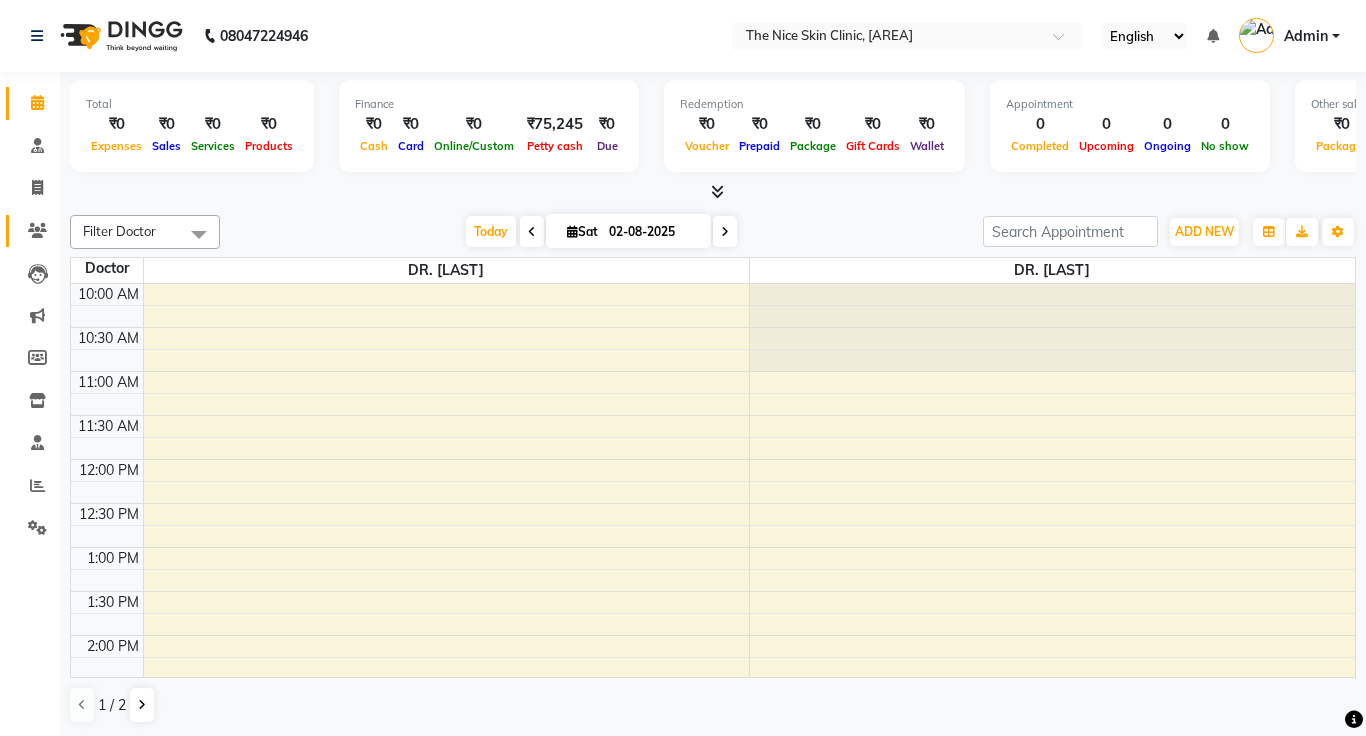 scroll, scrollTop: 0, scrollLeft: 0, axis: both 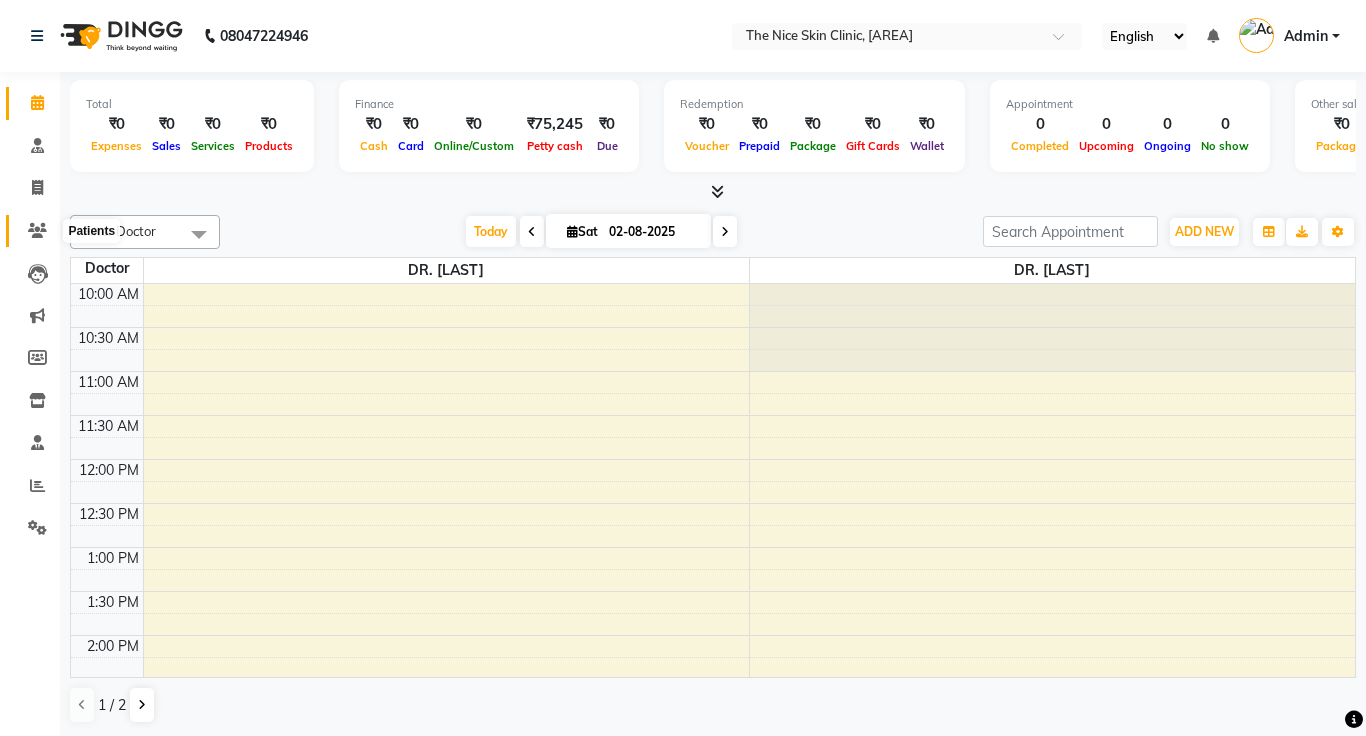 click 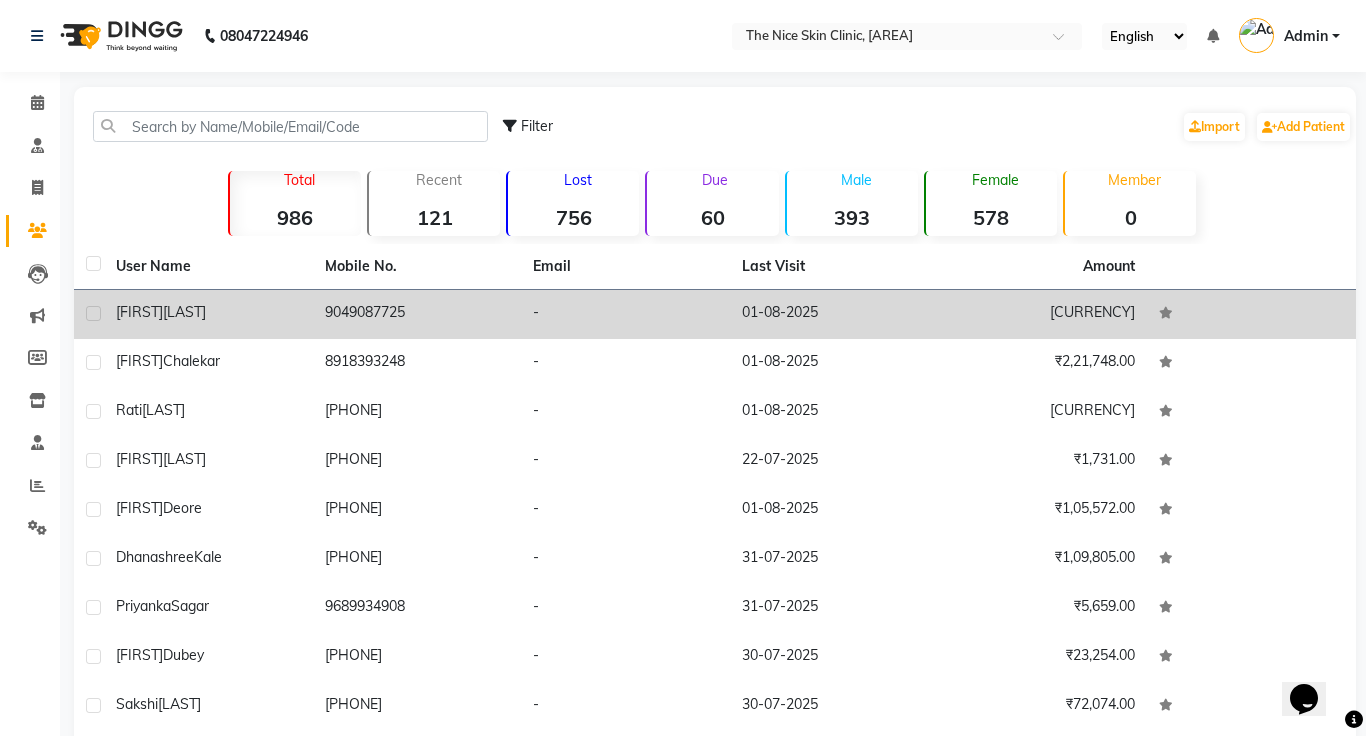 scroll, scrollTop: 0, scrollLeft: 0, axis: both 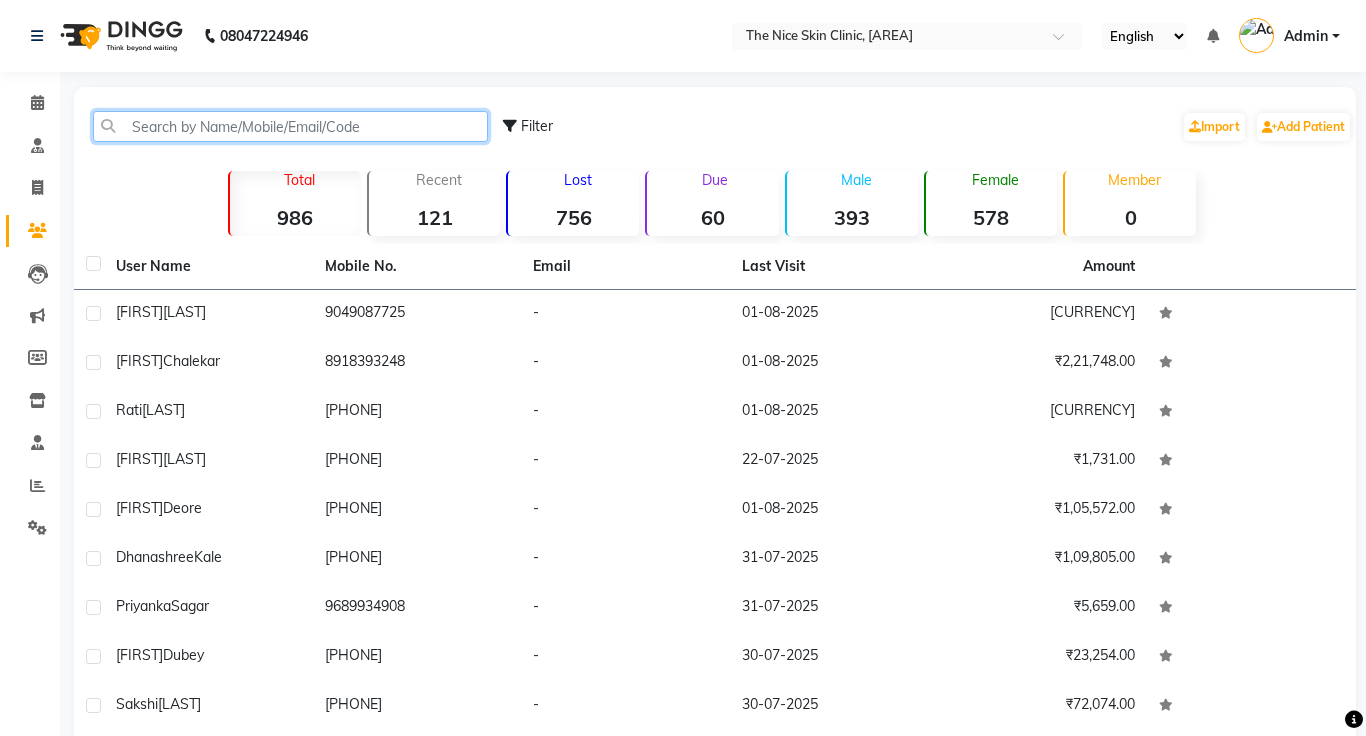 click 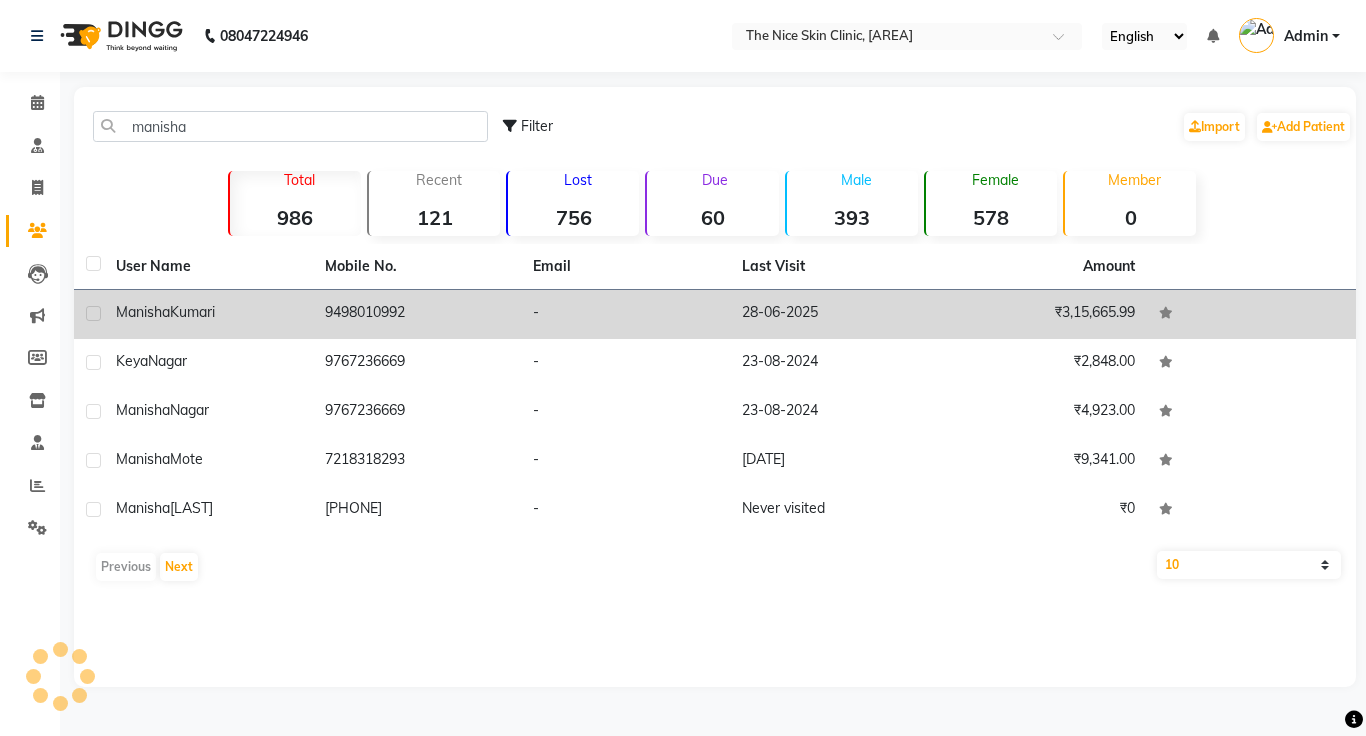 click on "9498010992" 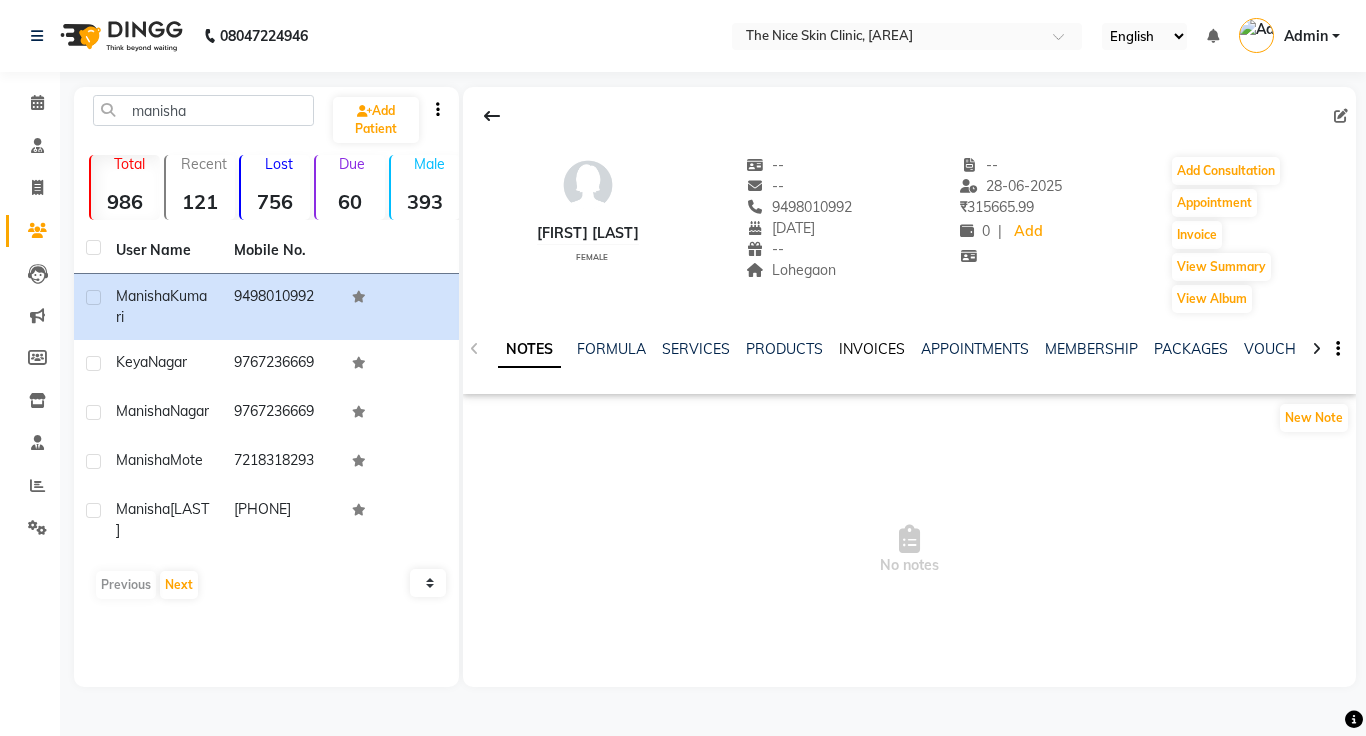 click on "INVOICES" 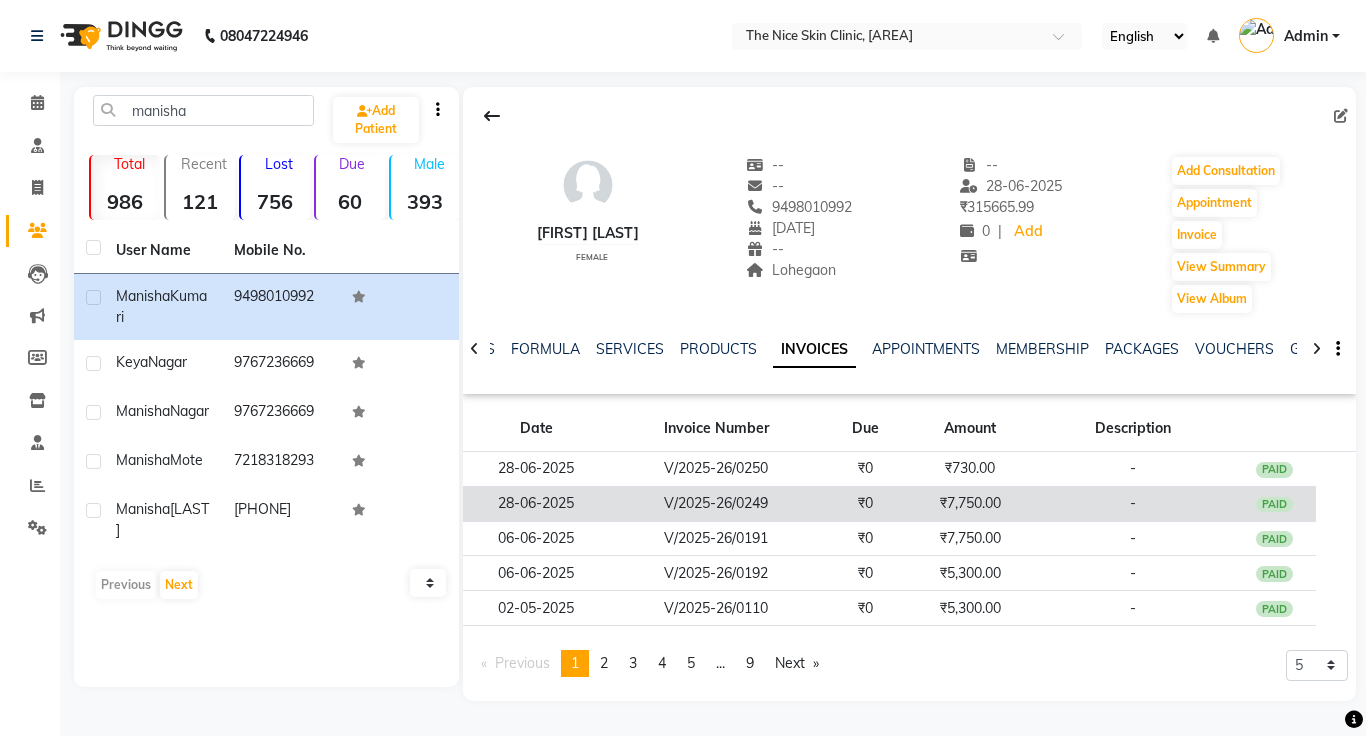 click on "₹7,750.00" 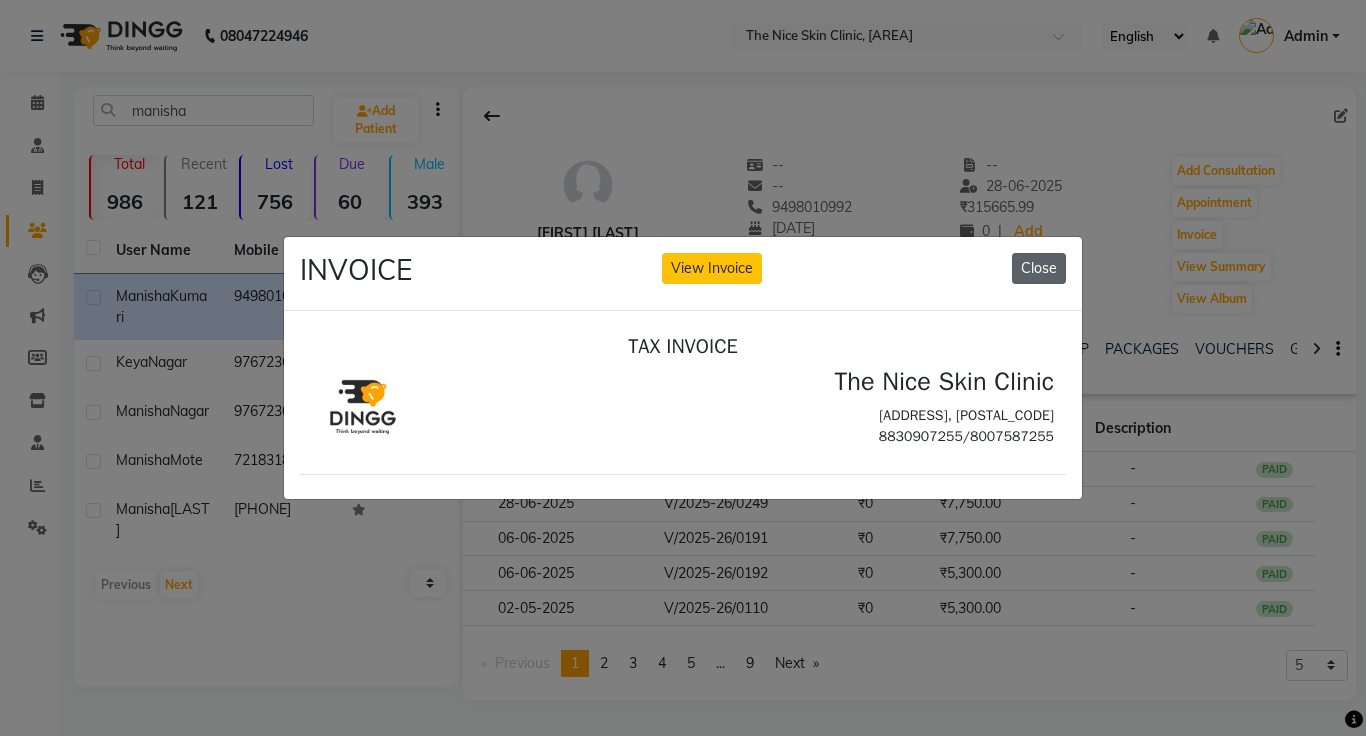 scroll, scrollTop: 0, scrollLeft: 0, axis: both 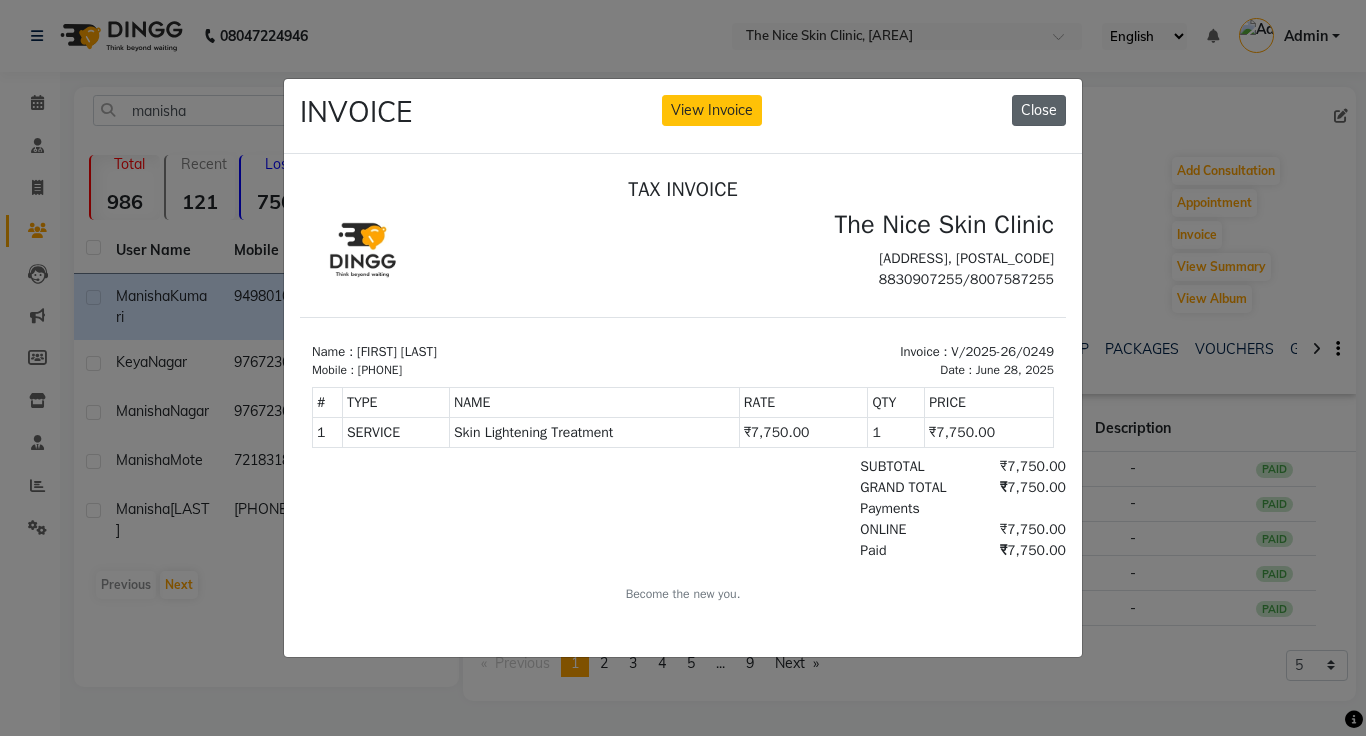 click on "Close" 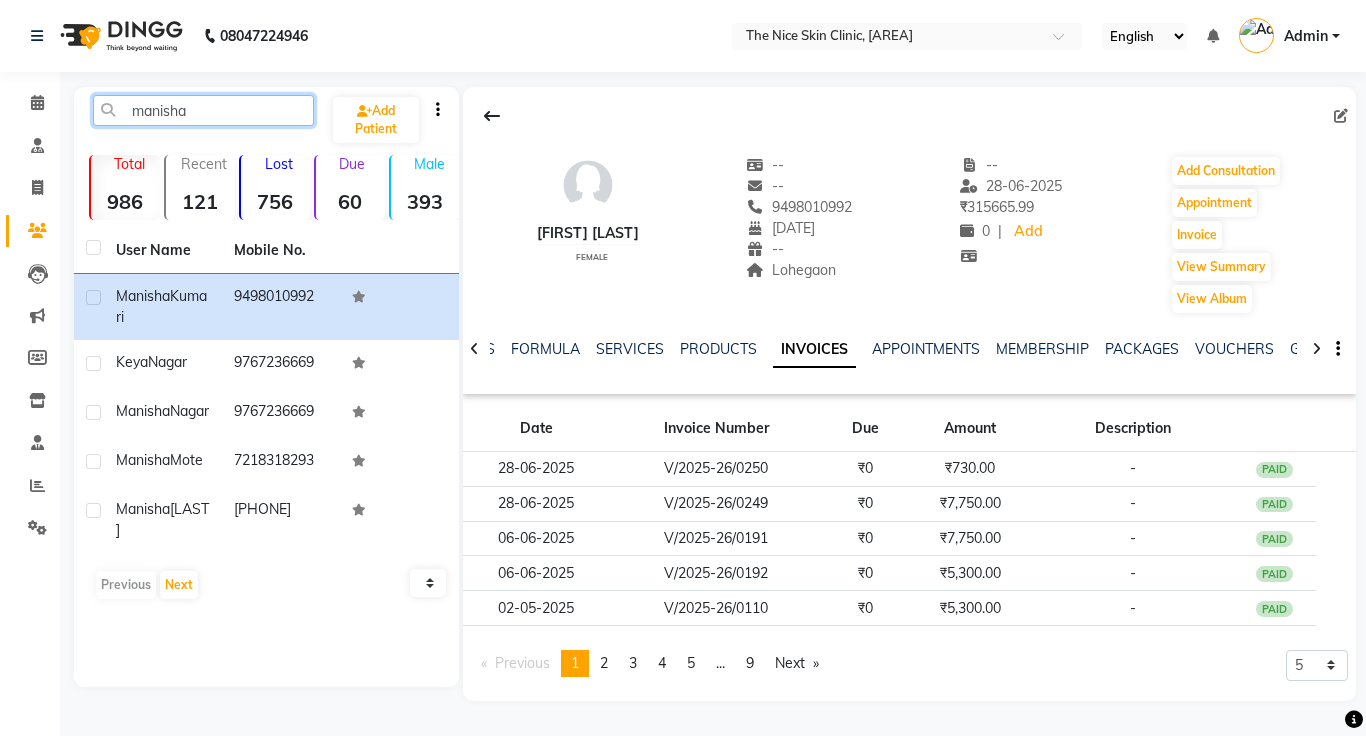 click on "manisha" 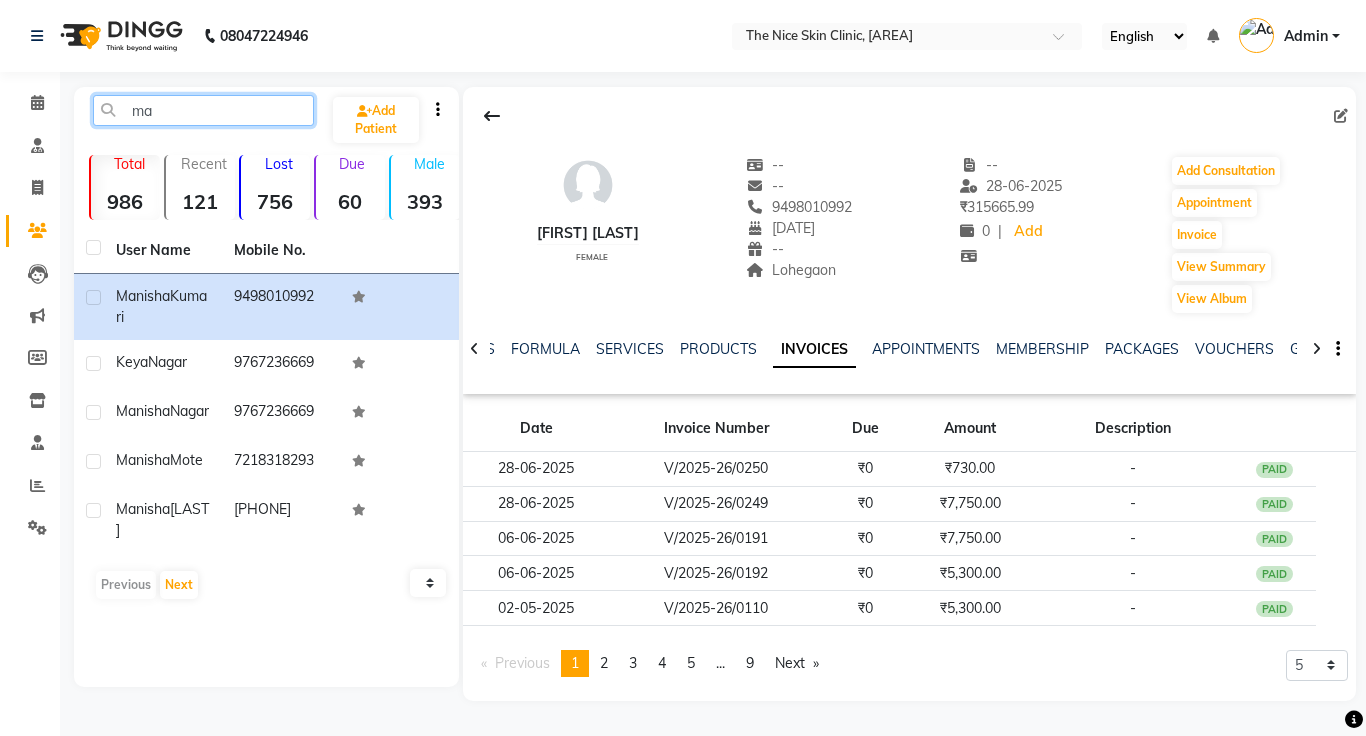 type on "m" 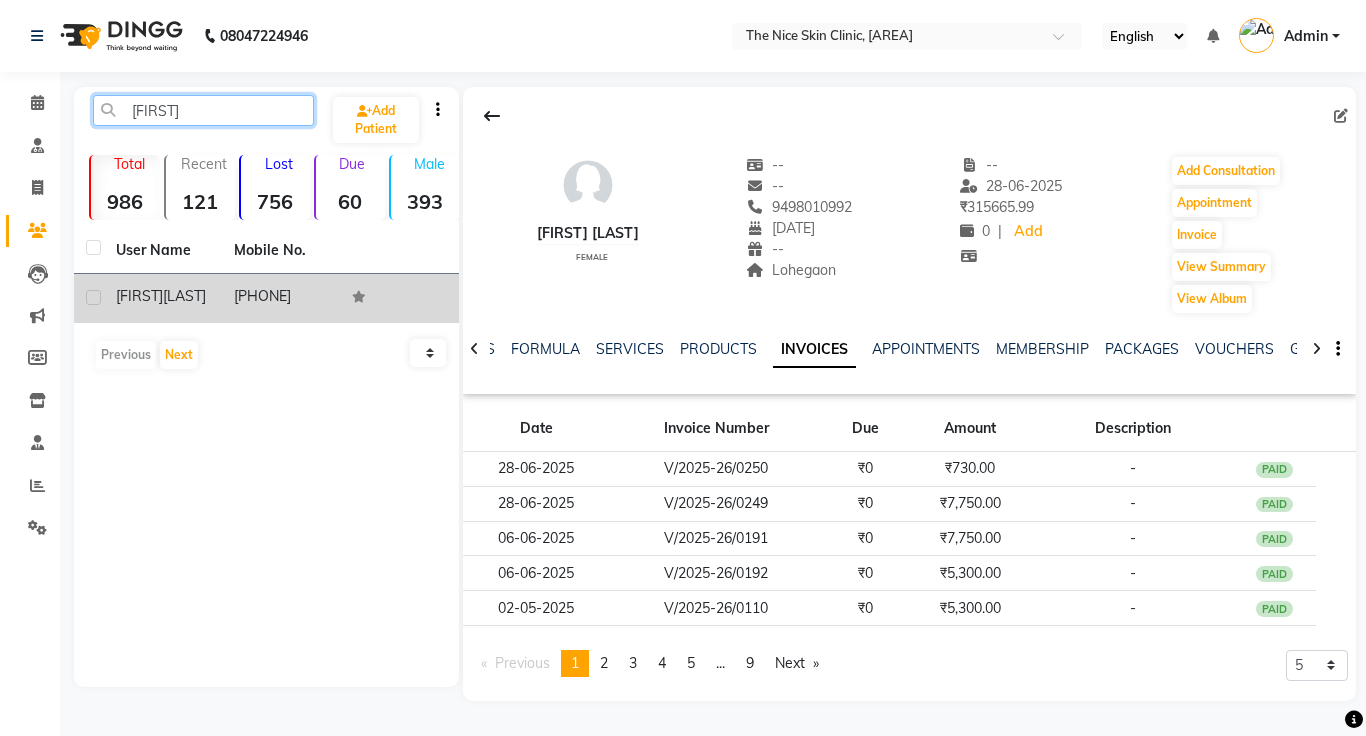 type on "[FIRST]" 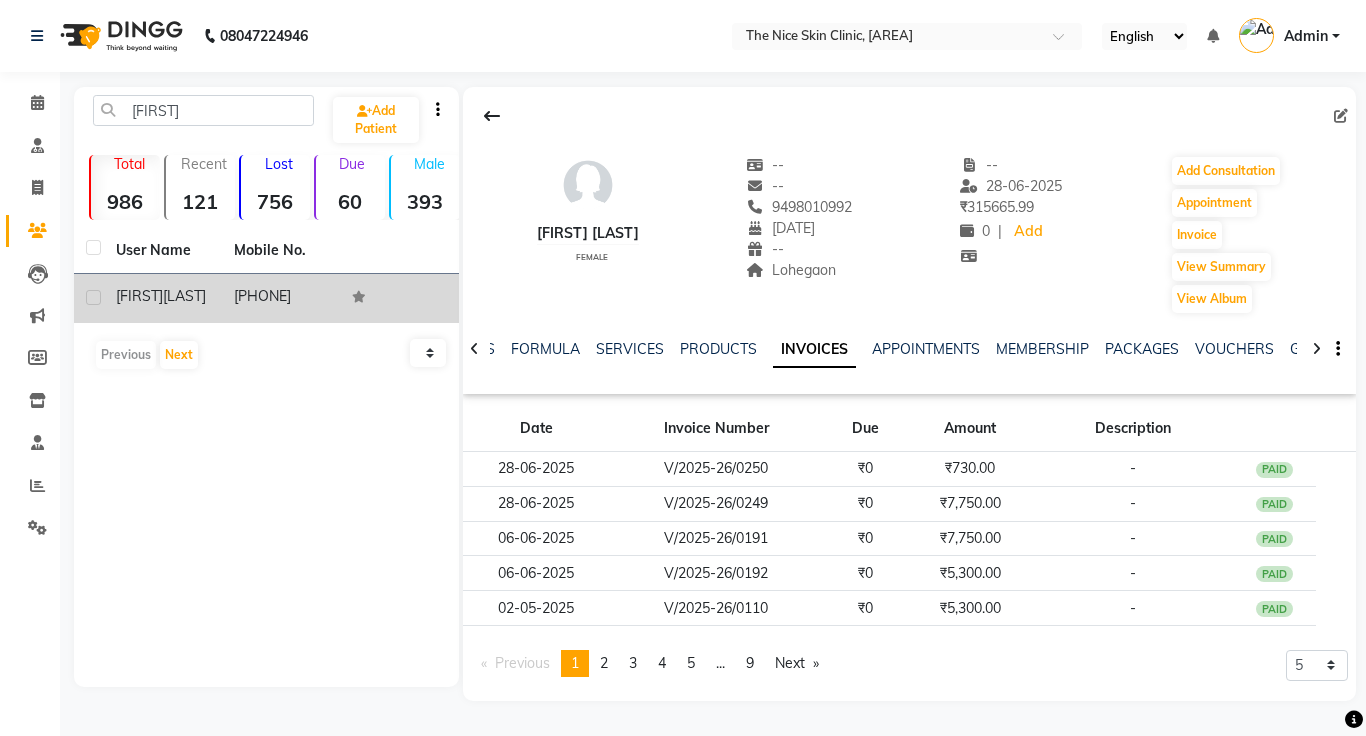 click on "[PHONE]" 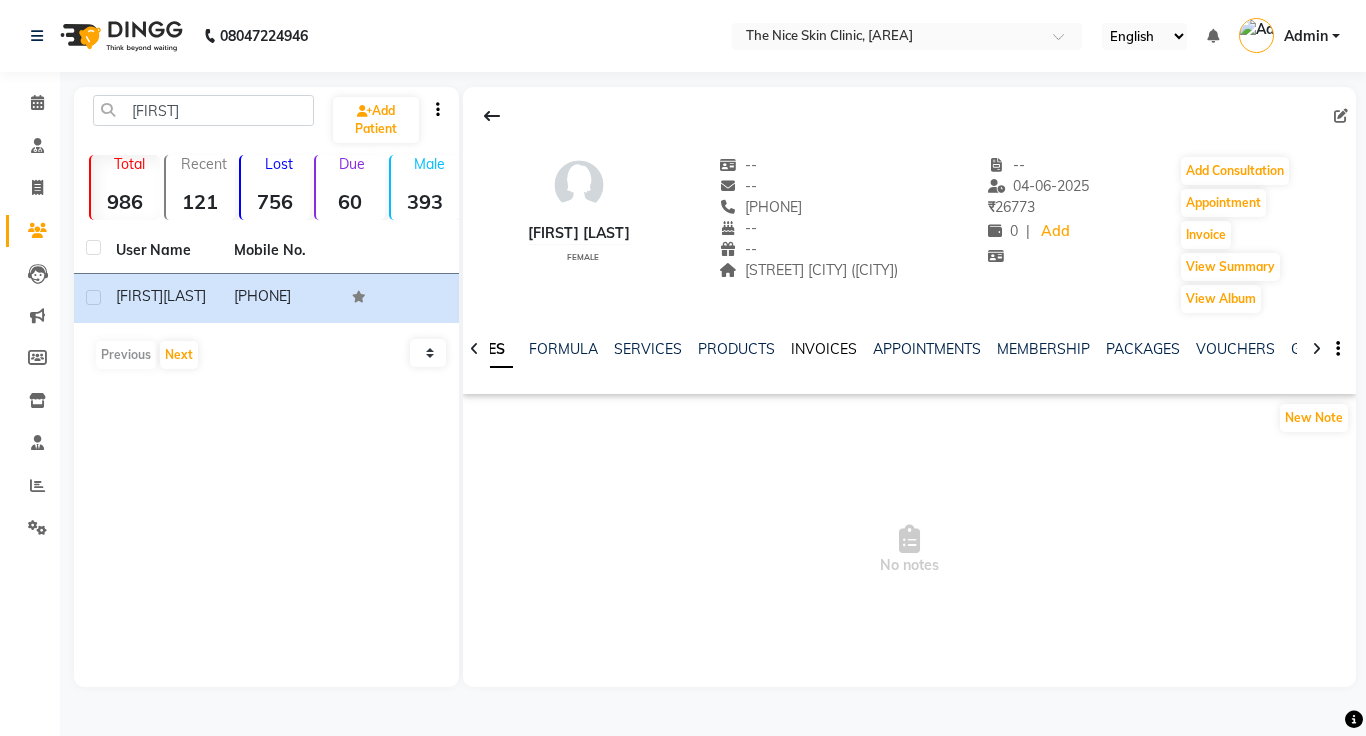 click on "INVOICES" 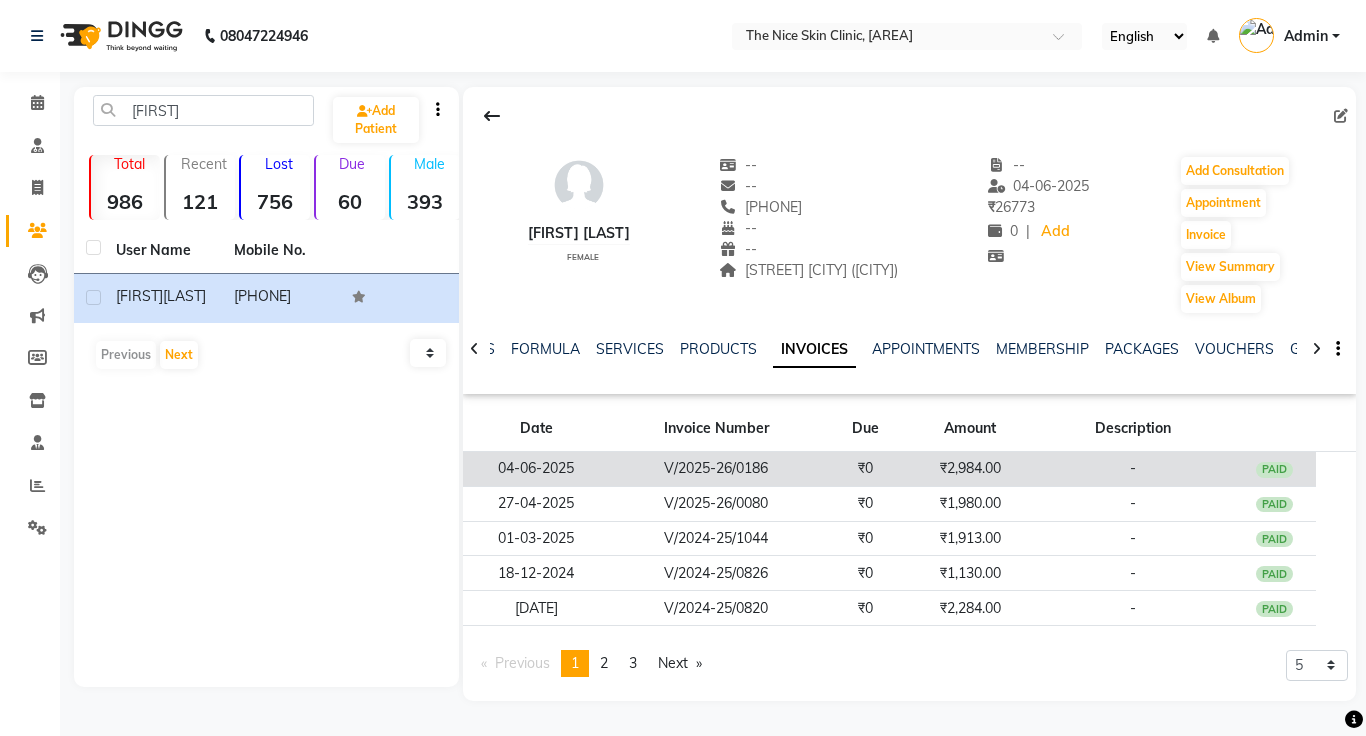 click on "₹0" 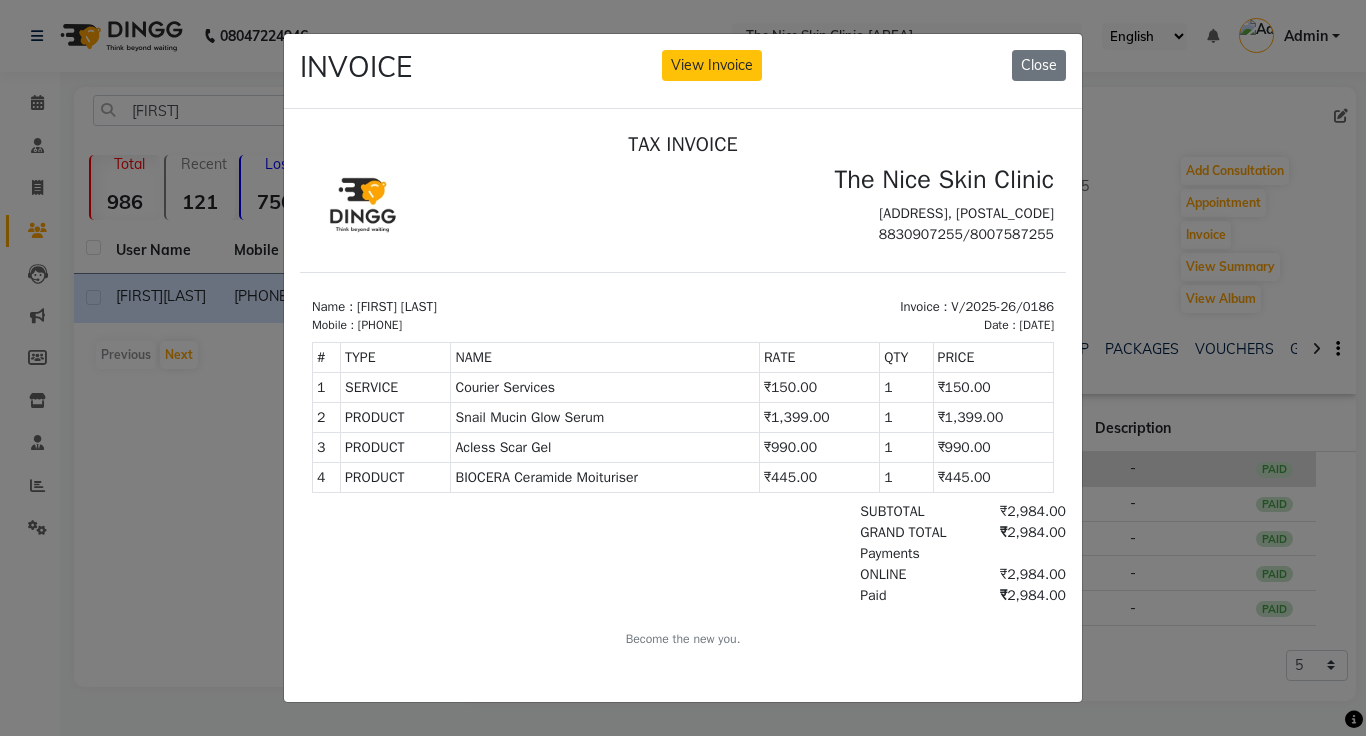 scroll, scrollTop: 0, scrollLeft: 0, axis: both 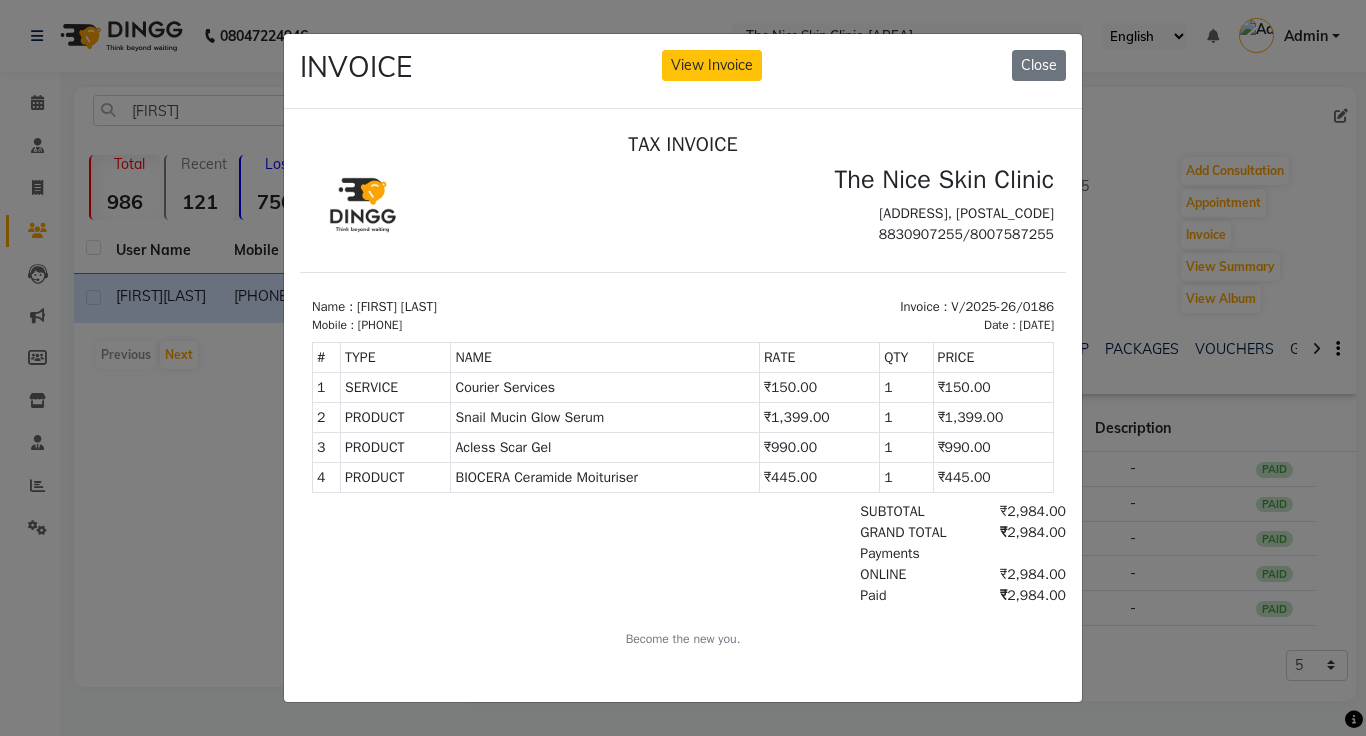 click on "INVOICE View Invoice Close" 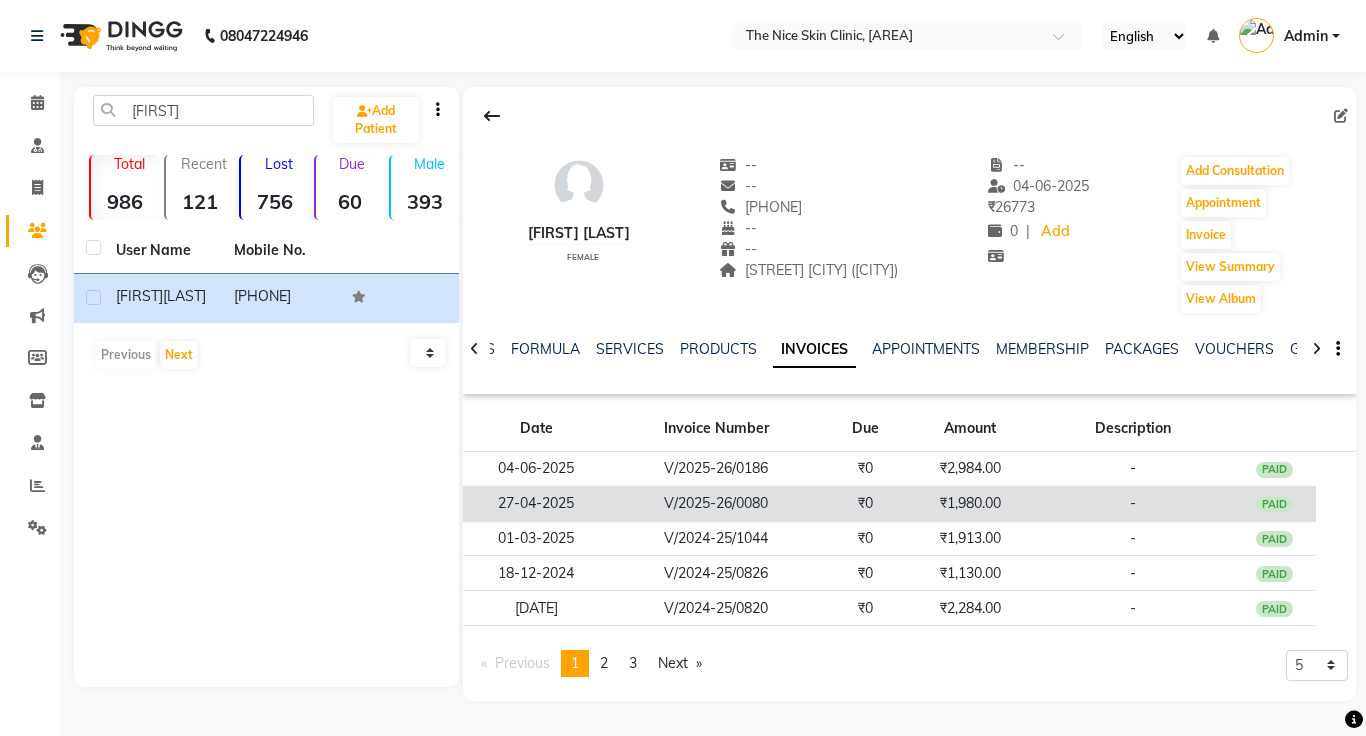 click on "₹1,980.00" 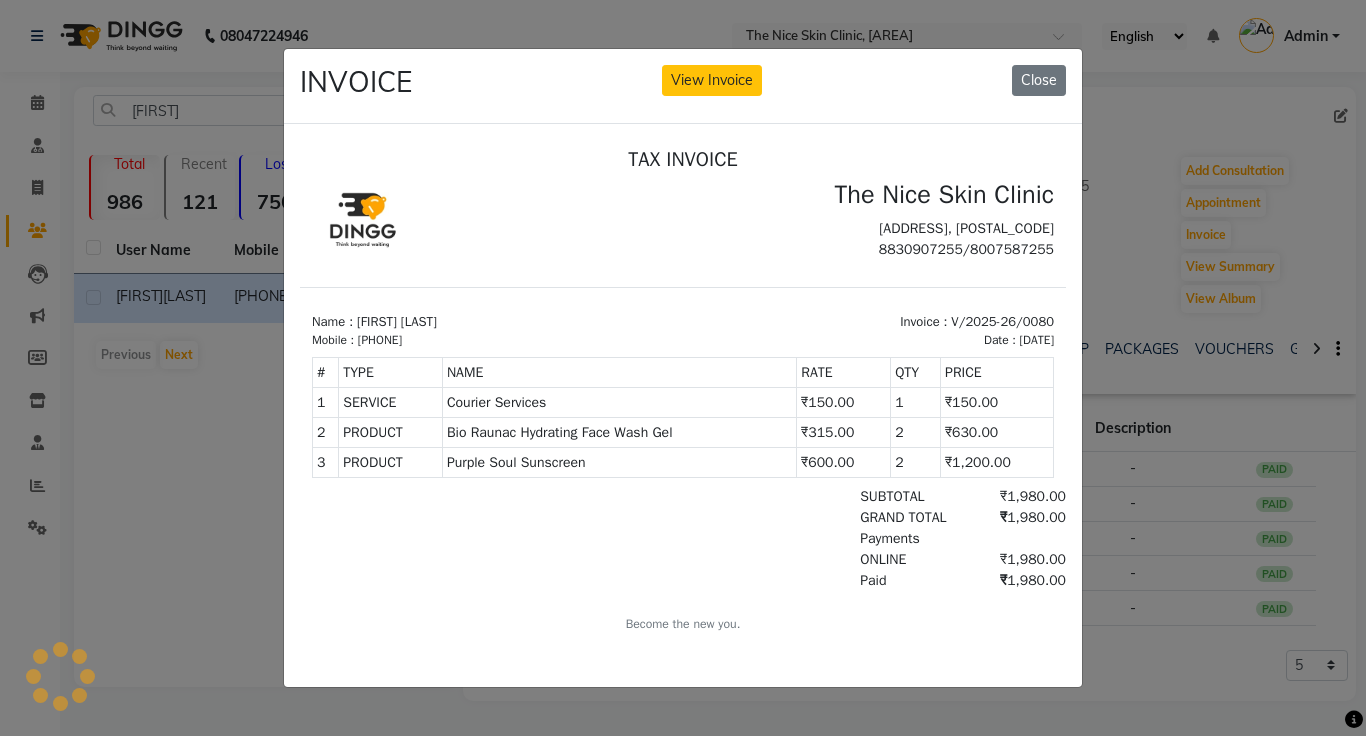 scroll, scrollTop: 0, scrollLeft: 0, axis: both 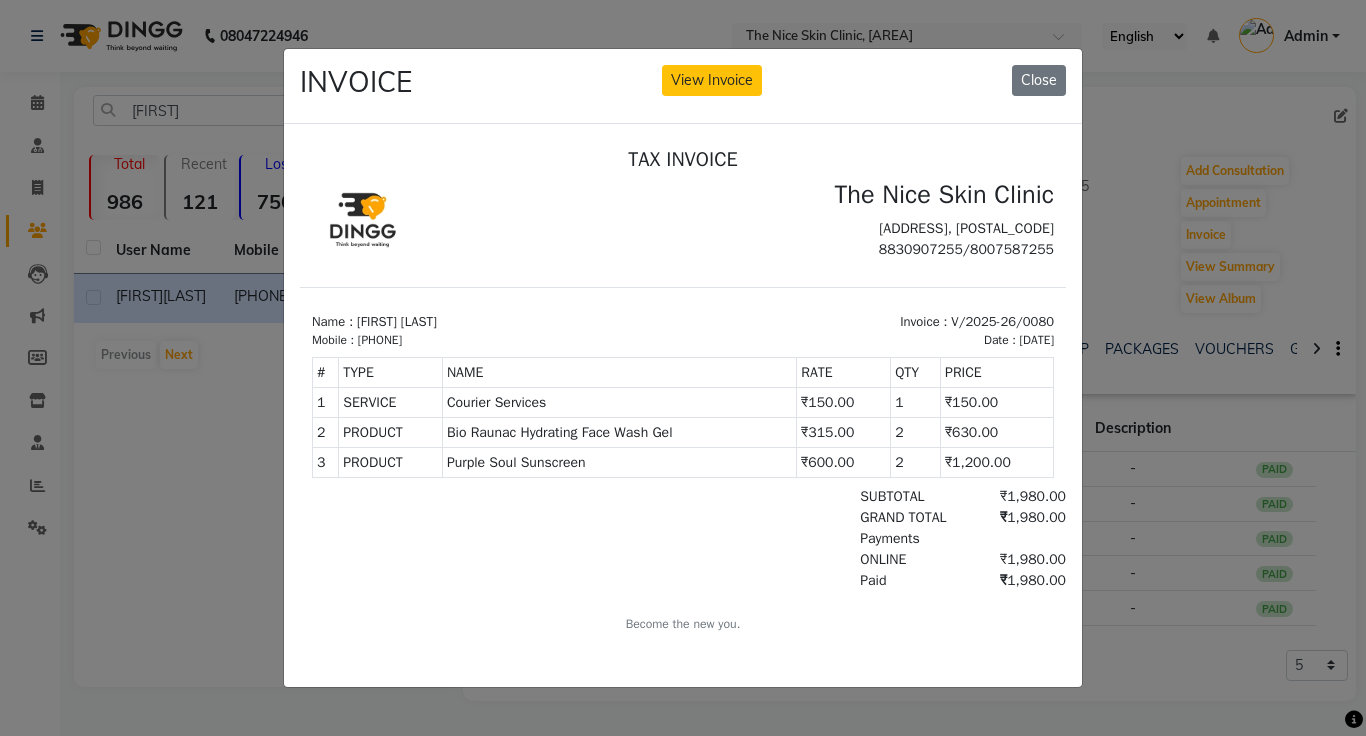 click on "INVOICE View Invoice Close" 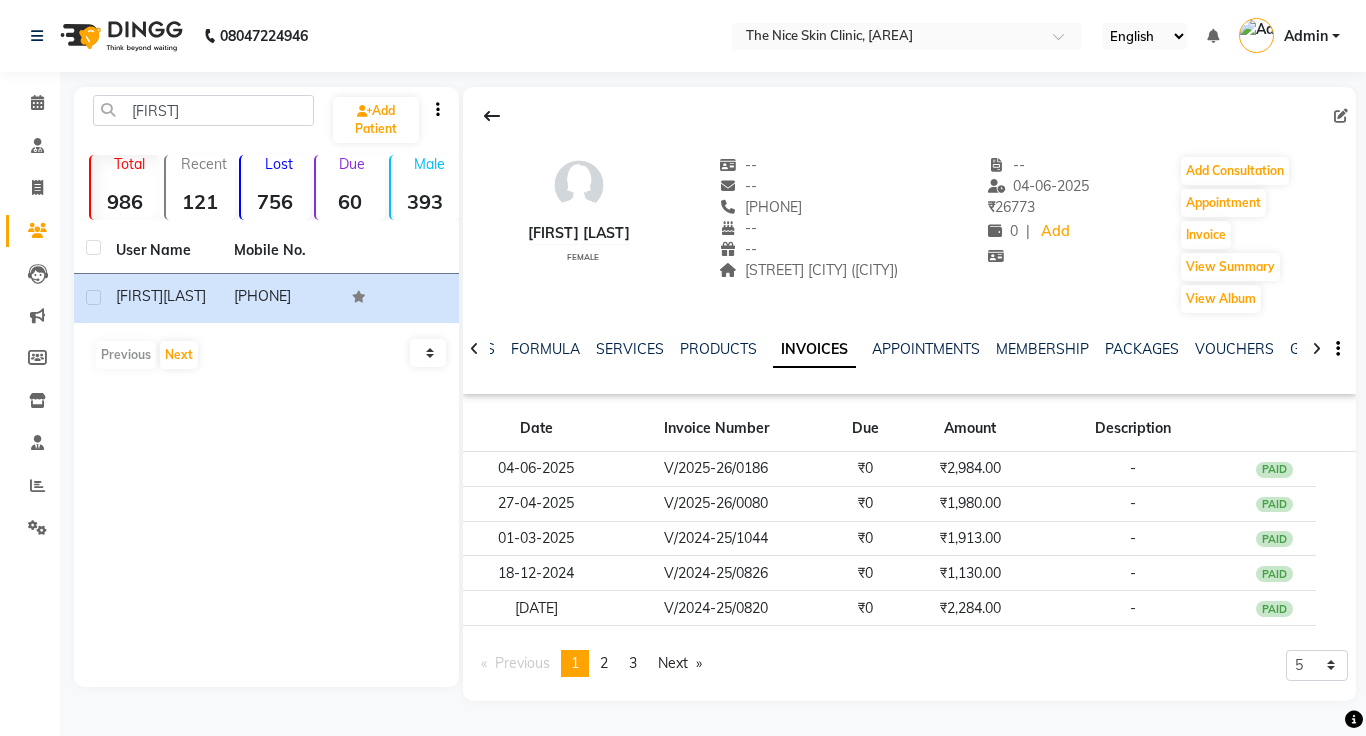 click on "swapna  Add Patient  Total  986  Recent  121  Lost  756  Due  60  Male  393  Female  578  Member  0 User Name Mobile No. swapna  waghmare   8425972777   Previous   Next   10   50   100" 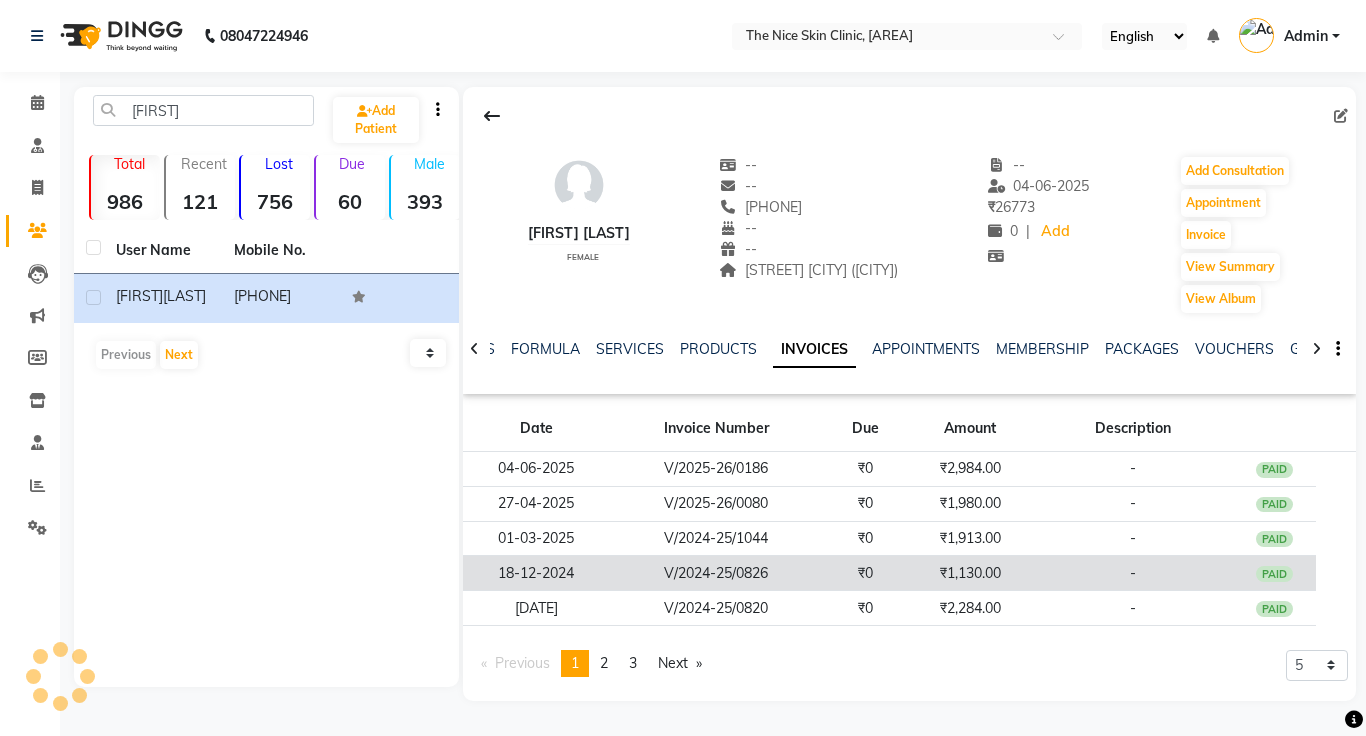 click on "₹1,130.00" 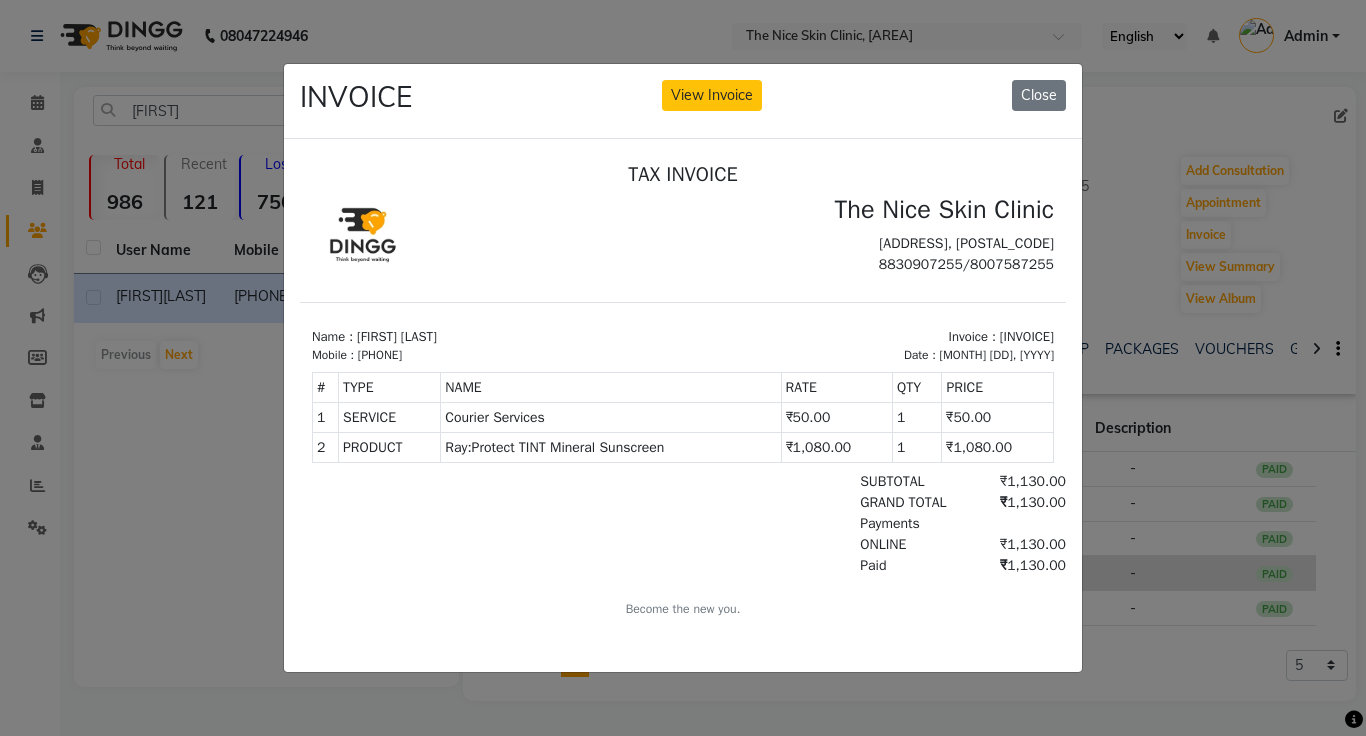 scroll, scrollTop: 0, scrollLeft: 0, axis: both 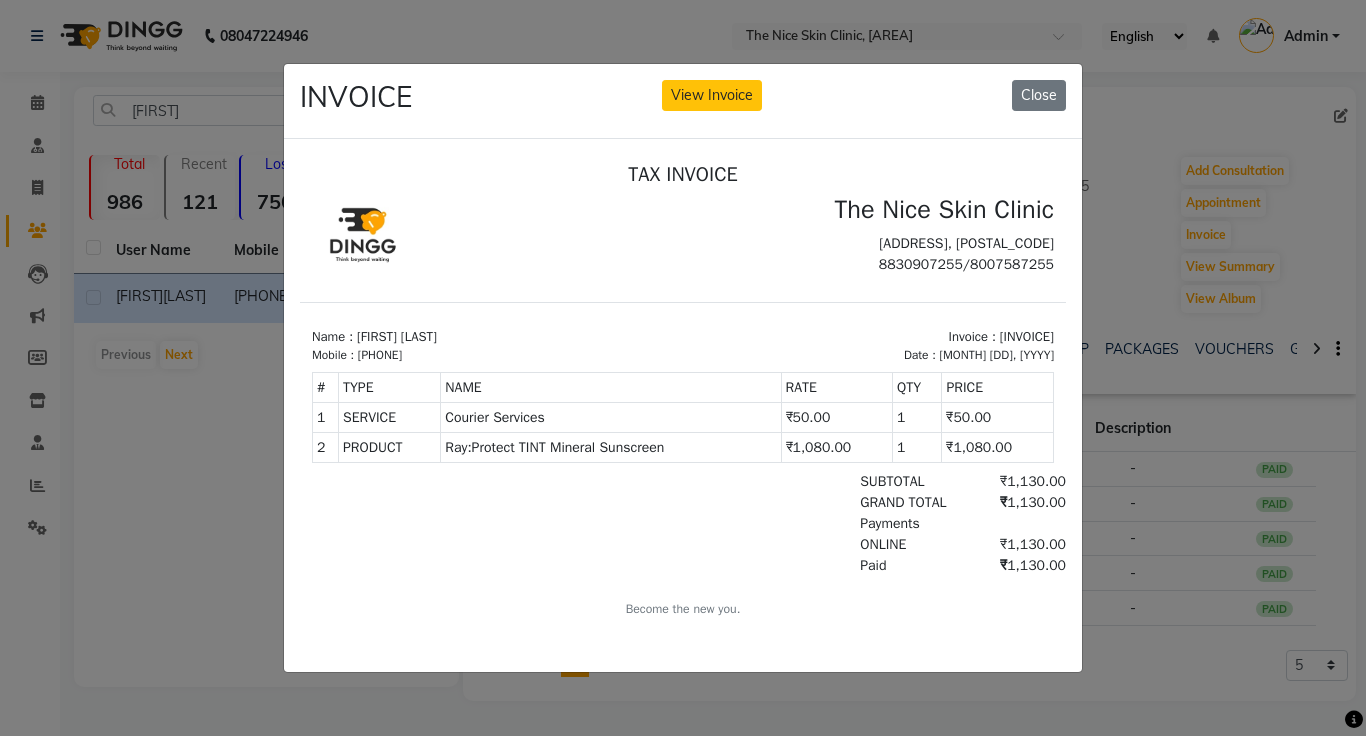 click on "INVOICE View Invoice Close" 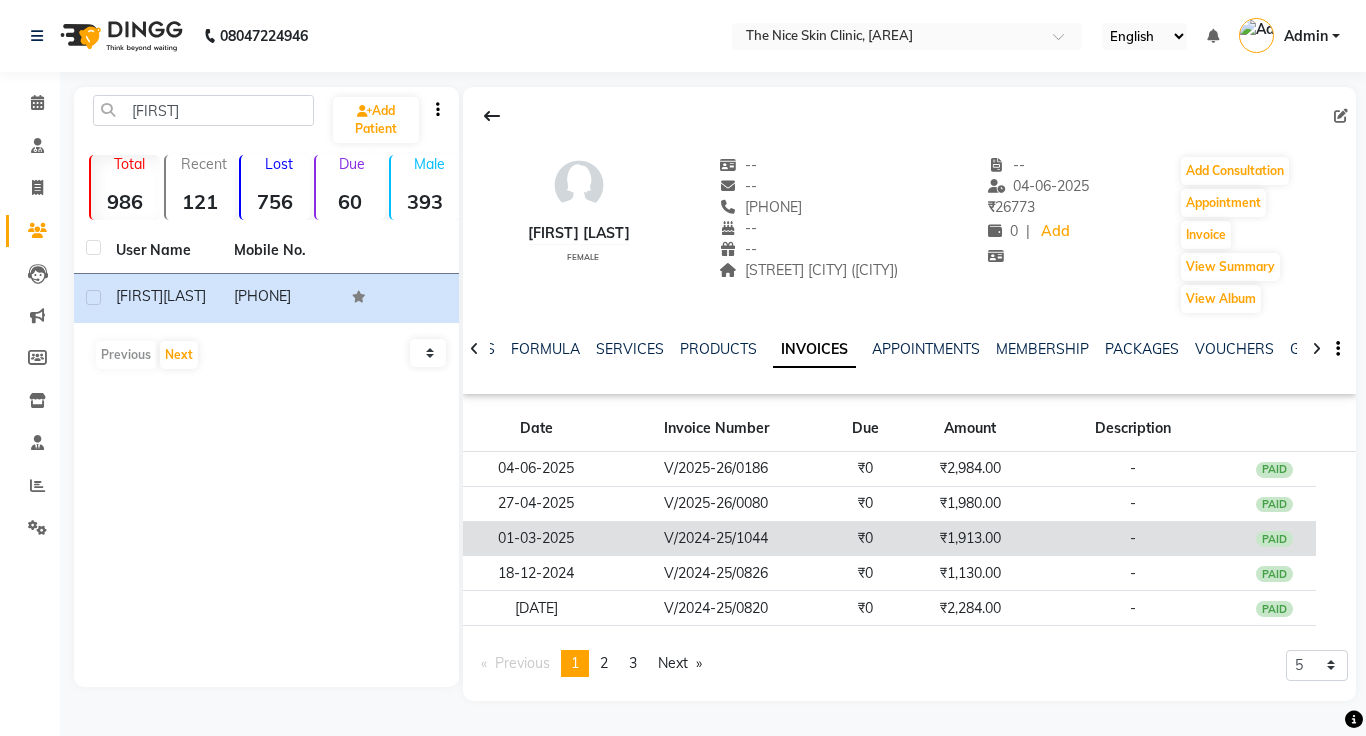 click on "₹1,913.00" 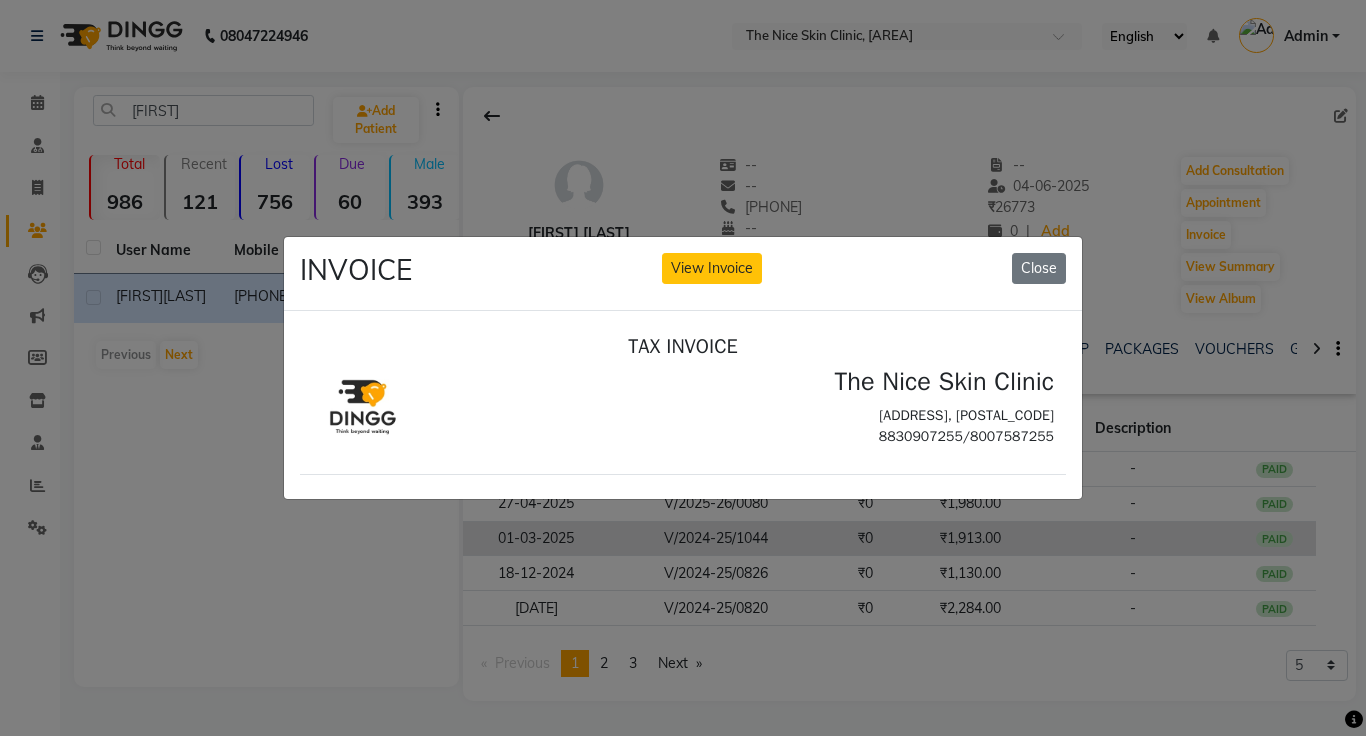 scroll, scrollTop: 0, scrollLeft: 0, axis: both 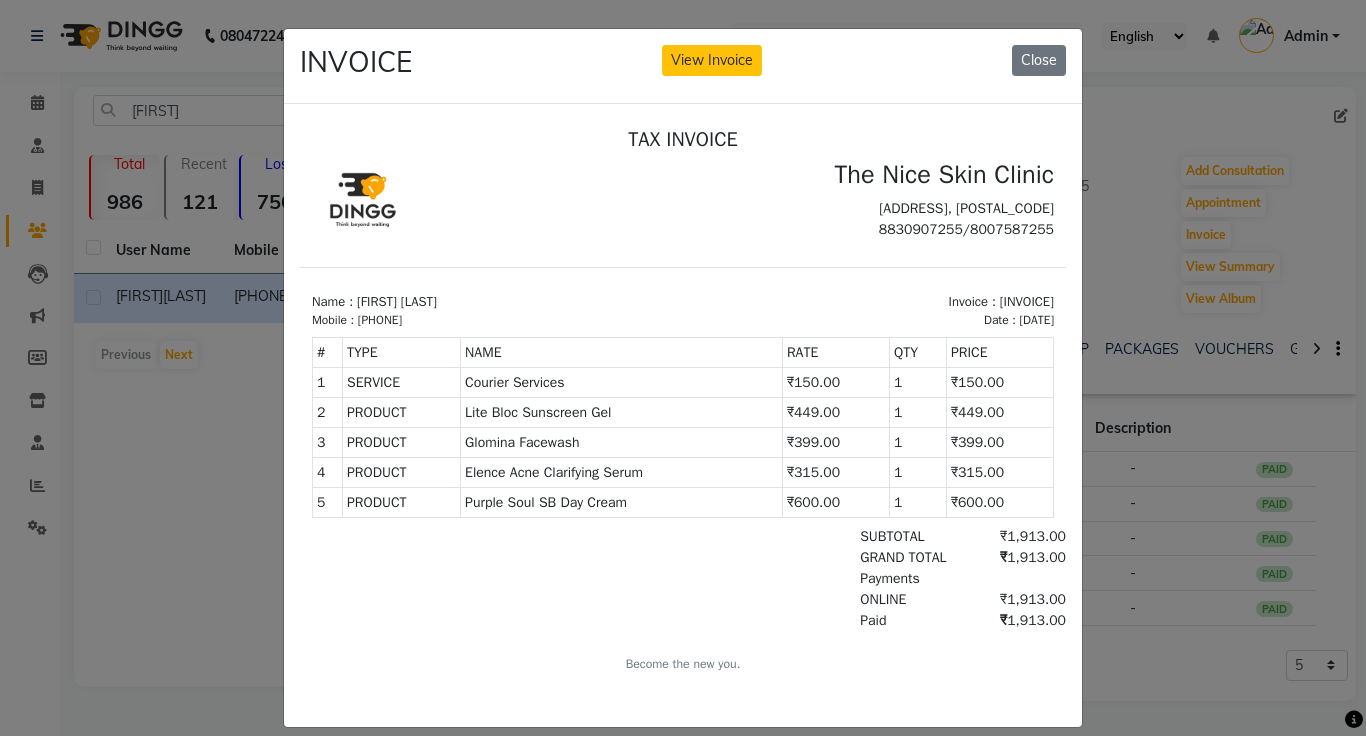 click on "INVOICE View Invoice Close" 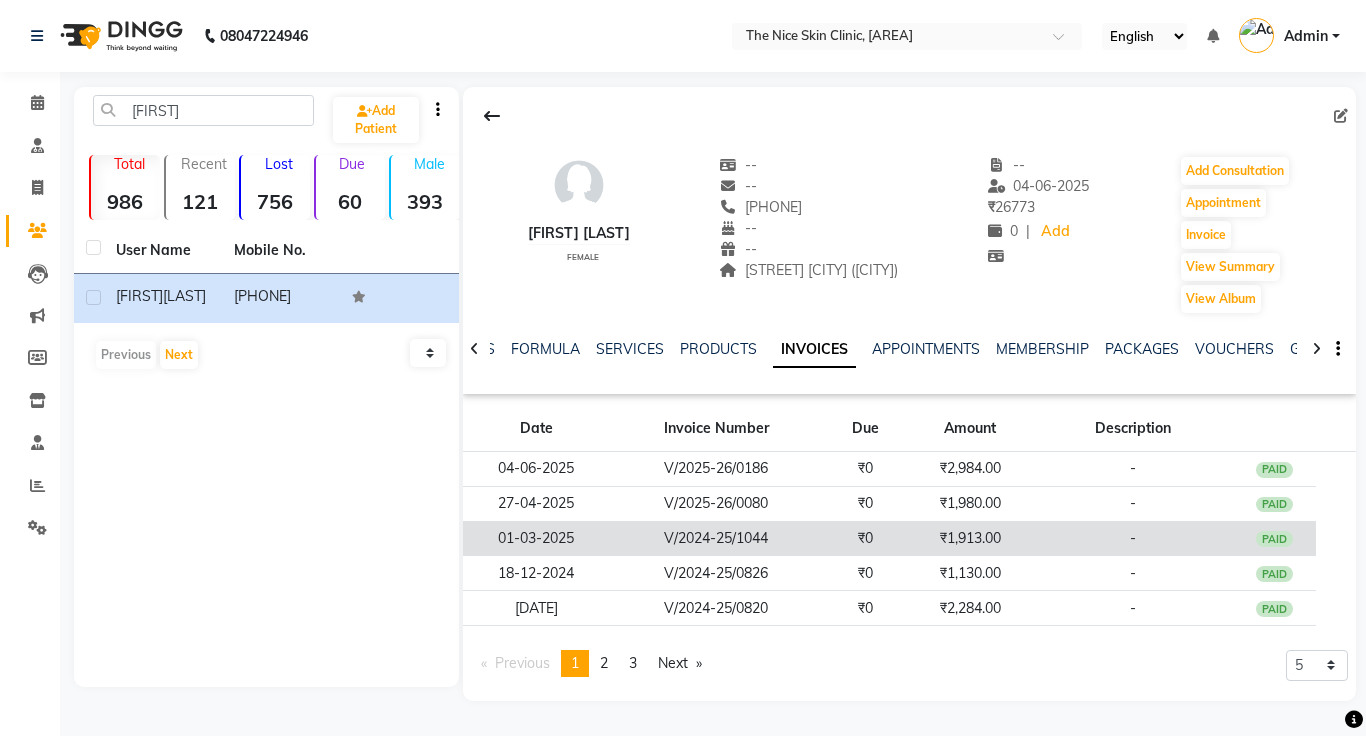 click on "₹0" 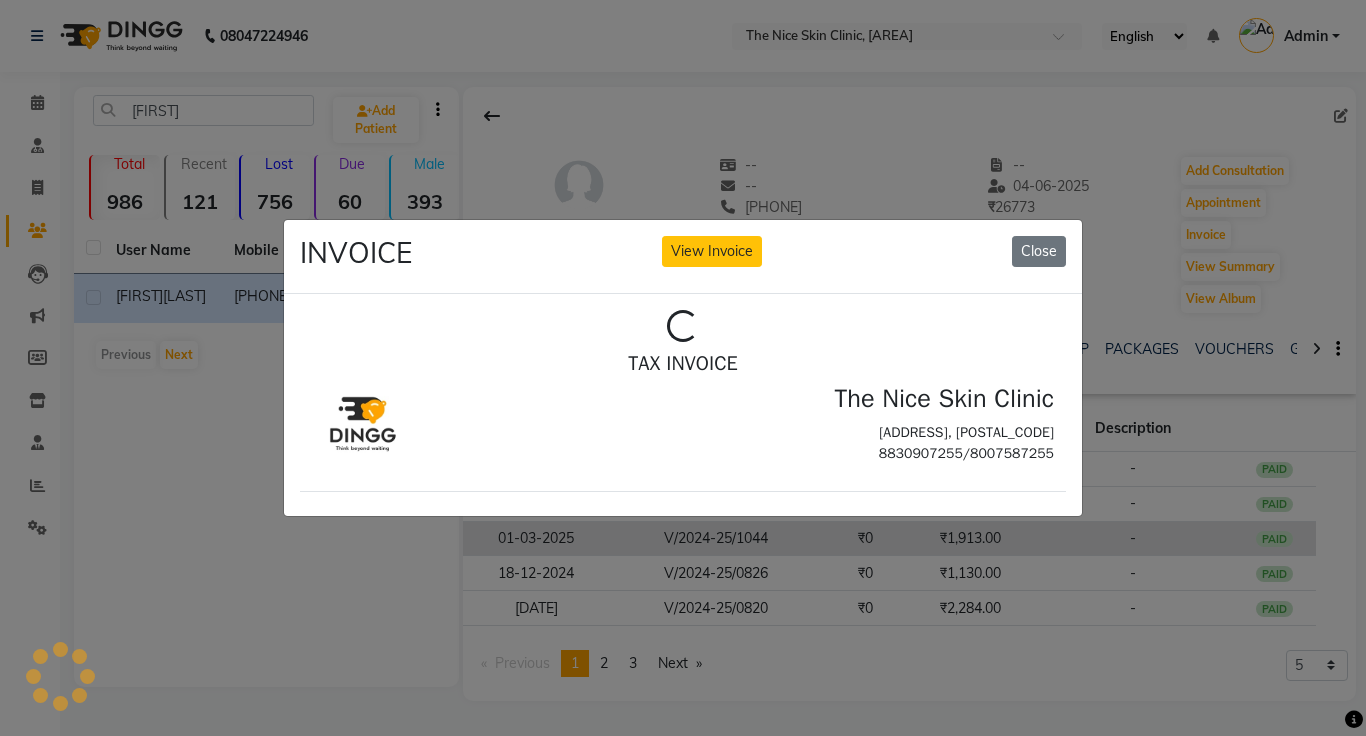 scroll, scrollTop: 0, scrollLeft: 0, axis: both 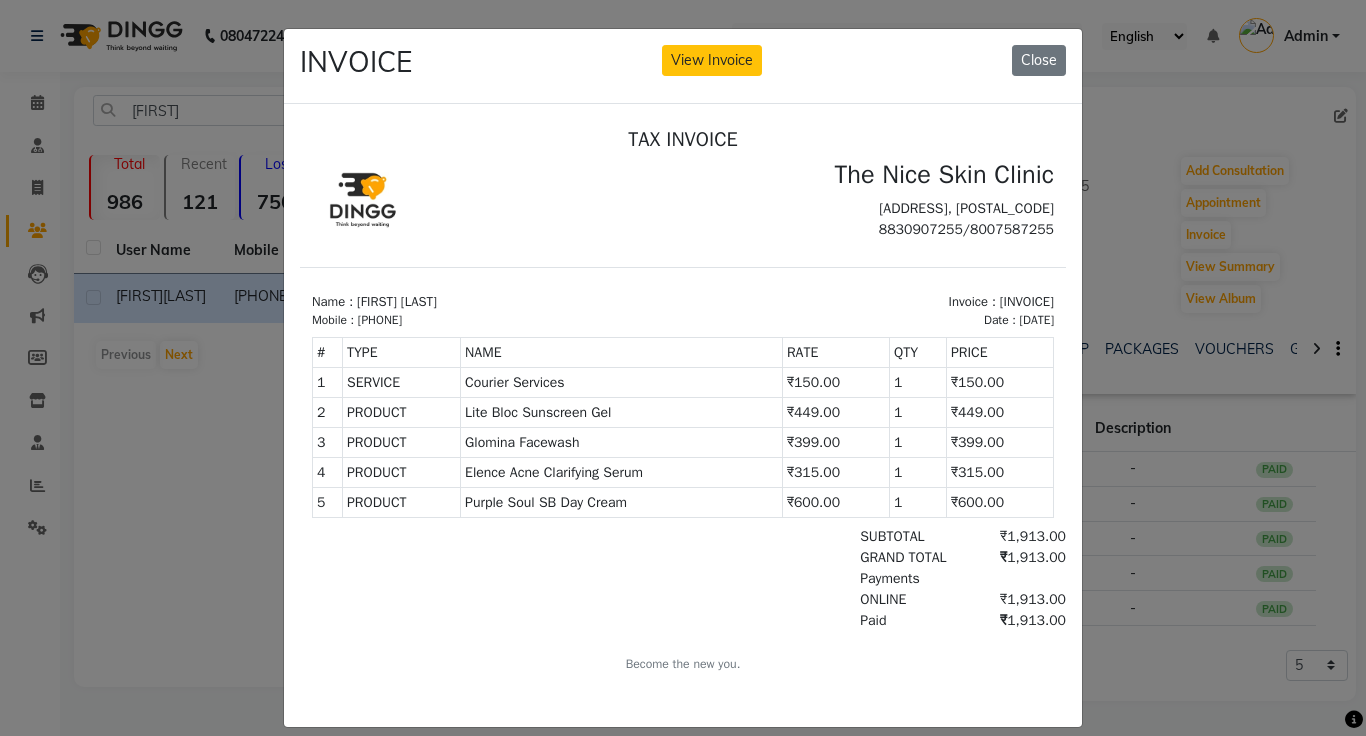 click on "INVOICE View Invoice Close" 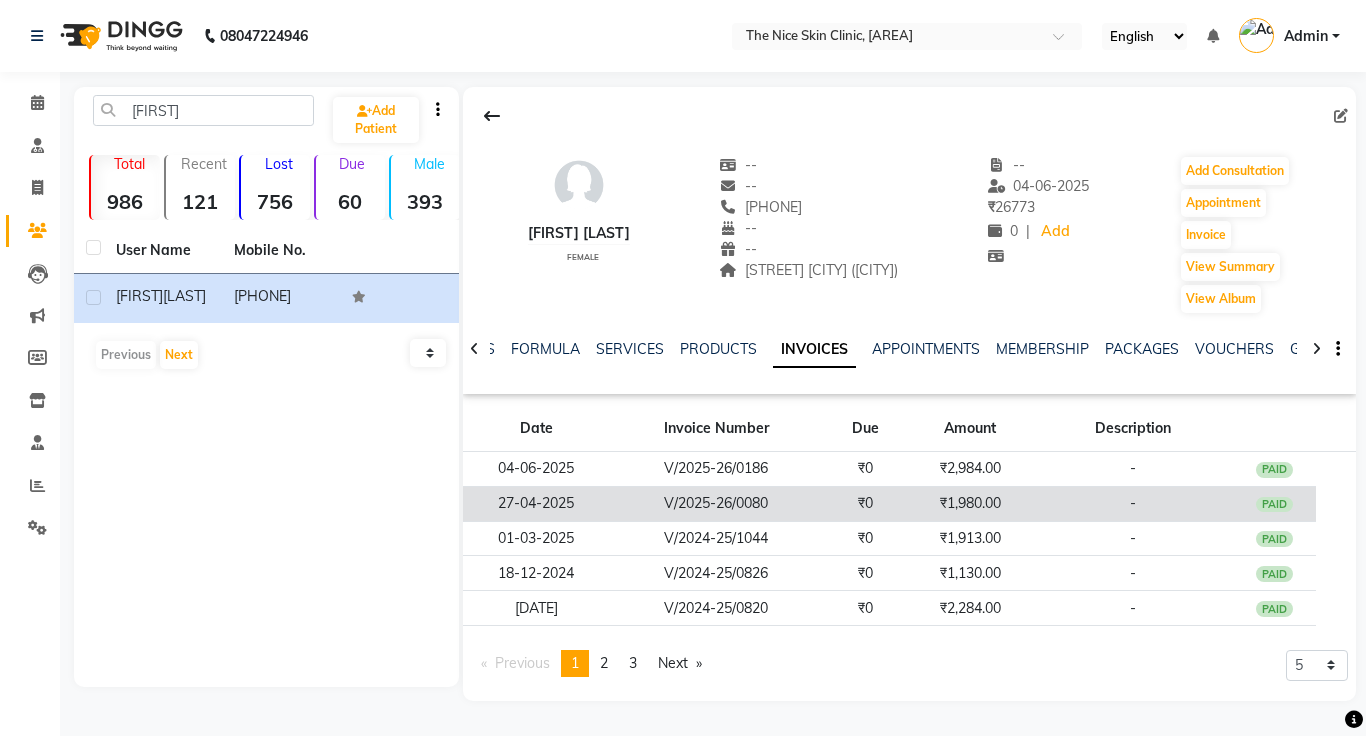 click on "V/2025-26/0080" 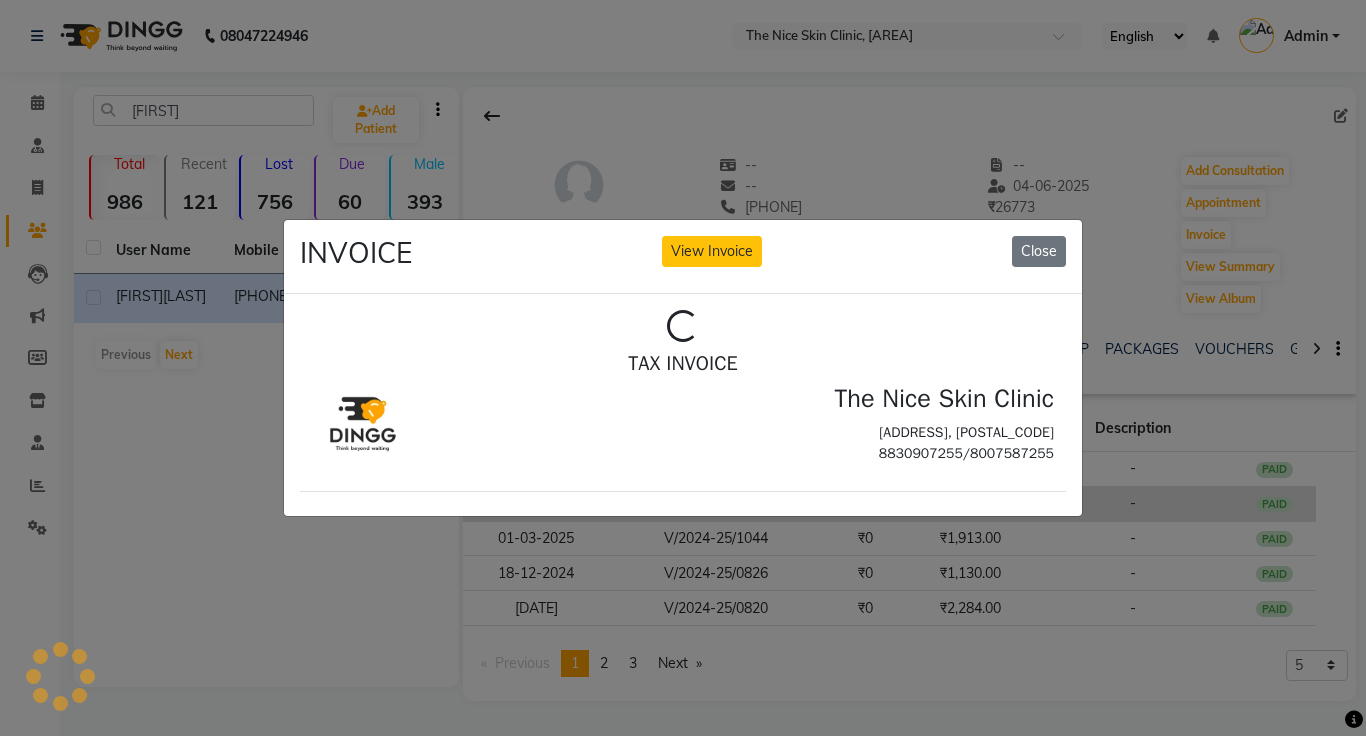 scroll, scrollTop: 0, scrollLeft: 0, axis: both 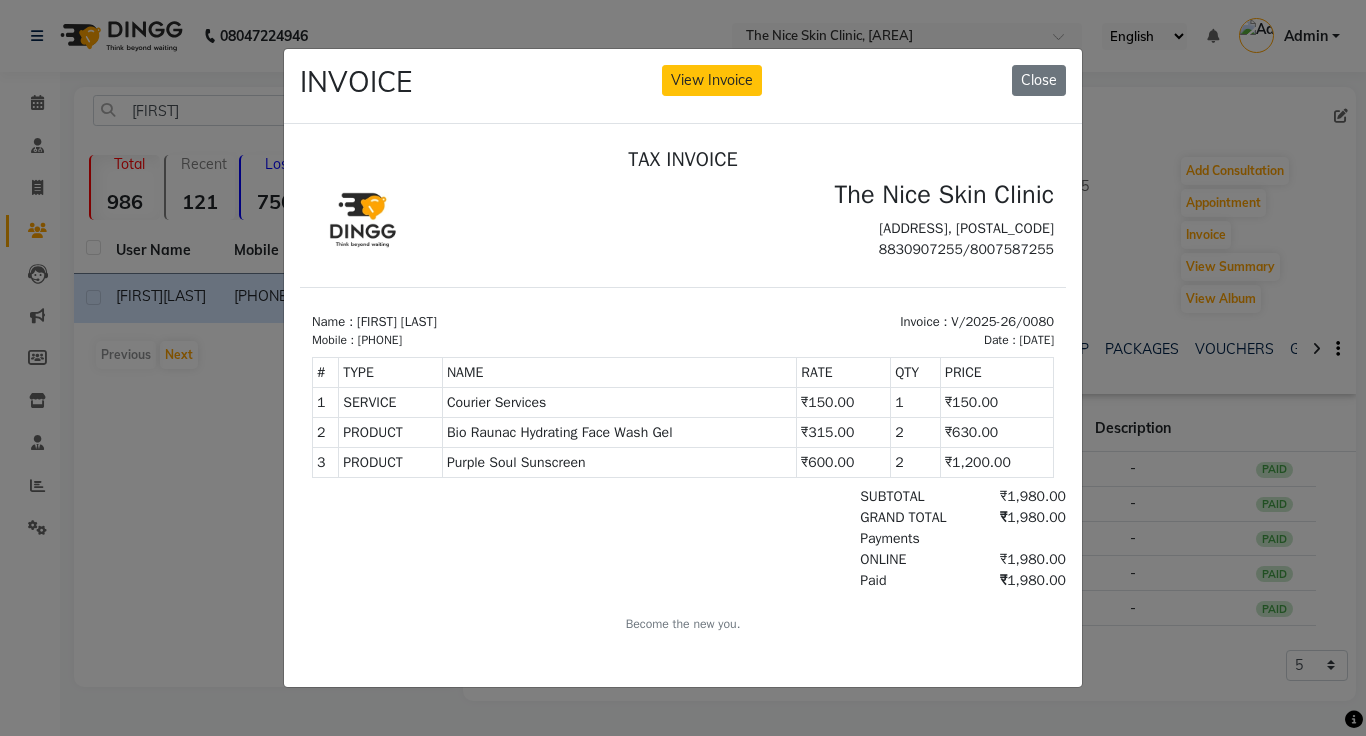 click on "INVOICE View Invoice Close" 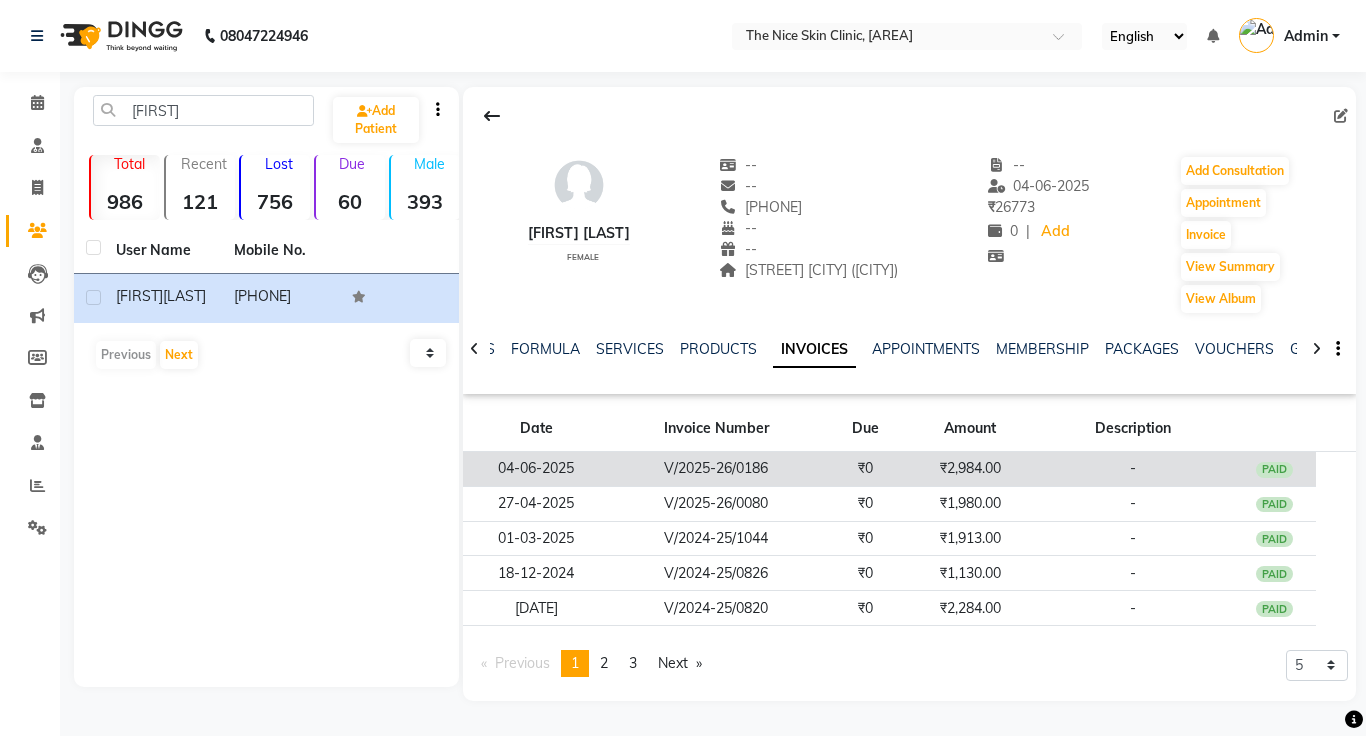 click on "₹0" 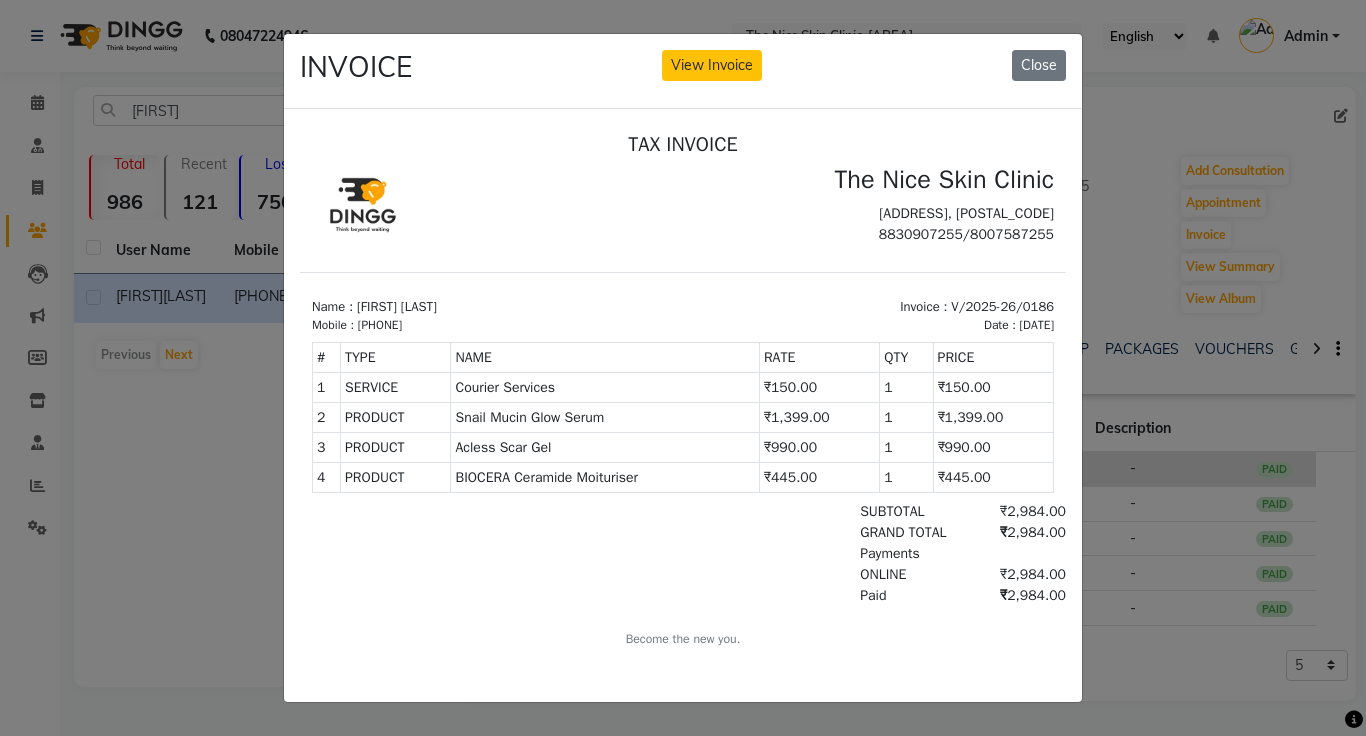 scroll, scrollTop: 0, scrollLeft: 0, axis: both 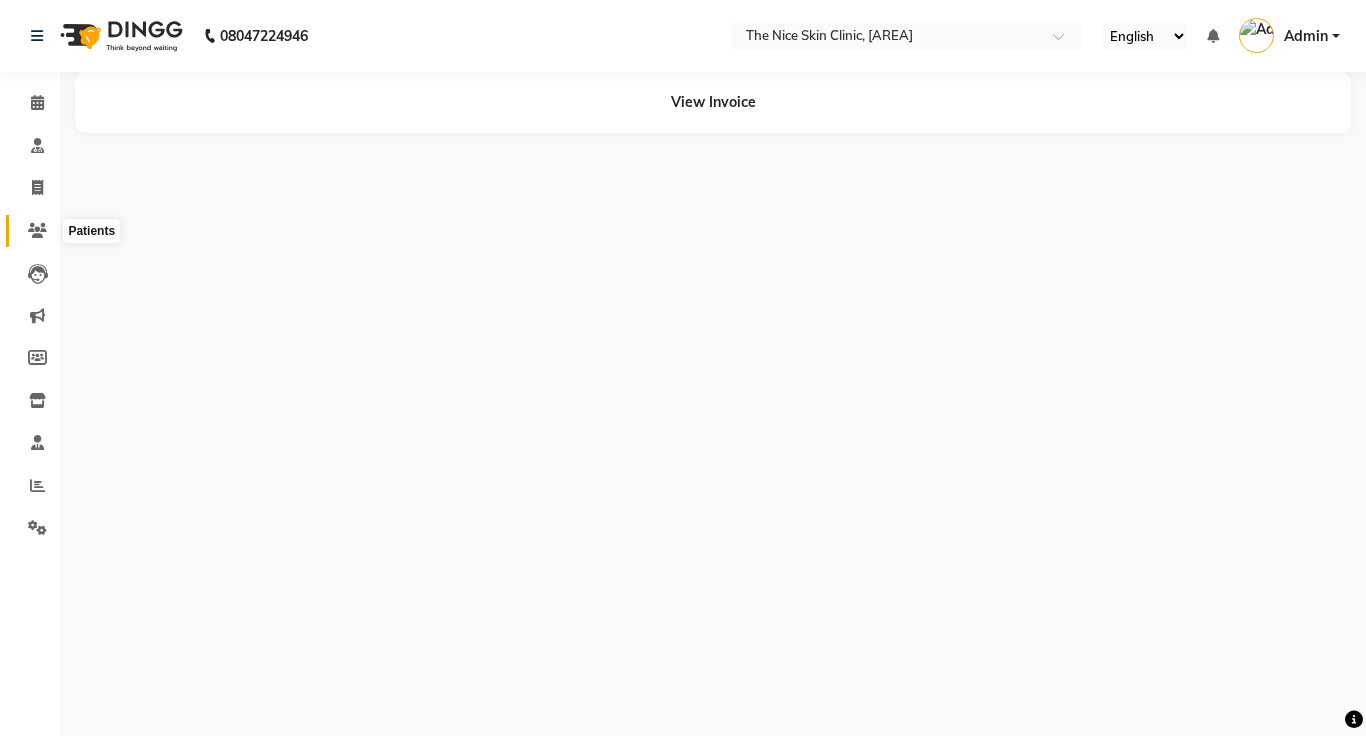 click 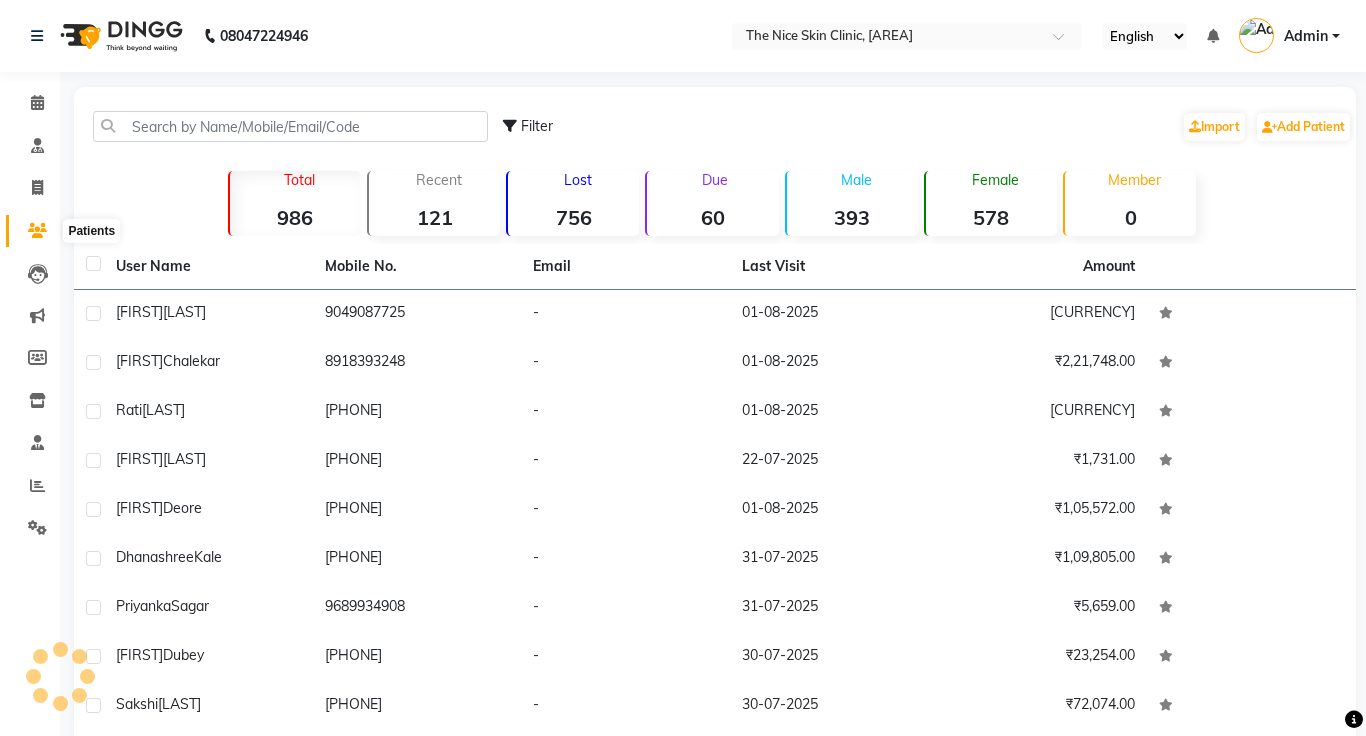 click 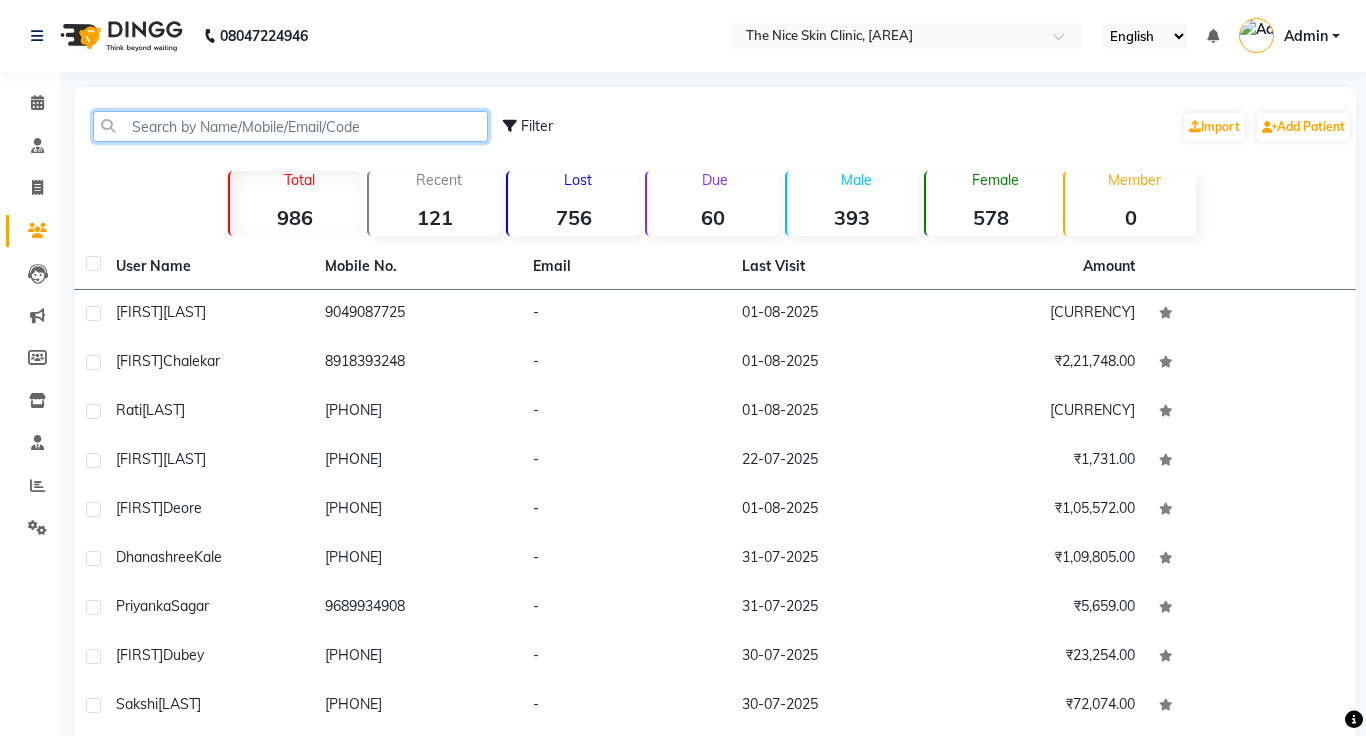 click 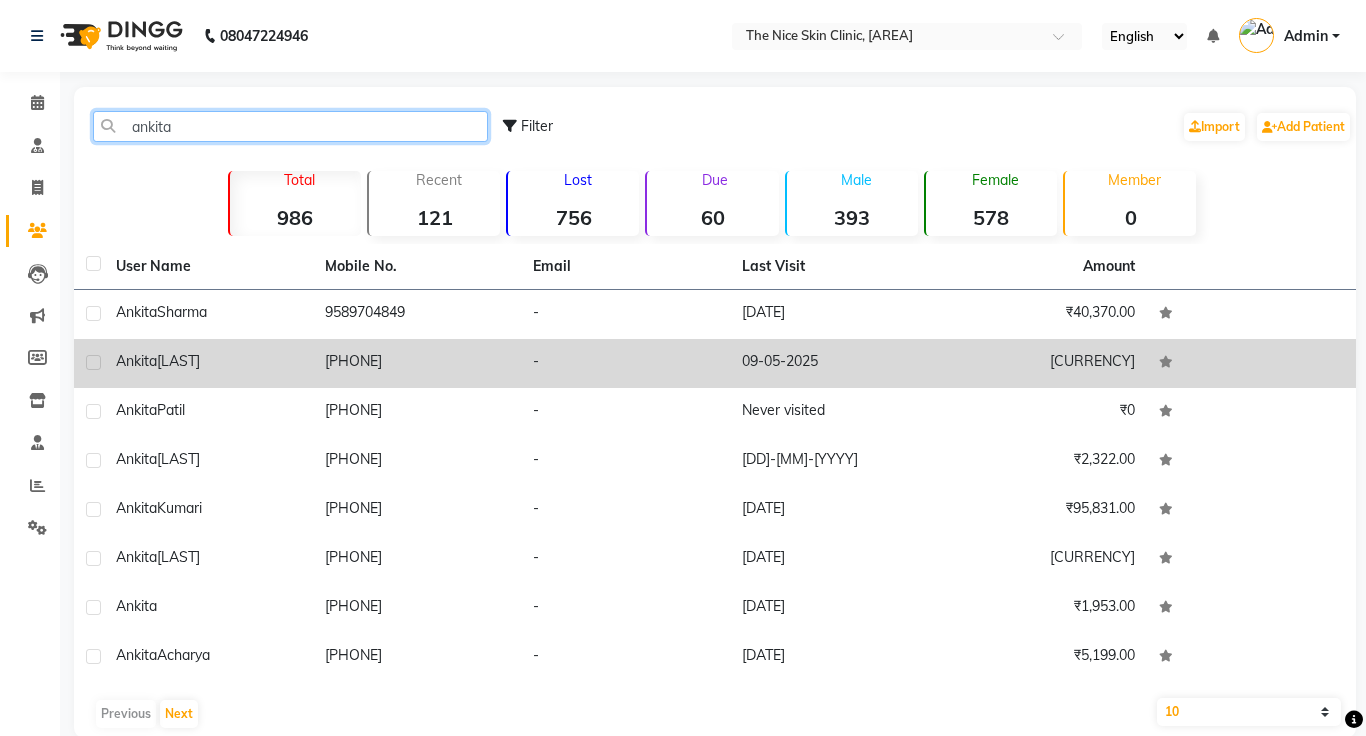 type on "ankita" 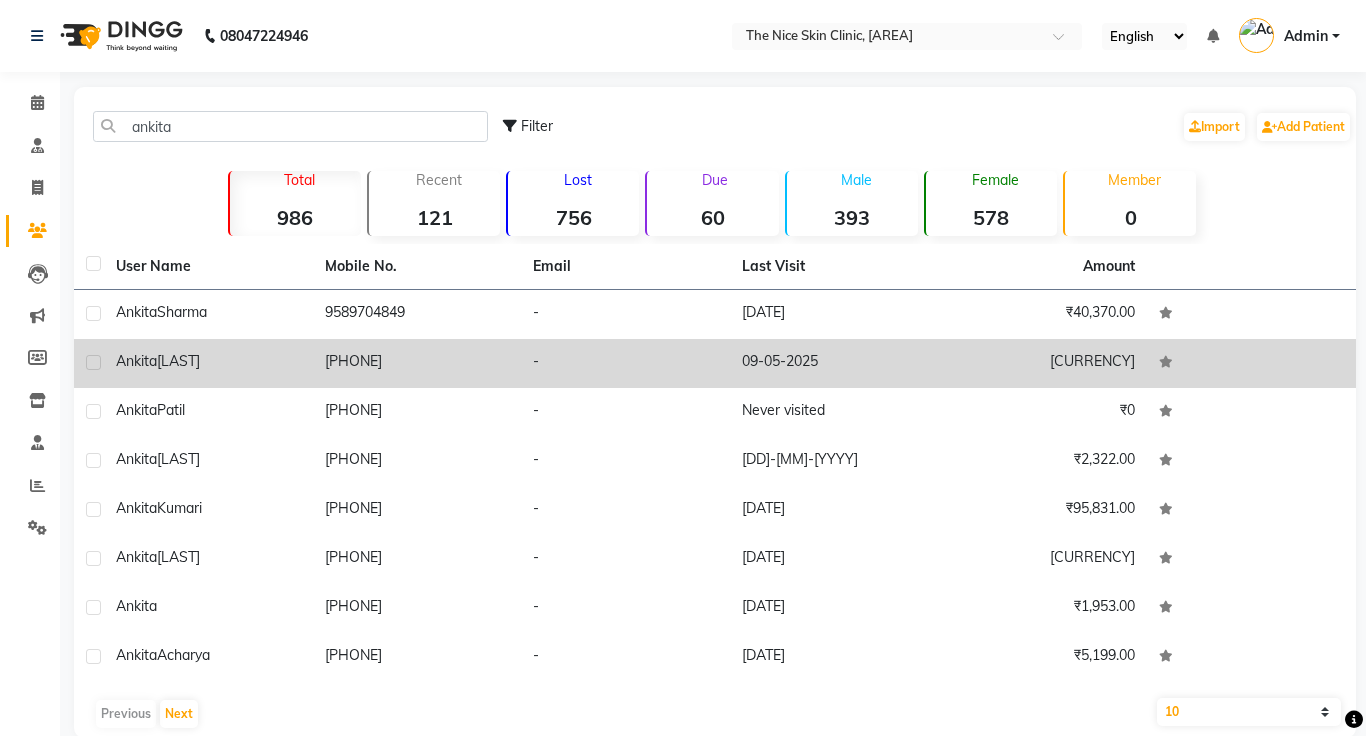 click on "[PHONE]" 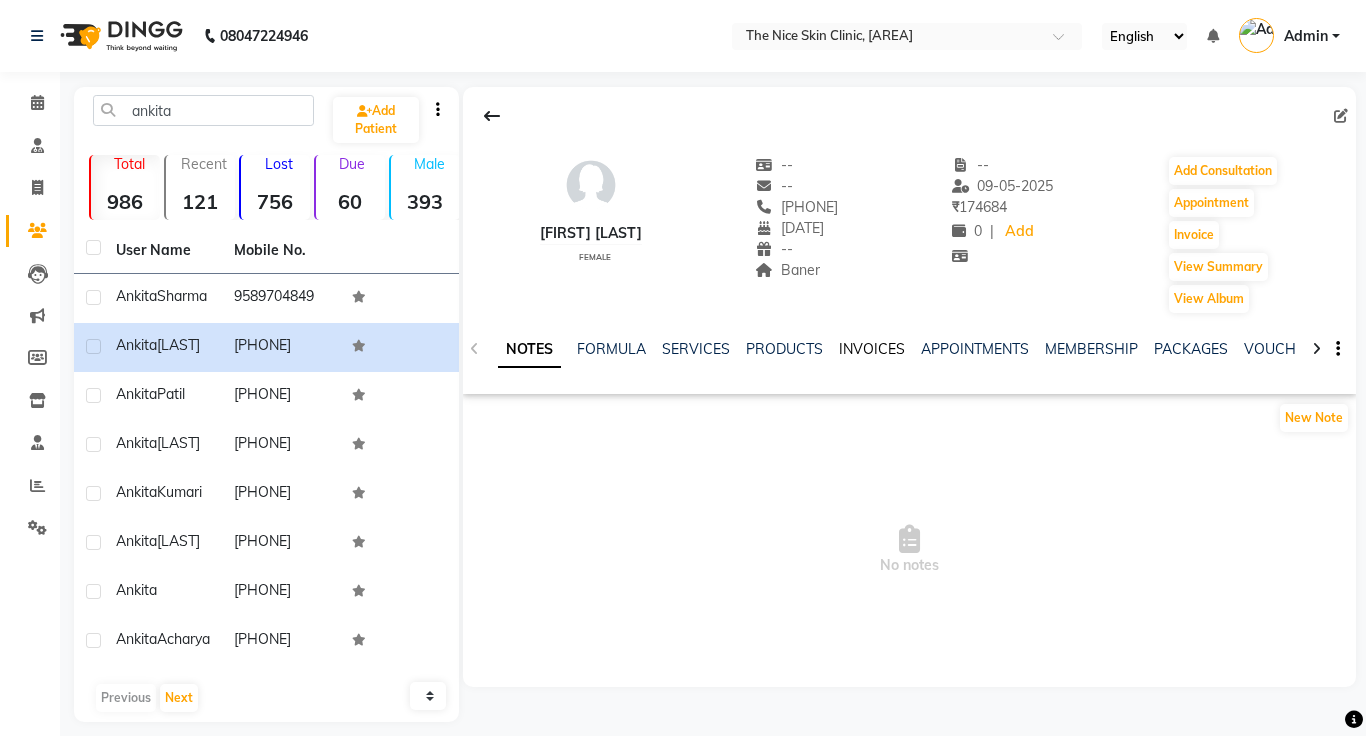 click on "INVOICES" 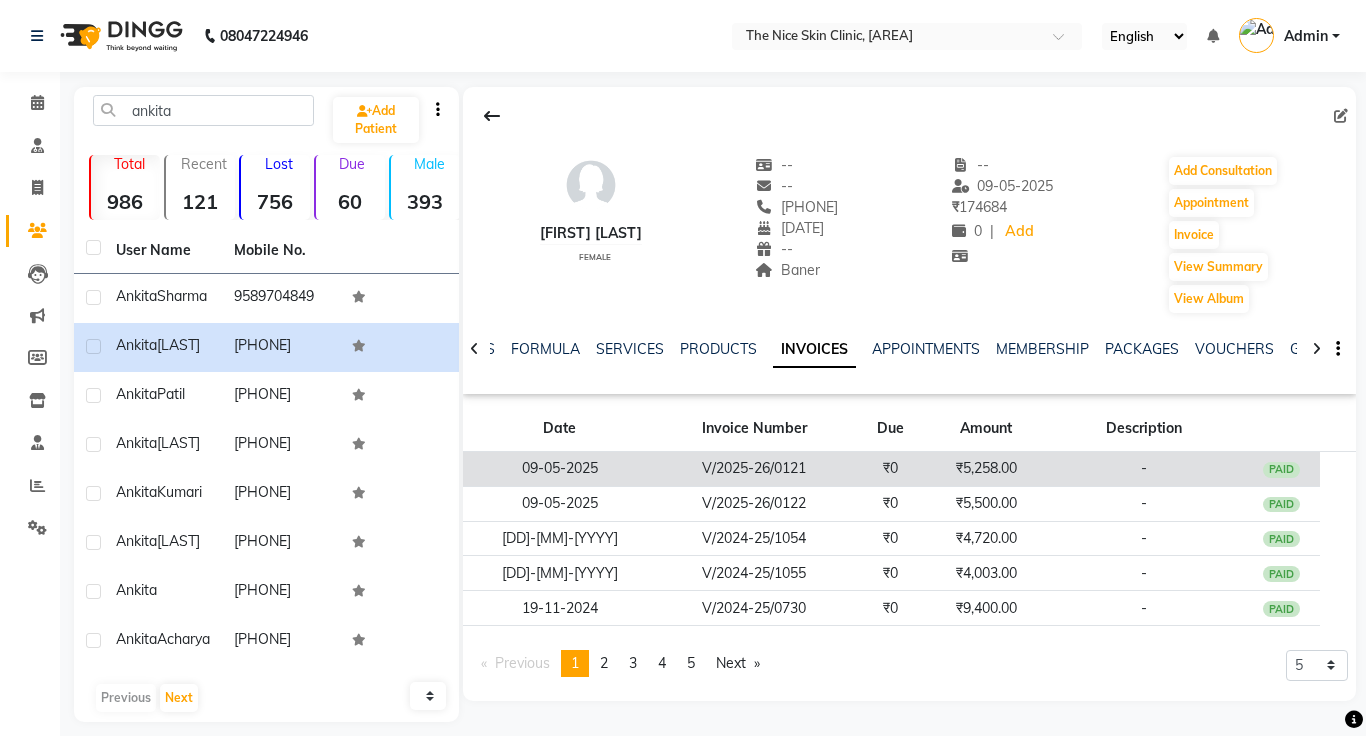 click on "₹0" 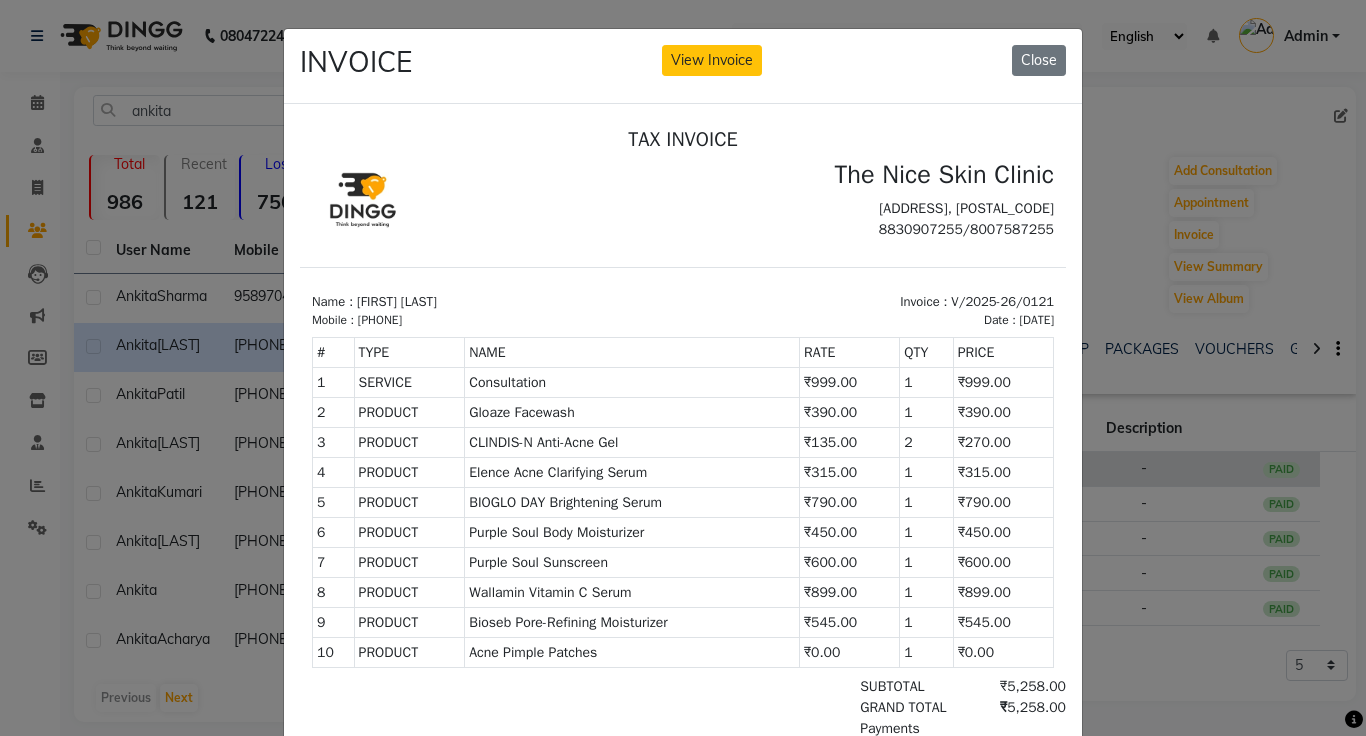 scroll, scrollTop: 0, scrollLeft: 0, axis: both 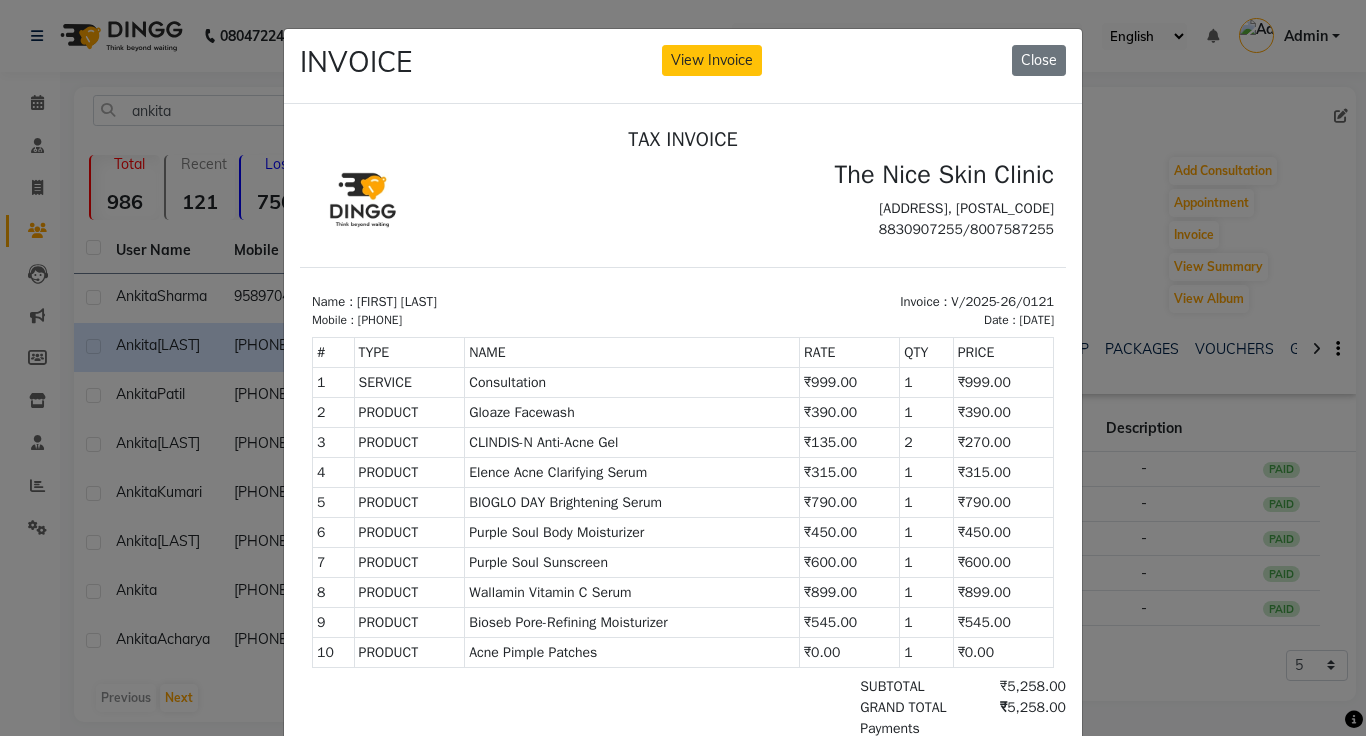 click on "INVOICE View Invoice Close" 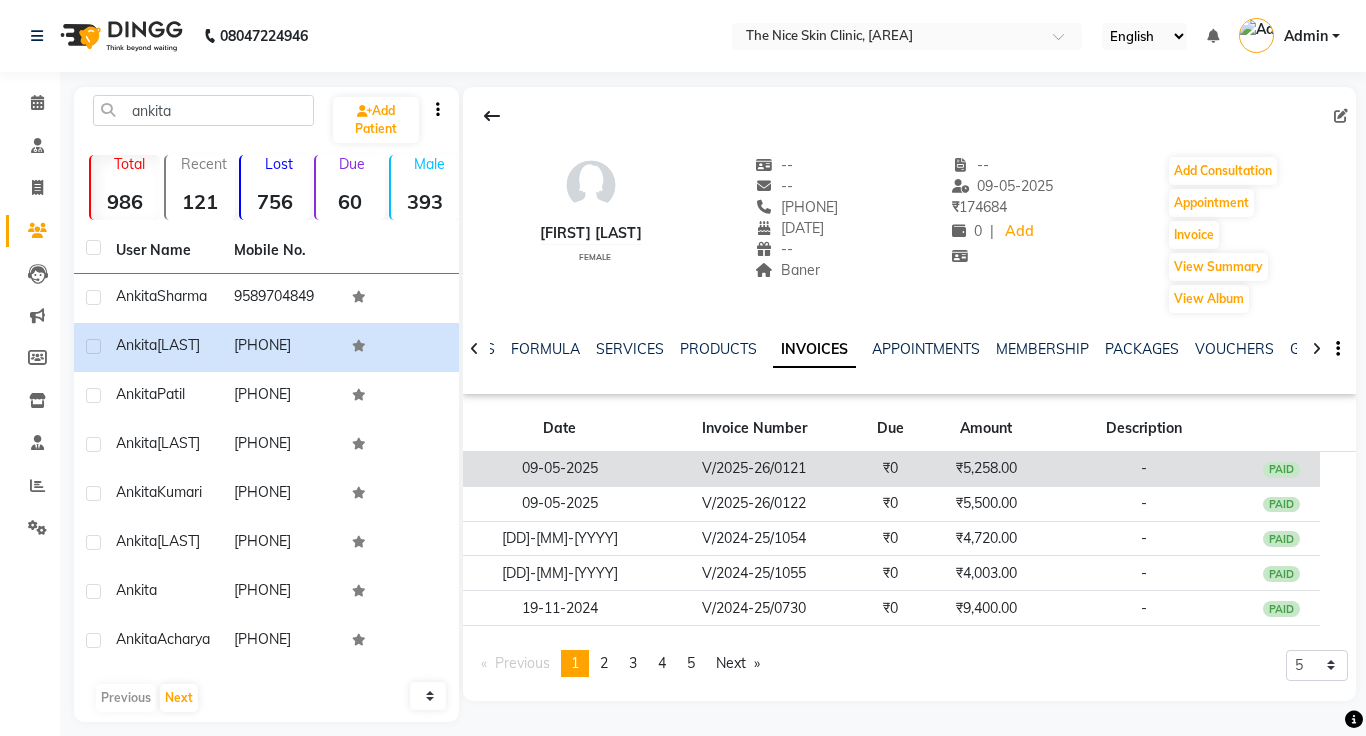 click on "V/2025-26/0121" 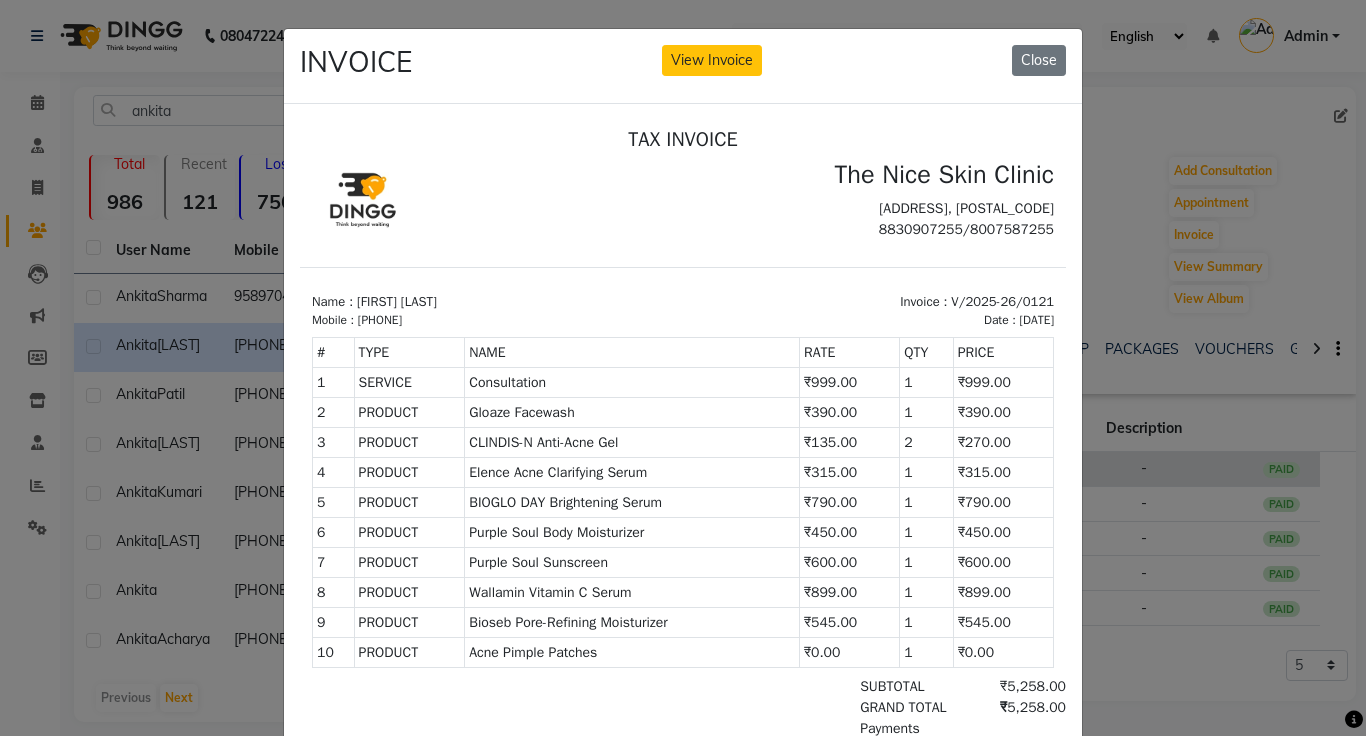 scroll, scrollTop: 0, scrollLeft: 0, axis: both 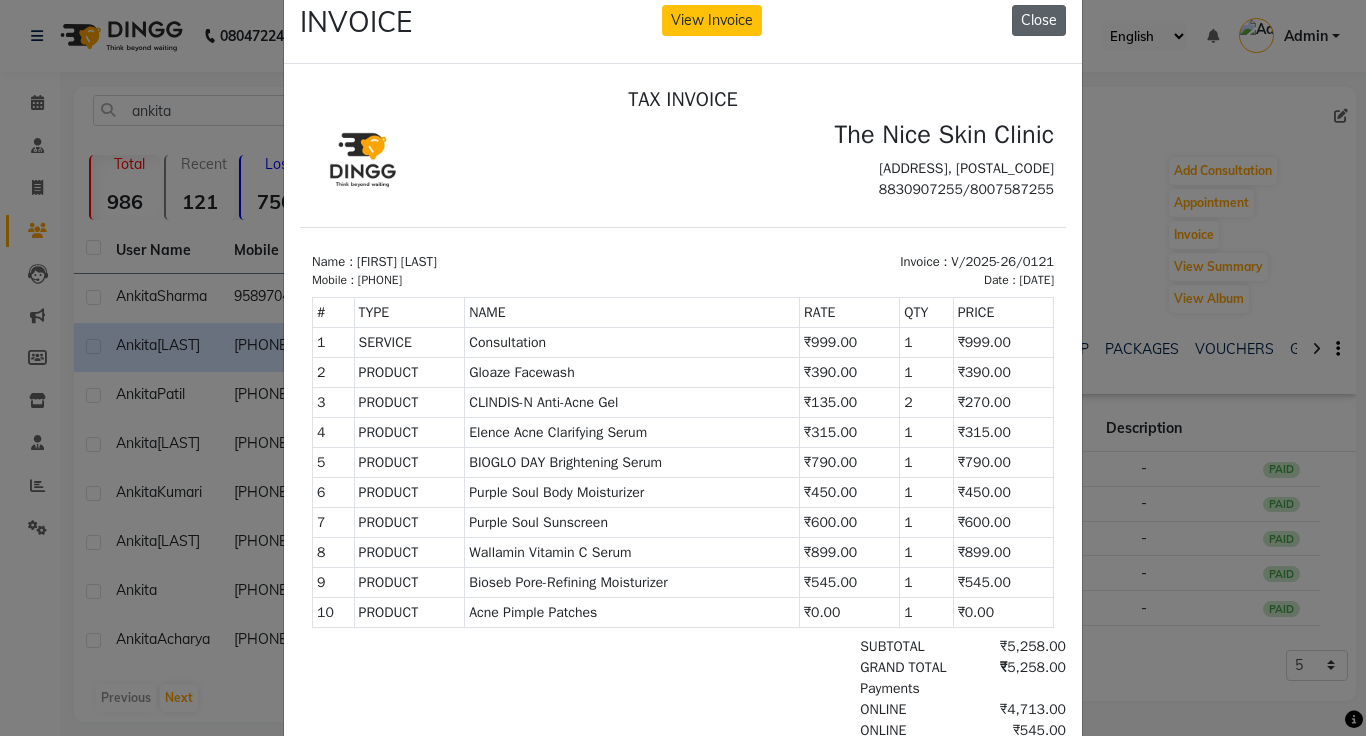 click on "Close" 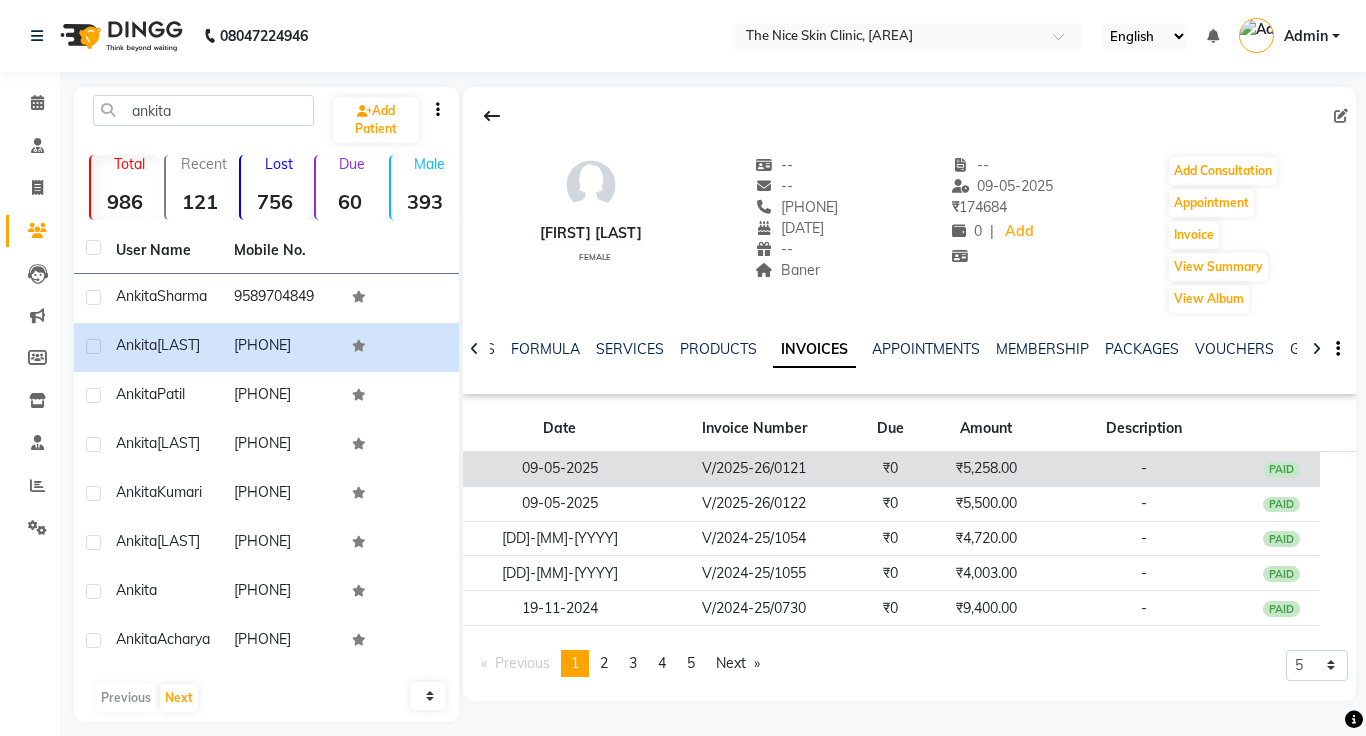 click on "V/2025-26/0121" 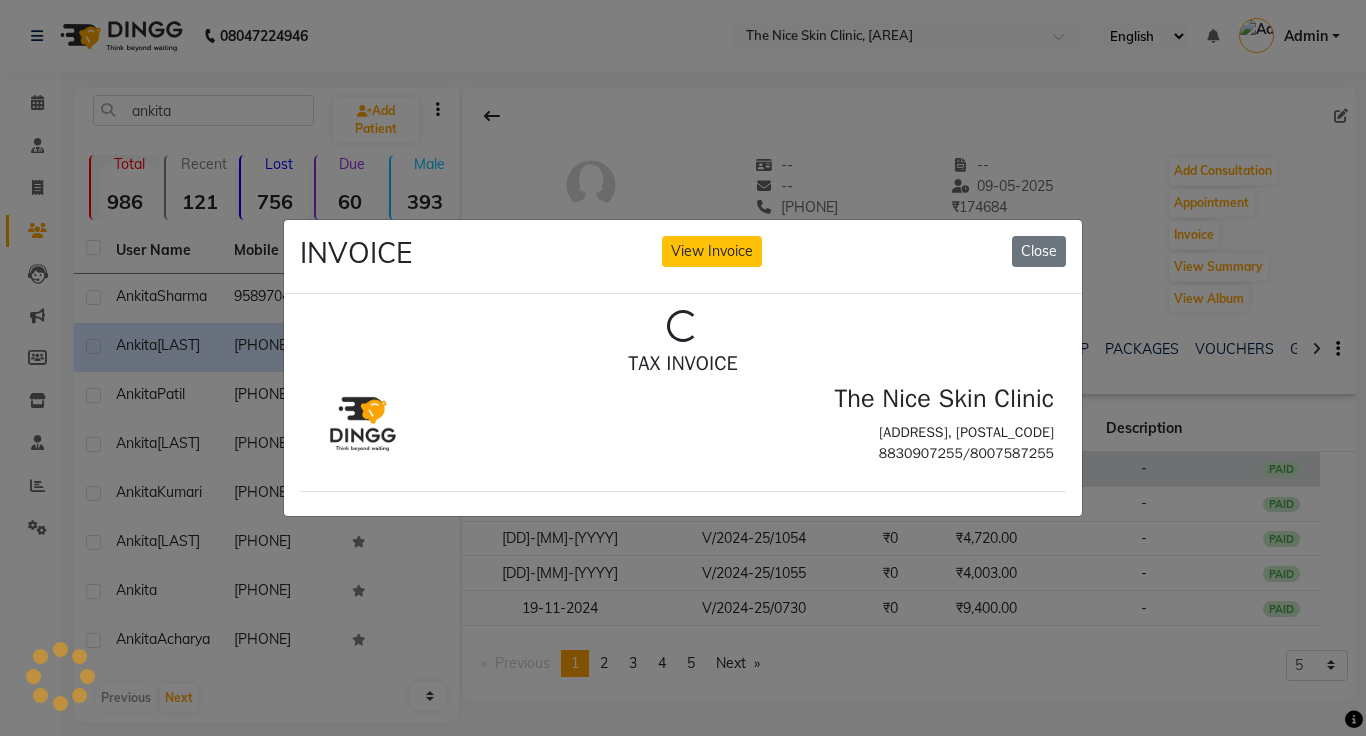 scroll, scrollTop: 0, scrollLeft: 0, axis: both 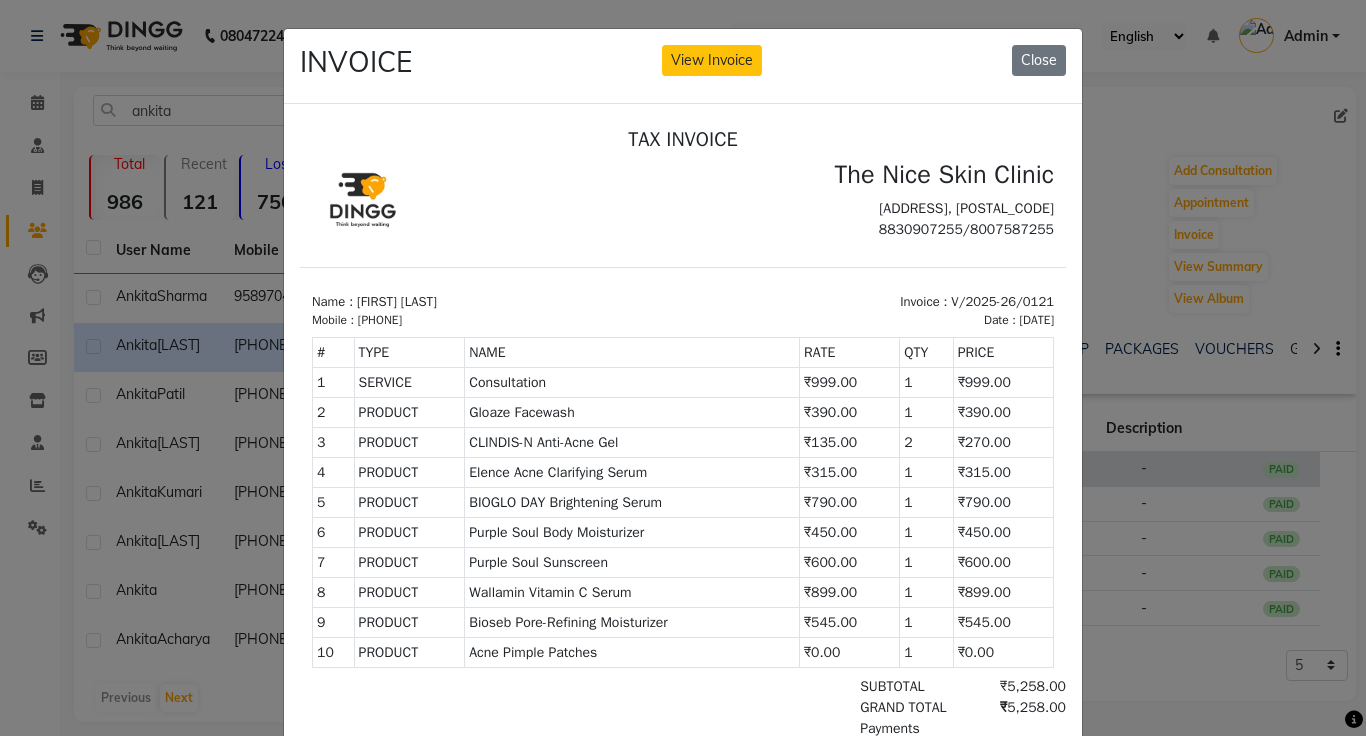 type 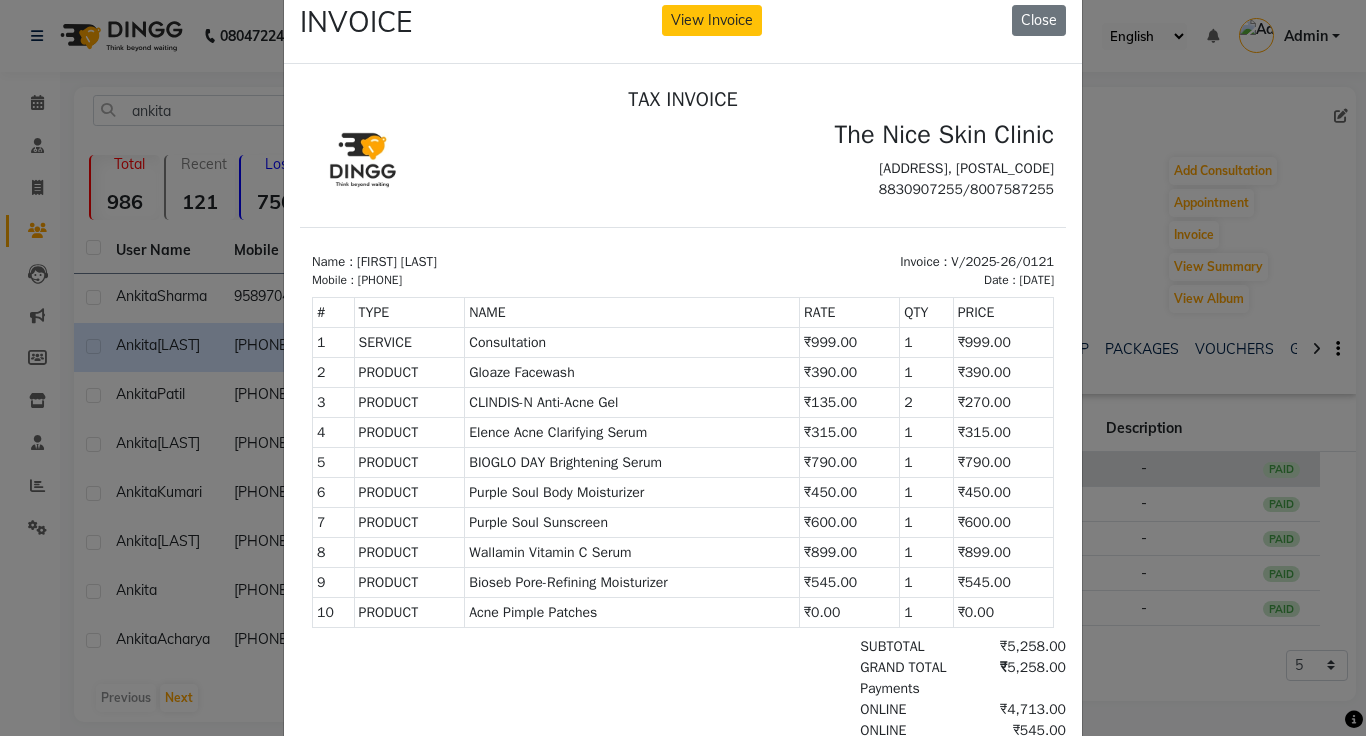 scroll, scrollTop: 80, scrollLeft: 0, axis: vertical 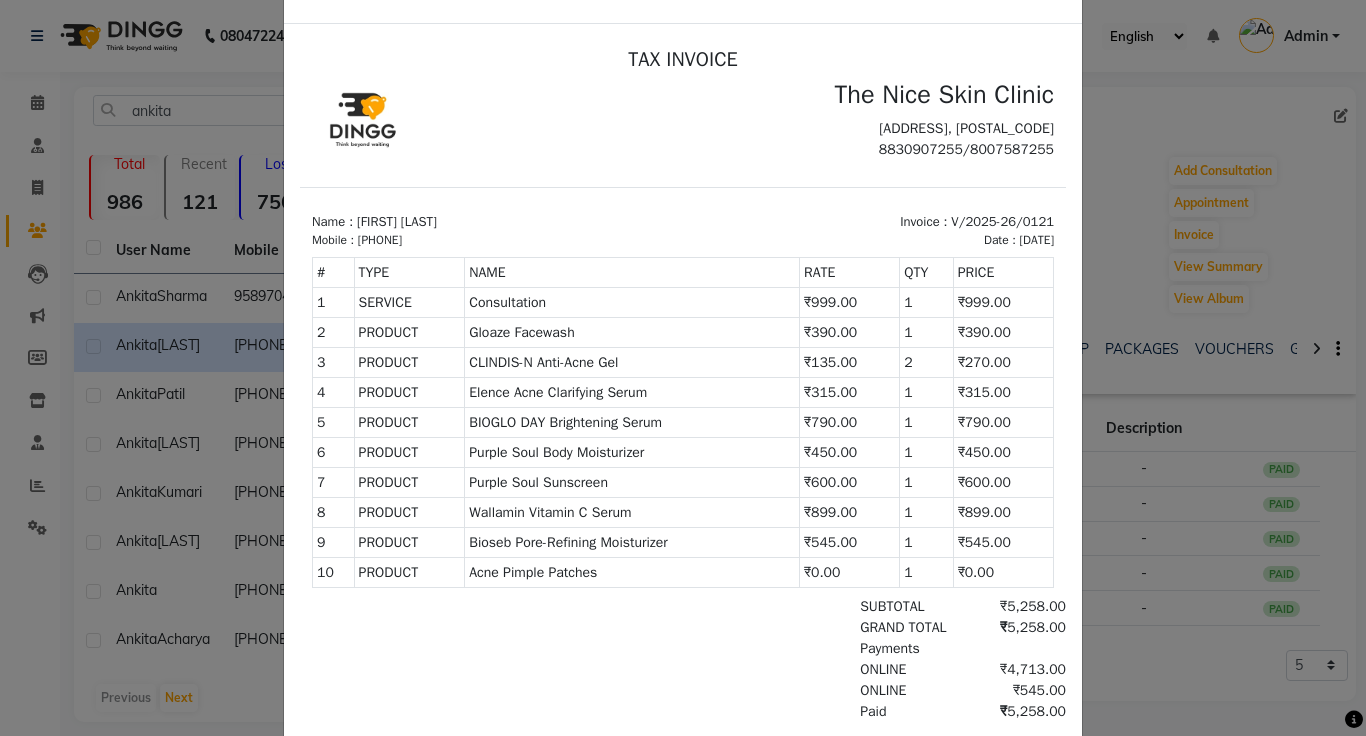 click on "INVOICE View Invoice Close" 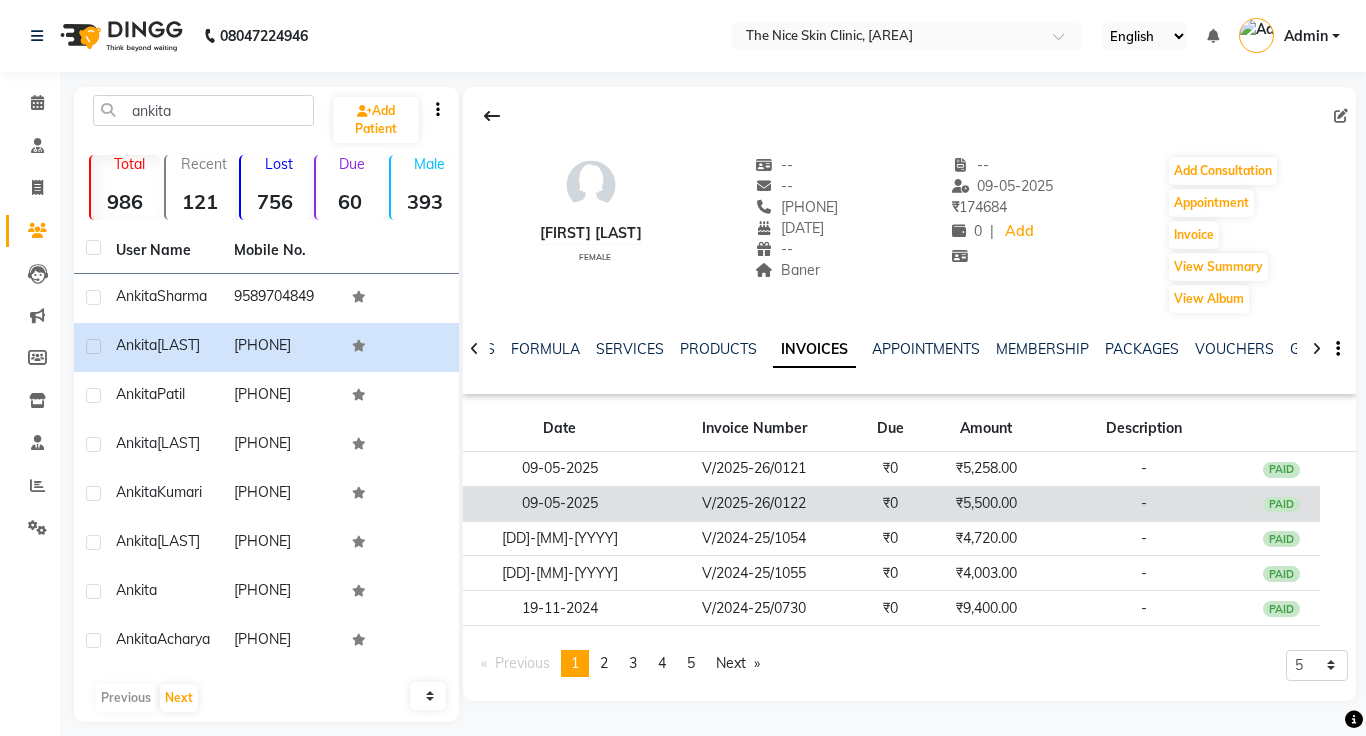 click on "V/2025-26/0122" 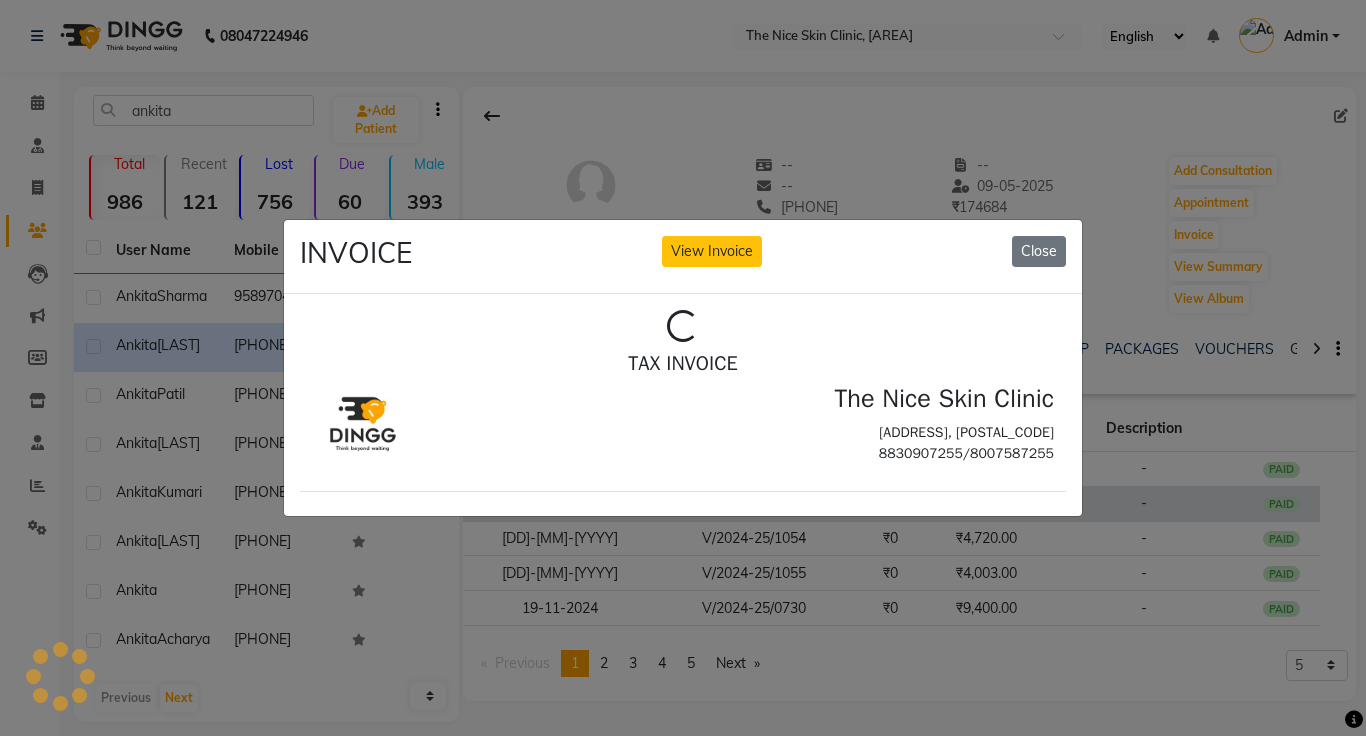 scroll, scrollTop: 0, scrollLeft: 0, axis: both 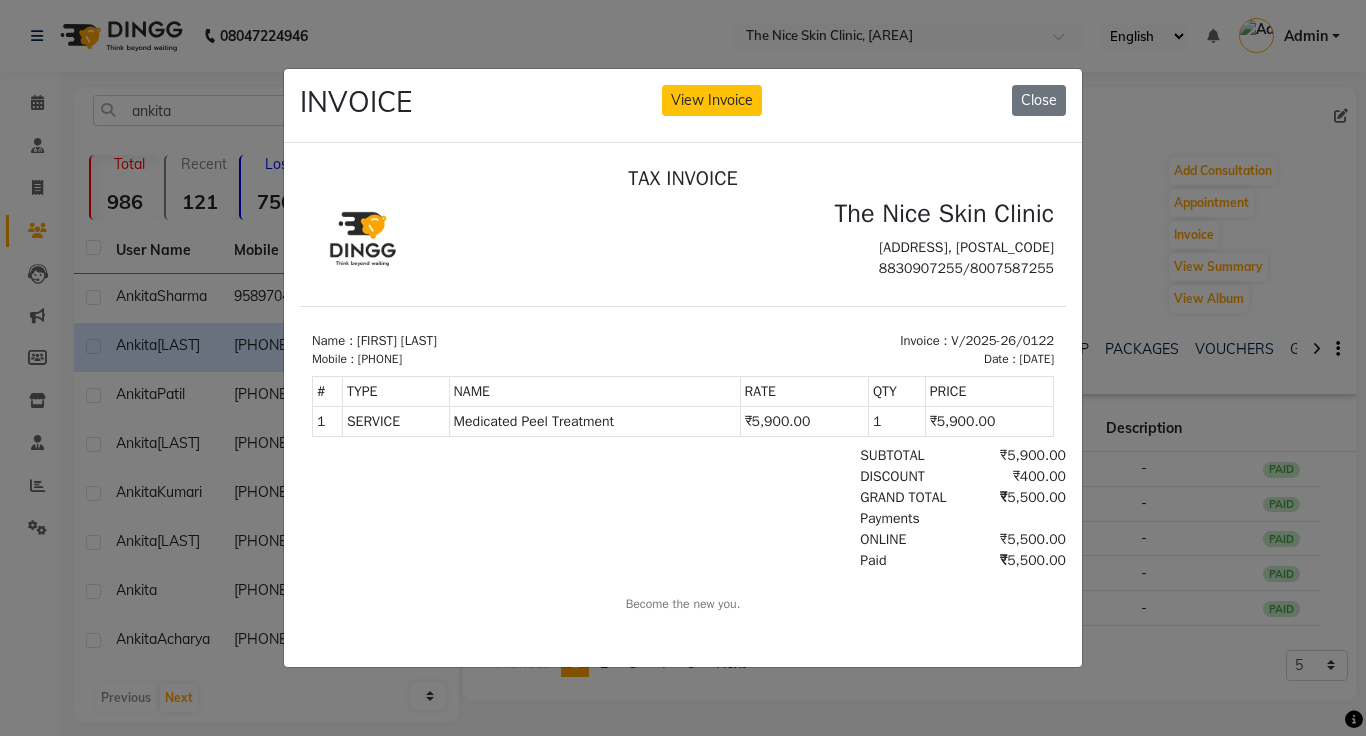 type 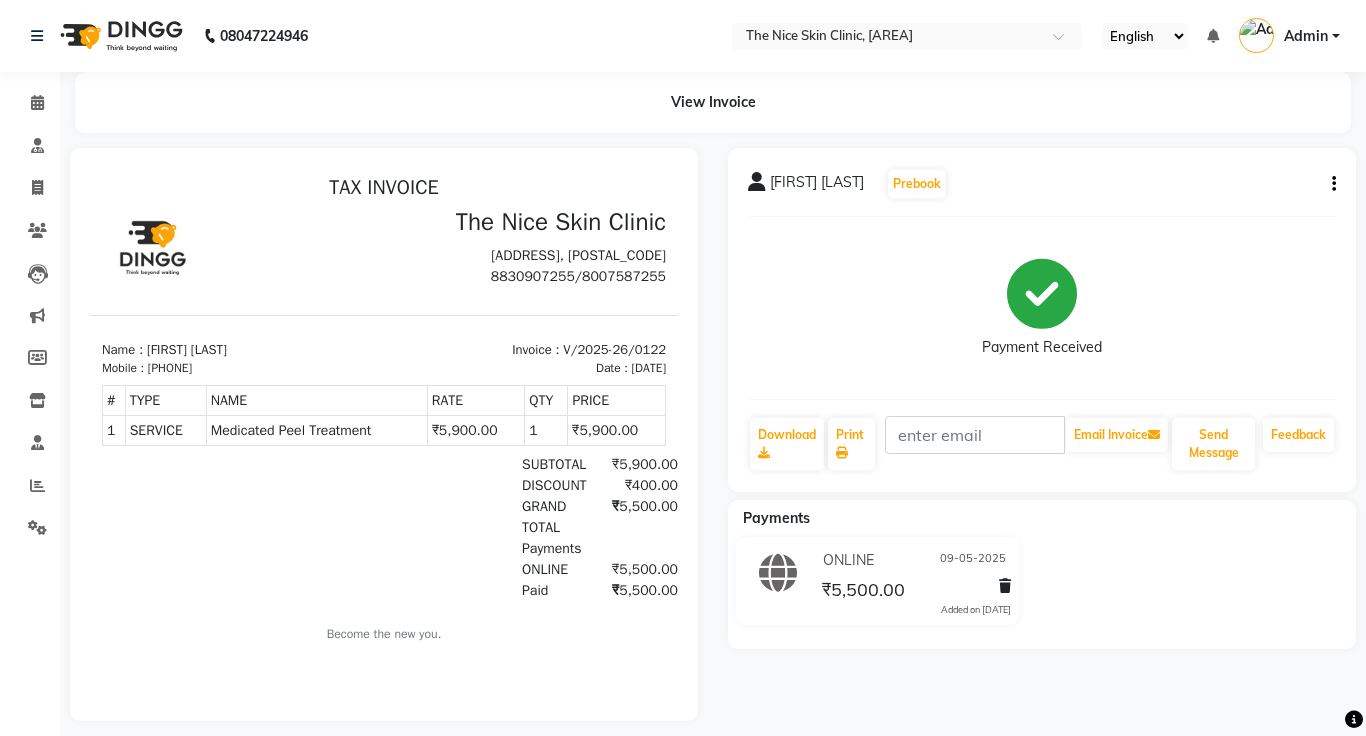 scroll, scrollTop: 0, scrollLeft: 0, axis: both 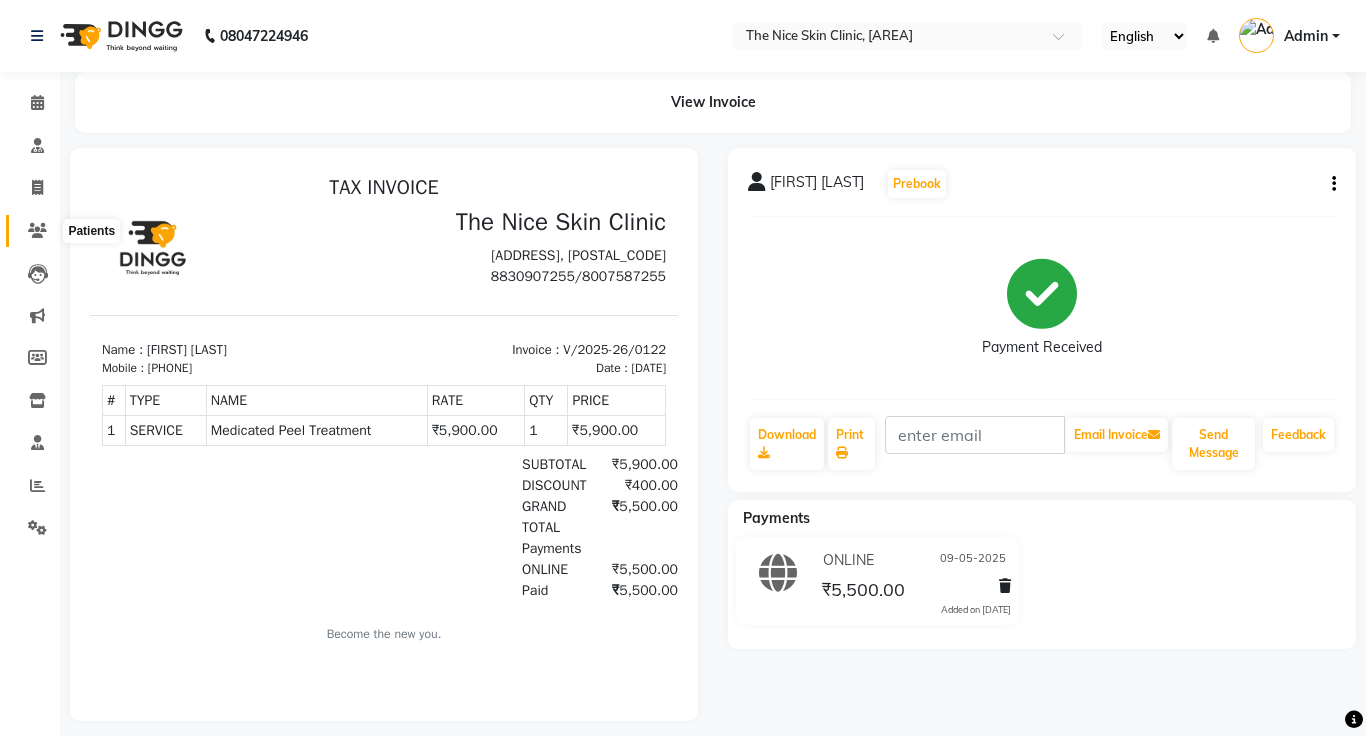 click 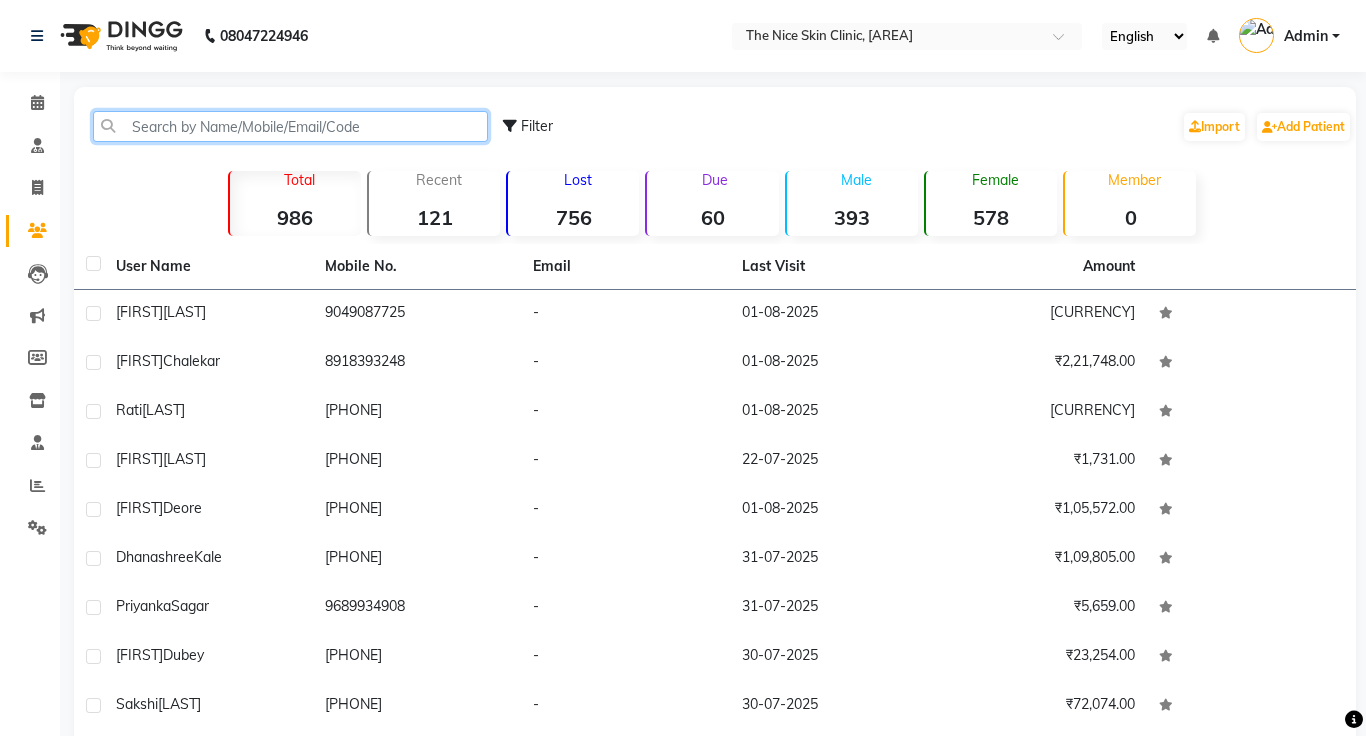 click 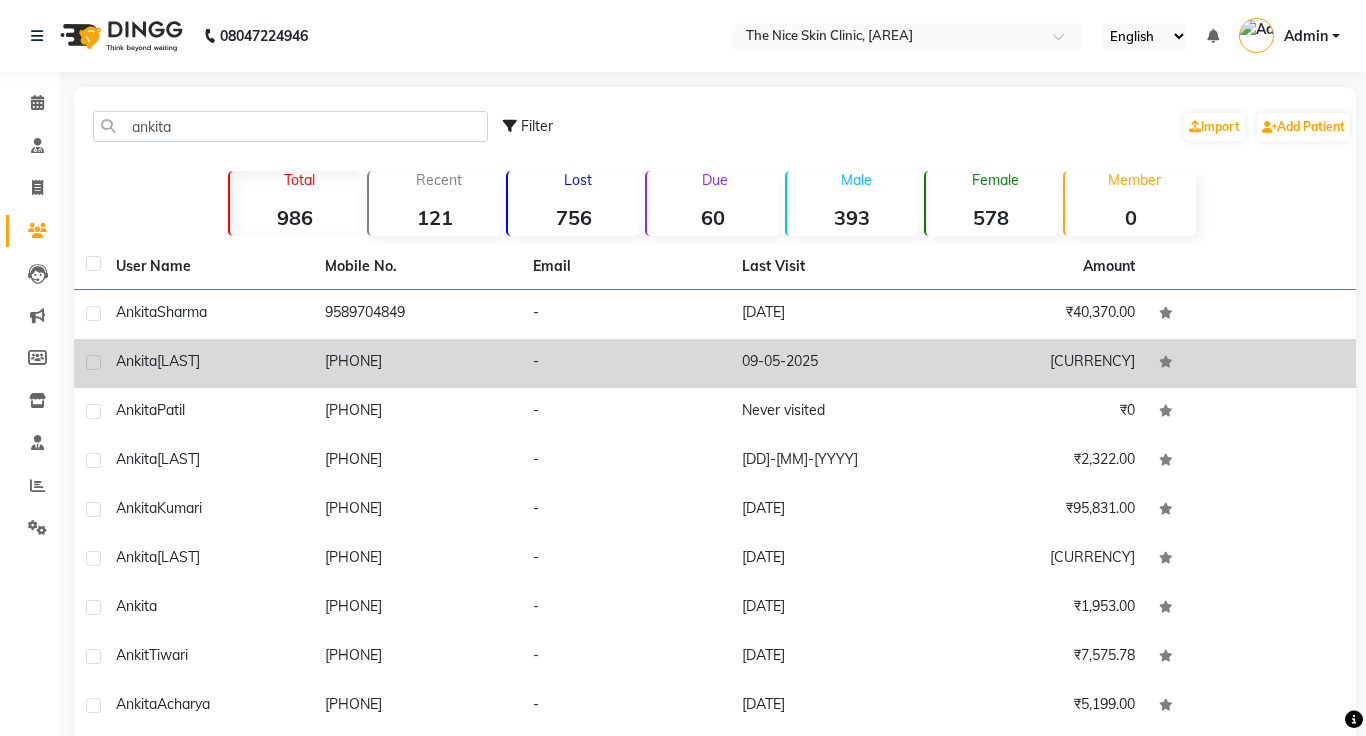 click on "[FIRST] [LAST]" 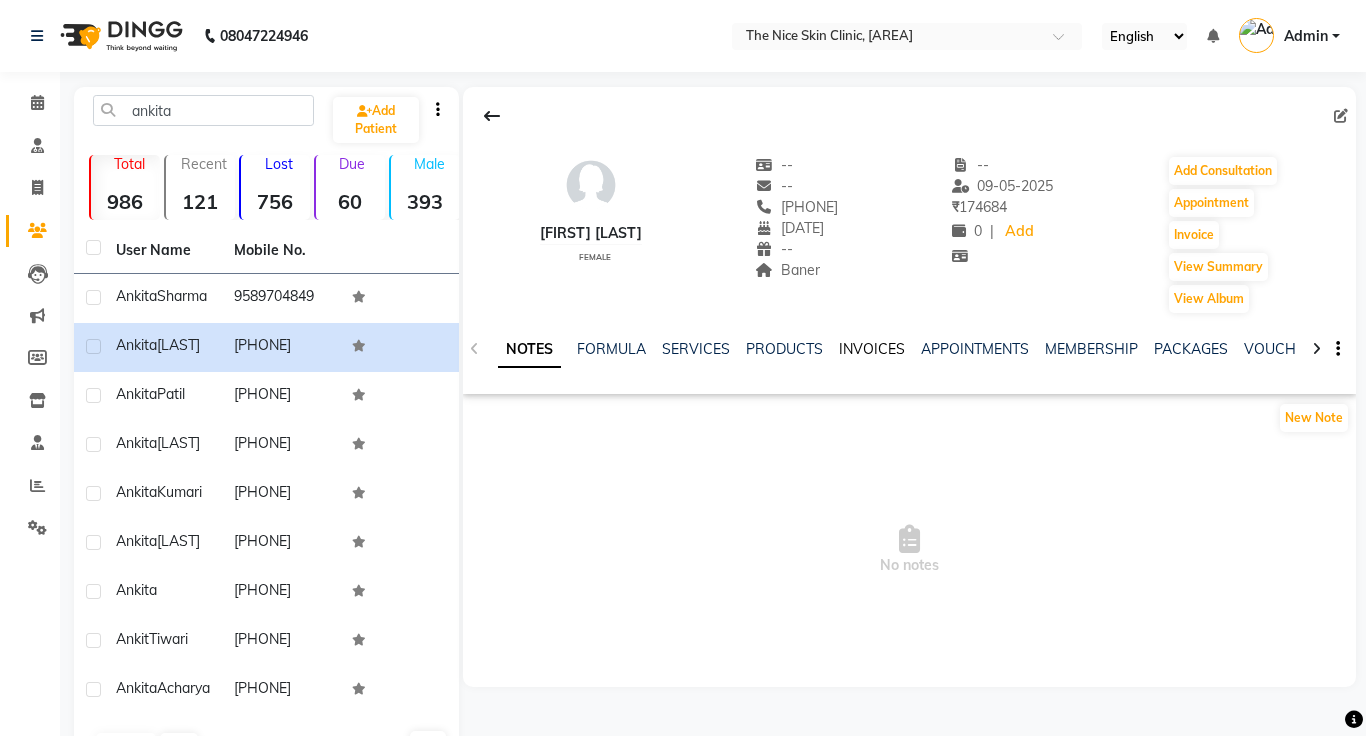 click on "INVOICES" 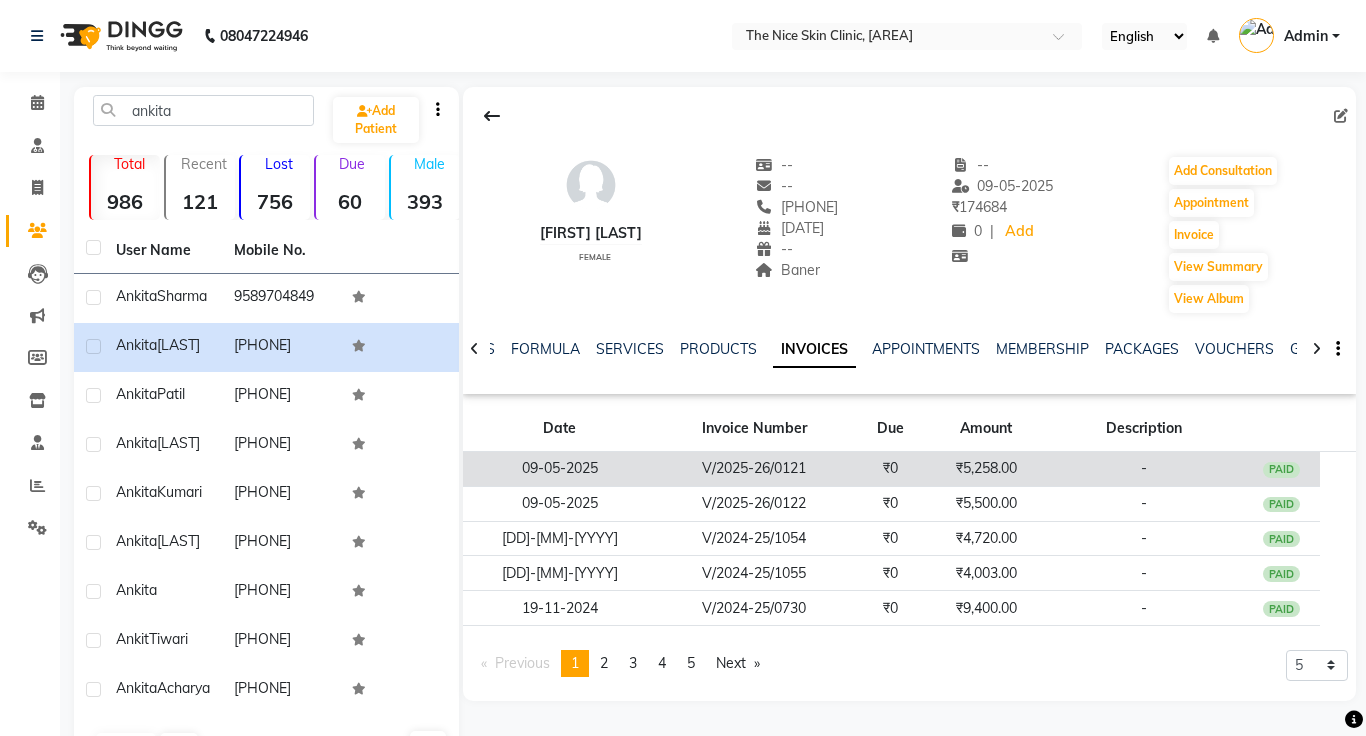 click on "₹5,258.00" 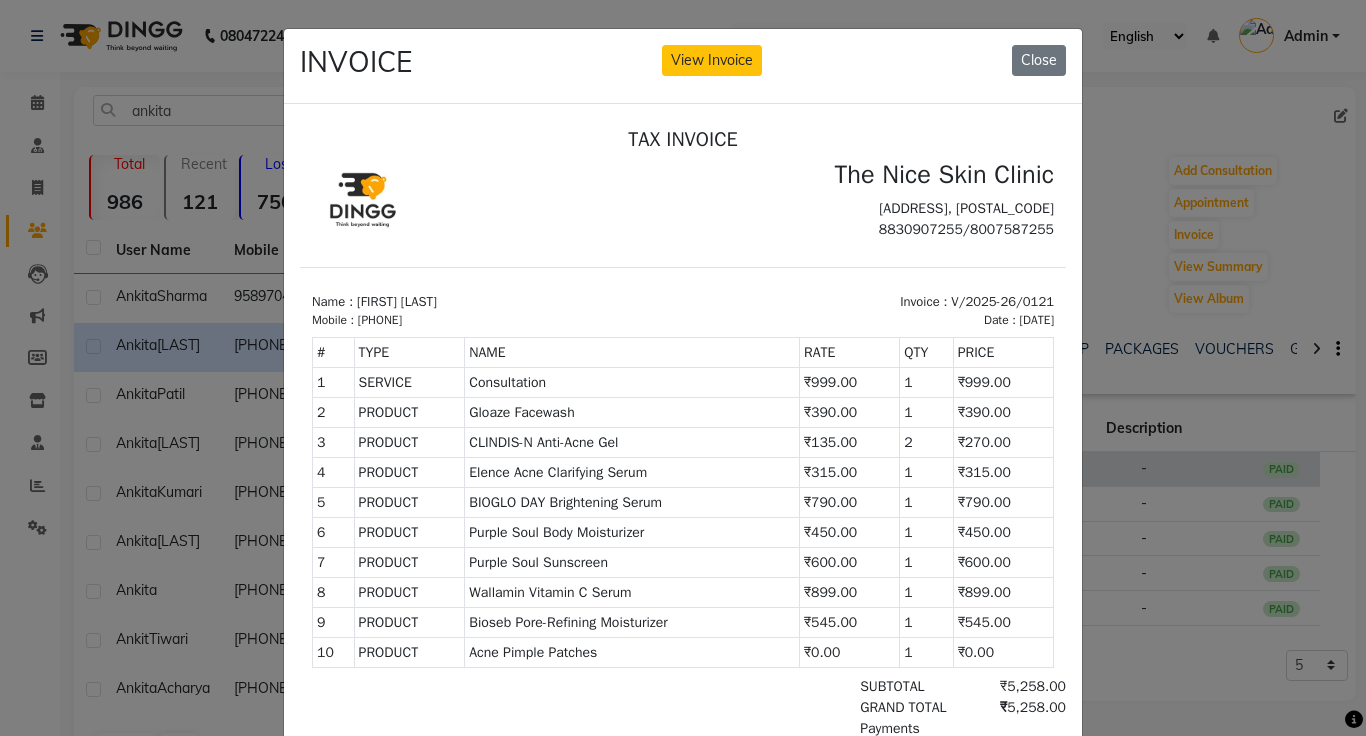 scroll, scrollTop: 8, scrollLeft: 0, axis: vertical 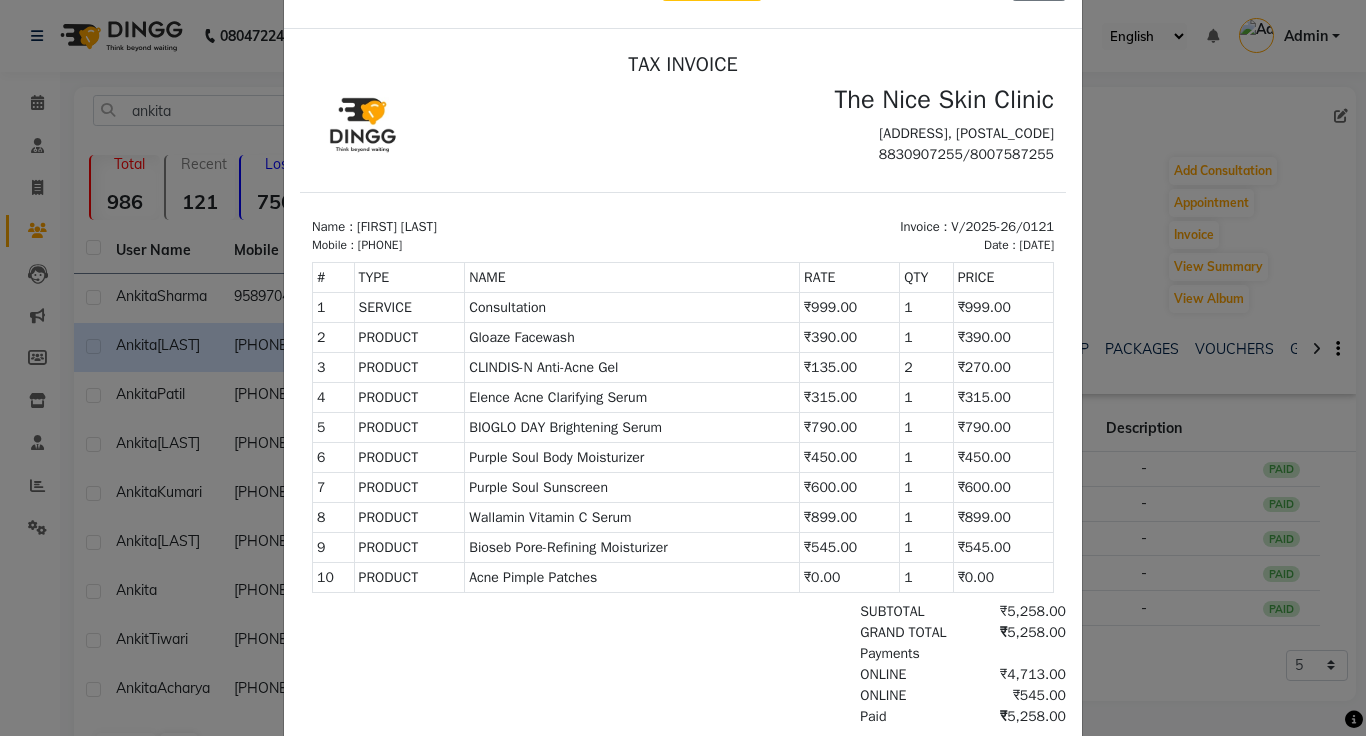 click on "INVOICE View Invoice Close" 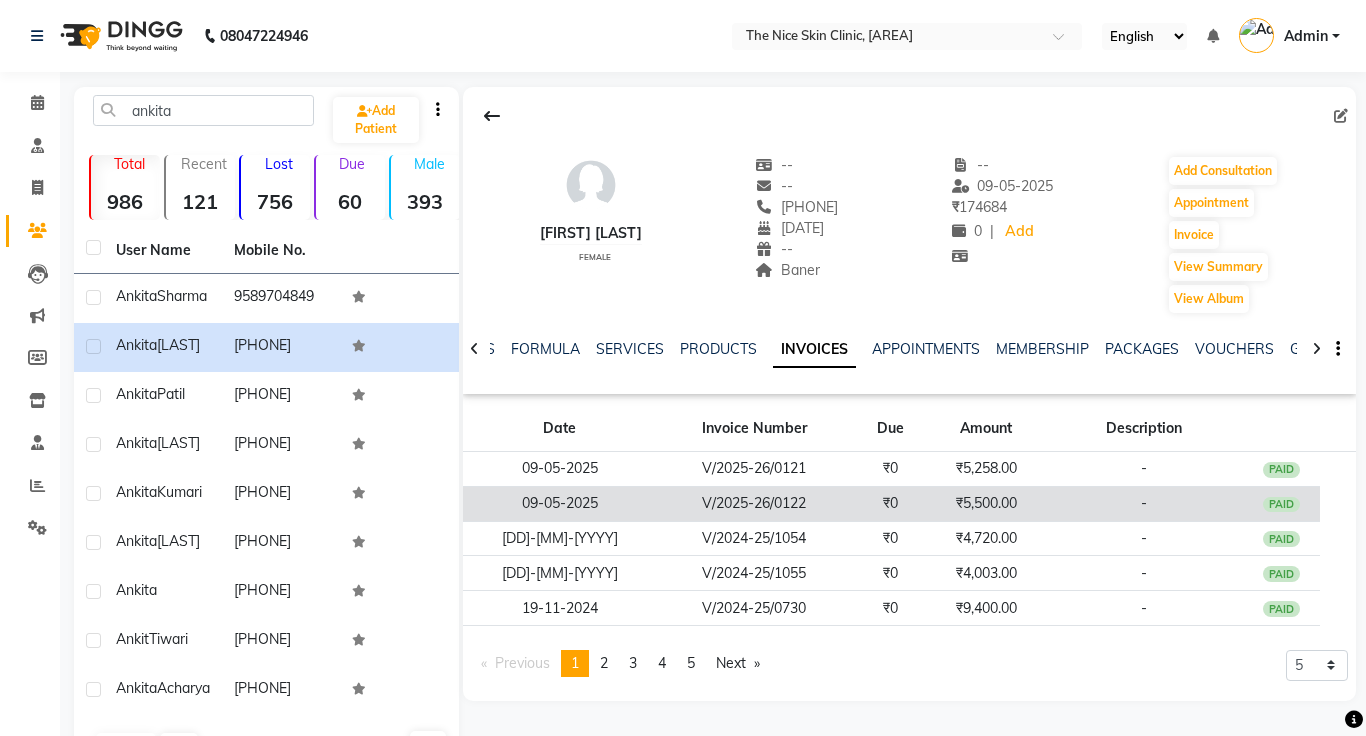 click on "₹5,500.00" 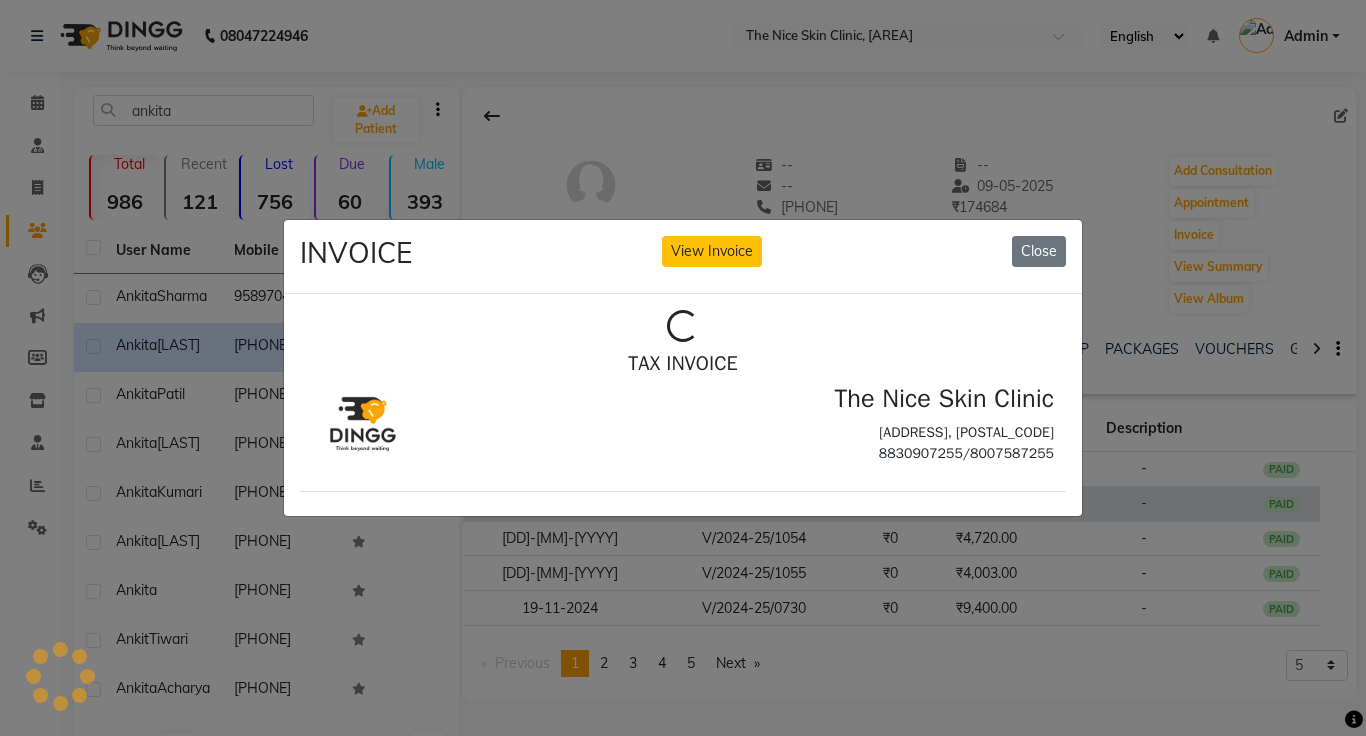 scroll, scrollTop: 0, scrollLeft: 0, axis: both 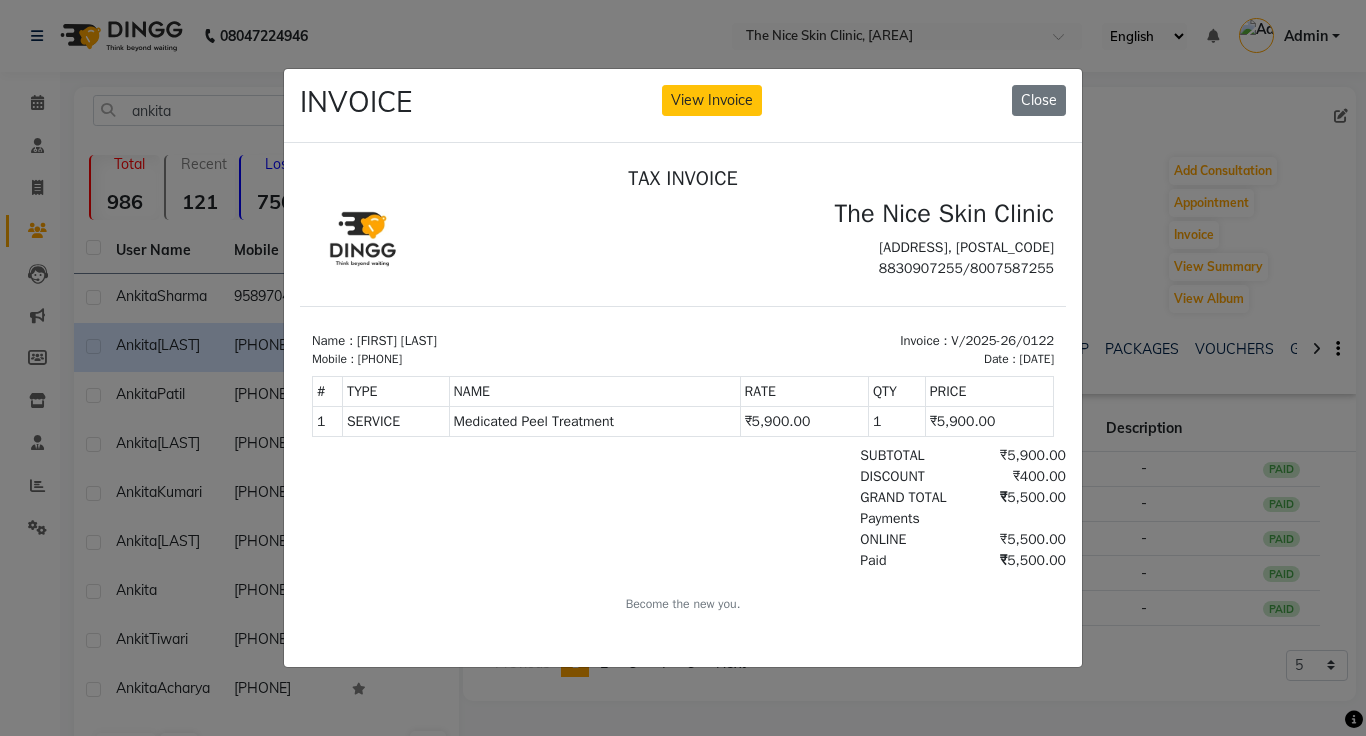 click on "INVOICE View Invoice Close" 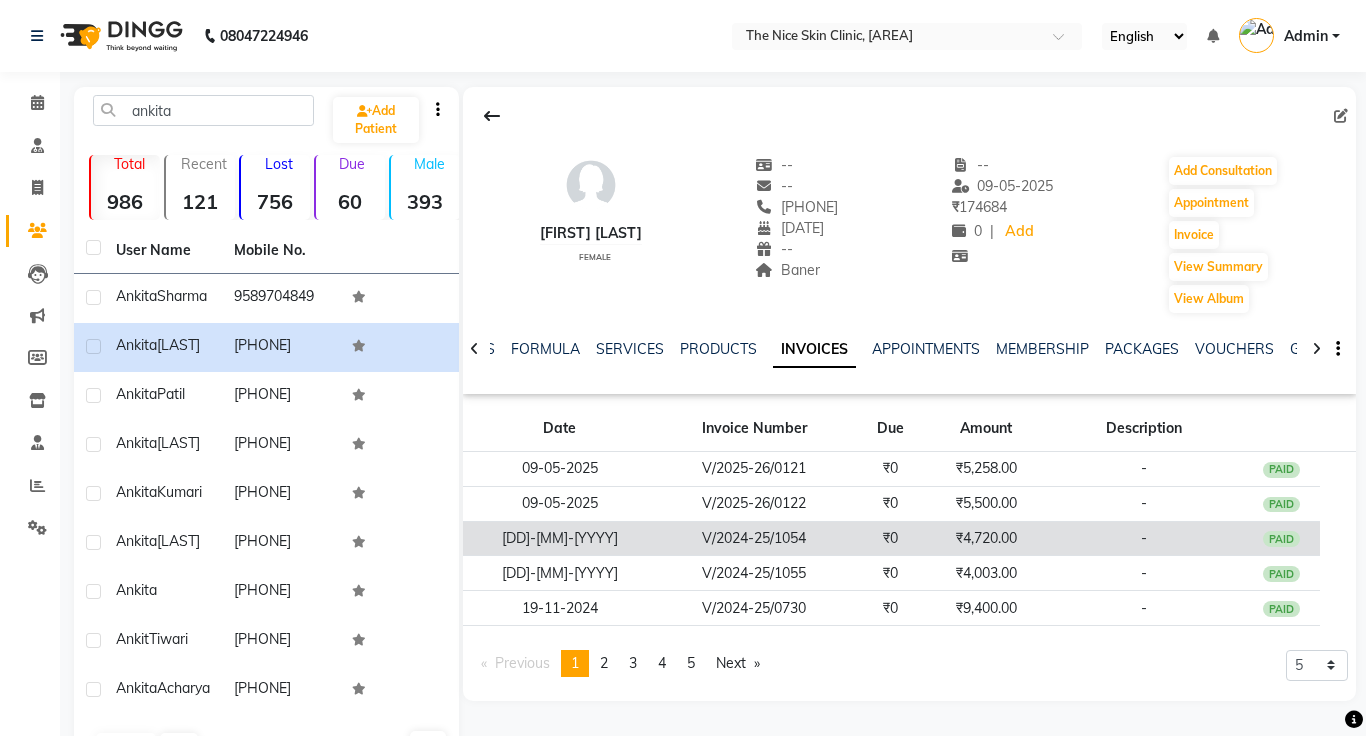 click on "-" 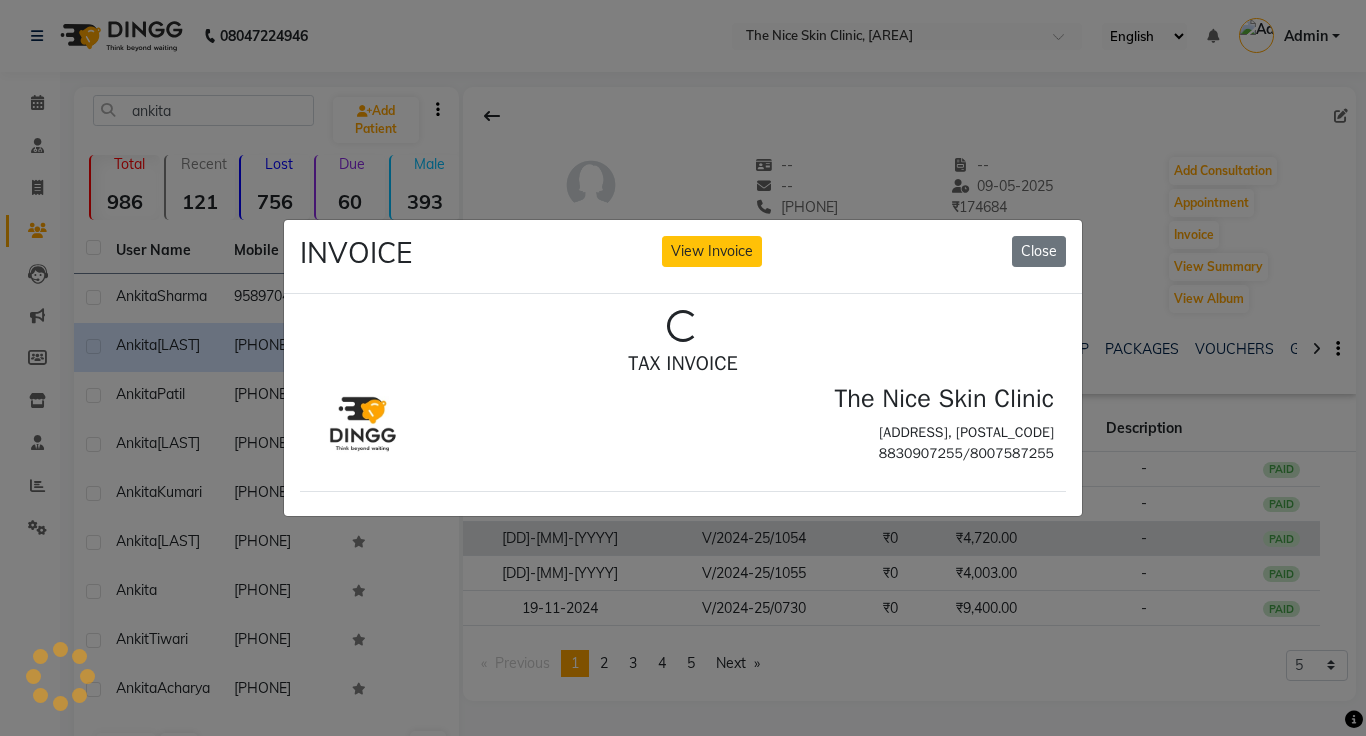 scroll, scrollTop: 0, scrollLeft: 0, axis: both 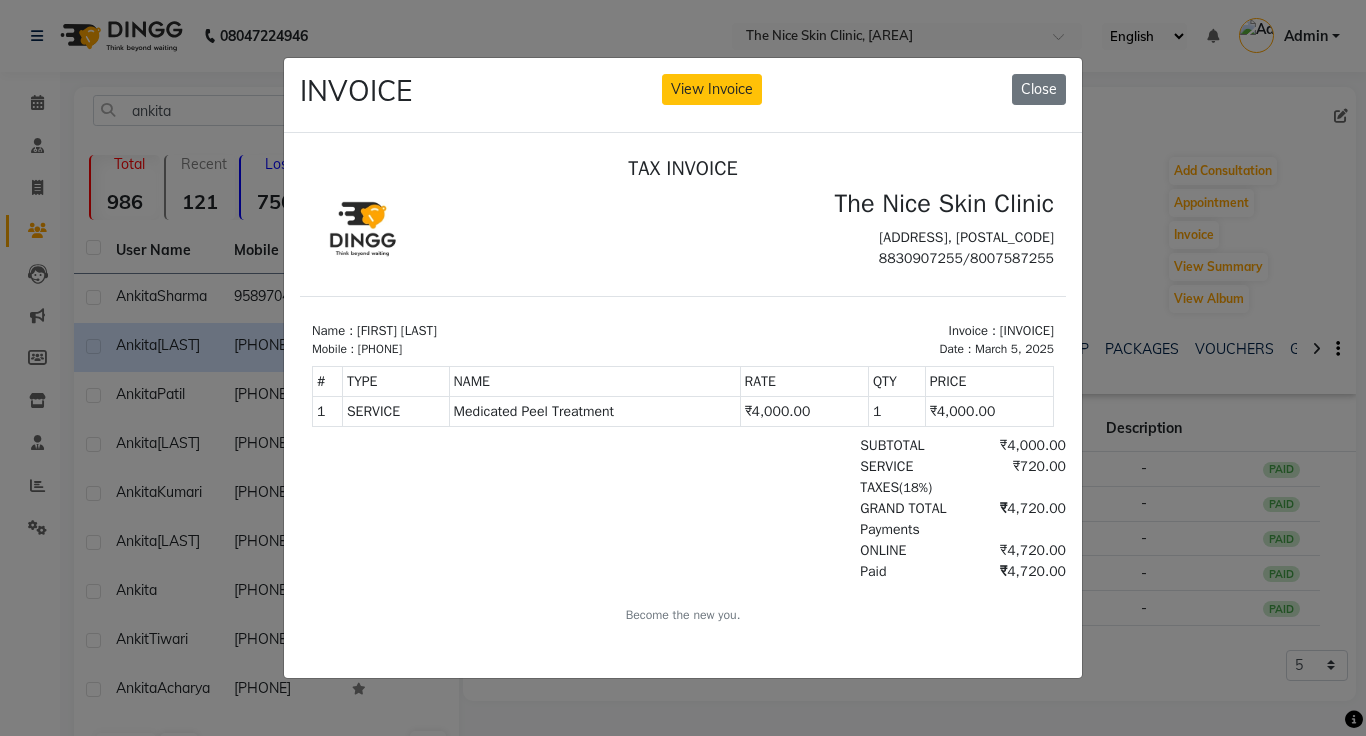 click on "INVOICE View Invoice Close" 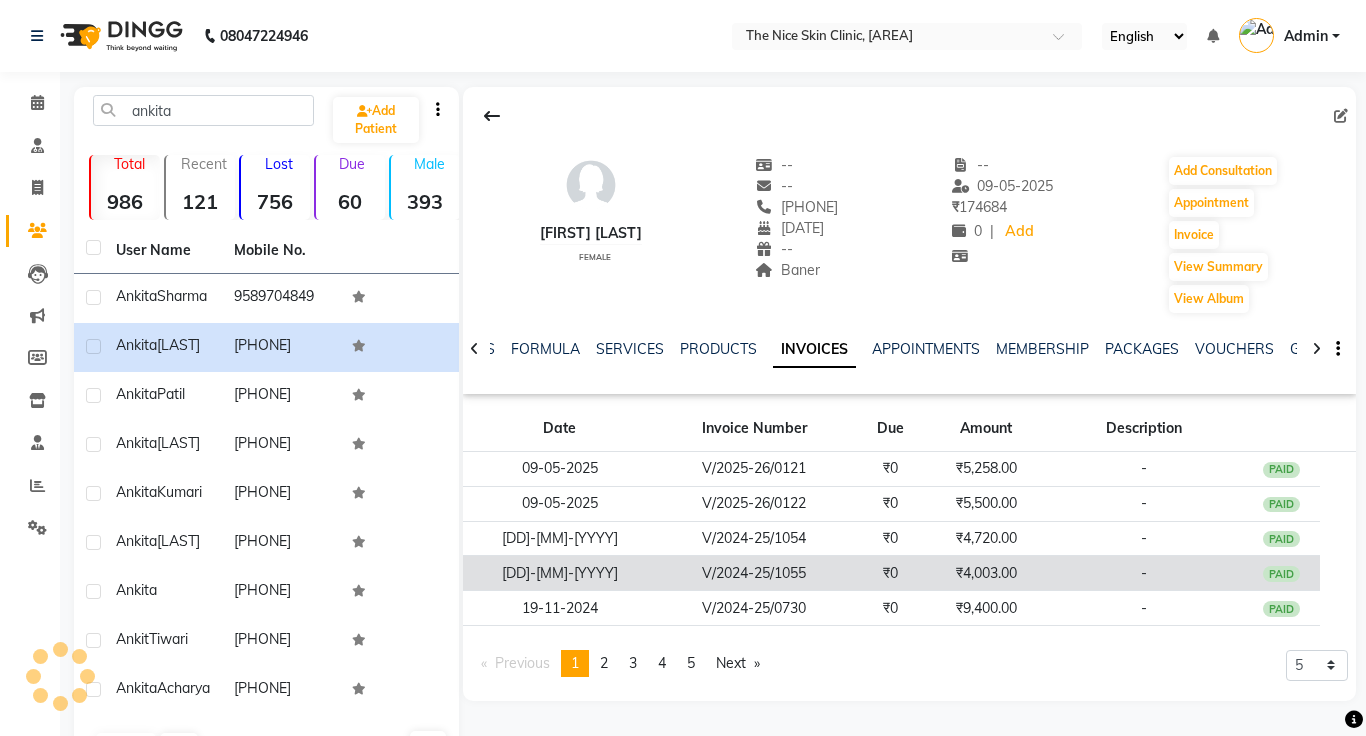 click on "₹4,003.00" 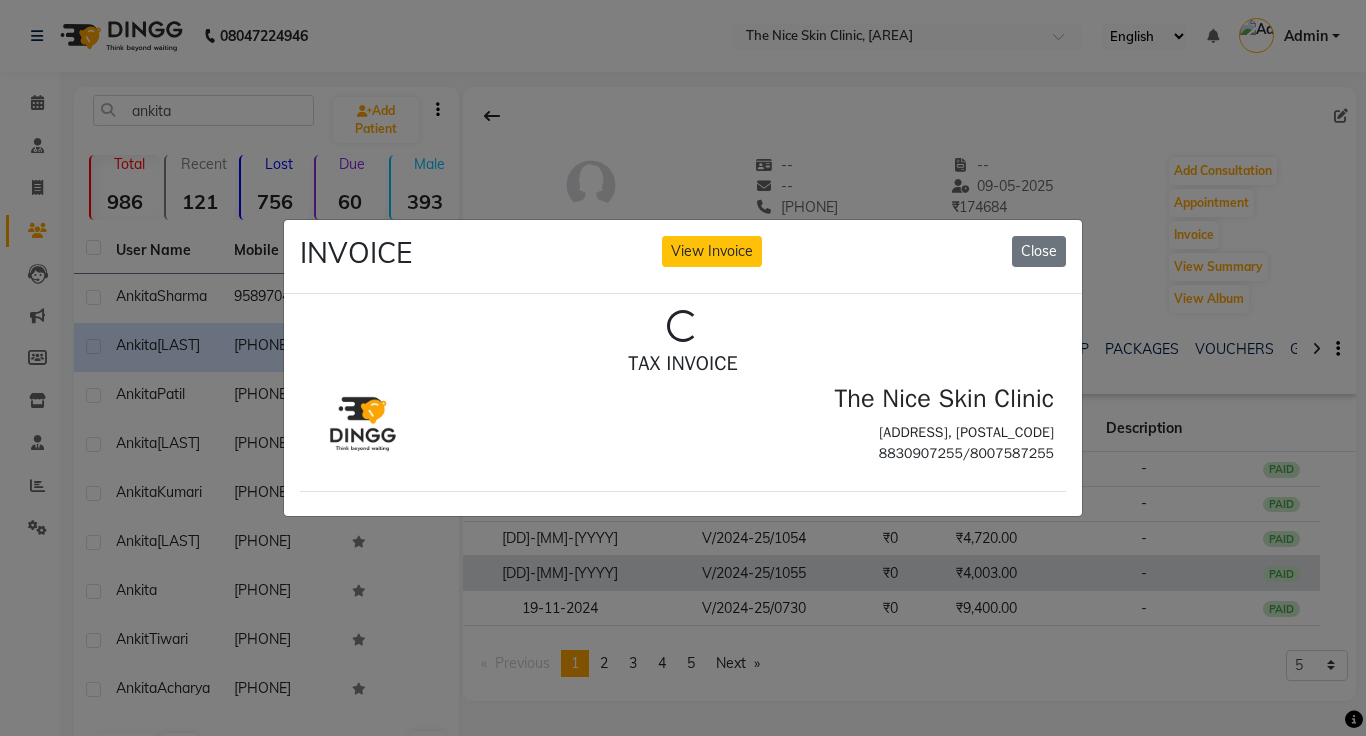 scroll, scrollTop: 0, scrollLeft: 0, axis: both 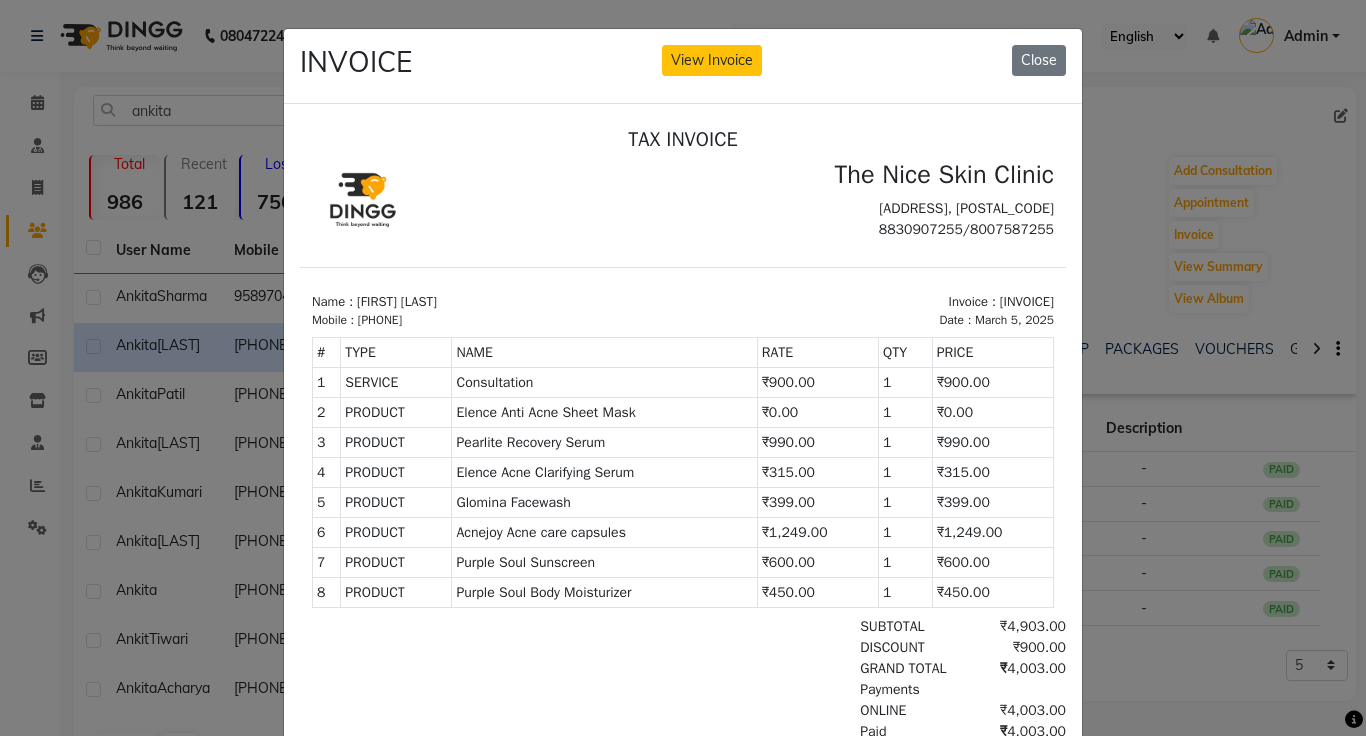 click on "INVOICE View Invoice Close" 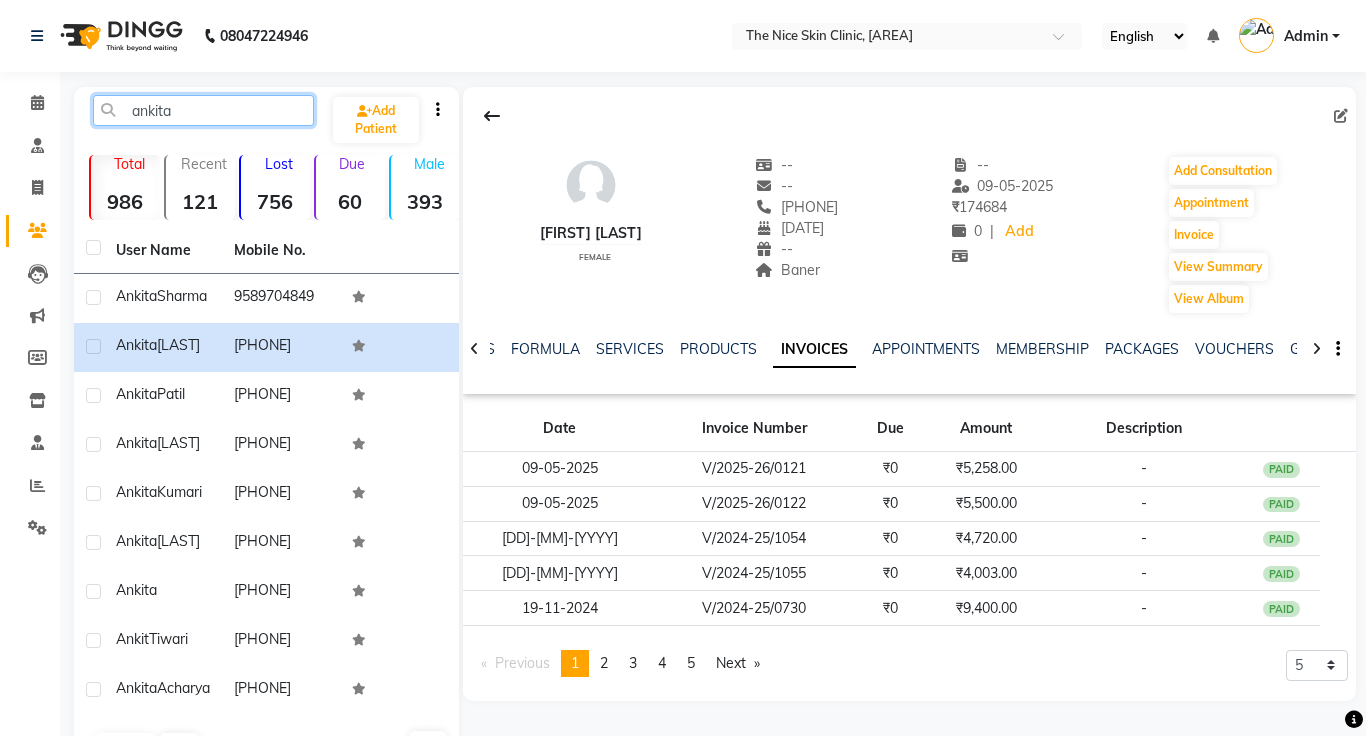 click on "ankita" 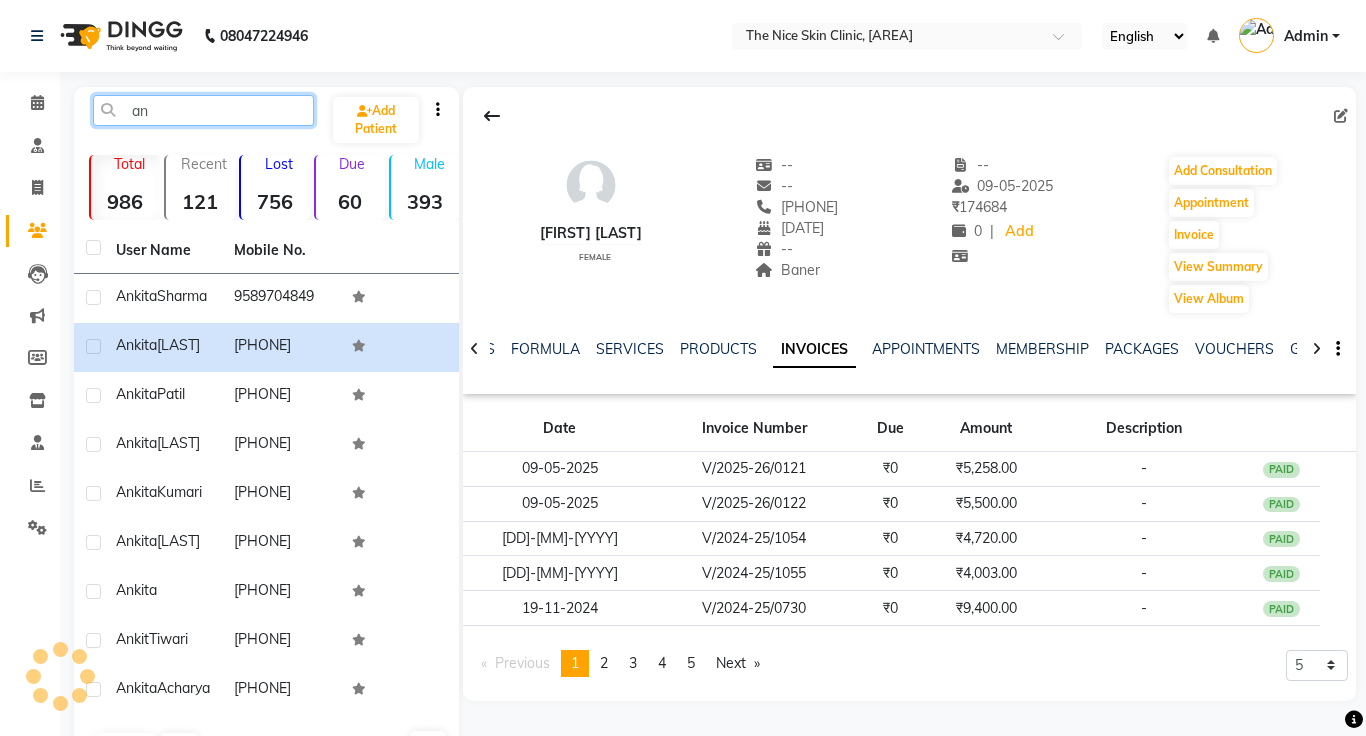 type on "a" 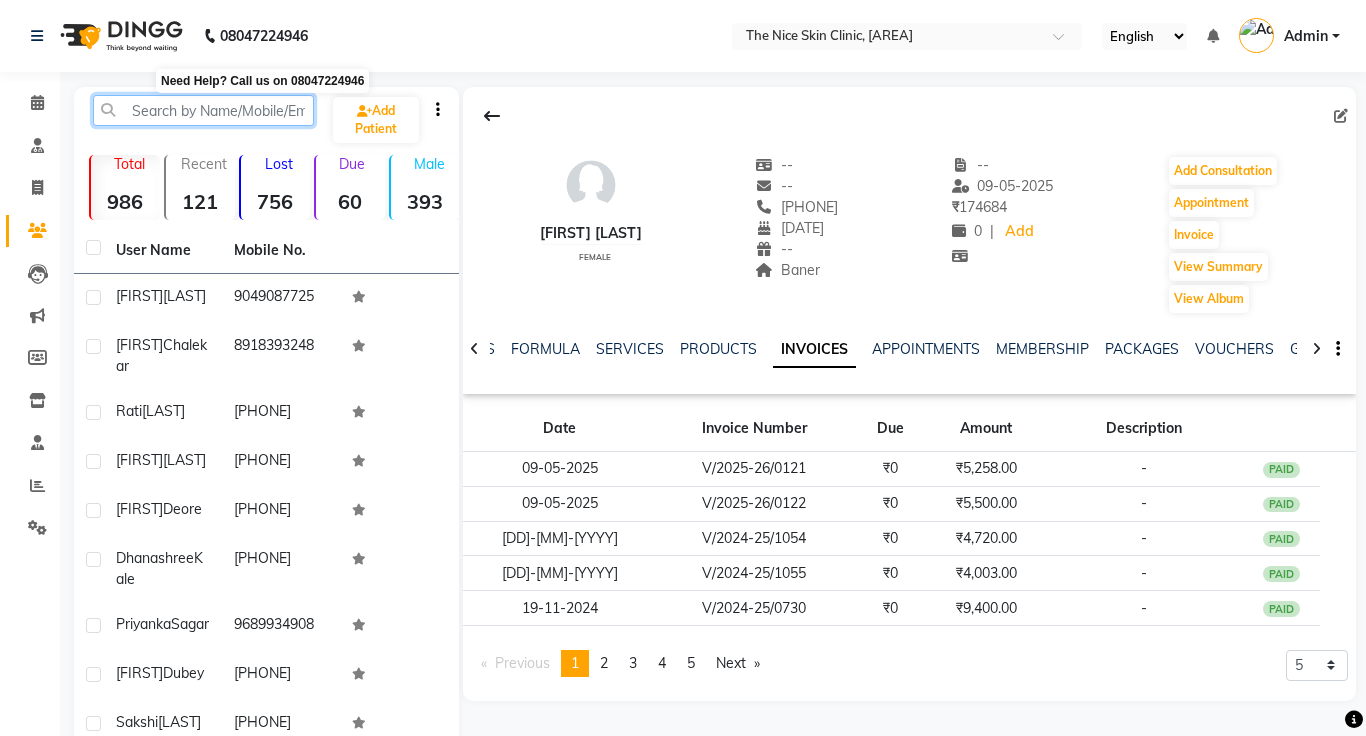 click 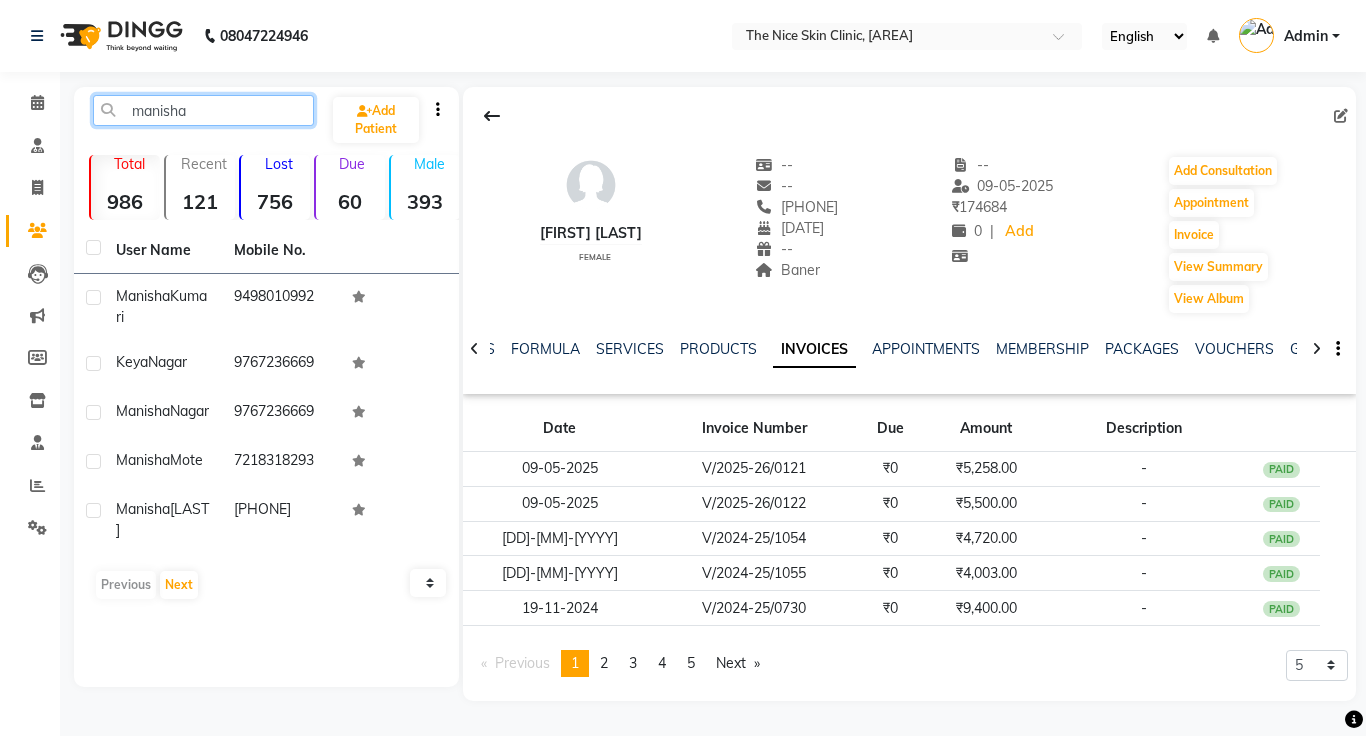 type on "manisha" 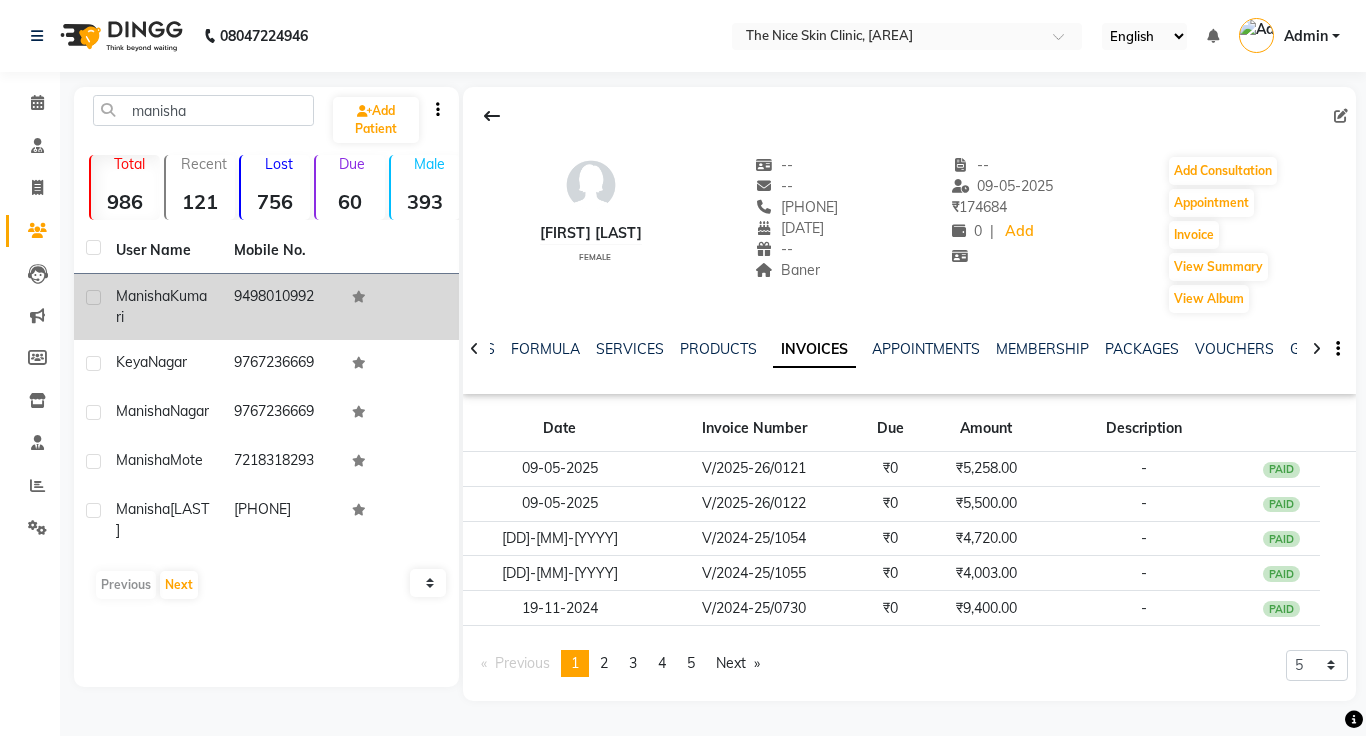 click on "9498010992" 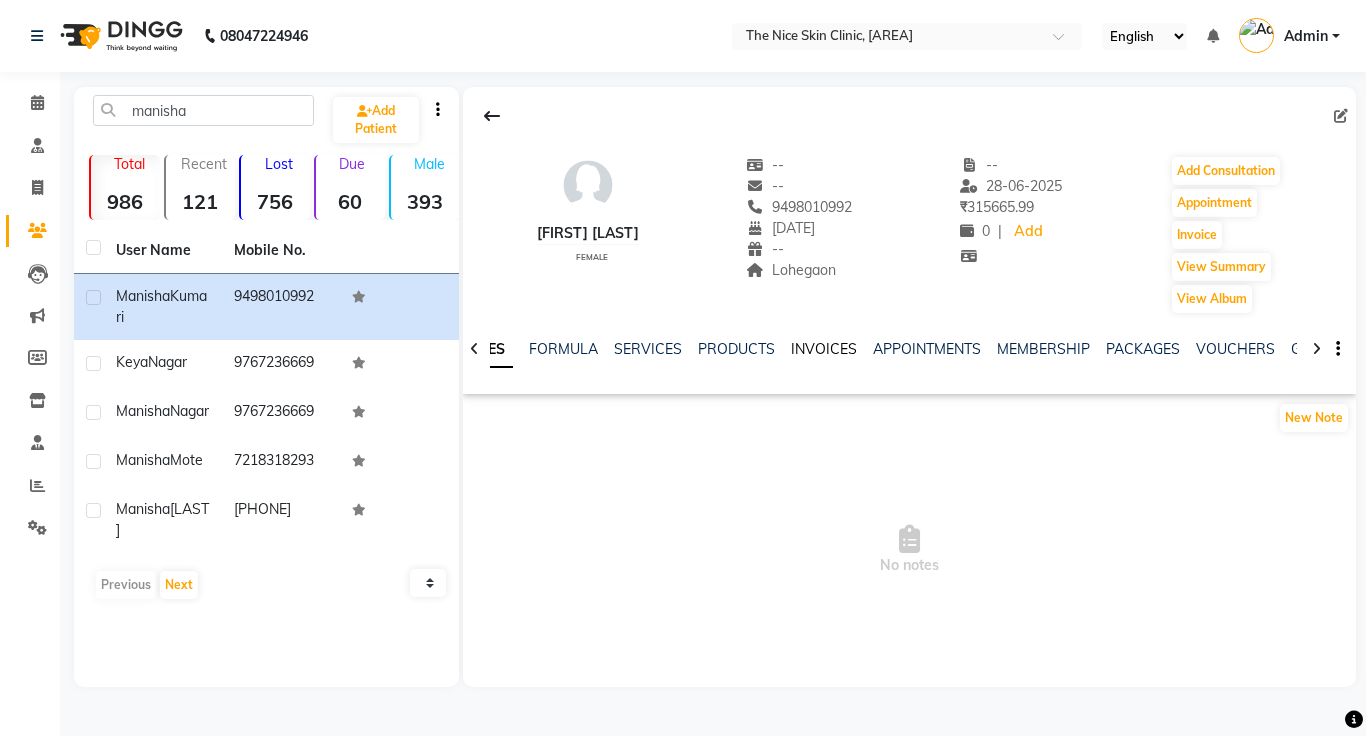 click on "INVOICES" 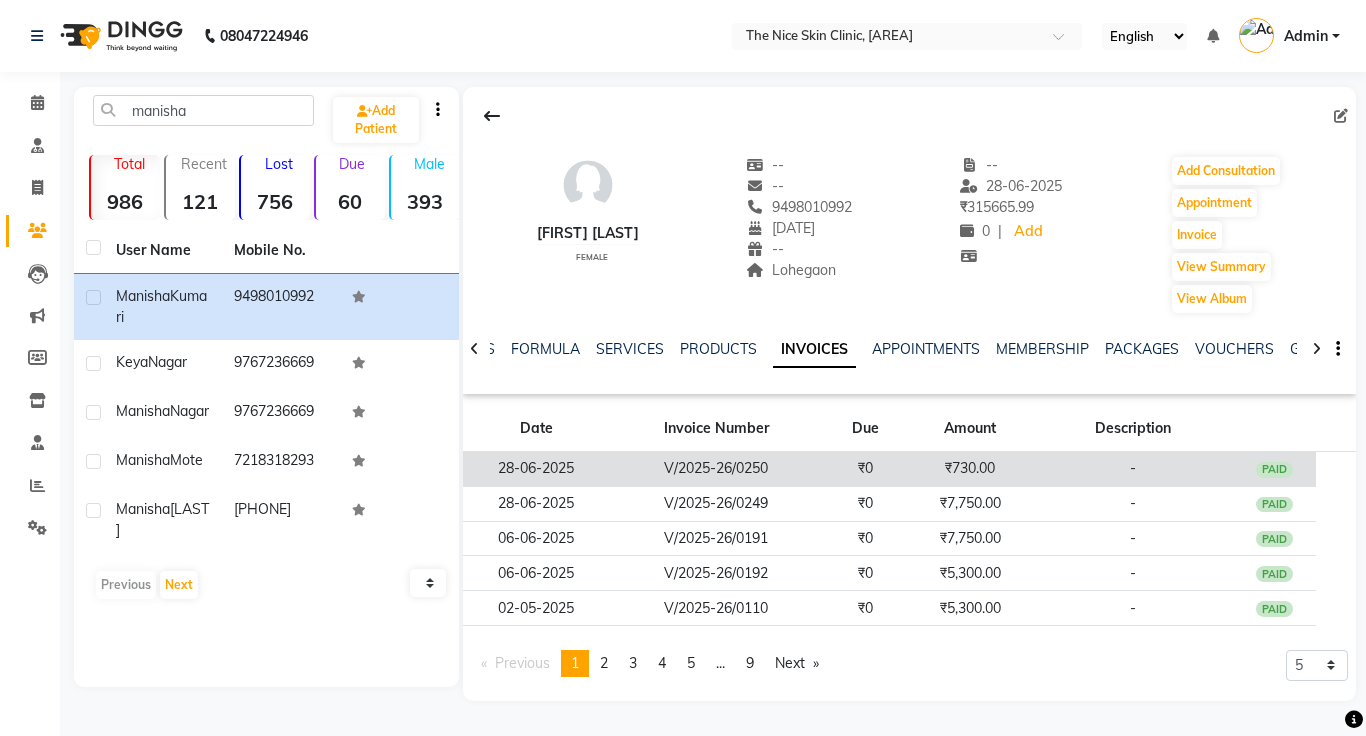 click on "₹730.00" 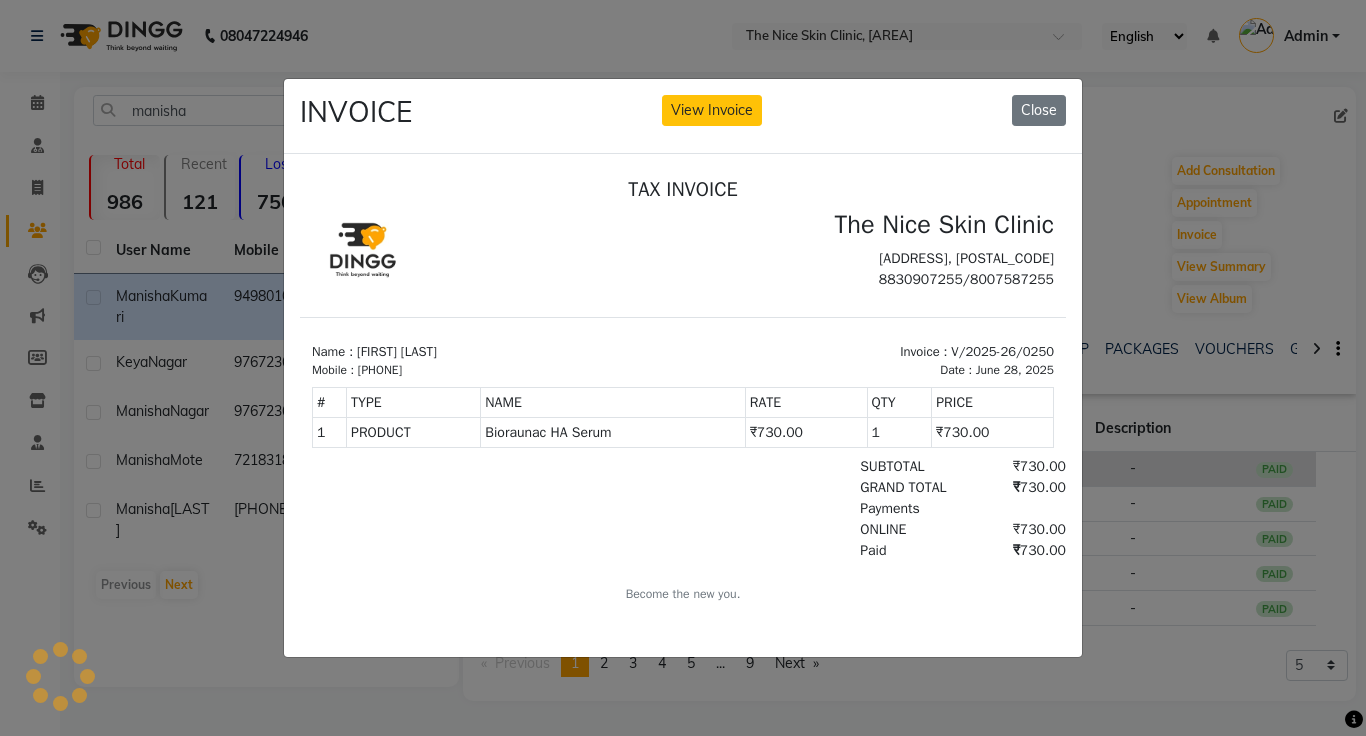 scroll, scrollTop: 0, scrollLeft: 0, axis: both 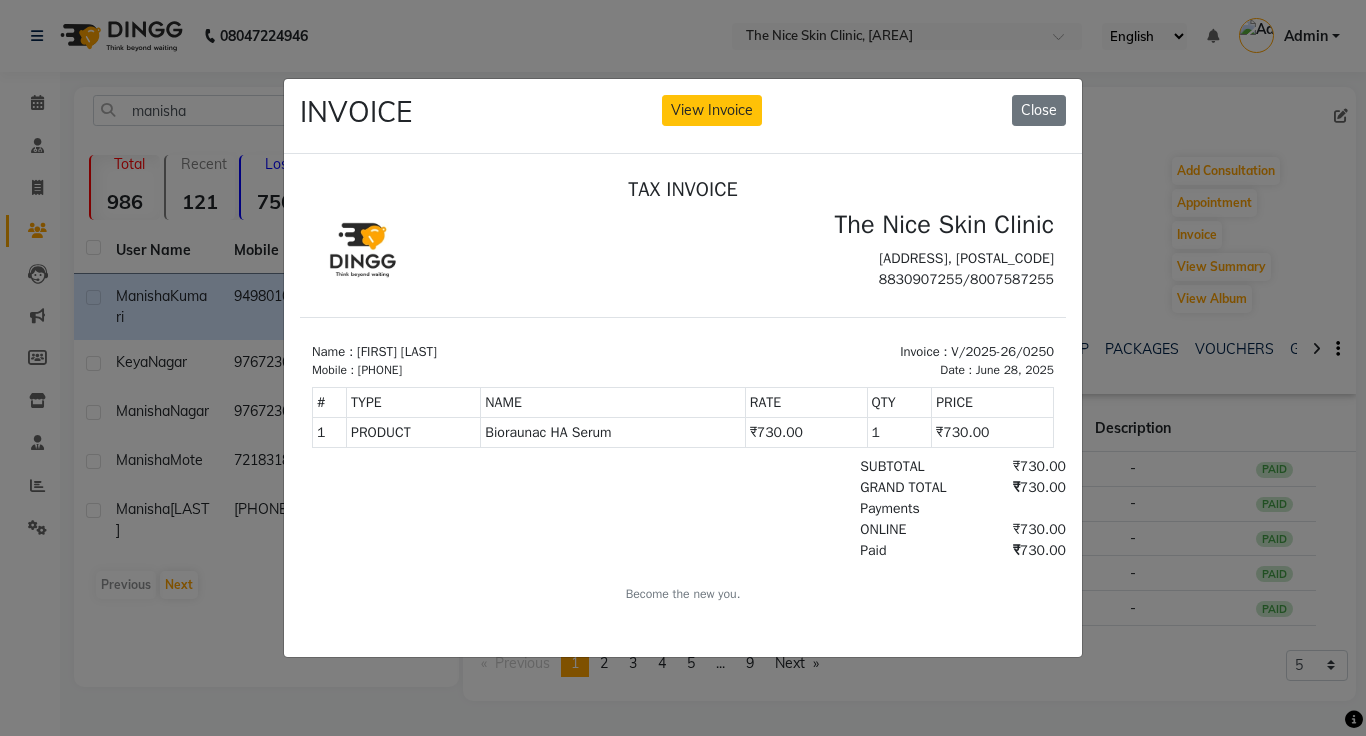click on "INVOICE View Invoice Close" 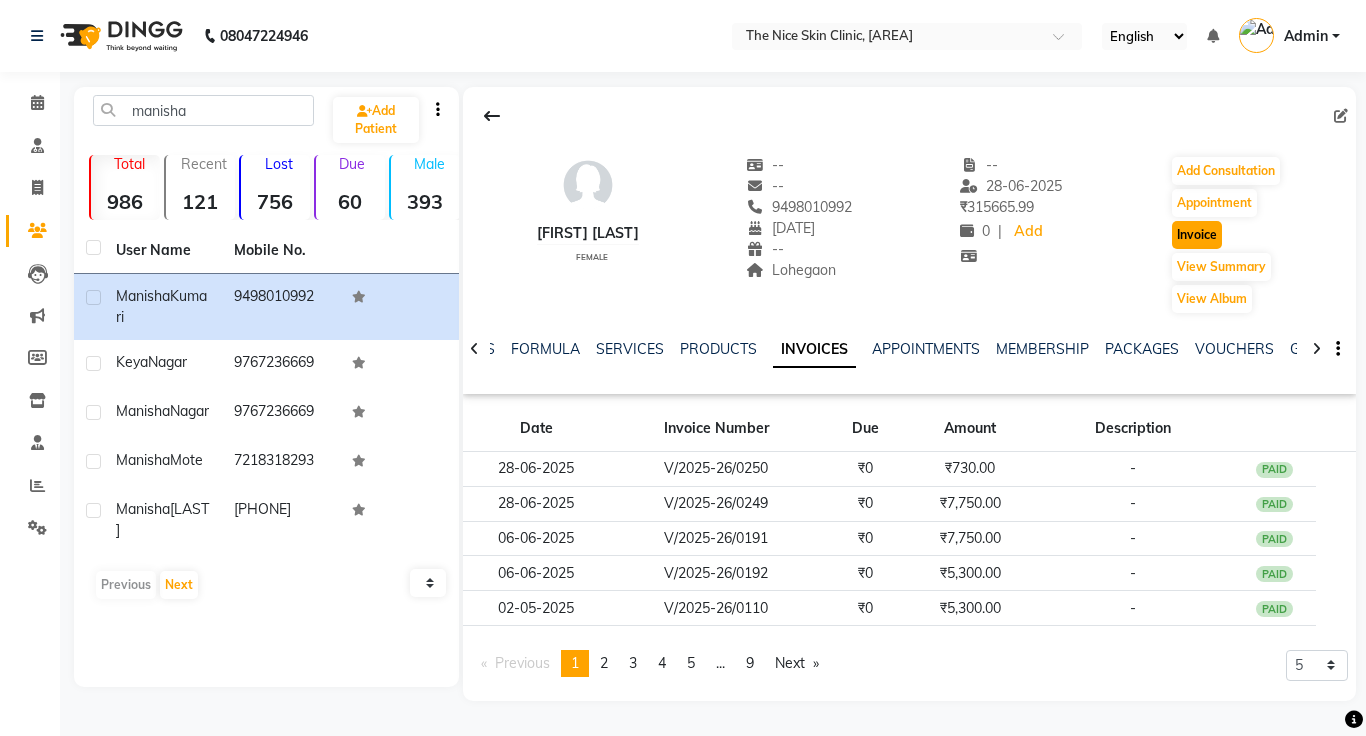click on "Invoice" 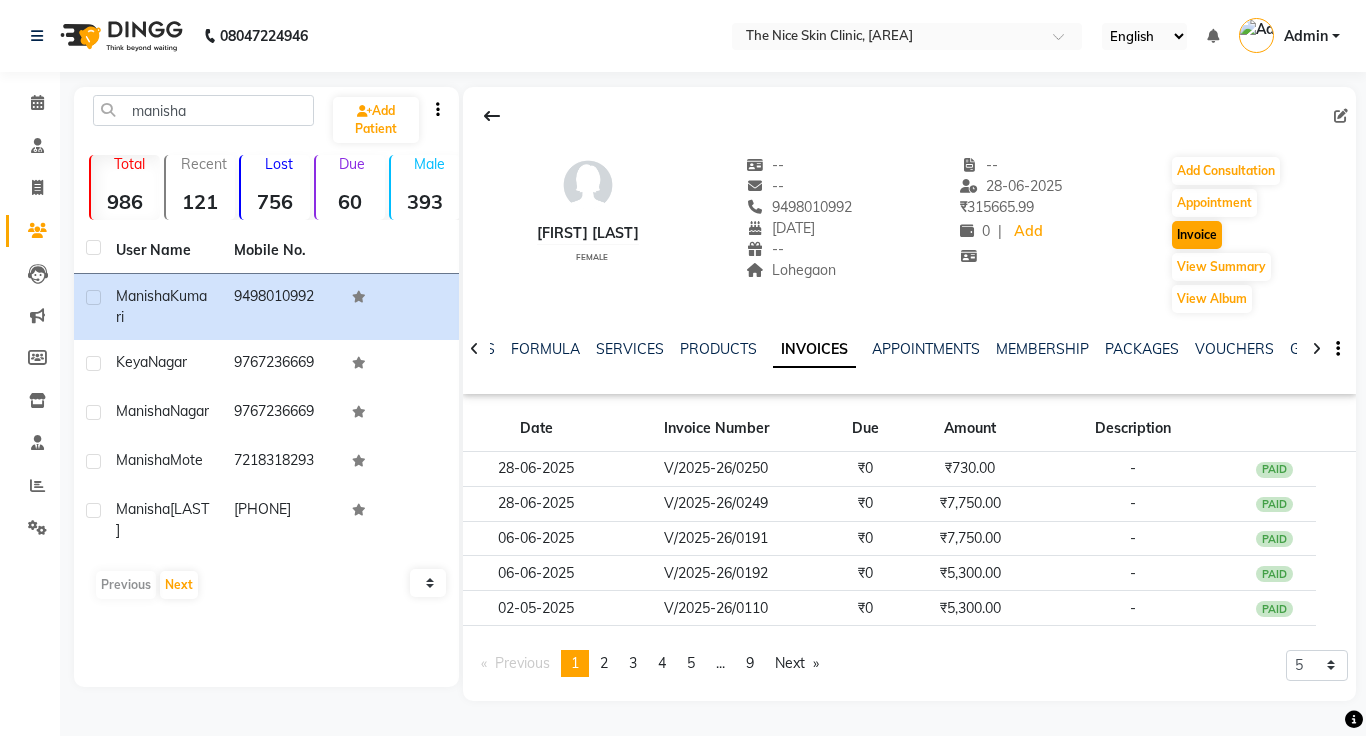select on "35" 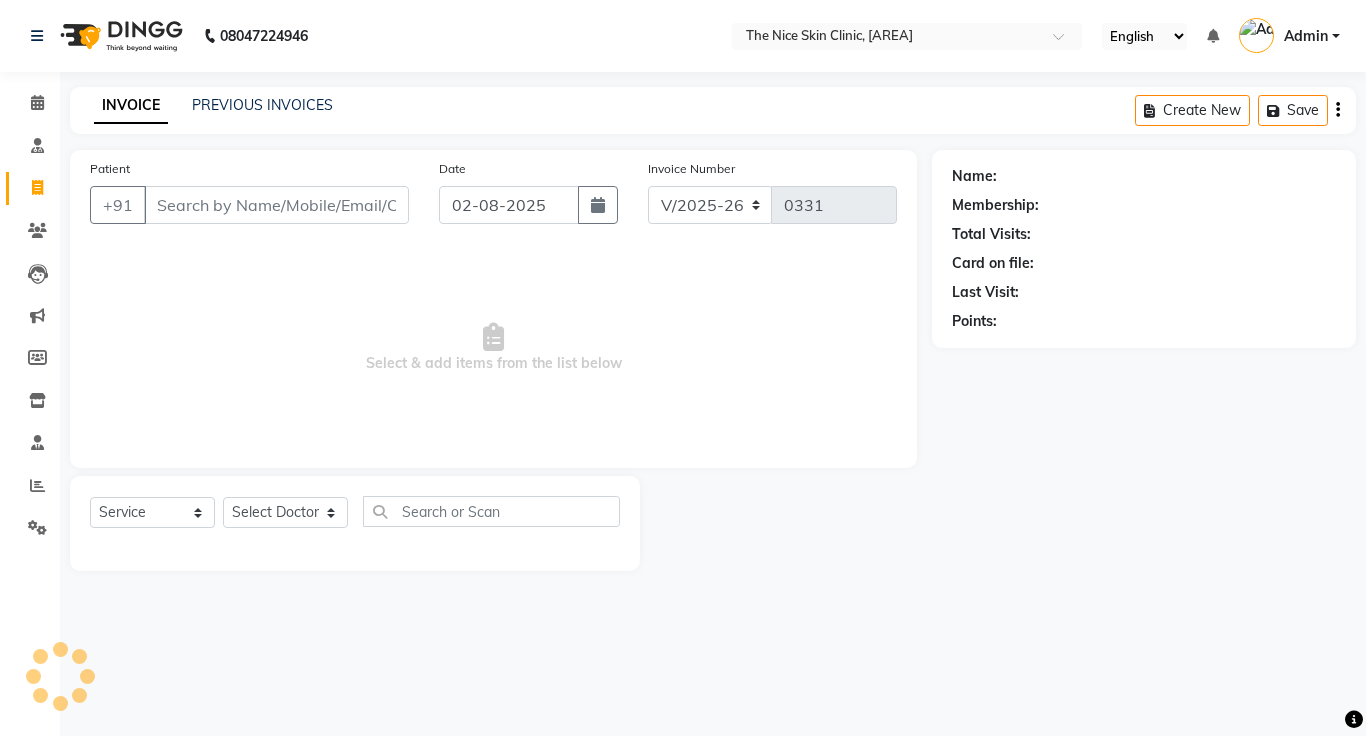 type on "9498010992" 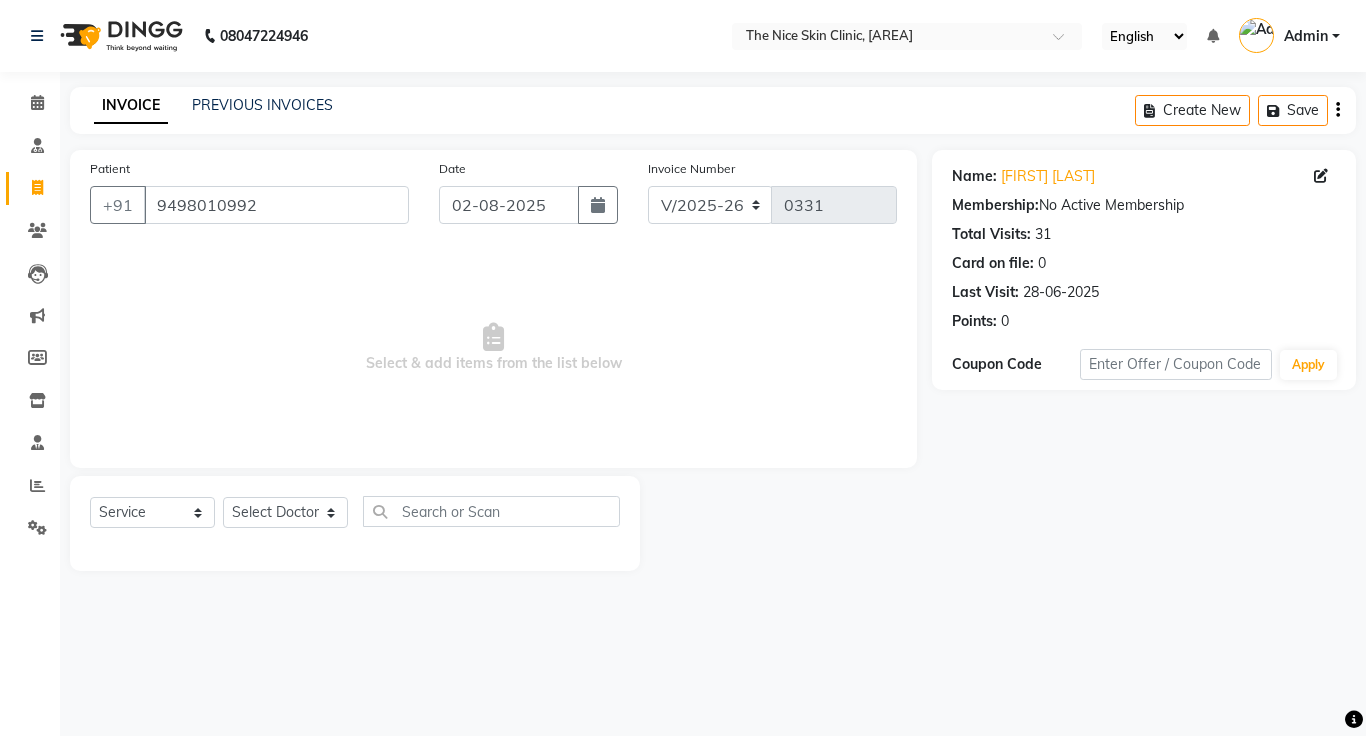 click 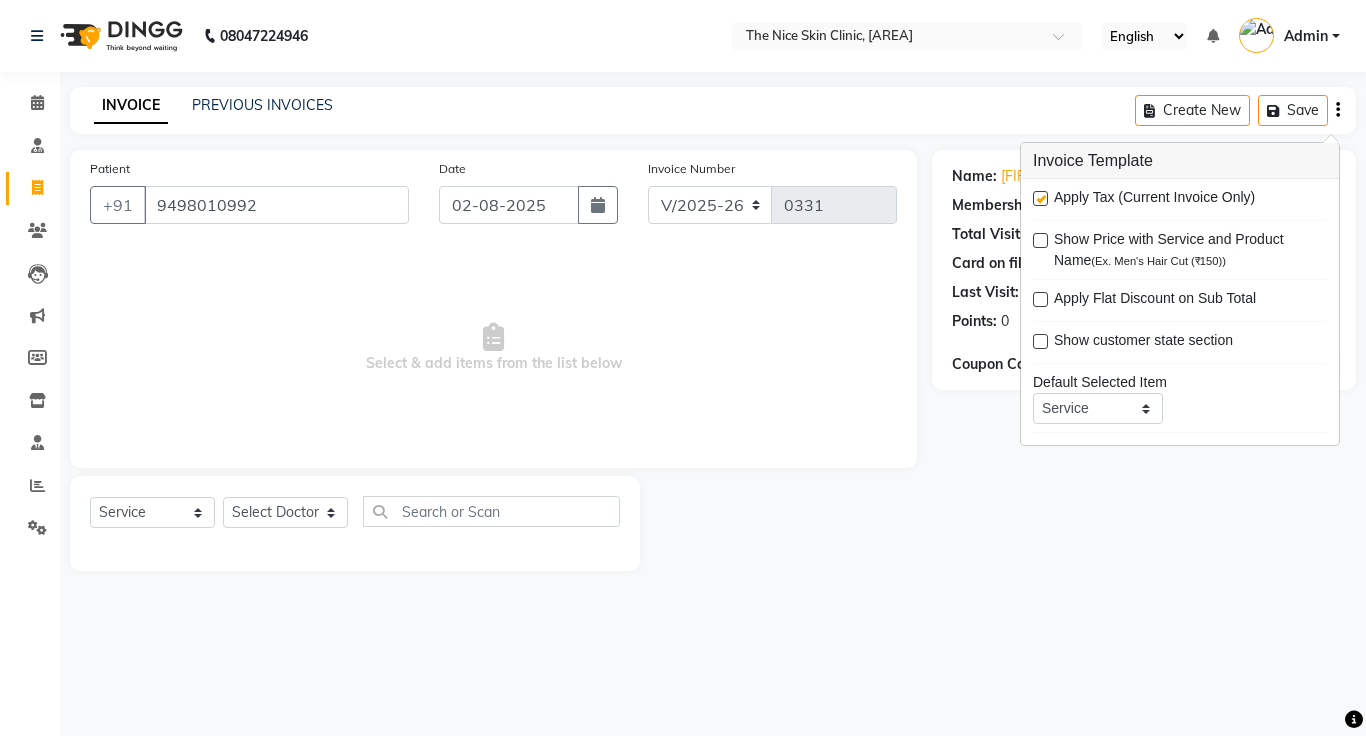 click at bounding box center (1040, 198) 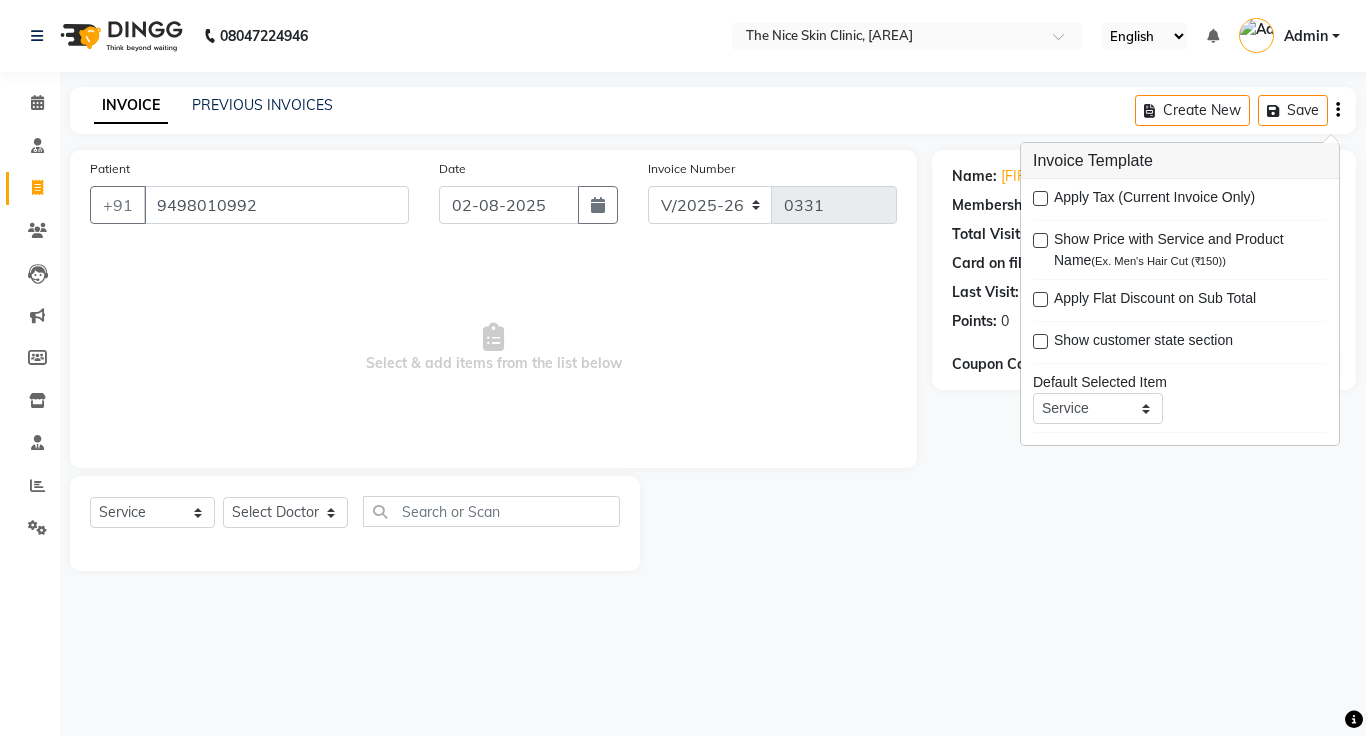 click on "INVOICE PREVIOUS INVOICES Create New   Save" 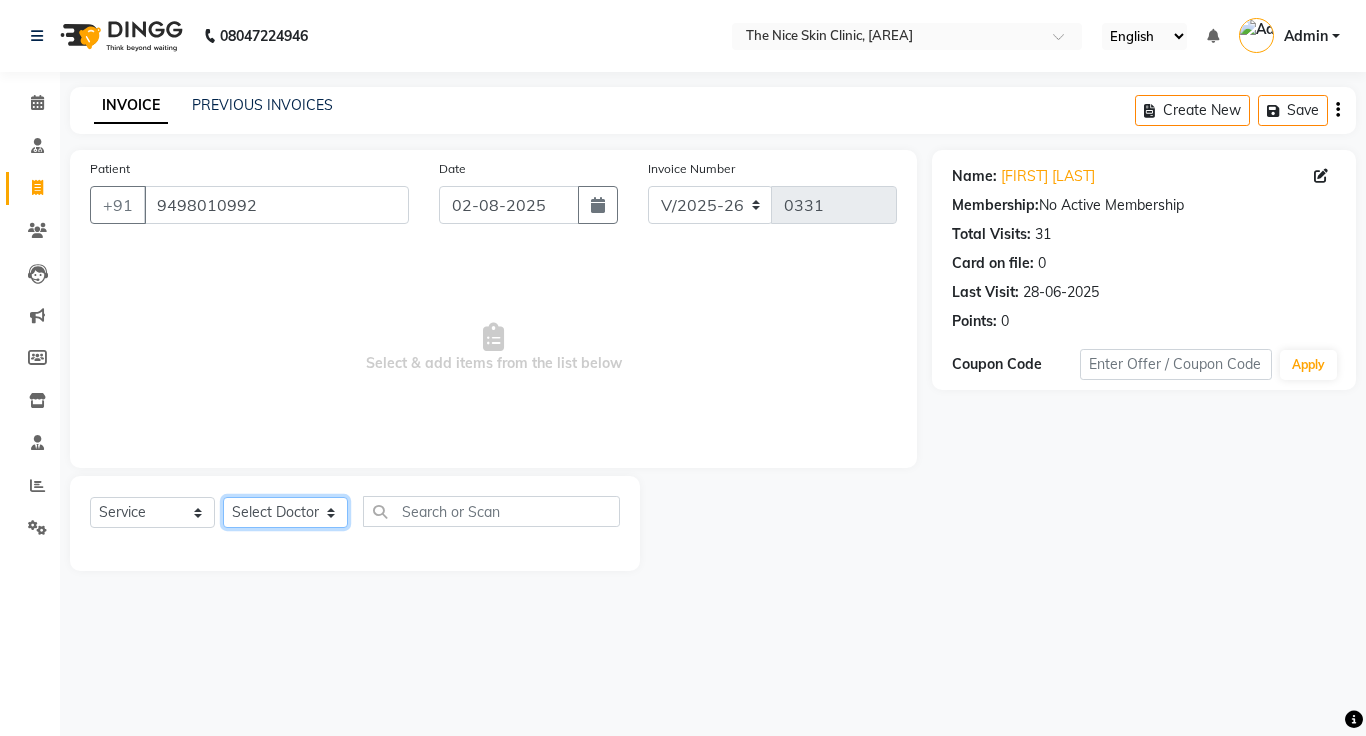 click on "Select Doctor [FIRST] [LAST] DR. JOSEPH DR. RAYMUS [FIRST] [LAST] [LAST]" 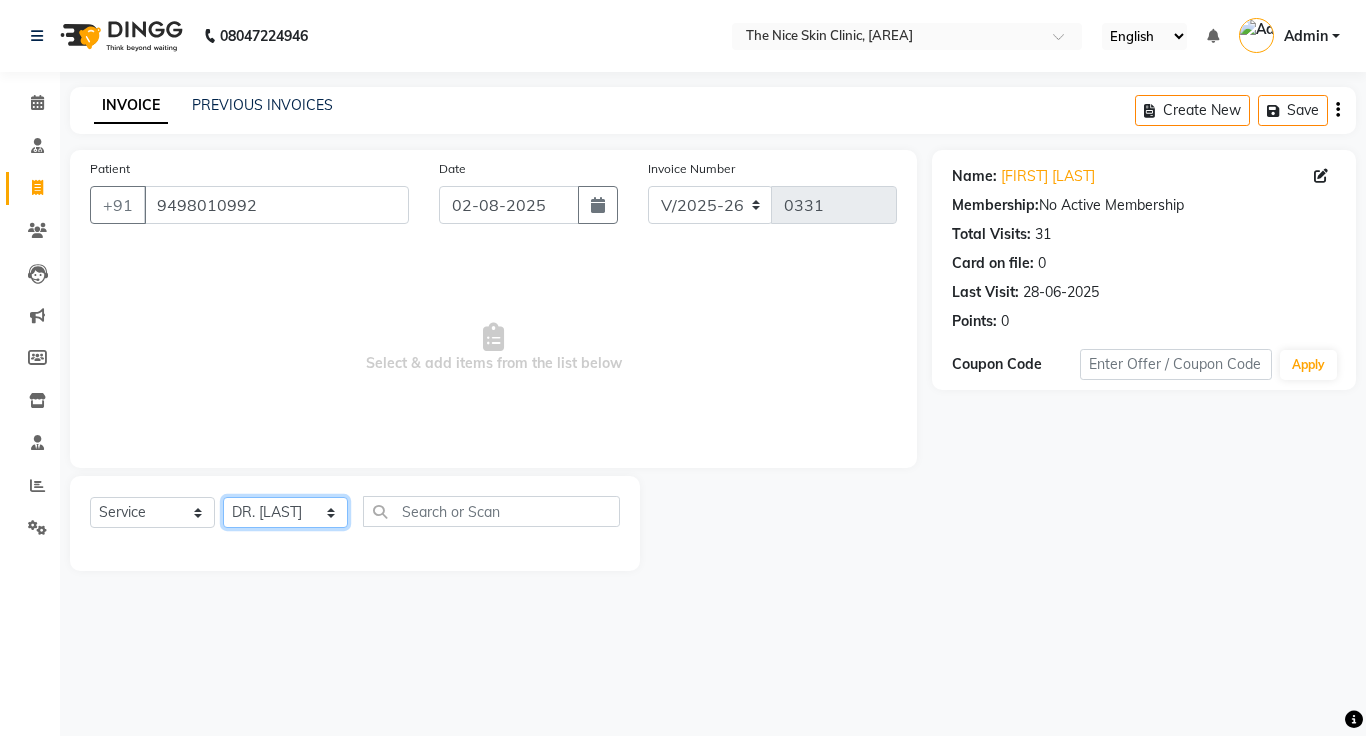 click on "Select Doctor [FIRST] [LAST] DR. JOSEPH DR. RAYMUS [FIRST] [LAST] [LAST]" 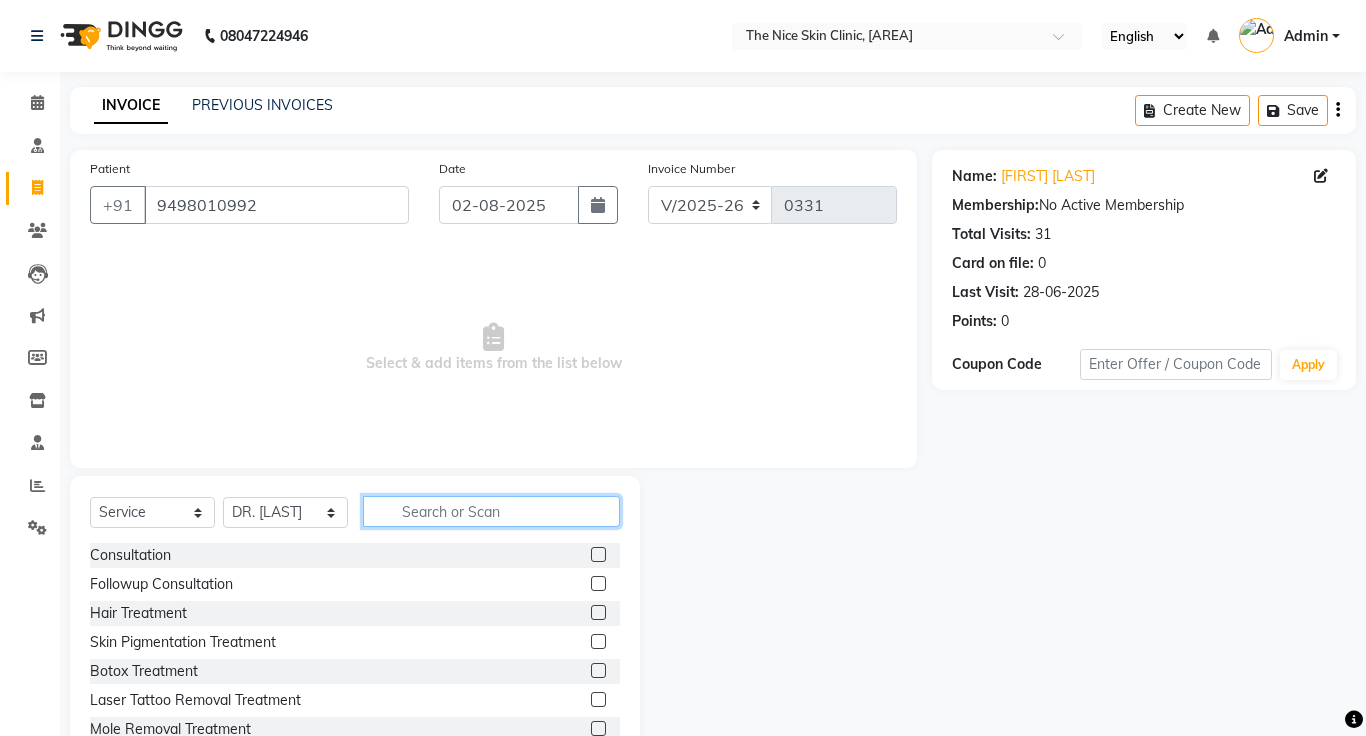click 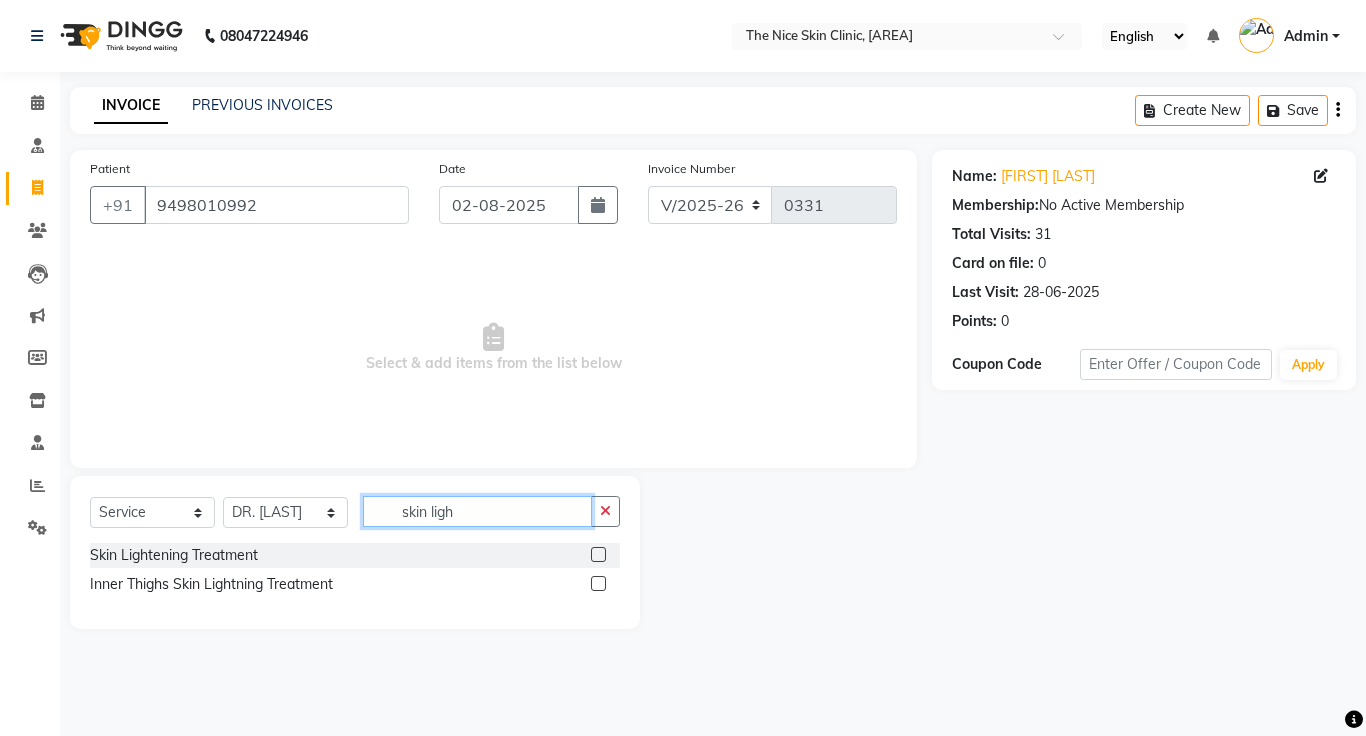 type on "skin ligh" 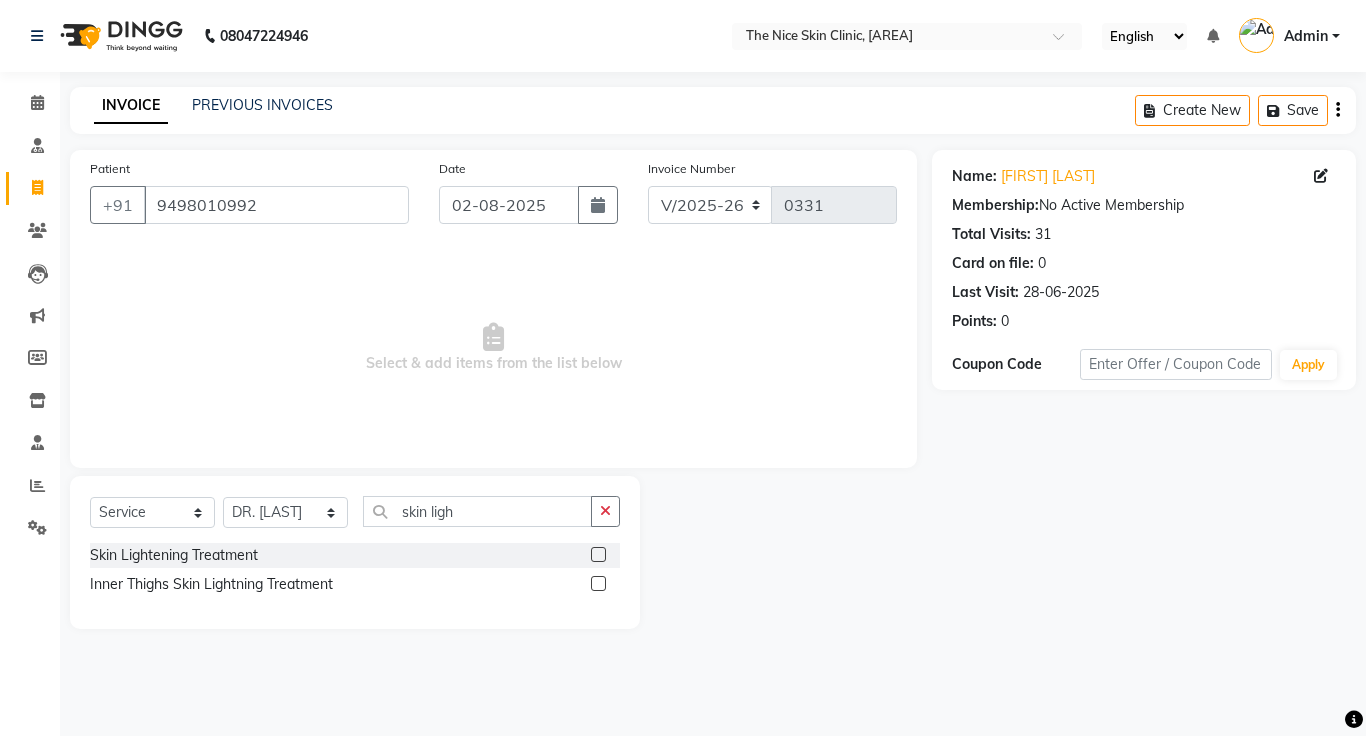 click 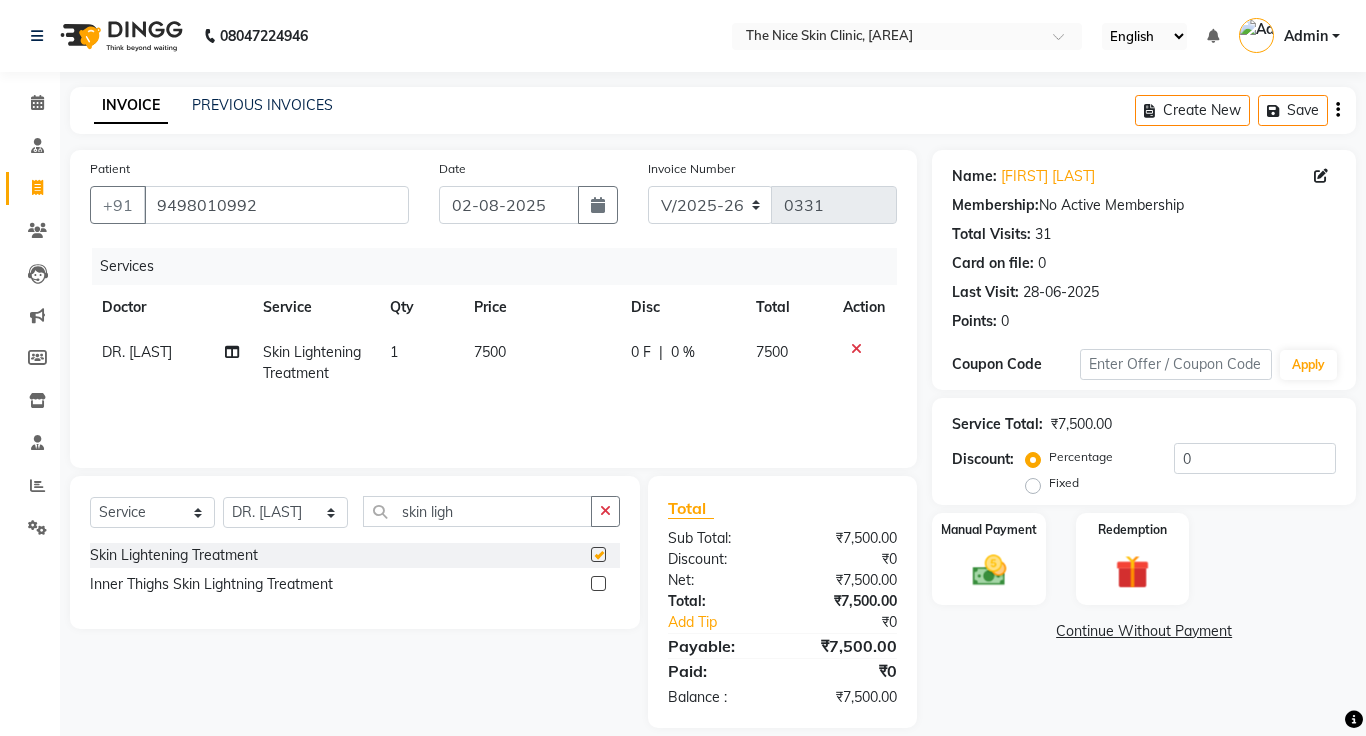 checkbox on "false" 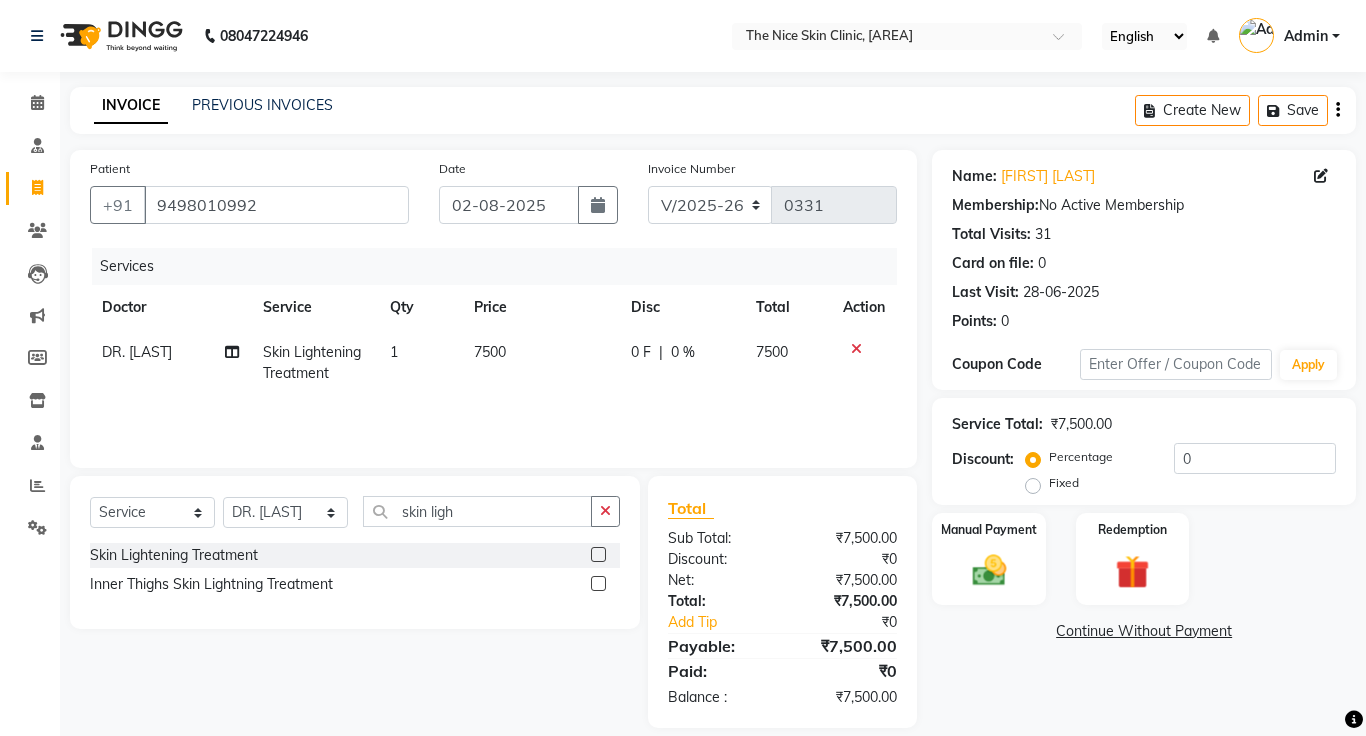 click on "7500" 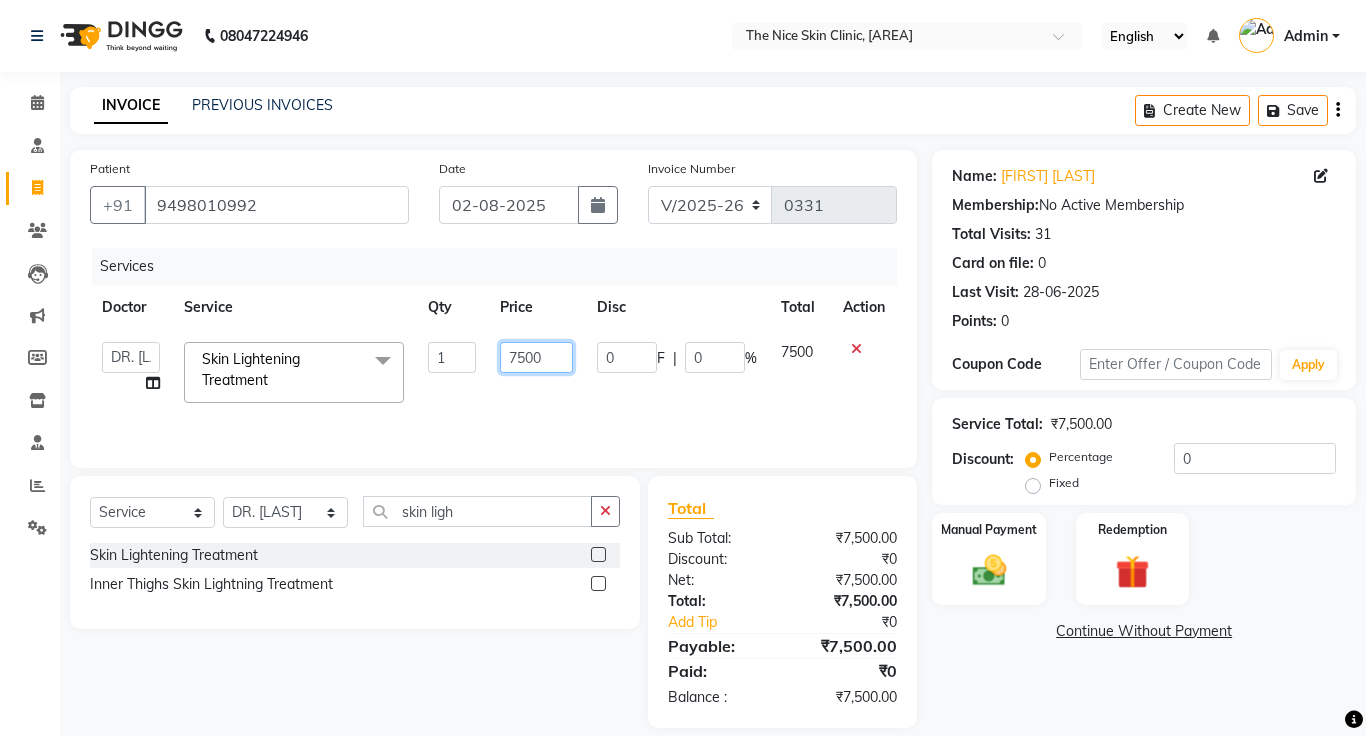 click on "7500" 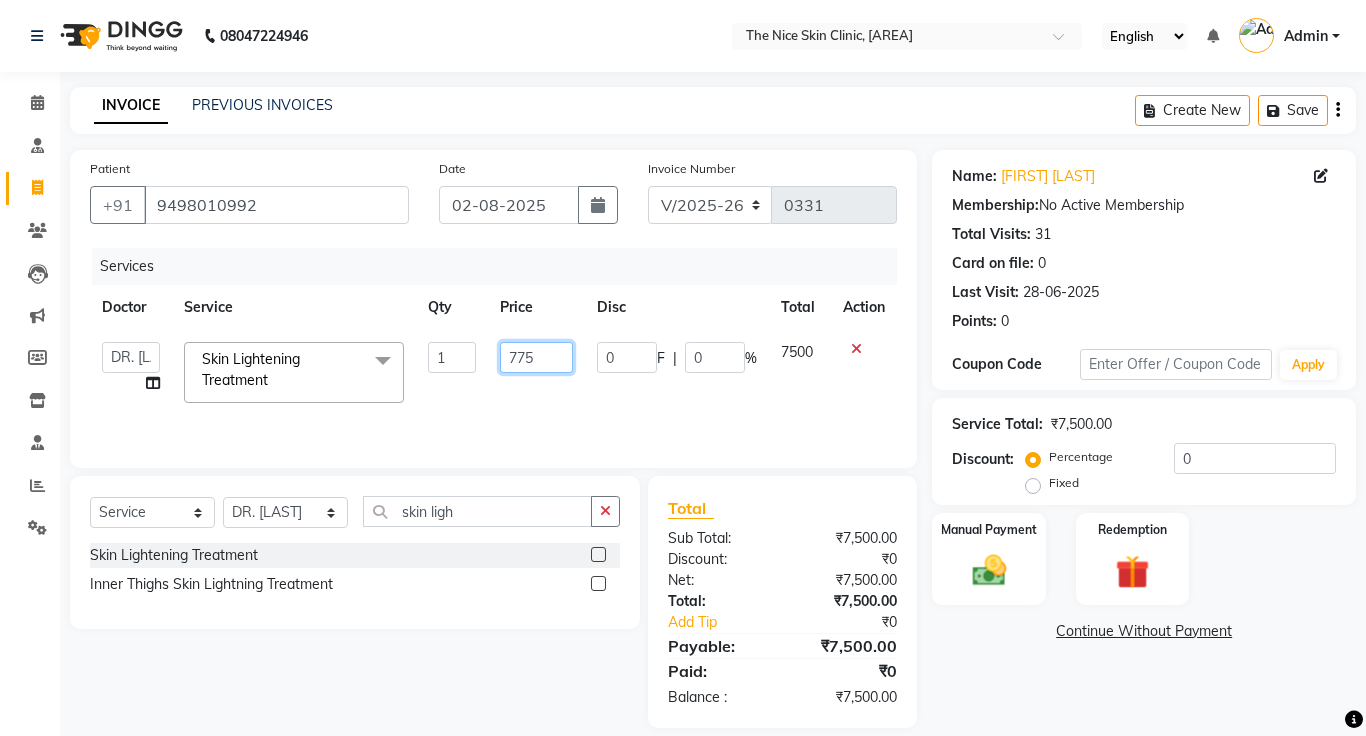 type on "7750" 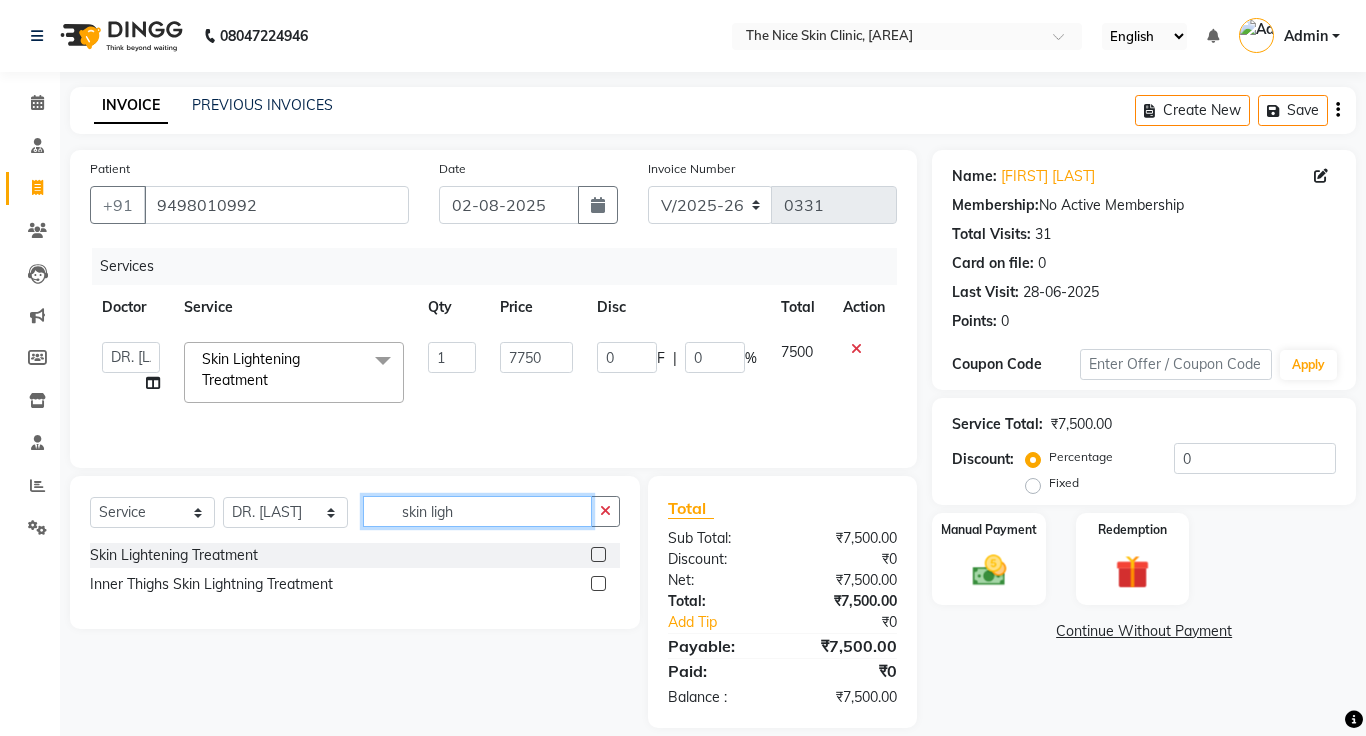 click on "skin ligh" 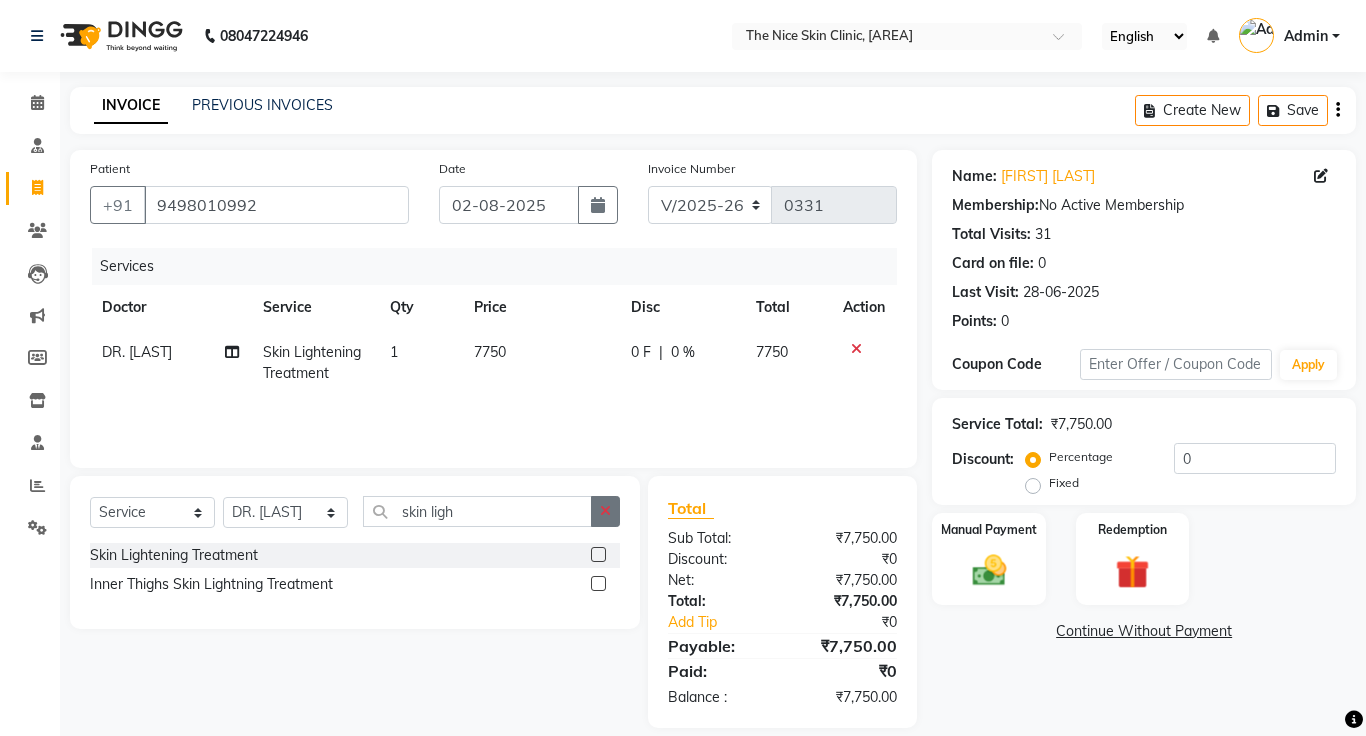 click 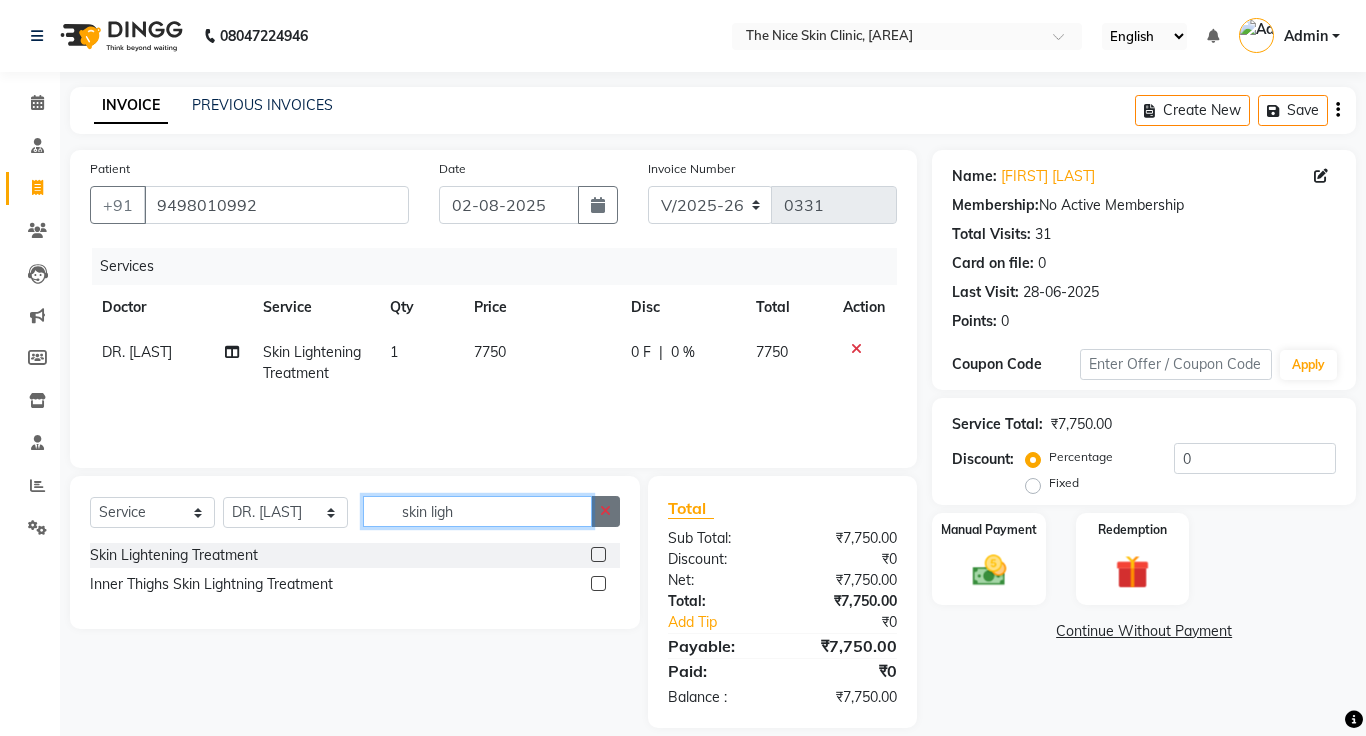 type 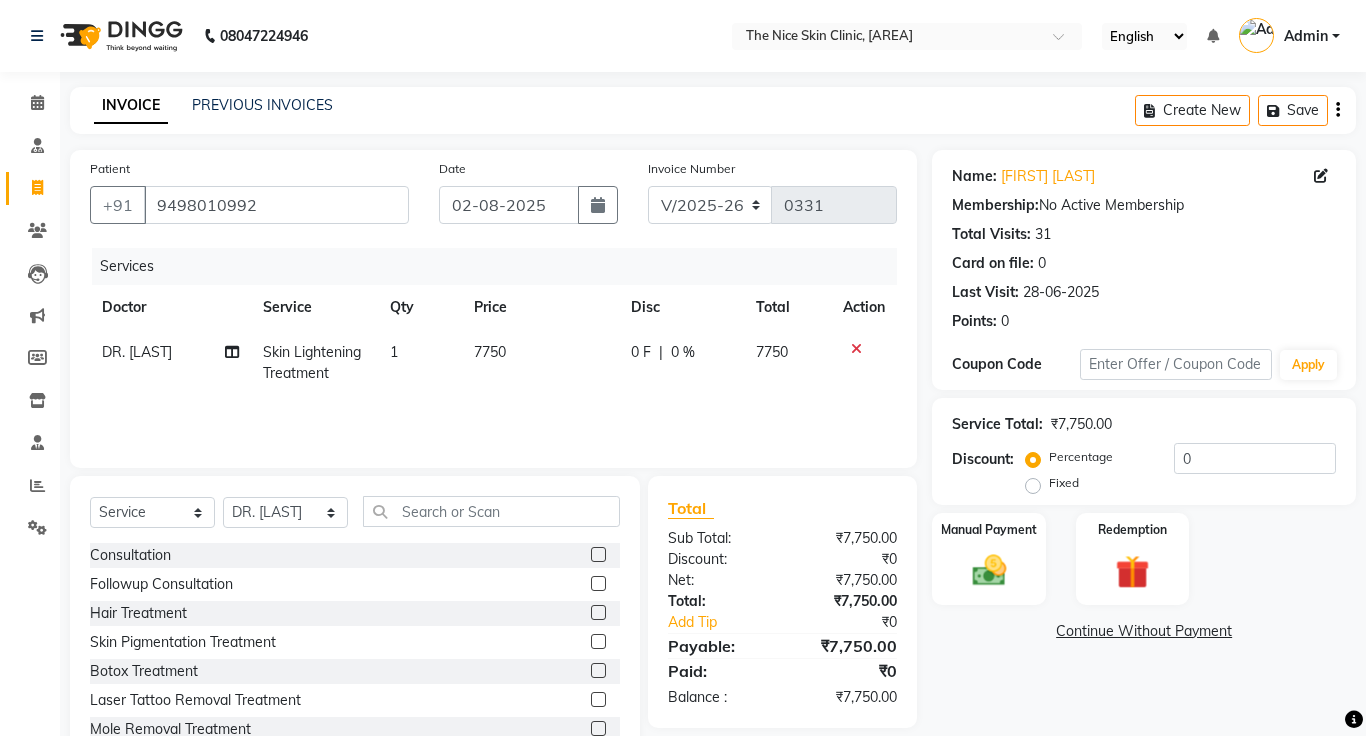 click on "Continue Without Payment" 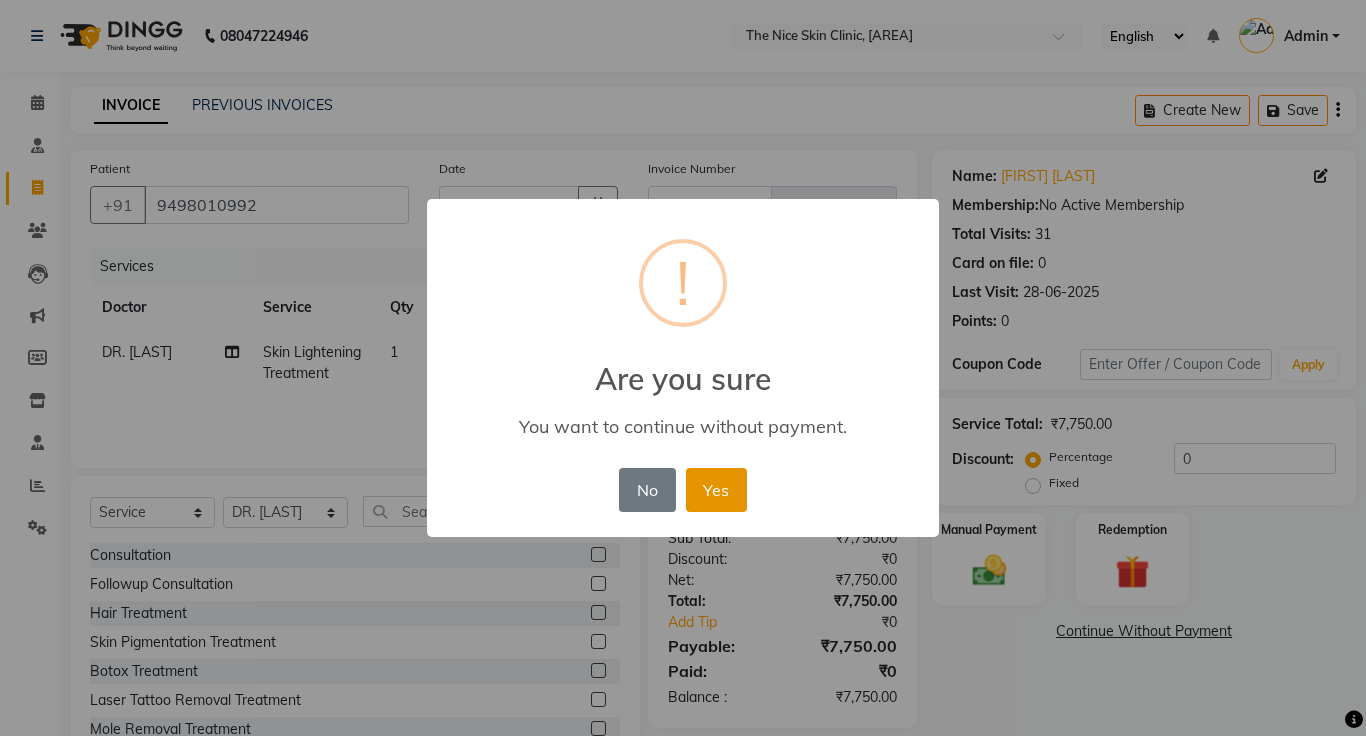 click on "Yes" at bounding box center (716, 490) 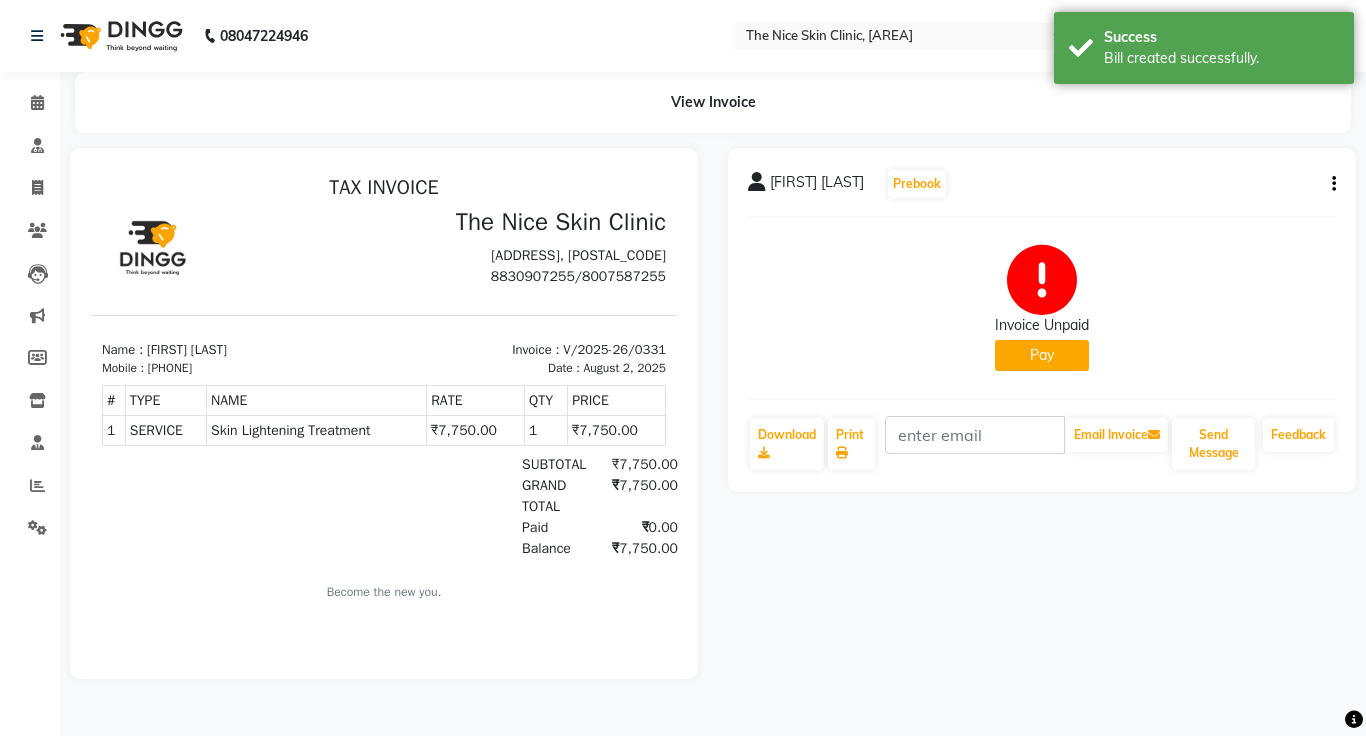 scroll, scrollTop: 0, scrollLeft: 0, axis: both 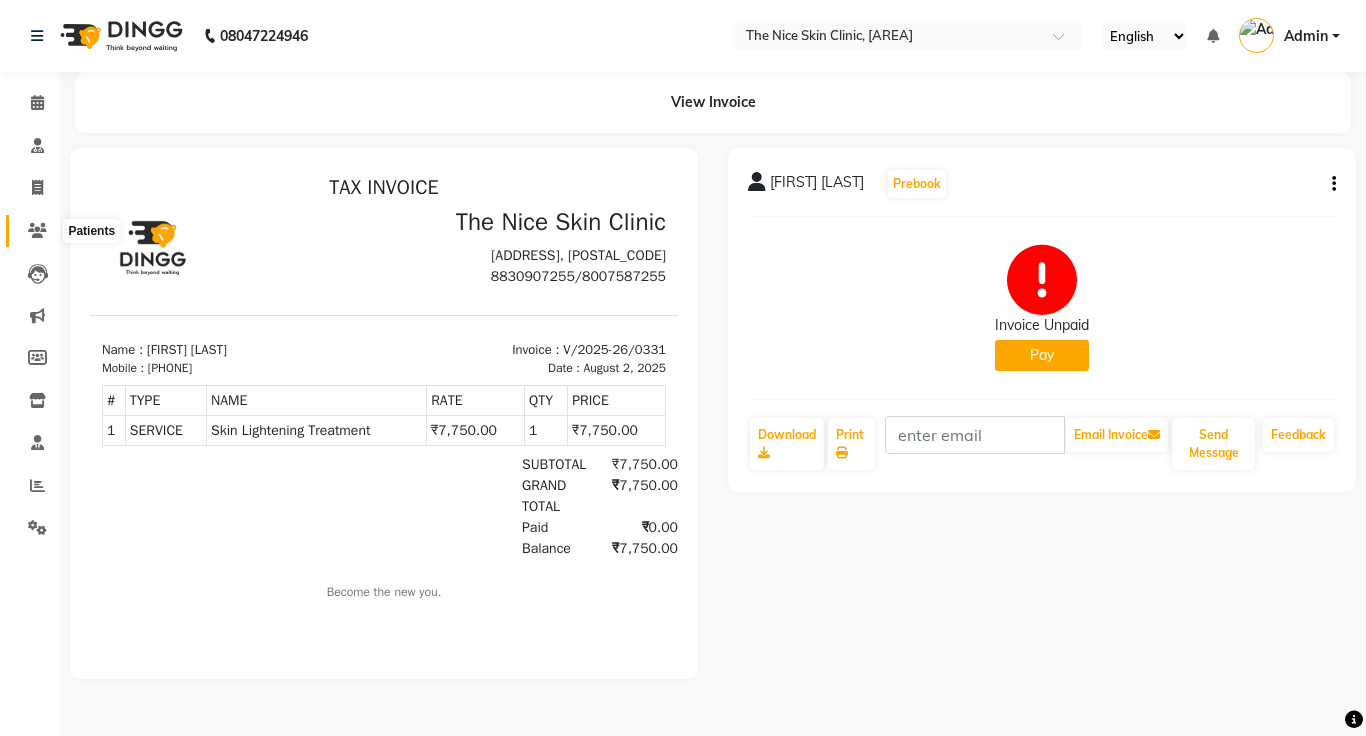 click 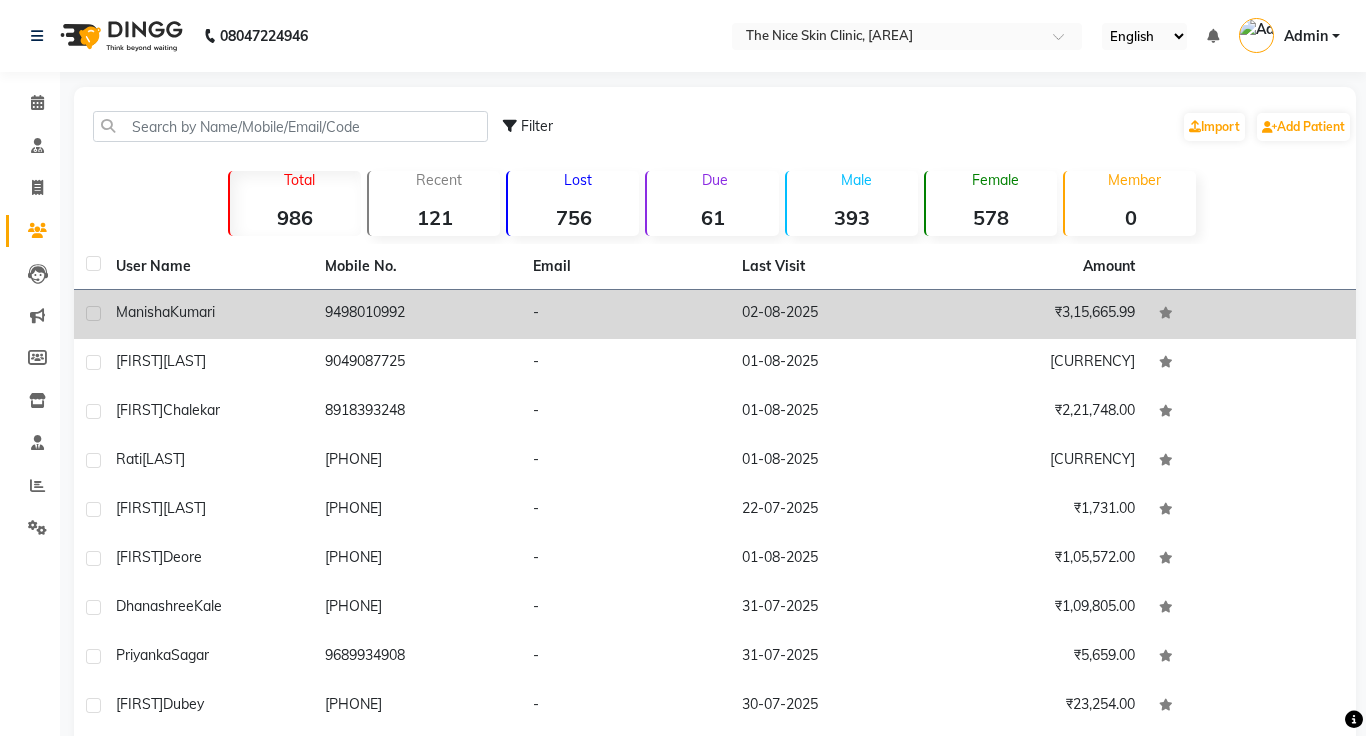 click on "-" 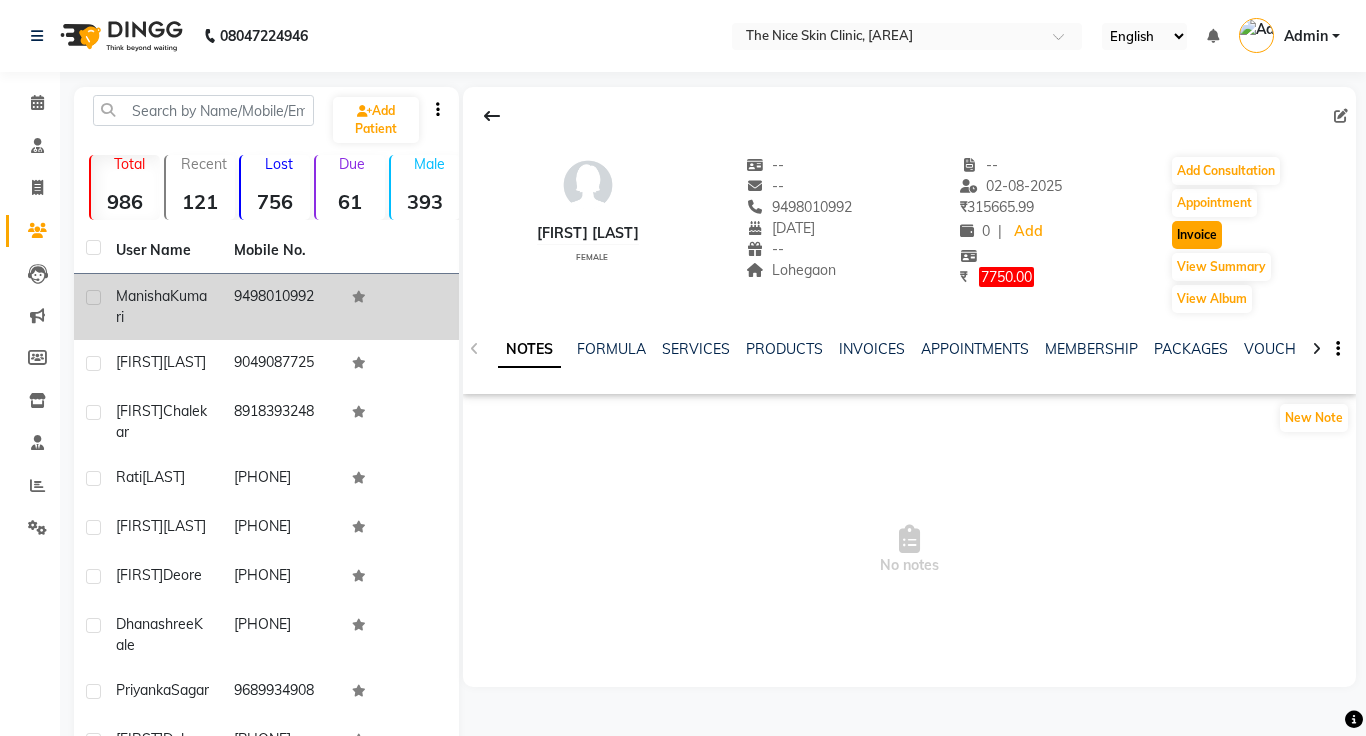click on "Invoice" 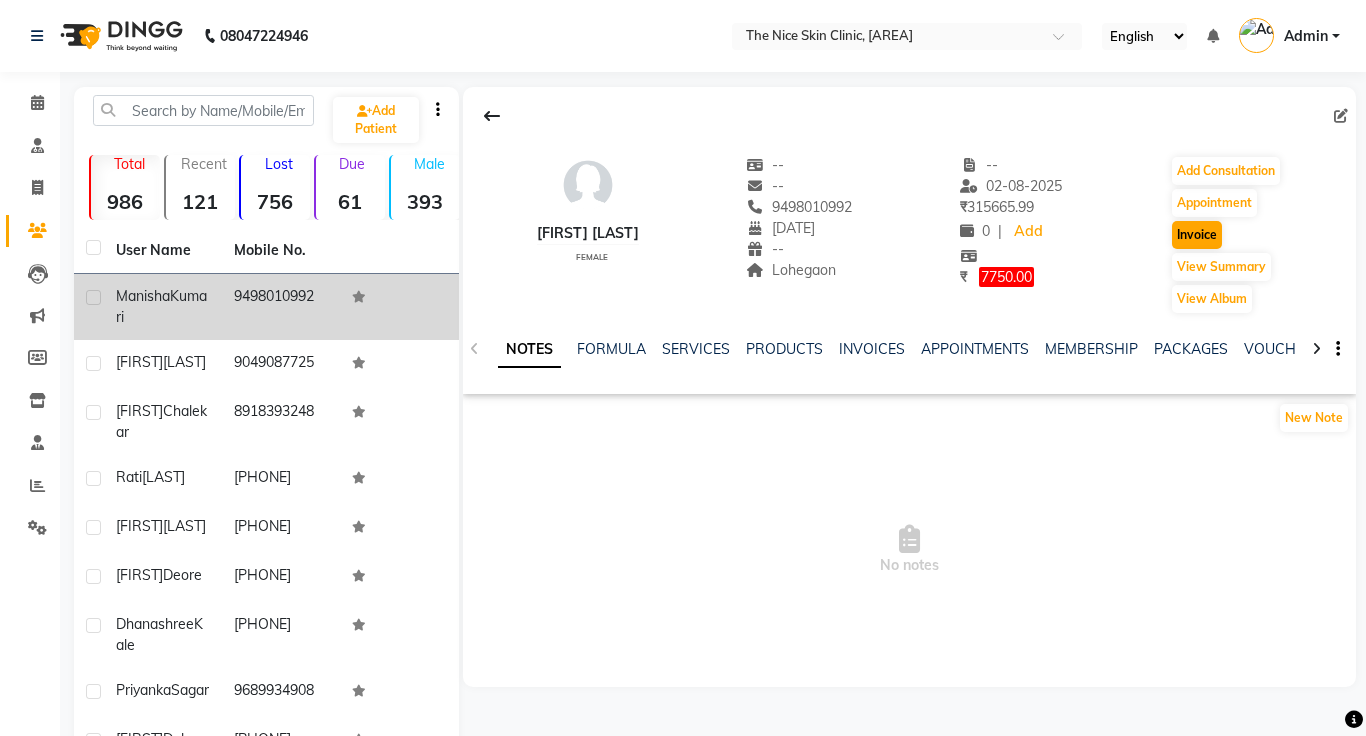 select on "service" 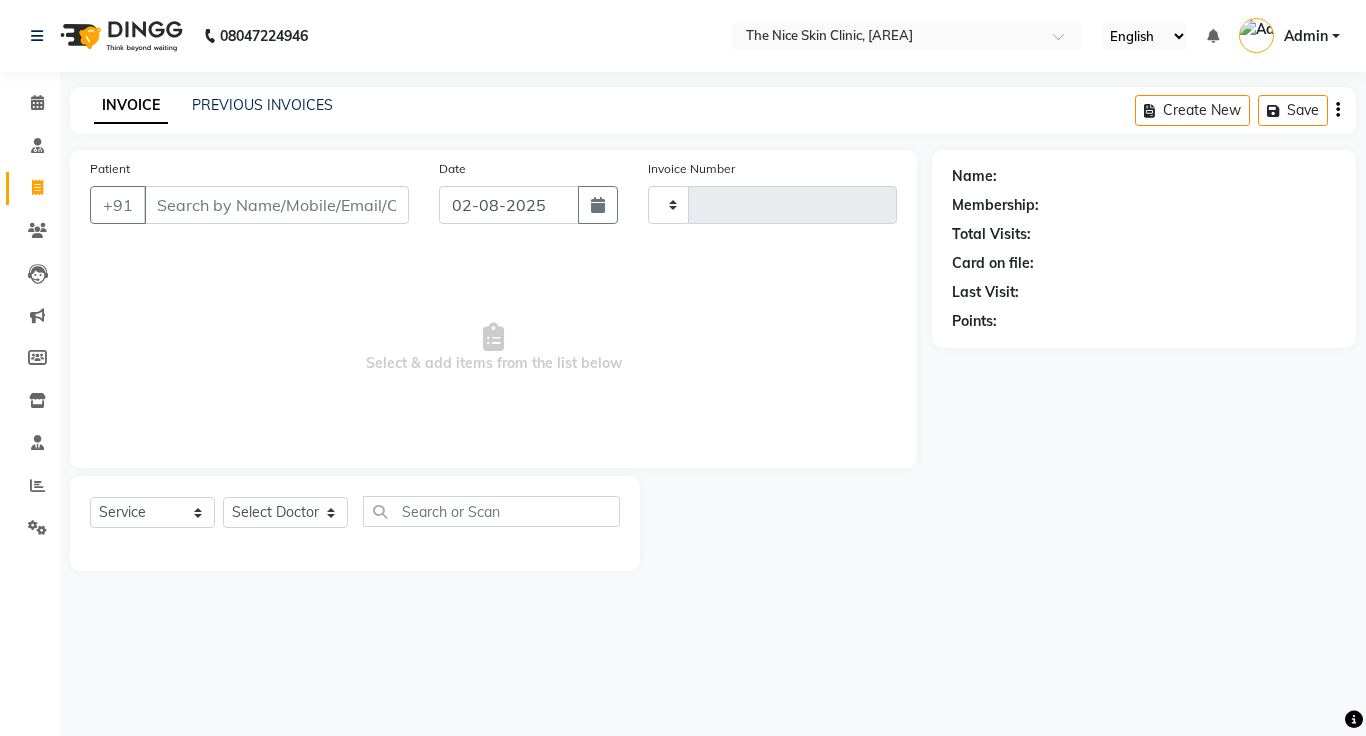 type on "0332" 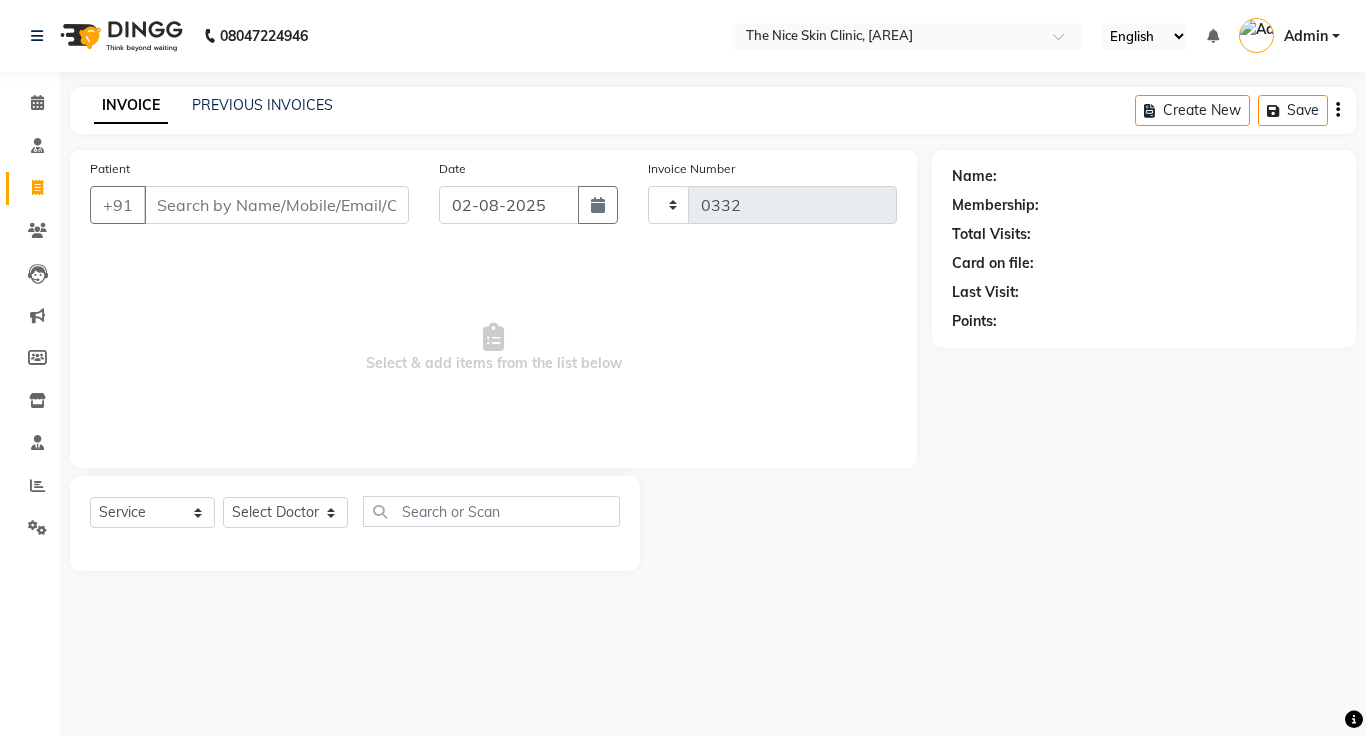select on "35" 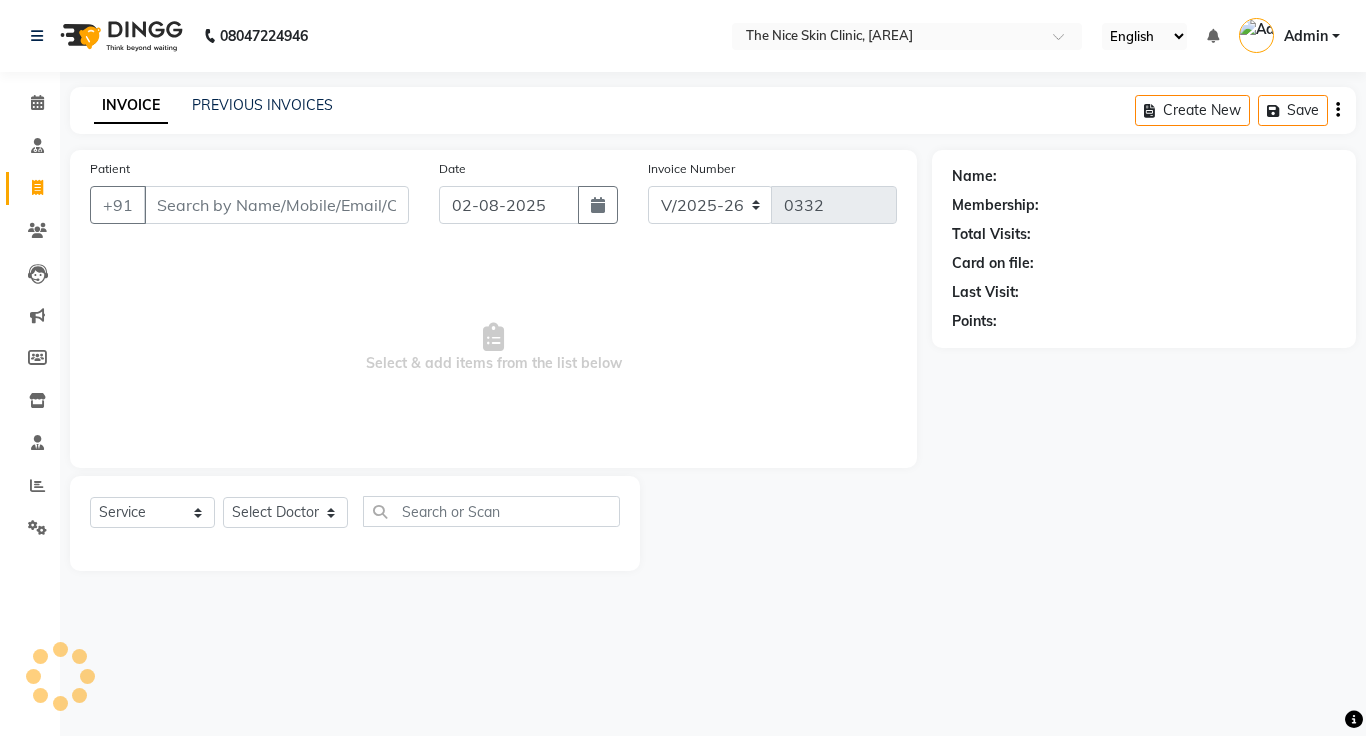 click 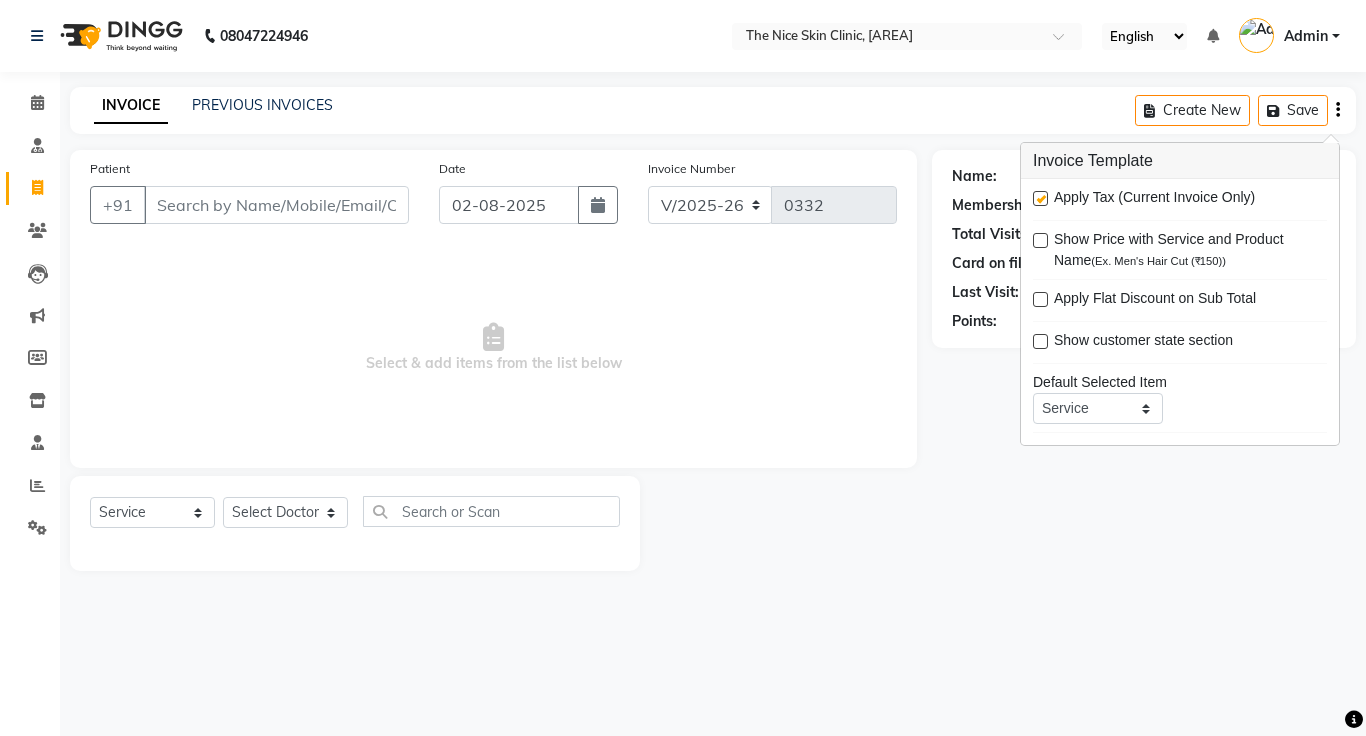 type on "9498010992" 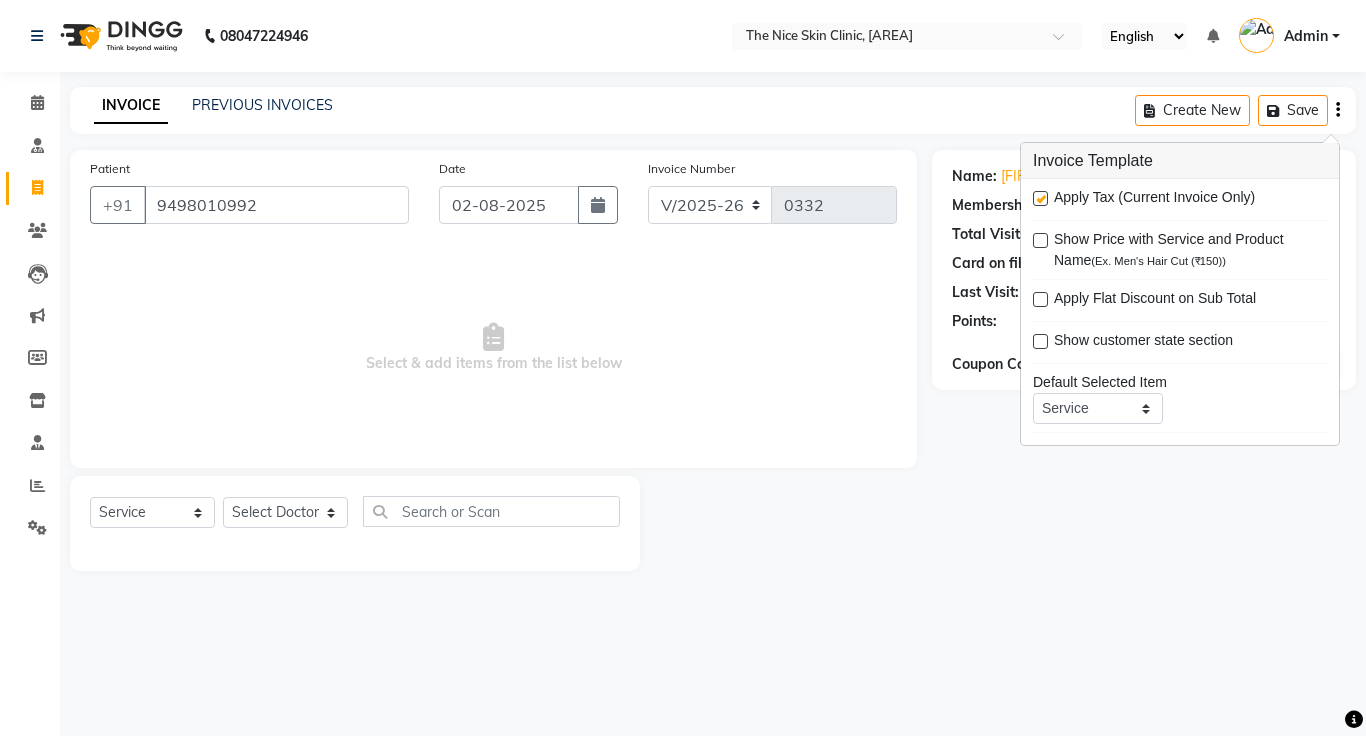 click at bounding box center [1040, 198] 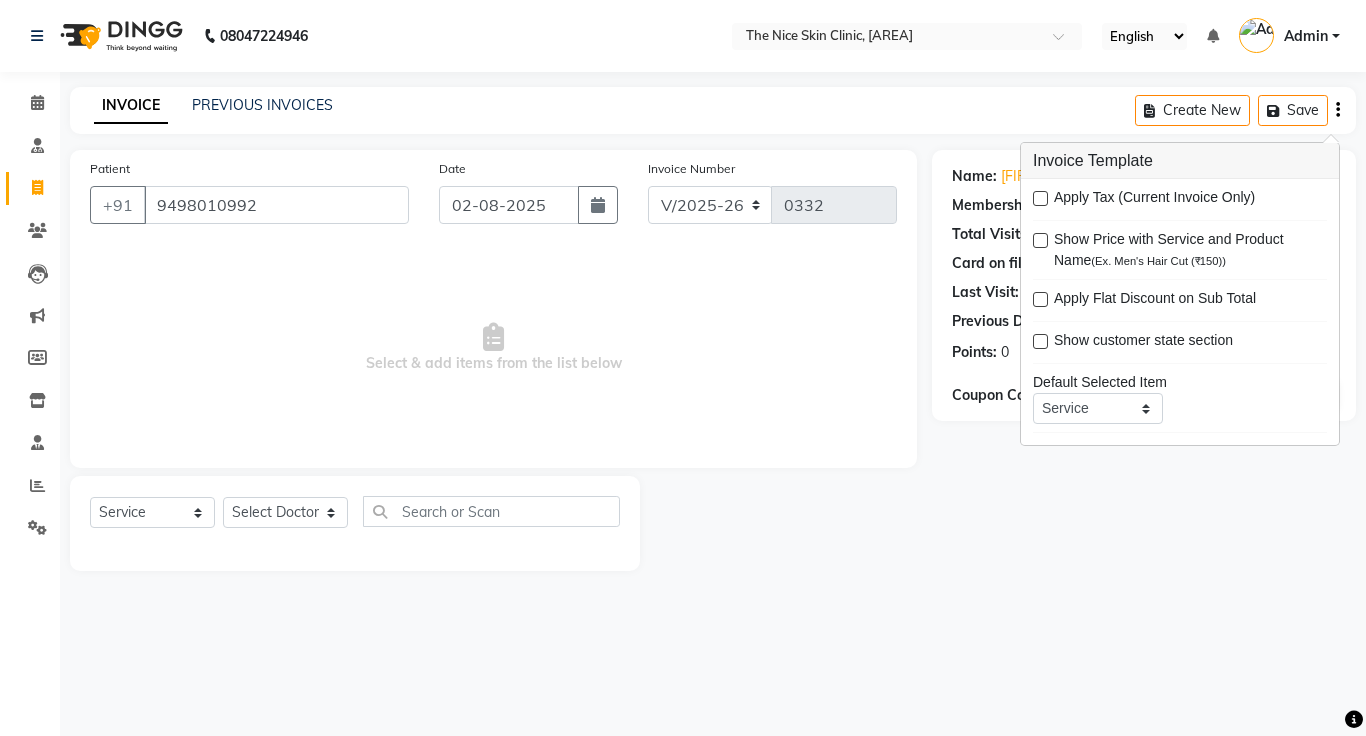 click on "INVOICE PREVIOUS INVOICES Create New   Save" 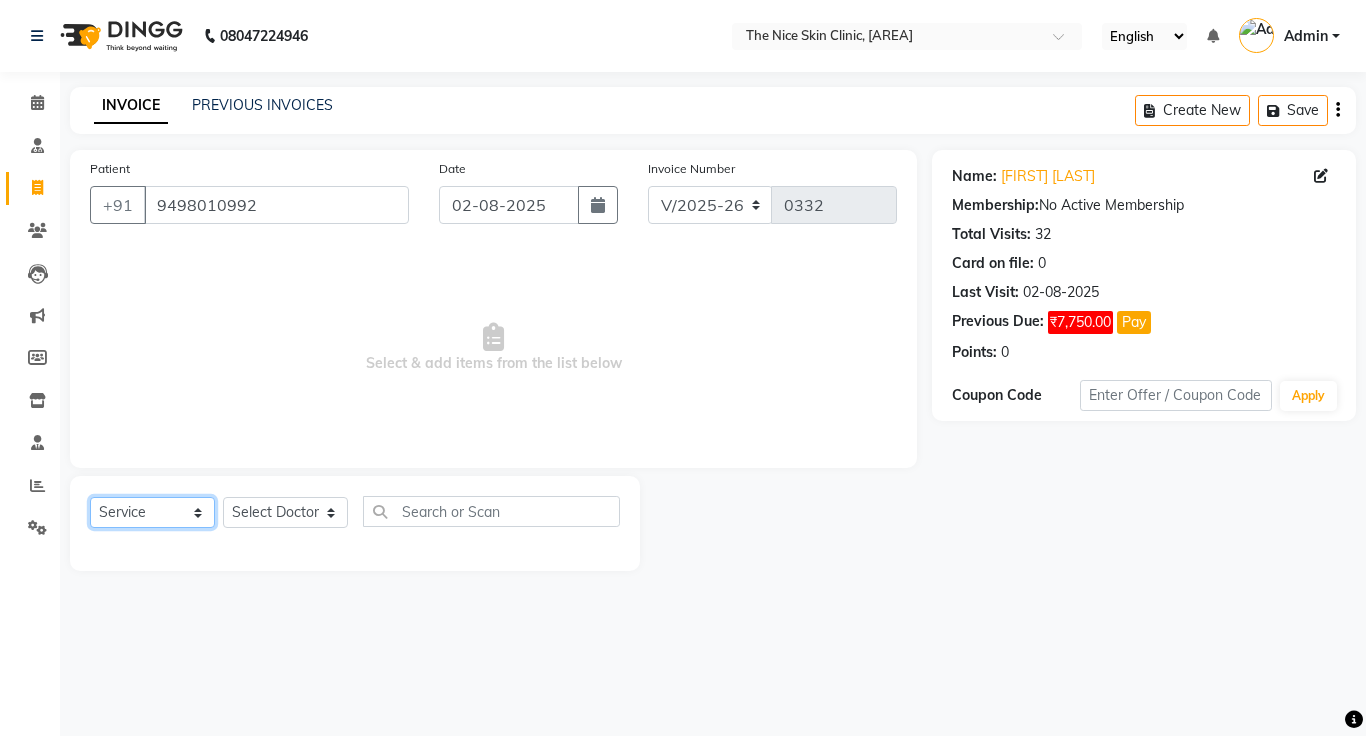 click on "Select  Service  Product  Membership  Package Voucher Prepaid Gift Card" 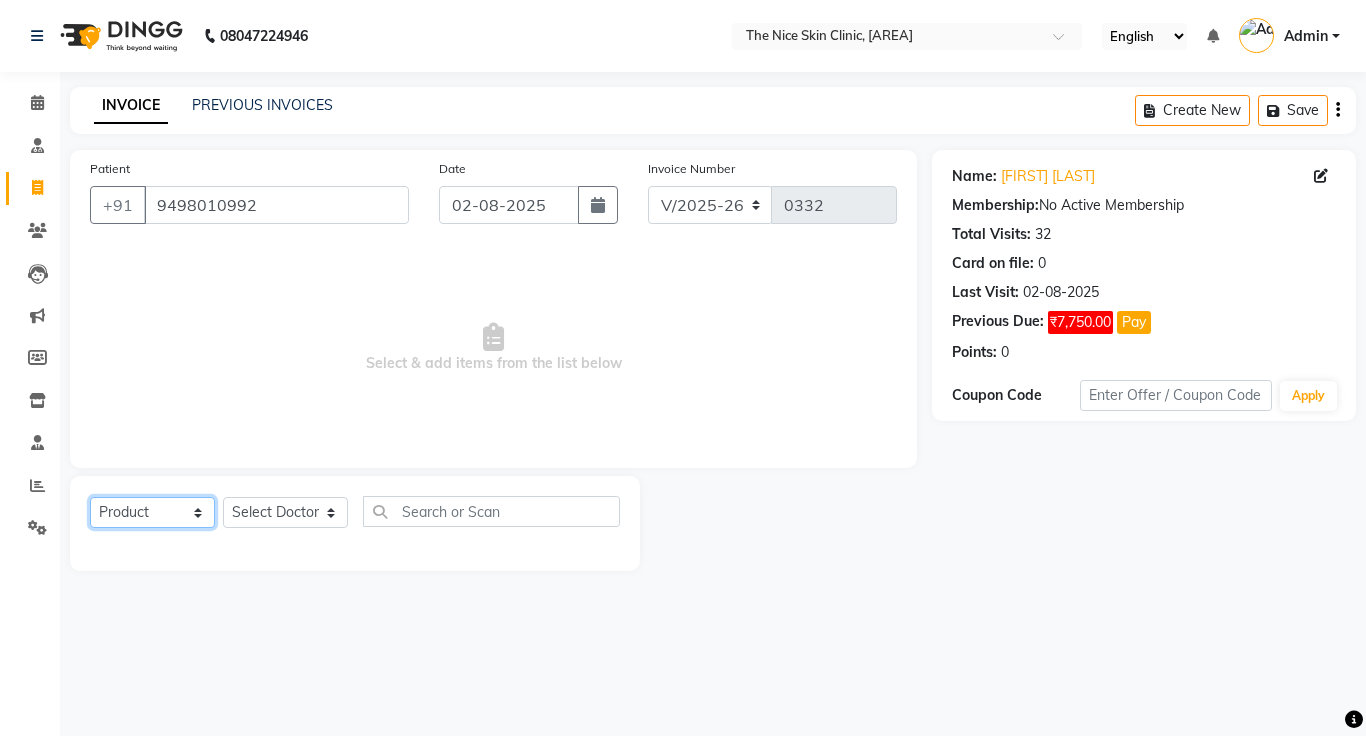 click on "Select  Service  Product  Membership  Package Voucher Prepaid Gift Card" 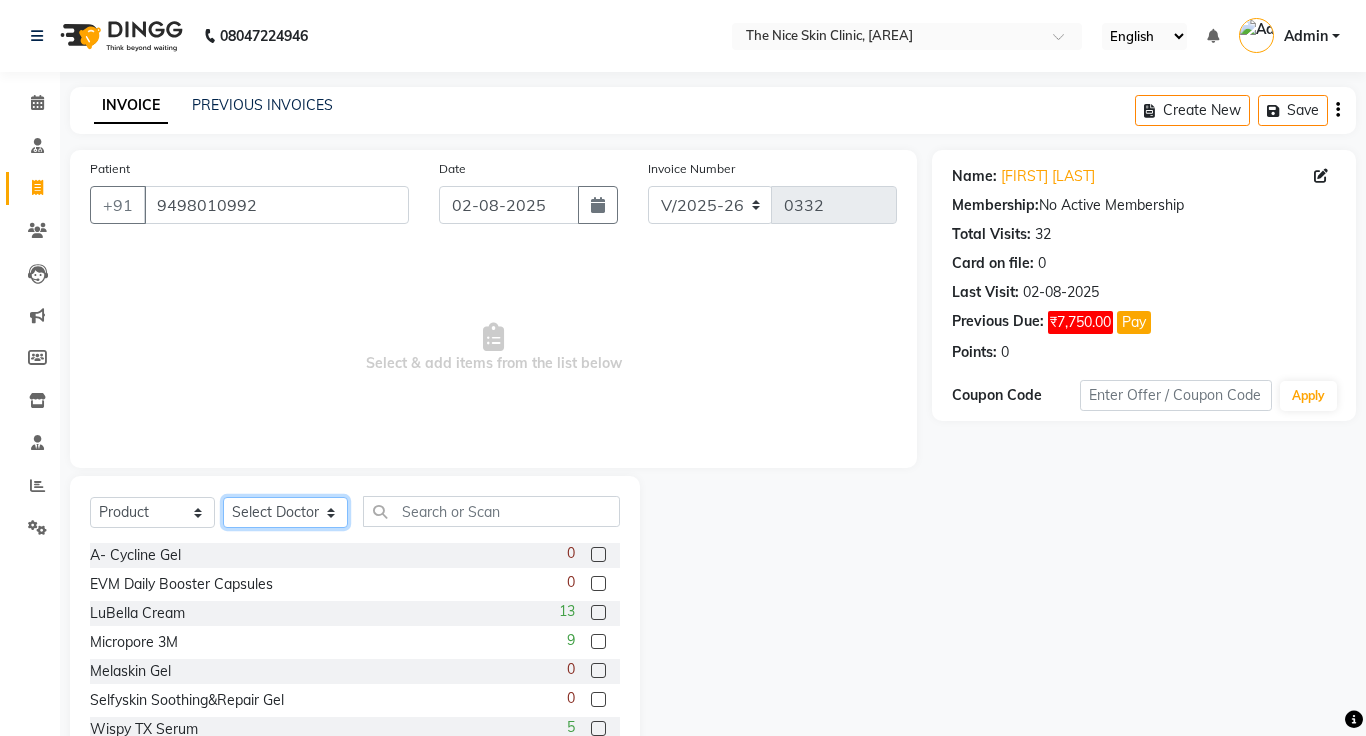 click on "Select Doctor [FIRST] [LAST] DR. JOSEPH DR. RAYMUS [FIRST] [LAST] [LAST]" 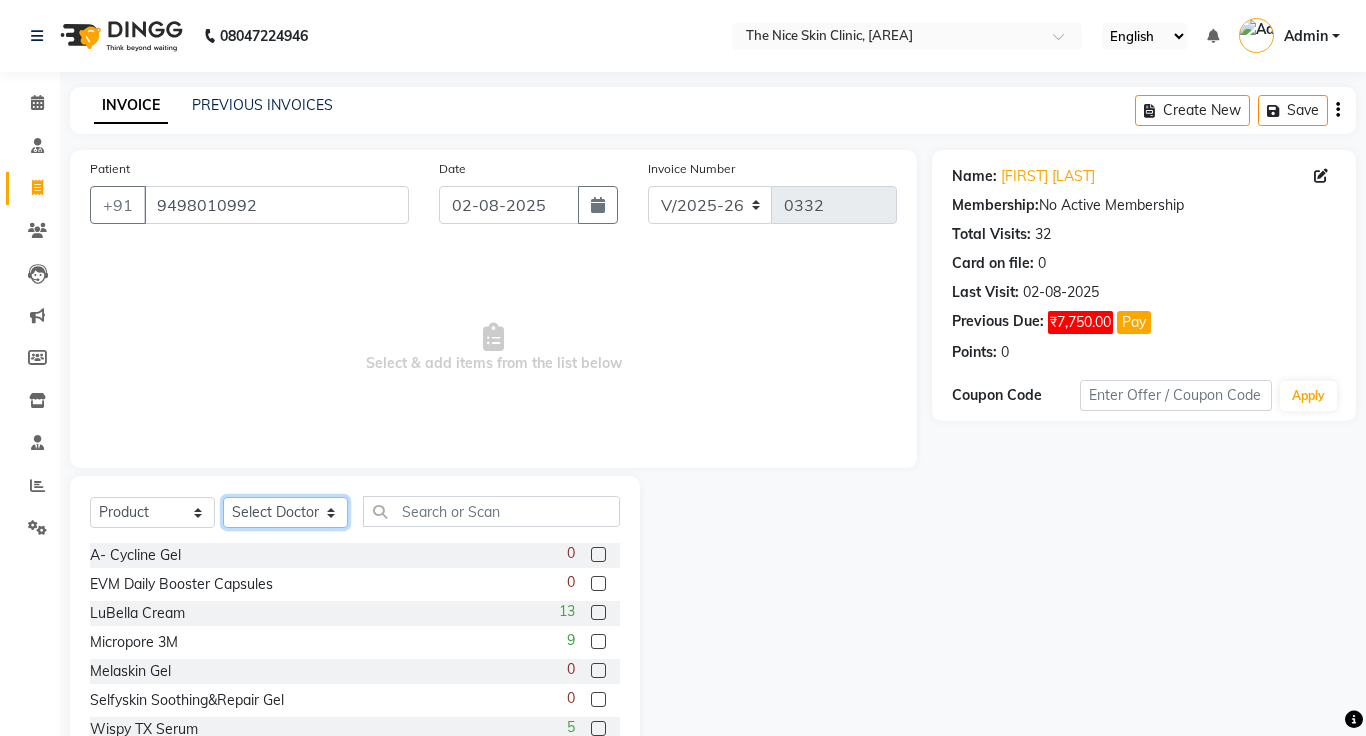 select on "1297" 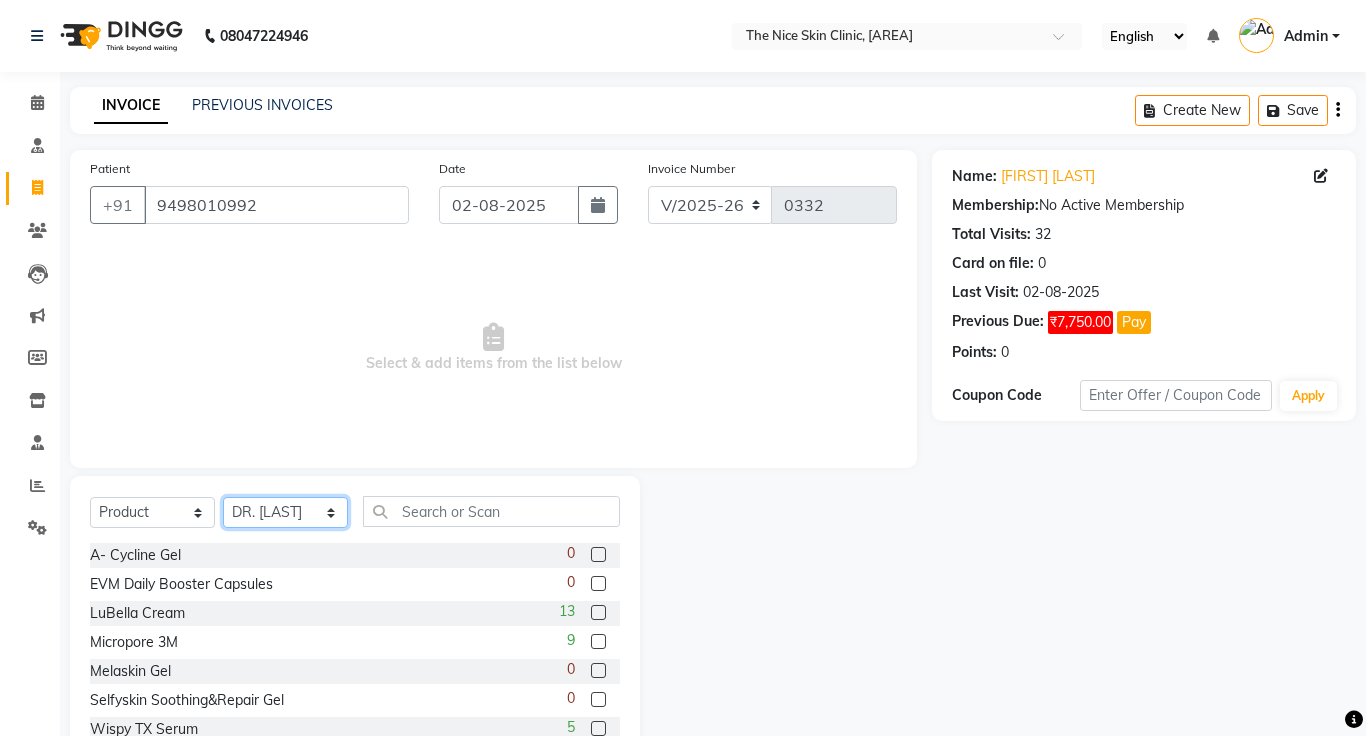 click on "Select Doctor [FIRST] [LAST] DR. JOSEPH DR. RAYMUS [FIRST] [LAST] [LAST]" 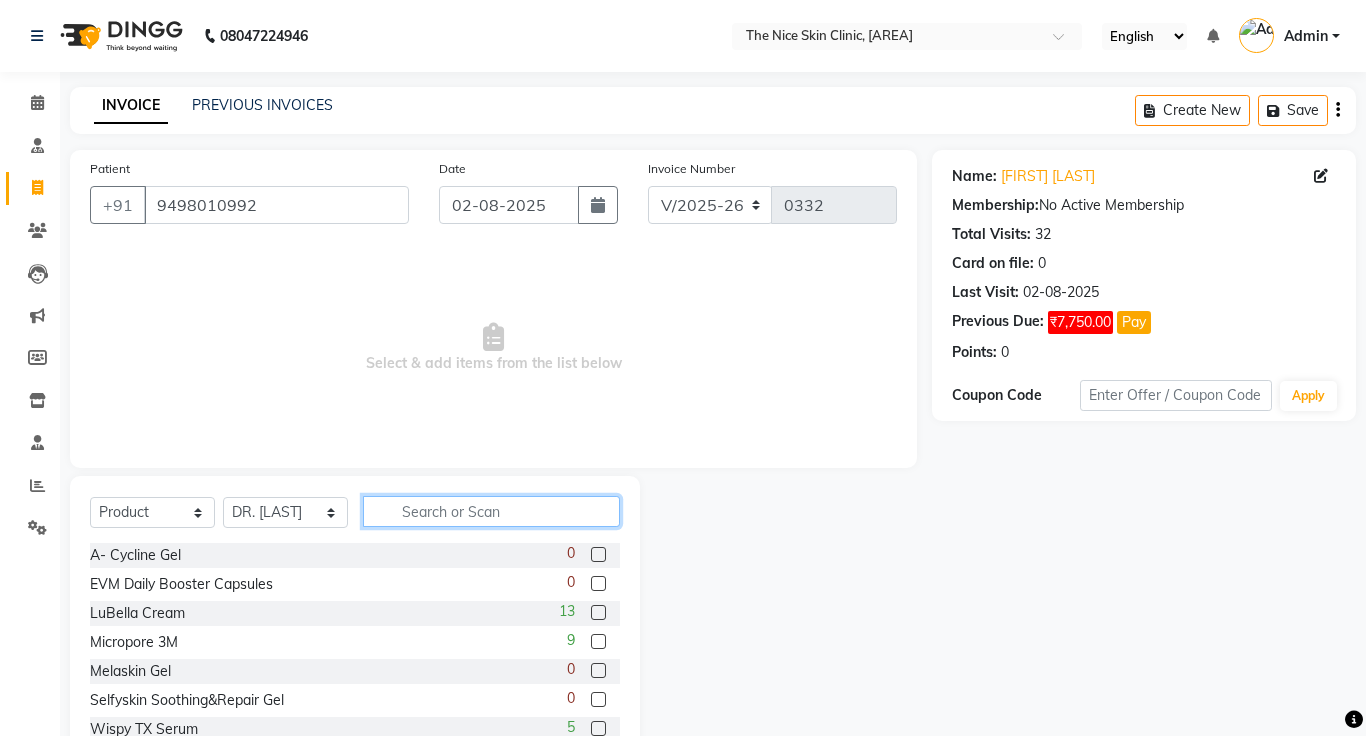 click 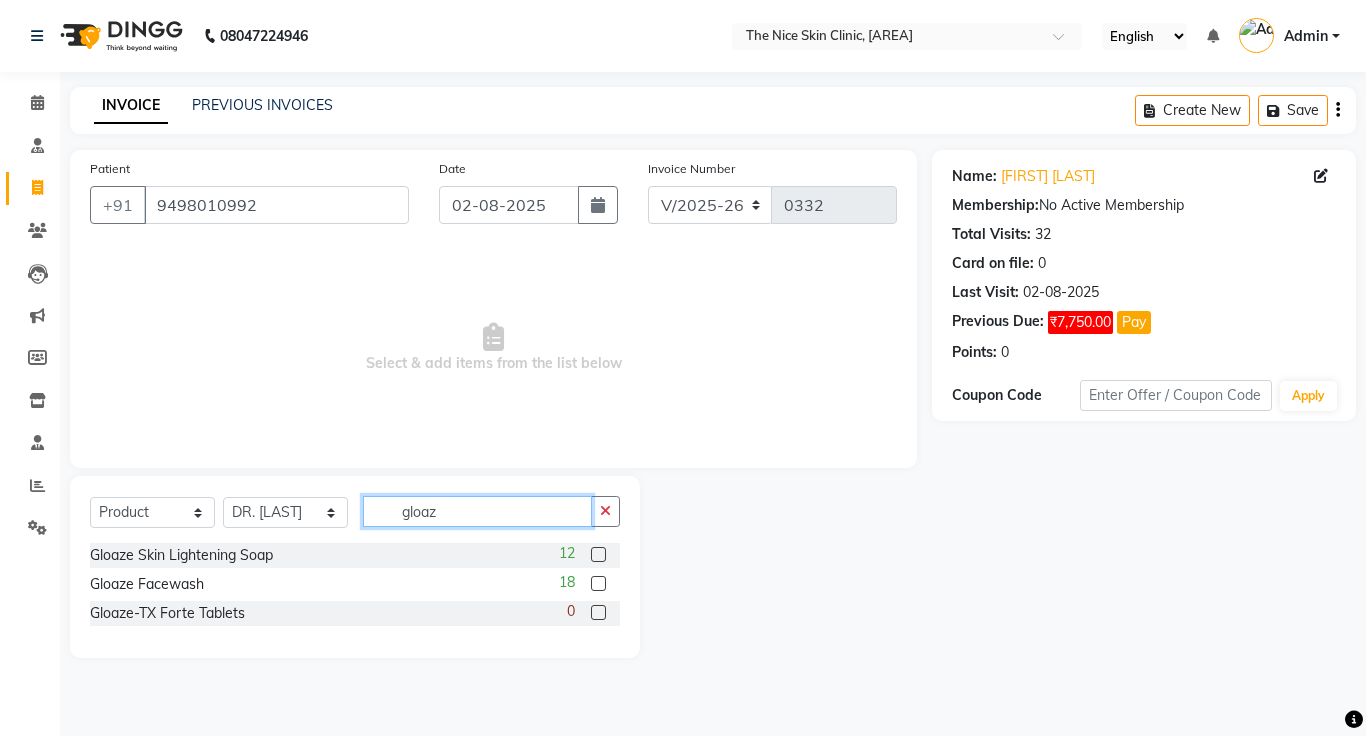 click on "gloaz" 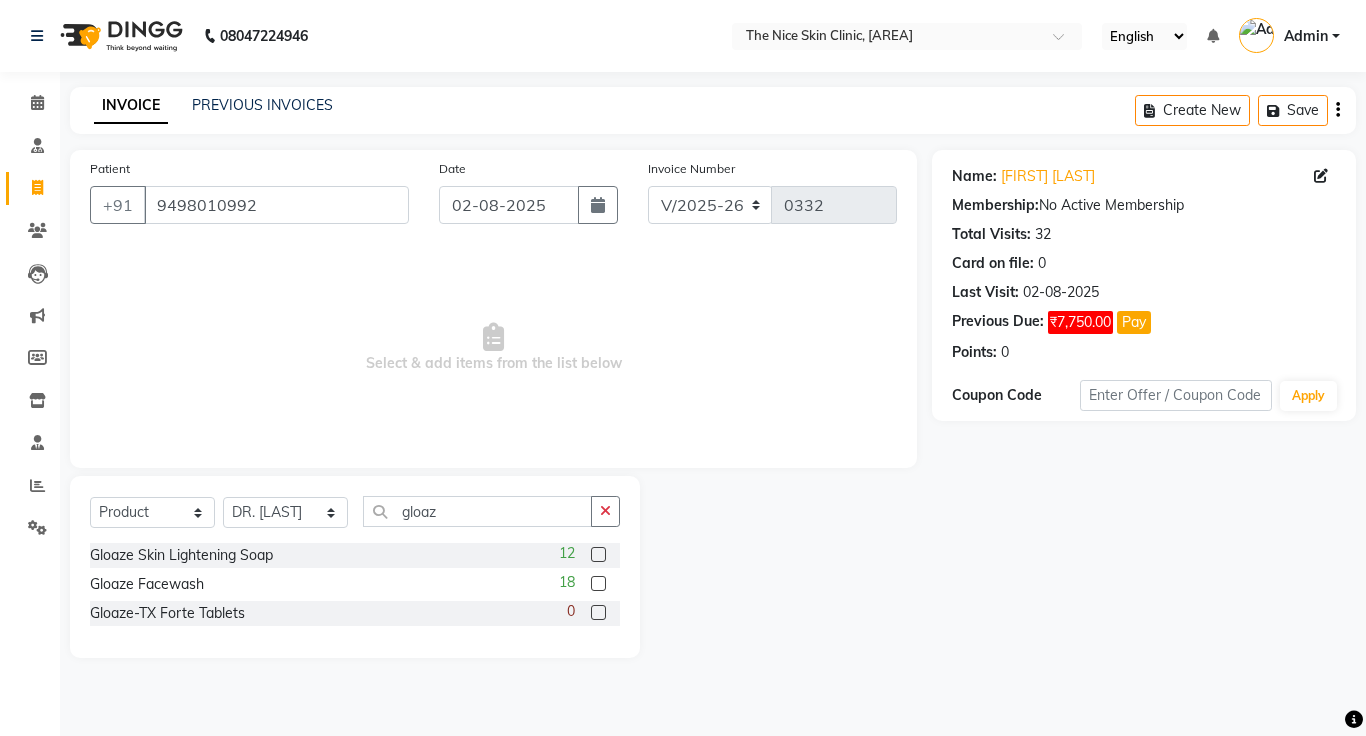 click 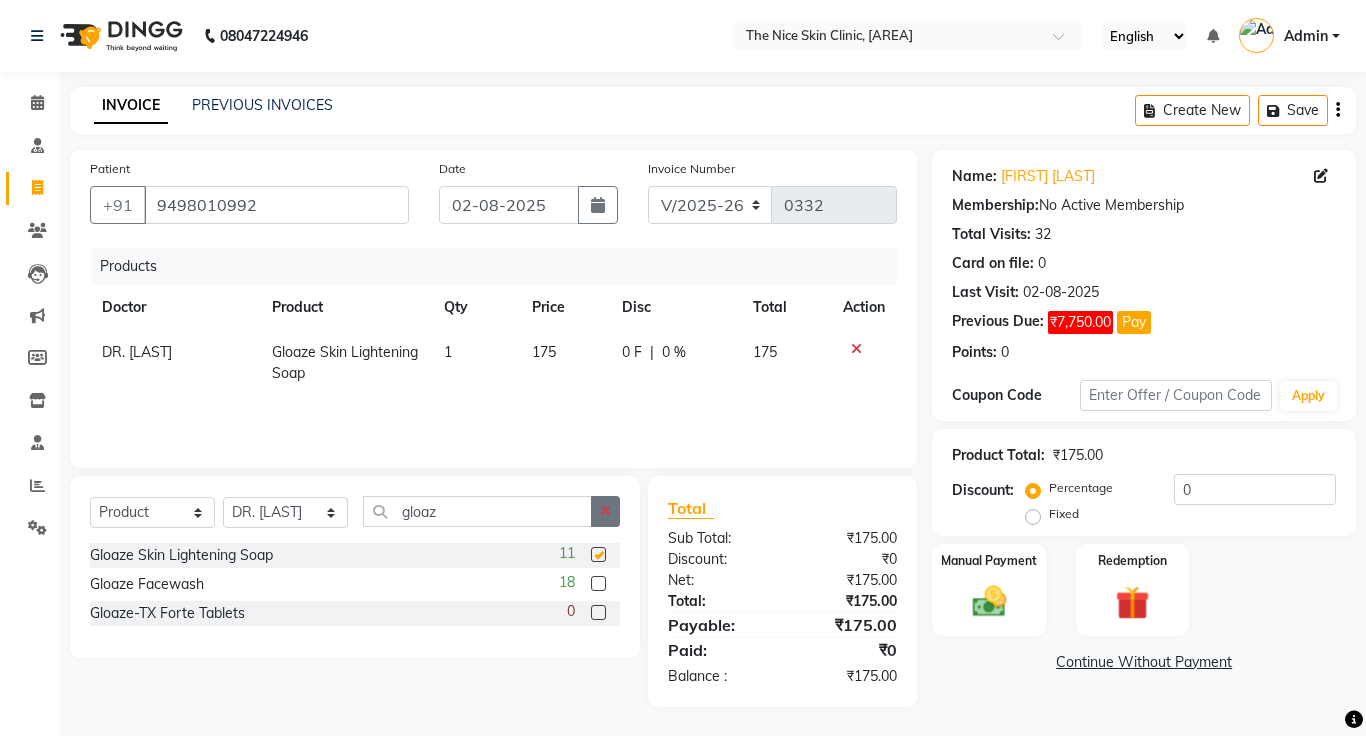 click 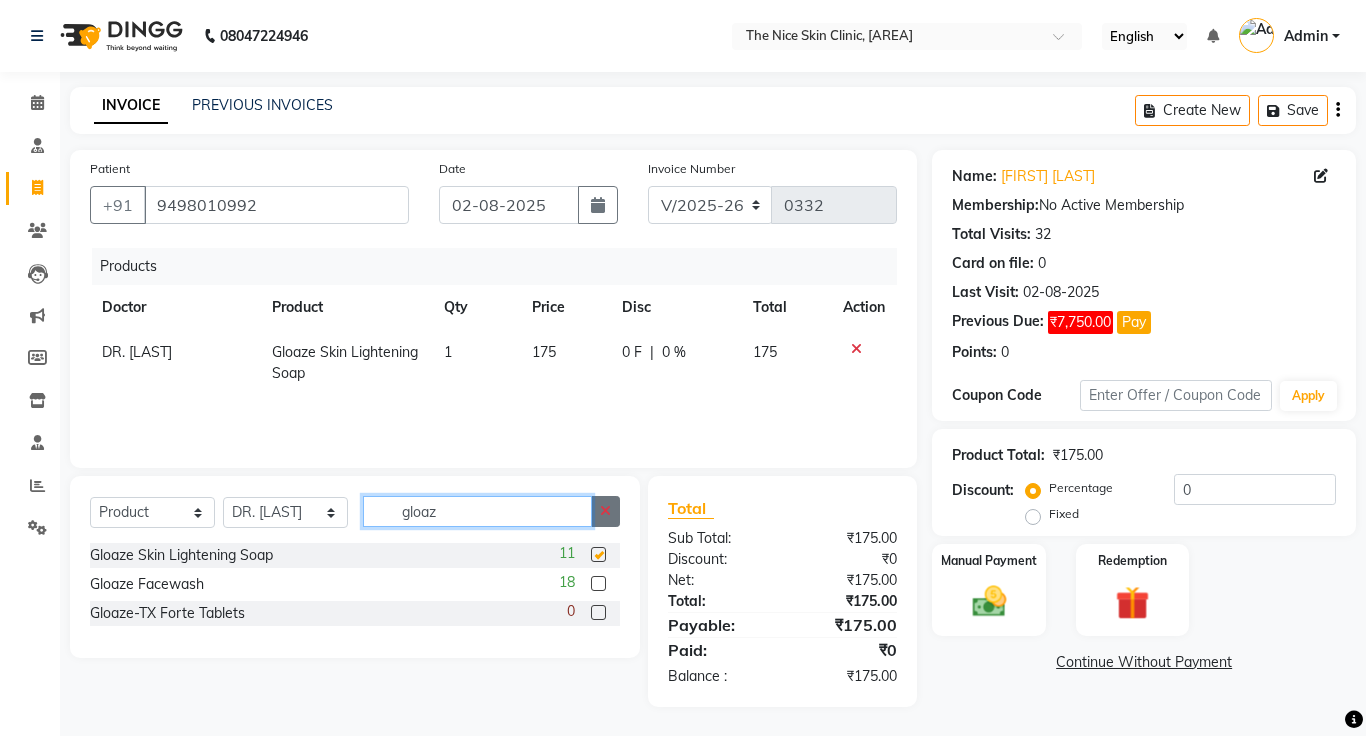 type 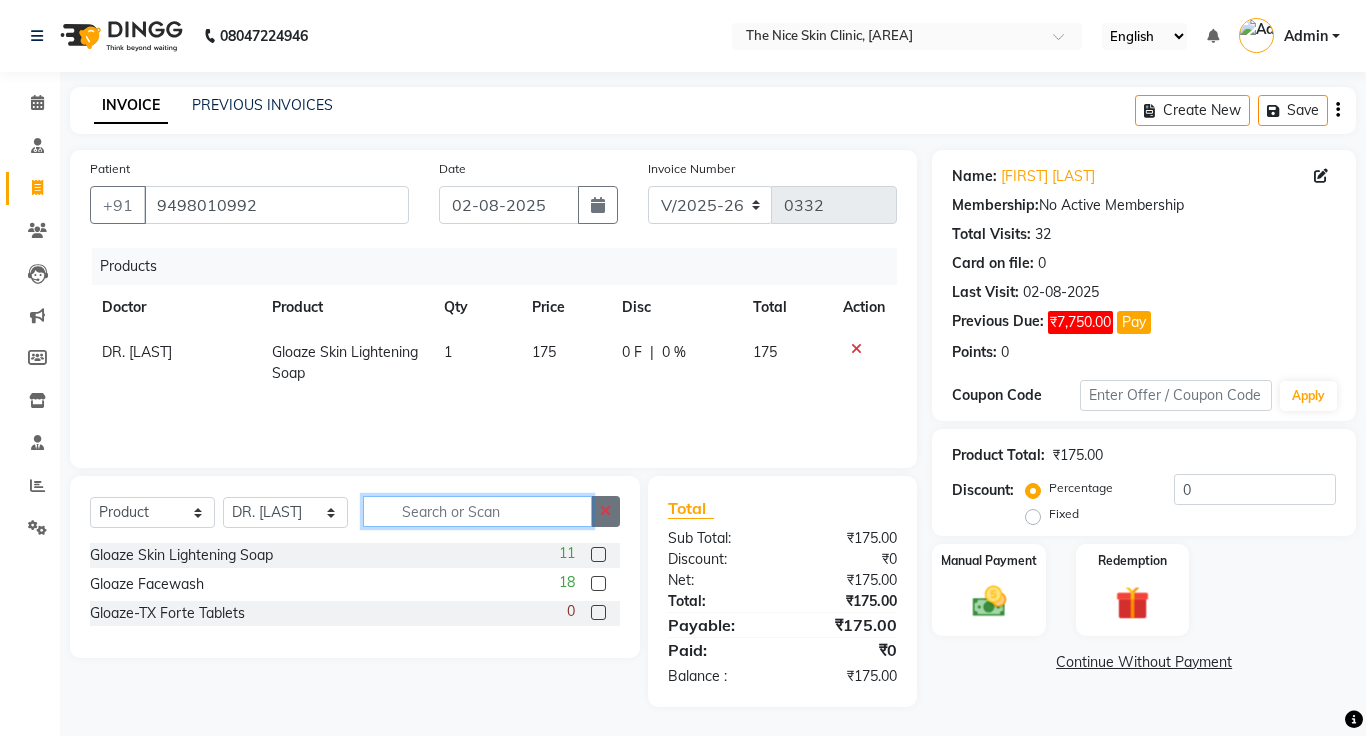 checkbox on "false" 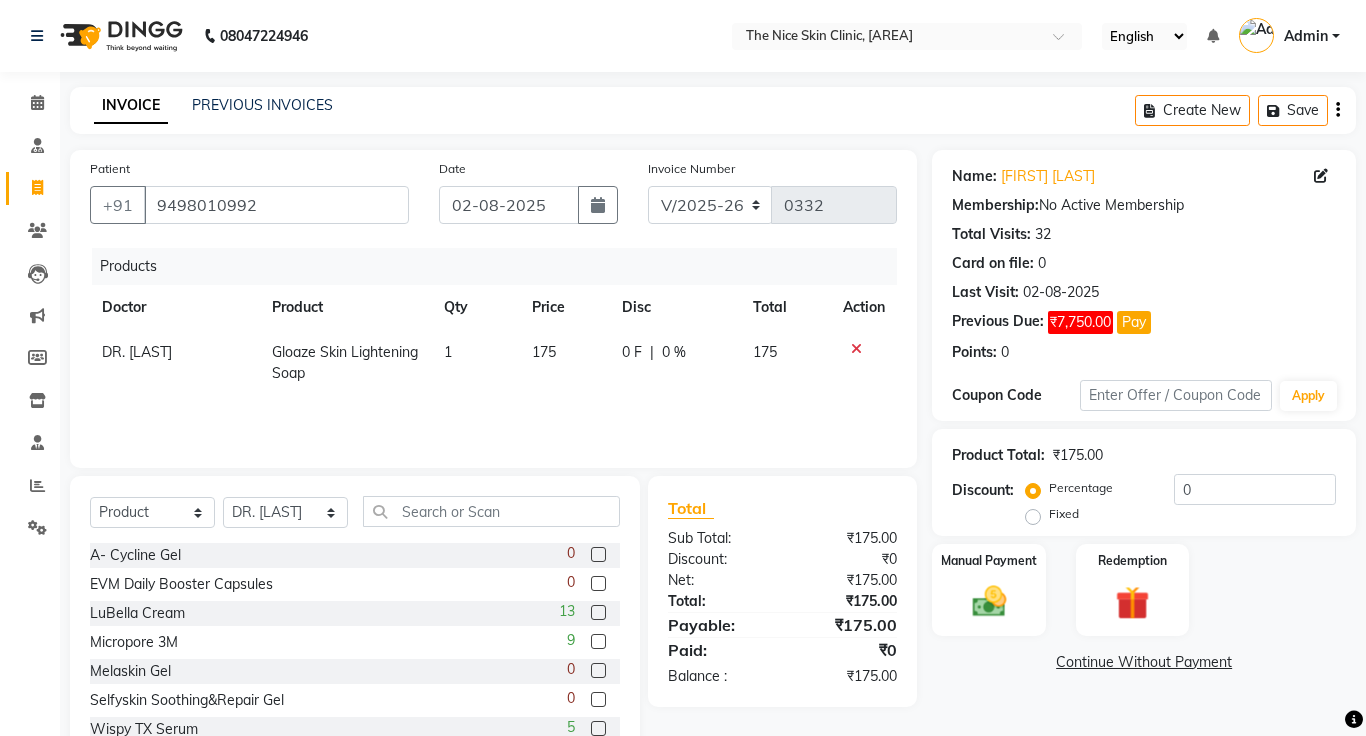 click on "Continue Without Payment" 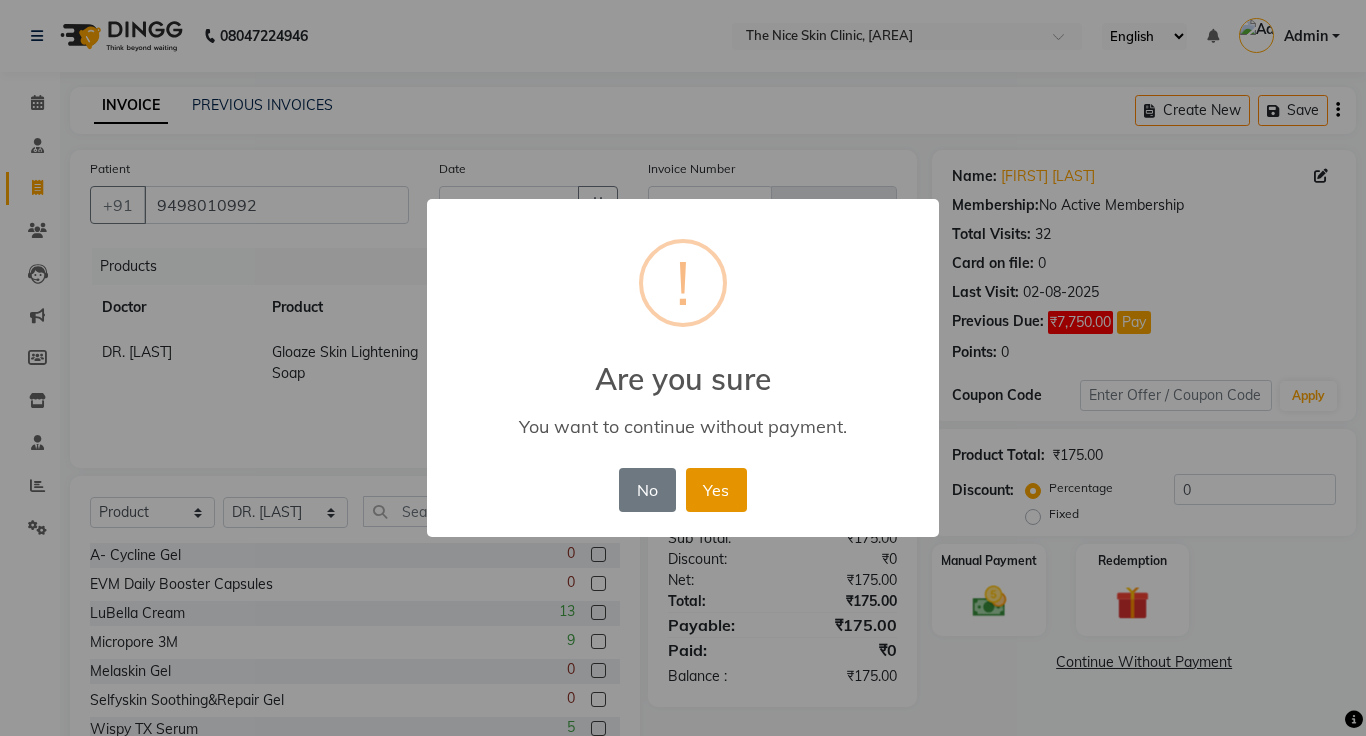click on "Yes" at bounding box center [716, 490] 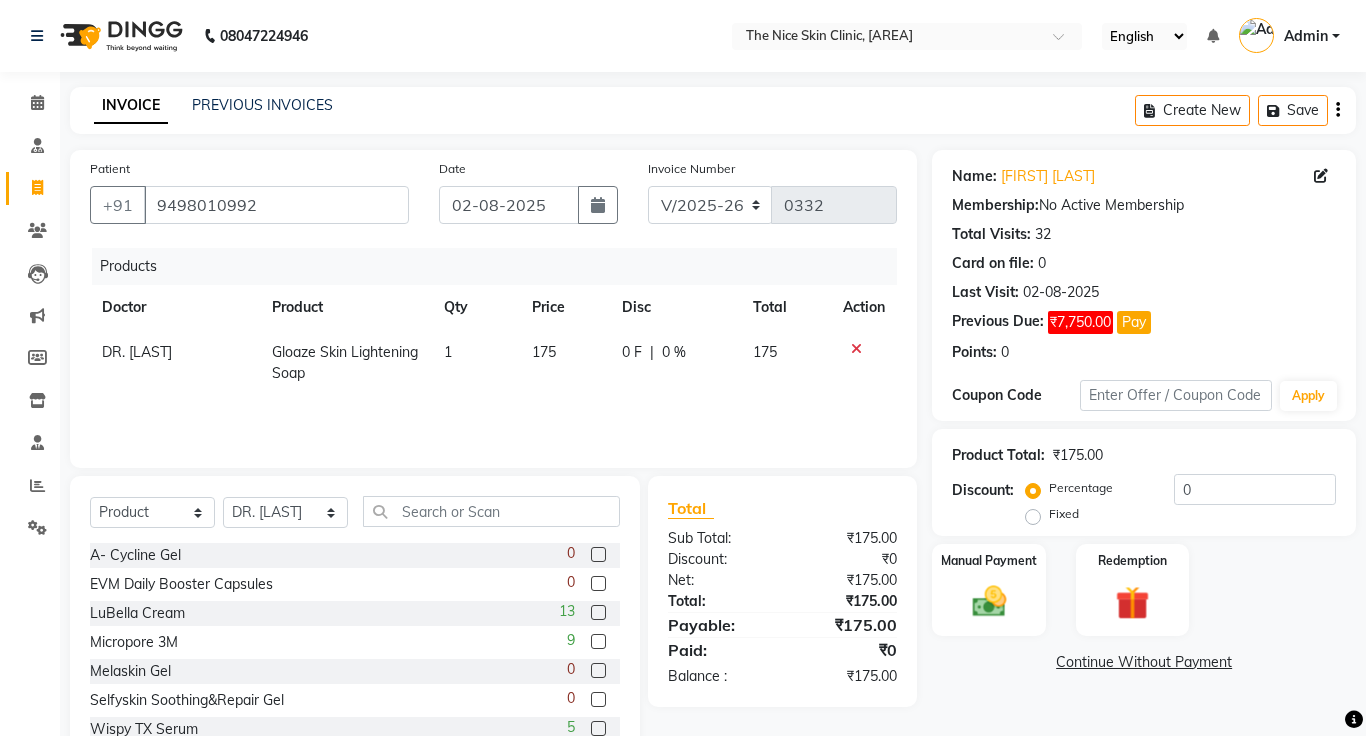 click on "Continue Without Payment" 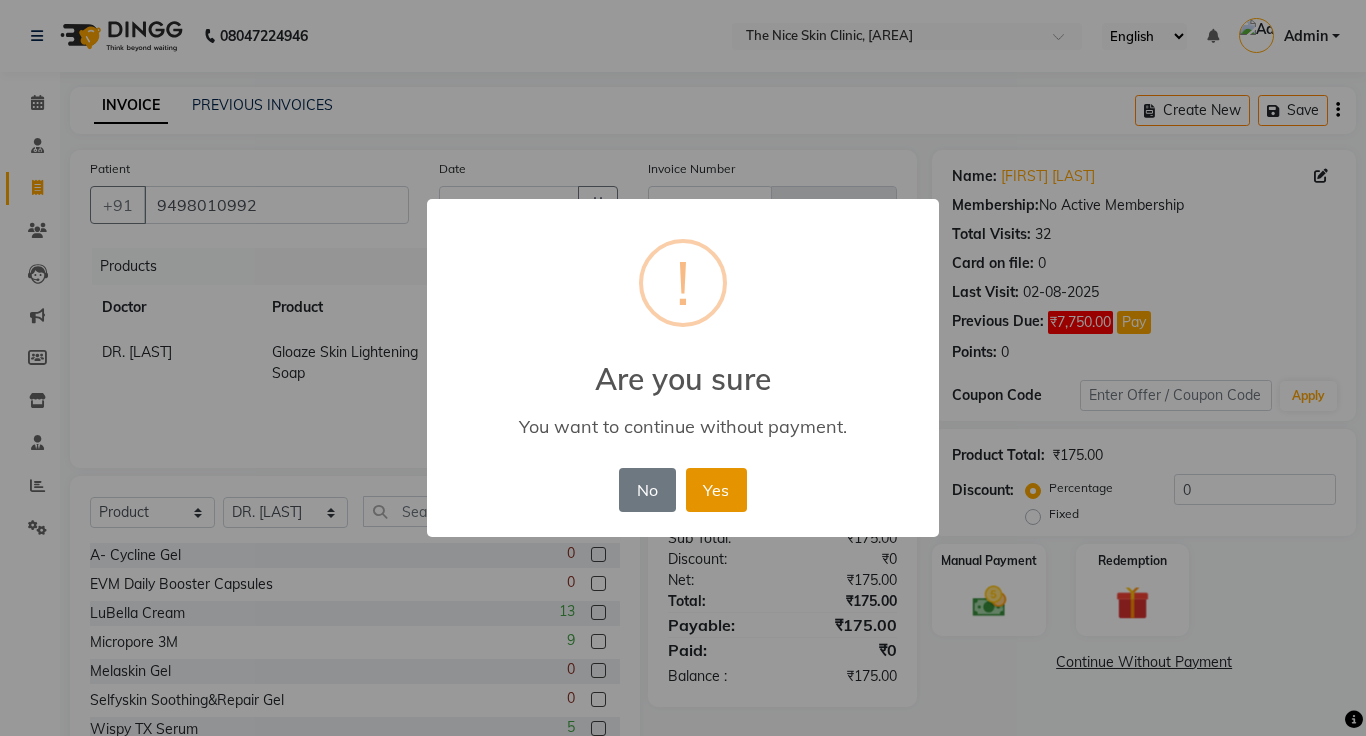 click on "Yes" at bounding box center [716, 490] 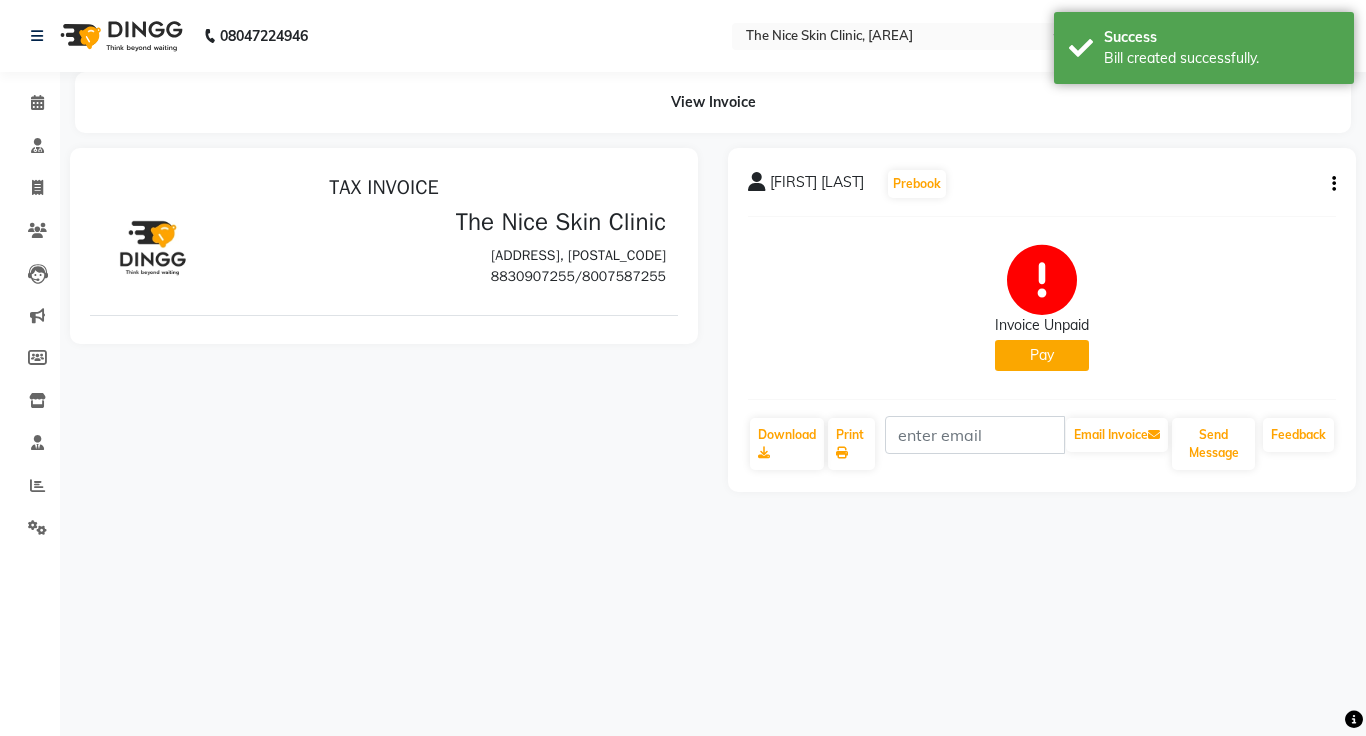 scroll, scrollTop: 0, scrollLeft: 0, axis: both 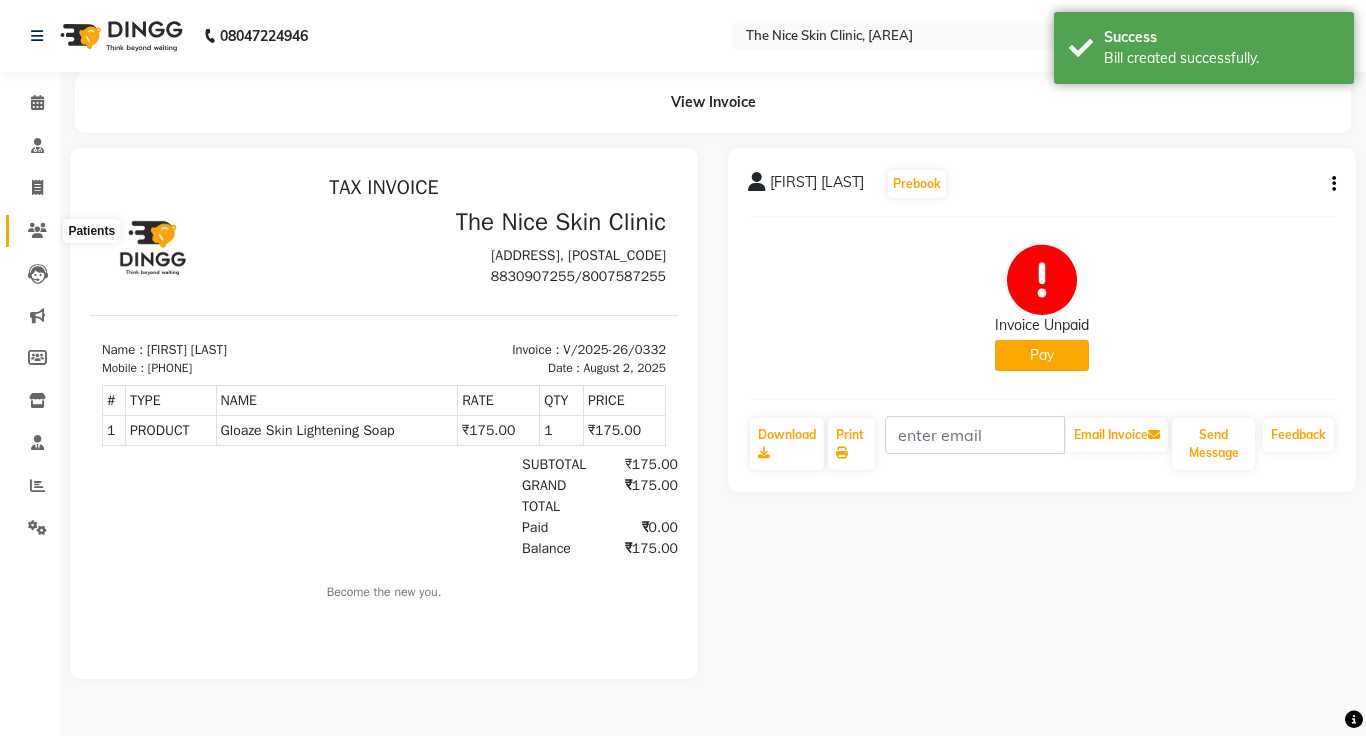 click 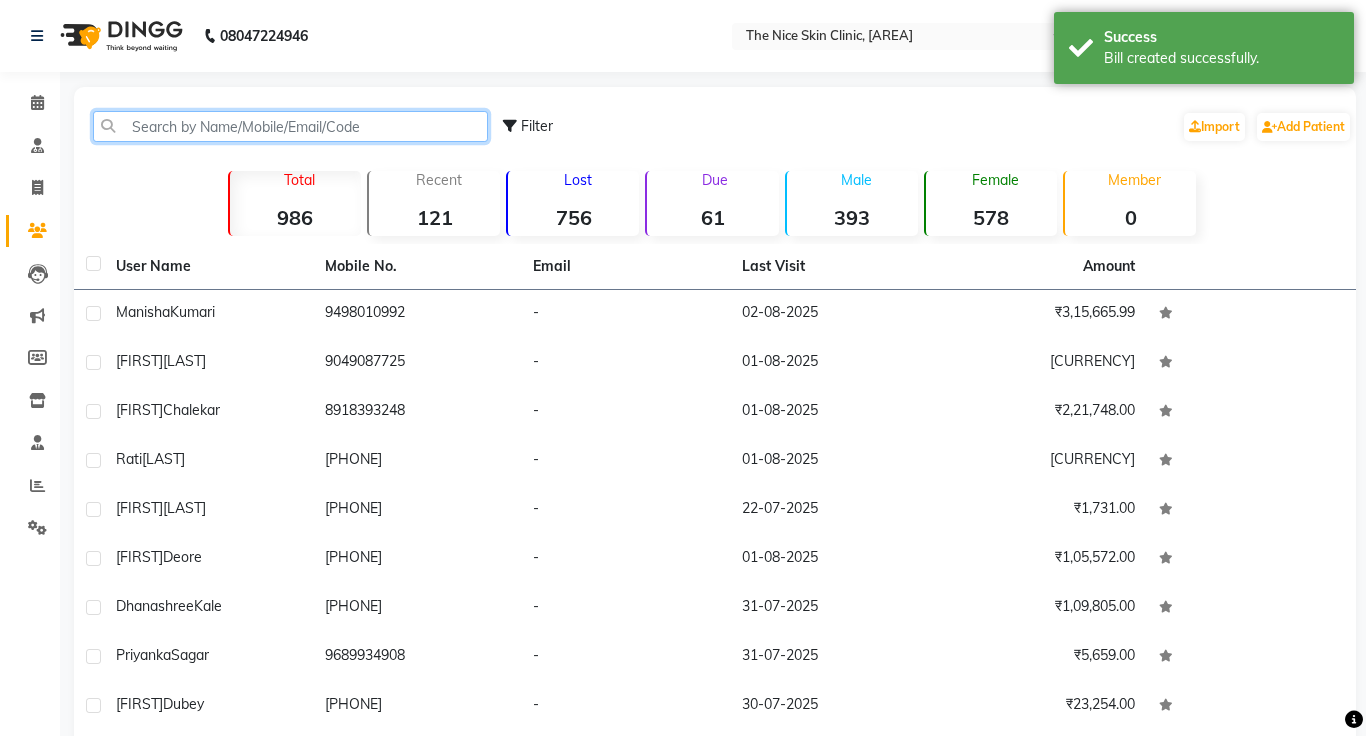 click 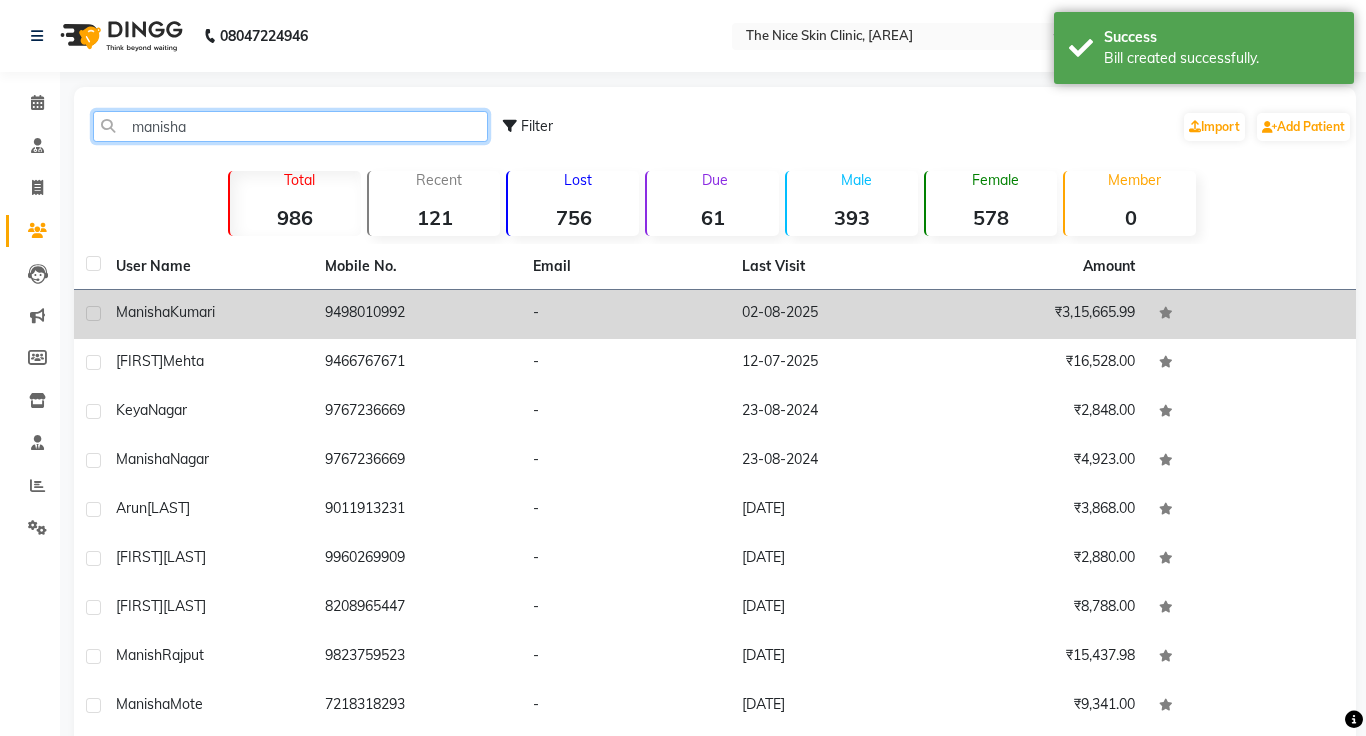 type on "manisha" 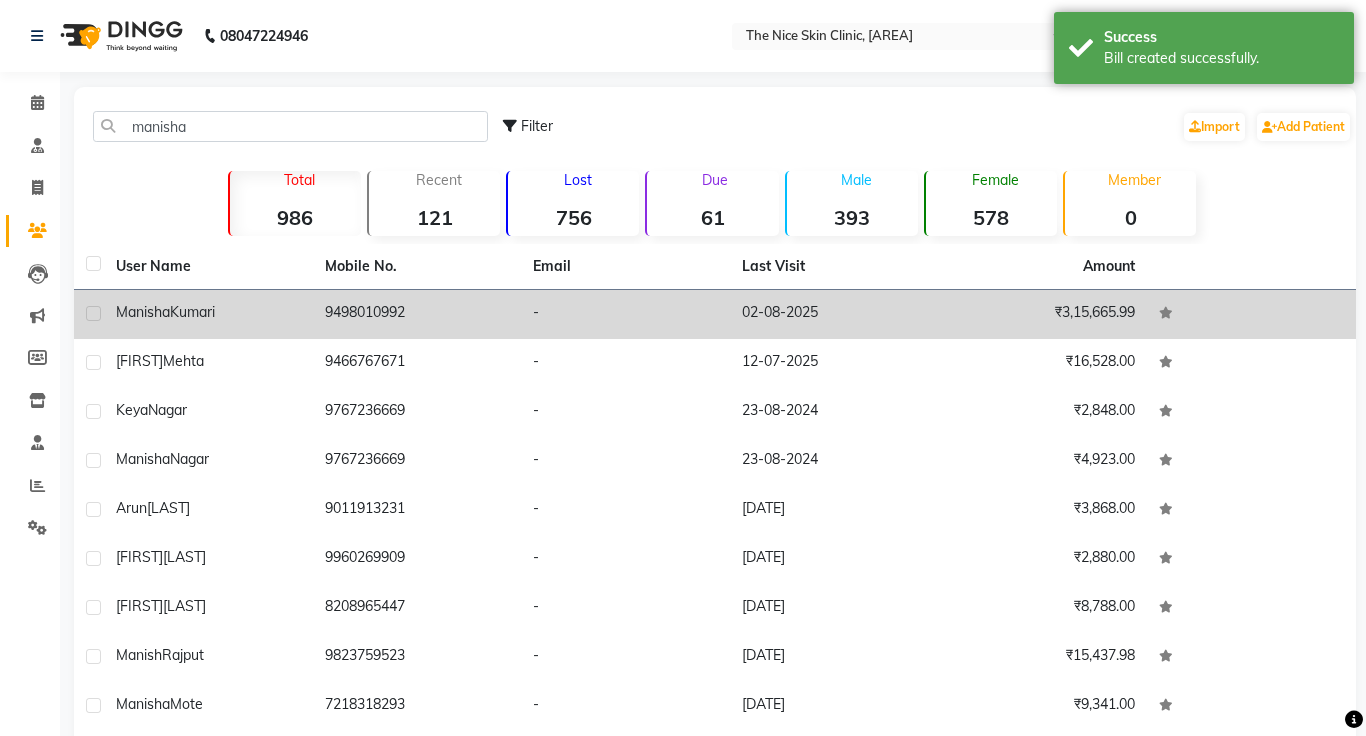 click on "02-08-2025" 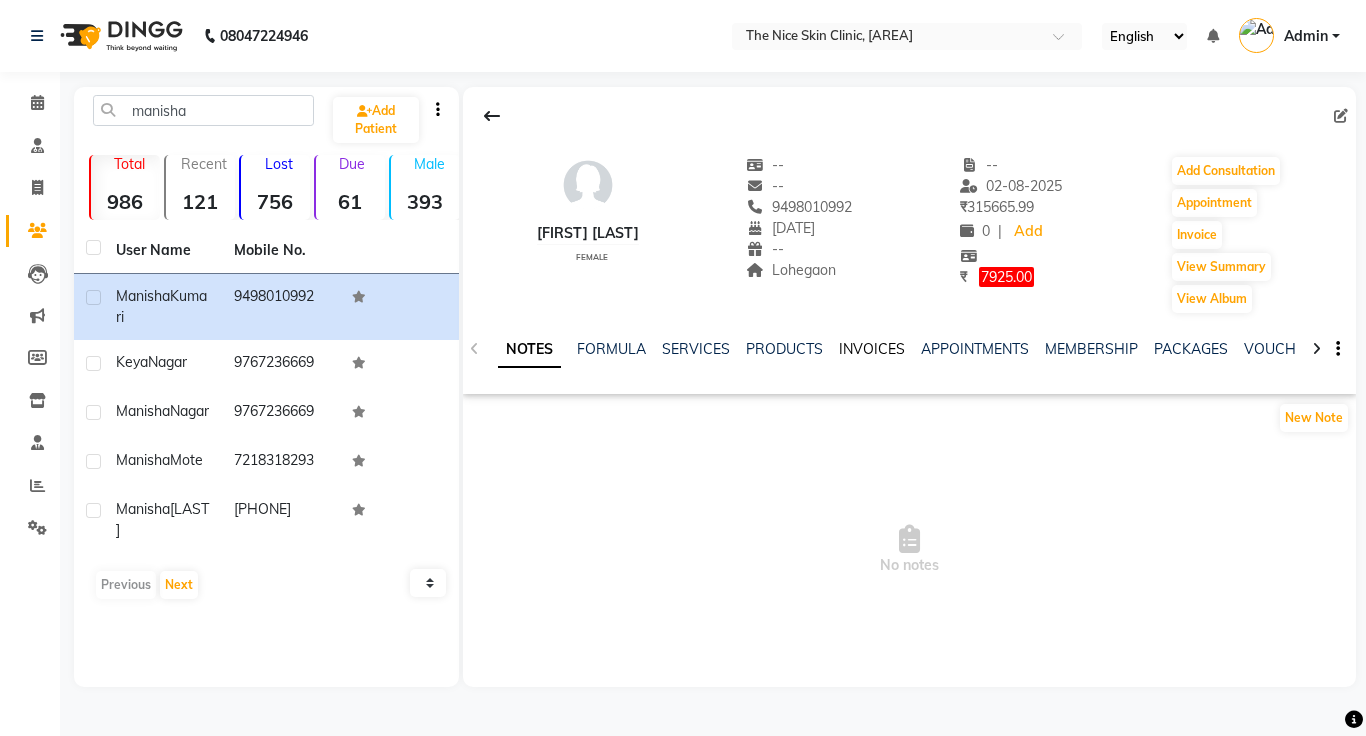 click on "INVOICES" 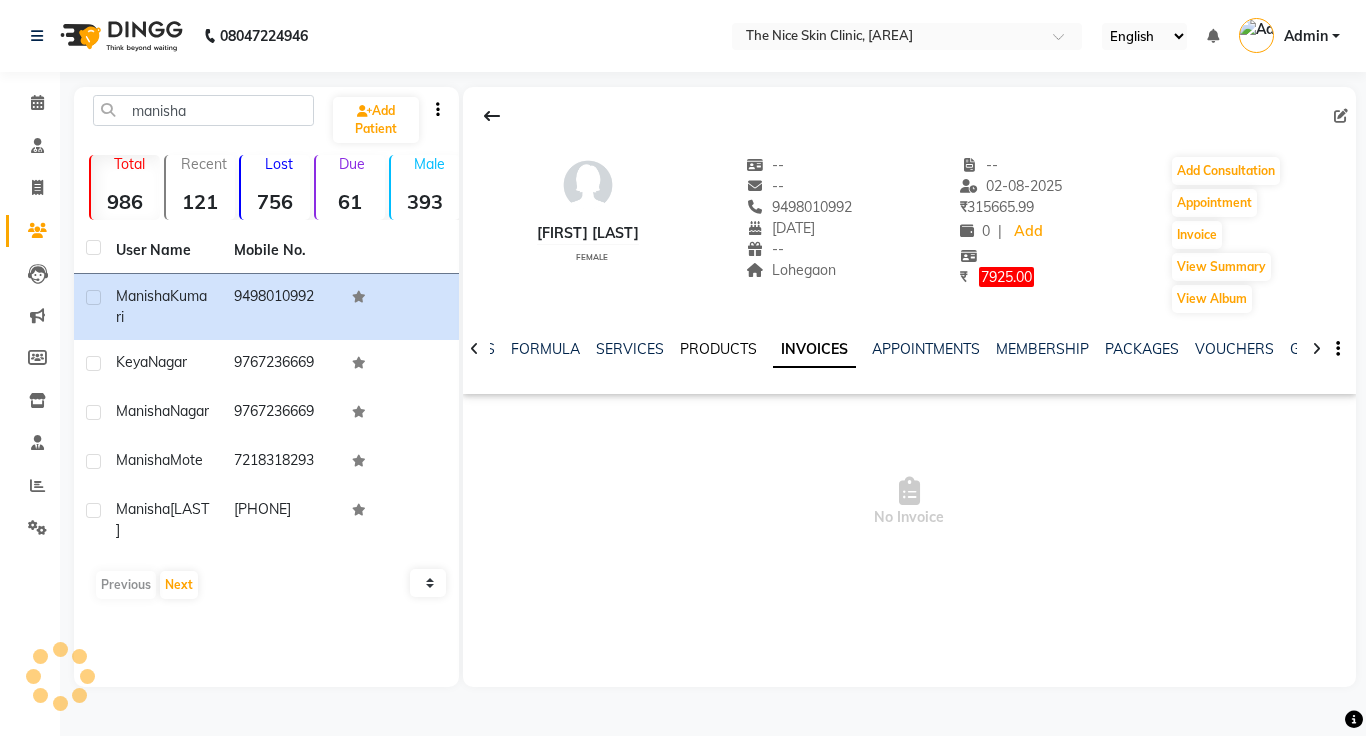 click on "PRODUCTS" 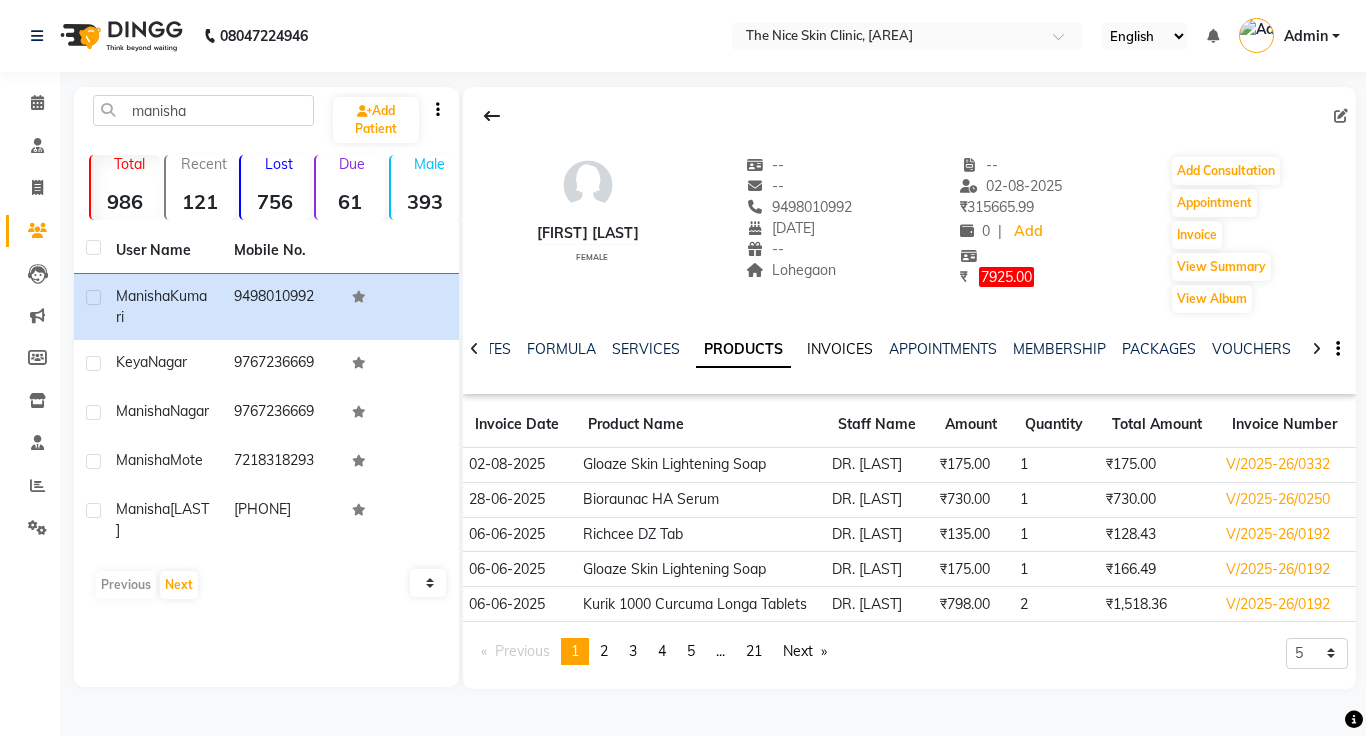 click on "INVOICES" 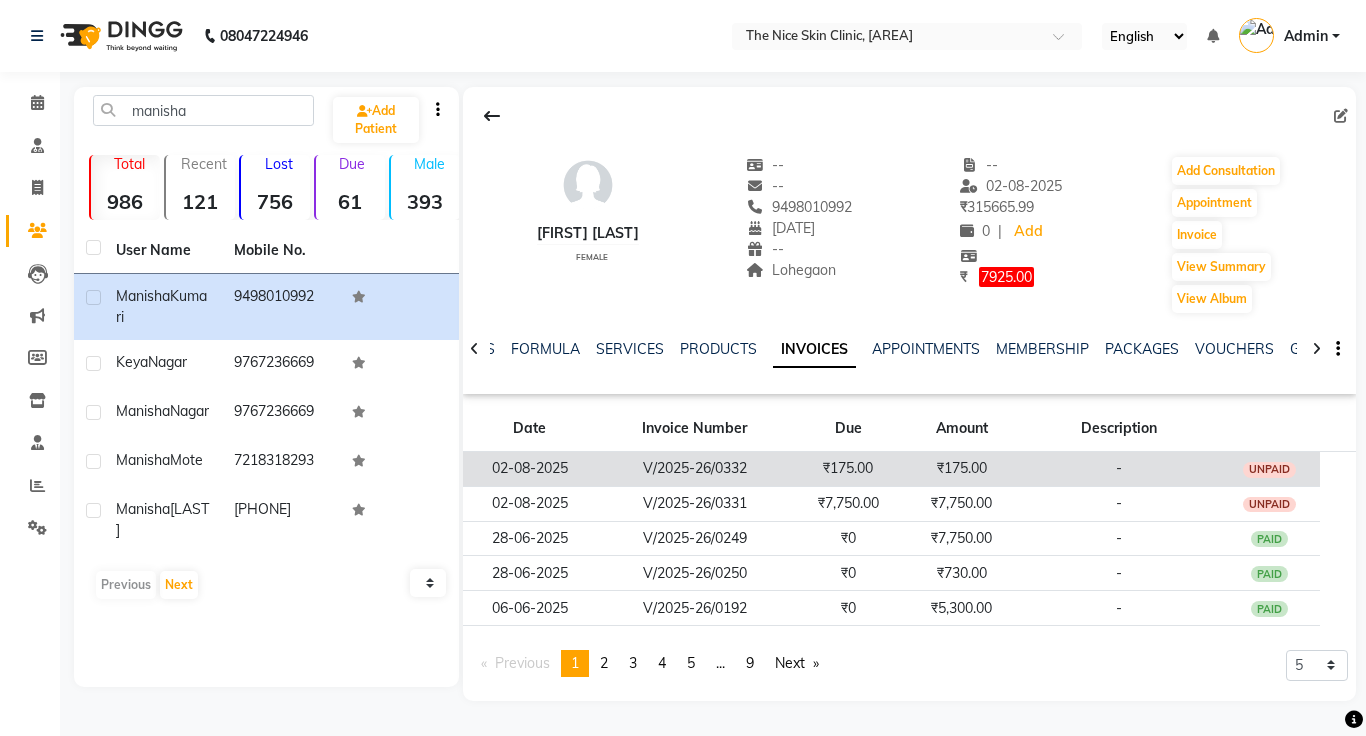 click on "₹175.00" 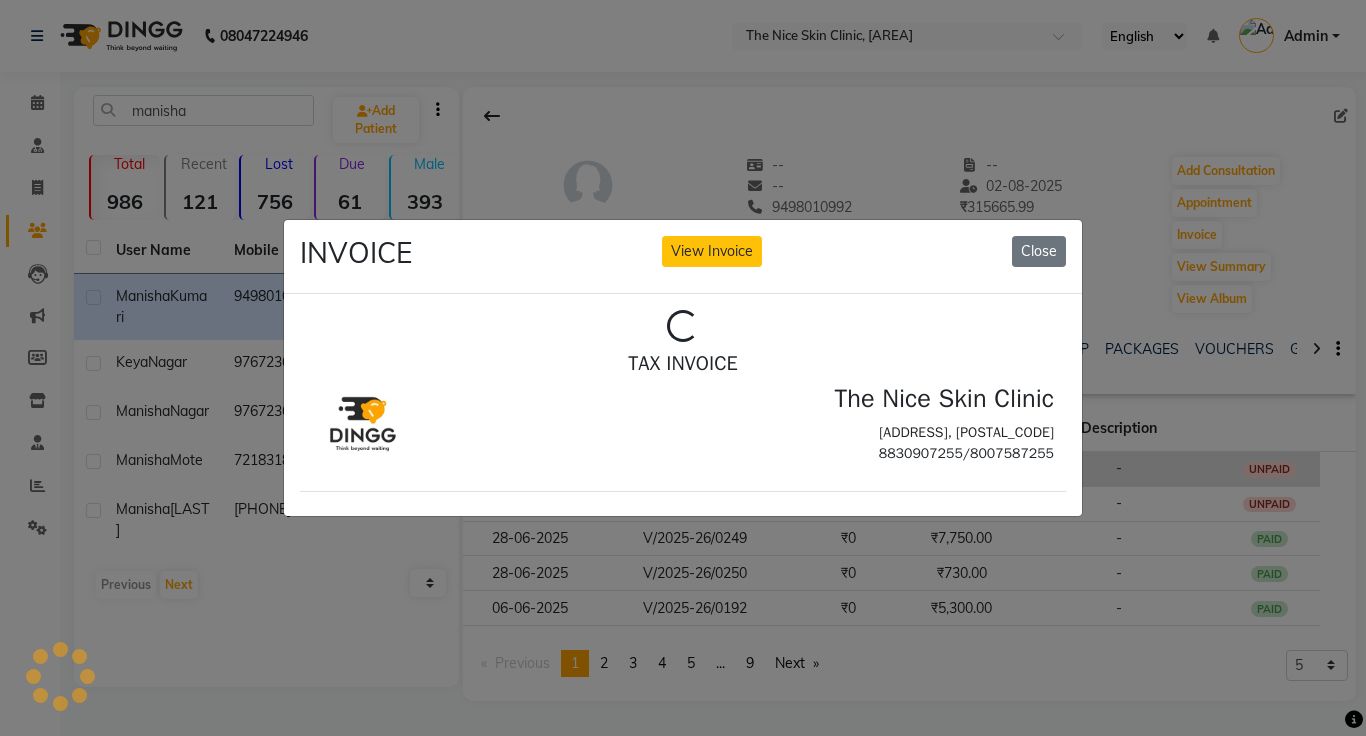 scroll, scrollTop: 0, scrollLeft: 0, axis: both 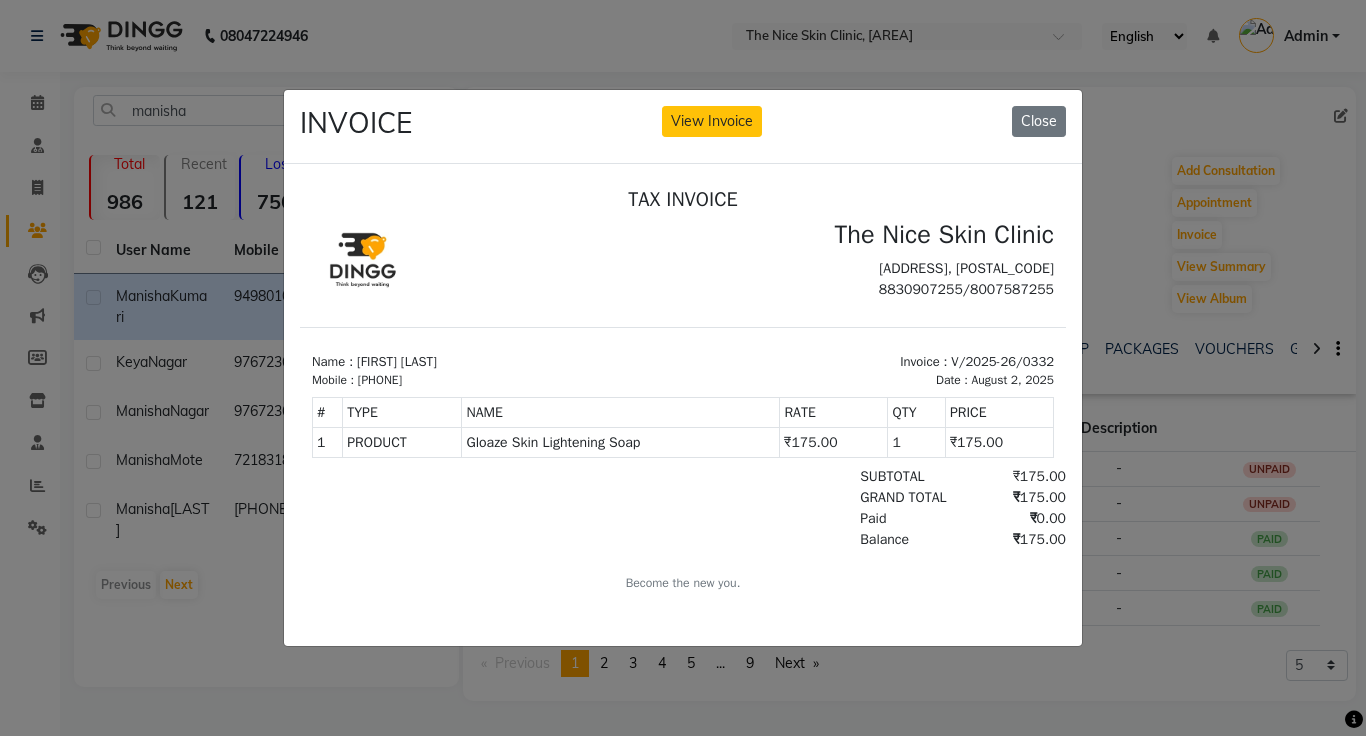 click on "INVOICE View Invoice Close" 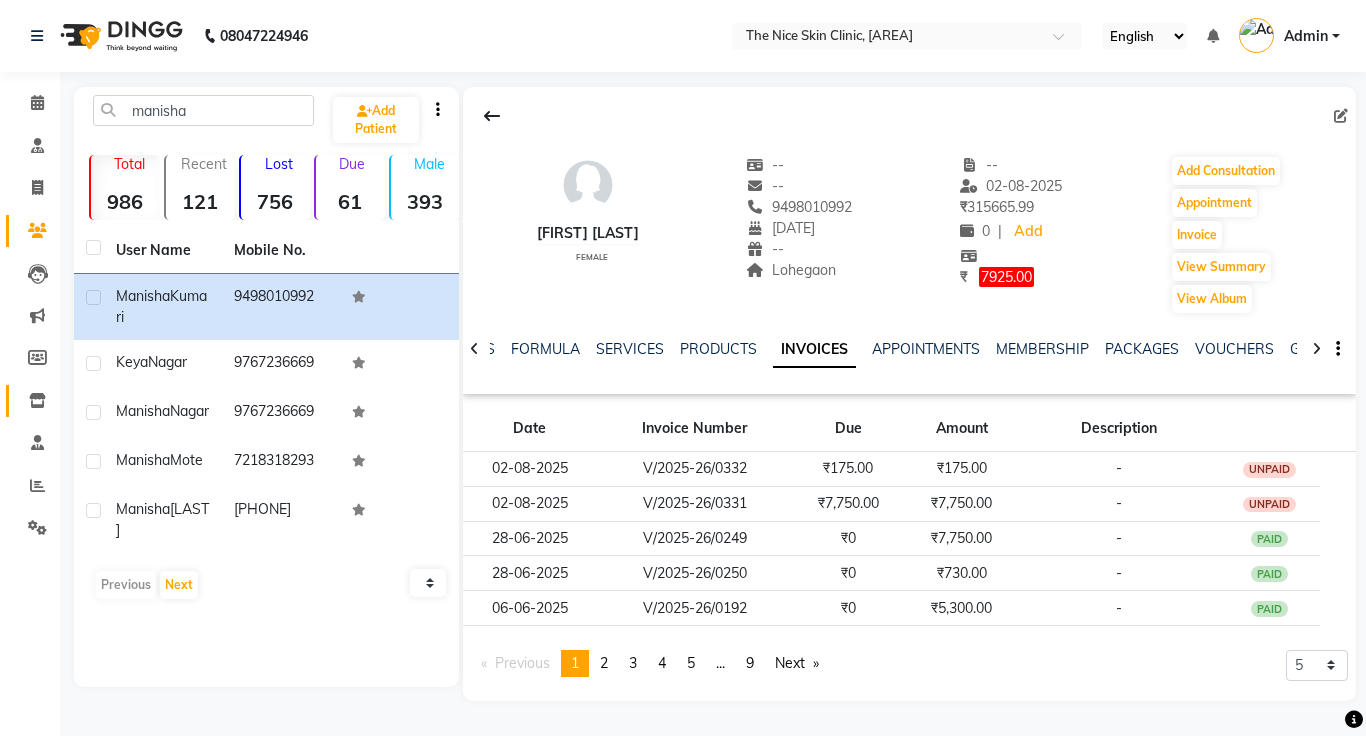 click 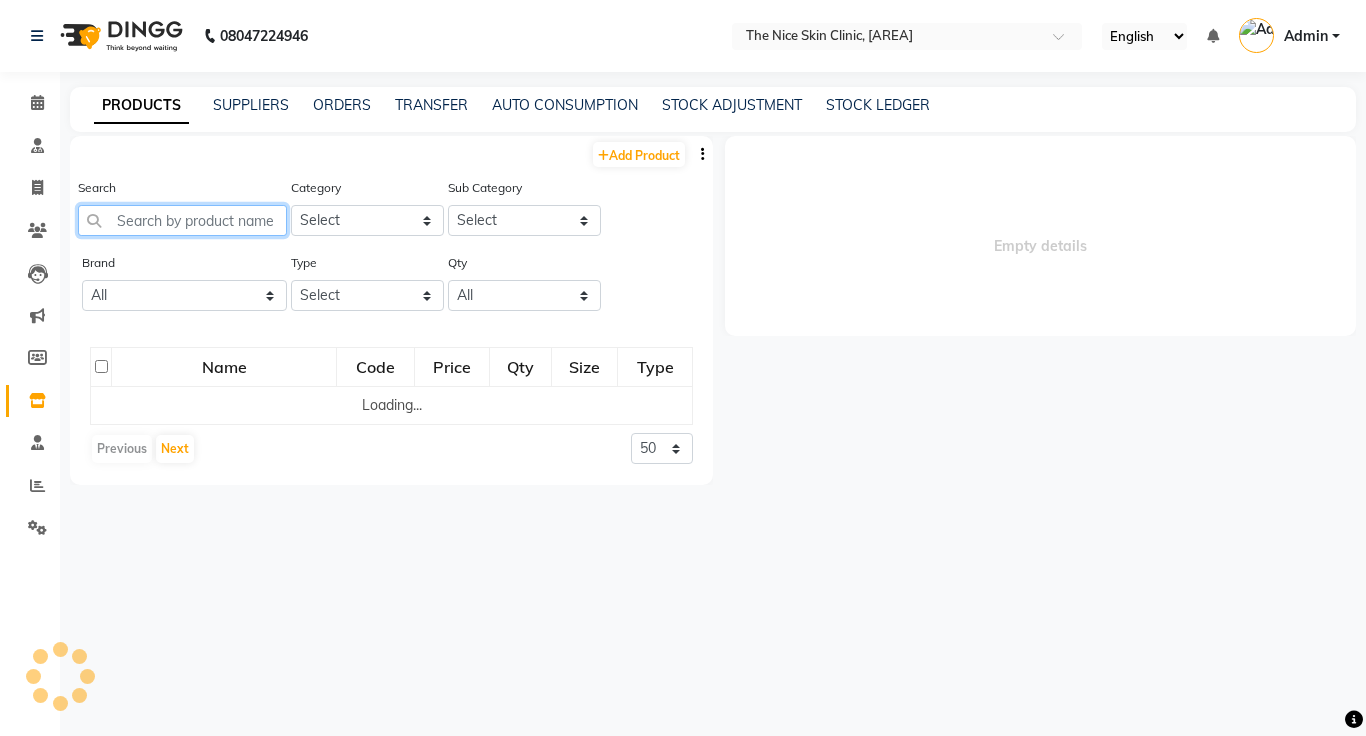 click 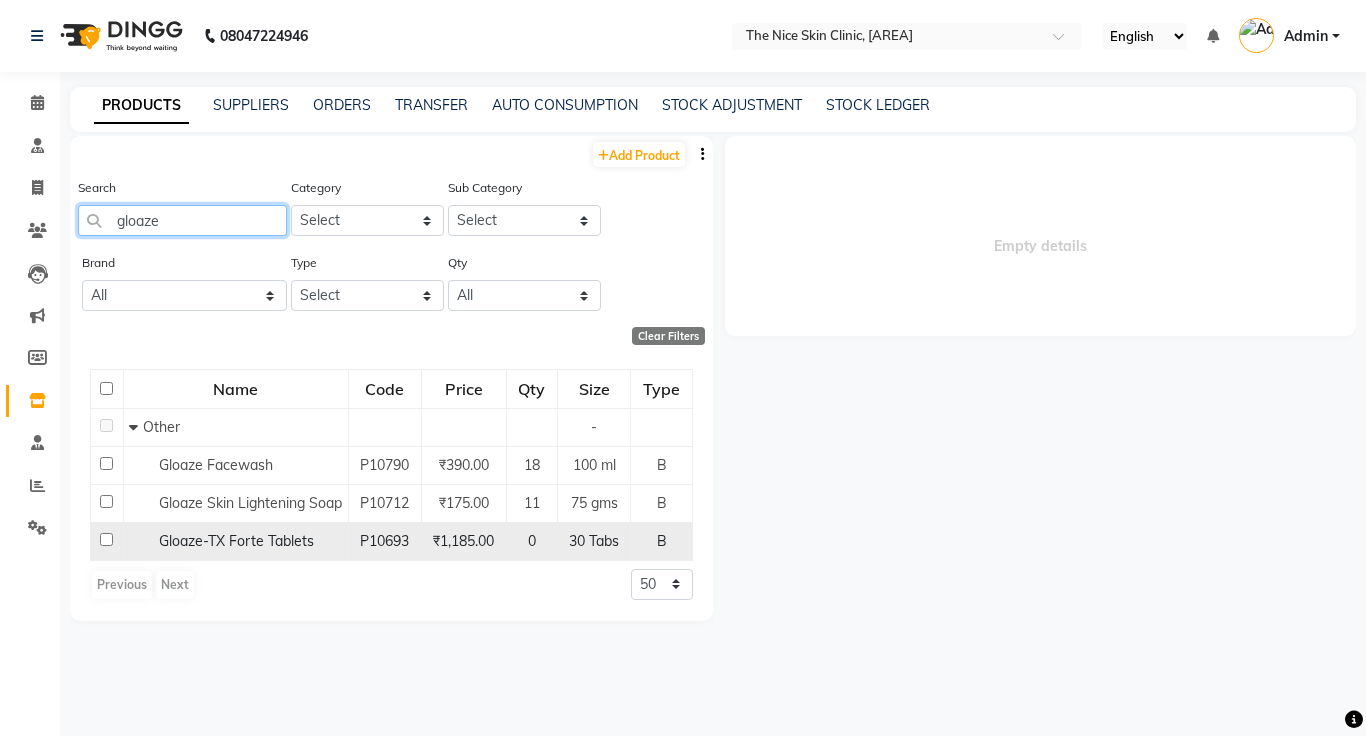 type on "gloaze" 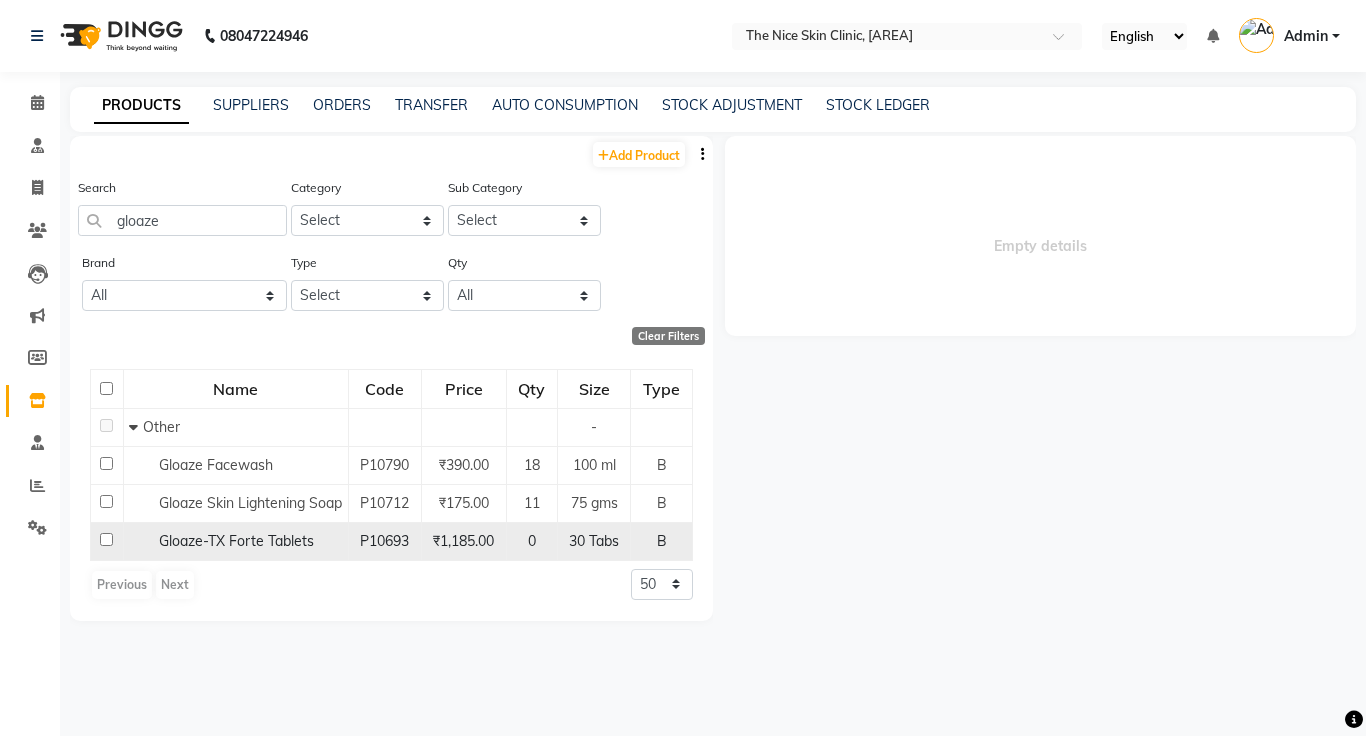 click on "0" 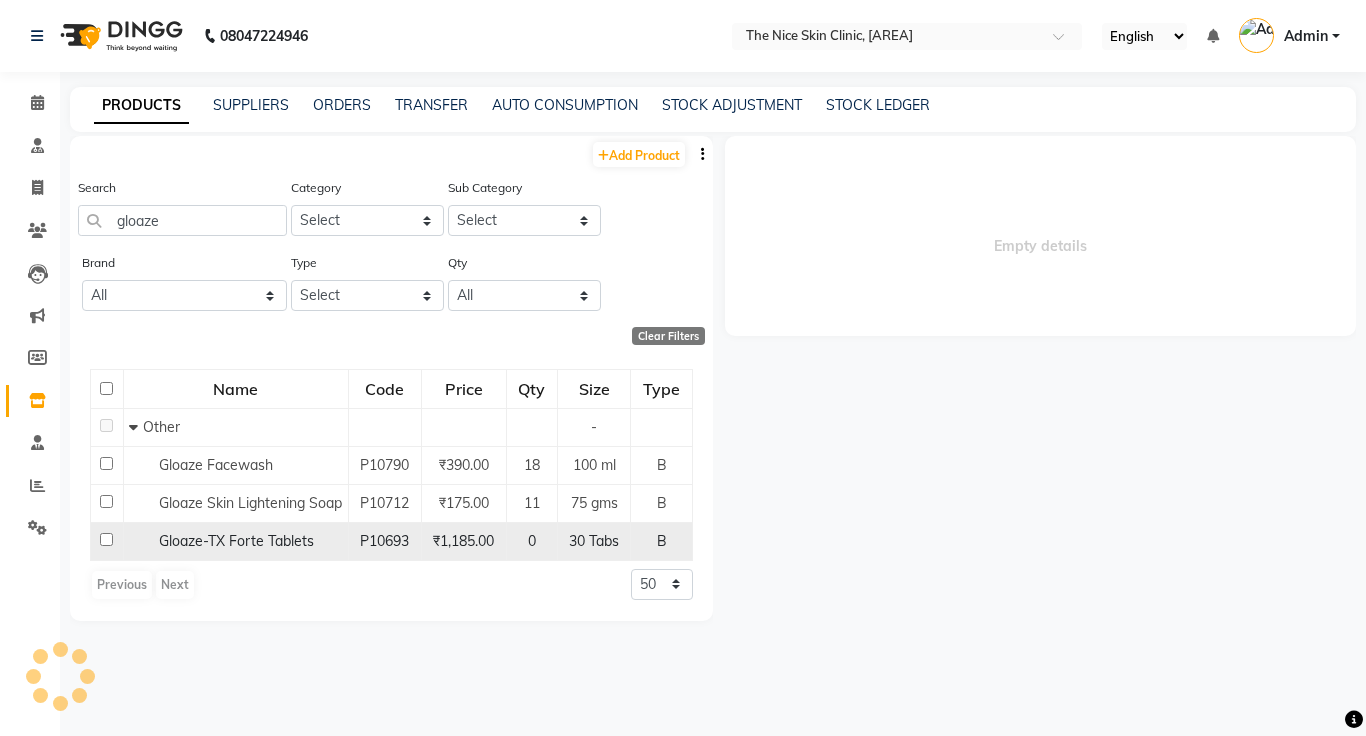 click on "30 Tabs" 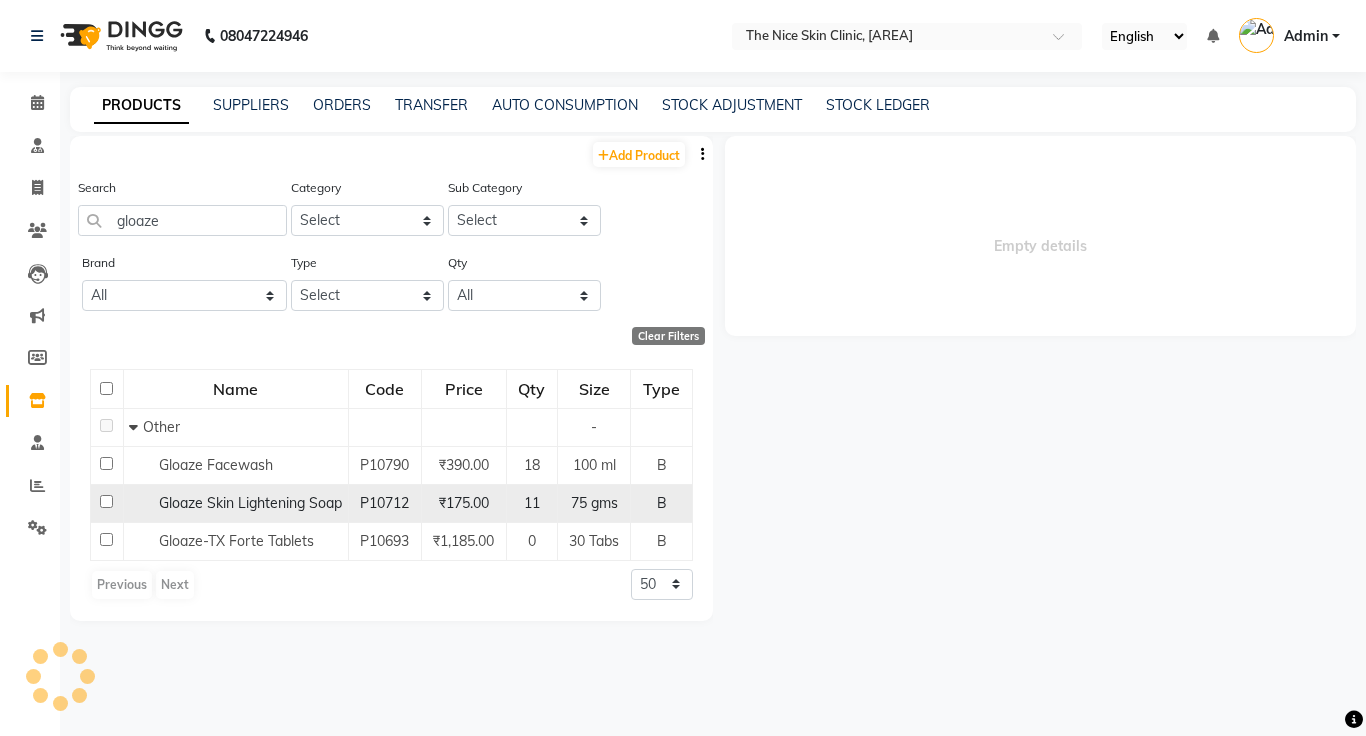 click on "P10712" 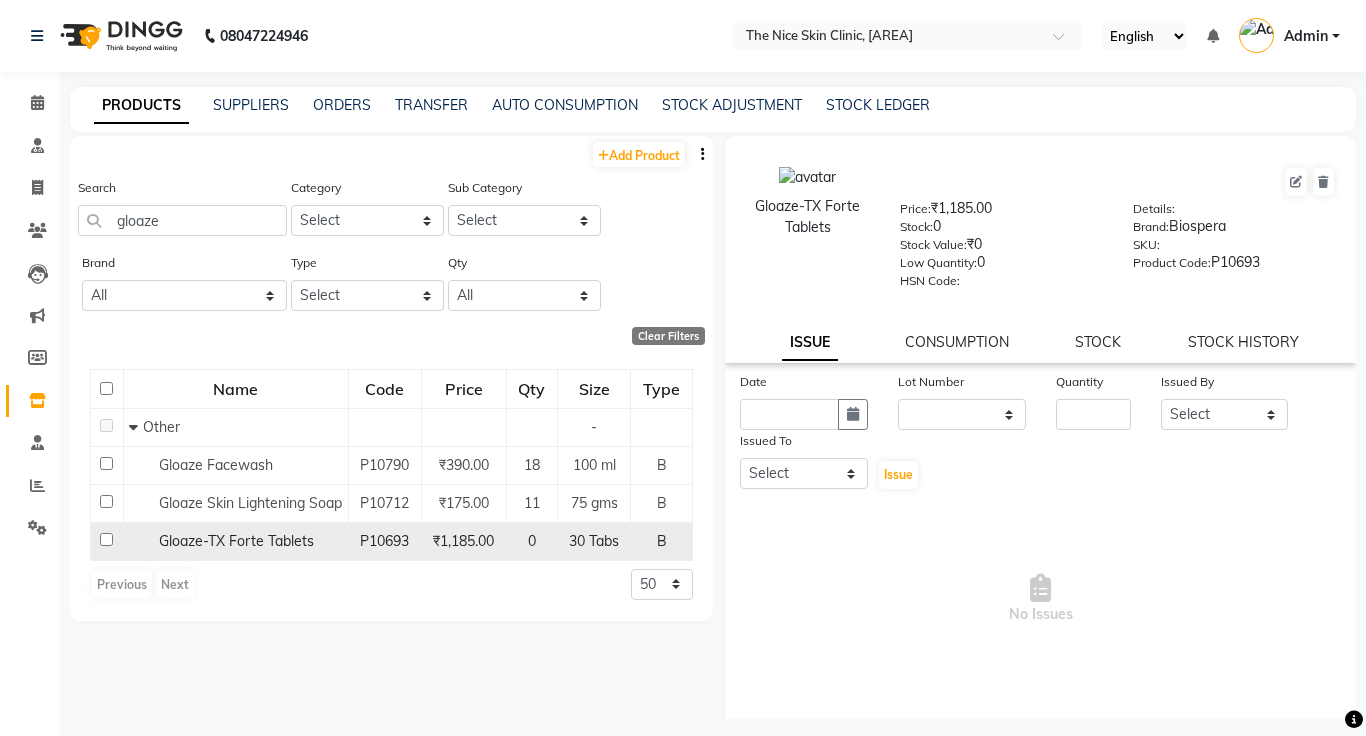 click on "₹1,185.00" 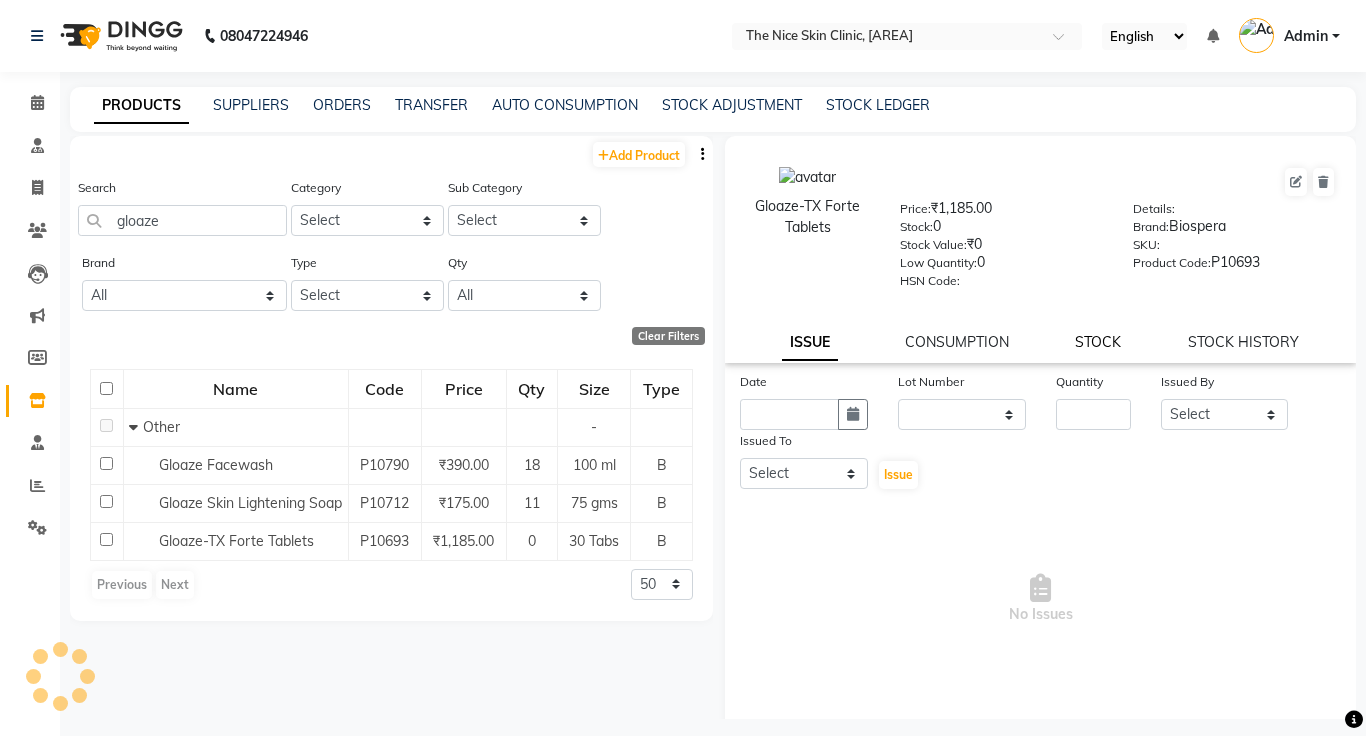 click on "STOCK" 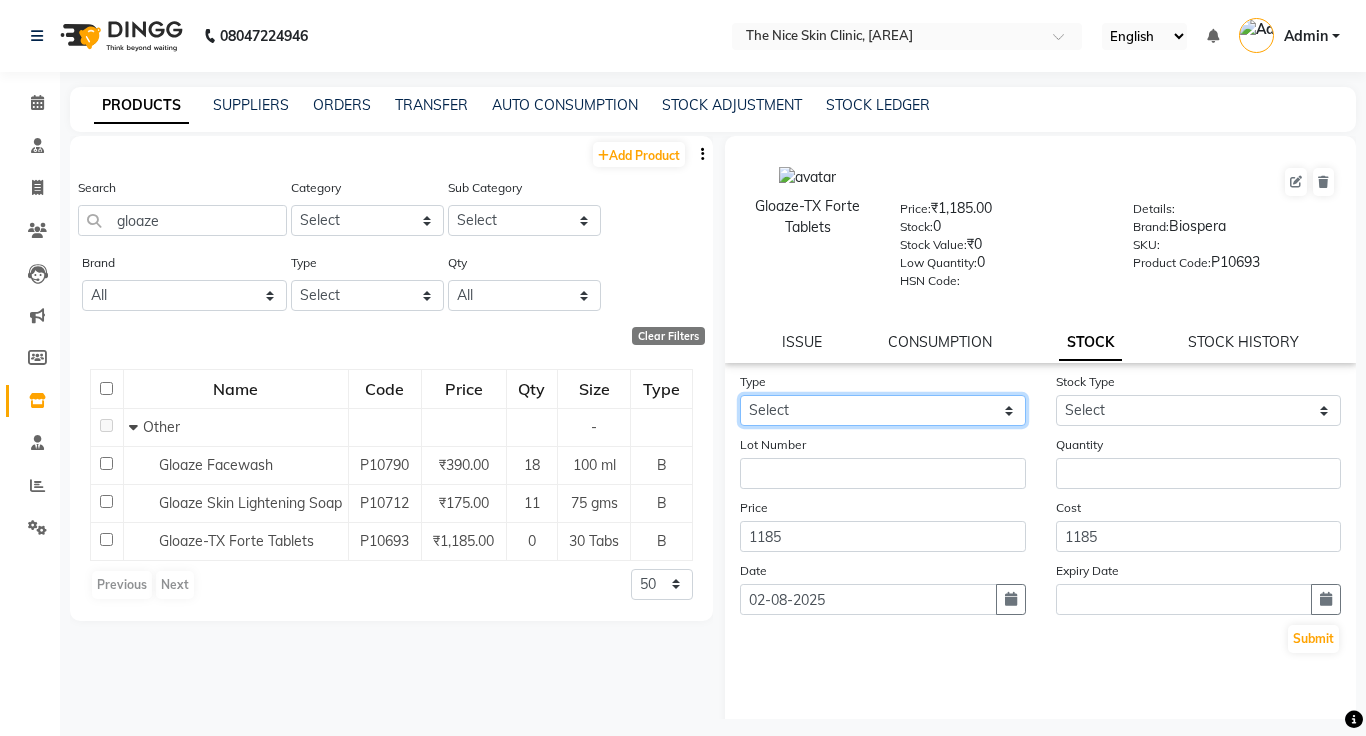 click on "Select In Out" 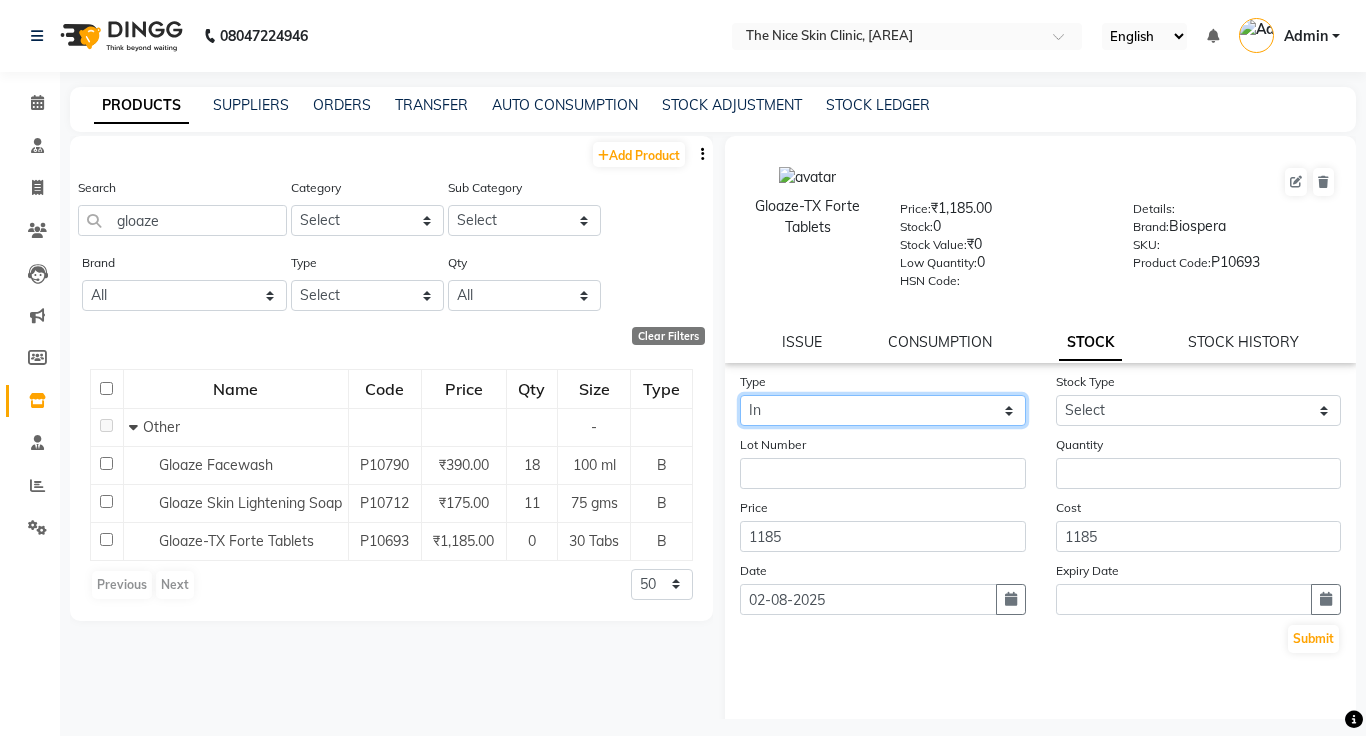 click on "Select In Out" 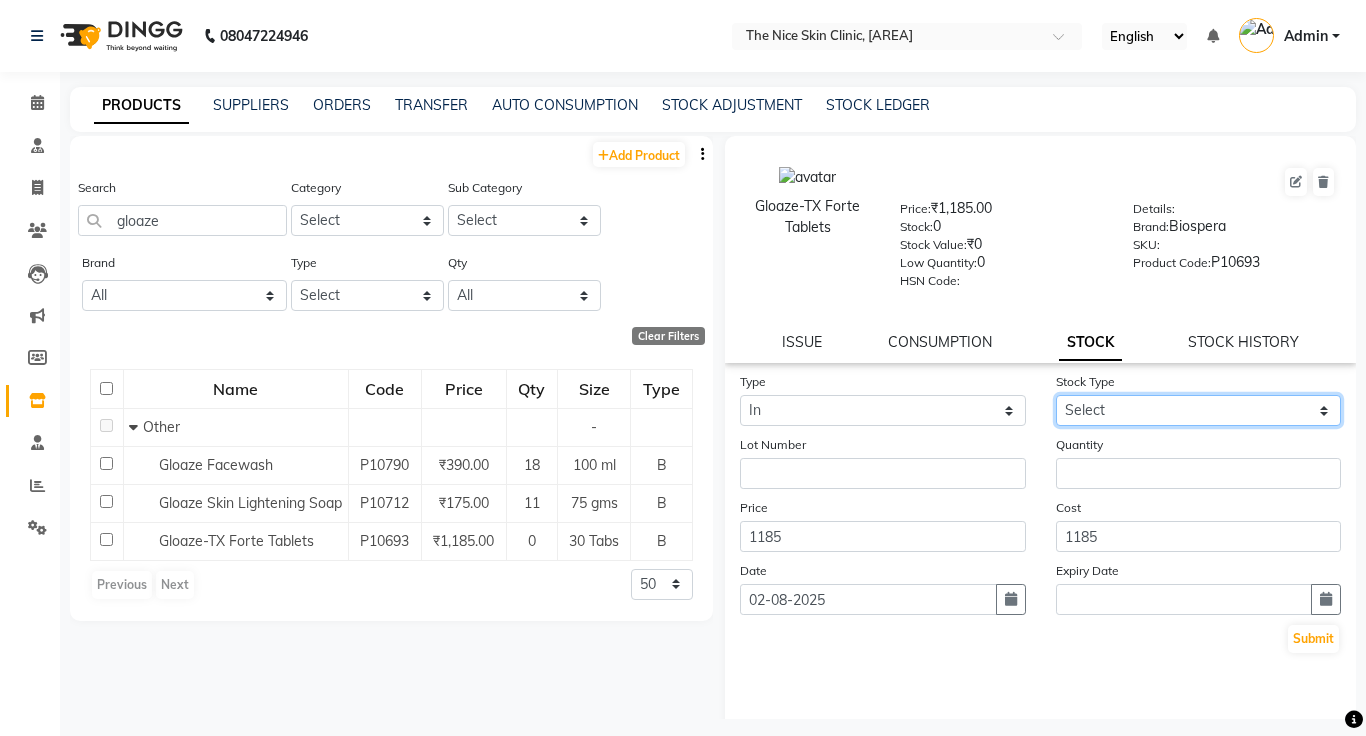 click on "Select New Stock Adjustment Return Other" 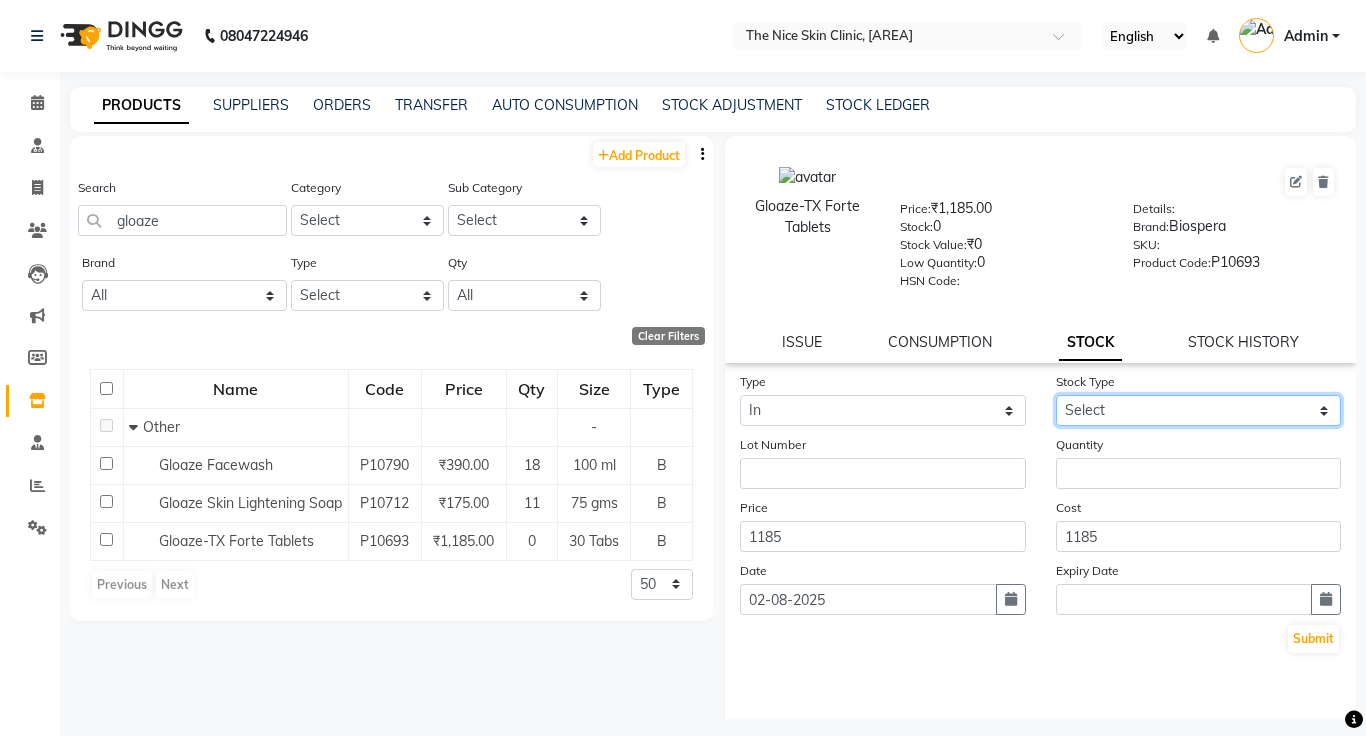 select on "new stock" 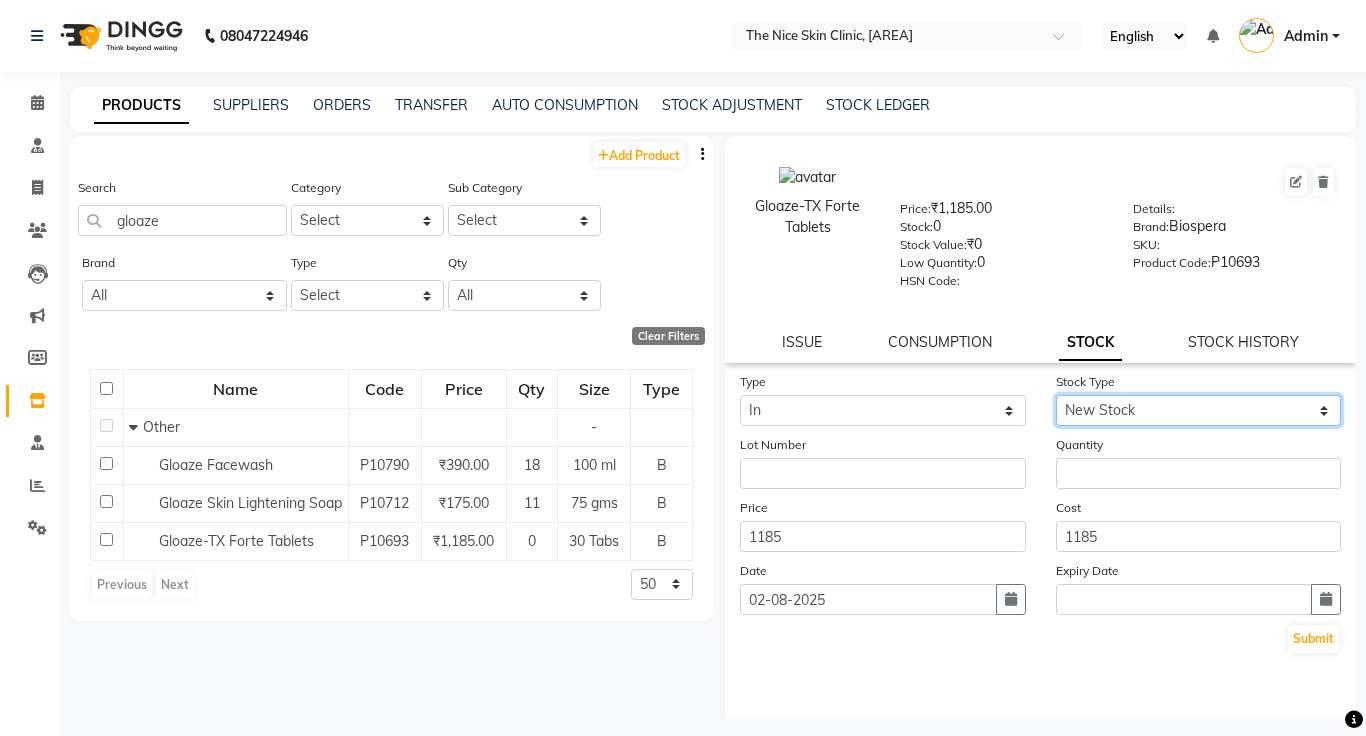 click on "Select New Stock Adjustment Return Other" 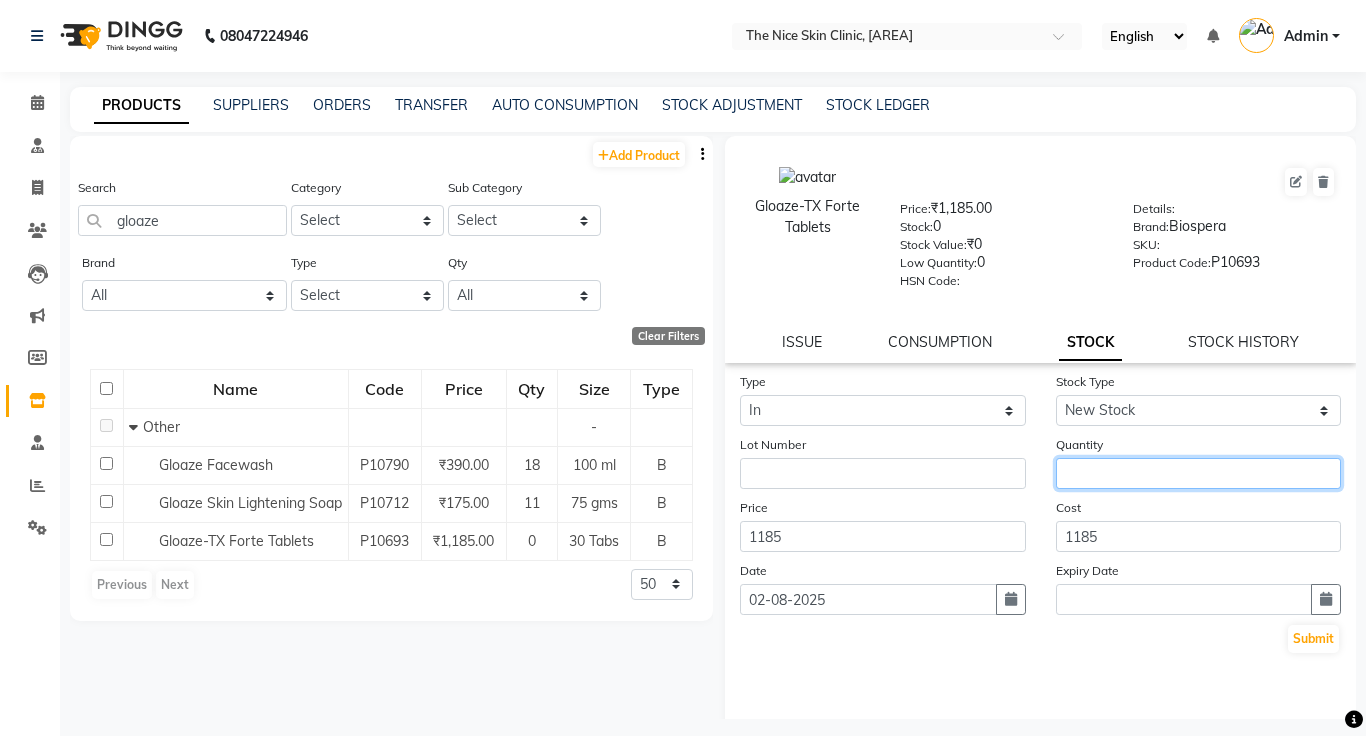 click 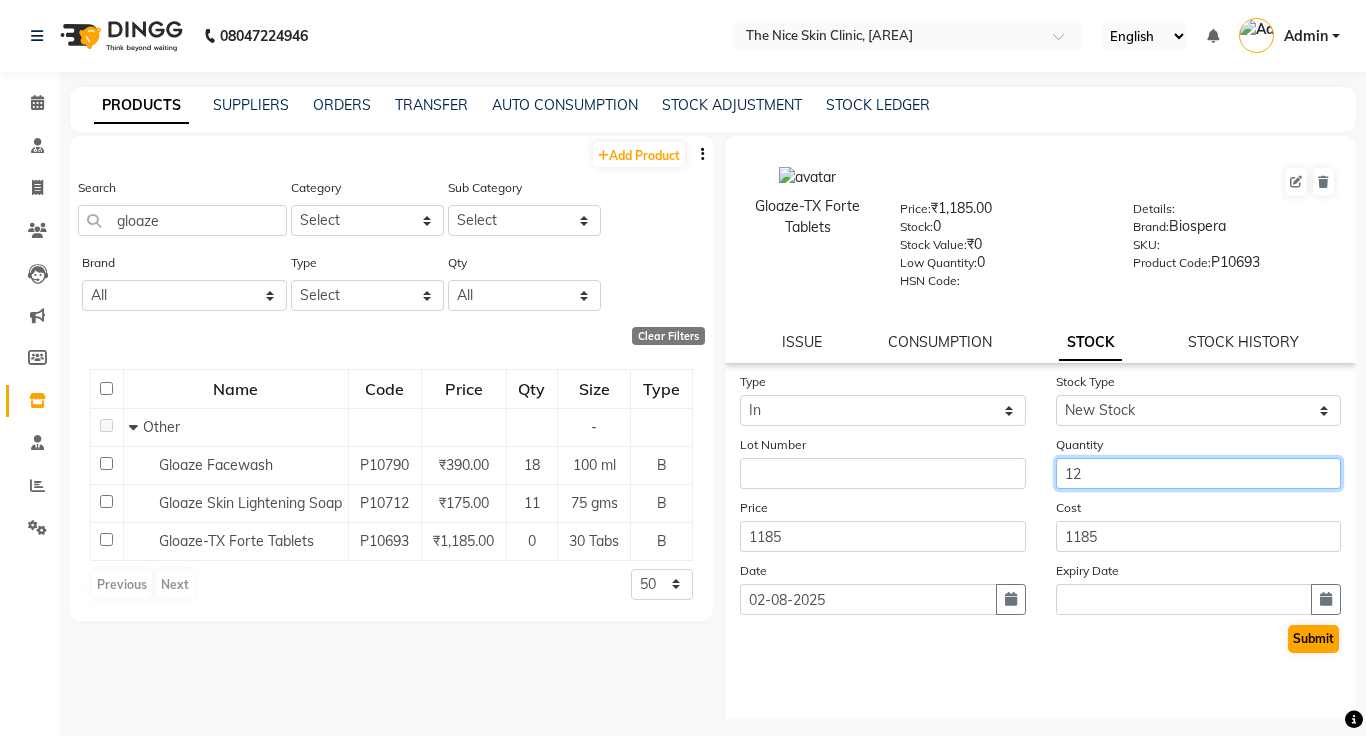 type on "12" 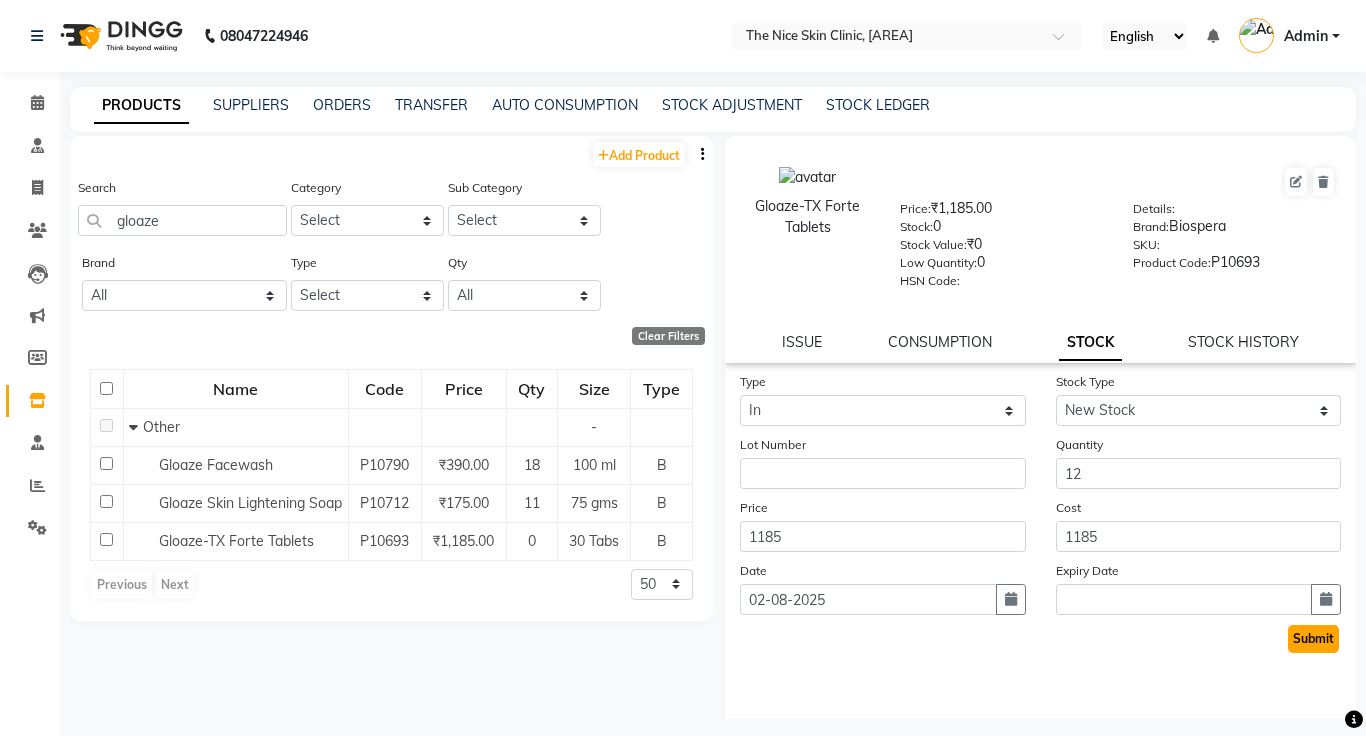 click on "Submit" 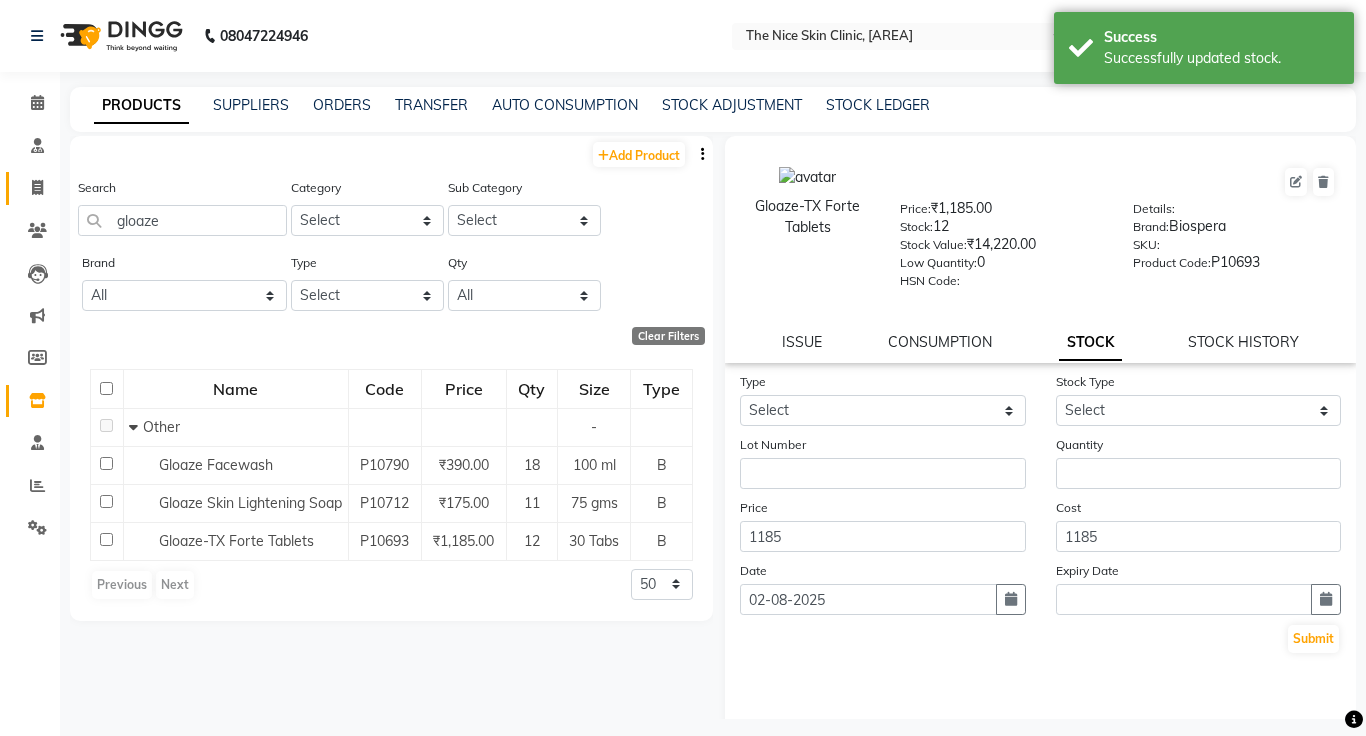 click 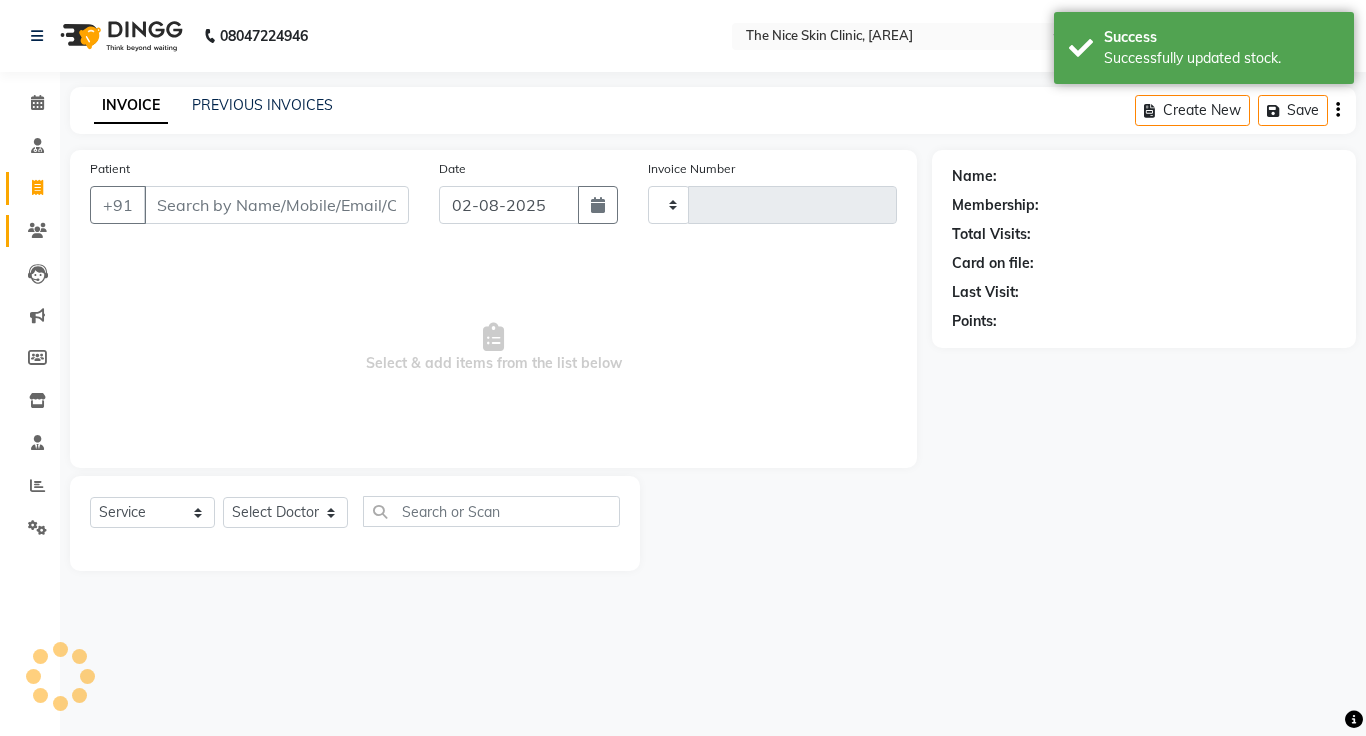 click 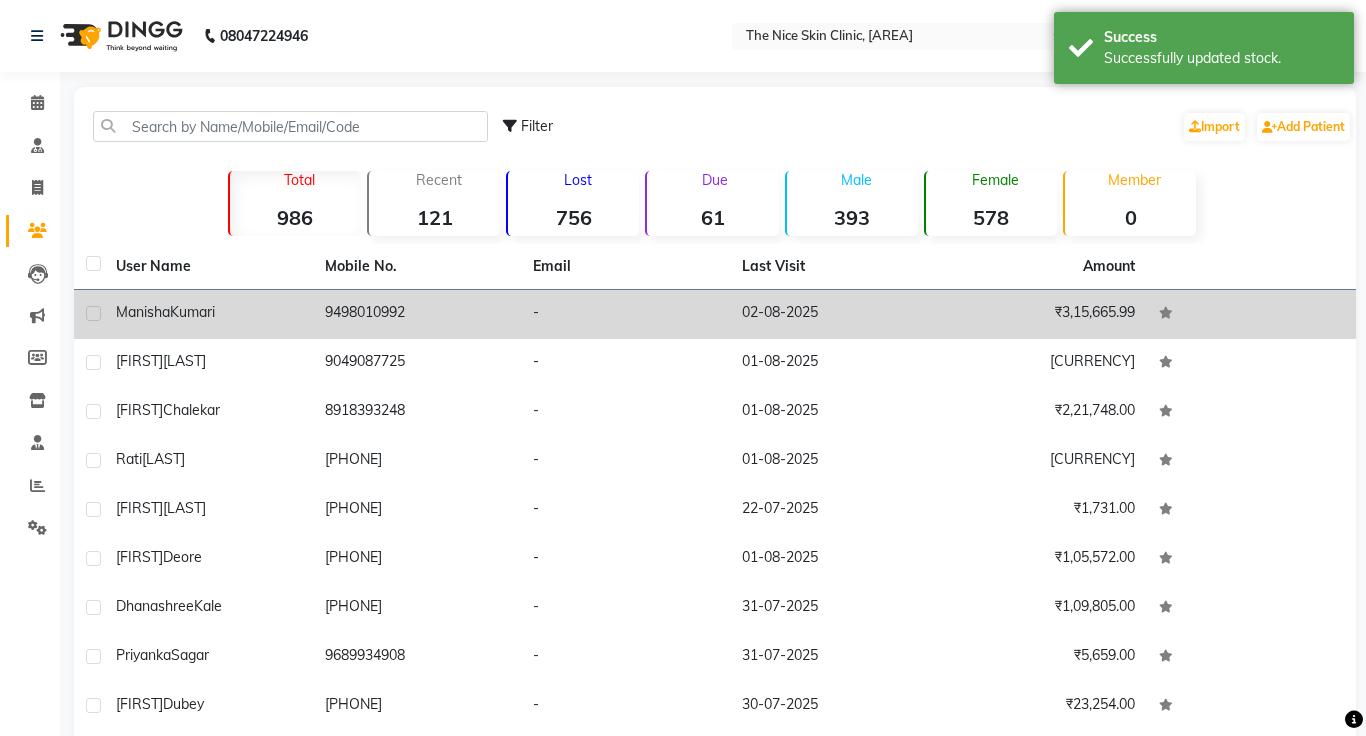 click on "[FIRST] [LAST]" 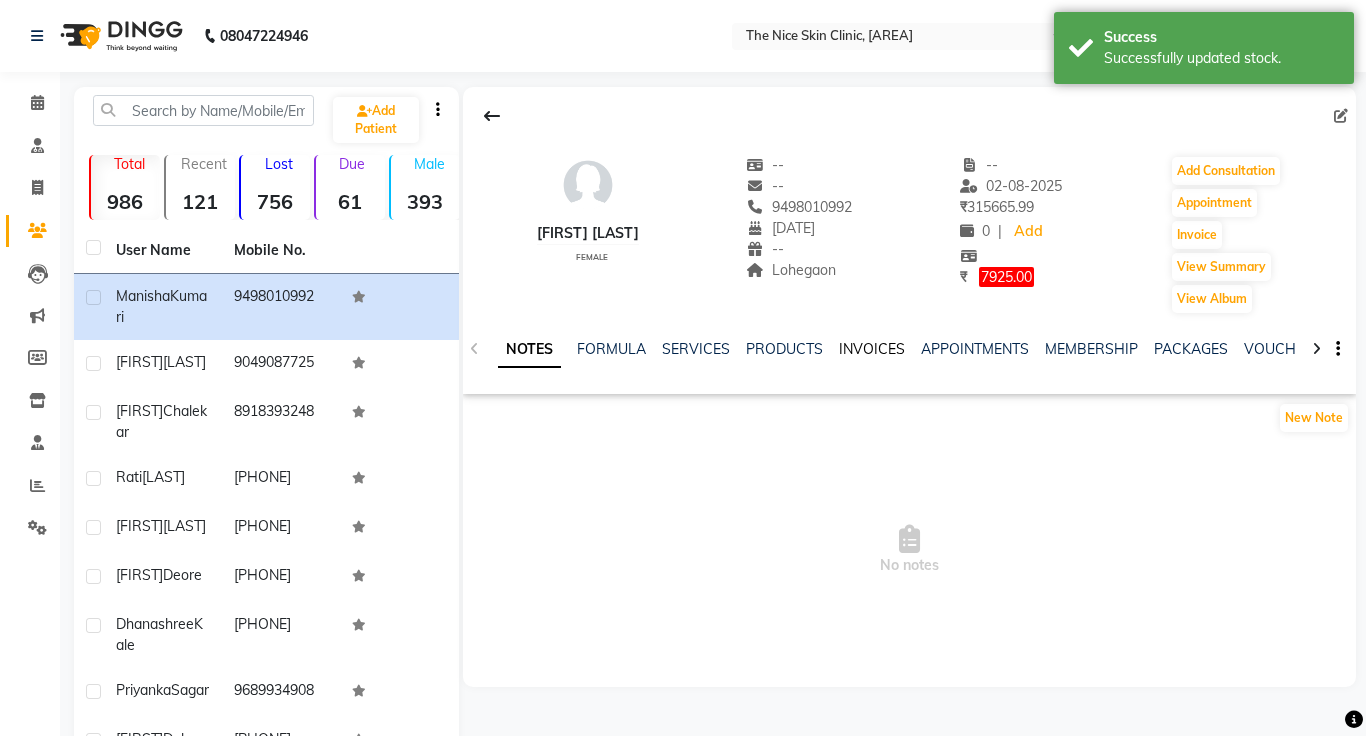 click on "INVOICES" 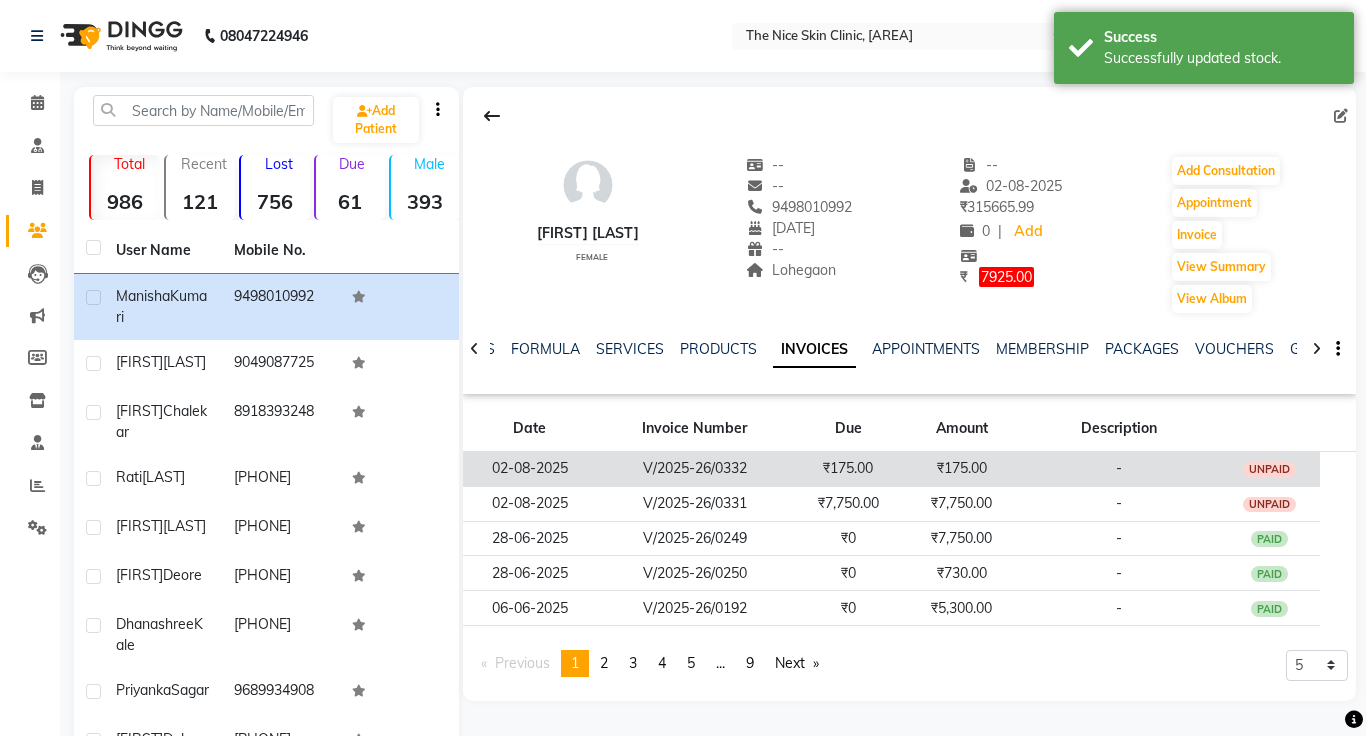 click on "₹175.00" 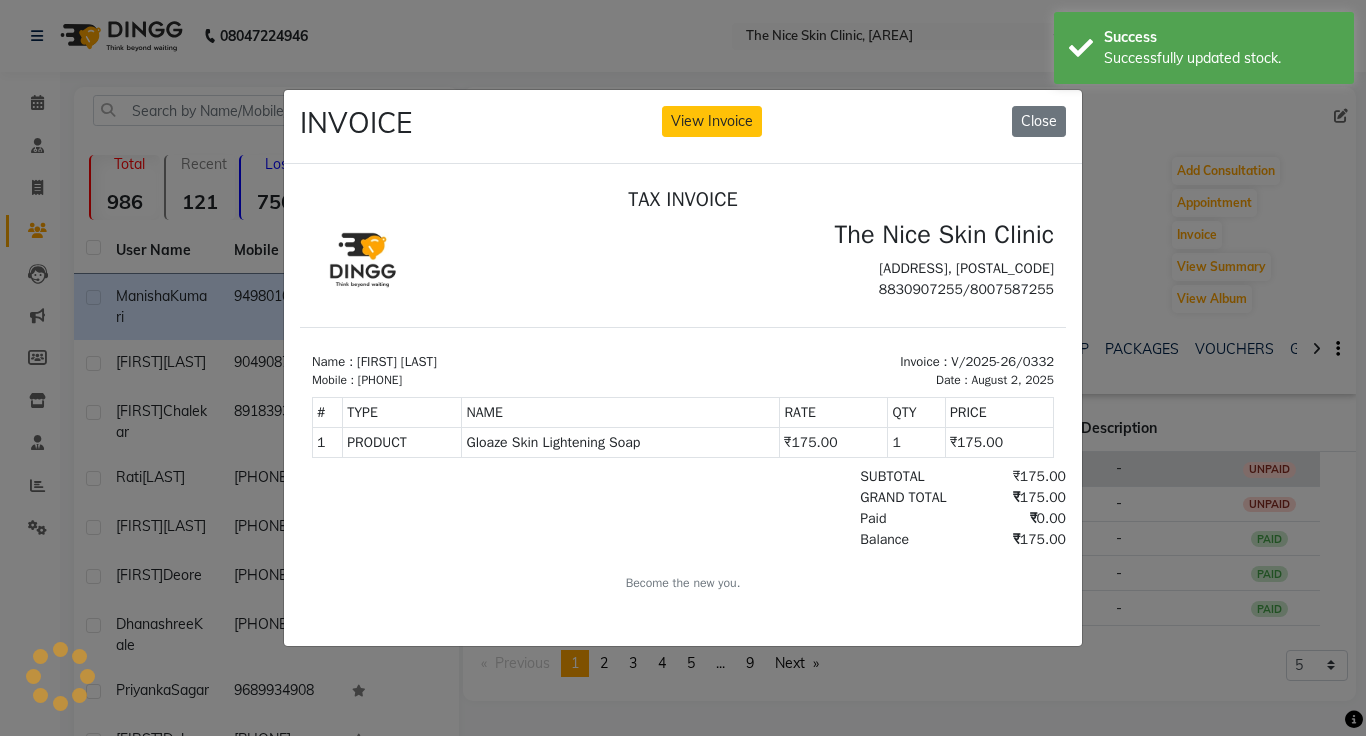 scroll, scrollTop: 0, scrollLeft: 0, axis: both 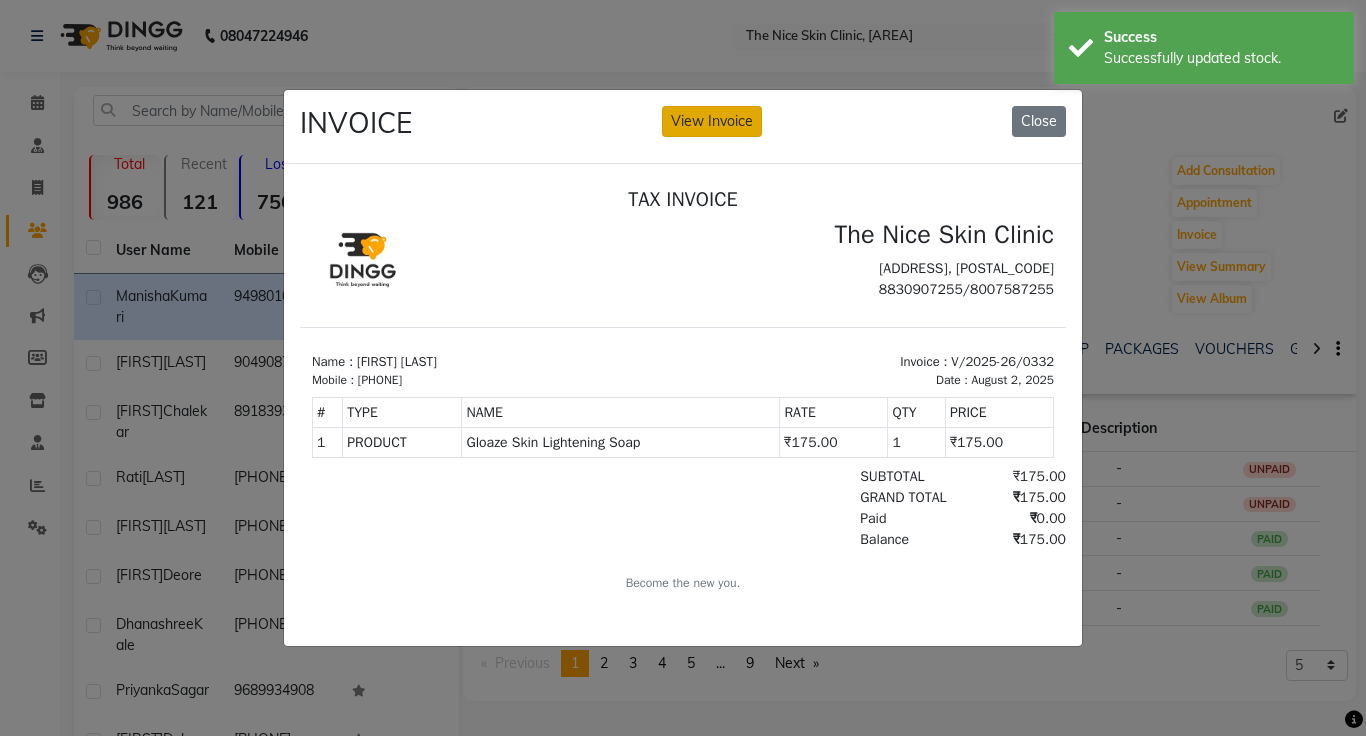 click on "View Invoice" 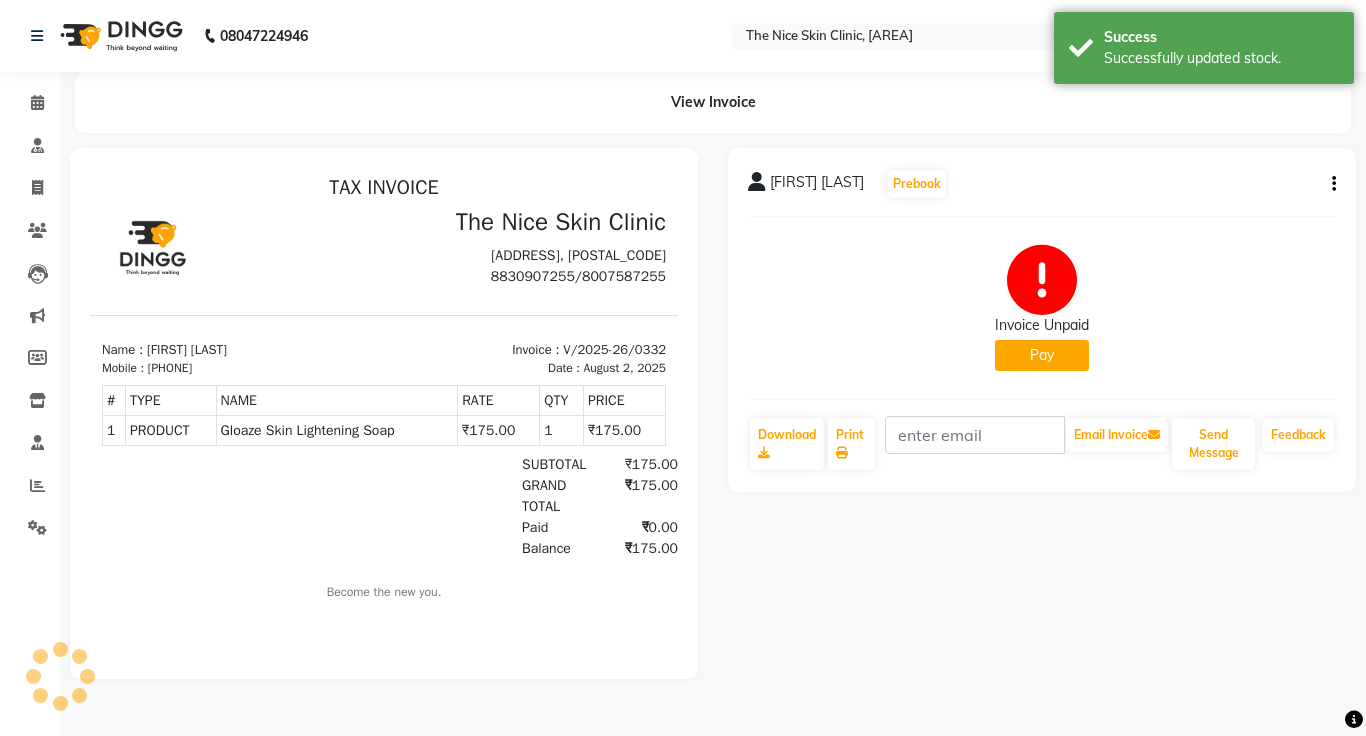 scroll, scrollTop: 0, scrollLeft: 0, axis: both 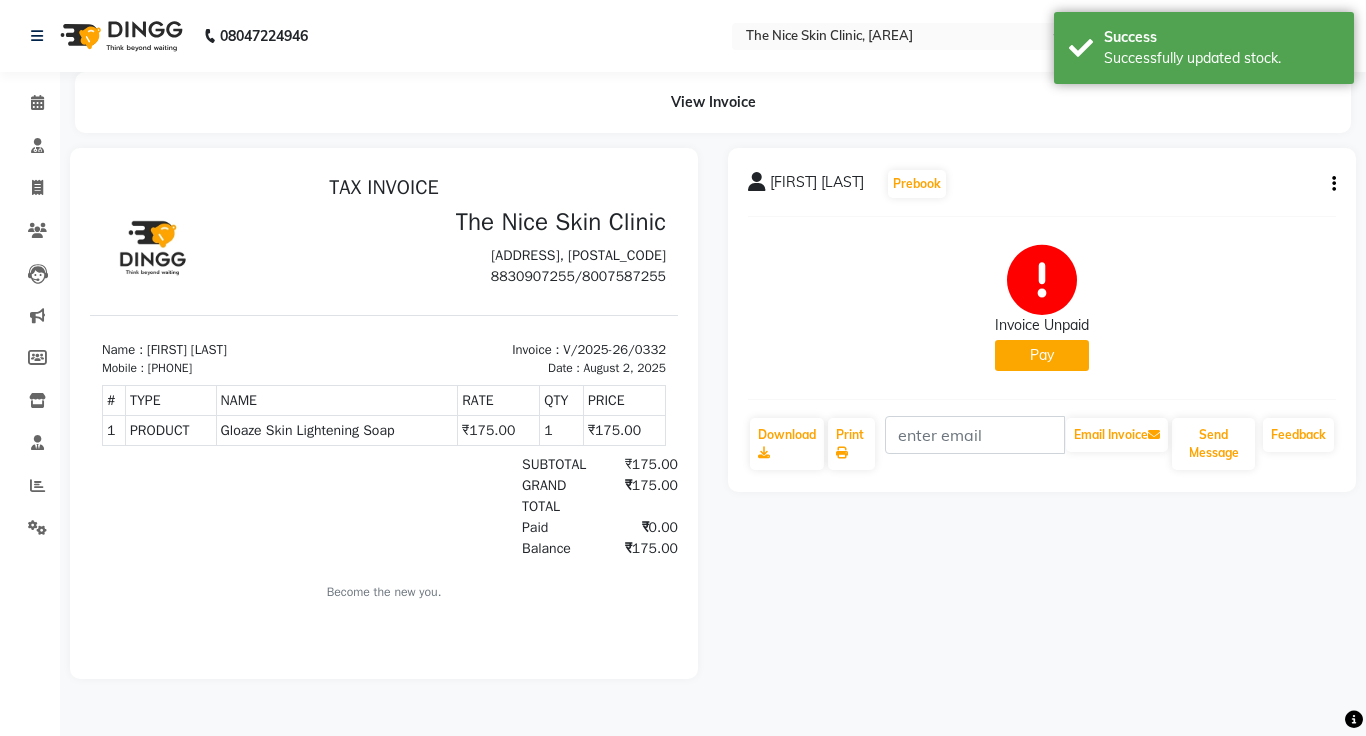 click 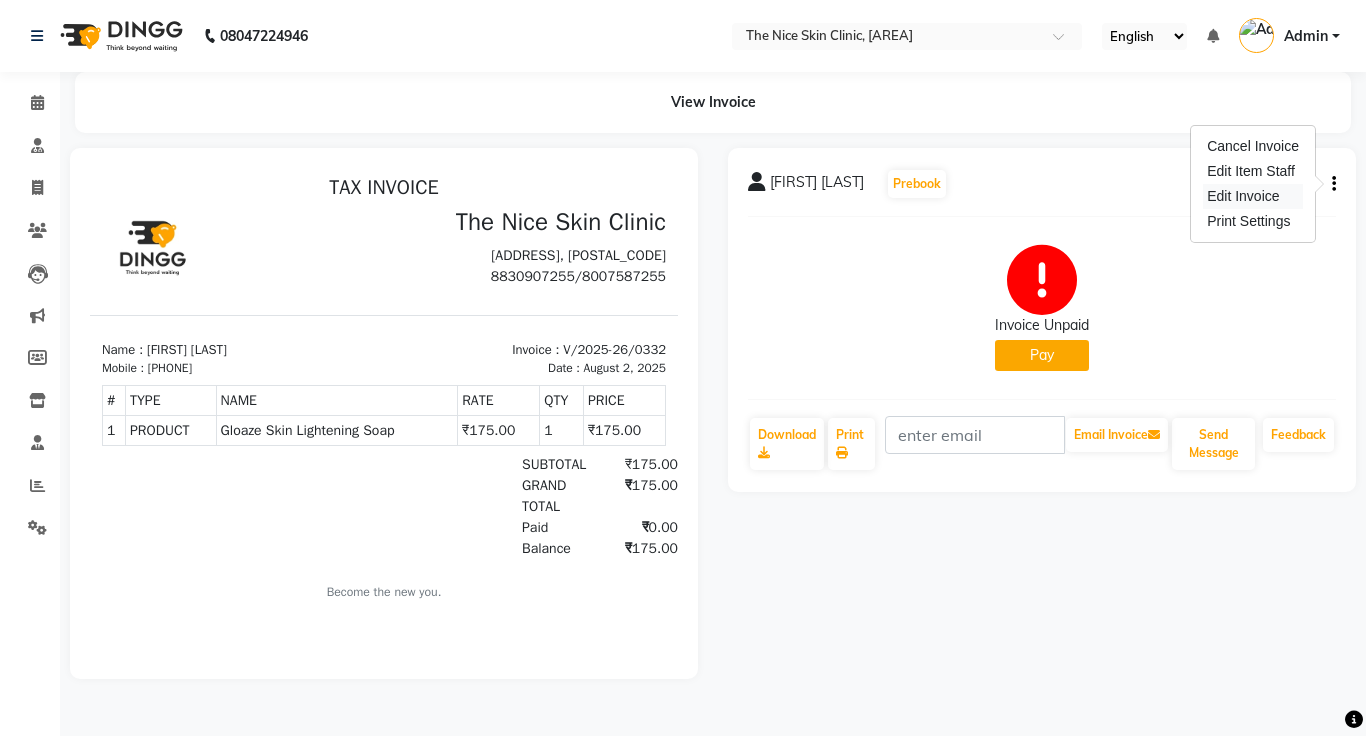 click on "Edit Invoice" at bounding box center (1253, 196) 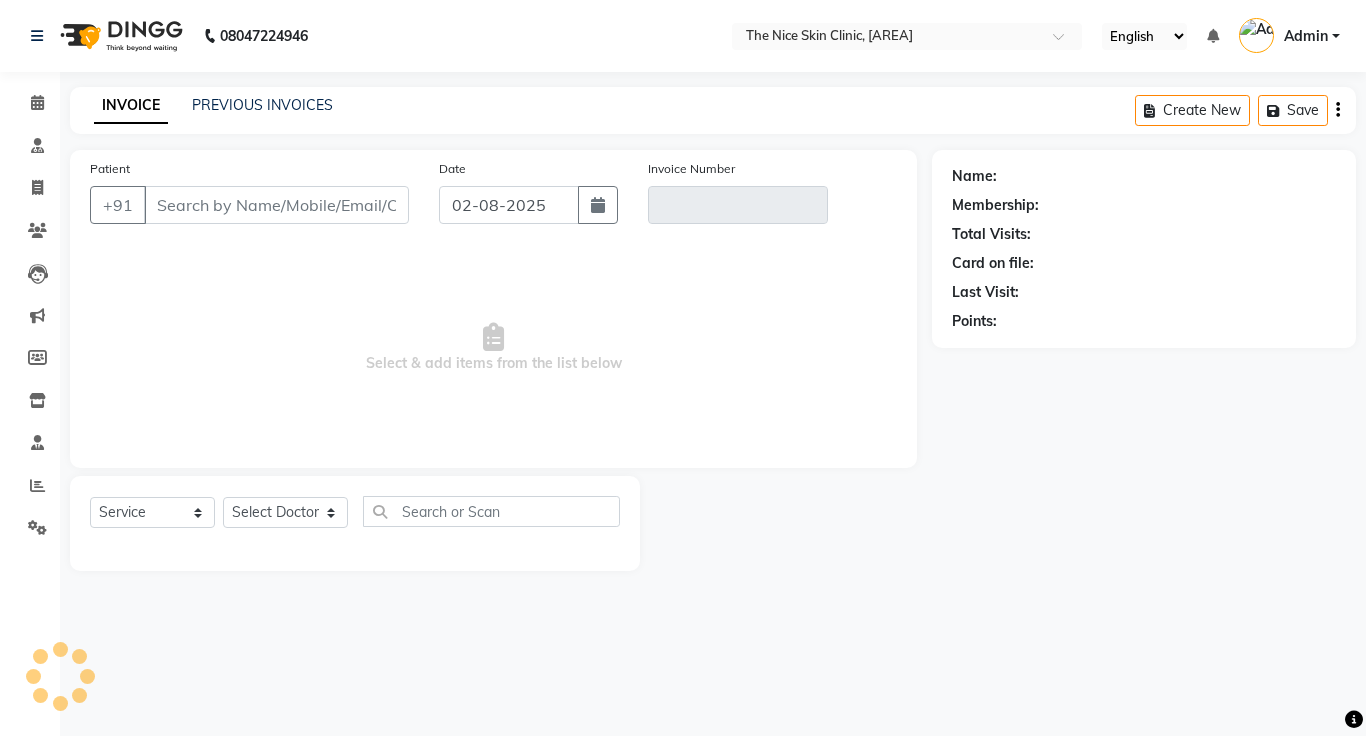 click 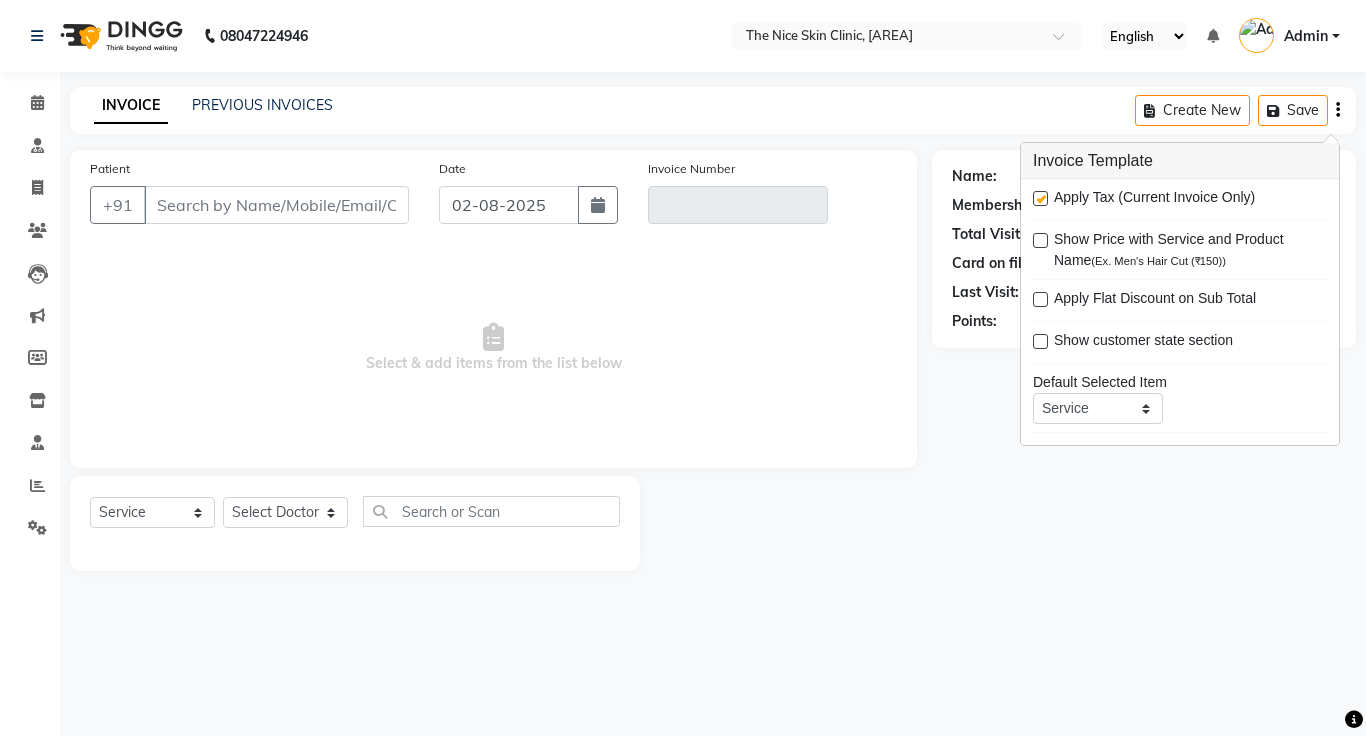 click at bounding box center (1040, 198) 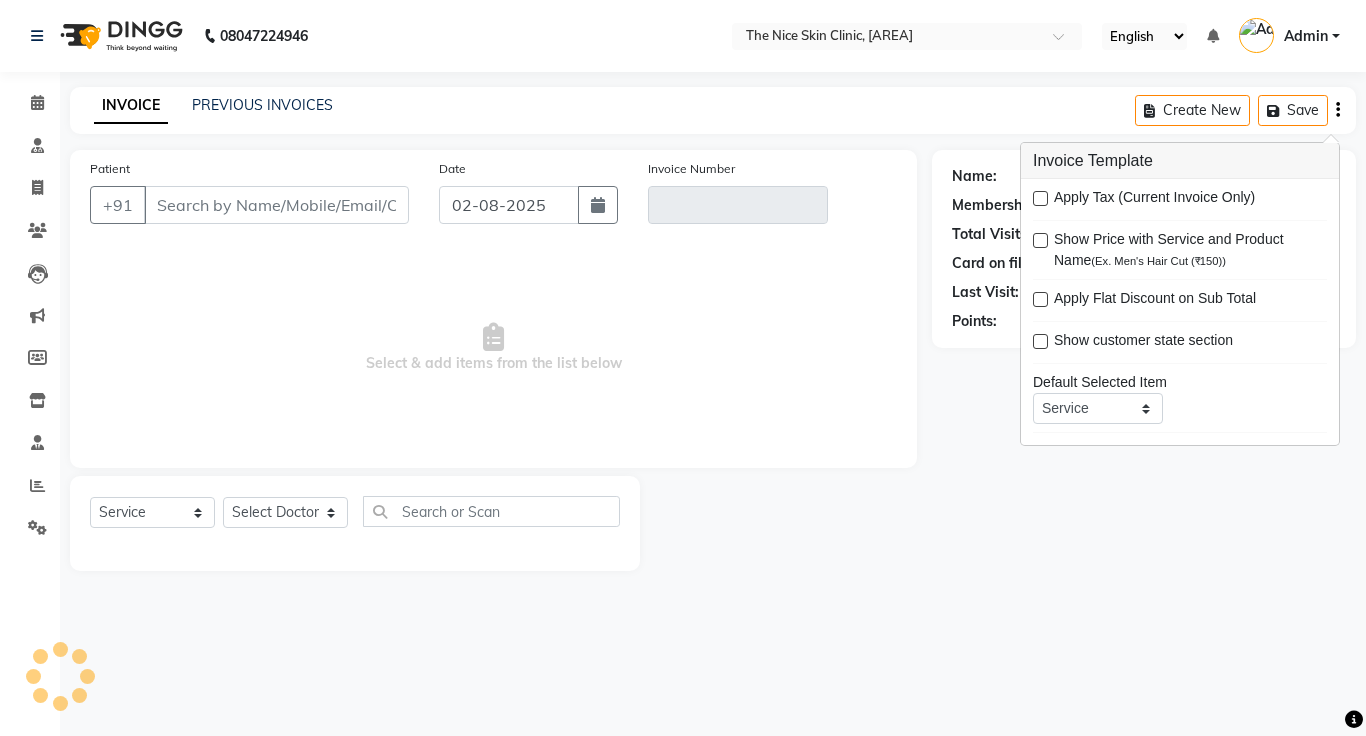 click on "INVOICE PREVIOUS INVOICES Create New   Save" 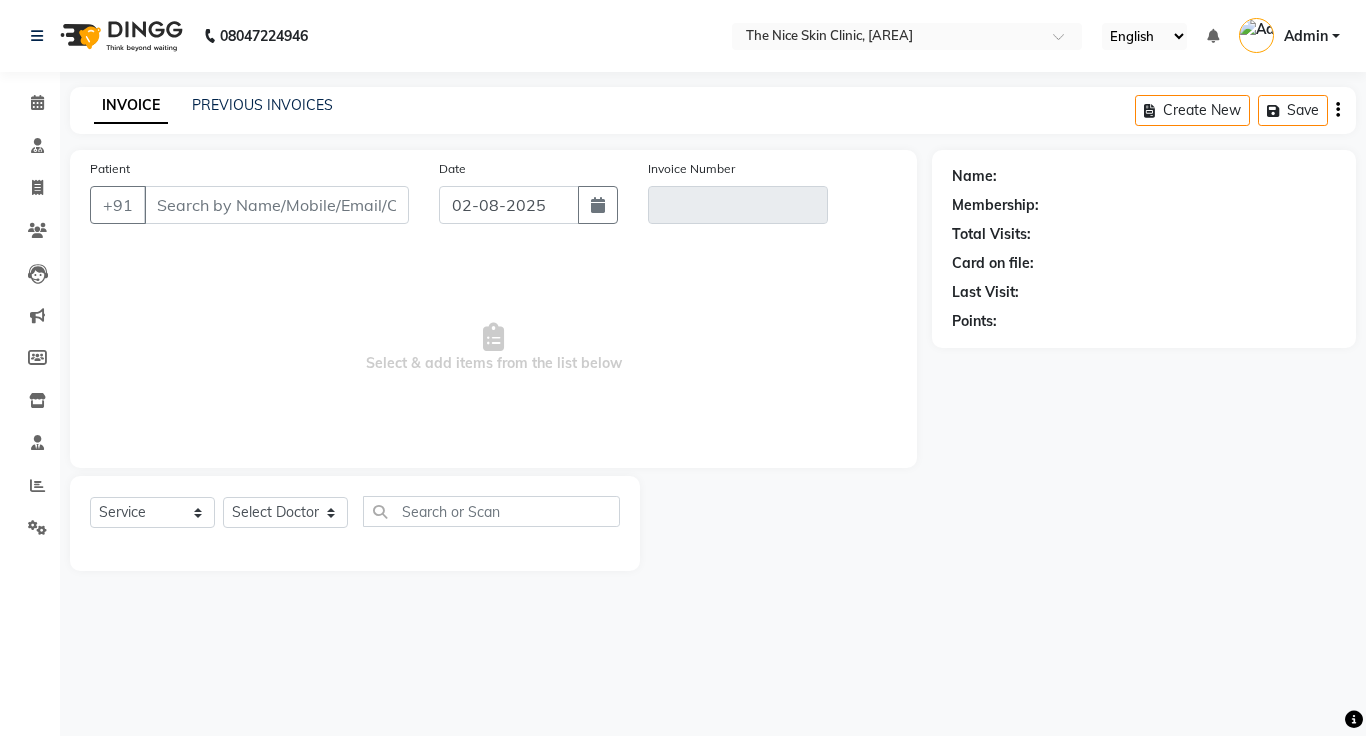 type on "9498010992" 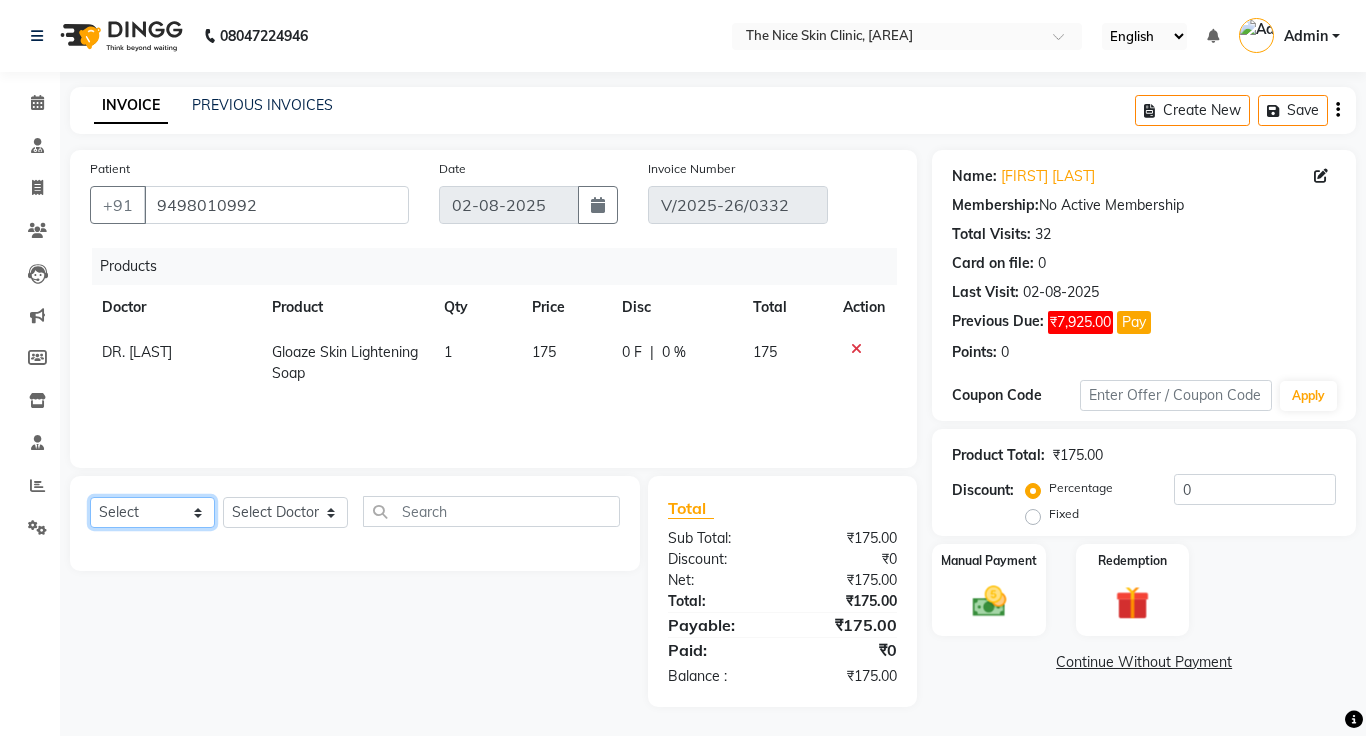 click on "Select  Service  Product  Membership  Package Voucher Prepaid Gift Card" 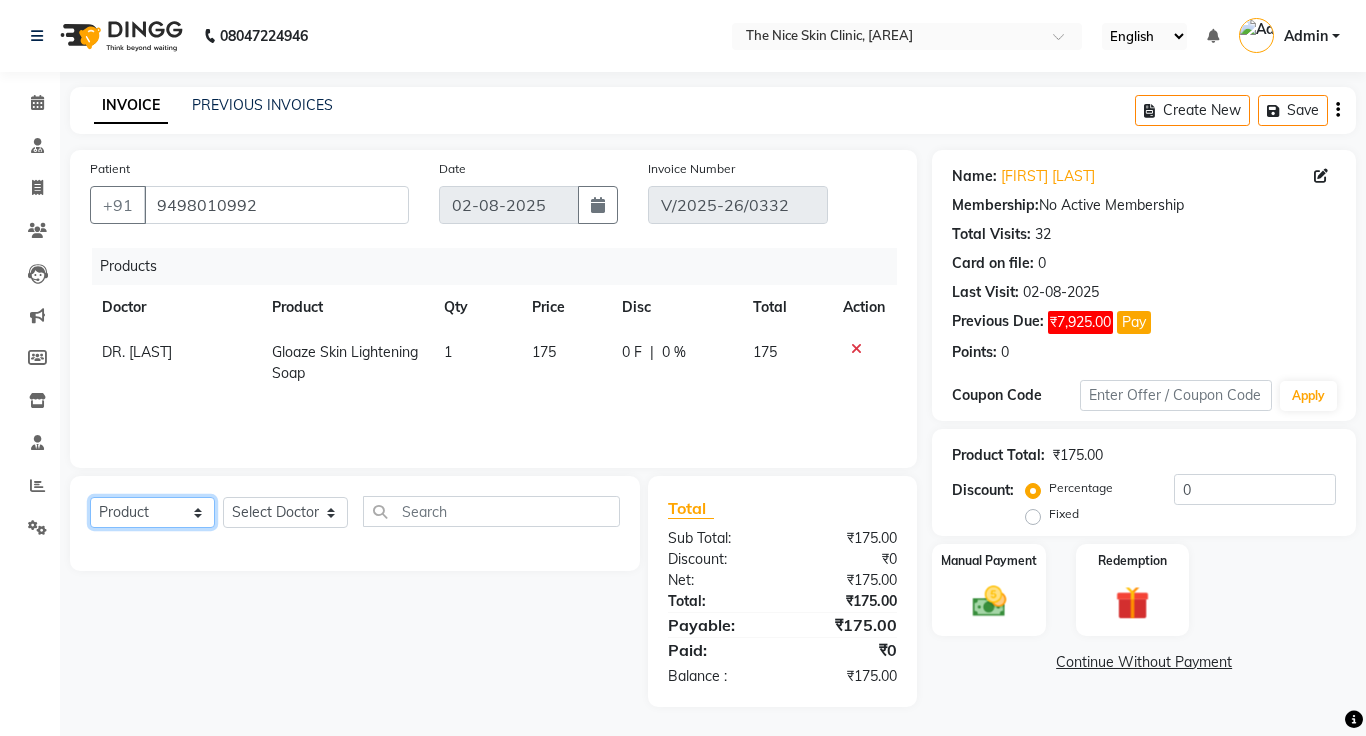 click on "Select  Service  Product  Membership  Package Voucher Prepaid Gift Card" 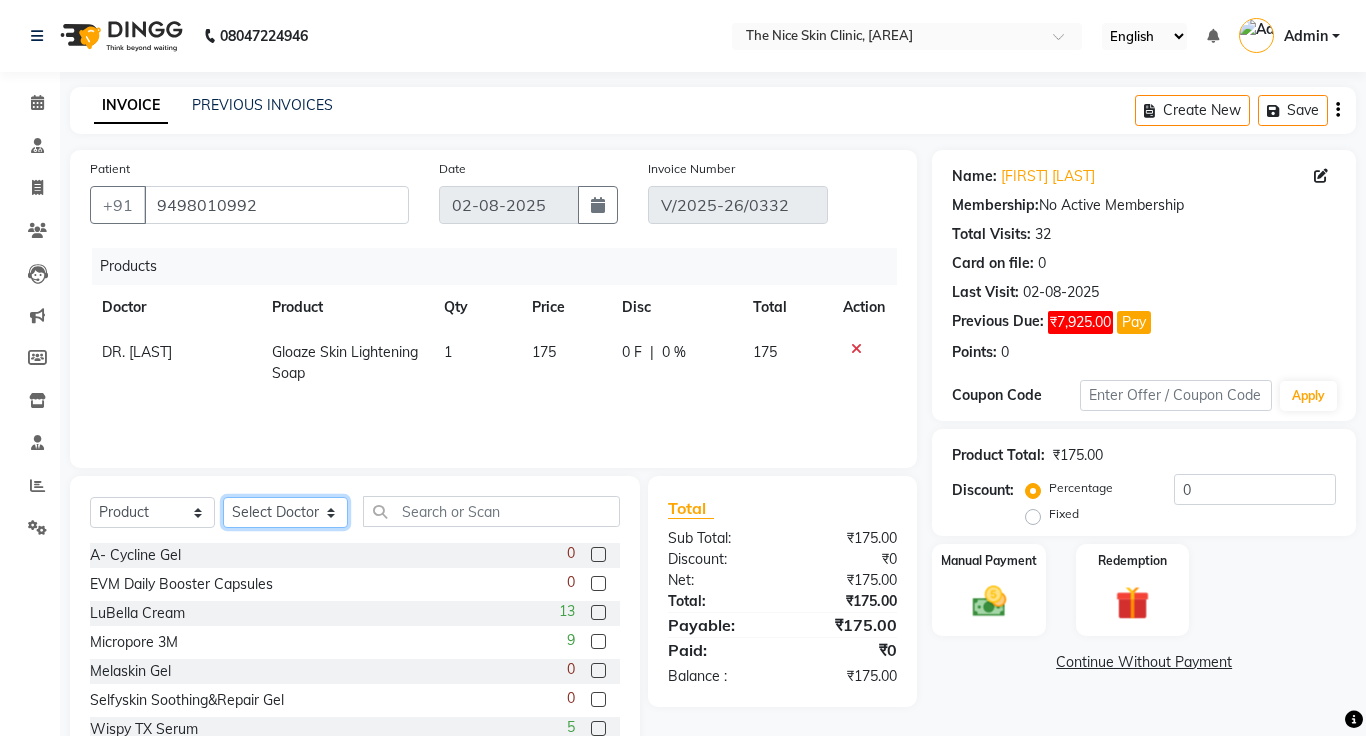 click on "Select Doctor [FIRST] [LAST] DR. JOSEPH DR. RAYMUS [FIRST] [LAST] [LAST]" 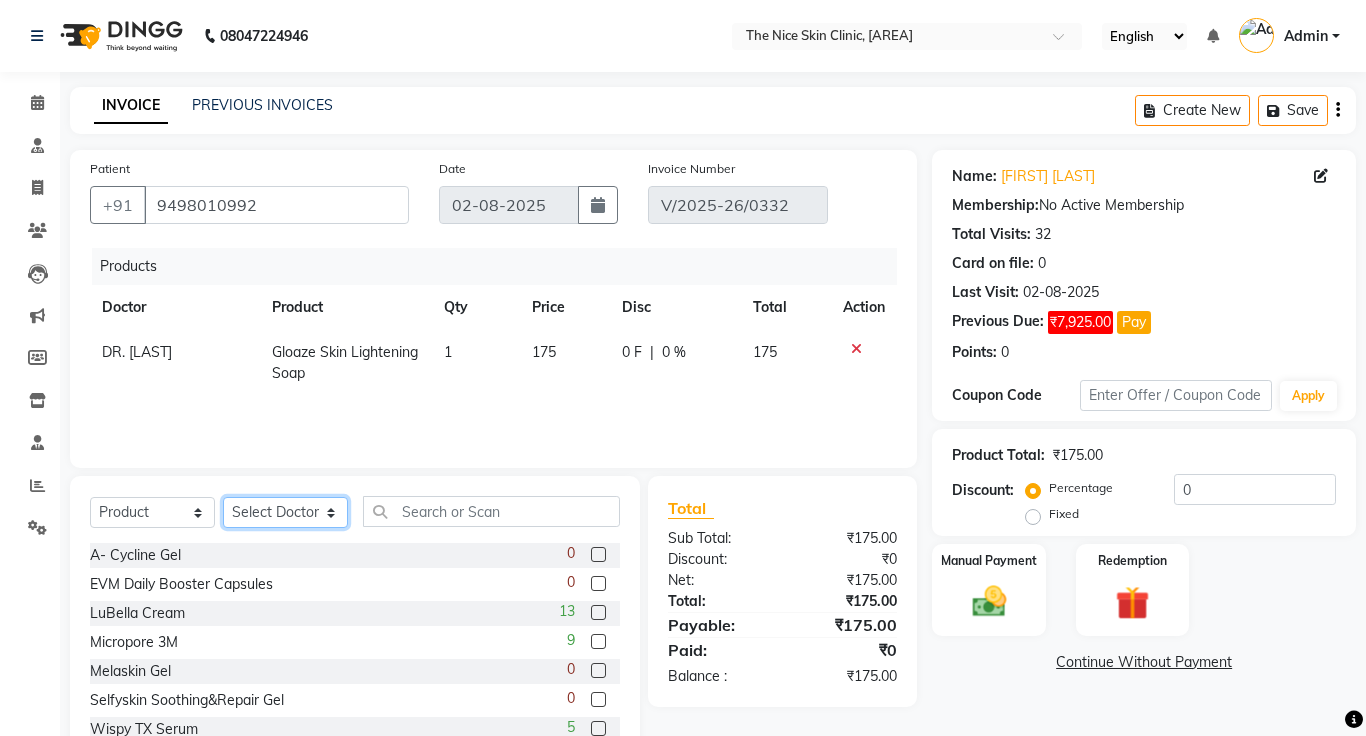 select on "1297" 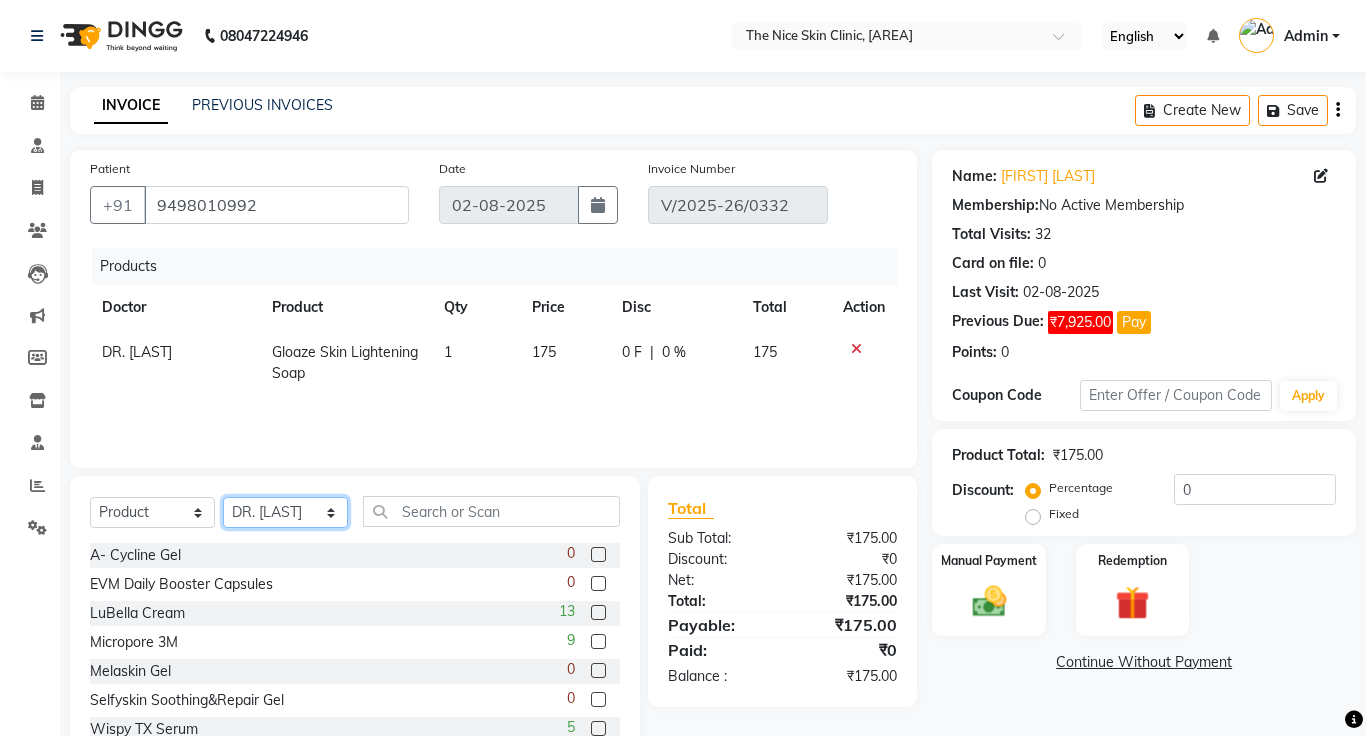 click on "Select Doctor [FIRST] [LAST] DR. JOSEPH DR. RAYMUS [FIRST] [LAST] [LAST]" 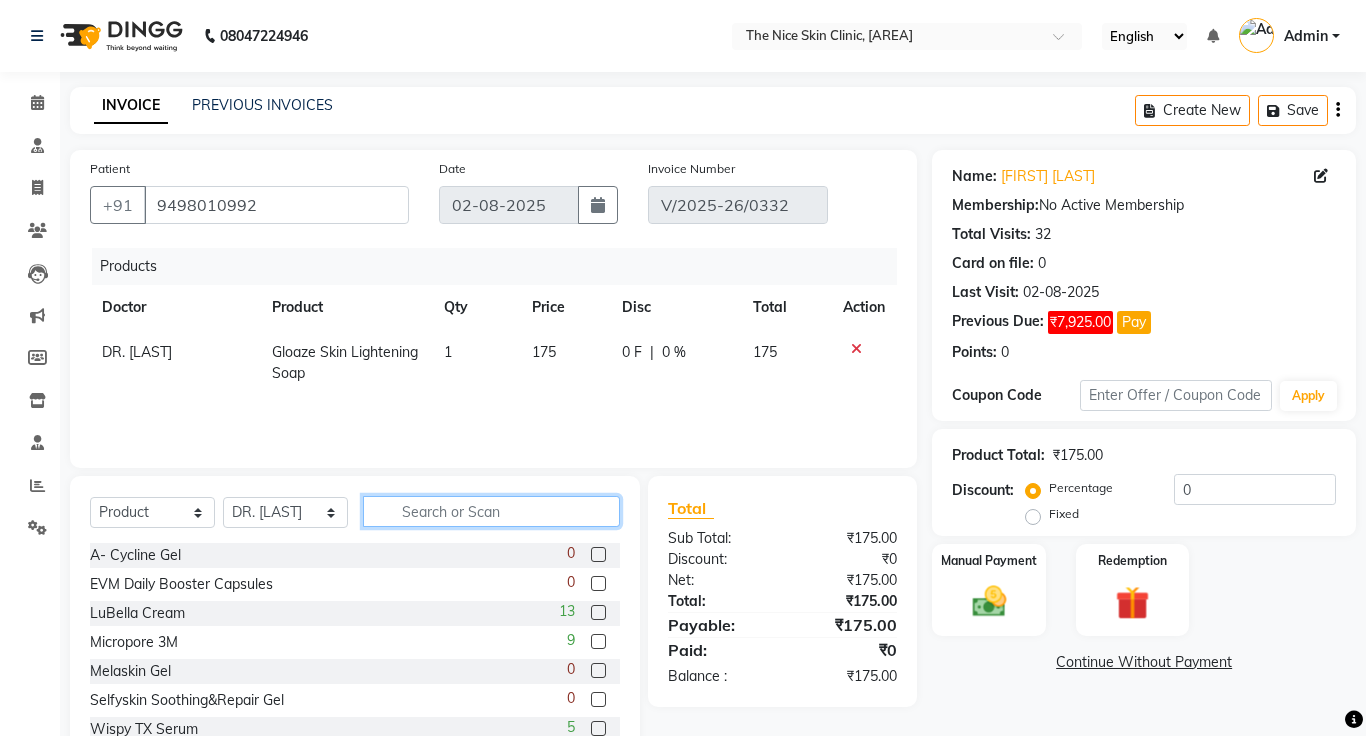 click 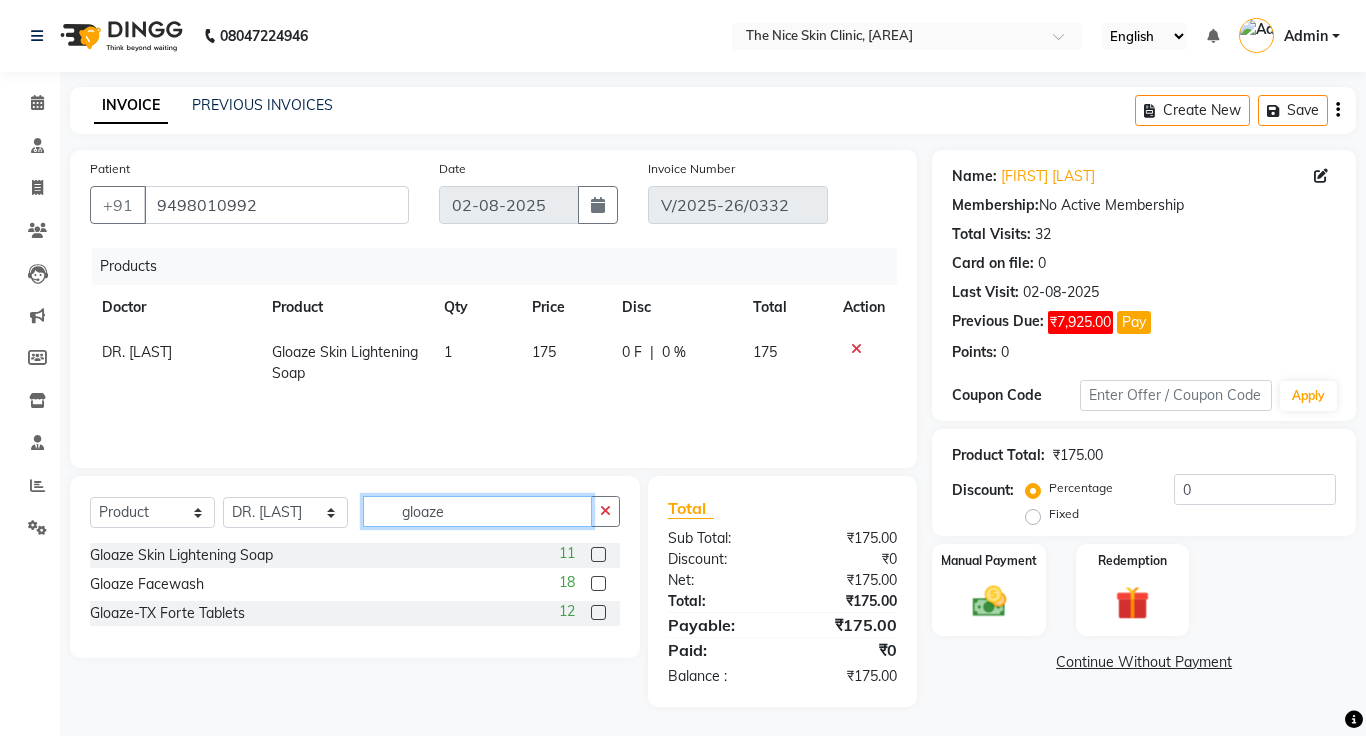 type on "gloaze" 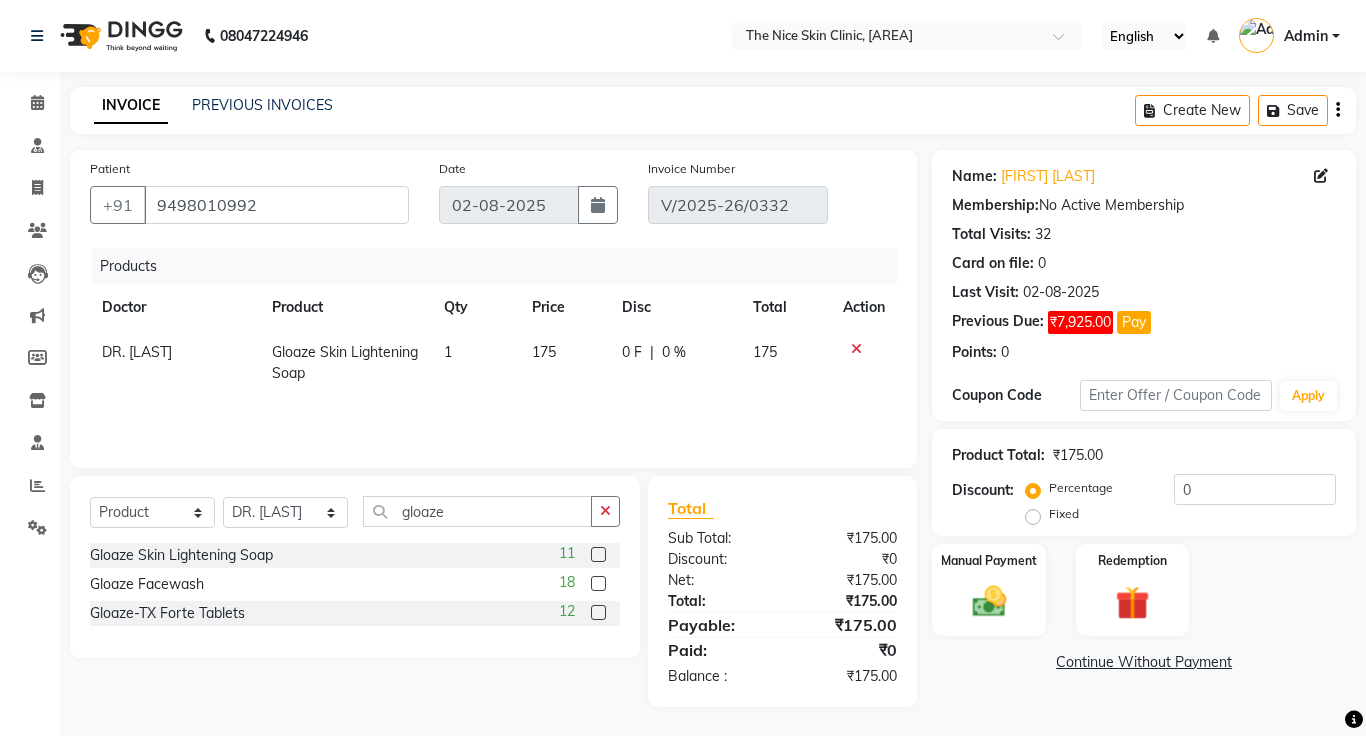 click 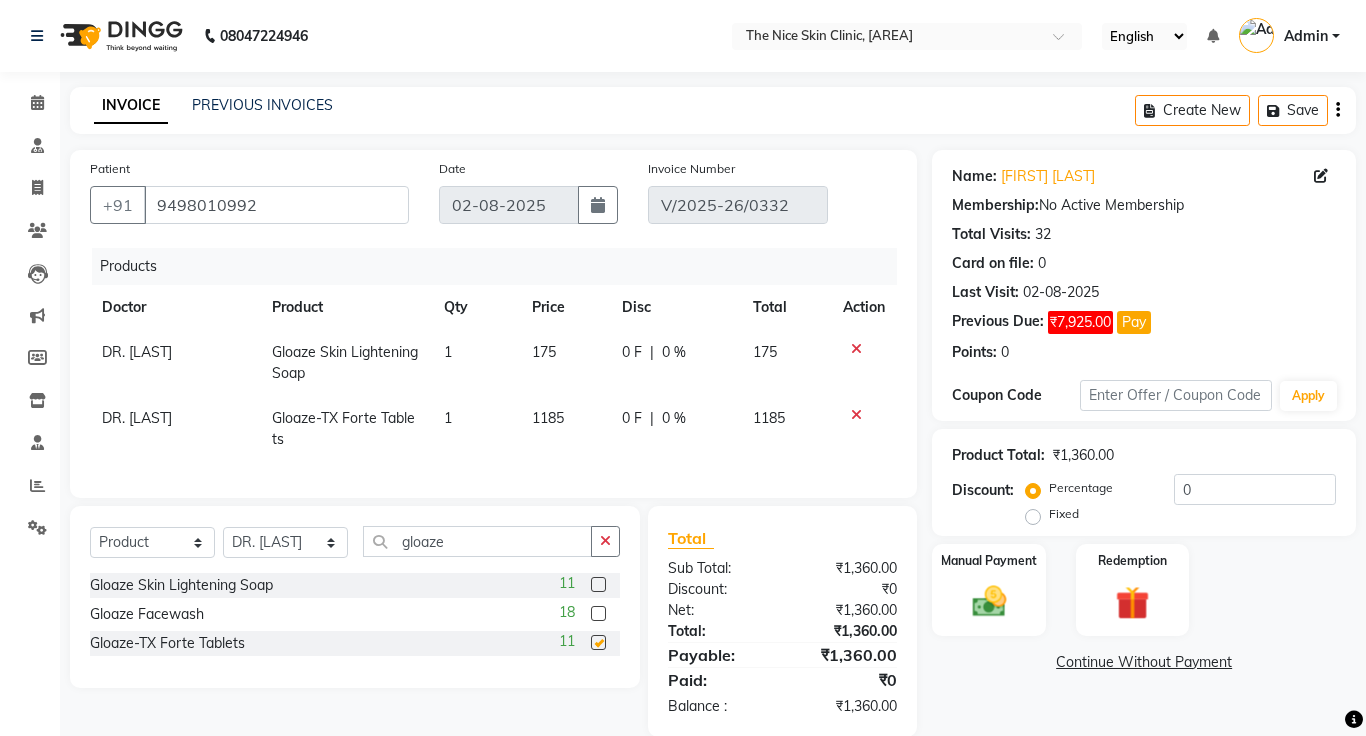 checkbox on "false" 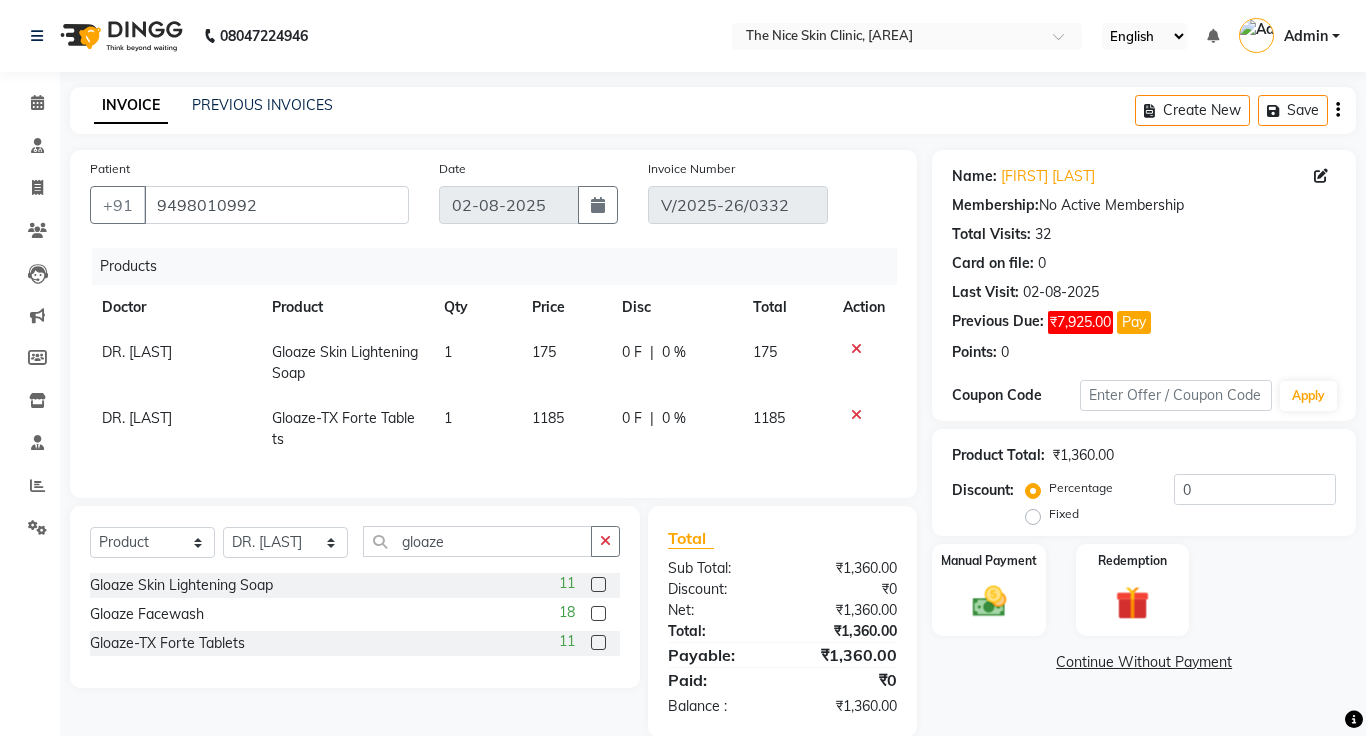 click on "1" 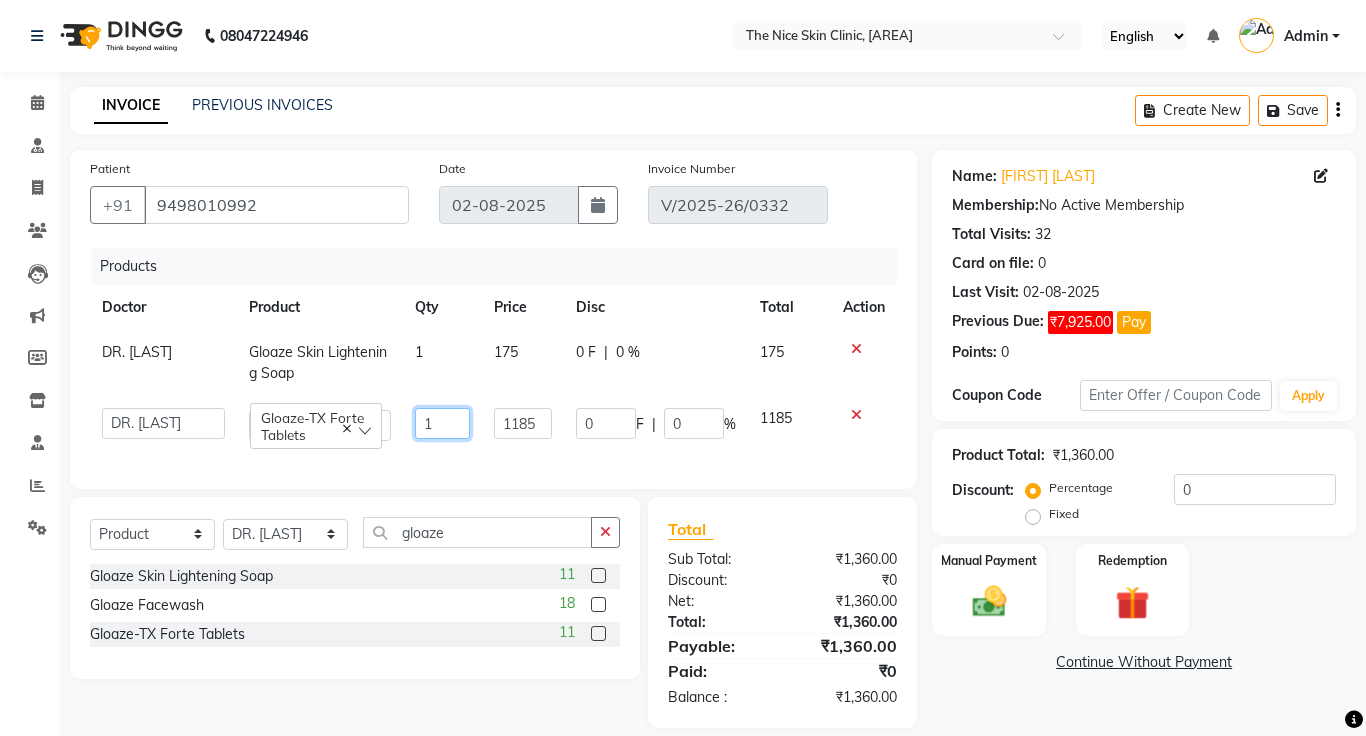 click on "1" 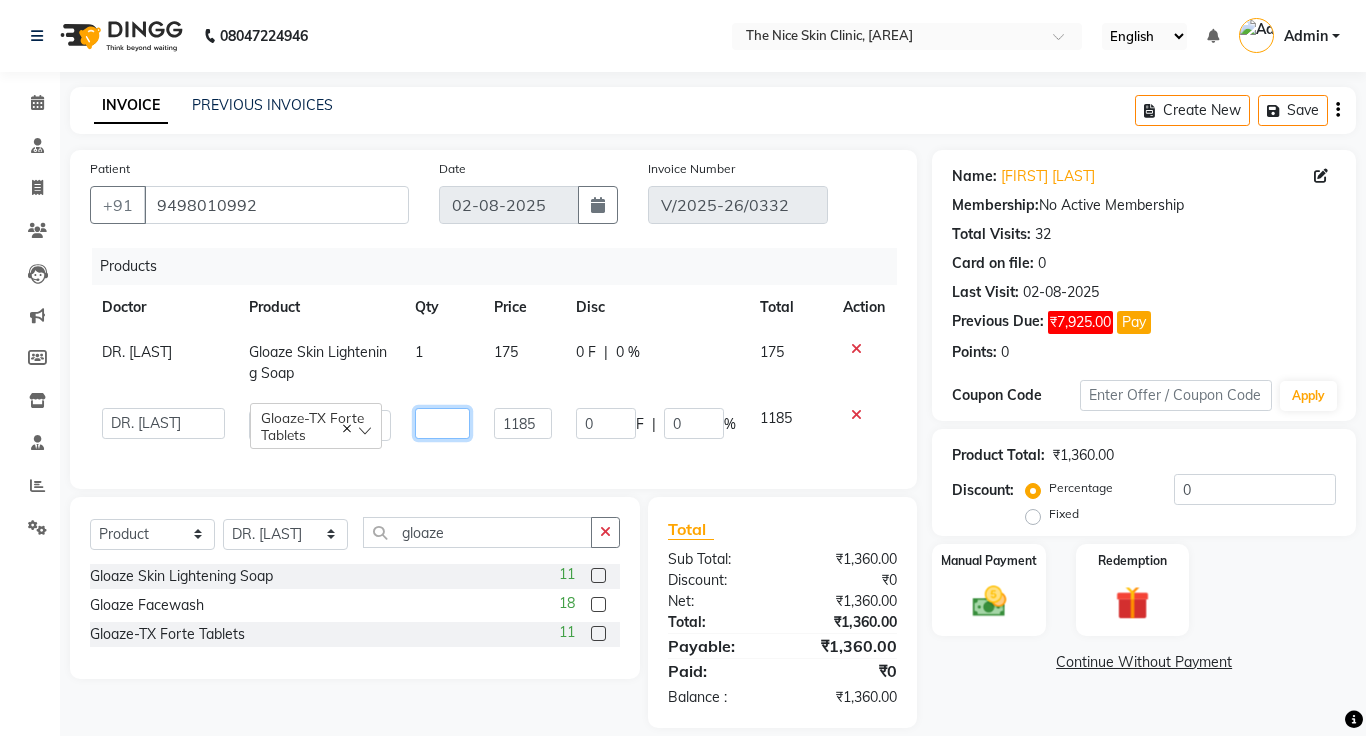 type on "2" 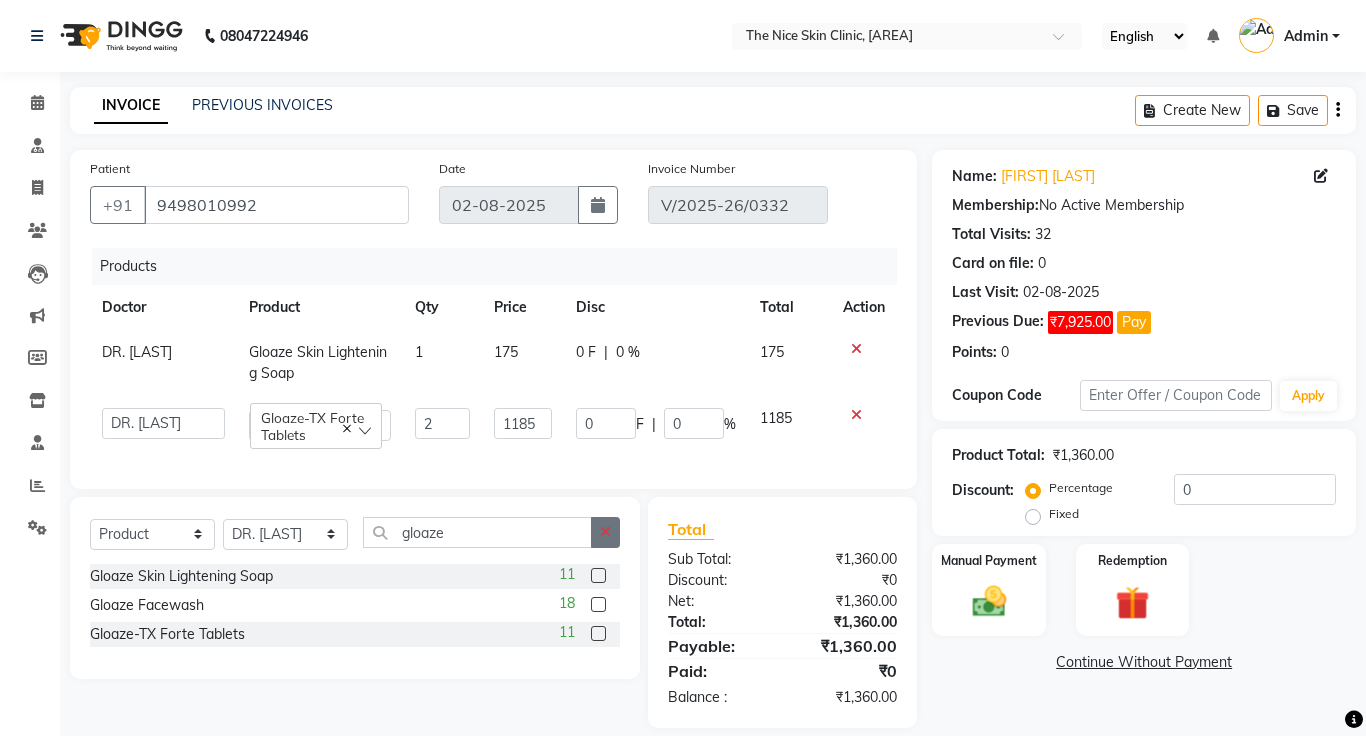 click on "Select  Service  Product  Membership  Package Voucher Prepaid Gift Card  Select Doctor Amrapali Padale DR. JOSEPH DR. RAYMUS Kshitija Sandhya Pawar gloaze Gloaze Skin Lightening Soap  11 Gloaze Facewash  18 Gloaze-TX Forte Tablets  11" 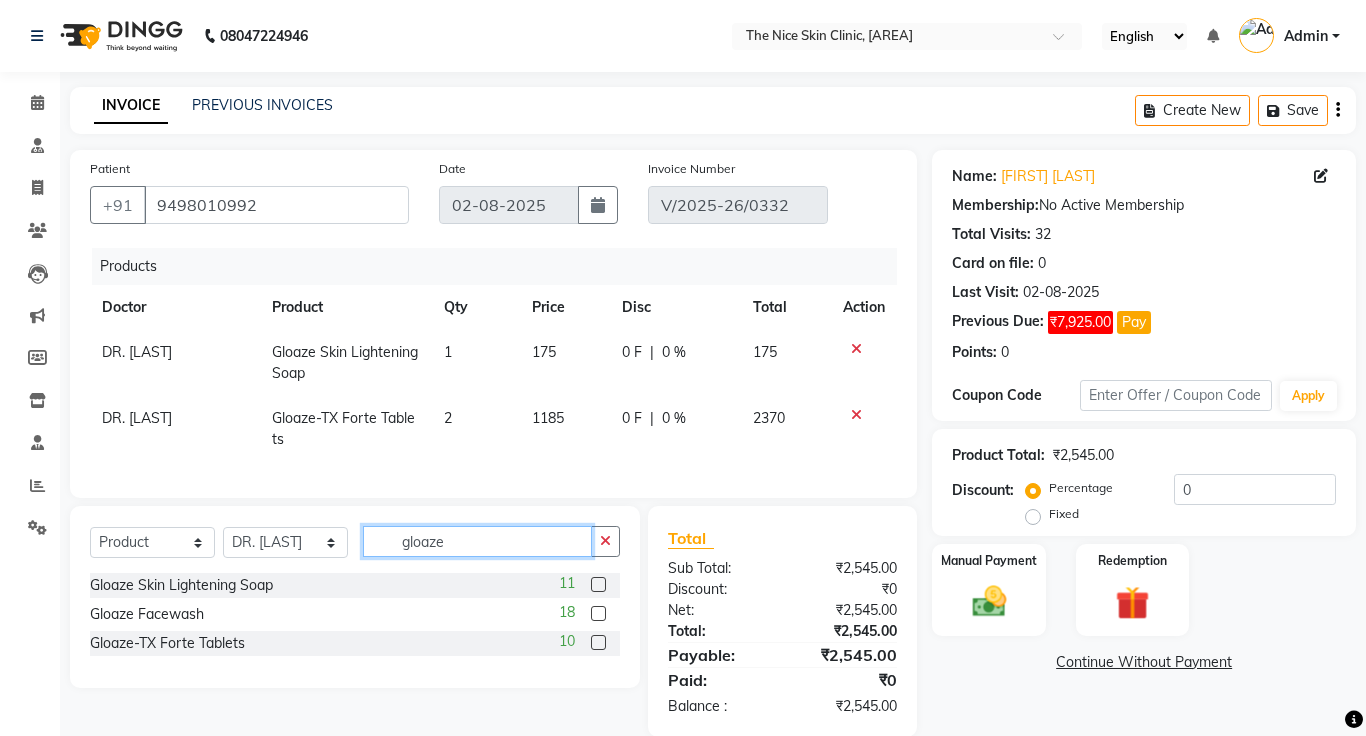 click on "gloaze" 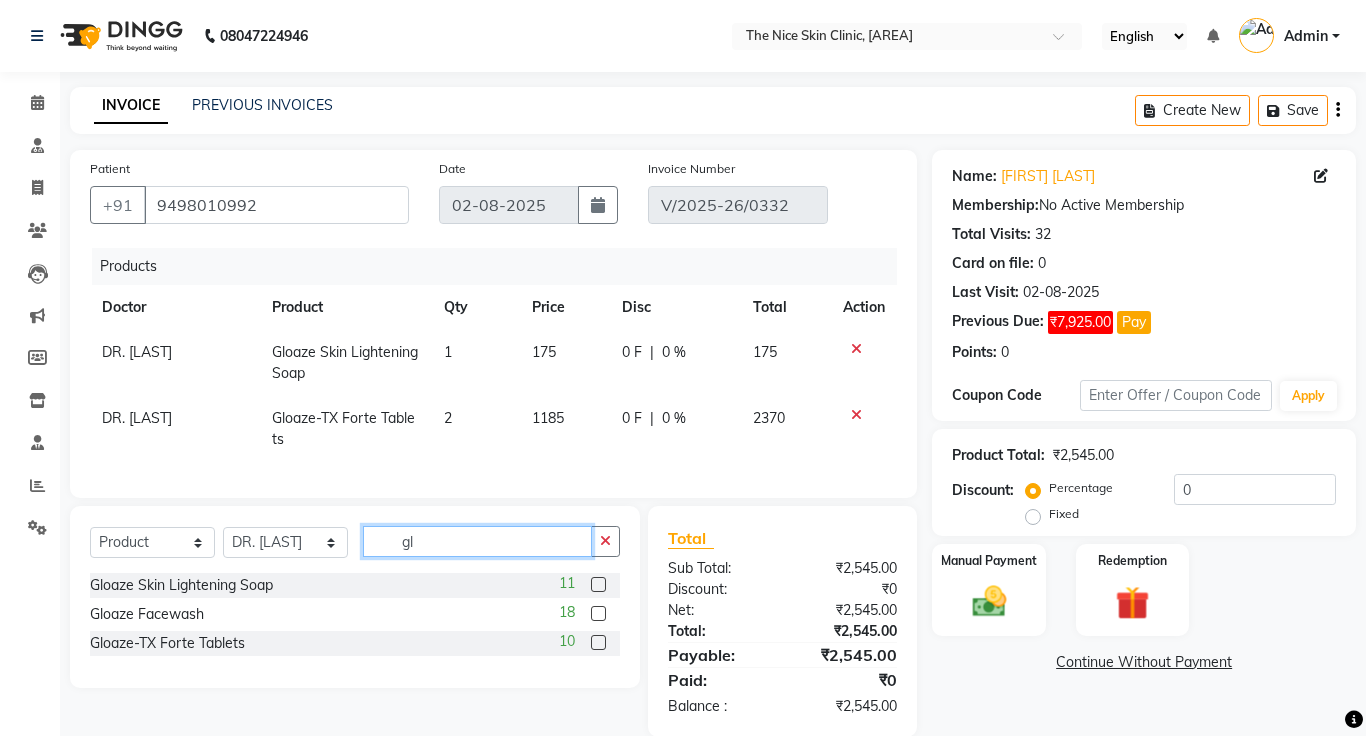 type on "g" 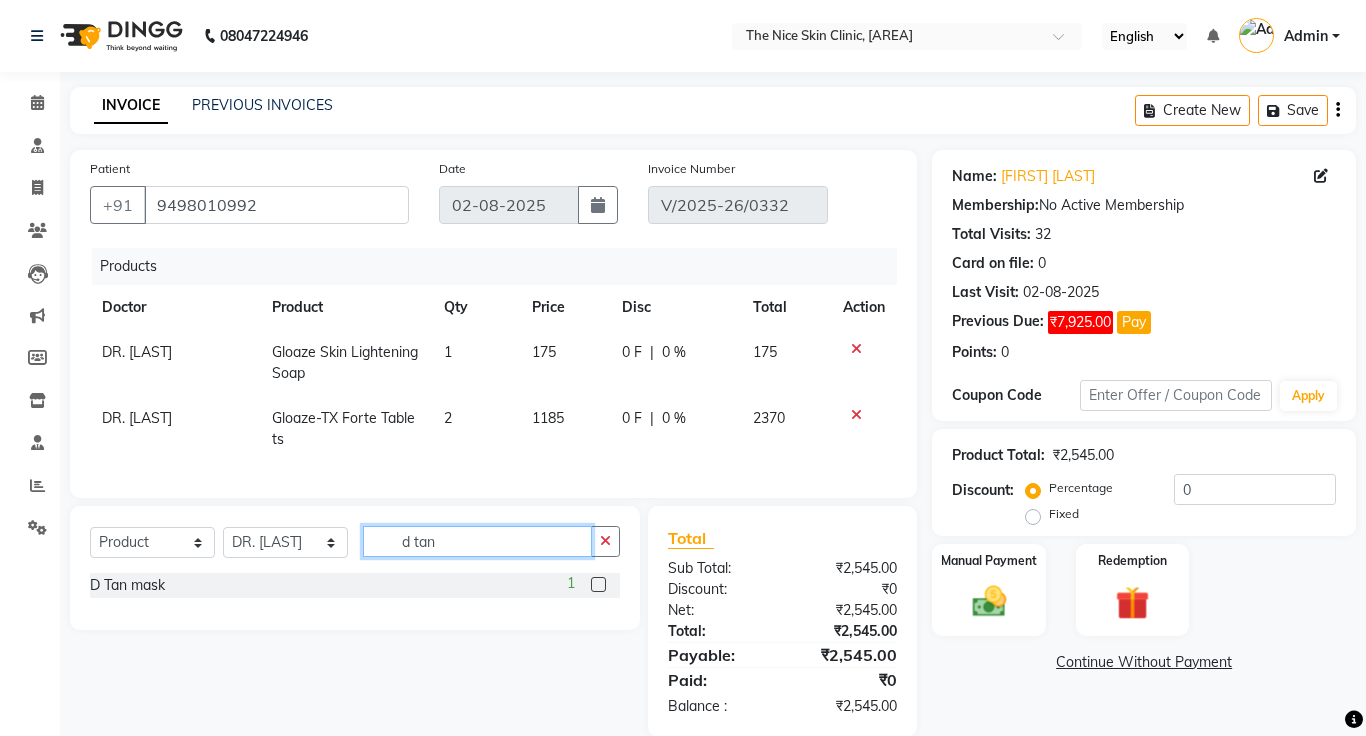 type on "d tan" 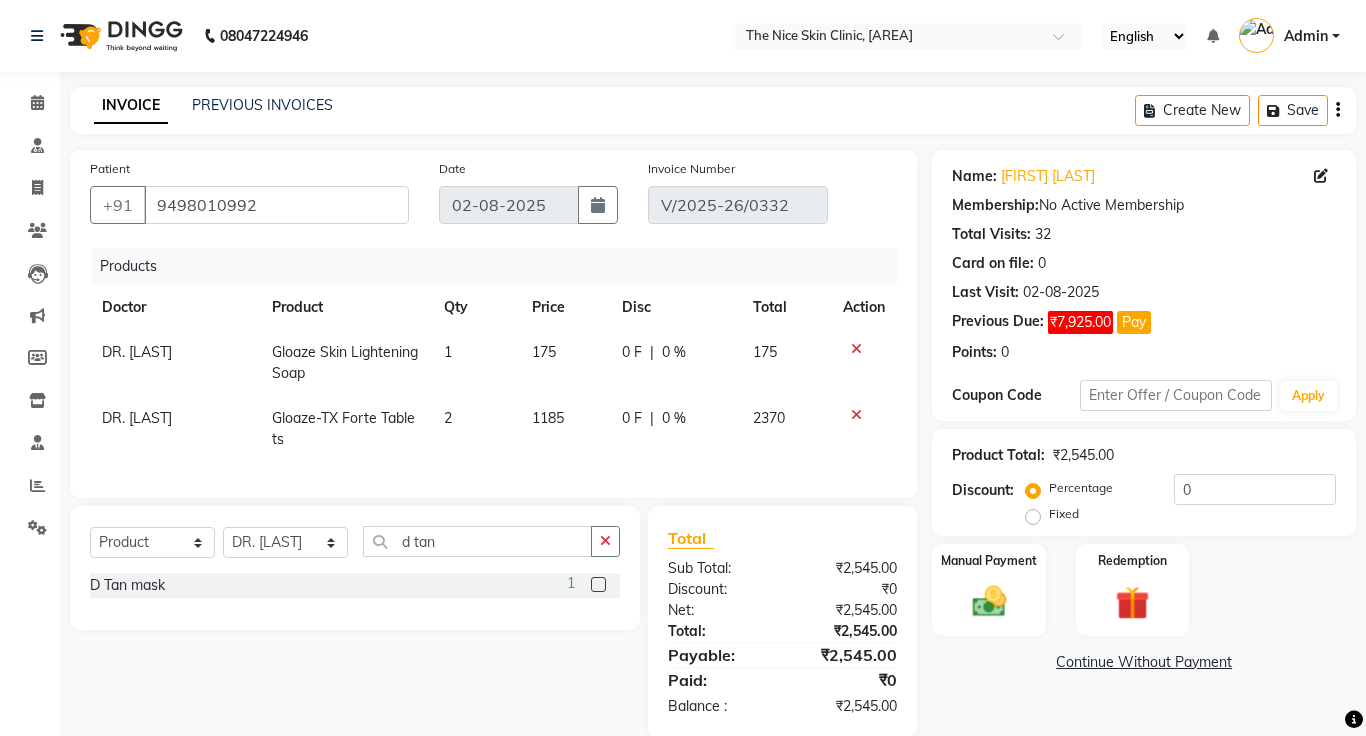 click 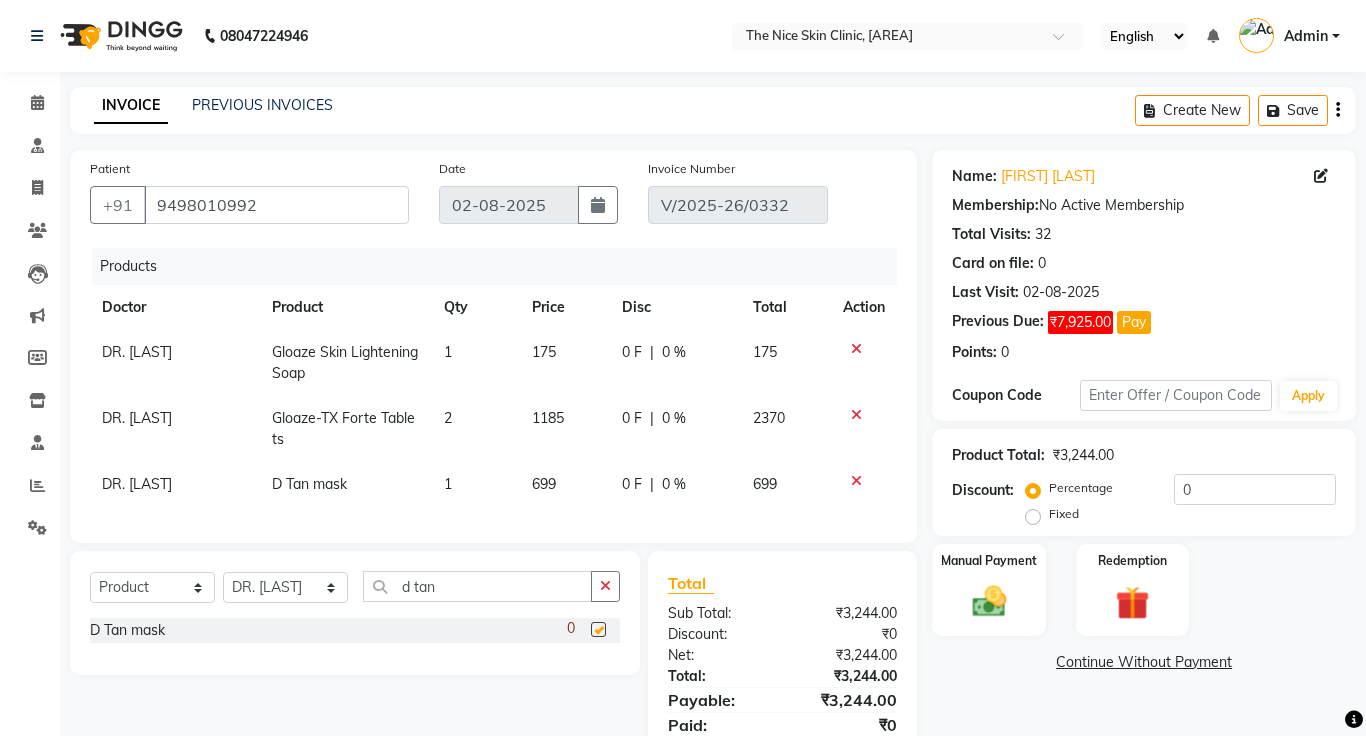 checkbox on "false" 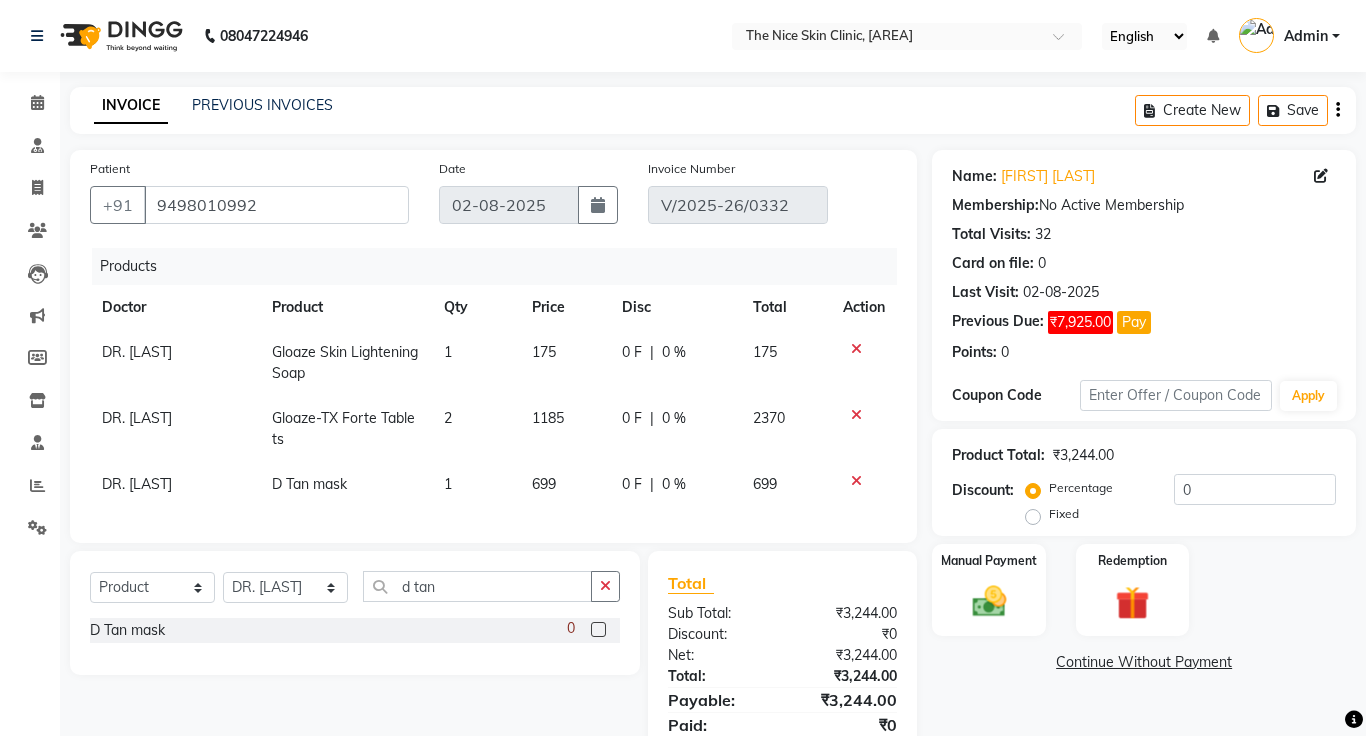 click 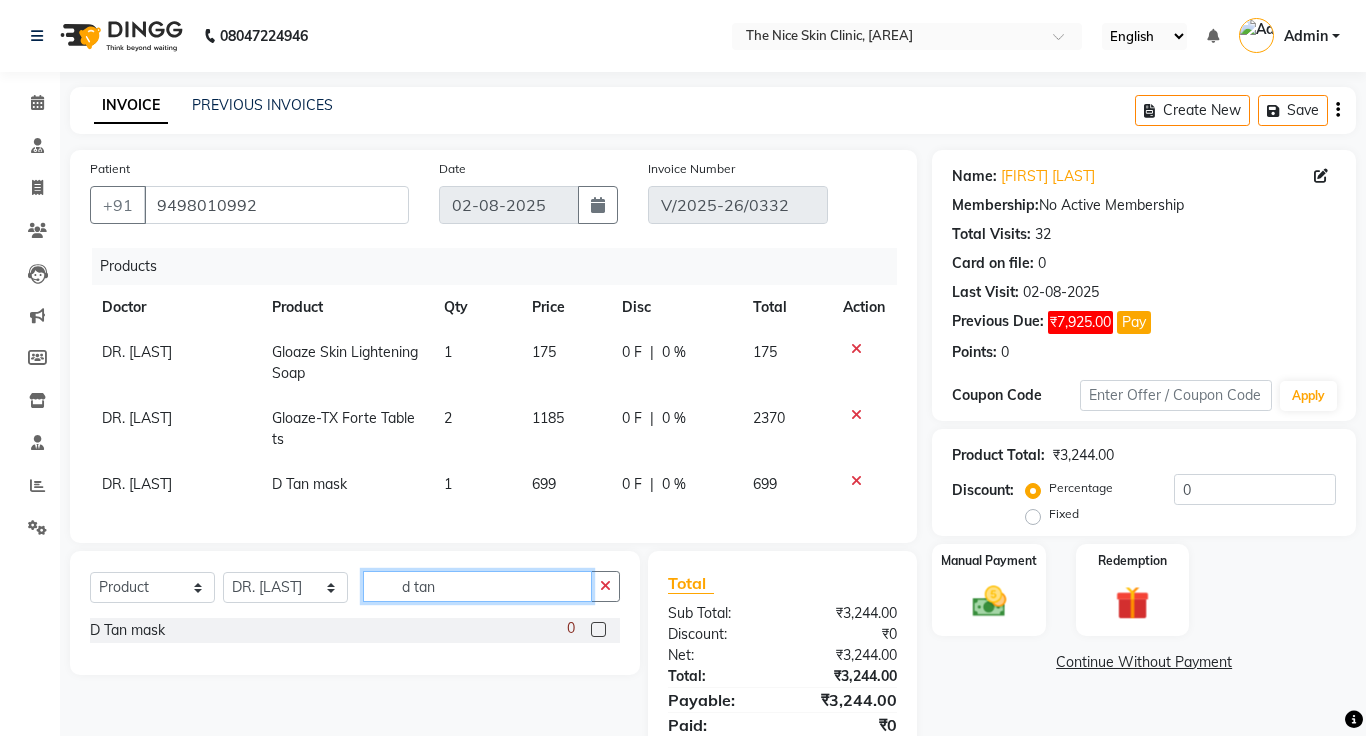 type 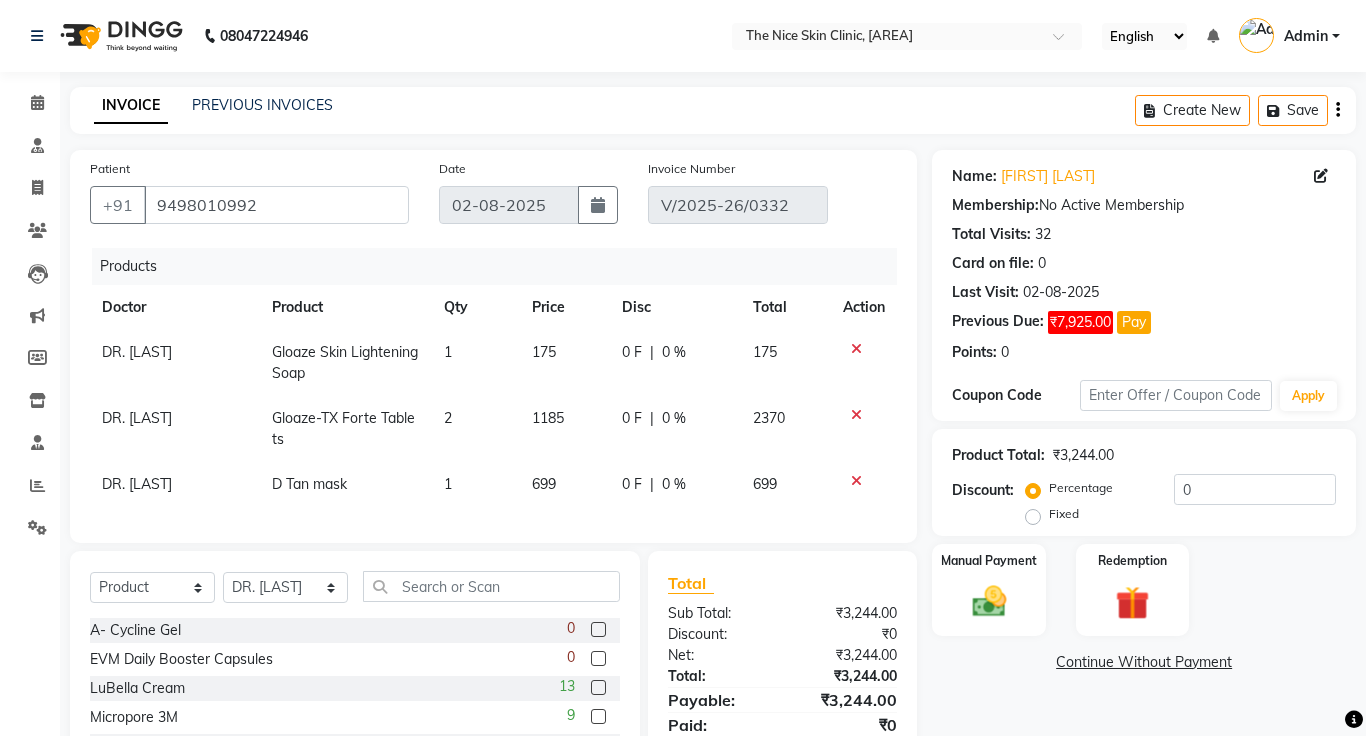 click on "Fixed" 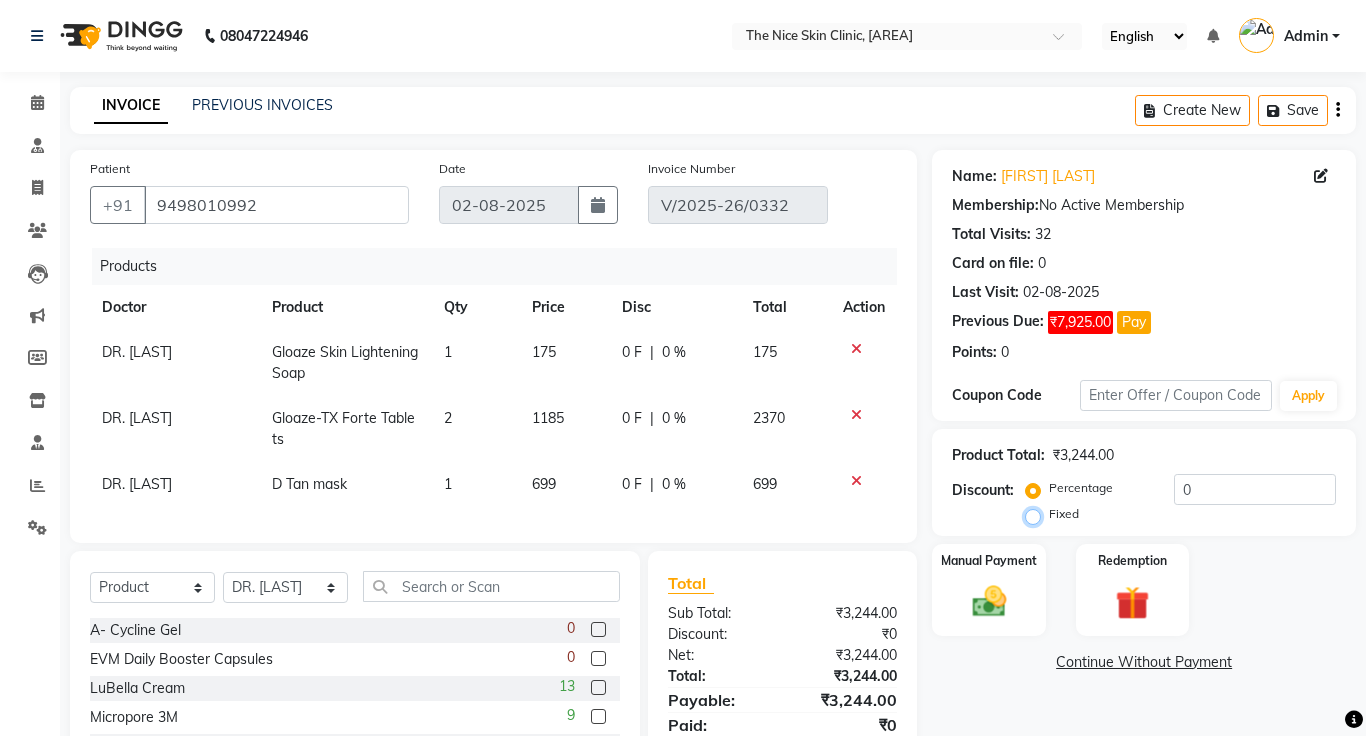 click on "Fixed" at bounding box center [1037, 514] 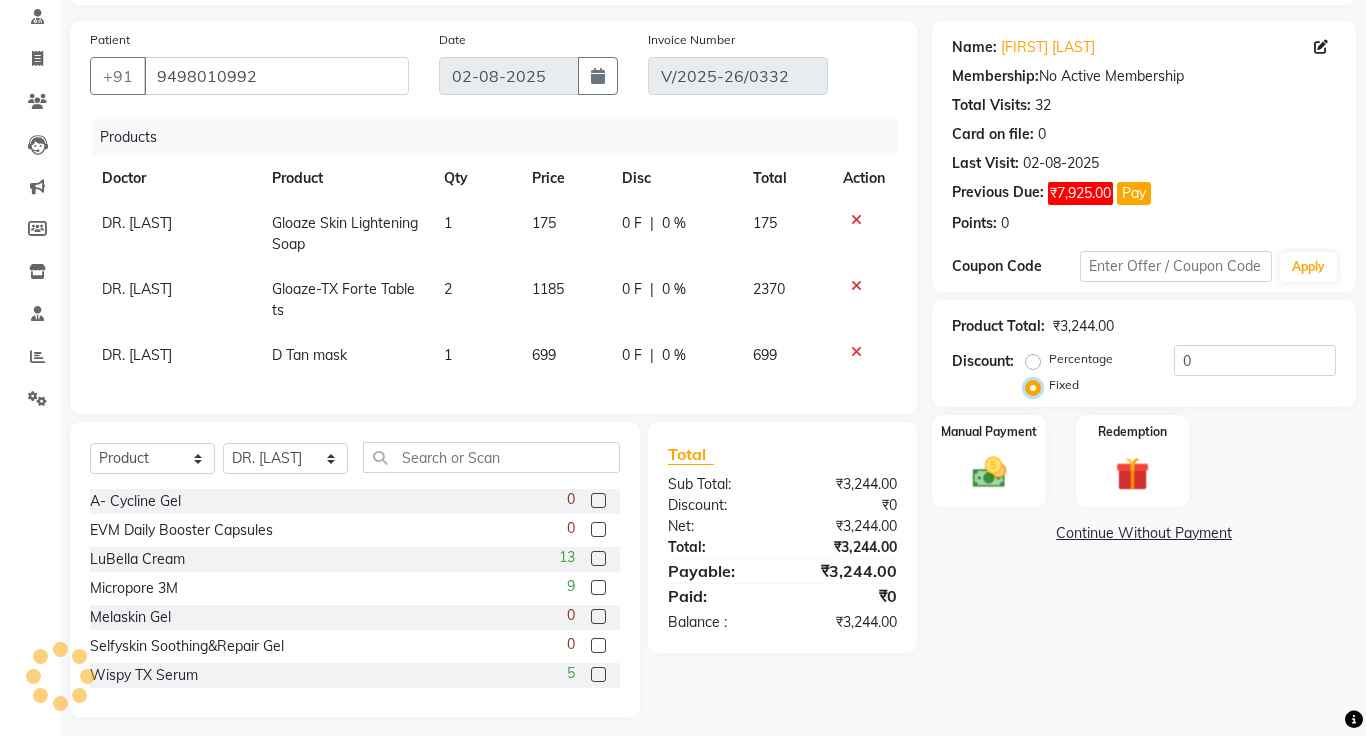 scroll, scrollTop: 140, scrollLeft: 0, axis: vertical 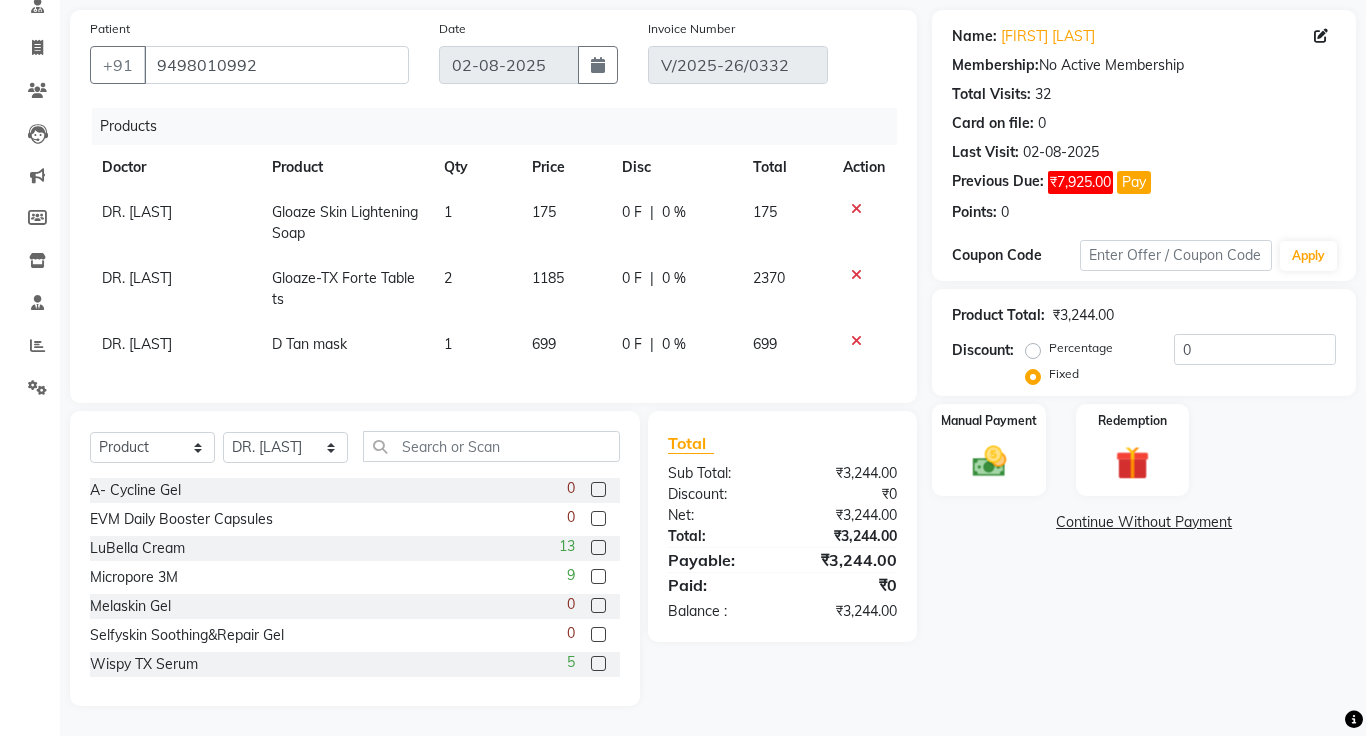 click on "Name: Manisha Kumari Membership:  No Active Membership  Total Visits:  32 Card on file:  0 Last Visit:   02-08-2025 Previous Due:  ₹7,925.00 Pay Points:   0  Coupon Code Apply Product Total:  ₹3,244.00  Discount:  Percentage   Fixed  0 Manual Payment Redemption  Continue Without Payment" 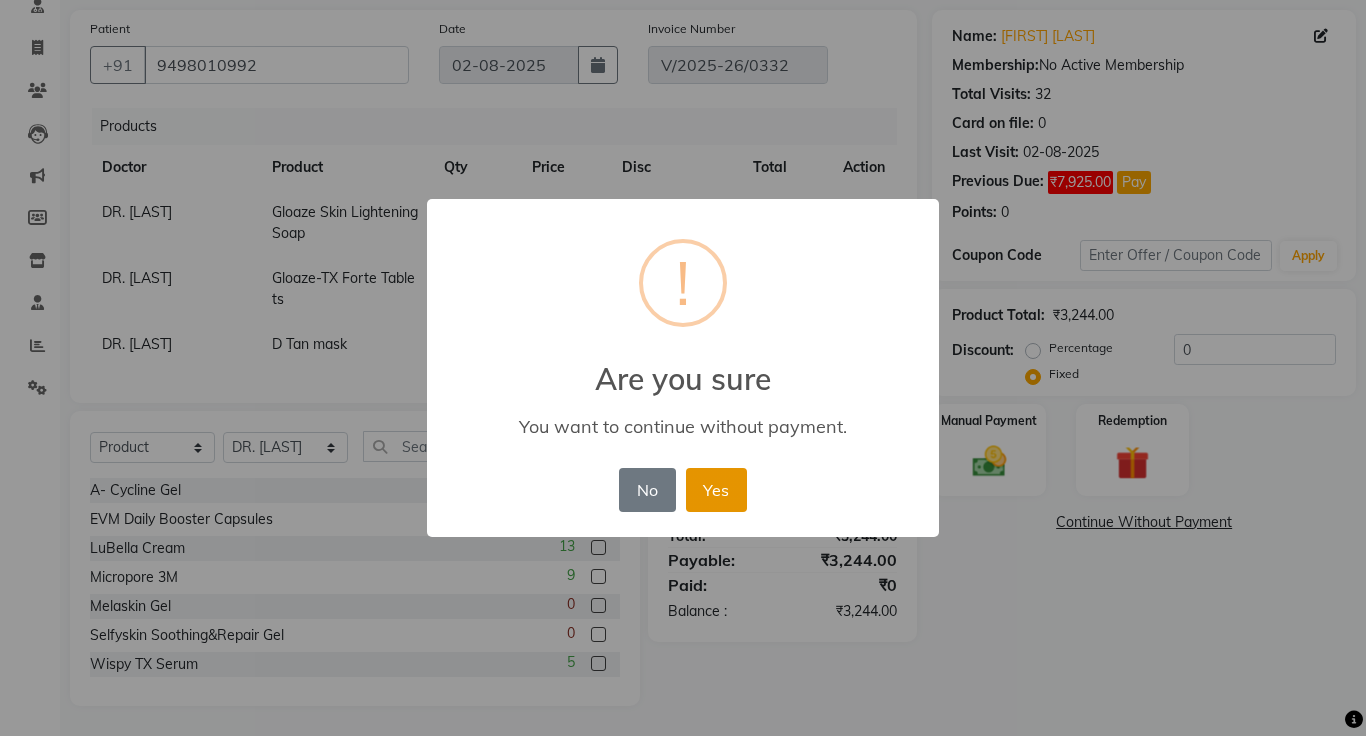 click on "Yes" at bounding box center (716, 490) 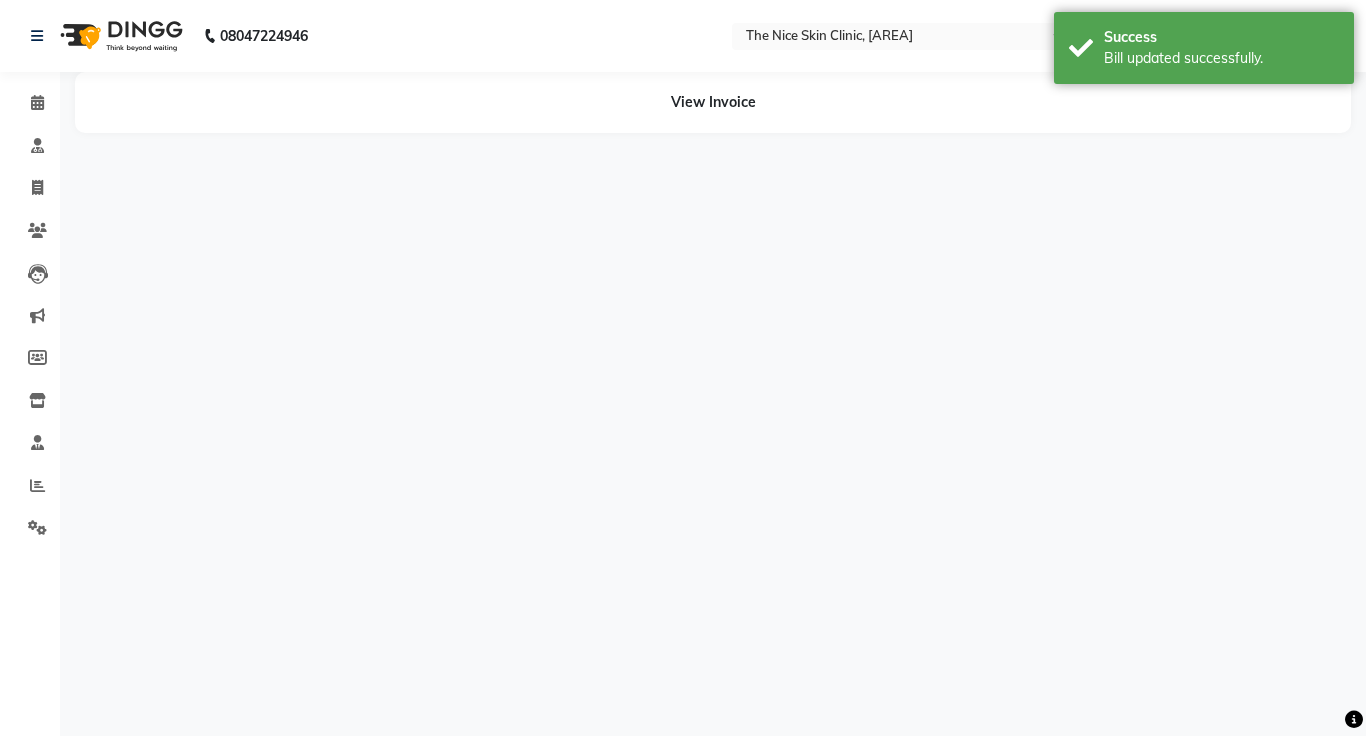 scroll, scrollTop: 0, scrollLeft: 0, axis: both 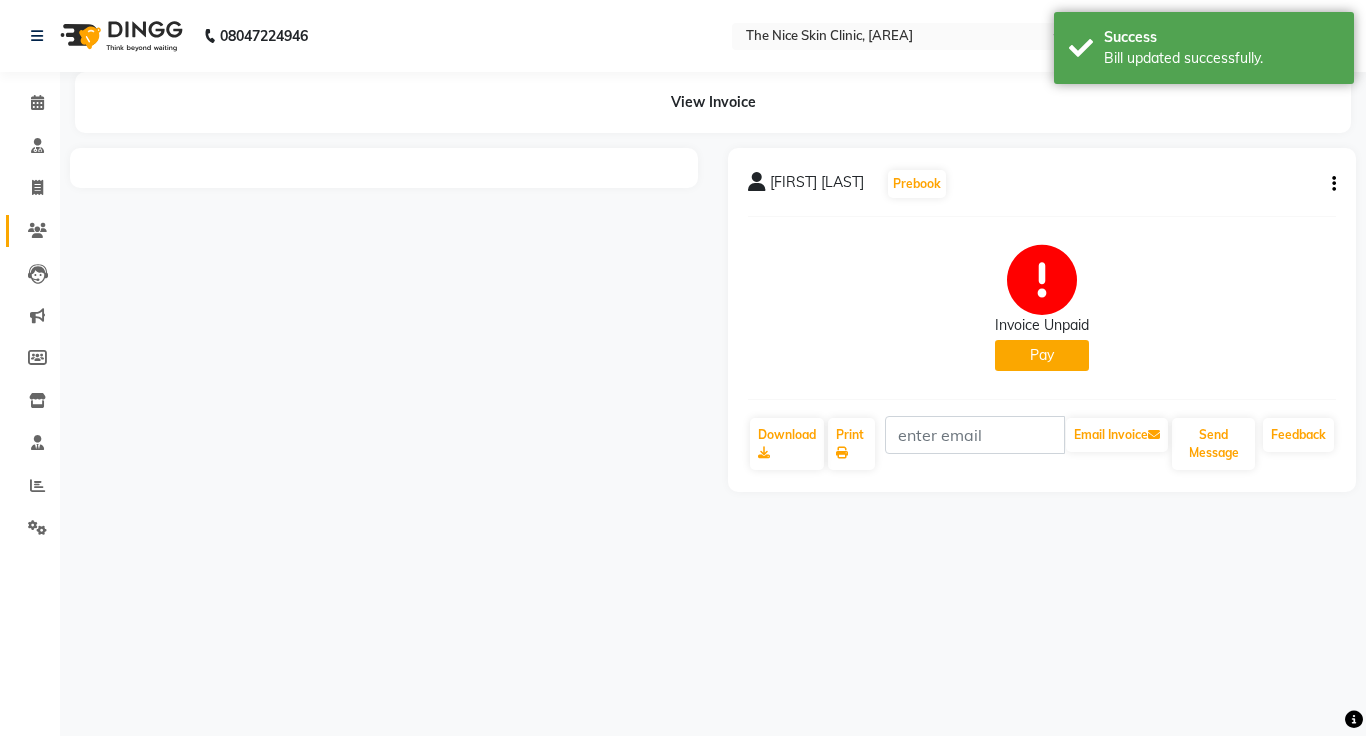 click 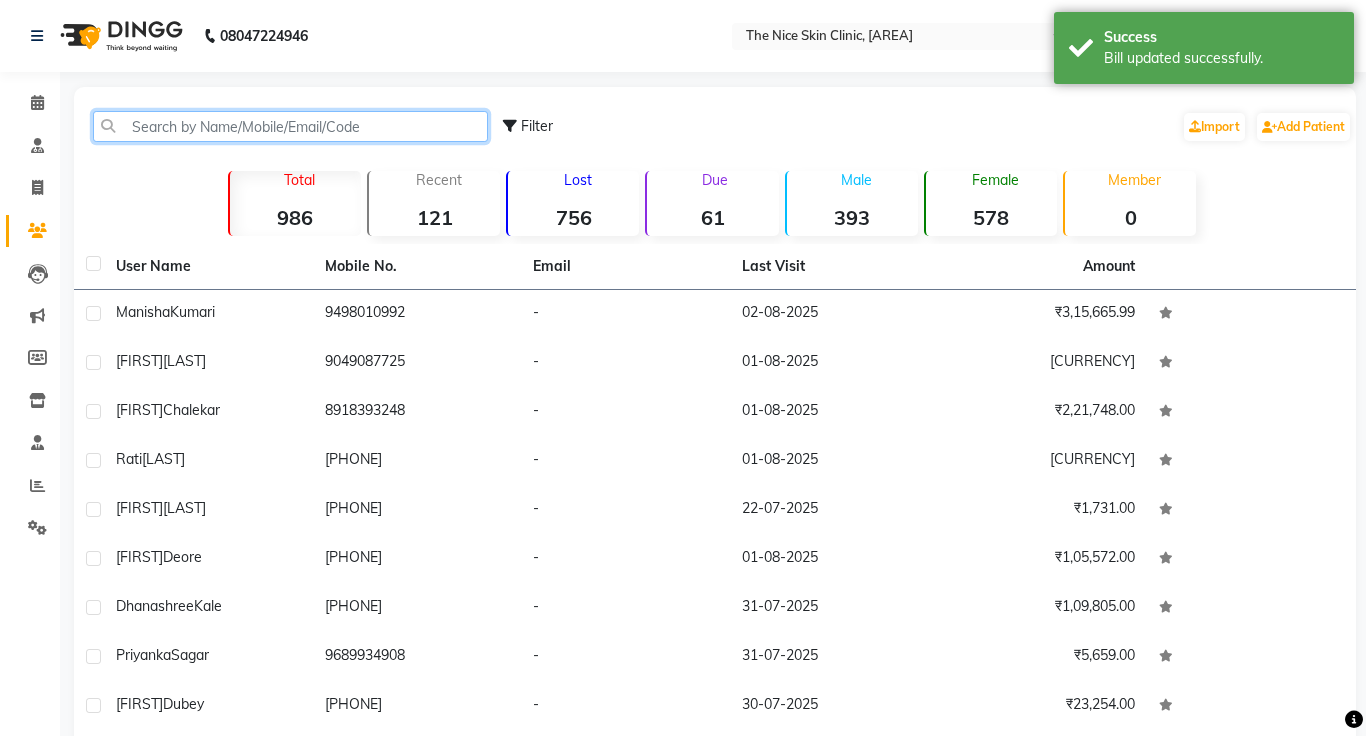 click 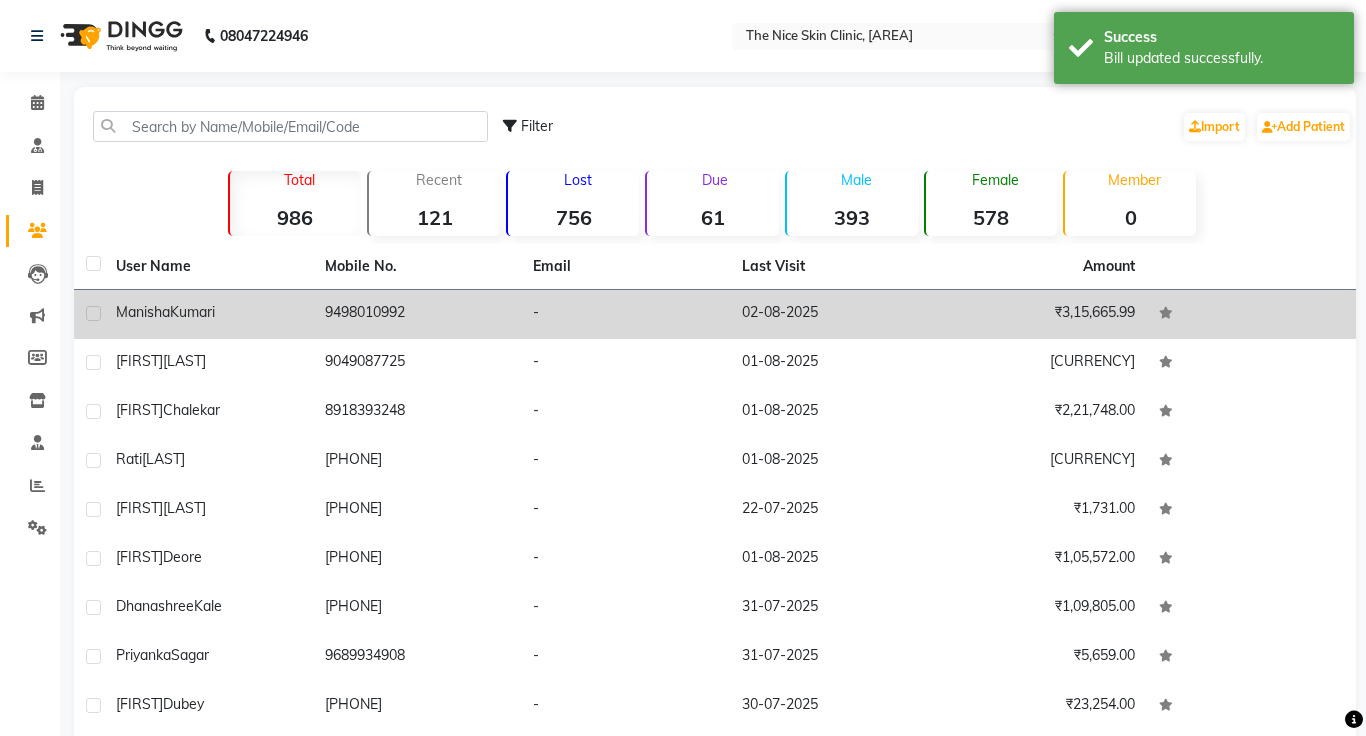 click on "9498010992" 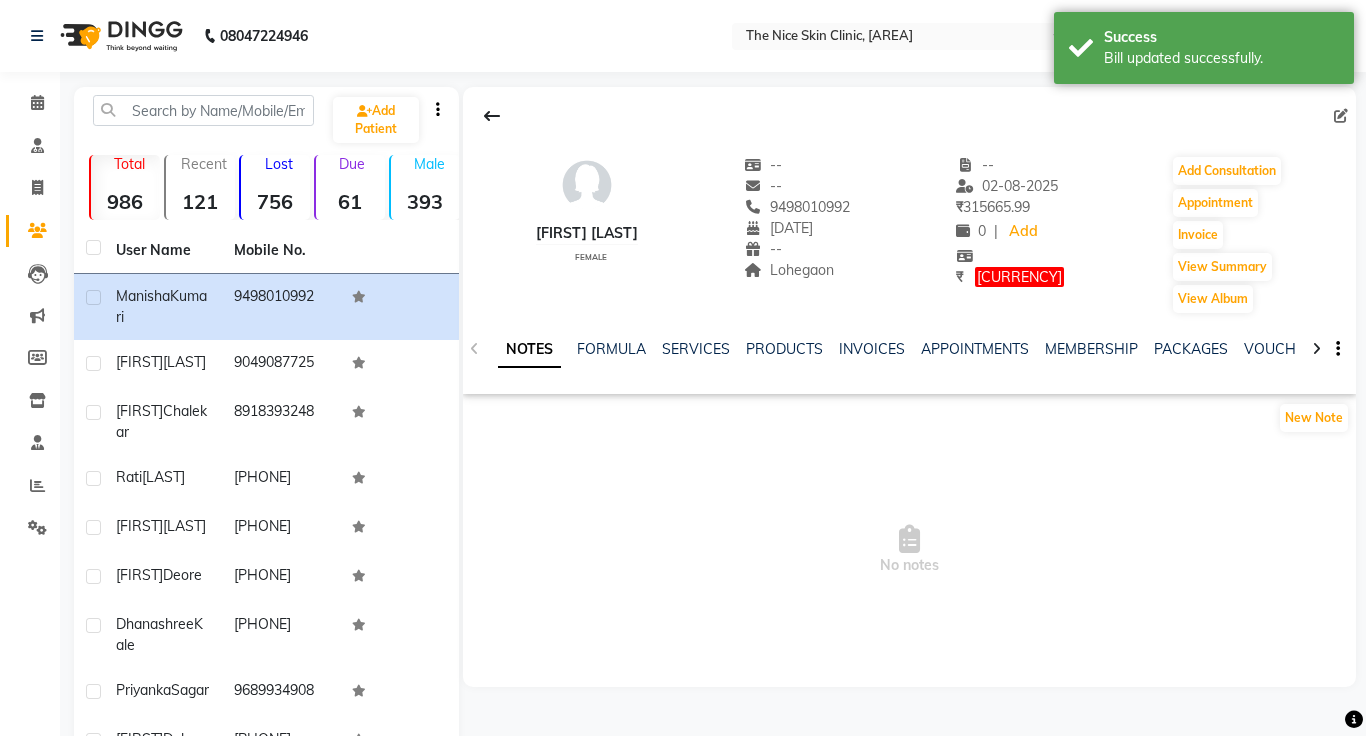 click on "NOTES FORMULA SERVICES PRODUCTS INVOICES APPOINTMENTS MEMBERSHIP PACKAGES VOUCHERS GIFTCARDS POINTS FORMS FAMILY CARDS WALLET" 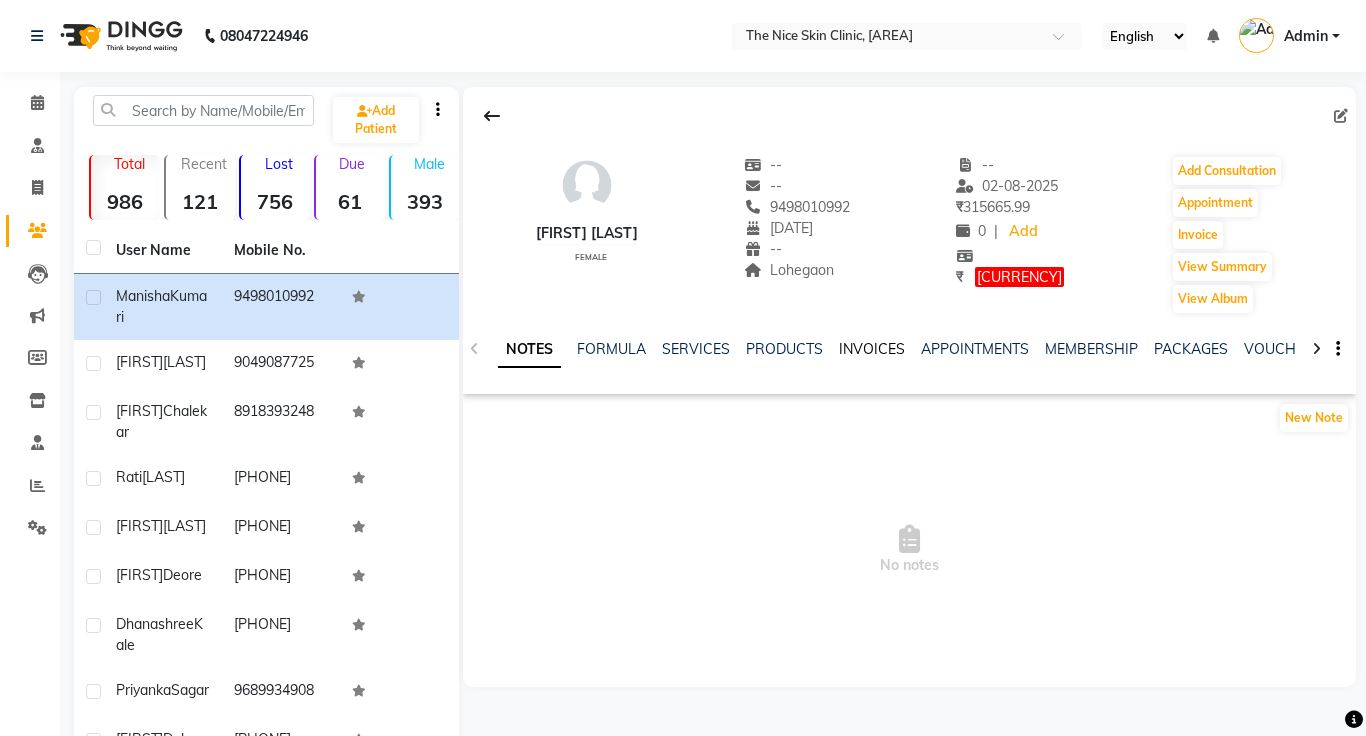click on "INVOICES" 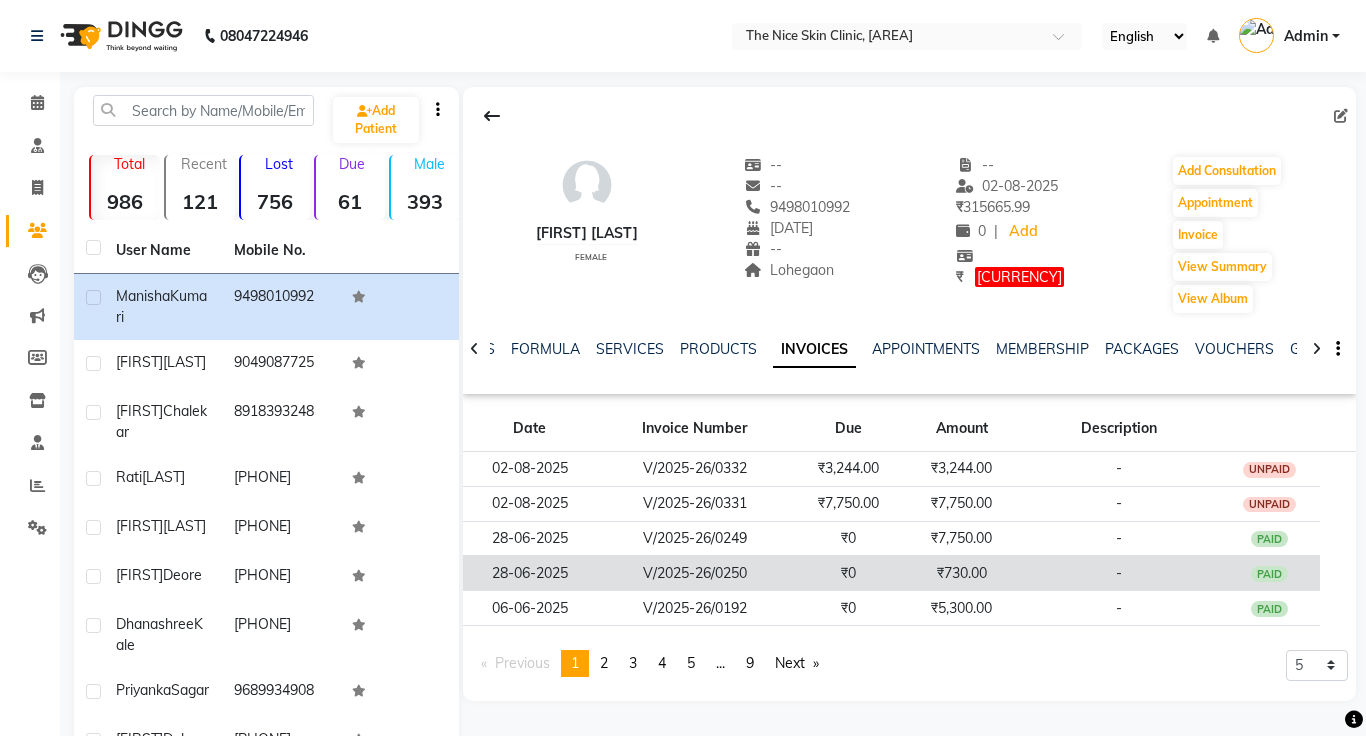 click on "₹730.00" 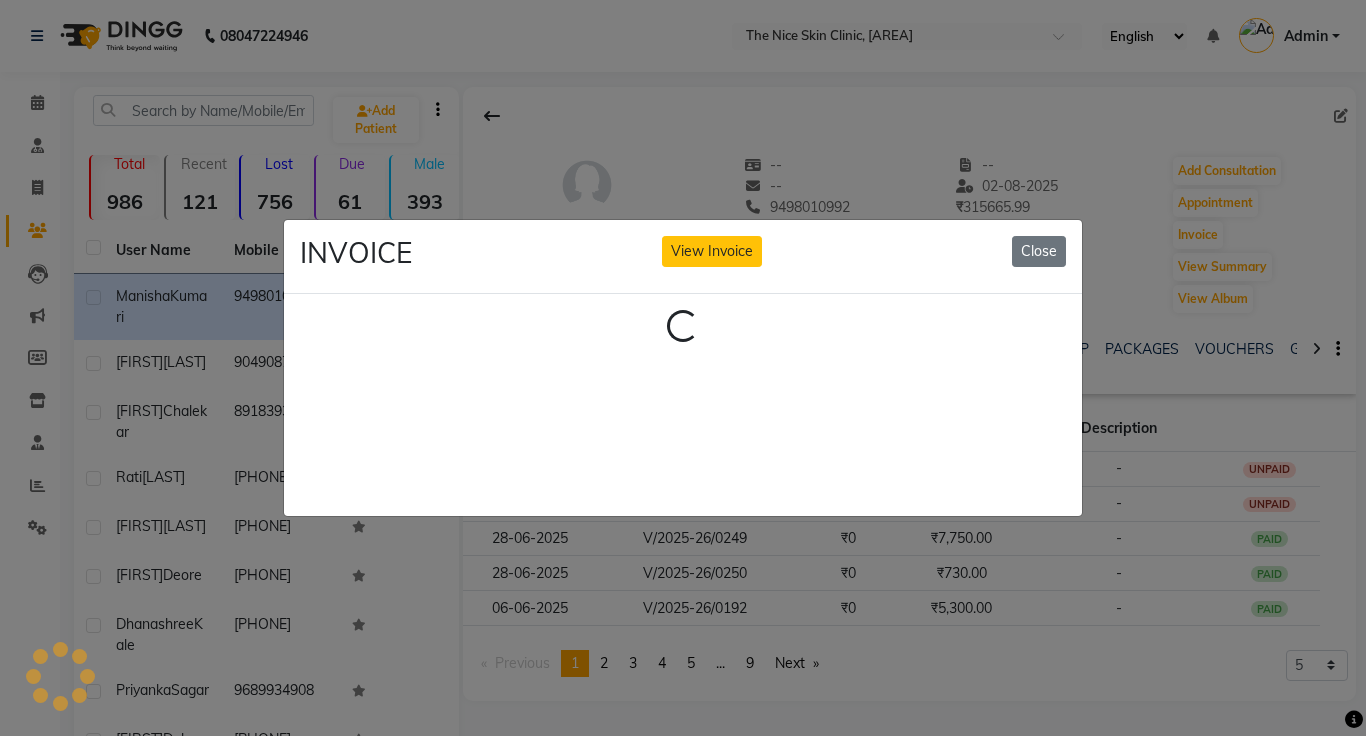 click on "INVOICE View Invoice Close Loading..." 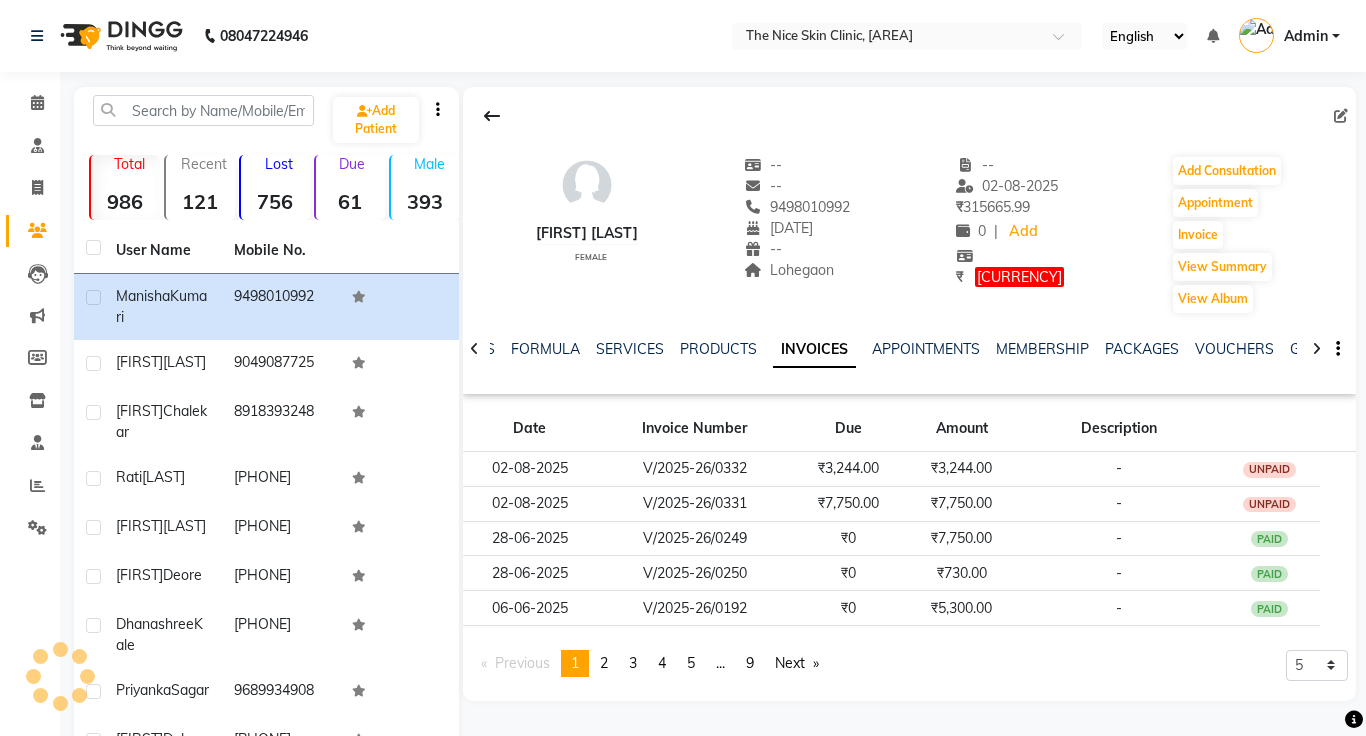 scroll, scrollTop: 0, scrollLeft: 0, axis: both 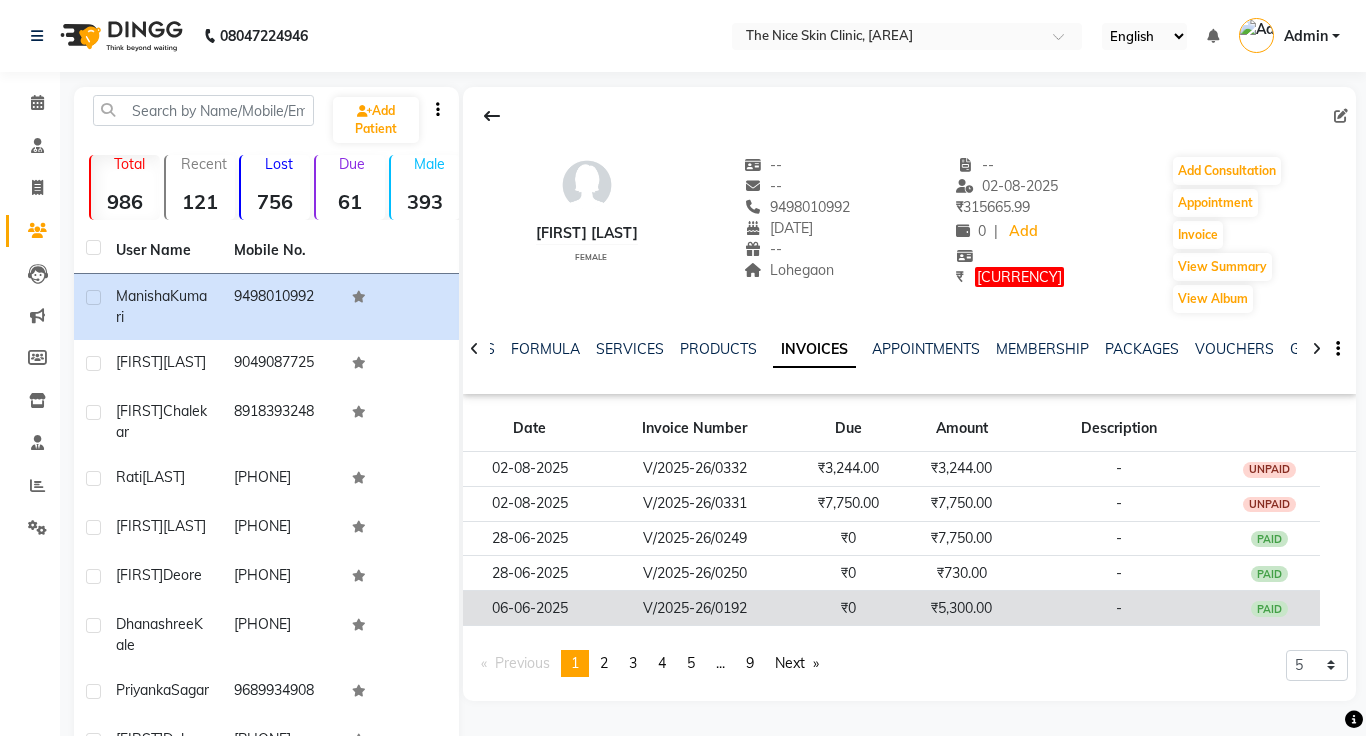 click on "₹5,300.00" 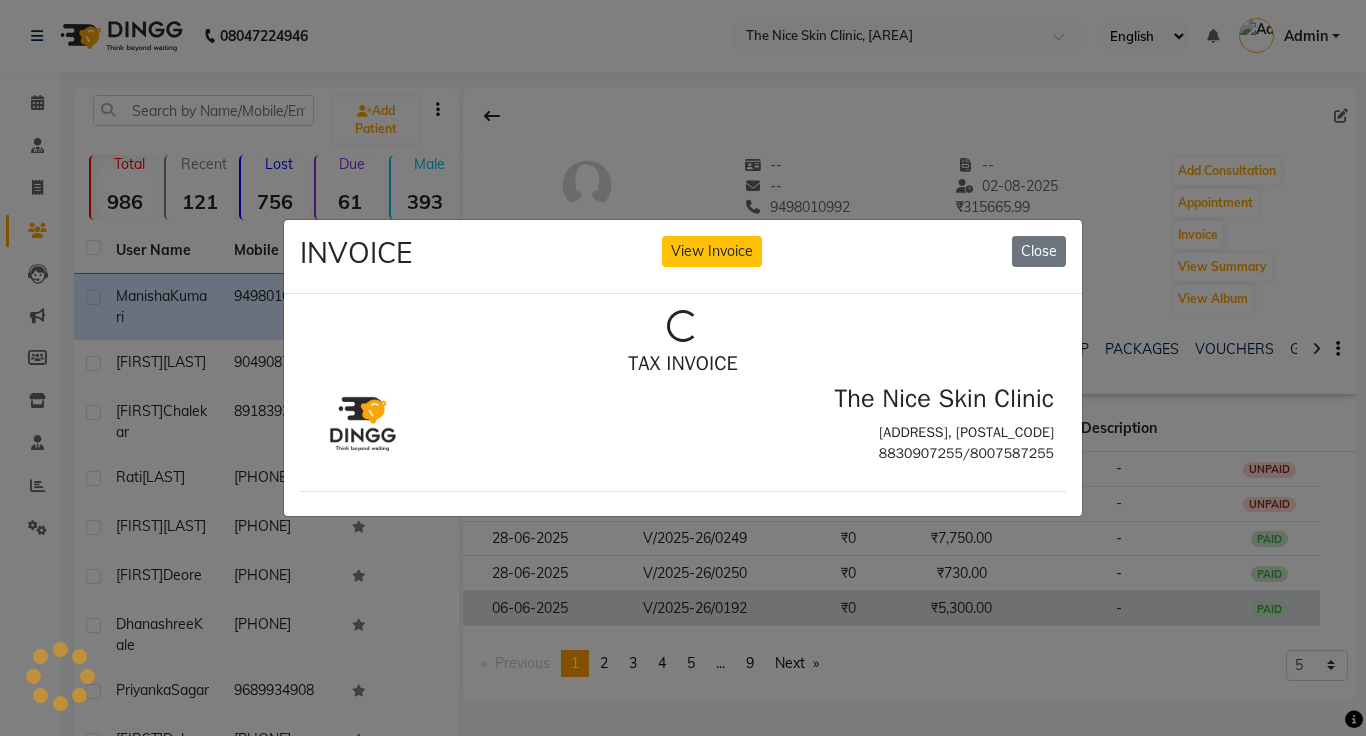 scroll, scrollTop: 0, scrollLeft: 0, axis: both 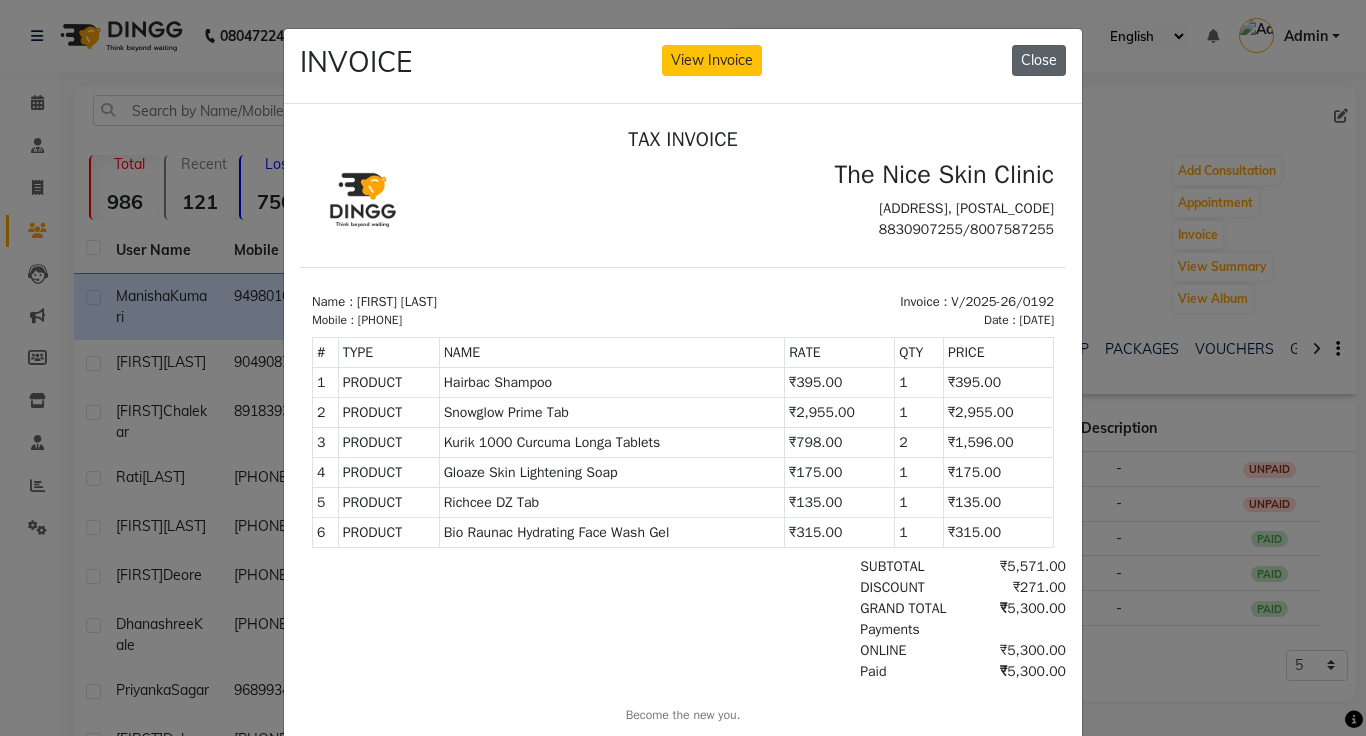 click on "Close" 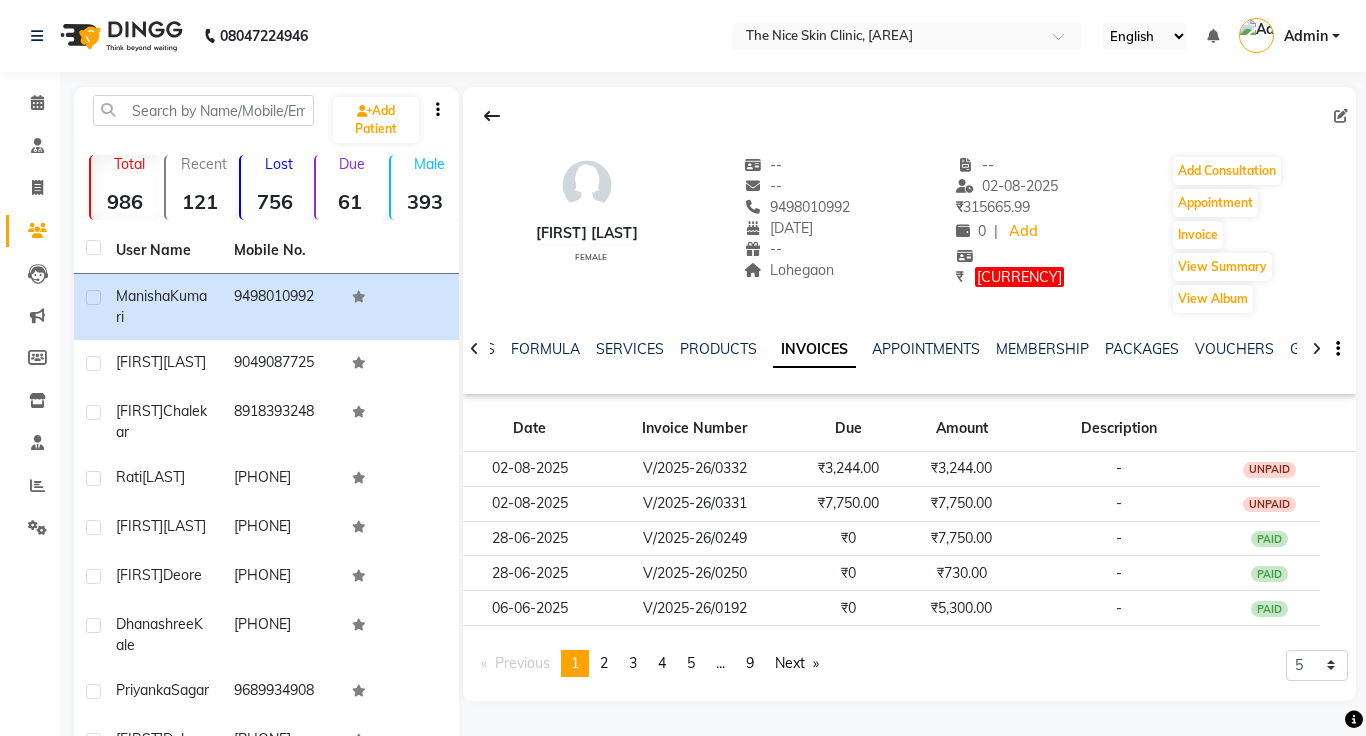 click on "Manisha Kumari   female  --   --   9498010992  18-09-1993  --  Lohegaon  -- 02-08-2025 ₹    315665.99 0 |  Add  ₹     10994.00  Add Consultation   Appointment   Invoice  View Summary  View Album" 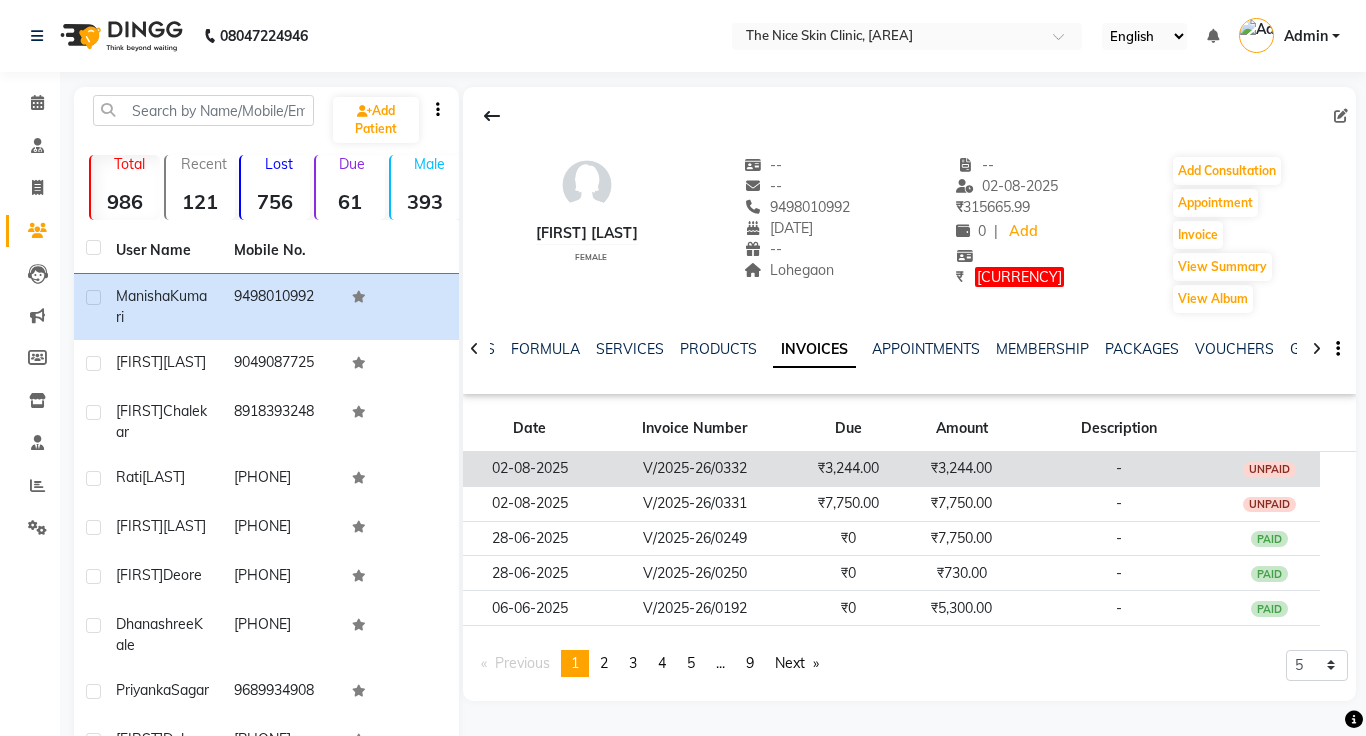 click on "₹3,244.00" 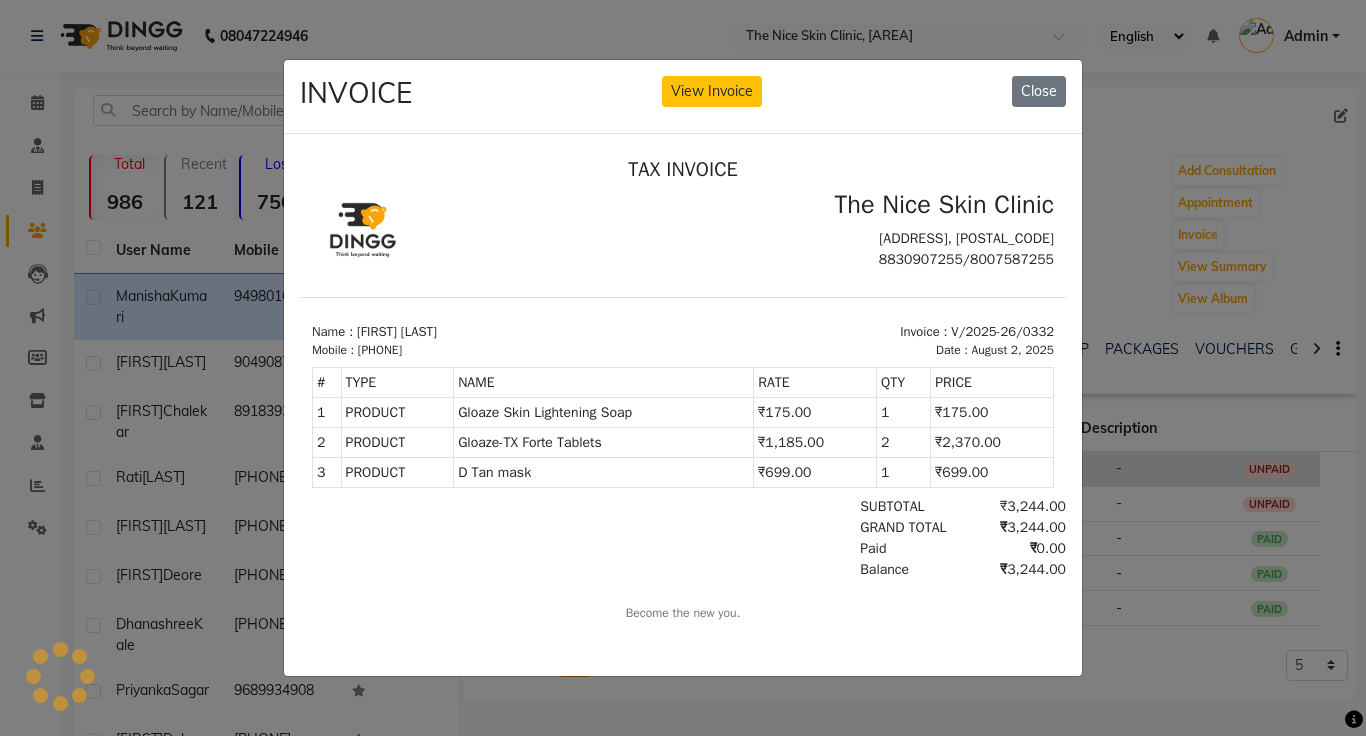 scroll, scrollTop: 0, scrollLeft: 0, axis: both 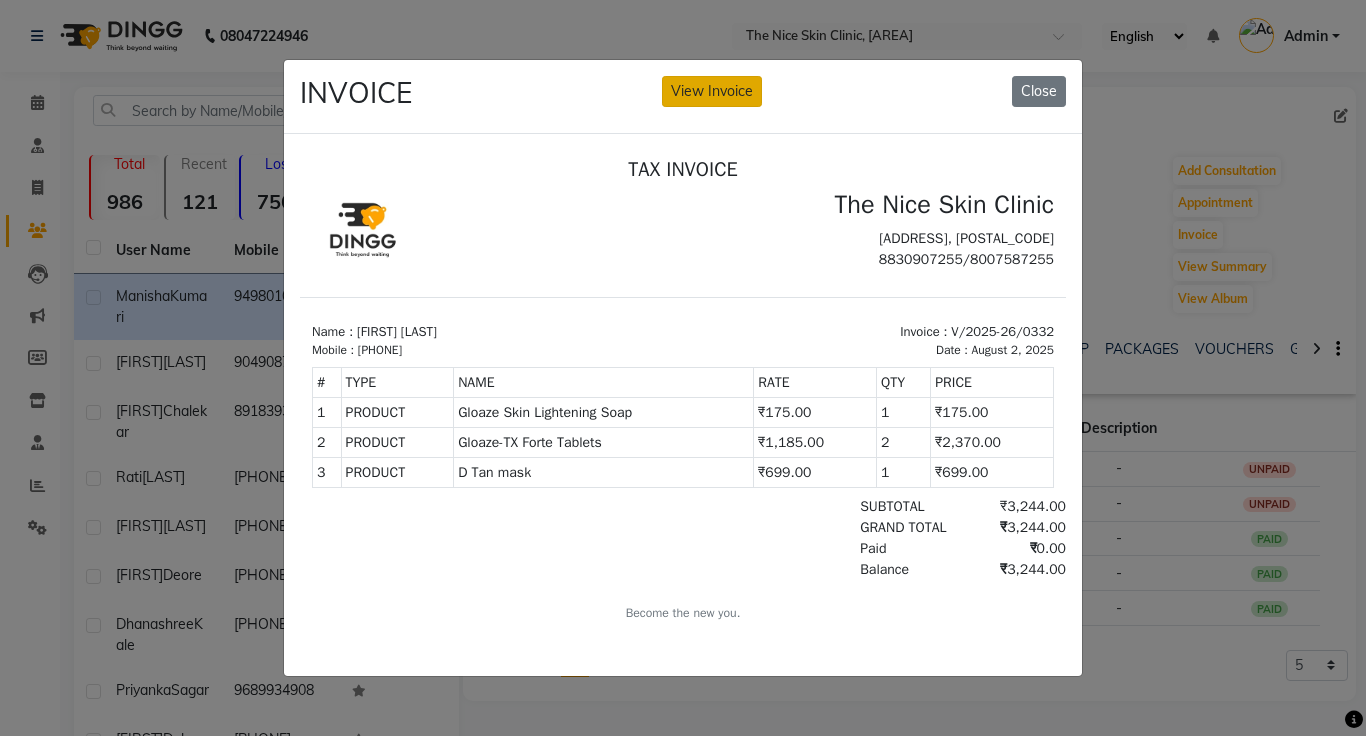click on "View Invoice" 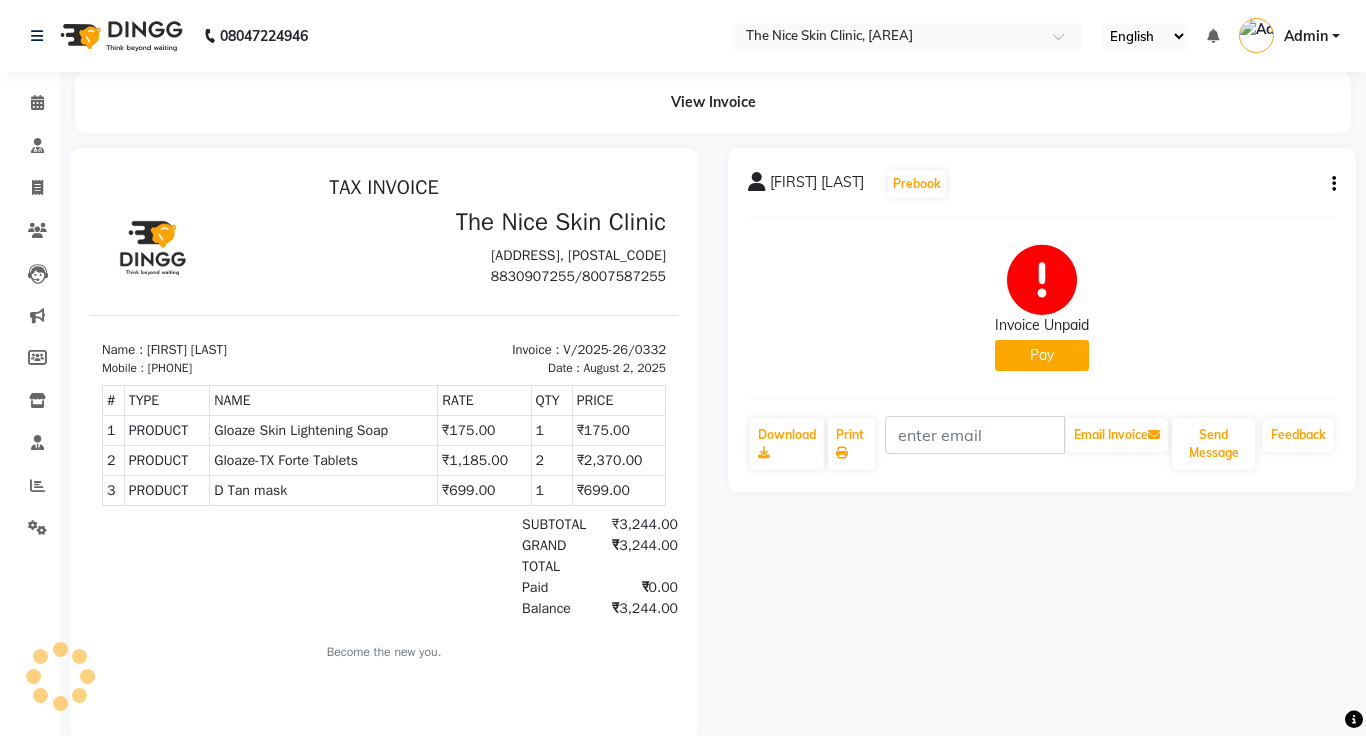 scroll, scrollTop: 0, scrollLeft: 0, axis: both 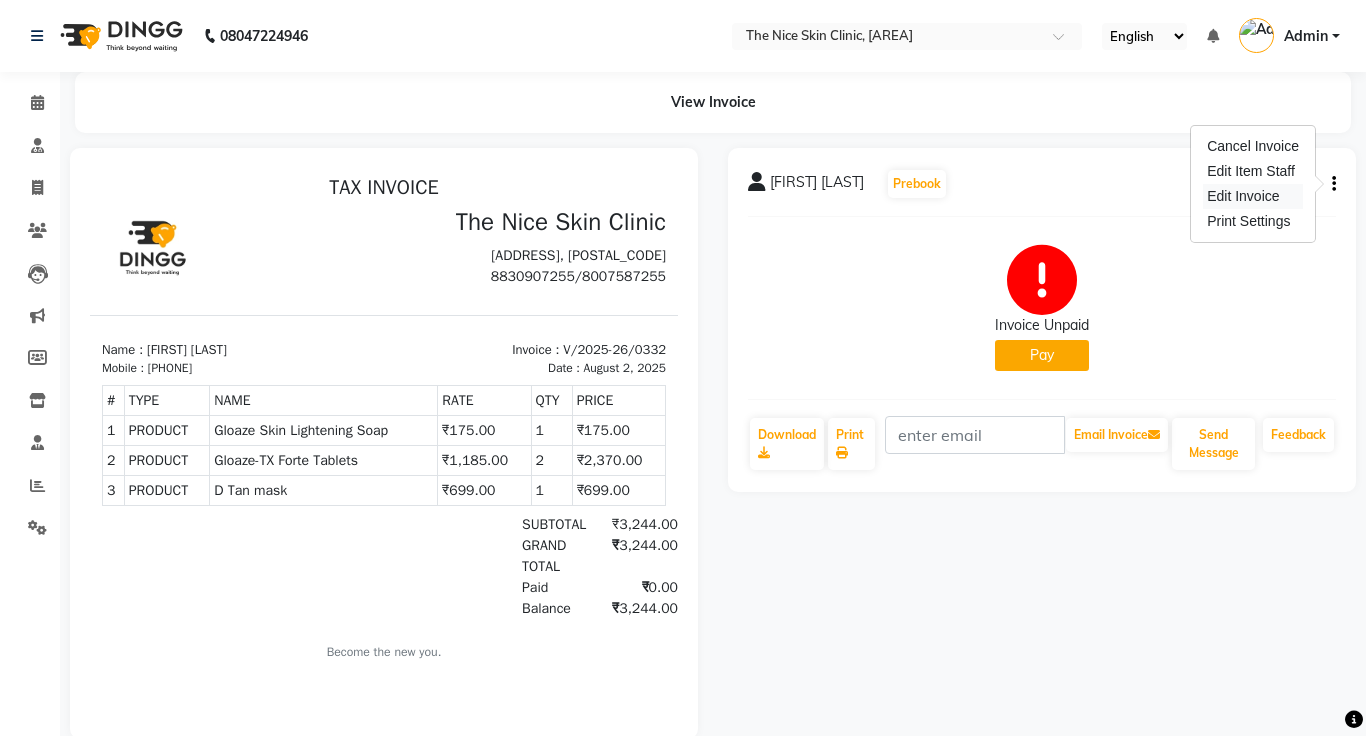 click on "Edit Invoice" at bounding box center (1253, 196) 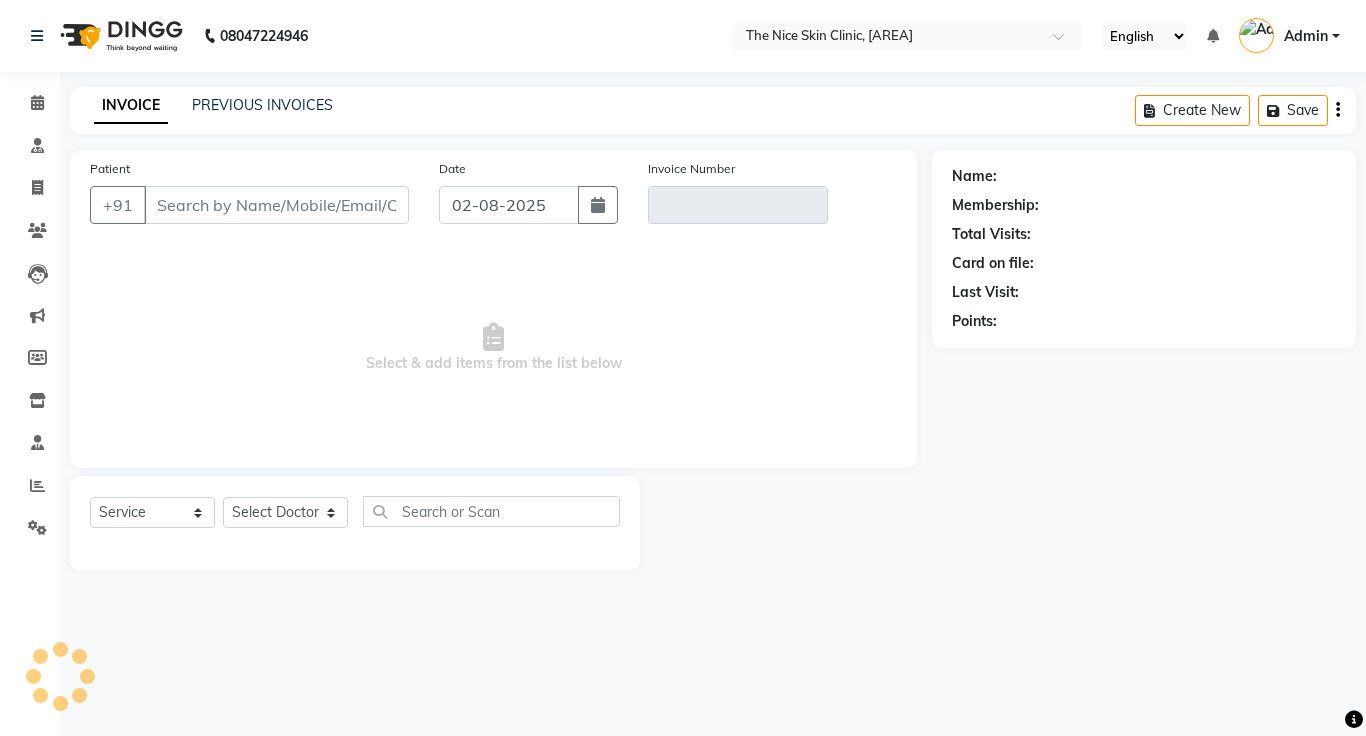 click 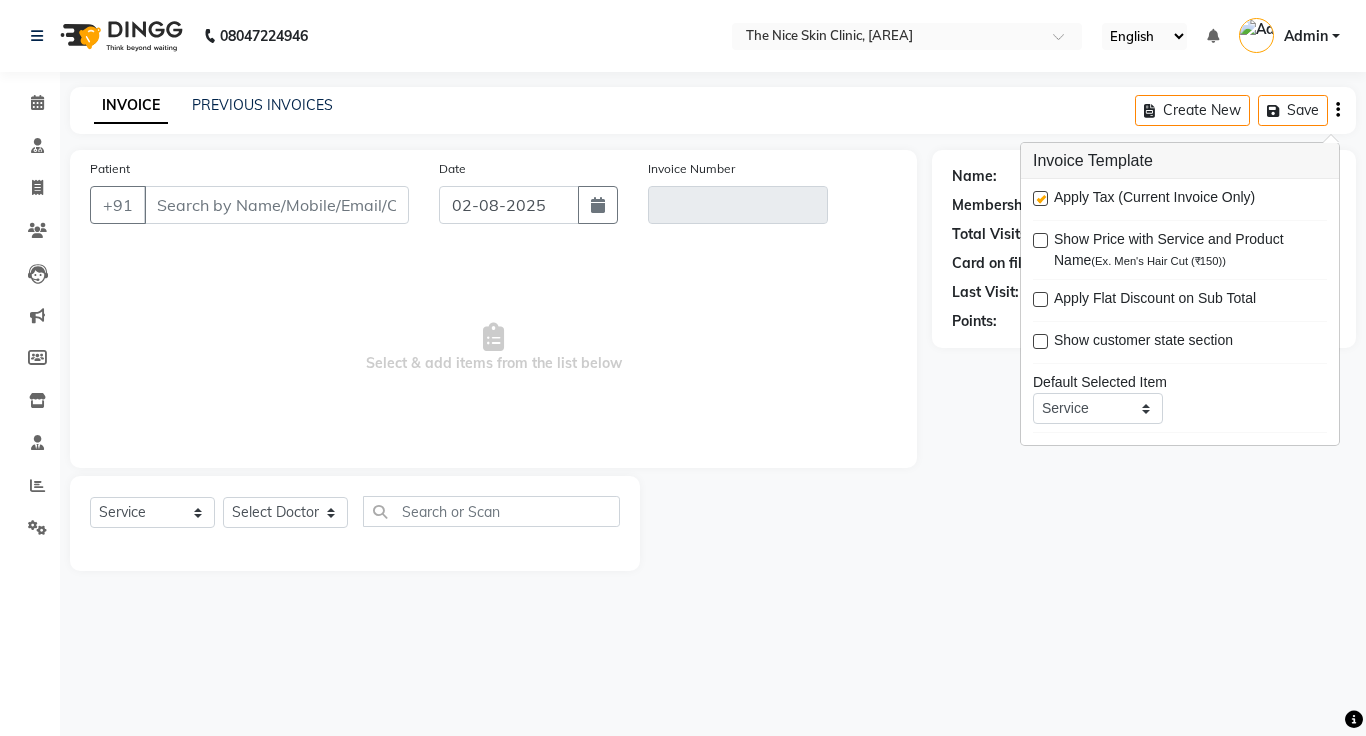 click at bounding box center (1040, 198) 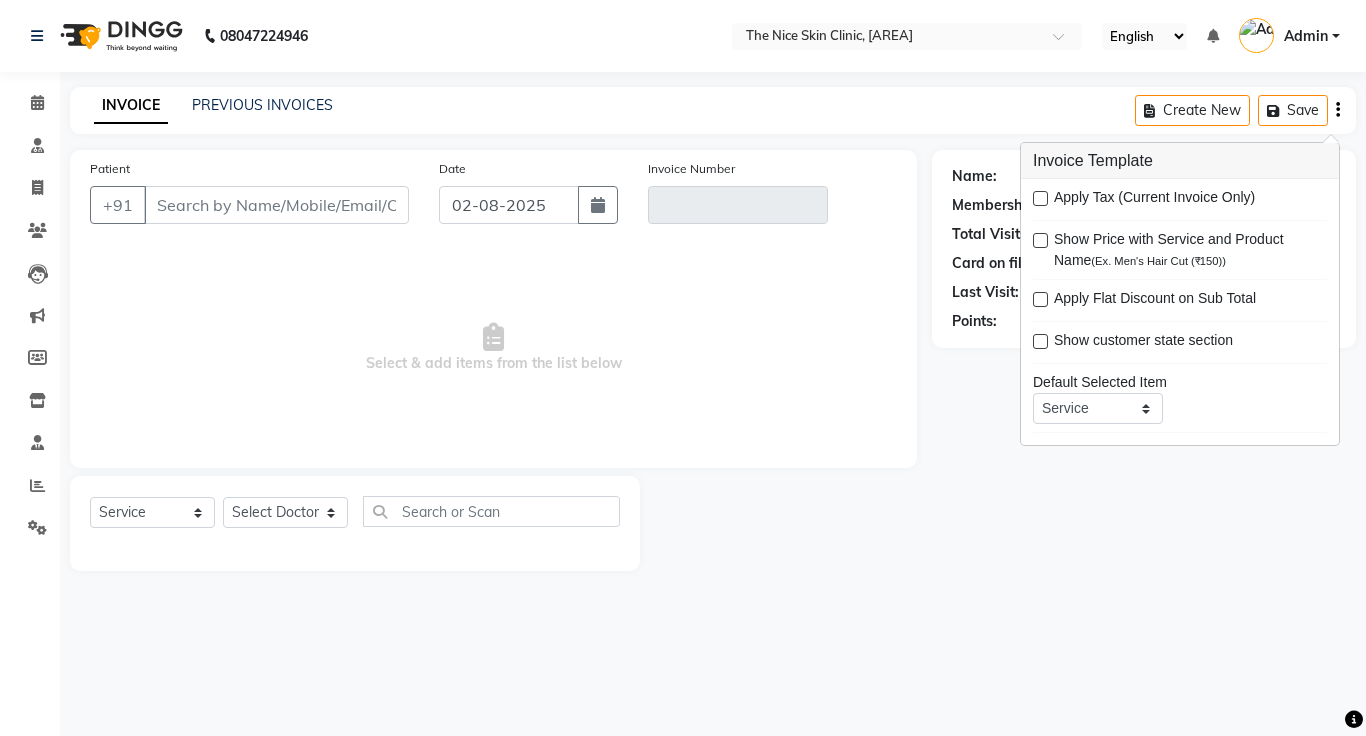 click on "INVOICE PREVIOUS INVOICES Create New   Save" 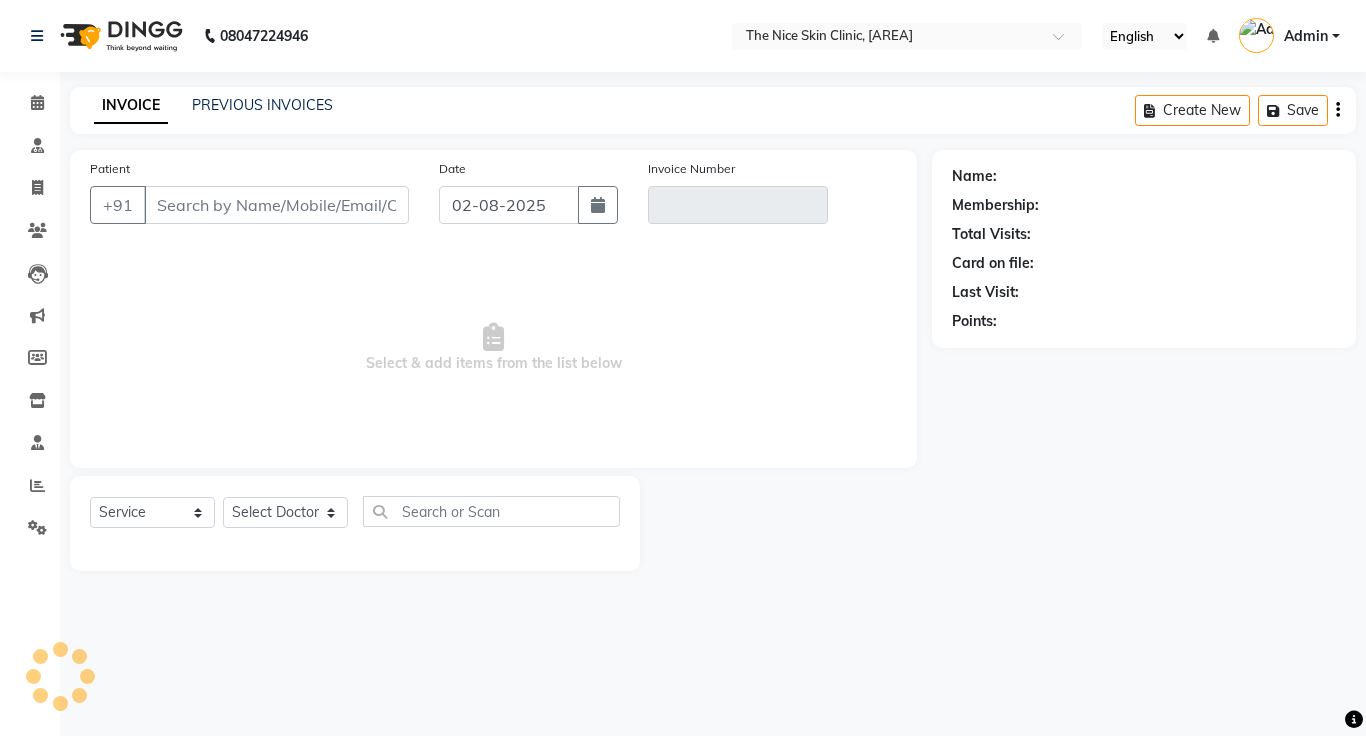 type on "9498010992" 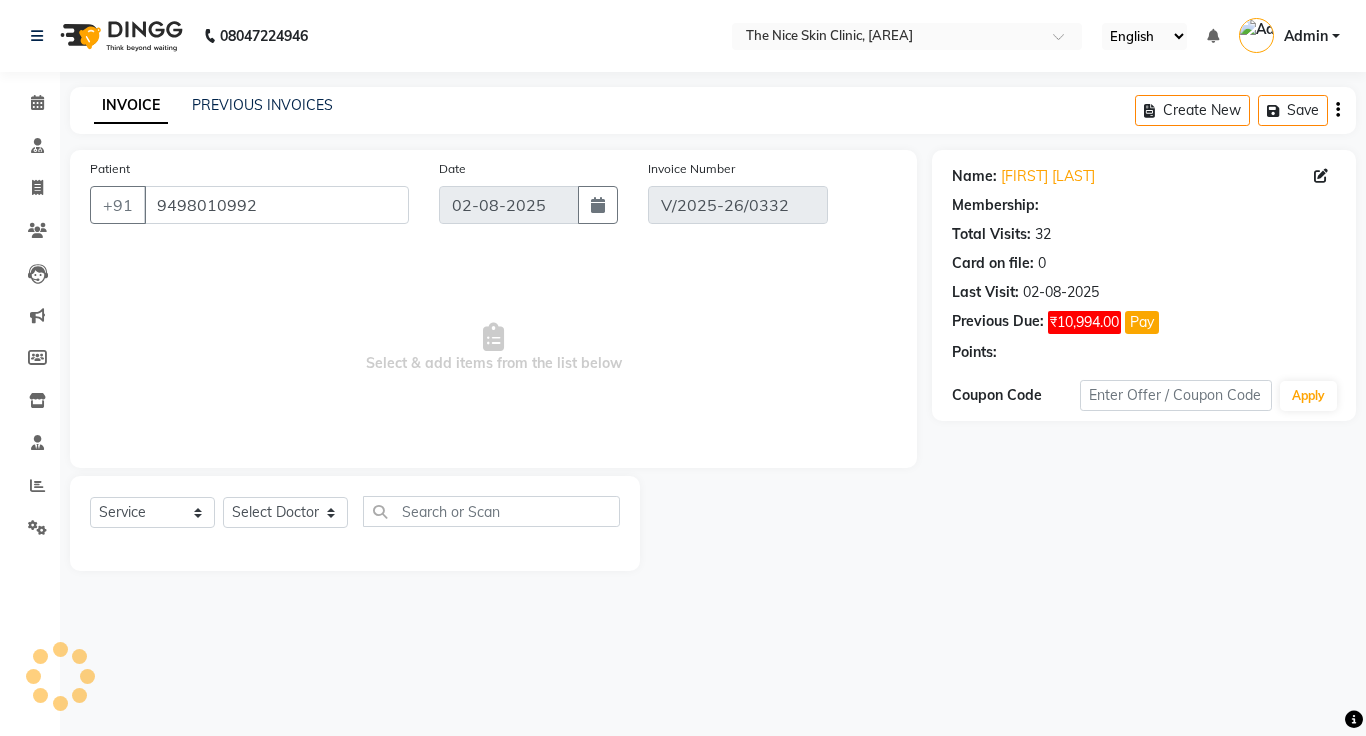 select on "select" 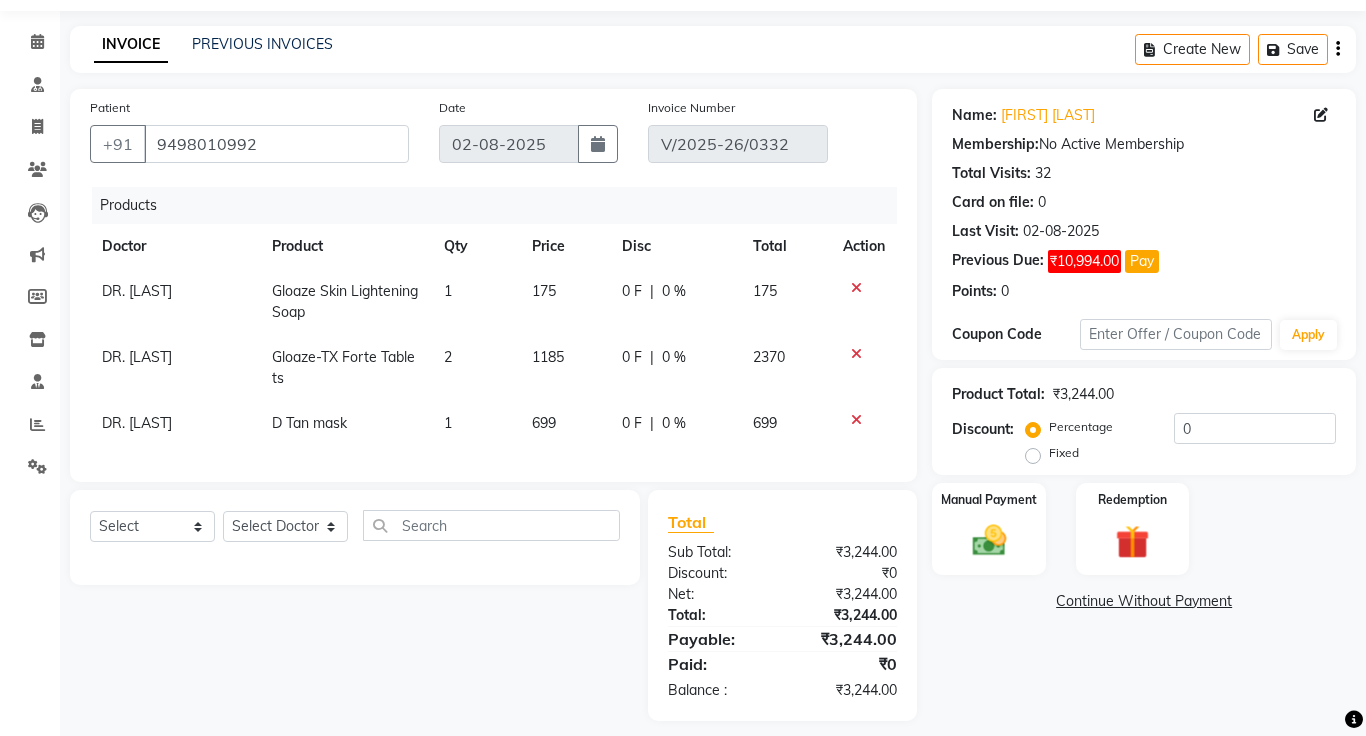 scroll, scrollTop: 76, scrollLeft: 0, axis: vertical 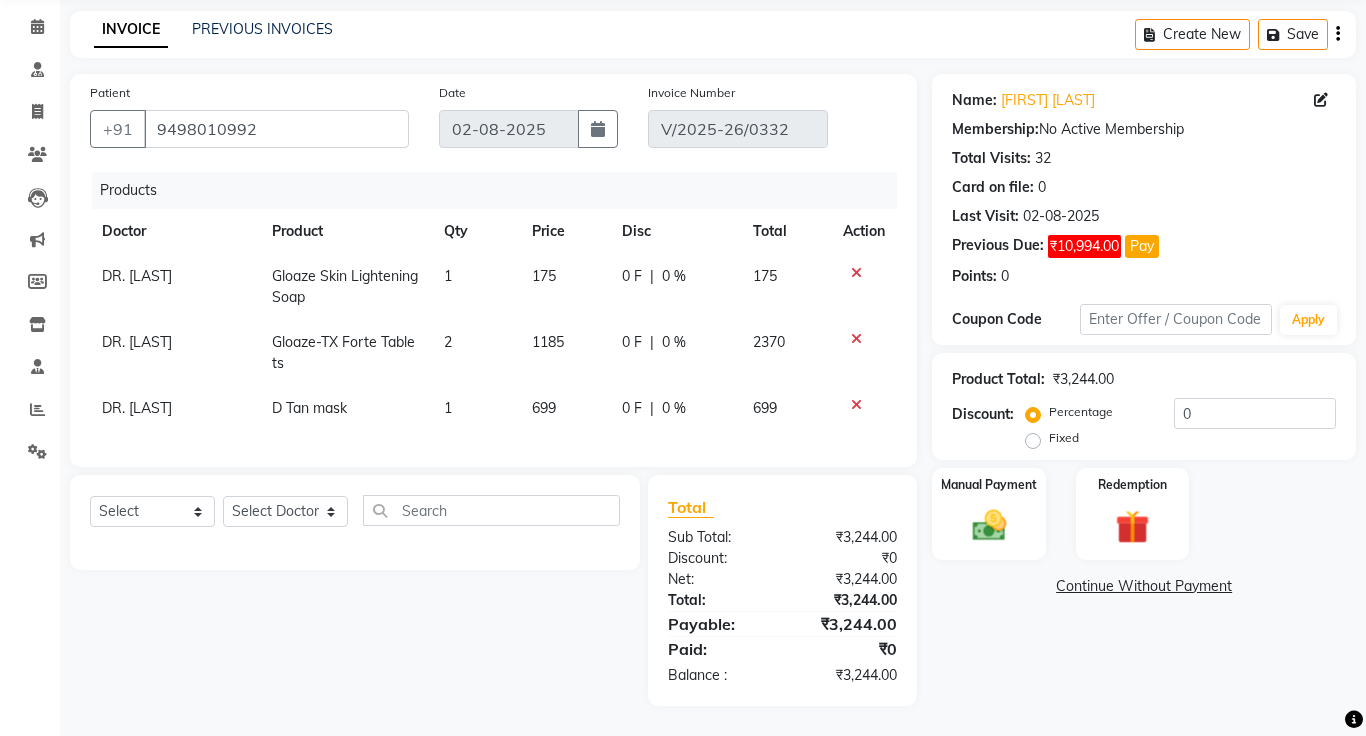 click on "Fixed" 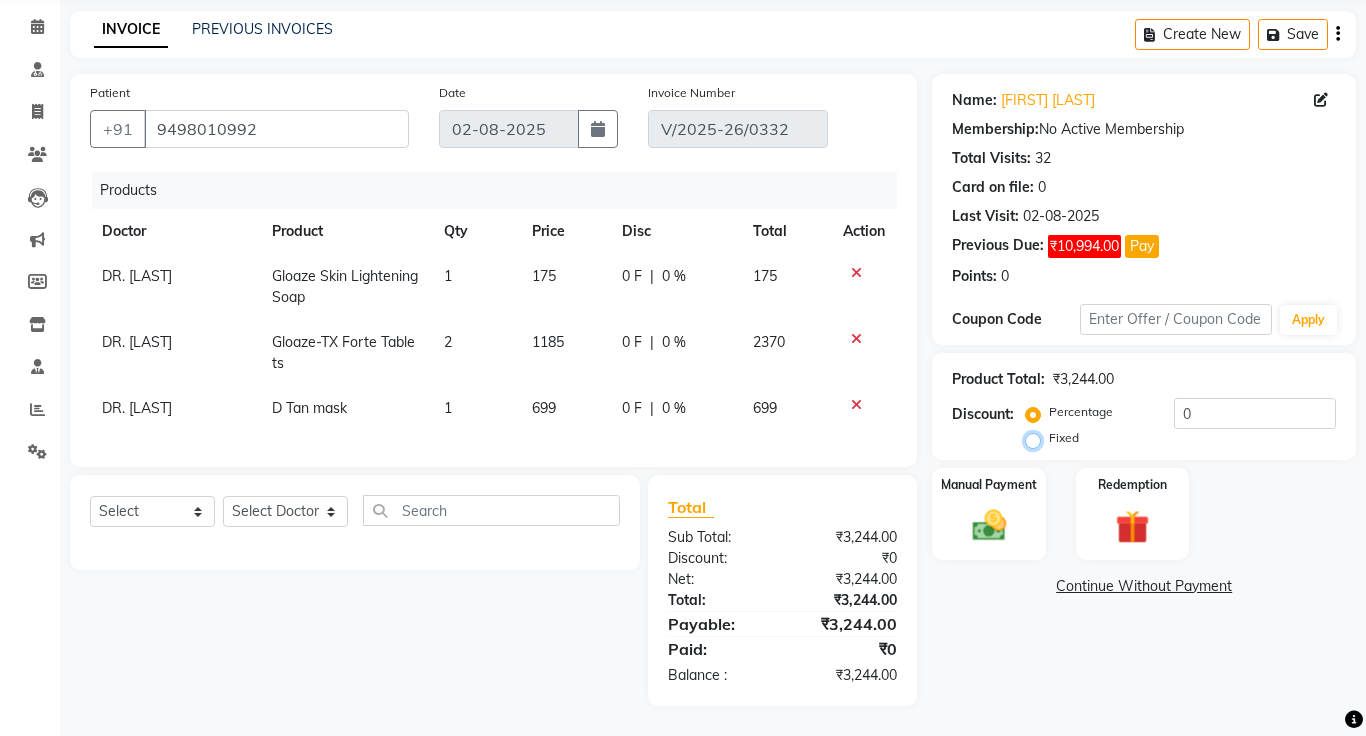 click on "Fixed" at bounding box center (1037, 438) 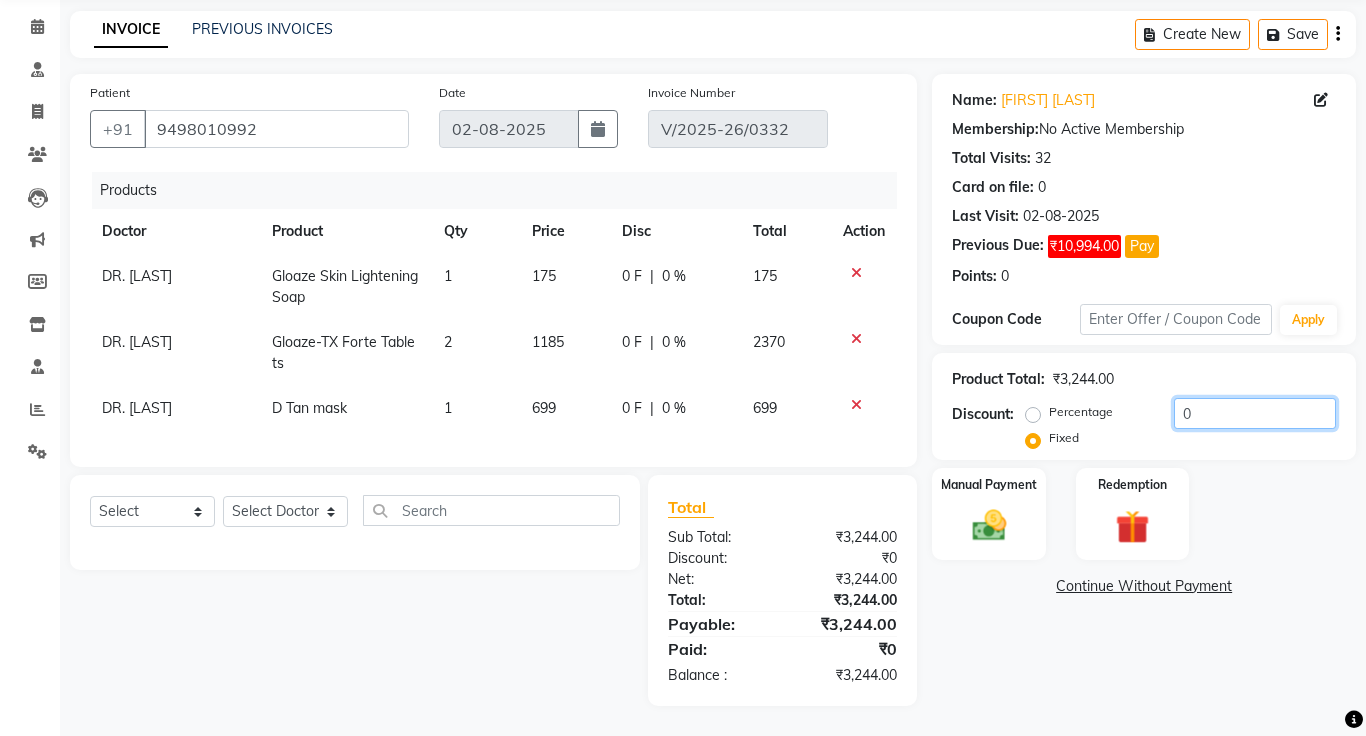 click on "0" 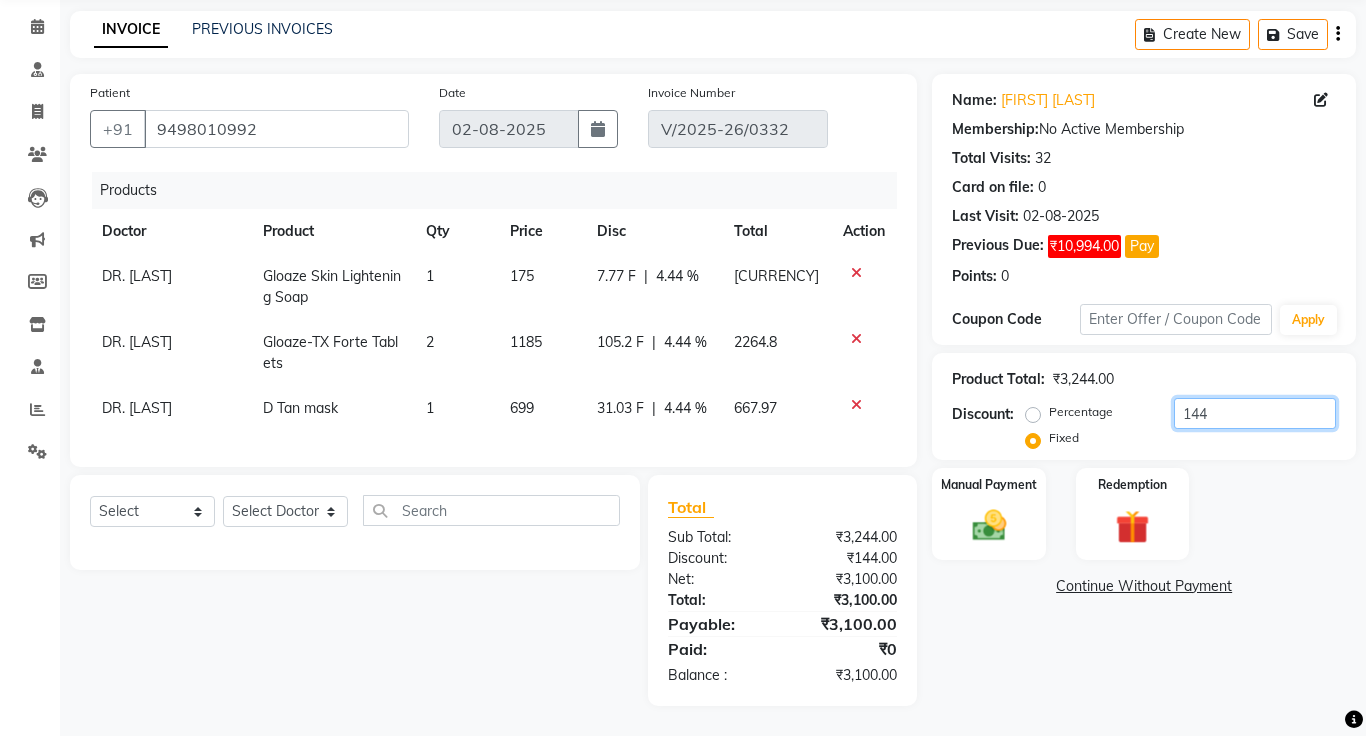 type on "144" 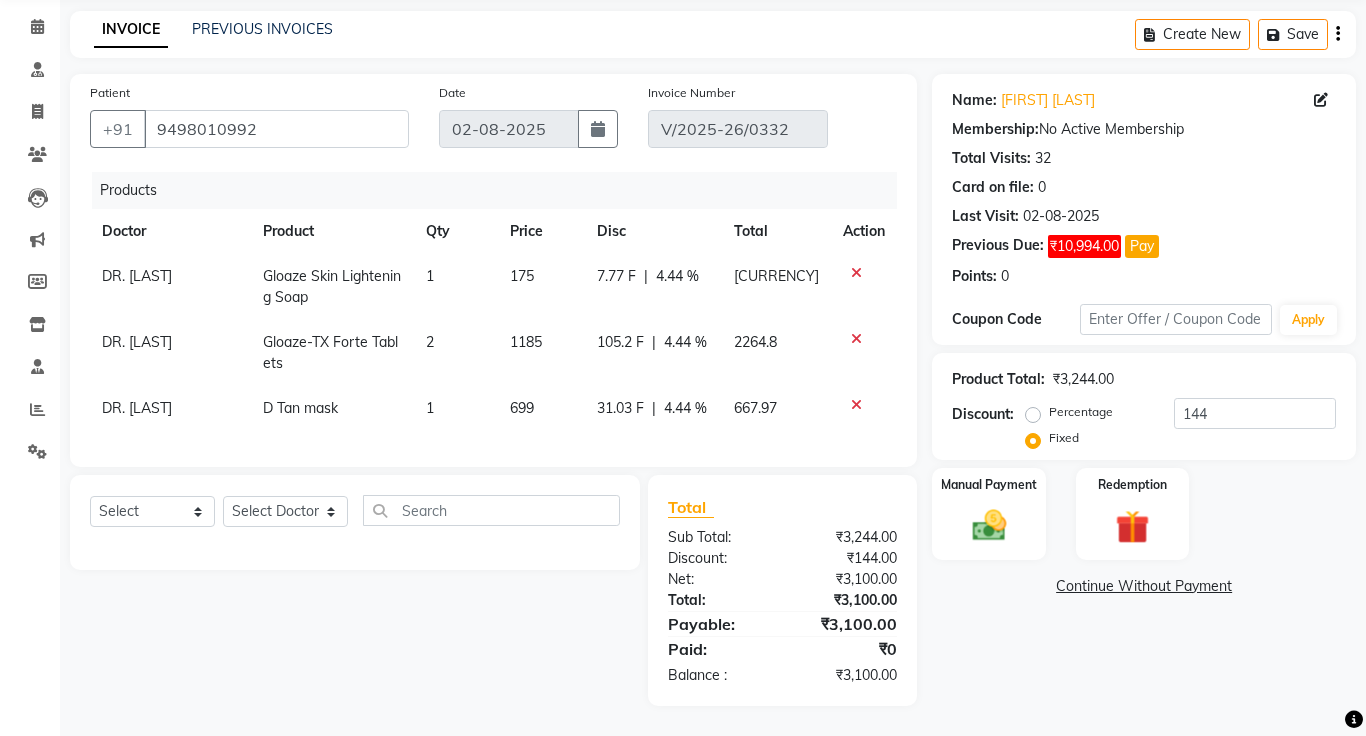 click on "Continue Without Payment" 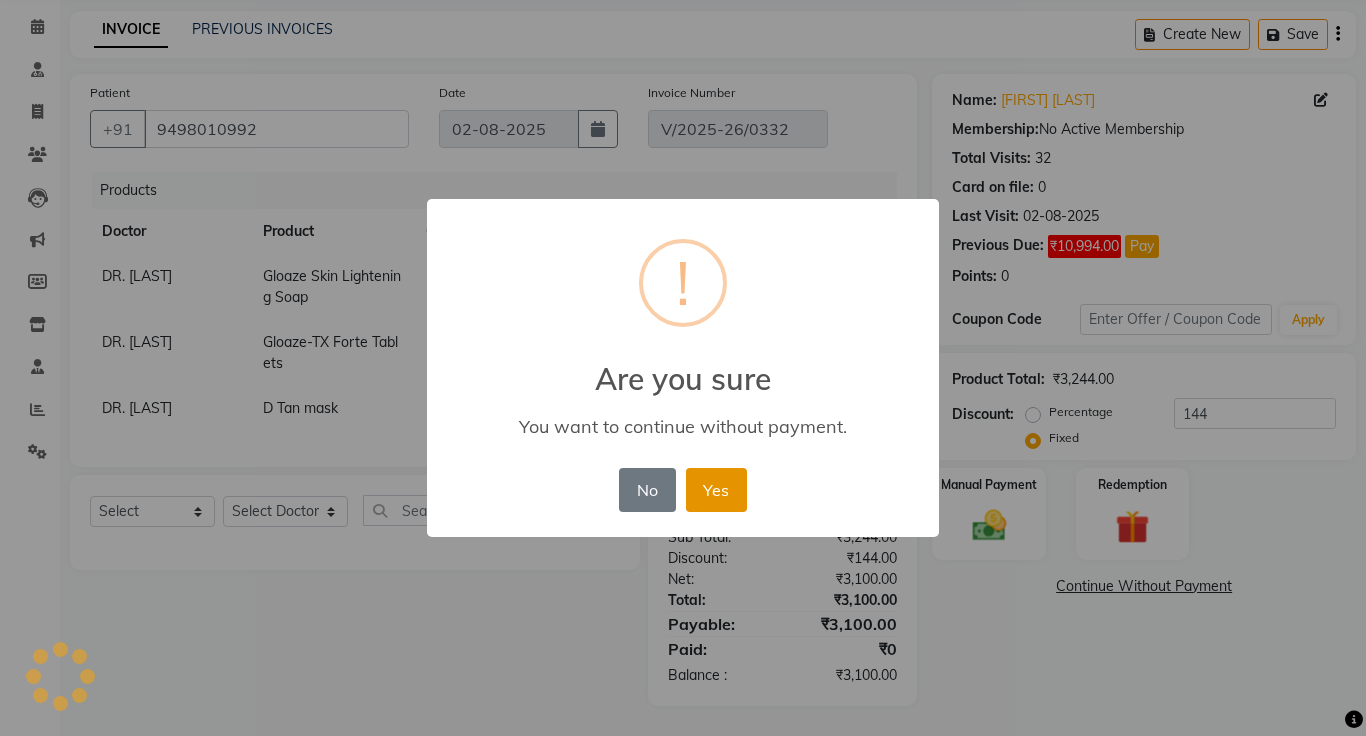 click on "Yes" at bounding box center [716, 490] 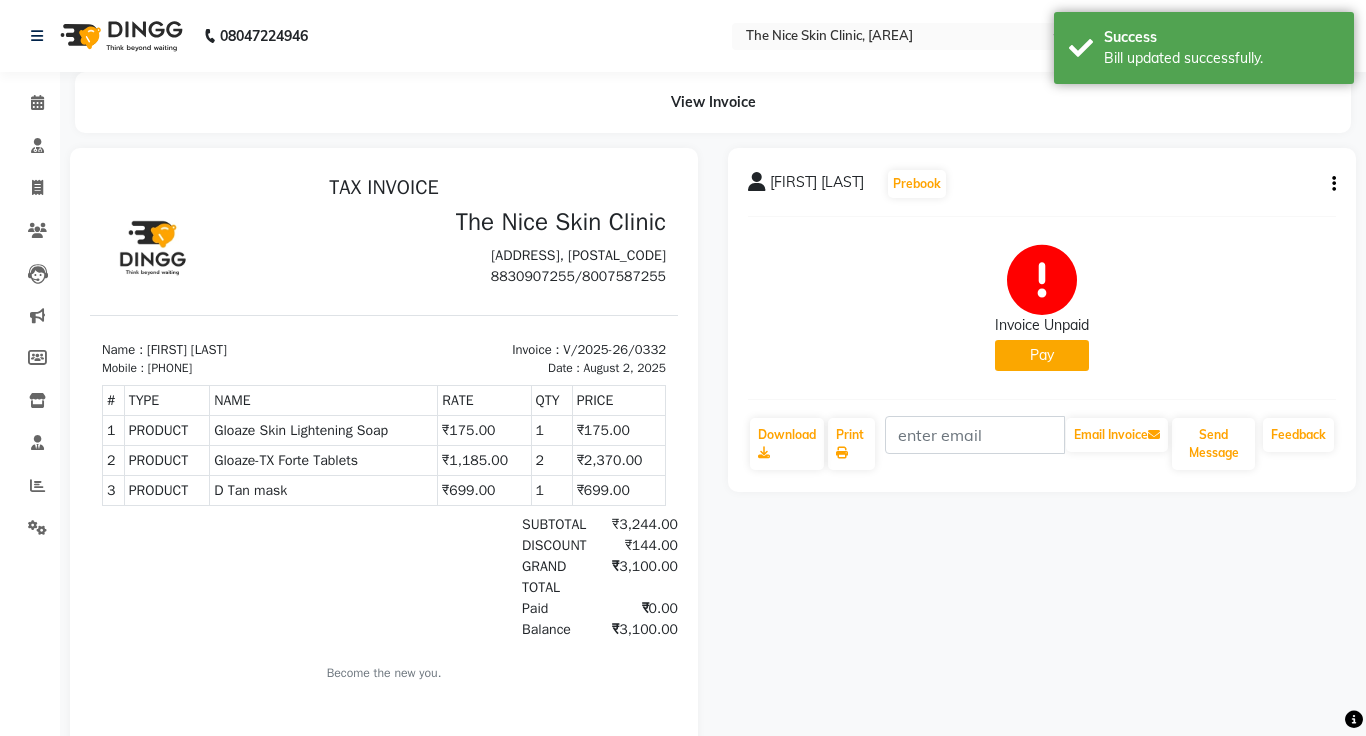scroll, scrollTop: 0, scrollLeft: 0, axis: both 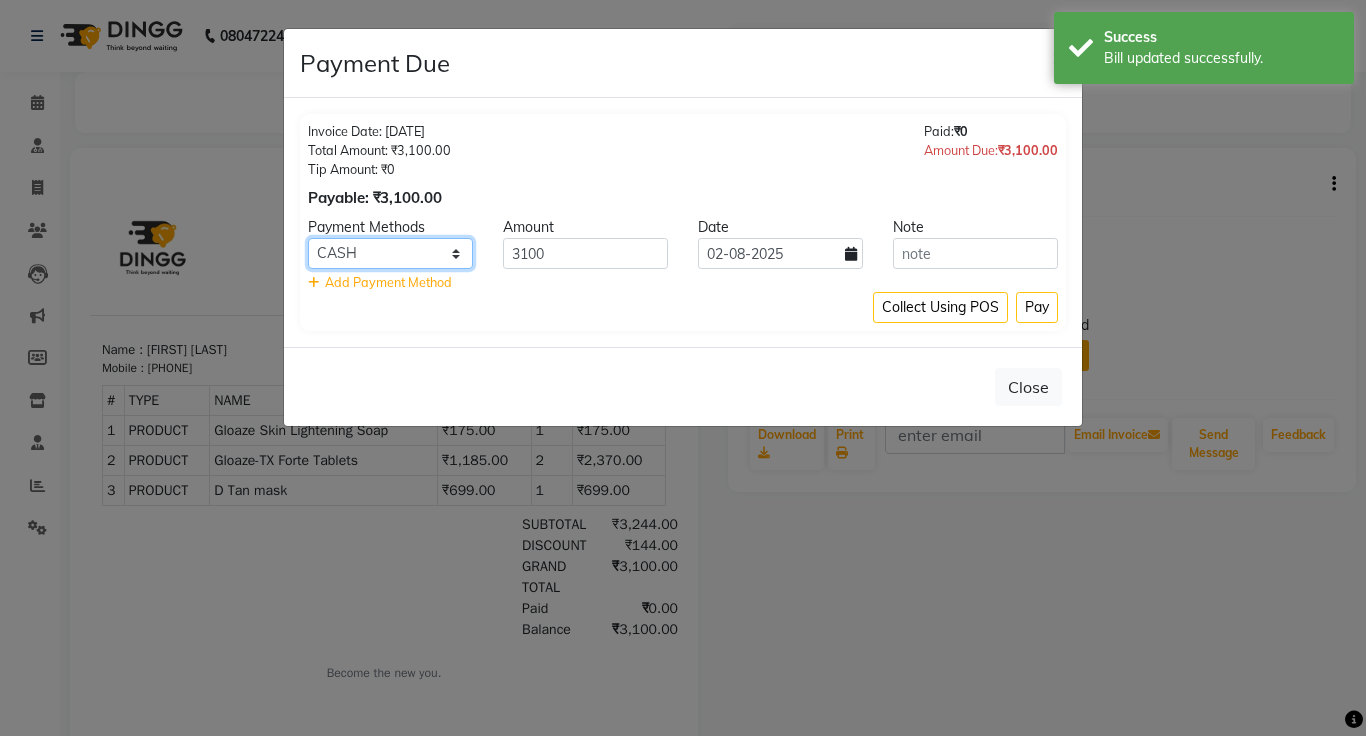click on "Master Card Bank BharatPay Card Other Cards GPay Visa Card PayTM CASH ONLINE PhonePe UPI UPI BharatPay CARD" 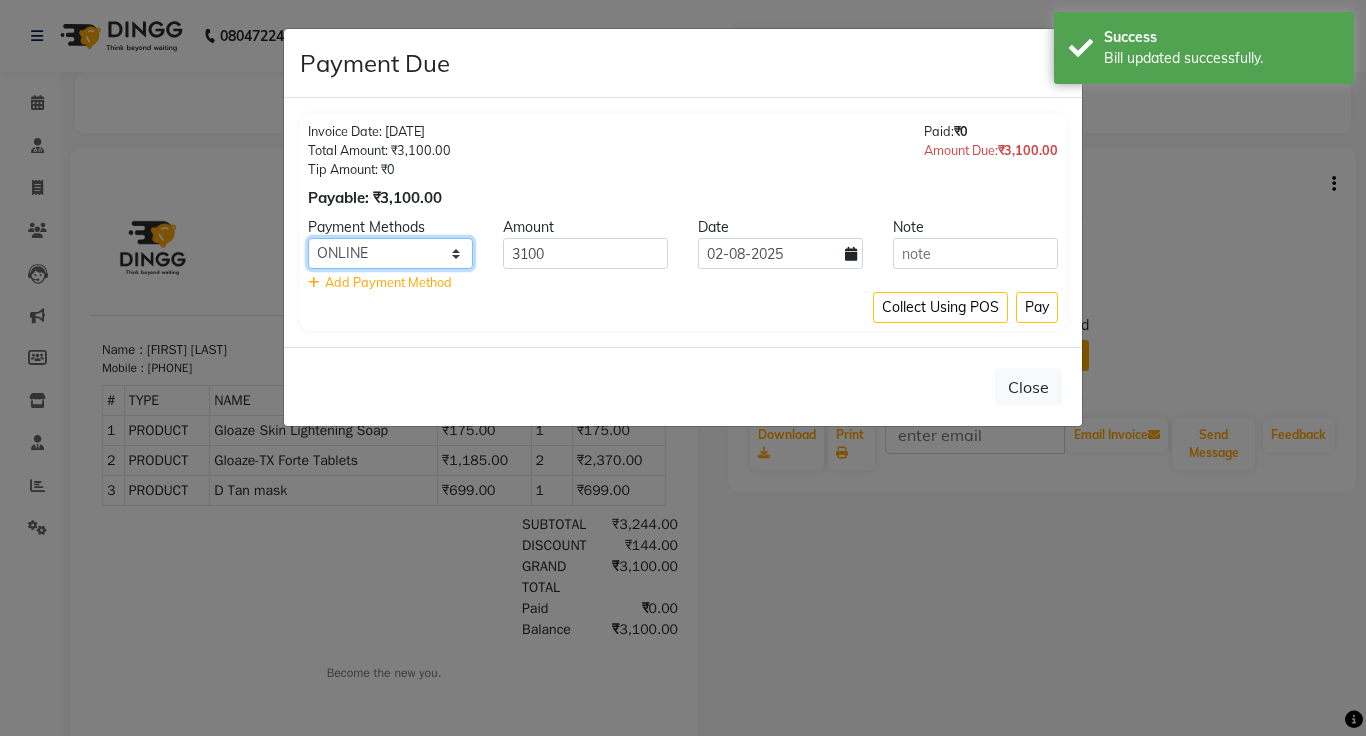 click on "Master Card Bank BharatPay Card Other Cards GPay Visa Card PayTM CASH ONLINE PhonePe UPI UPI BharatPay CARD" 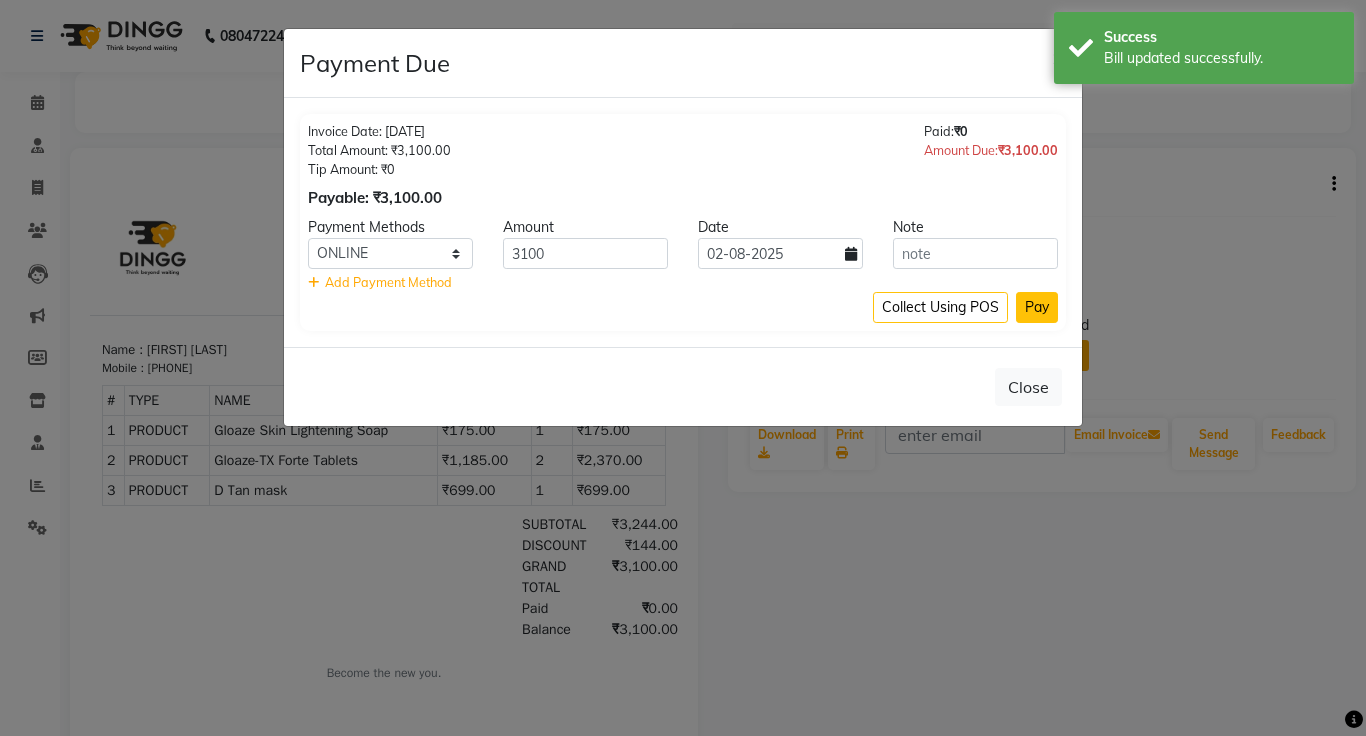 click on "Pay" 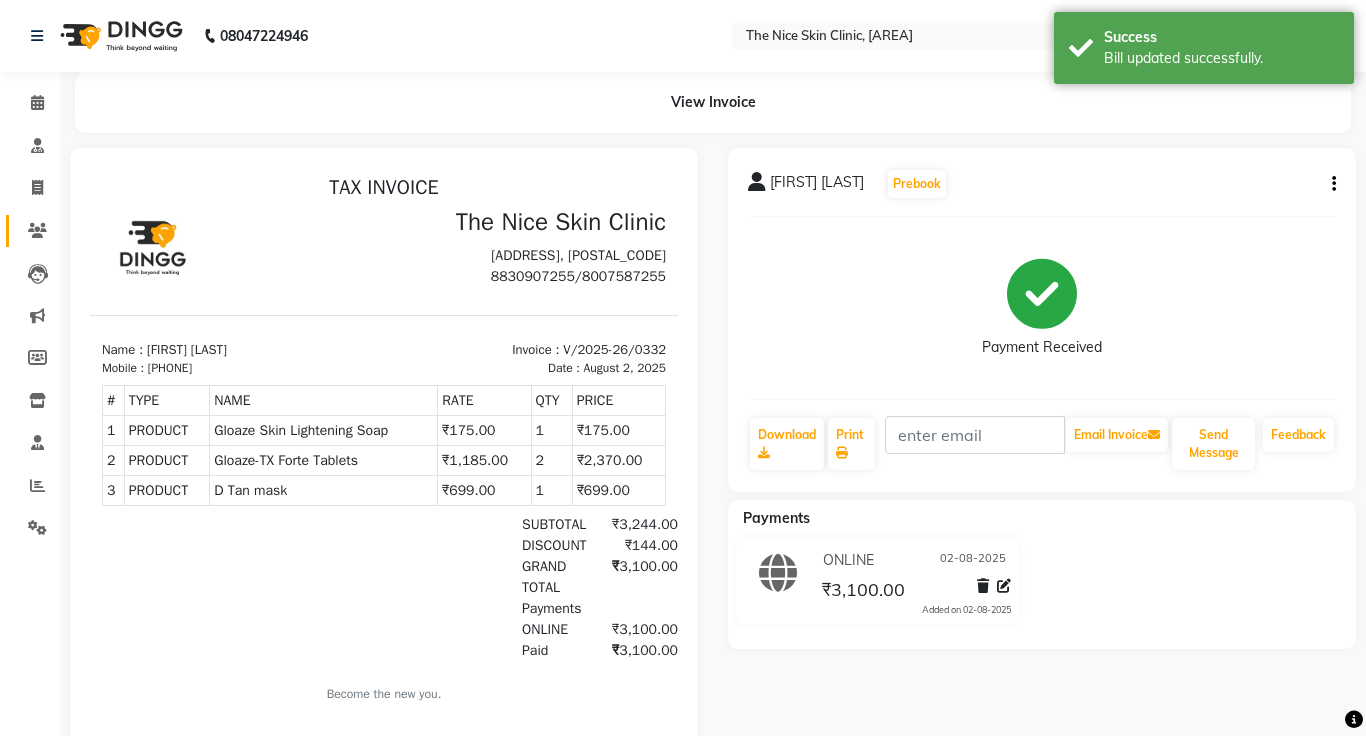 click 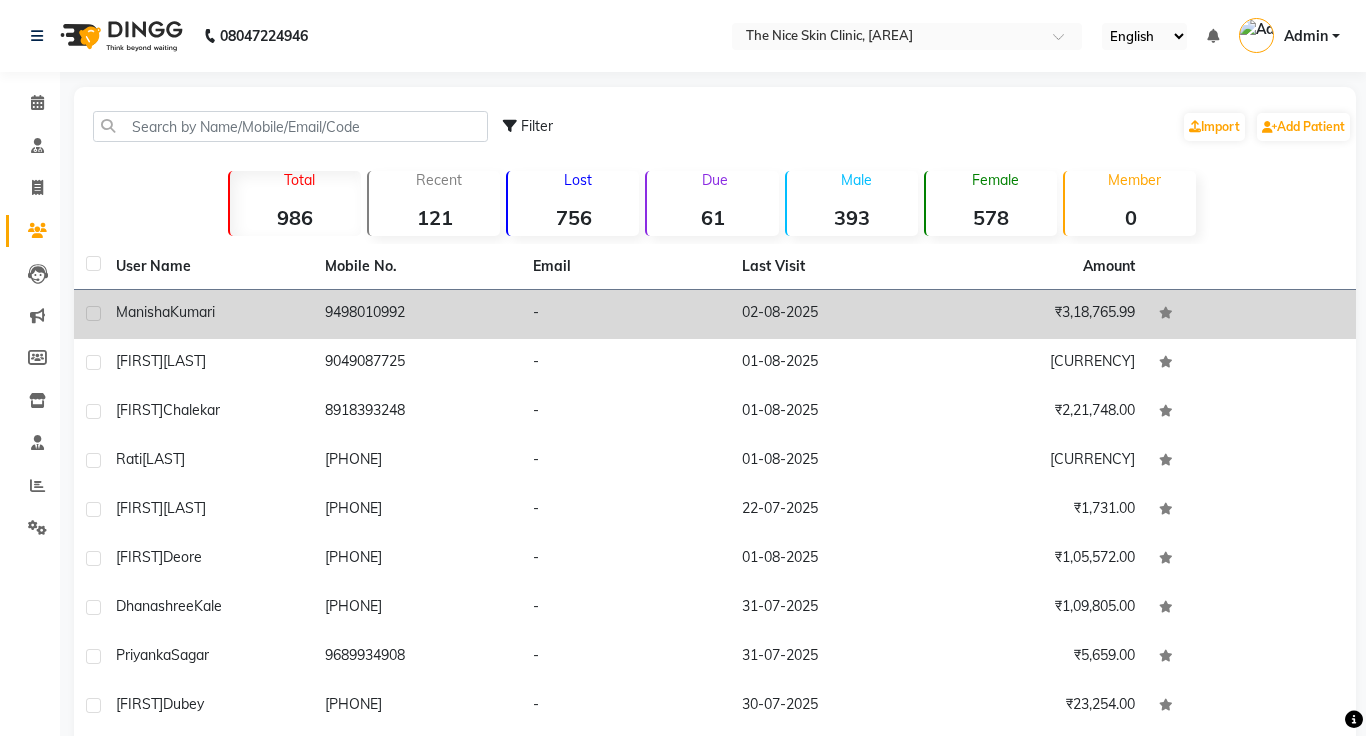 click on "02-08-2025" 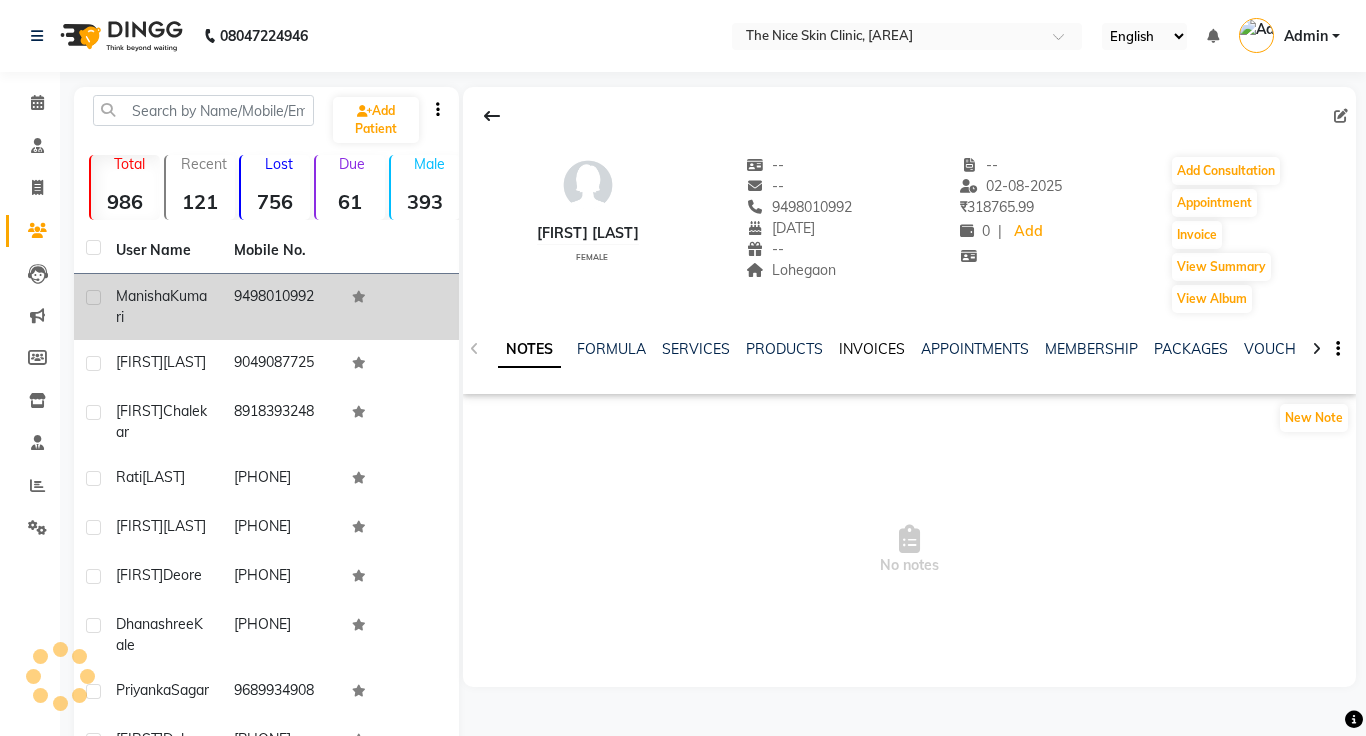 click on "INVOICES" 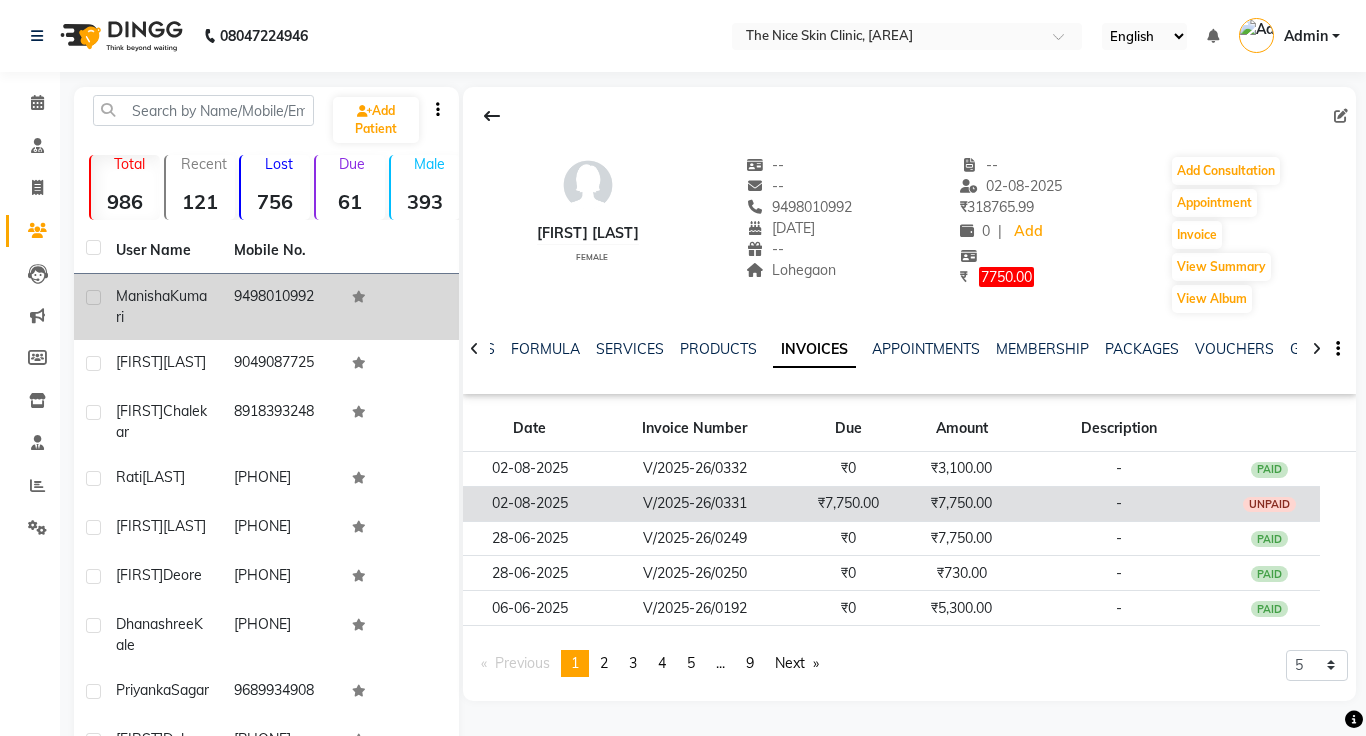 click on "₹7,750.00" 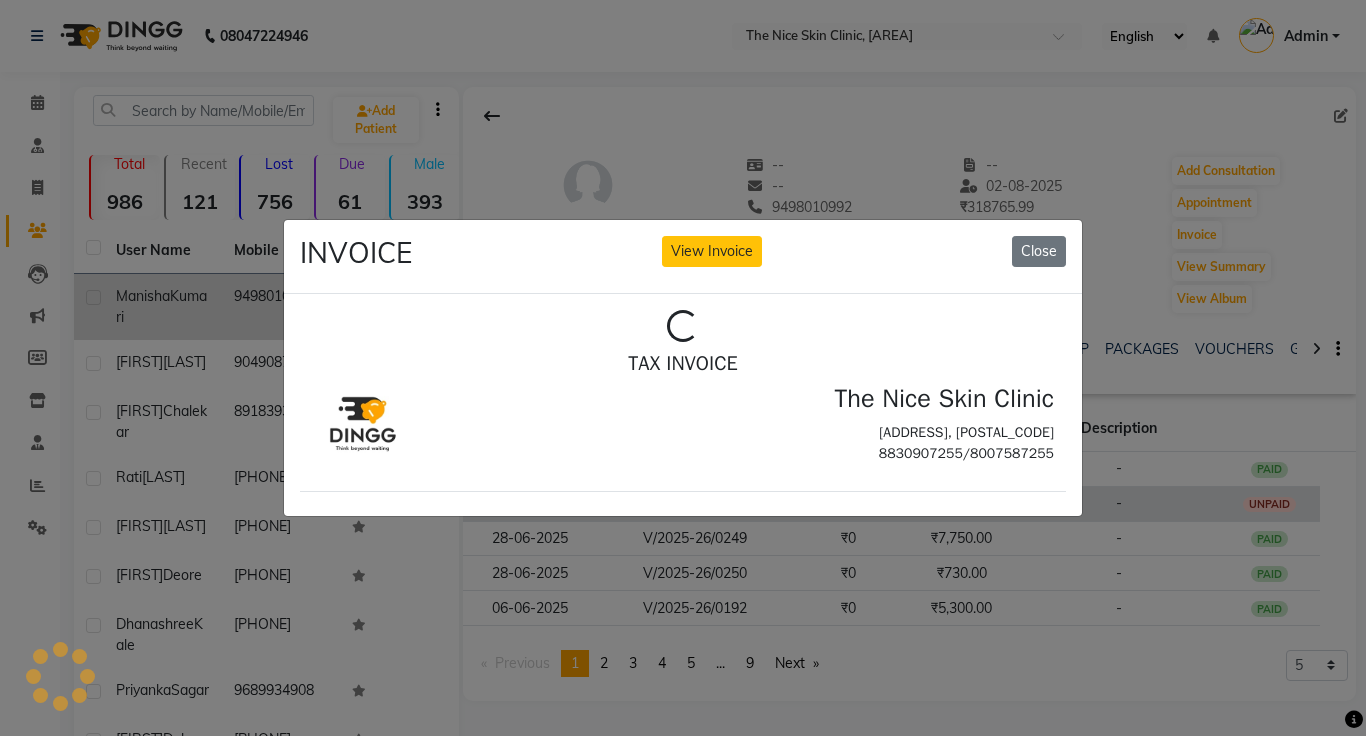 scroll, scrollTop: 0, scrollLeft: 0, axis: both 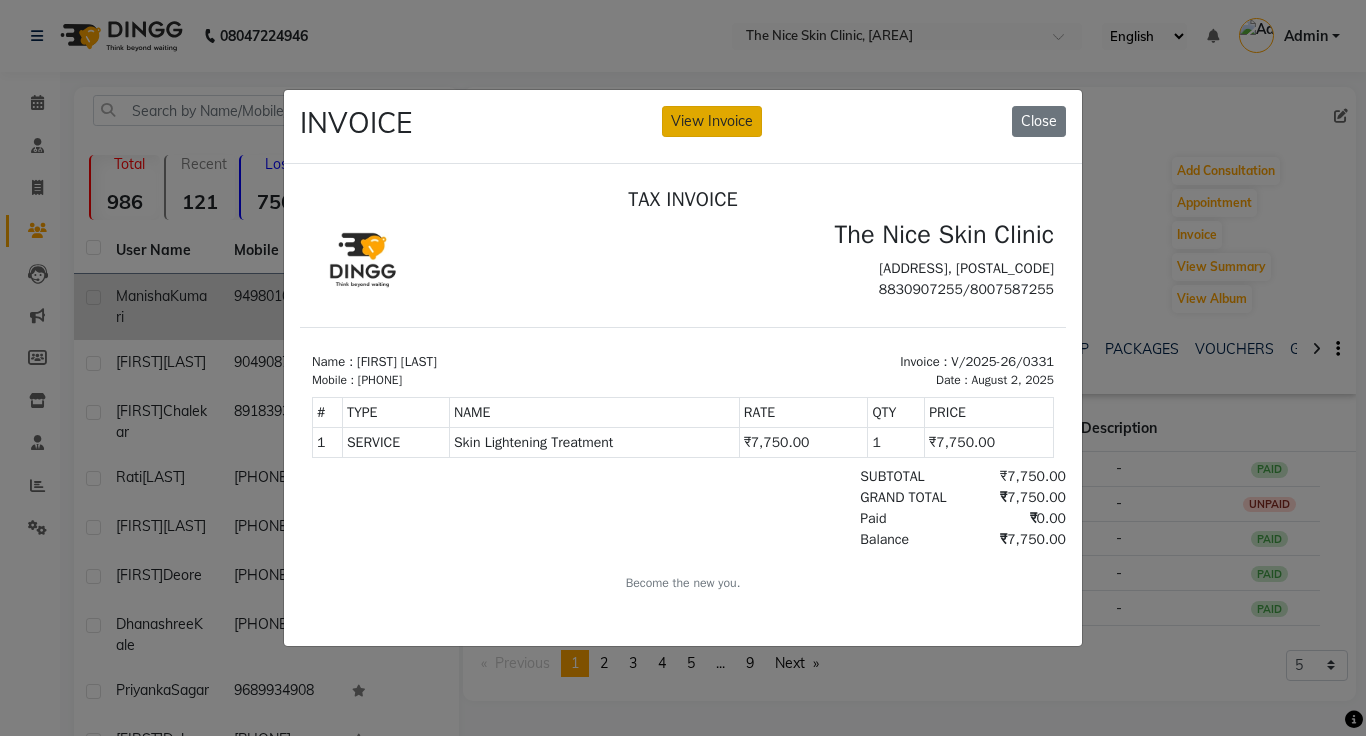 click on "View Invoice" 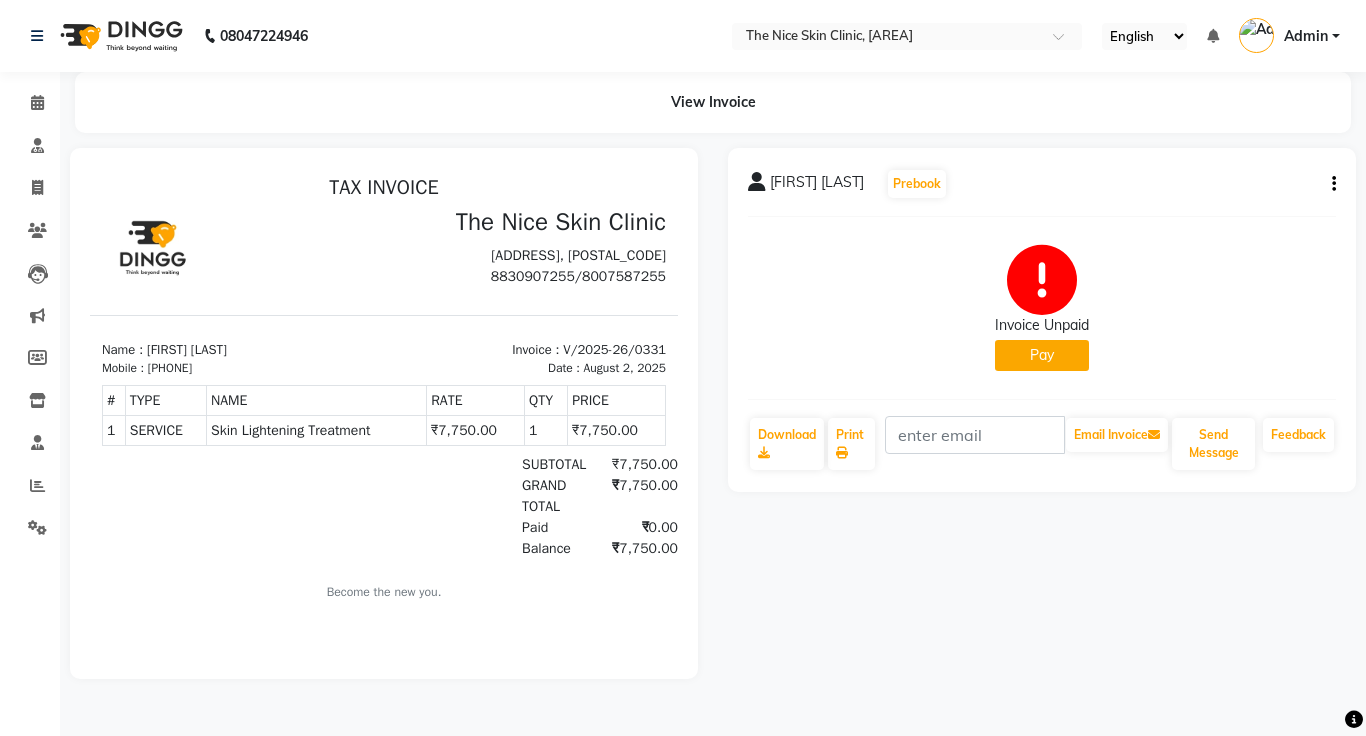 scroll, scrollTop: 0, scrollLeft: 0, axis: both 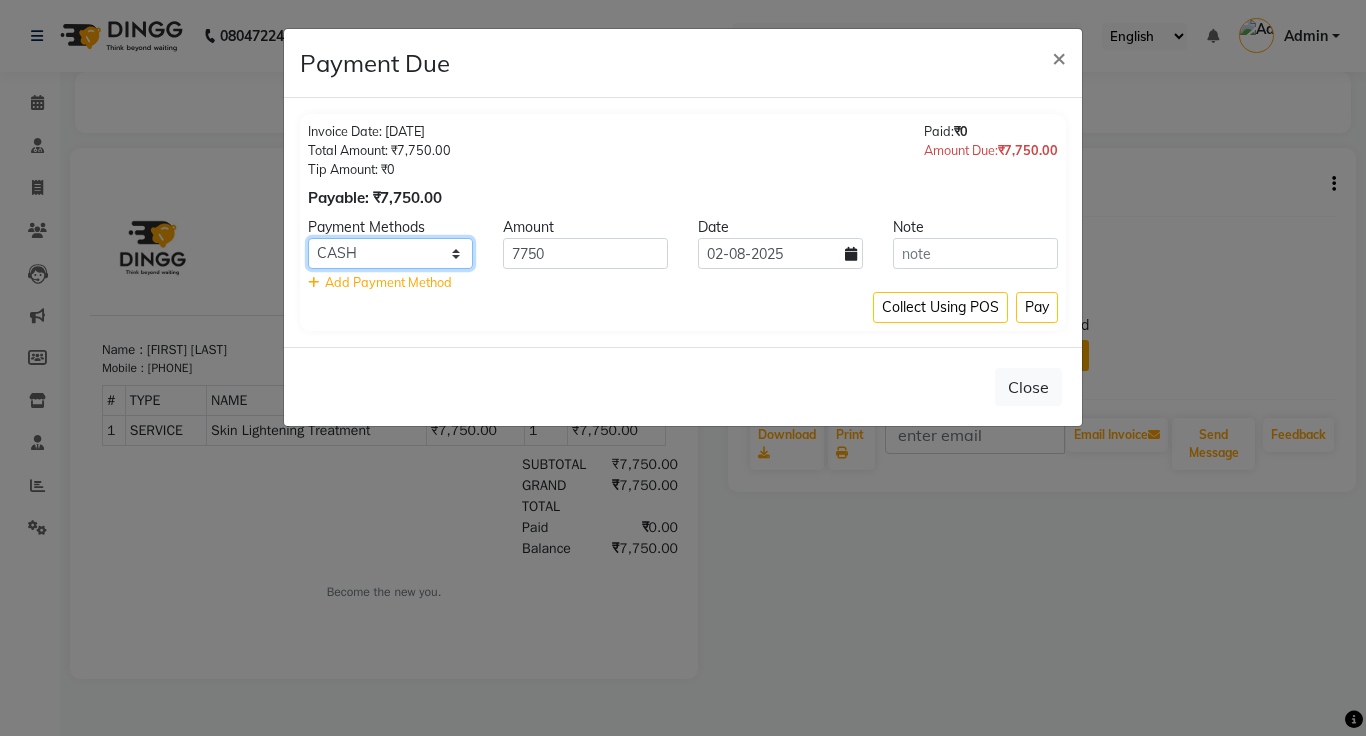 click on "Master Card Bank BharatPay Card Other Cards GPay Visa Card PayTM CASH ONLINE PhonePe UPI UPI BharatPay CARD" 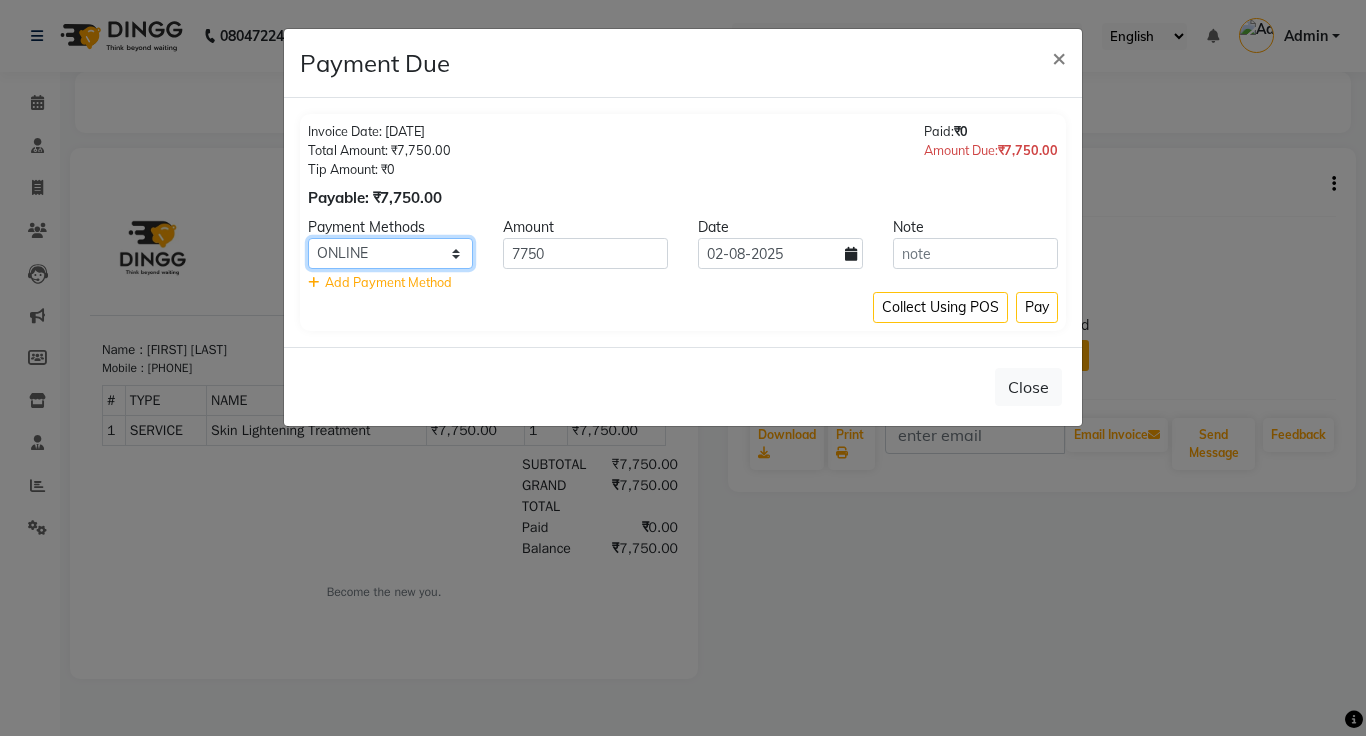 click on "Master Card Bank BharatPay Card Other Cards GPay Visa Card PayTM CASH ONLINE PhonePe UPI UPI BharatPay CARD" 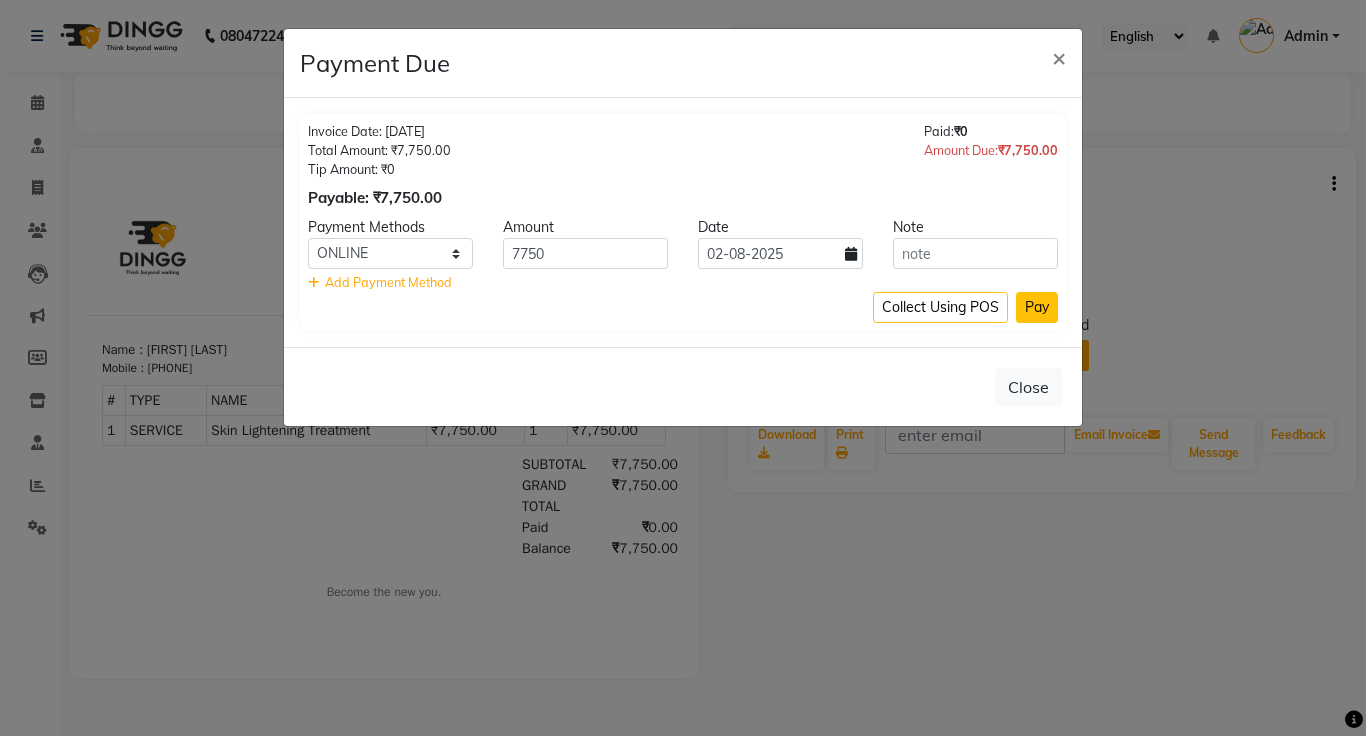 click on "Pay" 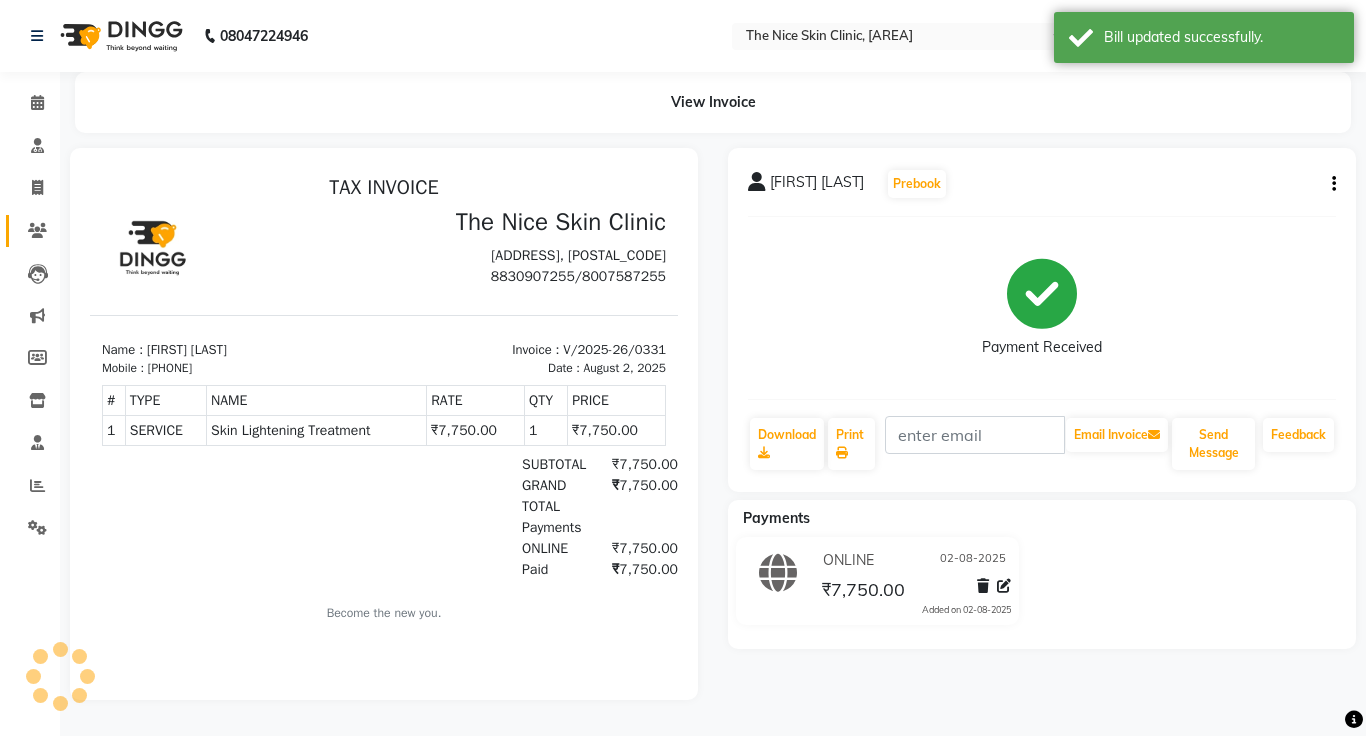 click on "Patients" 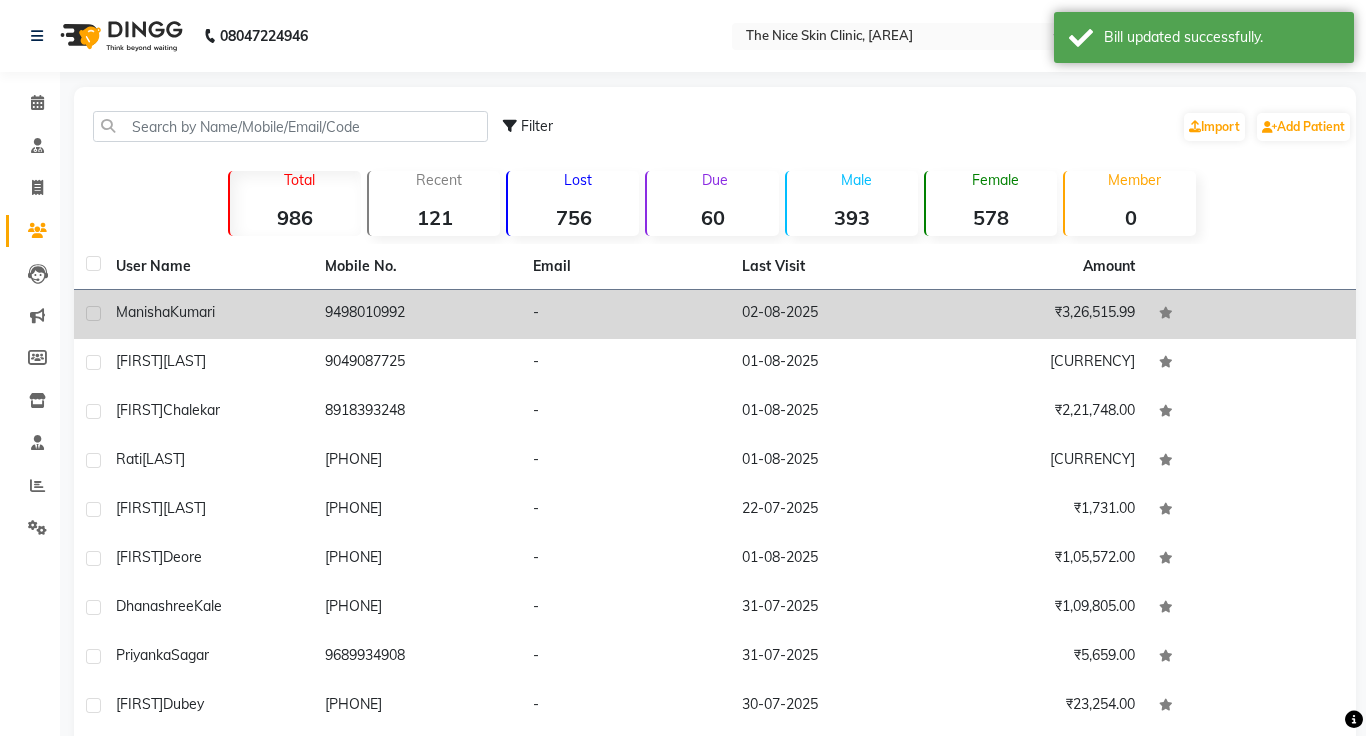 click on "9498010992" 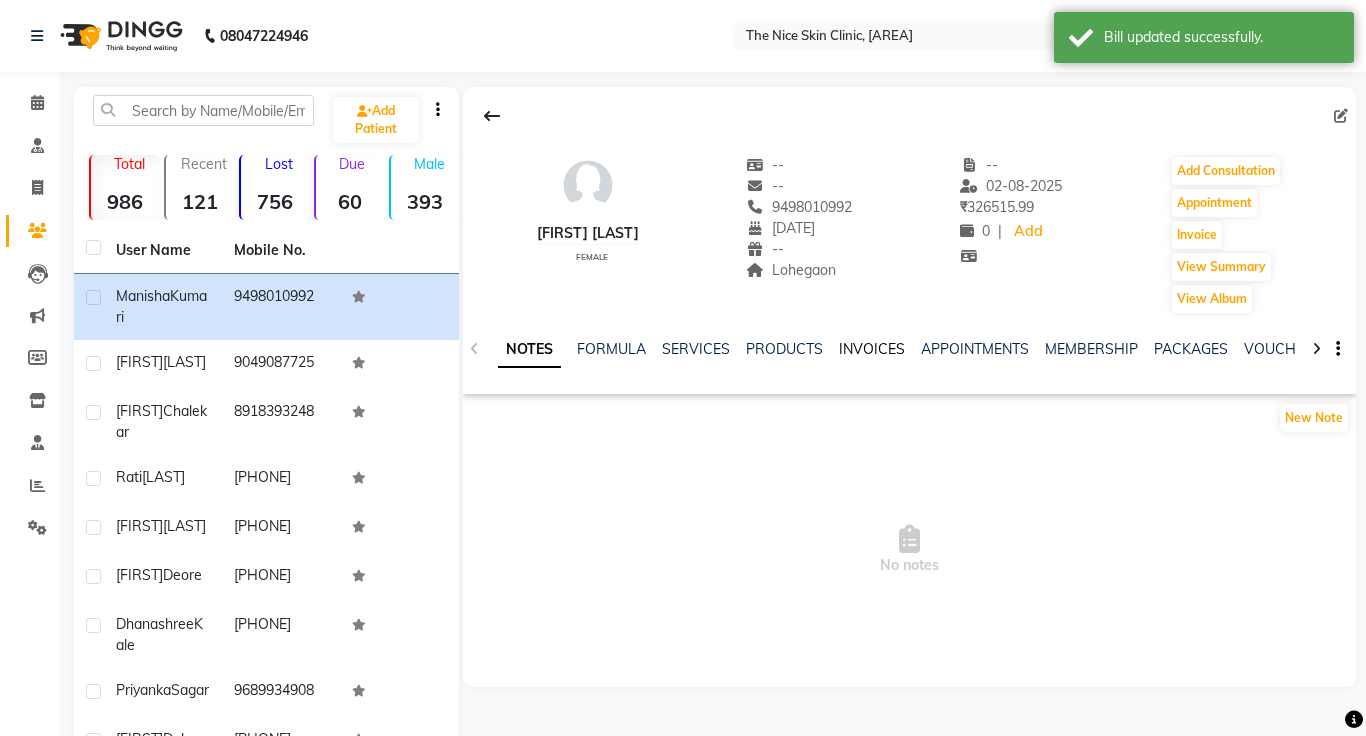 click on "INVOICES" 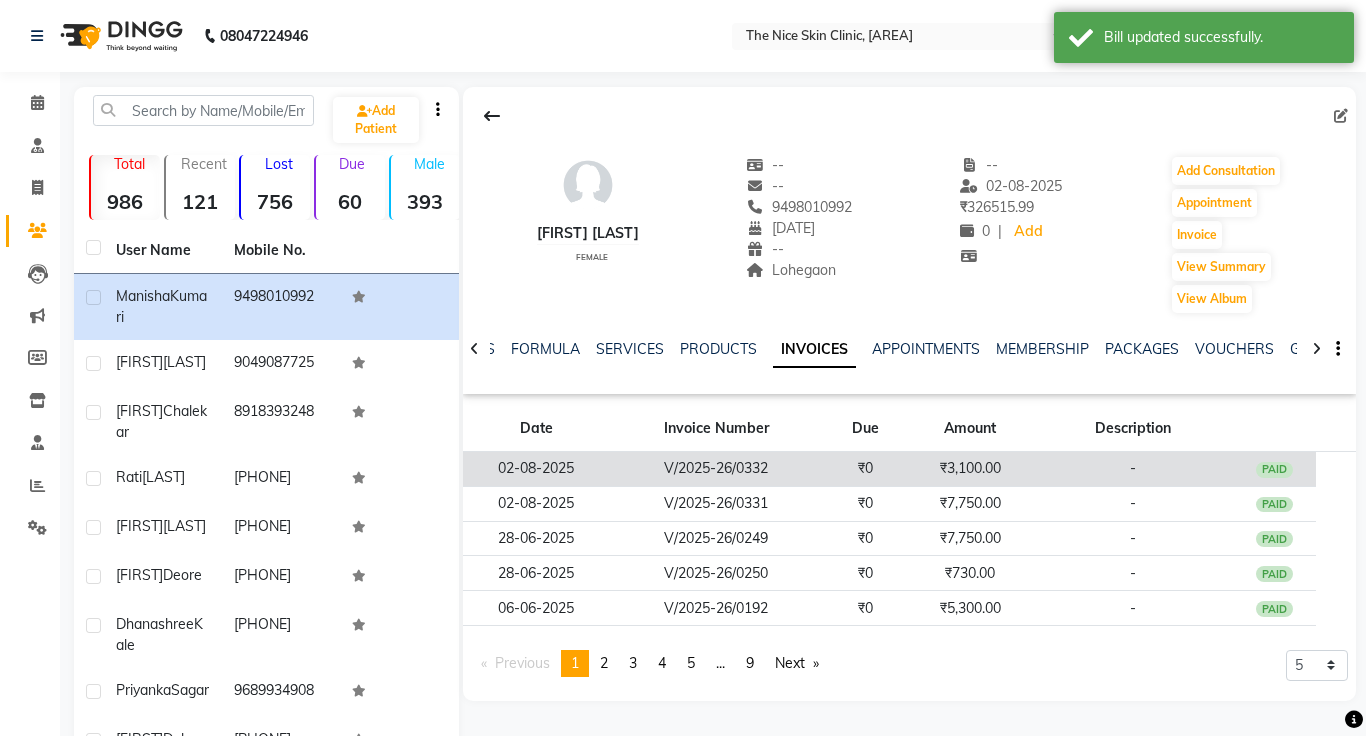 click on "V/2025-26/0332" 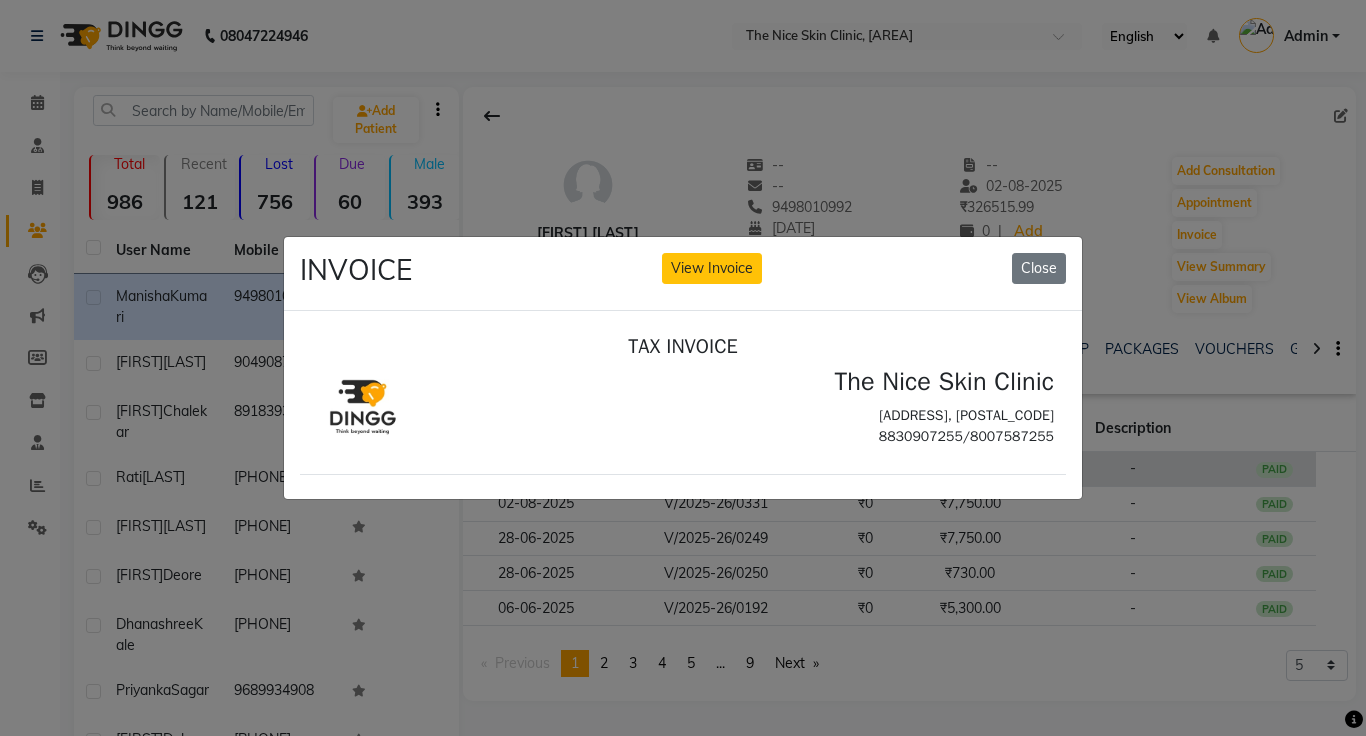 scroll, scrollTop: 0, scrollLeft: 0, axis: both 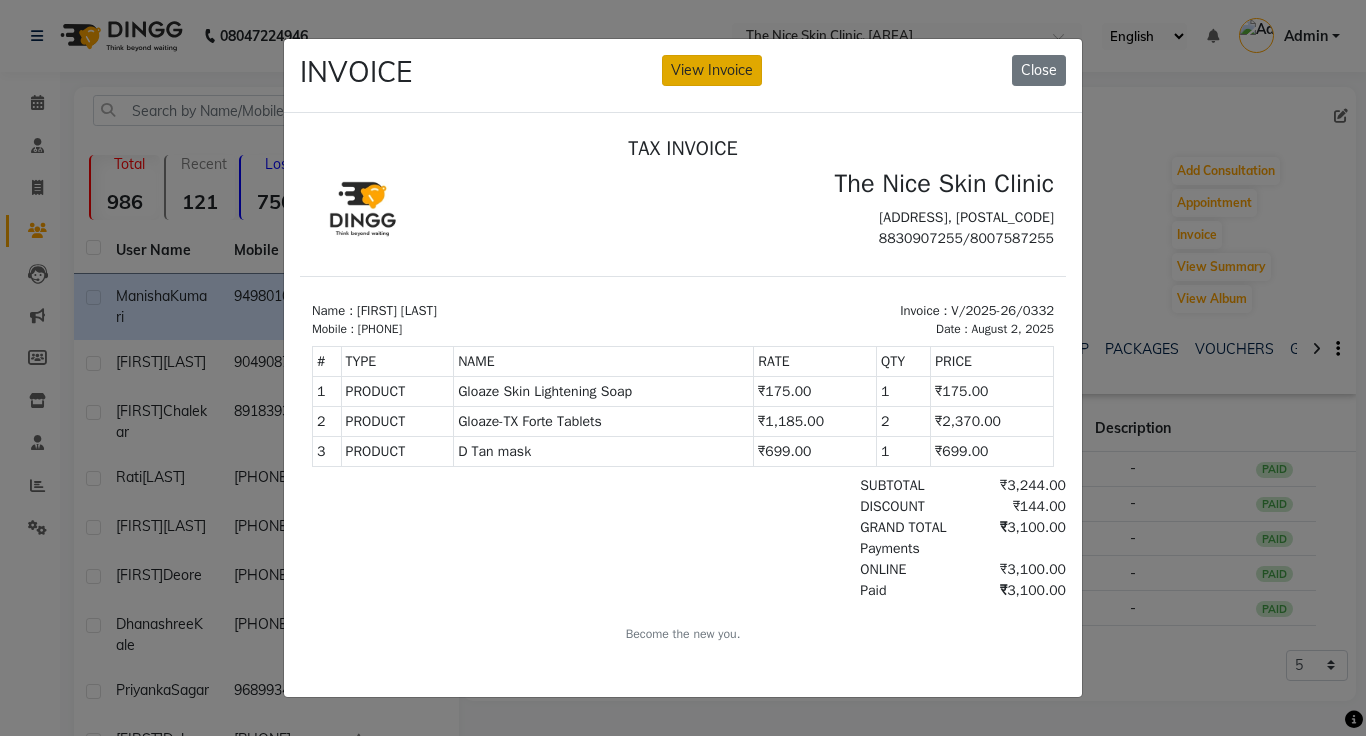 click on "View Invoice" 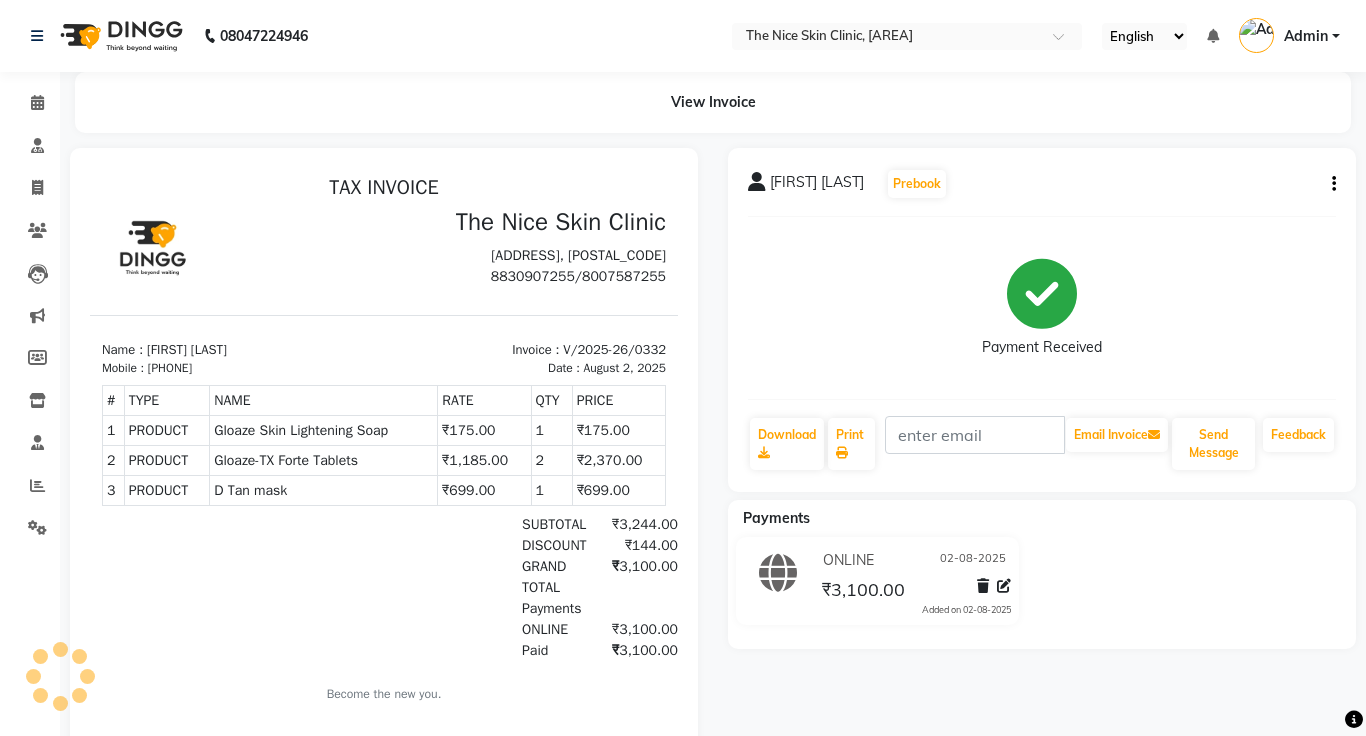 scroll, scrollTop: 0, scrollLeft: 0, axis: both 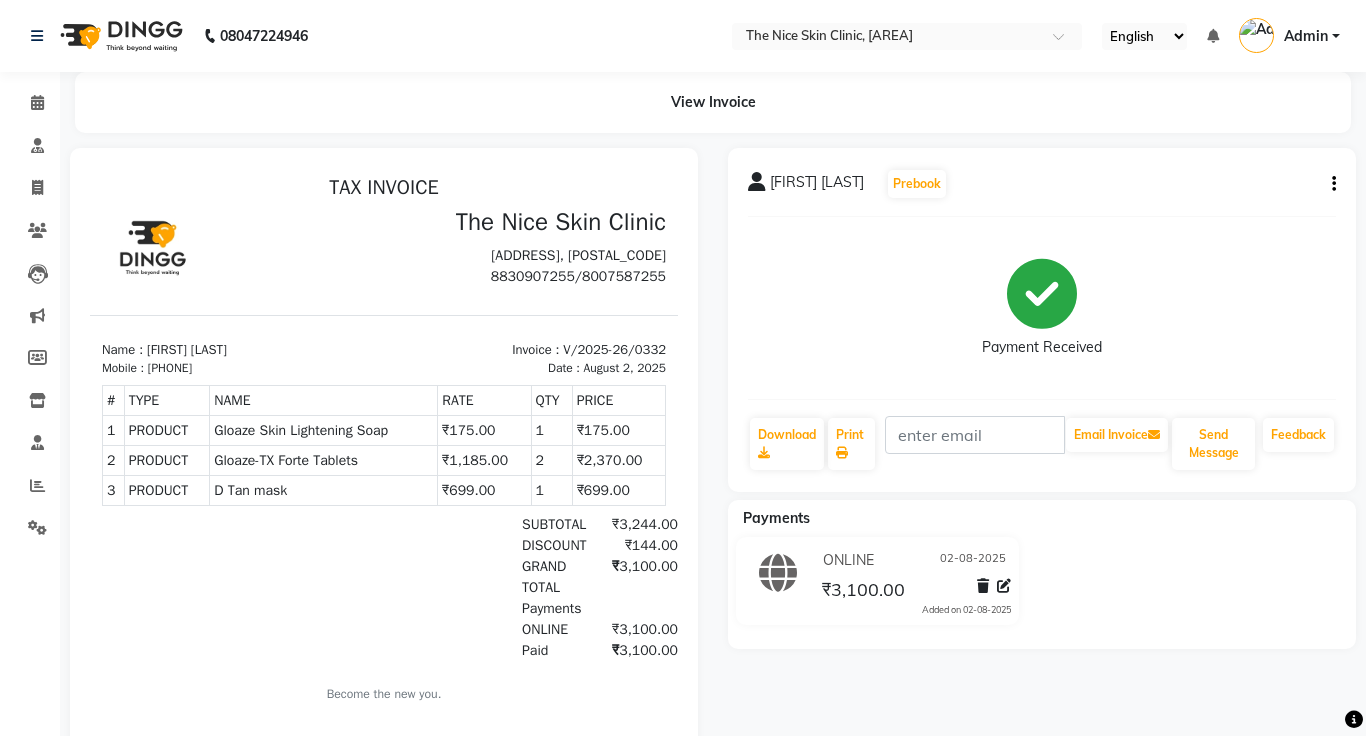 click 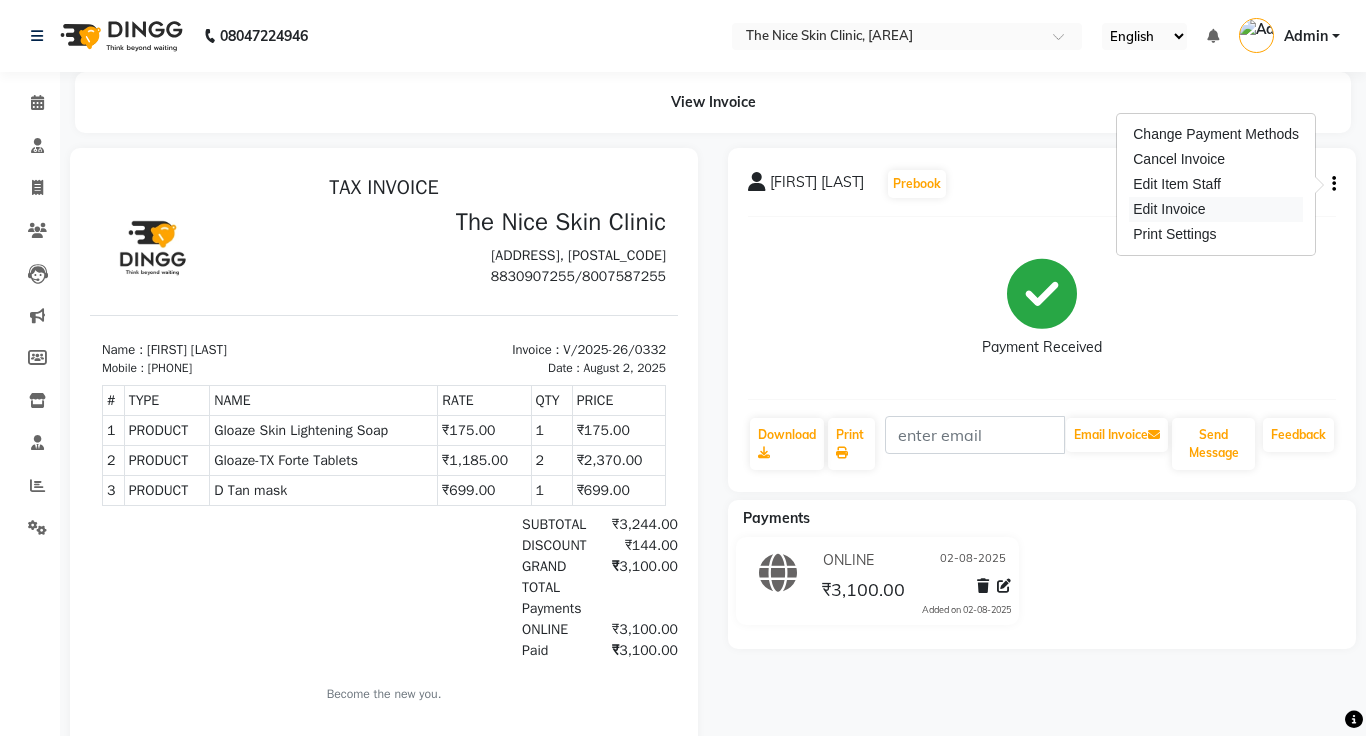 click on "Edit Invoice" at bounding box center (1216, 209) 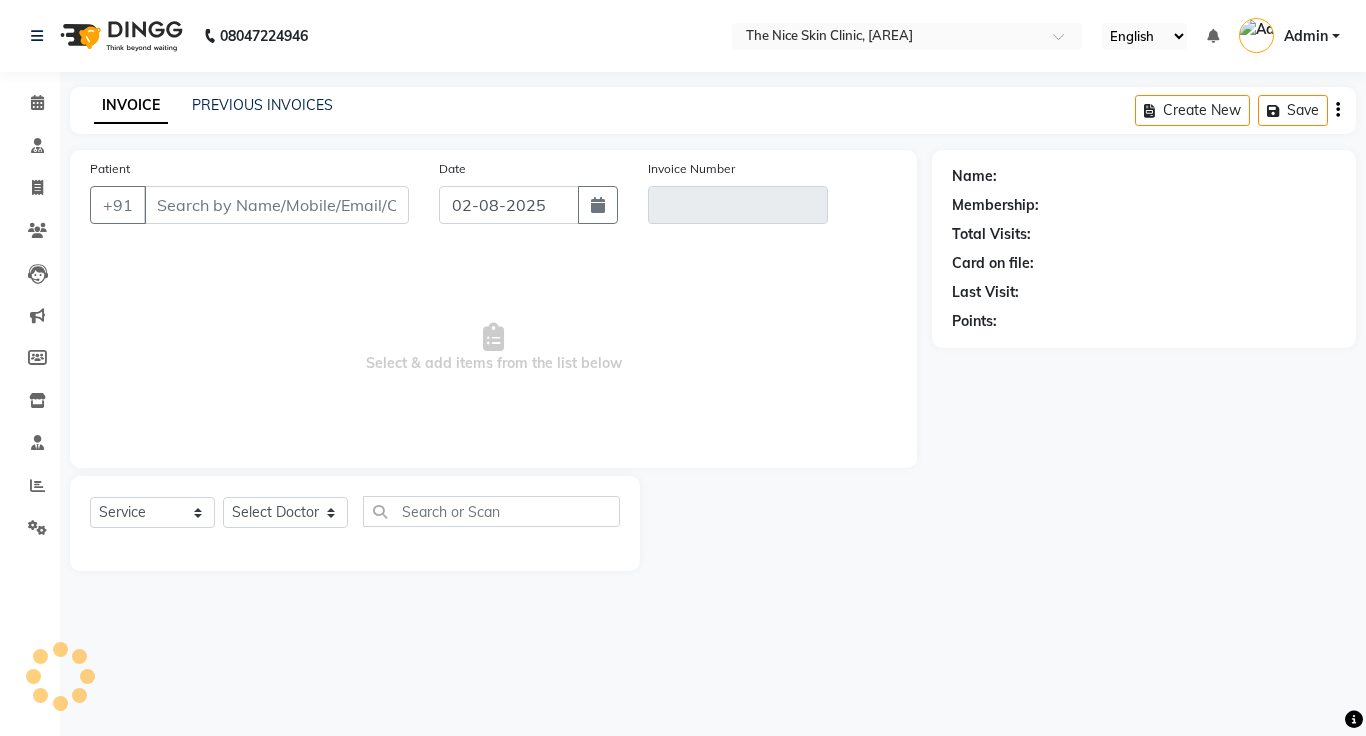 click 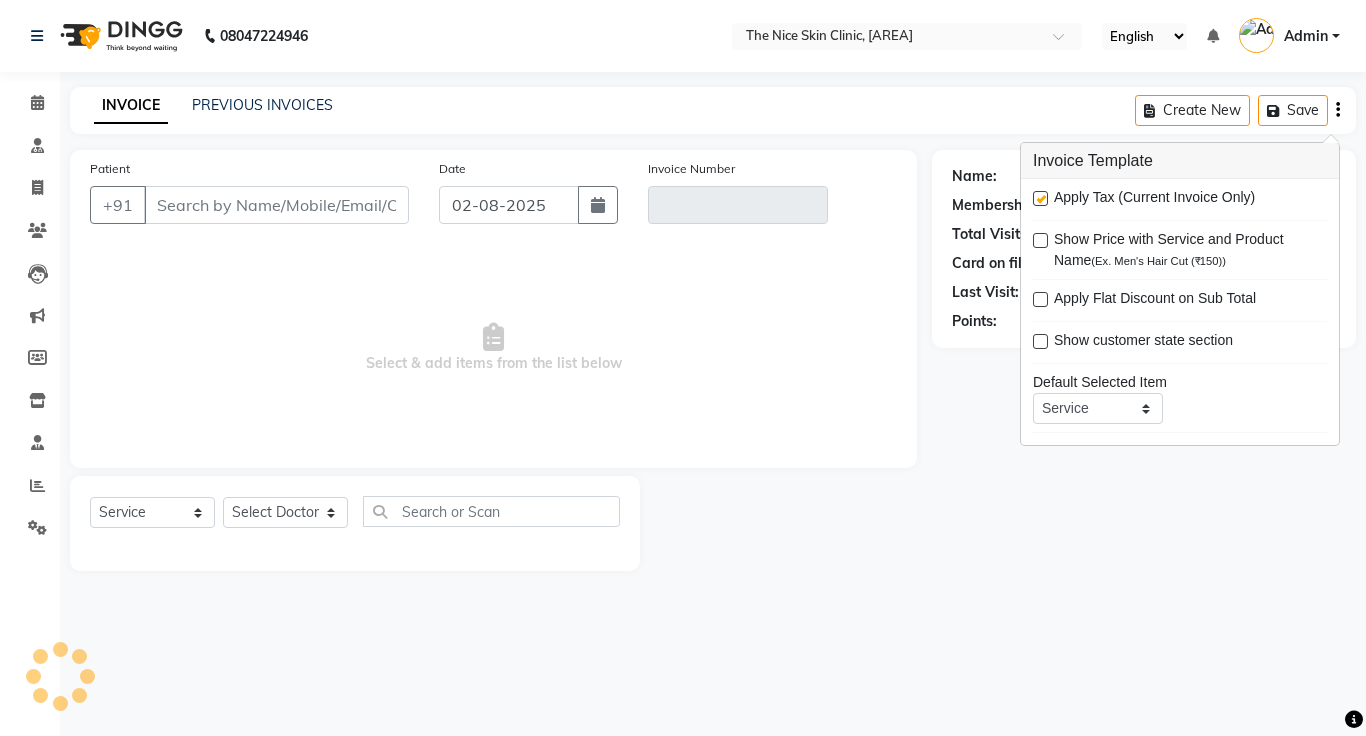 click at bounding box center [1040, 198] 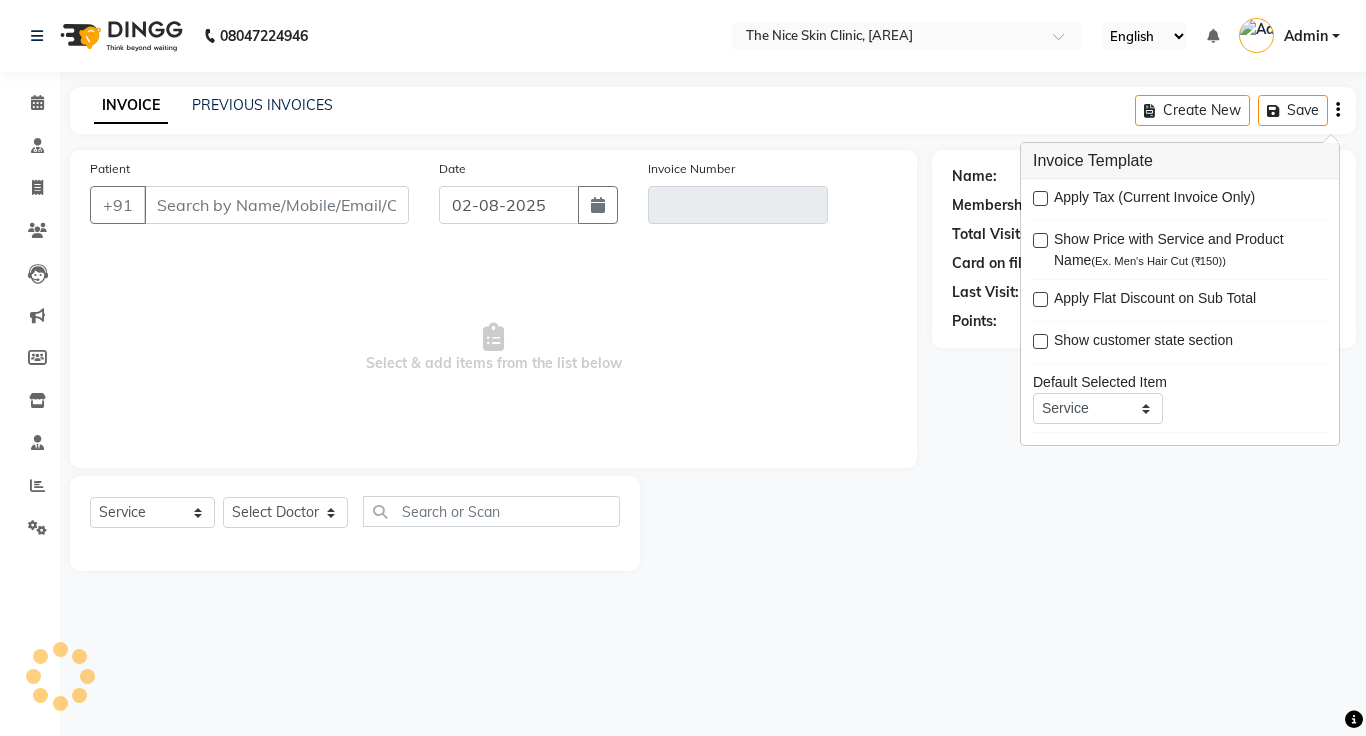 type on "9498010992" 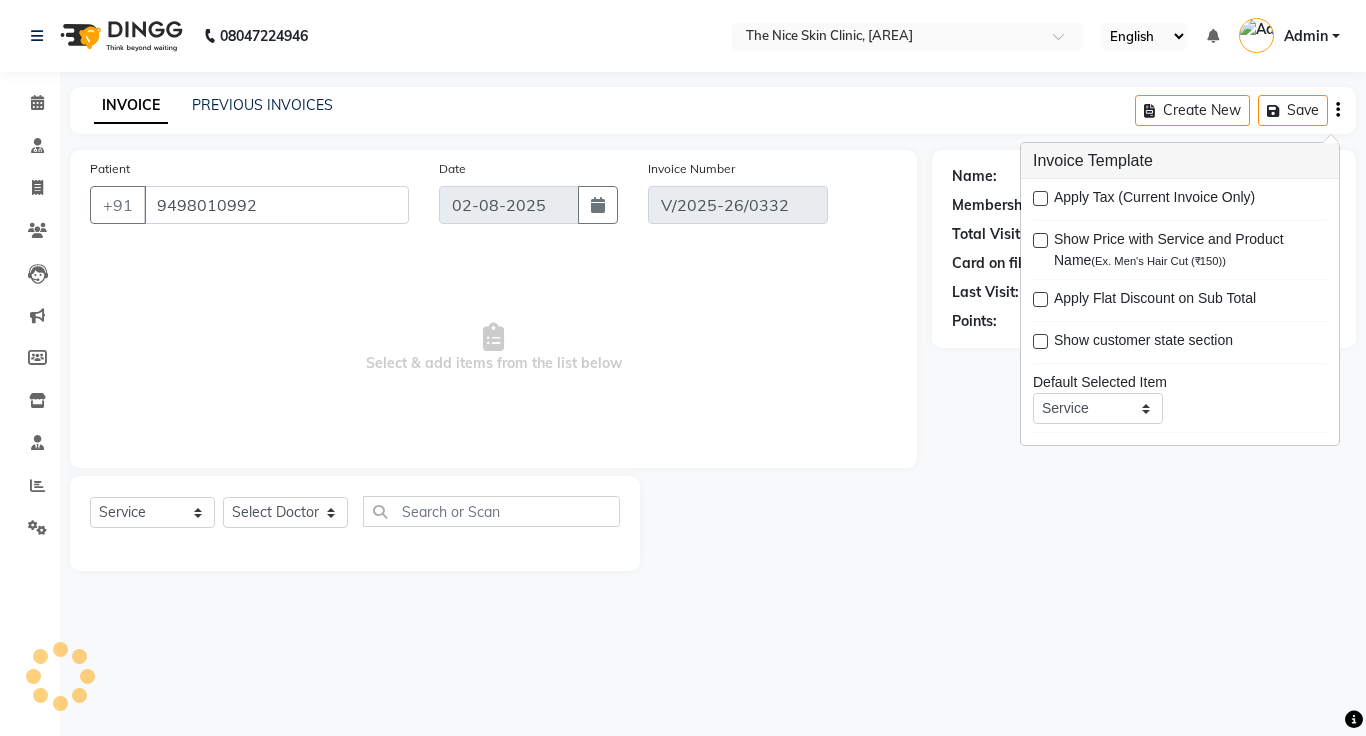click on "INVOICE PREVIOUS INVOICES Create New   Save" 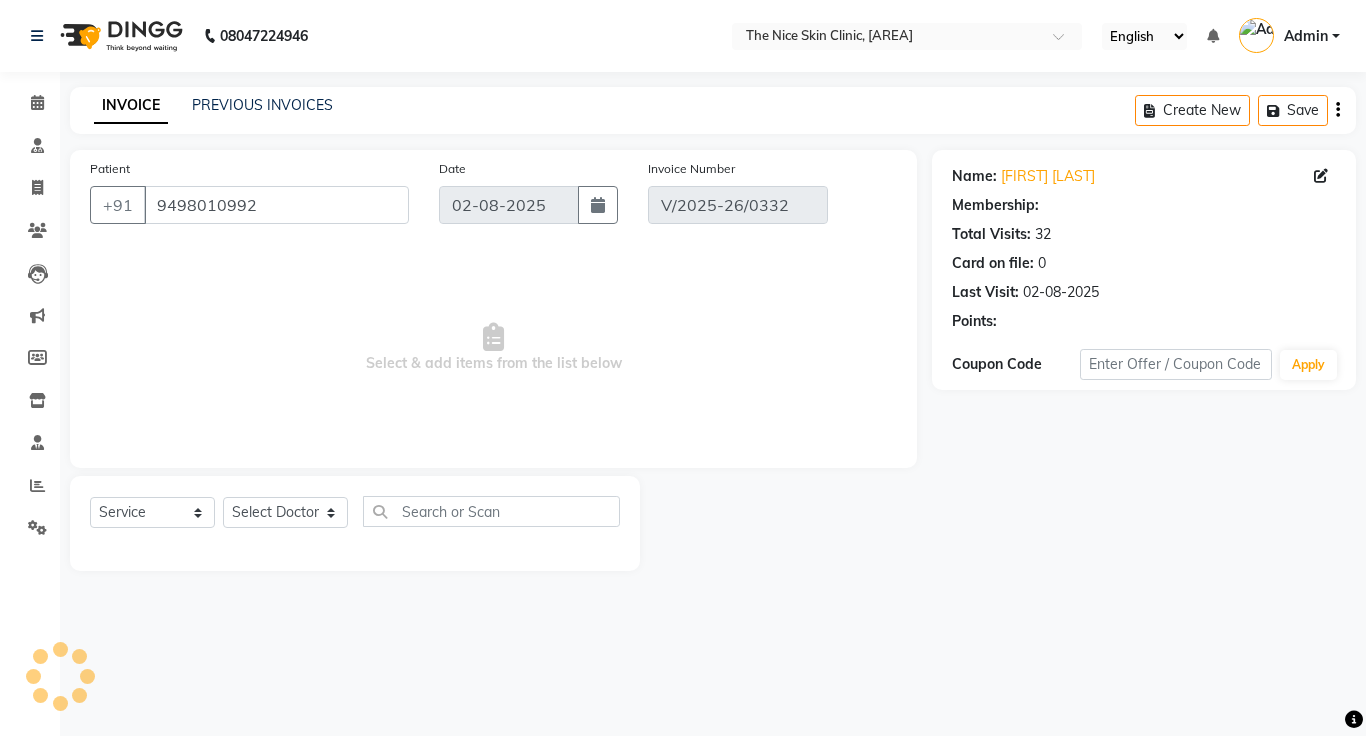 select on "select" 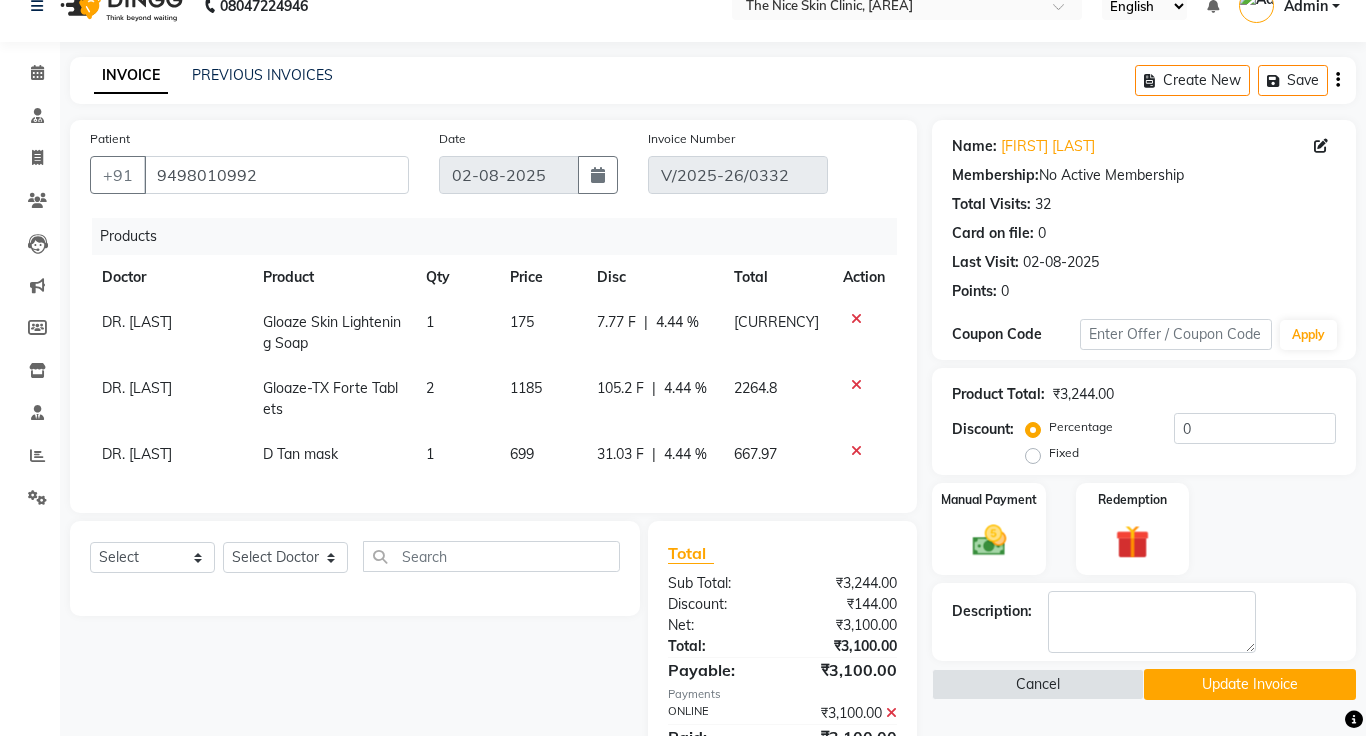 scroll, scrollTop: 118, scrollLeft: 0, axis: vertical 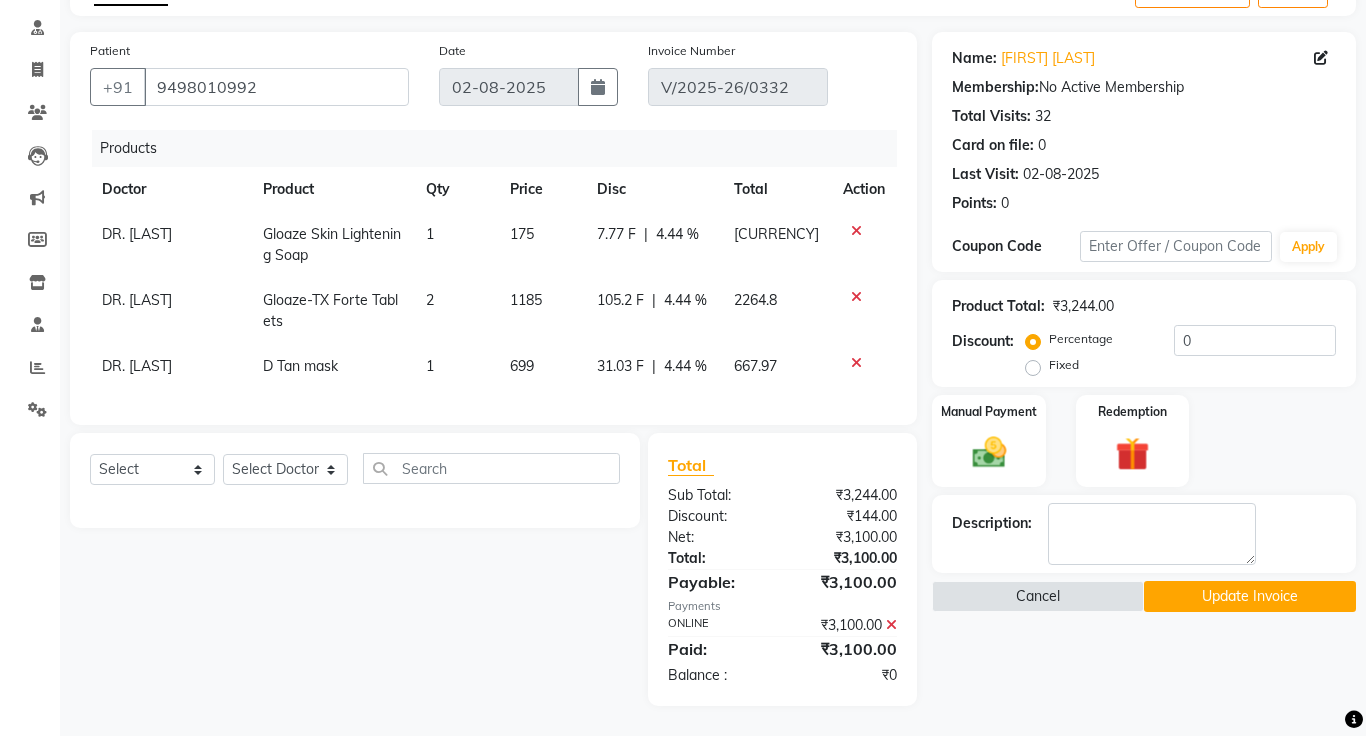 click on "Fixed" 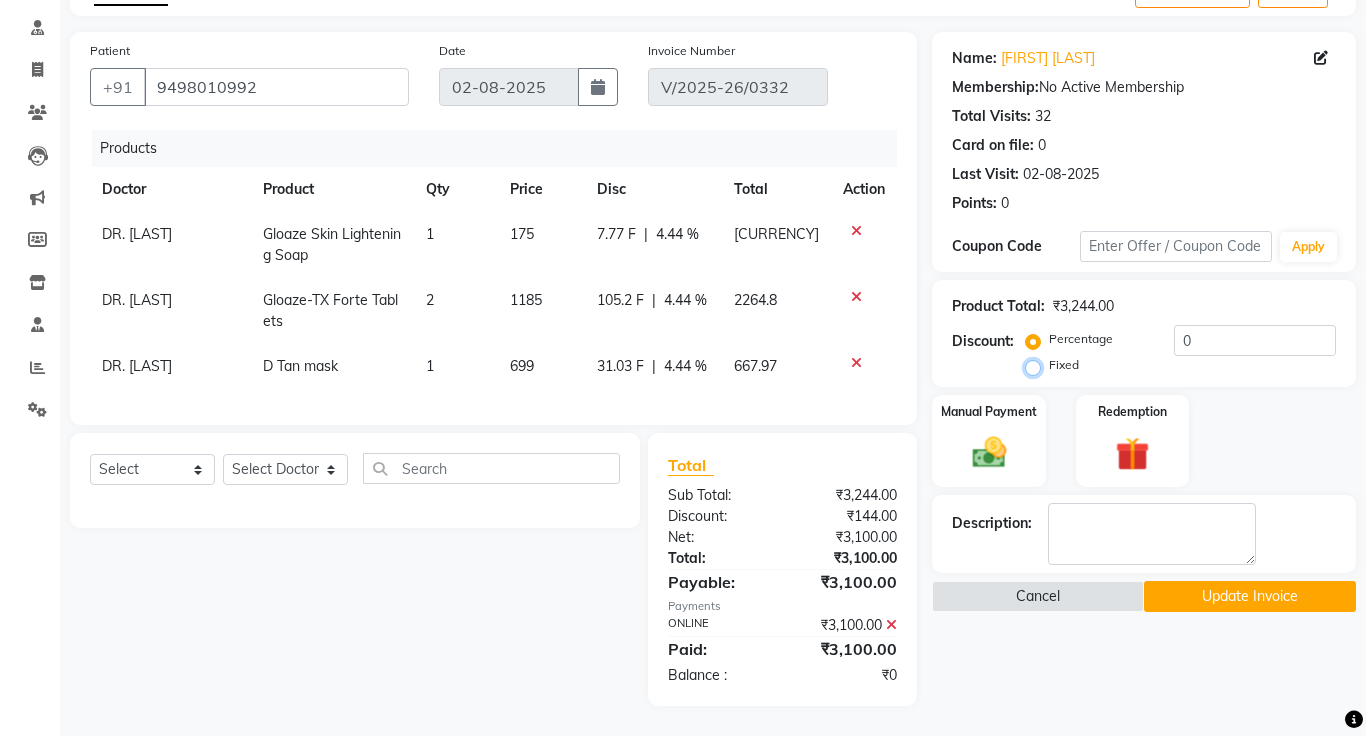 click on "Fixed" at bounding box center [1037, 365] 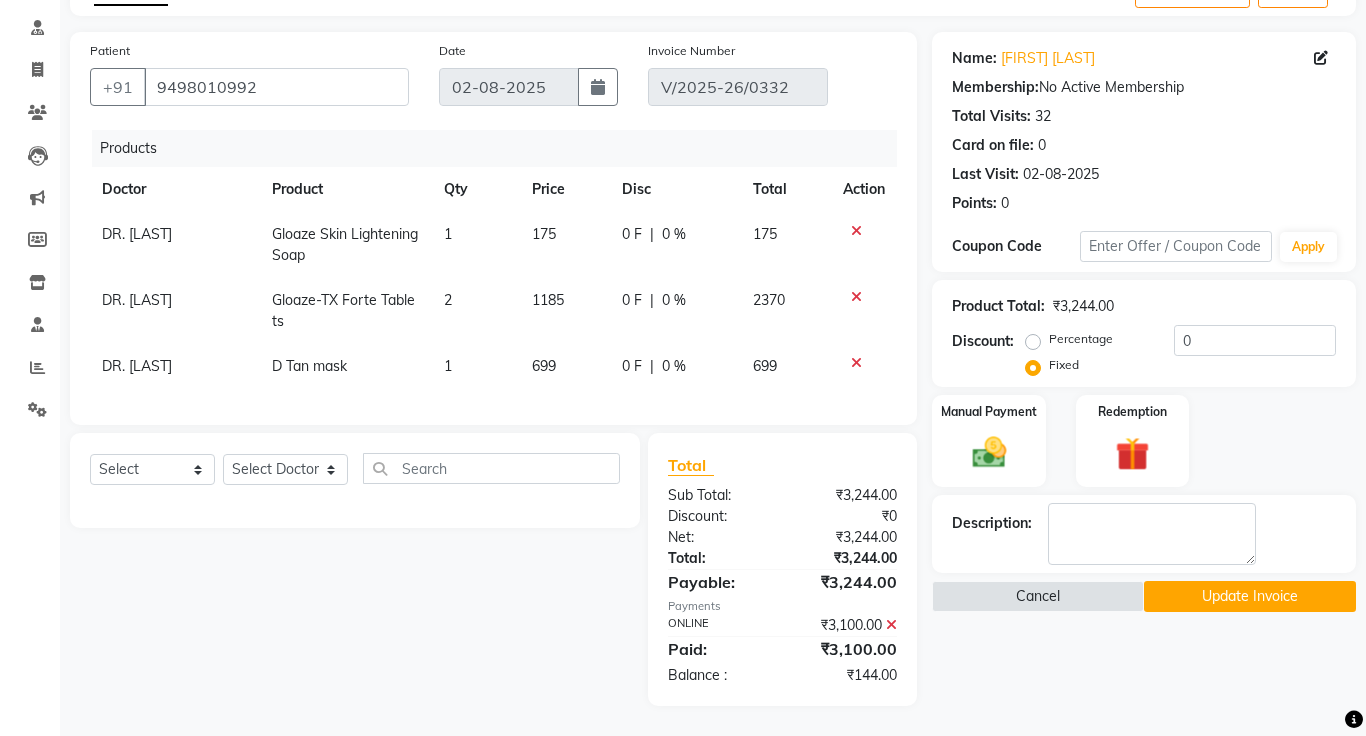 click 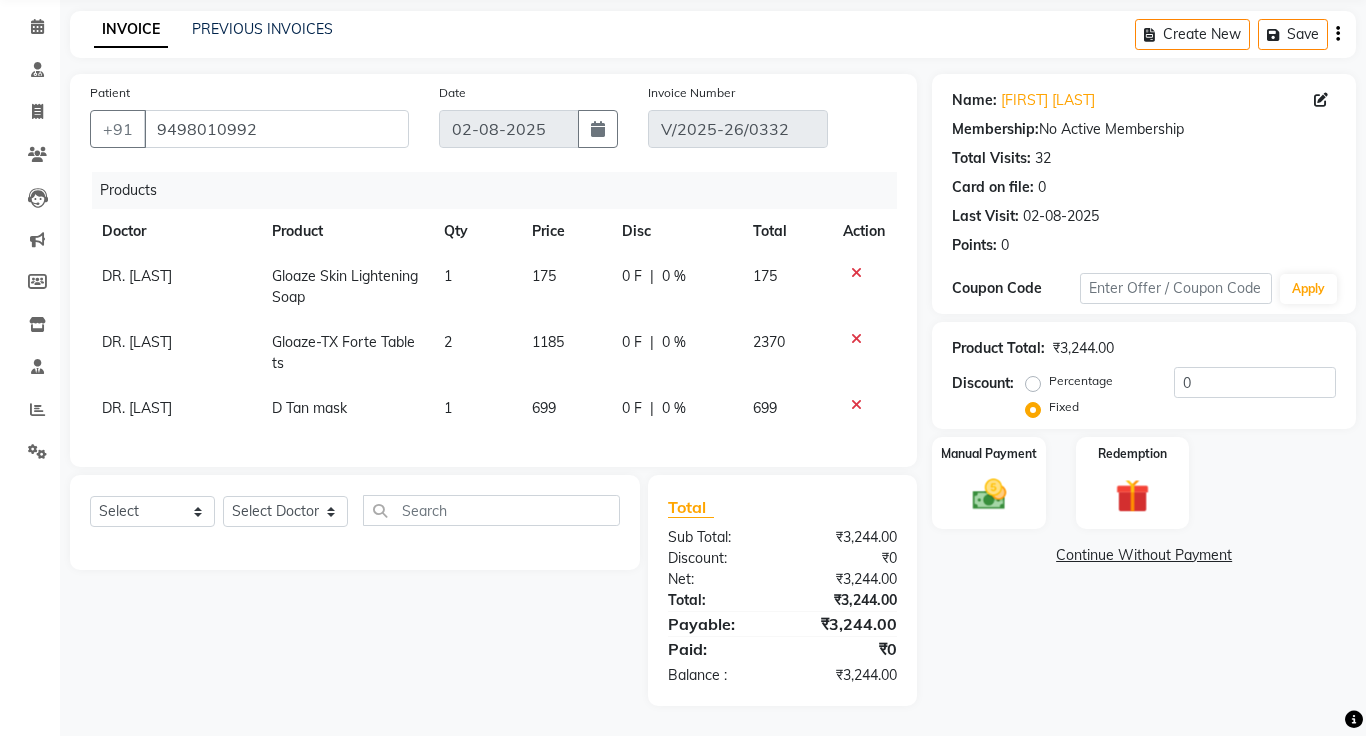 scroll, scrollTop: 76, scrollLeft: 0, axis: vertical 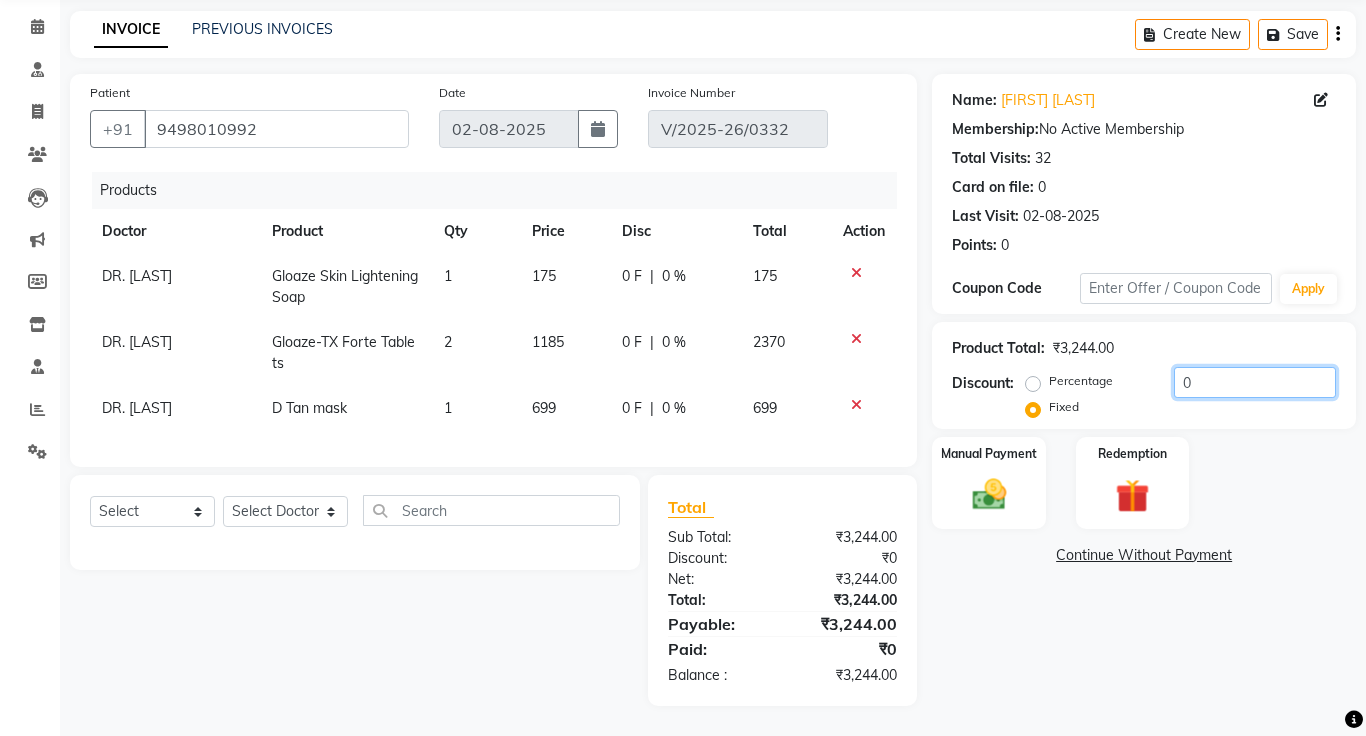click on "0" 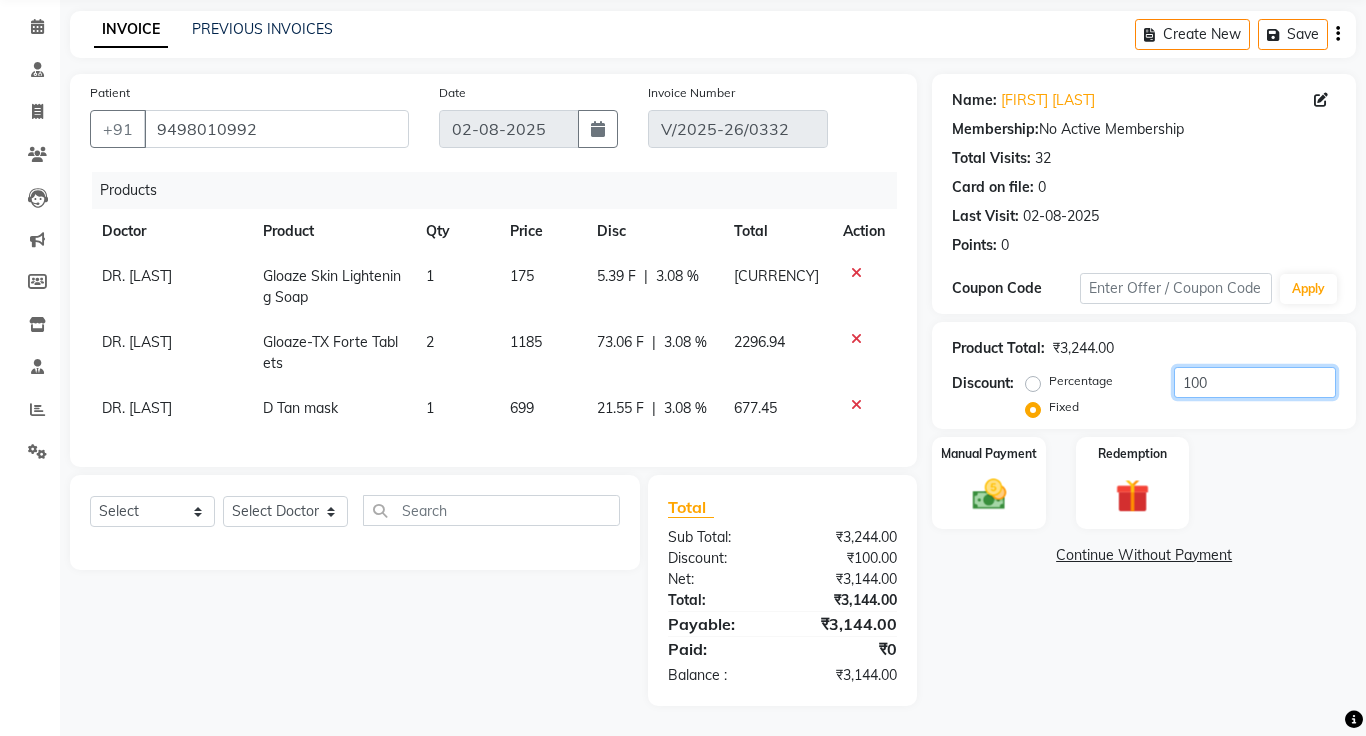 type on "100" 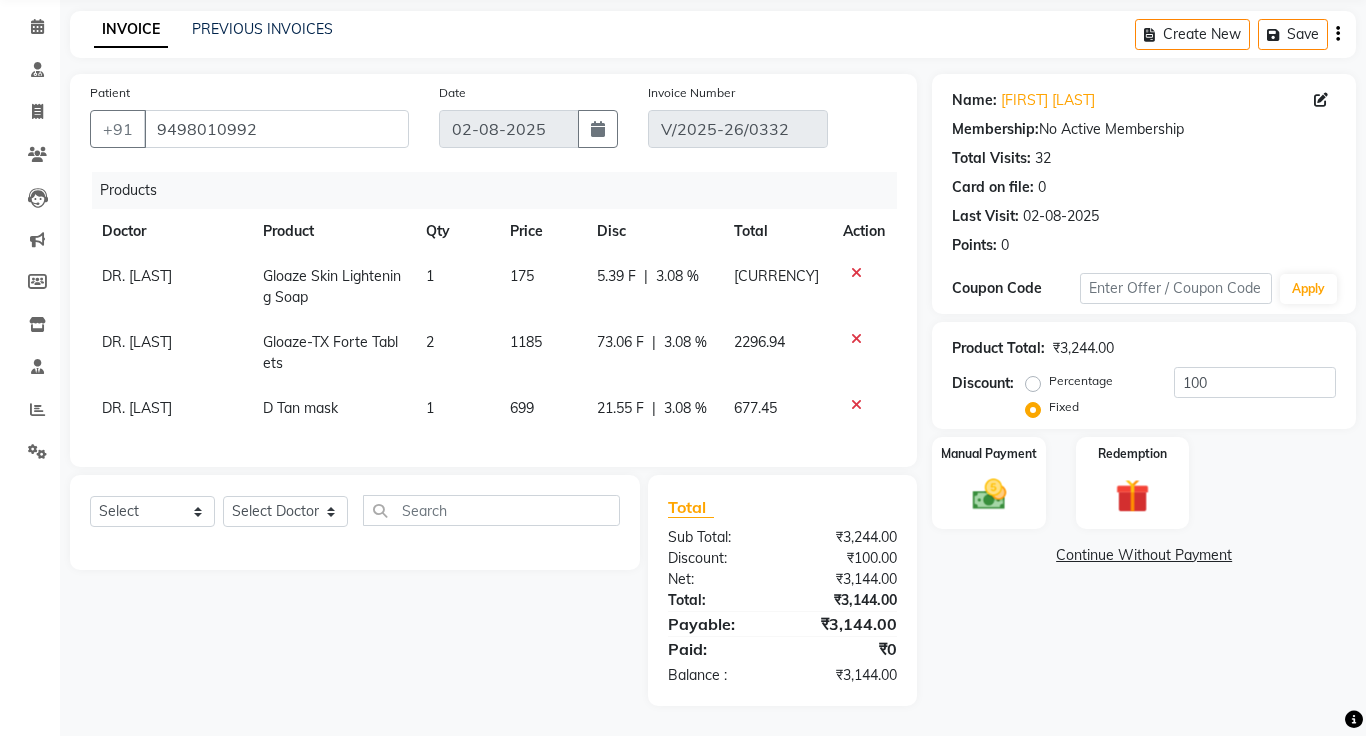 click on "Continue Without Payment" 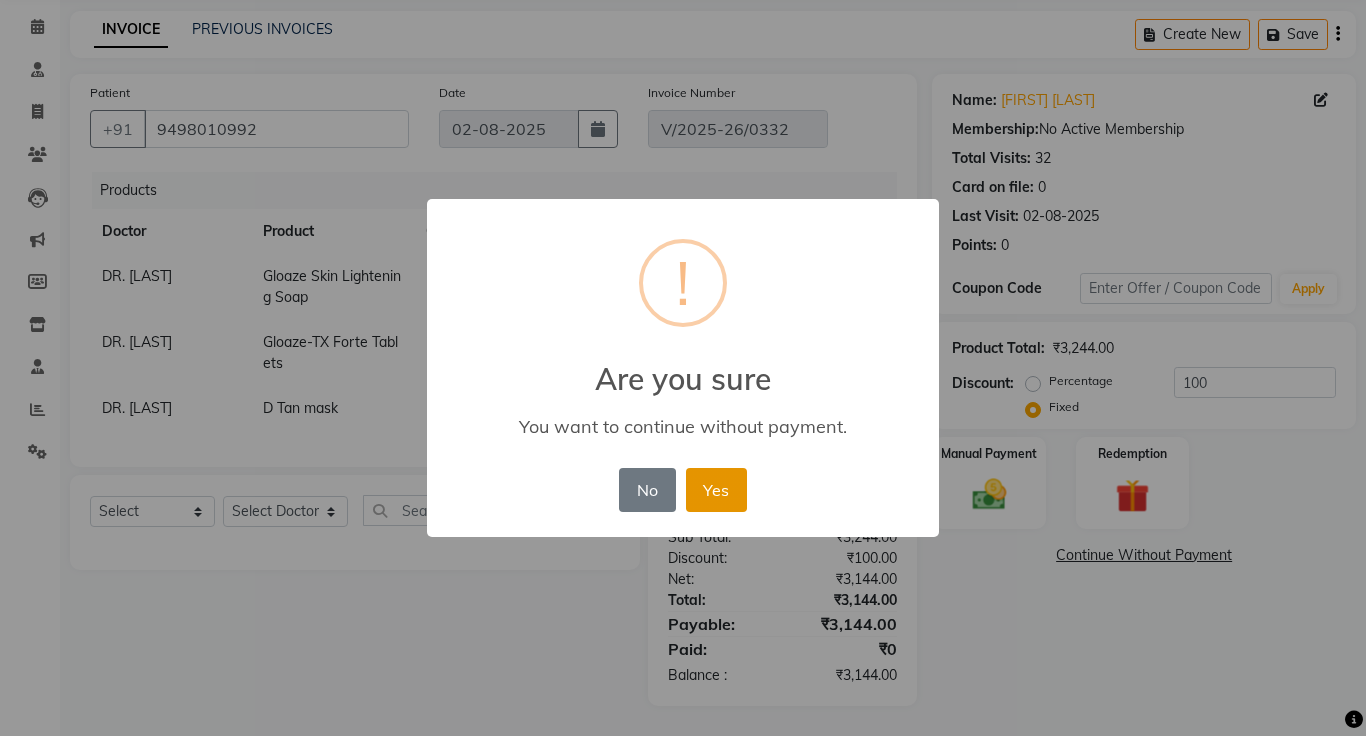 click on "Yes" at bounding box center [716, 490] 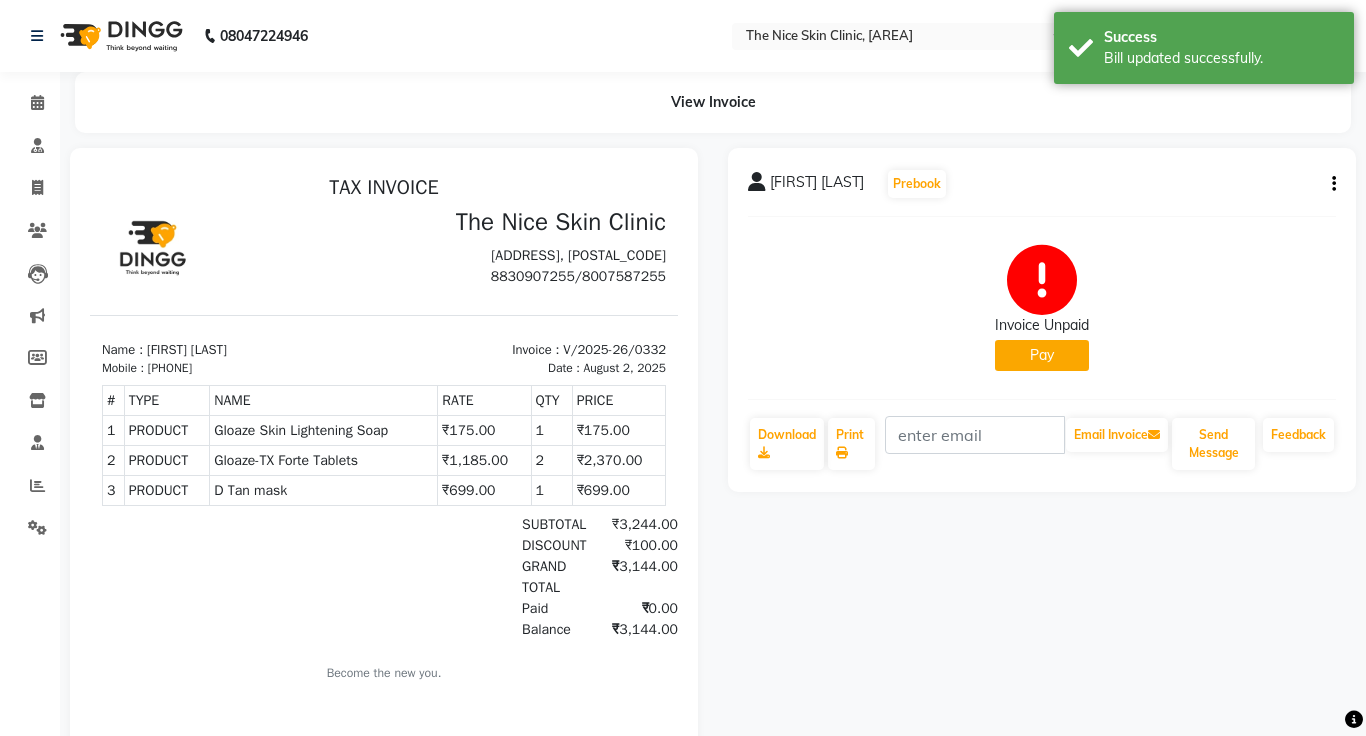 scroll, scrollTop: 0, scrollLeft: 0, axis: both 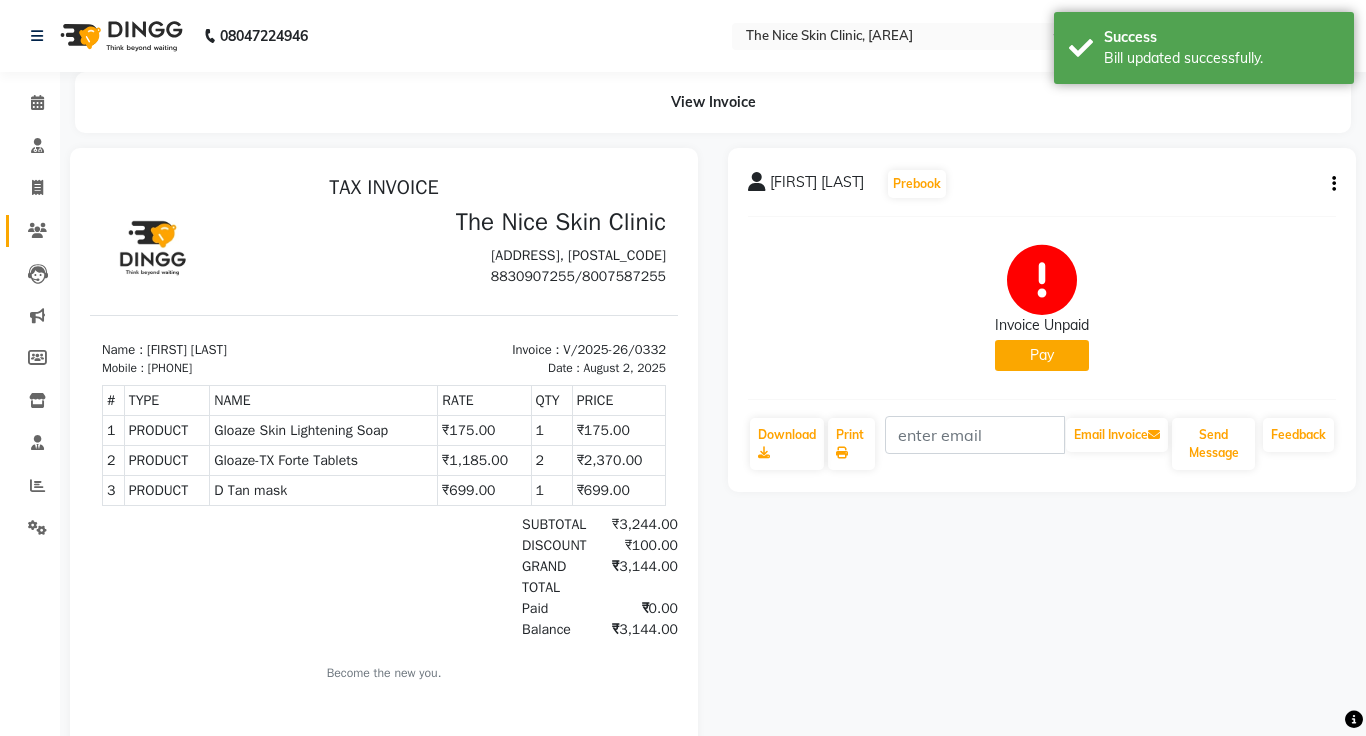 click on "Patients" 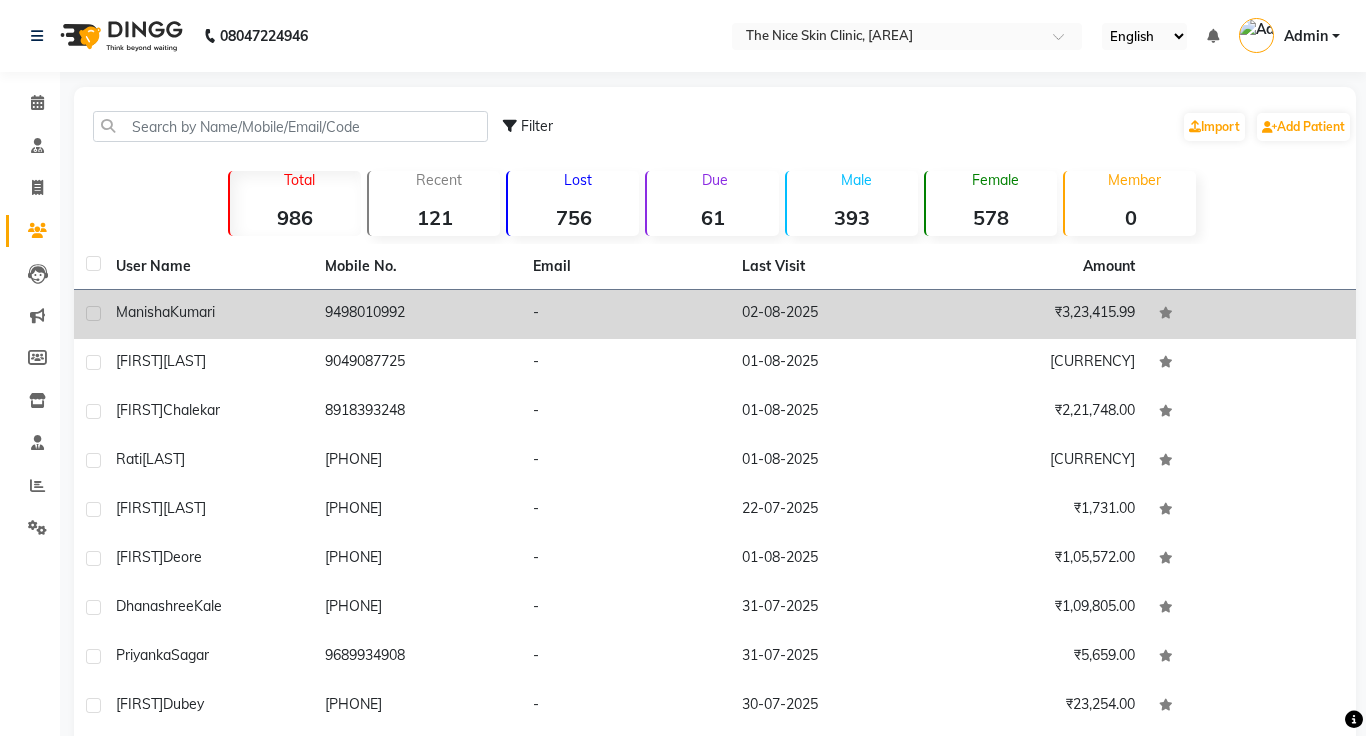 click on "9498010992" 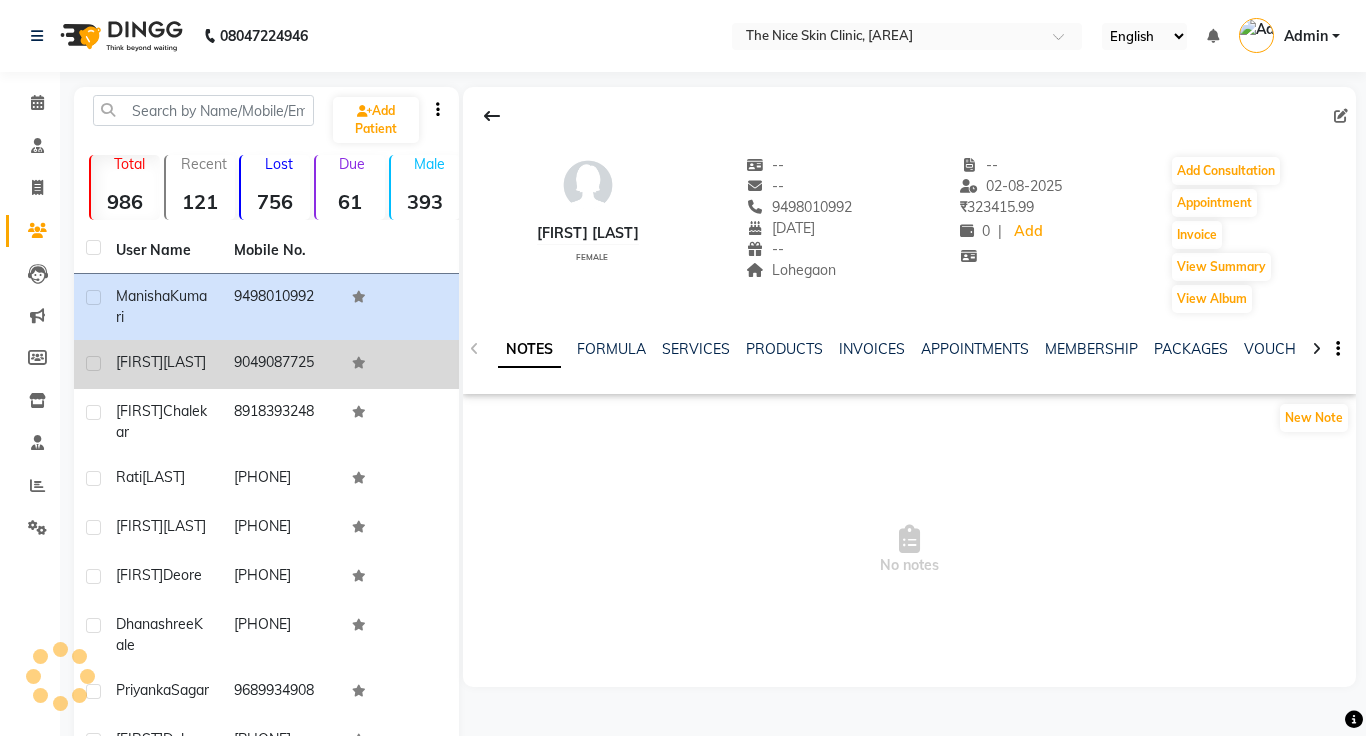 click on "9049087725" 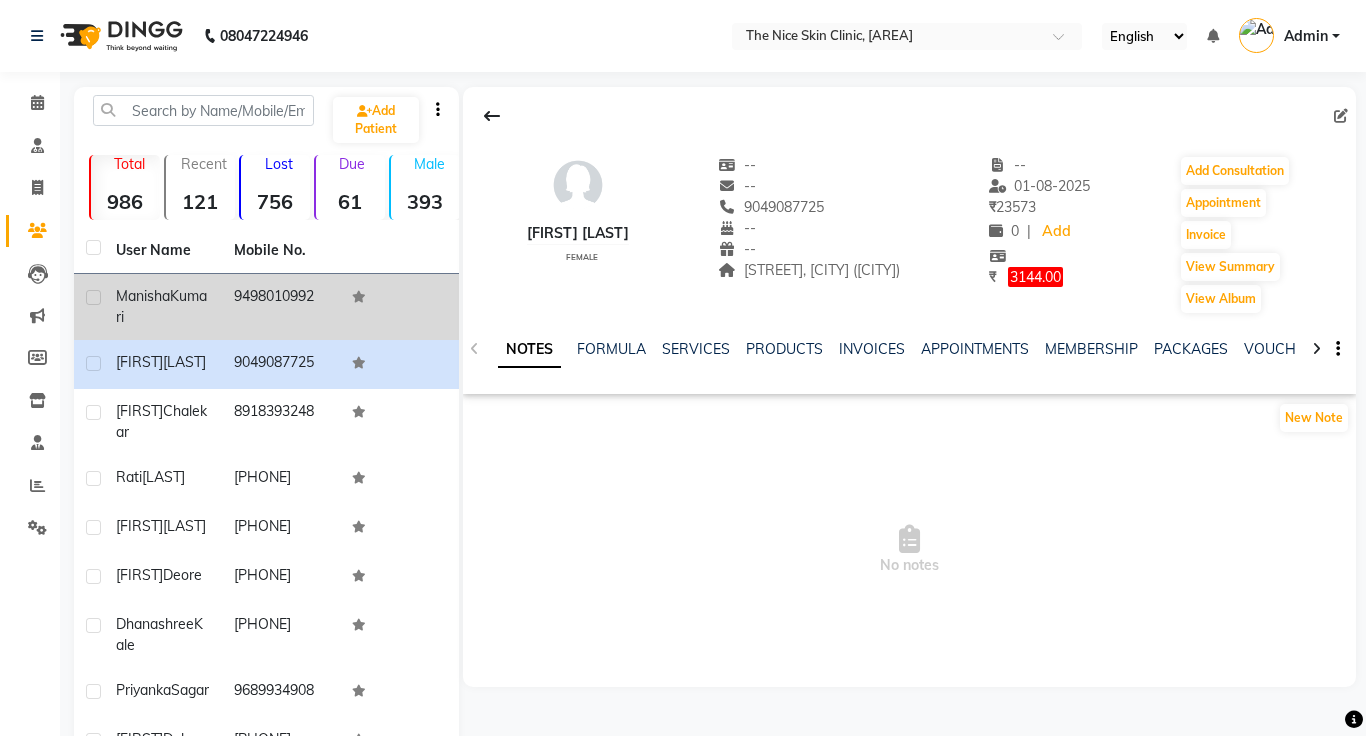 click on "9498010992" 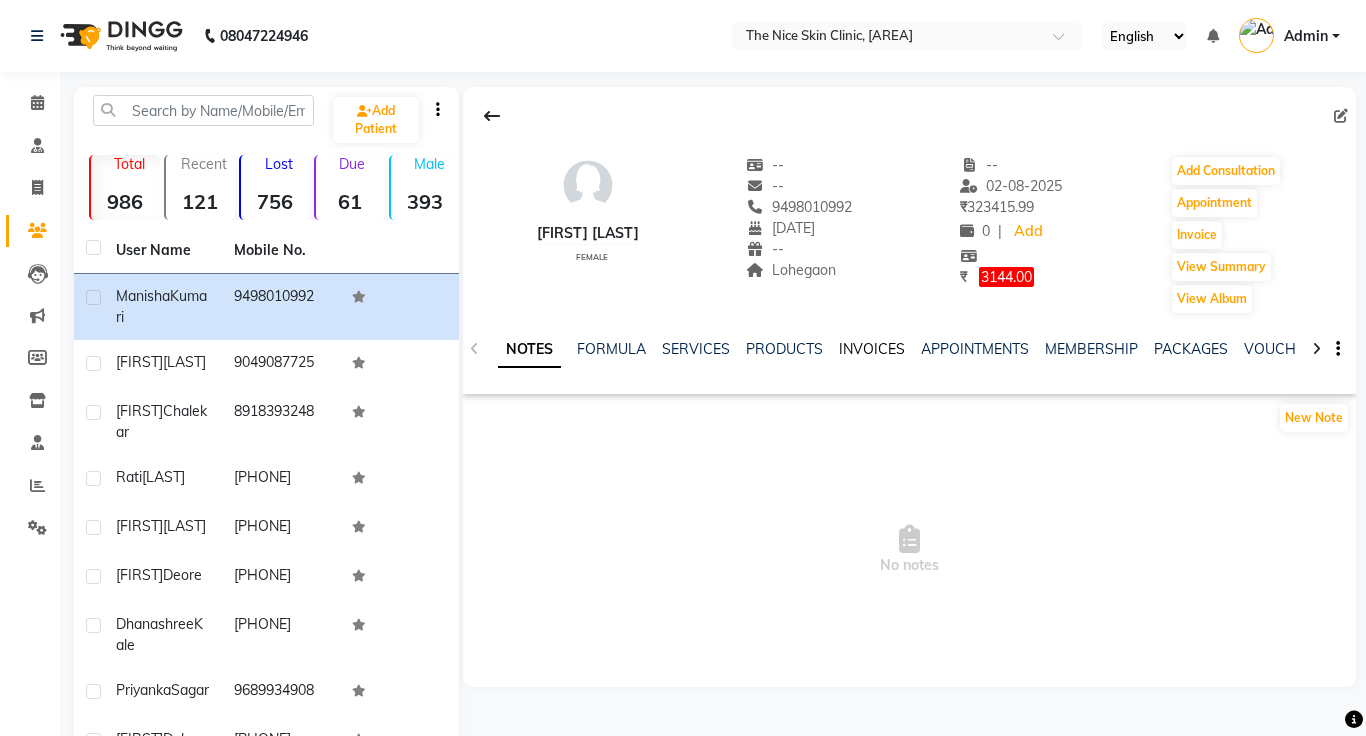 click on "INVOICES" 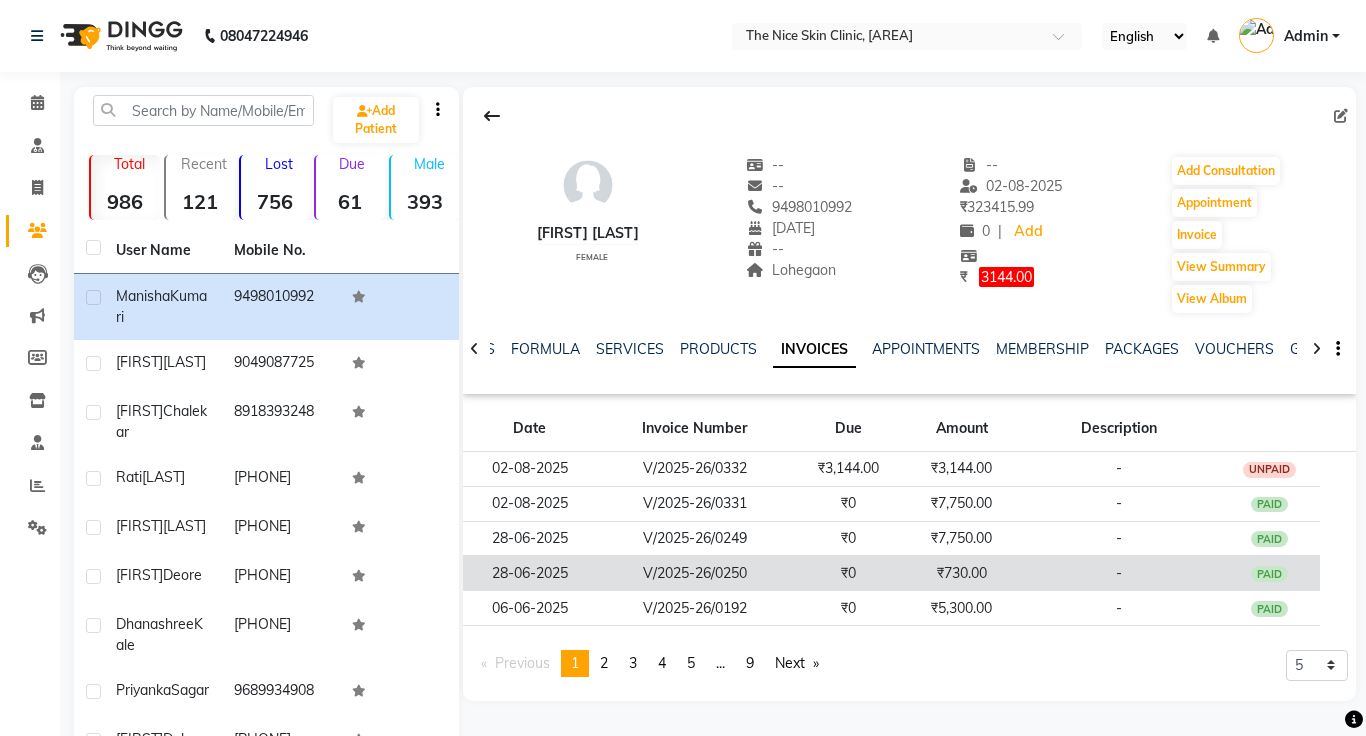 click on "₹730.00" 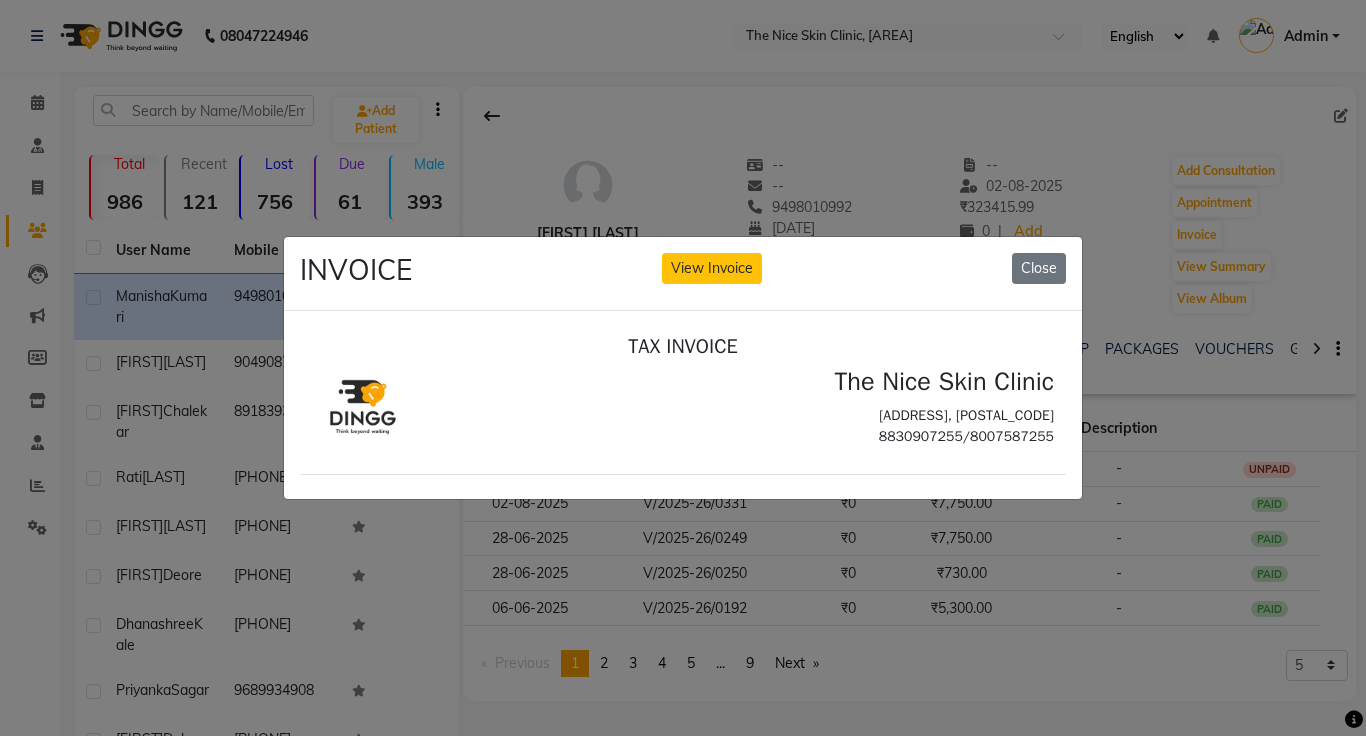scroll, scrollTop: 0, scrollLeft: 0, axis: both 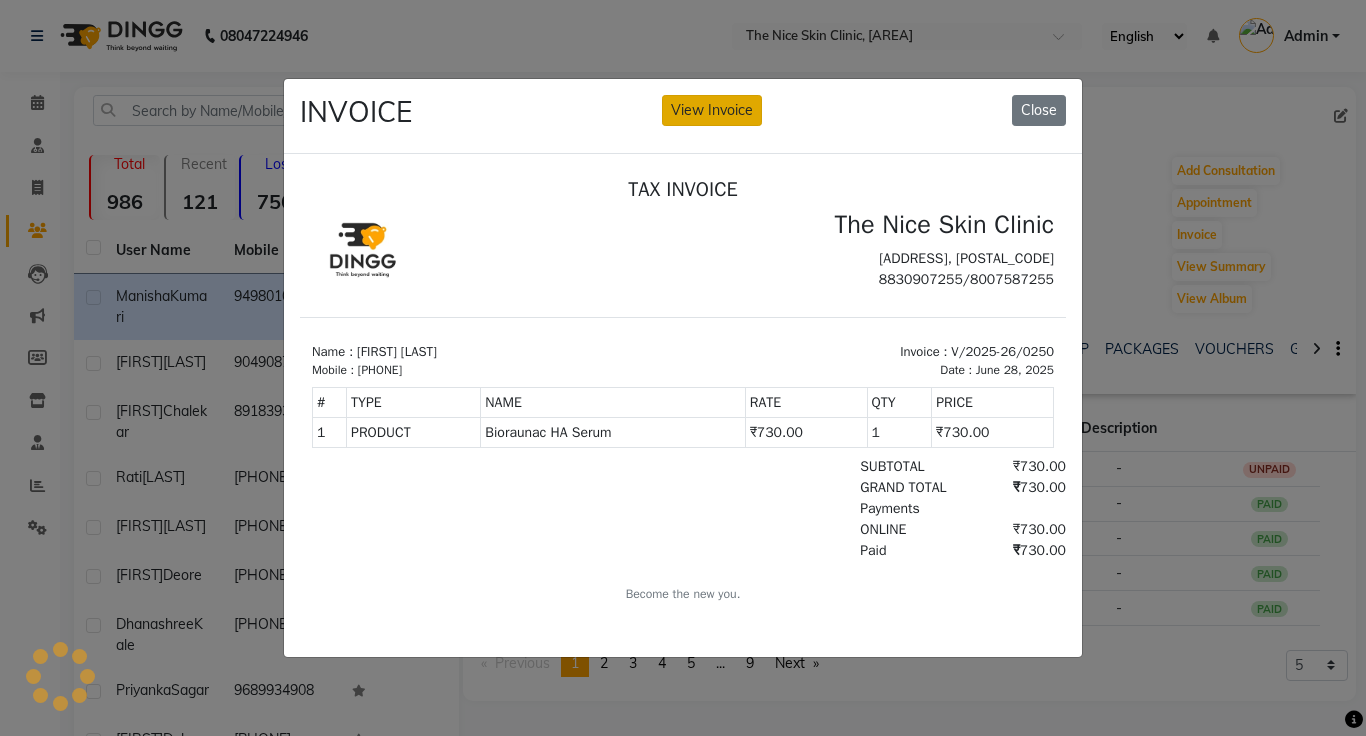 click on "View Invoice" 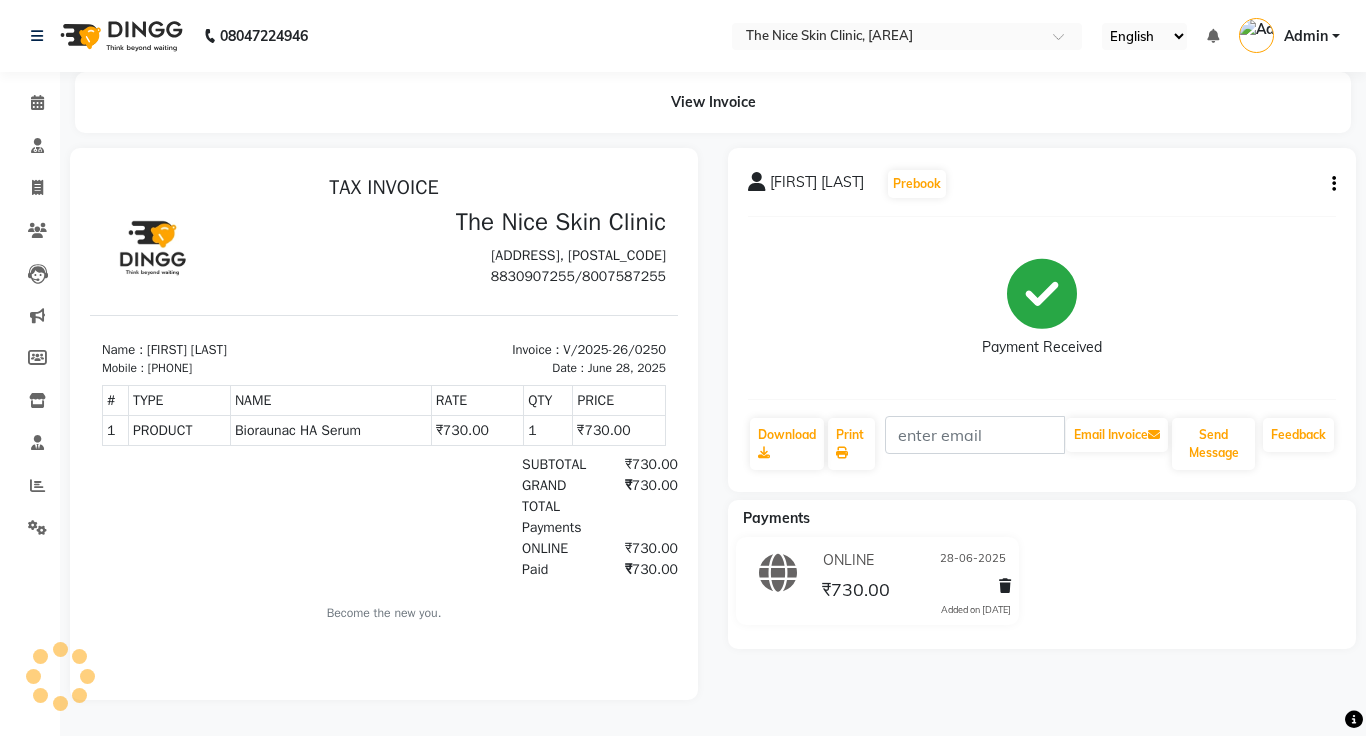 scroll, scrollTop: 0, scrollLeft: 0, axis: both 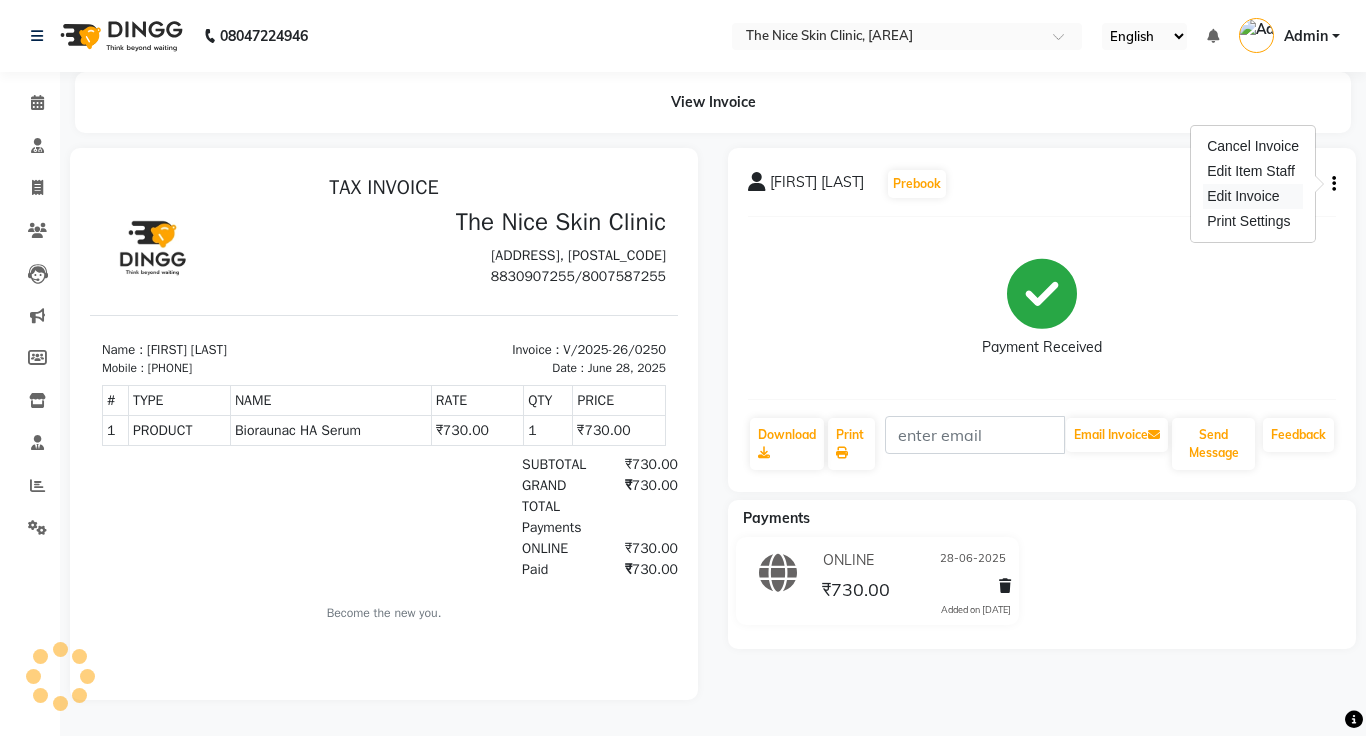 click on "Edit Invoice" at bounding box center (1253, 196) 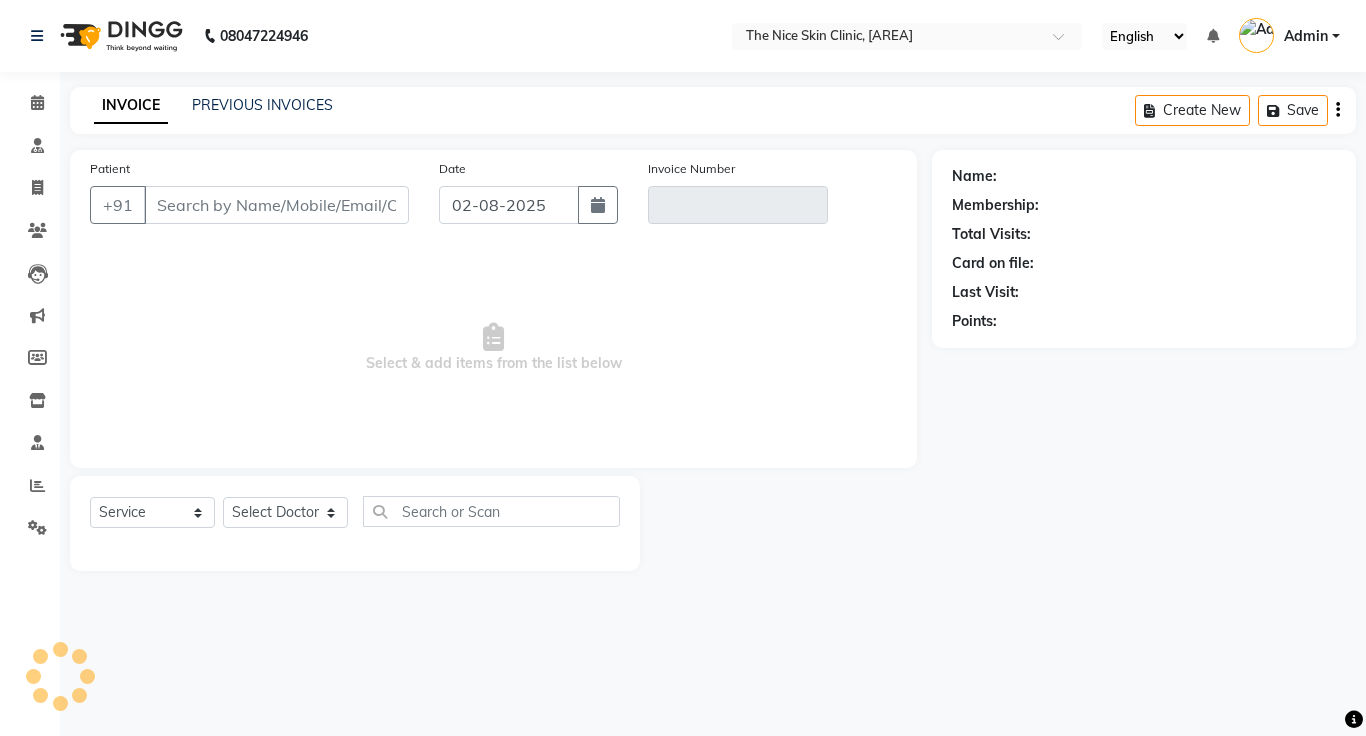 type on "9498010992" 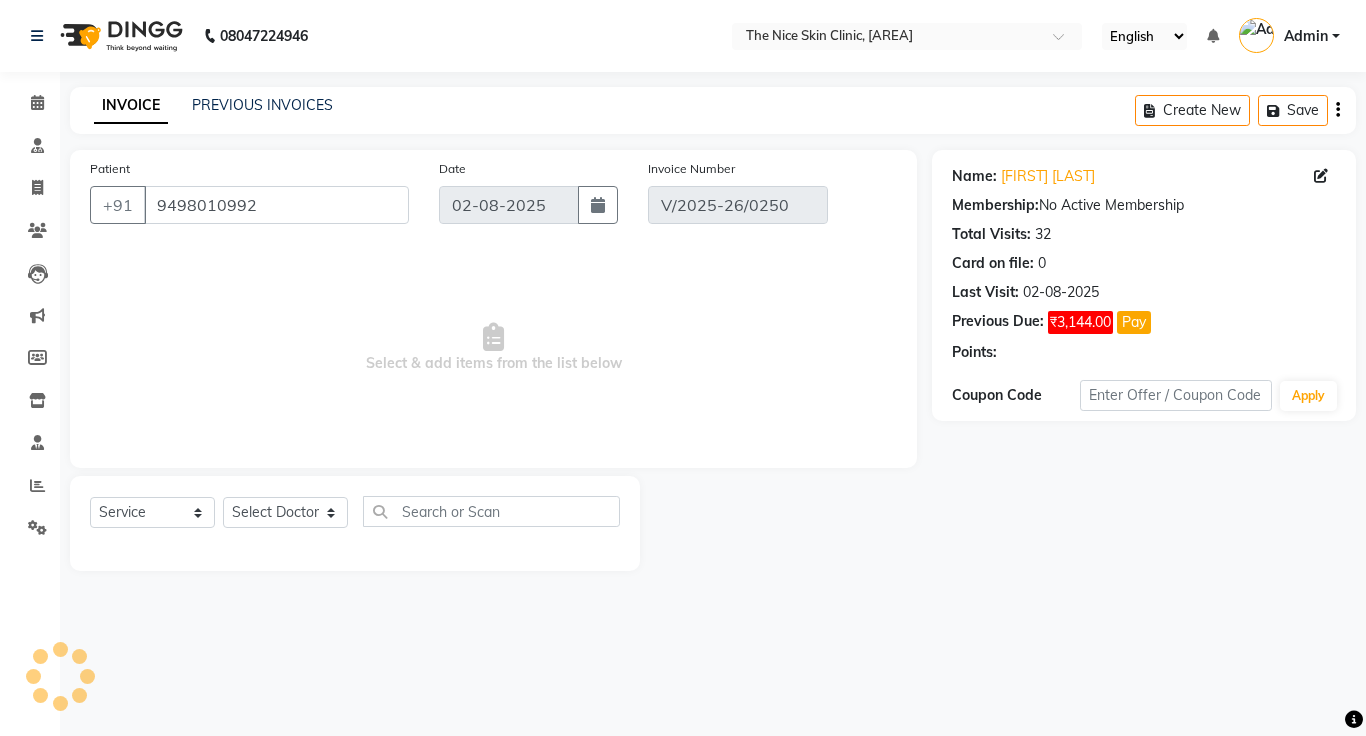 type on "28-06-2025" 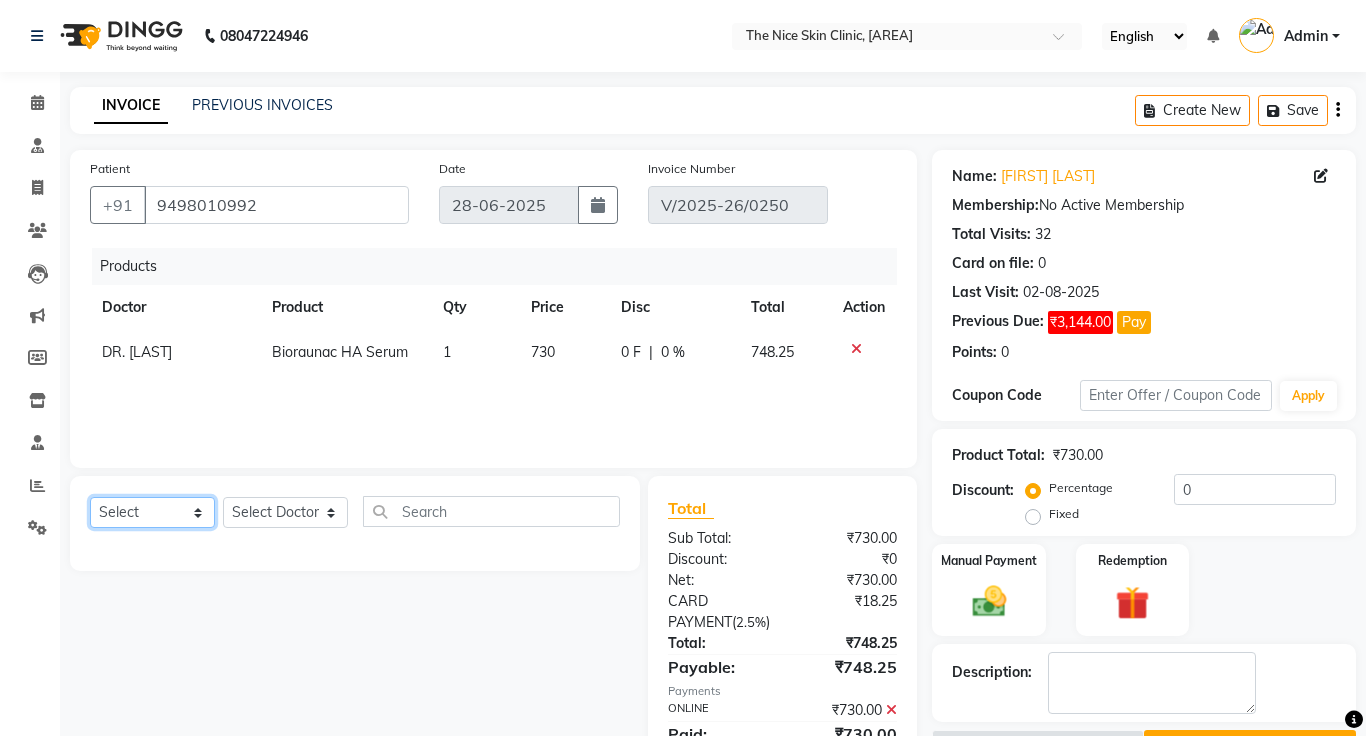 click on "Select  Service  Product  Membership  Package Voucher Prepaid Gift Card" 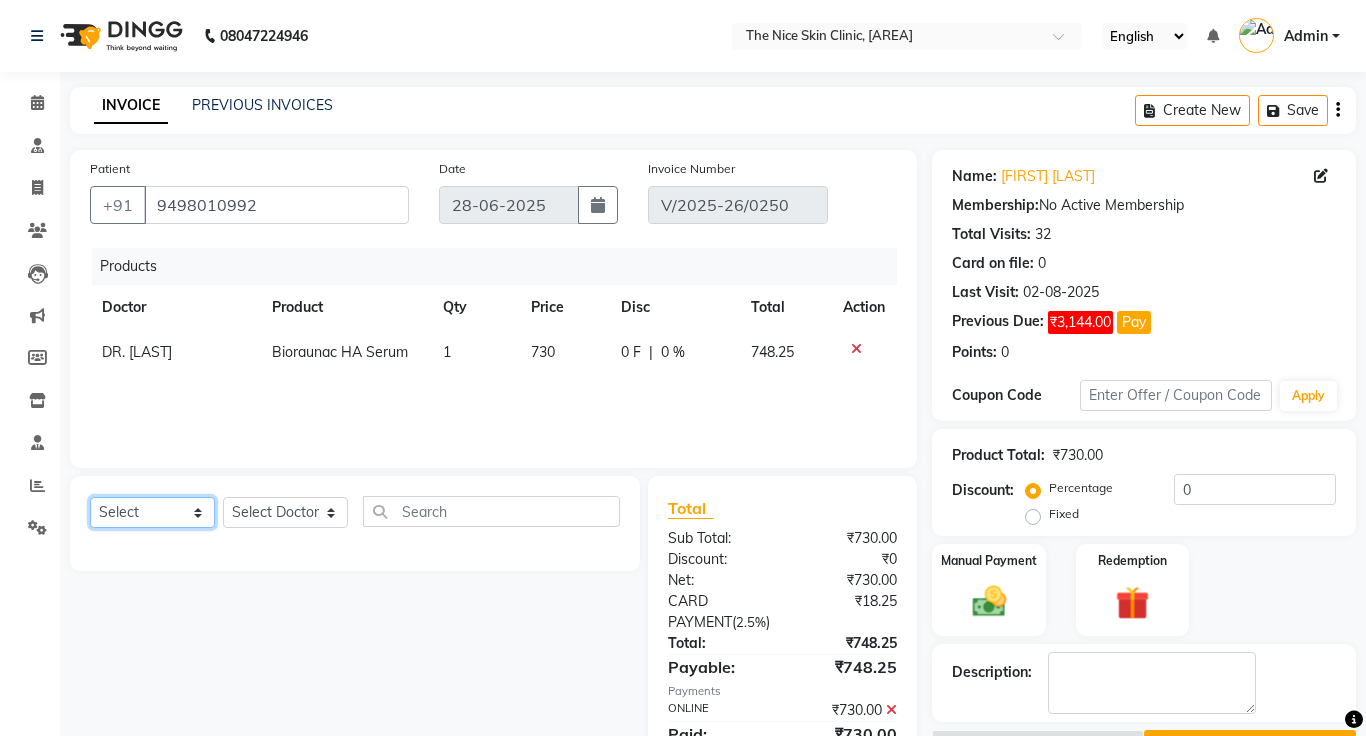 select on "product" 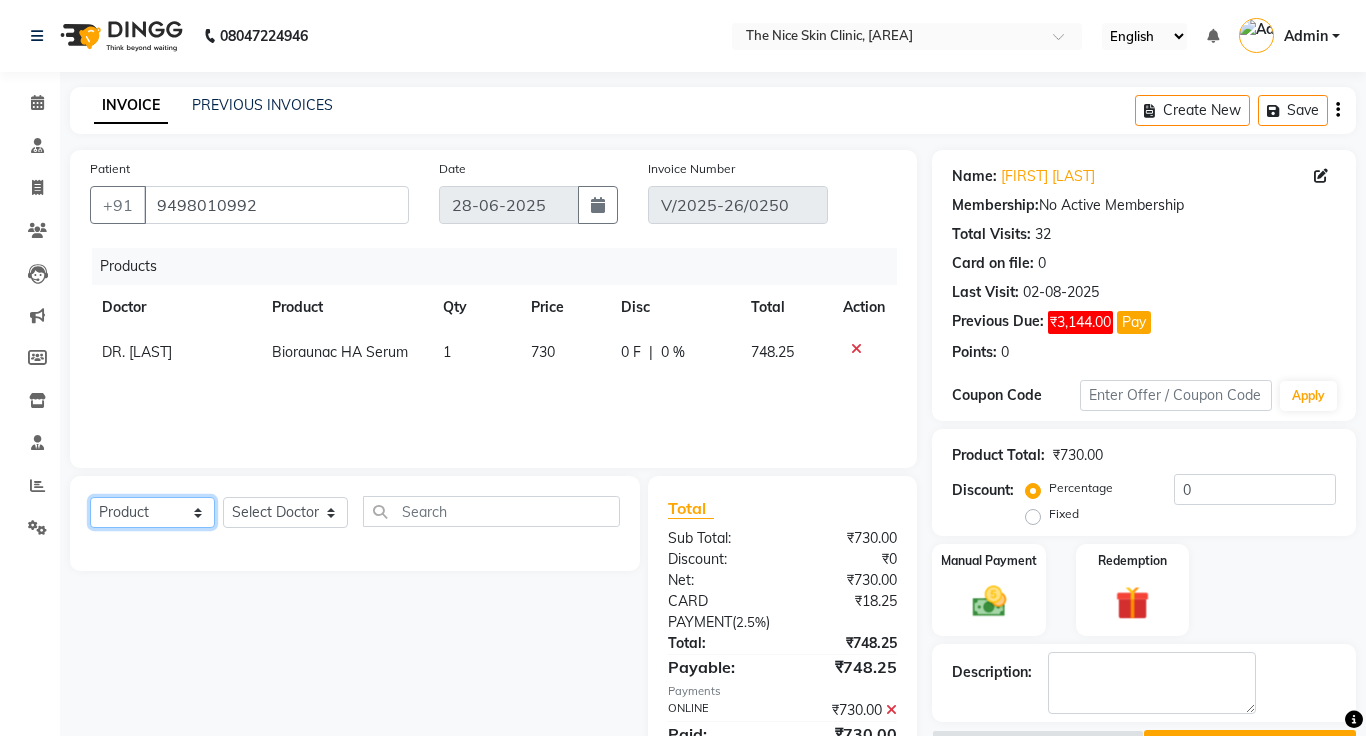 click on "Select  Service  Product  Membership  Package Voucher Prepaid Gift Card" 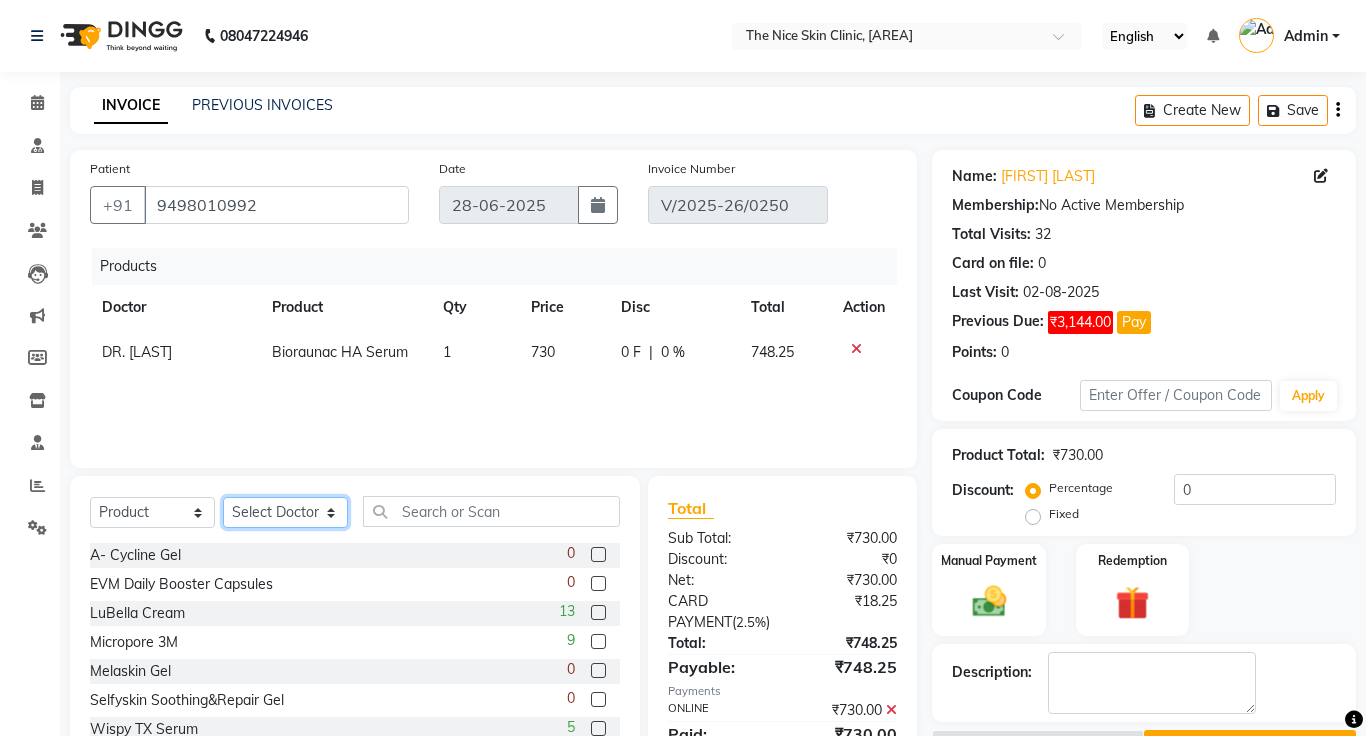 click on "Select Doctor [FIRST] [LAST] DR. JOSEPH DR. RAYMUS [FIRST] [LAST] [LAST]" 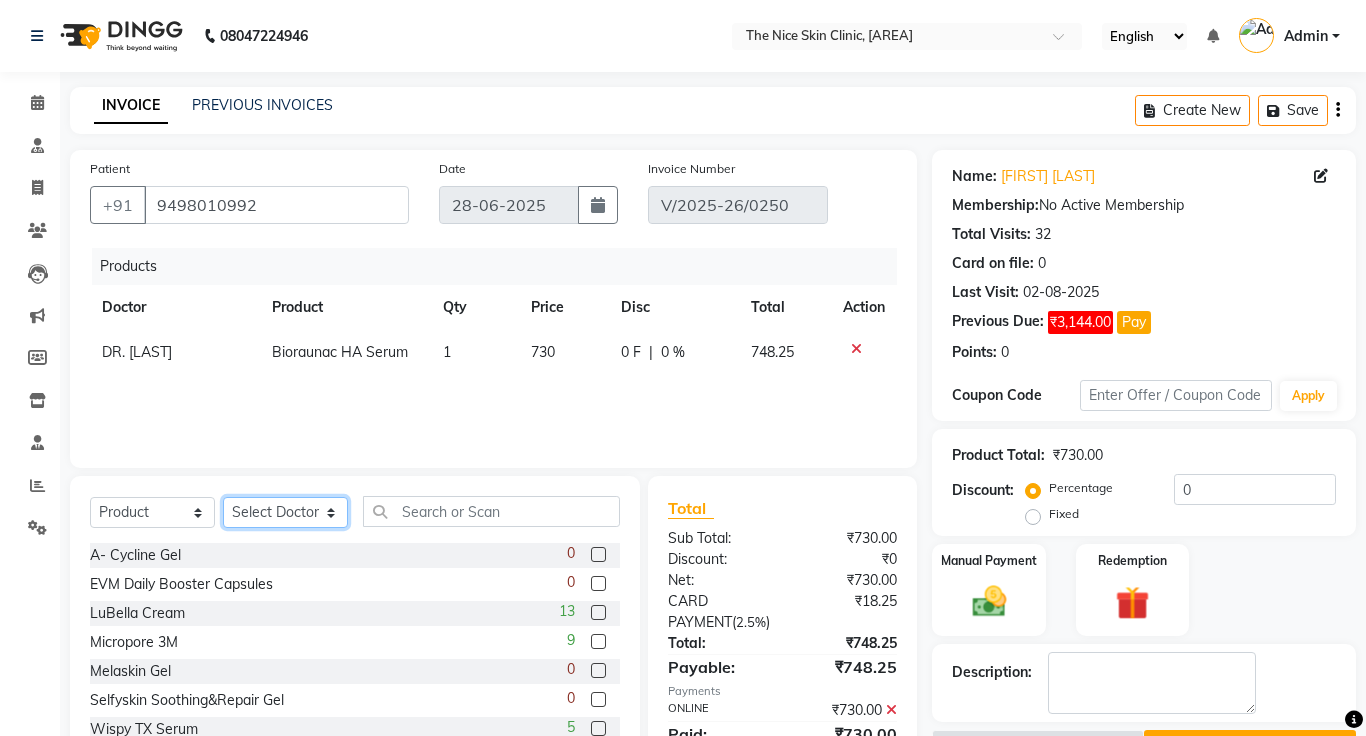 select on "1297" 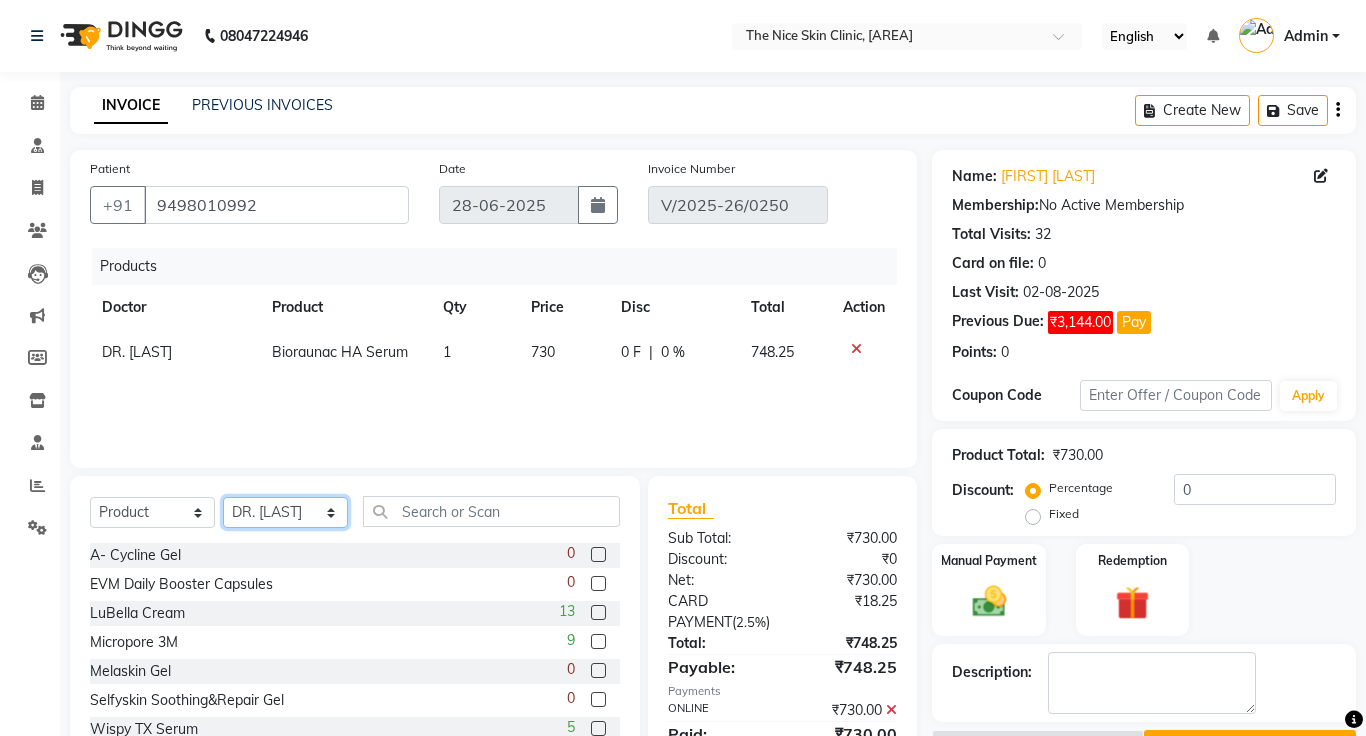 click on "Select Doctor [FIRST] [LAST] DR. JOSEPH DR. RAYMUS [FIRST] [LAST] [LAST]" 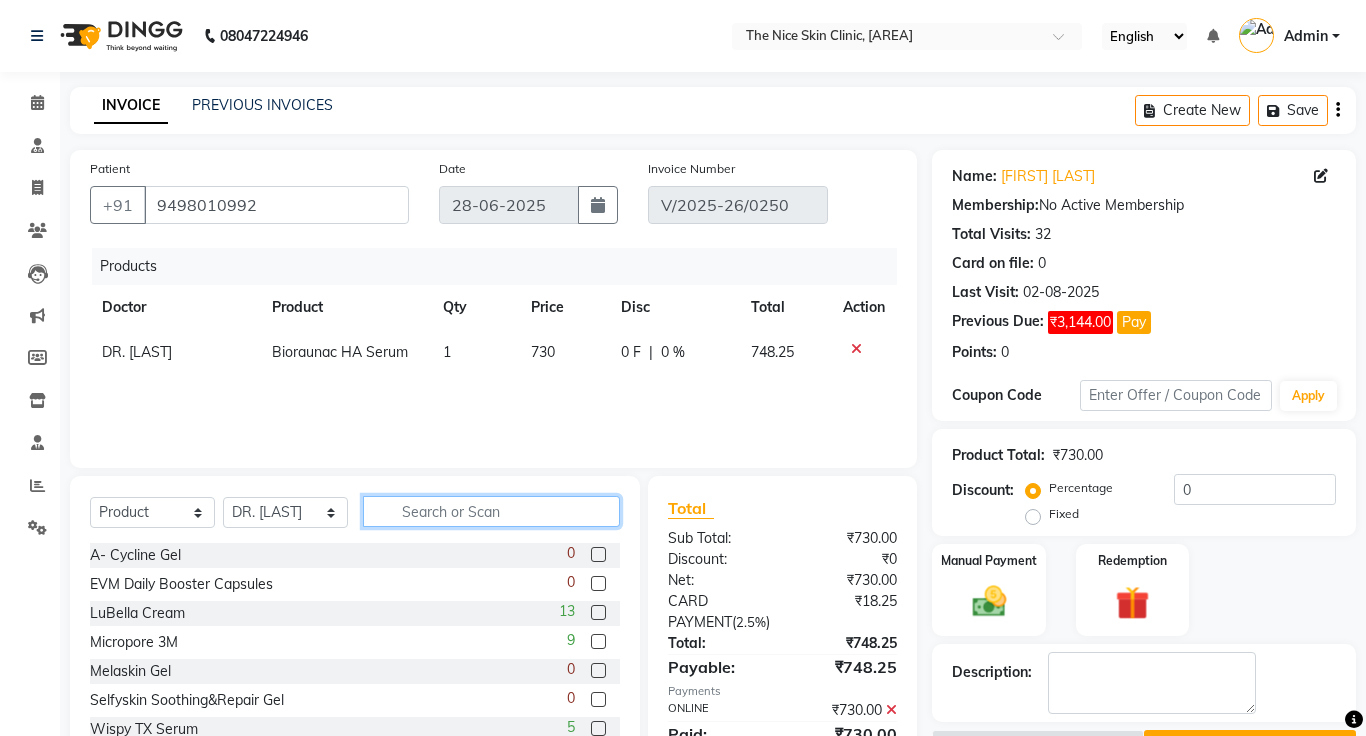 click 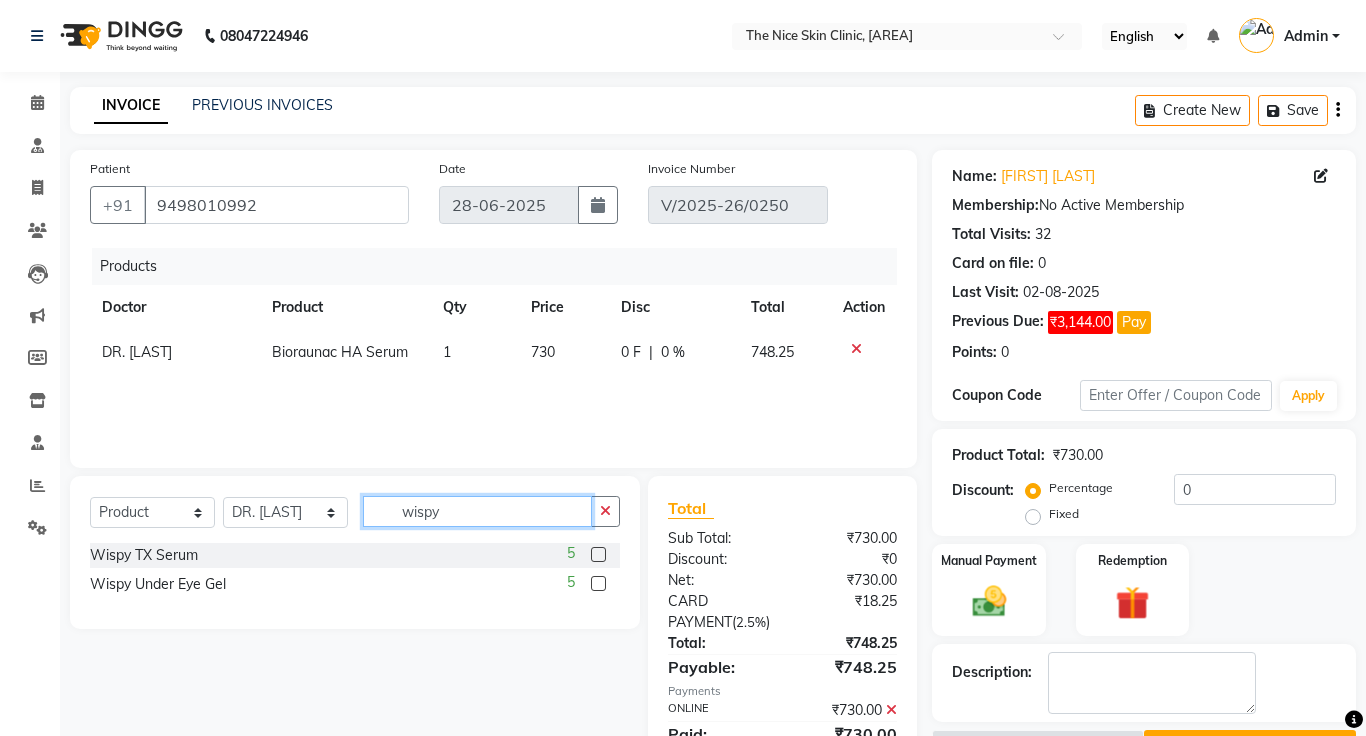 type on "wispy" 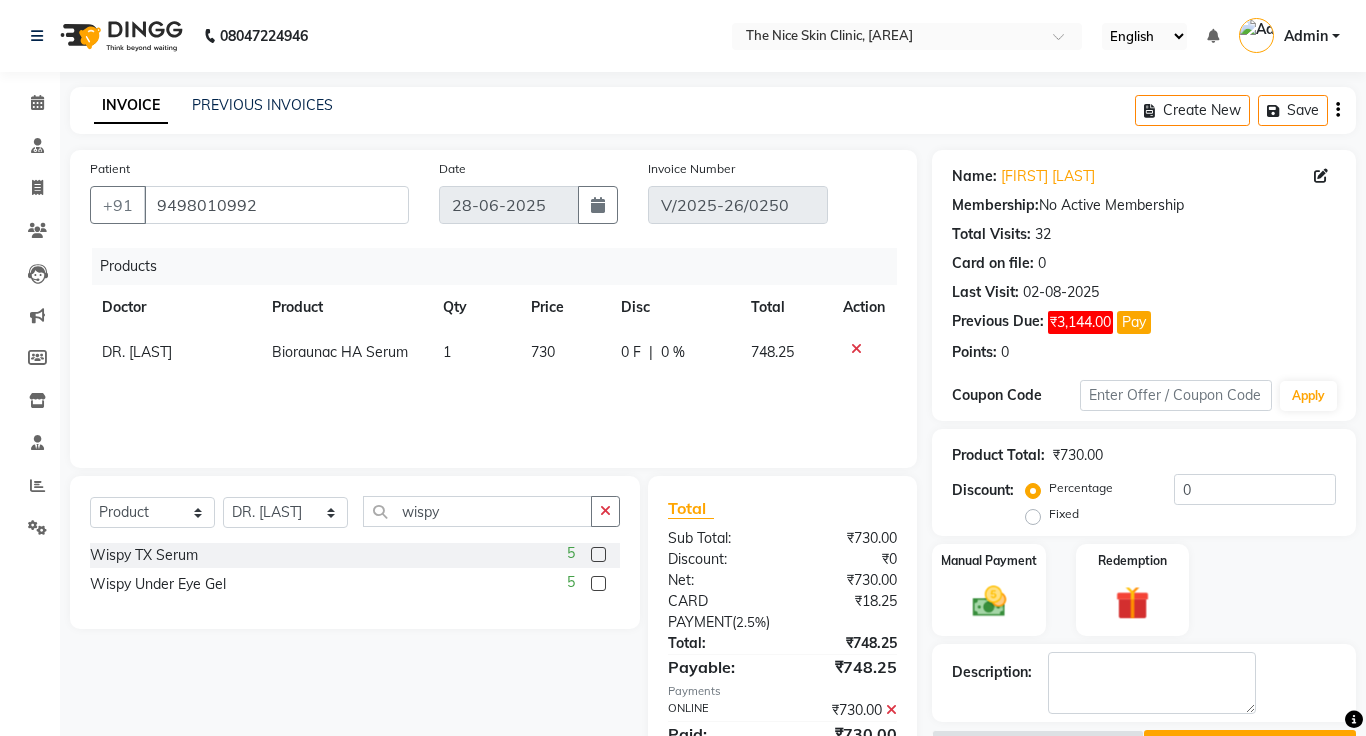click 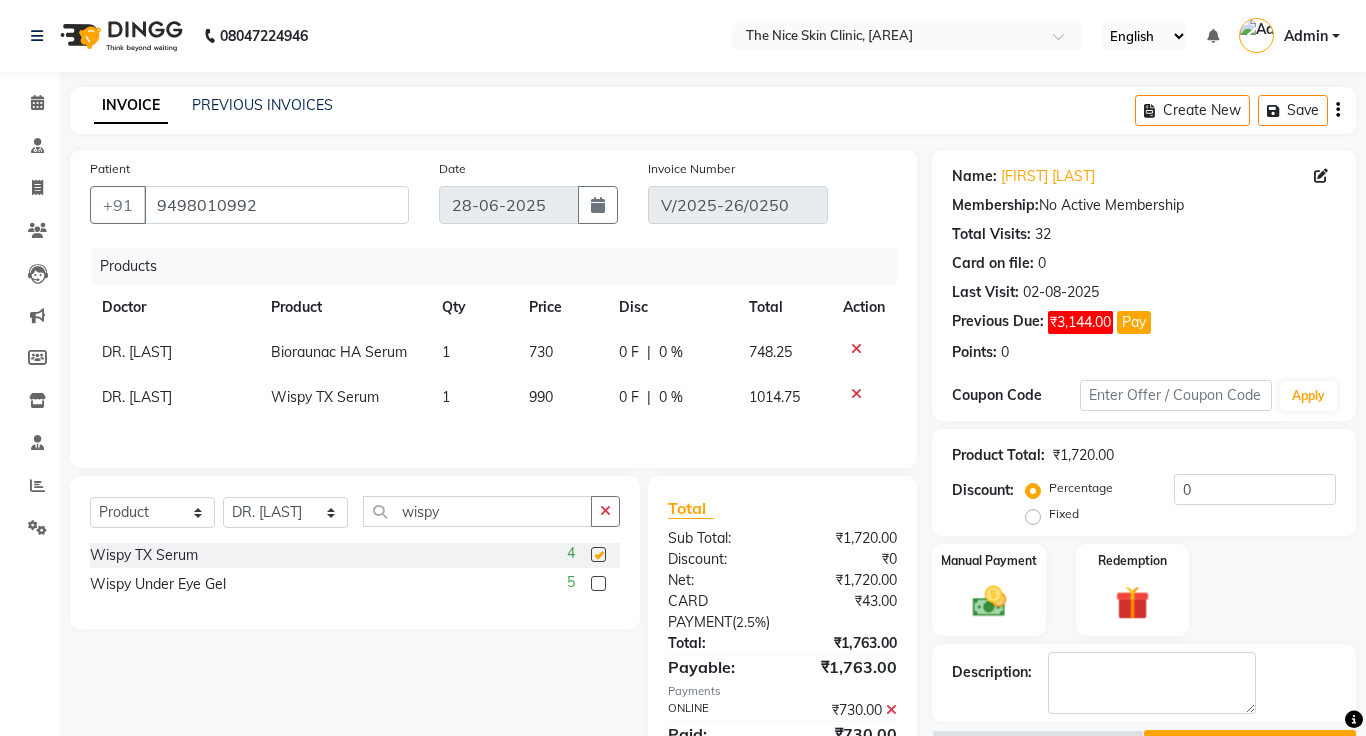 checkbox on "false" 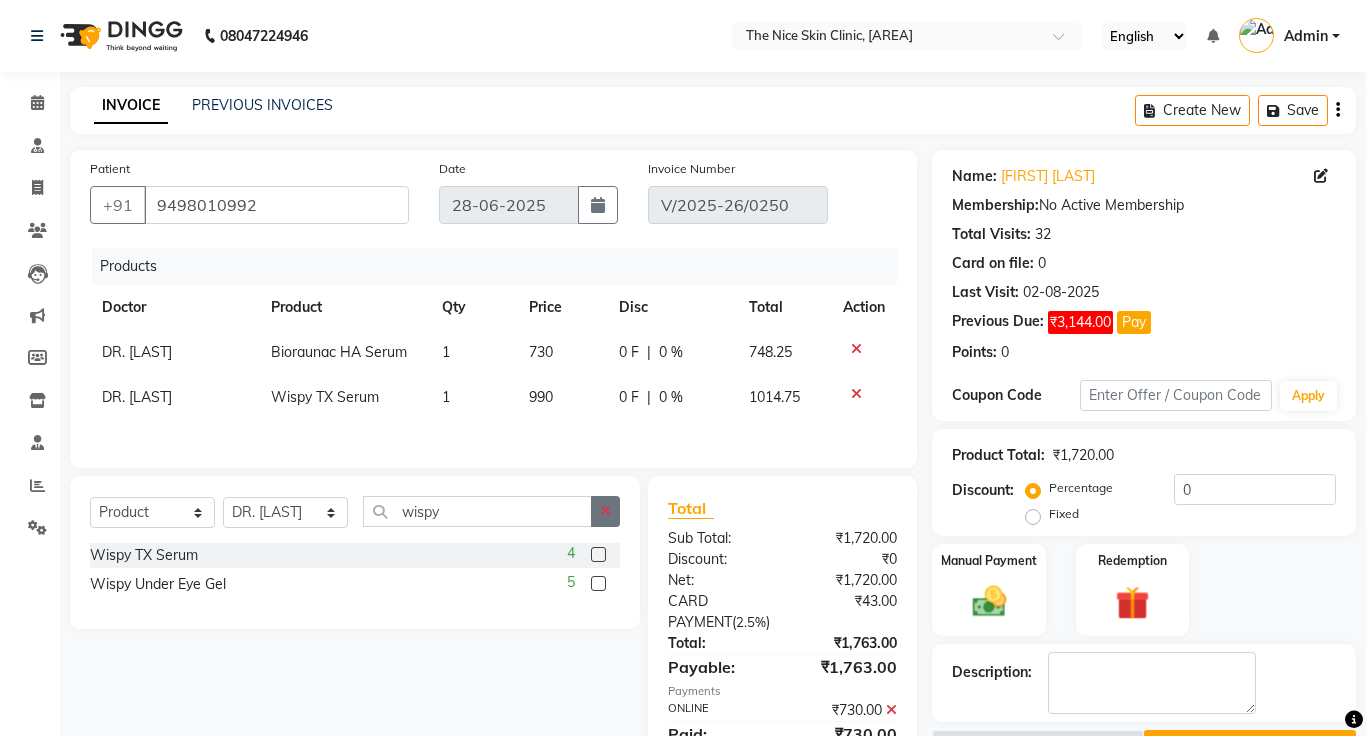 click 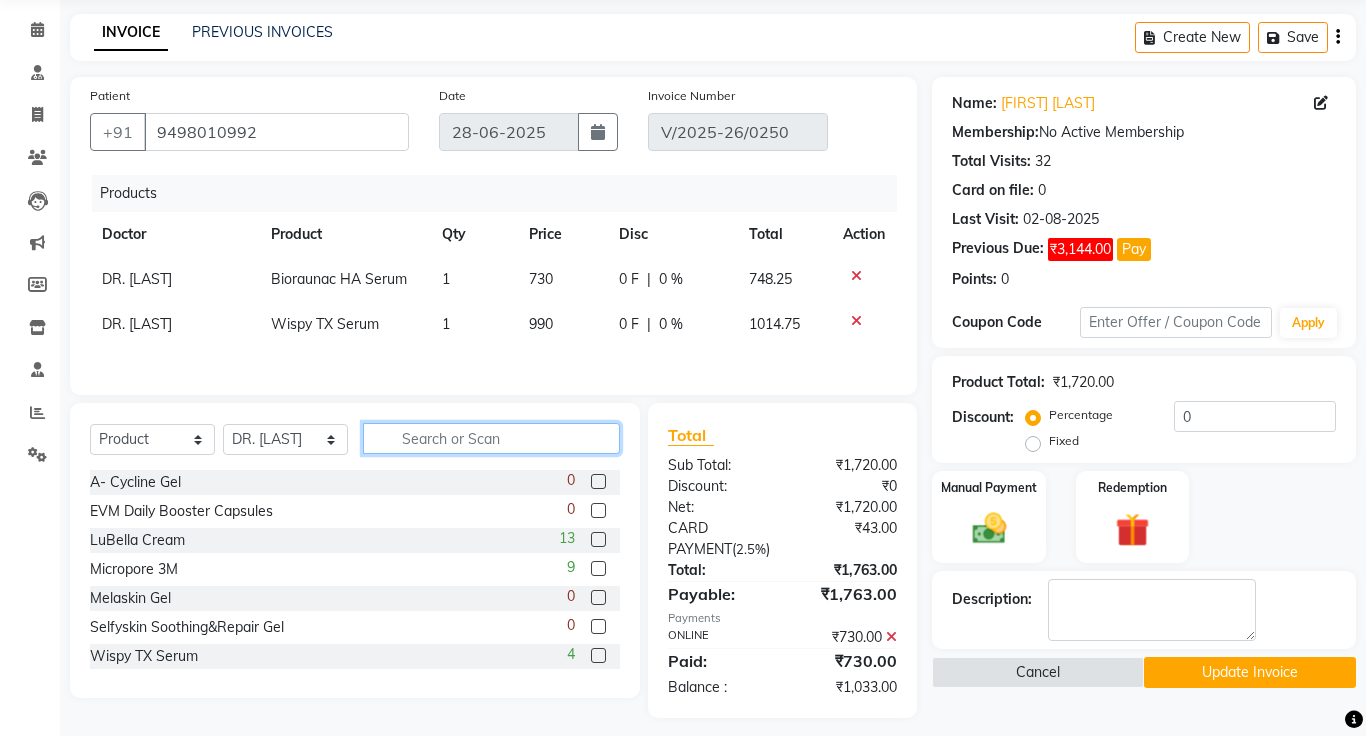 scroll, scrollTop: 69, scrollLeft: 0, axis: vertical 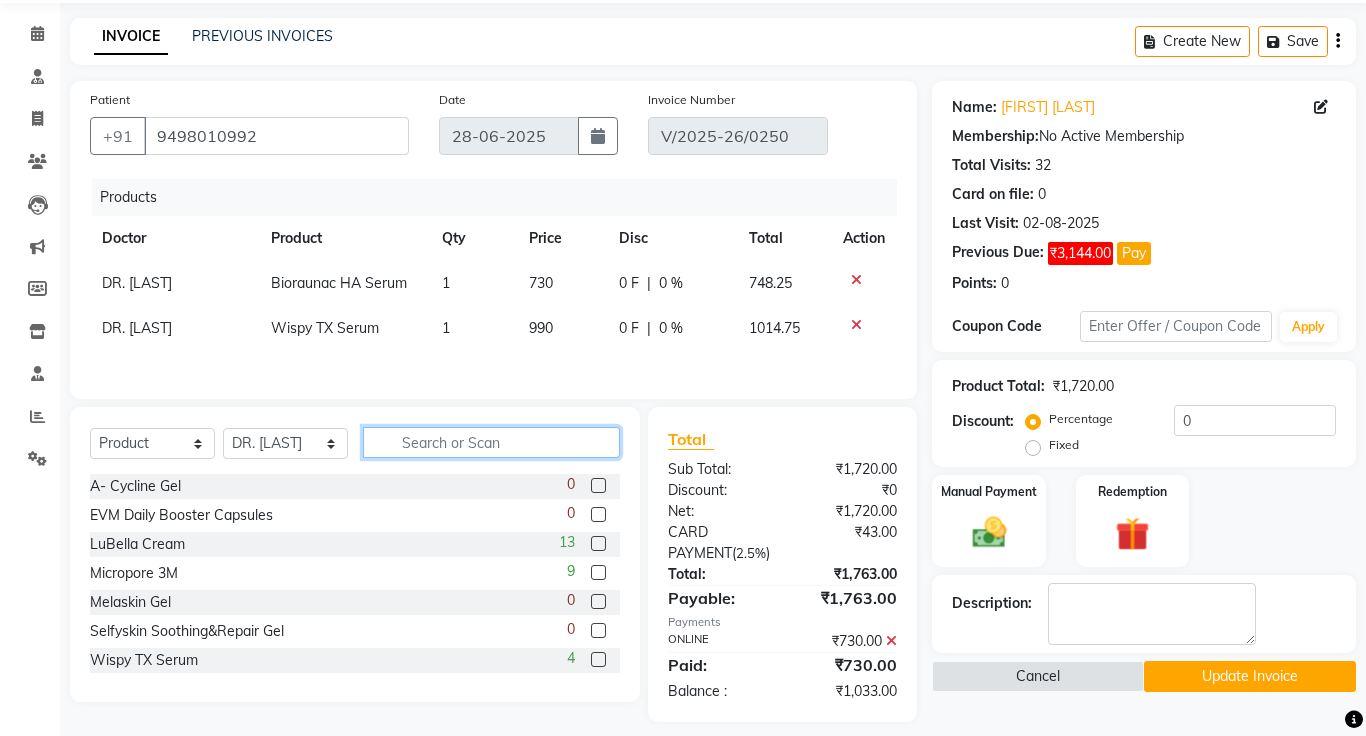 click 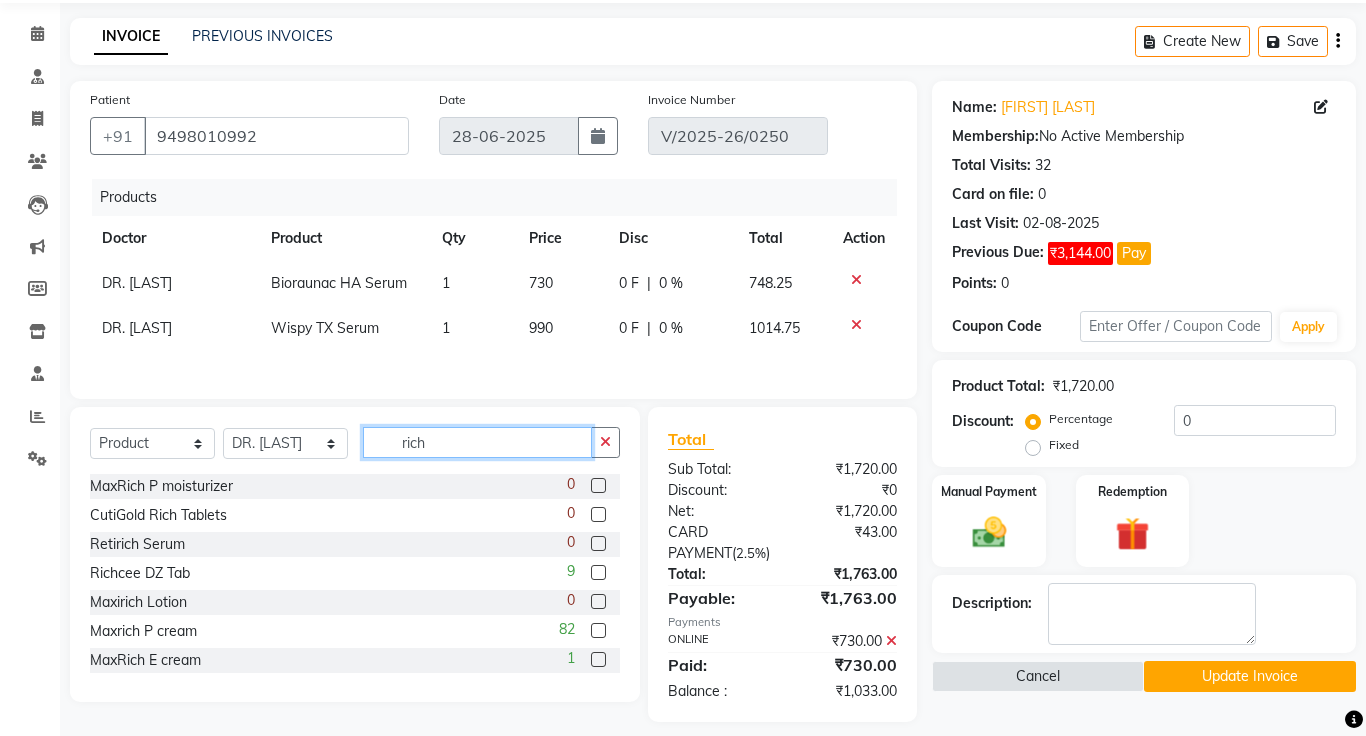 type on "rich" 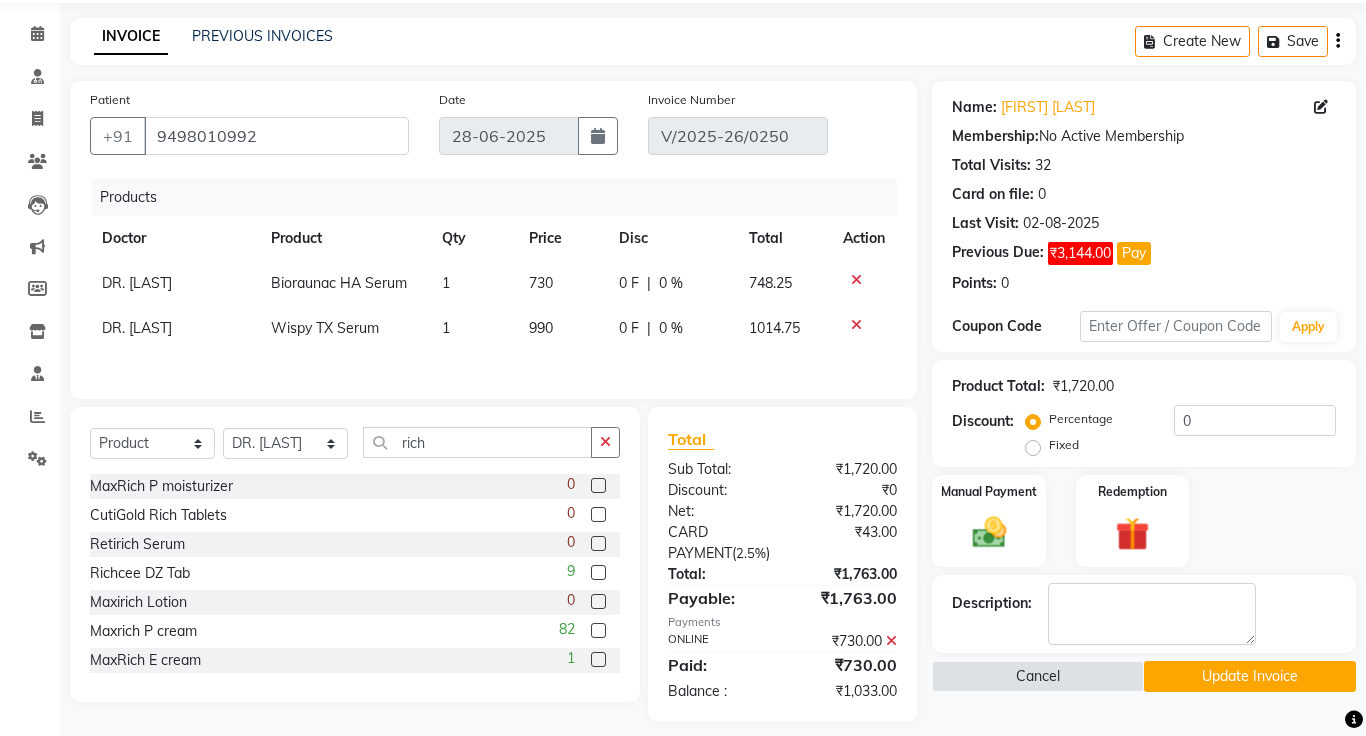 click 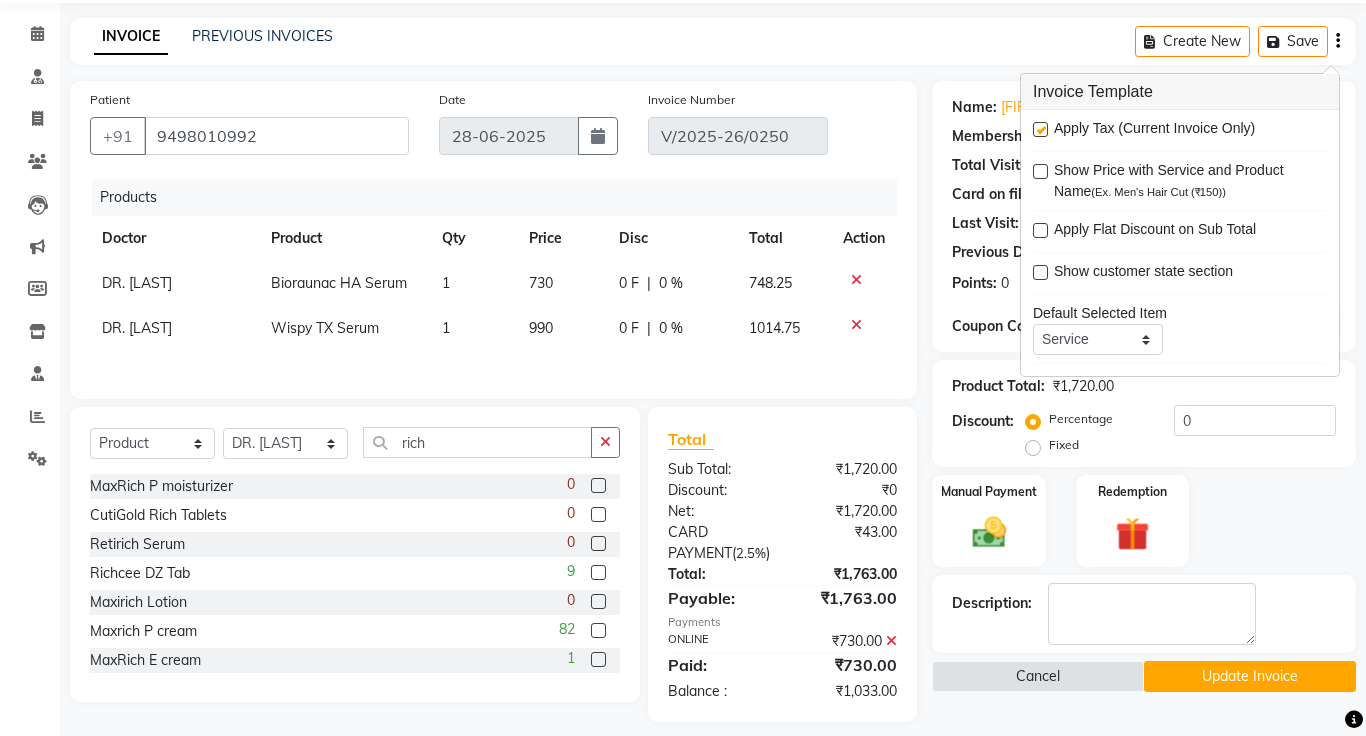 click at bounding box center (1040, 129) 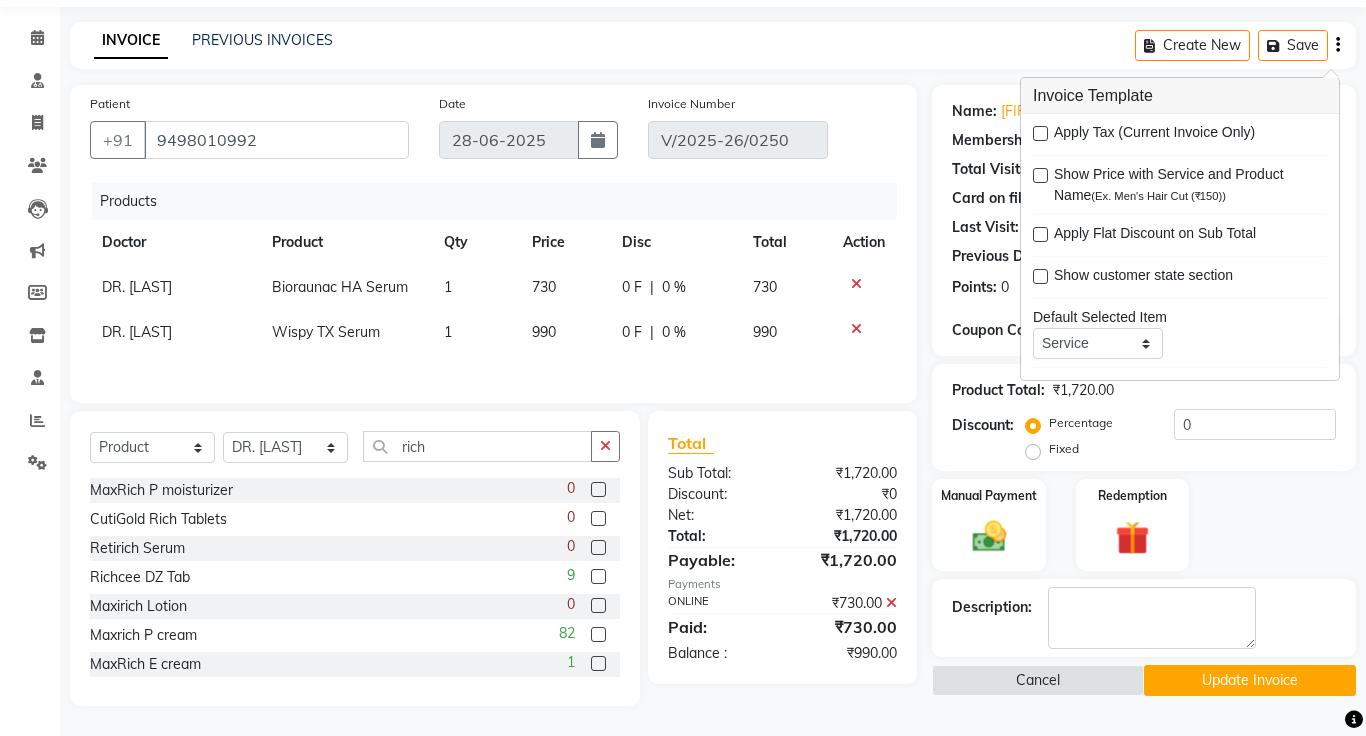 scroll, scrollTop: 65, scrollLeft: 0, axis: vertical 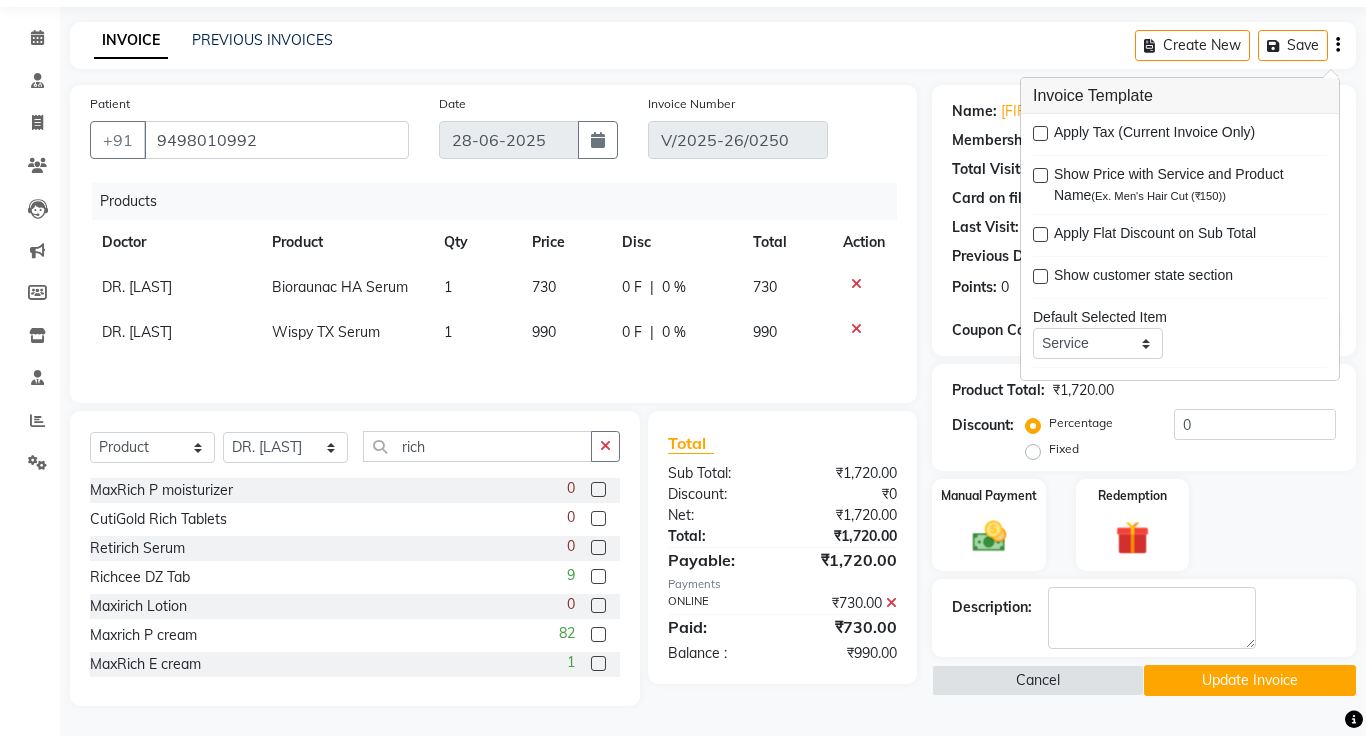 click on "INVOICE PREVIOUS INVOICES Create New   Save" 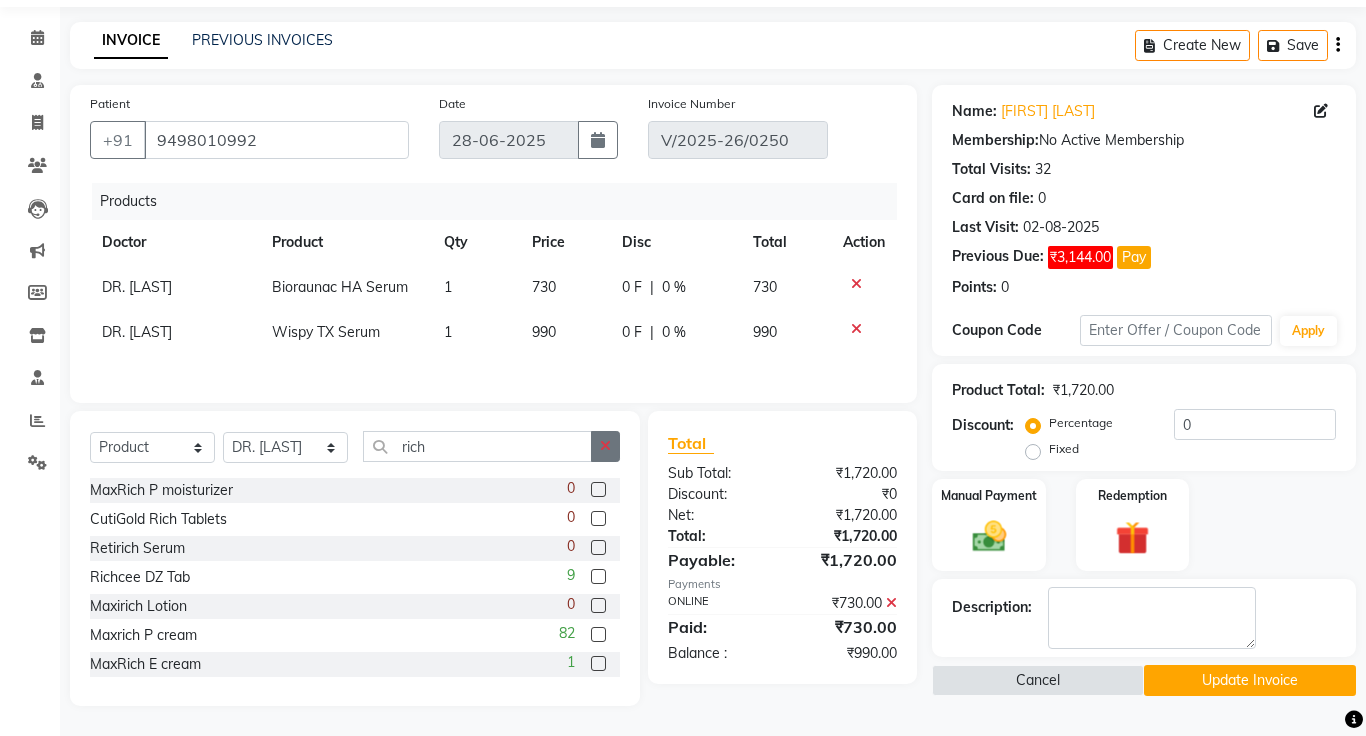 click 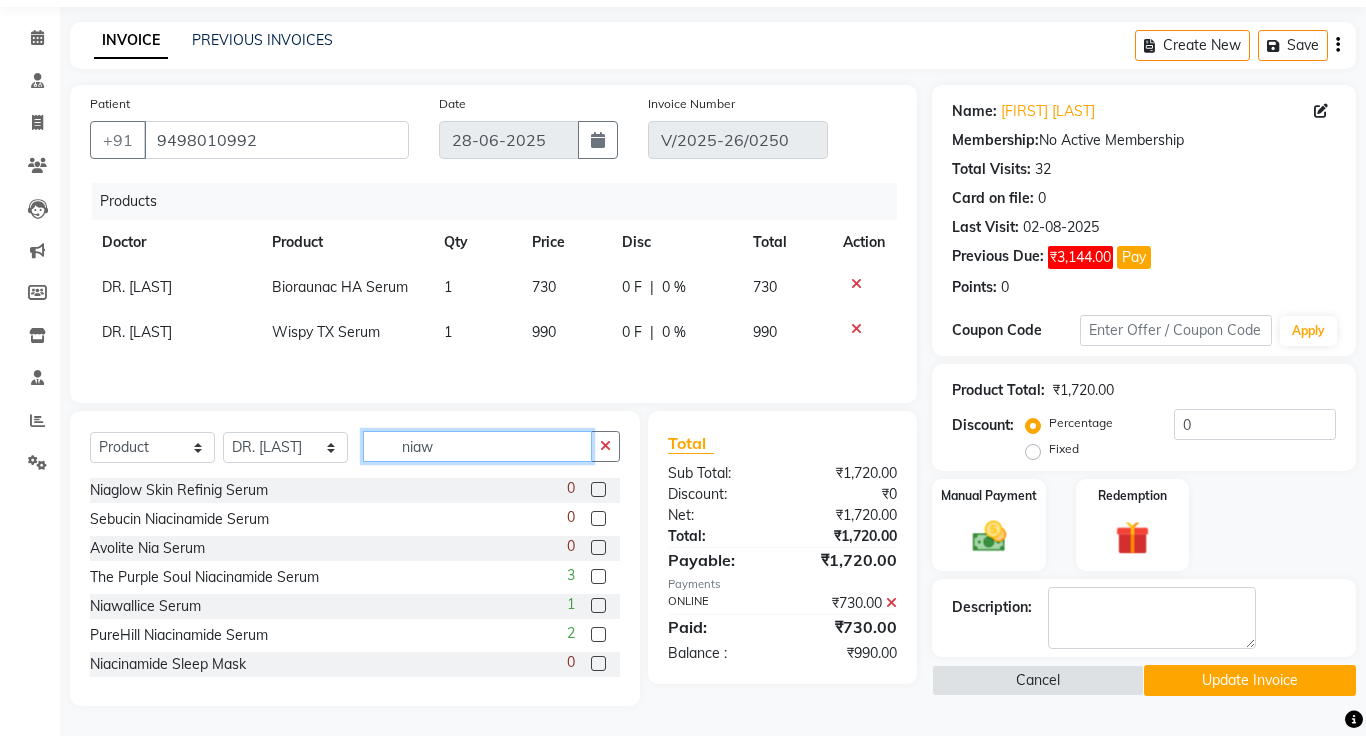 scroll, scrollTop: 55, scrollLeft: 0, axis: vertical 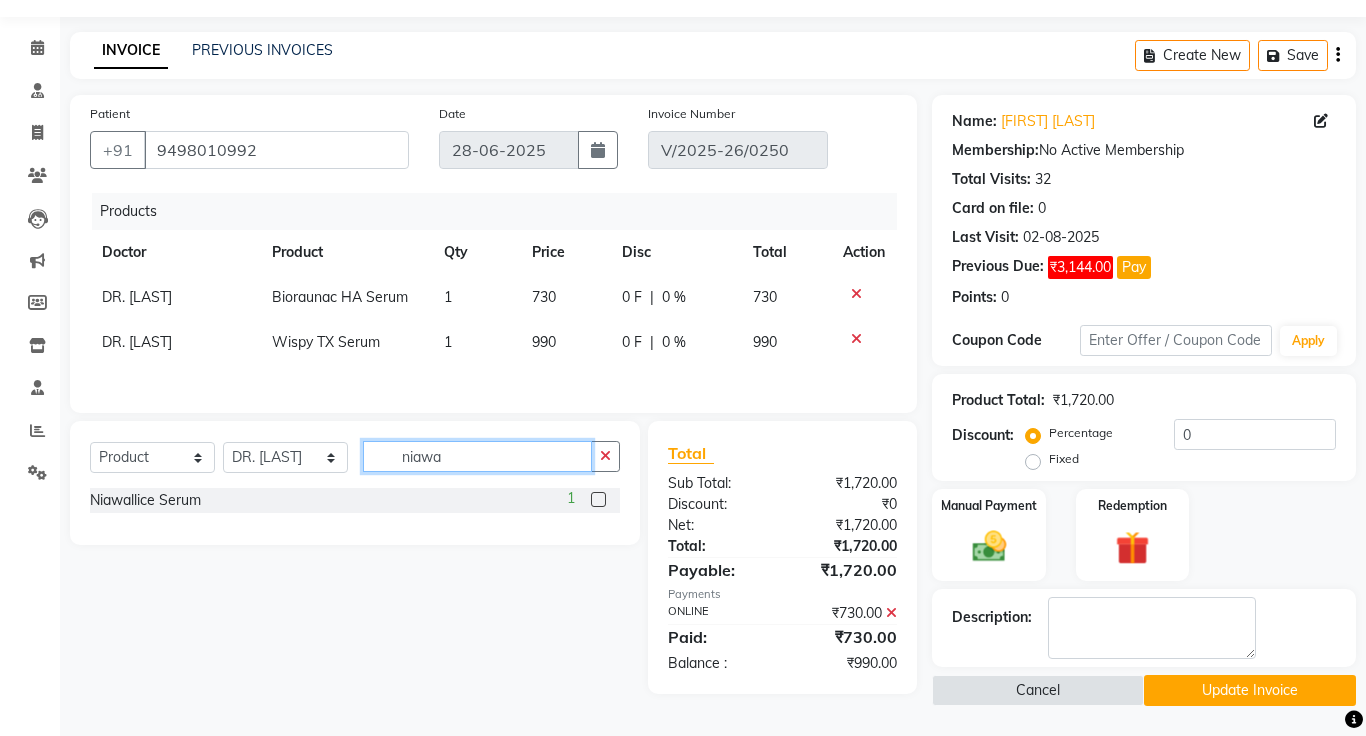 type on "niawa" 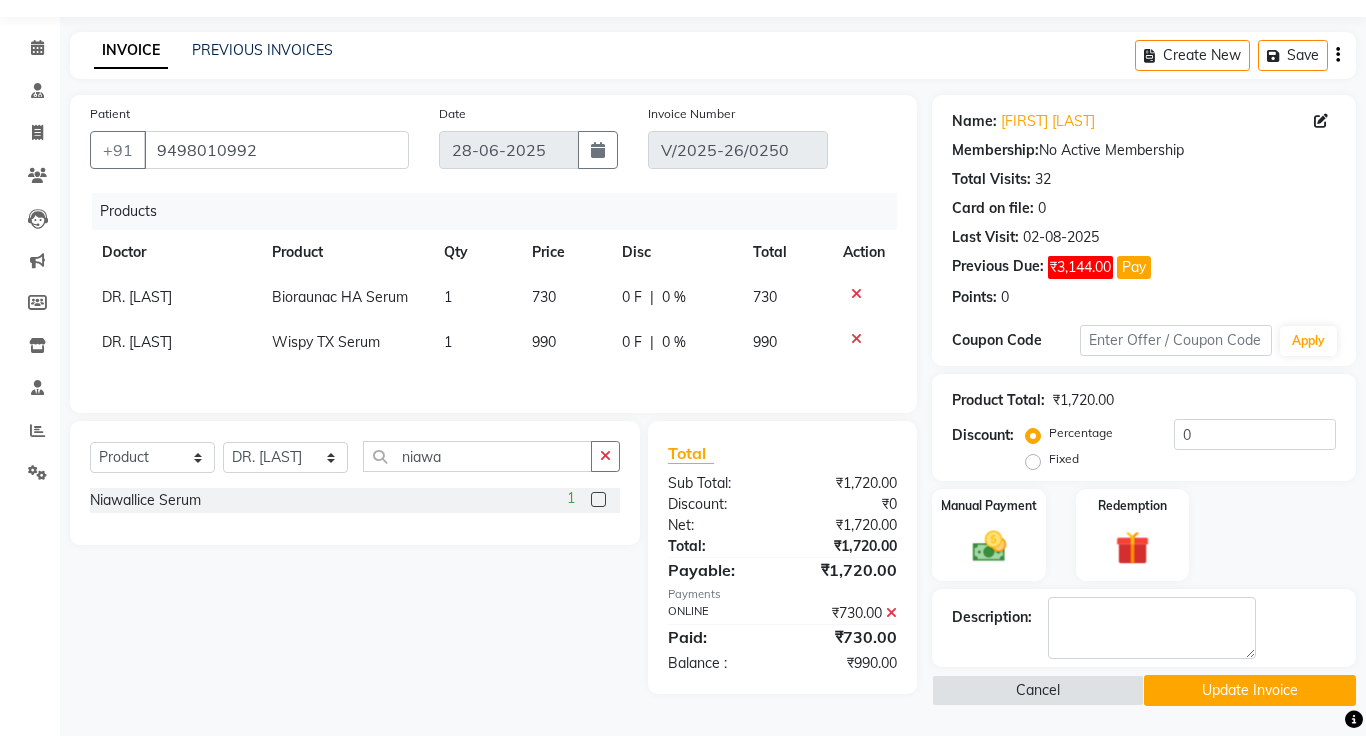 click 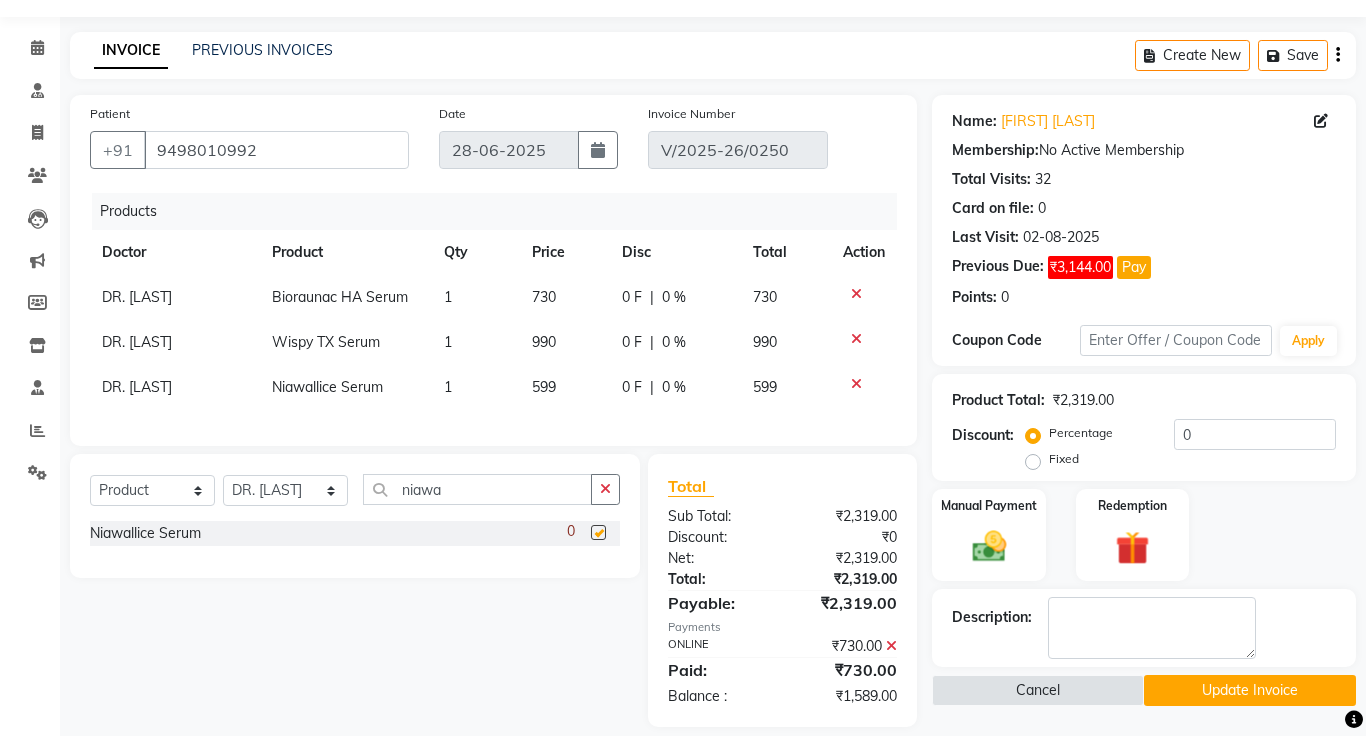 checkbox on "false" 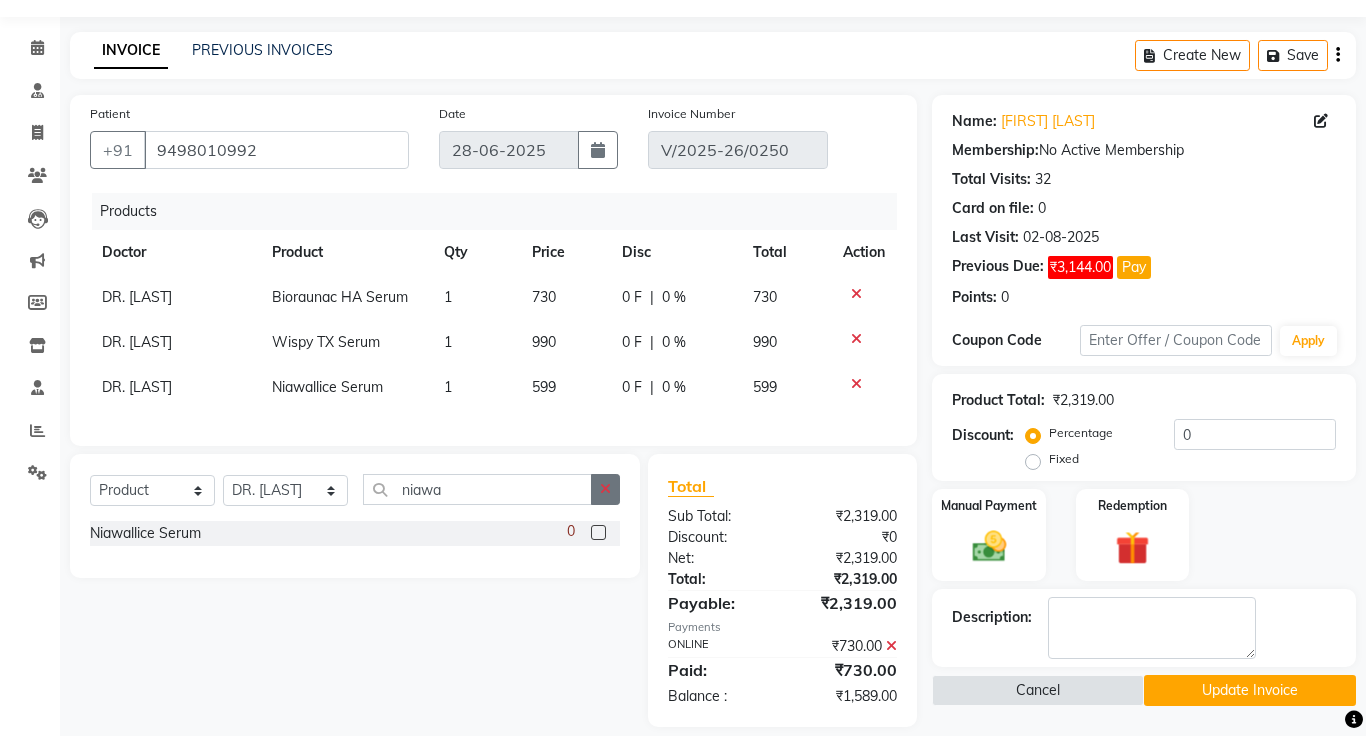 click 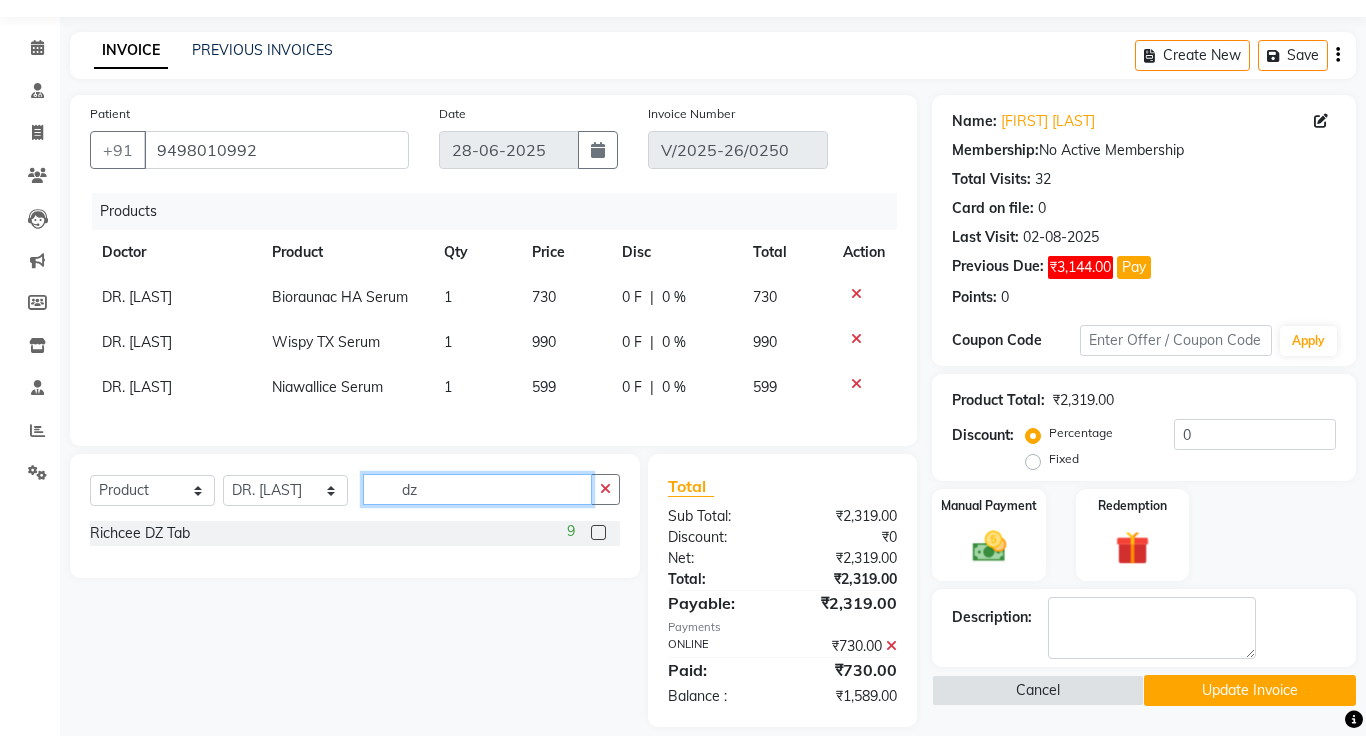 type on "dz" 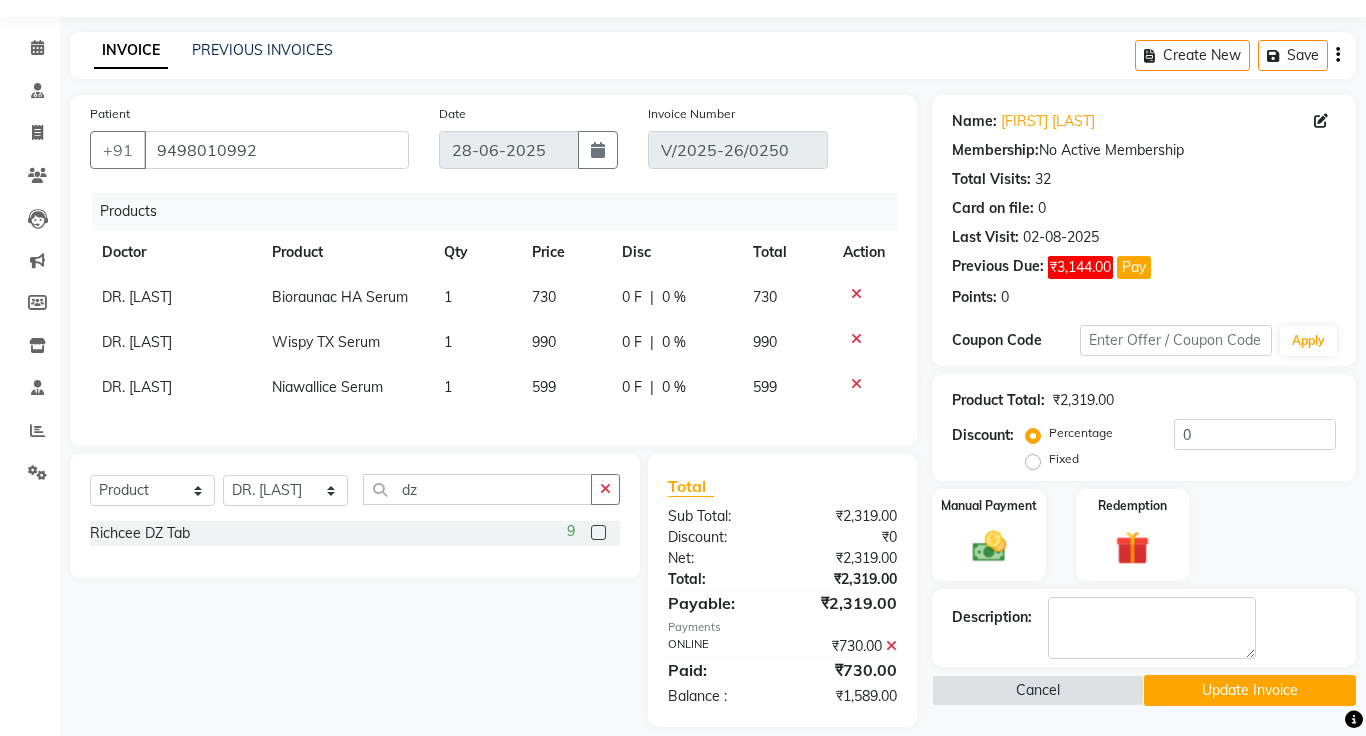 click 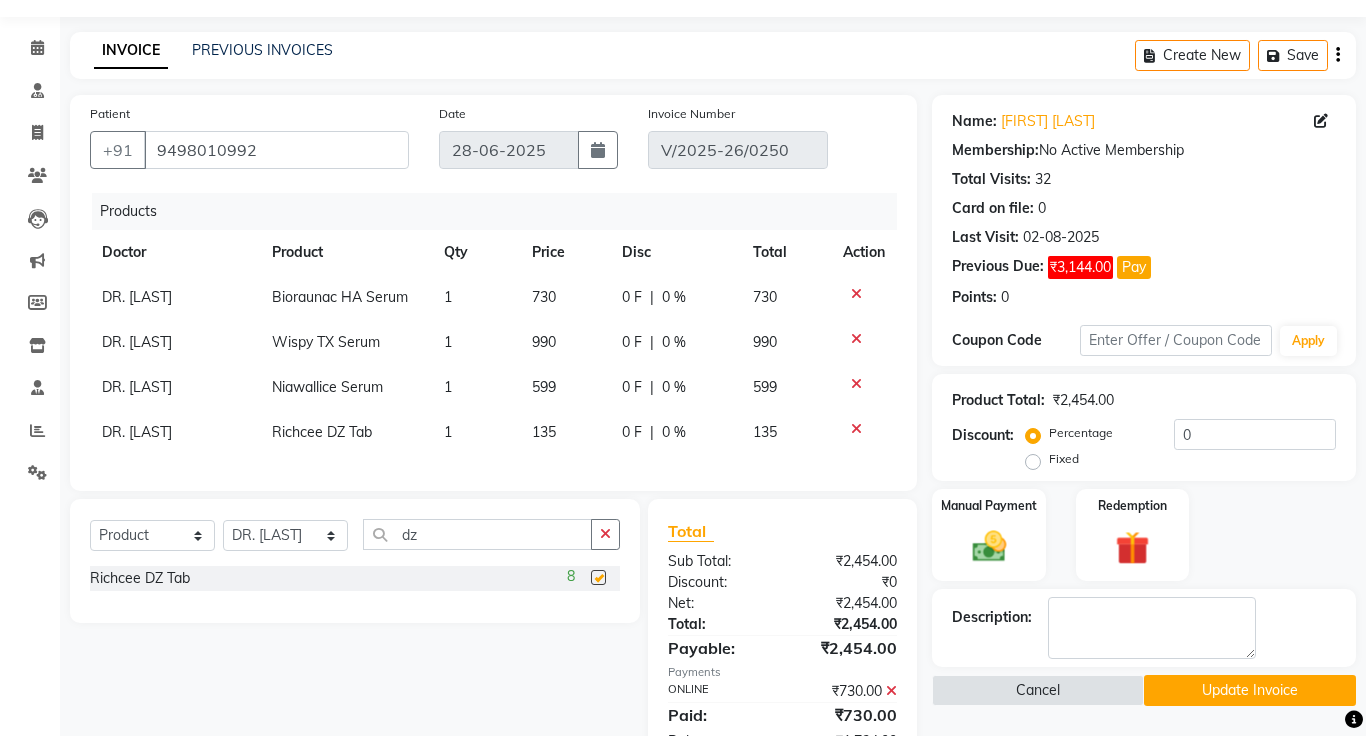 scroll, scrollTop: 121, scrollLeft: 0, axis: vertical 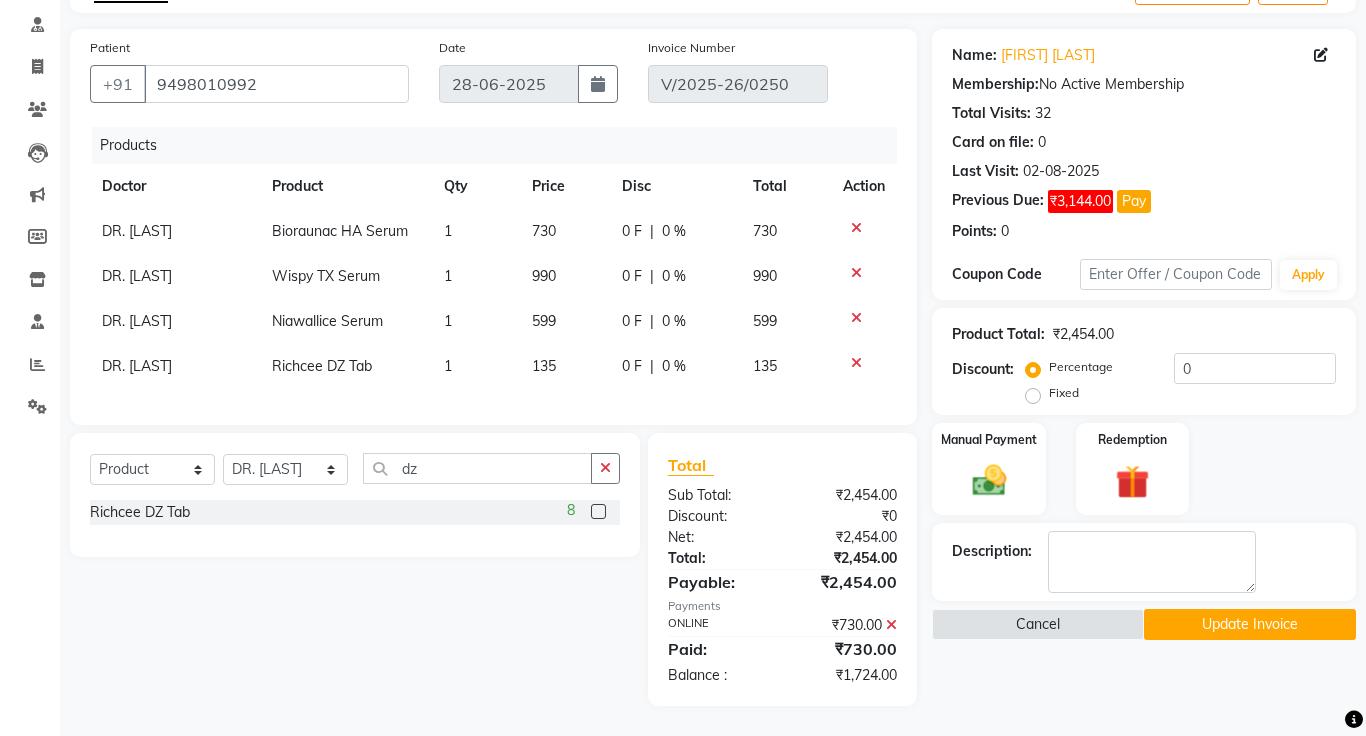 checkbox on "false" 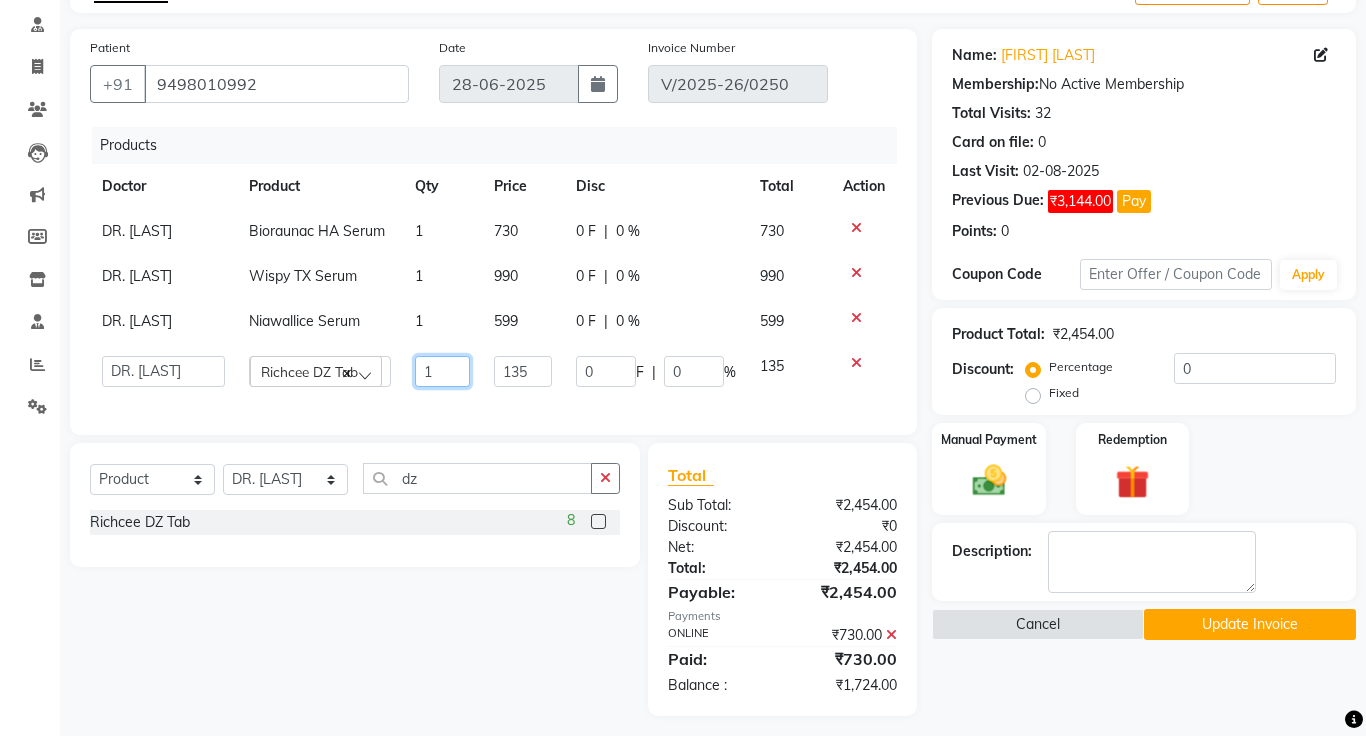 click on "1" 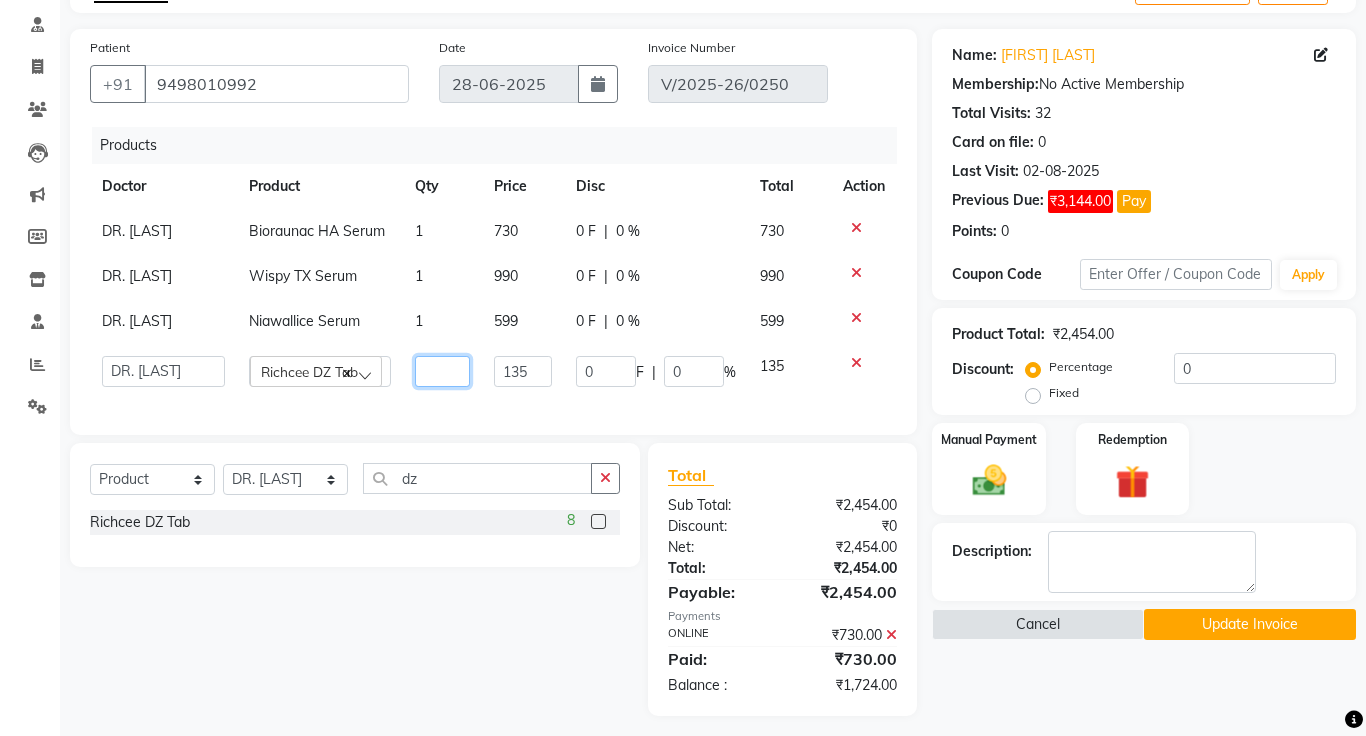 type on "2" 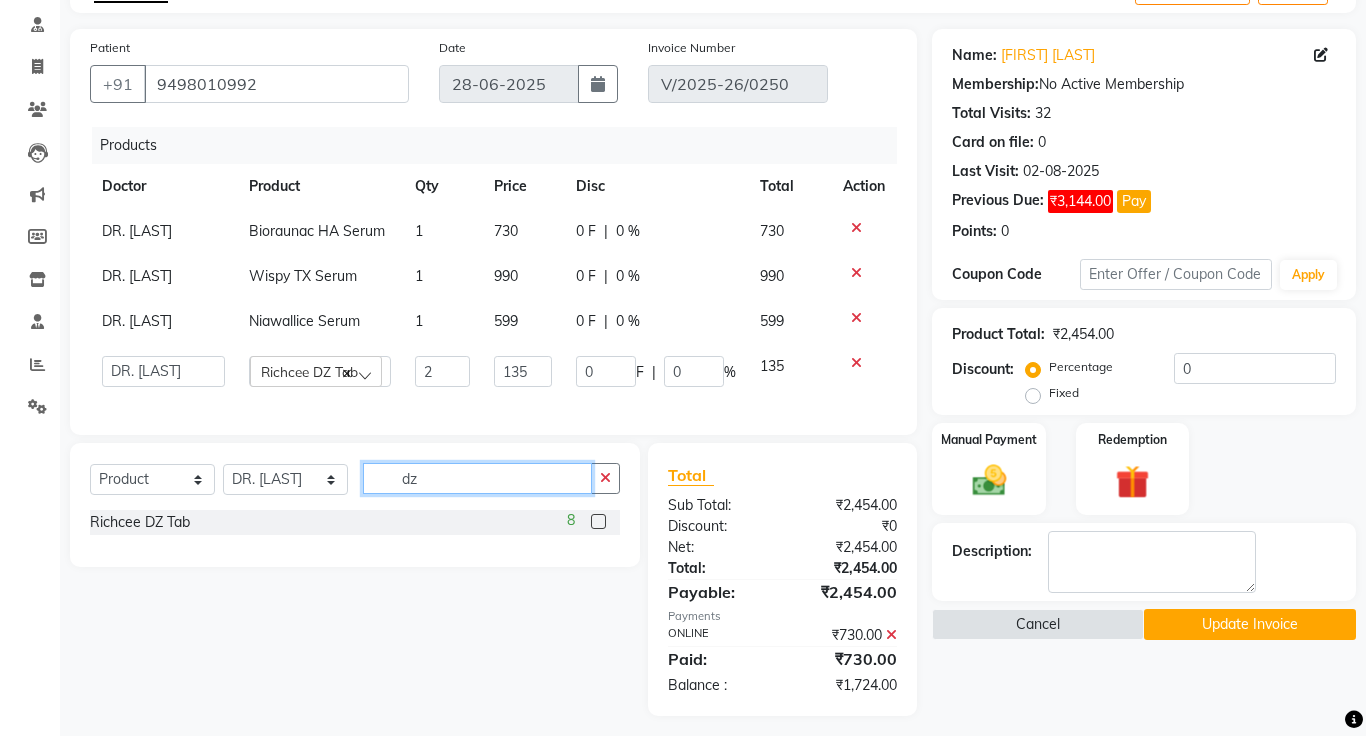 click on "dz" 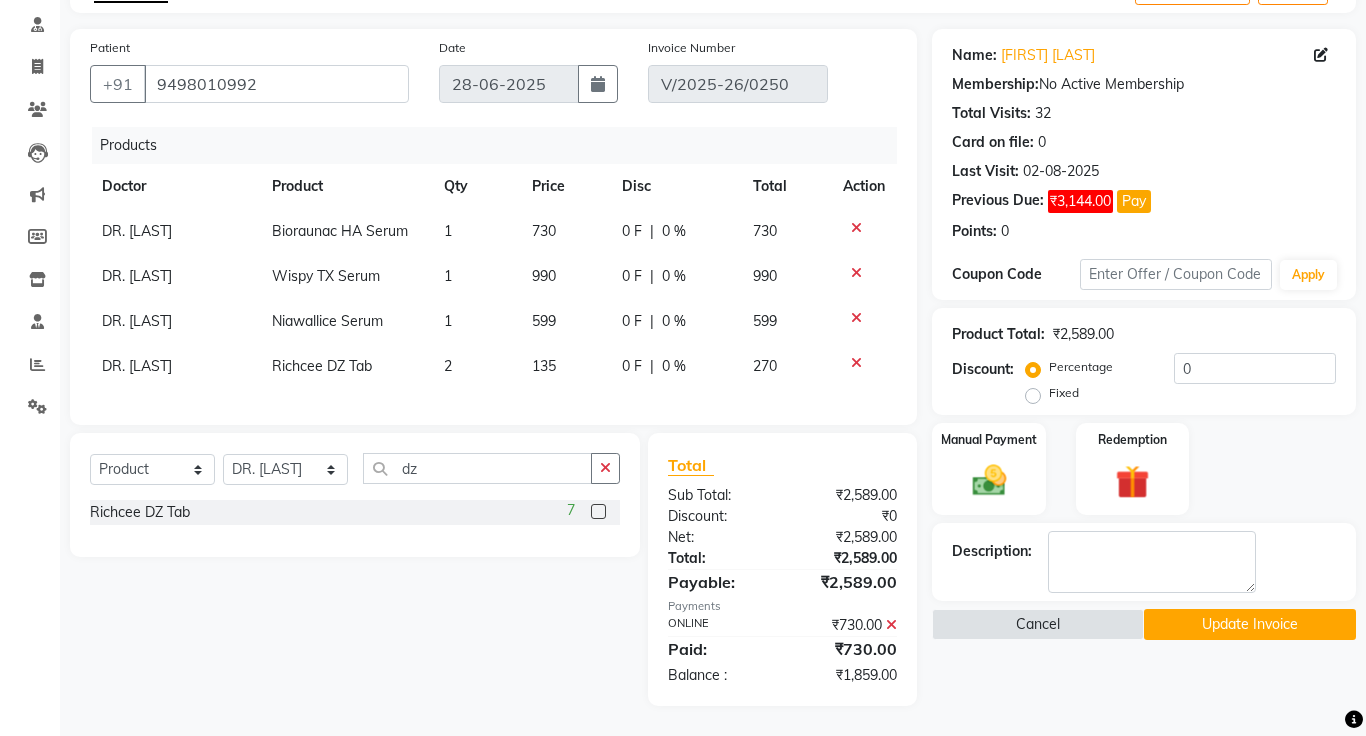 click 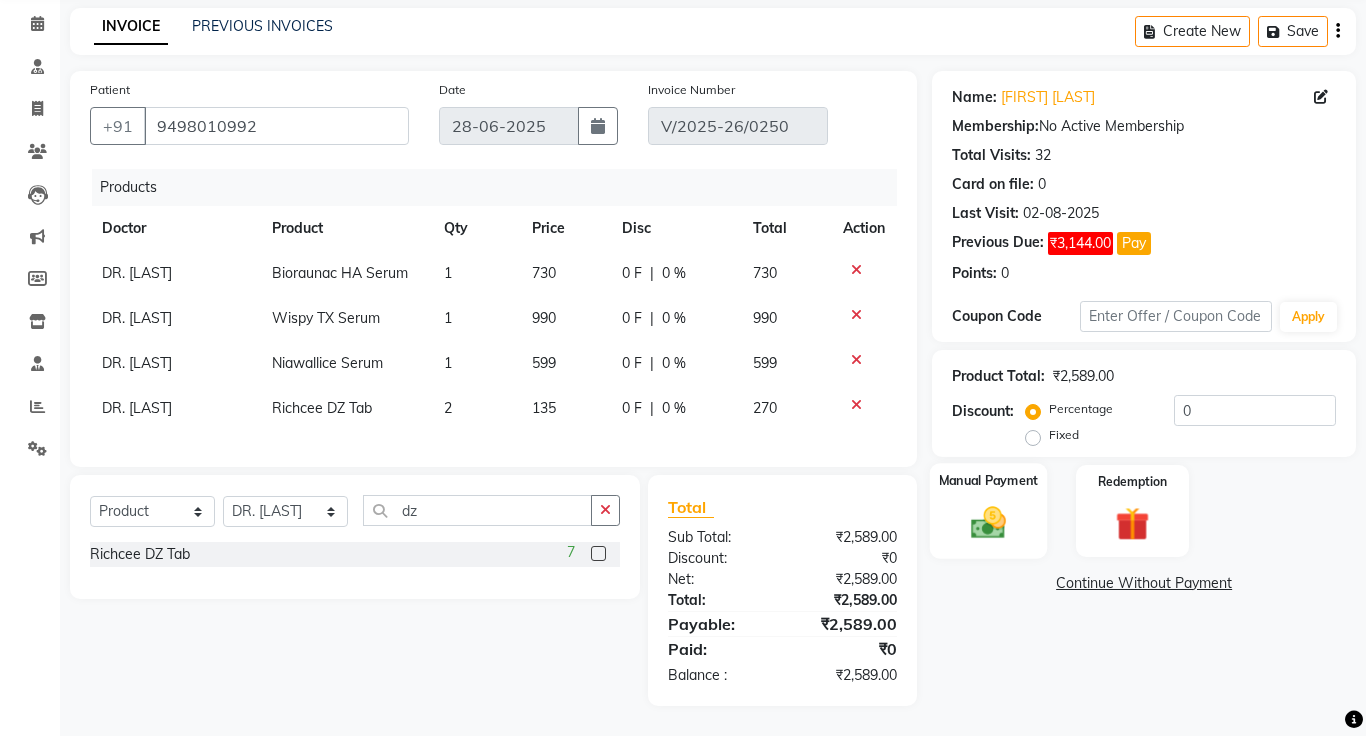 click 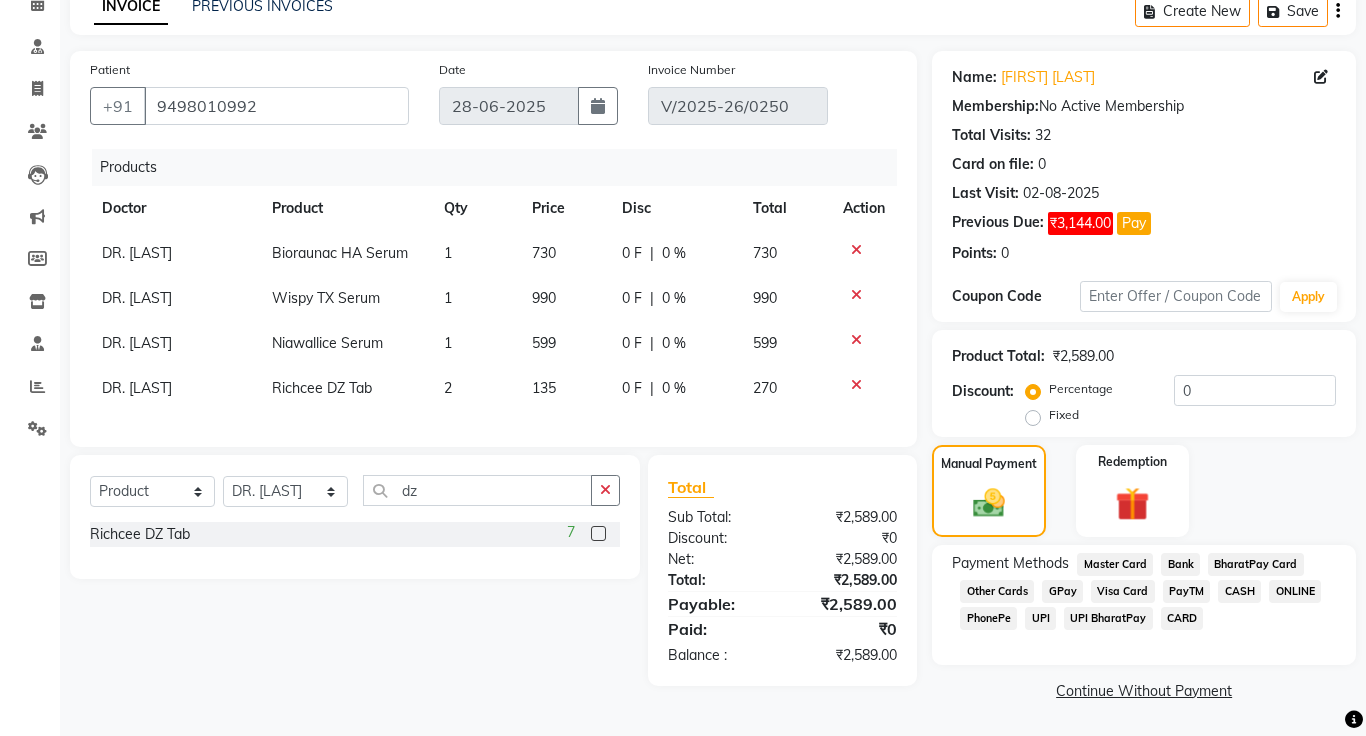 click on "ONLINE" 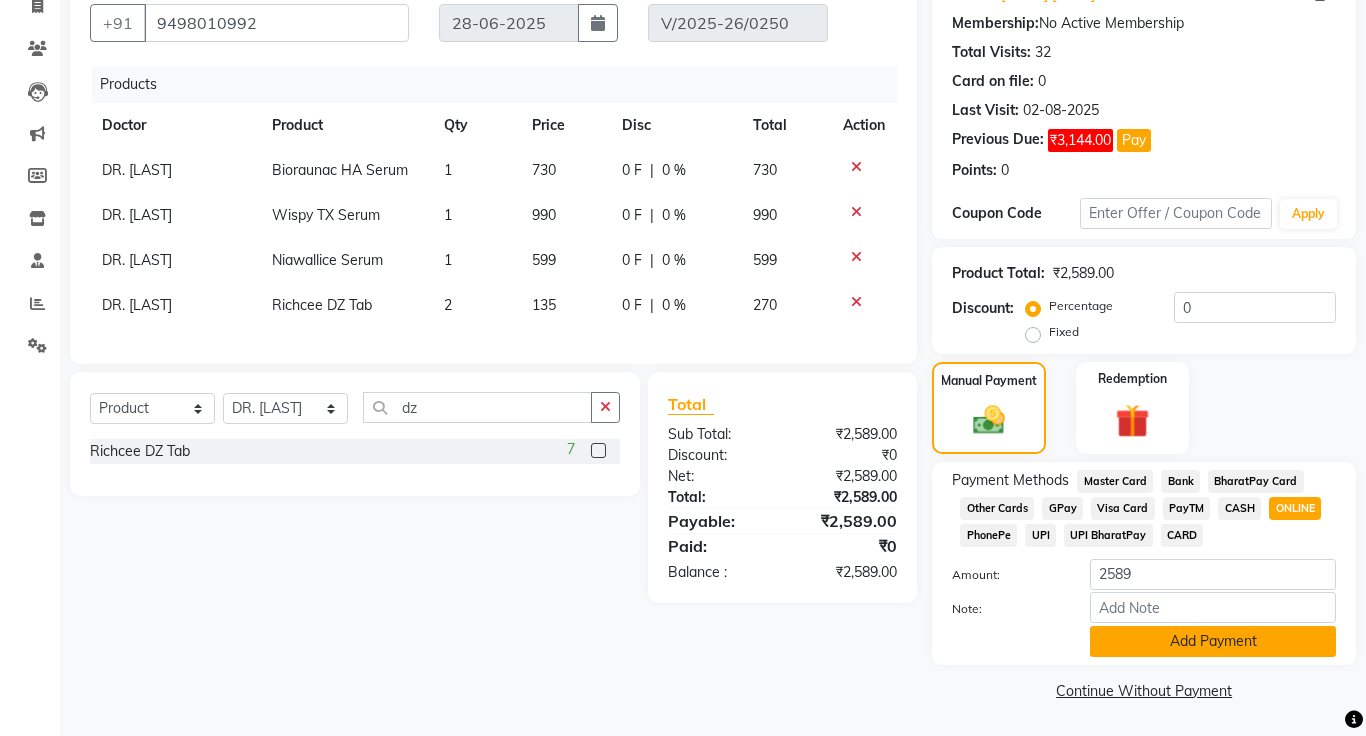 click on "Add Payment" 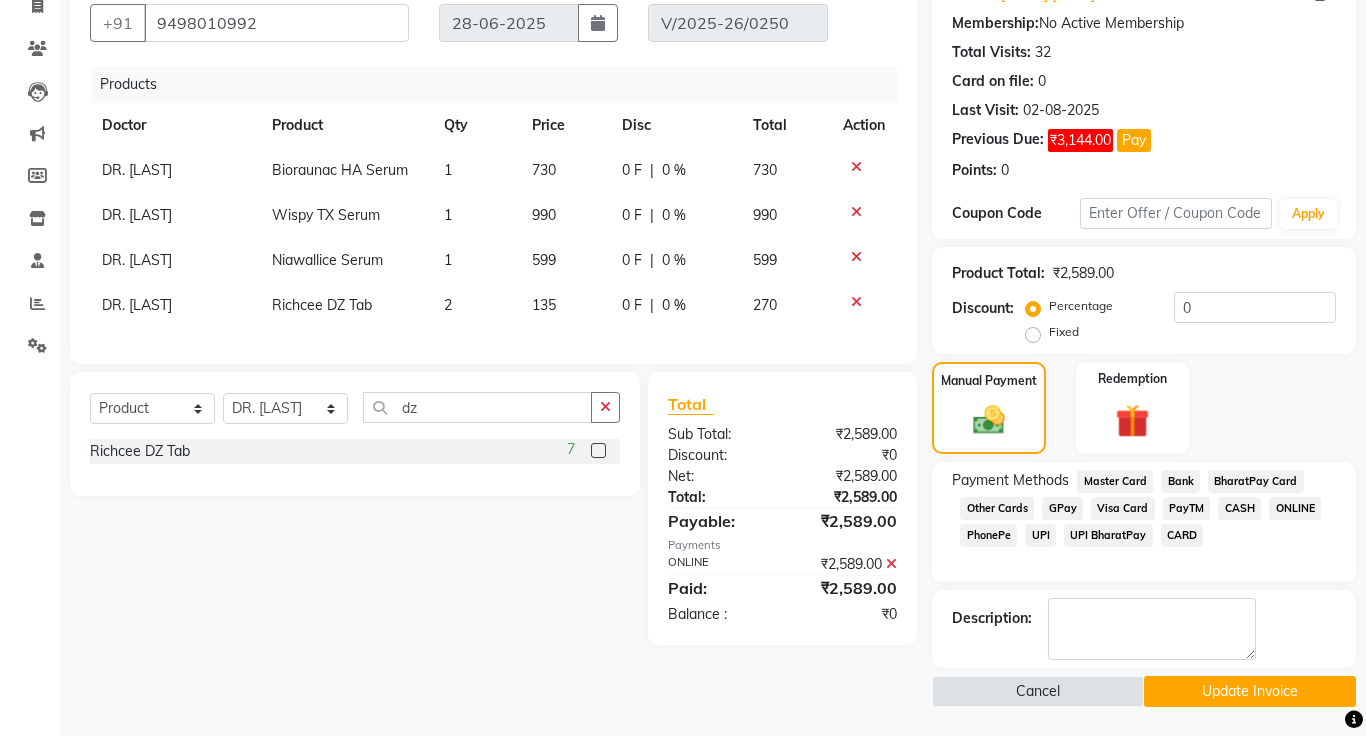 scroll, scrollTop: 183, scrollLeft: 0, axis: vertical 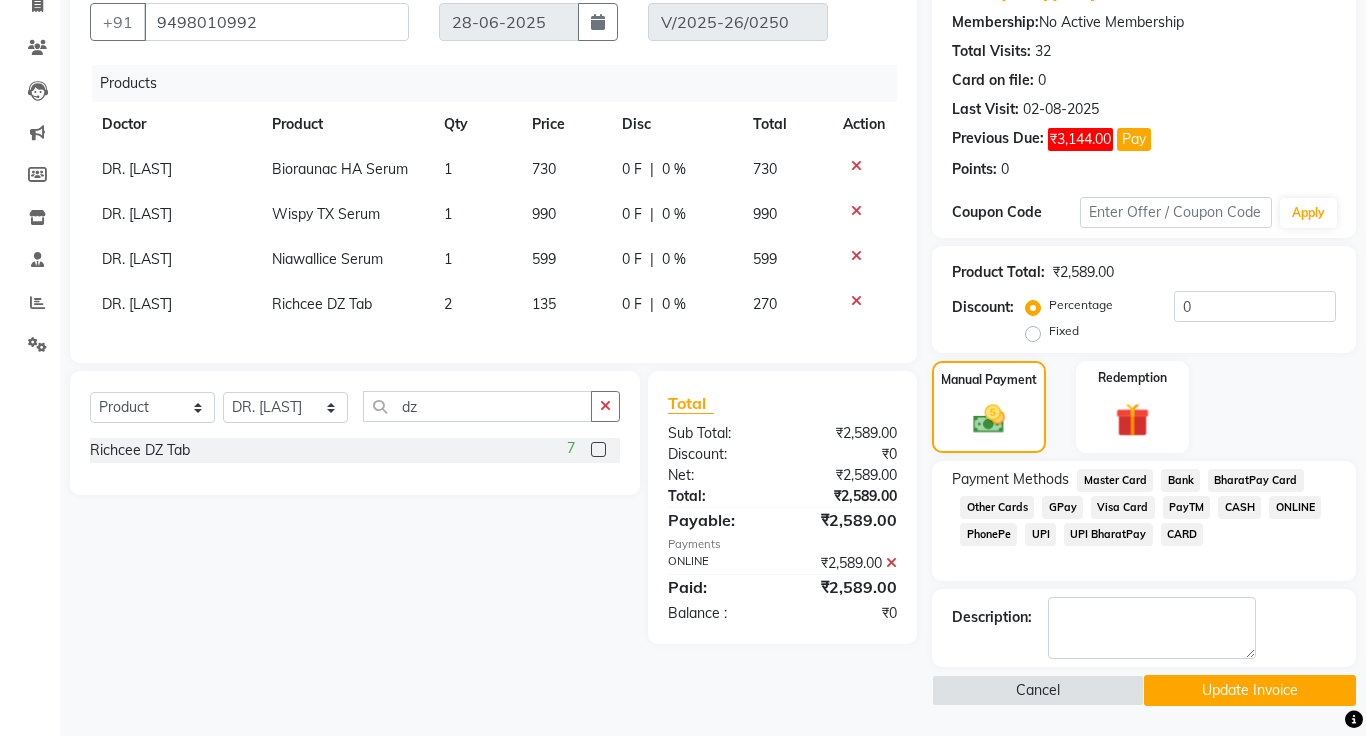 click on "Update Invoice" 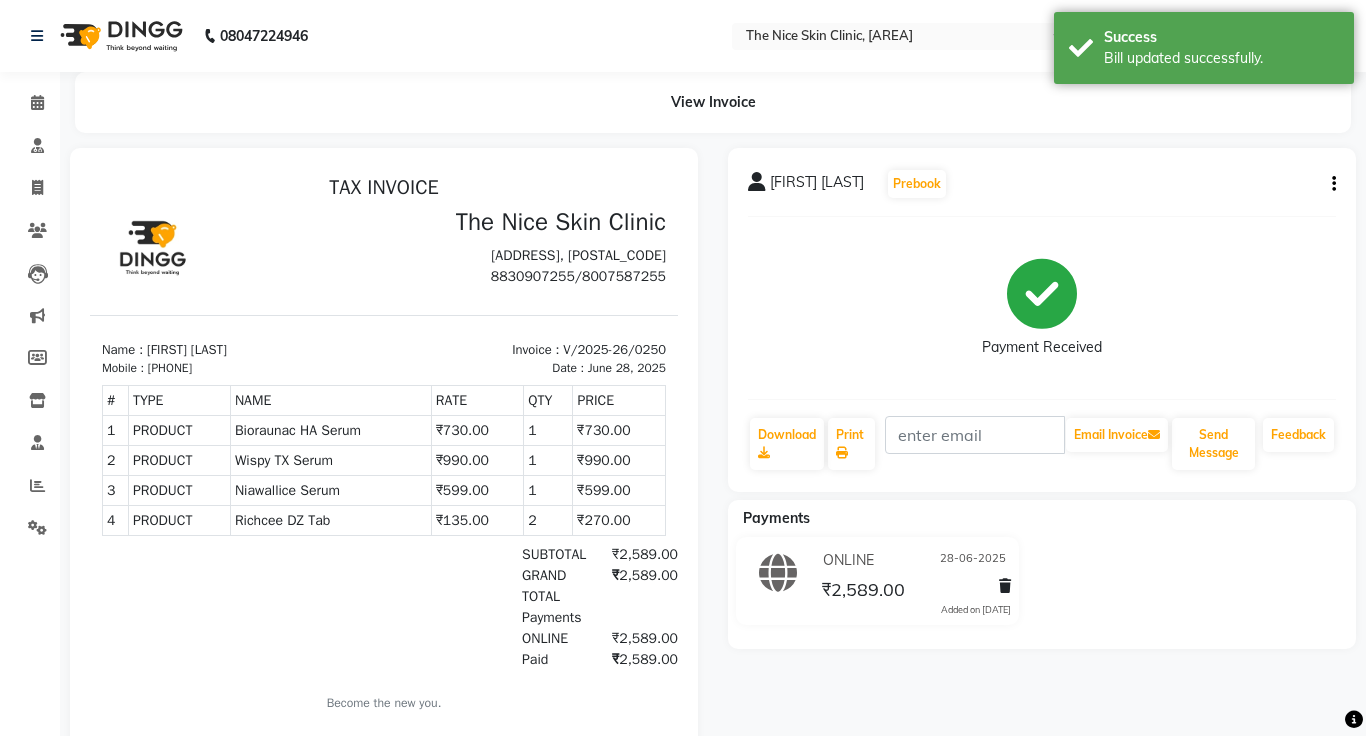 scroll, scrollTop: 0, scrollLeft: 0, axis: both 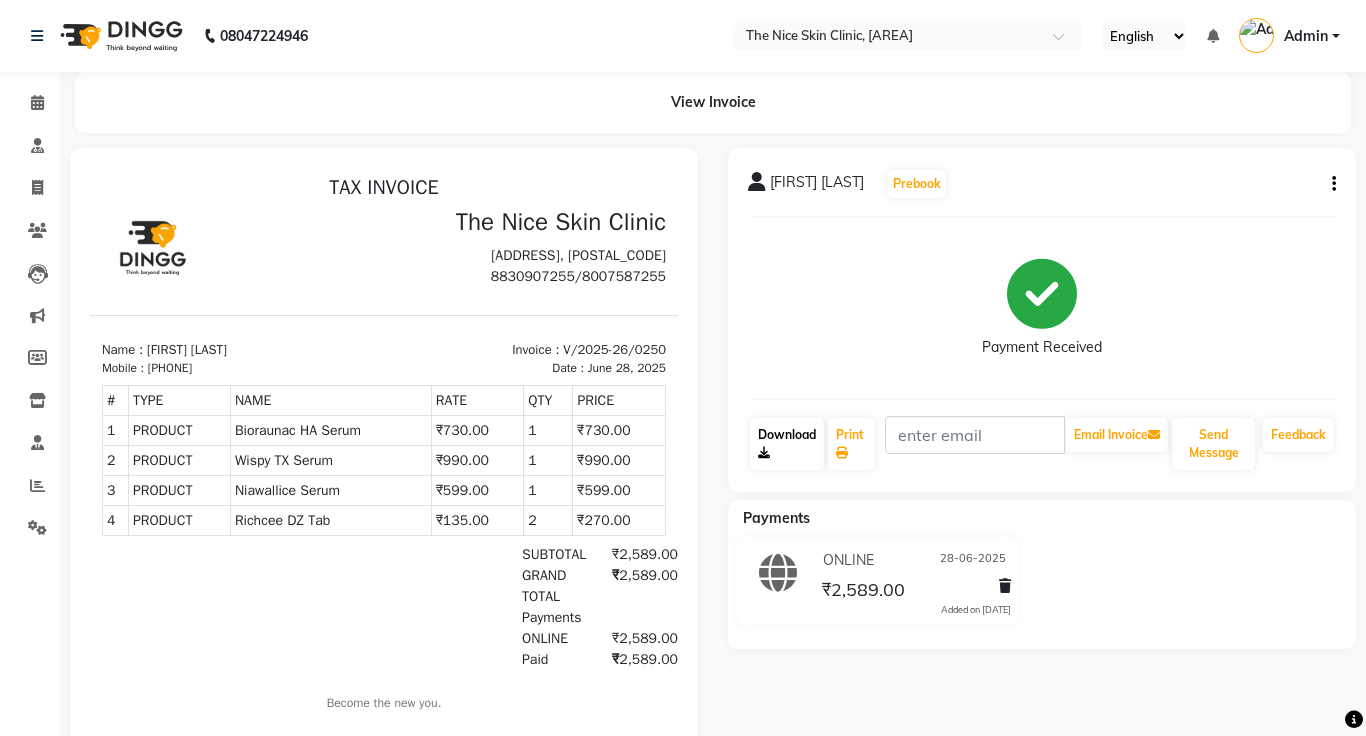 click on "Download" 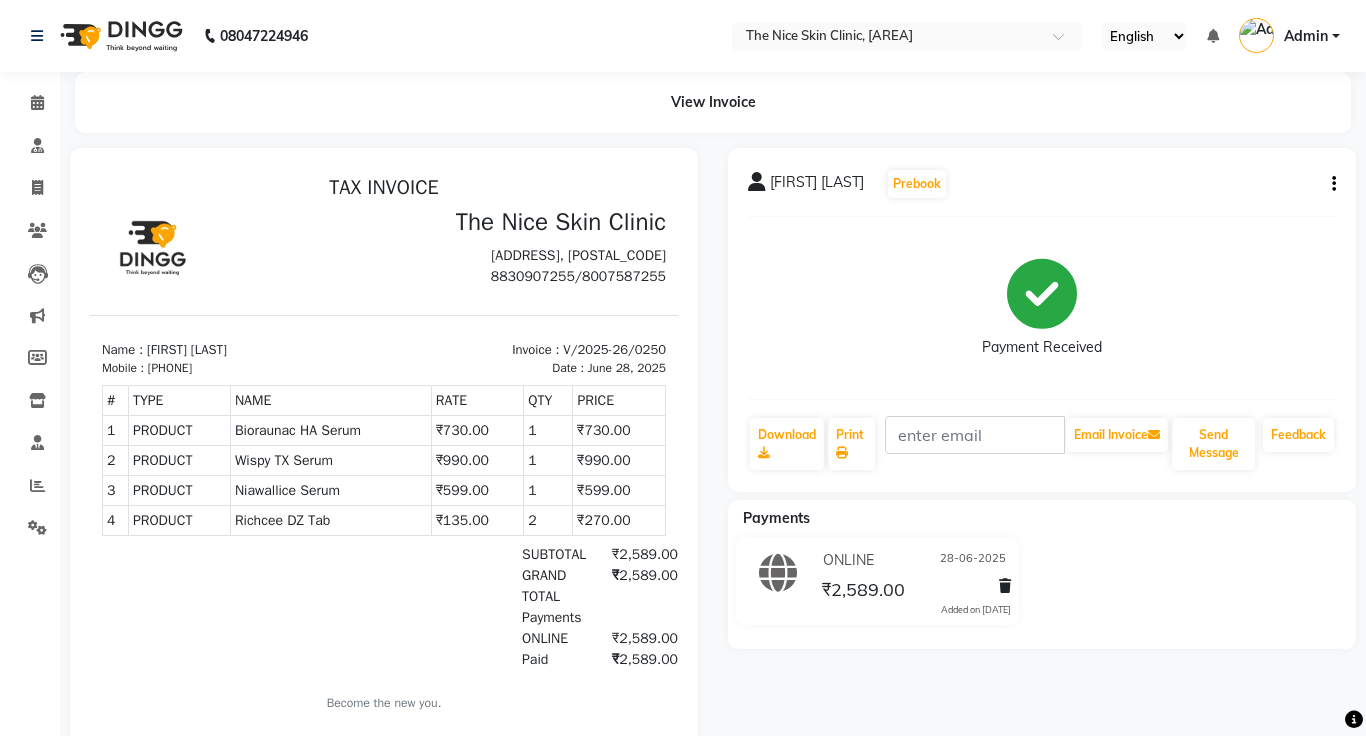 select on "service" 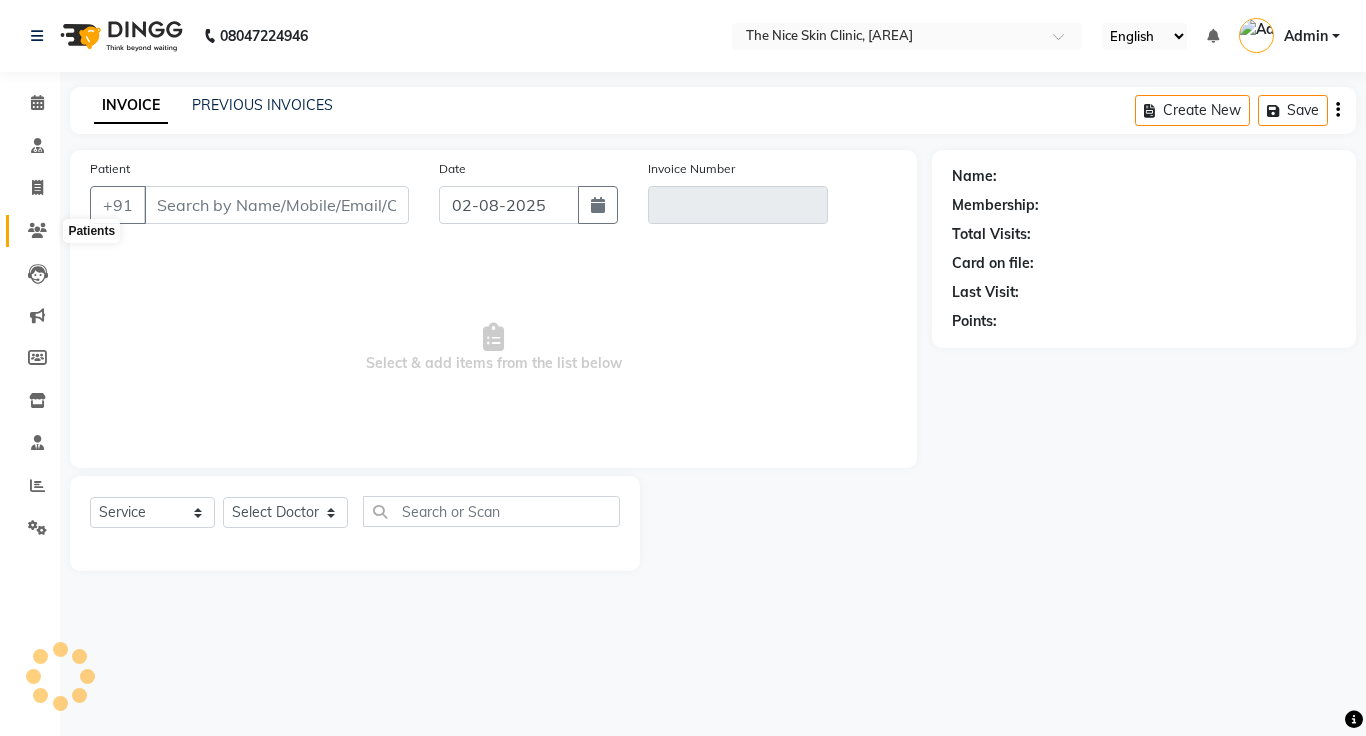 click 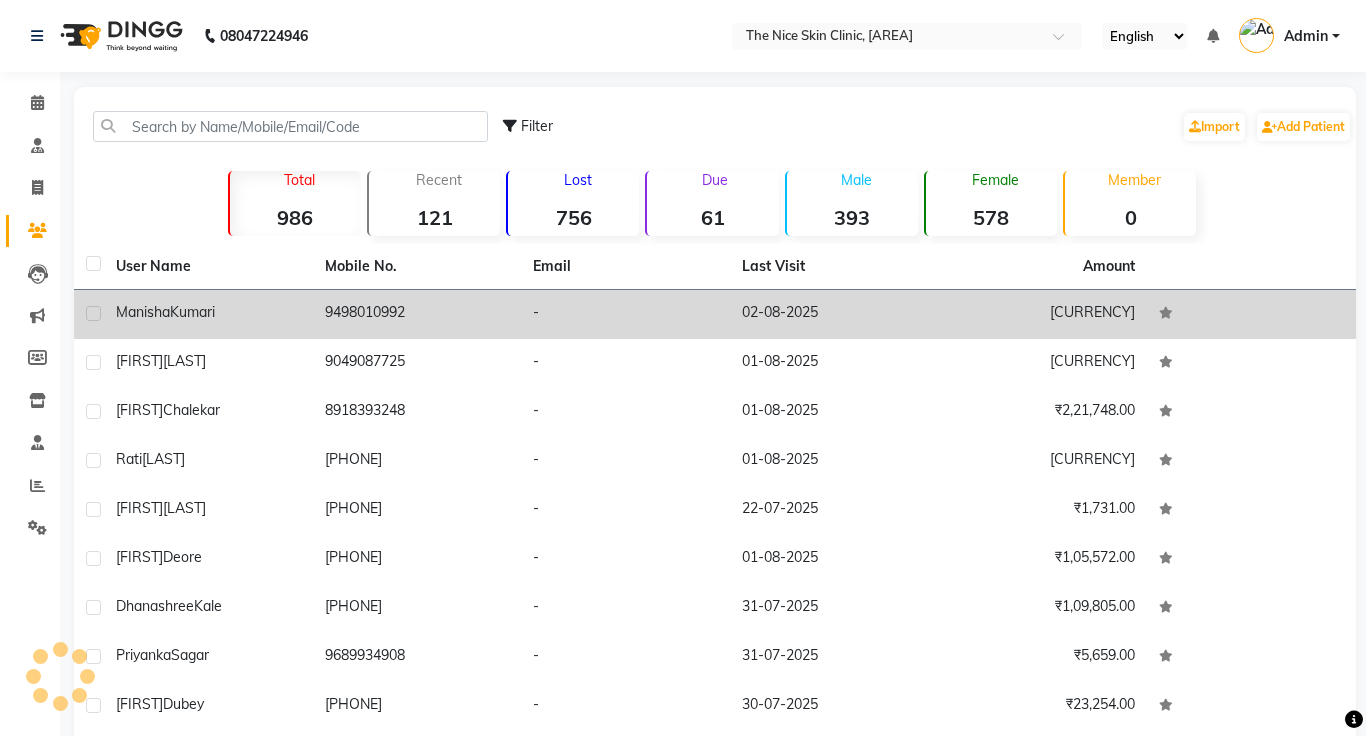 click on "9498010992" 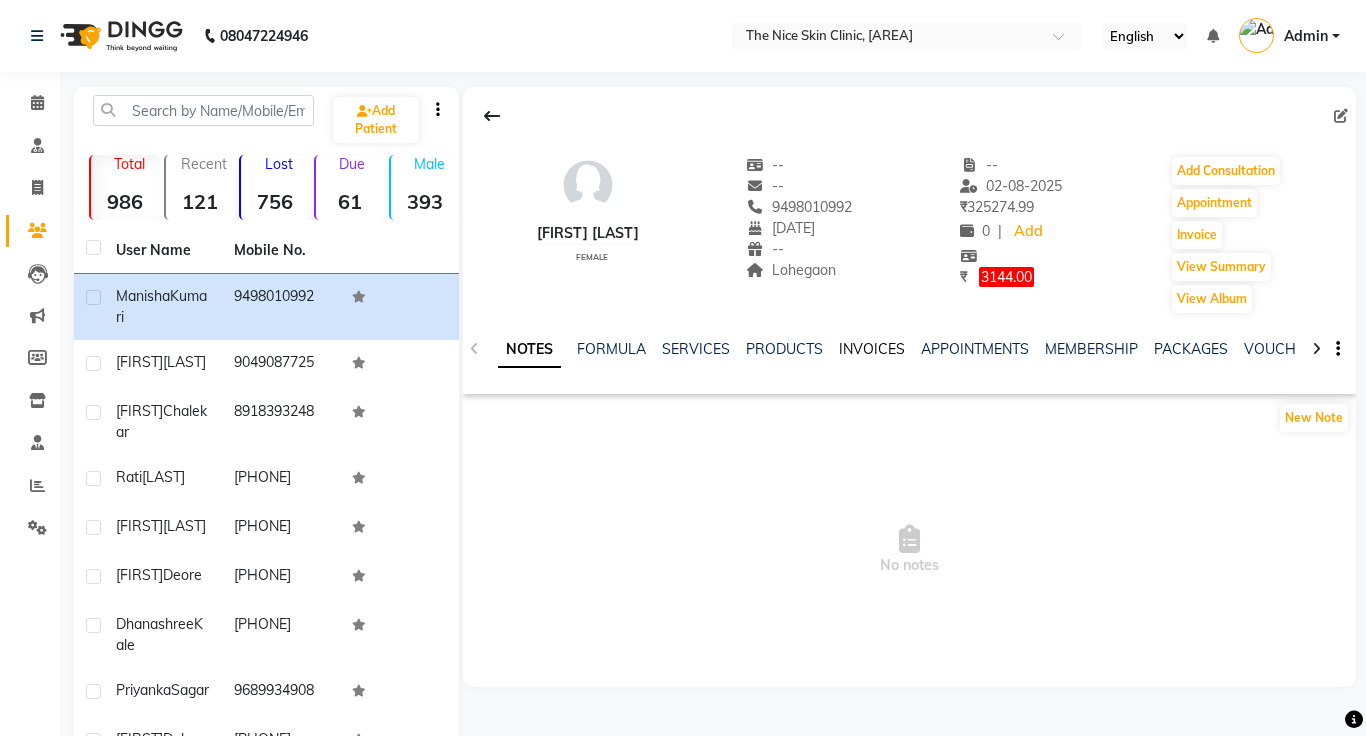 click on "INVOICES" 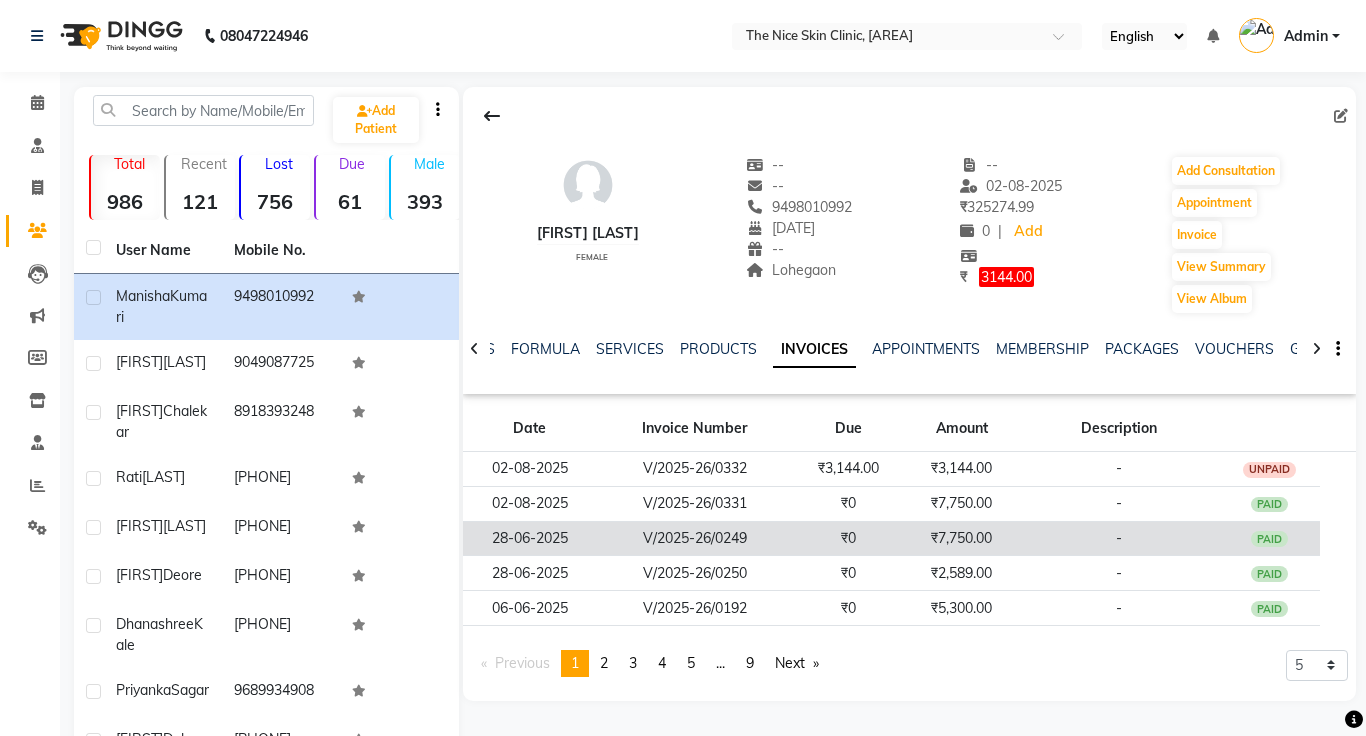 click on "₹7,750.00" 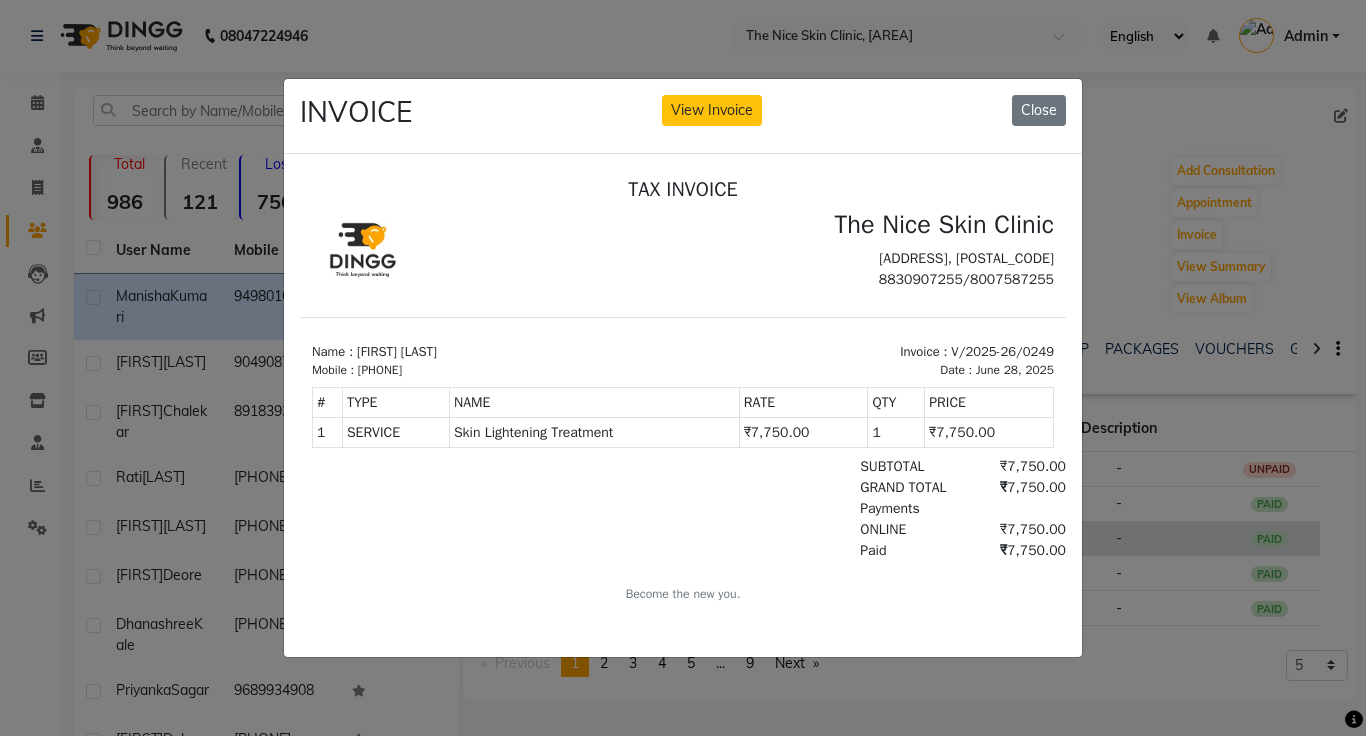 scroll, scrollTop: 0, scrollLeft: 0, axis: both 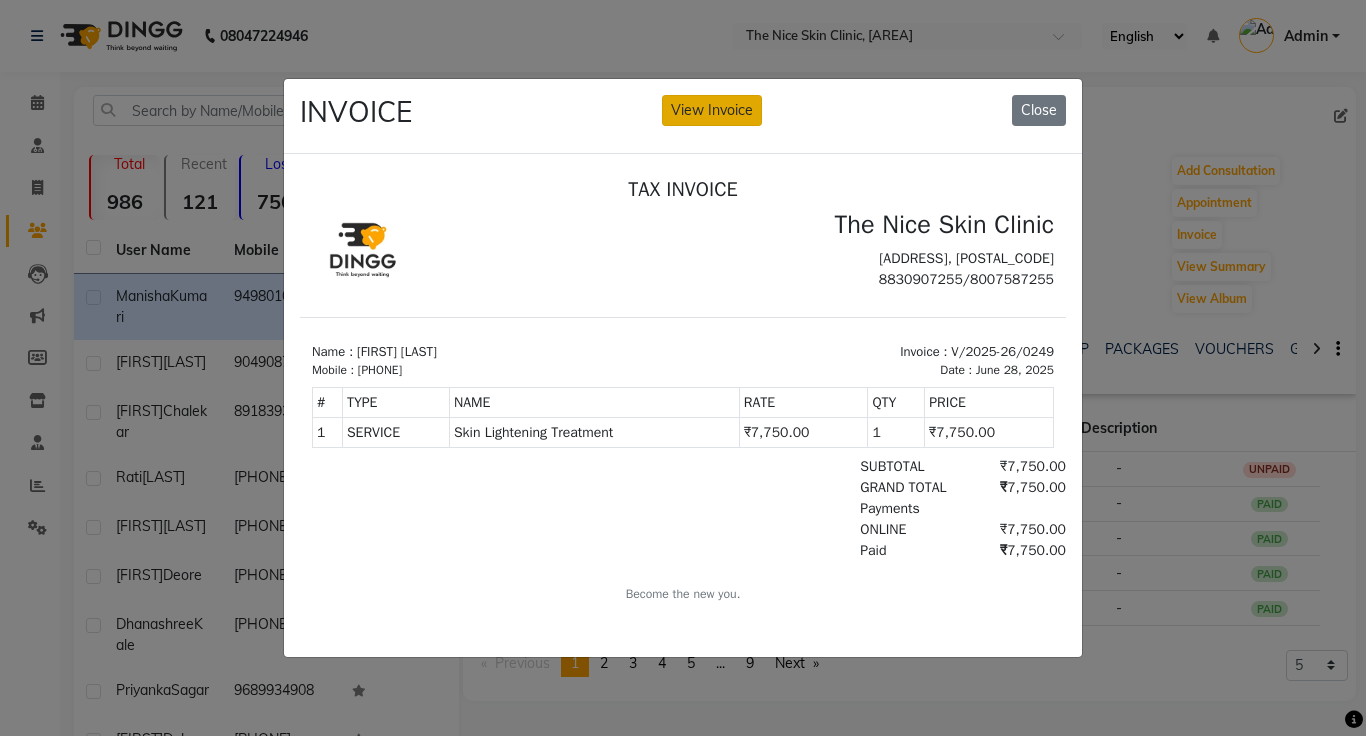 click on "View Invoice" 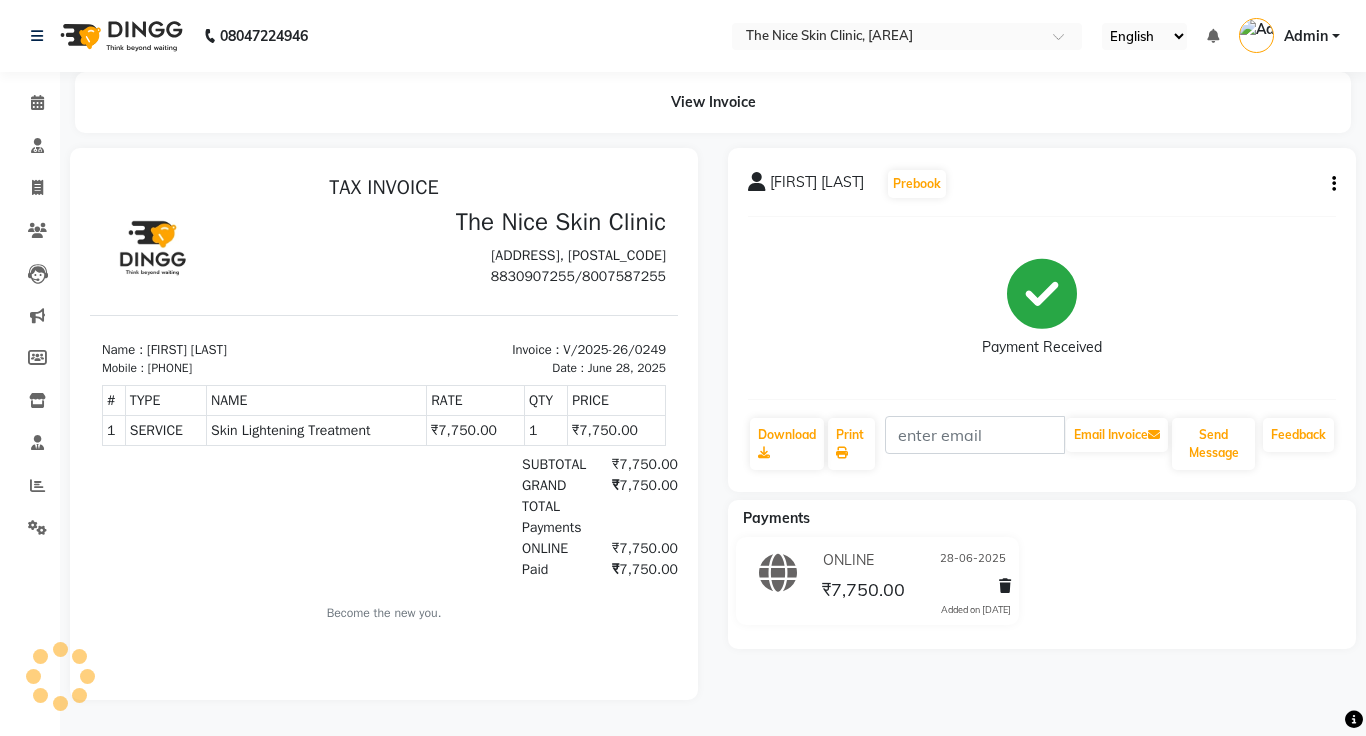 scroll, scrollTop: 0, scrollLeft: 0, axis: both 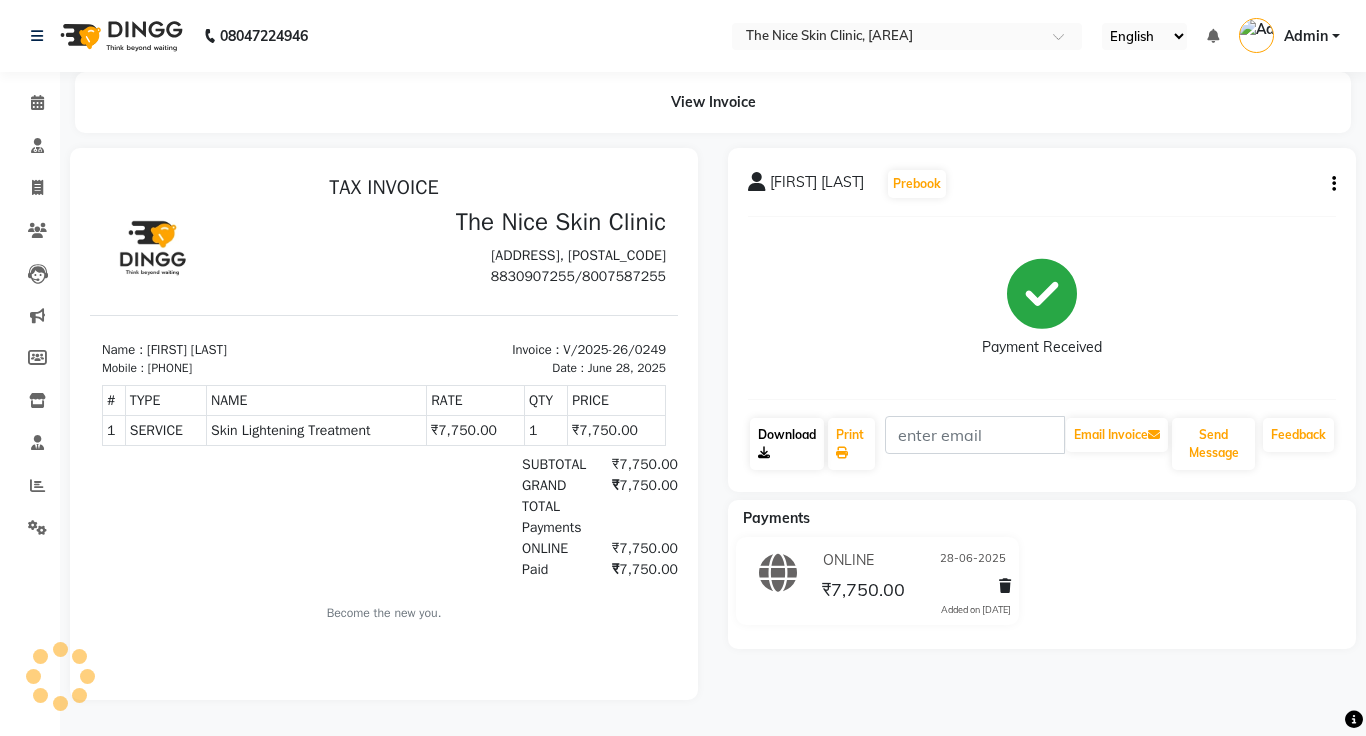 click on "Download" 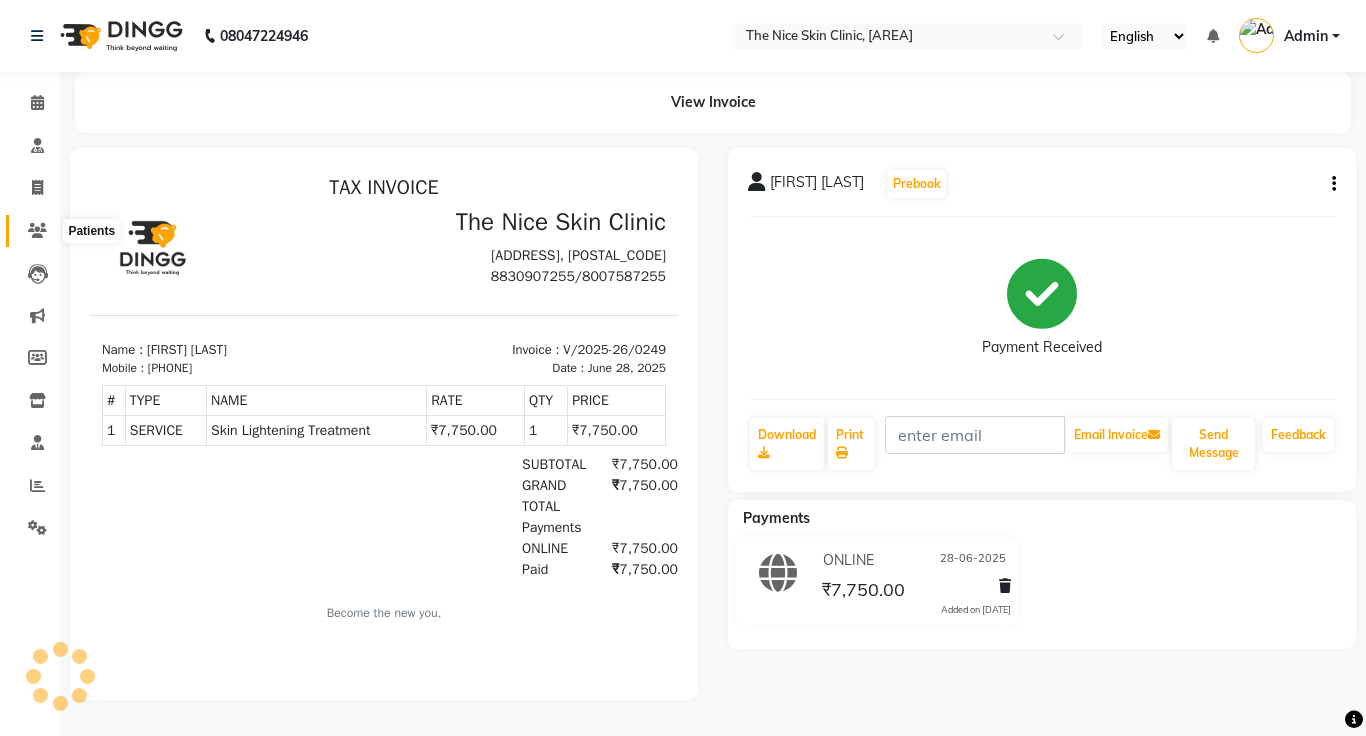 click 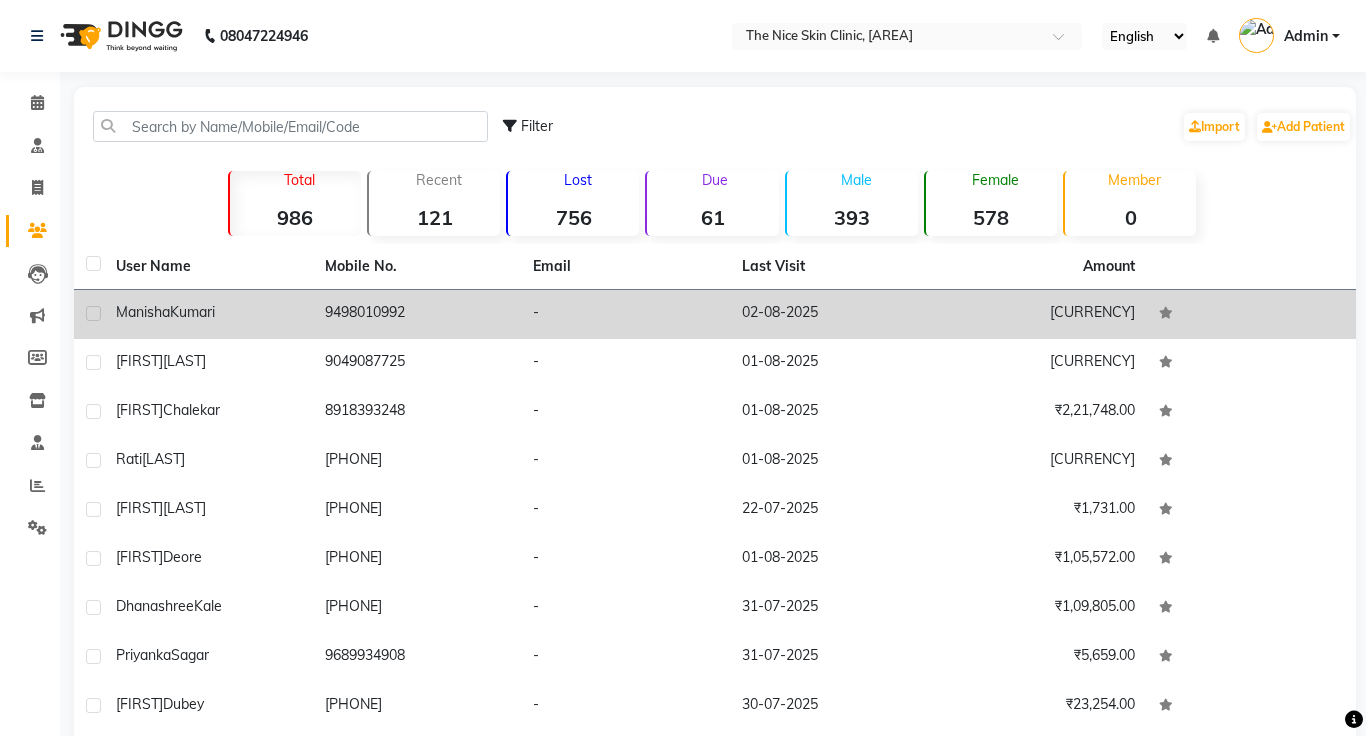 click on "9498010992" 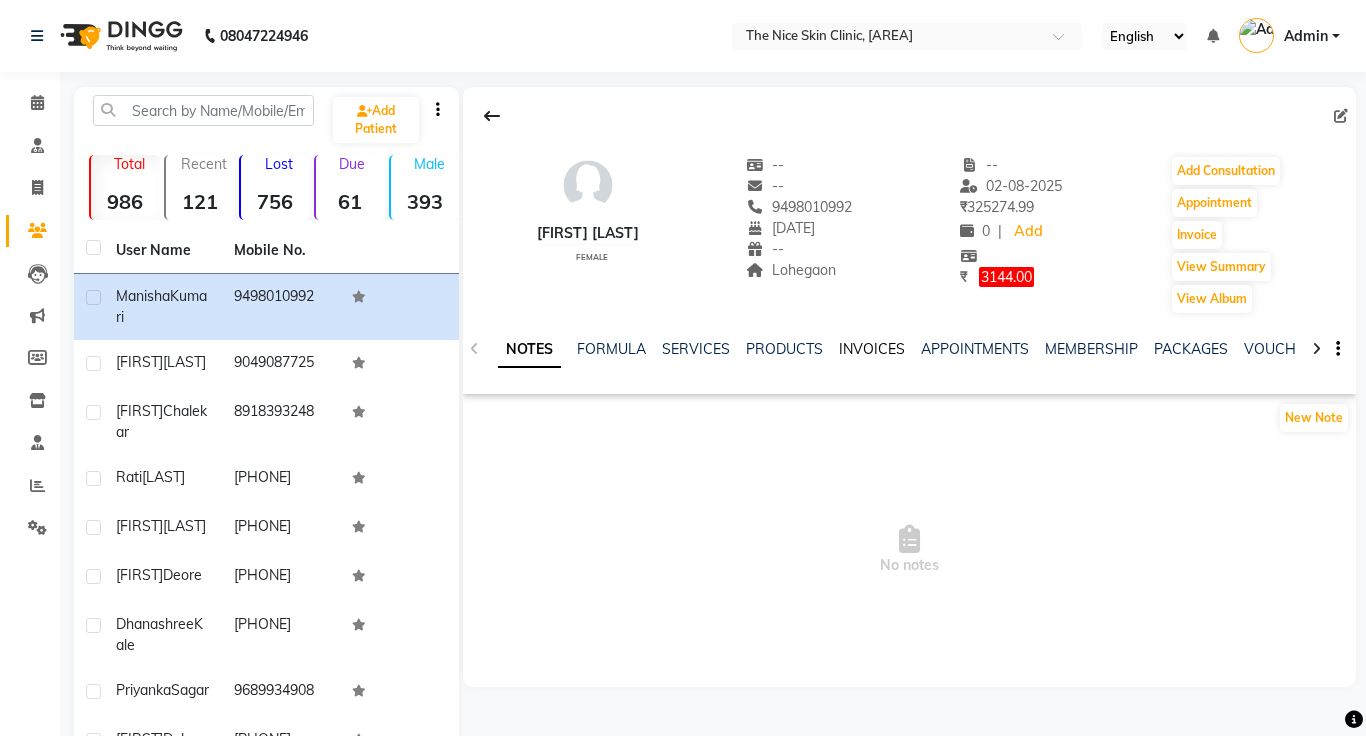 click on "INVOICES" 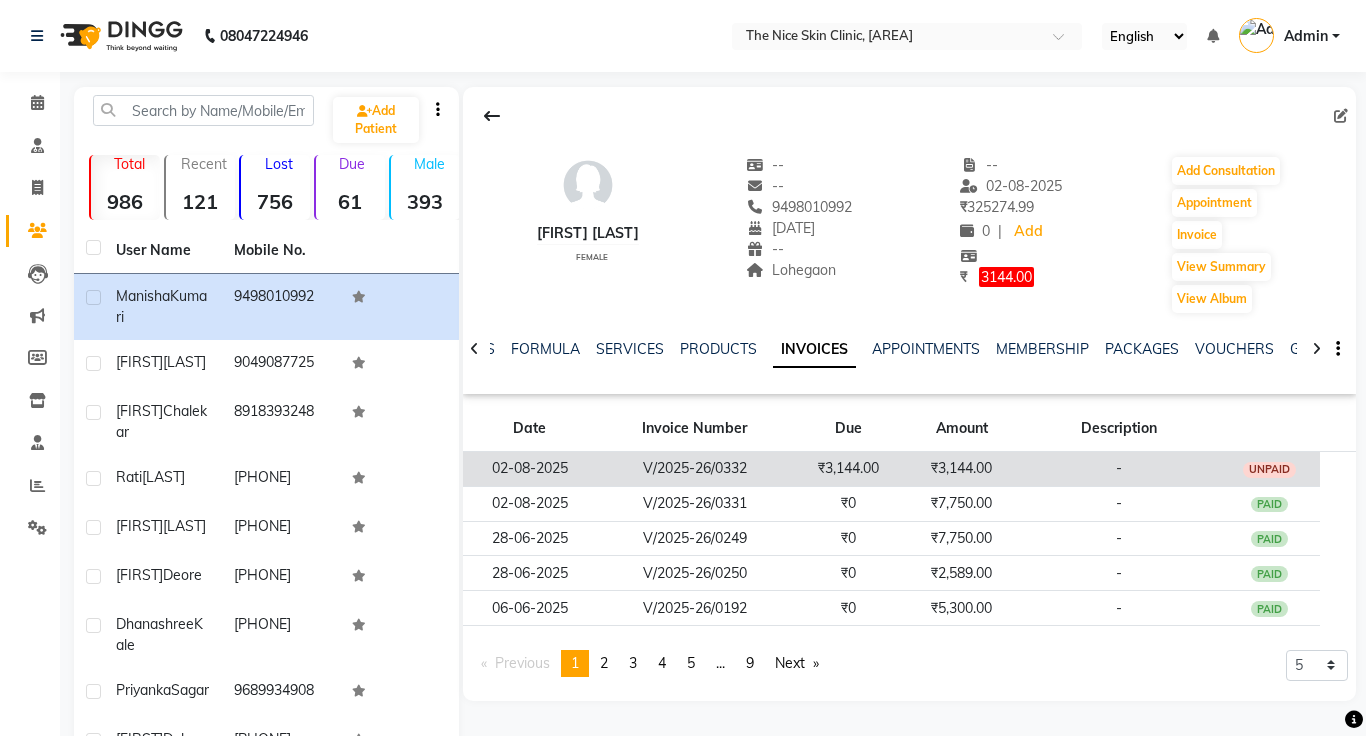 click on "₹3,144.00" 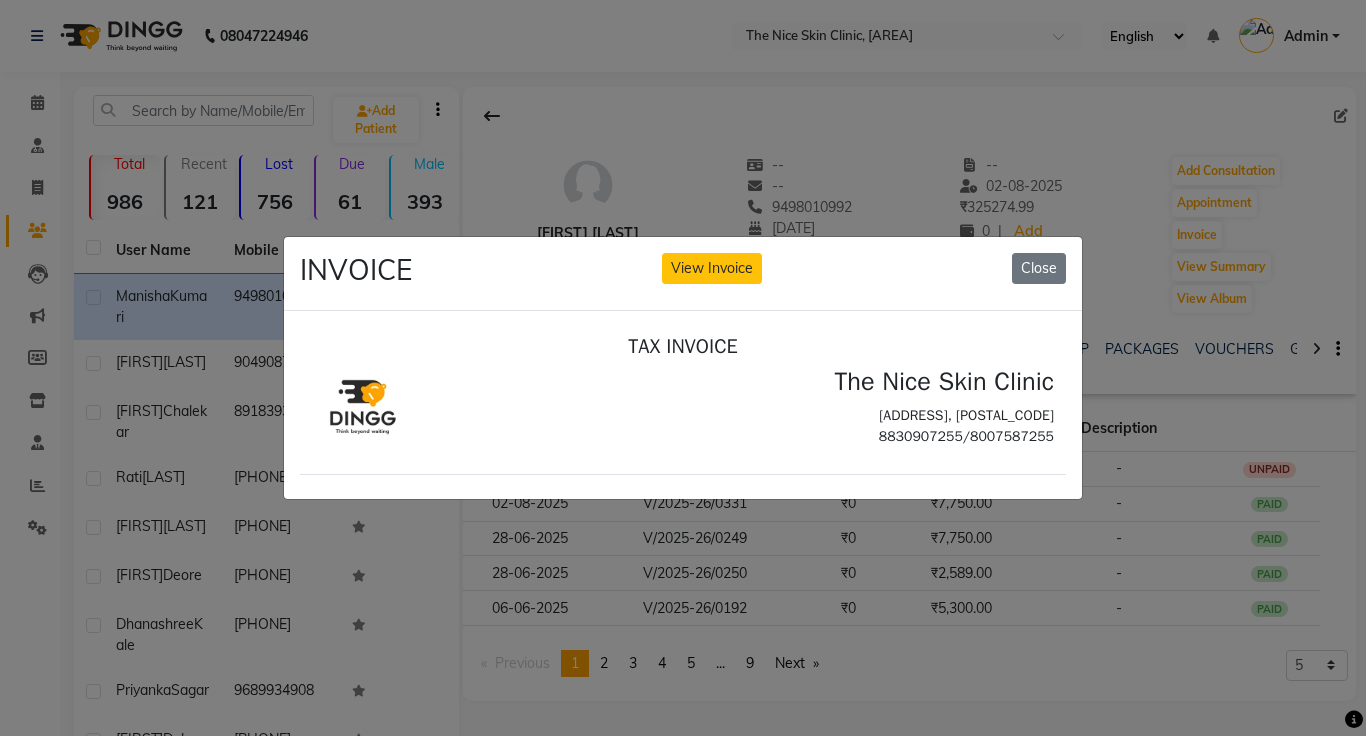 scroll, scrollTop: 0, scrollLeft: 0, axis: both 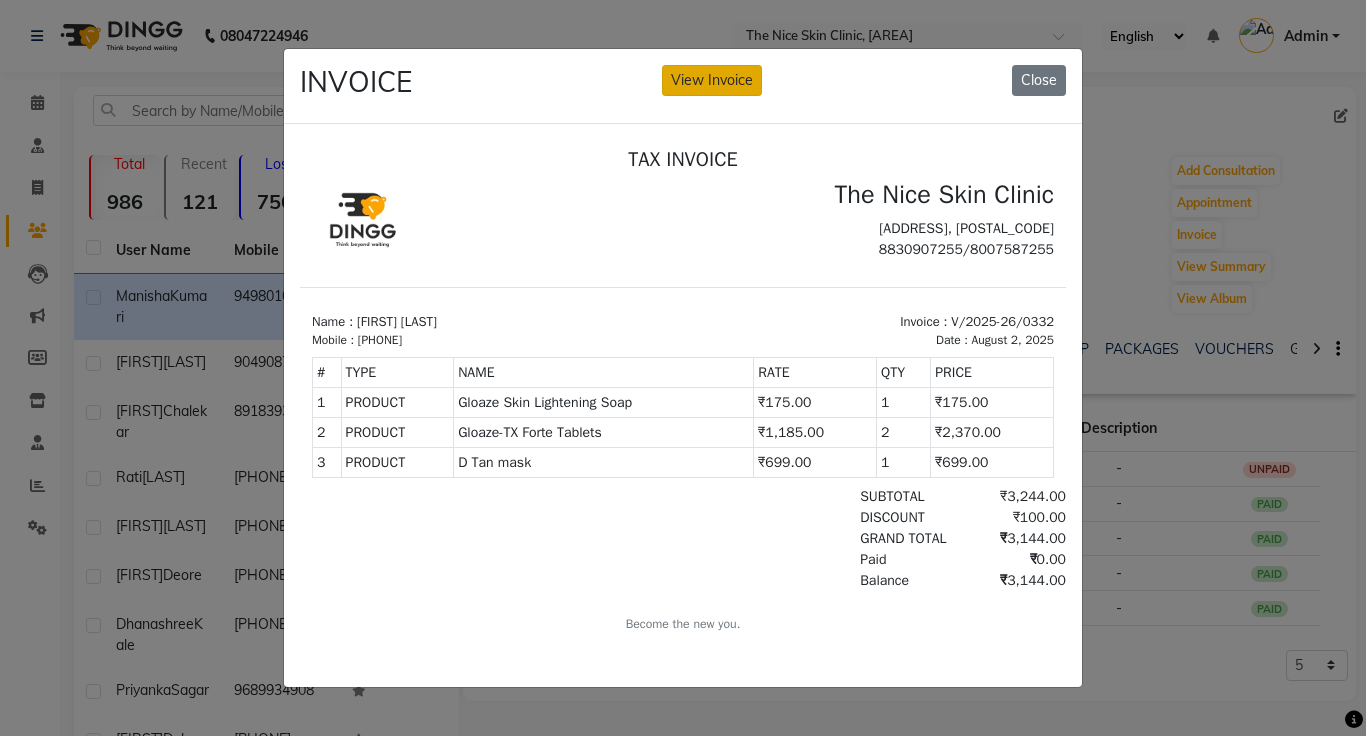 click on "View Invoice" 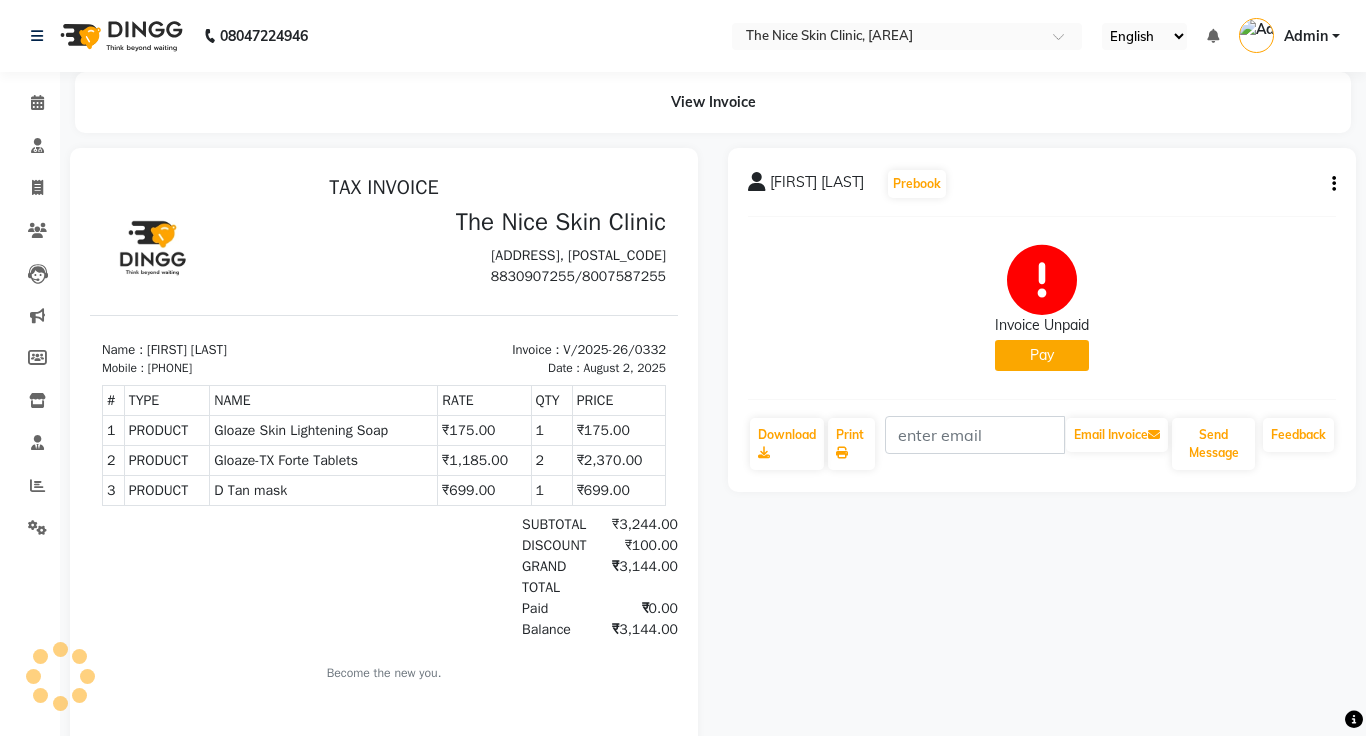 scroll, scrollTop: 0, scrollLeft: 0, axis: both 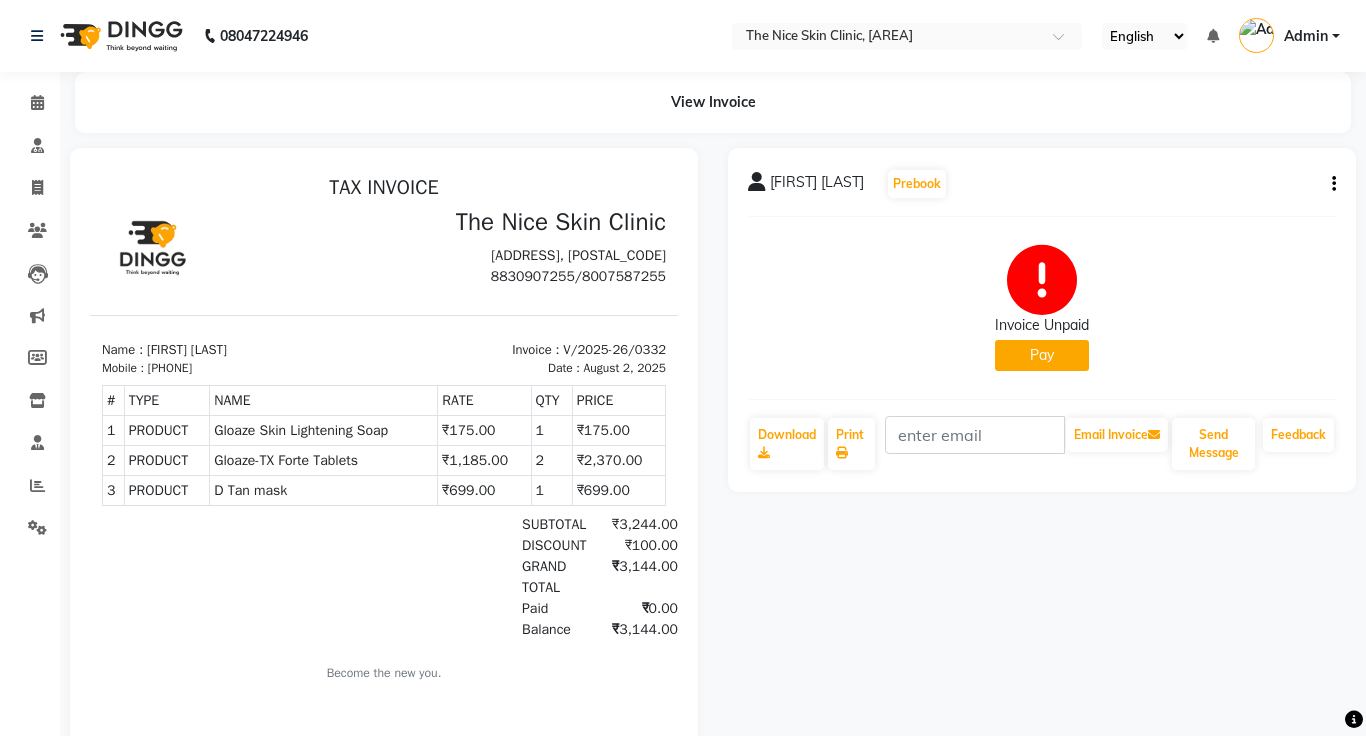click on "Pay" 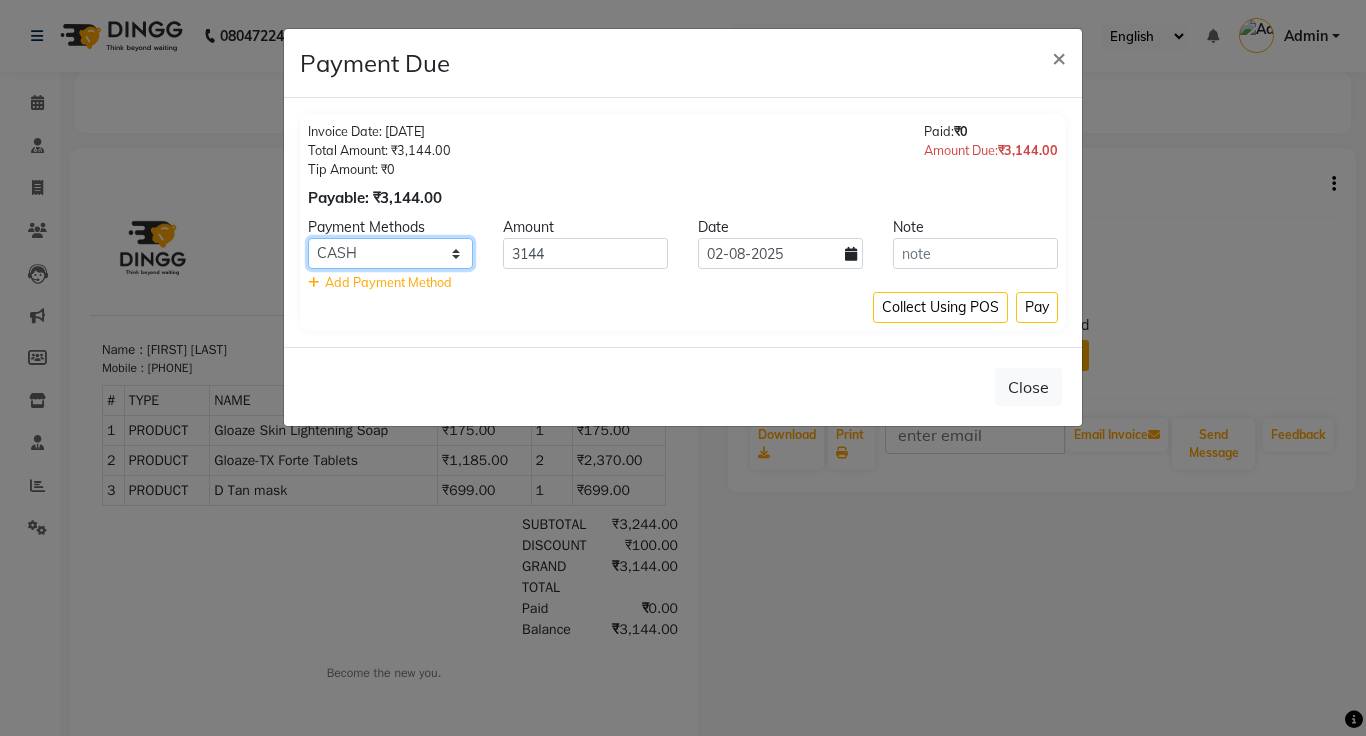 click on "Master Card Bank BharatPay Card Other Cards GPay Visa Card PayTM CASH ONLINE PhonePe UPI UPI BharatPay CARD" 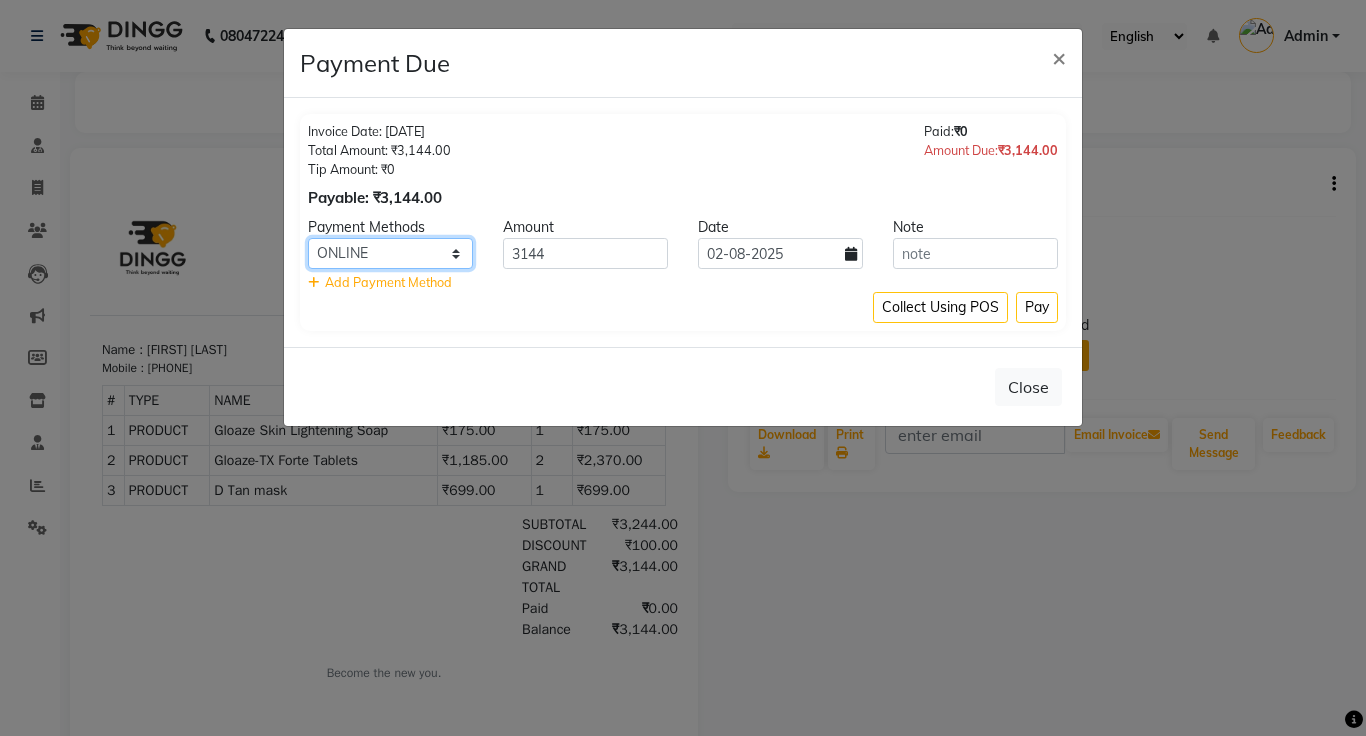 click on "Master Card Bank BharatPay Card Other Cards GPay Visa Card PayTM CASH ONLINE PhonePe UPI UPI BharatPay CARD" 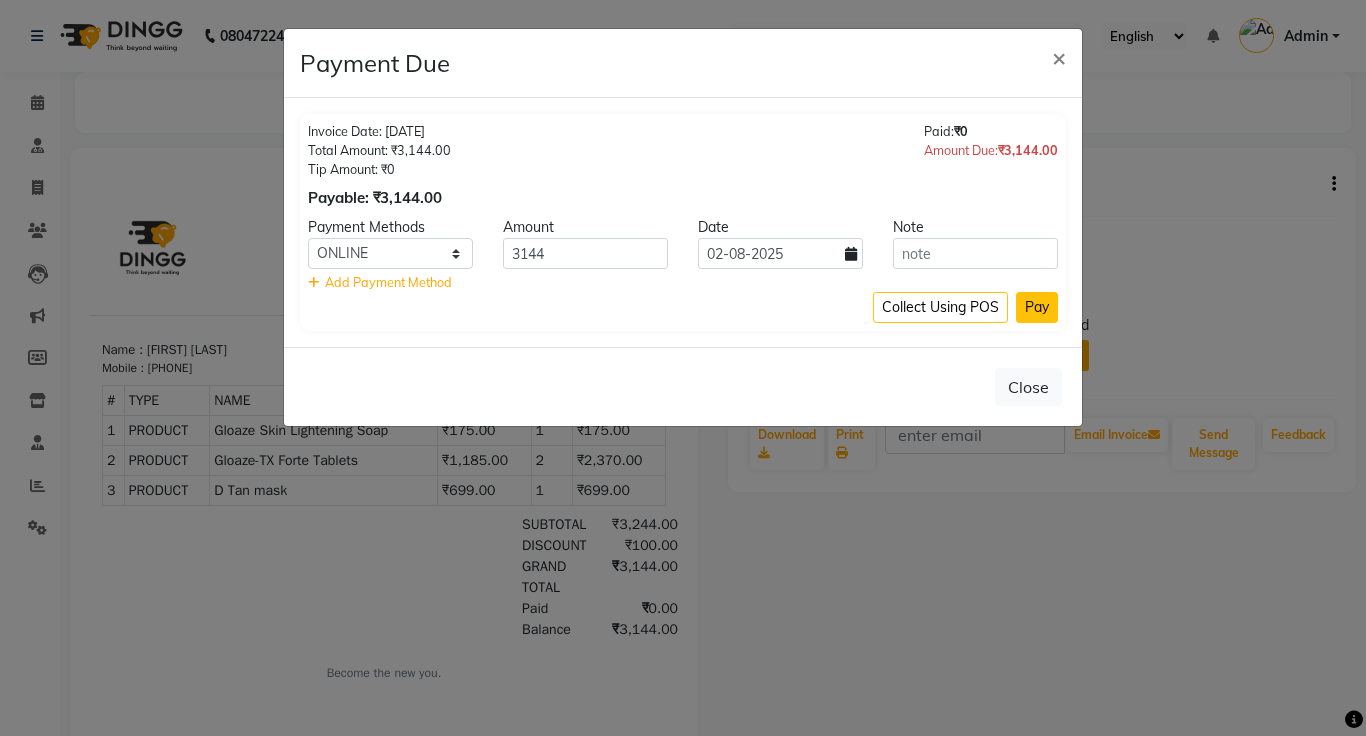 click on "Pay" 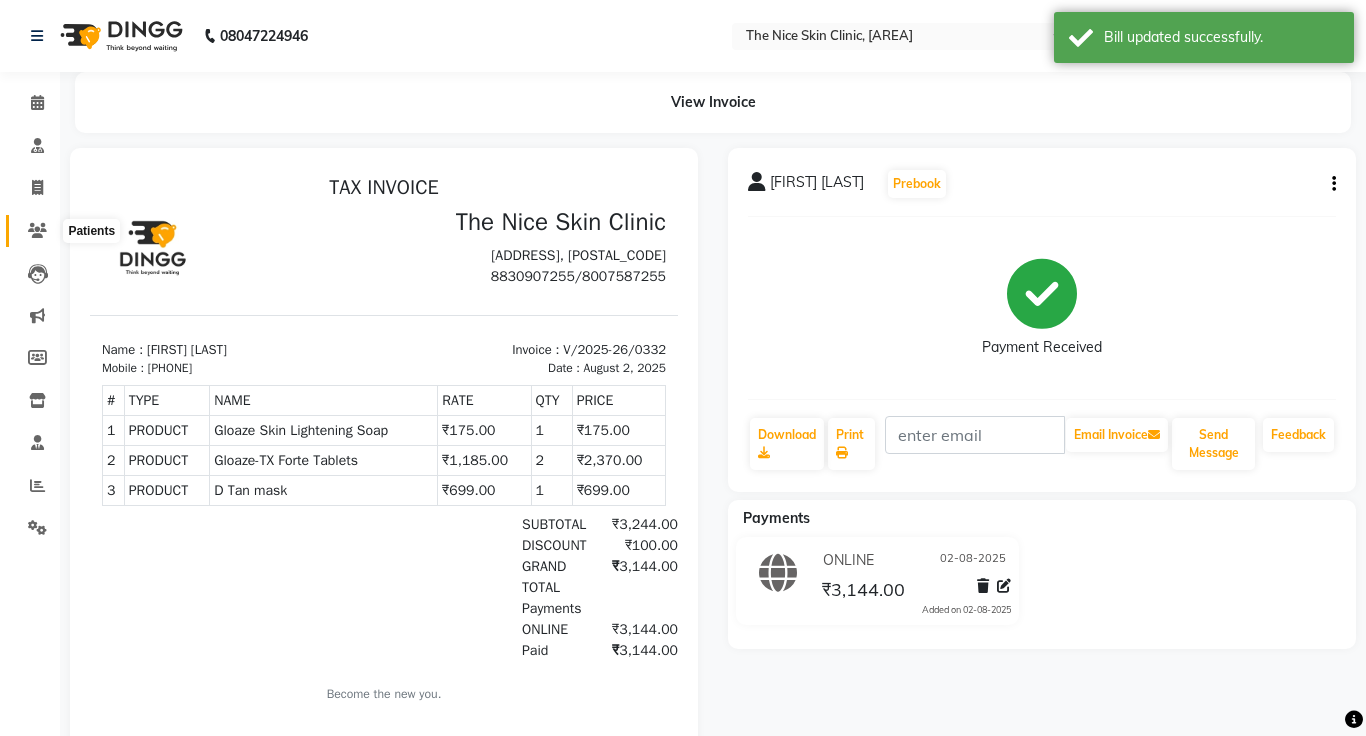 click 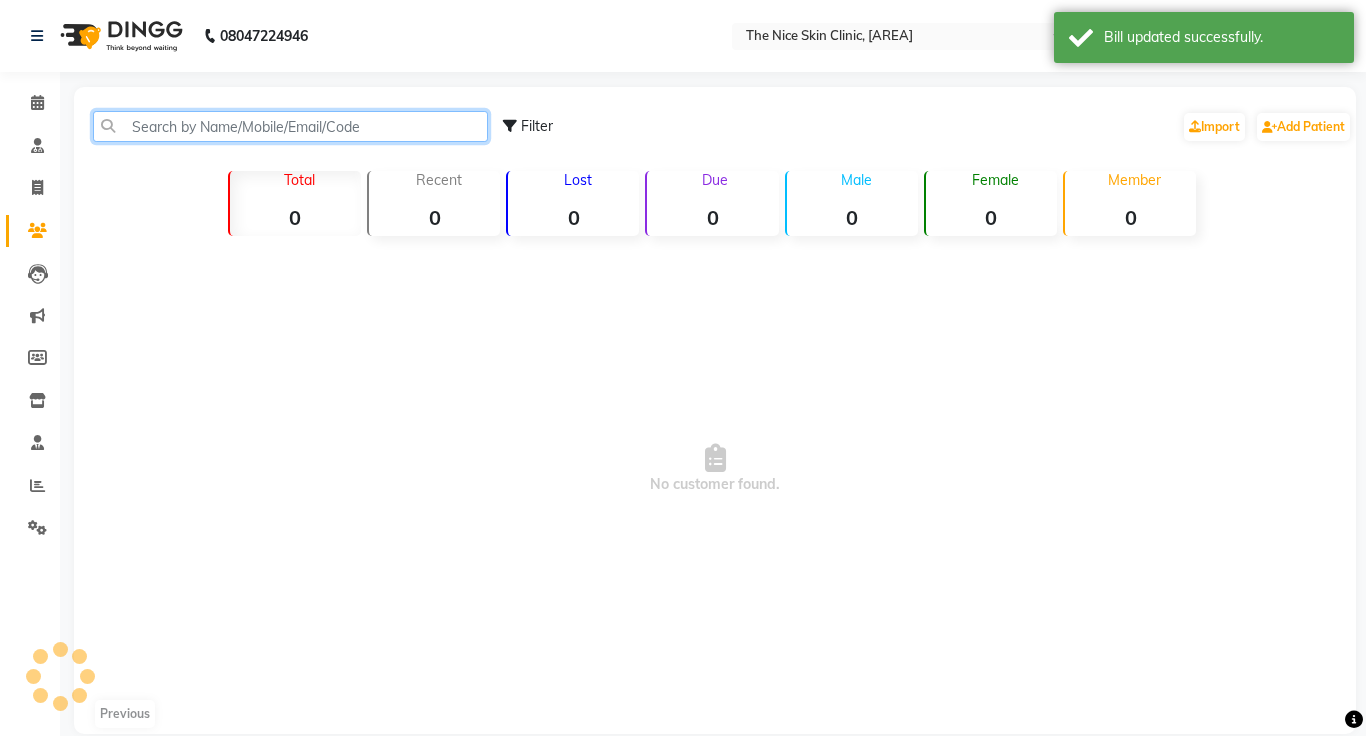 click 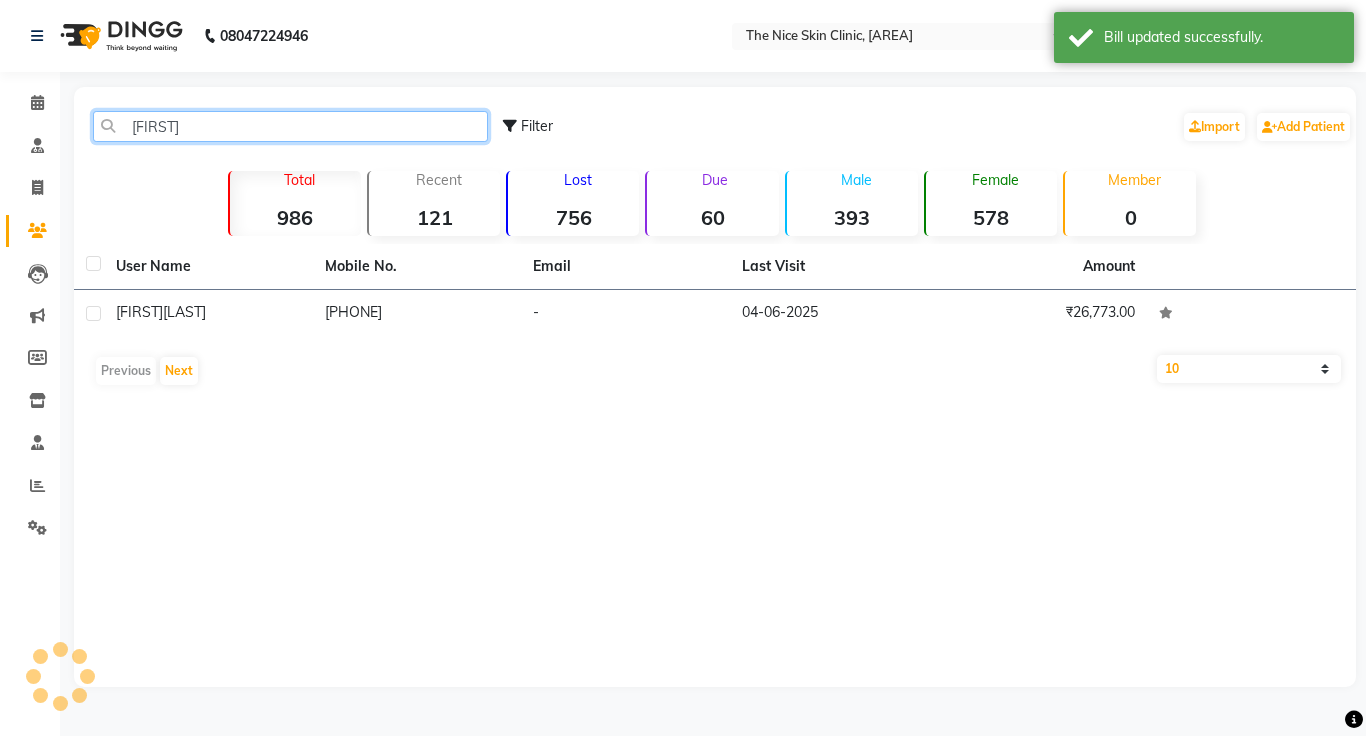 type on "[FIRST]" 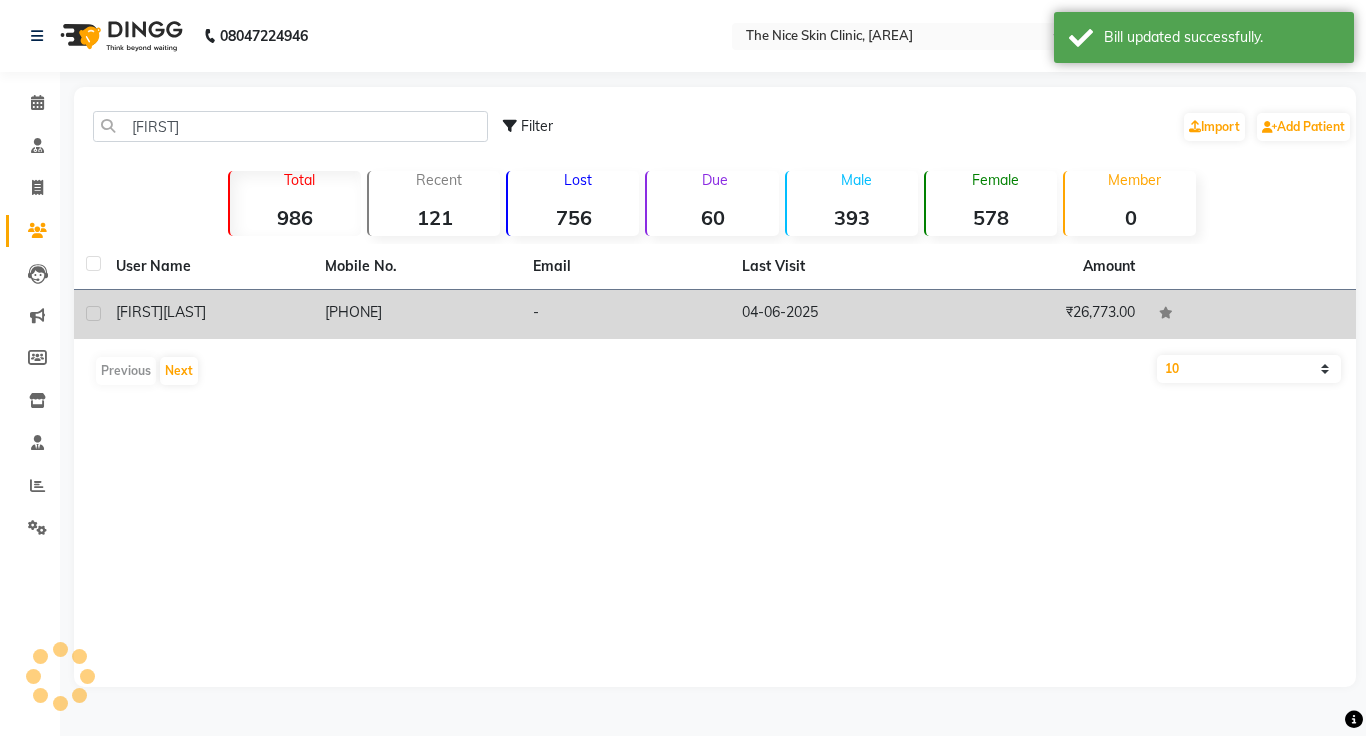 click on "04-06-2025" 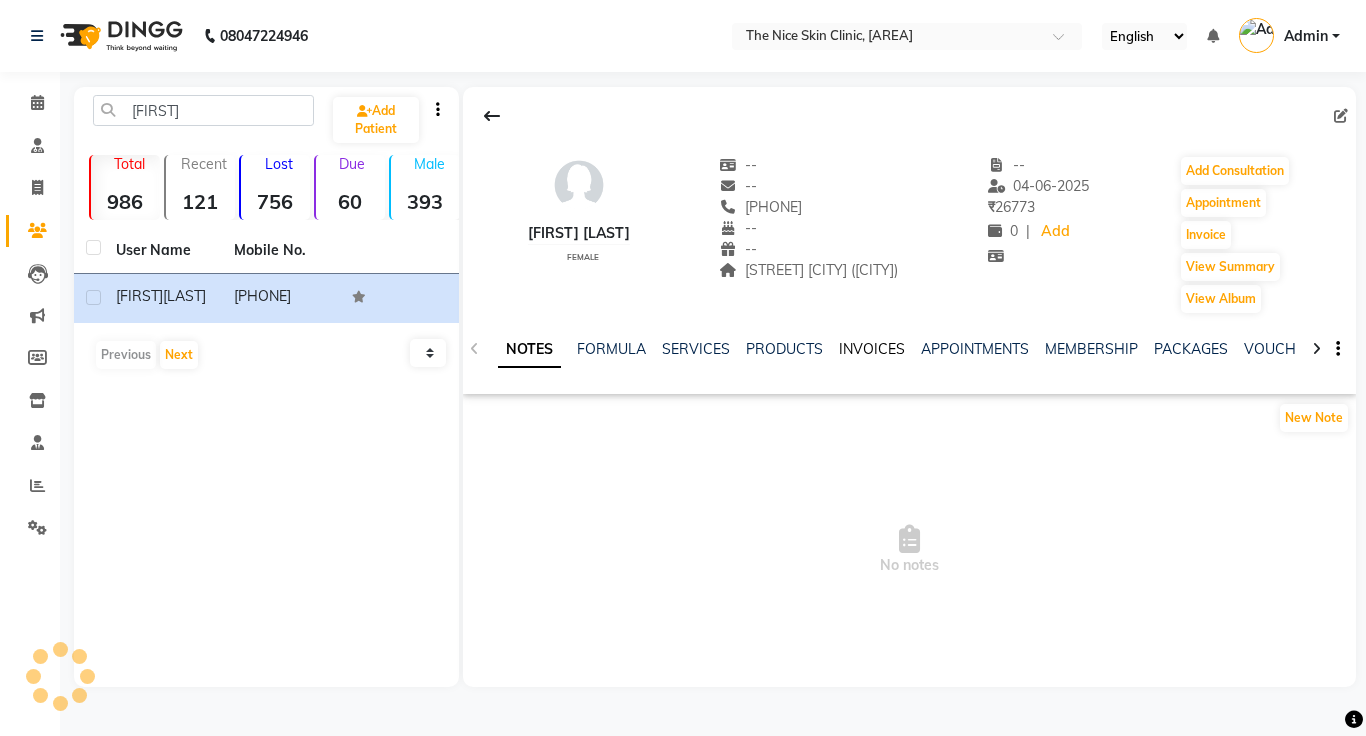 click on "INVOICES" 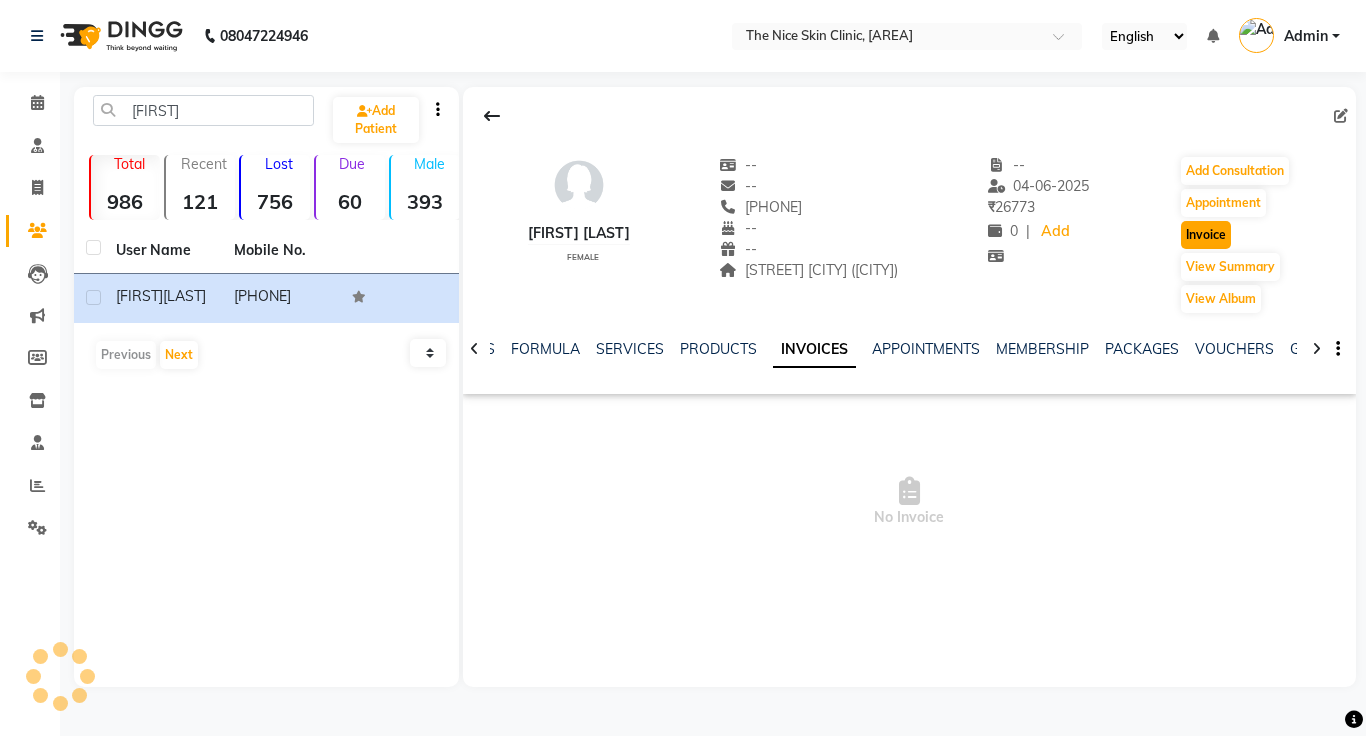 click on "Invoice" 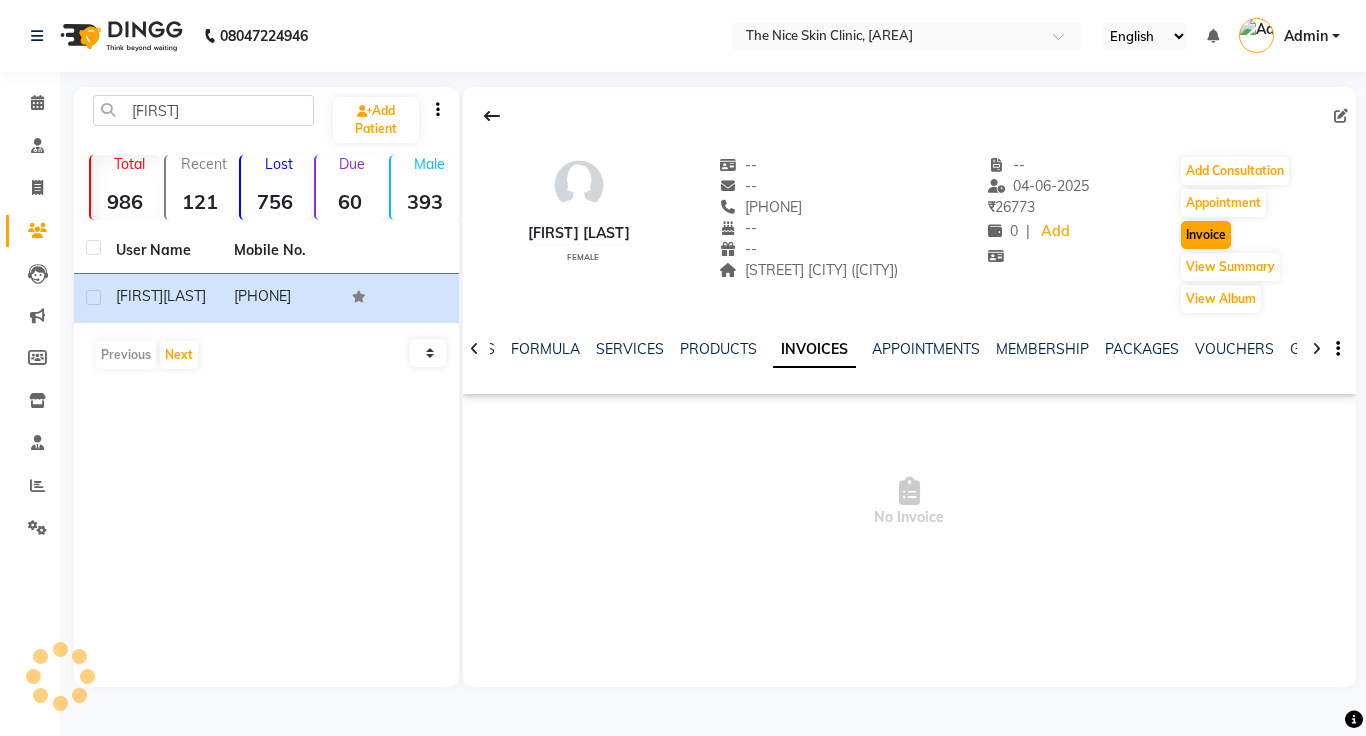 select on "service" 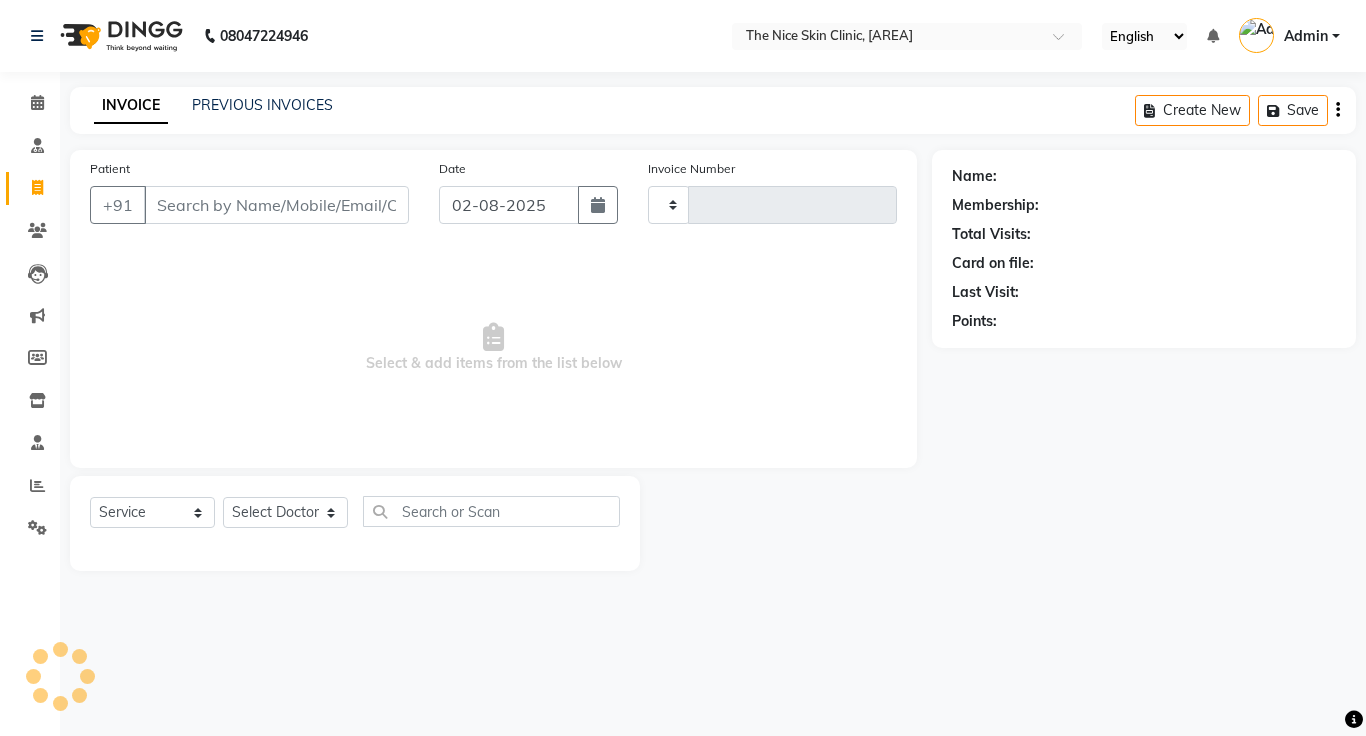 type on "0333" 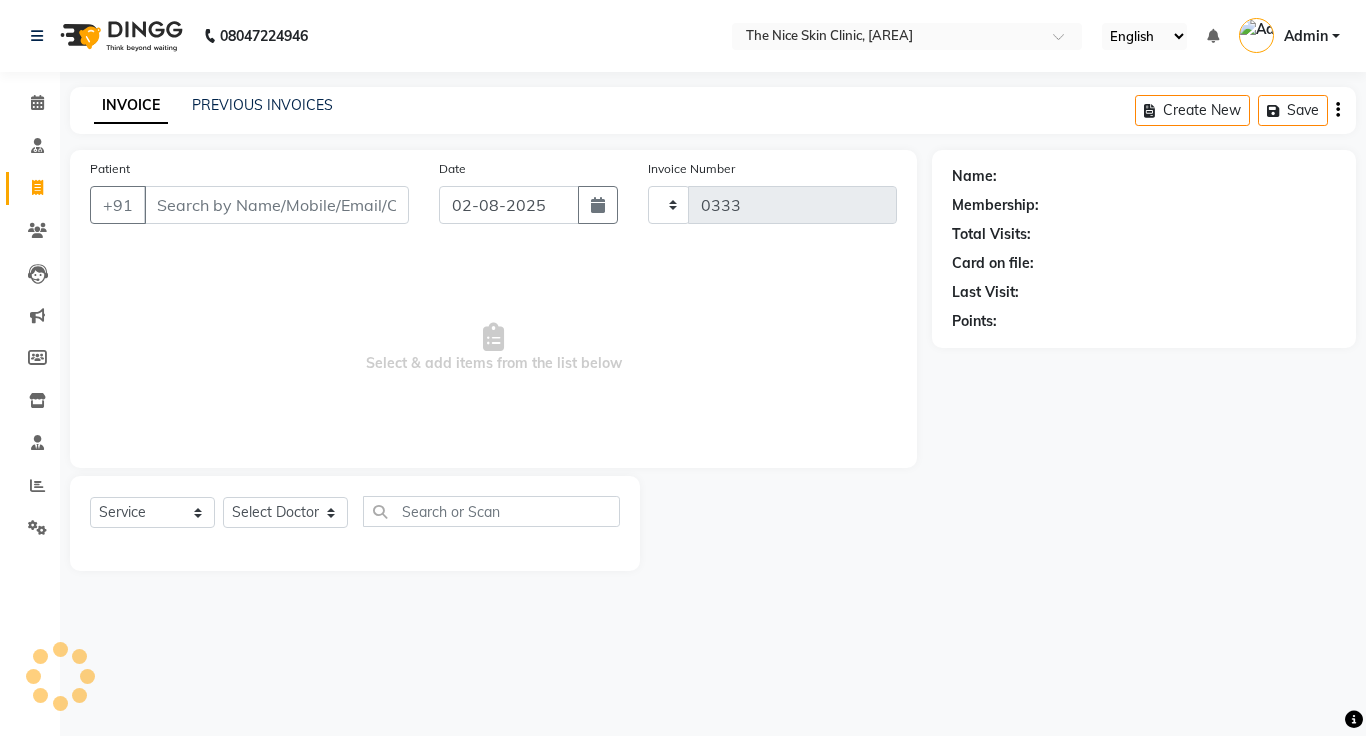 select on "35" 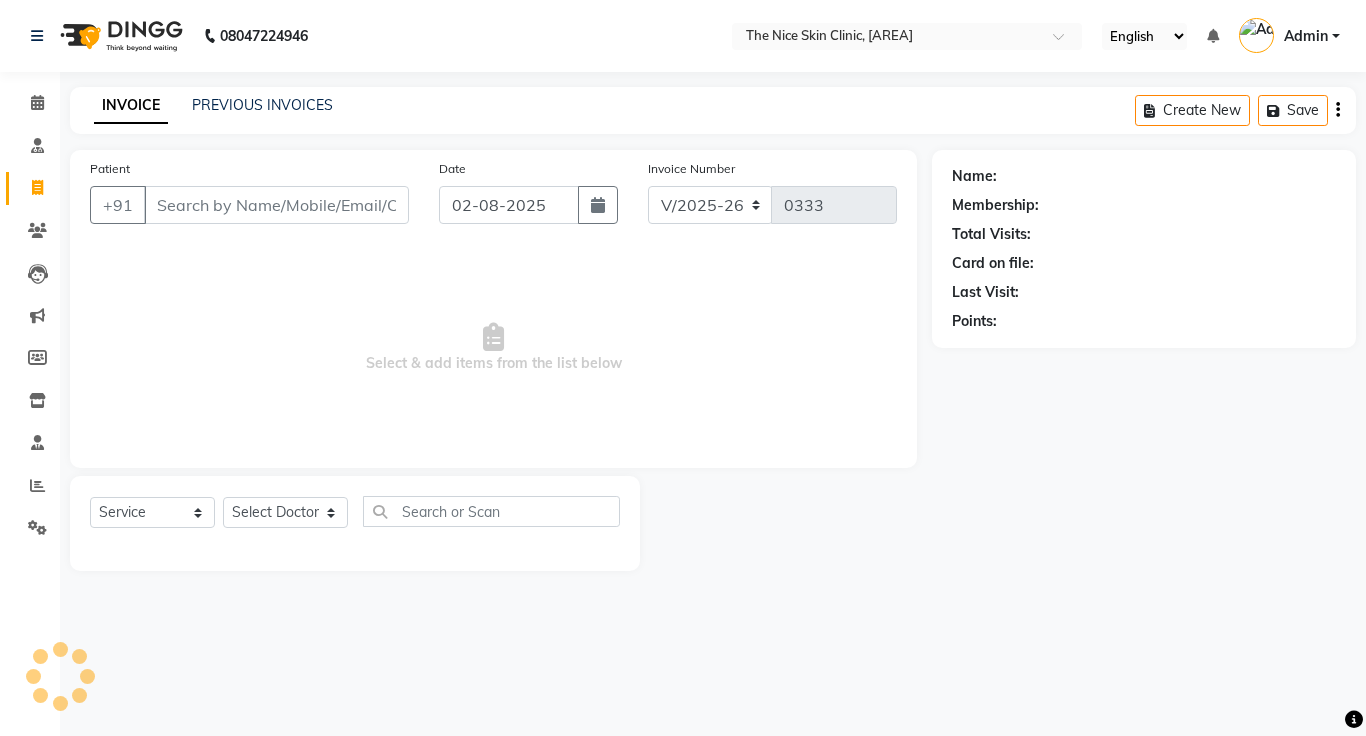 click 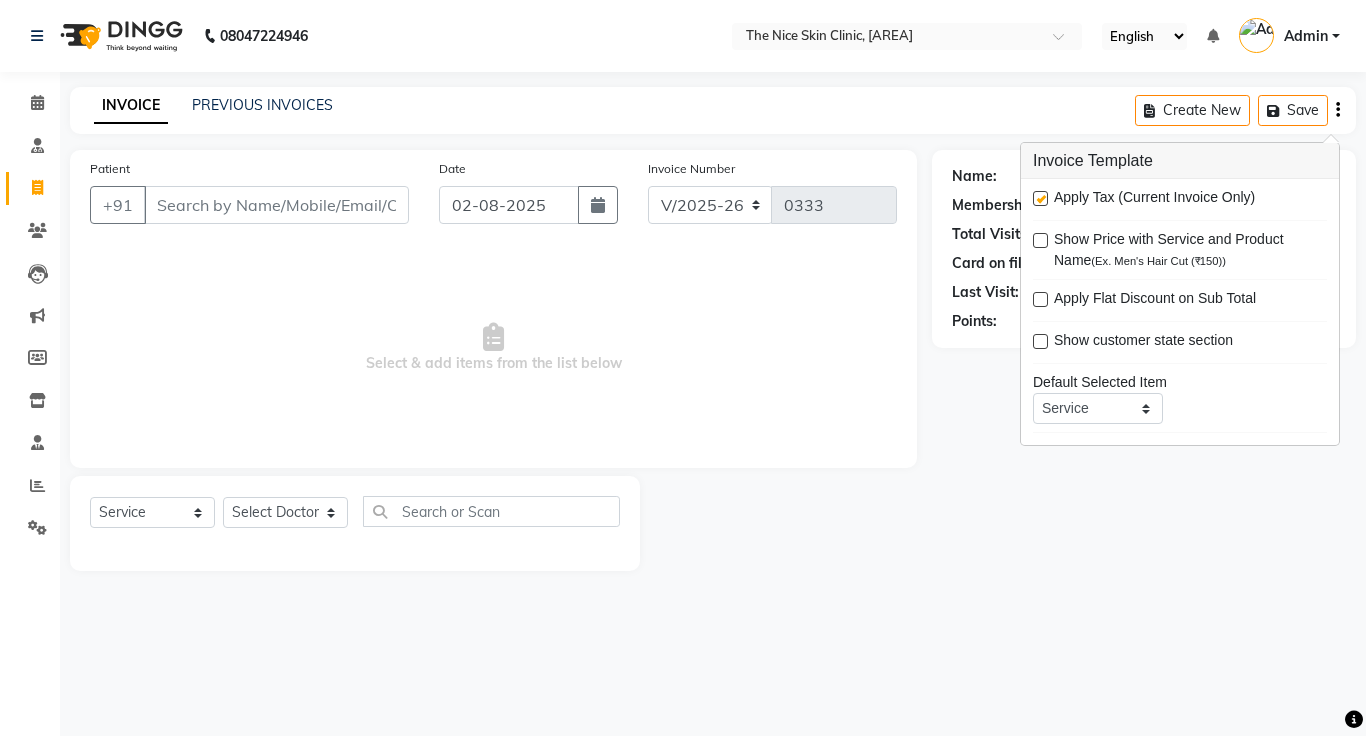 click at bounding box center [1040, 198] 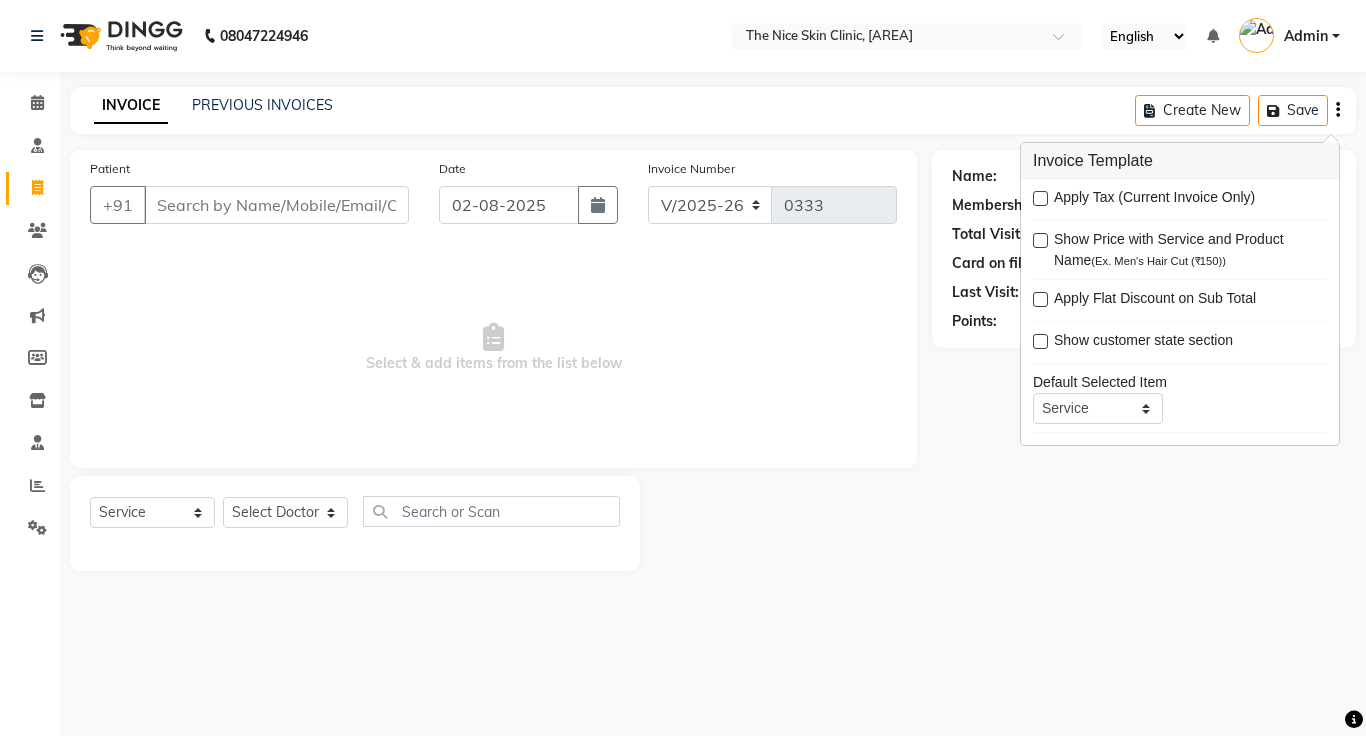 click on "INVOICE PREVIOUS INVOICES Create New   Save" 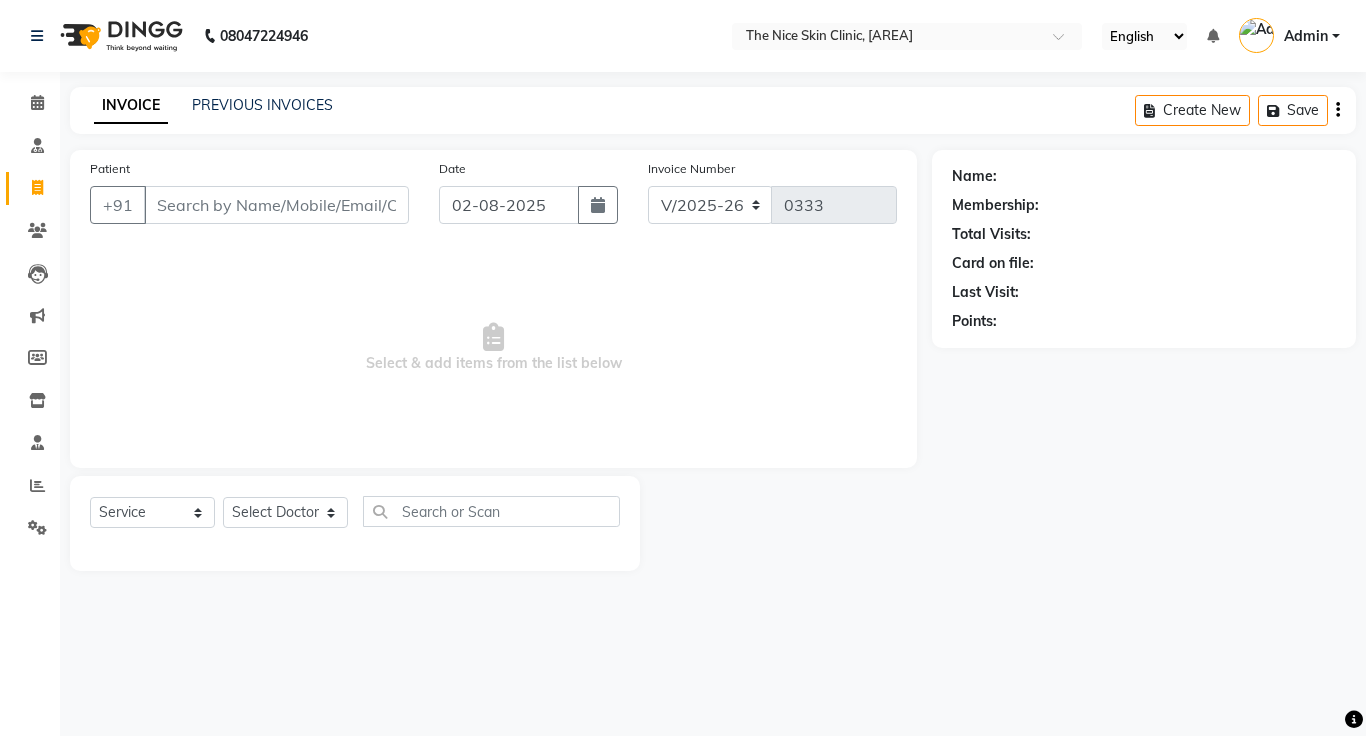 type on "[PHONE]" 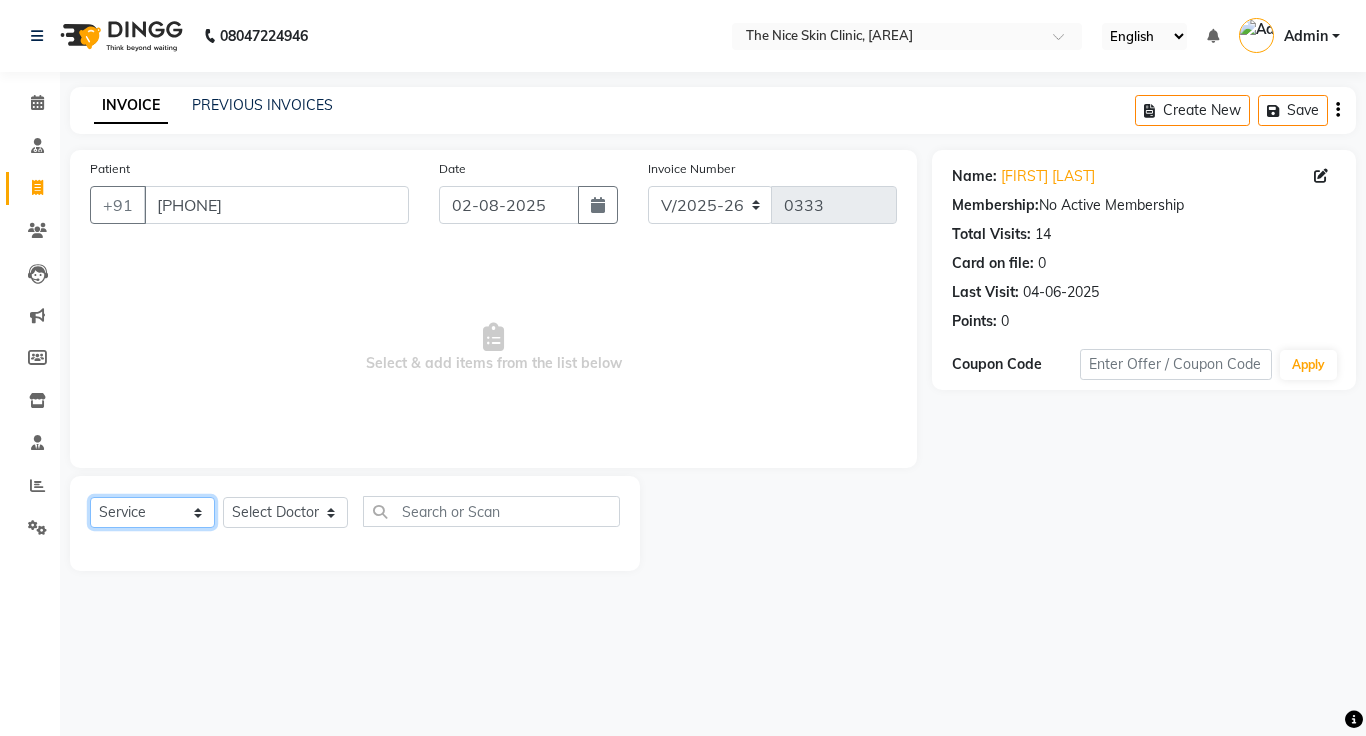 click on "Select  Service  Product  Membership  Package Voucher Prepaid Gift Card" 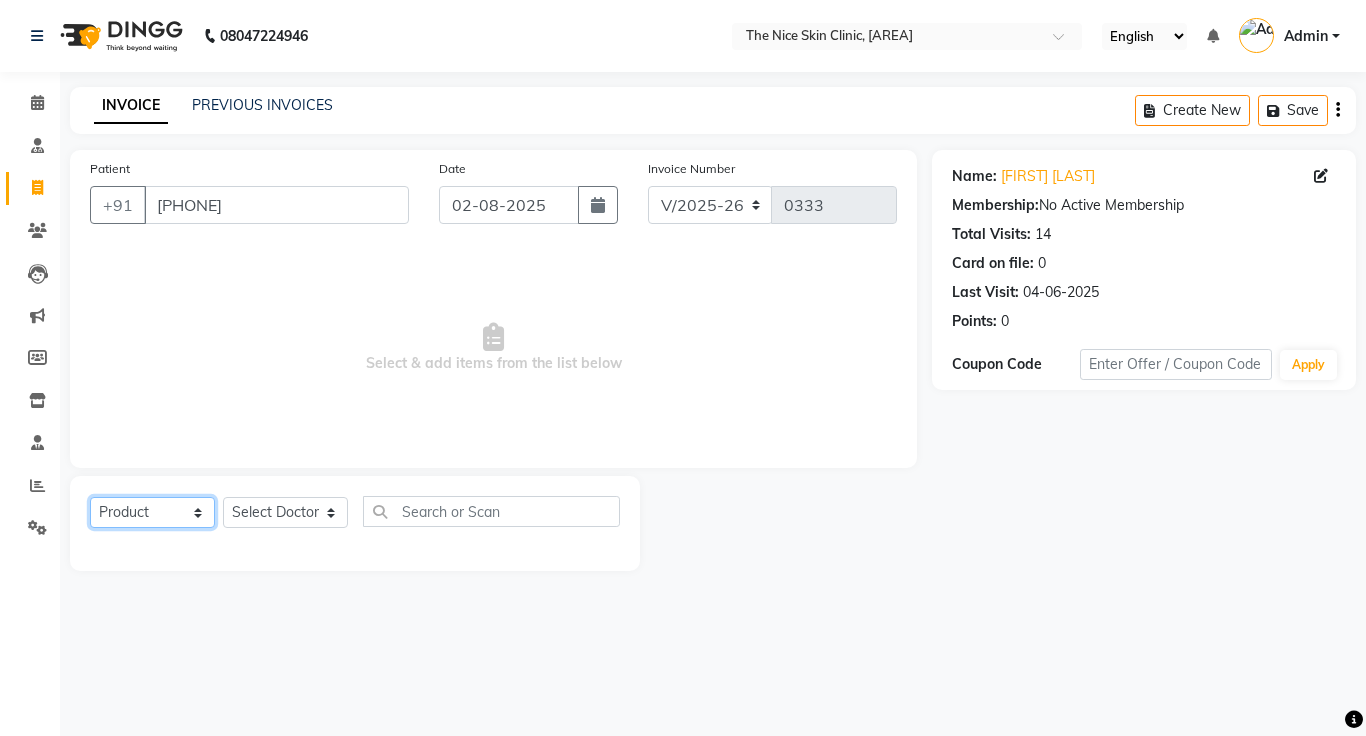 click on "Select  Service  Product  Membership  Package Voucher Prepaid Gift Card" 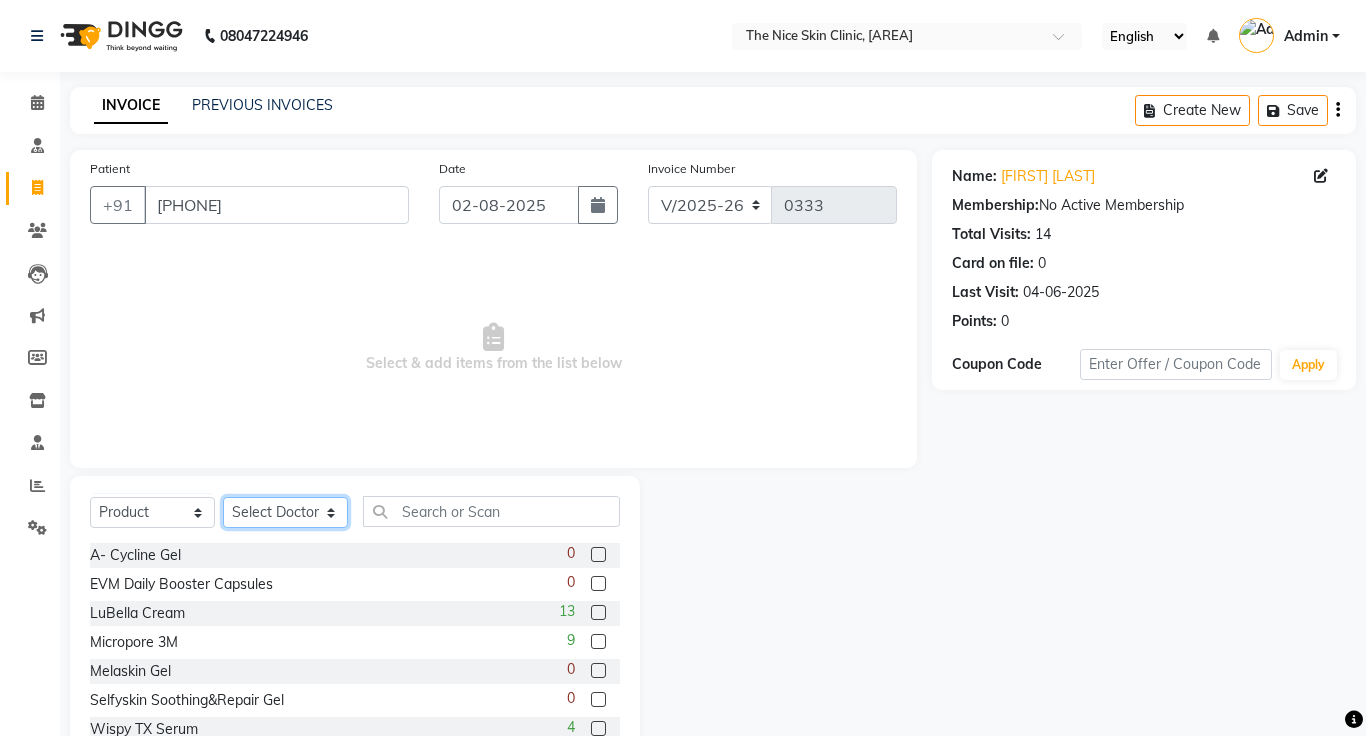 click on "Select Doctor [FIRST] [LAST] DR. JOSEPH DR. RAYMUS [FIRST] [LAST] [LAST]" 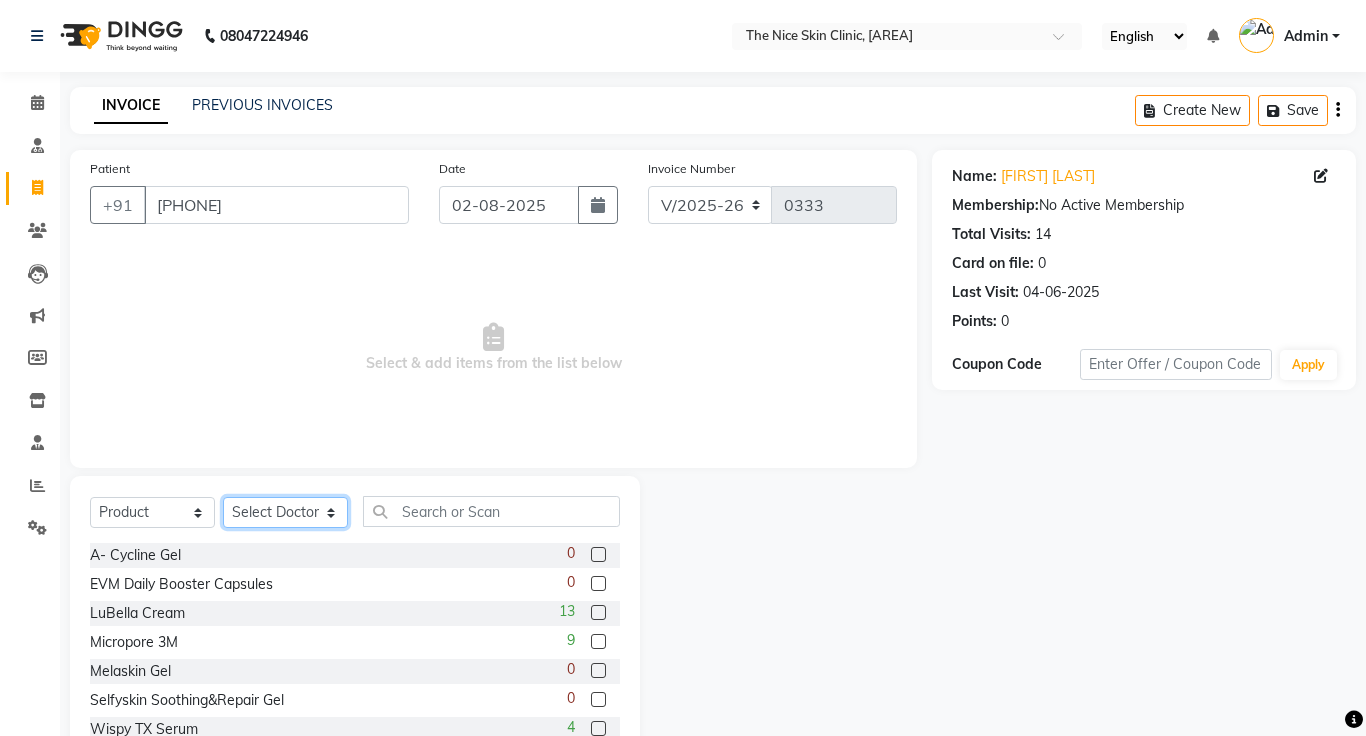 select on "1297" 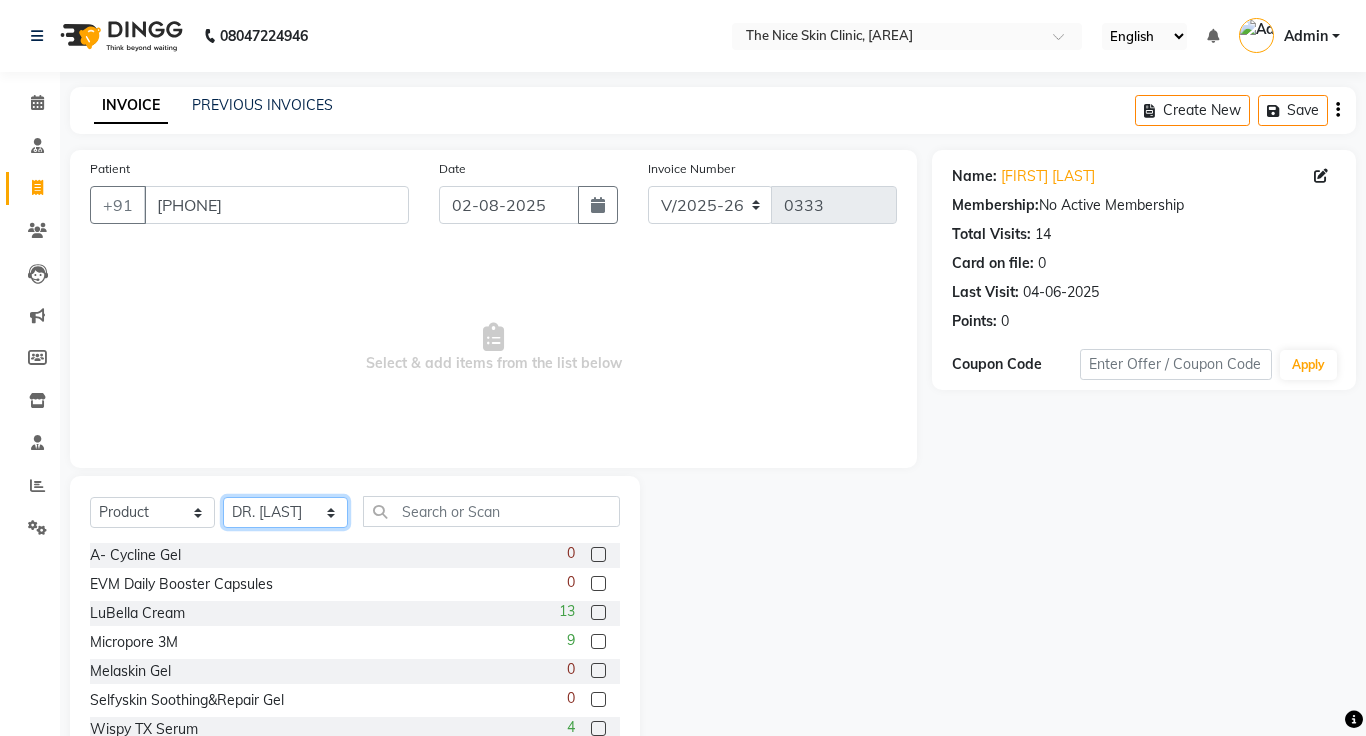 click on "Select Doctor [FIRST] [LAST] DR. JOSEPH DR. RAYMUS [FIRST] [LAST] [LAST]" 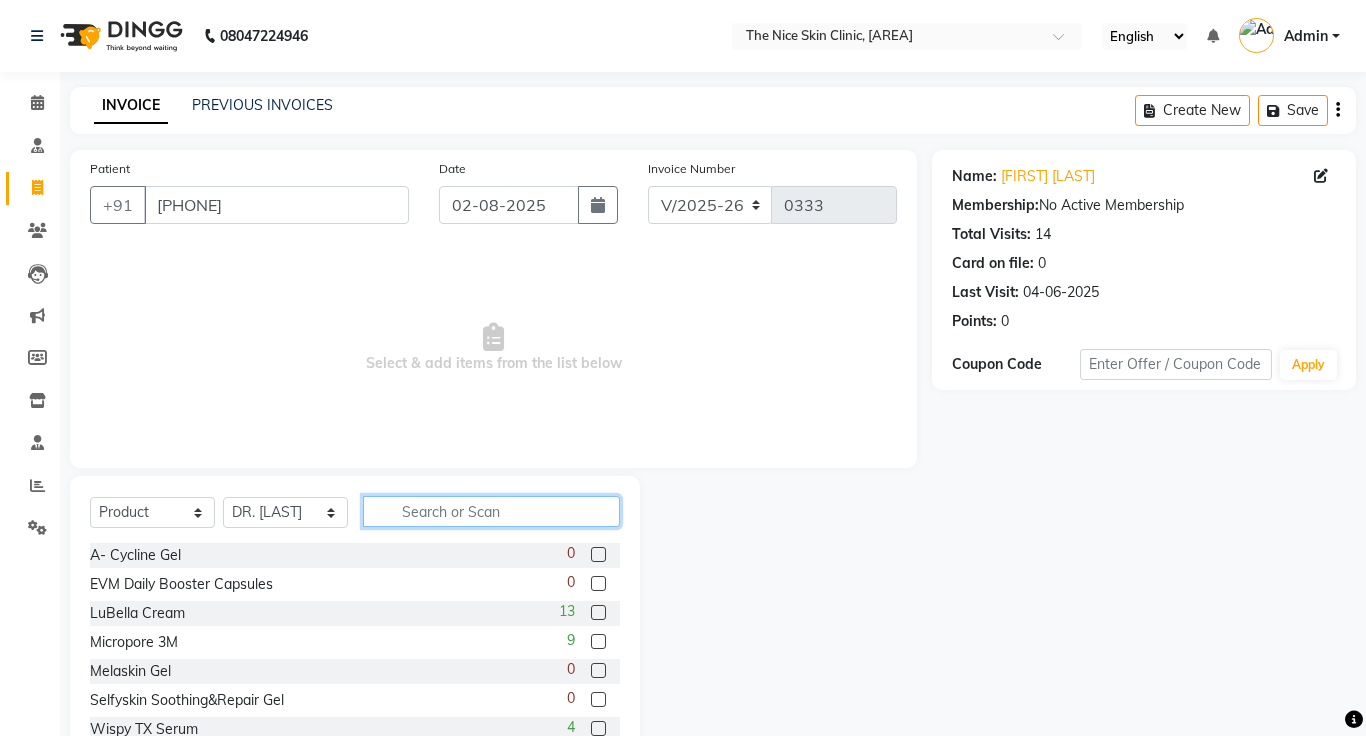 click 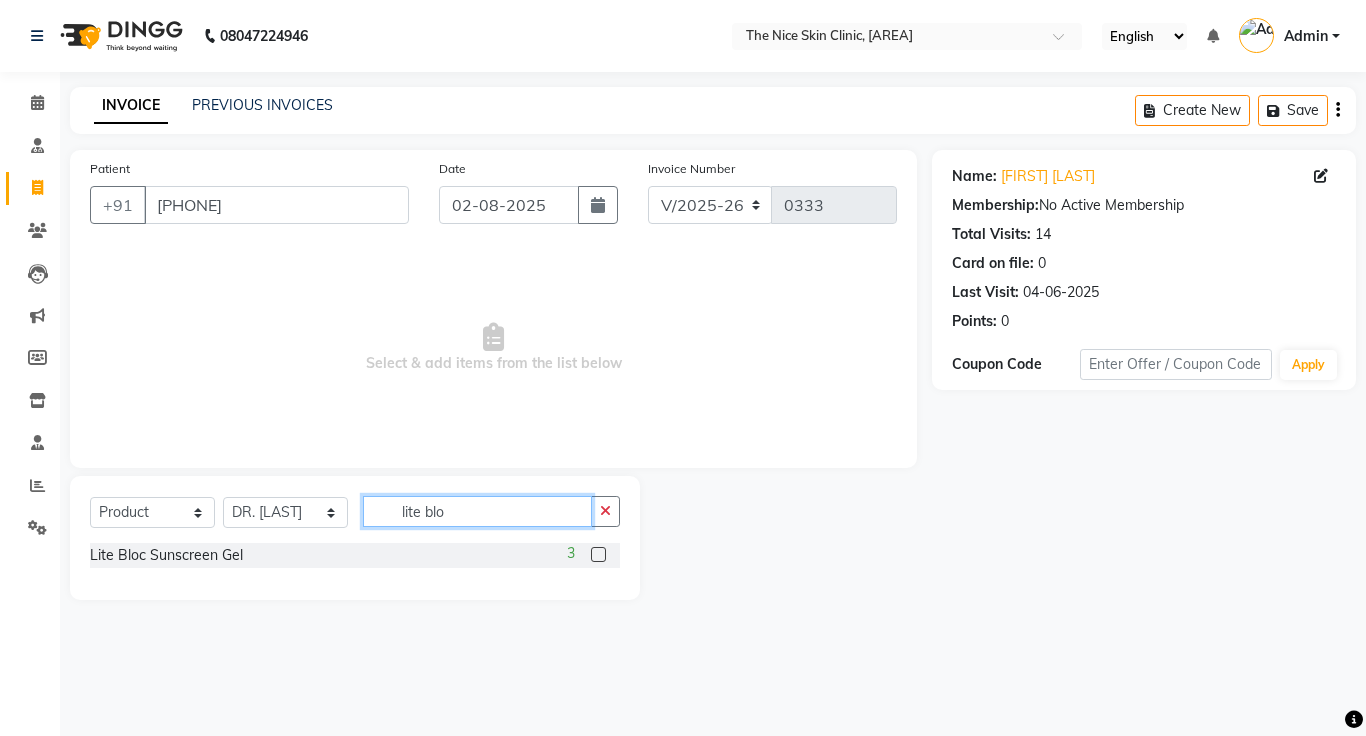 type on "lite blo" 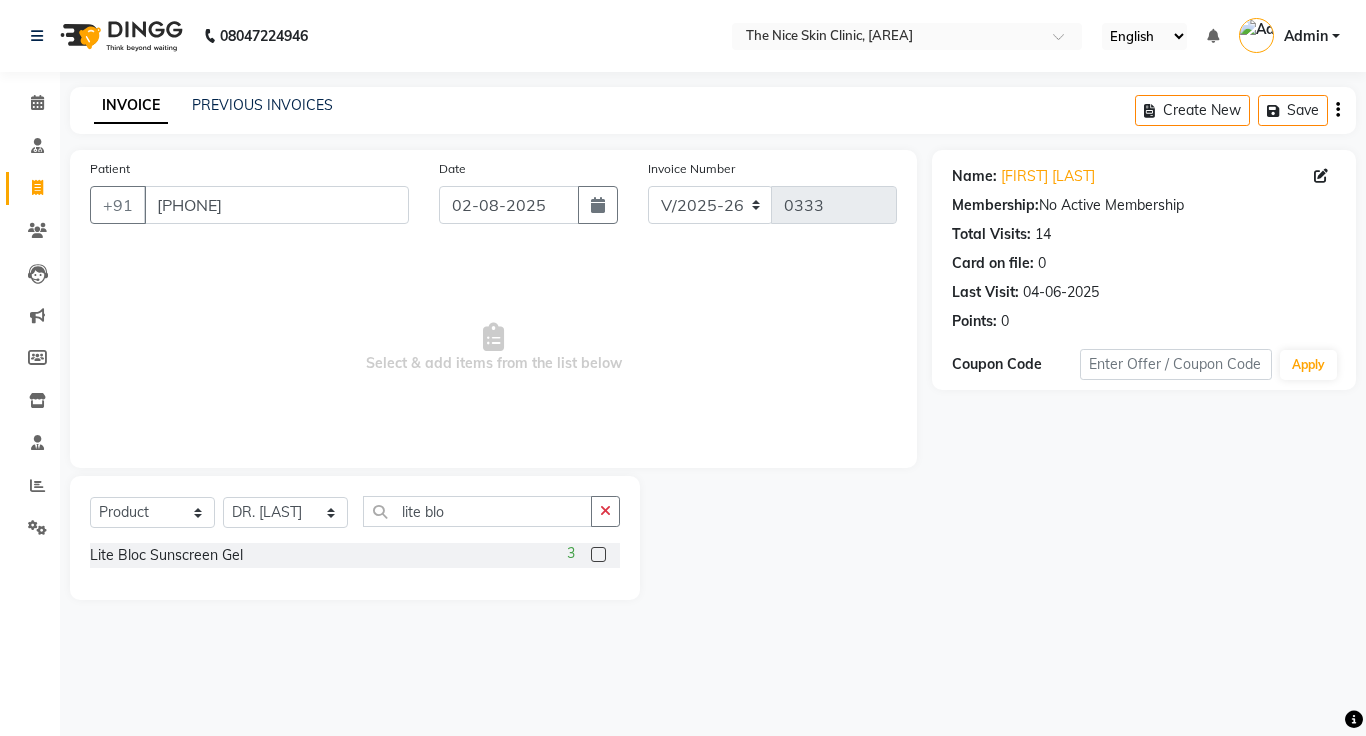 click 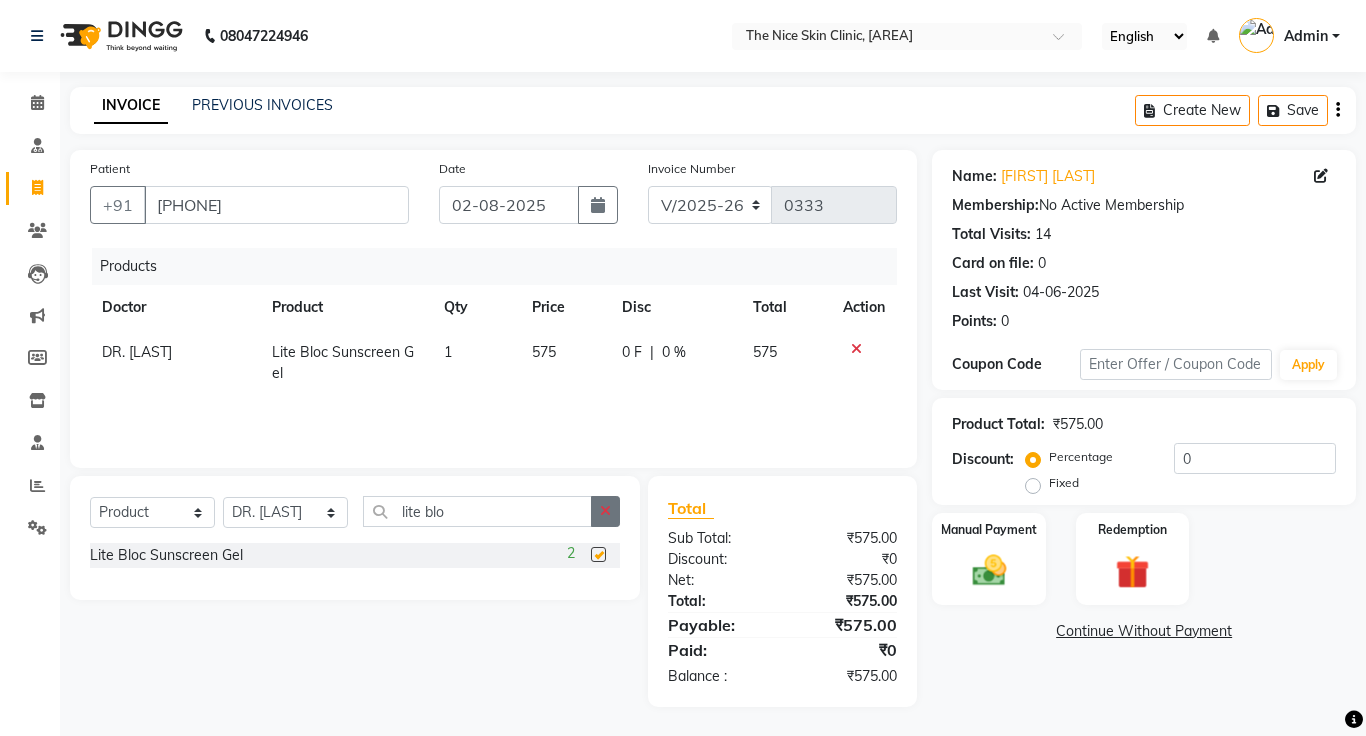 click 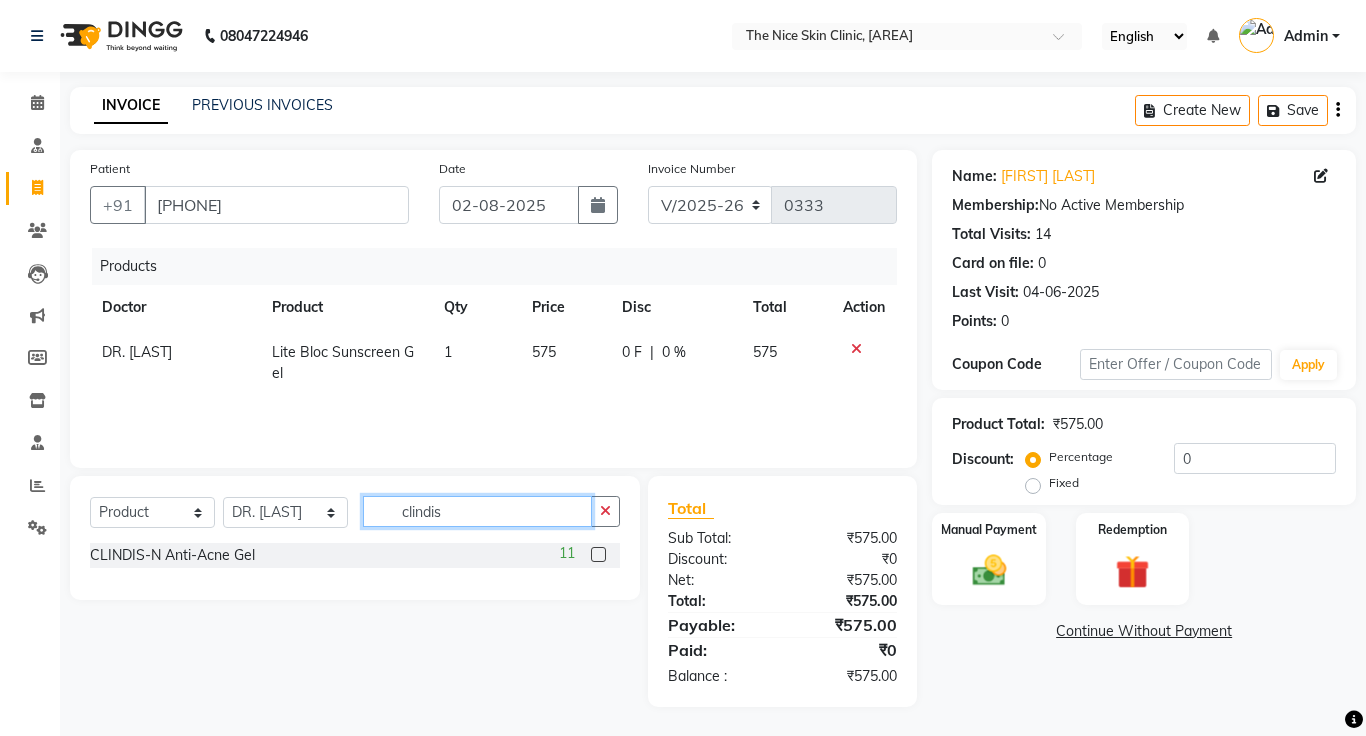 type on "clindis" 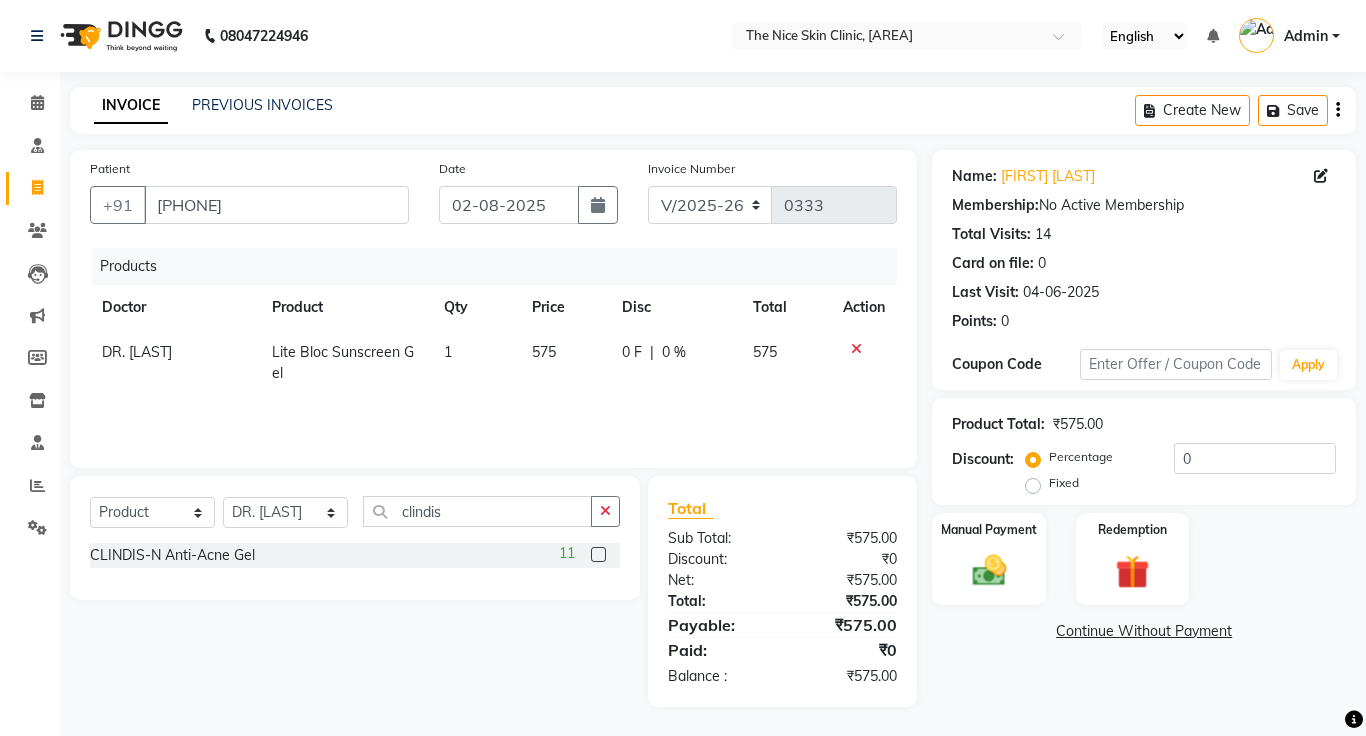 click 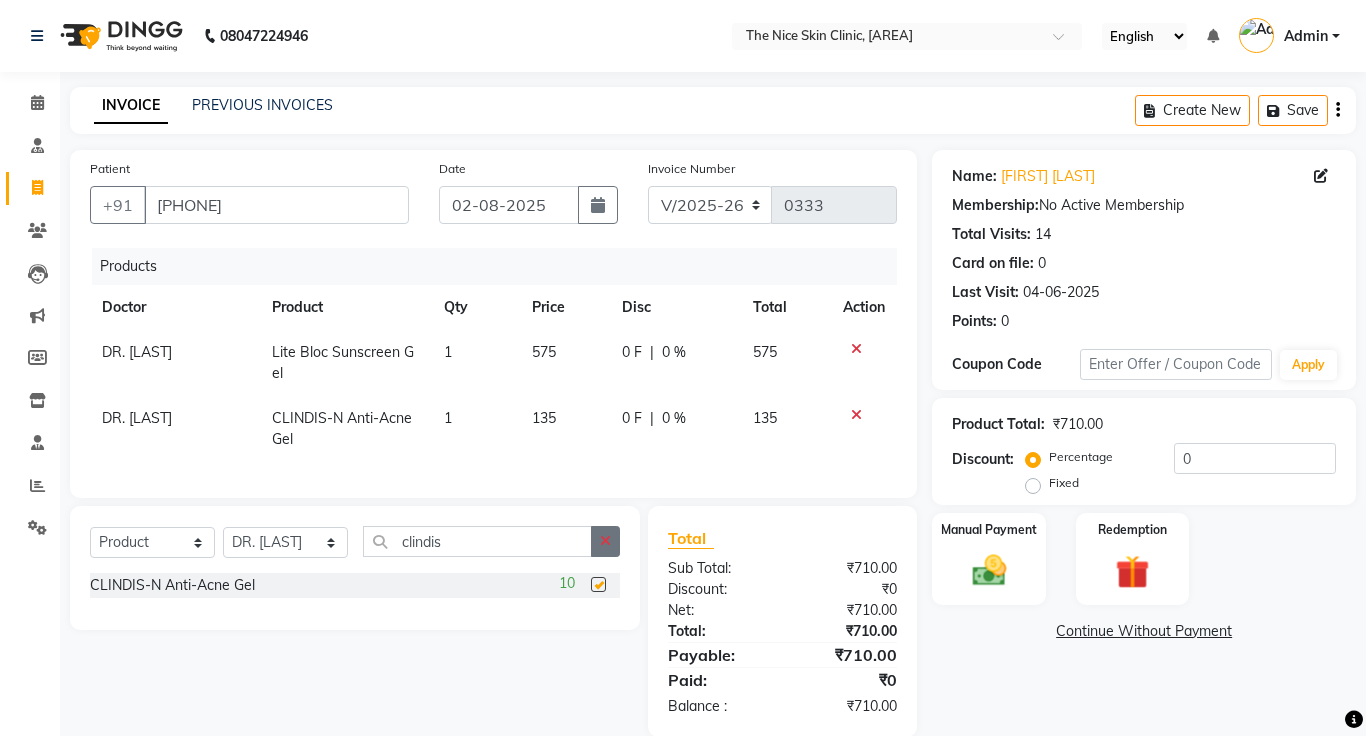 click 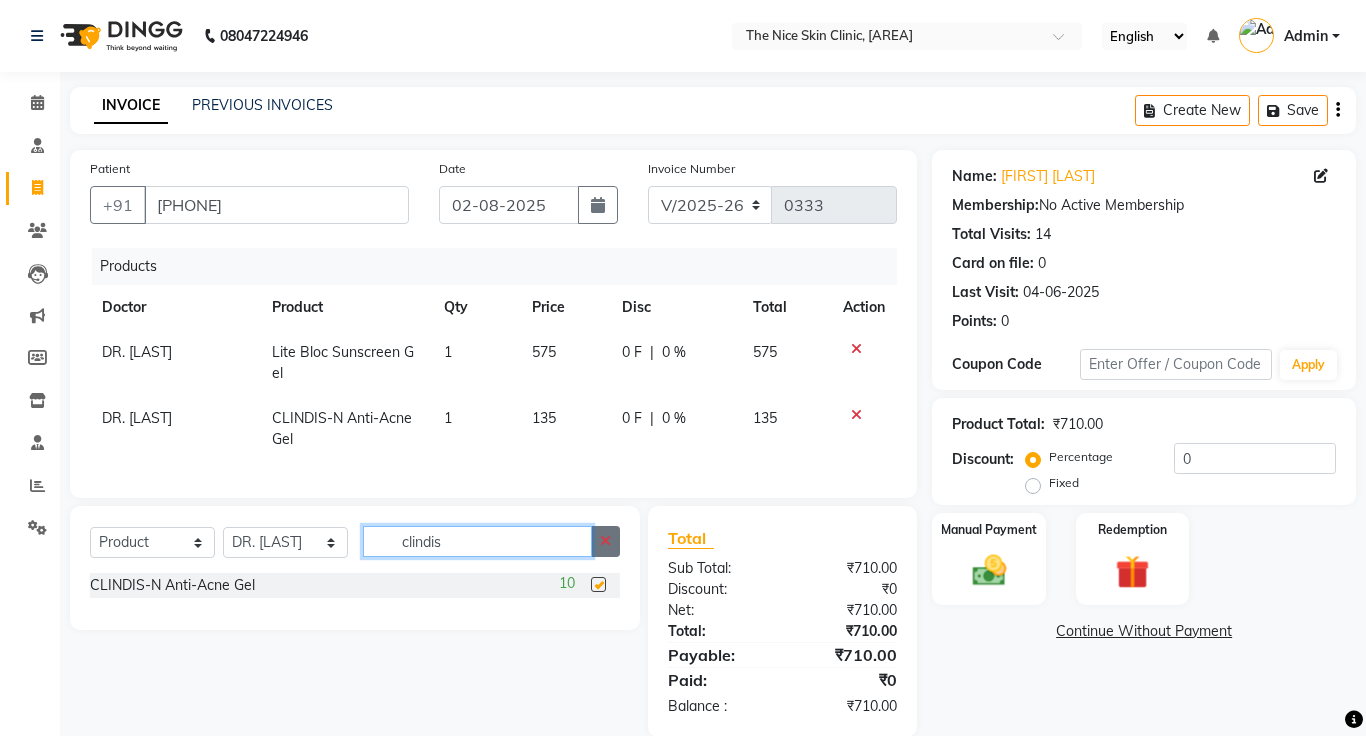 type 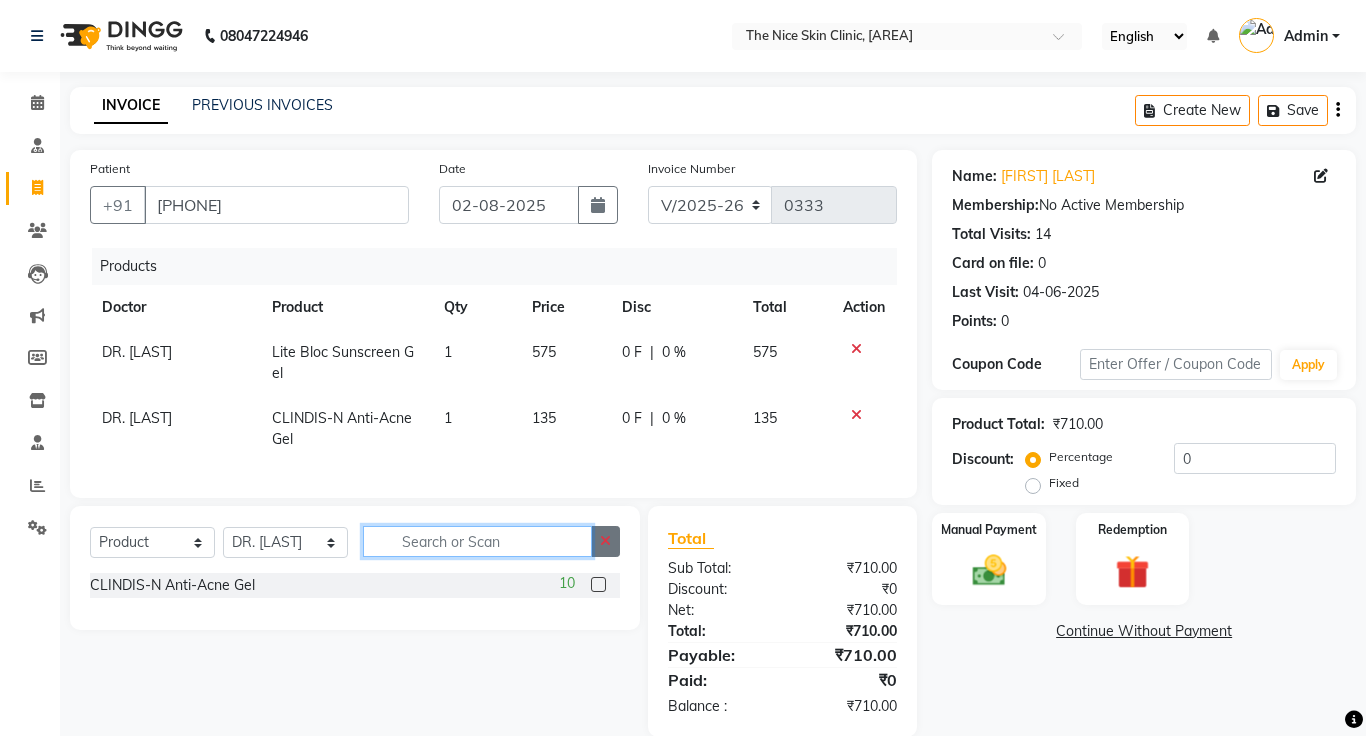 checkbox on "false" 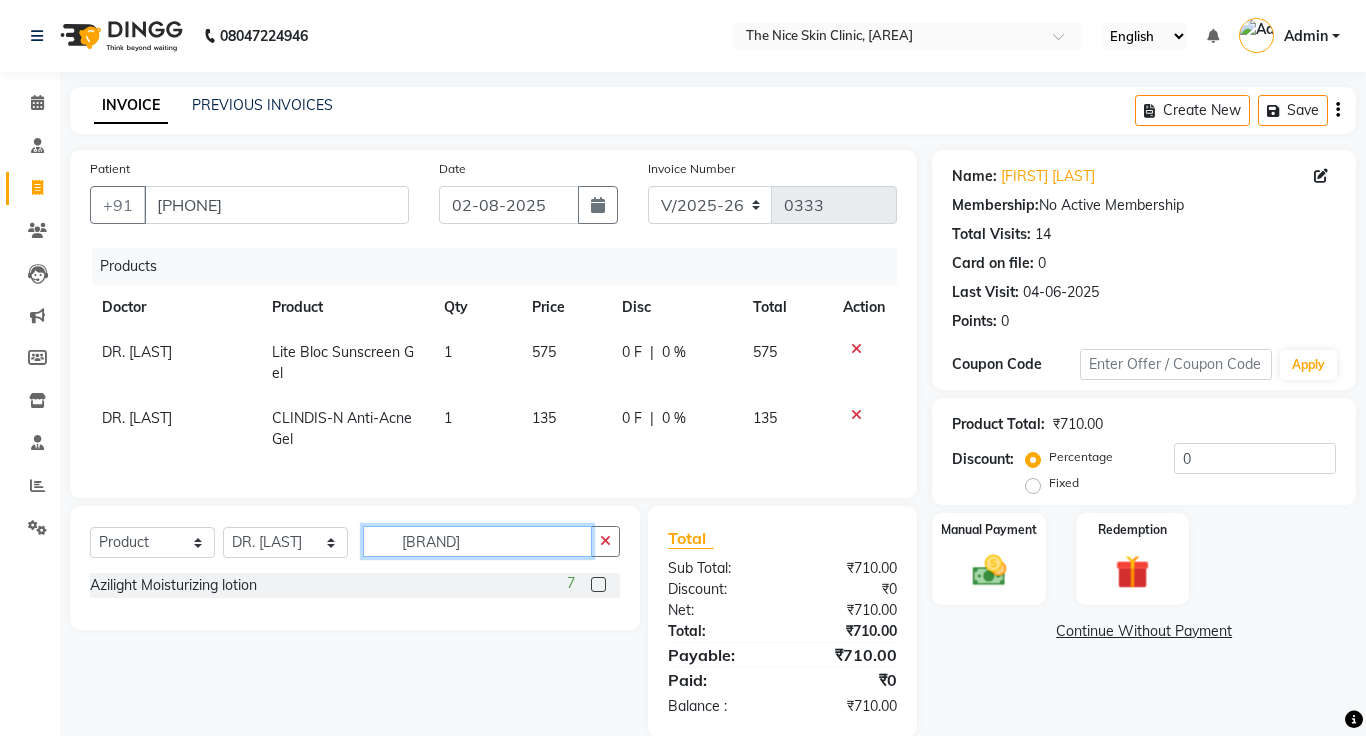type on "azilight" 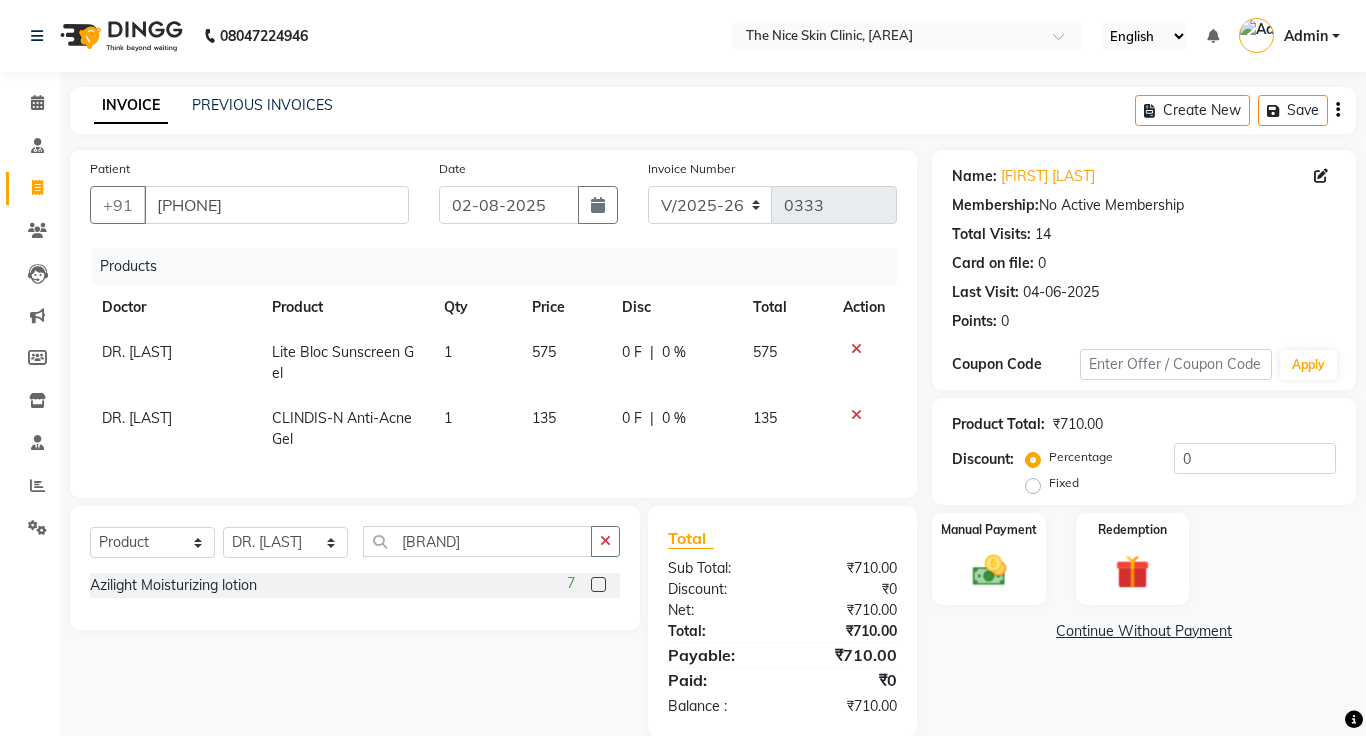 click 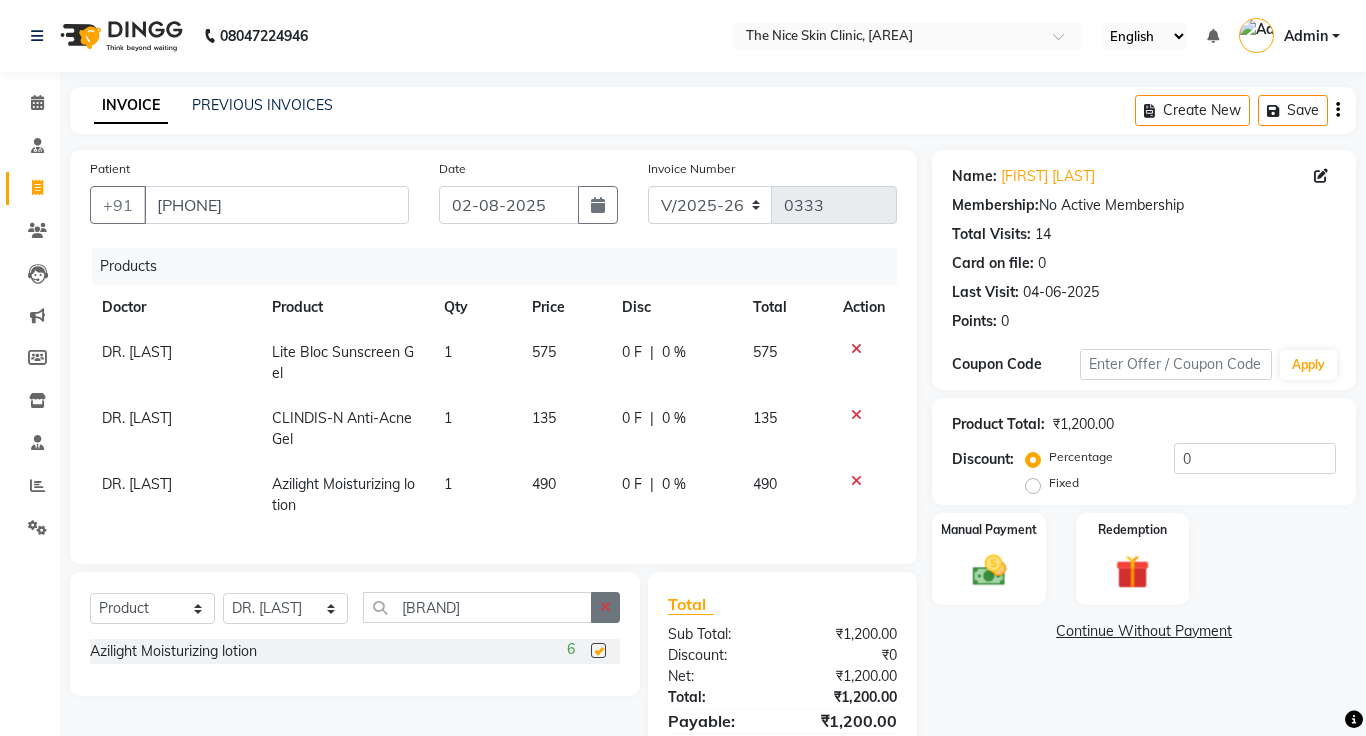 click 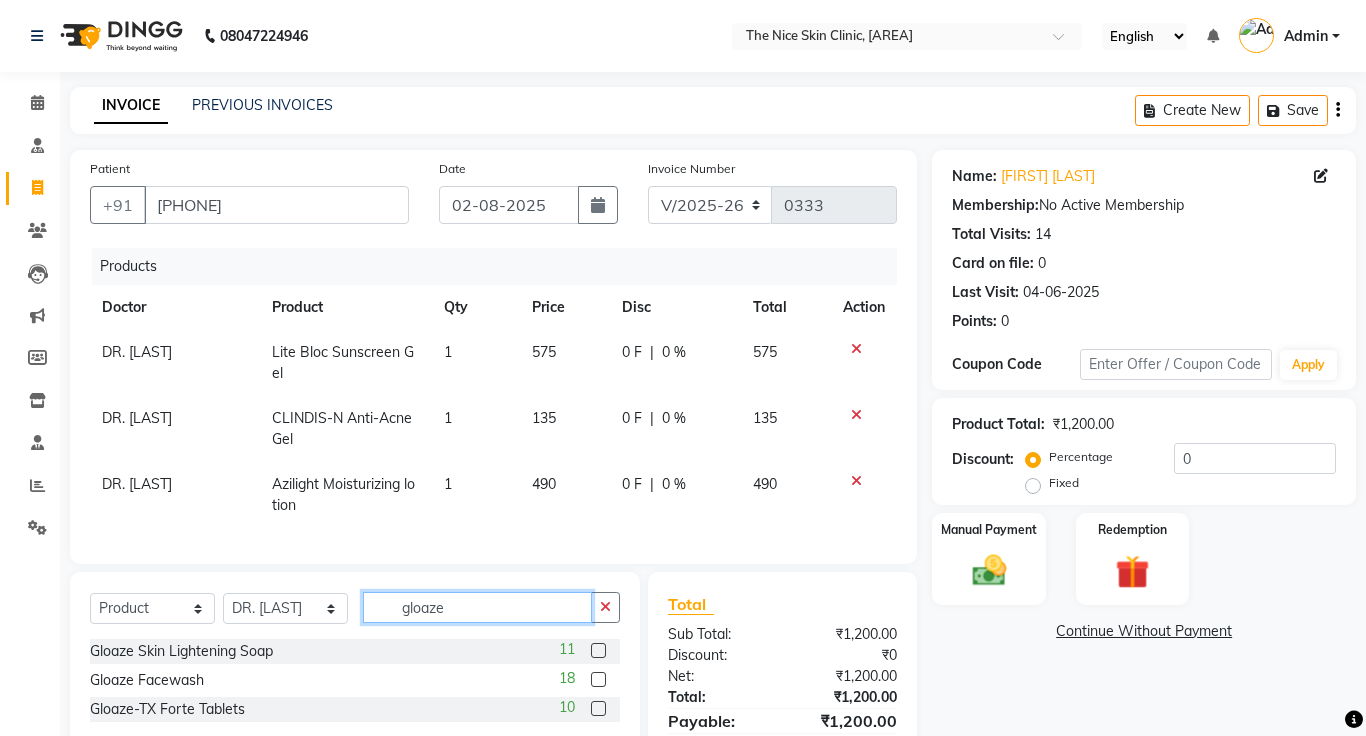 type on "gloaze" 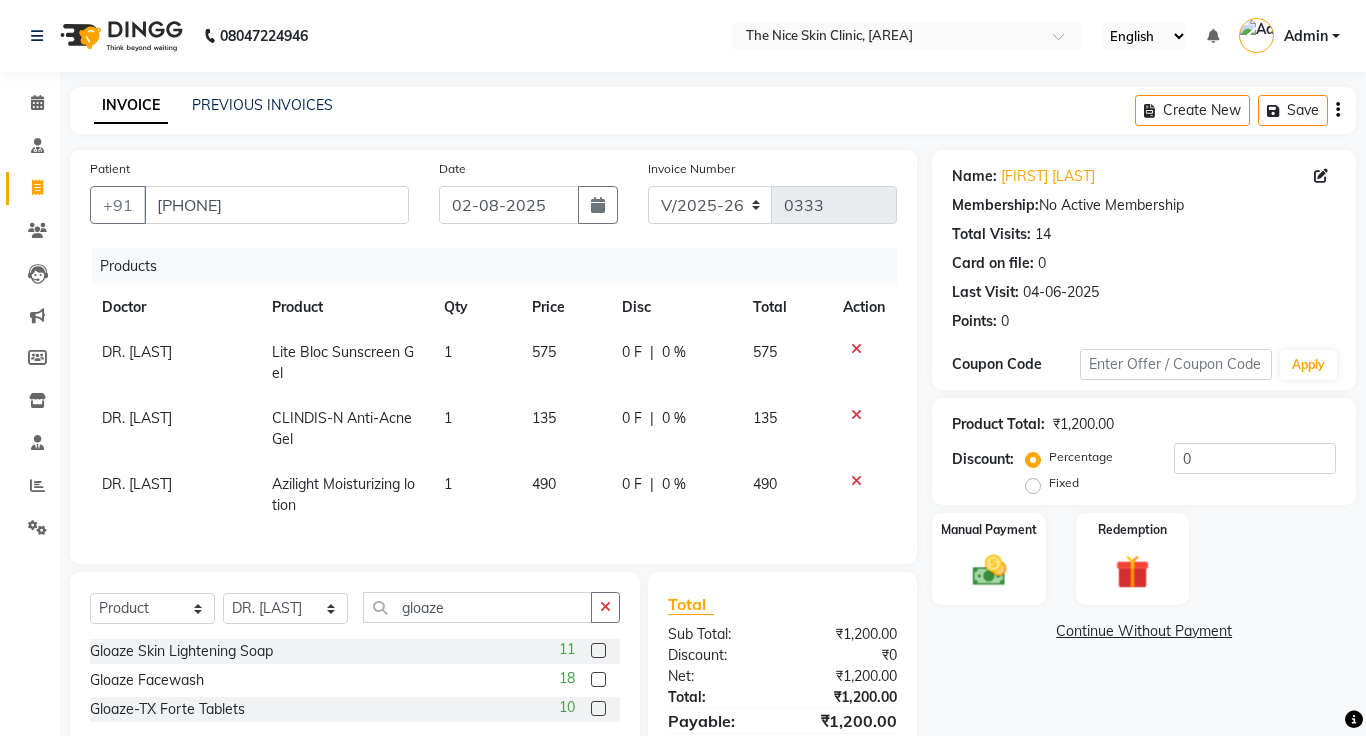 click 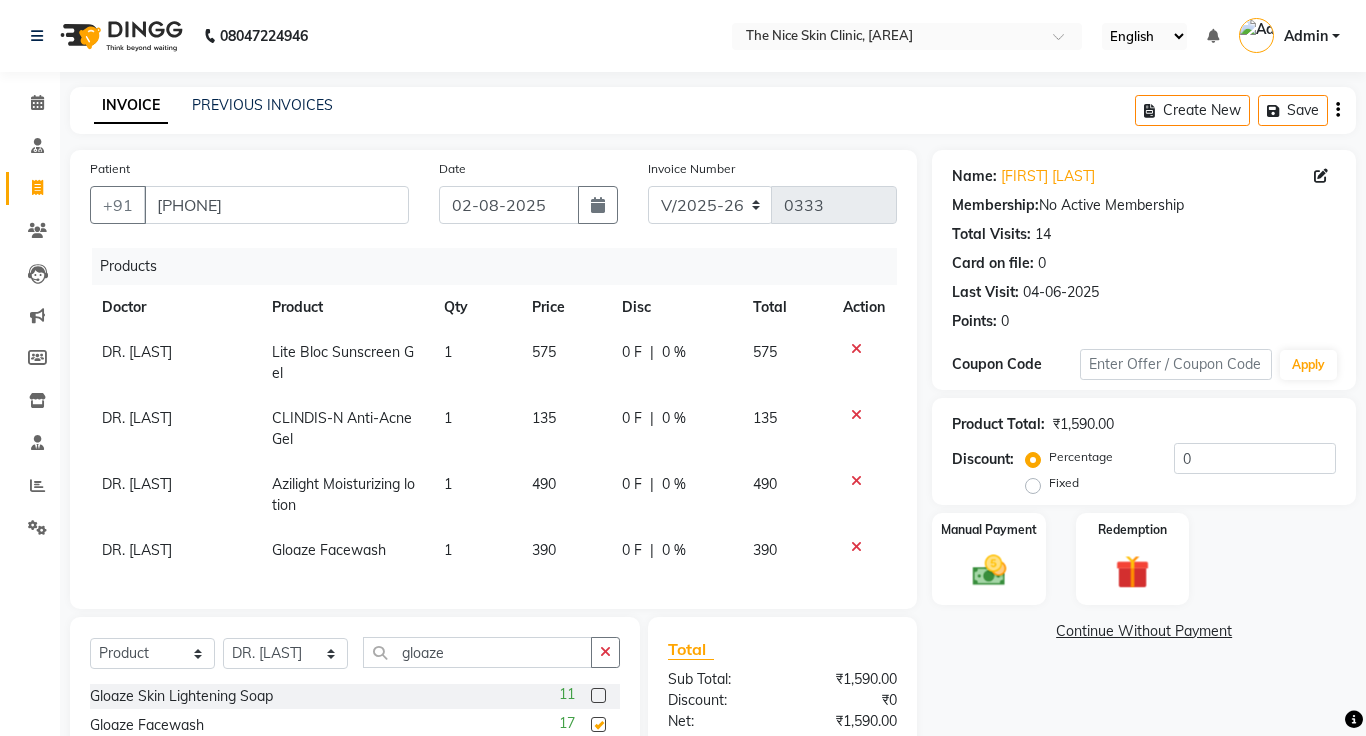 checkbox on "false" 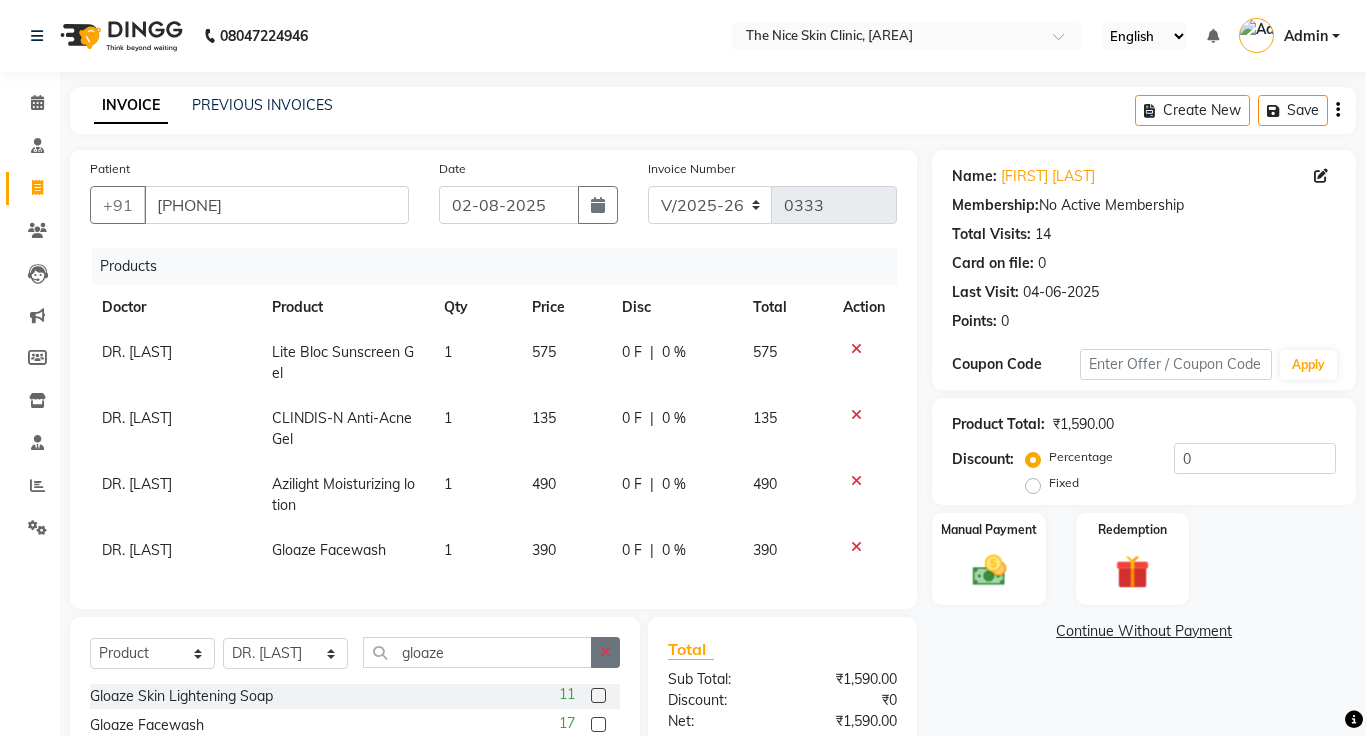 click 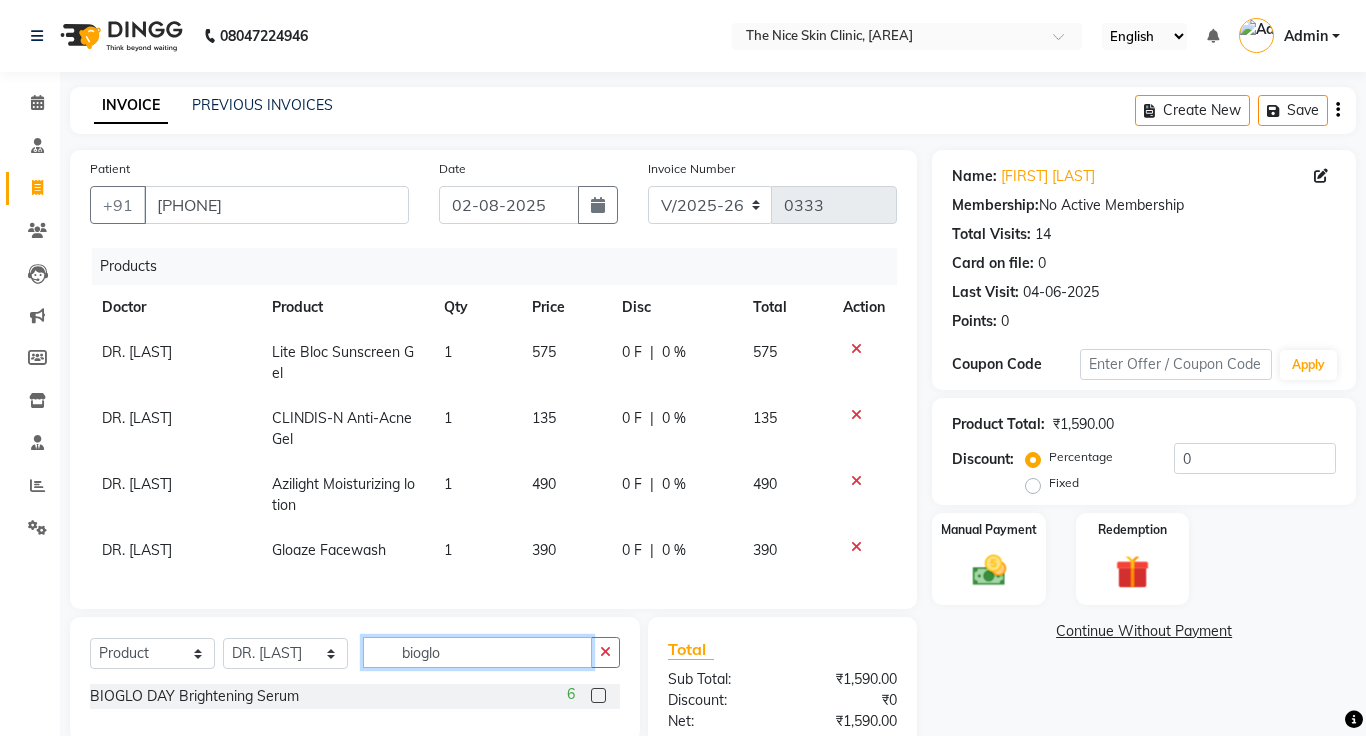type on "bioglo" 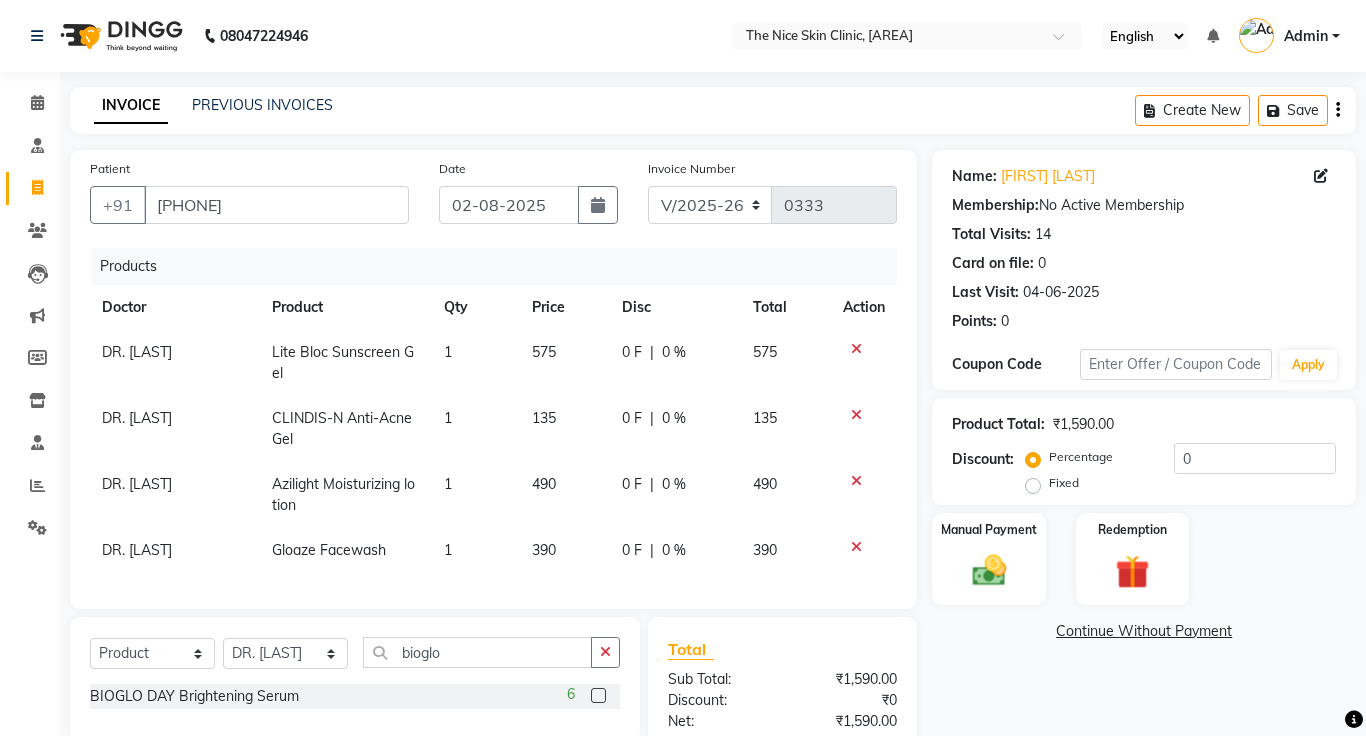 click 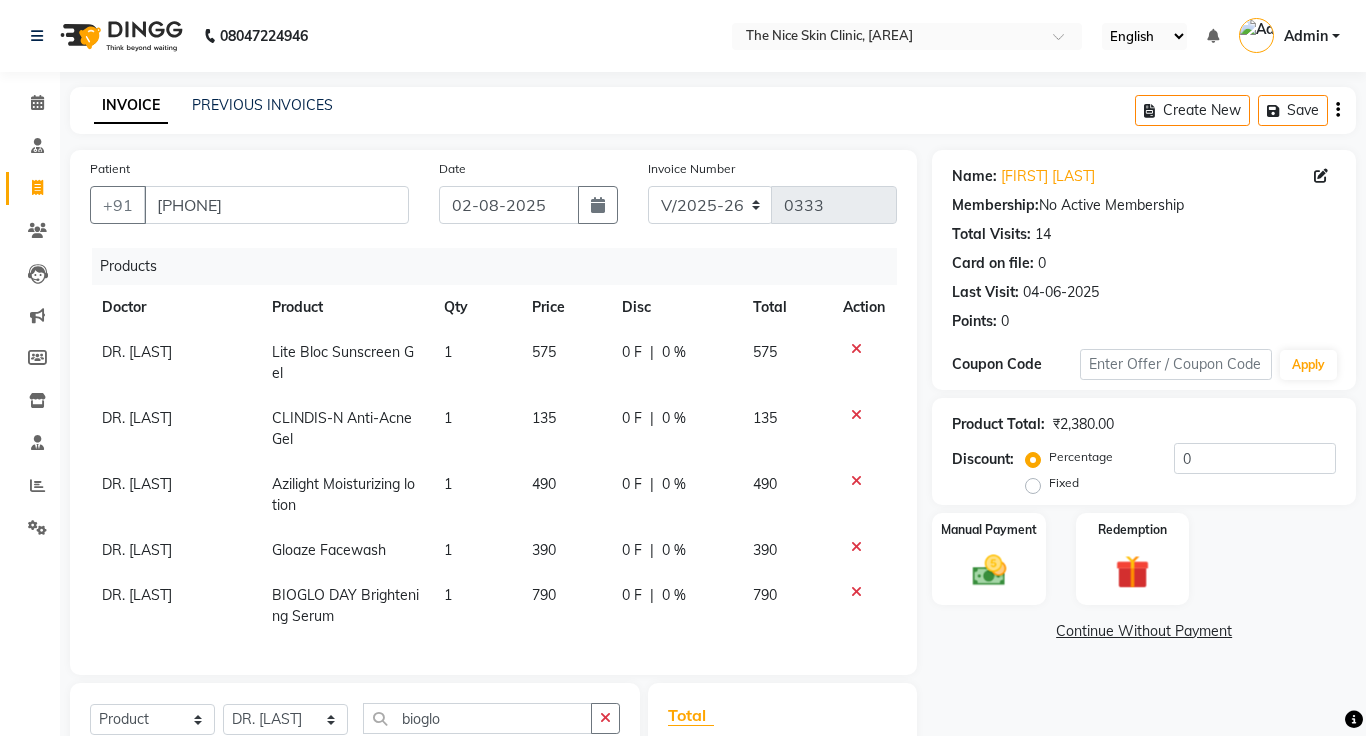 checkbox on "false" 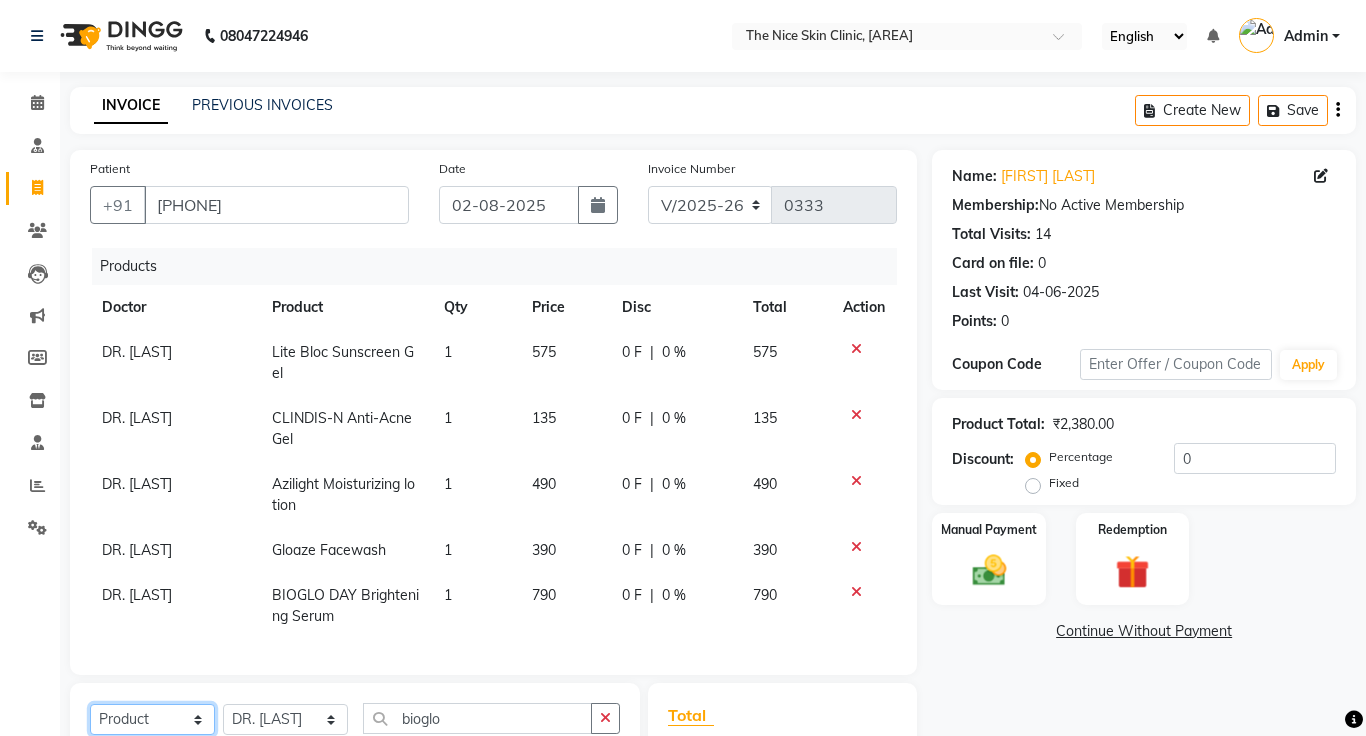 click on "Select  Service  Product  Membership  Package Voucher Prepaid Gift Card" 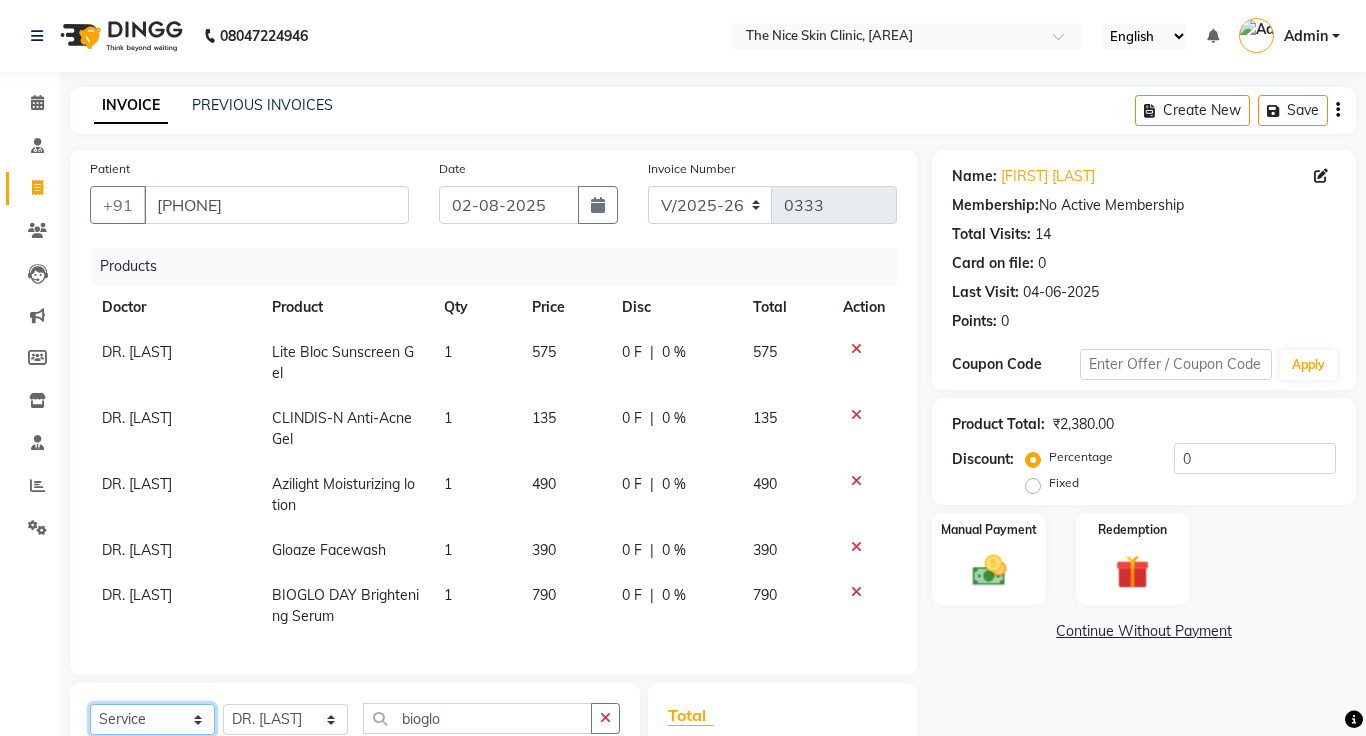 click on "Select  Service  Product  Membership  Package Voucher Prepaid Gift Card" 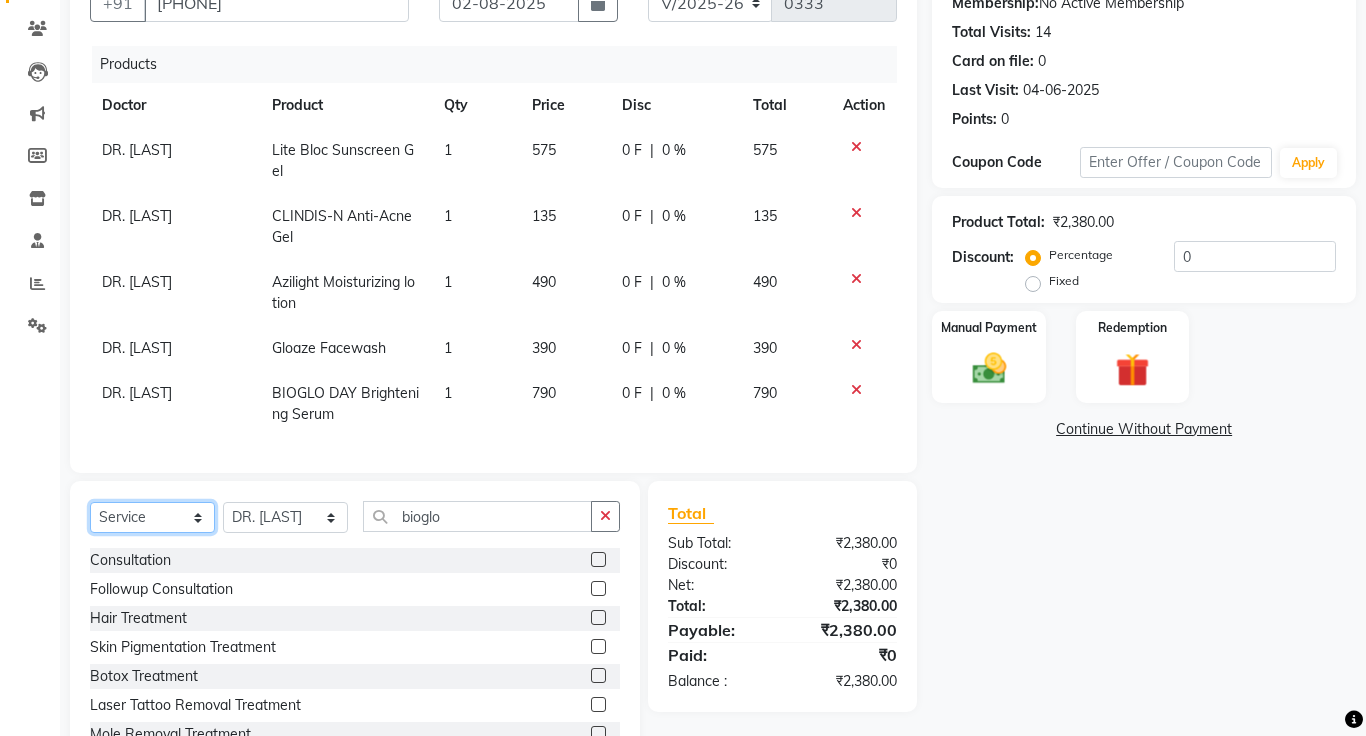 scroll, scrollTop: 209, scrollLeft: 0, axis: vertical 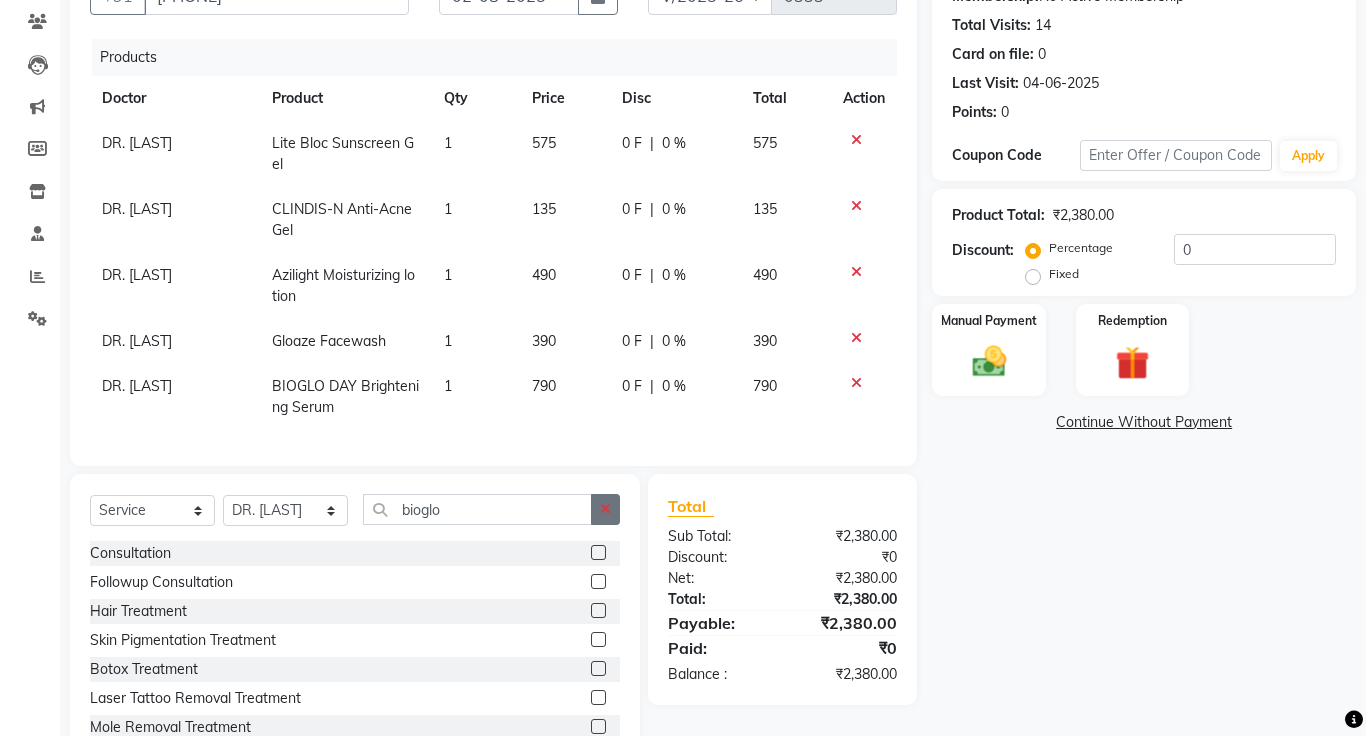 click 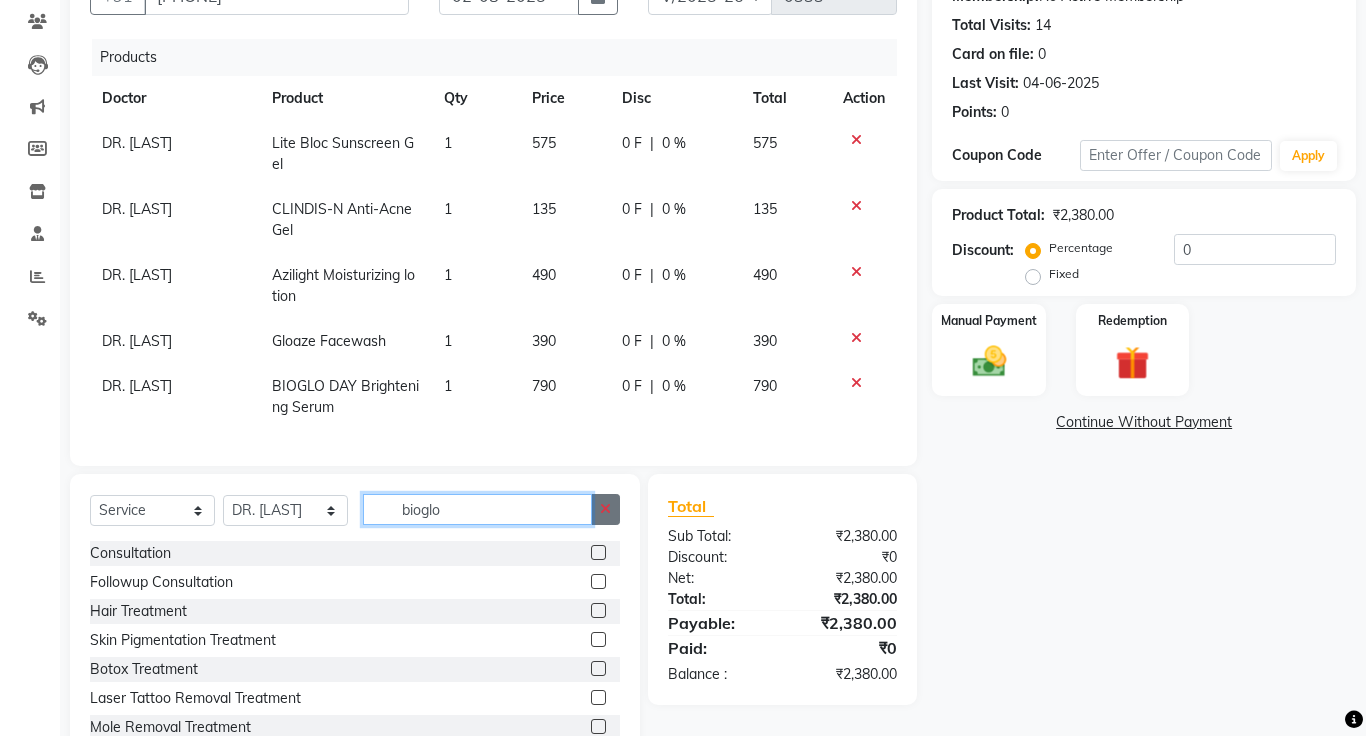 type 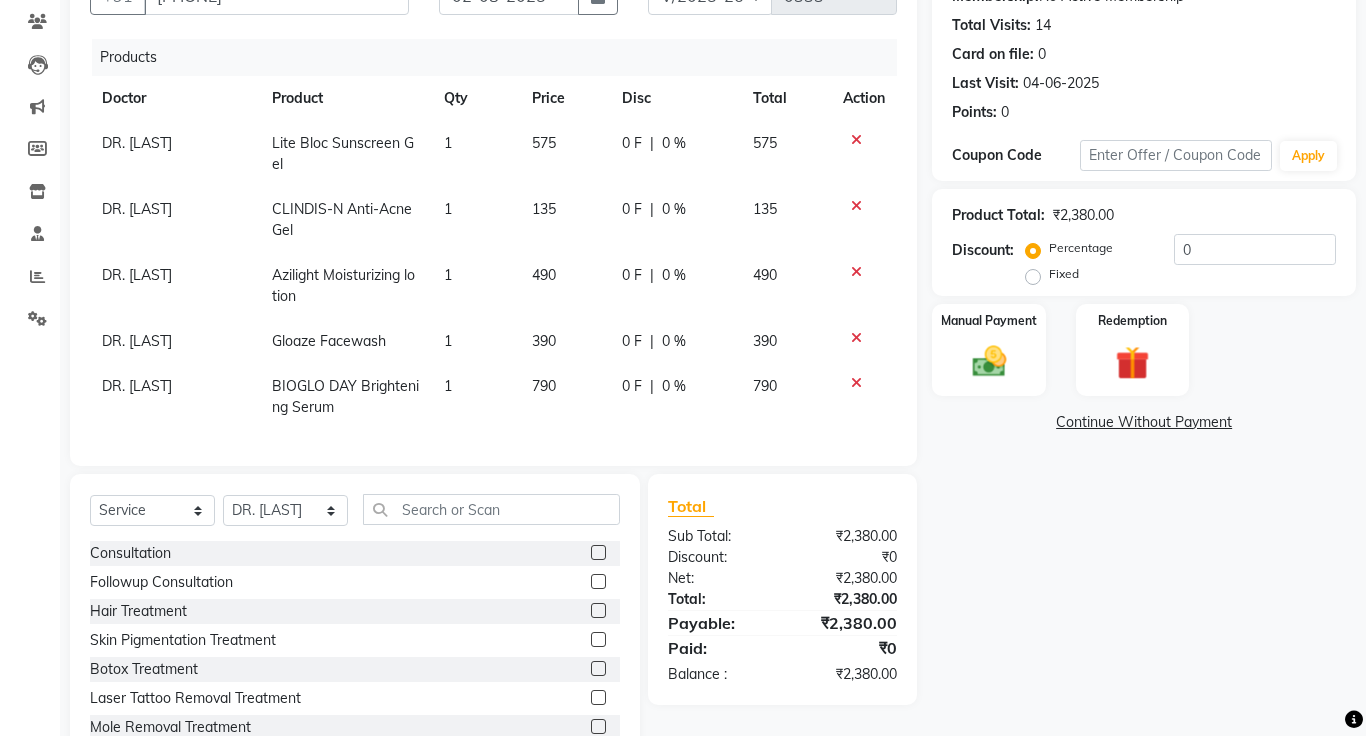 click 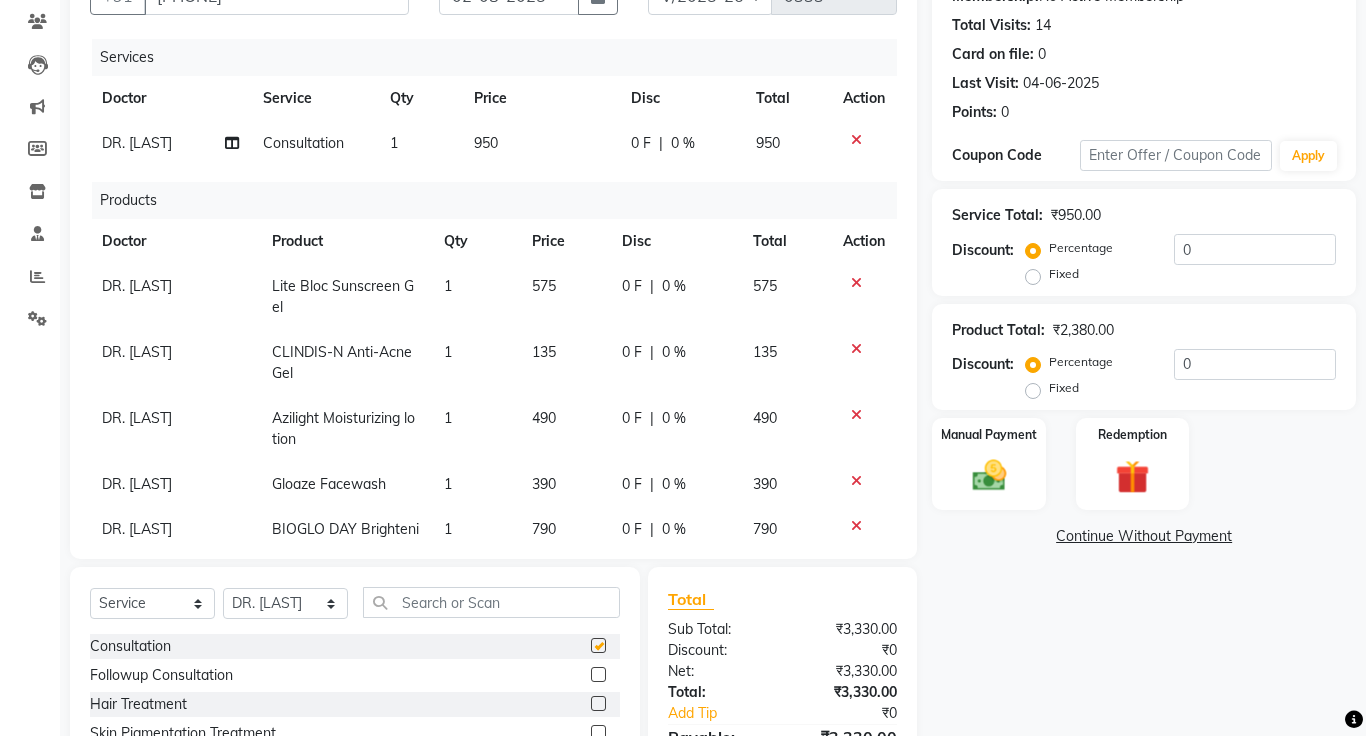 checkbox on "false" 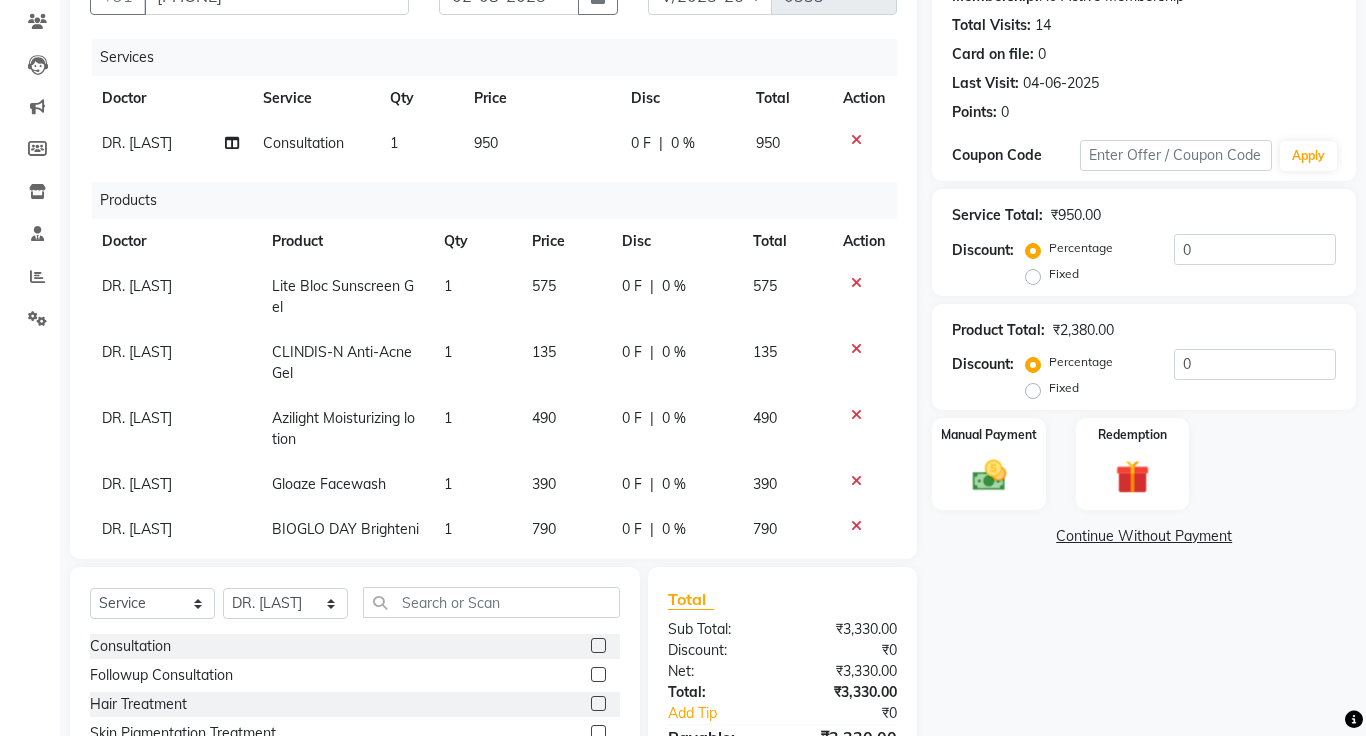 click 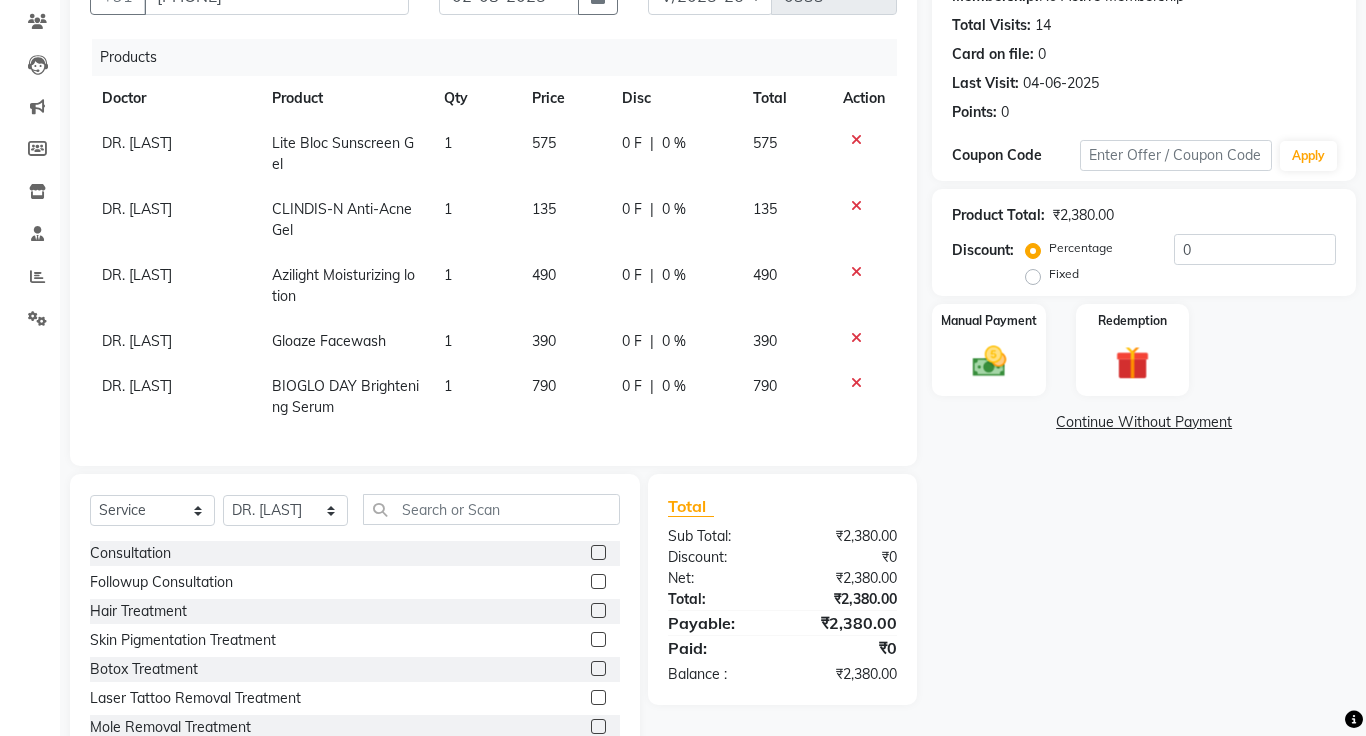 click on "Continue Without Payment" 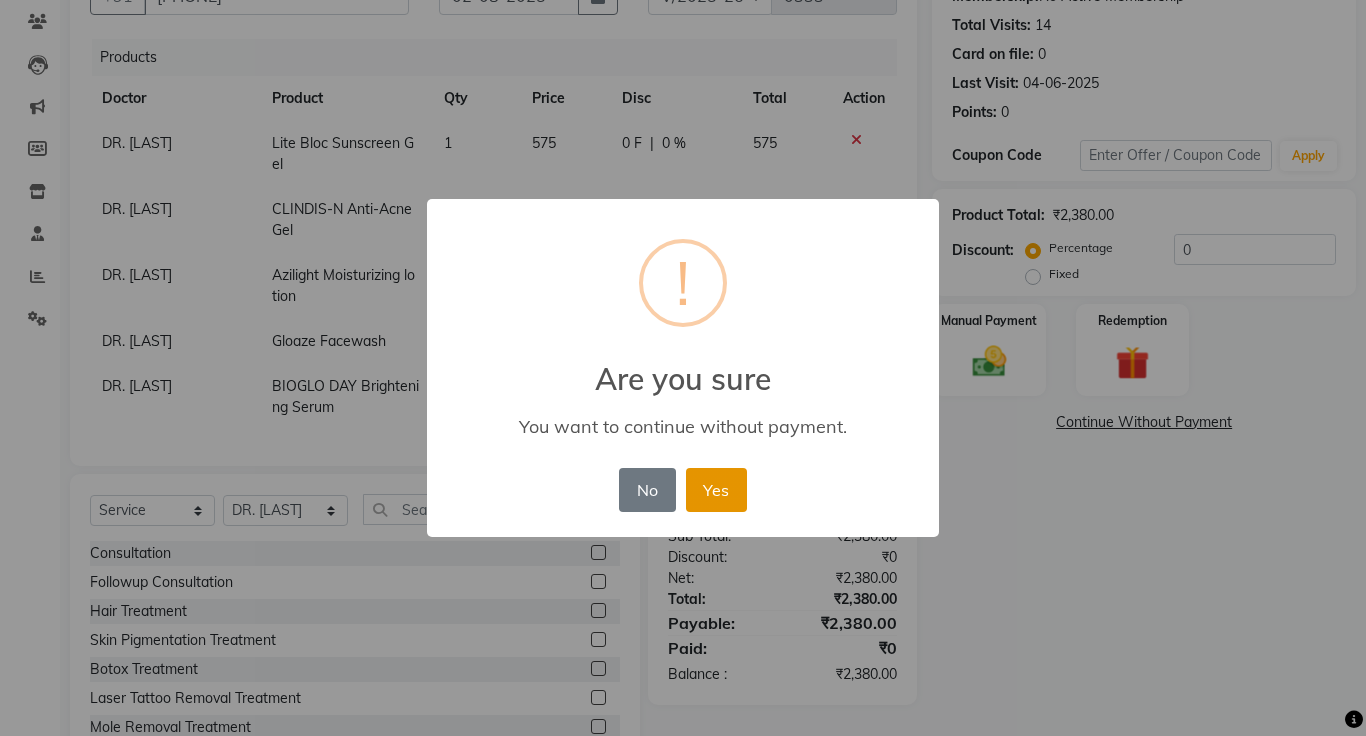click on "Yes" at bounding box center [716, 490] 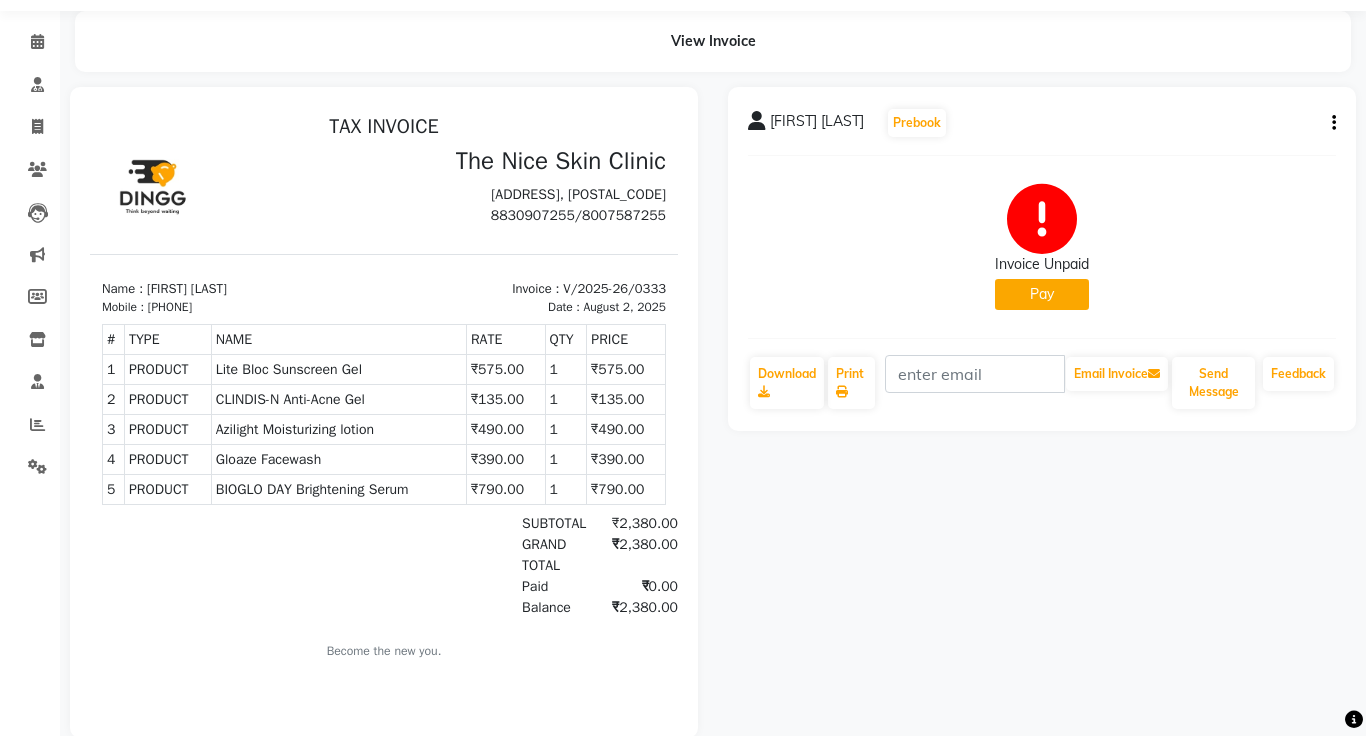 scroll, scrollTop: 57, scrollLeft: 0, axis: vertical 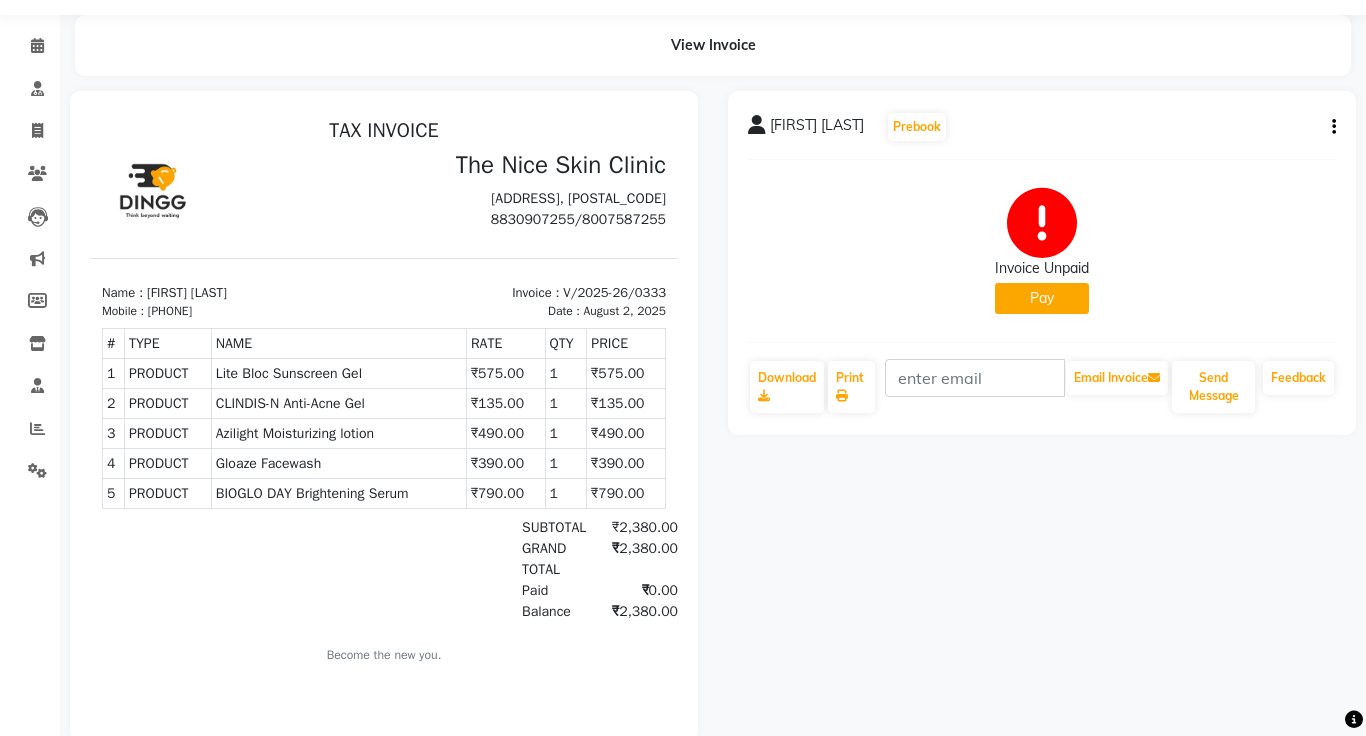 click 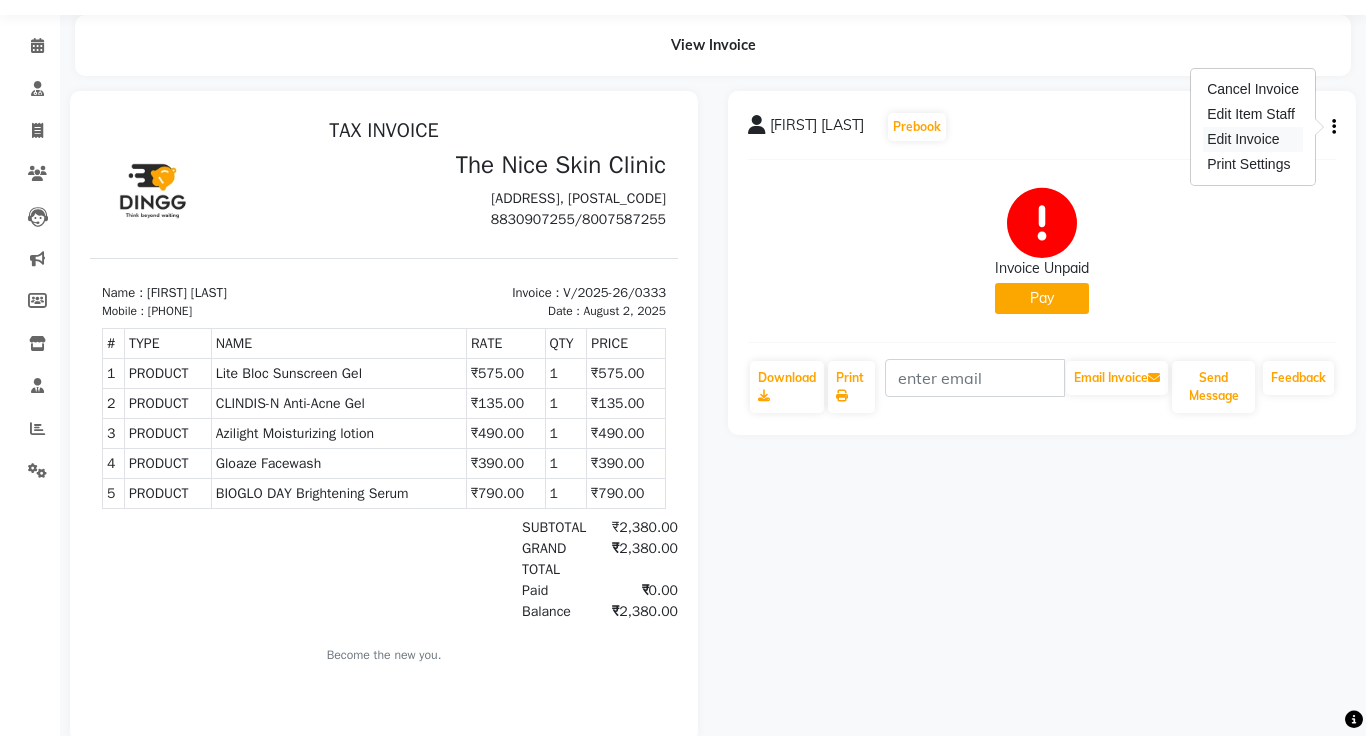 click on "Edit Invoice" at bounding box center [1253, 139] 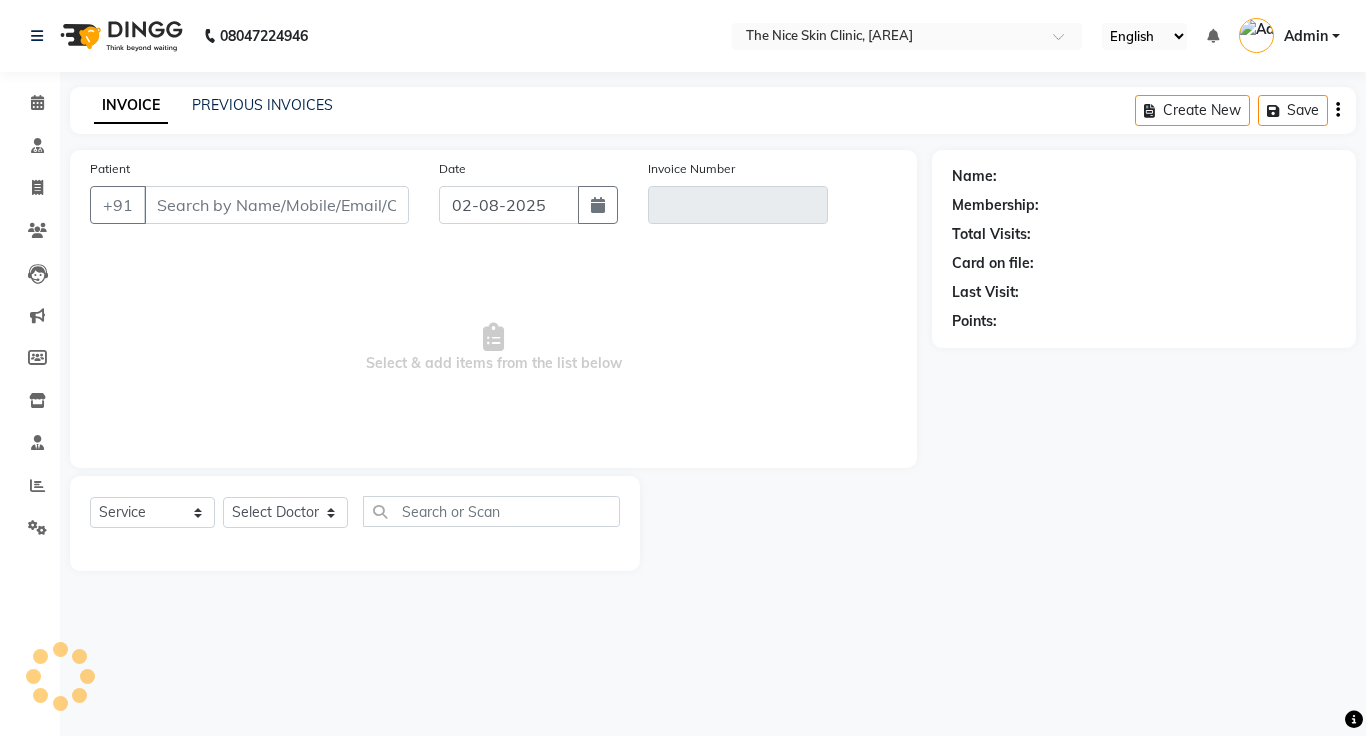scroll, scrollTop: 0, scrollLeft: 0, axis: both 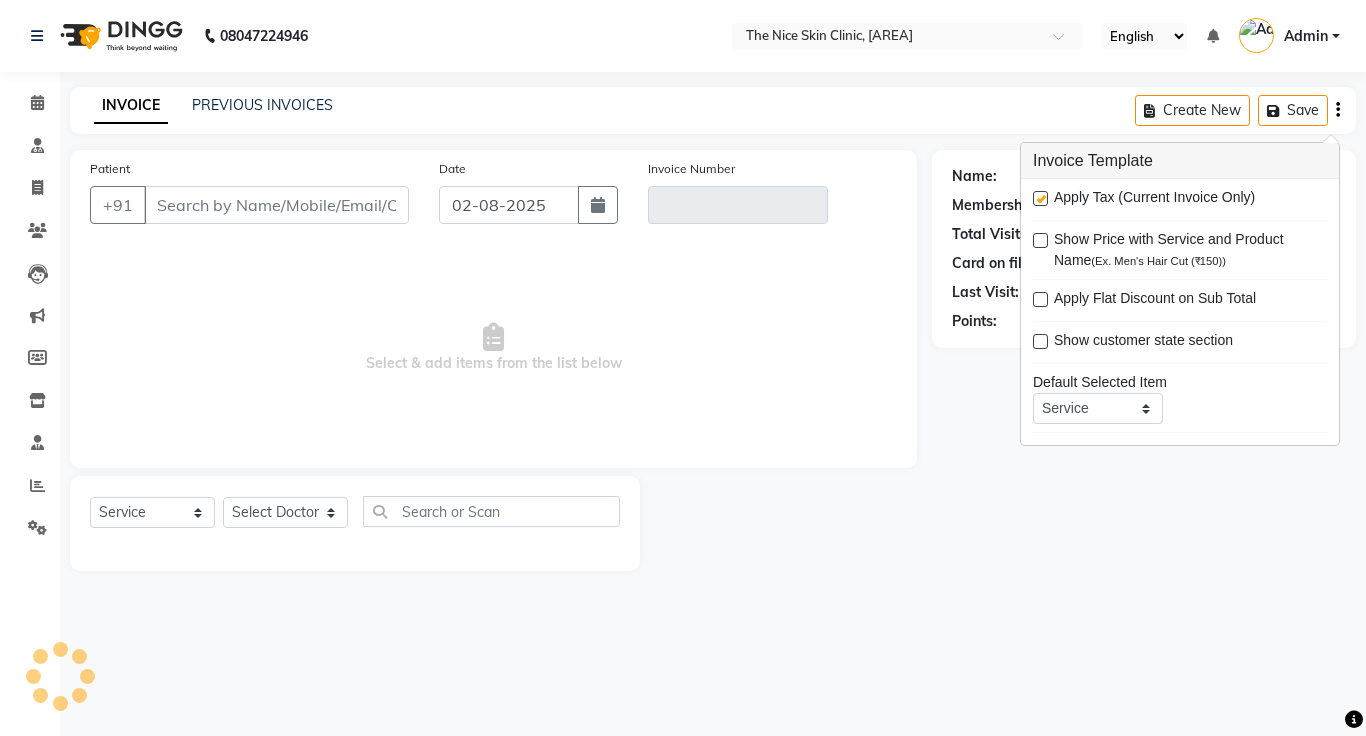 click at bounding box center (1040, 198) 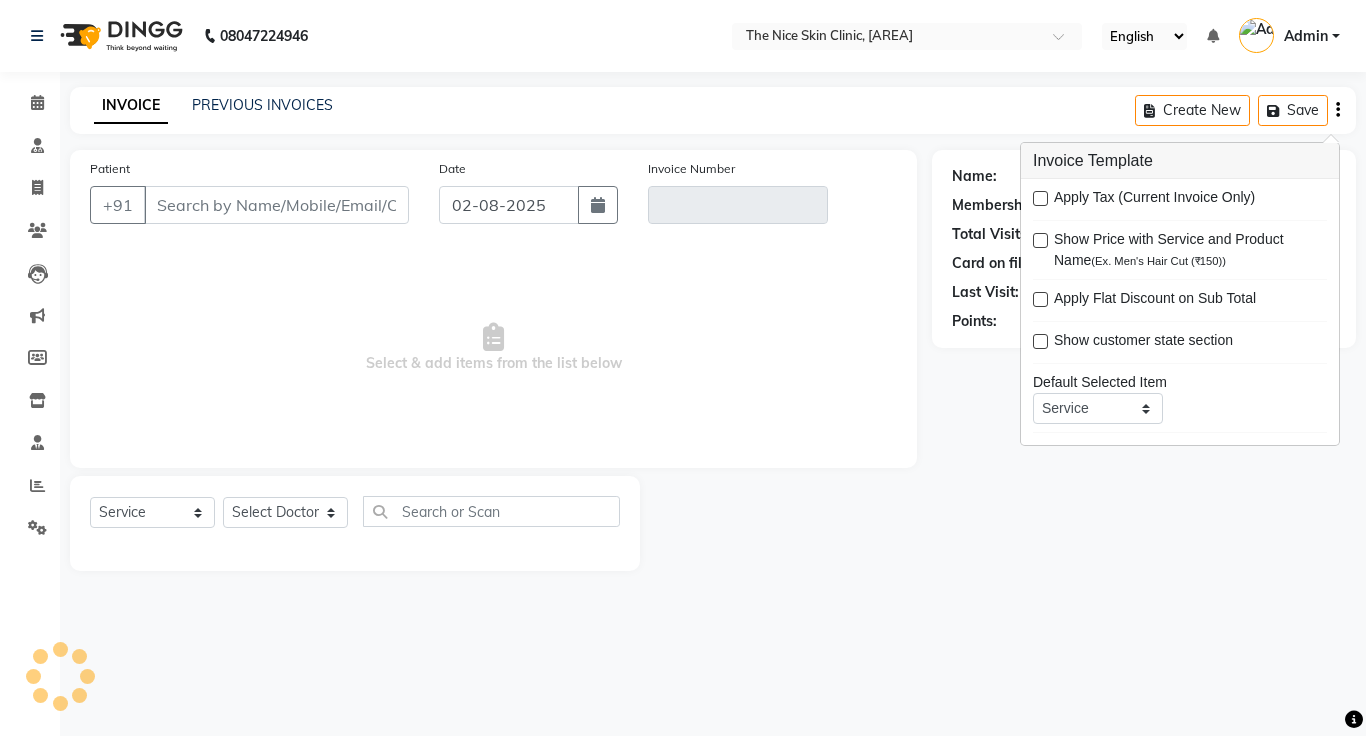 click on "INVOICE PREVIOUS INVOICES Create New   Save" 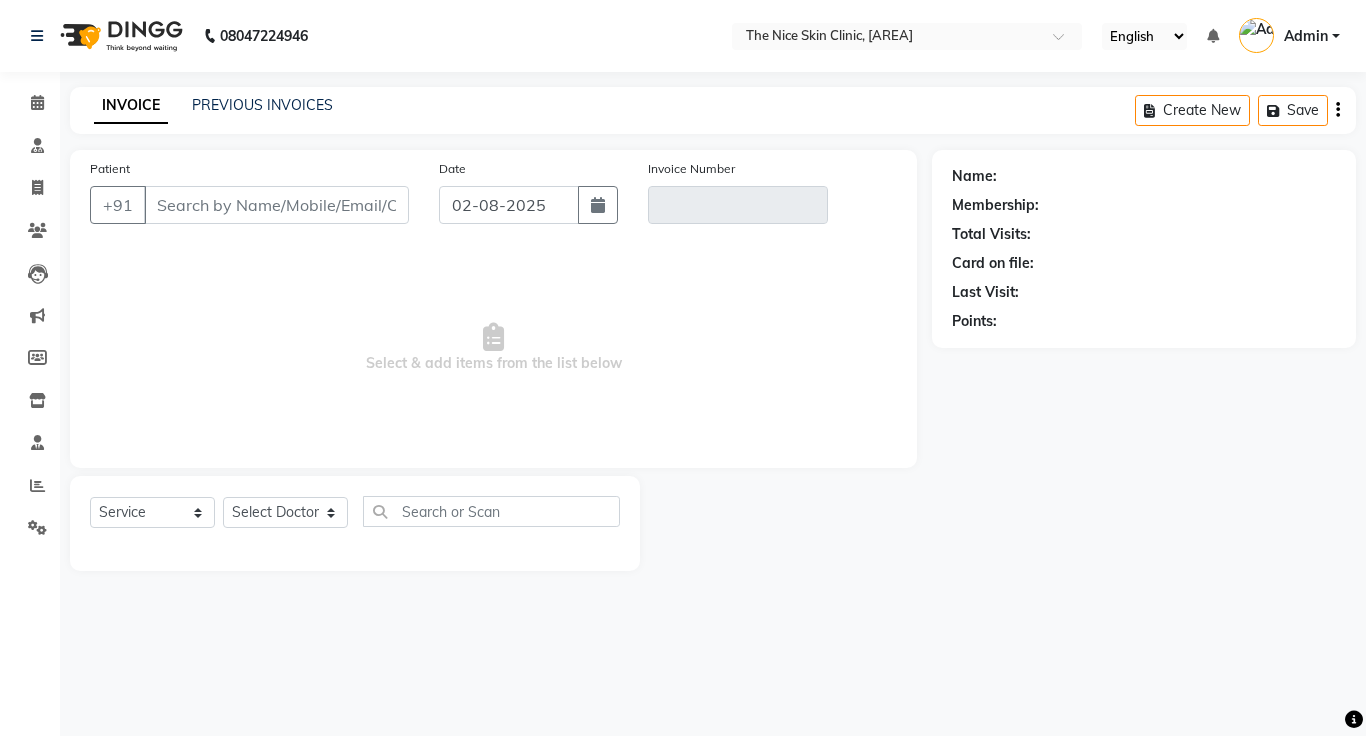 type on "[PHONE]" 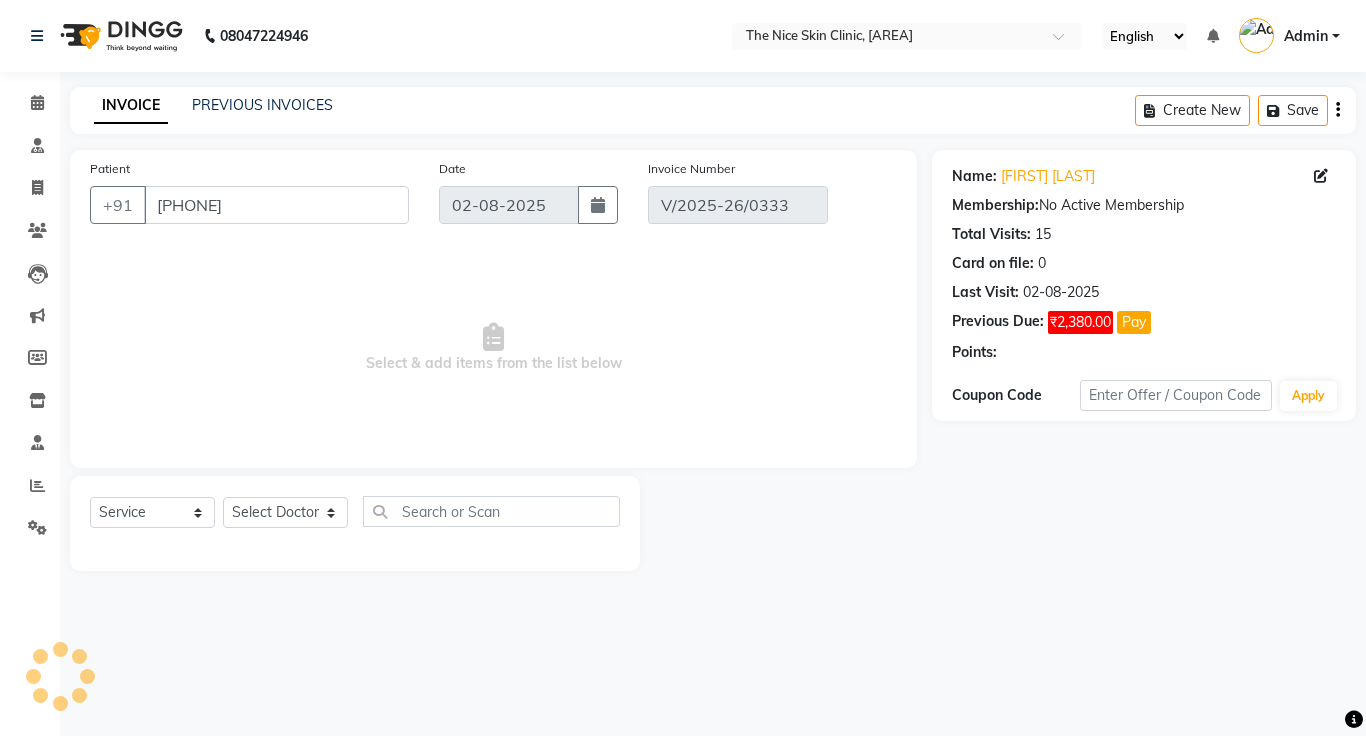 select on "select" 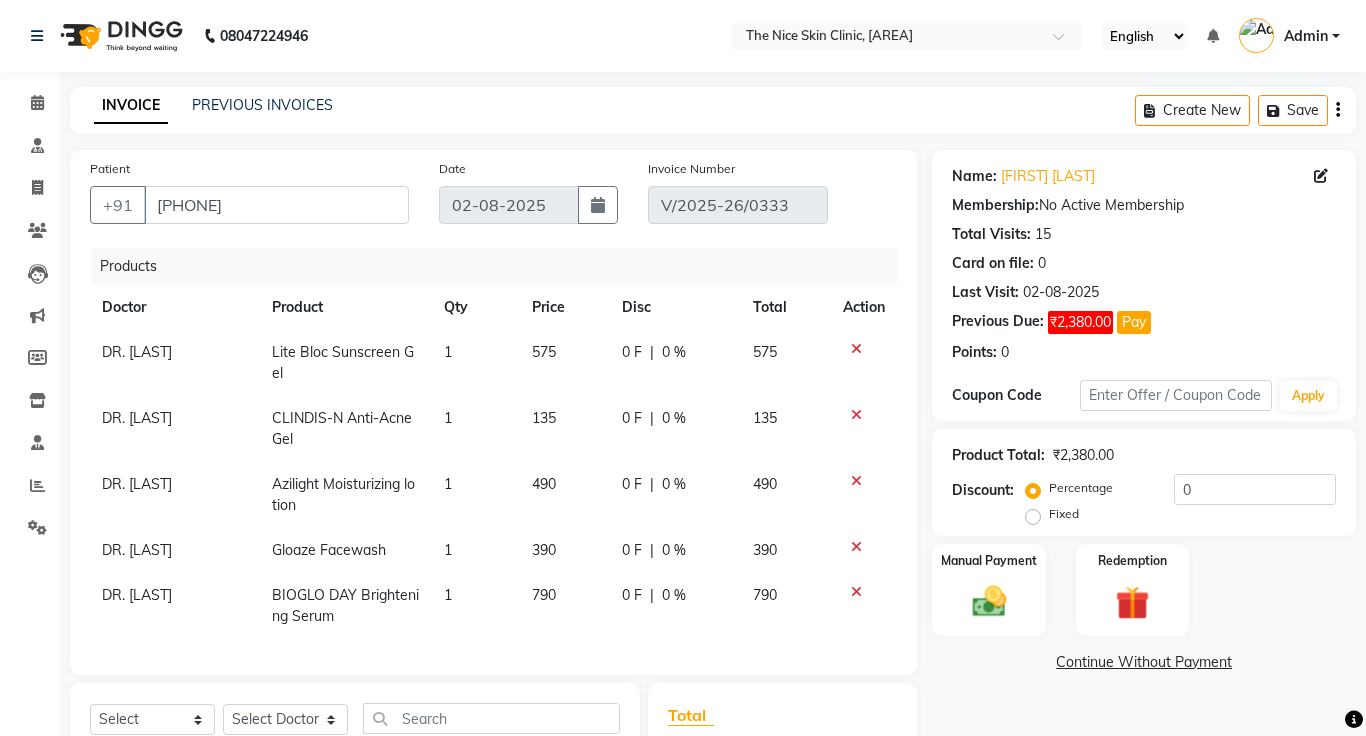 click on "1" 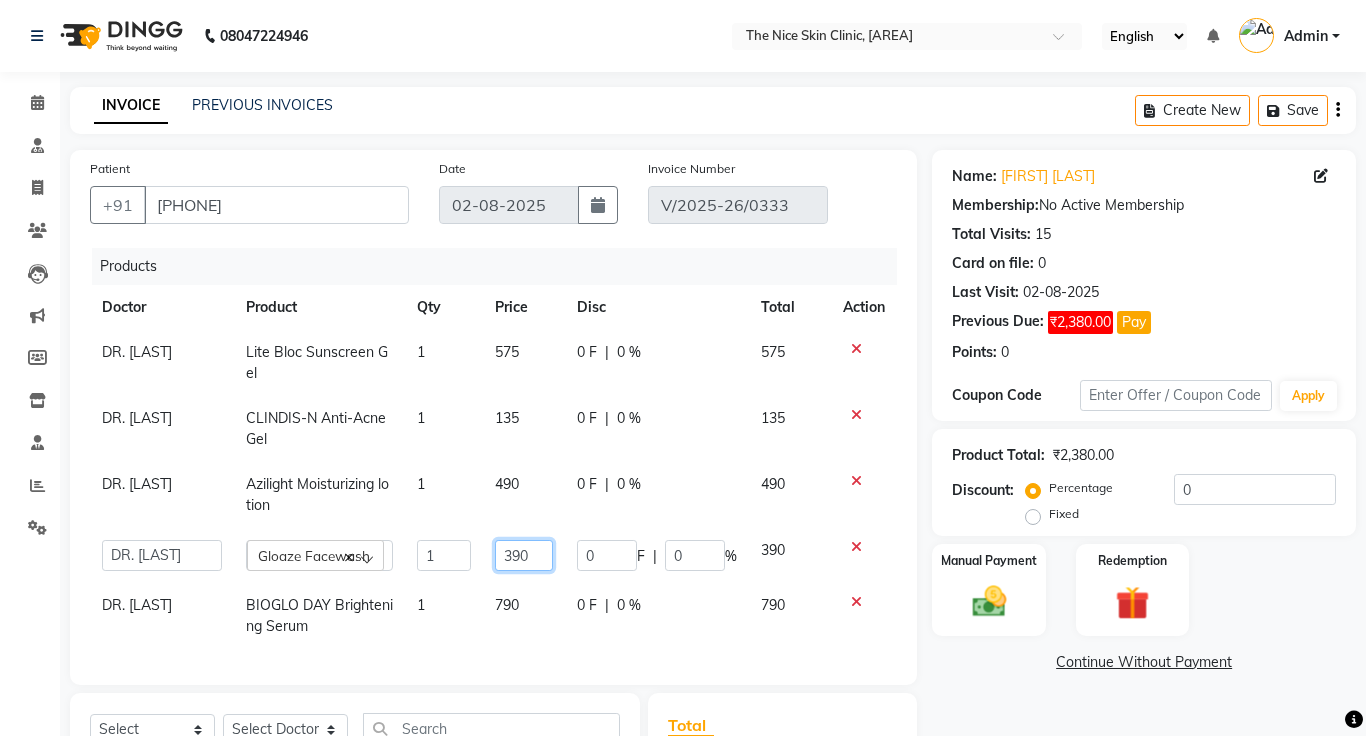click on "390" 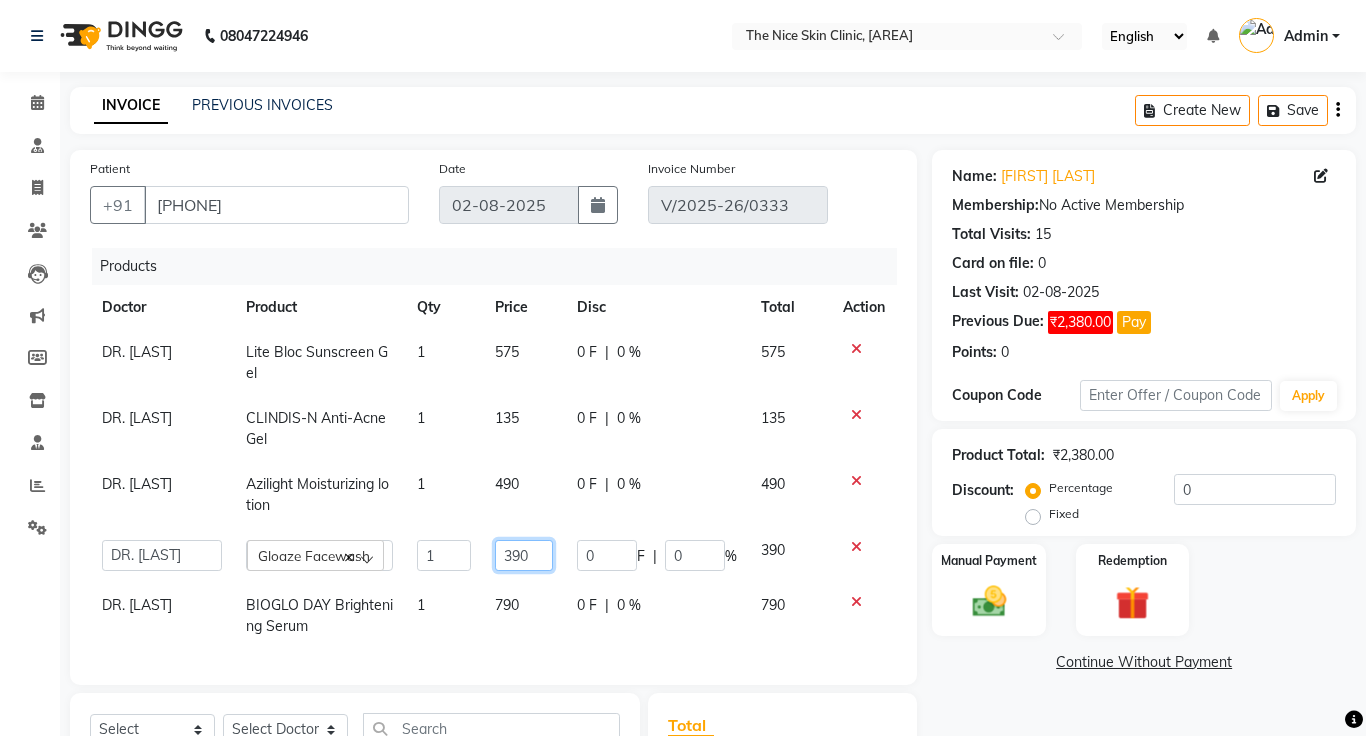 click on "390" 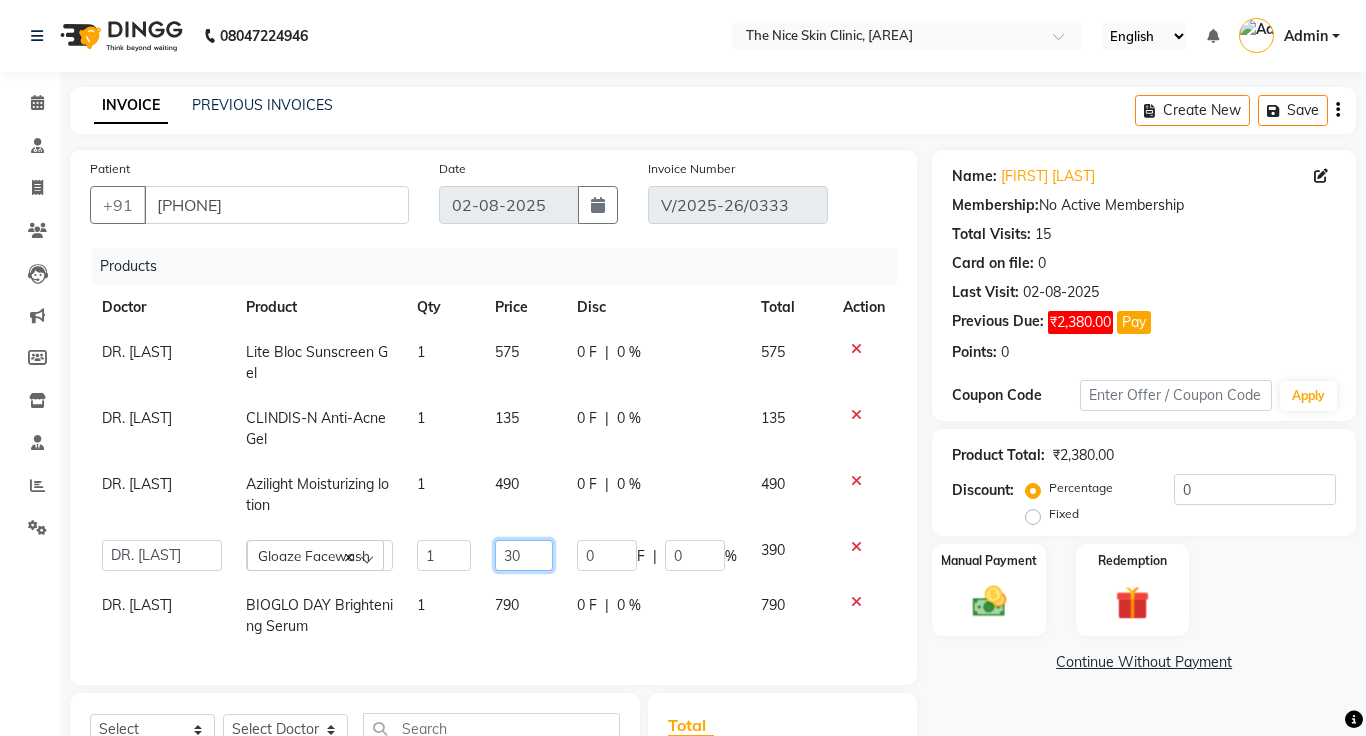 type on "0" 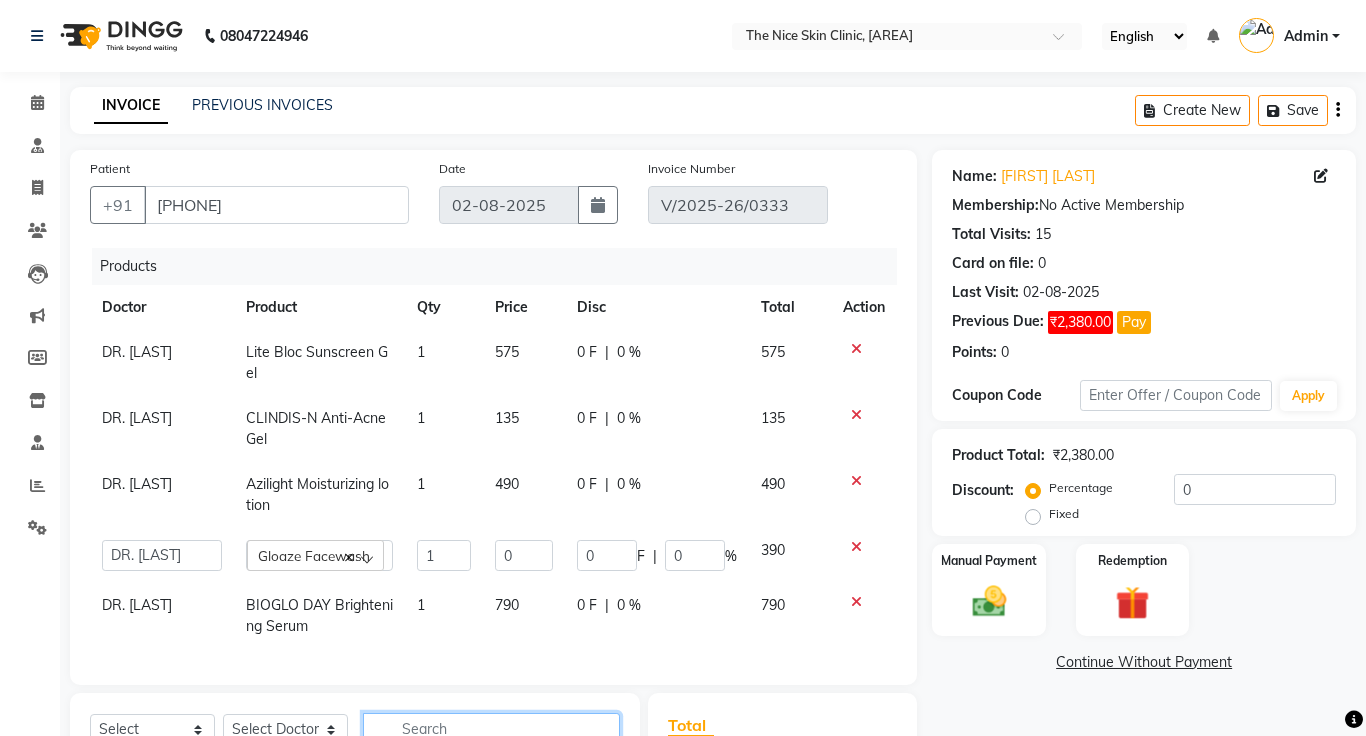 click 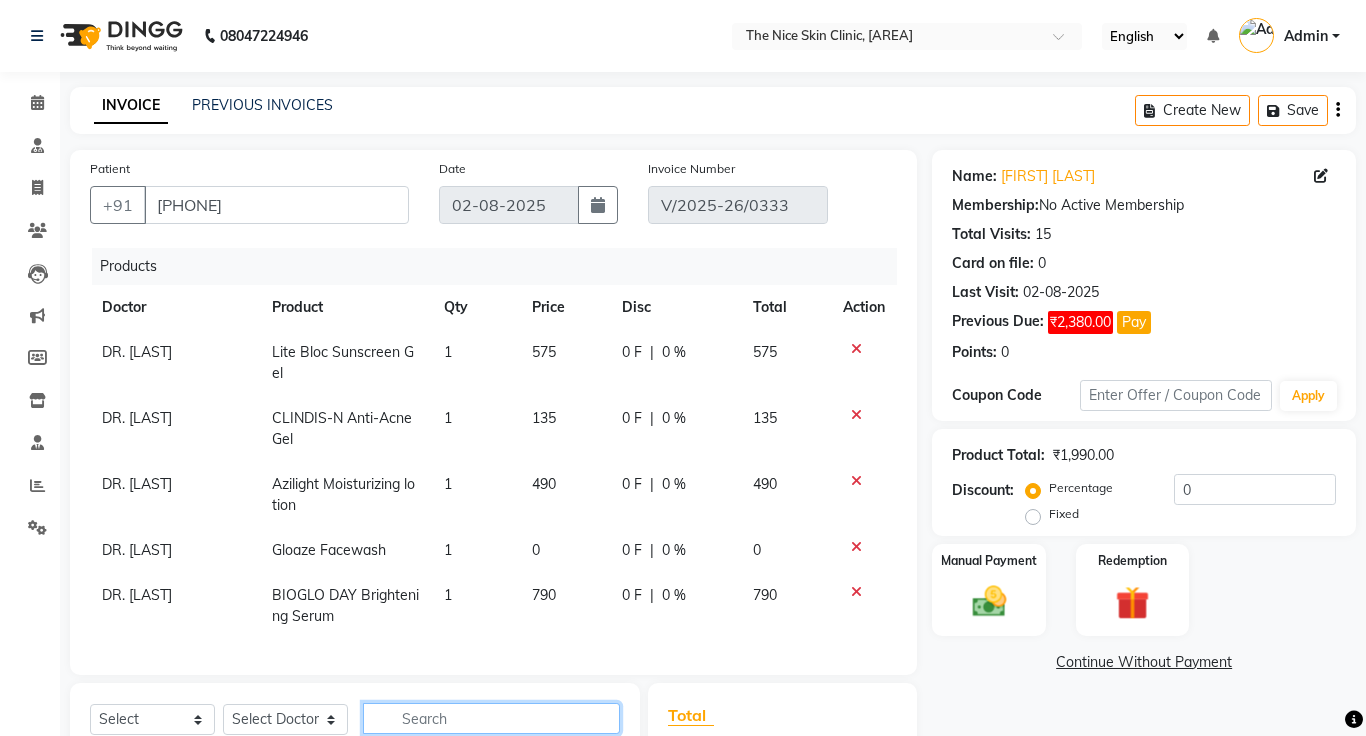 scroll, scrollTop: 208, scrollLeft: 0, axis: vertical 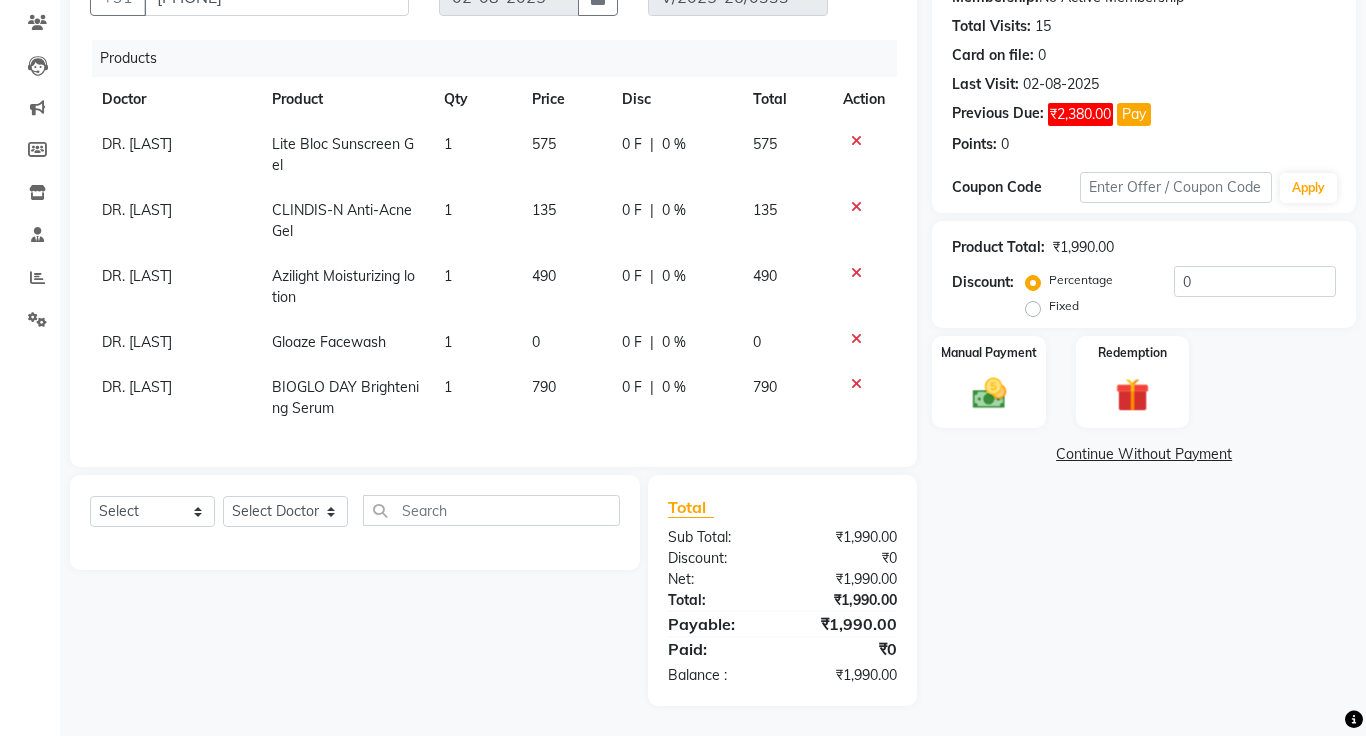 click on "₹1,990.00" 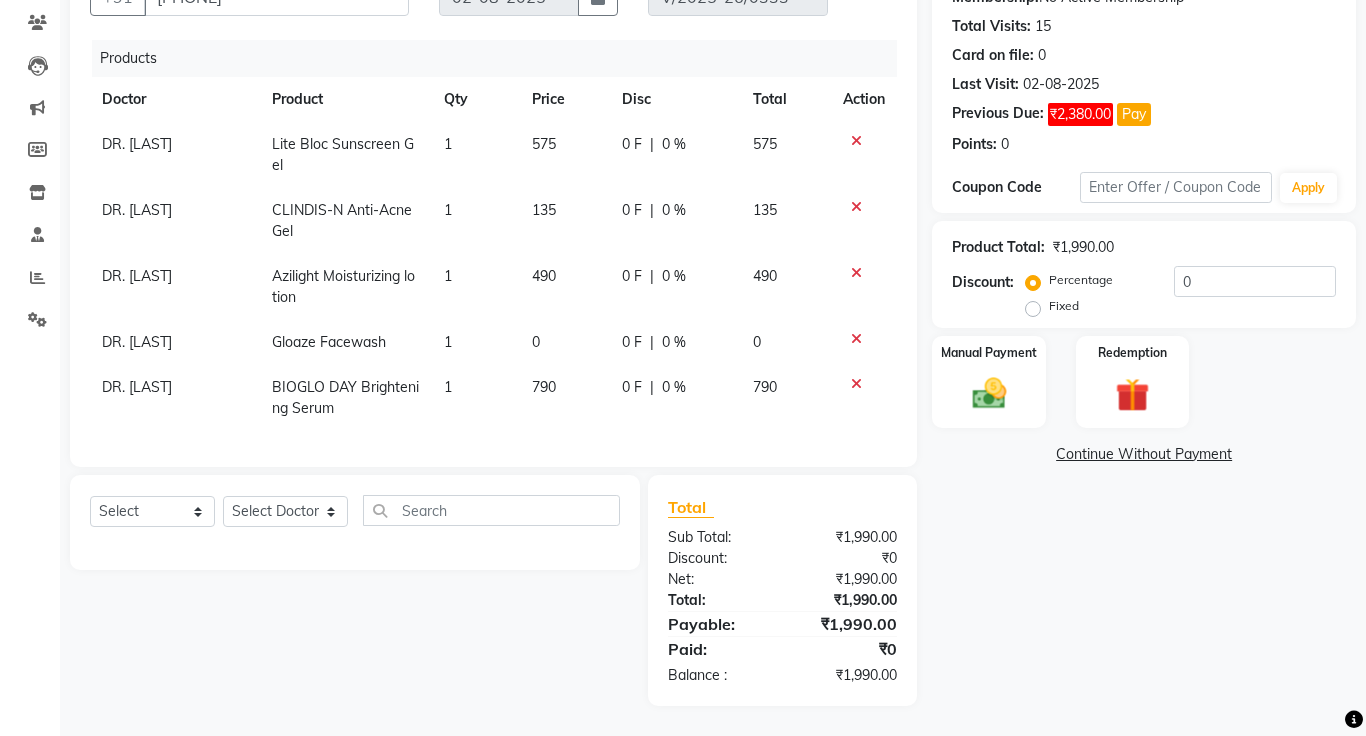click on "Continue Without Payment" 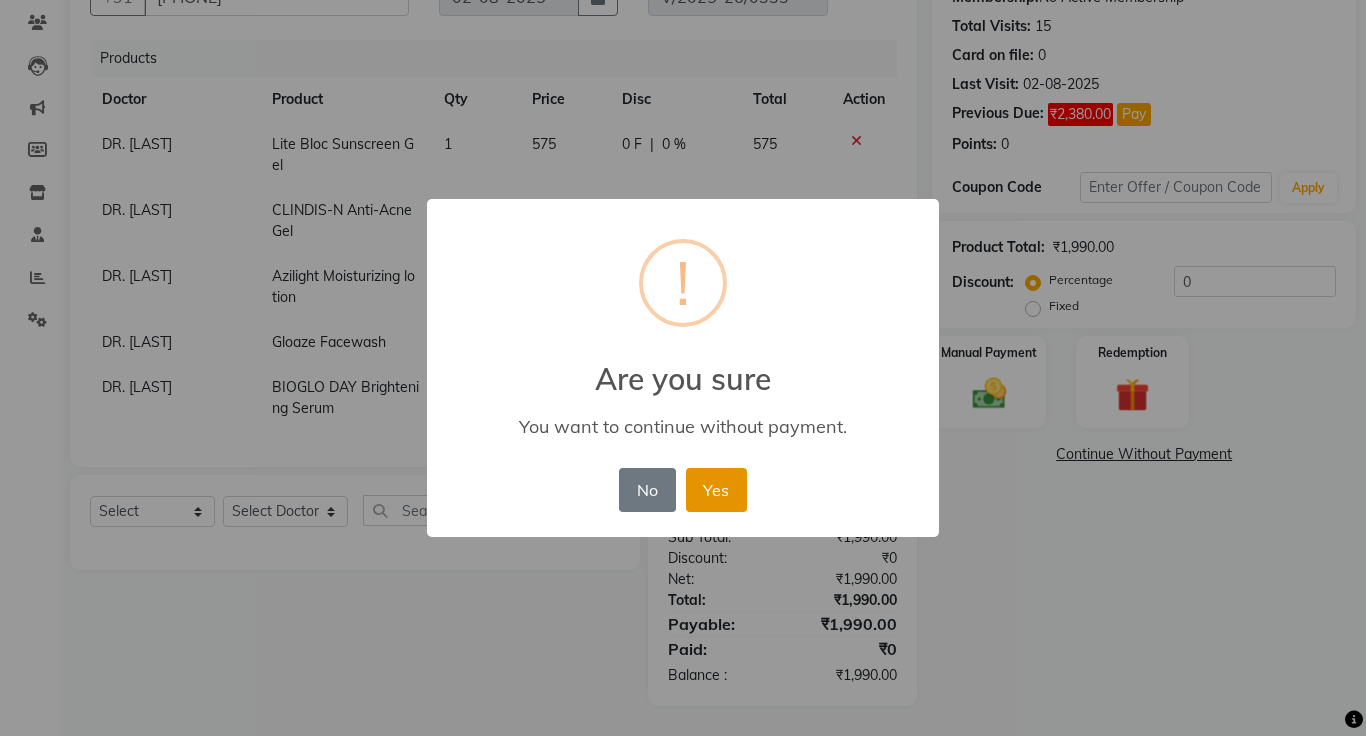 click on "Yes" at bounding box center [716, 490] 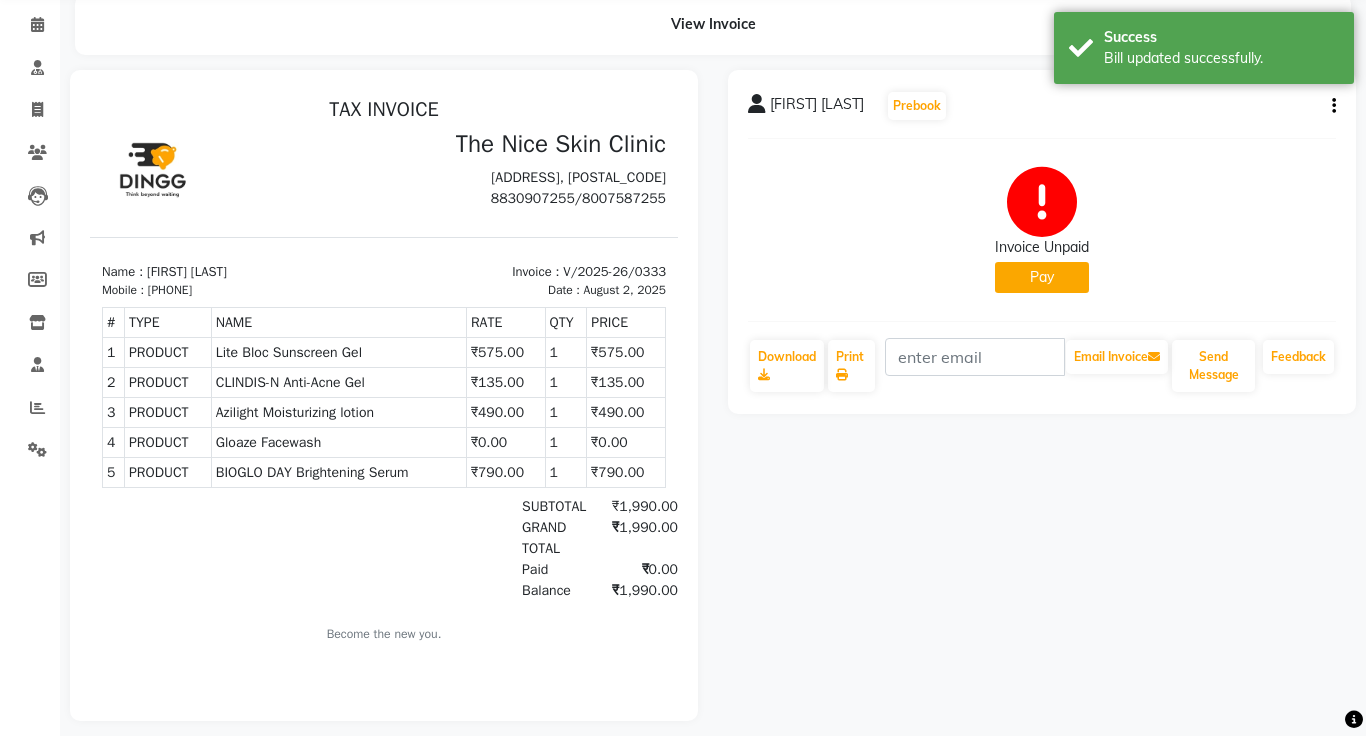 scroll, scrollTop: 93, scrollLeft: 0, axis: vertical 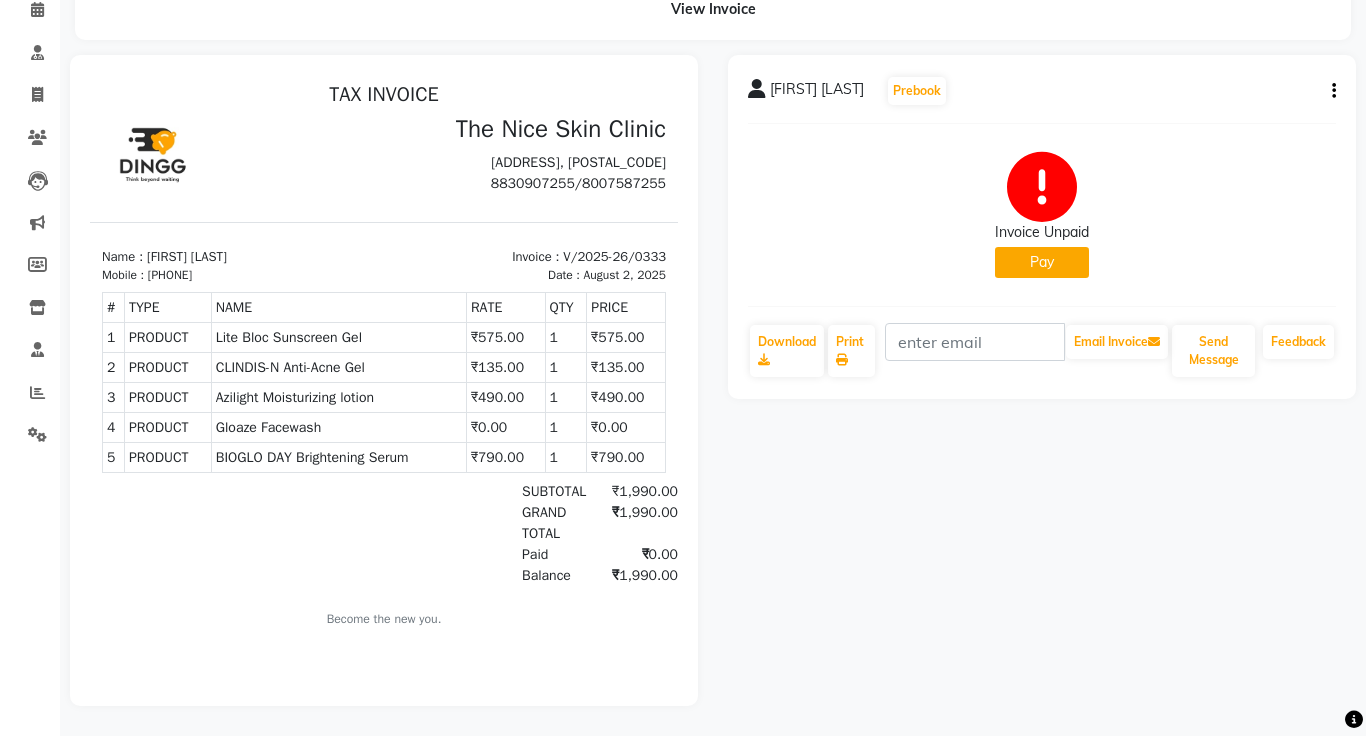 click on "swapna waghmare  Prebook   Invoice Unpaid   Pay  Download  Print   Email Invoice   Send Message Feedback" 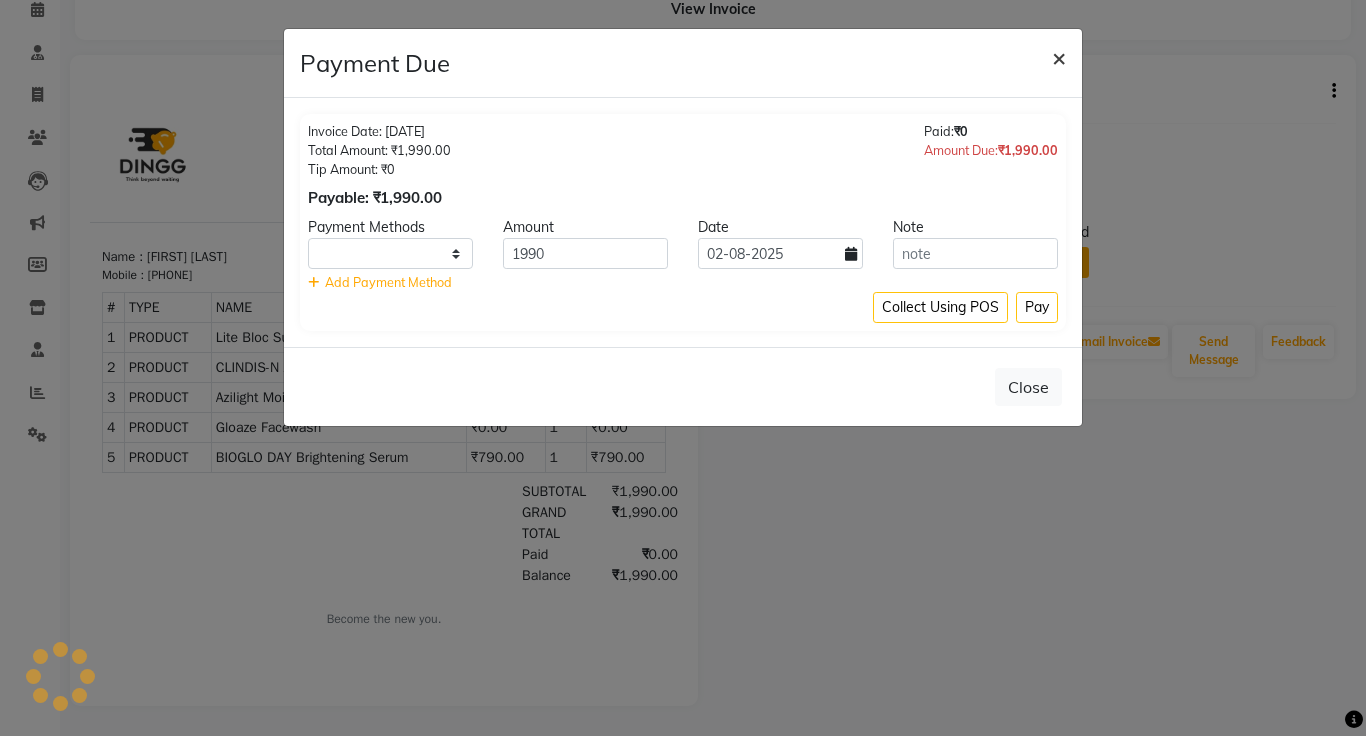 select on "1" 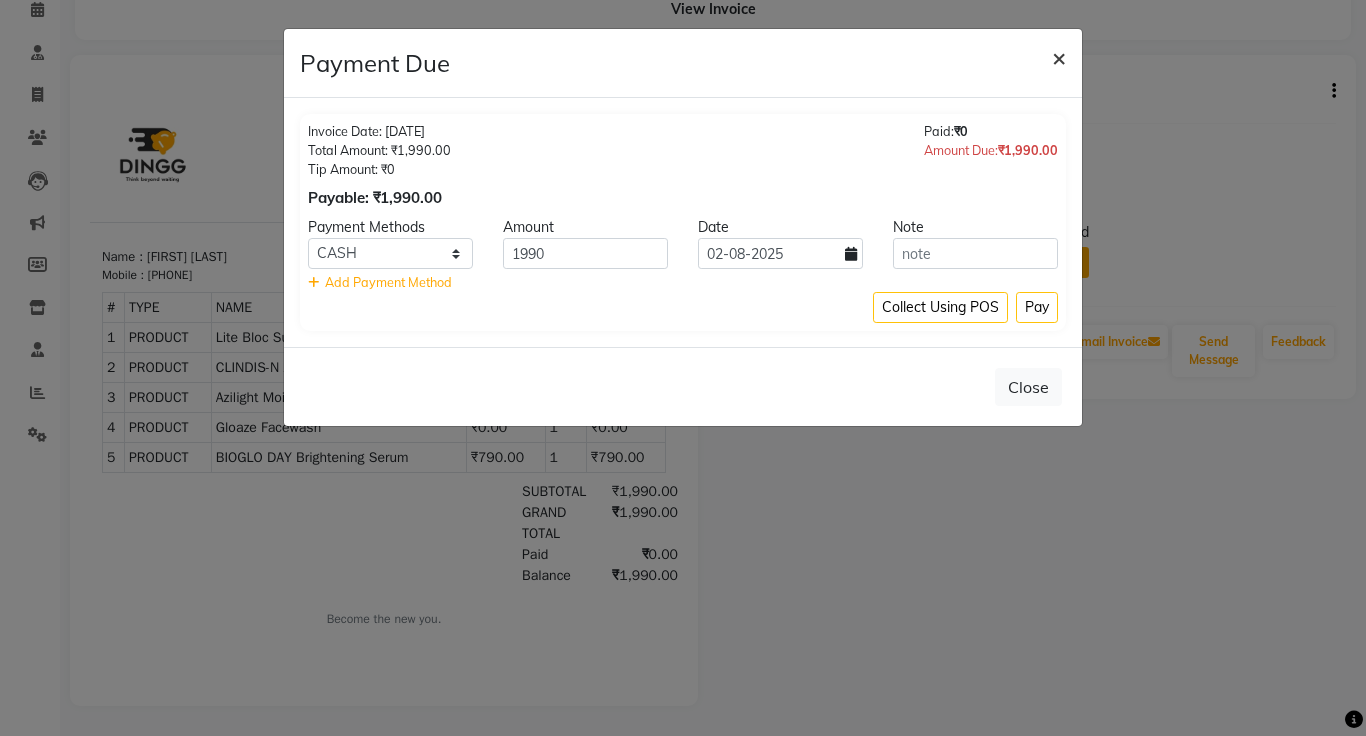 click on "×" 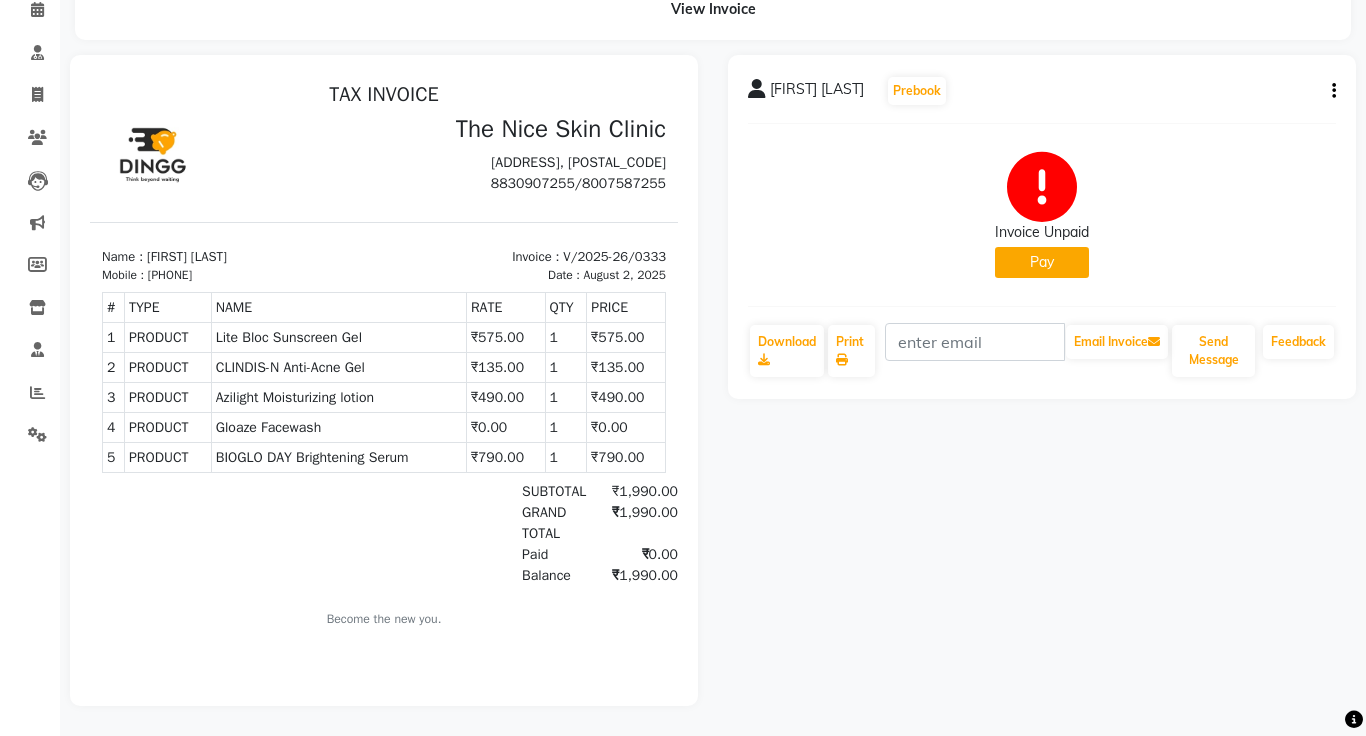 click on "Pay" 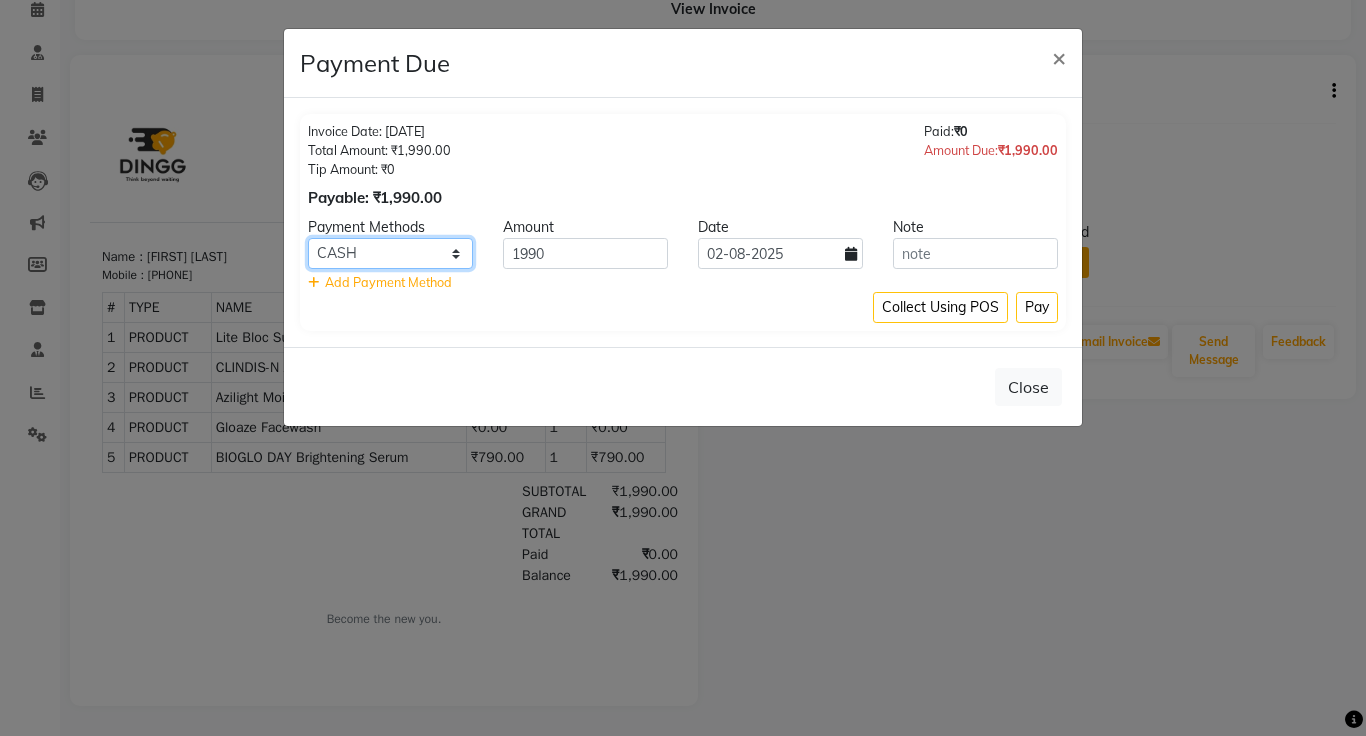 click on "Master Card Bank BharatPay Card Other Cards GPay Visa Card PayTM CASH ONLINE PhonePe UPI UPI BharatPay CARD" 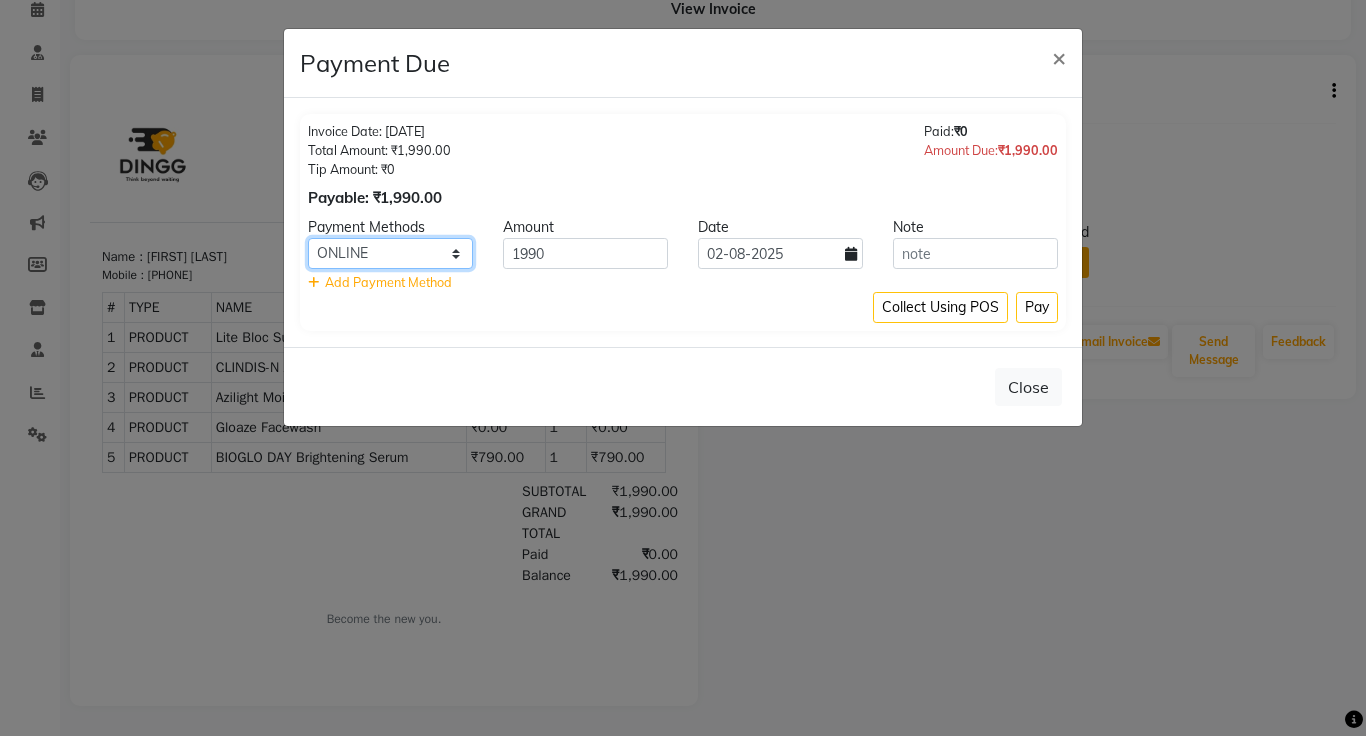click on "Master Card Bank BharatPay Card Other Cards GPay Visa Card PayTM CASH ONLINE PhonePe UPI UPI BharatPay CARD" 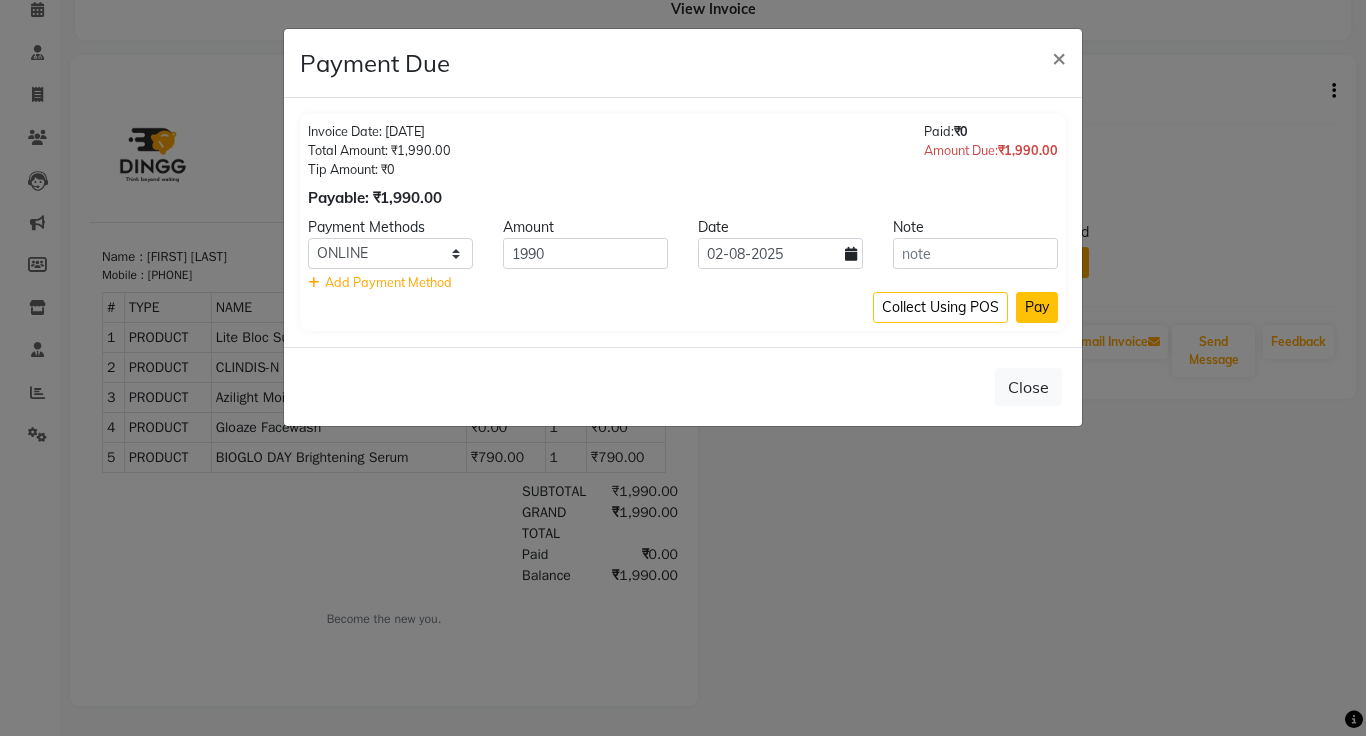 click on "Pay" 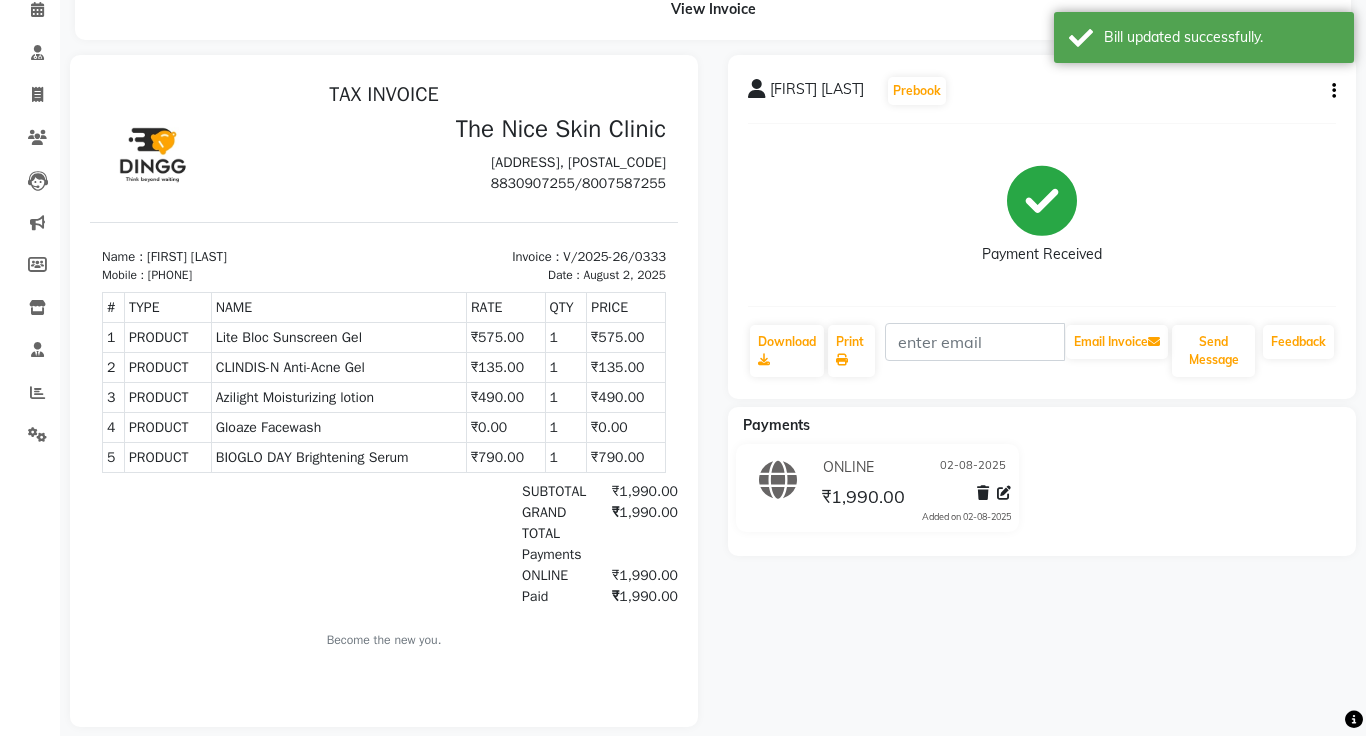 scroll, scrollTop: 8, scrollLeft: 0, axis: vertical 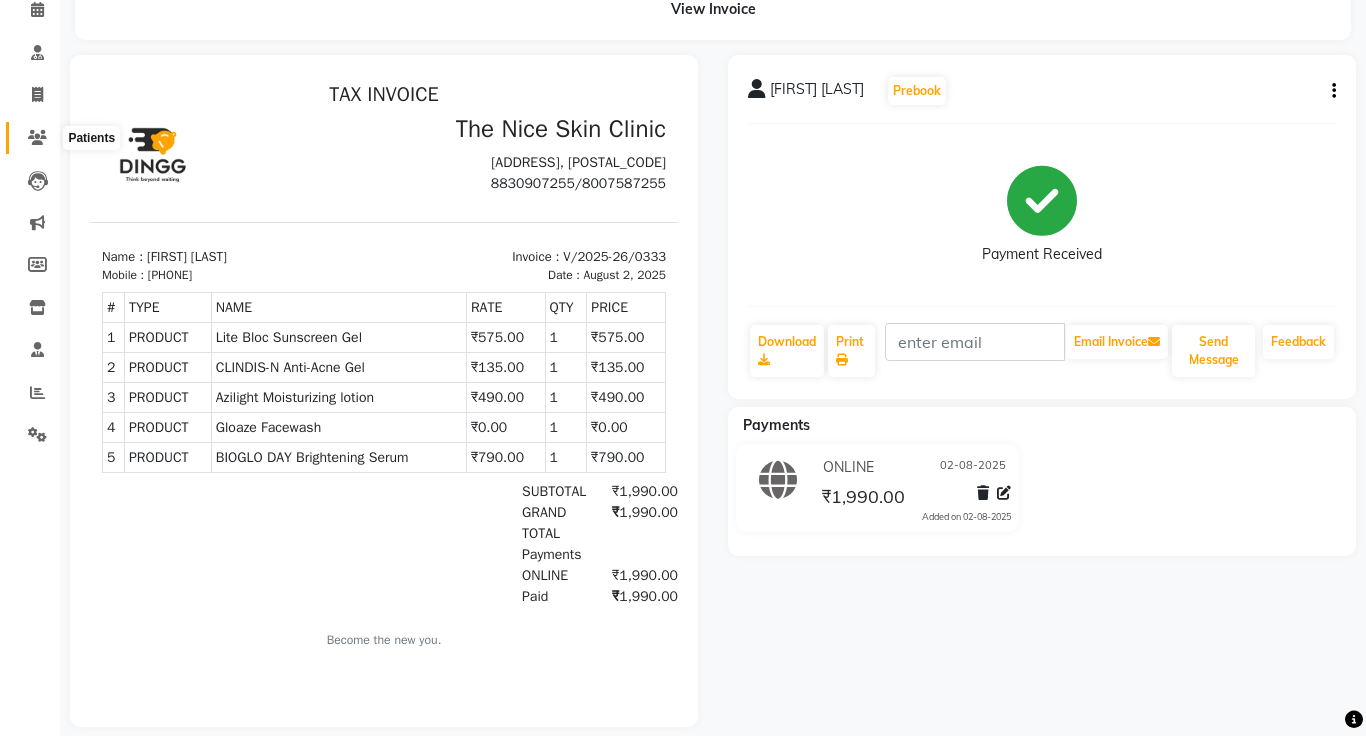 click 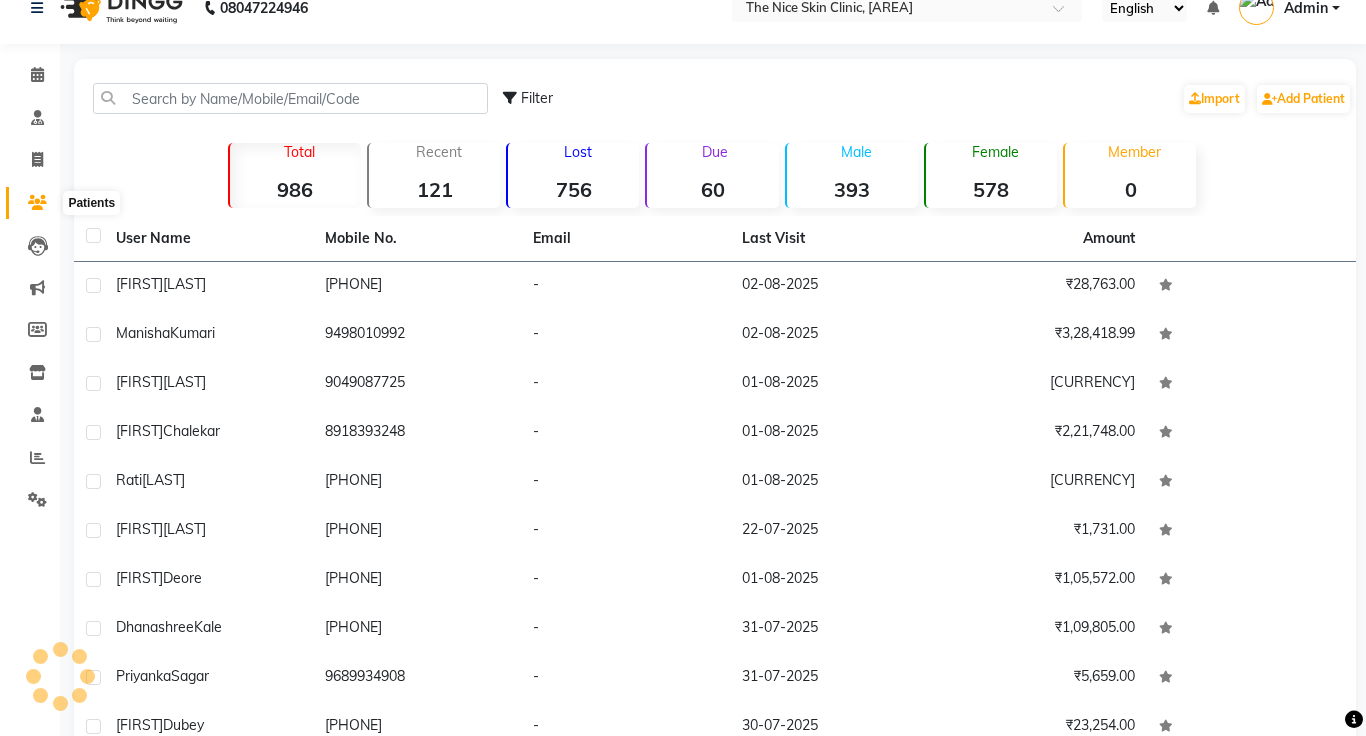 scroll, scrollTop: 93, scrollLeft: 0, axis: vertical 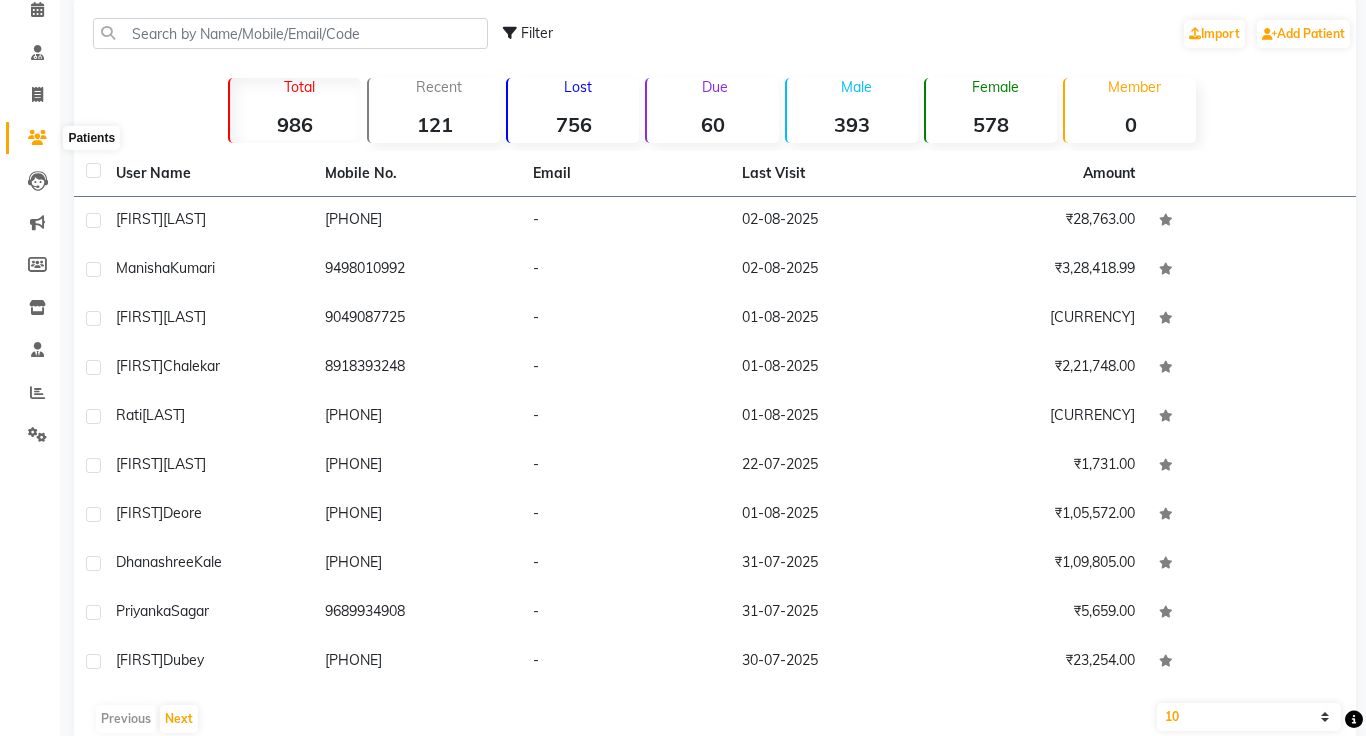 click 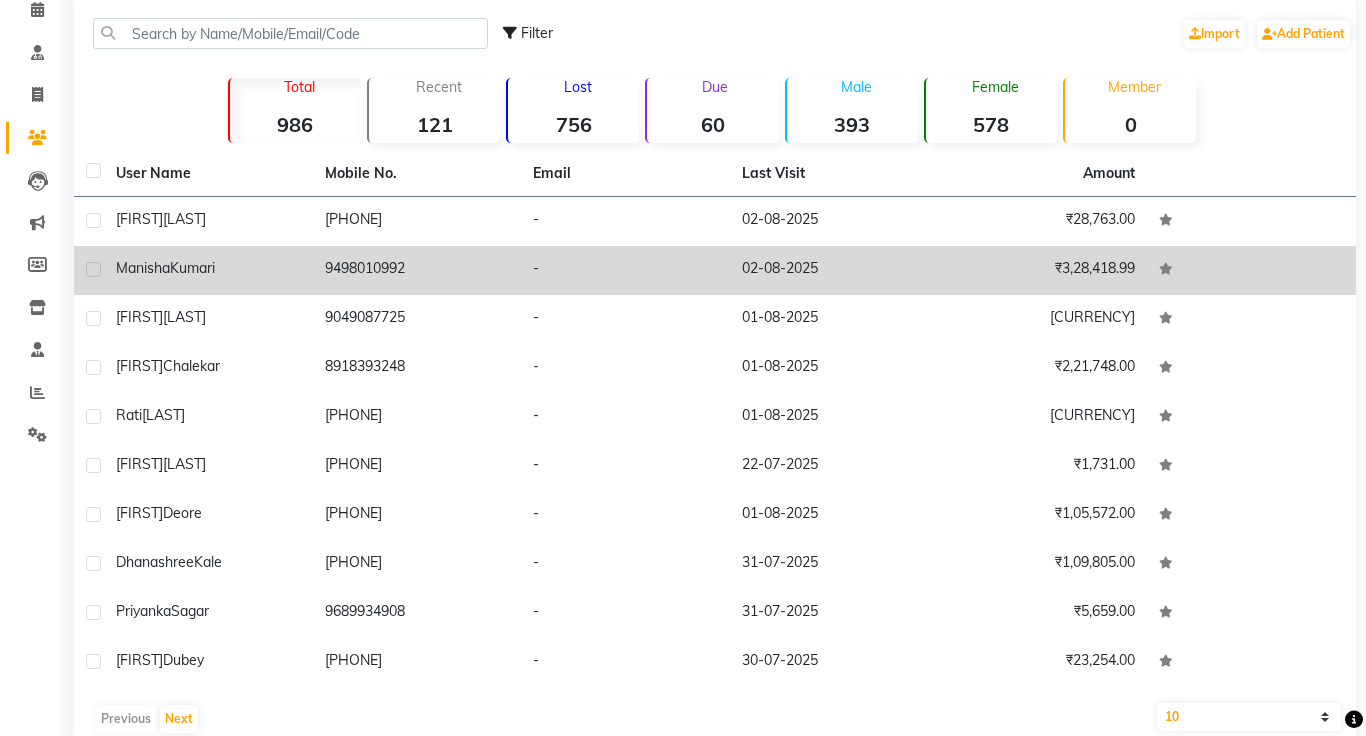 click on "9498010992" 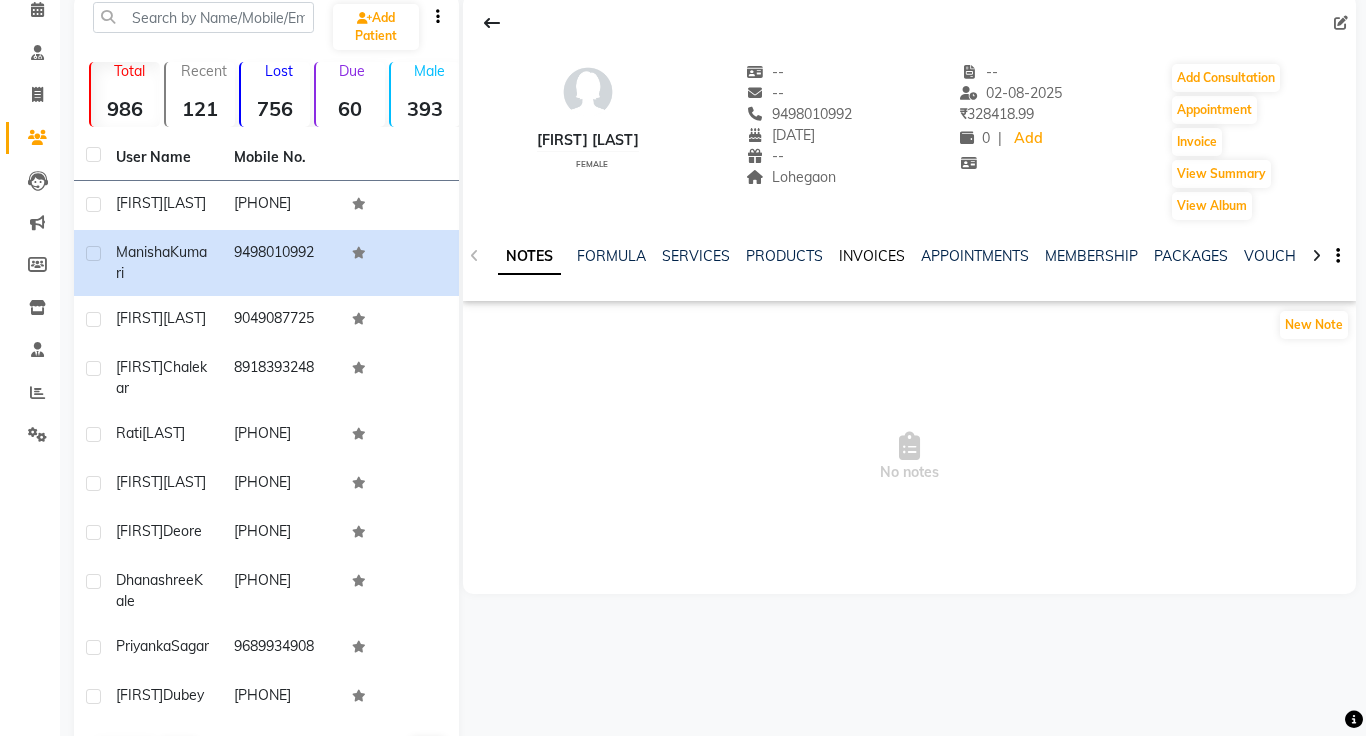 click on "INVOICES" 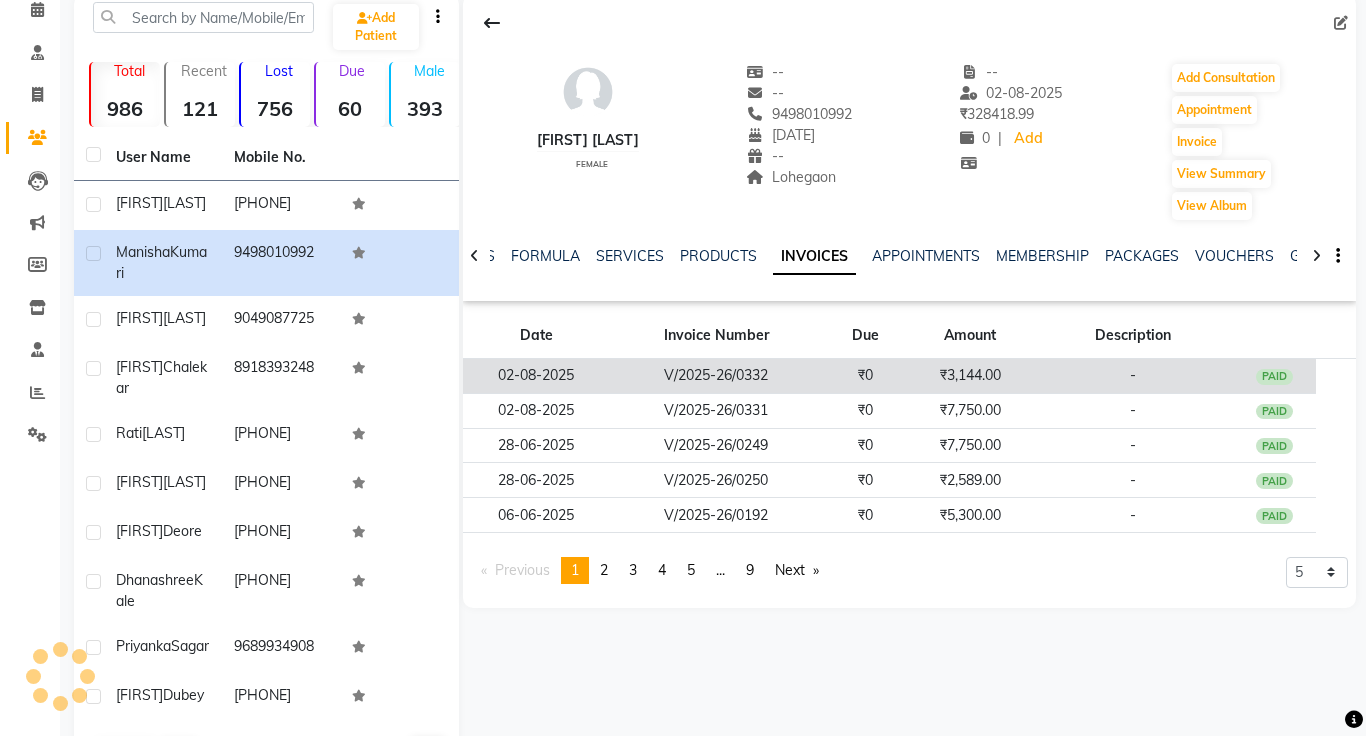 click on "₹0" 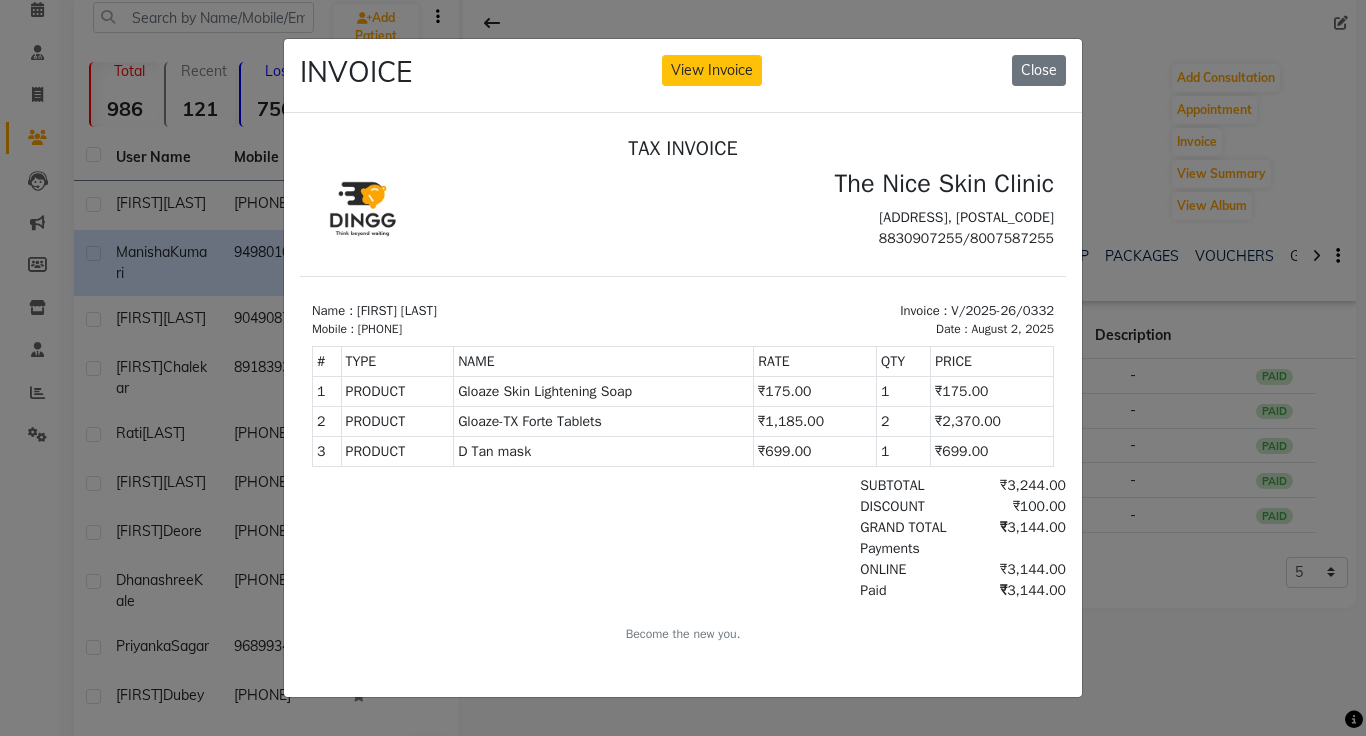 scroll, scrollTop: 0, scrollLeft: 0, axis: both 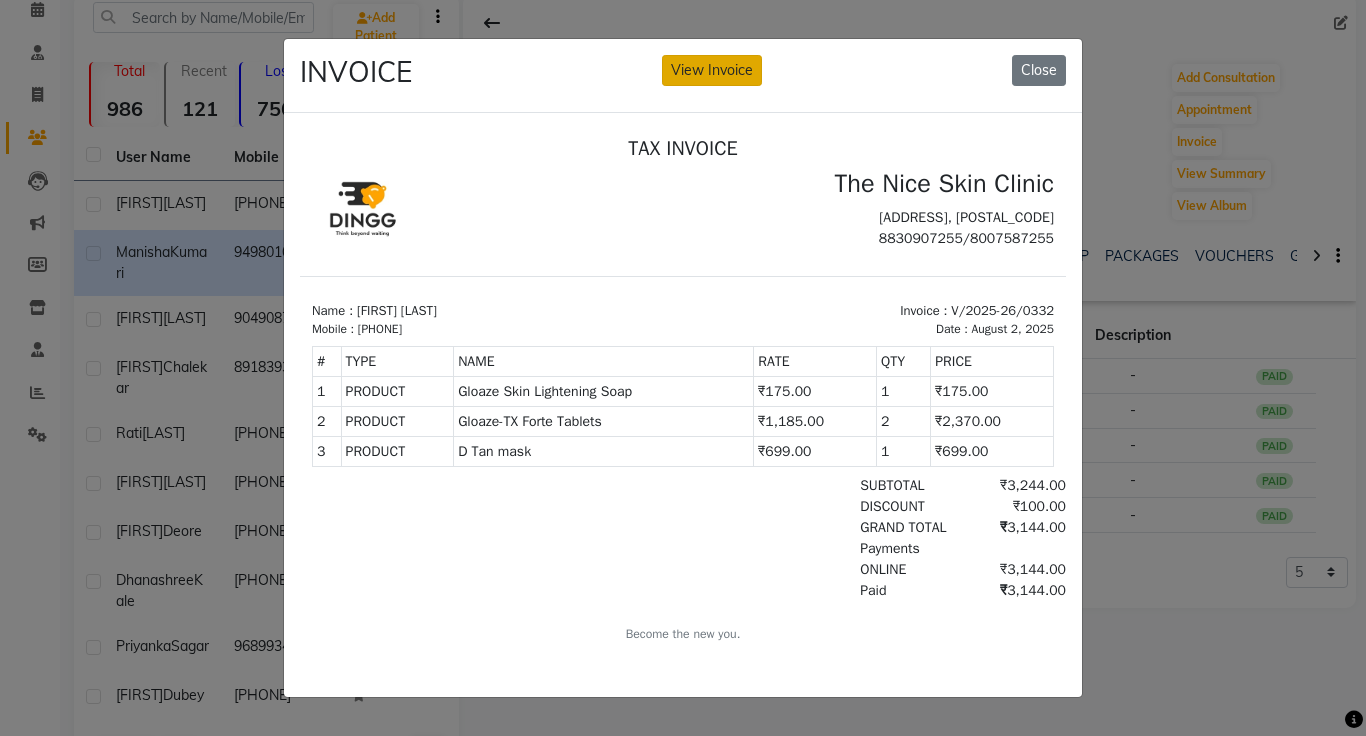 click on "View Invoice" 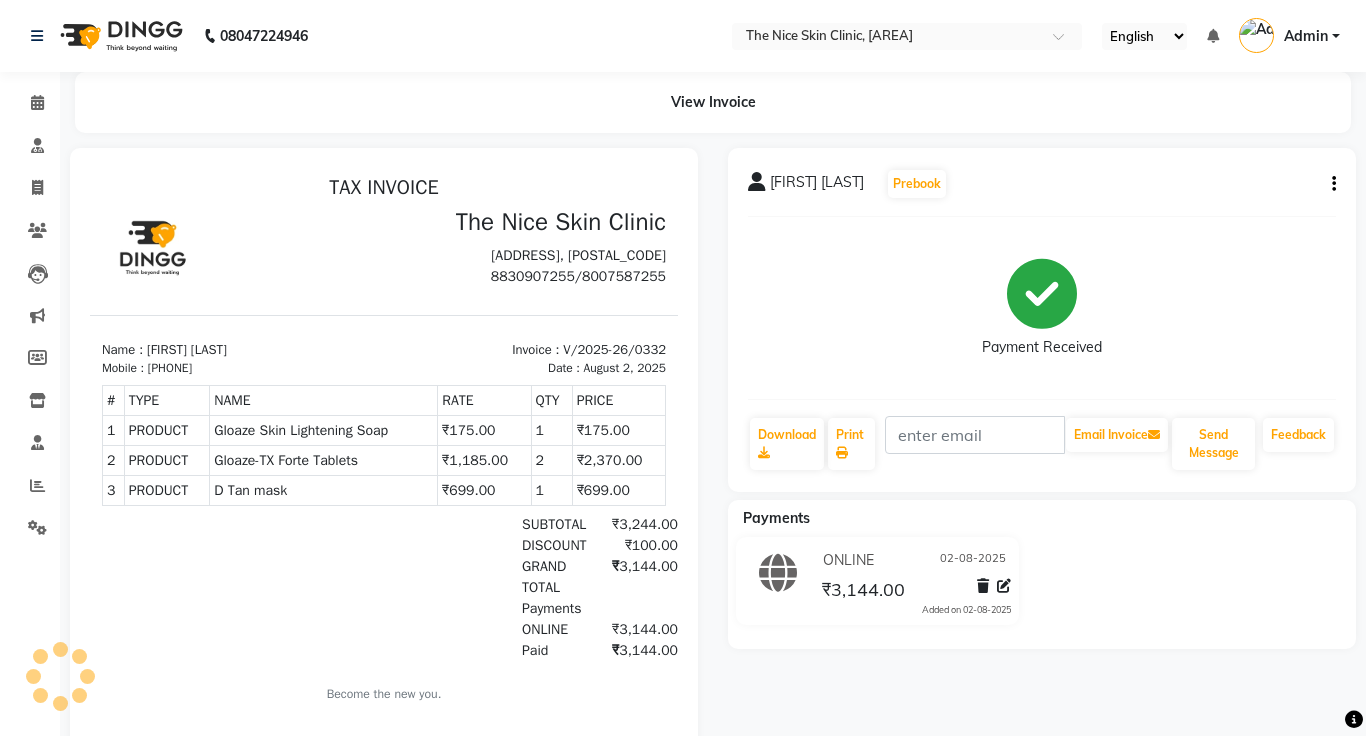 scroll, scrollTop: 0, scrollLeft: 0, axis: both 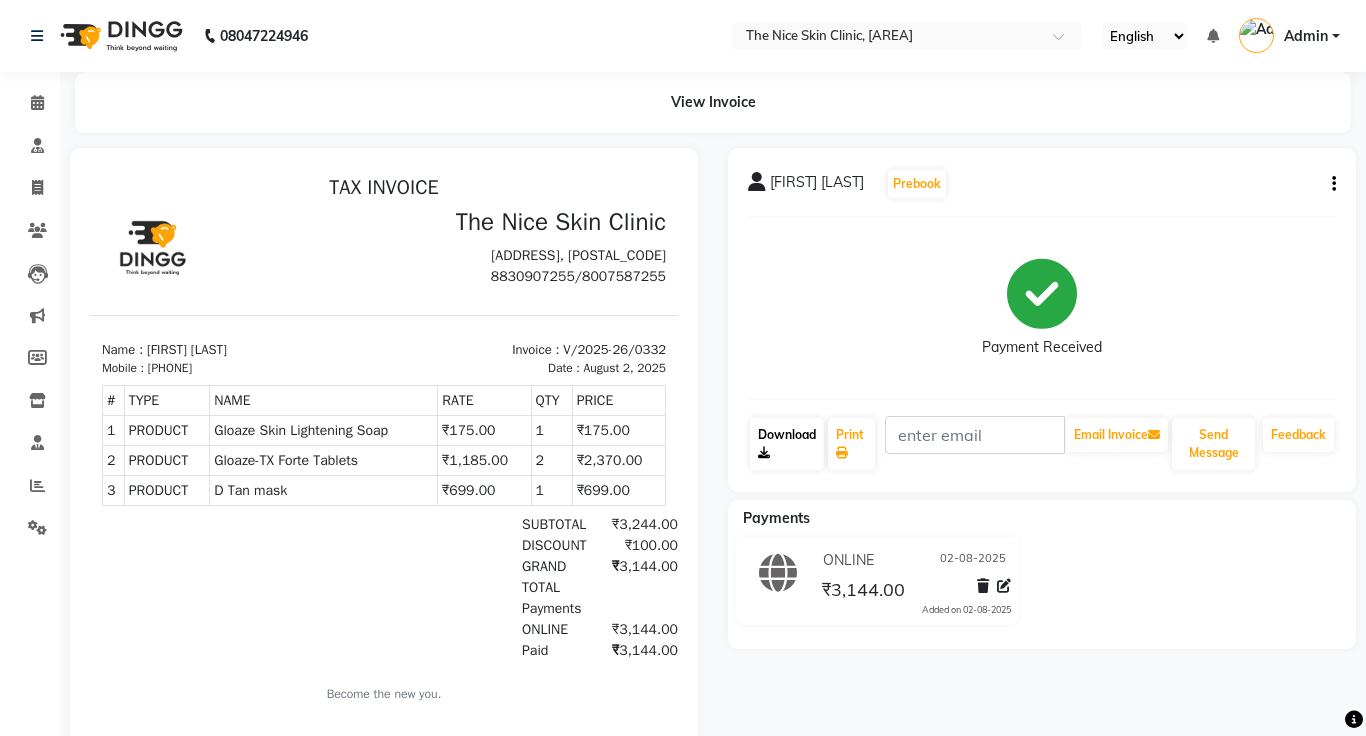 click on "Download" 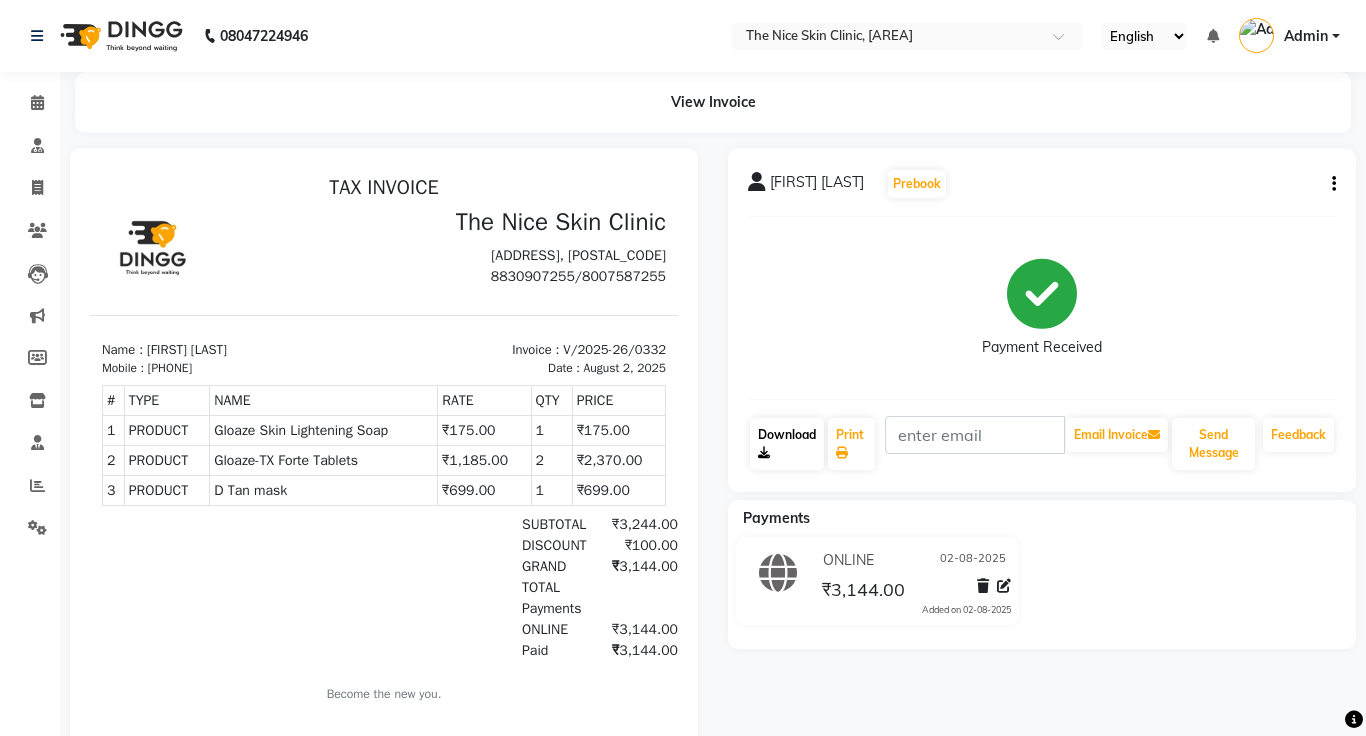 click on "Download" 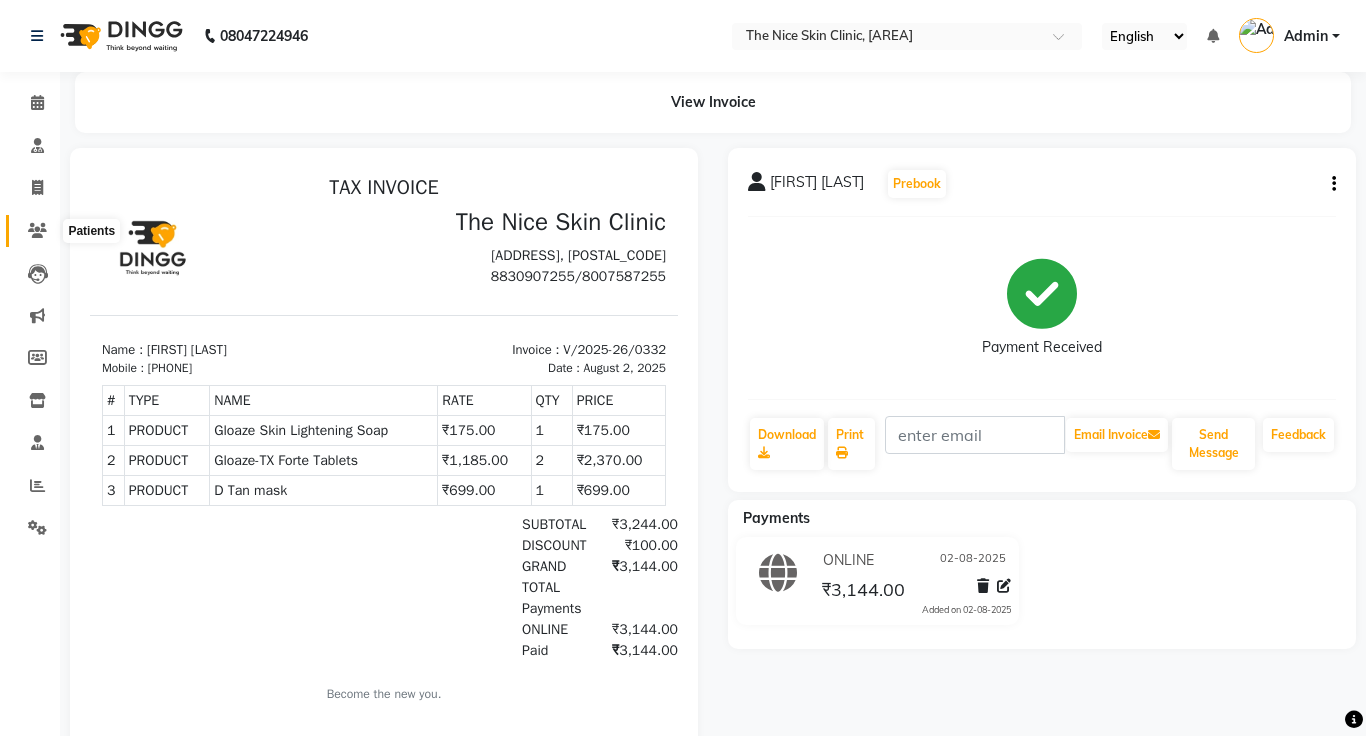 click 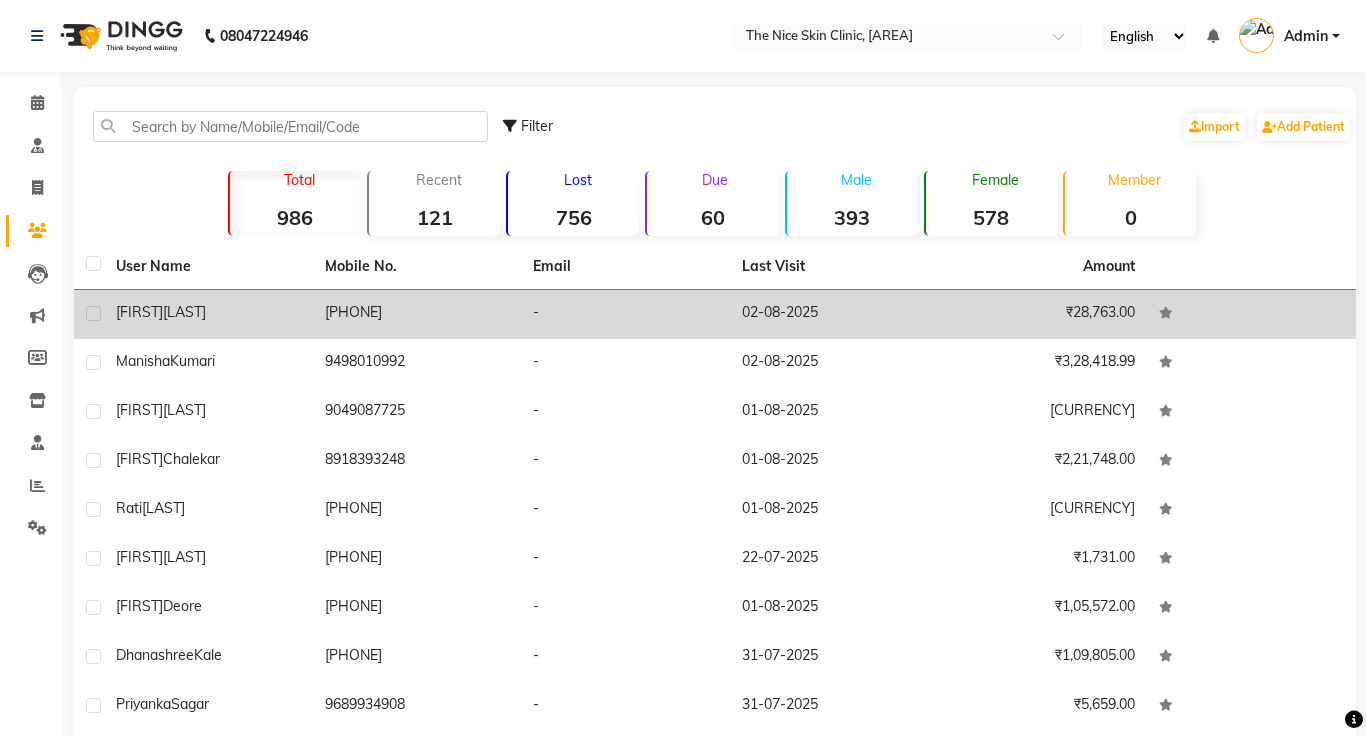 click on "[PHONE]" 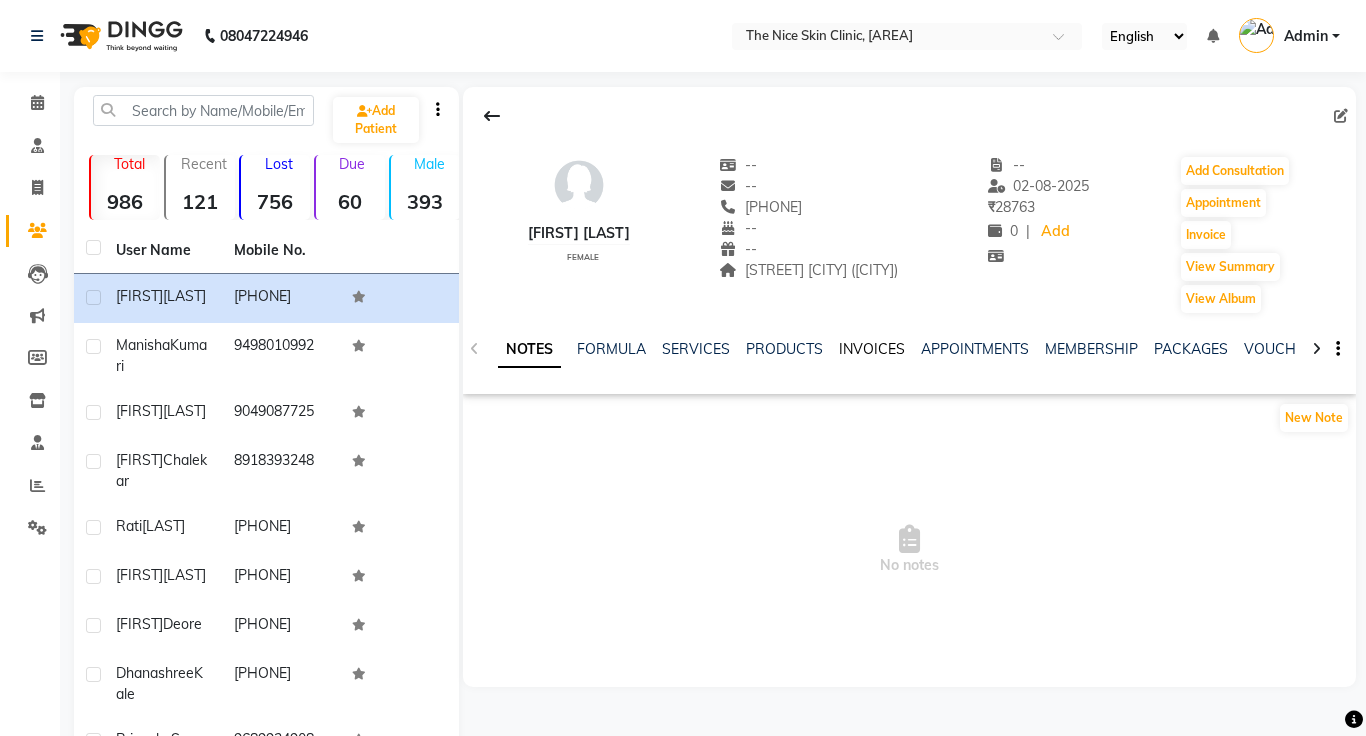 click on "INVOICES" 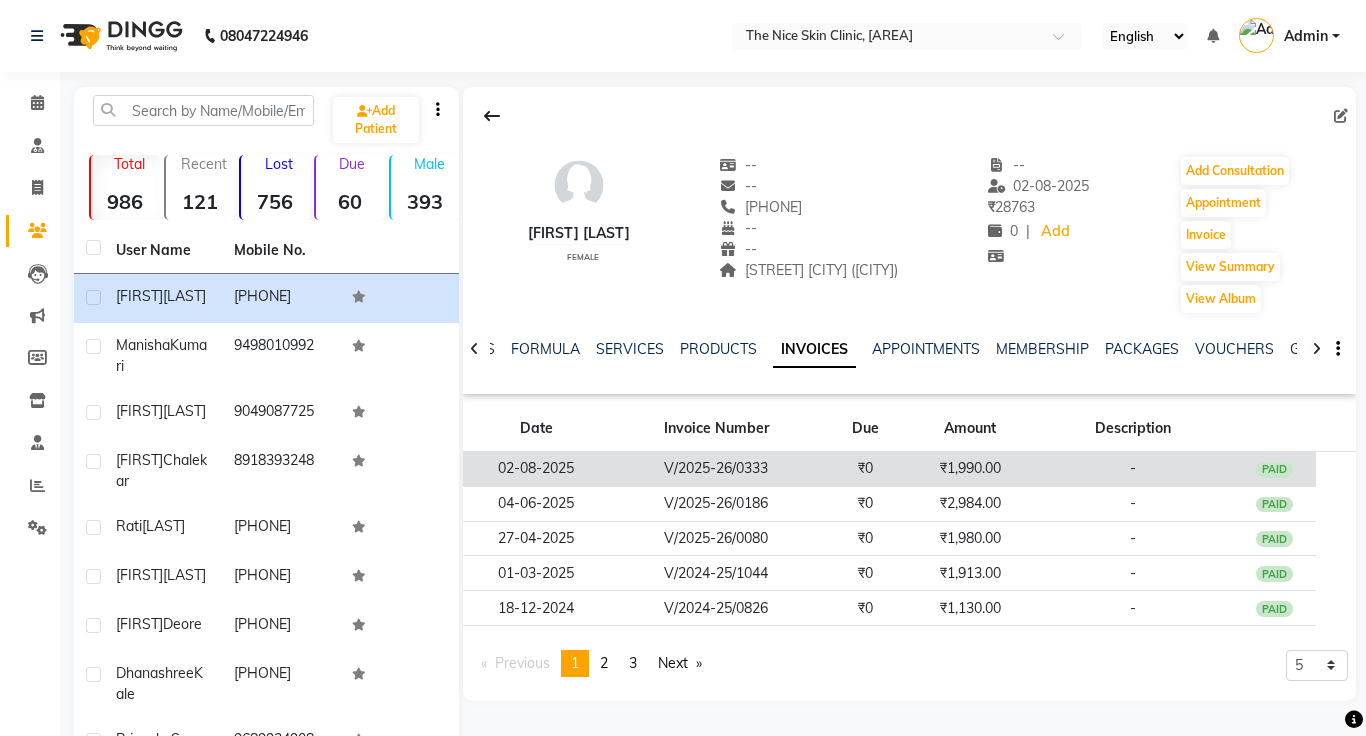 click on "₹1,990.00" 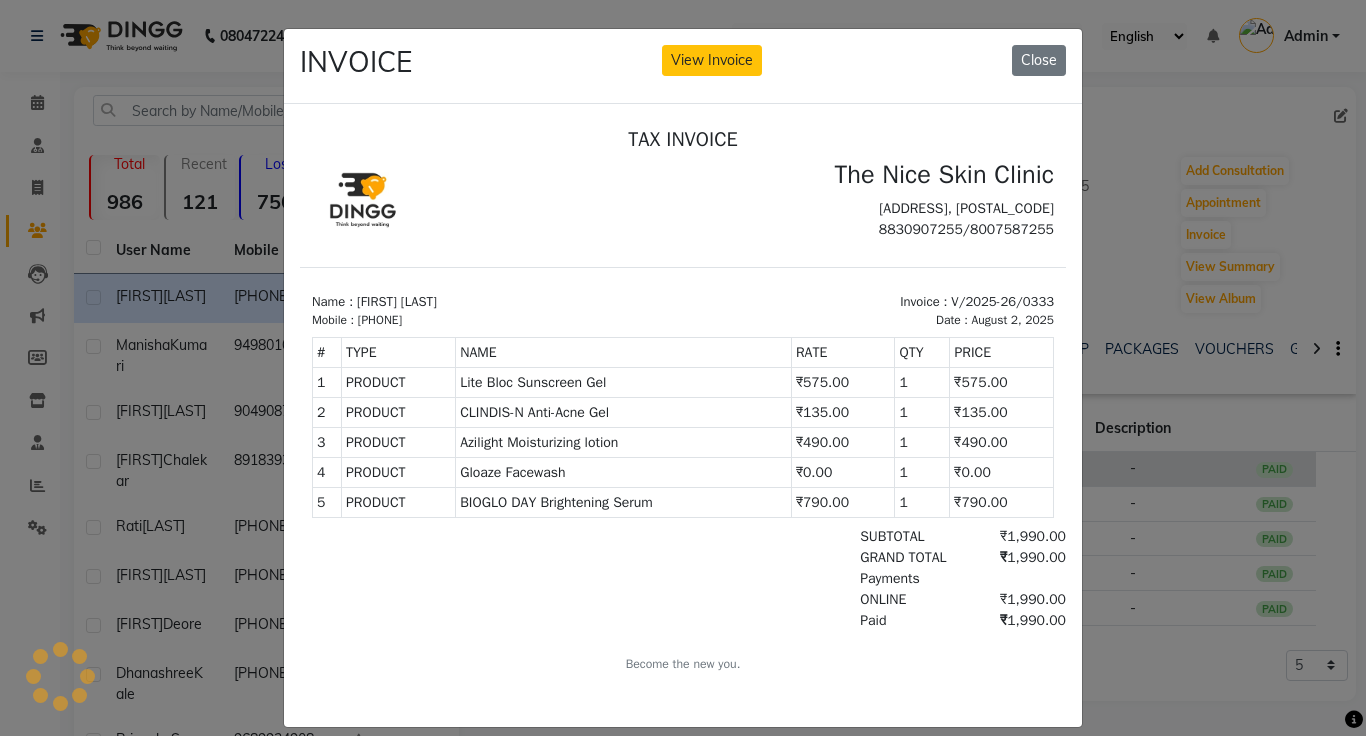 scroll, scrollTop: 0, scrollLeft: 0, axis: both 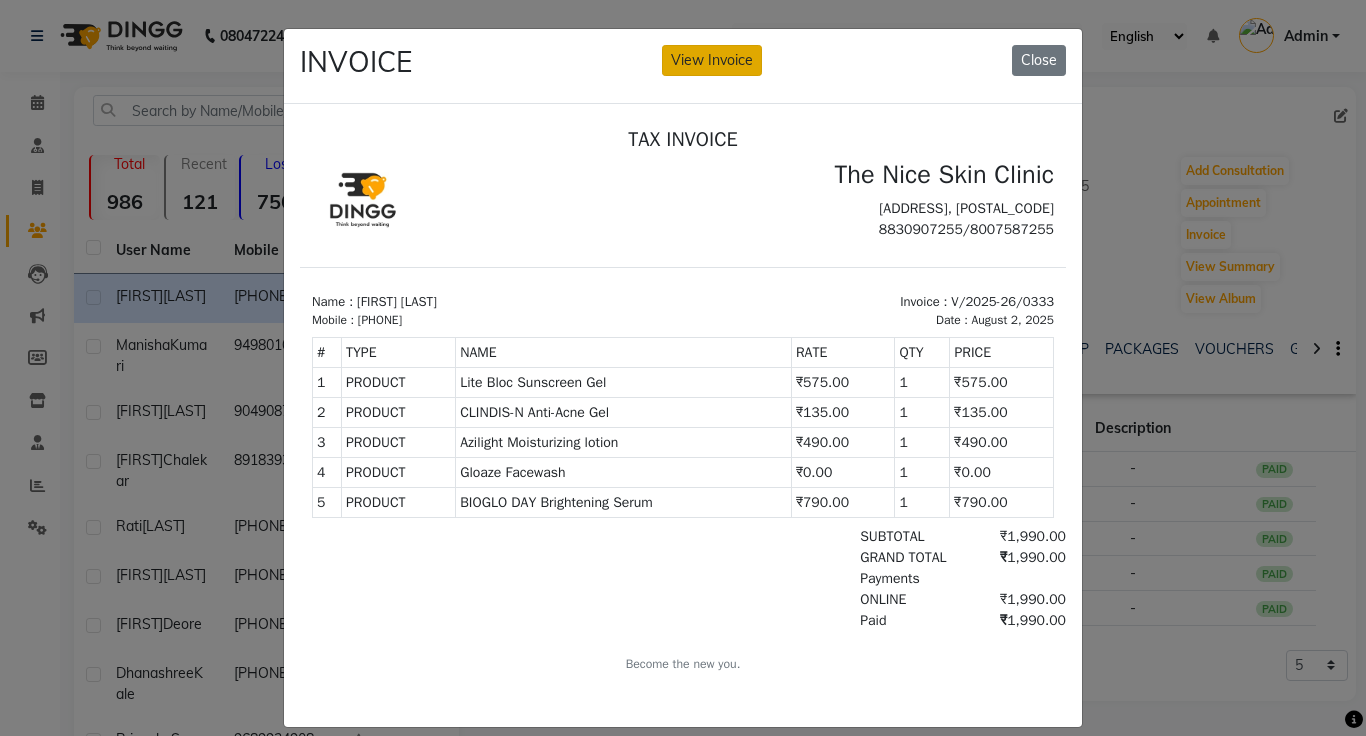 click on "View Invoice" 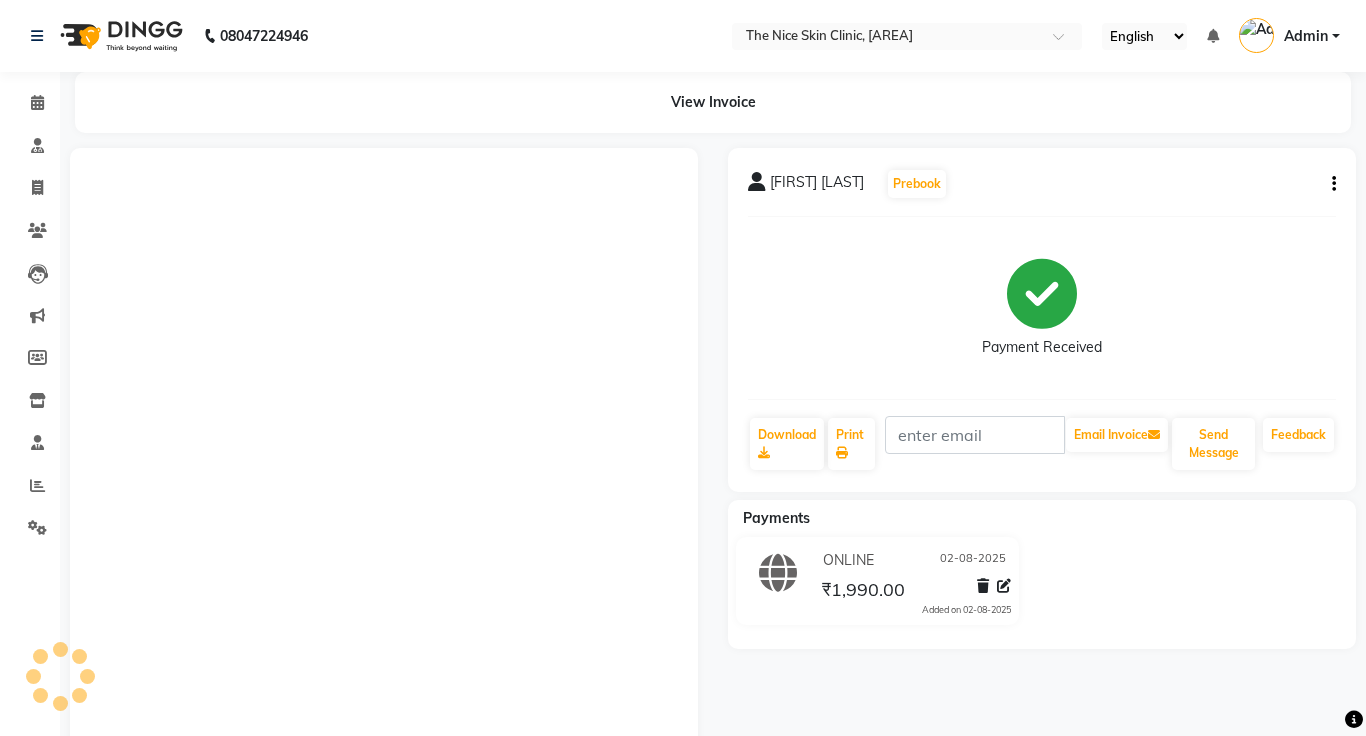 click 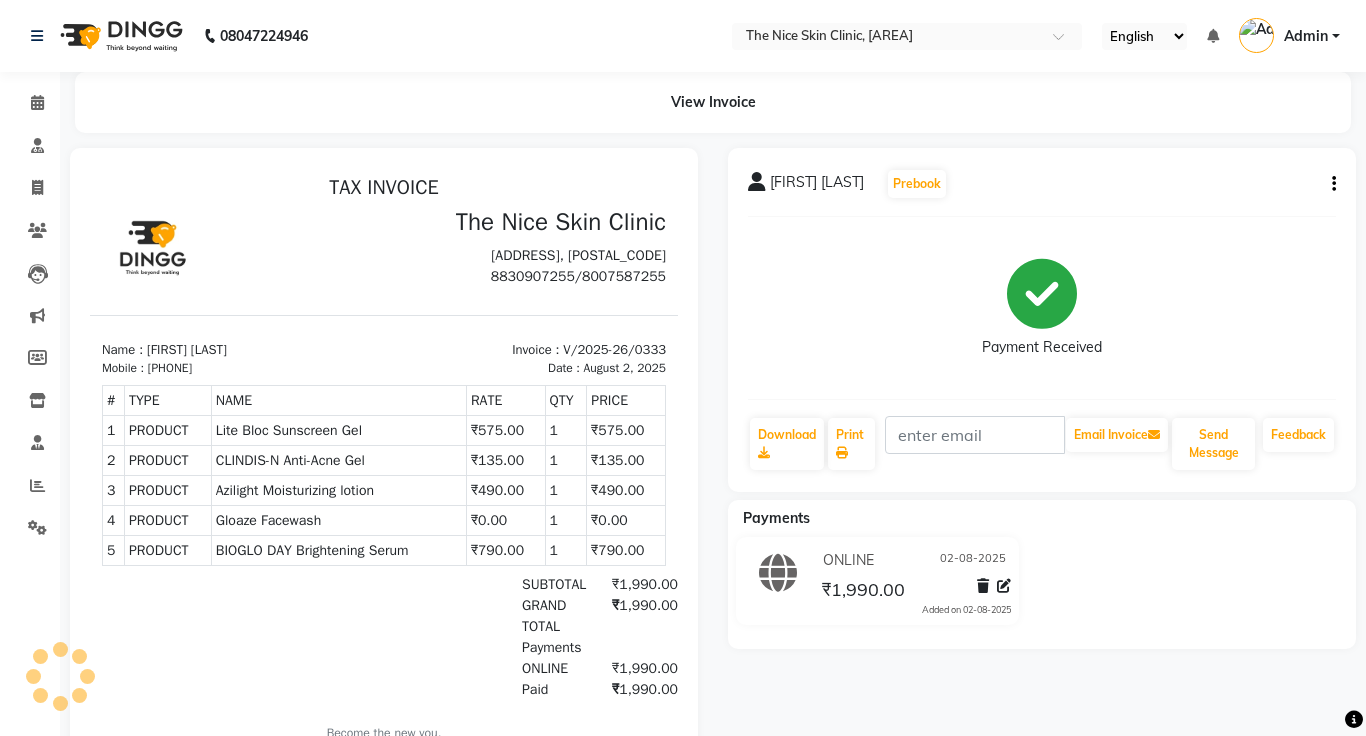scroll, scrollTop: 0, scrollLeft: 0, axis: both 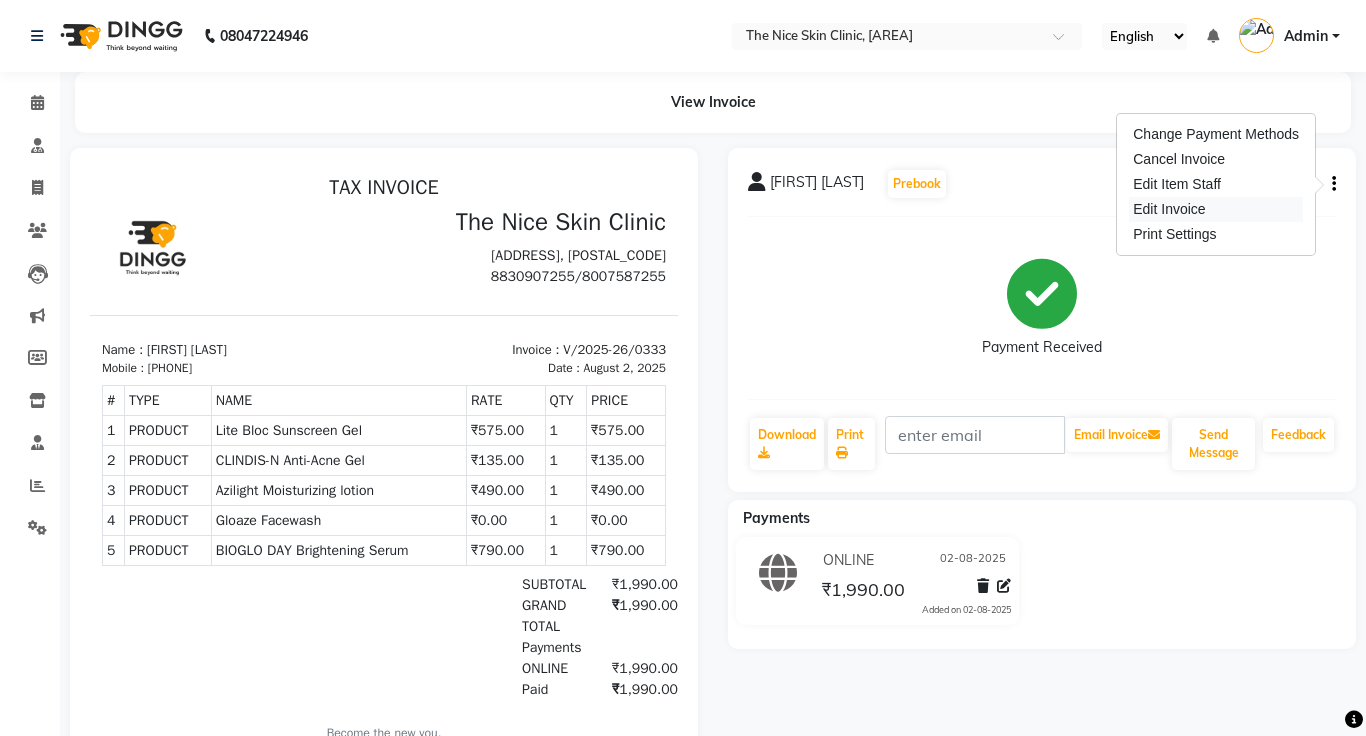 click on "Edit Invoice" at bounding box center (1216, 209) 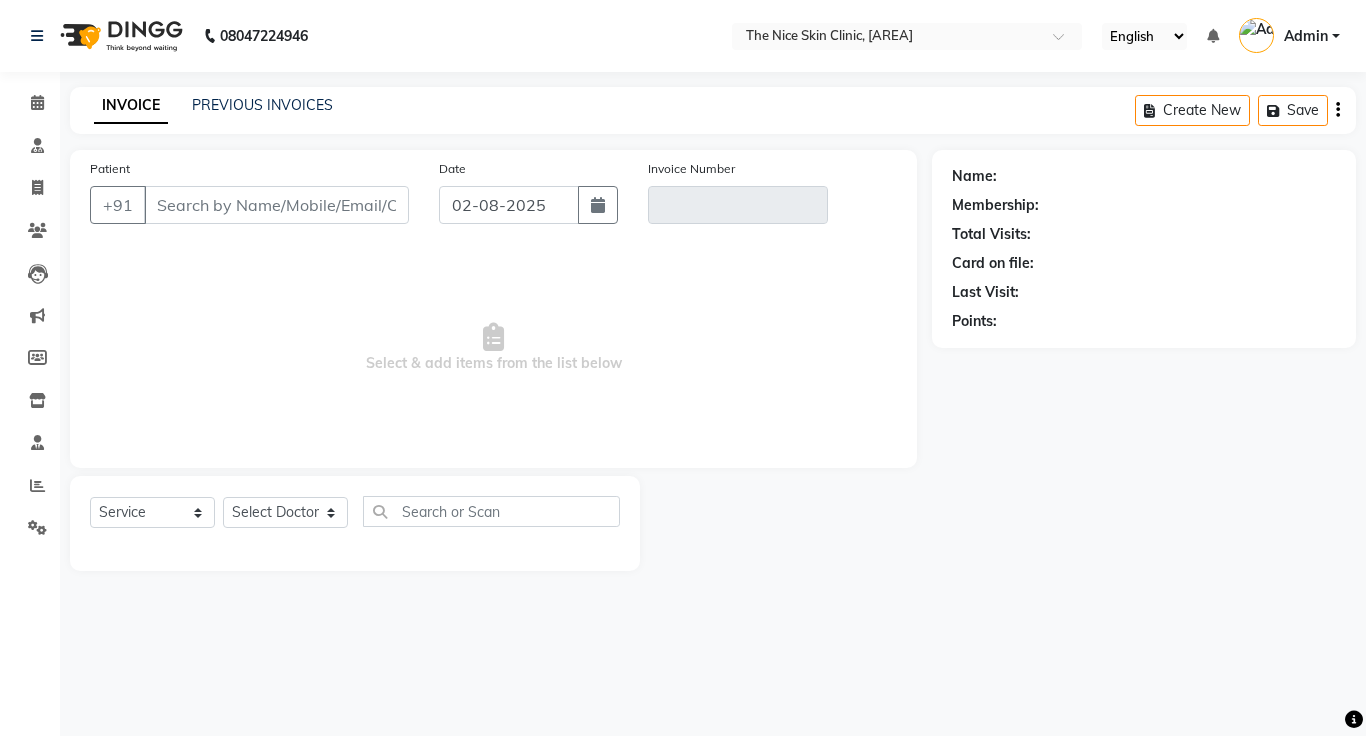 click 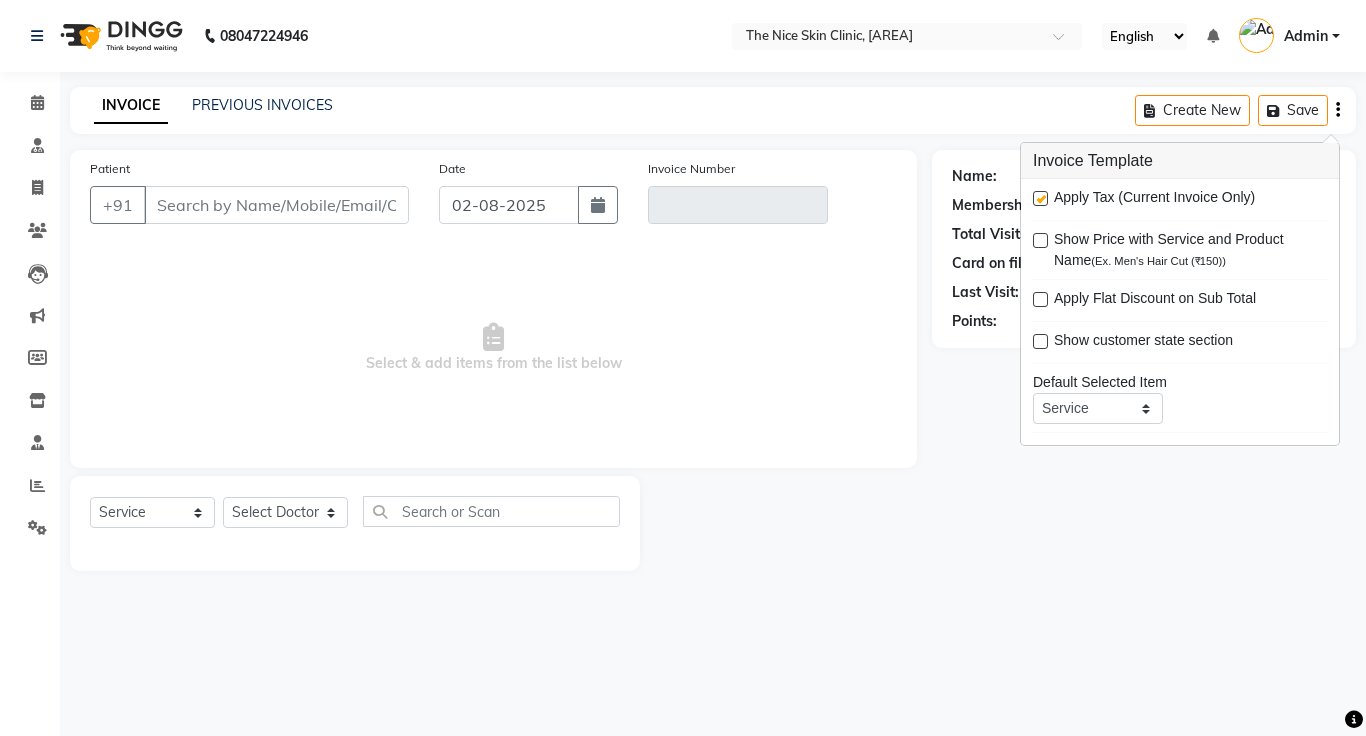 click at bounding box center [1040, 198] 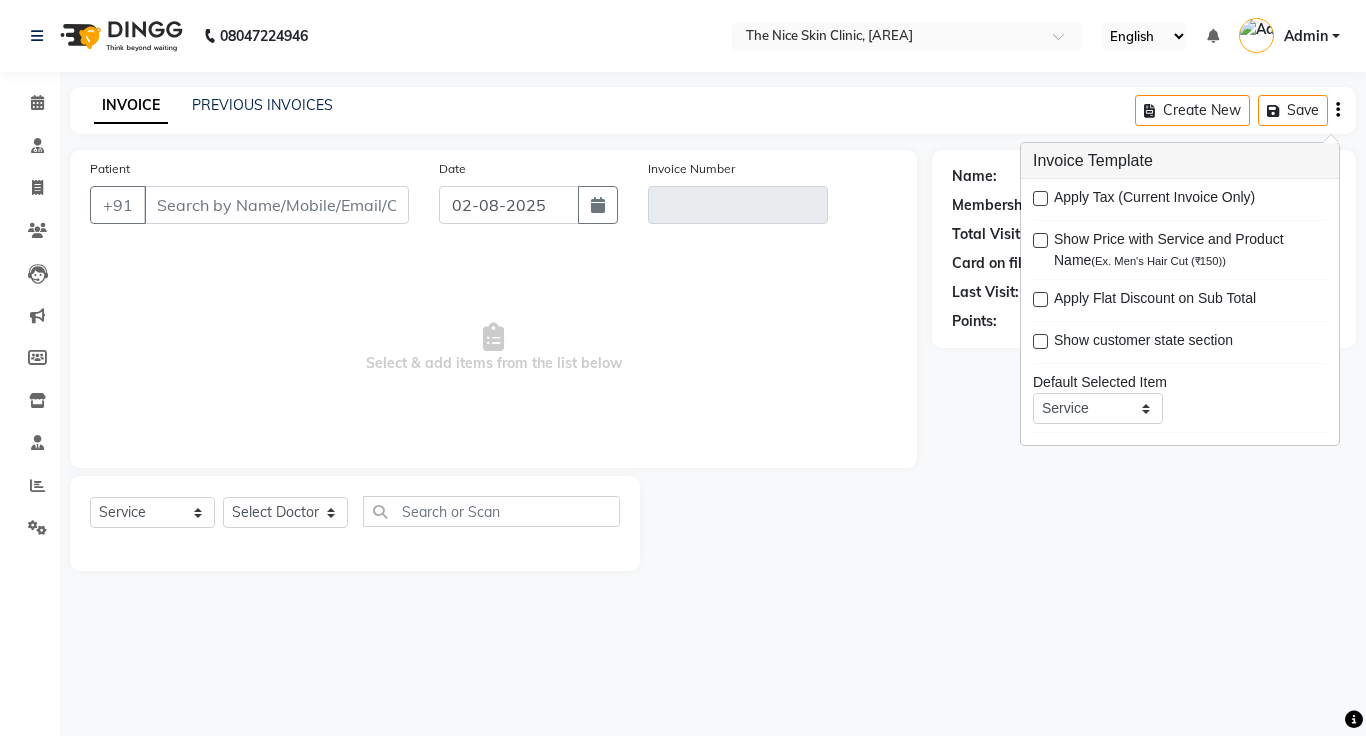 click on "INVOICE PREVIOUS INVOICES Create New   Save" 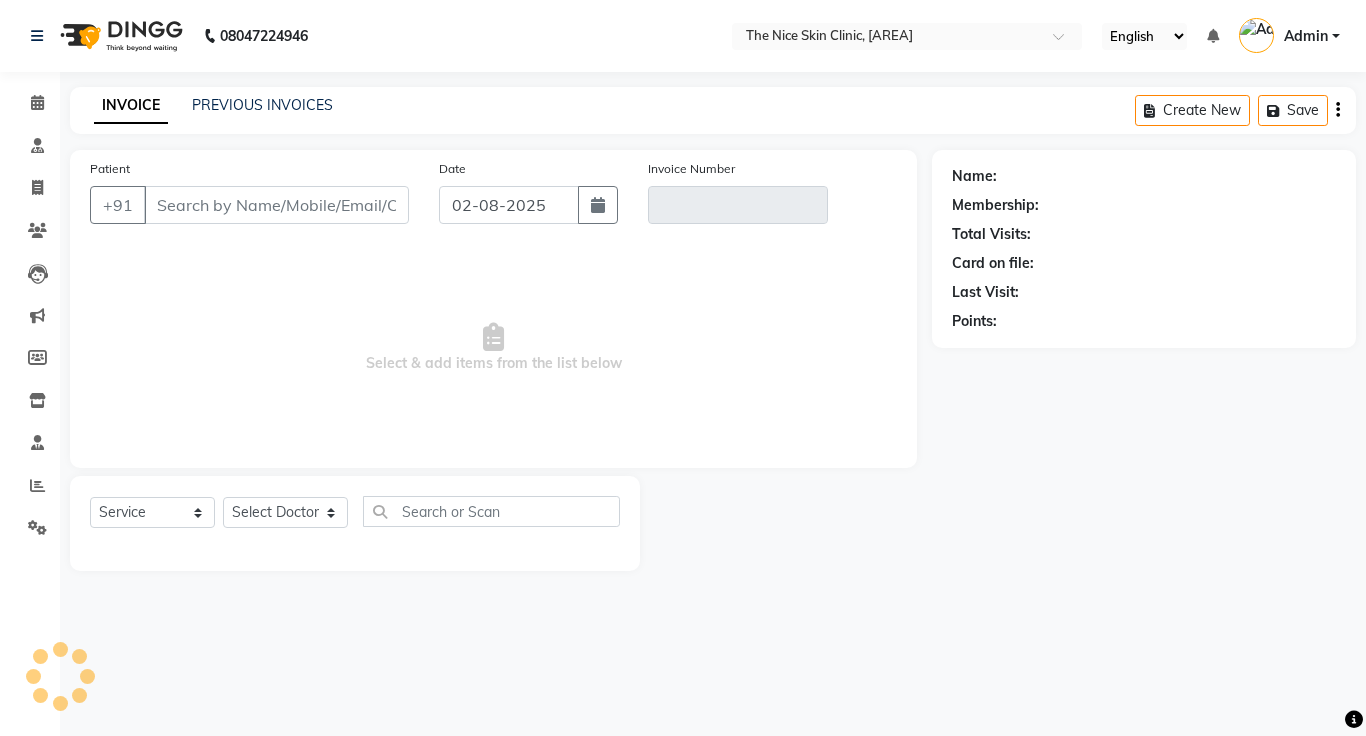 type on "[PHONE]" 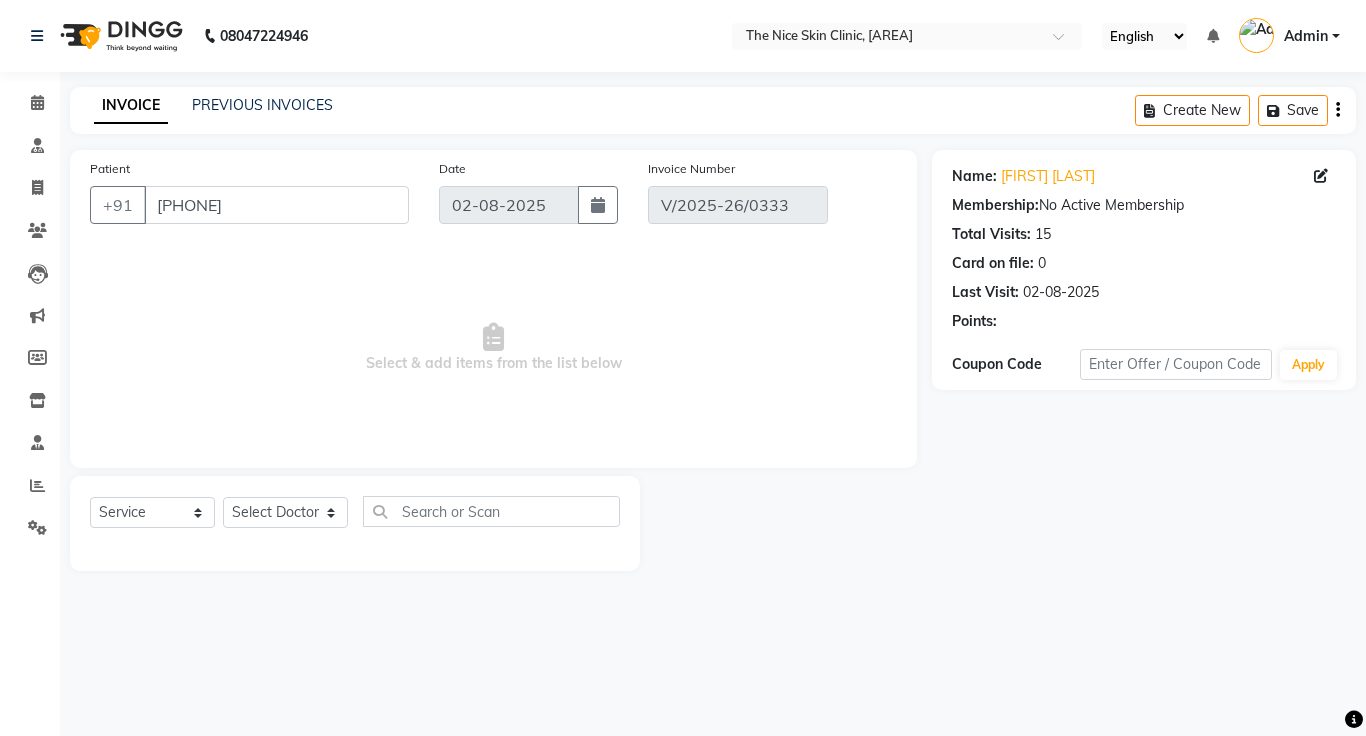 select on "select" 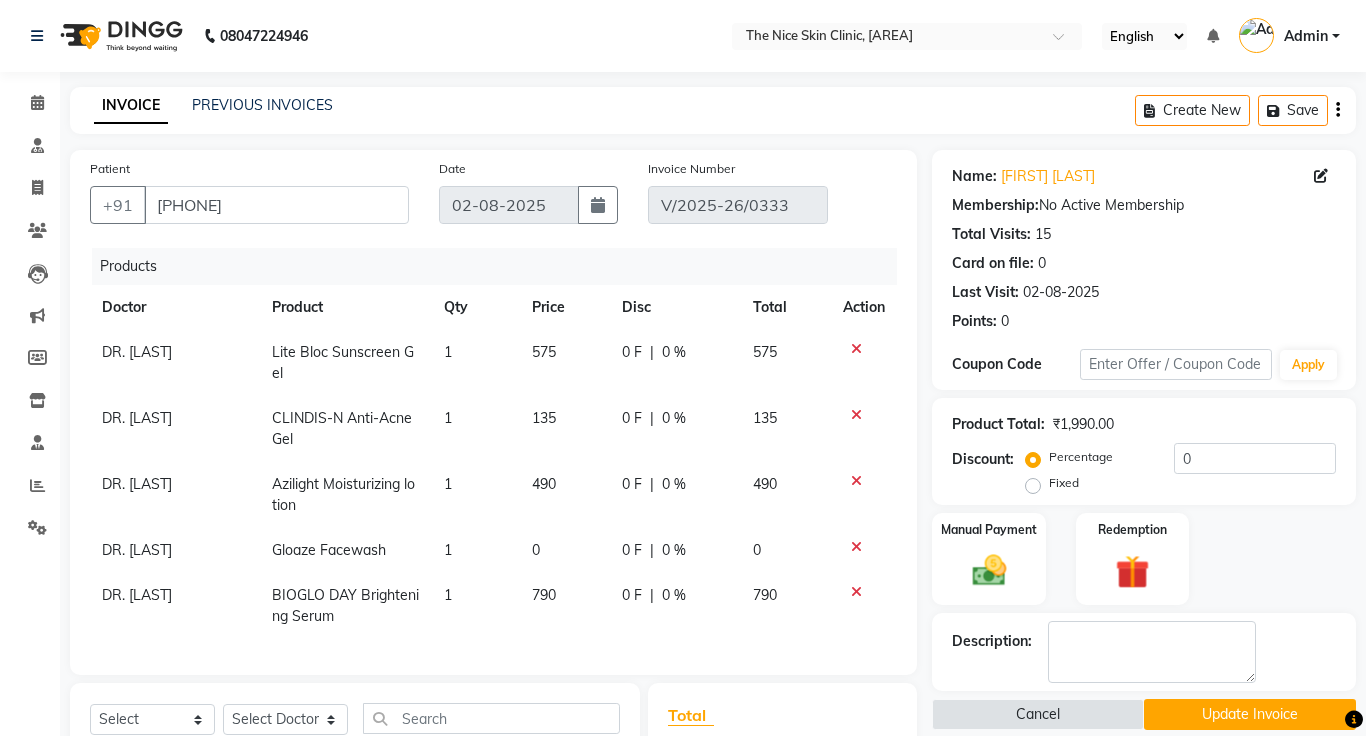 click on "1" 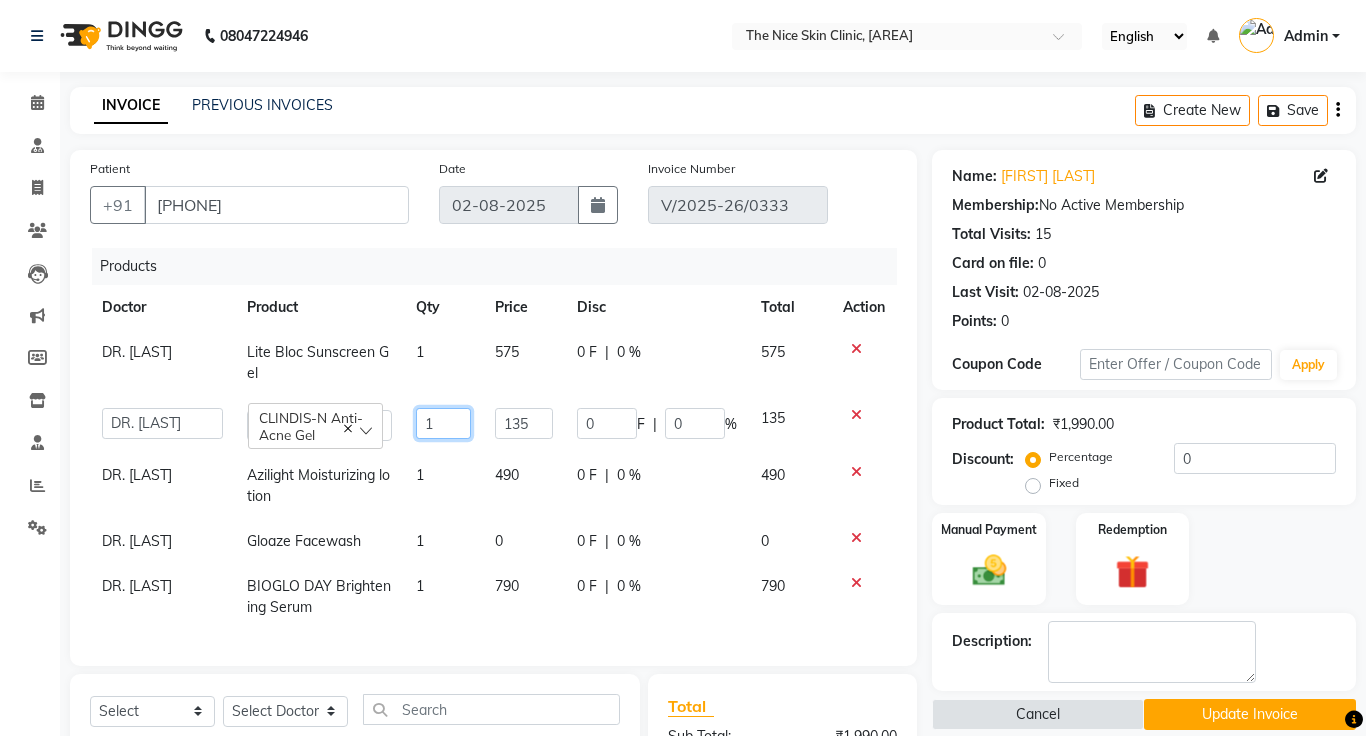 click on "1" 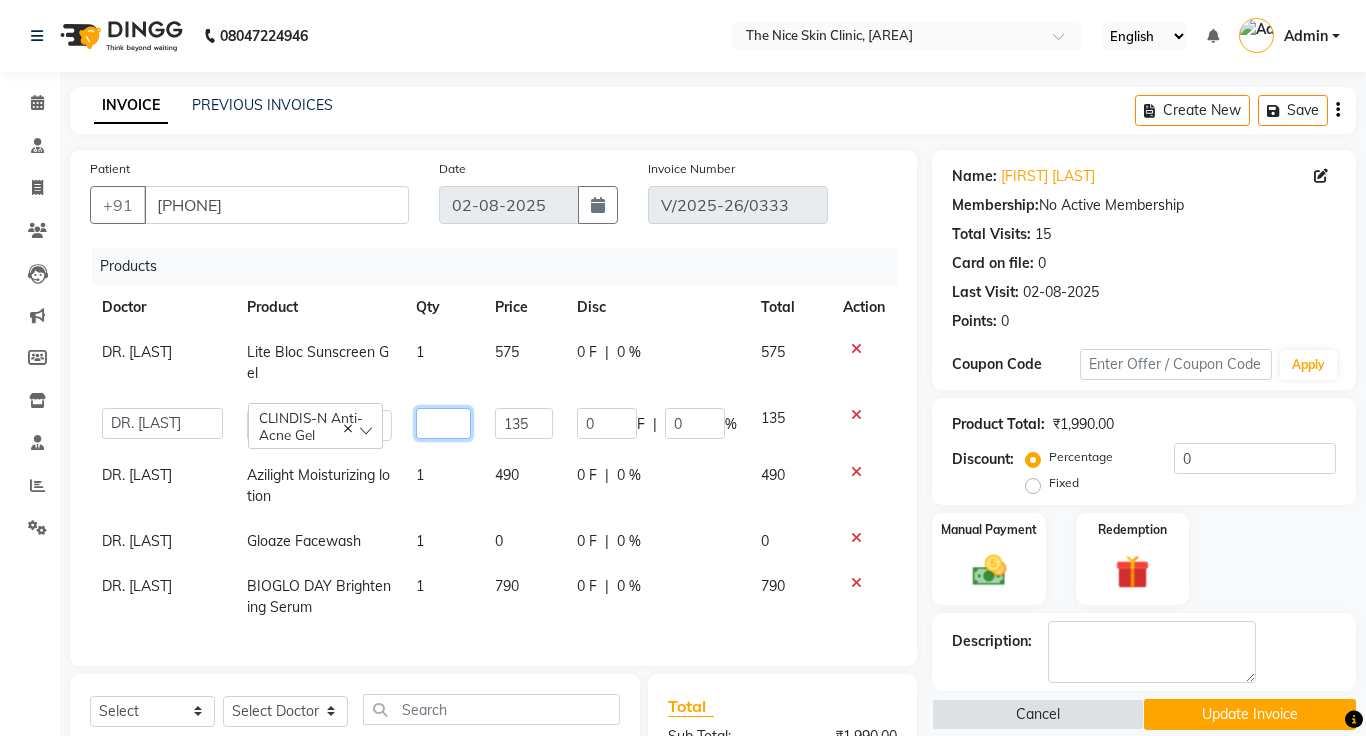 type on "2" 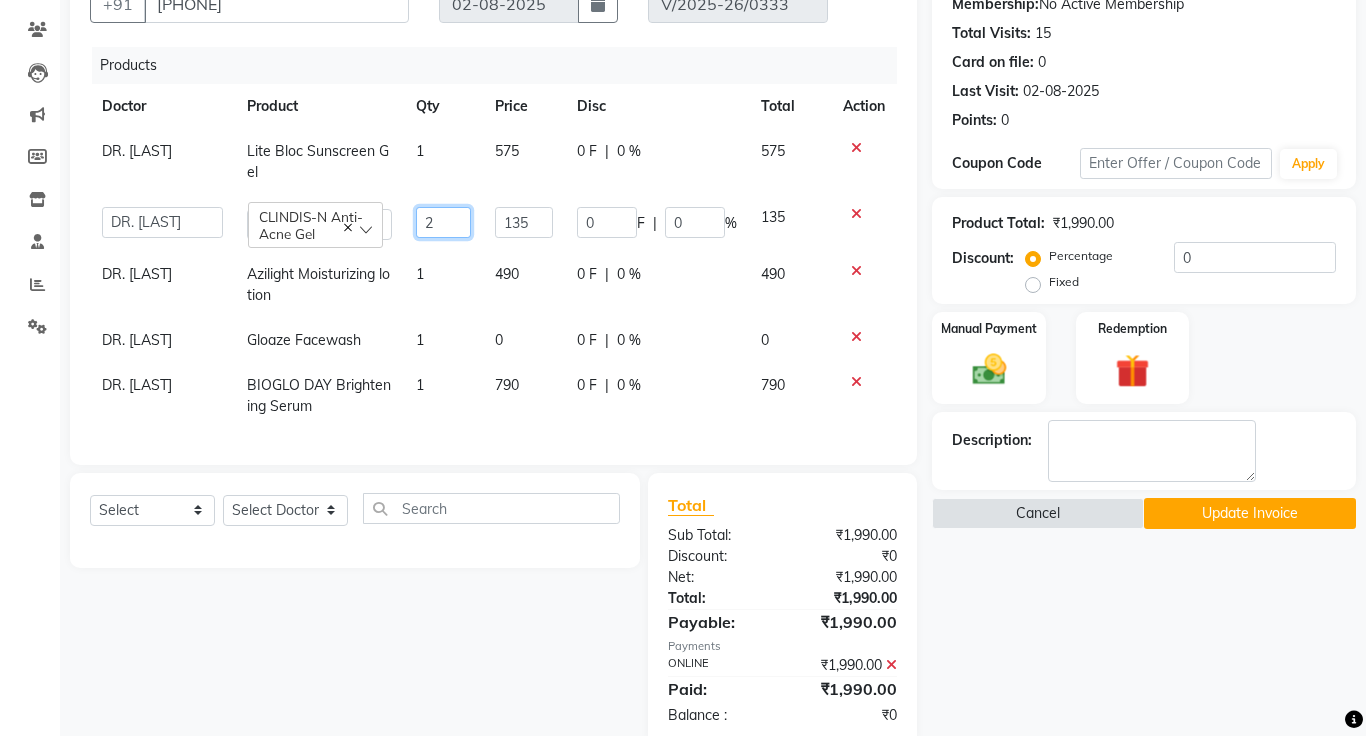 scroll, scrollTop: 224, scrollLeft: 0, axis: vertical 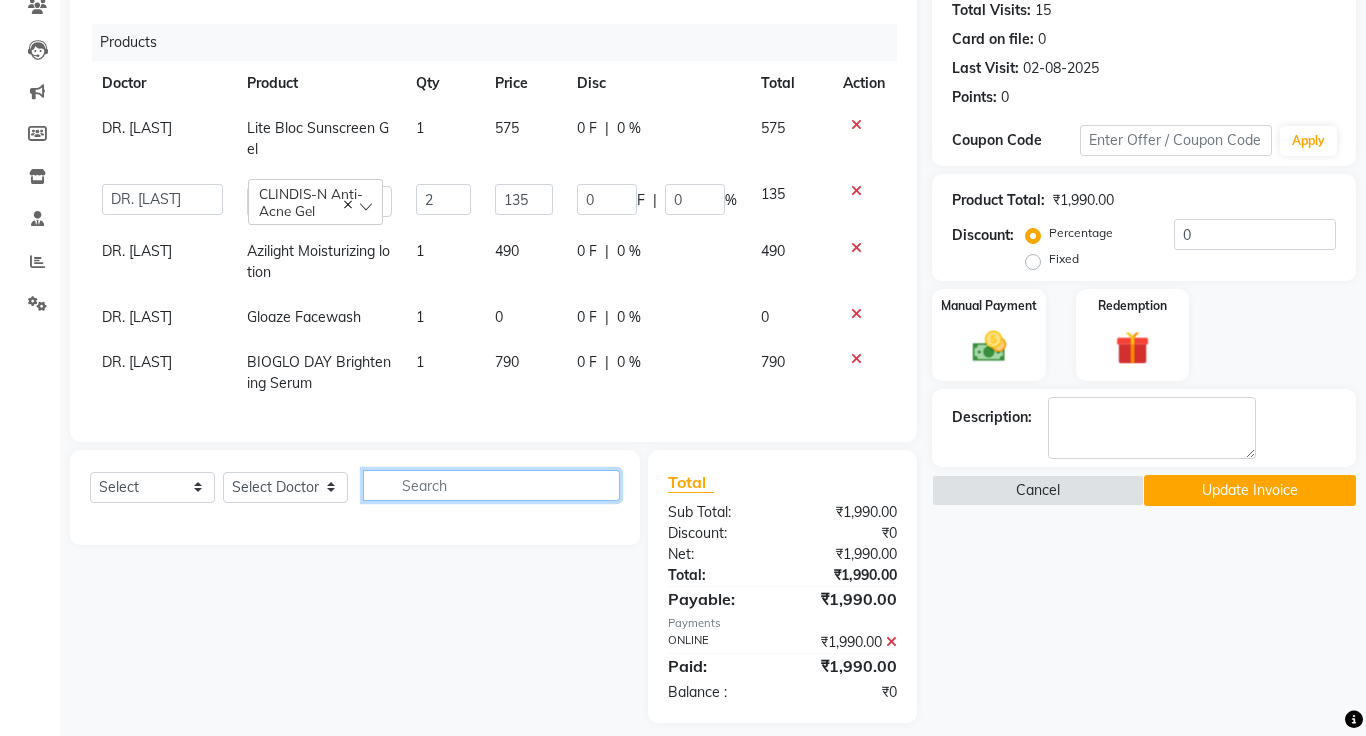 click 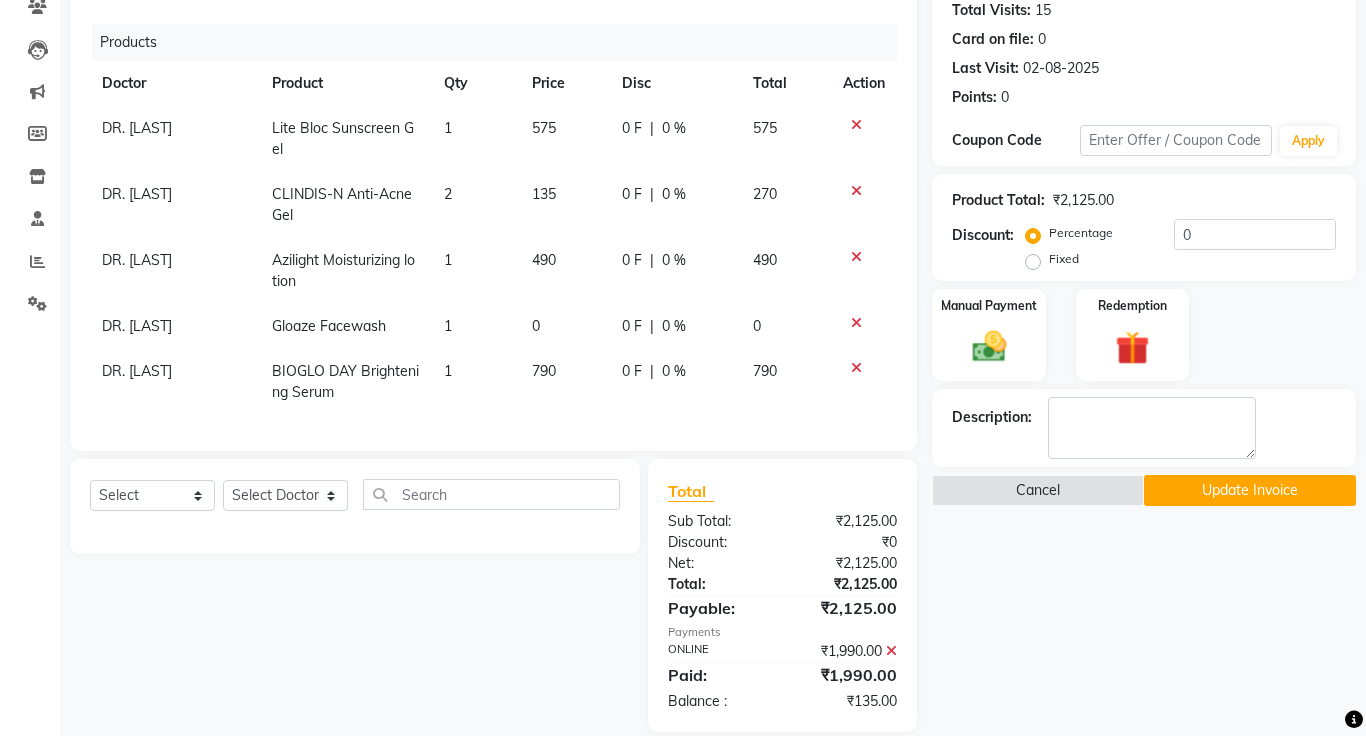 click on "Update Invoice" 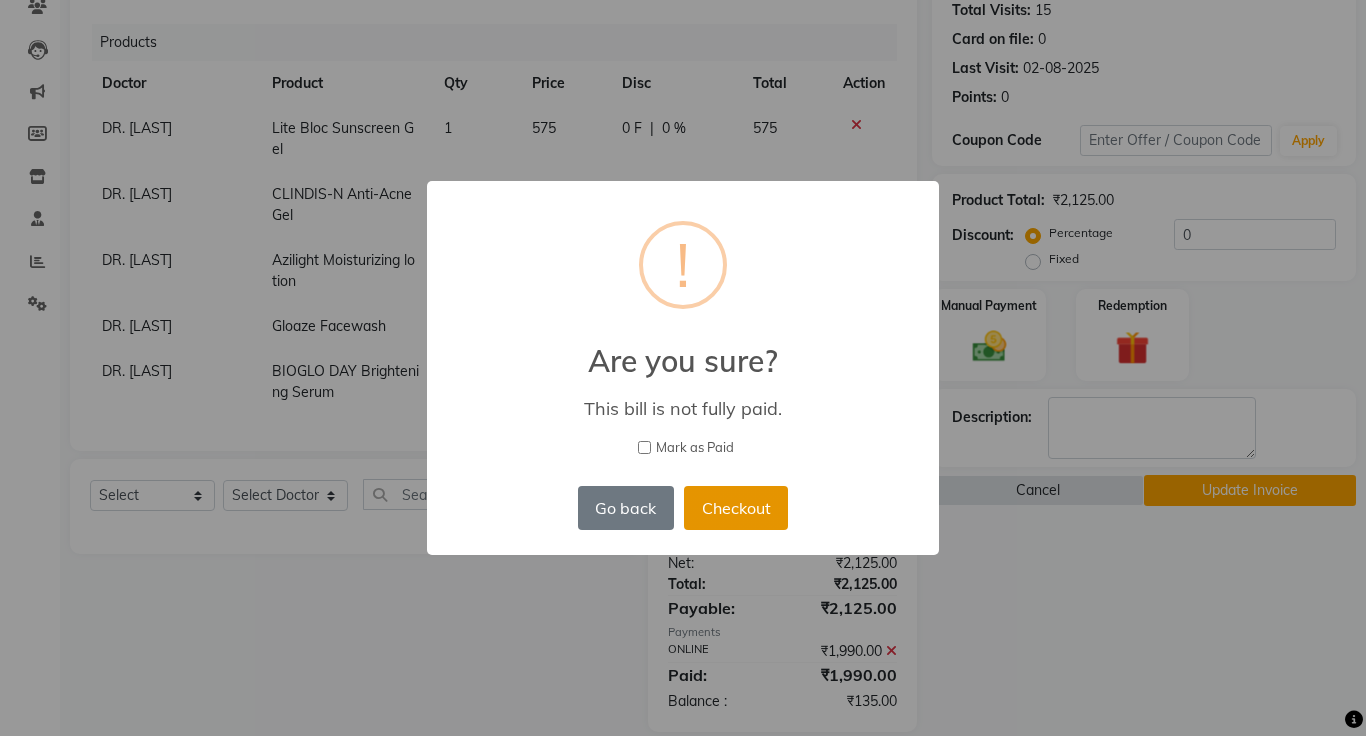click on "Checkout" at bounding box center (736, 508) 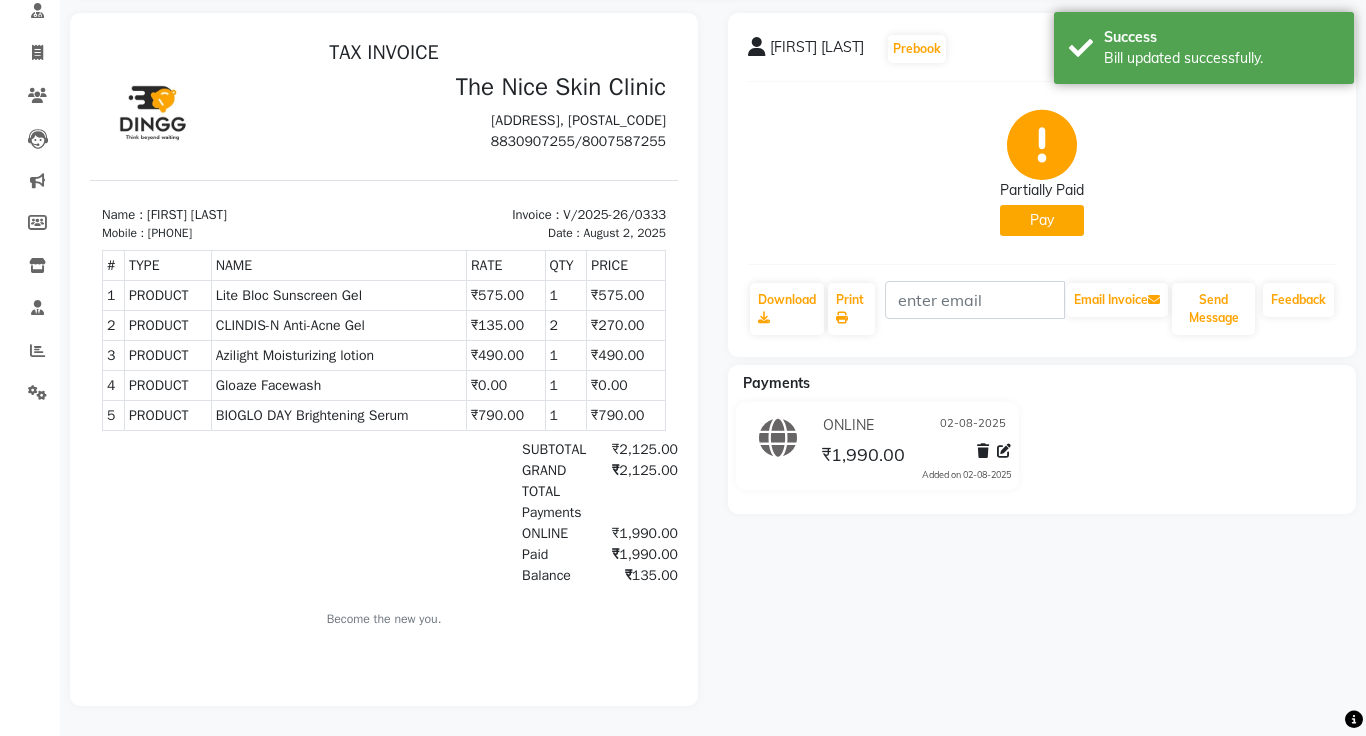 scroll, scrollTop: 0, scrollLeft: 0, axis: both 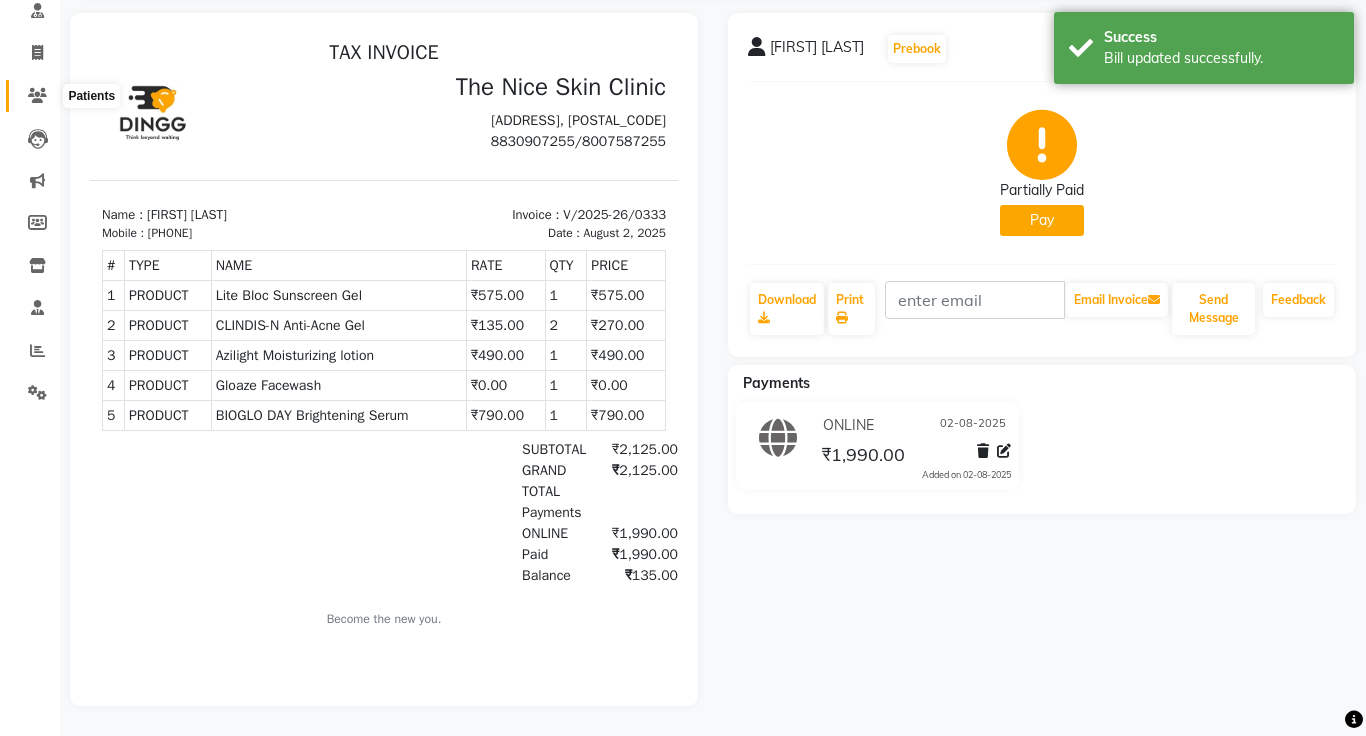 click 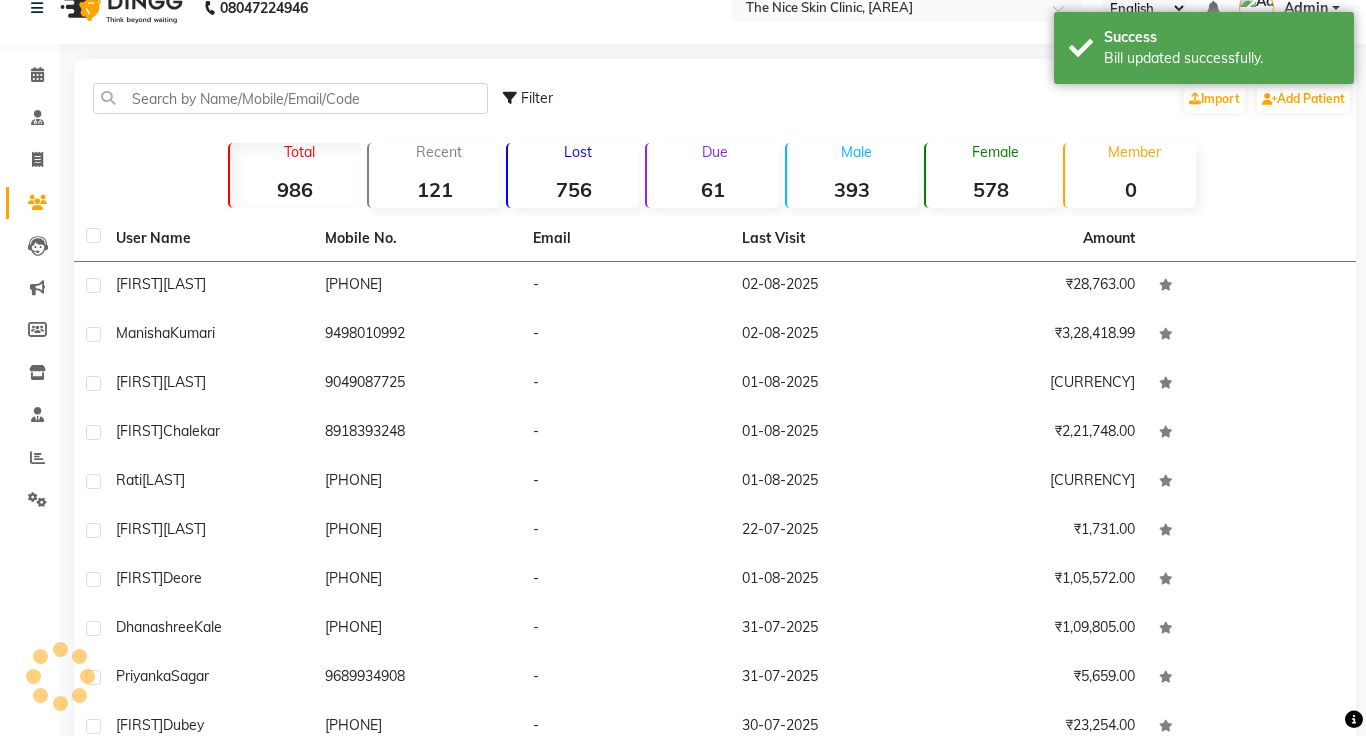 scroll, scrollTop: 130, scrollLeft: 0, axis: vertical 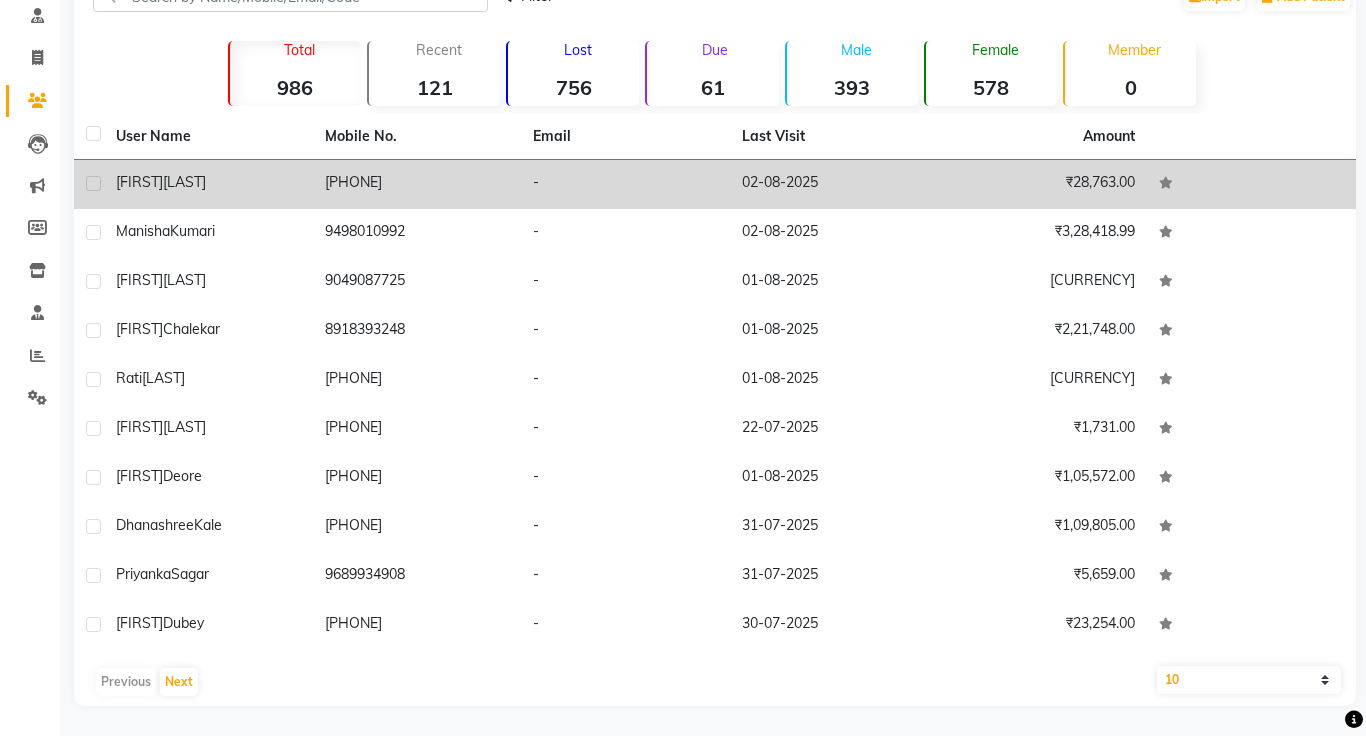 click on "[PHONE]" 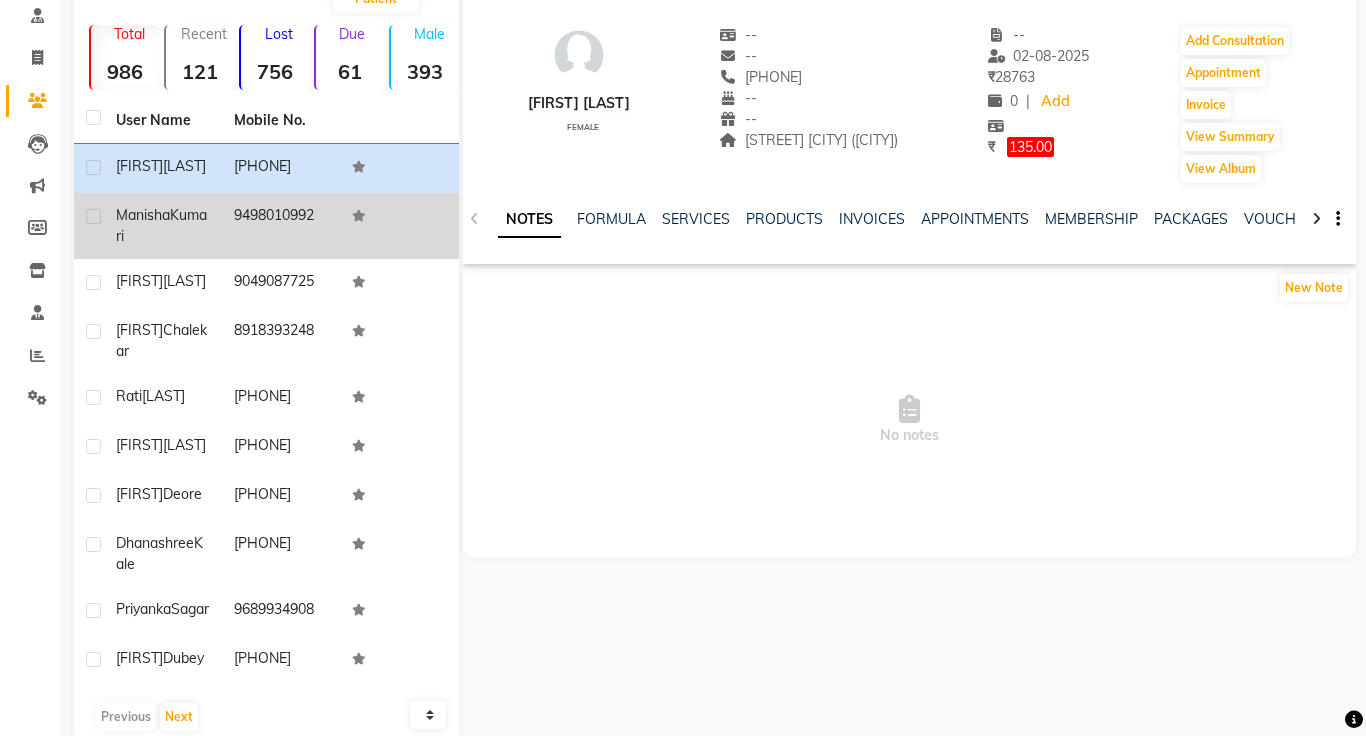 click on "9498010992" 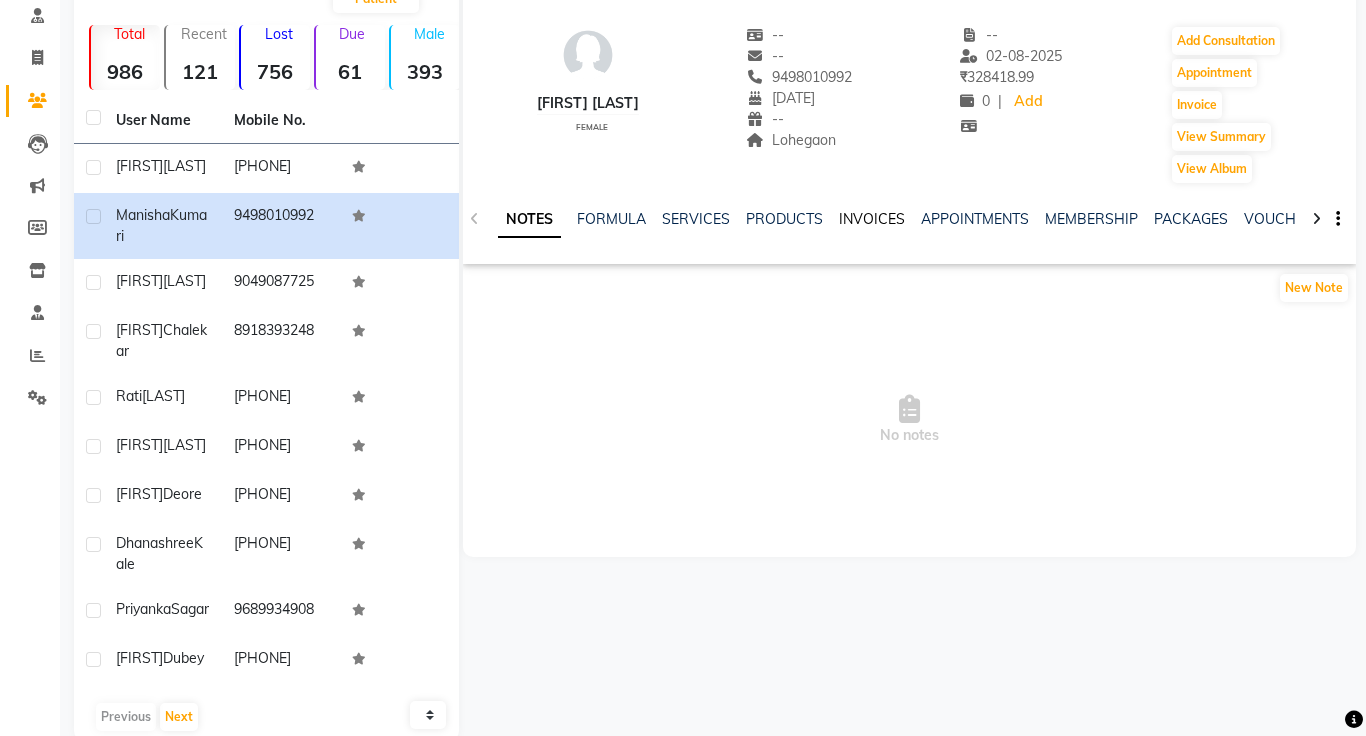 click on "INVOICES" 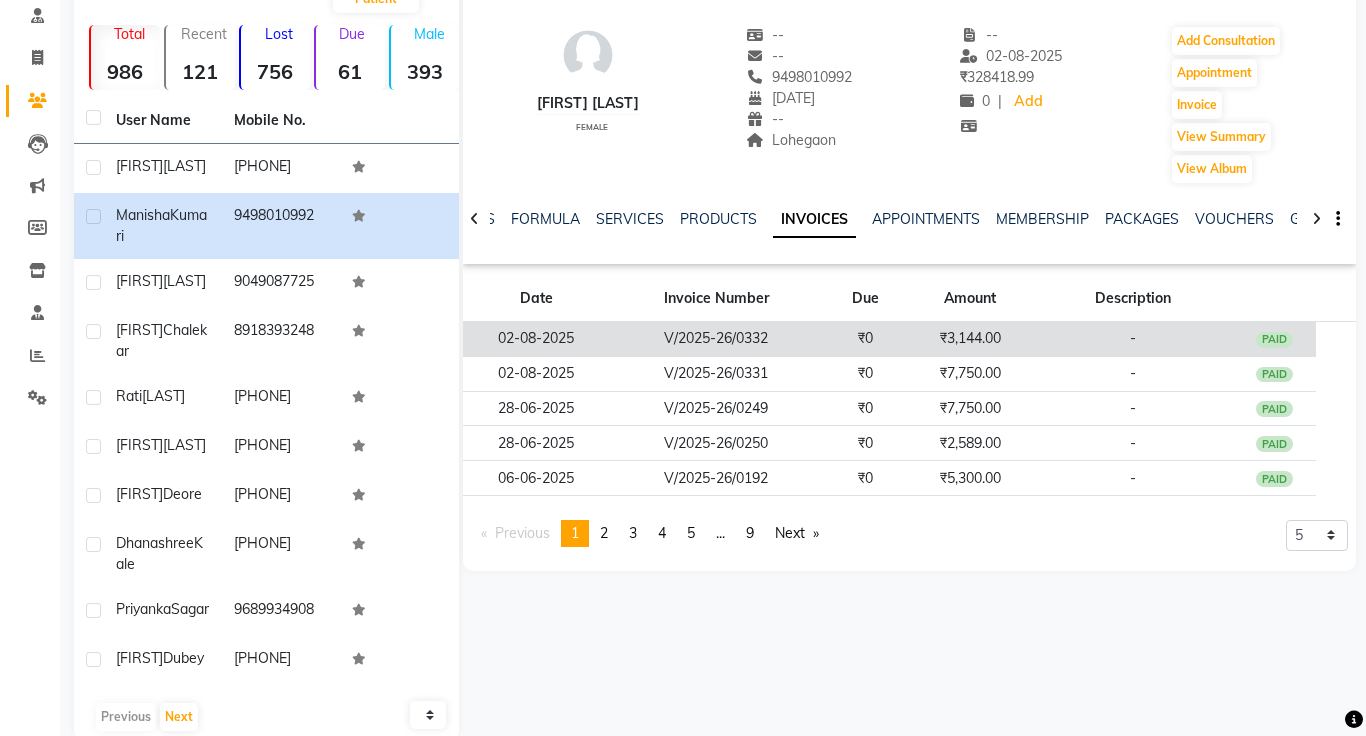 click on "₹3,144.00" 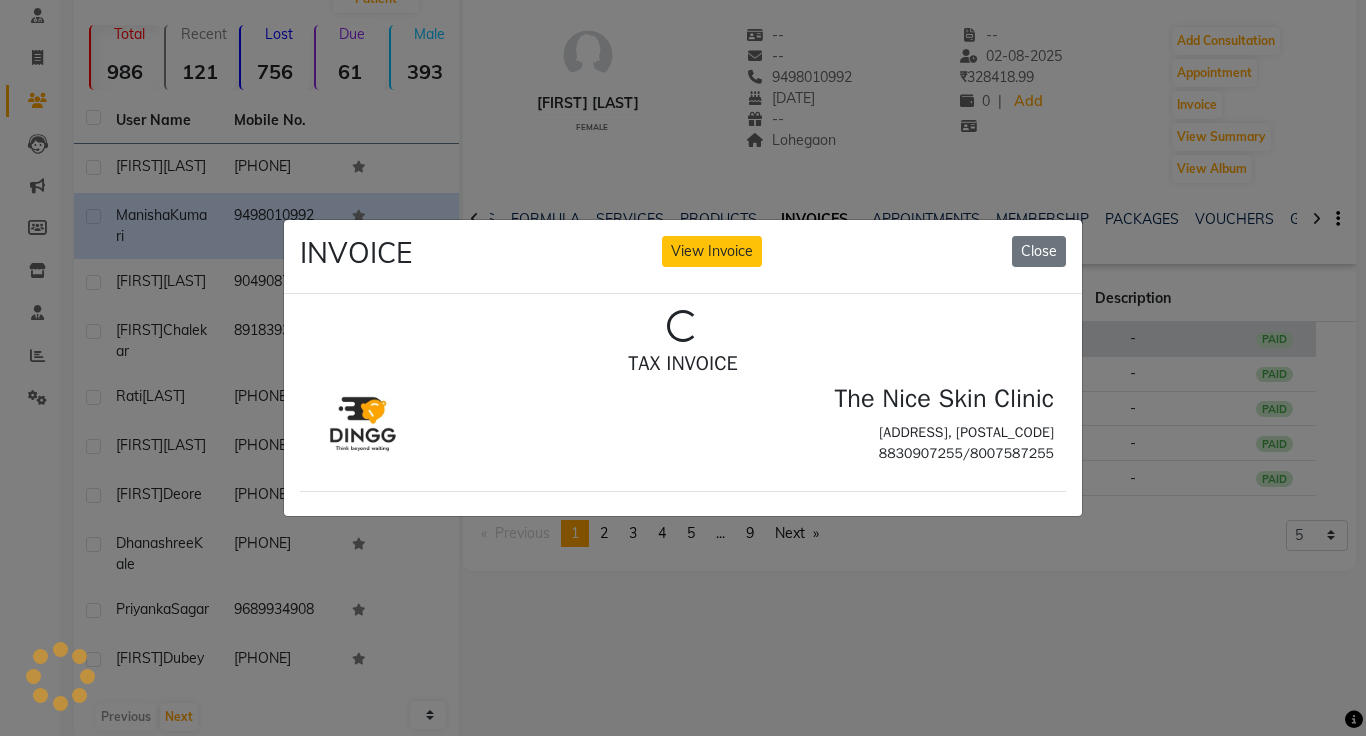 scroll, scrollTop: 0, scrollLeft: 0, axis: both 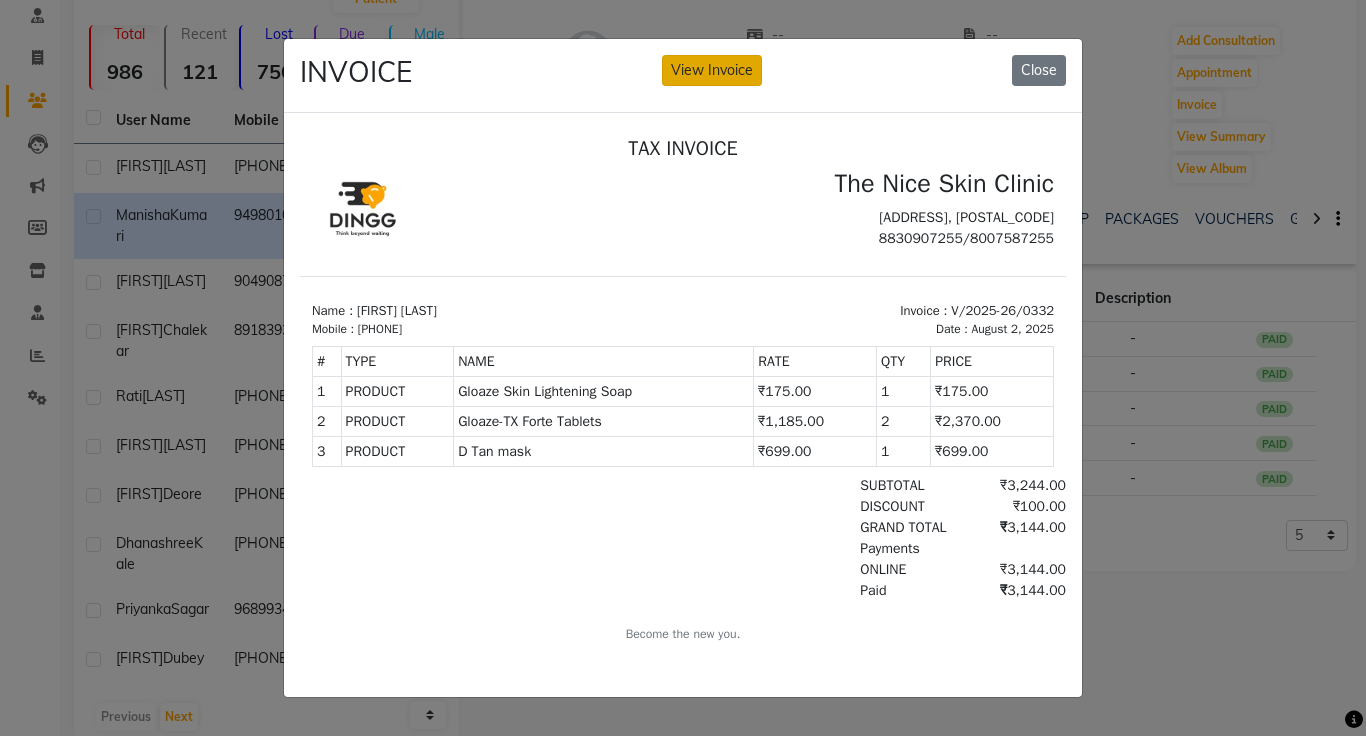 click on "View Invoice" 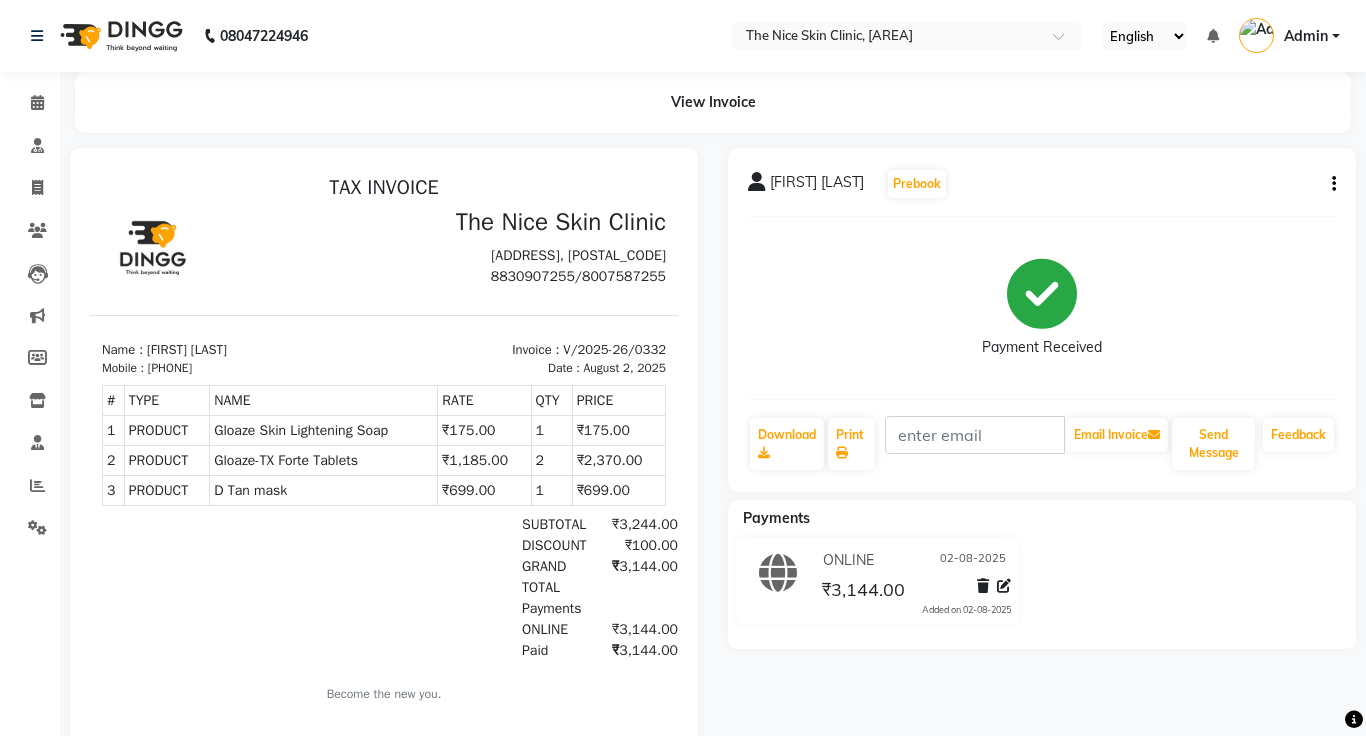 scroll, scrollTop: 0, scrollLeft: 0, axis: both 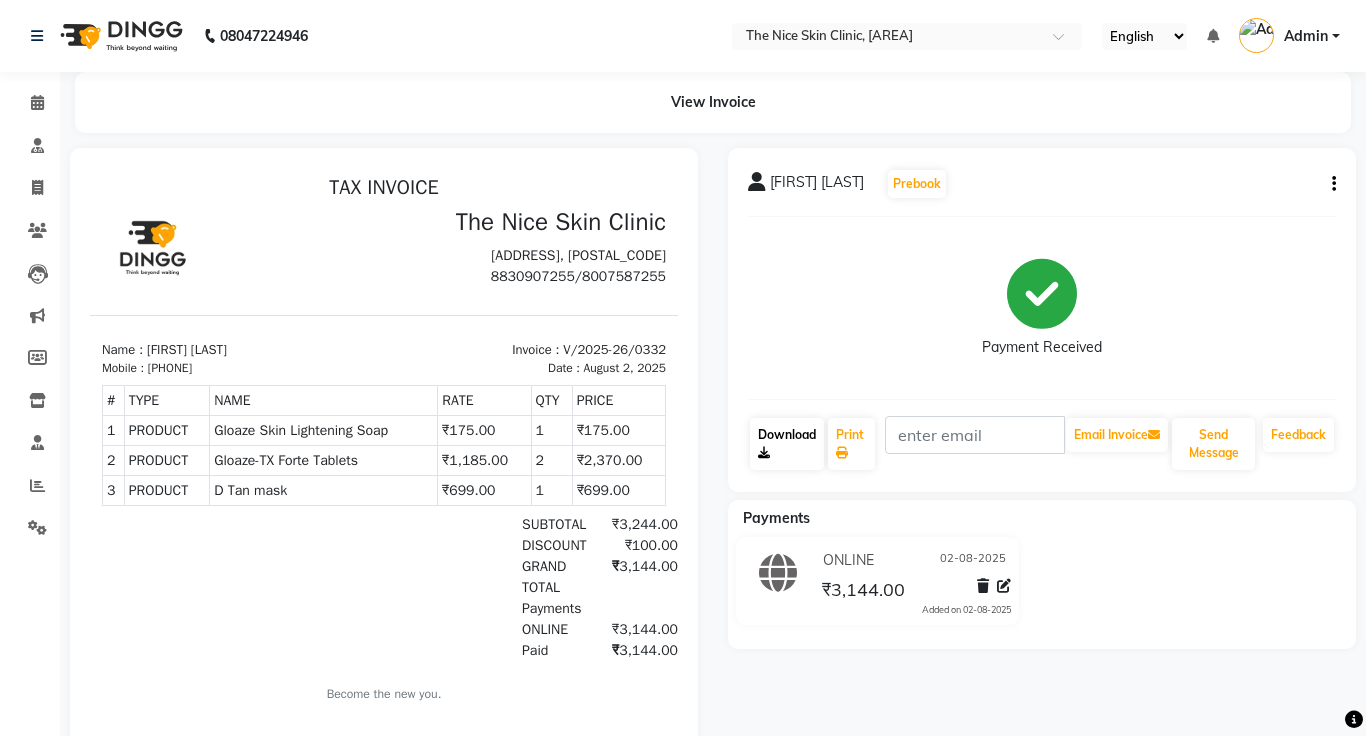 click on "Download" 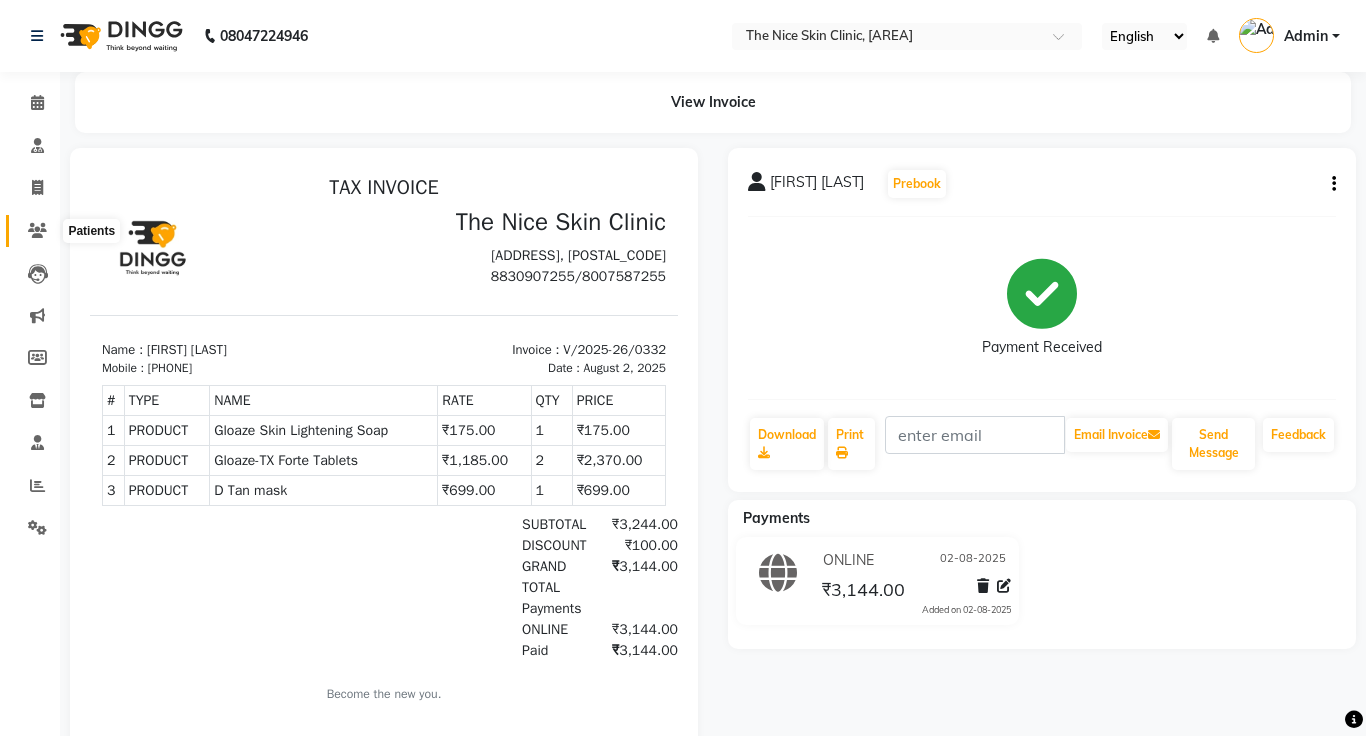 click 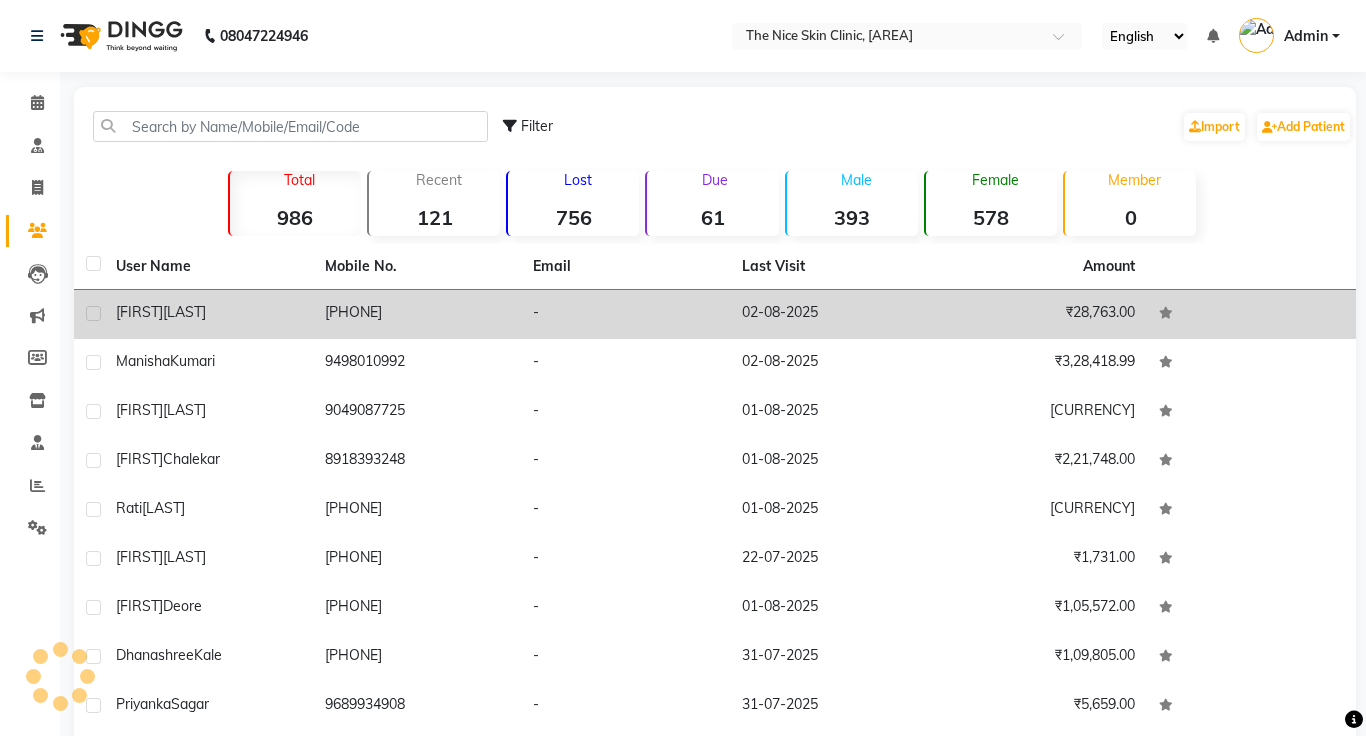 click on "[PHONE]" 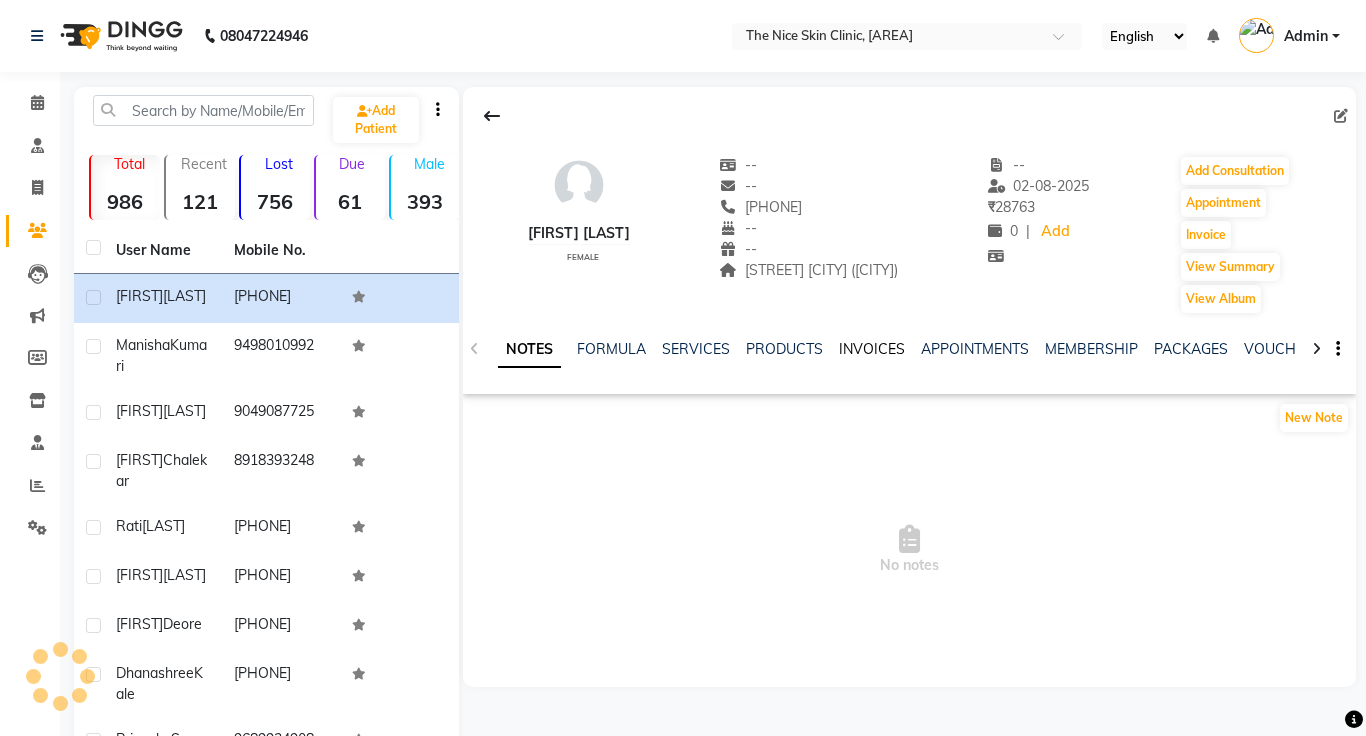 click on "INVOICES" 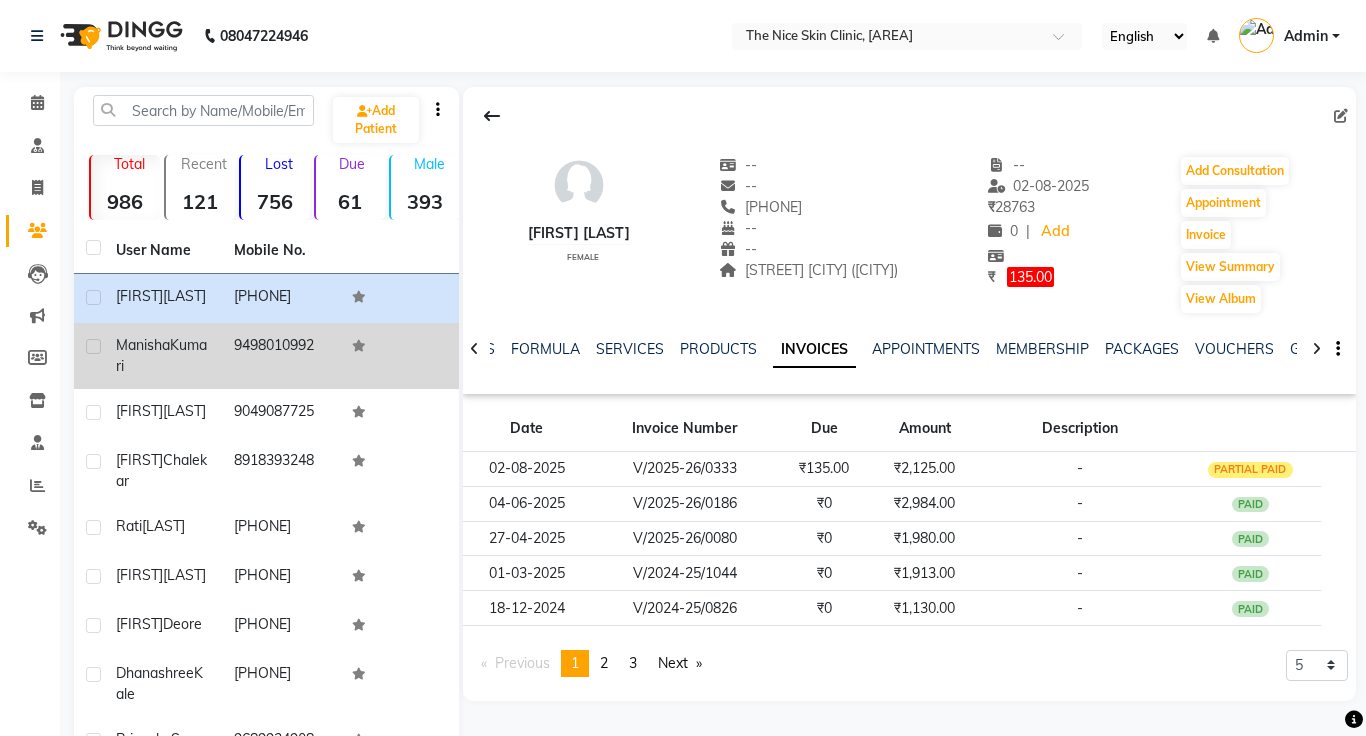 click on "9498010992" 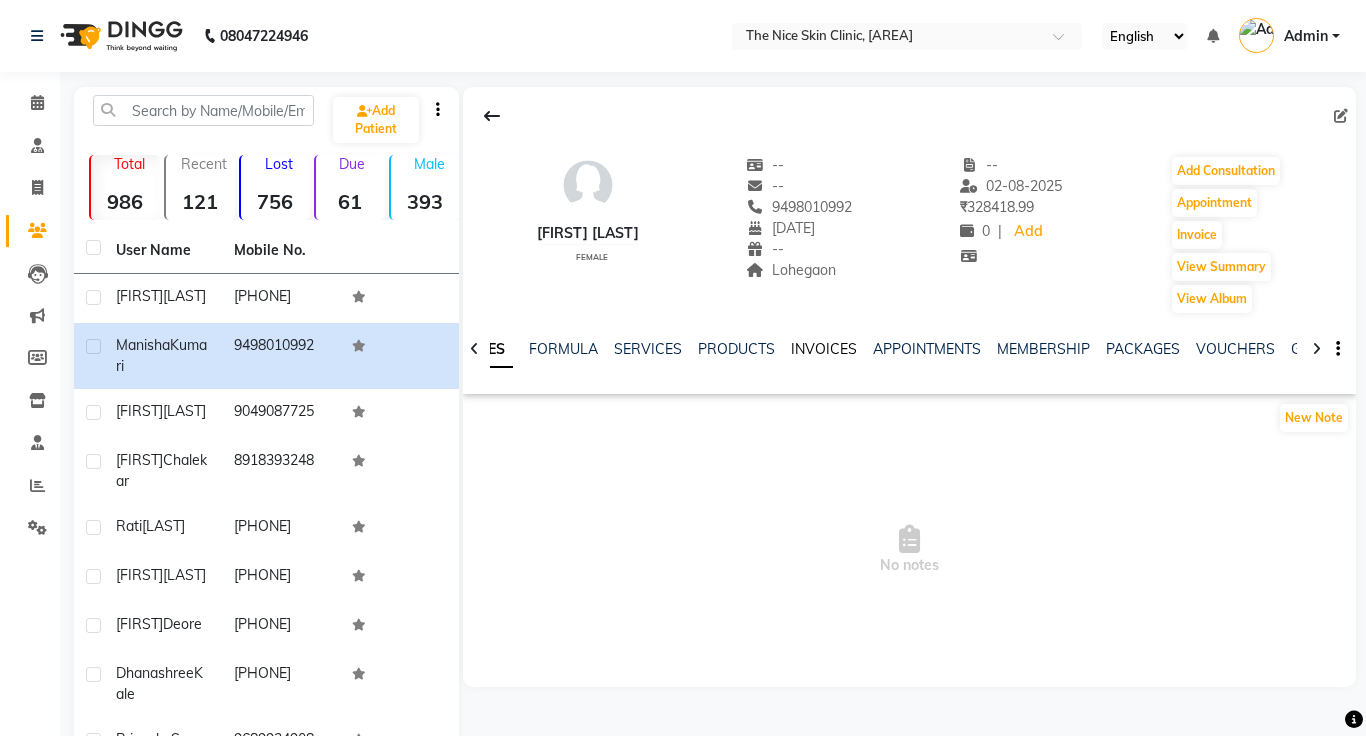 click on "INVOICES" 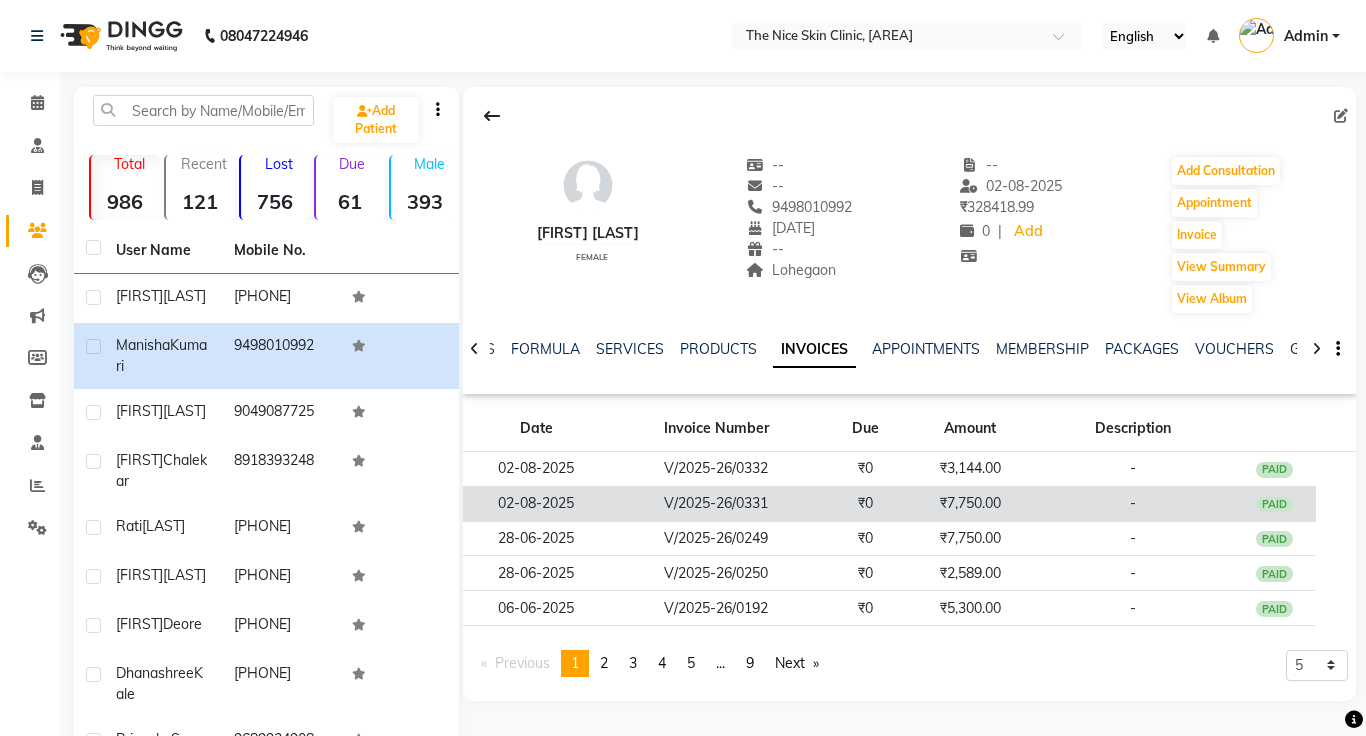 click on "₹7,750.00" 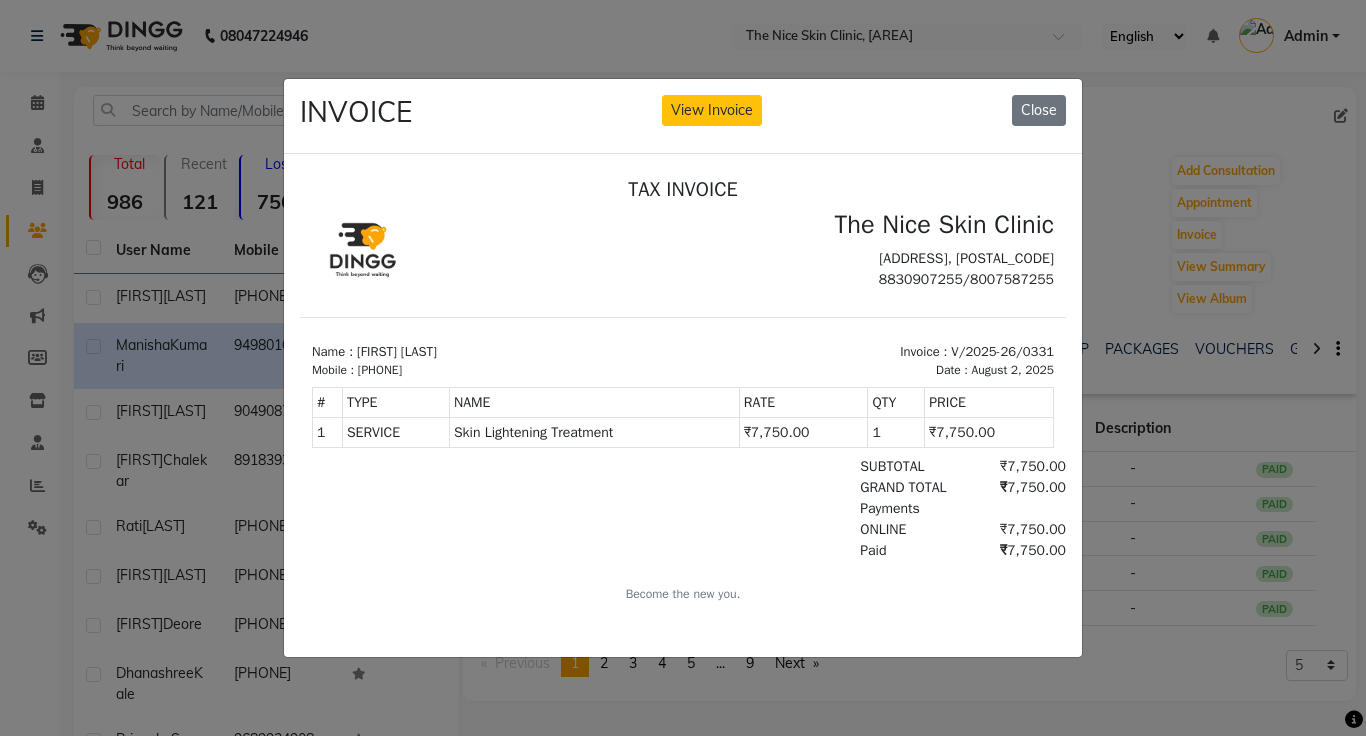 scroll, scrollTop: 0, scrollLeft: 0, axis: both 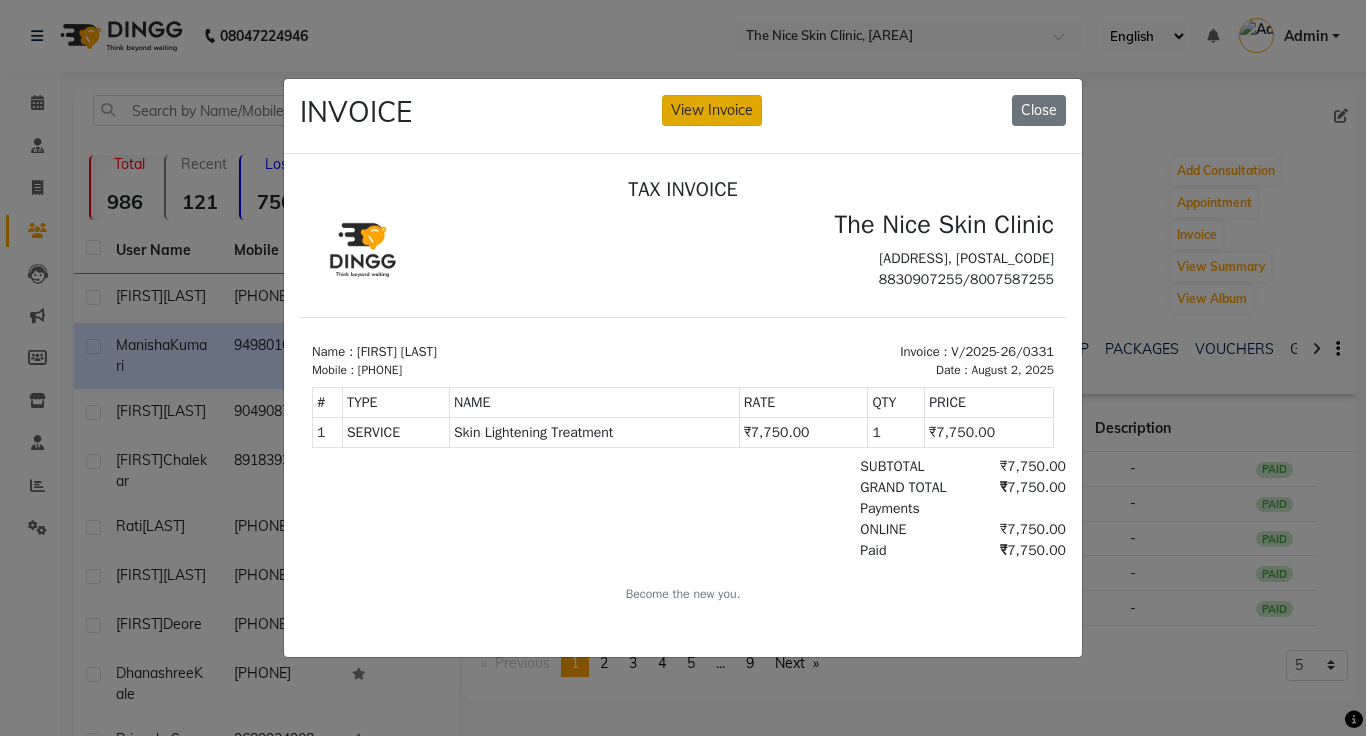 click on "View Invoice" 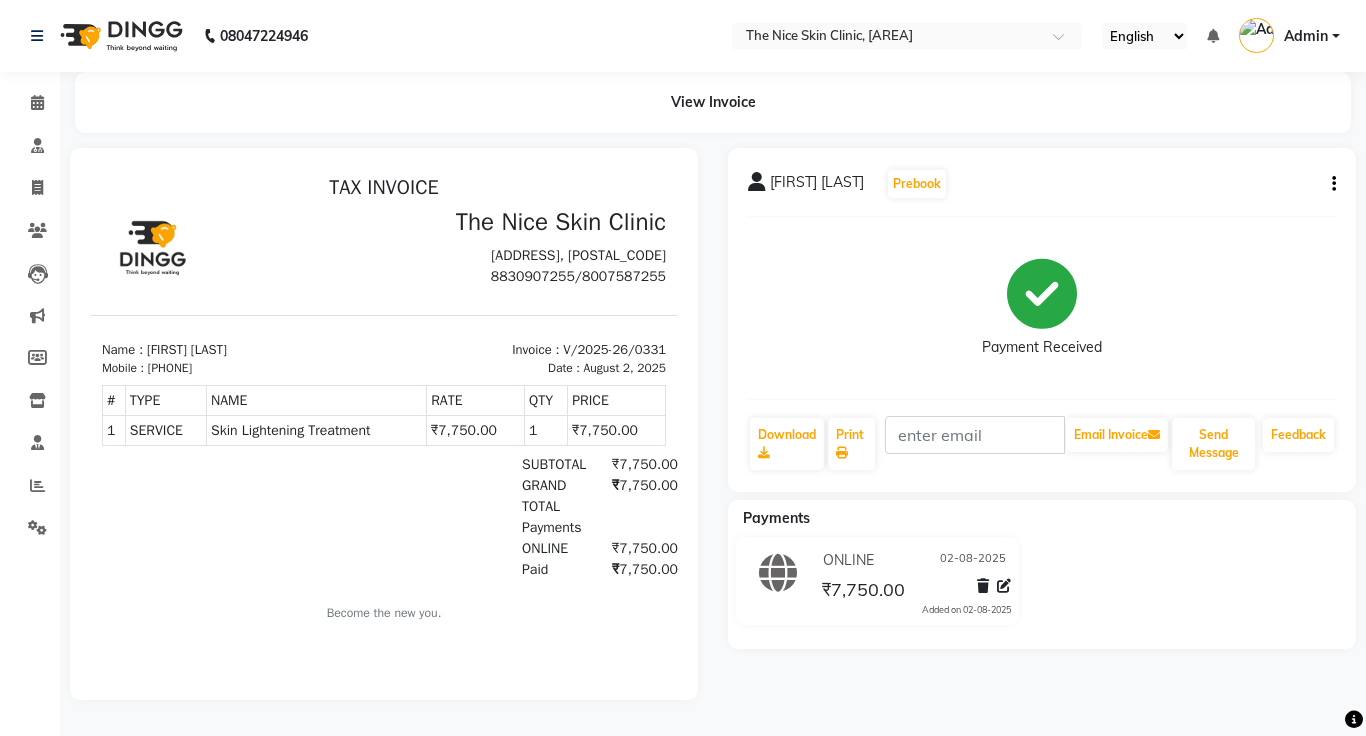 scroll, scrollTop: 0, scrollLeft: 0, axis: both 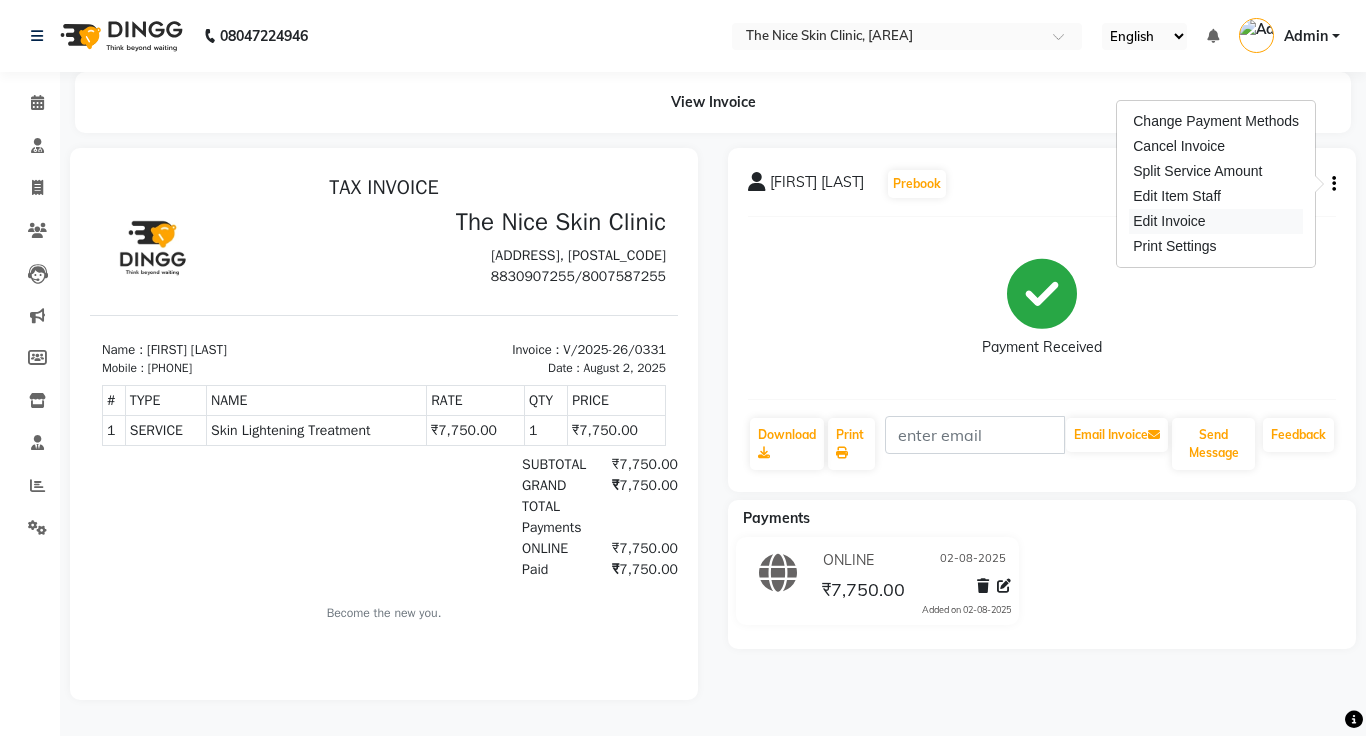 click on "Edit Invoice" at bounding box center [1216, 221] 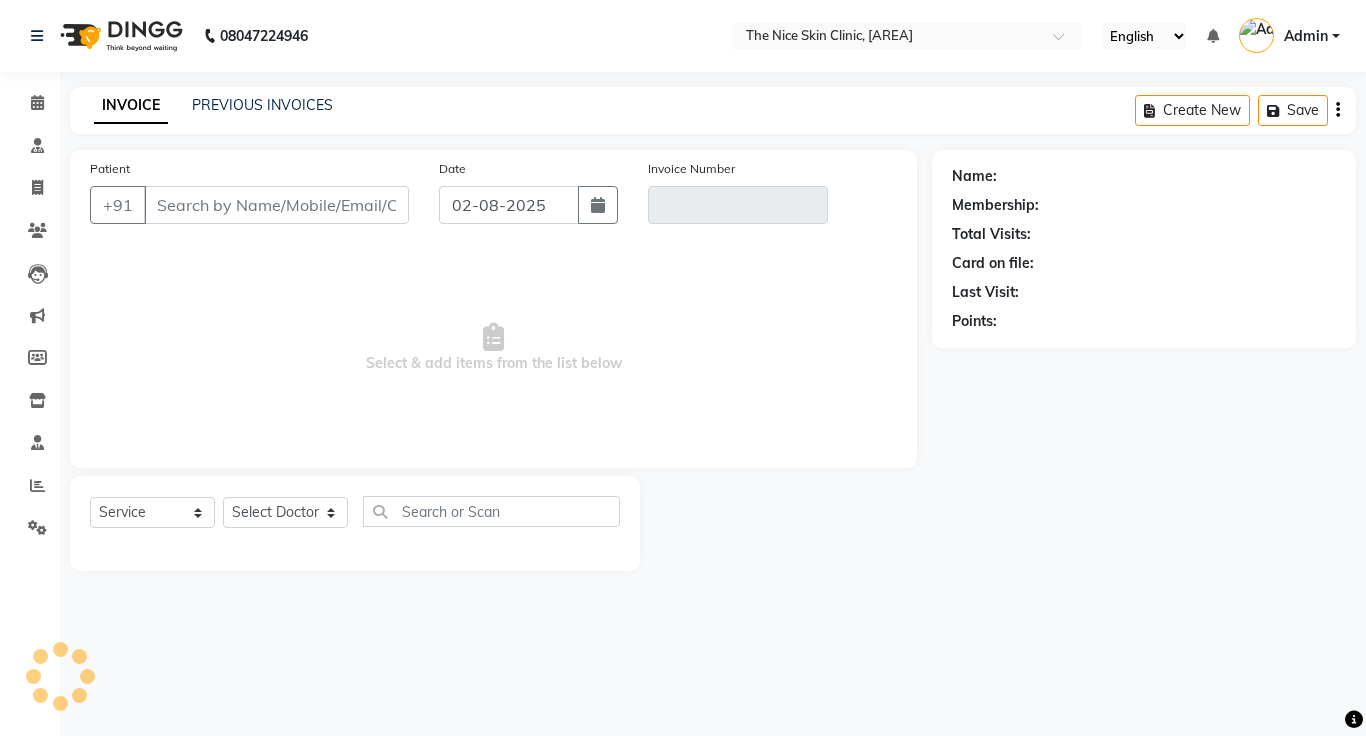 click 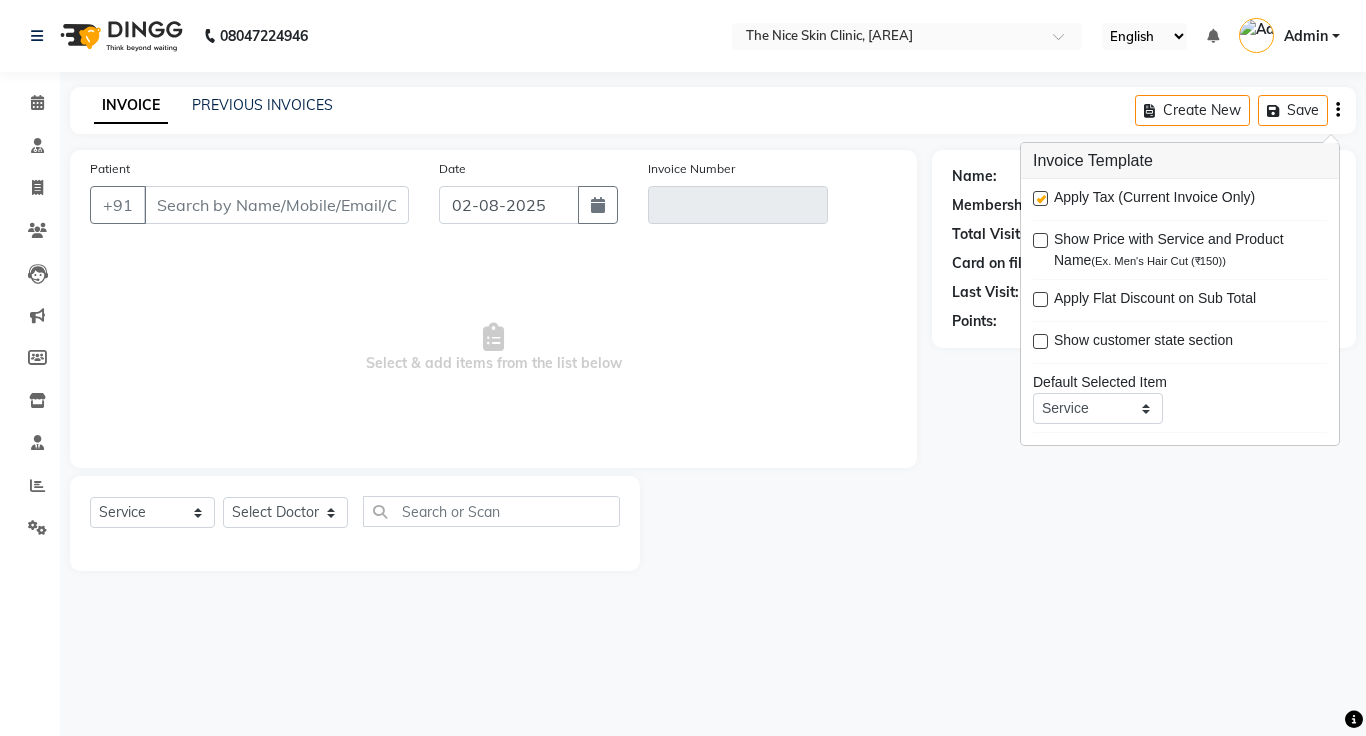 type on "9498010992" 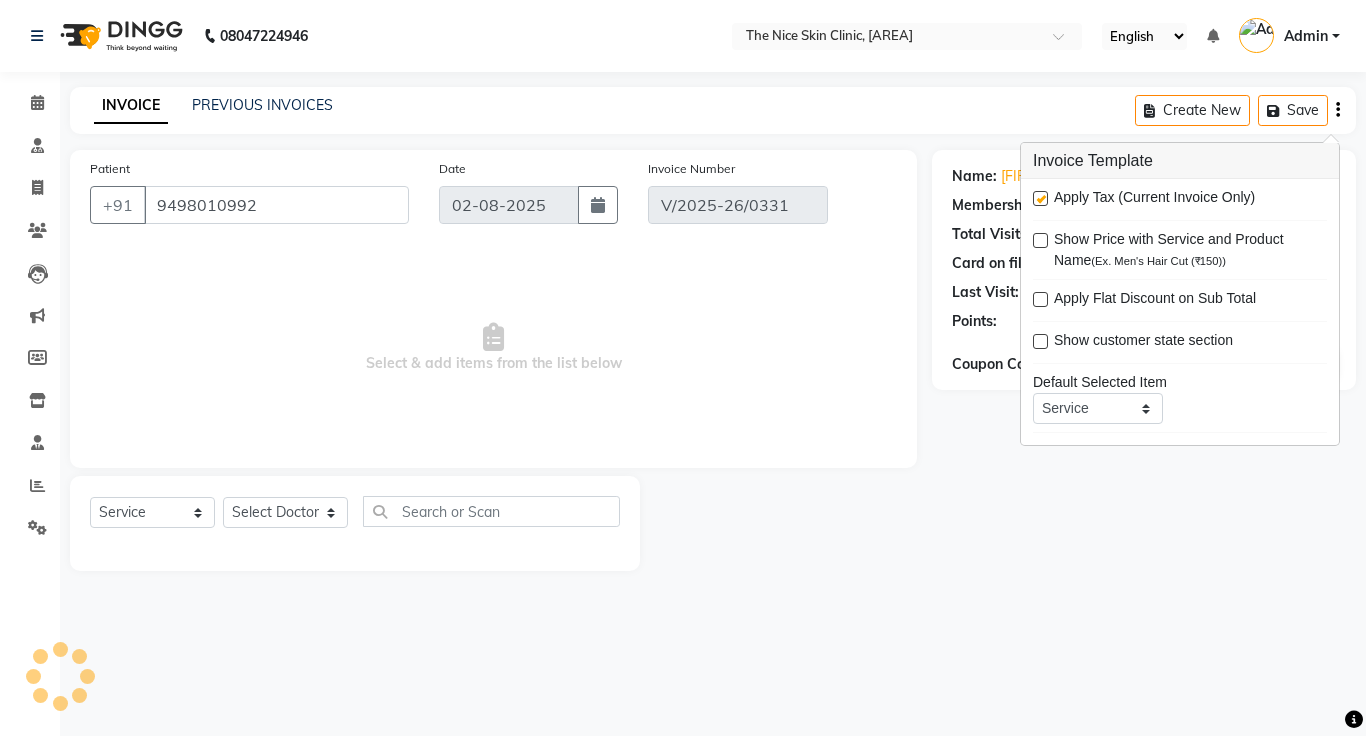 select on "select" 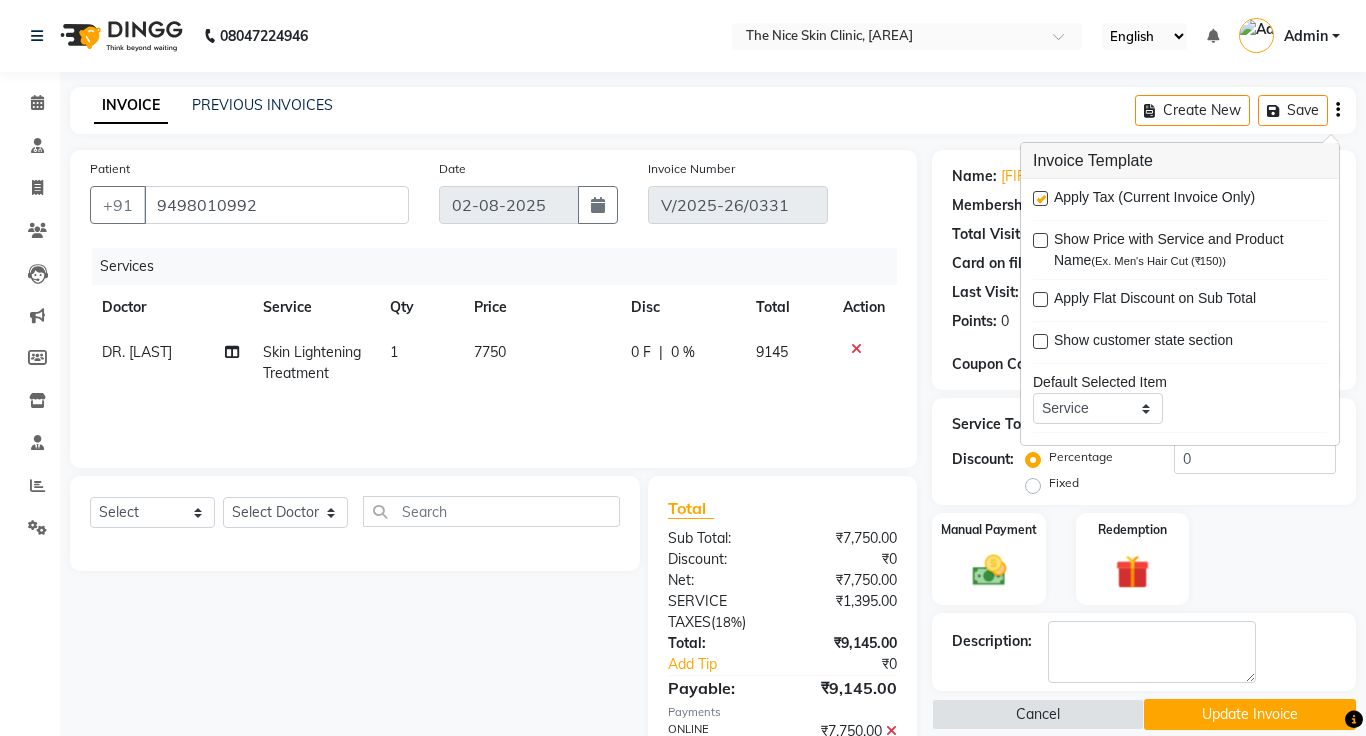 click on "Apply Tax (Current Invoice Only) Show Price with Service and Product Name  (Ex. Men's Hair Cut (₹150)) Apply Flat Discount on Sub Total Show customer state section Default Selected Item Service Product Membership Package Voucher Prepaid Gift Card Default Selected Doctor Select Not Set Amrapali Padale DR. JOSEPH DR. RAYMUS Kshitija Sandhya Pawar Scan Items" at bounding box center (1180, 312) 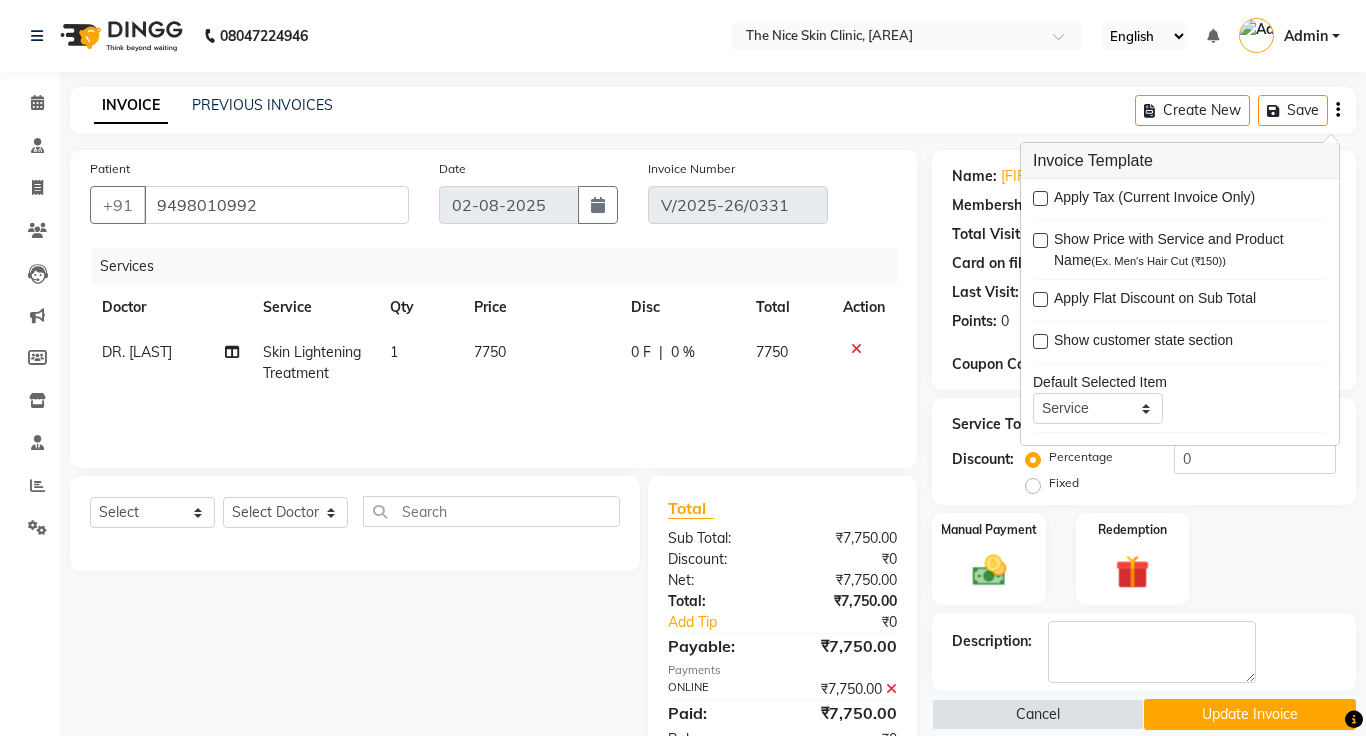click on "INVOICE PREVIOUS INVOICES Create New   Save" 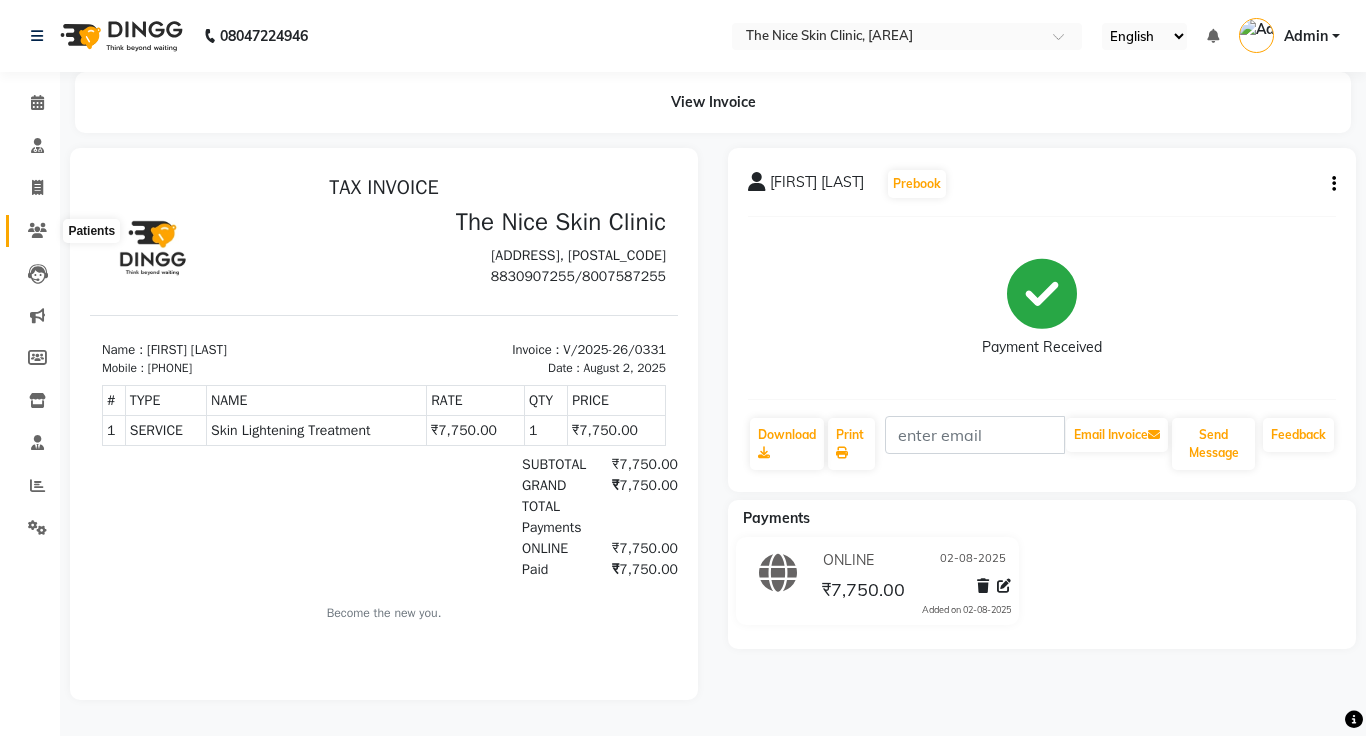 scroll, scrollTop: 0, scrollLeft: 0, axis: both 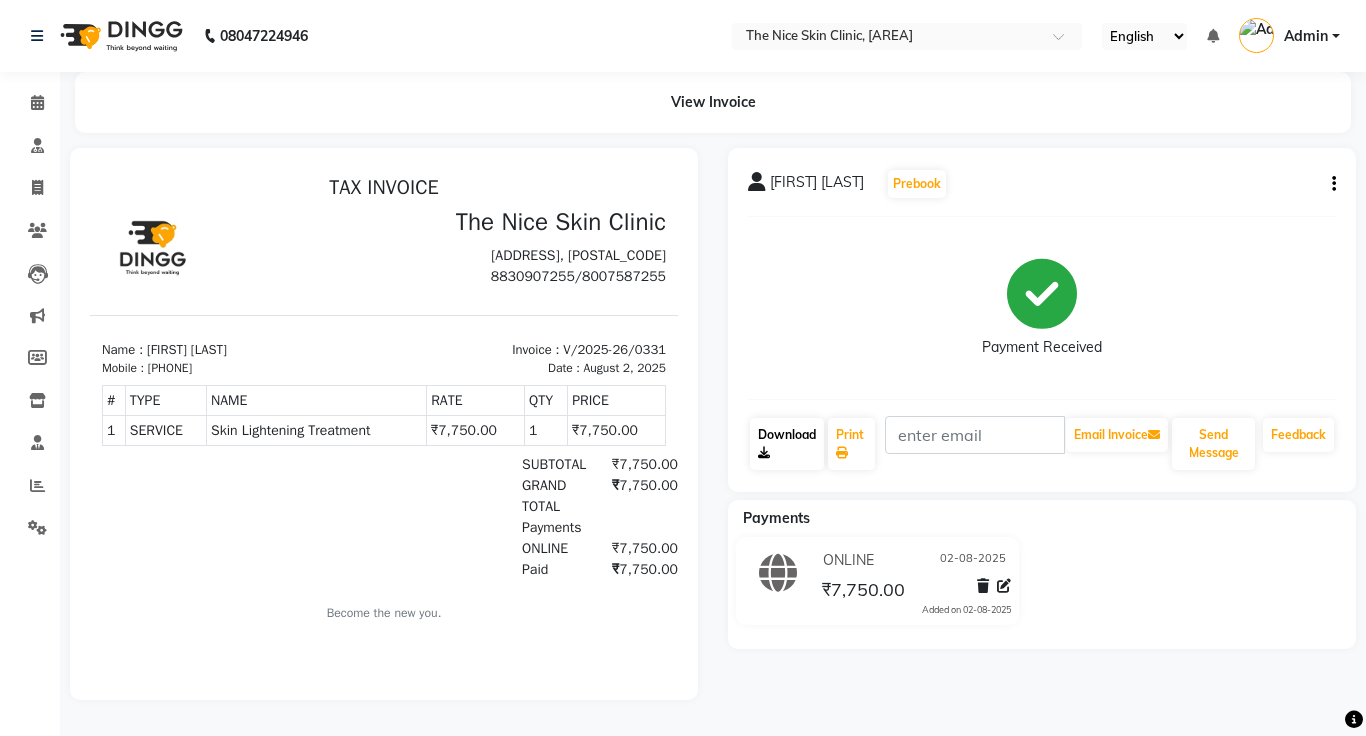 click on "Download" 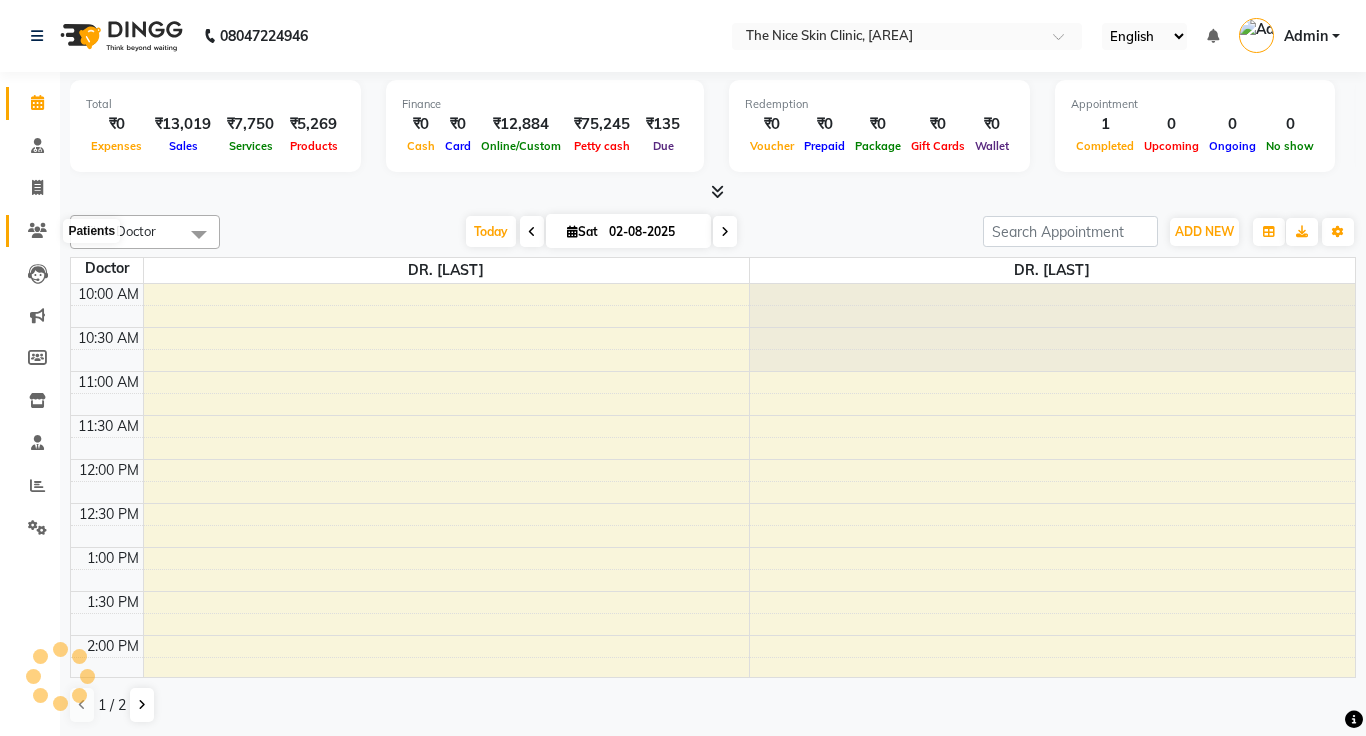 click 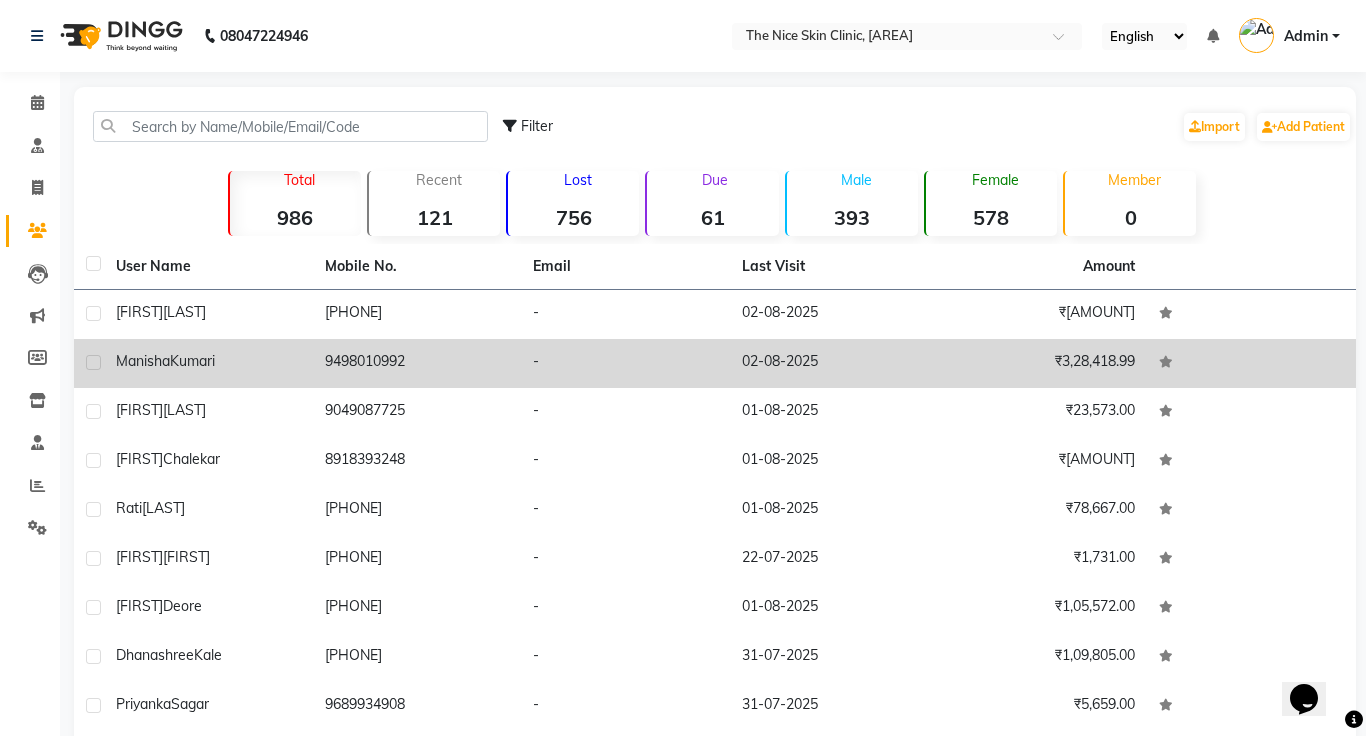 scroll, scrollTop: 0, scrollLeft: 0, axis: both 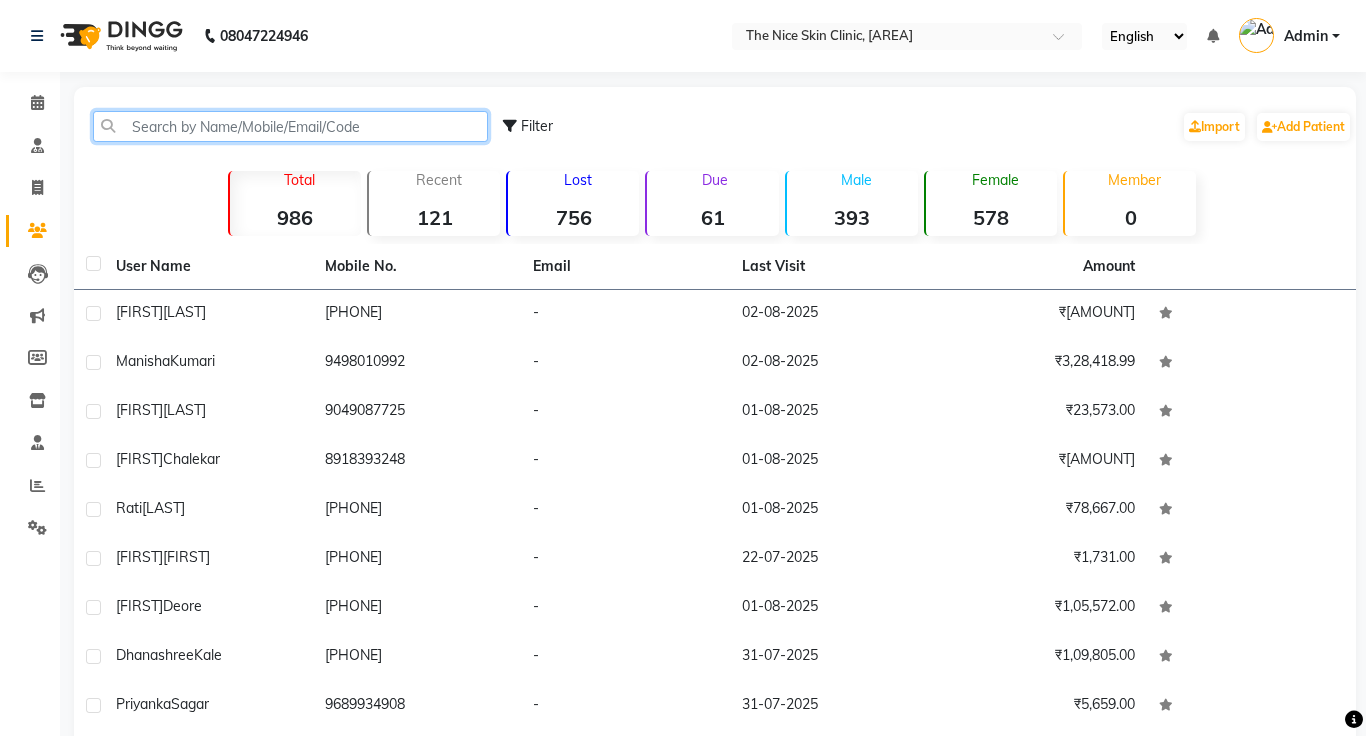 click 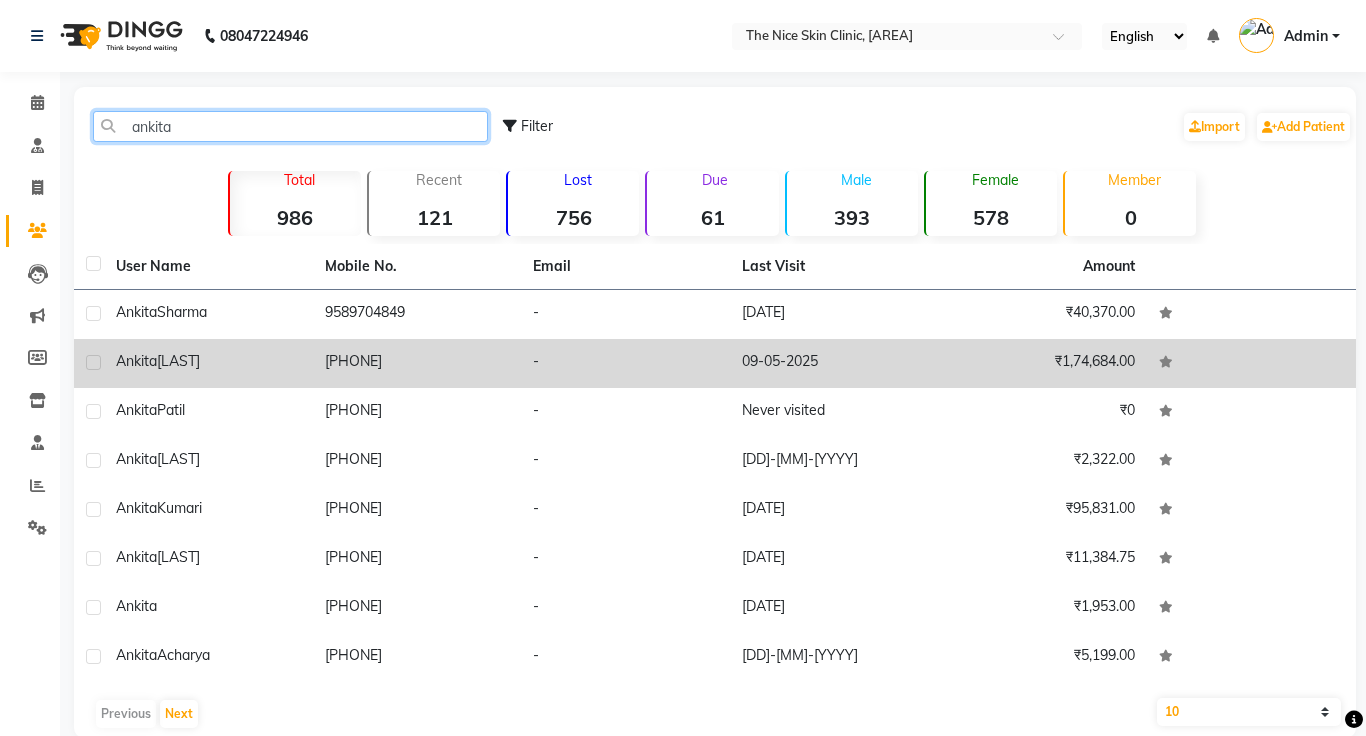 type on "ankita" 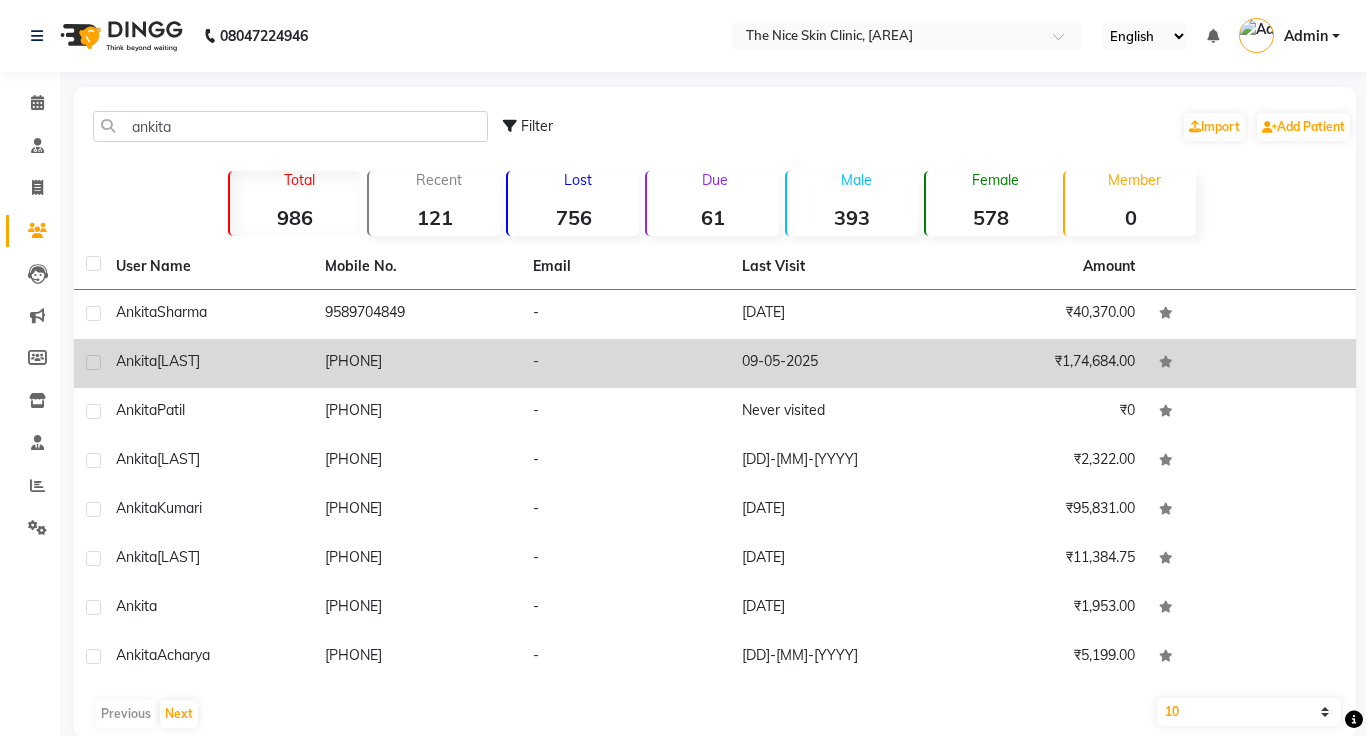 click on "[PHONE]" 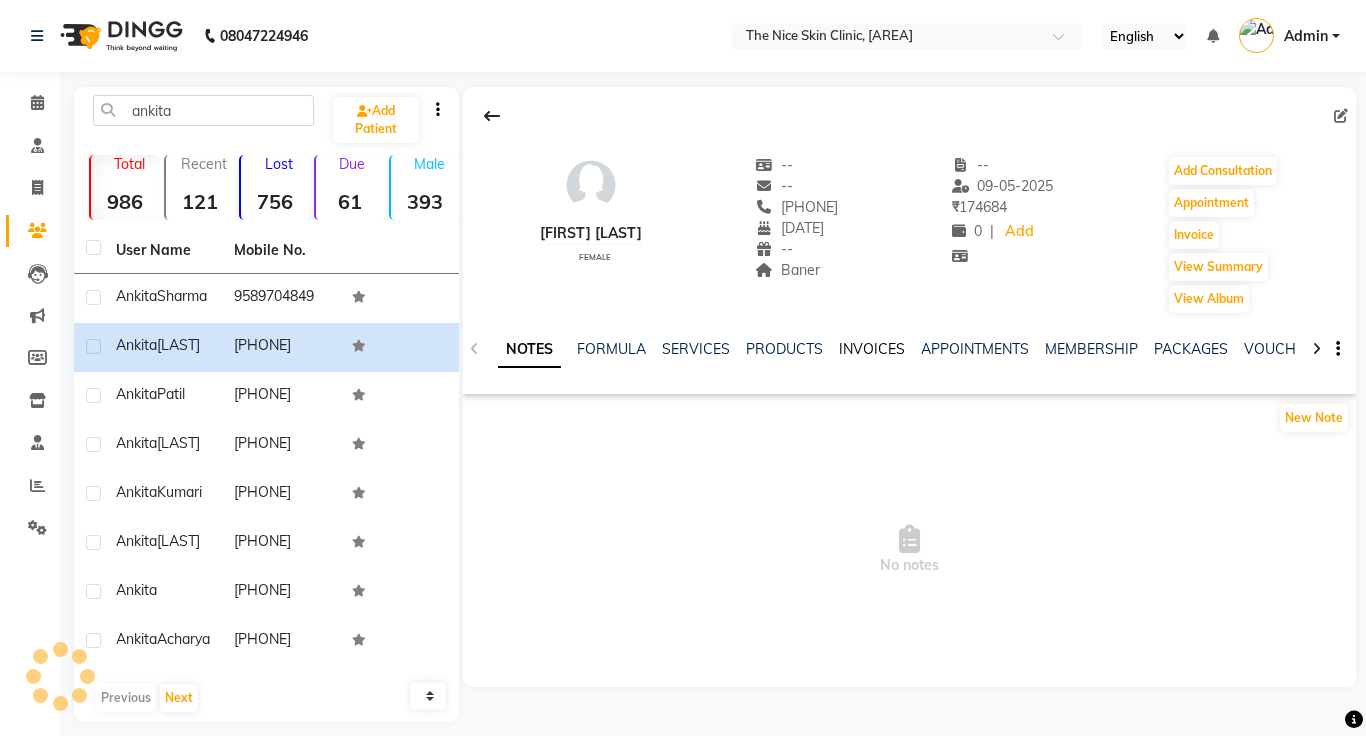 click on "INVOICES" 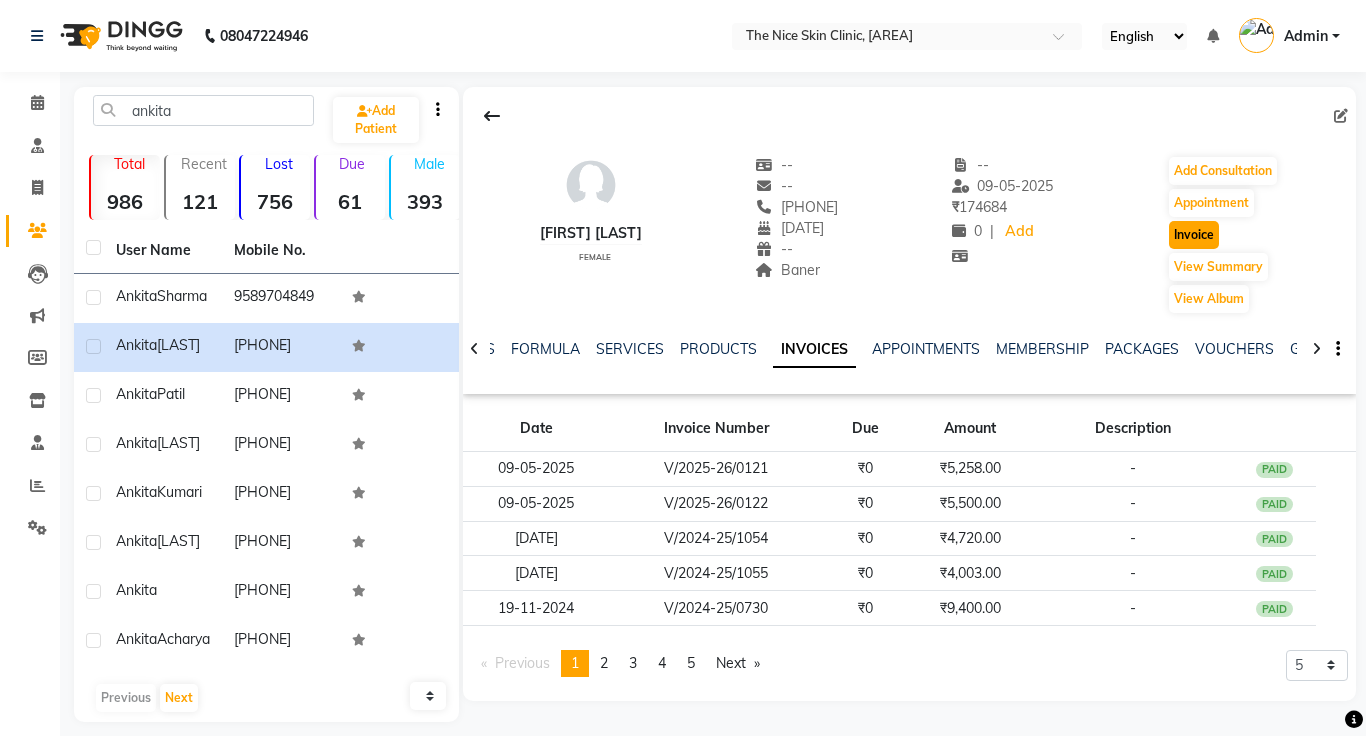 click on "Invoice" 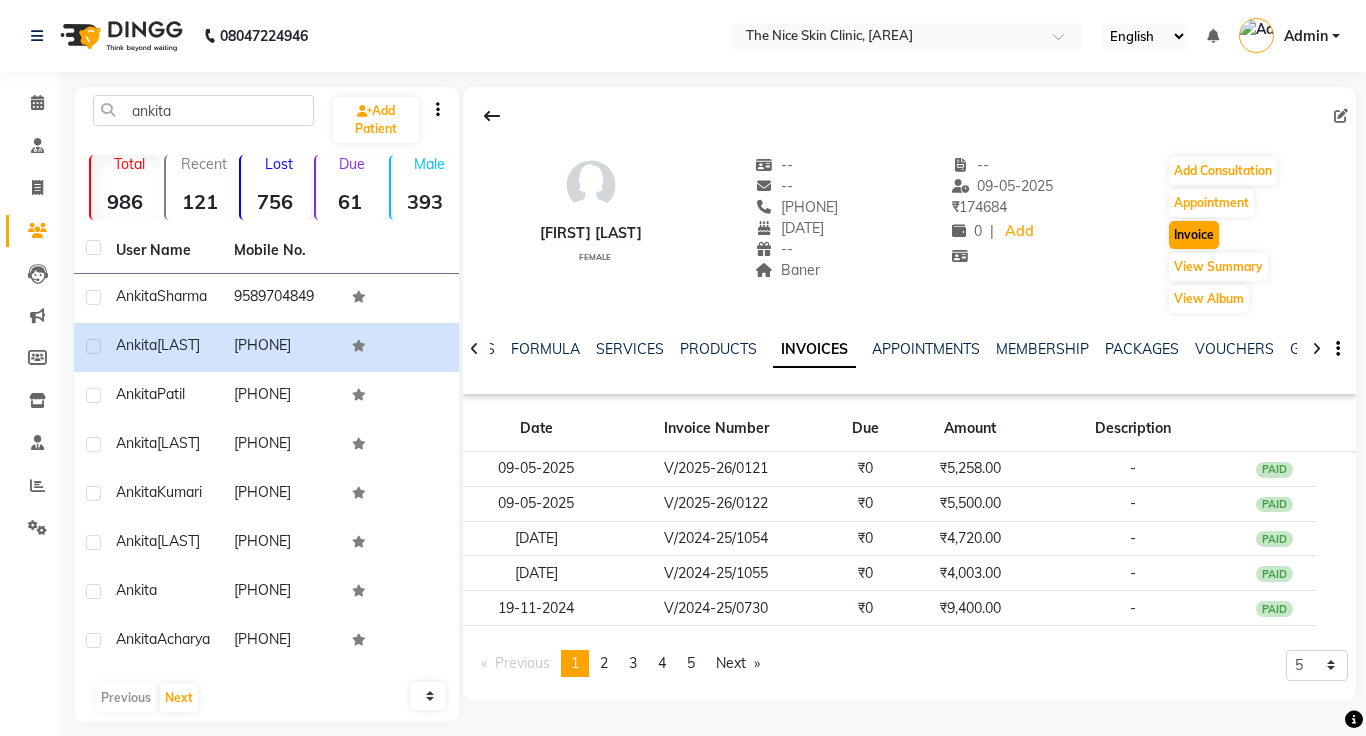 select on "service" 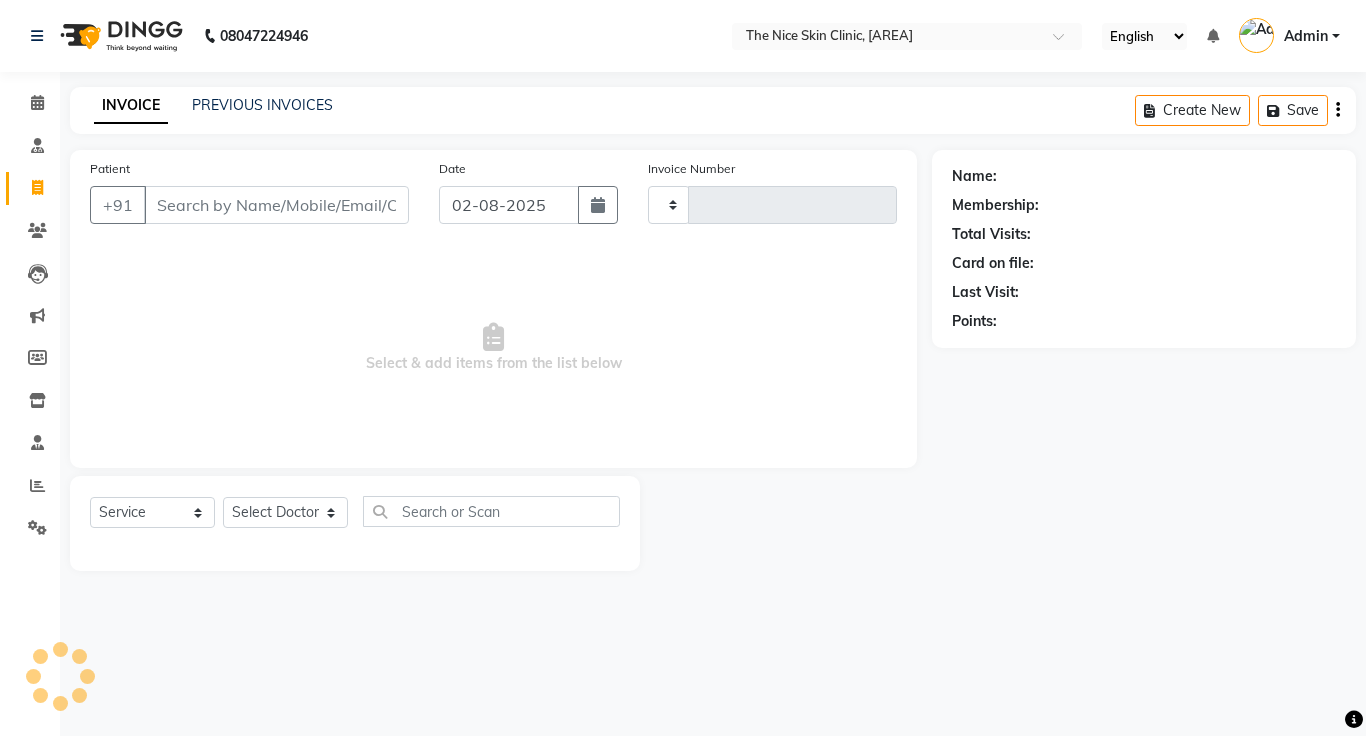 type on "0334" 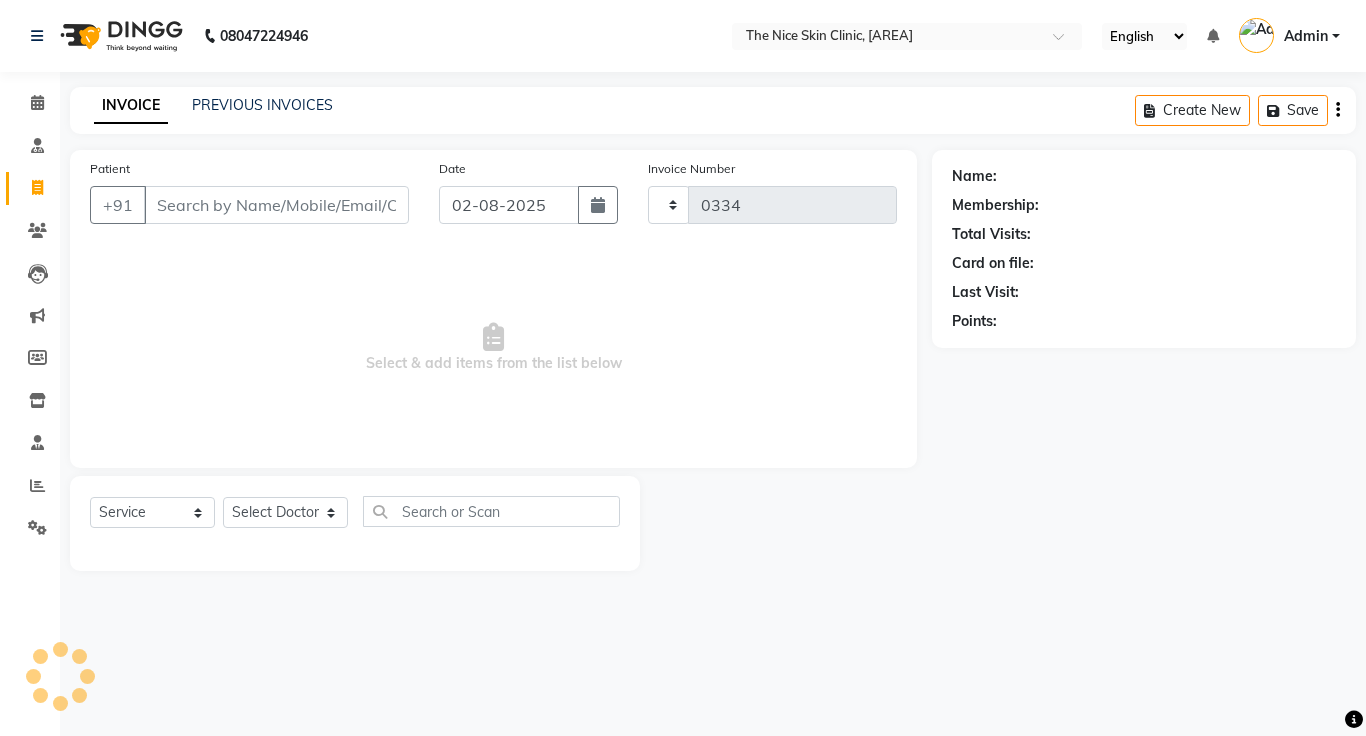 select on "35" 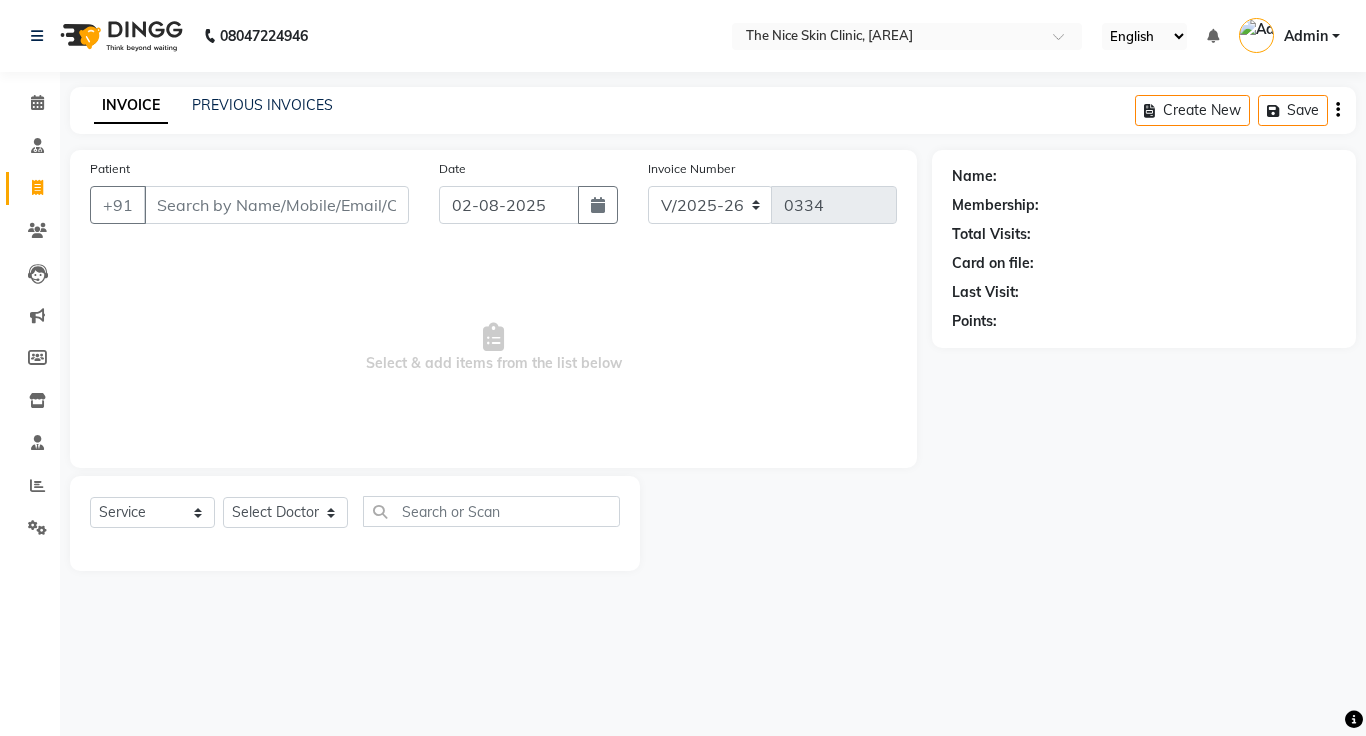 click 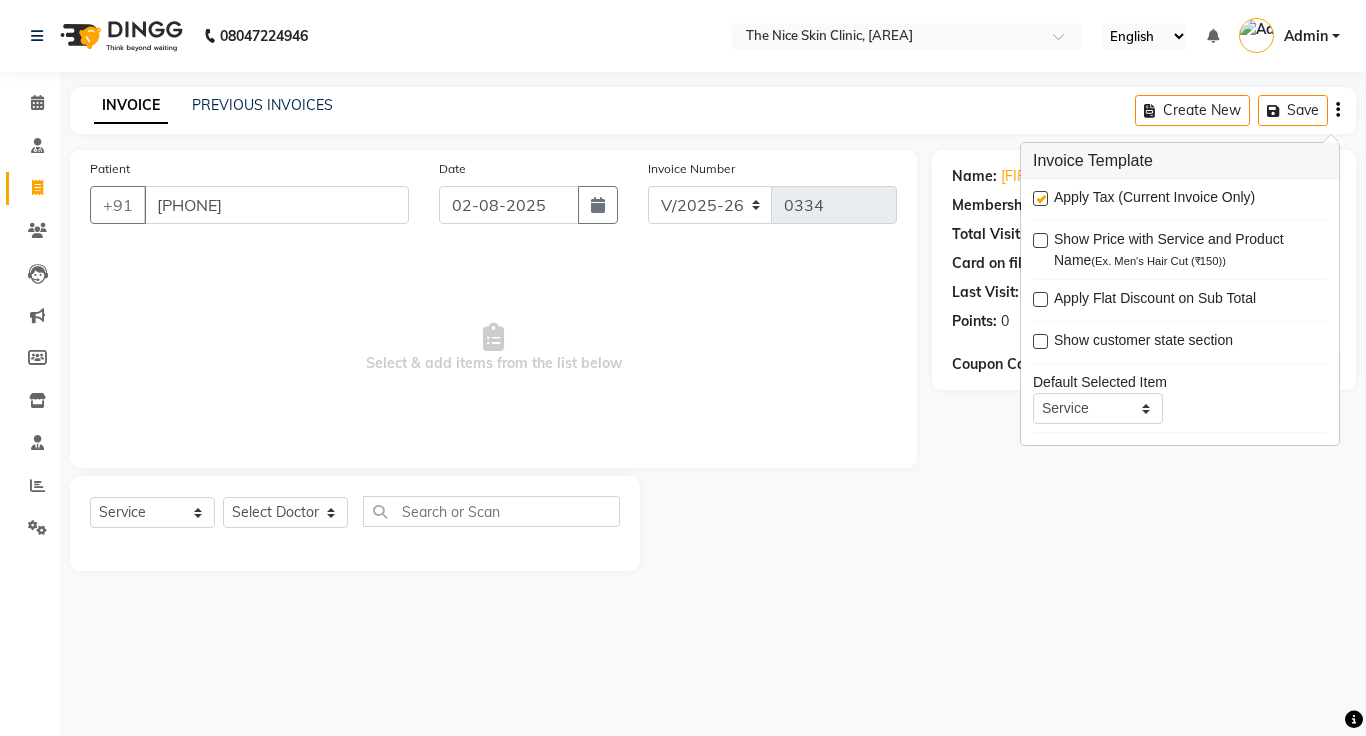 click at bounding box center [1040, 198] 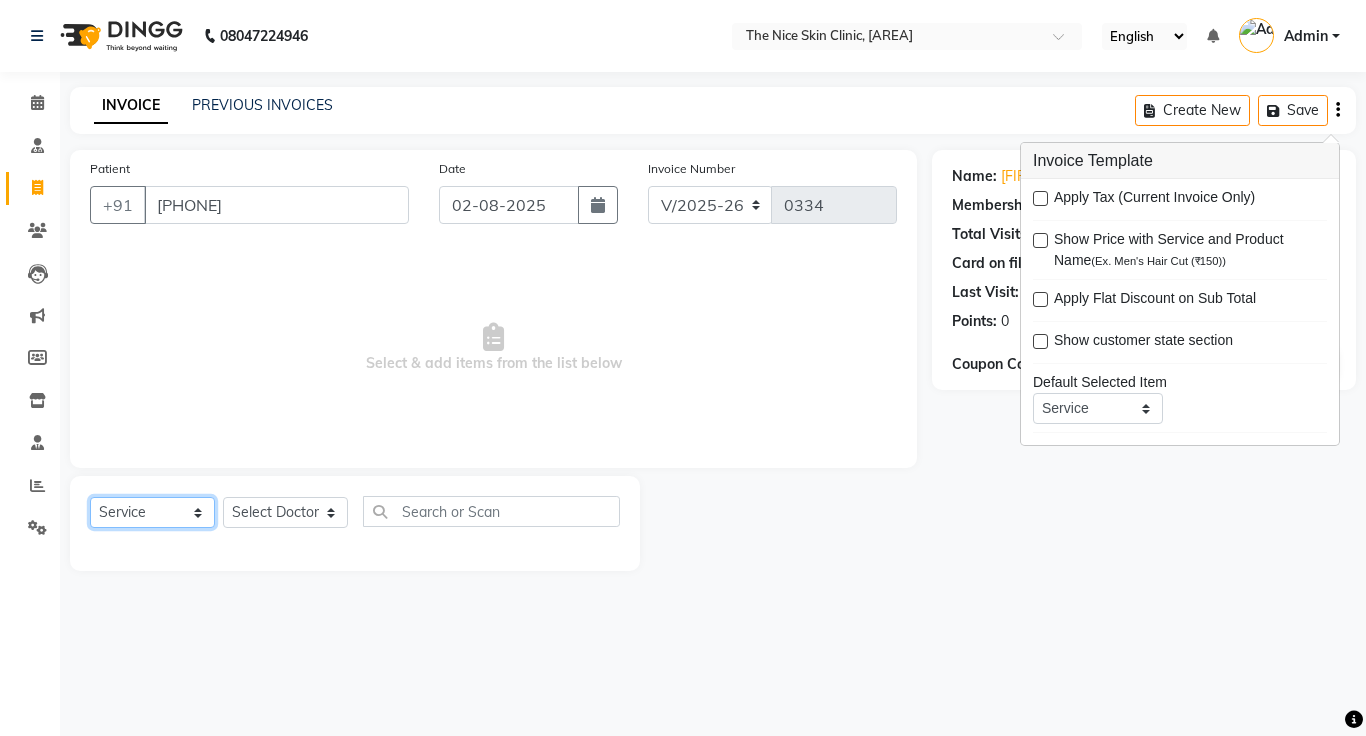 click on "Select  Service  Product  Membership  Package Voucher Prepaid Gift Card" 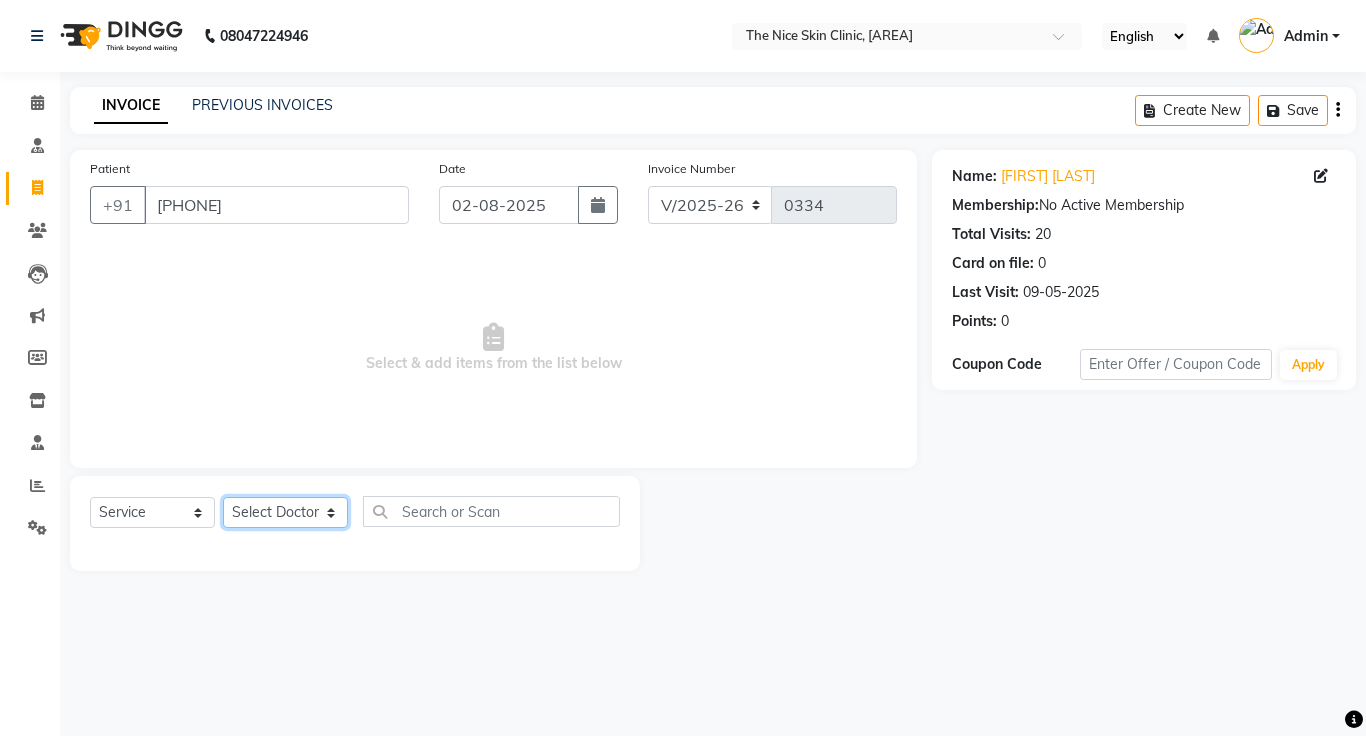 click on "Select Doctor [FIRST] [LAST] DR. JOSEPH DR. RAYMUS [FIRST] [LAST] [LAST]" 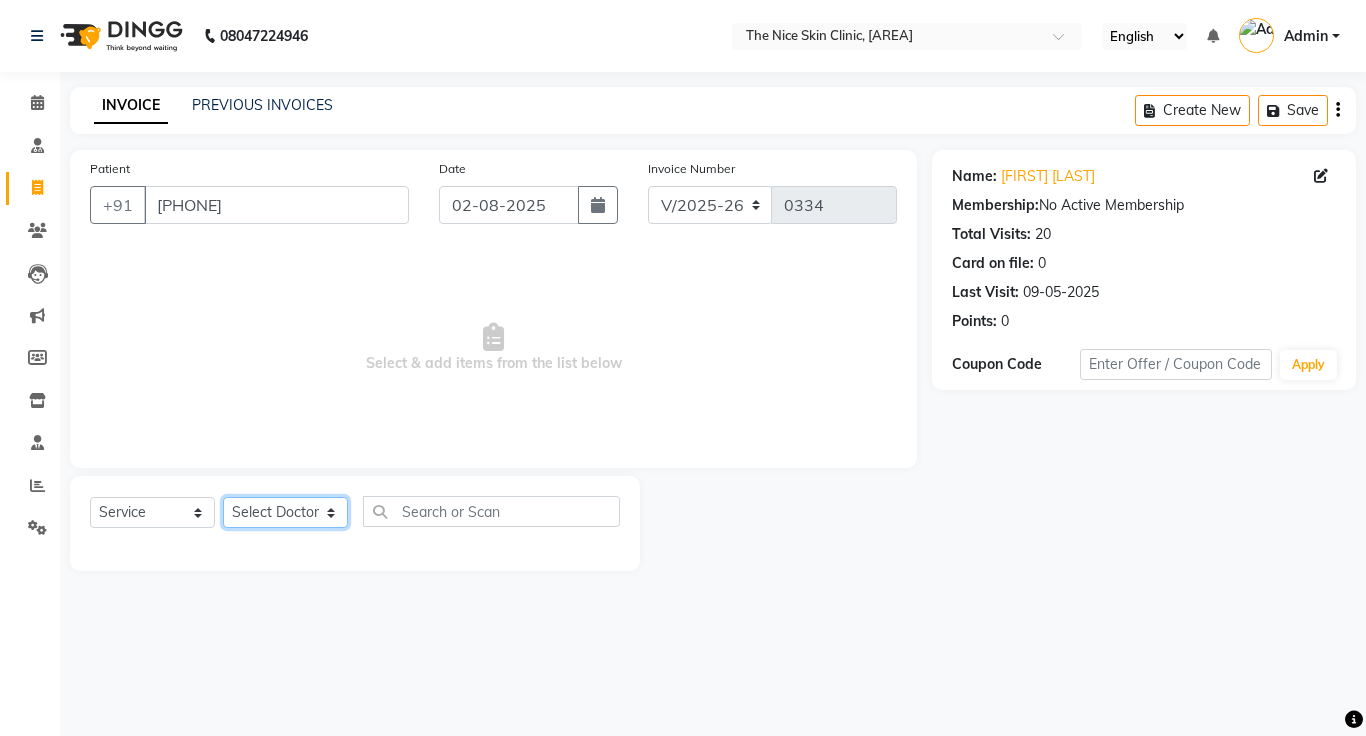 select on "1297" 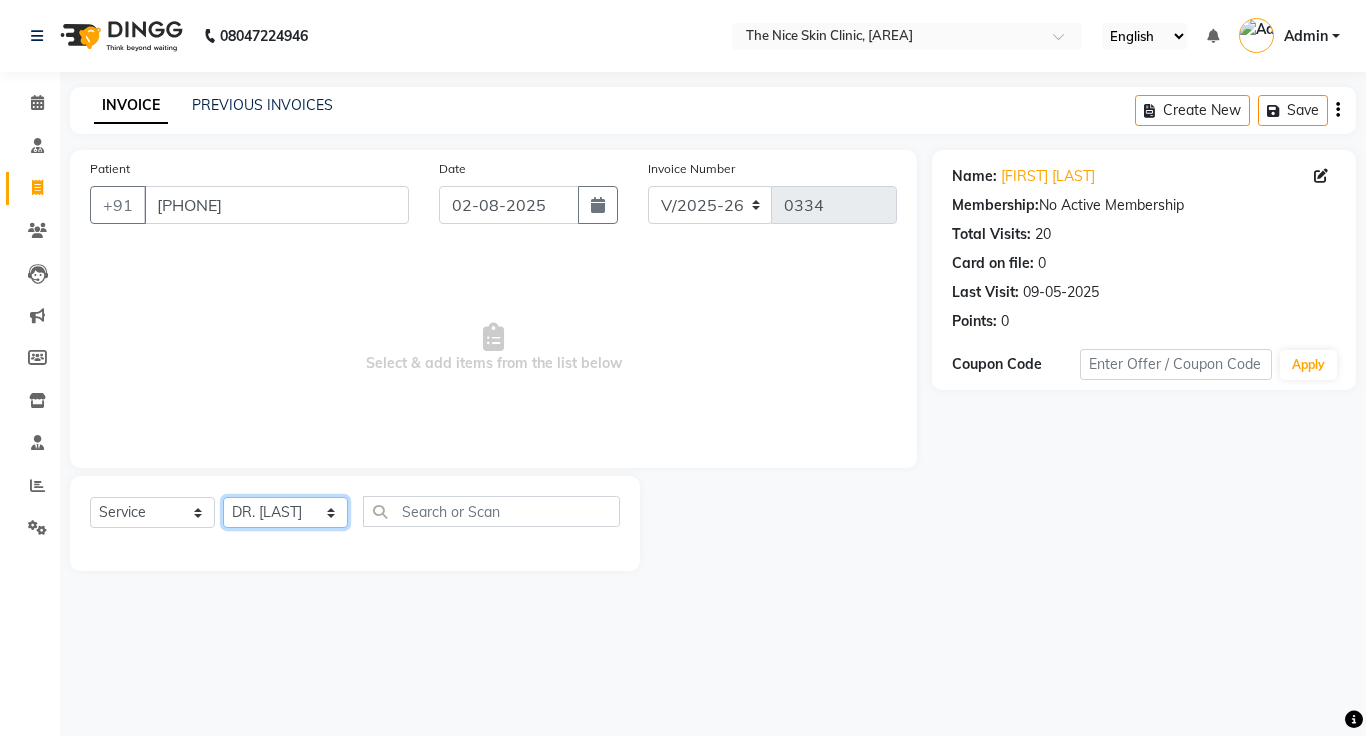 click on "Select Doctor [FIRST] [LAST] DR. JOSEPH DR. RAYMUS [FIRST] [LAST] [LAST]" 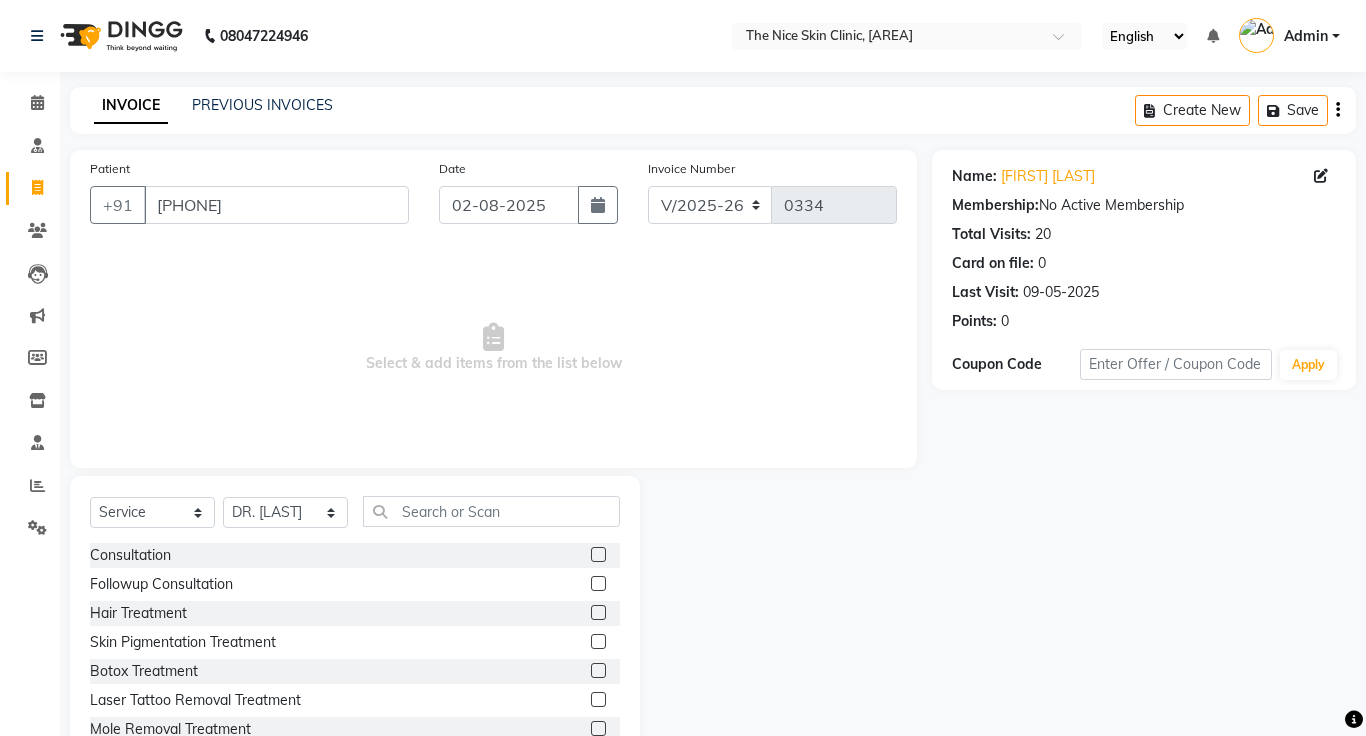 click 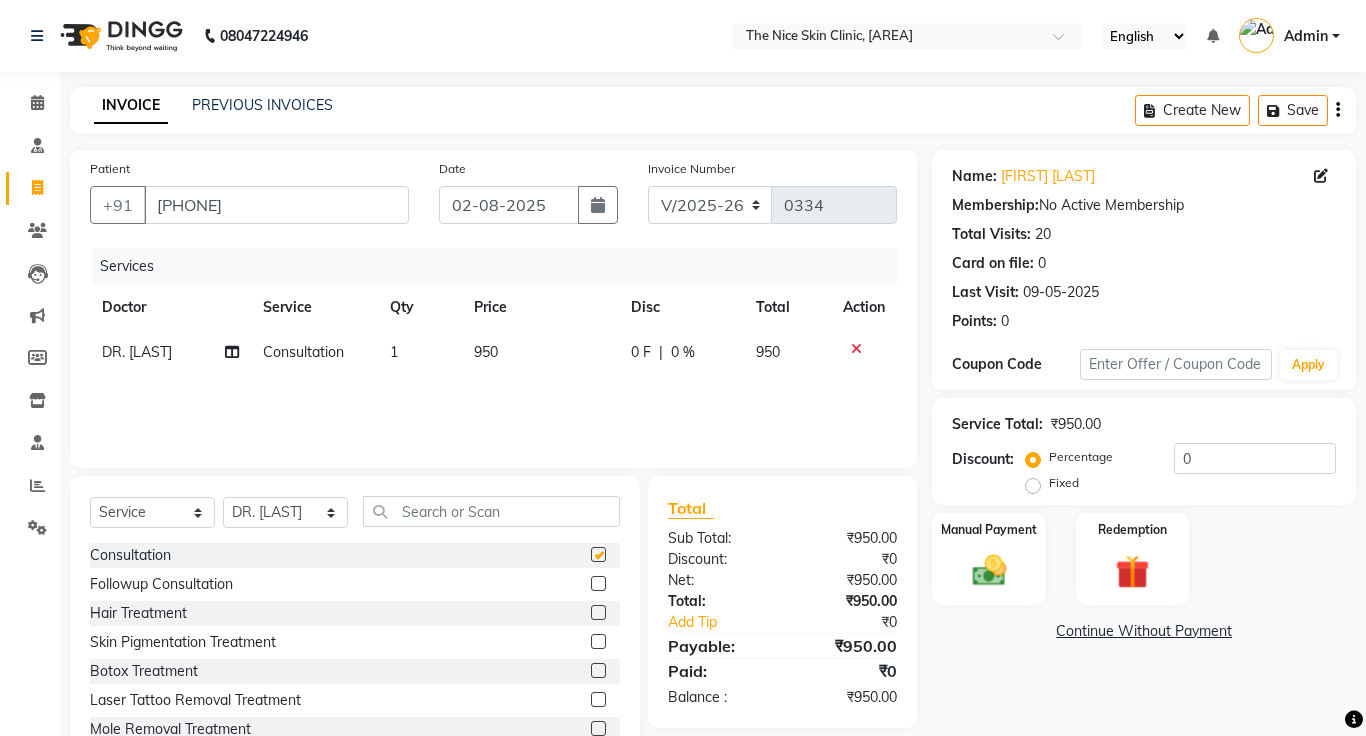 checkbox on "false" 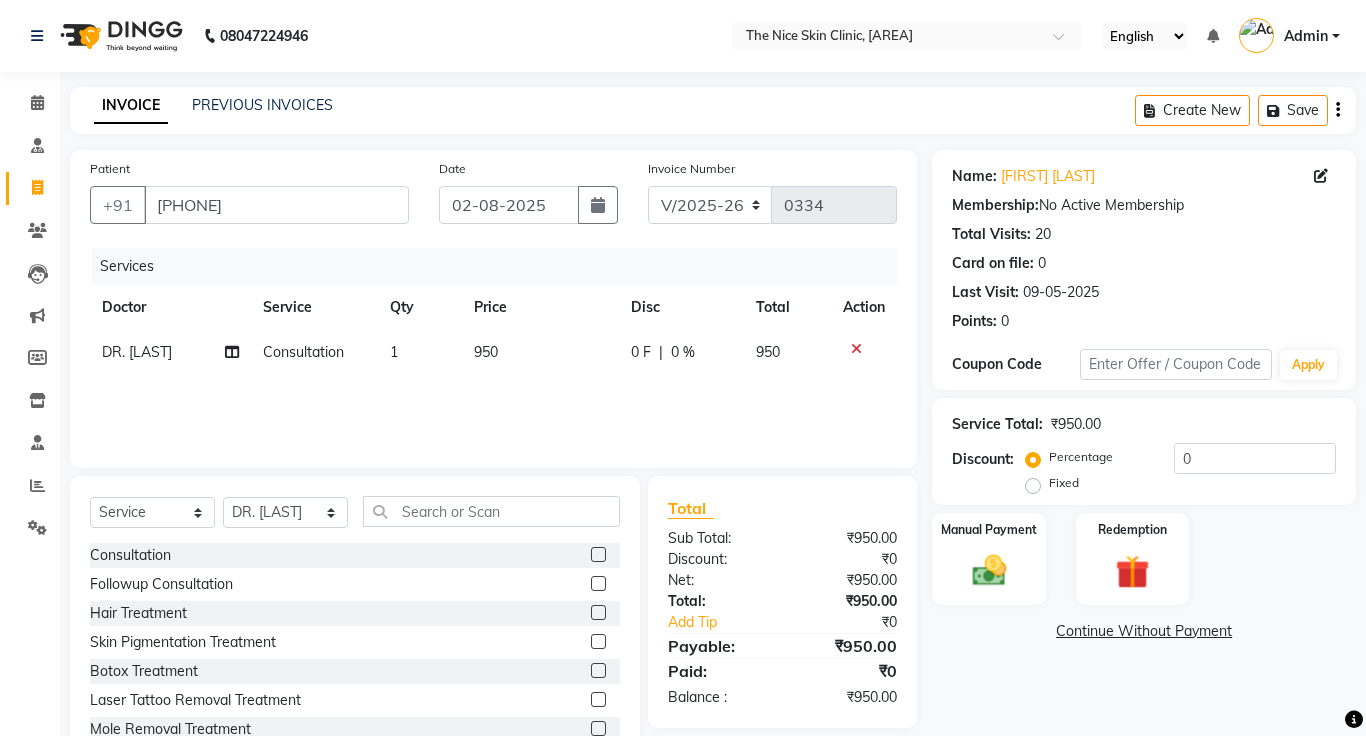 click on "950" 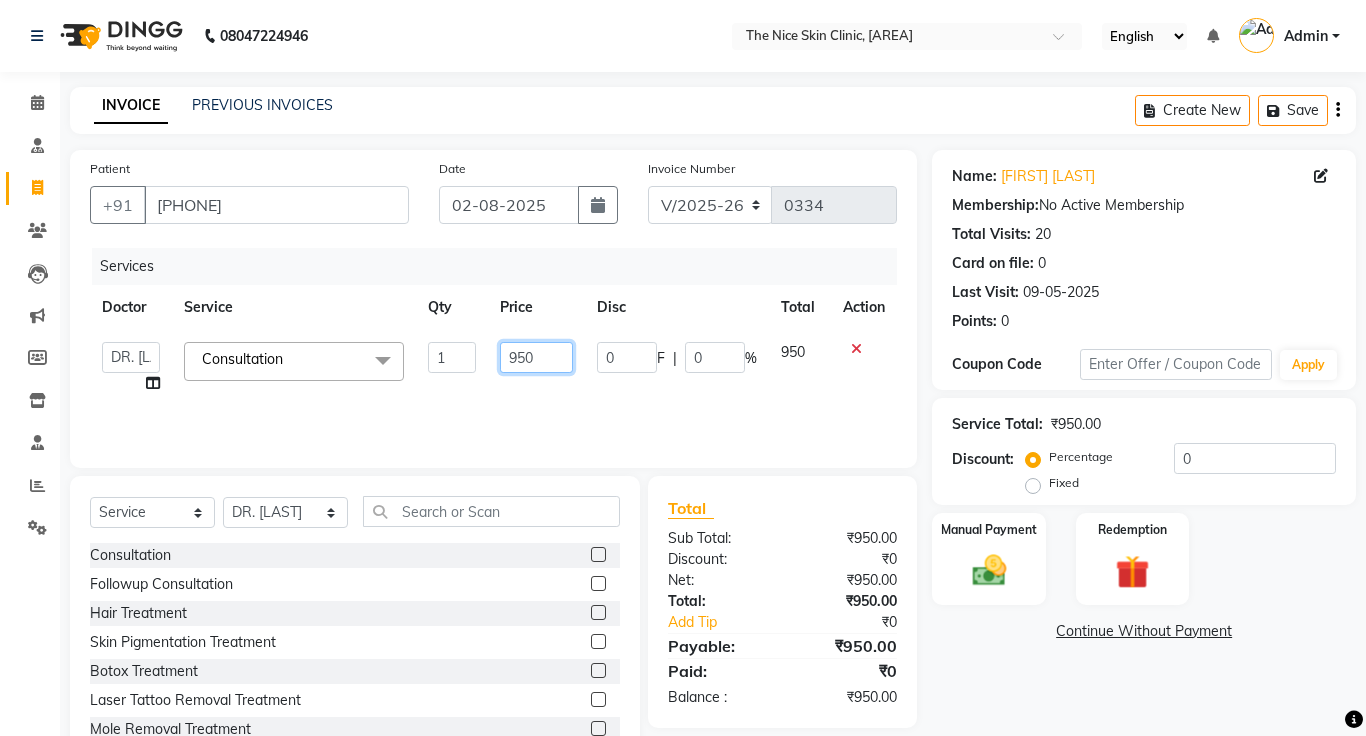 click on "950" 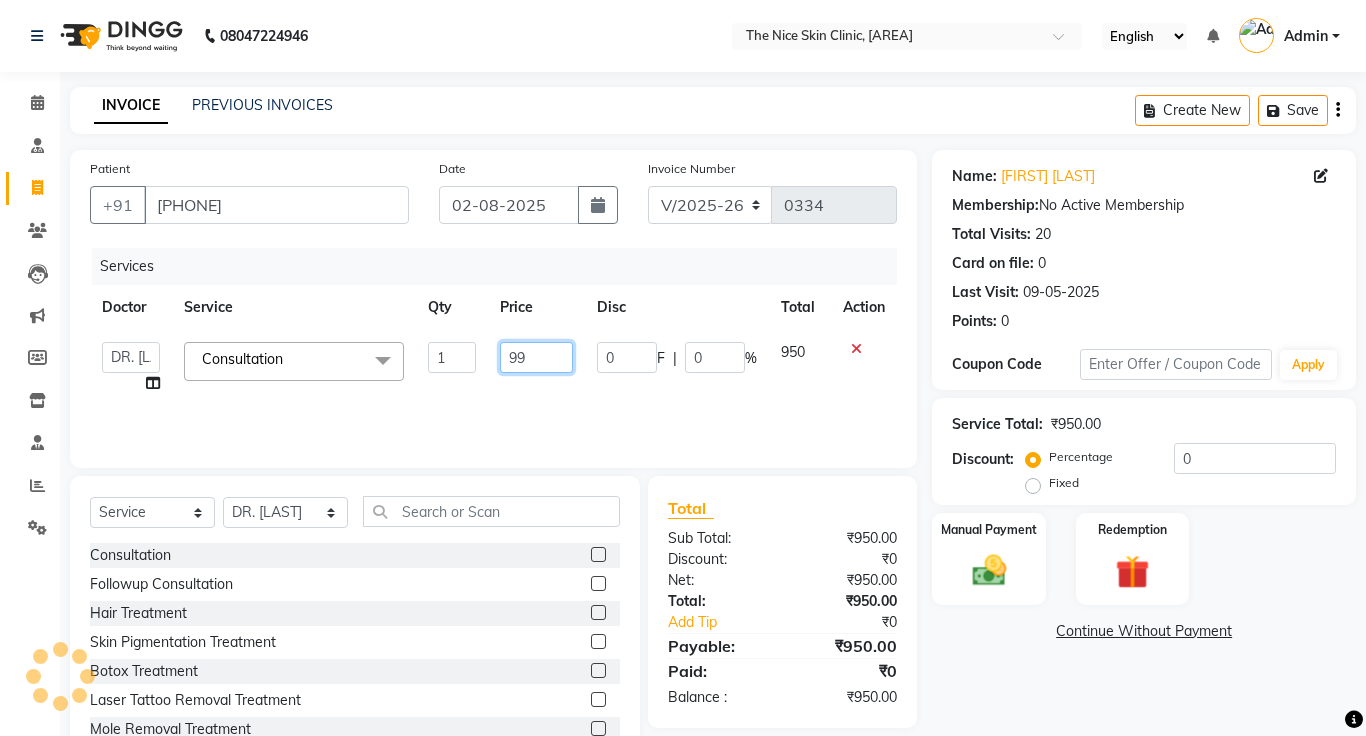 type on "999" 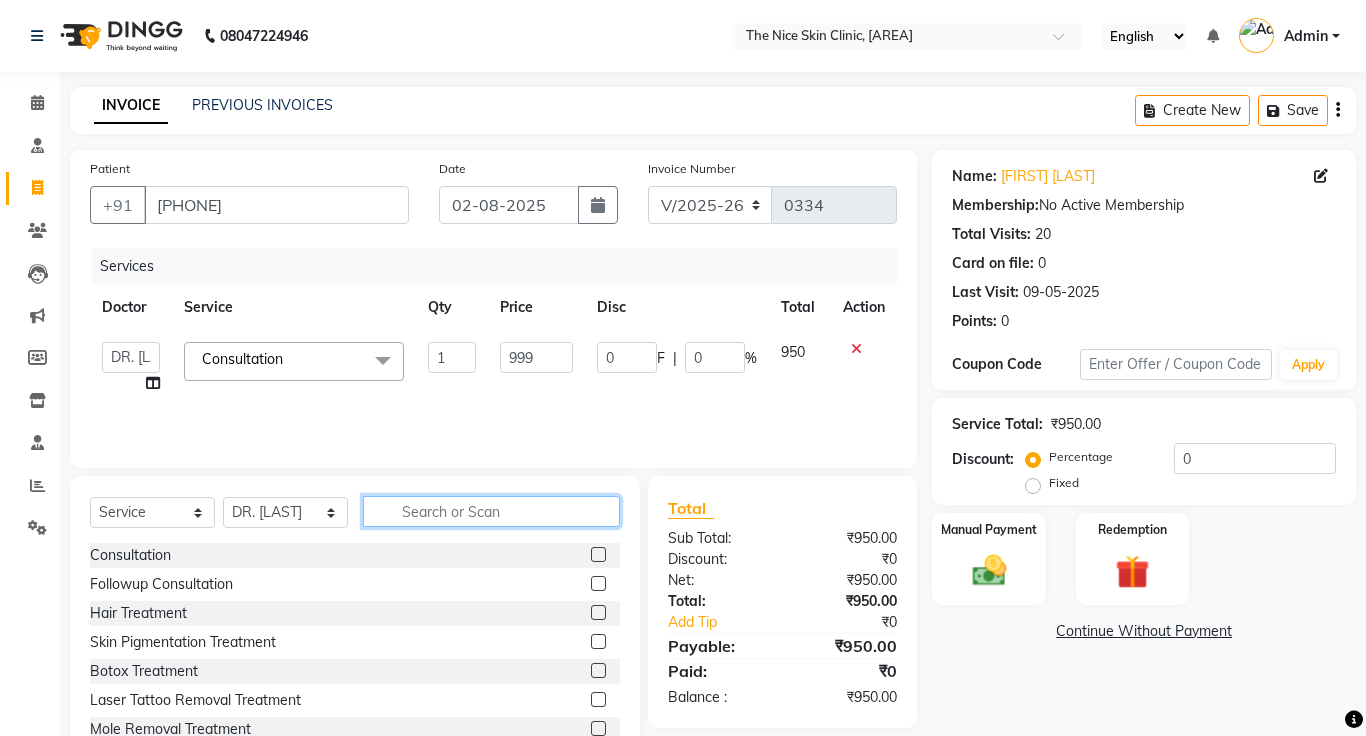 click 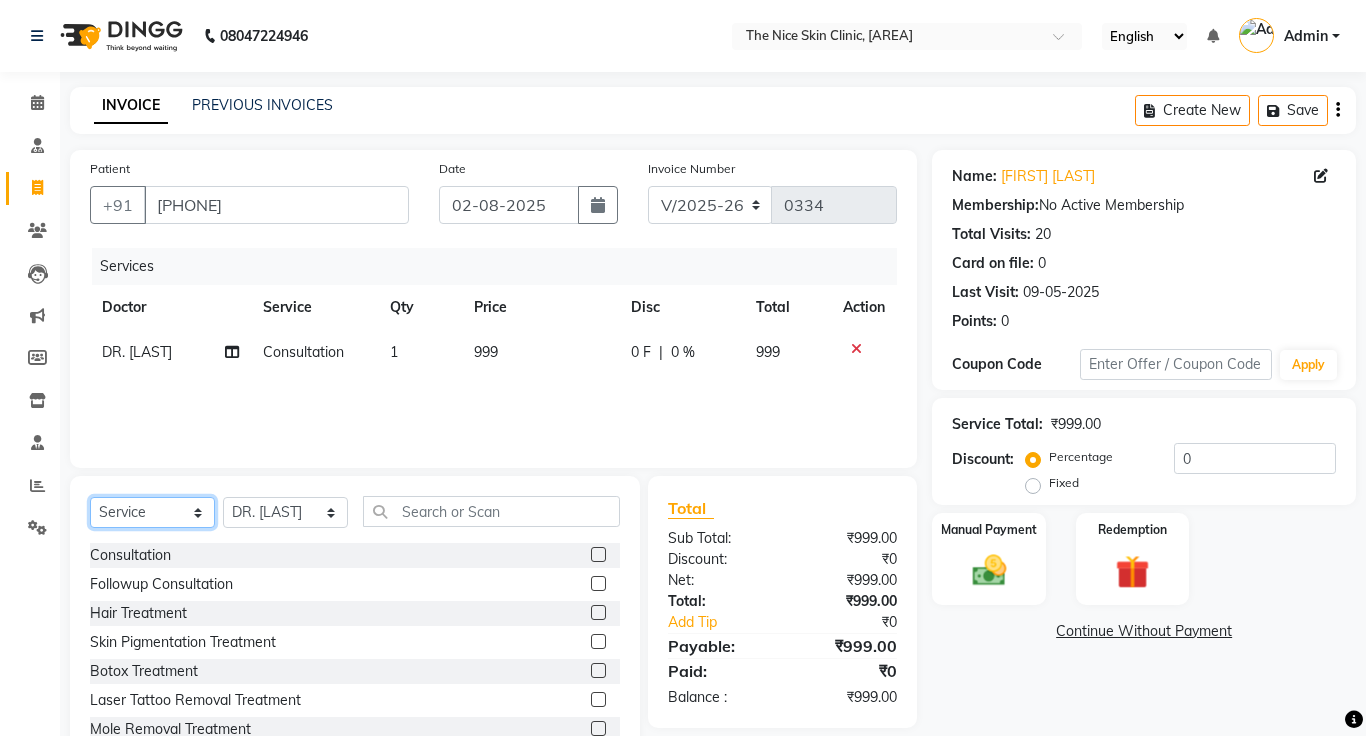 click on "Select  Service  Product  Membership  Package Voucher Prepaid Gift Card" 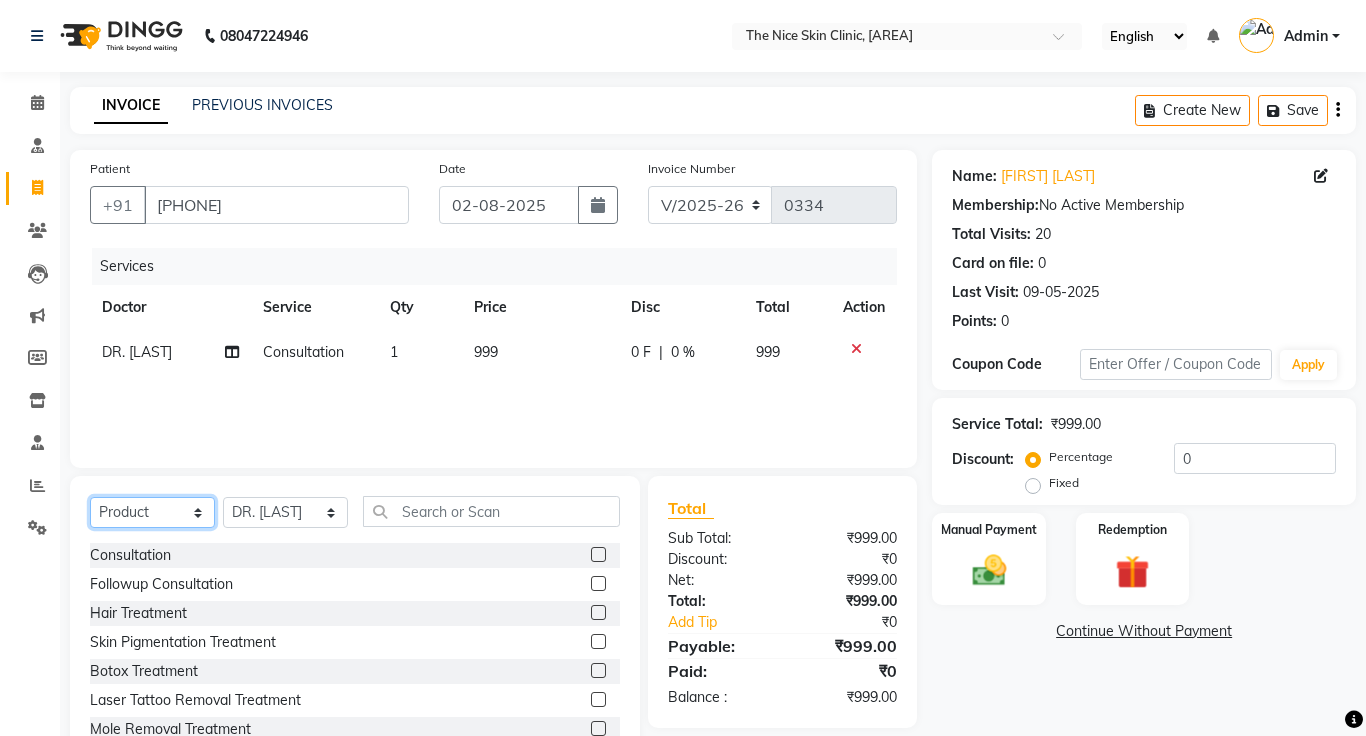 click on "Select  Service  Product  Membership  Package Voucher Prepaid Gift Card" 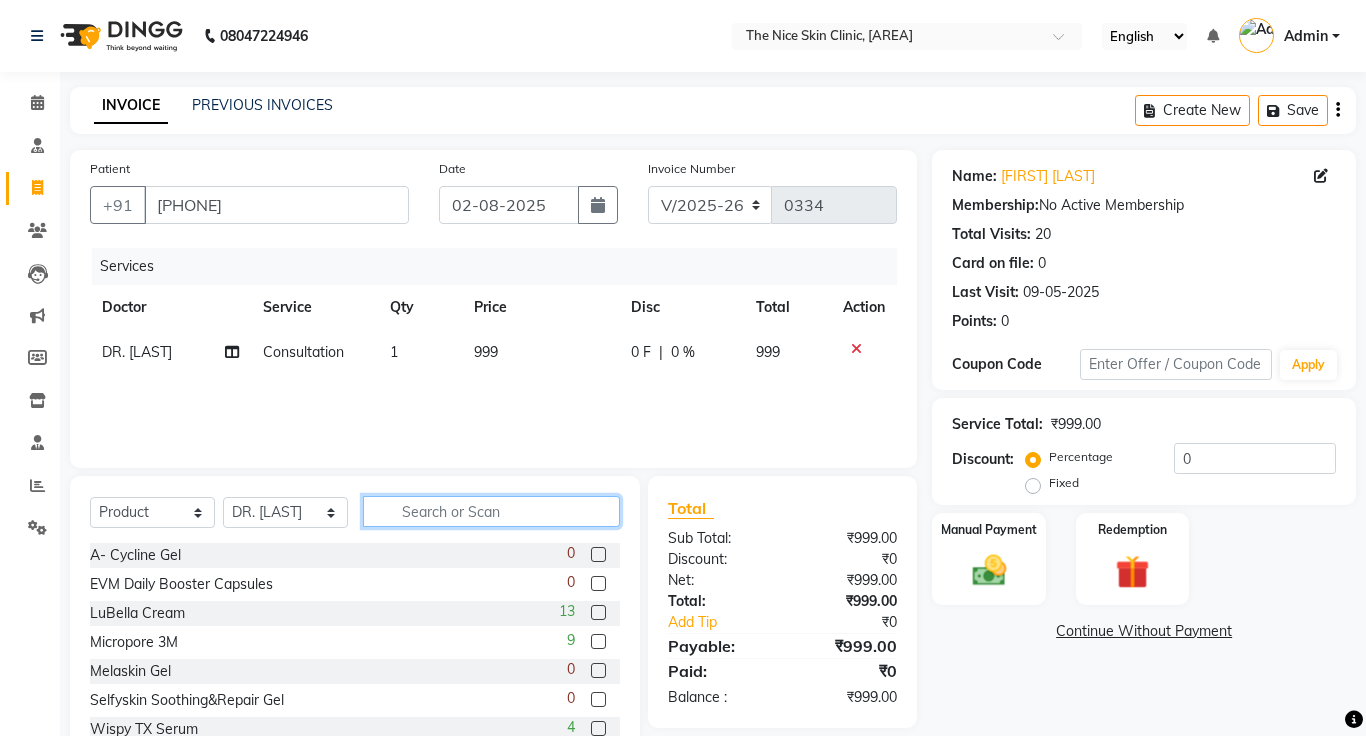 click 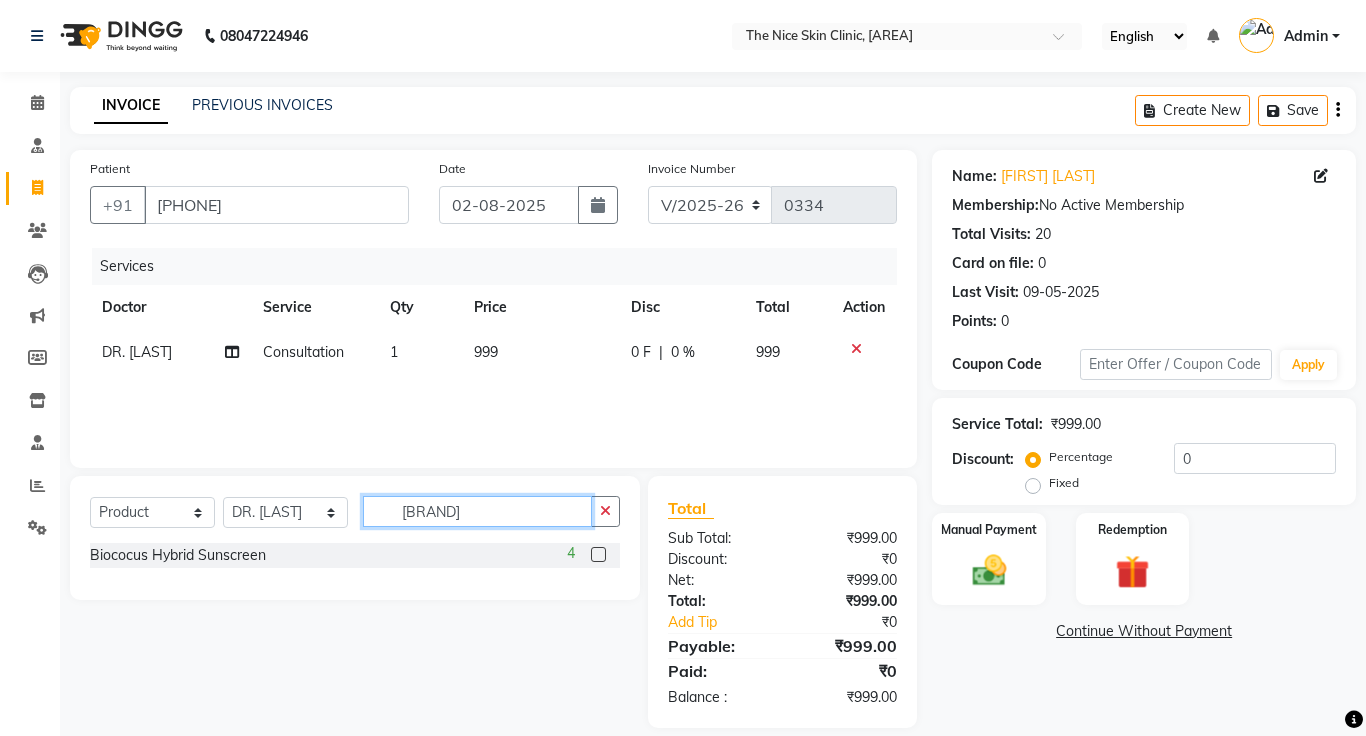 type on "[BRAND]" 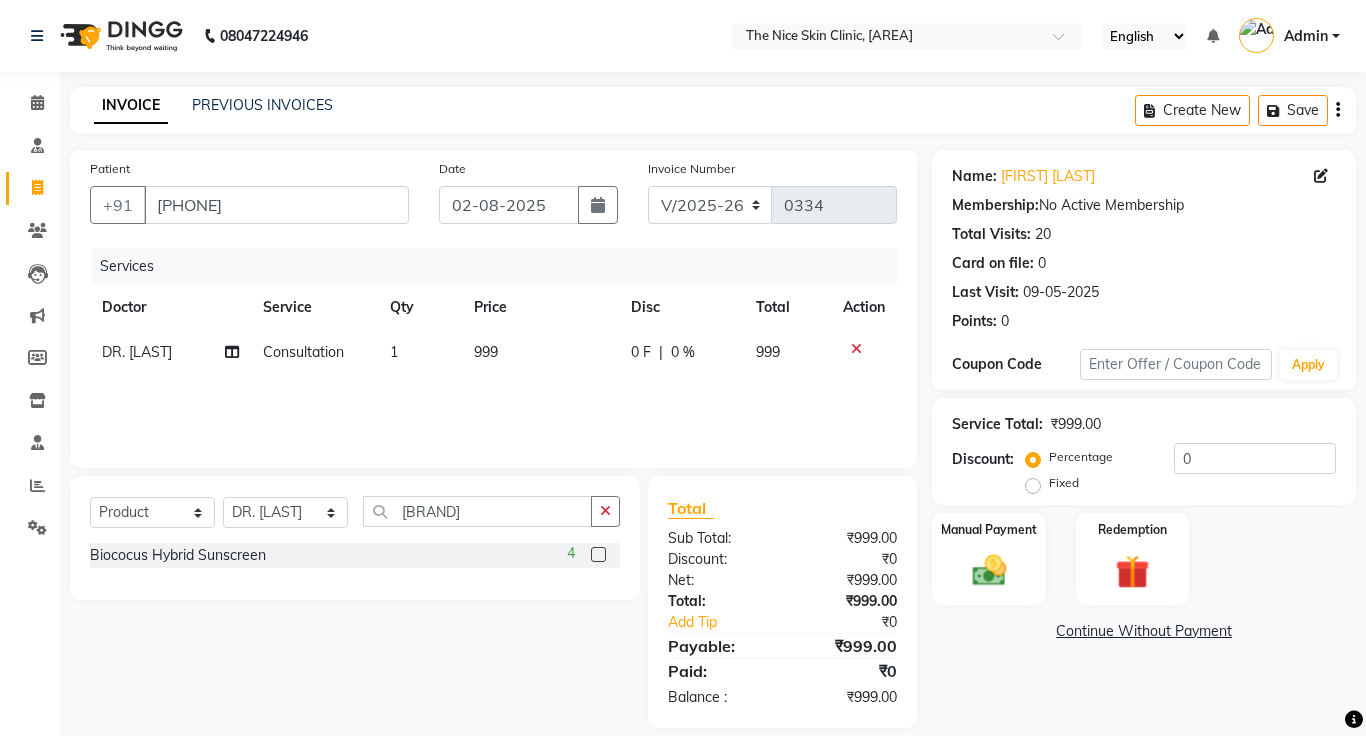 click 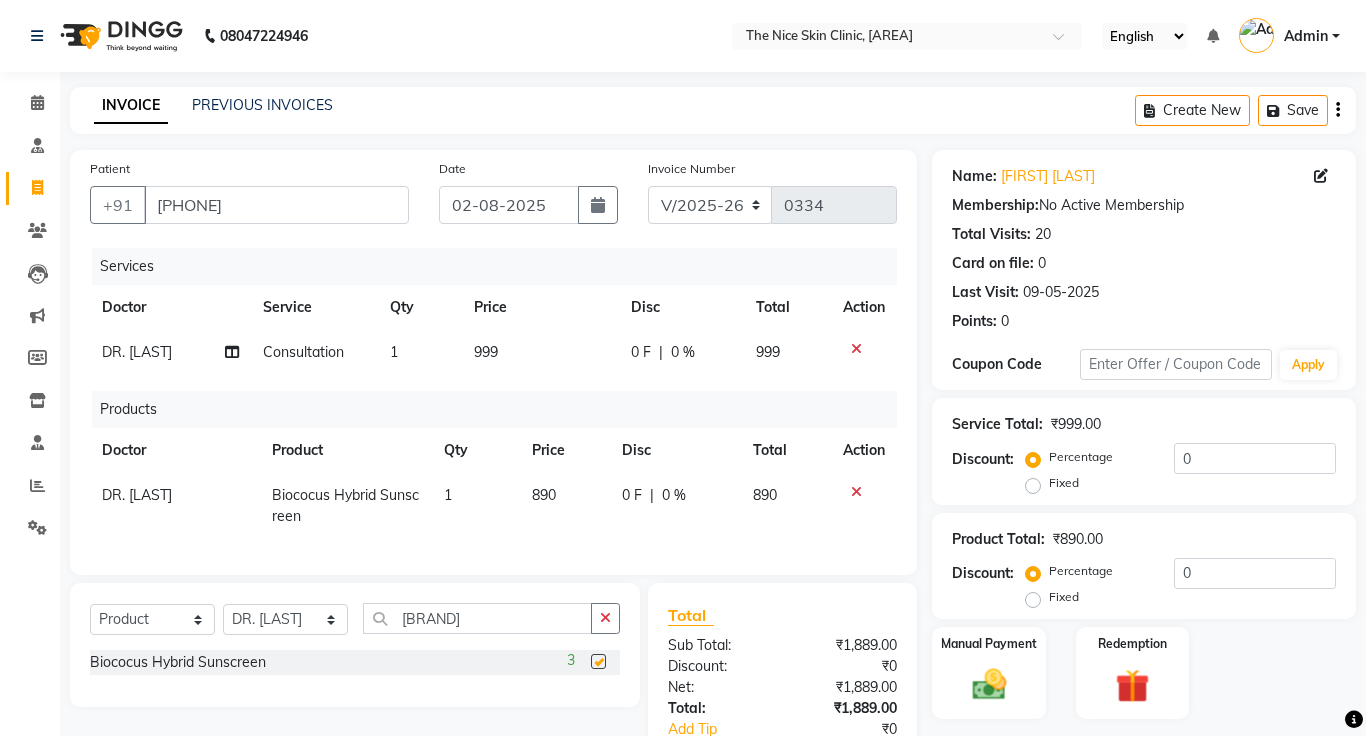checkbox on "false" 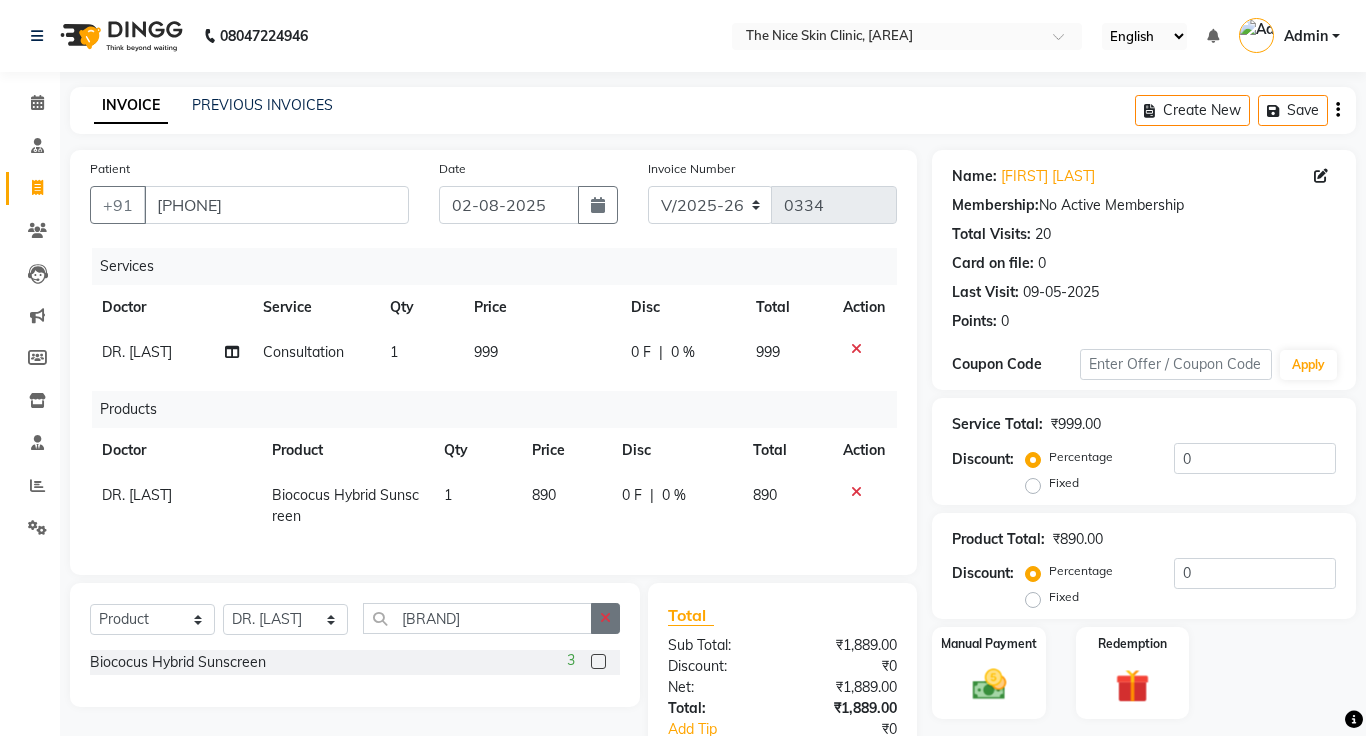 click 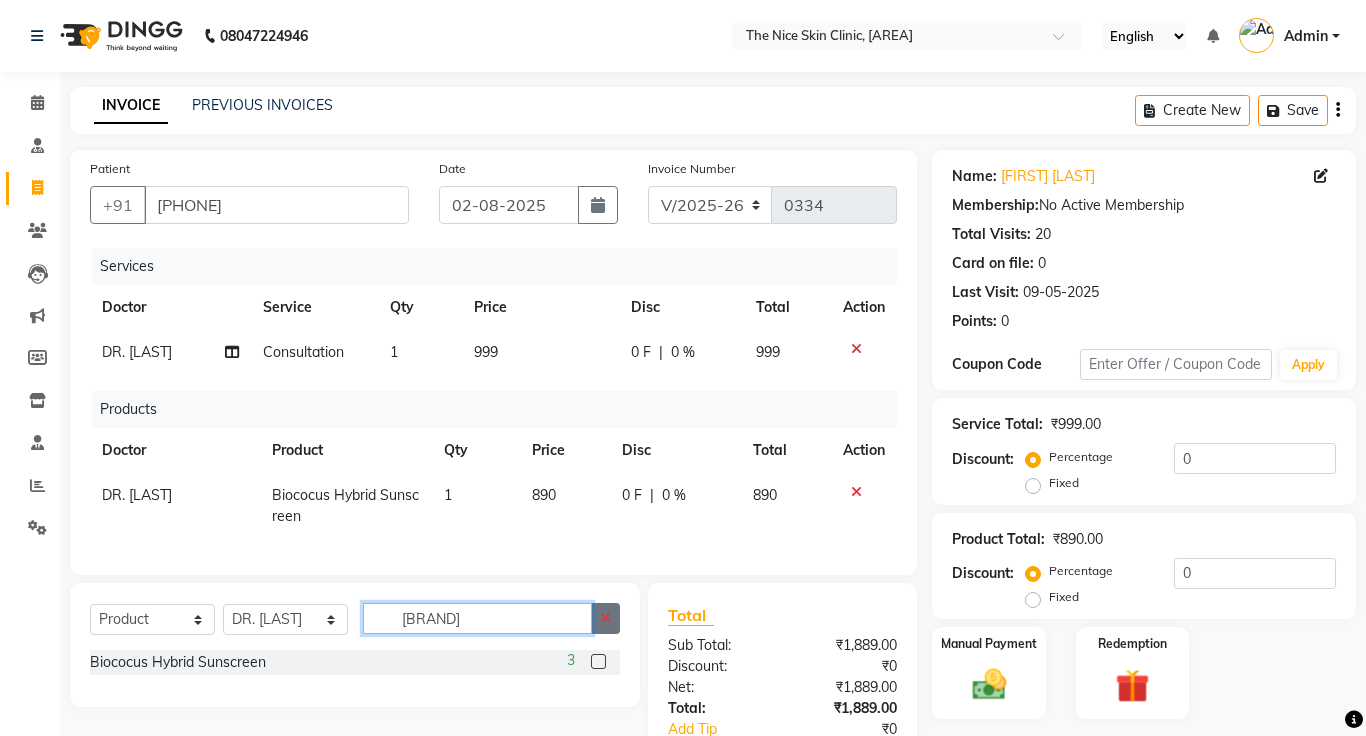 type 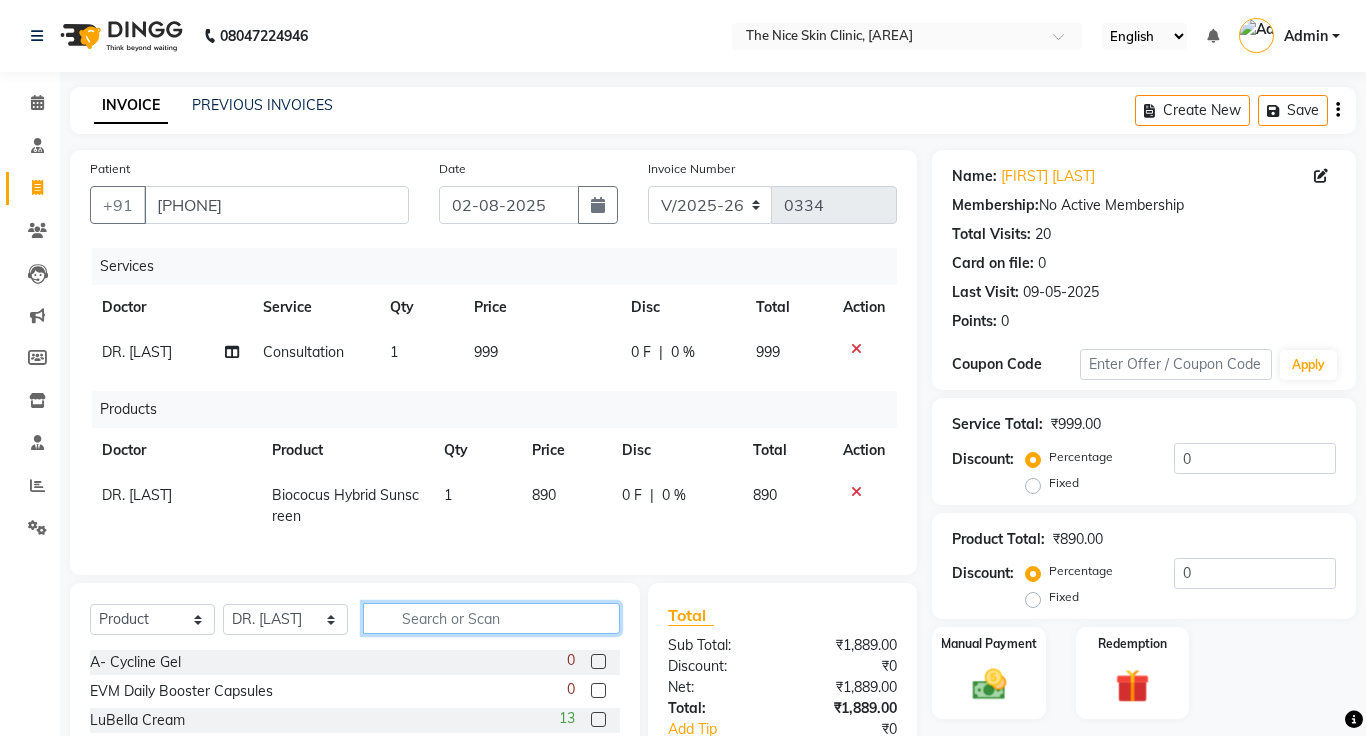 scroll, scrollTop: 172, scrollLeft: 0, axis: vertical 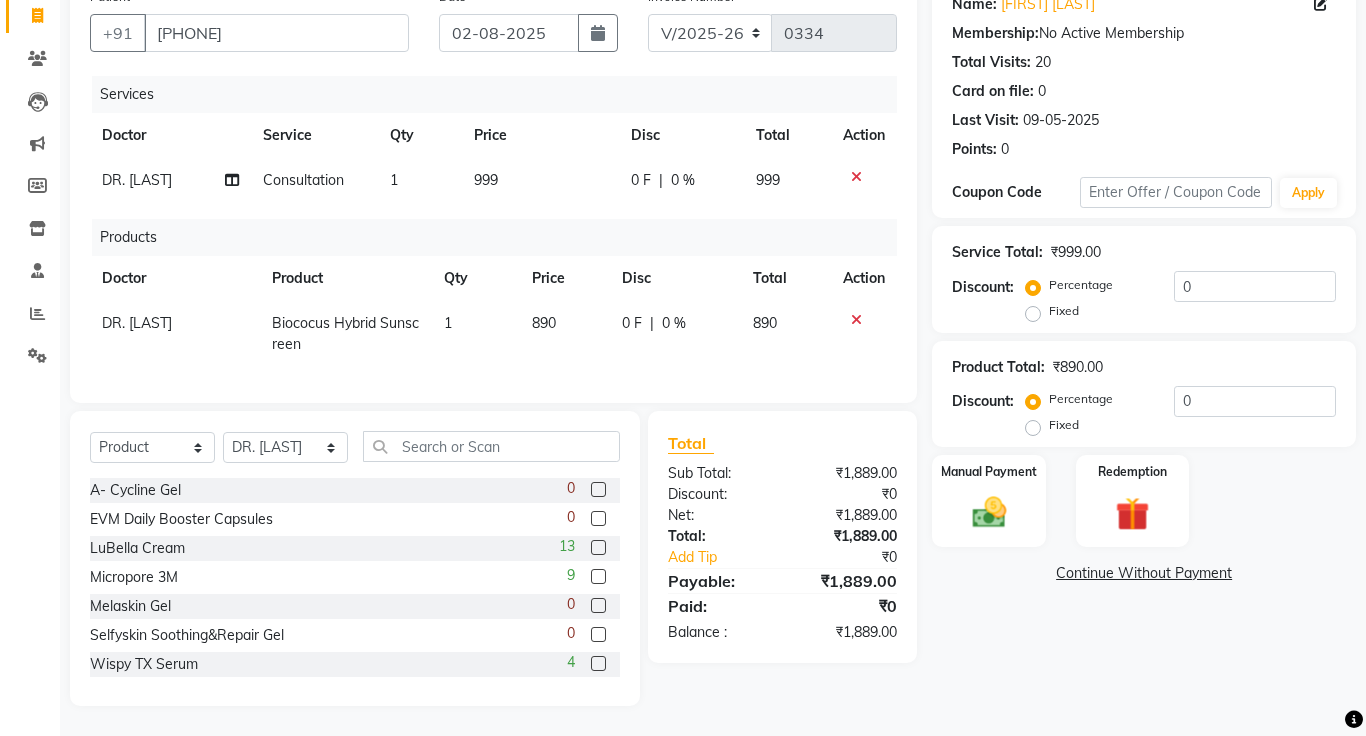 click on "Continue Without Payment" 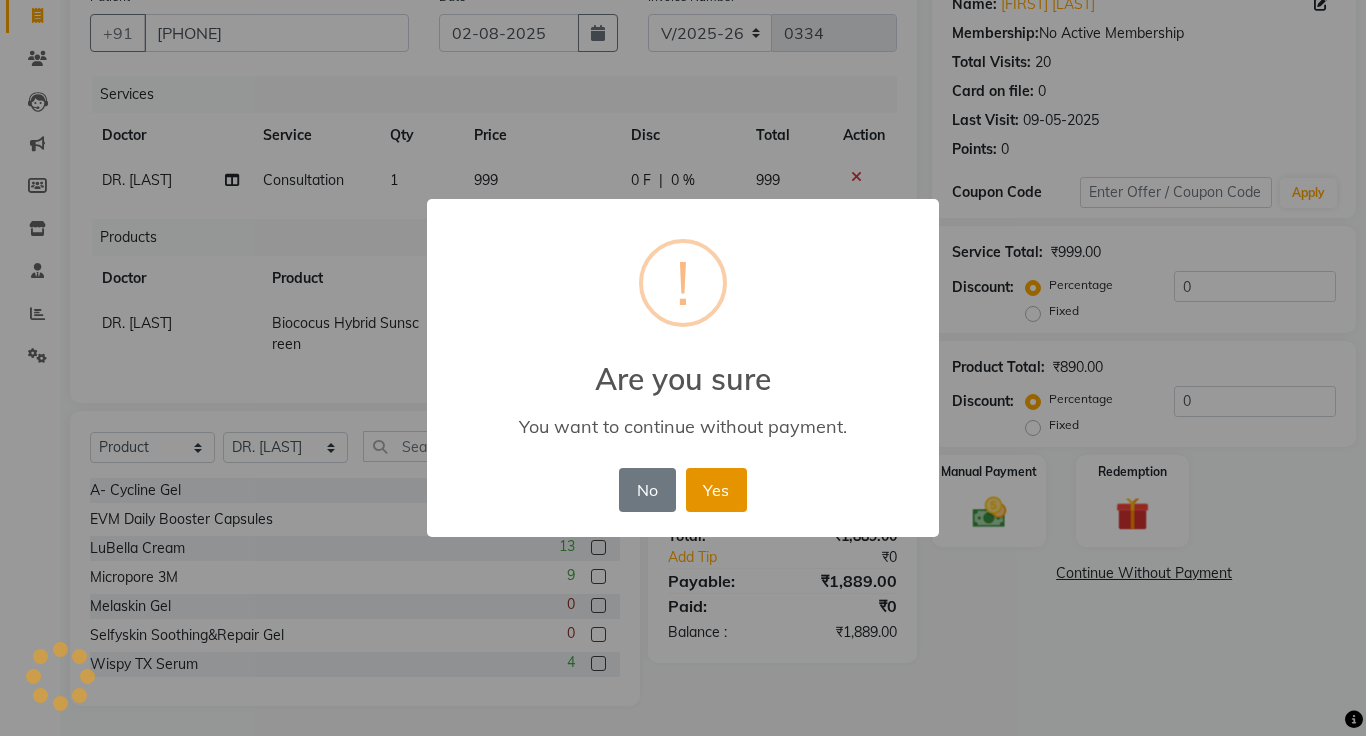 click on "Yes" at bounding box center [716, 490] 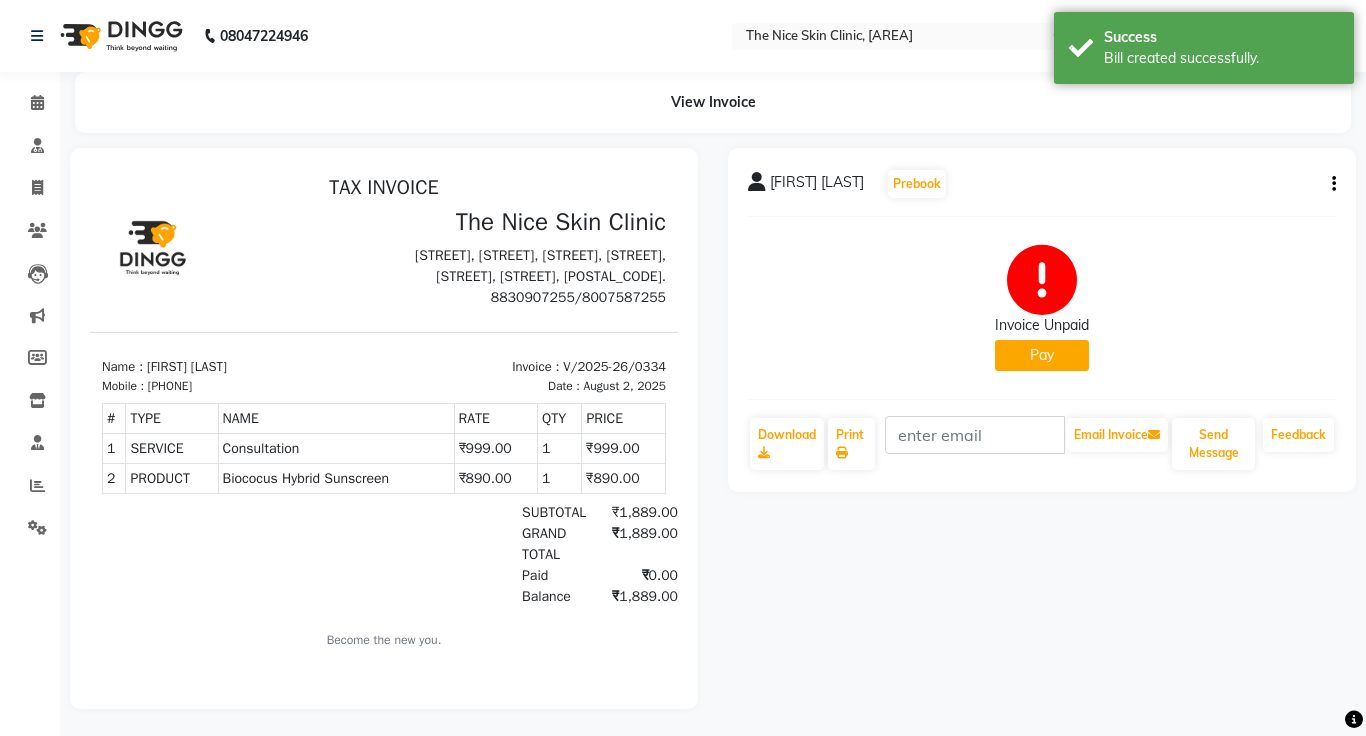 scroll, scrollTop: 0, scrollLeft: 0, axis: both 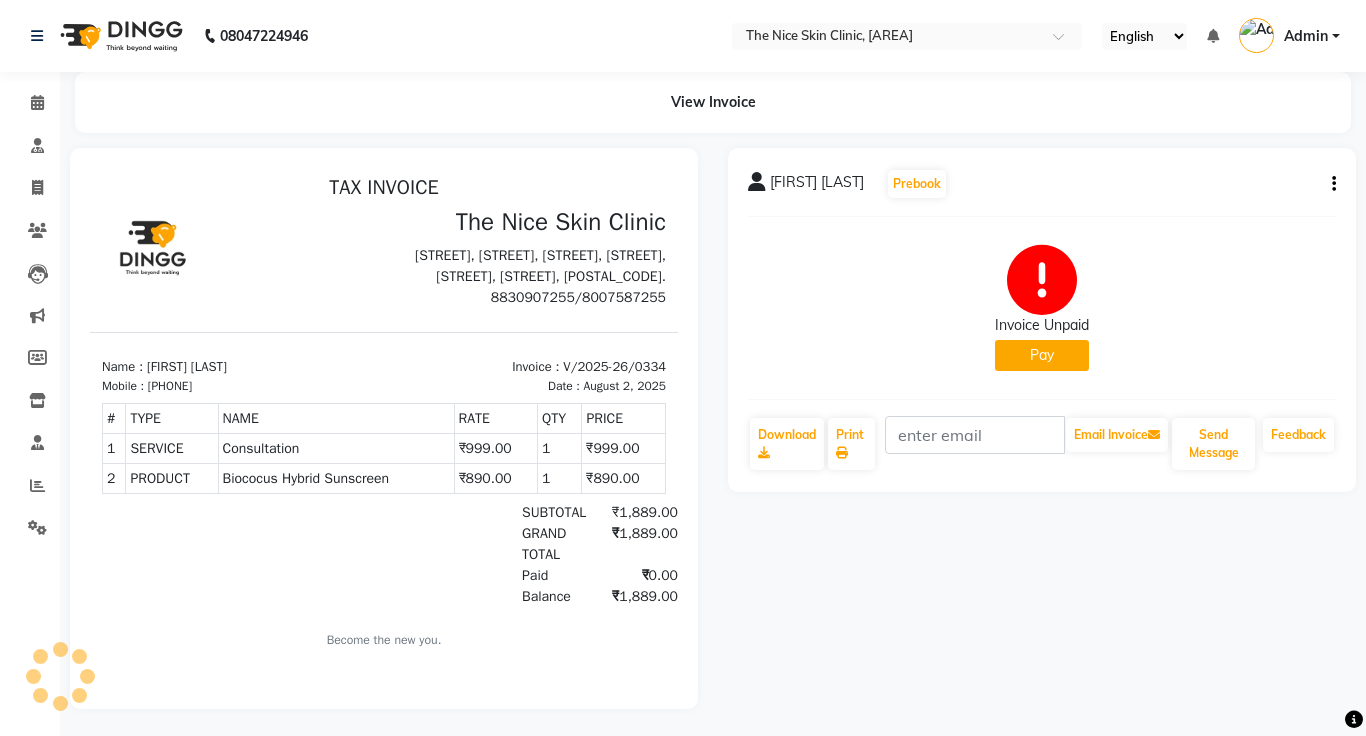 click at bounding box center (384, 428) 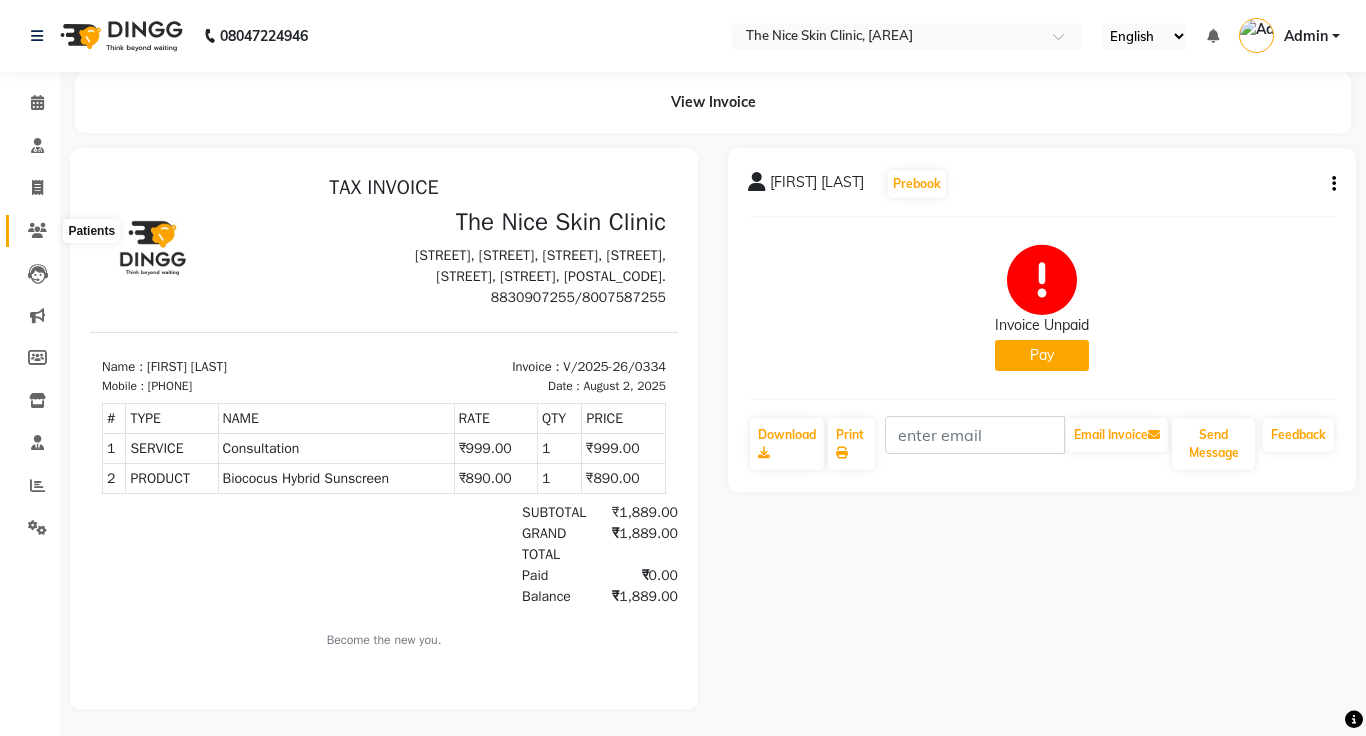 click 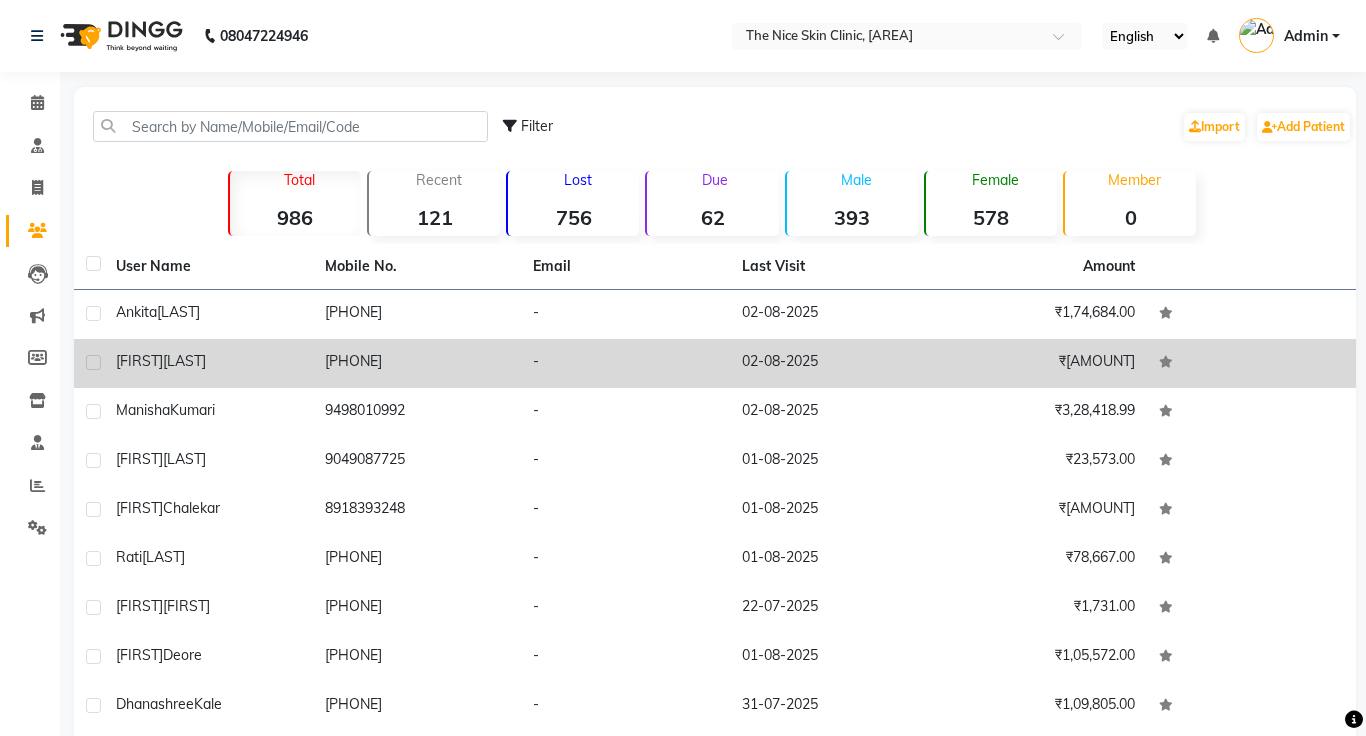 click on "[PHONE]" 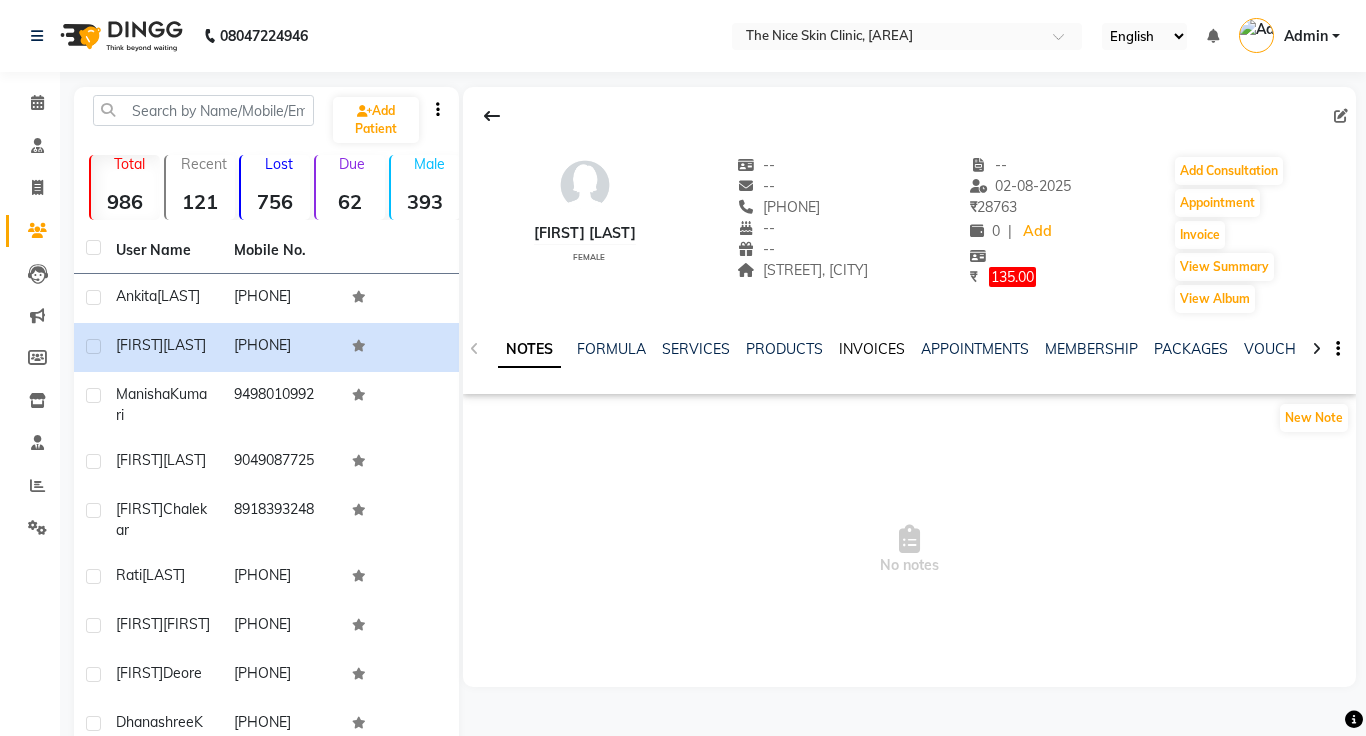 click on "INVOICES" 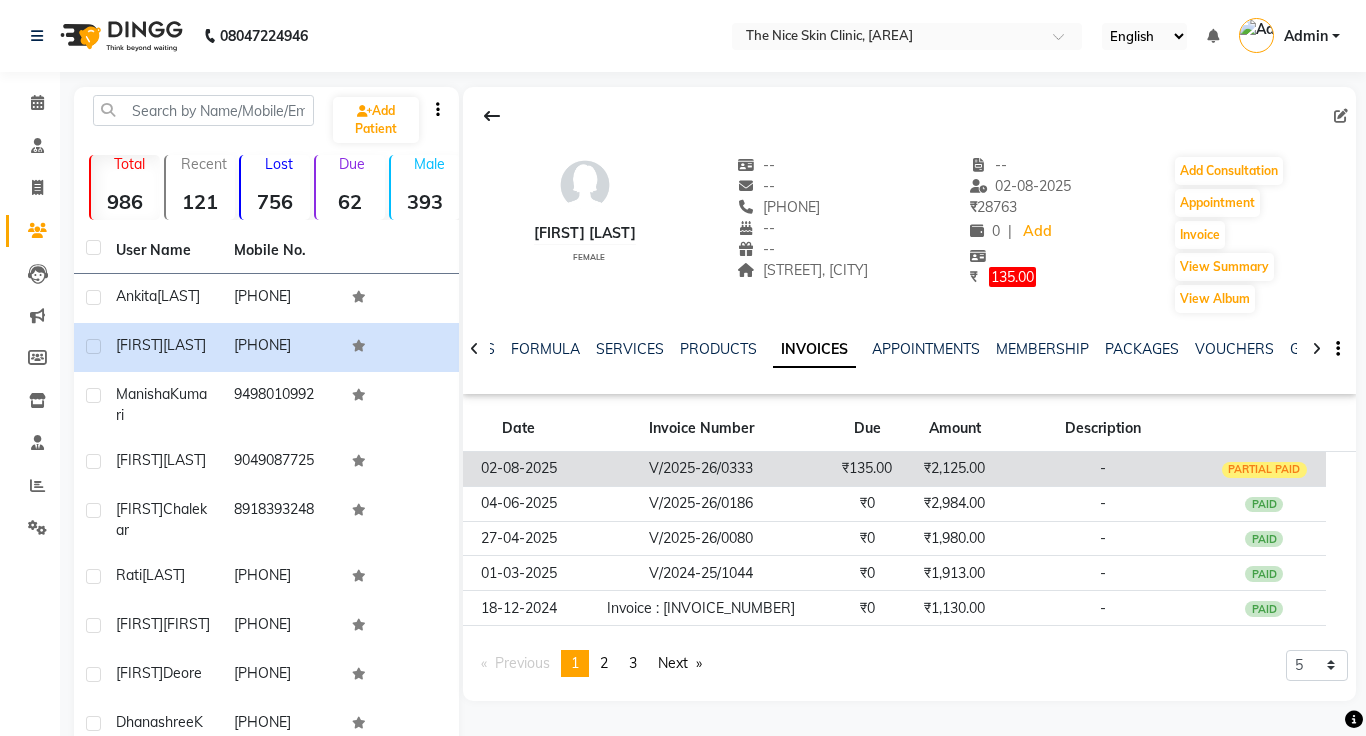 click on "₹2,125.00" 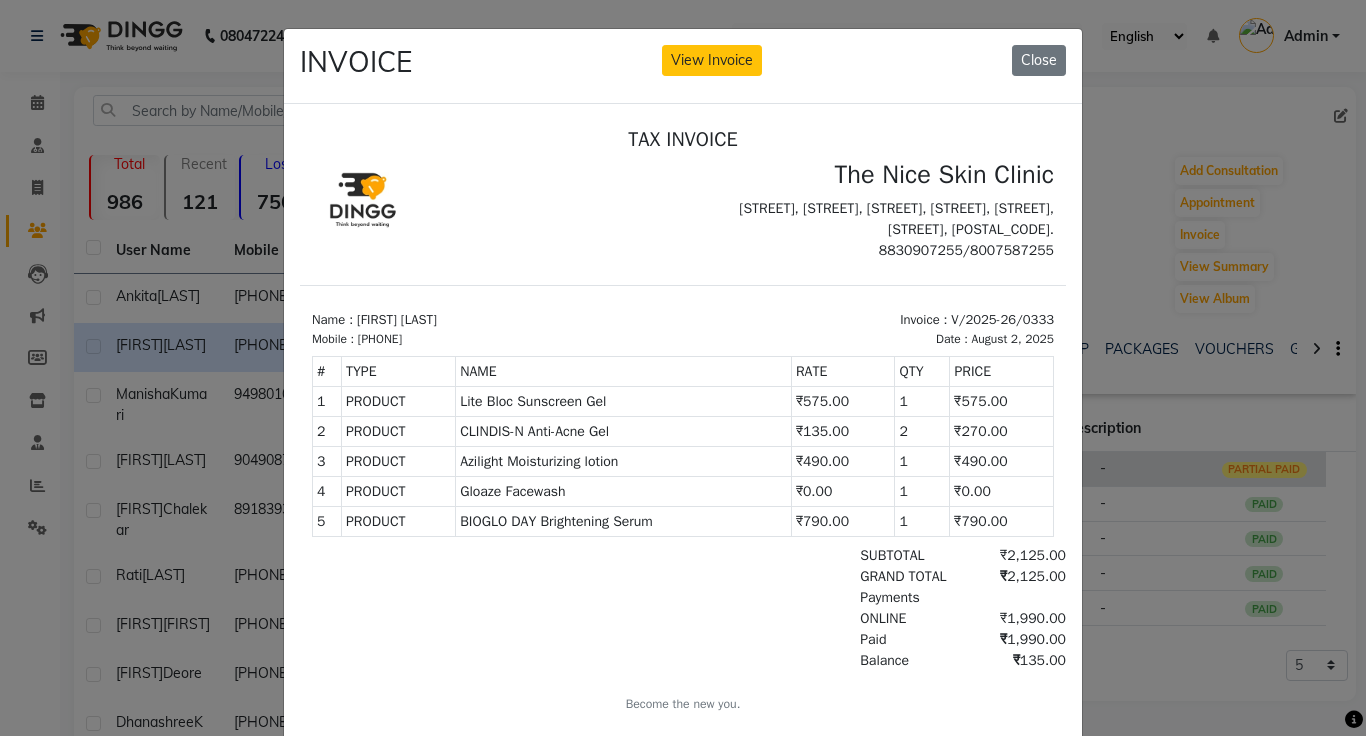 scroll, scrollTop: 0, scrollLeft: 0, axis: both 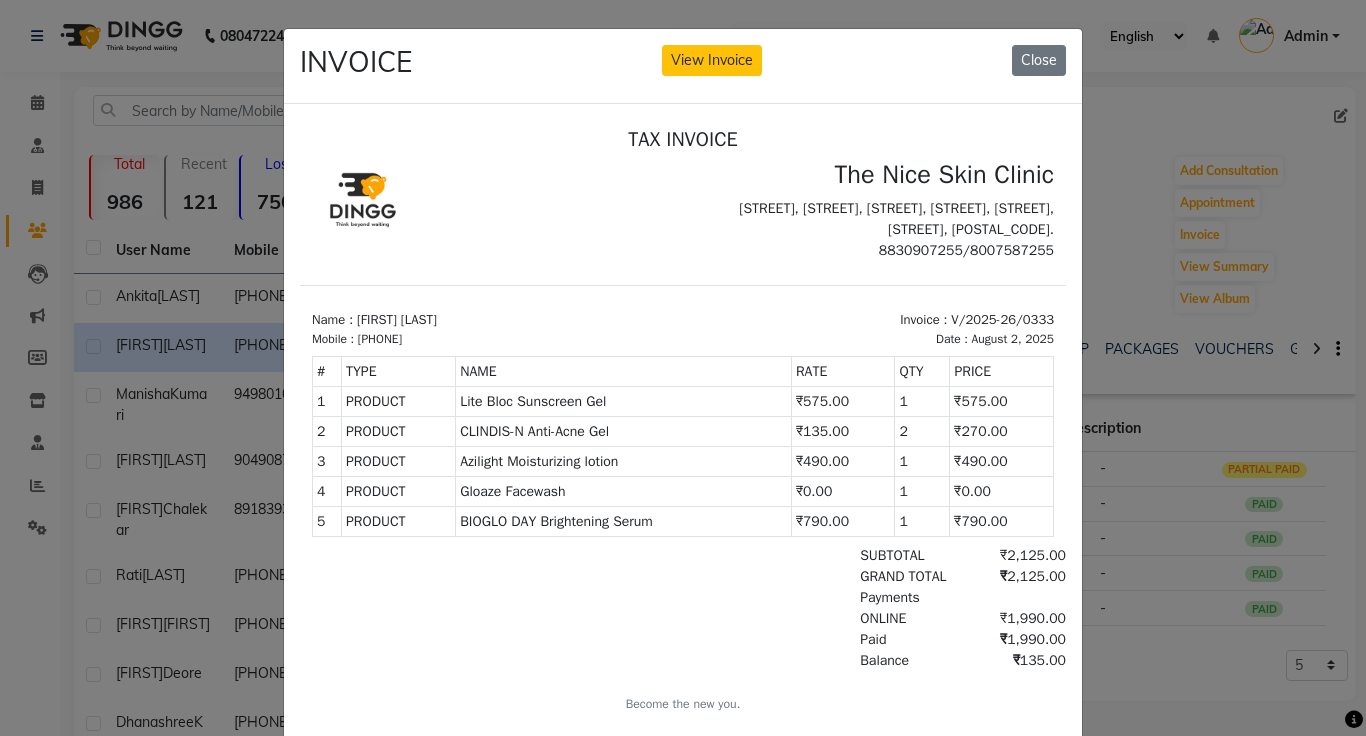 click on "INVOICE View Invoice Close" 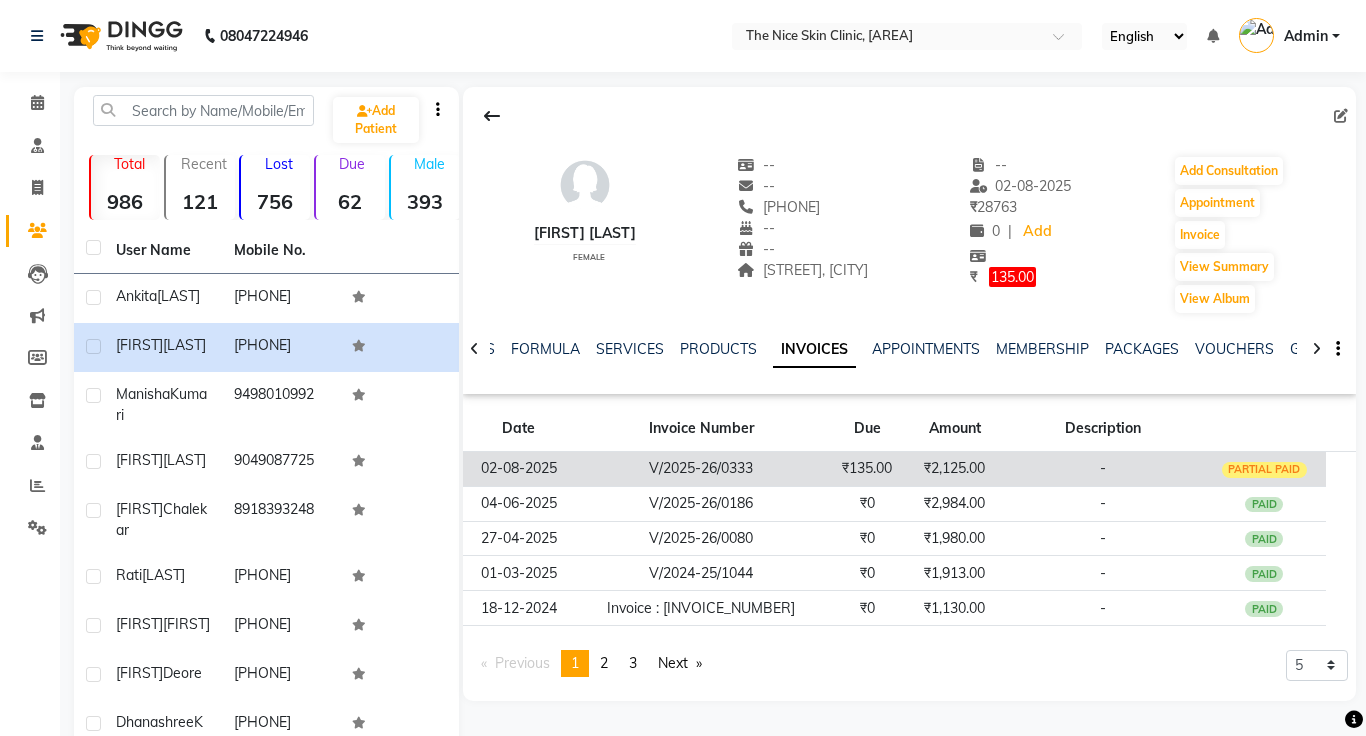 click on "₹2,125.00" 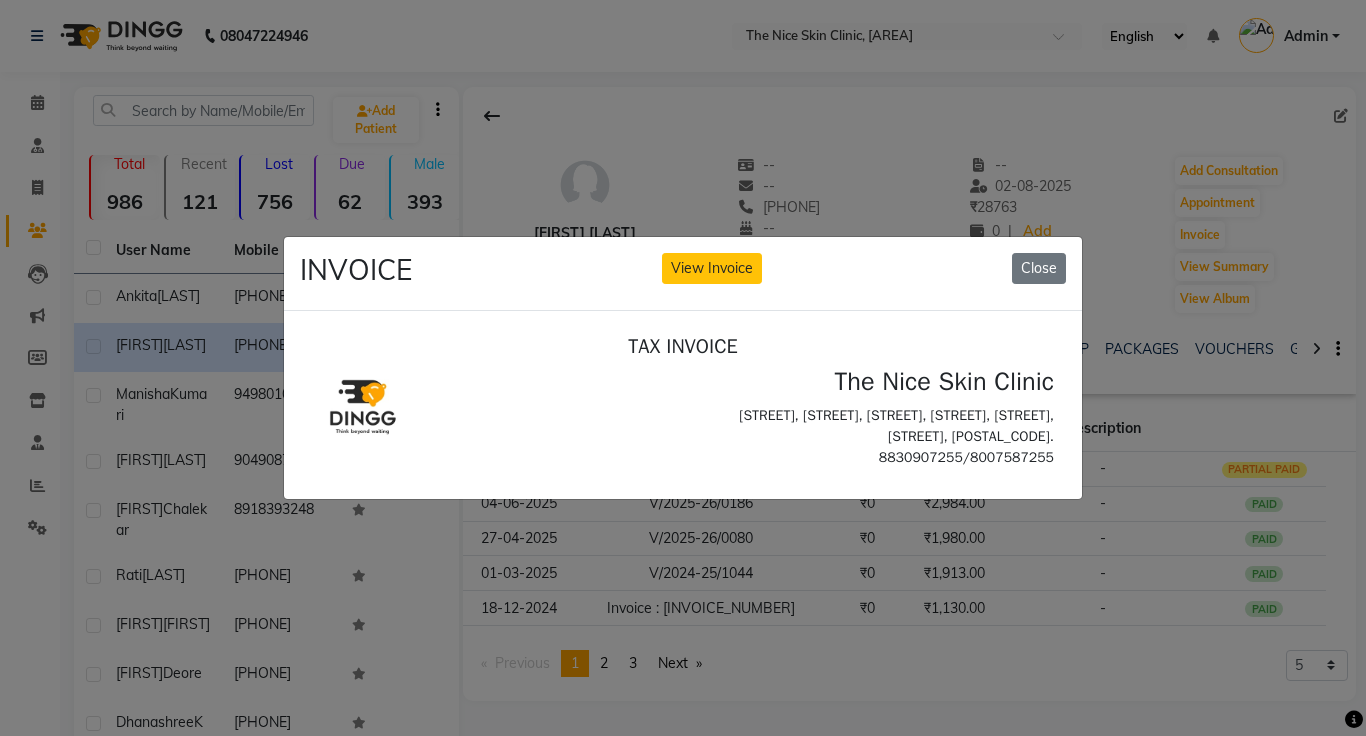 scroll, scrollTop: 0, scrollLeft: 0, axis: both 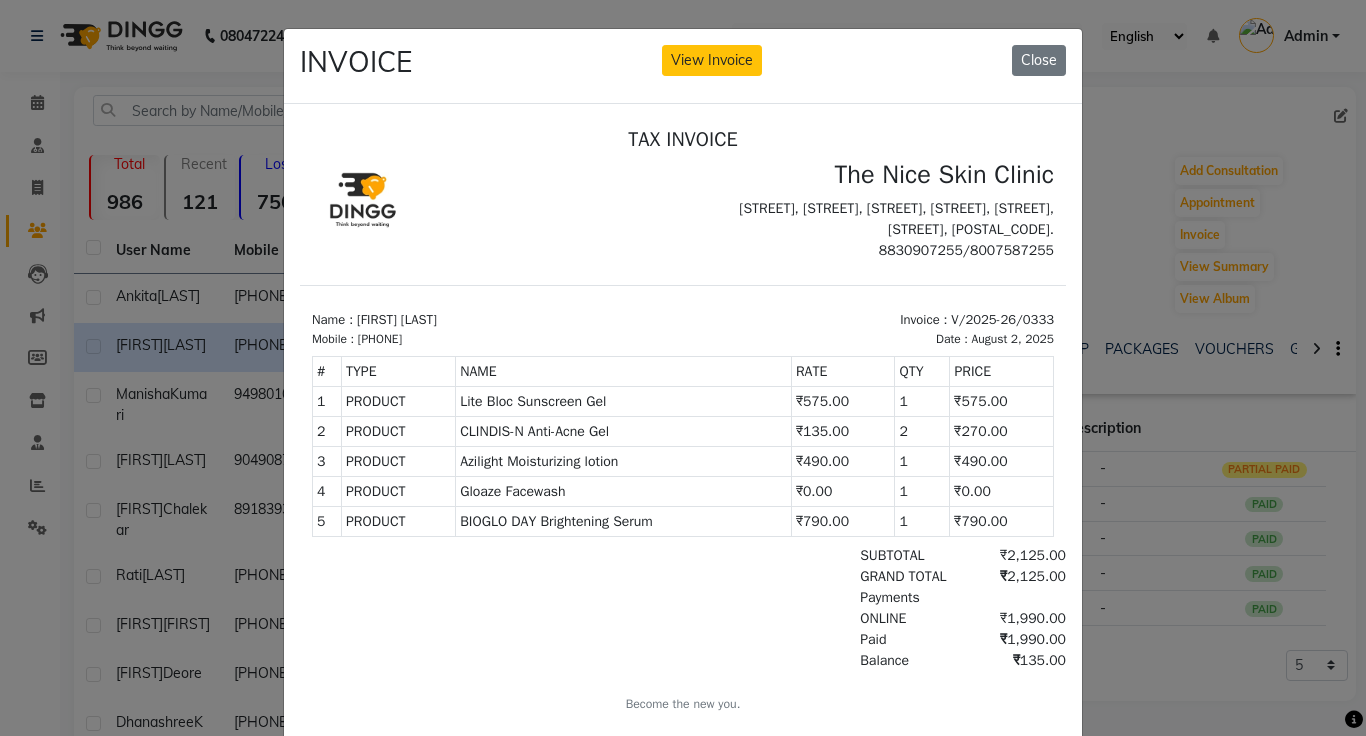 click on "INVOICE View Invoice Close" 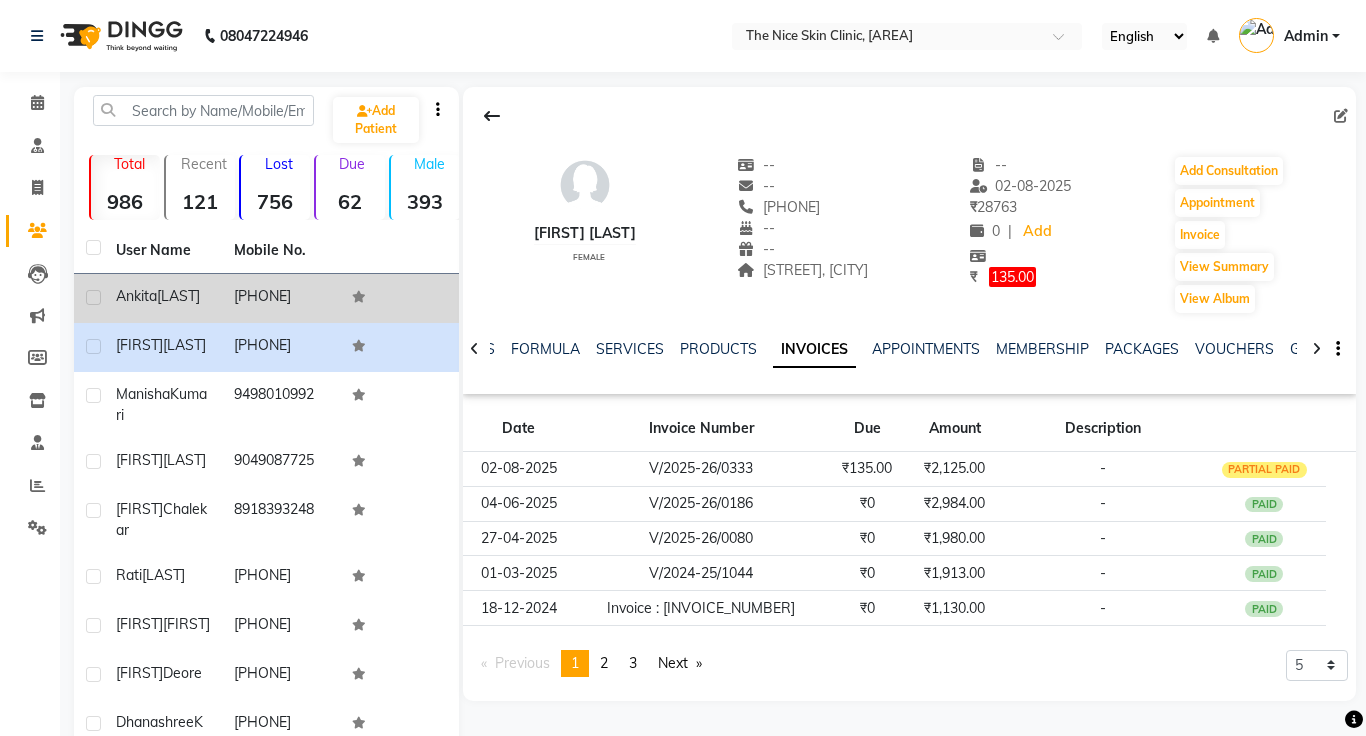 click on "[PHONE]" 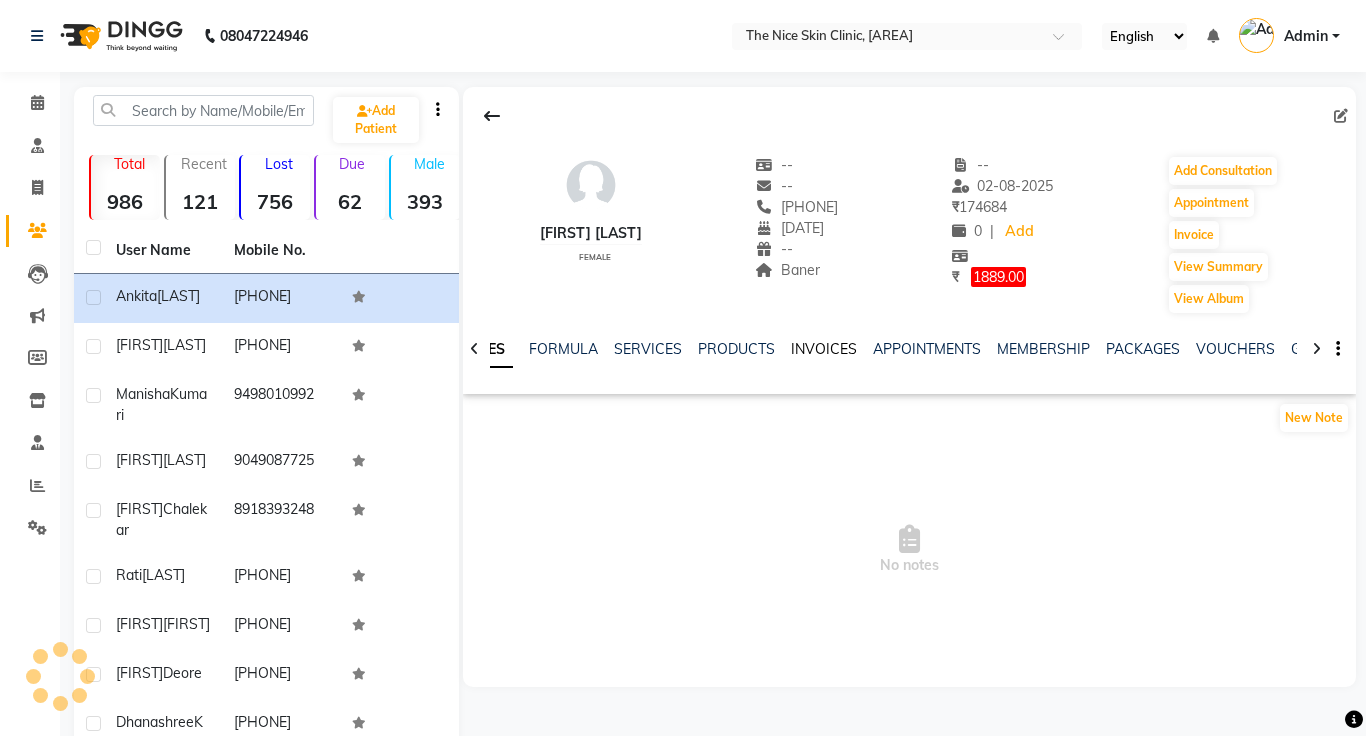 click on "INVOICES" 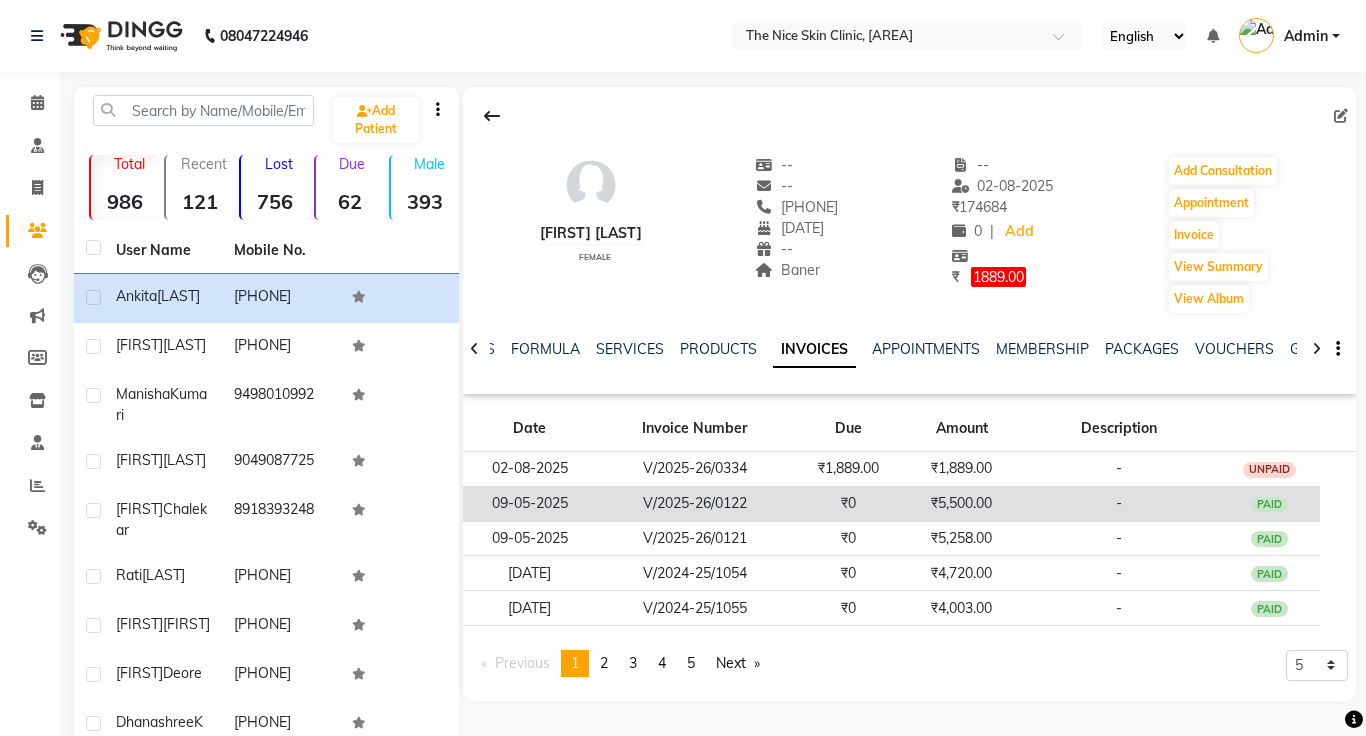 click on "₹0" 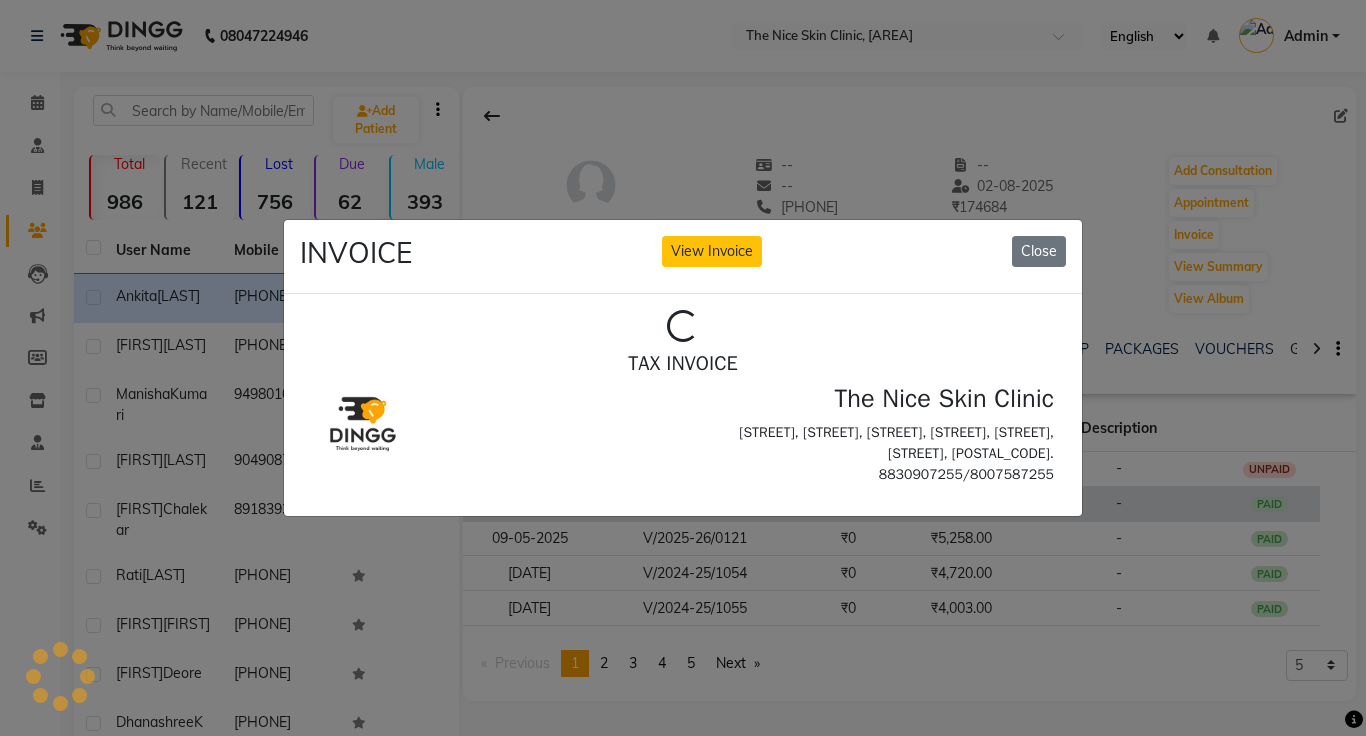 scroll, scrollTop: 0, scrollLeft: 0, axis: both 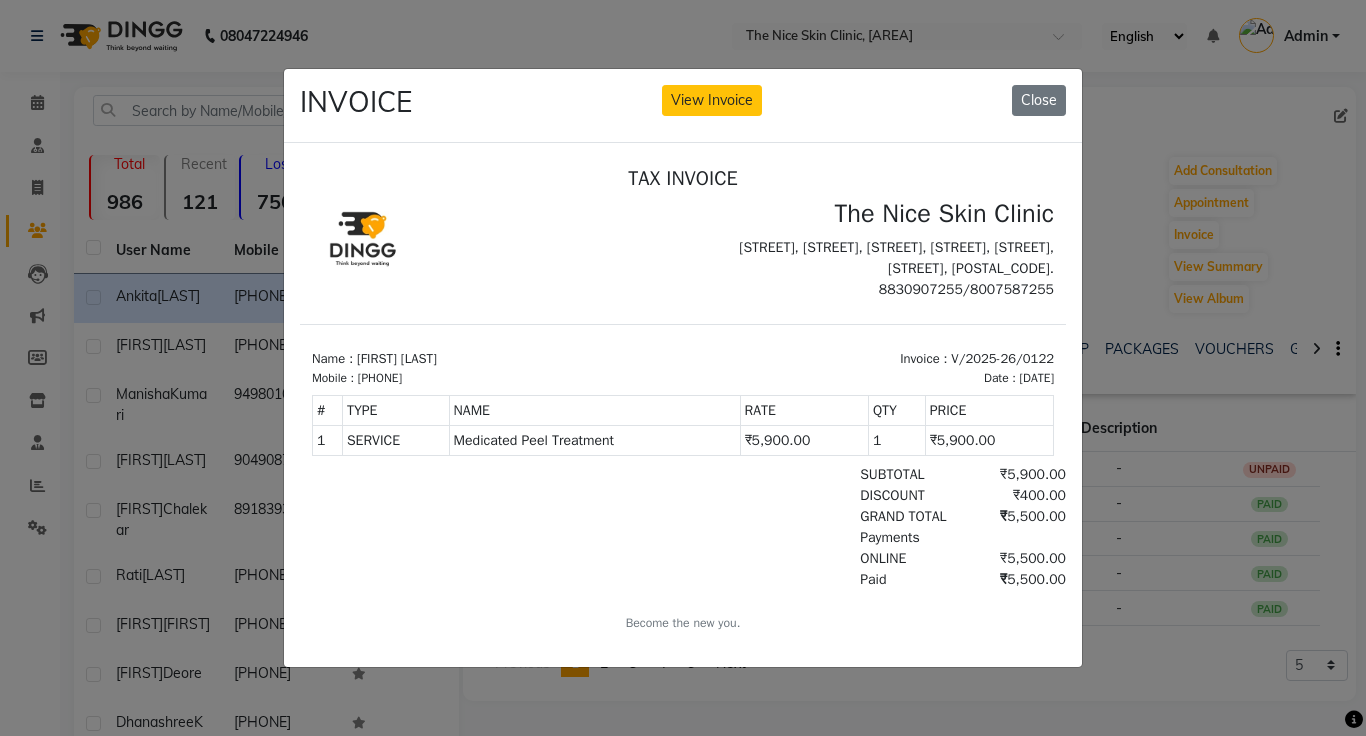click on "INVOICE View Invoice Close" 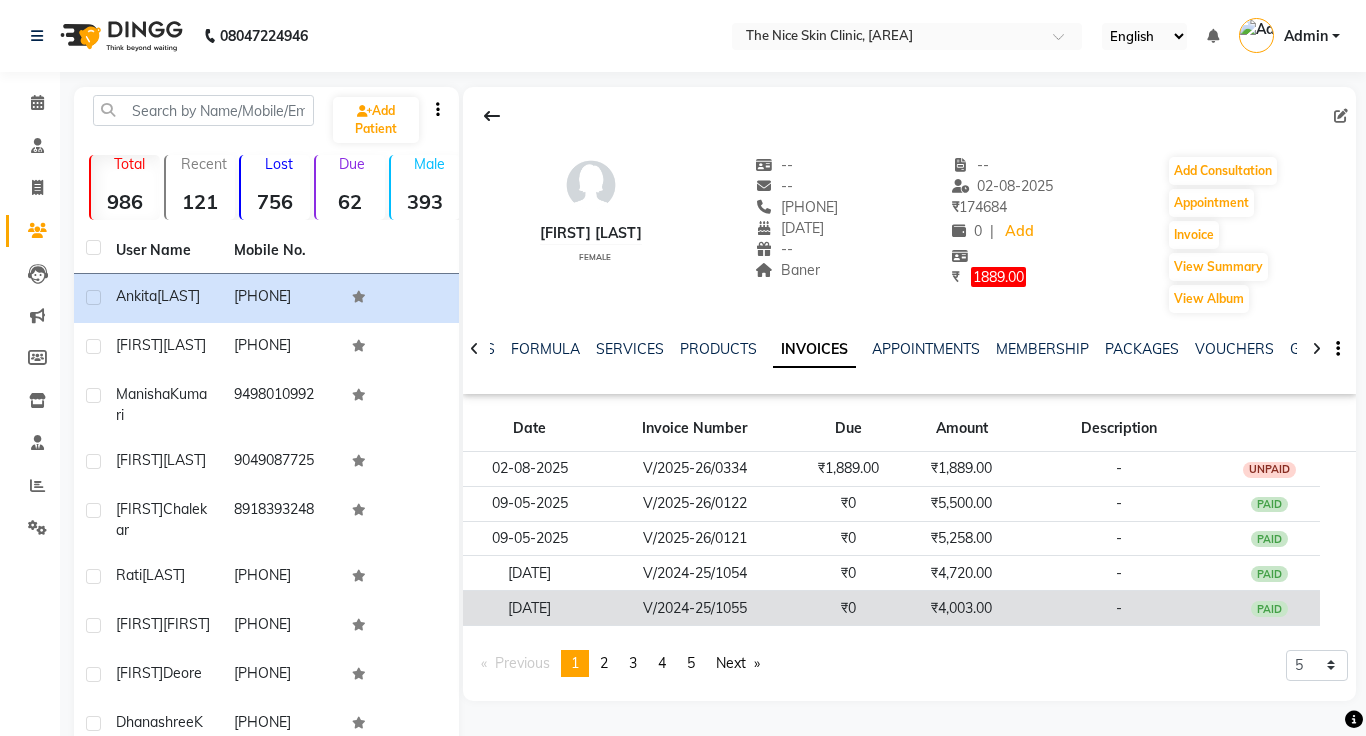 click on "₹4,003.00" 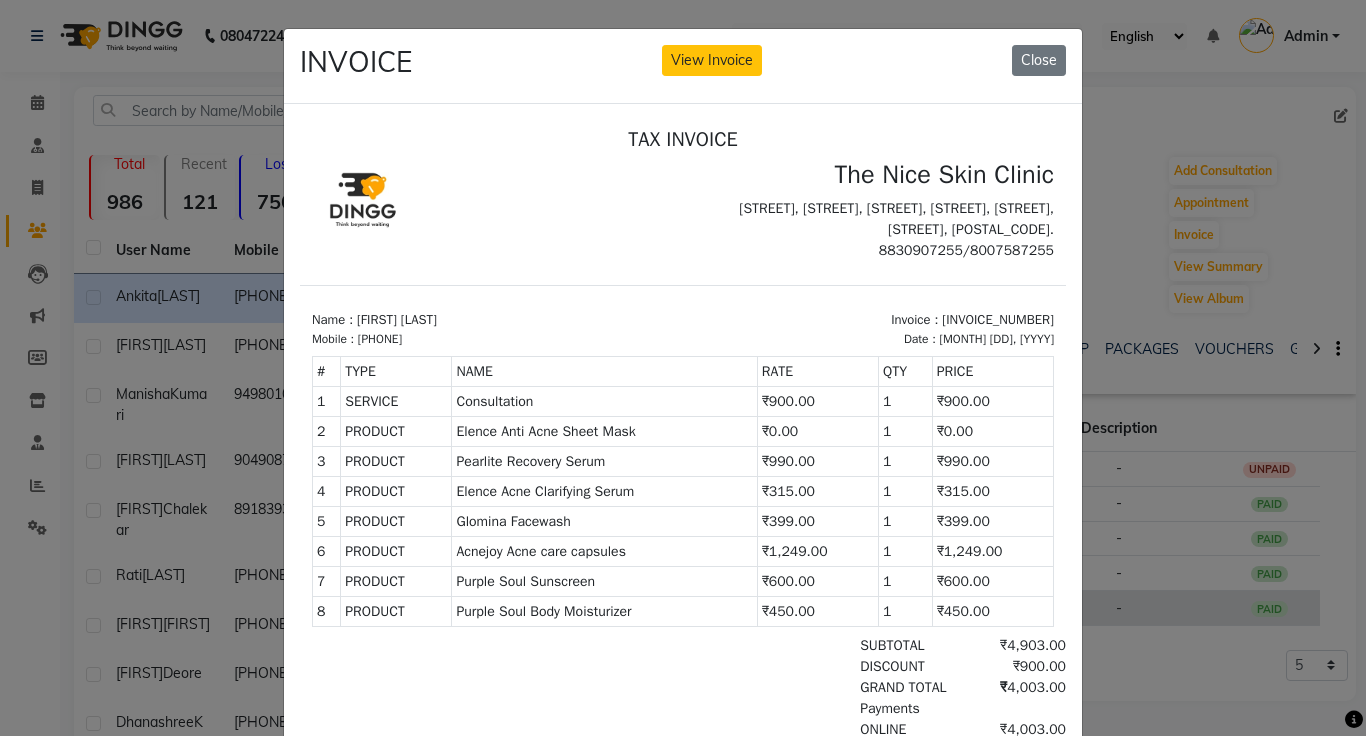 scroll, scrollTop: 0, scrollLeft: 0, axis: both 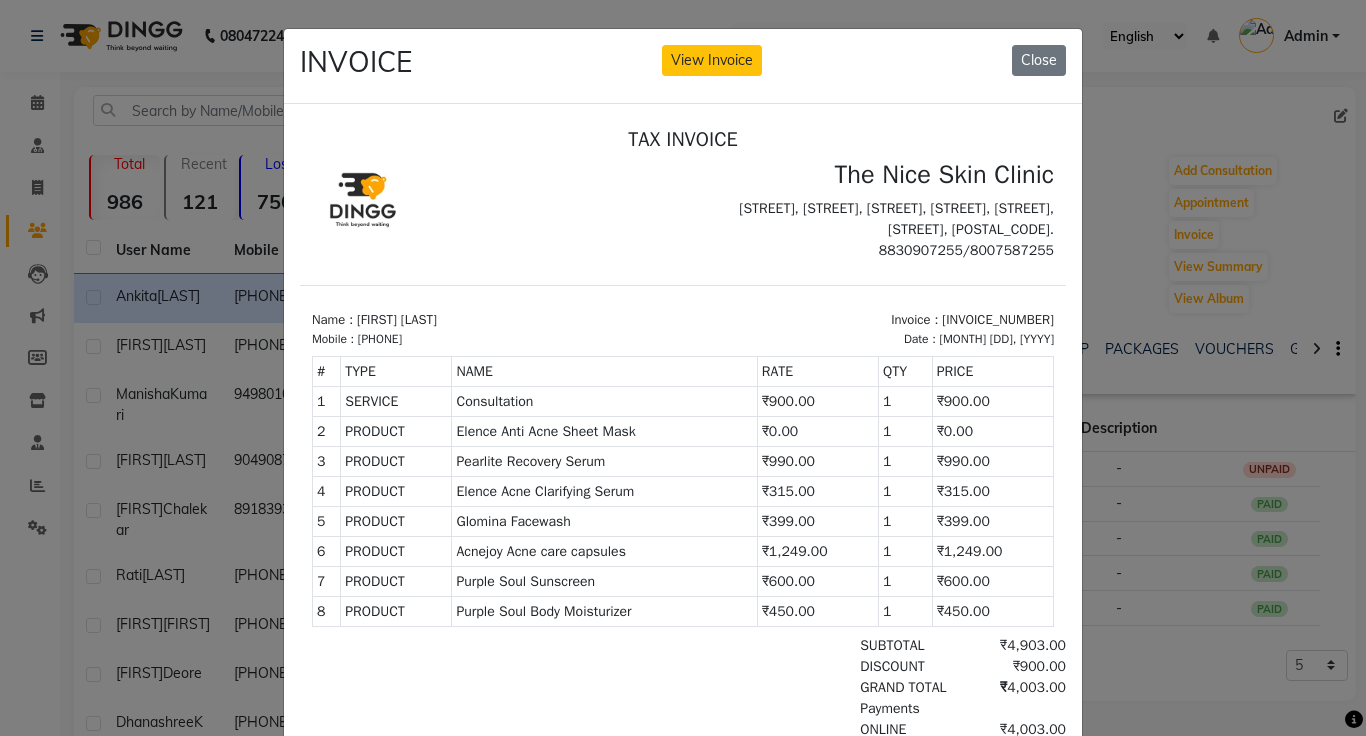 click on "INVOICE View Invoice Close" 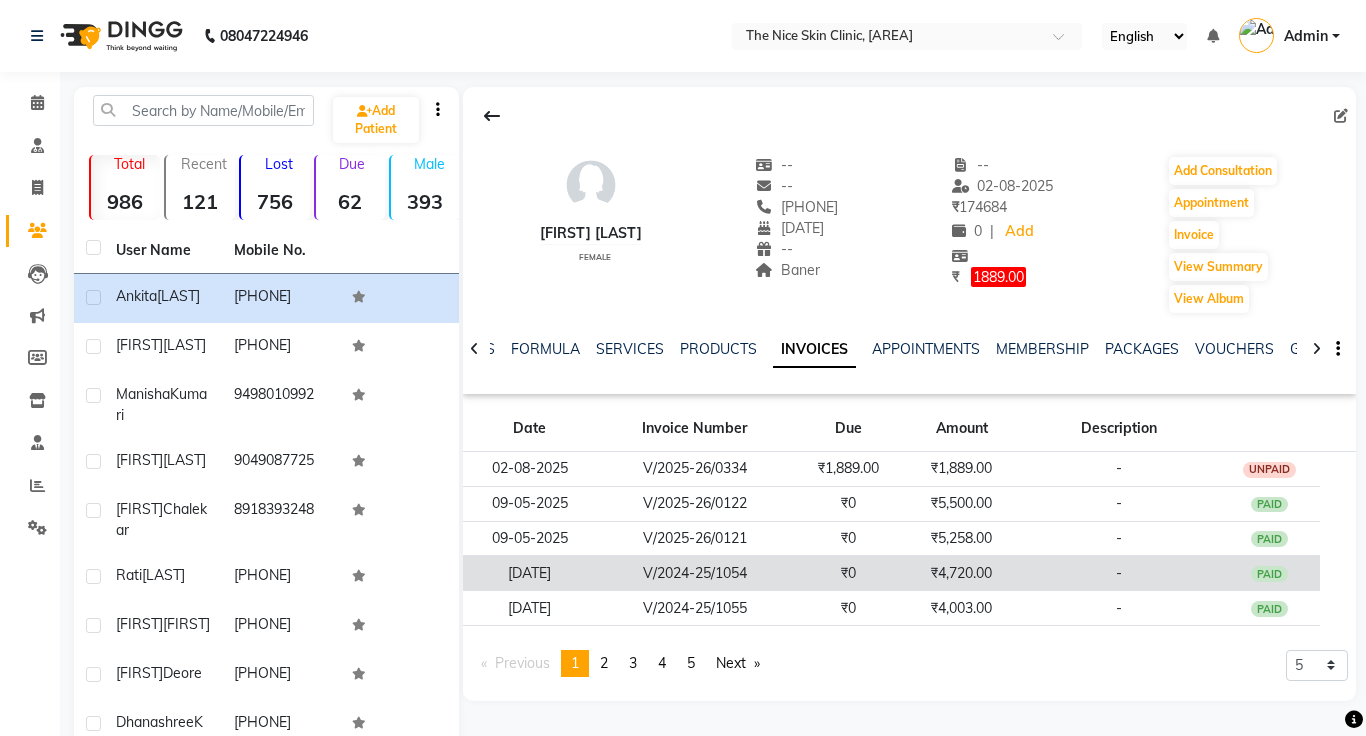click on "₹4,720.00" 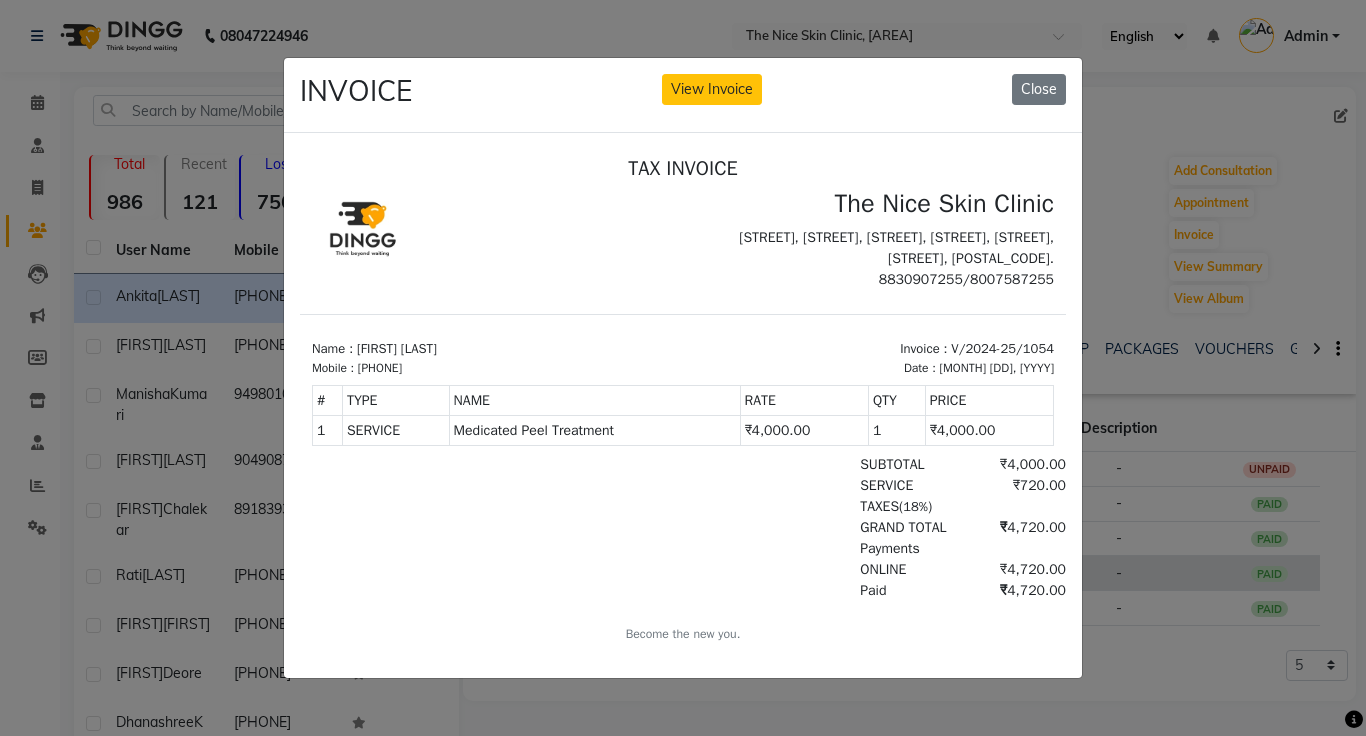scroll, scrollTop: 0, scrollLeft: 0, axis: both 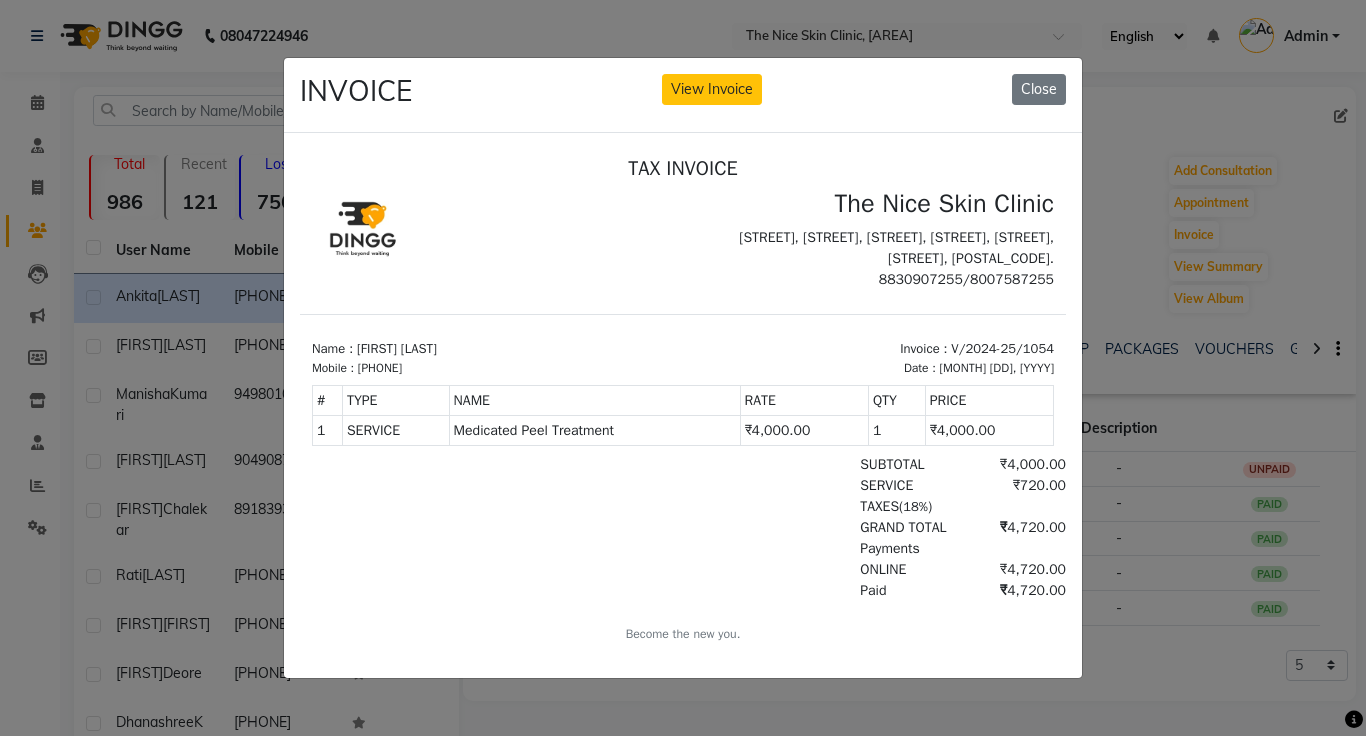 click on "INVOICE View Invoice Close" 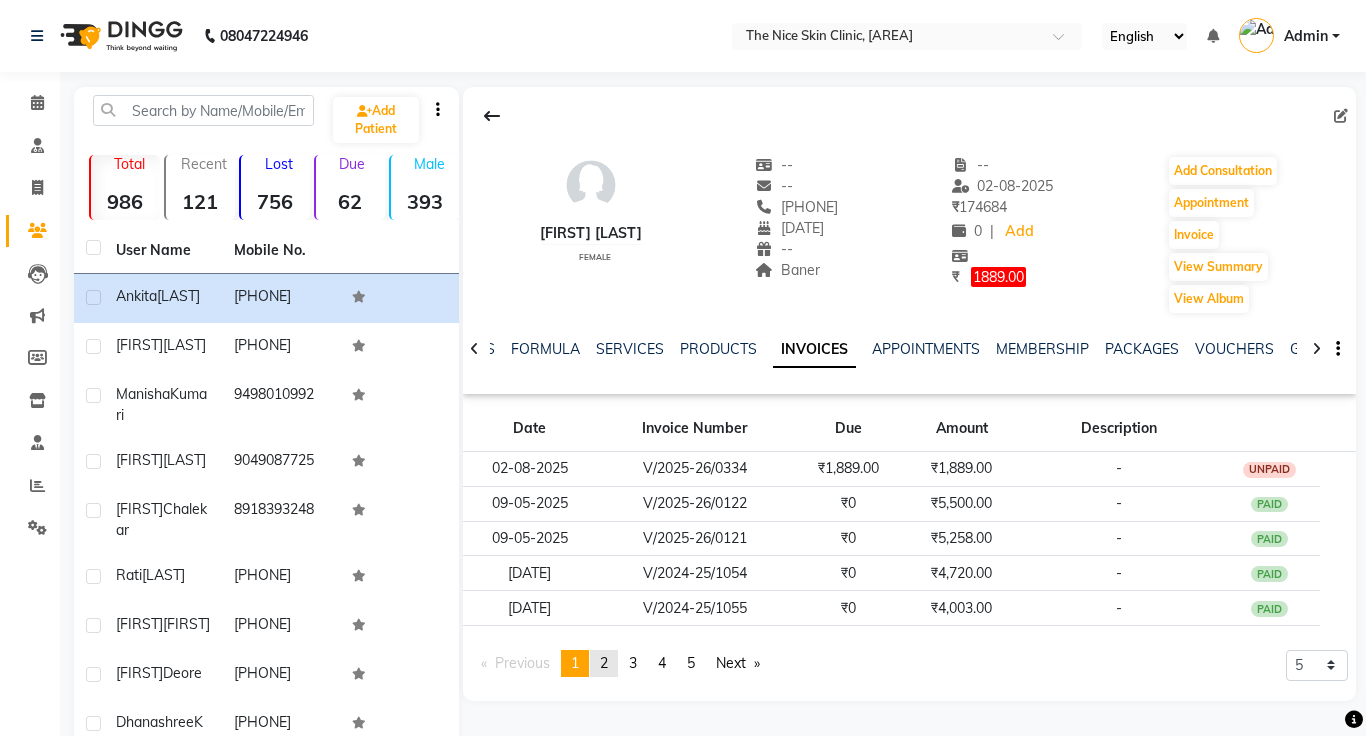click on "2" 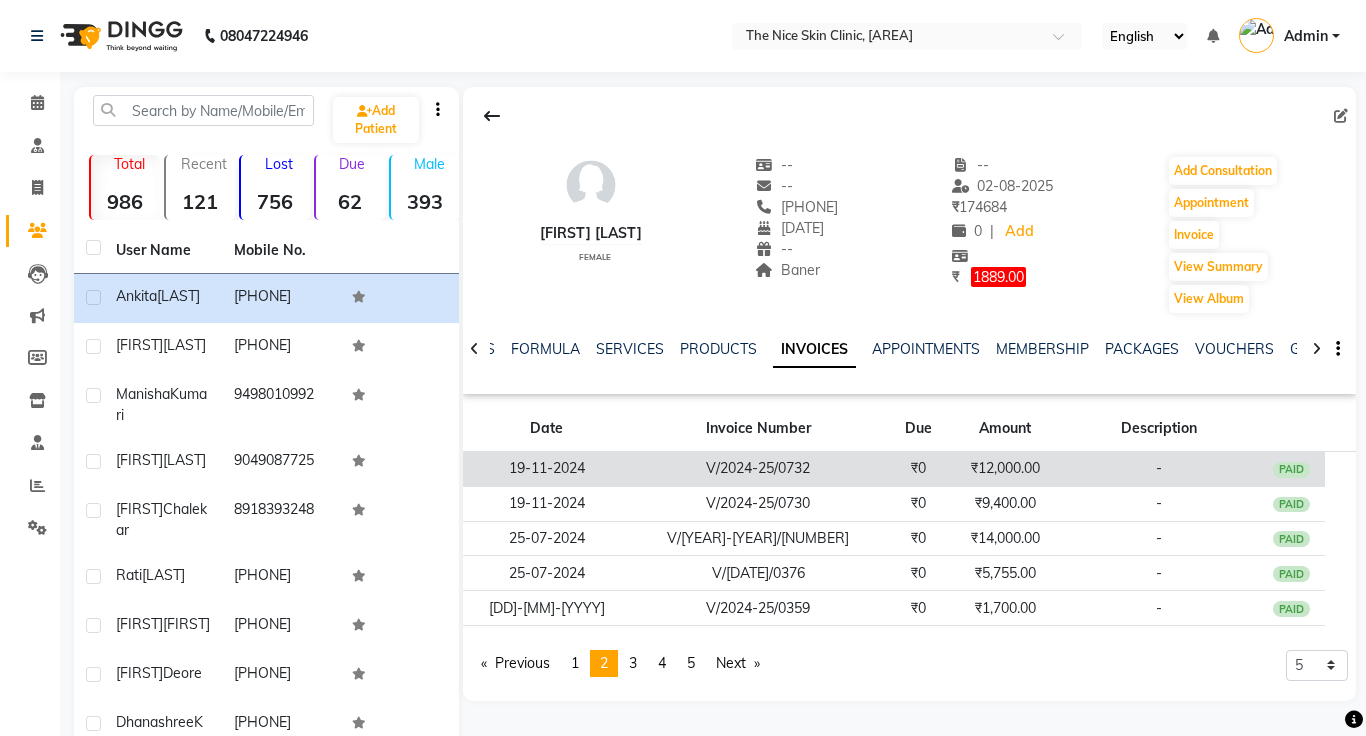 click on "V/2024-25/0732" 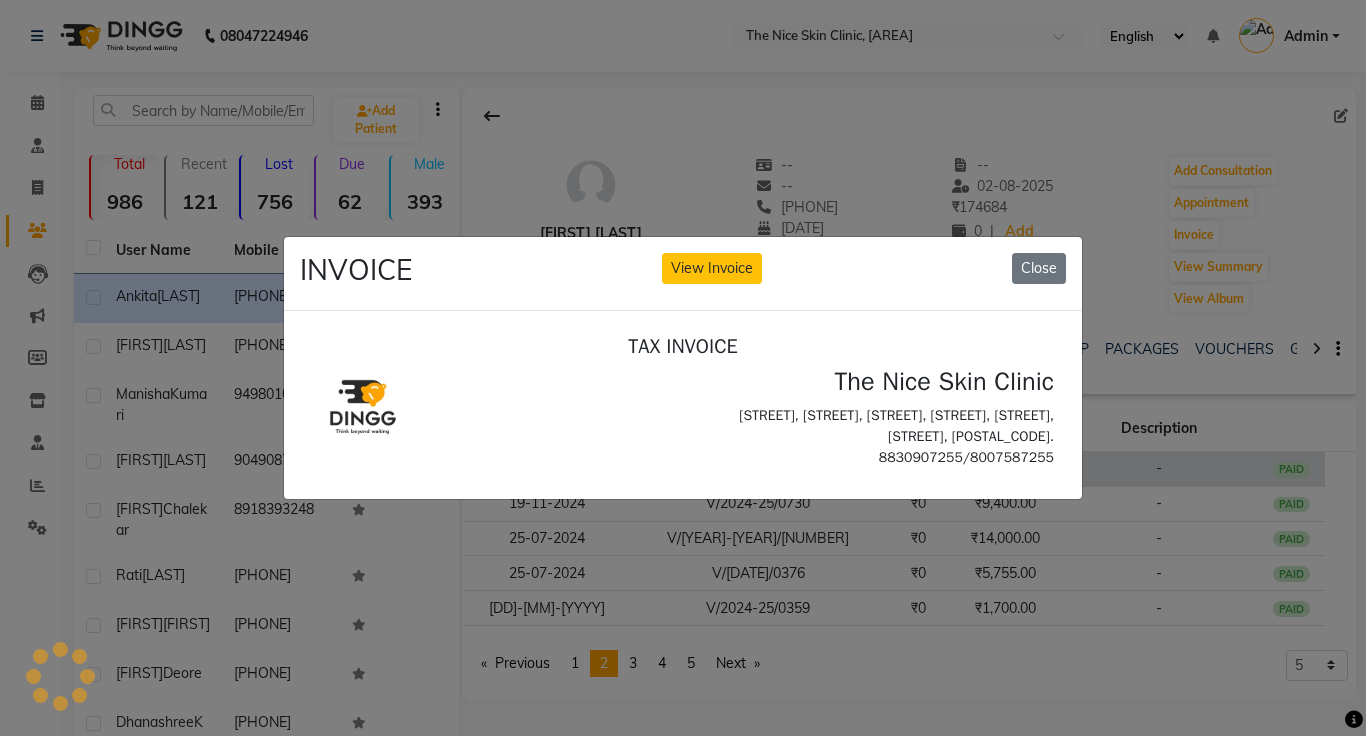 scroll, scrollTop: 0, scrollLeft: 0, axis: both 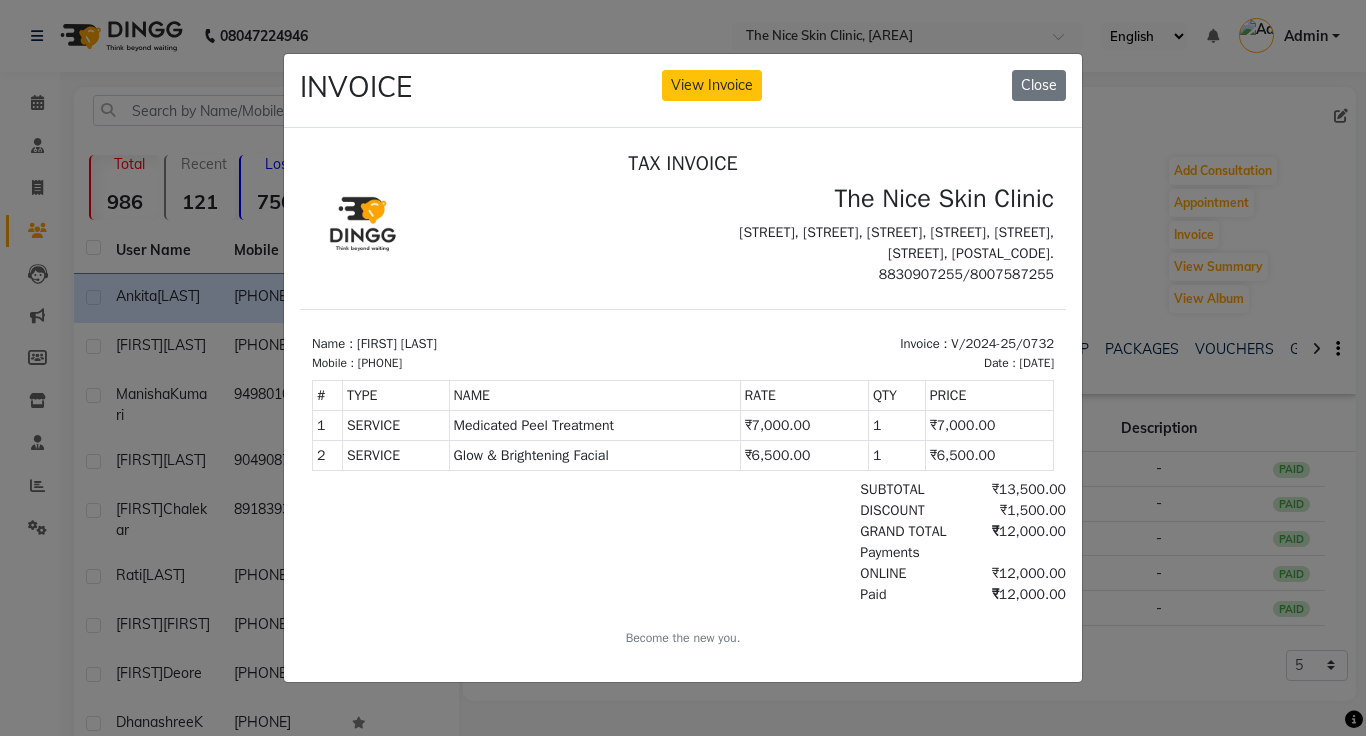 type 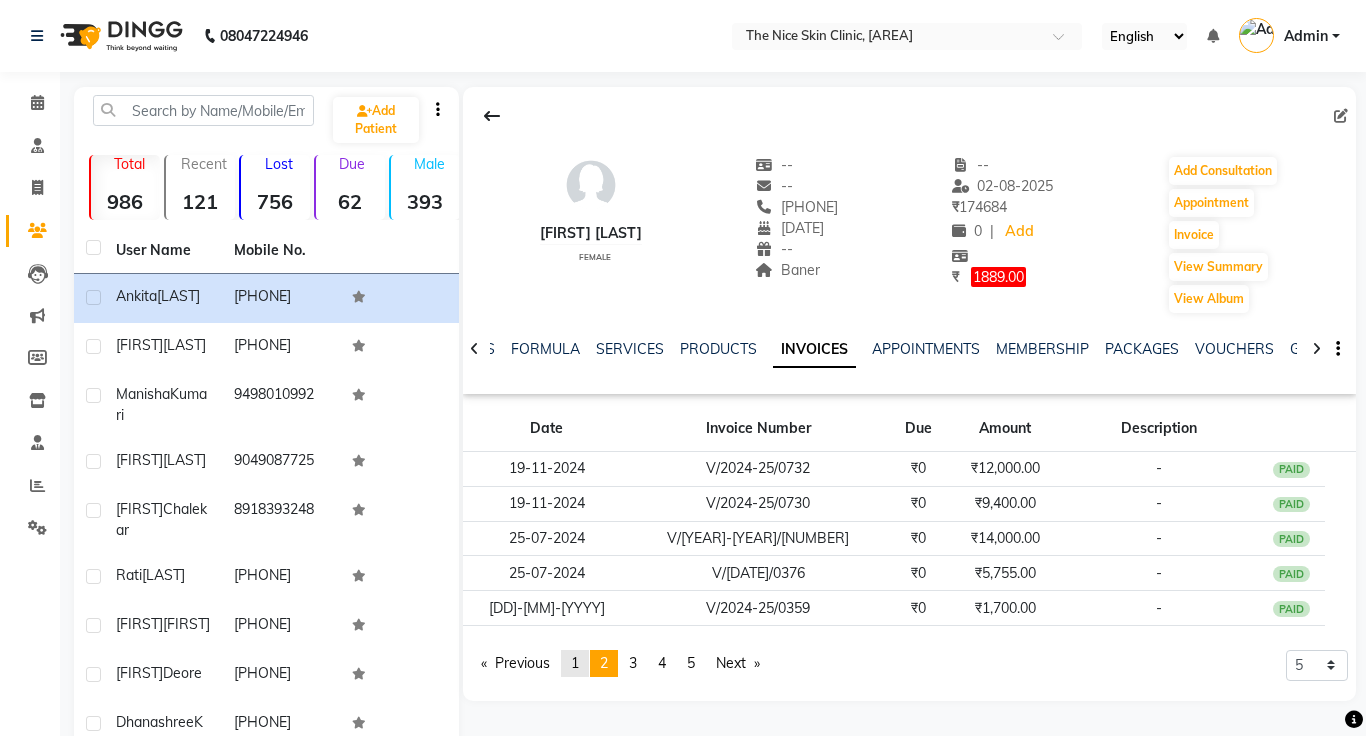 click on "1" 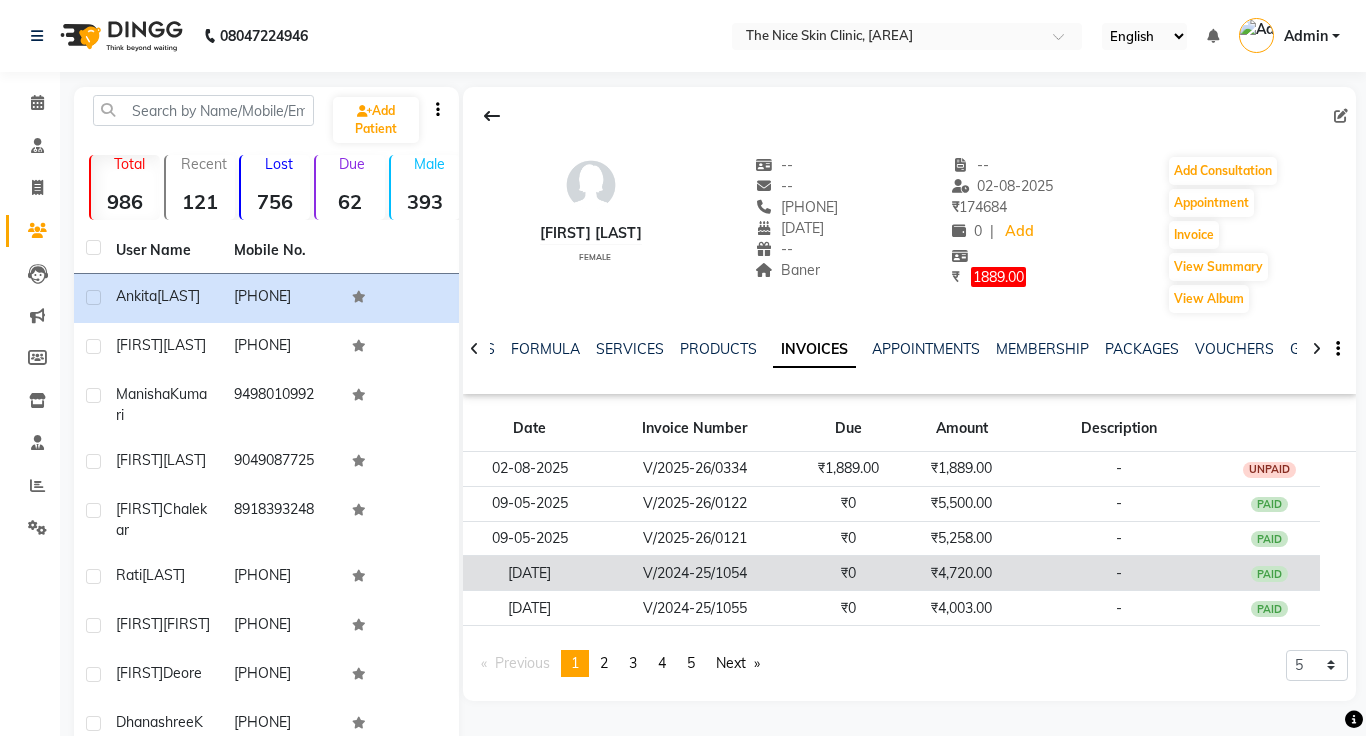 click on "₹4,720.00" 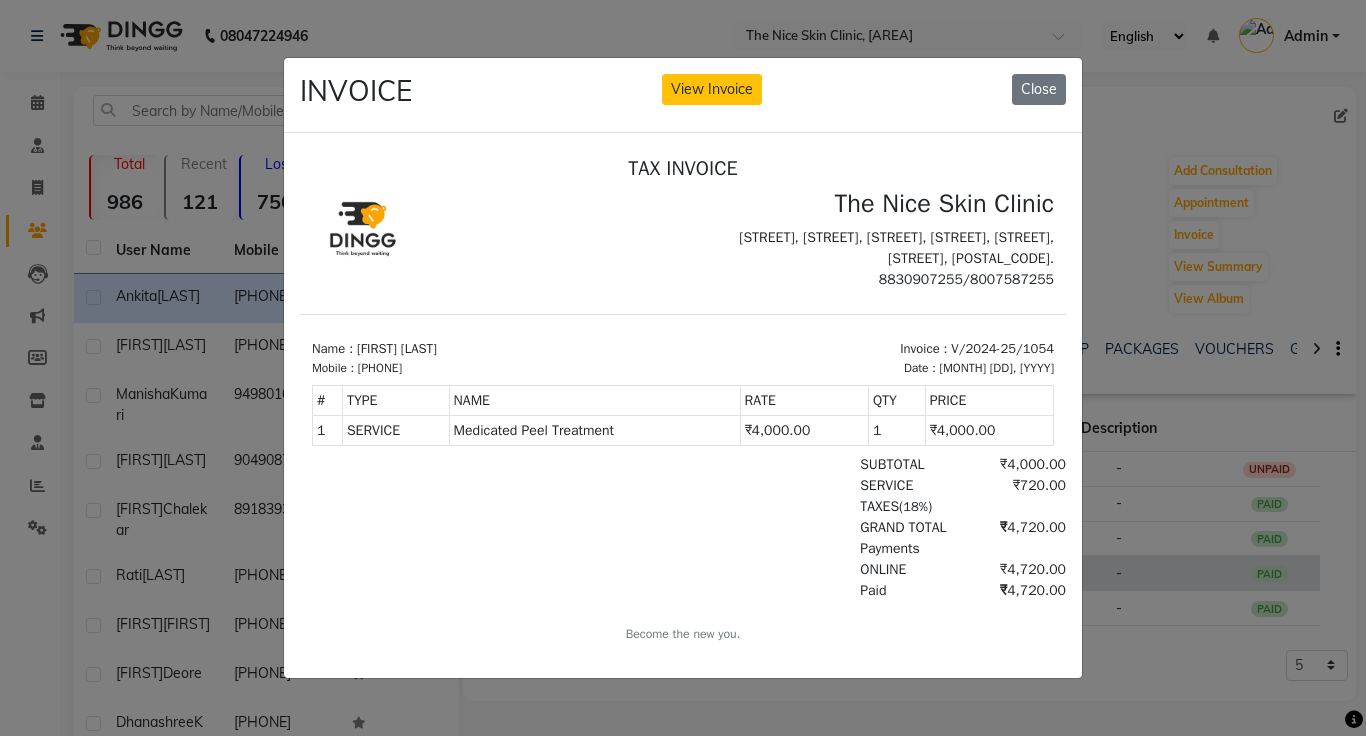 scroll, scrollTop: 0, scrollLeft: 0, axis: both 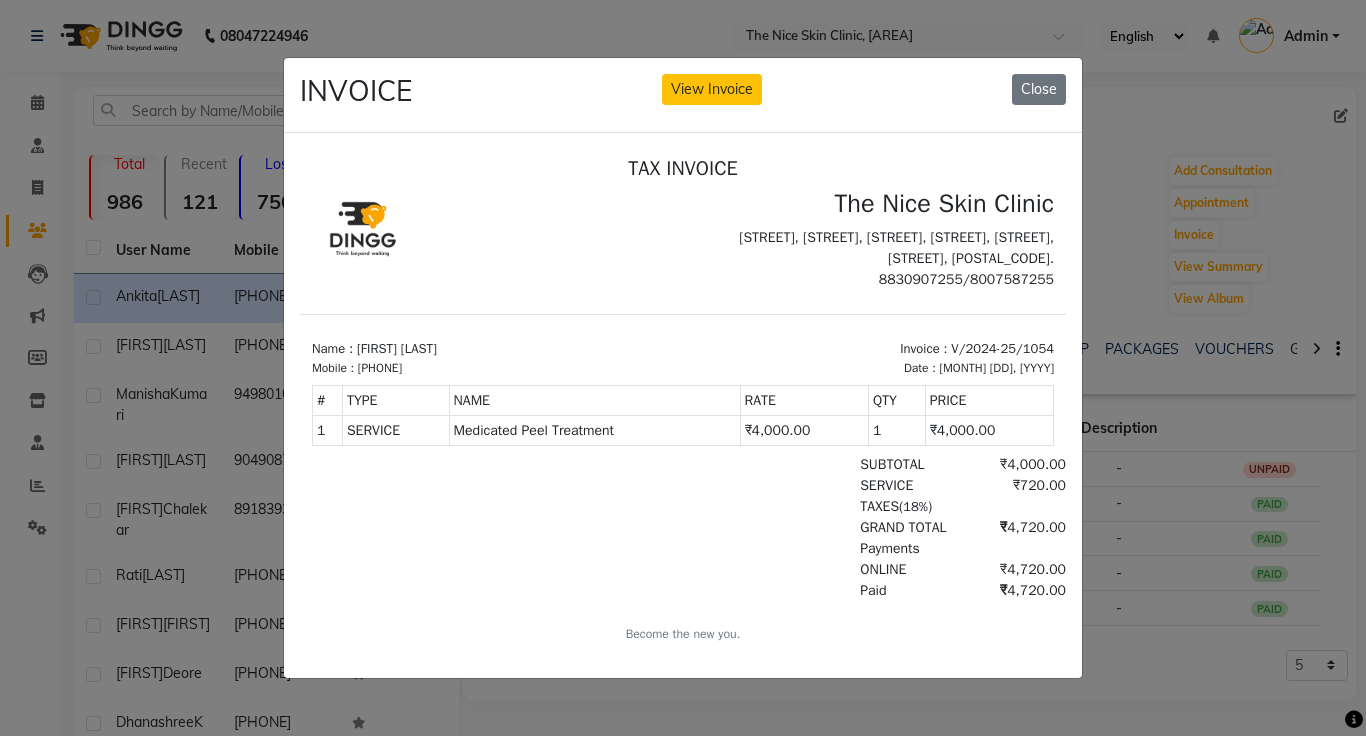 click on "INVOICE View Invoice Close" 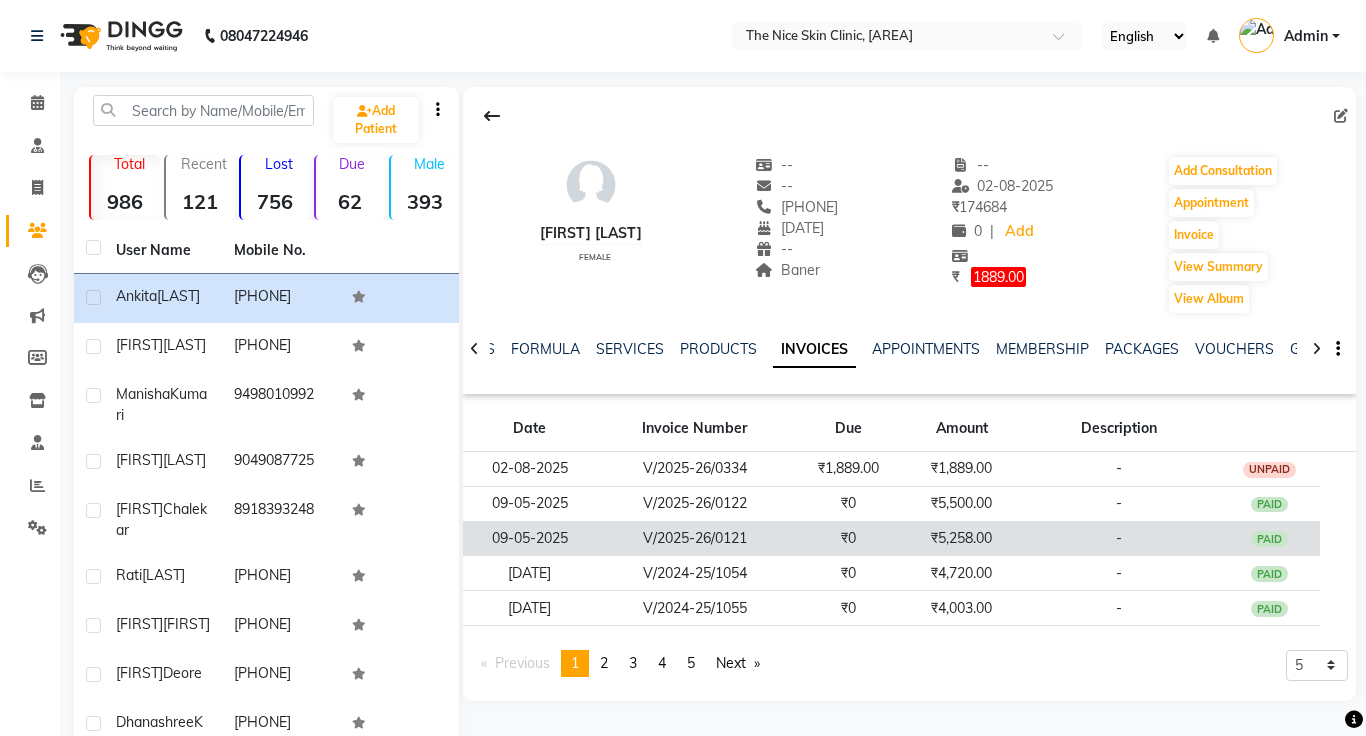 click on "₹5,258.00" 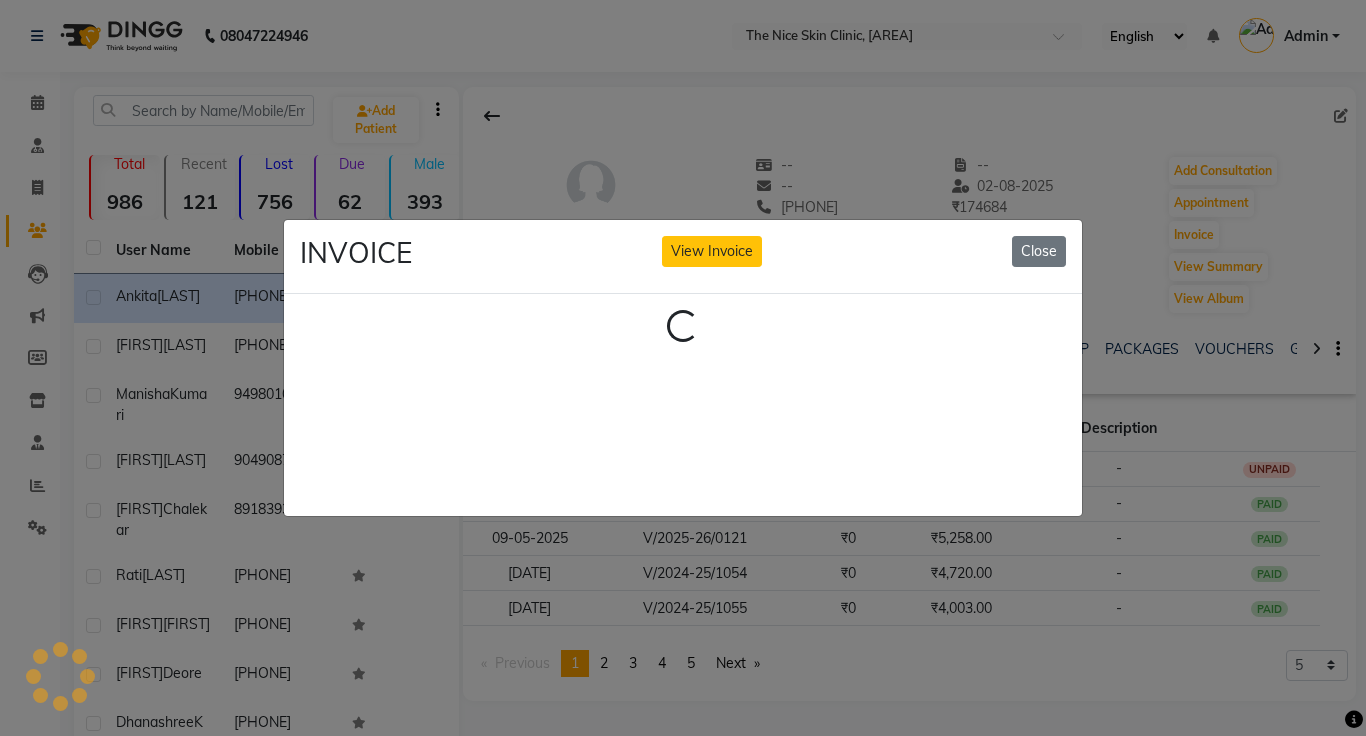 click on "INVOICE View Invoice Close Loading..." 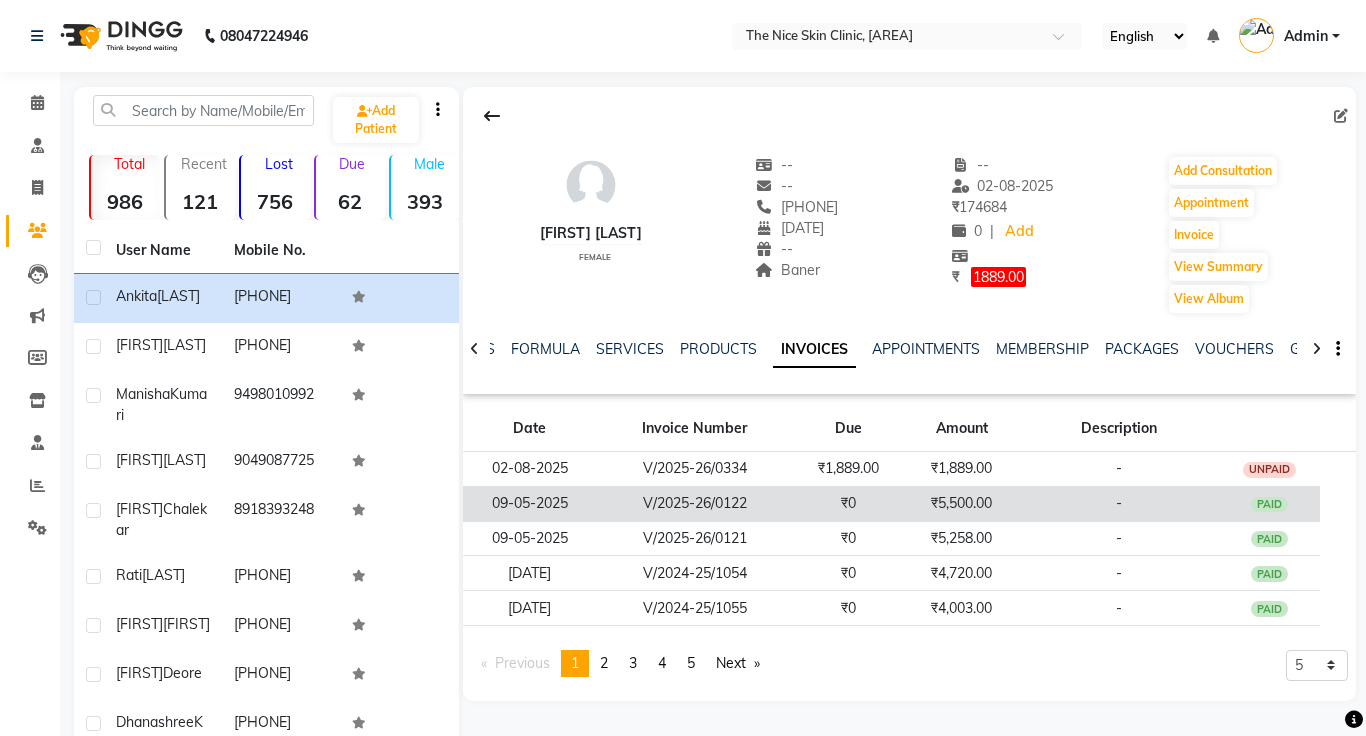 click on "₹5,500.00" 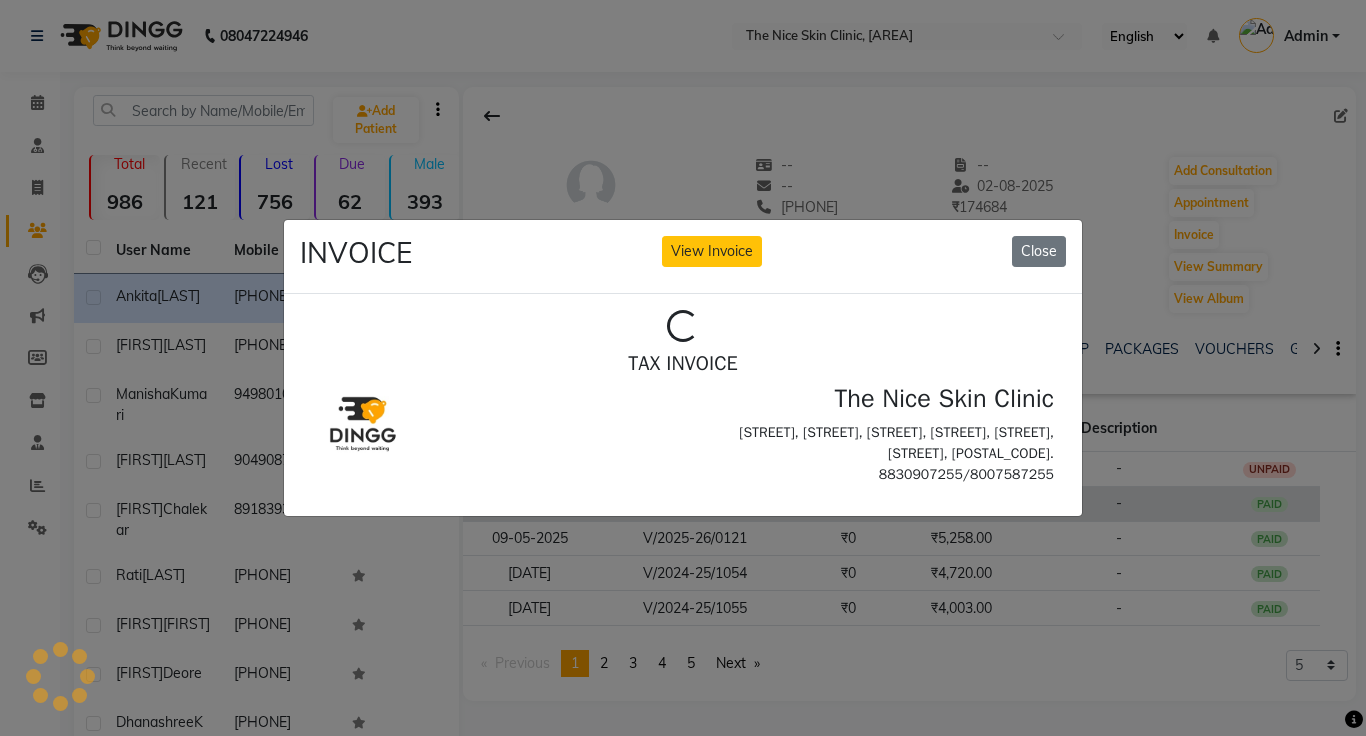 scroll, scrollTop: 0, scrollLeft: 0, axis: both 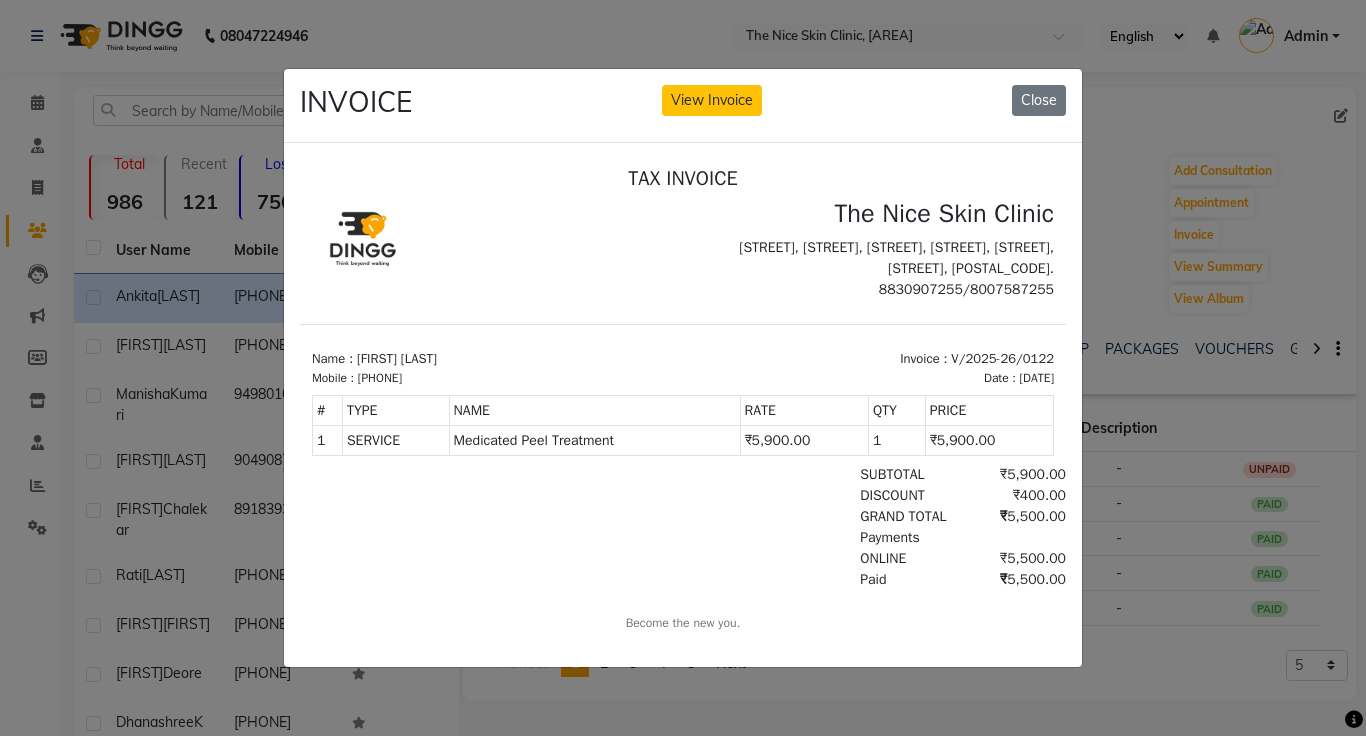 click on "INVOICE View Invoice Close" 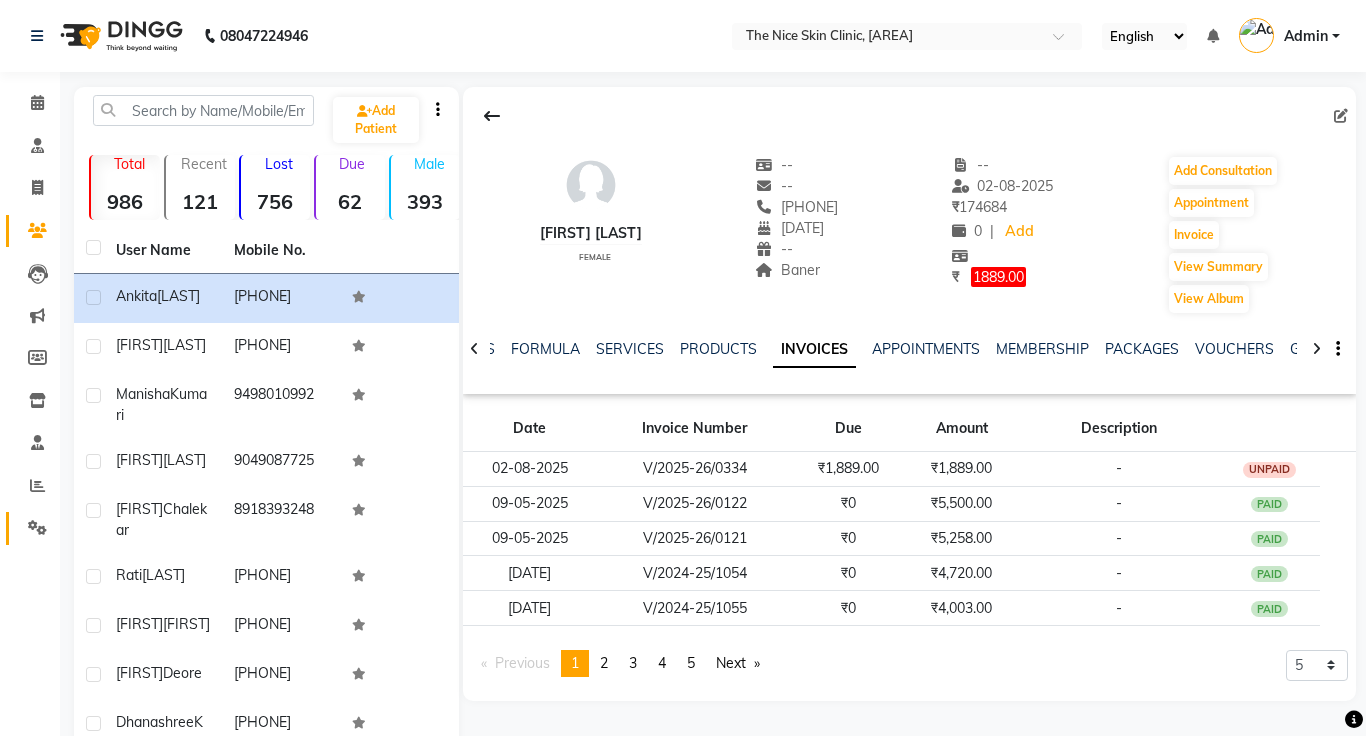 click on "Settings" 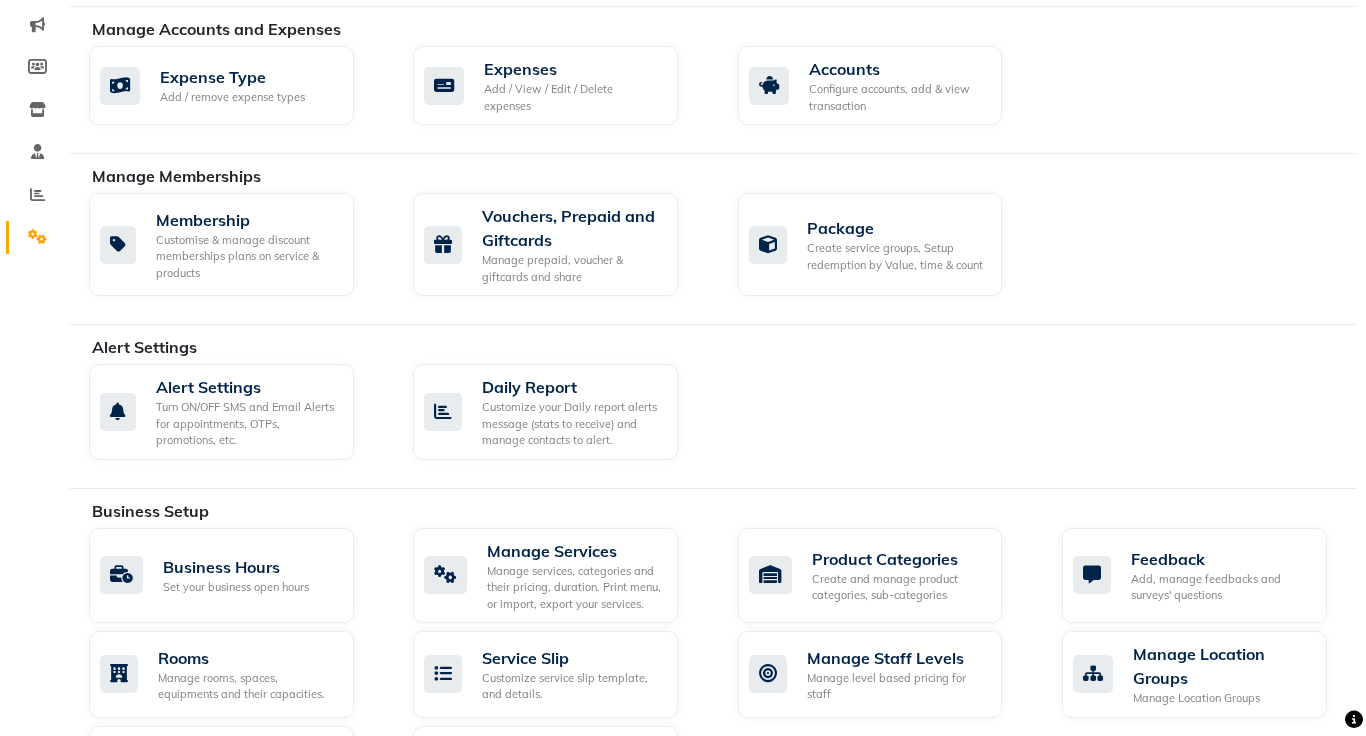 scroll, scrollTop: 292, scrollLeft: 0, axis: vertical 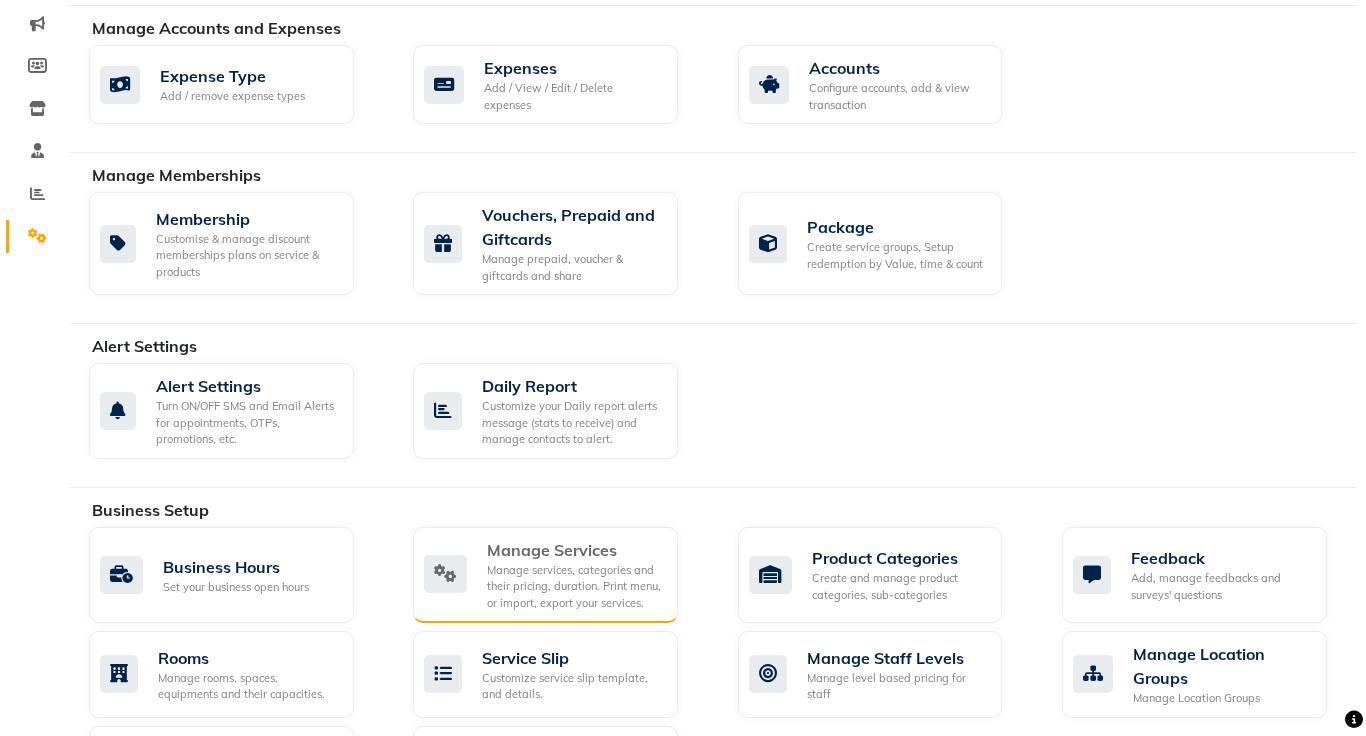 click on "Manage services, categories and their pricing, duration. Print menu, or import, export your services." 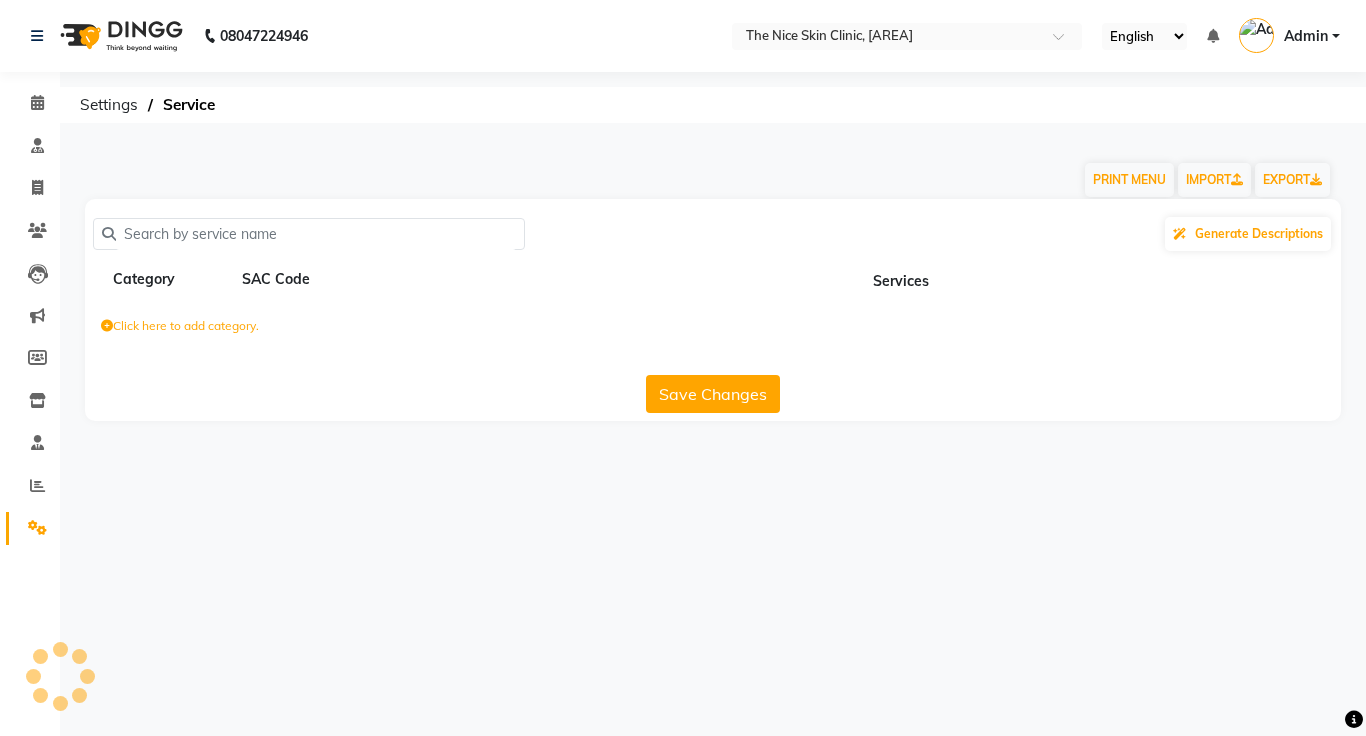 scroll, scrollTop: 0, scrollLeft: 0, axis: both 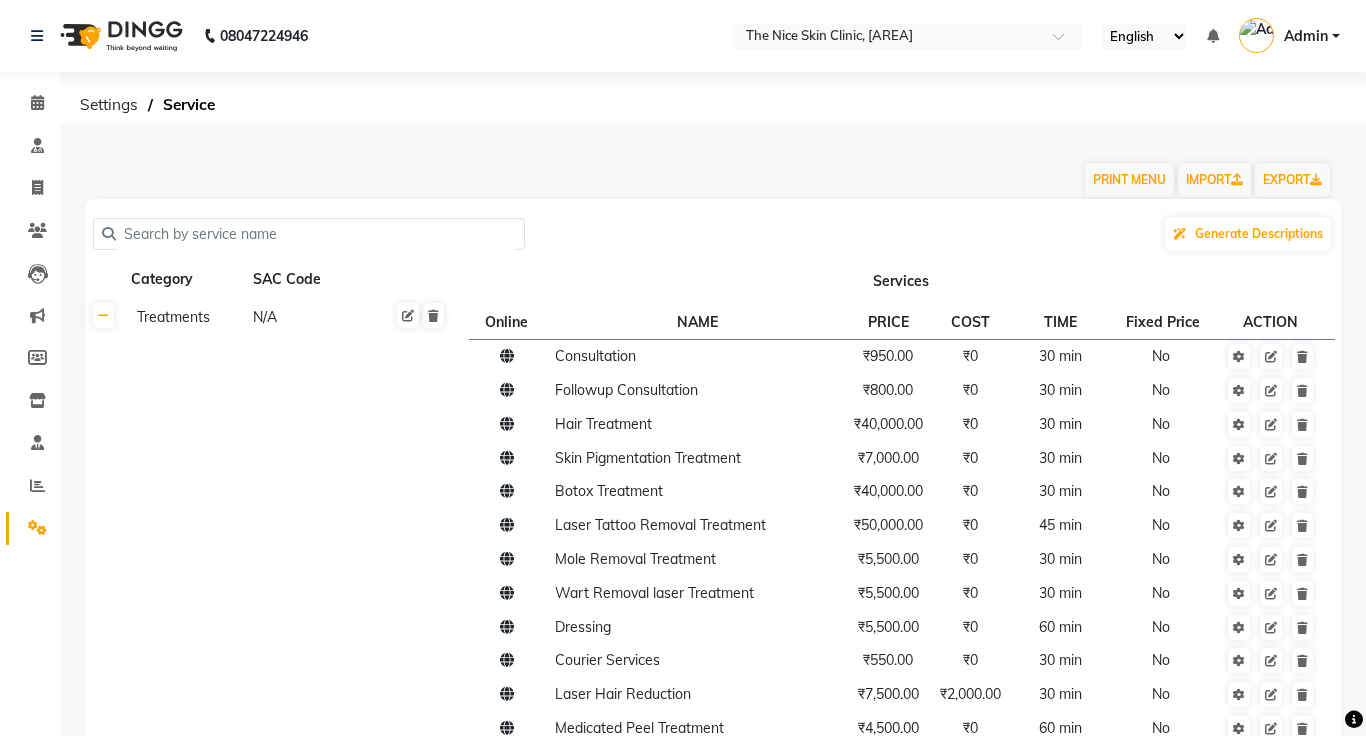 click 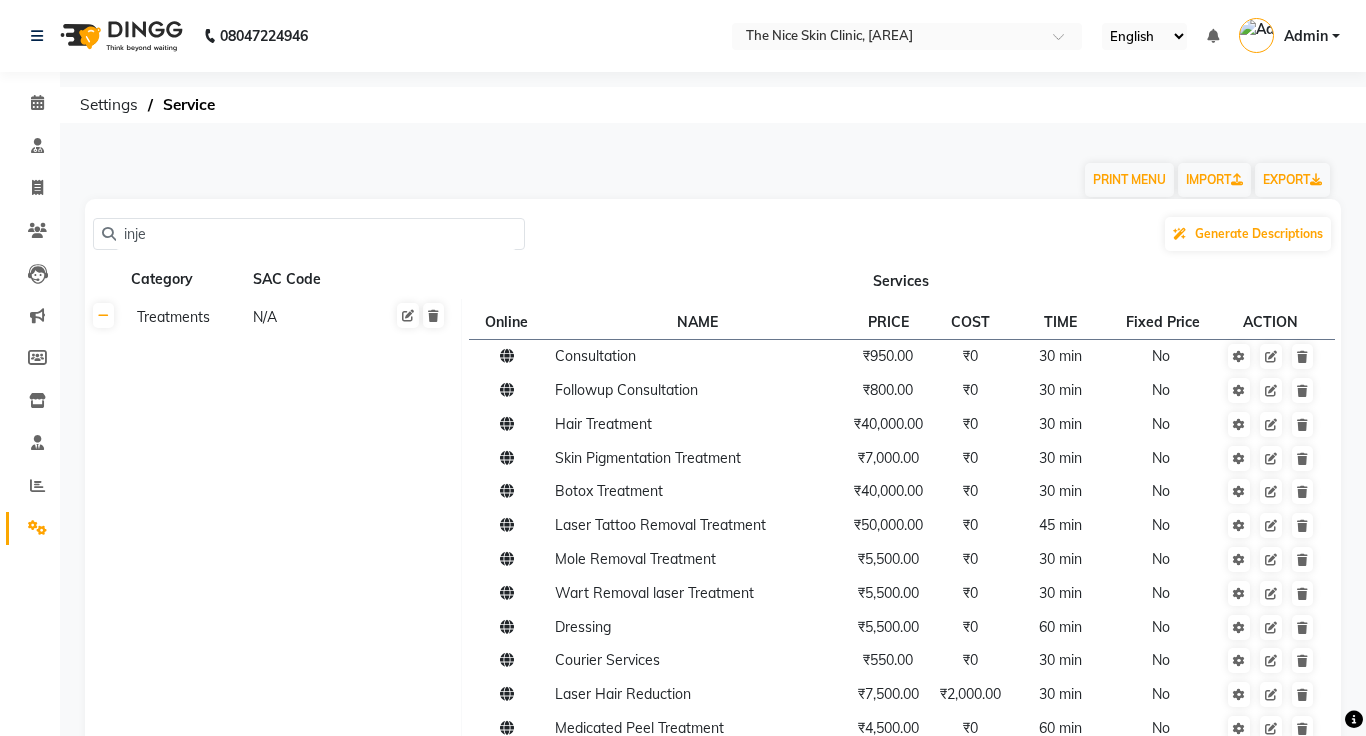type on "injec" 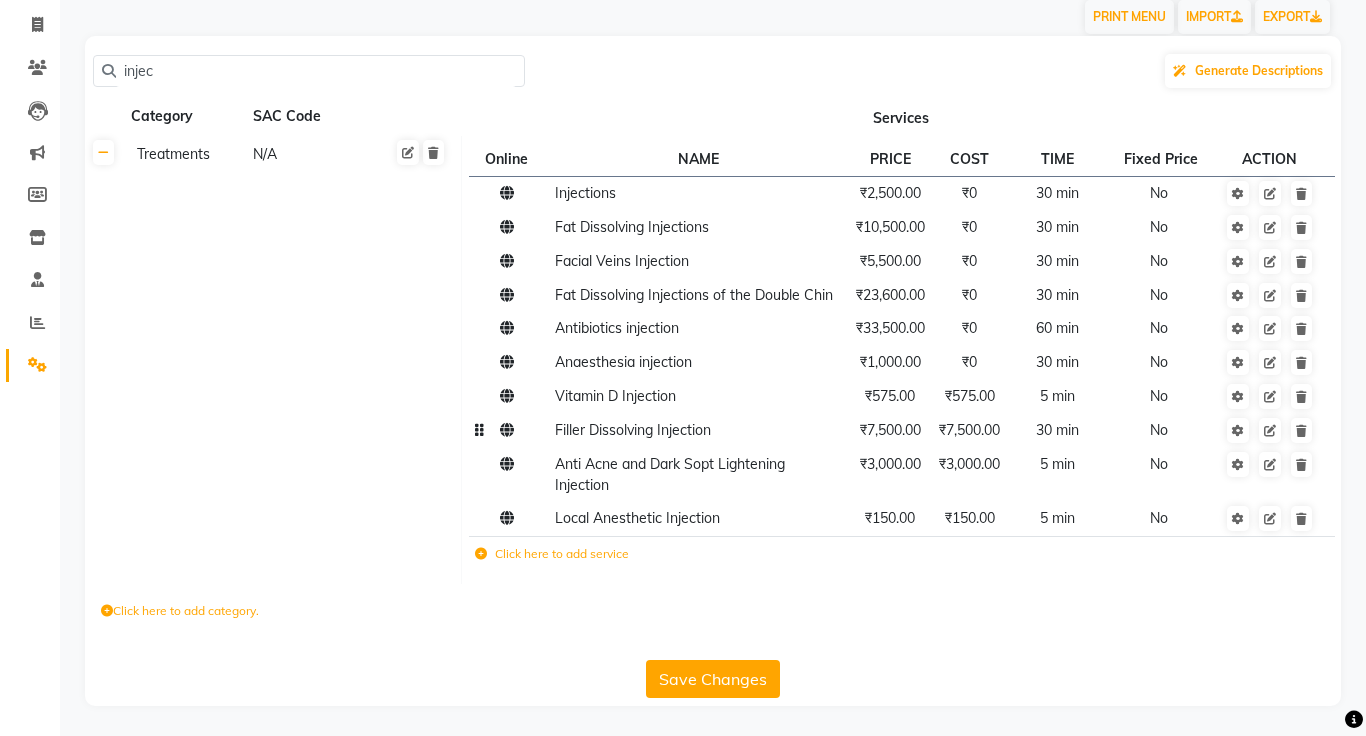scroll, scrollTop: 0, scrollLeft: 0, axis: both 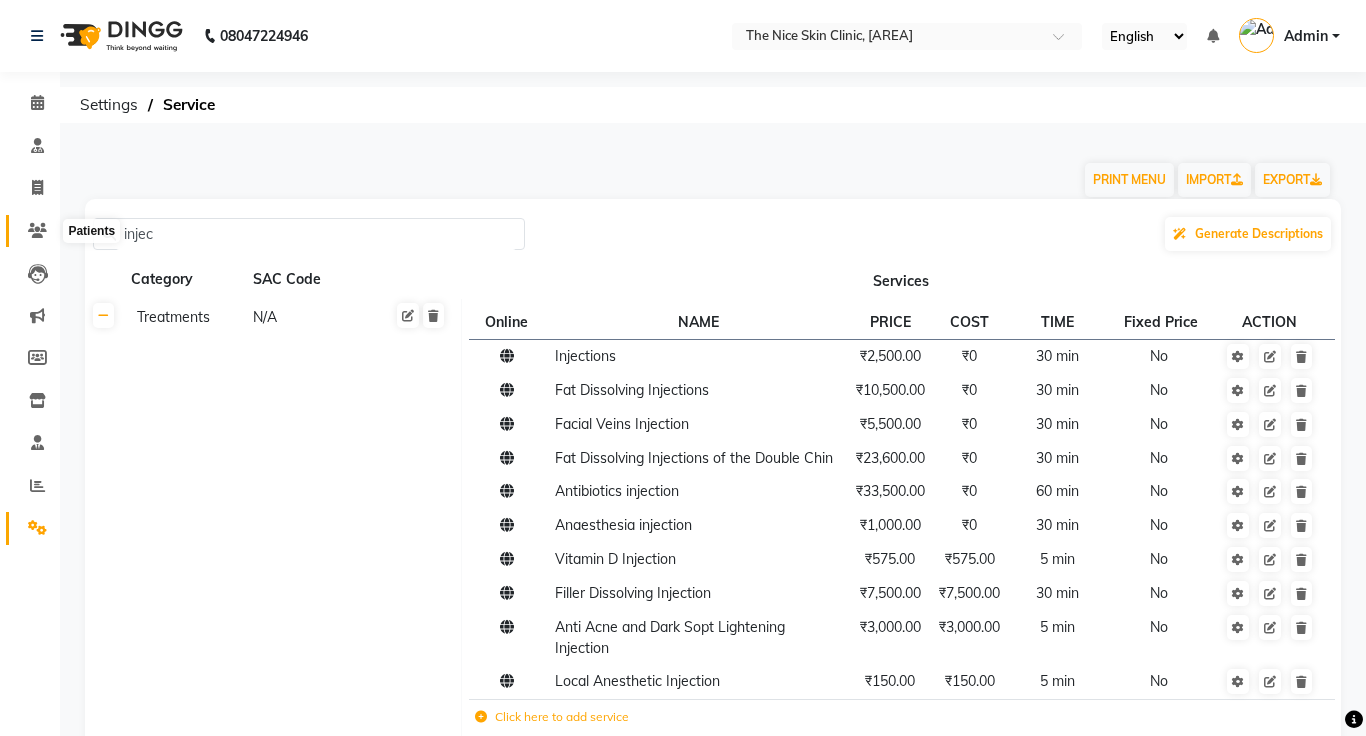 click 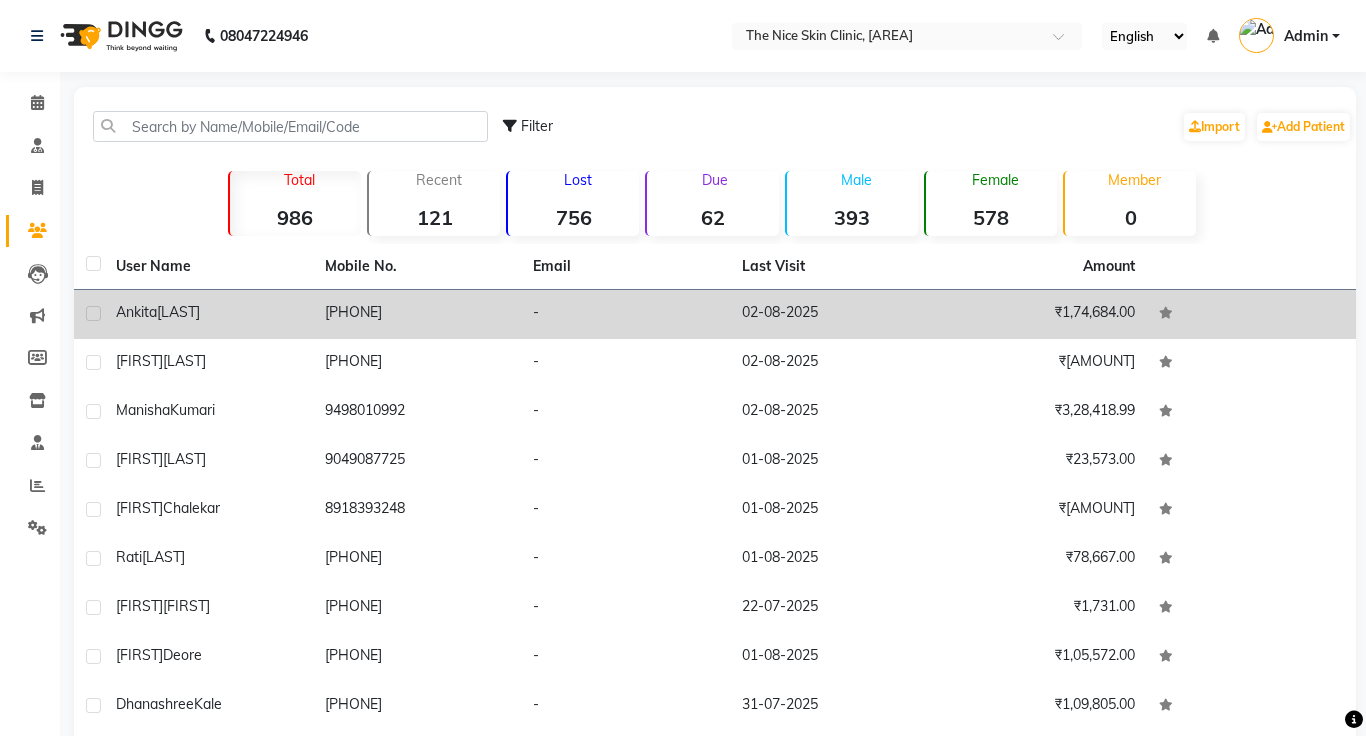click on "[FIRST] [LAST]" 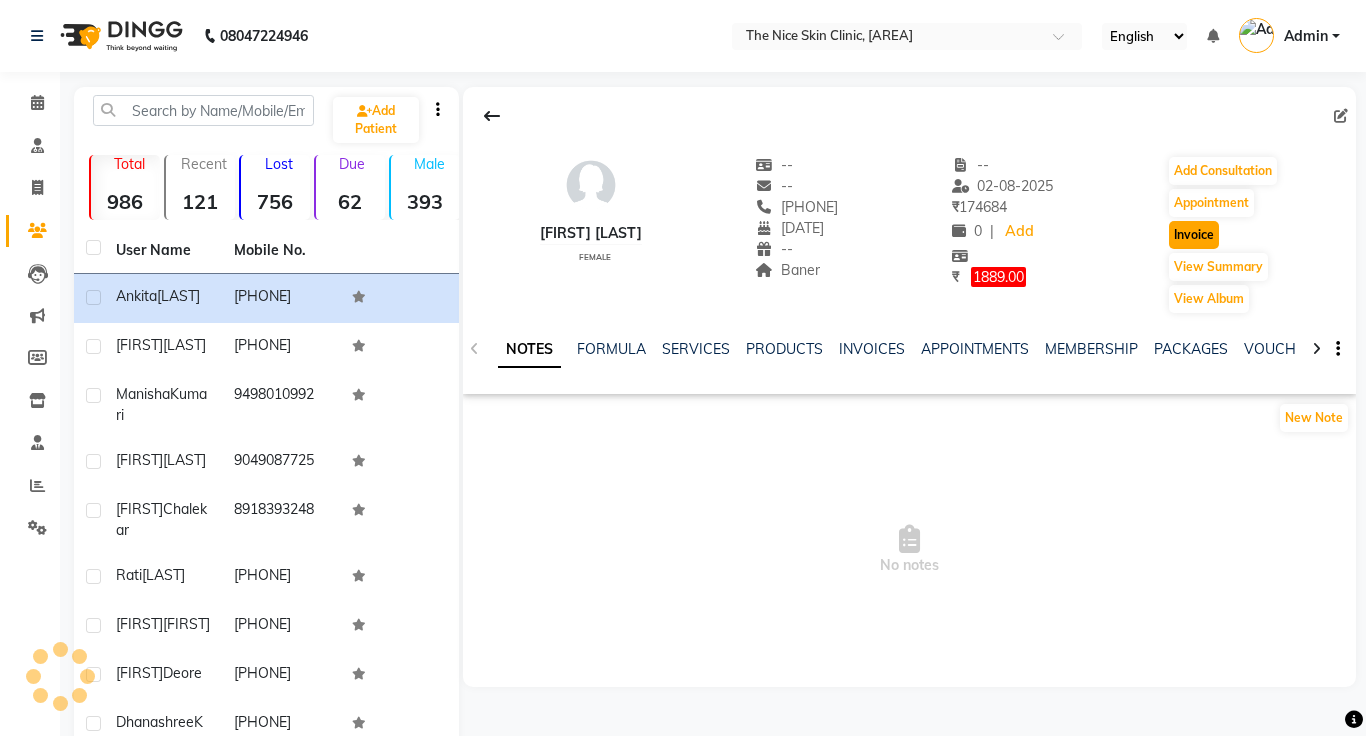 click on "Invoice" 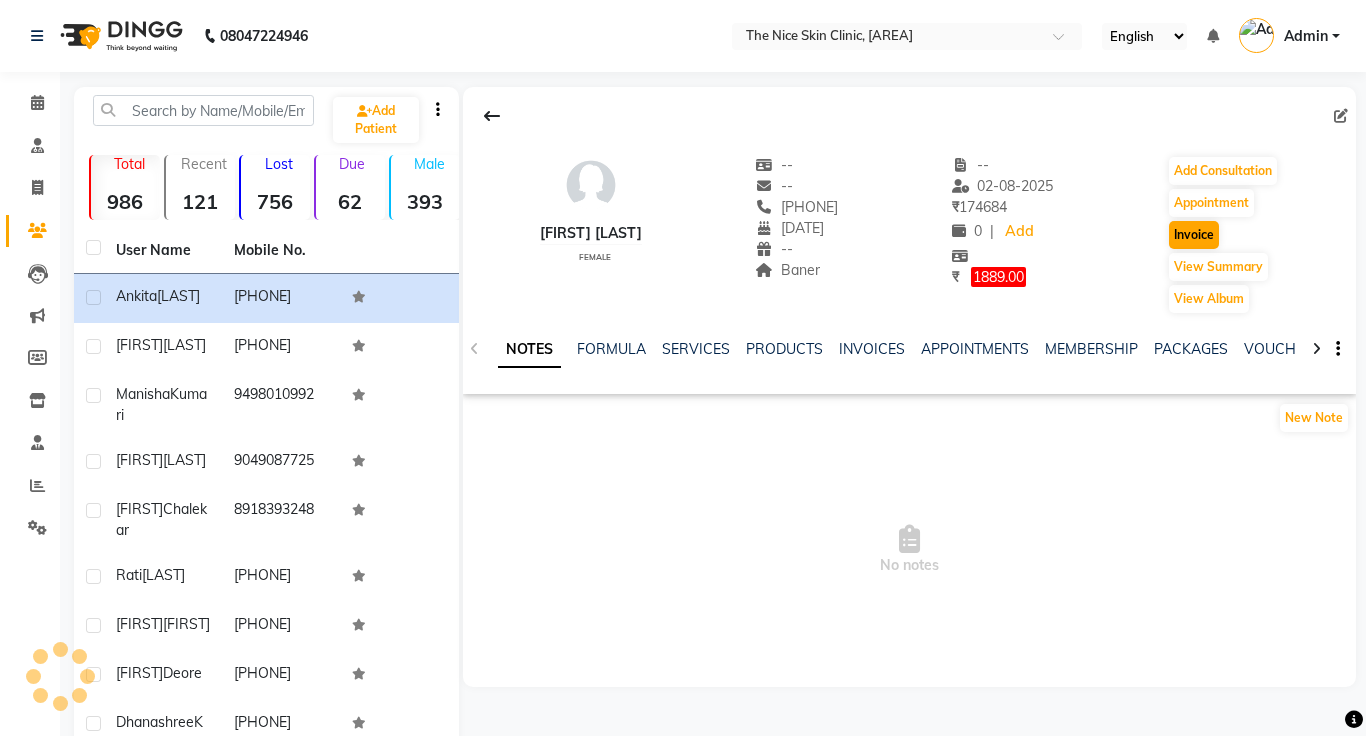 select on "service" 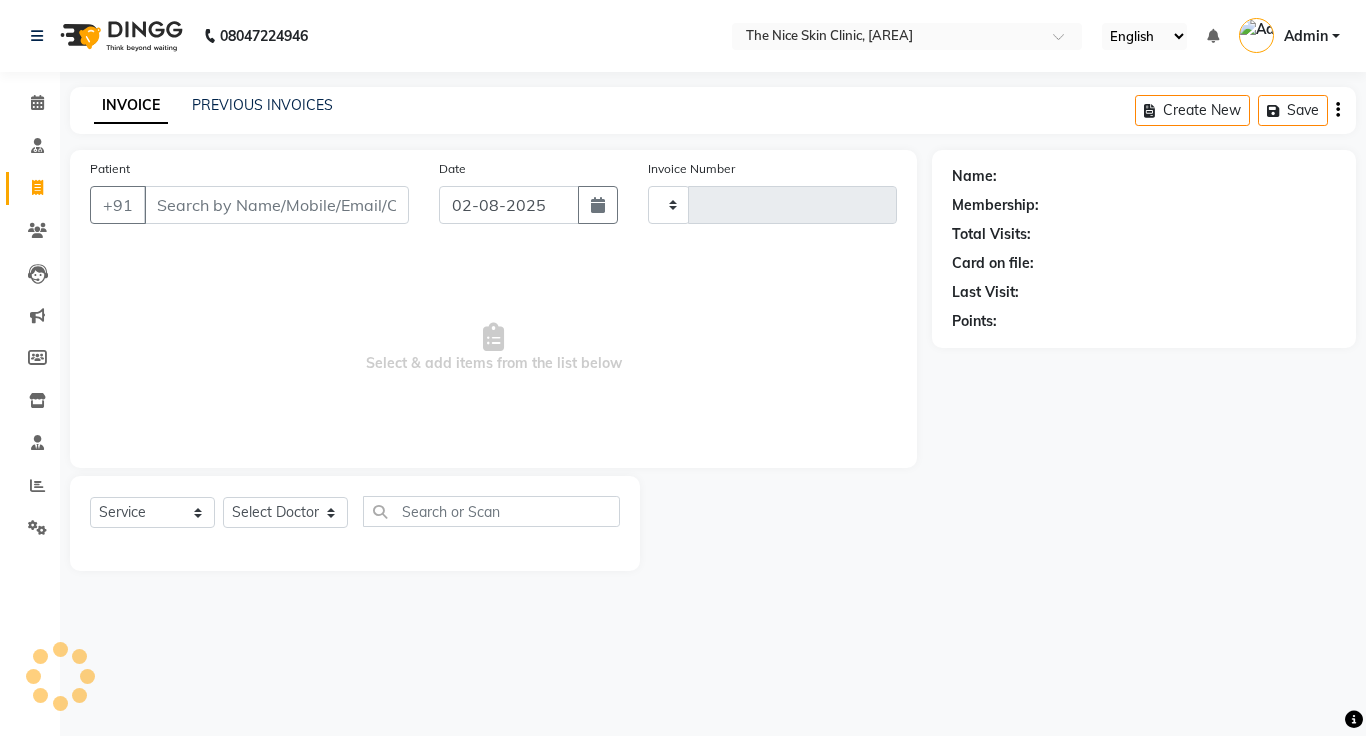 type on "0335" 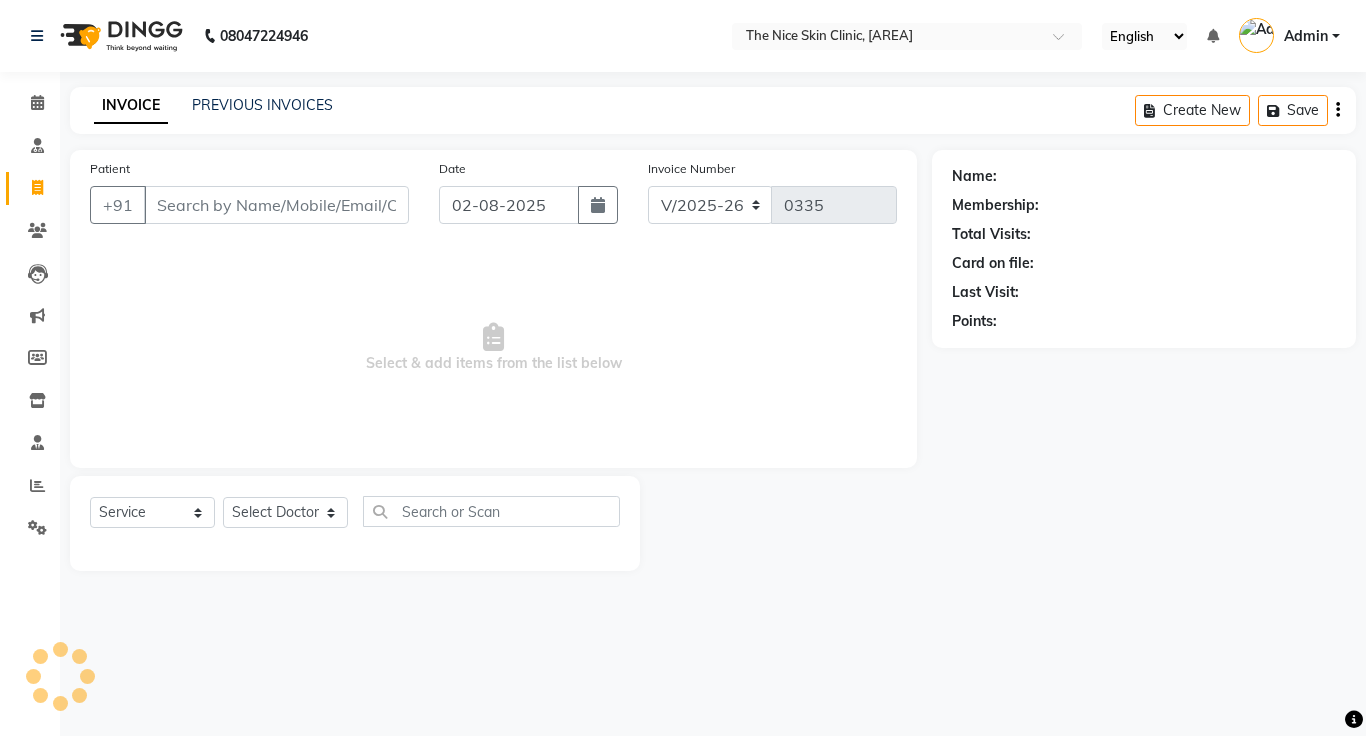 type on "[PHONE]" 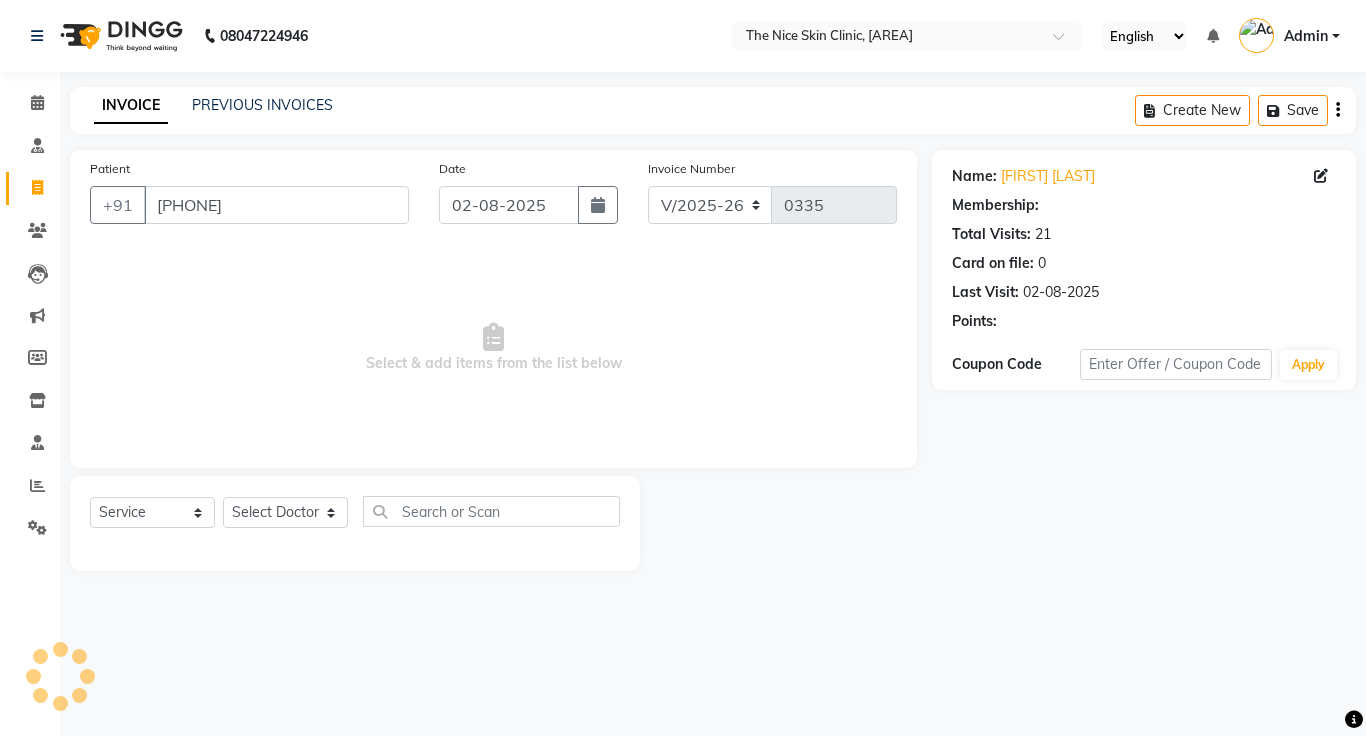 click 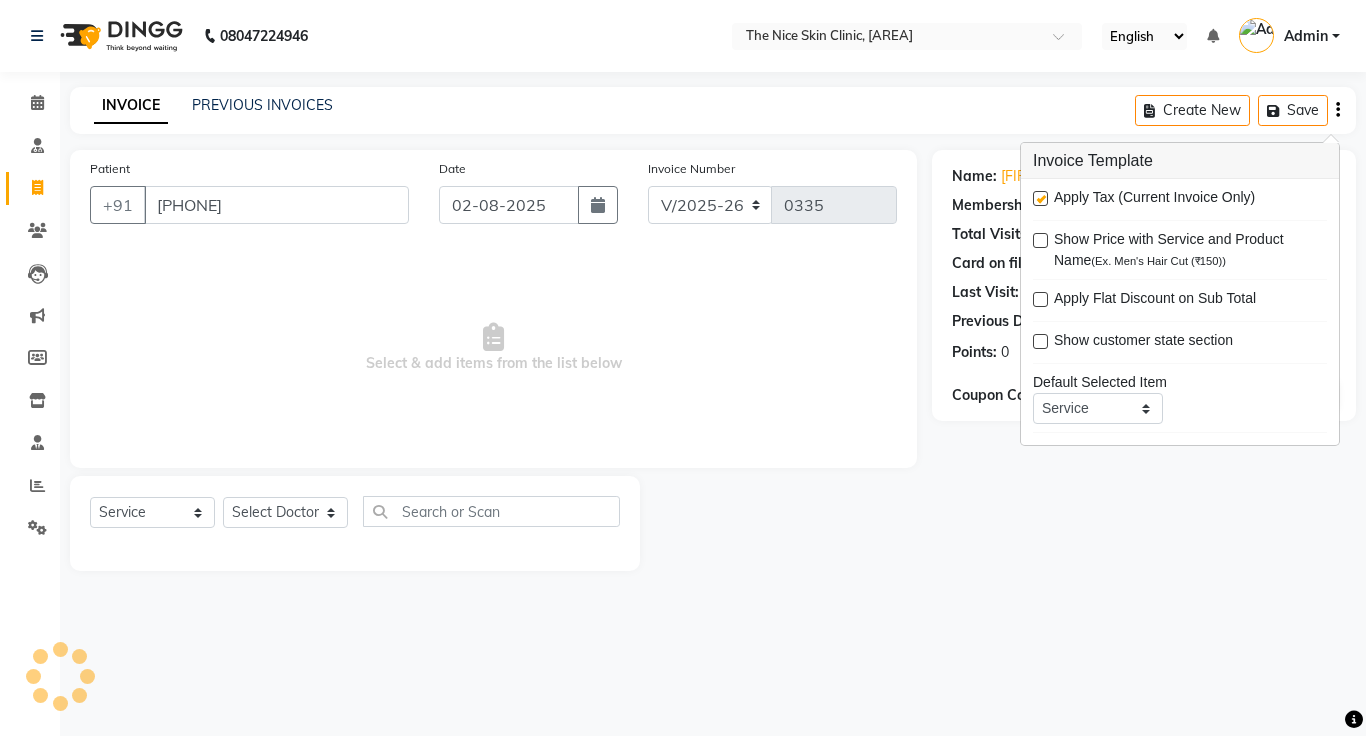 click at bounding box center (1040, 198) 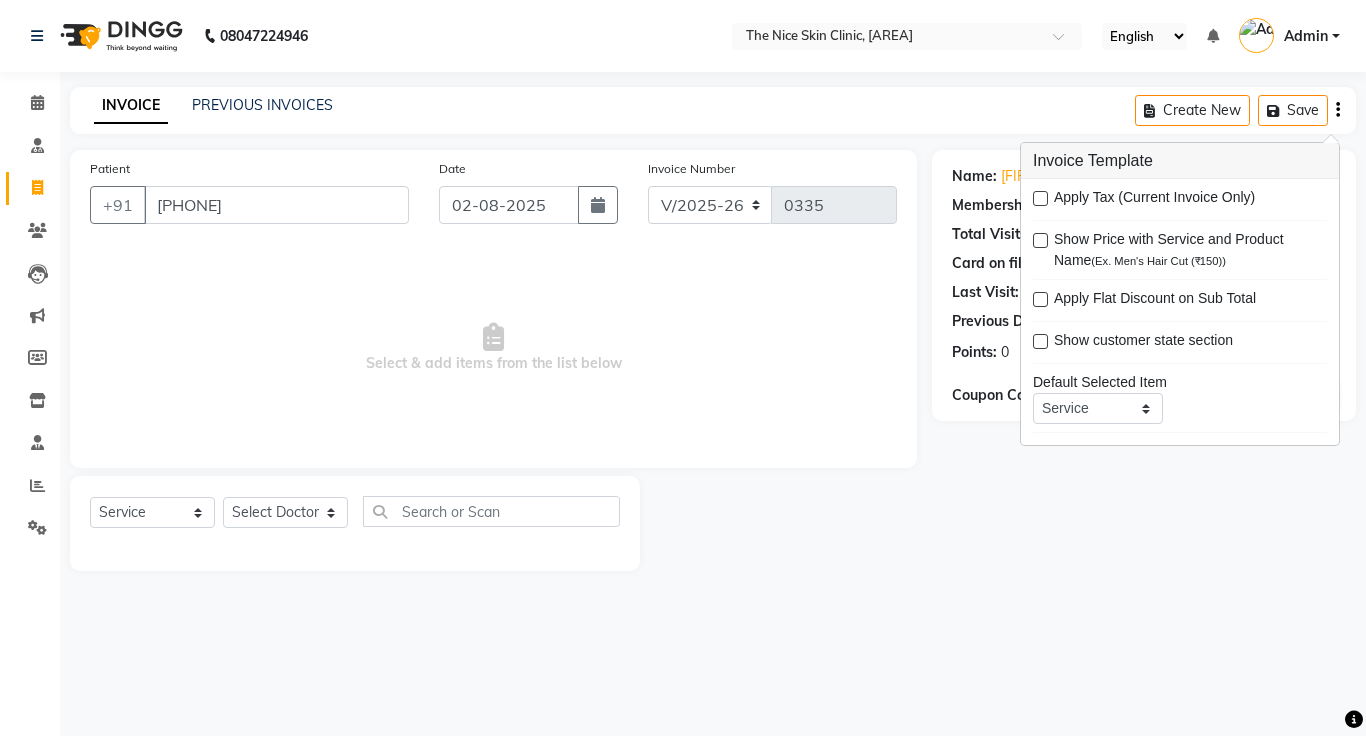 click on "INVOICE PREVIOUS INVOICES Create New   Save" 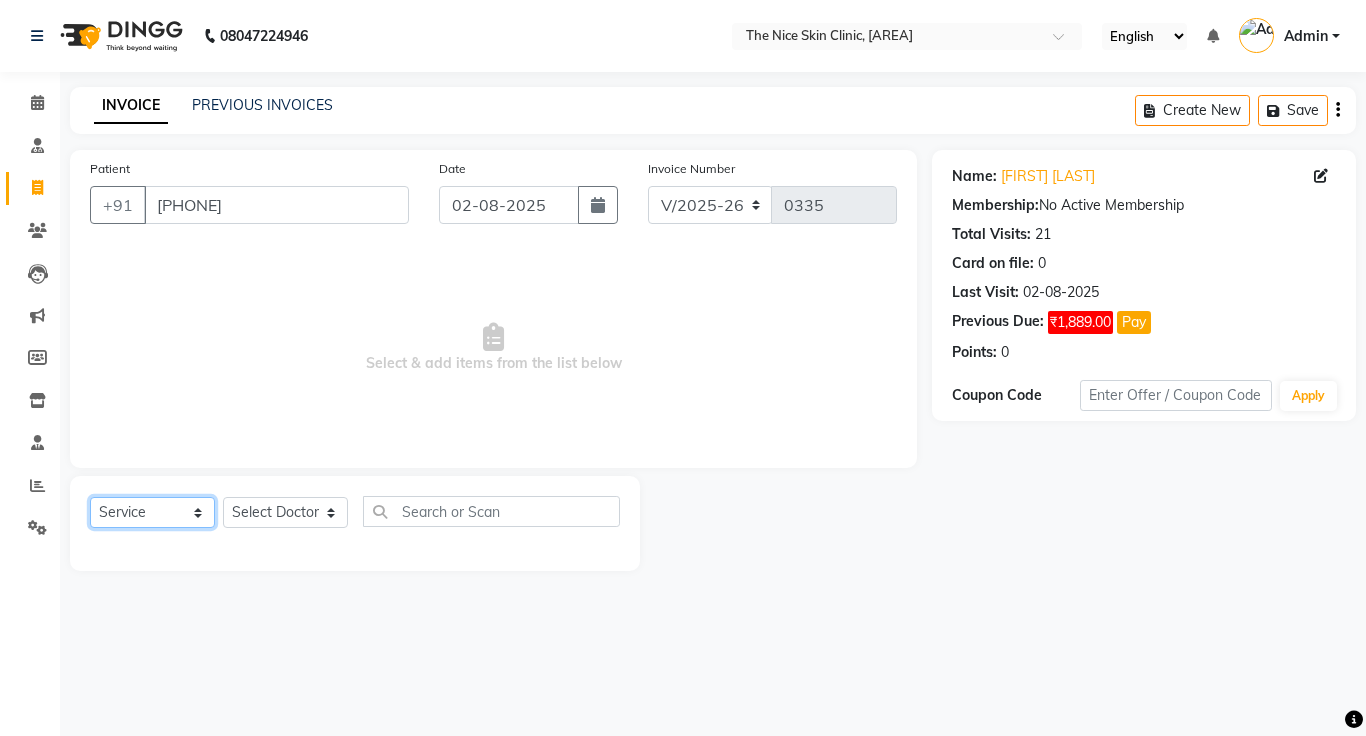 click on "Select  Service  Product  Membership  Package Voucher Prepaid Gift Card" 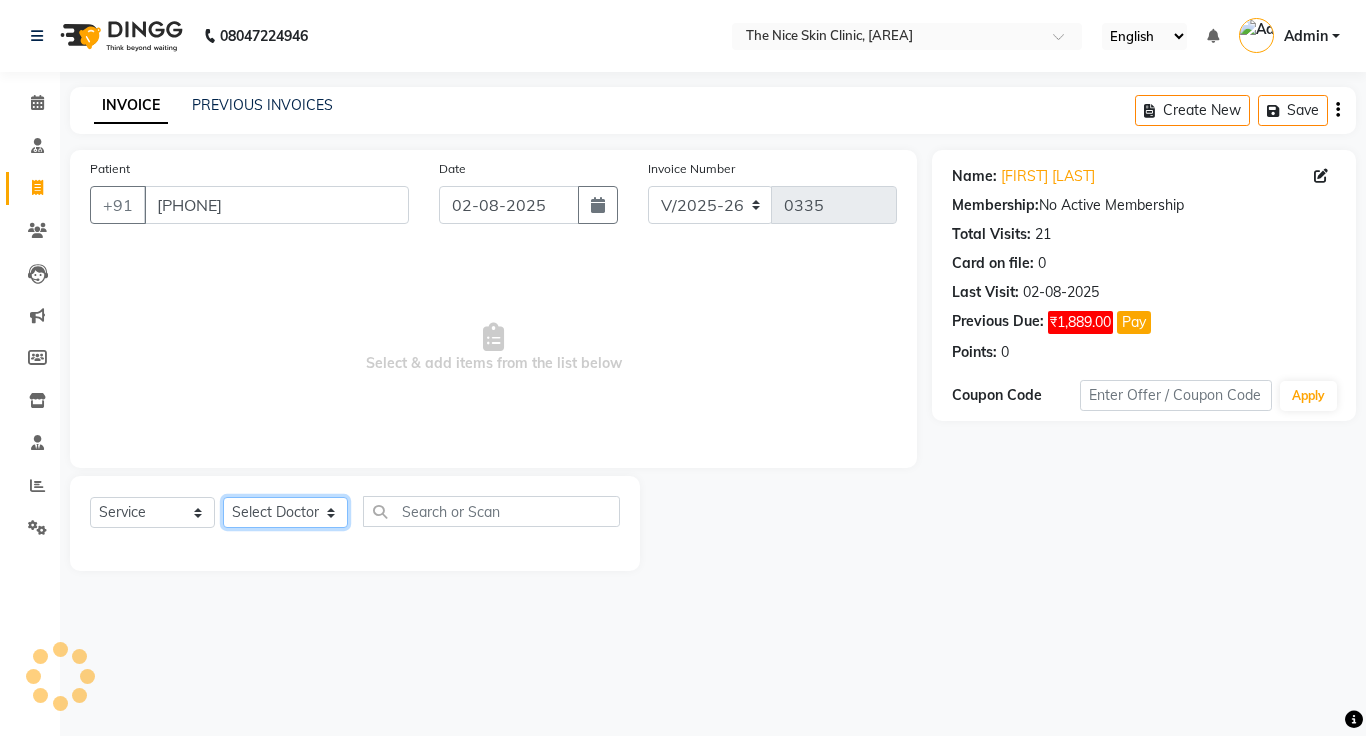 click on "Select Doctor [FIRST] [LAST] DR. JOSEPH DR. RAYMUS [FIRST] [LAST] [LAST]" 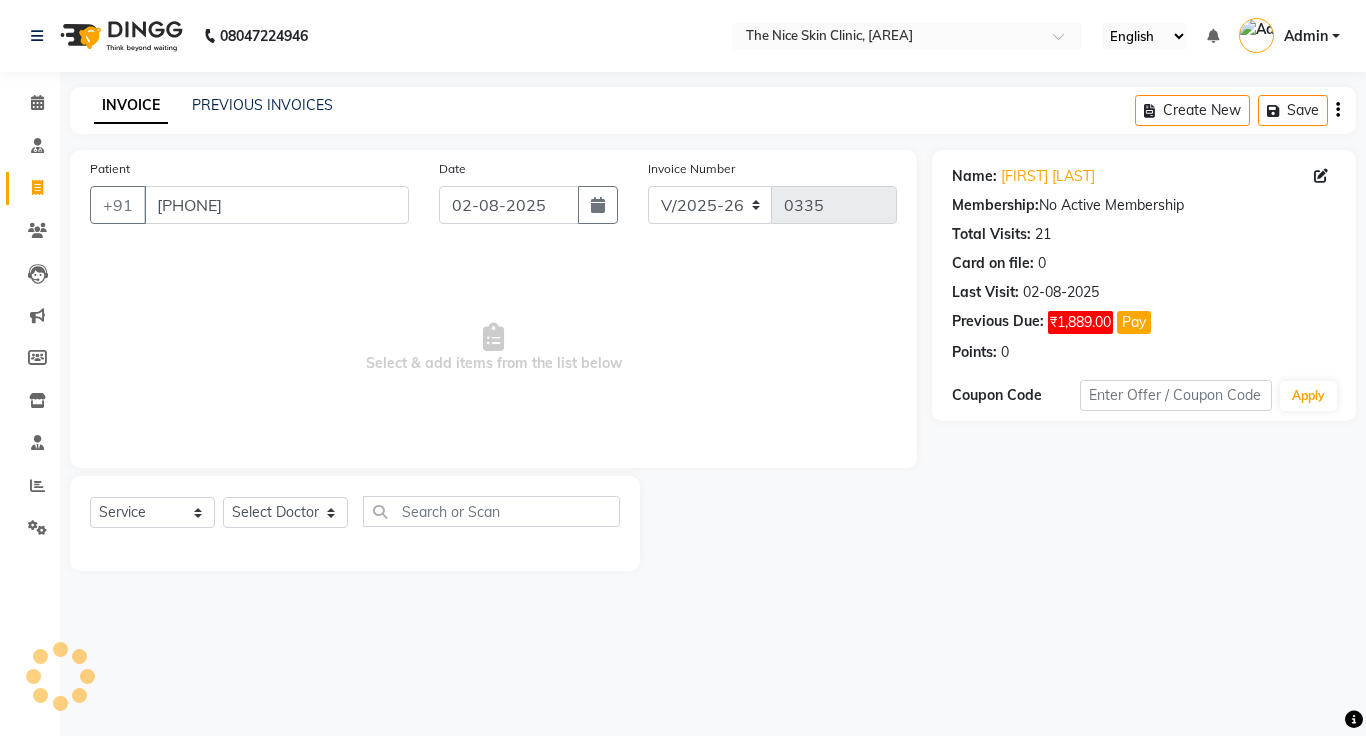 click on "Calendar  Consultation  Invoice  Patients  Leads   Marketing  Members  Inventory  Staff  Reports  Settings Completed InProgress Upcoming Dropped Tentative Check-In Confirm Bookings Generate Report Segments Page Builder INVOICE PREVIOUS INVOICES Create New   Save  Patient +91 [PHONE] Date [DD]-[MM]-[YYYY] Invoice Number [INVOICE_NUMBER]  Select & add items from the list below  Select  Service  Product  Membership  Package Voucher Prepaid Gift Card  Select Doctor Amrapali Padale DR. JOSEPH DR. RAYMUS Kshitija Sandhya Pawar Name: Ankita Patel Membership:  No Active Membership  Total Visits:  21 Card on file:  0 Last Visit:   [DD]-[MM]-[YYYY] Previous Due:  ₹[AMOUNT] Pay Points:   0  Coupon Code" at bounding box center (683, 368) 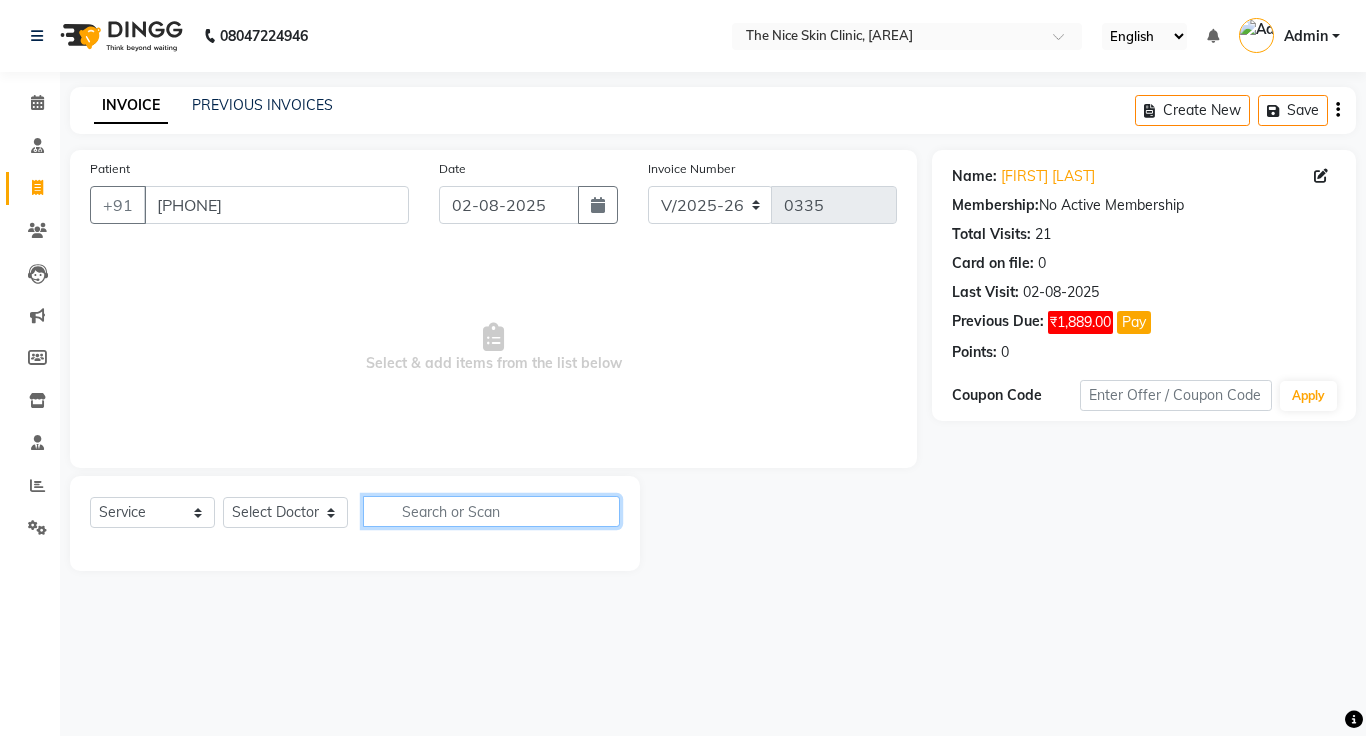 click 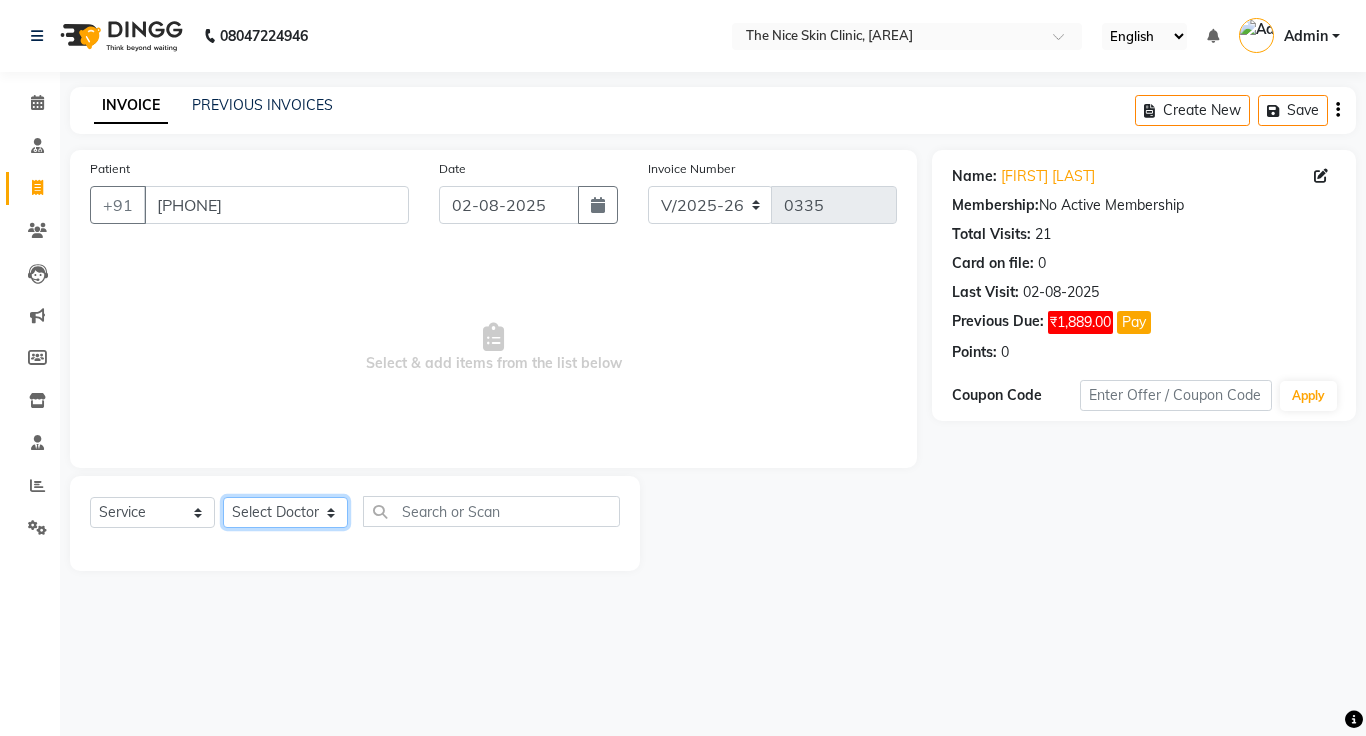 click on "Select Doctor [FIRST] [LAST] DR. JOSEPH DR. RAYMUS [FIRST] [LAST] [LAST]" 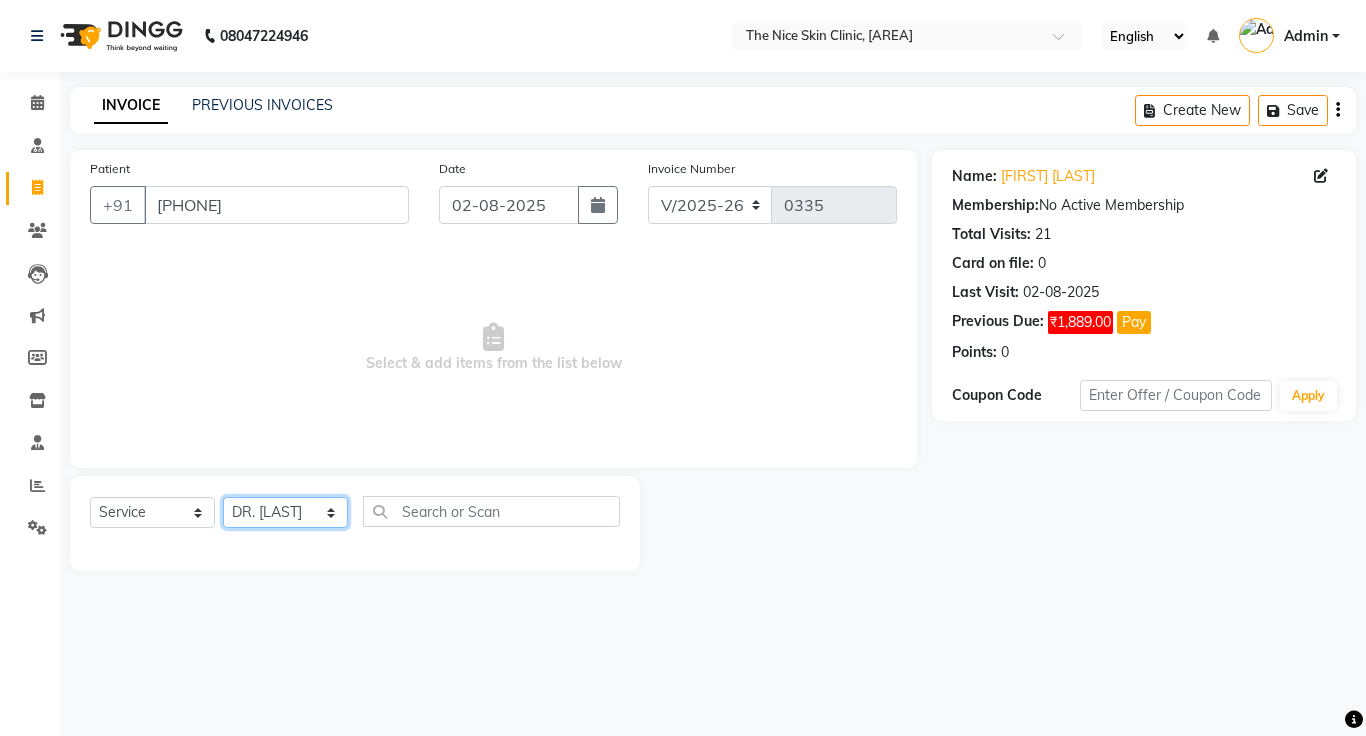 click on "Select Doctor [FIRST] [LAST] DR. JOSEPH DR. RAYMUS [FIRST] [LAST] [LAST]" 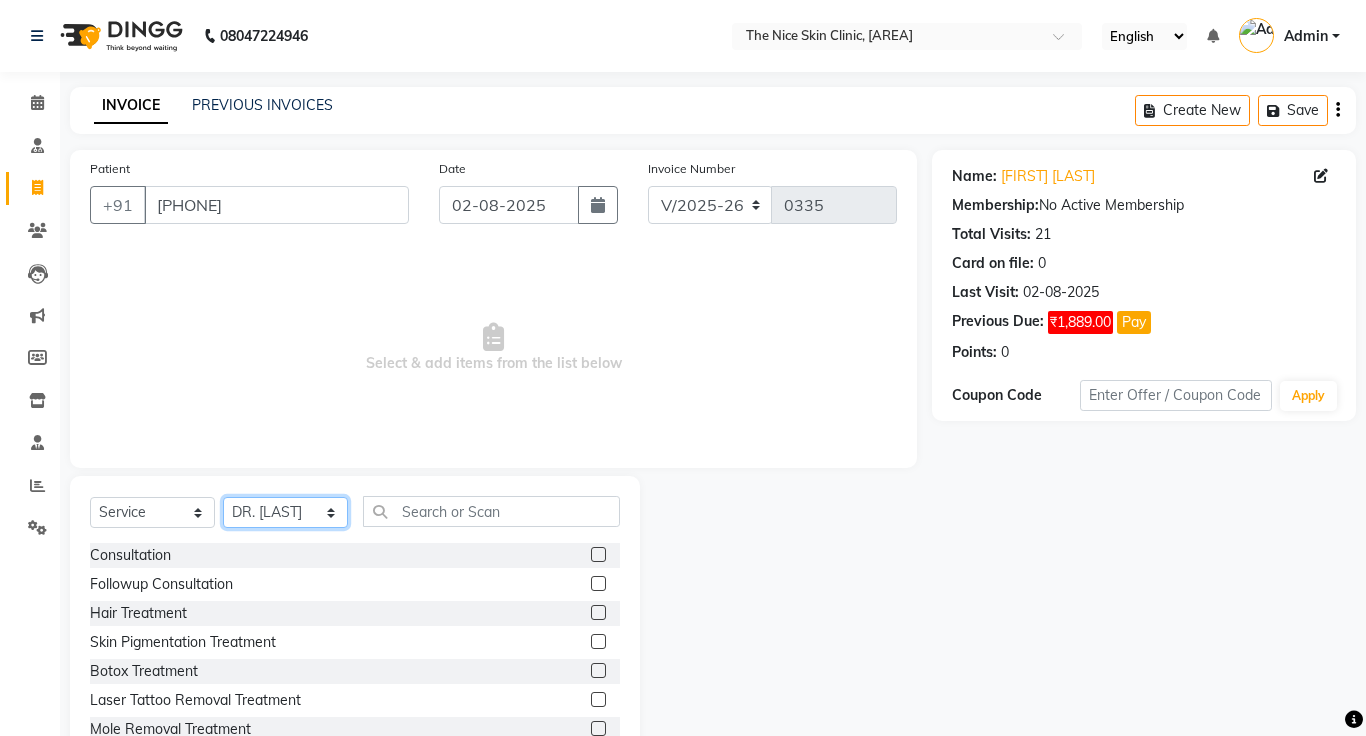select on "11600" 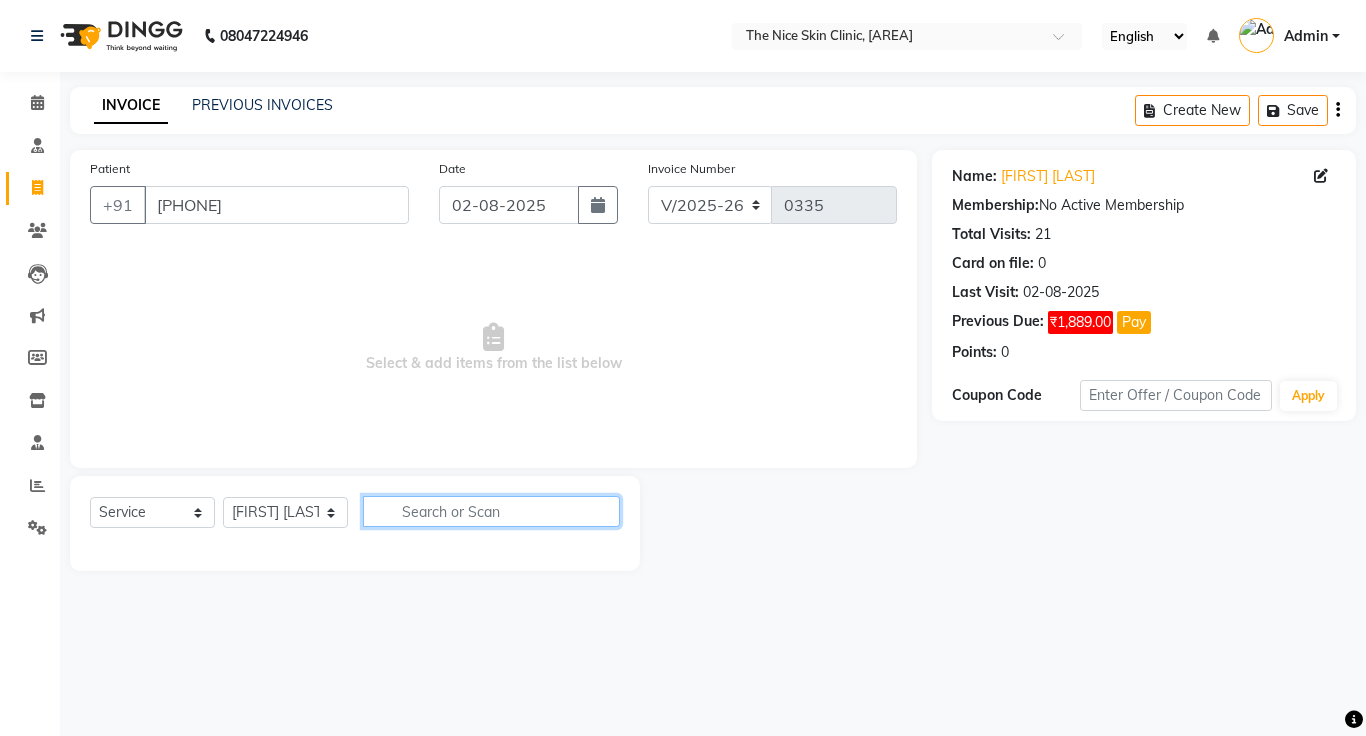 click 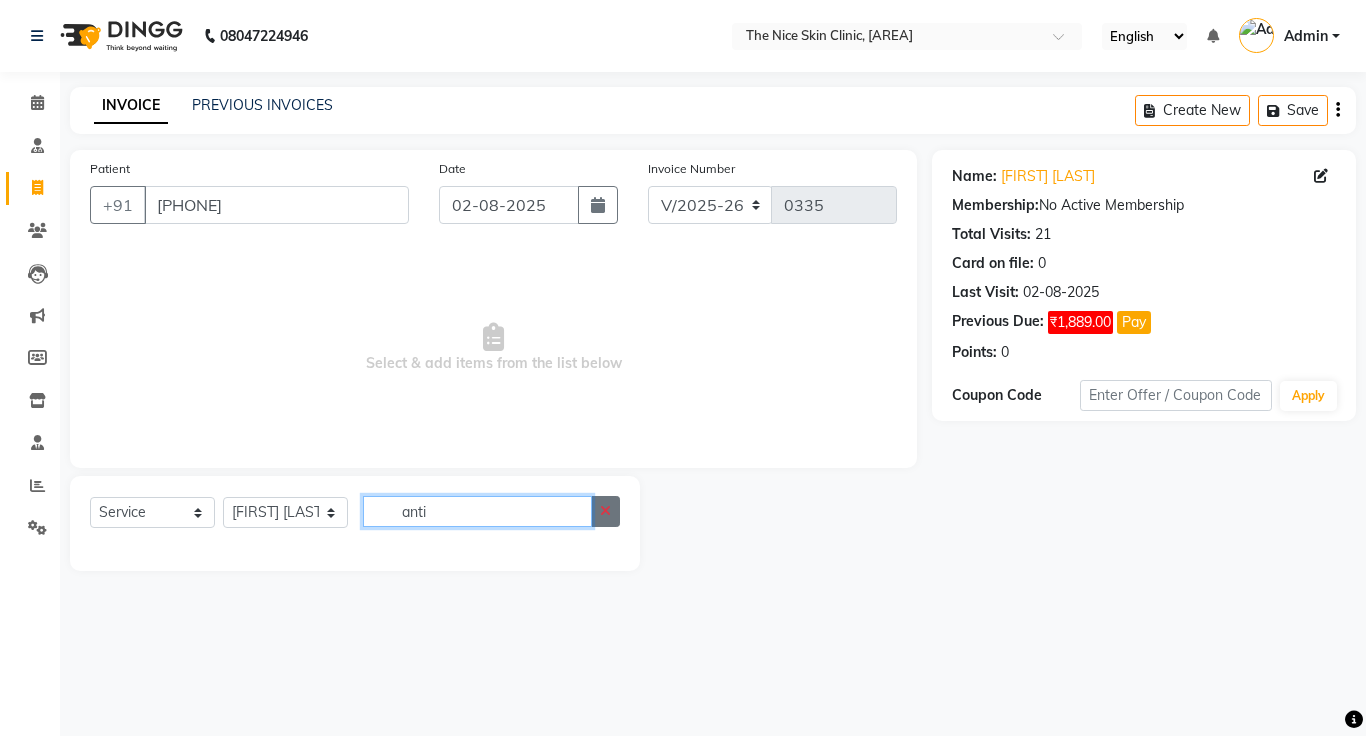 type on "anti" 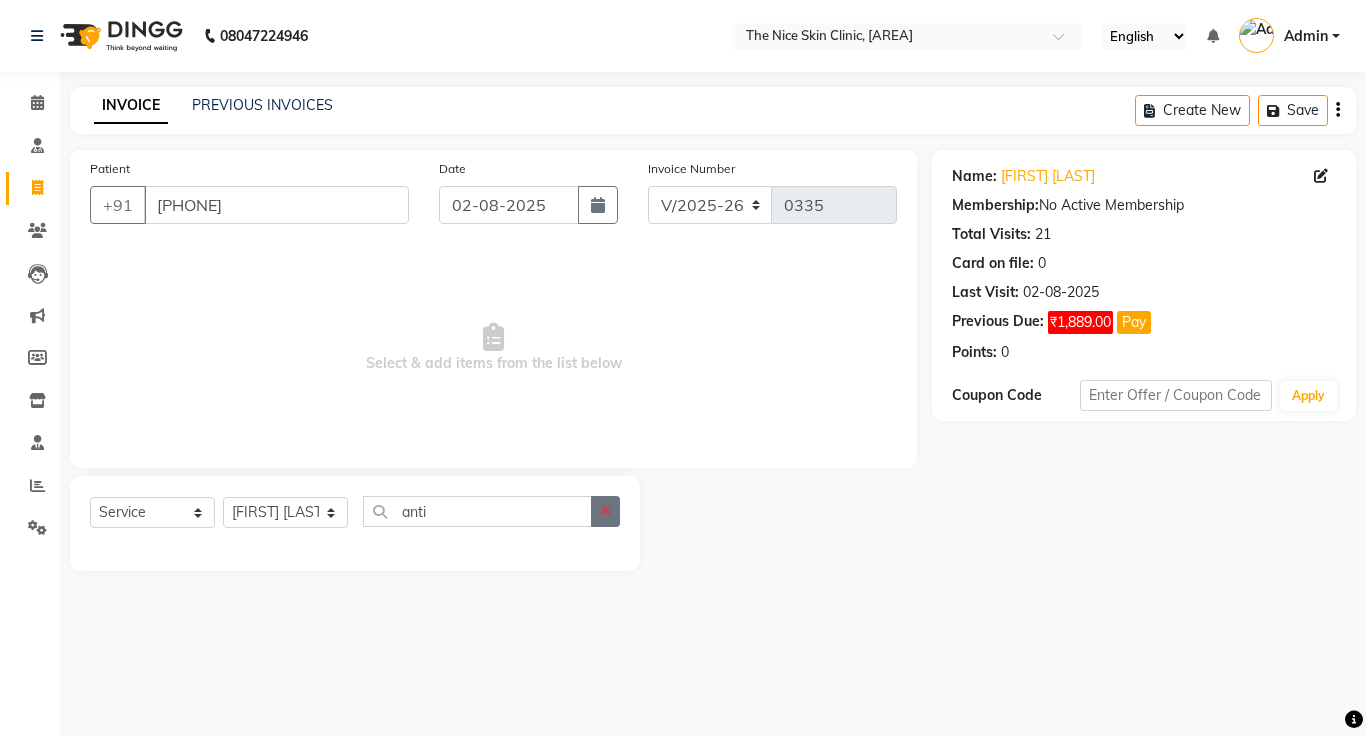 click 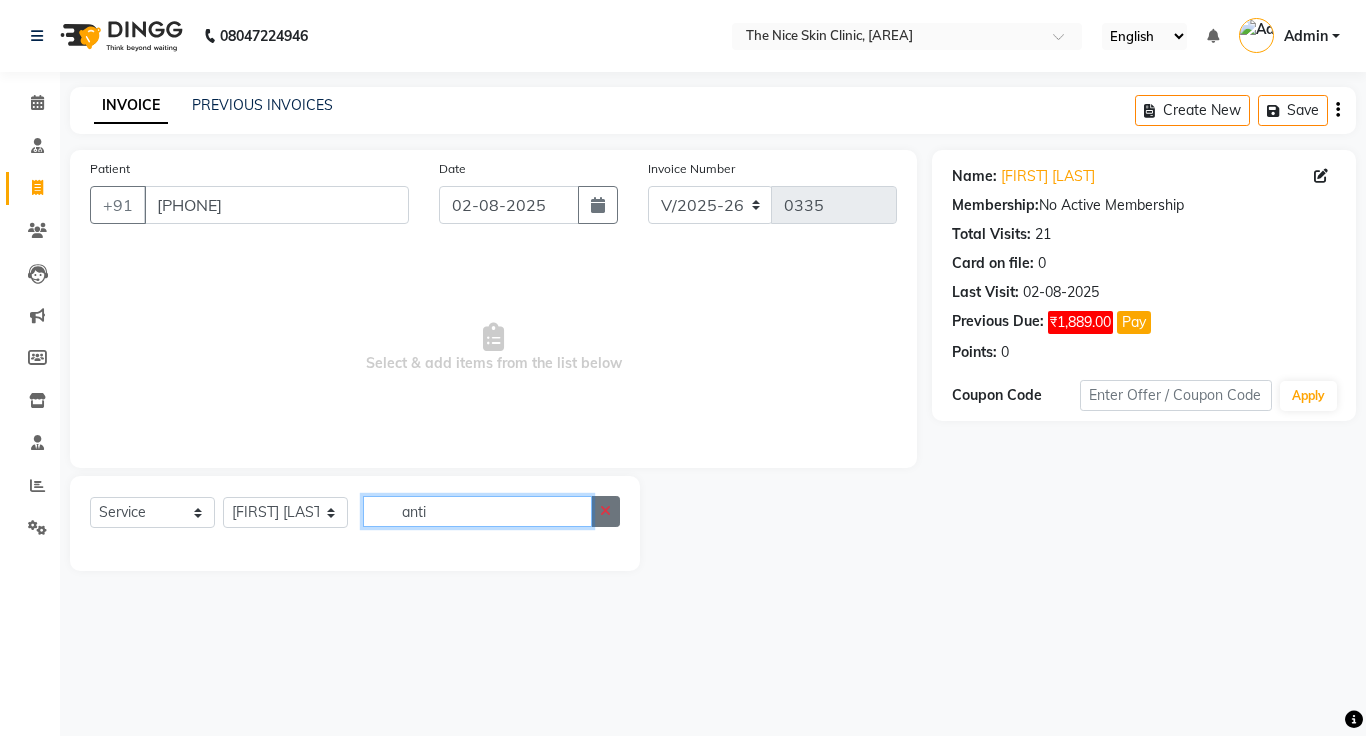 type 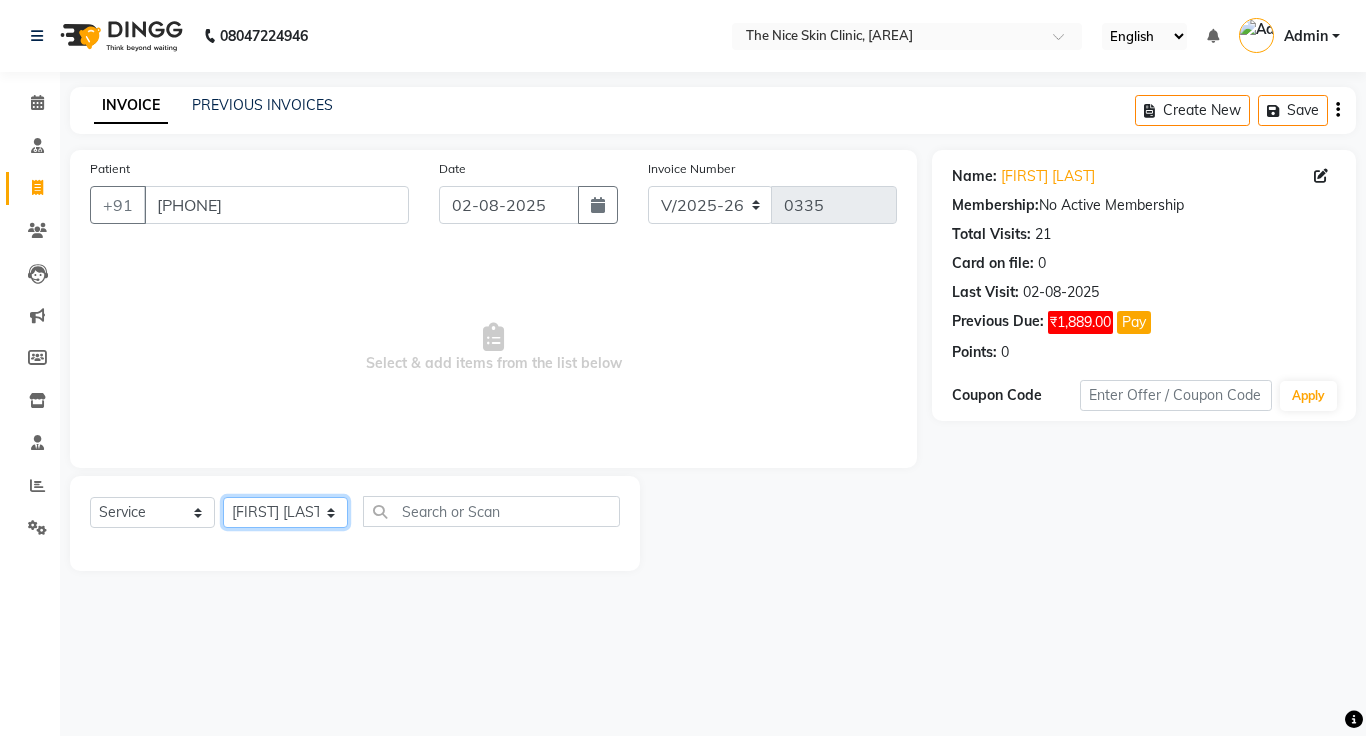 click on "Select Doctor [FIRST] [LAST] DR. JOSEPH DR. RAYMUS [FIRST] [LAST] [LAST]" 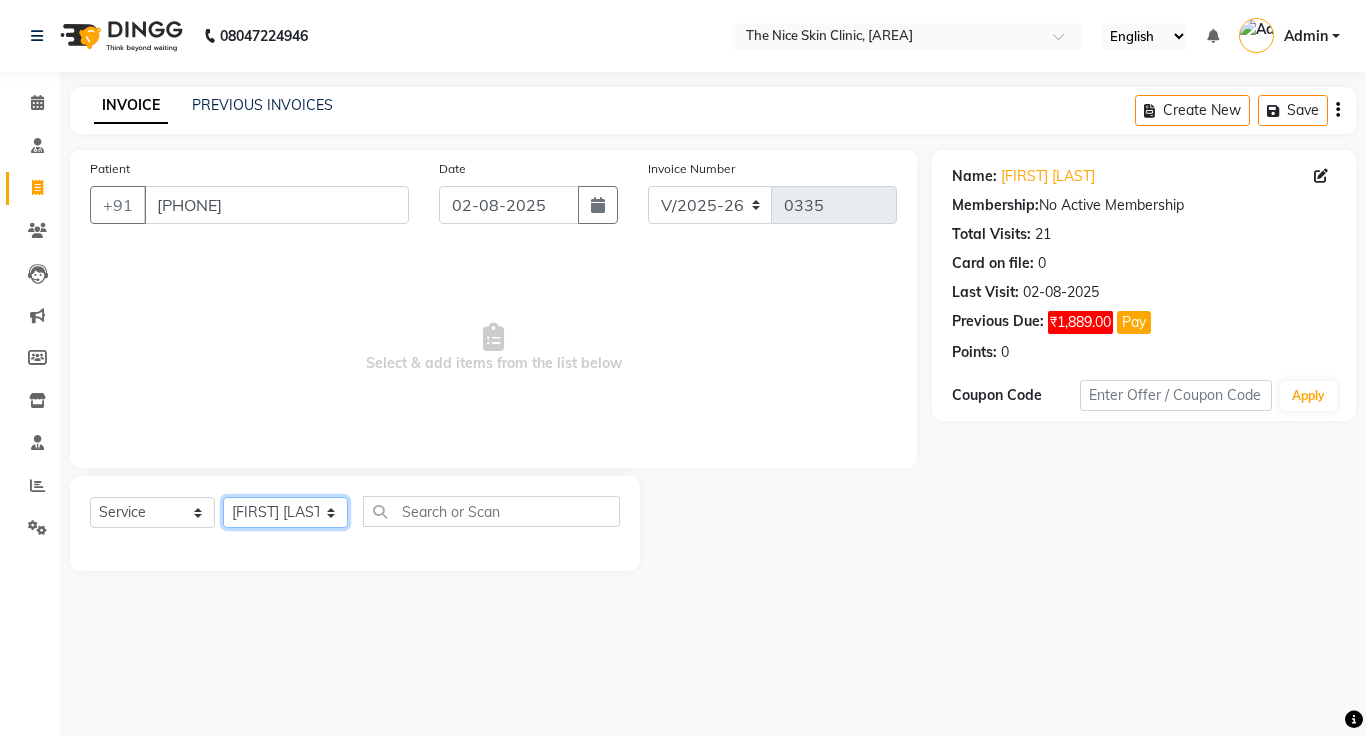 select on "1297" 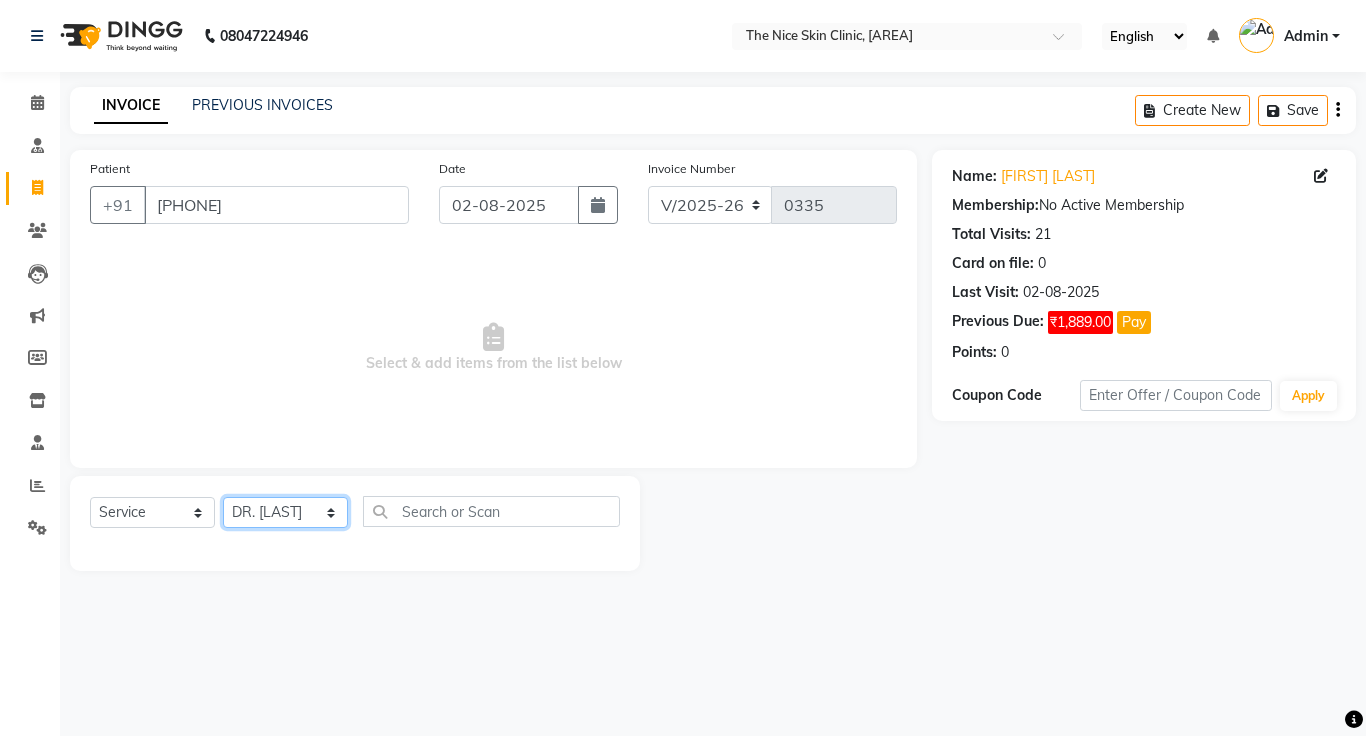 click on "Select Doctor [FIRST] [LAST] DR. JOSEPH DR. RAYMUS [FIRST] [LAST] [LAST]" 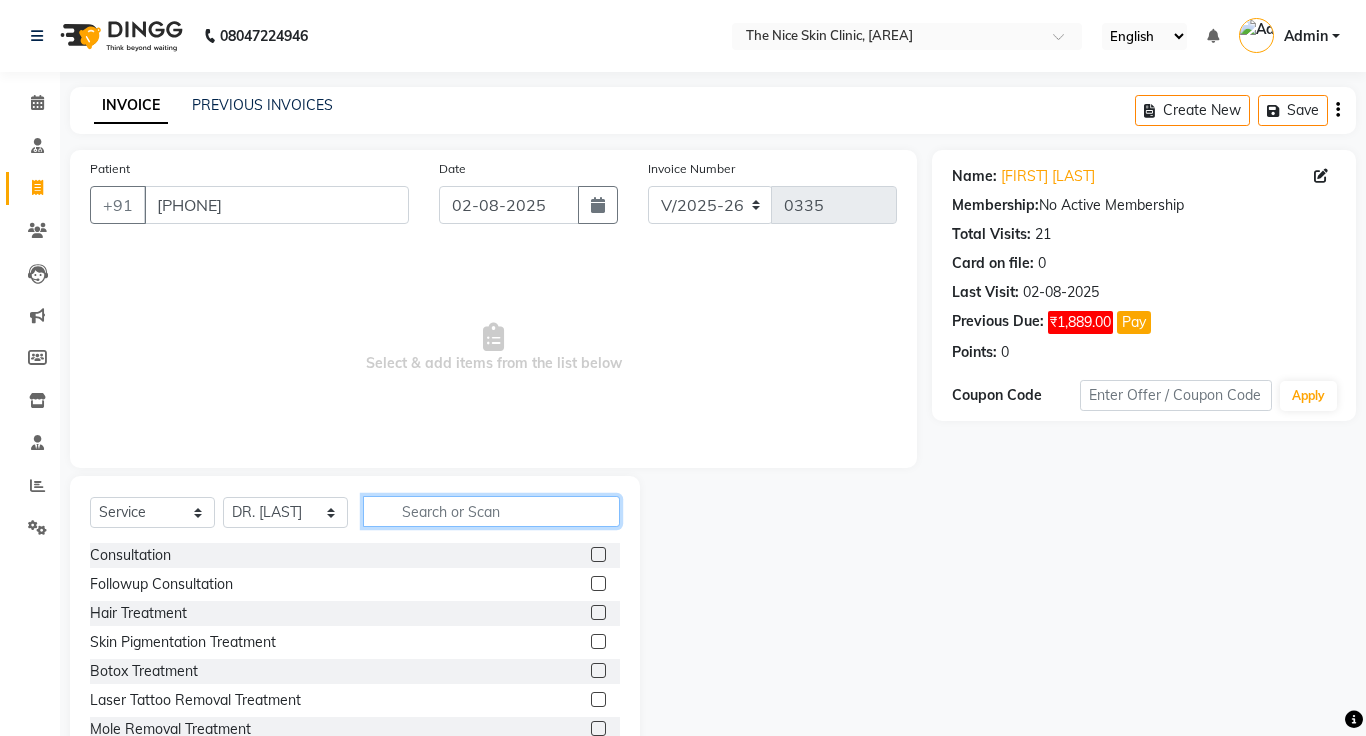 click 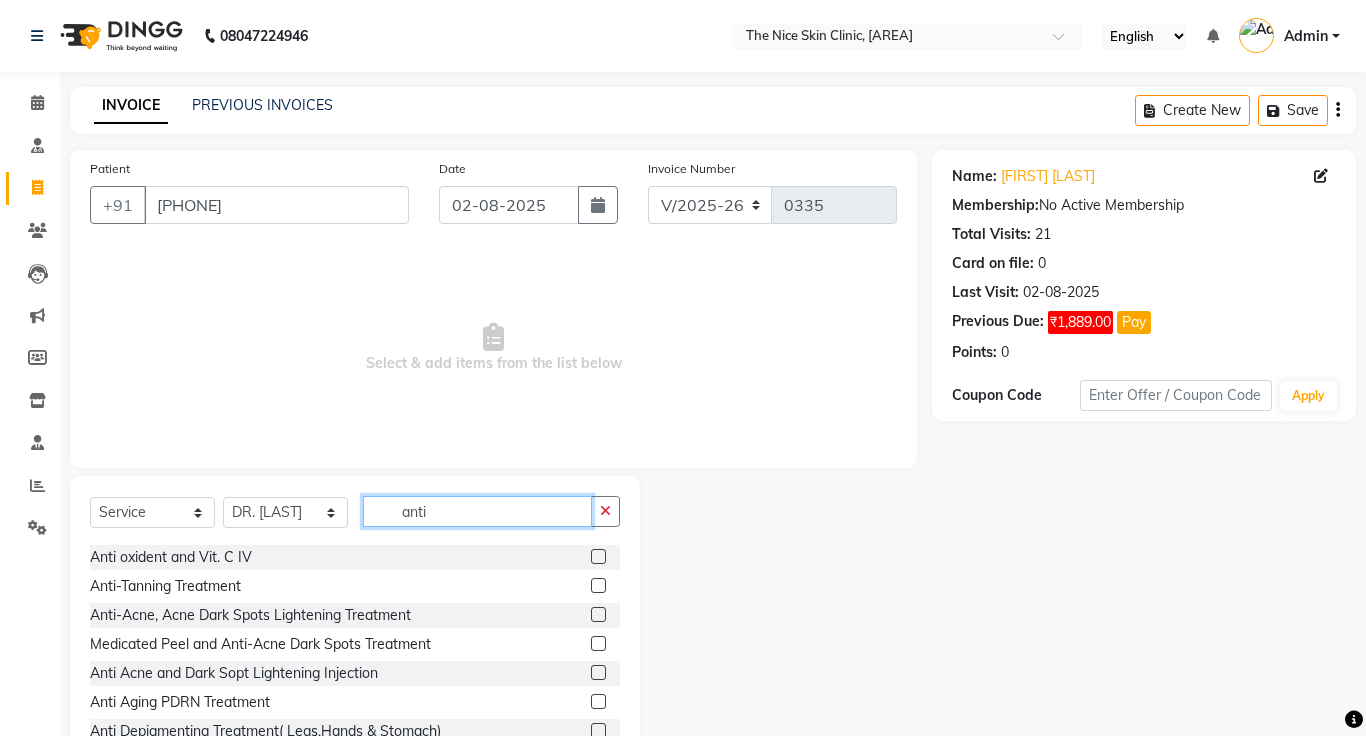 scroll, scrollTop: 119, scrollLeft: 0, axis: vertical 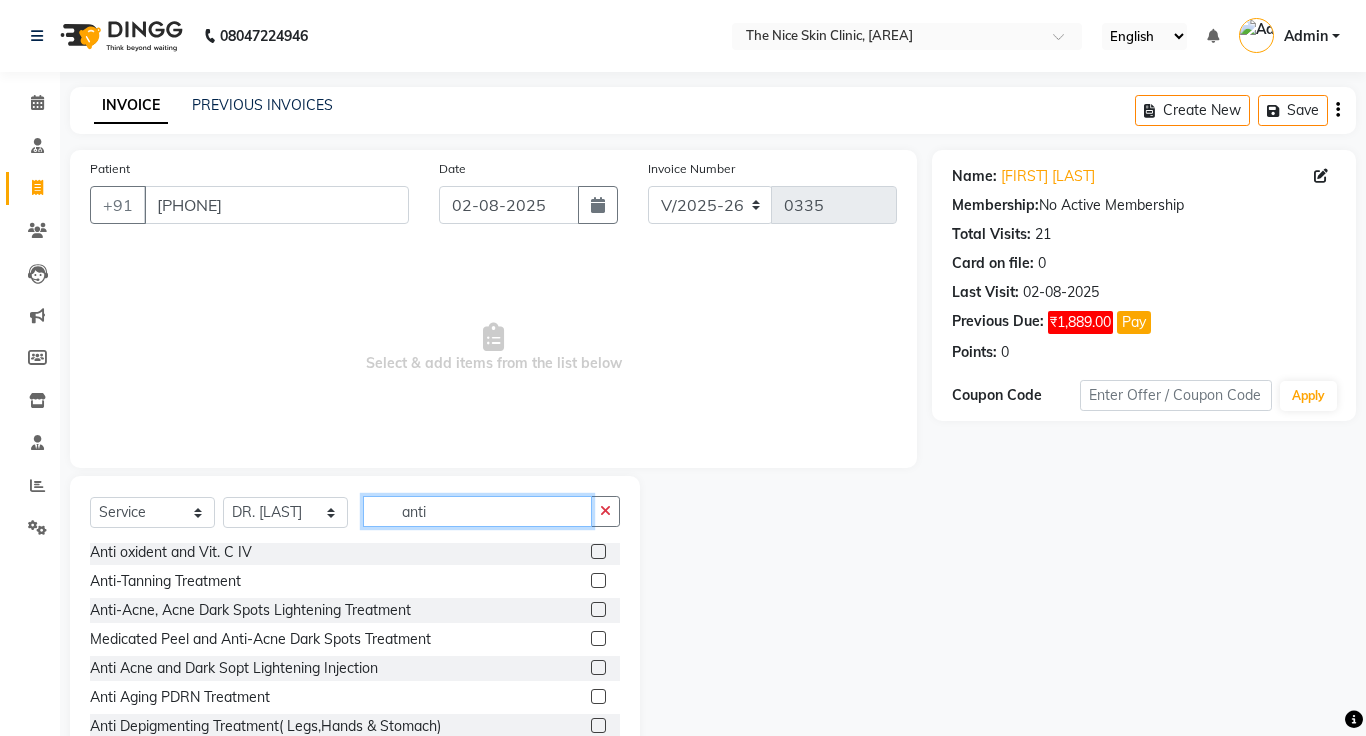 type on "anti" 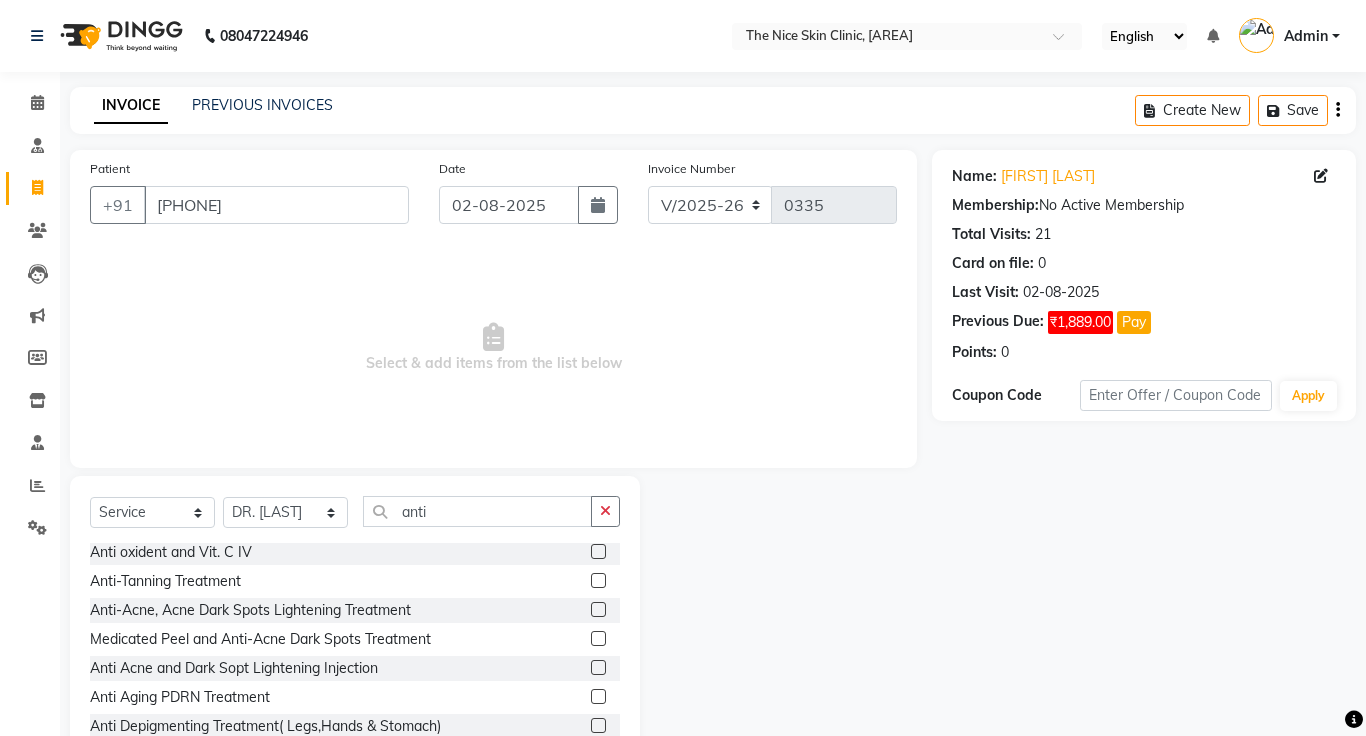 click 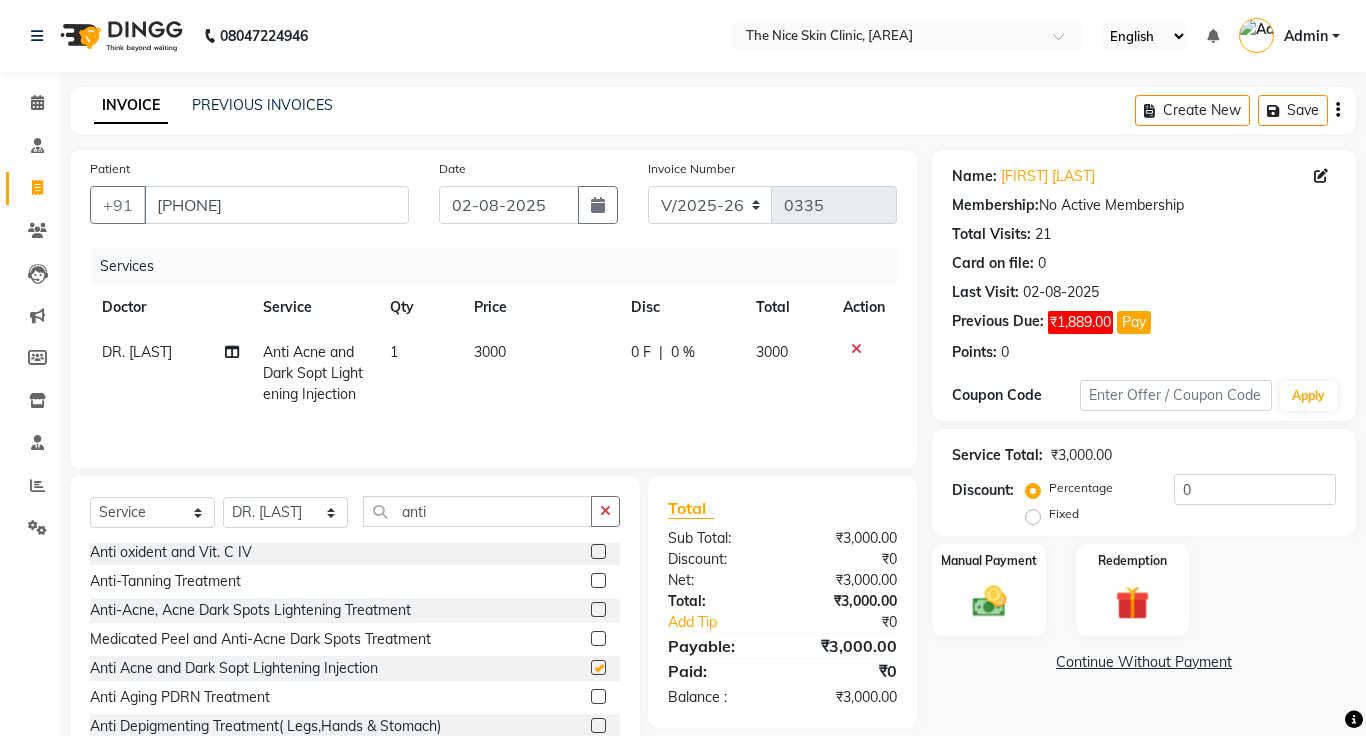 checkbox on "false" 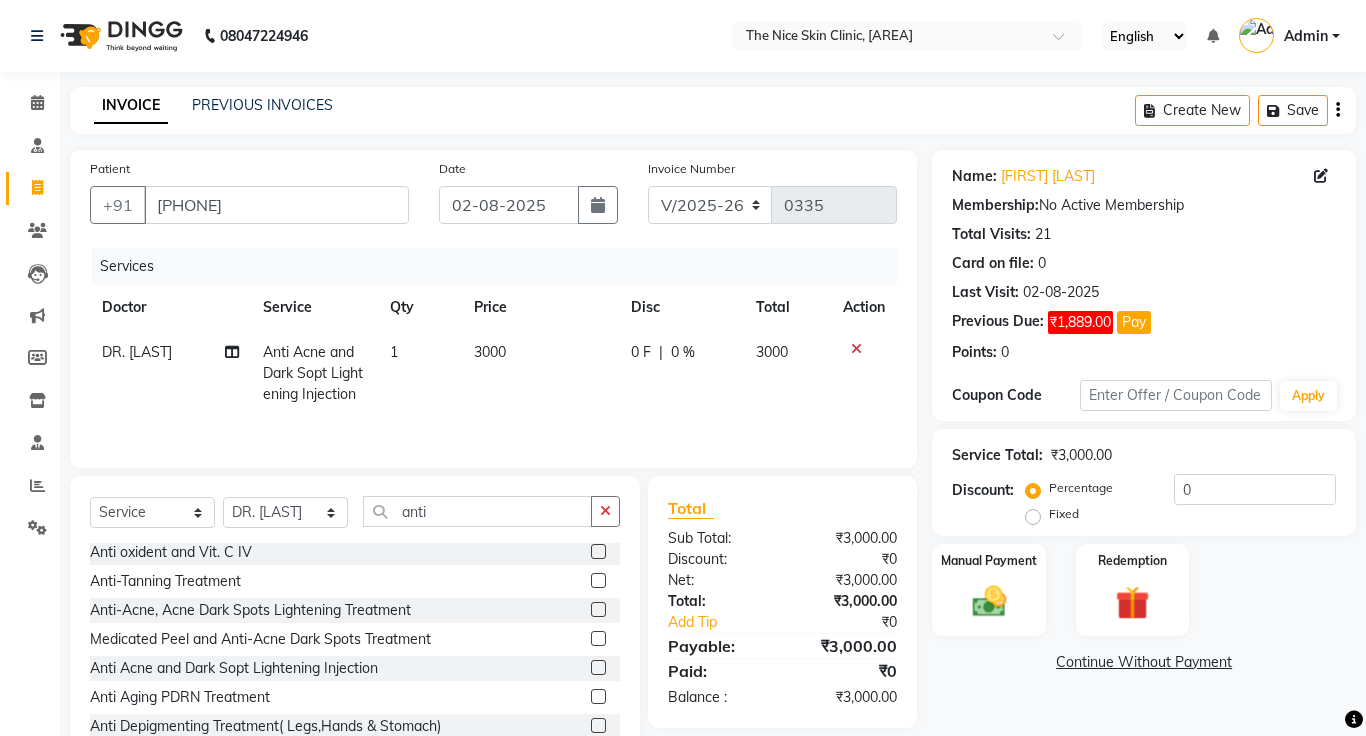 click on "3000" 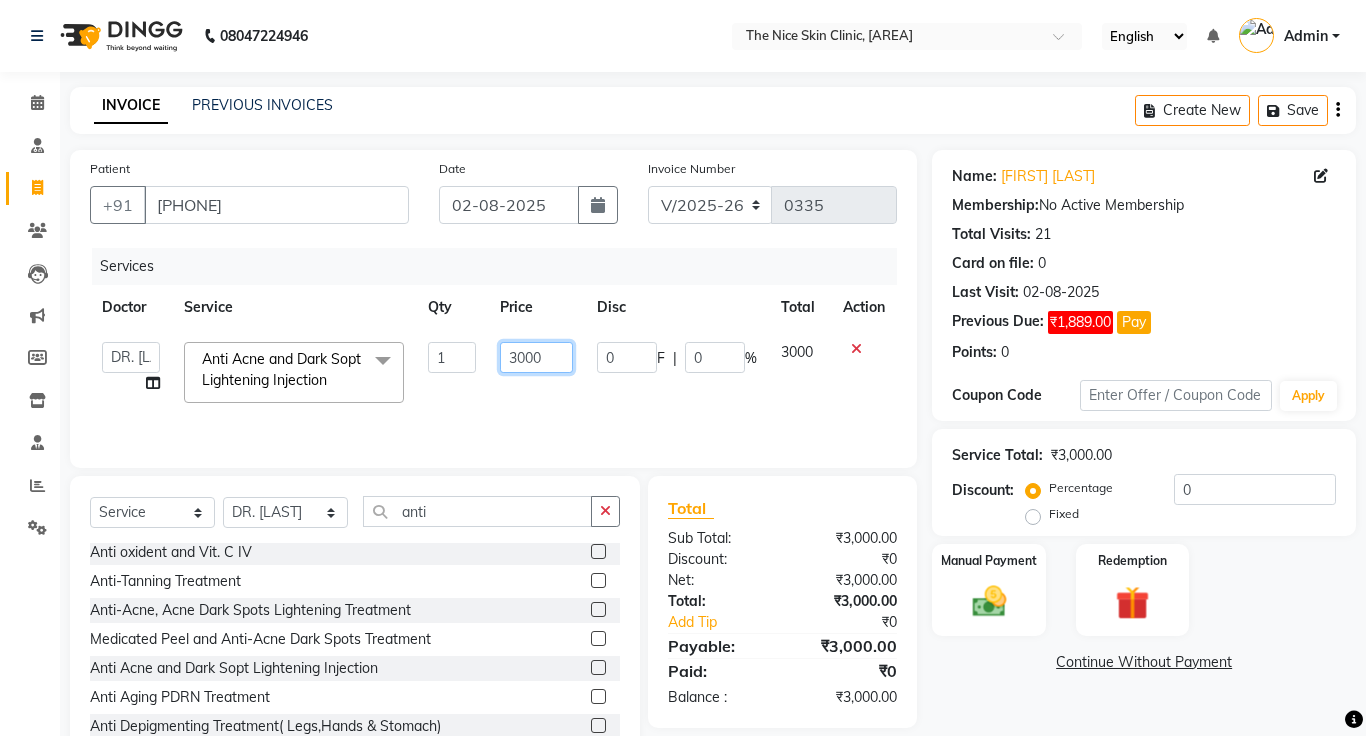 click on "3000" 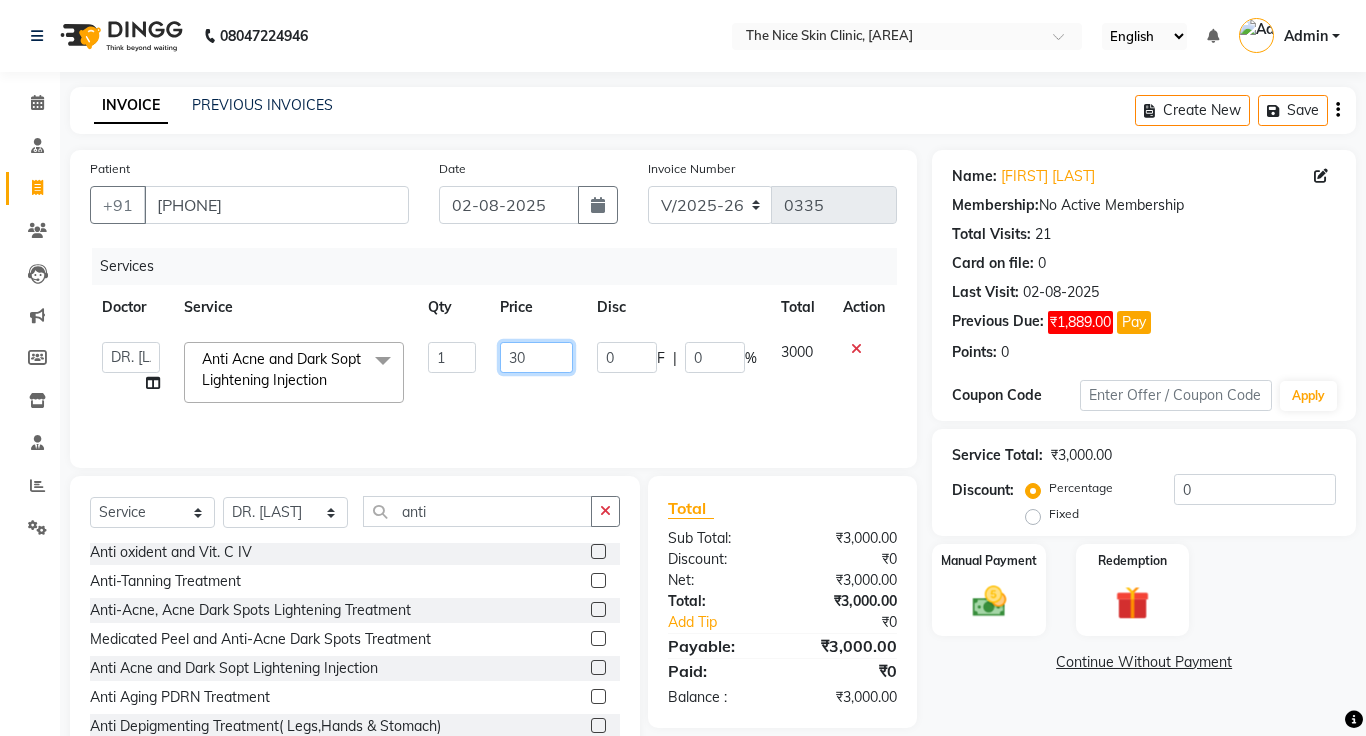 type on "3" 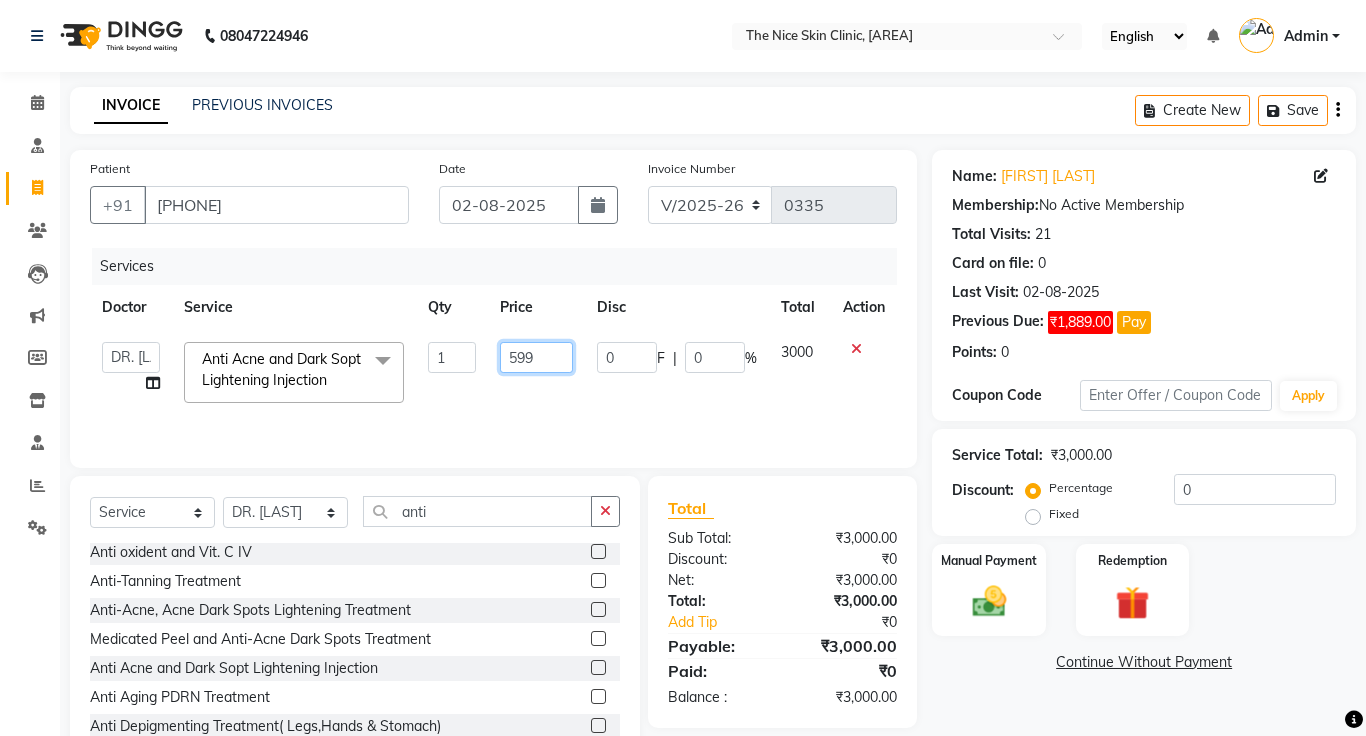 type on "5999" 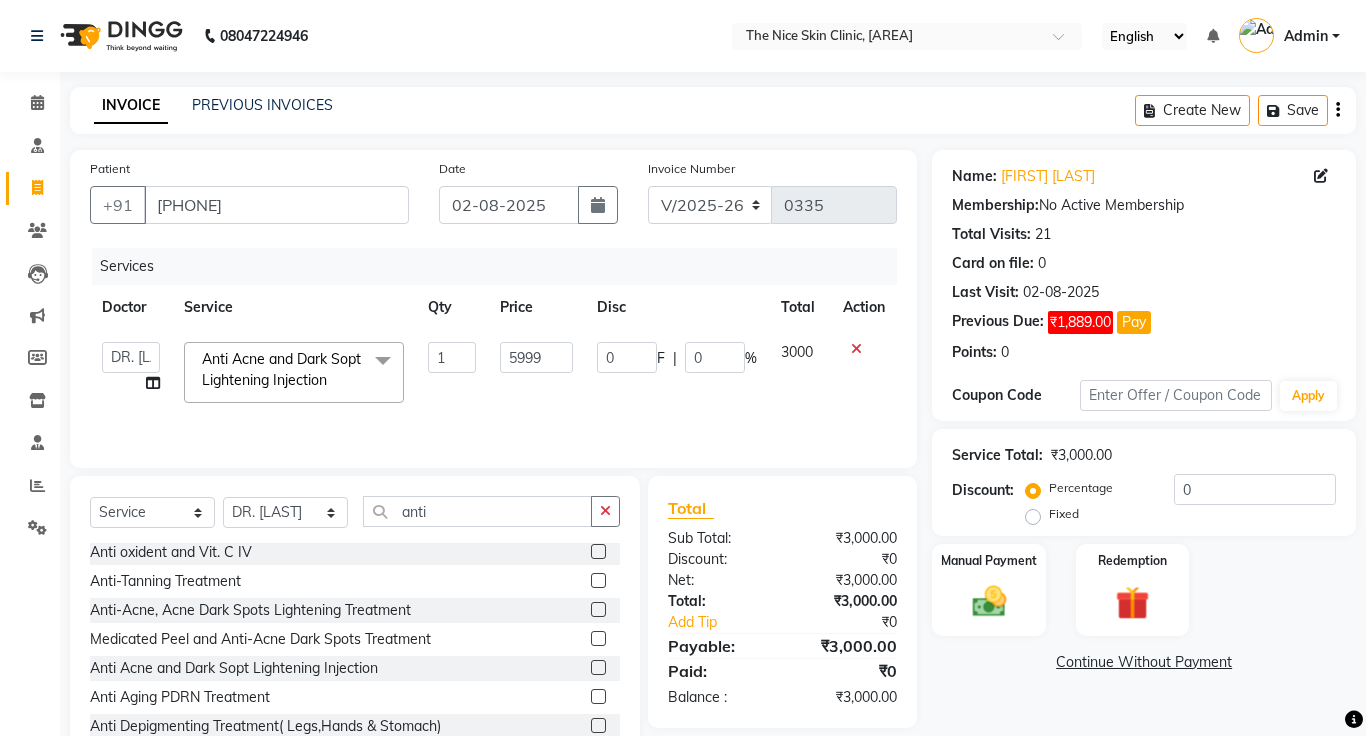 click on "Select Doctor [FIRST] [LAST] DR. JOSEPH DR. RAYMUS [FIRST] [LAST] [LAST] anti" 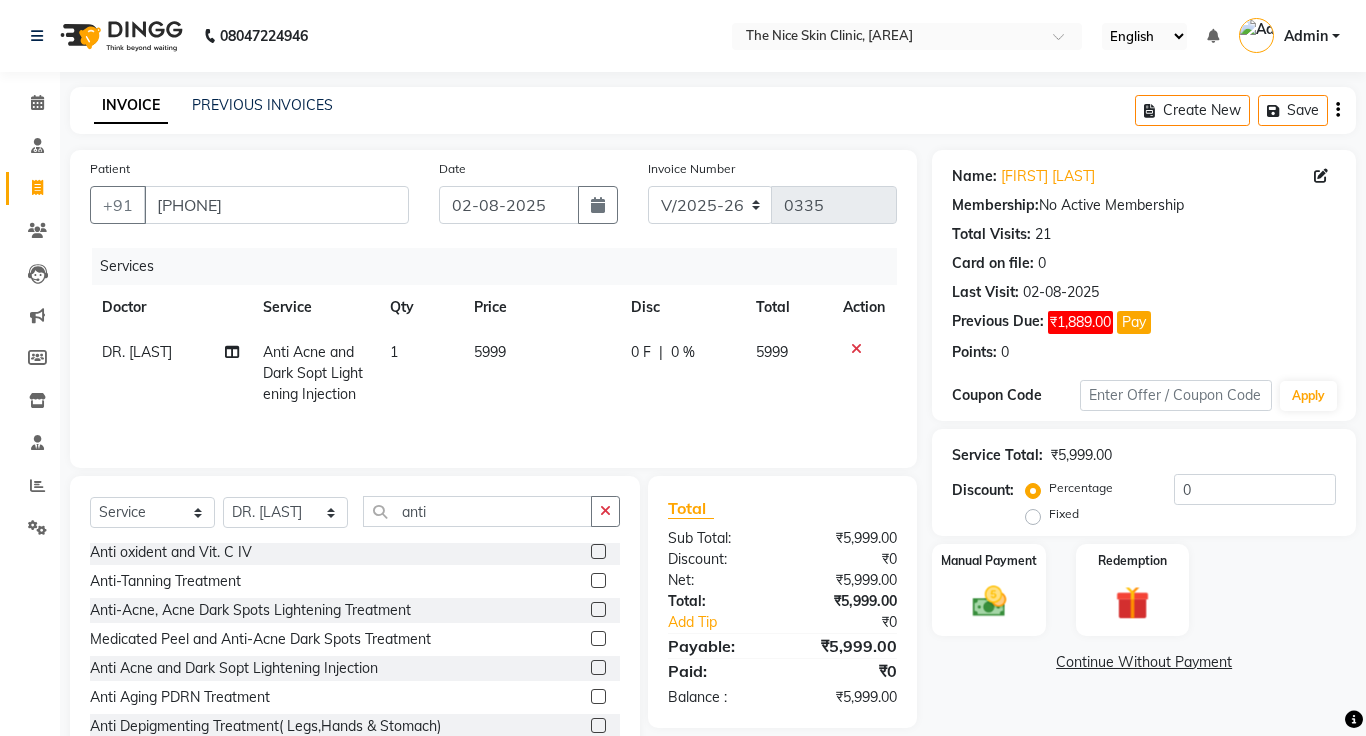 click on "Continue Without Payment" 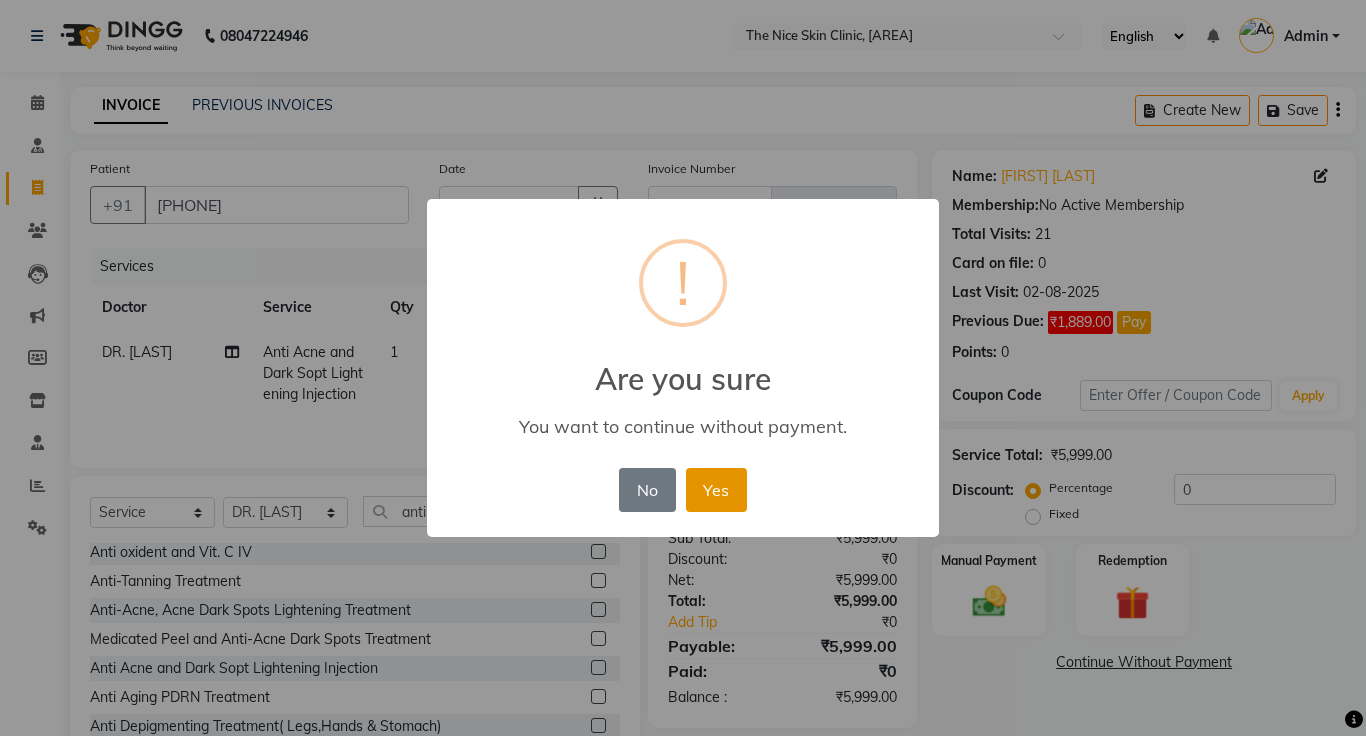 click on "Yes" at bounding box center [716, 490] 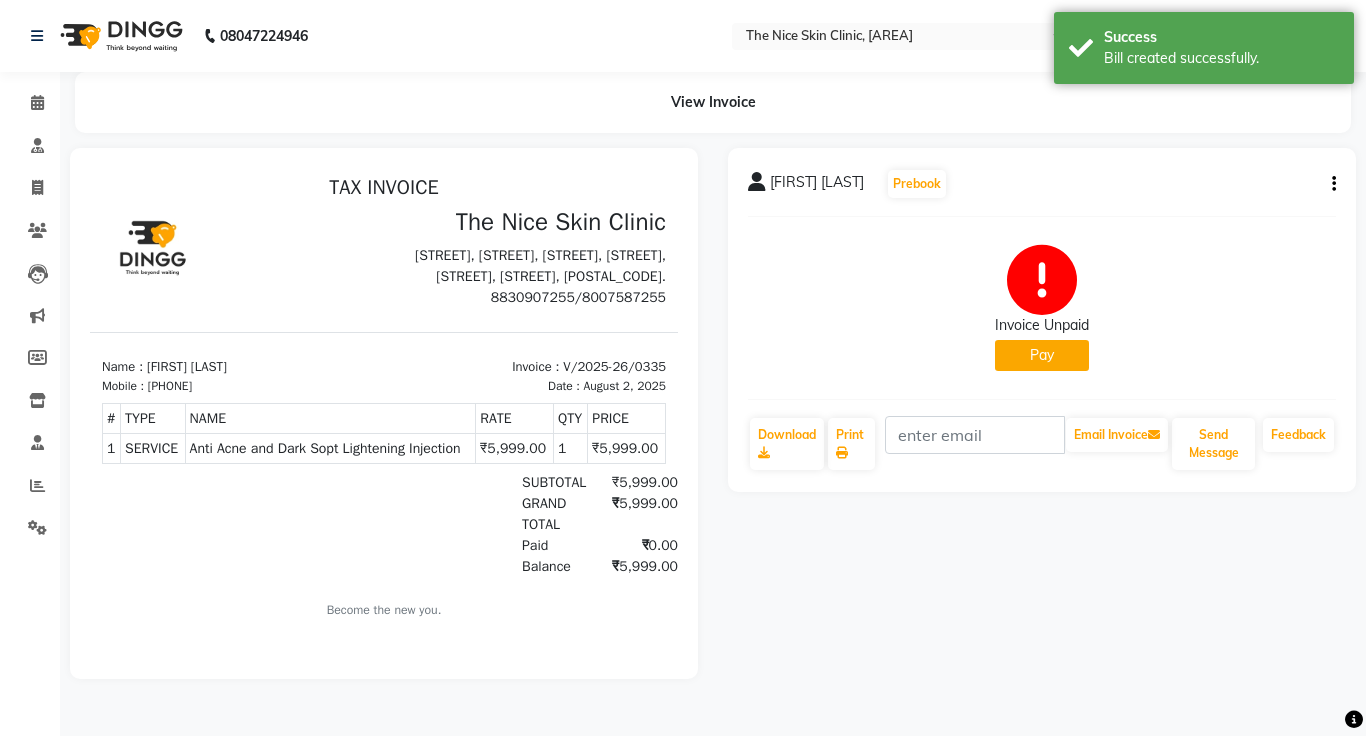 scroll, scrollTop: 0, scrollLeft: 0, axis: both 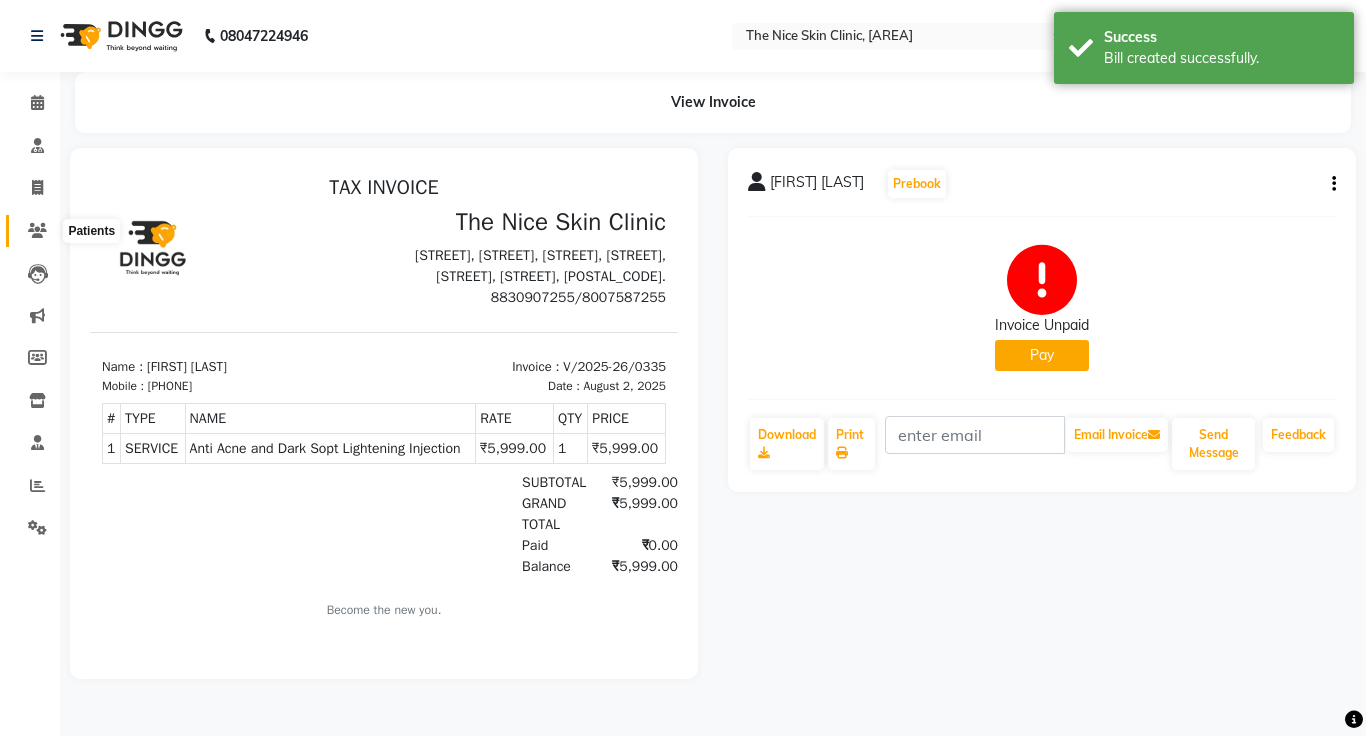 click 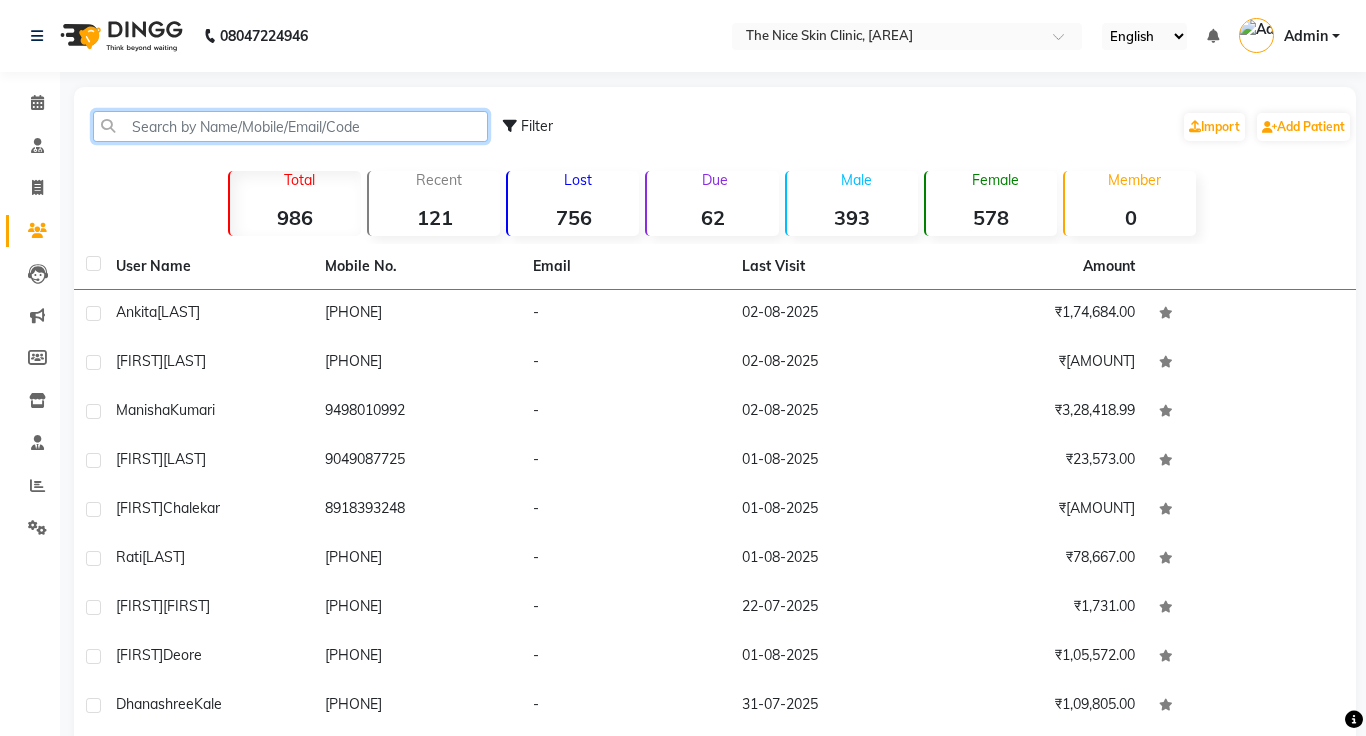 click 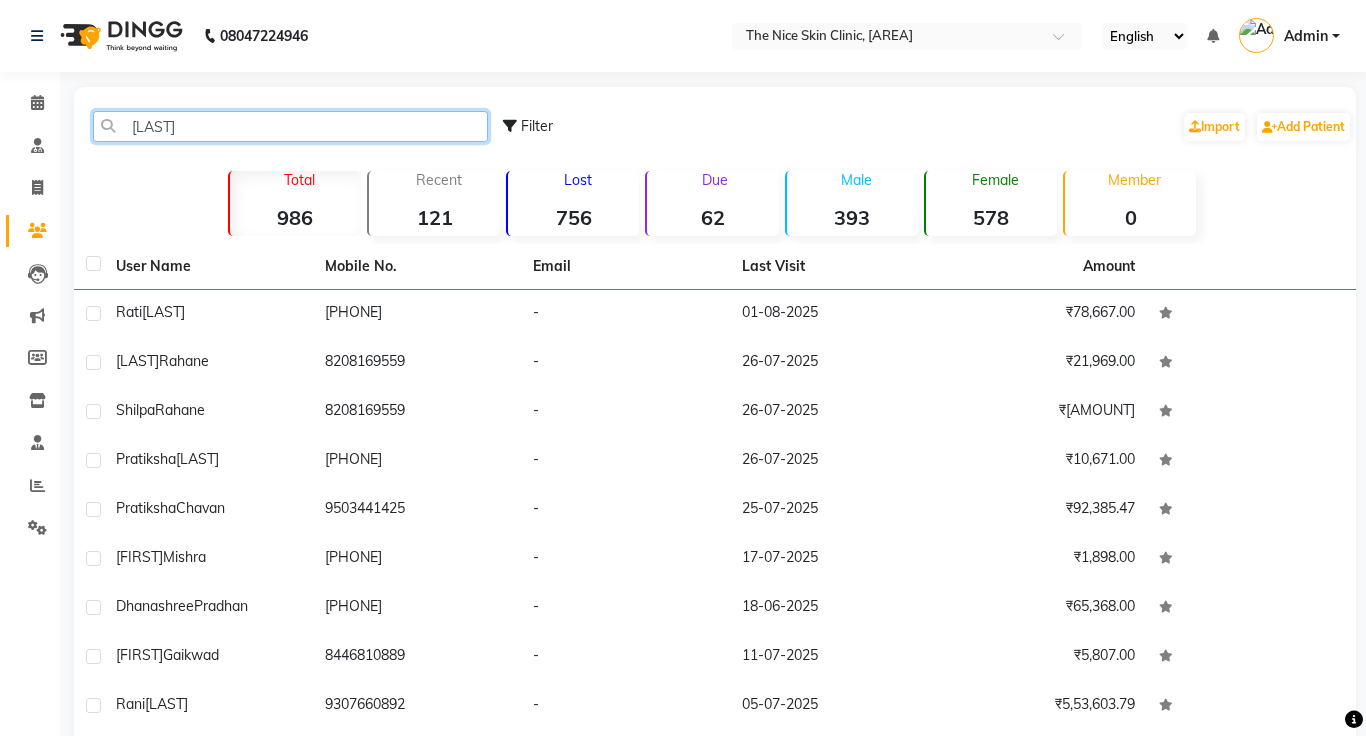 click on "[LAST]" 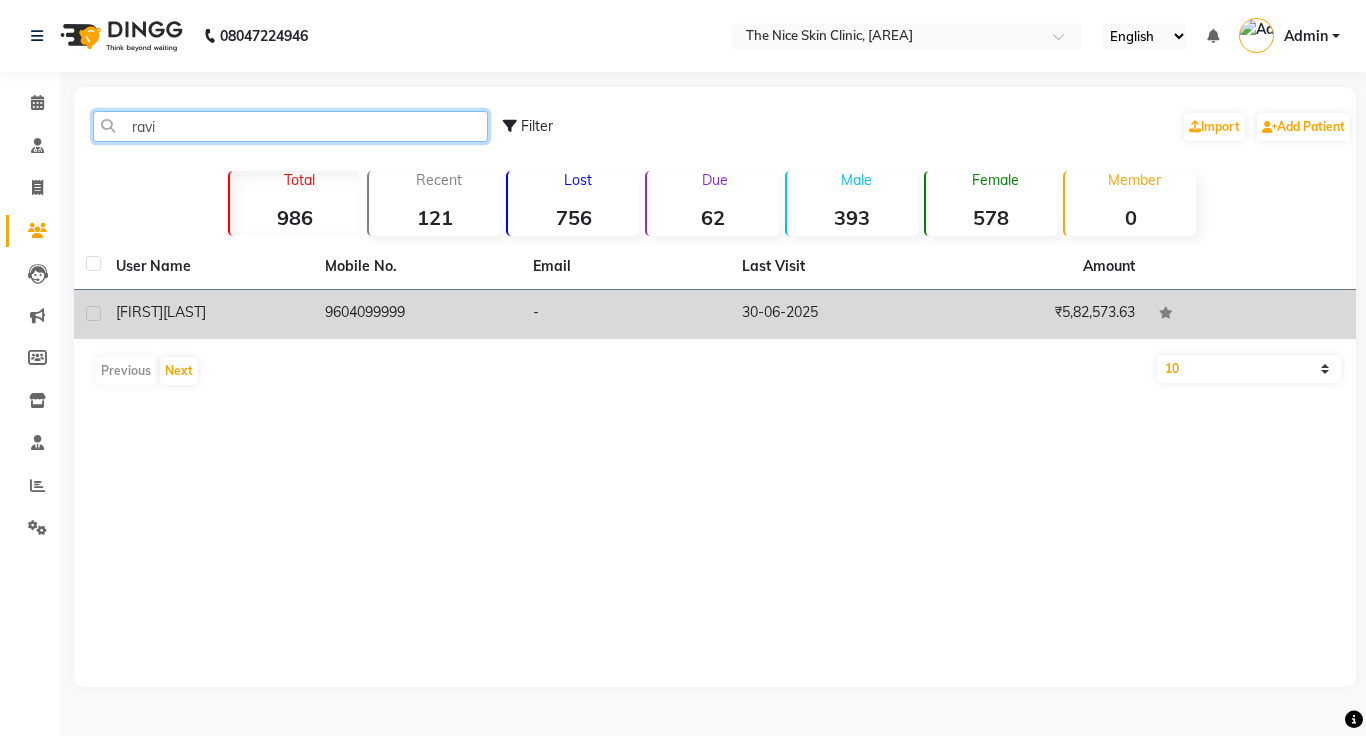 type on "ravi" 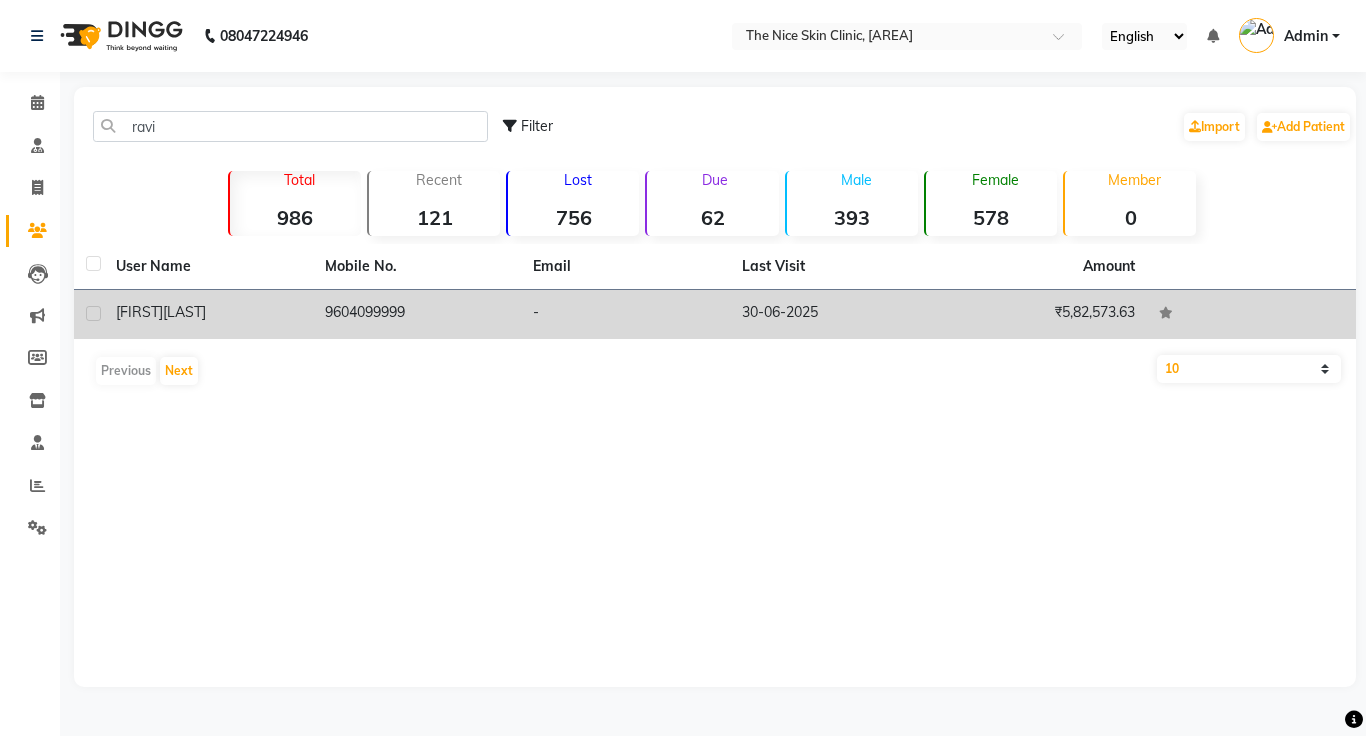 click on "9604099999" 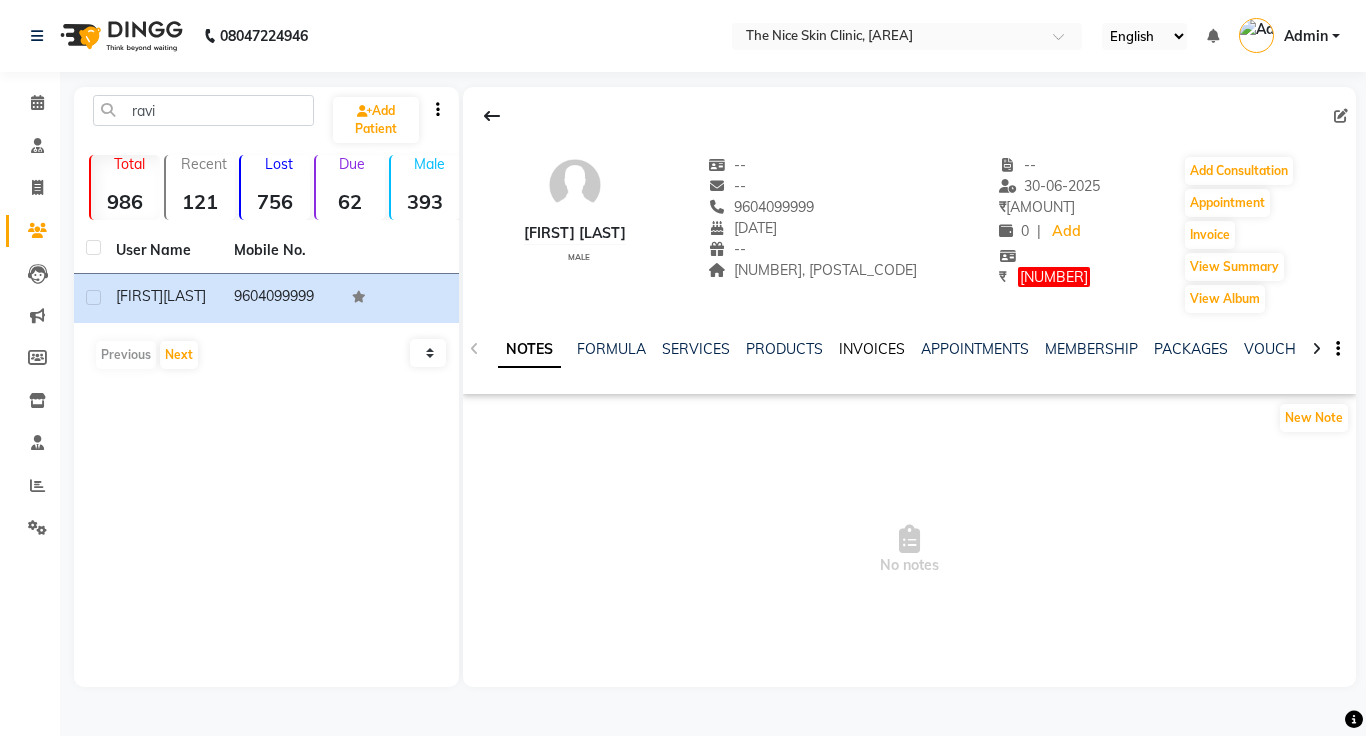 click on "INVOICES" 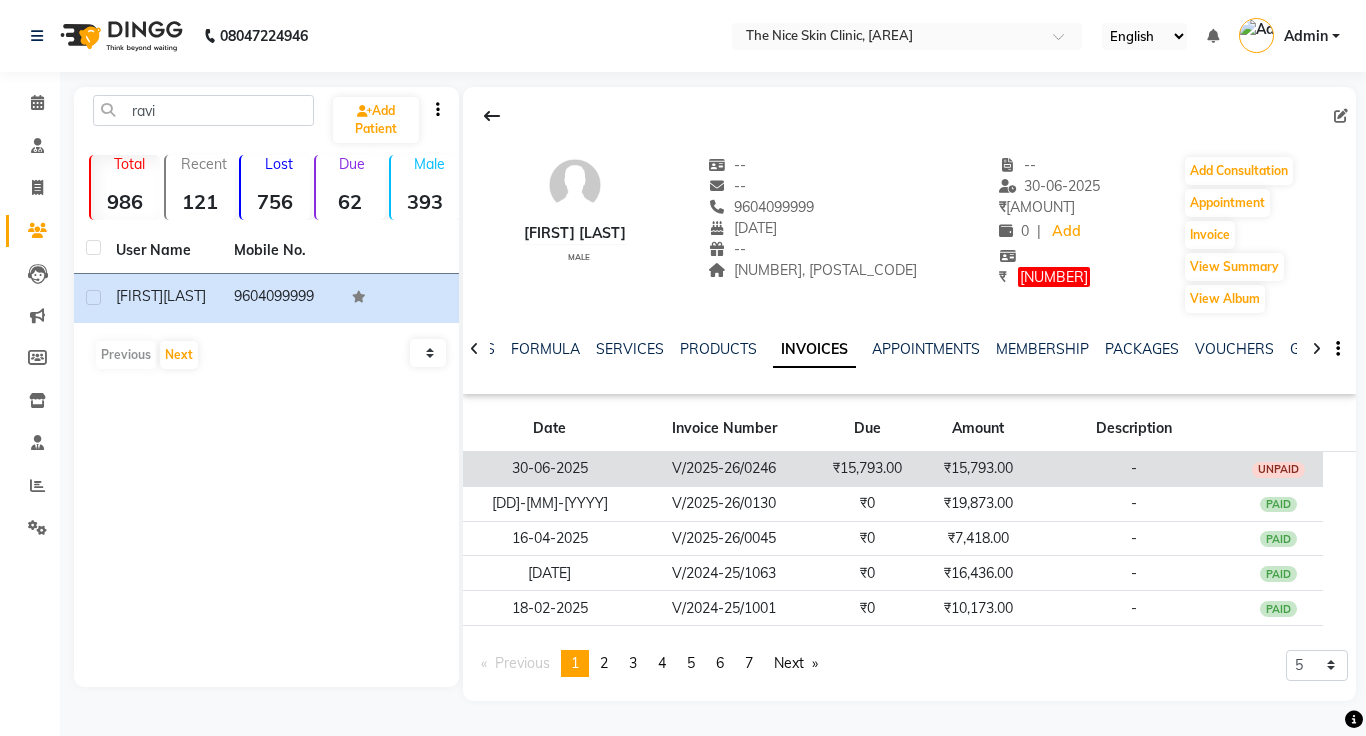 click on "-" 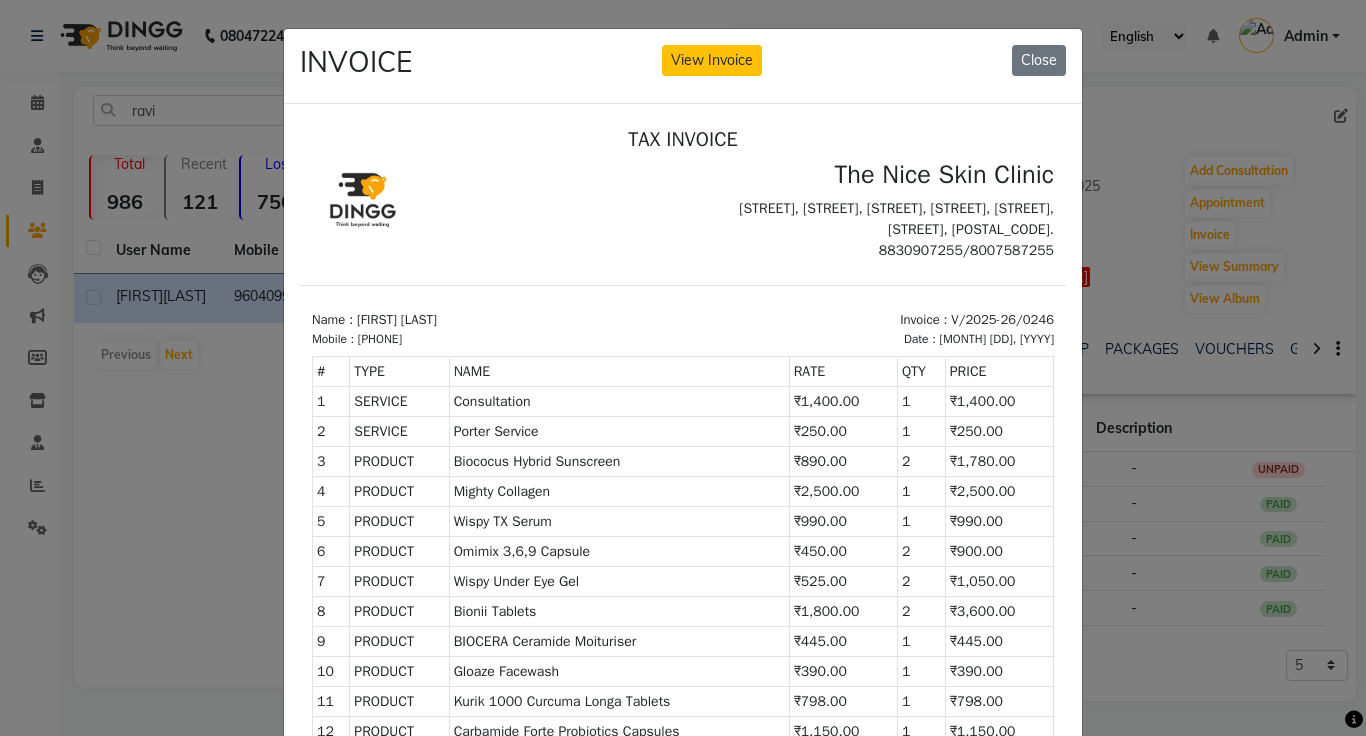 scroll, scrollTop: 0, scrollLeft: 0, axis: both 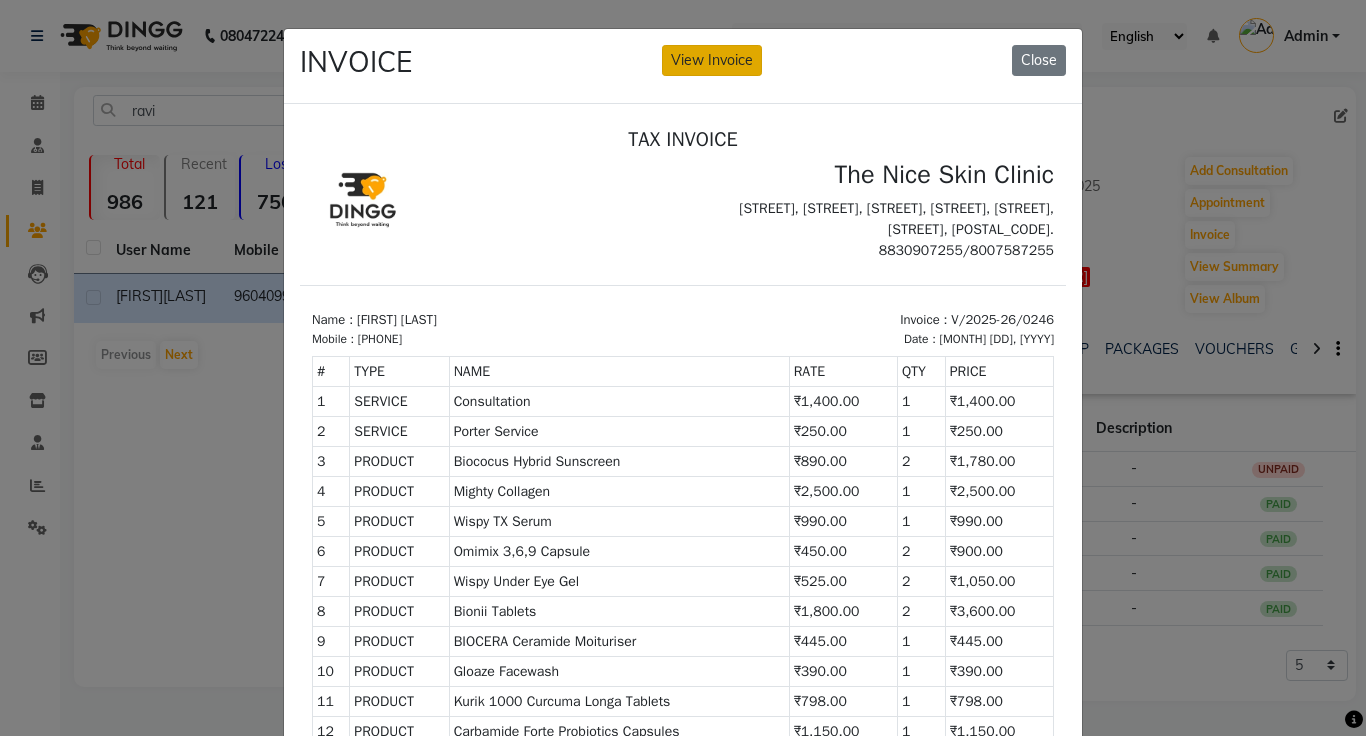 click on "View Invoice" 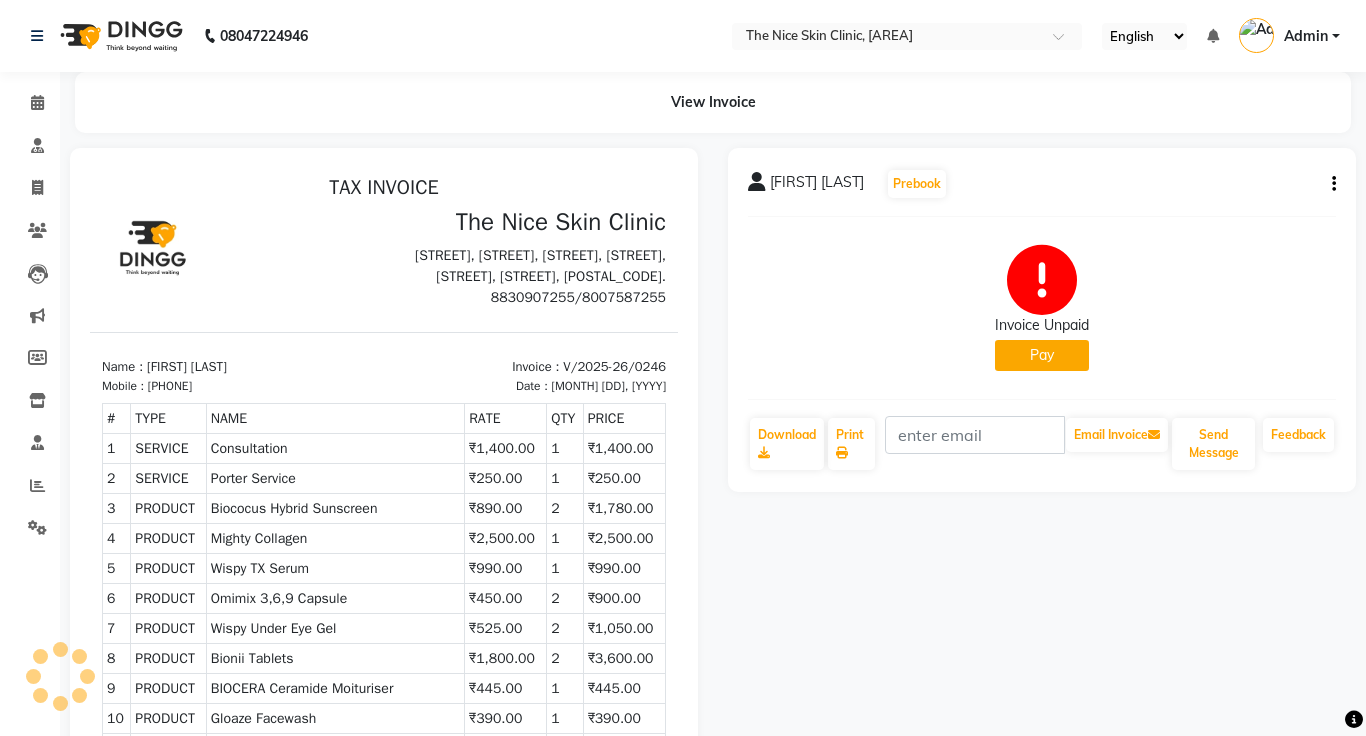 scroll, scrollTop: 0, scrollLeft: 0, axis: both 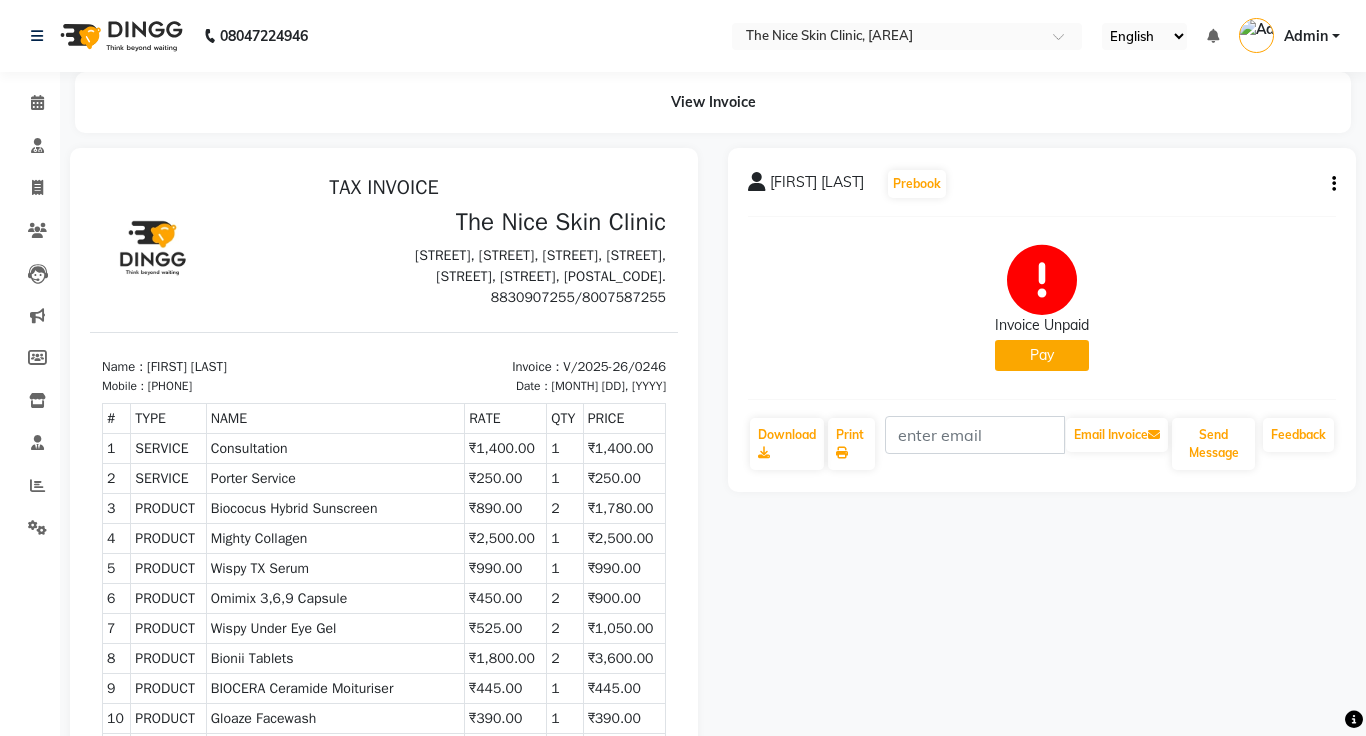 click on "Pay" 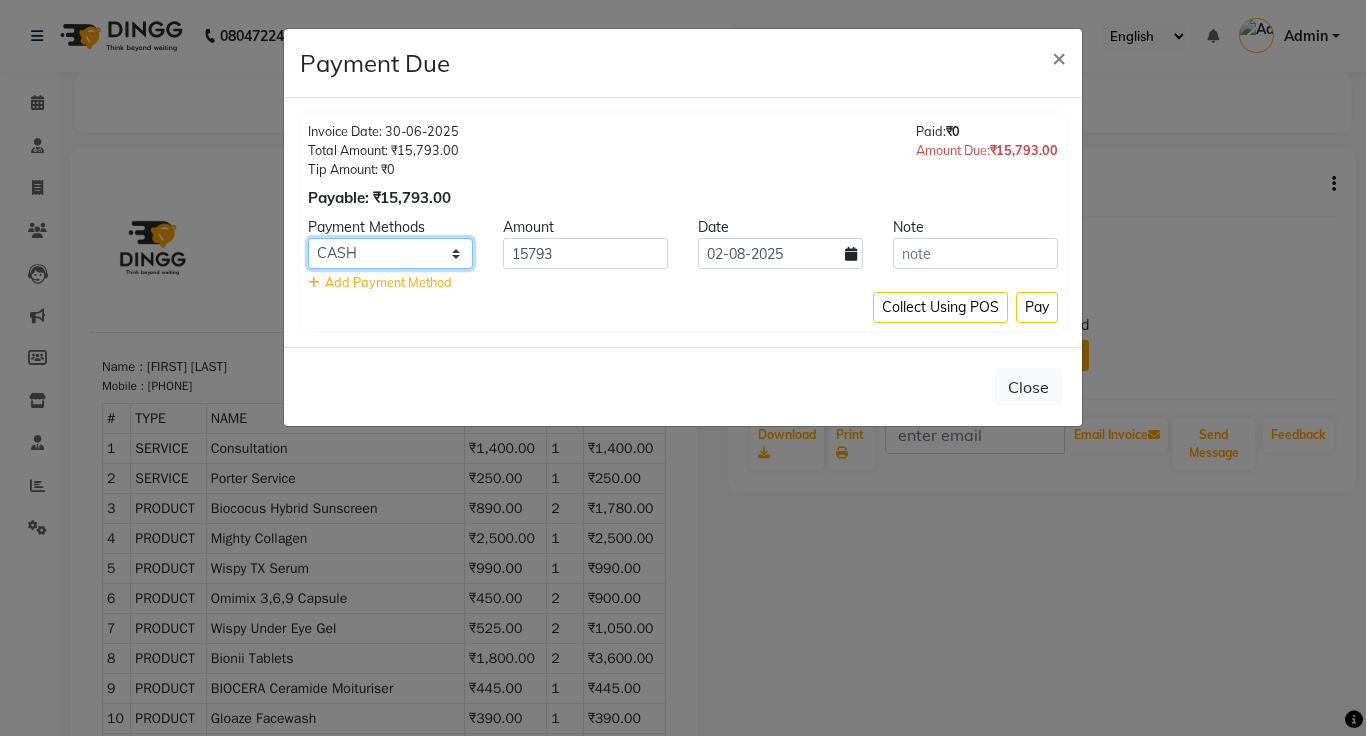click on "Master Card Bank BharatPay Card Other Cards GPay Visa Card PayTM CASH ONLINE PhonePe UPI UPI BharatPay CARD" 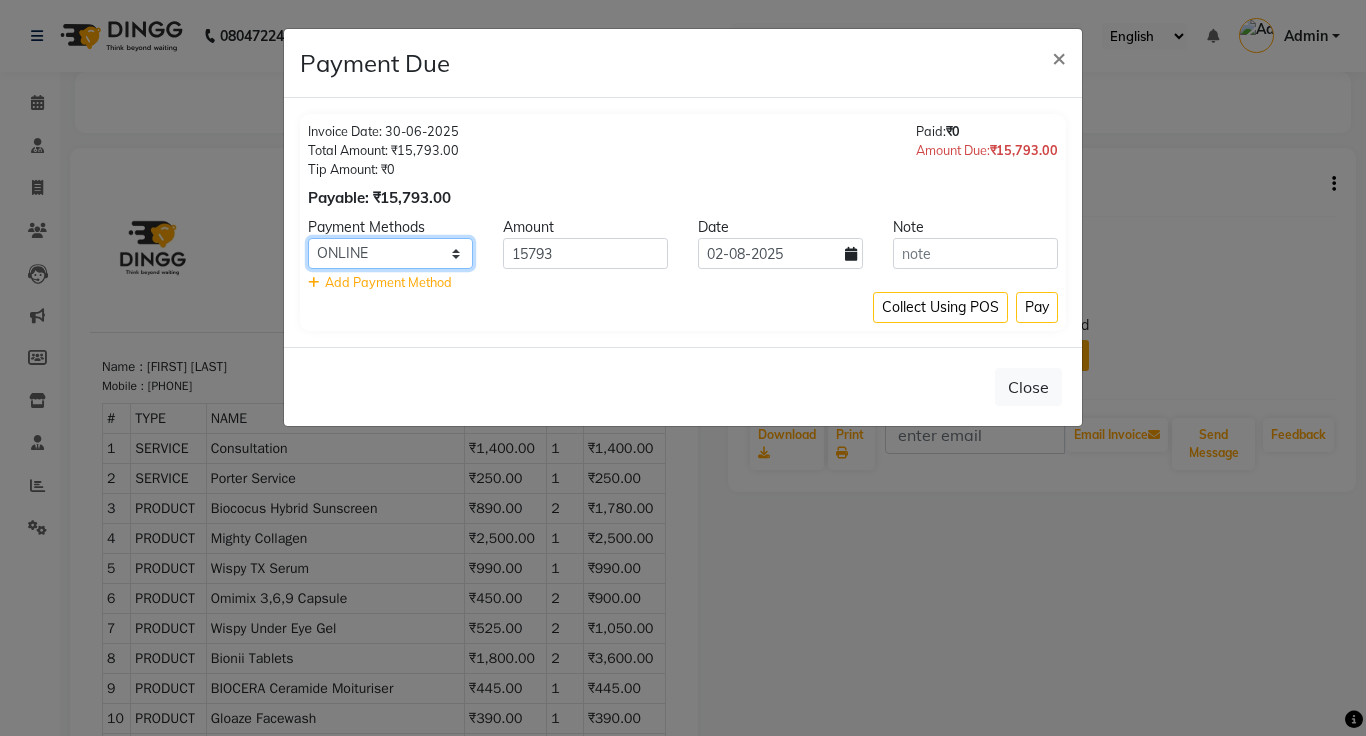 click on "Master Card Bank BharatPay Card Other Cards GPay Visa Card PayTM CASH ONLINE PhonePe UPI UPI BharatPay CARD" 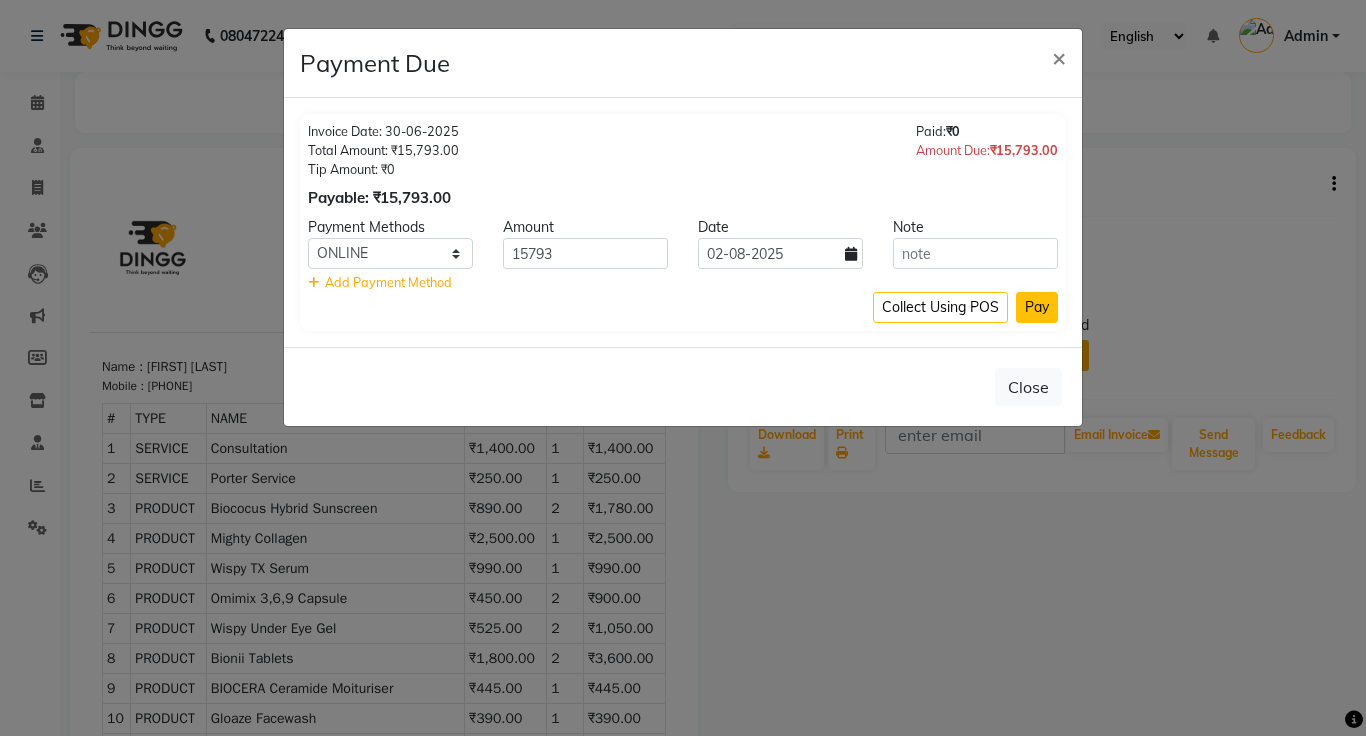 click on "Pay" 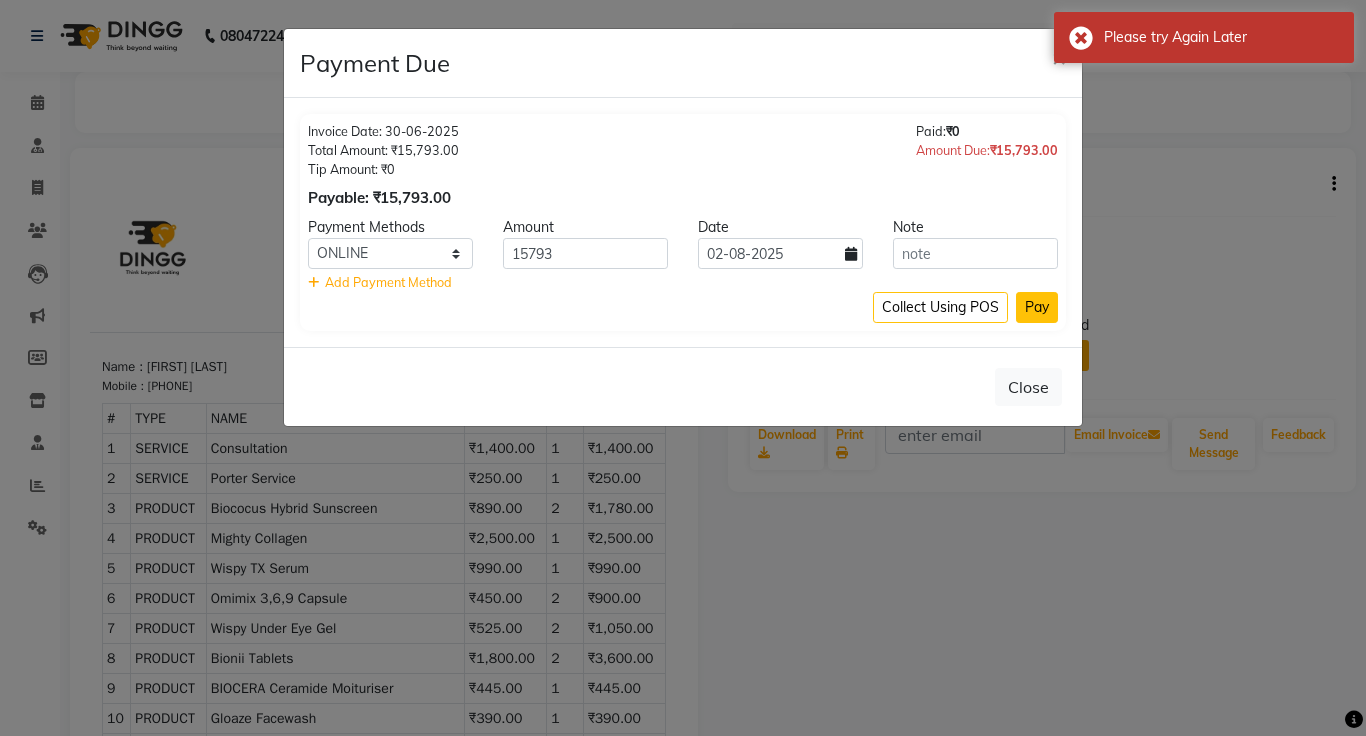 click on "Pay" 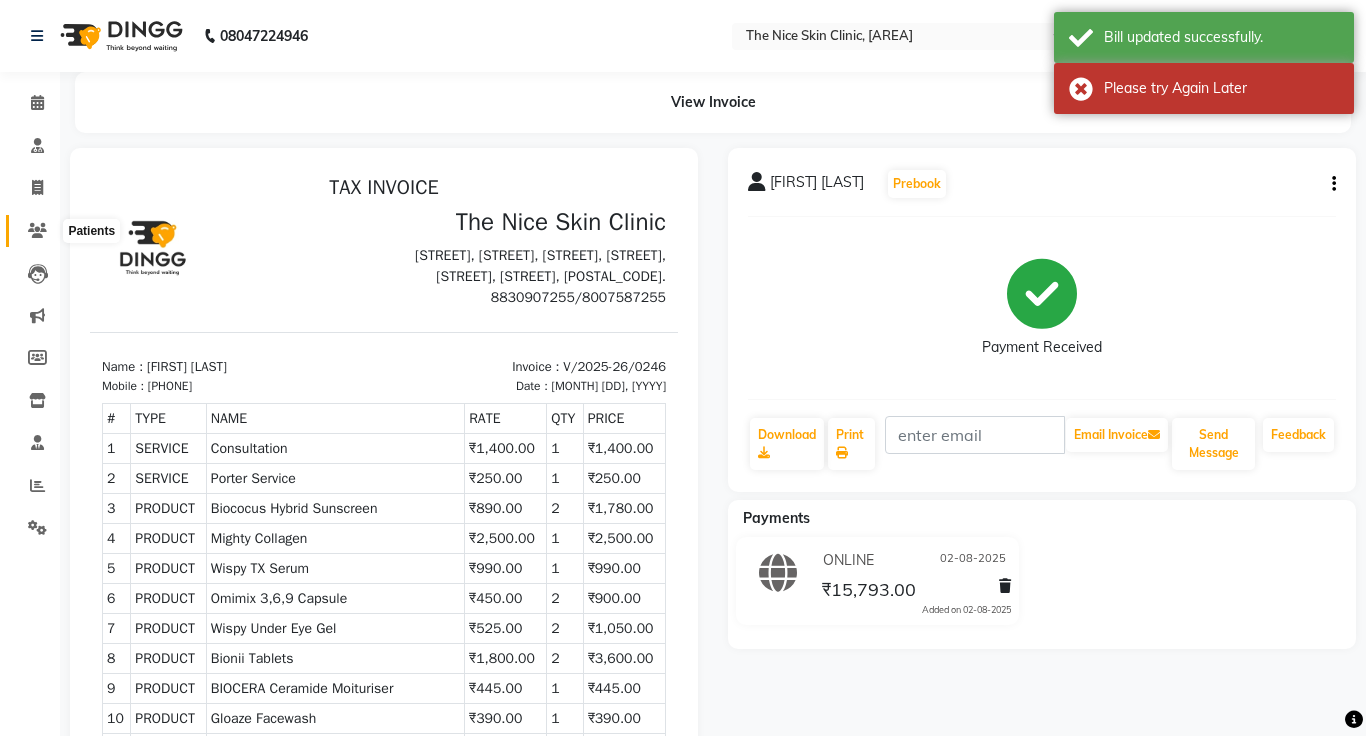 click 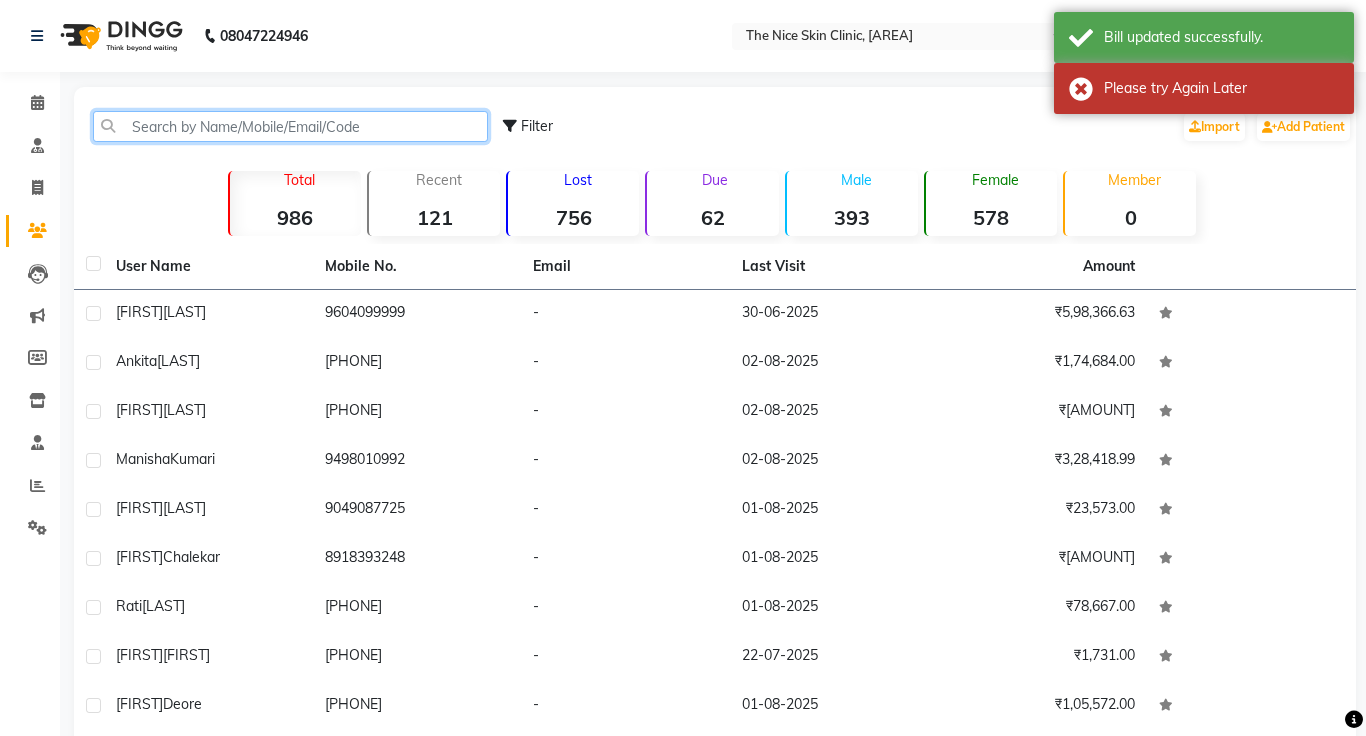 click 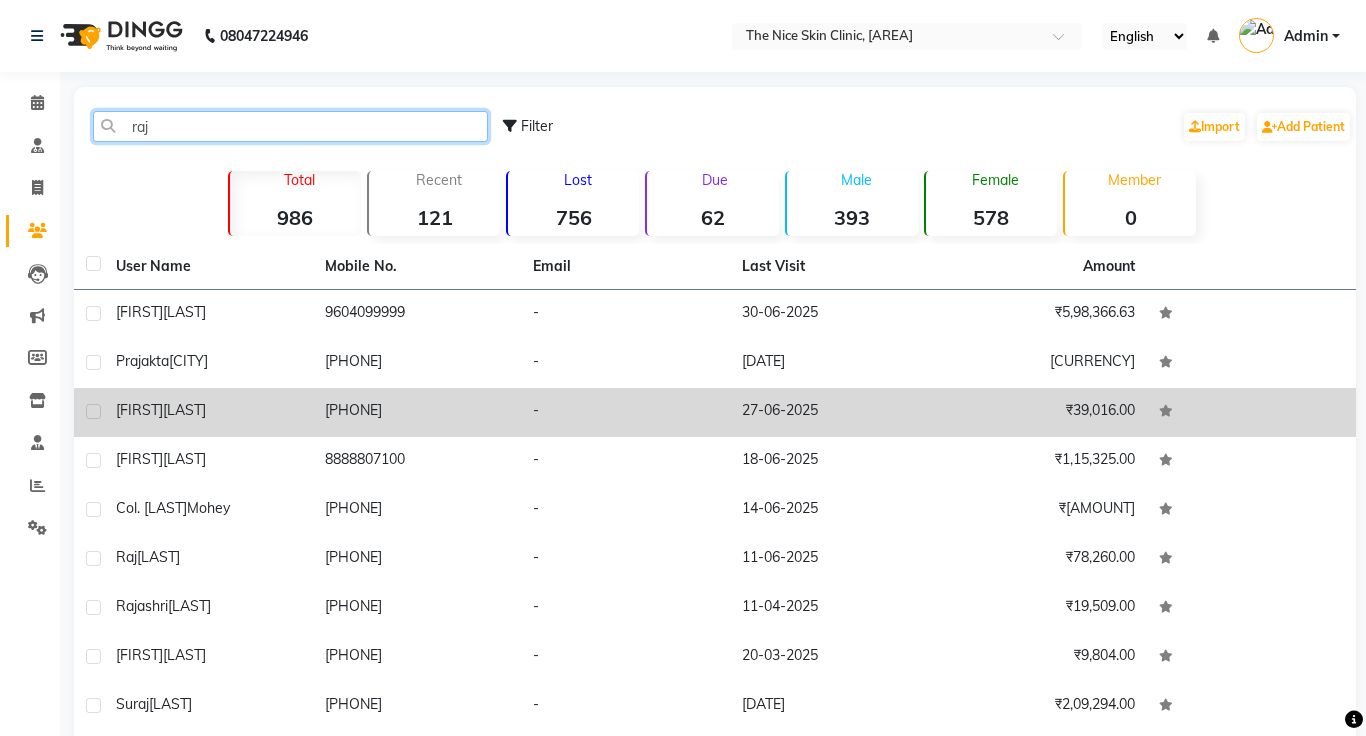 type on "raj" 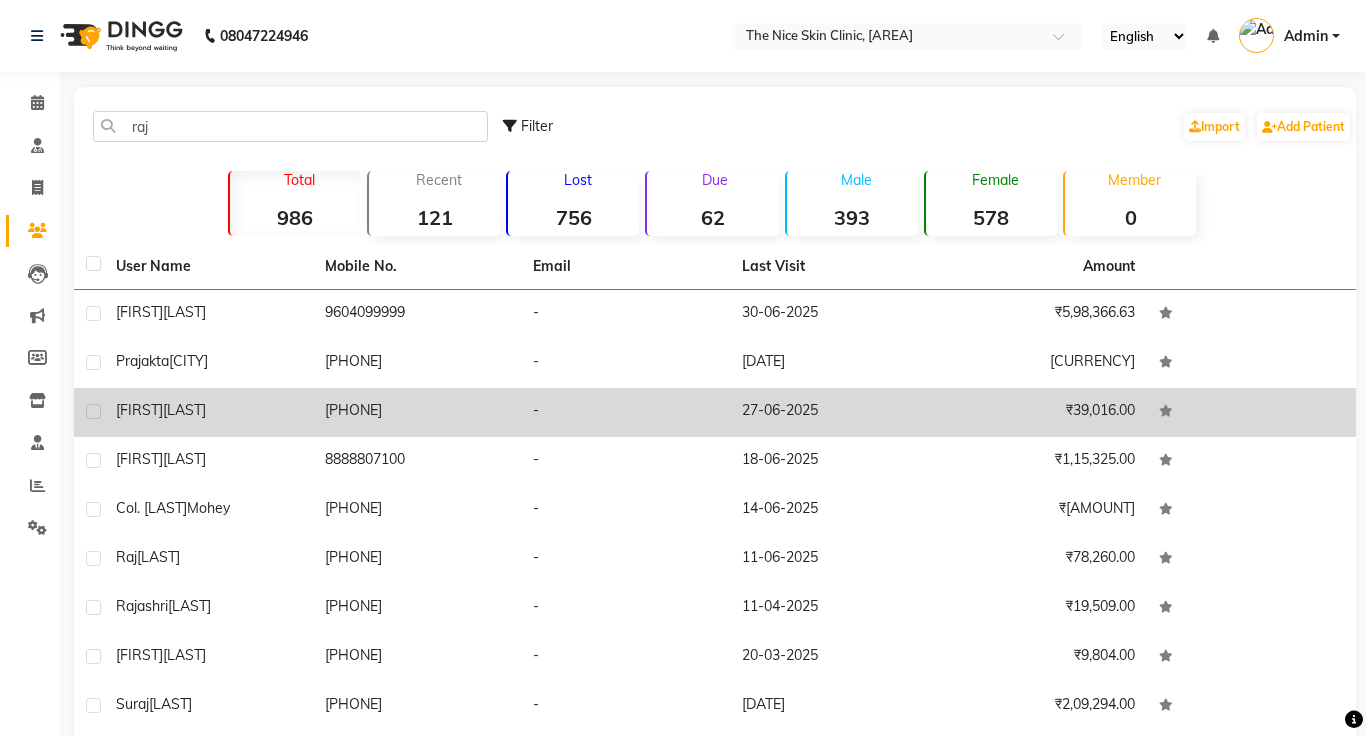 click on "[PHONE]" 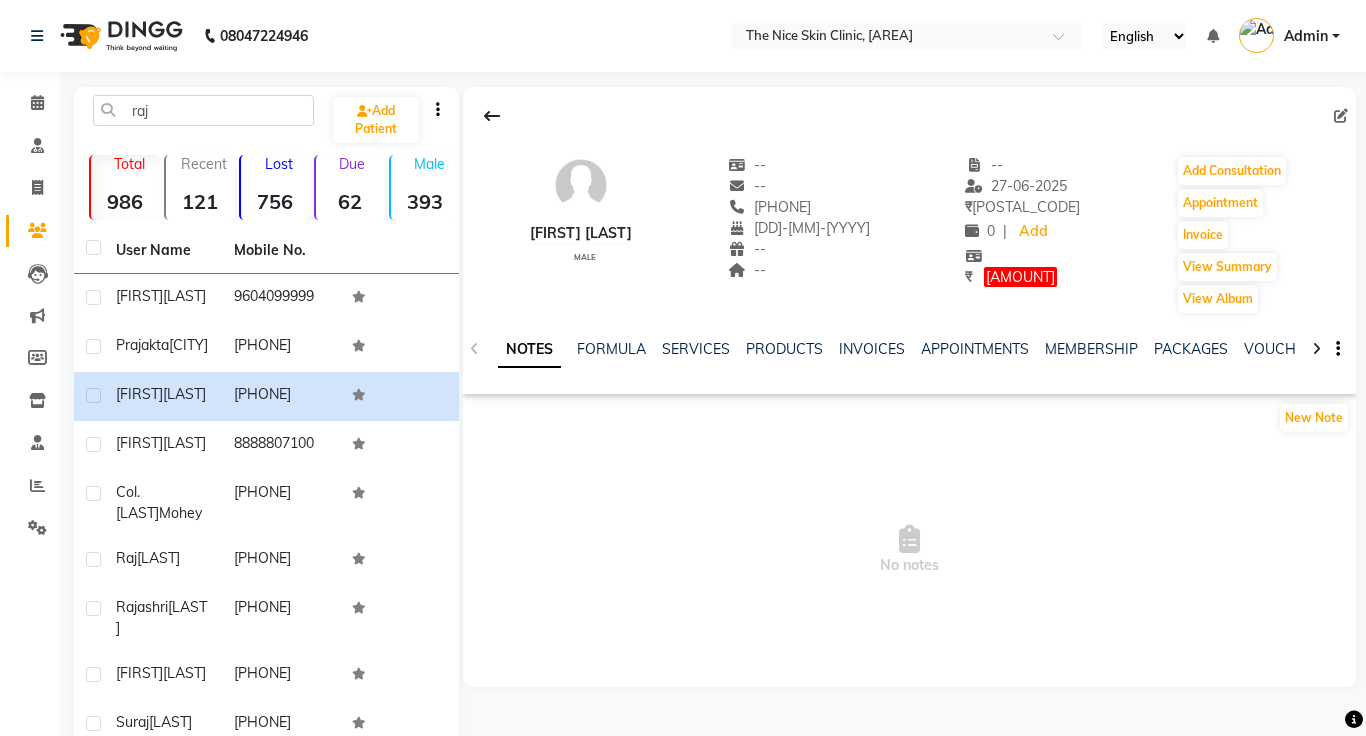 click on "INVOICES" 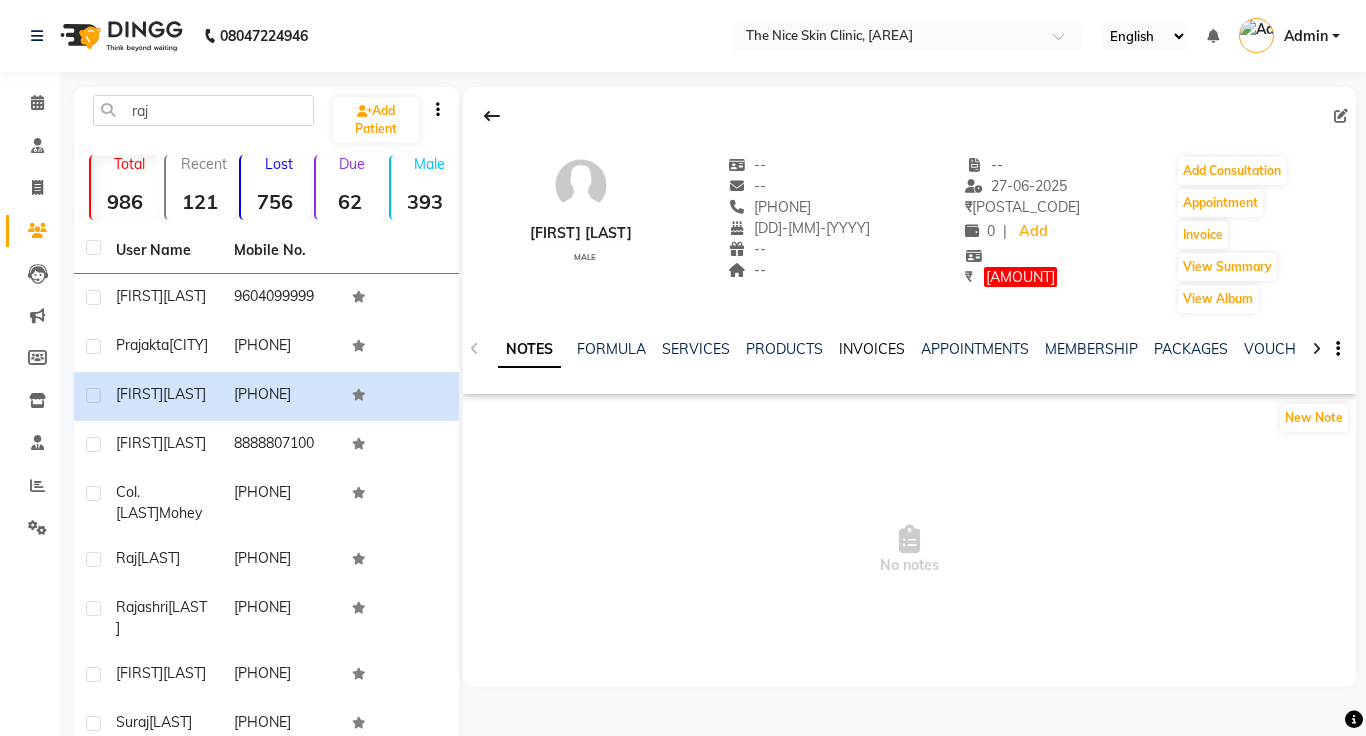 click on "INVOICES" 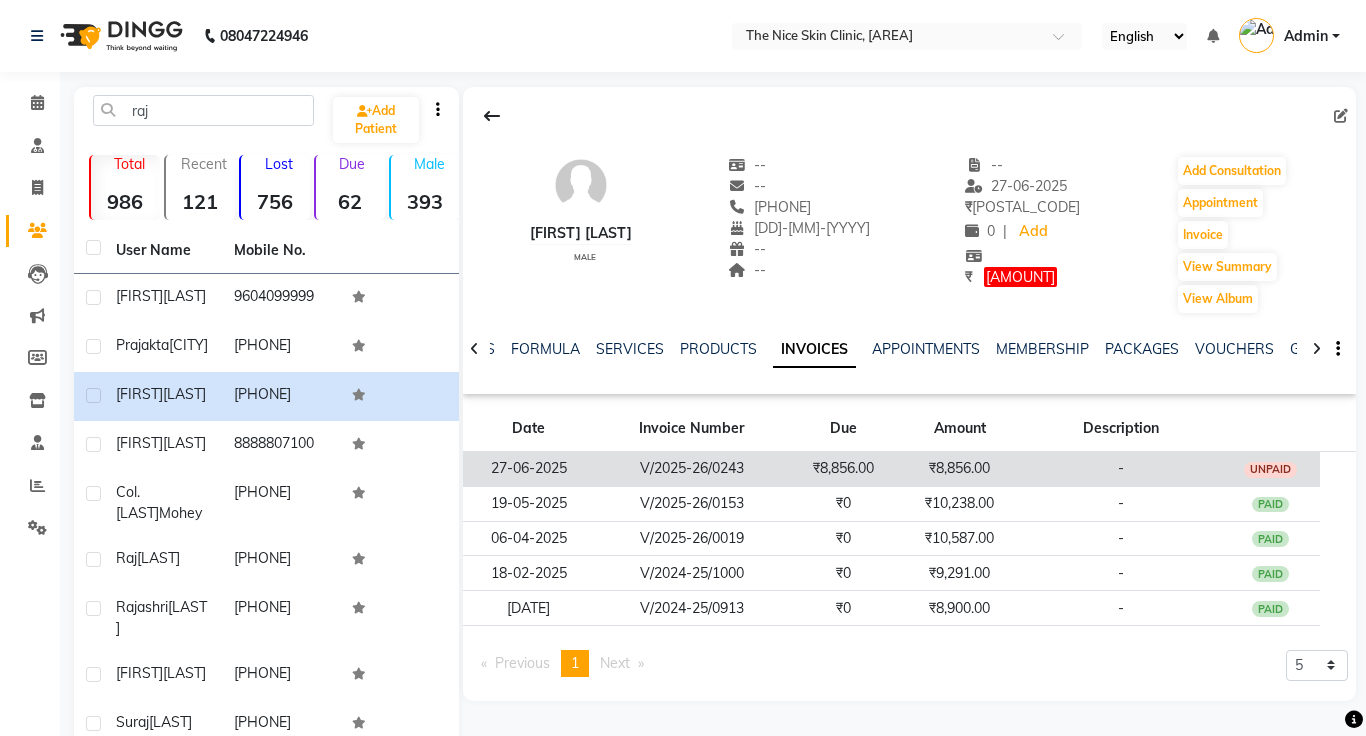 click on "₹8,856.00" 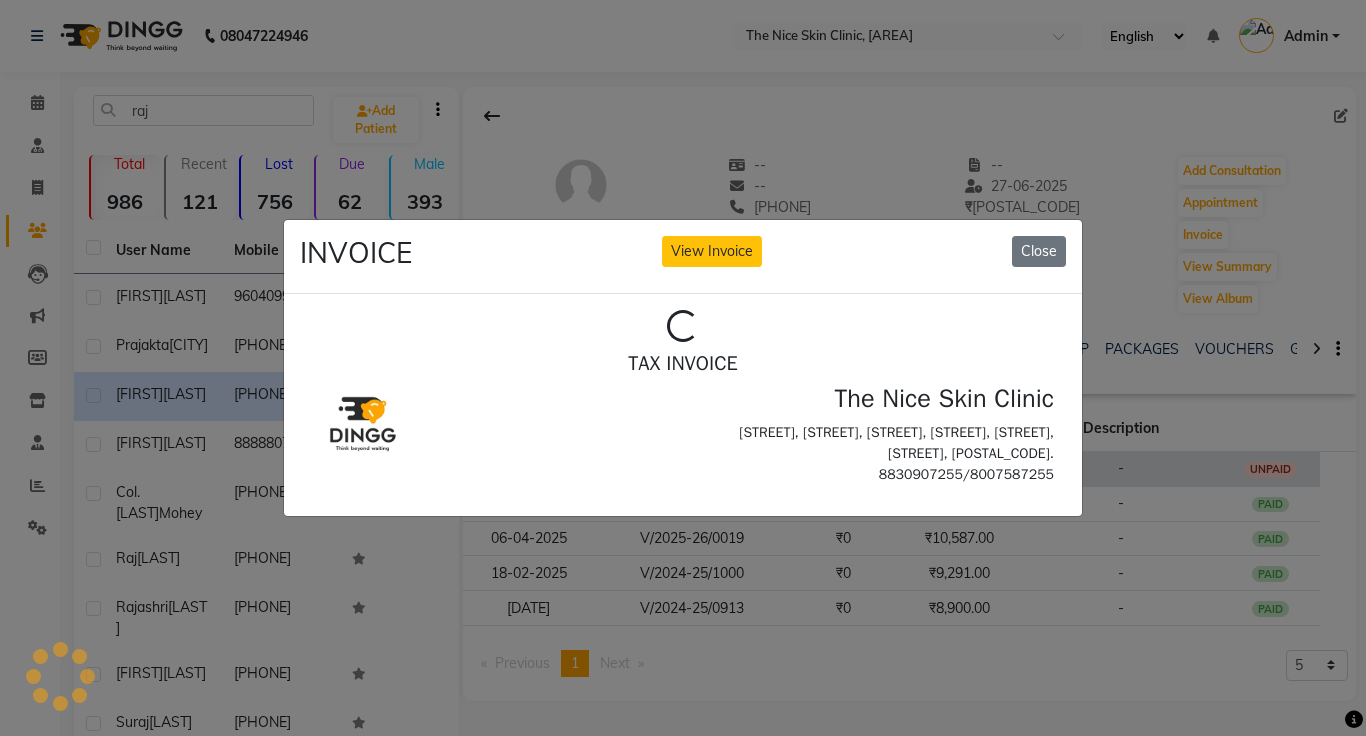 scroll, scrollTop: 0, scrollLeft: 0, axis: both 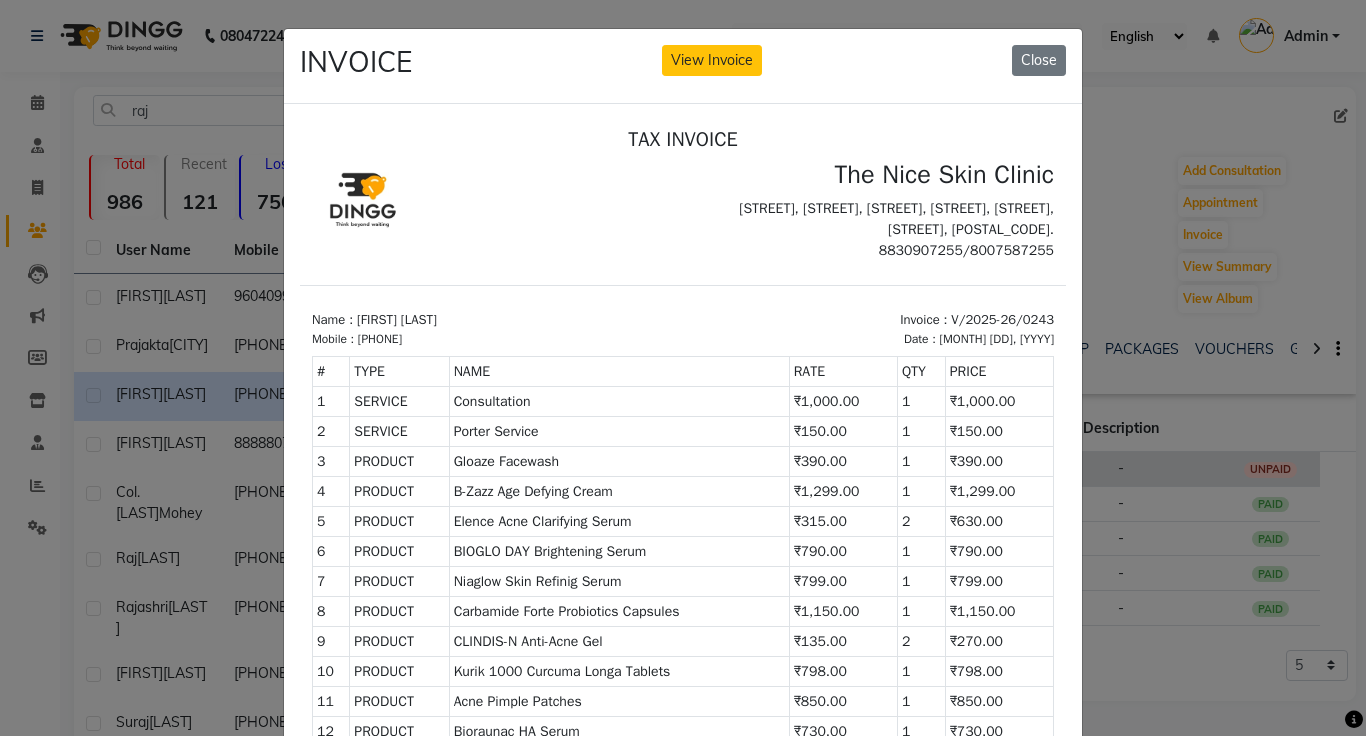 click on "1" at bounding box center [921, 460] 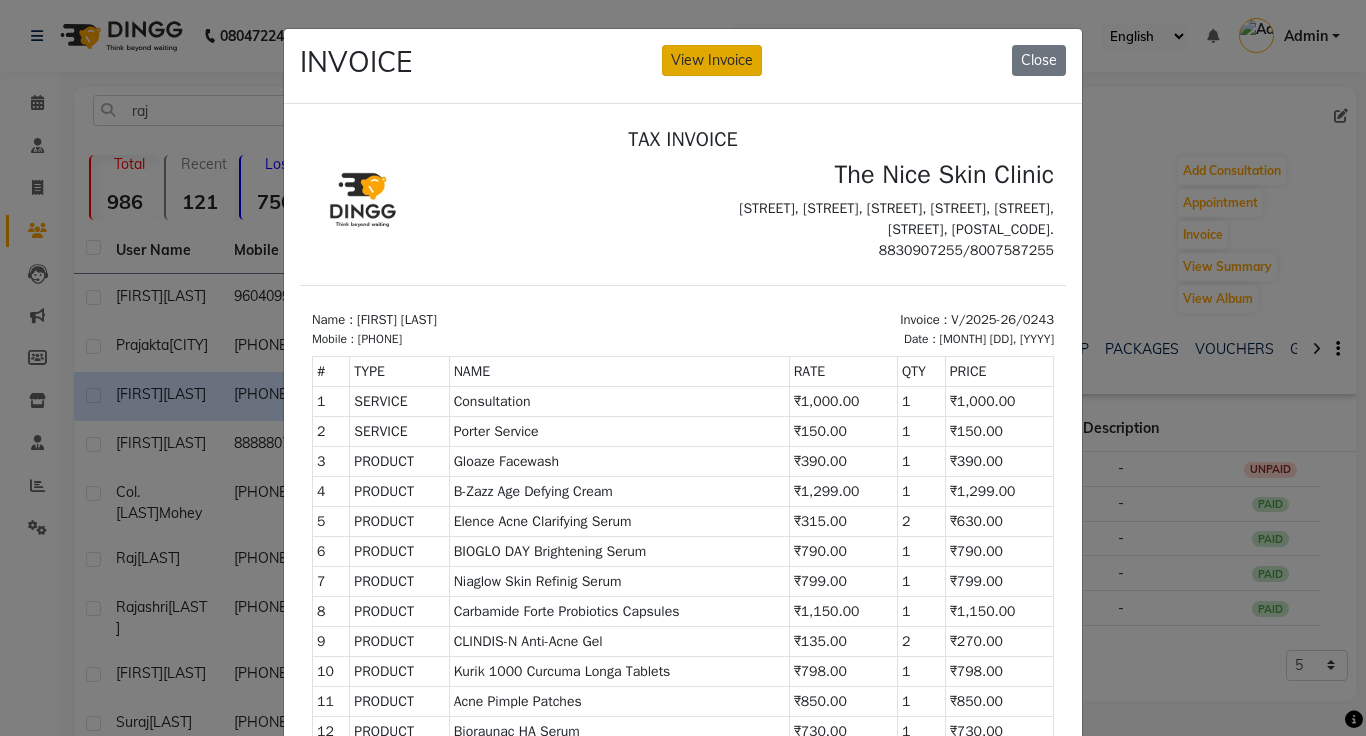 click on "View Invoice" 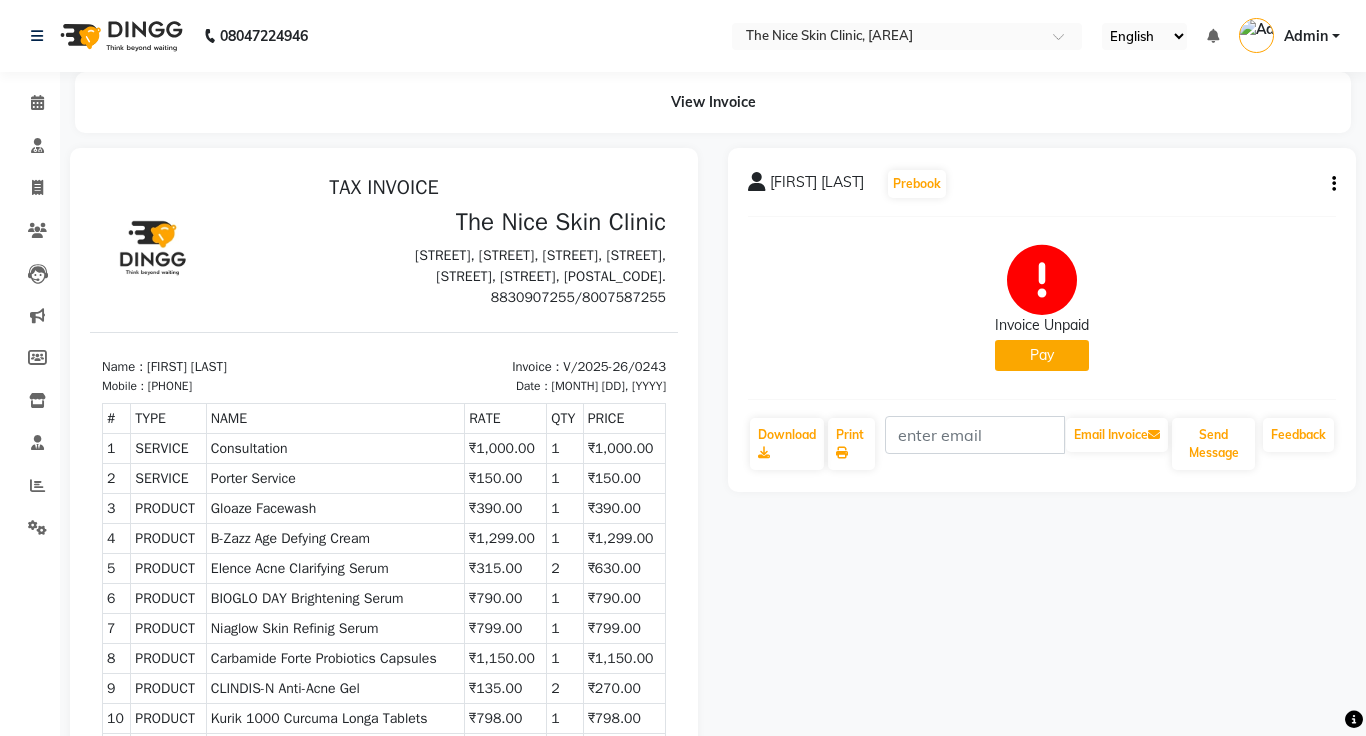 scroll, scrollTop: 0, scrollLeft: 0, axis: both 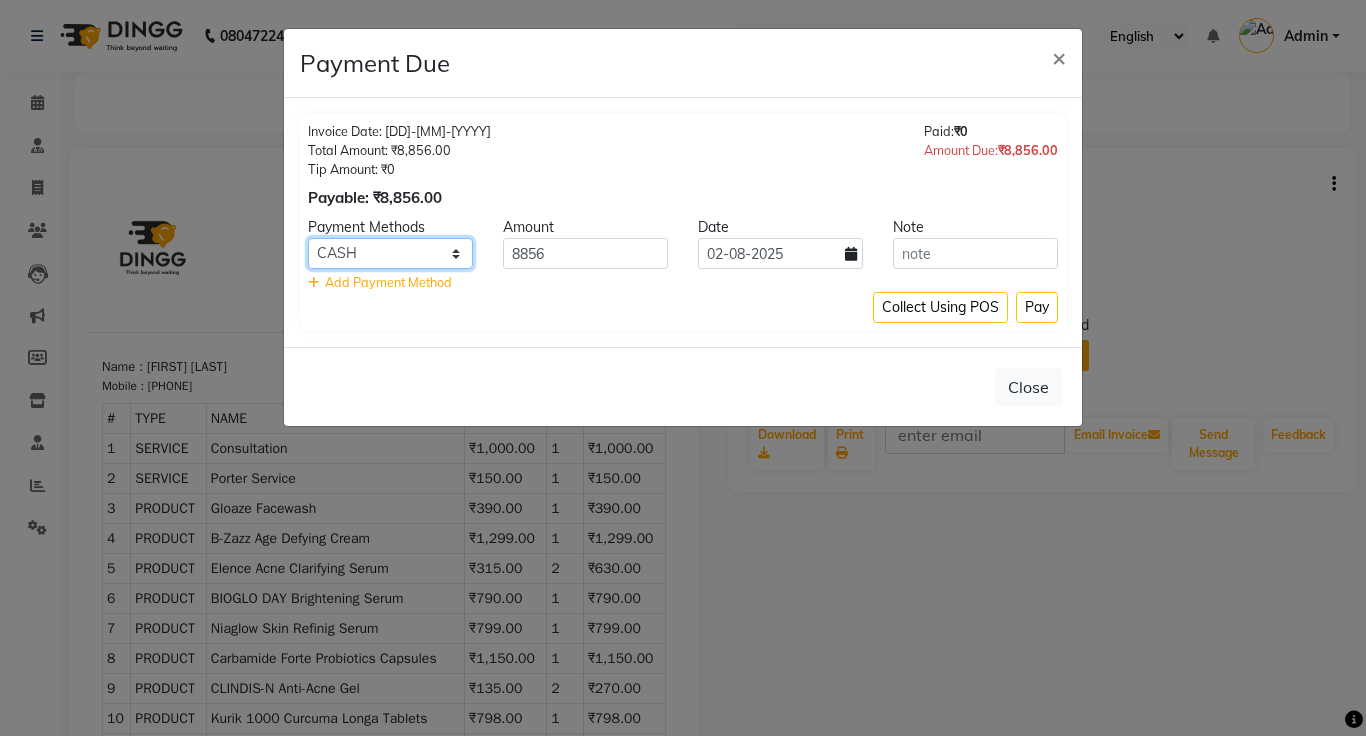 click on "Master Card Bank BharatPay Card Other Cards GPay Visa Card PayTM CASH ONLINE PhonePe UPI UPI BharatPay CARD" 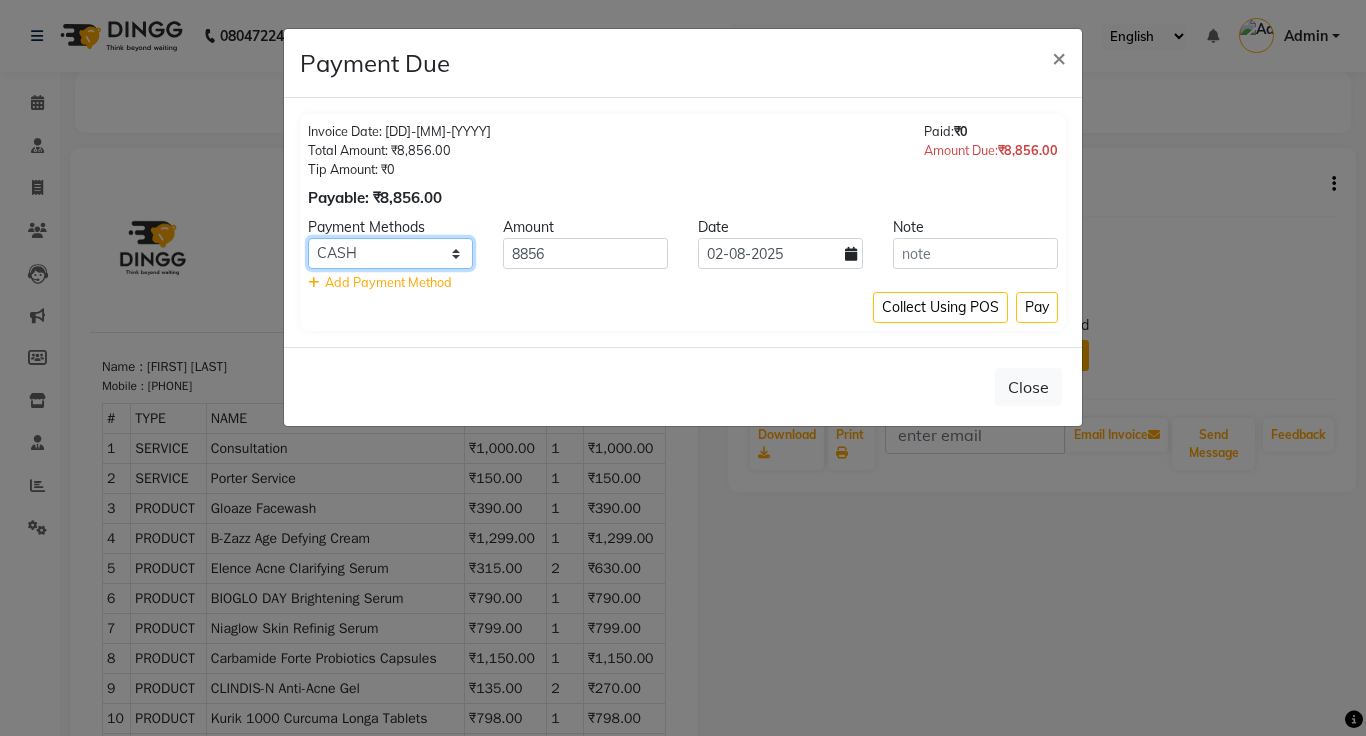 select on "3" 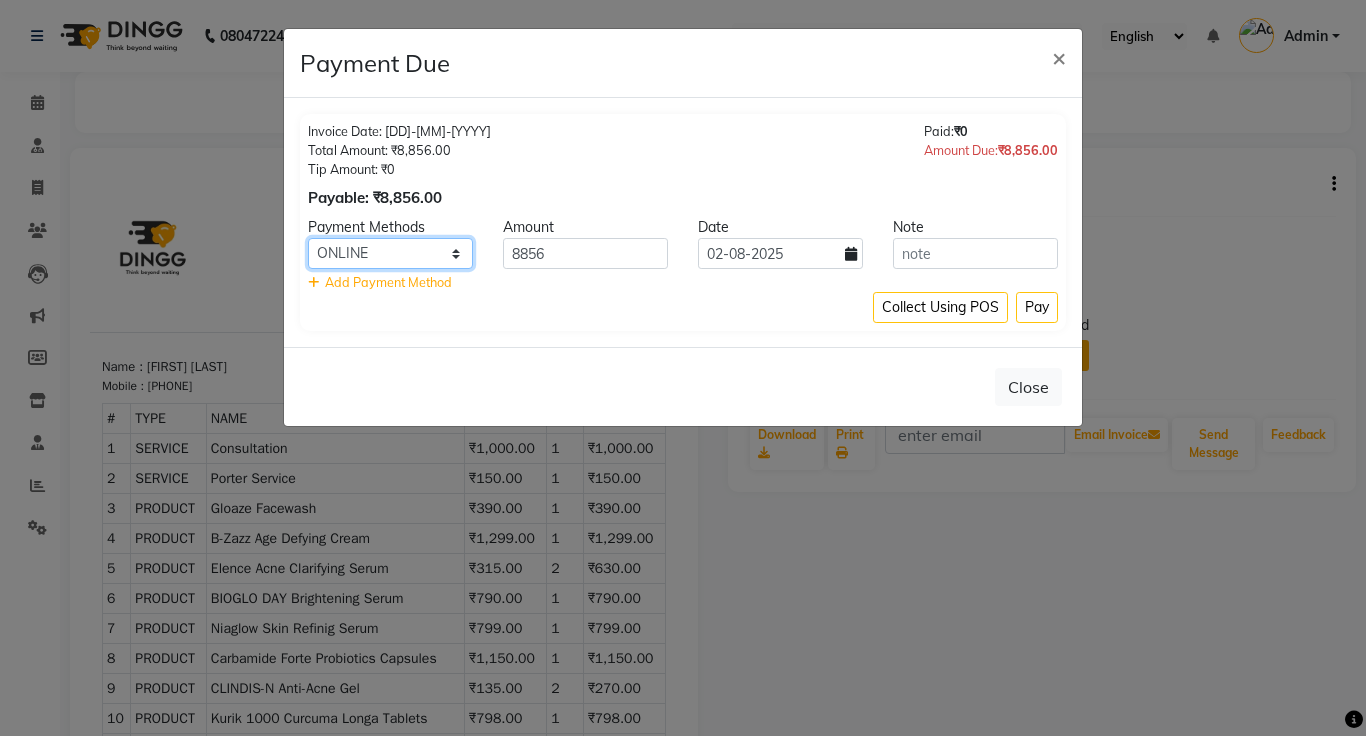 click on "Master Card Bank BharatPay Card Other Cards GPay Visa Card PayTM CASH ONLINE PhonePe UPI UPI BharatPay CARD" 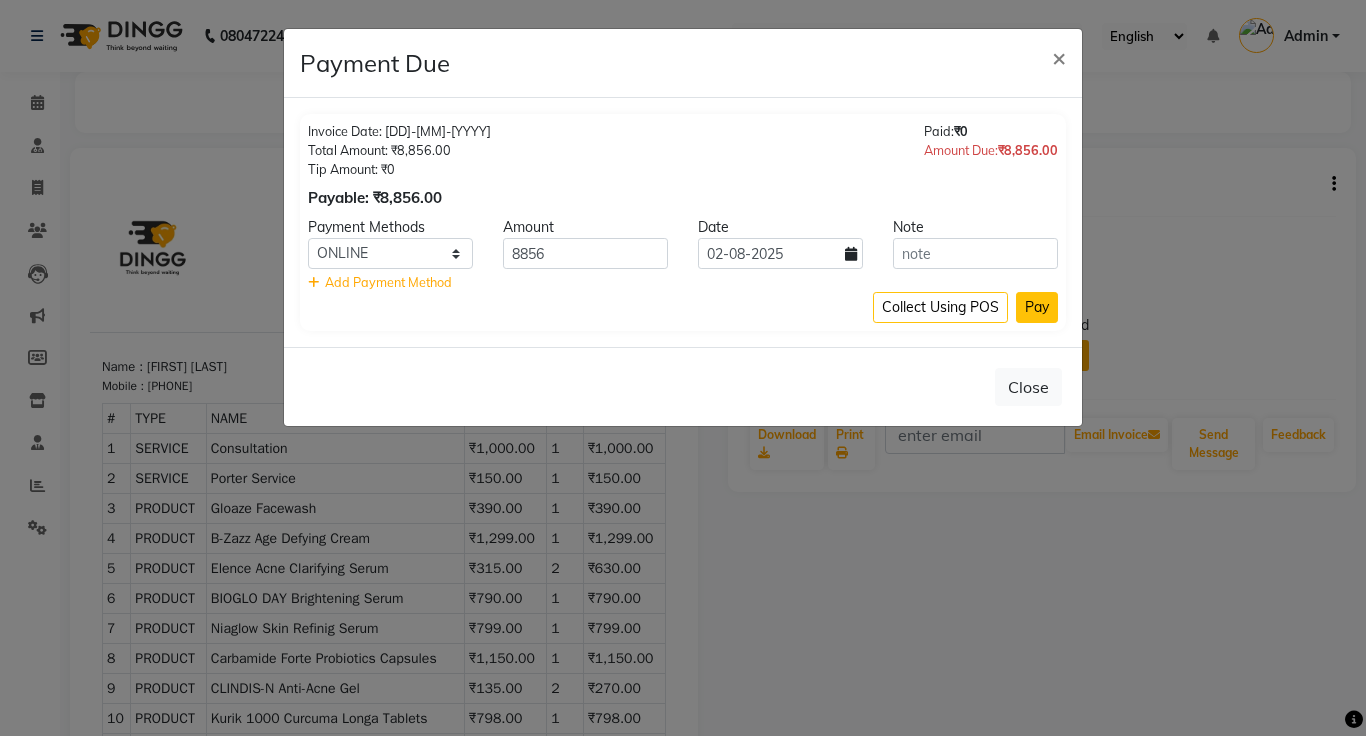 click on "Pay" 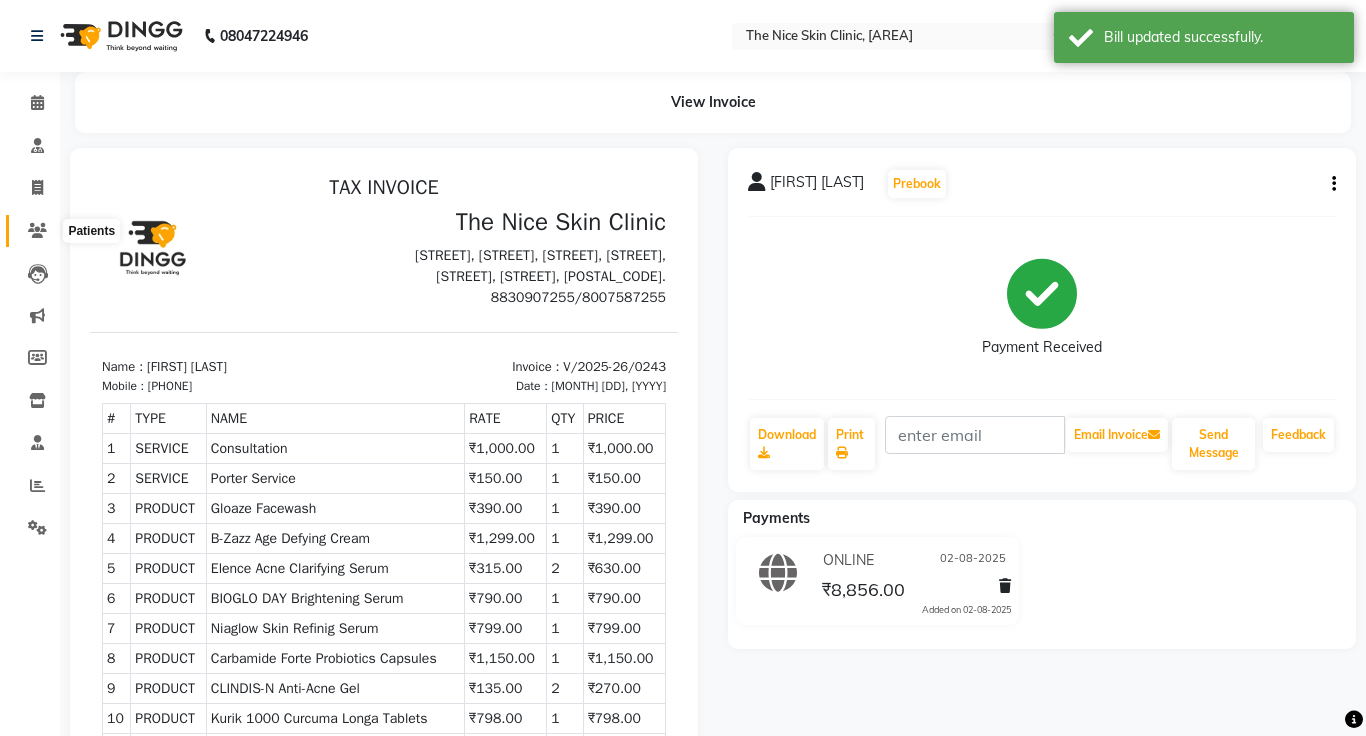 click 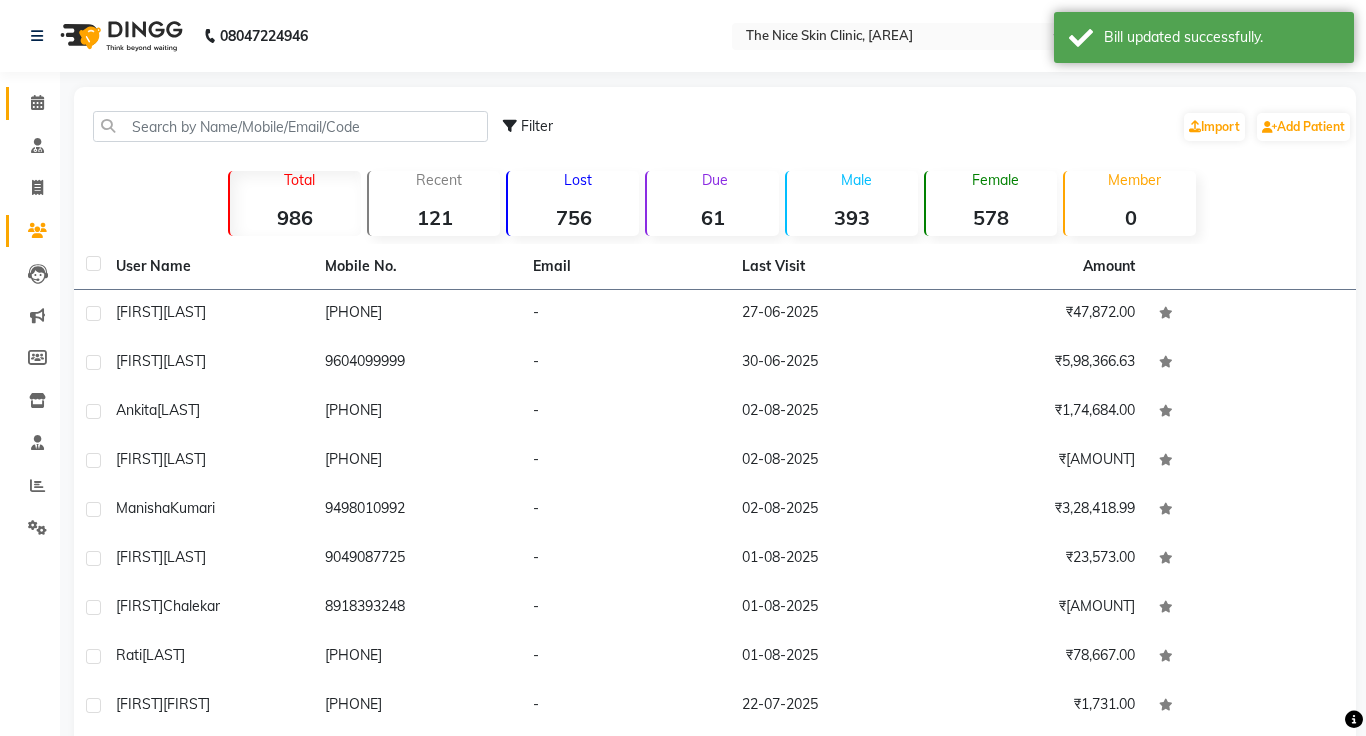 click on "Calendar" 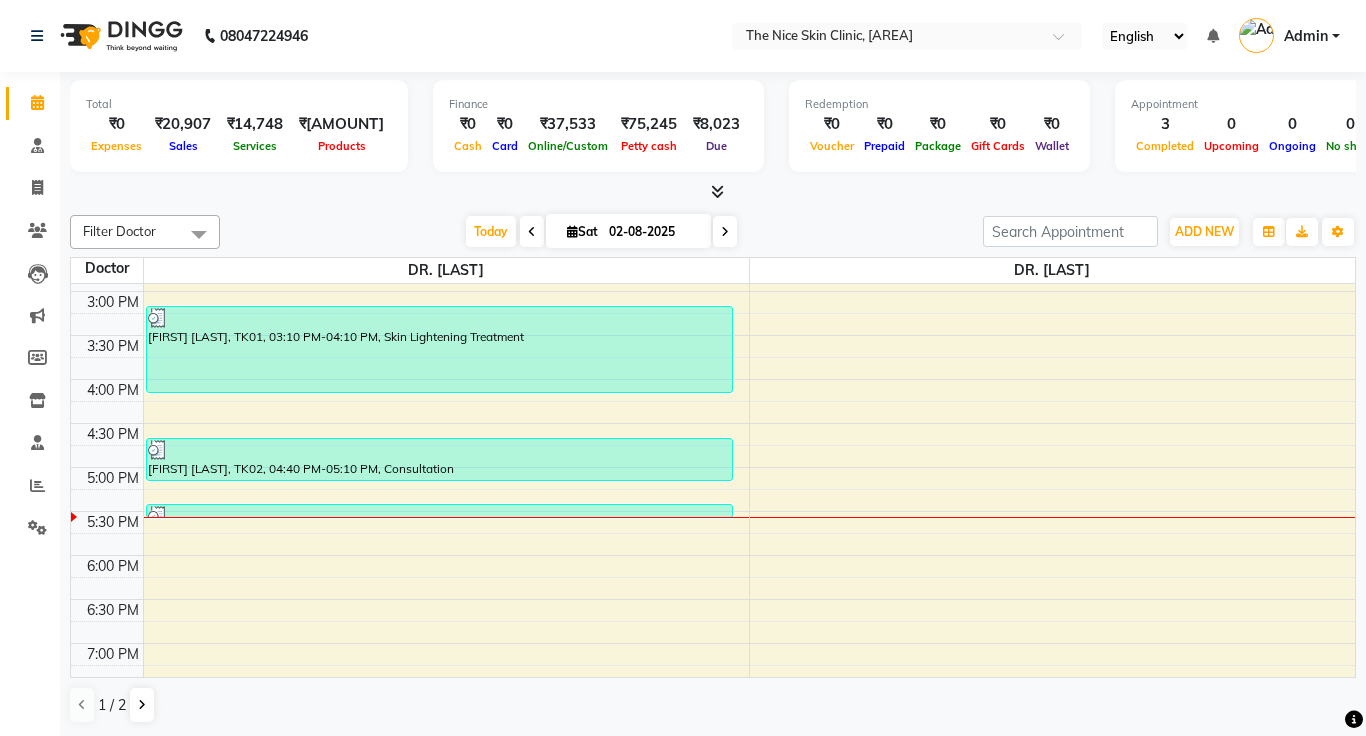 scroll, scrollTop: 435, scrollLeft: 0, axis: vertical 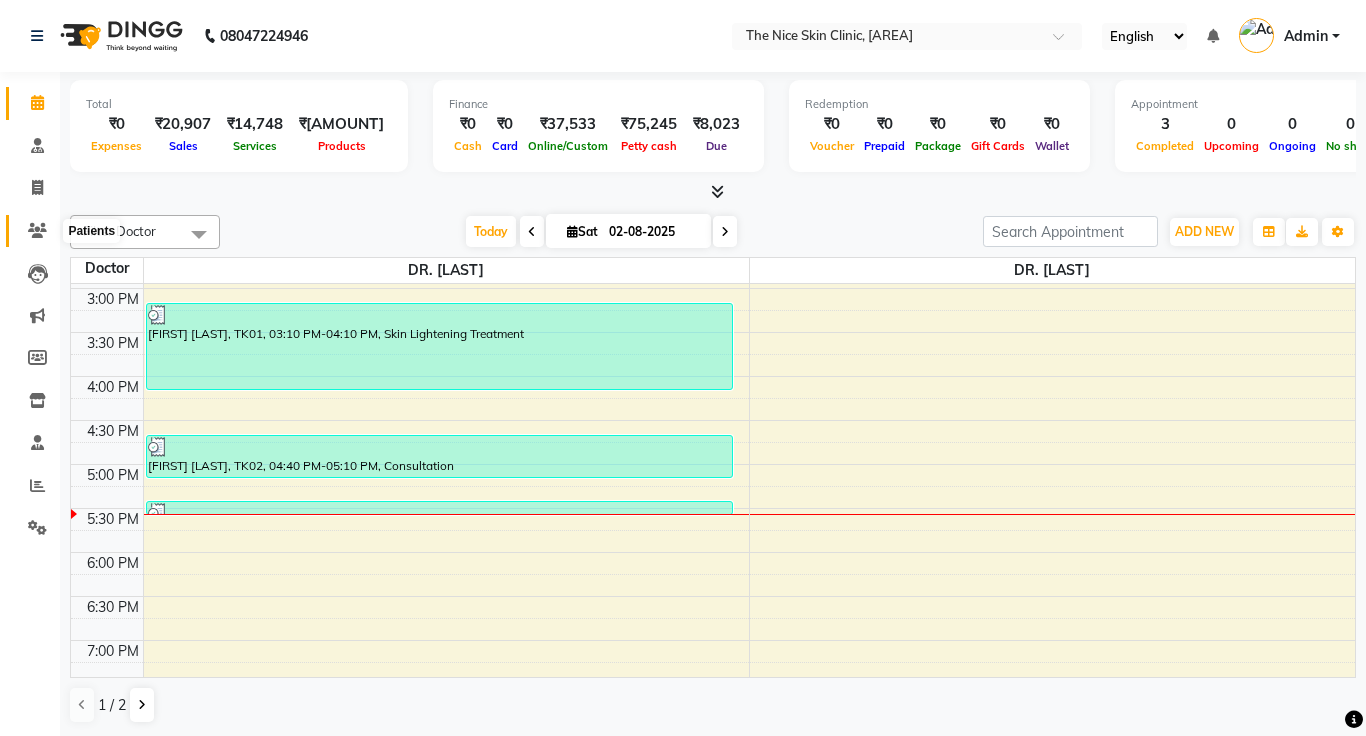 click 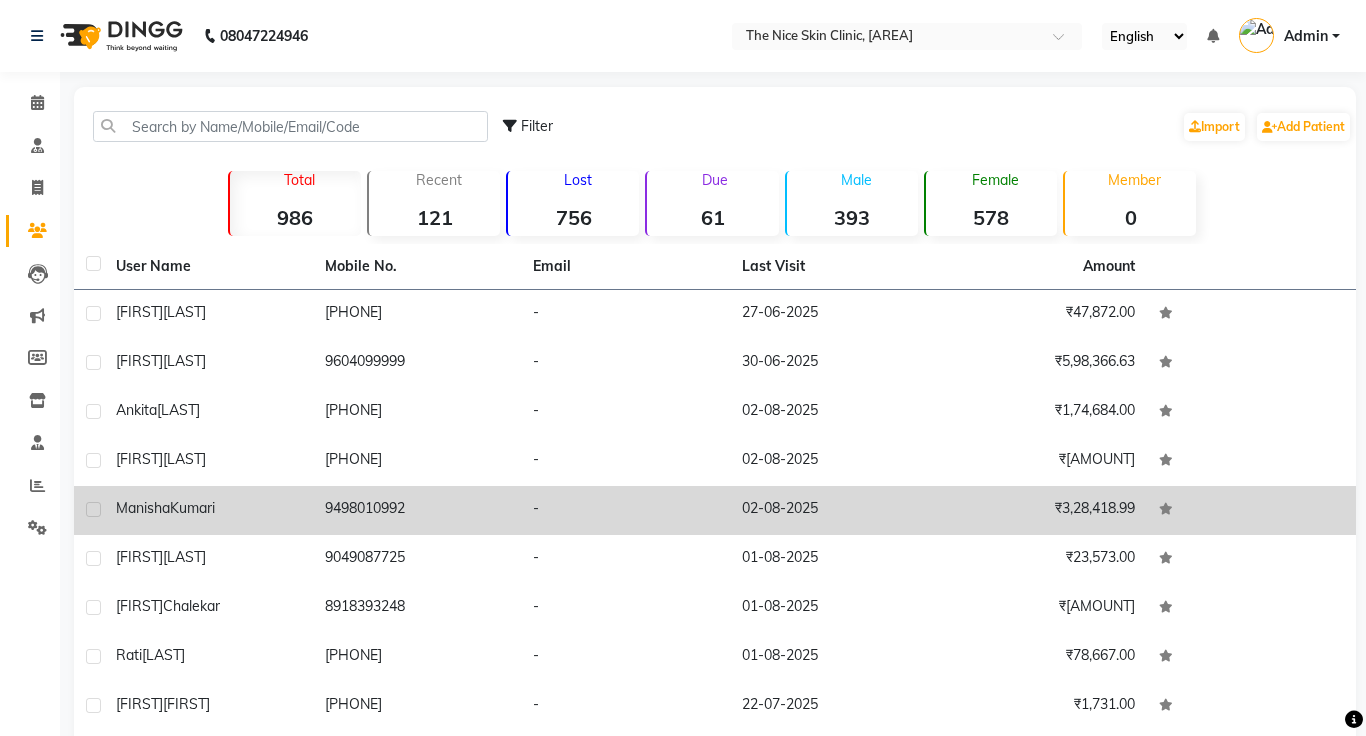 click on "9498010992" 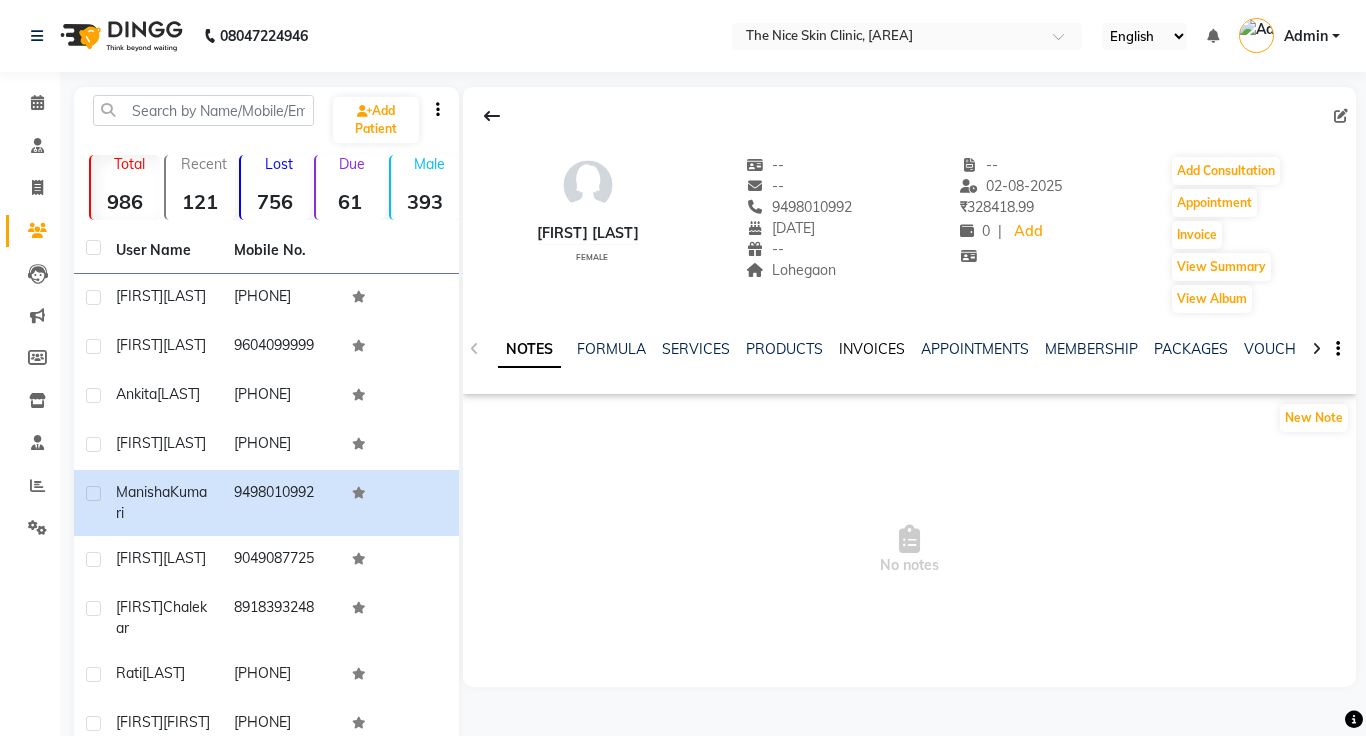 click on "INVOICES" 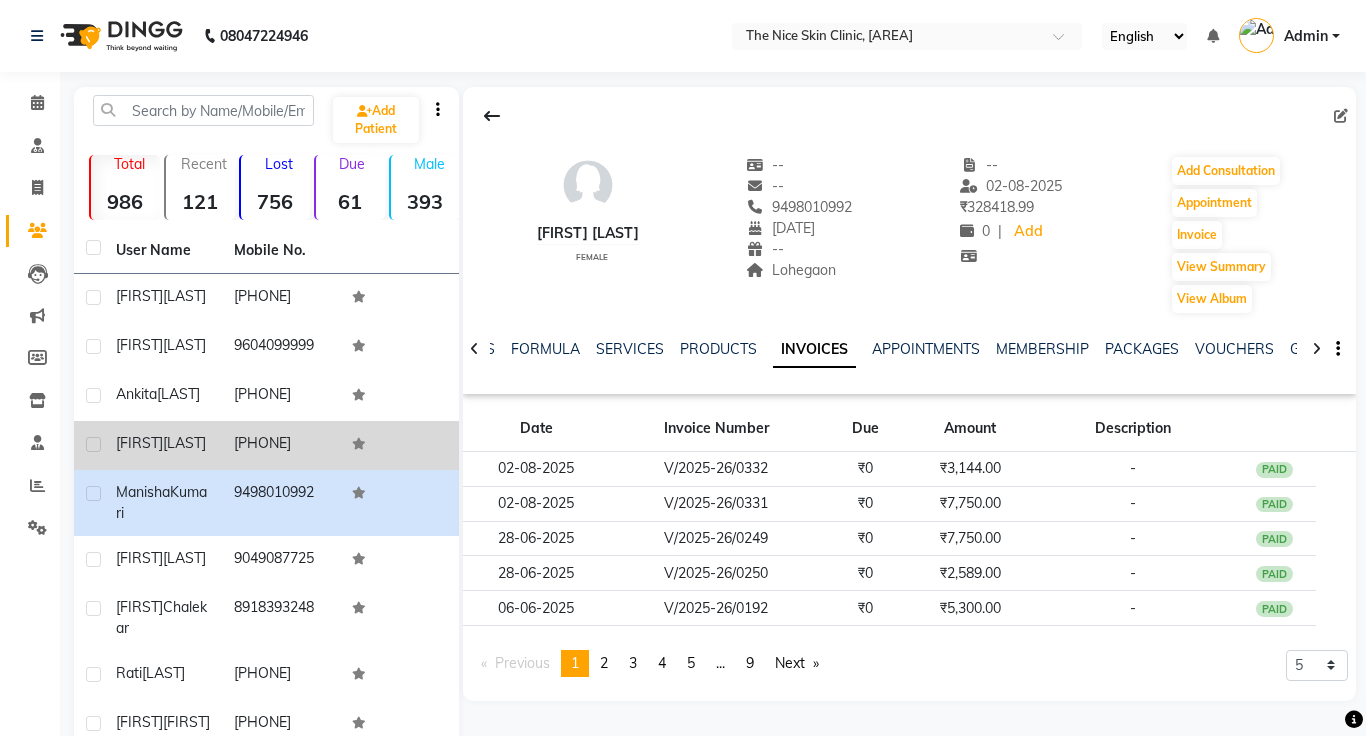 click on "[LAST]" 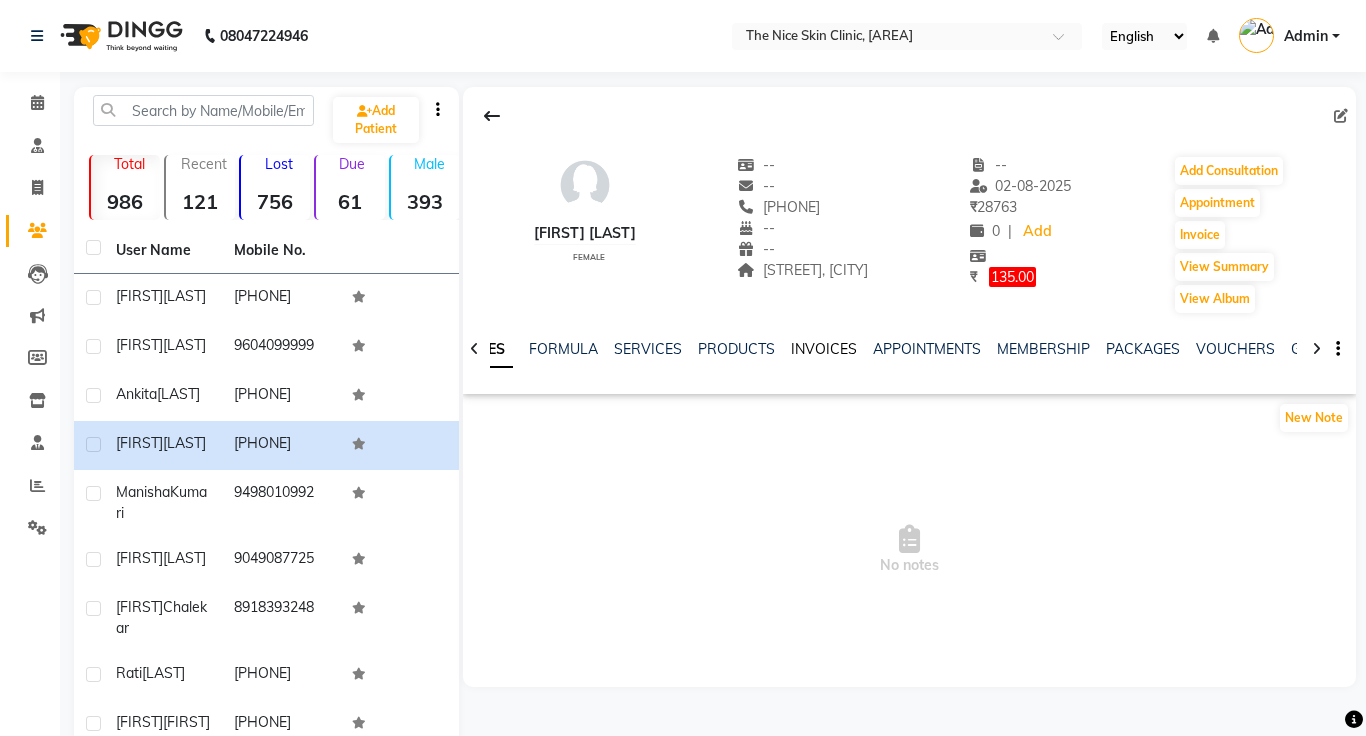 click on "INVOICES" 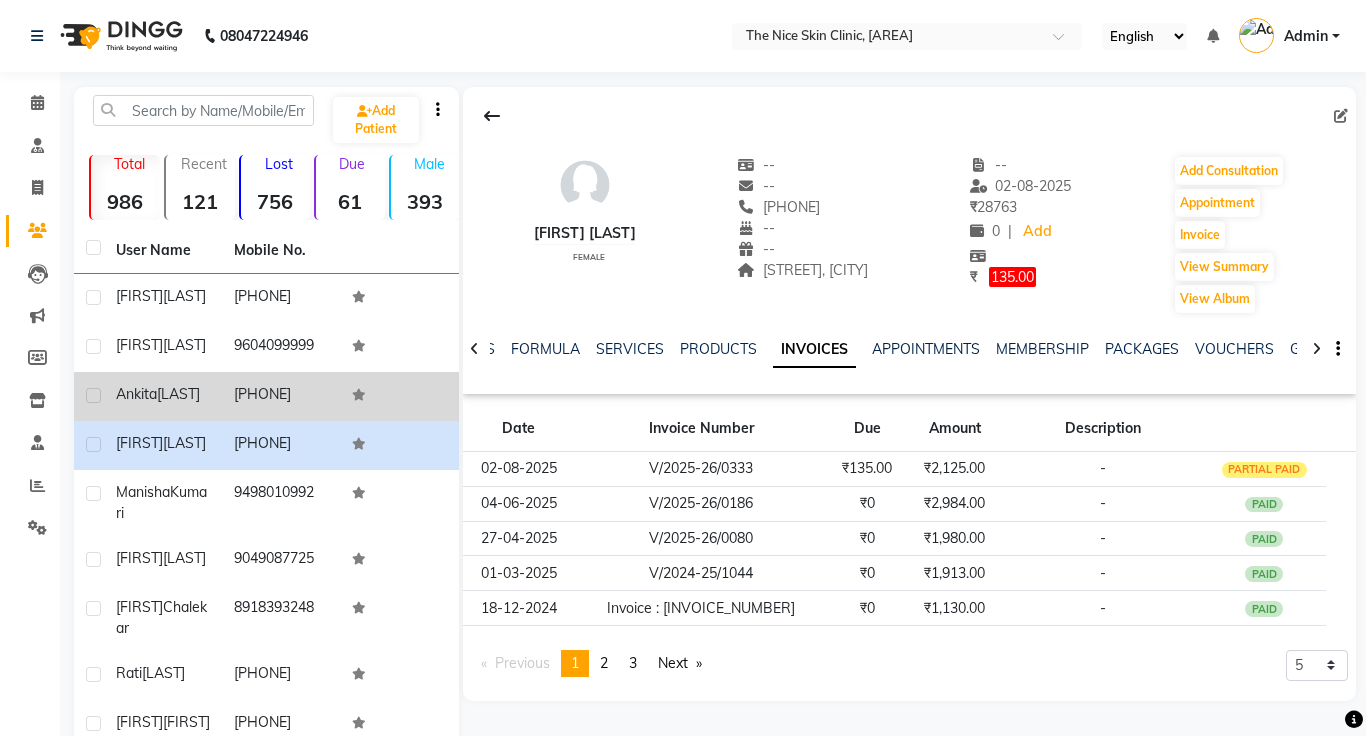 click on "[LAST]" 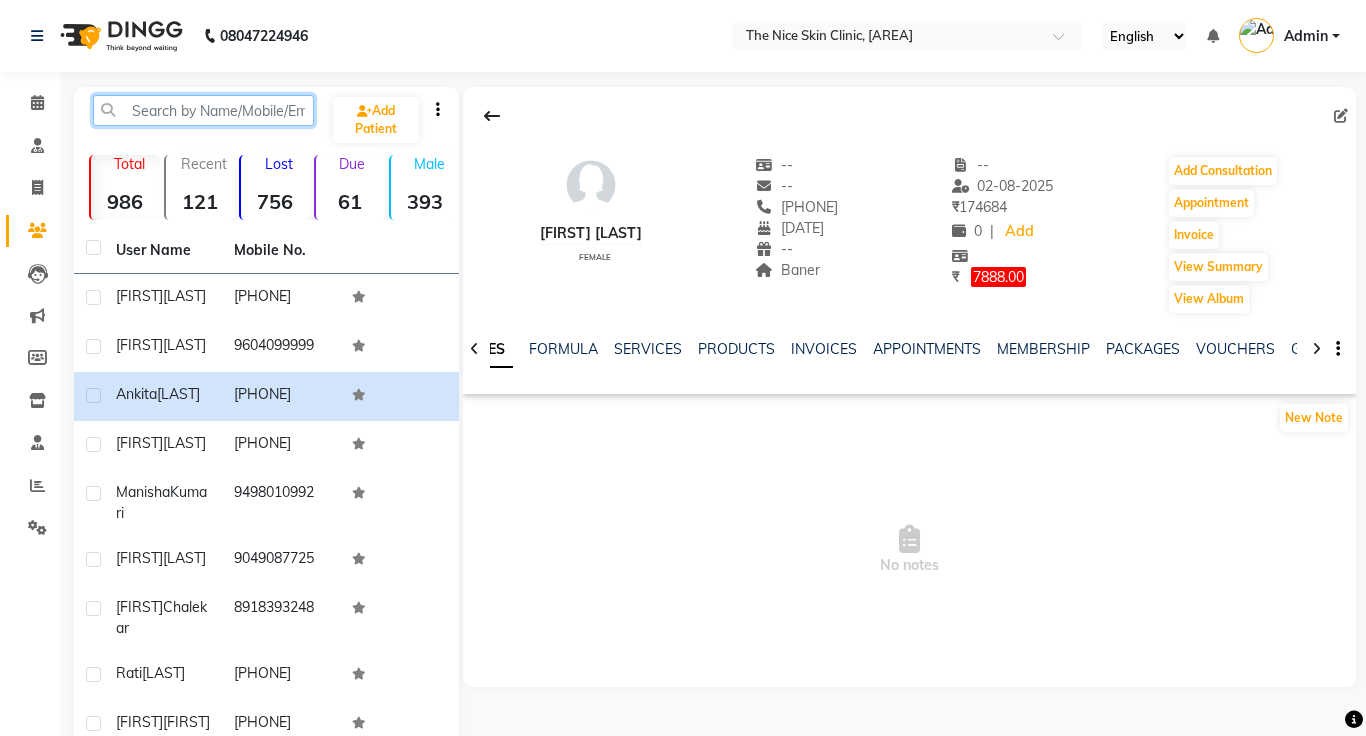 click 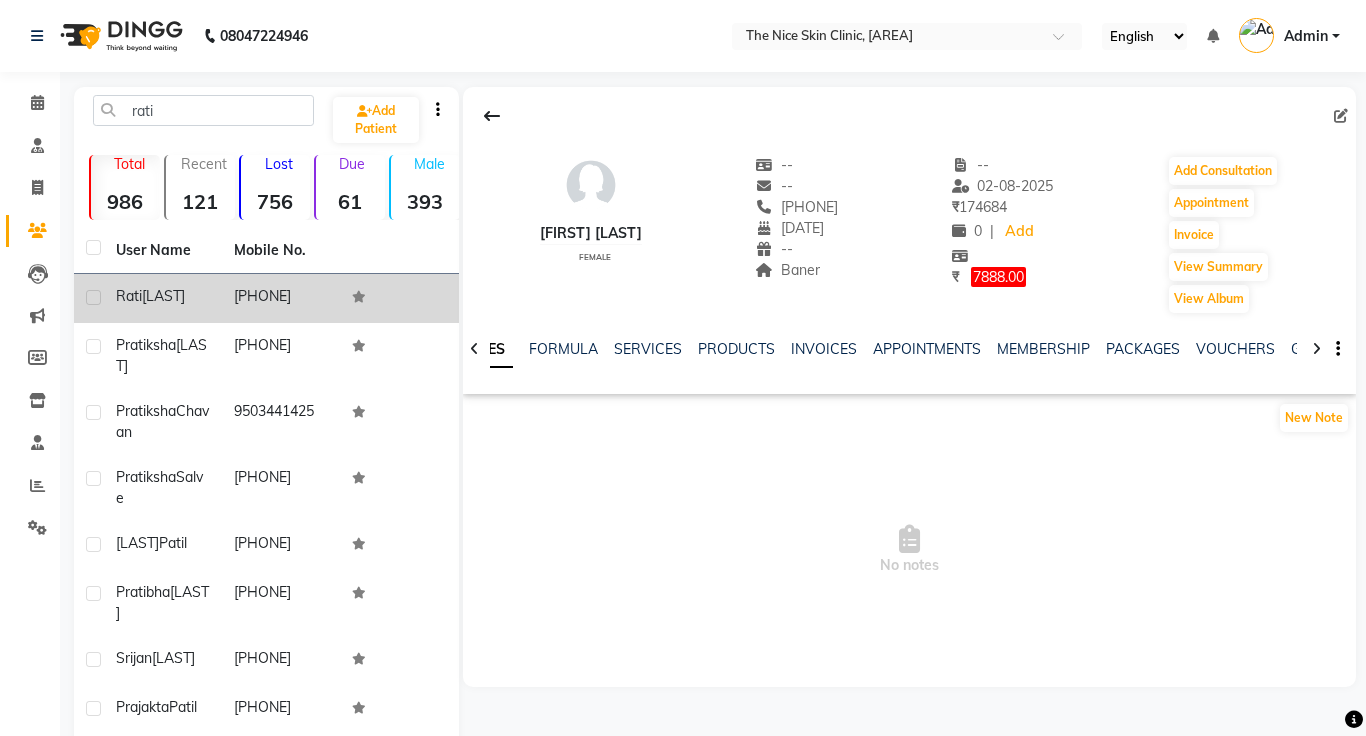 click on "[FIRST] [LAST]" 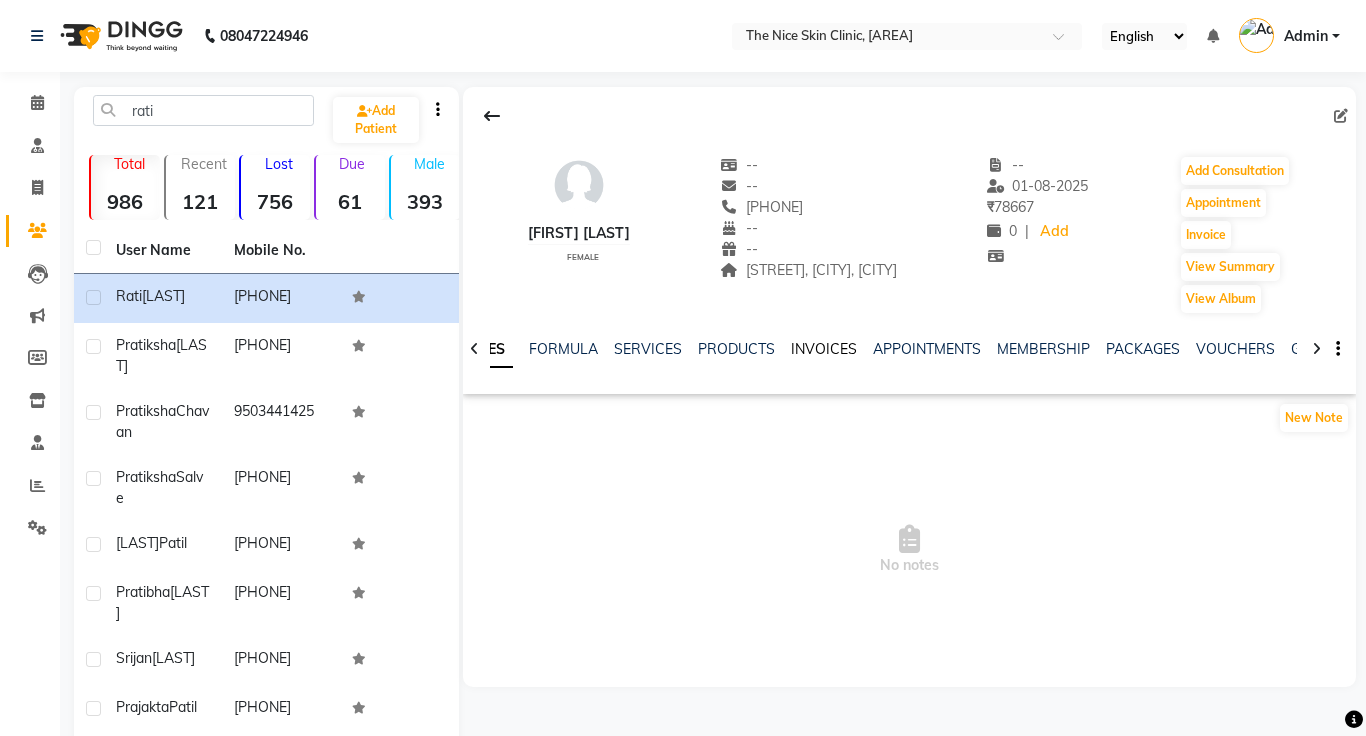 click on "INVOICES" 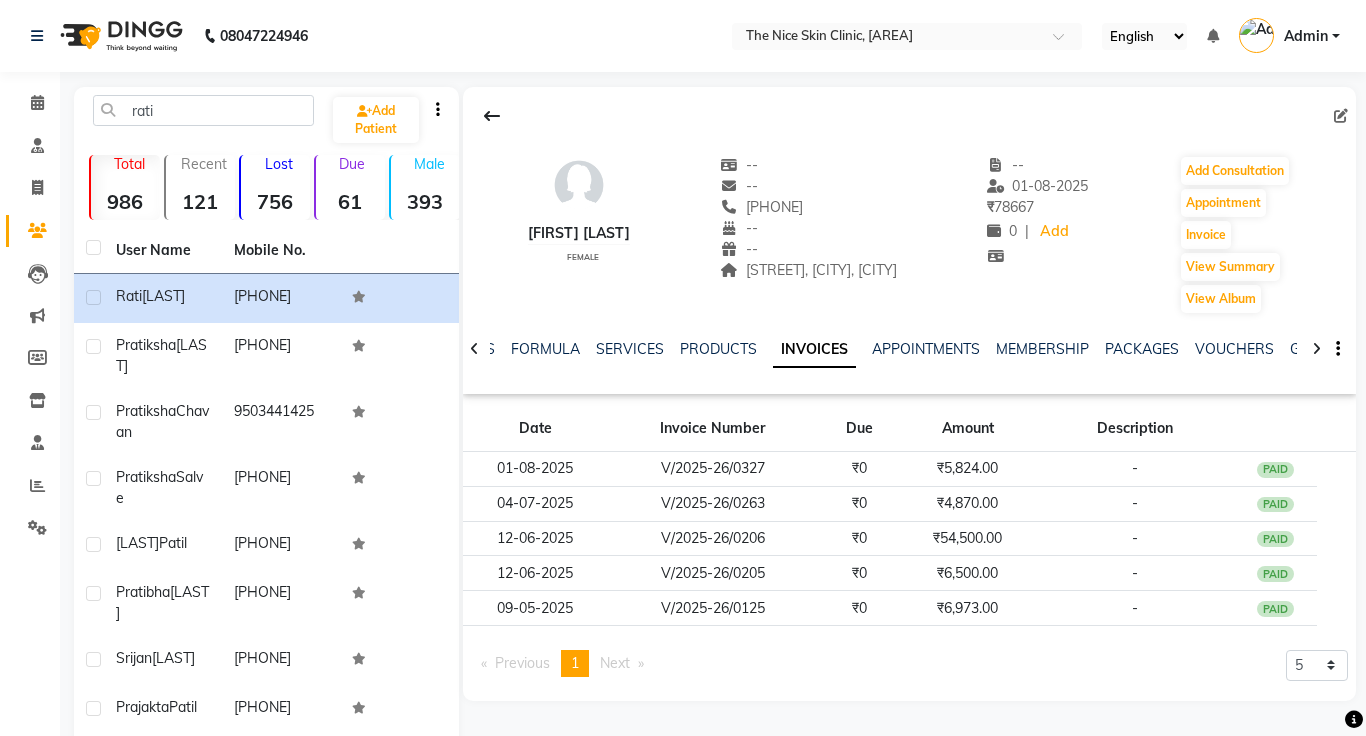 click on "Previous  page  1 / 1  You're on page  1  Next  page 5 10 50 100 500" 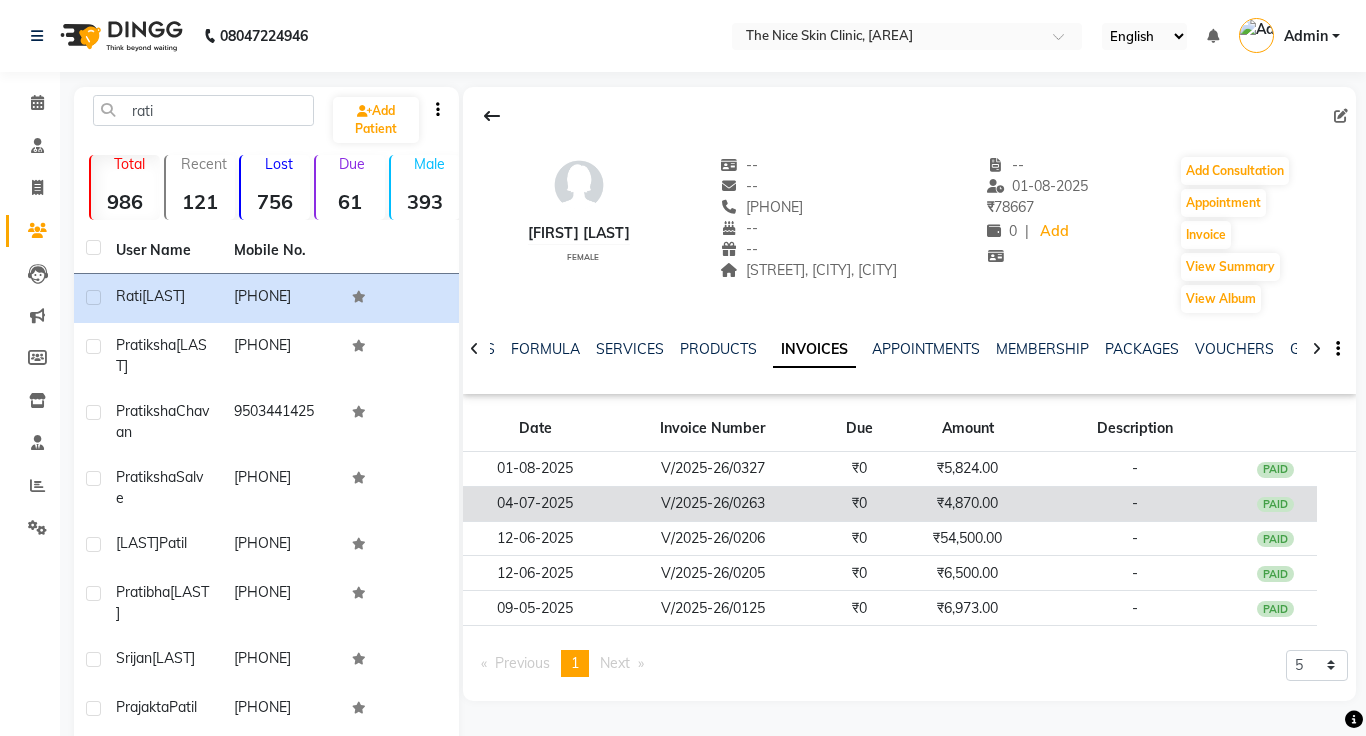 click on "04-07-2025" 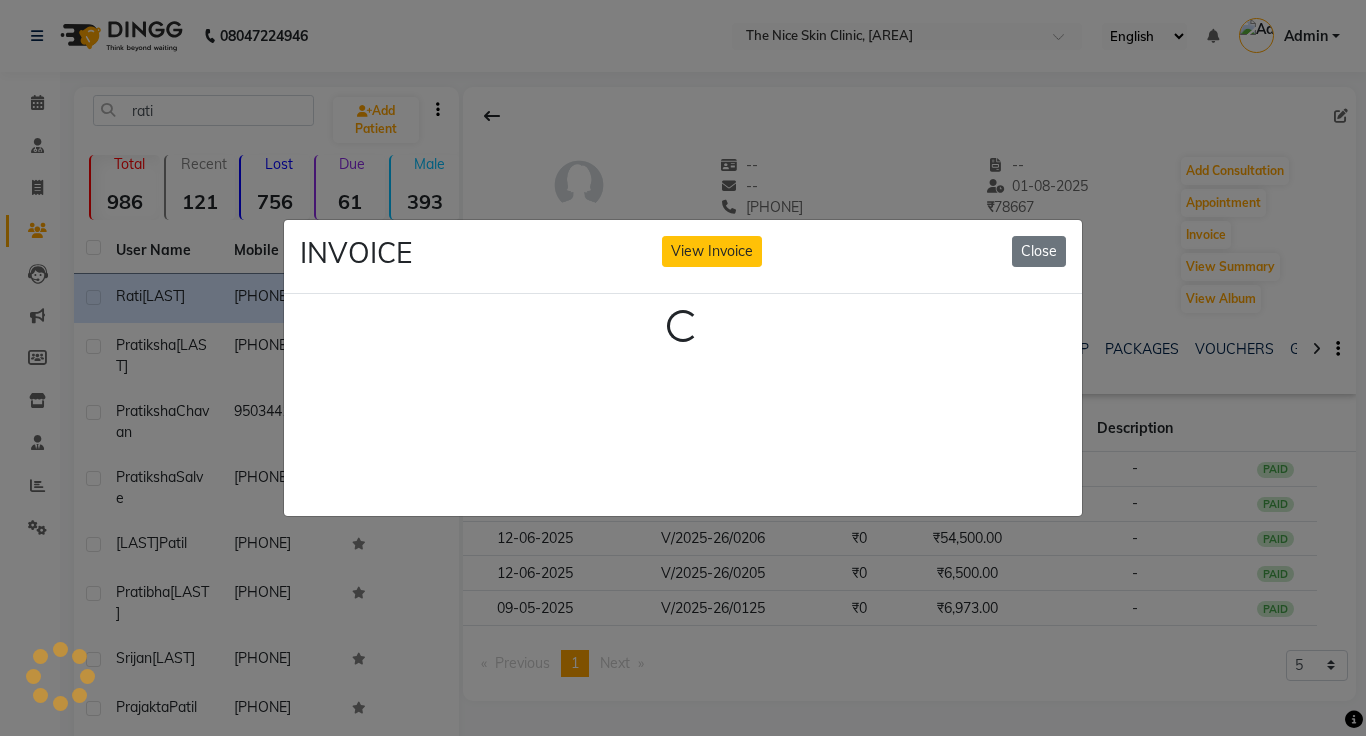 click on "INVOICE View Invoice Close Loading..." 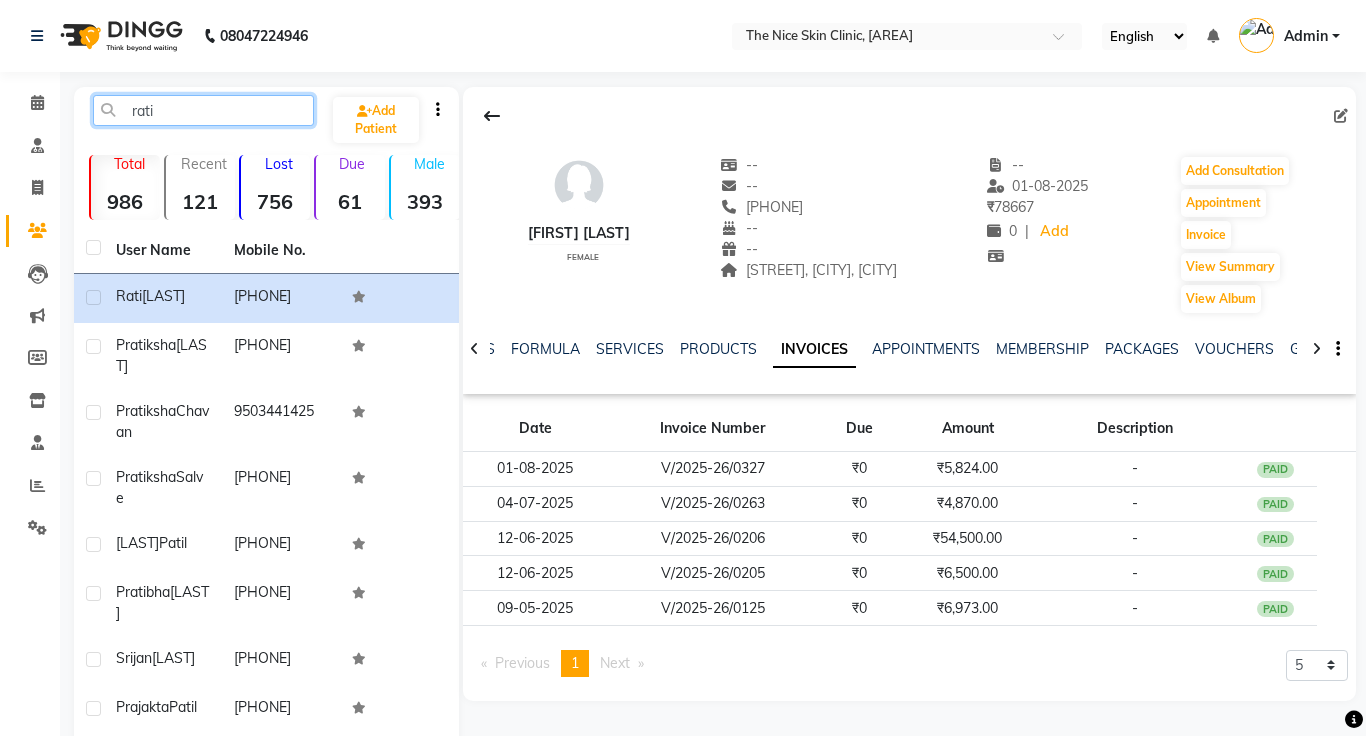 click on "rati" 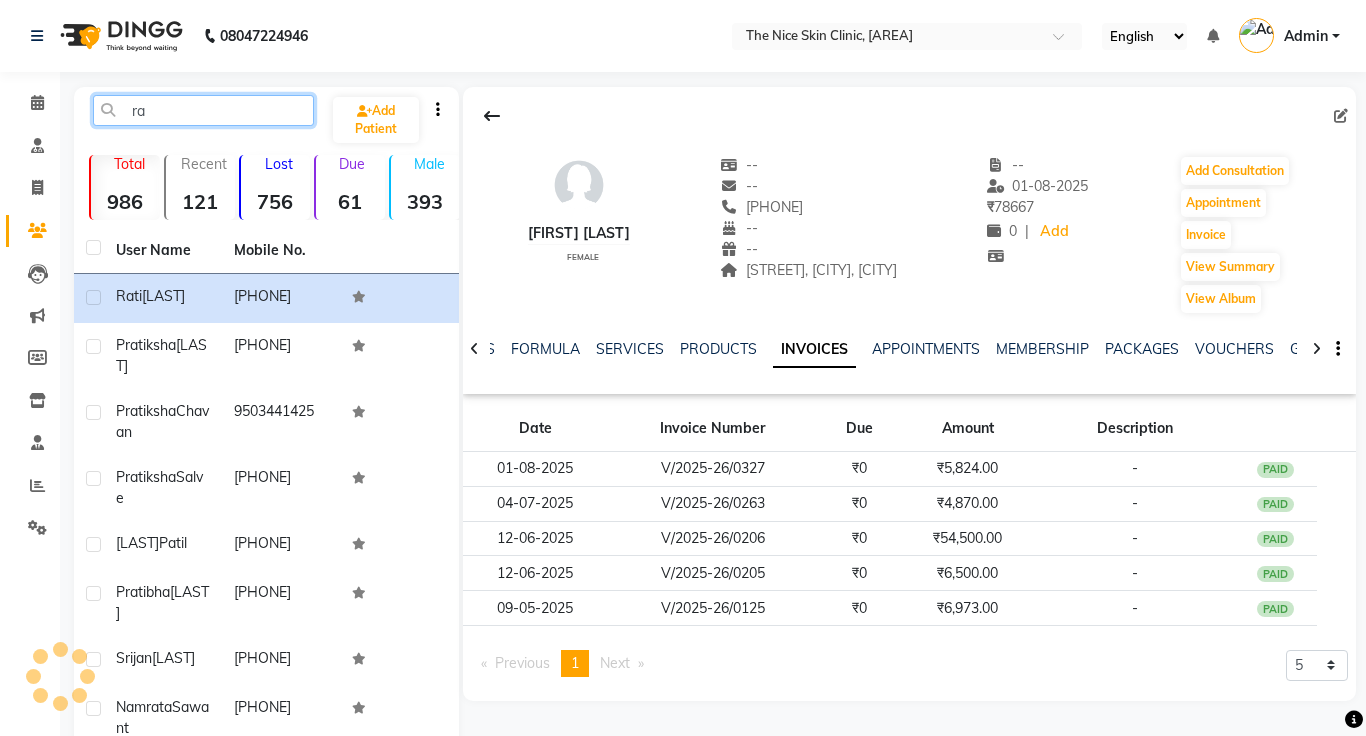 type on "r" 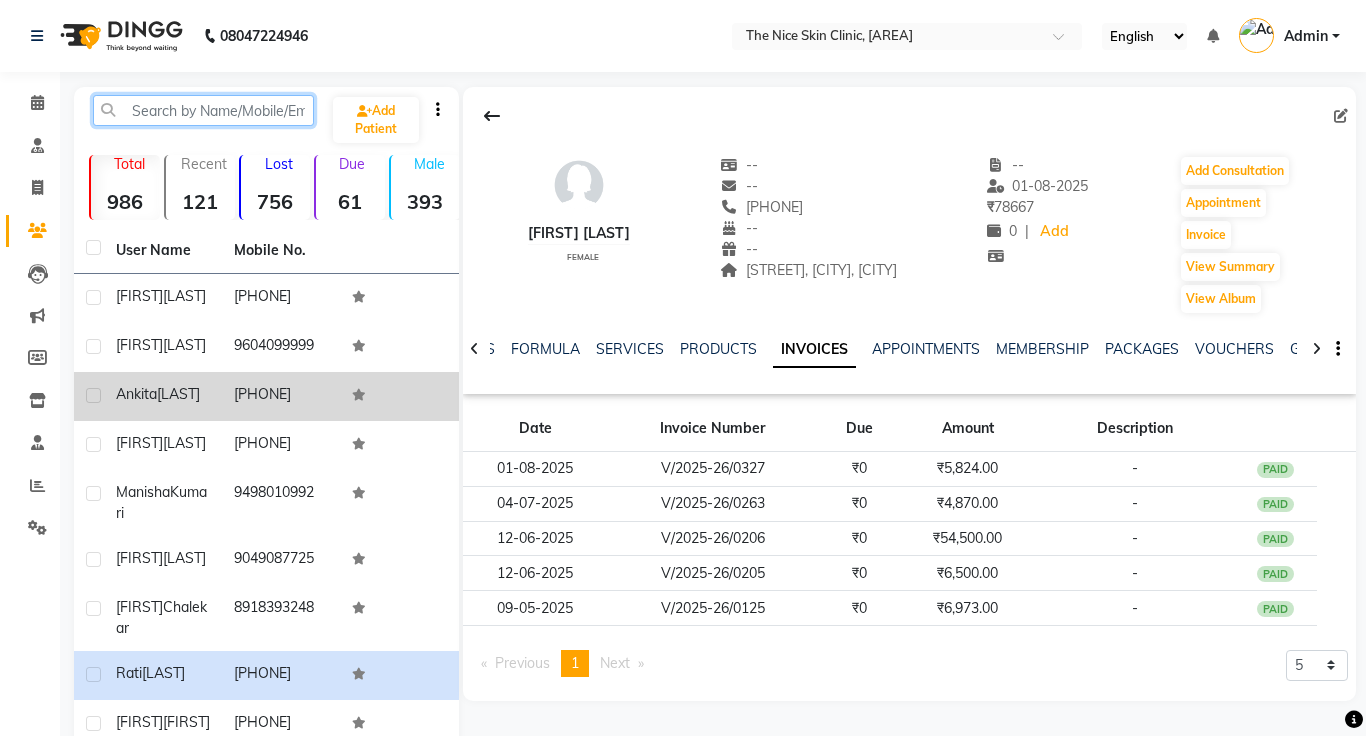 type 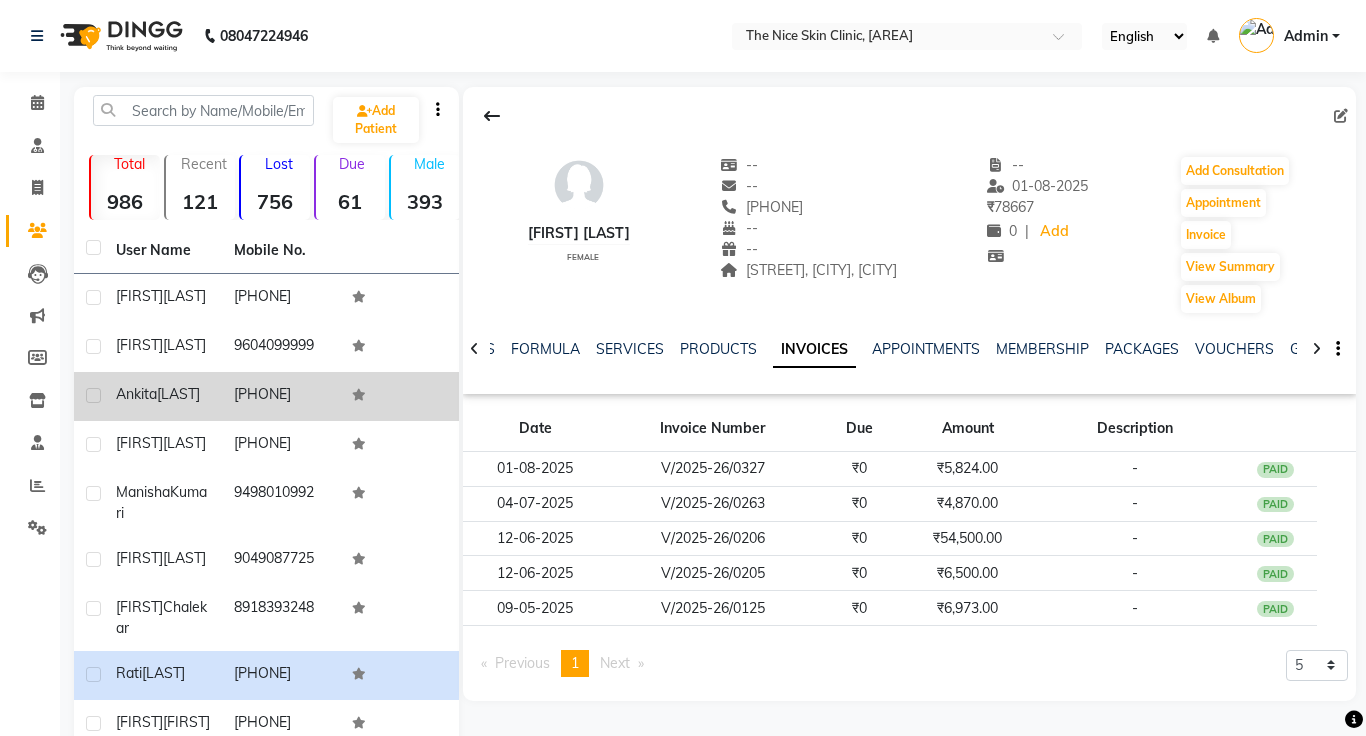 click on "[FIRST] [LAST]" 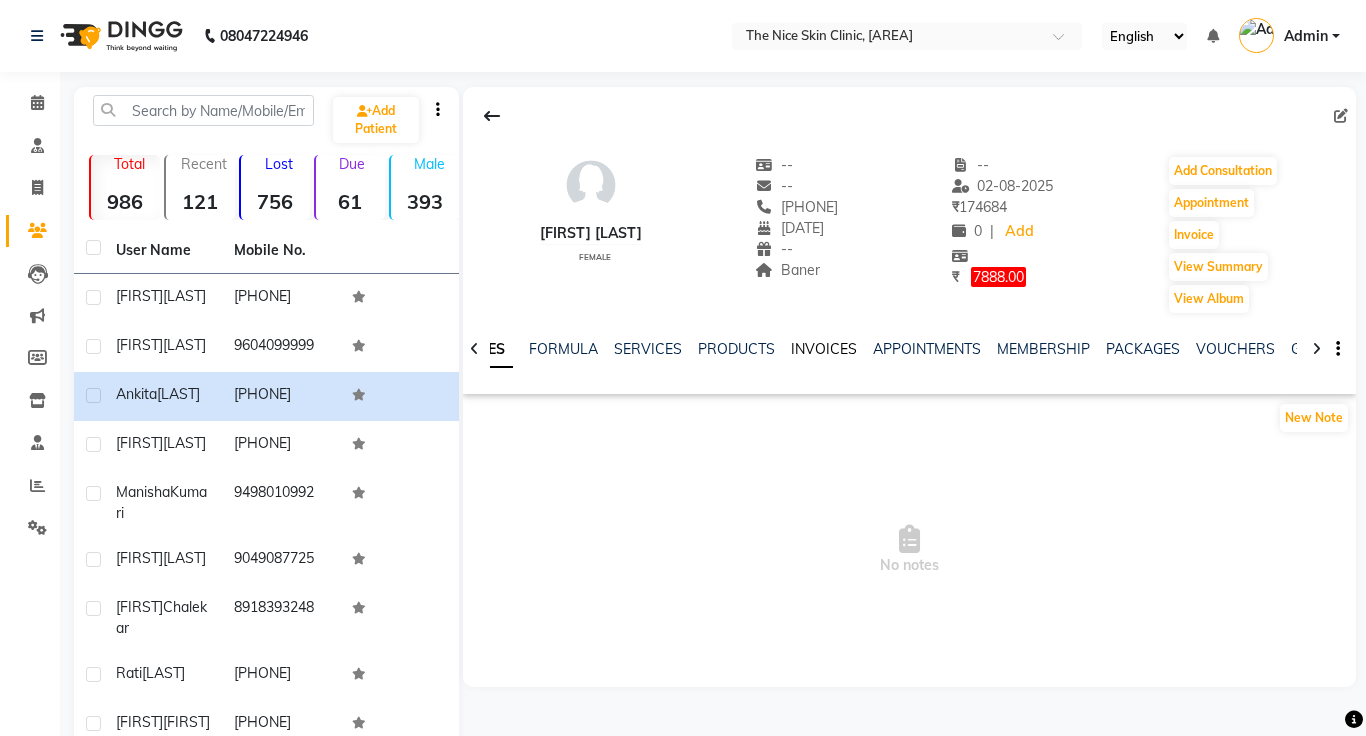 click on "INVOICES" 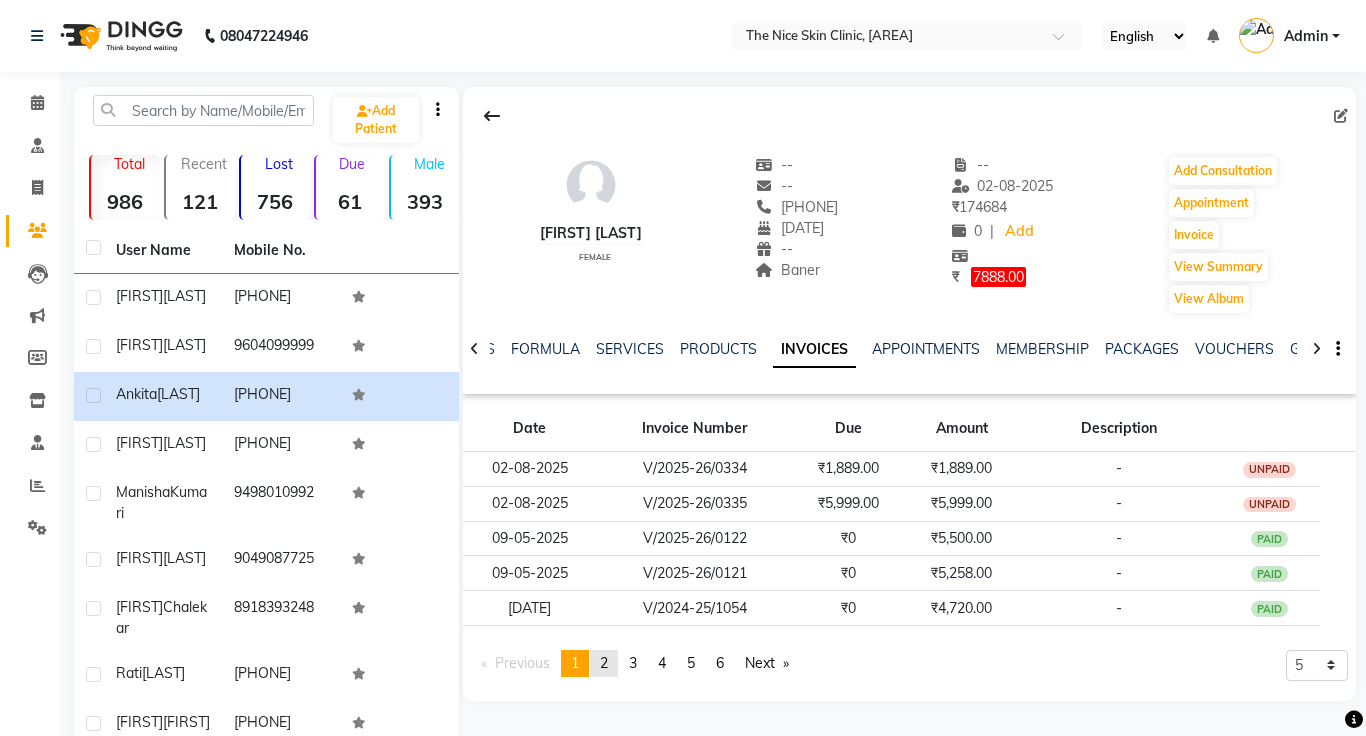 click on "2" 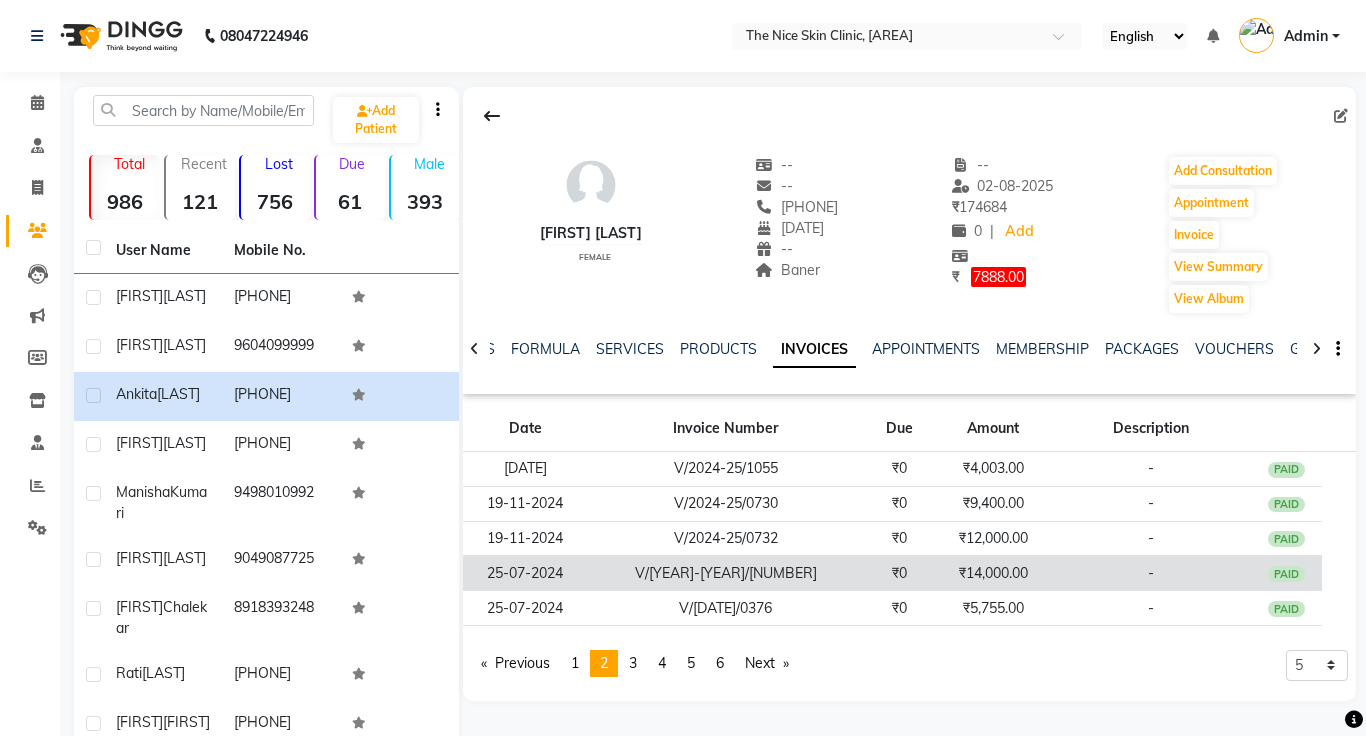click on "₹0" 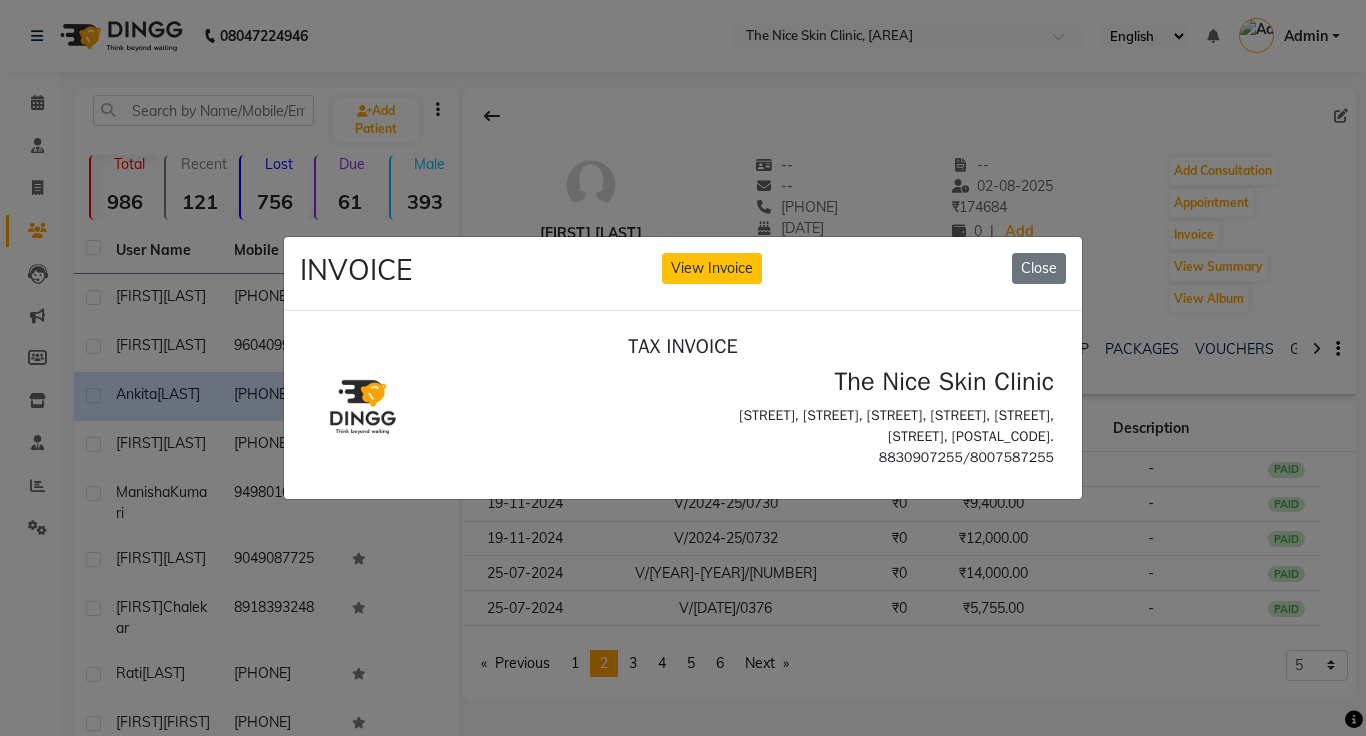 scroll, scrollTop: 0, scrollLeft: 0, axis: both 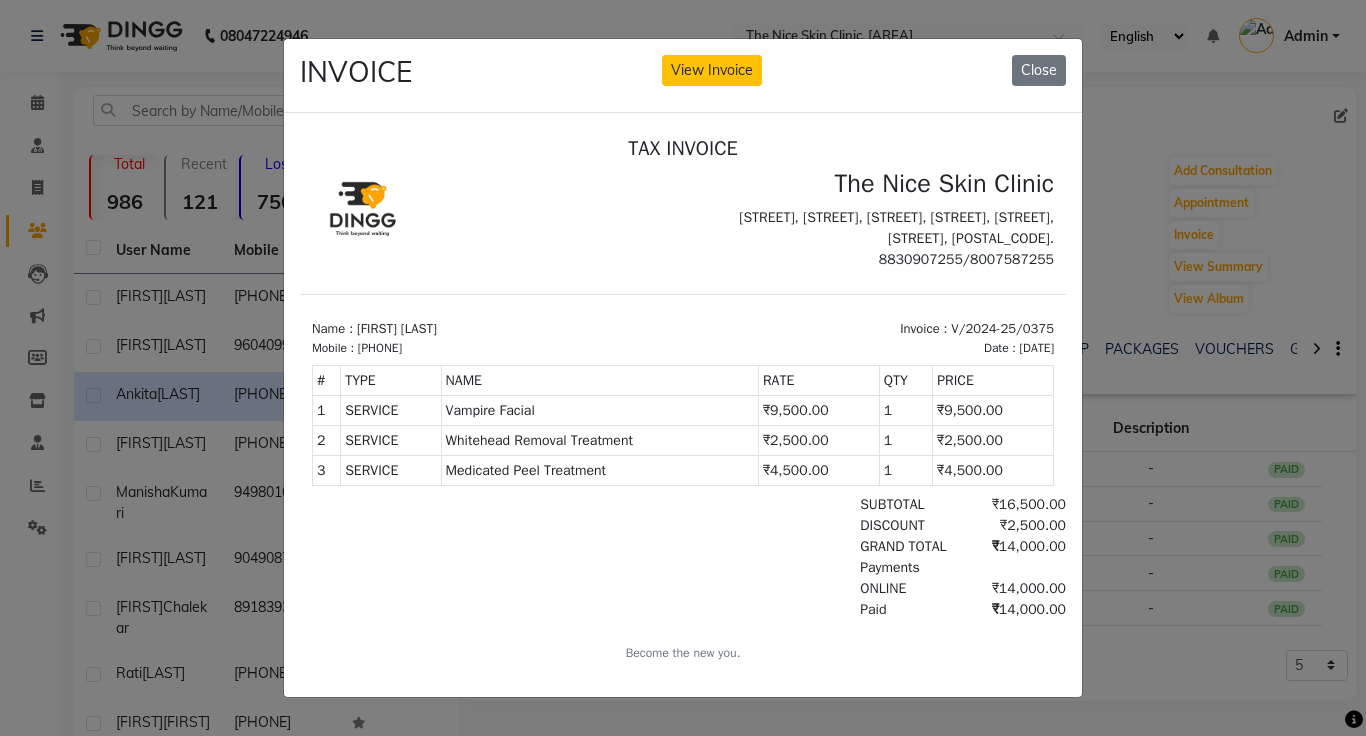 click on "INVOICE View Invoice Close" 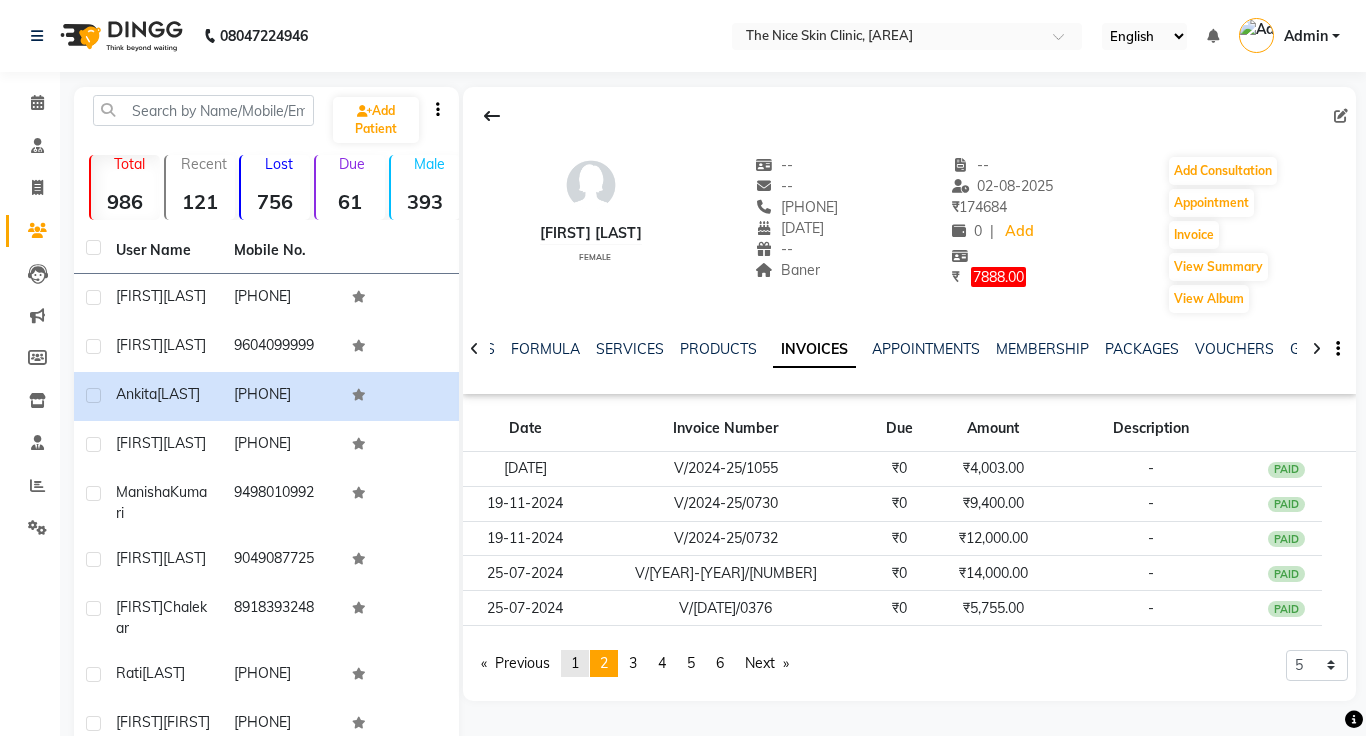 click on "page  1" 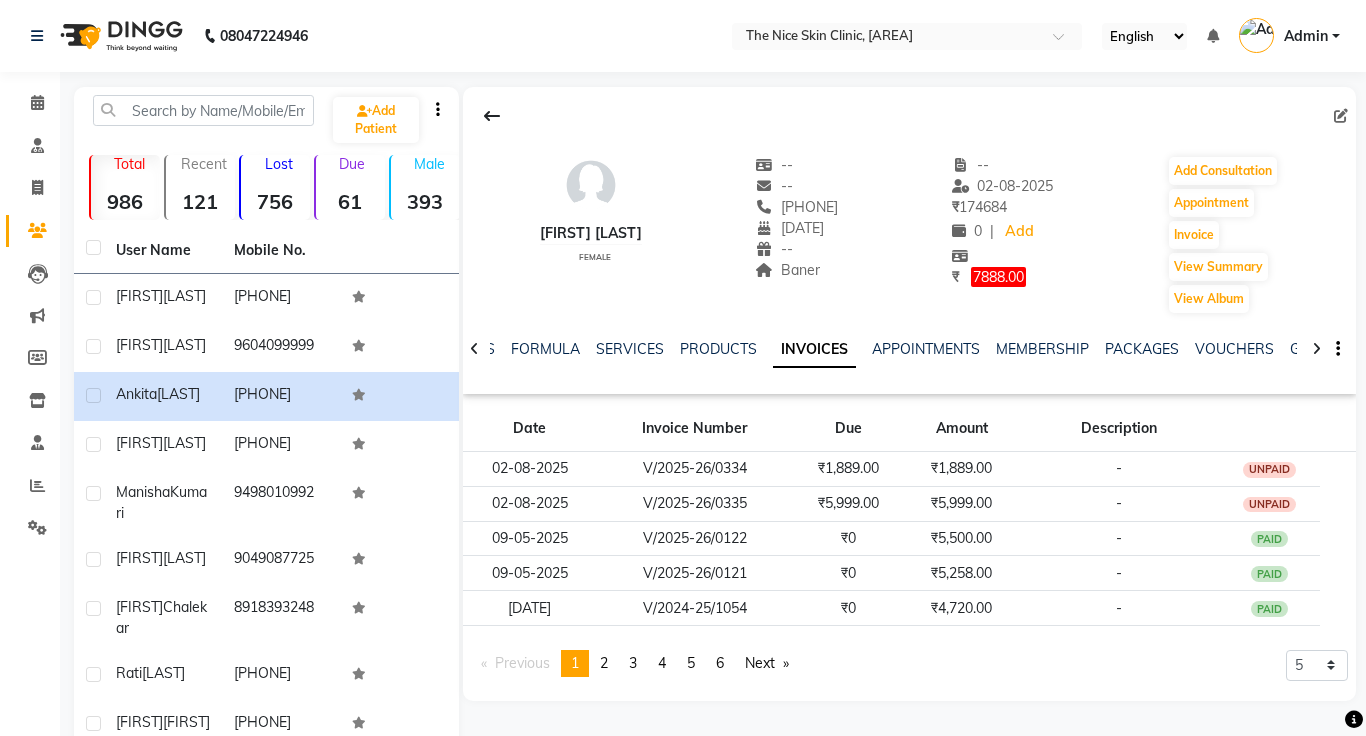 click on "You're on page  1" 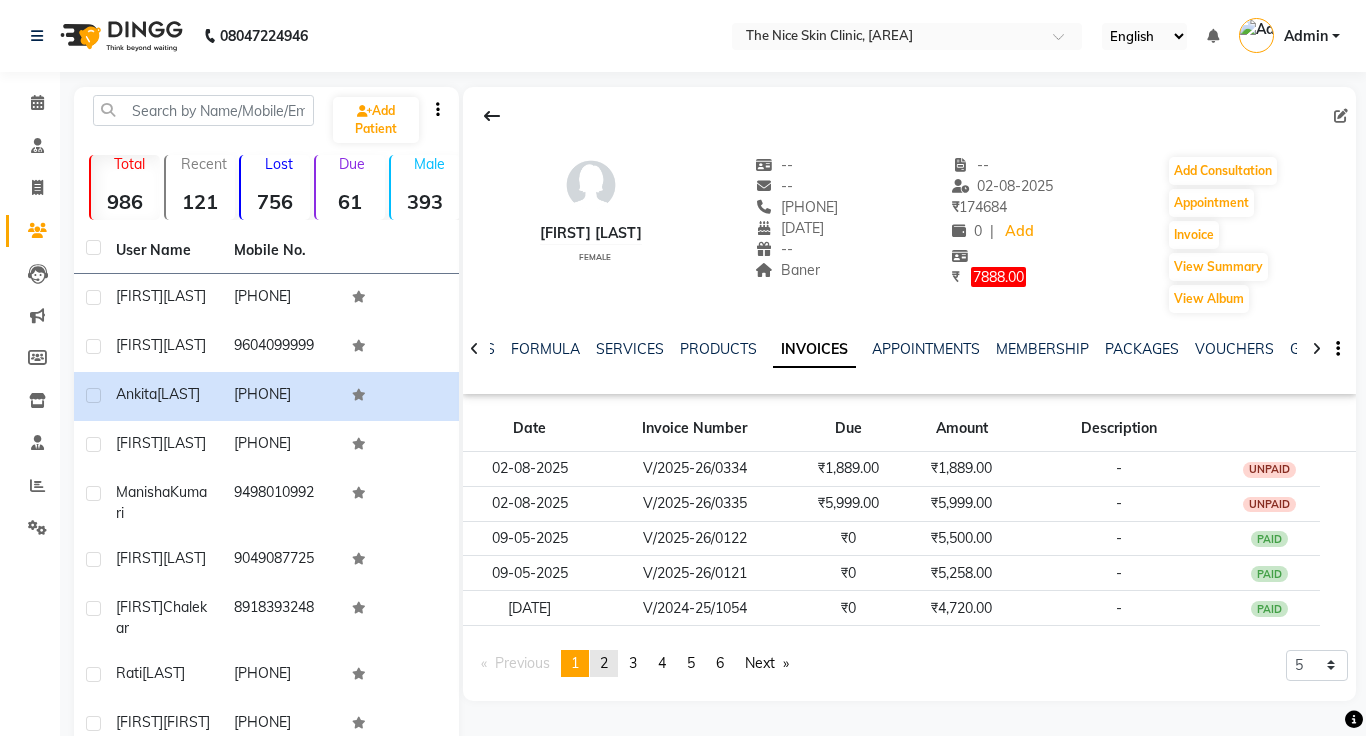 click on "page  2" 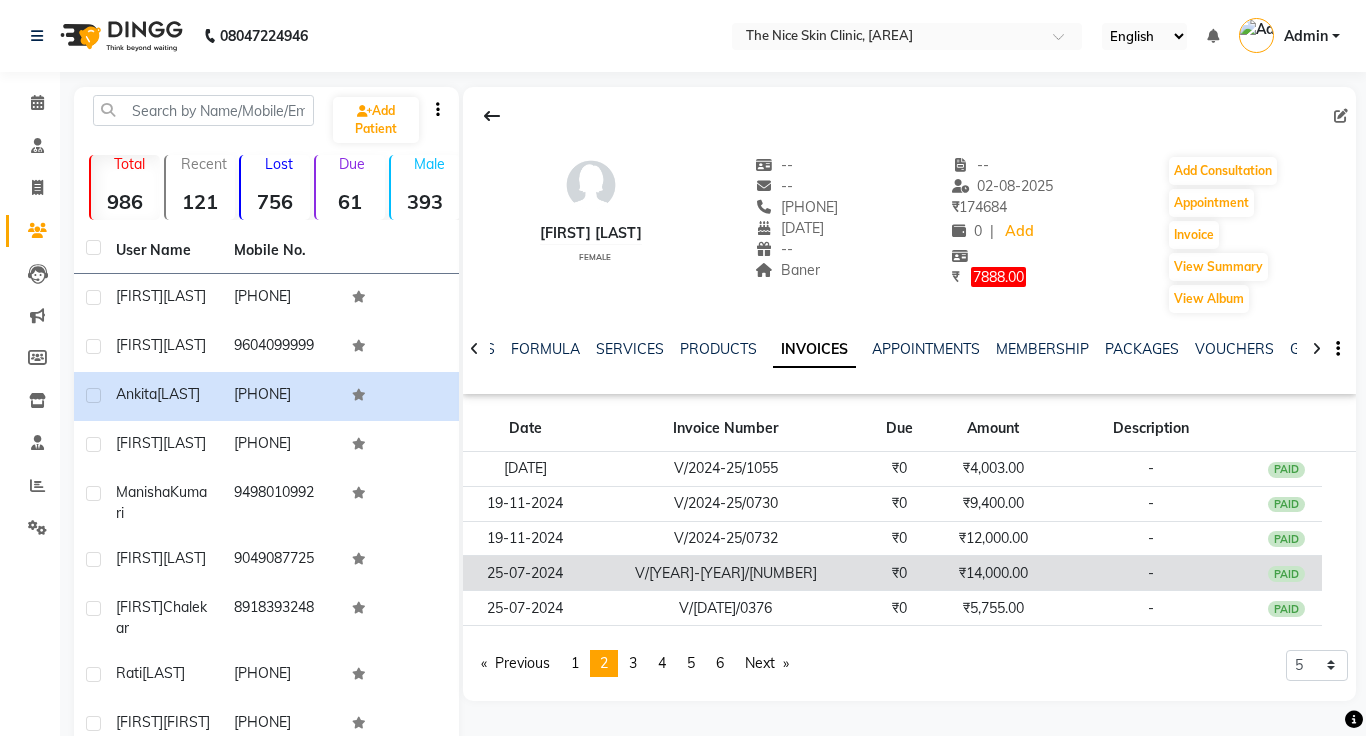 click on "₹0" 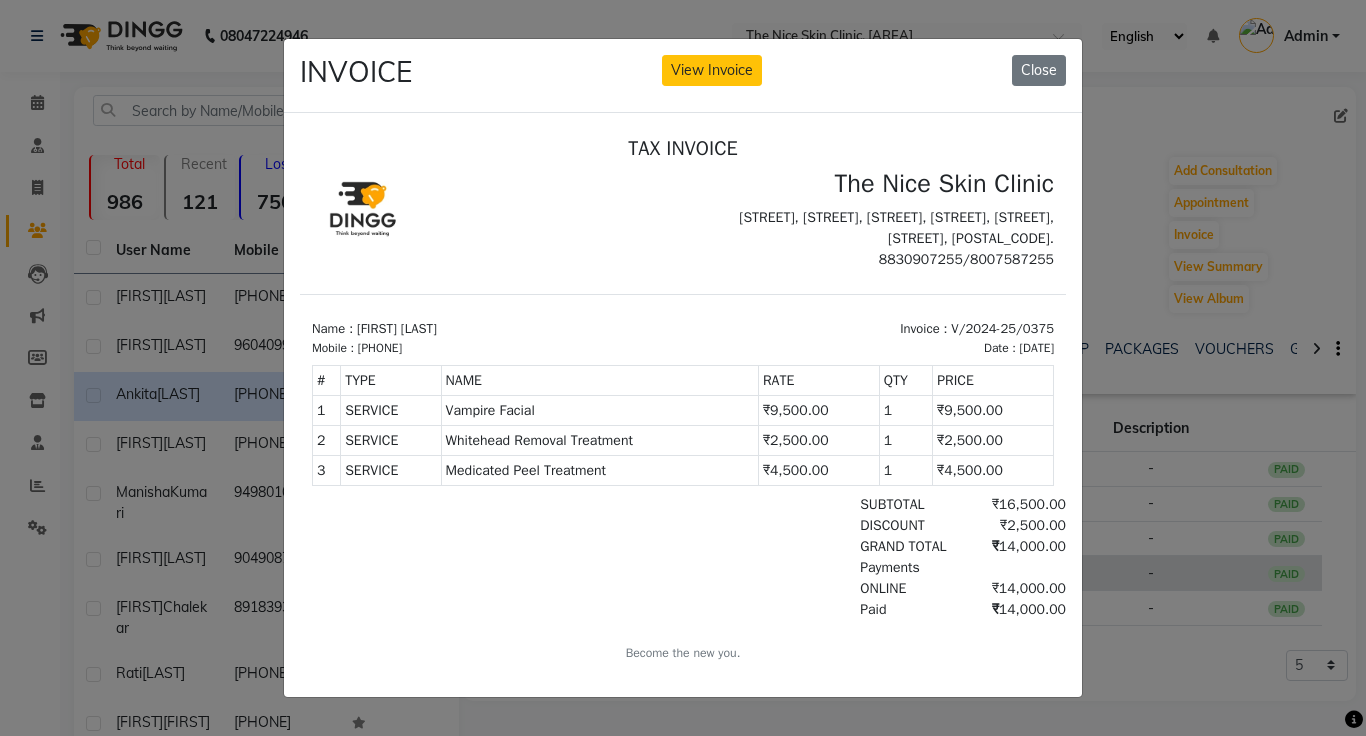 scroll, scrollTop: 8, scrollLeft: 0, axis: vertical 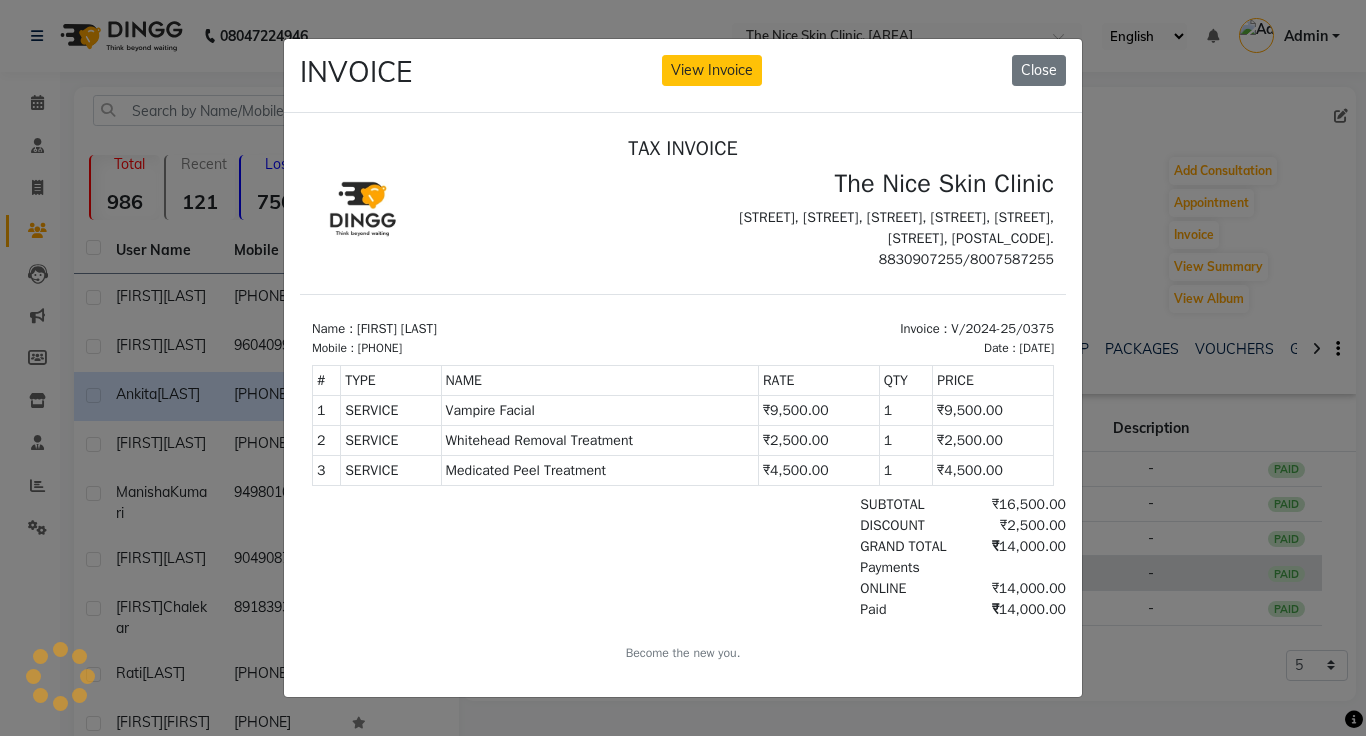type 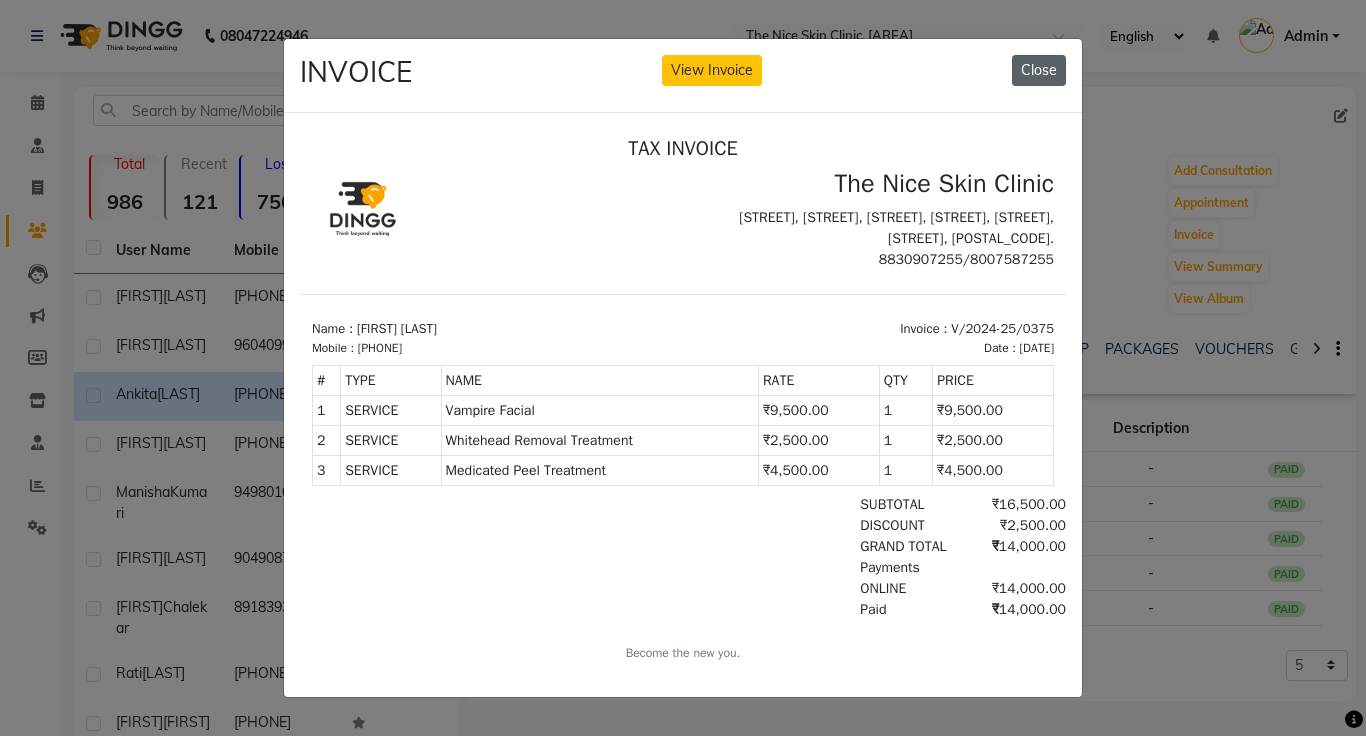 click on "Close" 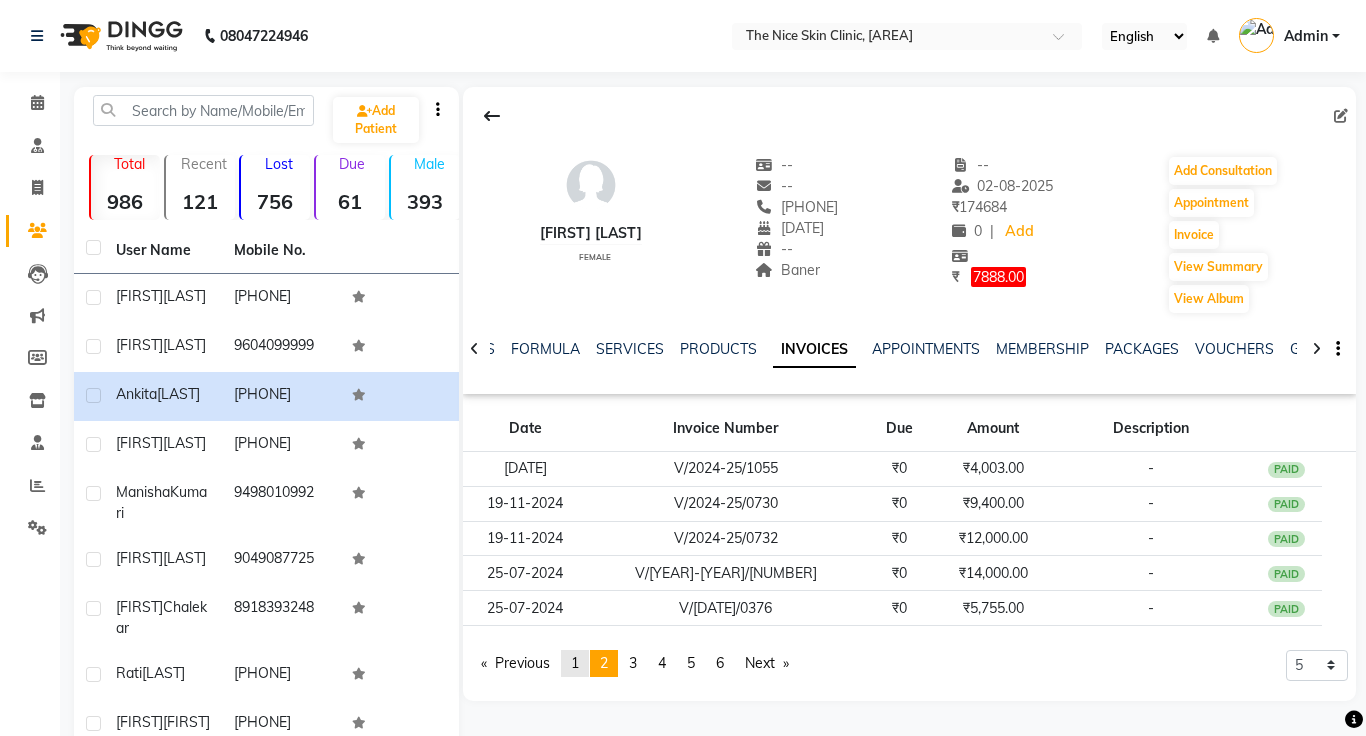 click on "page  1" 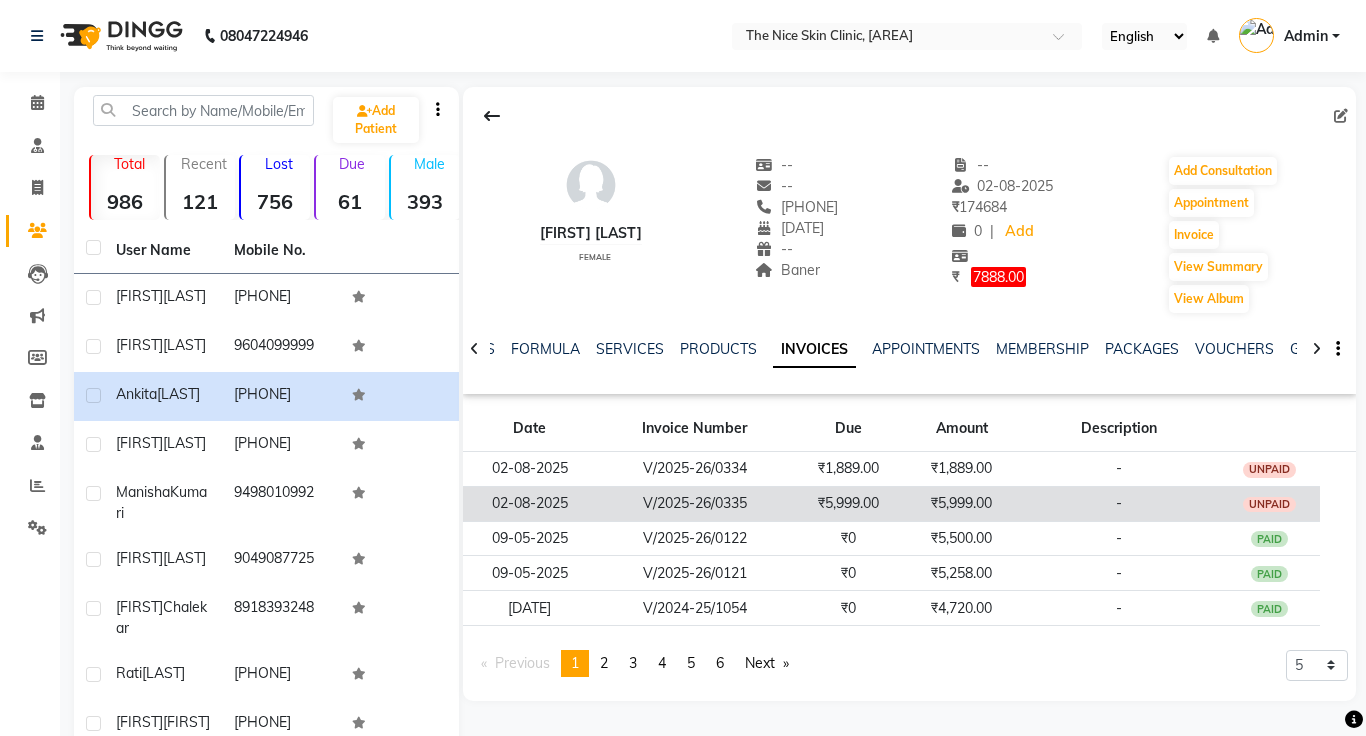 click on "₹5,999.00" 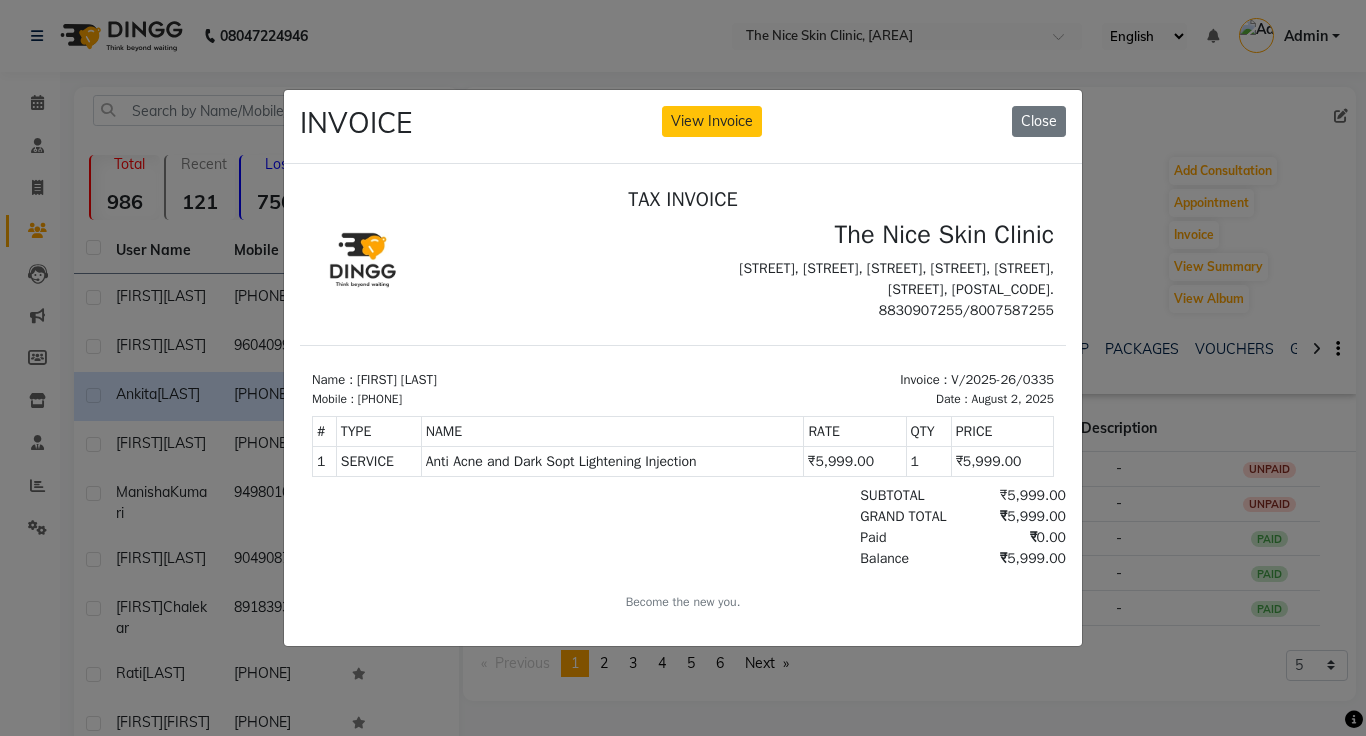 scroll, scrollTop: 0, scrollLeft: 0, axis: both 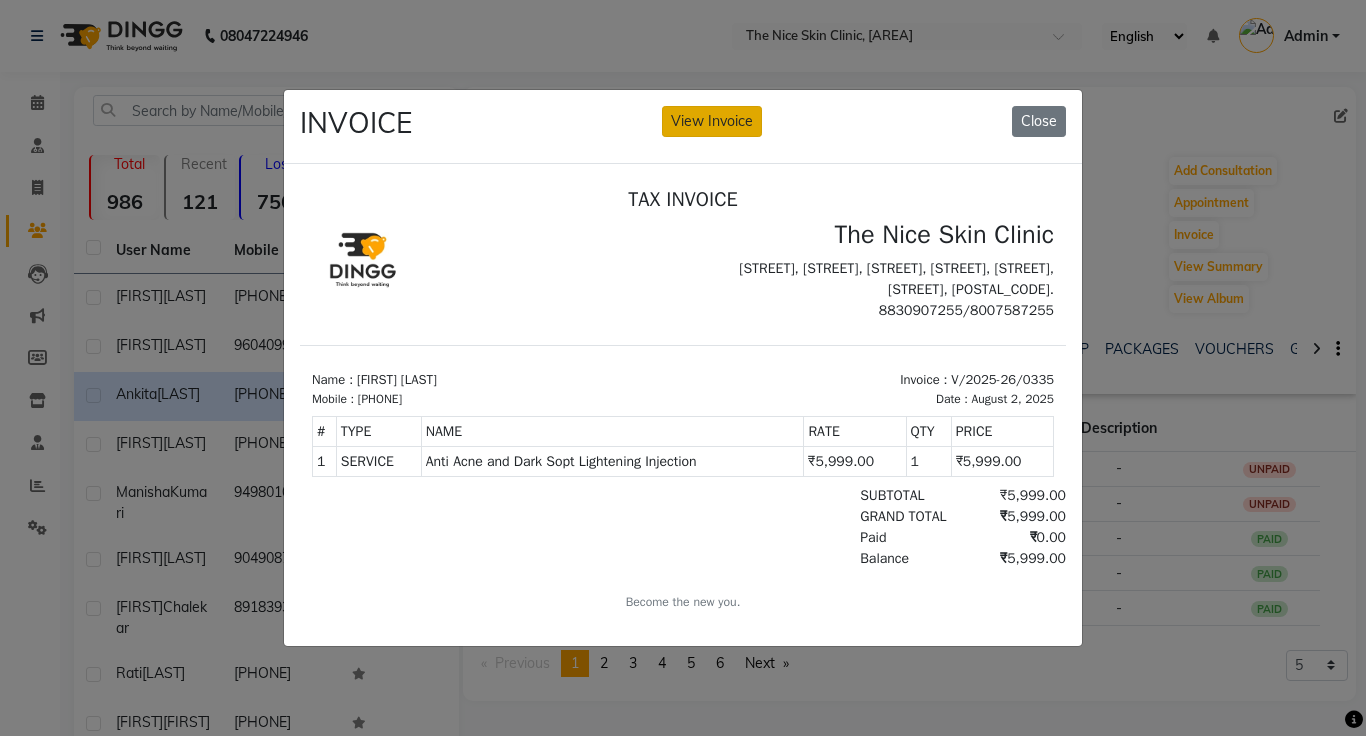 click on "View Invoice" 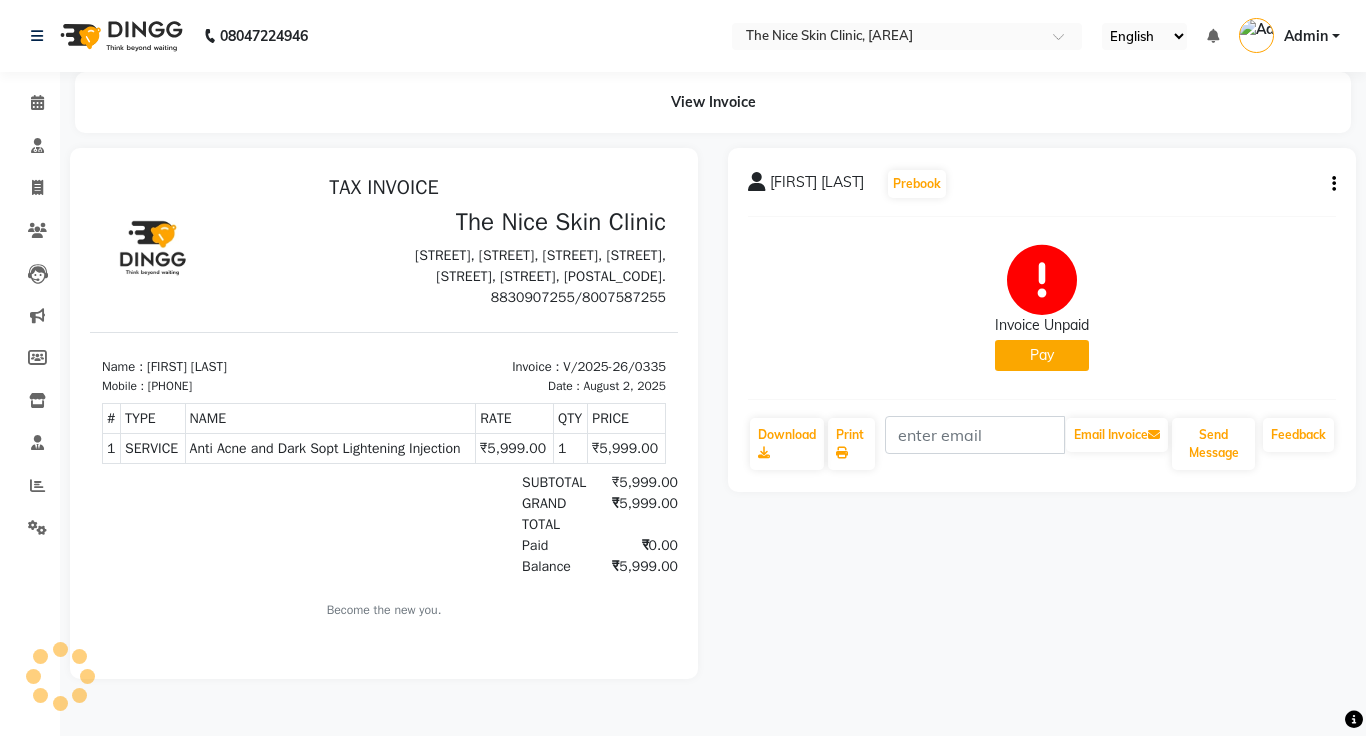 scroll, scrollTop: 0, scrollLeft: 0, axis: both 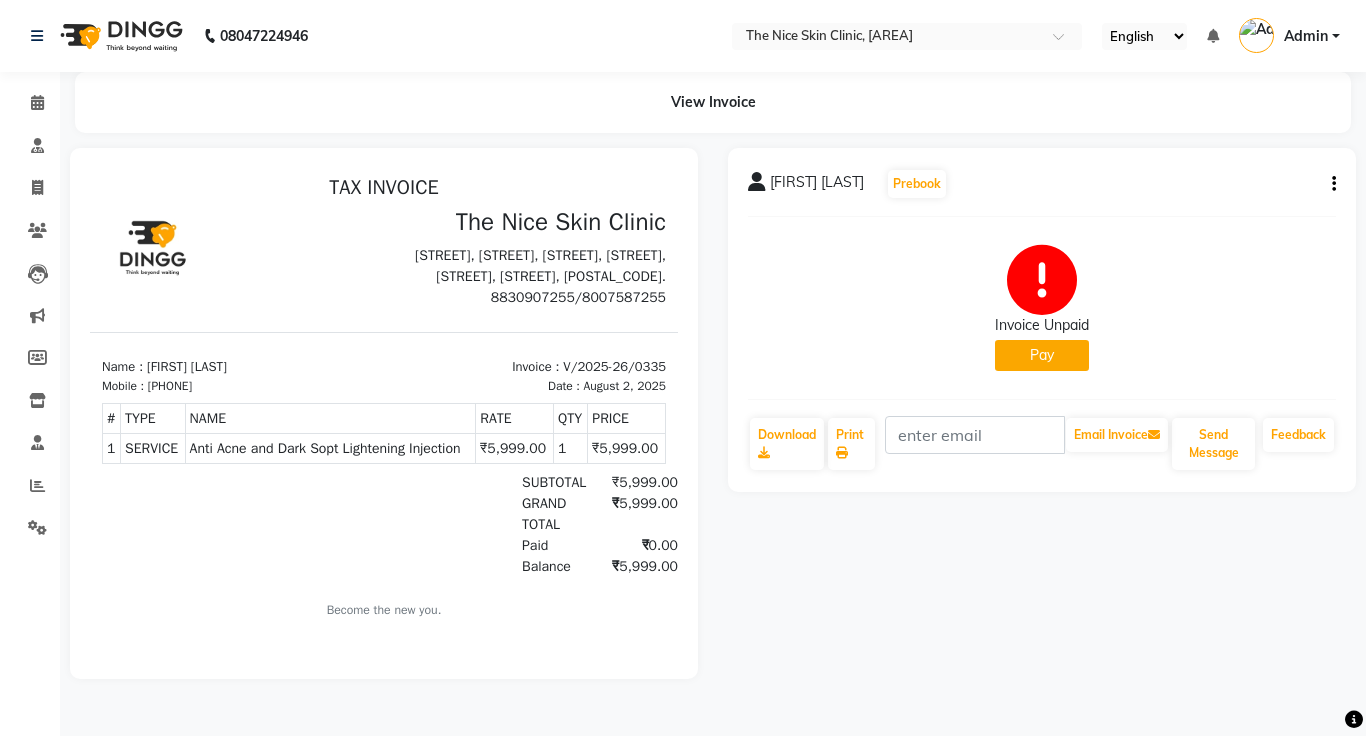 click on "[FIRST] [LAST] Prebook" 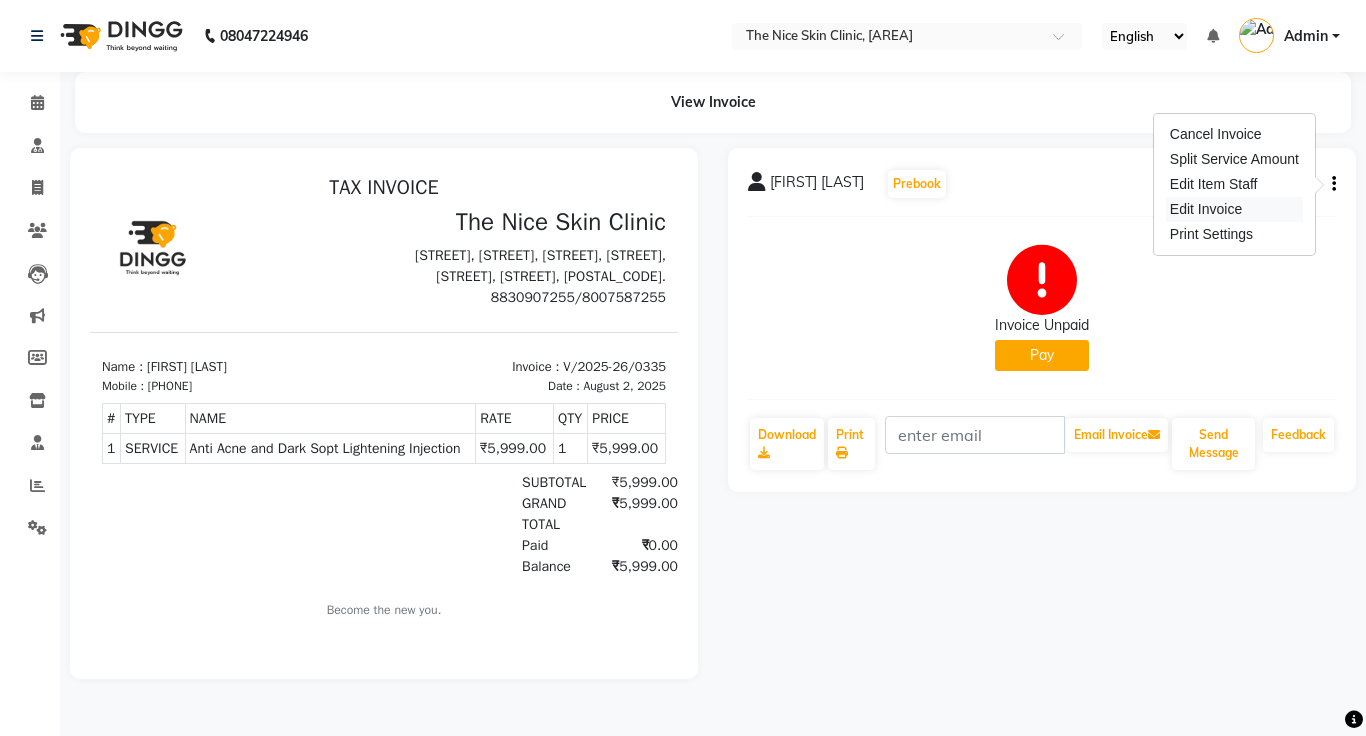 click on "Edit Invoice" at bounding box center (1234, 209) 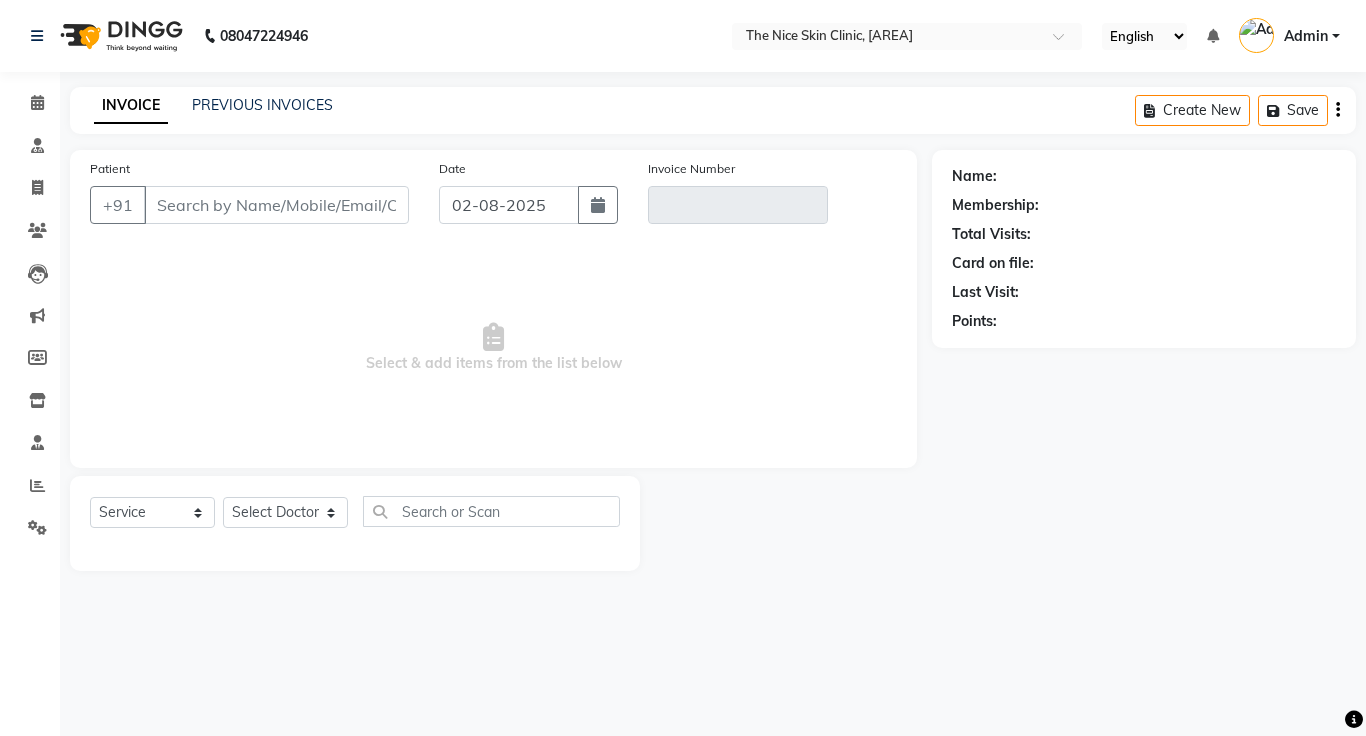 click 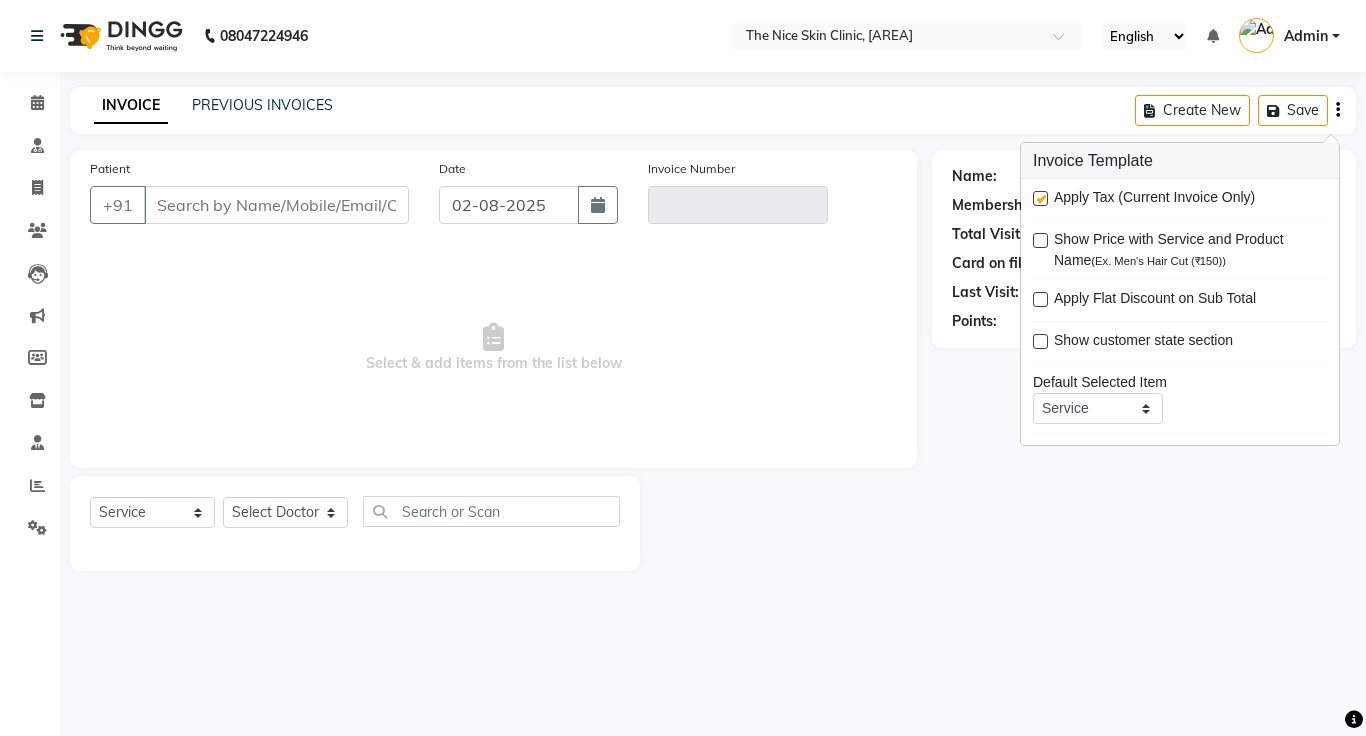 type on "[PHONE]" 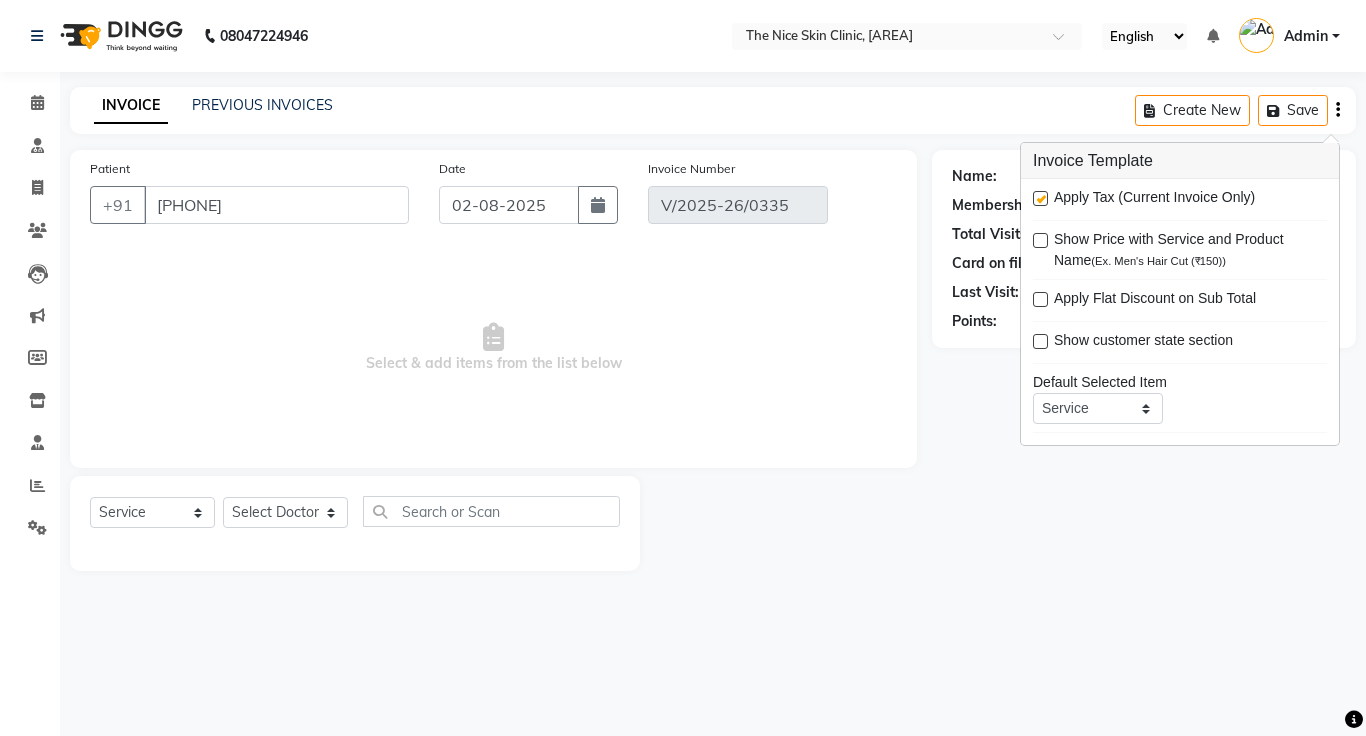 click at bounding box center (1040, 198) 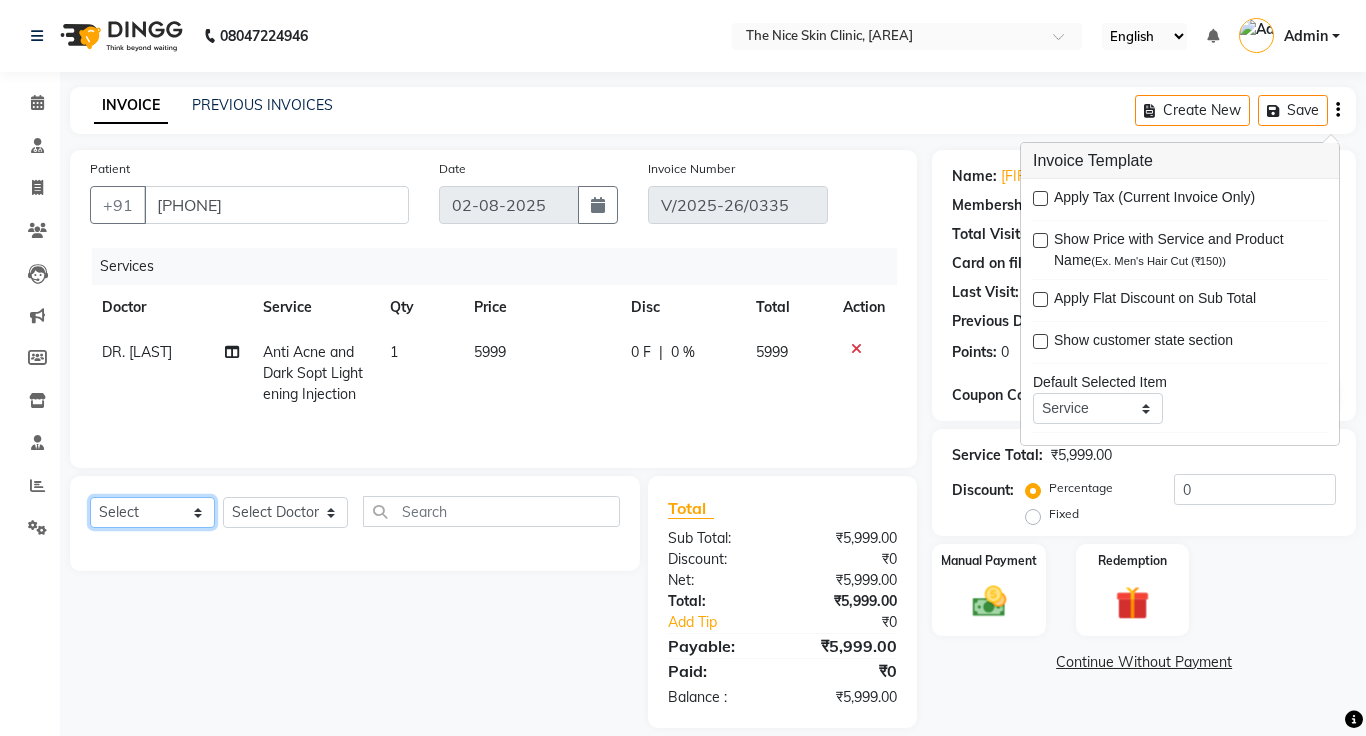 click on "Select  Service  Product  Membership  Package Voucher Prepaid Gift Card" 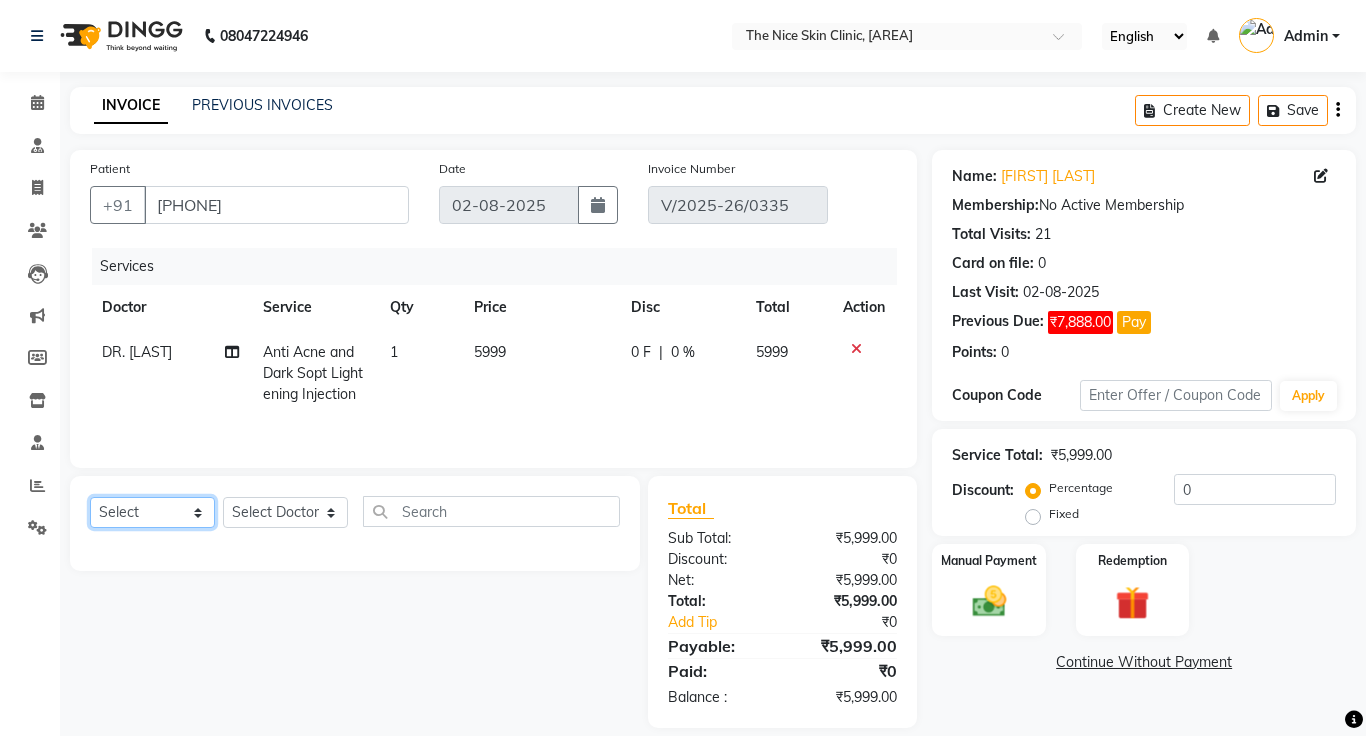 select on "service" 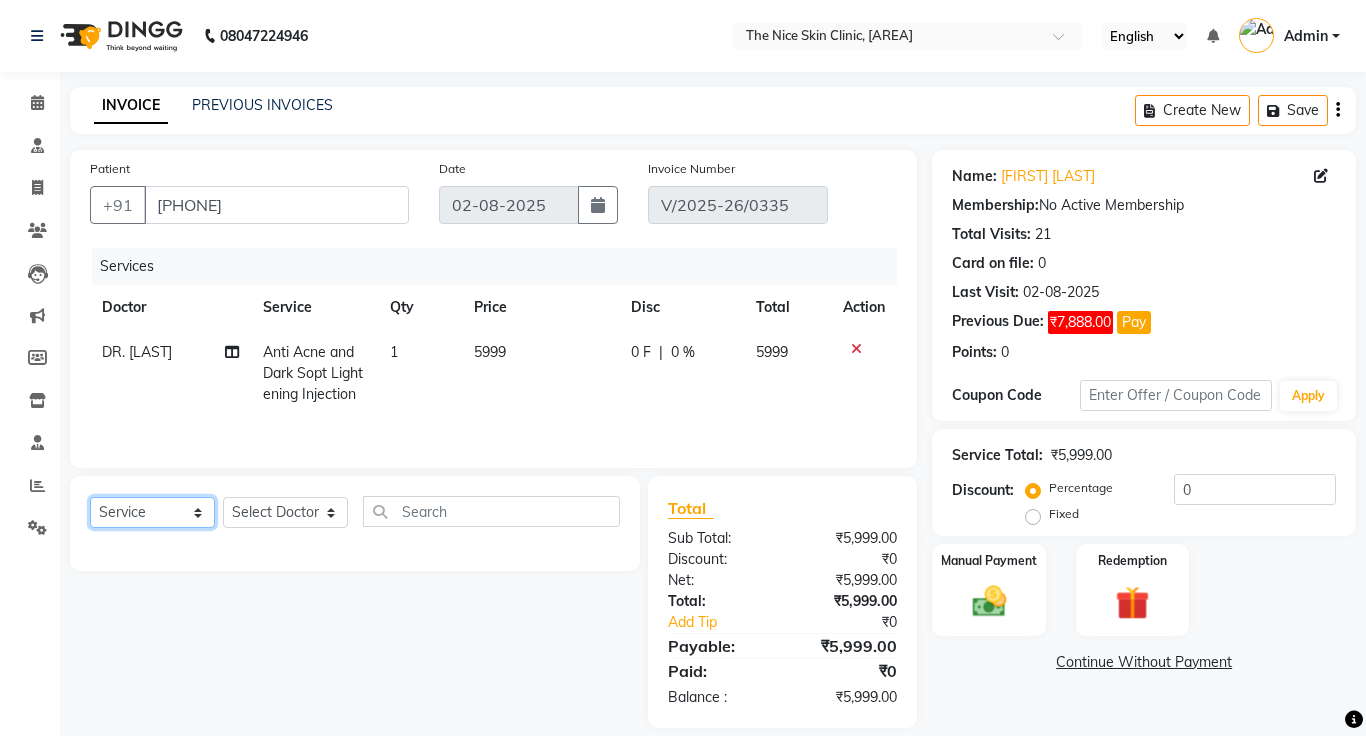 click on "Select  Service  Product  Membership  Package Voucher Prepaid Gift Card" 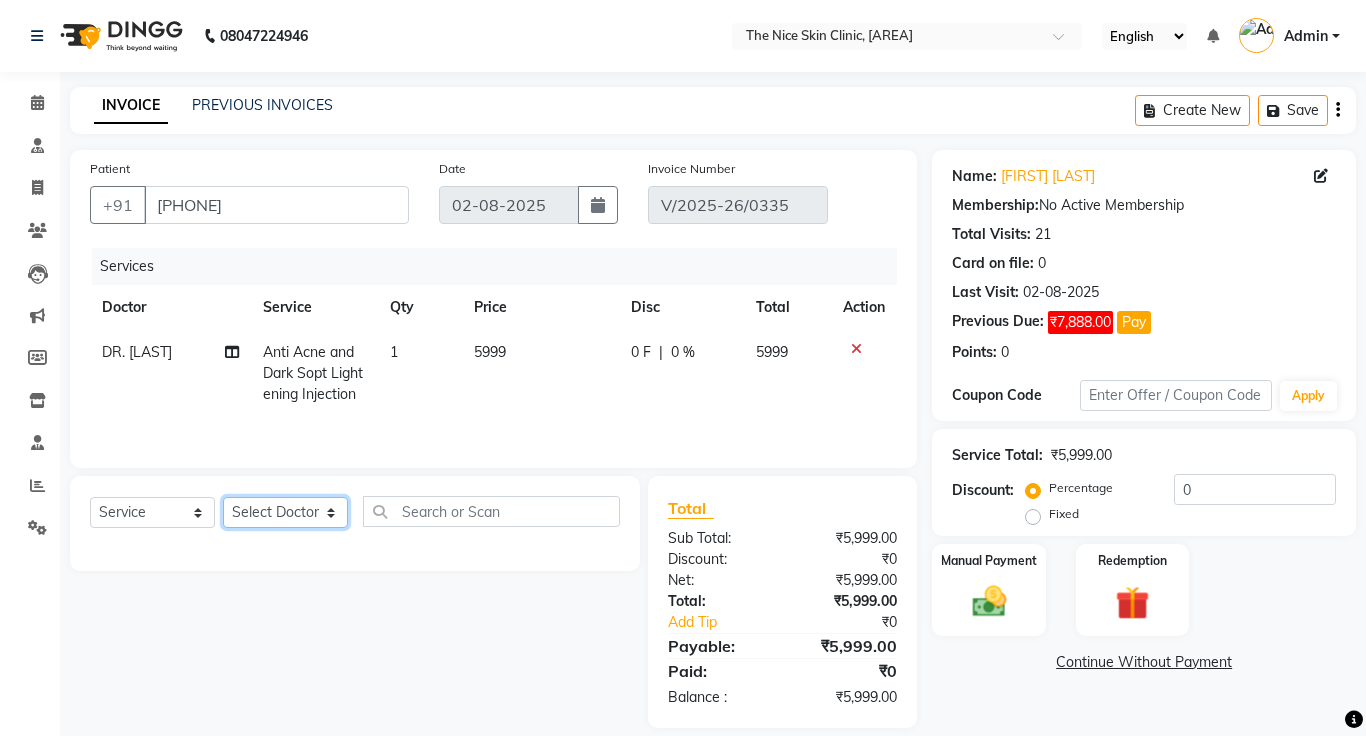 click on "Select Doctor [FIRST] [LAST] DR. JOSEPH DR. RAYMUS [FIRST] [LAST] [LAST]" 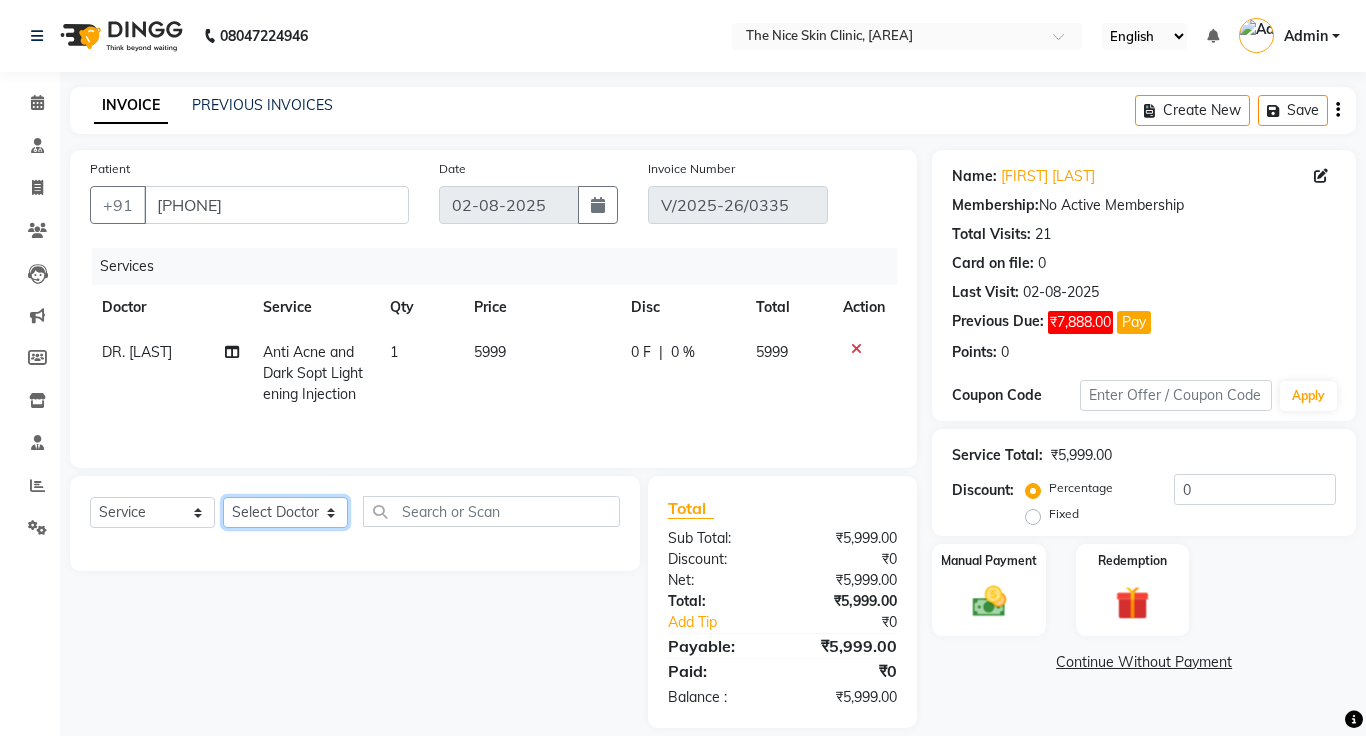 select on "1297" 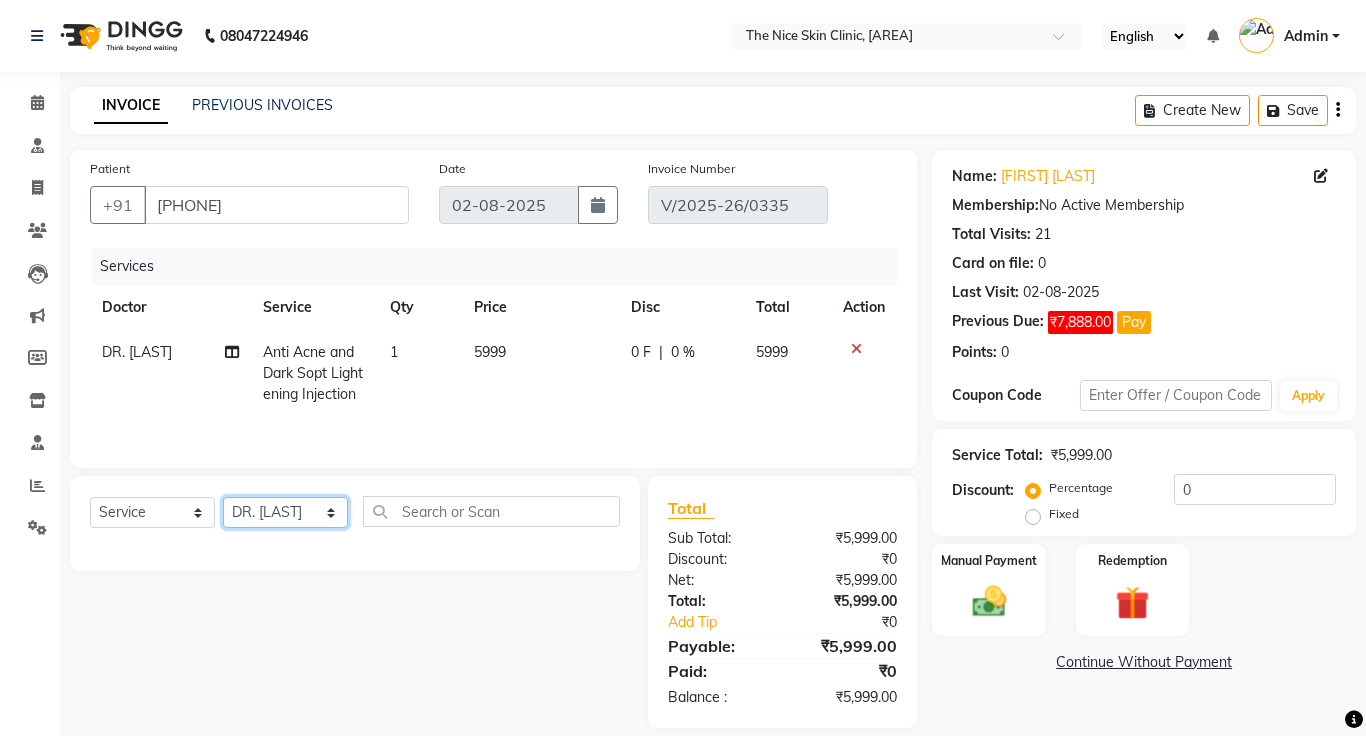 click on "Select Doctor [FIRST] [LAST] DR. JOSEPH DR. RAYMUS [FIRST] [LAST] [LAST]" 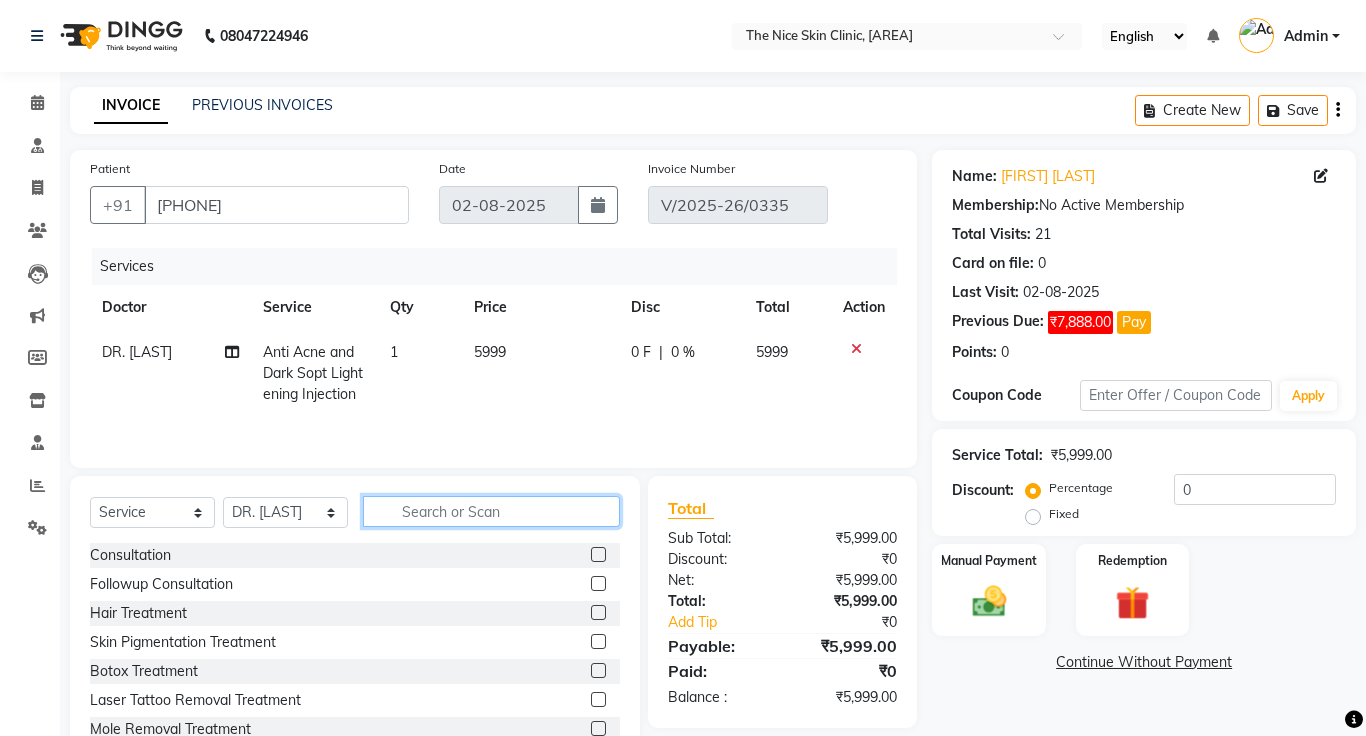 click 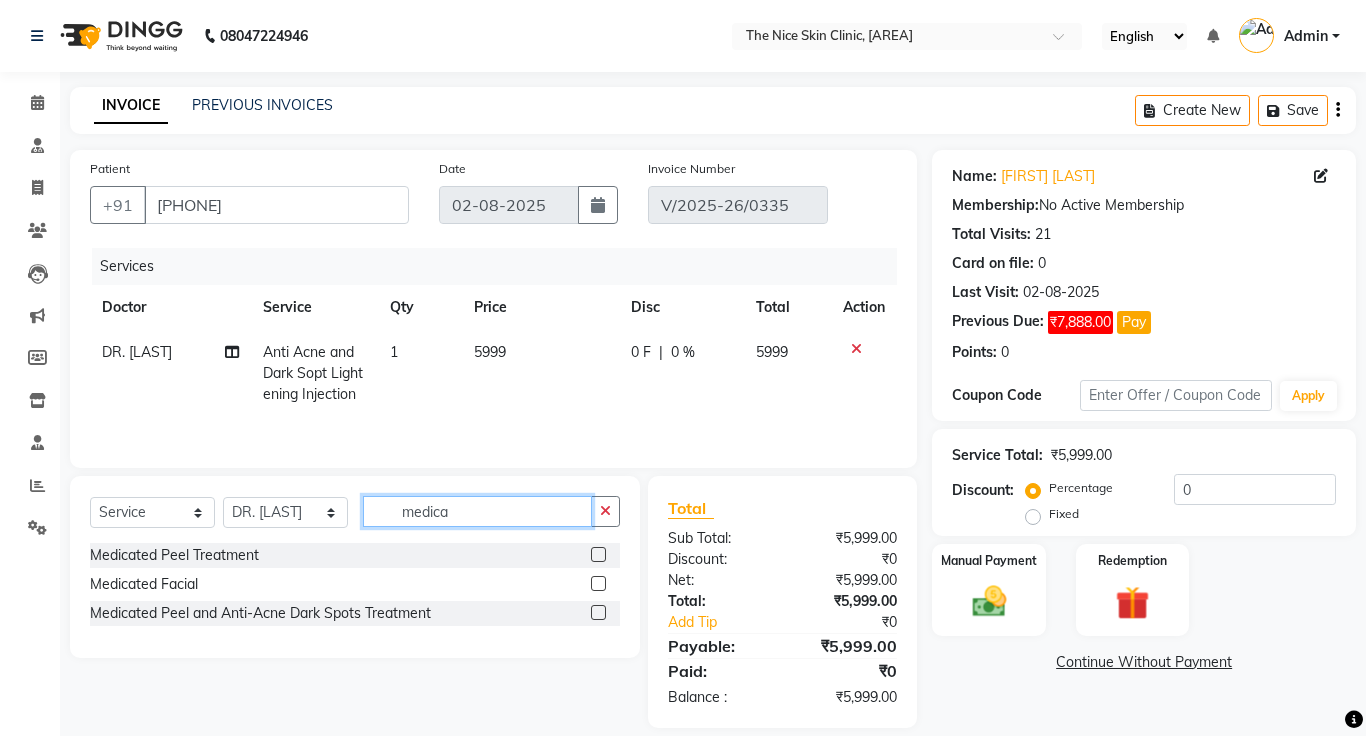 type on "medica" 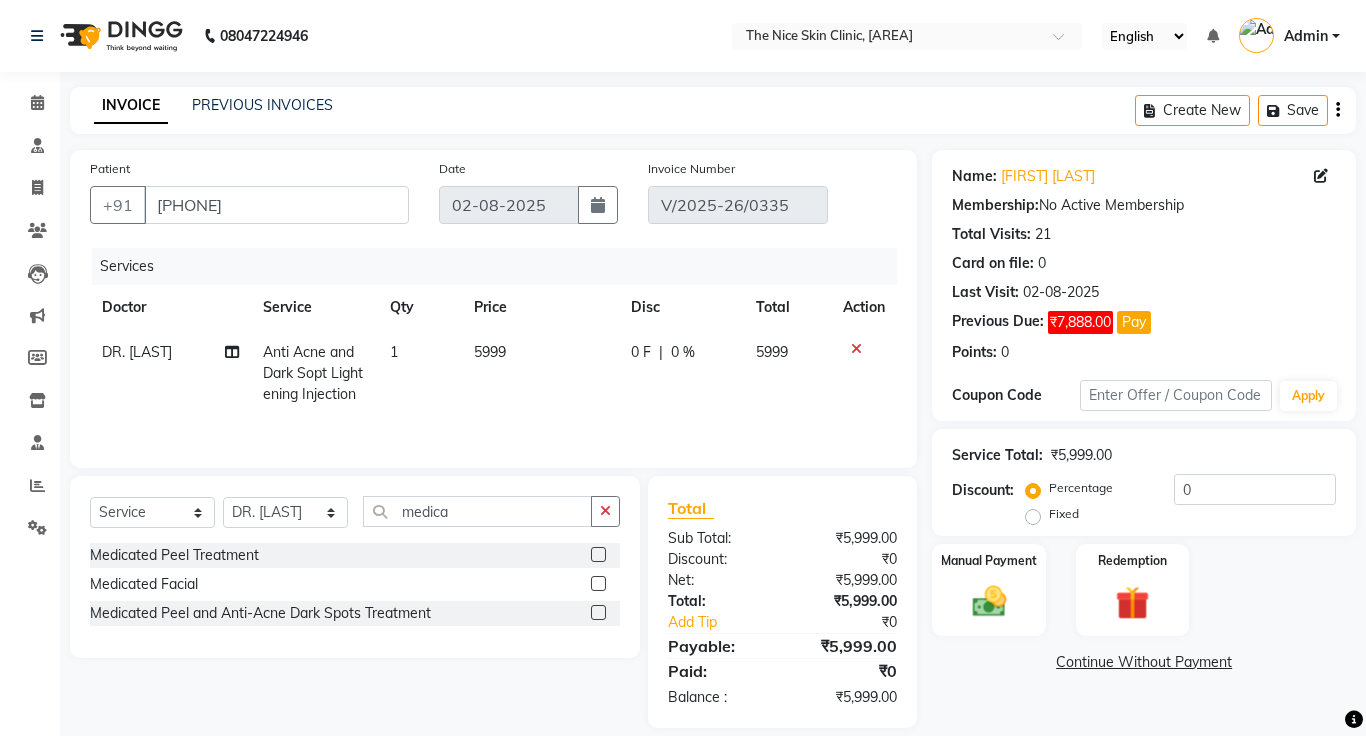 click 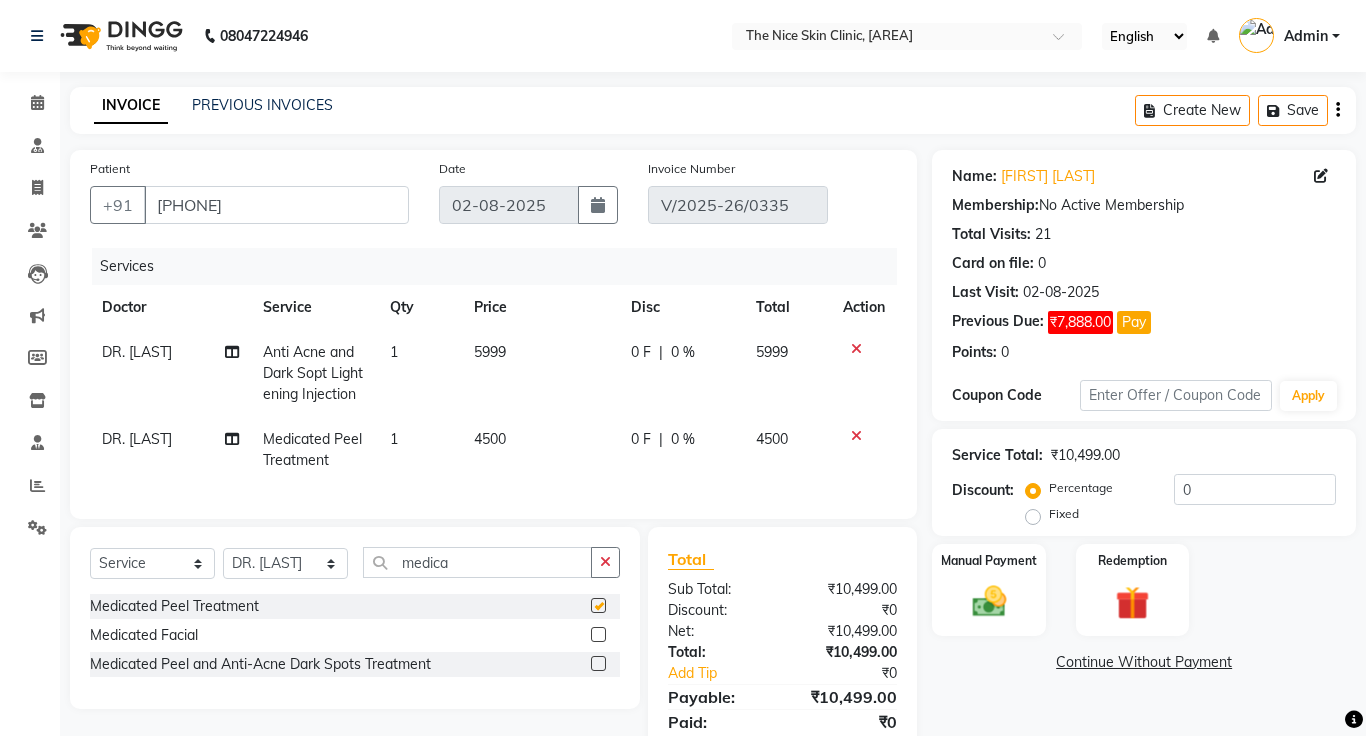 checkbox on "false" 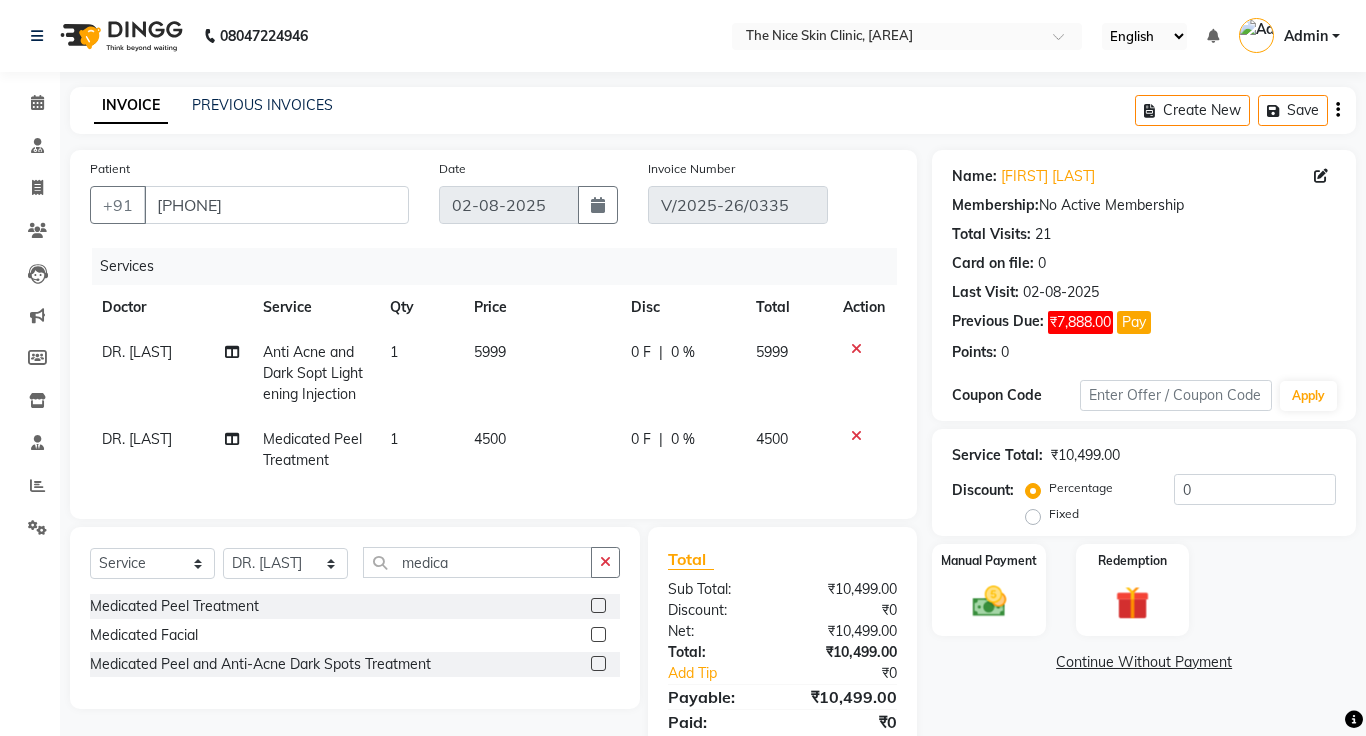 click on "4500" 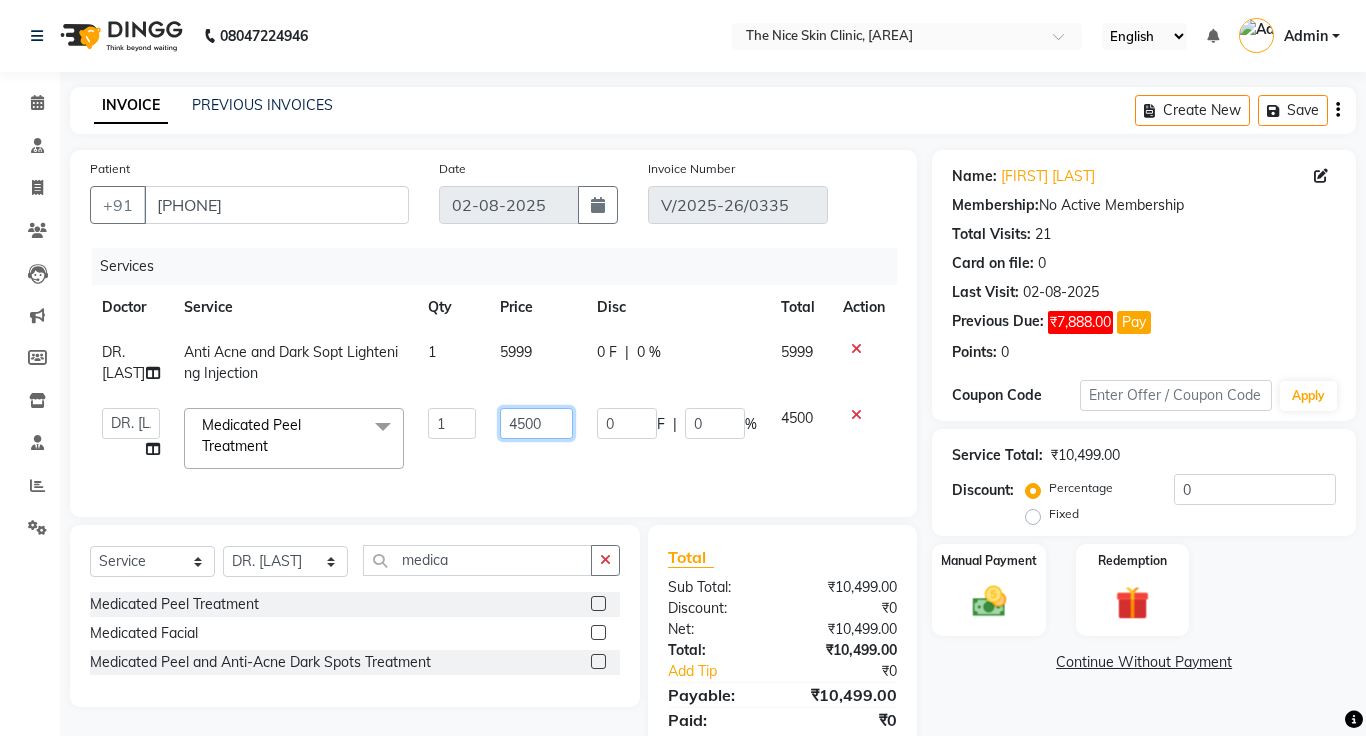 click on "4500" 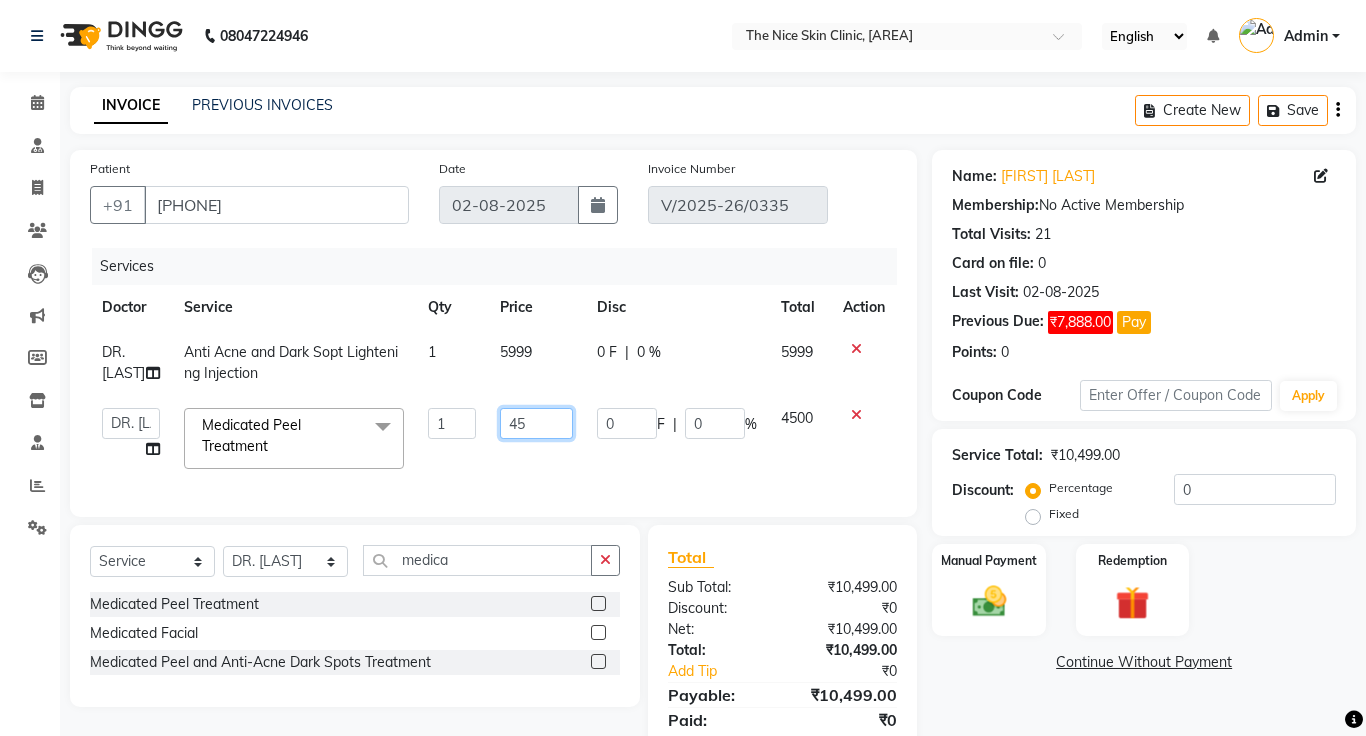 type on "4" 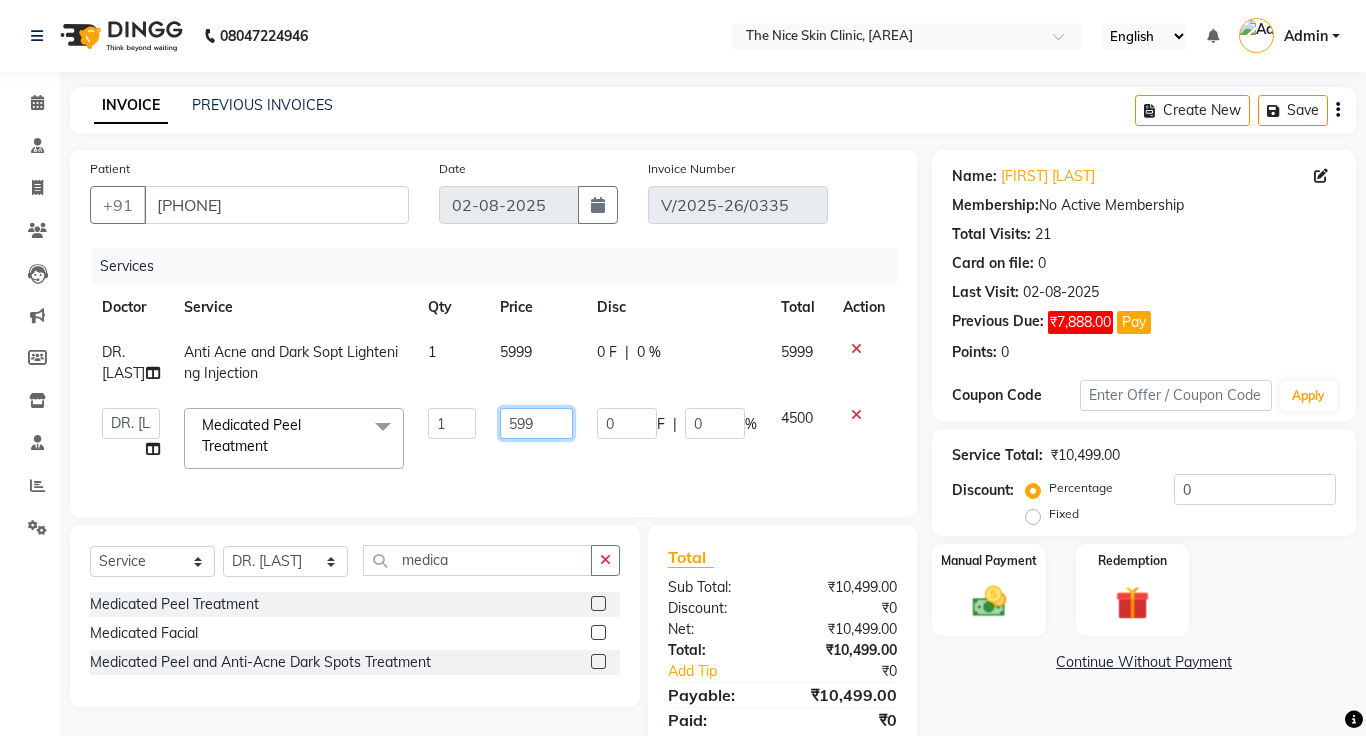 type on "5999" 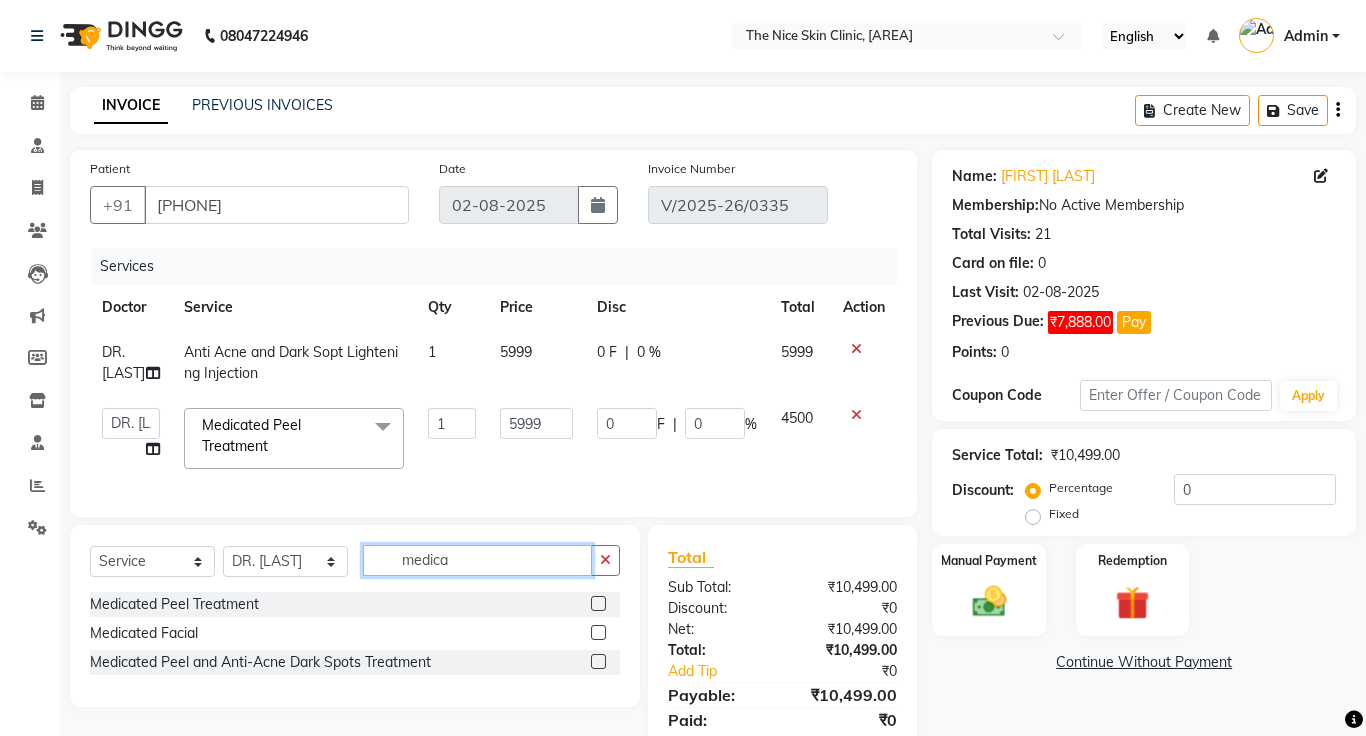 click on "Select Service Product Membership Package Voucher Prepaid Gift Card Select Doctor [FIRST] [LAST] DR. JOSEPH DR. RAYMUS [FIRST] [LAST] [LAST] medica" 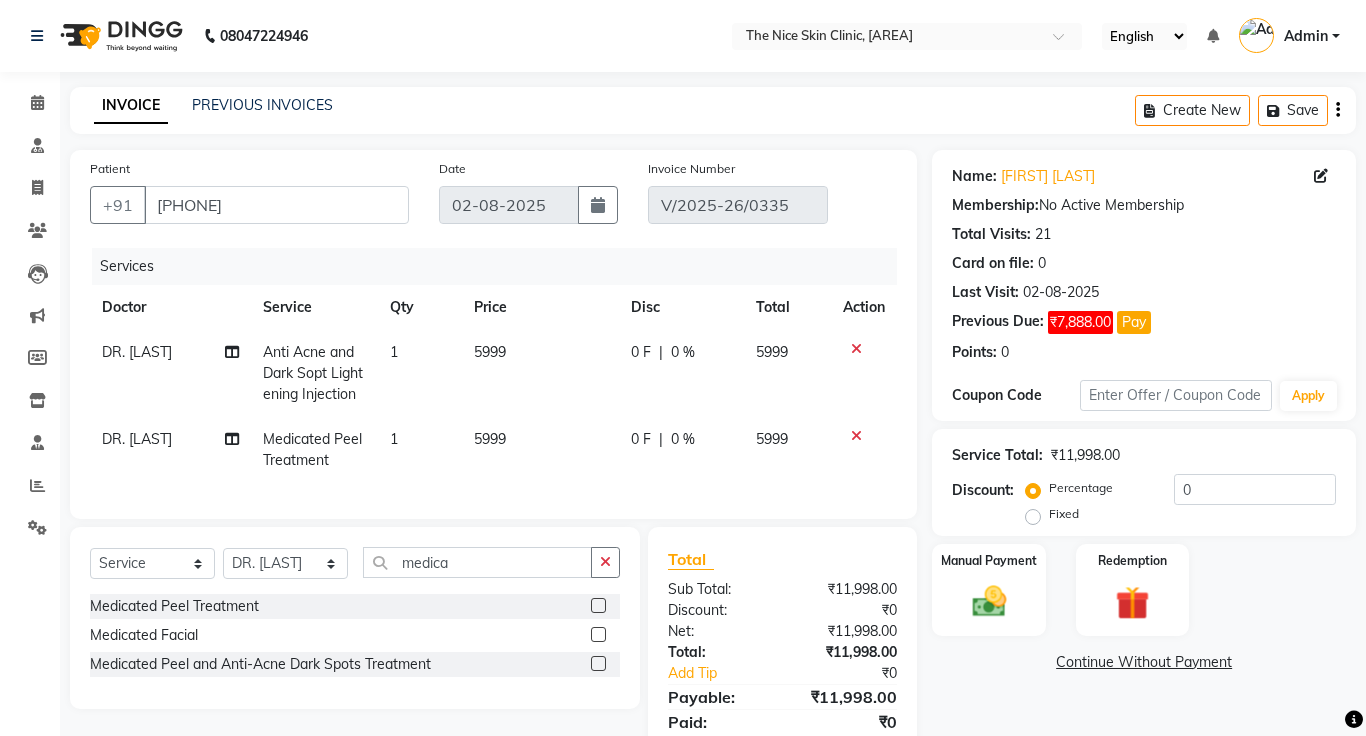 click on "Continue Without Payment" 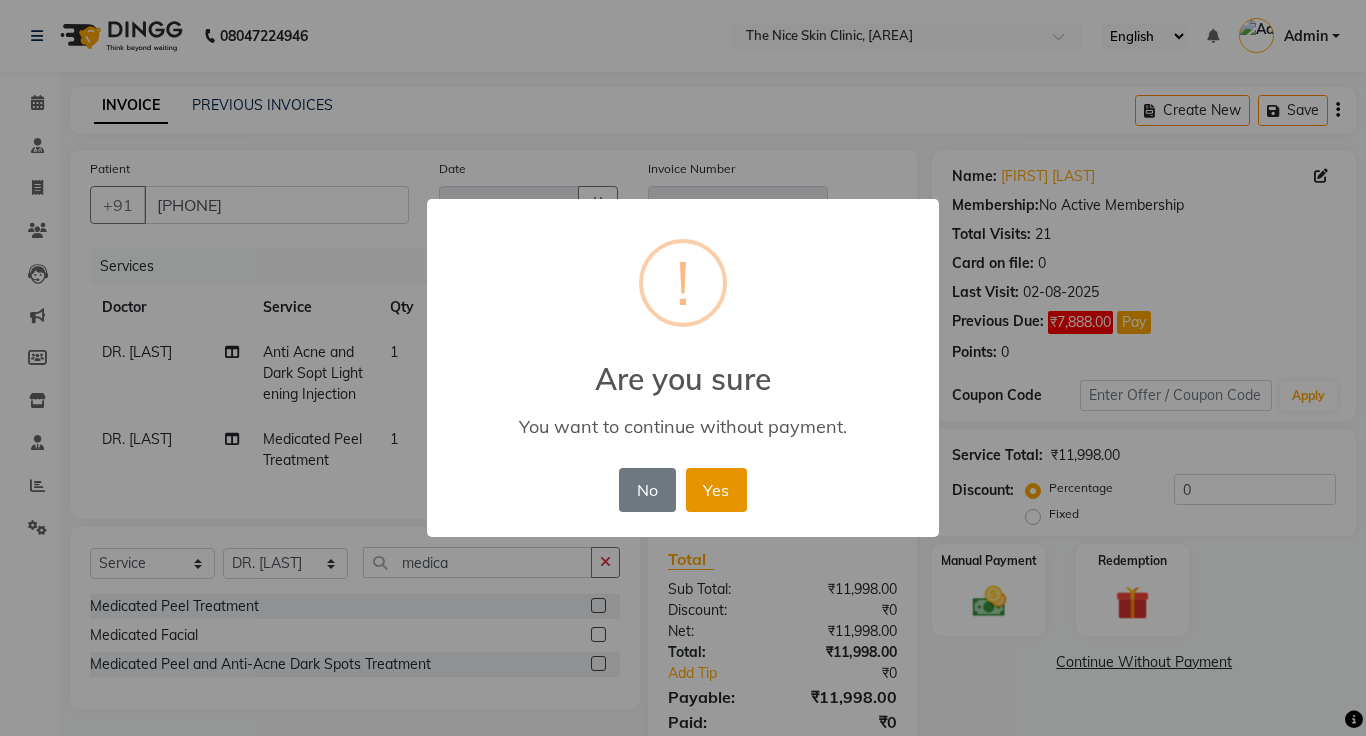 click on "Yes" at bounding box center [716, 490] 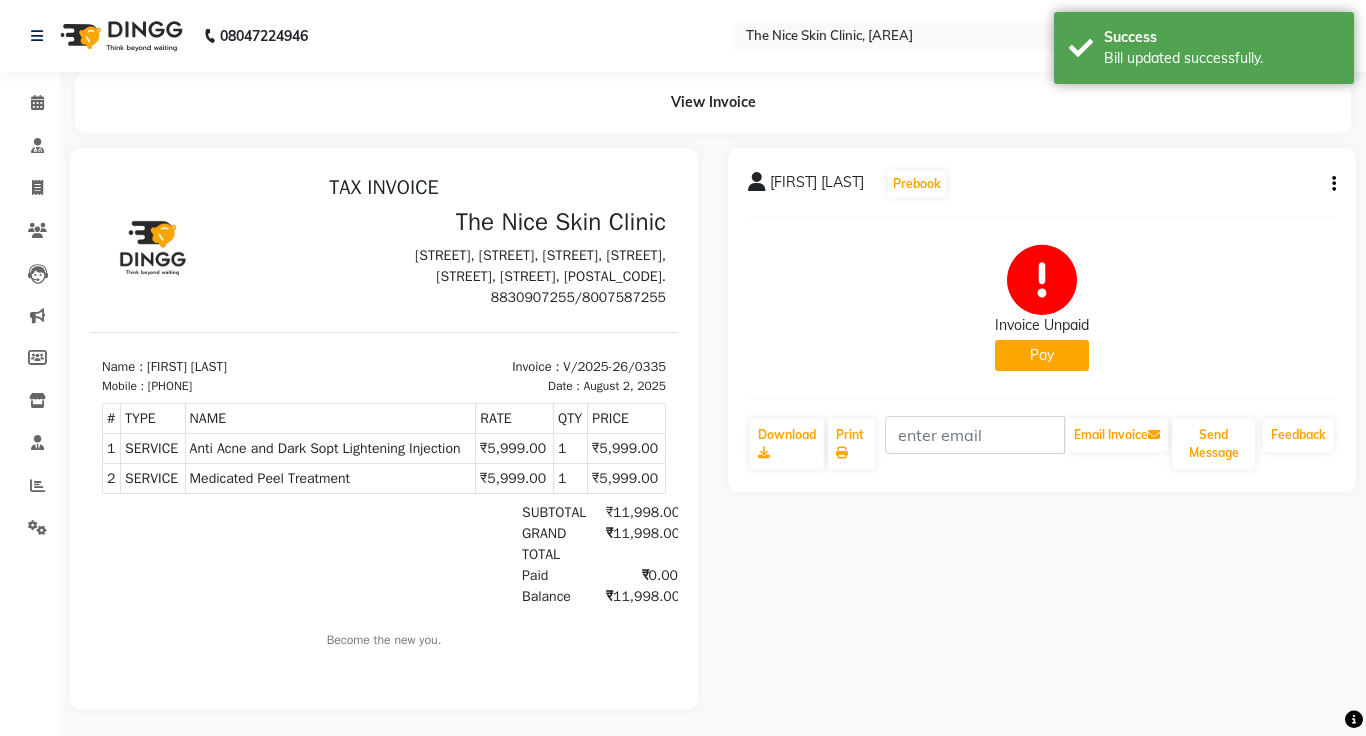 scroll, scrollTop: 0, scrollLeft: 0, axis: both 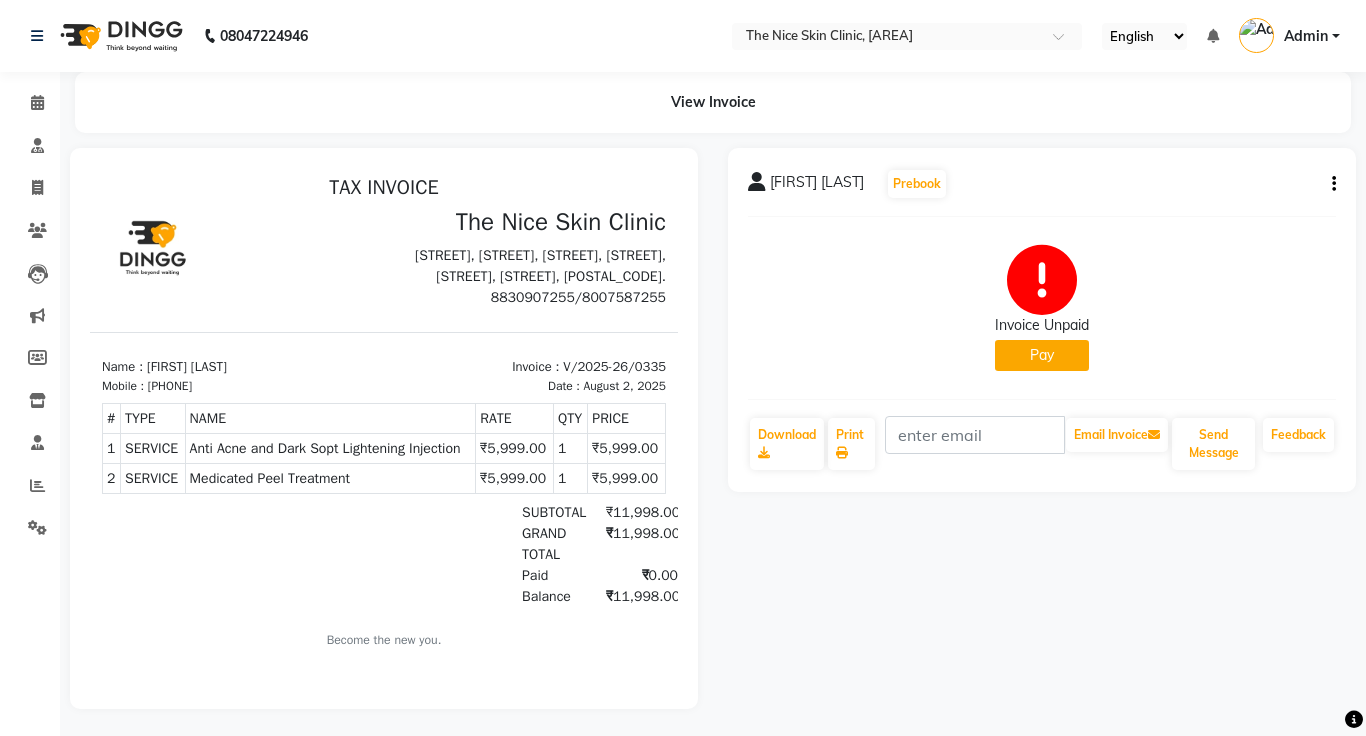 click 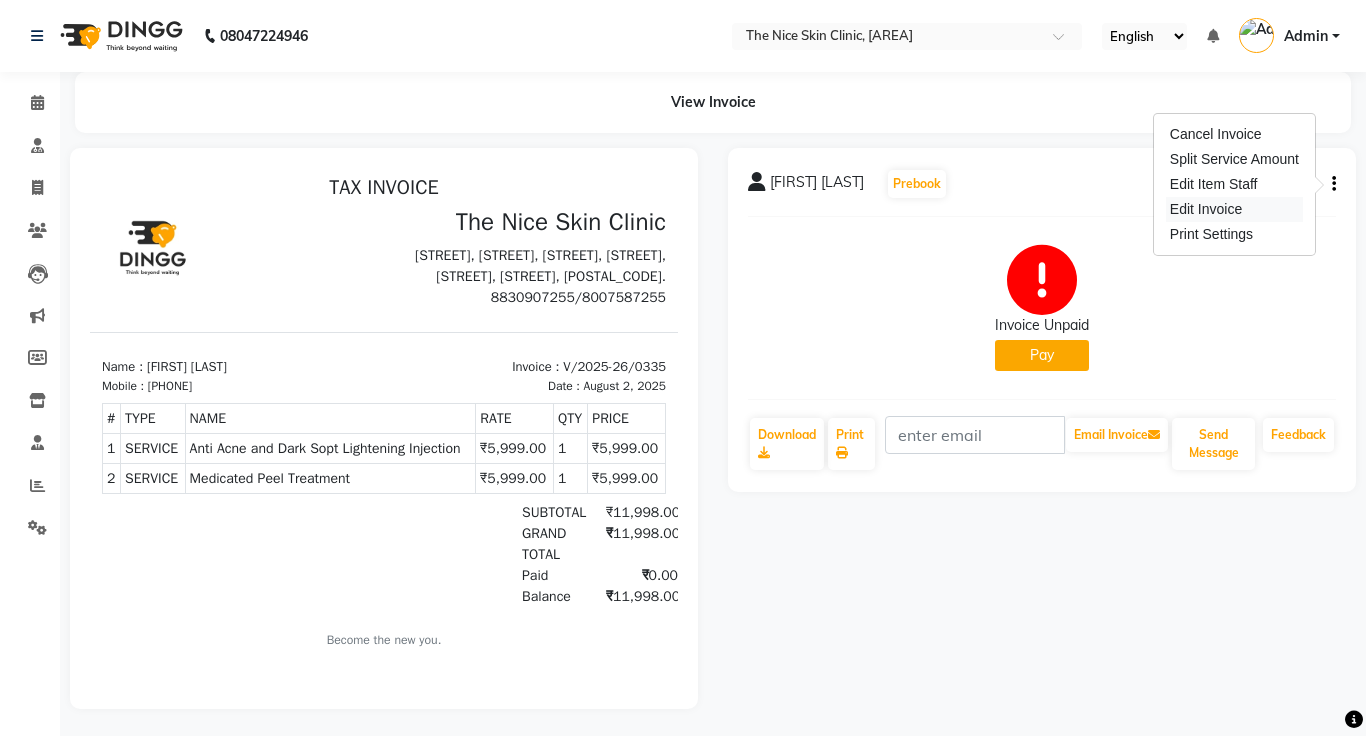 click on "Edit Invoice" at bounding box center [1234, 209] 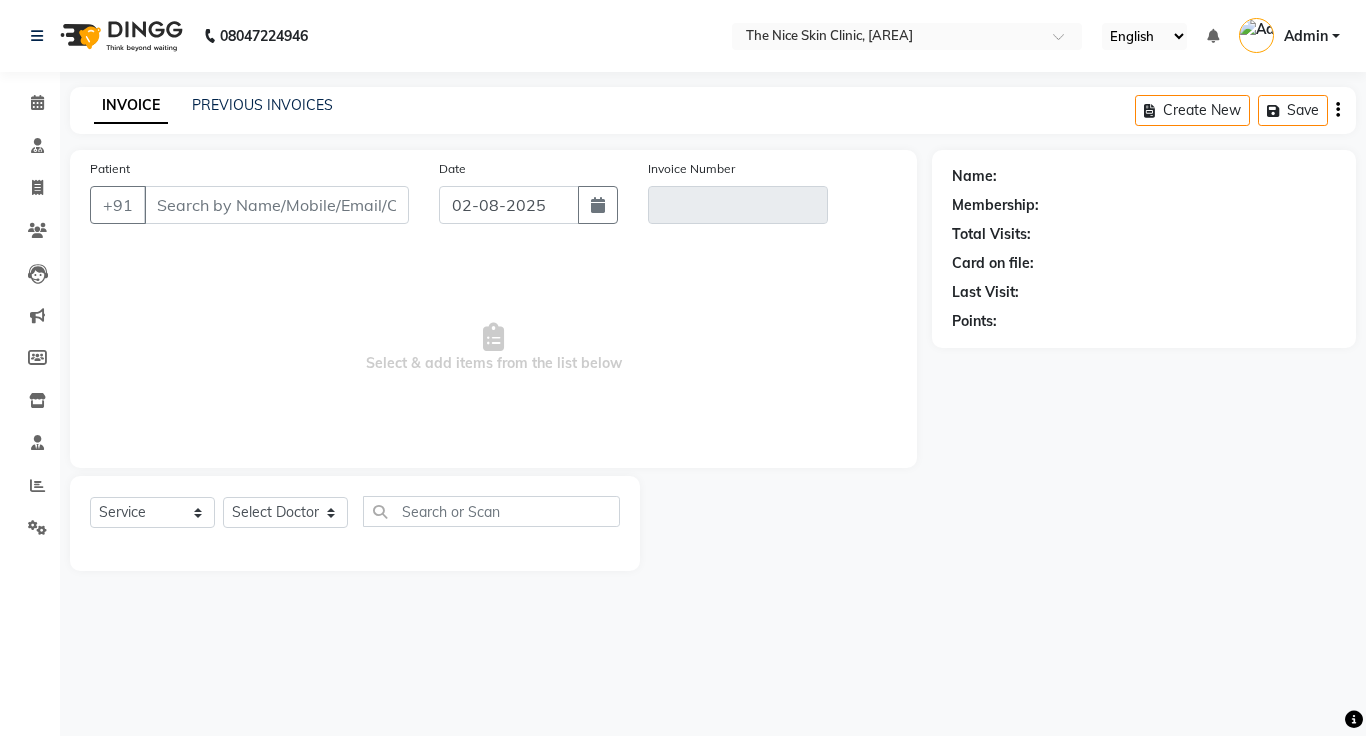 click 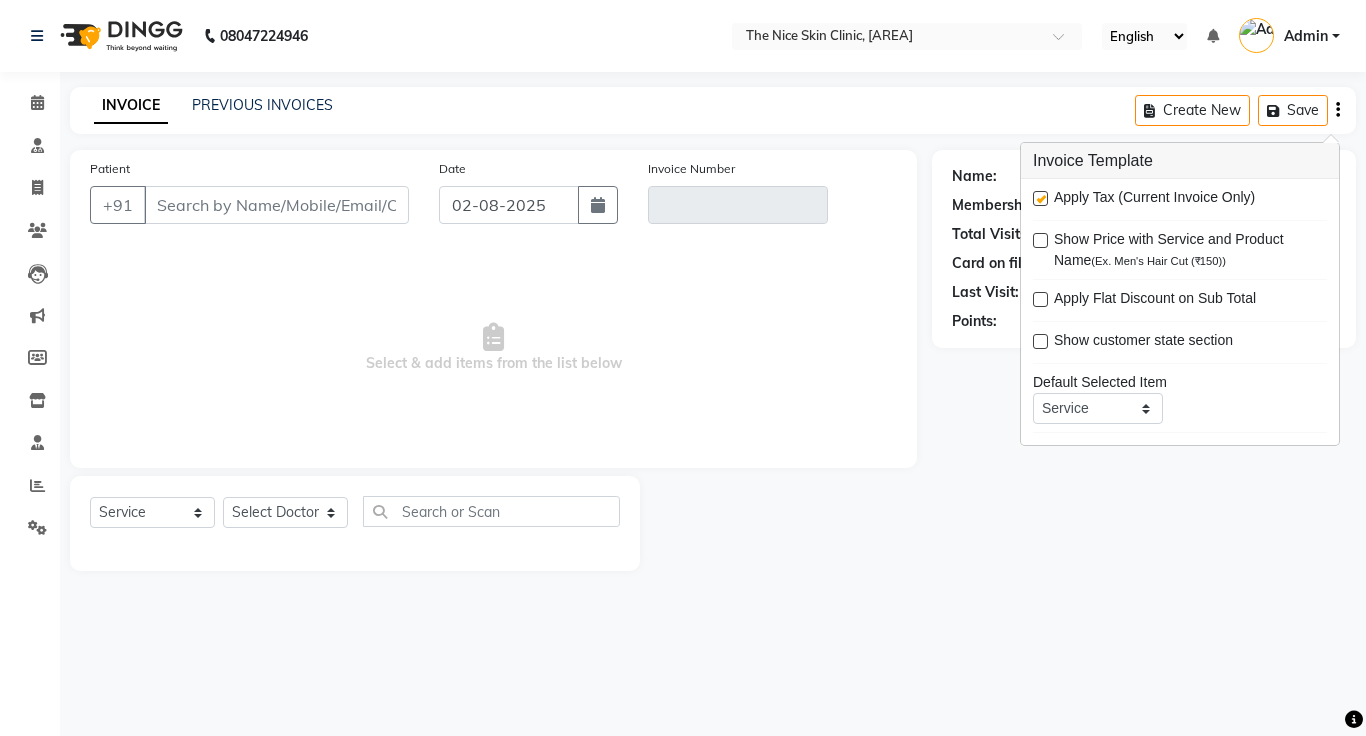 click at bounding box center [1040, 198] 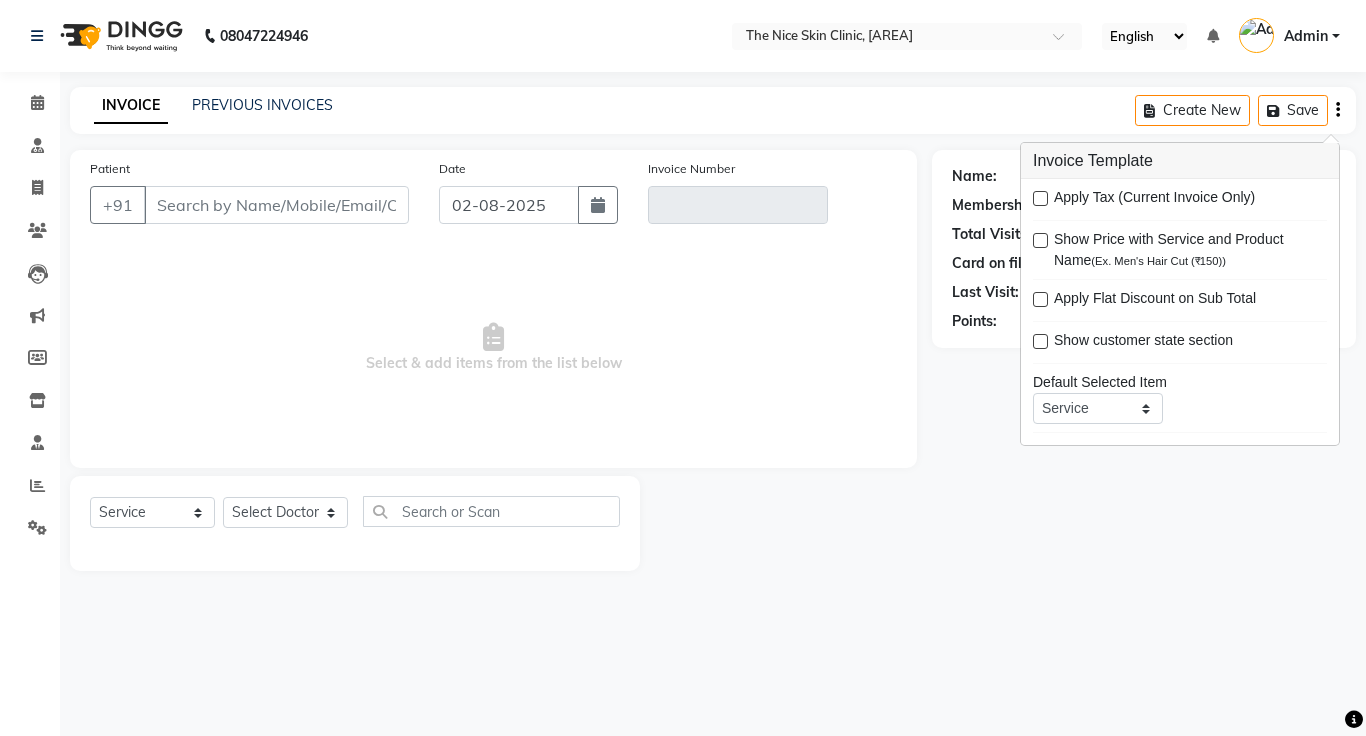 click on "INVOICE PREVIOUS INVOICES Create New   Save" 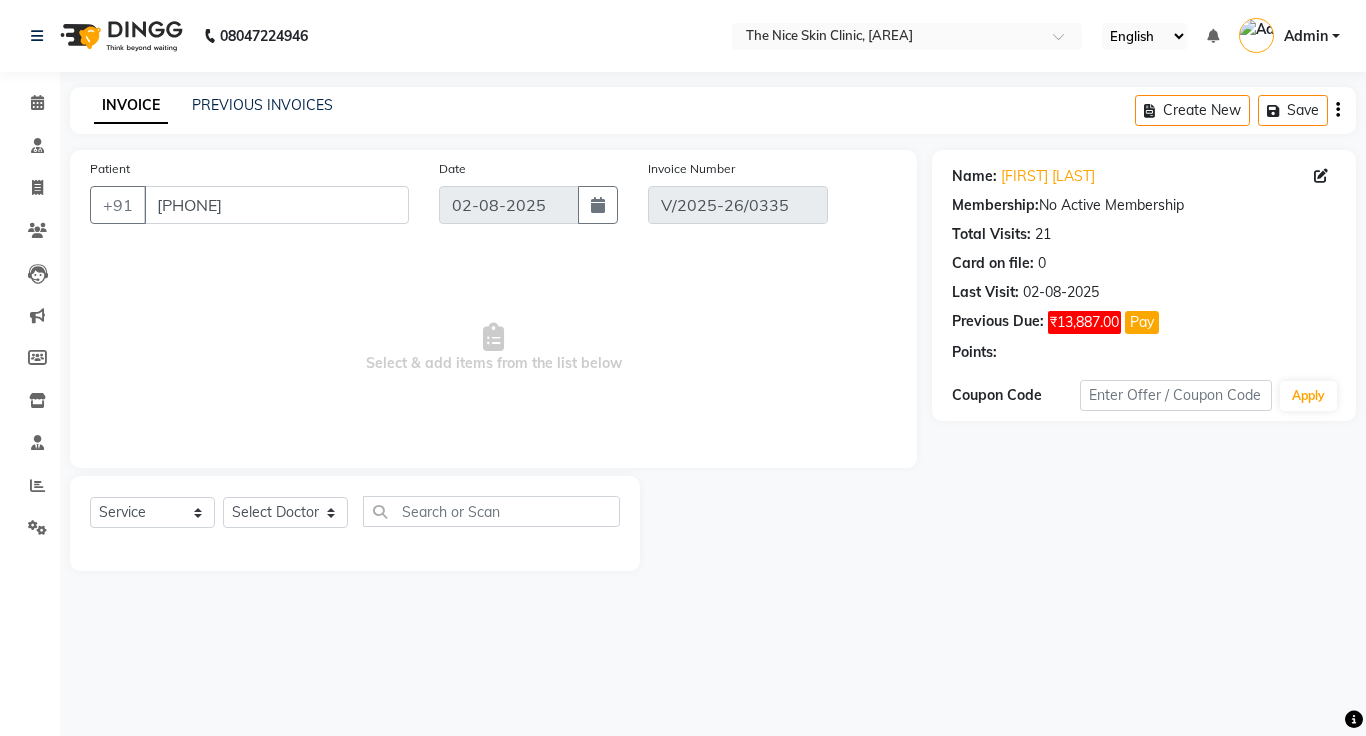 select on "select" 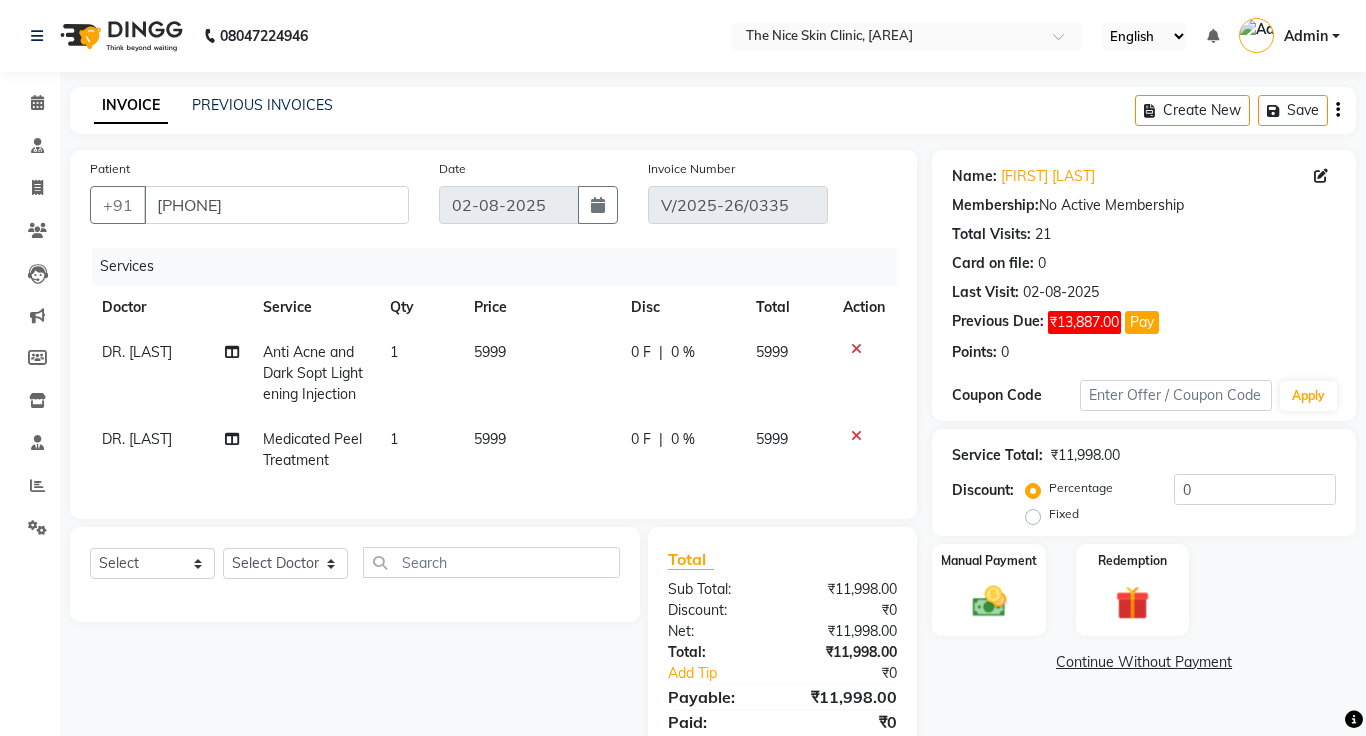 click on "5999" 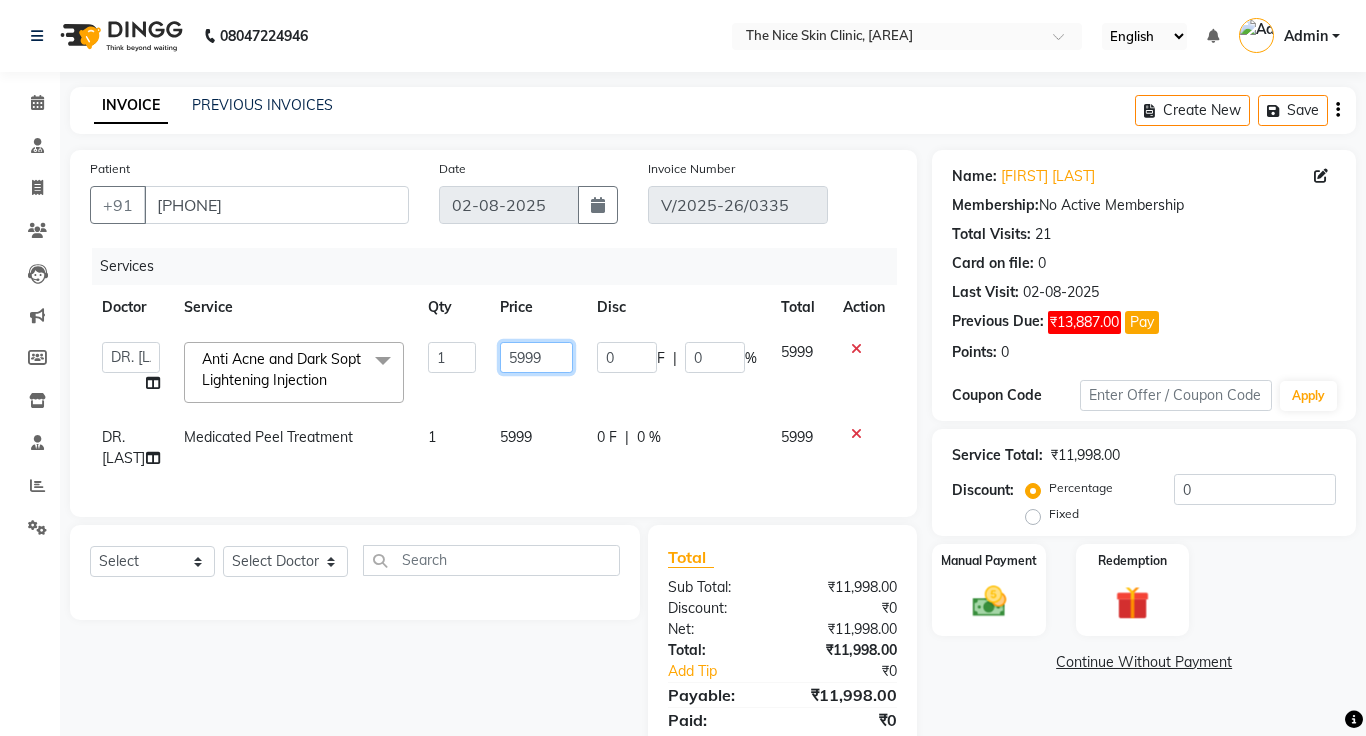 click on "5999" 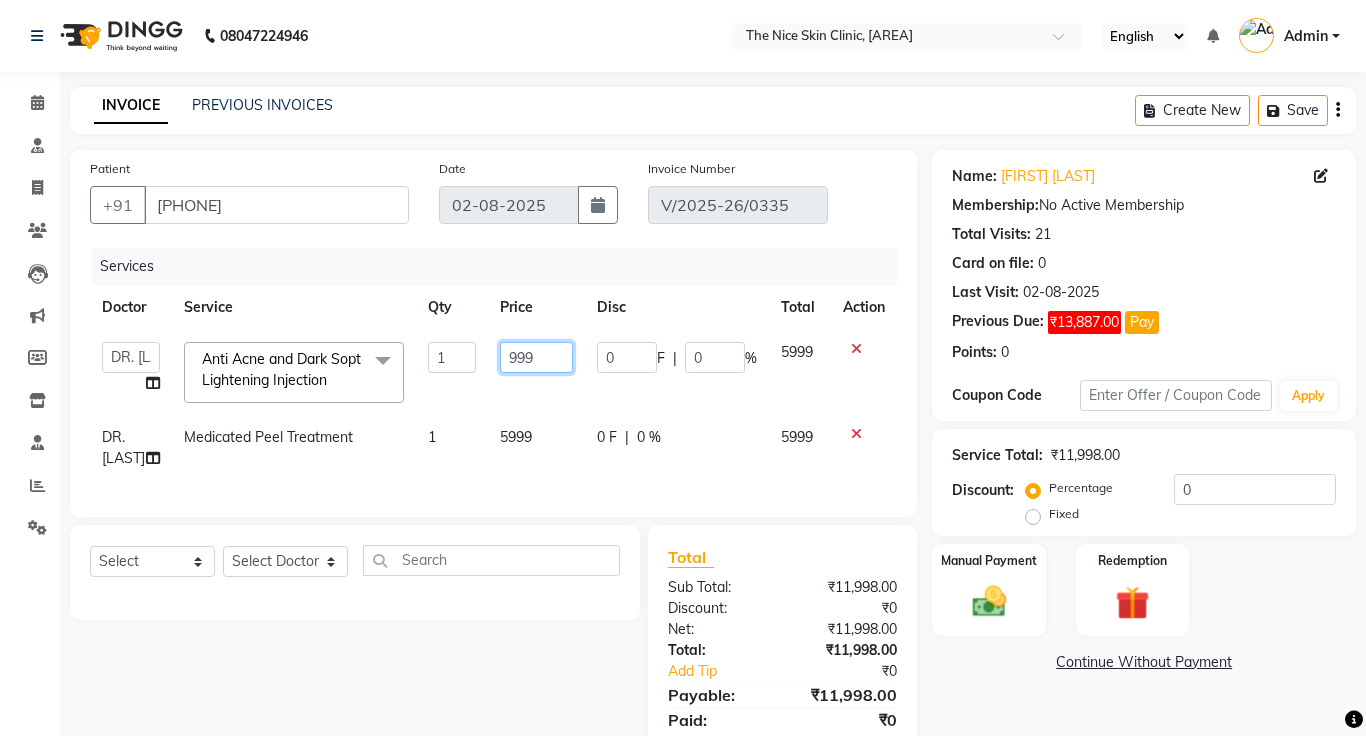 type on "6999" 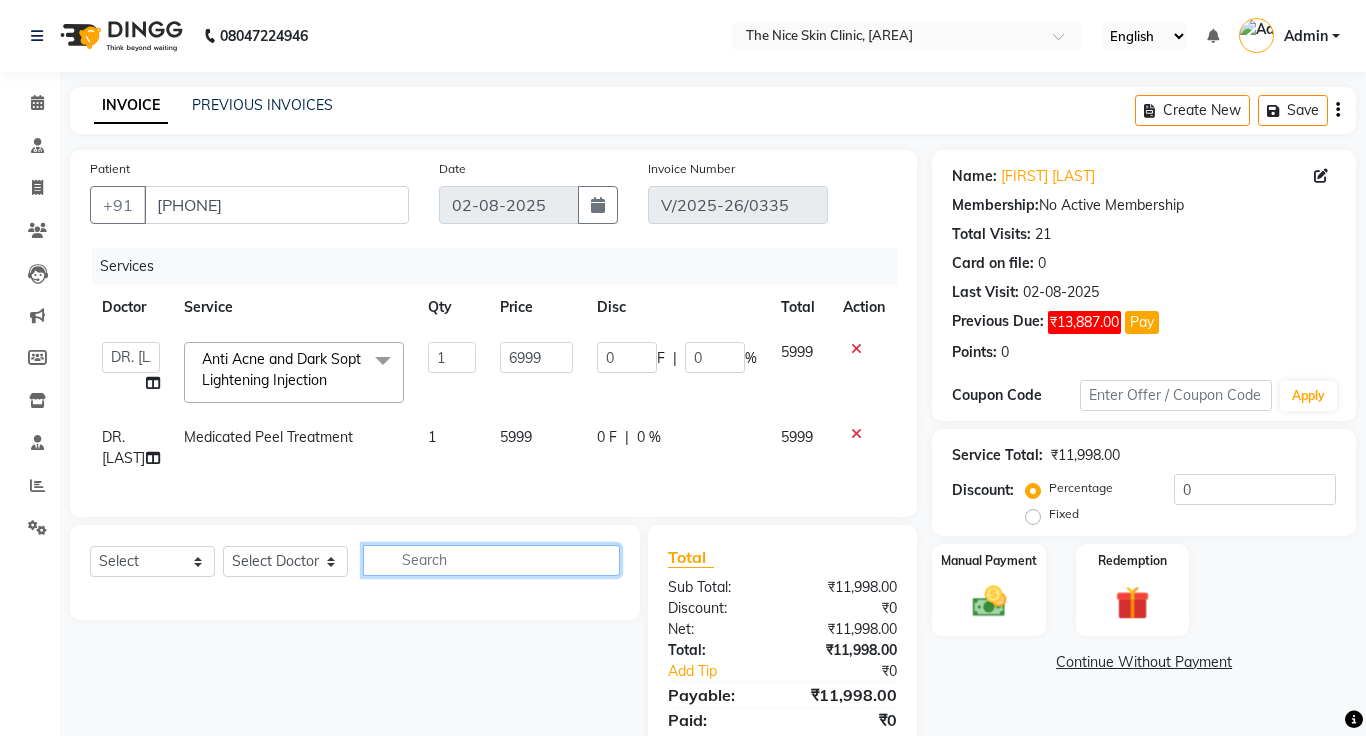 click on "Select Service Product Membership Package Voucher Prepaid Gift Card Select Doctor Amrapali Padale DR. JOSEPH DR. RAYMUS Kshitija Sandhya Pawar" 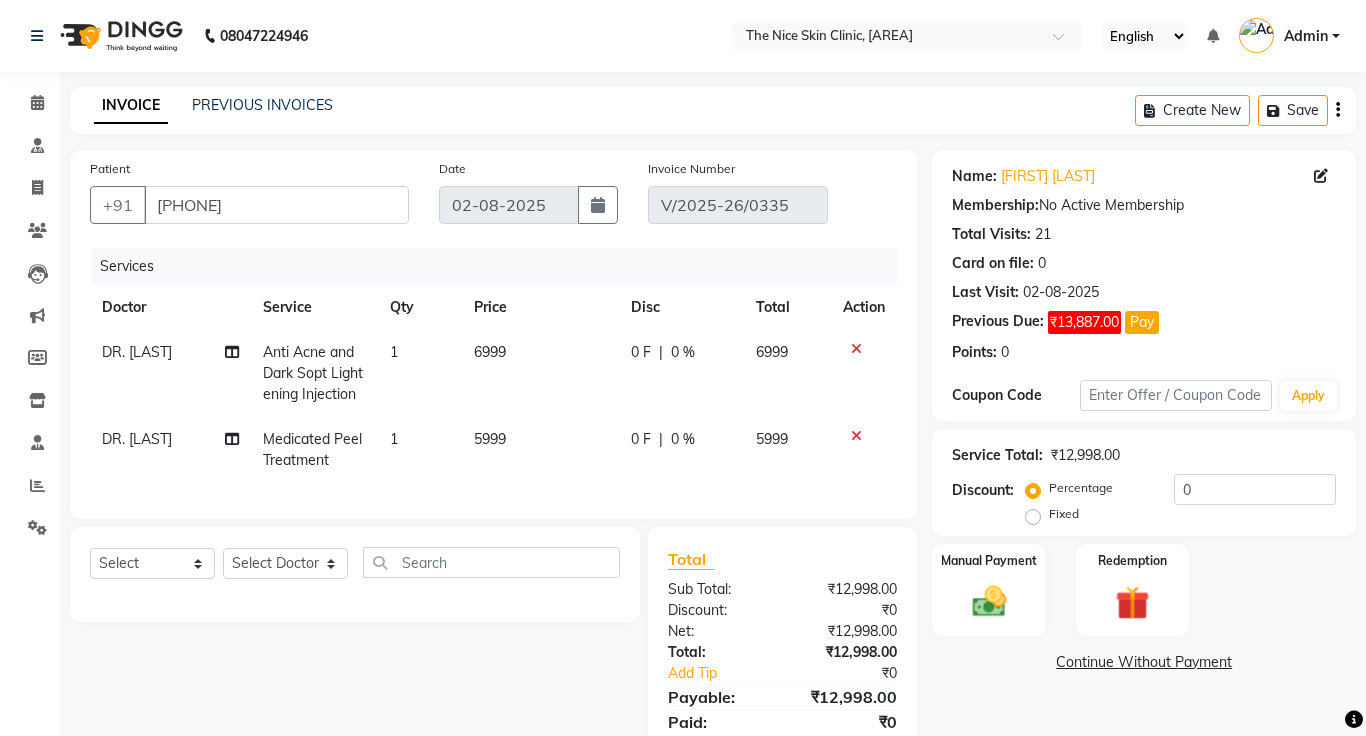 click on "6999" 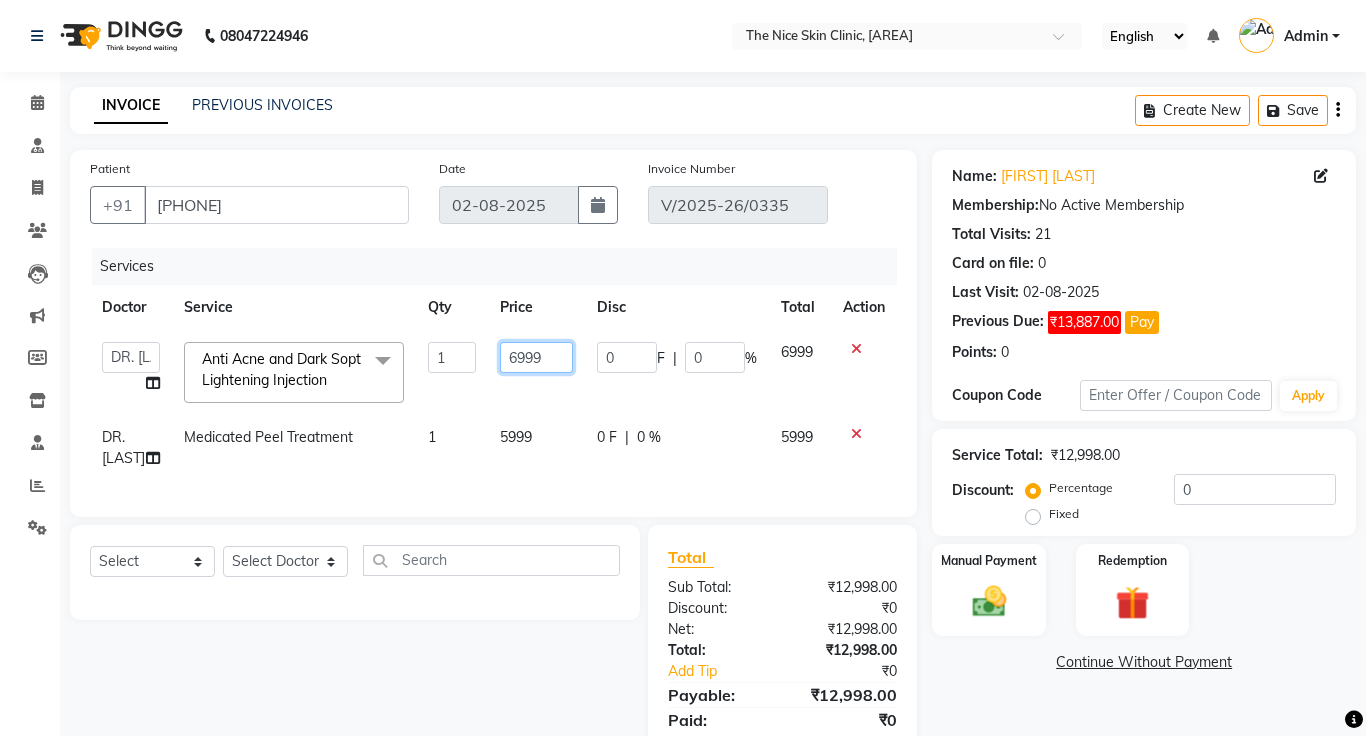 click on "6999" 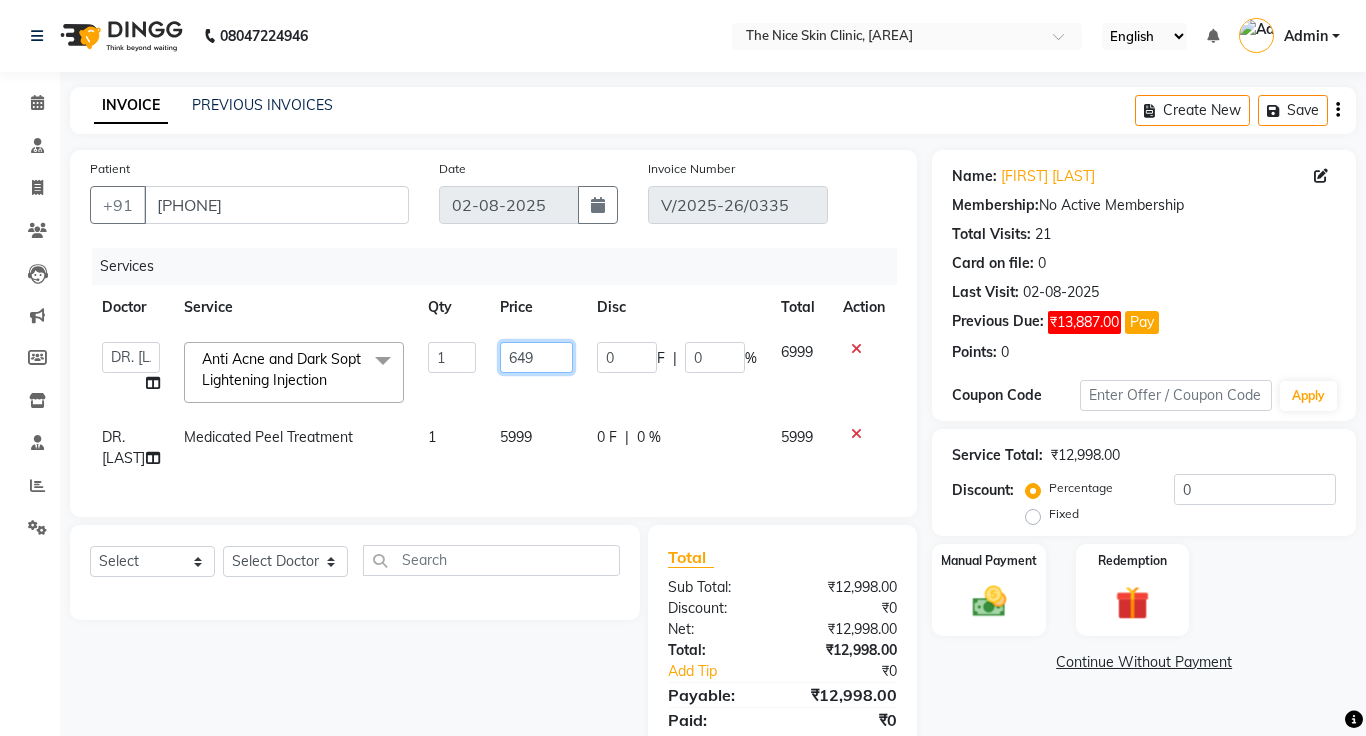 type on "6498" 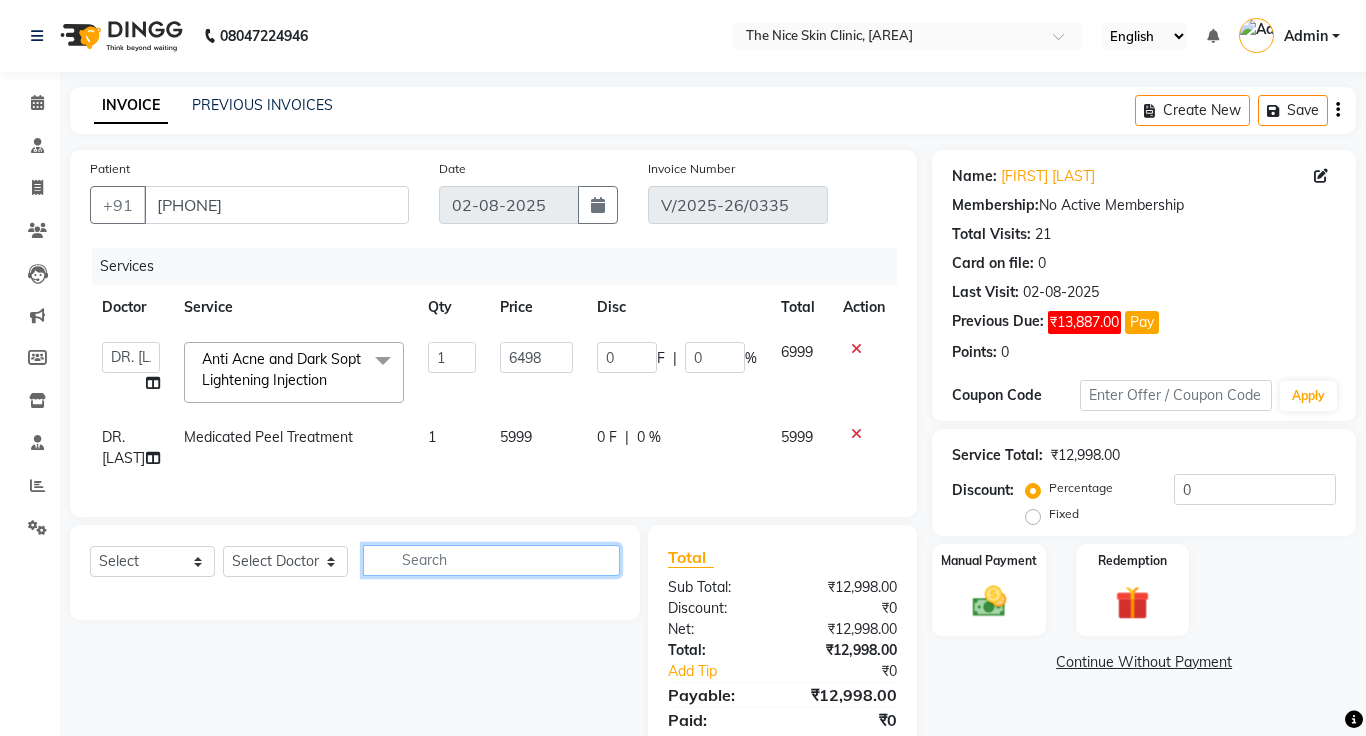 click 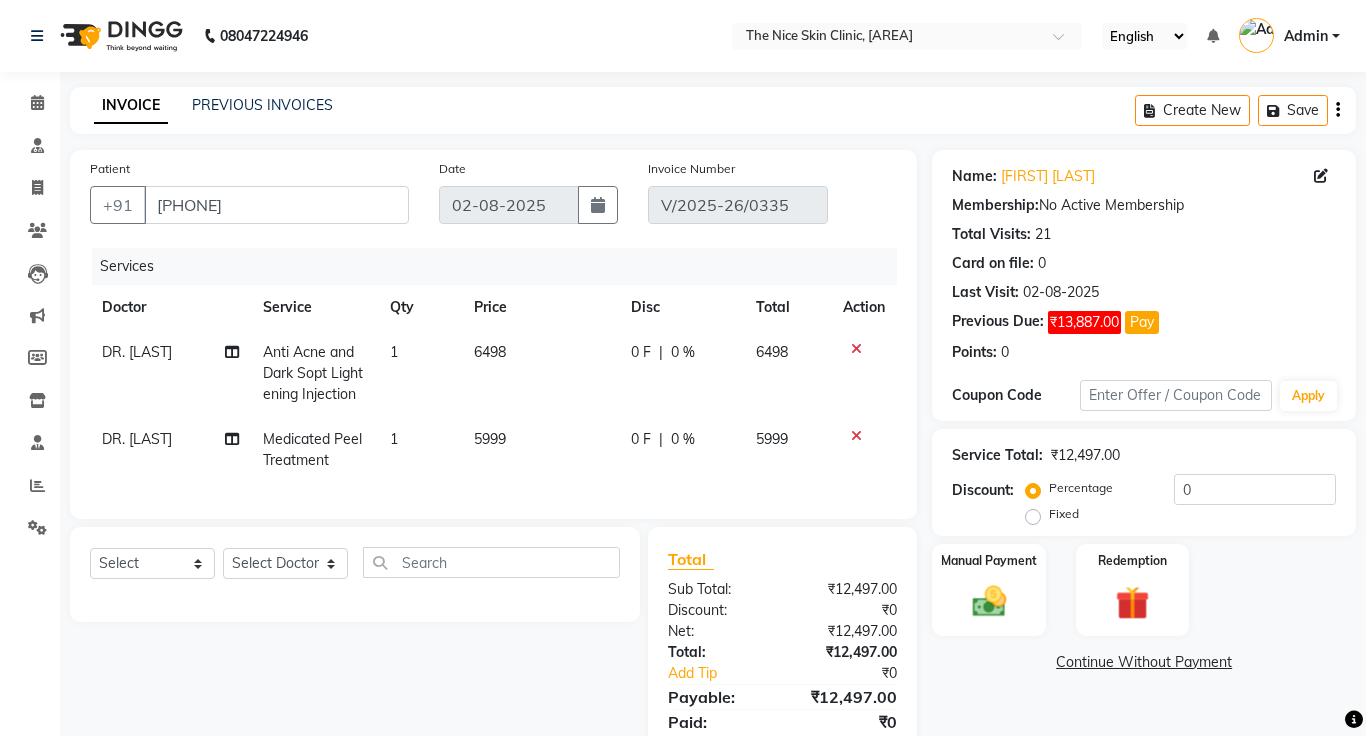 click on "6498" 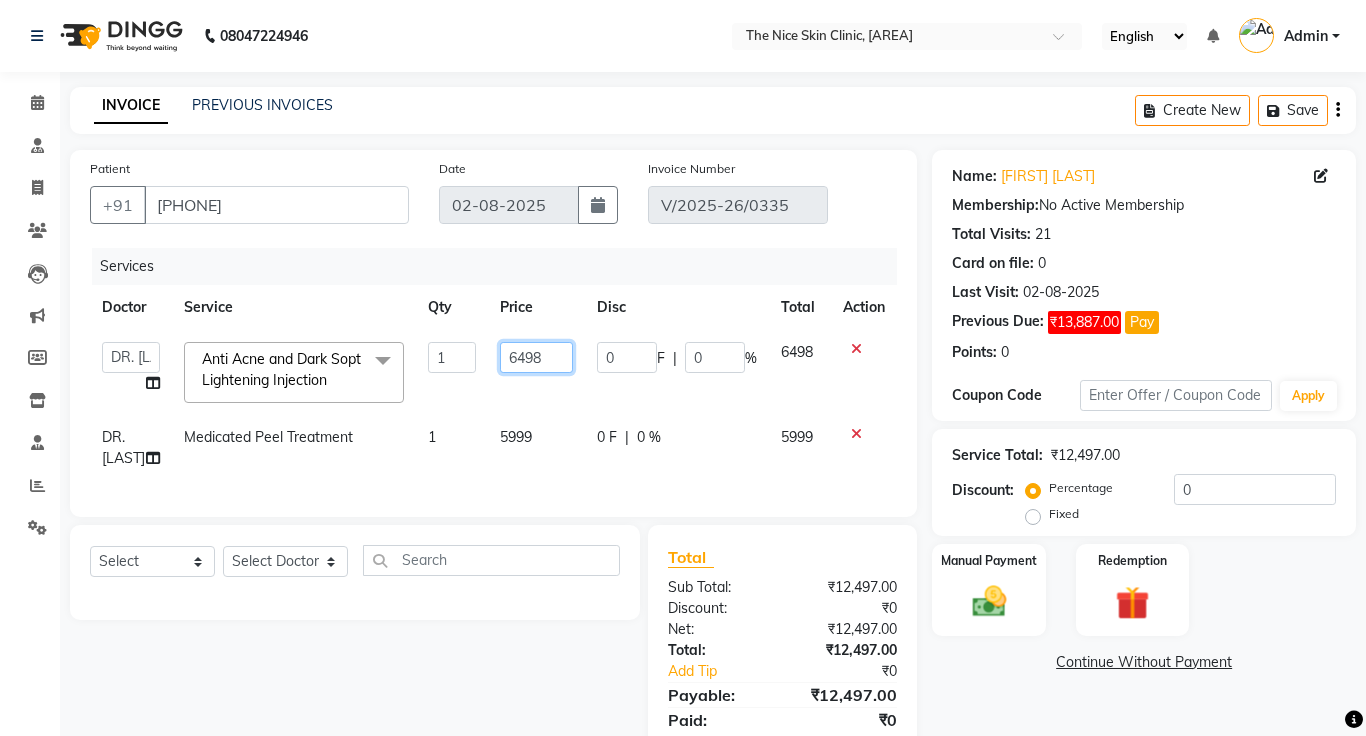 click on "6498" 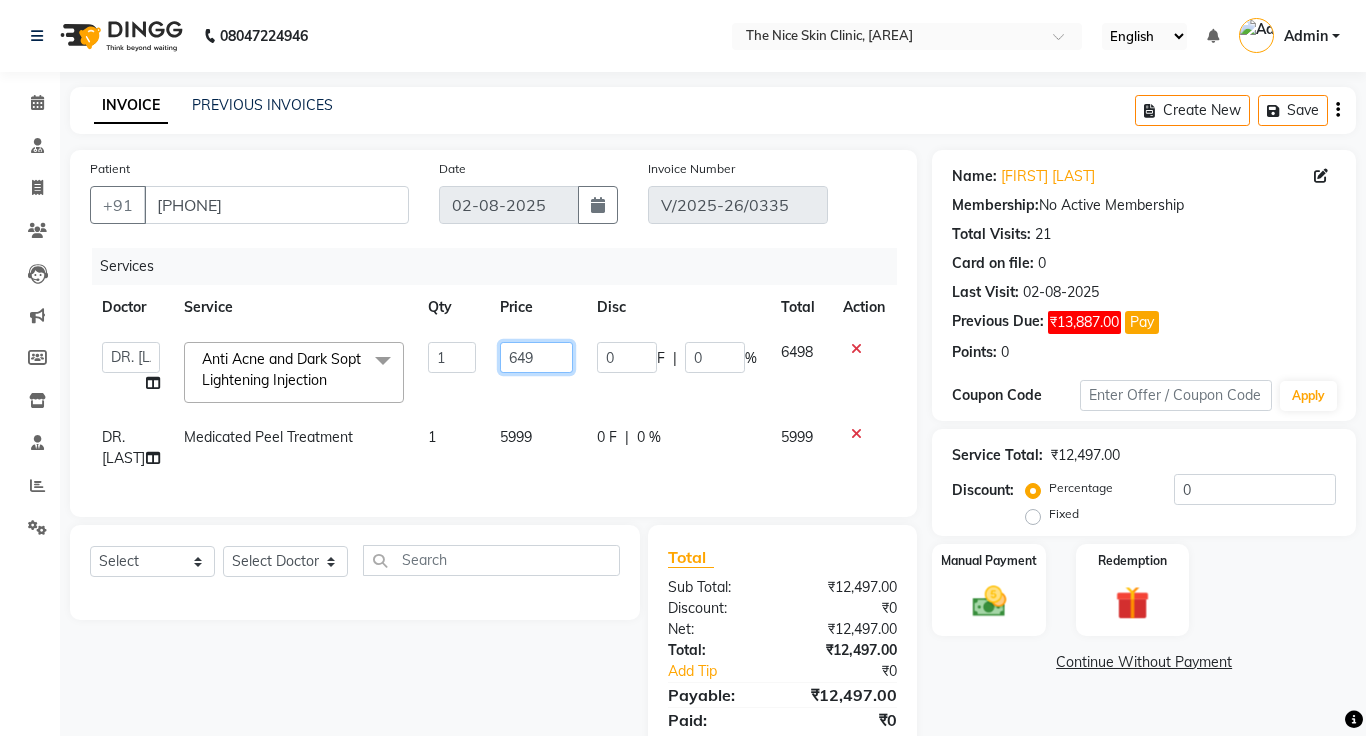 type on "6499" 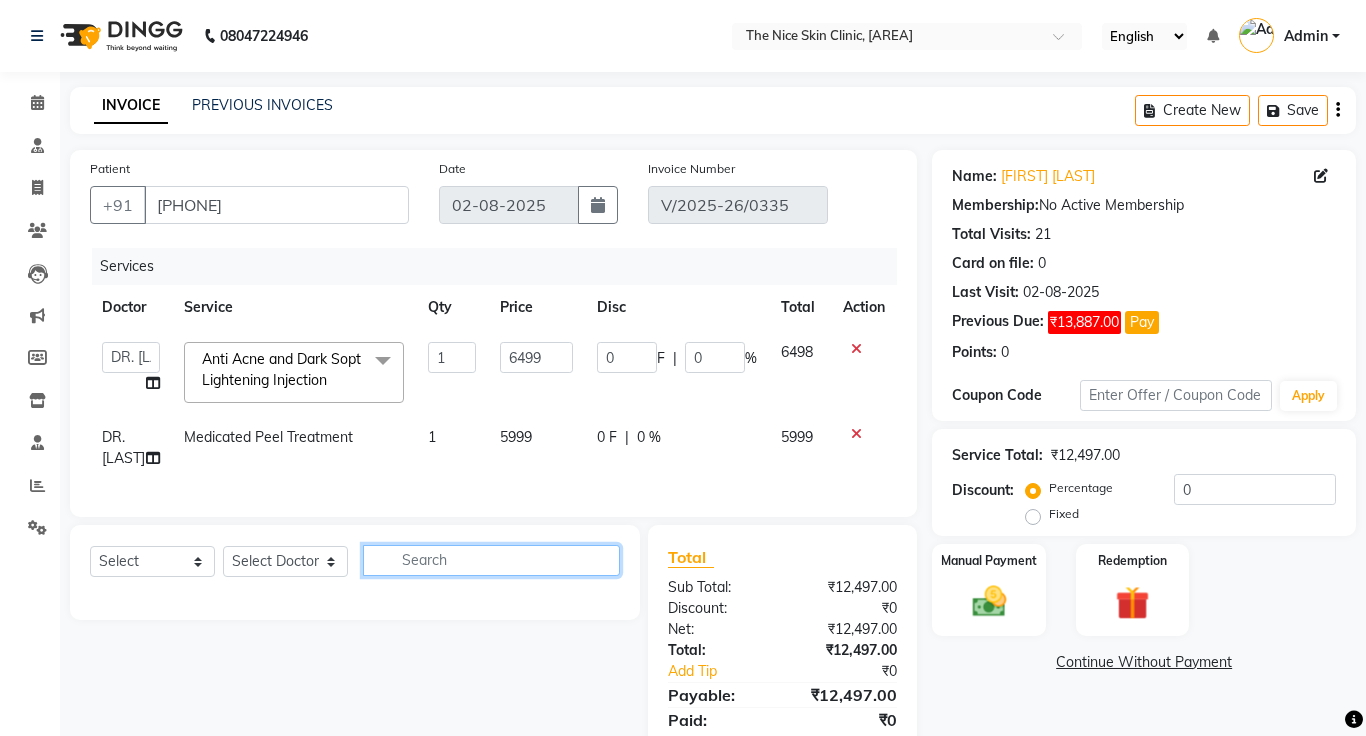 click on "Select Service Product Membership Package Voucher Prepaid Gift Card Select Doctor Amrapali Padale DR. JOSEPH DR. RAYMUS Kshitija Sandhya Pawar" 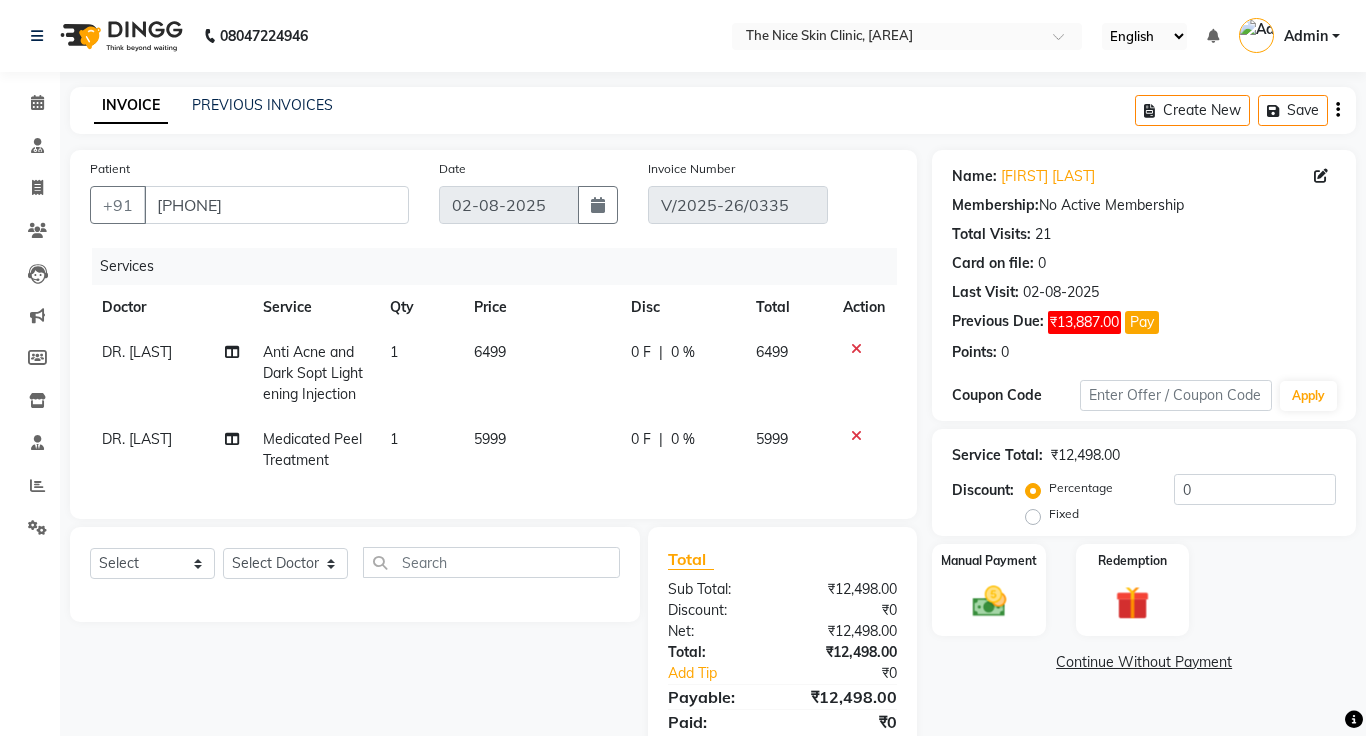 click on "Fixed" 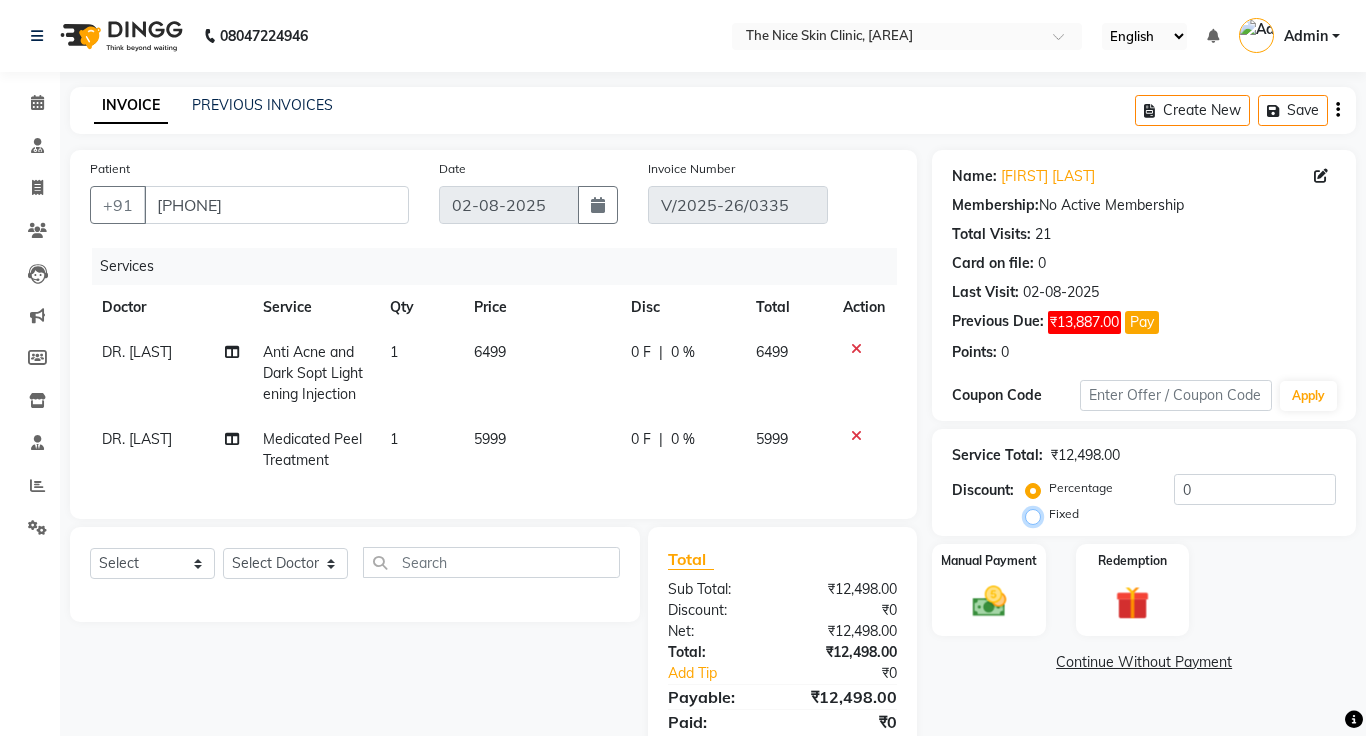 click on "Fixed" at bounding box center (1037, 514) 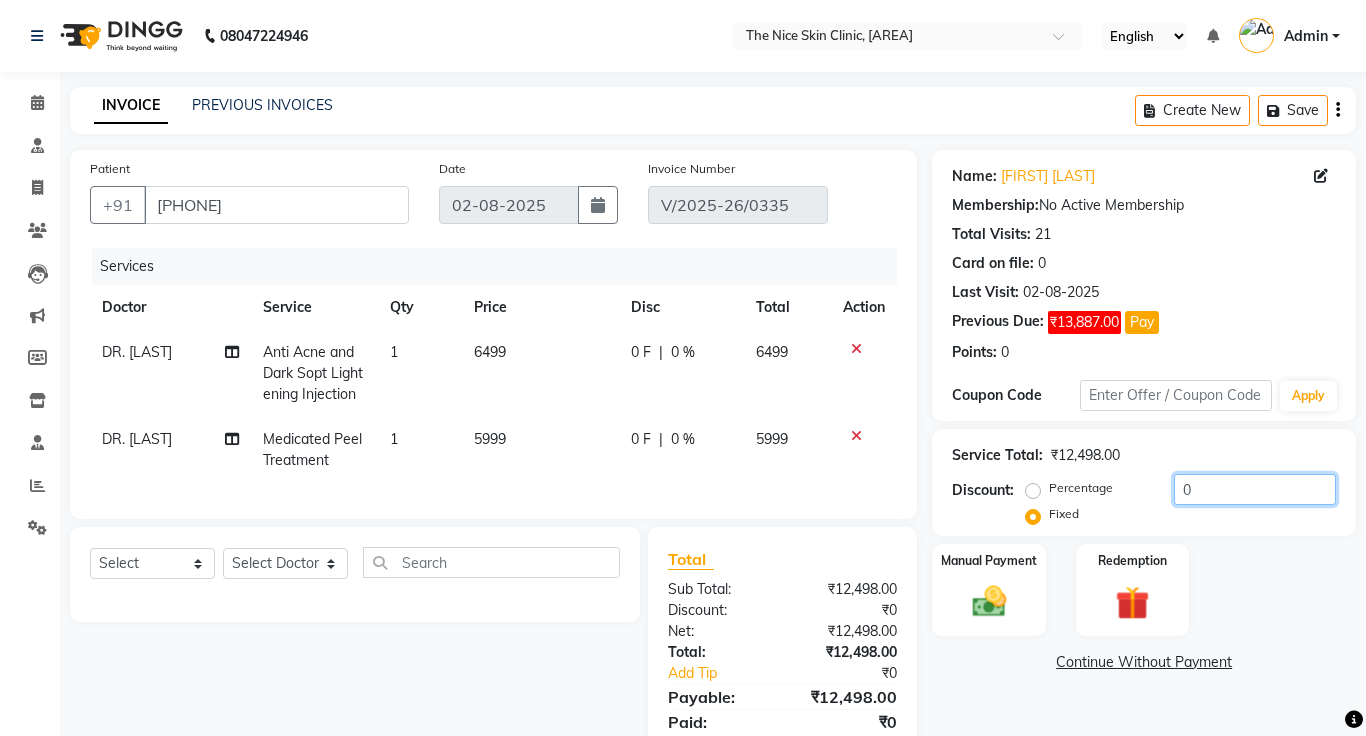 click on "0" 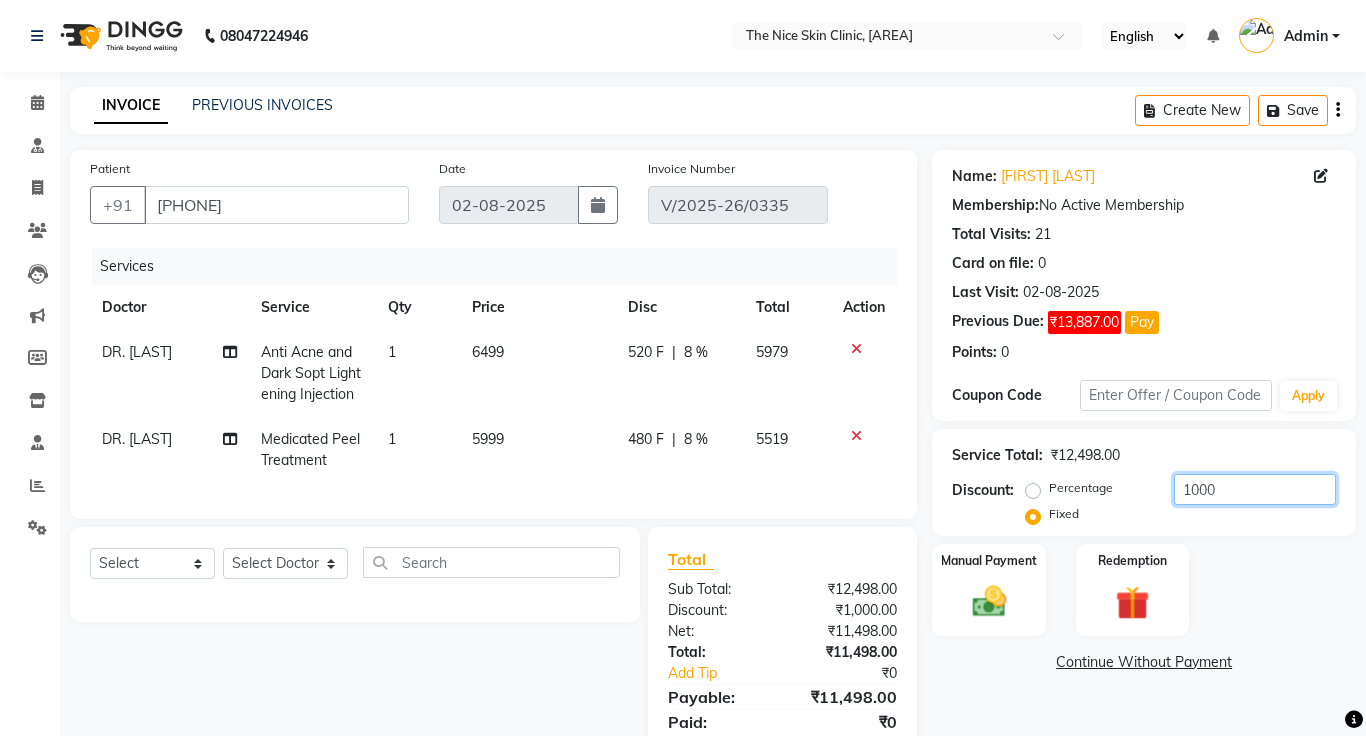 type on "1000" 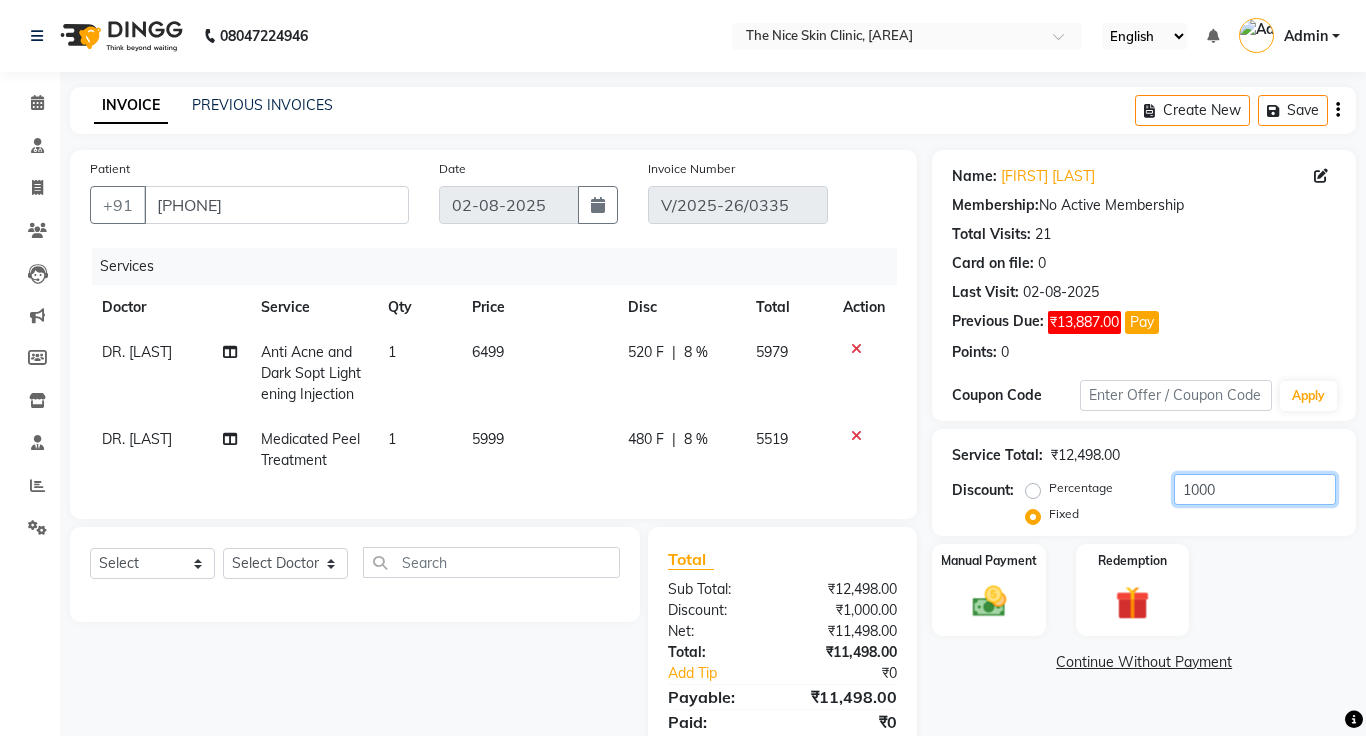 scroll, scrollTop: 73, scrollLeft: 0, axis: vertical 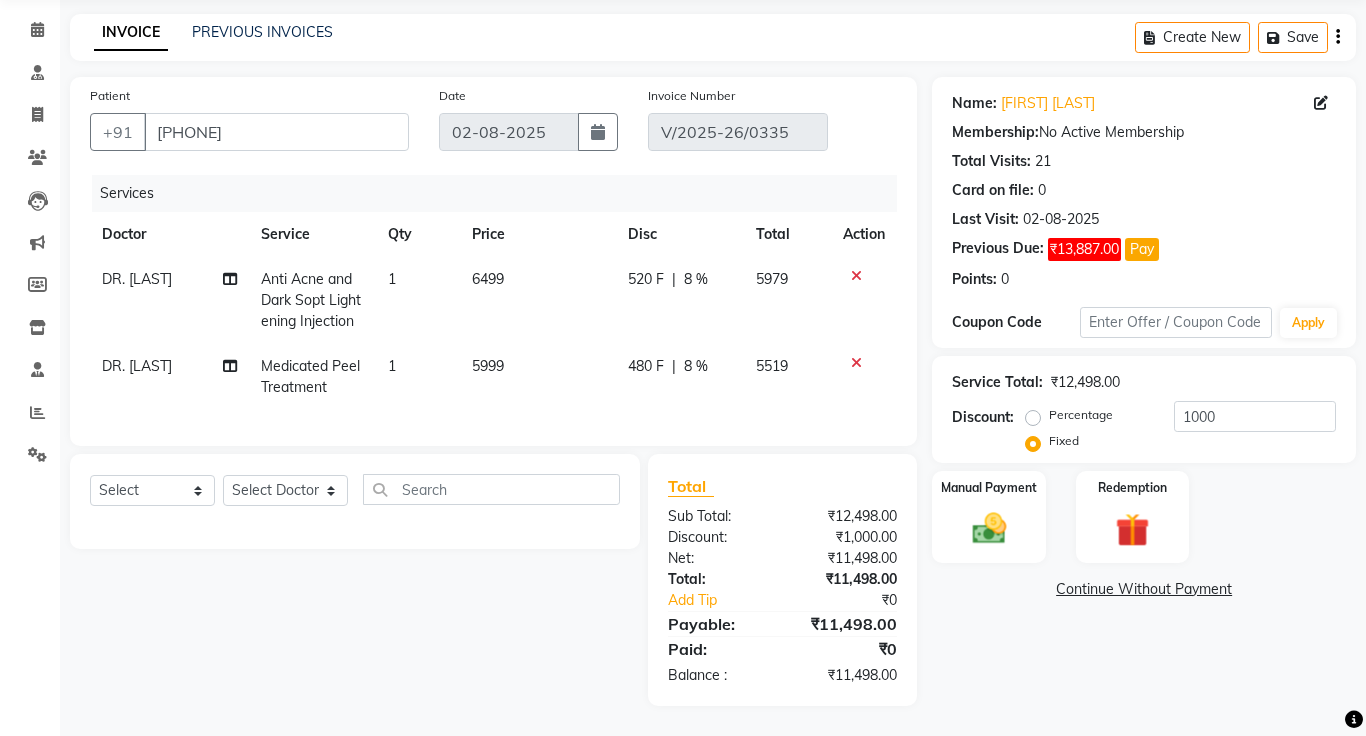 click on "Continue Without Payment" 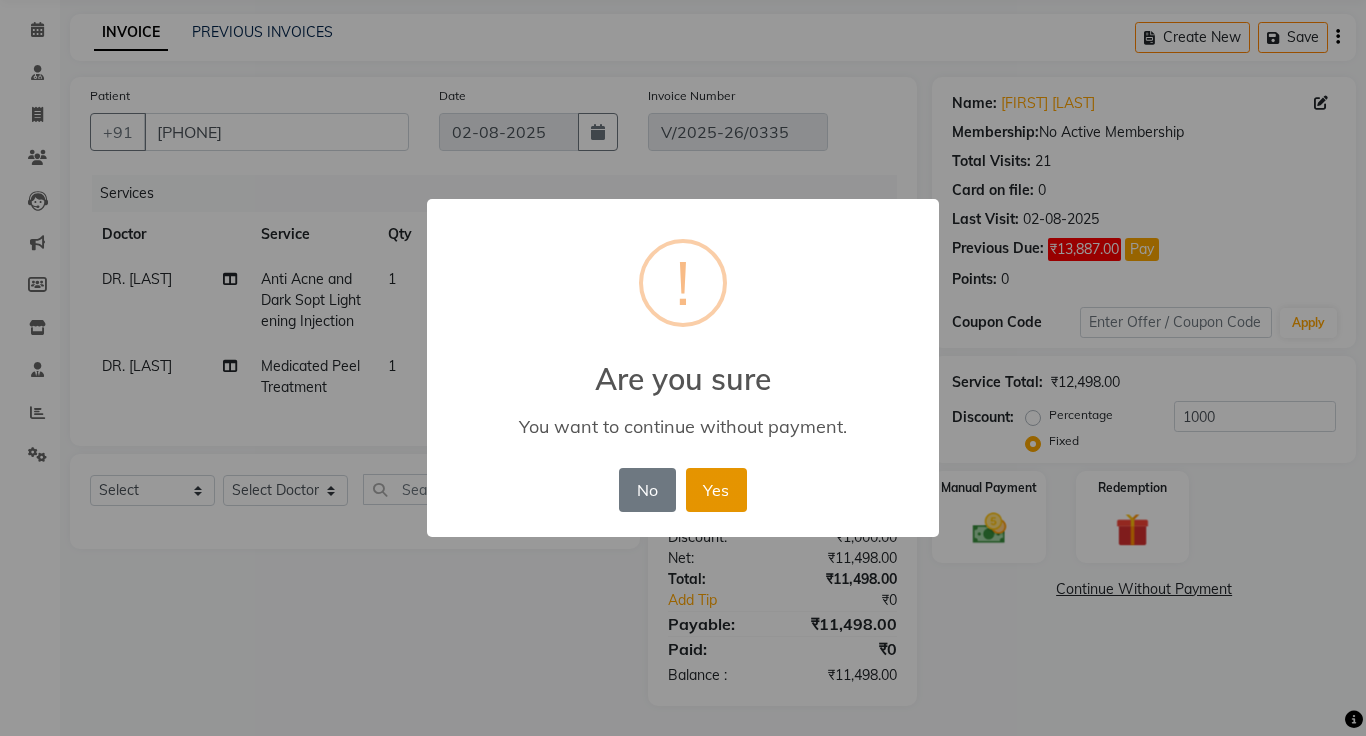 click on "Yes" at bounding box center [716, 490] 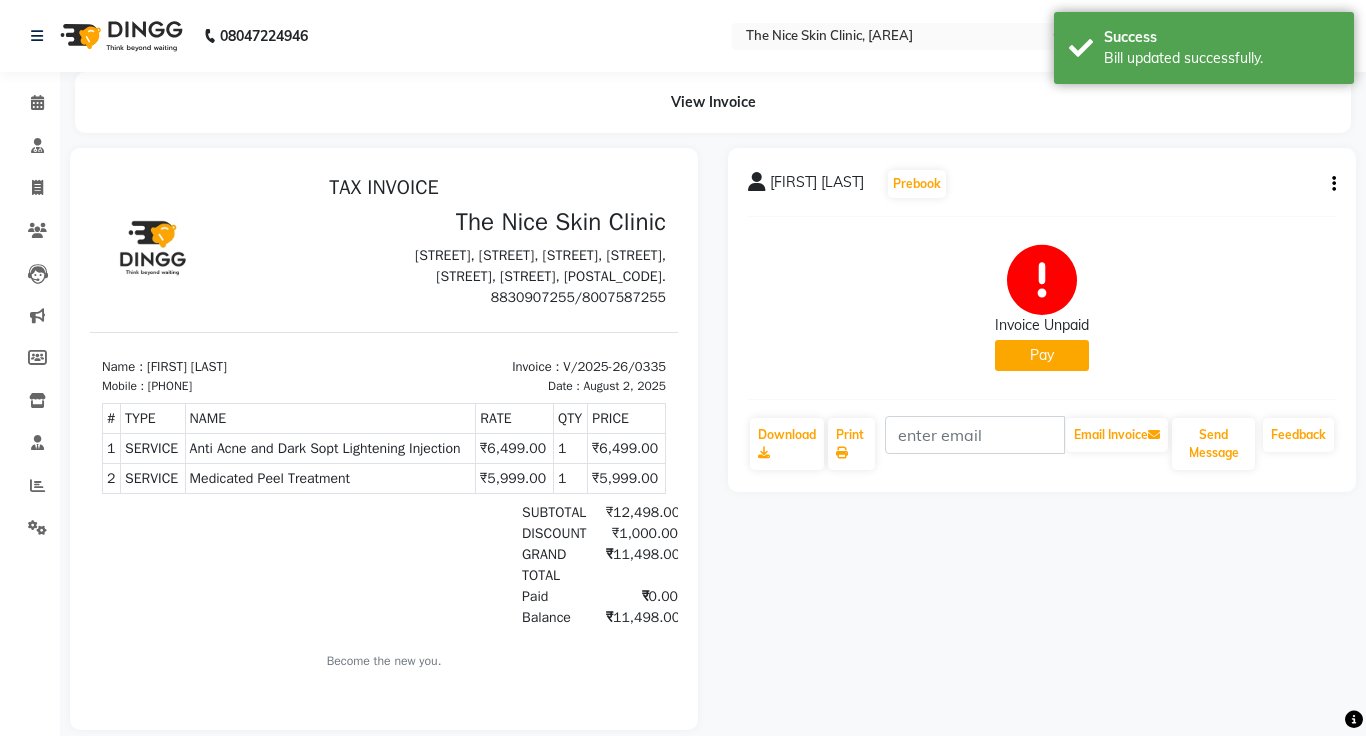 scroll, scrollTop: 0, scrollLeft: 0, axis: both 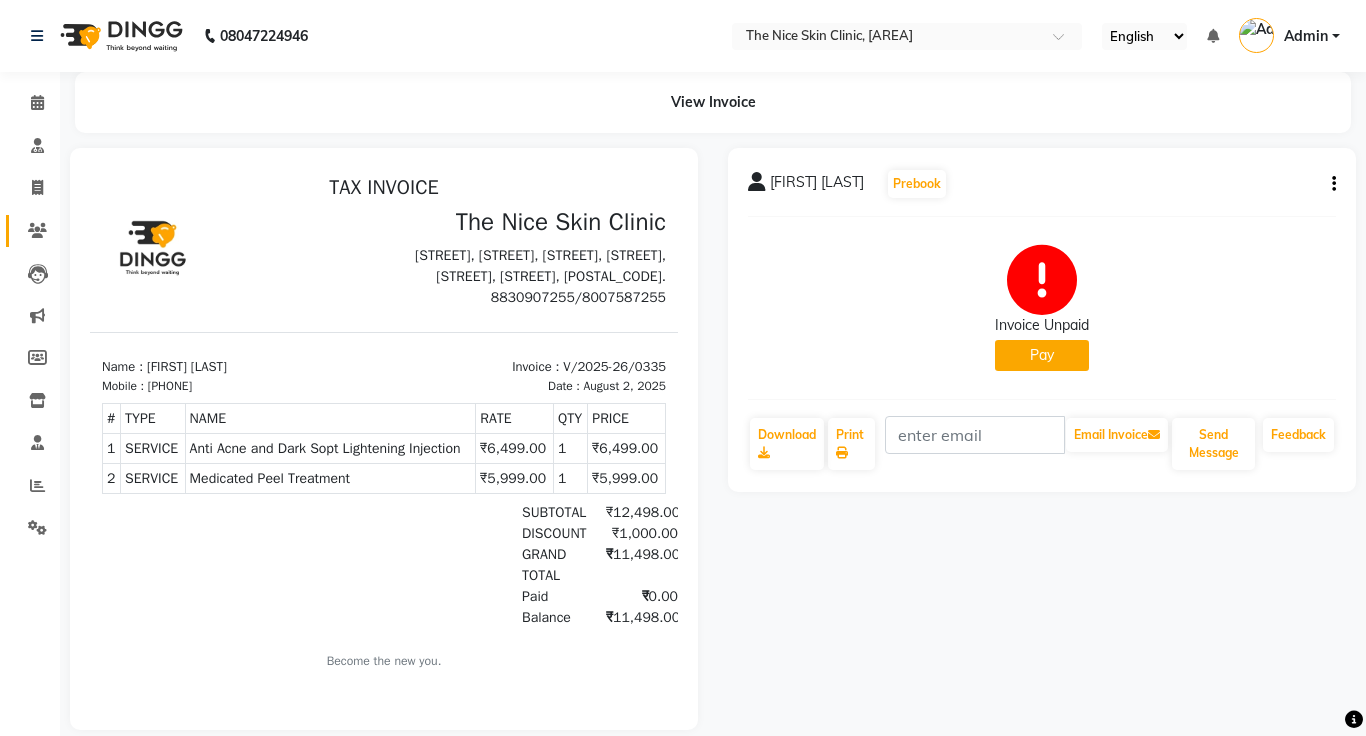 click on "Patients" 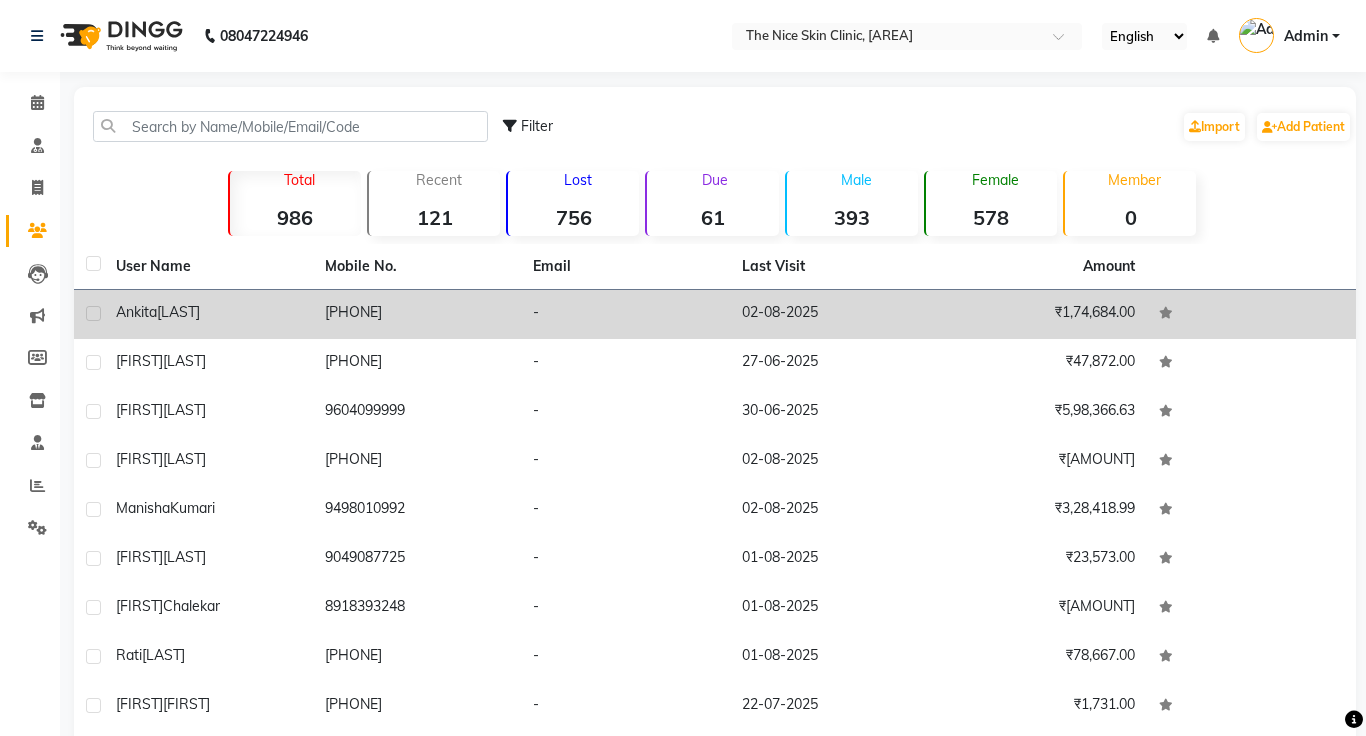 click on "[PHONE]" 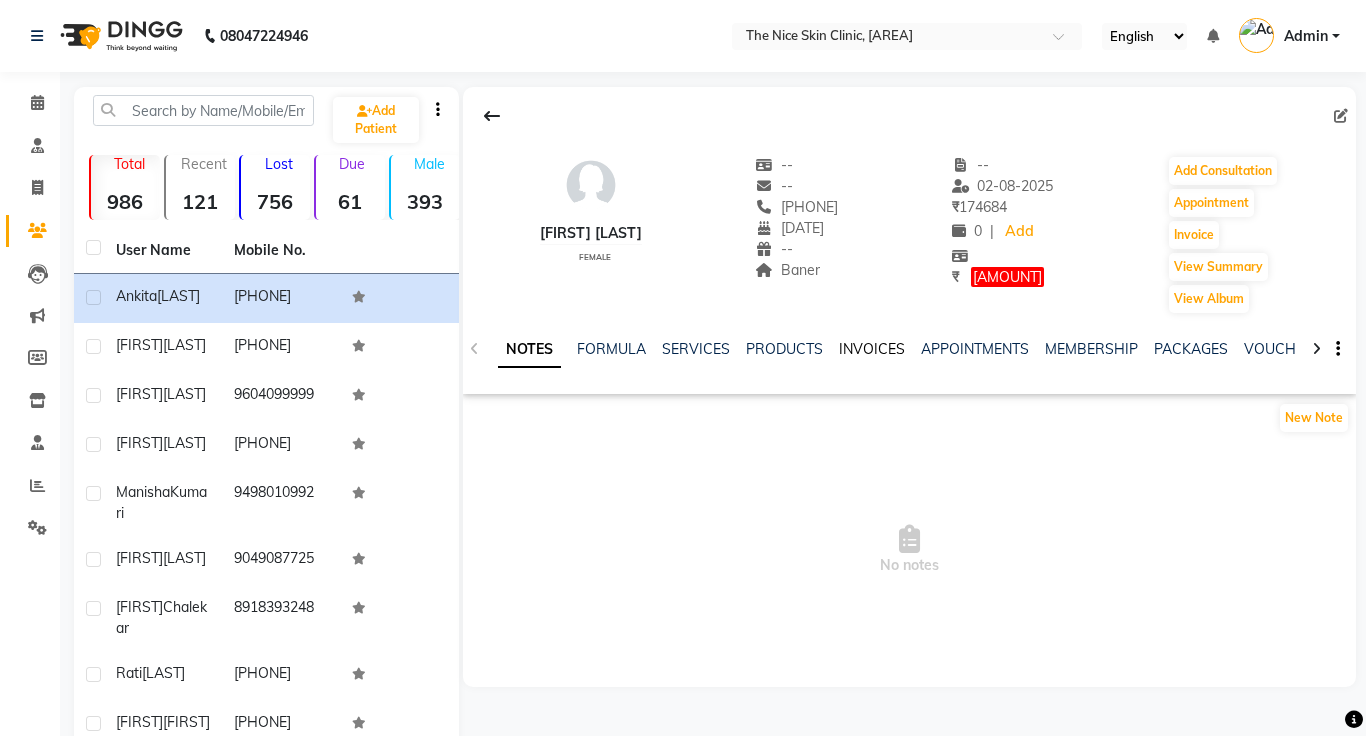click on "INVOICES" 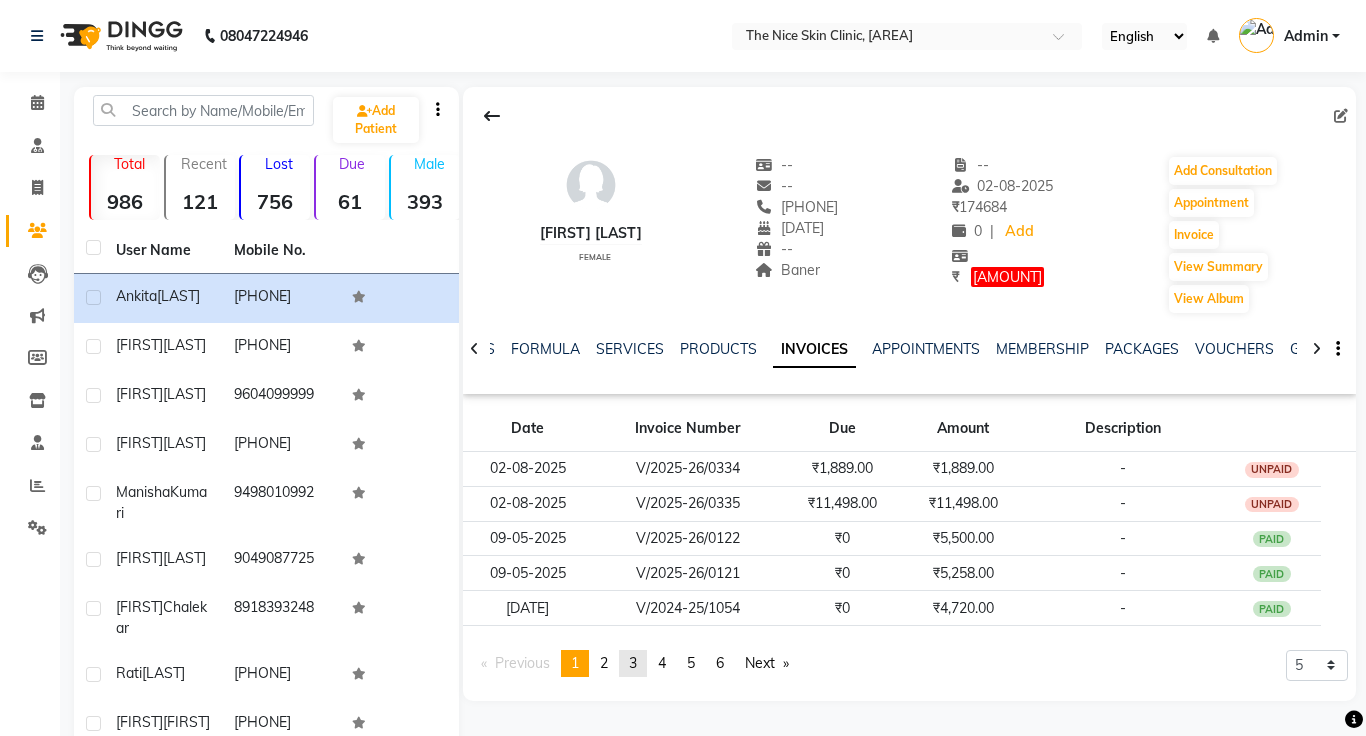 click on "3" 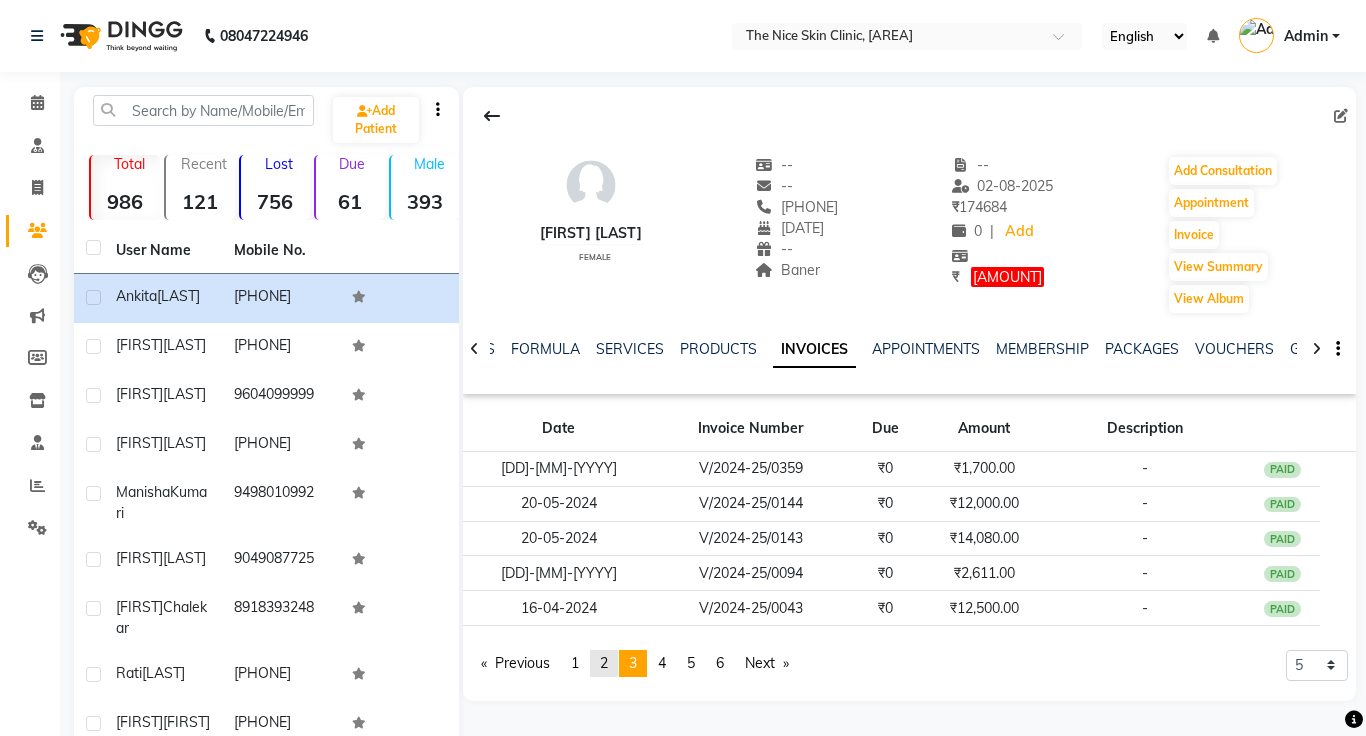 click on "page  2" 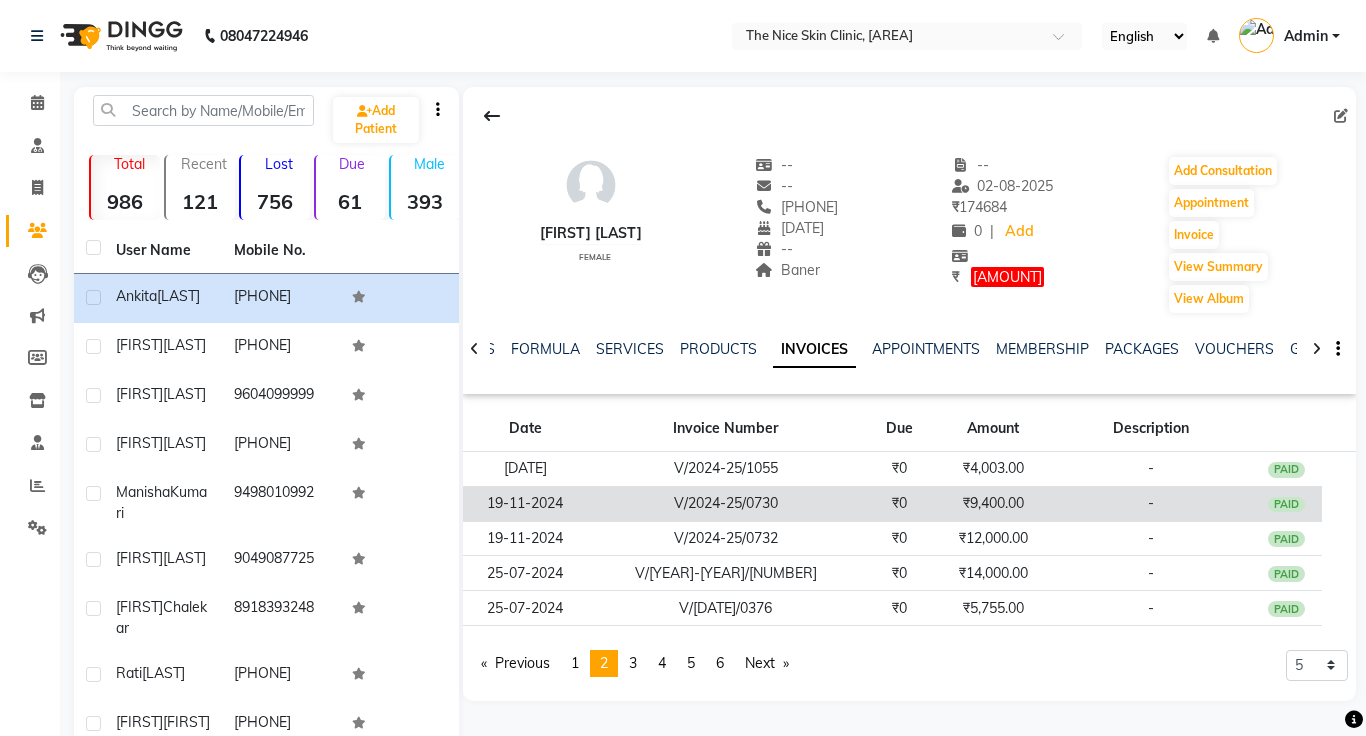 click on "₹9,400.00" 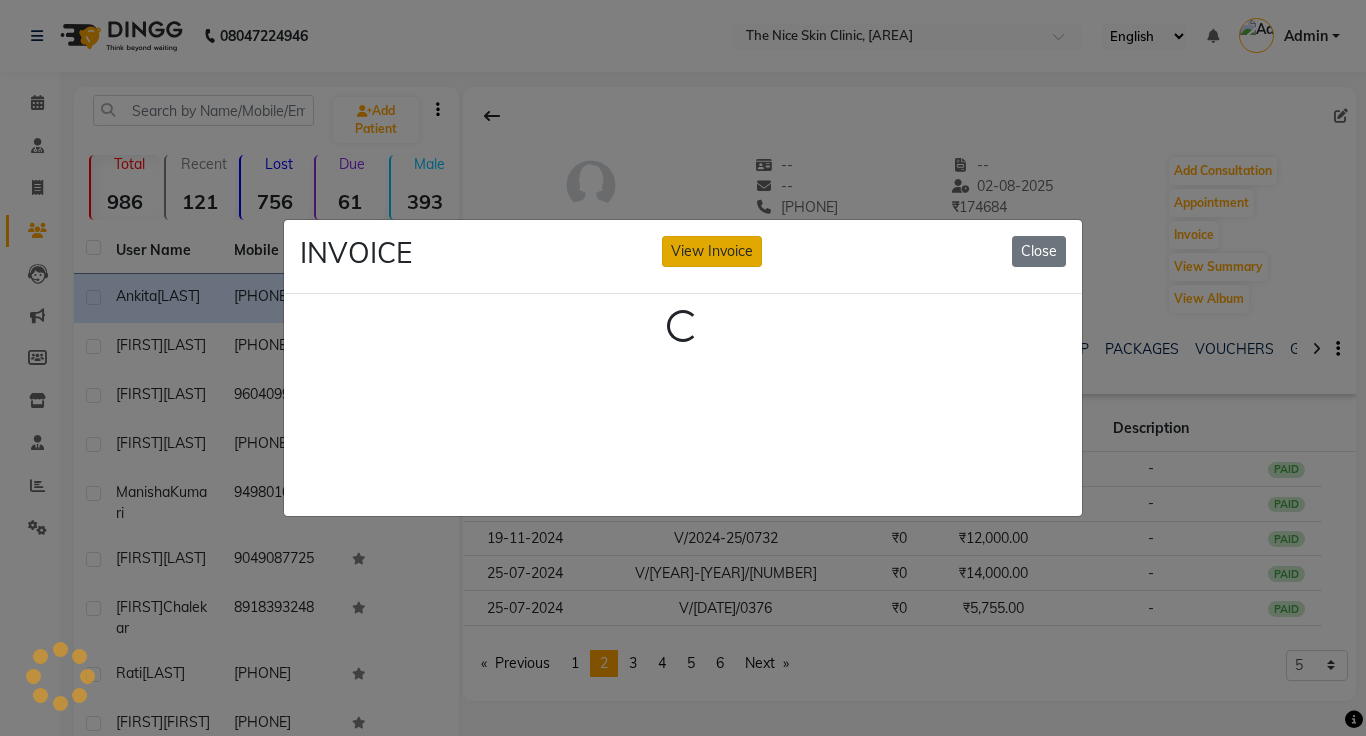 click on "View Invoice" 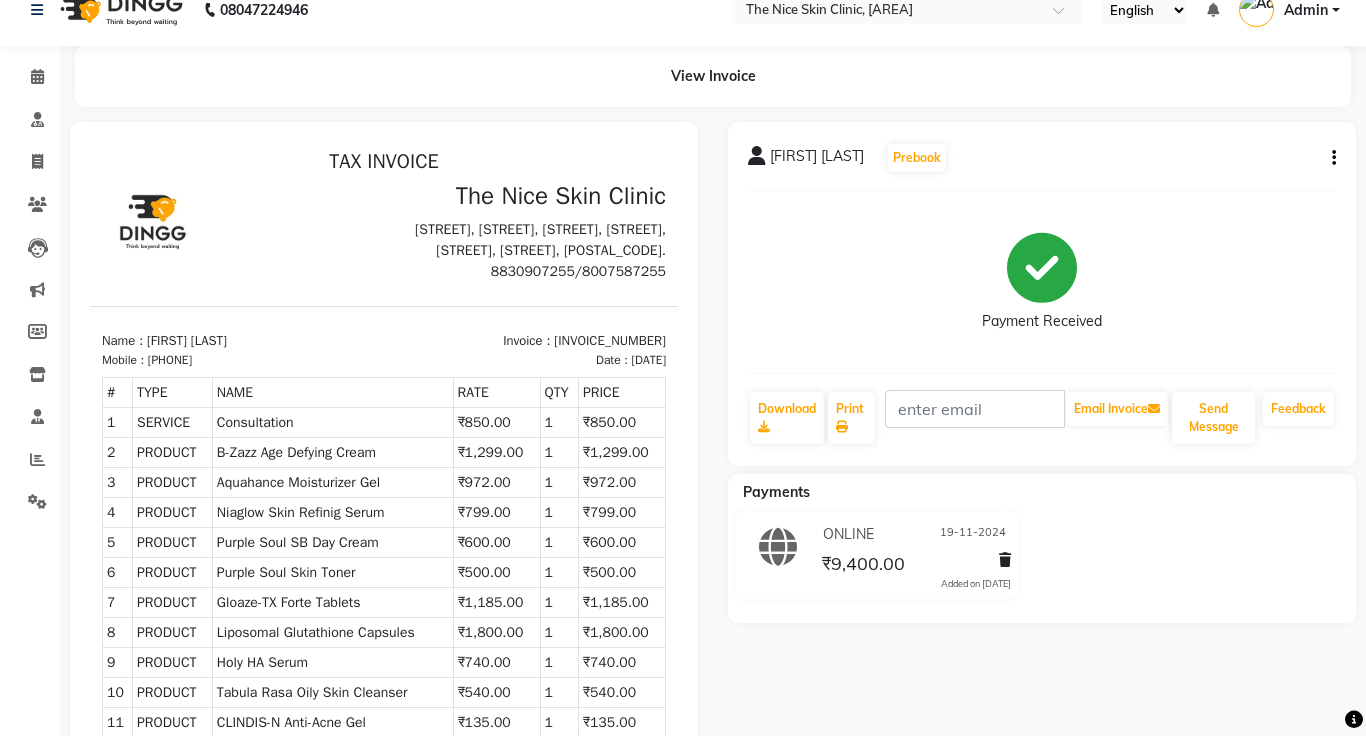scroll, scrollTop: 0, scrollLeft: 0, axis: both 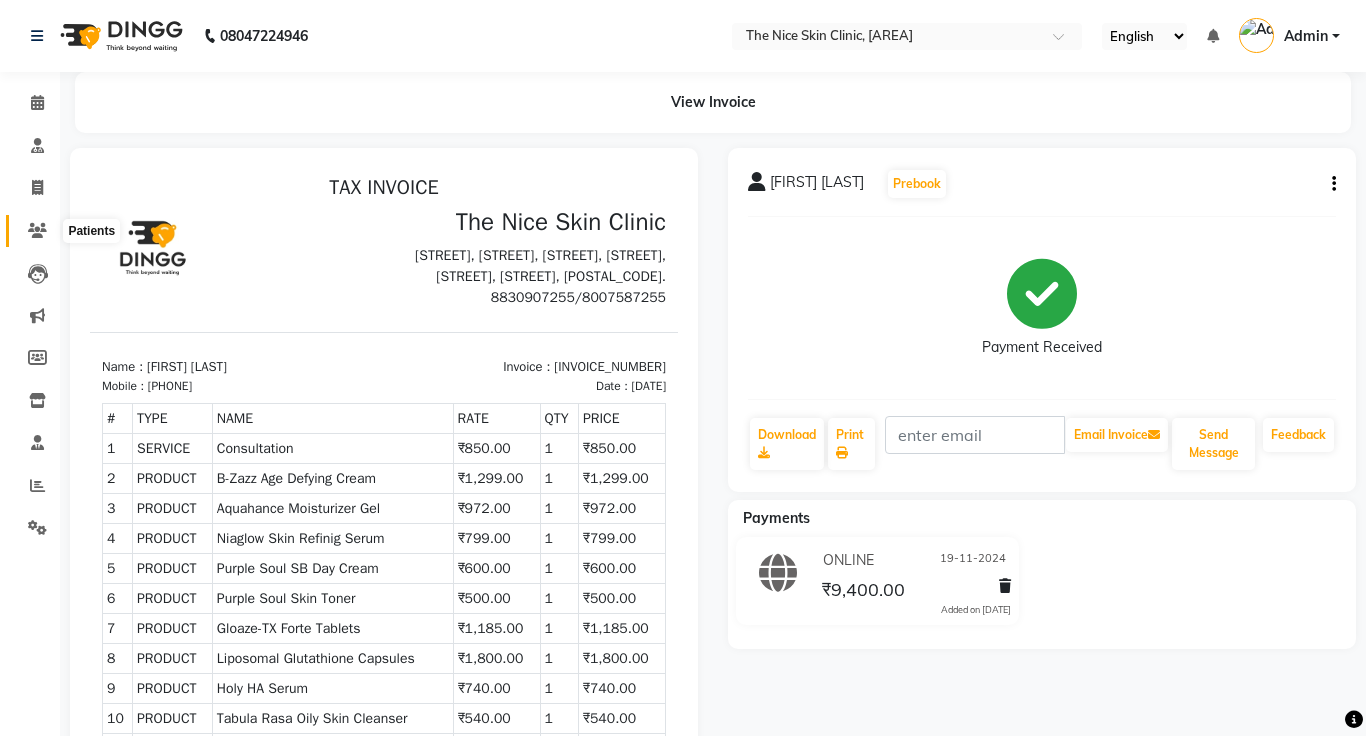 click 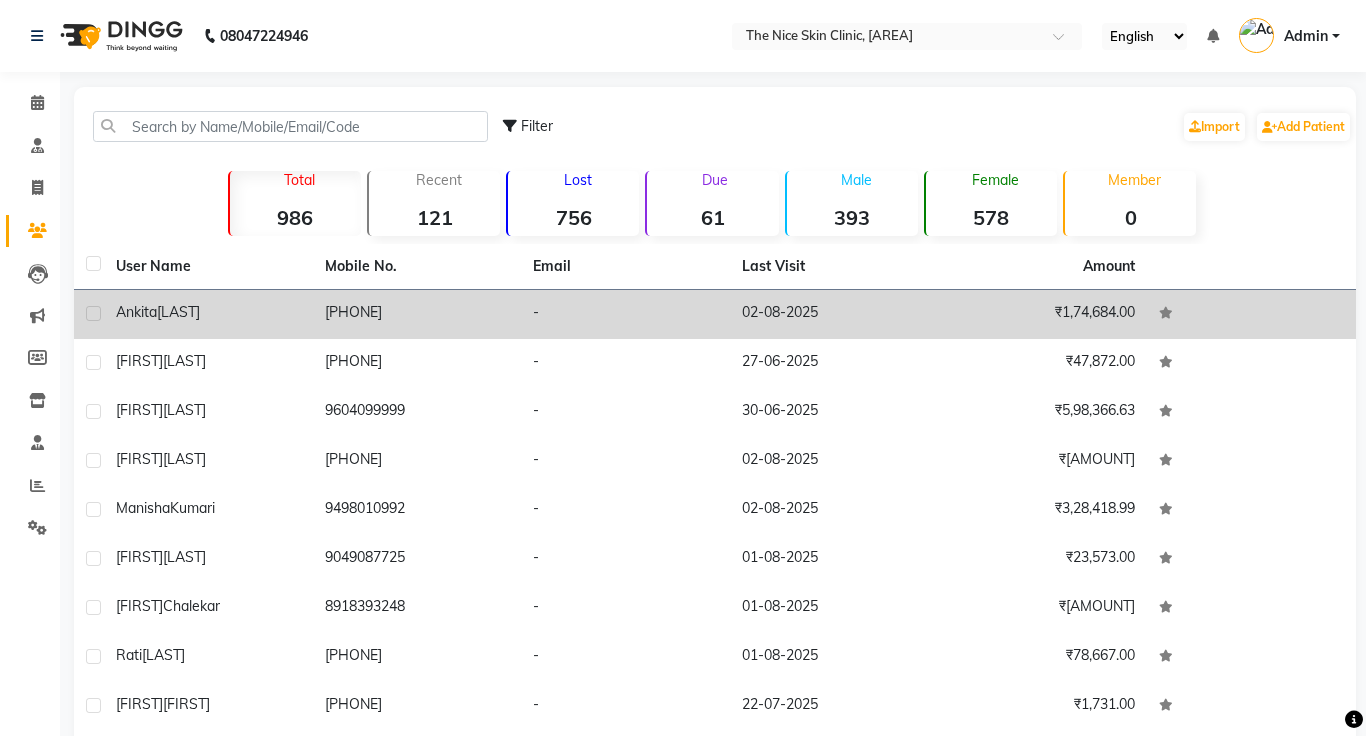 click on "02-08-2025" 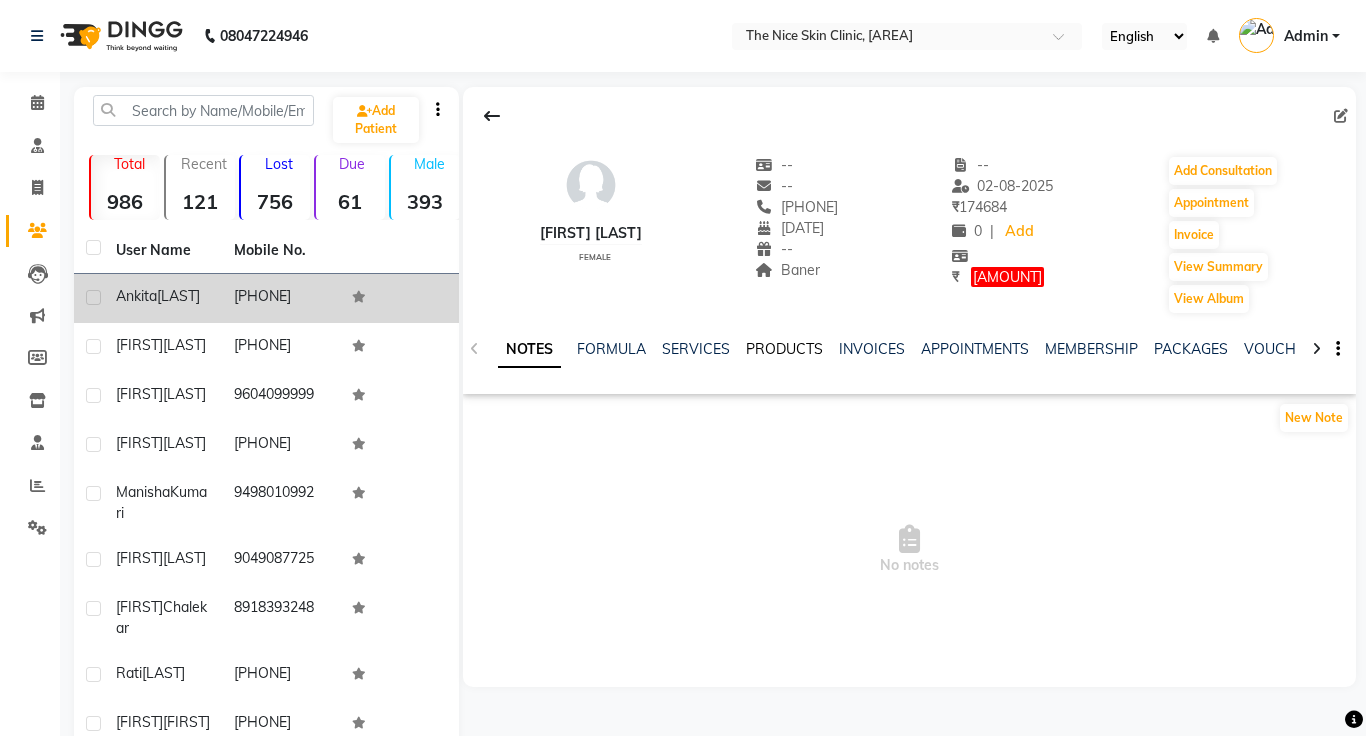 click on "PRODUCTS" 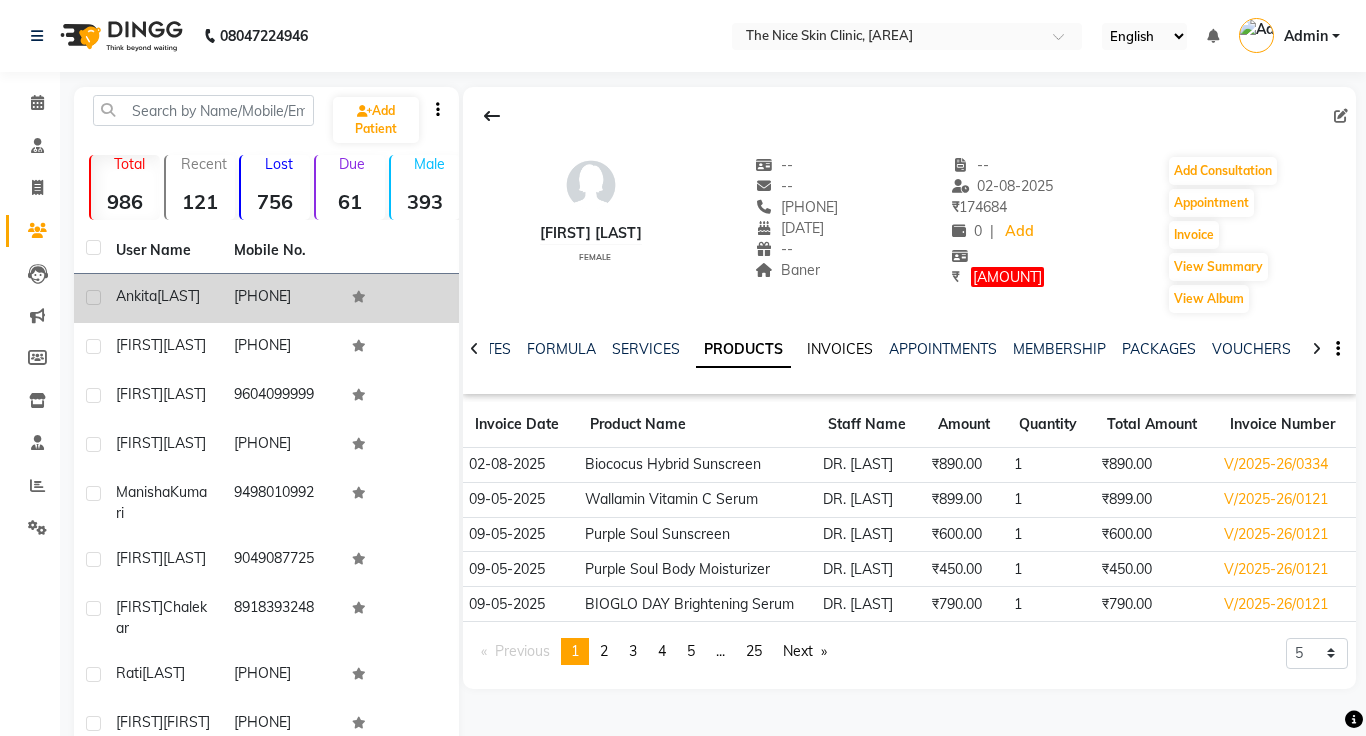 click on "INVOICES" 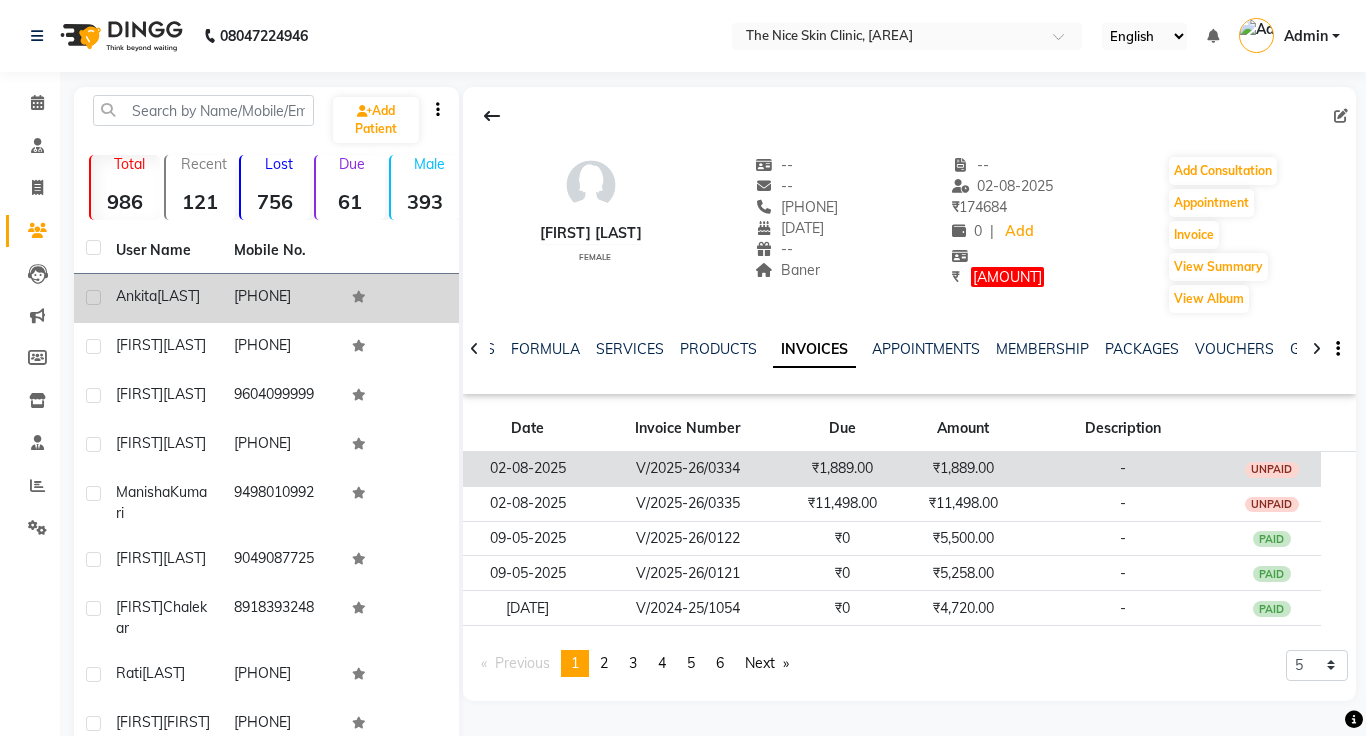 click on "₹1,889.00" 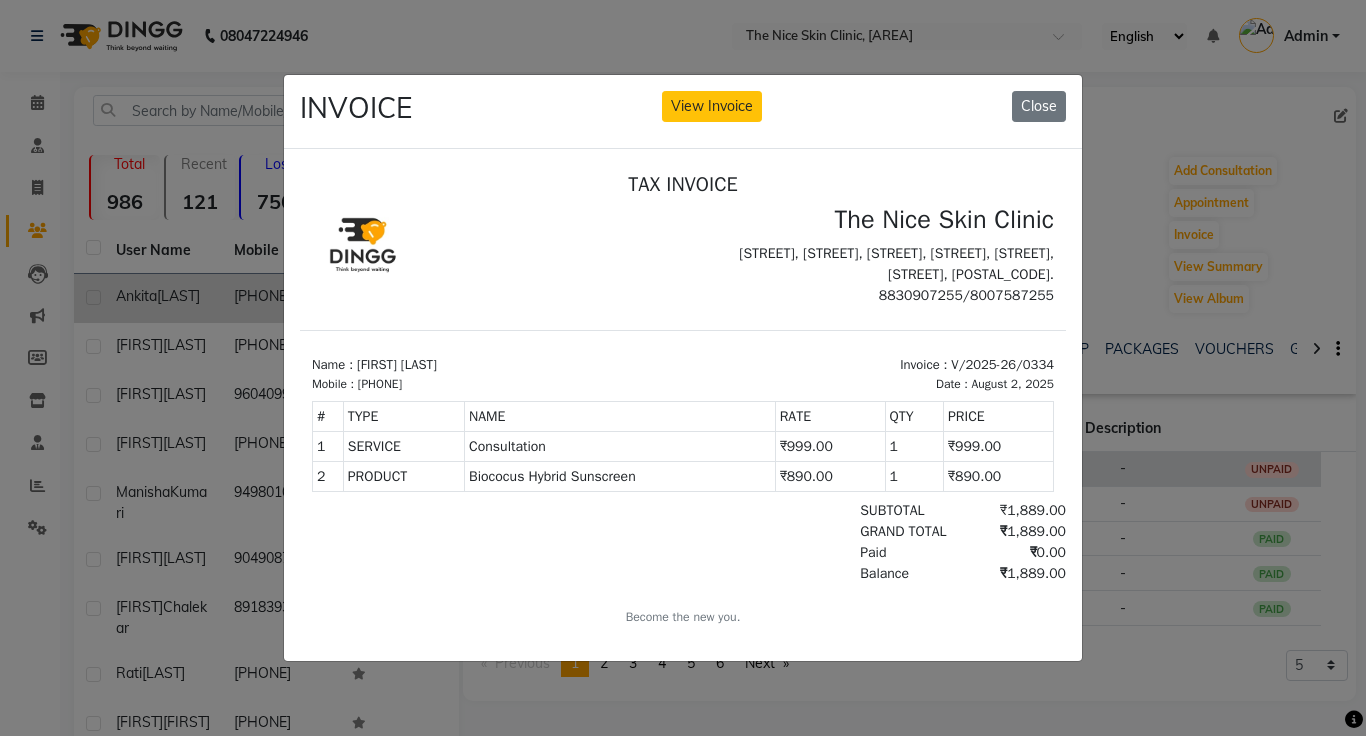 scroll, scrollTop: 0, scrollLeft: 0, axis: both 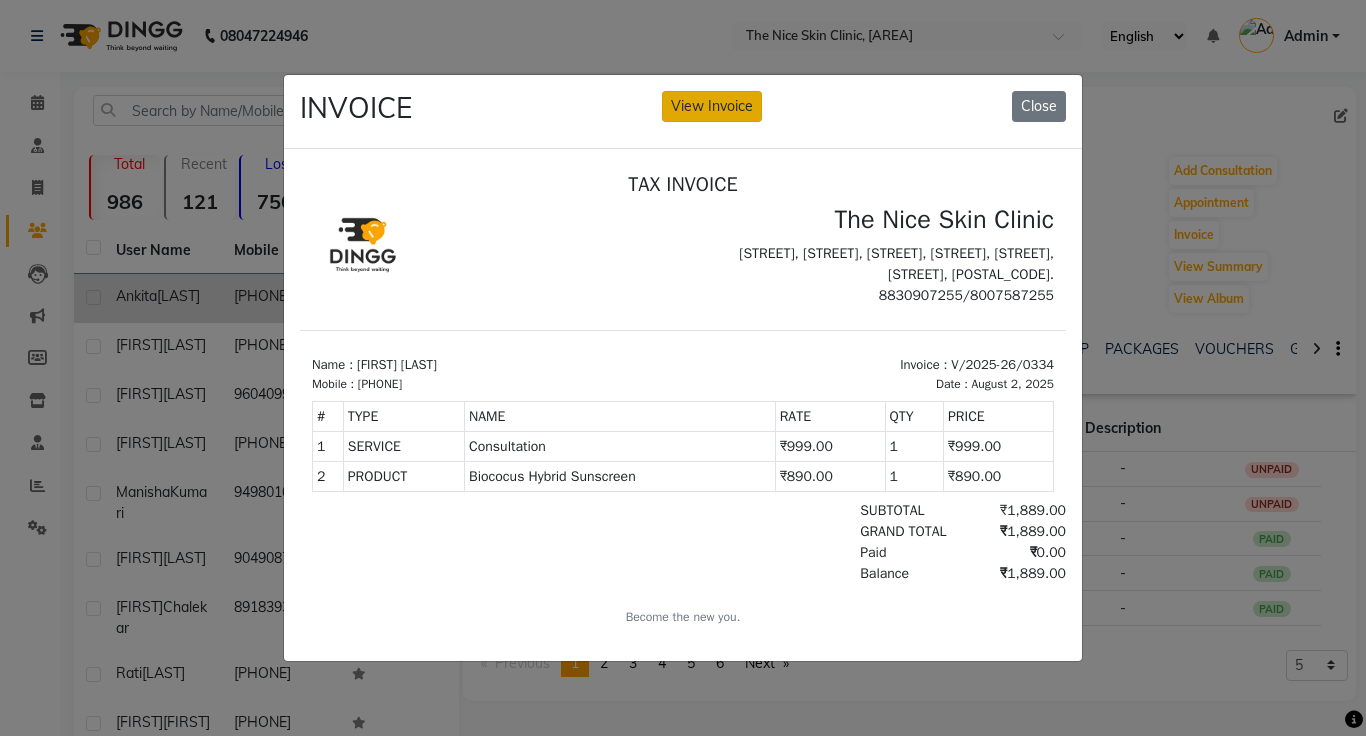 click on "View Invoice" 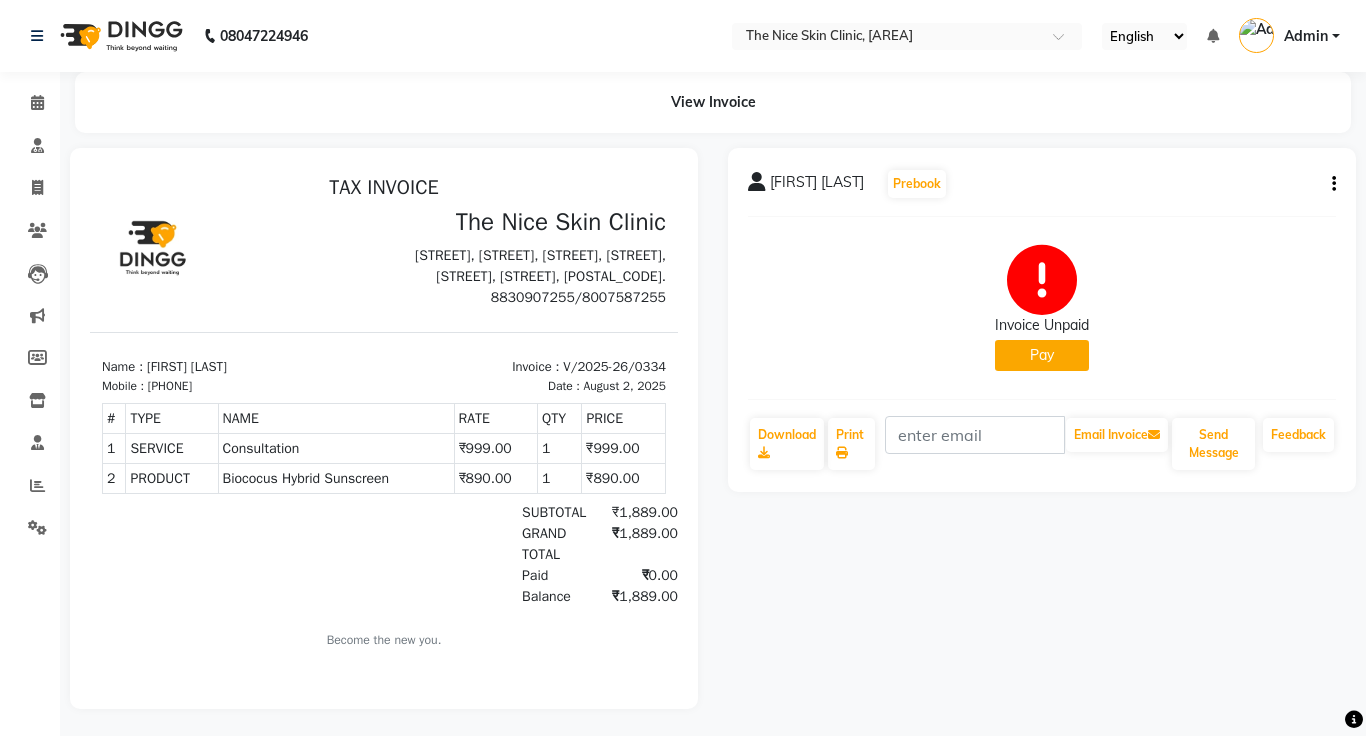 scroll, scrollTop: 0, scrollLeft: 0, axis: both 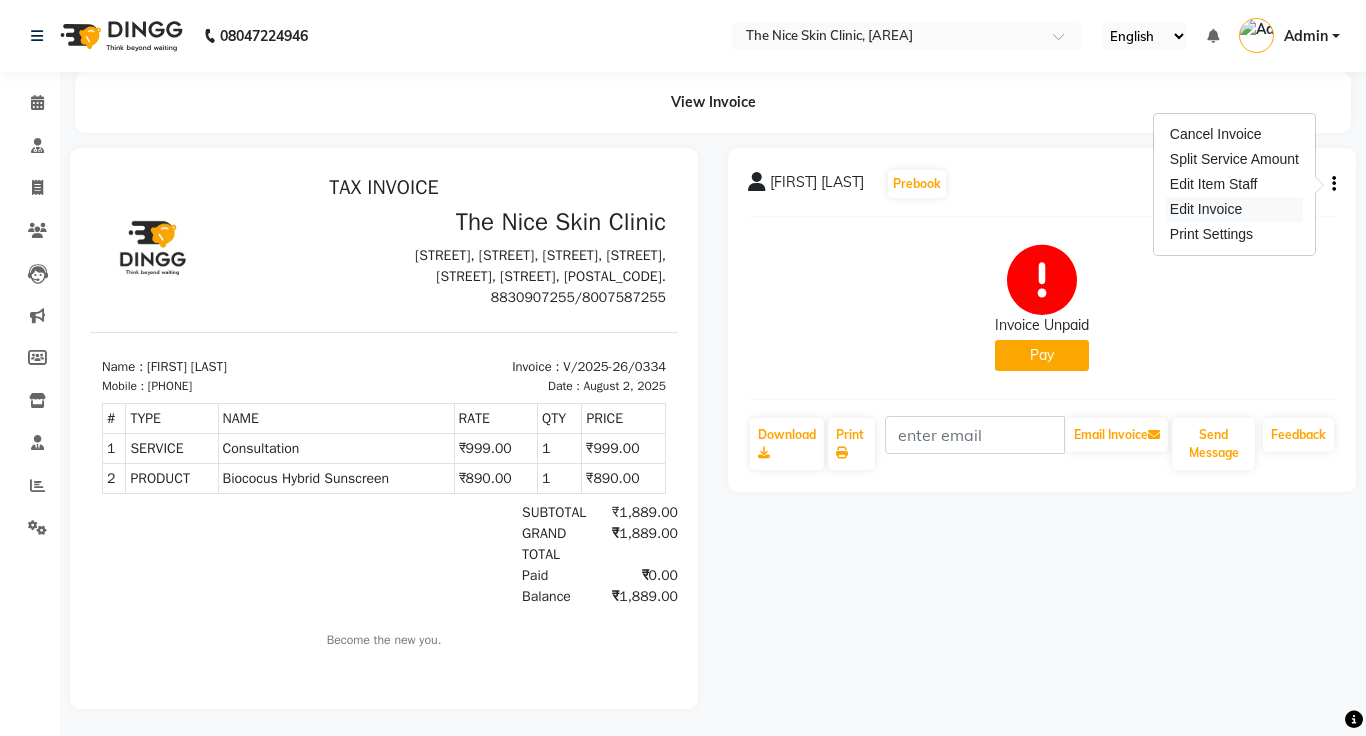 click on "Edit Invoice" at bounding box center (1234, 209) 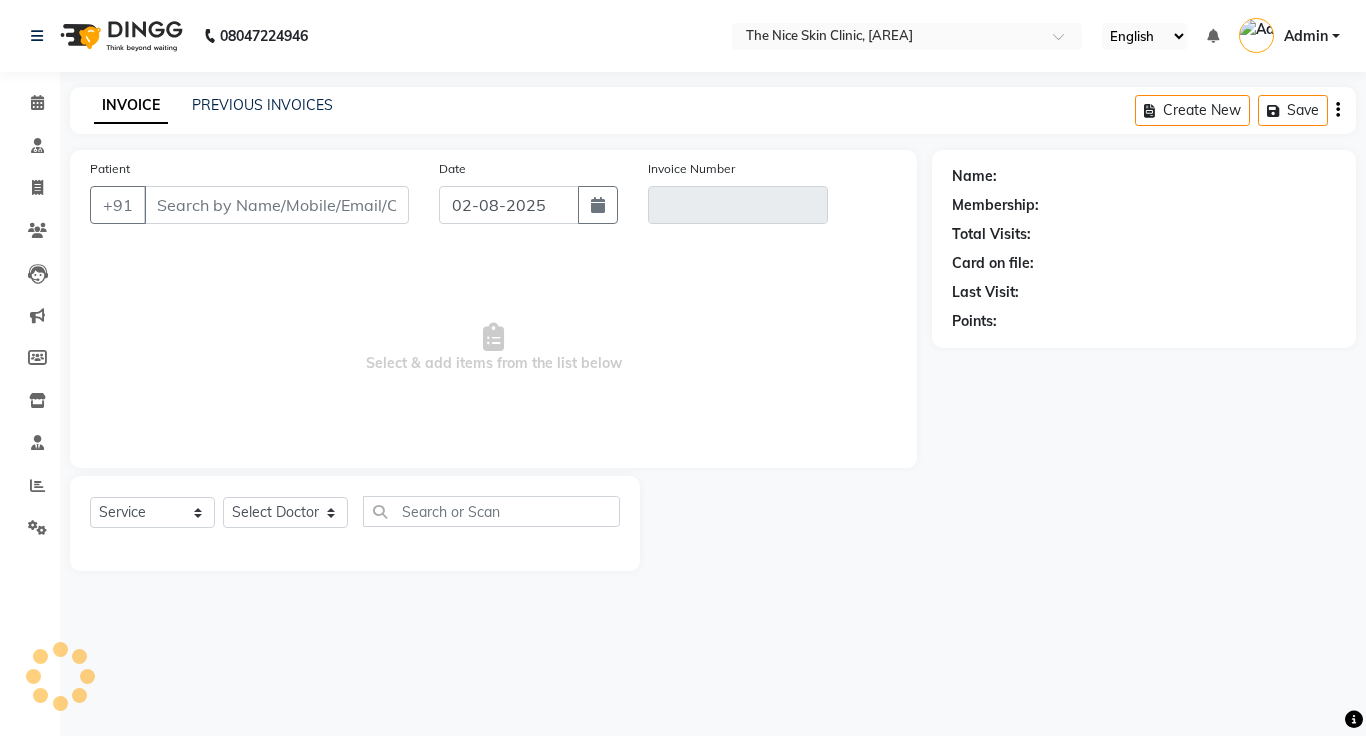 click on "INVOICE PREVIOUS INVOICES Create New   Save  Patient +91 [PHONE] Date [DD]-[MM]-[YYYY] Invoice Number  Select & add items from the list below  Select  Service  Product  Membership  Package Voucher Prepaid Gift Card  Select Doctor Name: Membership: Total Visits: Card on file: Last Visit:  Points:" 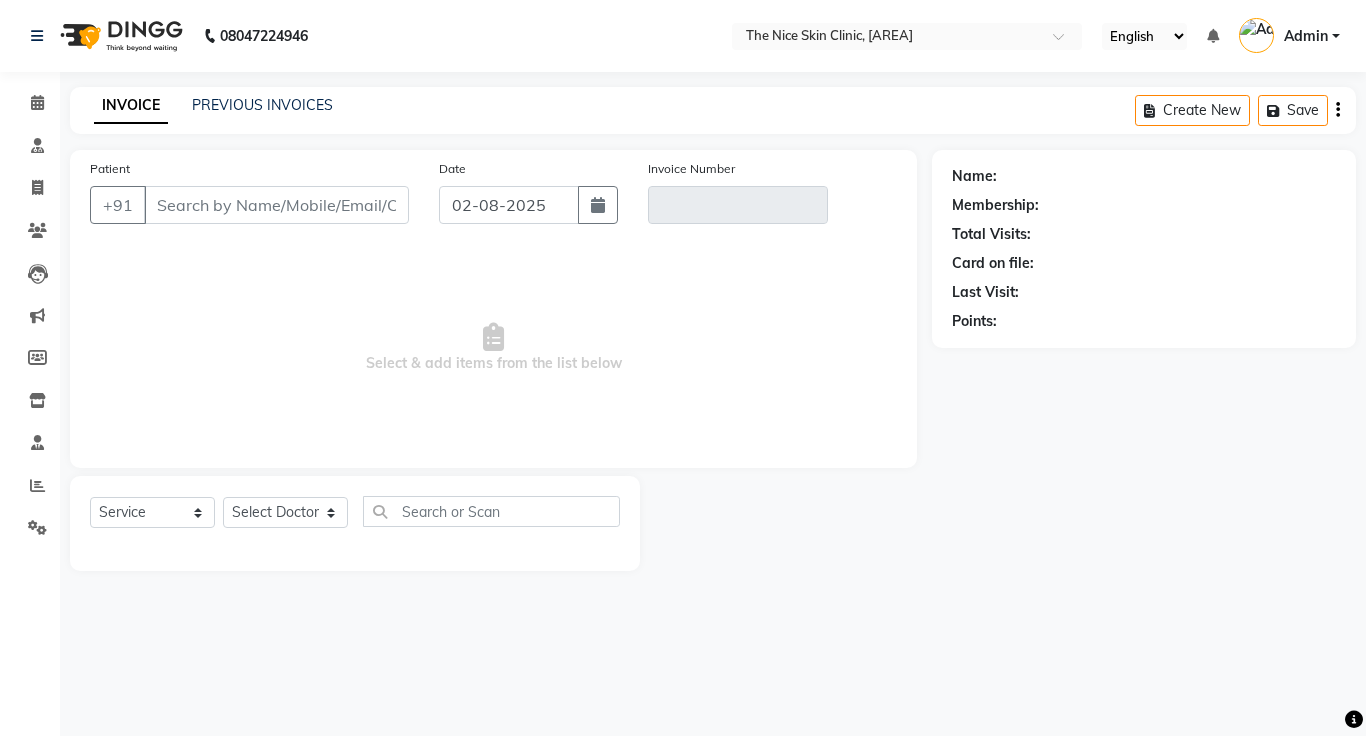 click 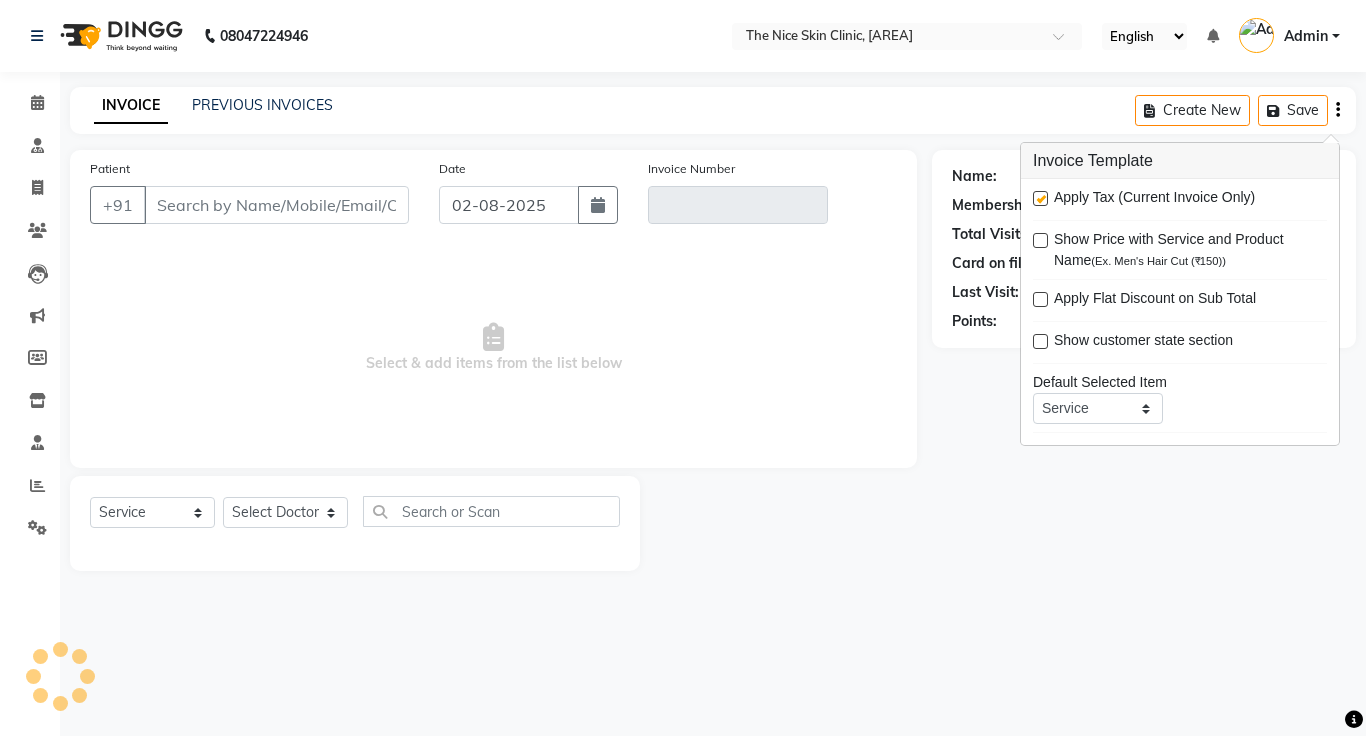 type on "[PHONE]" 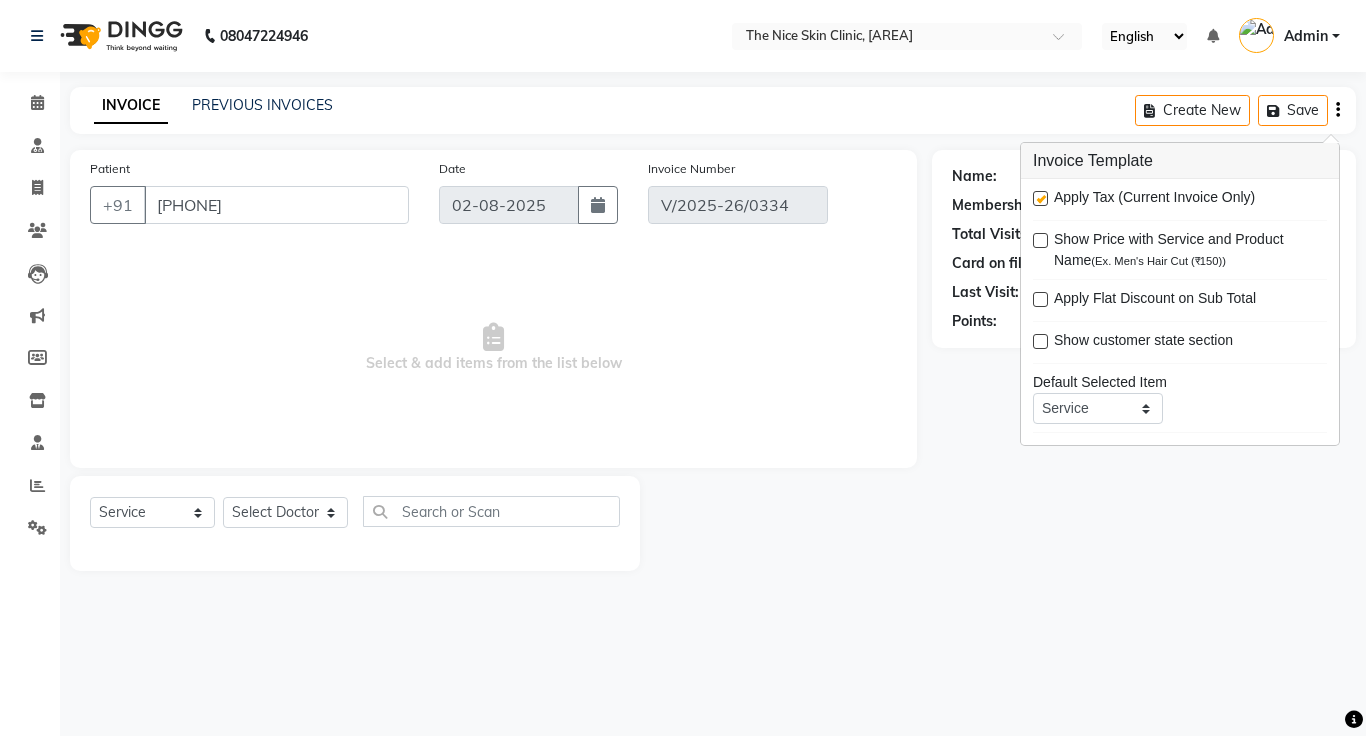 click at bounding box center [1040, 198] 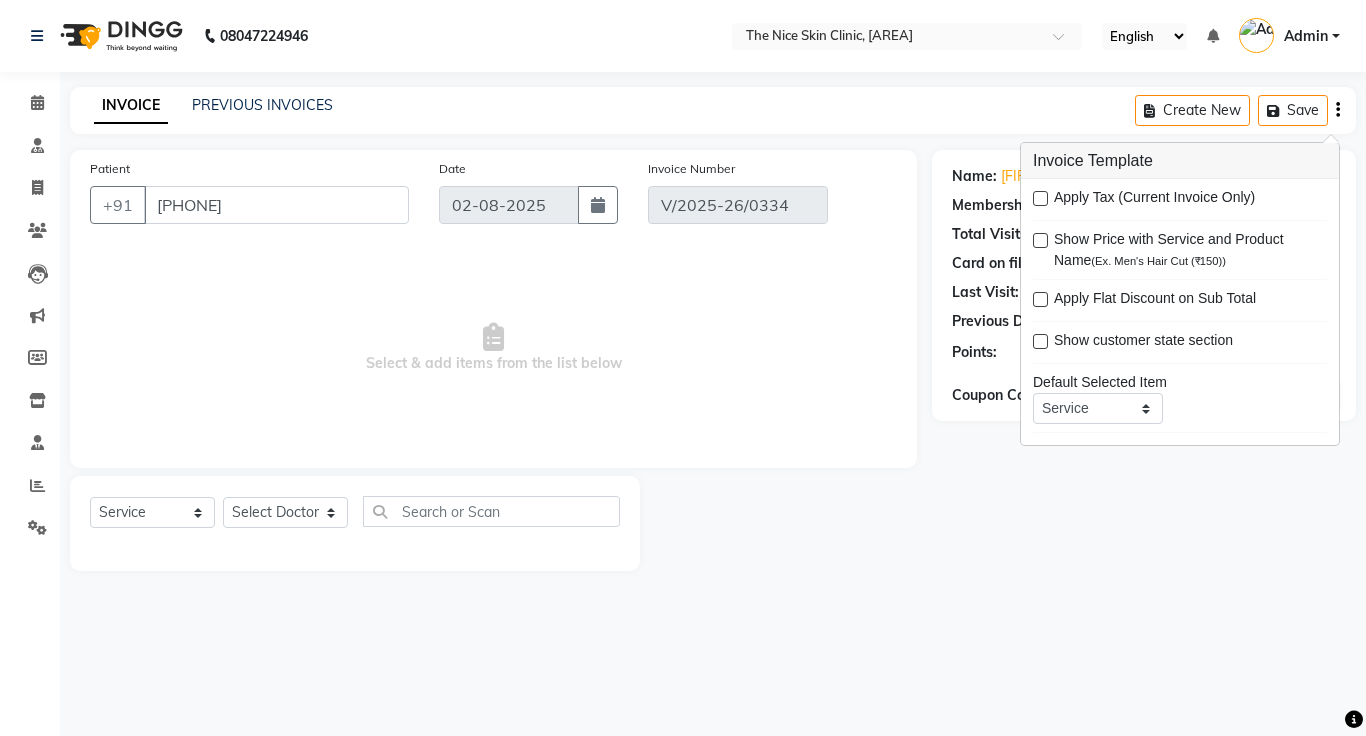 click on "INVOICE PREVIOUS INVOICES Create New   Save" 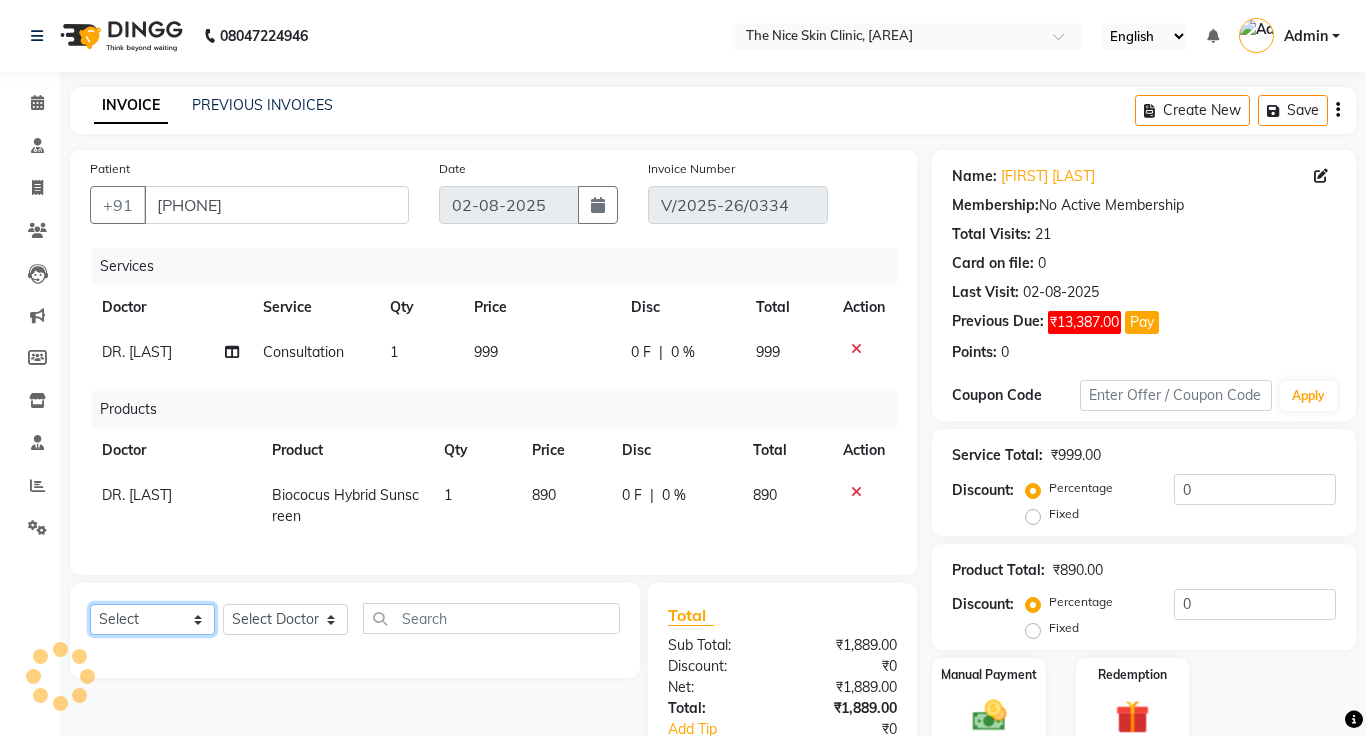 click on "Select  Service  Product  Membership  Package Voucher Prepaid Gift Card" 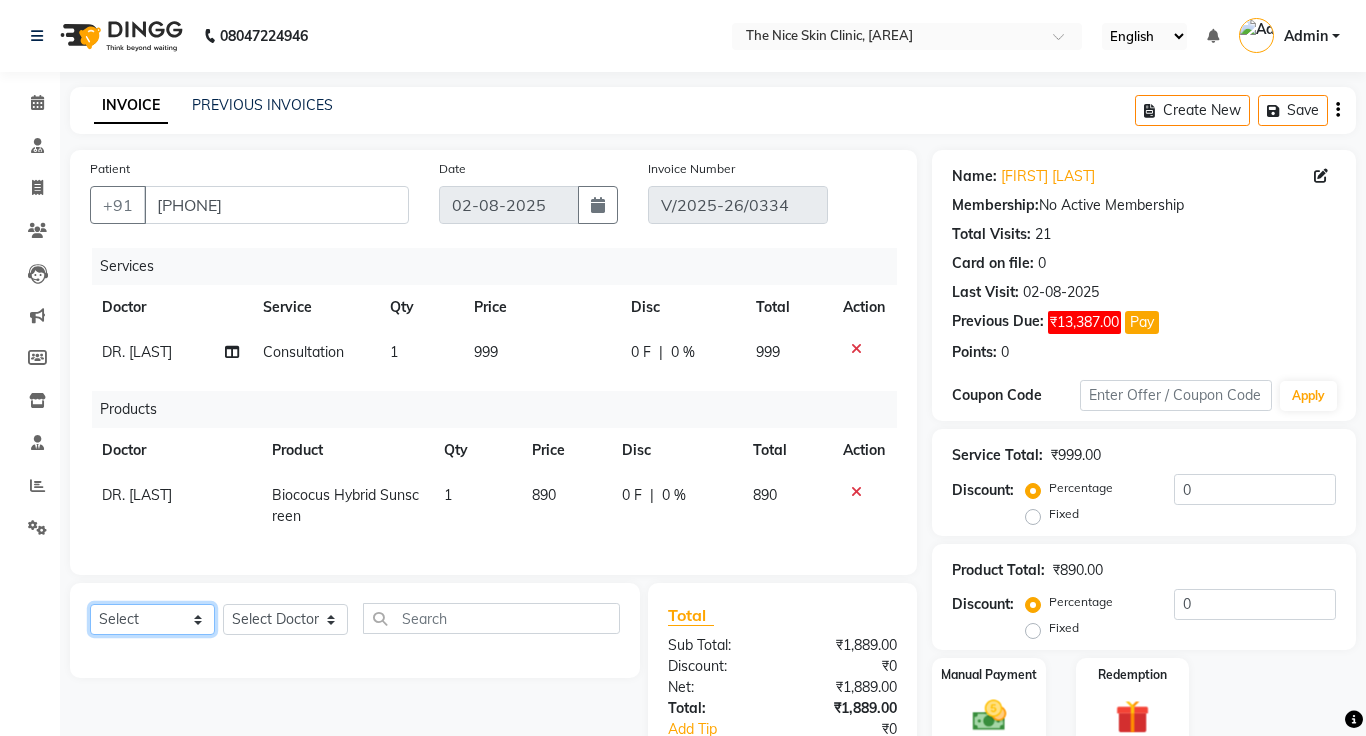 select on "product" 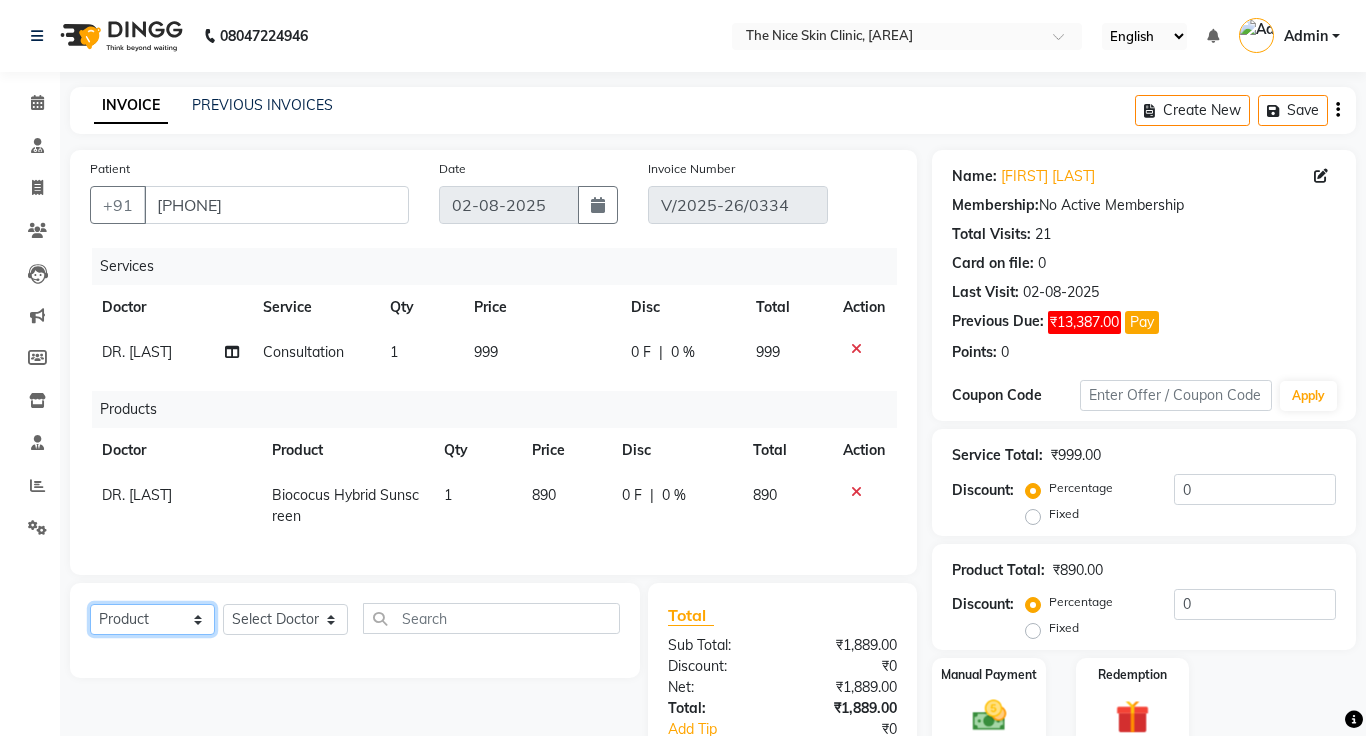 click on "Select  Service  Product  Membership  Package Voucher Prepaid Gift Card" 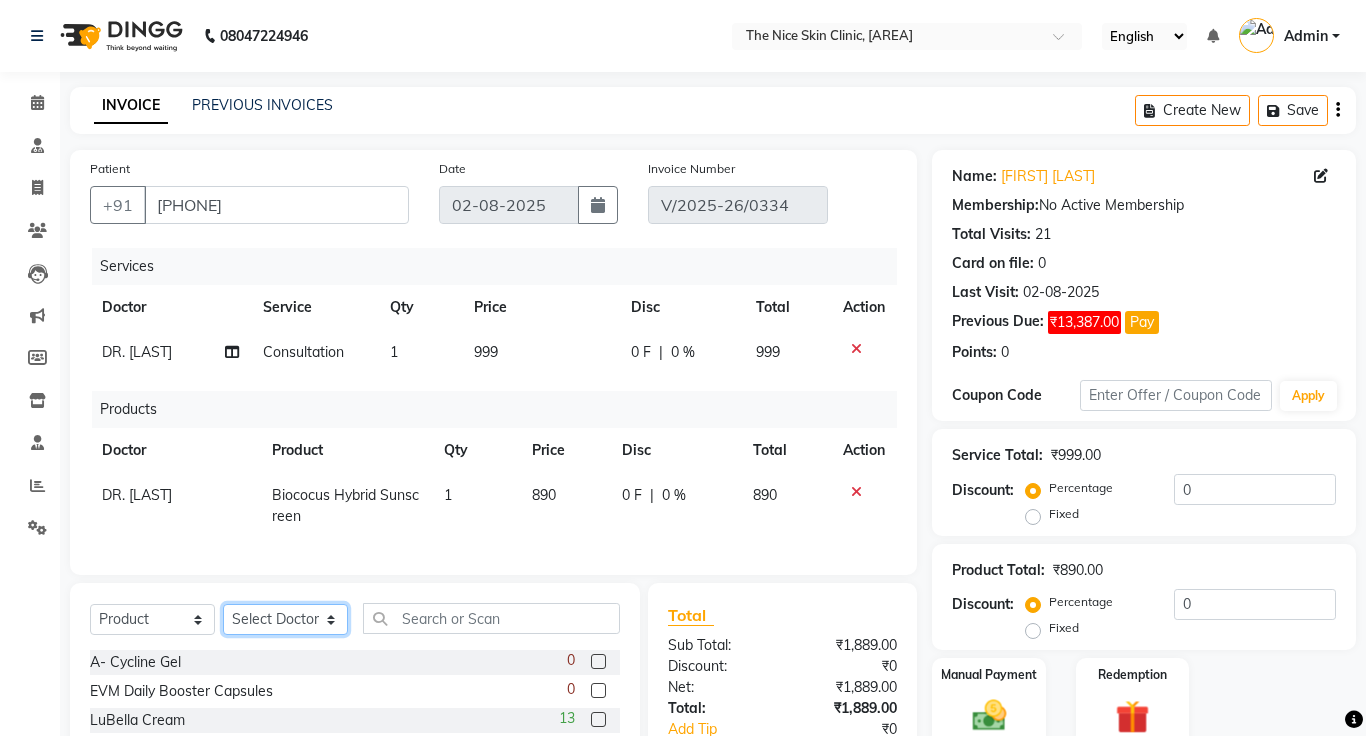 click on "Select Doctor [FIRST] [LAST] DR. JOSEPH DR. RAYMUS [FIRST] [LAST] [LAST]" 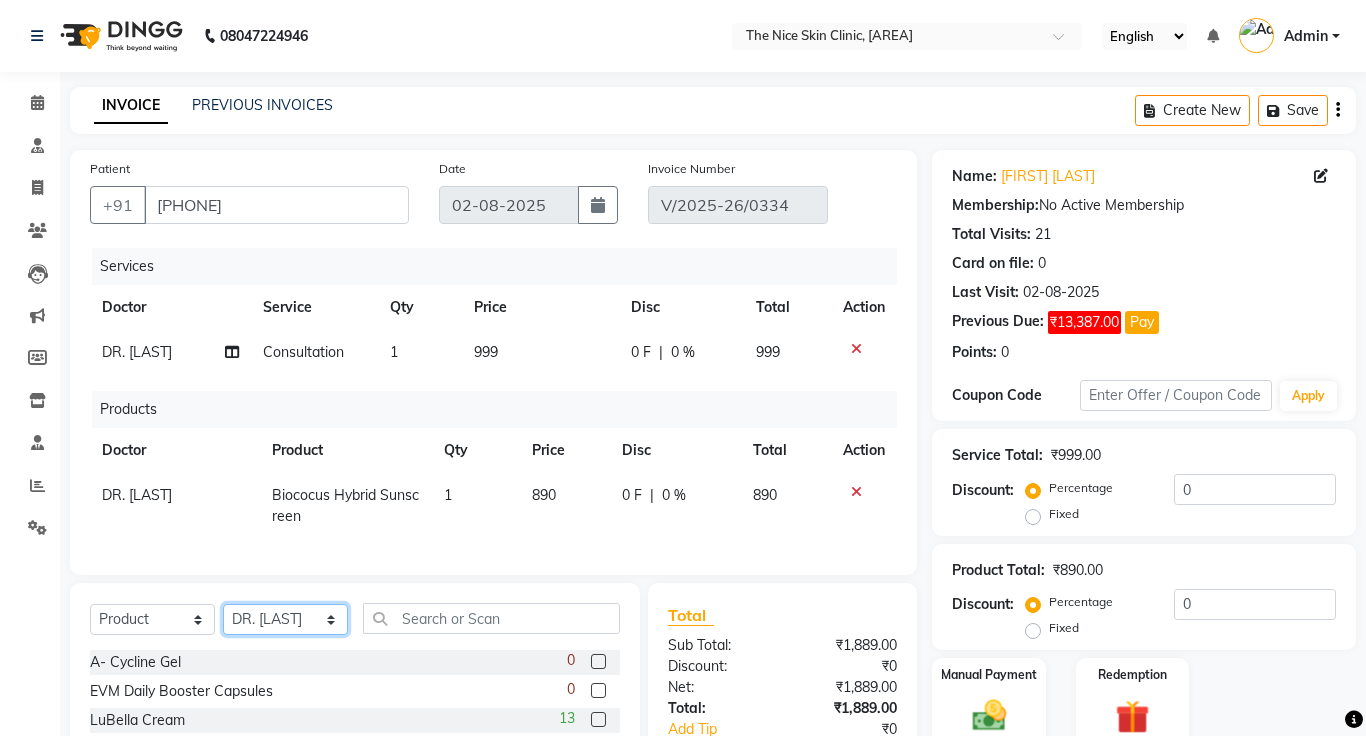 click on "Select Doctor [FIRST] [LAST] DR. JOSEPH DR. RAYMUS [FIRST] [LAST] [LAST]" 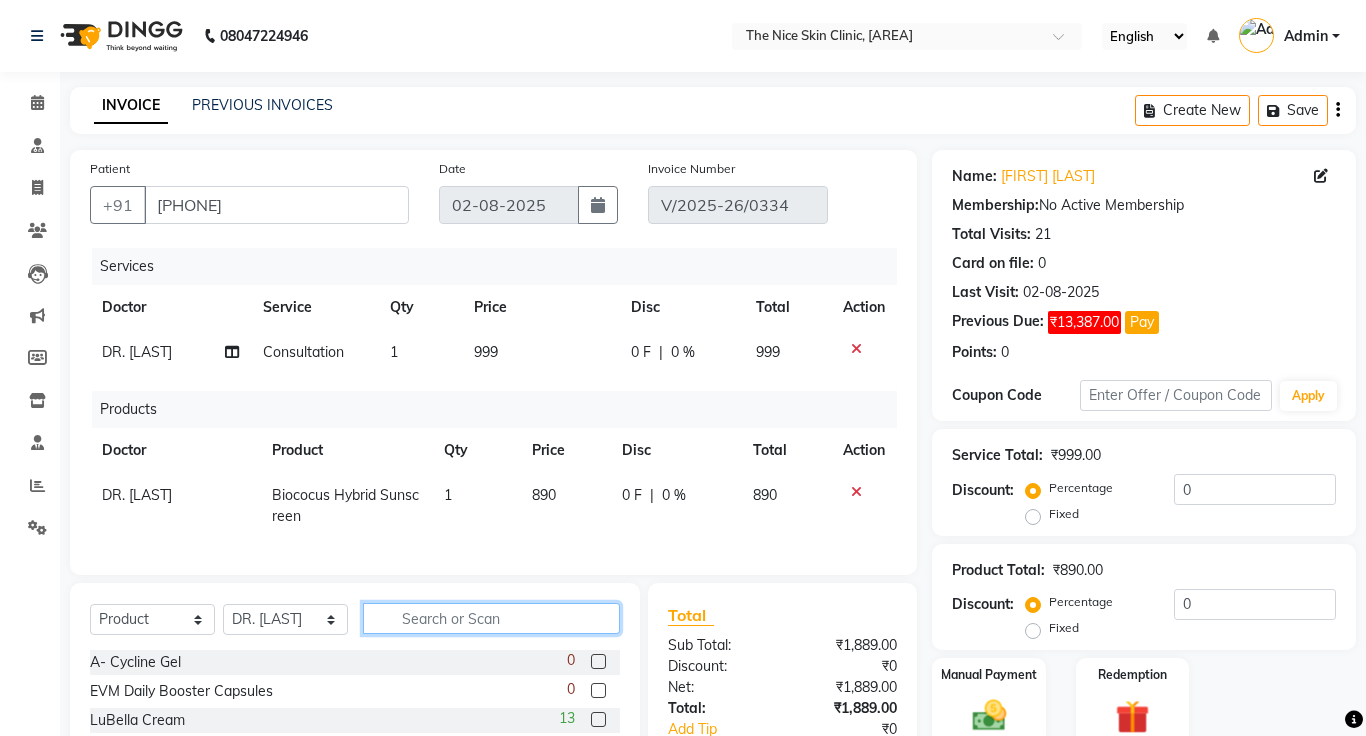 click 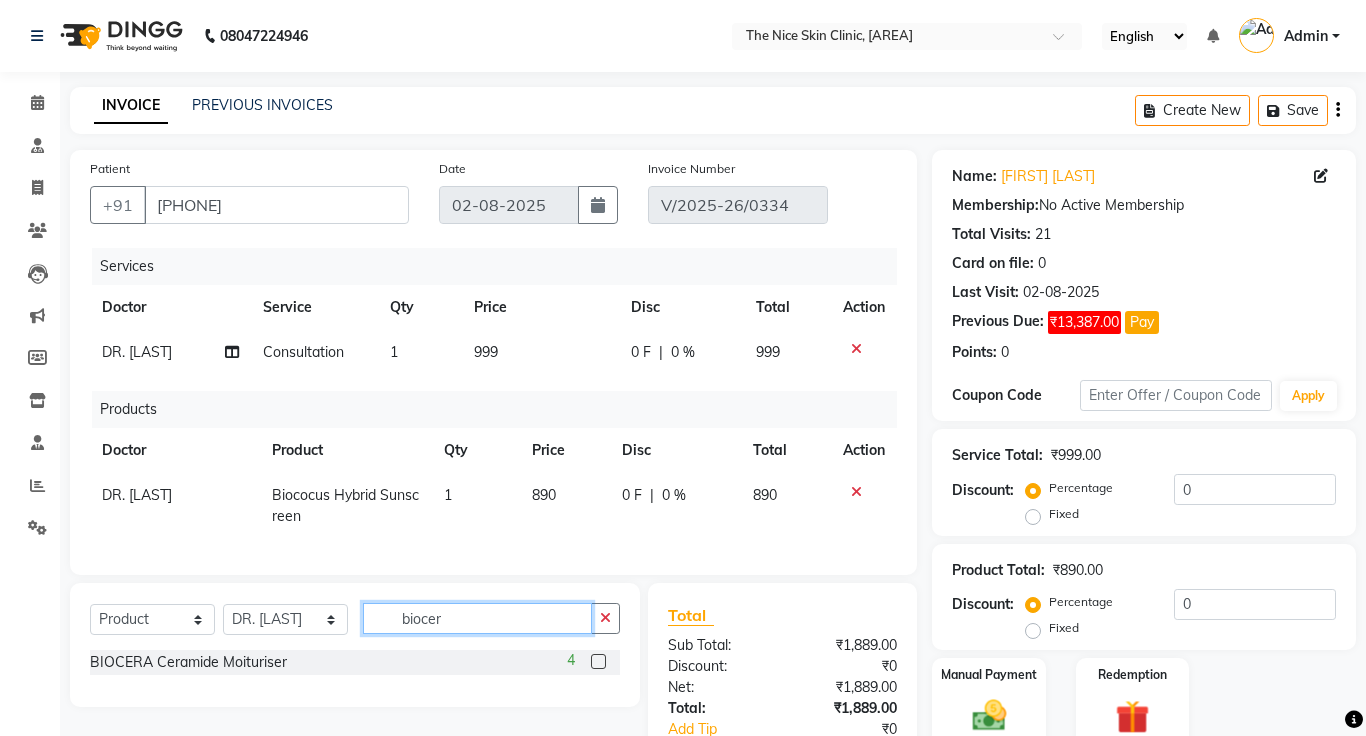 type on "biocer" 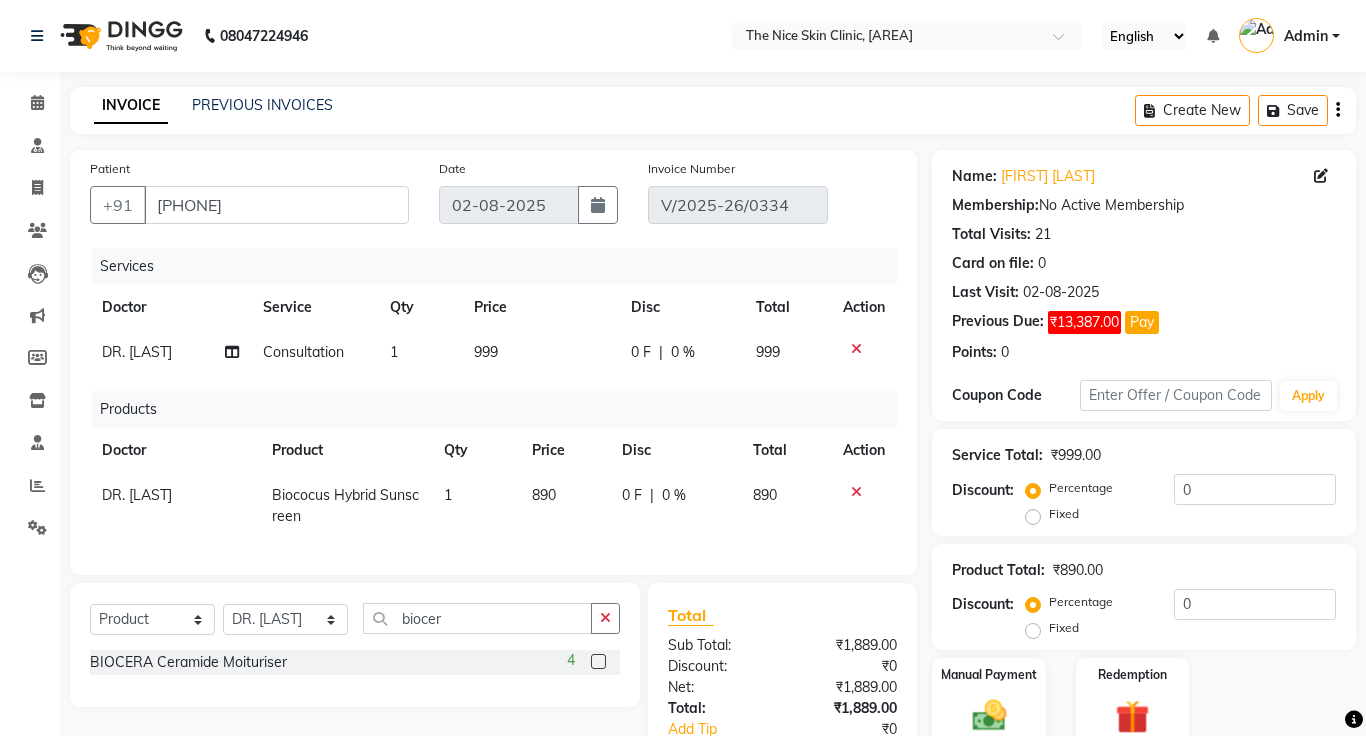 click 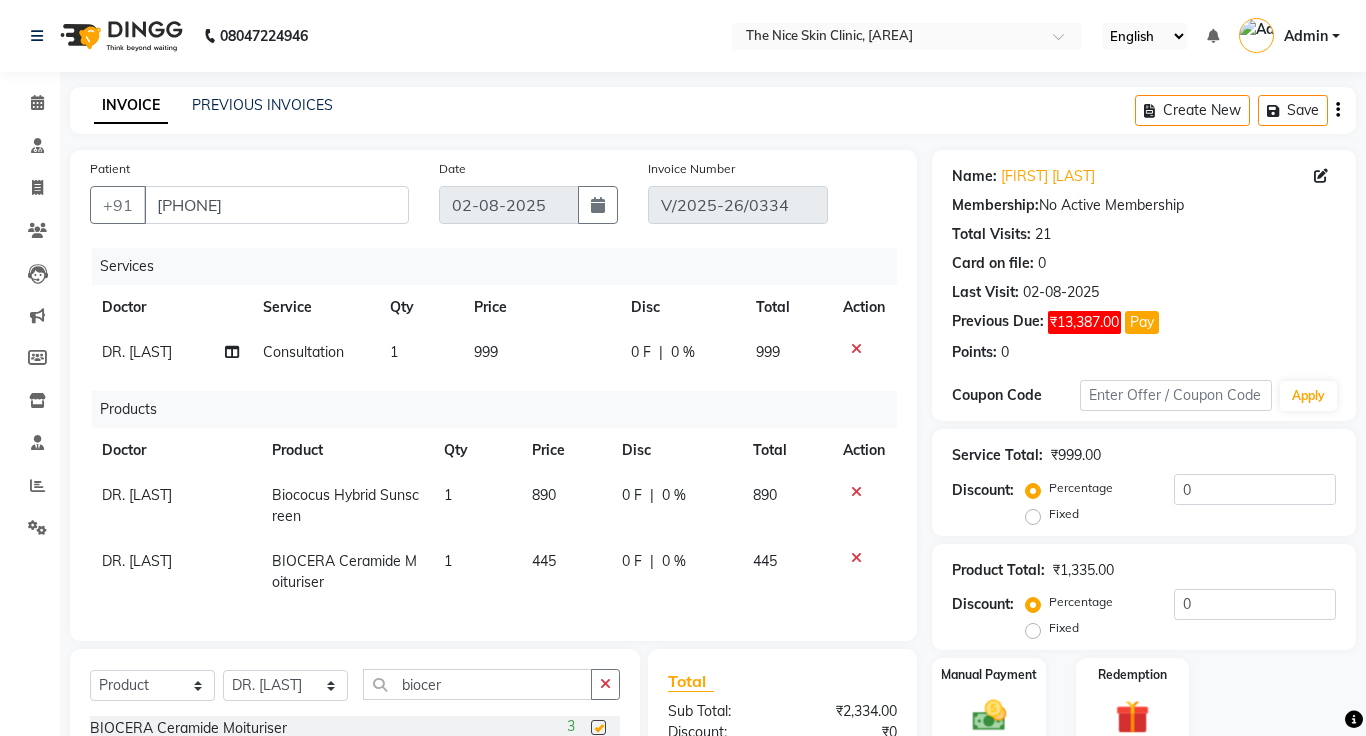 checkbox on "false" 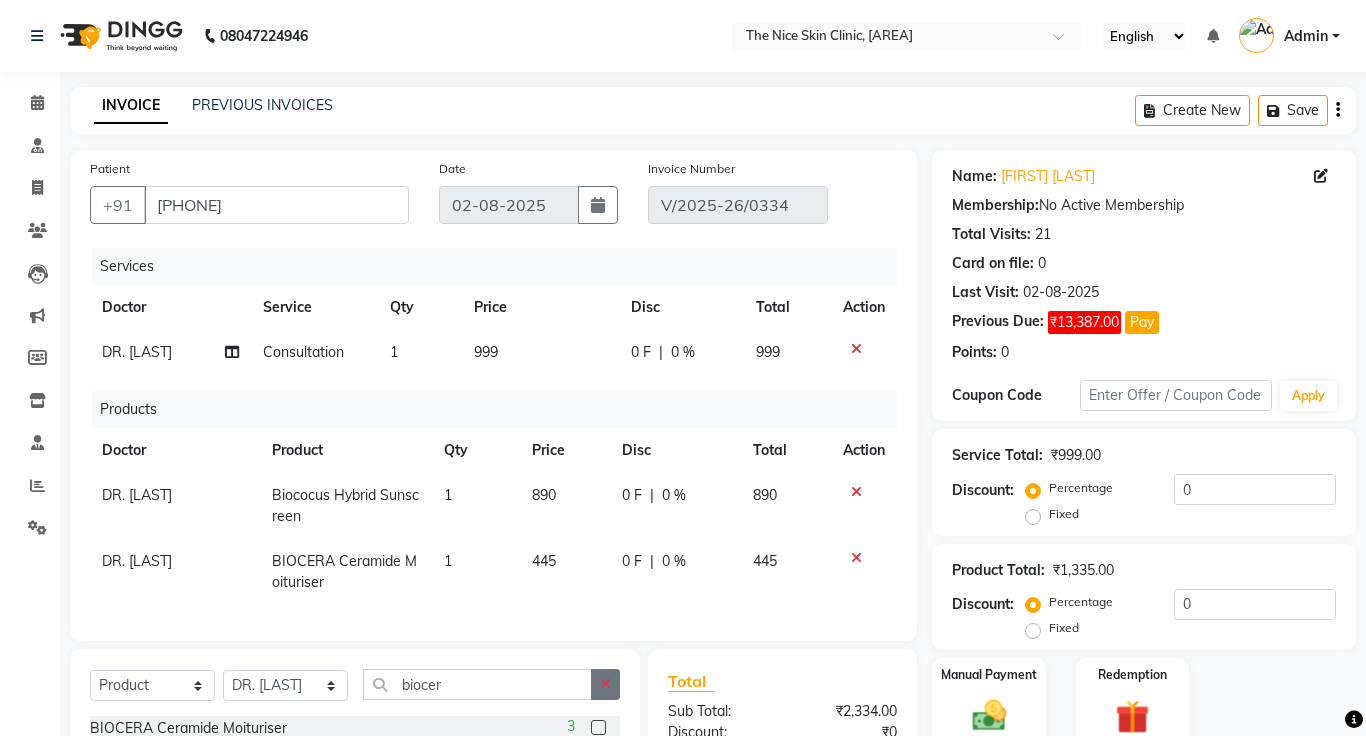 click 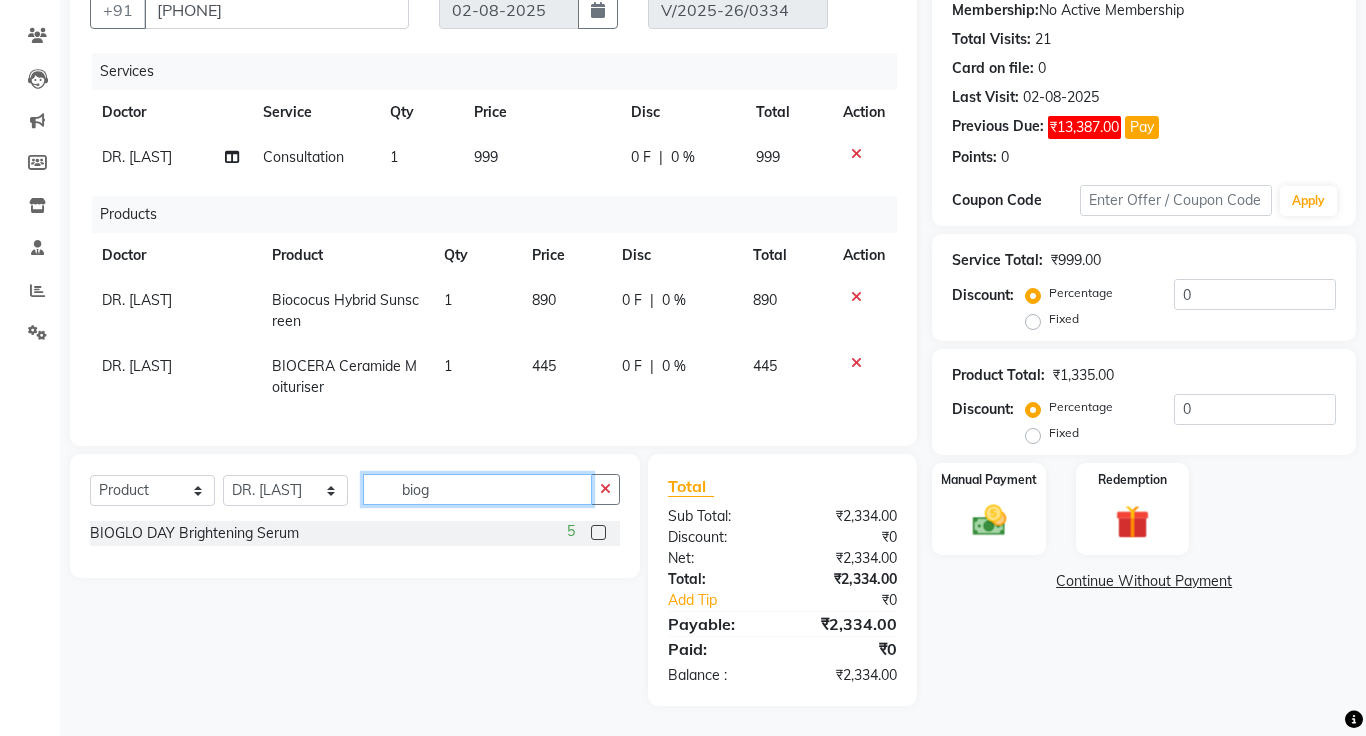 scroll, scrollTop: 195, scrollLeft: 0, axis: vertical 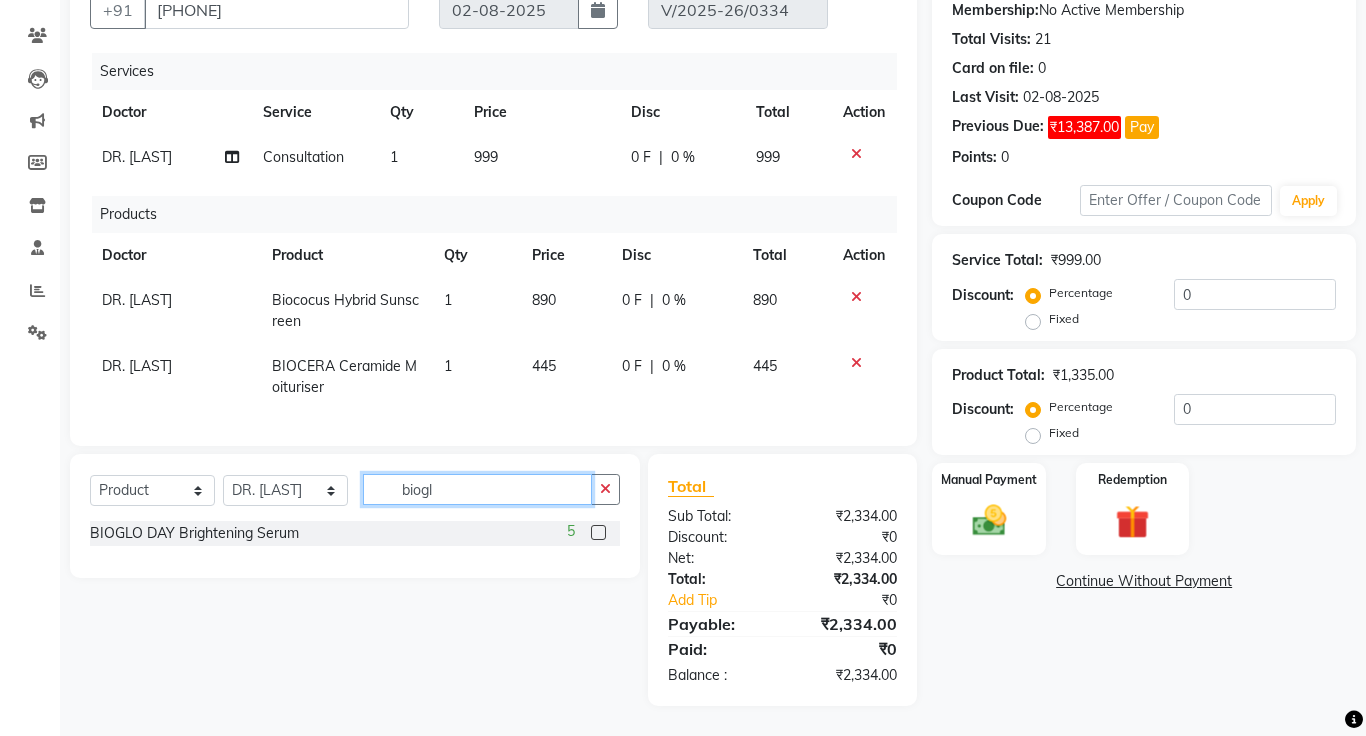 type on "biogl" 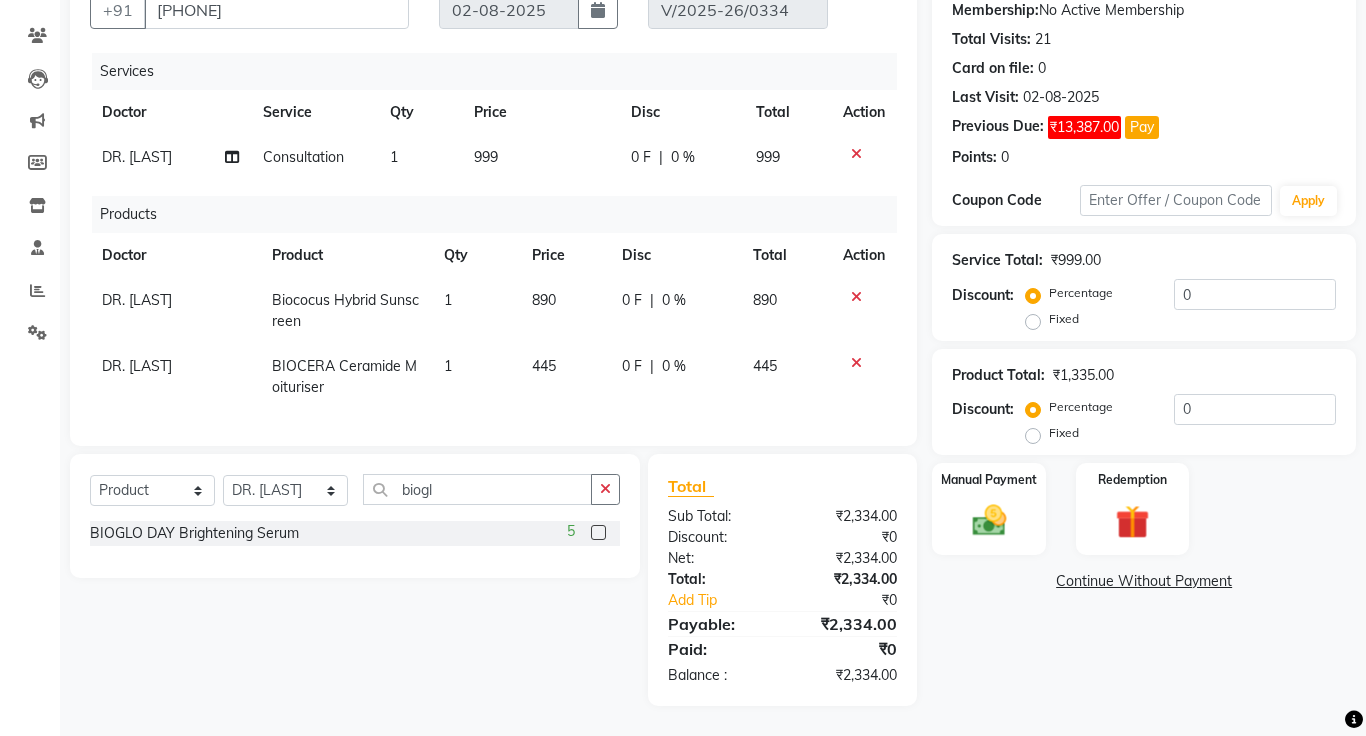 click 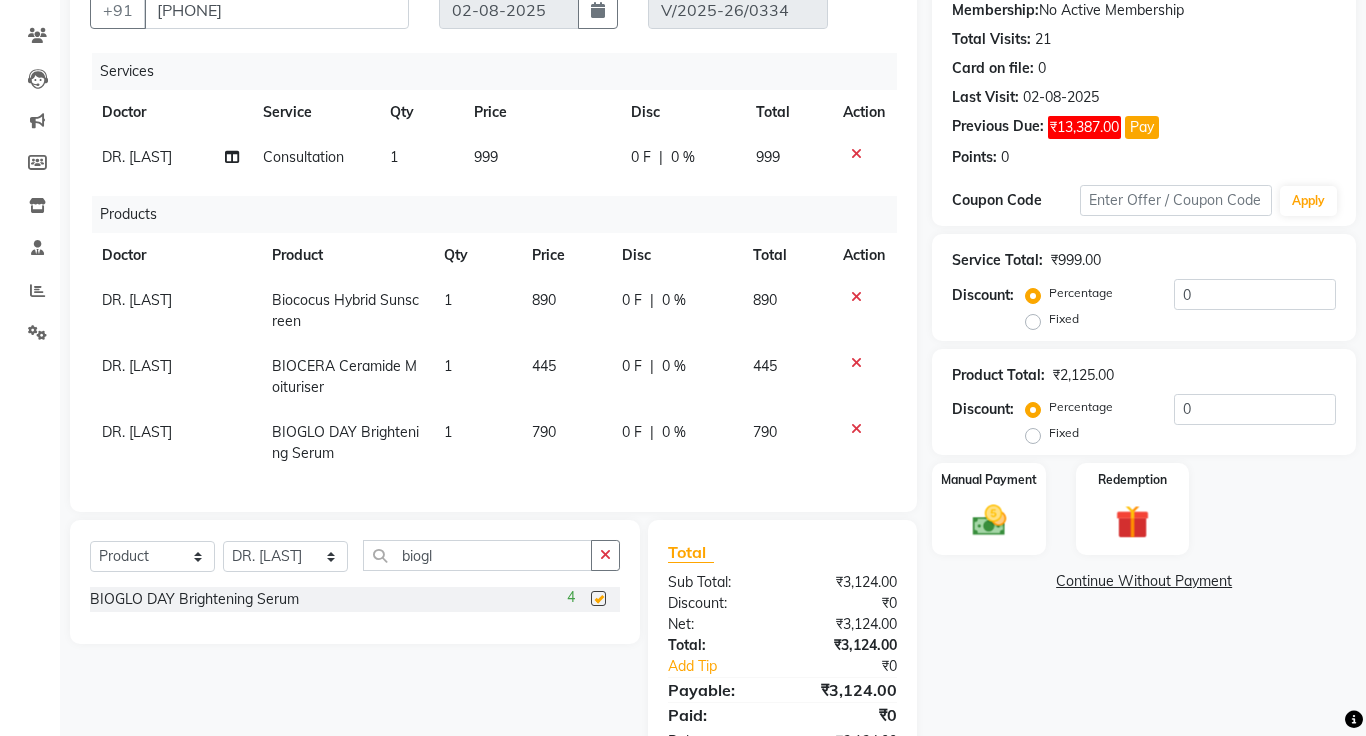 checkbox on "false" 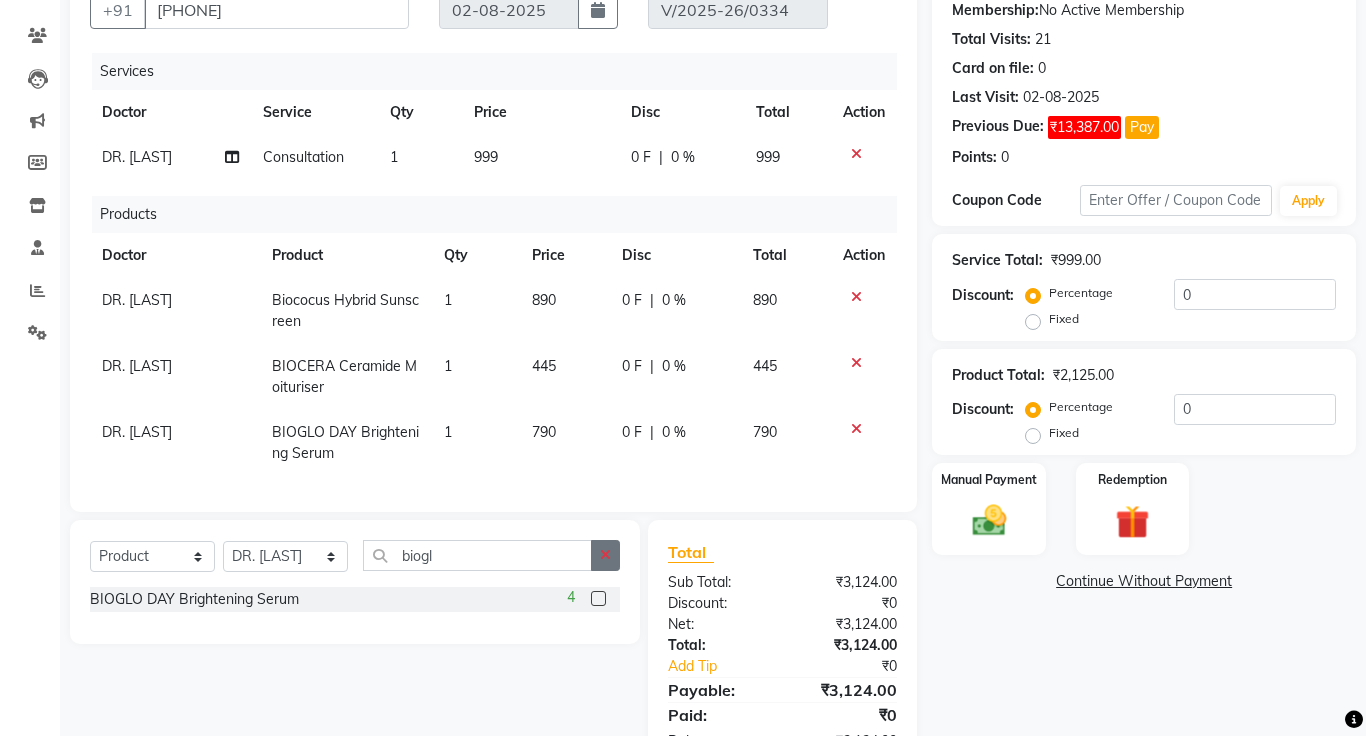 click 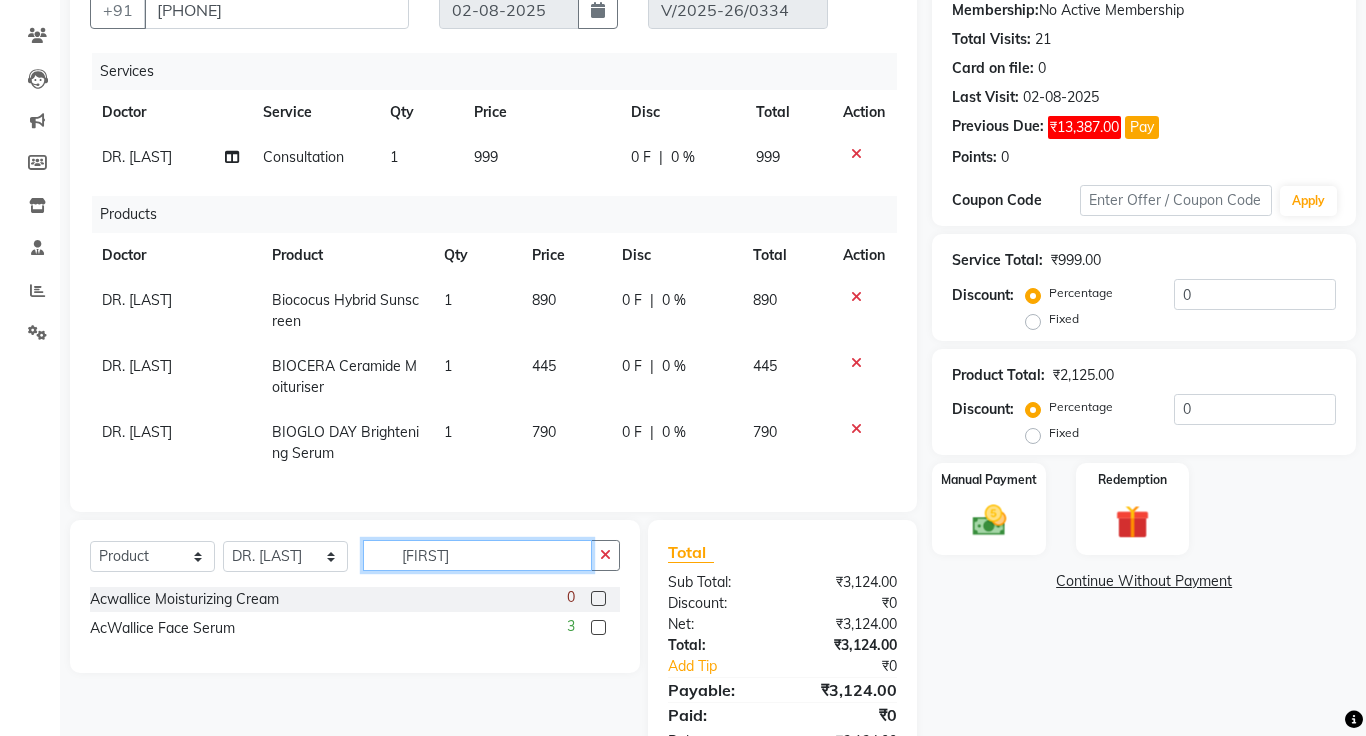 type on "[FIRST]" 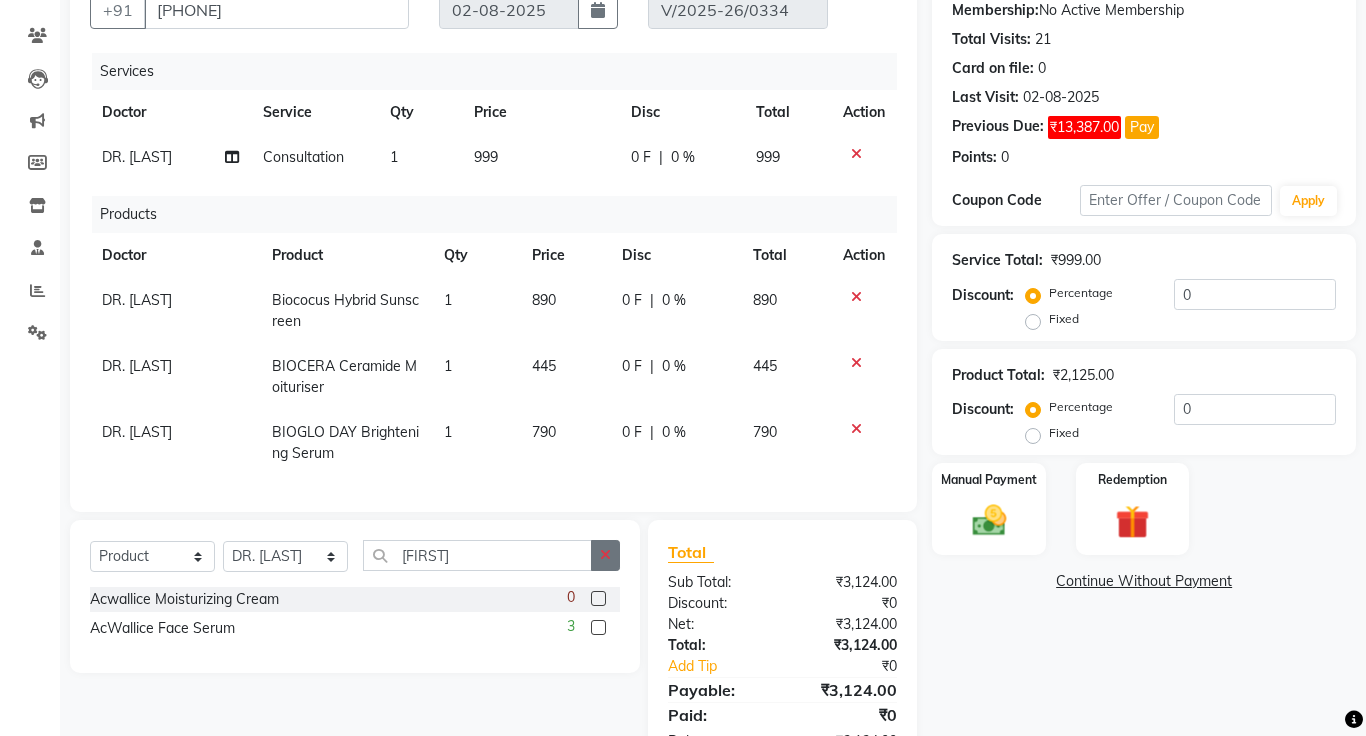 click 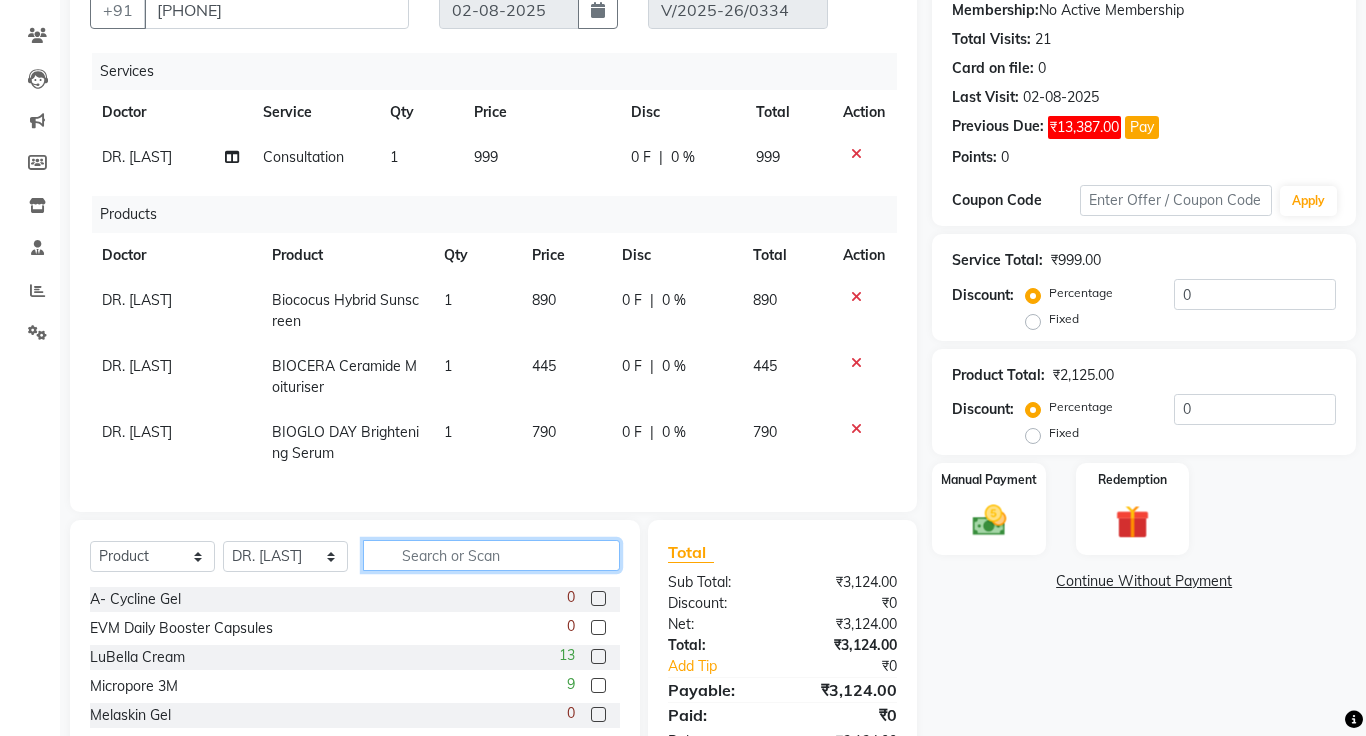 scroll, scrollTop: 304, scrollLeft: 0, axis: vertical 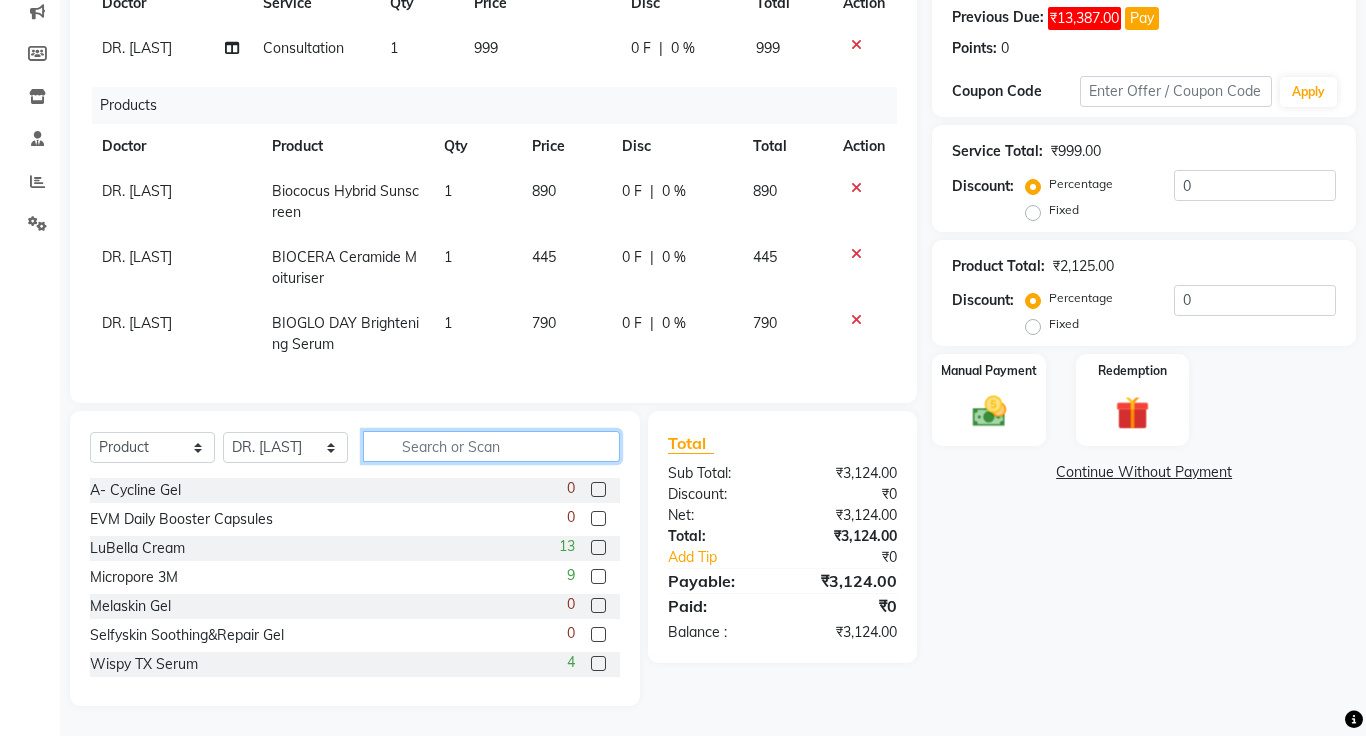 click 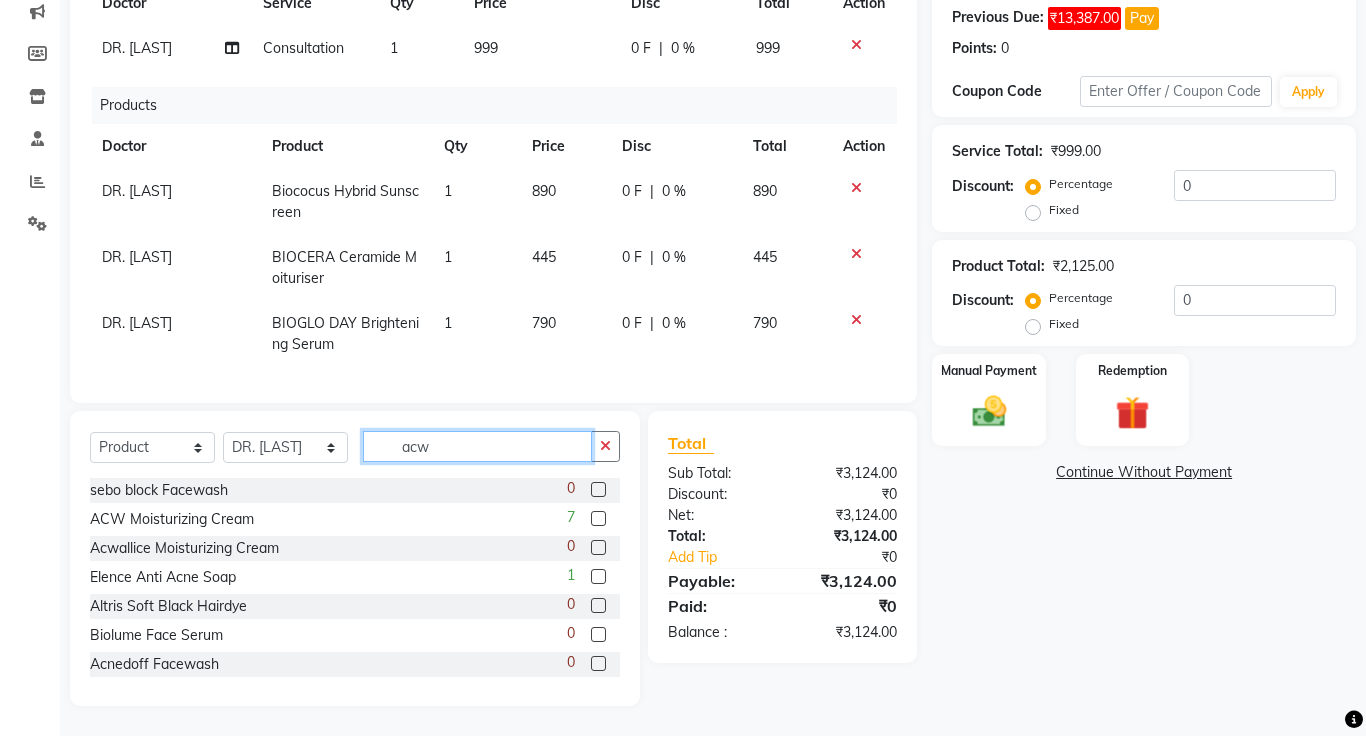 scroll, scrollTop: 261, scrollLeft: 0, axis: vertical 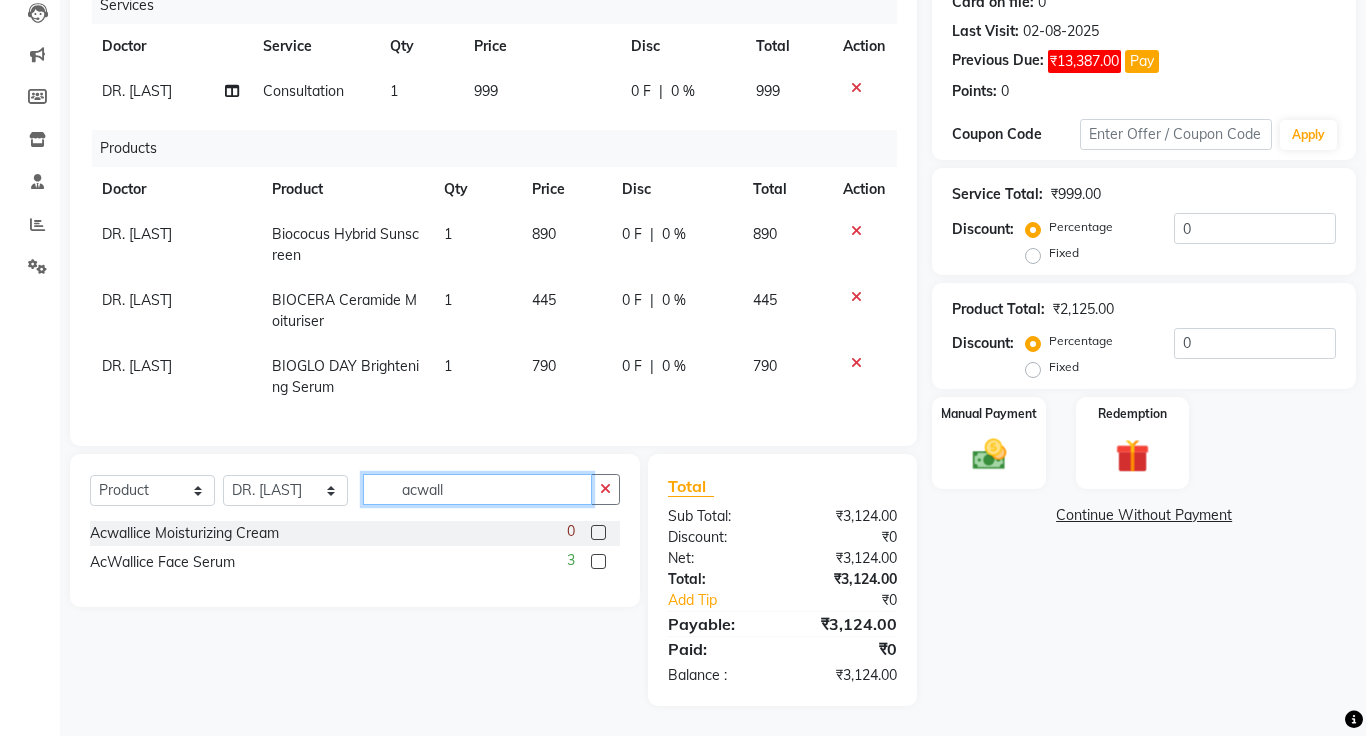 type on "acwall" 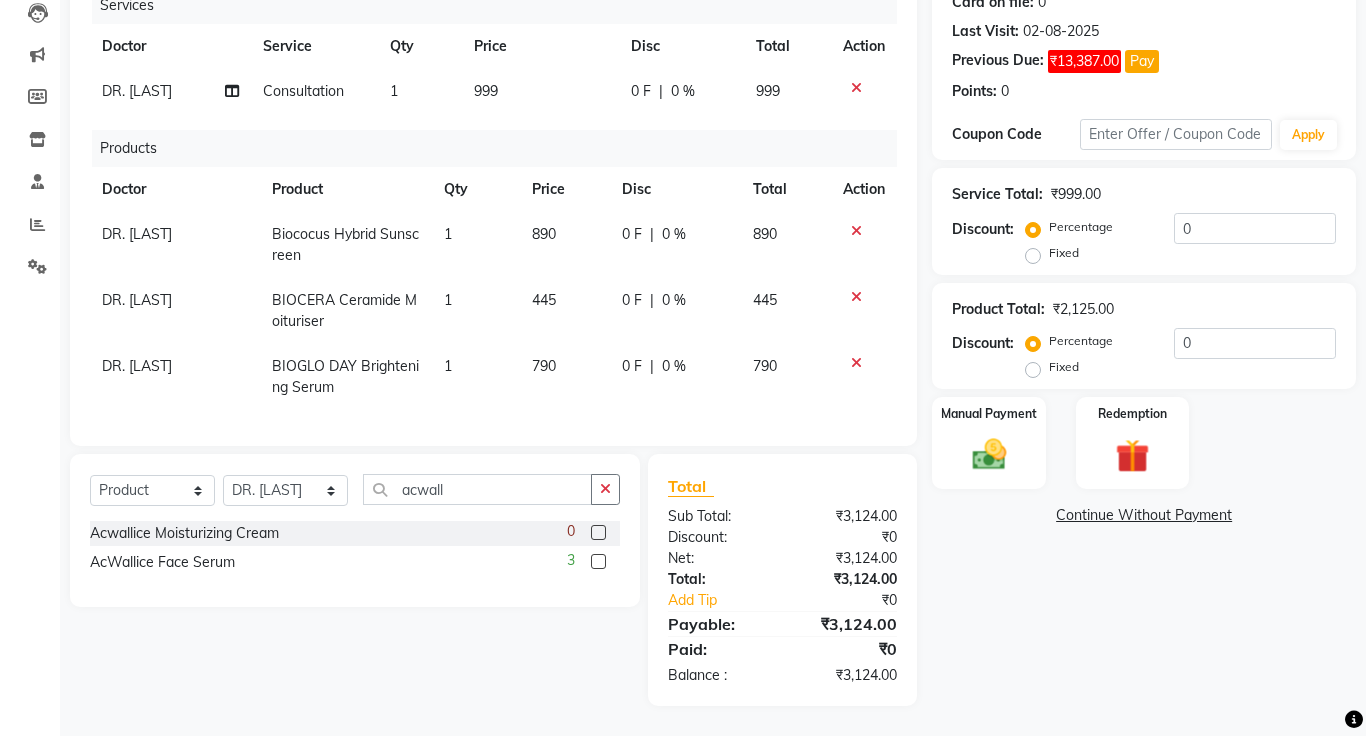 click 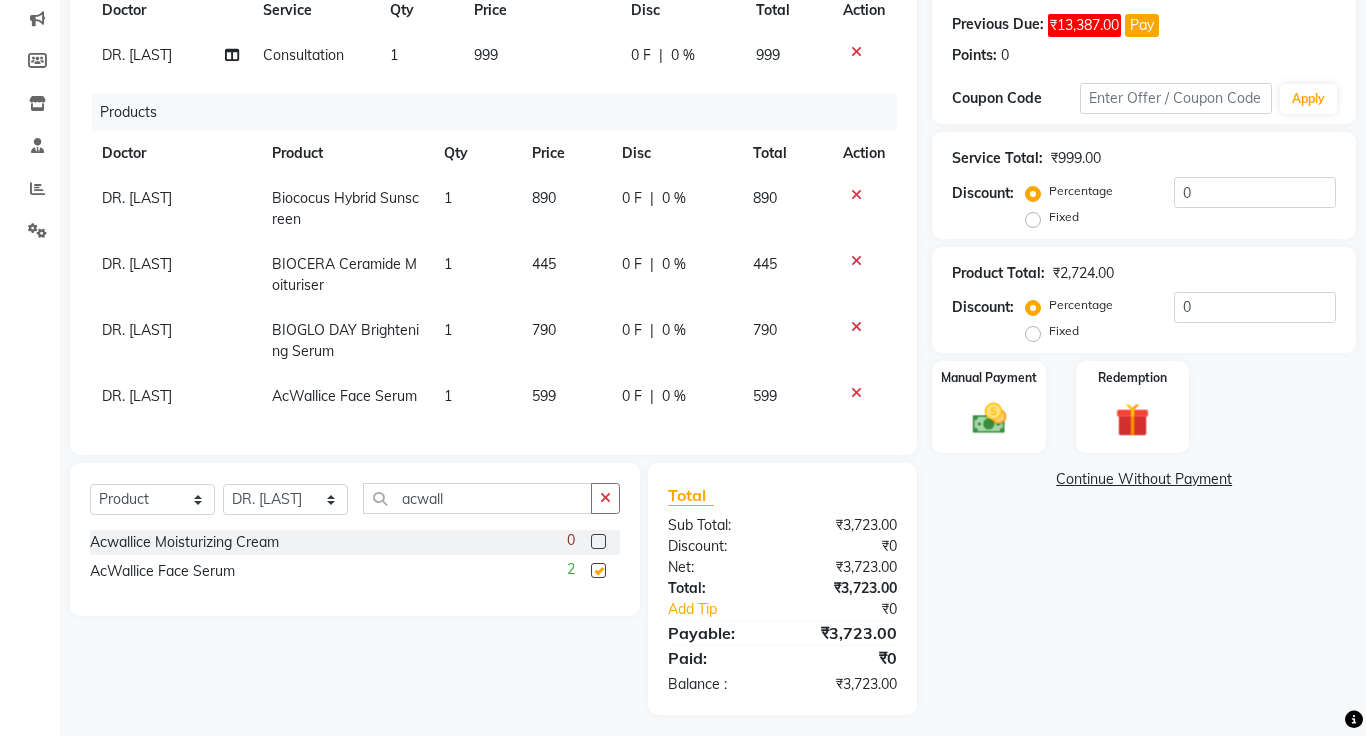 checkbox on "false" 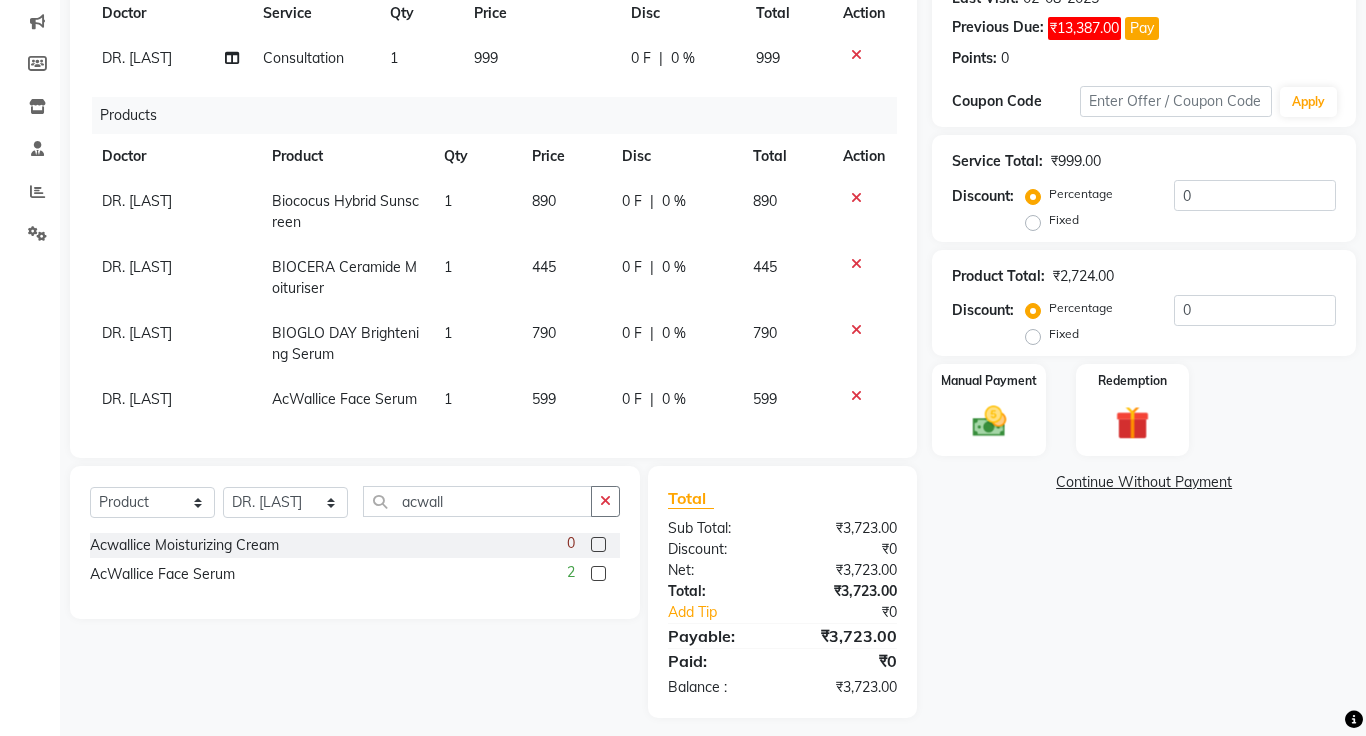 scroll, scrollTop: 306, scrollLeft: 0, axis: vertical 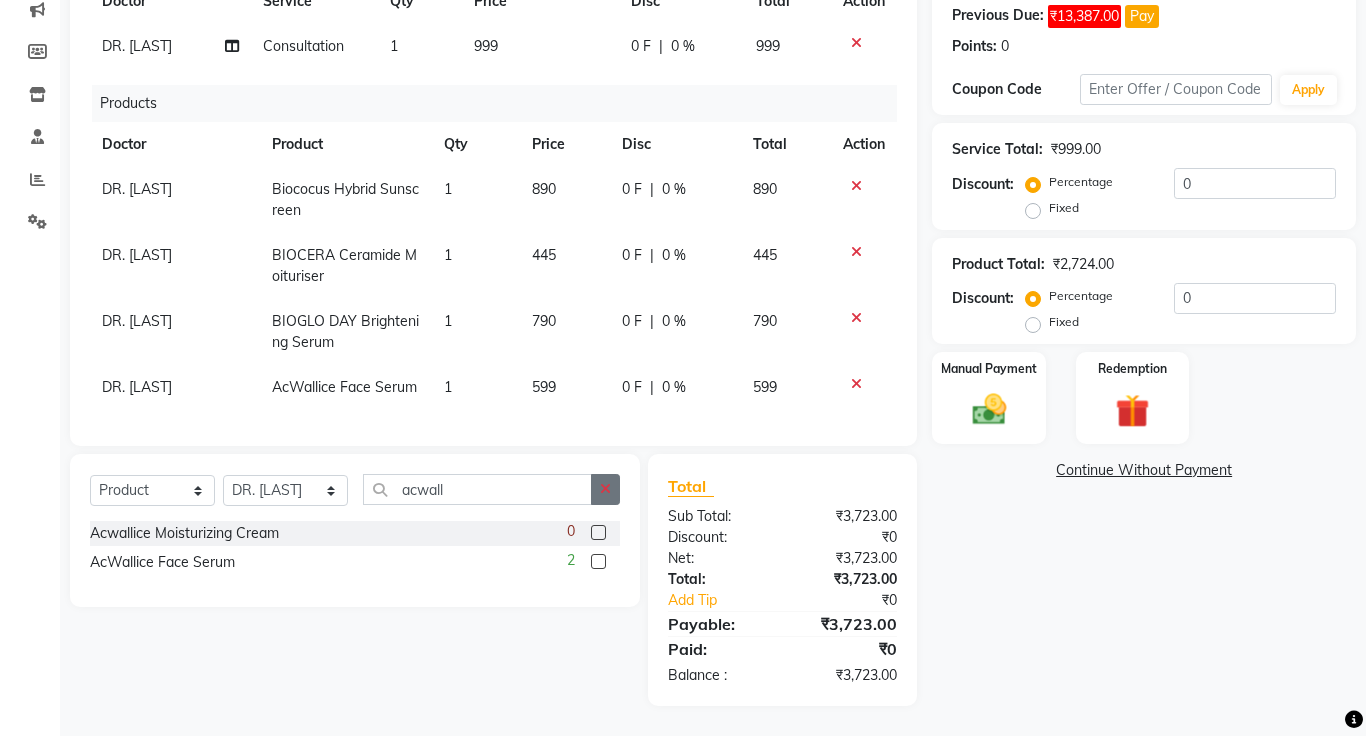 click 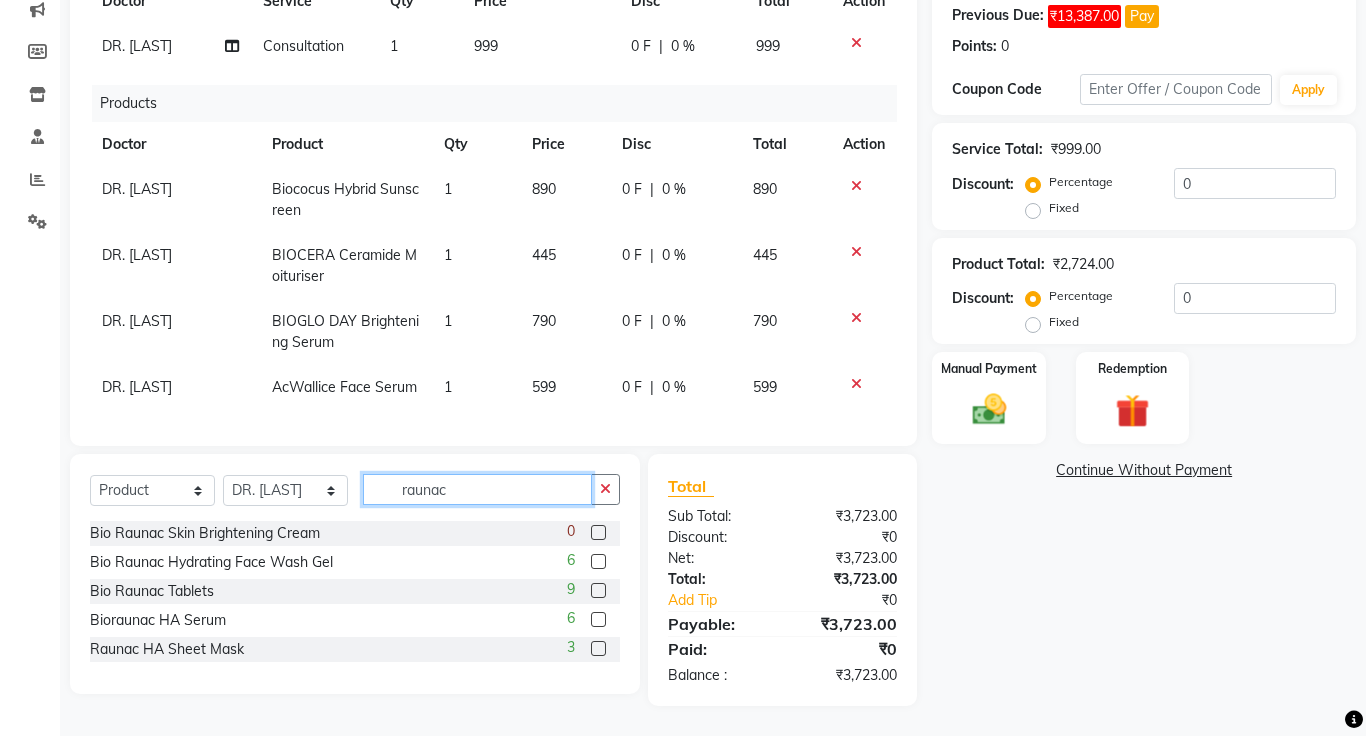 type on "raunac" 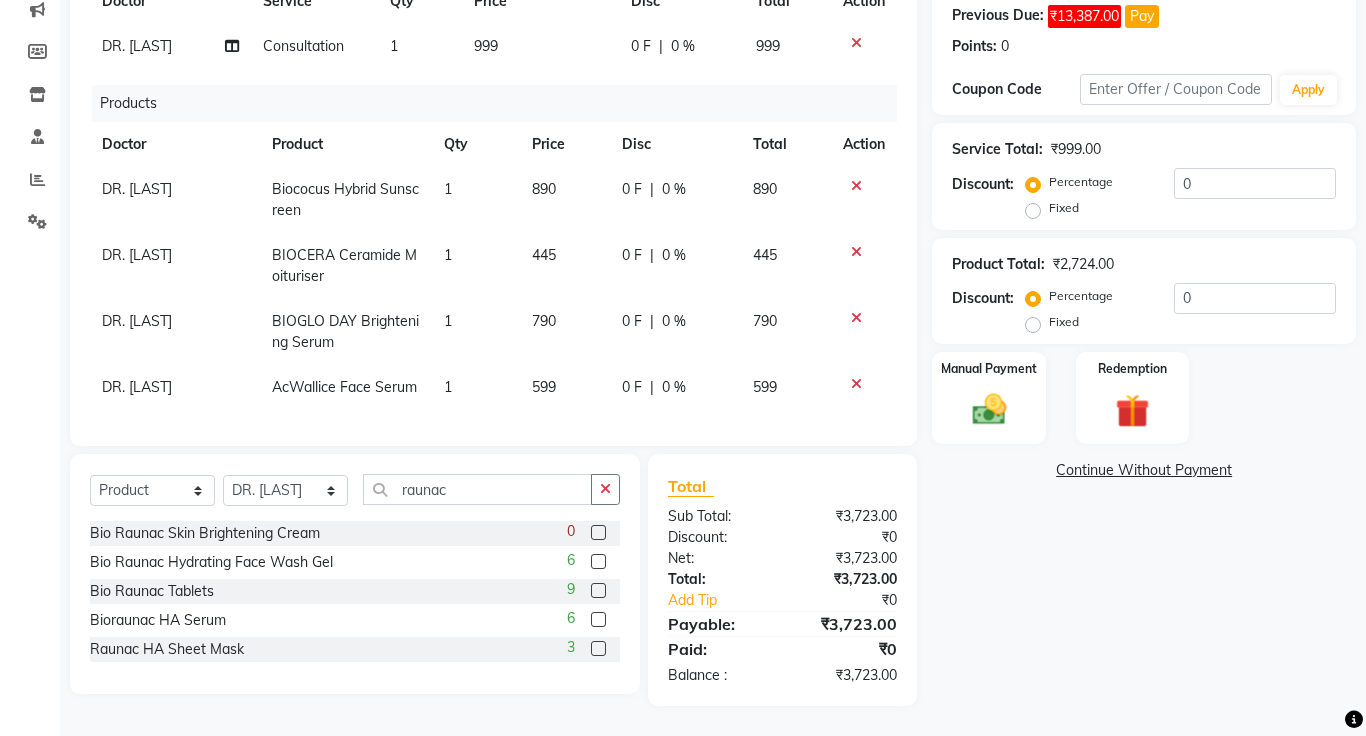 click 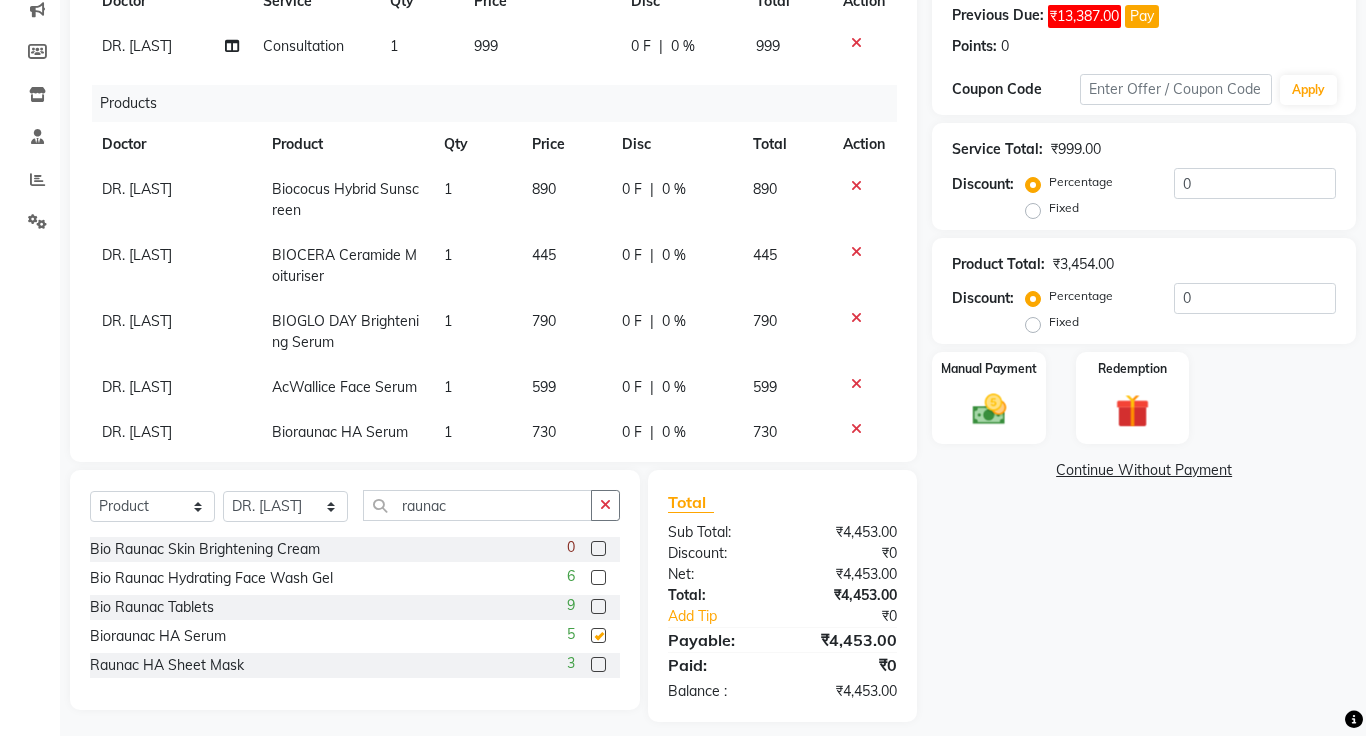 checkbox on "false" 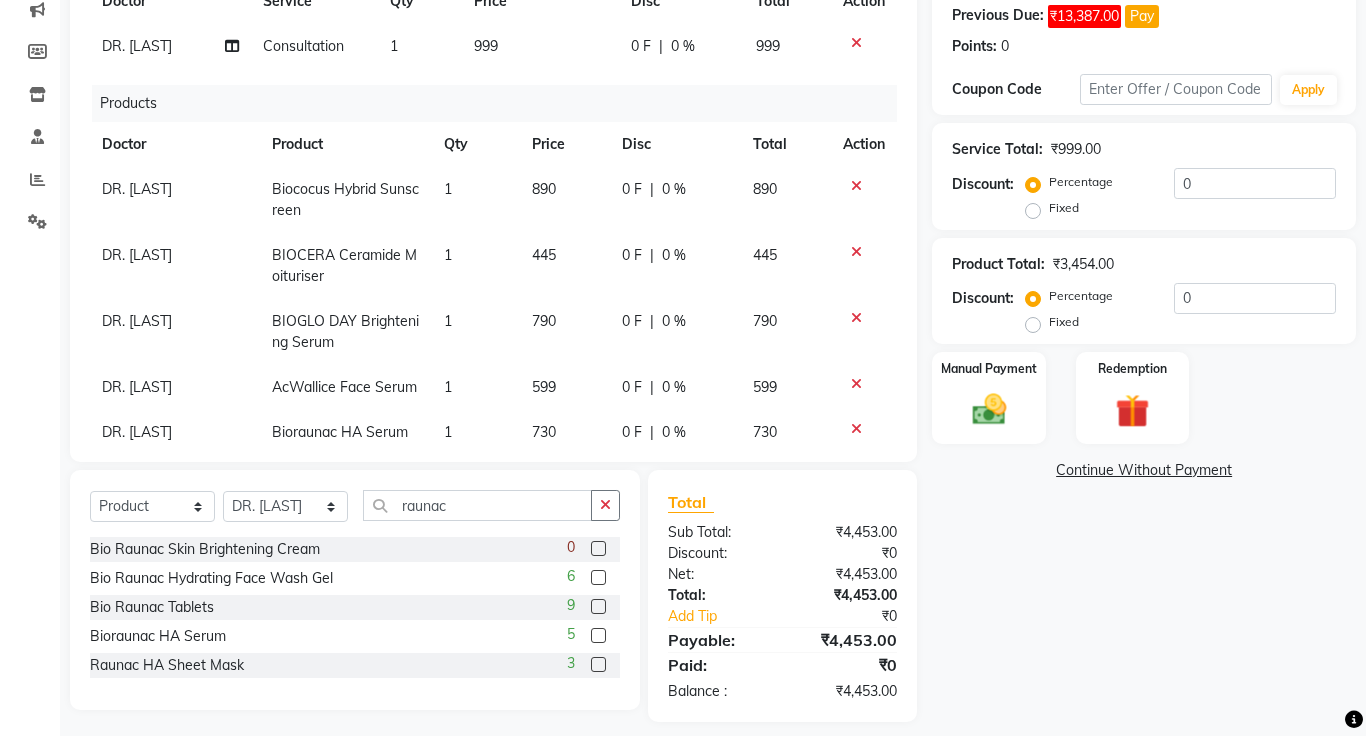scroll, scrollTop: 29, scrollLeft: 0, axis: vertical 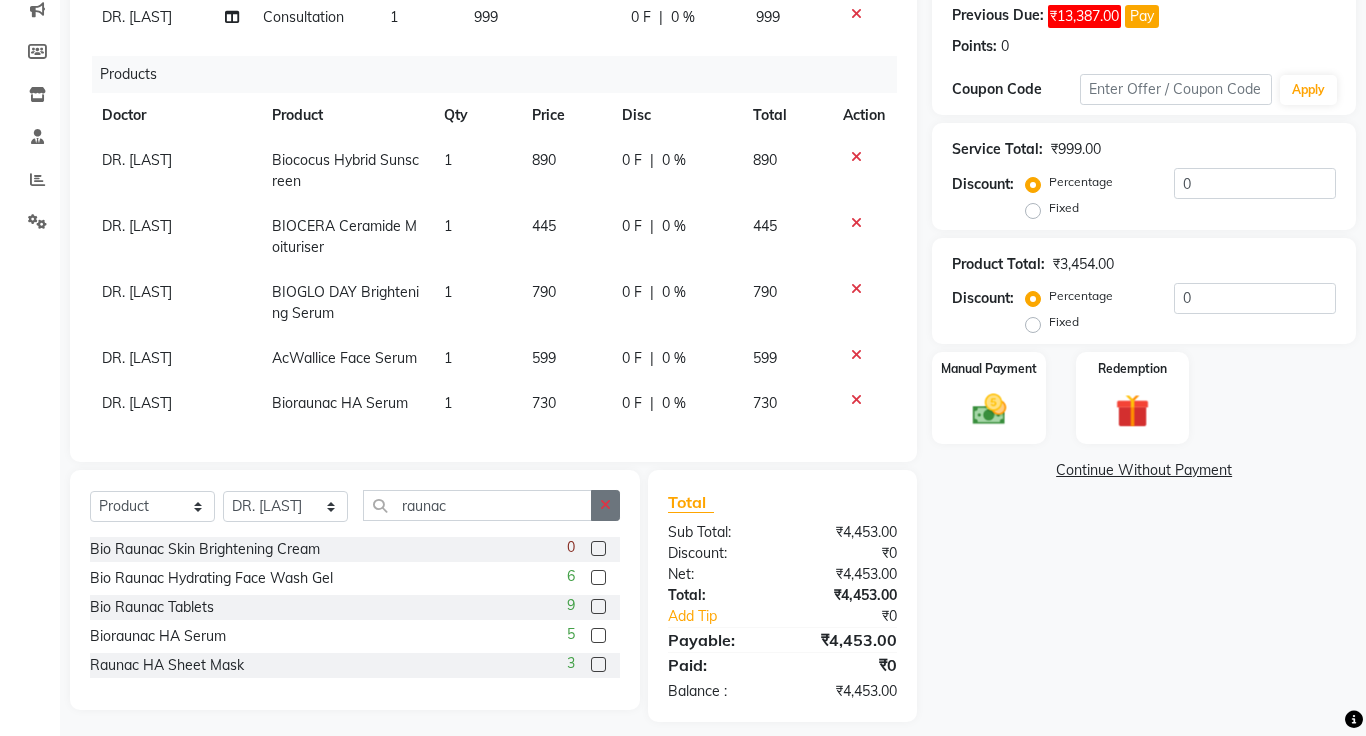 click 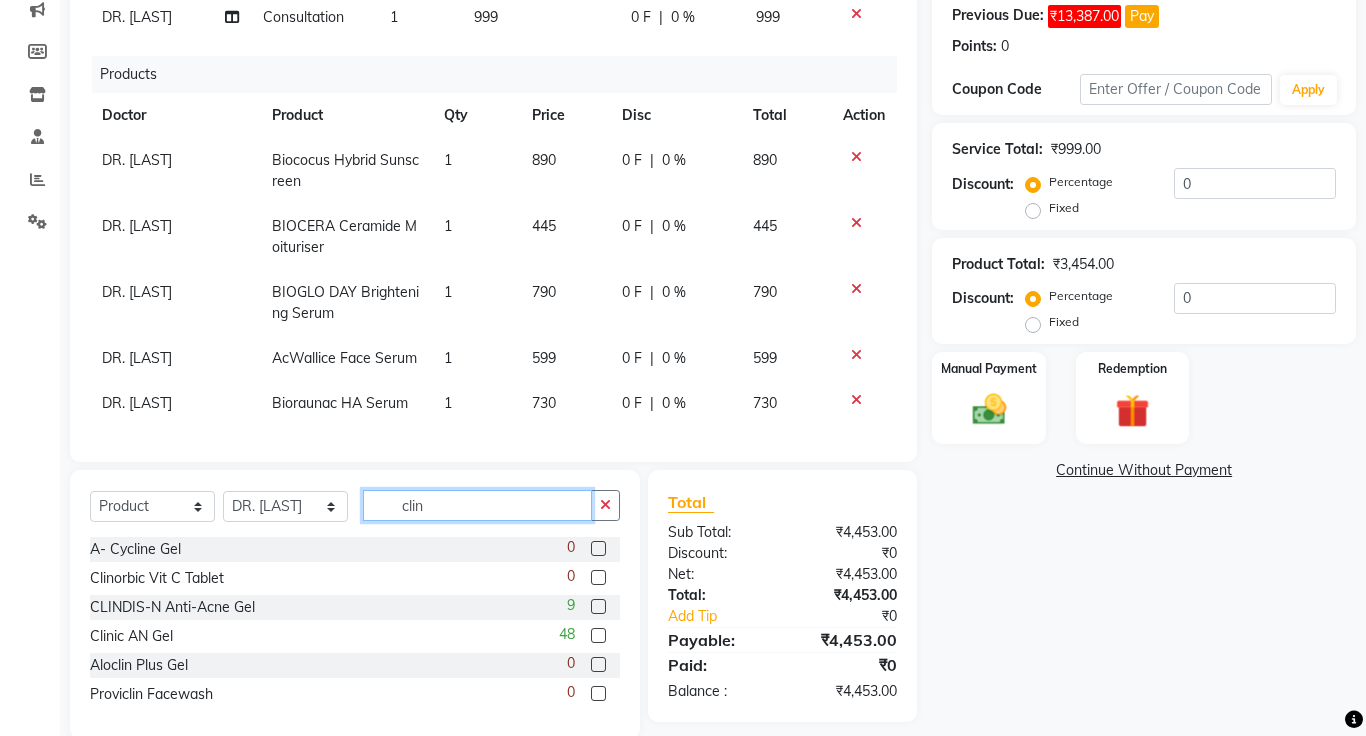 type on "clin" 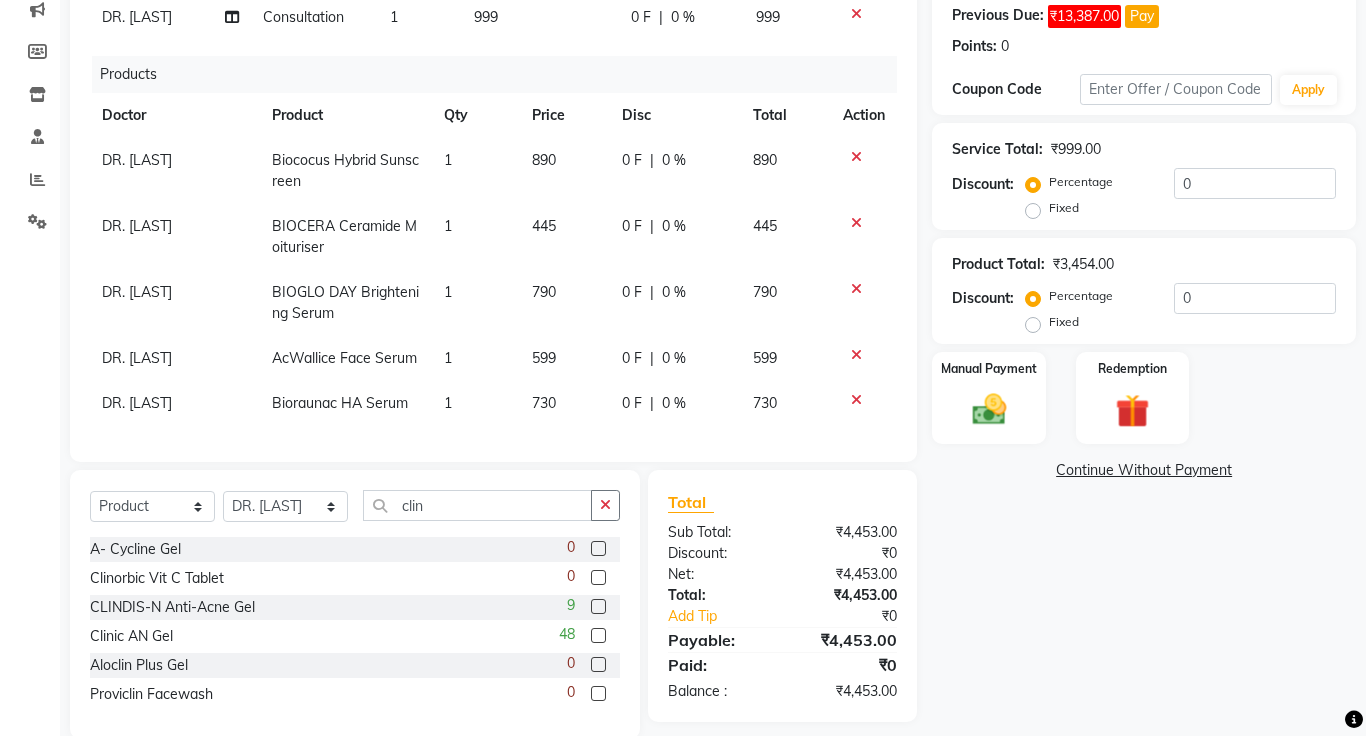 click 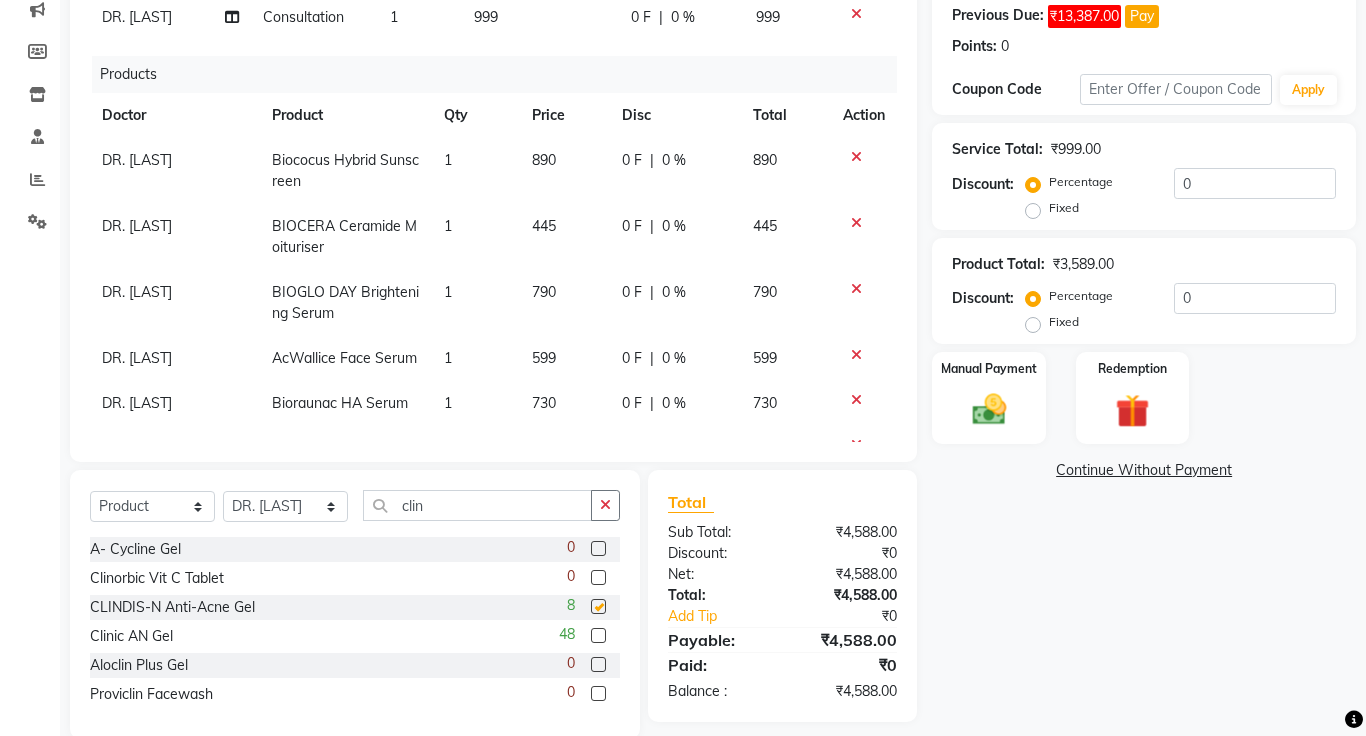 checkbox on "false" 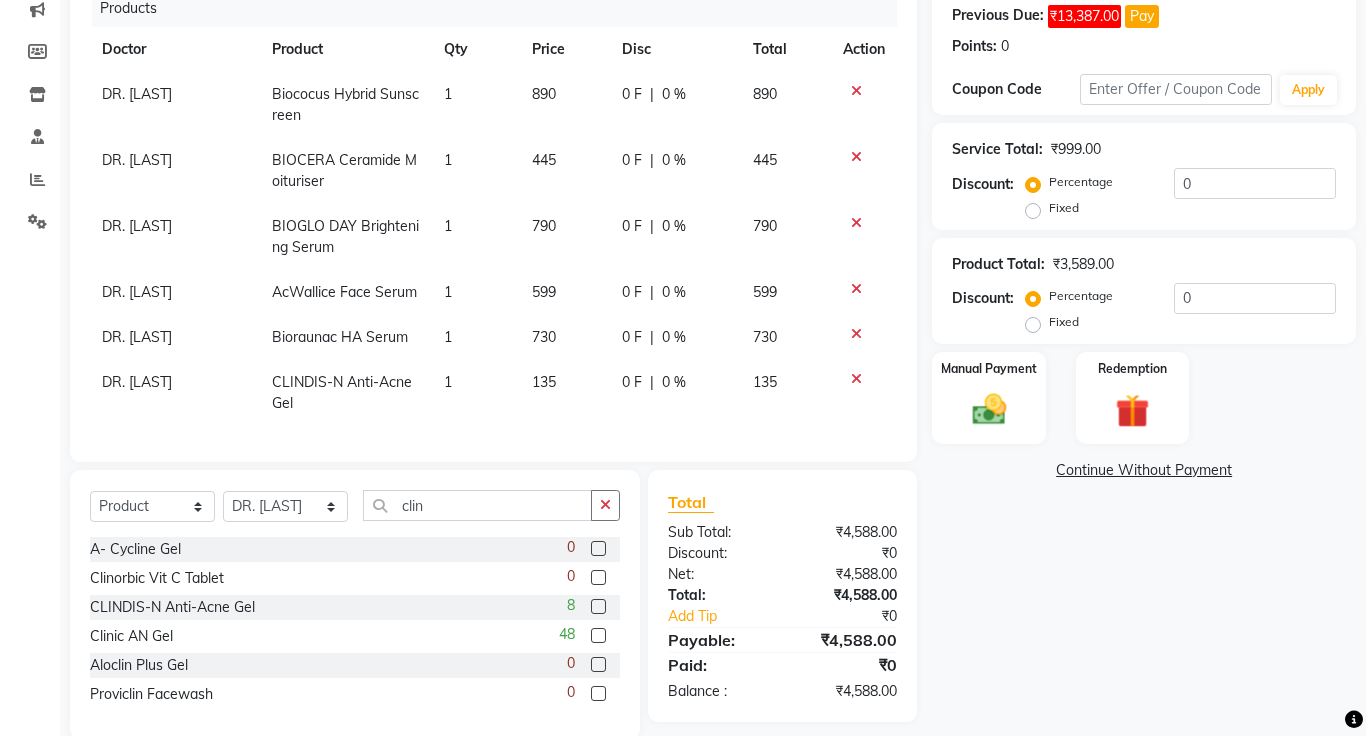 scroll, scrollTop: 95, scrollLeft: 15, axis: both 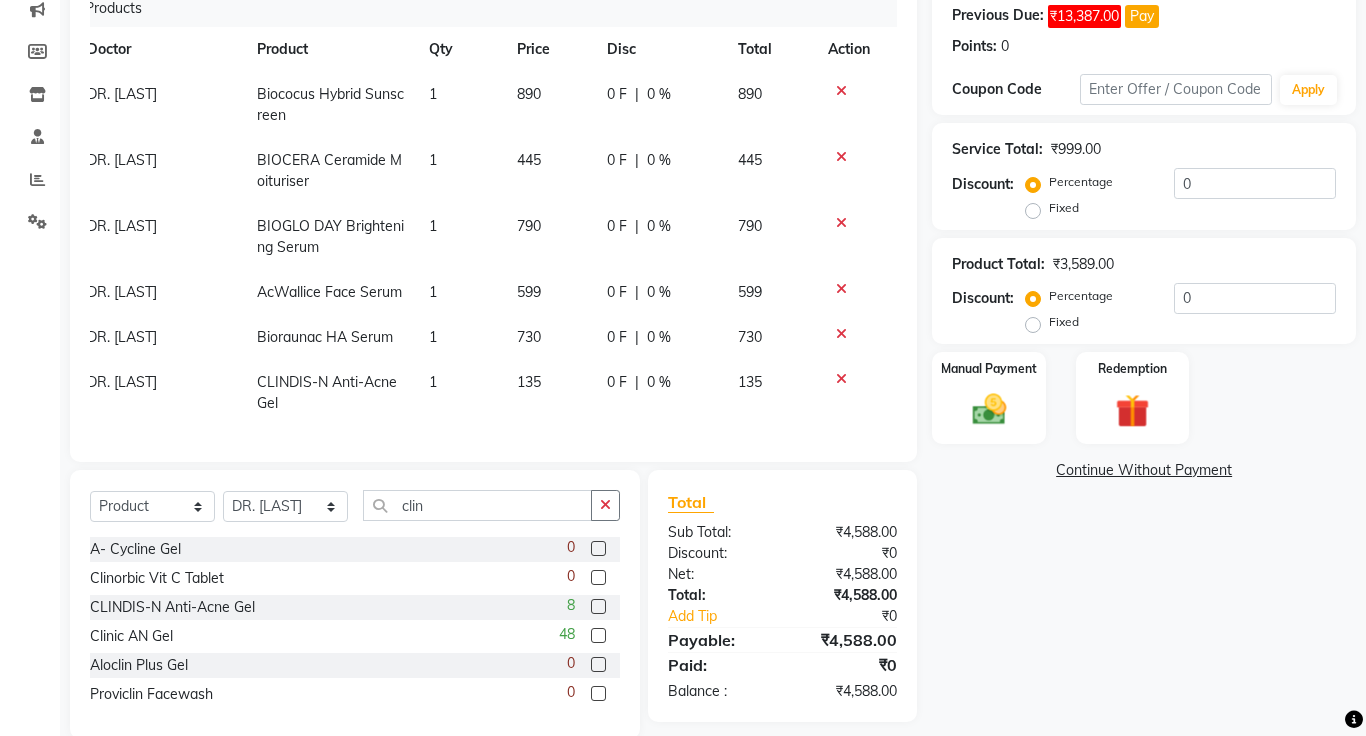 click on "1" 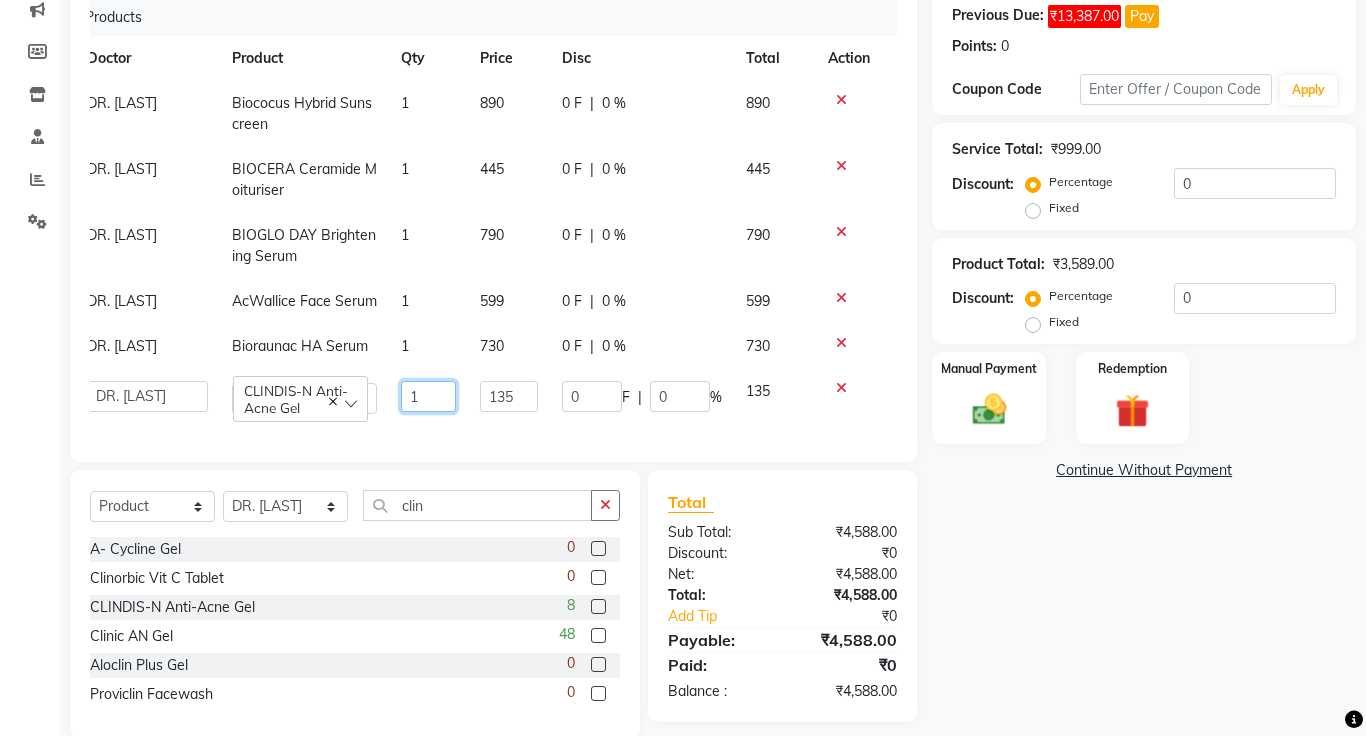click on "1" 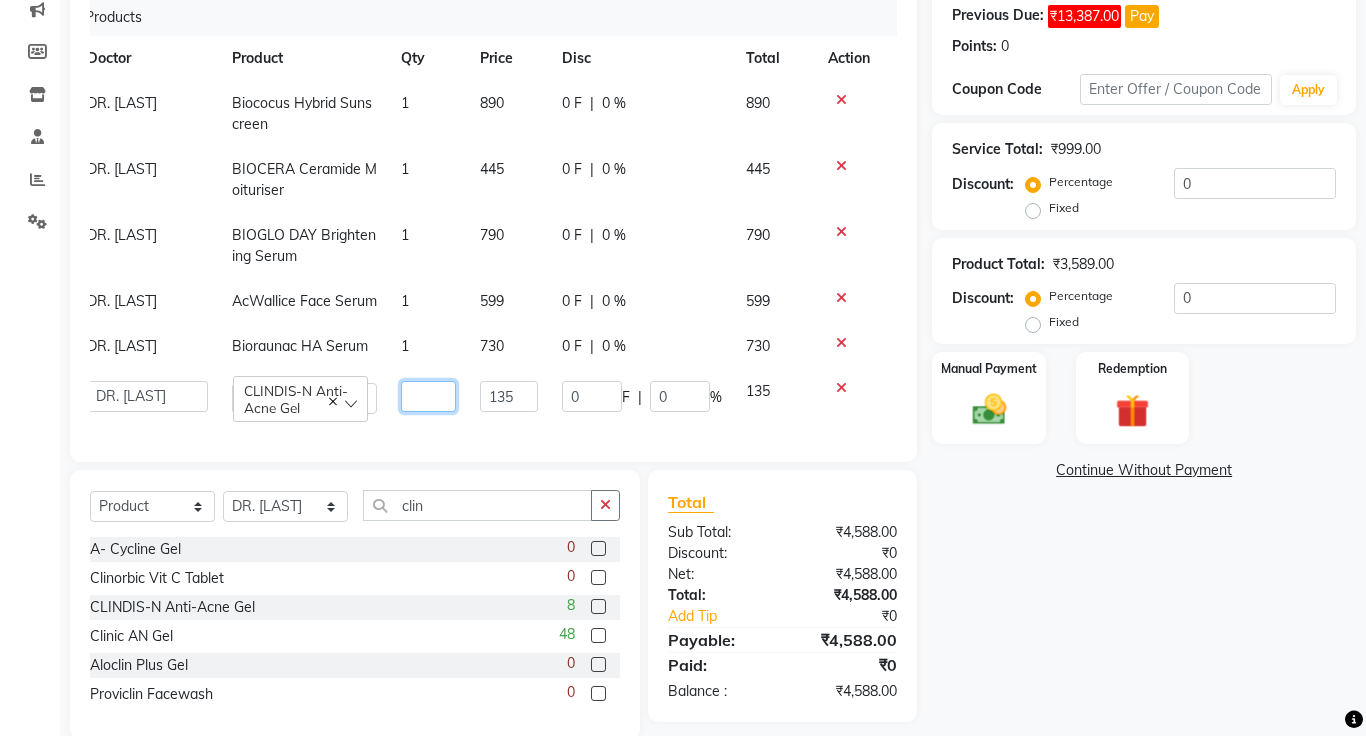 type on "2" 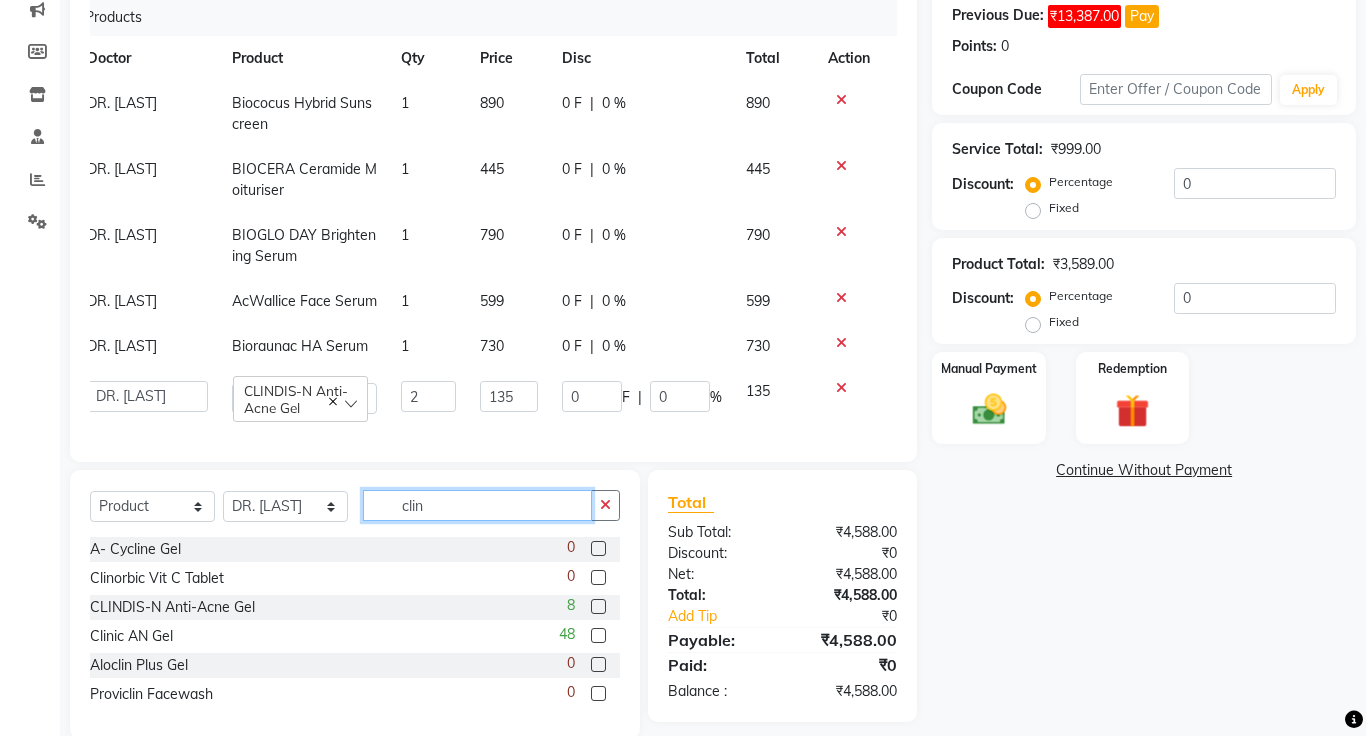 click on "clin" 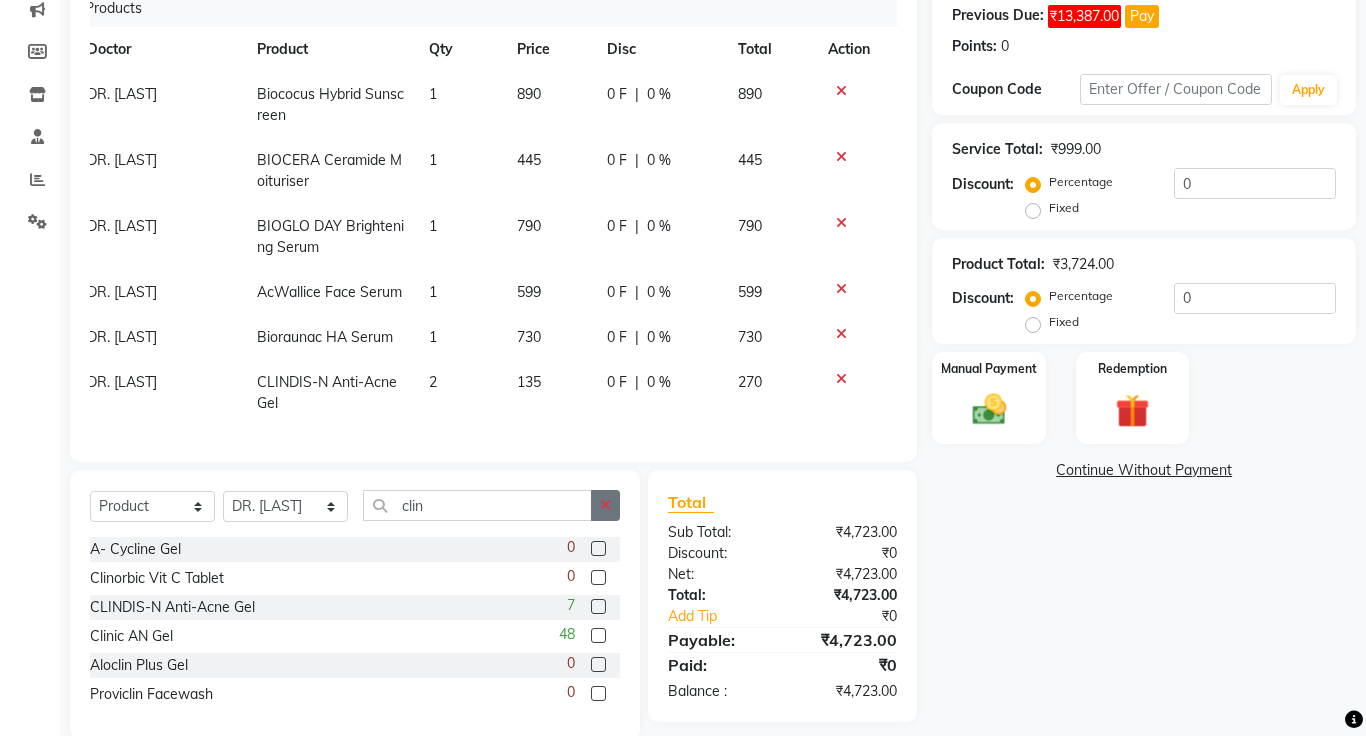 click 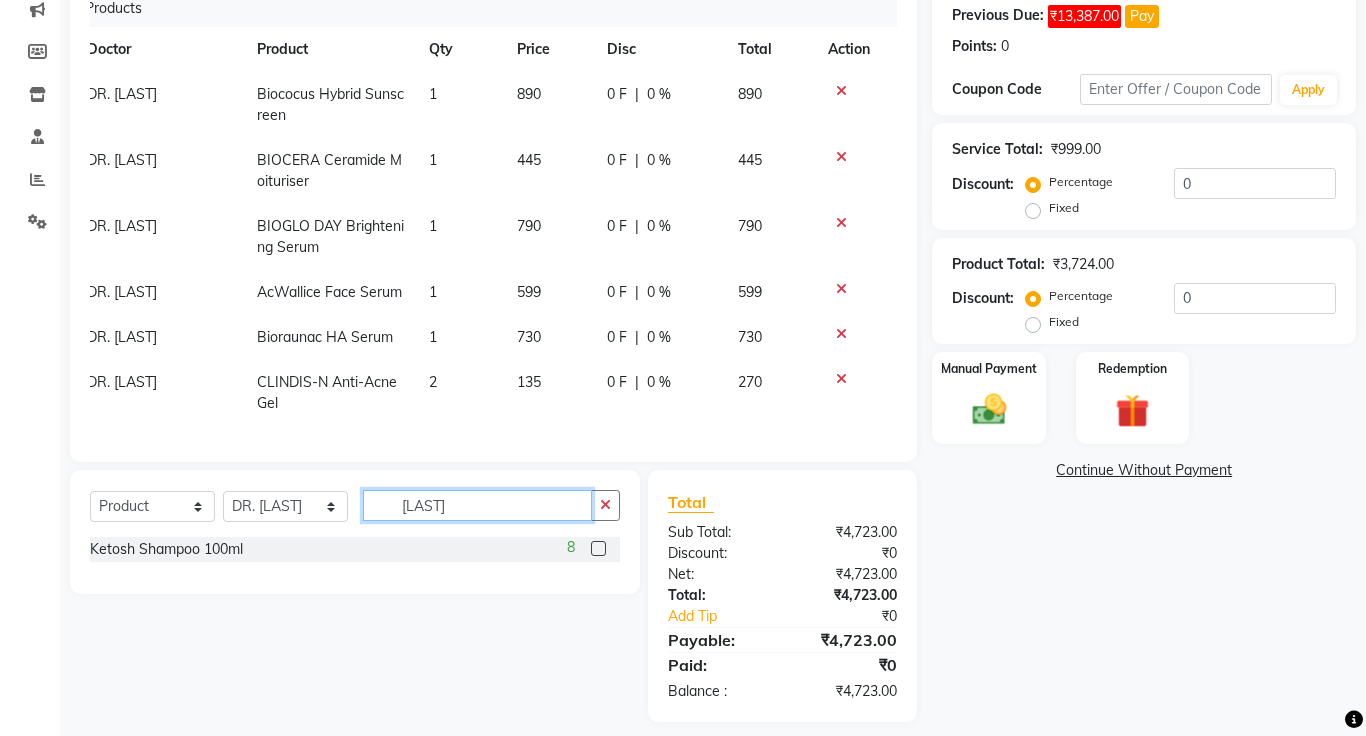 type on "[LAST]" 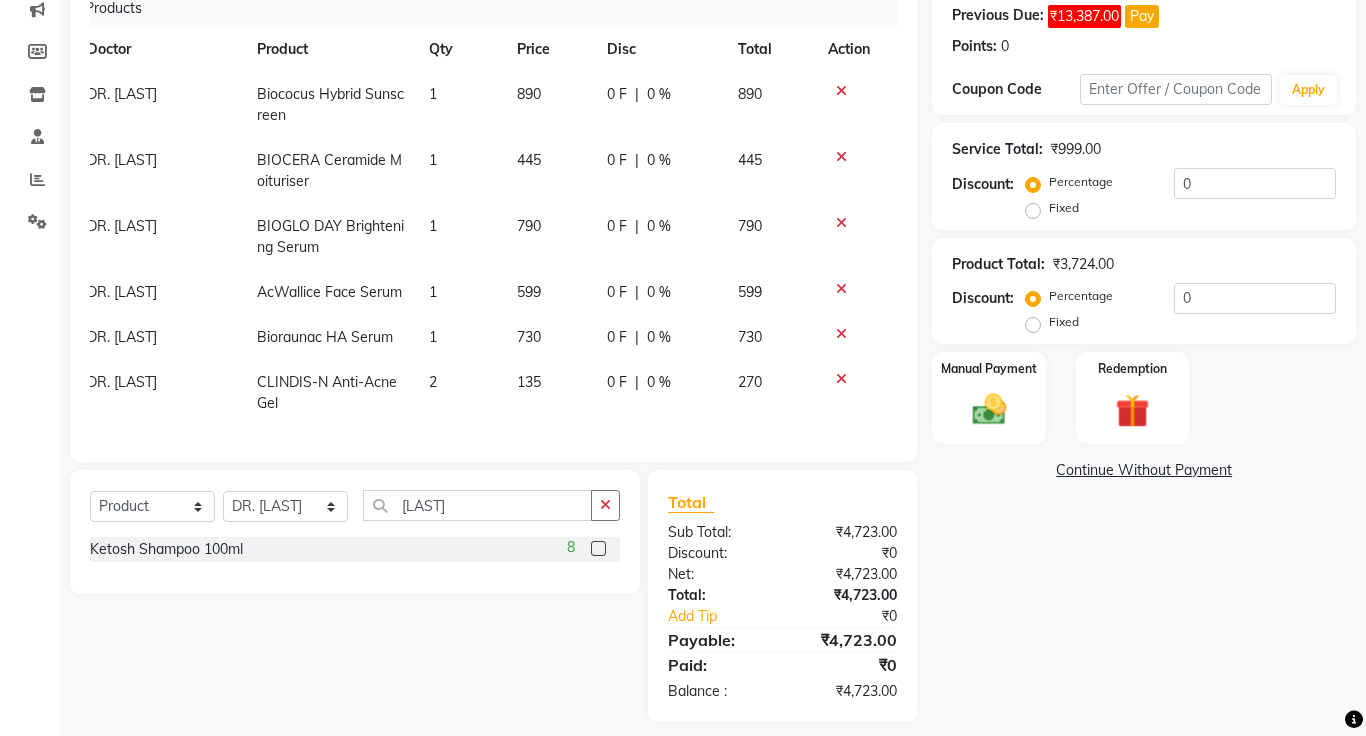 click 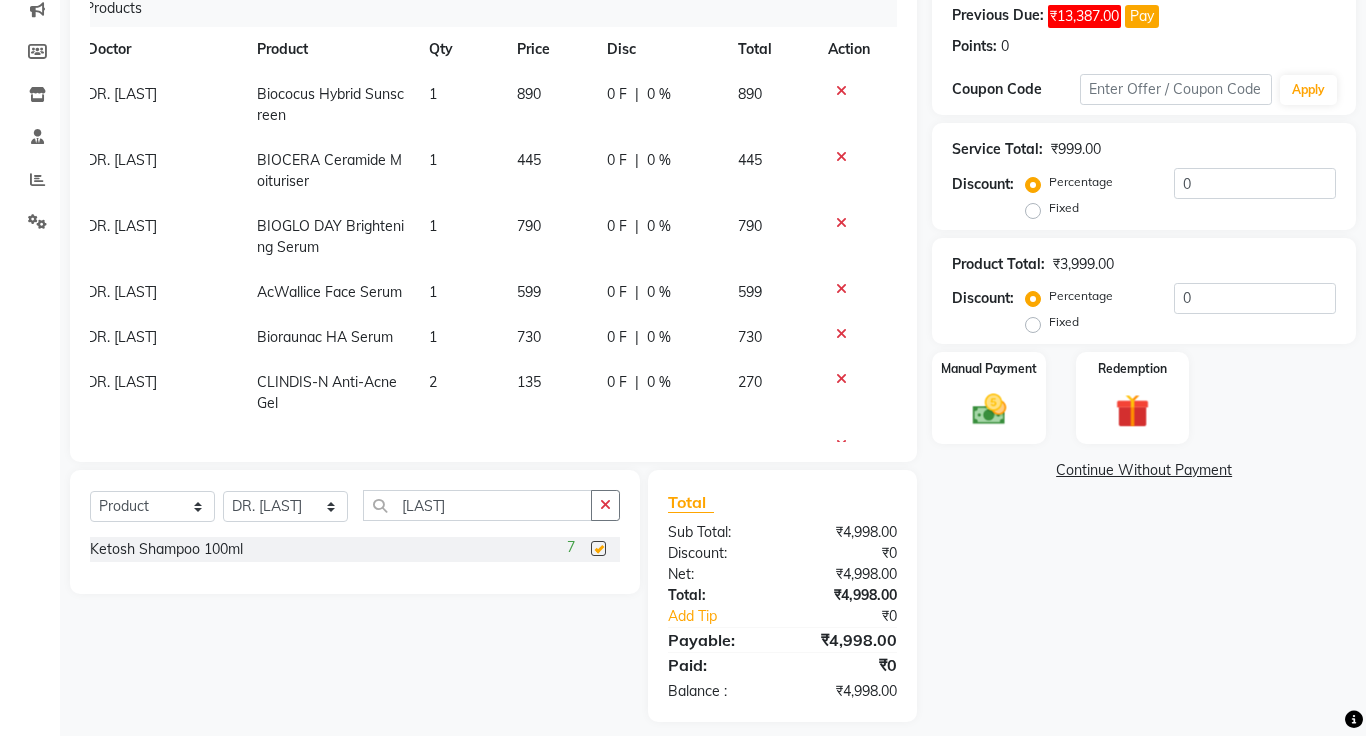 checkbox on "false" 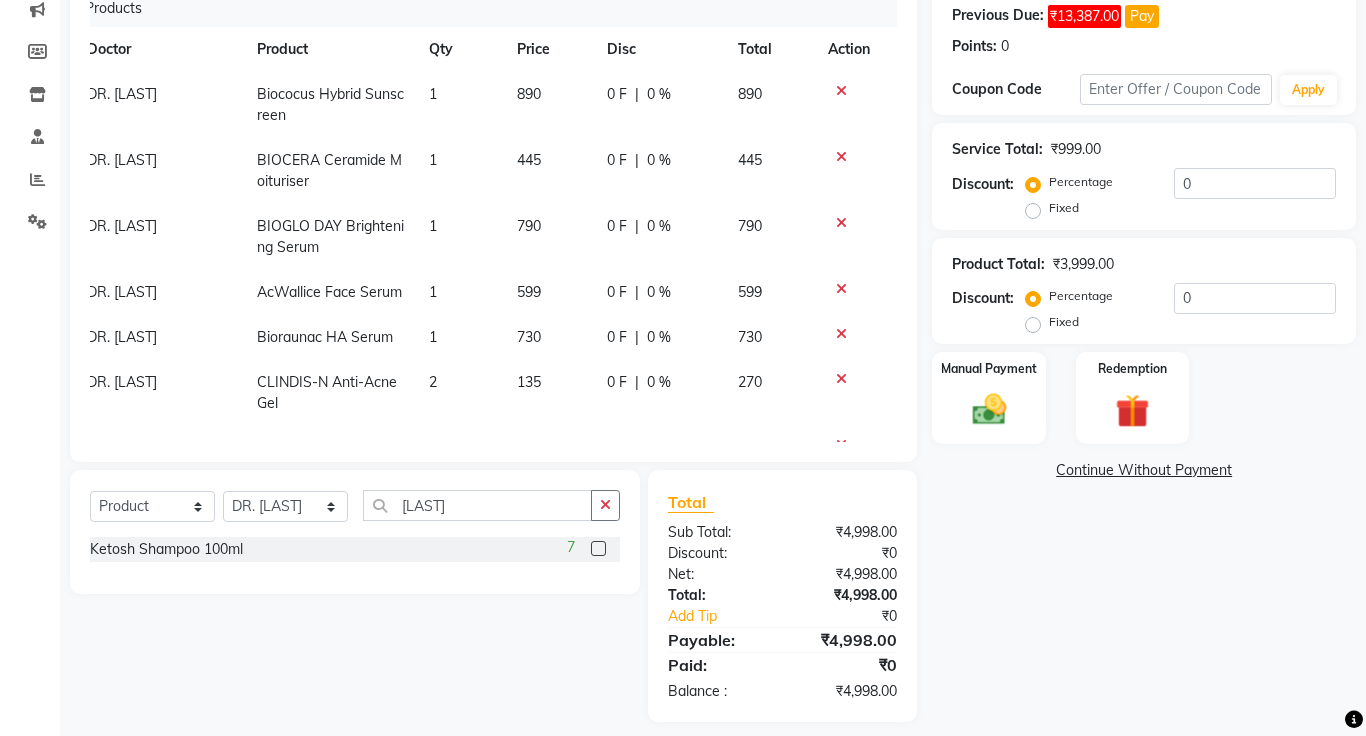 scroll, scrollTop: 161, scrollLeft: 15, axis: both 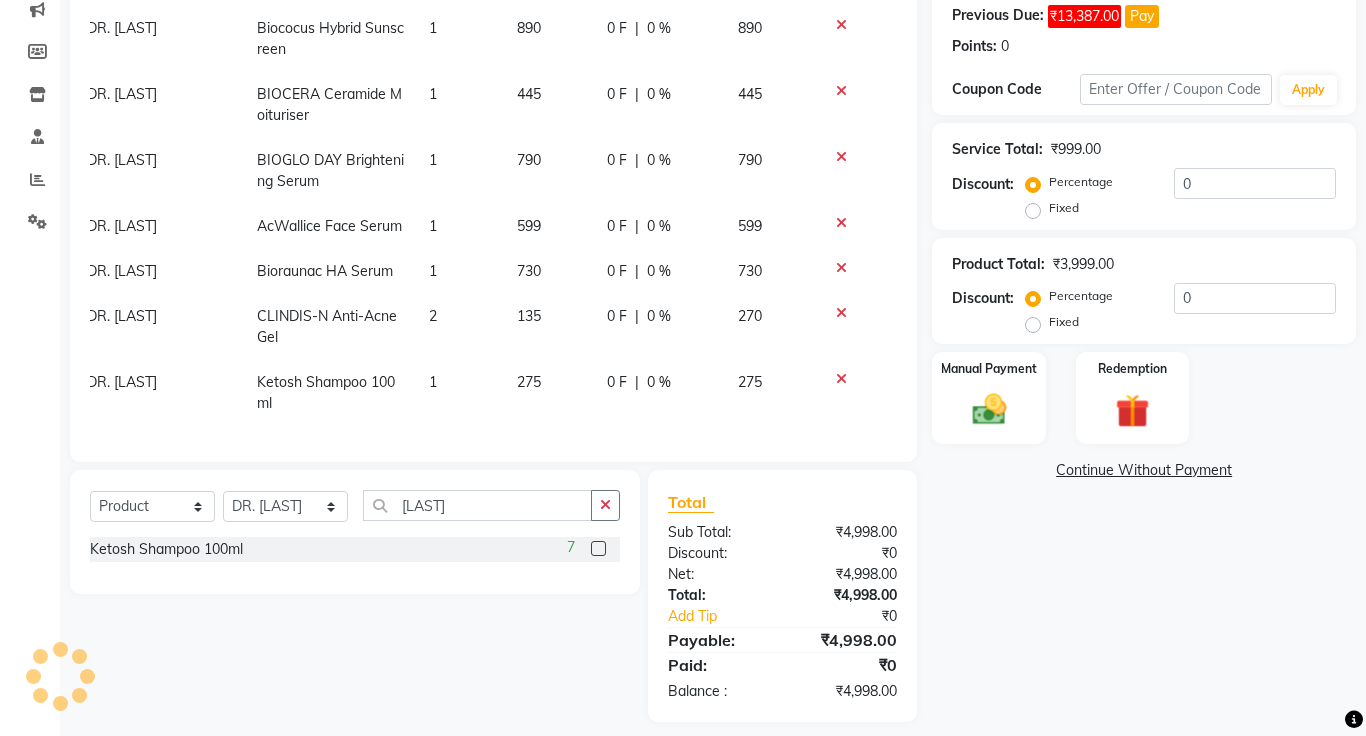 click on "275" 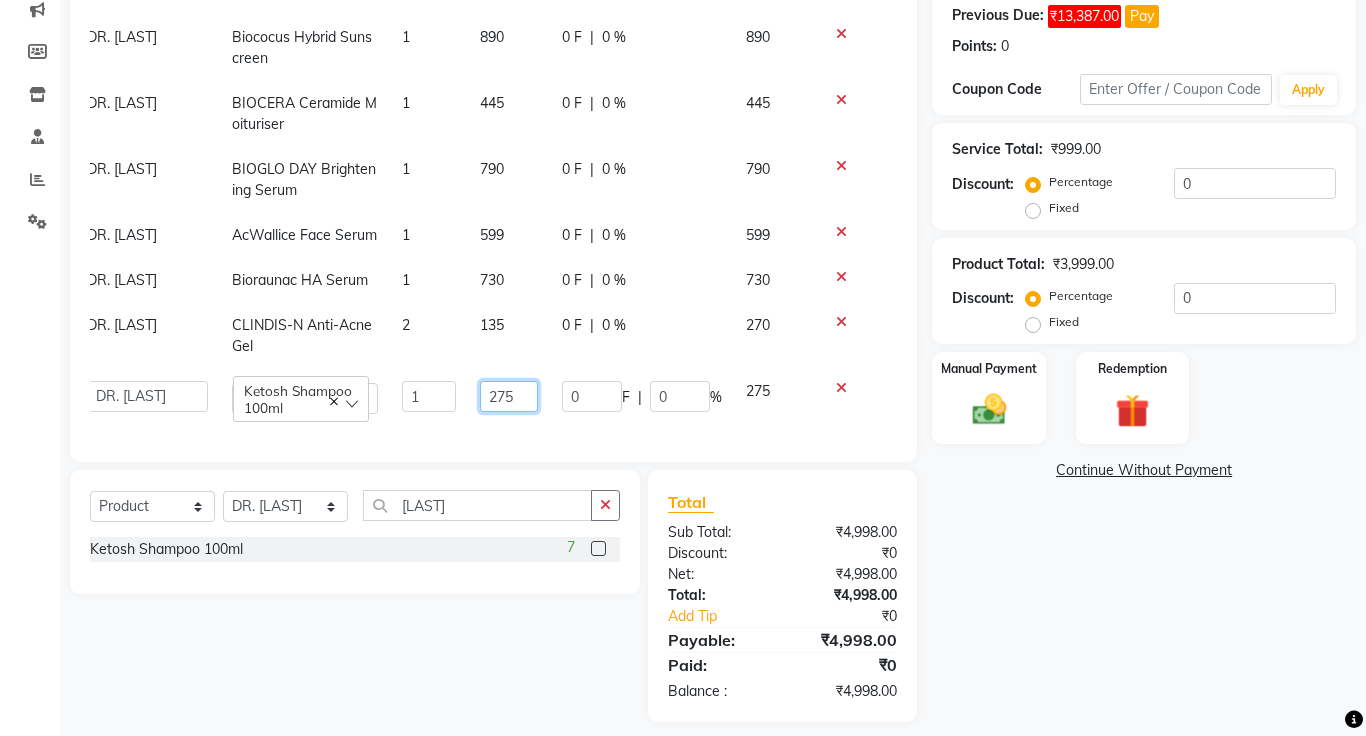 click on "275" 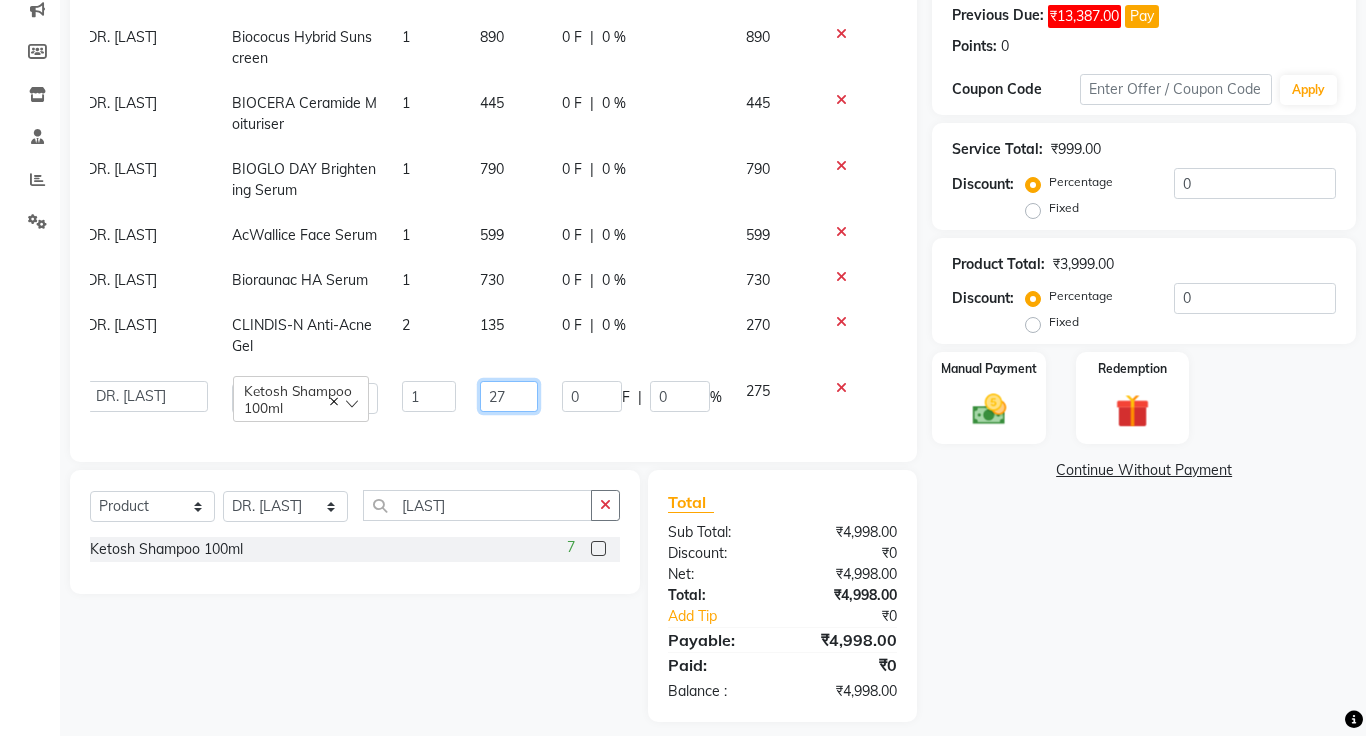 type on "2" 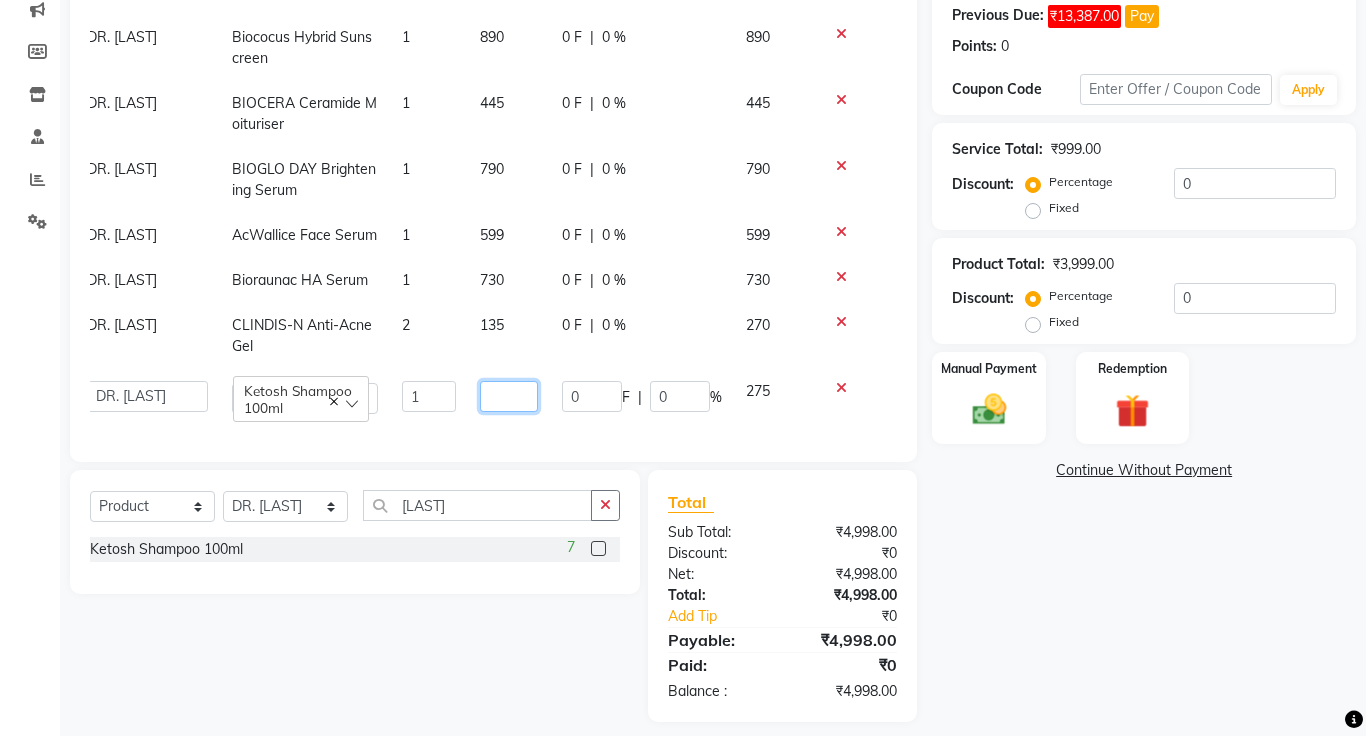 type on "0" 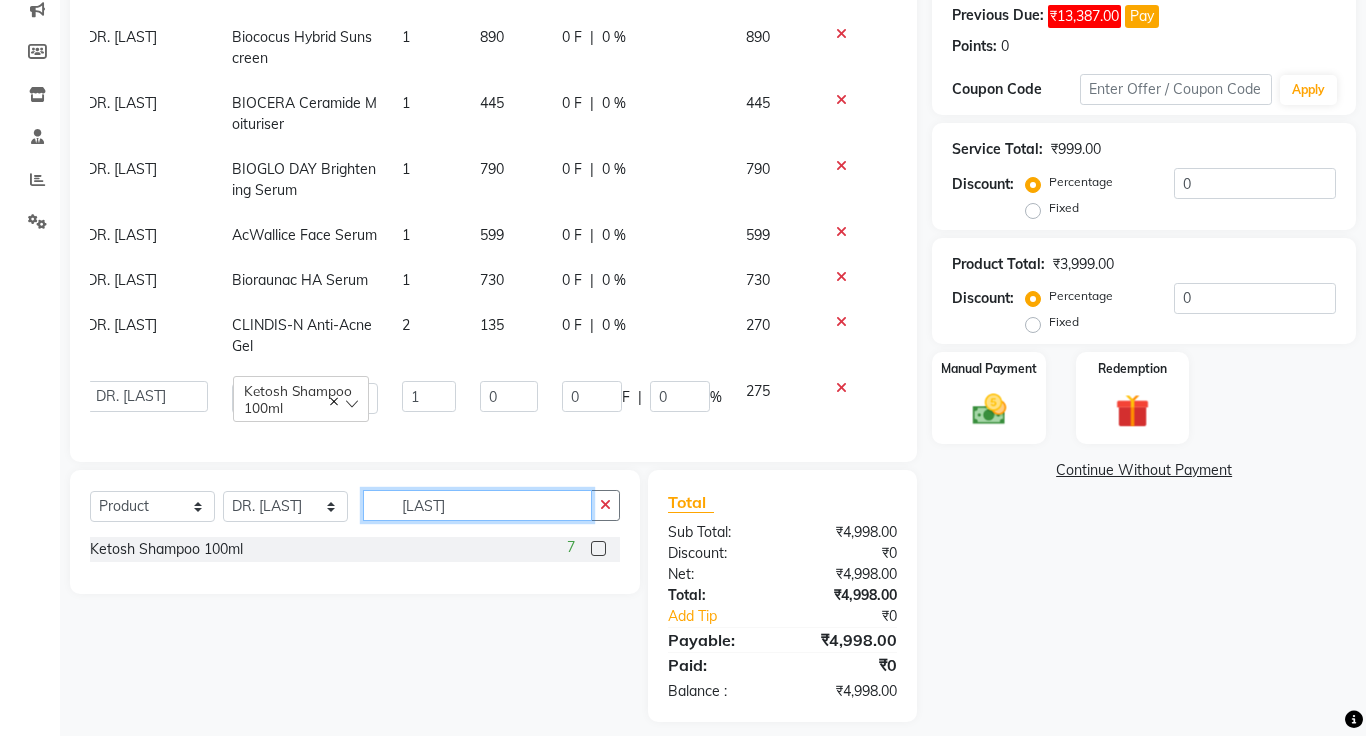 click on "[LAST]" 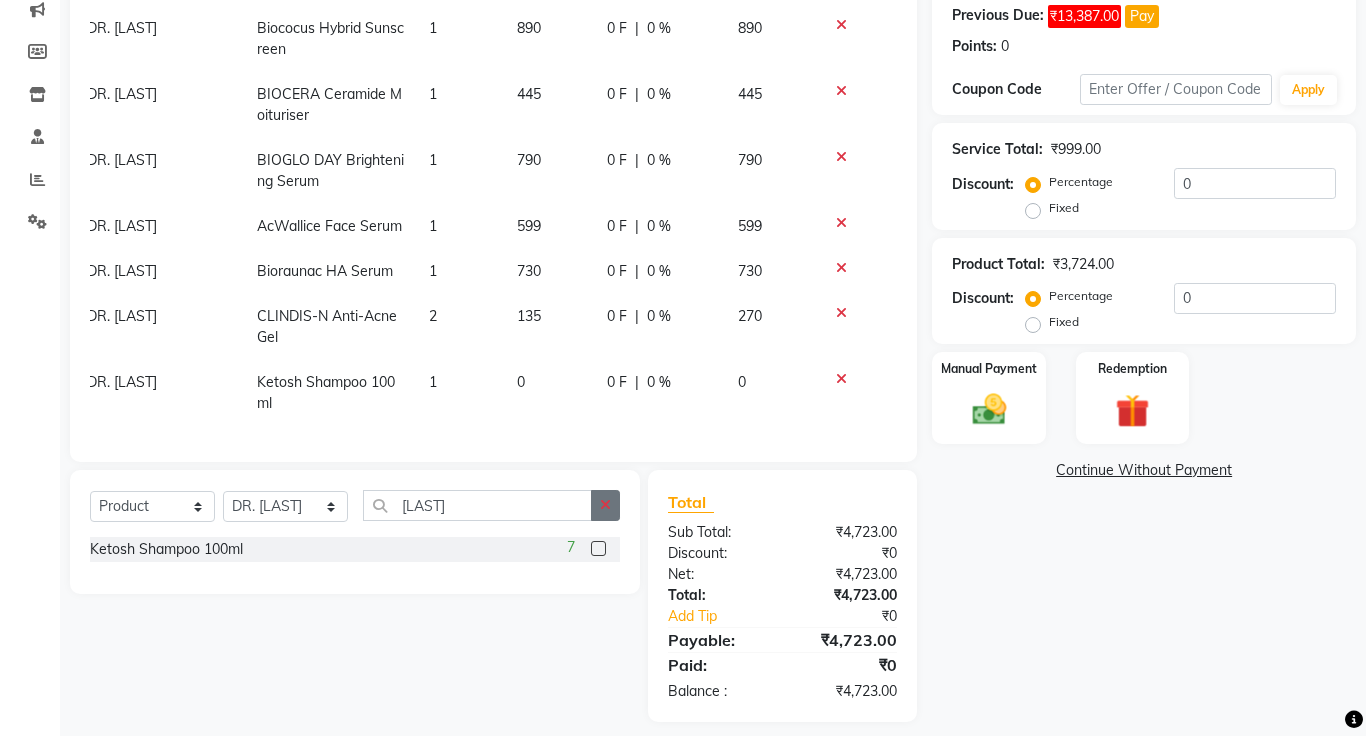 click 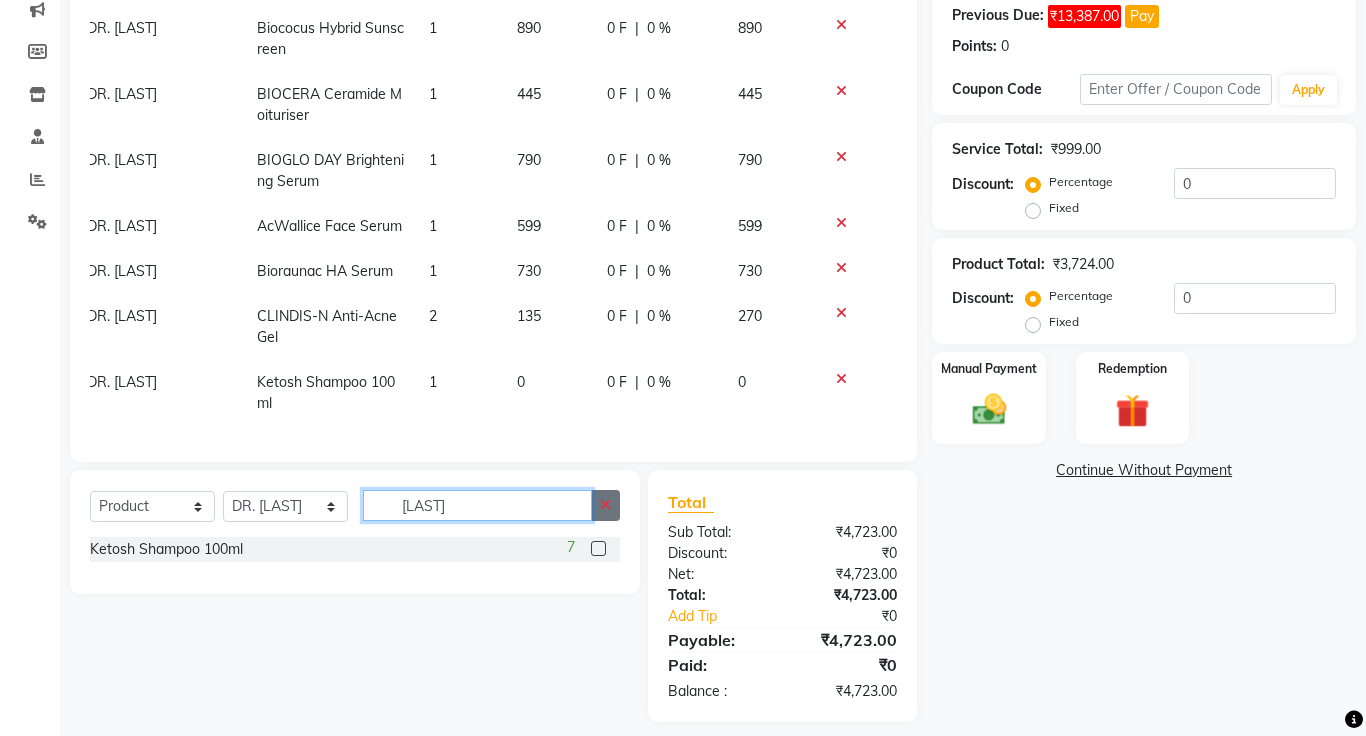 type 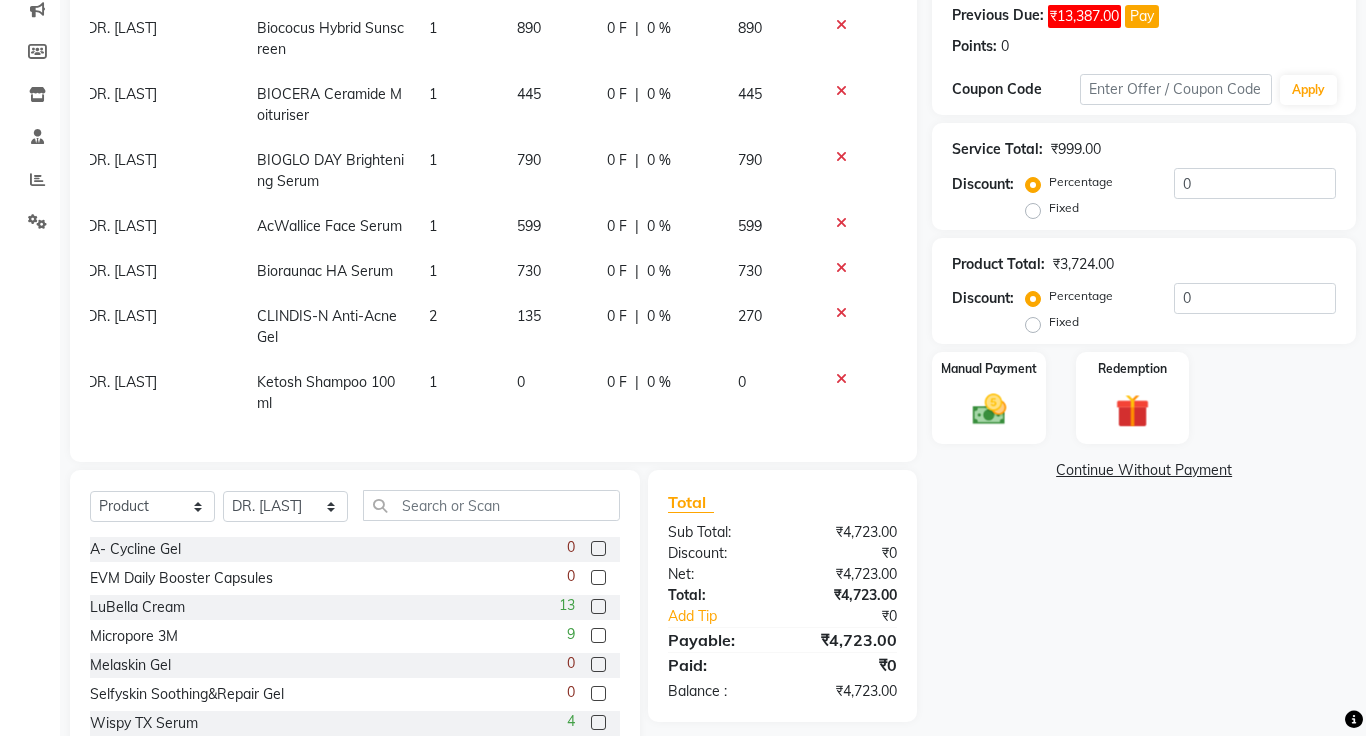 click on "Continue Without Payment" 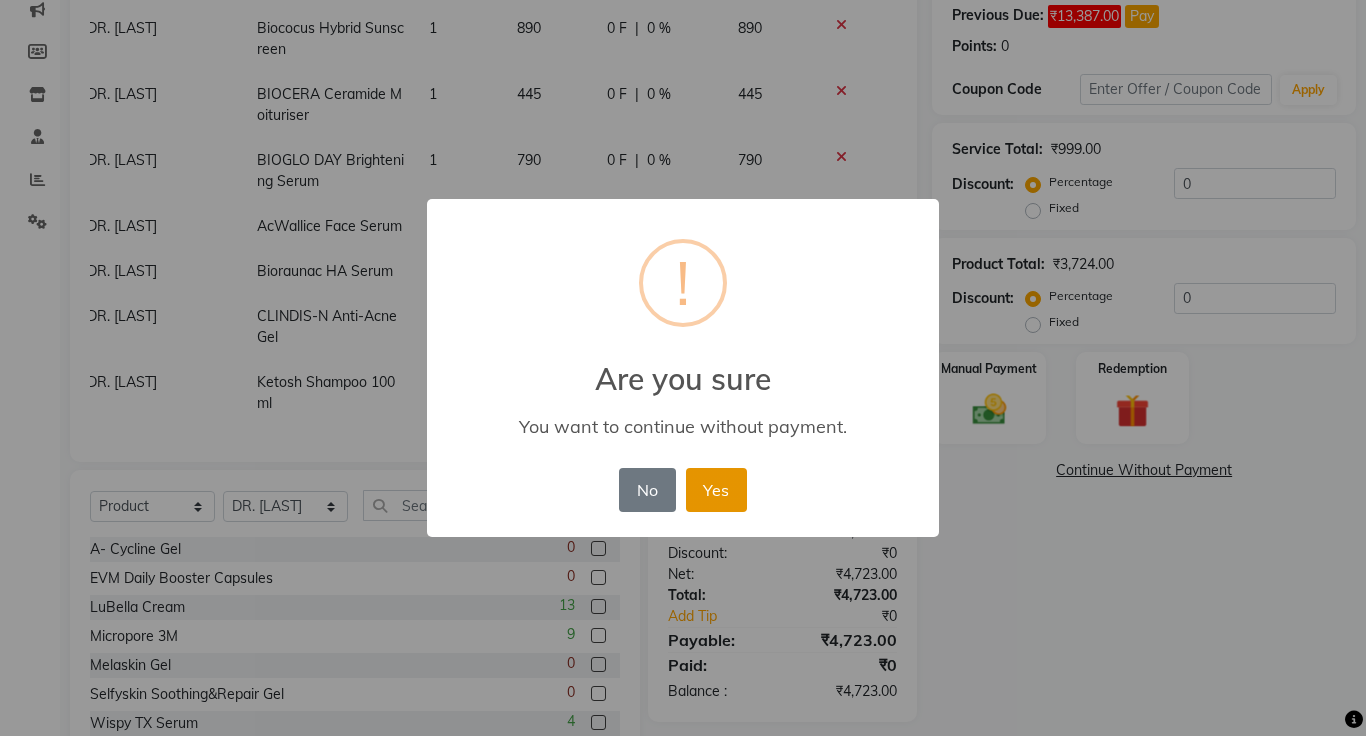 click on "Yes" at bounding box center [716, 490] 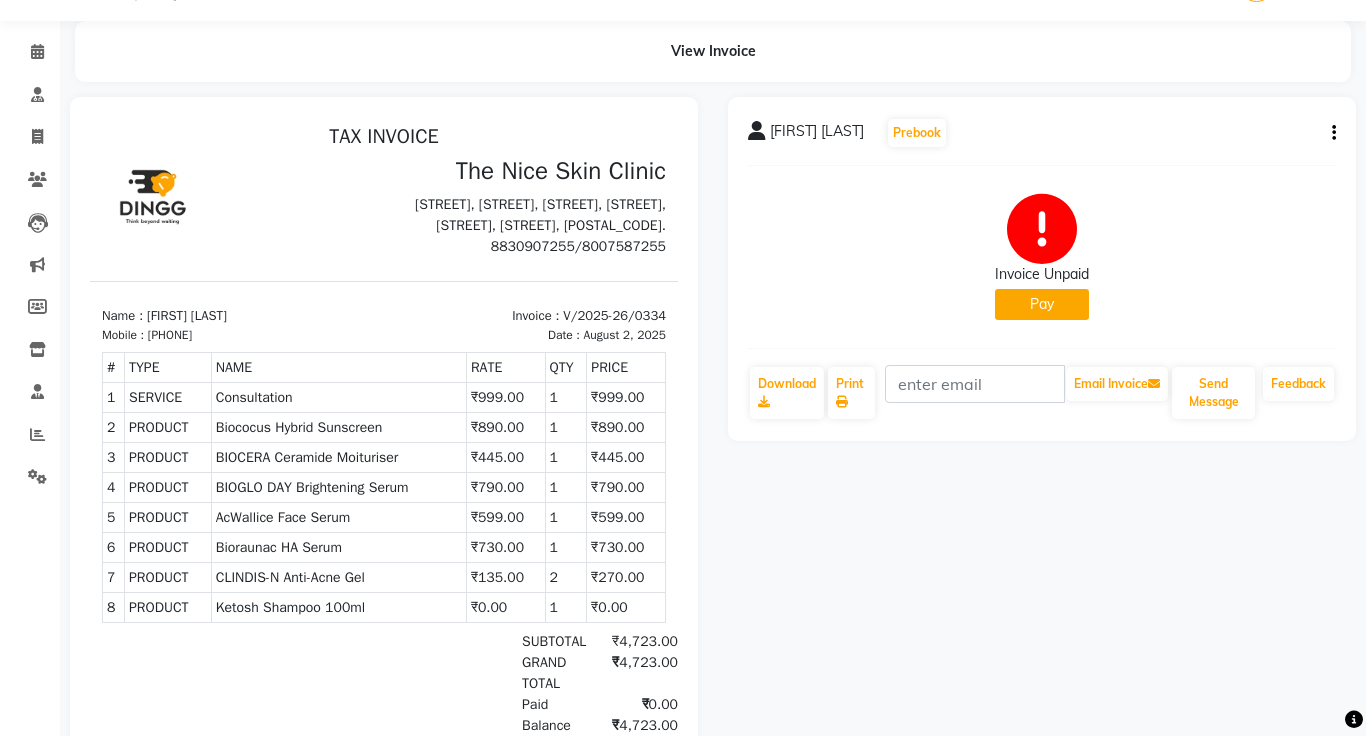 scroll, scrollTop: 6, scrollLeft: 0, axis: vertical 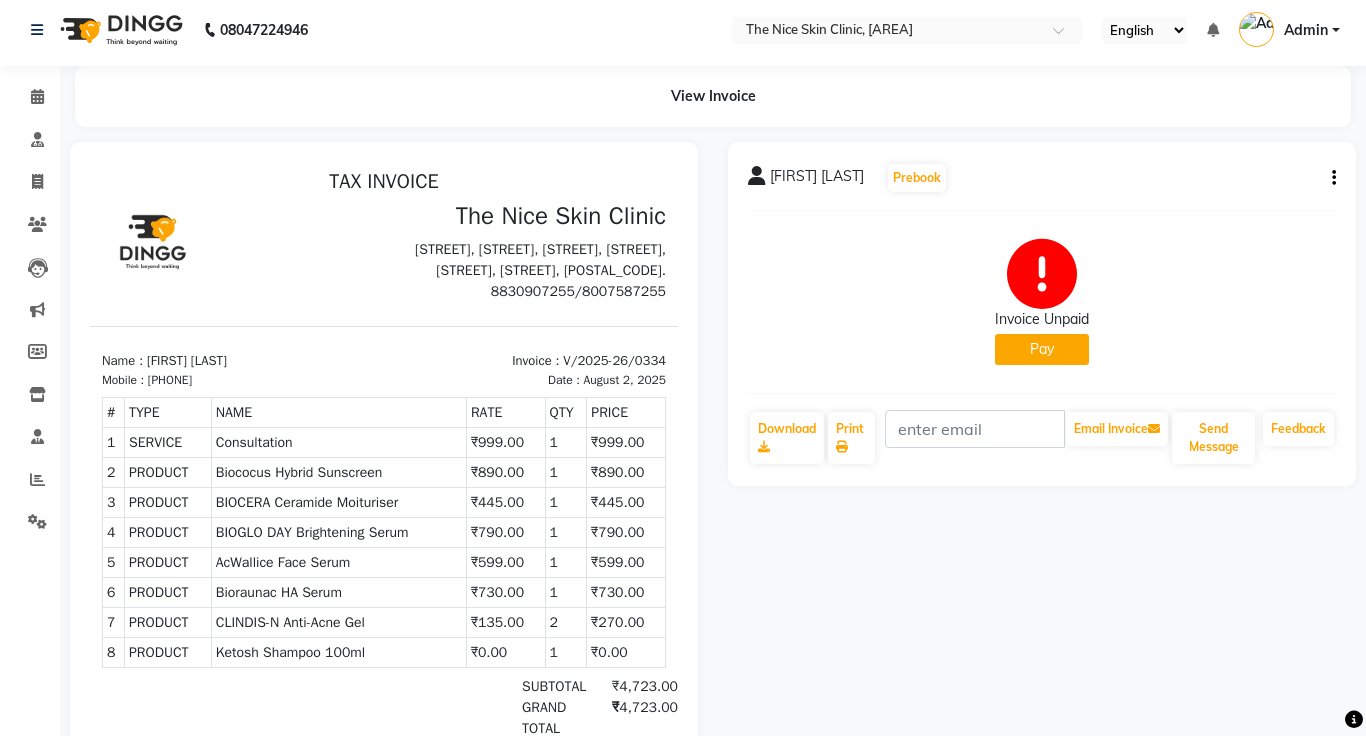 click 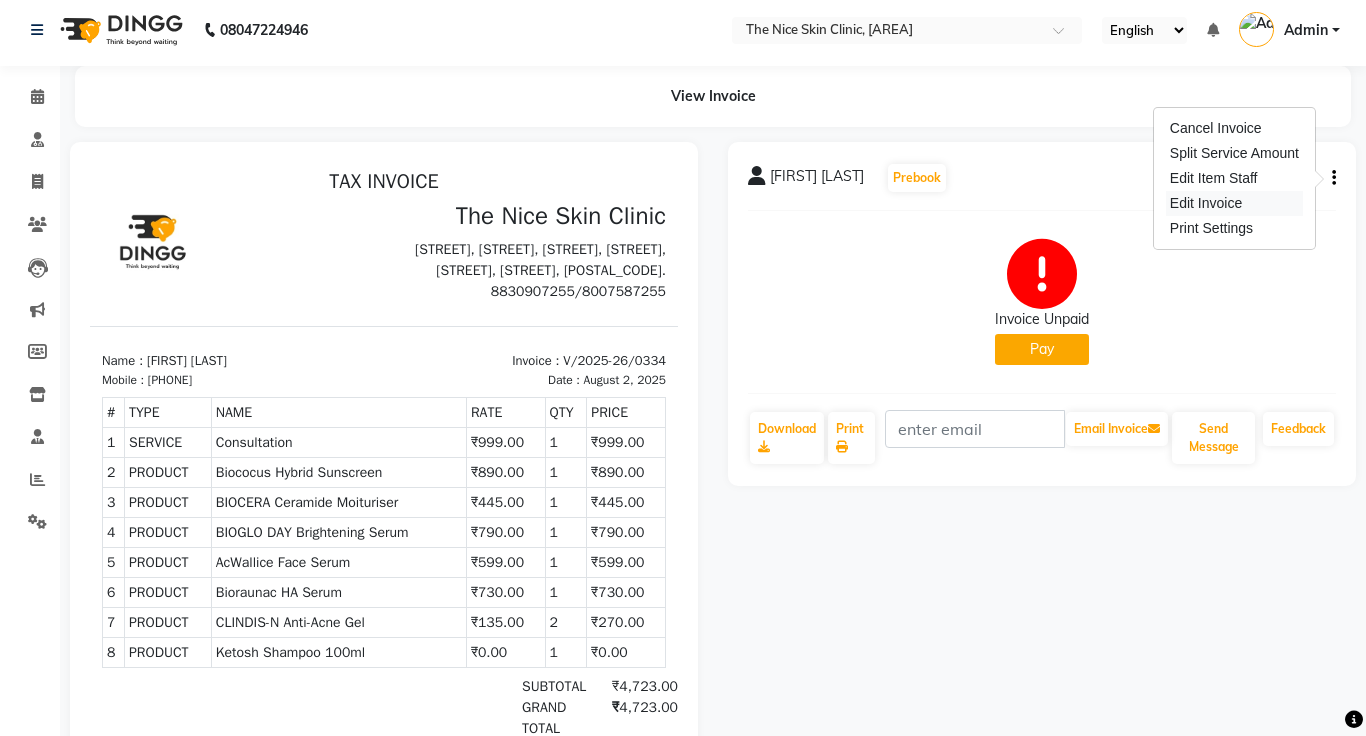 click on "Edit Invoice" at bounding box center (1234, 203) 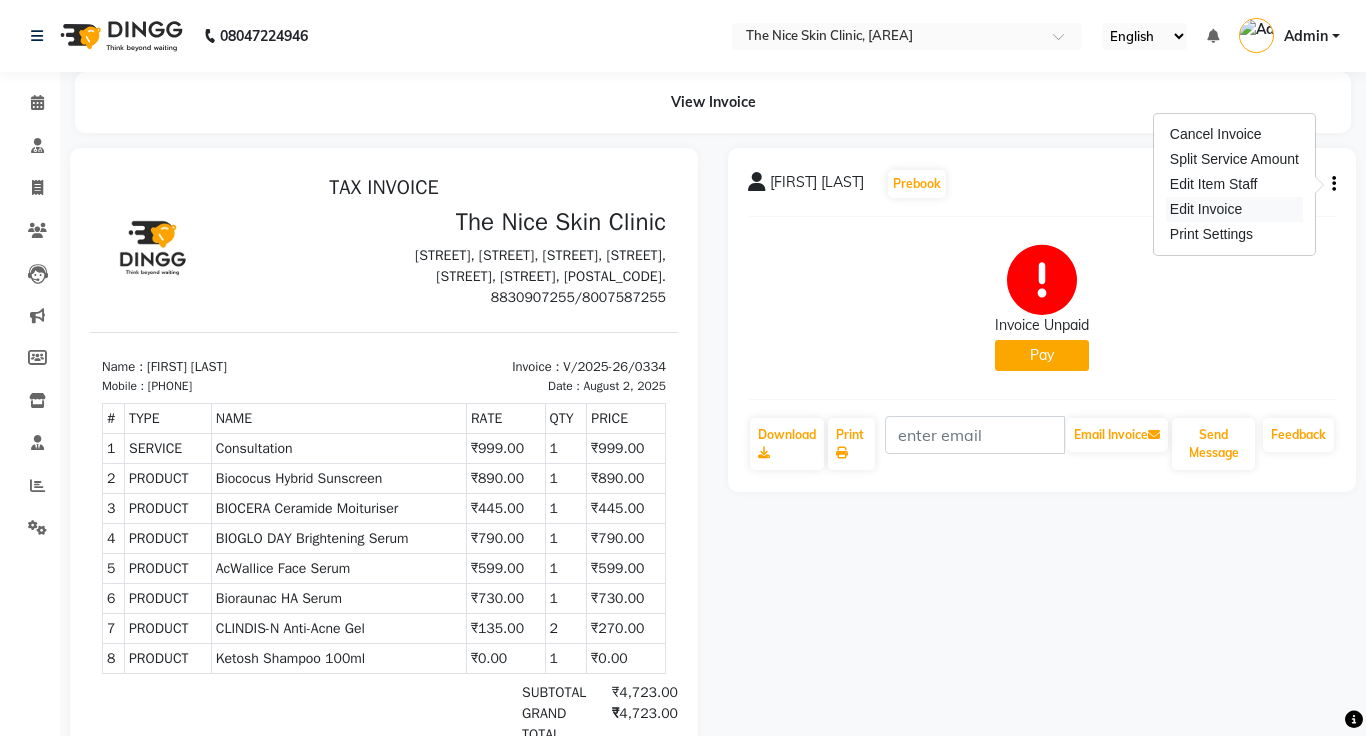 select on "service" 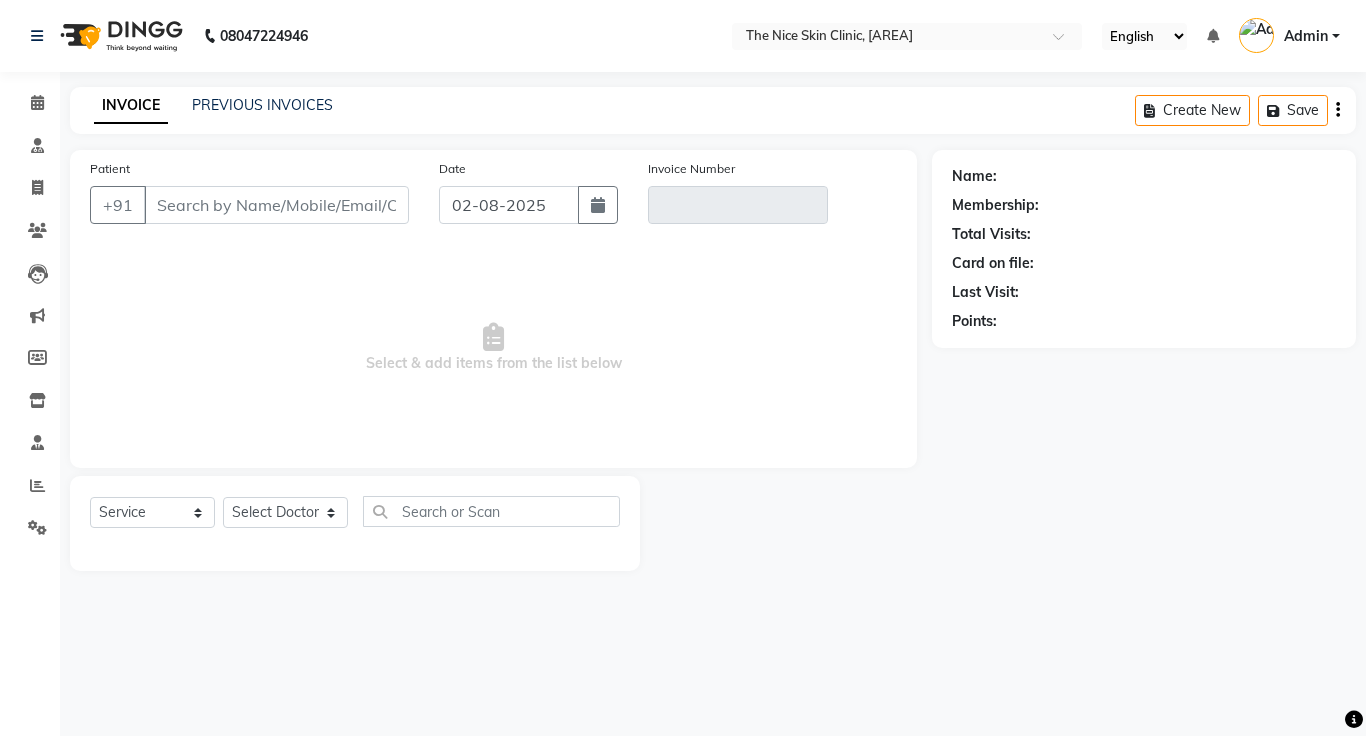 type on "[PHONE]" 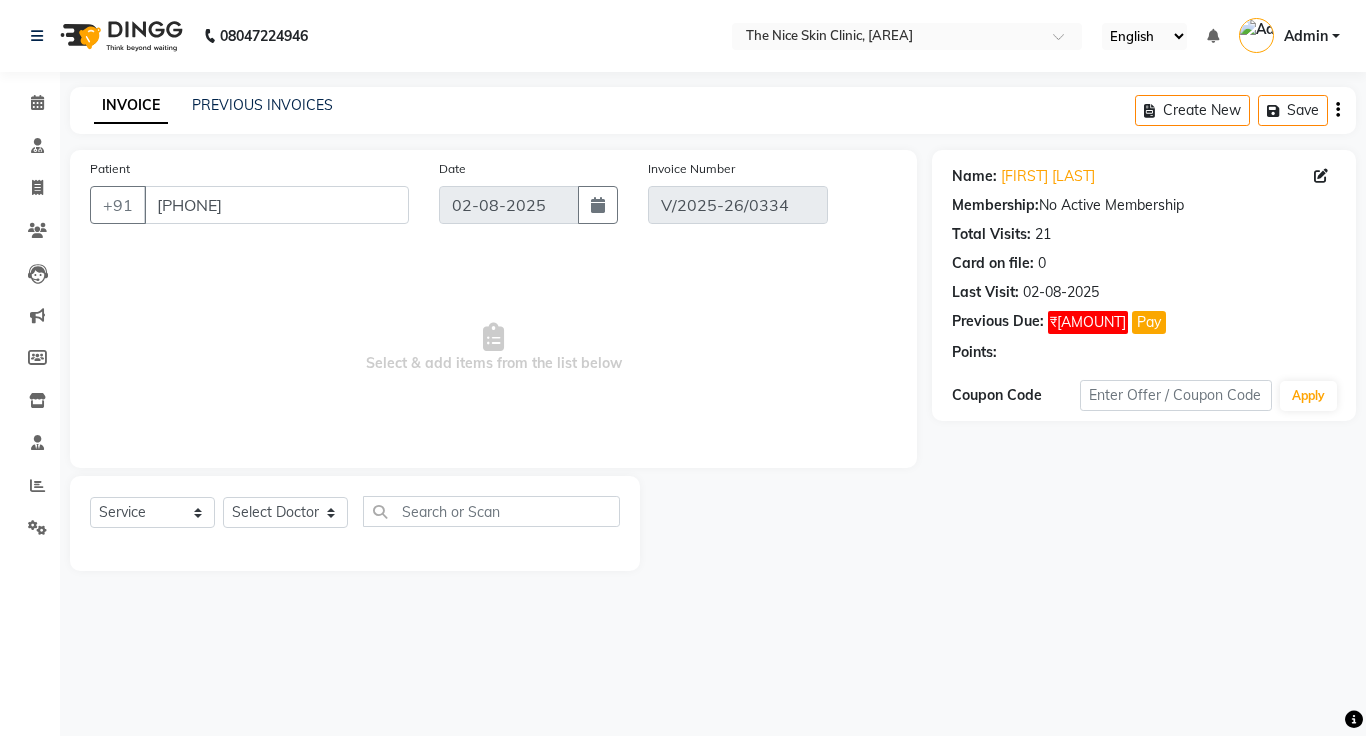 select on "select" 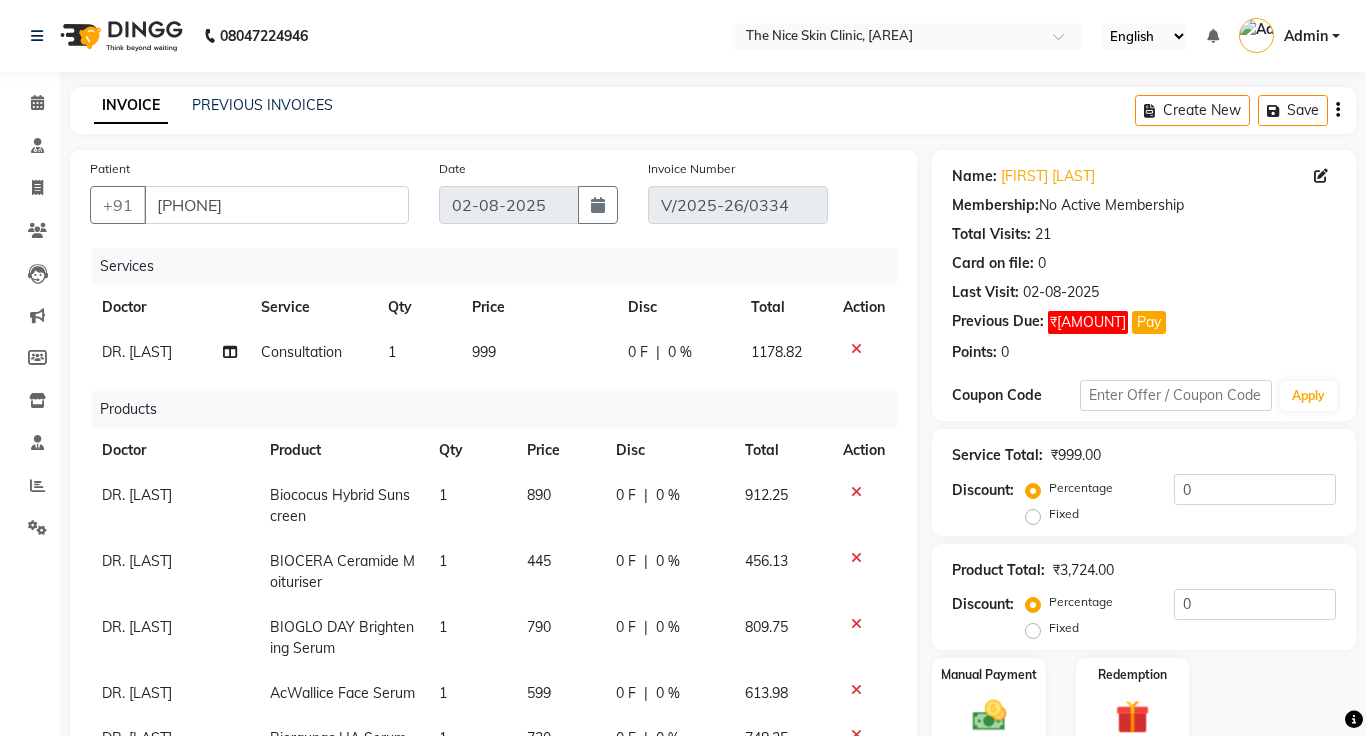 click 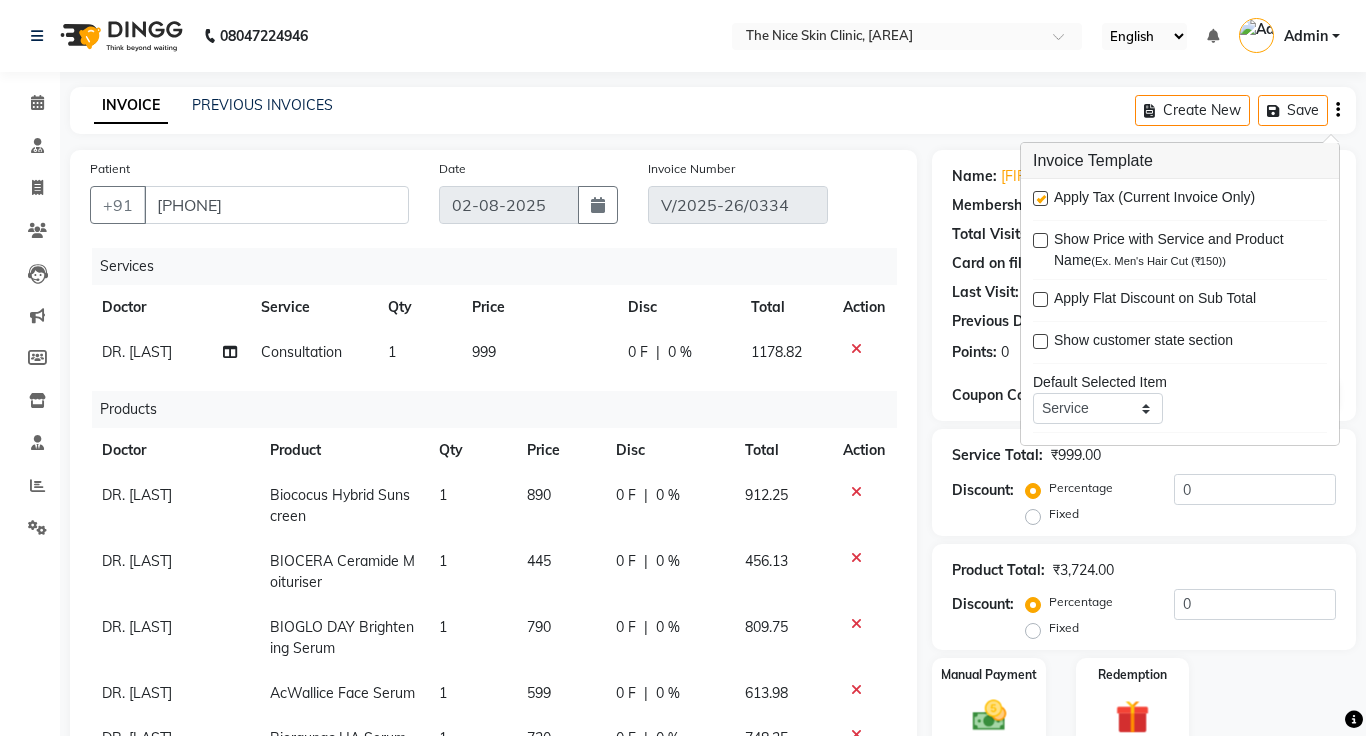 click at bounding box center [1040, 198] 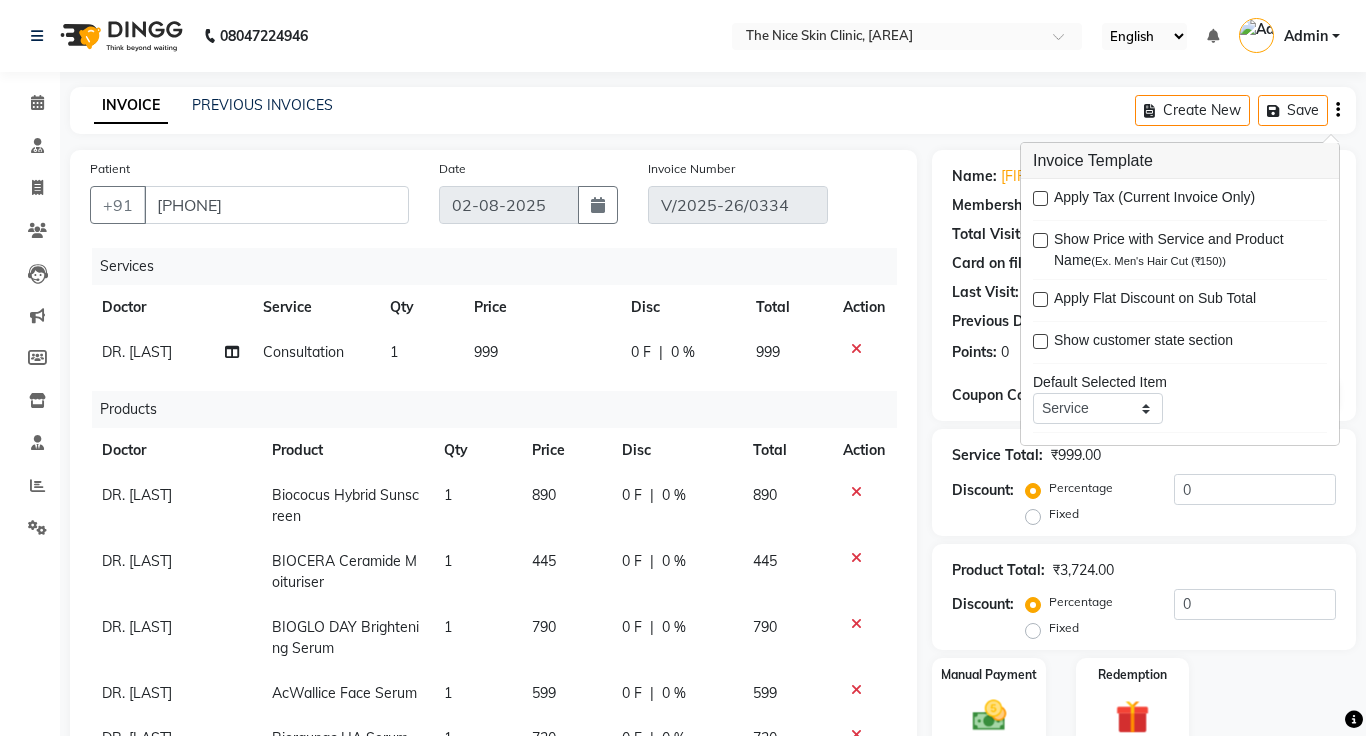 click on "INVOICE PREVIOUS INVOICES Create New   Save" 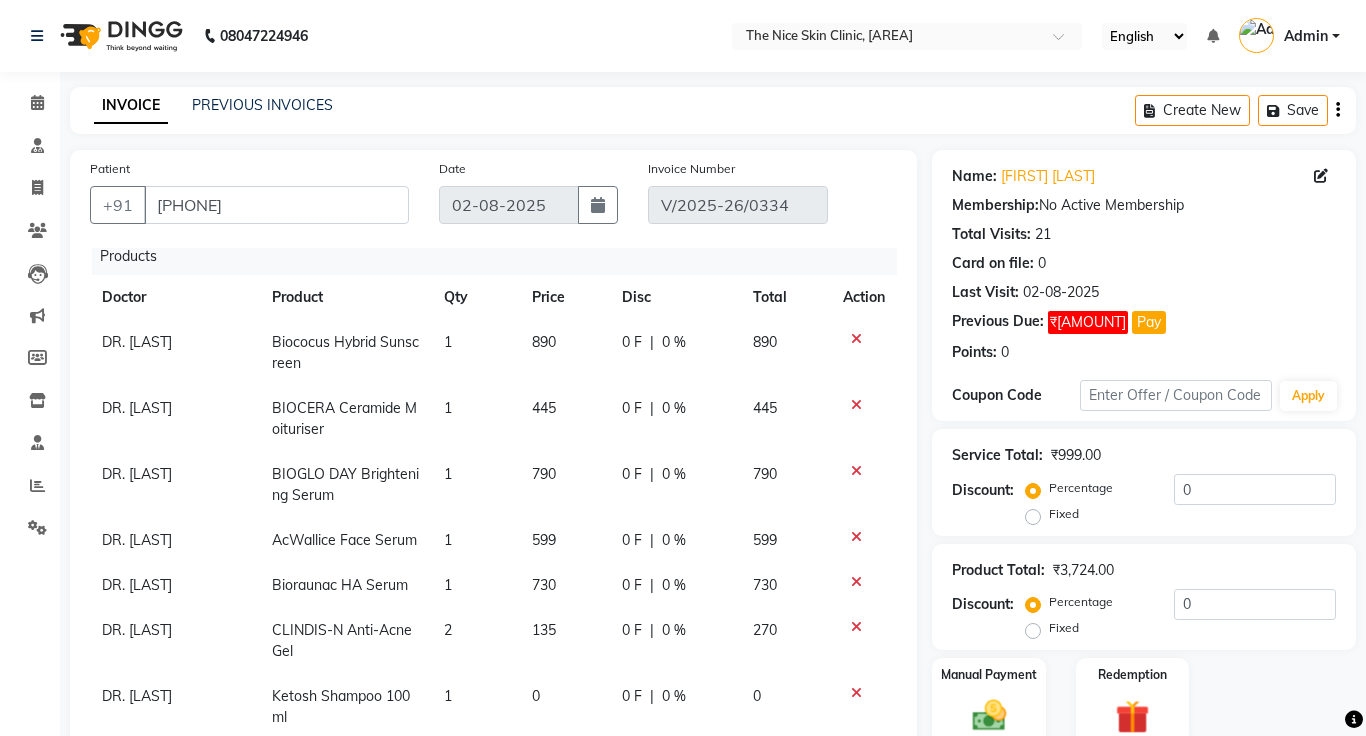 scroll, scrollTop: 161, scrollLeft: 0, axis: vertical 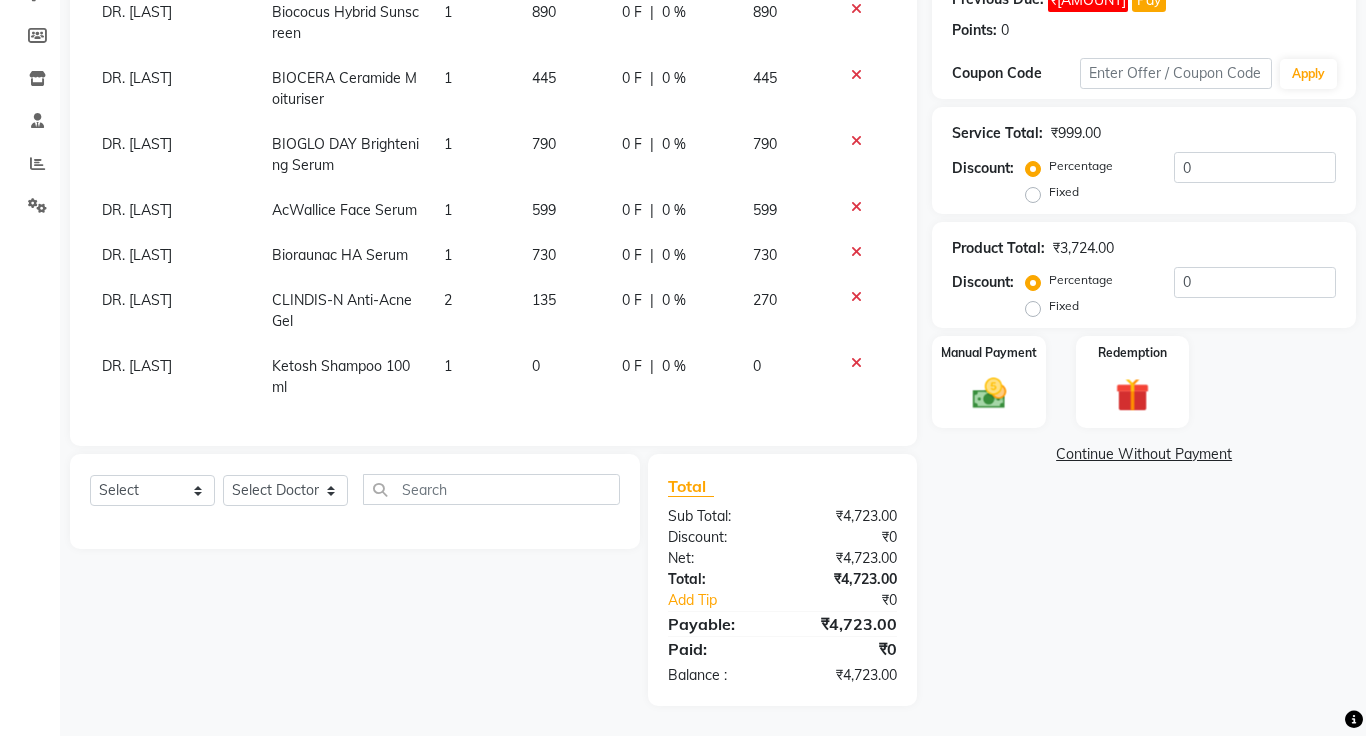 click on "2" 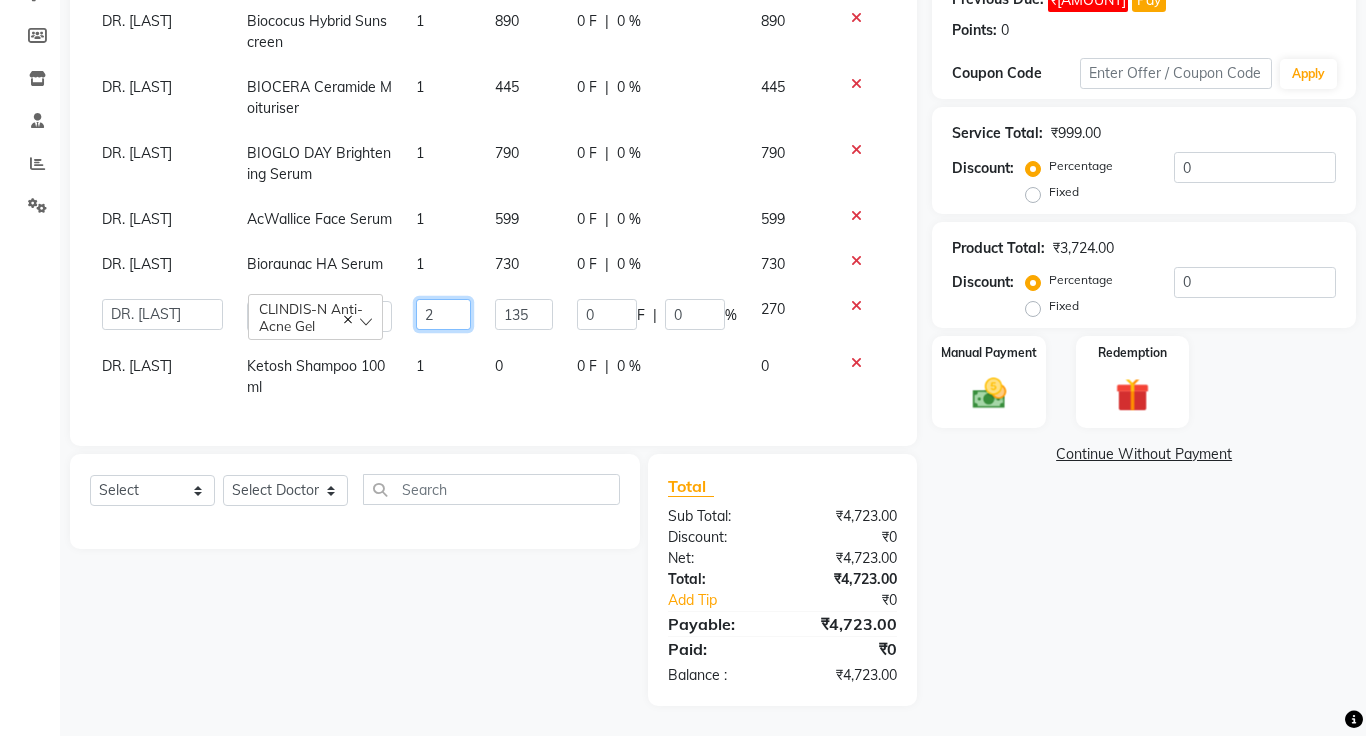click on "2" 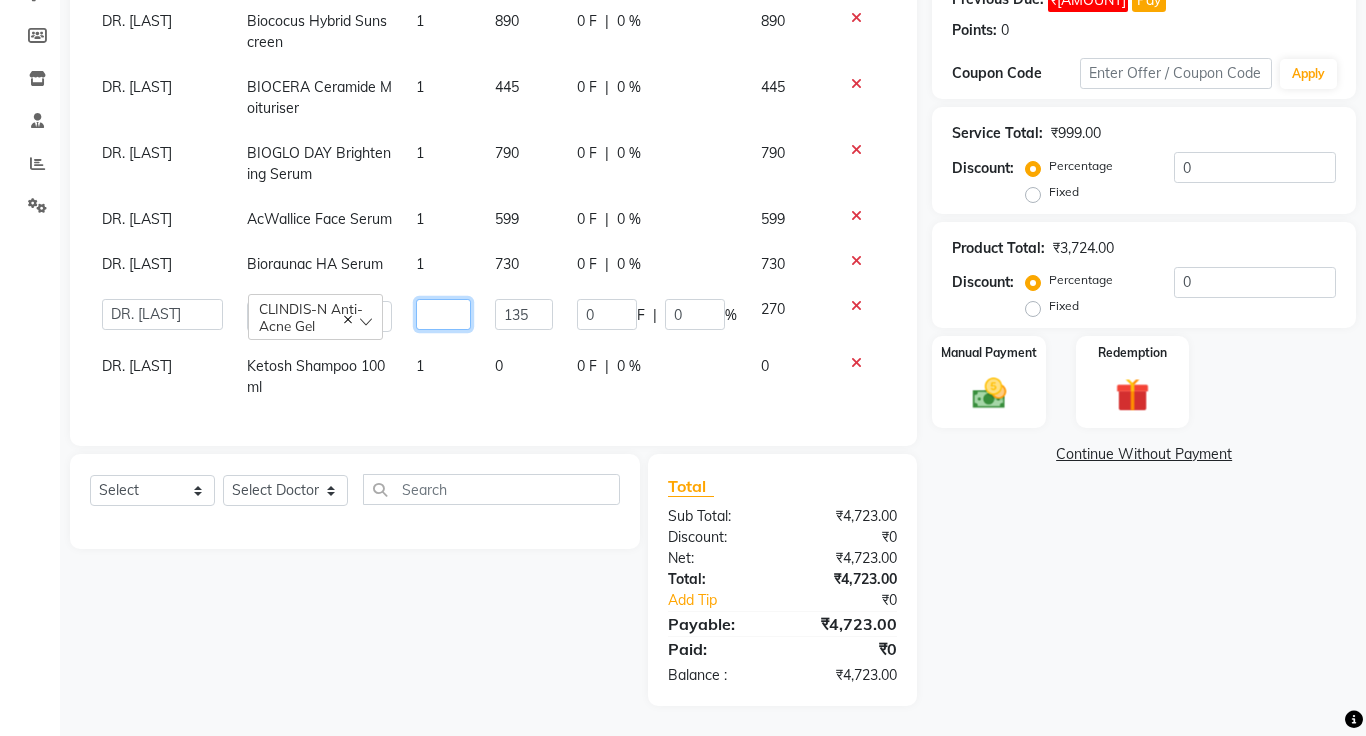 type on "1" 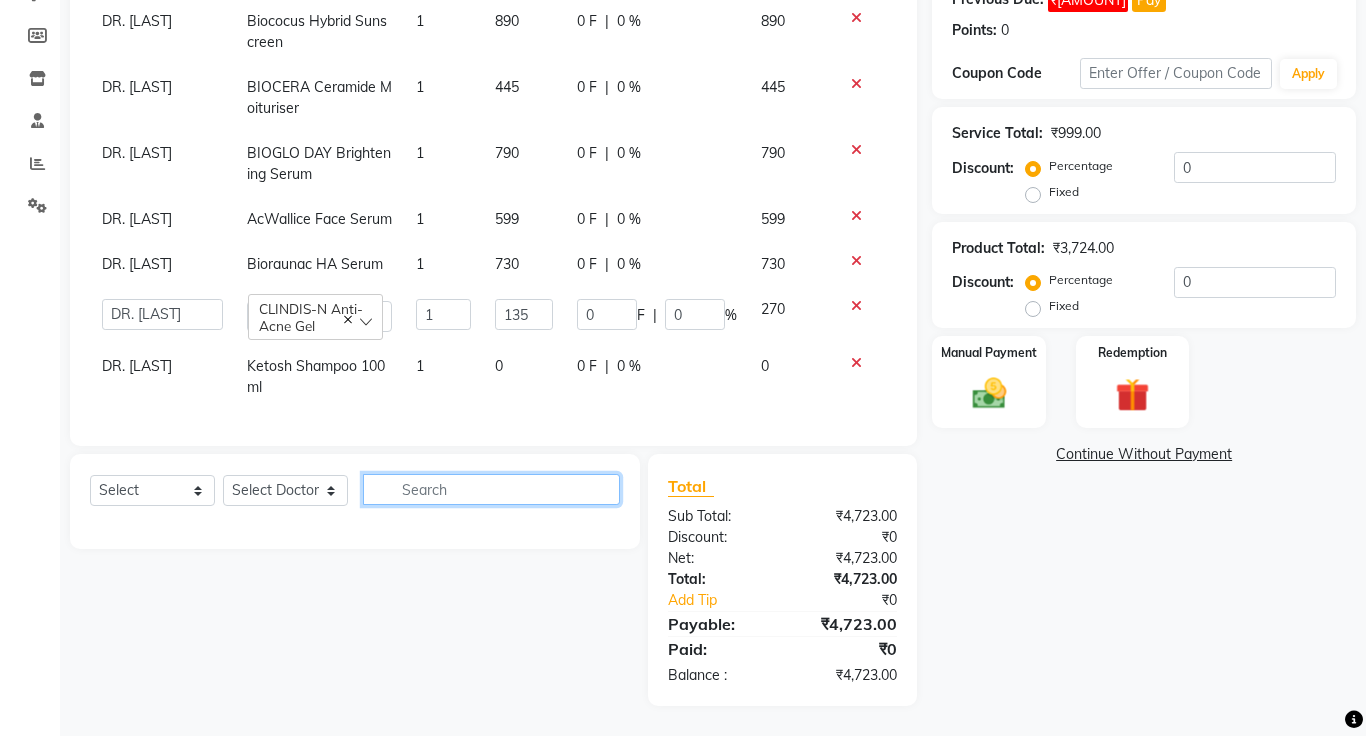 click 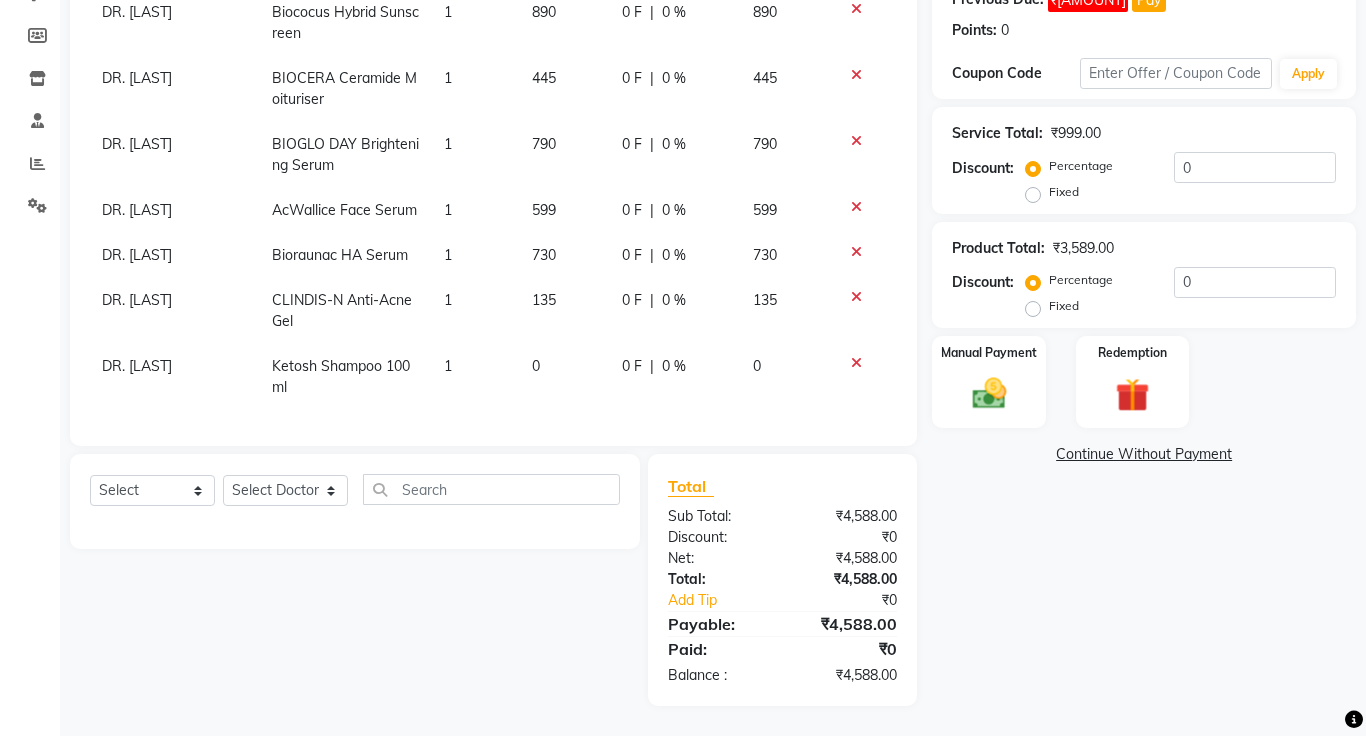 click on "Continue Without Payment" 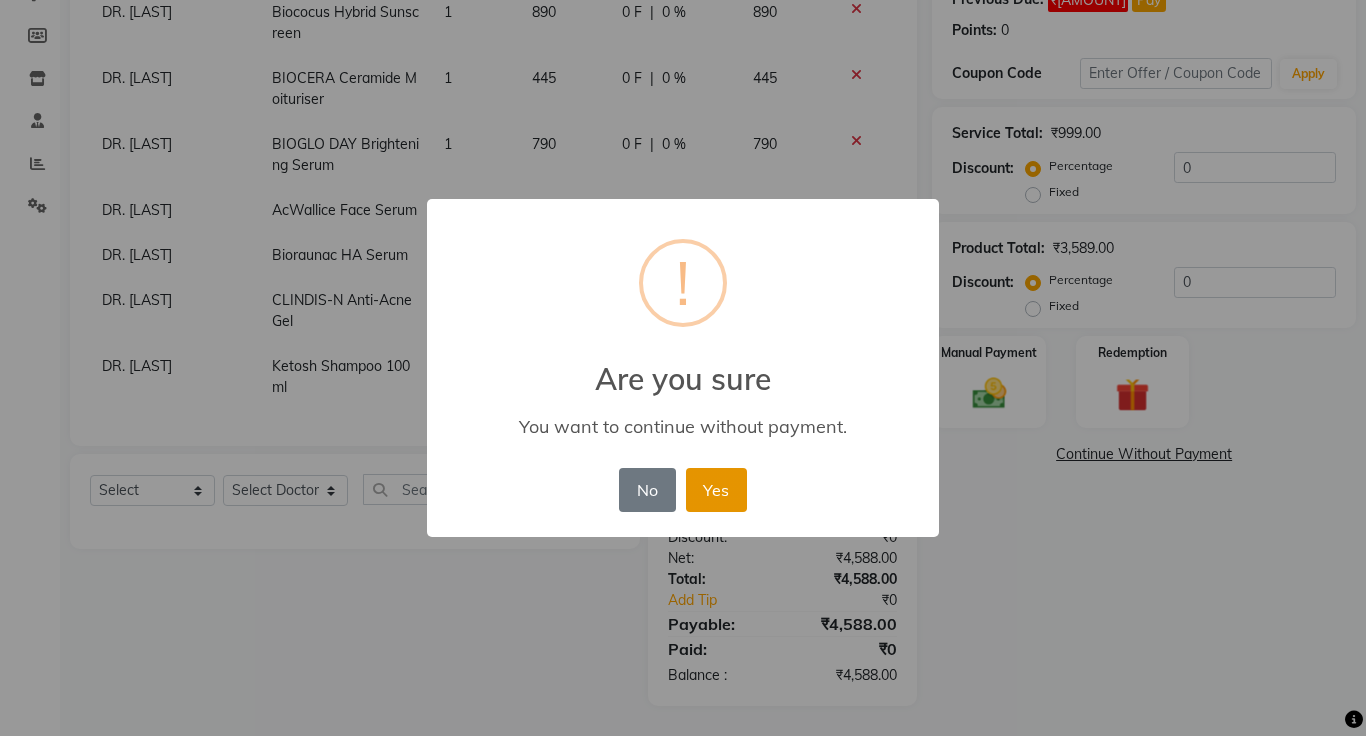 click on "Yes" at bounding box center (716, 490) 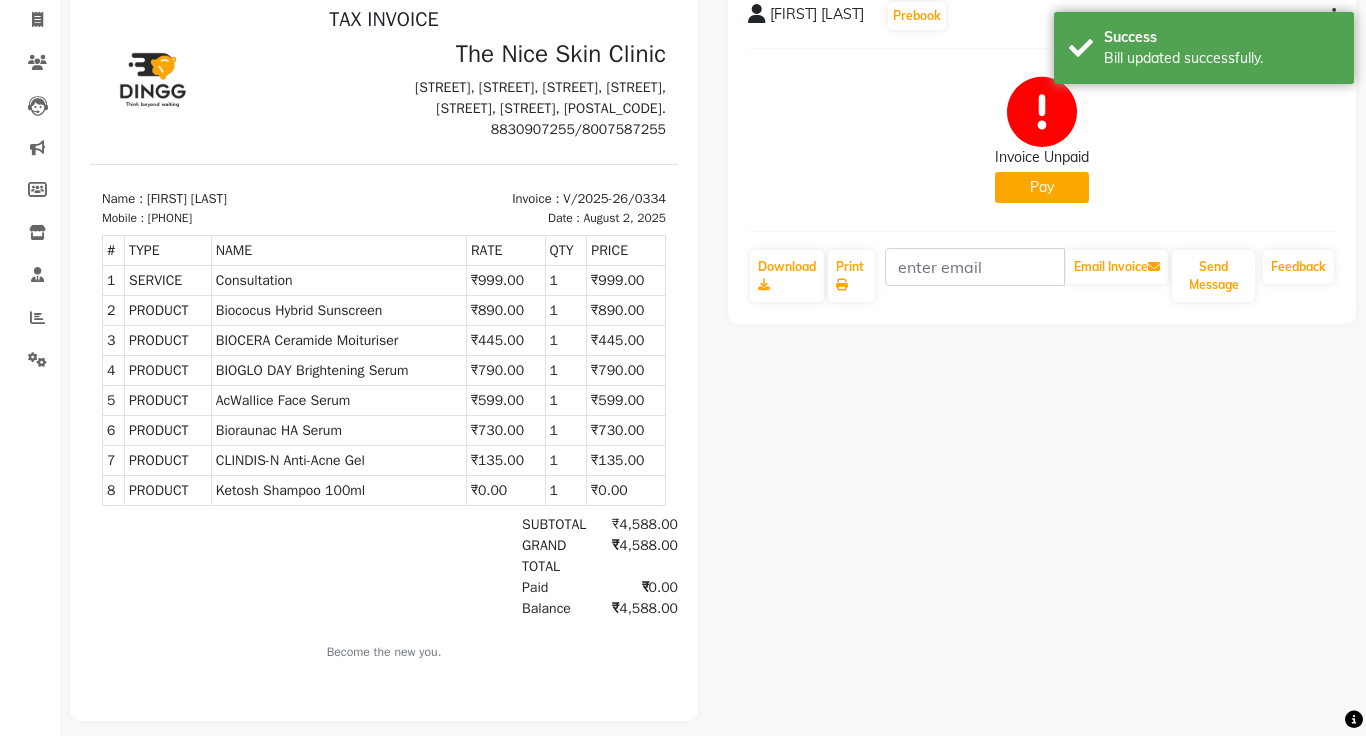 scroll, scrollTop: 183, scrollLeft: 0, axis: vertical 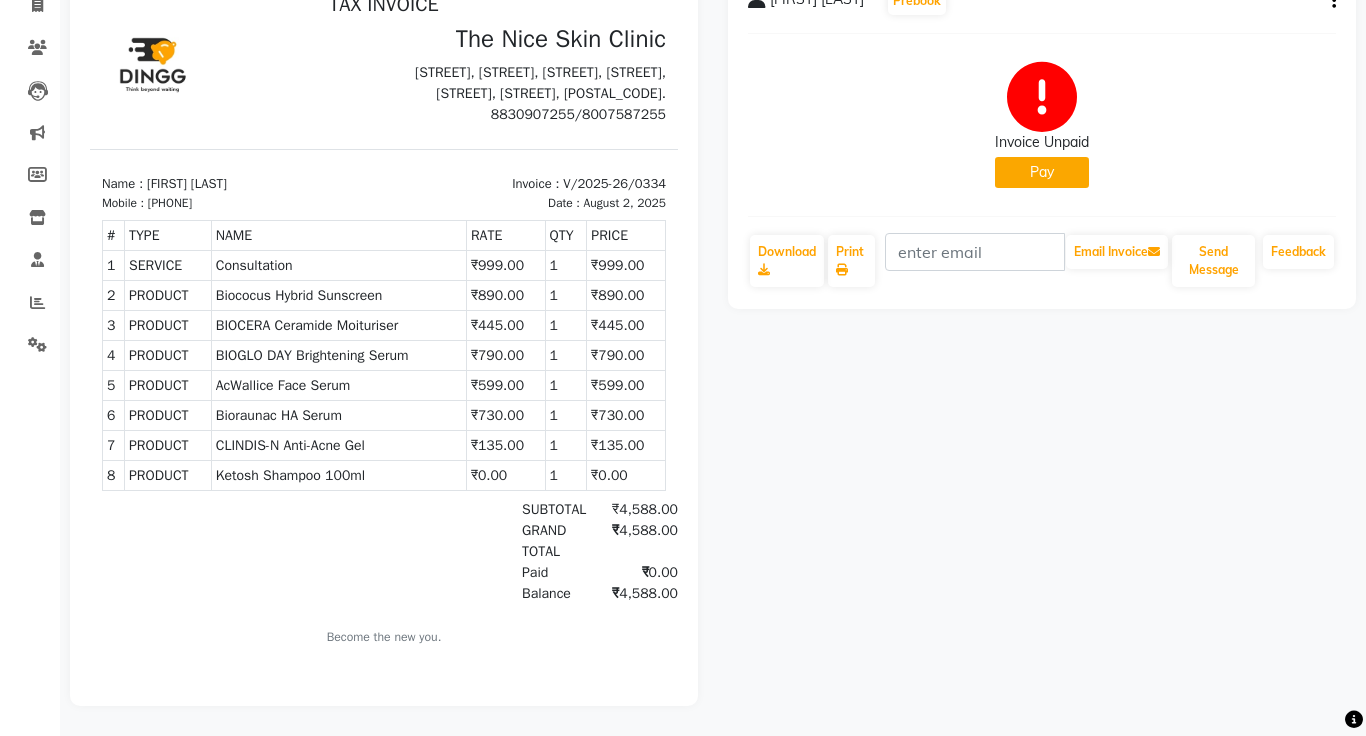 click on "Calendar  Consultation  Invoice  Patients  Leads   Marketing  Members  Inventory  Staff  Reports  Settings Completed InProgress Upcoming Dropped Tentative Check-In Confirm Bookings Generate Report Segments Page Builder" 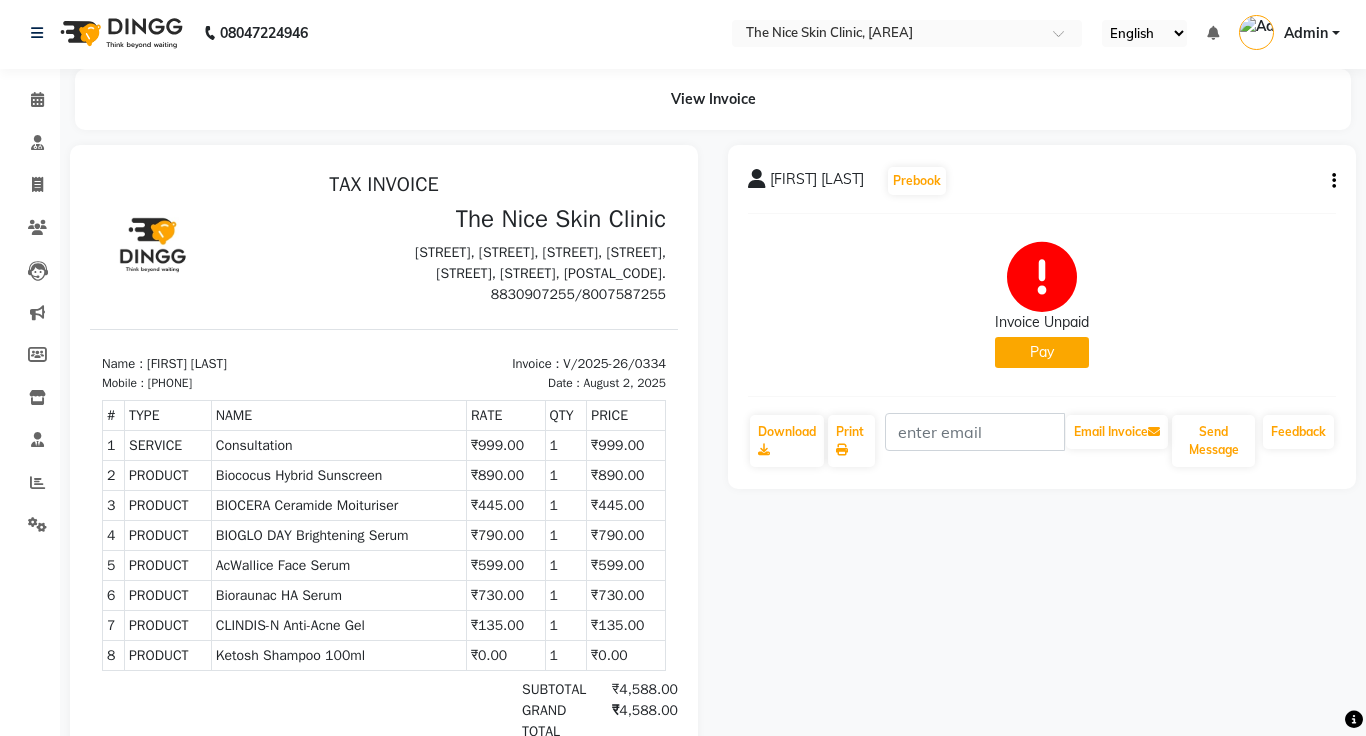 scroll, scrollTop: 0, scrollLeft: 0, axis: both 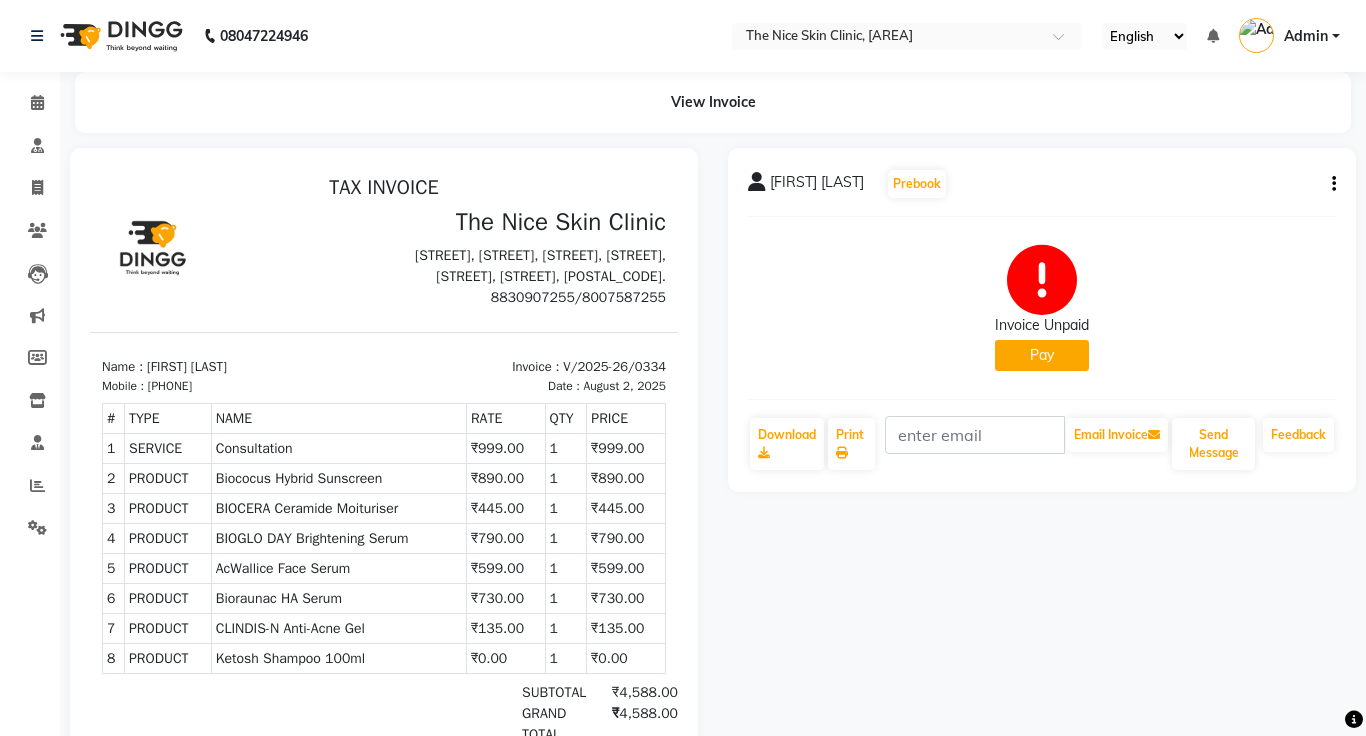 click 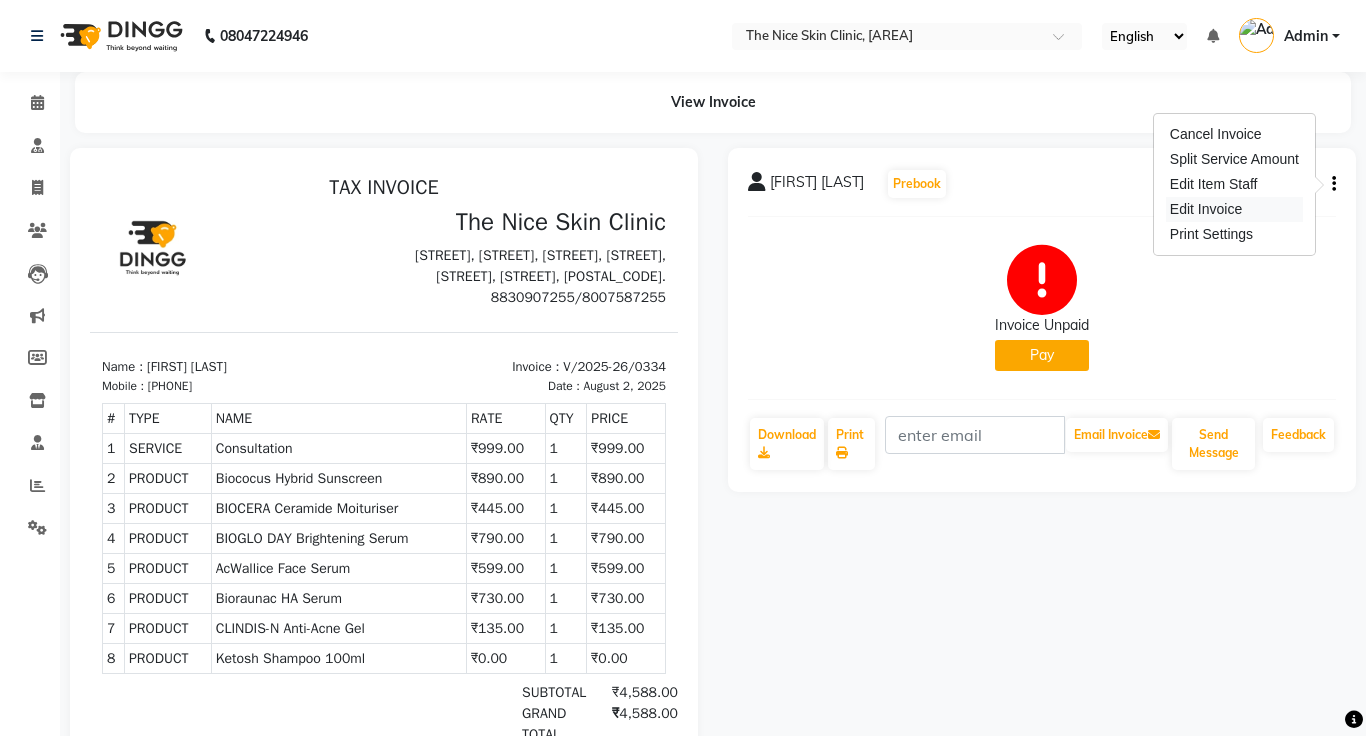 click on "Edit Invoice" at bounding box center [1234, 209] 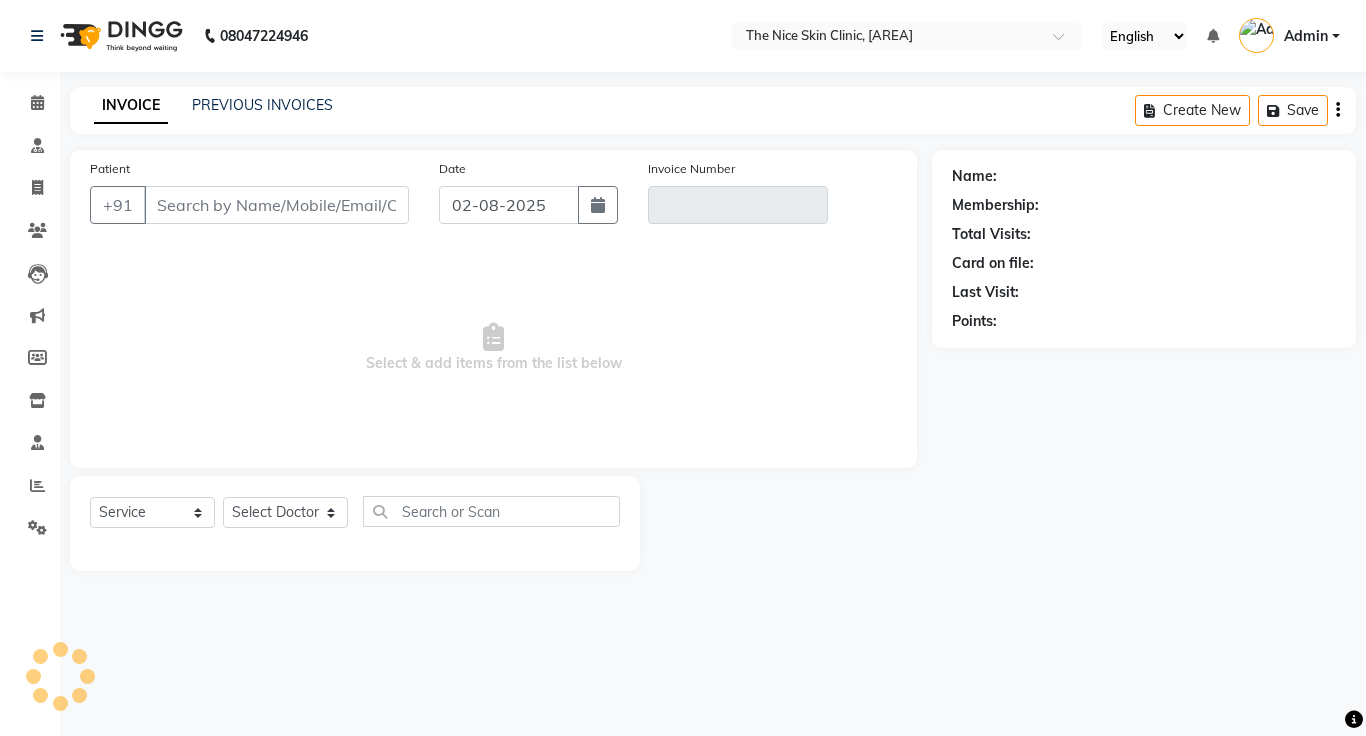 click on "Create New   Save" 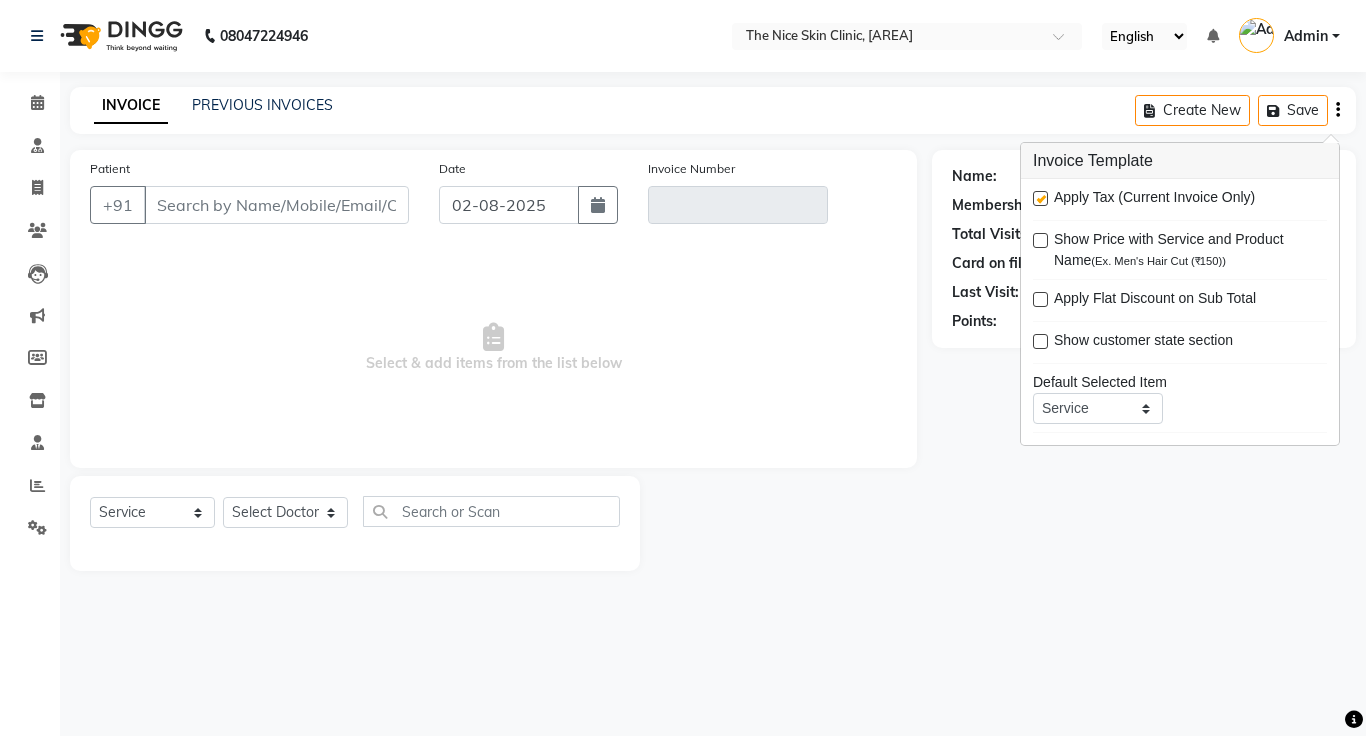 click at bounding box center (1040, 198) 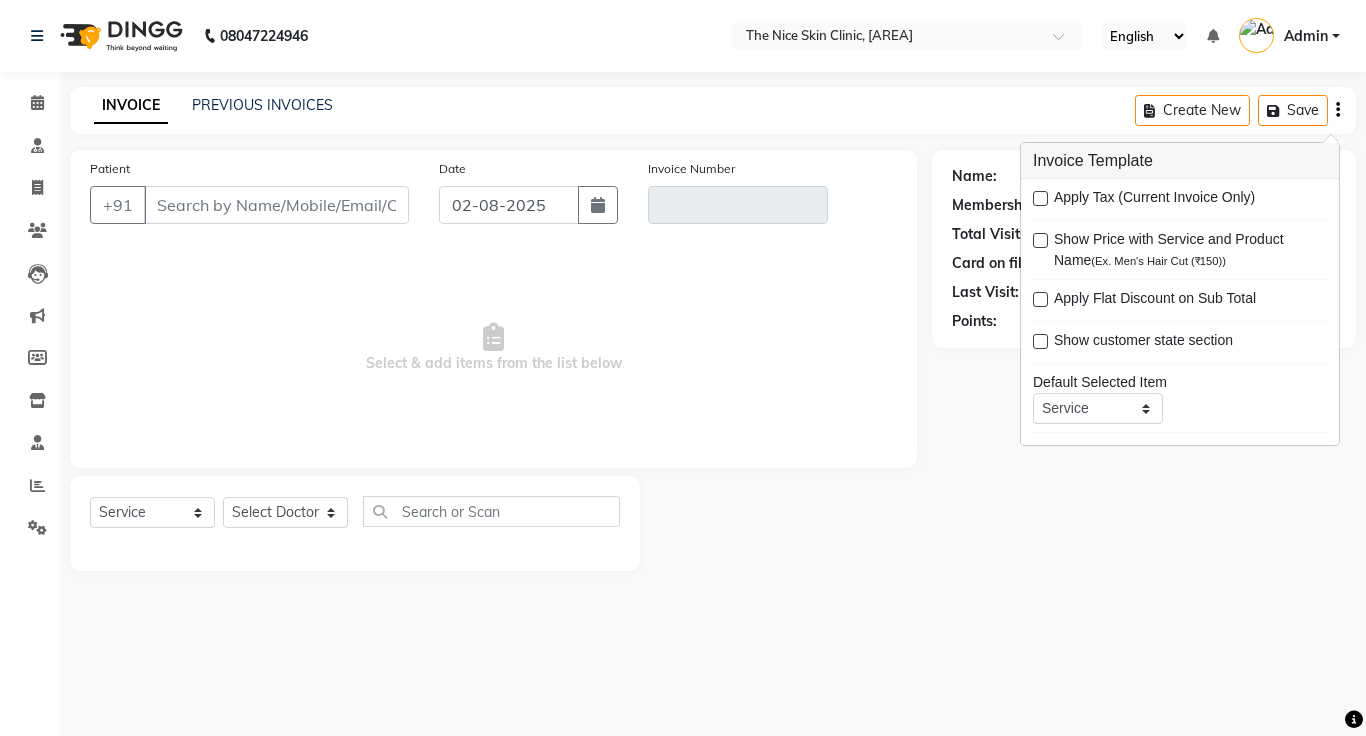click on "INVOICE PREVIOUS INVOICES Create New   Save" 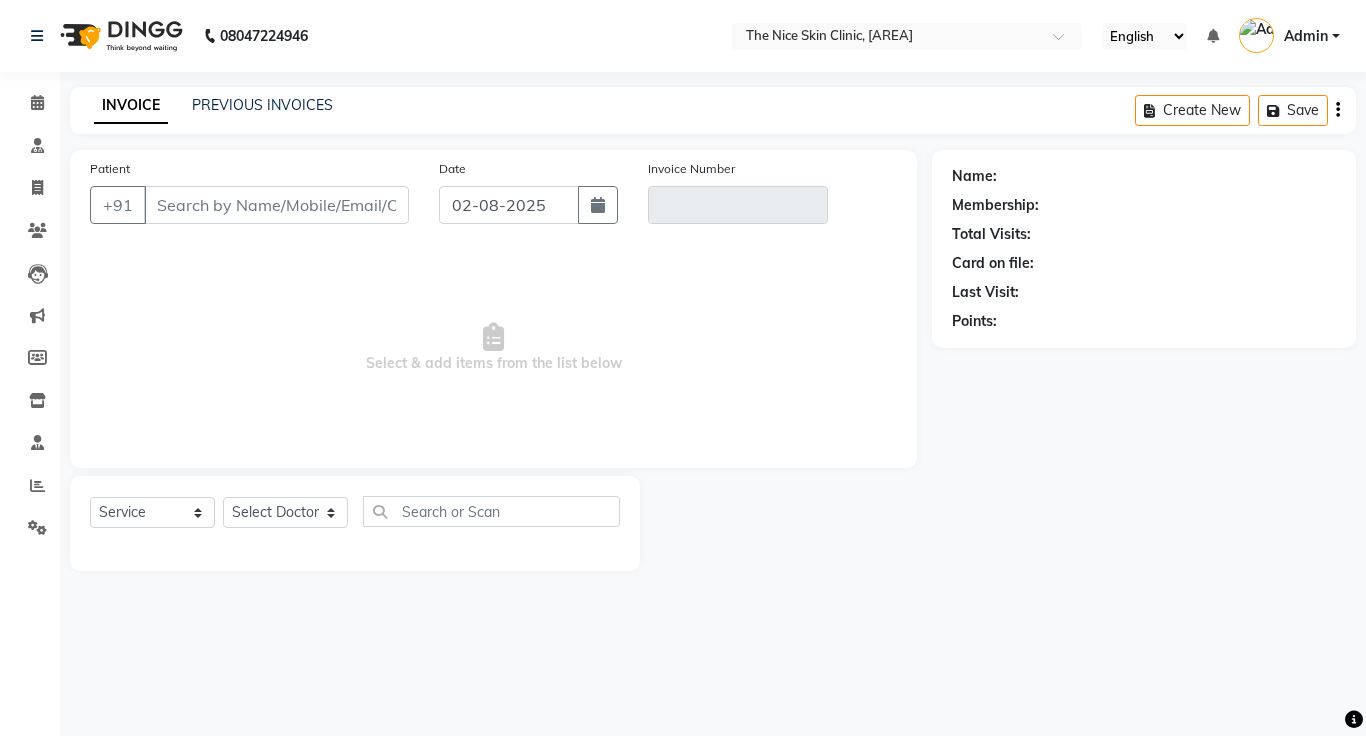 type on "[PHONE]" 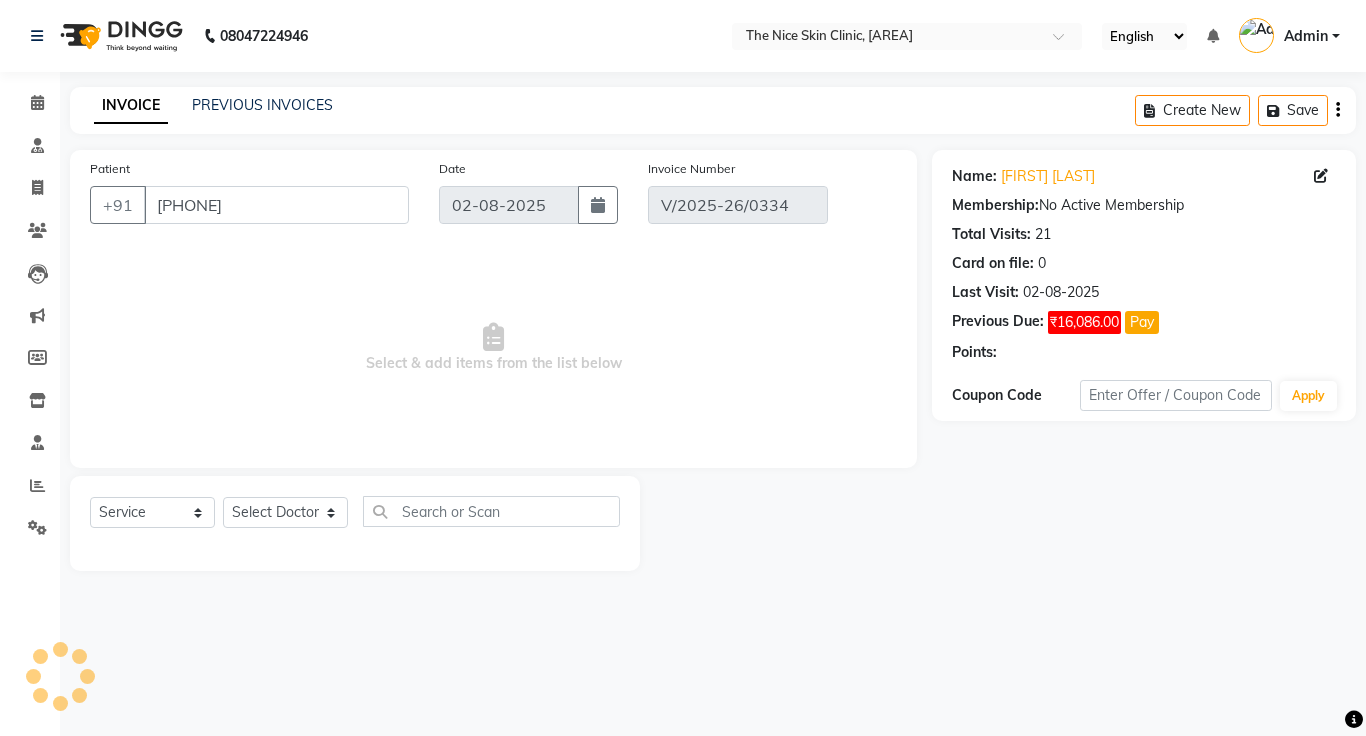 select on "select" 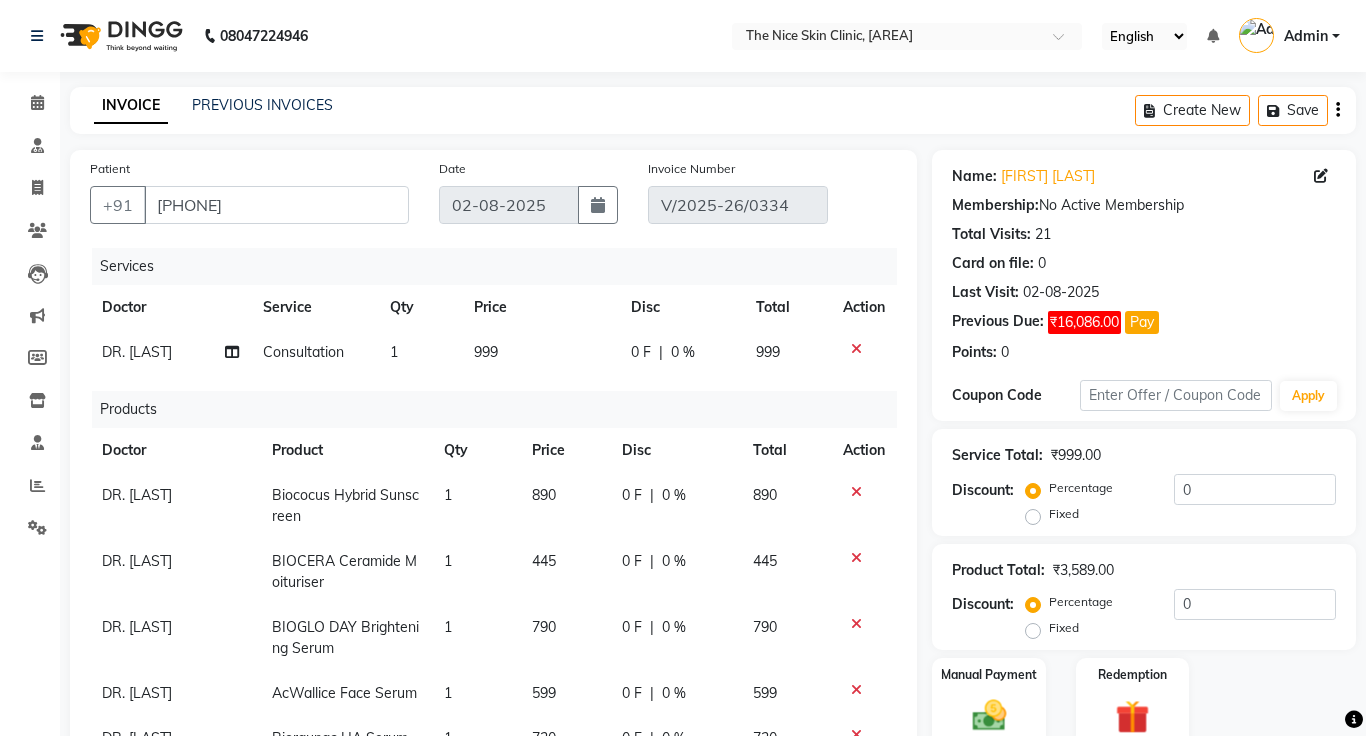 click on "Fixed" 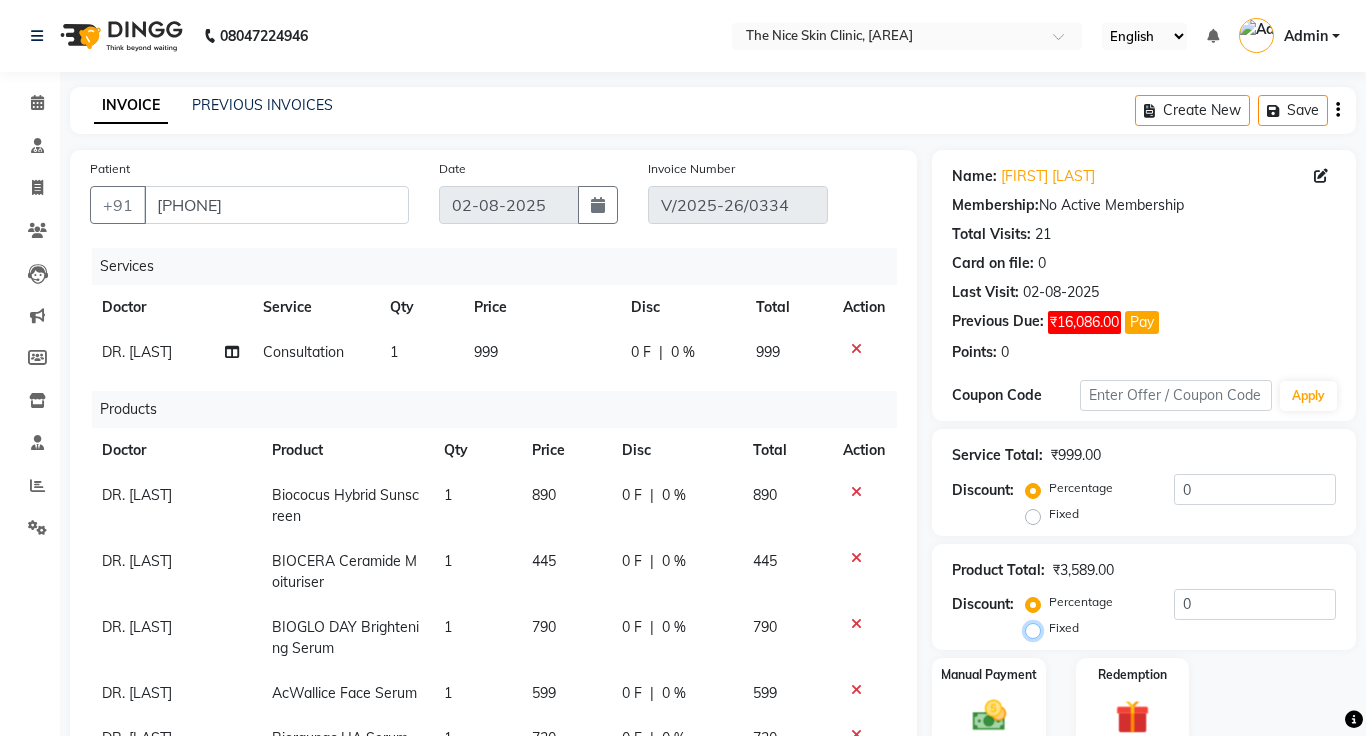 click on "Fixed" at bounding box center (1037, 628) 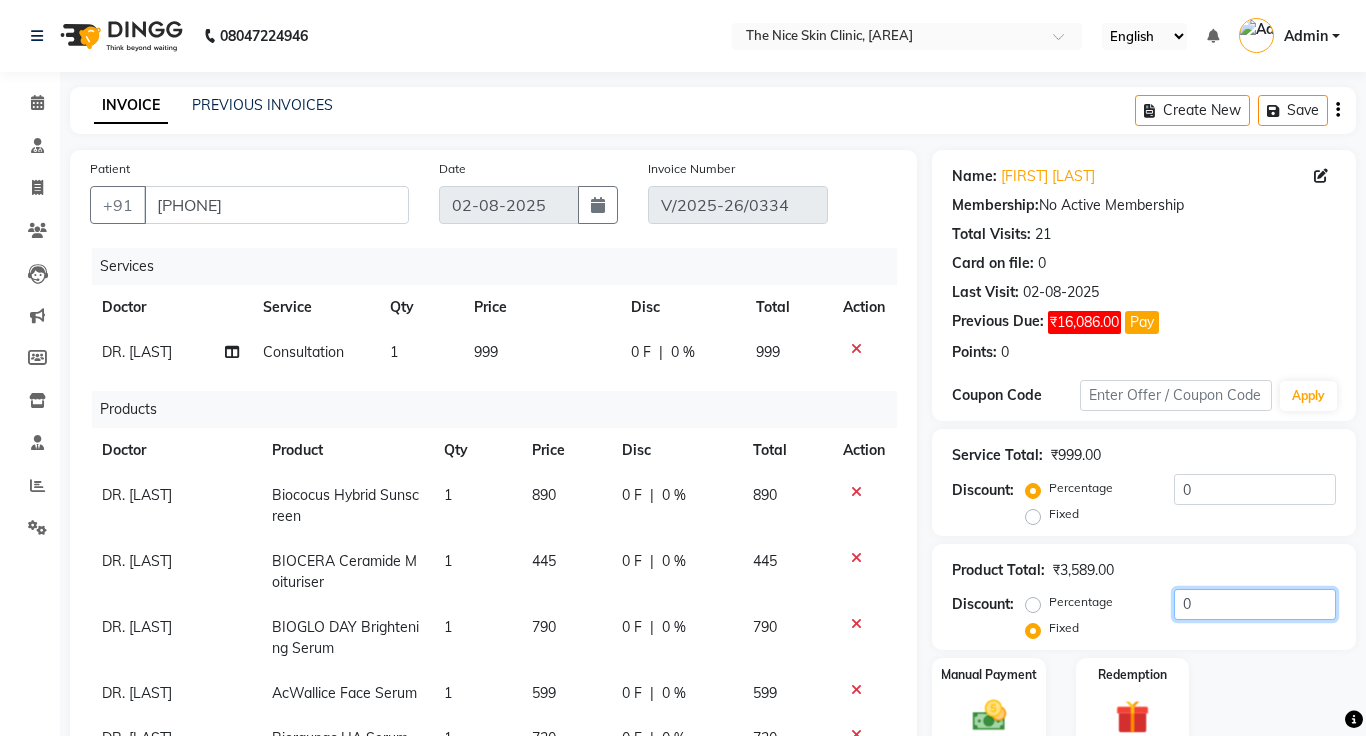 click on "0" 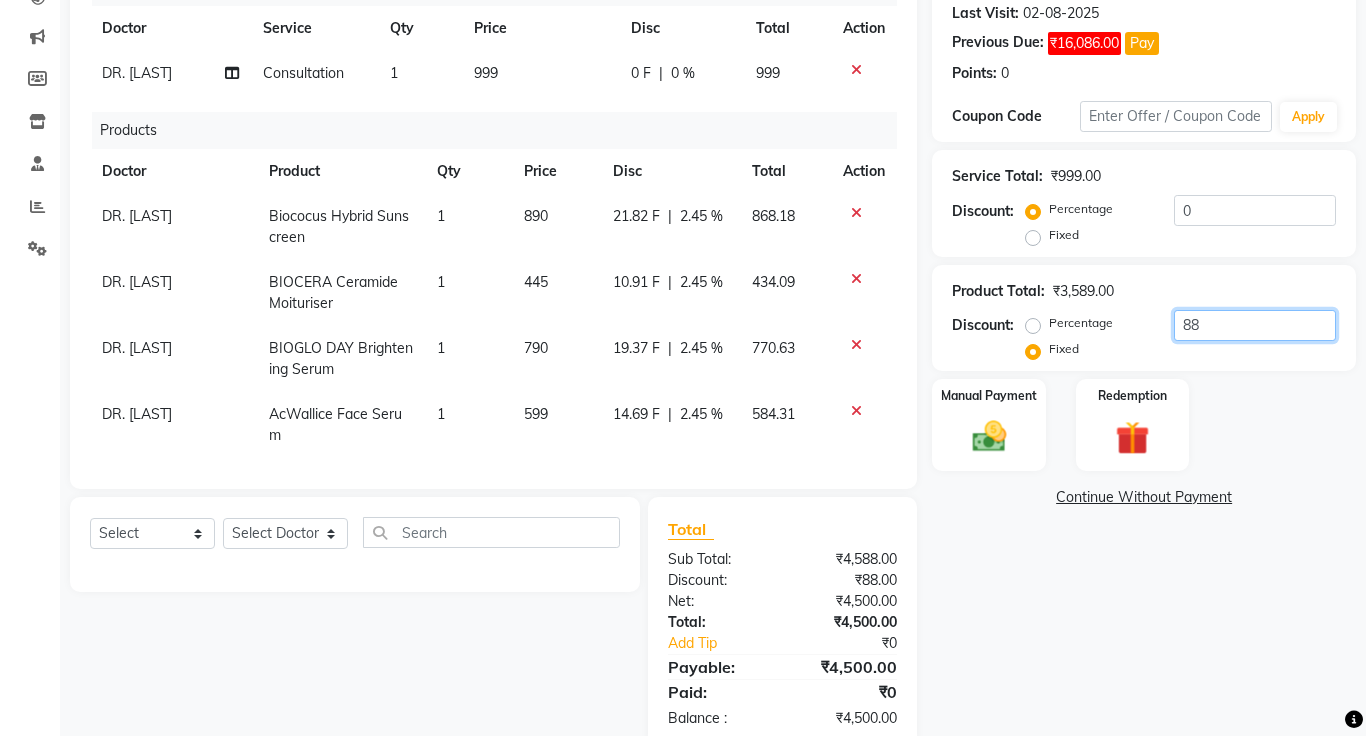 scroll, scrollTop: 322, scrollLeft: 0, axis: vertical 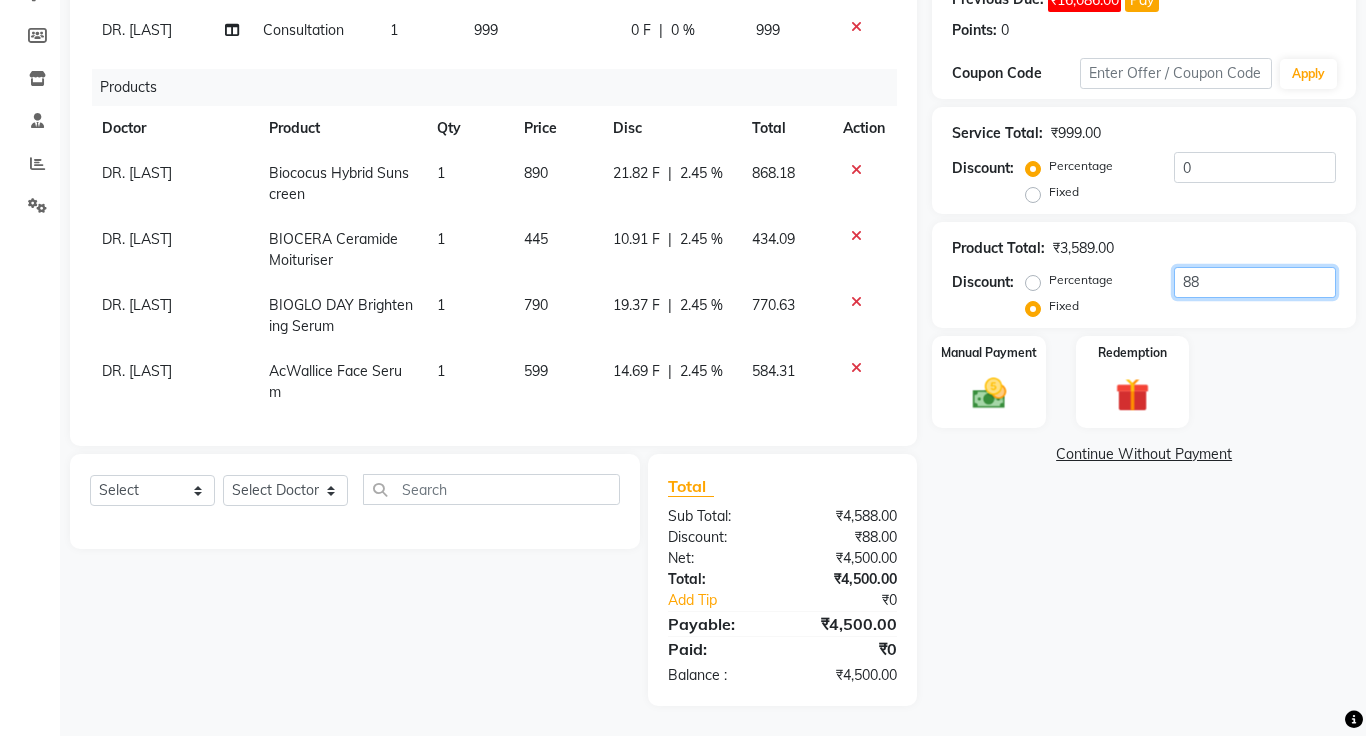 type on "88" 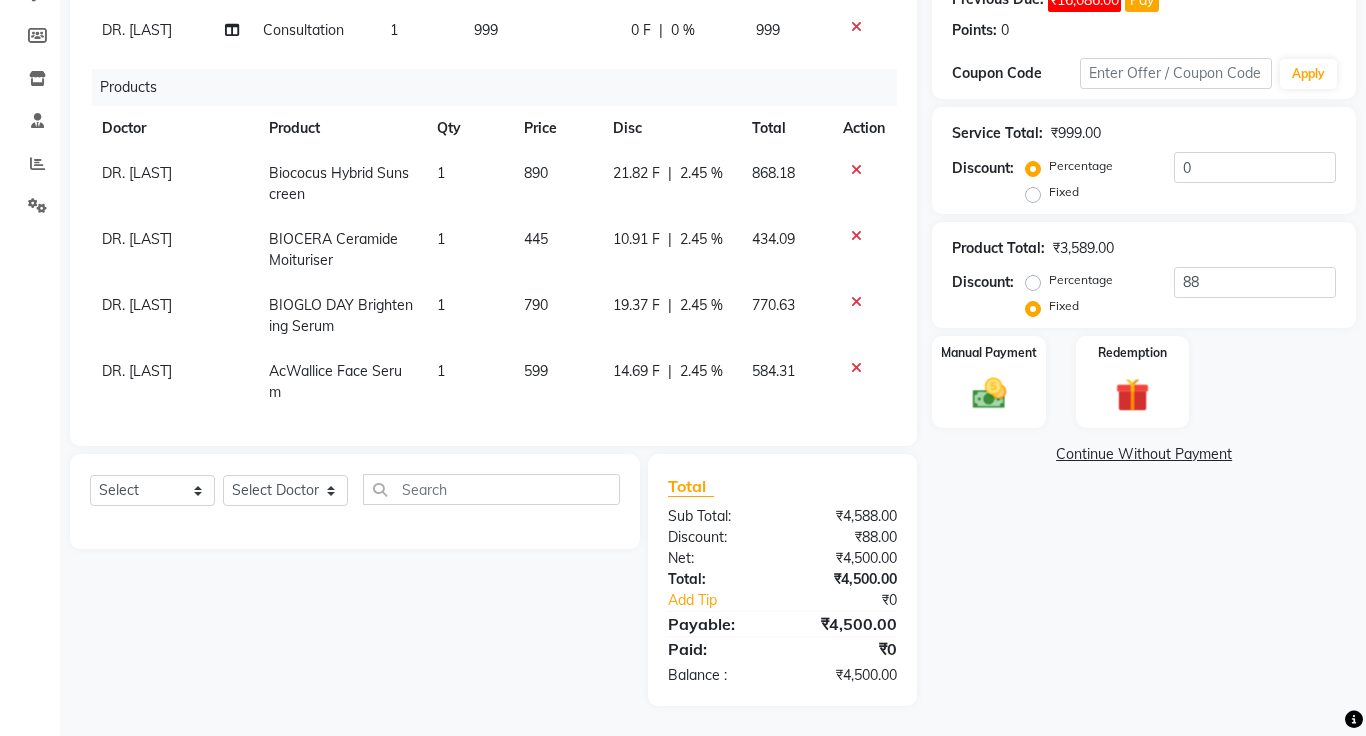 click on "Continue Without Payment" 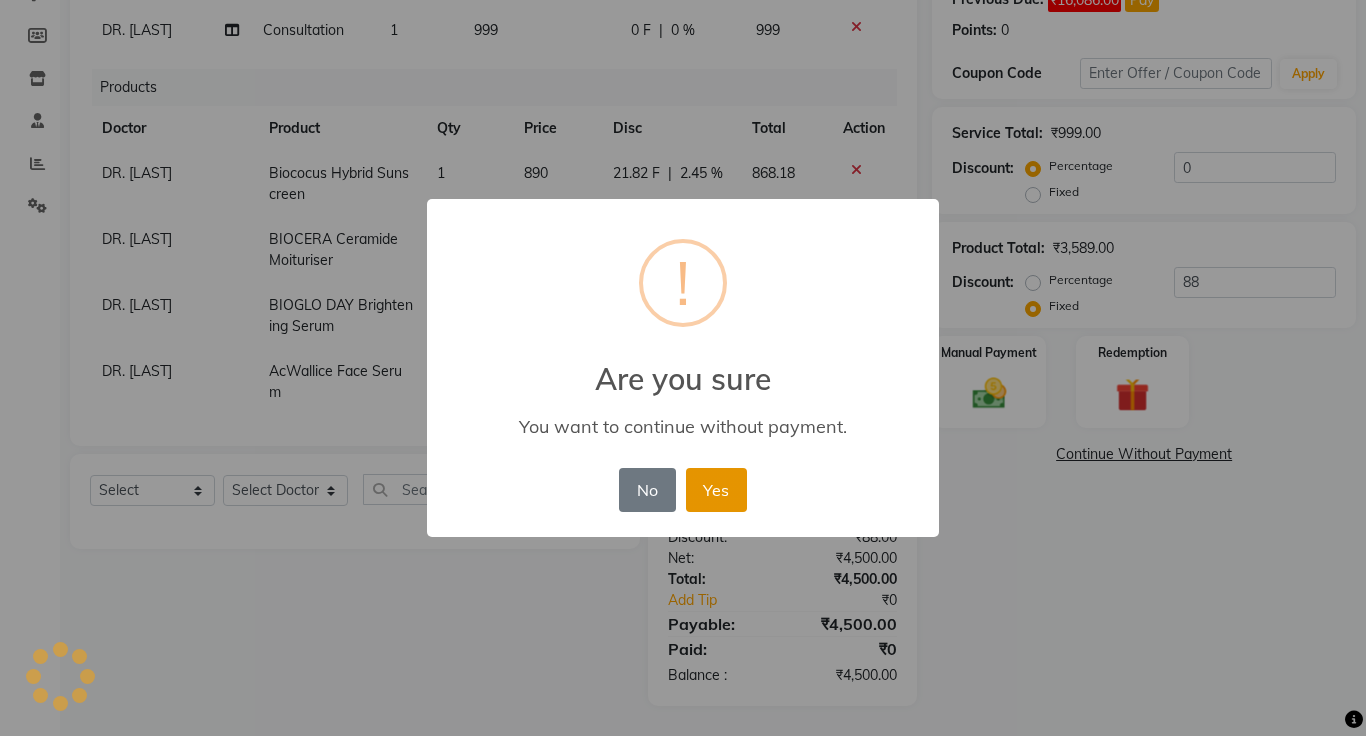 click on "Yes" at bounding box center [716, 490] 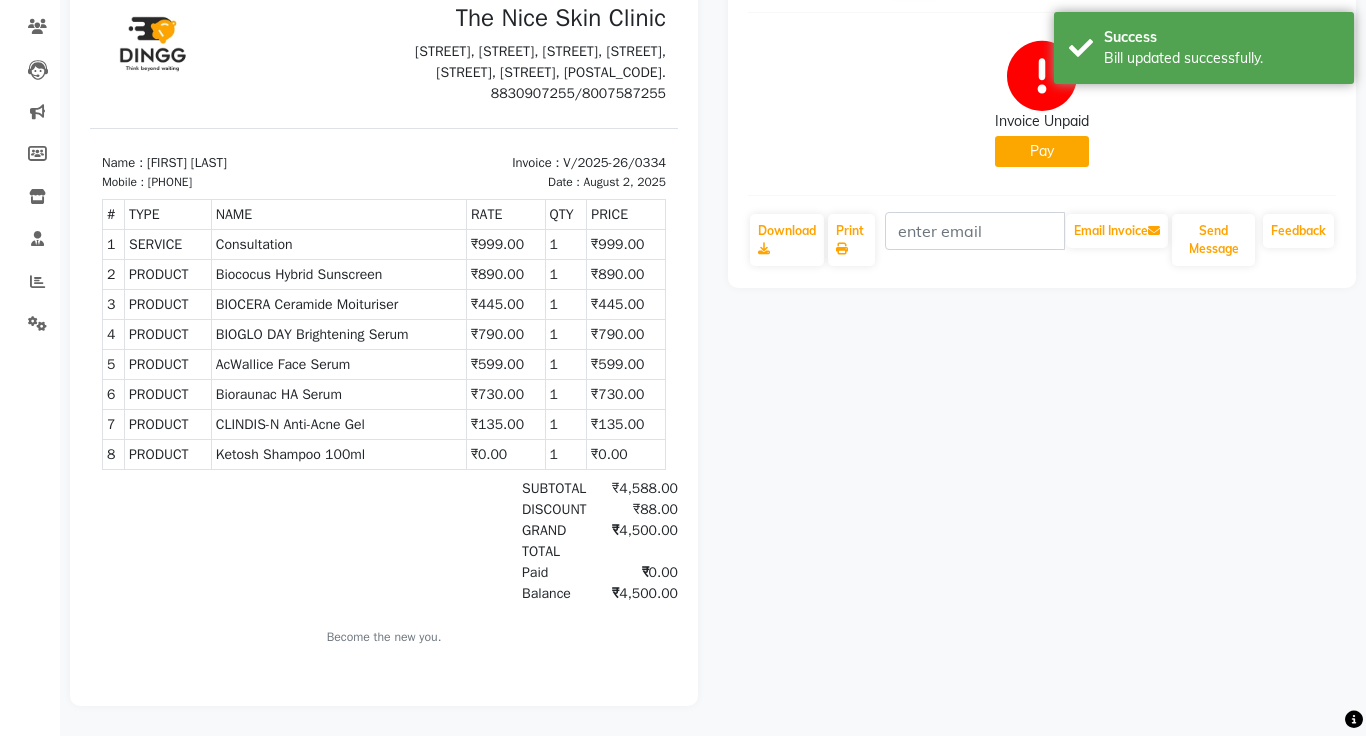 scroll, scrollTop: 0, scrollLeft: 0, axis: both 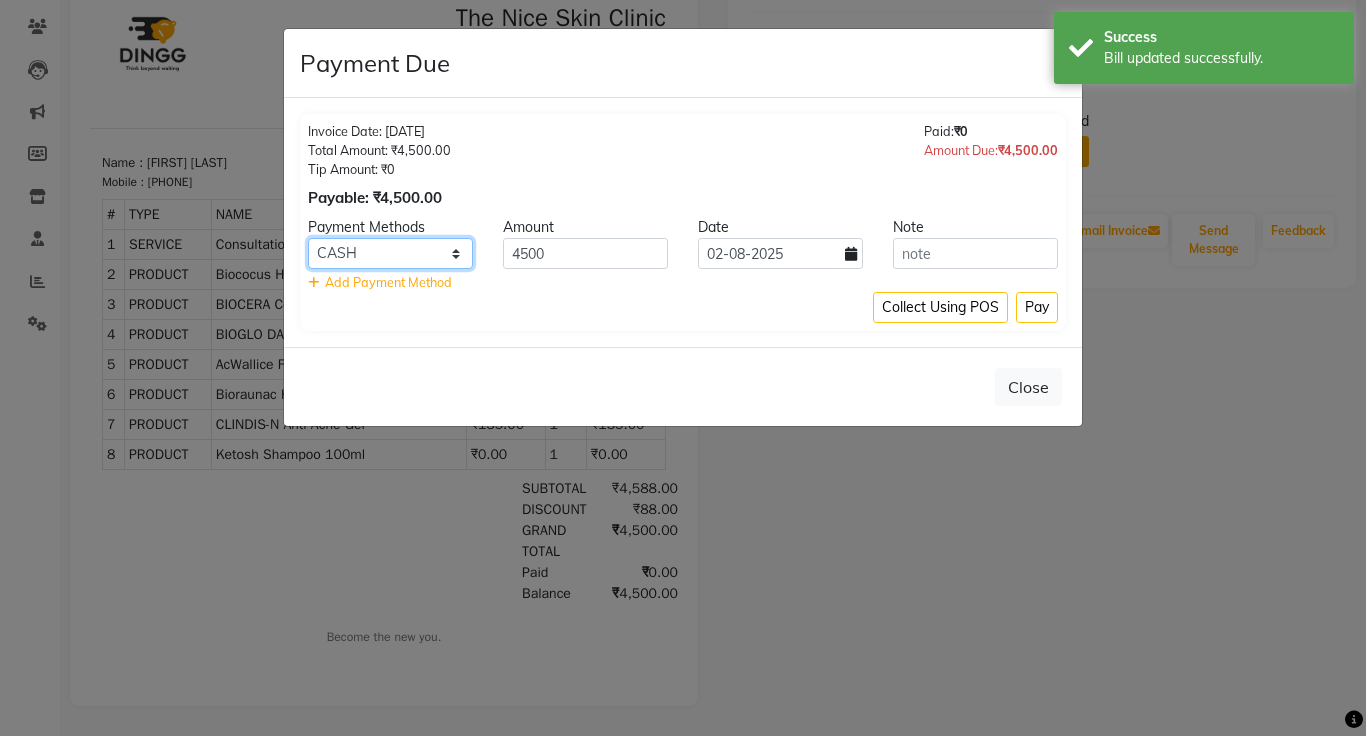 click on "Master Card Bank BharatPay Card Other Cards GPay Visa Card PayTM CASH ONLINE PhonePe UPI UPI BharatPay CARD" 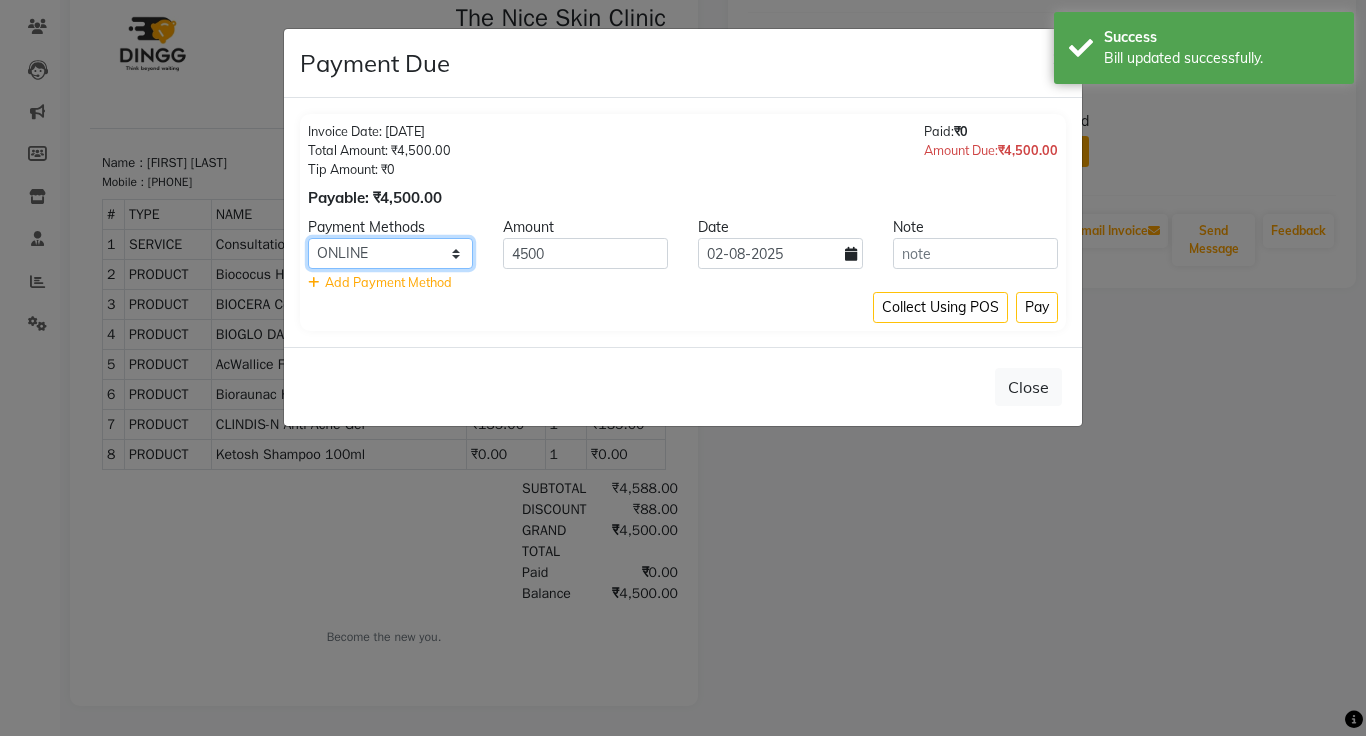 click on "Master Card Bank BharatPay Card Other Cards GPay Visa Card PayTM CASH ONLINE PhonePe UPI UPI BharatPay CARD" 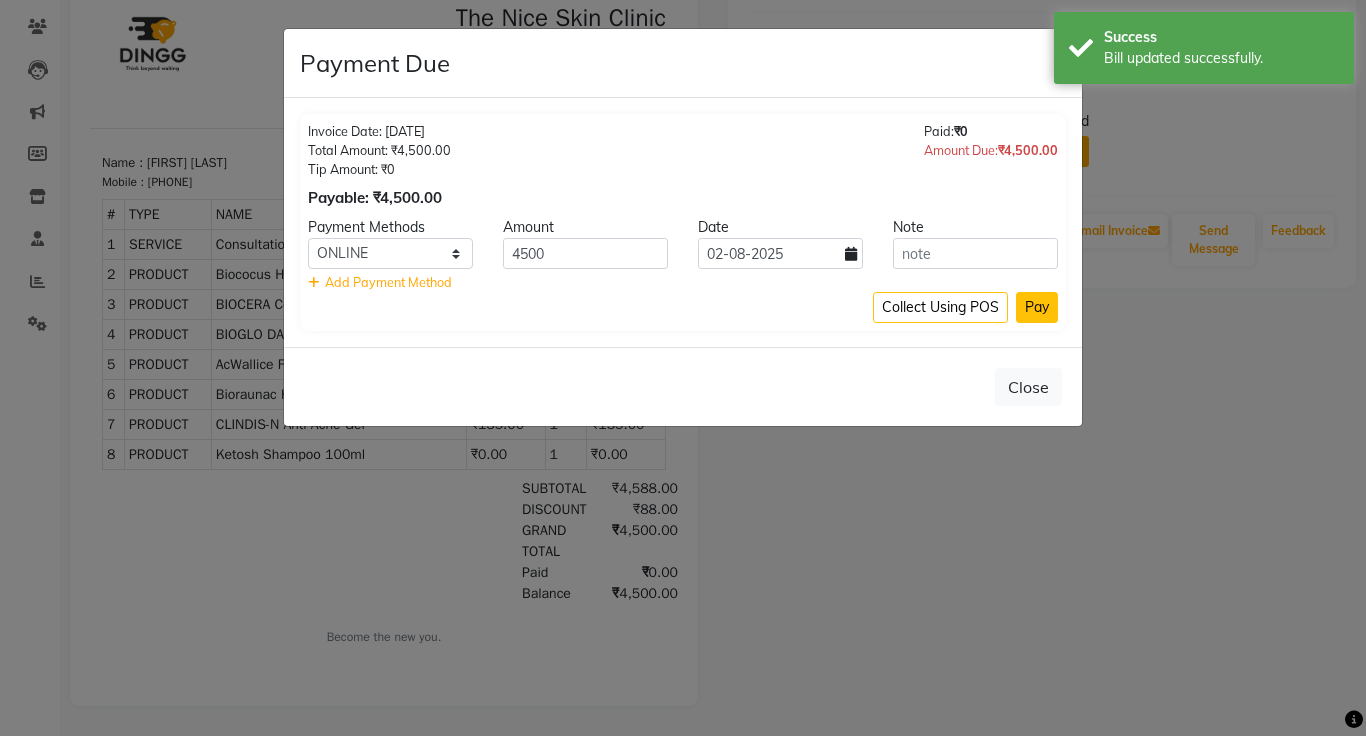 click on "Pay" 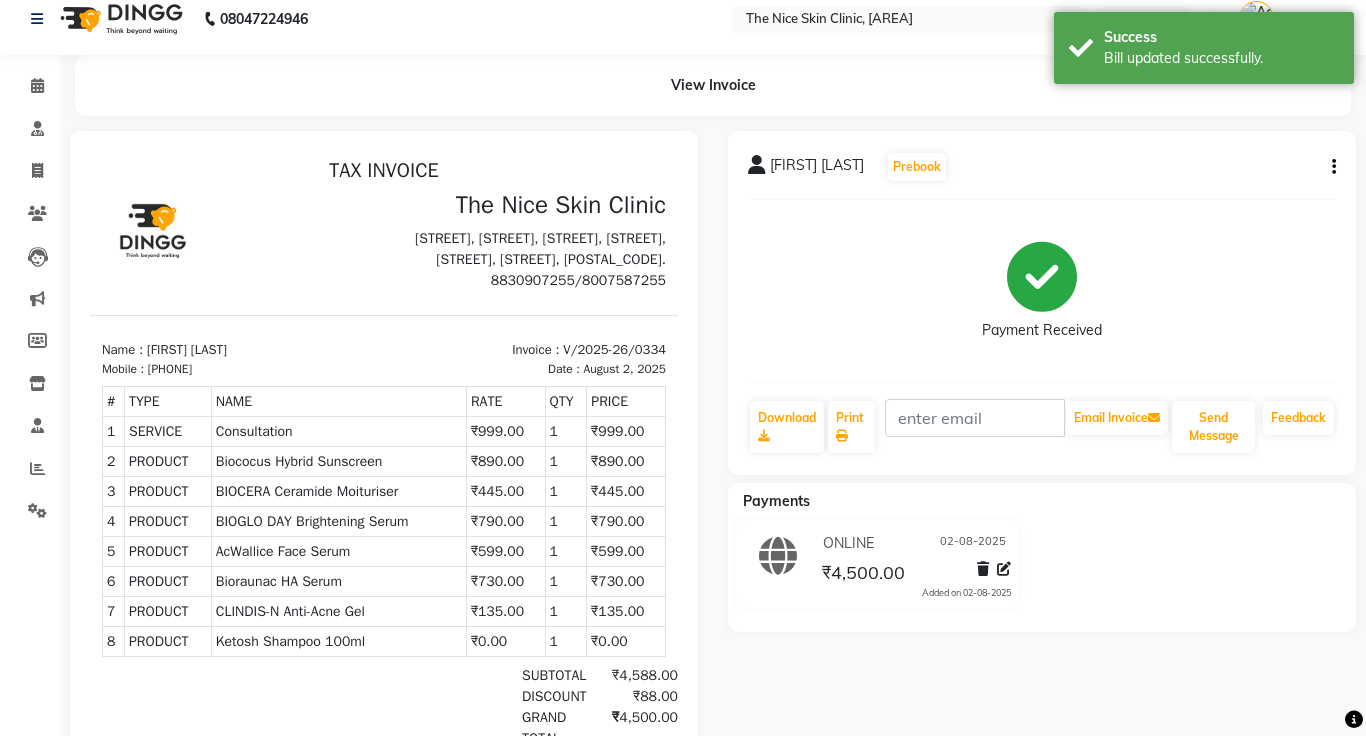 scroll, scrollTop: 0, scrollLeft: 0, axis: both 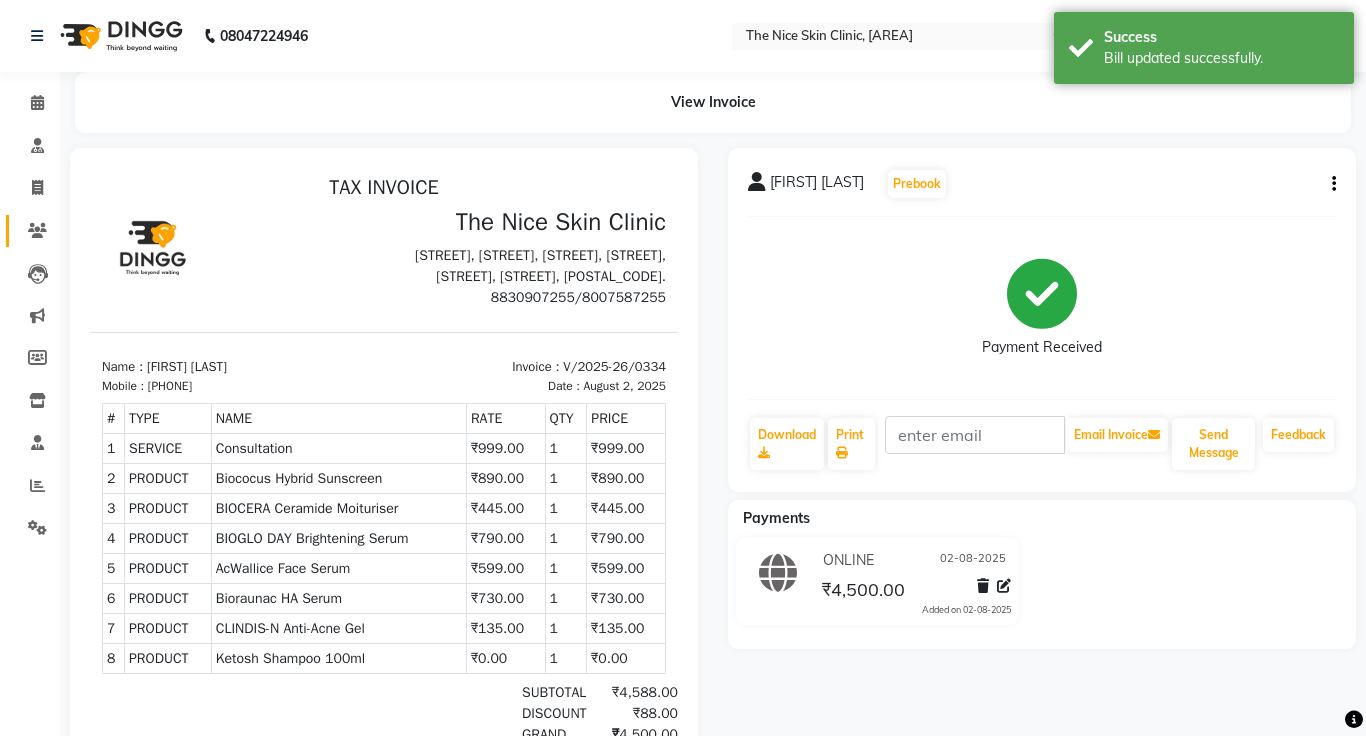 click 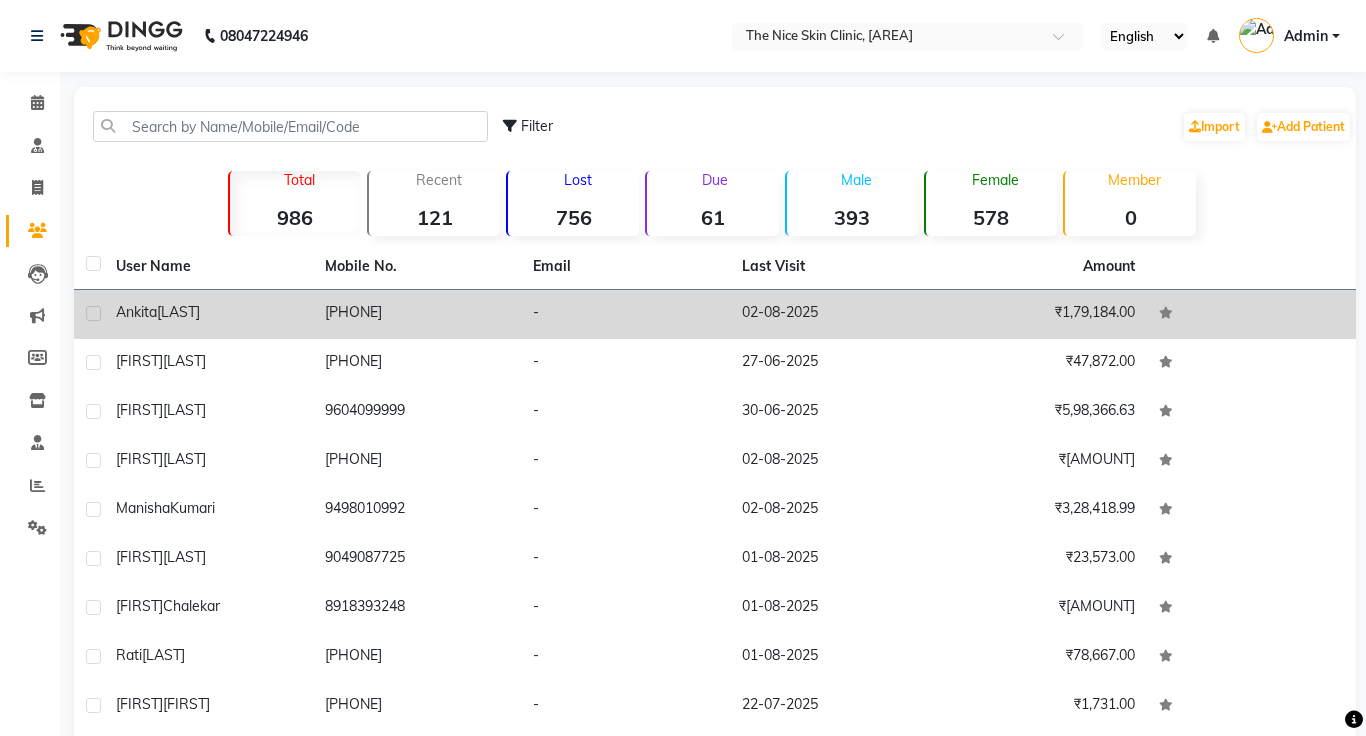 click on "[PHONE]" 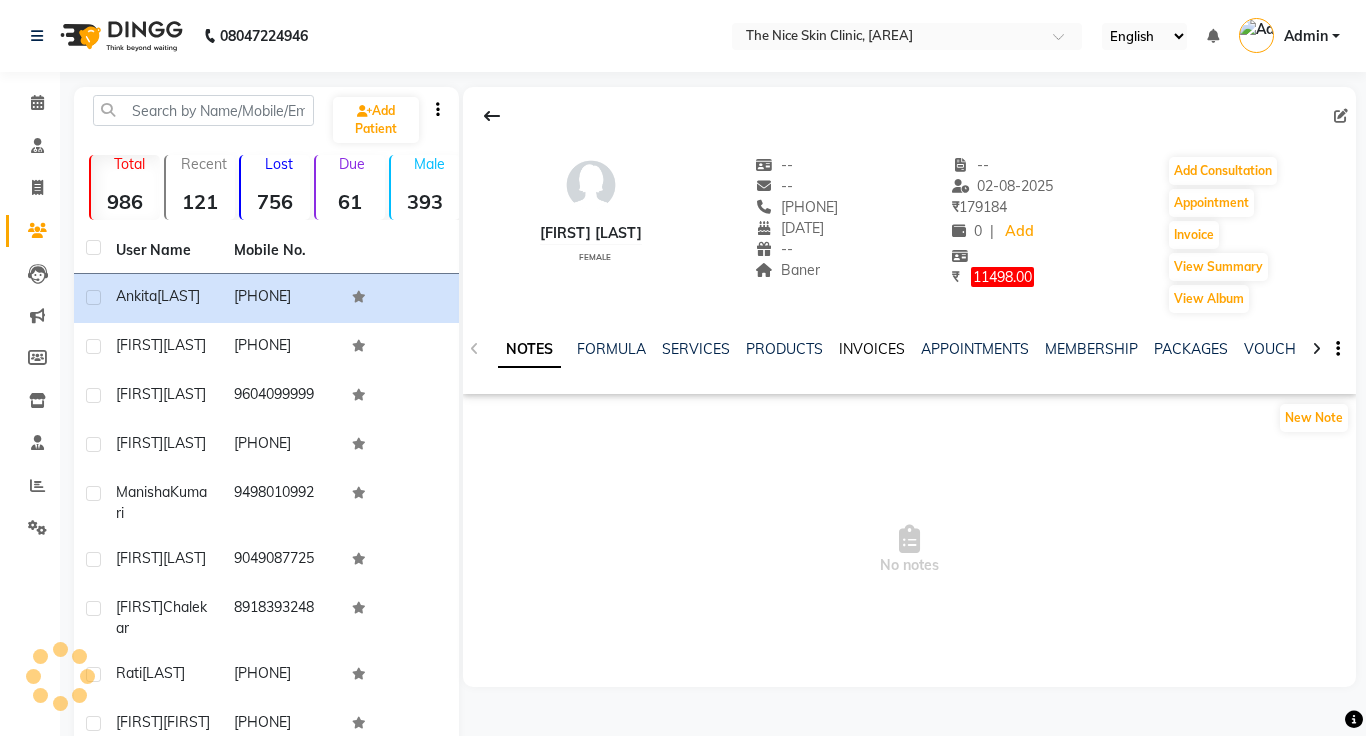 click on "INVOICES" 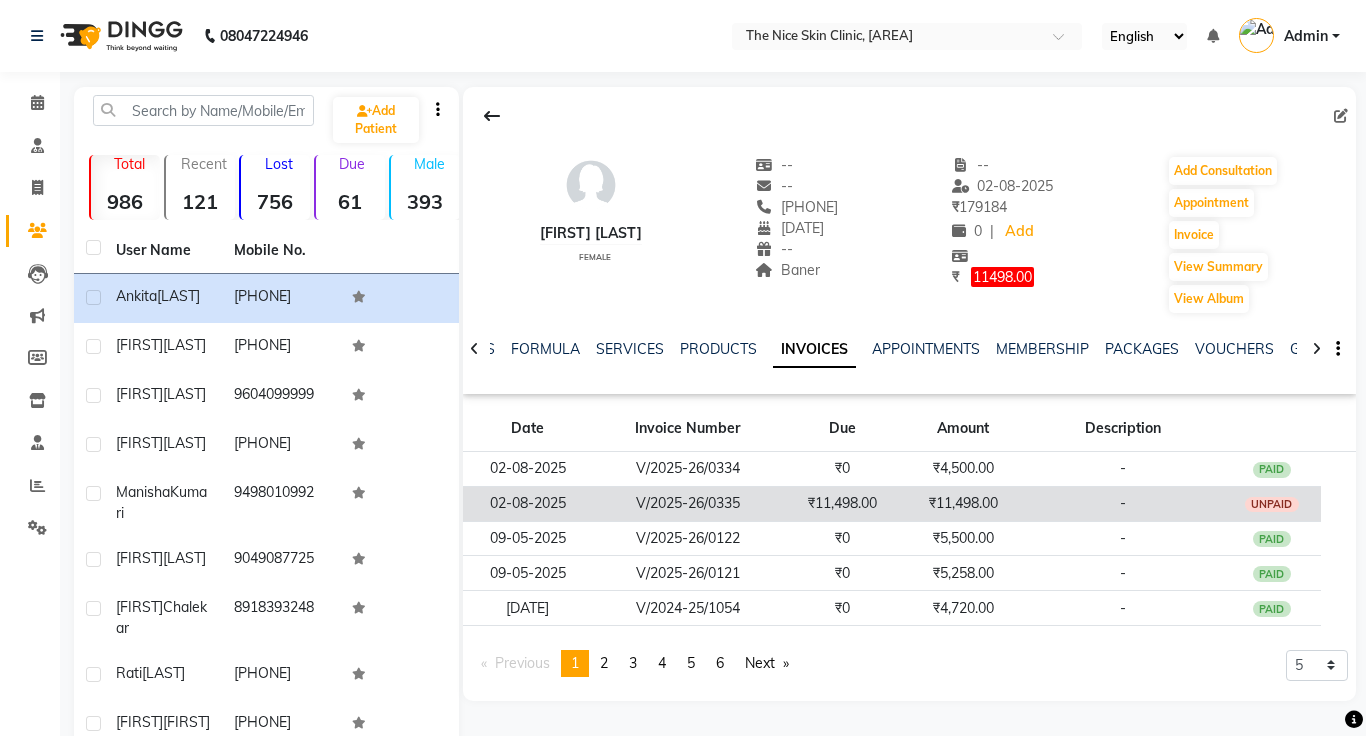 click on "₹11,498.00" 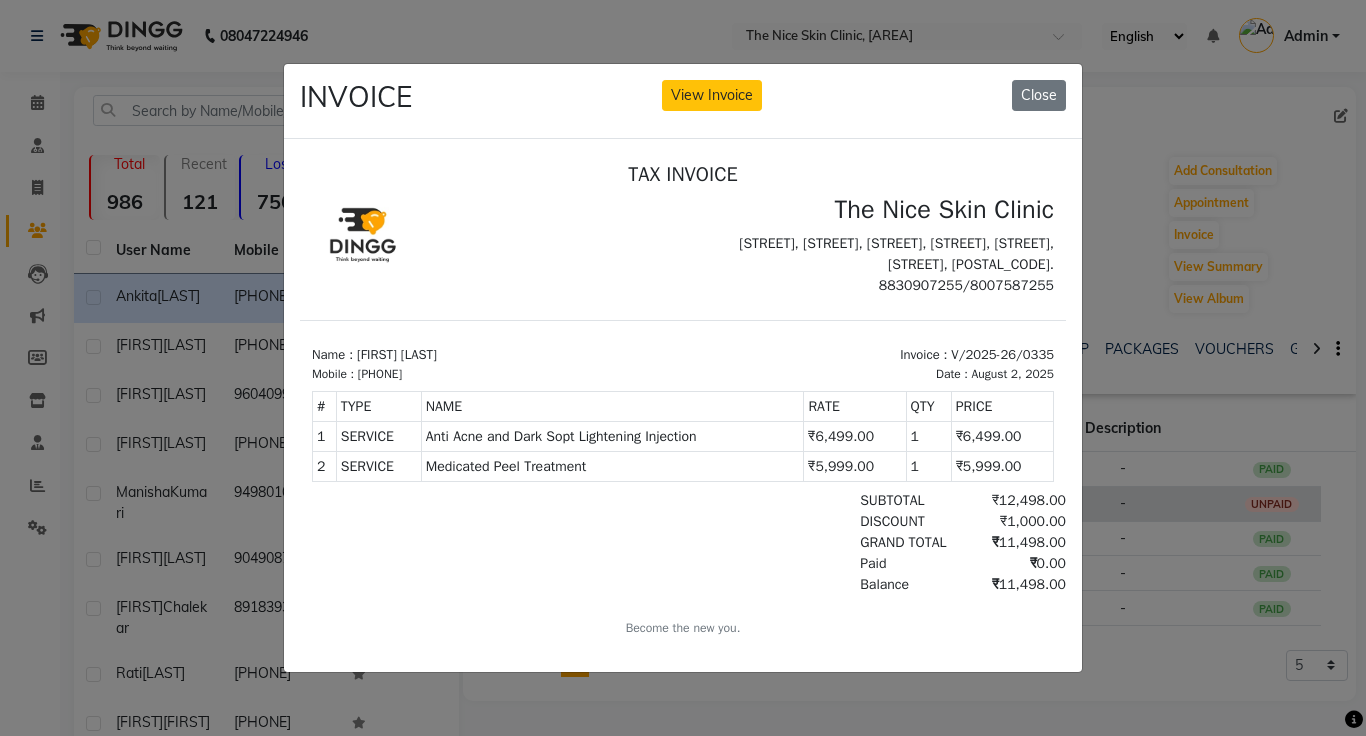 scroll, scrollTop: 8, scrollLeft: 0, axis: vertical 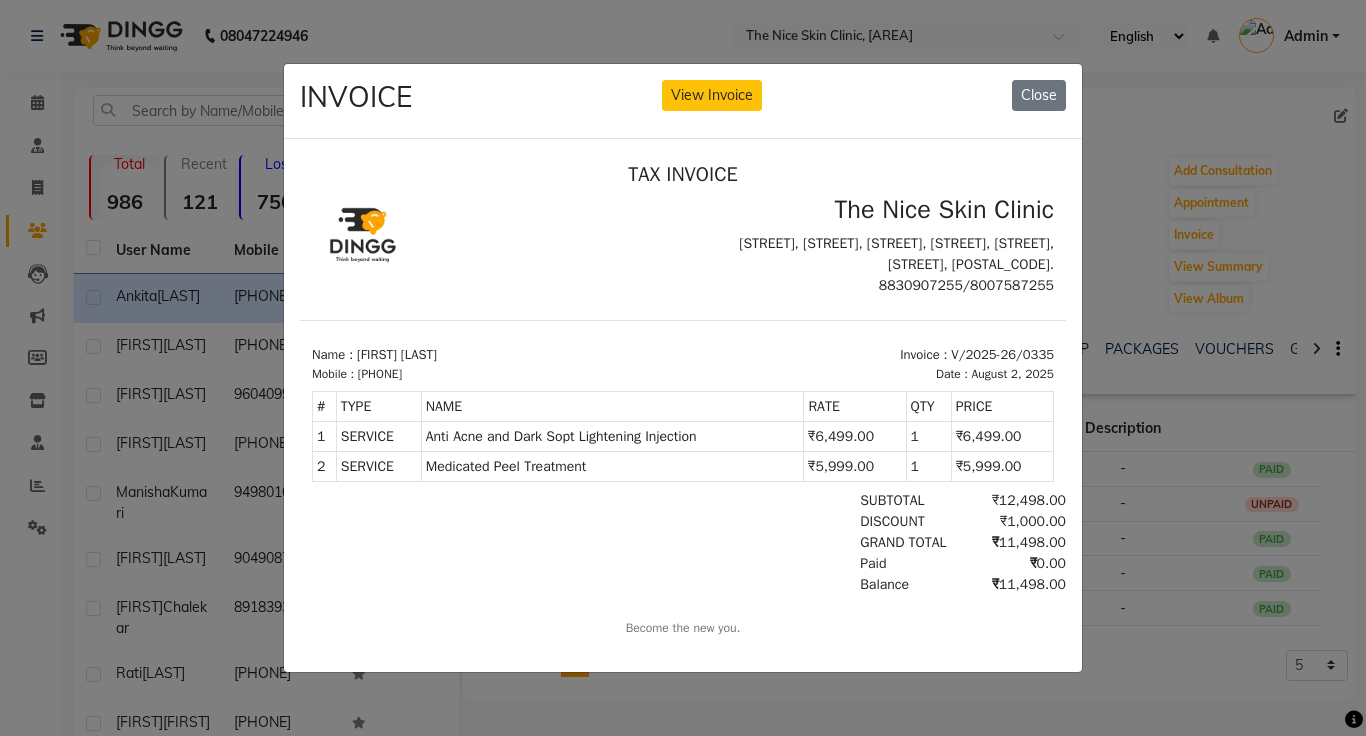 click on "INVOICE View Invoice Close" 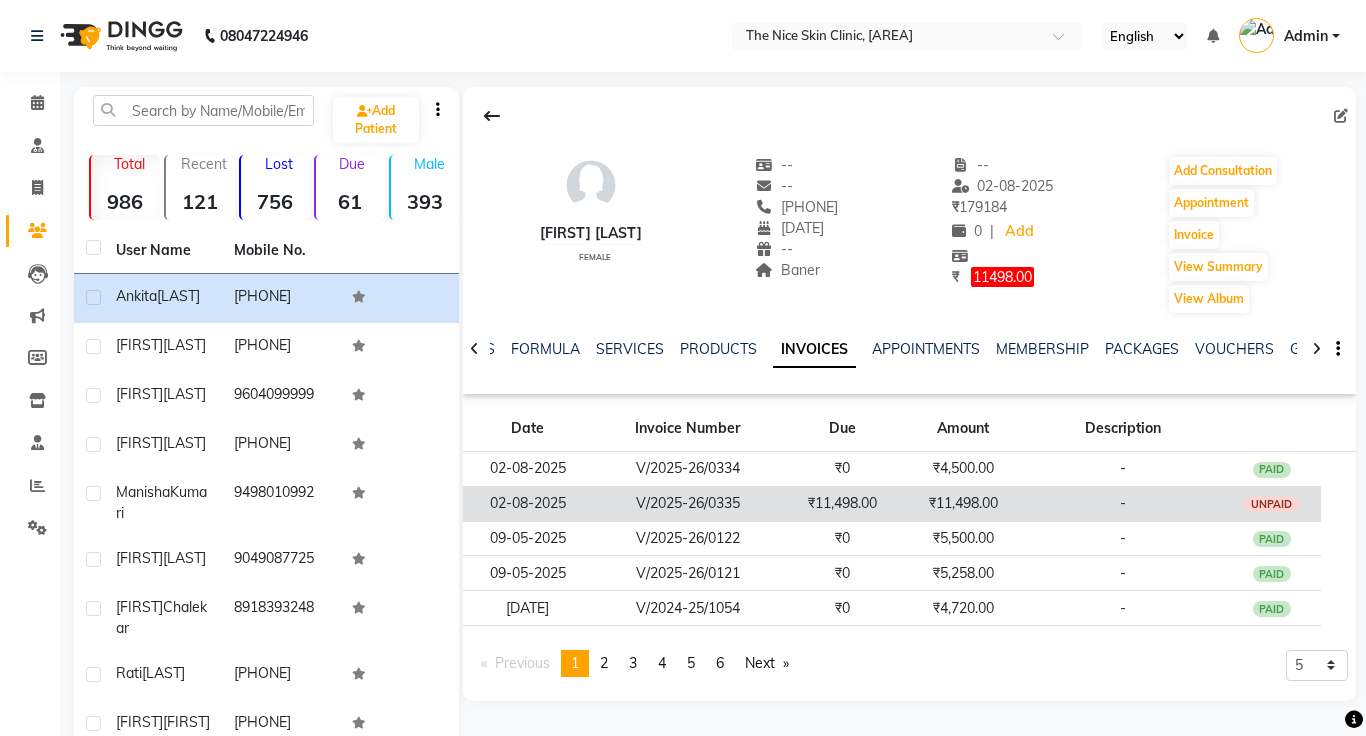 click on "₹11,498.00" 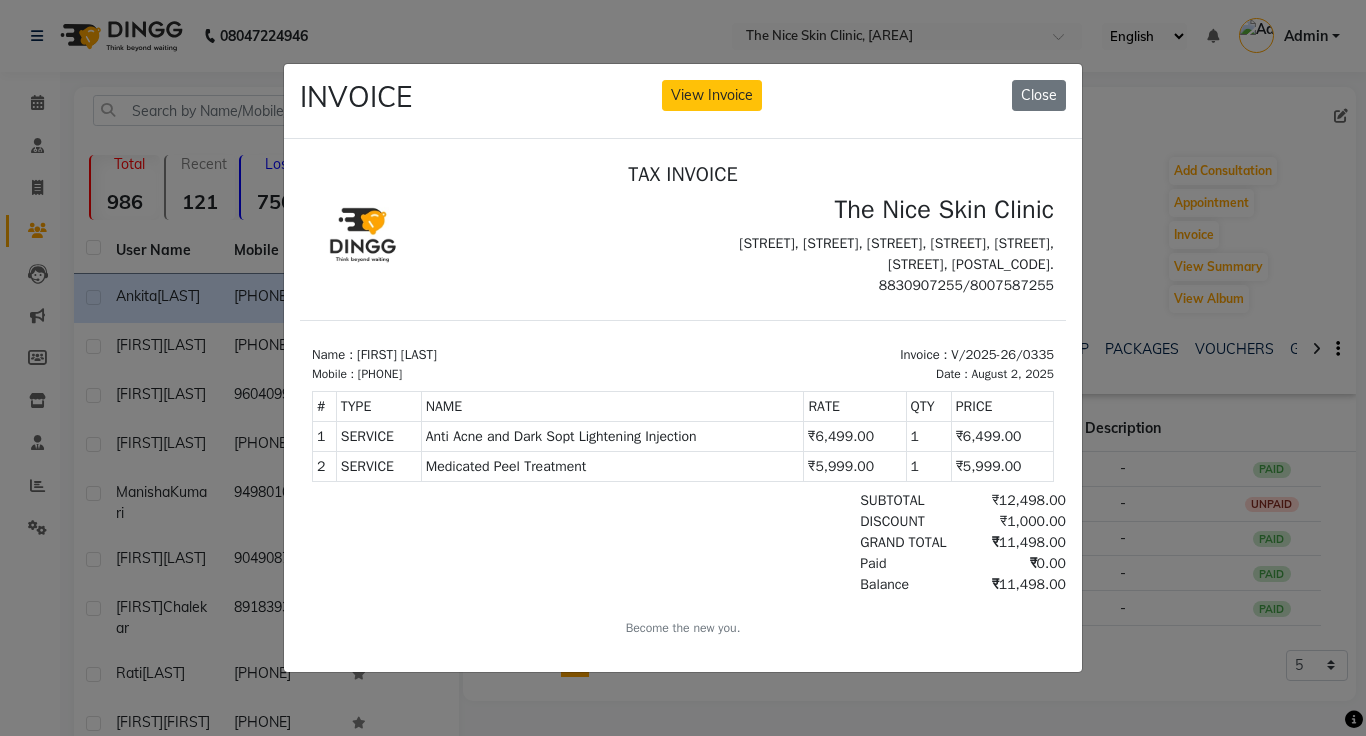 scroll, scrollTop: 0, scrollLeft: 0, axis: both 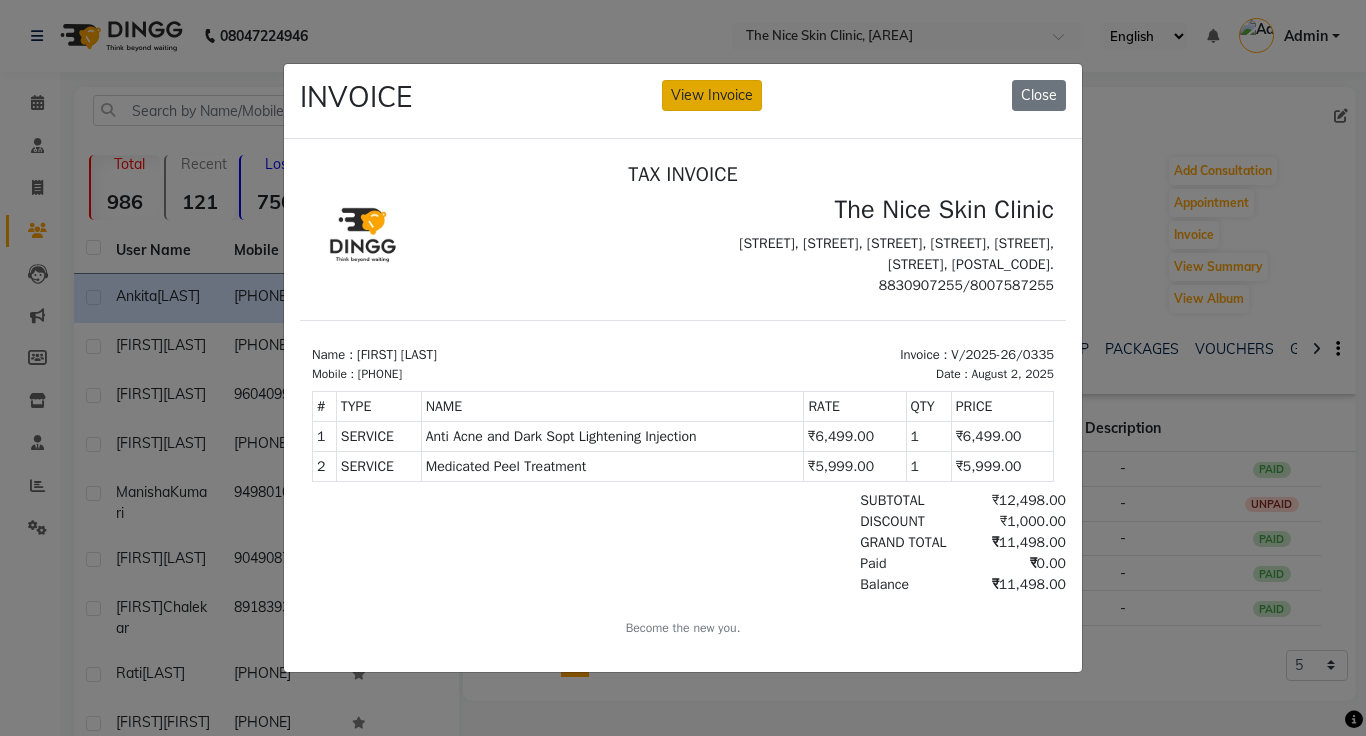 click on "View Invoice" 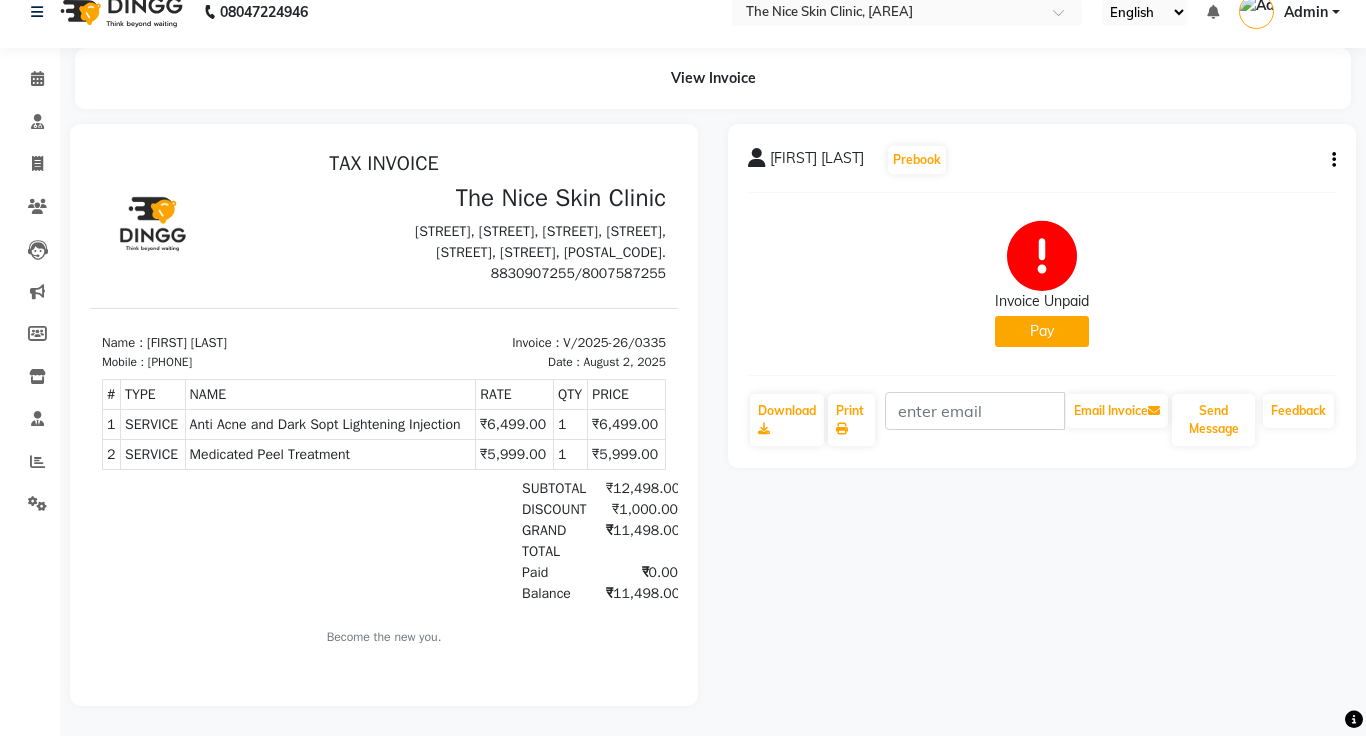 scroll, scrollTop: 0, scrollLeft: 0, axis: both 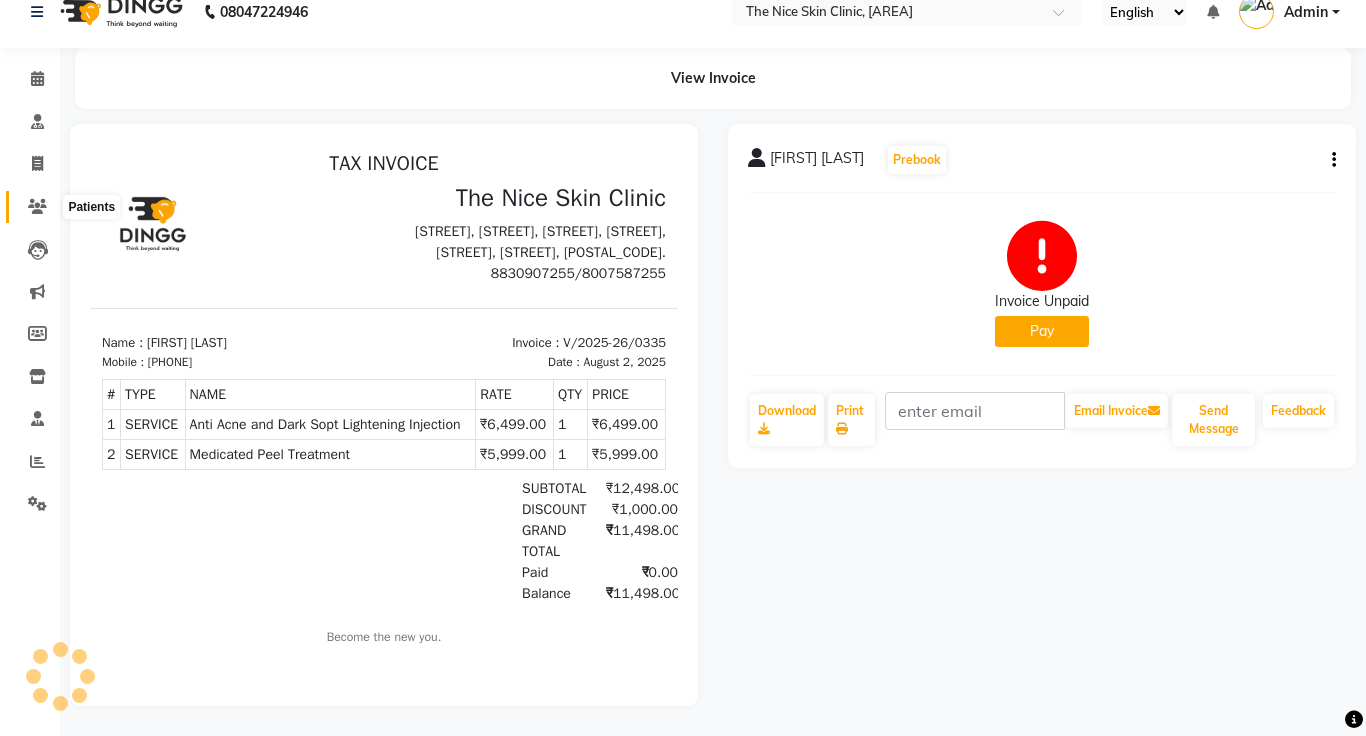 click 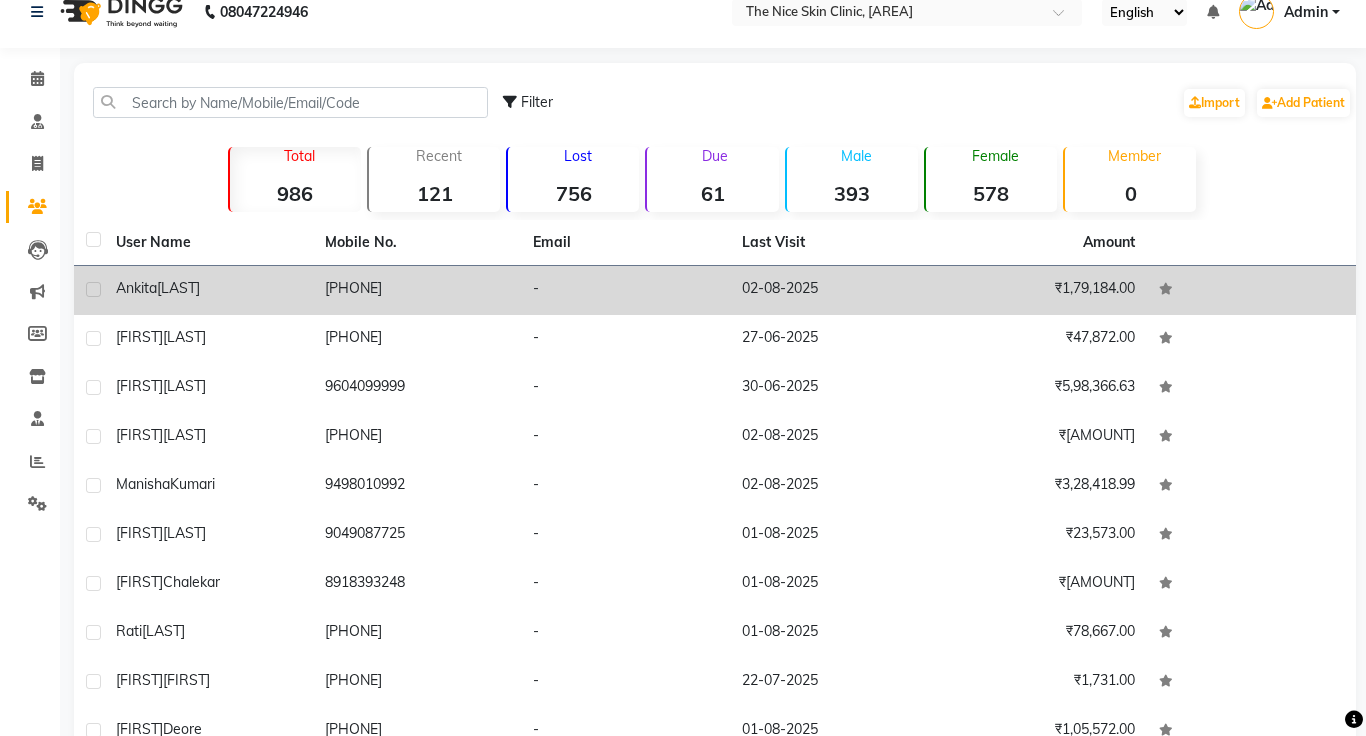 click on "[FIRST] [LAST]" 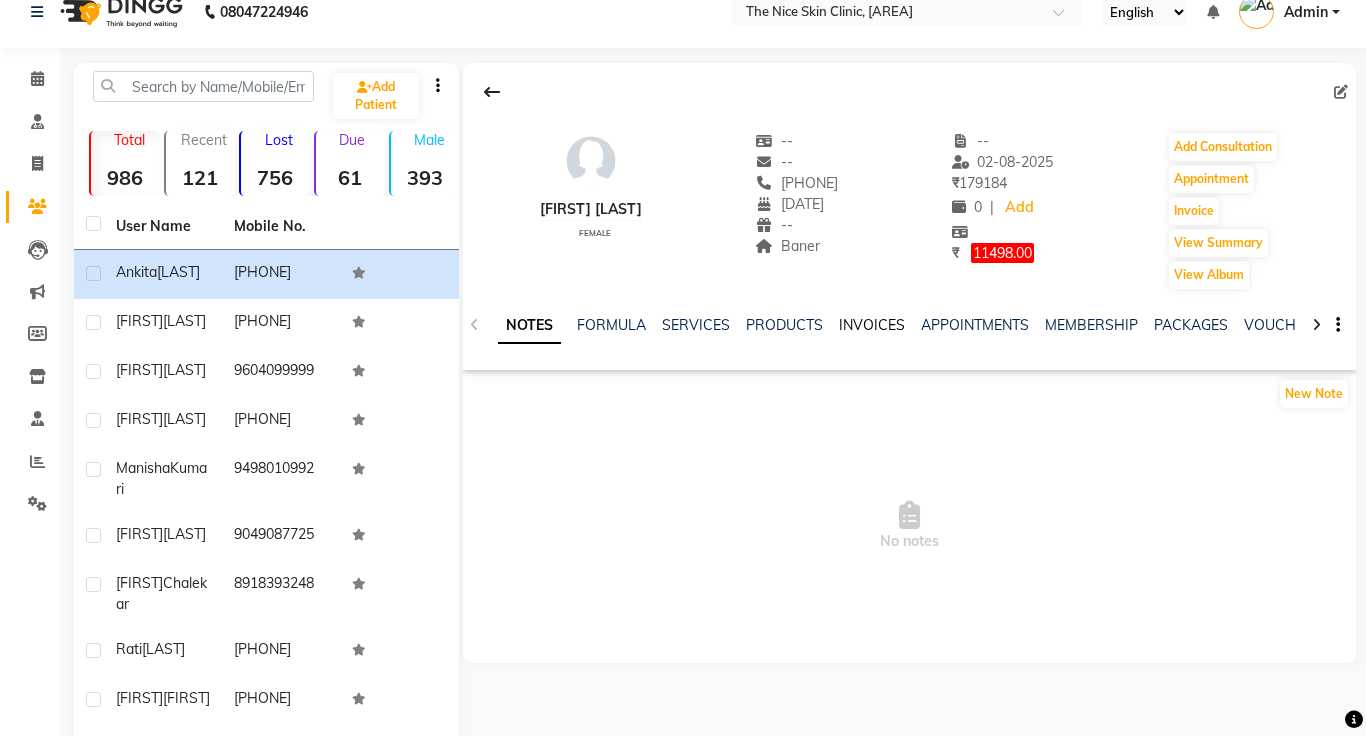 click on "INVOICES" 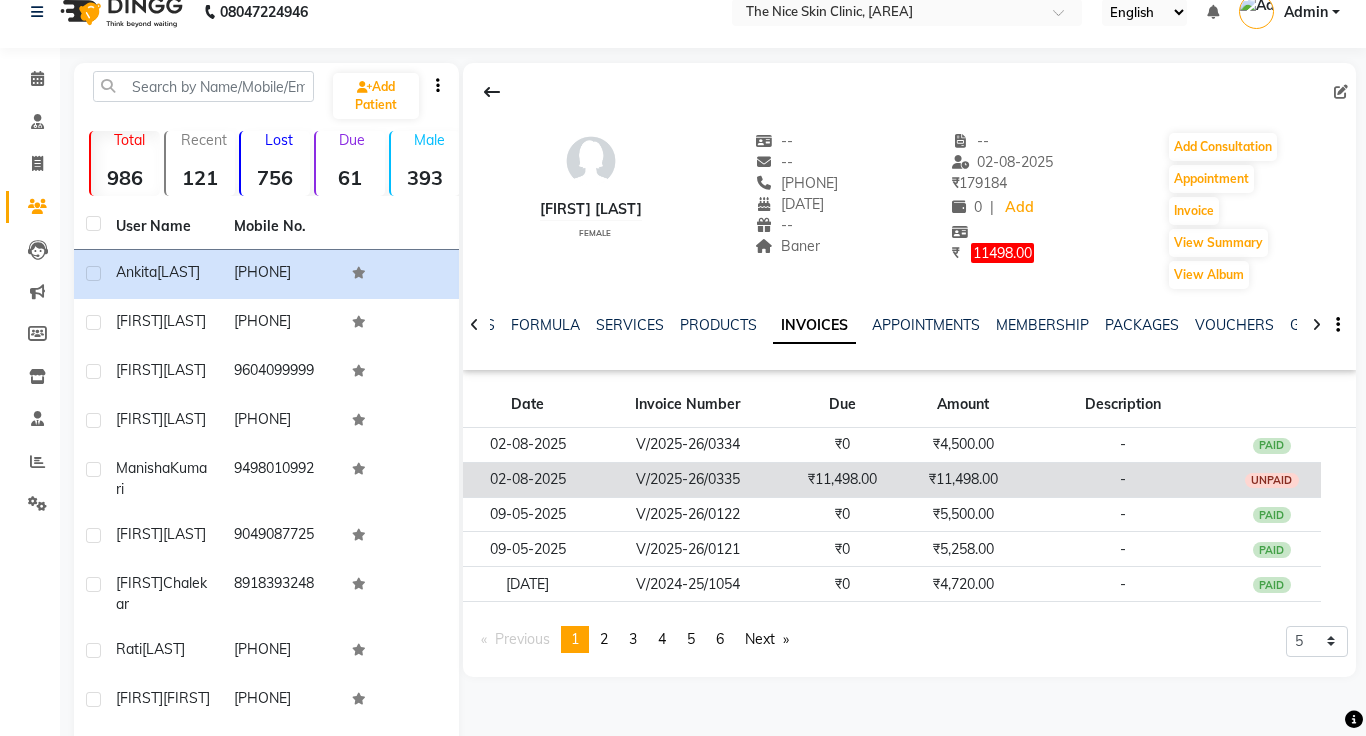 click on "₹11,498.00" 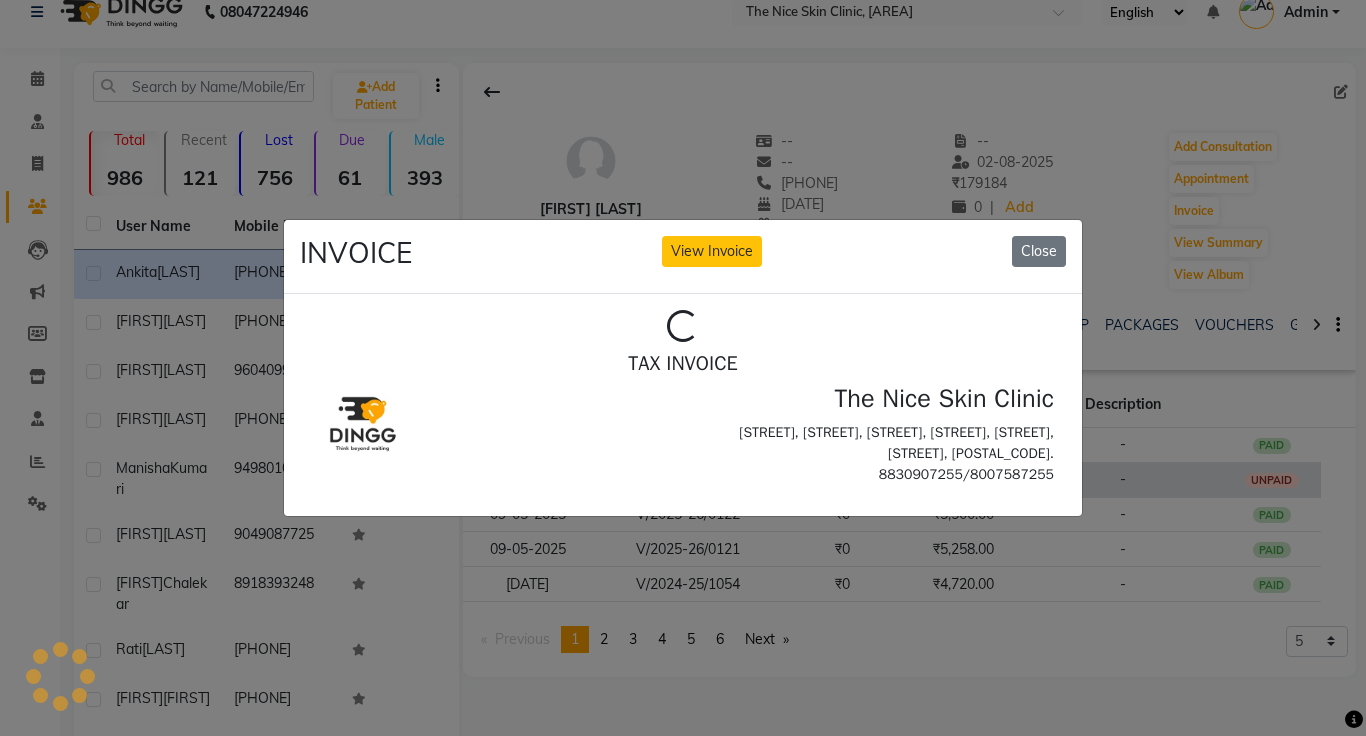scroll, scrollTop: 0, scrollLeft: 0, axis: both 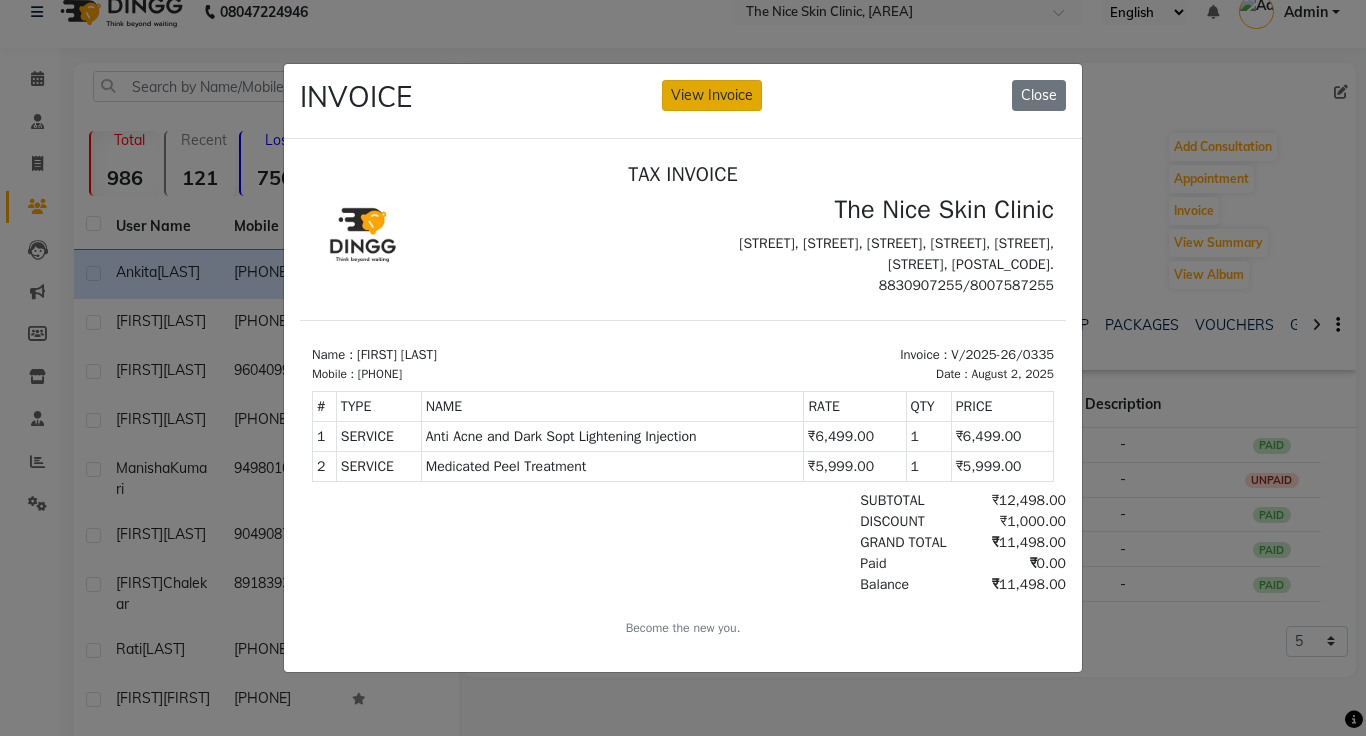 click on "View Invoice" 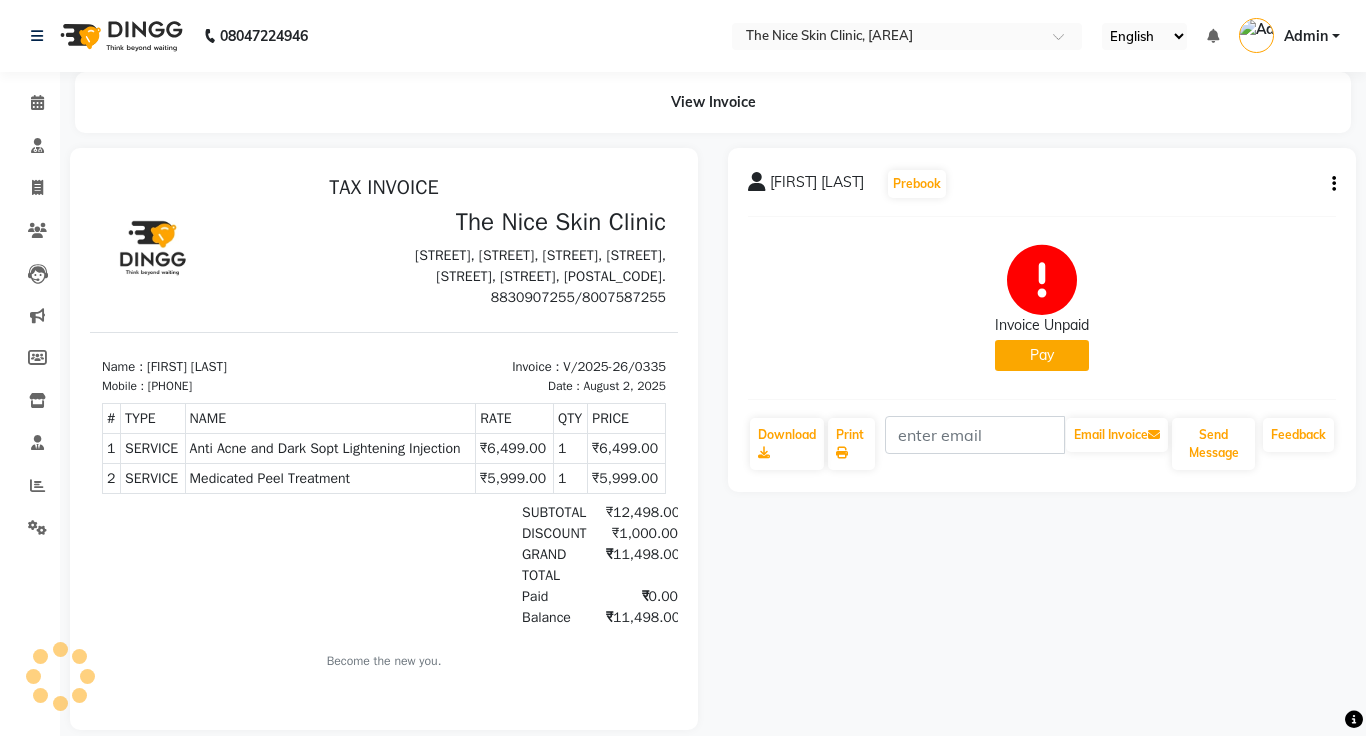 scroll, scrollTop: 0, scrollLeft: 0, axis: both 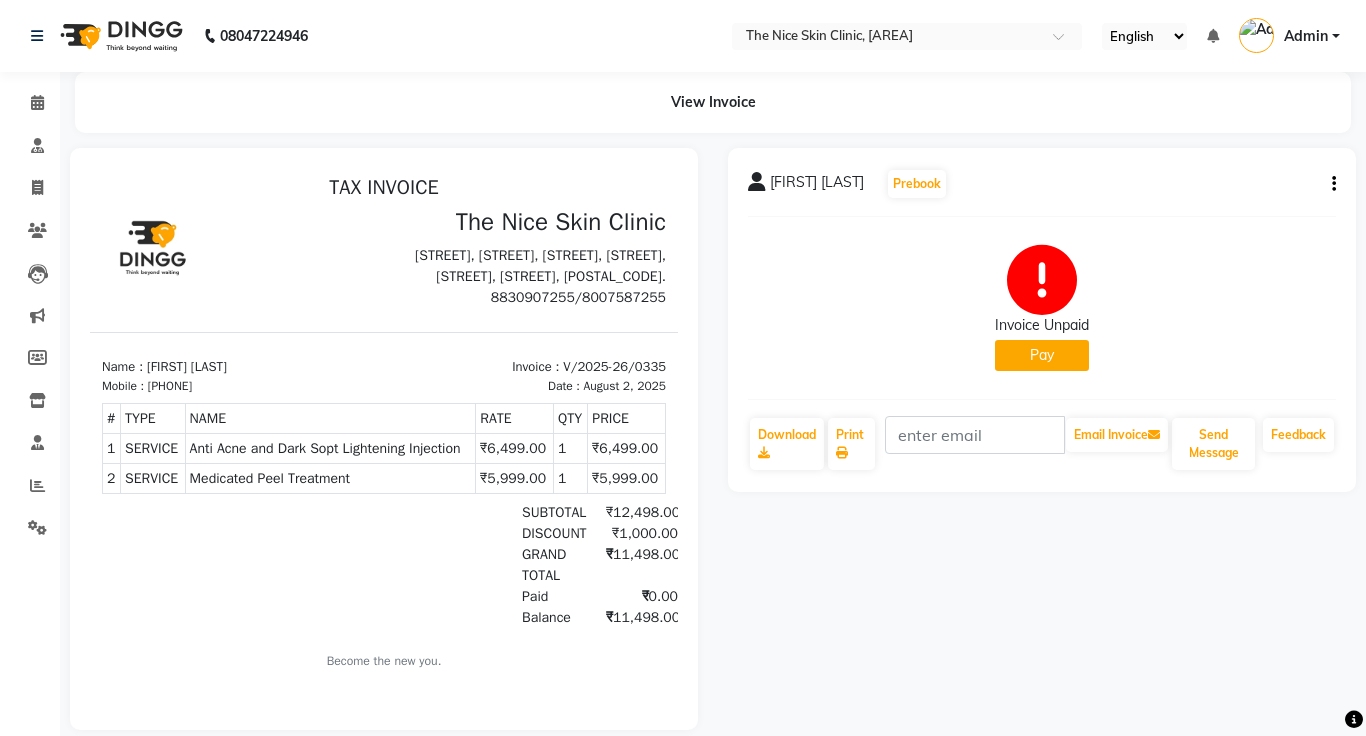 click on "Pay" 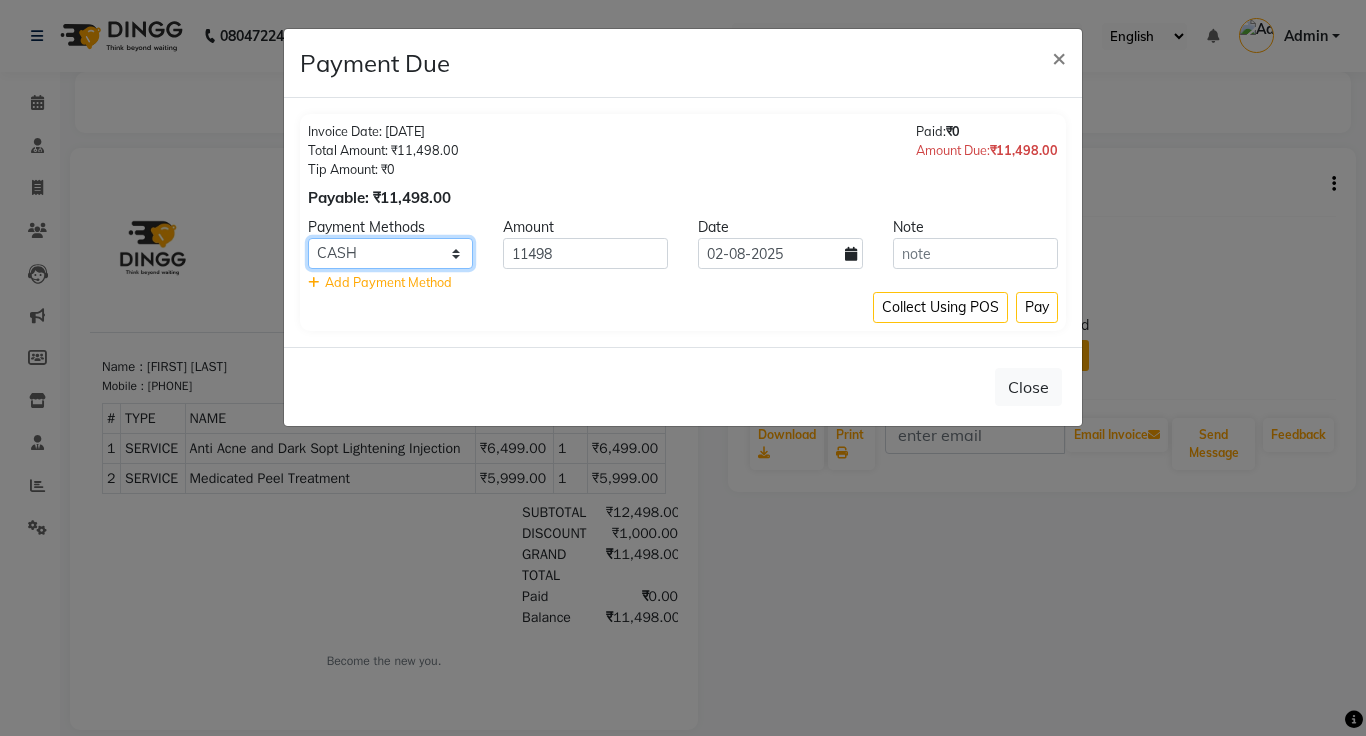click on "Master Card Bank BharatPay Card Other Cards GPay Visa Card PayTM CASH ONLINE PhonePe UPI UPI BharatPay CARD" 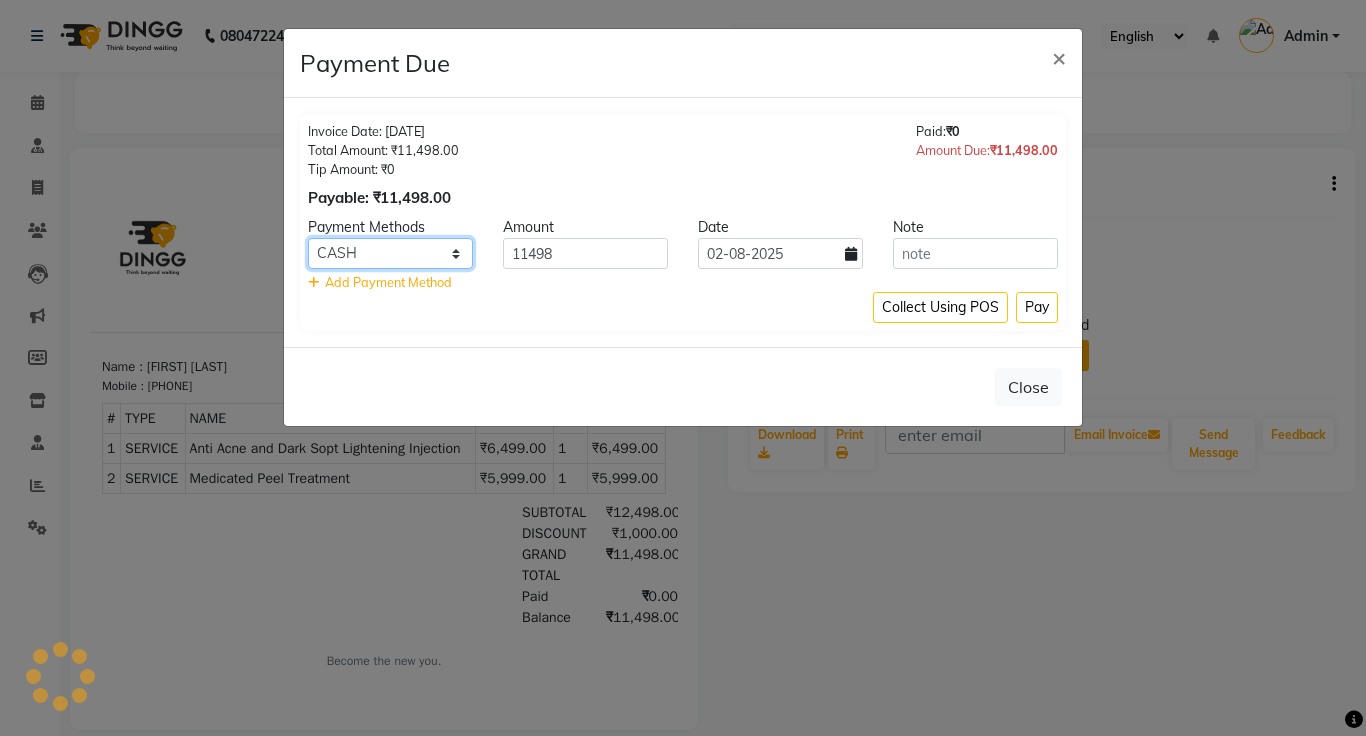 click on "Master Card Bank BharatPay Card Other Cards GPay Visa Card PayTM CASH ONLINE PhonePe UPI UPI BharatPay CARD" 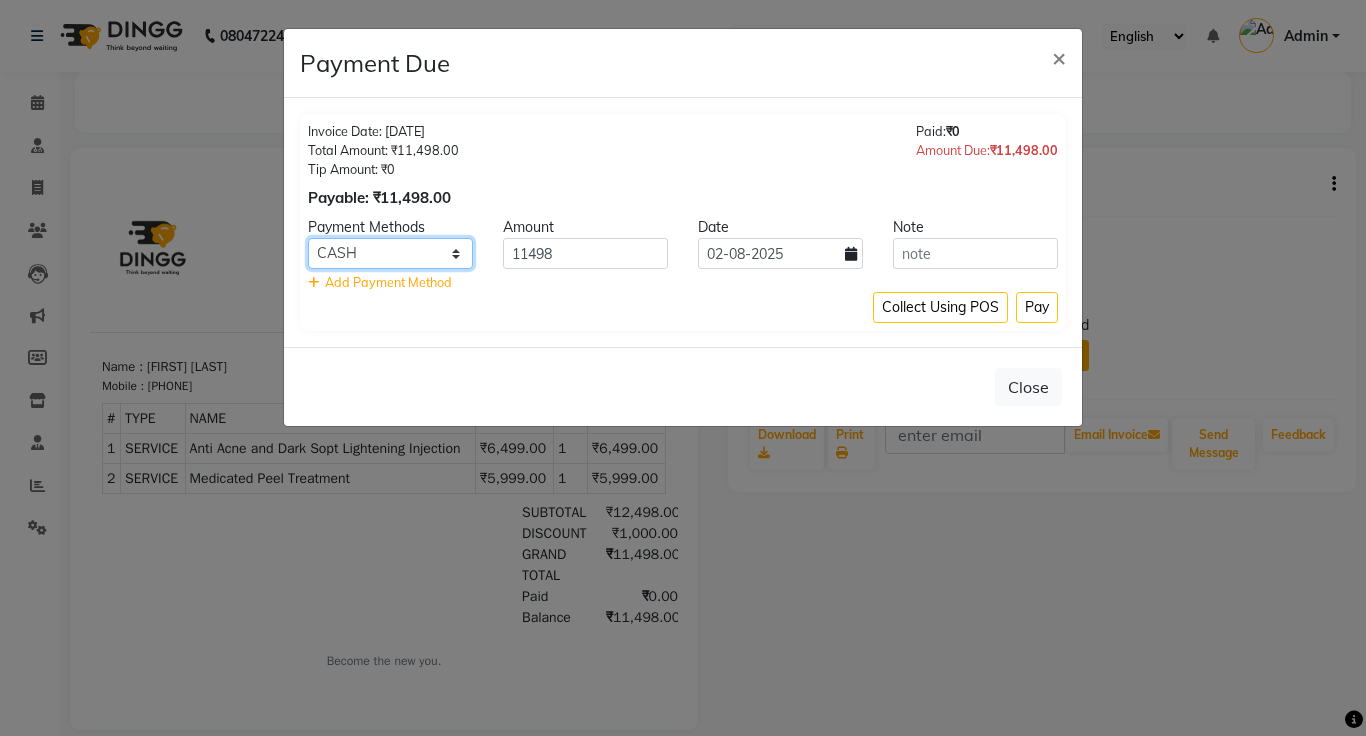 select on "7" 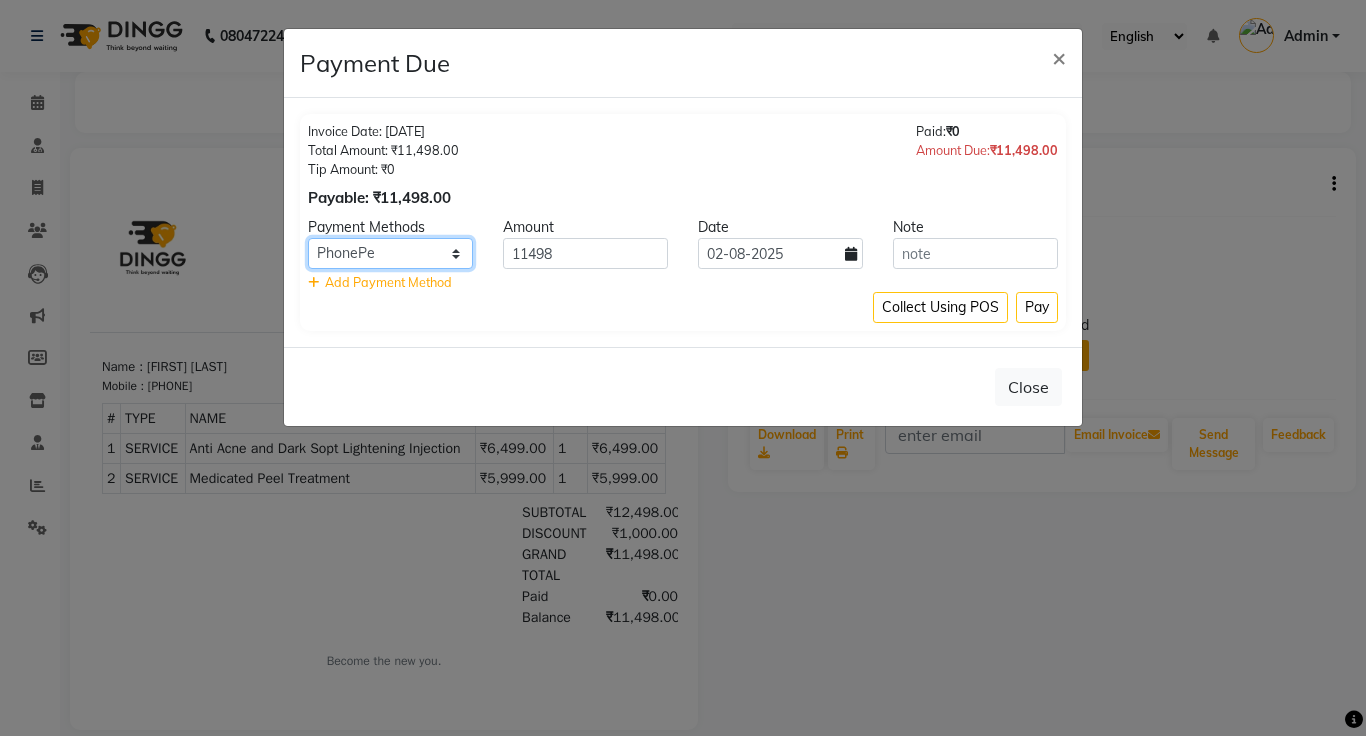click on "Master Card Bank BharatPay Card Other Cards GPay Visa Card PayTM CASH ONLINE PhonePe UPI UPI BharatPay CARD" 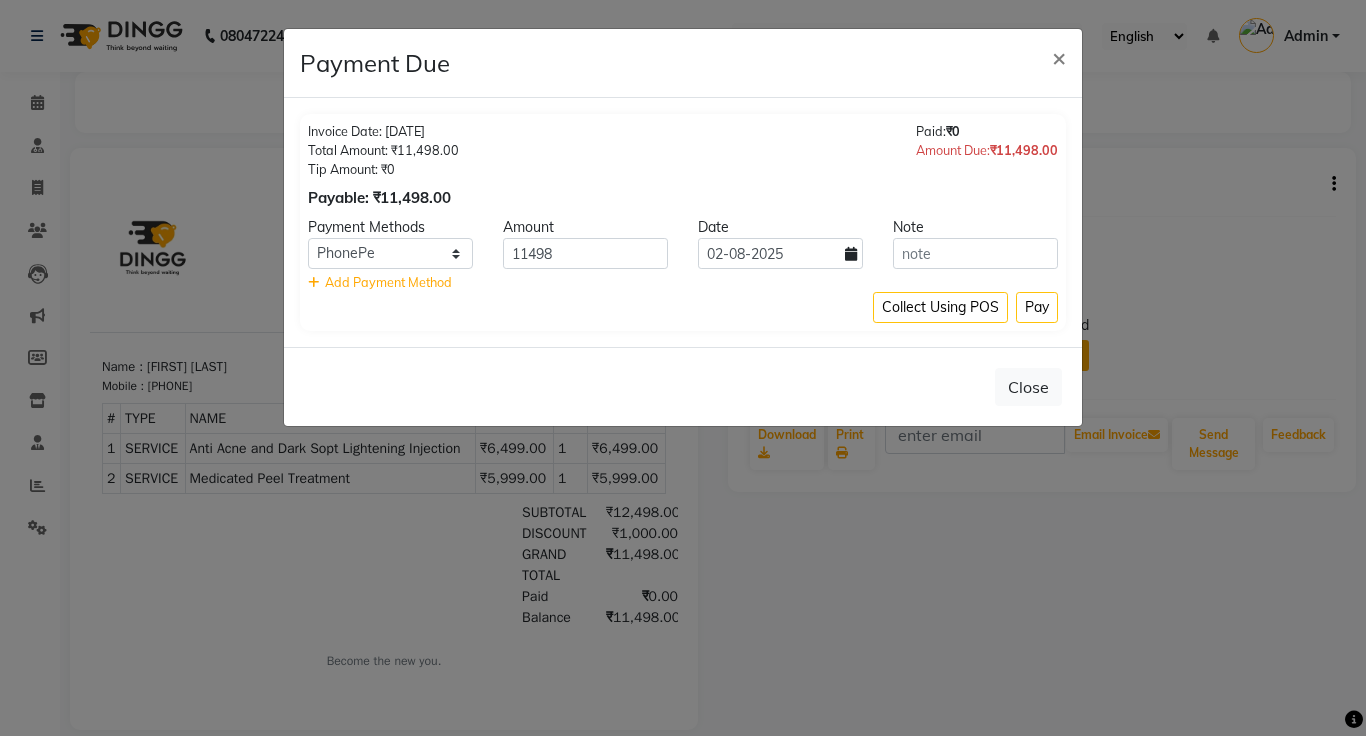 click on "Add Payment Method" 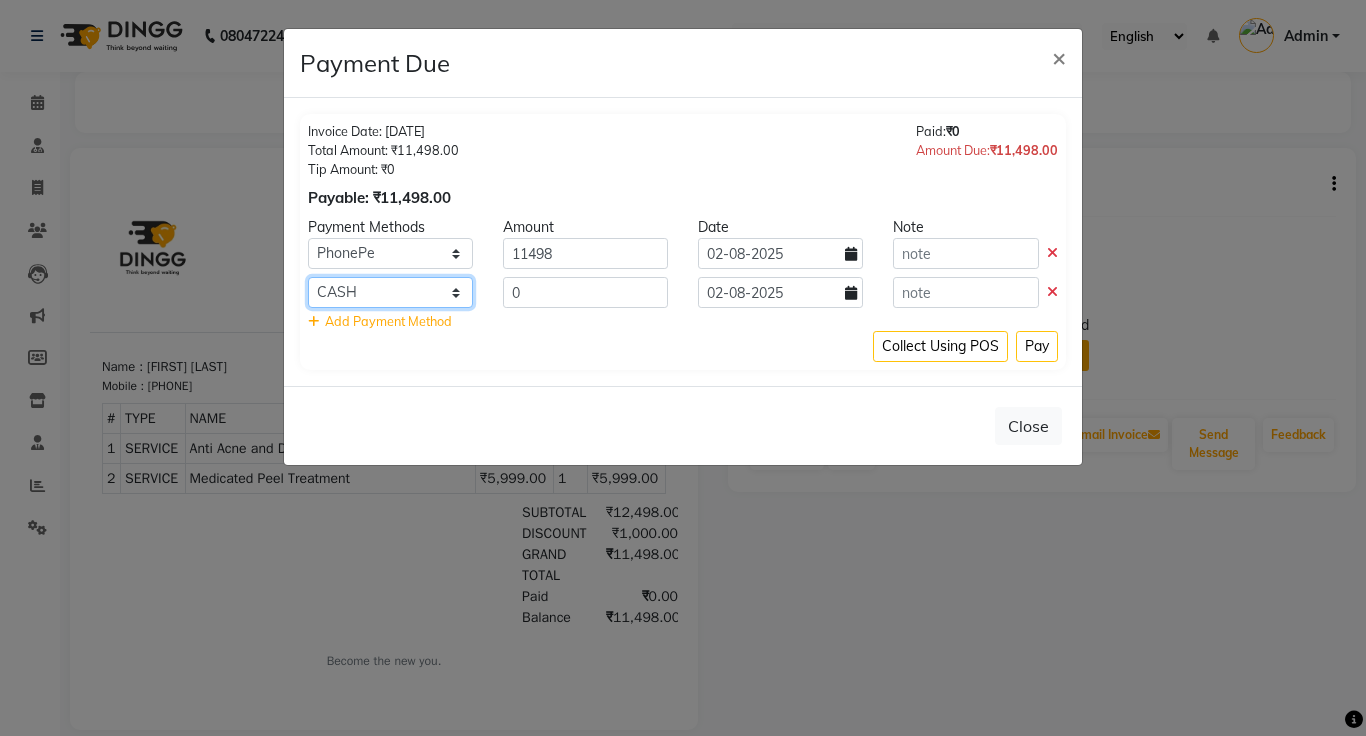 click on "Master Card Bank BharatPay Card Other Cards GPay Visa Card PayTM CASH ONLINE PhonePe UPI UPI BharatPay CARD" 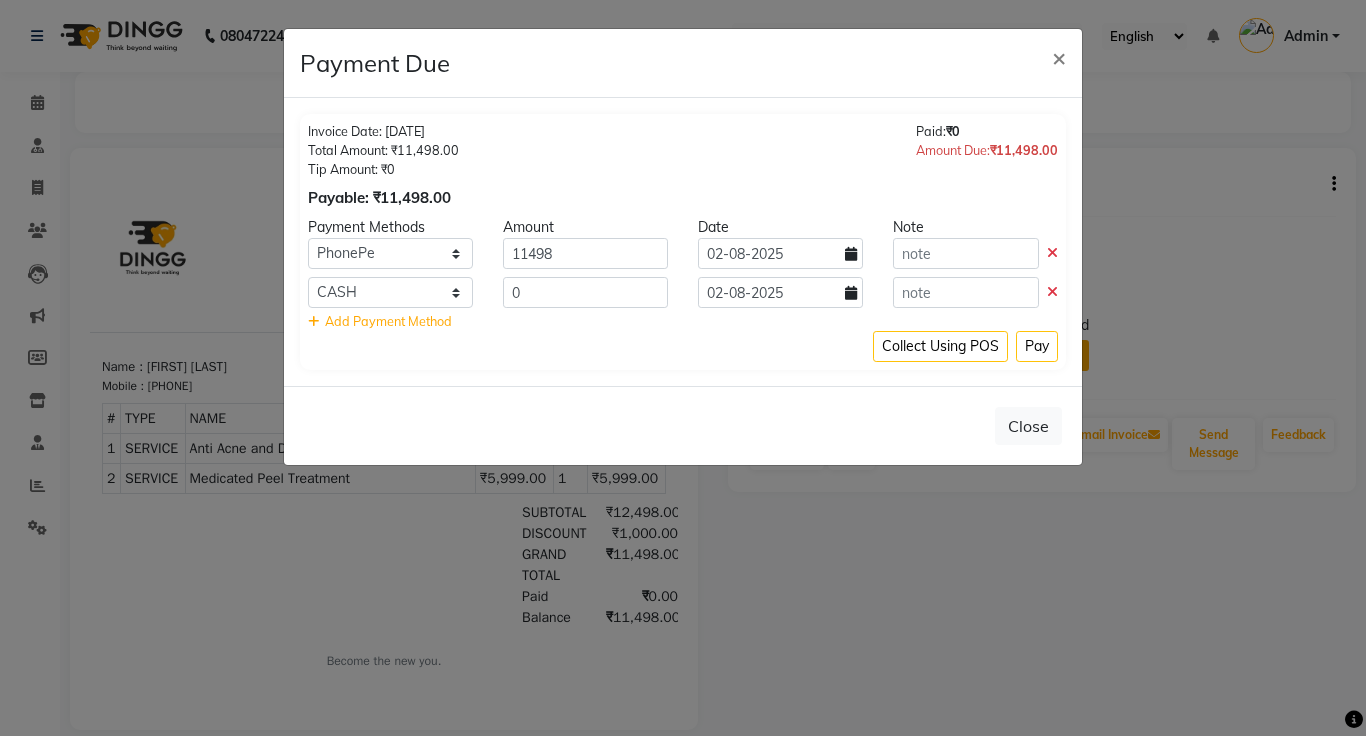 click 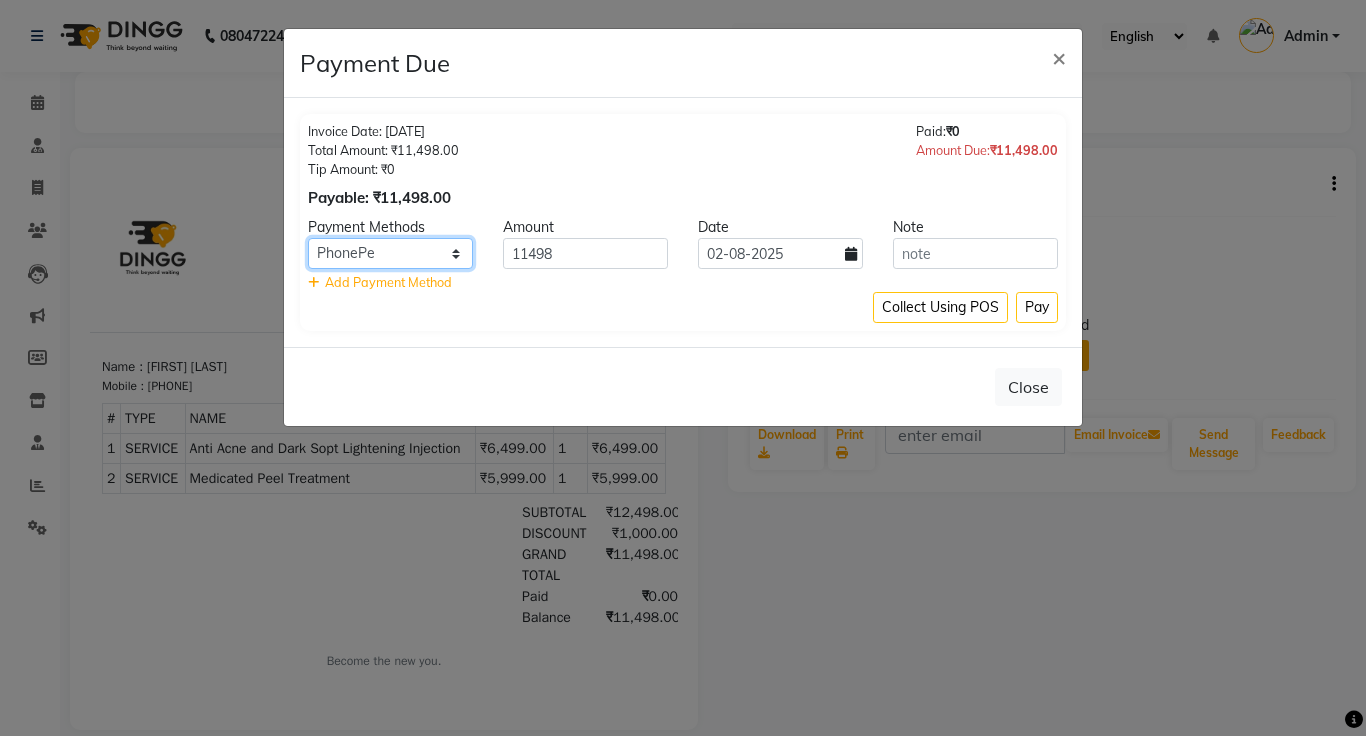 click on "Master Card Bank BharatPay Card Other Cards GPay Visa Card PayTM CASH ONLINE PhonePe UPI UPI BharatPay CARD" 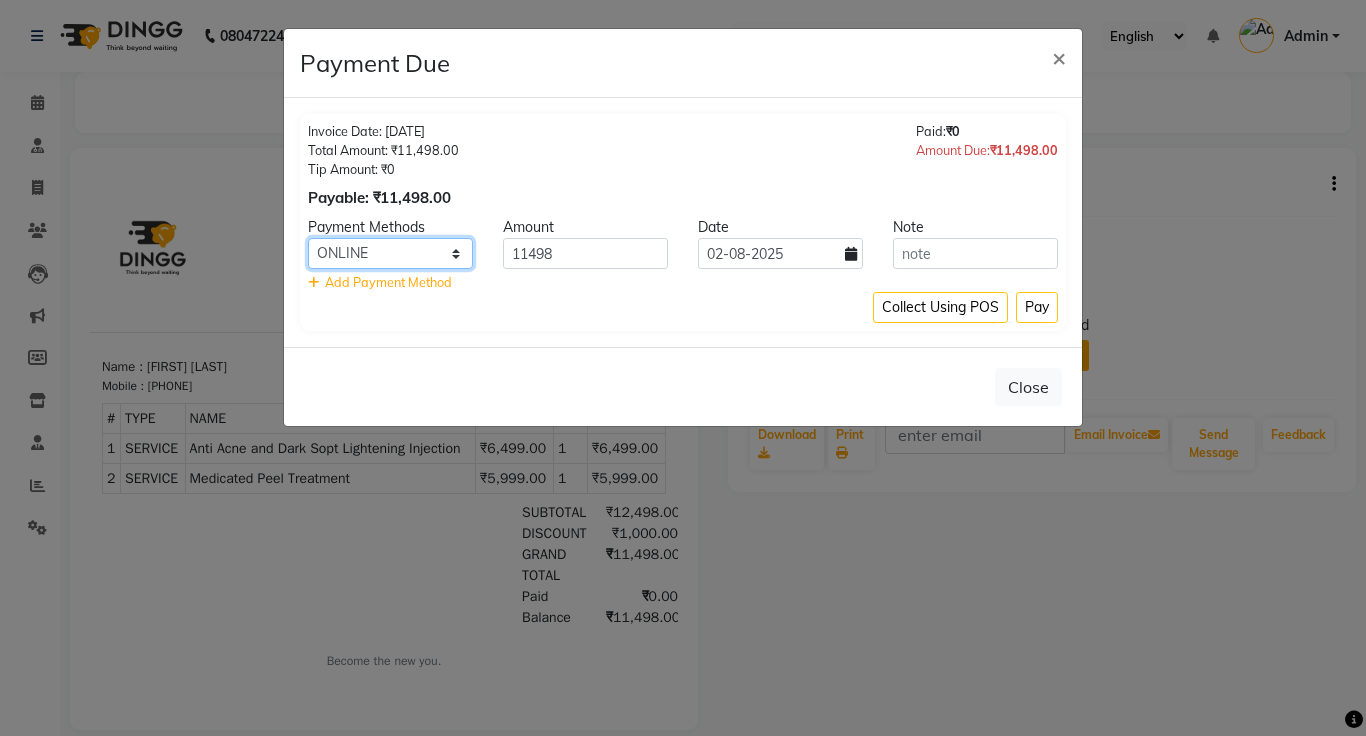 click on "Master Card Bank BharatPay Card Other Cards GPay Visa Card PayTM CASH ONLINE PhonePe UPI UPI BharatPay CARD" 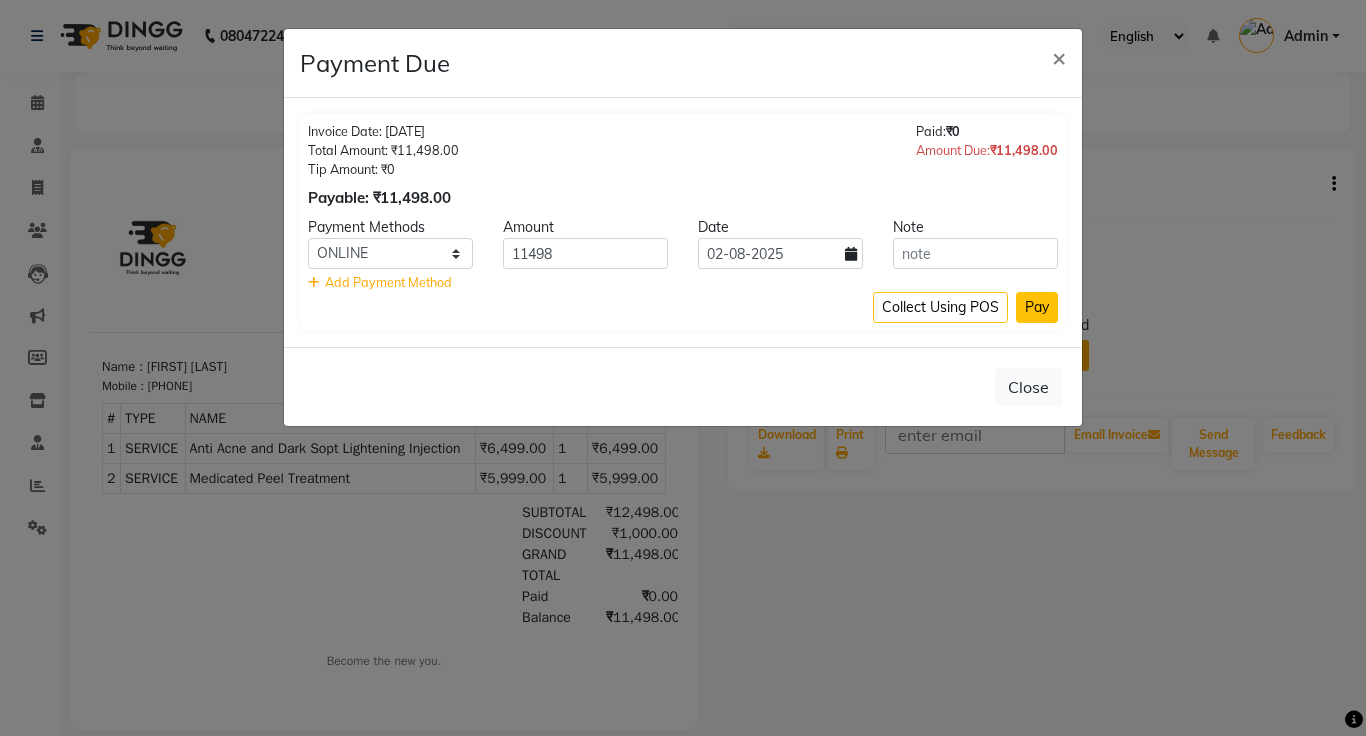 click on "Pay" 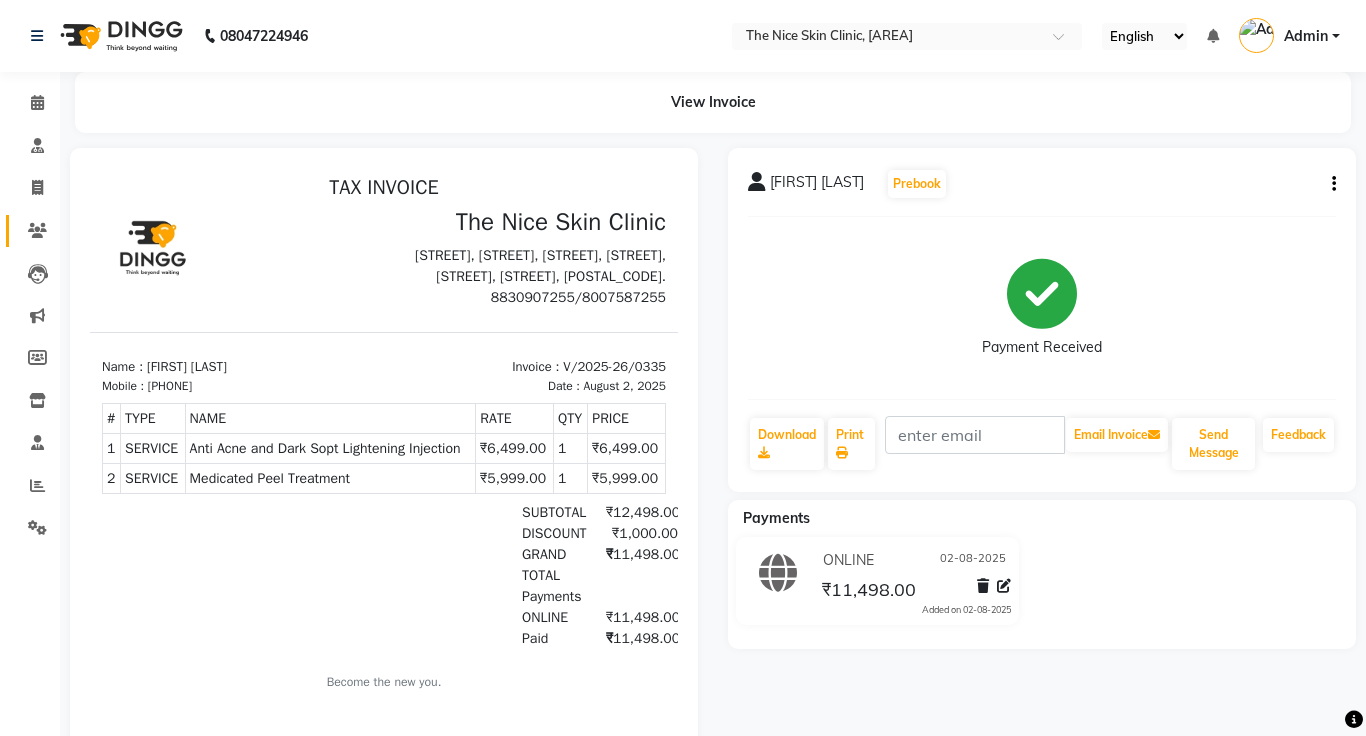 click 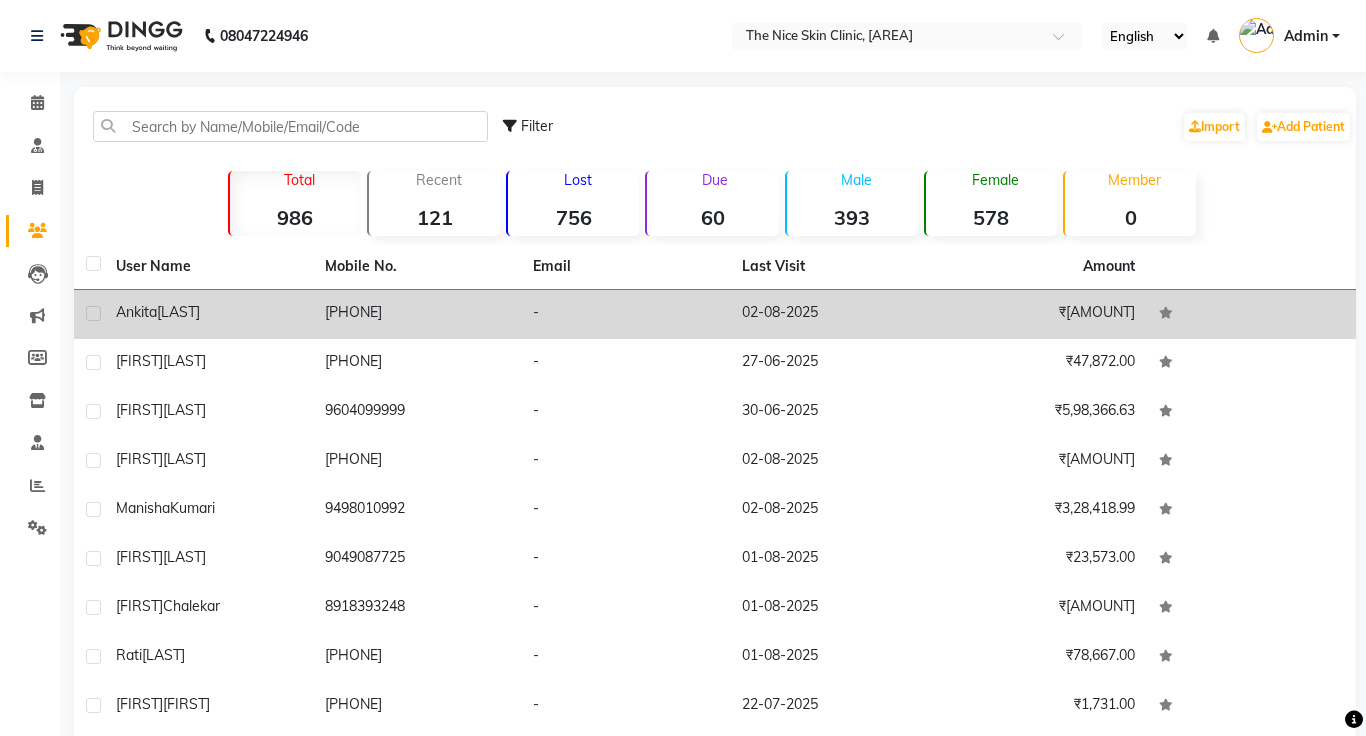 click on "[PHONE]" 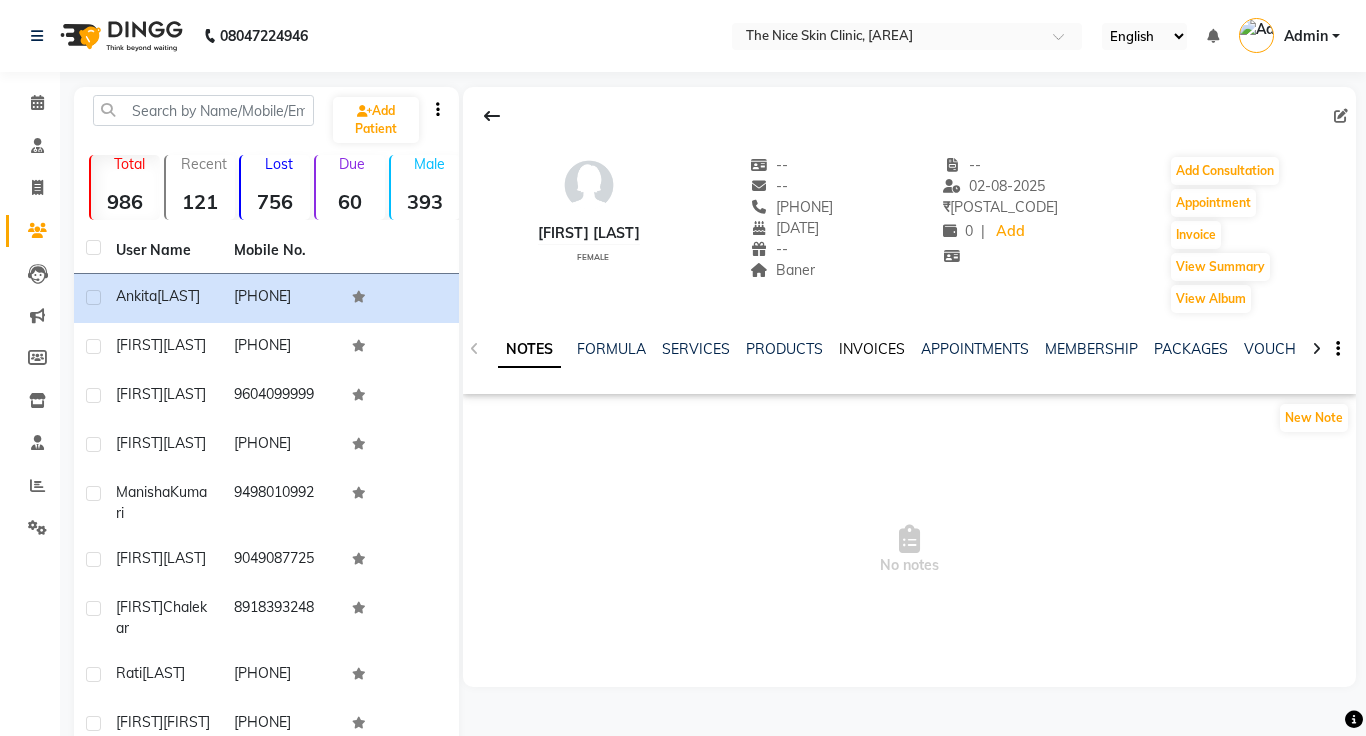 click on "INVOICES" 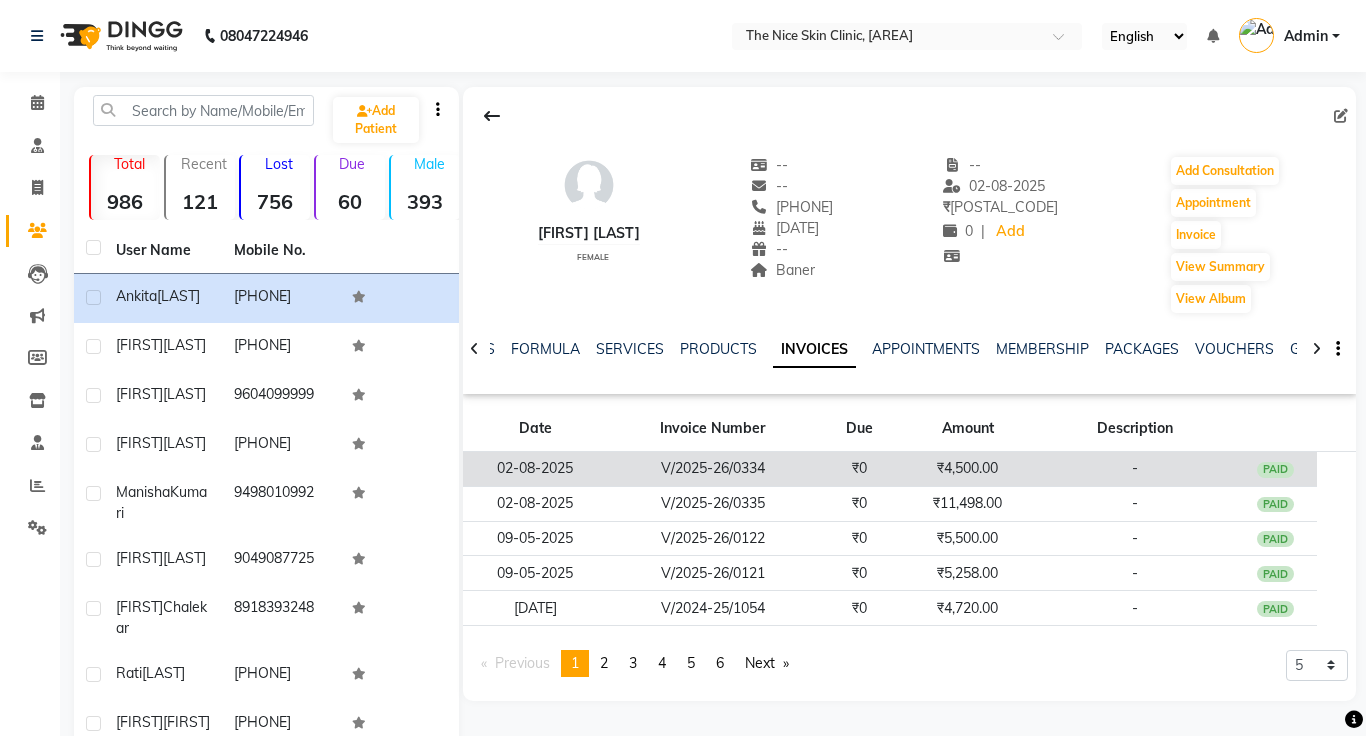 click on "₹4,500.00" 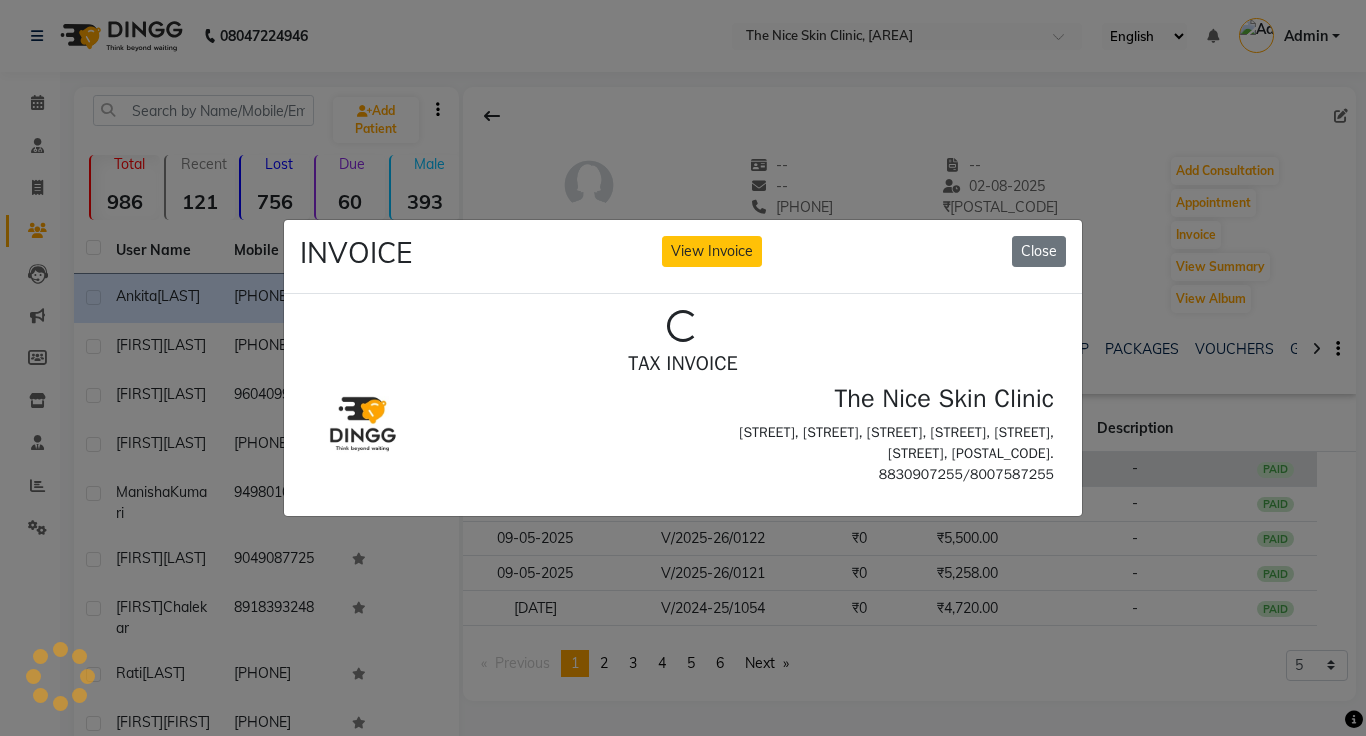 scroll, scrollTop: 0, scrollLeft: 0, axis: both 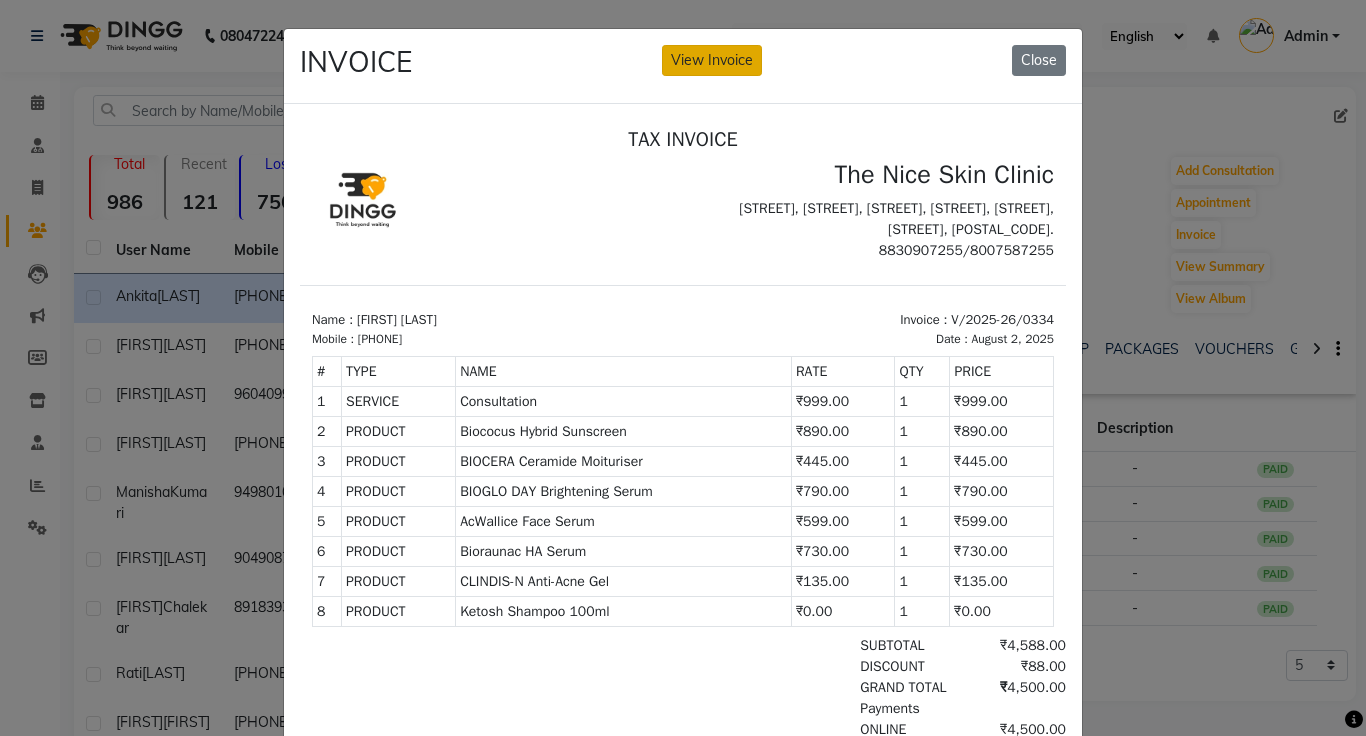 click on "View Invoice" 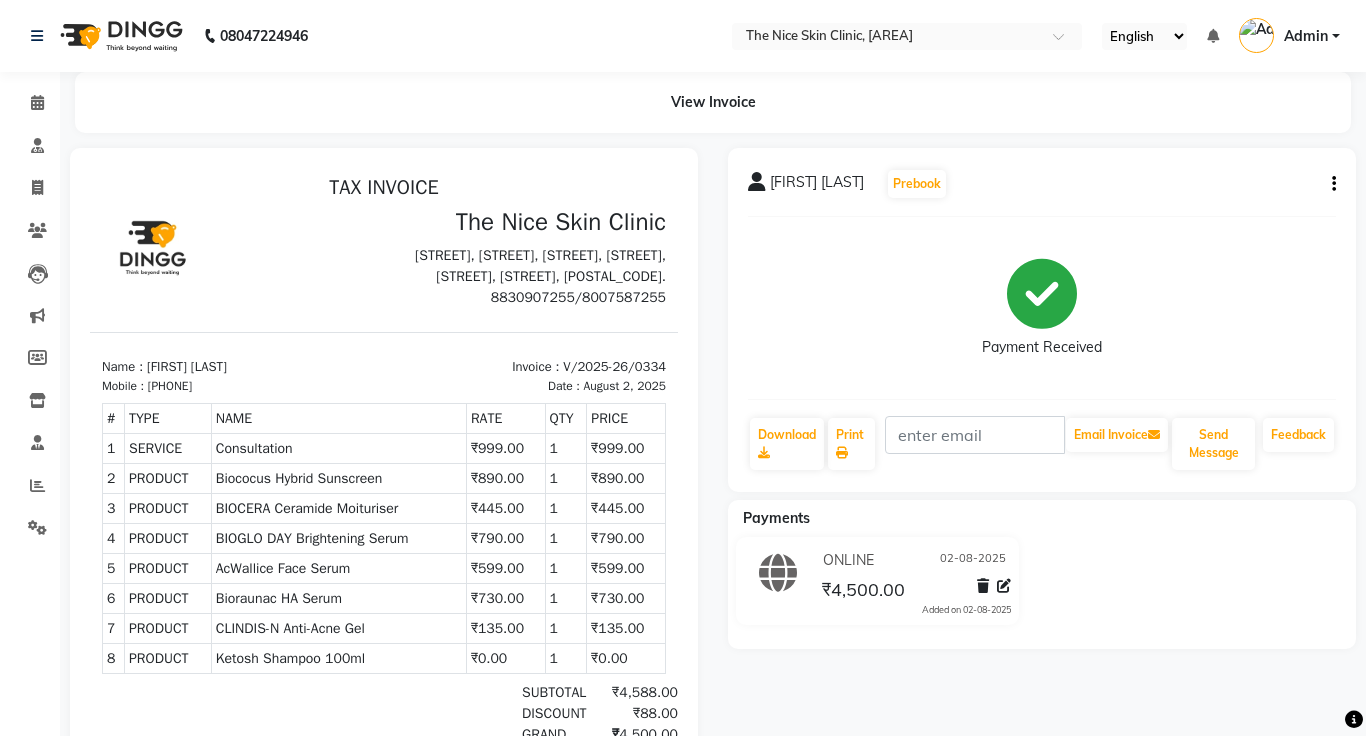 click 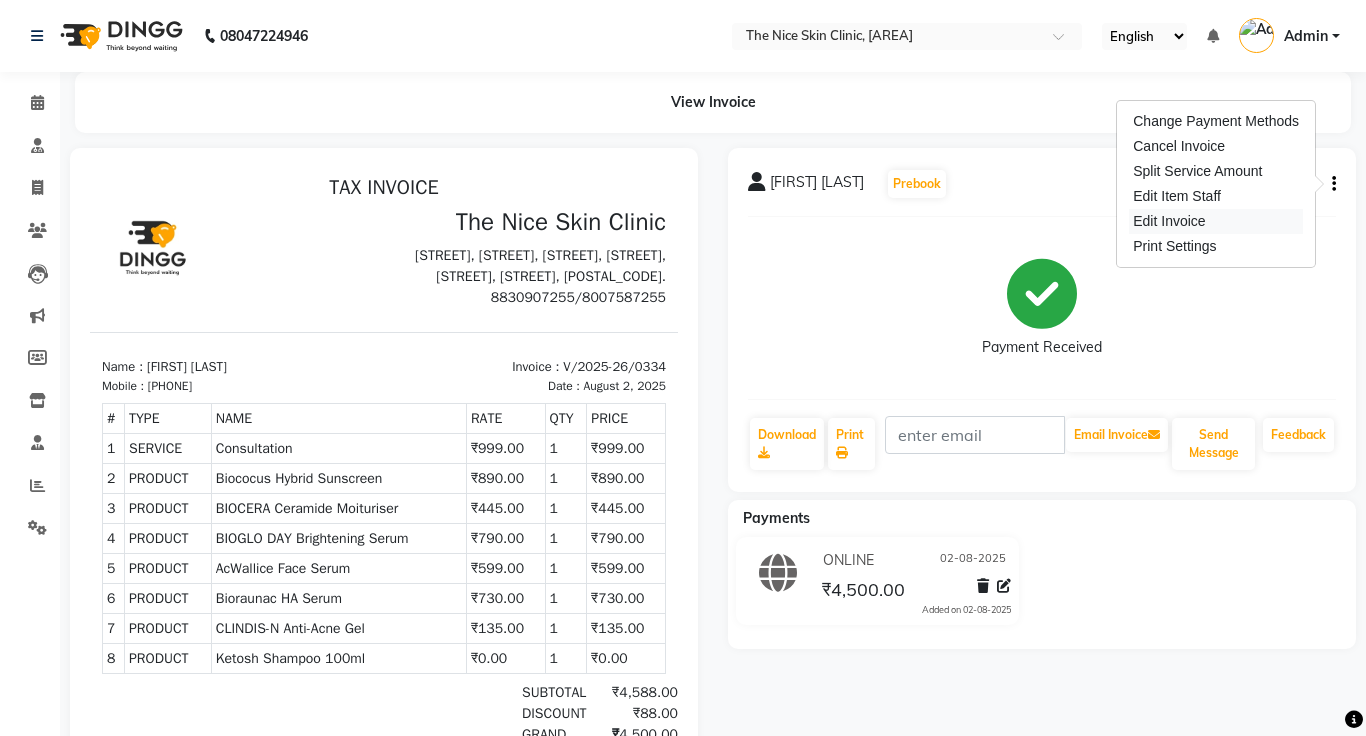 click on "Edit Invoice" at bounding box center [1216, 221] 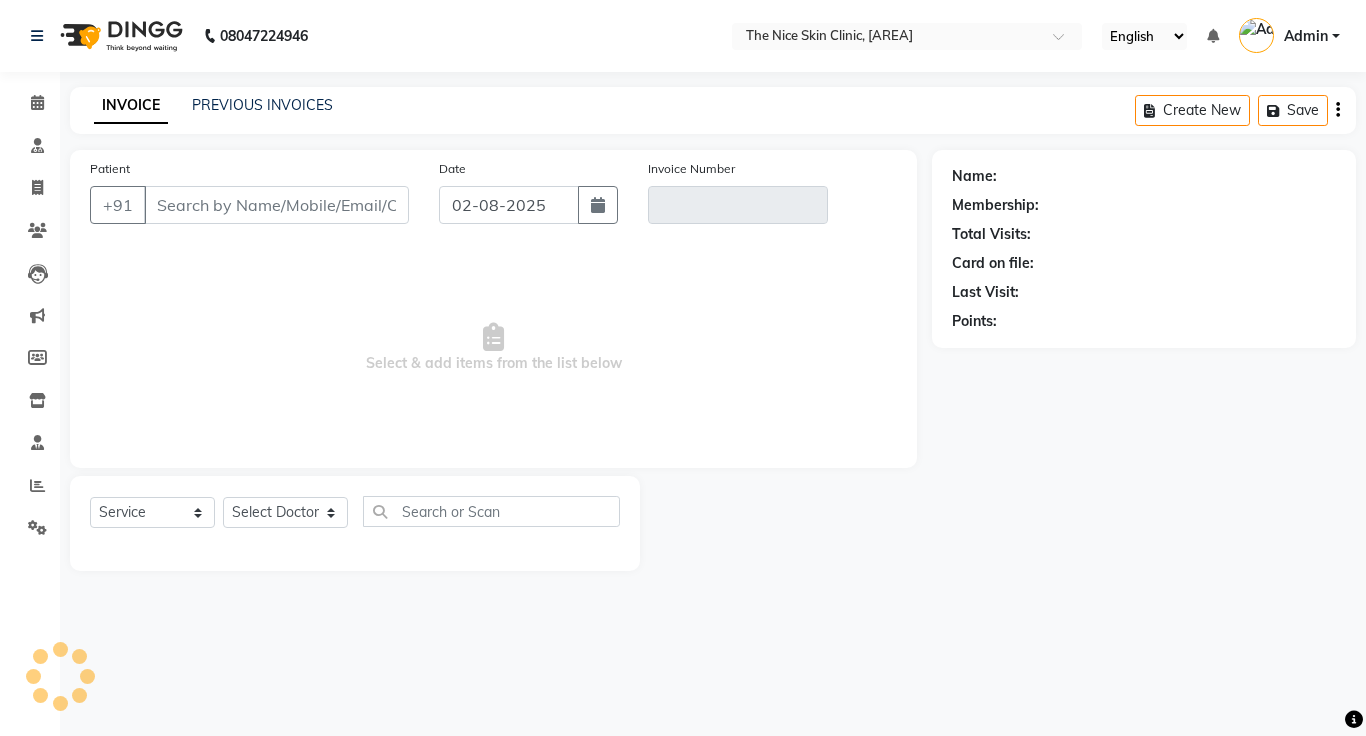 click 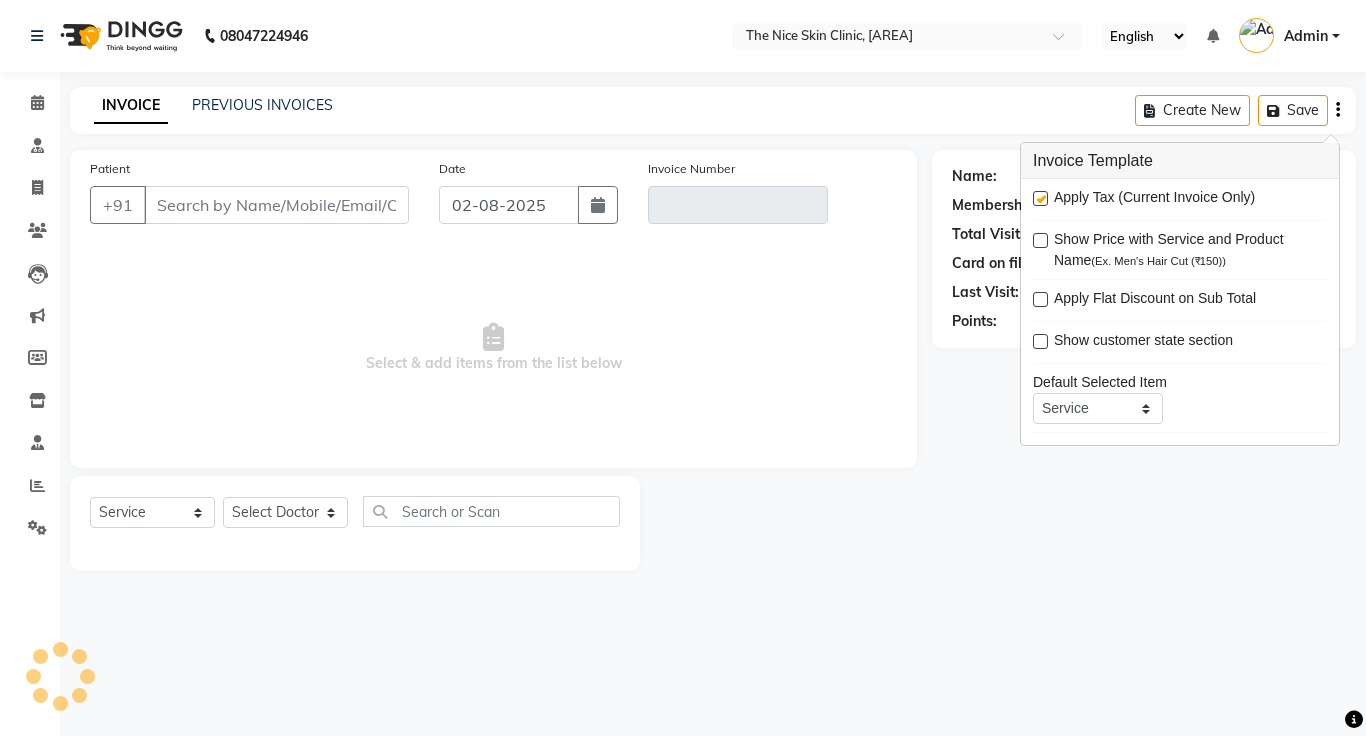 click at bounding box center (1040, 198) 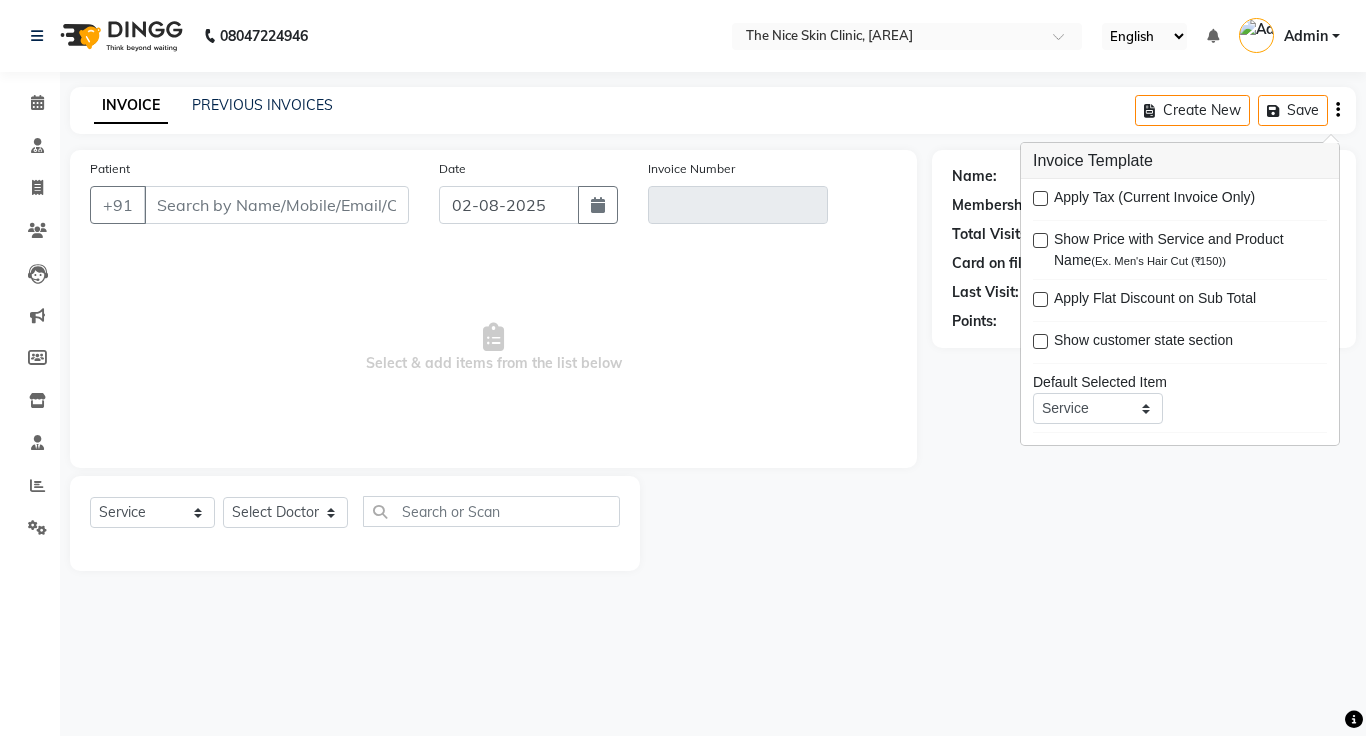 click on "INVOICE PREVIOUS INVOICES Create New   Save" 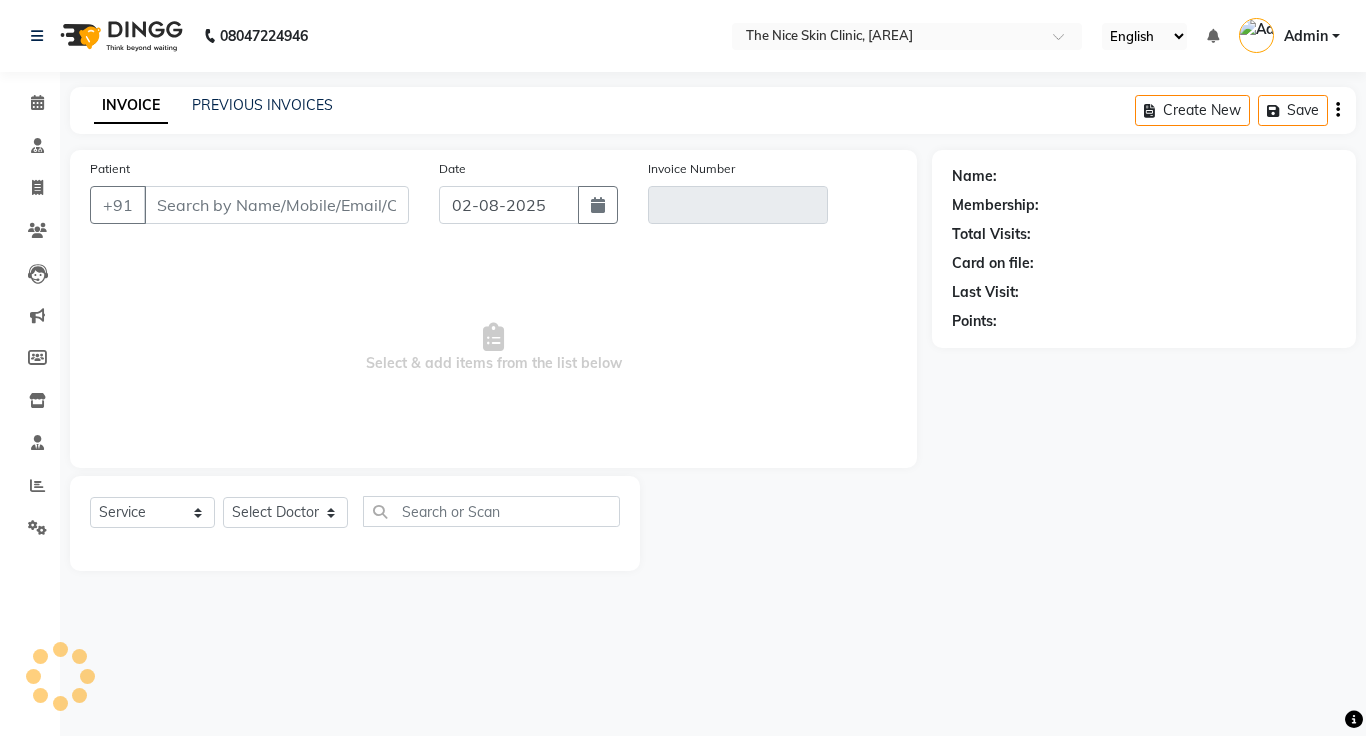 type on "[PHONE]" 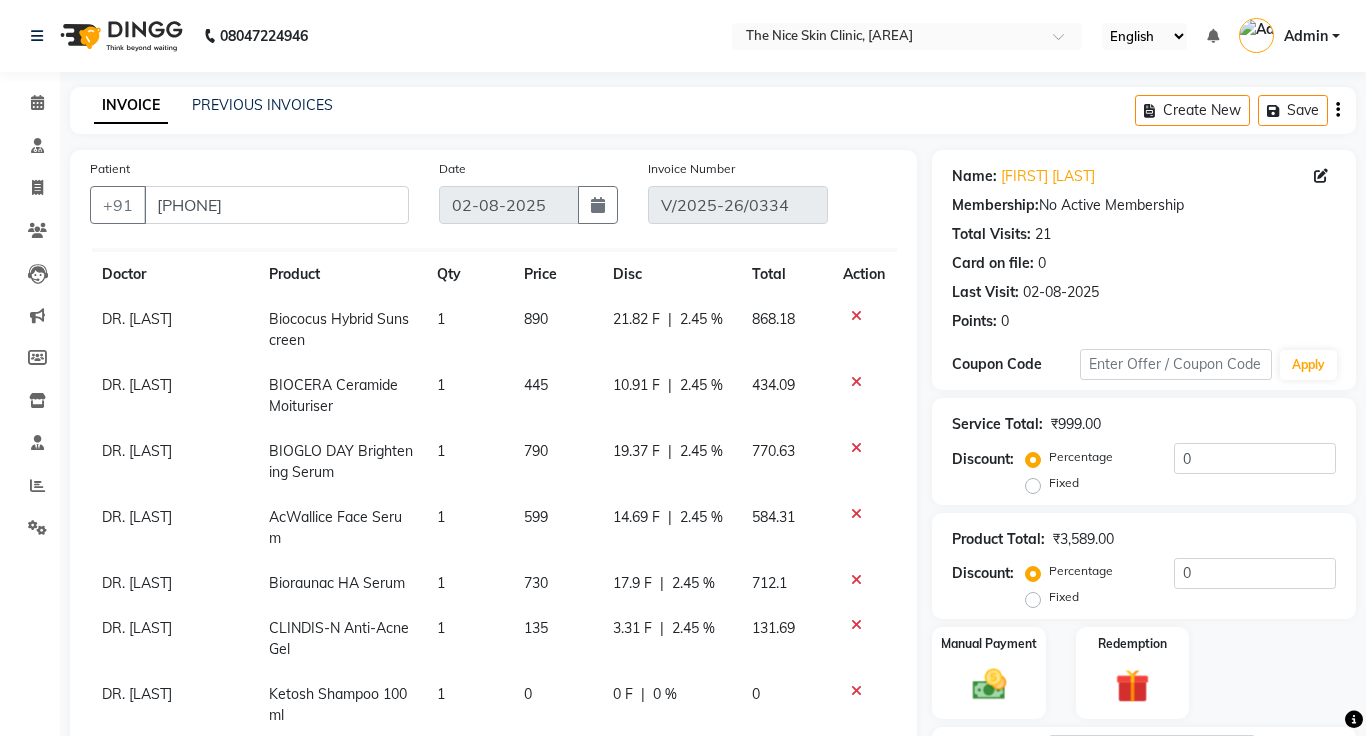 scroll, scrollTop: 182, scrollLeft: 0, axis: vertical 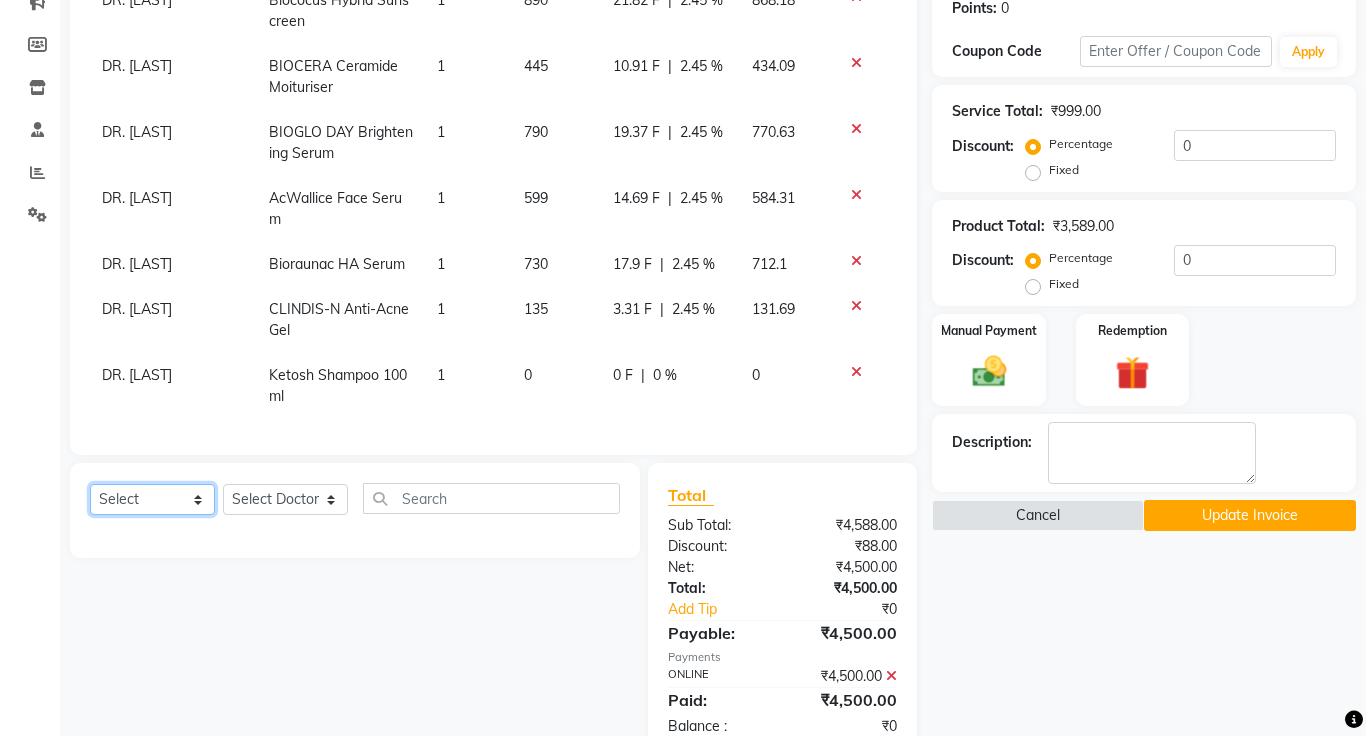 click on "Select  Service  Product  Membership  Package Voucher Prepaid Gift Card" 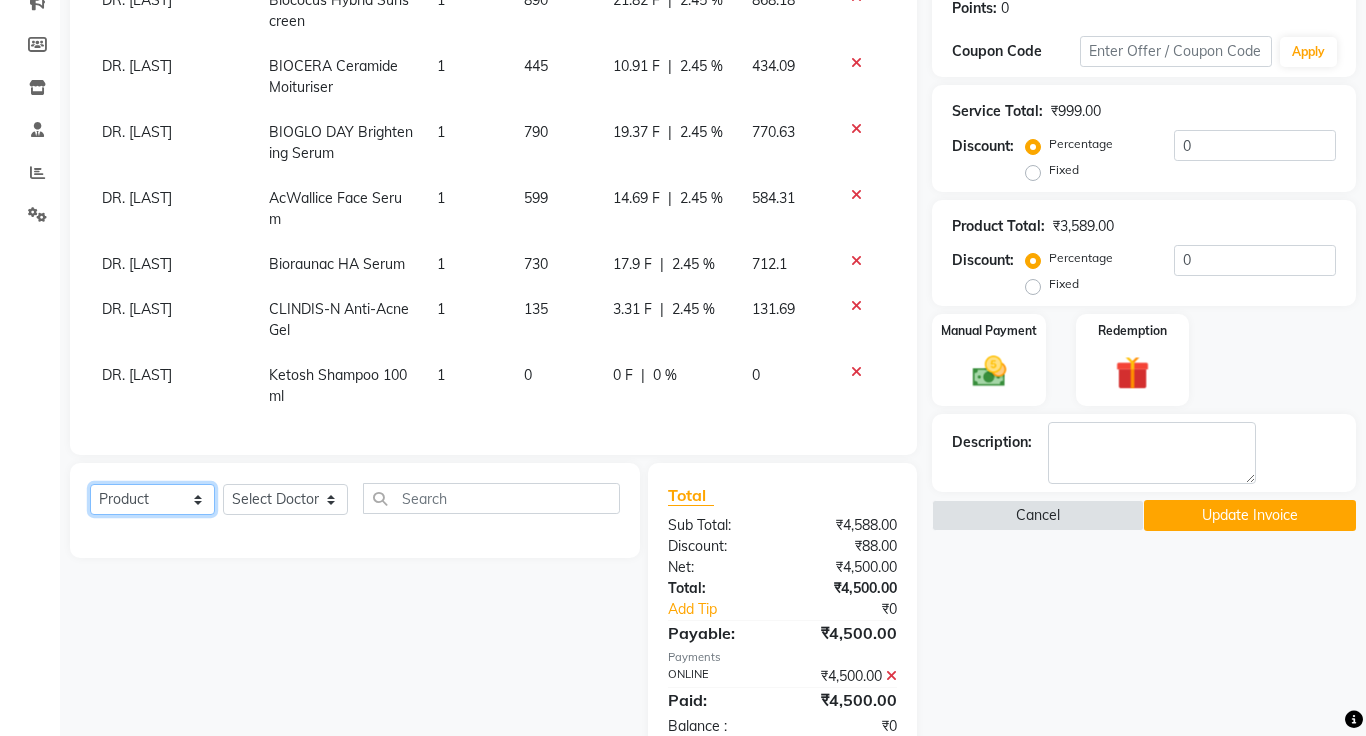 click on "Select  Service  Product  Membership  Package Voucher Prepaid Gift Card" 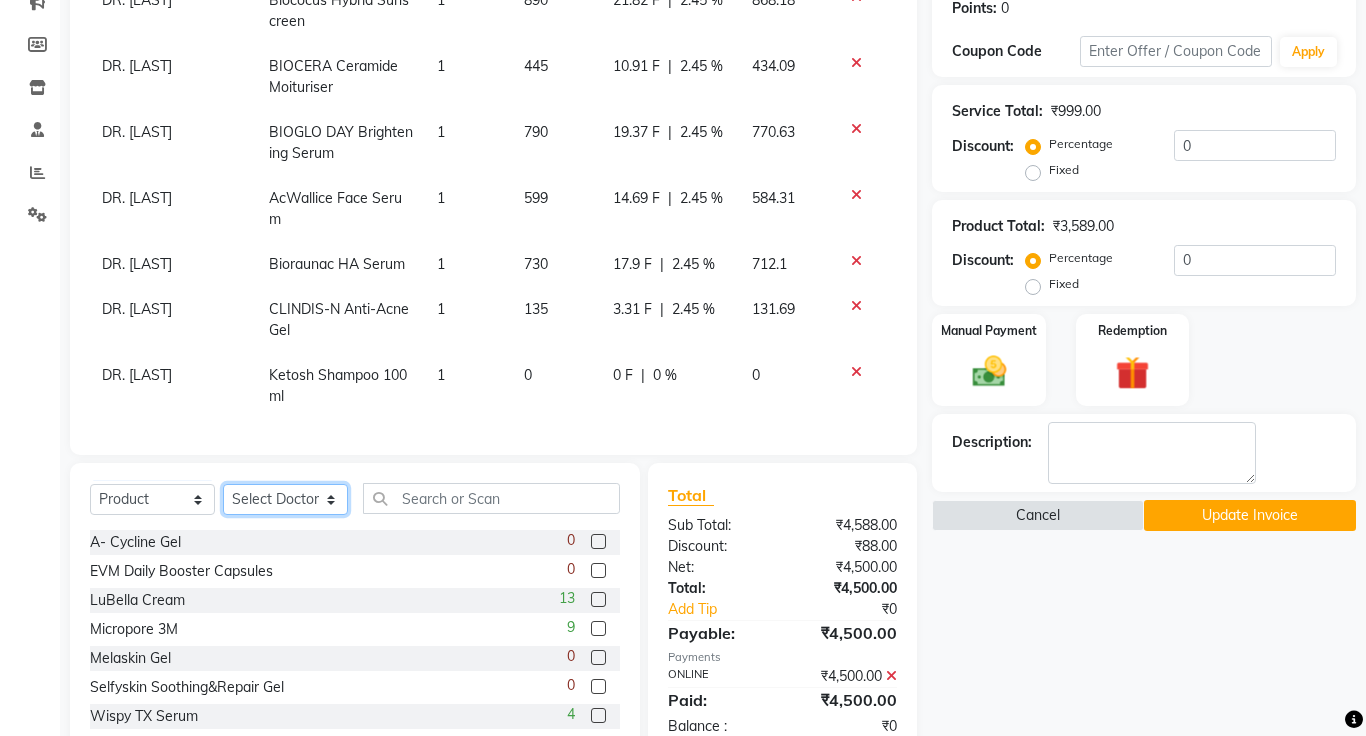 click on "Select Doctor [FIRST] [LAST] DR. JOSEPH DR. RAYMUS [FIRST] [LAST] [LAST]" 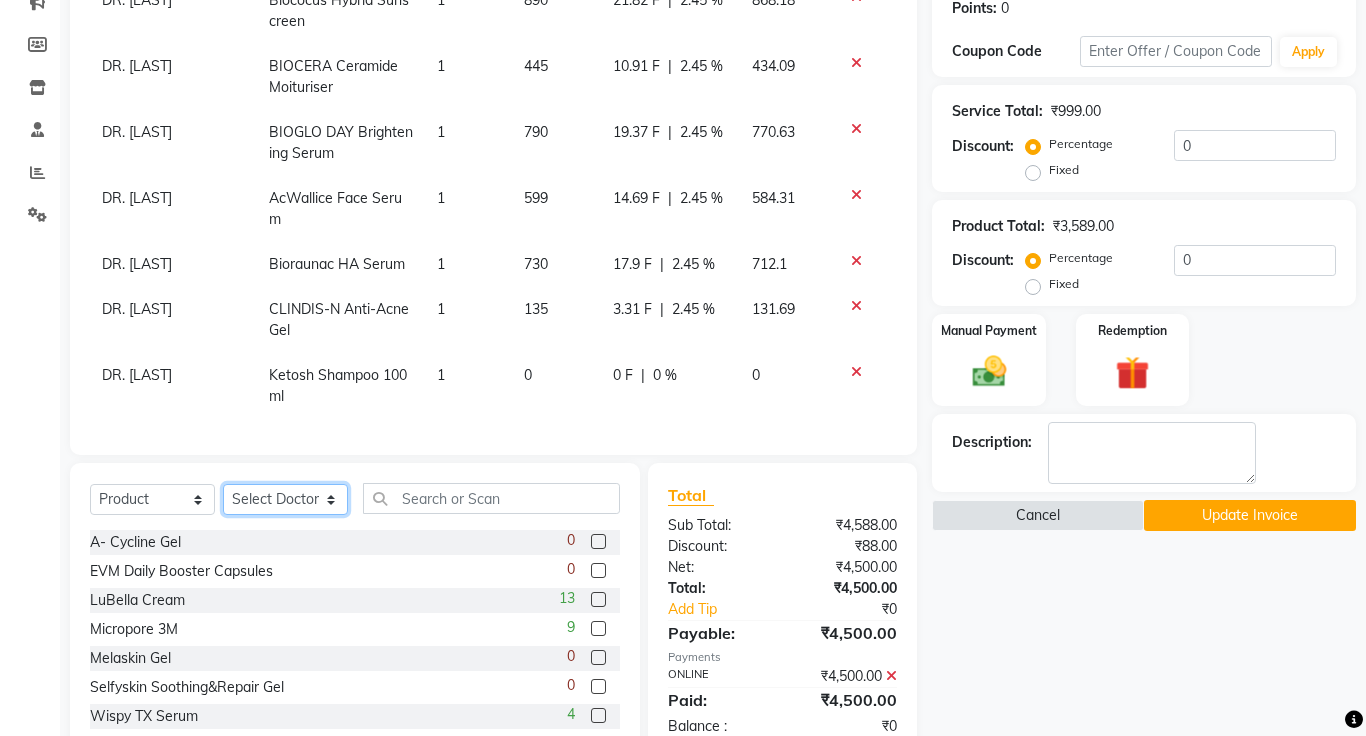 select on "1297" 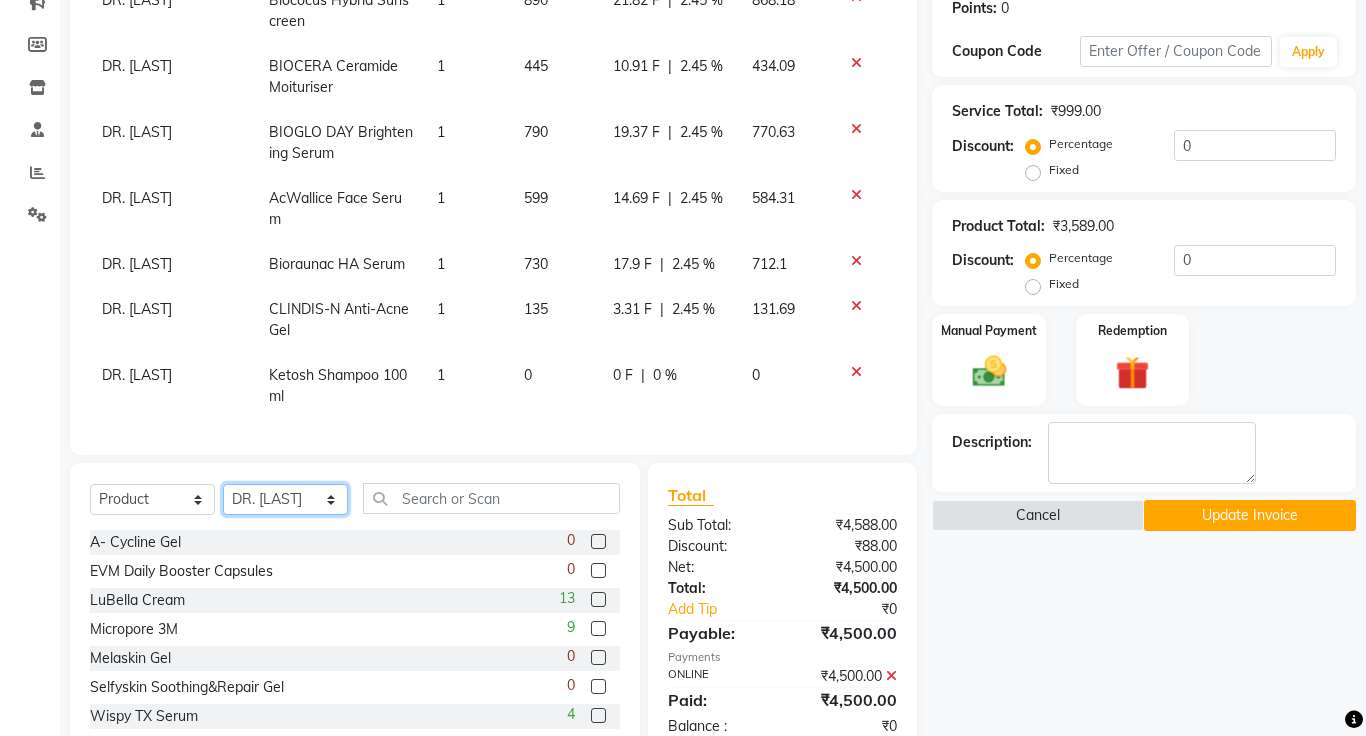 click on "Select Doctor [FIRST] [LAST] DR. JOSEPH DR. RAYMUS [FIRST] [LAST] [LAST]" 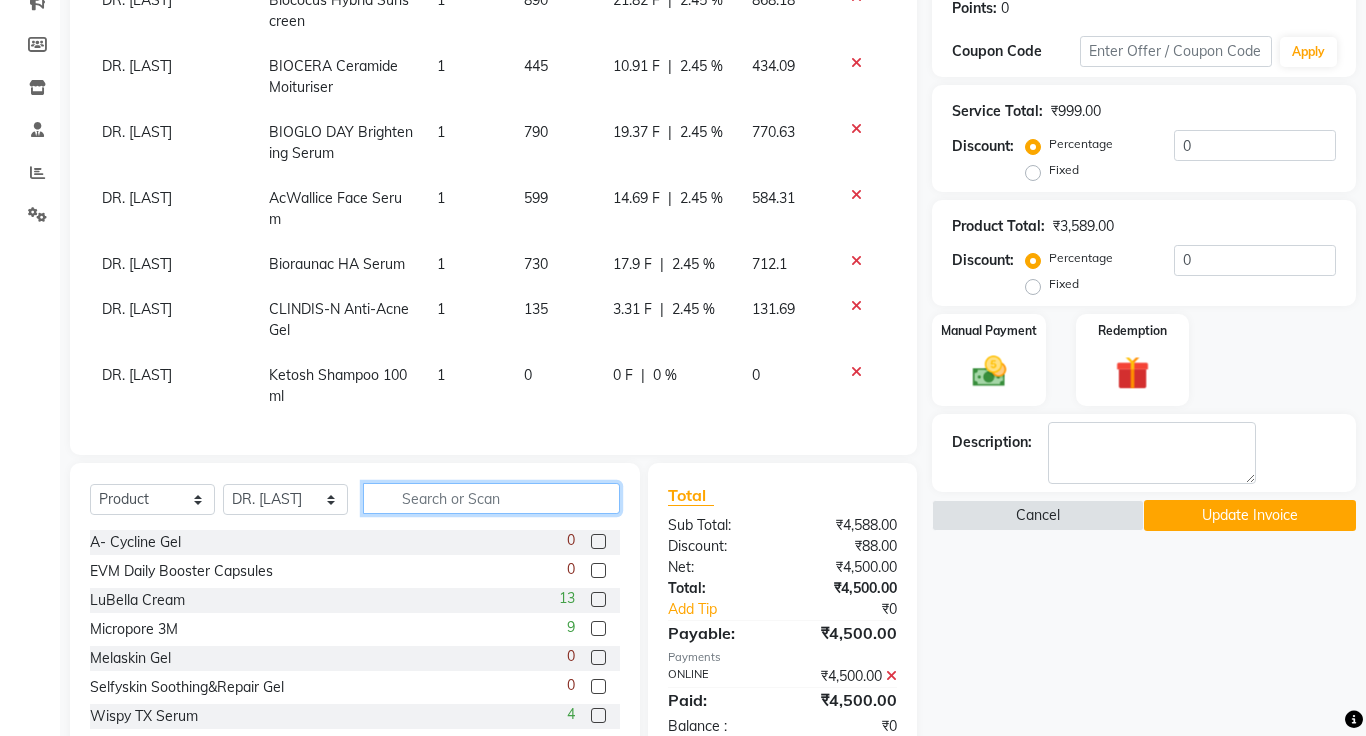 click 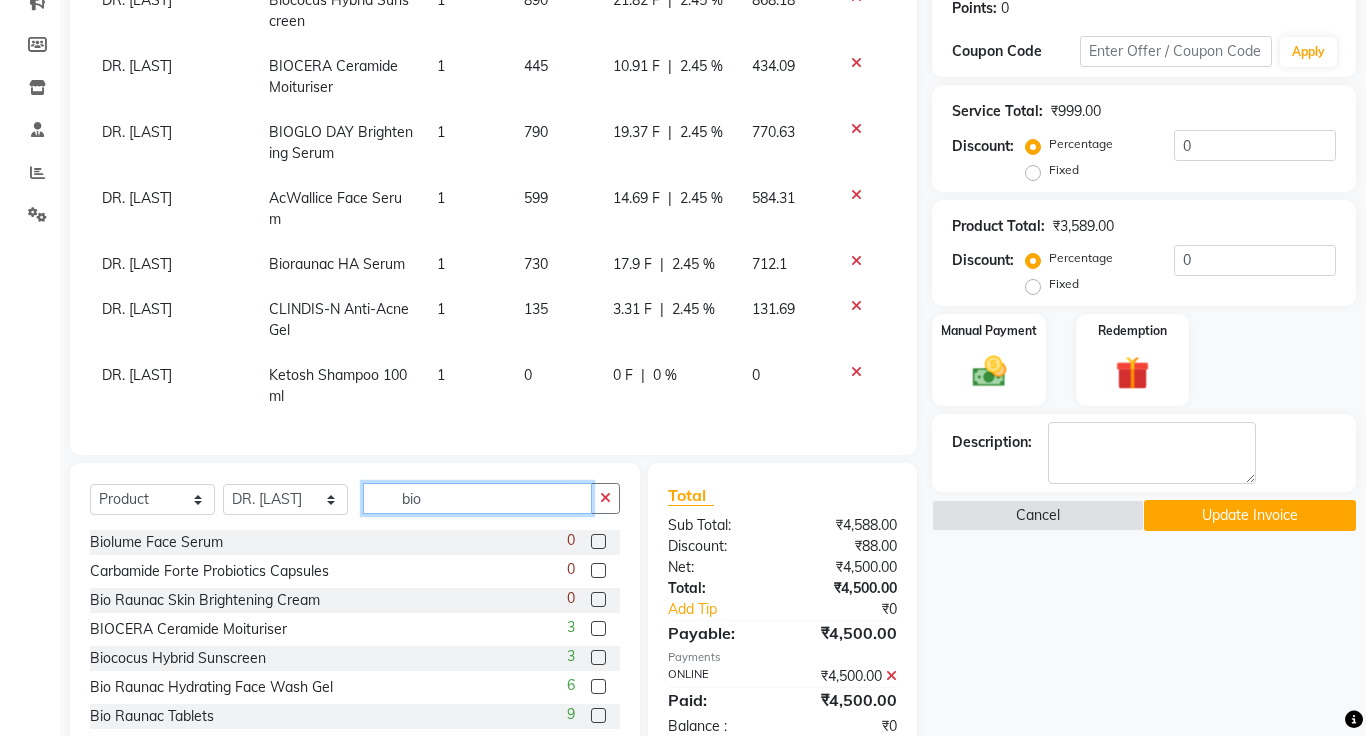 type on "bio" 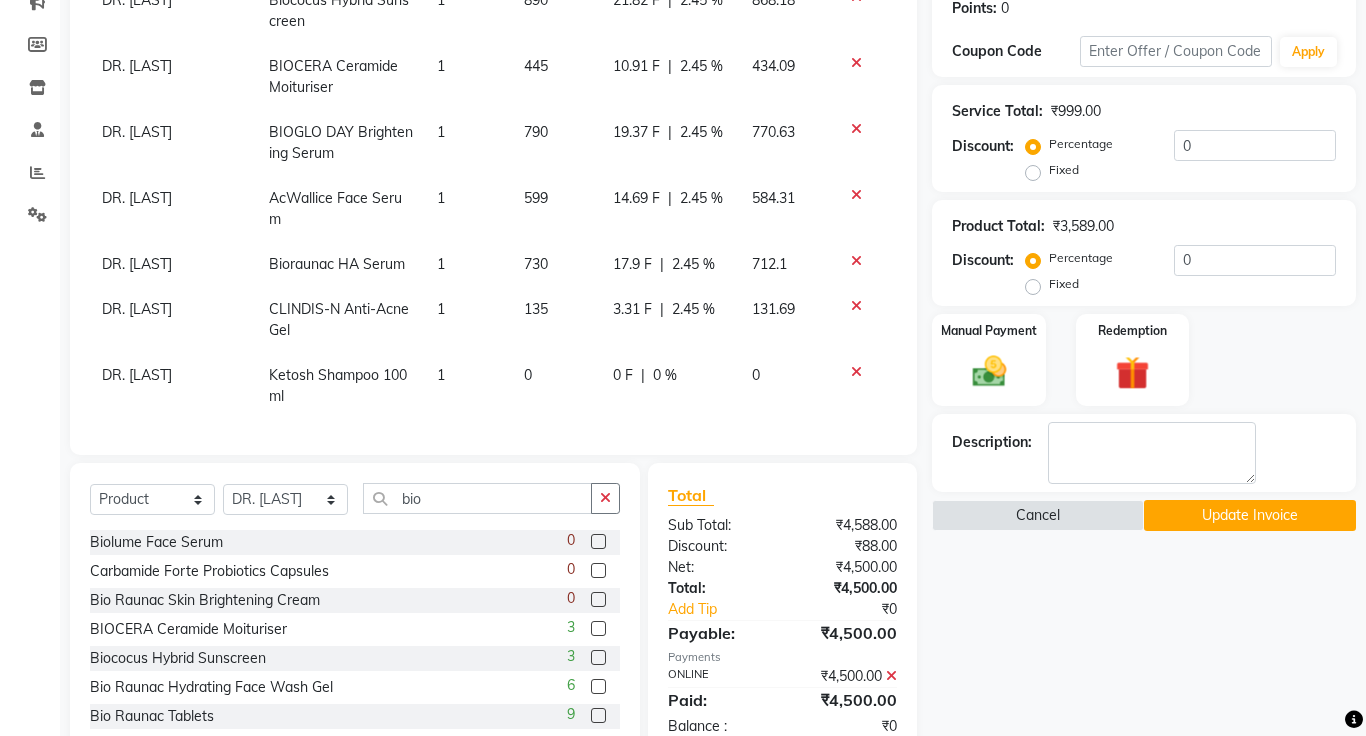 click 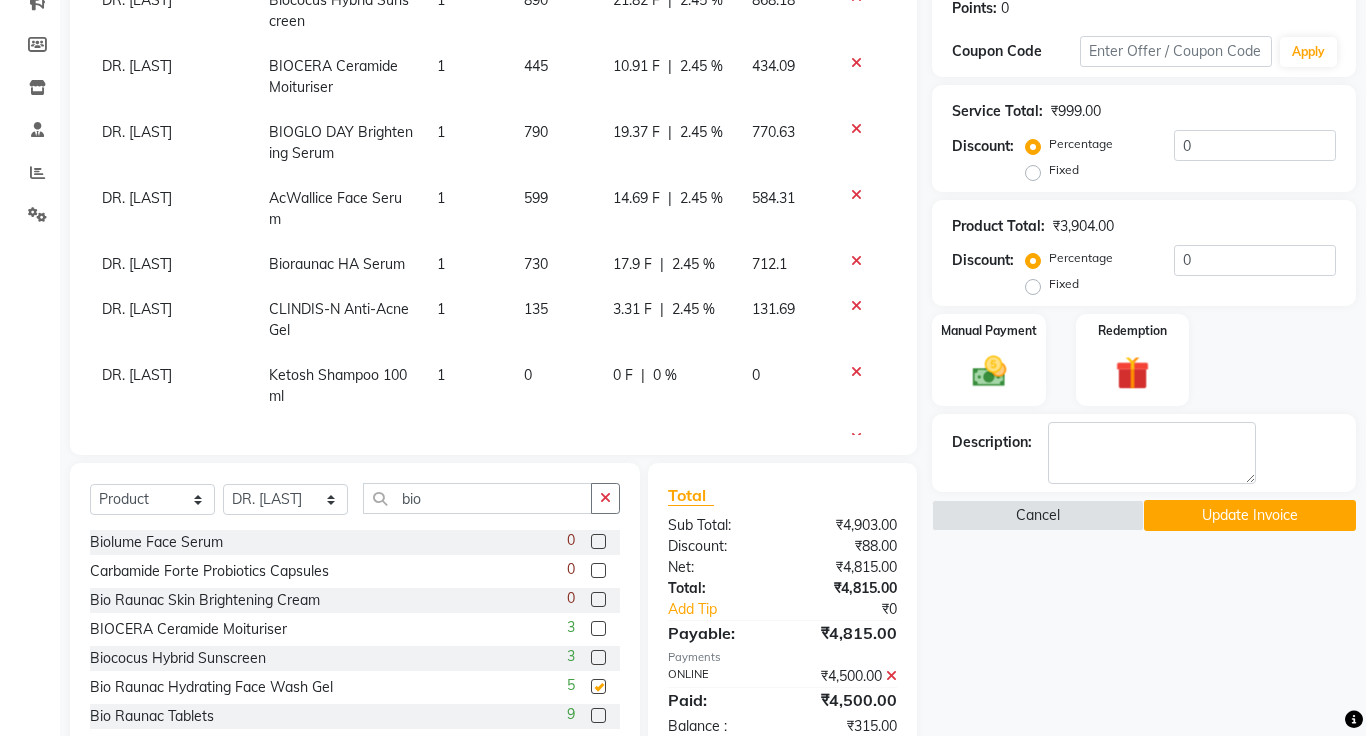 checkbox on "false" 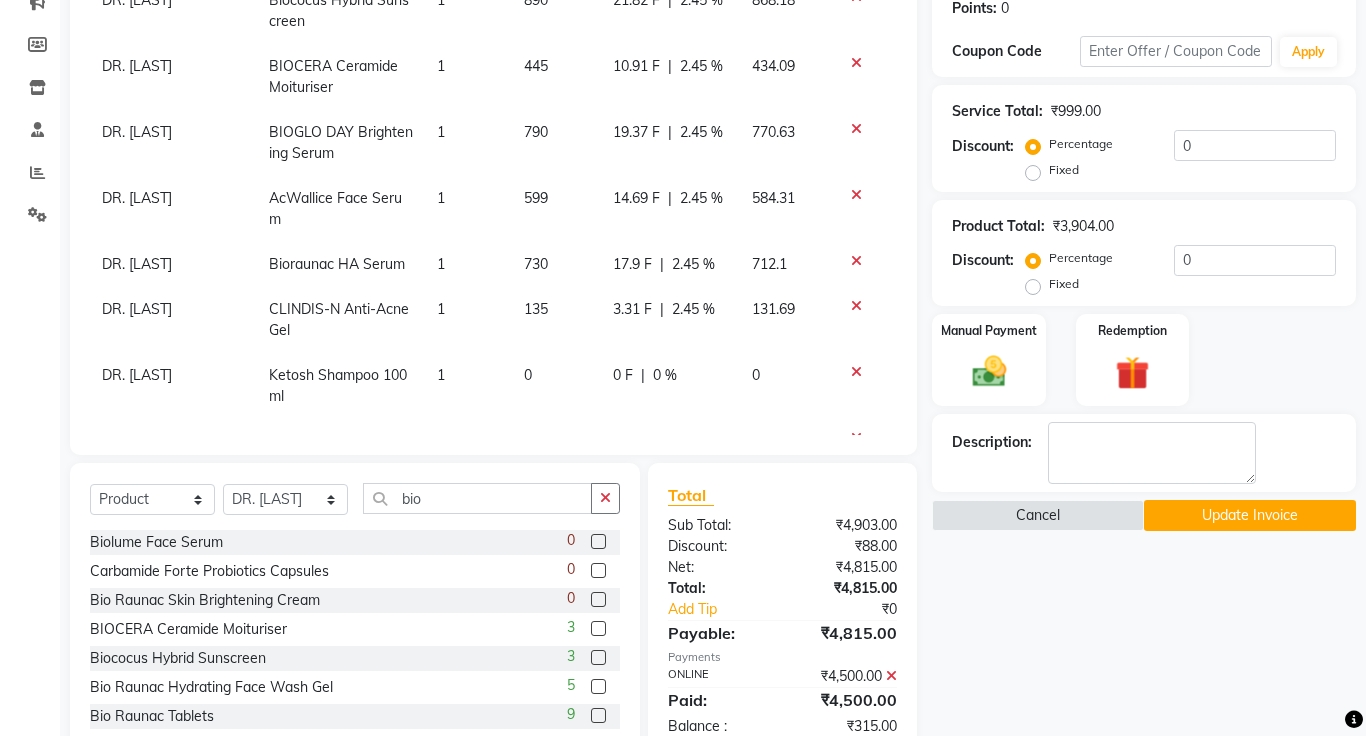 scroll, scrollTop: 248, scrollLeft: 0, axis: vertical 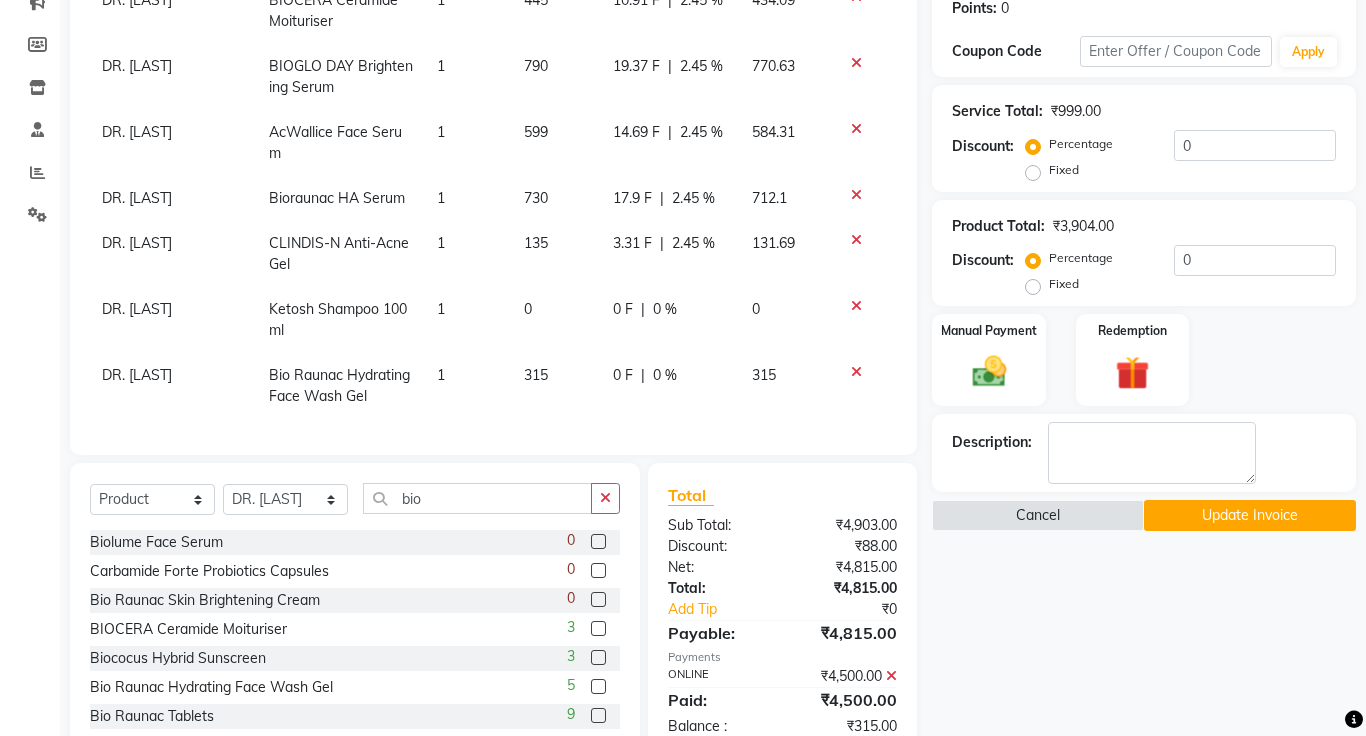 click on "Update Invoice" 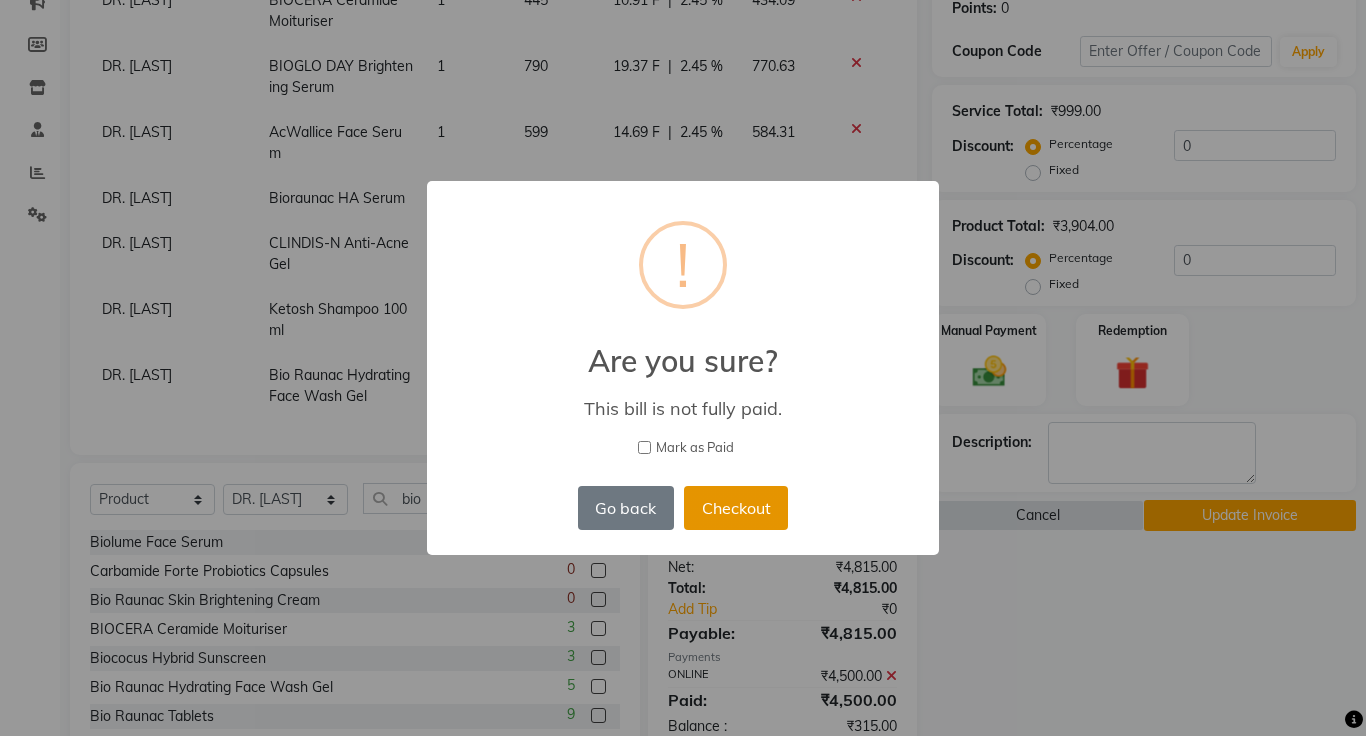 click on "Checkout" at bounding box center [736, 508] 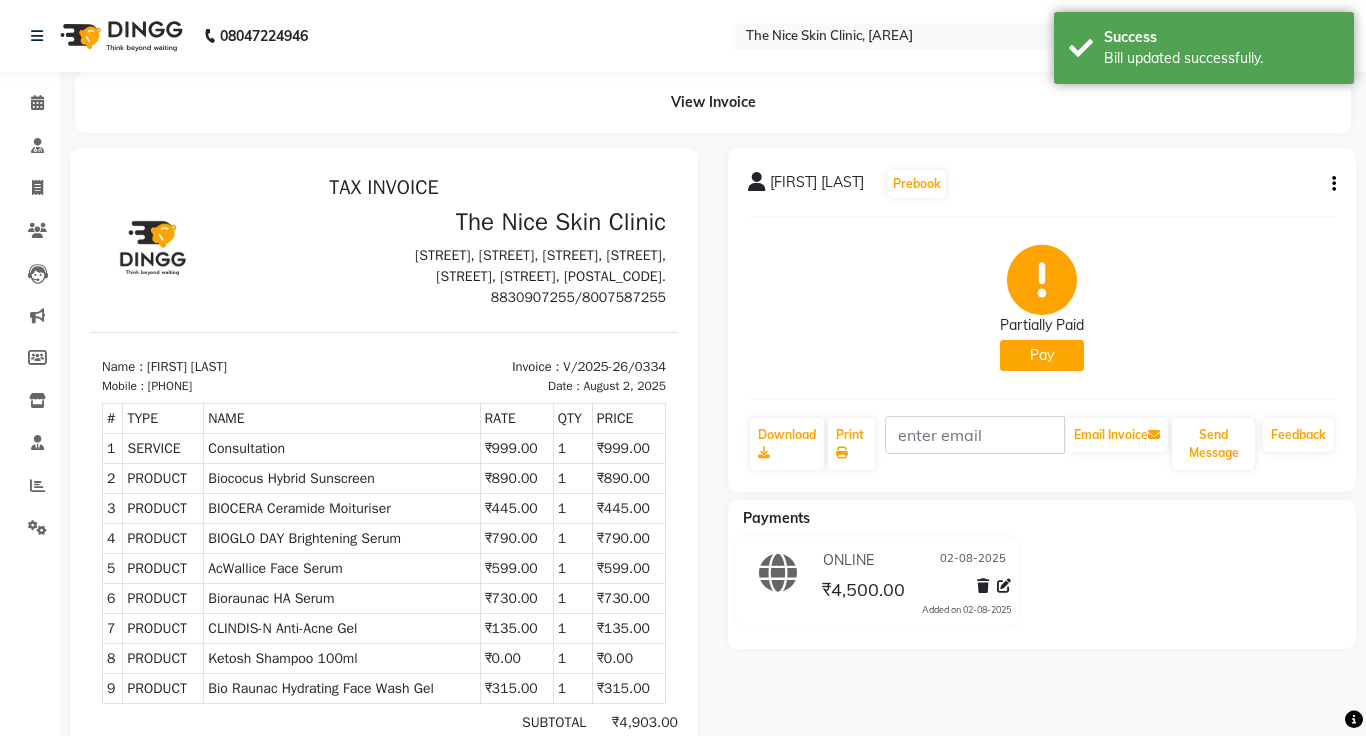 scroll, scrollTop: 0, scrollLeft: 0, axis: both 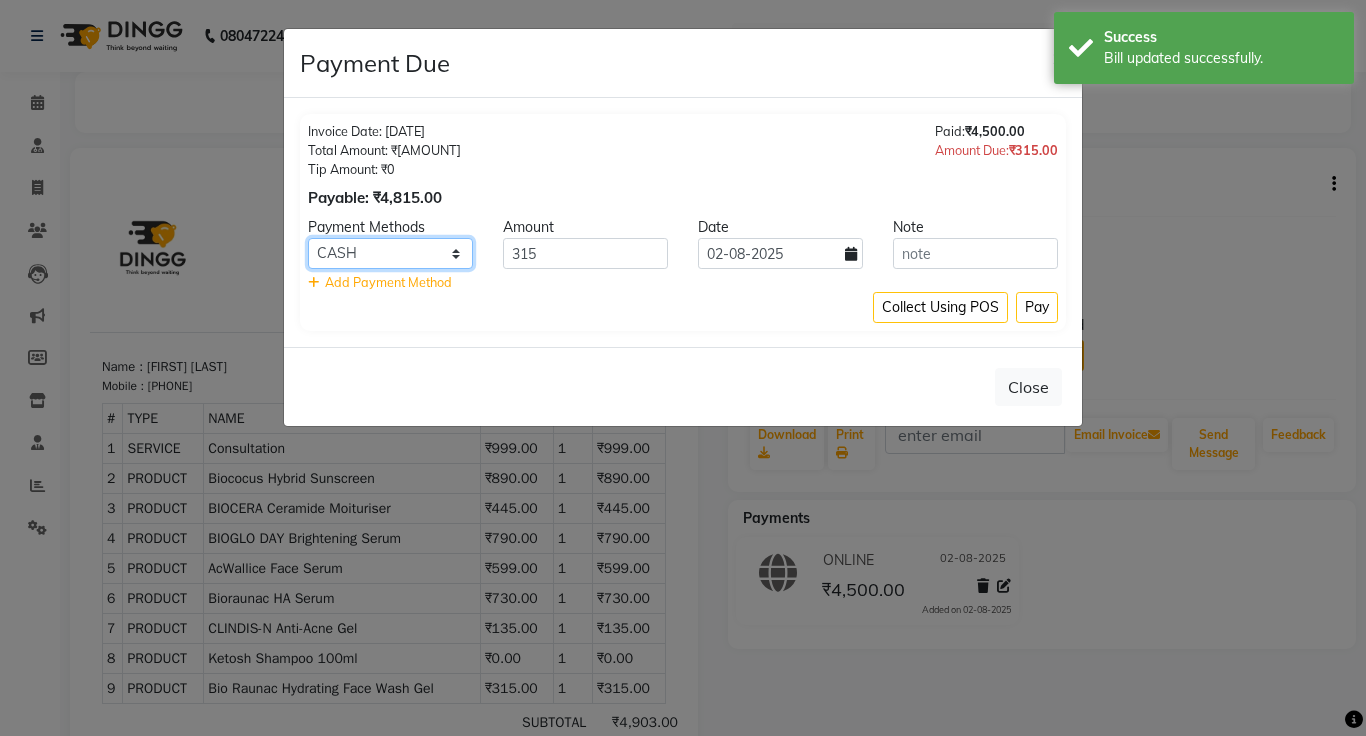 click on "Master Card Bank BharatPay Card Other Cards GPay Visa Card PayTM CASH ONLINE PhonePe UPI UPI BharatPay CARD" 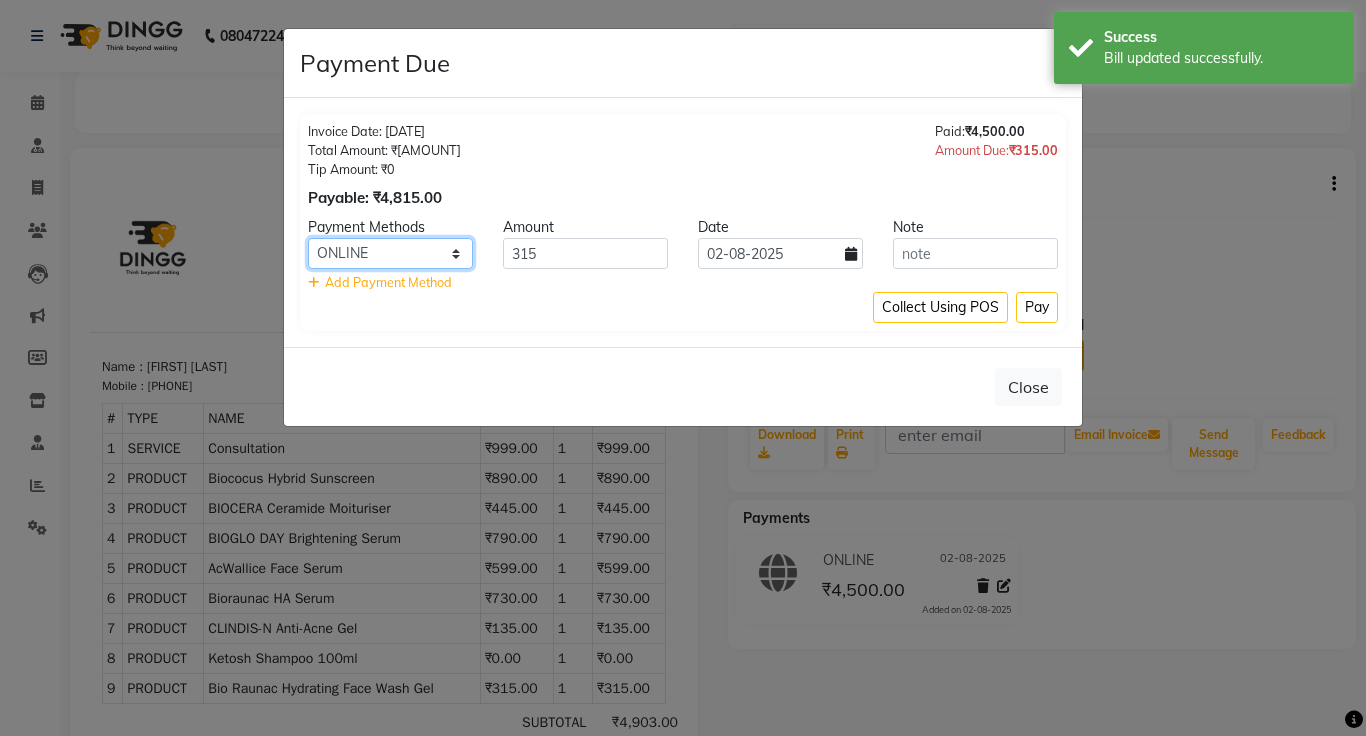 click on "Master Card Bank BharatPay Card Other Cards GPay Visa Card PayTM CASH ONLINE PhonePe UPI UPI BharatPay CARD" 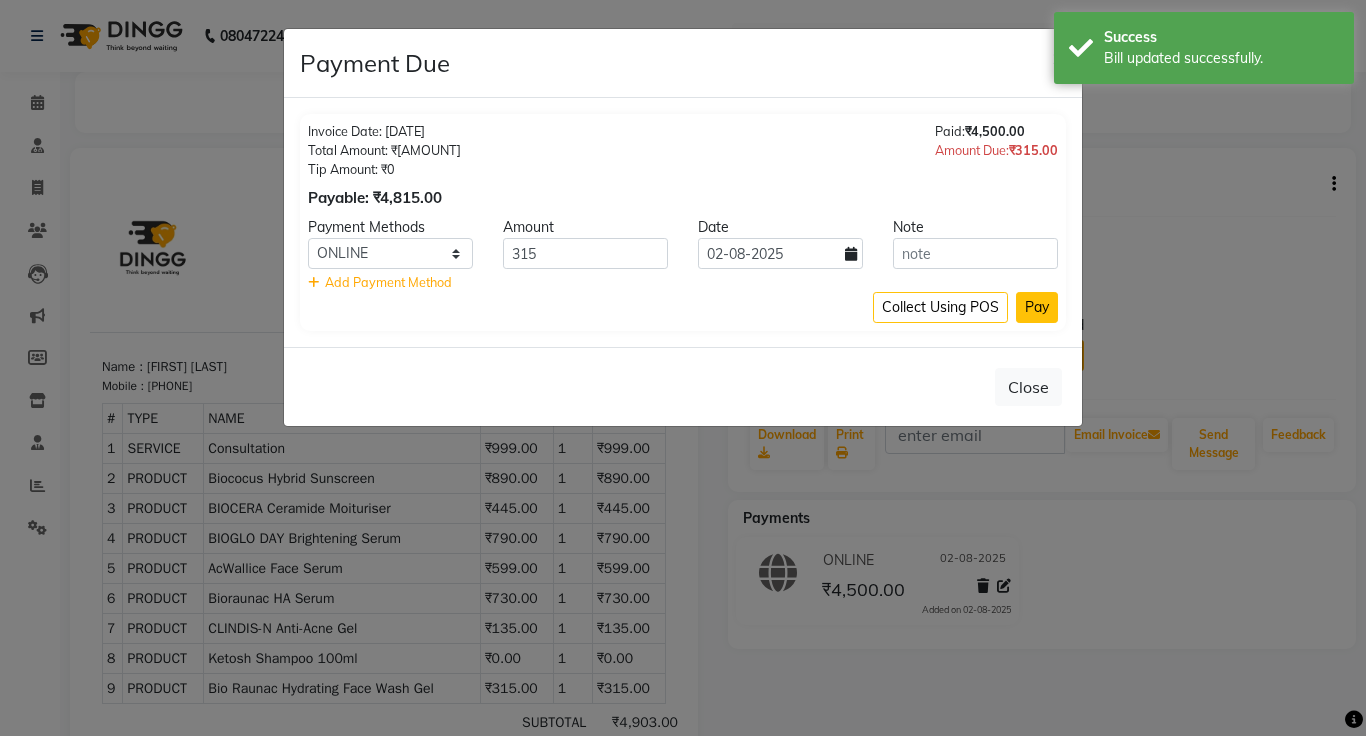 click on "Pay" 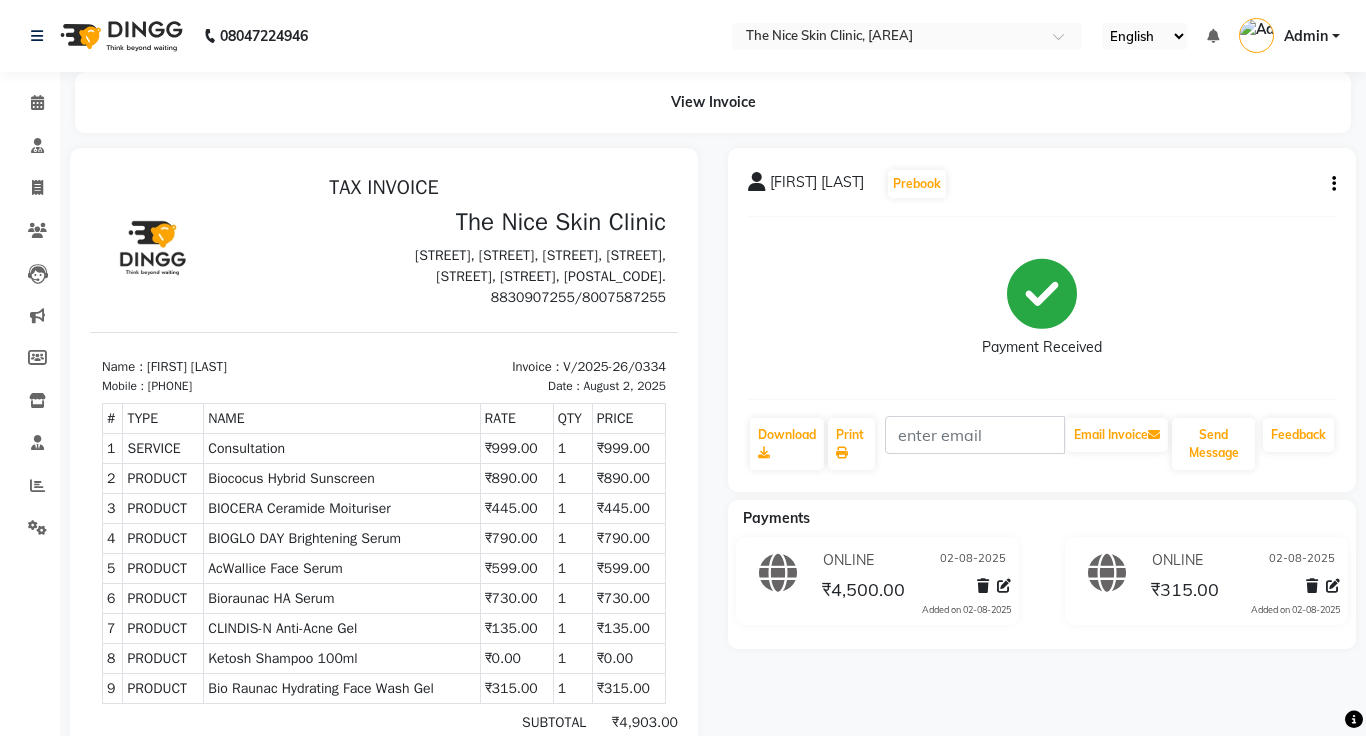 scroll, scrollTop: 8, scrollLeft: 0, axis: vertical 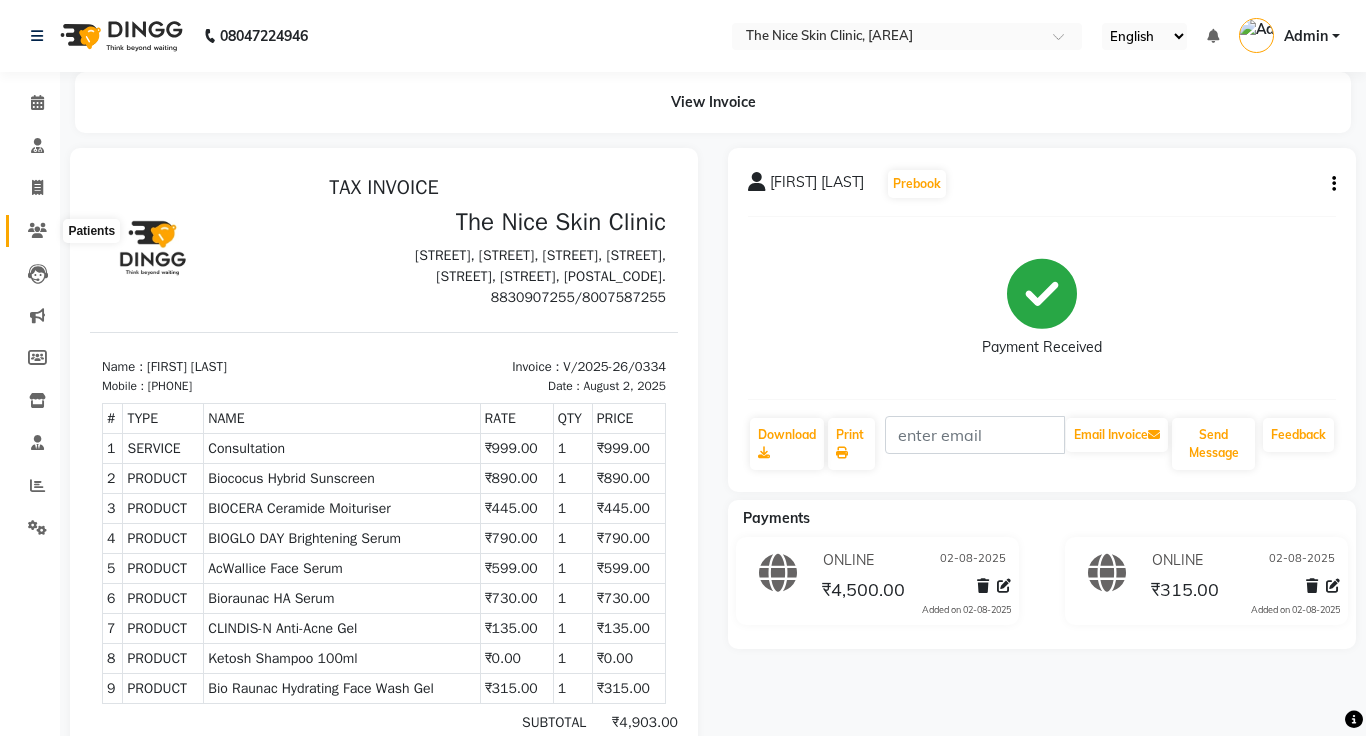click 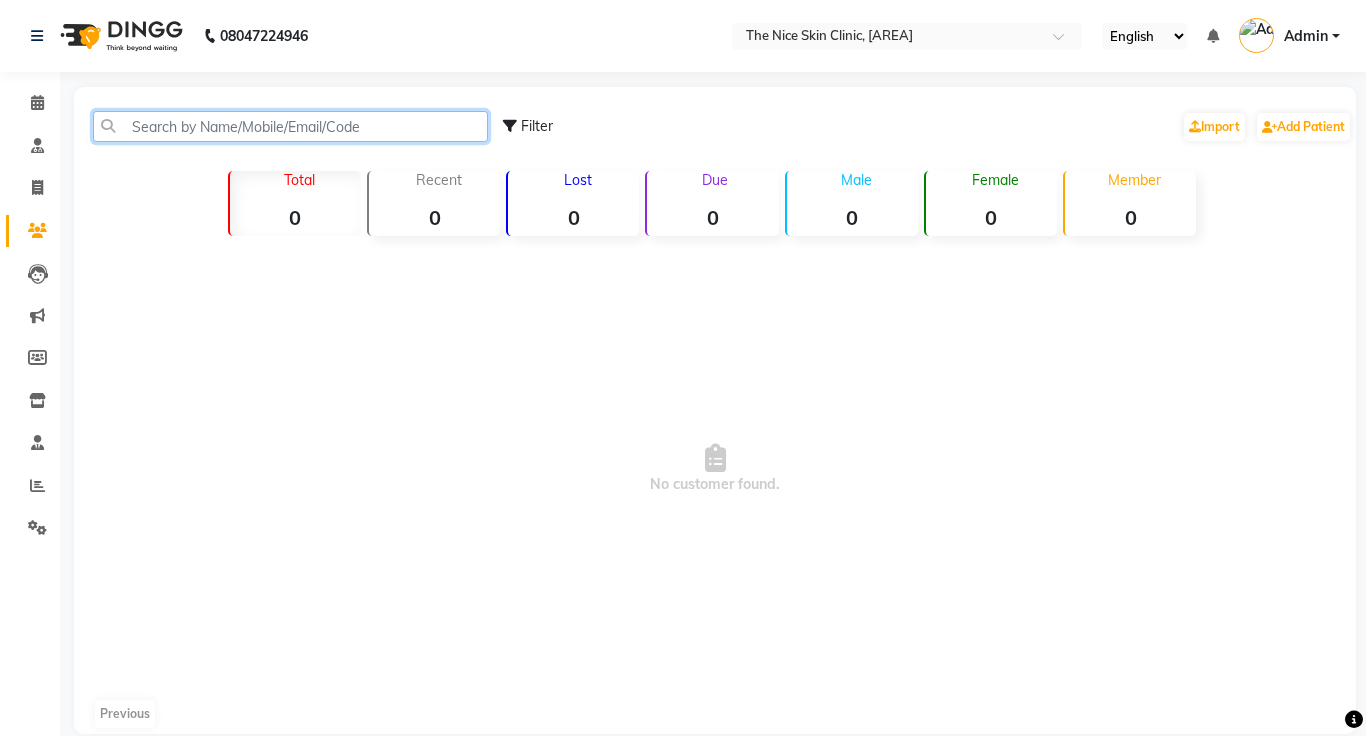 click 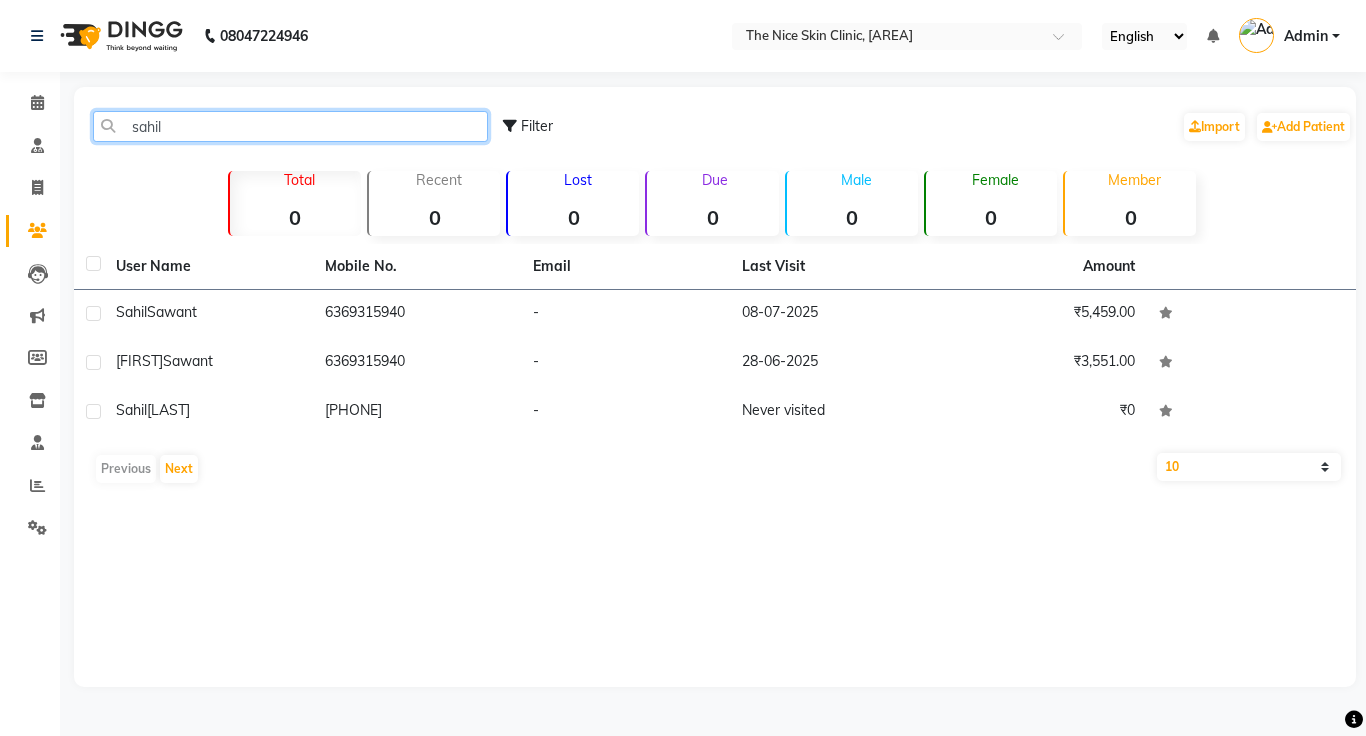 type on "sahil" 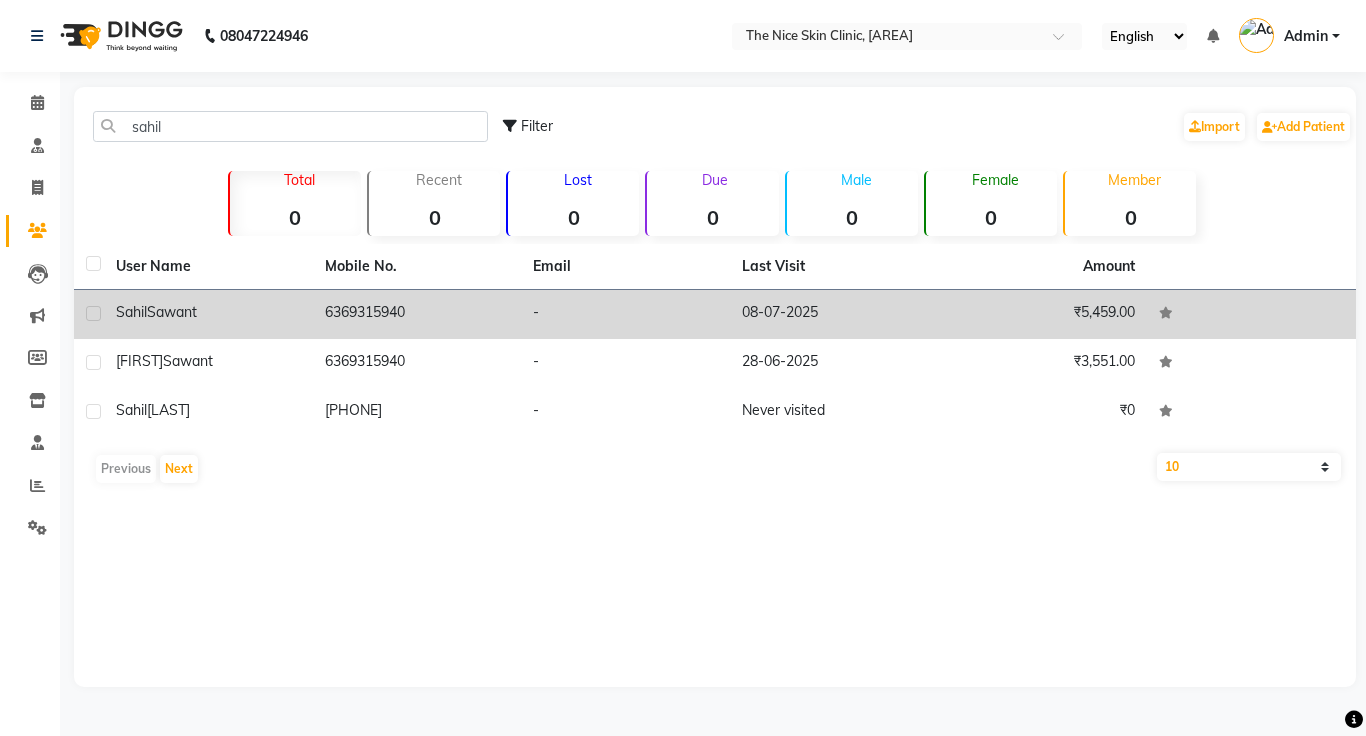 click on "-" 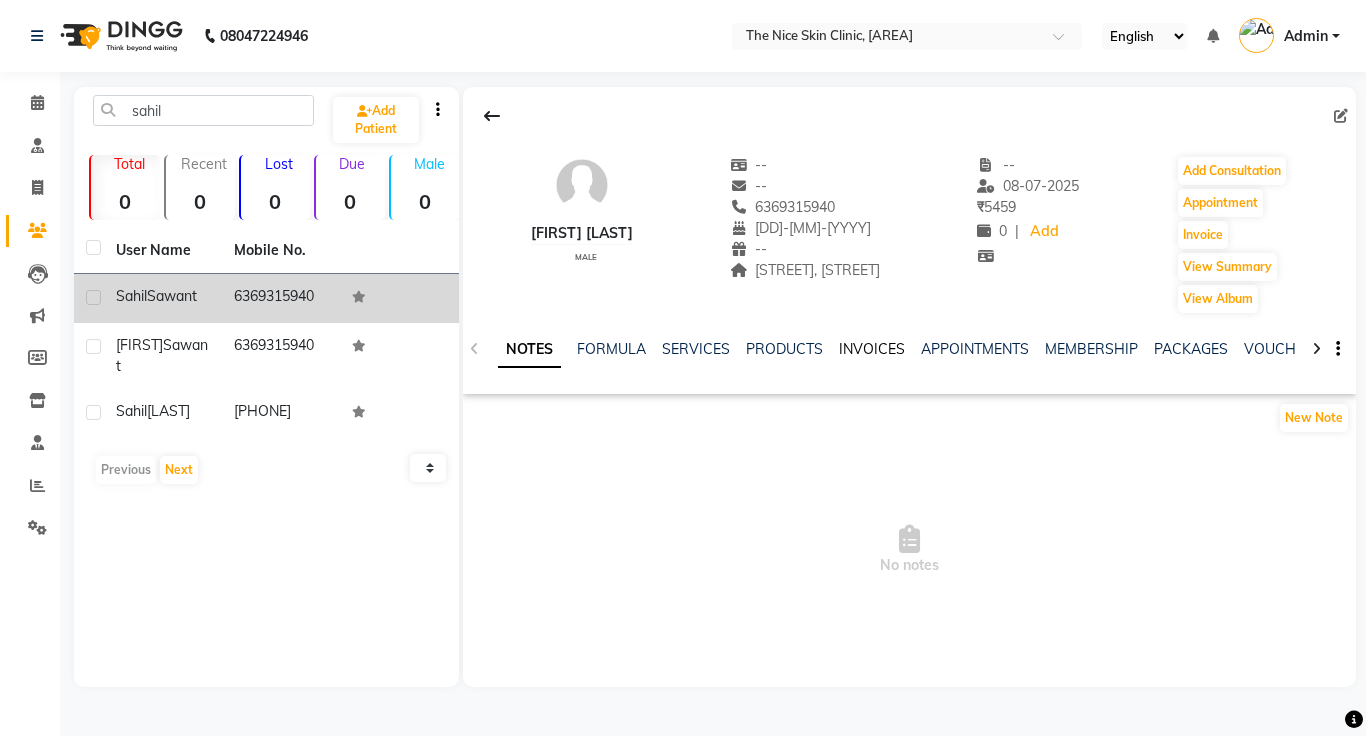 click on "INVOICES" 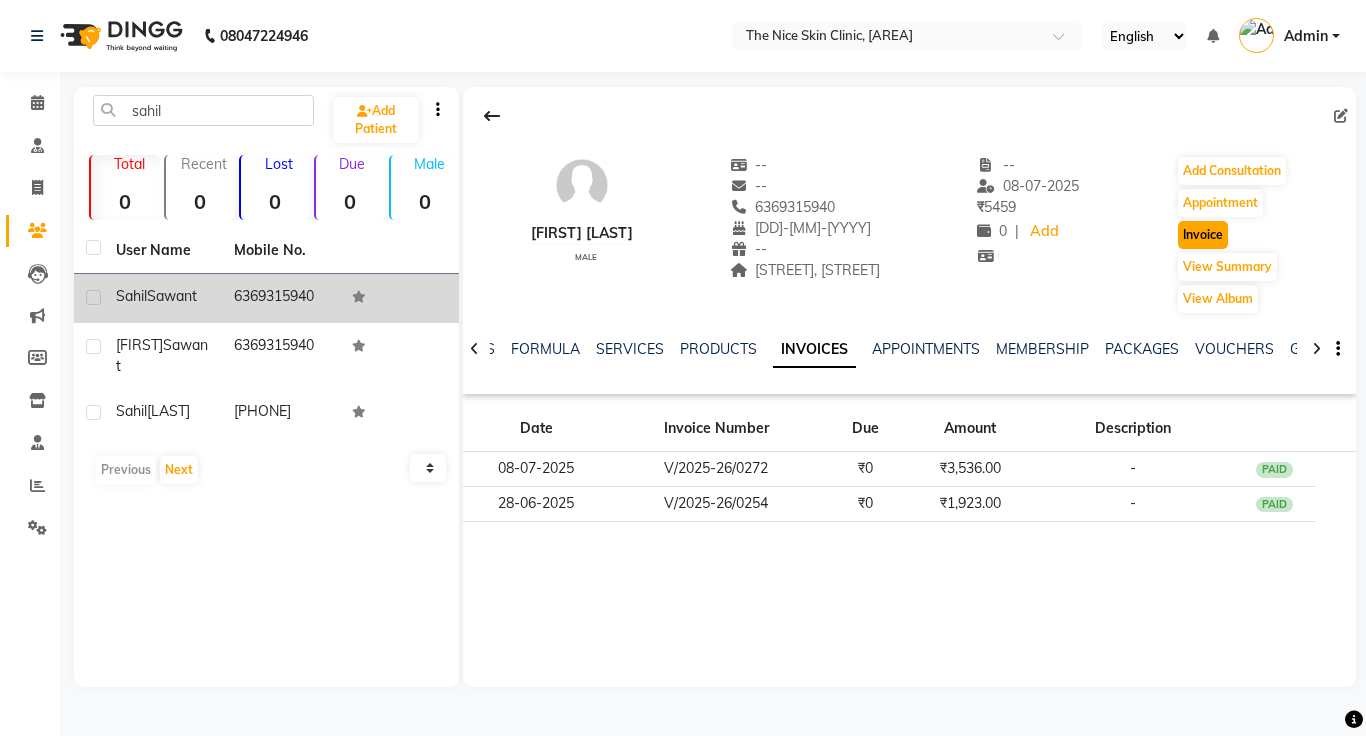 click on "Invoice" 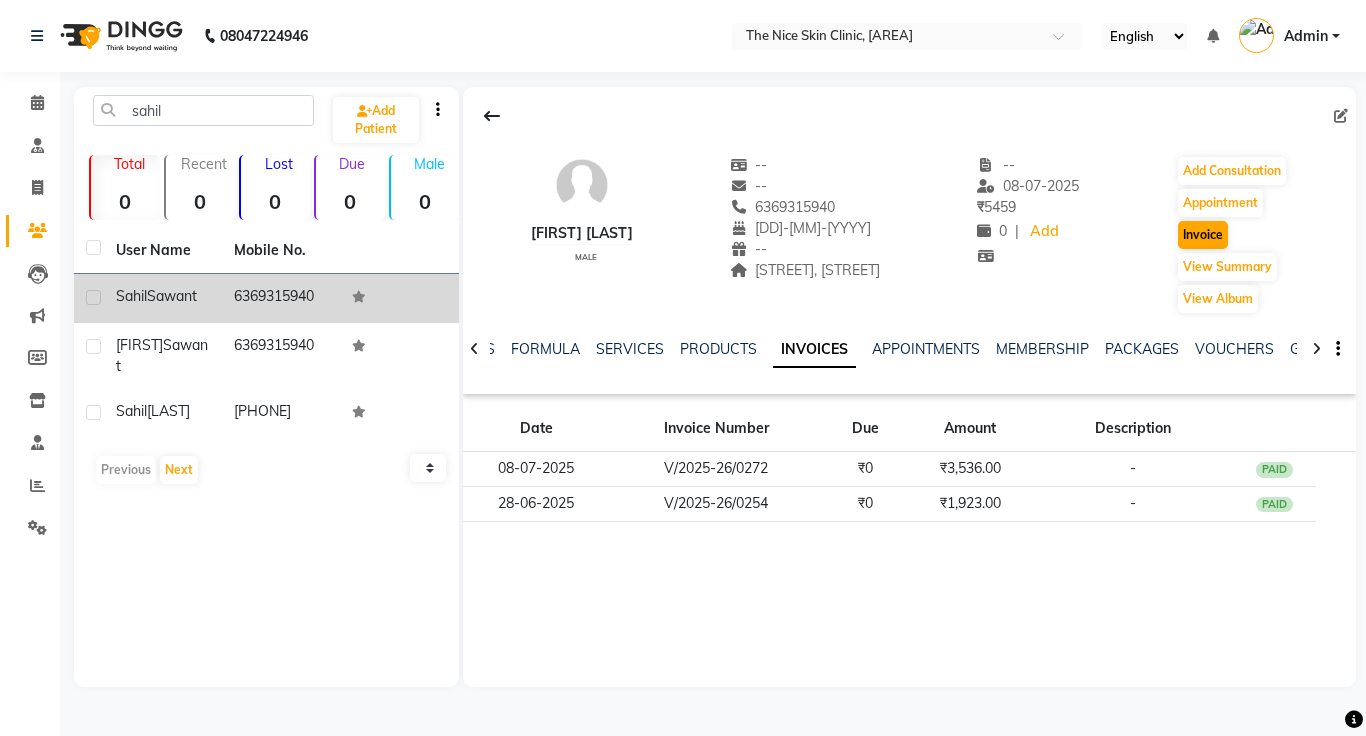 select on "service" 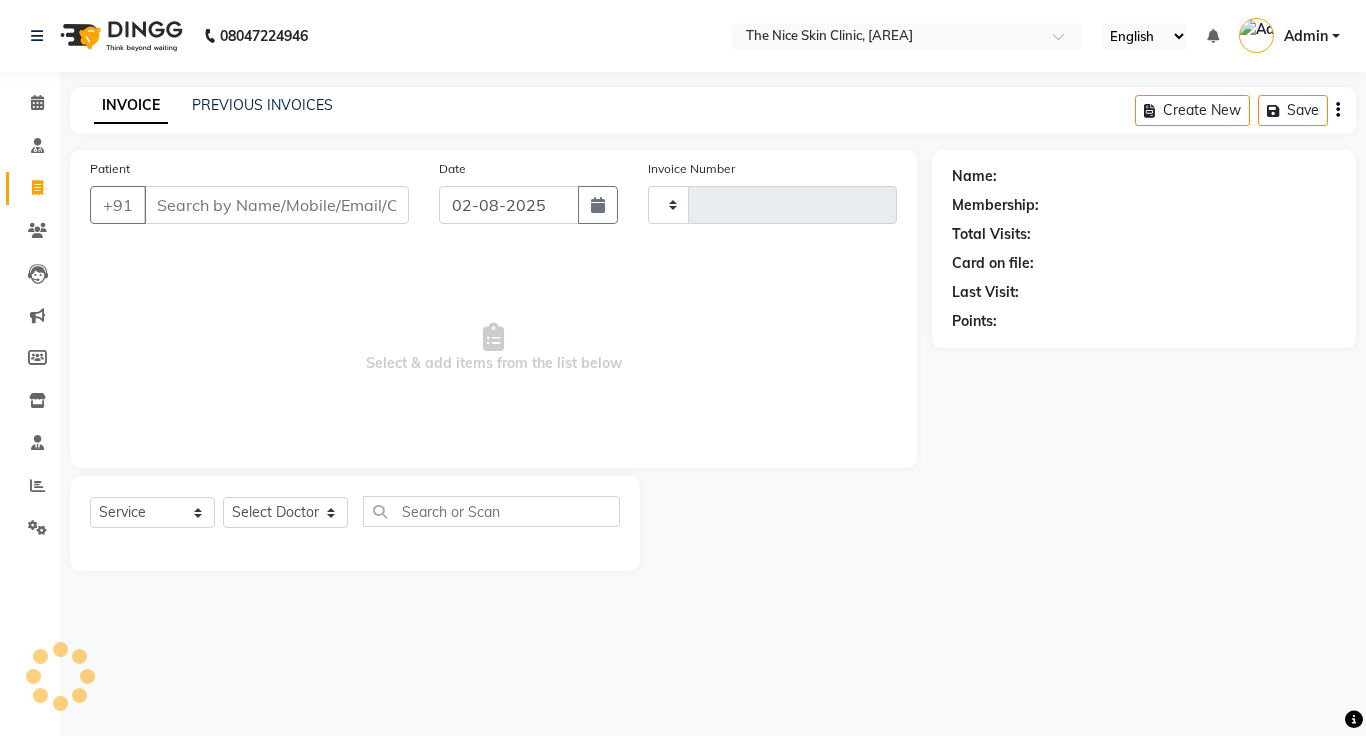 type on "0336" 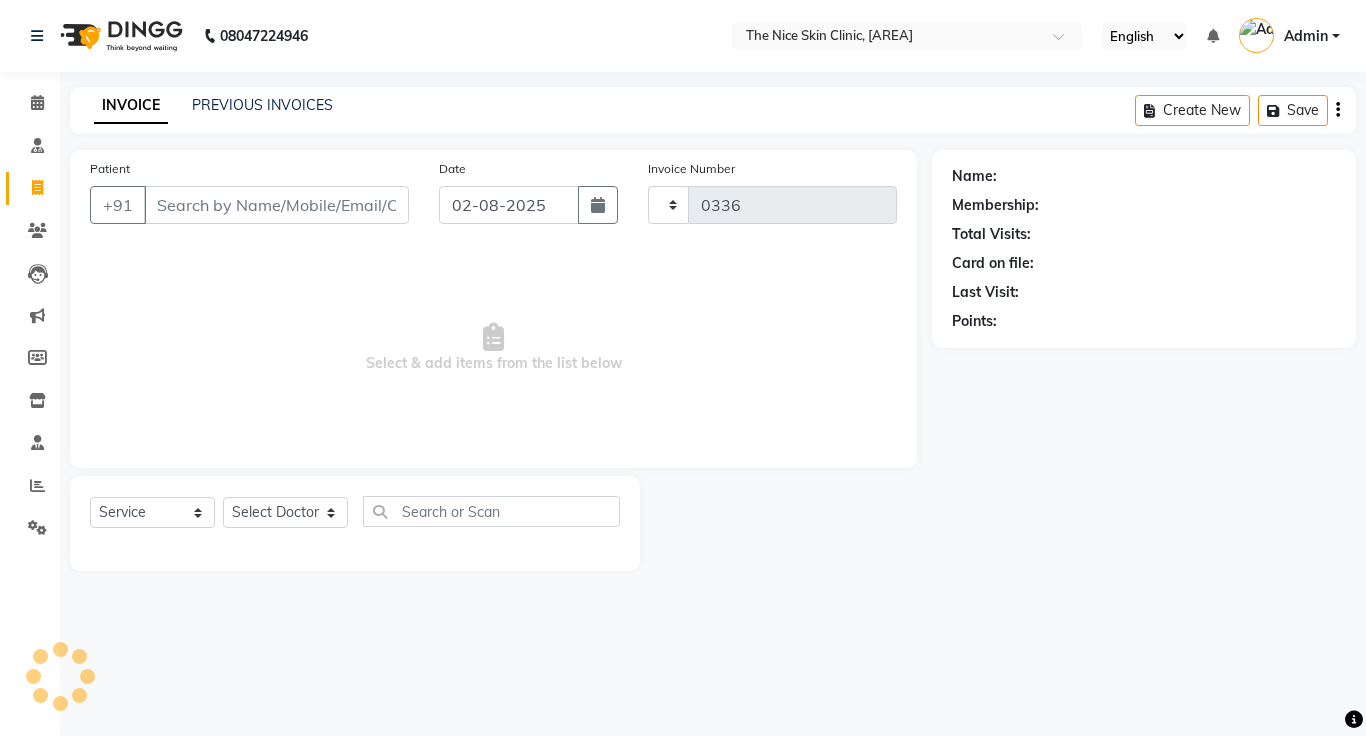 select on "35" 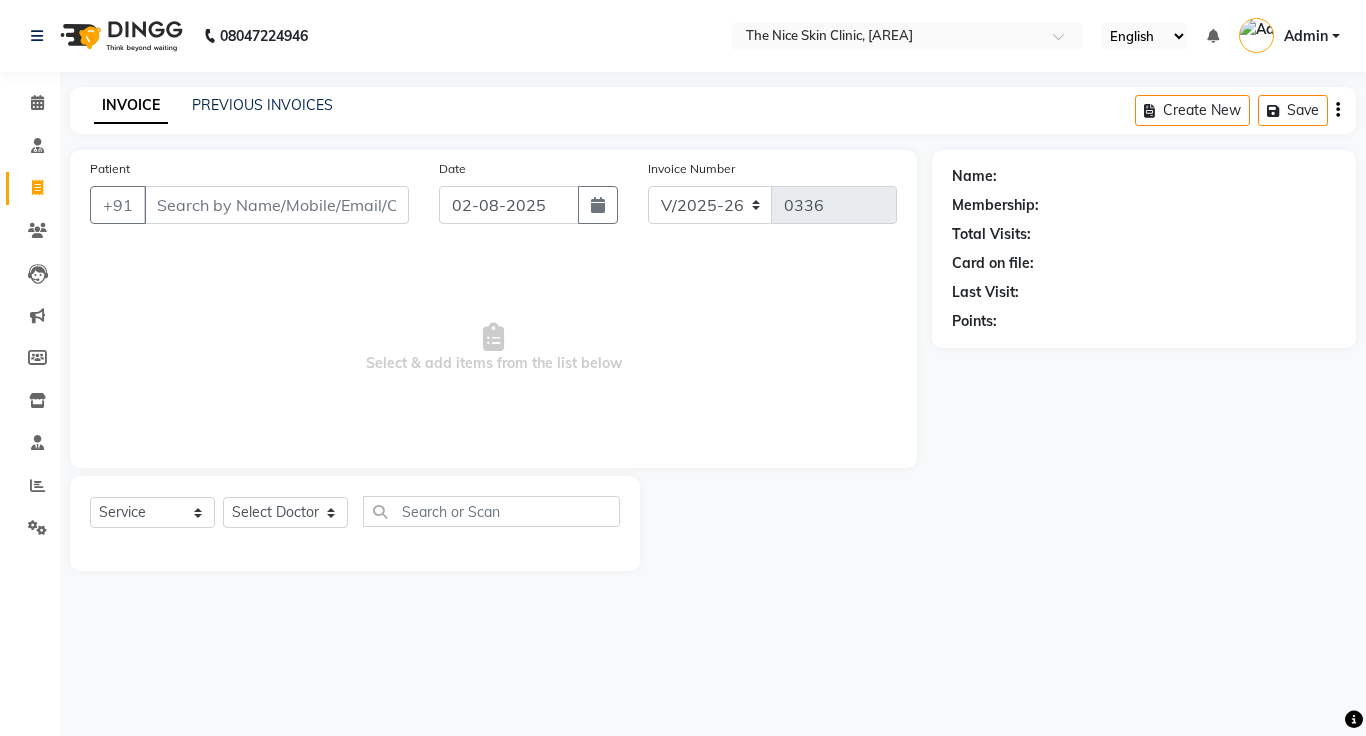 type on "6369315940" 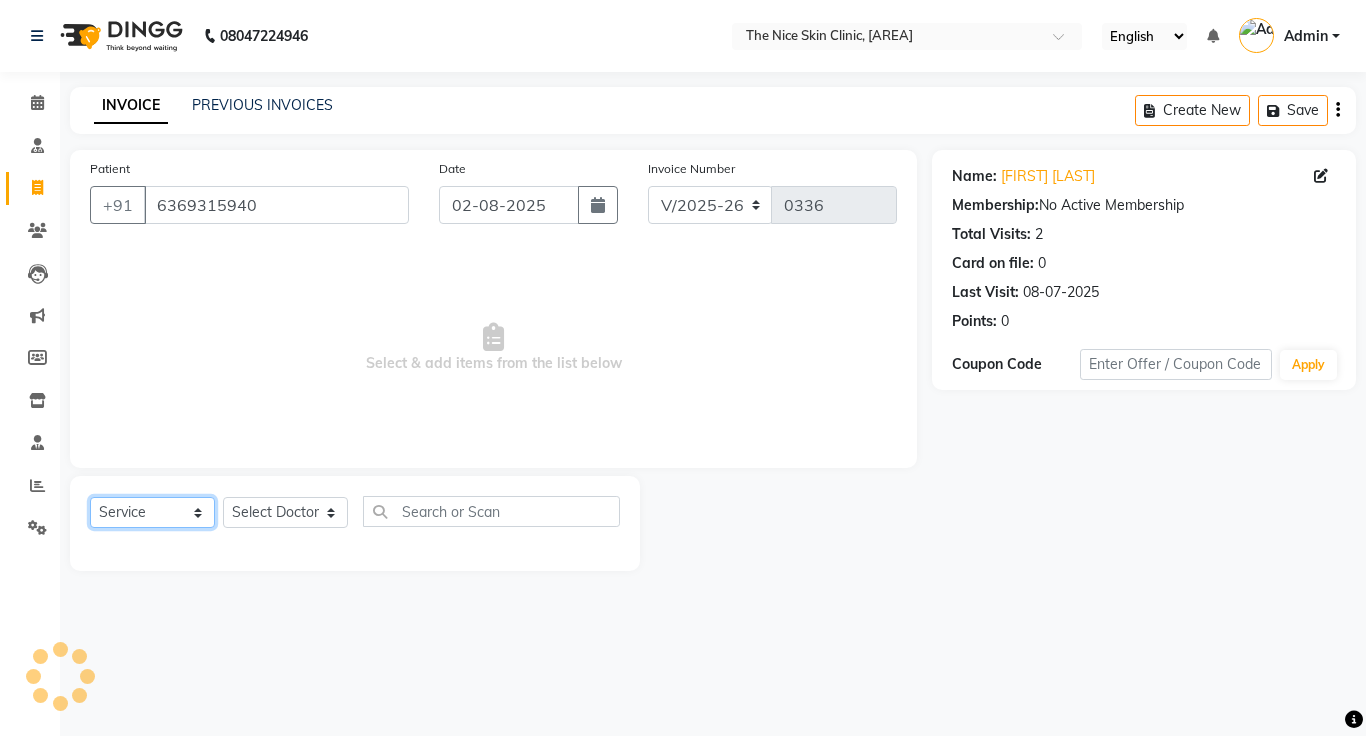 click on "Select  Service  Product  Membership  Package Voucher Prepaid Gift Card" 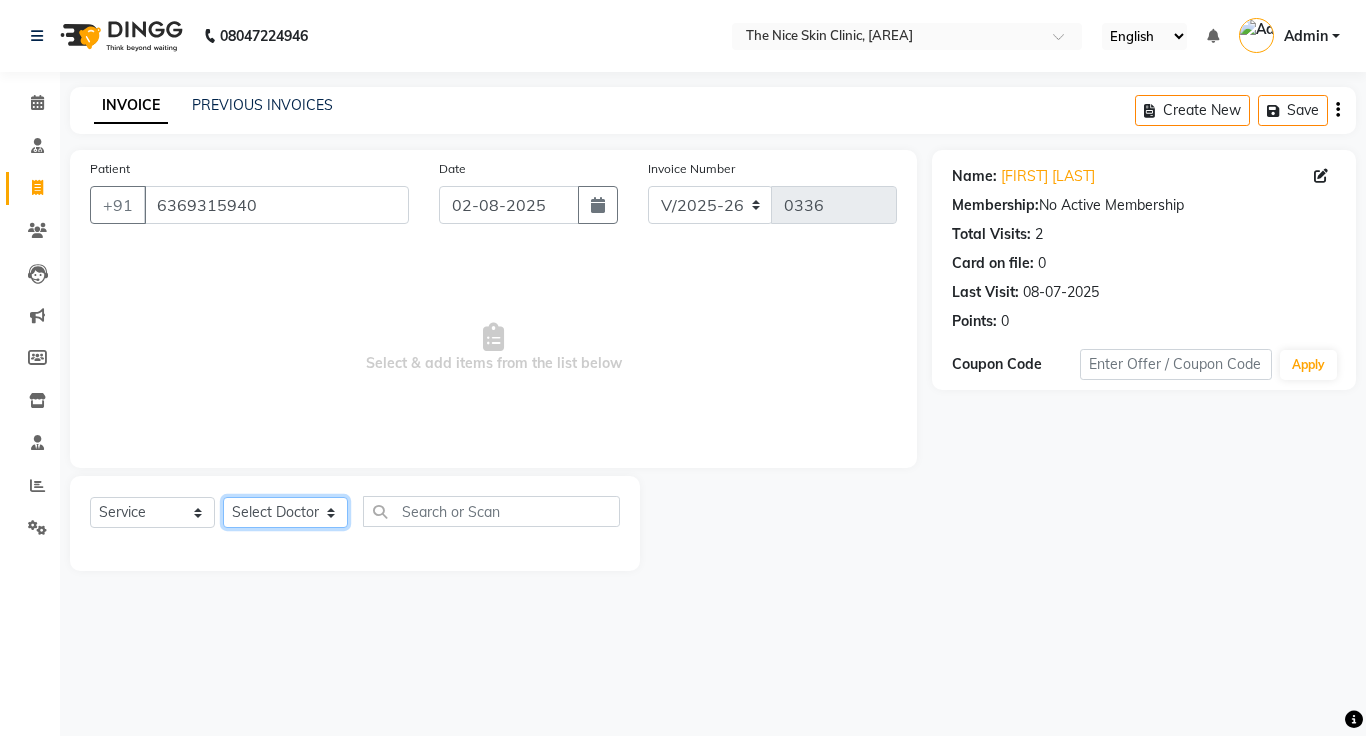 click on "Select Doctor [FIRST] [LAST] DR. JOSEPH DR. RAYMUS [FIRST] [LAST] [LAST]" 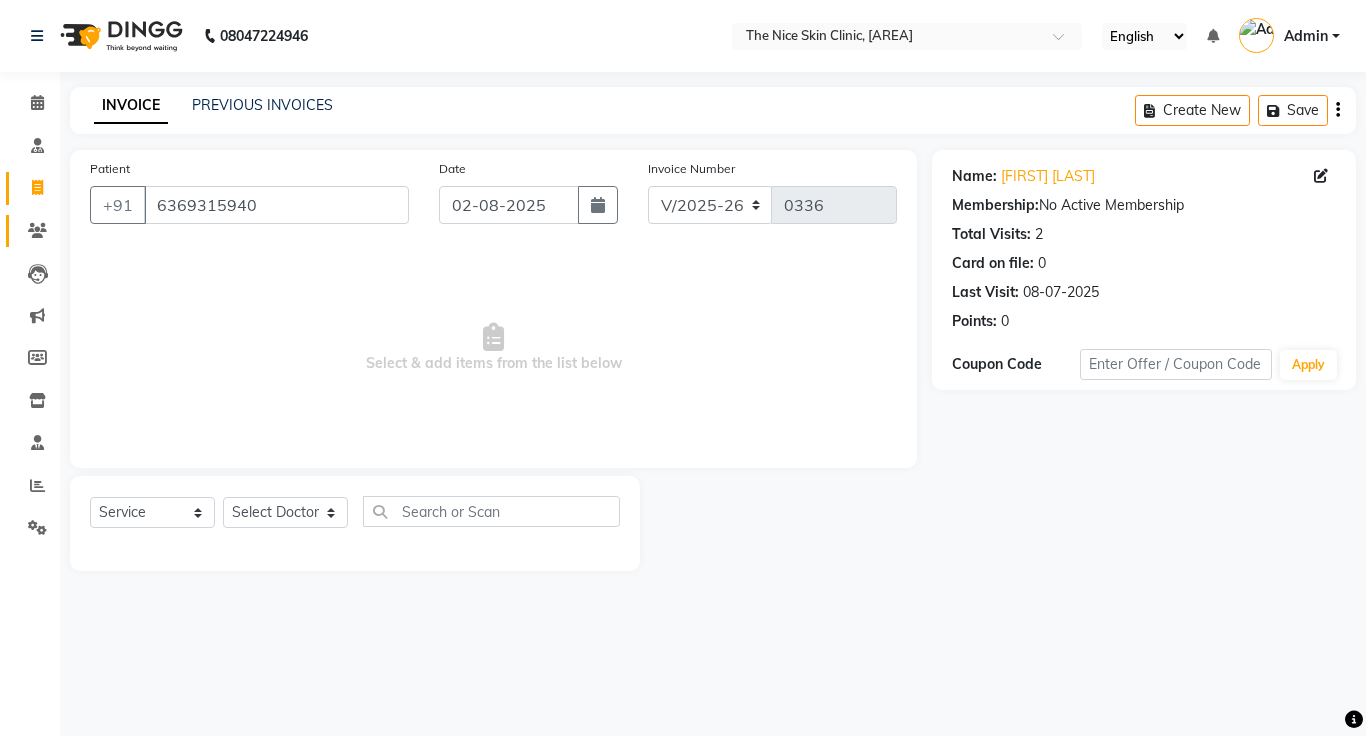 click 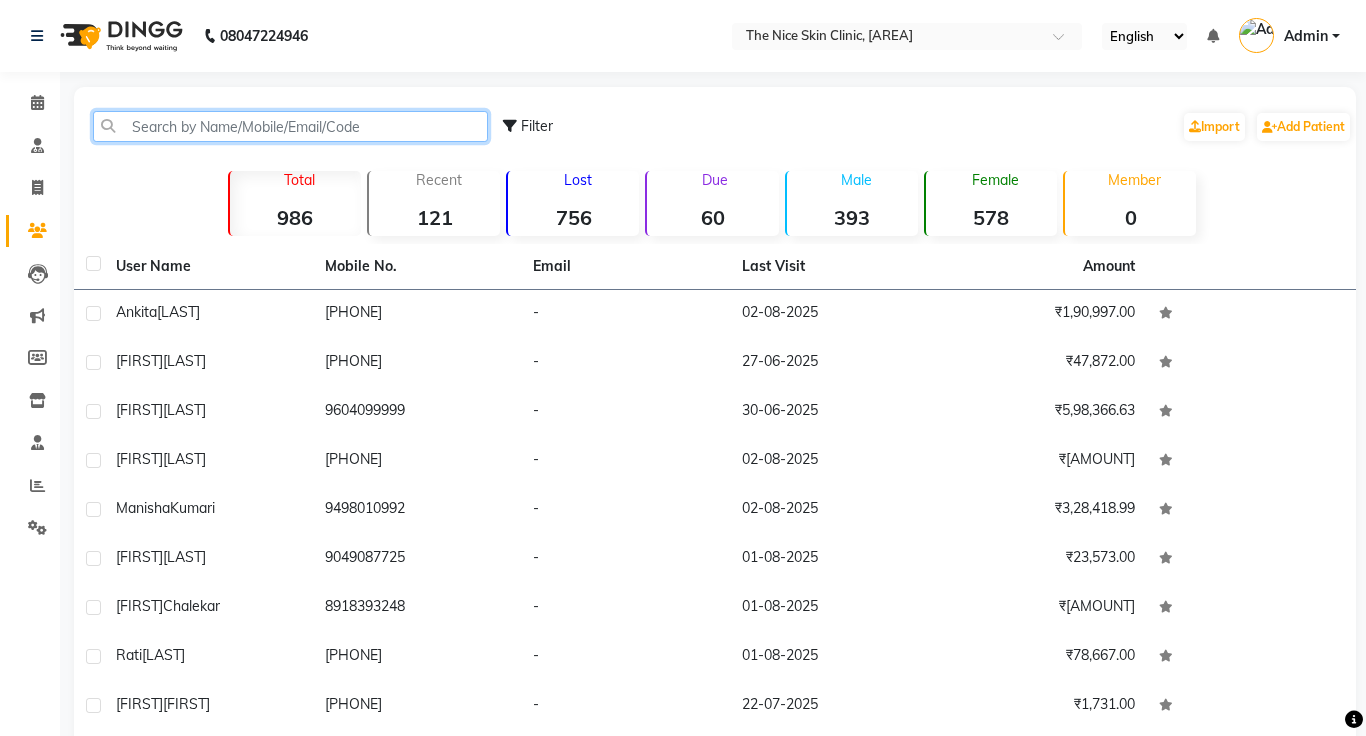 click 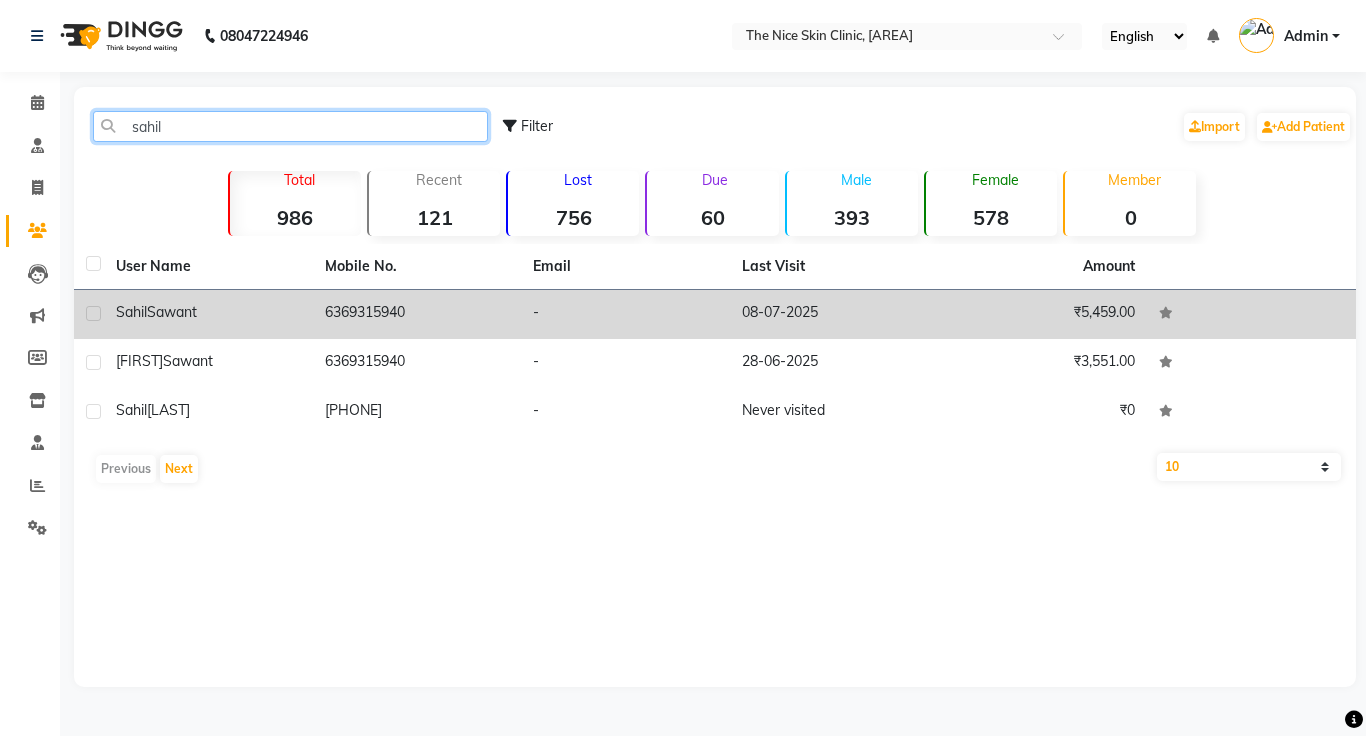 type on "sahil" 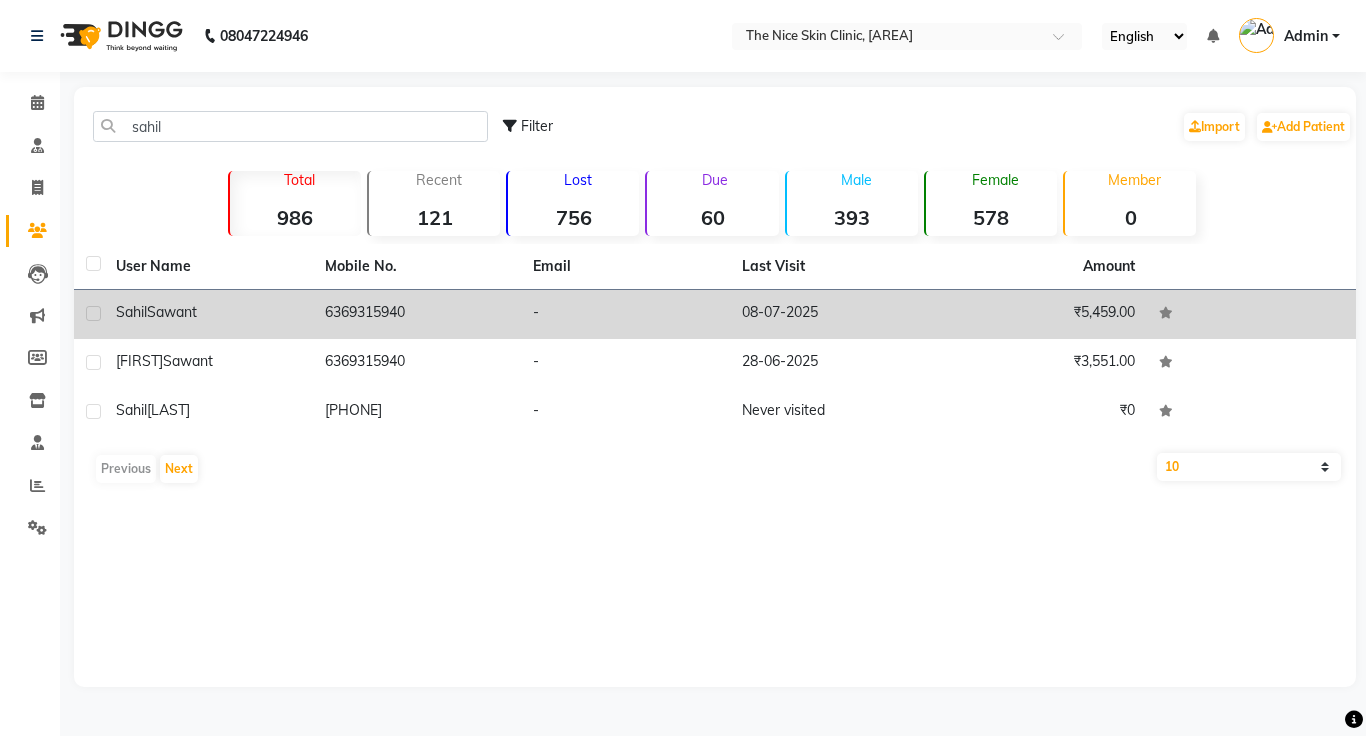 click on "-" 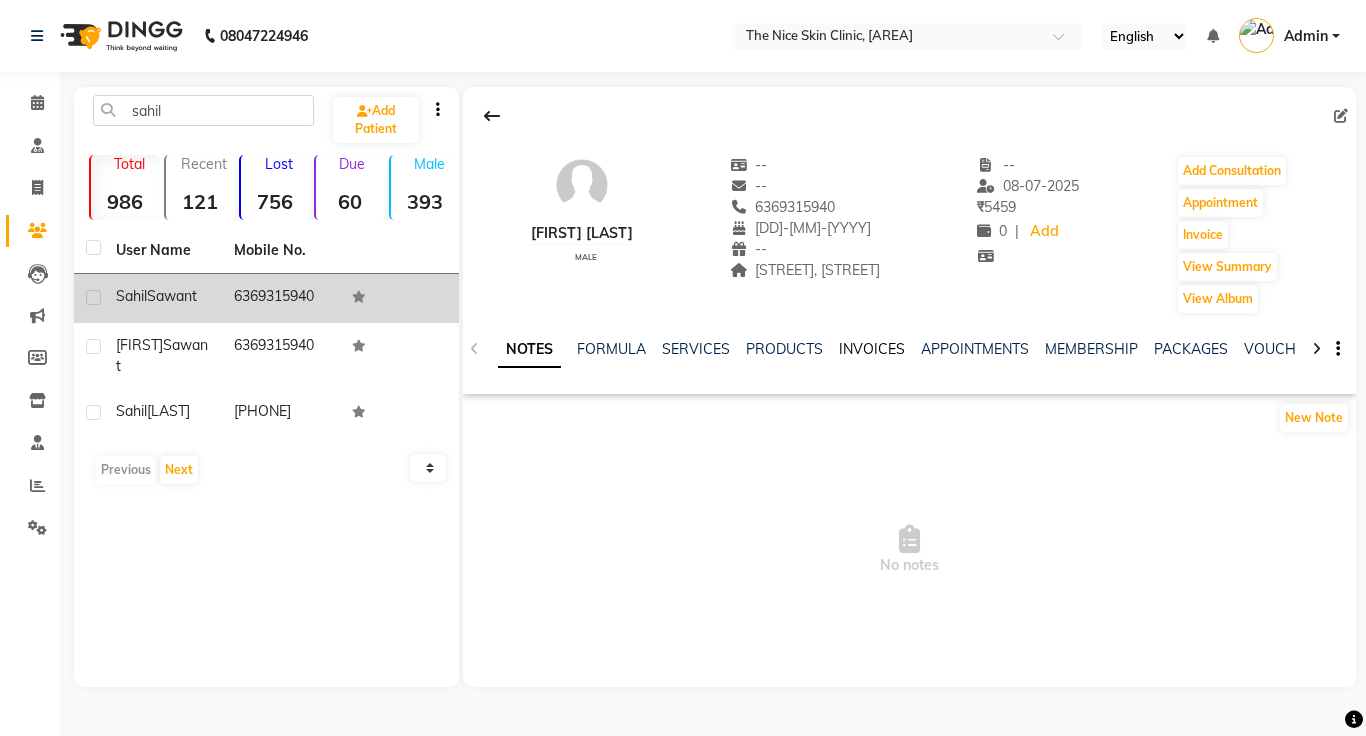 click on "INVOICES" 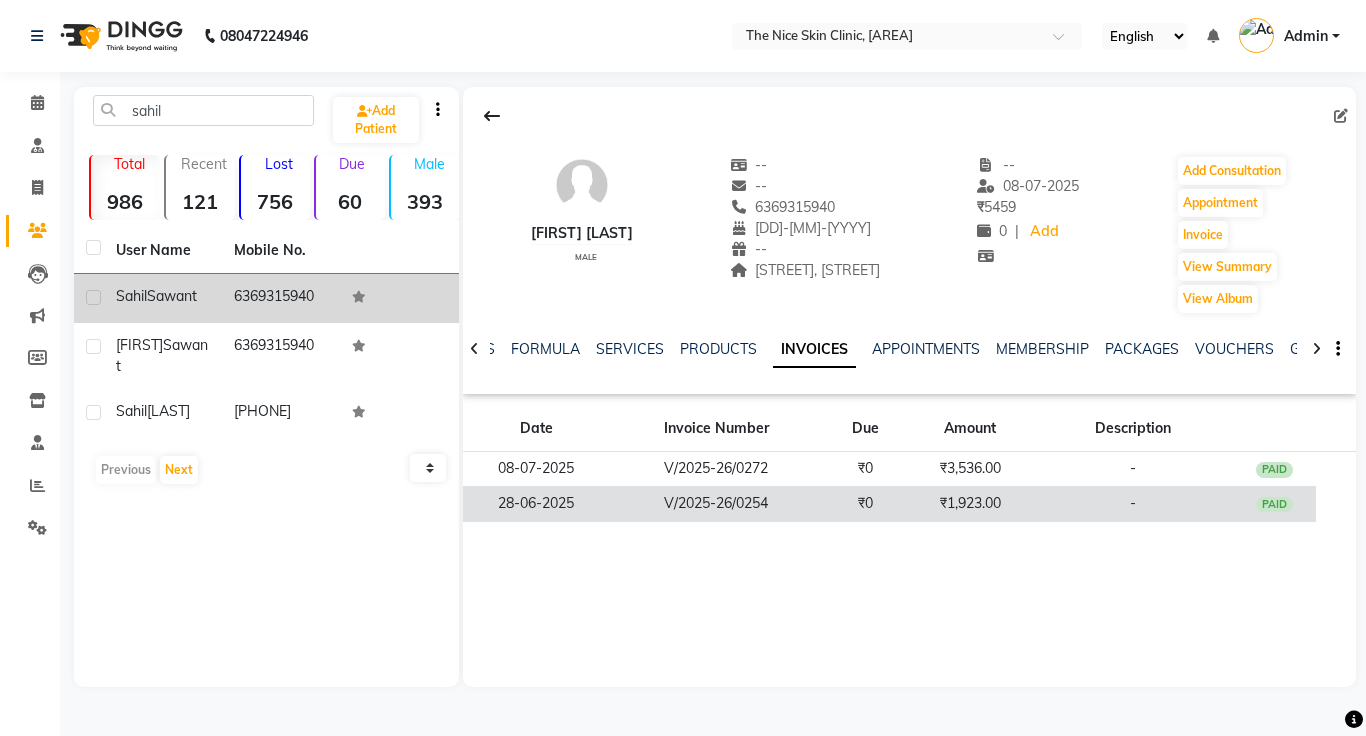 click on "₹1,923.00" 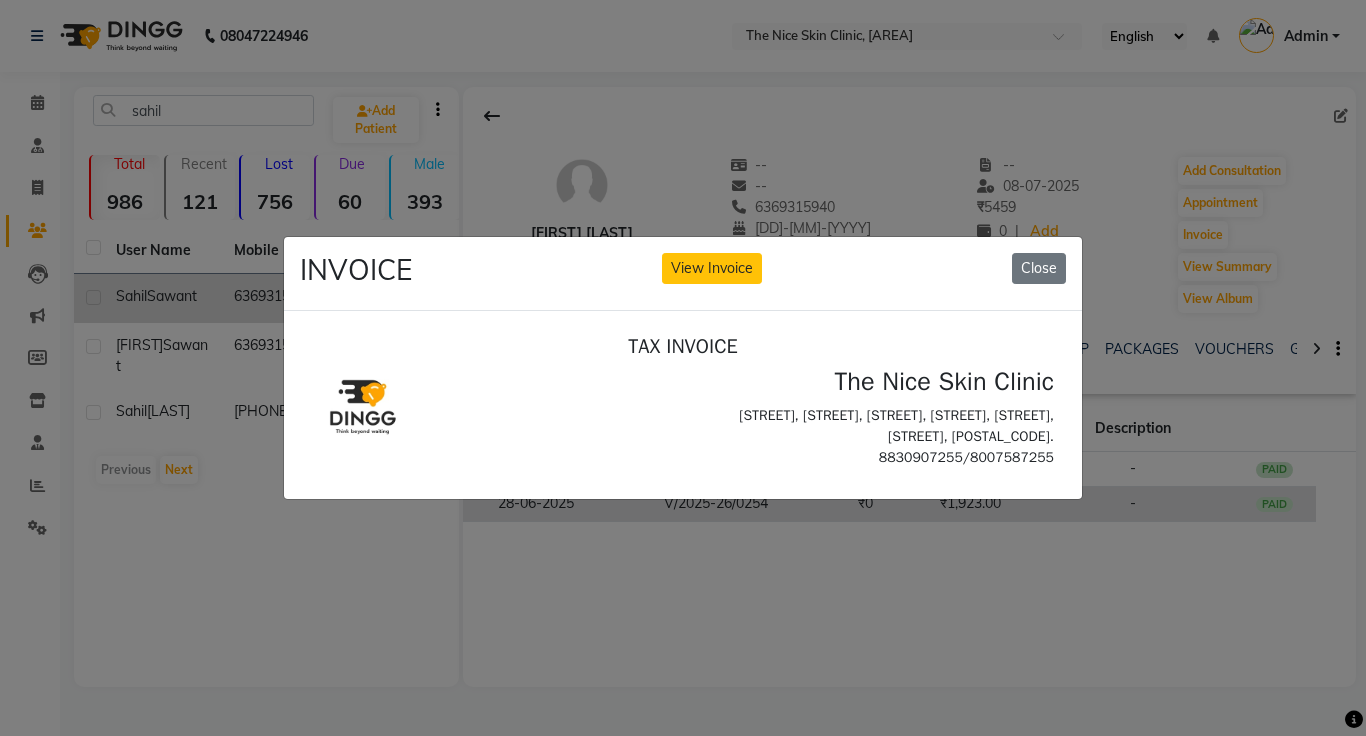 scroll, scrollTop: 0, scrollLeft: 0, axis: both 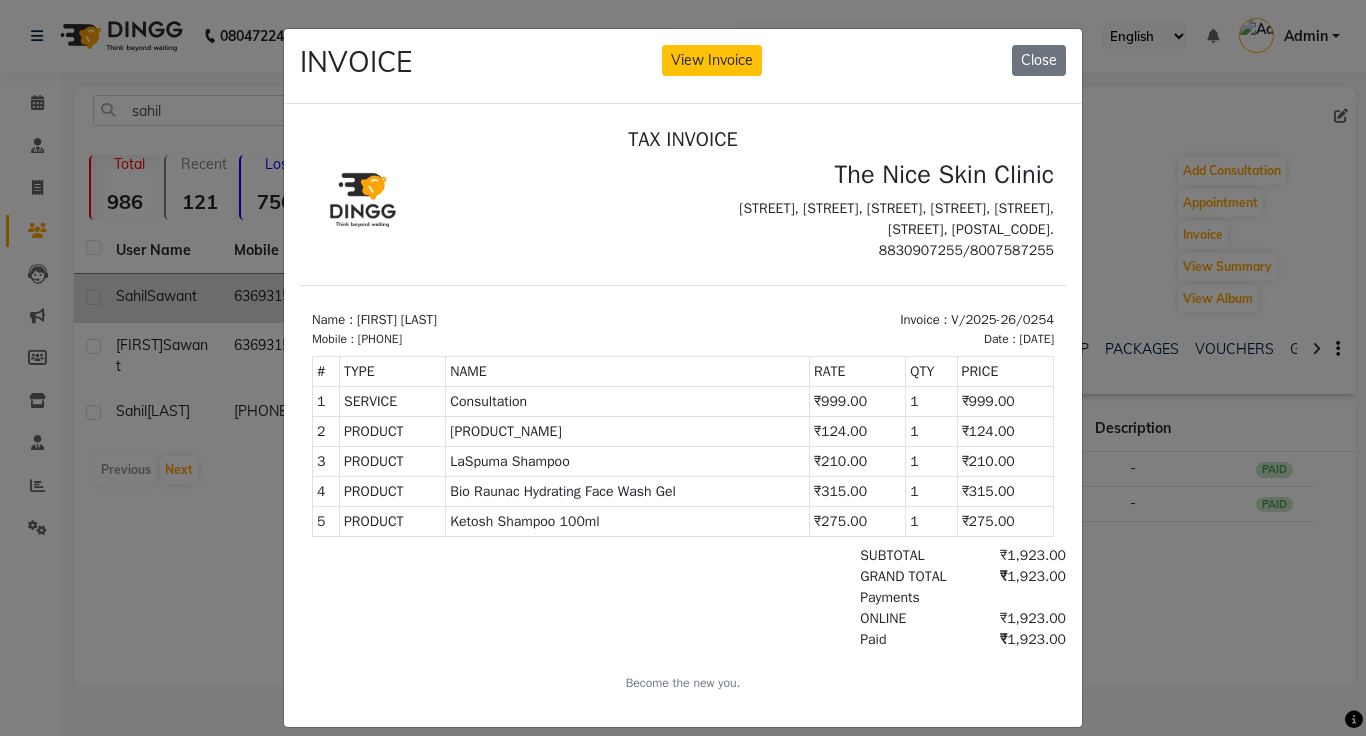 click on "INVOICE View Invoice Close" 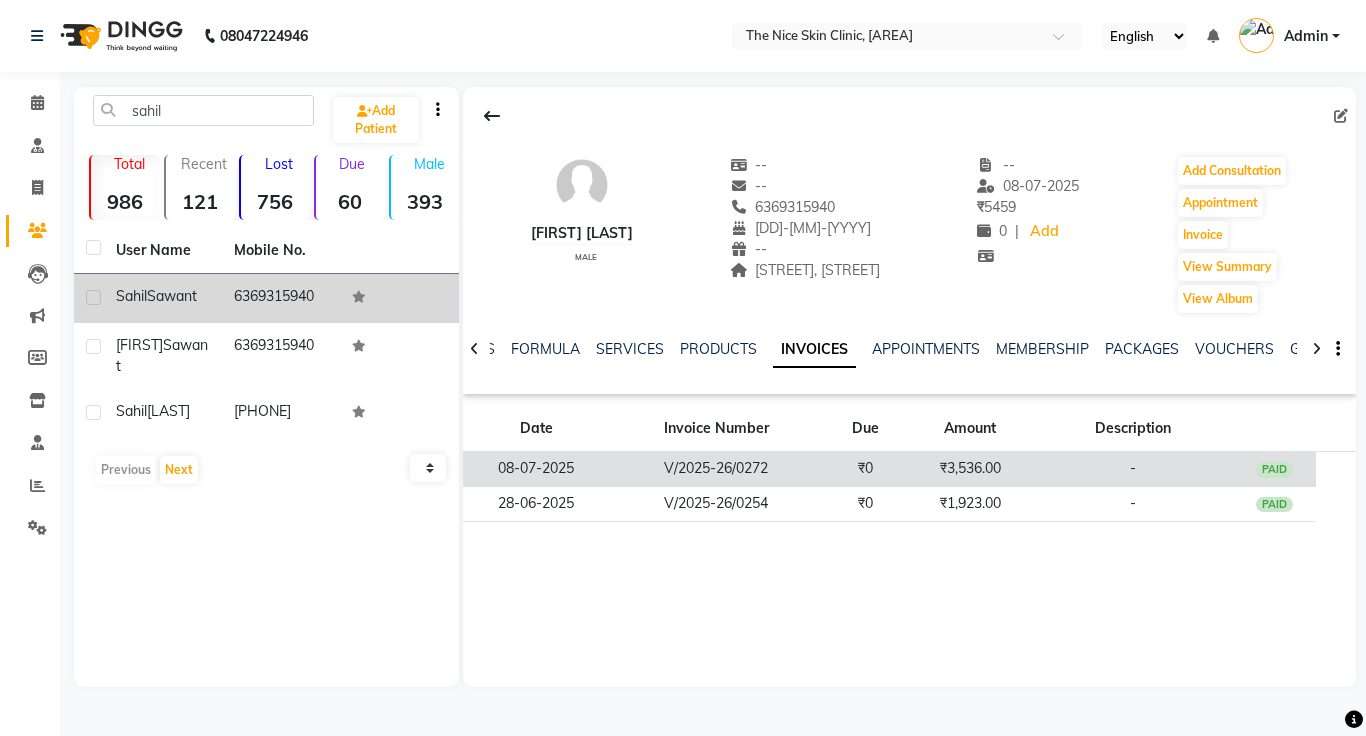 click on "₹3,536.00" 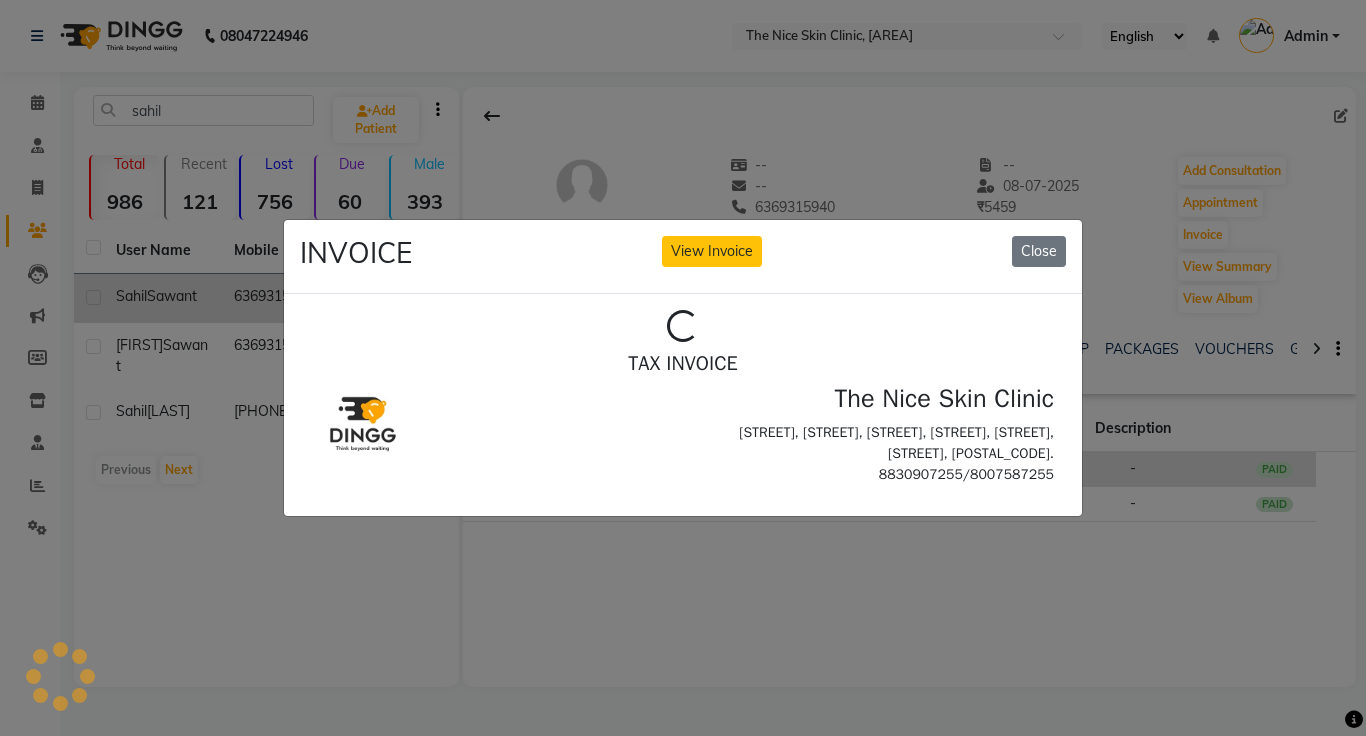 scroll, scrollTop: 0, scrollLeft: 0, axis: both 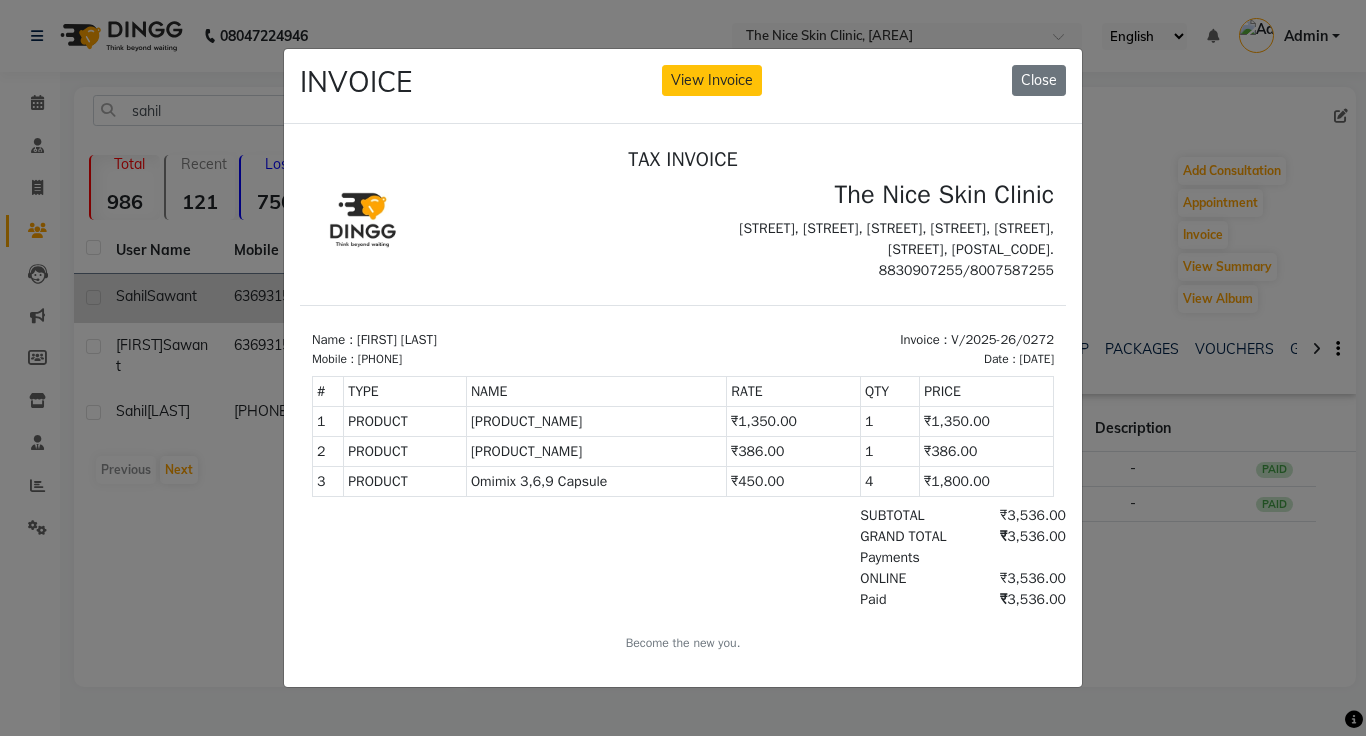 click on "INVOICE View Invoice Close" 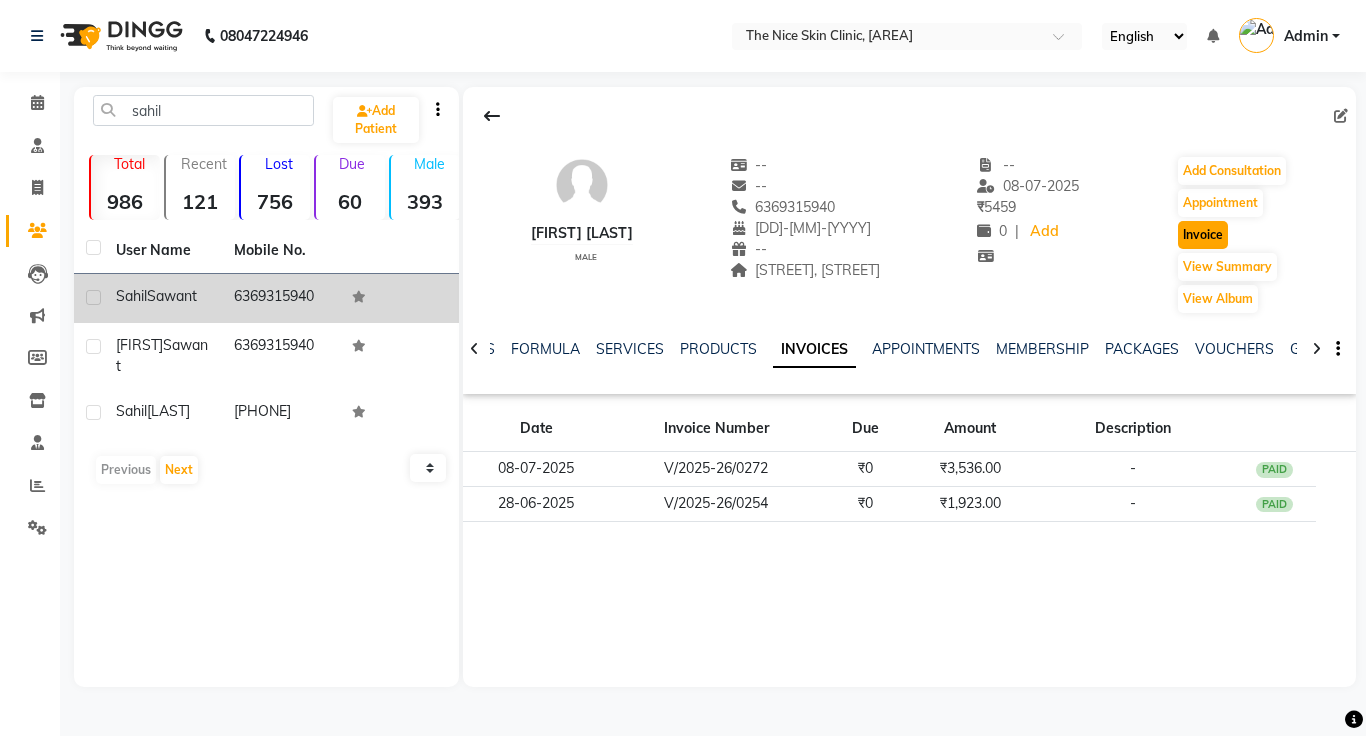 click on "Invoice" 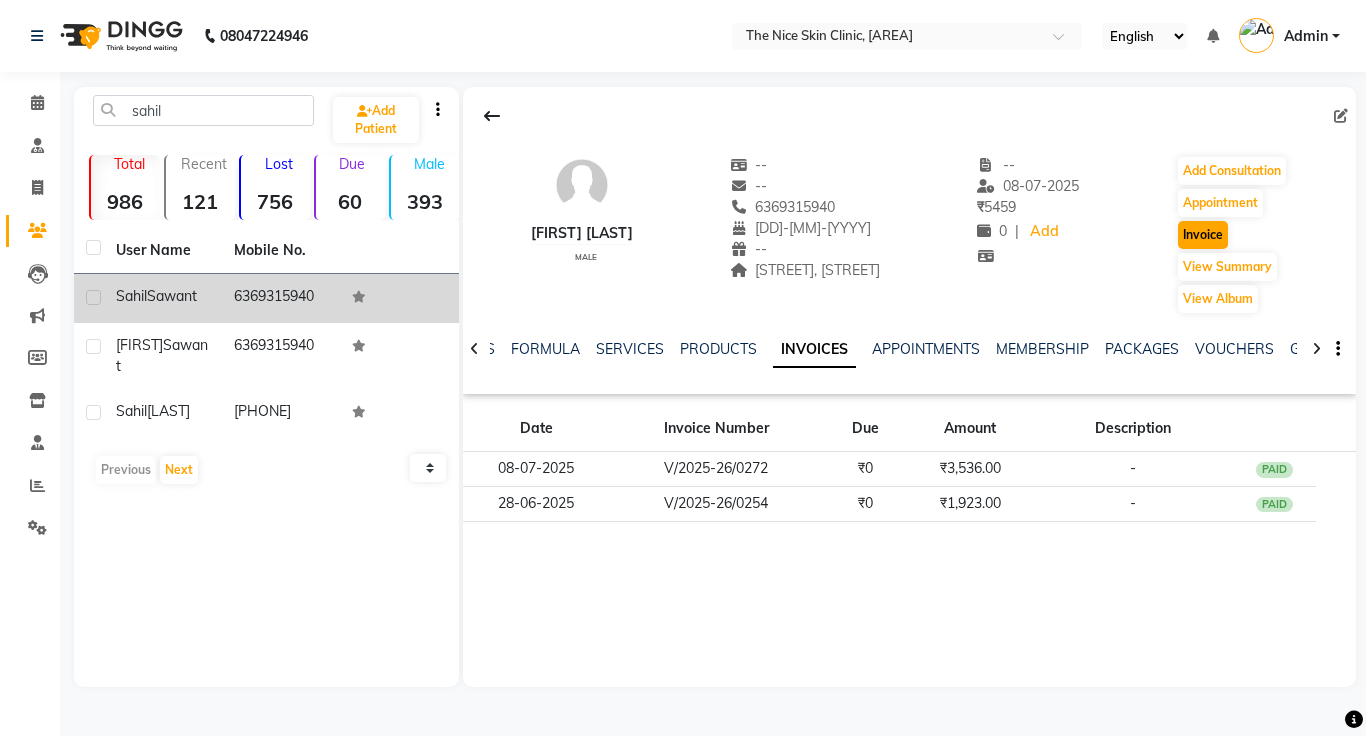 select on "service" 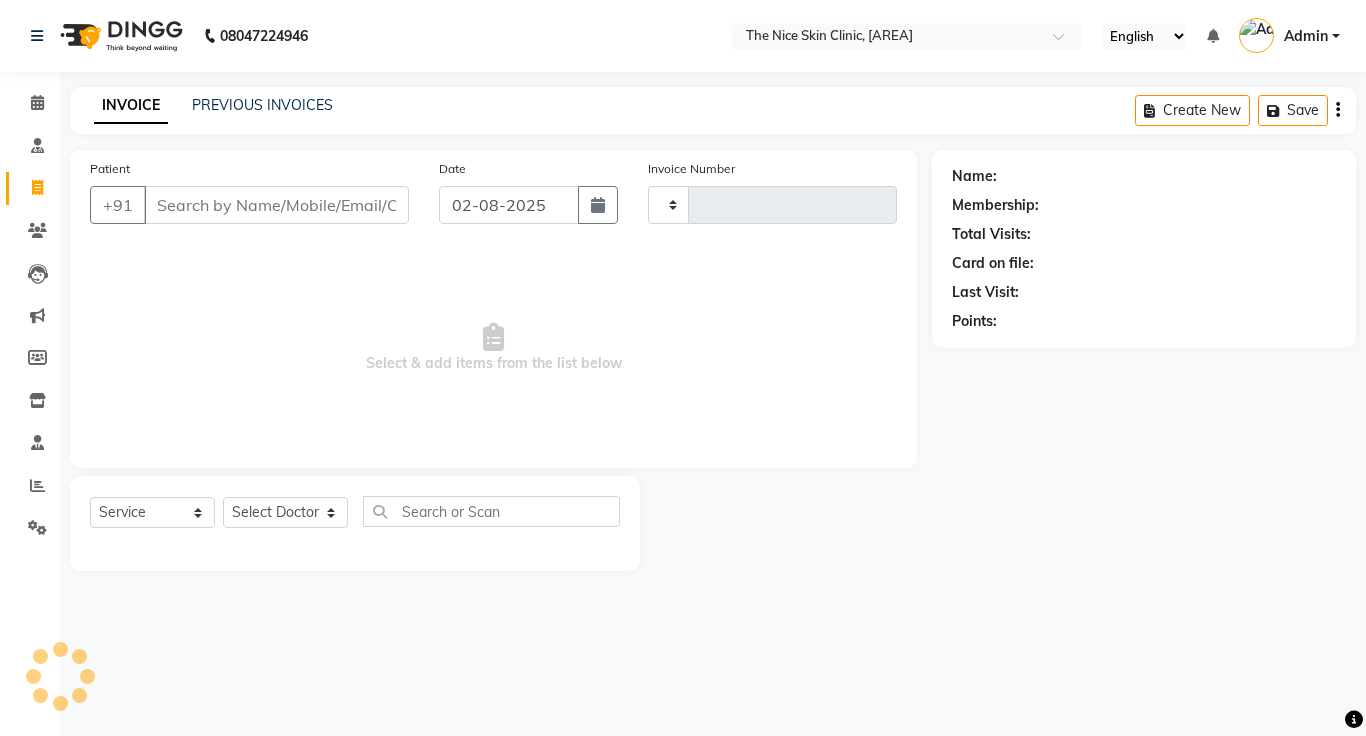 type on "0336" 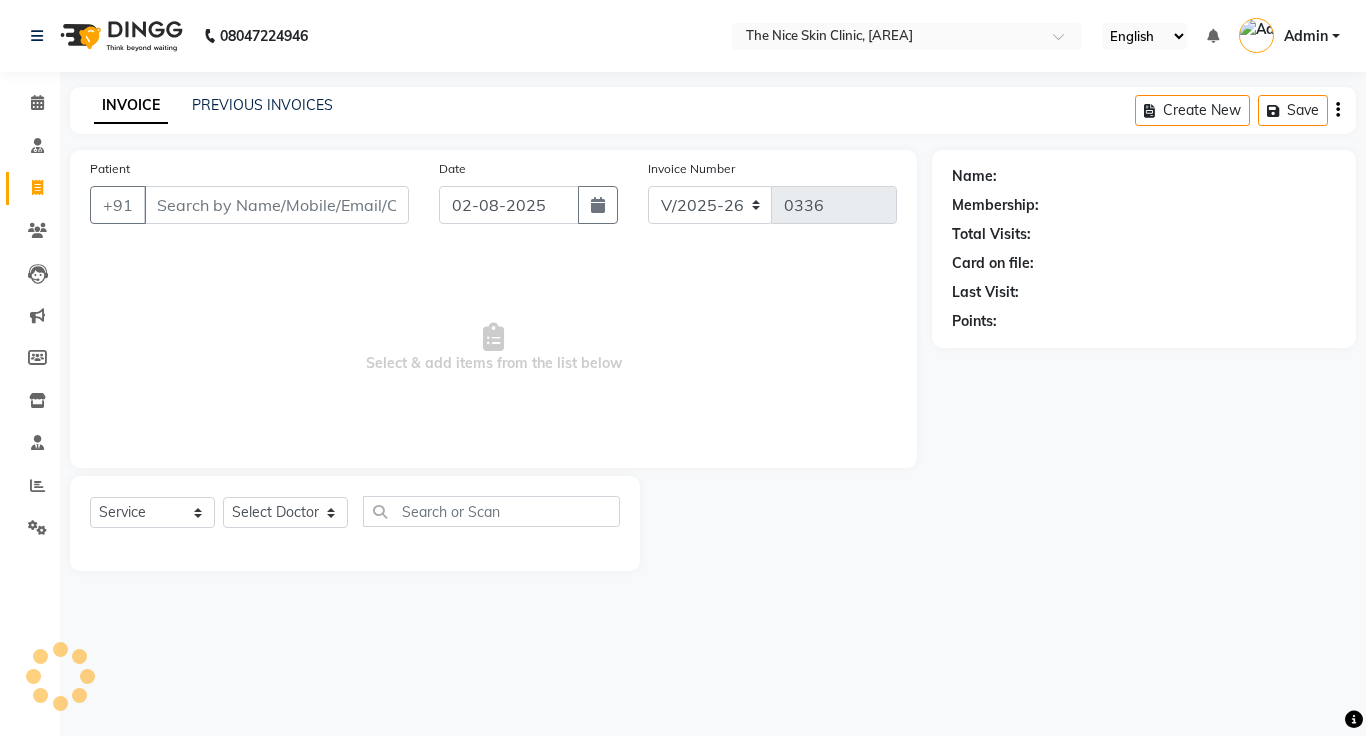 type on "6369315940" 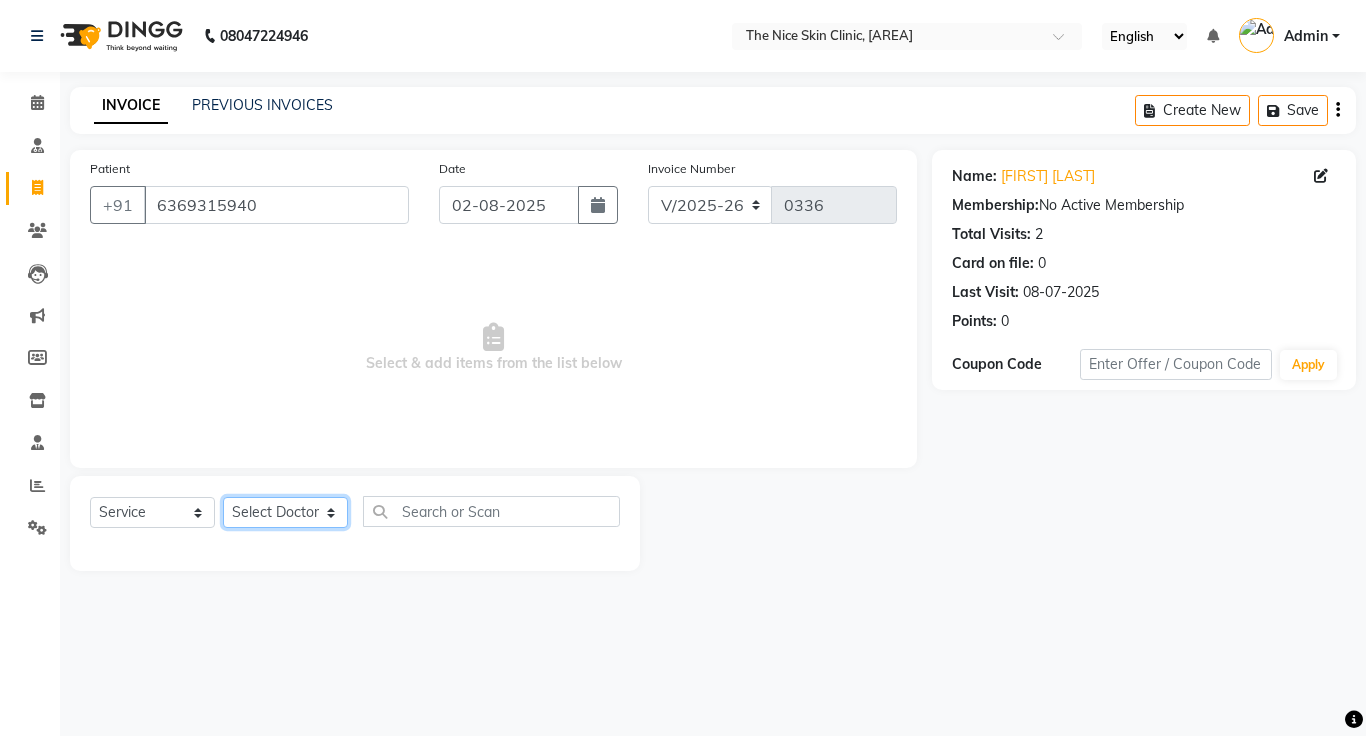 click on "Select Doctor [FIRST] [LAST] DR. JOSEPH DR. RAYMUS [FIRST] [LAST] [LAST]" 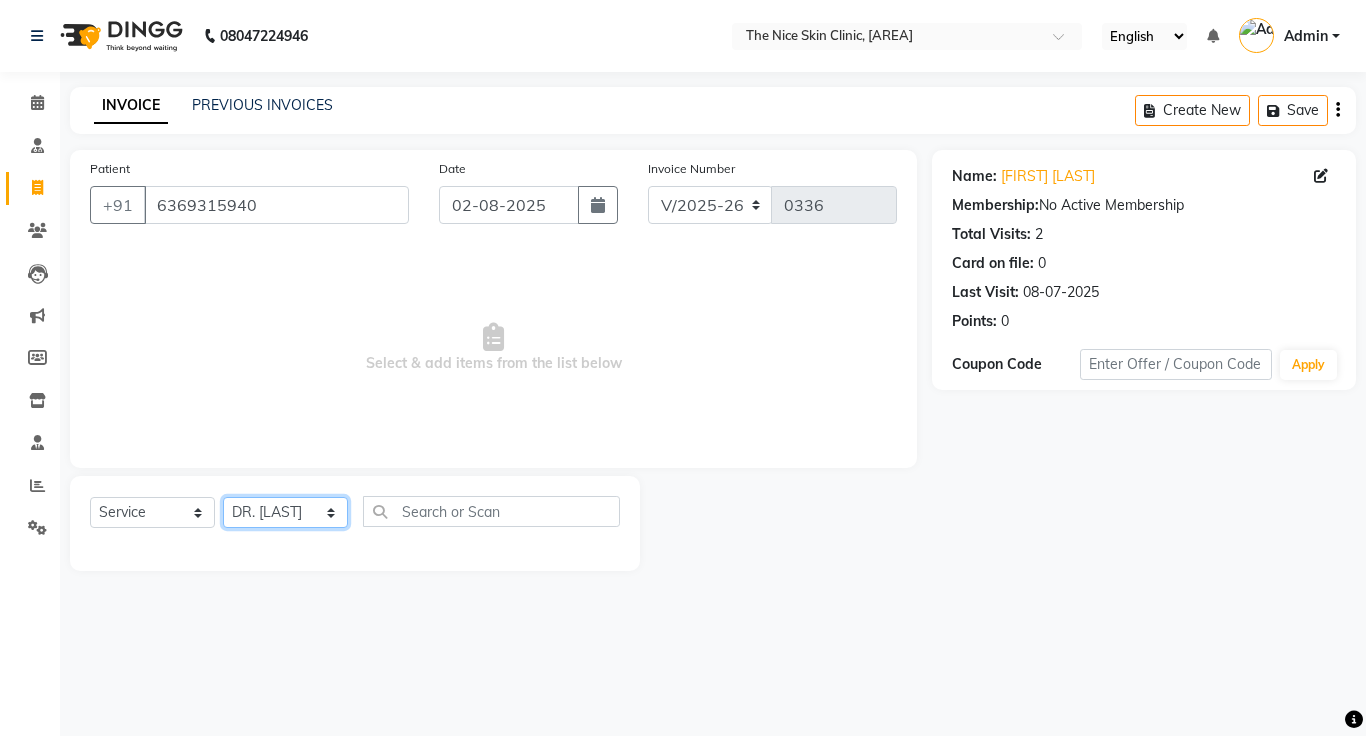 click on "Select Doctor [FIRST] [LAST] DR. JOSEPH DR. RAYMUS [FIRST] [LAST] [LAST]" 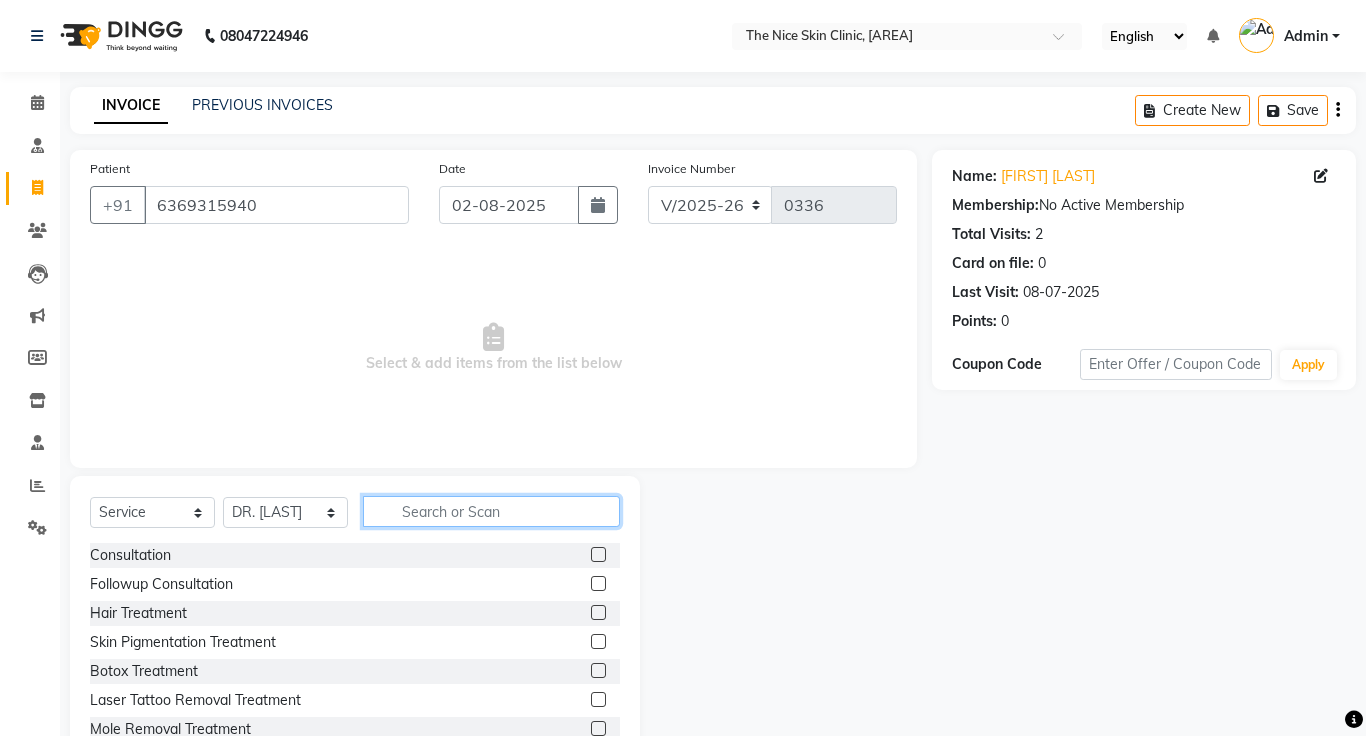 click 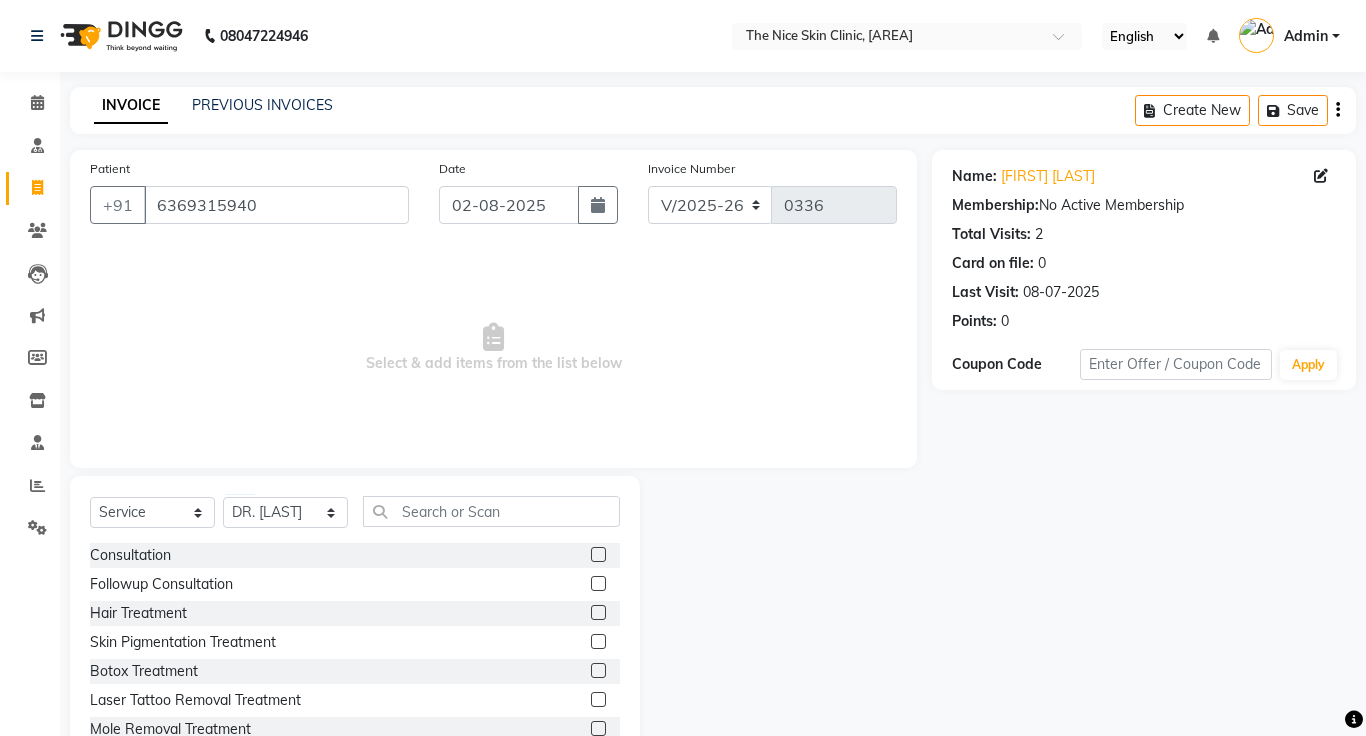 click 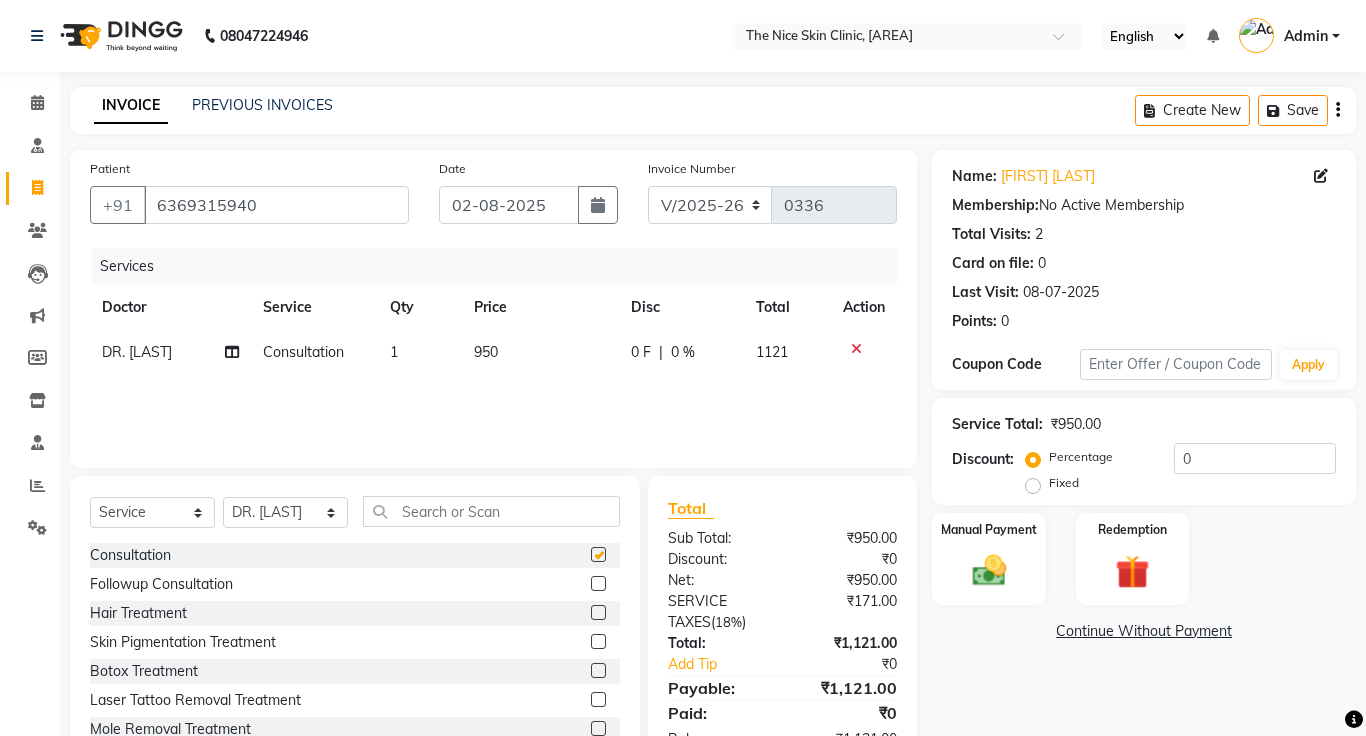 checkbox on "false" 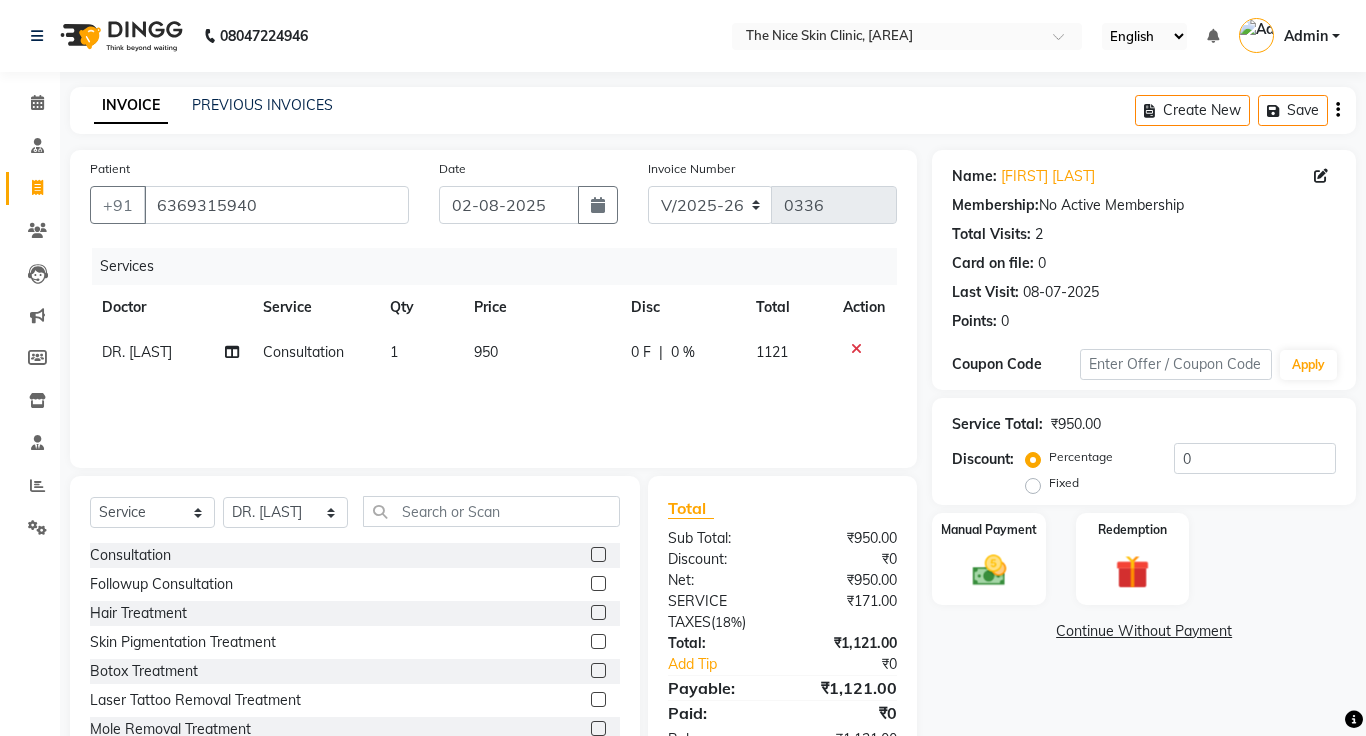 click on "950" 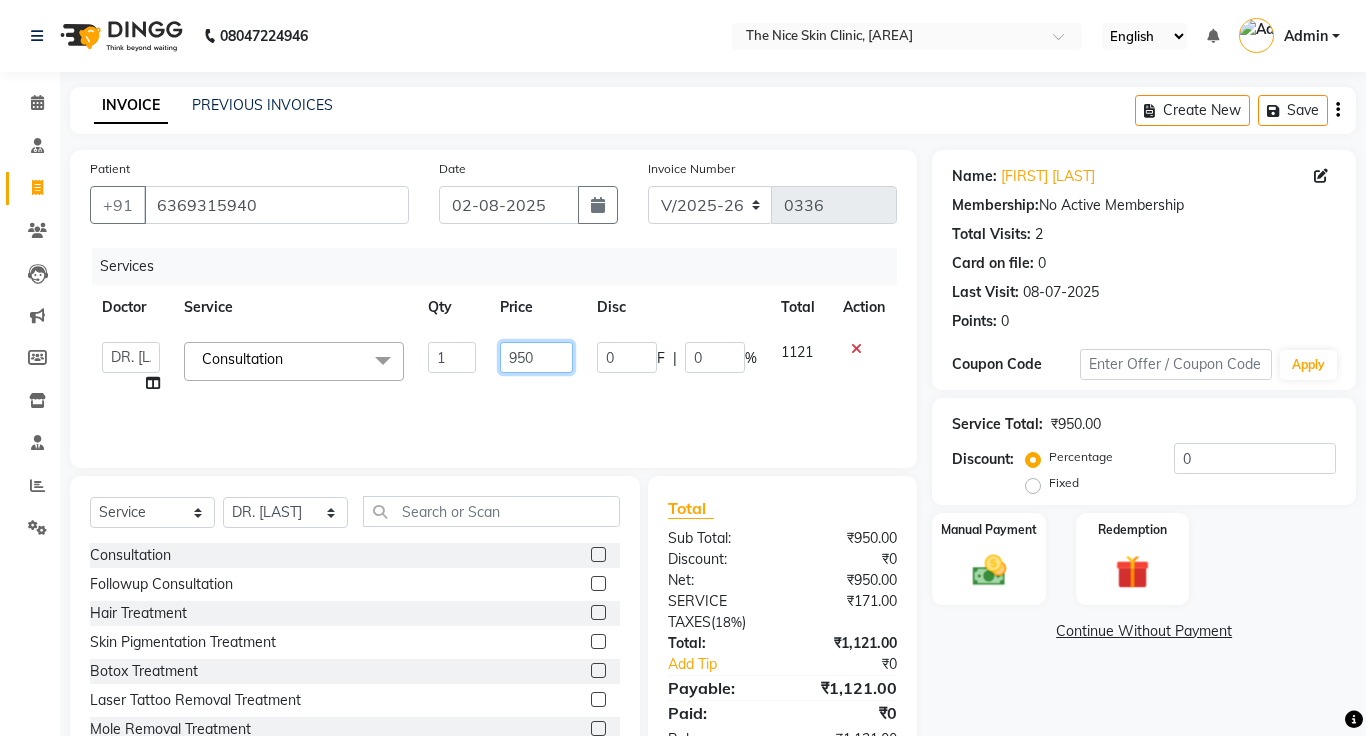 click on "950" 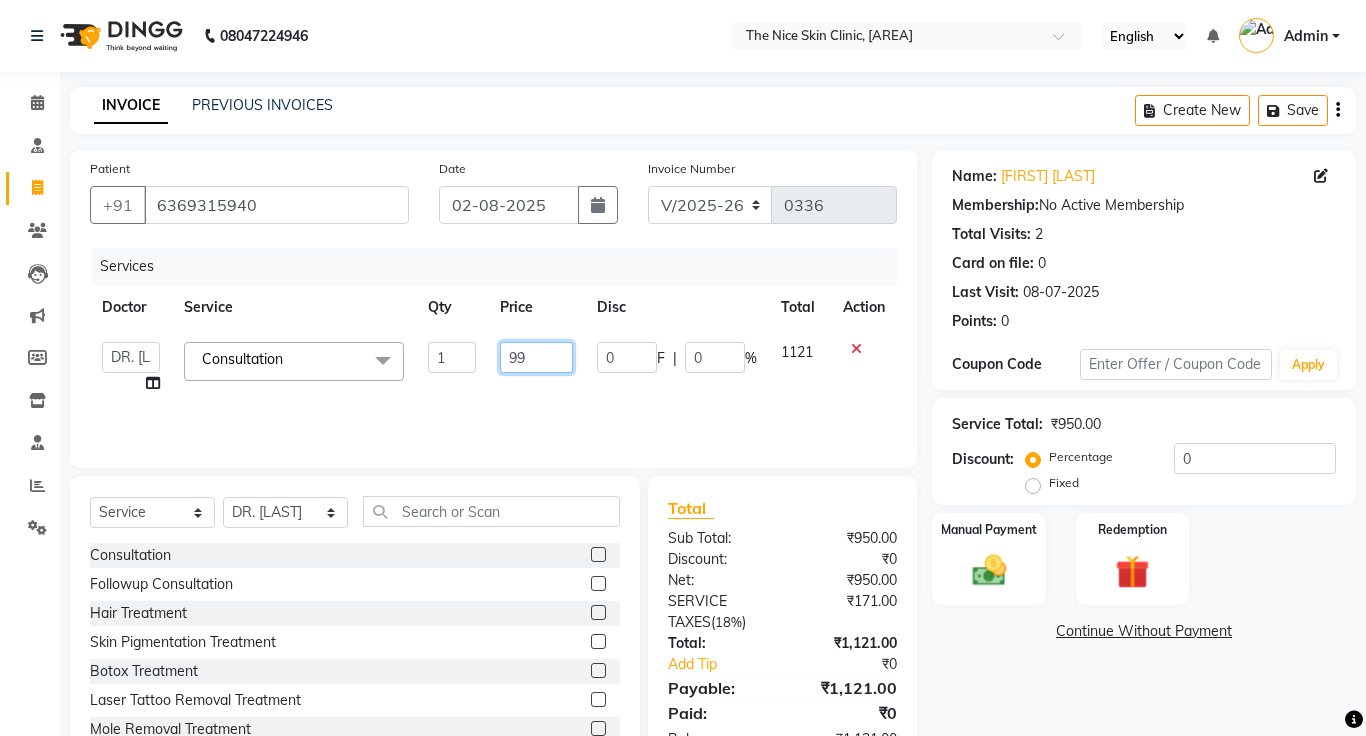 type on "999" 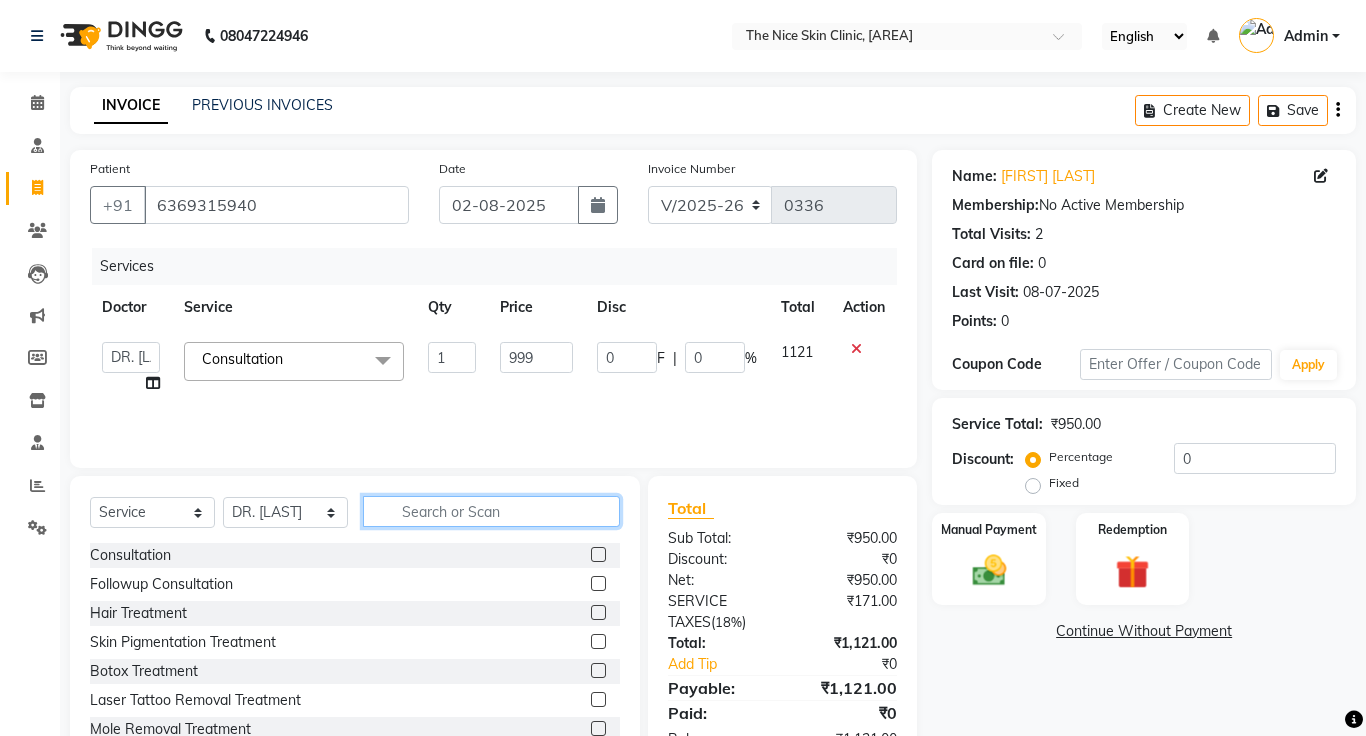 click 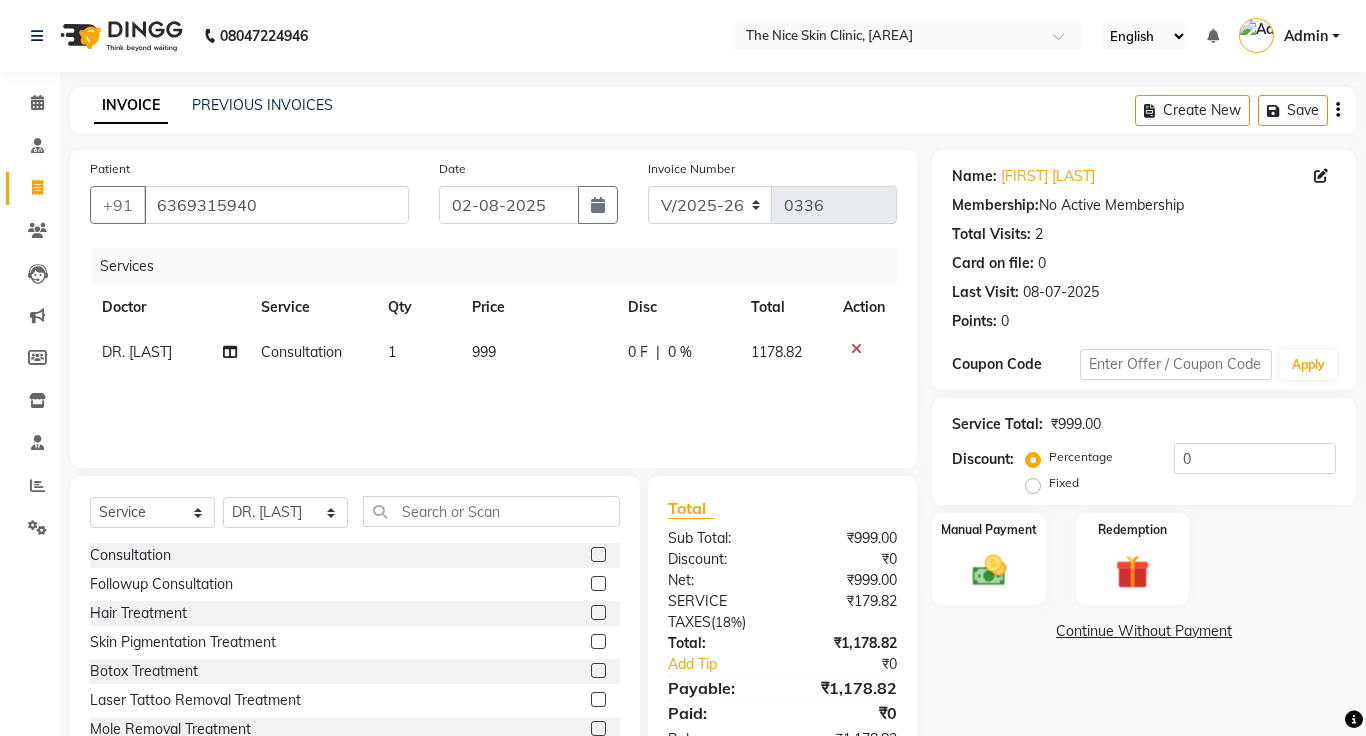 click 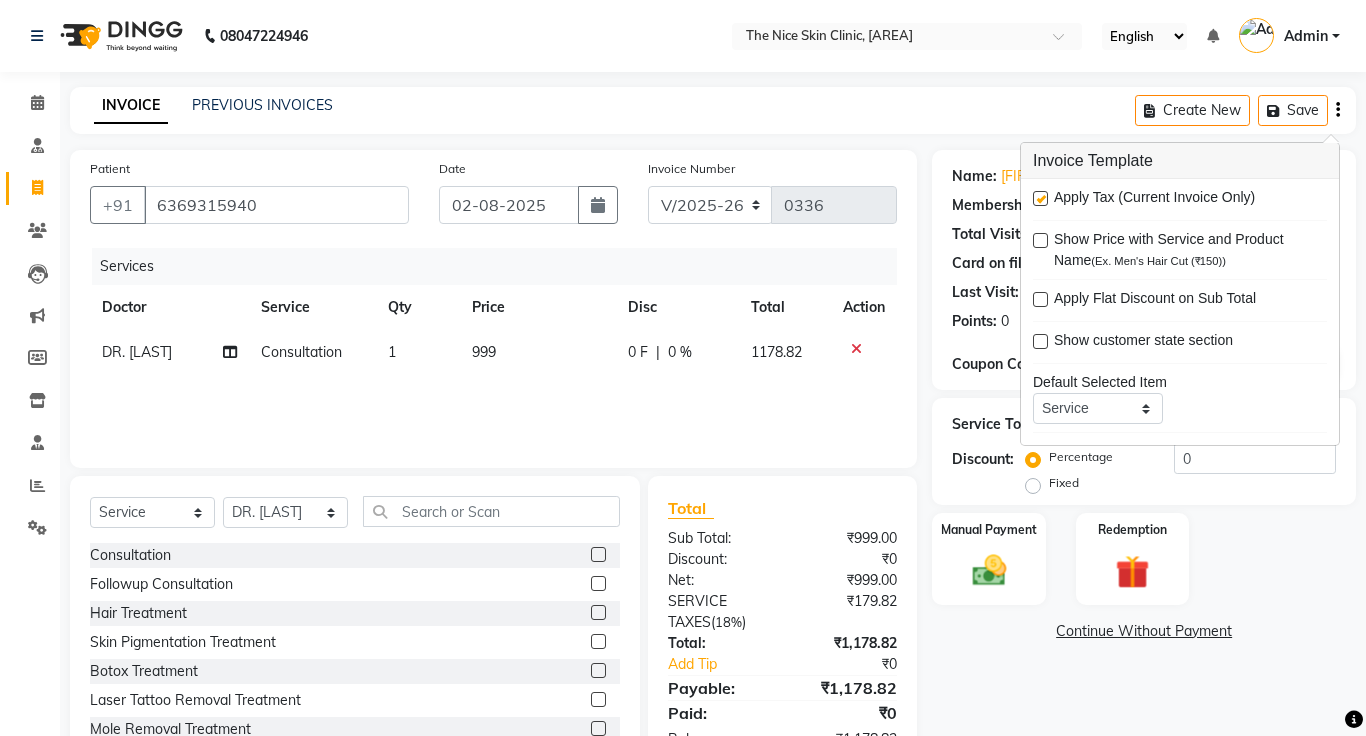 click at bounding box center (1040, 198) 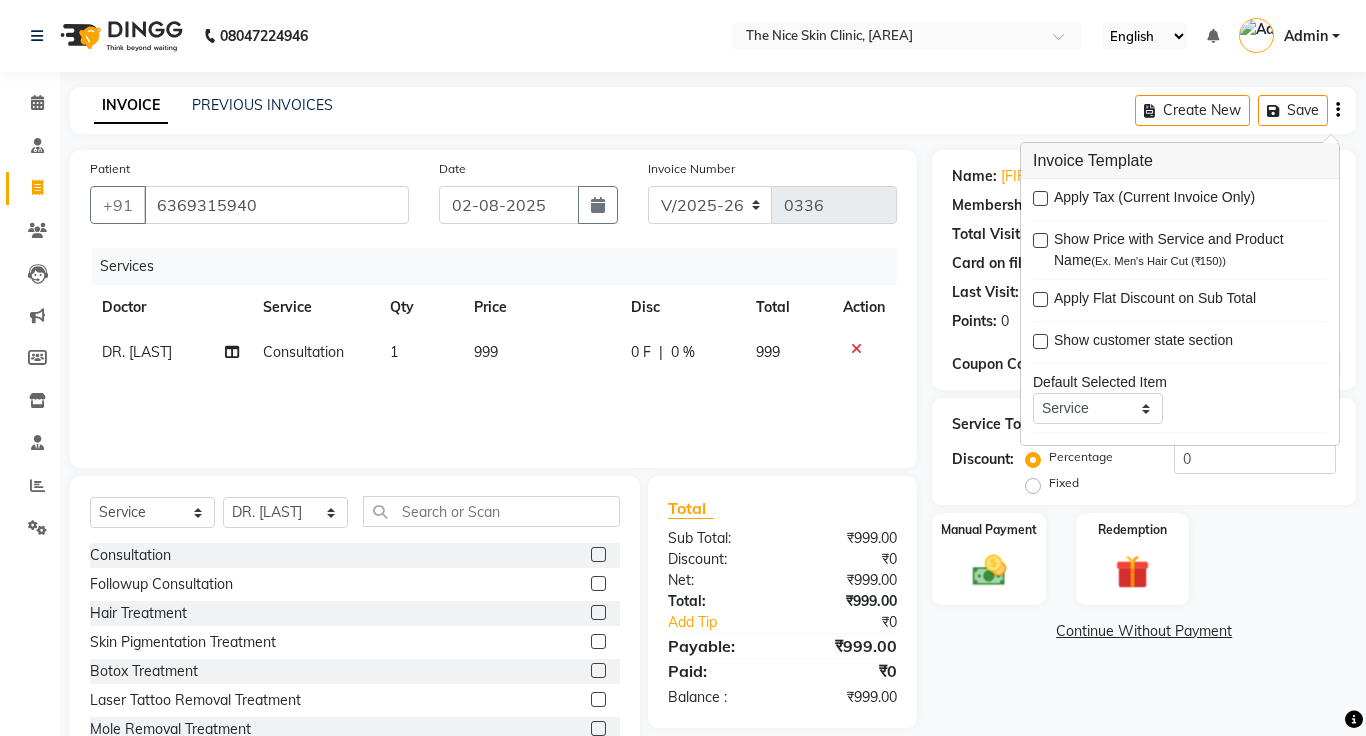 click on "INVOICE PREVIOUS INVOICES Create New   Save" 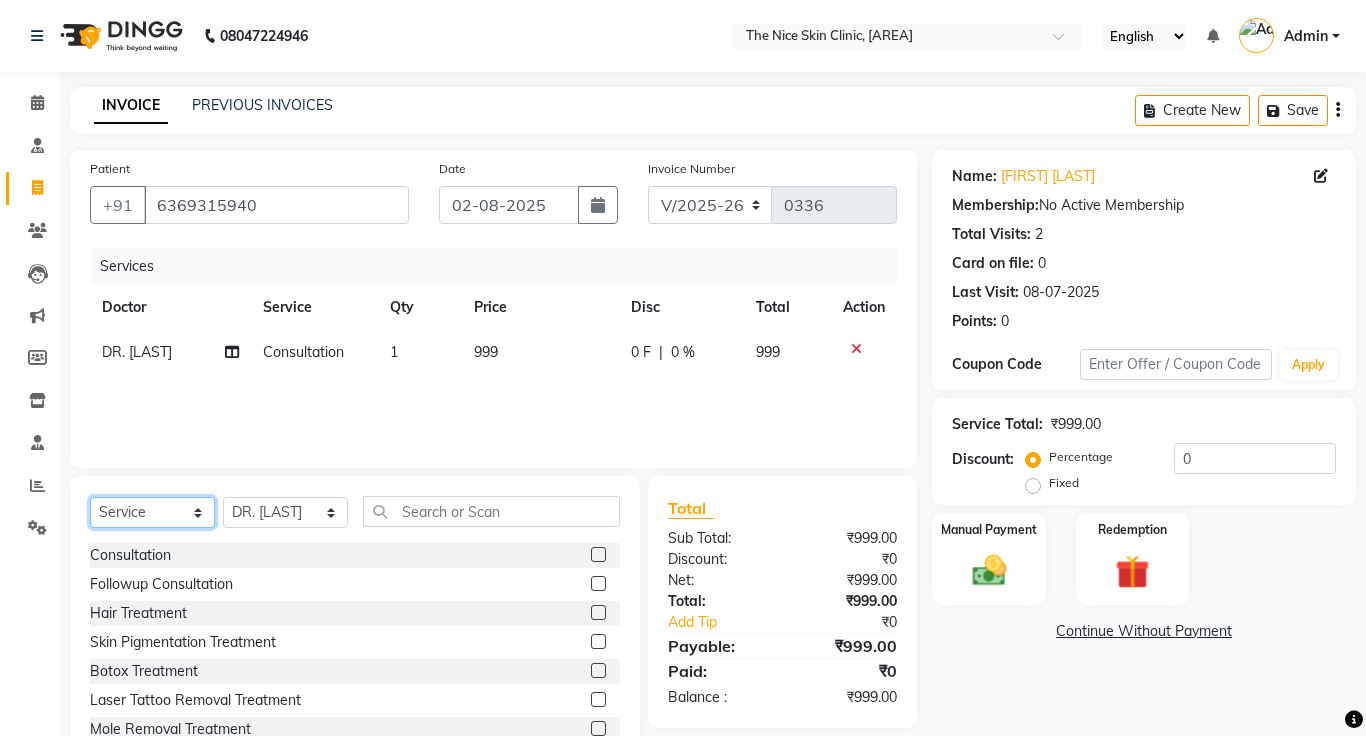 click on "Select  Service  Product  Membership  Package Voucher Prepaid Gift Card" 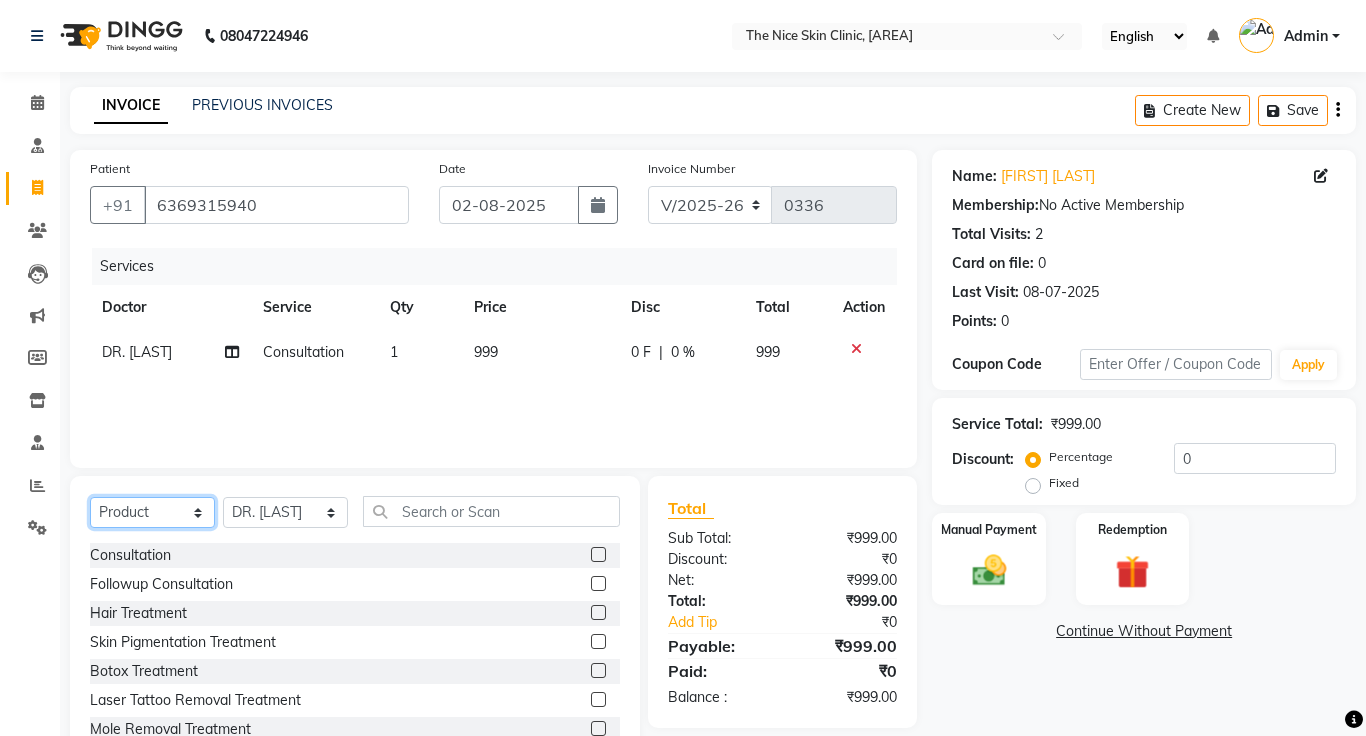 click on "Select  Service  Product  Membership  Package Voucher Prepaid Gift Card" 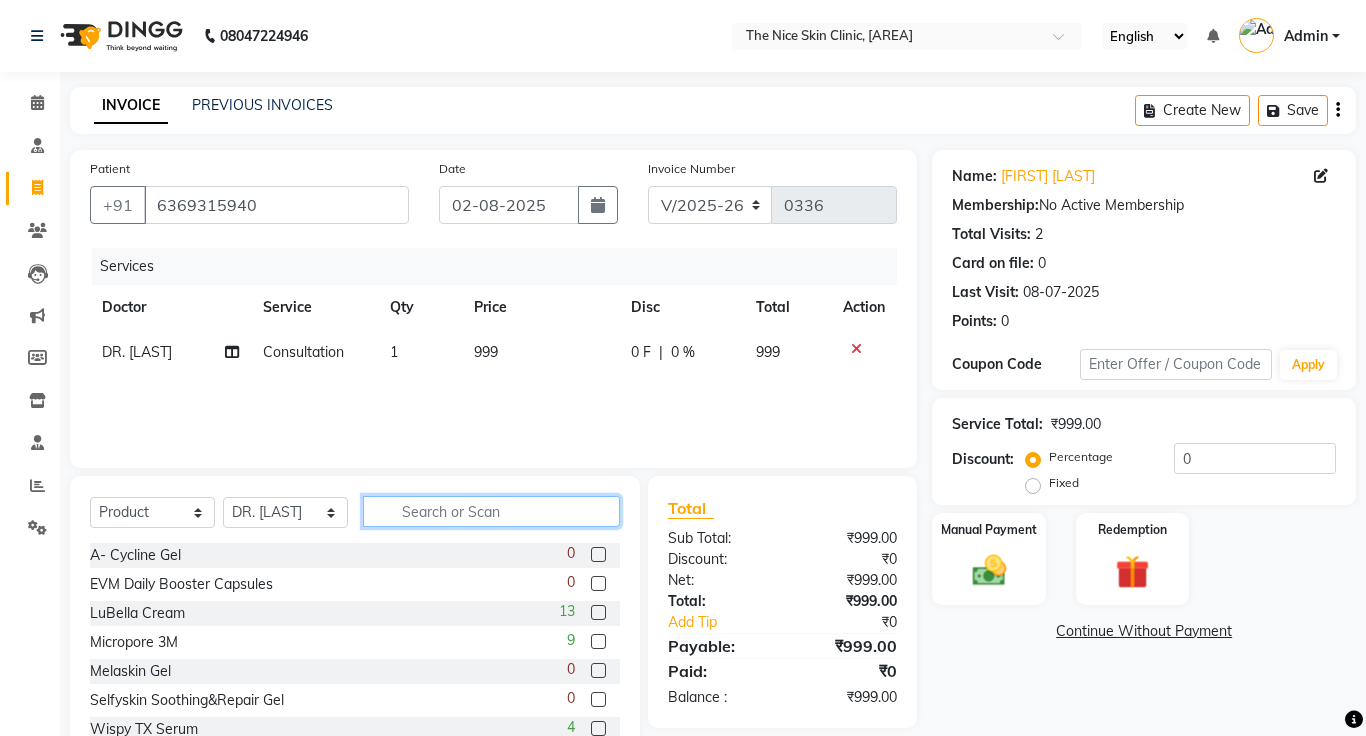click 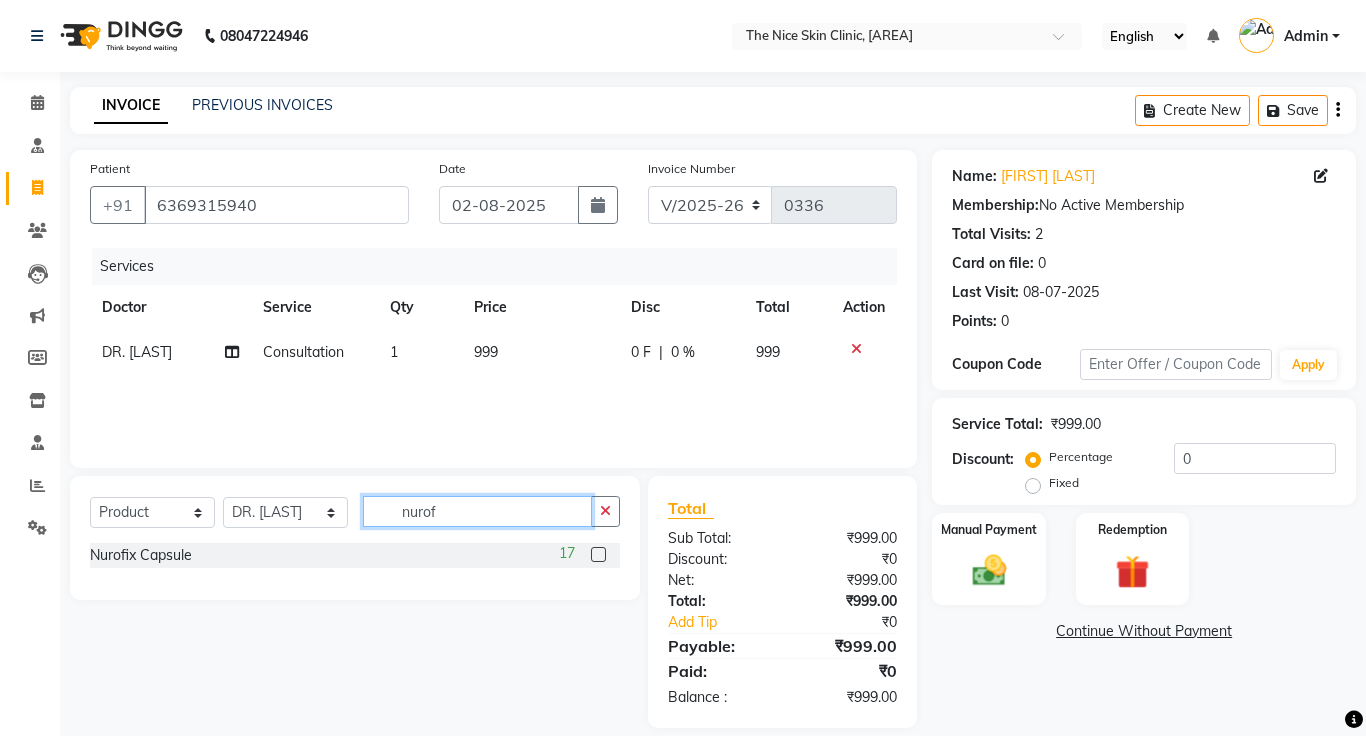 type on "nurof" 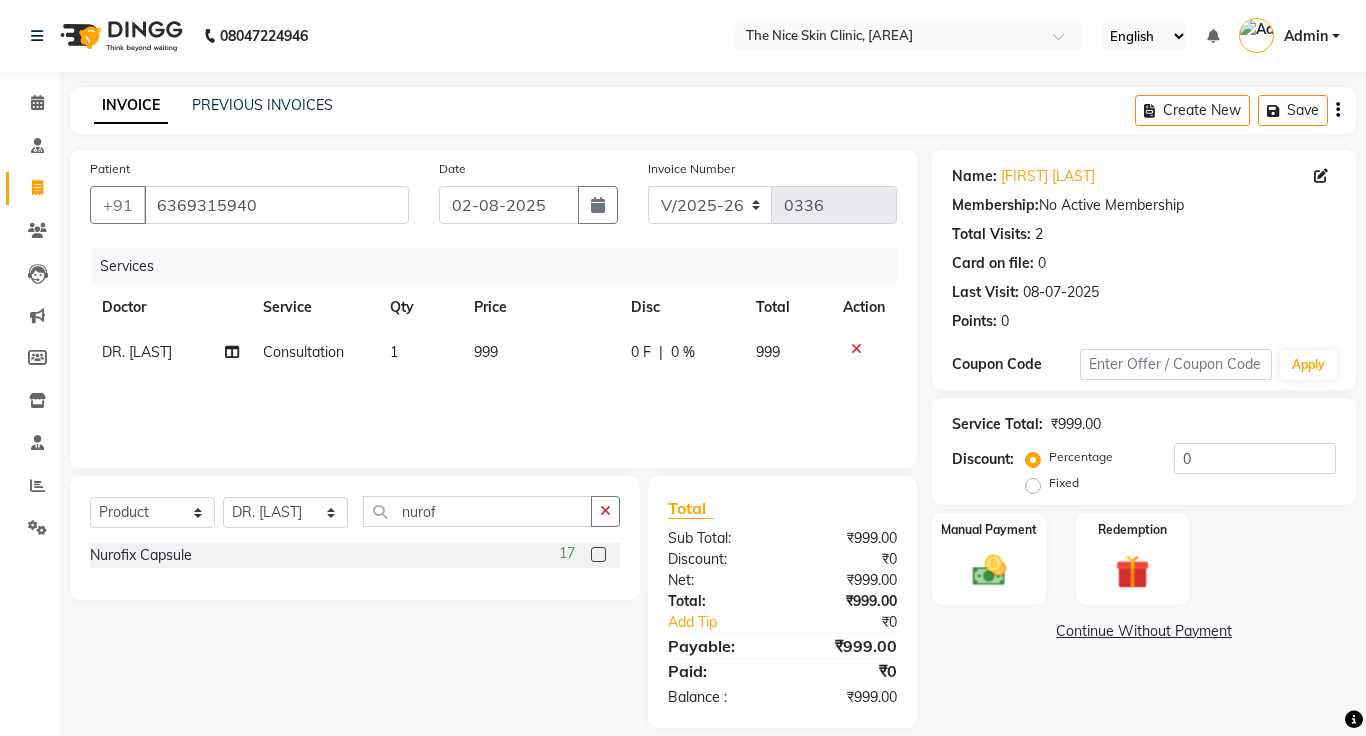 click 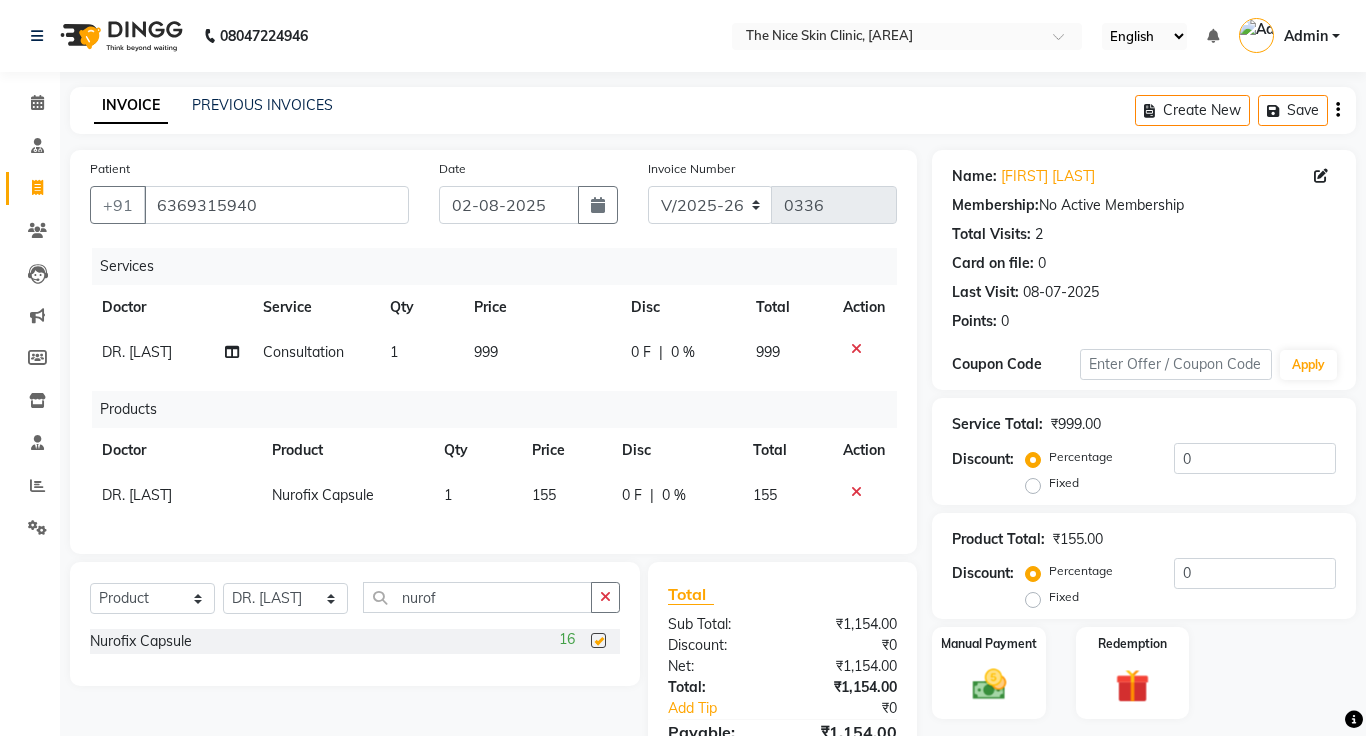 checkbox on "false" 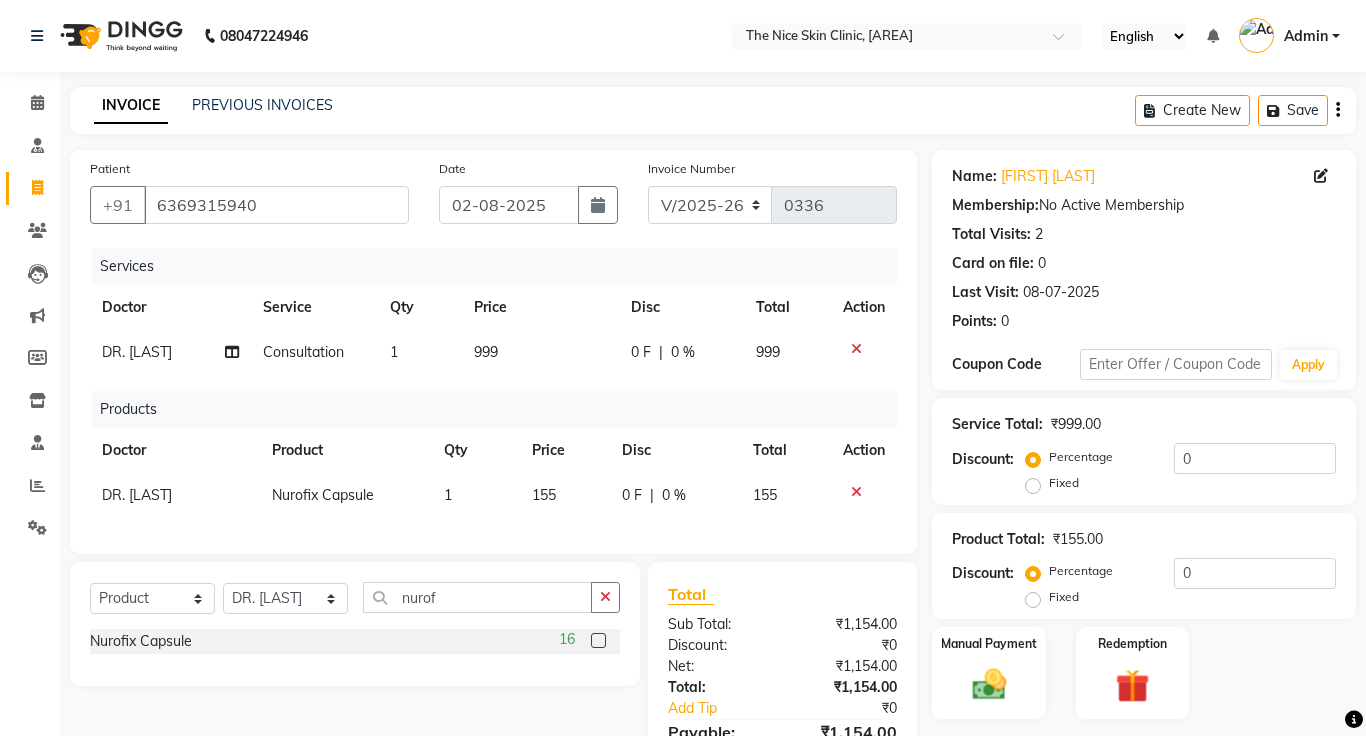 click on "1" 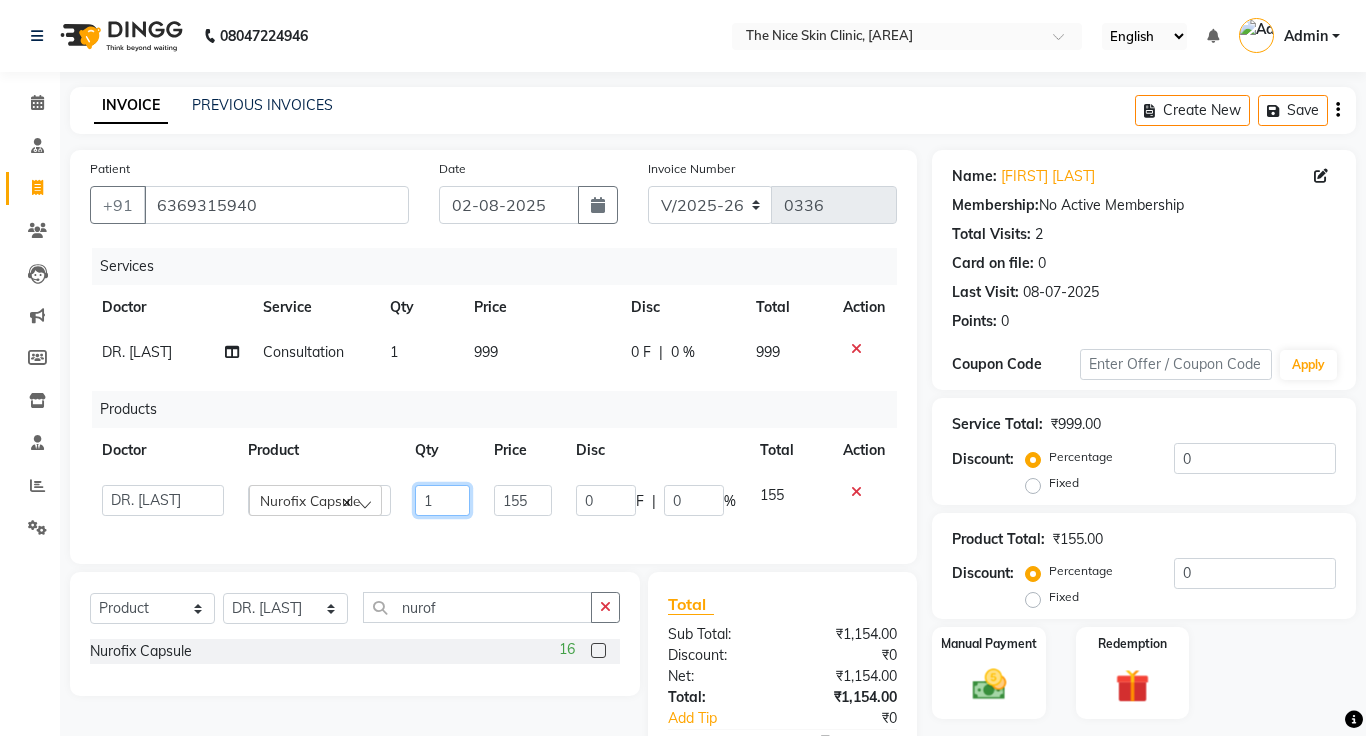 click on "1" 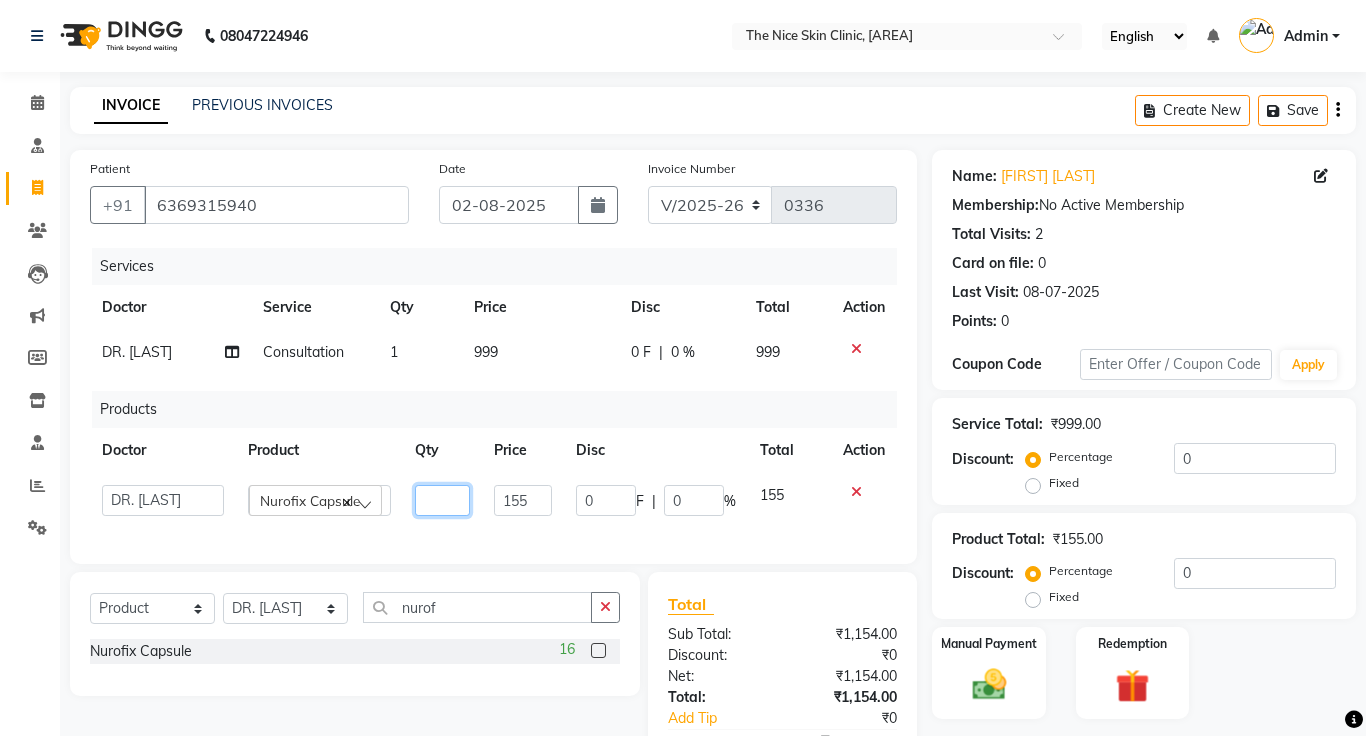 type on "3" 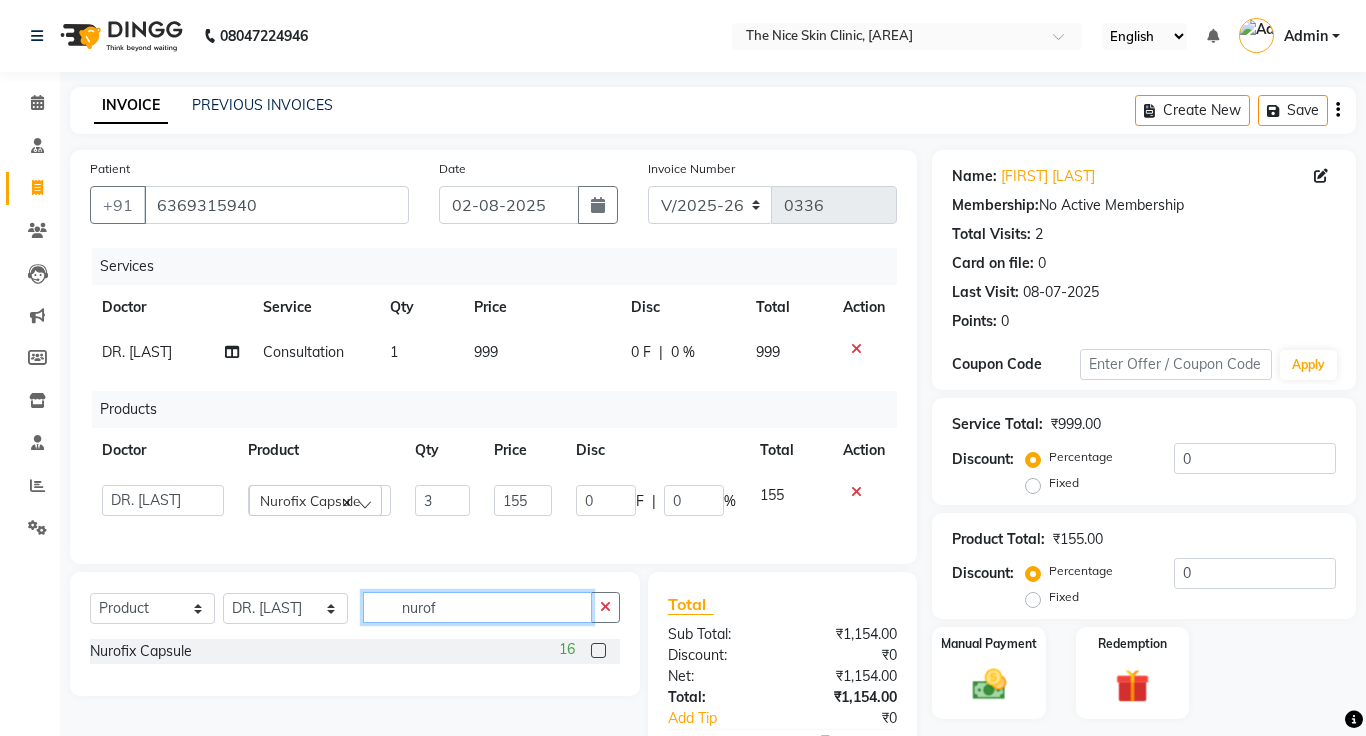 click on "nurof" 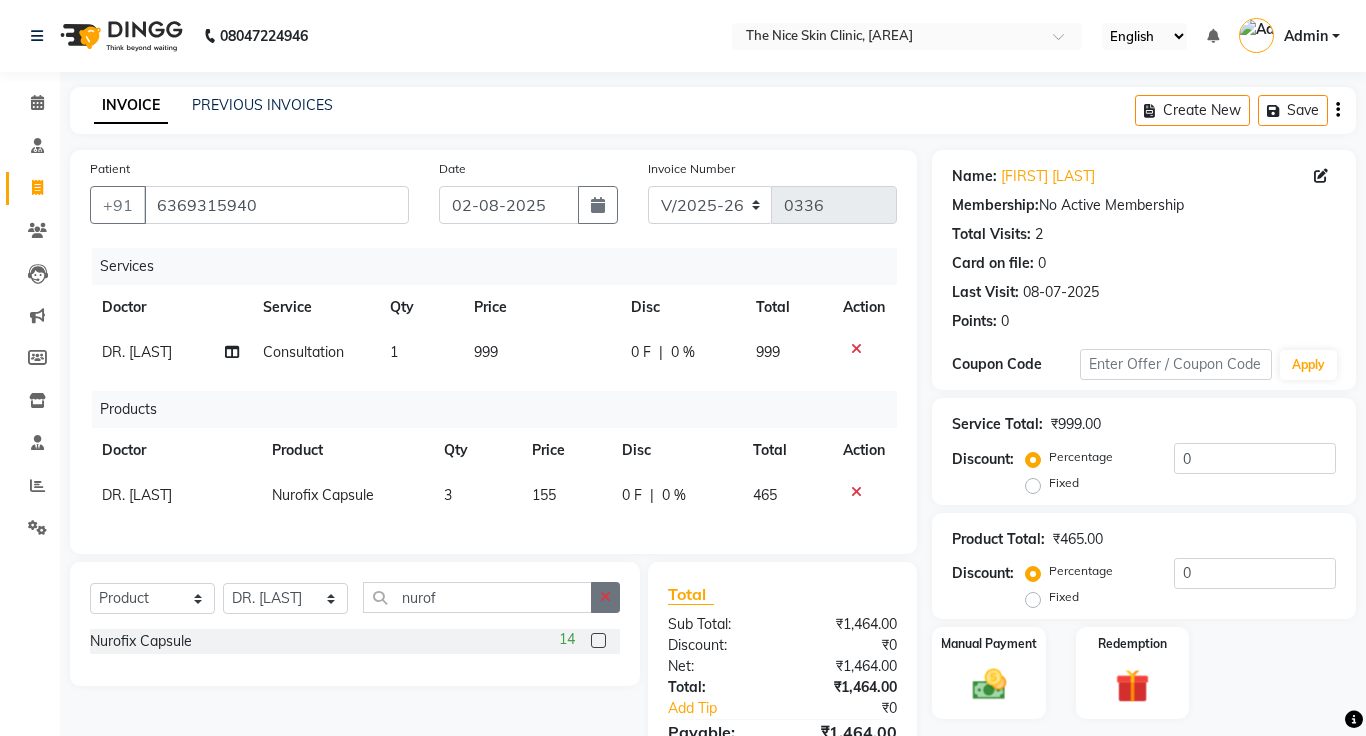 click 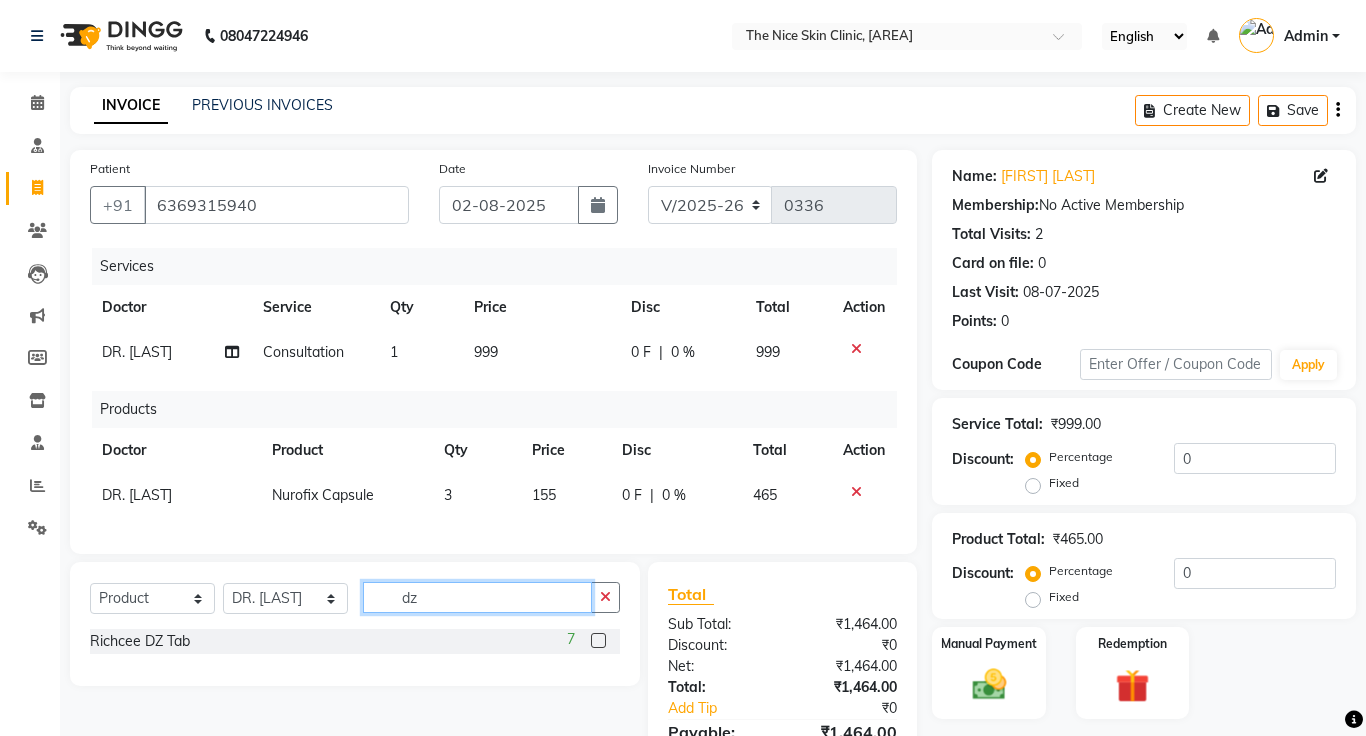 type on "dz" 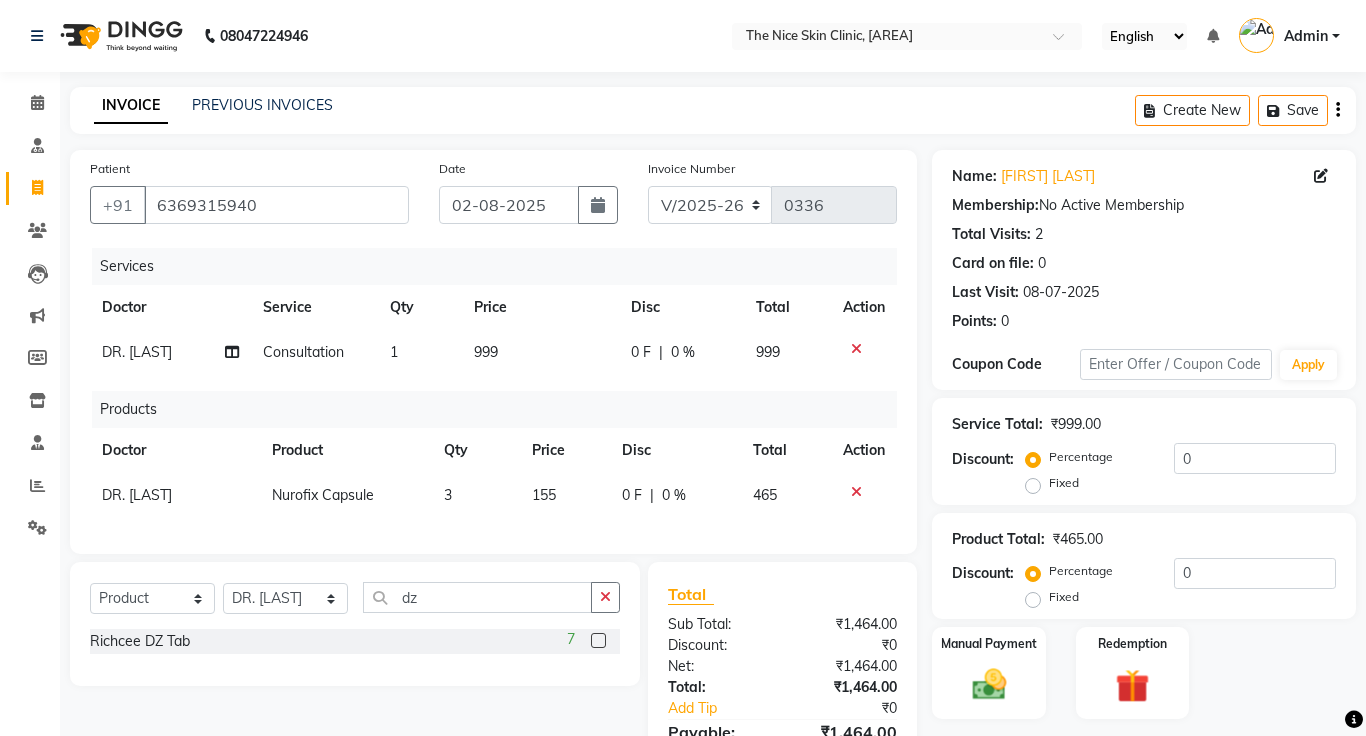 click 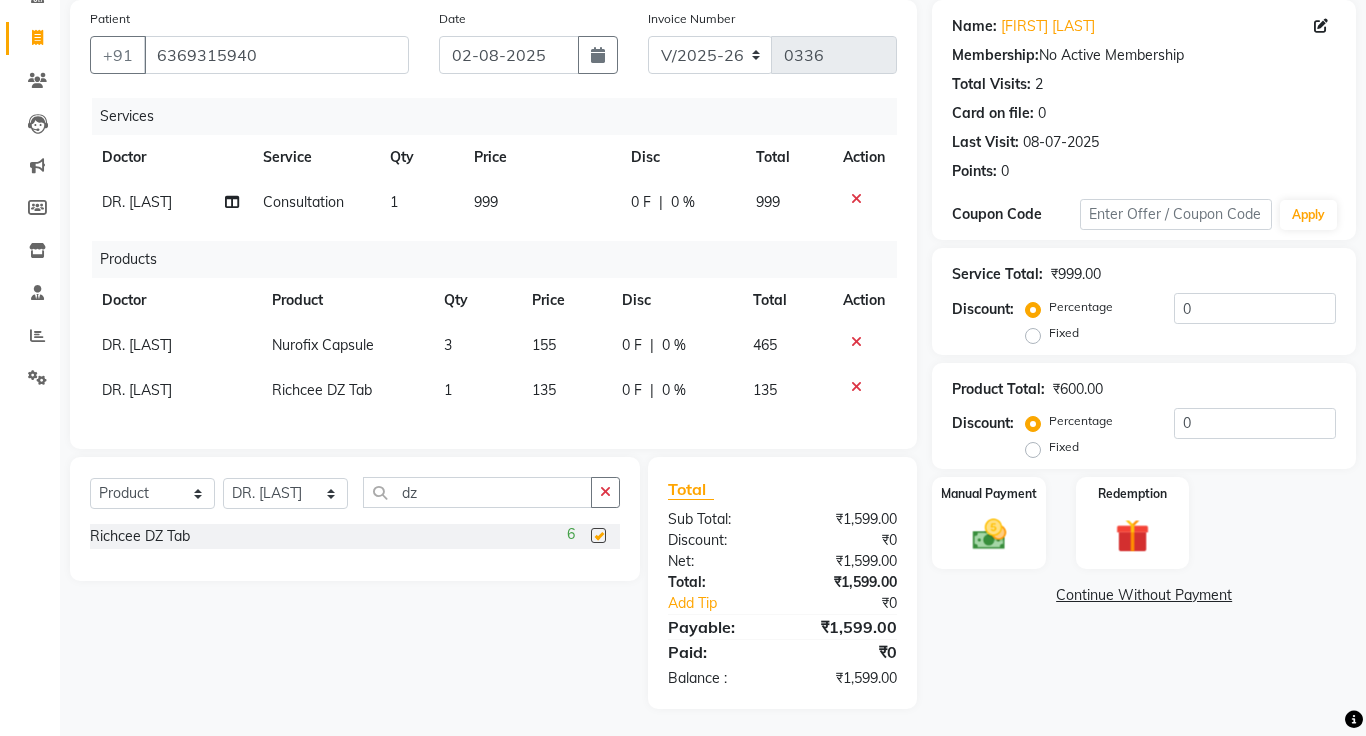 checkbox on "false" 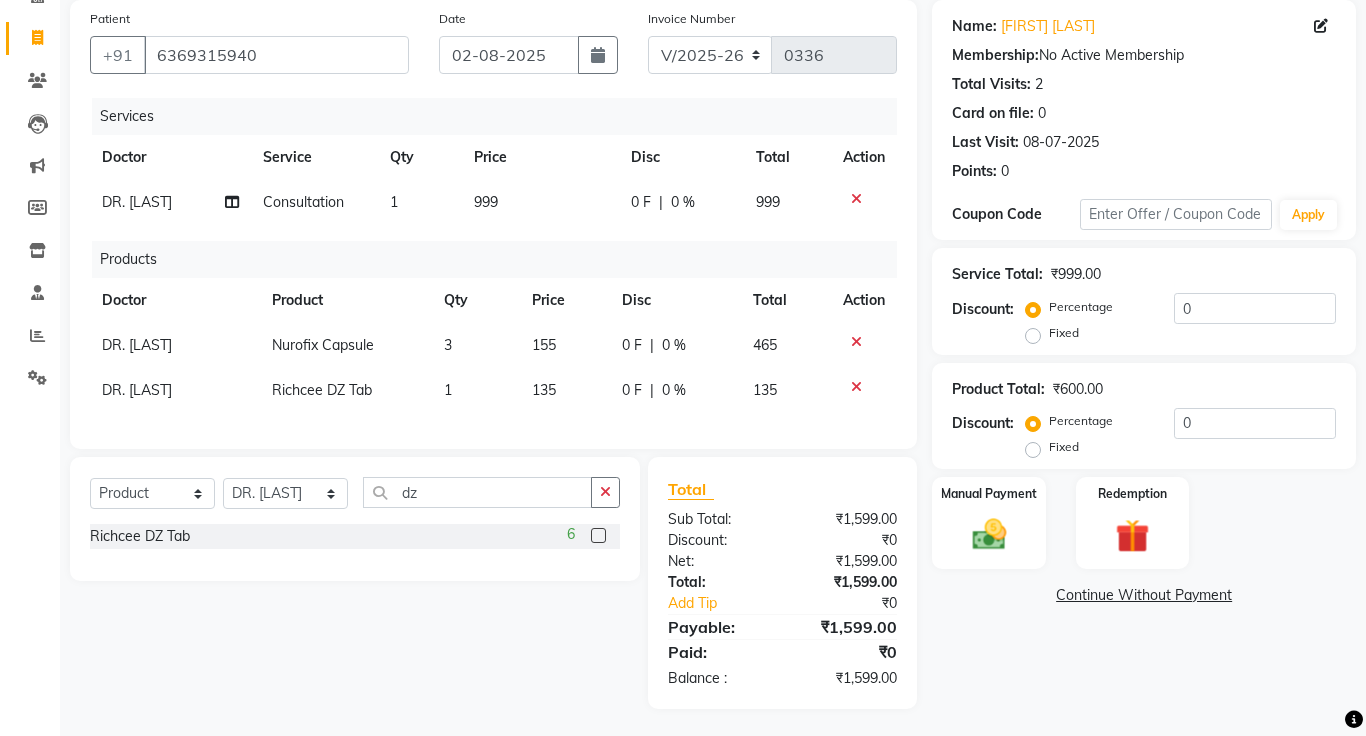scroll, scrollTop: 153, scrollLeft: 0, axis: vertical 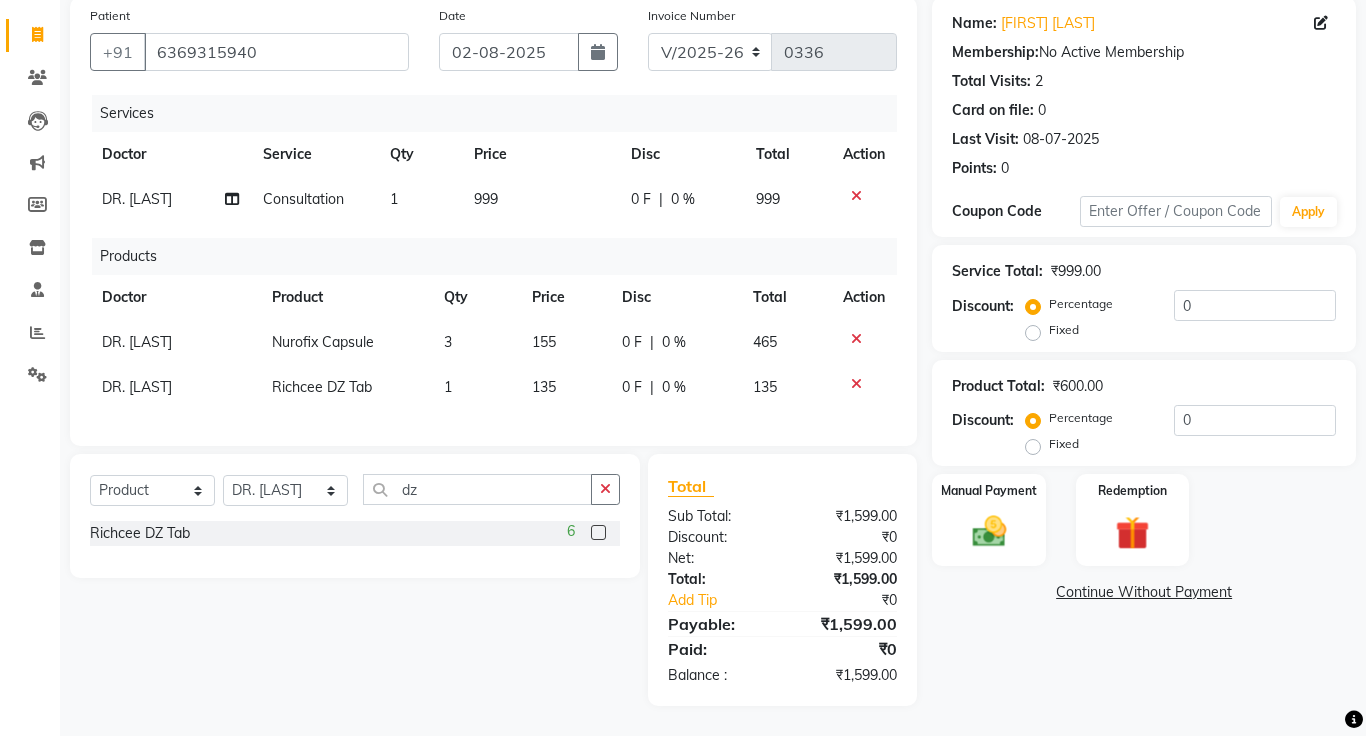 click on "1" 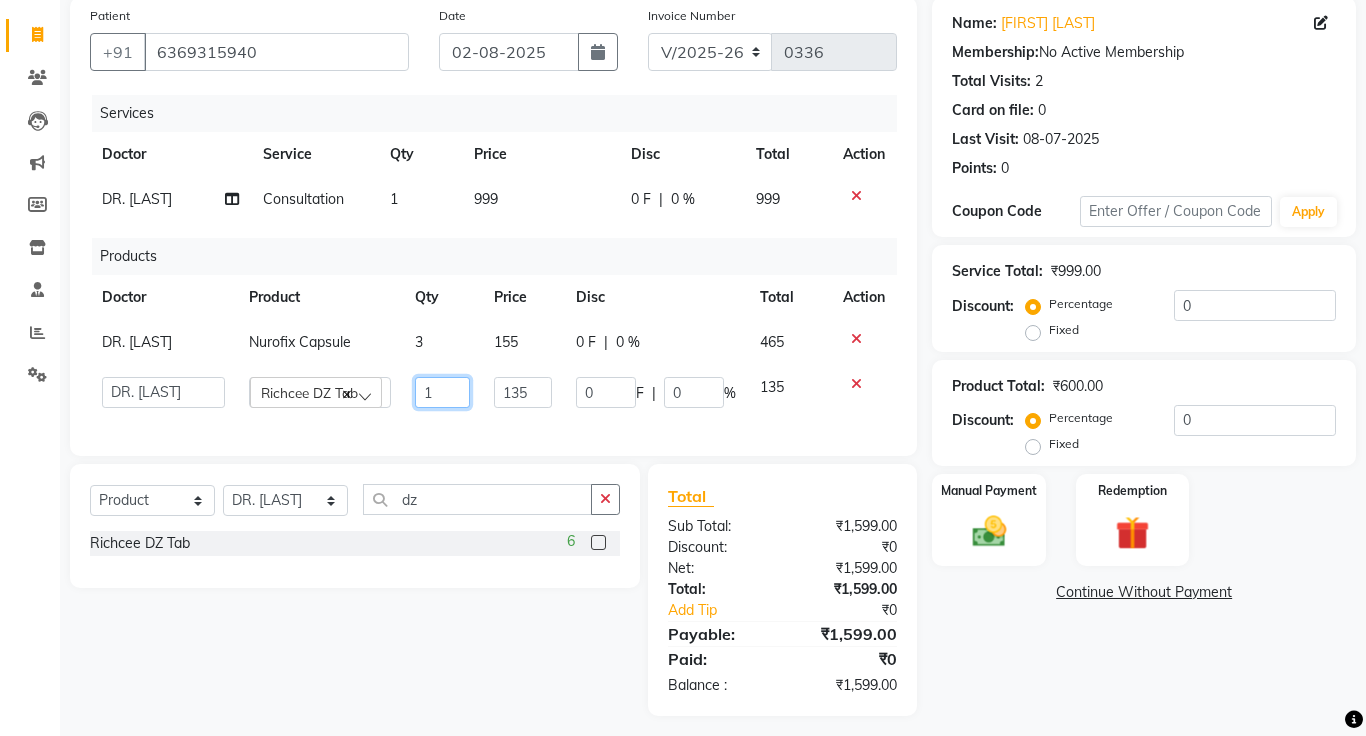 click on "1" 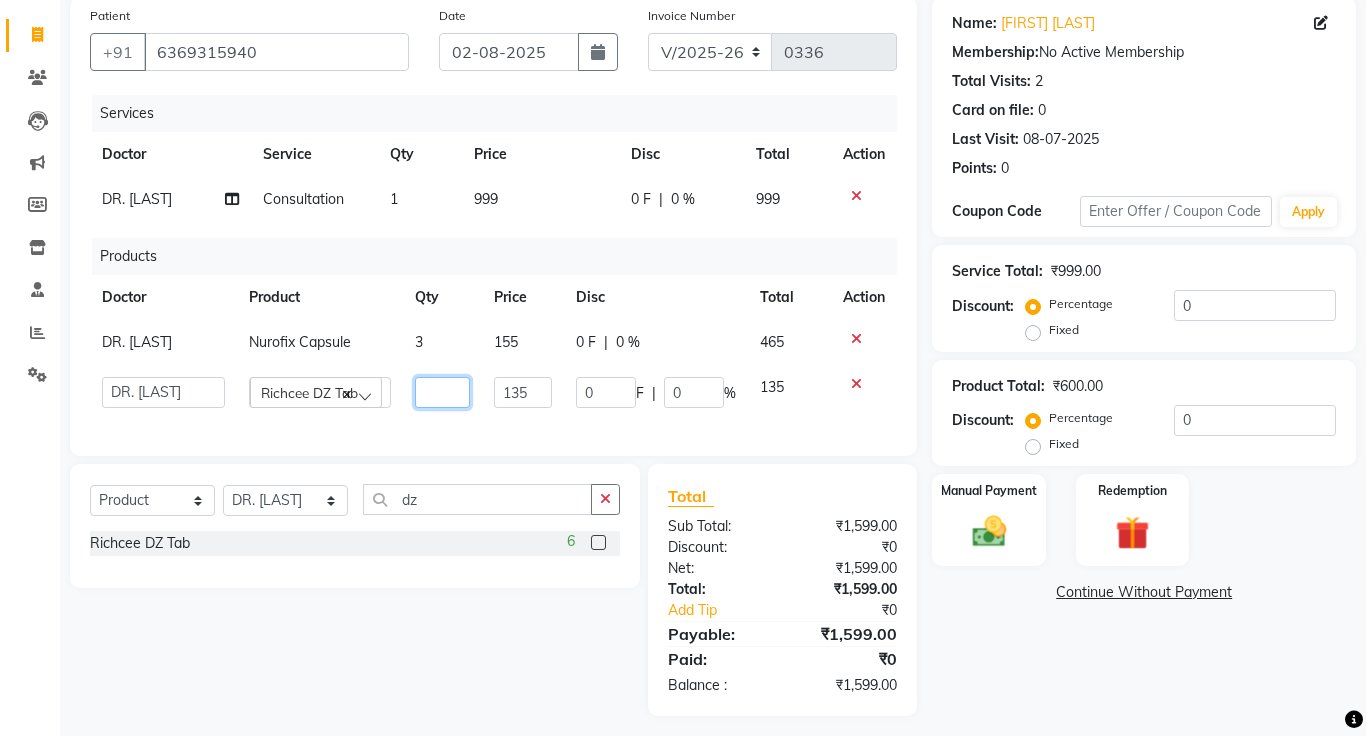 type on "4" 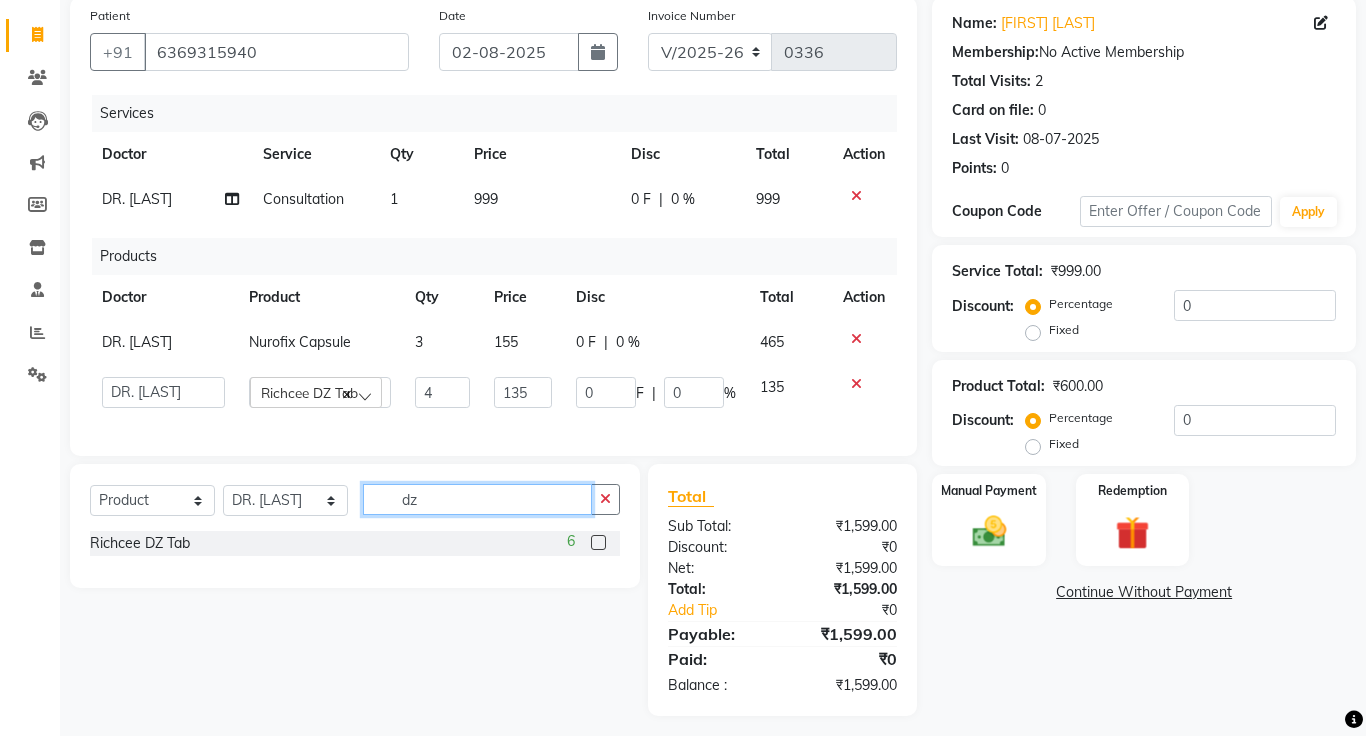 click on "dz" 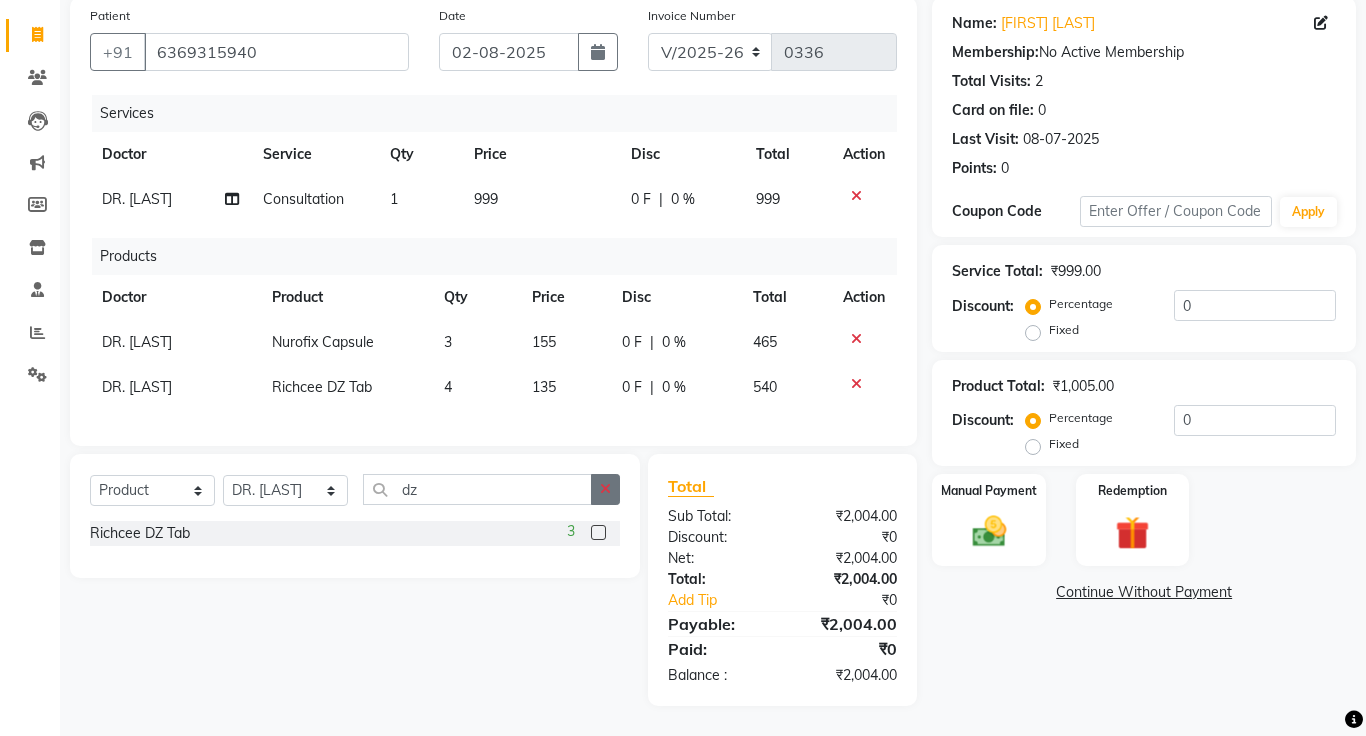 click 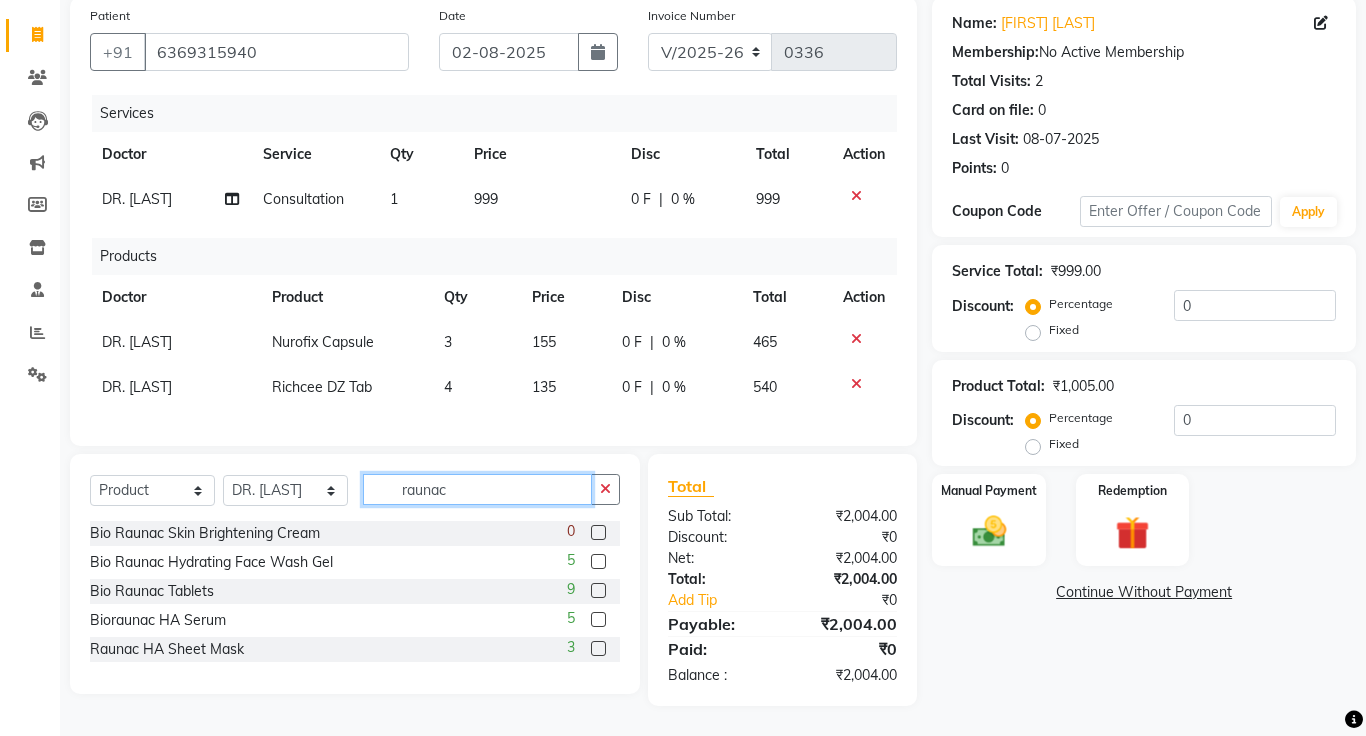 type on "raunac" 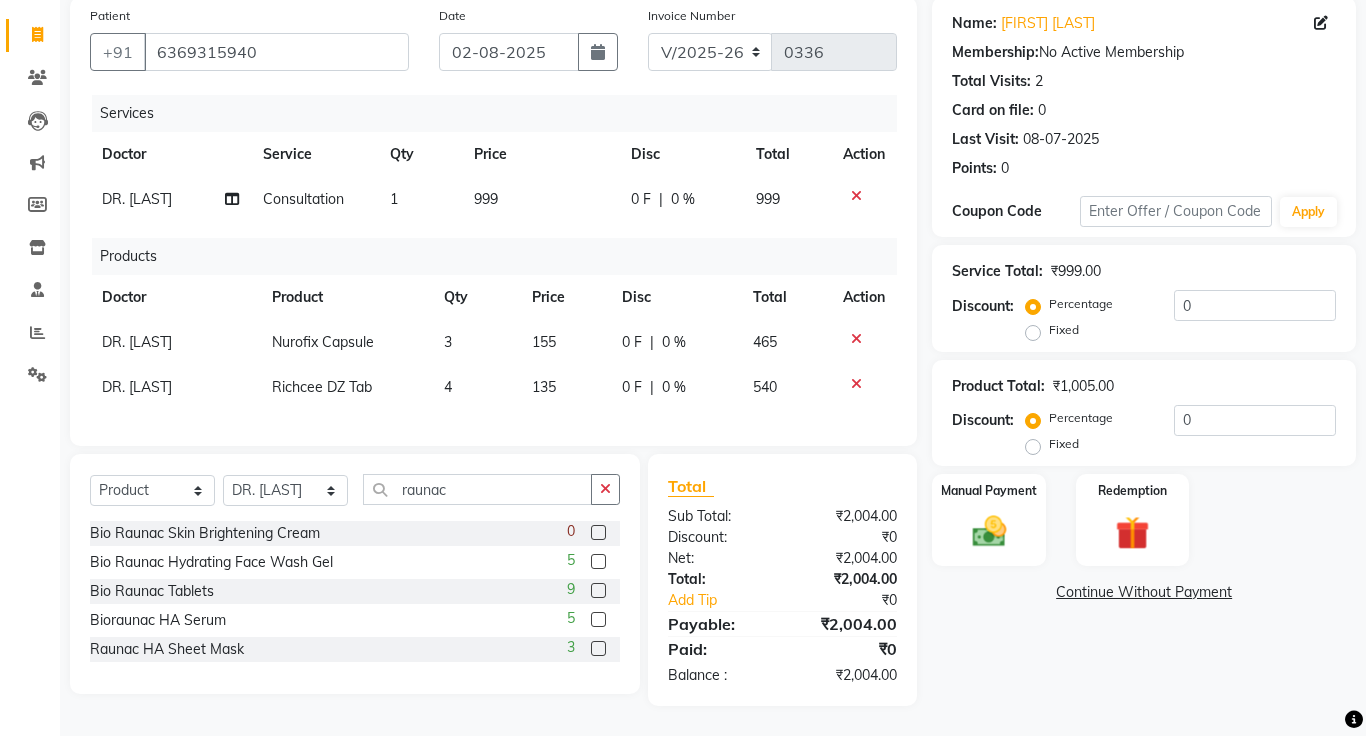 click 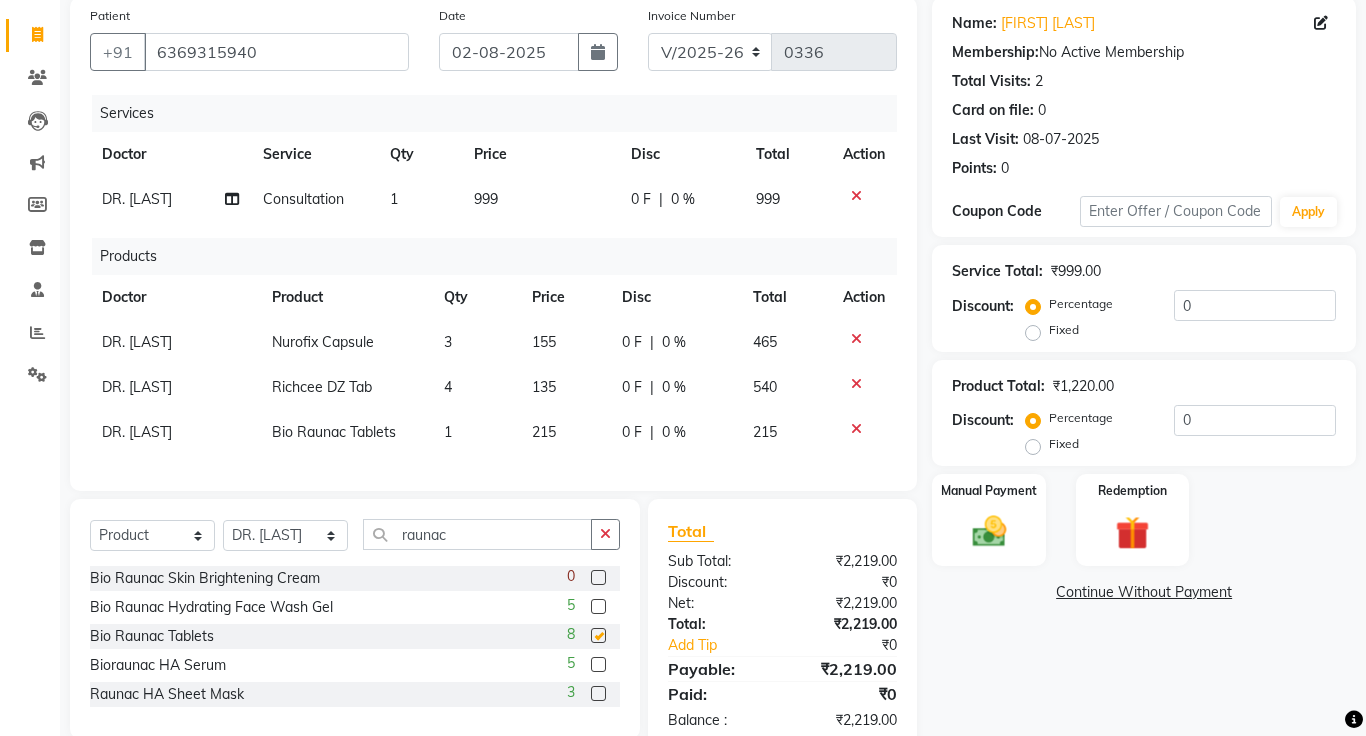 checkbox on "false" 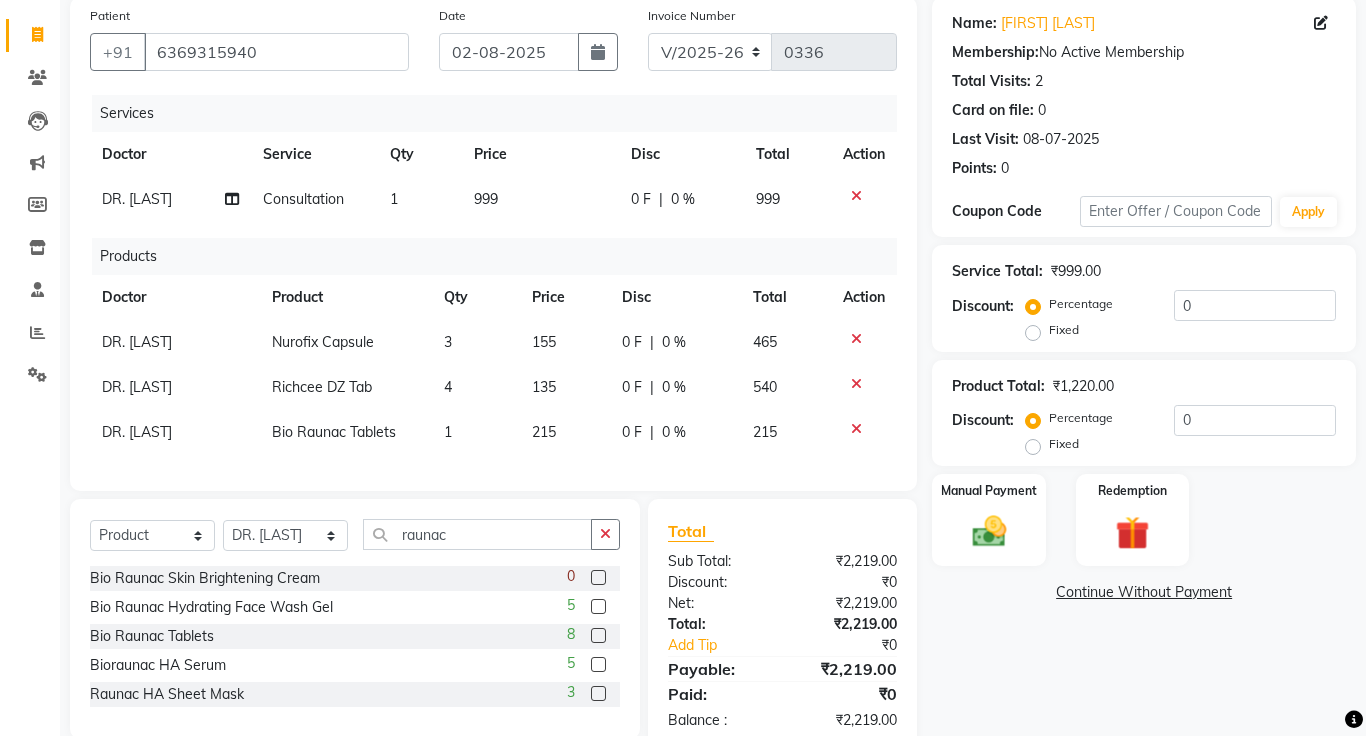 click on "1" 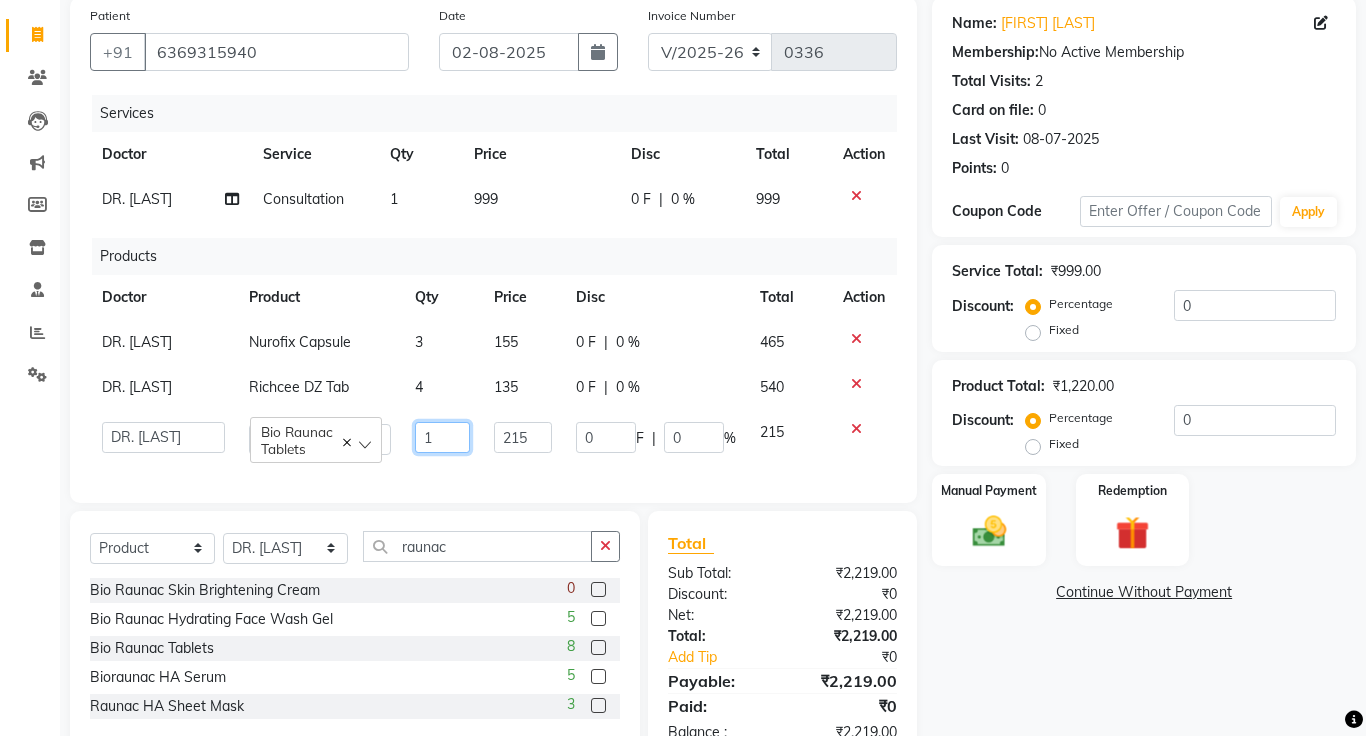 click on "1" 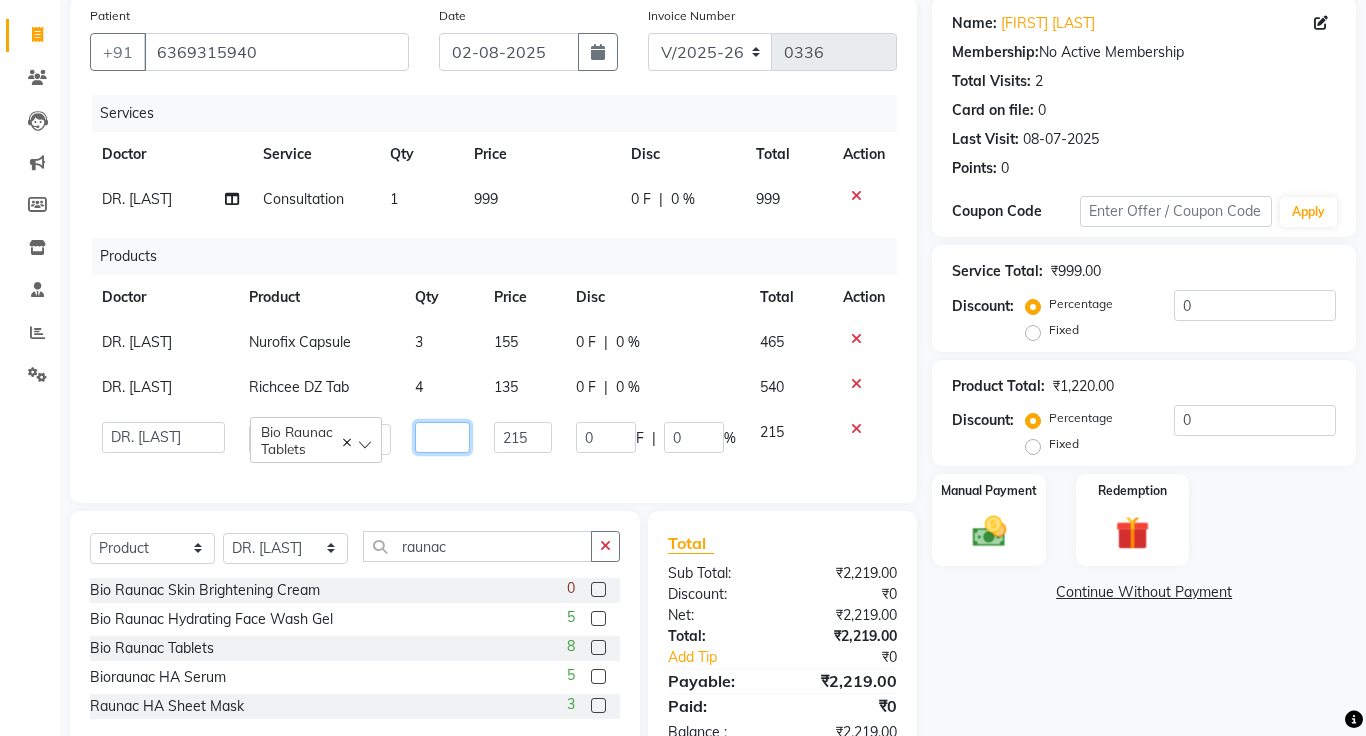type on "3" 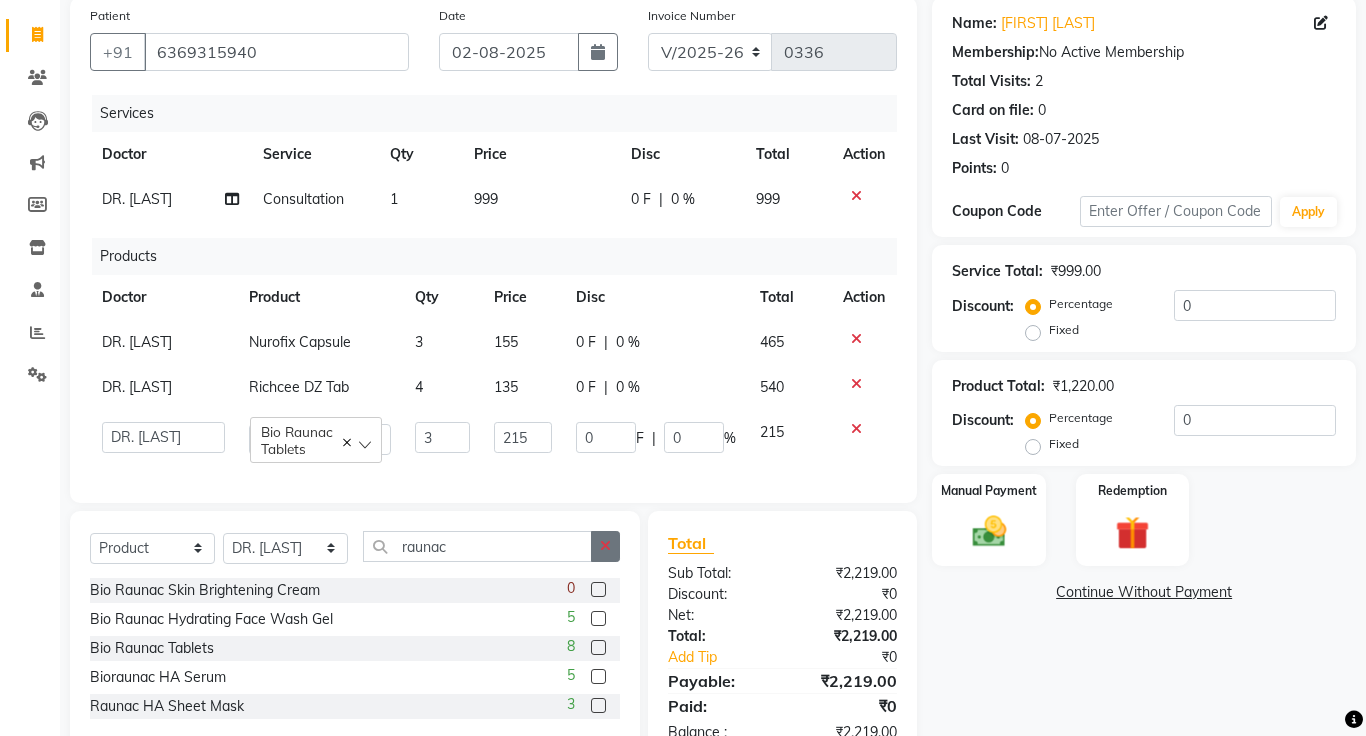 click 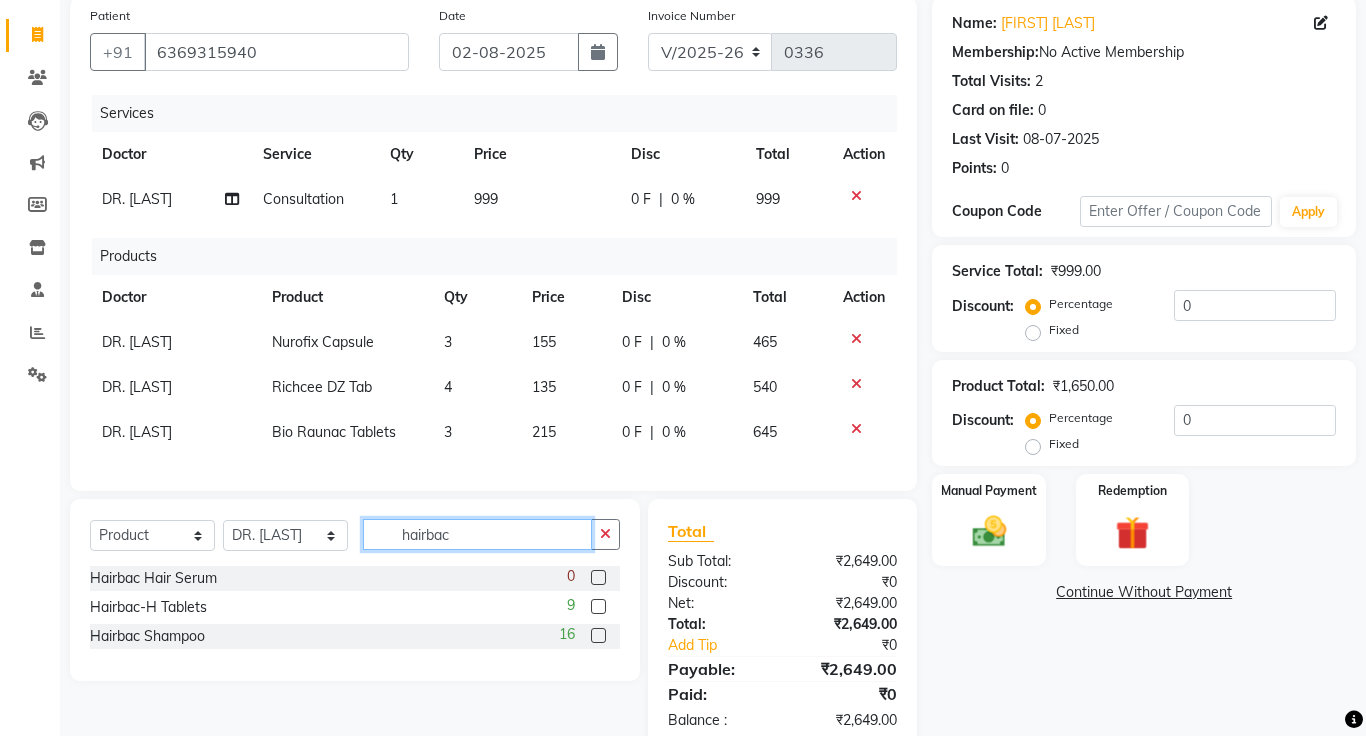type on "hairbac" 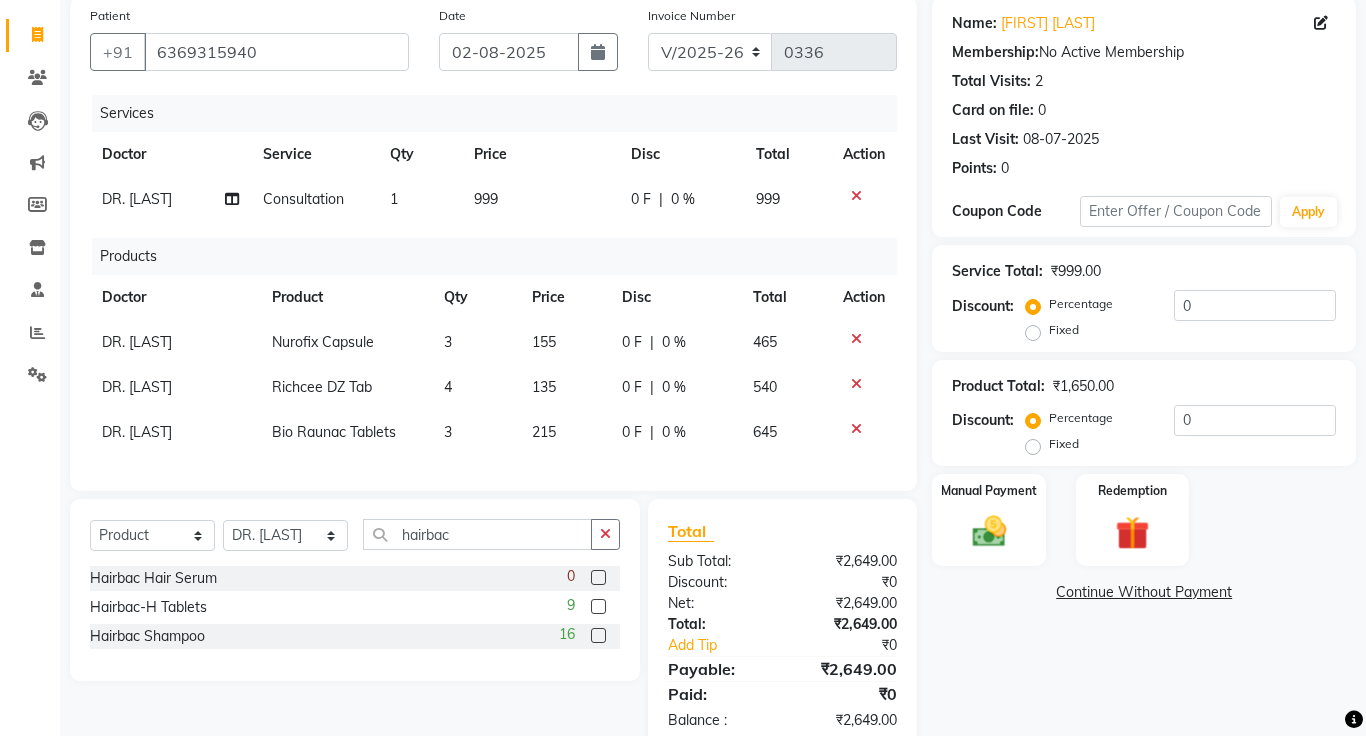 click 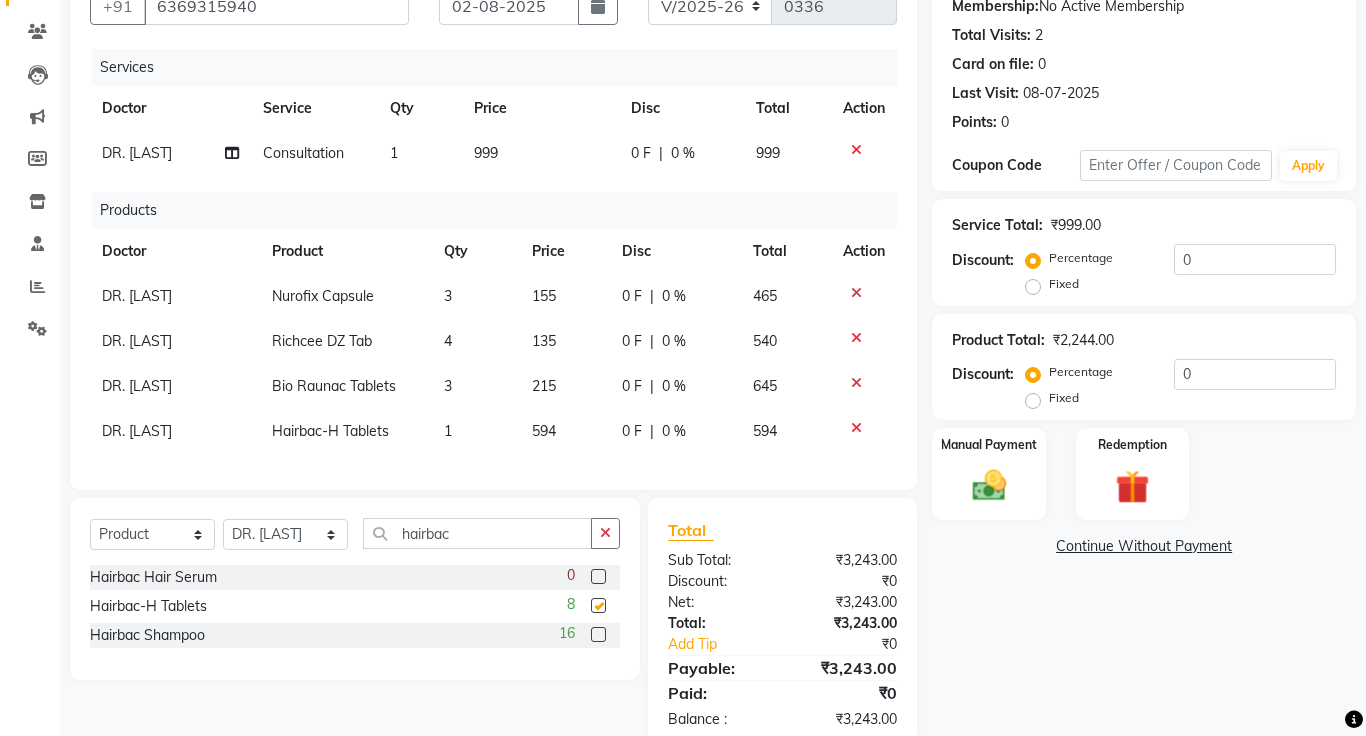 checkbox on "false" 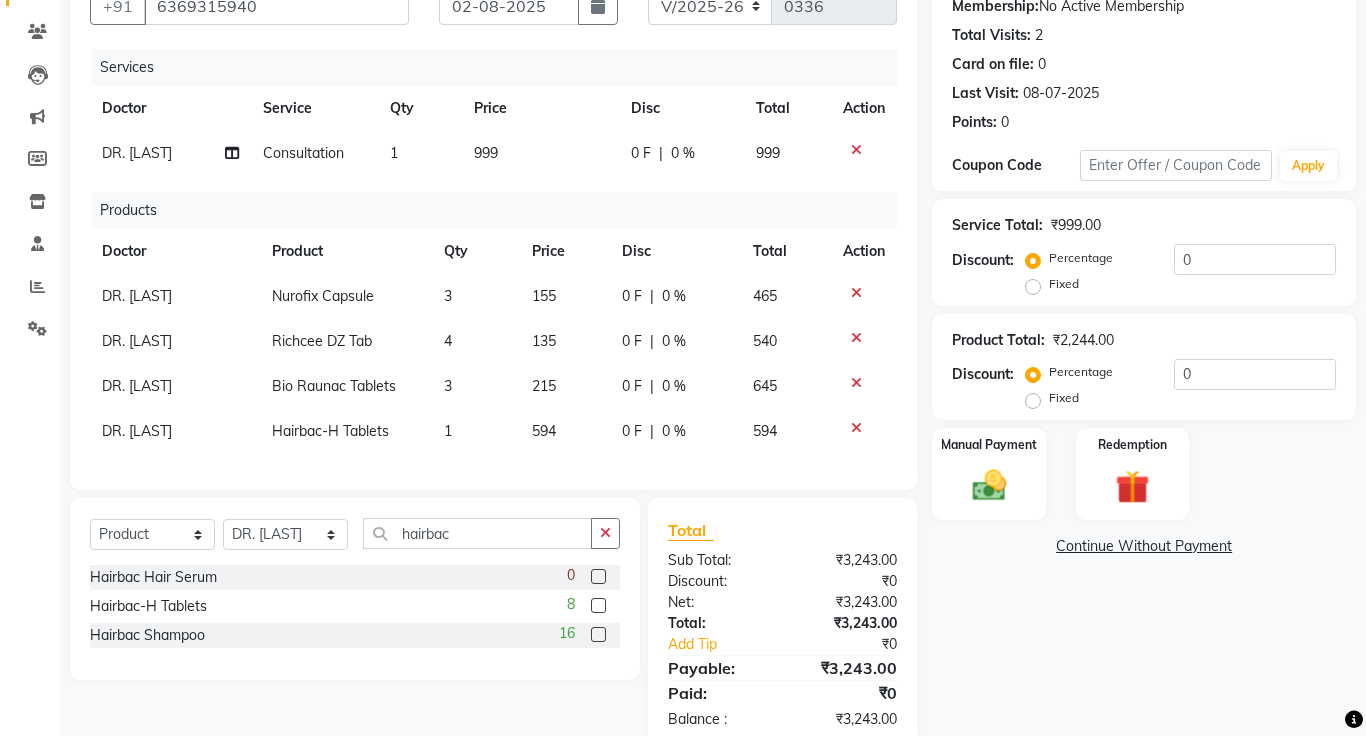 scroll, scrollTop: 243, scrollLeft: 0, axis: vertical 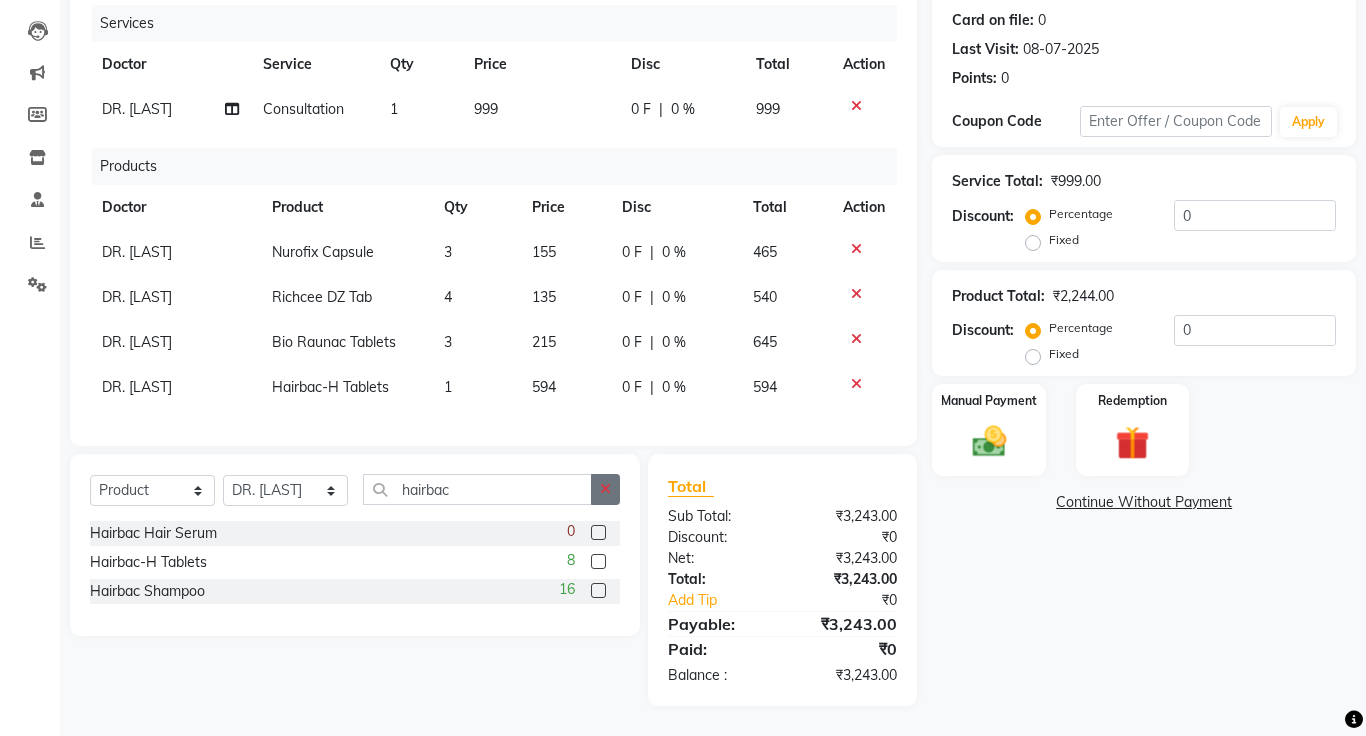 click 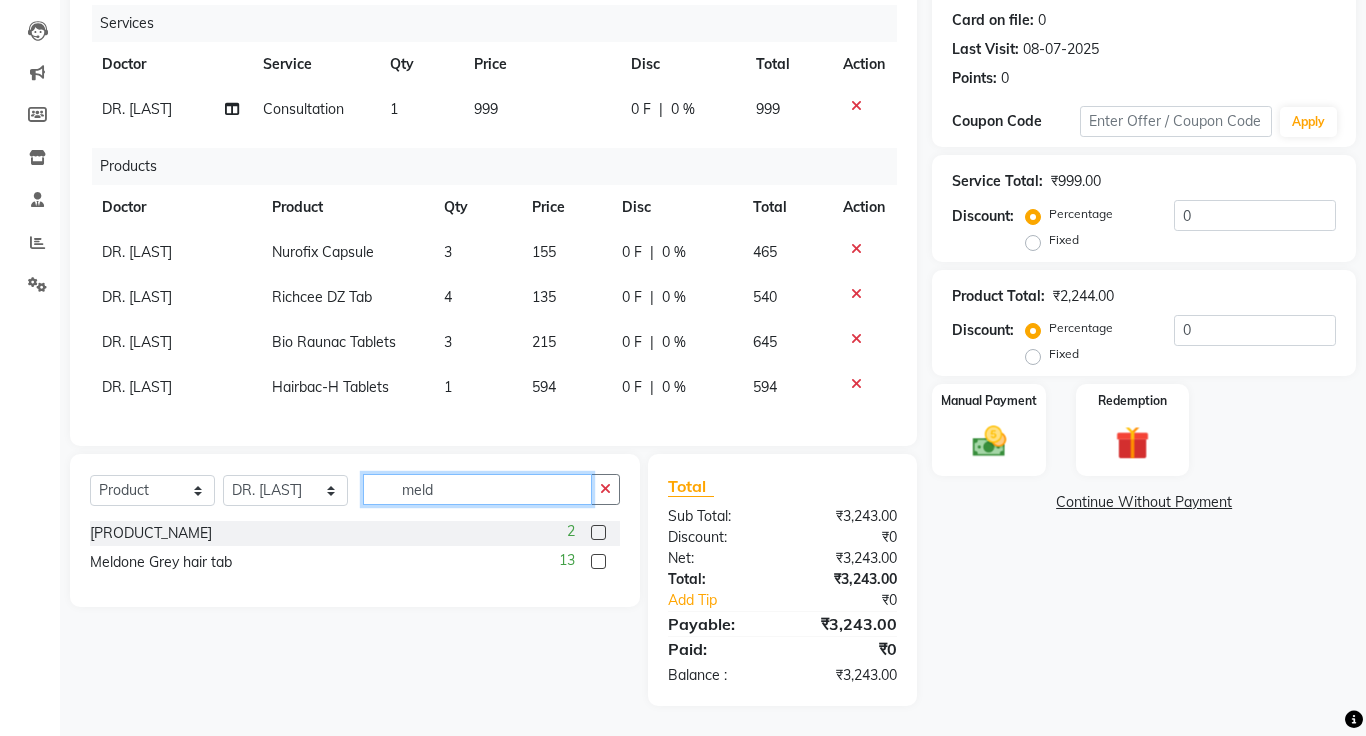 type on "meld" 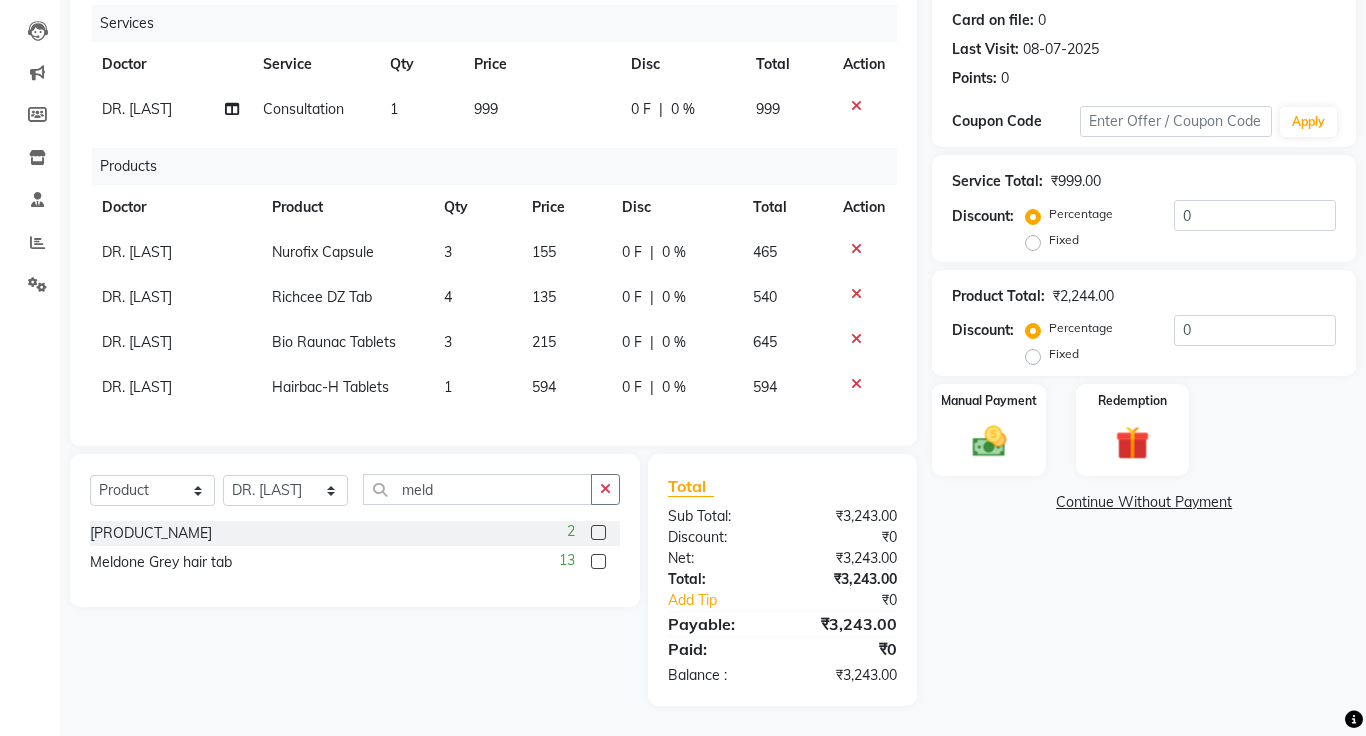 click on "Continue Without Payment" 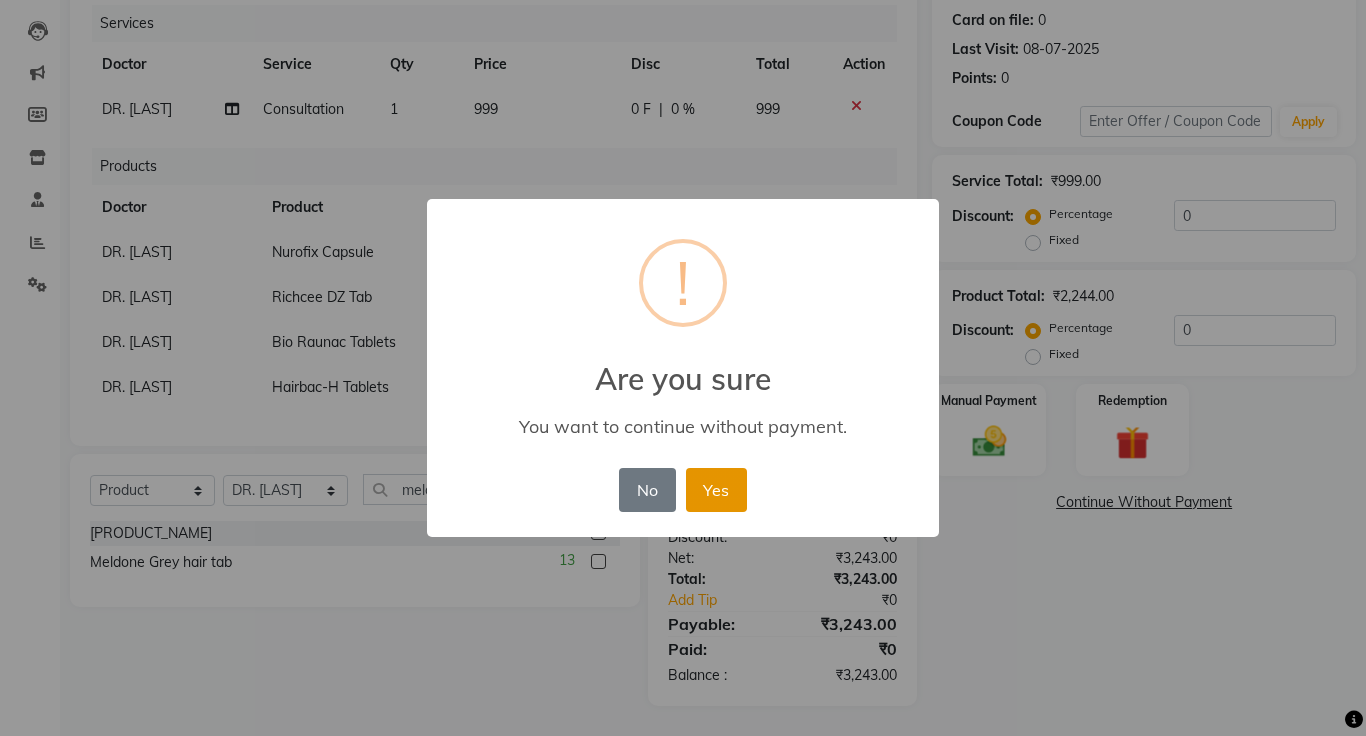 click on "Yes" at bounding box center (716, 490) 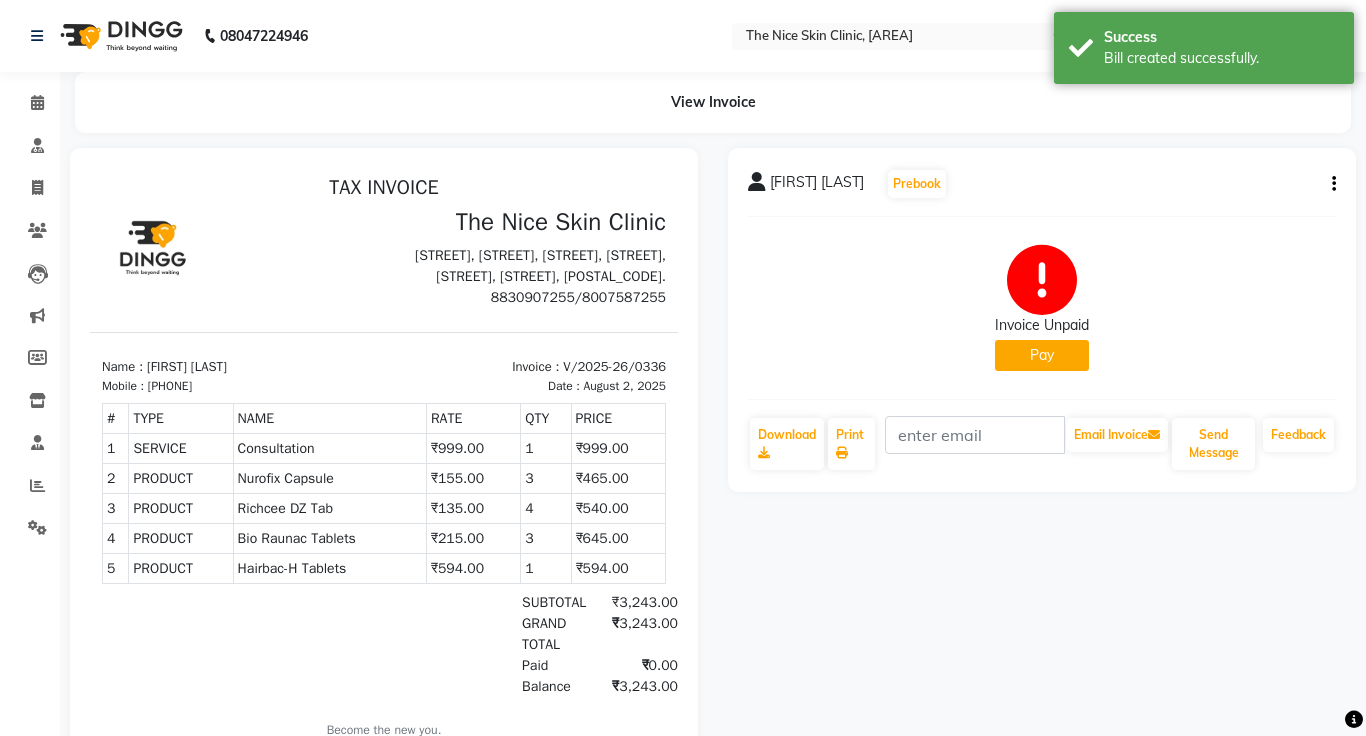 scroll, scrollTop: 0, scrollLeft: 0, axis: both 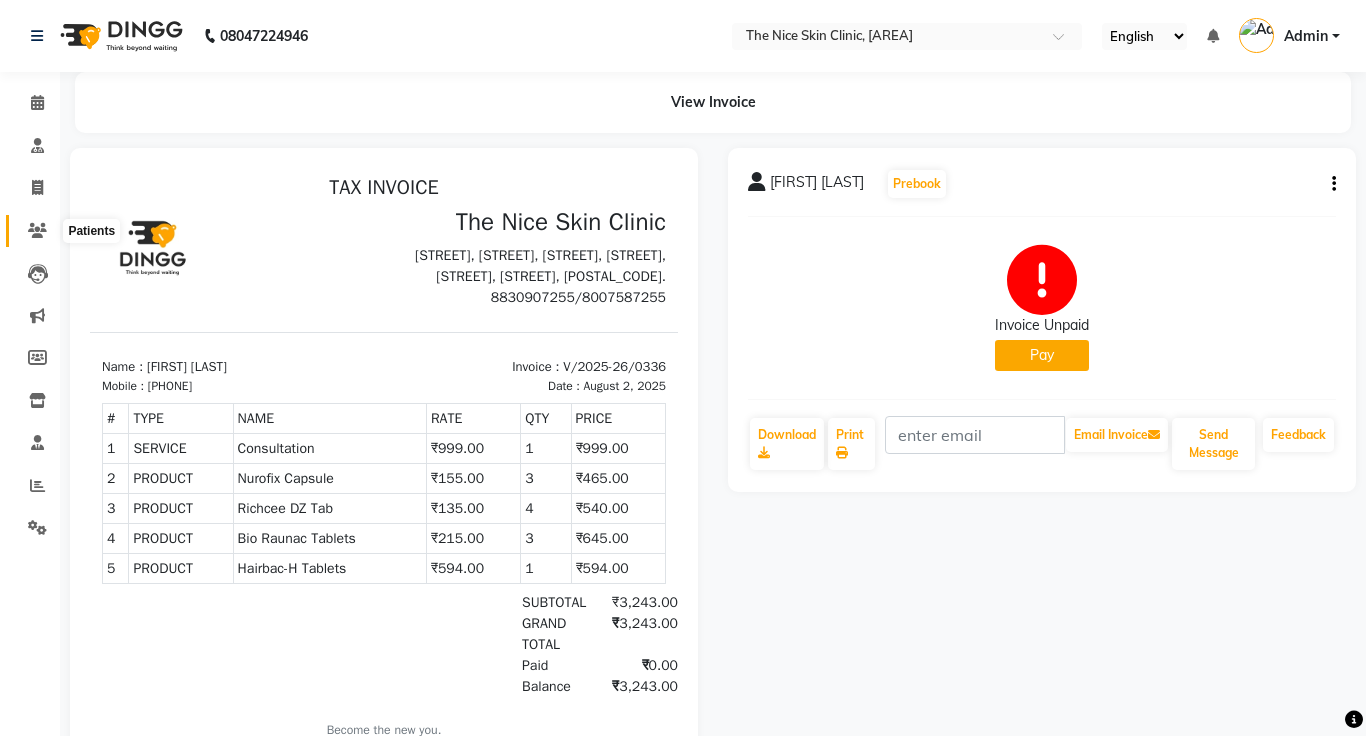 click 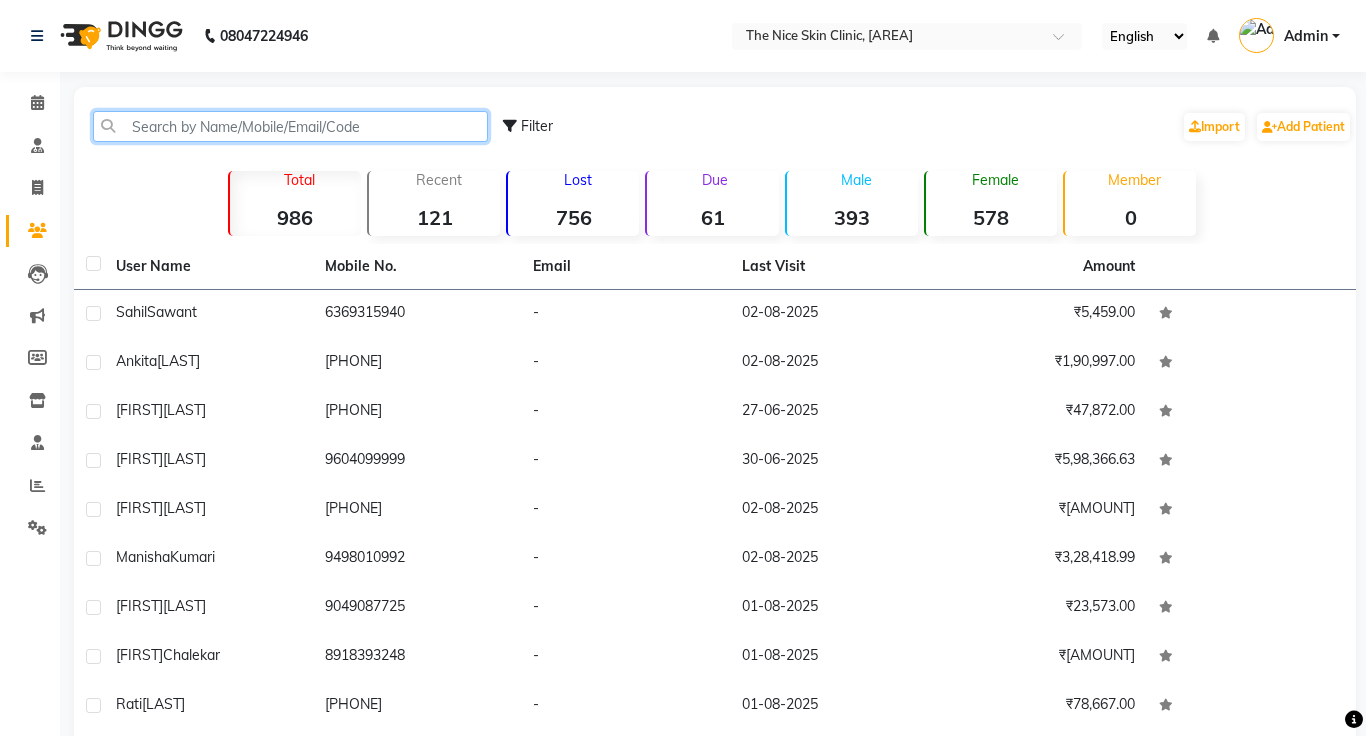 click 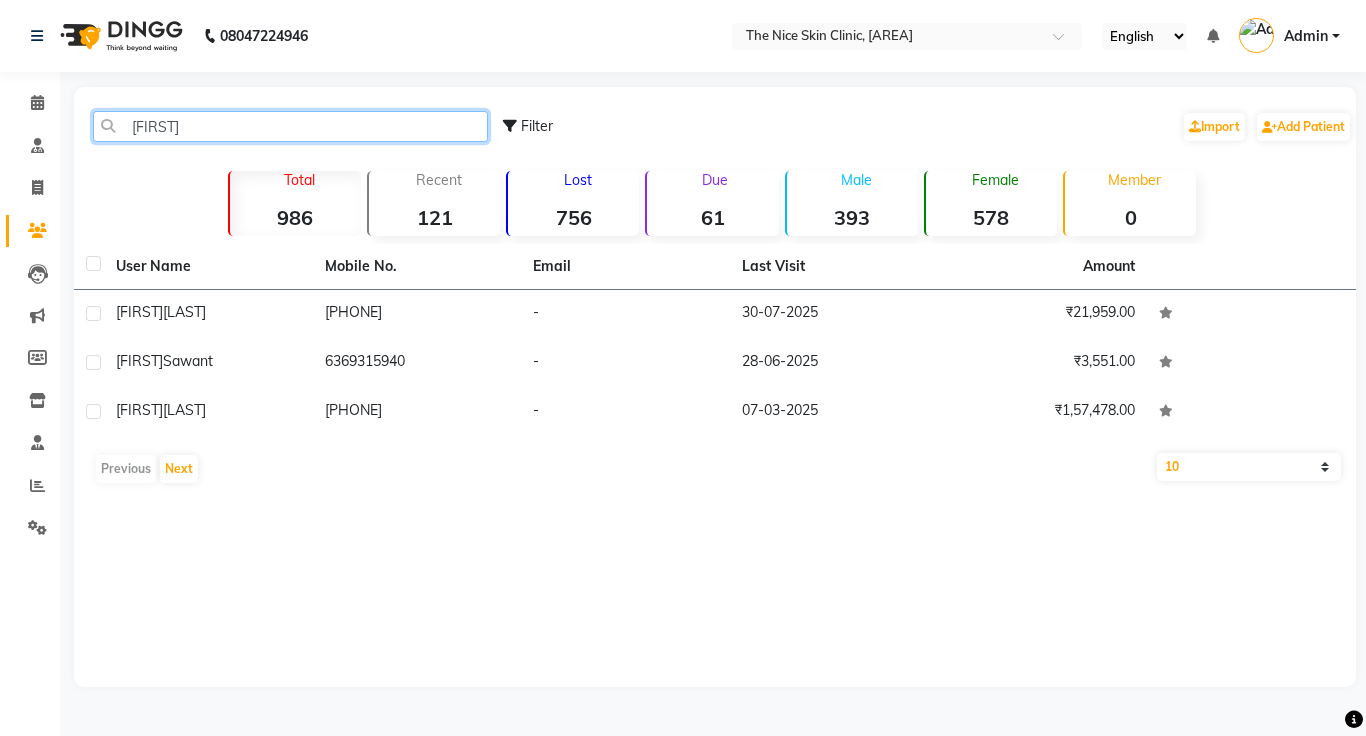 type on "[FIRST]" 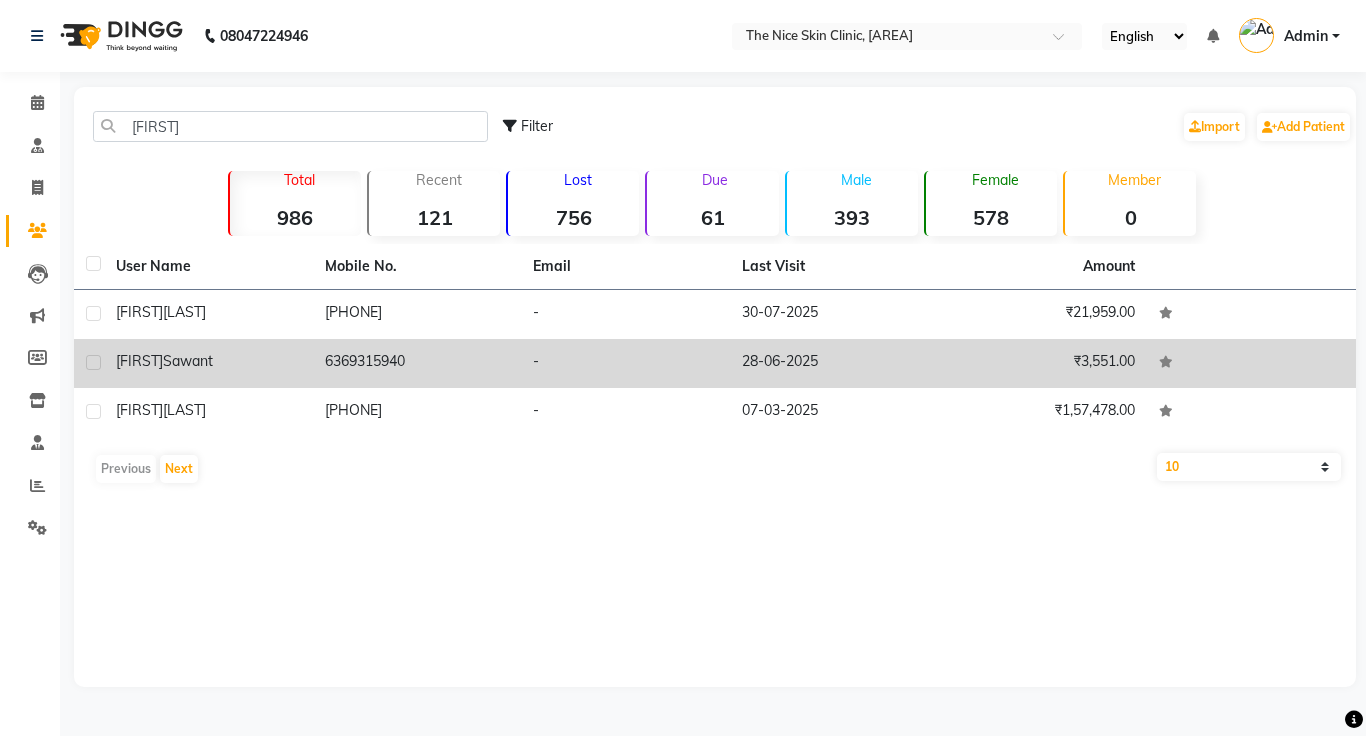 click on "6369315940" 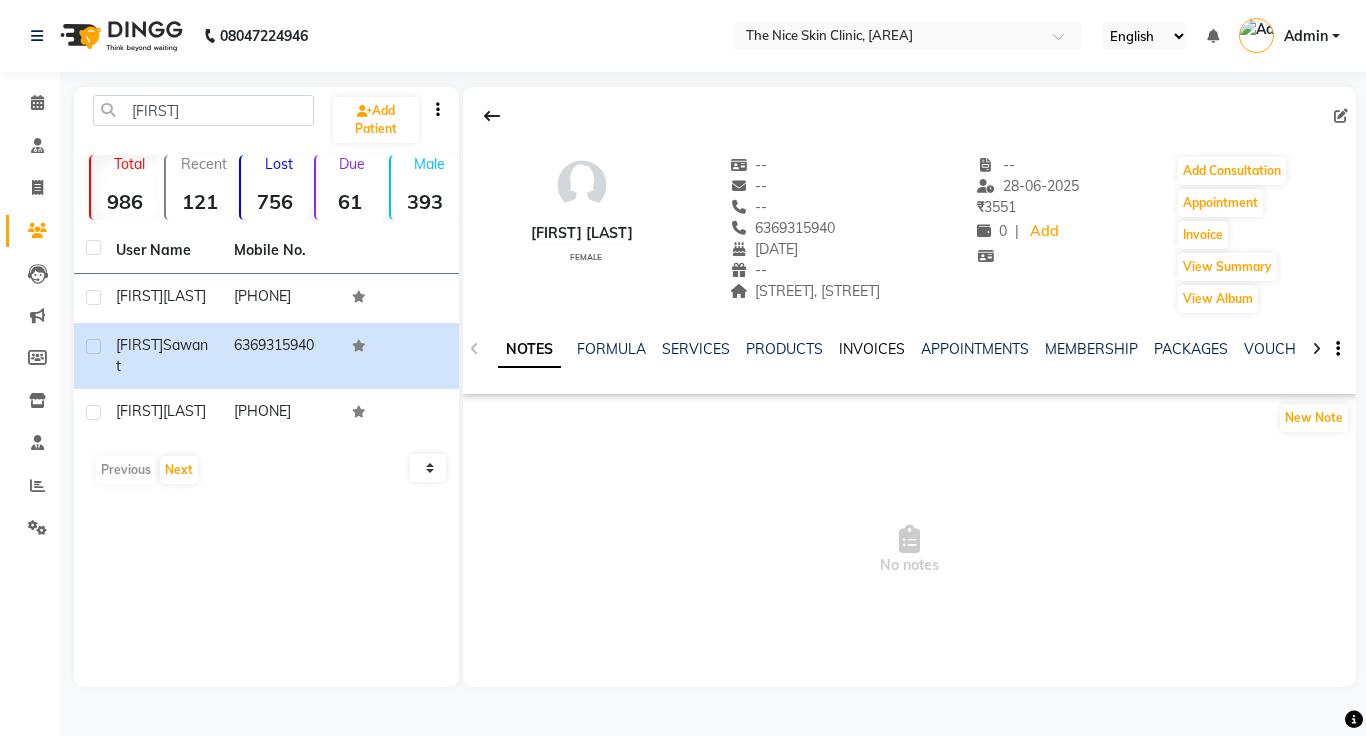 click on "INVOICES" 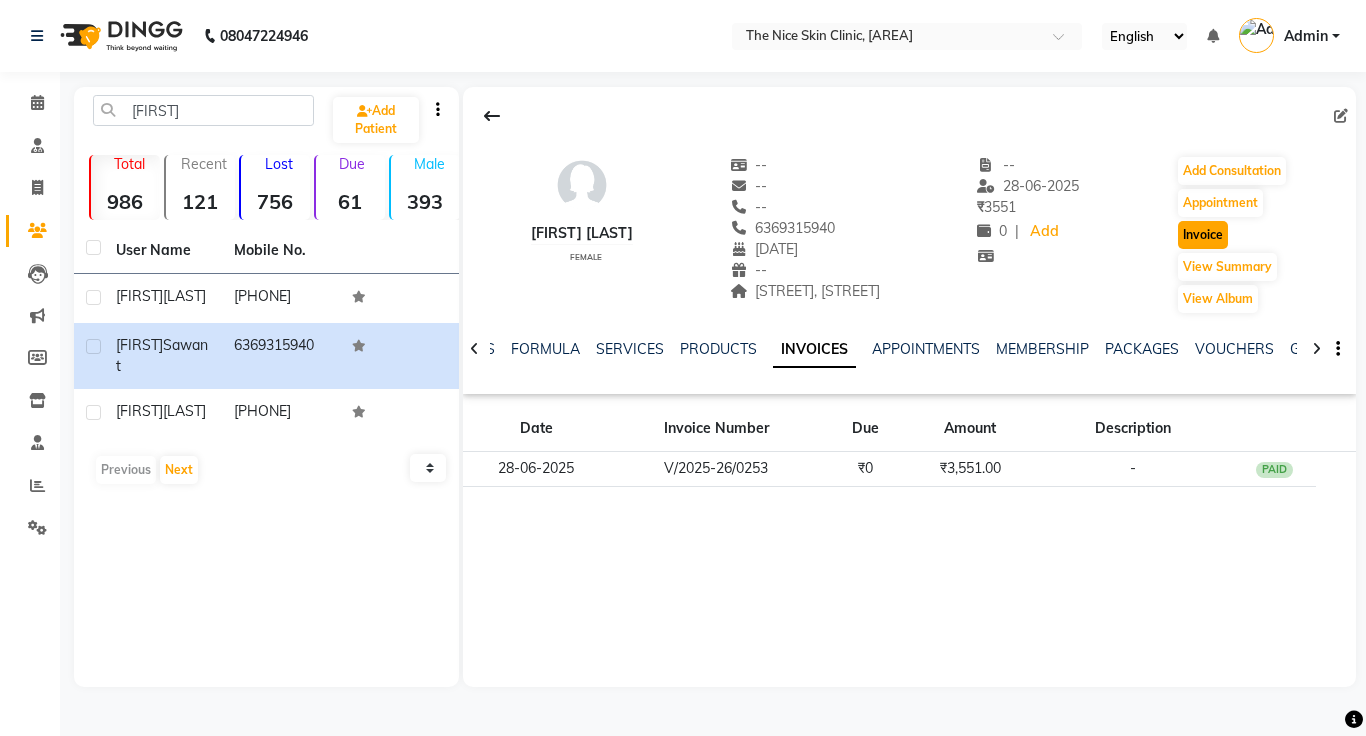 click on "Invoice" 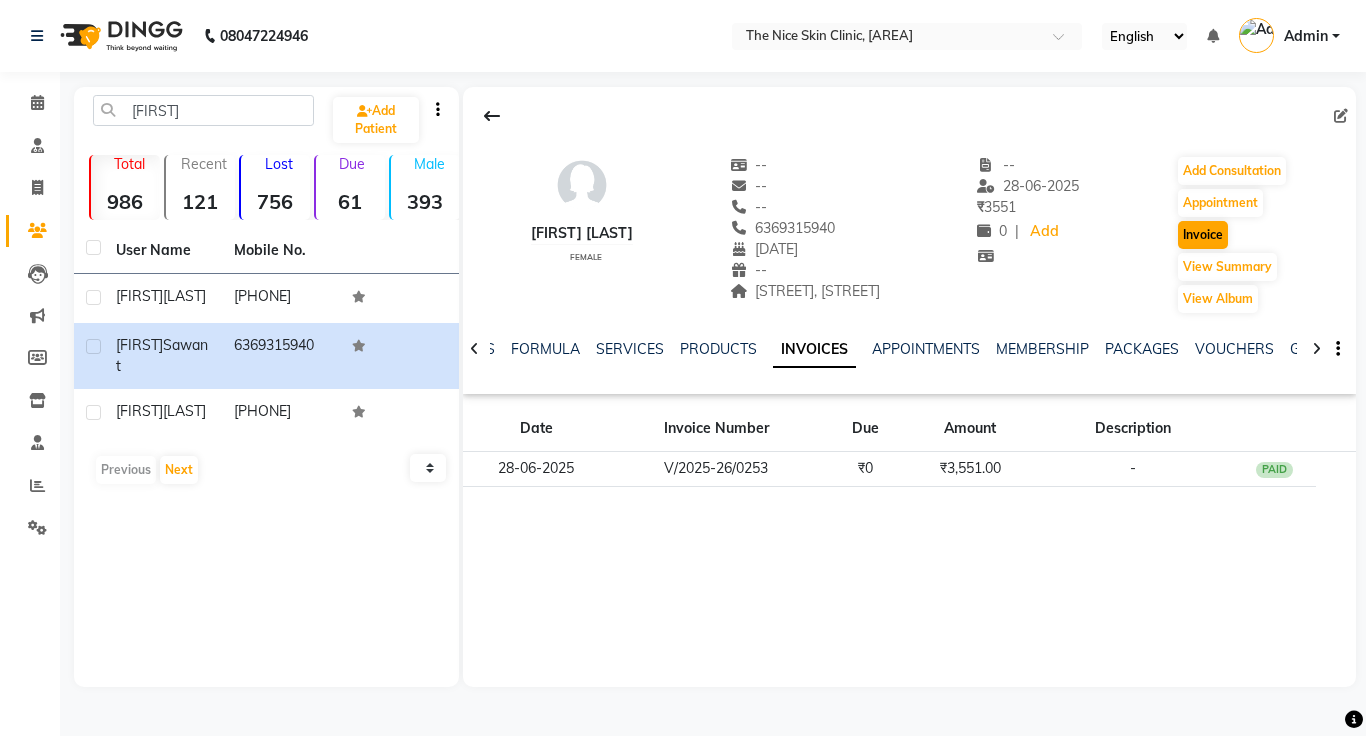 select on "35" 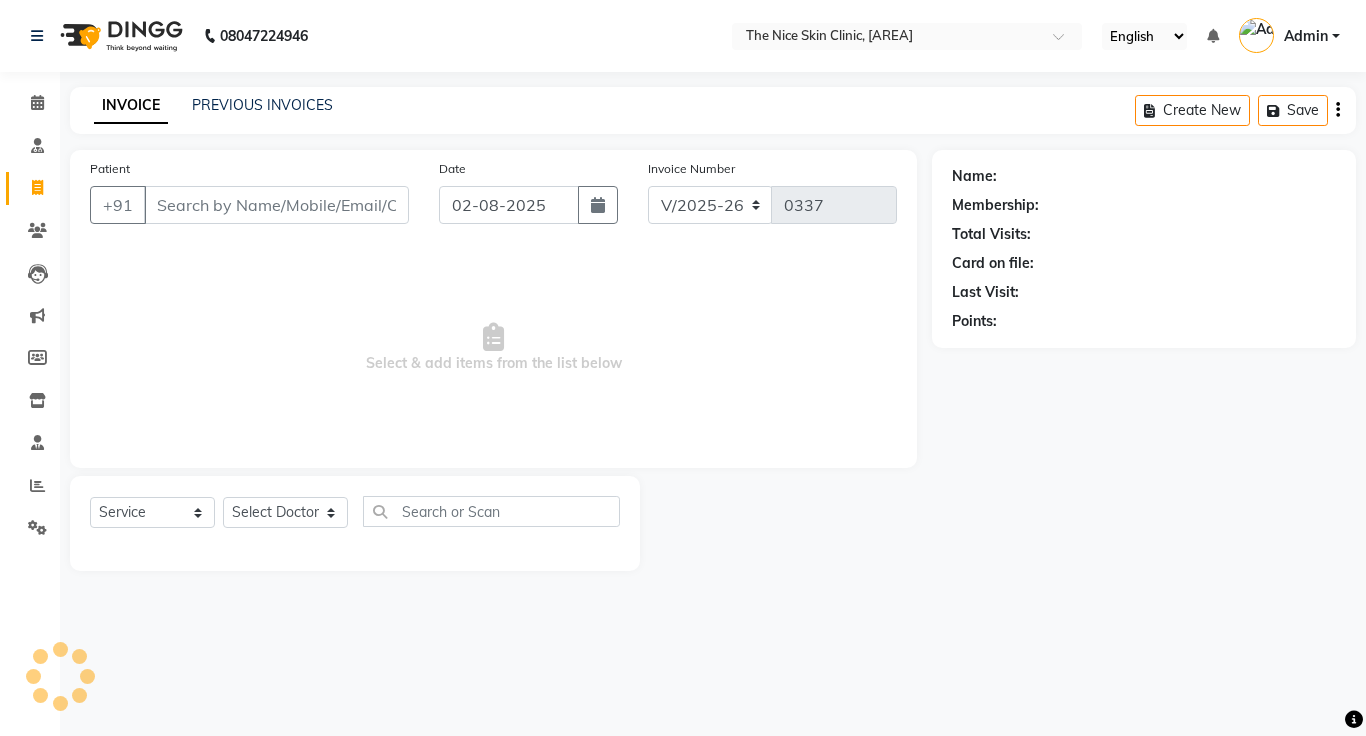 type on "6369315940" 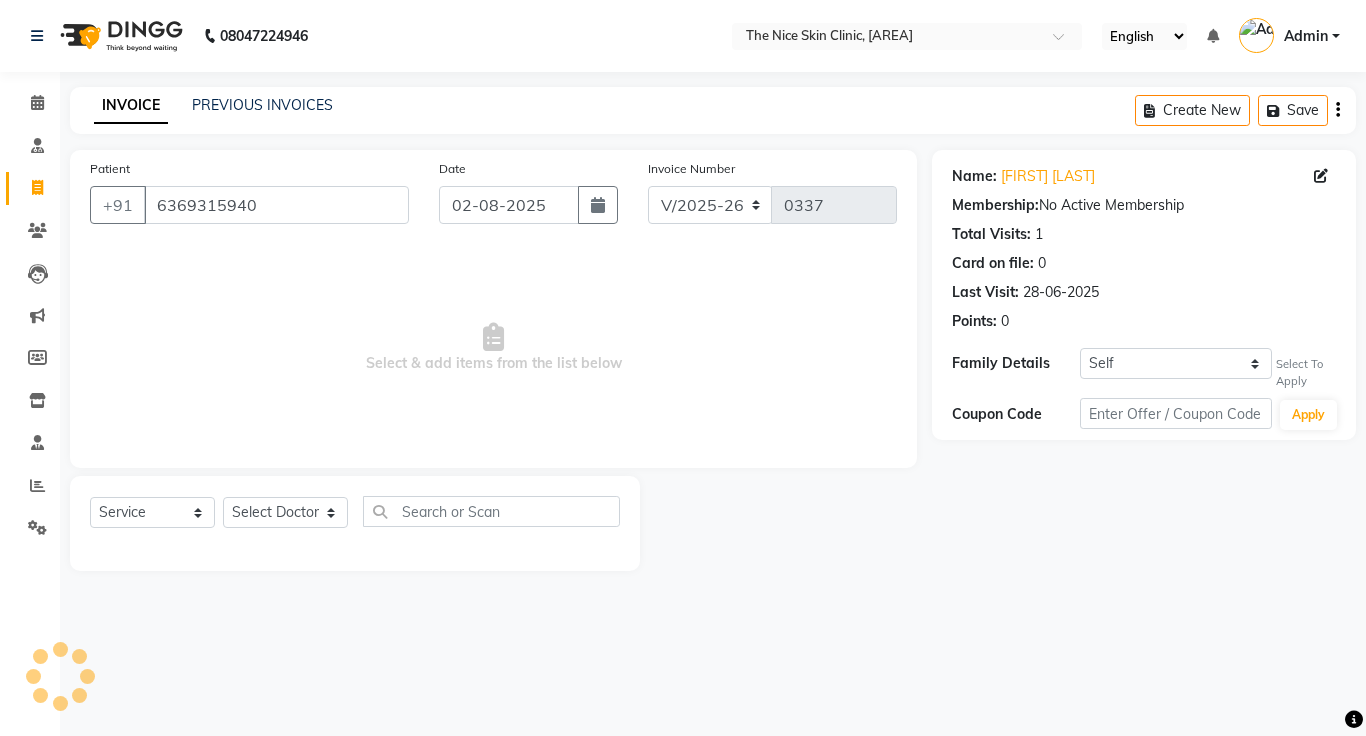 click 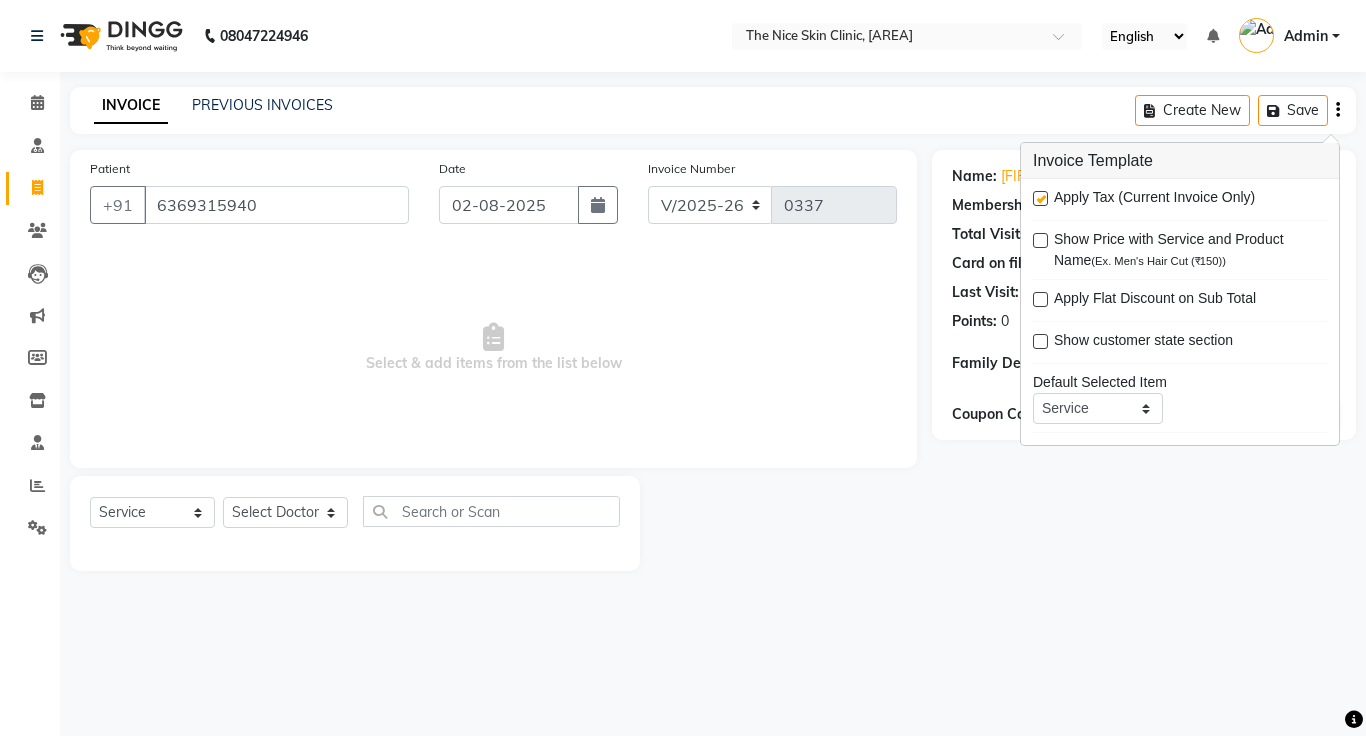 click at bounding box center [1040, 198] 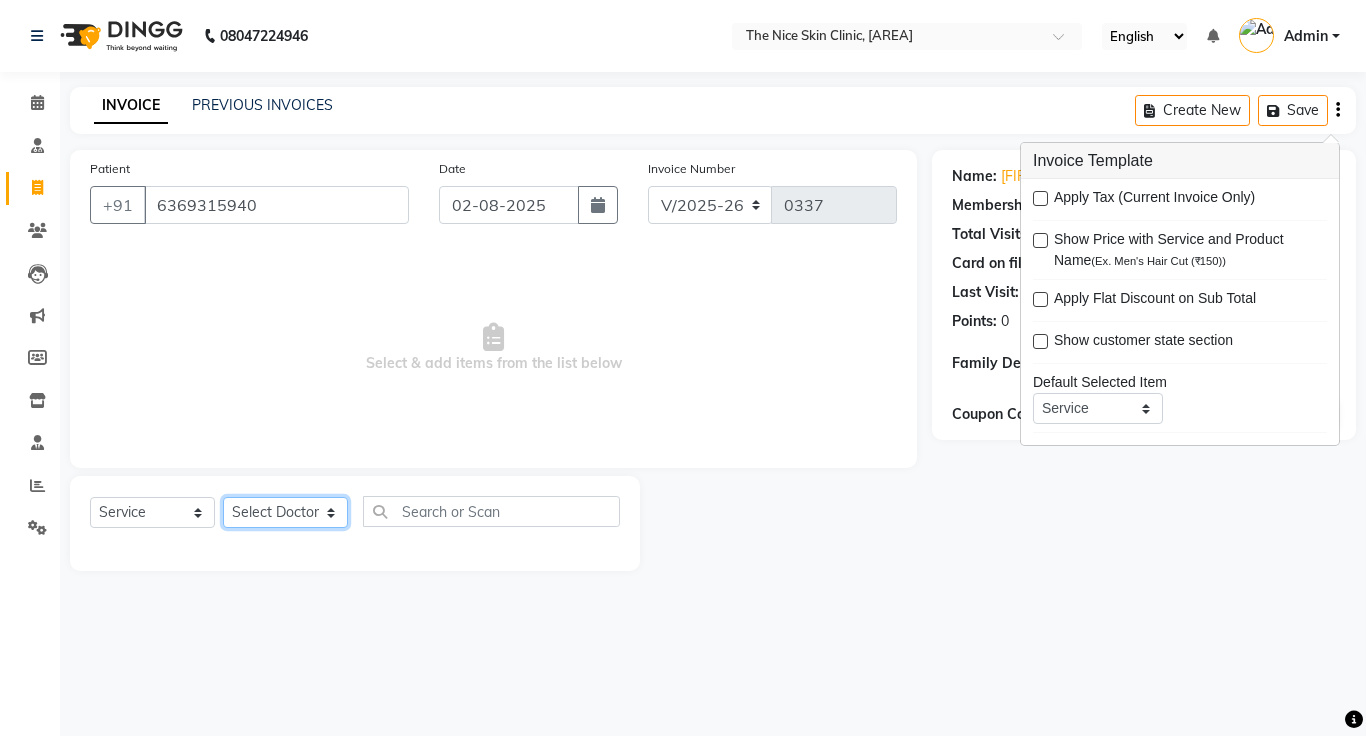 click on "Select Doctor [FIRST] [LAST] DR. JOSEPH DR. RAYMUS [FIRST] [LAST] [LAST]" 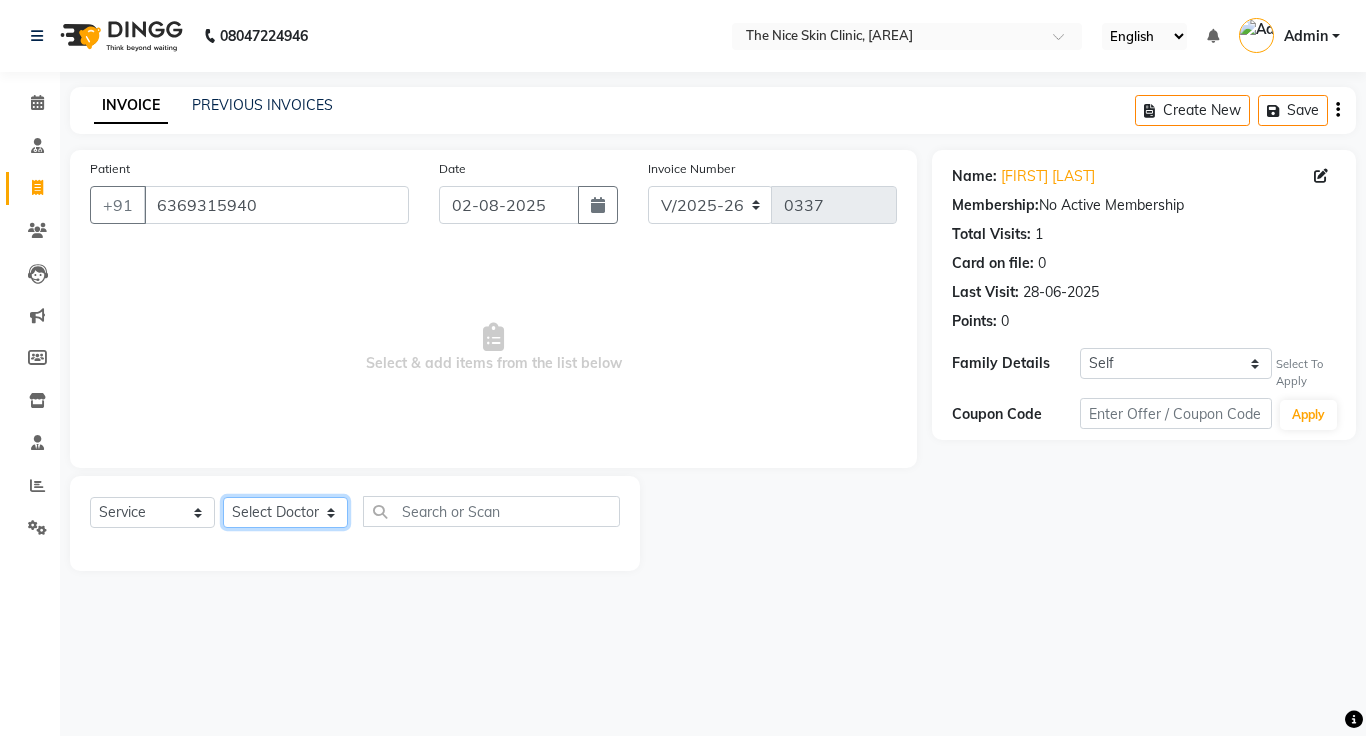 select on "1297" 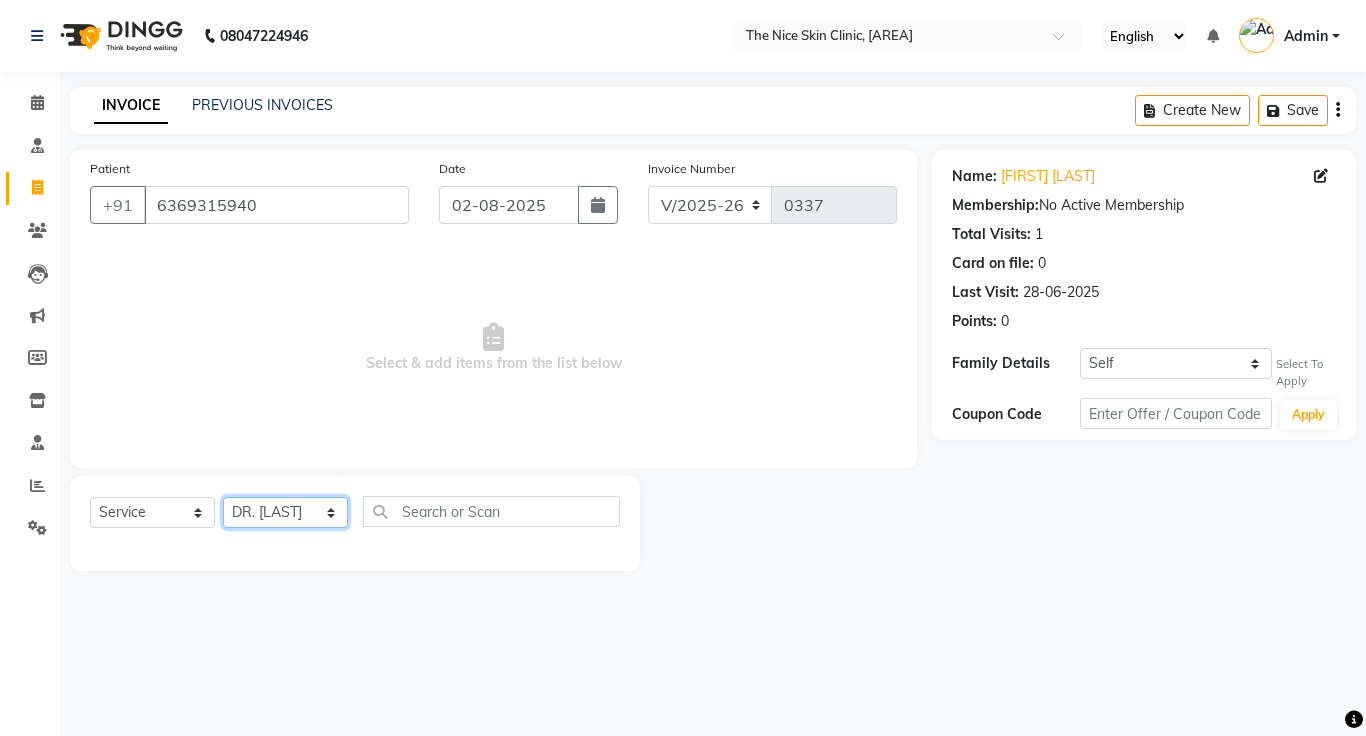 click on "Select Doctor [FIRST] [LAST] DR. JOSEPH DR. RAYMUS [FIRST] [LAST] [LAST]" 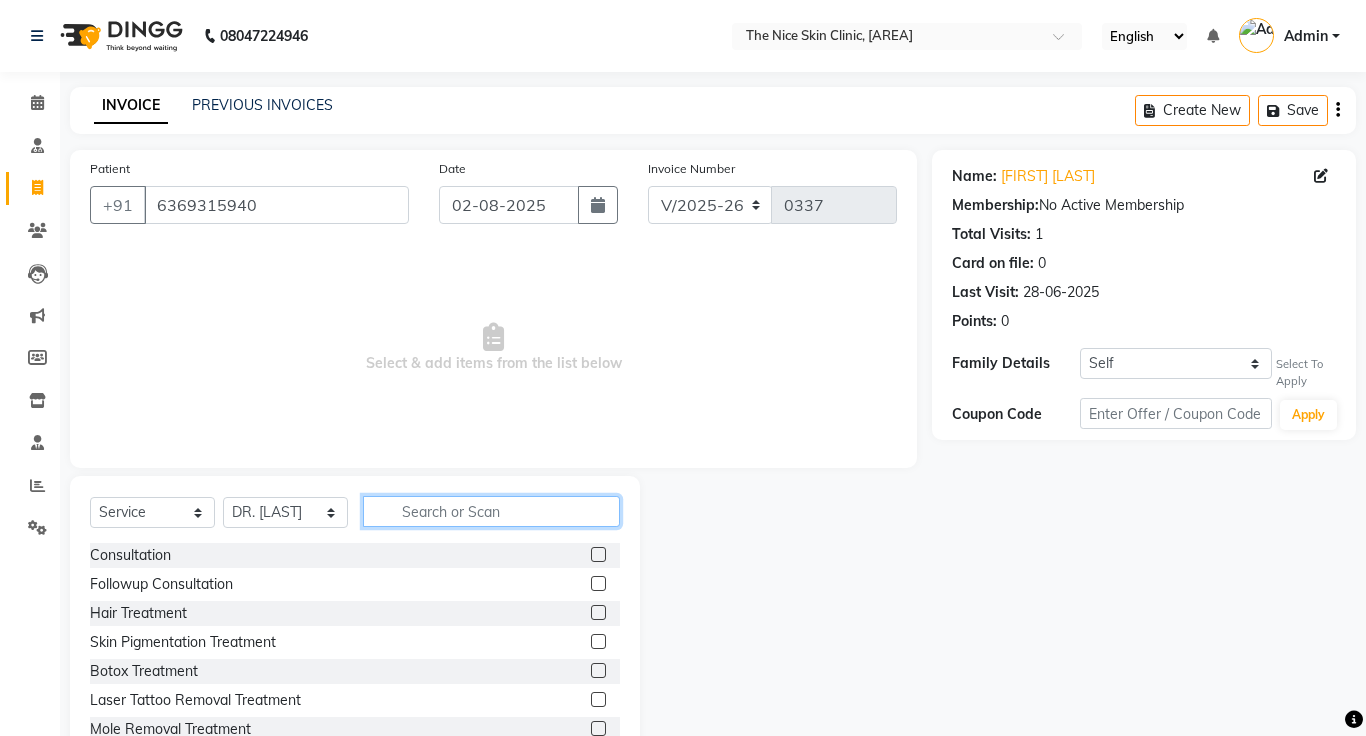 click 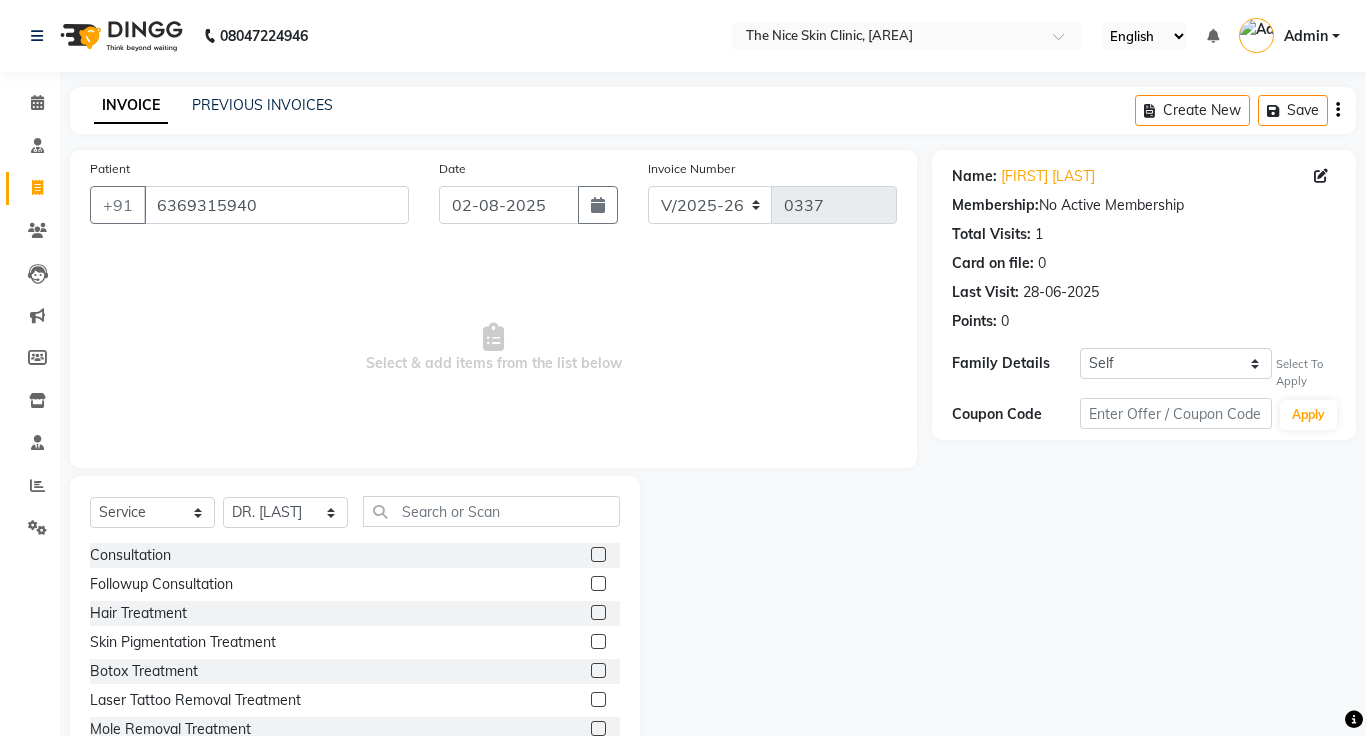 click 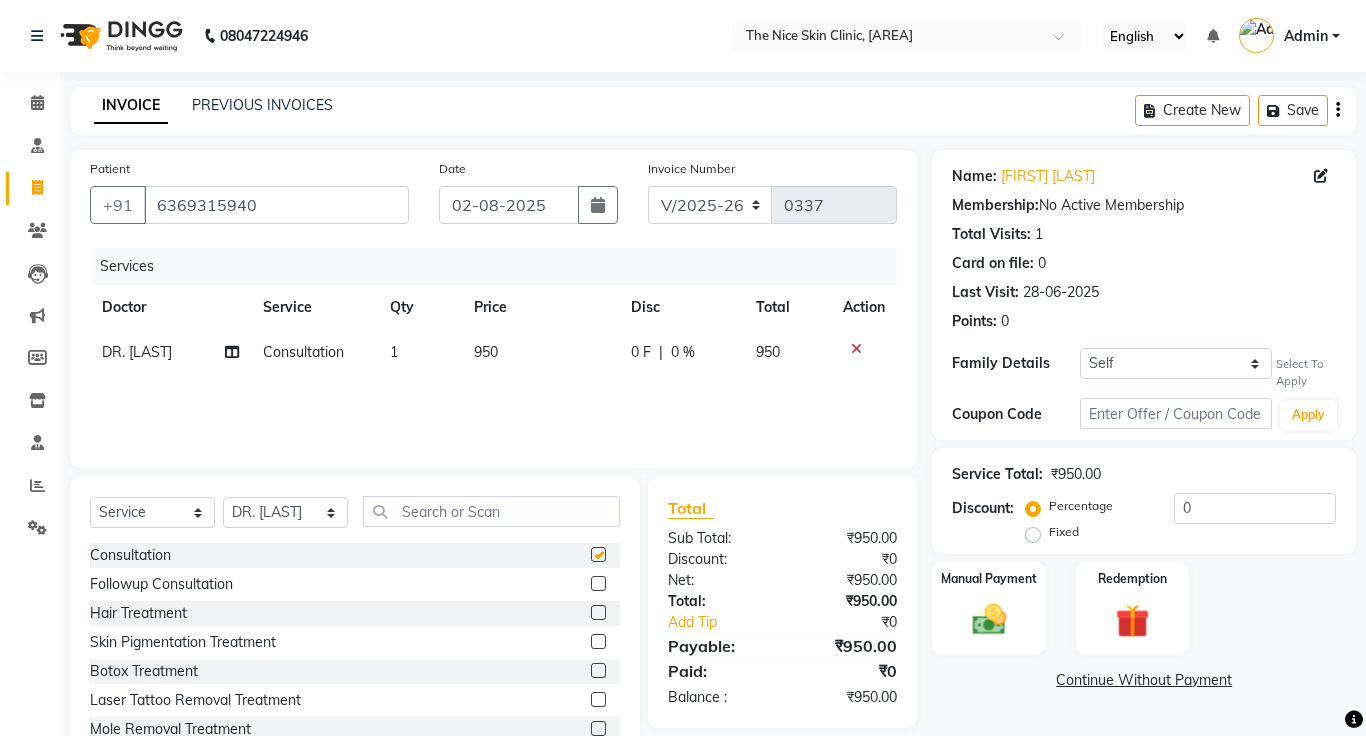 checkbox on "false" 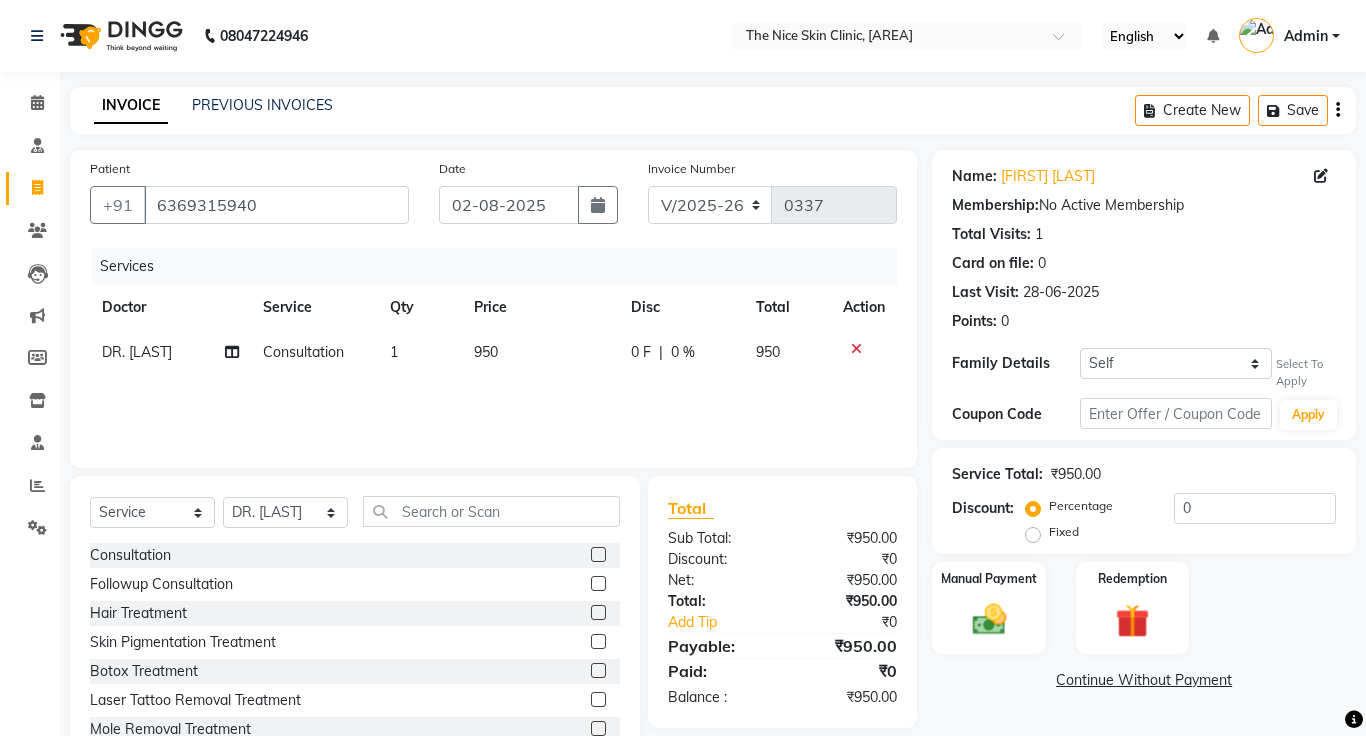 click on "950" 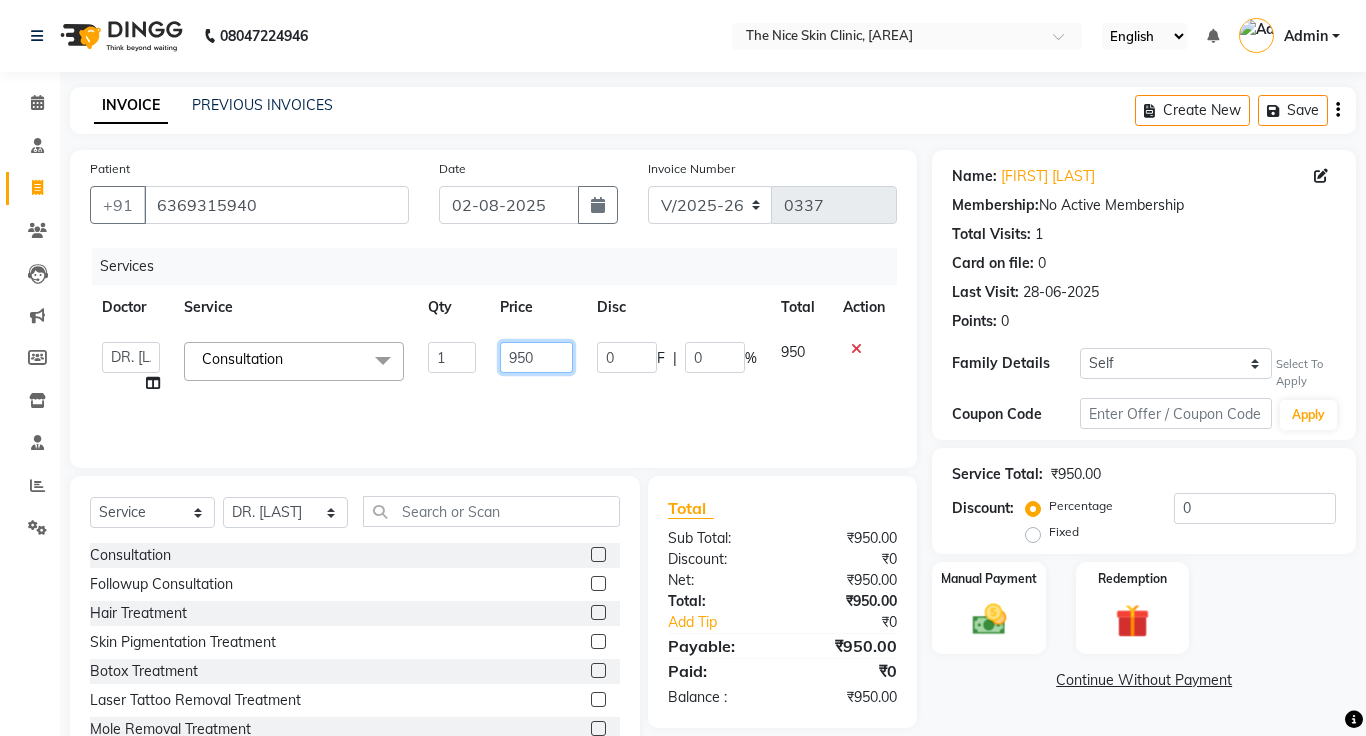click on "950" 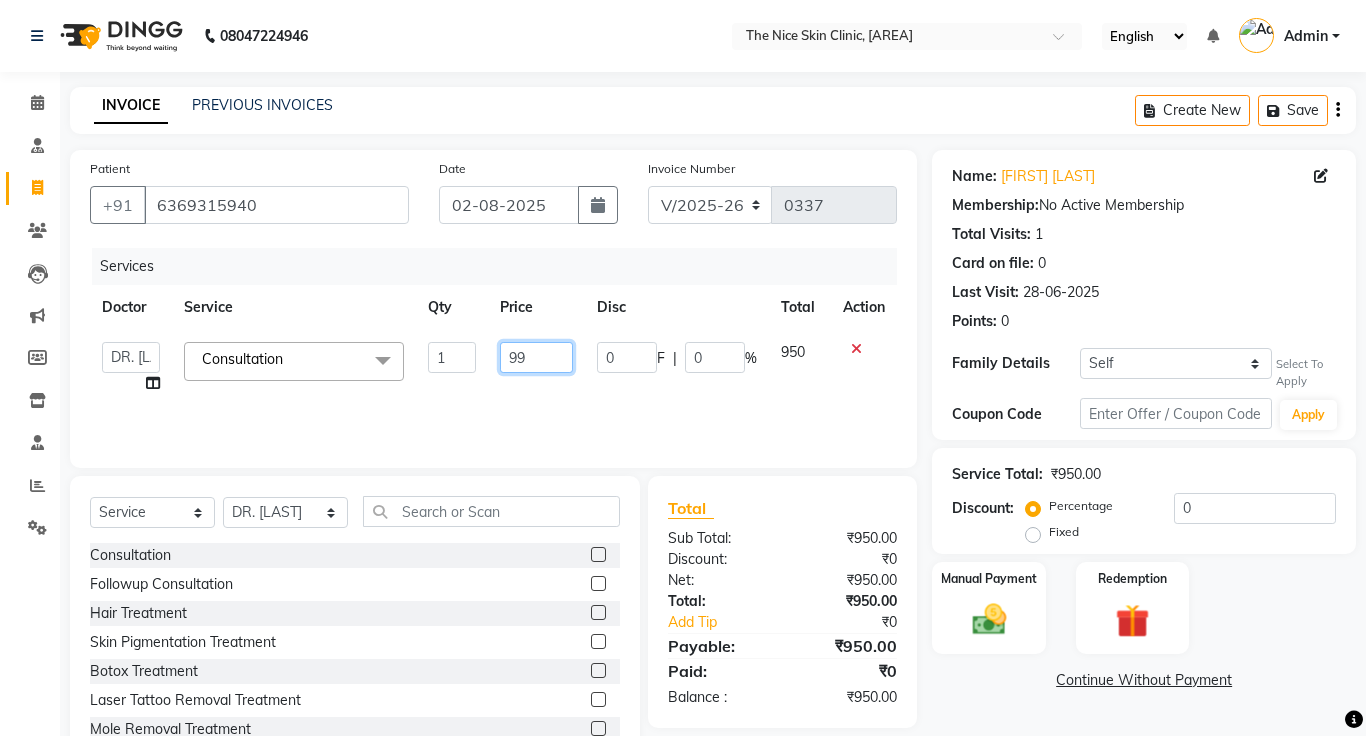 type on "999" 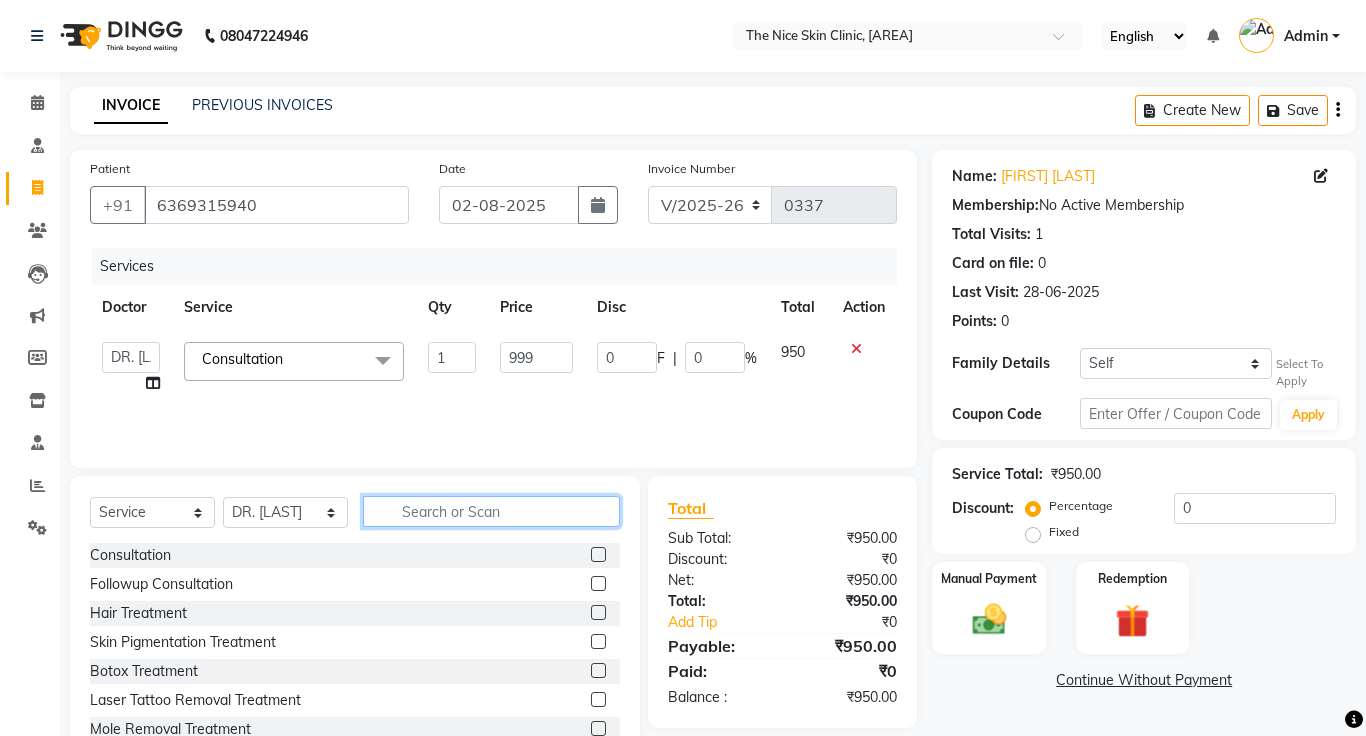 click 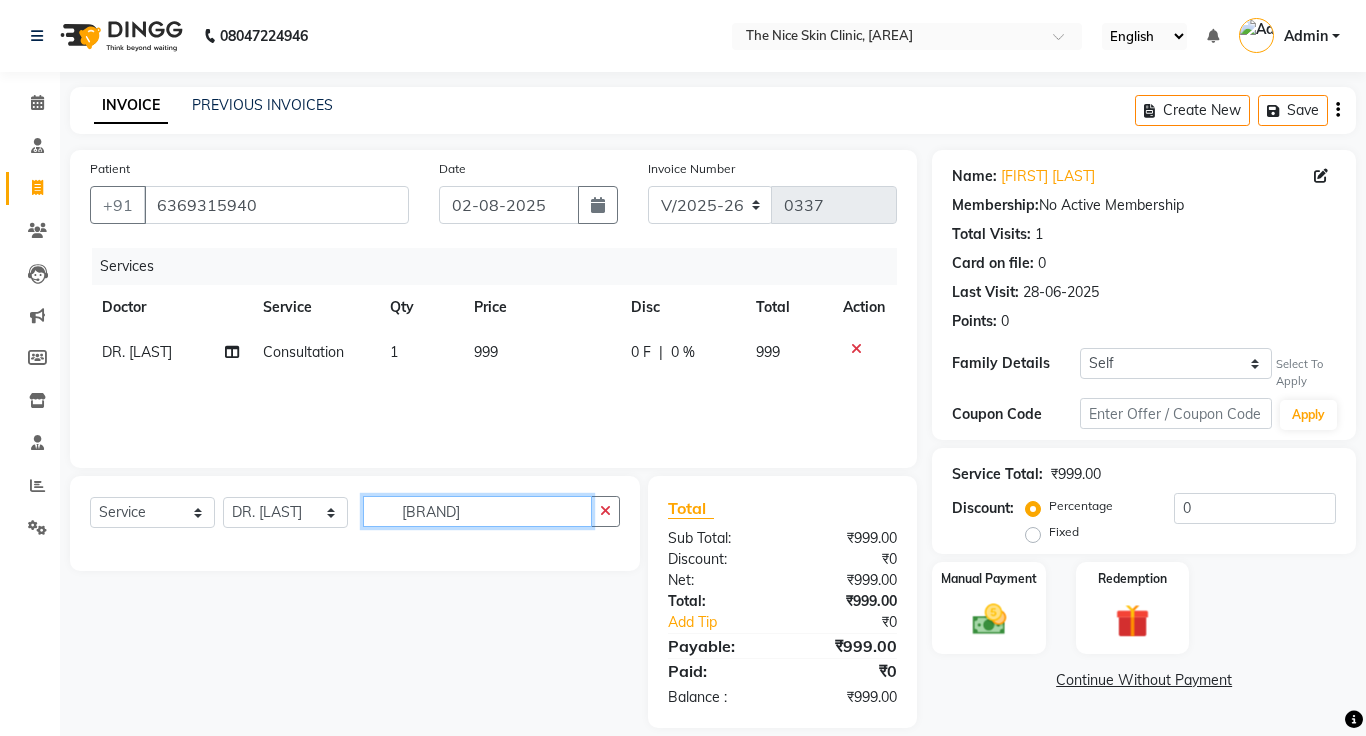 type on "[BRAND]" 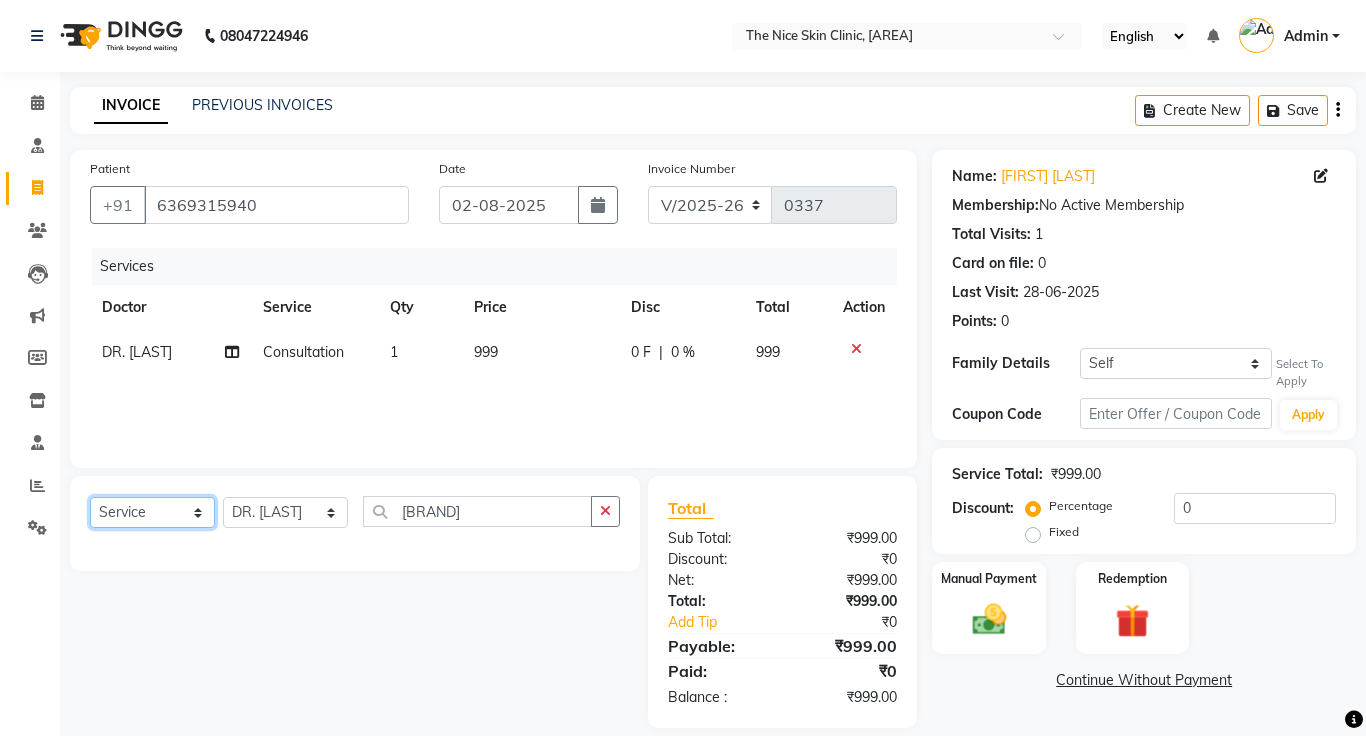 click on "Select  Service  Product  Membership  Package Voucher Prepaid Gift Card" 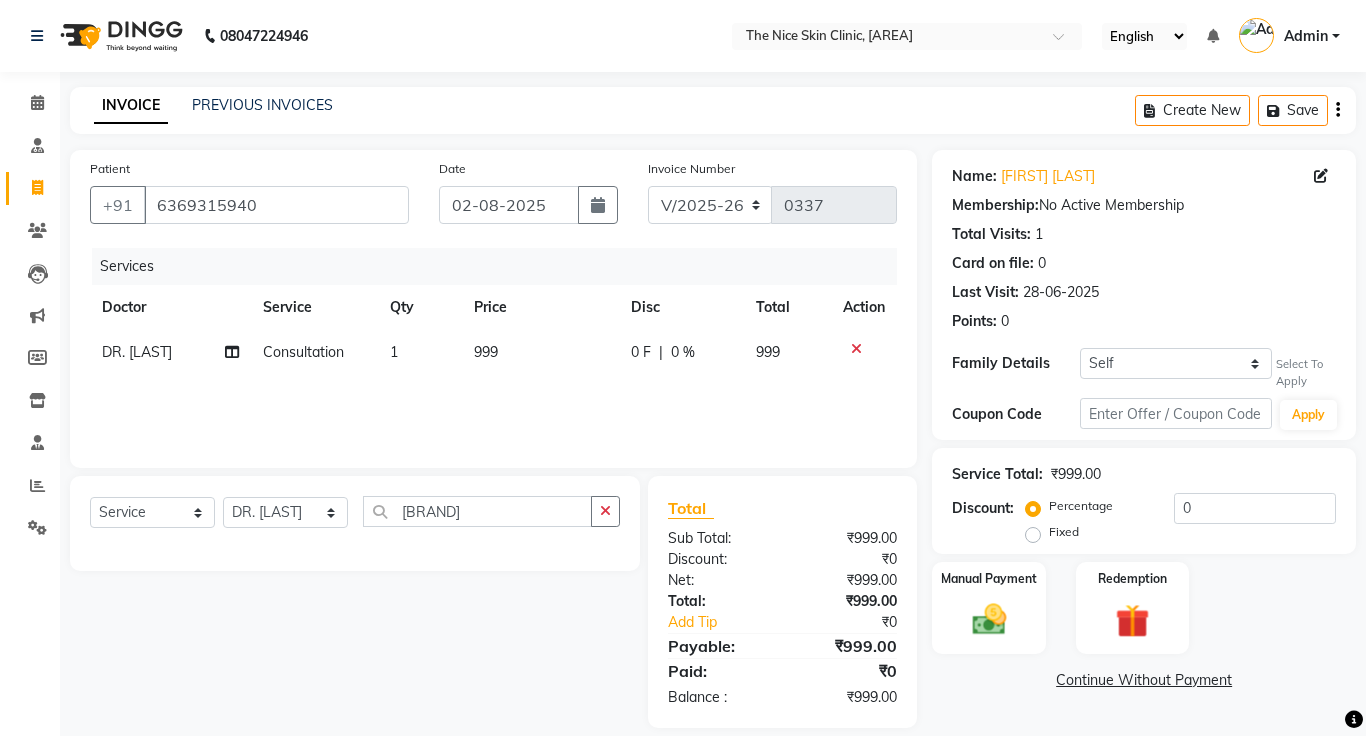 click on "DR. [LAST]" 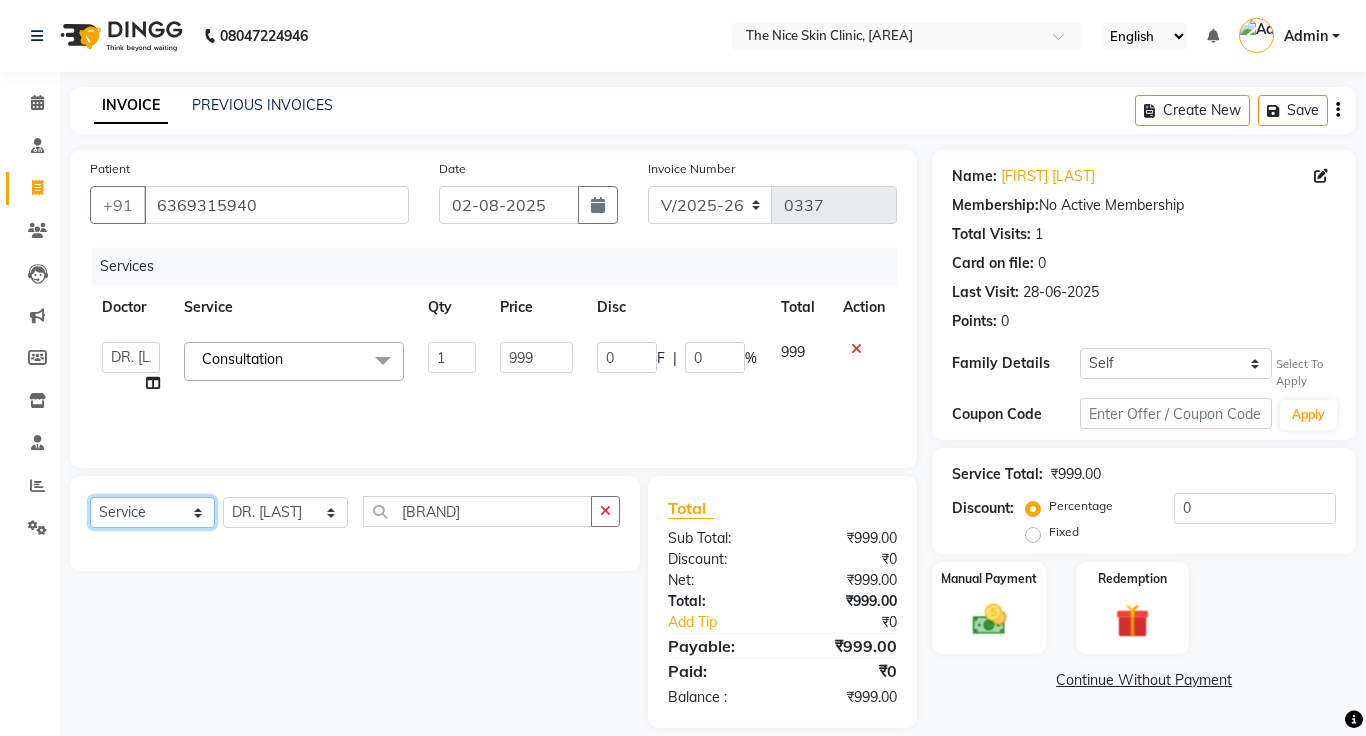 click on "Select  Service  Product  Membership  Package Voucher Prepaid Gift Card" 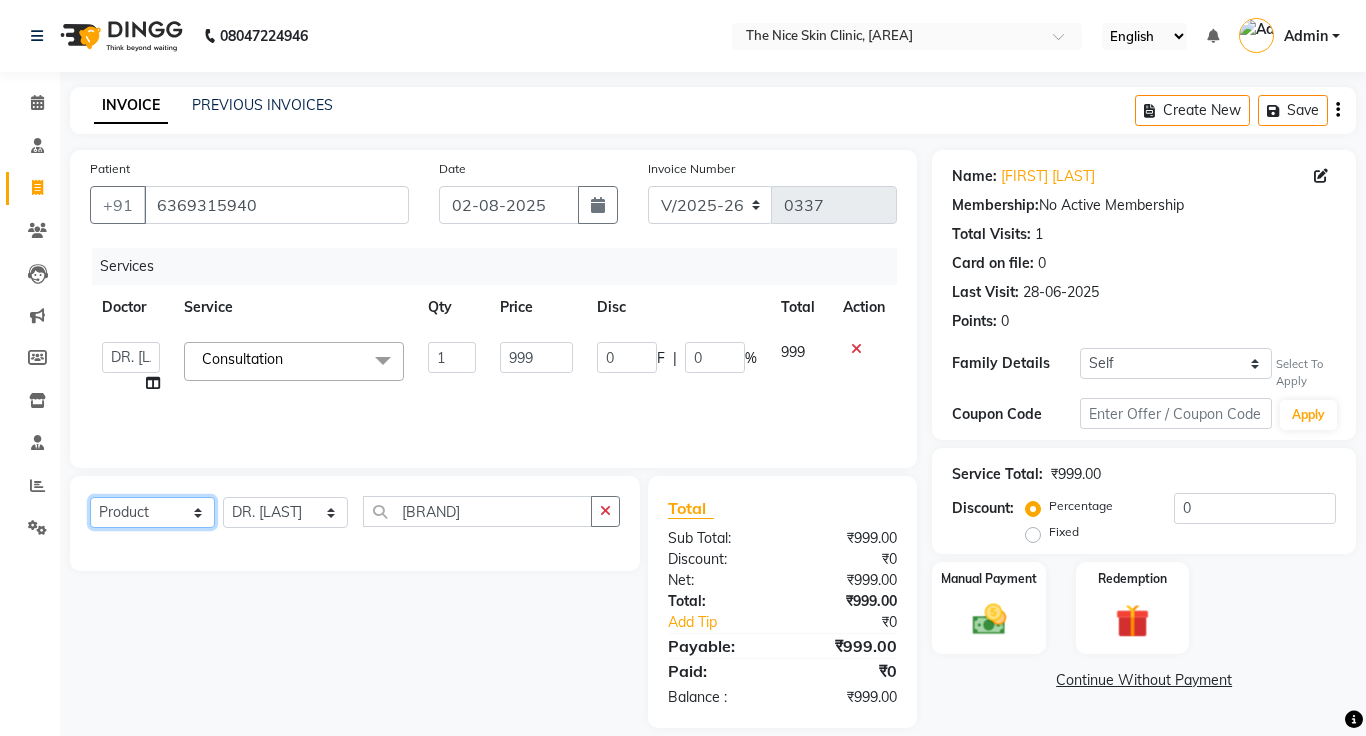 click on "Select  Service  Product  Membership  Package Voucher Prepaid Gift Card" 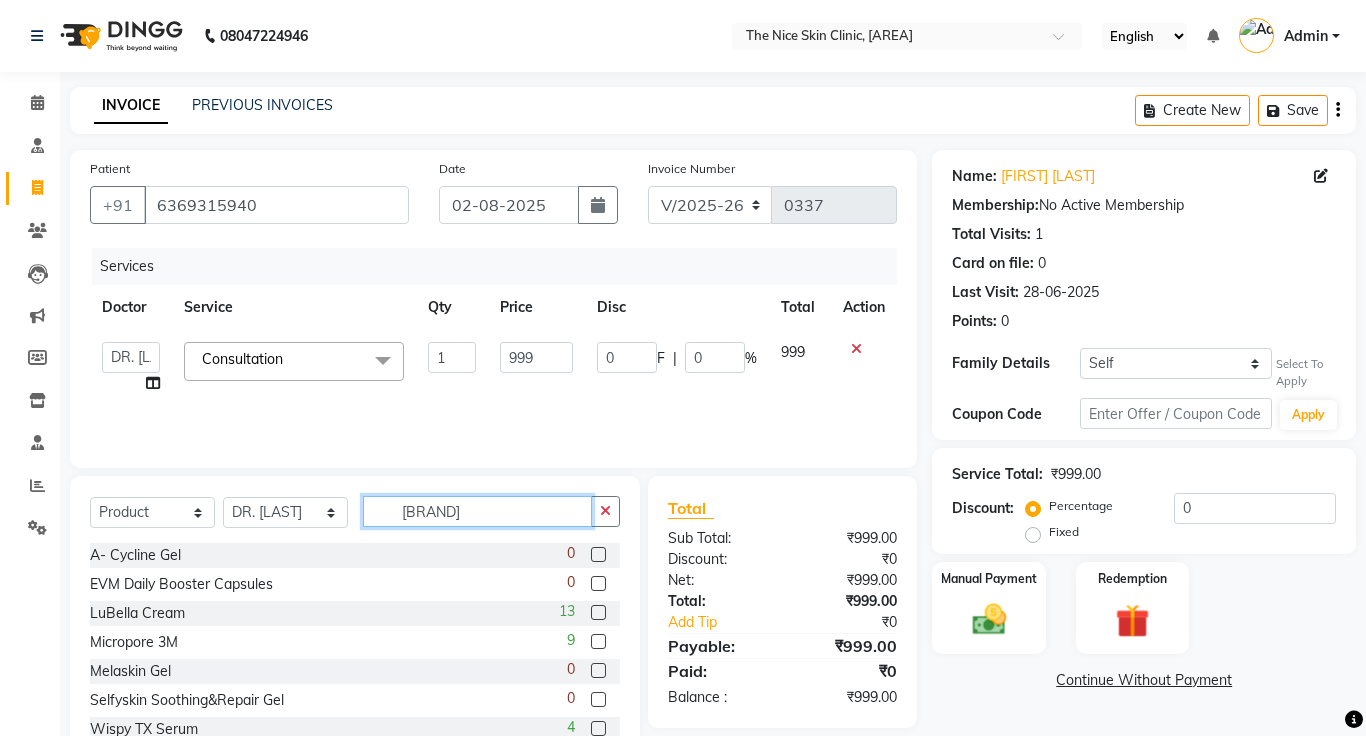 click on "[BRAND]" 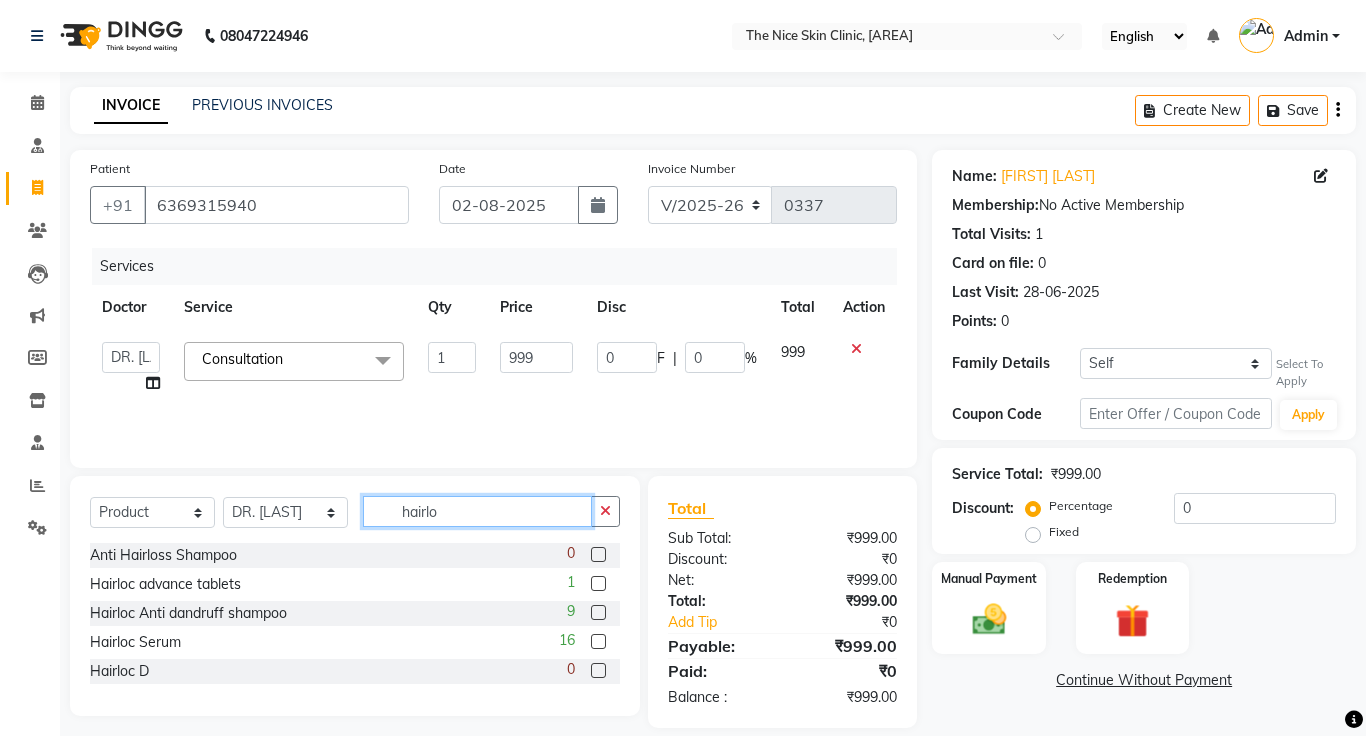 type on "hairlo" 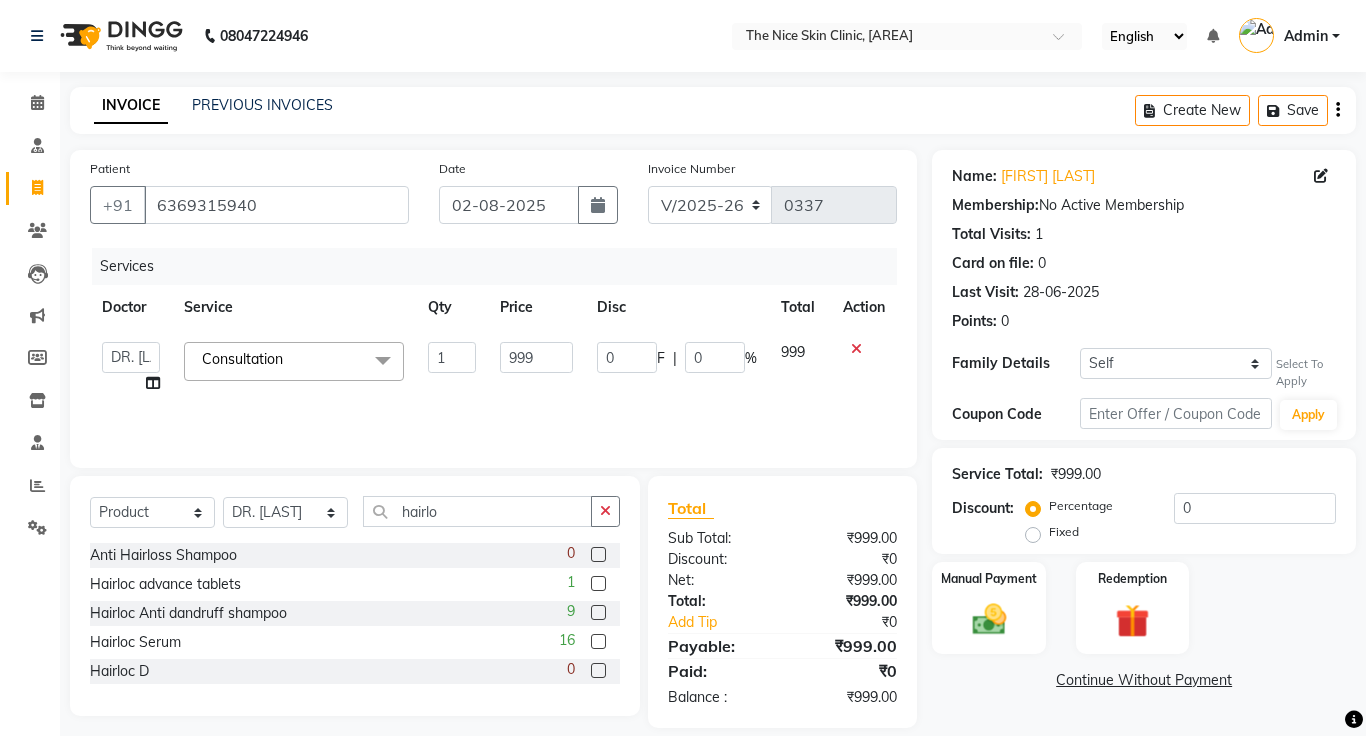 click 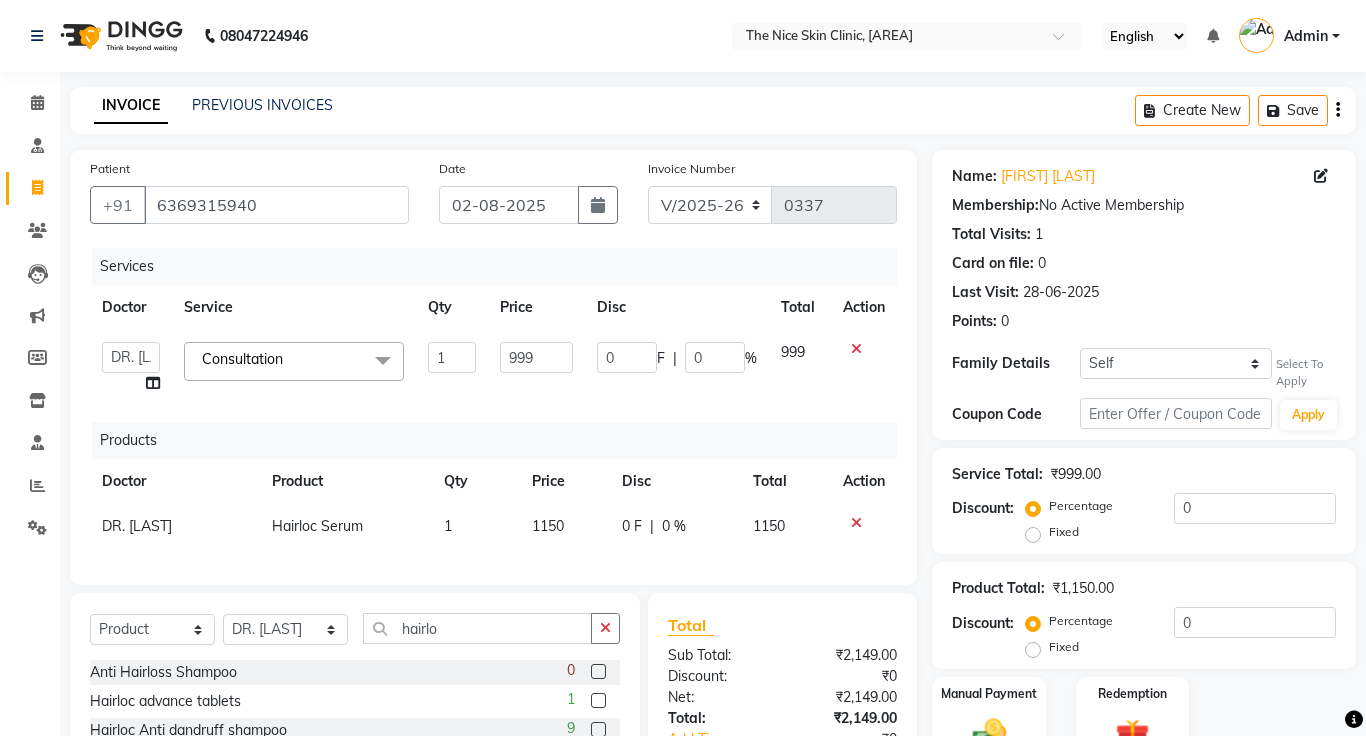 checkbox on "false" 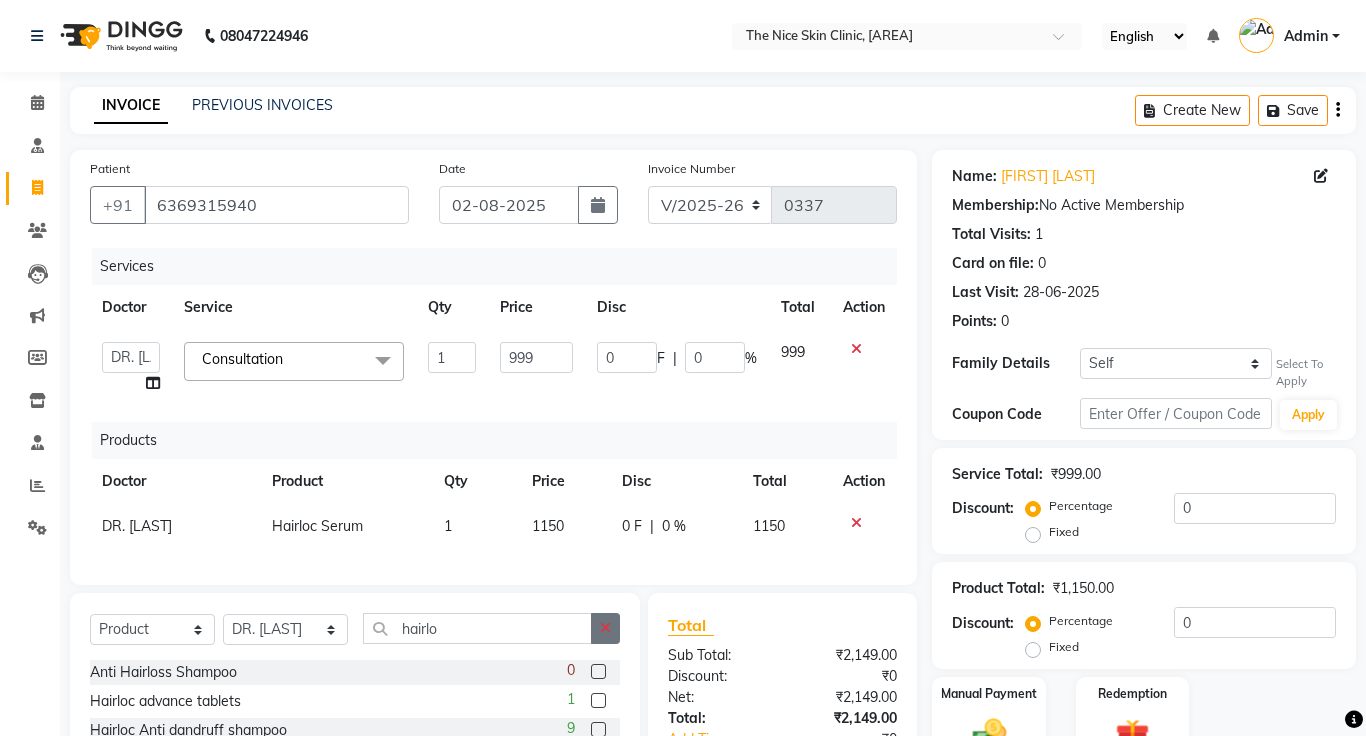 click 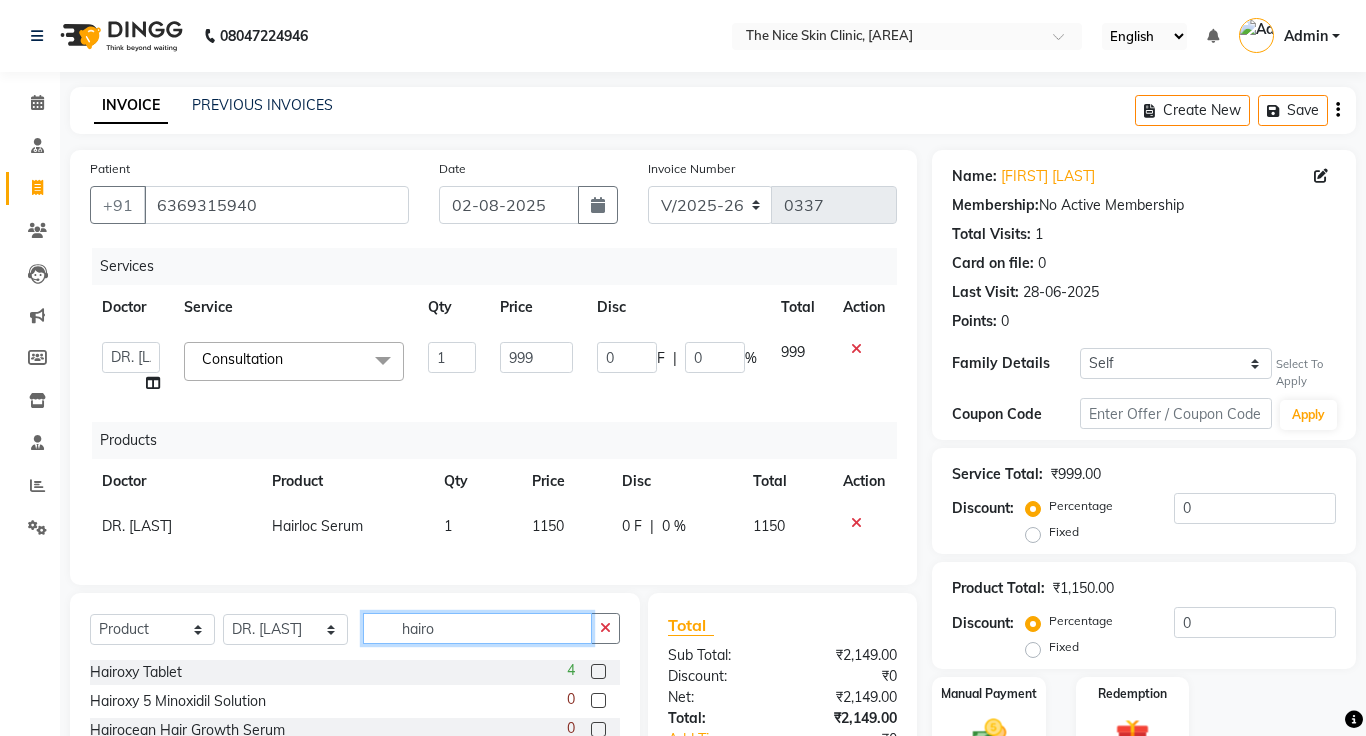 type on "hairo" 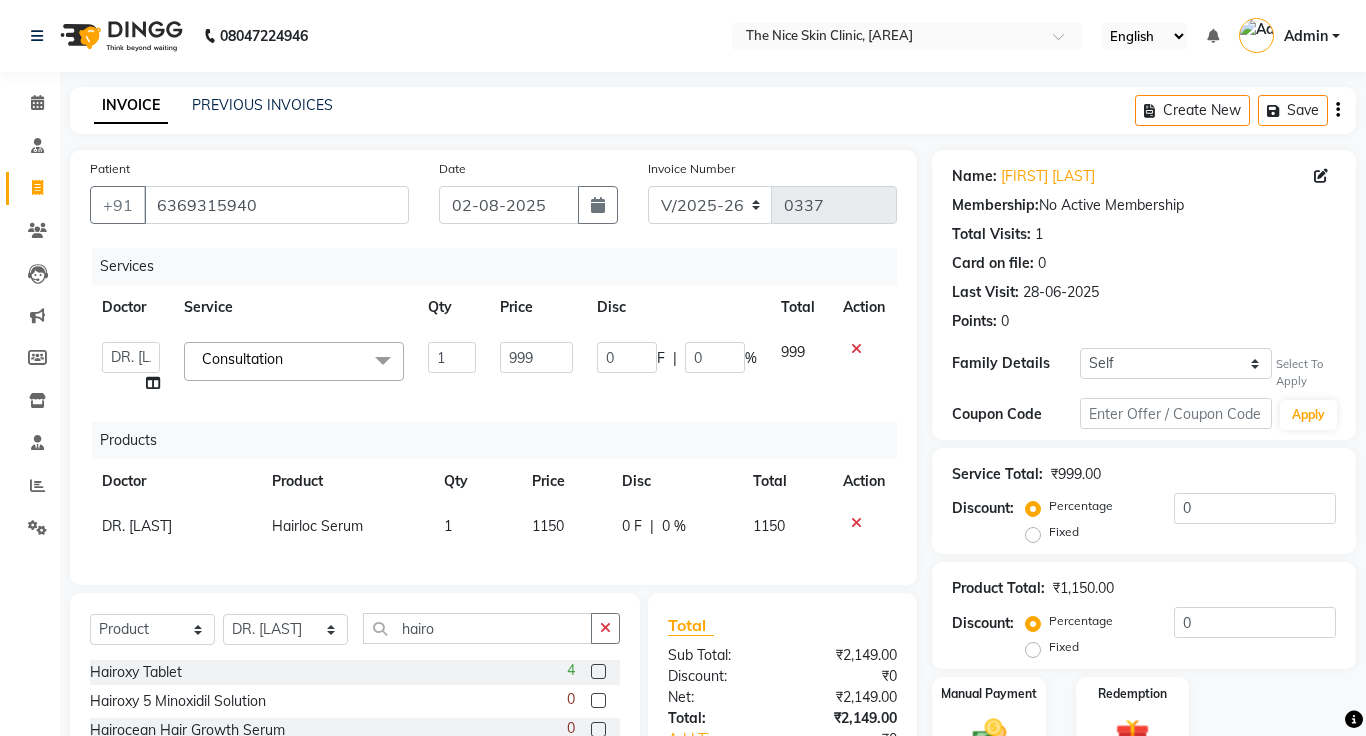 click 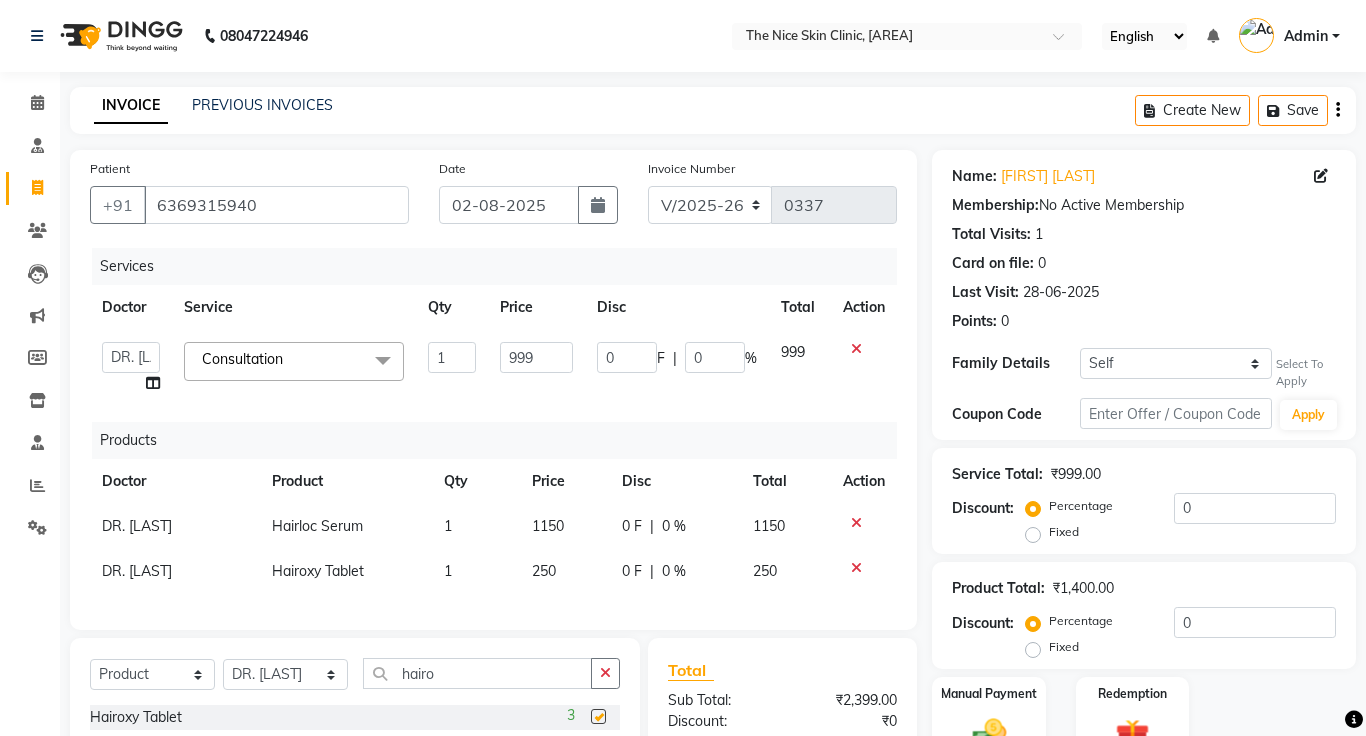 checkbox on "false" 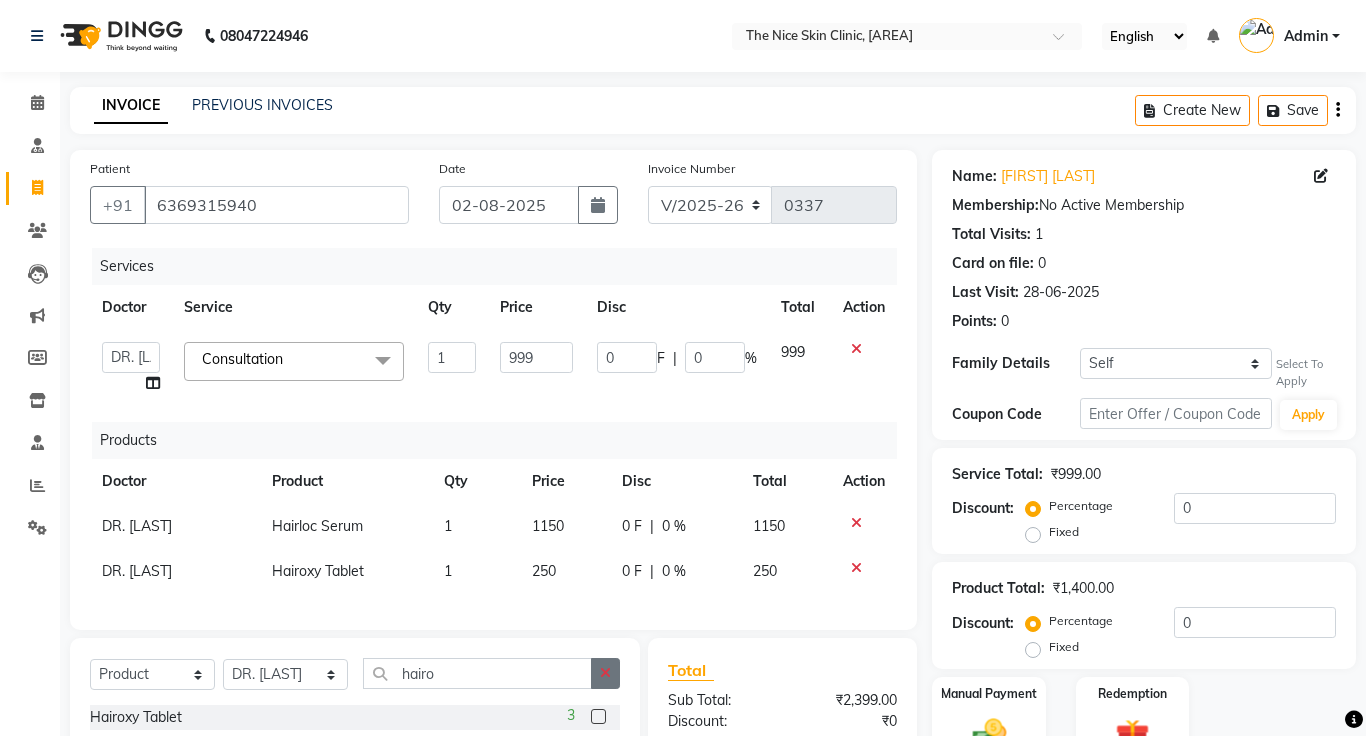 click 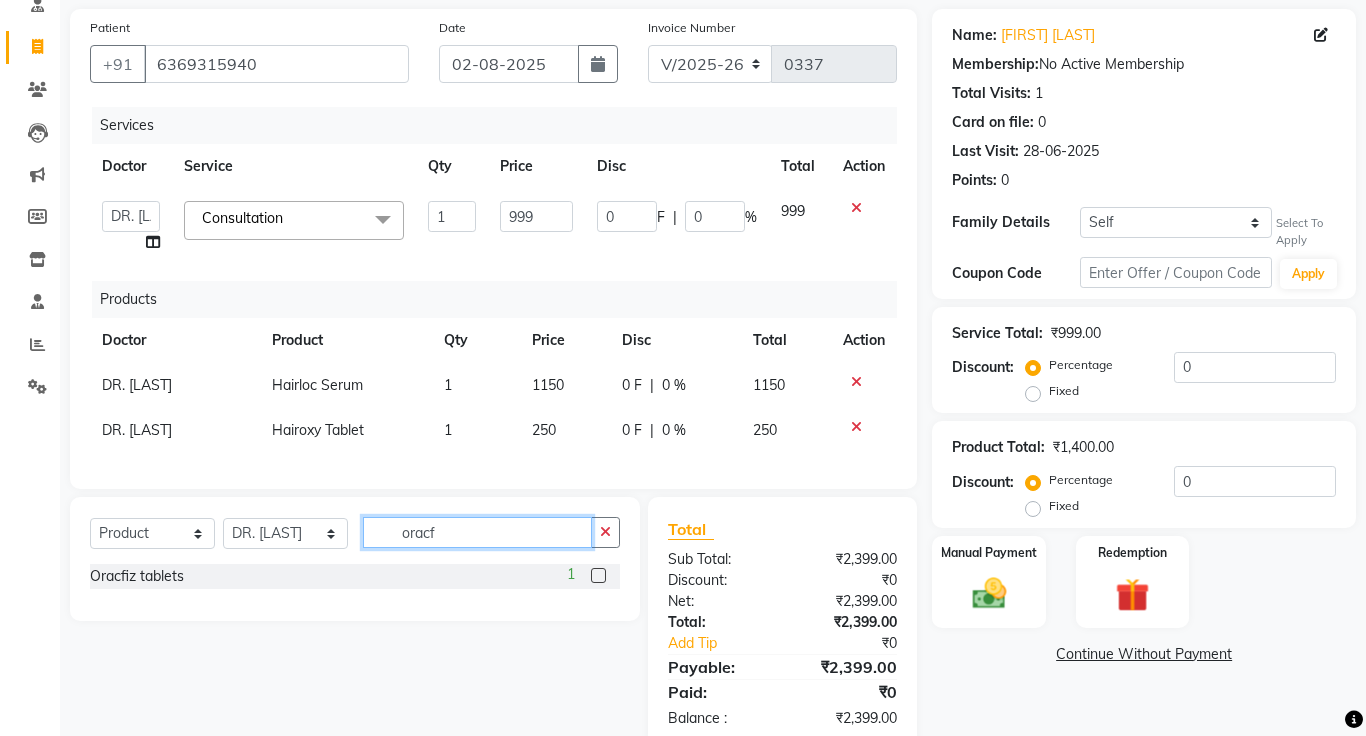 scroll, scrollTop: 140, scrollLeft: 0, axis: vertical 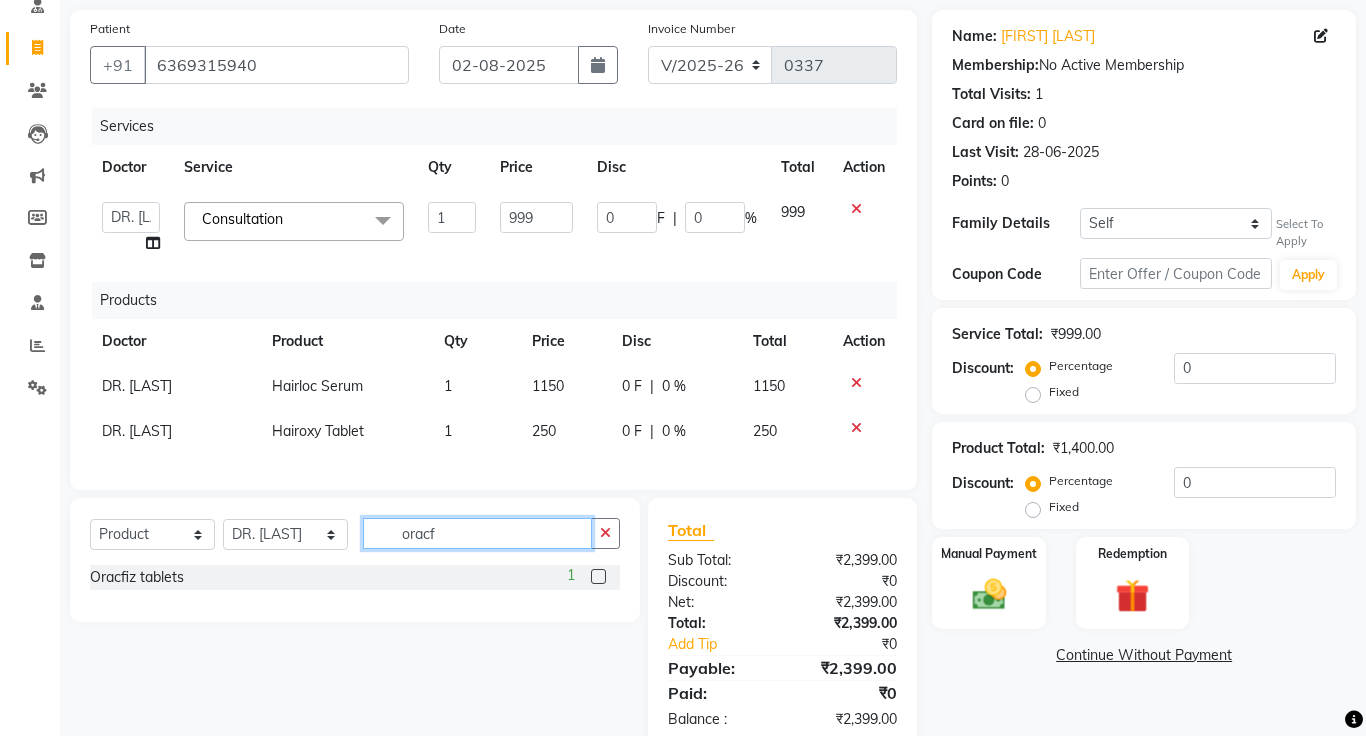 type on "oracf" 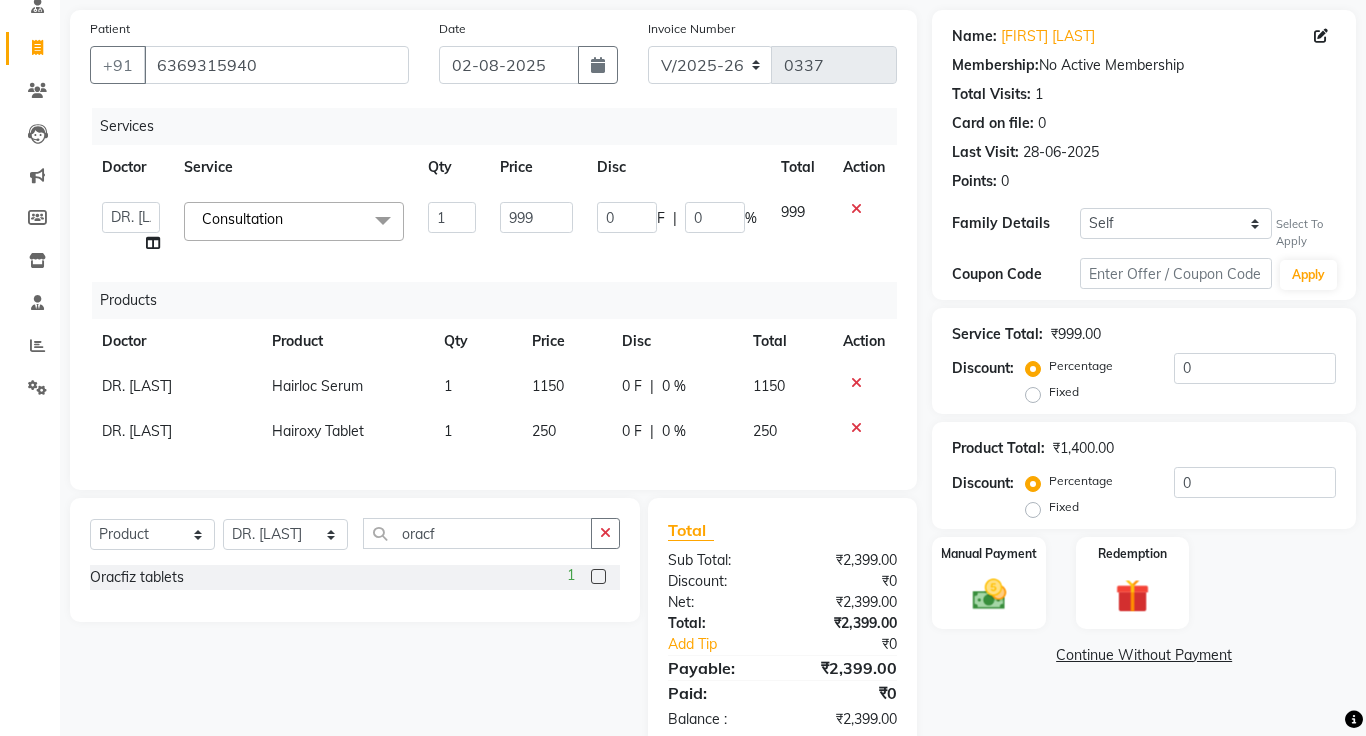 click 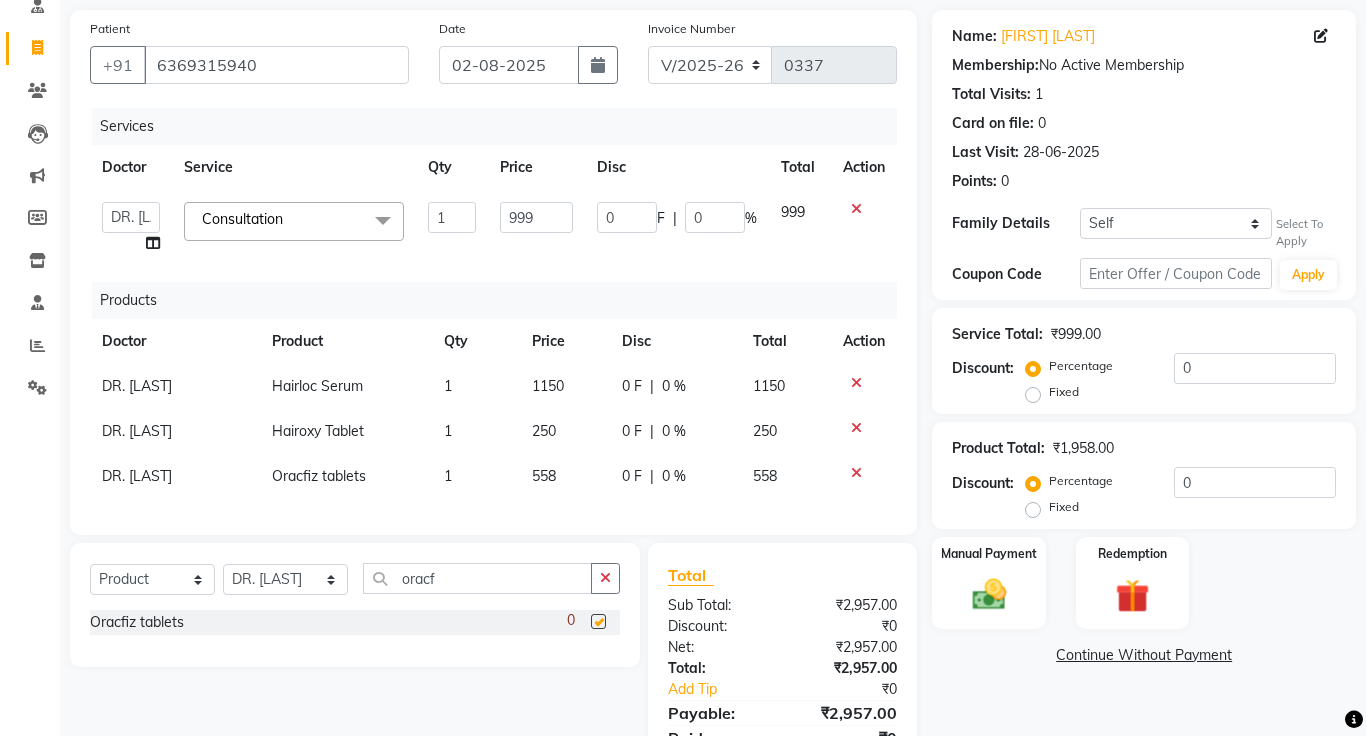 checkbox on "false" 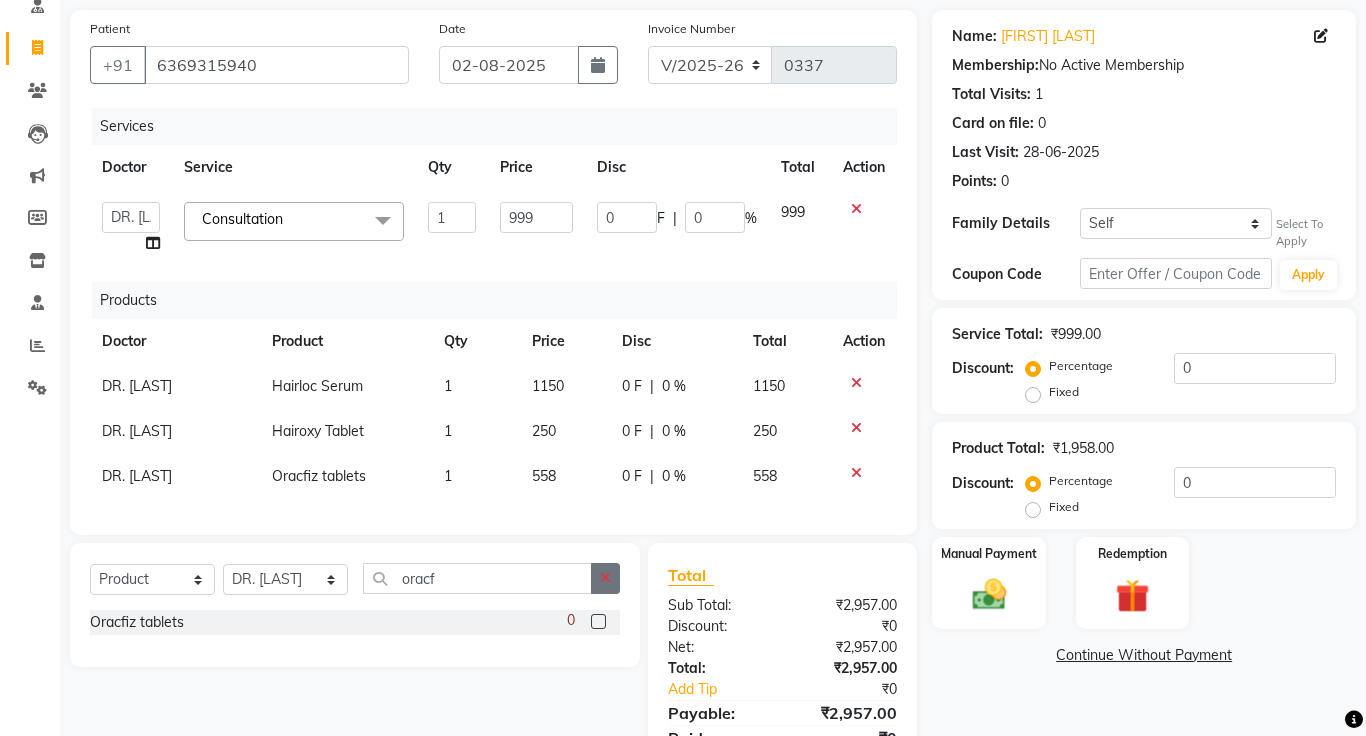 click 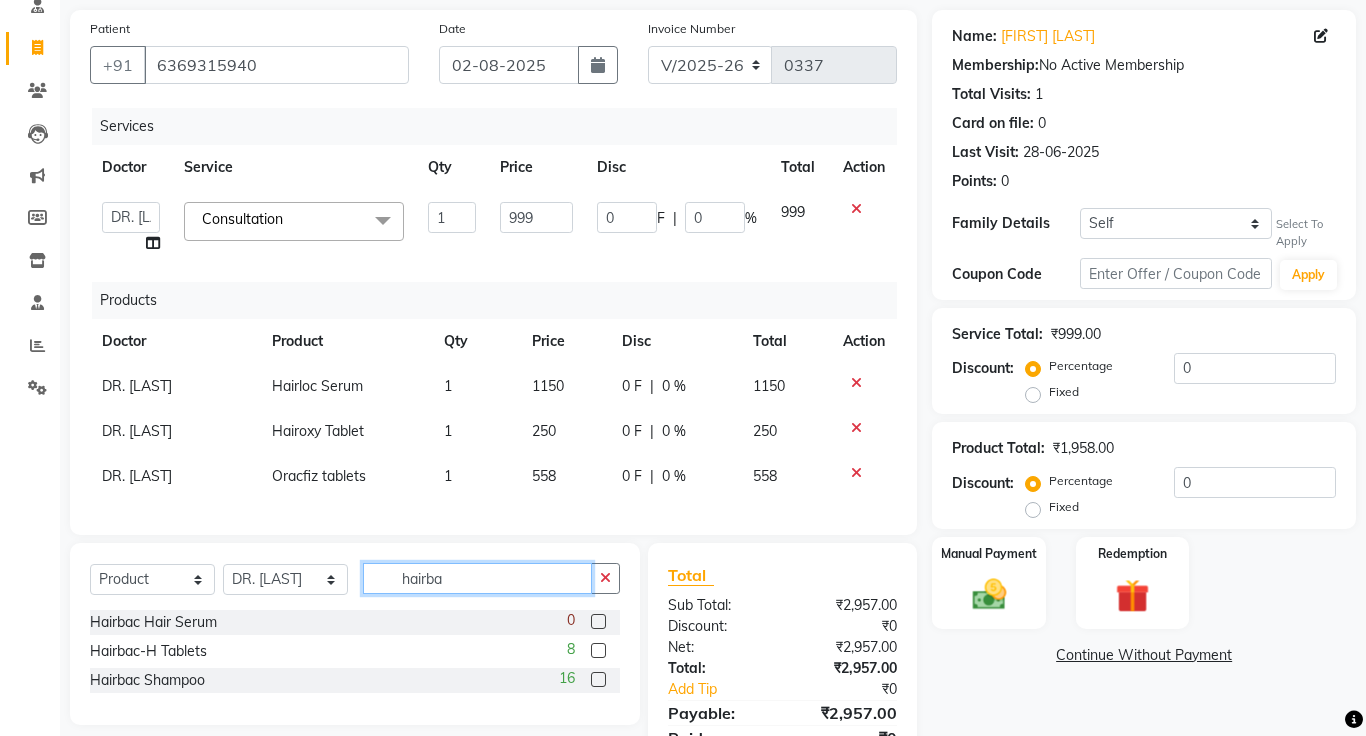 type on "hairba" 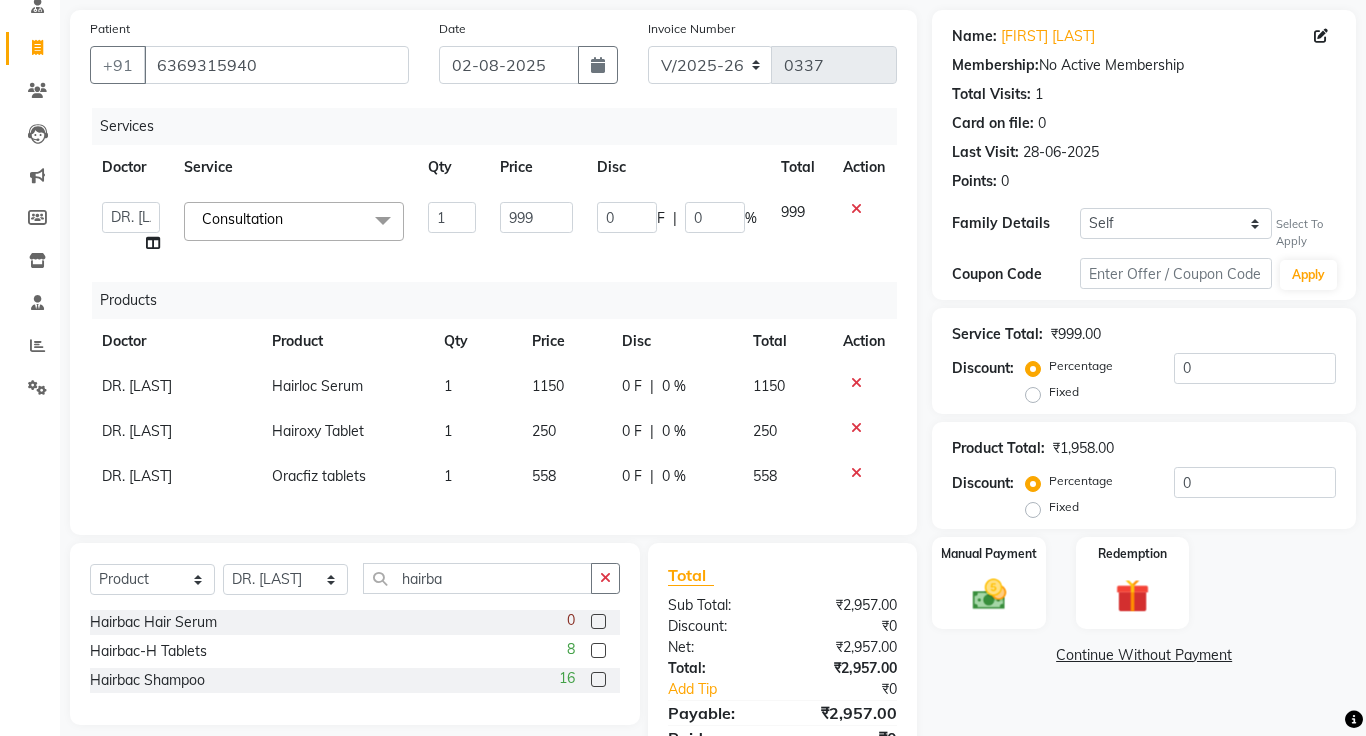 click 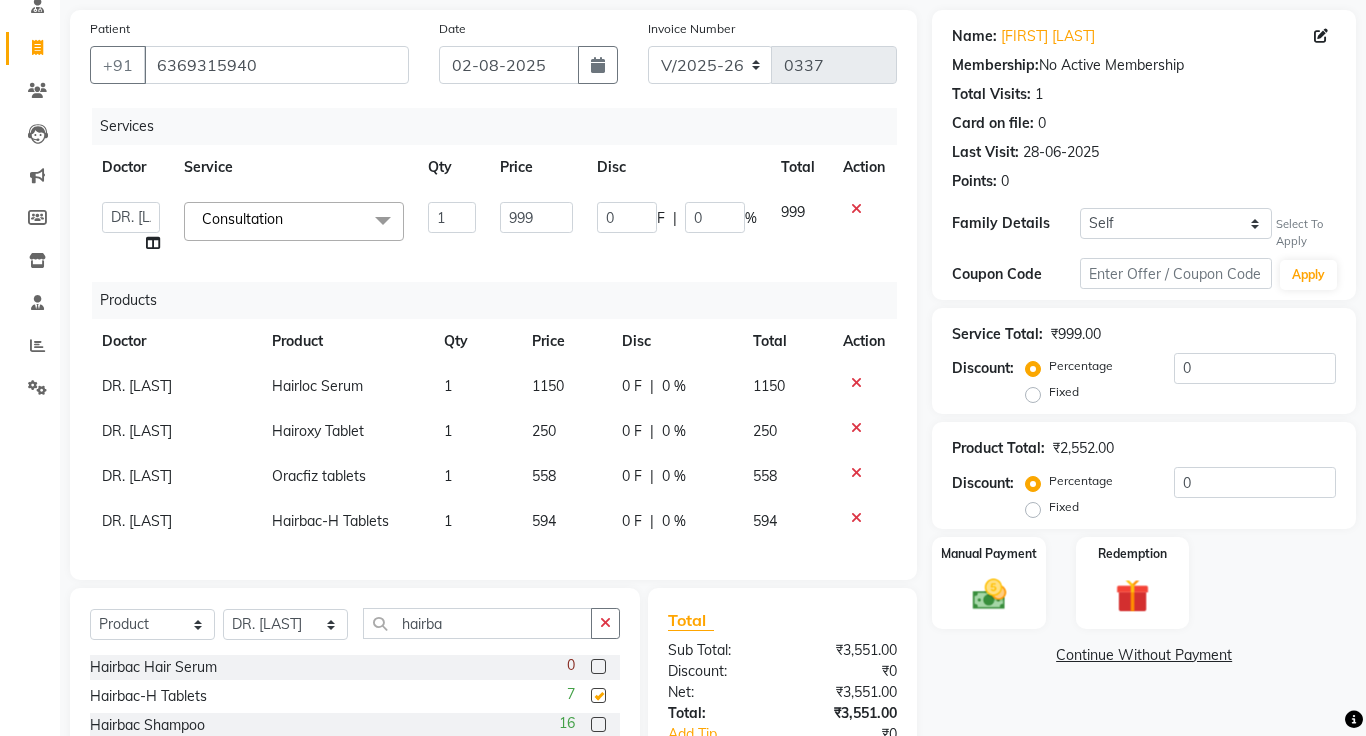 checkbox on "false" 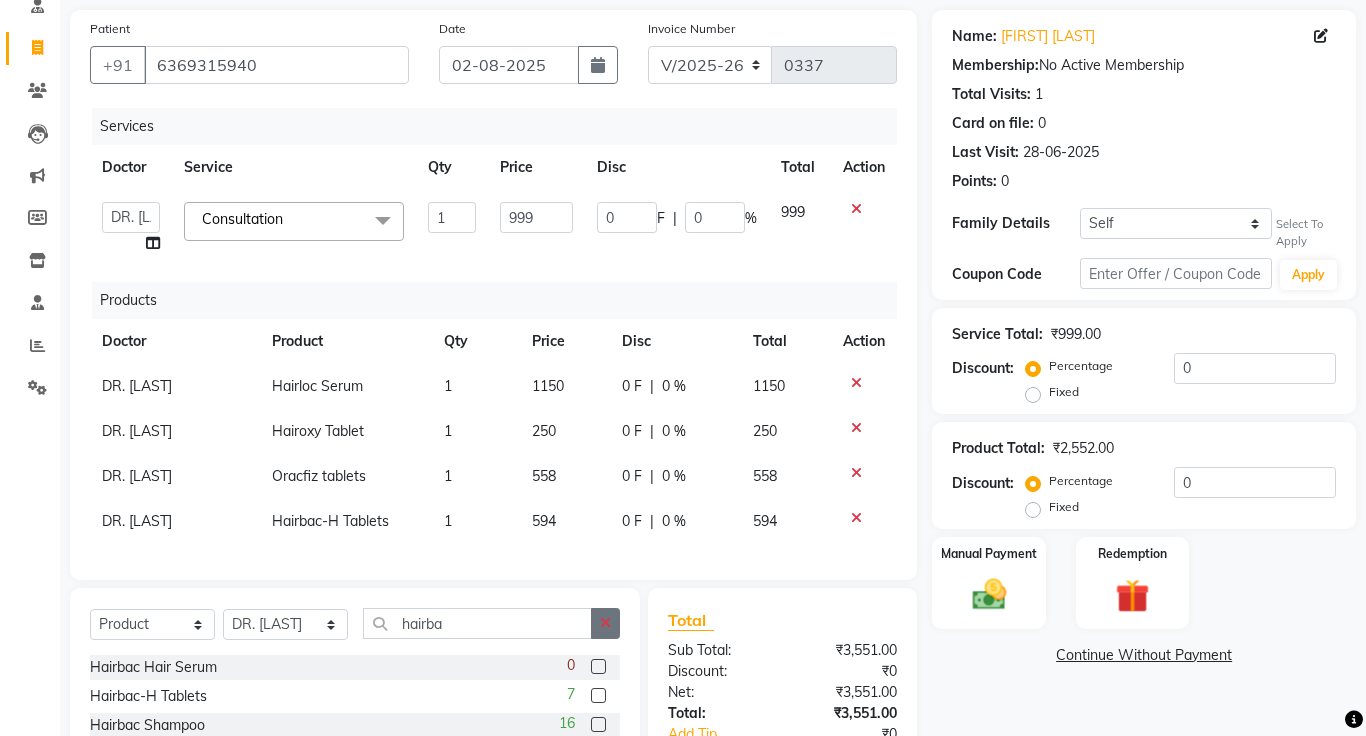 click 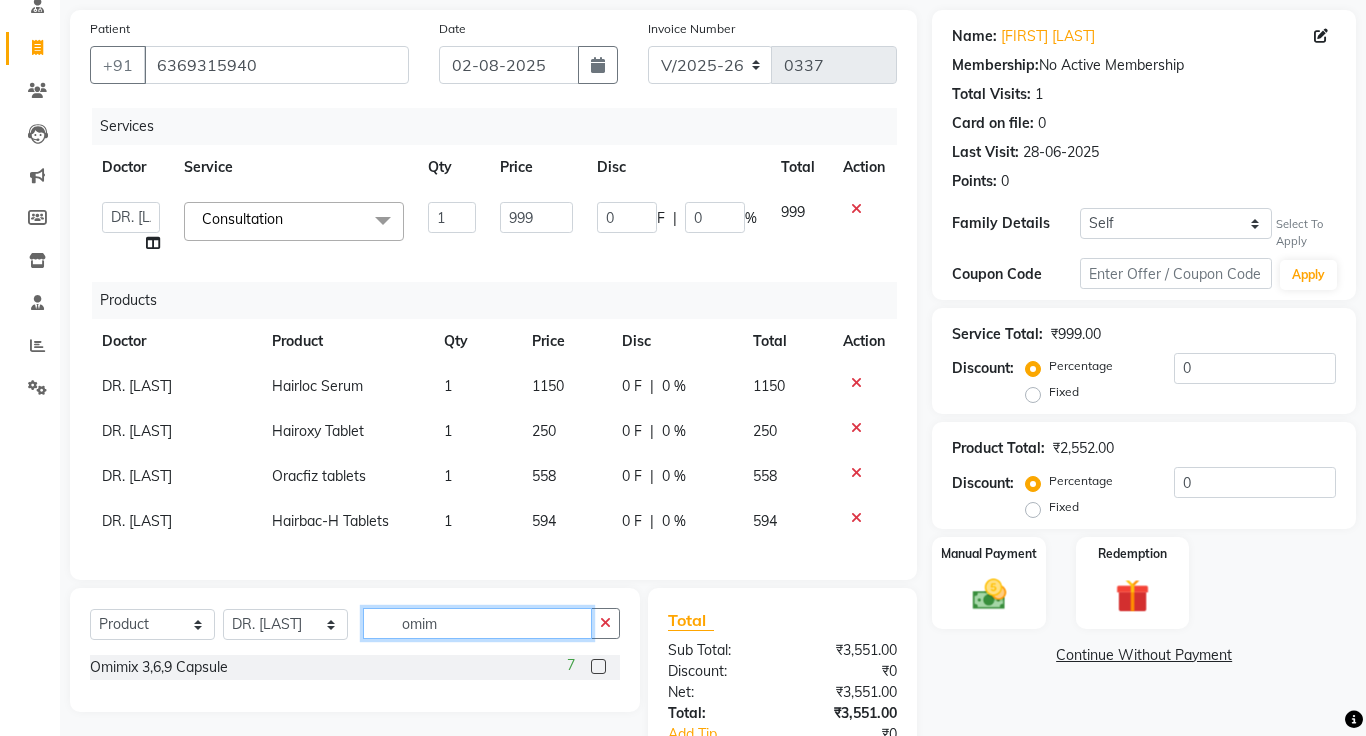type on "omim" 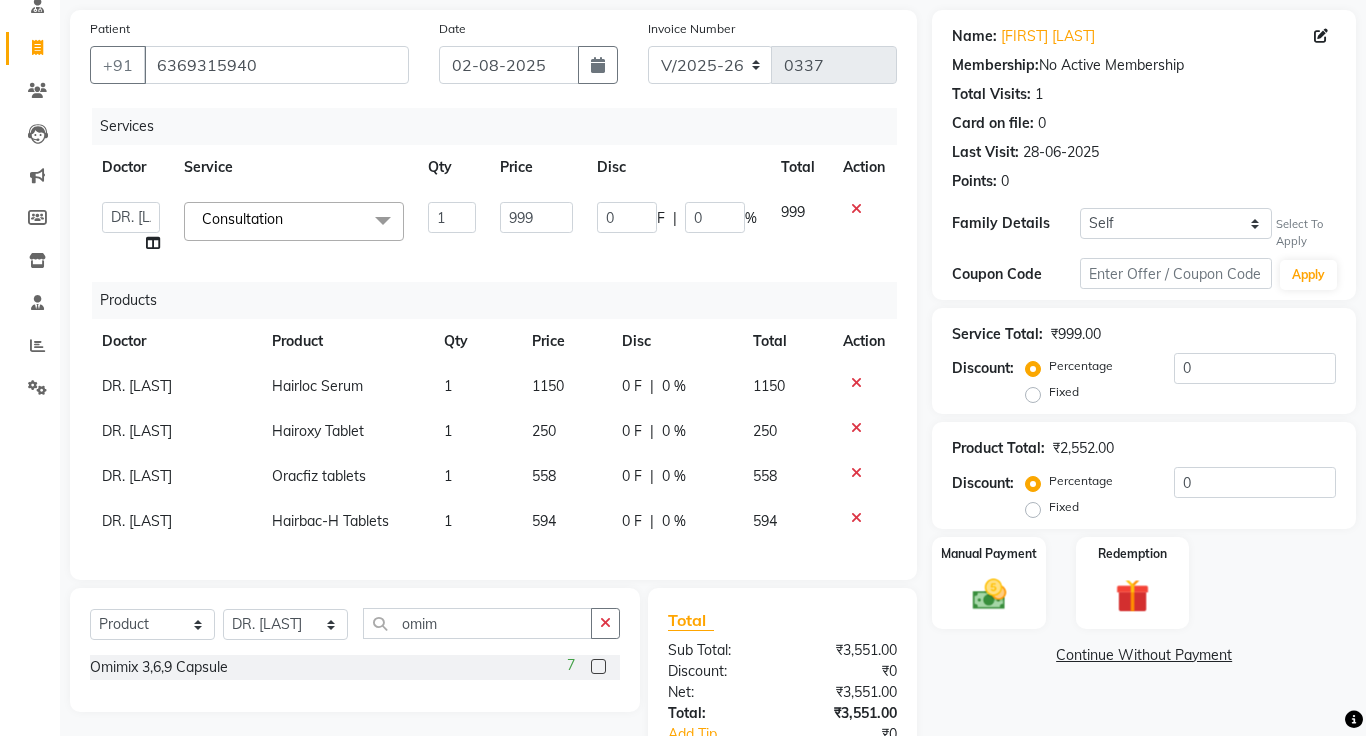 click 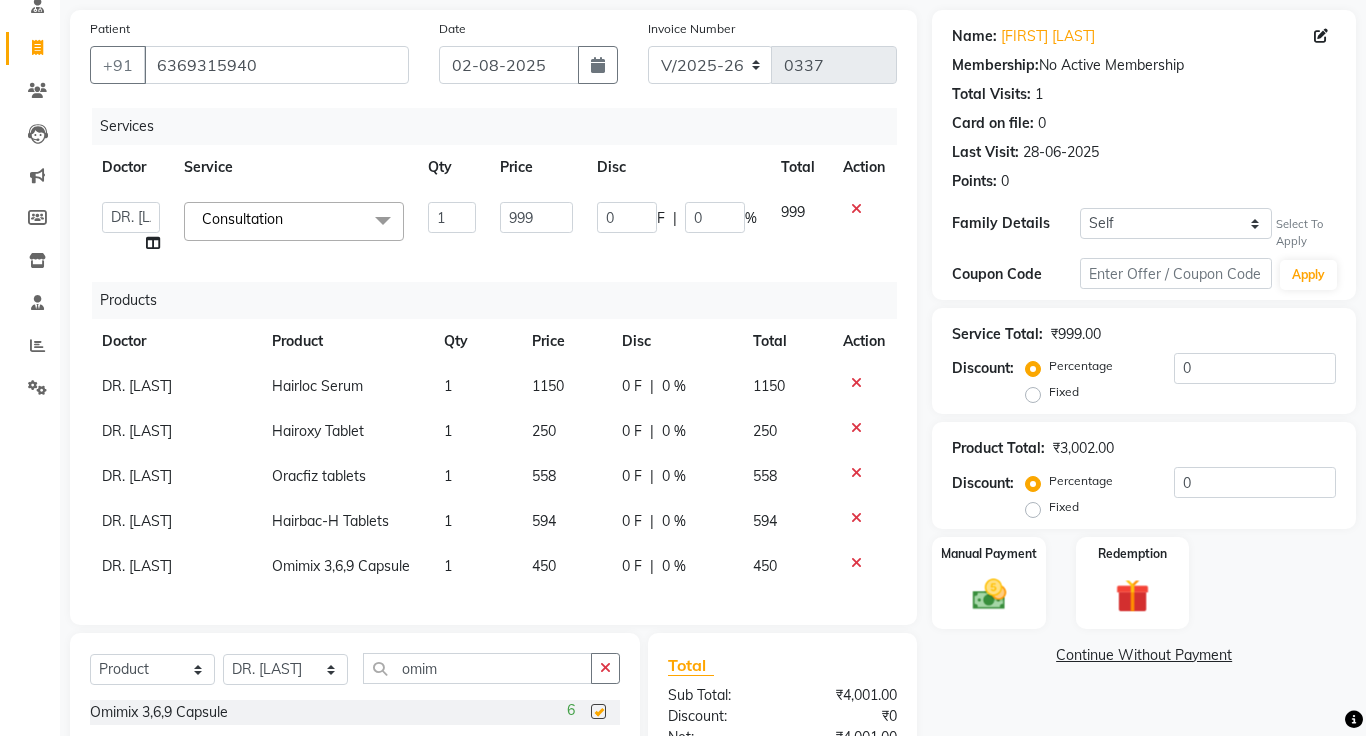 checkbox on "false" 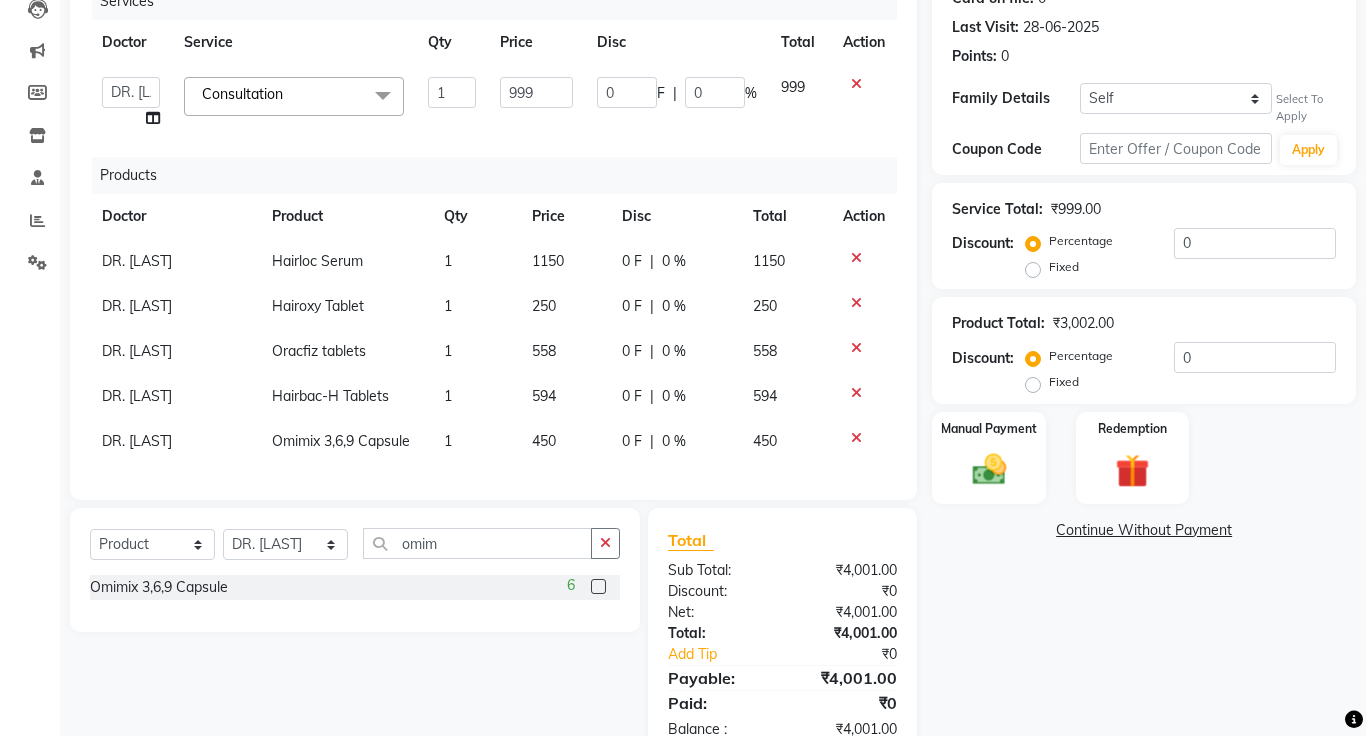 scroll, scrollTop: 319, scrollLeft: 0, axis: vertical 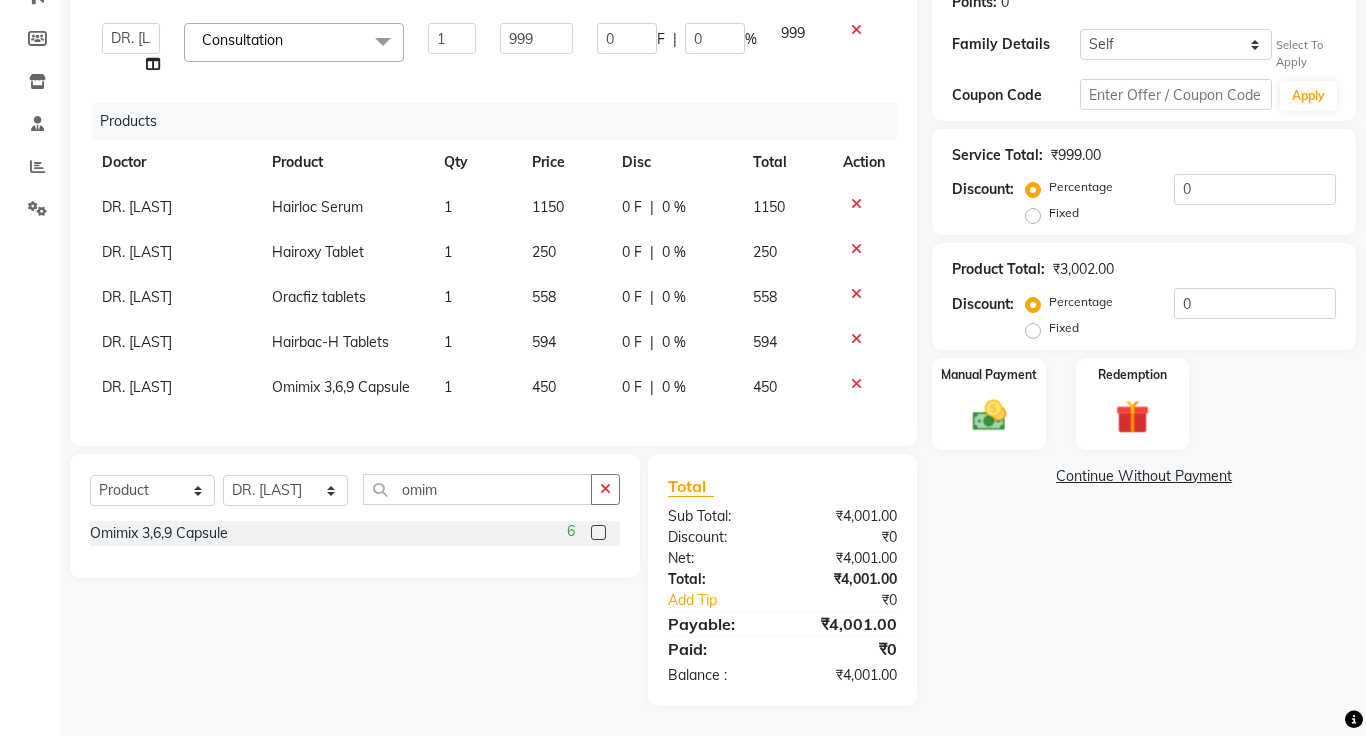 click on "Continue Without Payment" 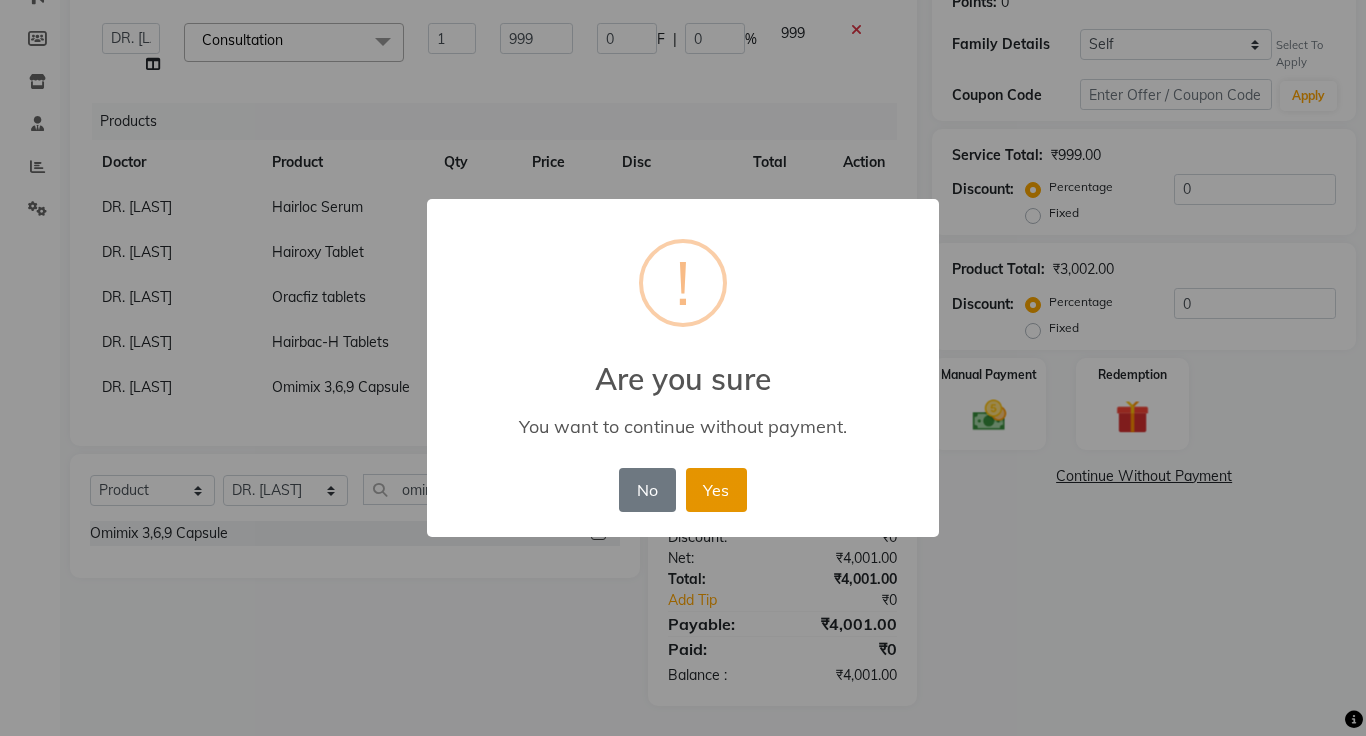 click on "Yes" at bounding box center (716, 490) 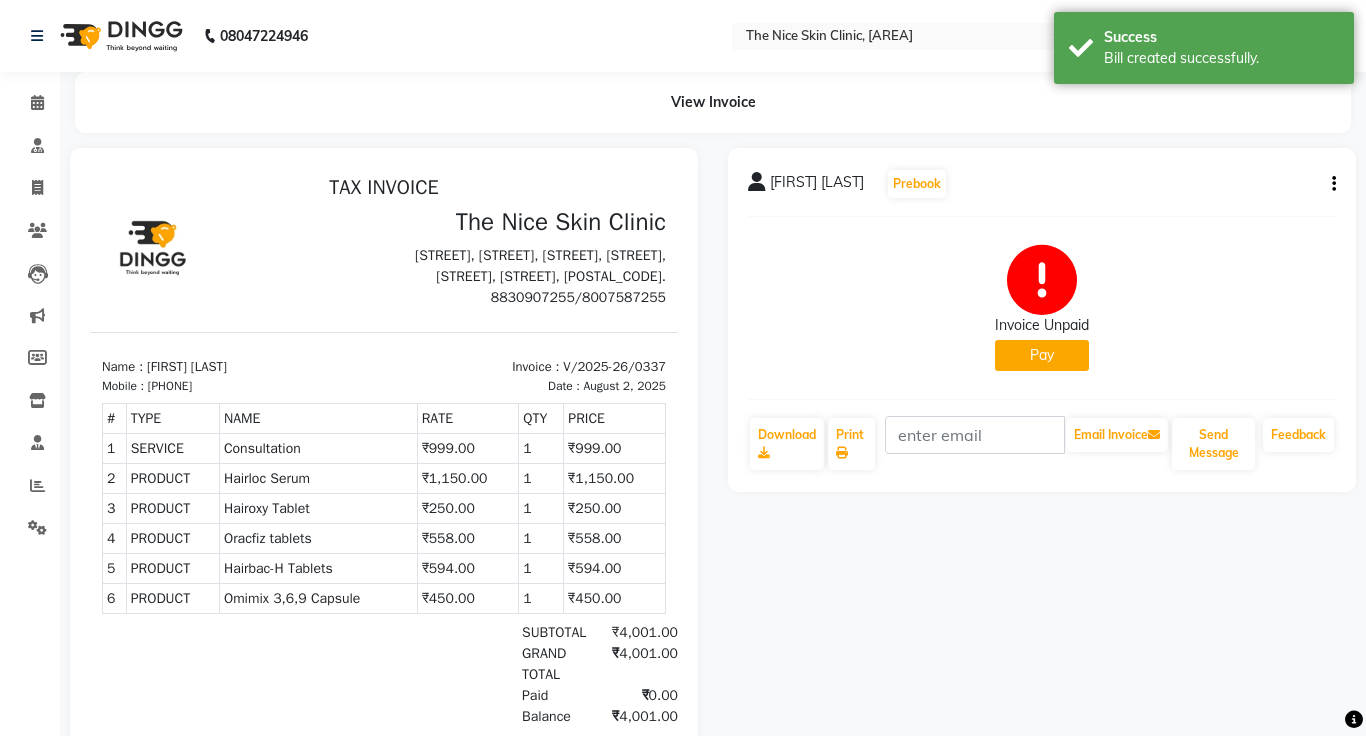 scroll, scrollTop: 0, scrollLeft: 0, axis: both 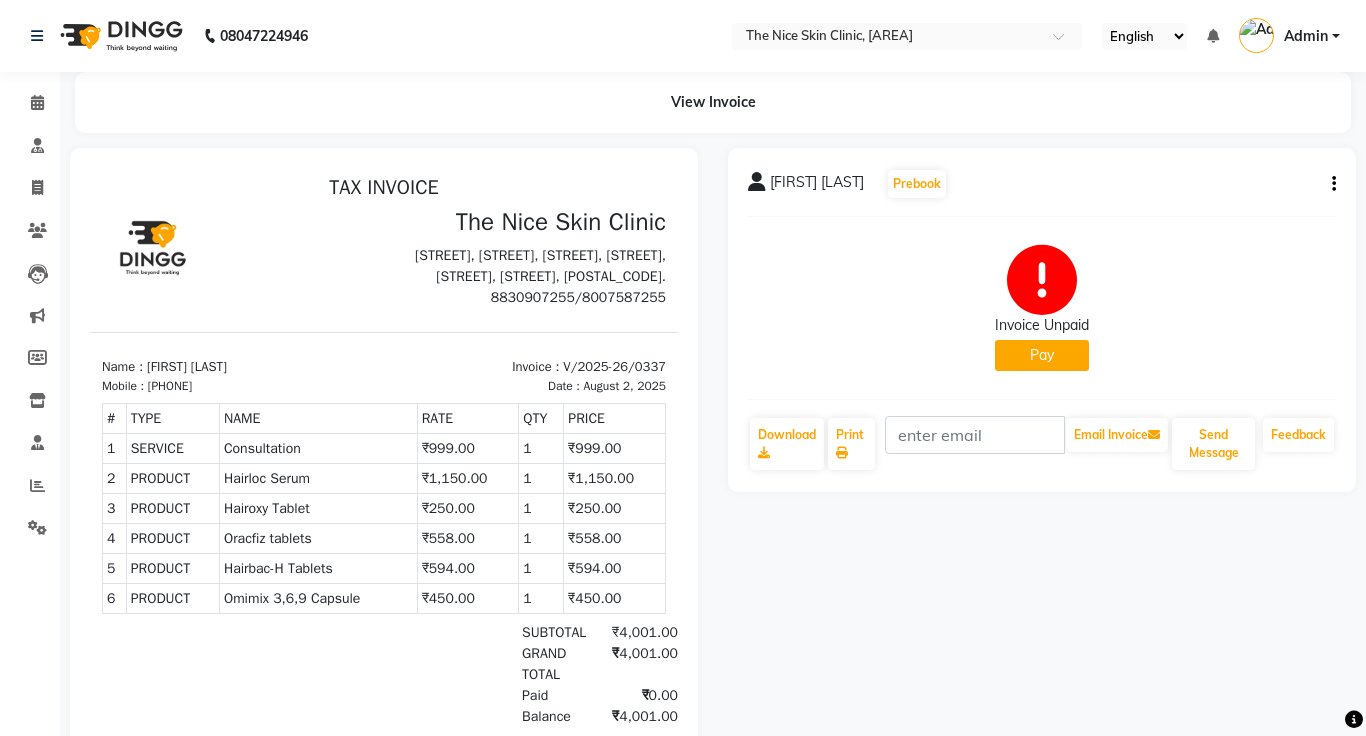 click 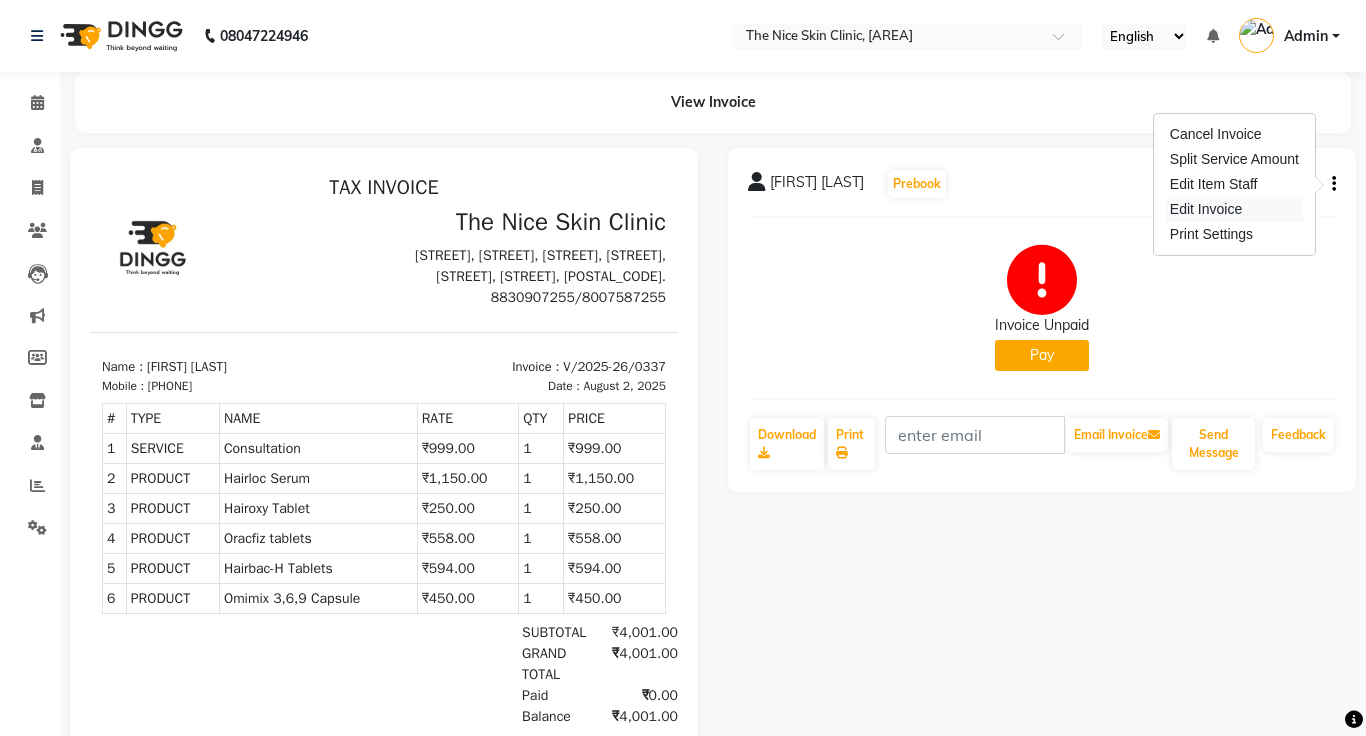 click on "Edit Invoice" at bounding box center (1234, 209) 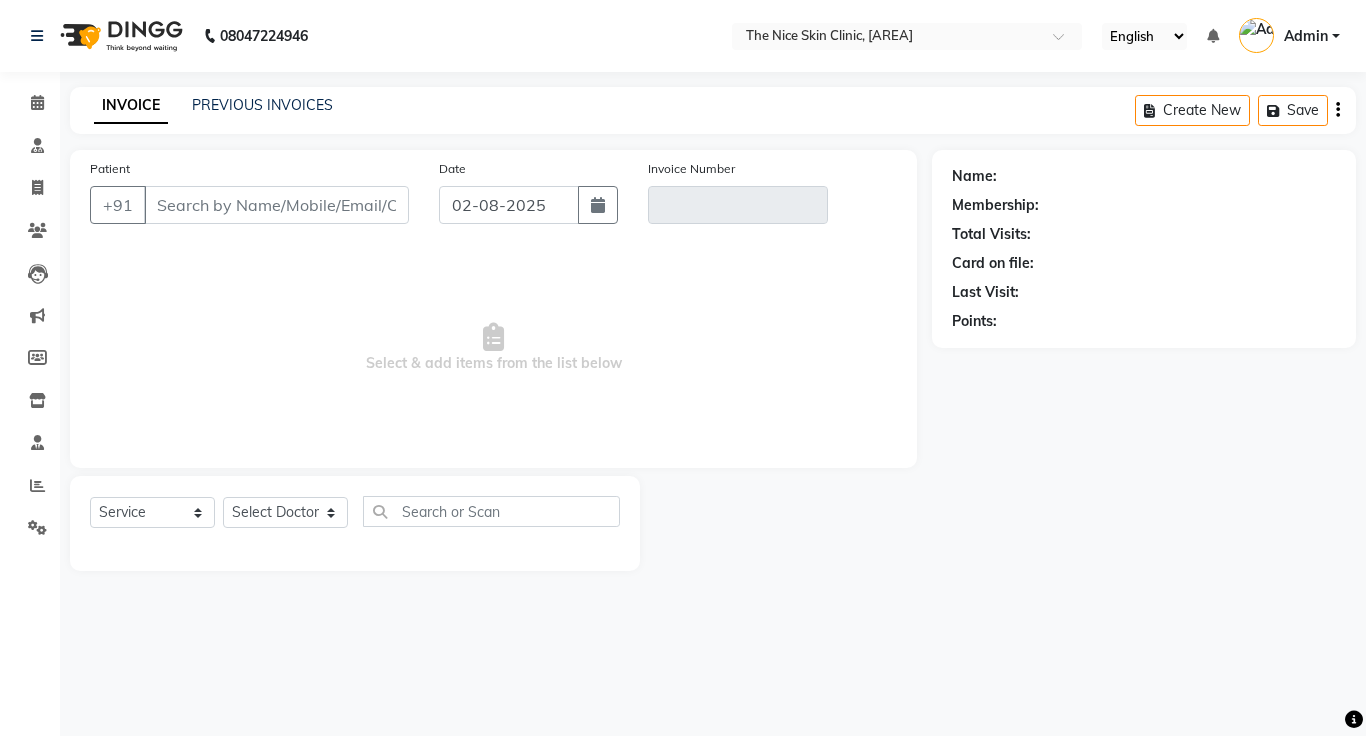 type on "6369315940" 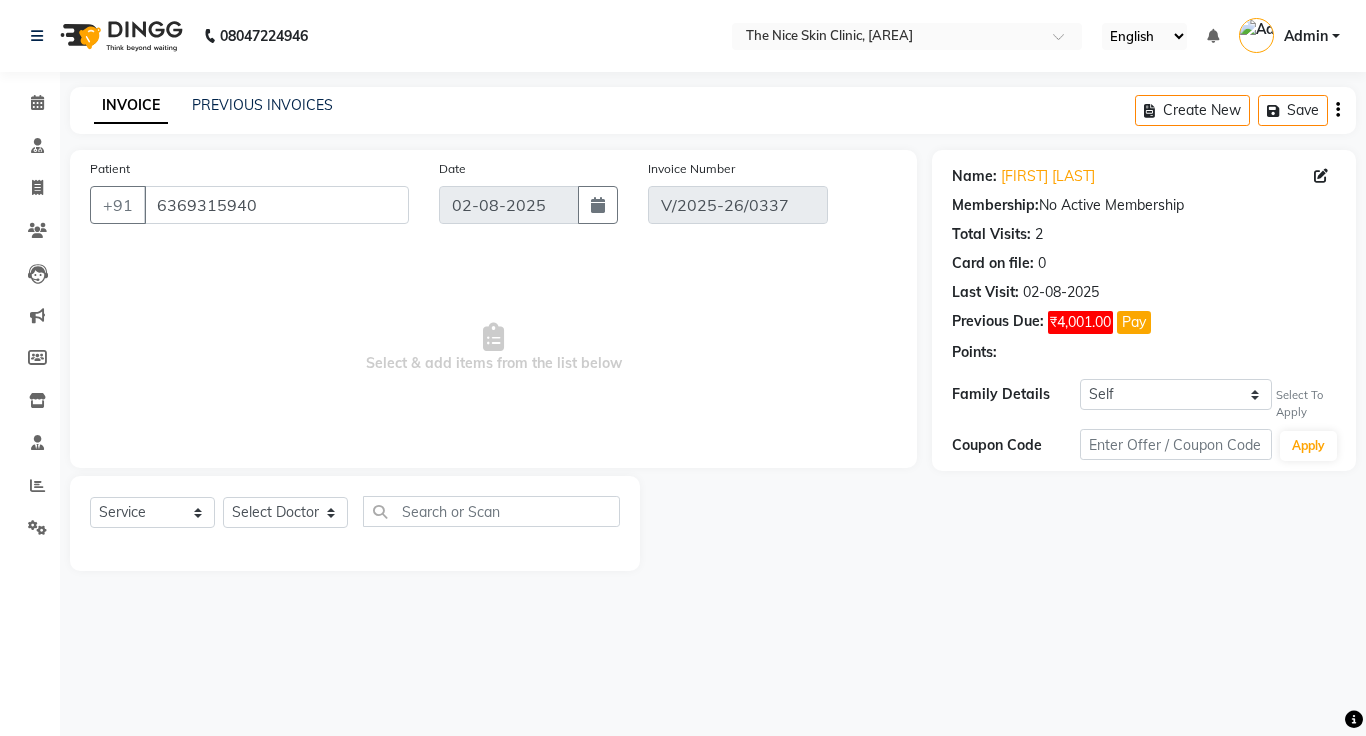 select on "select" 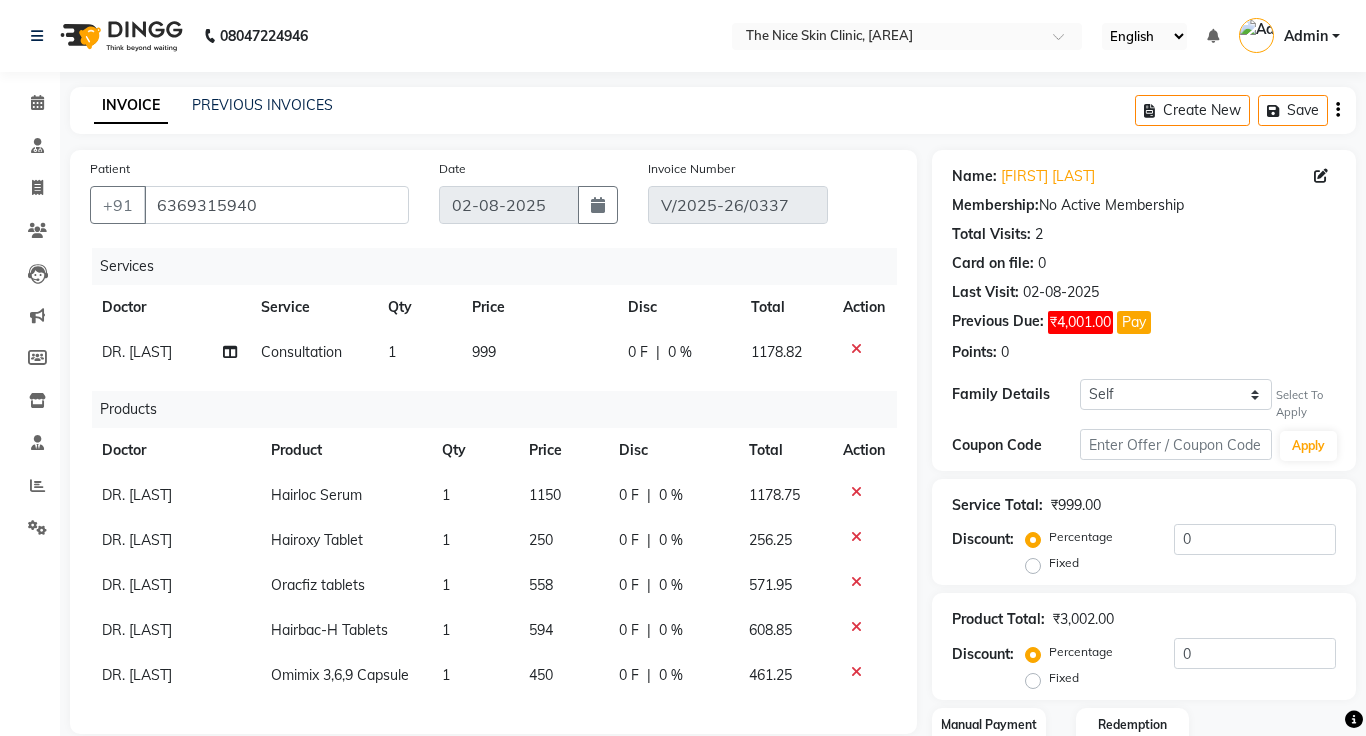 click 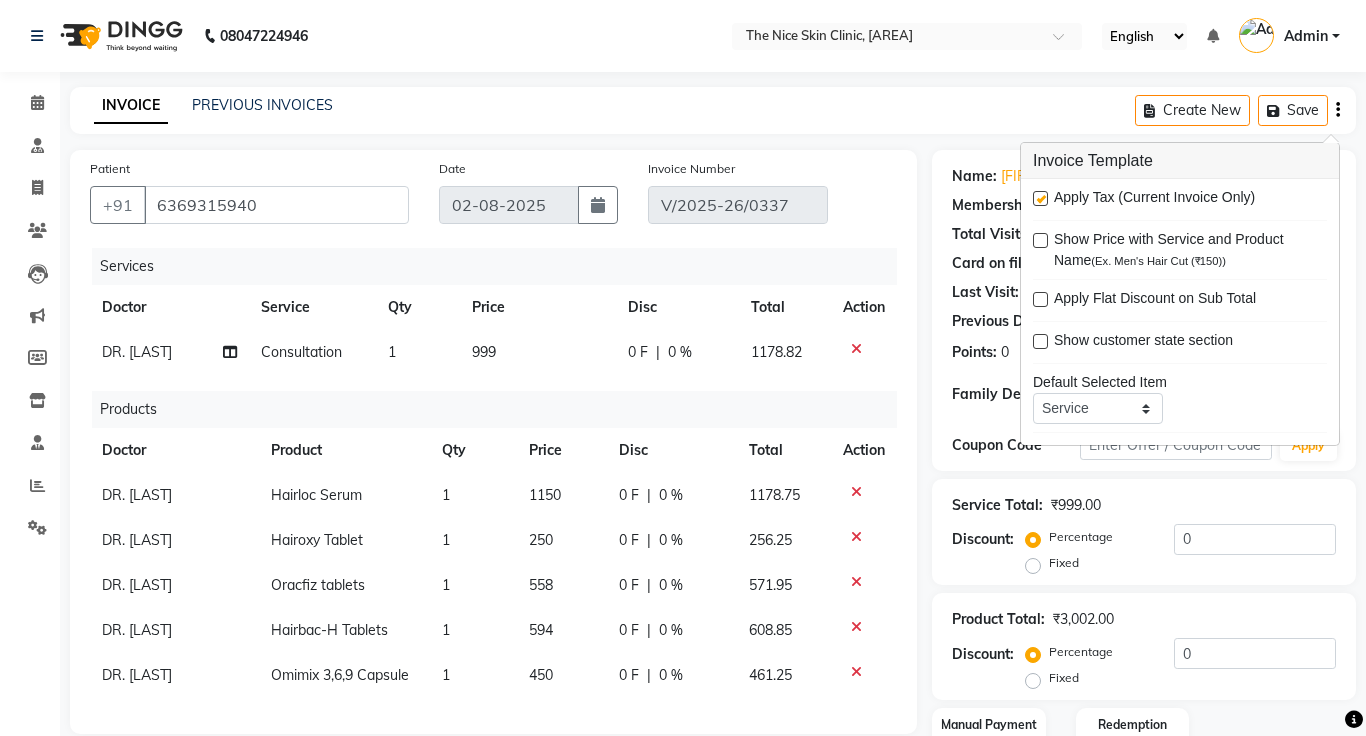 click at bounding box center (1040, 198) 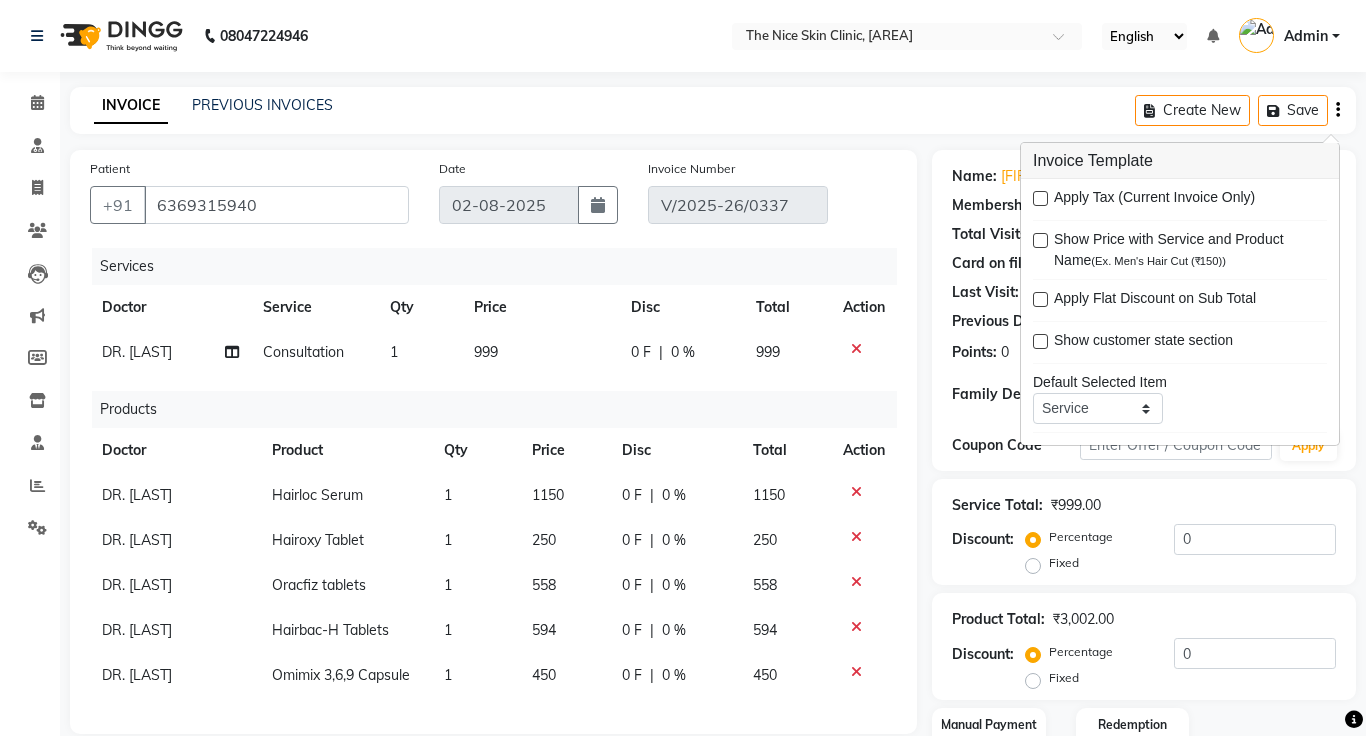 click on "INVOICE PREVIOUS INVOICES Create New   Save" 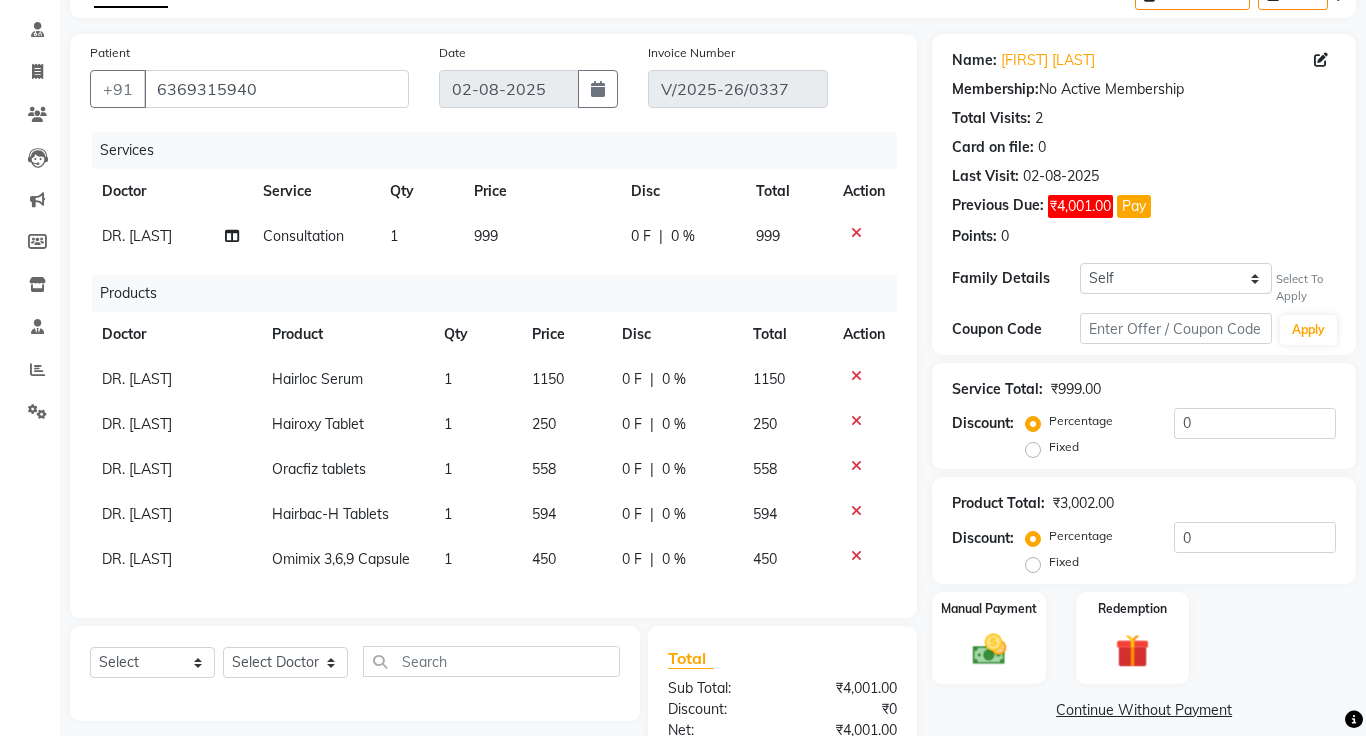 scroll, scrollTop: 288, scrollLeft: 0, axis: vertical 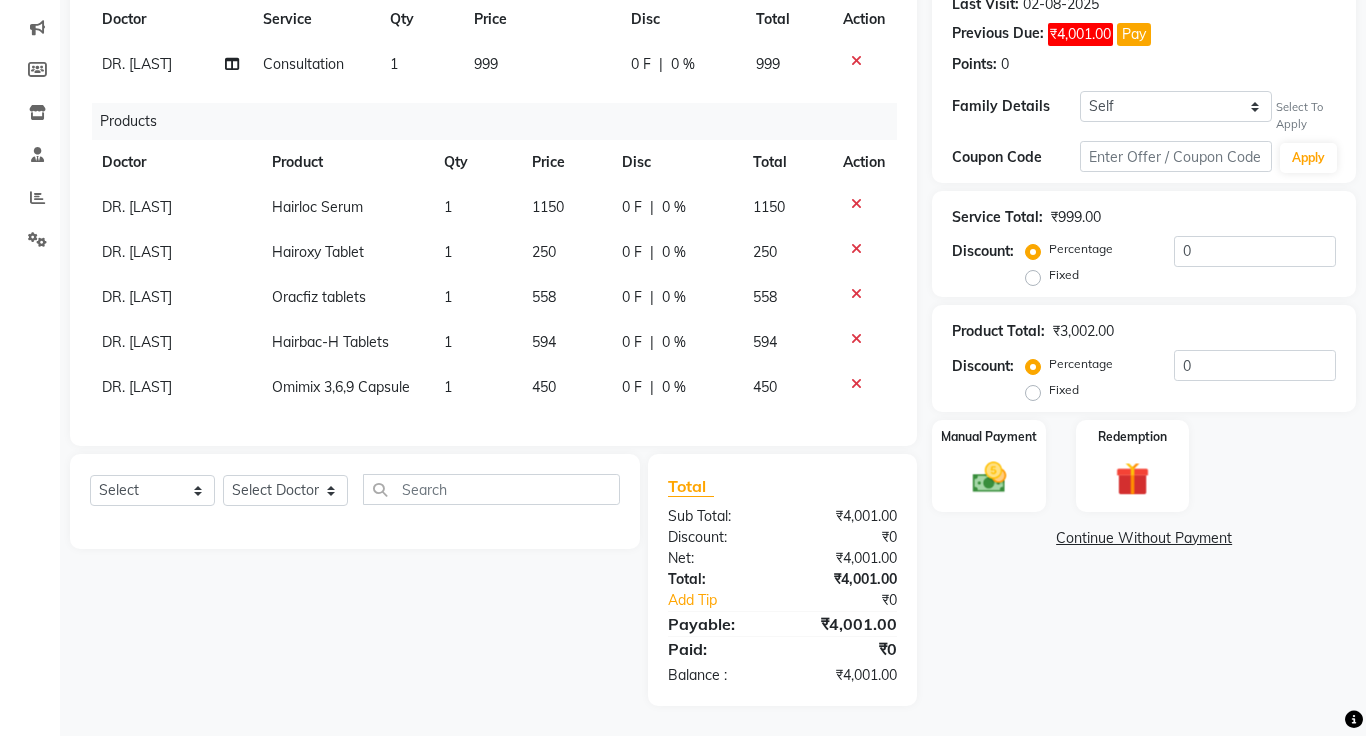 click on "1" 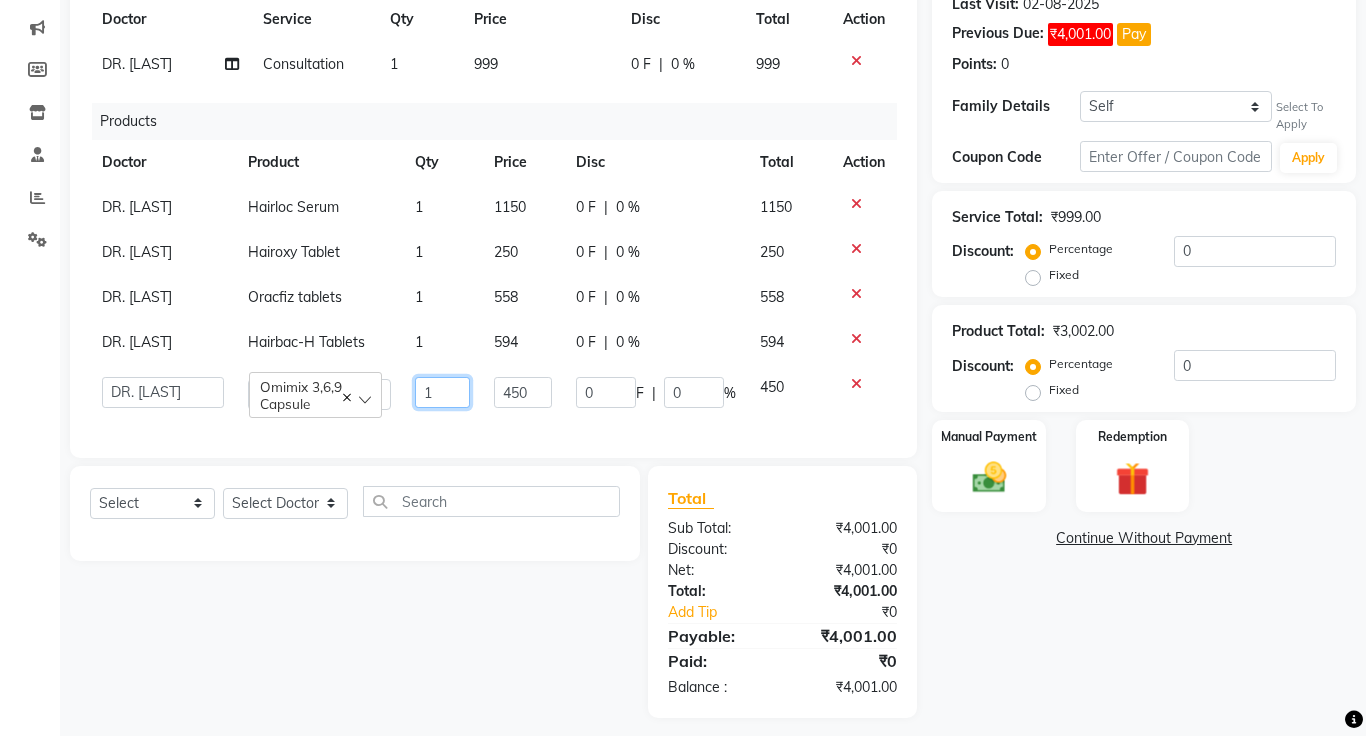 click on "1" 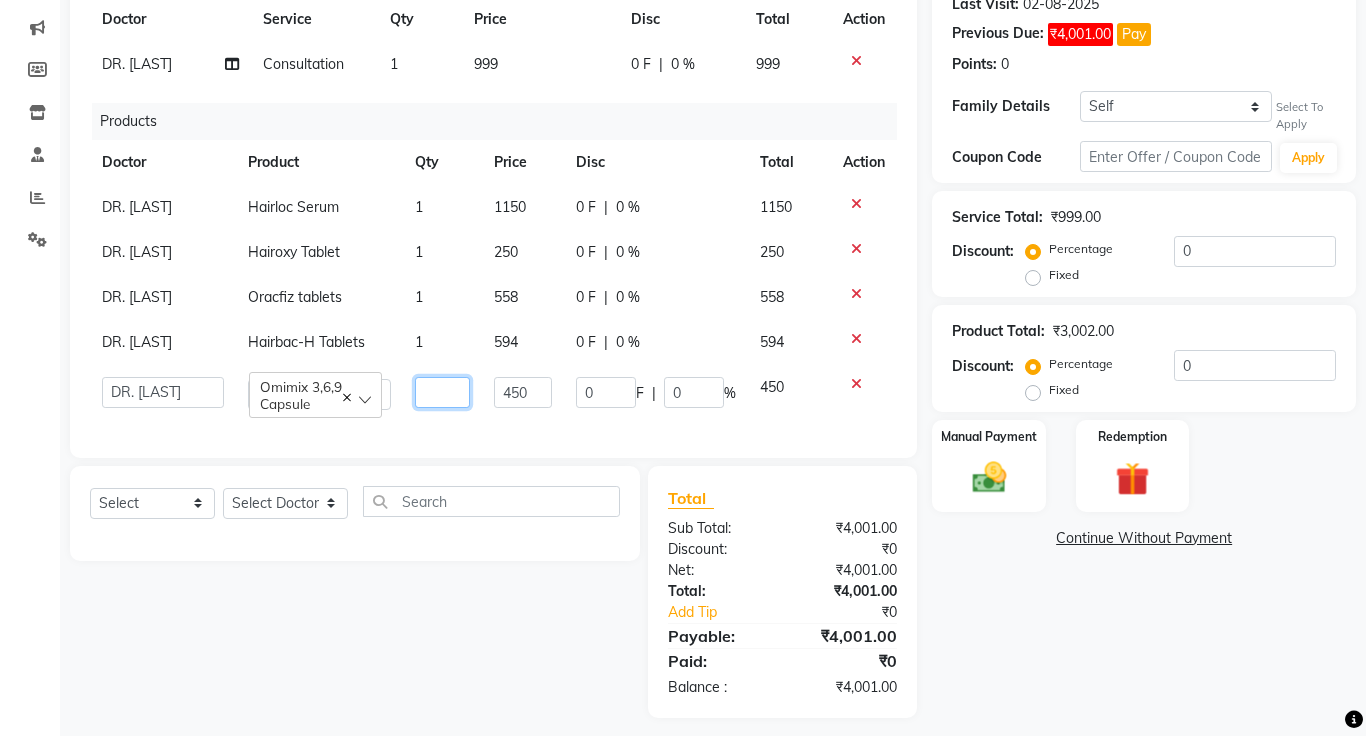 type on "2" 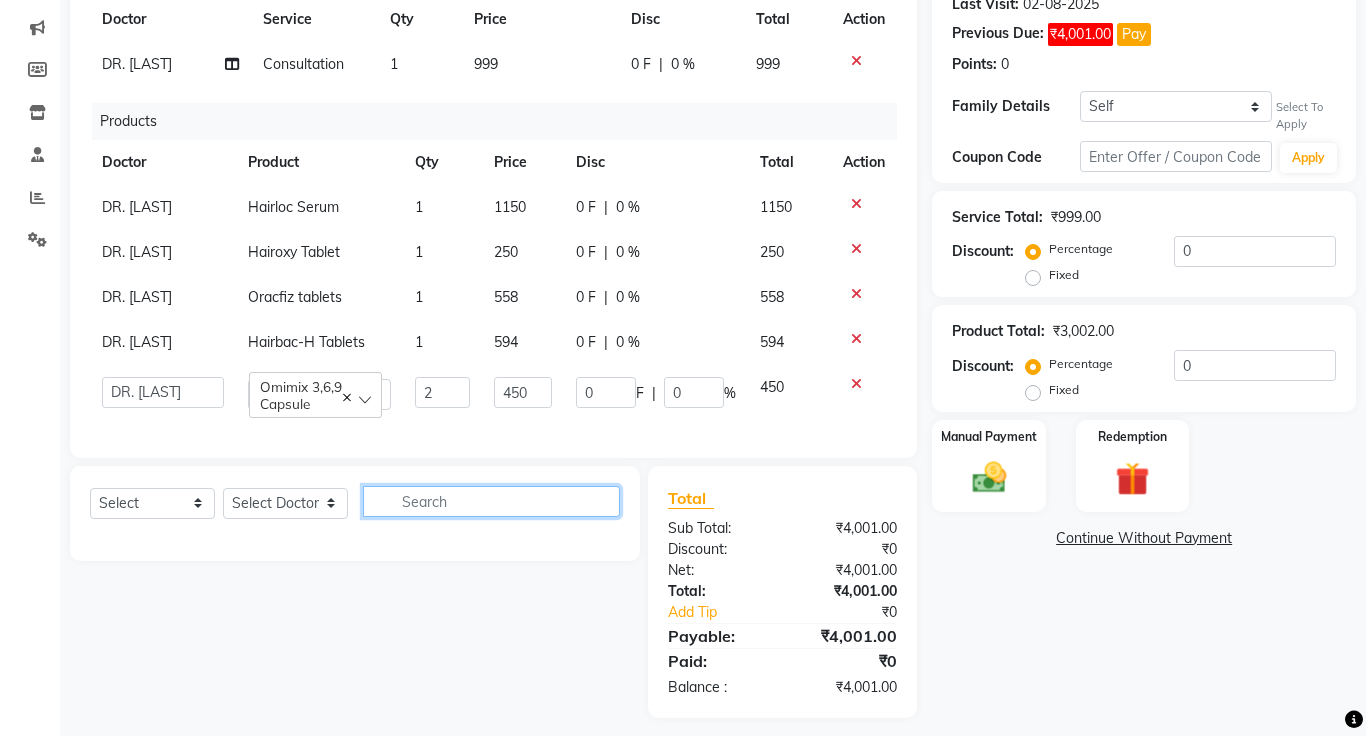 click 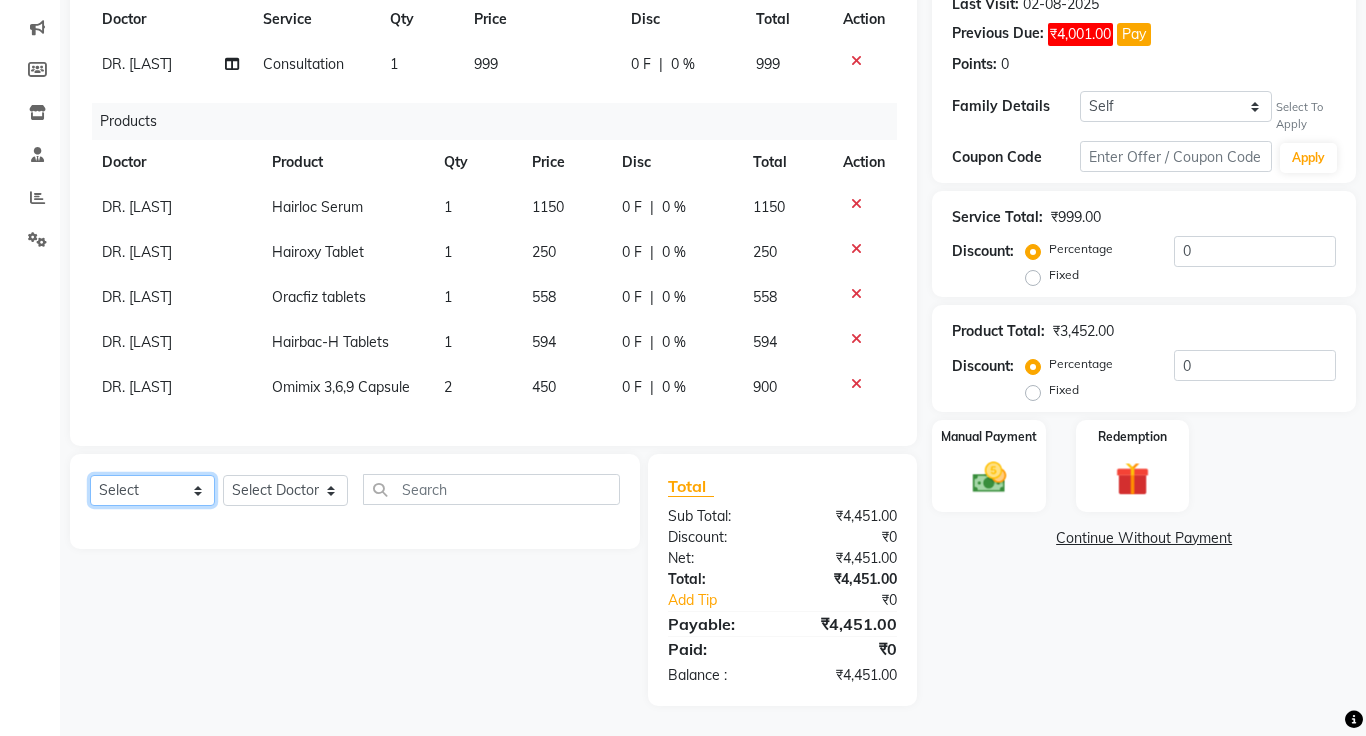 click on "Select  Service  Product  Membership  Package Voucher Prepaid Gift Card" 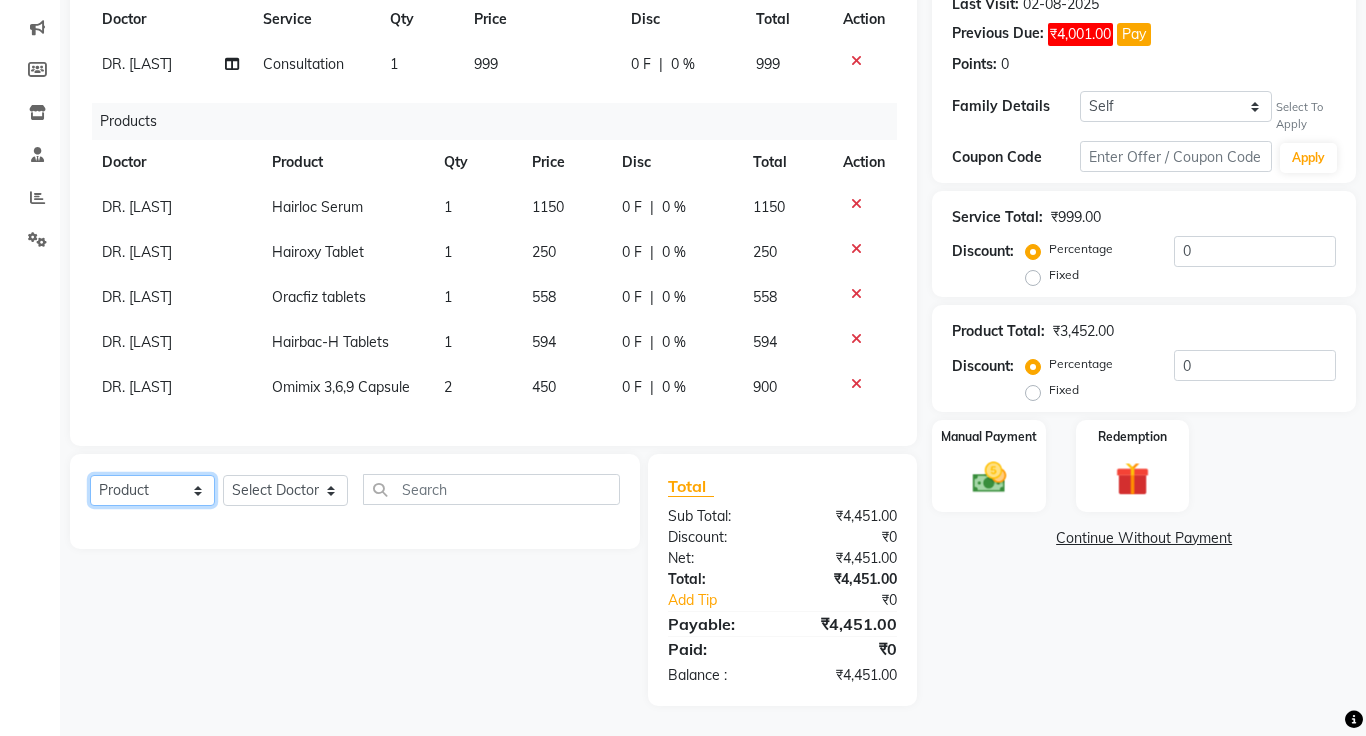 click on "Select  Service  Product  Membership  Package Voucher Prepaid Gift Card" 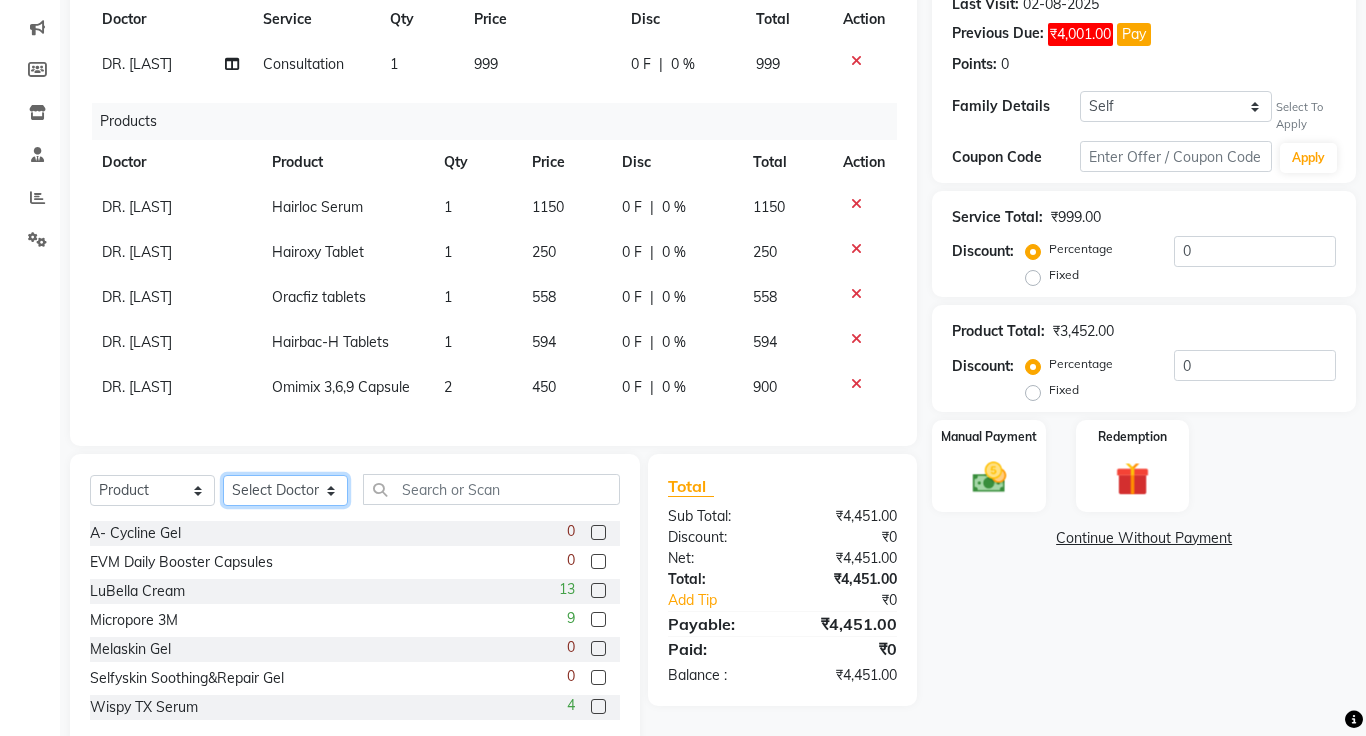 click on "Select Doctor [FIRST] [LAST] DR. JOSEPH DR. RAYMUS [FIRST] [LAST] [LAST]" 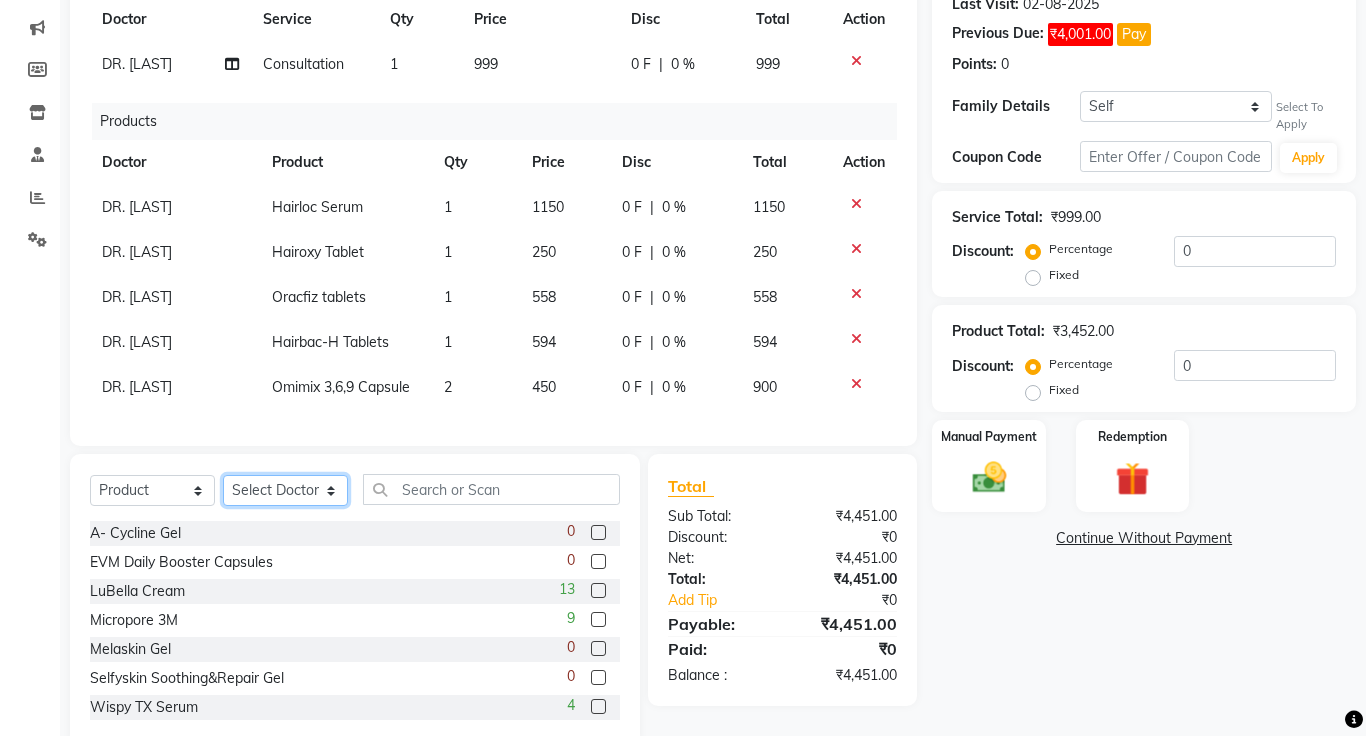 select on "1297" 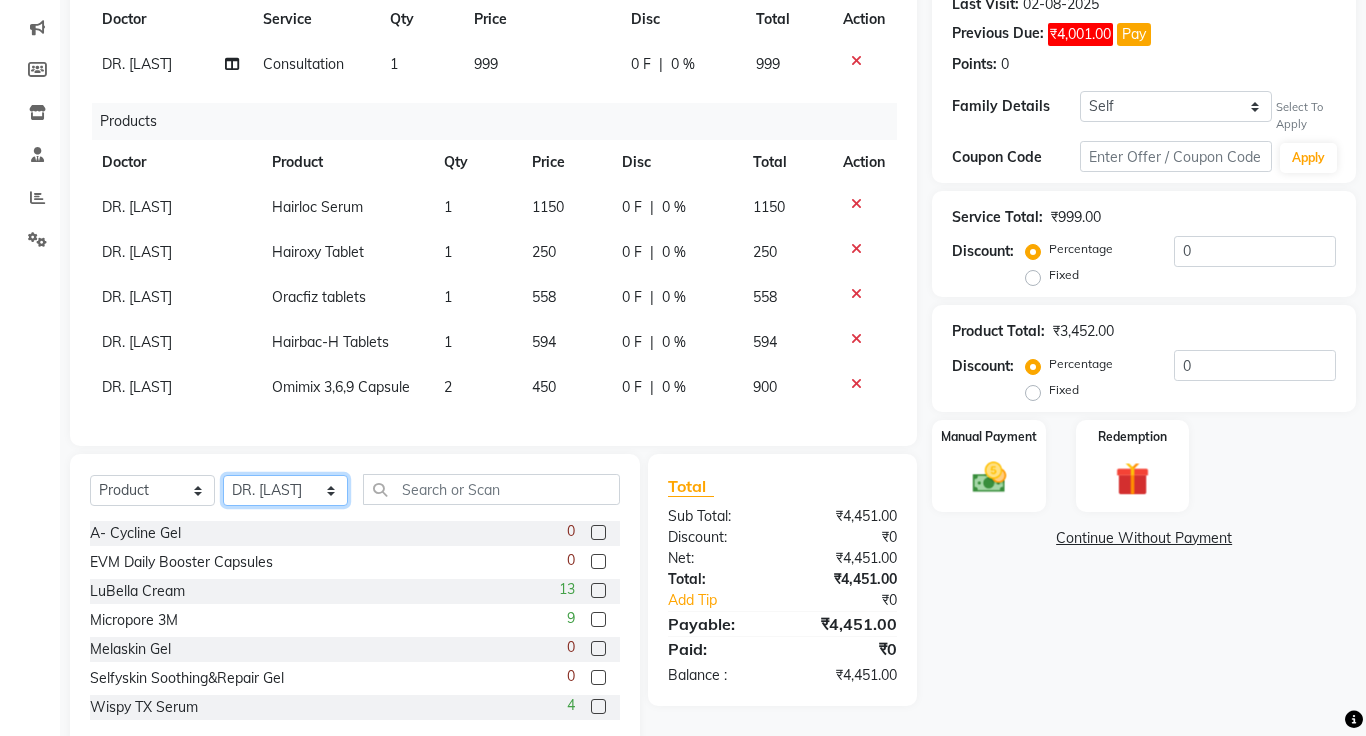 click on "Select Doctor [FIRST] [LAST] DR. JOSEPH DR. RAYMUS [FIRST] [LAST] [LAST]" 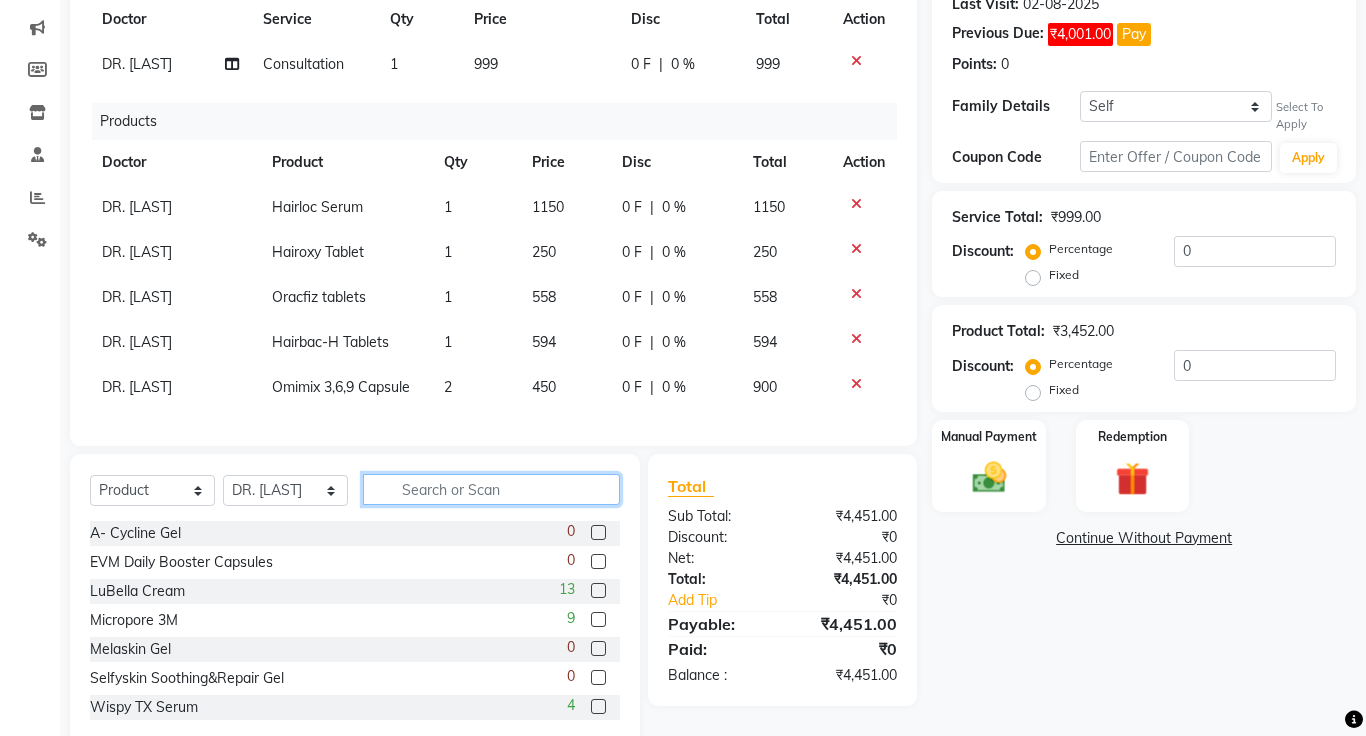 click 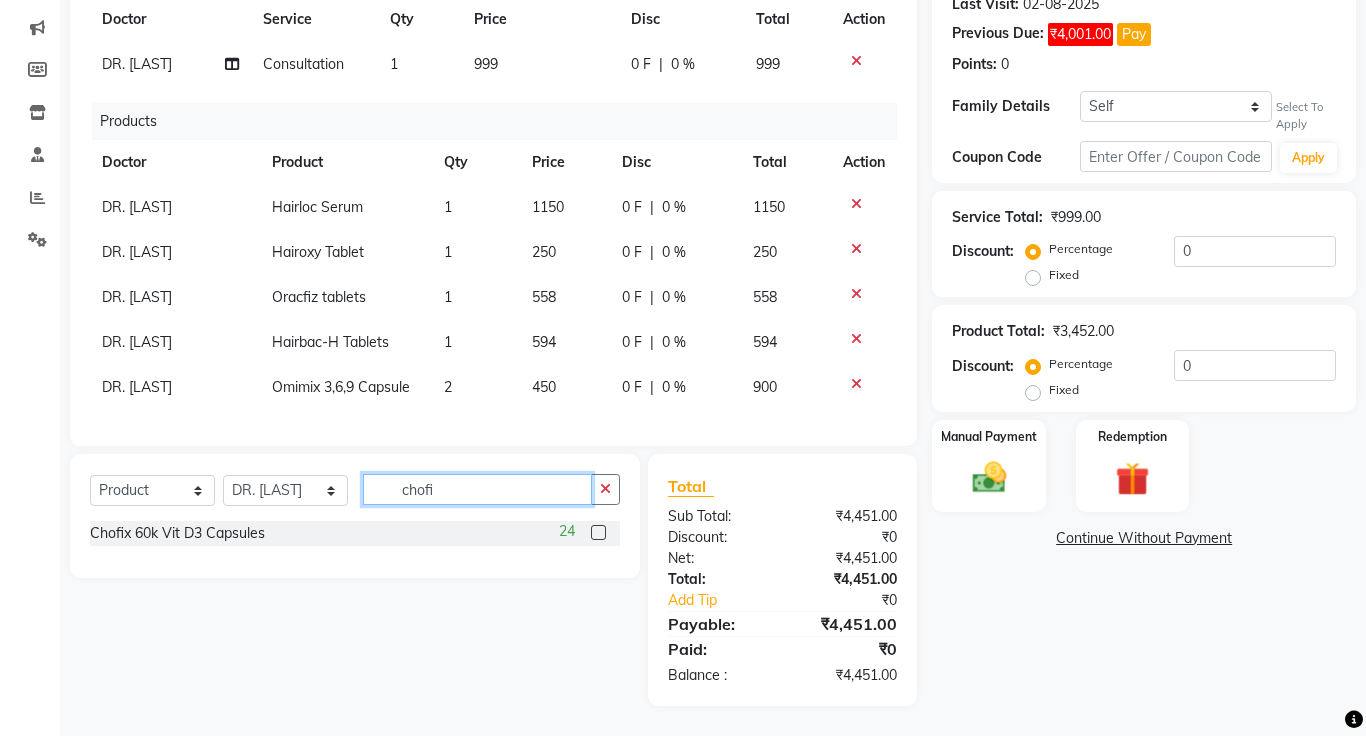 type on "chofi" 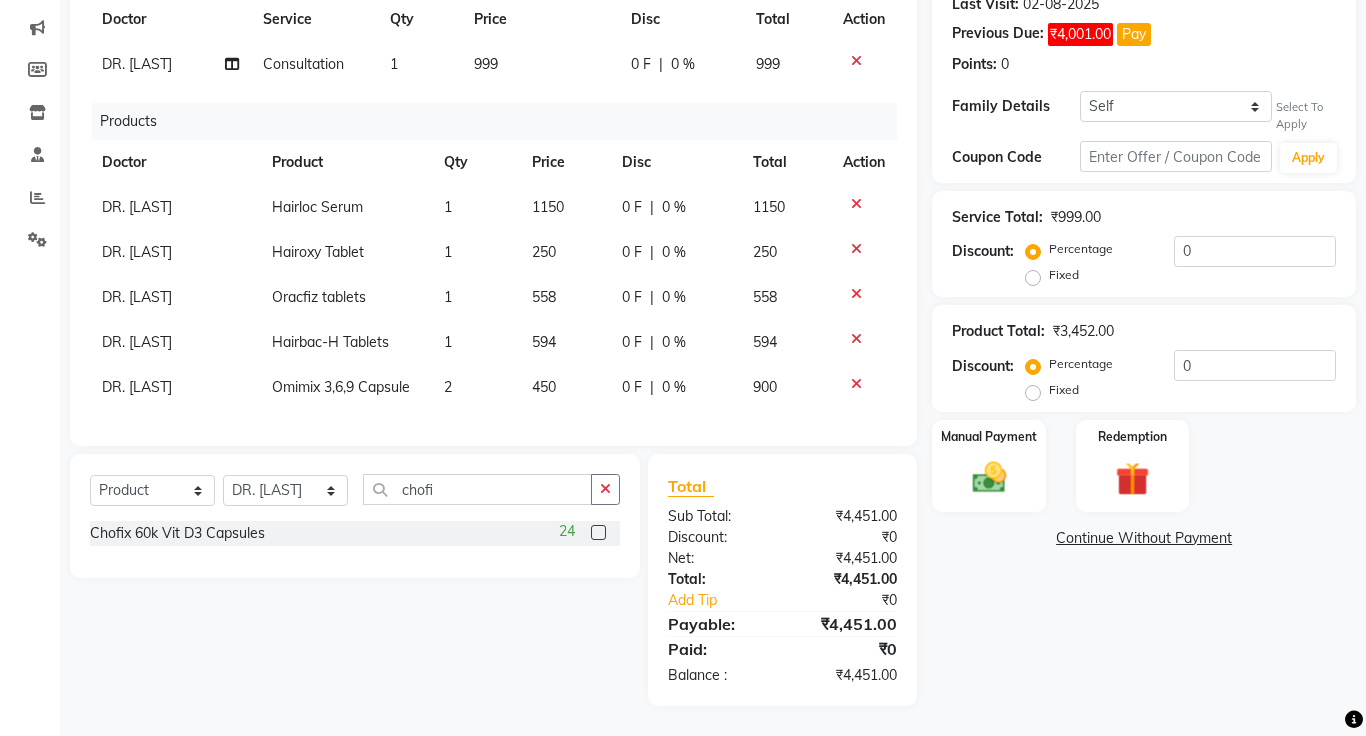 click 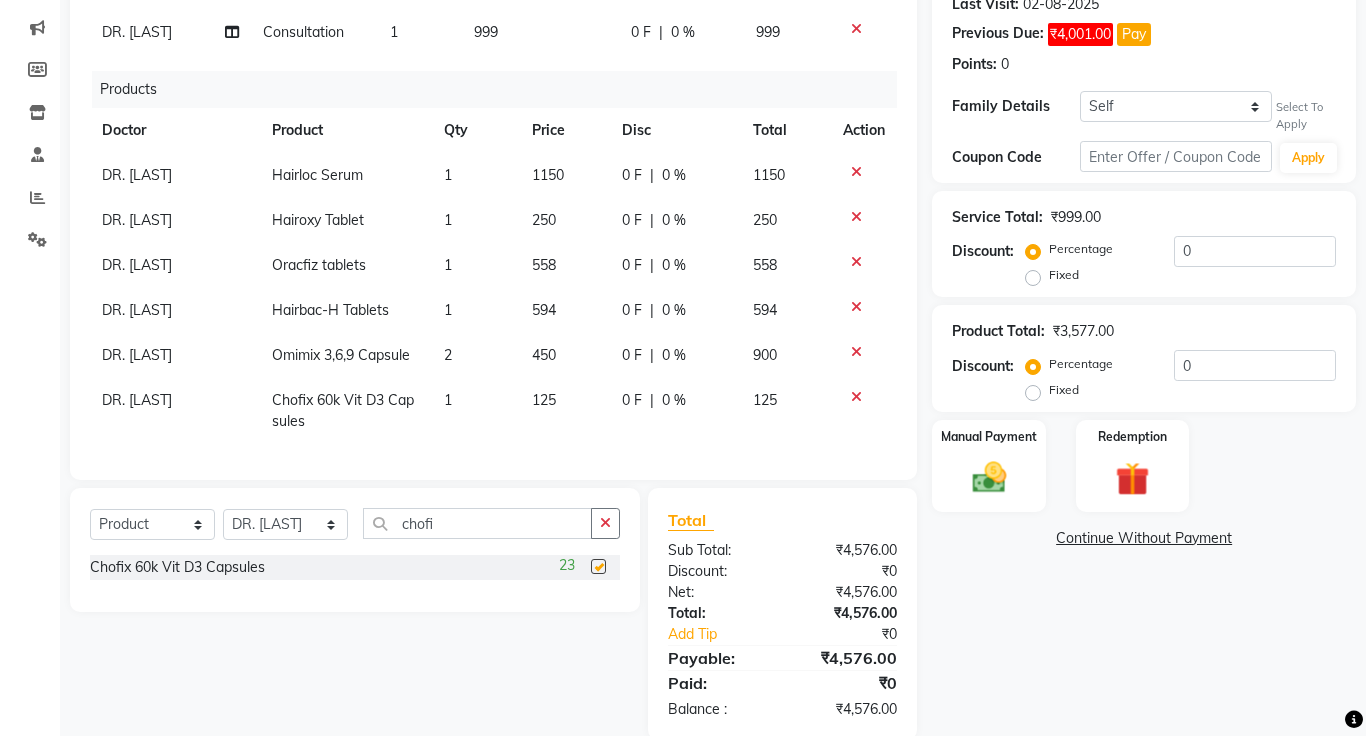 checkbox on "false" 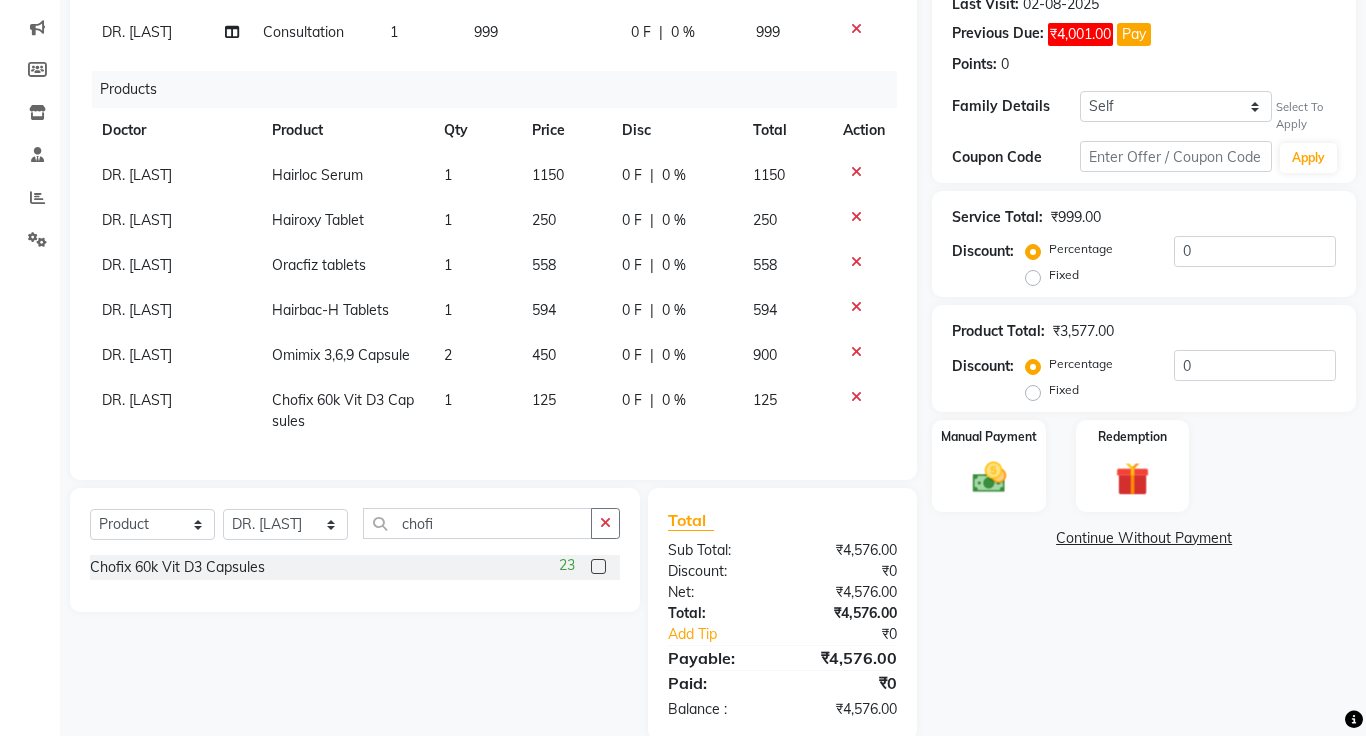 click on "1" 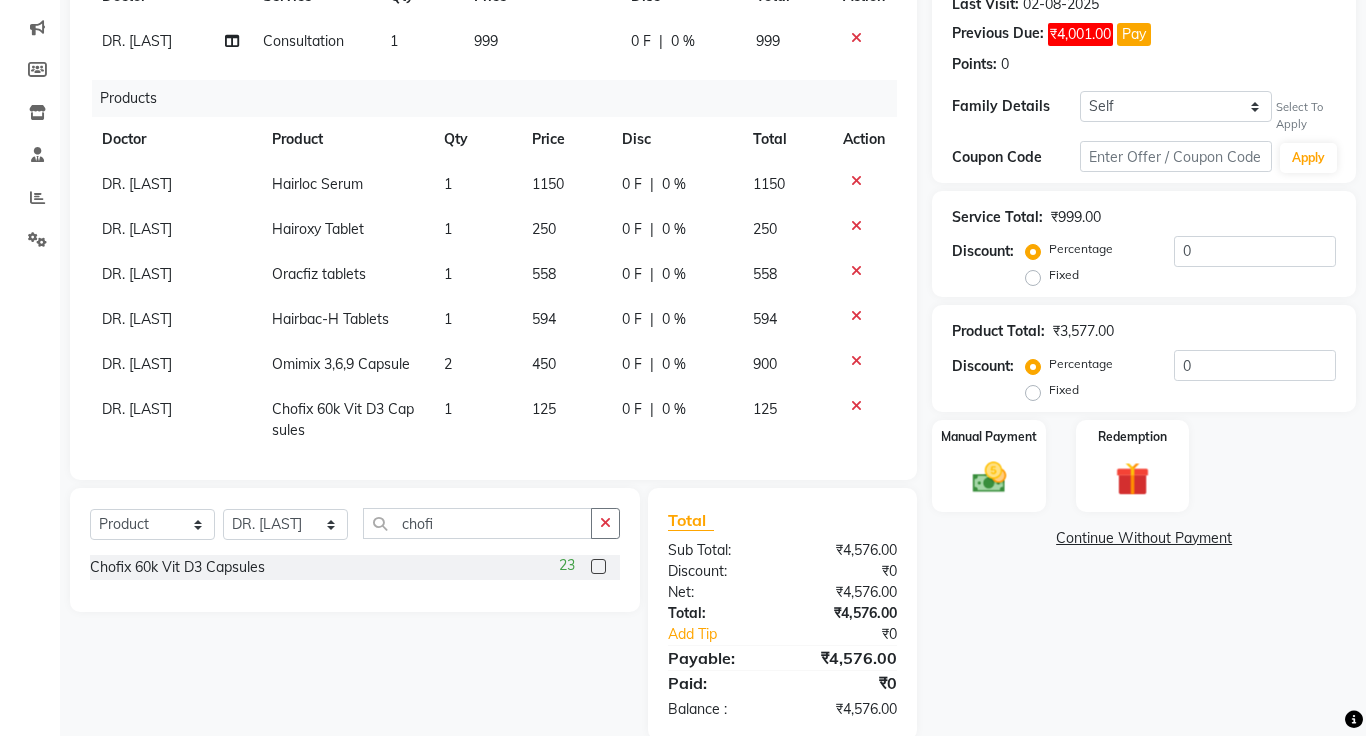 select on "1297" 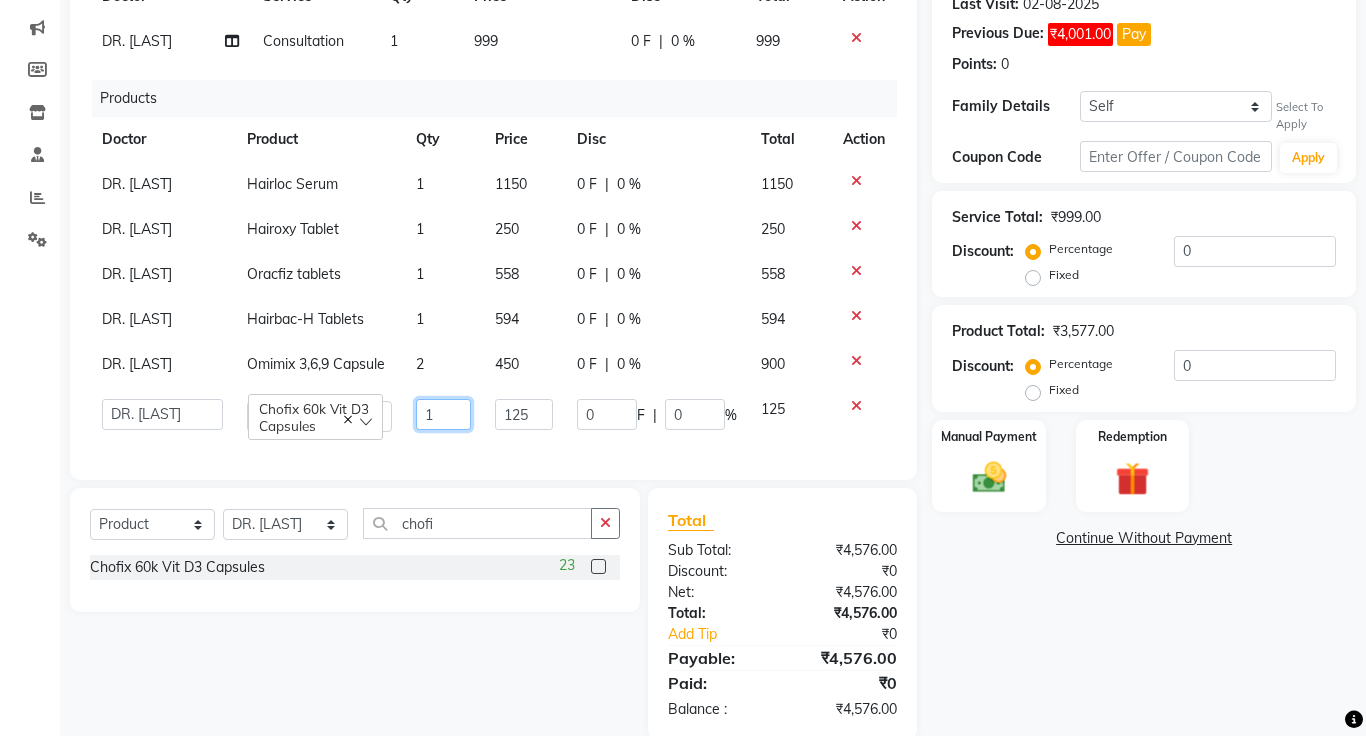 click on "1" 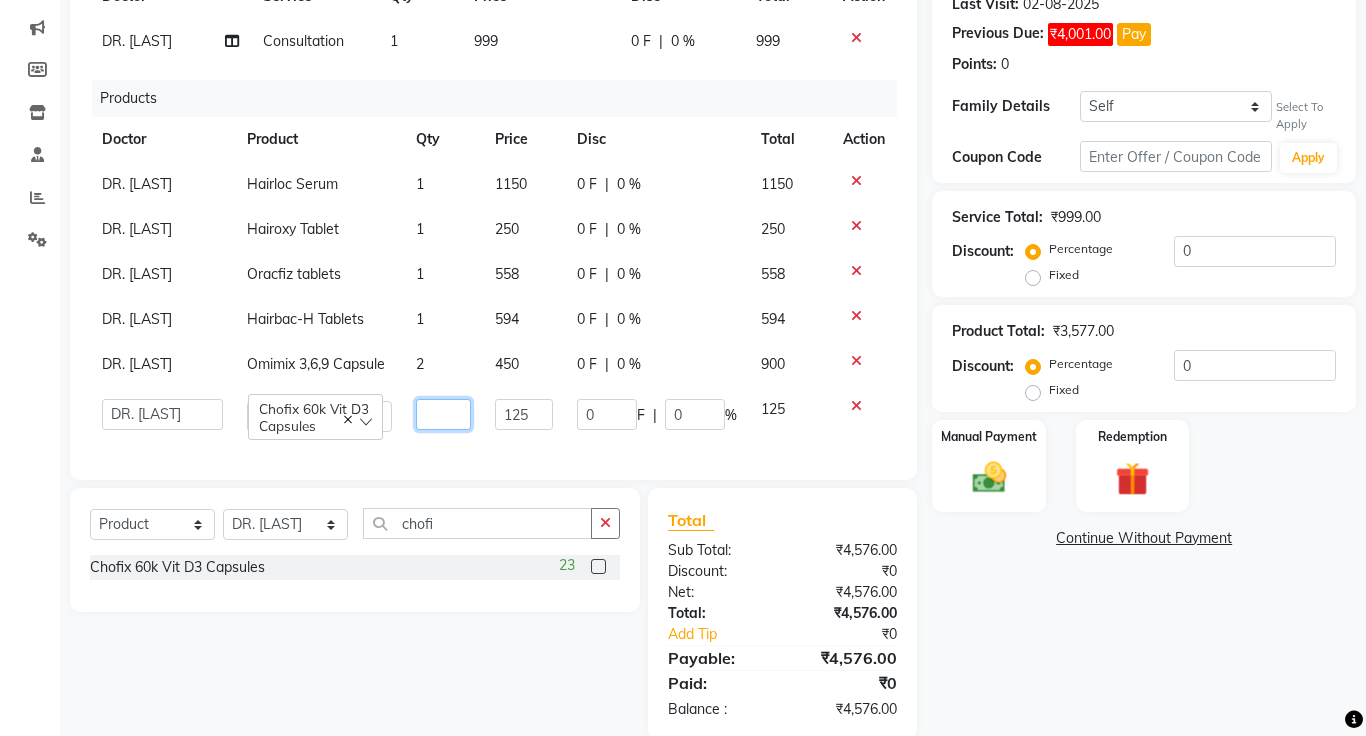 type on "3" 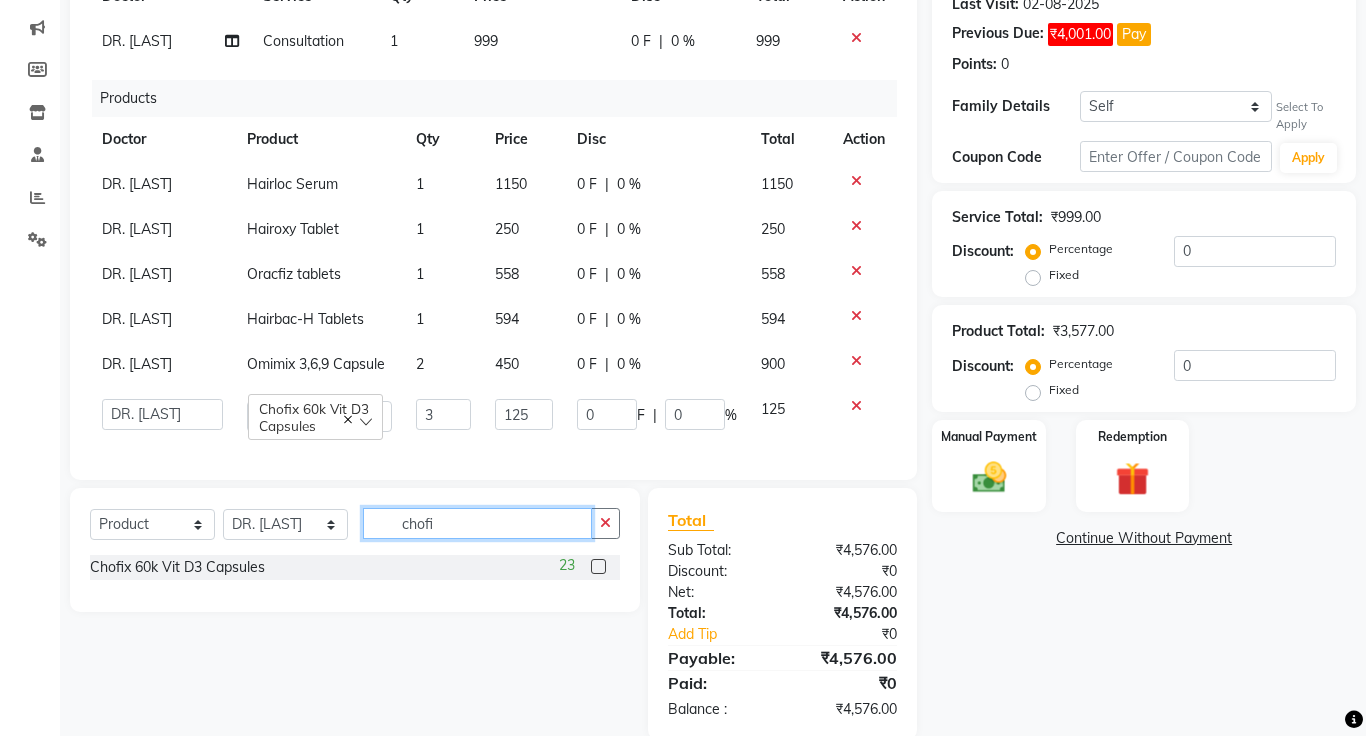 click on "chofi" 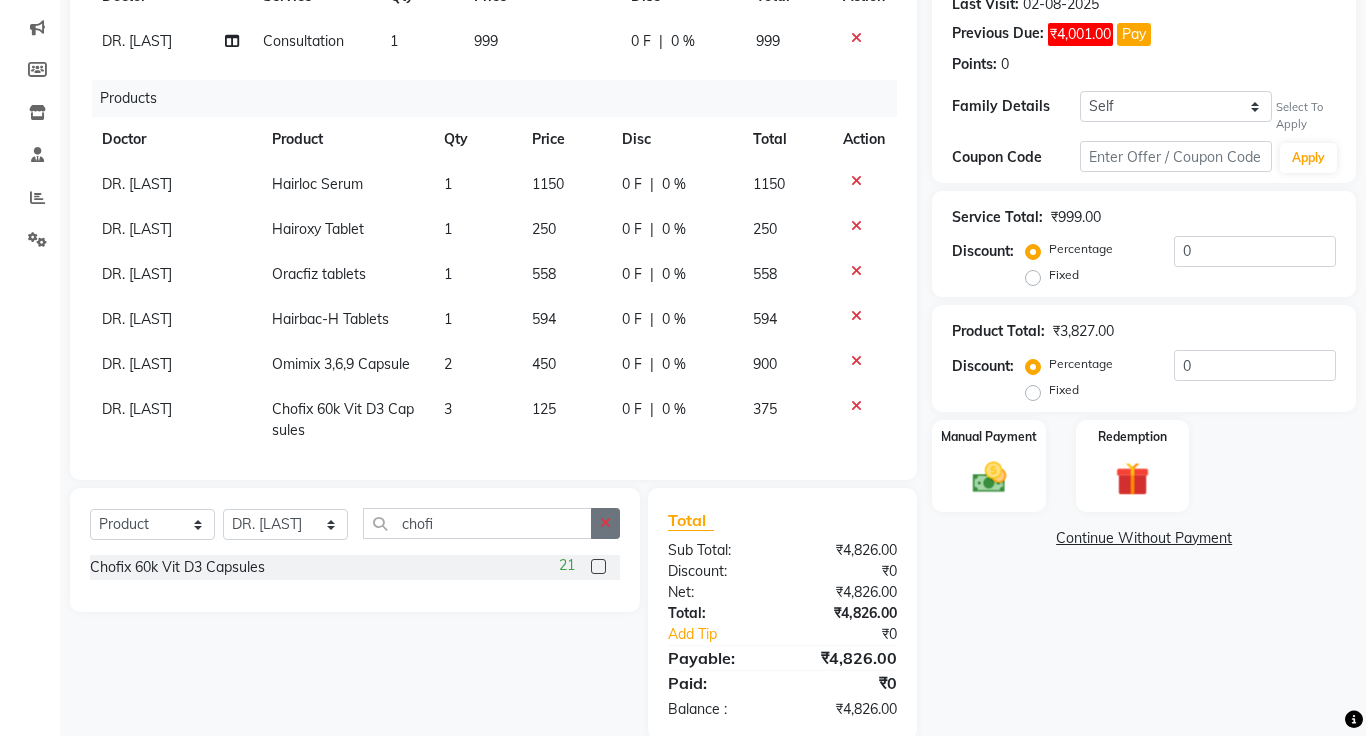 click 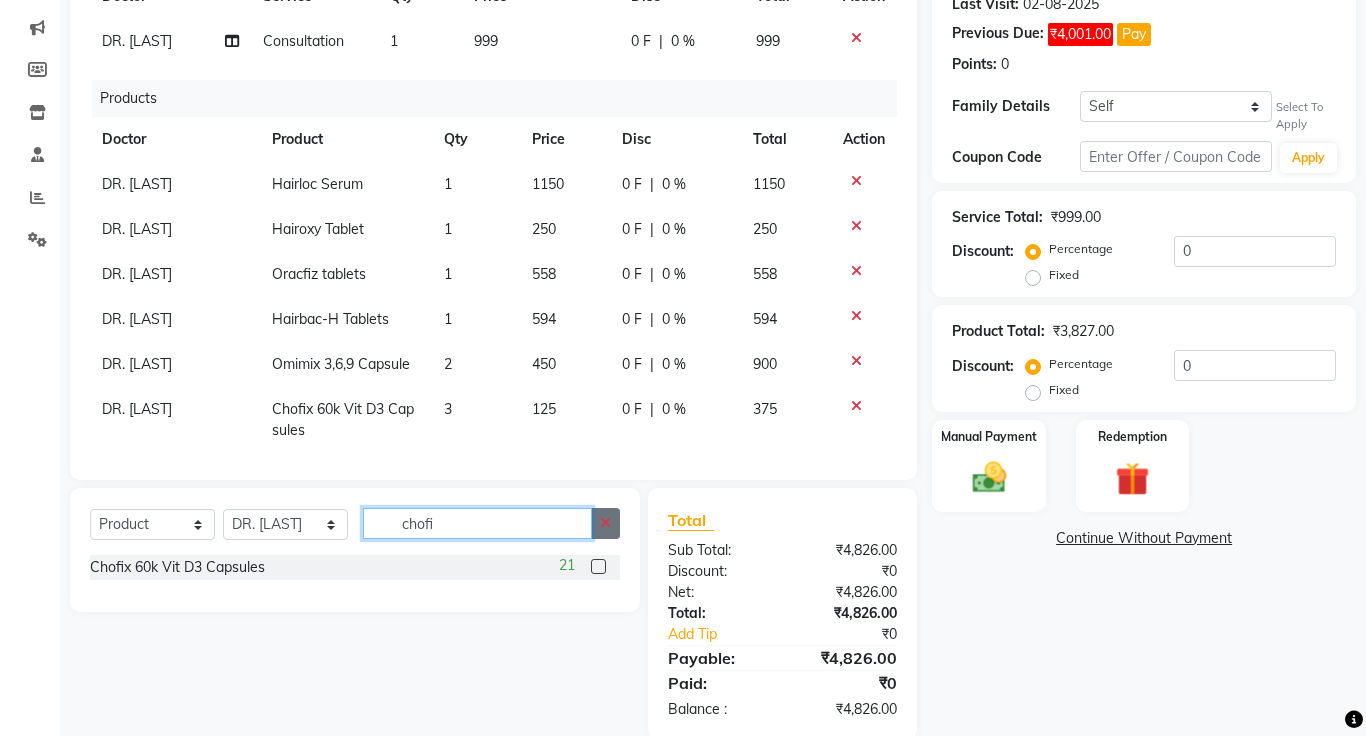 type 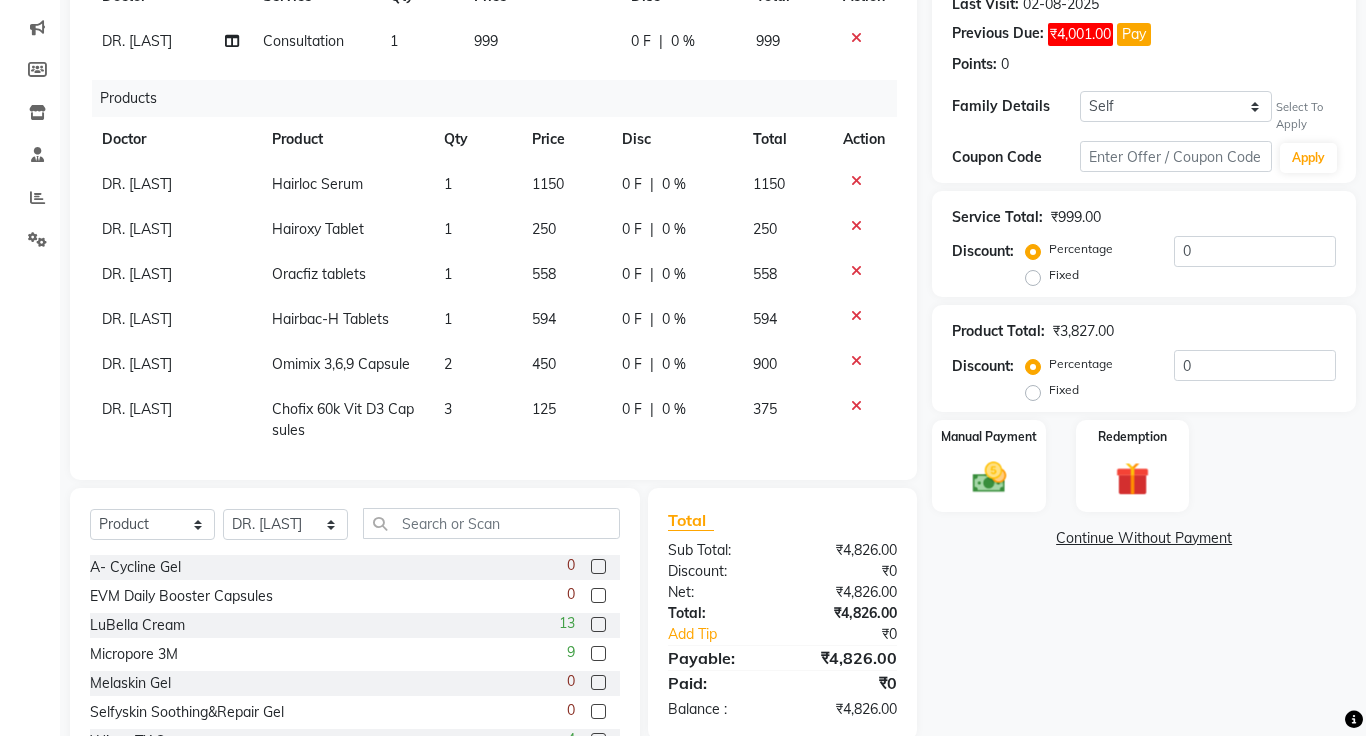 click on "Continue Without Payment" 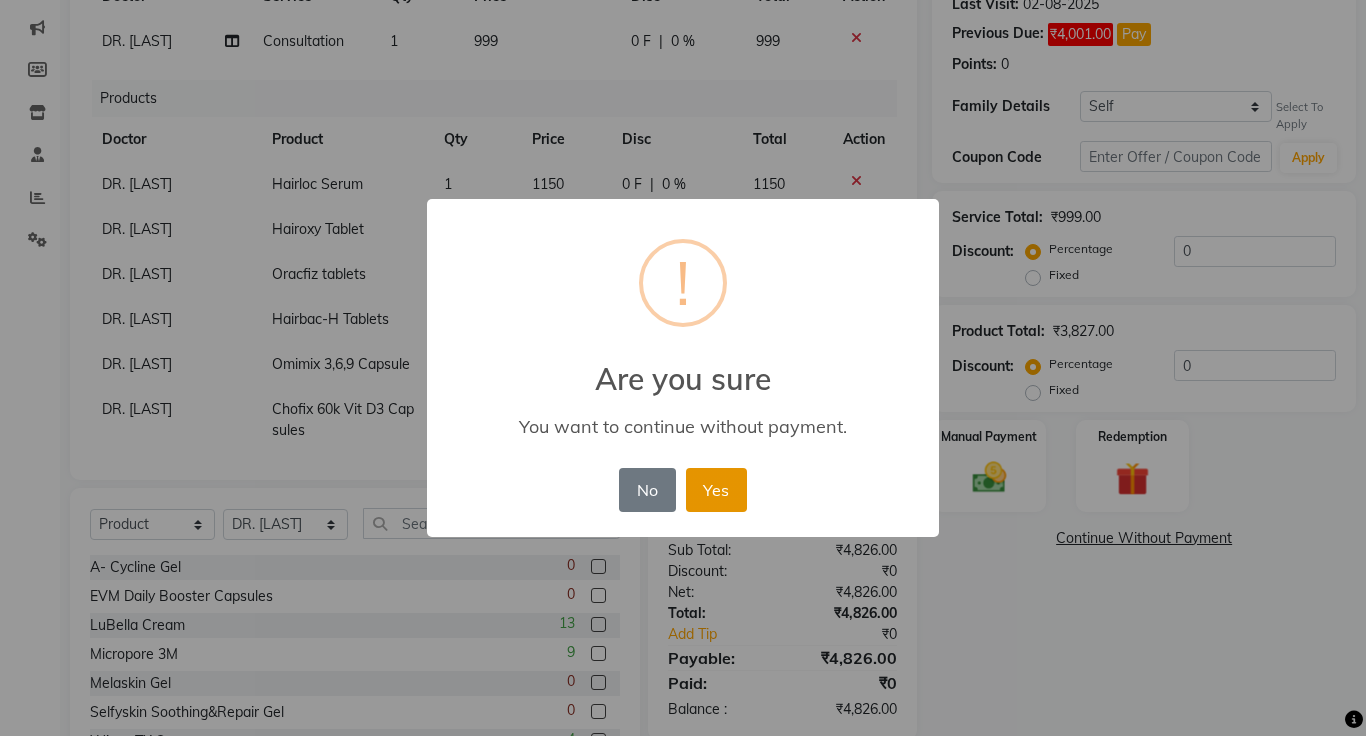 click on "Yes" at bounding box center (716, 490) 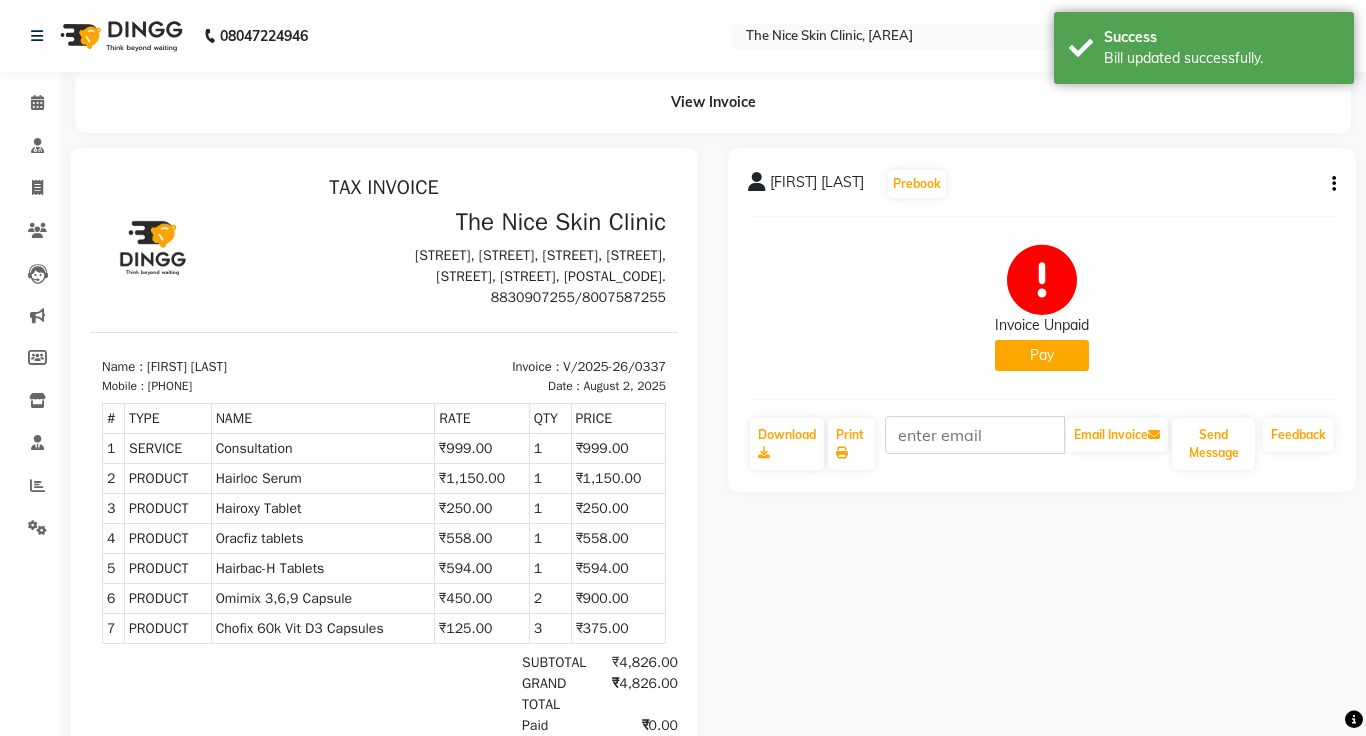 scroll, scrollTop: 0, scrollLeft: 0, axis: both 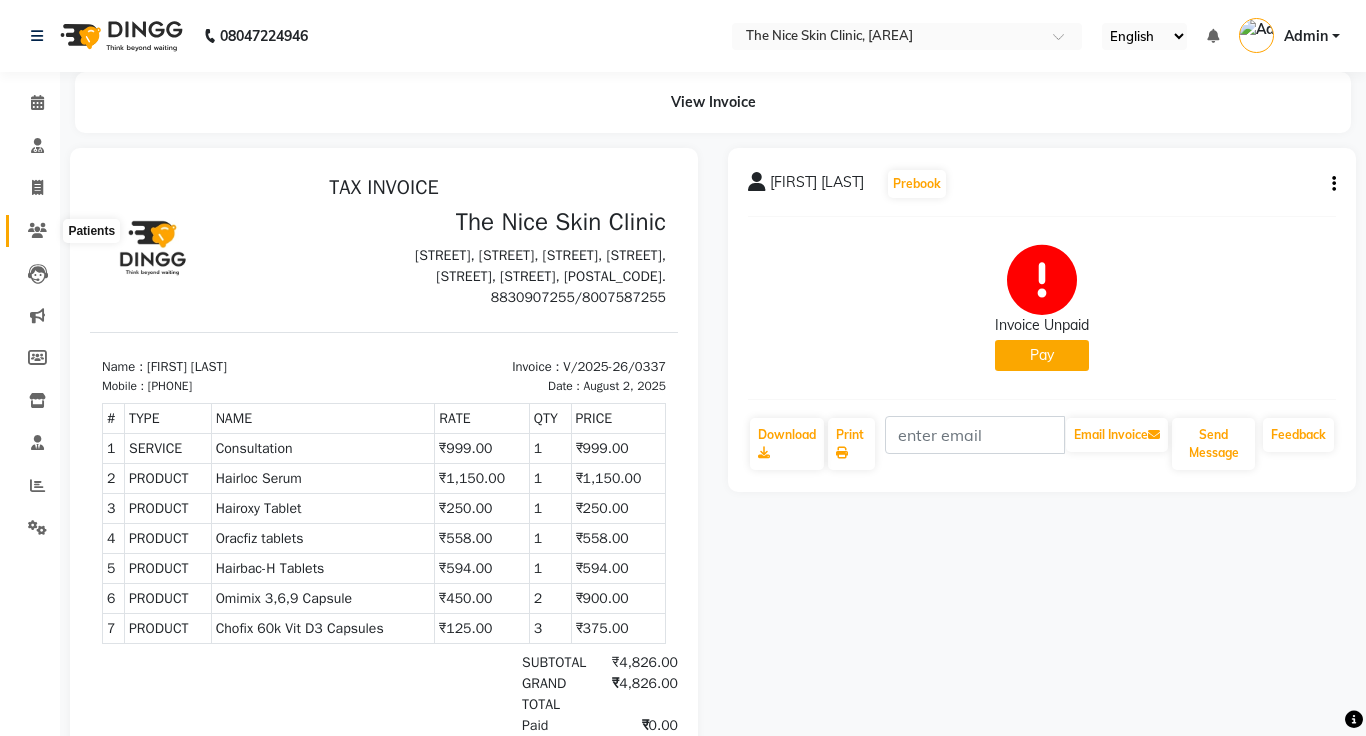 click 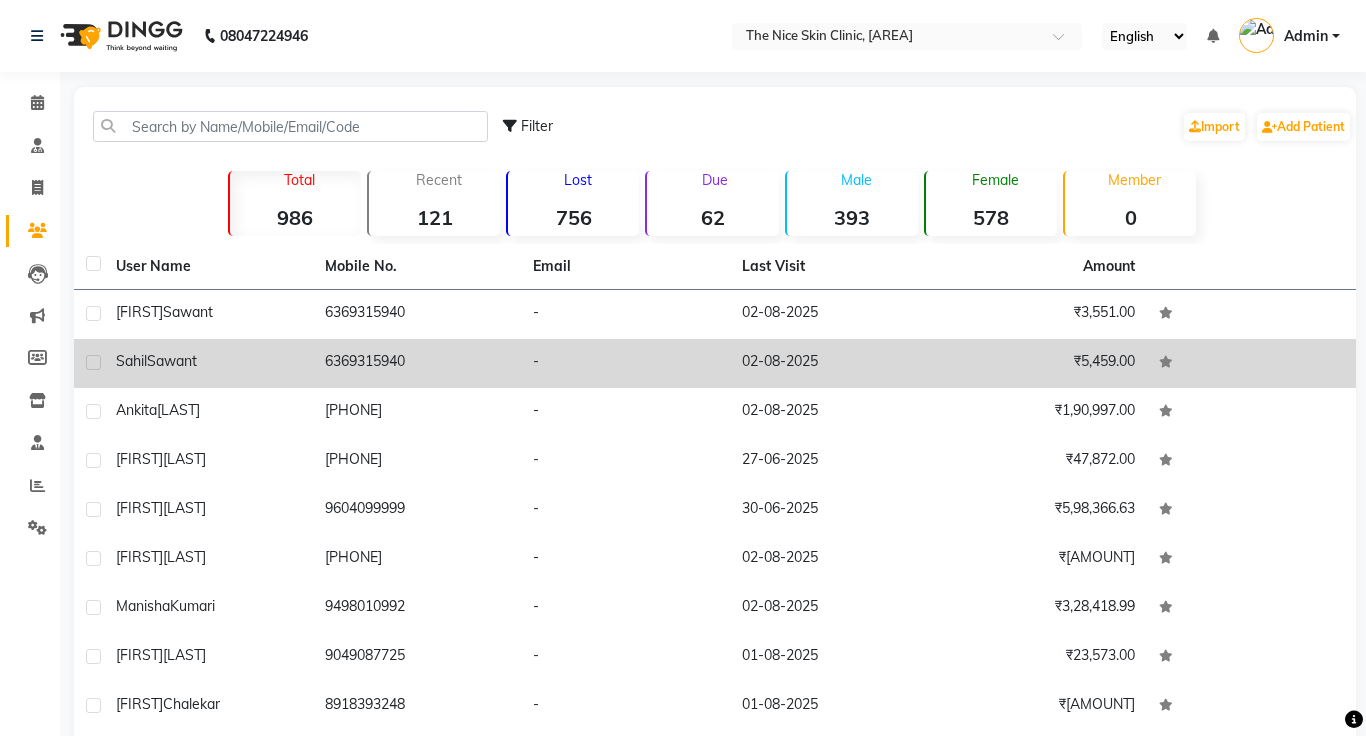 click on "6369315940" 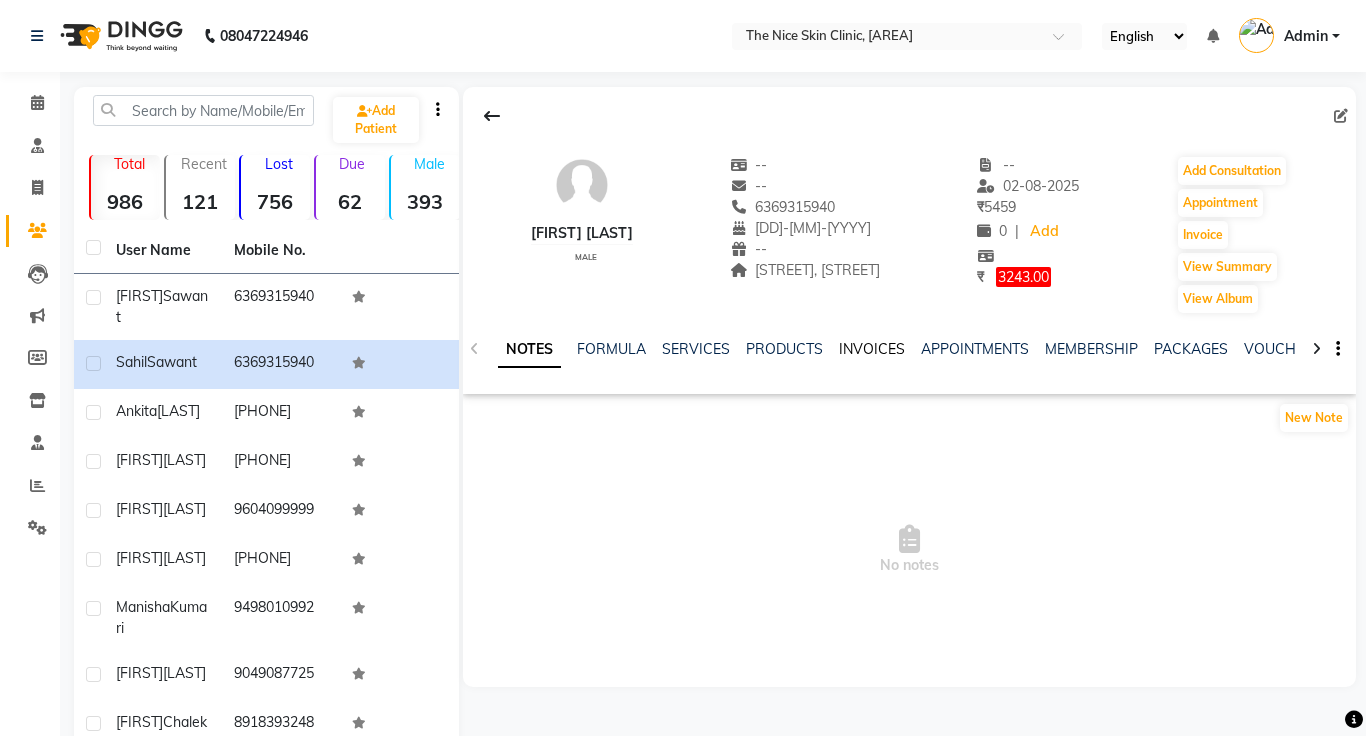 click on "INVOICES" 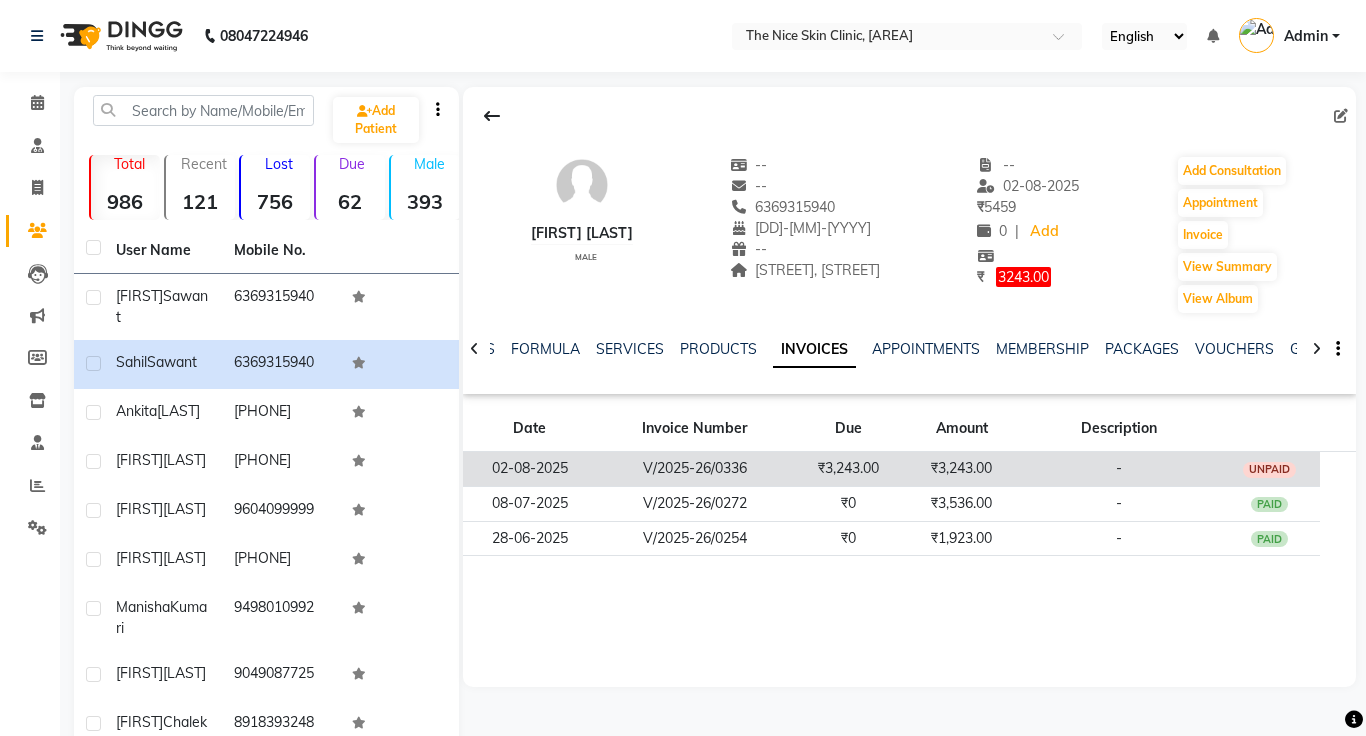 click on "₹3,243.00" 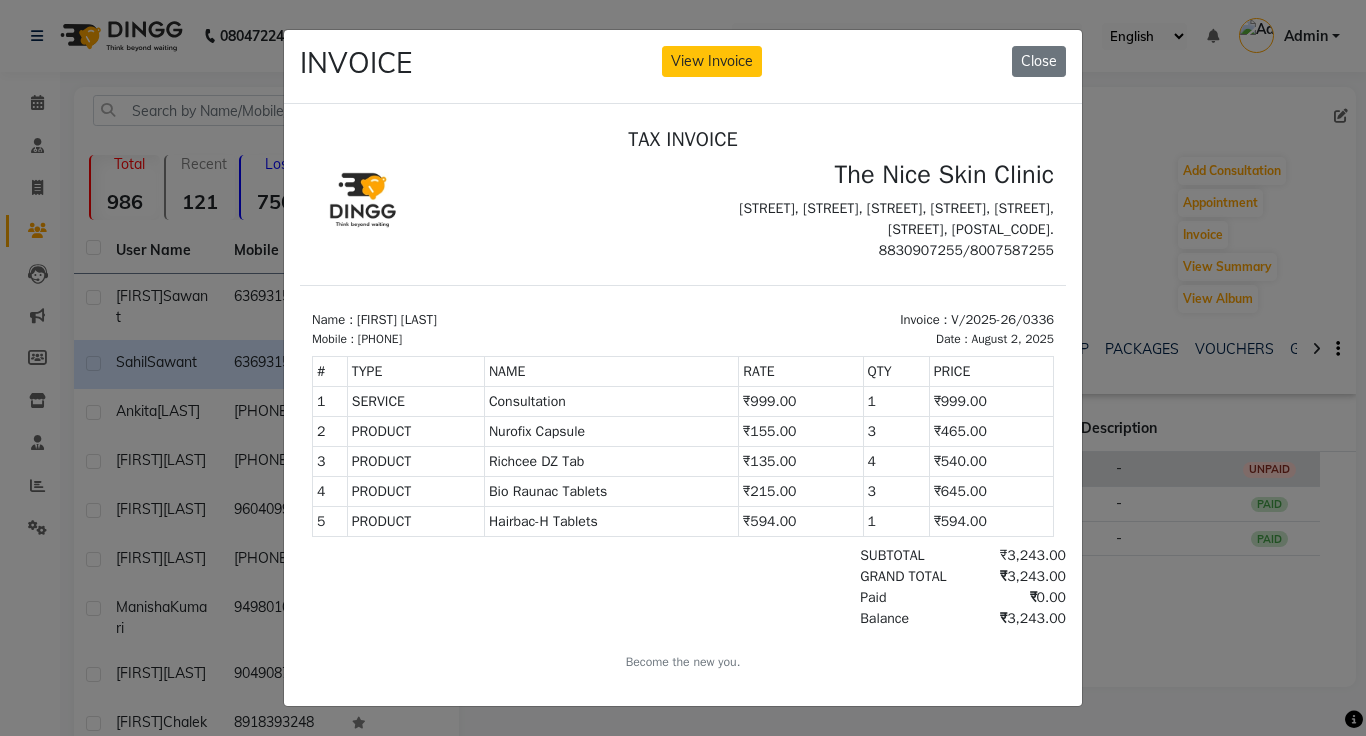 scroll, scrollTop: 0, scrollLeft: 0, axis: both 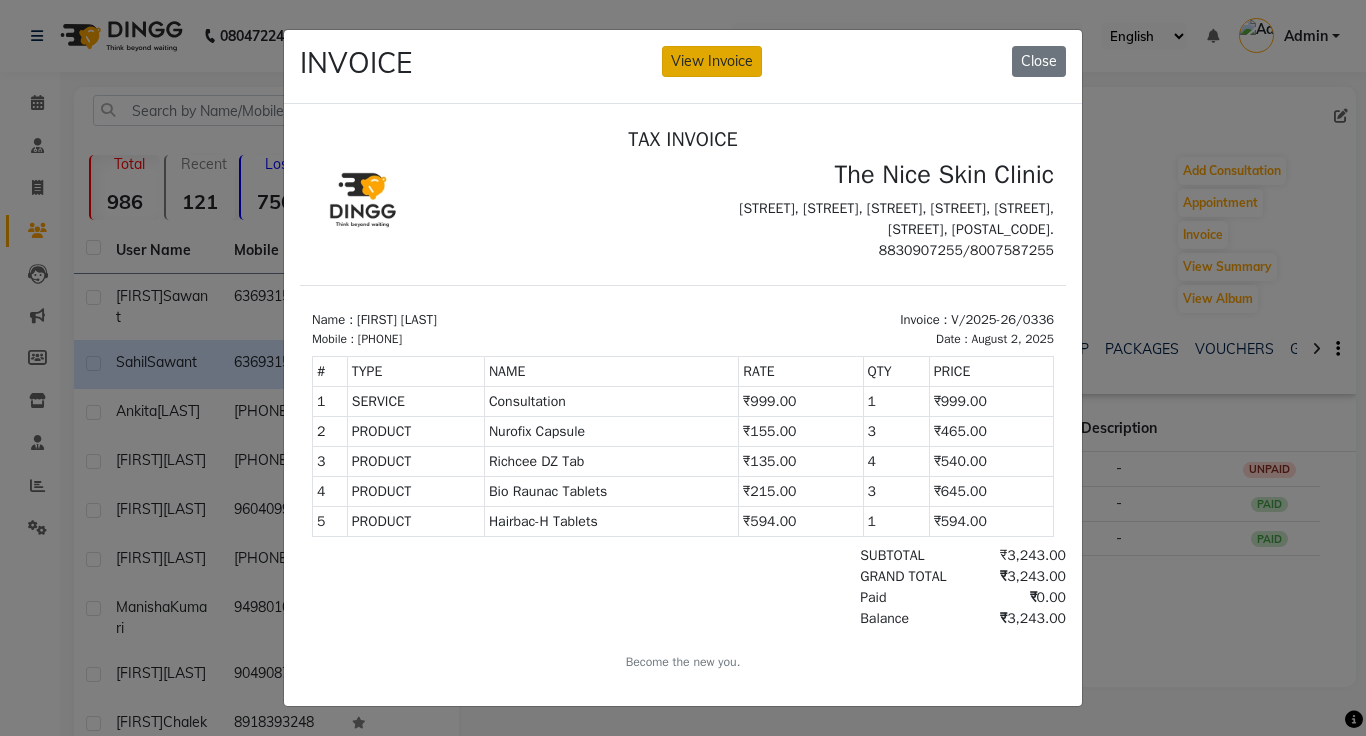 click on "View Invoice" 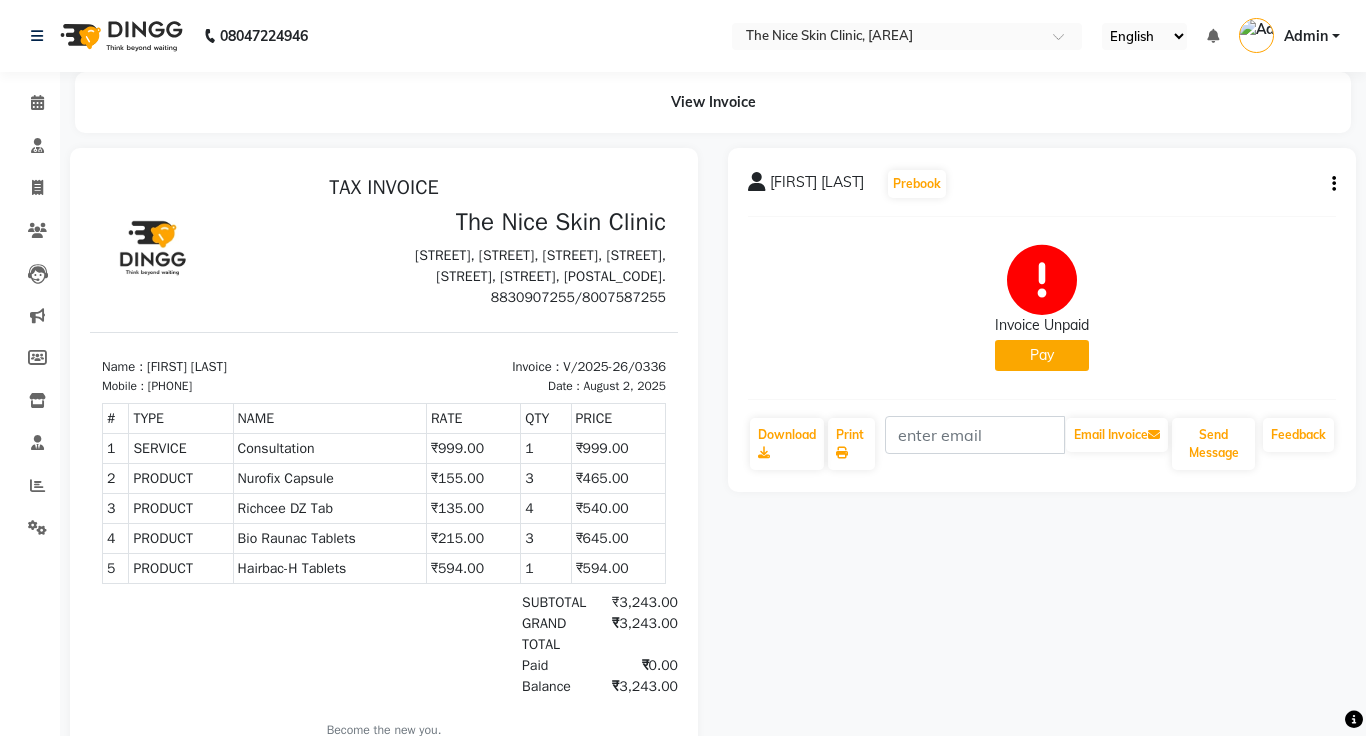 scroll, scrollTop: 0, scrollLeft: 0, axis: both 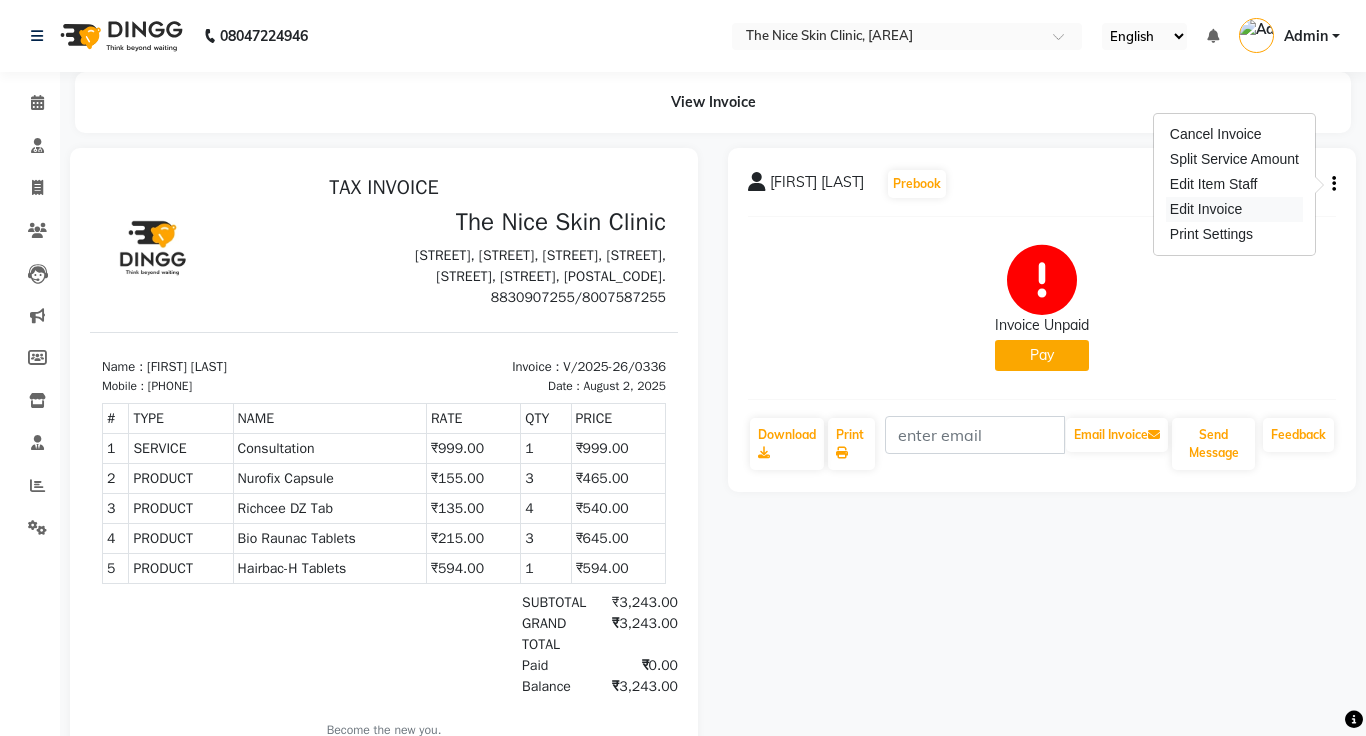 click on "Edit Invoice" at bounding box center [1234, 209] 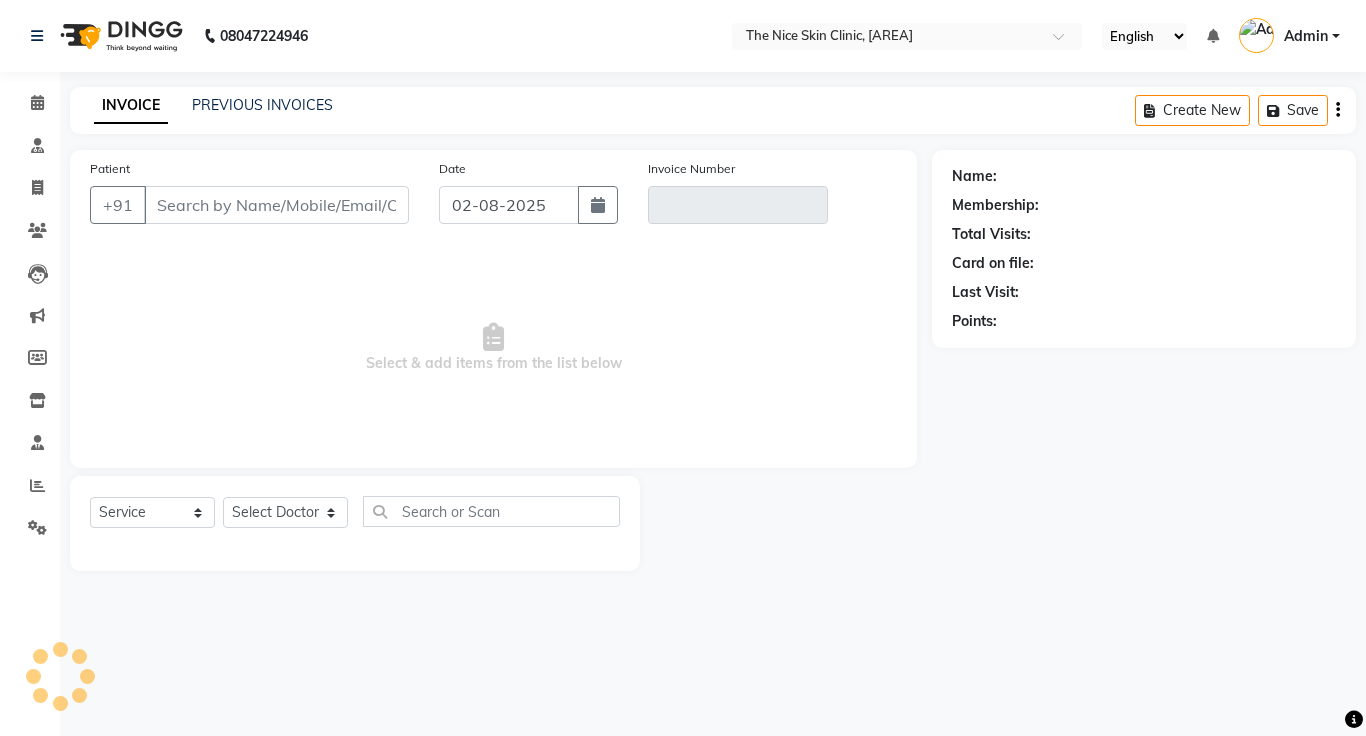type on "6369315940" 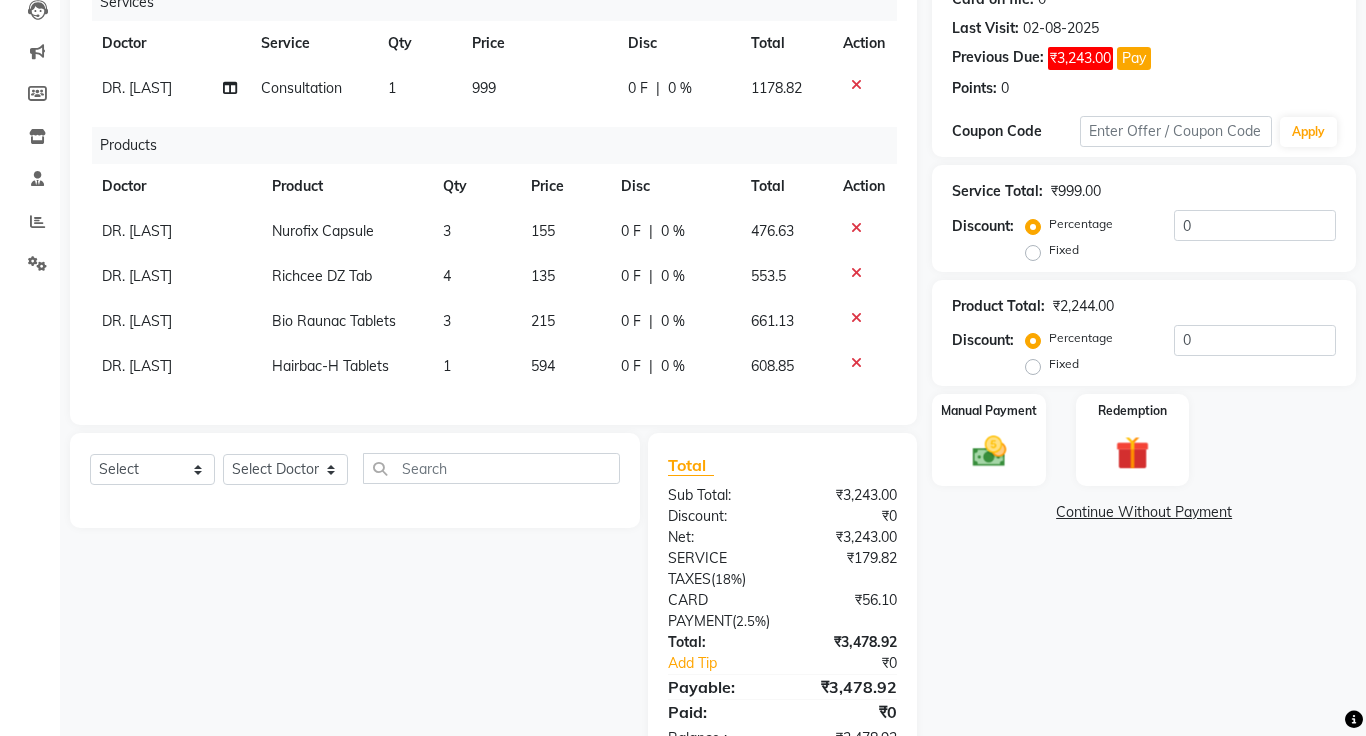scroll, scrollTop: 265, scrollLeft: 0, axis: vertical 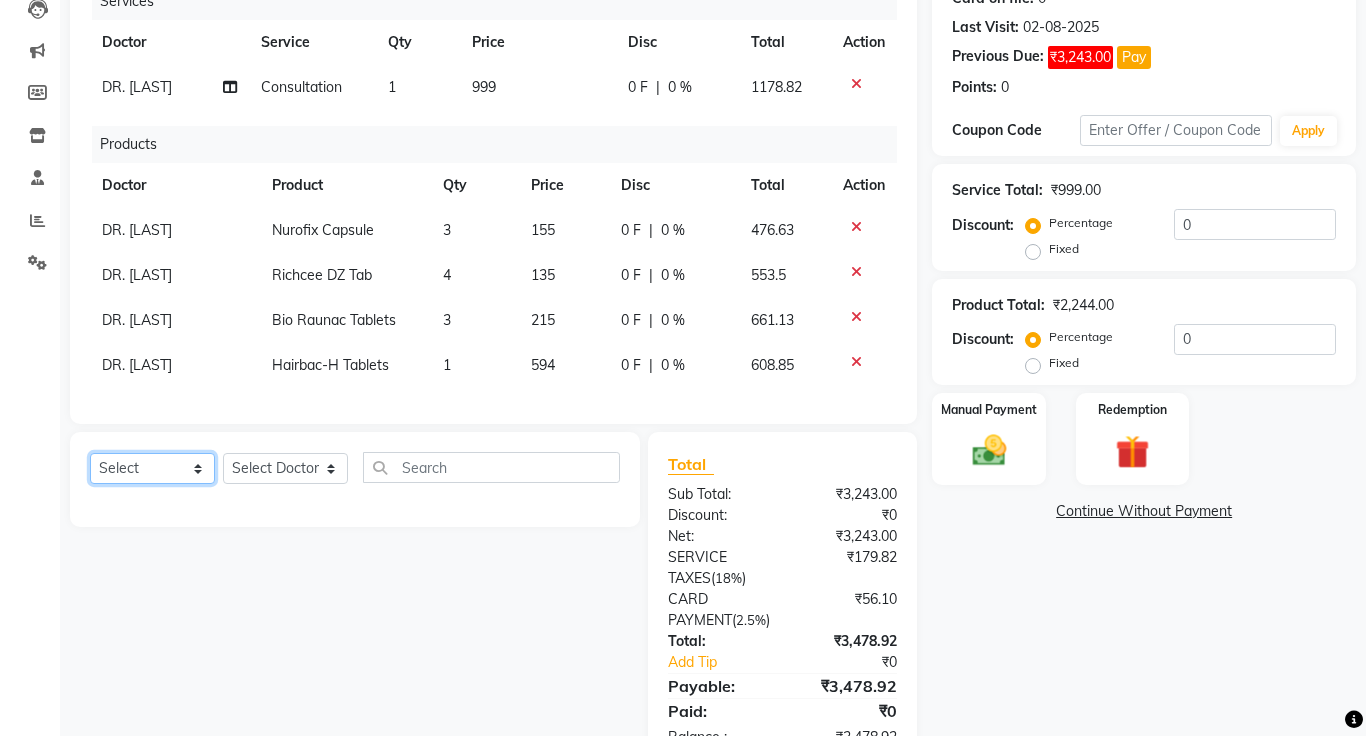 click on "Select  Service  Product  Membership  Package Voucher Prepaid Gift Card" 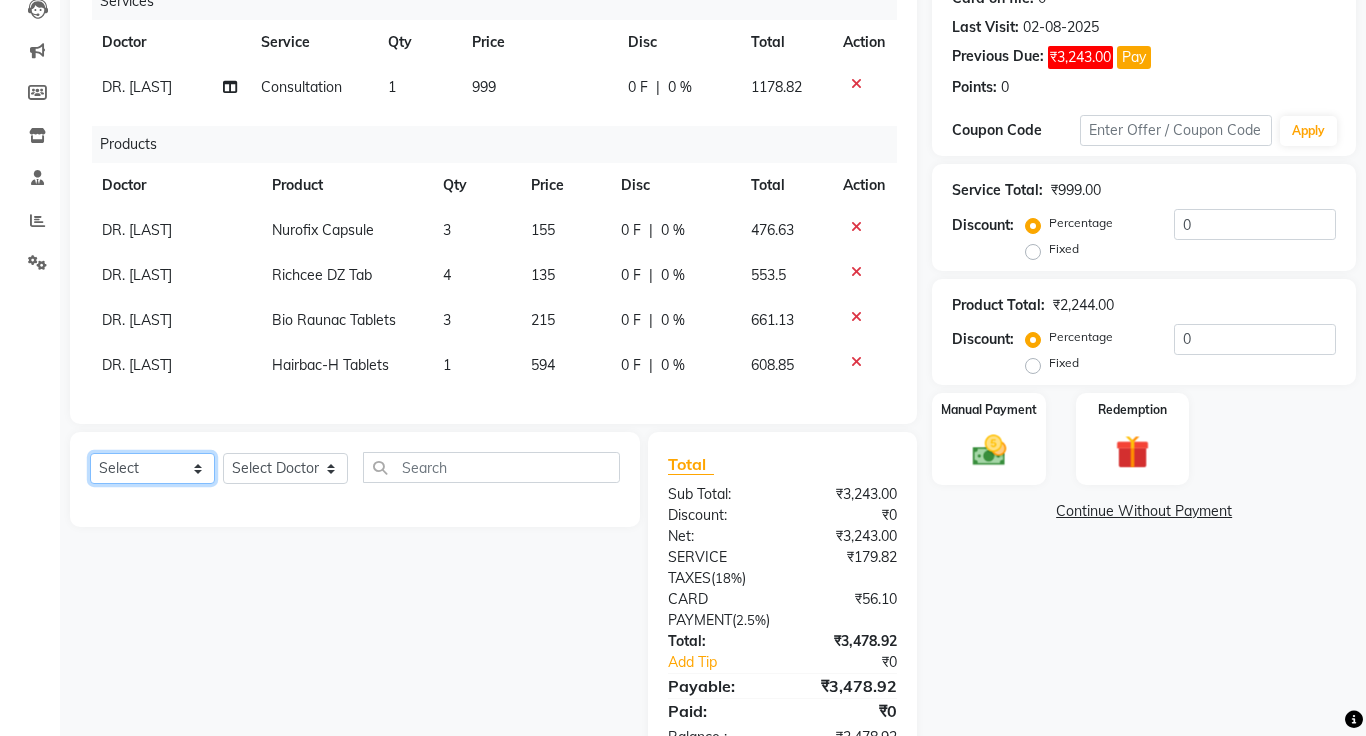 select on "product" 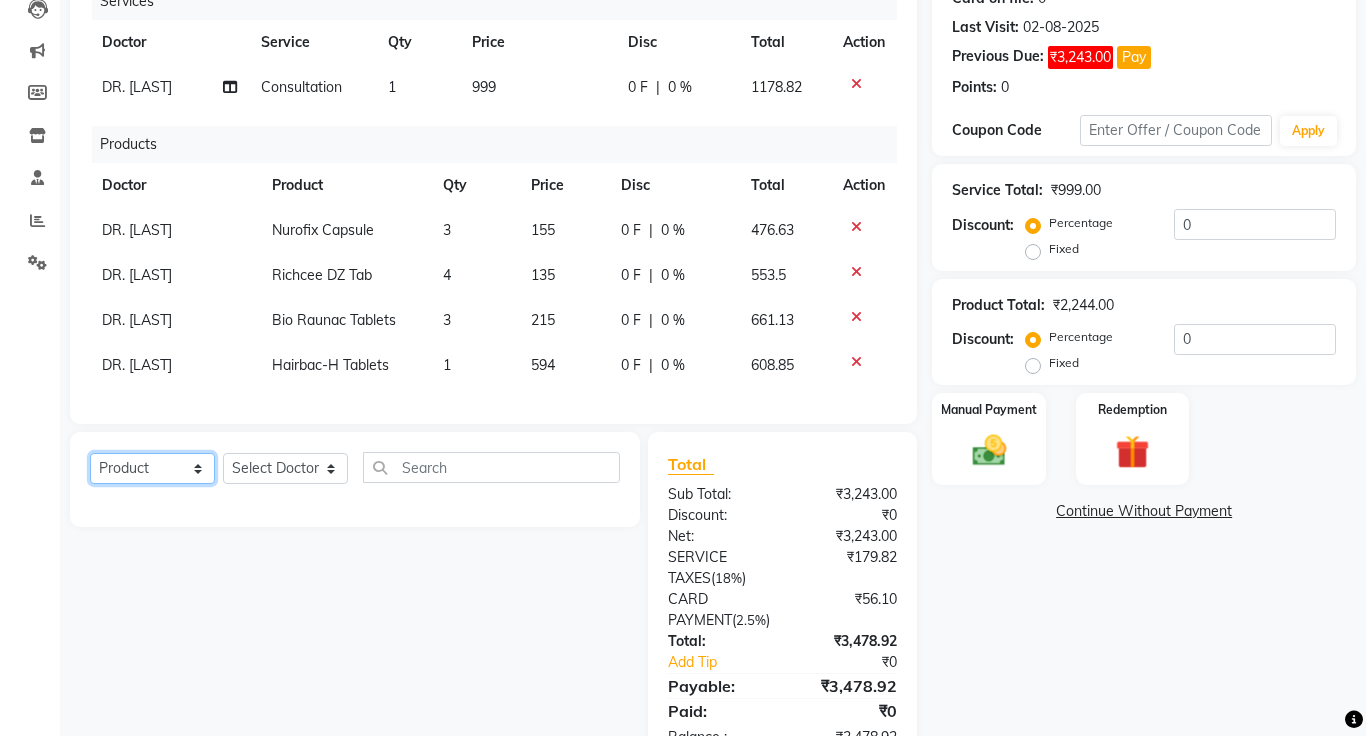 click on "Select  Service  Product  Membership  Package Voucher Prepaid Gift Card" 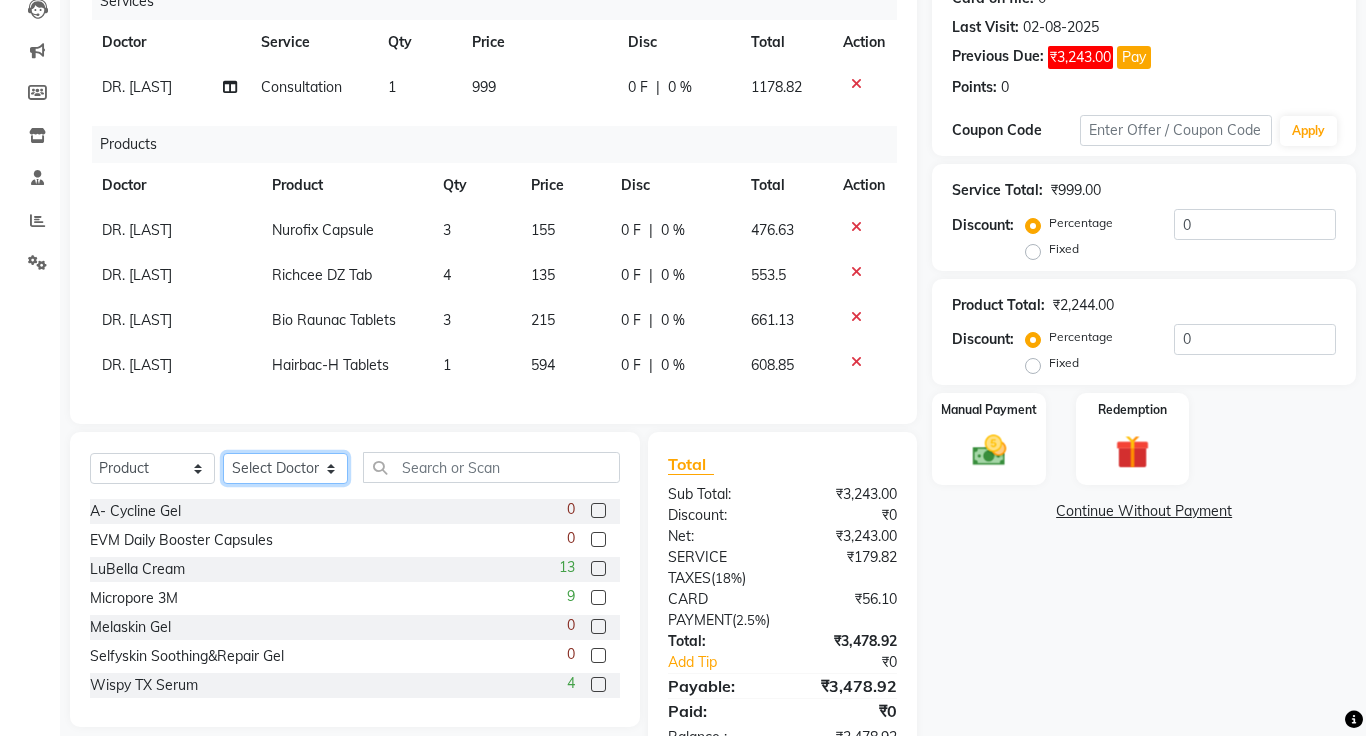 click on "Select Doctor [FIRST] [LAST] DR. JOSEPH DR. RAYMUS [FIRST] [LAST] [LAST]" 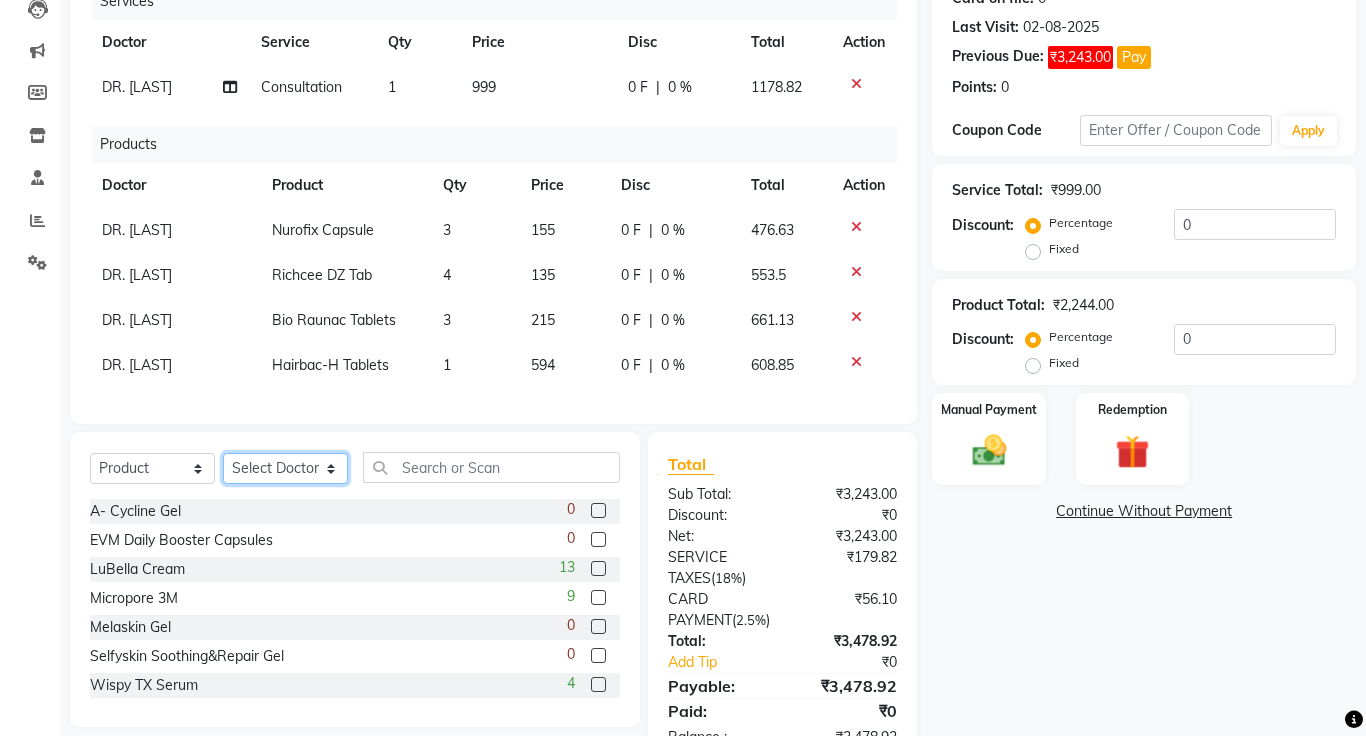 select on "1297" 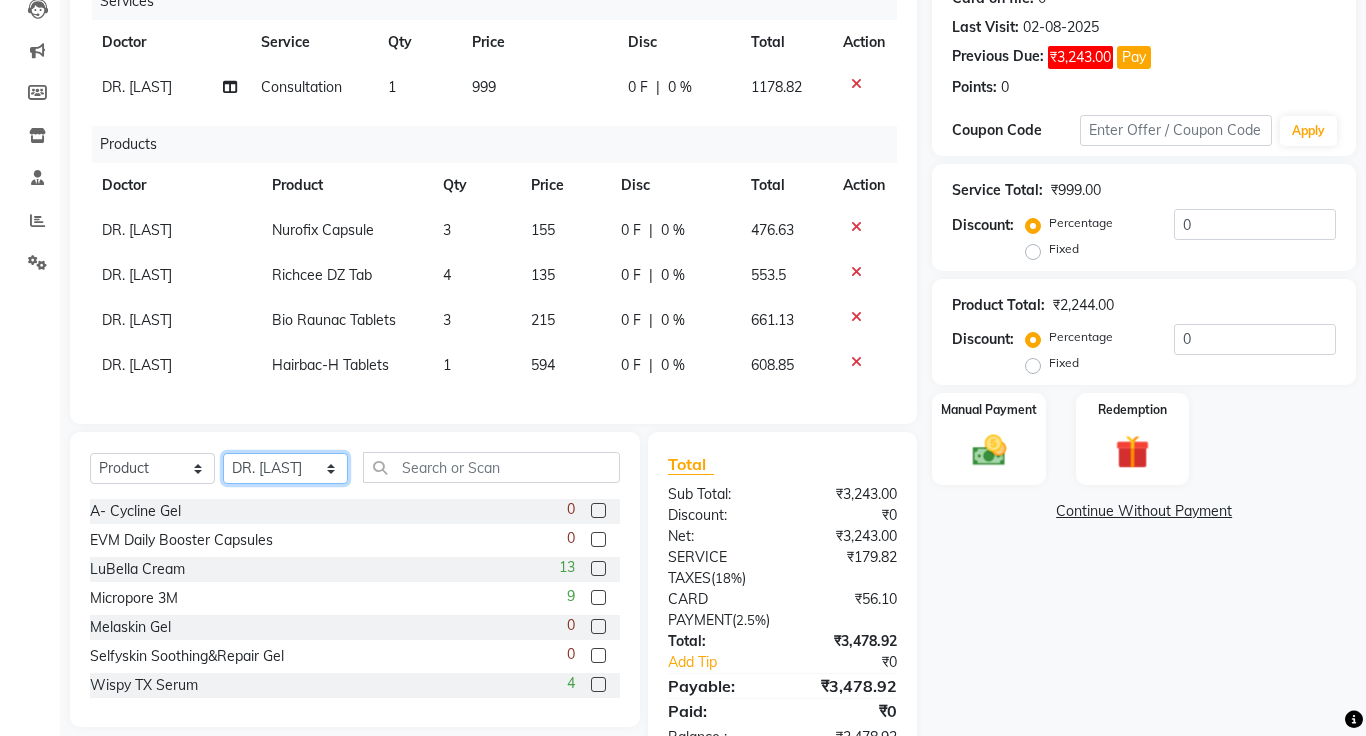 click on "Select Doctor [FIRST] [LAST] DR. JOSEPH DR. RAYMUS [FIRST] [LAST] [LAST]" 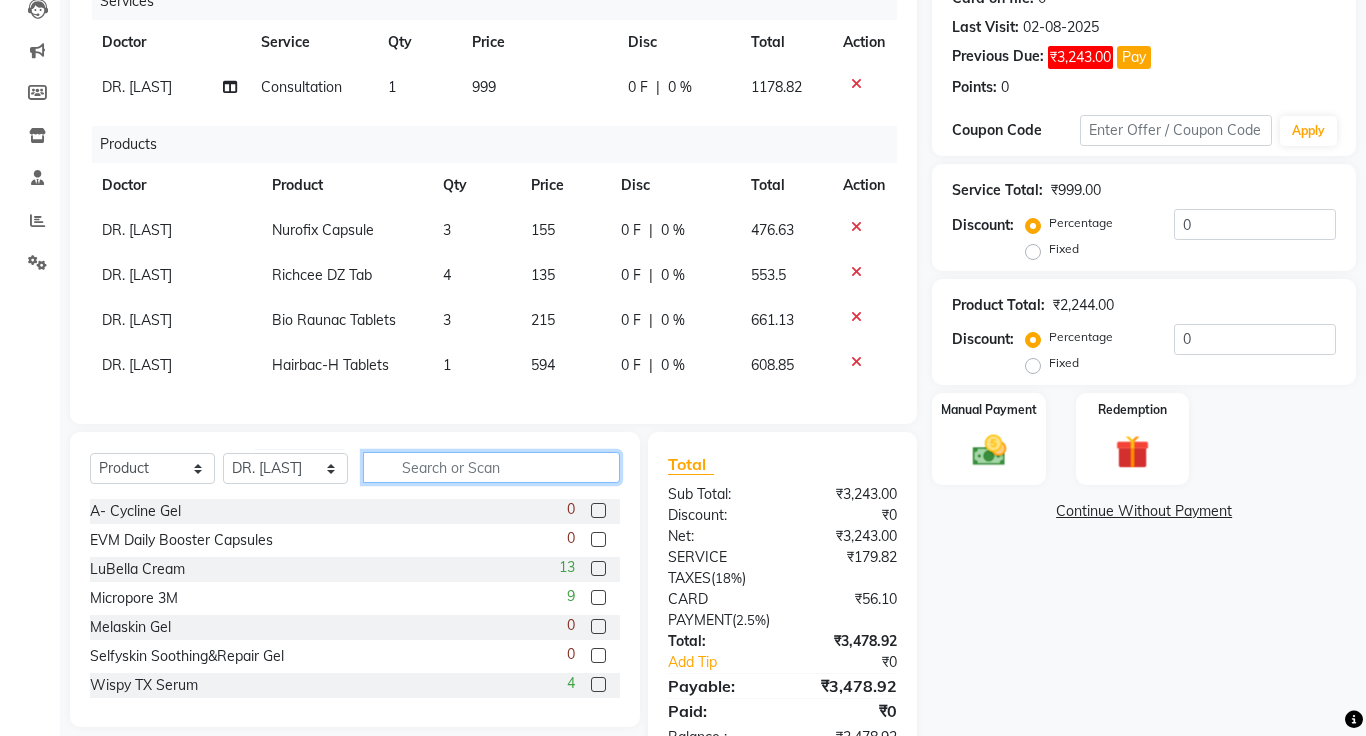 click 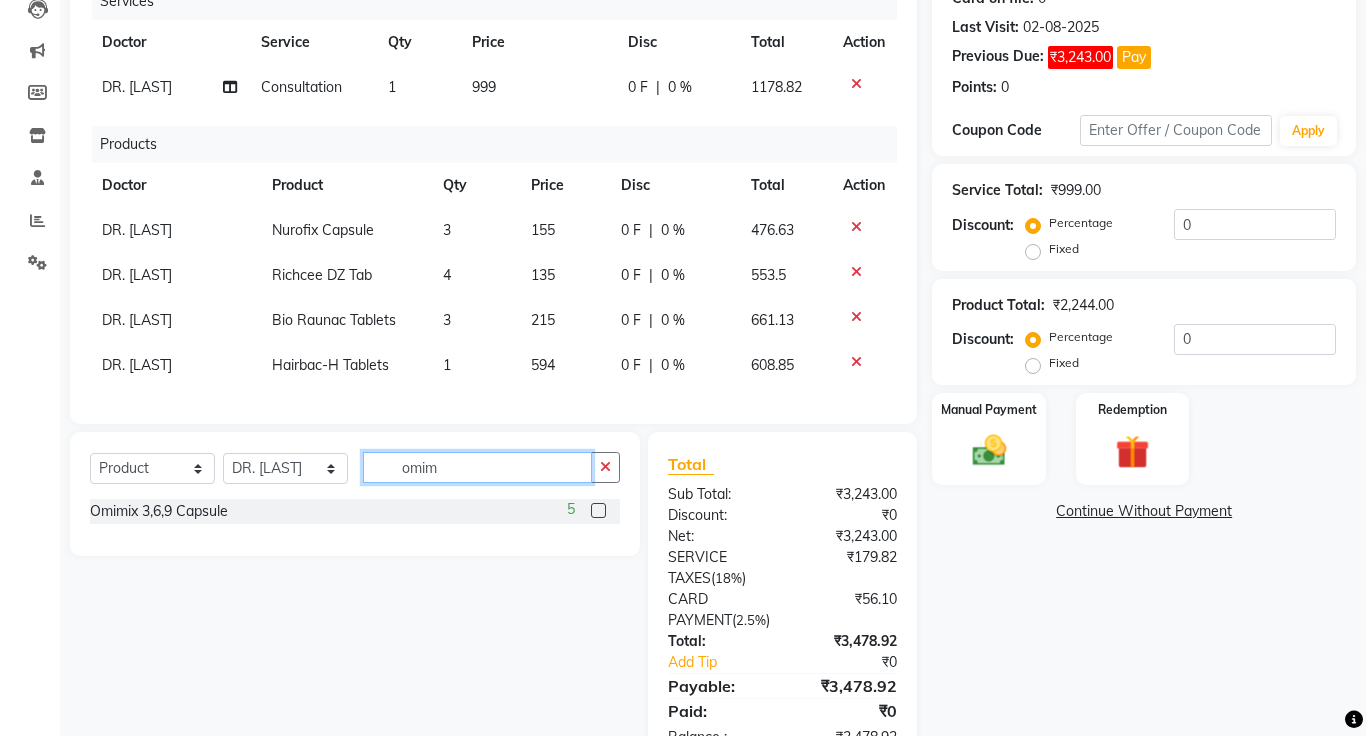 type on "omim" 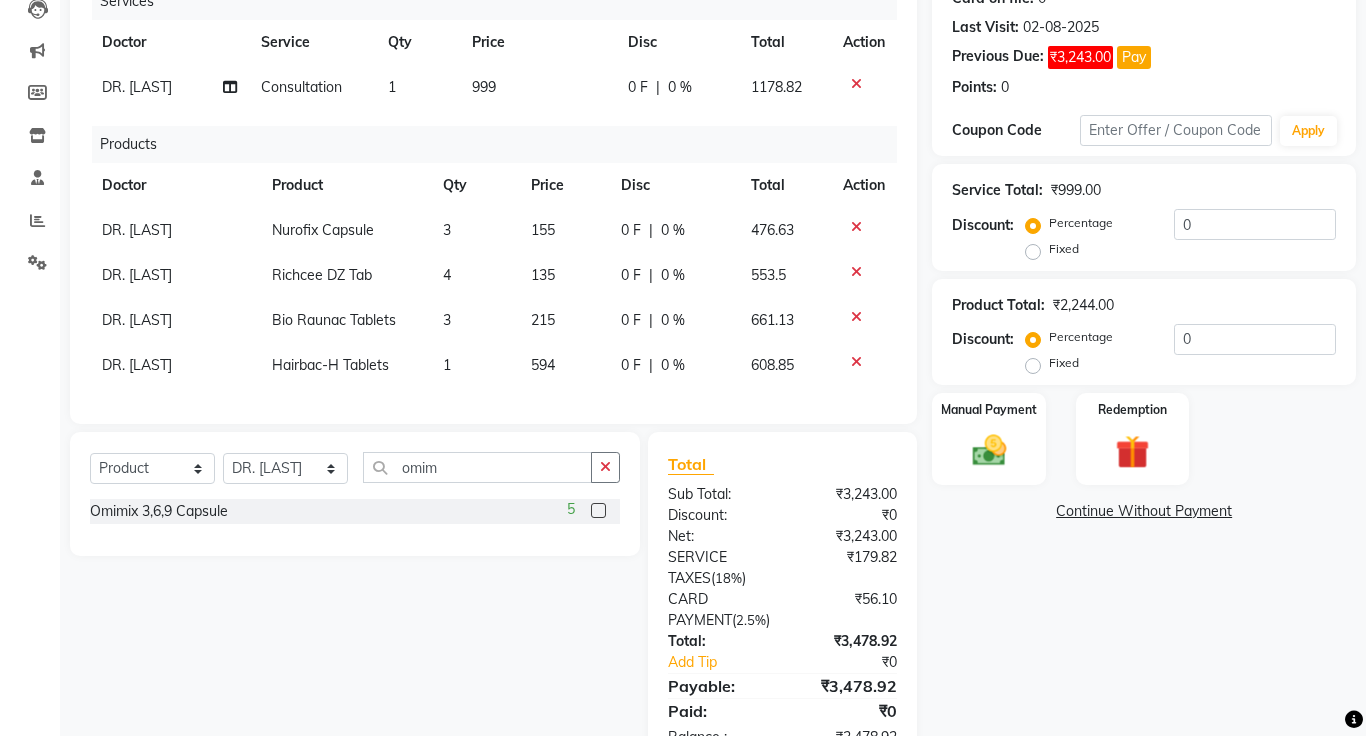 click 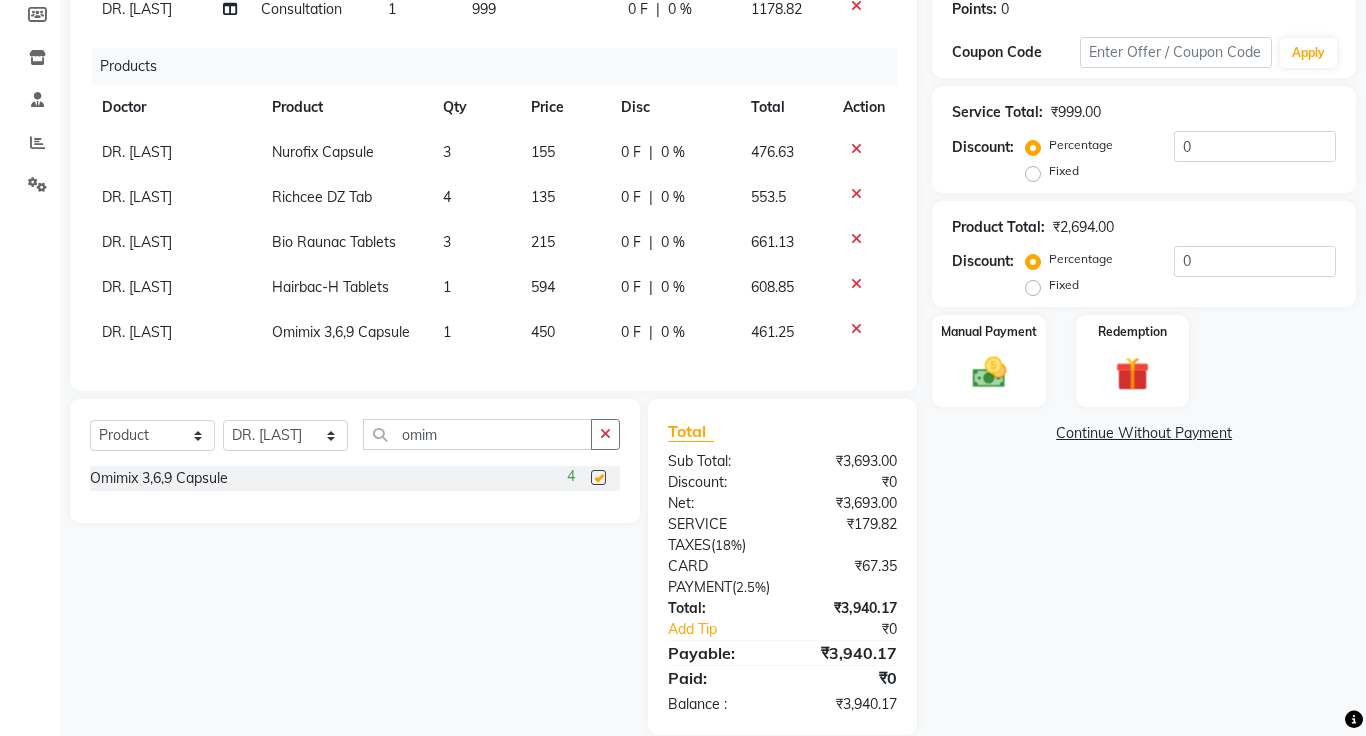 scroll, scrollTop: 393, scrollLeft: 0, axis: vertical 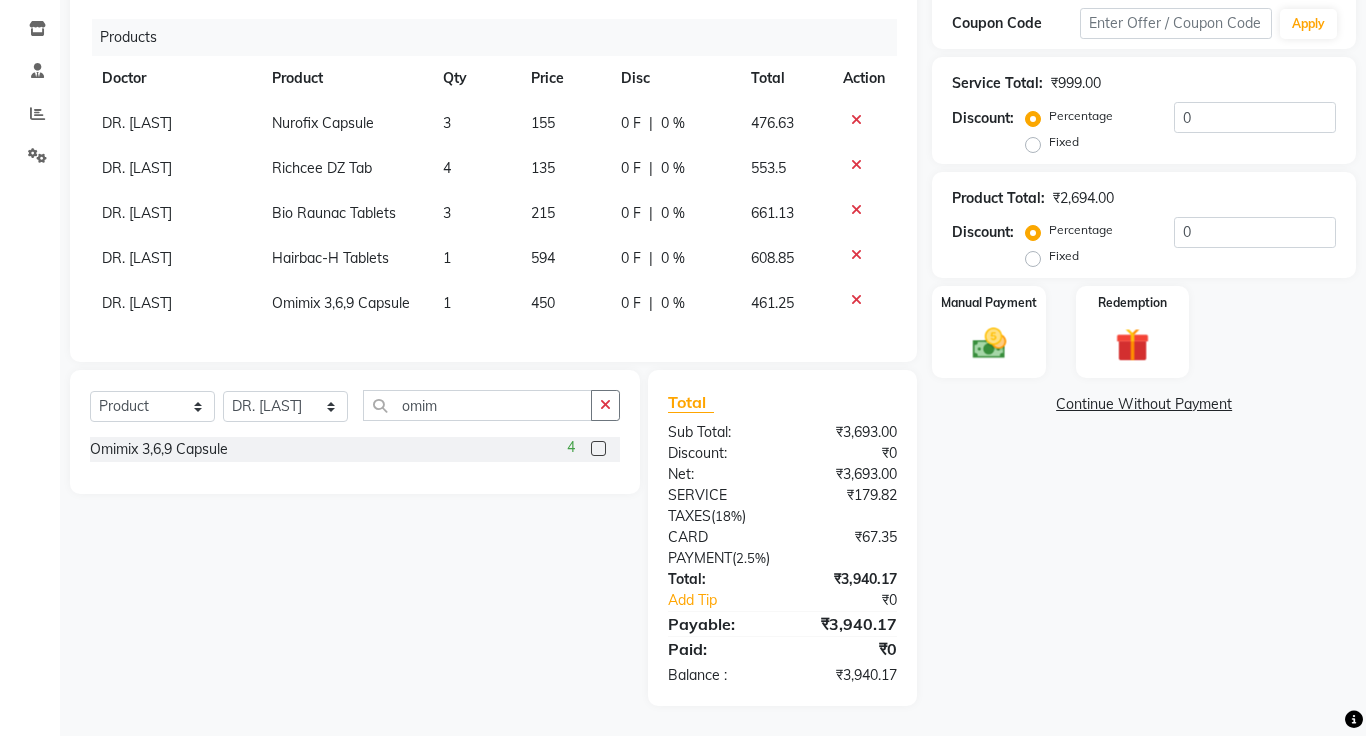 checkbox on "false" 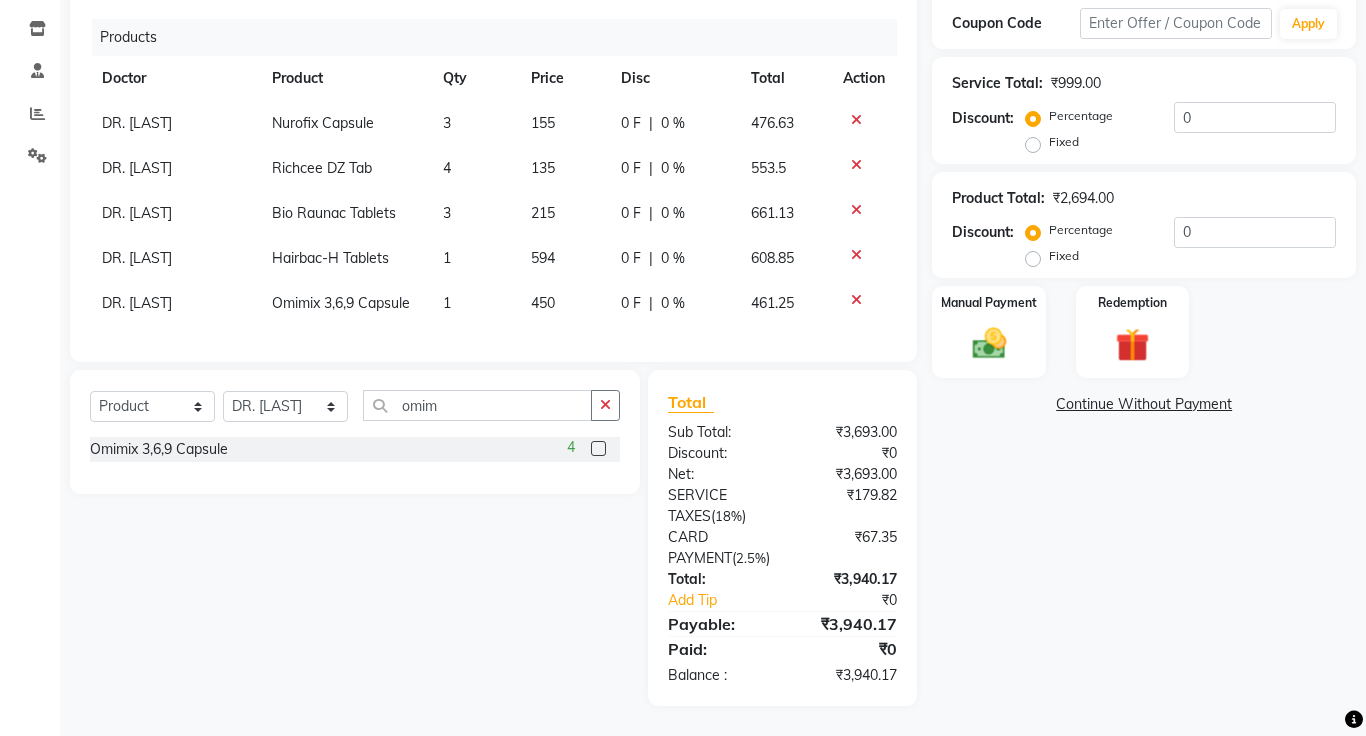 click on "1" 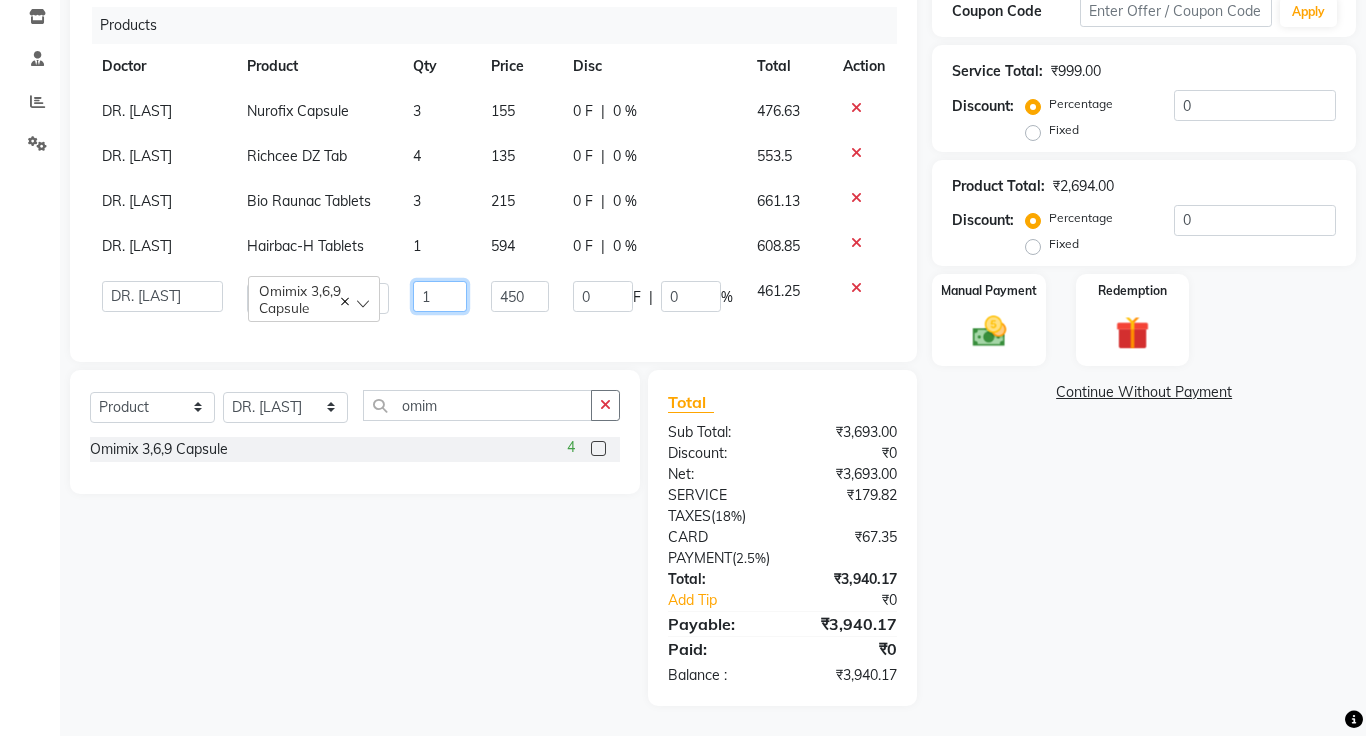 click on "1" 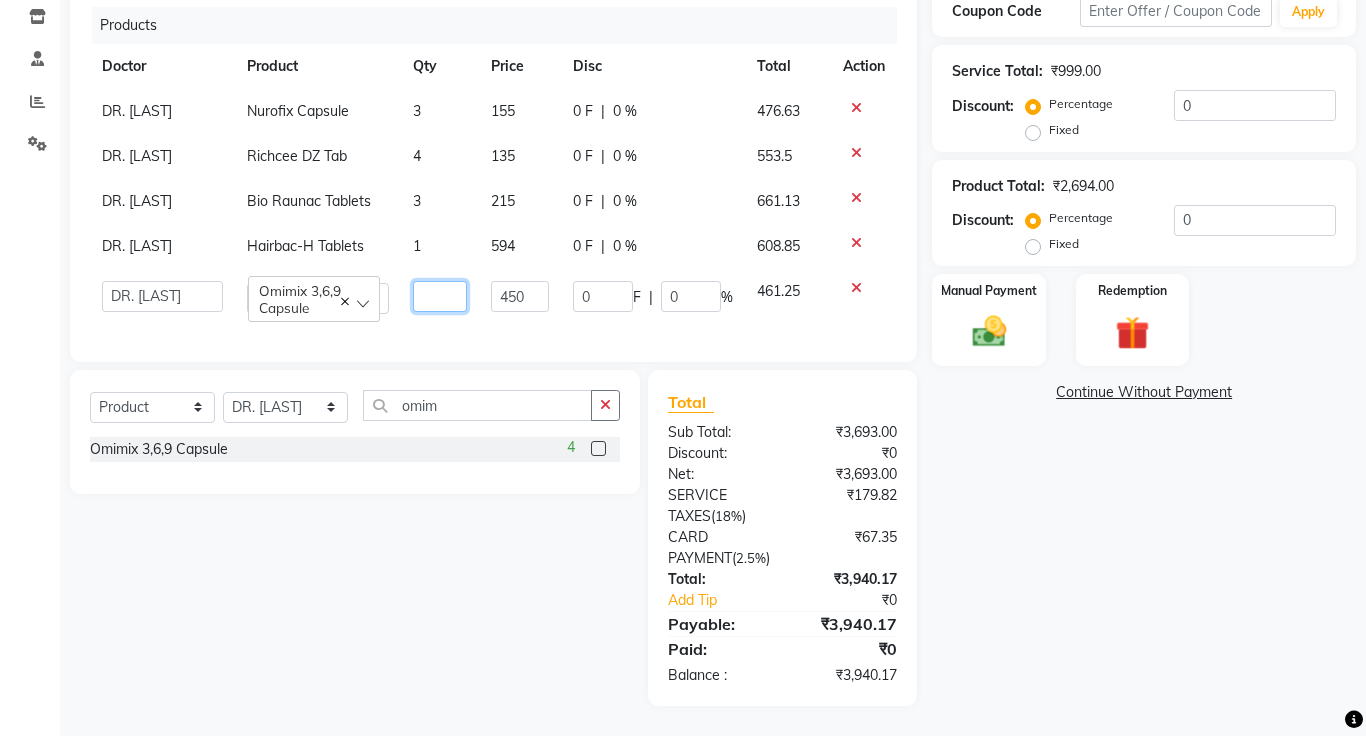 type on "2" 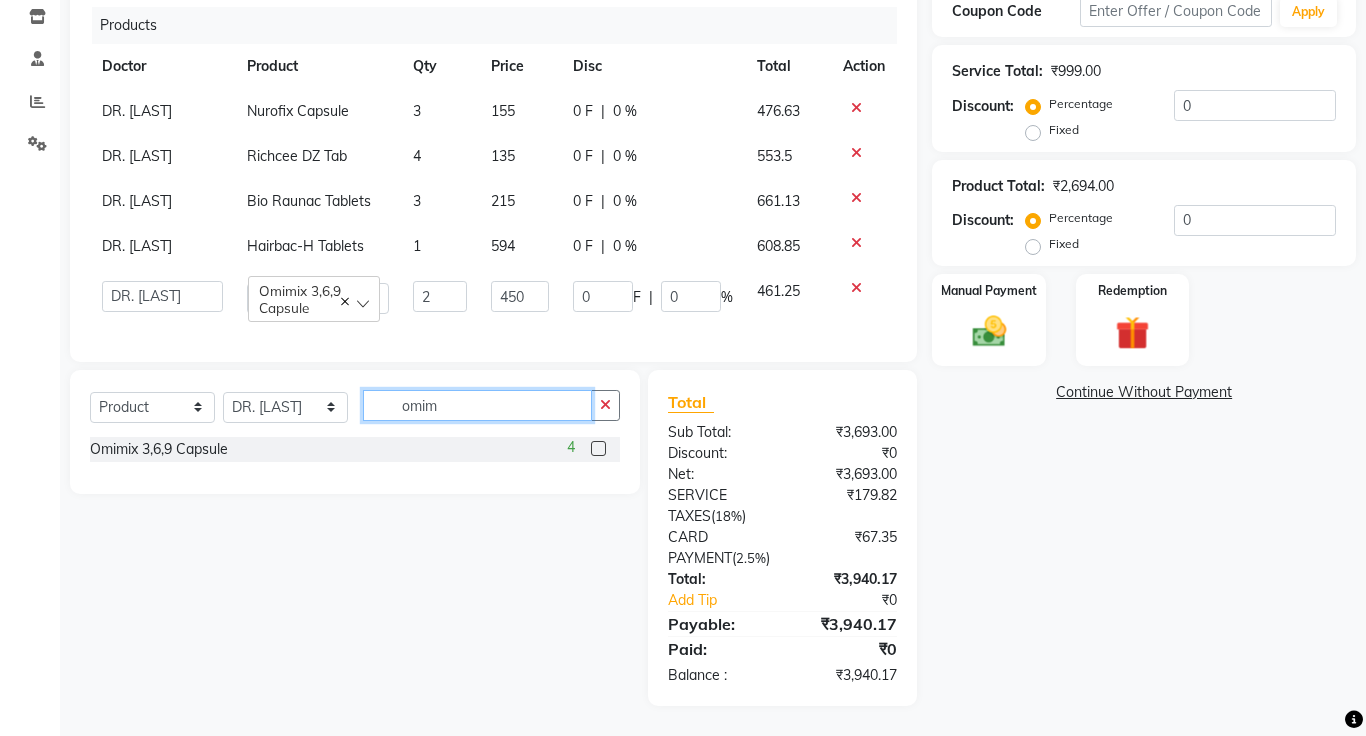 click on "omim" 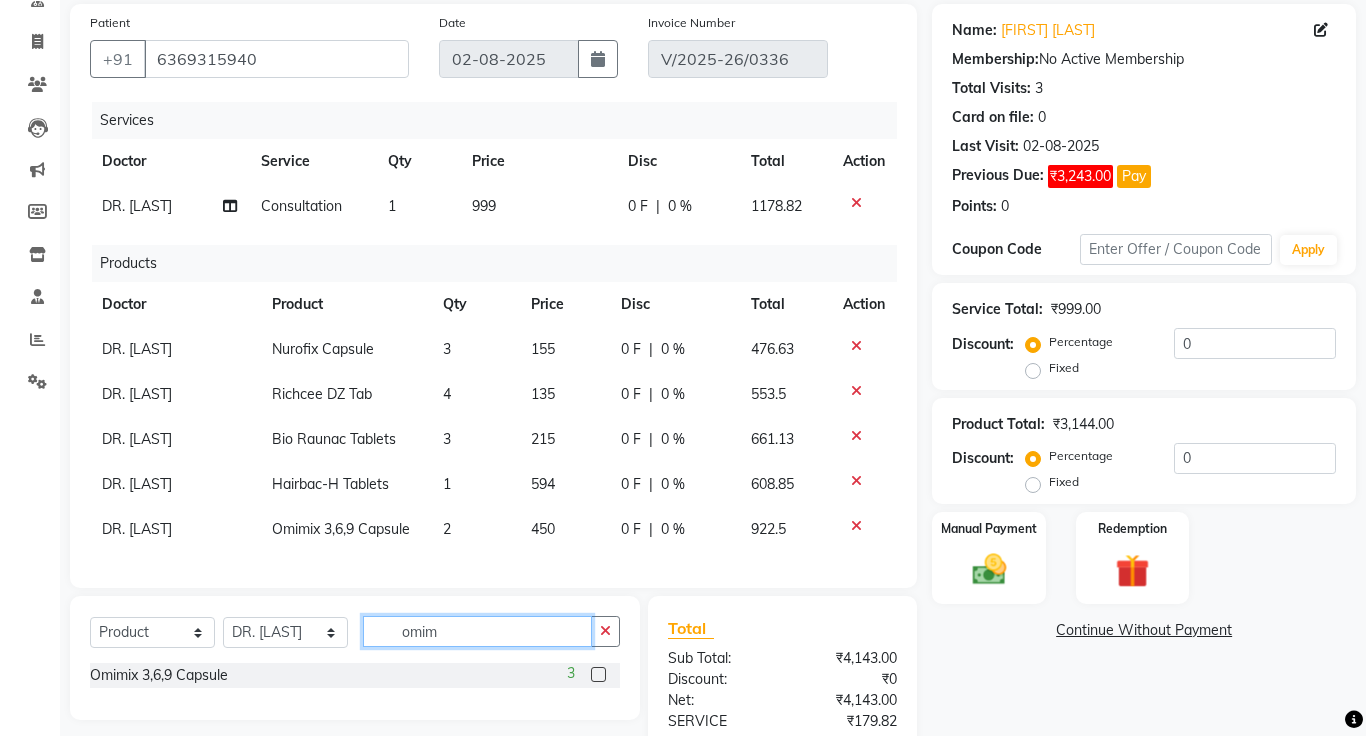 scroll, scrollTop: 0, scrollLeft: 0, axis: both 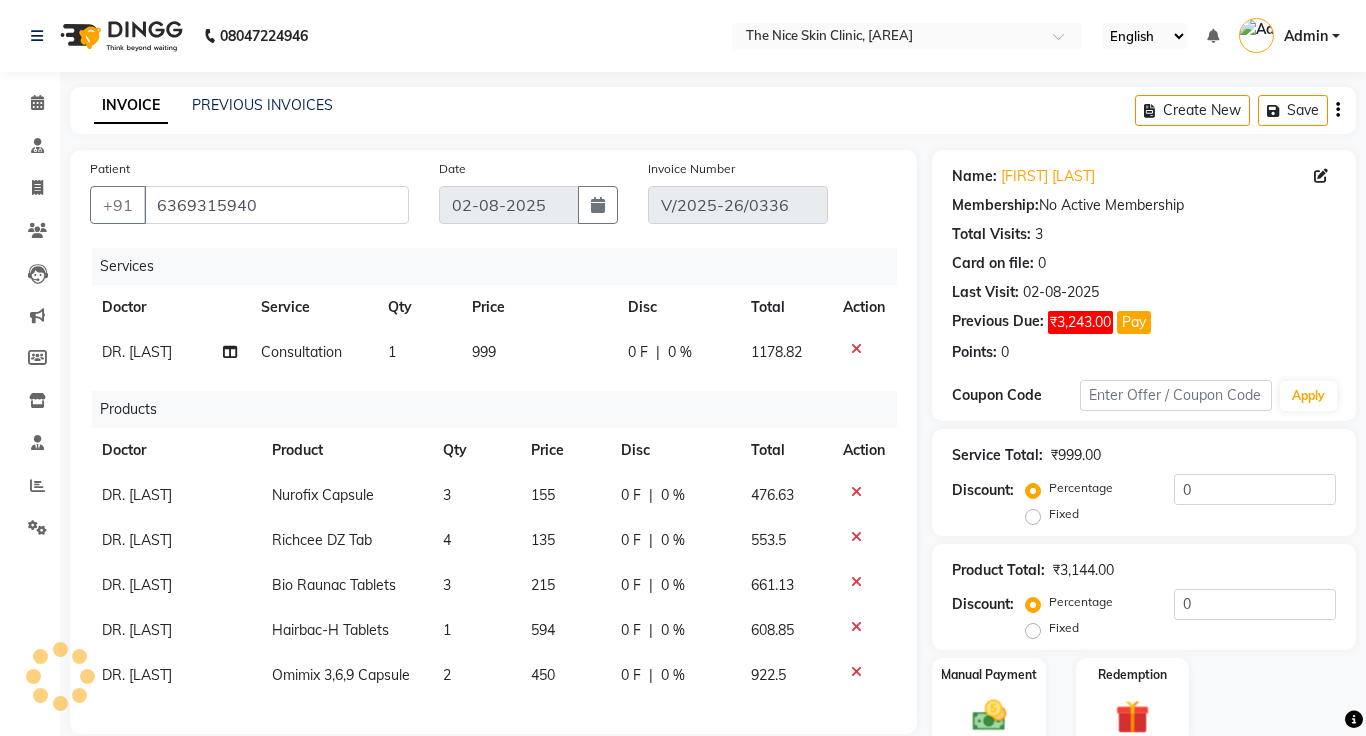 click 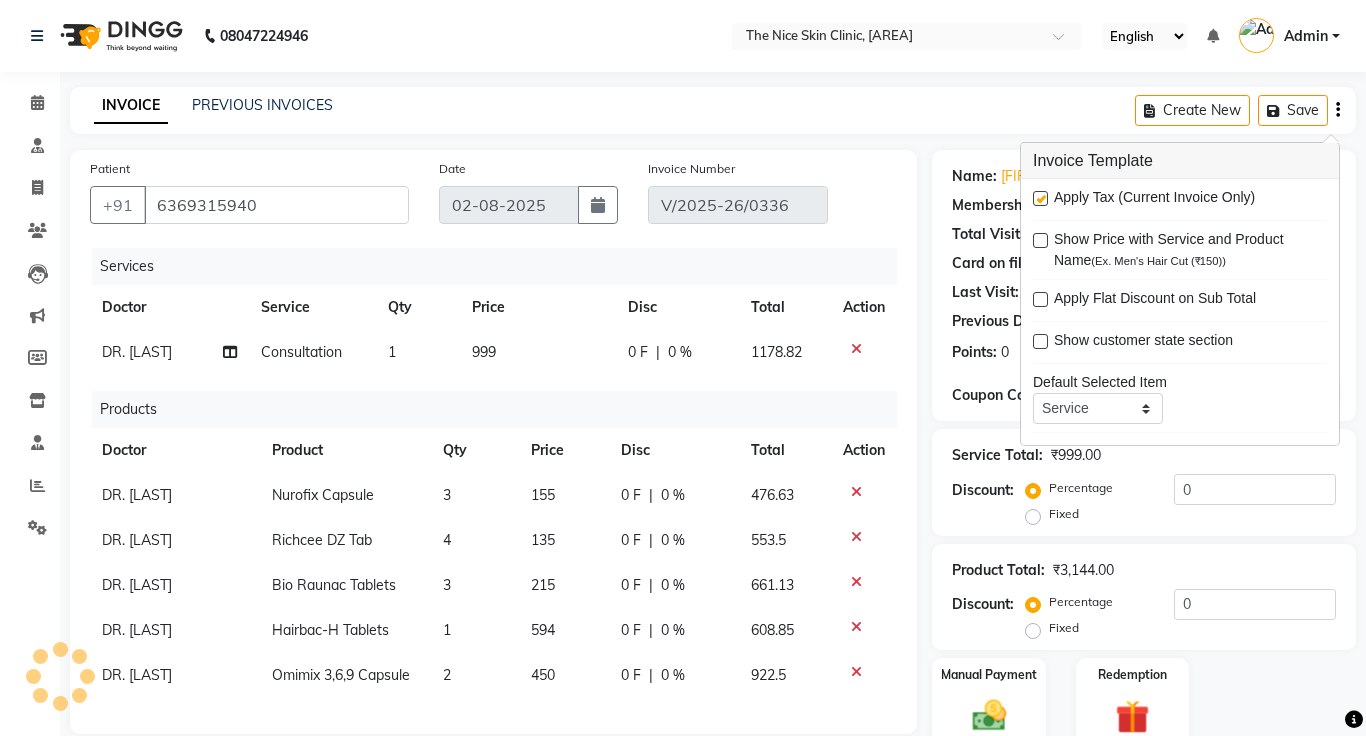 click at bounding box center [1040, 198] 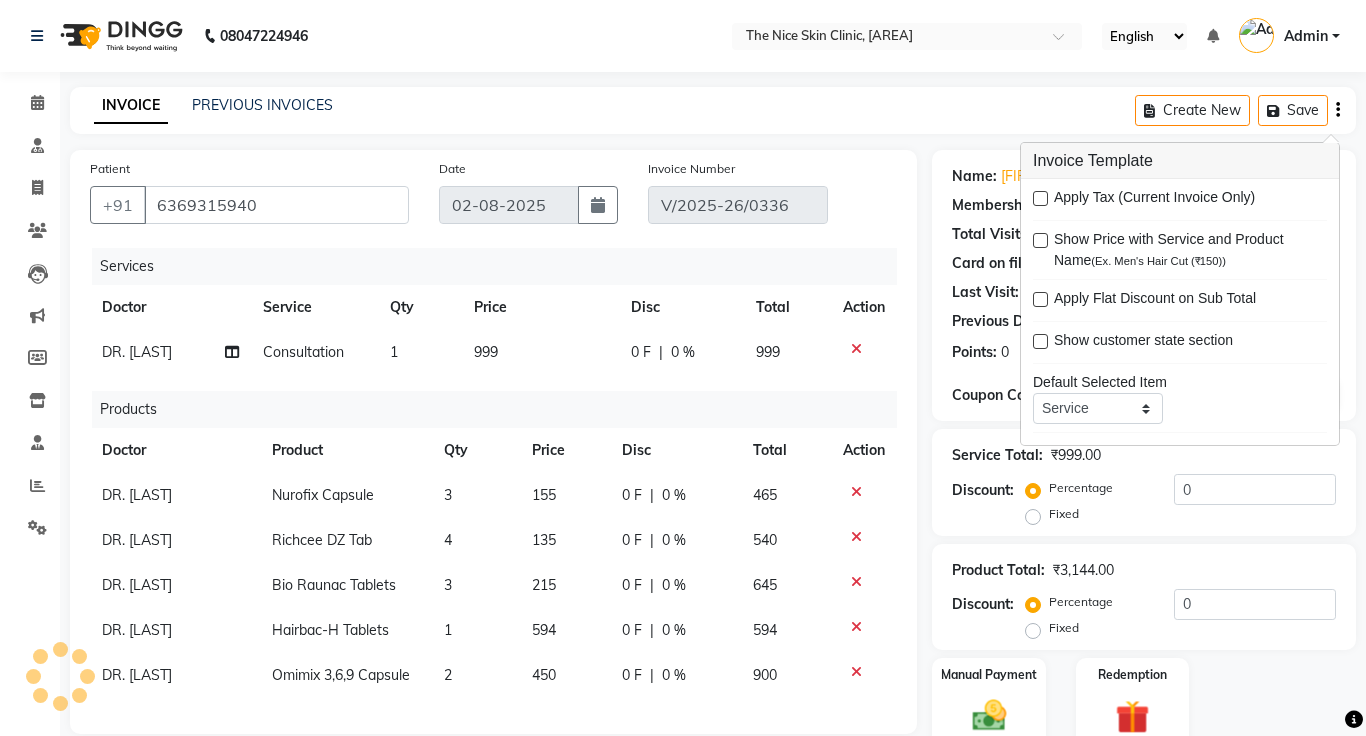 click on "INVOICE PREVIOUS INVOICES Create New   Save" 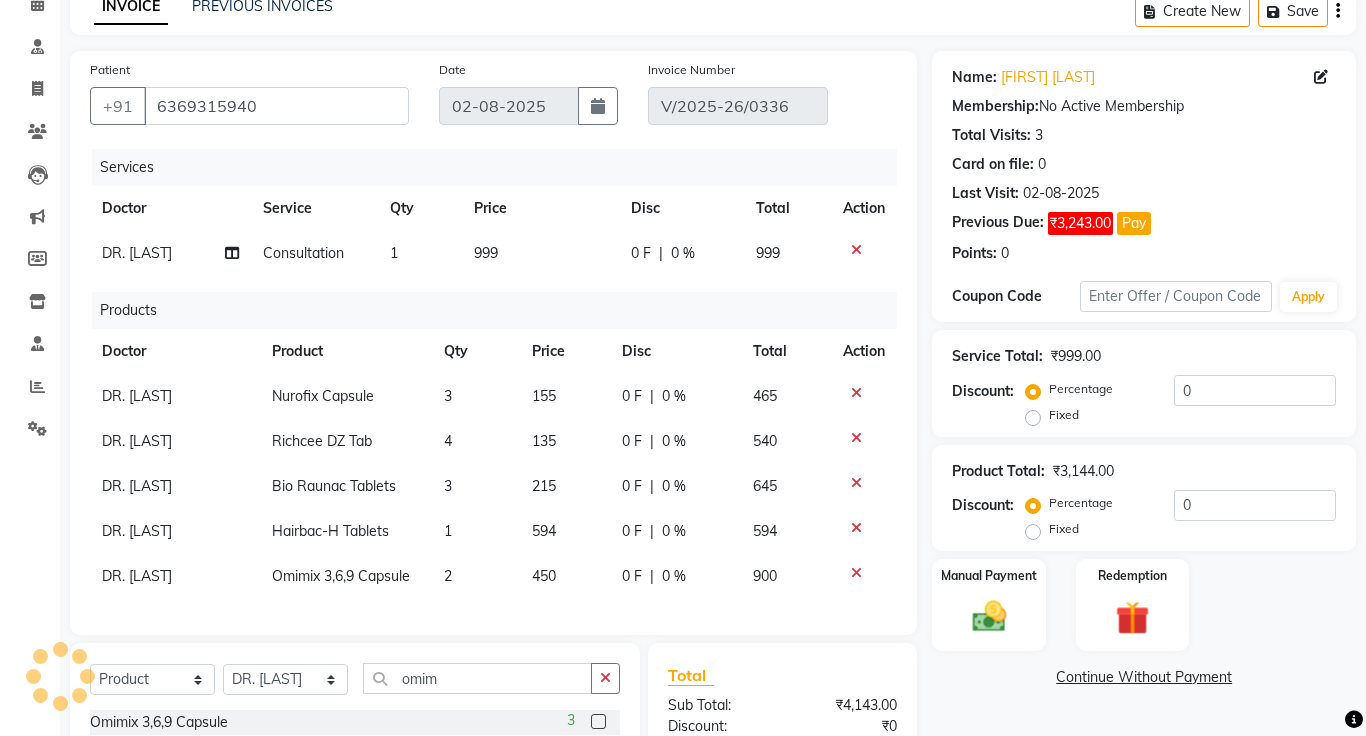 scroll, scrollTop: 288, scrollLeft: 0, axis: vertical 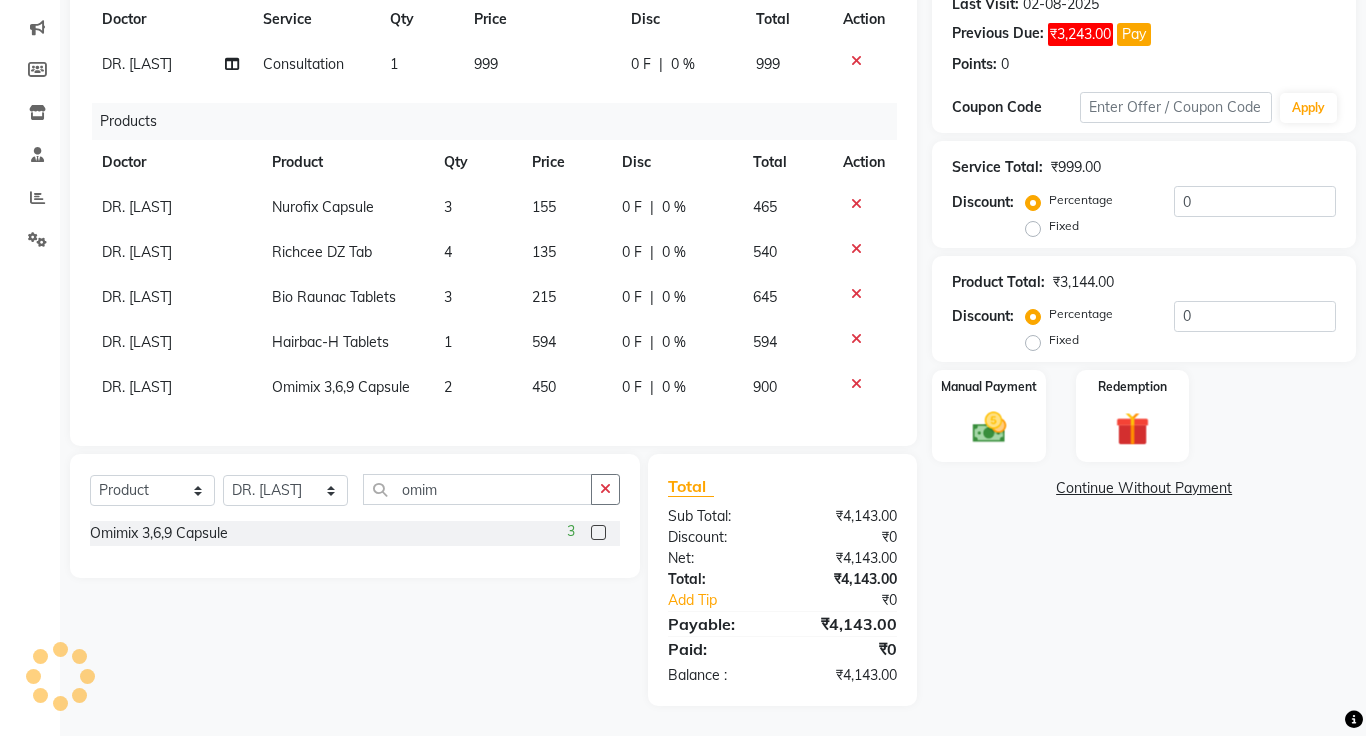 click on "Continue Without Payment" 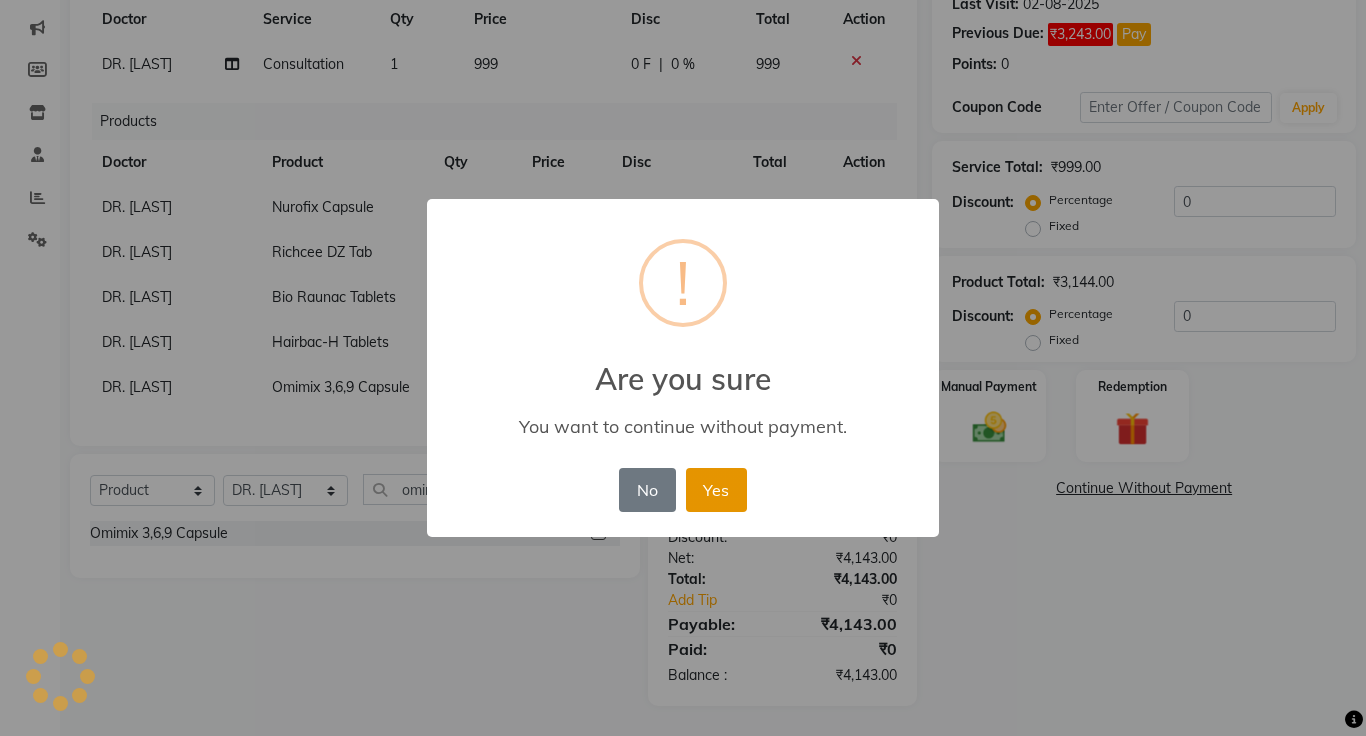 click on "Yes" at bounding box center [716, 490] 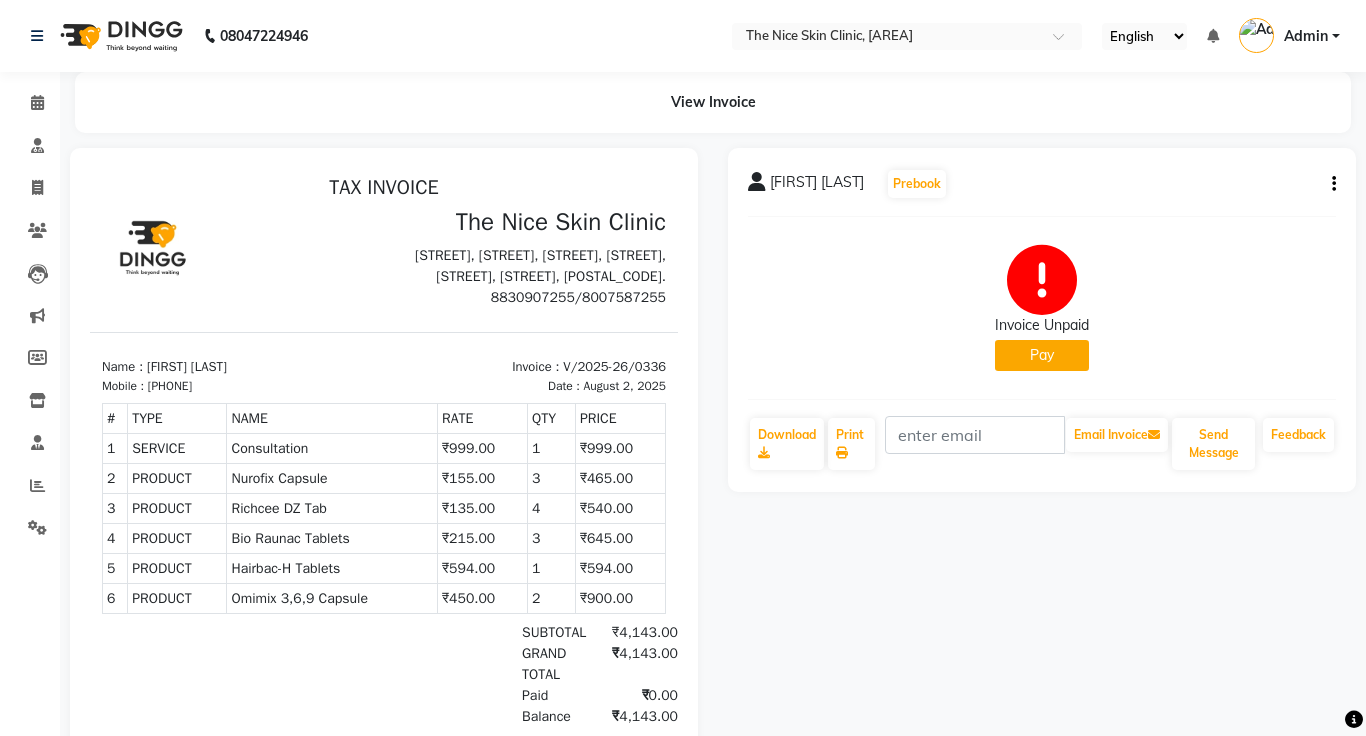 scroll, scrollTop: 8, scrollLeft: 0, axis: vertical 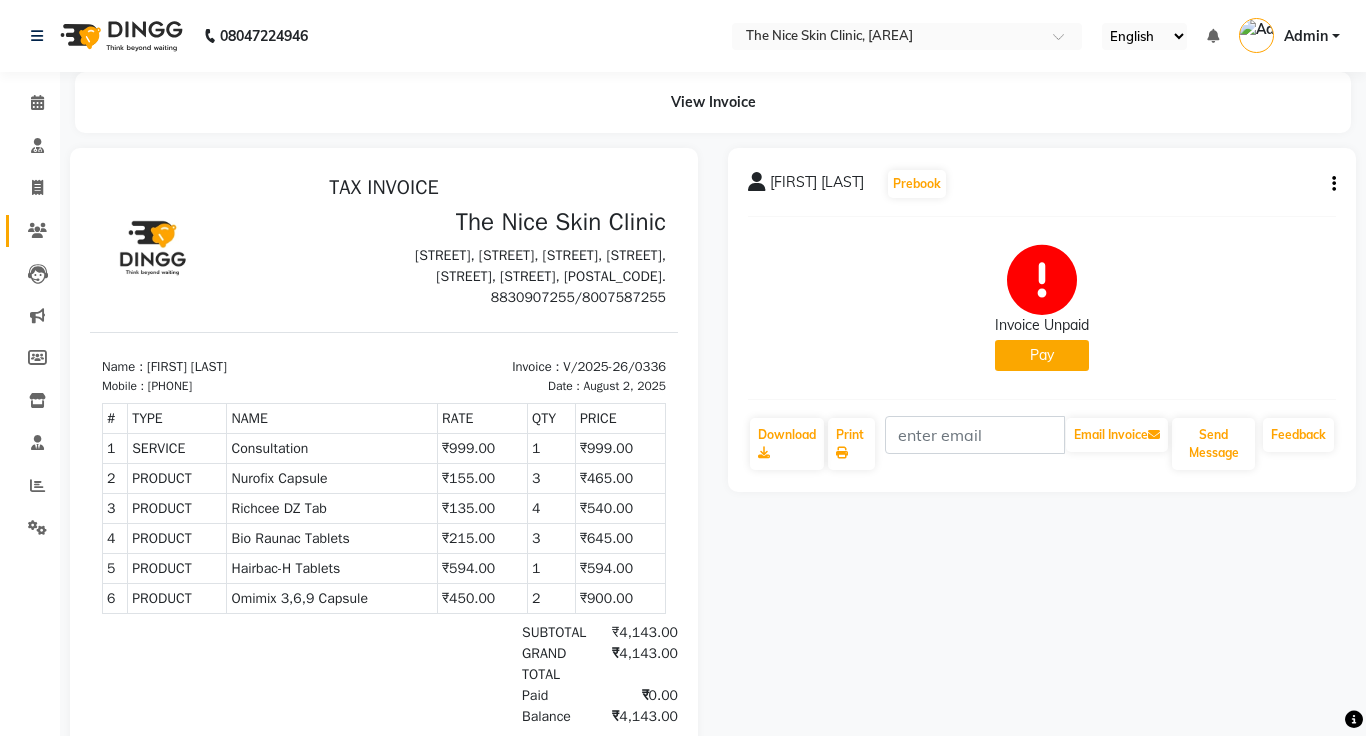 click 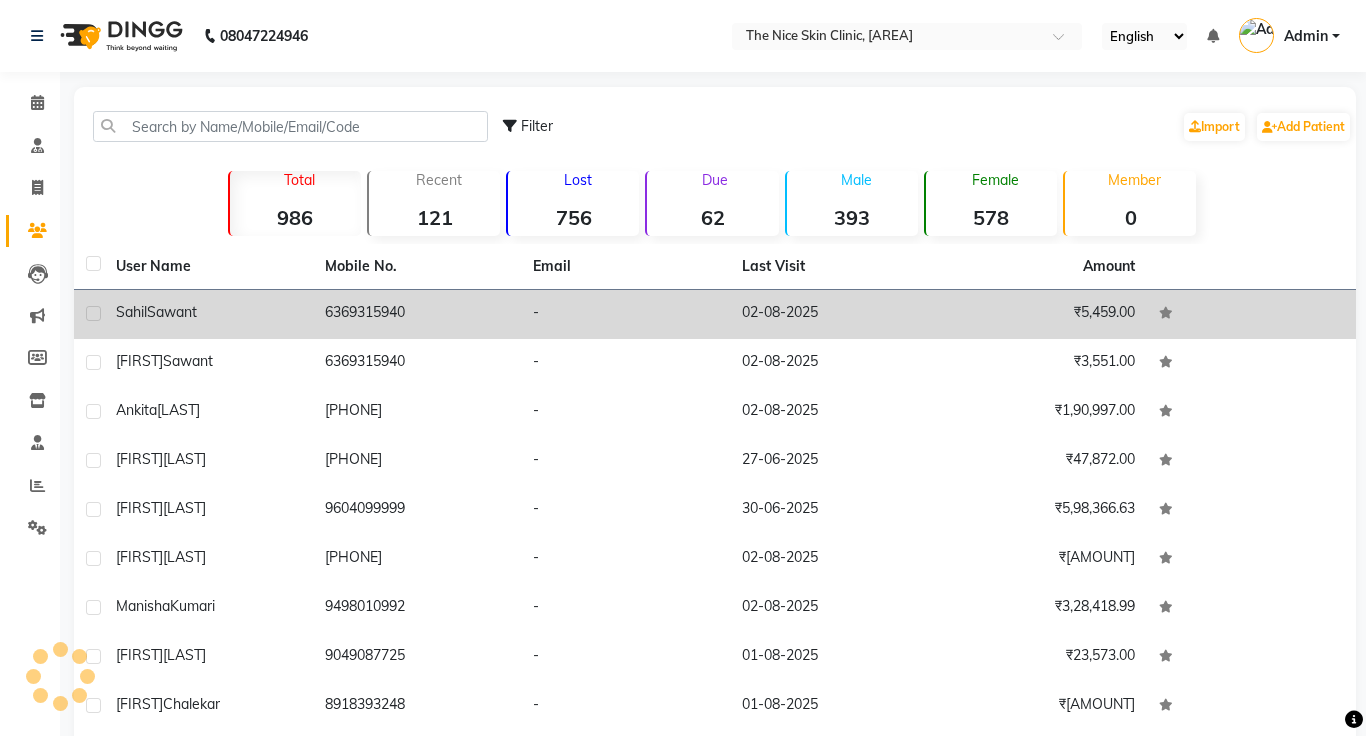 click on "Sawant" 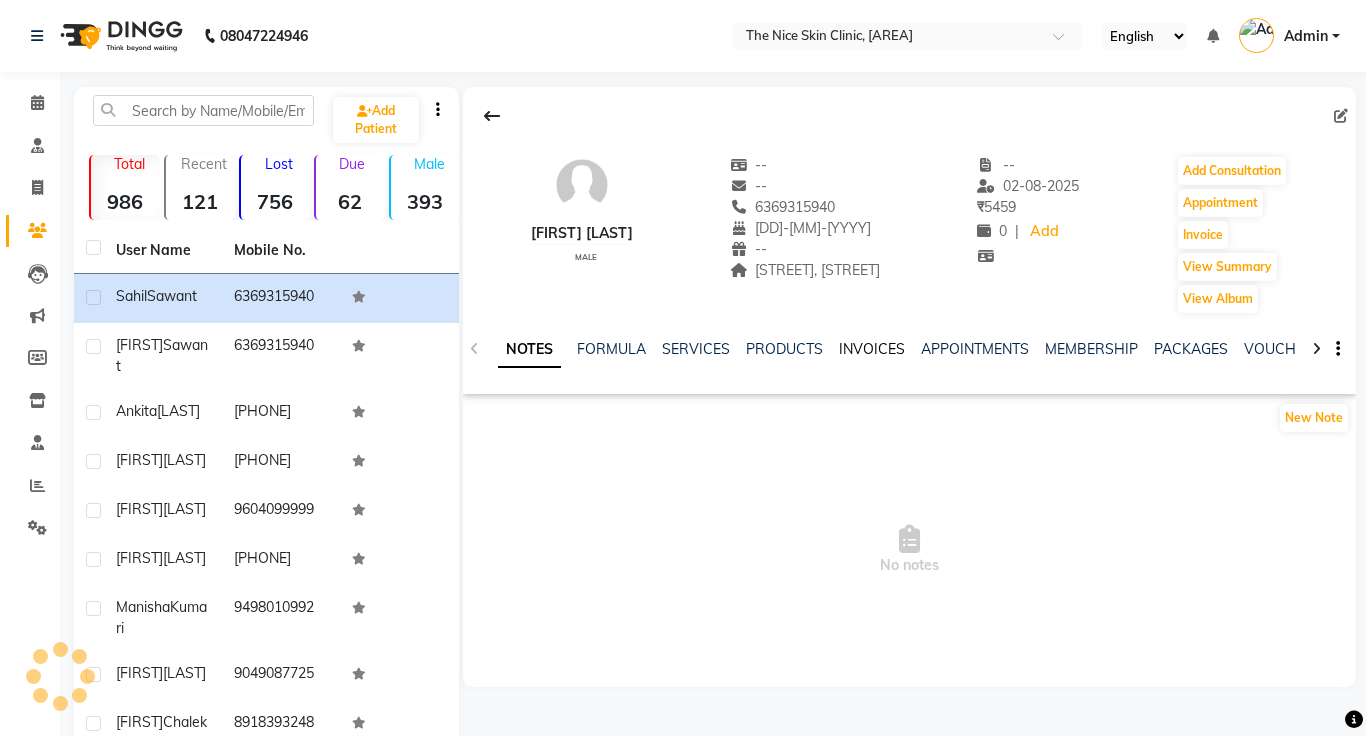 click on "INVOICES" 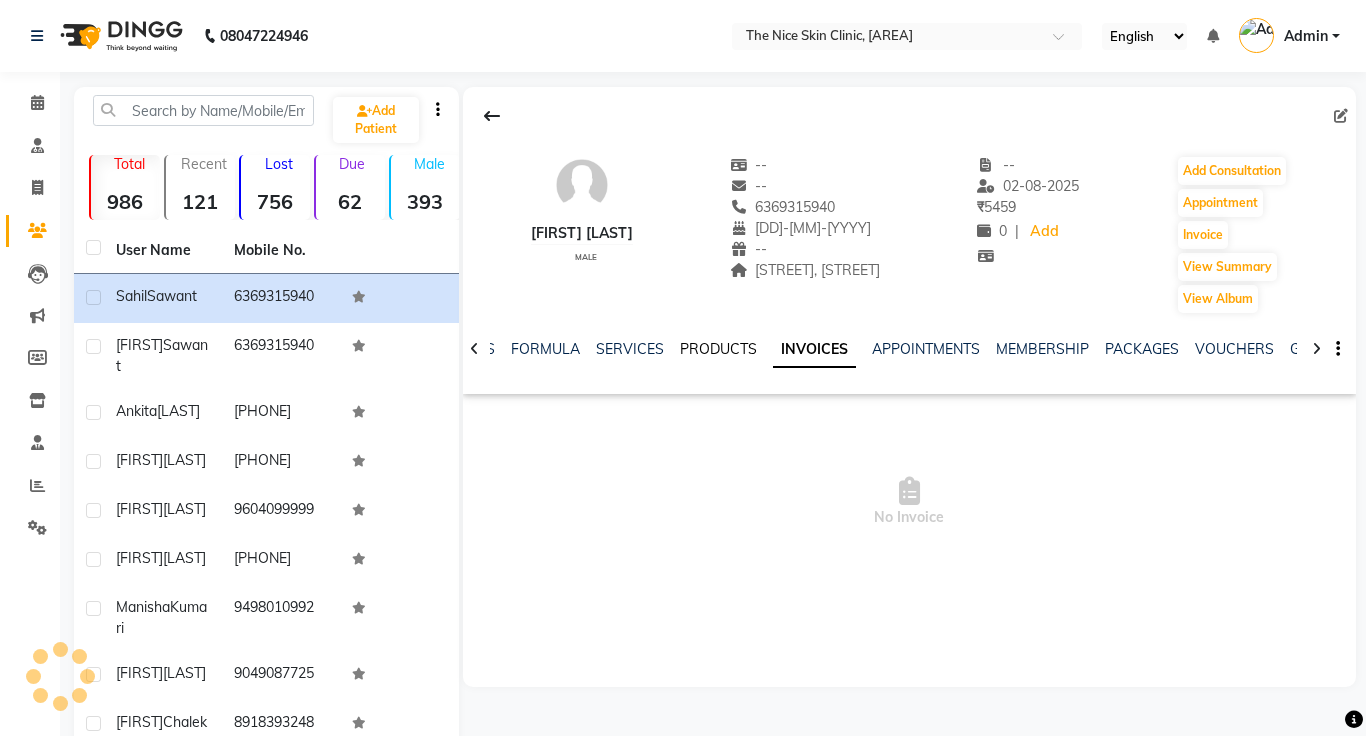 click on "PRODUCTS" 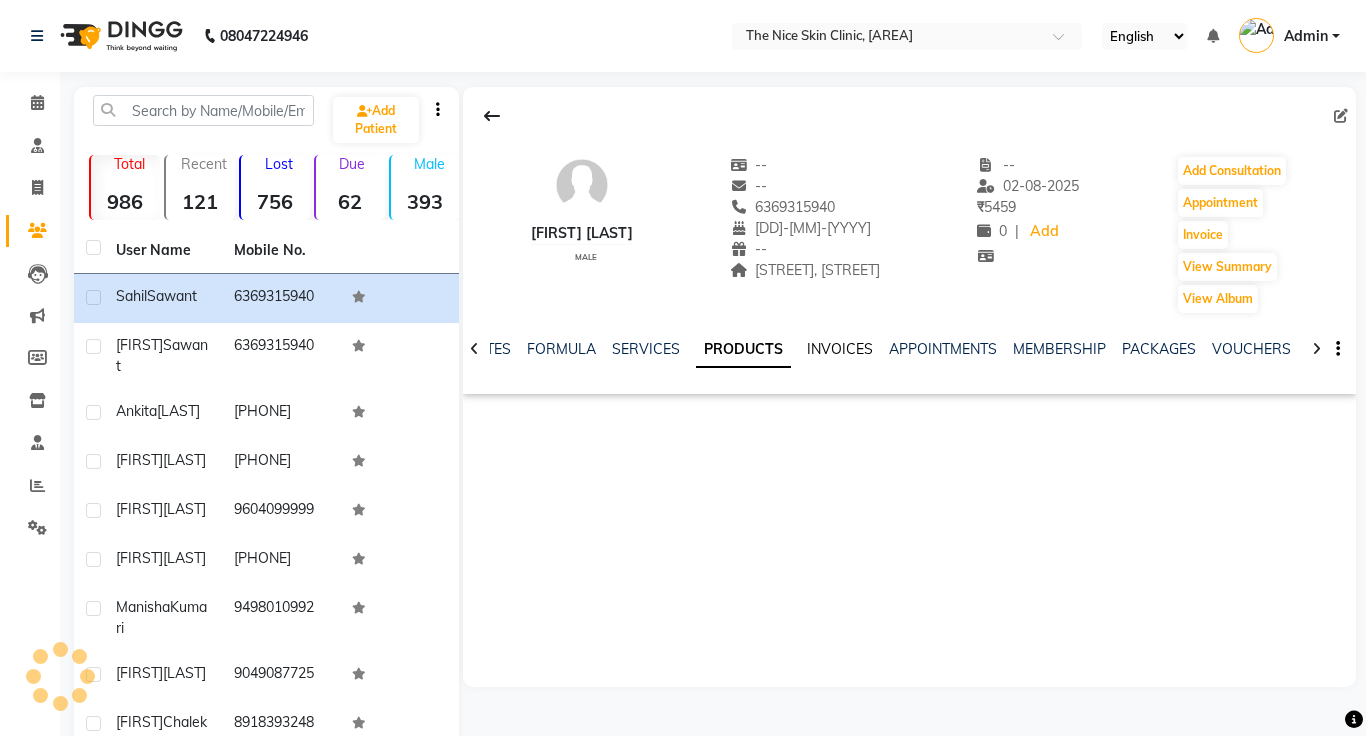 click on "INVOICES" 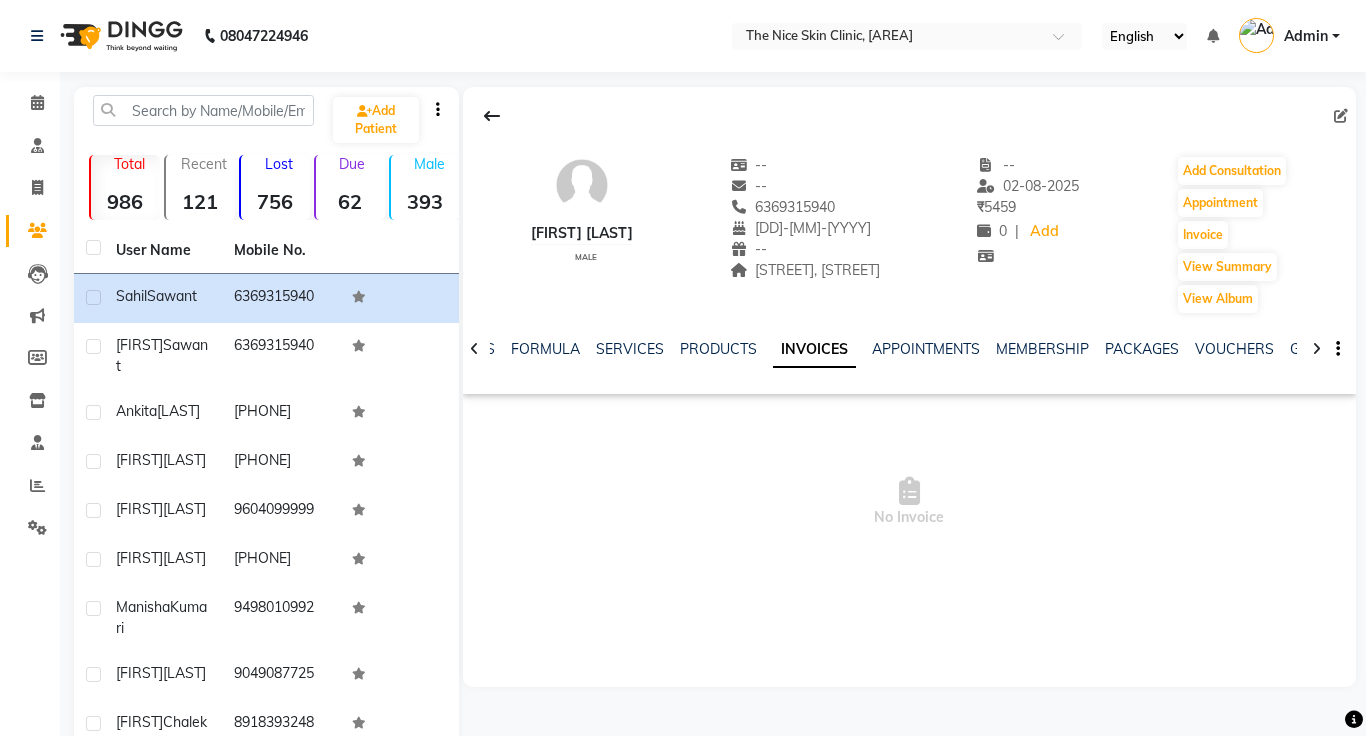 click on "Sahil Sawant   male  --   --   [PHONE]  [DD]-[MM]-[YYYY]  --  [STREET], [STREET]  -- [DD]-[MM]-[YYYY] ₹    [AMOUNT] 0 |  Add   Add Consultation   Appointment   Invoice  View Summary  View Album" 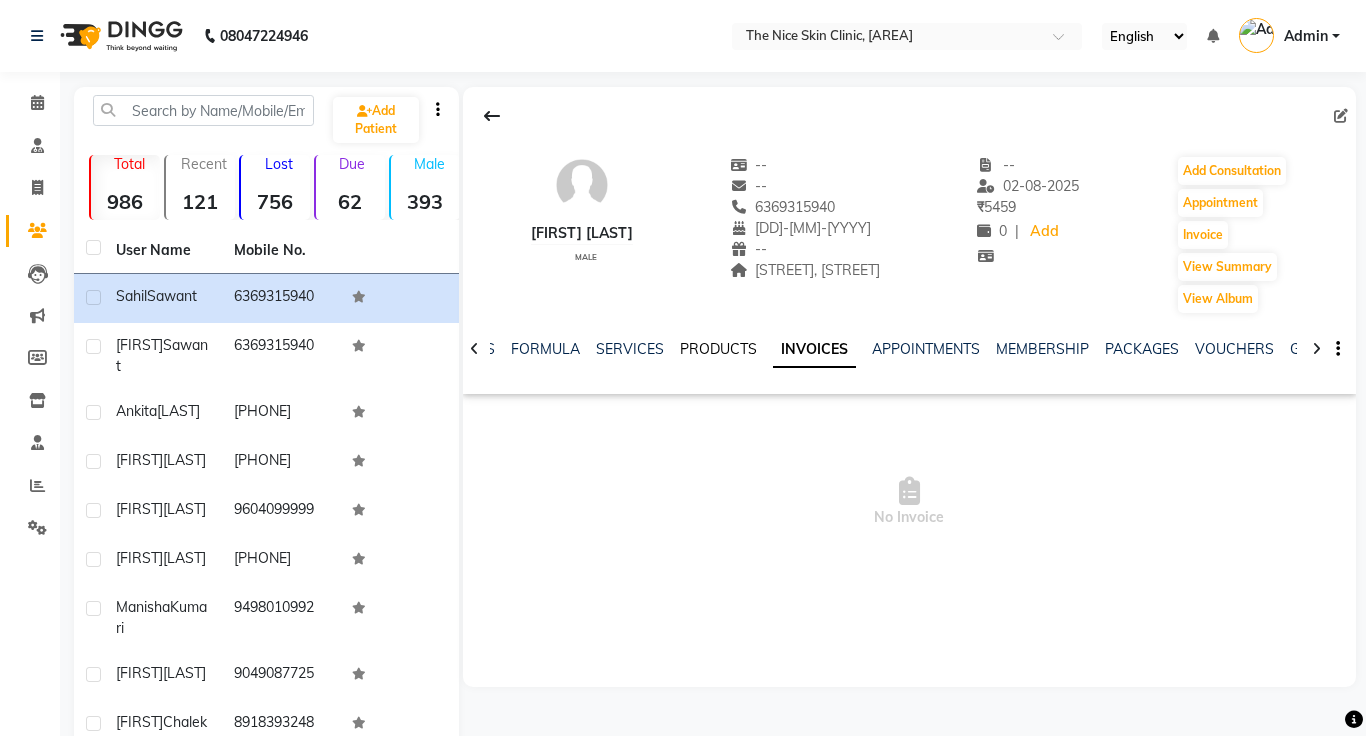 click on "PRODUCTS" 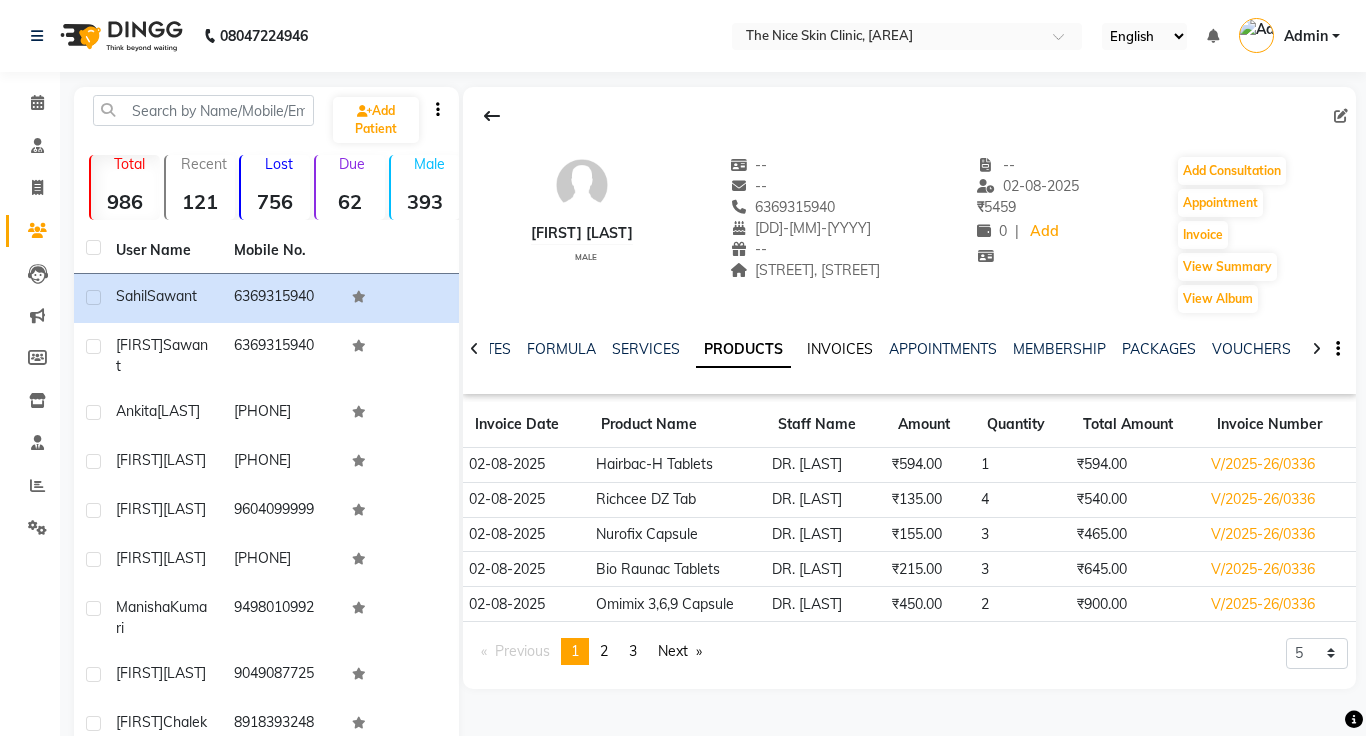 click on "INVOICES" 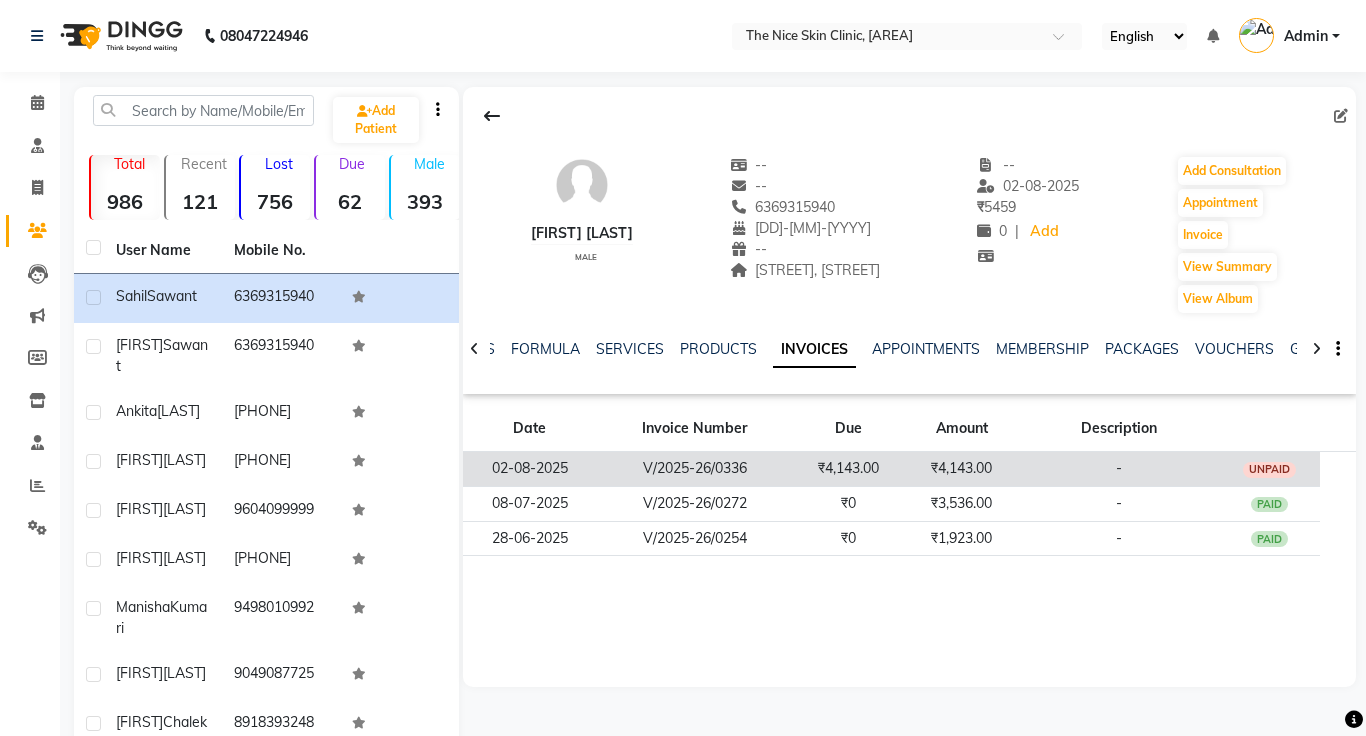 click on "₹4,143.00" 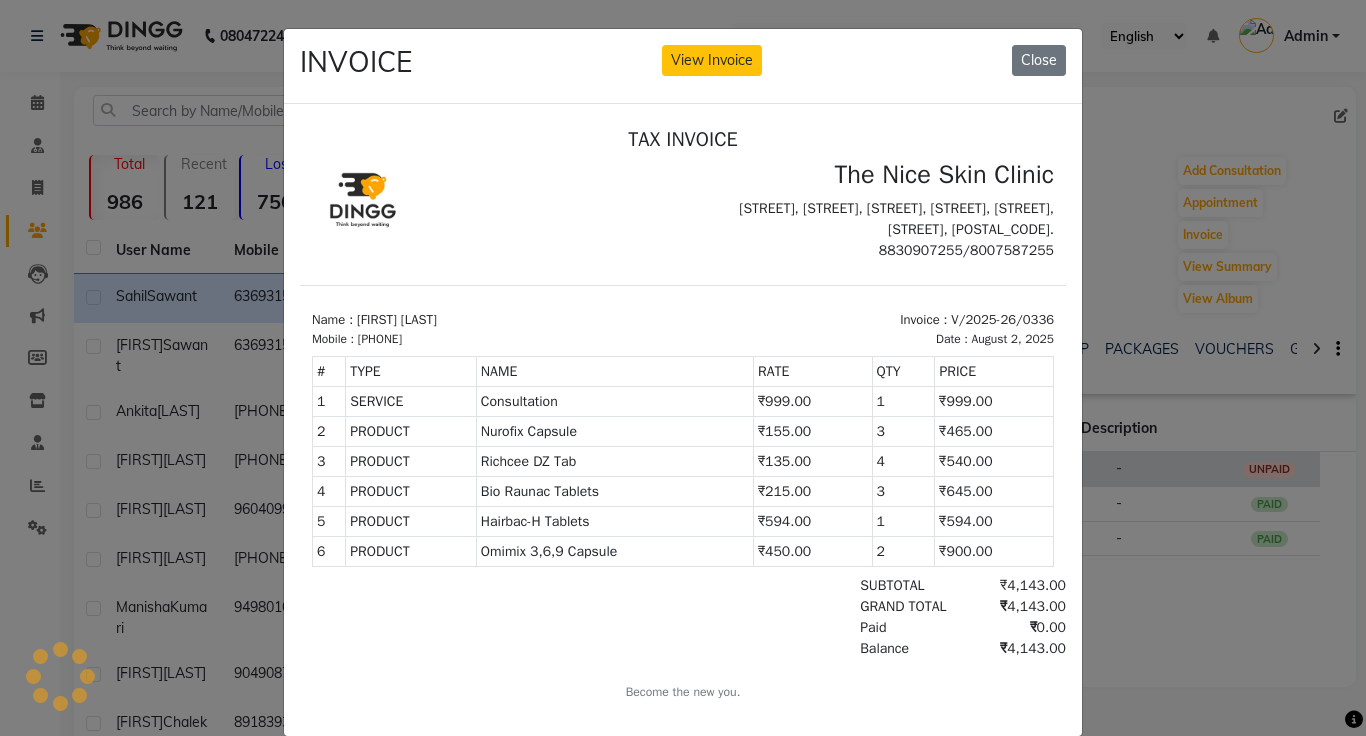 scroll, scrollTop: 0, scrollLeft: 0, axis: both 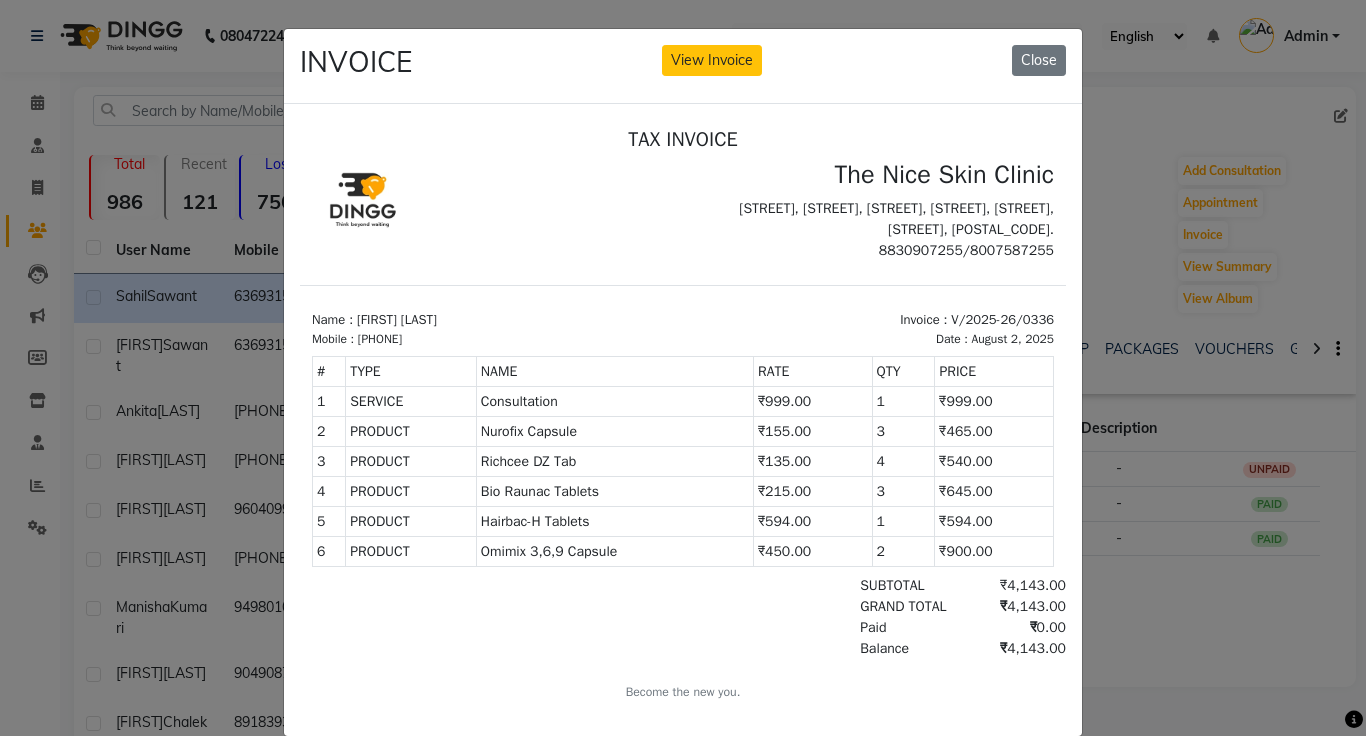 click on "INVOICE View Invoice Close" 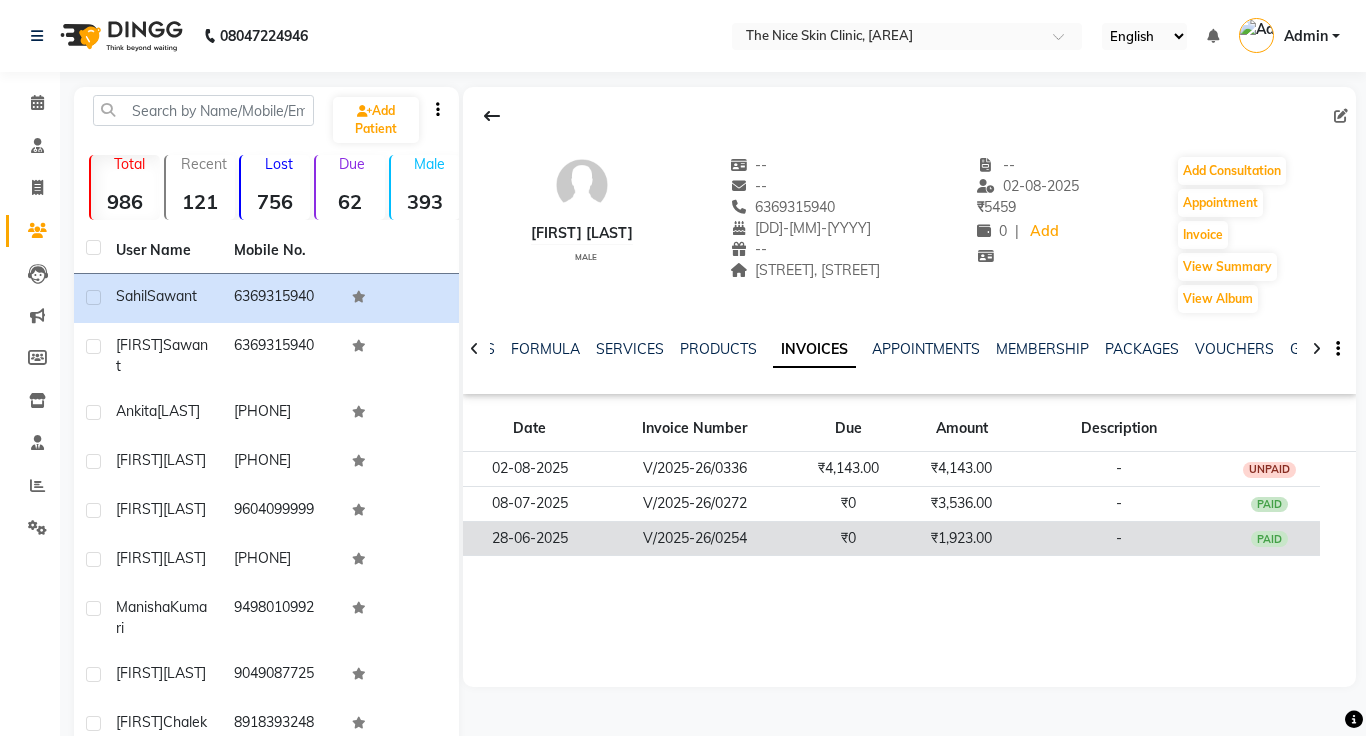 click on "₹1,923.00" 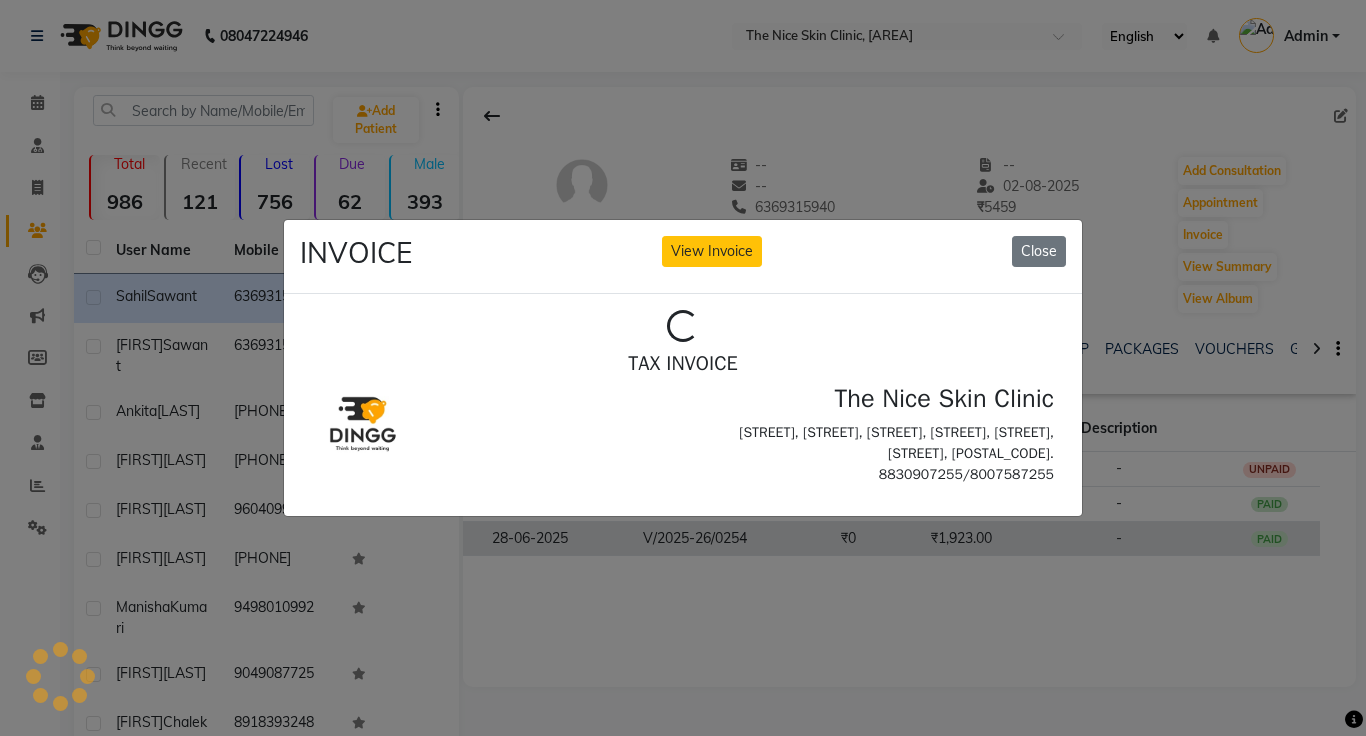 scroll, scrollTop: 0, scrollLeft: 0, axis: both 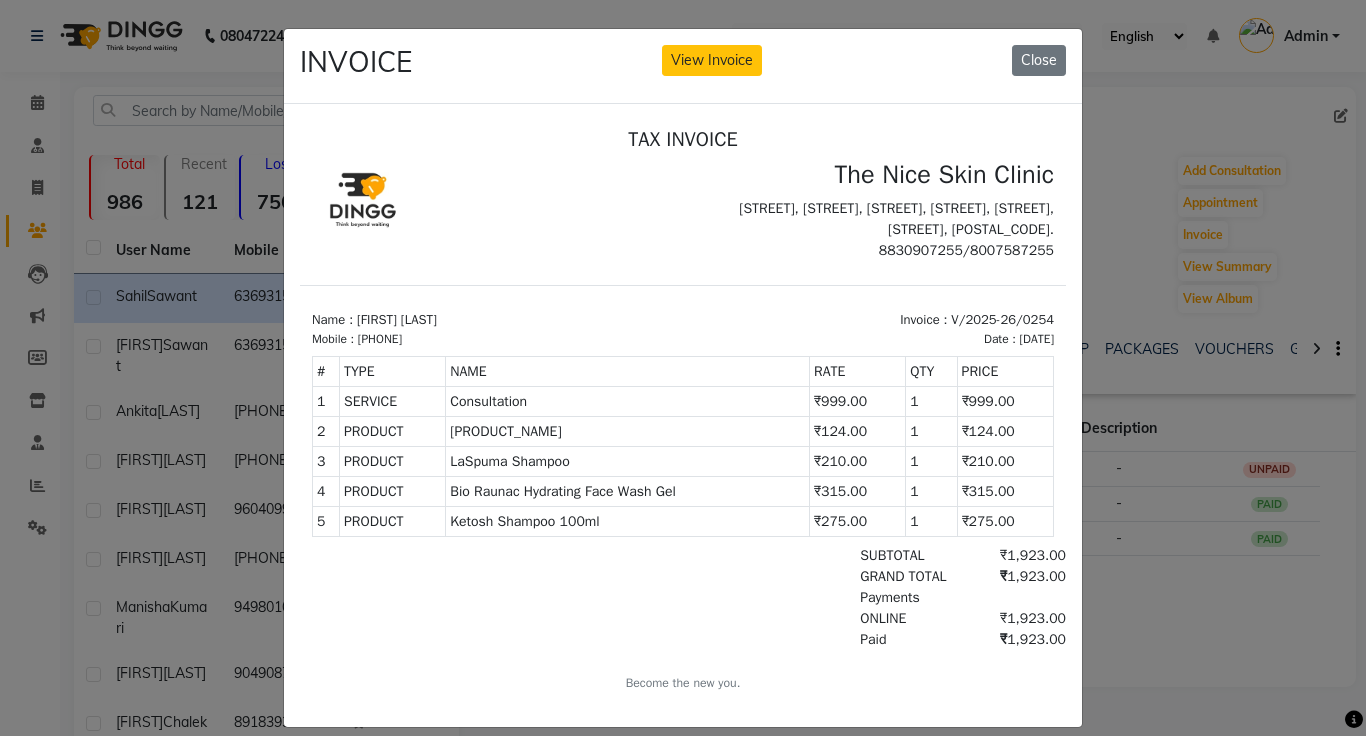 click on "INVOICE View Invoice Close" 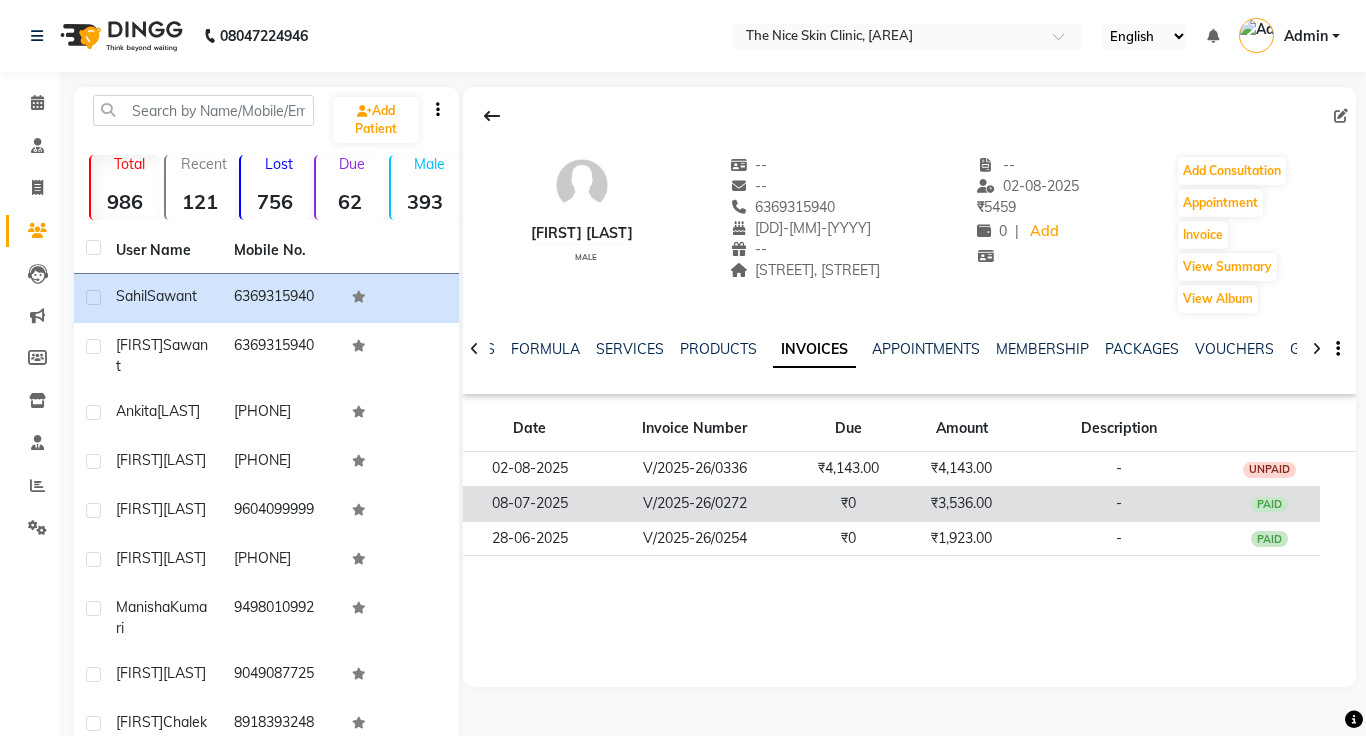 click on "₹3,536.00" 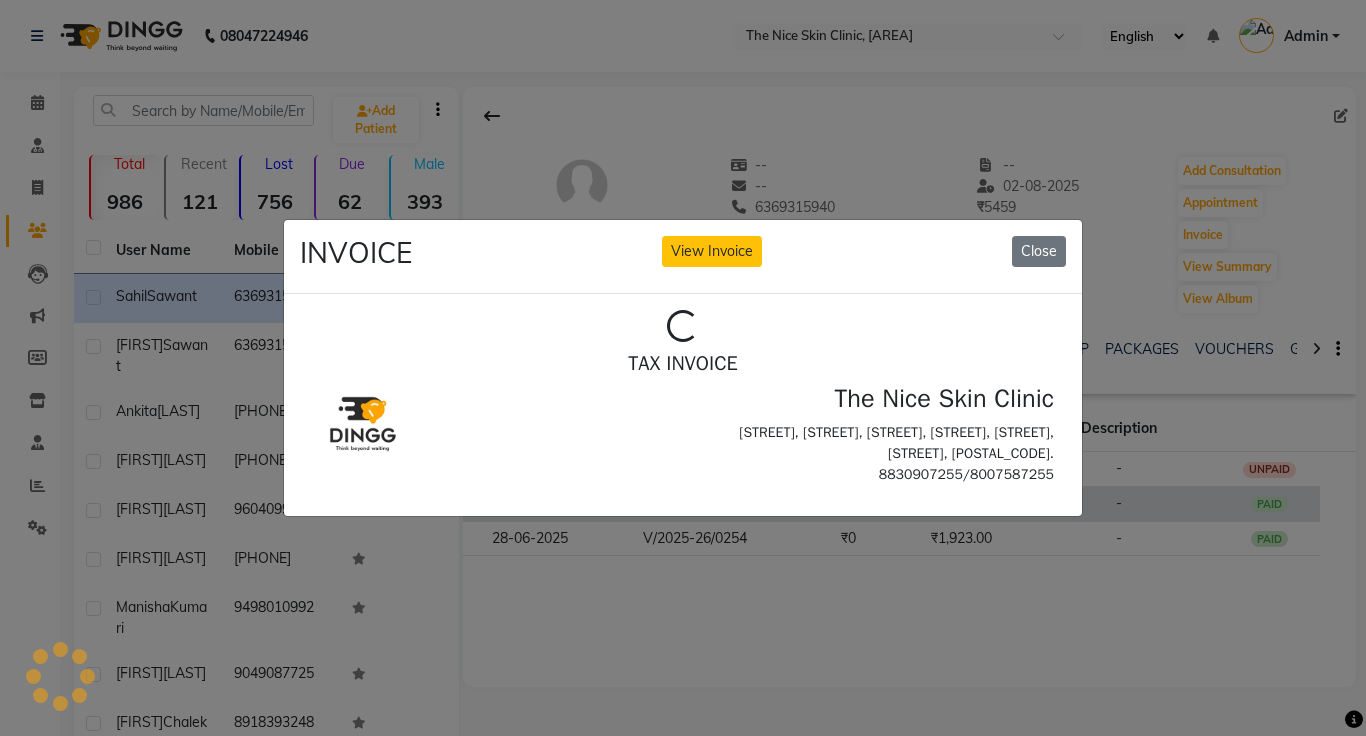 scroll, scrollTop: 0, scrollLeft: 0, axis: both 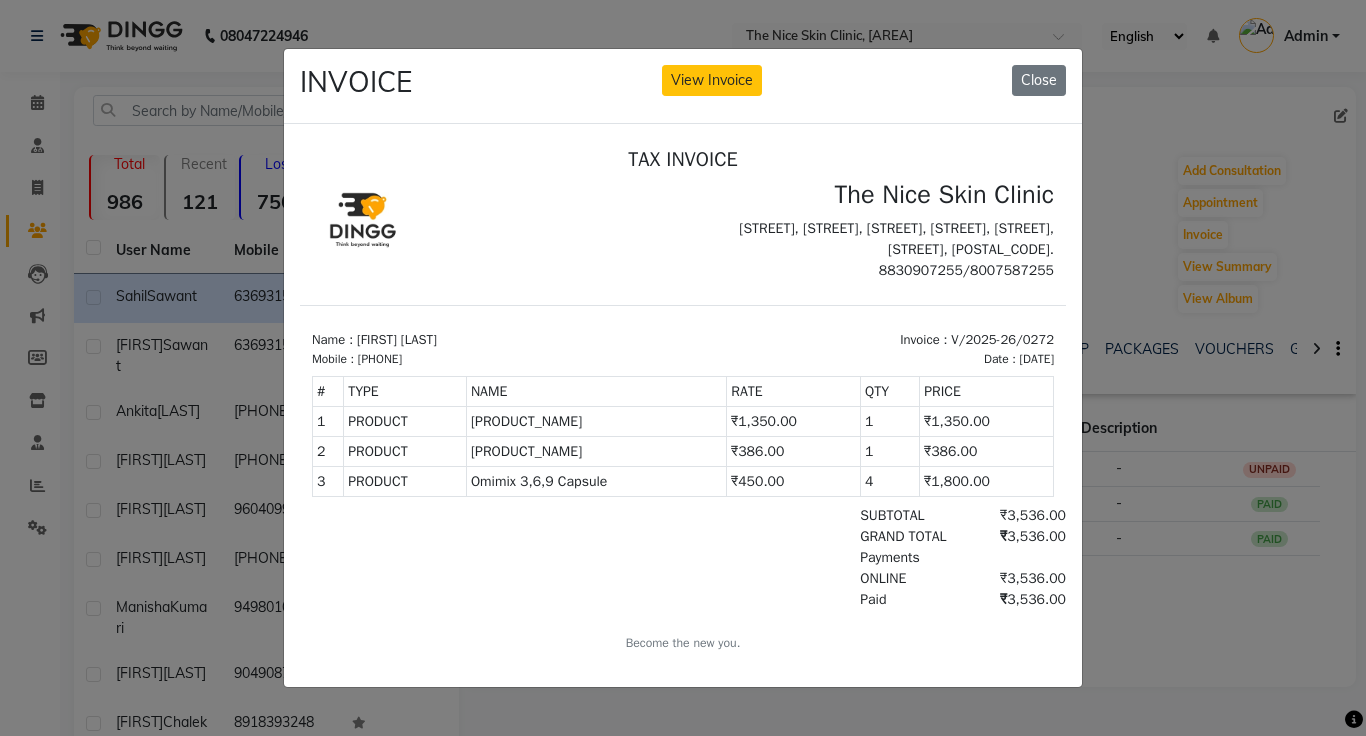 click on "INVOICE View Invoice Close" 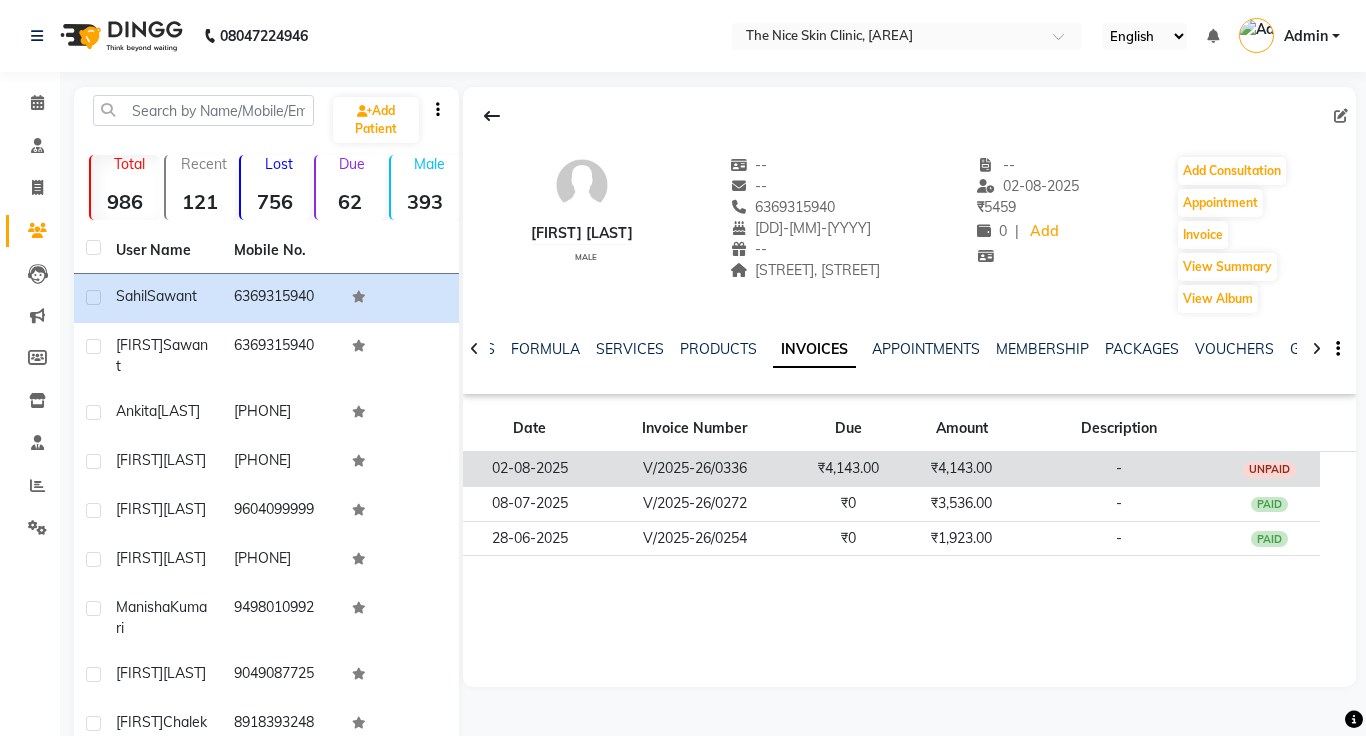 click on "₹4,143.00" 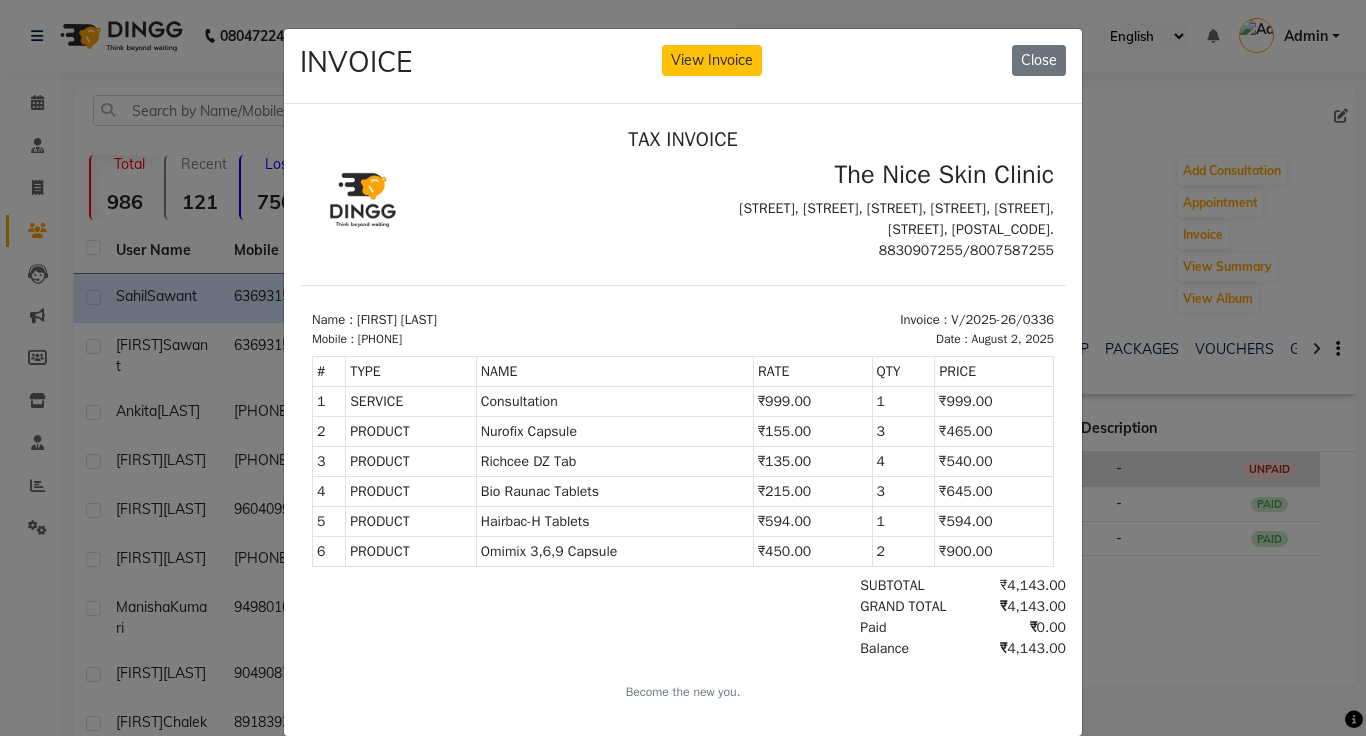 scroll, scrollTop: 8, scrollLeft: 0, axis: vertical 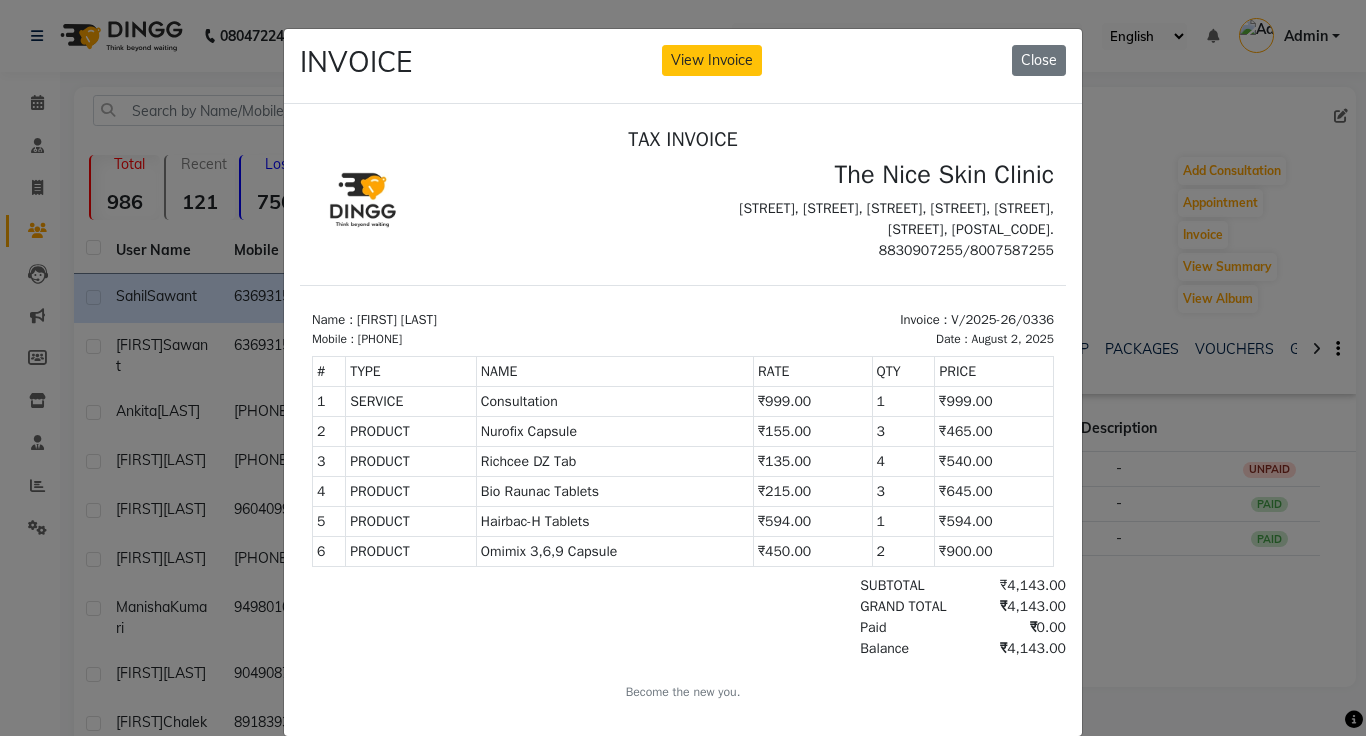 click on "INVOICE View Invoice Close" 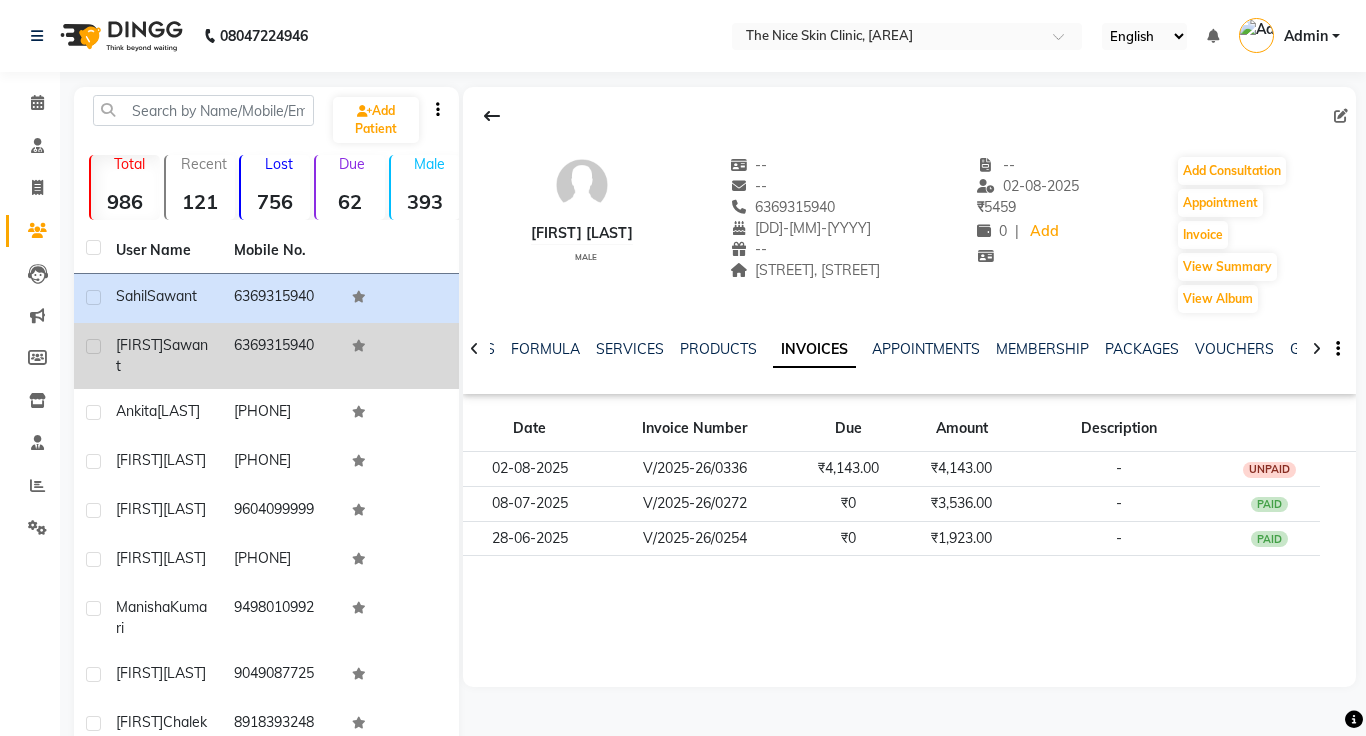 click on "Sawant" 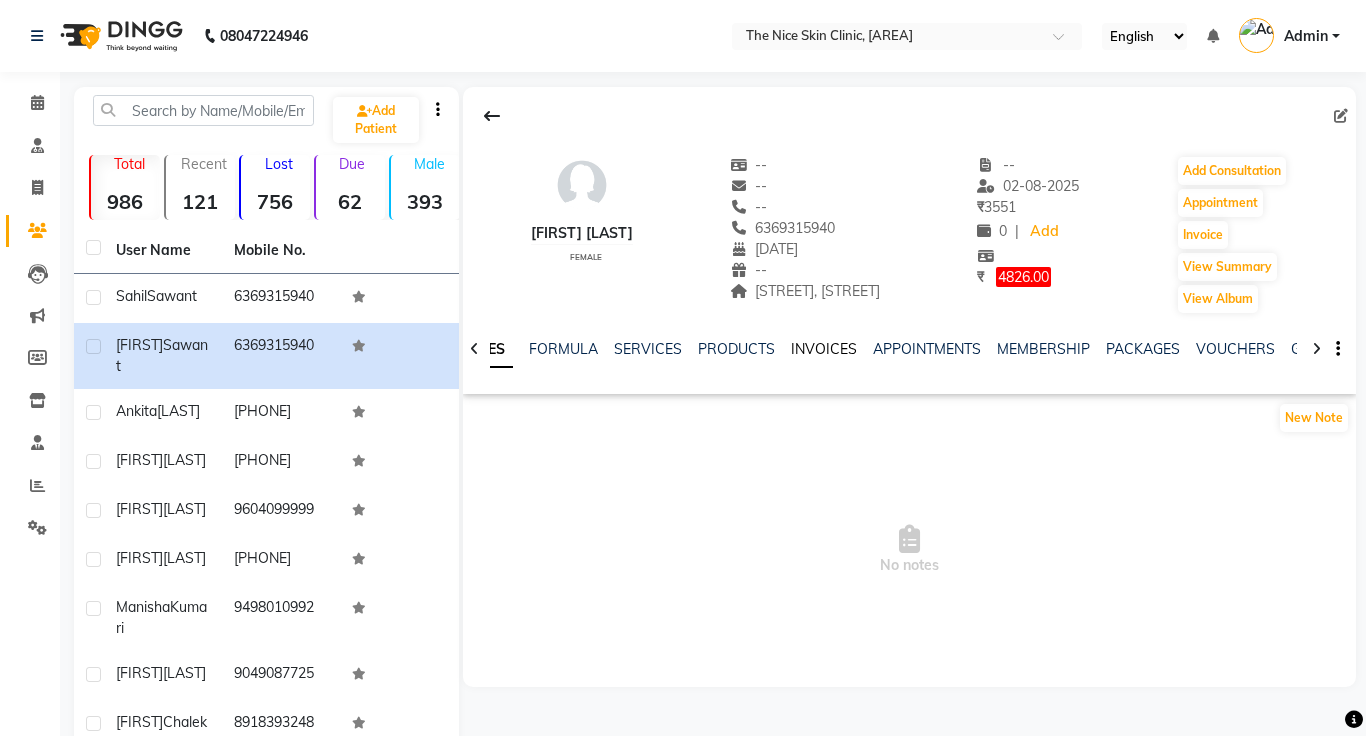 click on "INVOICES" 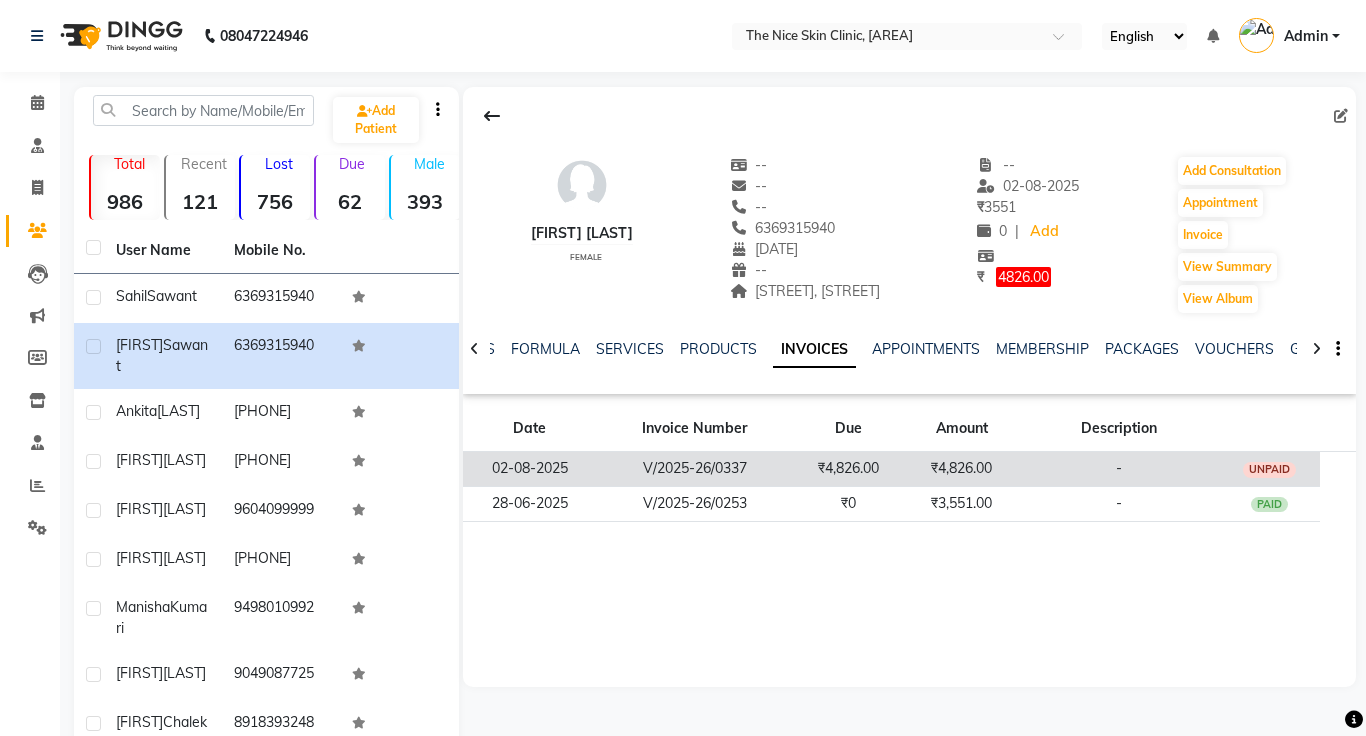click on "₹4,826.00" 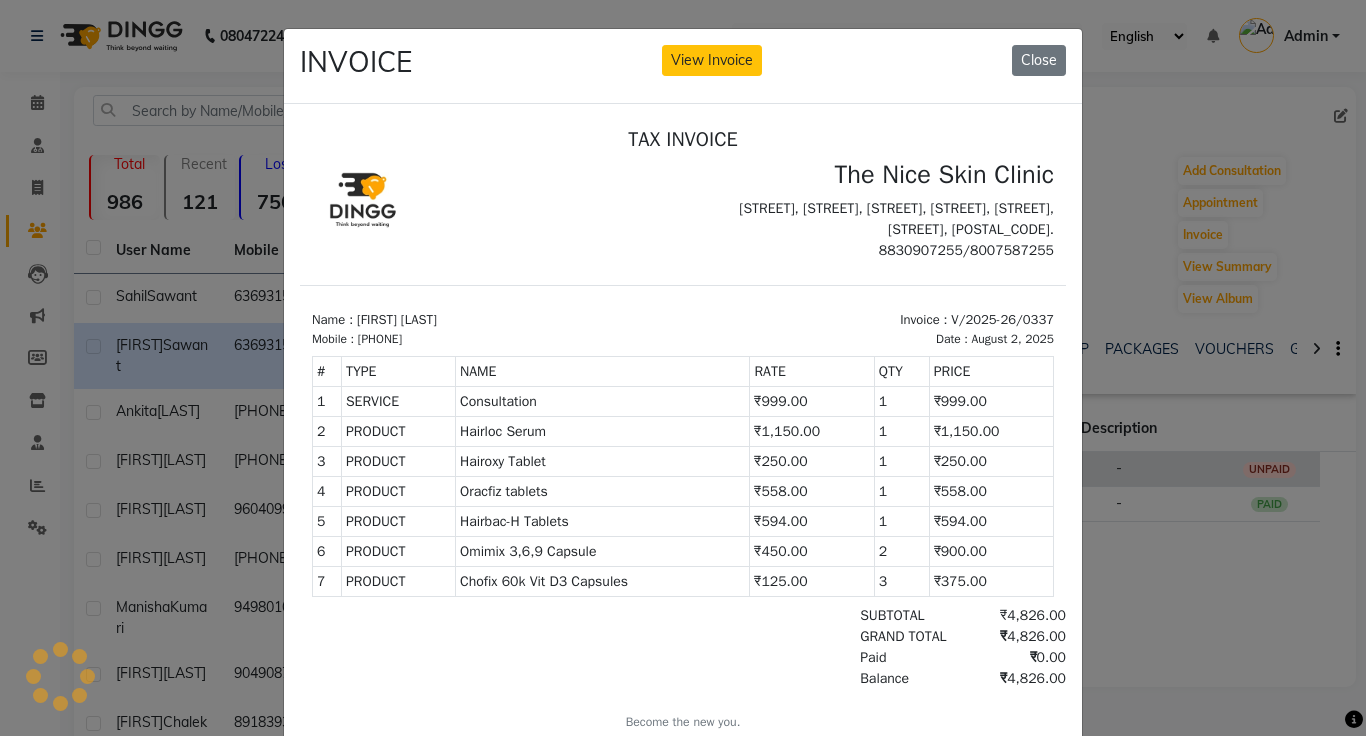scroll, scrollTop: 0, scrollLeft: 0, axis: both 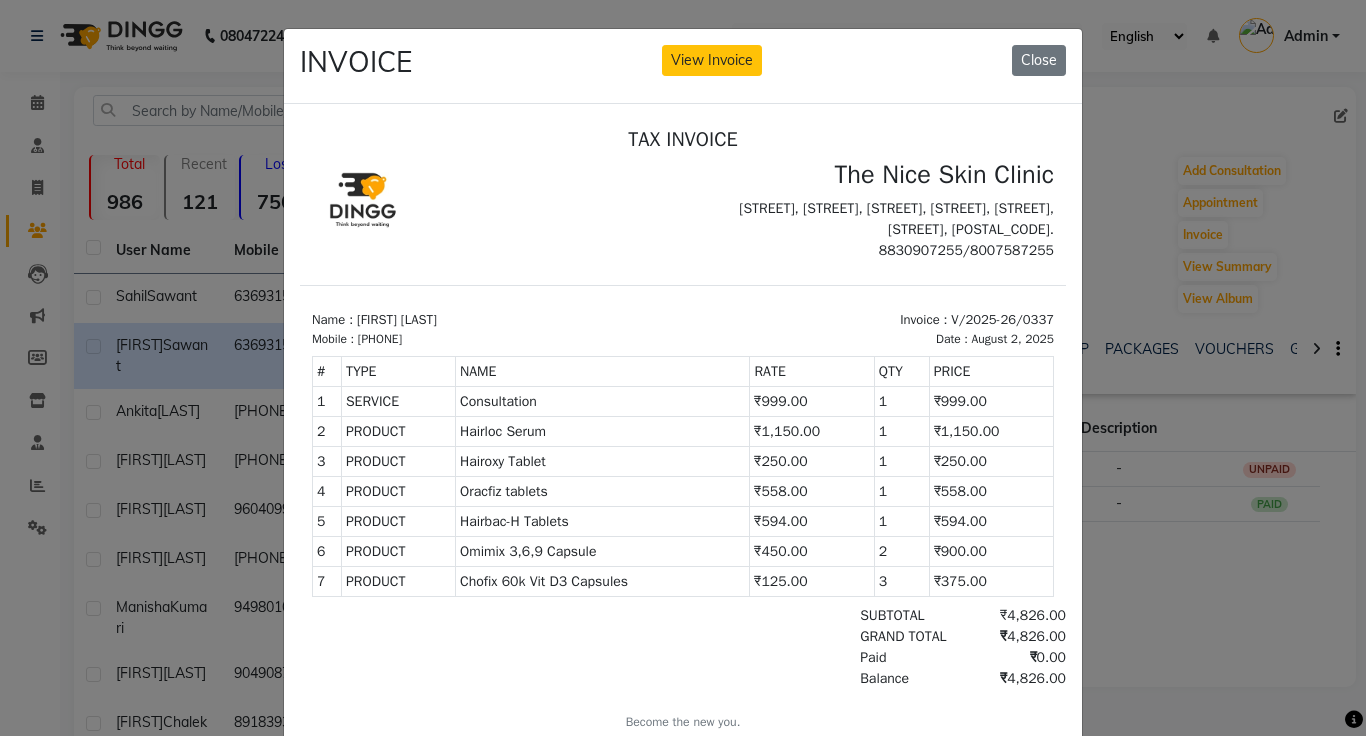 click on "INVOICE View Invoice Close" 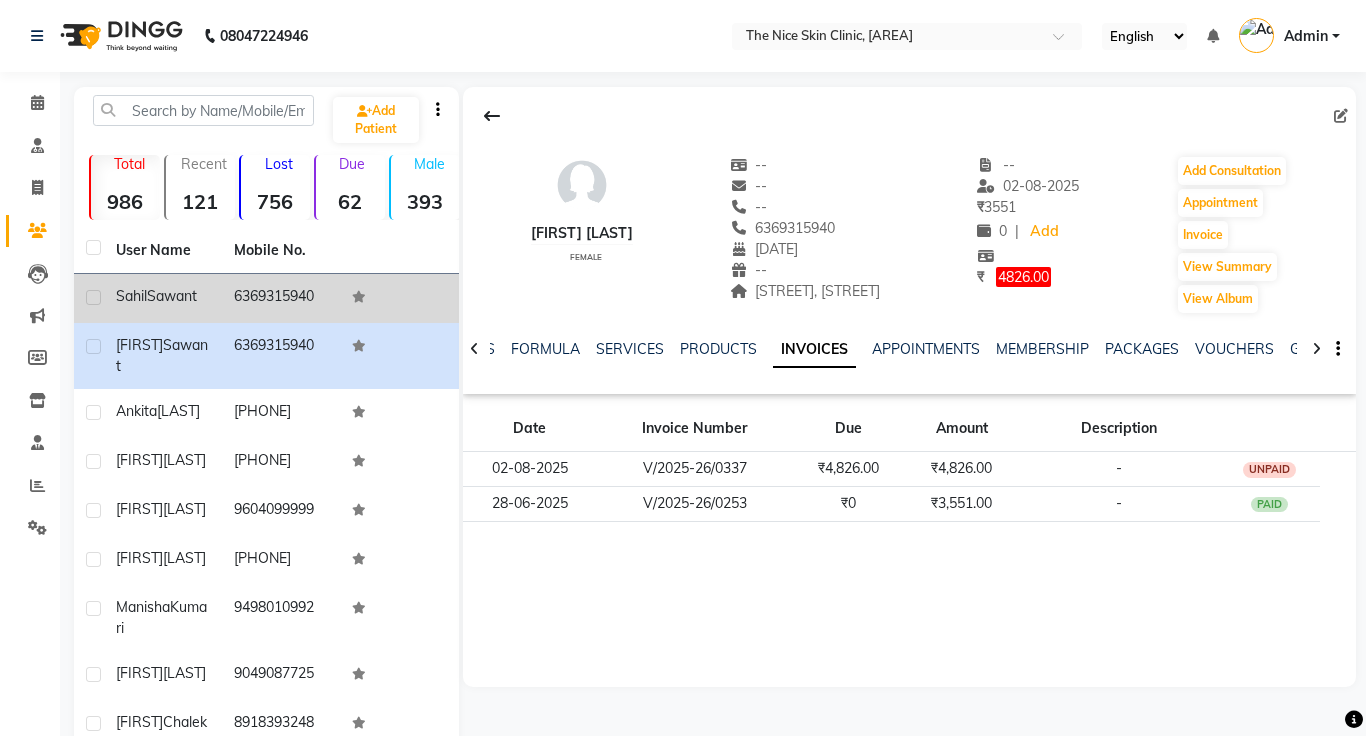 click on "[FIRST] [LAST]" 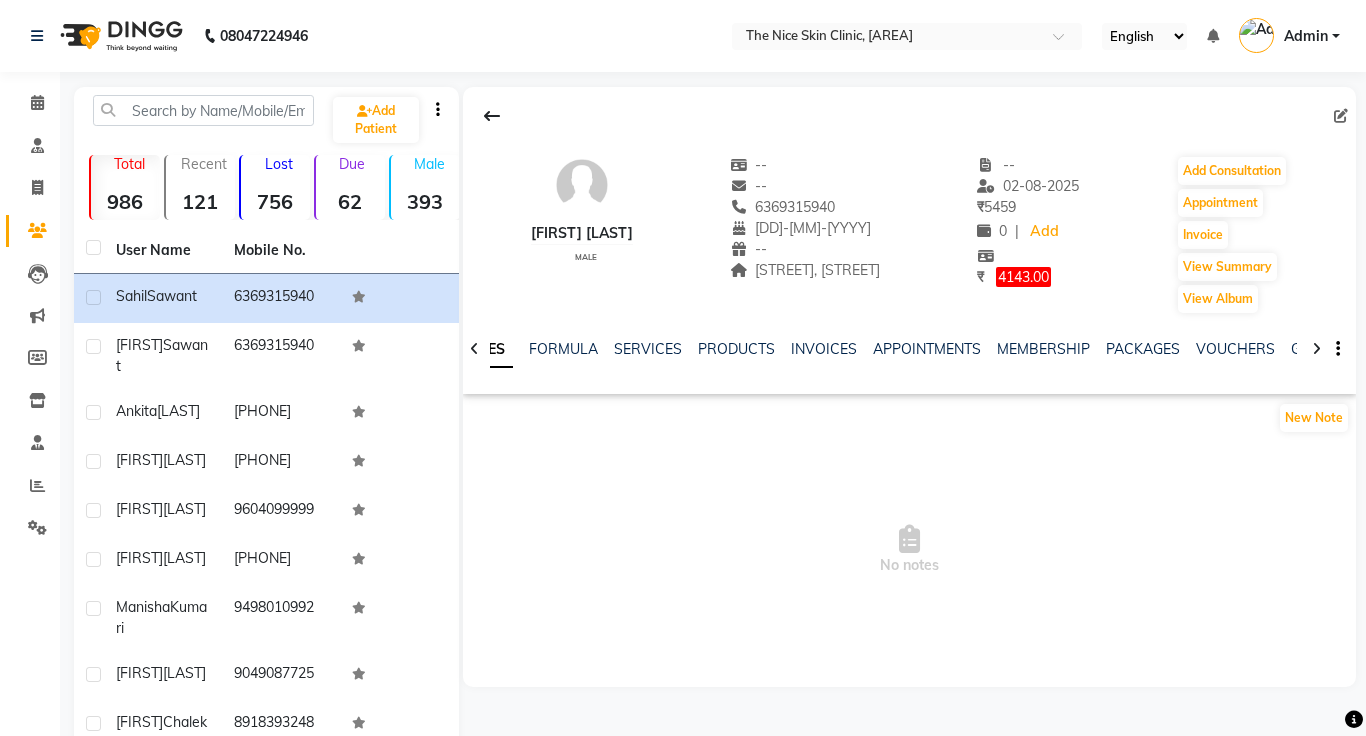 click on "--   --   [PHONE]  [DATE]  --  [NEIGHBORHOOD], [NEIGHBORHOOD]" 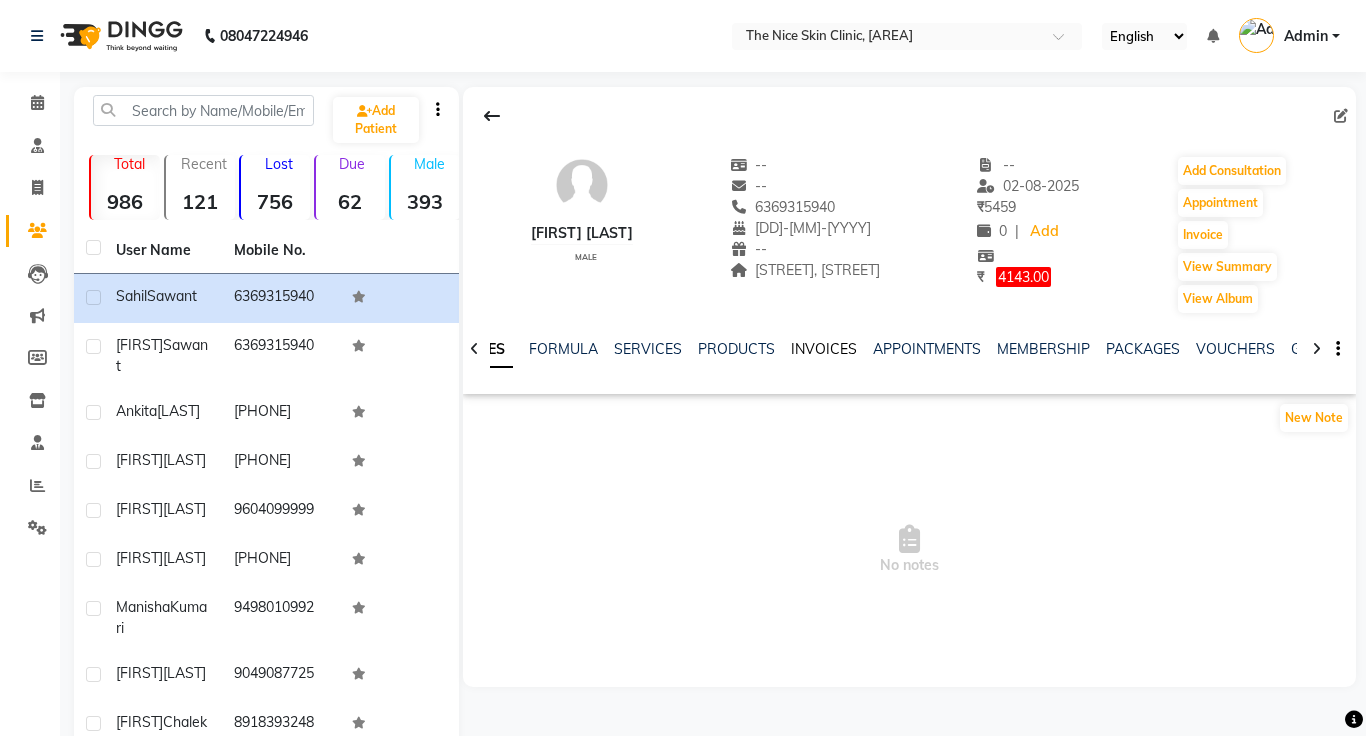 click on "INVOICES" 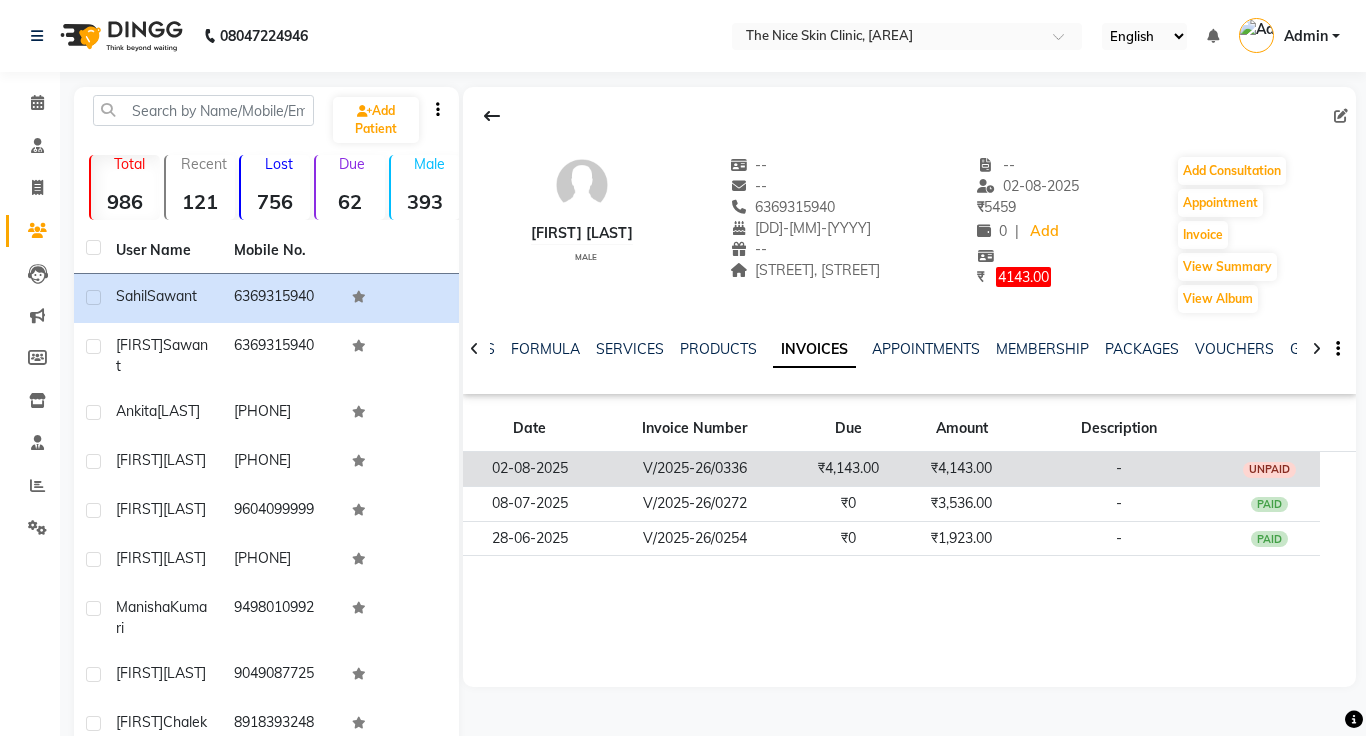 click on "₹4,143.00" 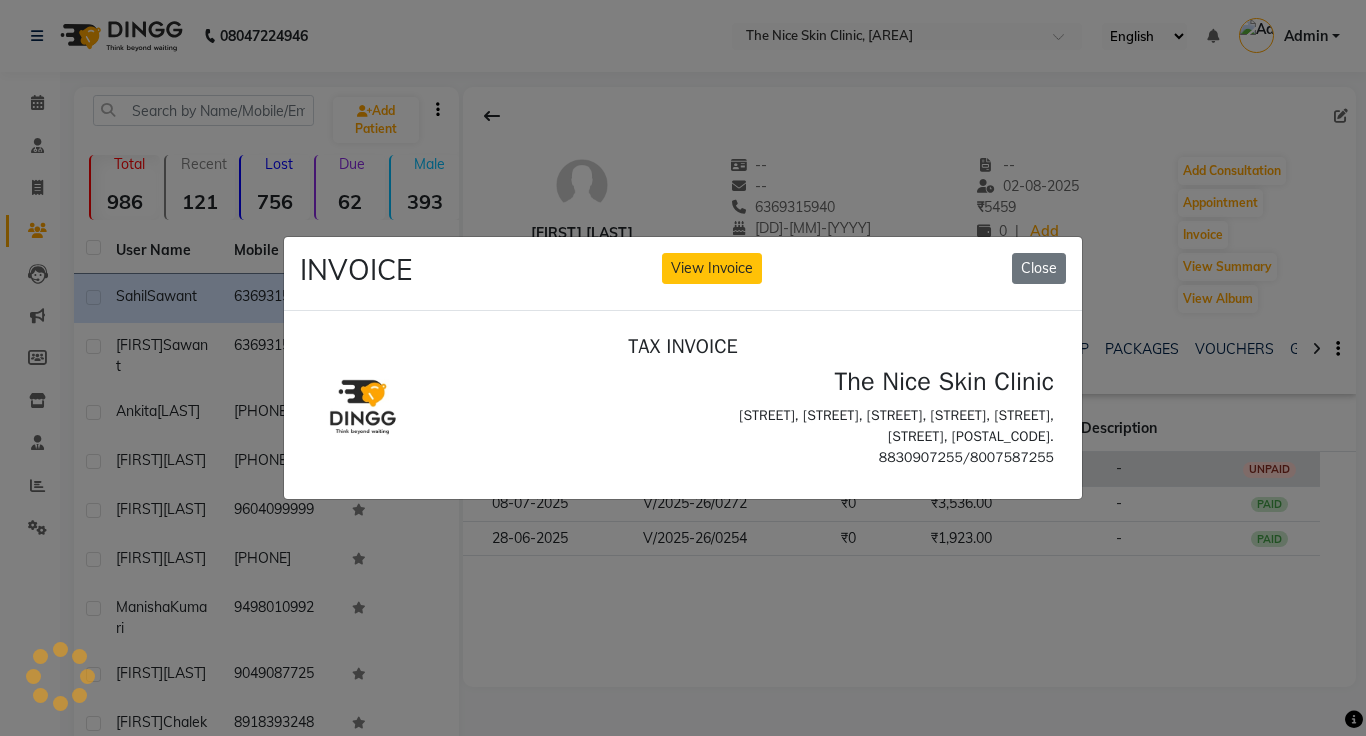 scroll, scrollTop: 0, scrollLeft: 0, axis: both 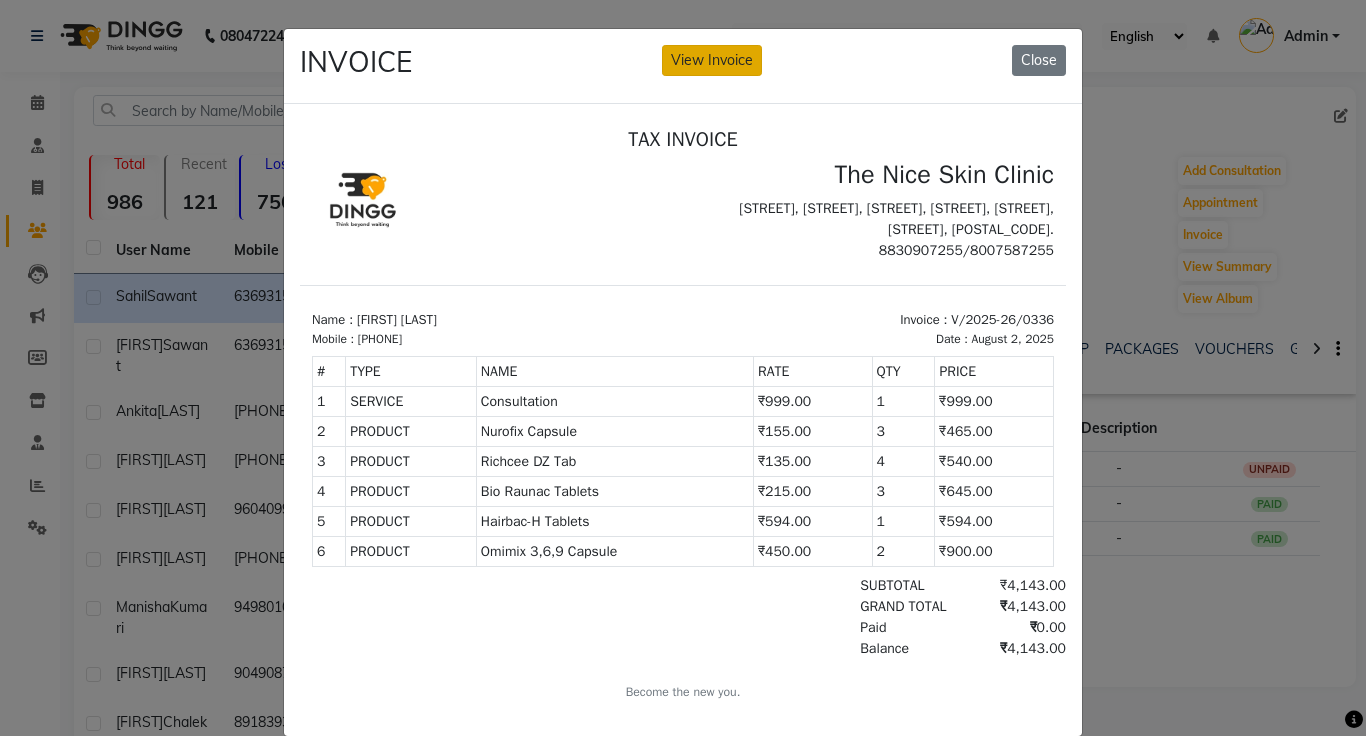 click on "View Invoice" 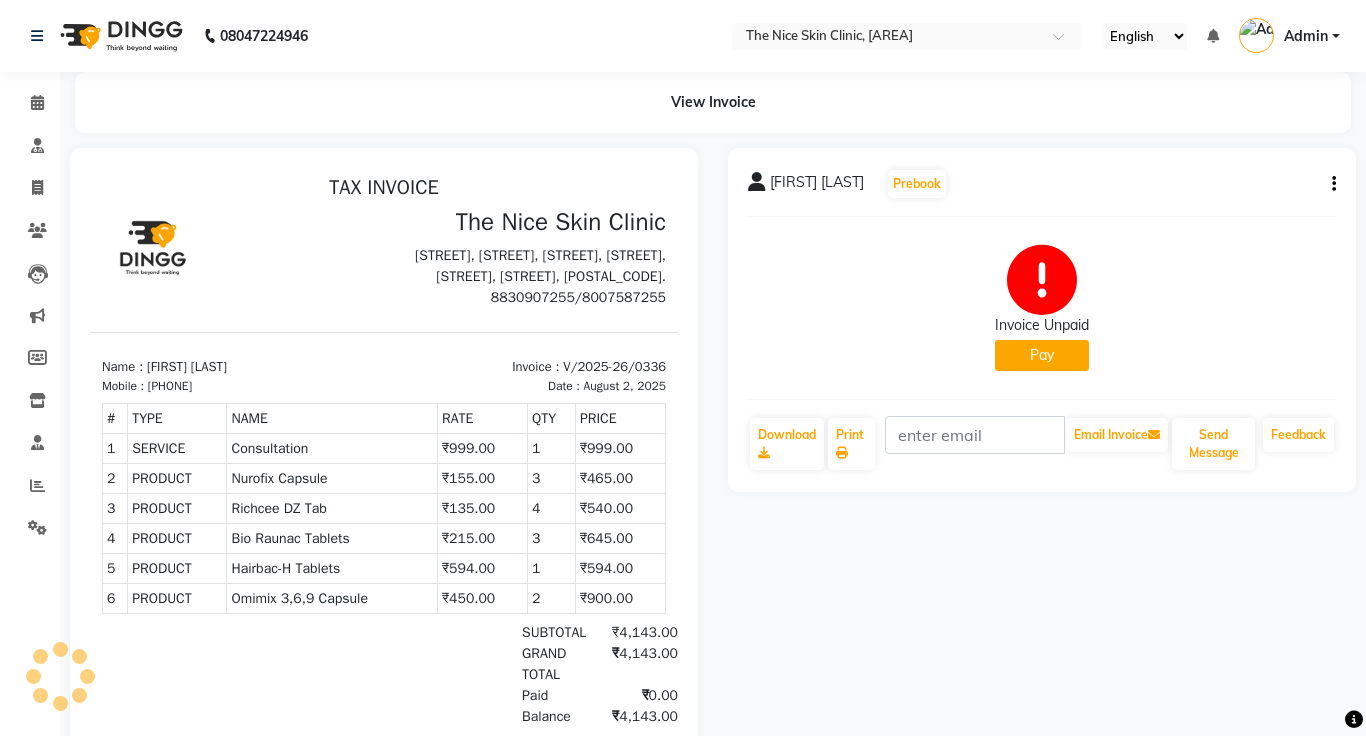 scroll, scrollTop: 0, scrollLeft: 0, axis: both 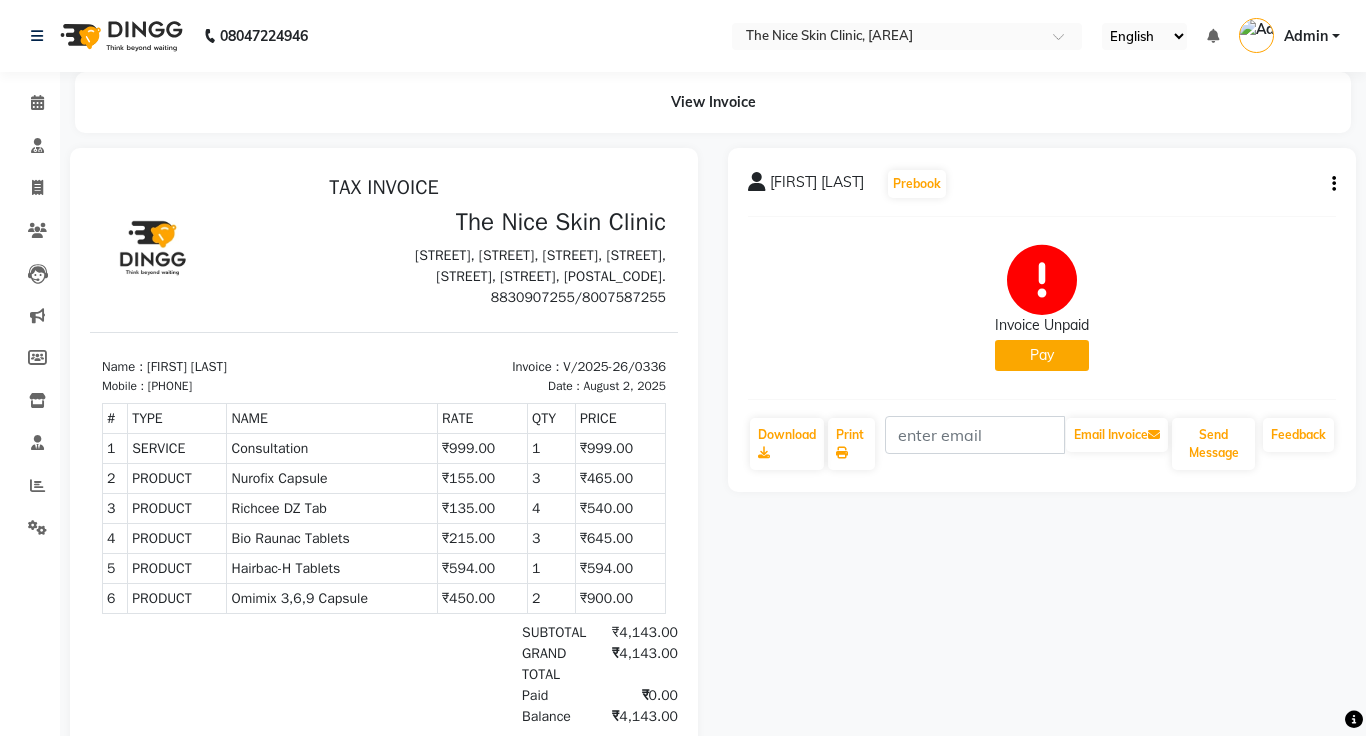 click on "Pay" 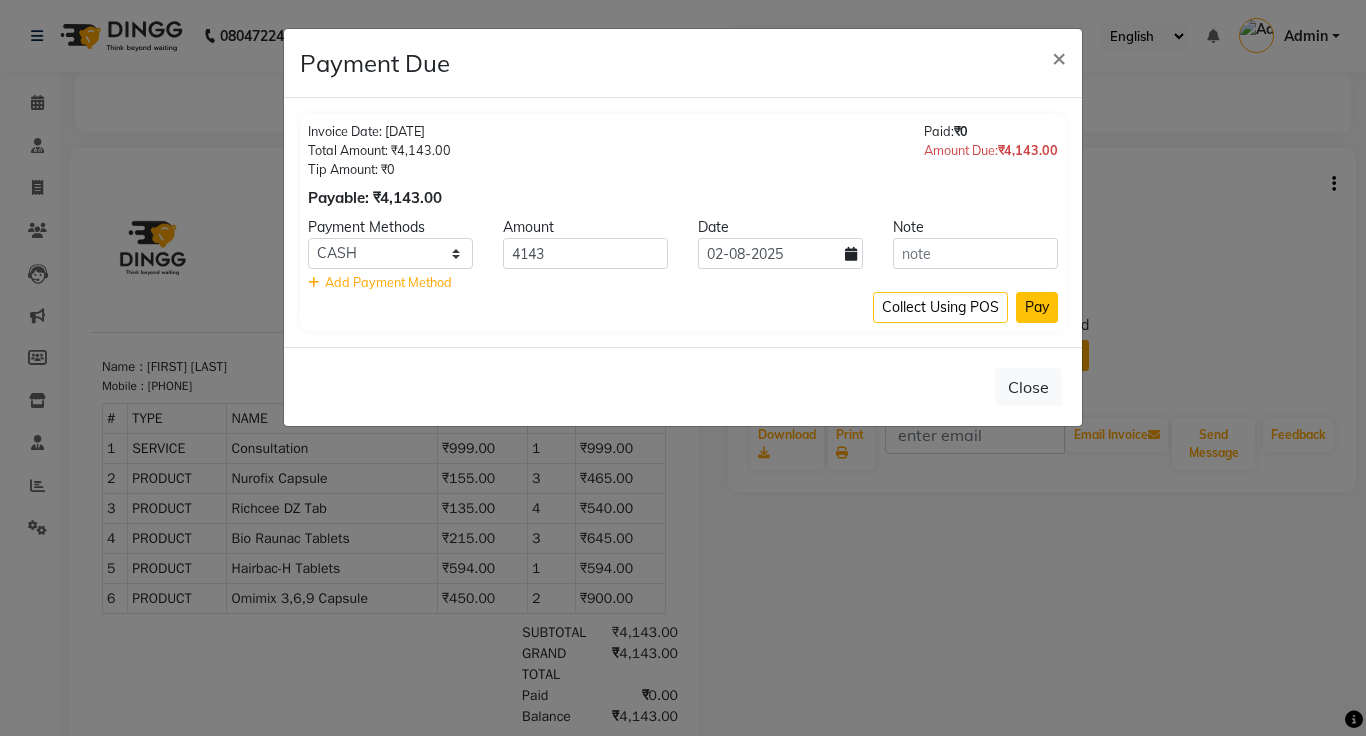 click on "Pay" 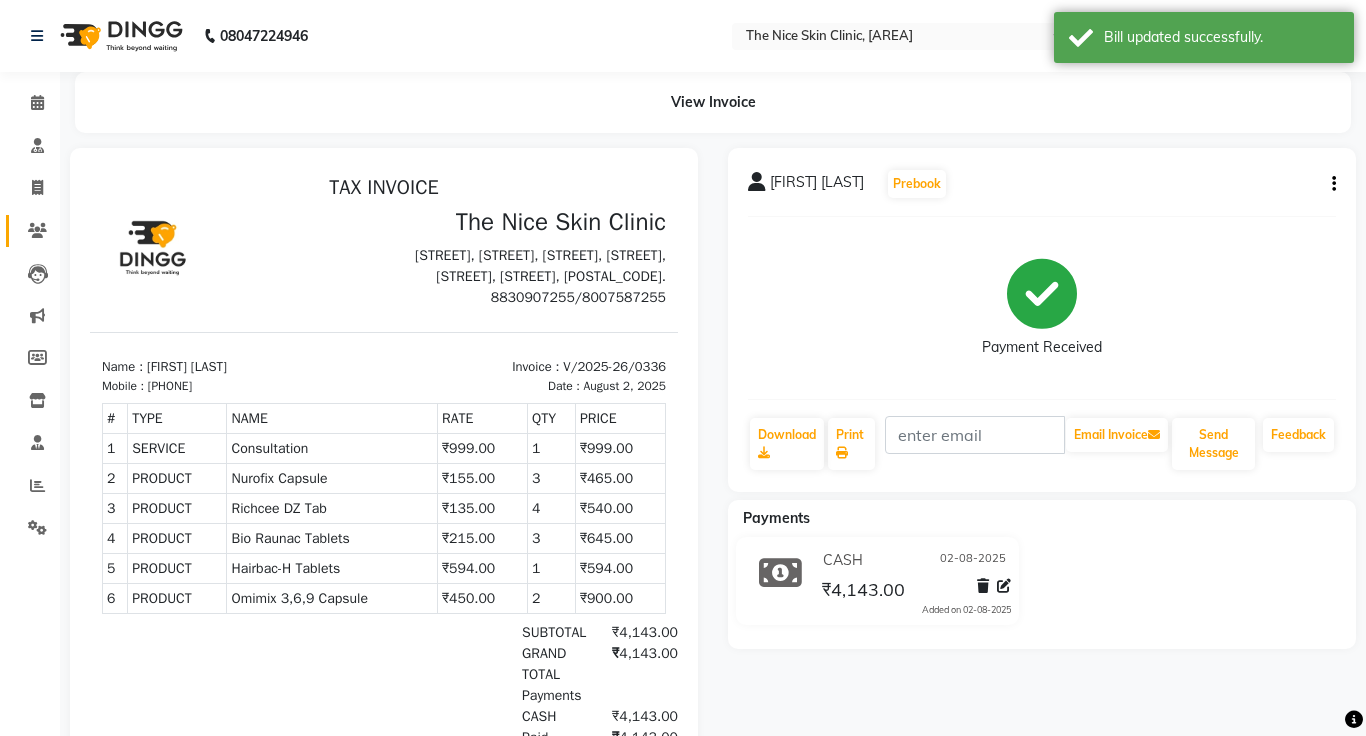 click 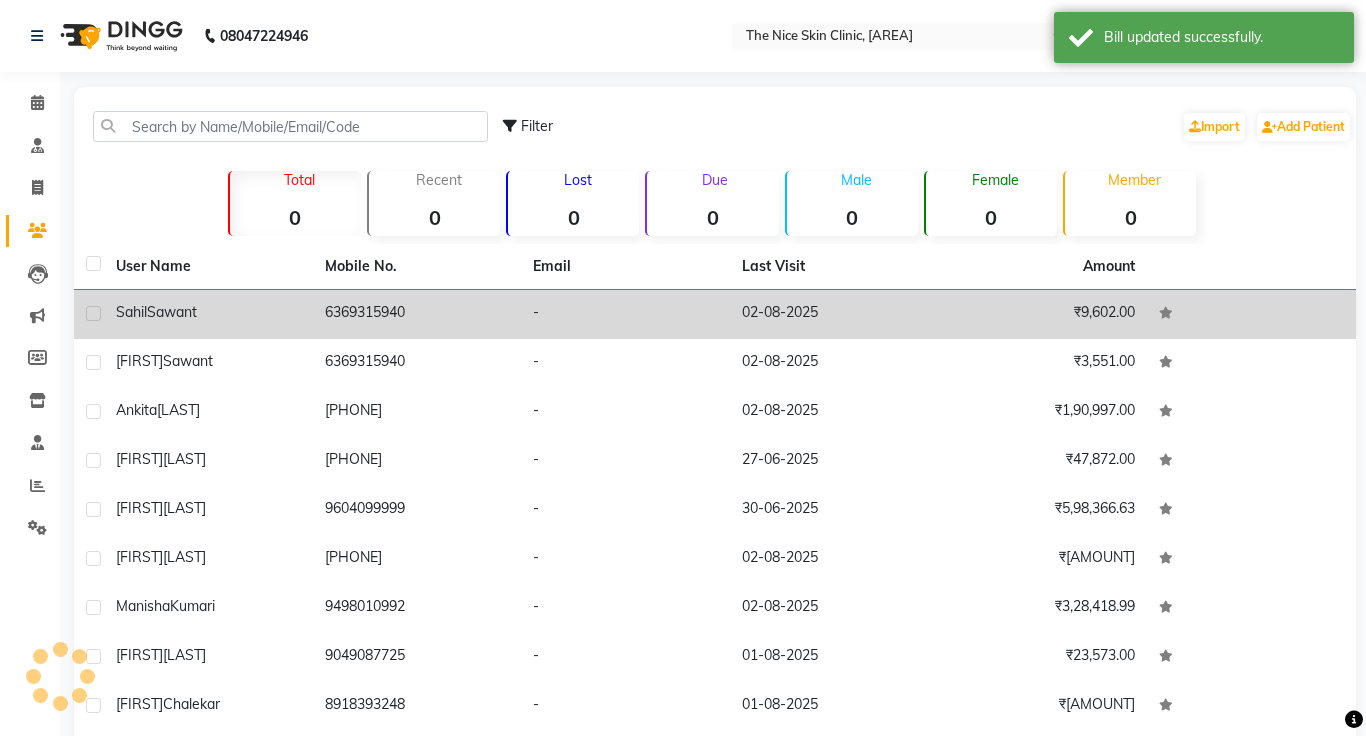 click on "6369315940" 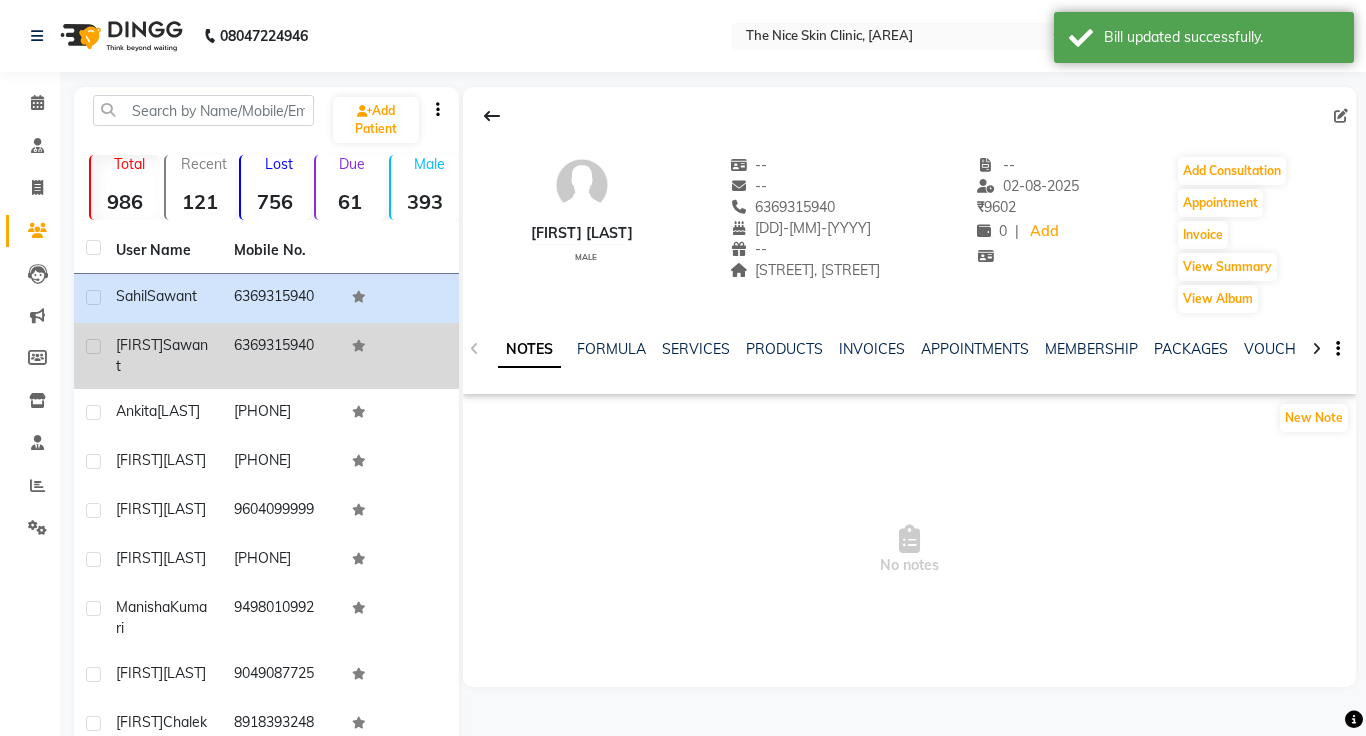 click on "[FIRST] [LAST]" 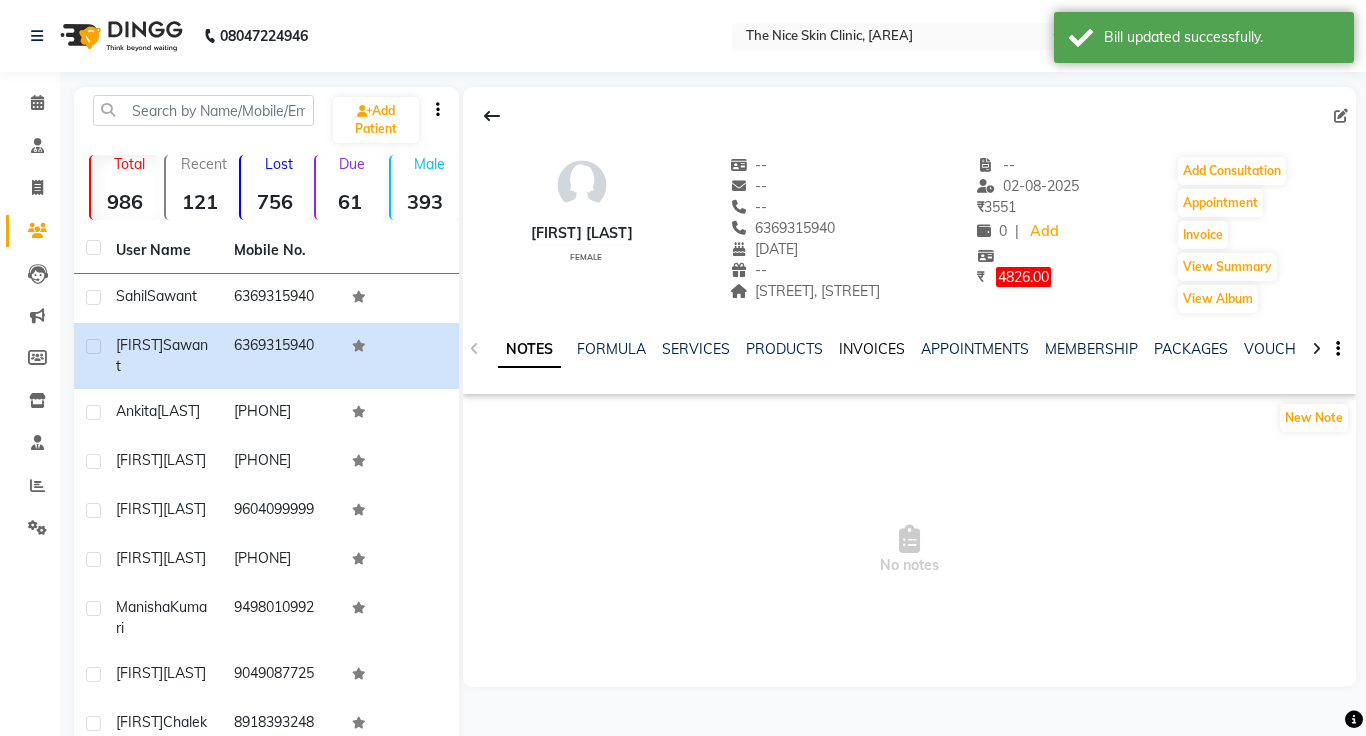 click on "INVOICES" 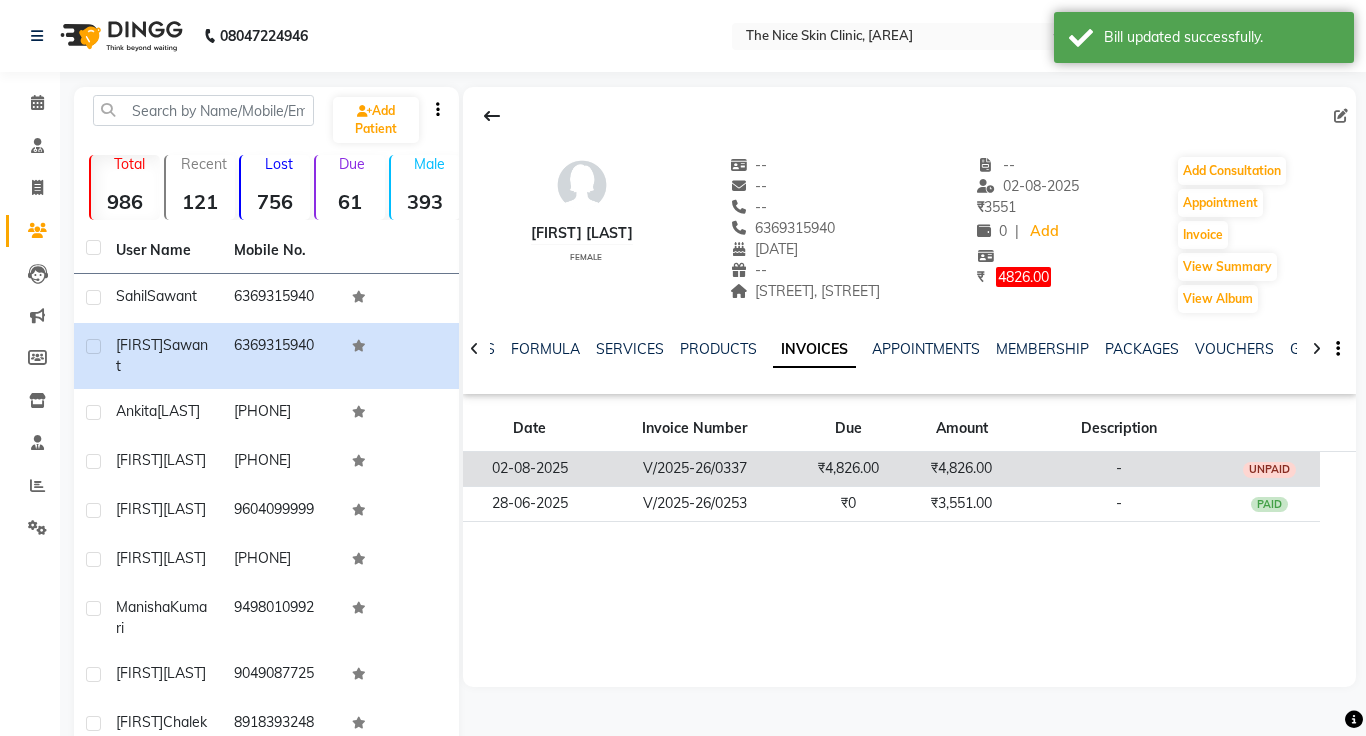 click on "₹4,826.00" 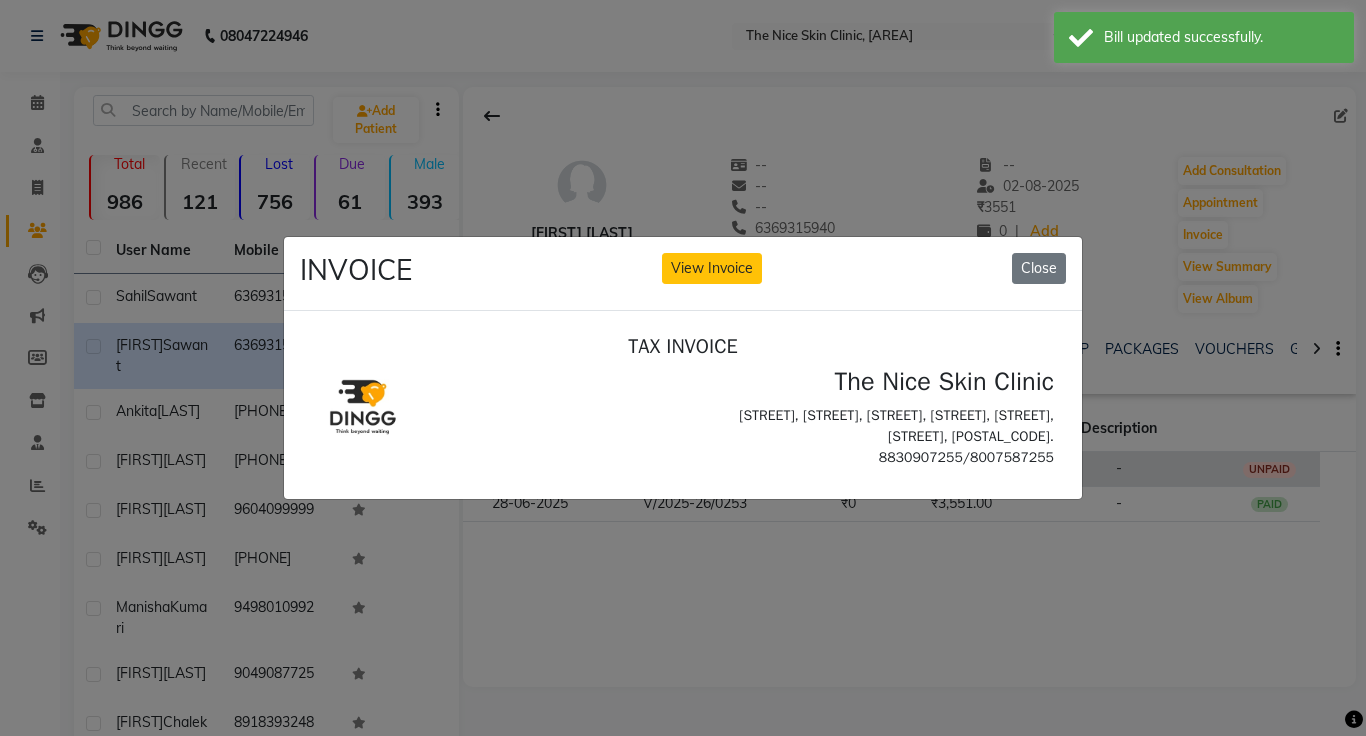scroll, scrollTop: 0, scrollLeft: 0, axis: both 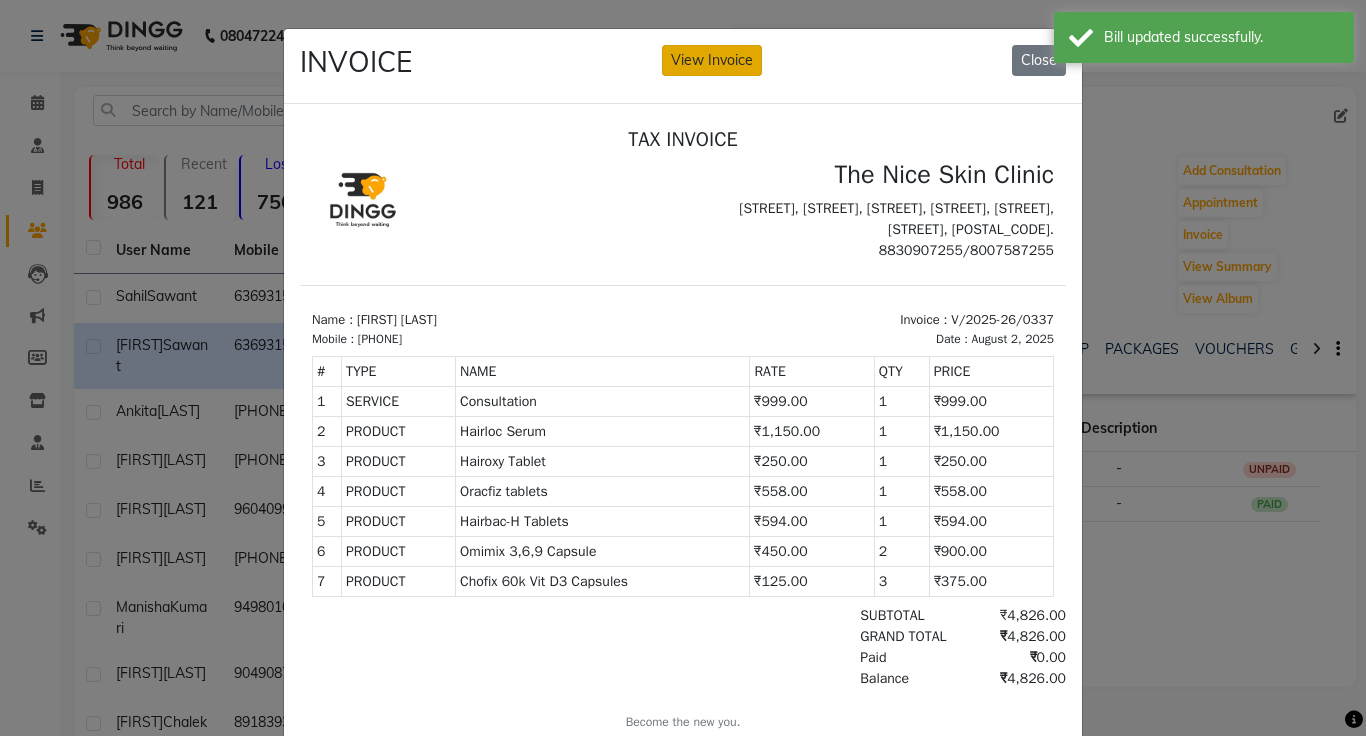 click on "View Invoice" 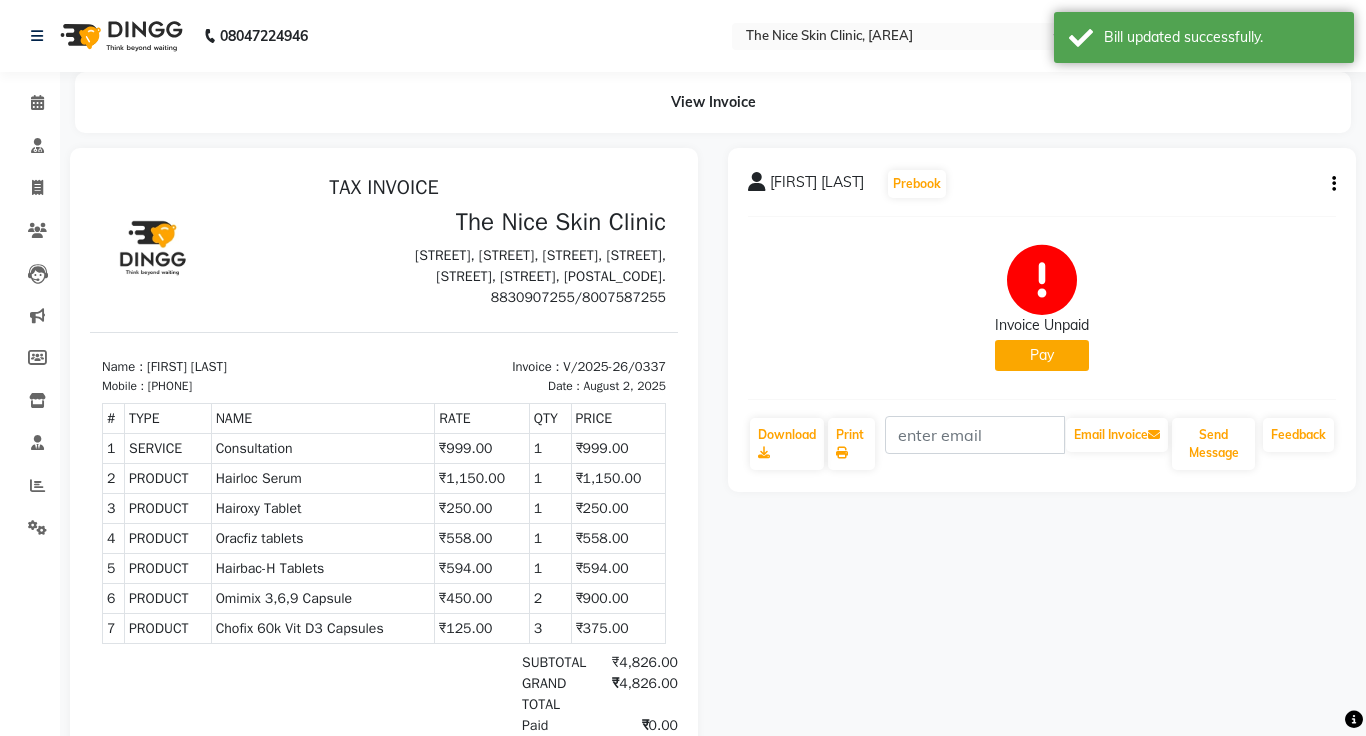 scroll, scrollTop: 0, scrollLeft: 0, axis: both 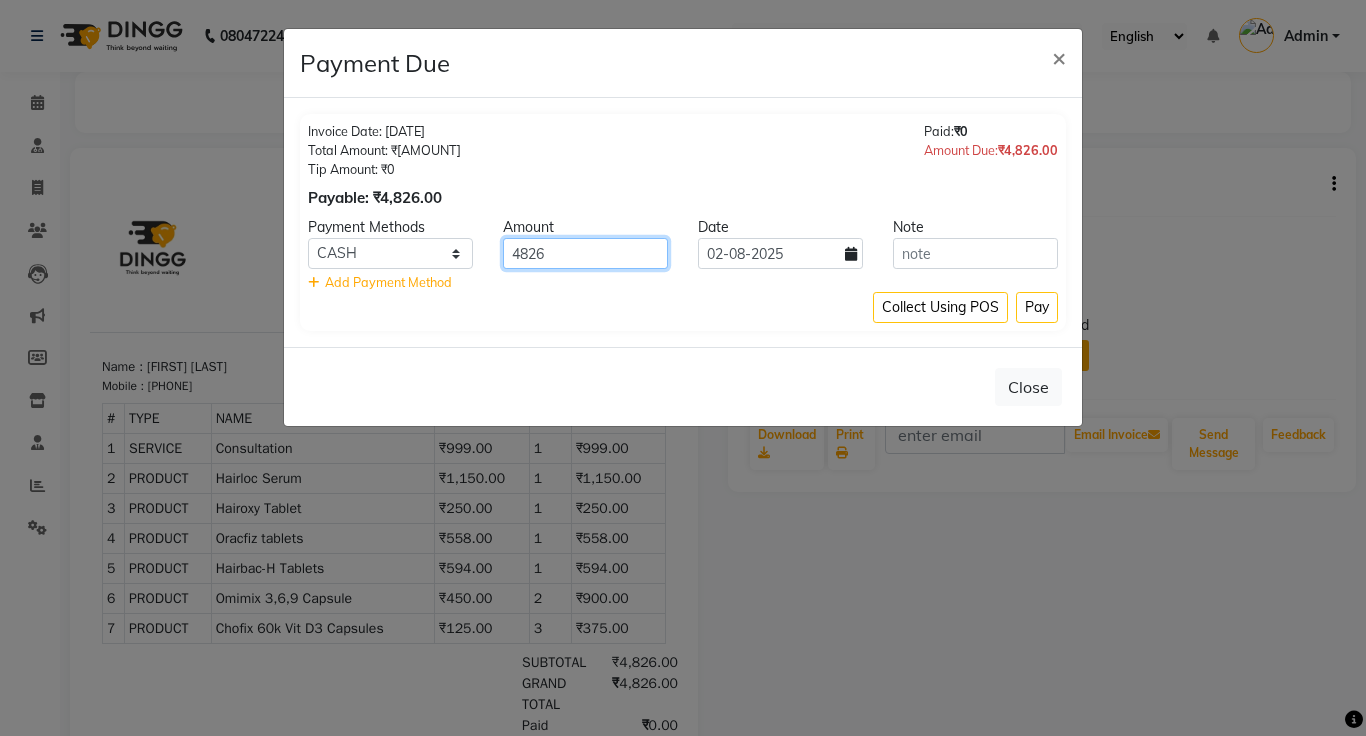 click on "4826" 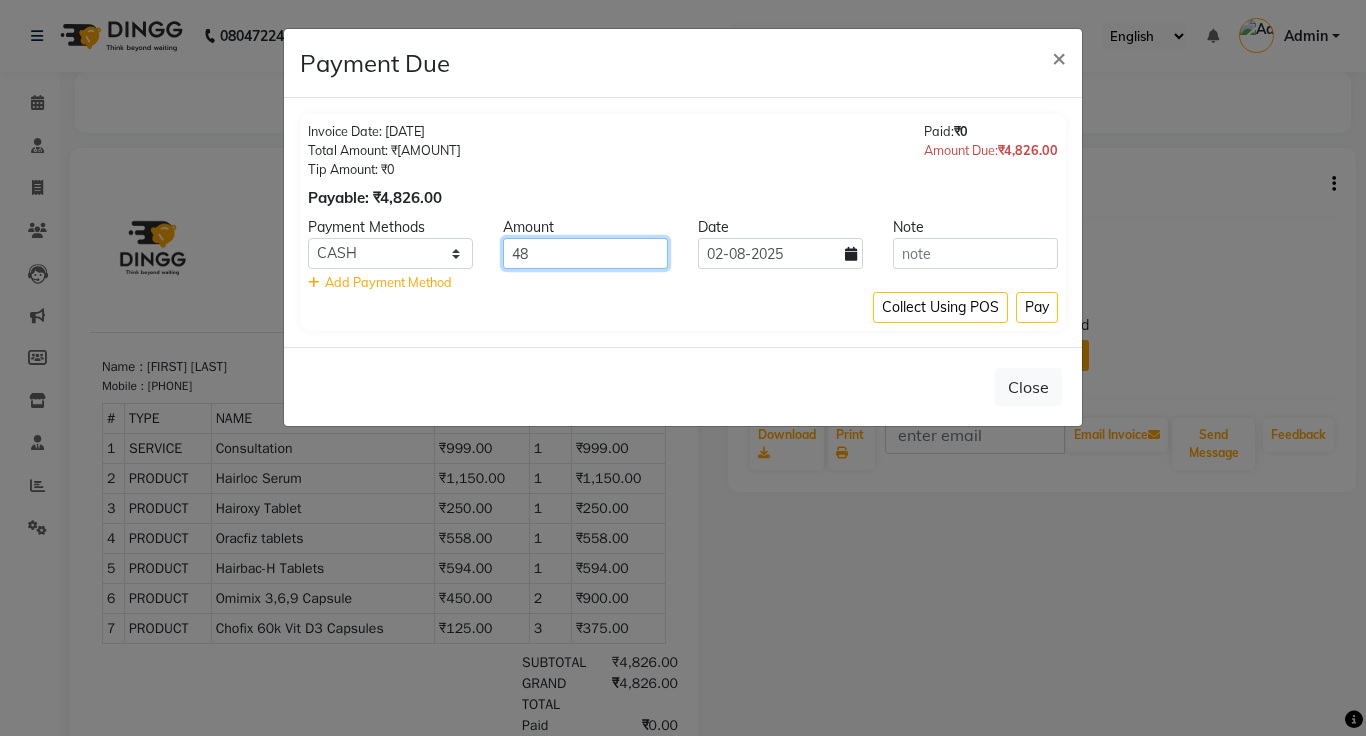 type on "4" 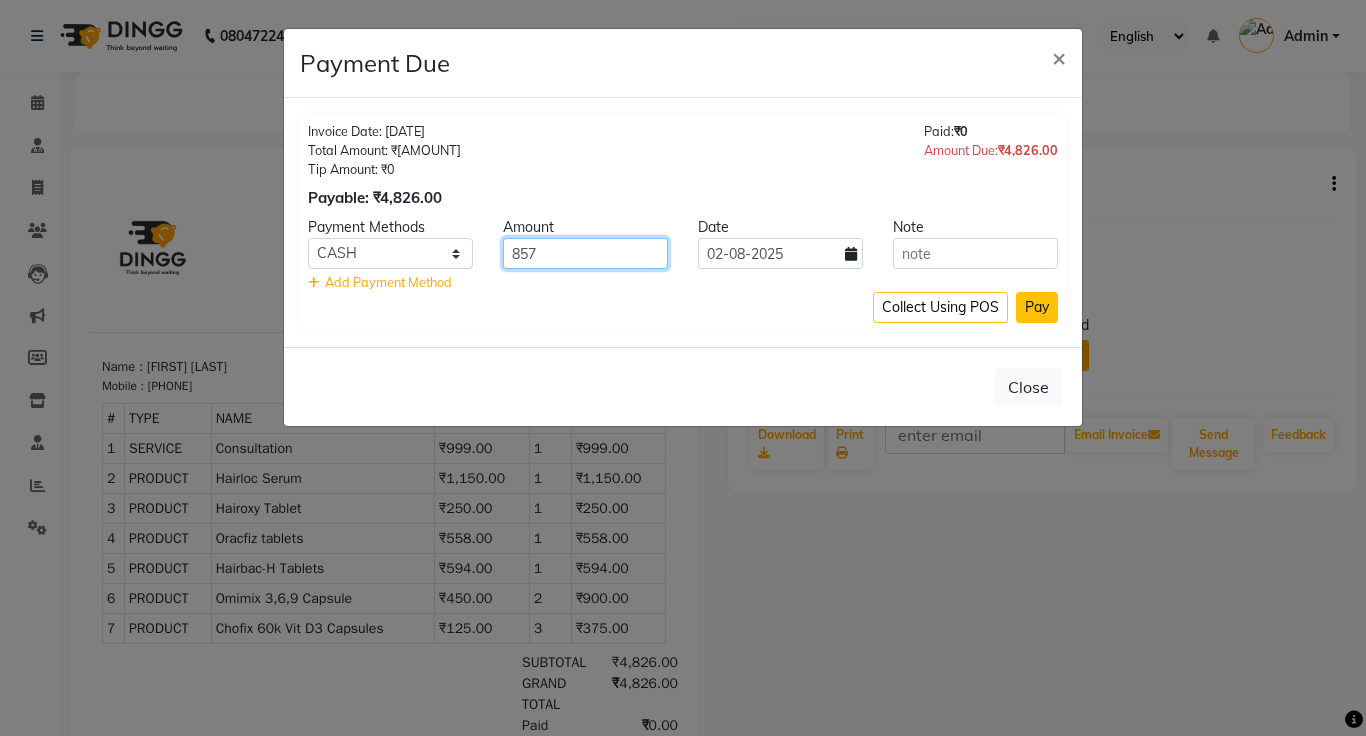 type on "857" 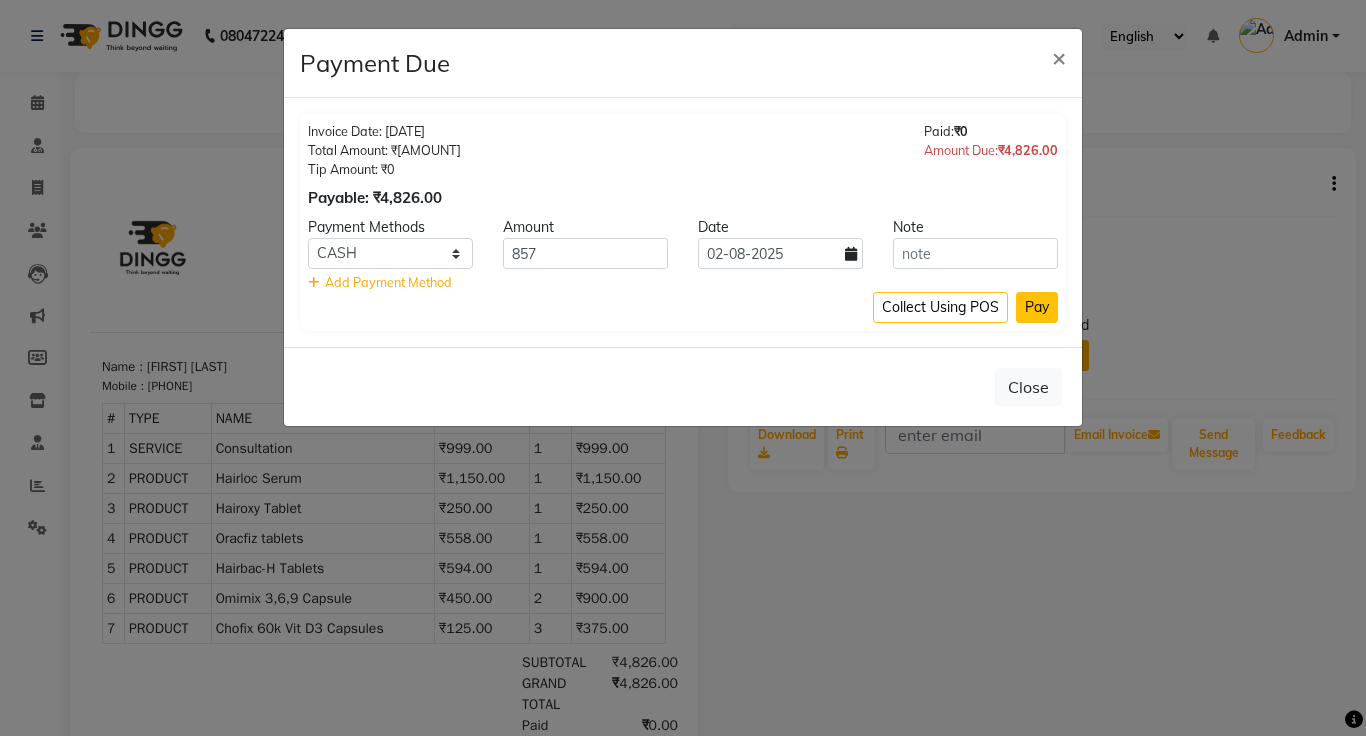 click on "Pay" 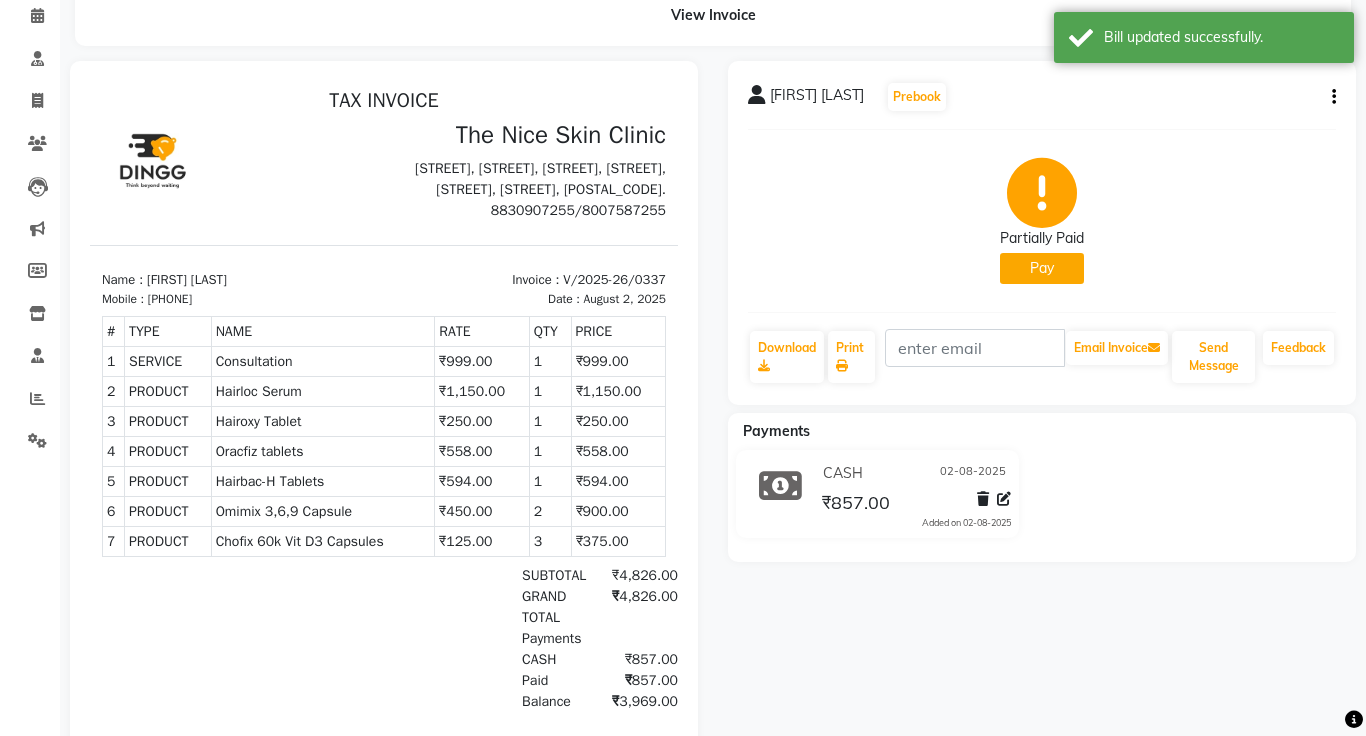 scroll, scrollTop: 195, scrollLeft: 0, axis: vertical 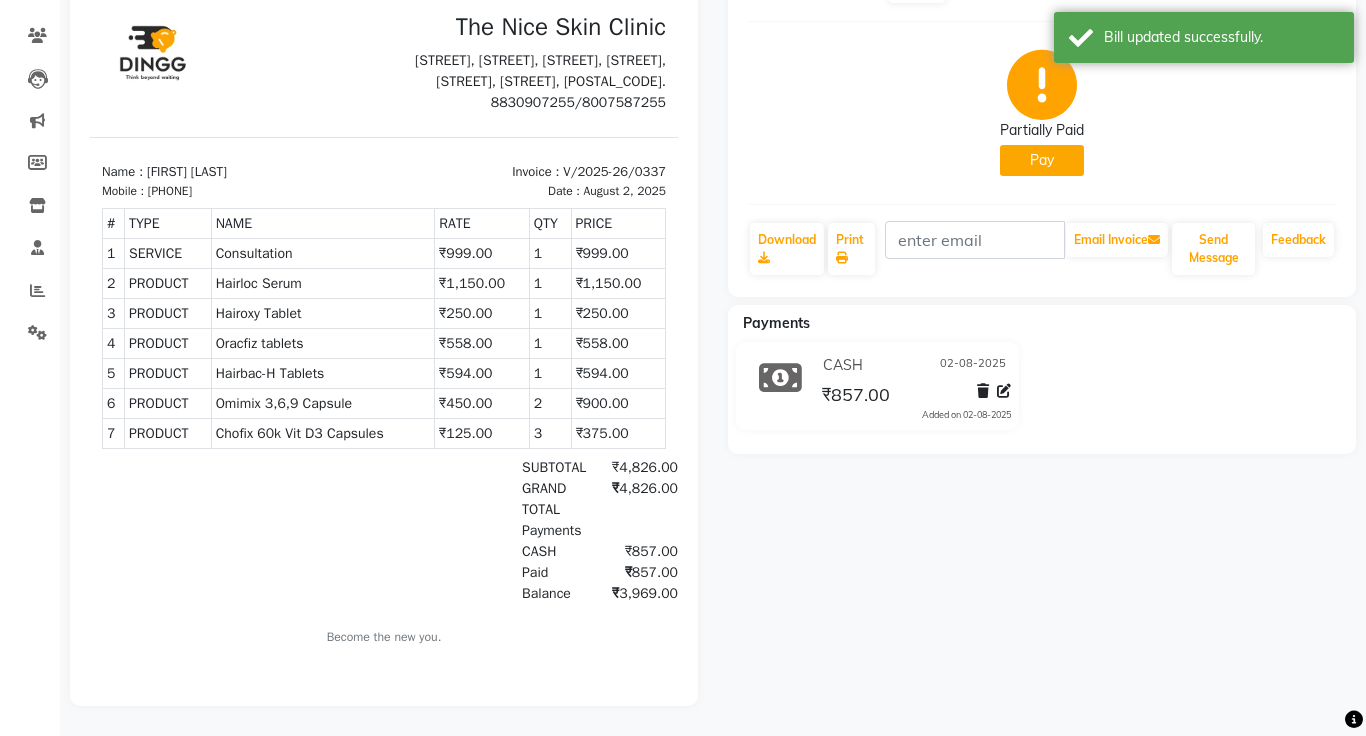 click on "Pay" 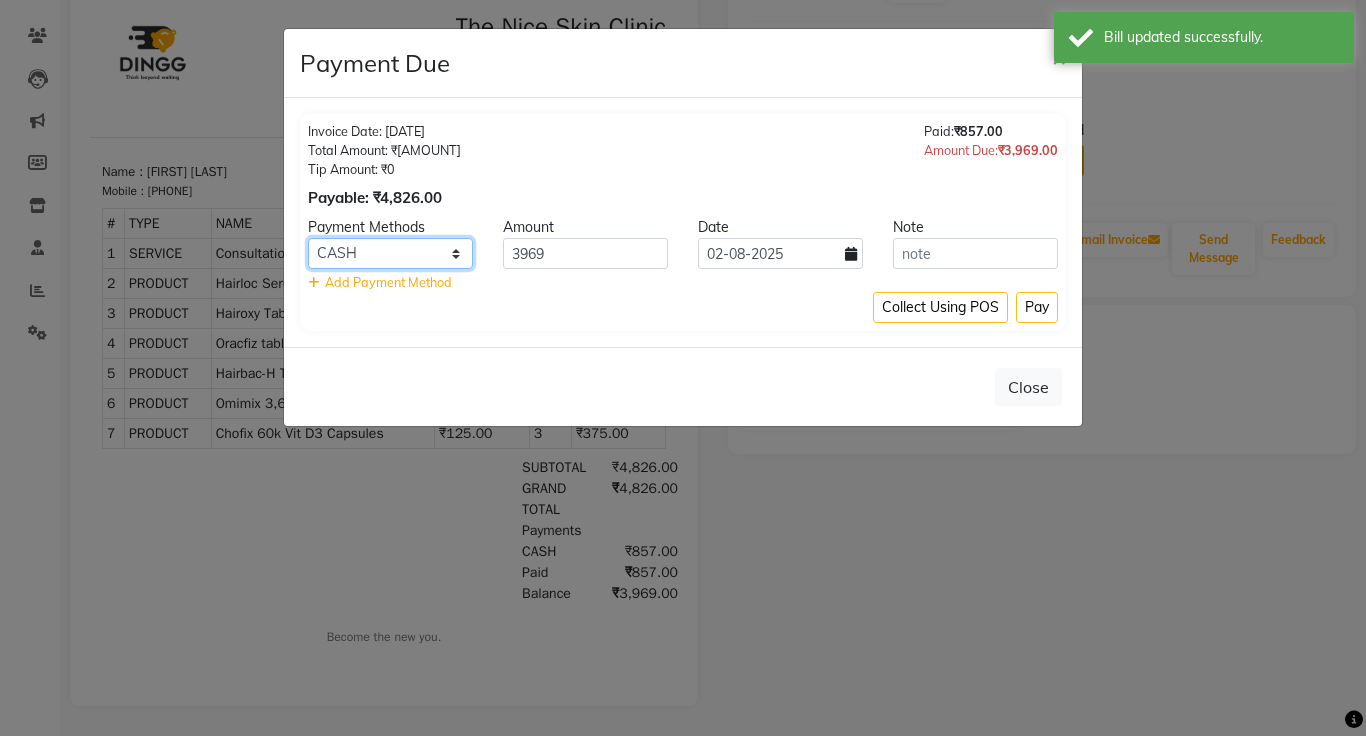 click on "Master Card Bank BharatPay Card Other Cards GPay Visa Card PayTM CASH ONLINE PhonePe UPI UPI BharatPay CARD" 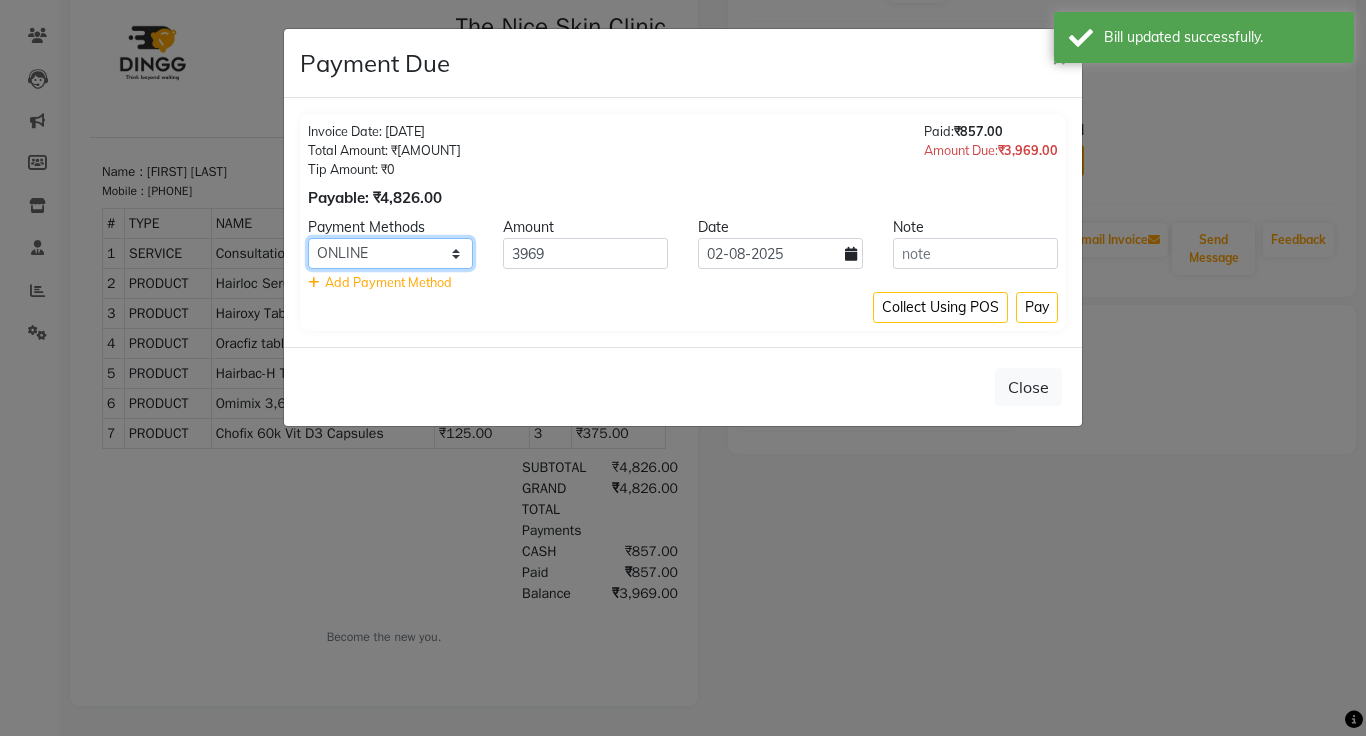 click on "Master Card Bank BharatPay Card Other Cards GPay Visa Card PayTM CASH ONLINE PhonePe UPI UPI BharatPay CARD" 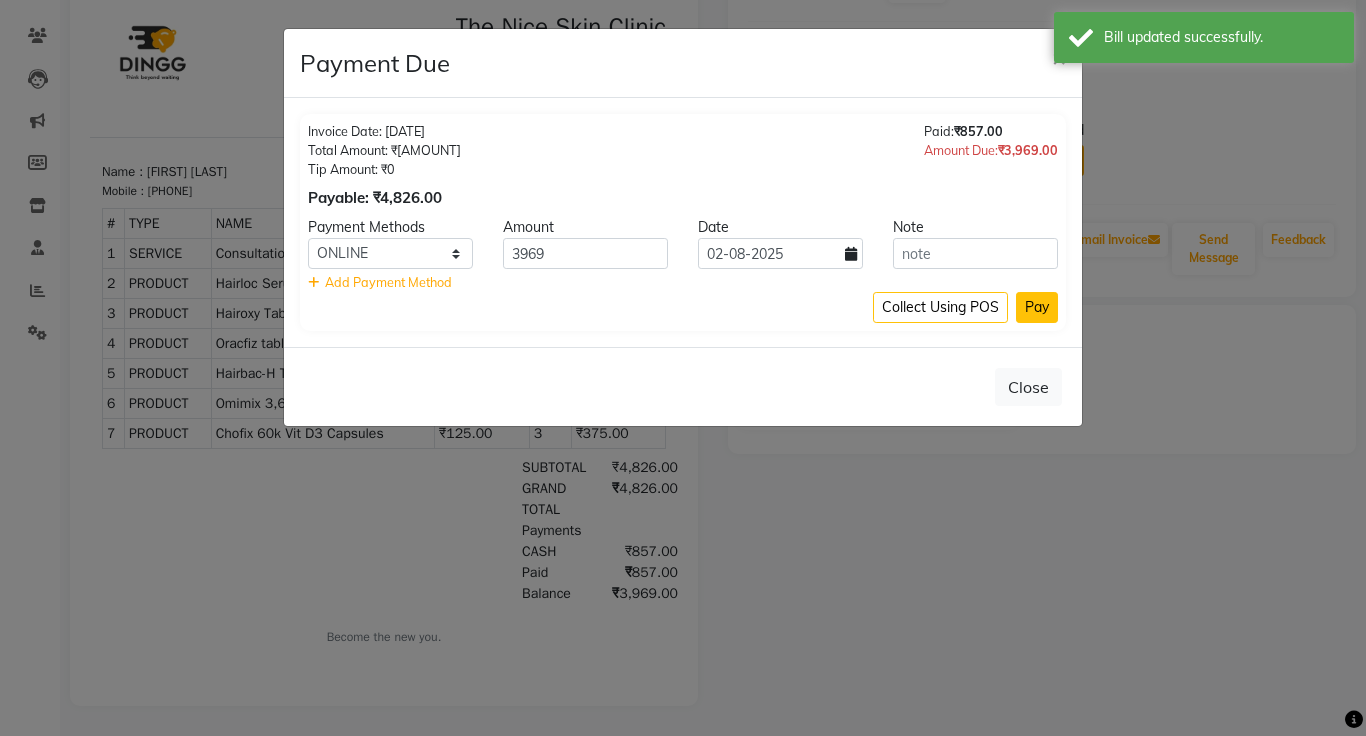 click on "Pay" 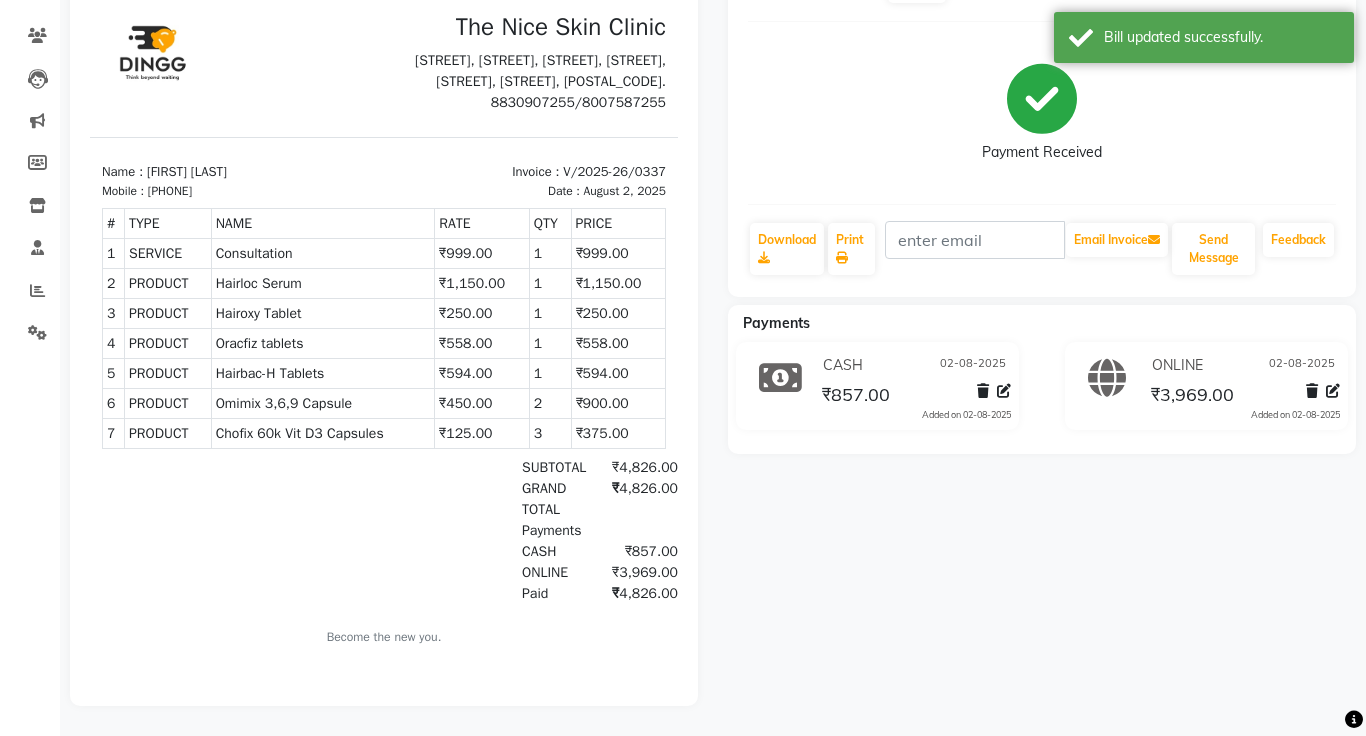 scroll, scrollTop: 0, scrollLeft: 0, axis: both 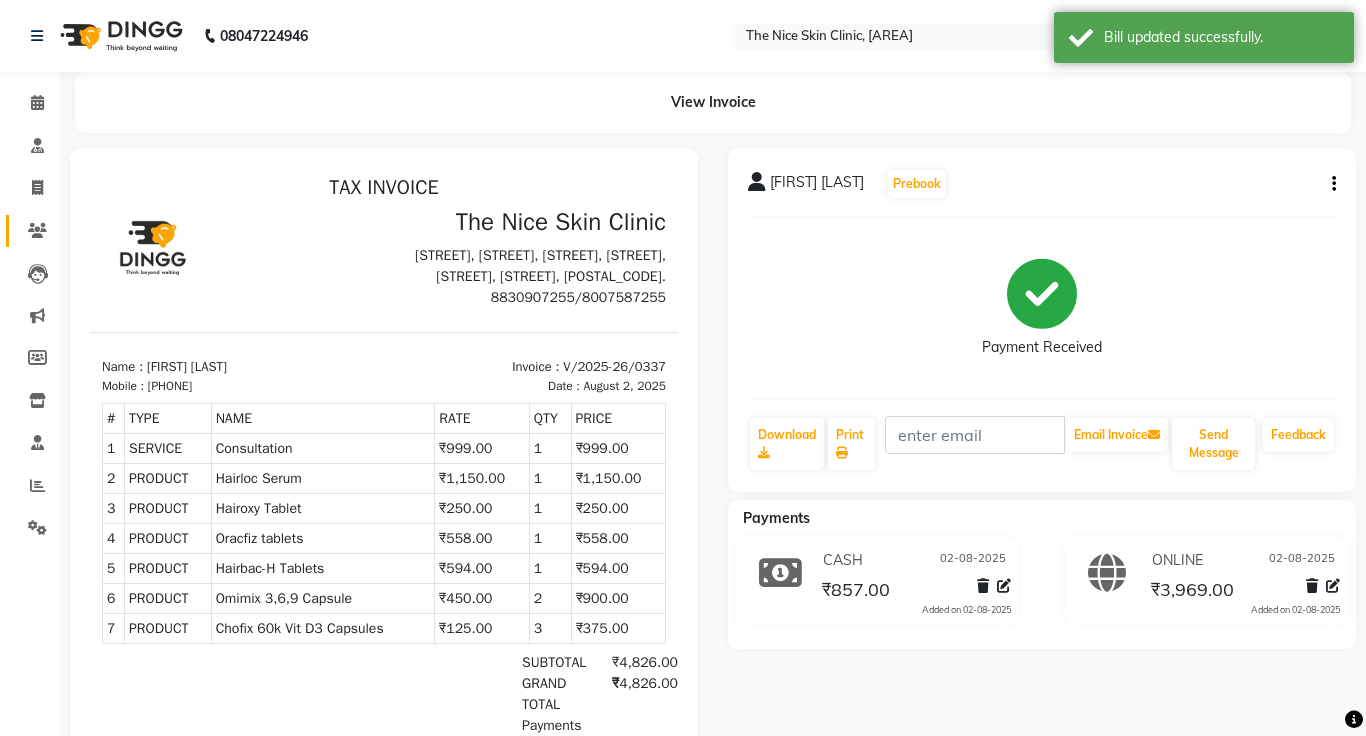 click on "Patients" 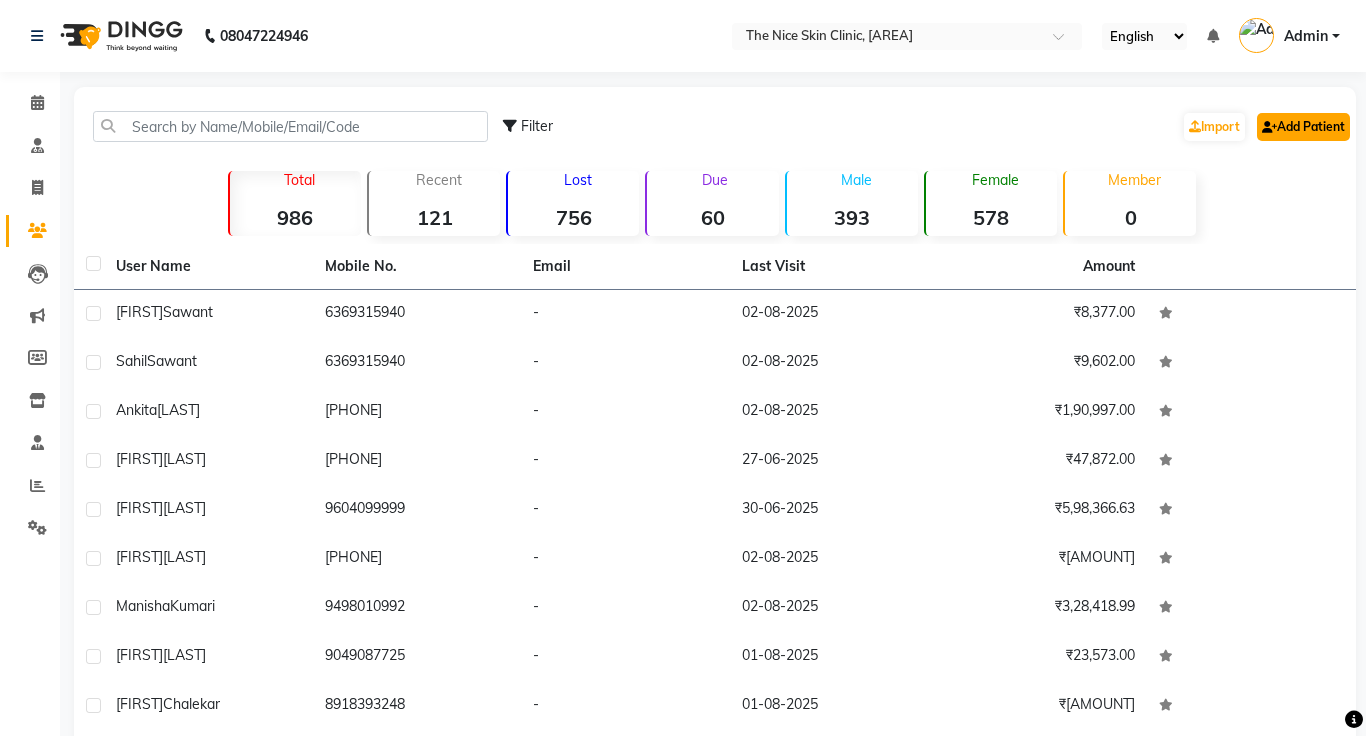 click on "Add Patient" 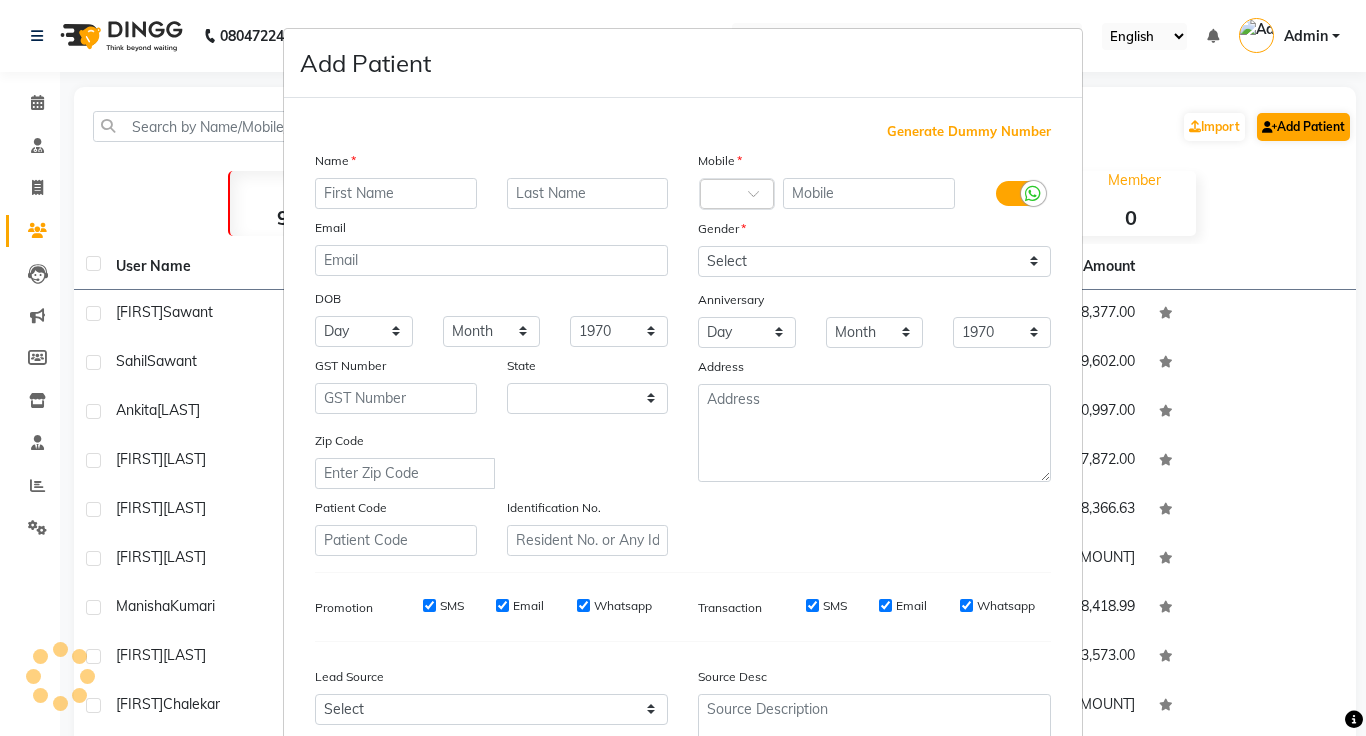 select on "22" 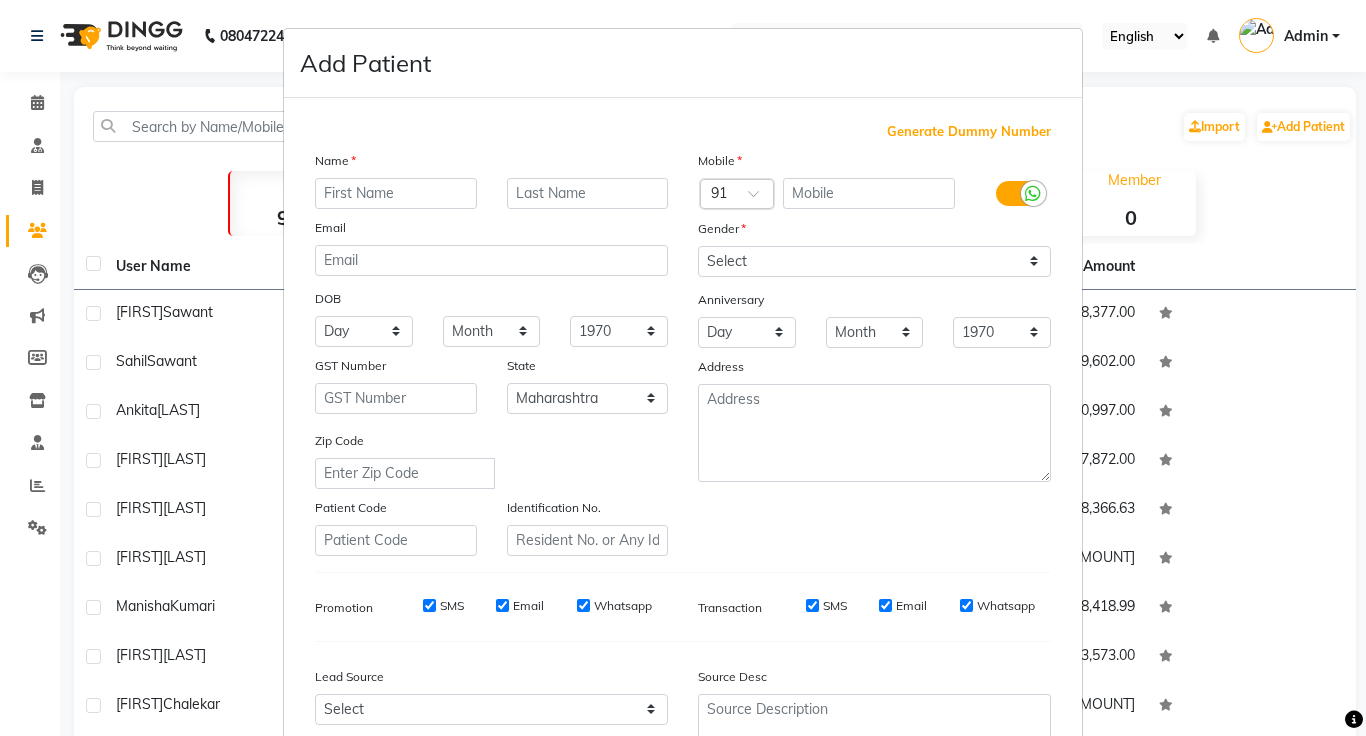 click at bounding box center (1033, 193) 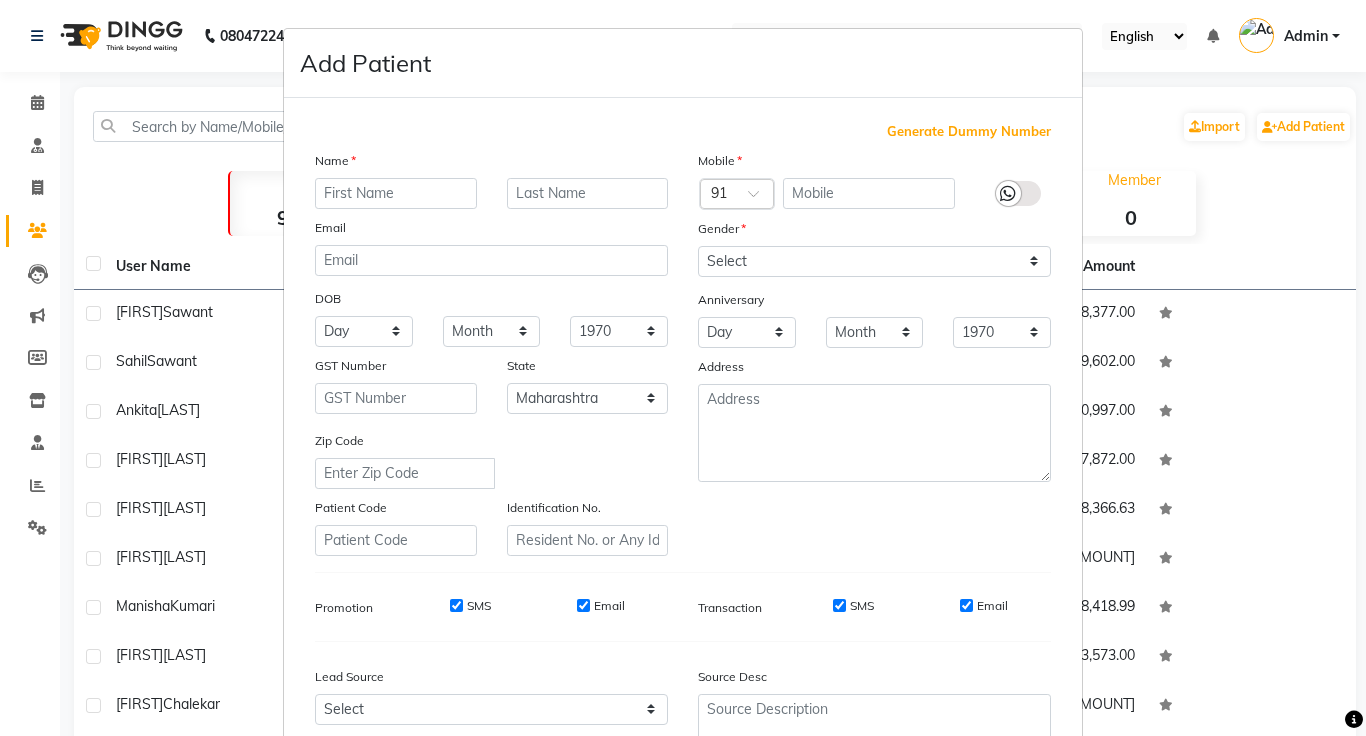 click on "Email" at bounding box center [966, 605] 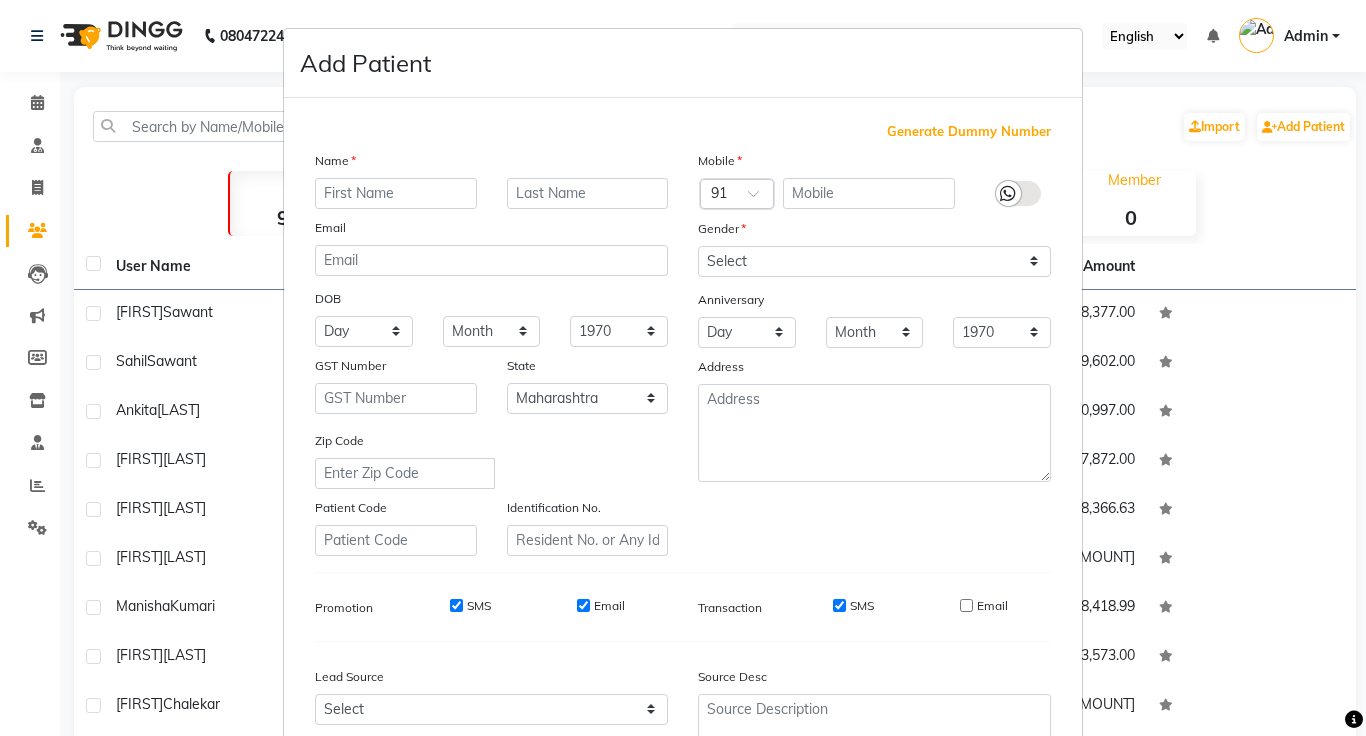 click on "SMS" at bounding box center (862, 606) 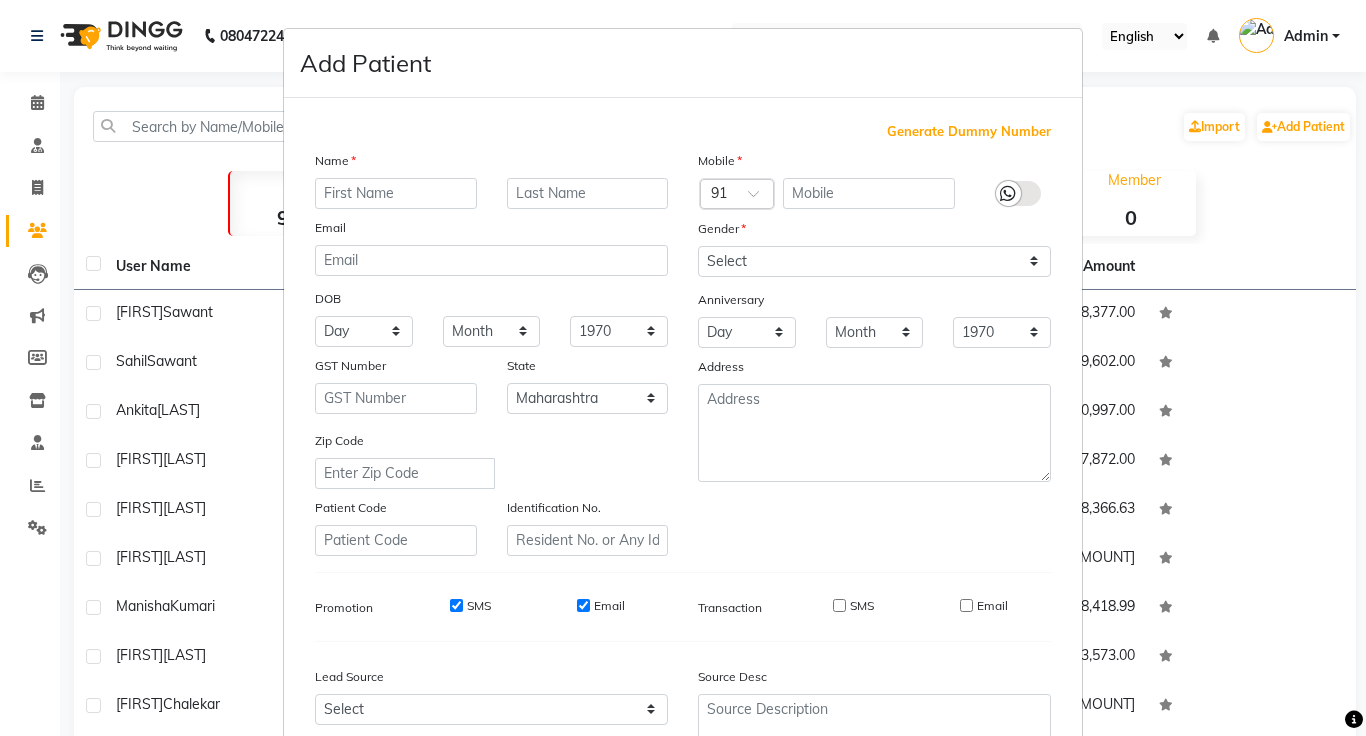 click on "Email" at bounding box center (583, 605) 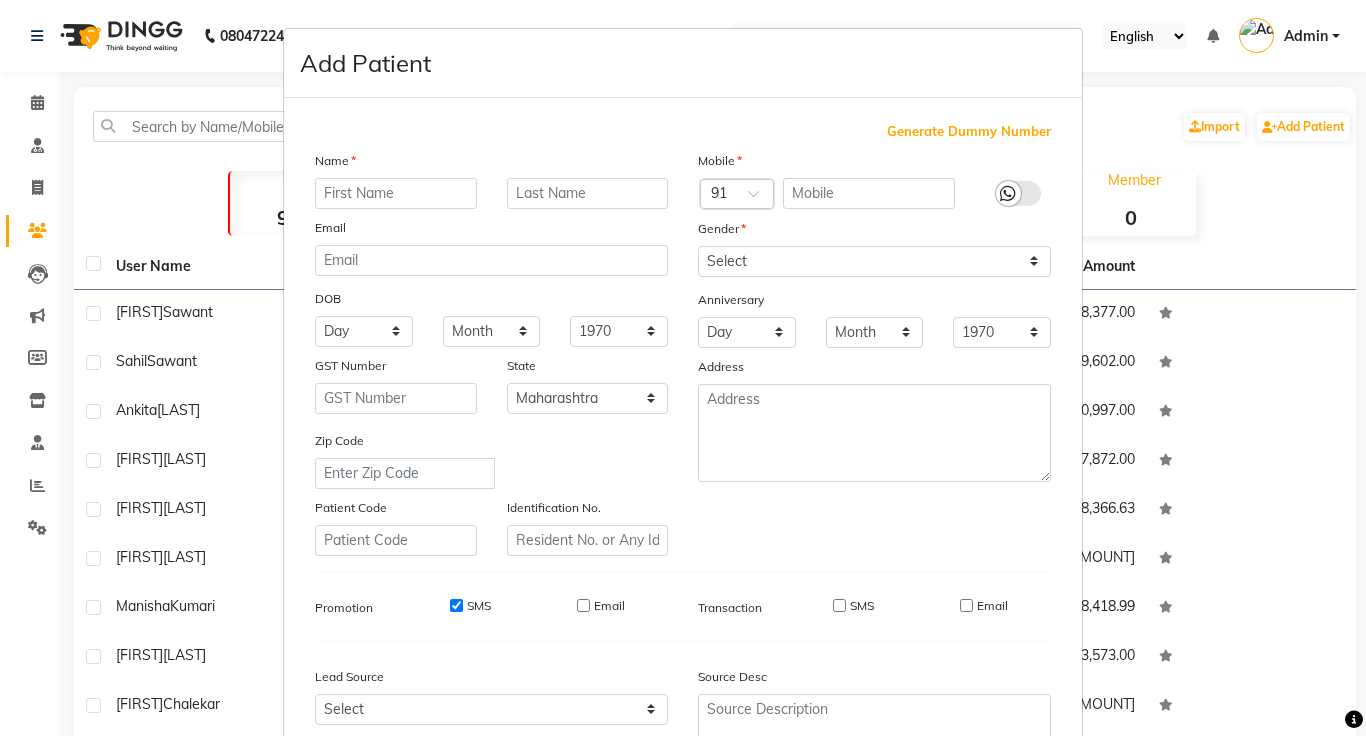 click on "SMS" at bounding box center [456, 605] 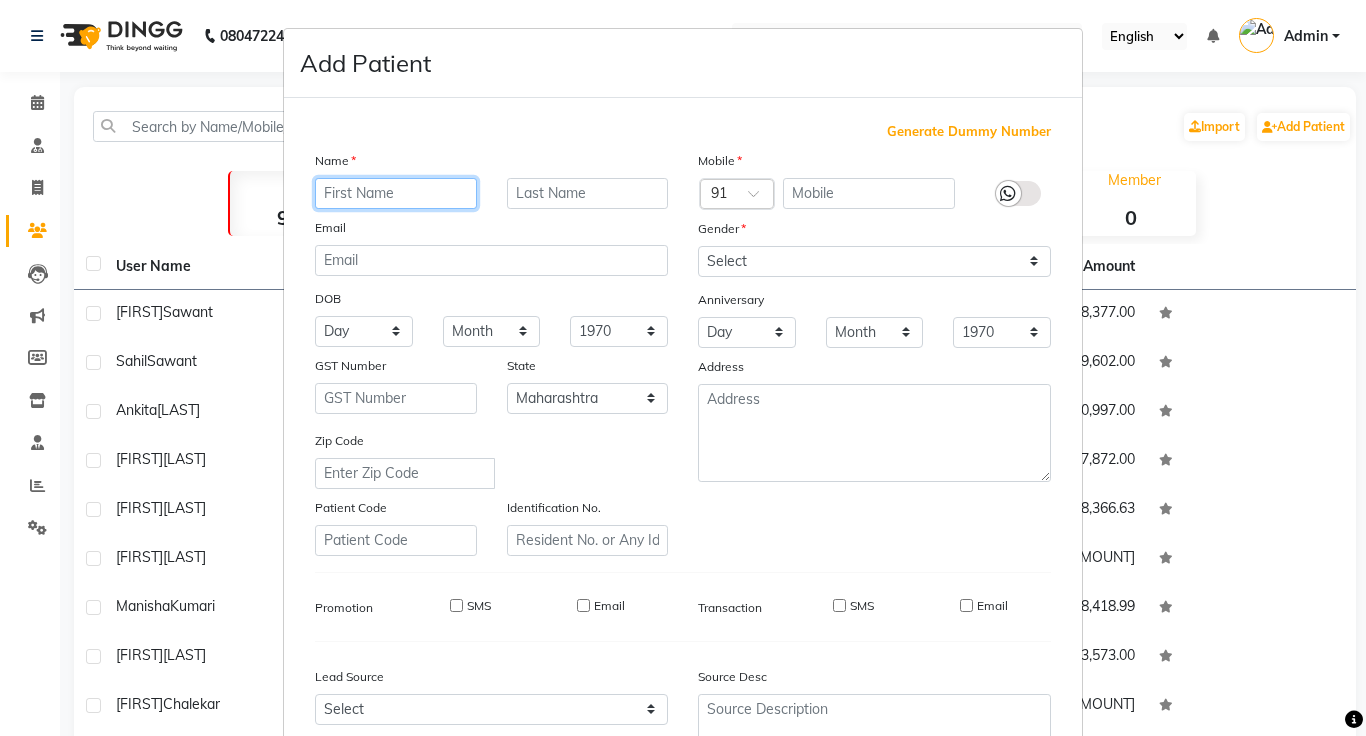 click at bounding box center (396, 193) 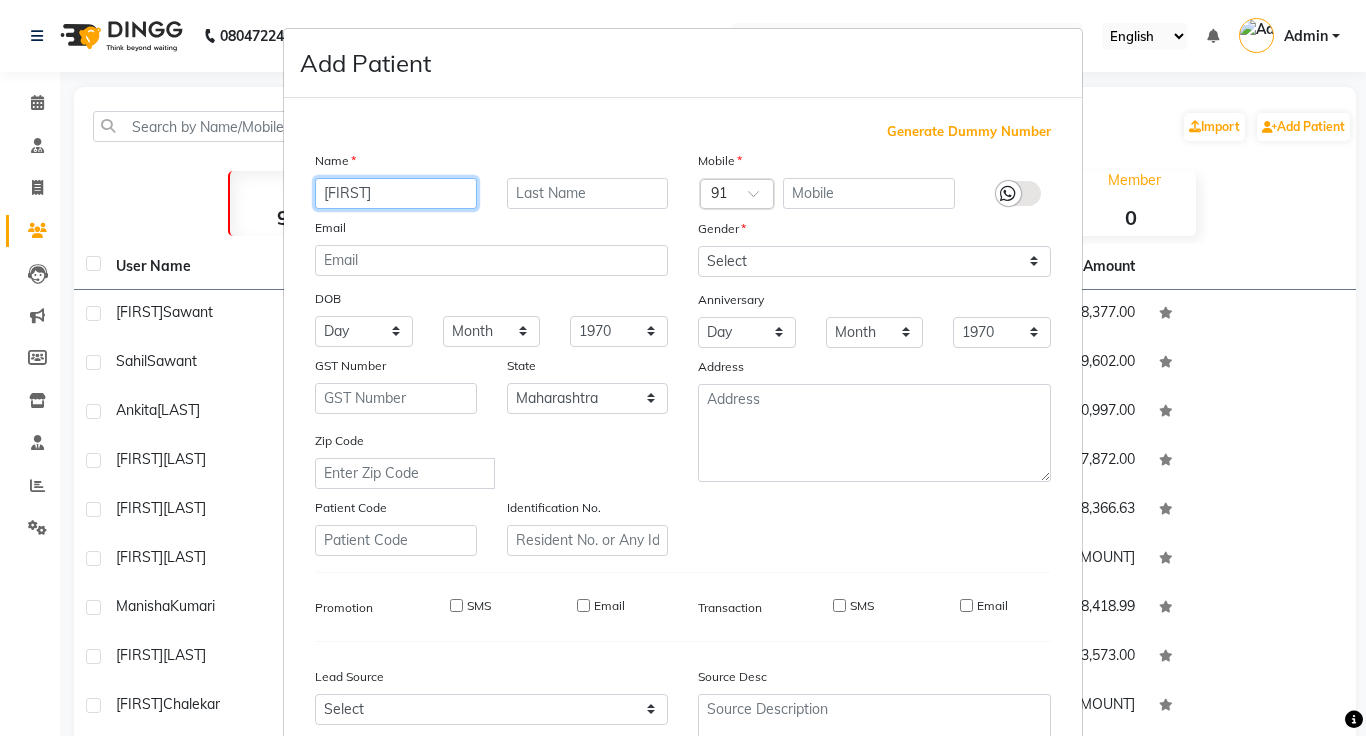type 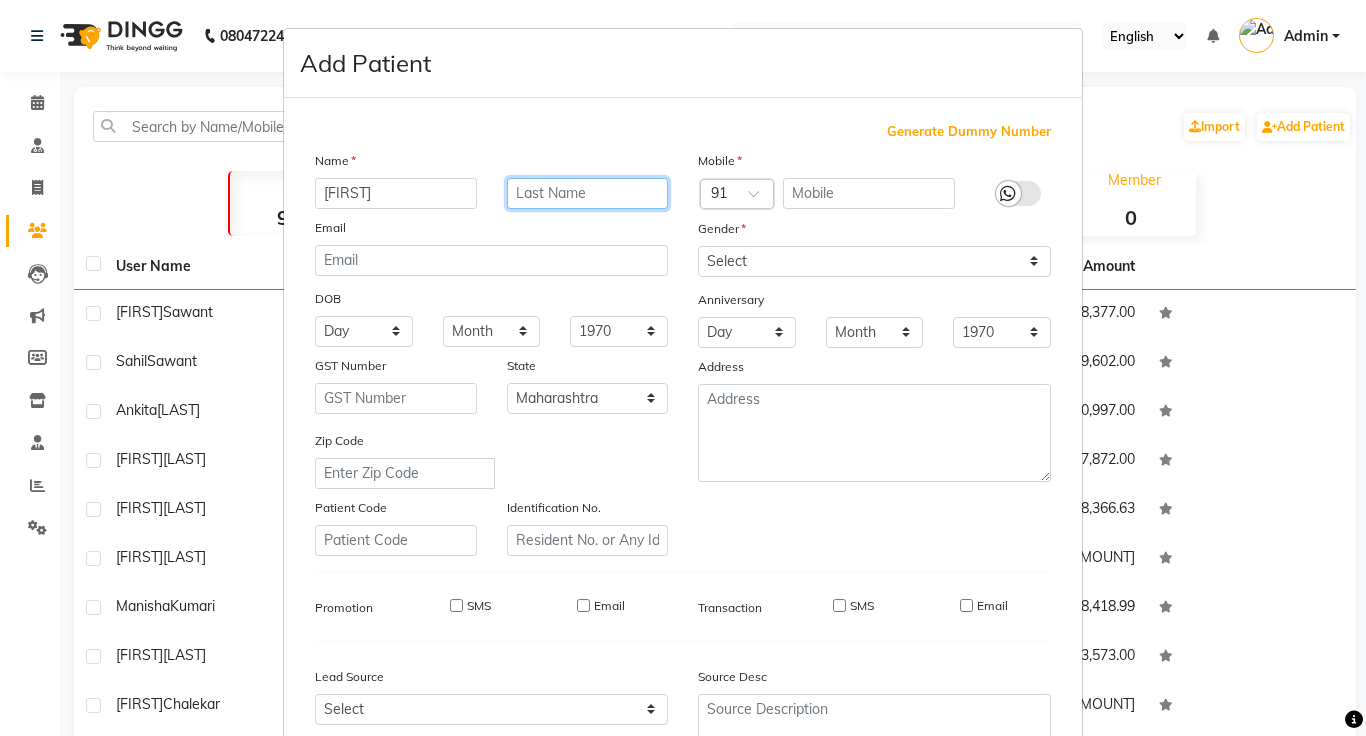 click at bounding box center (588, 193) 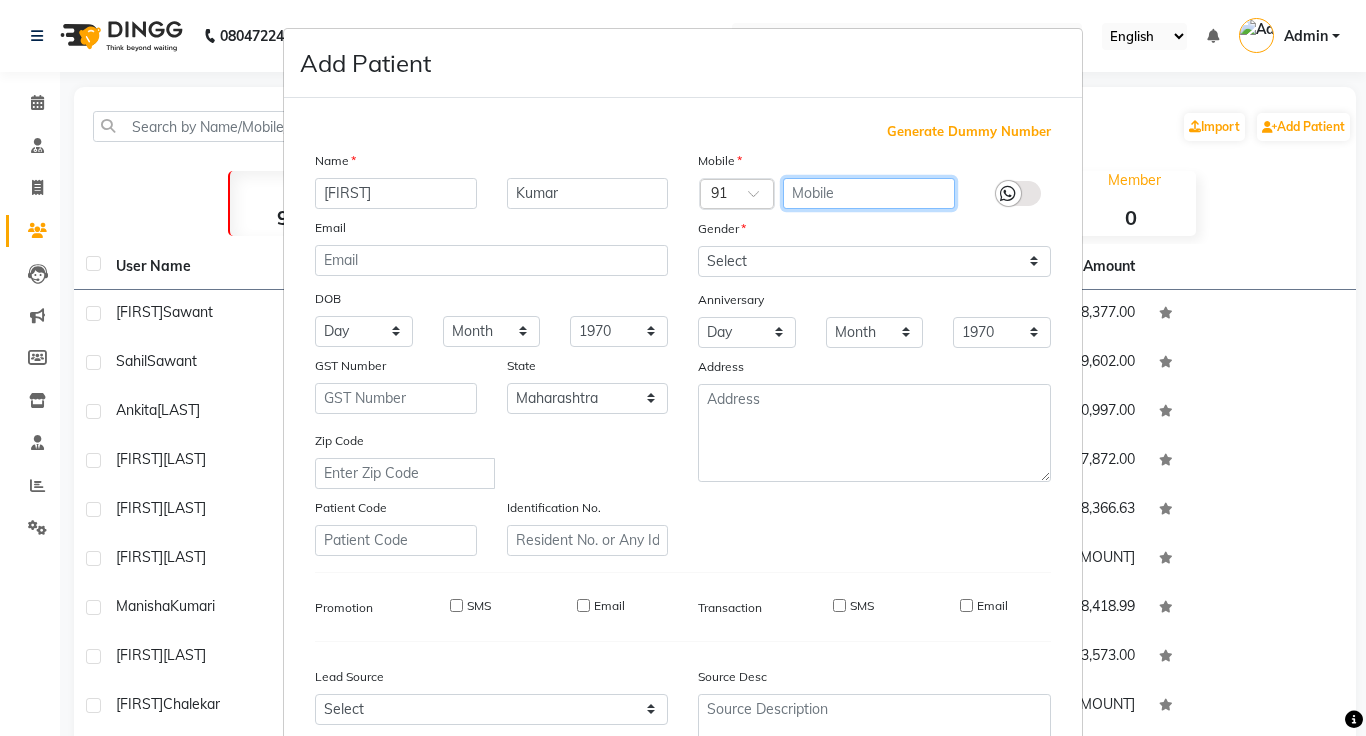 click at bounding box center [869, 193] 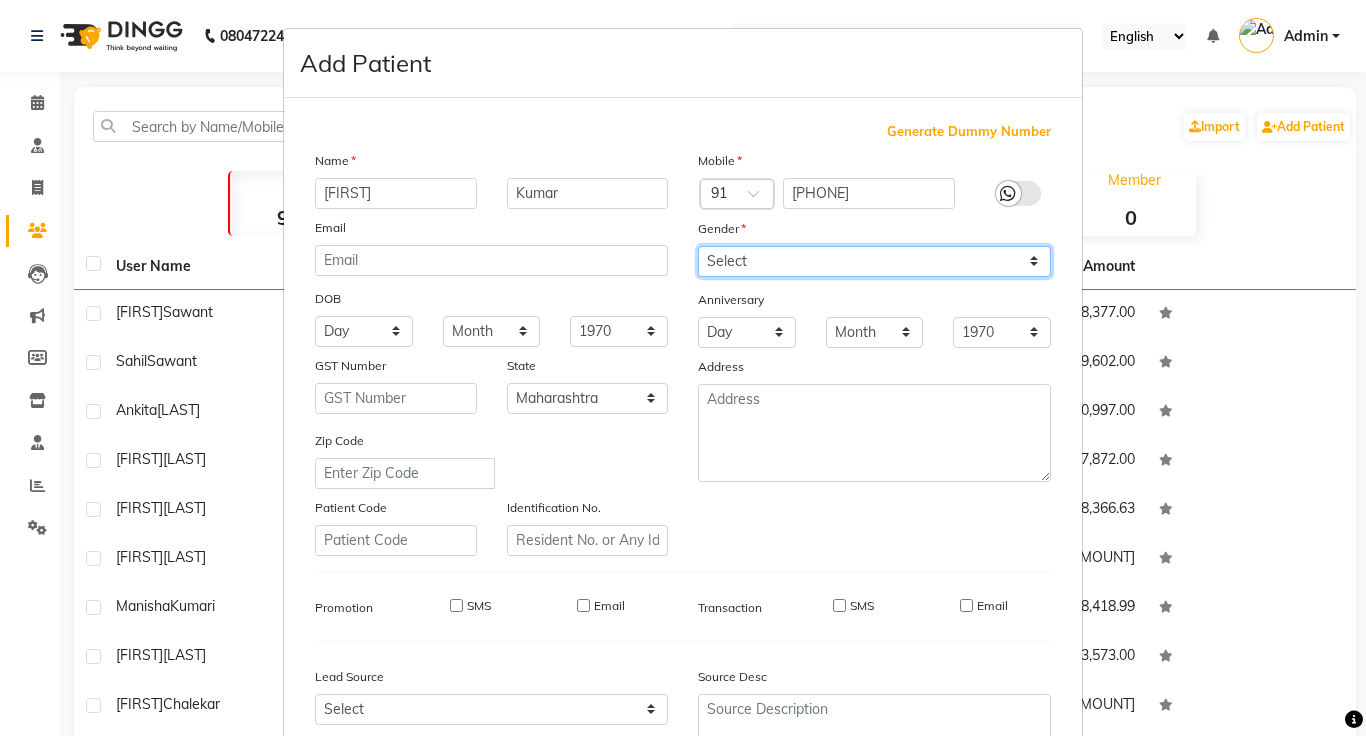 click on "Select Male Female Other Prefer Not To Say" at bounding box center (874, 261) 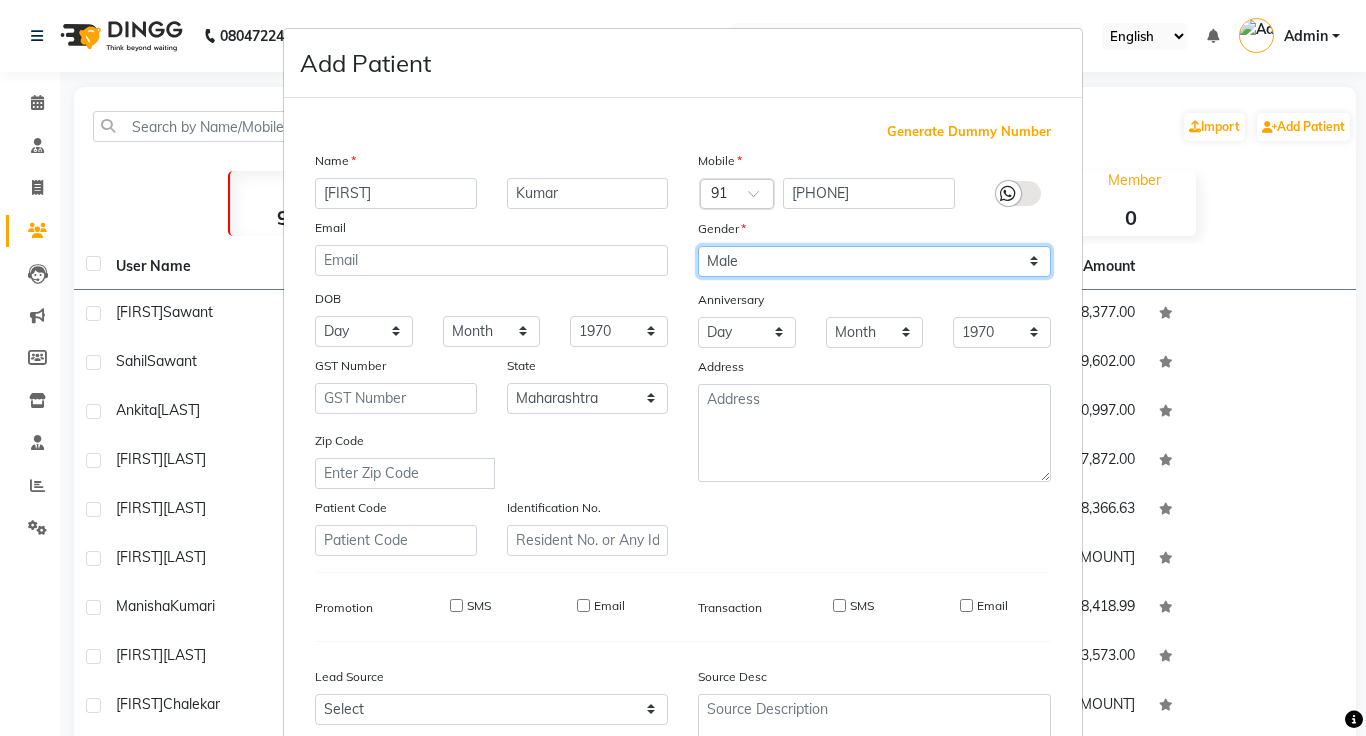 click on "Select Male Female Other Prefer Not To Say" at bounding box center (874, 261) 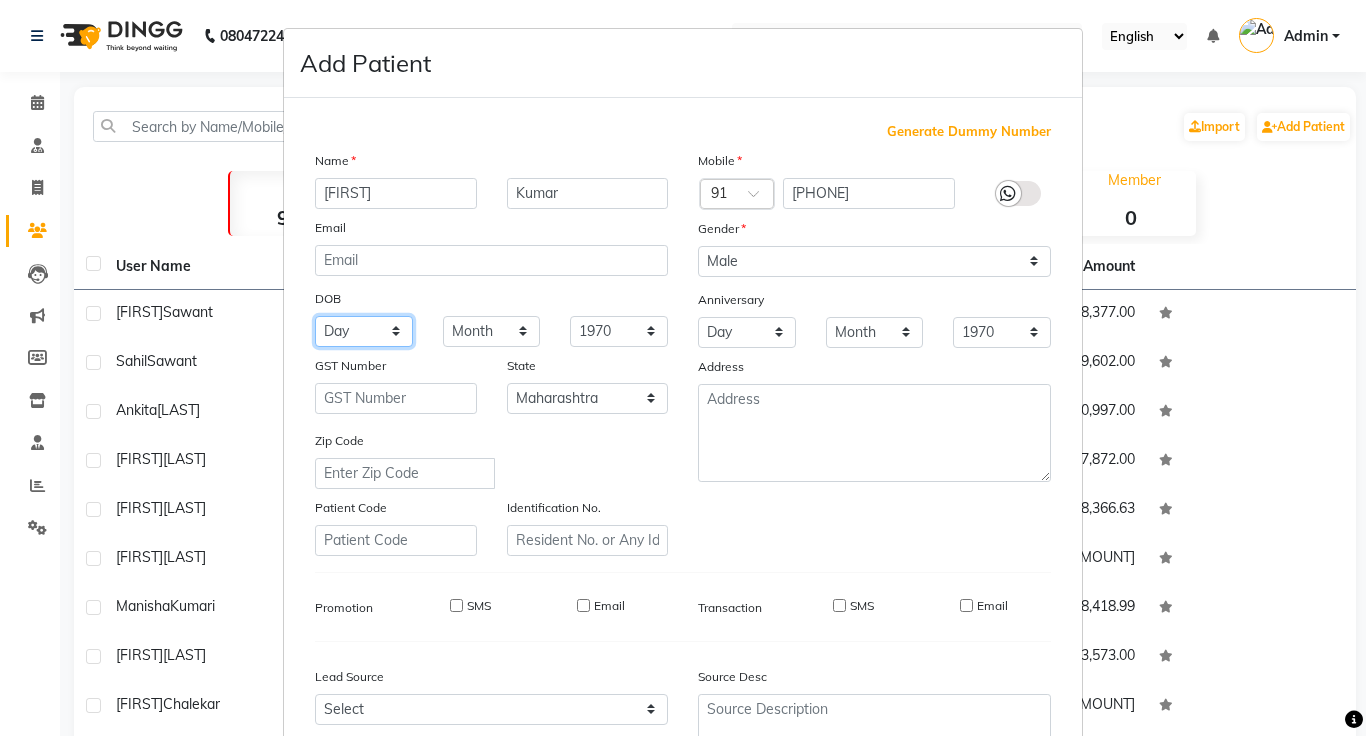 click on "Day 01 02 03 04 05 06 07 08 09 10 11 12 13 14 15 16 17 18 19 20 21 22 23 24 25 26 27 28 29 30 31" at bounding box center [364, 331] 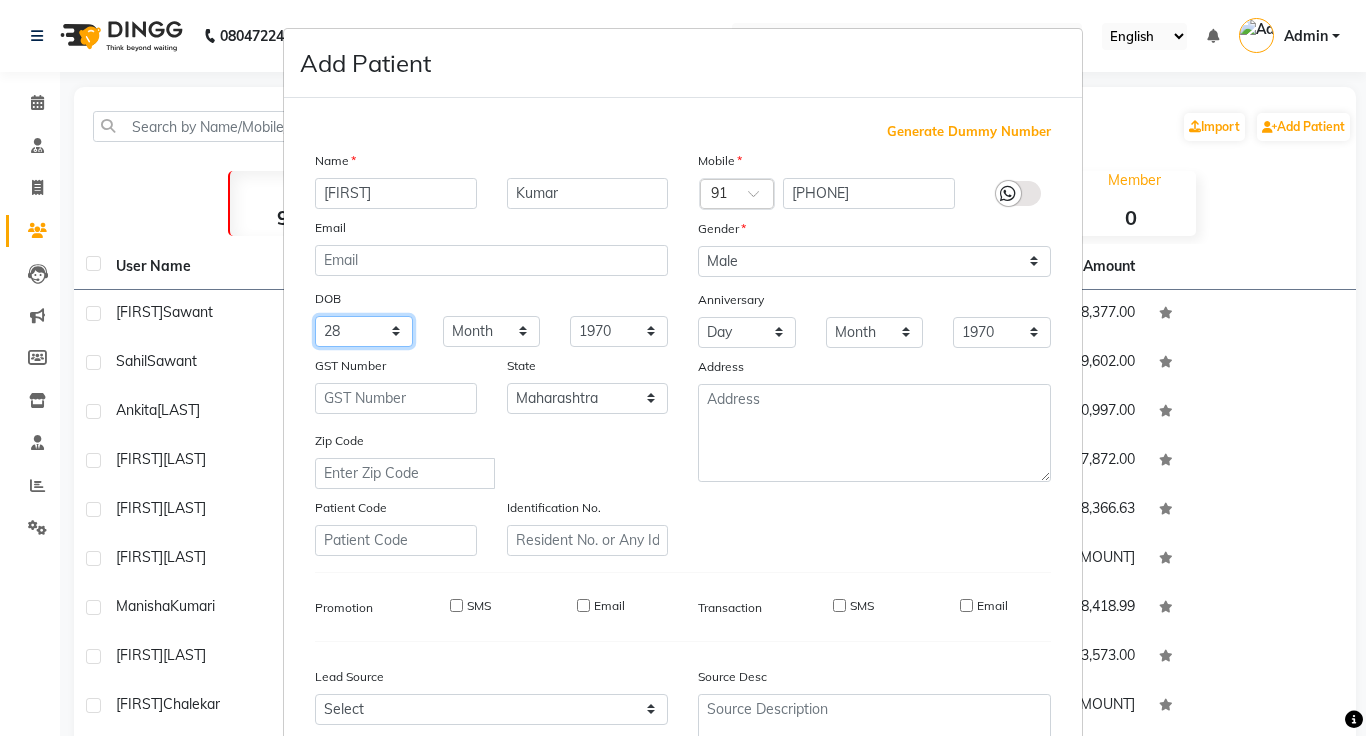 click on "Day 01 02 03 04 05 06 07 08 09 10 11 12 13 14 15 16 17 18 19 20 21 22 23 24 25 26 27 28 29 30 31" at bounding box center [364, 331] 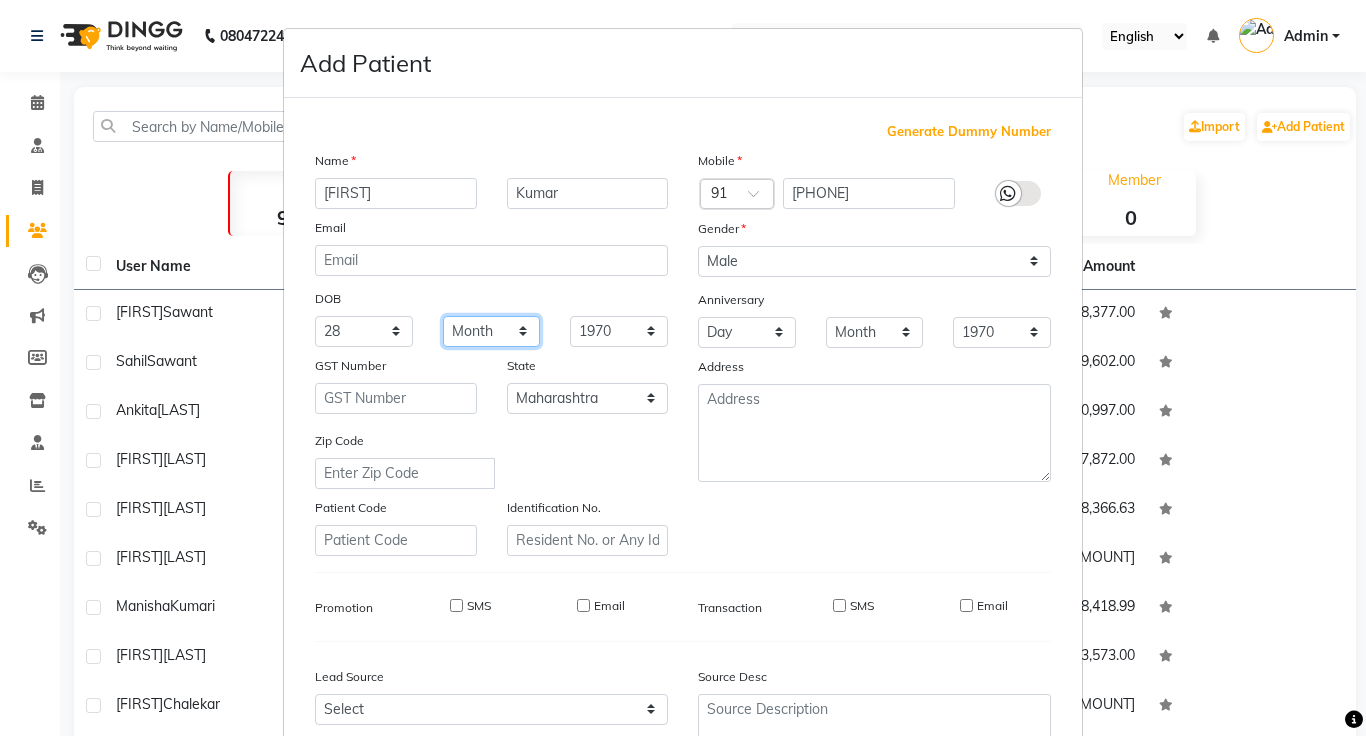 click on "Month January February March April May June July August September October November December" at bounding box center [492, 331] 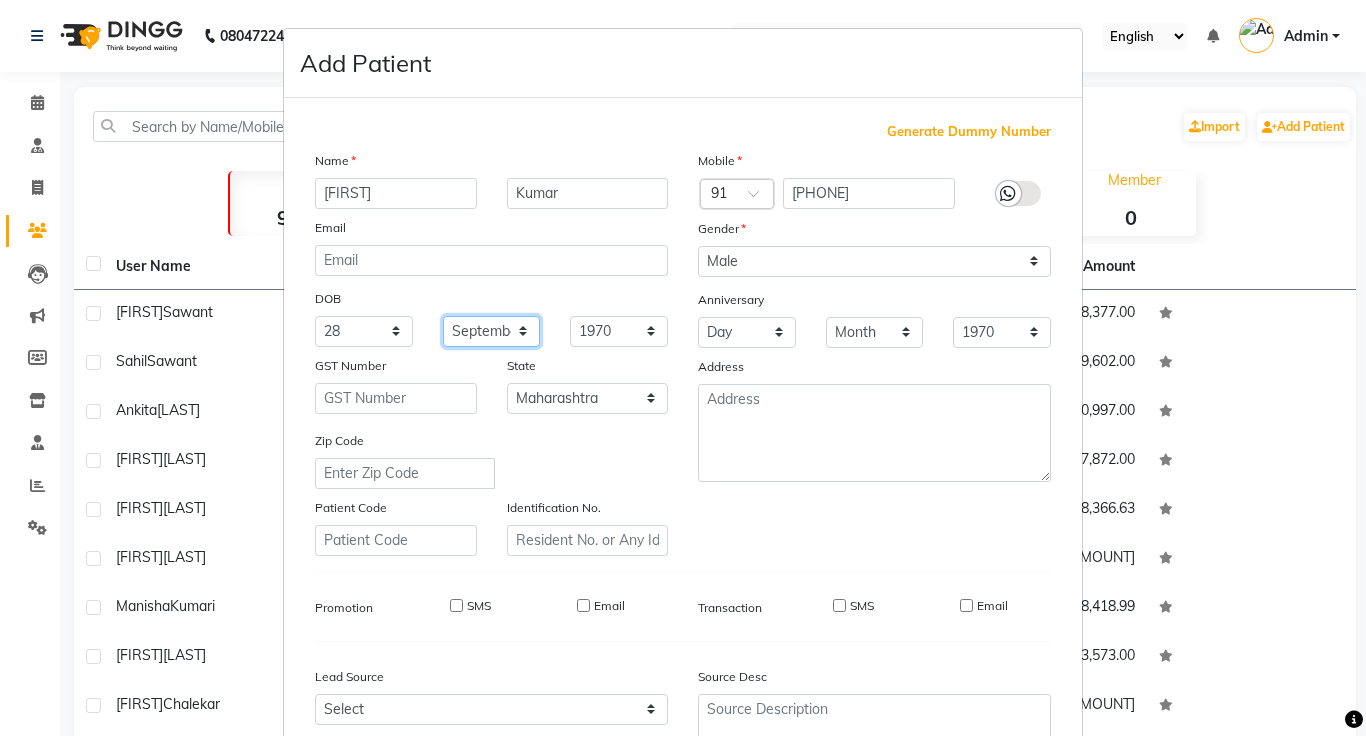 click on "Month January February March April May June July August September October November December" at bounding box center [492, 331] 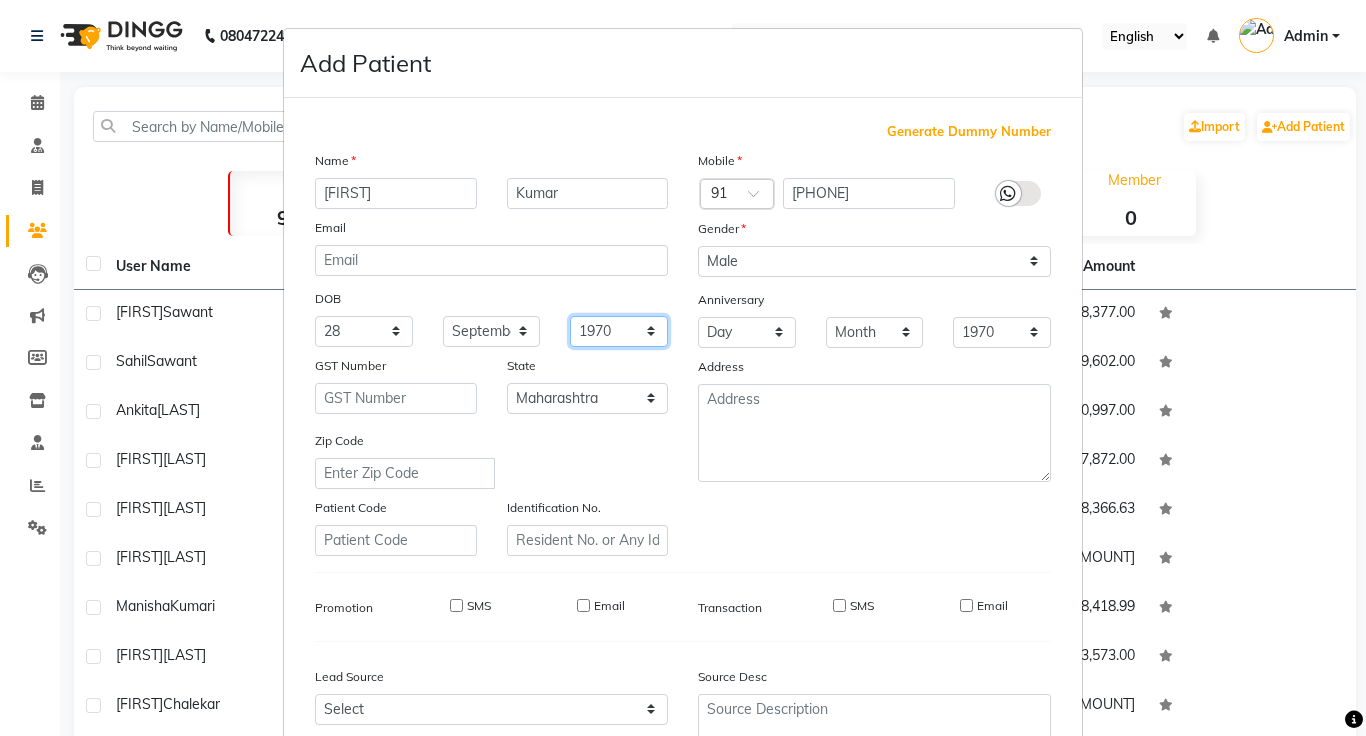 click on "1940 1941 1942 1943 1944 1945 1946 1947 1948 1949 1950 1951 1952 1953 1954 1955 1956 1957 1958 1959 1960 1961 1962 1963 1964 1965 1966 1967 1968 1969 1970 1971 1972 1973 1974 1975 1976 1977 1978 1979 1980 1981 1982 1983 1984 1985 1986 1987 1988 1989 1990 1991 1992 1993 1994 1995 1996 1997 1998 1999 2000 2001 2002 2003 2004 2005 2006 2007 2008 2009 2010 2011 2012 2013 2014 2015 2016 2017 2018 2019 2020 2021 2022 2023 2024" at bounding box center [619, 331] 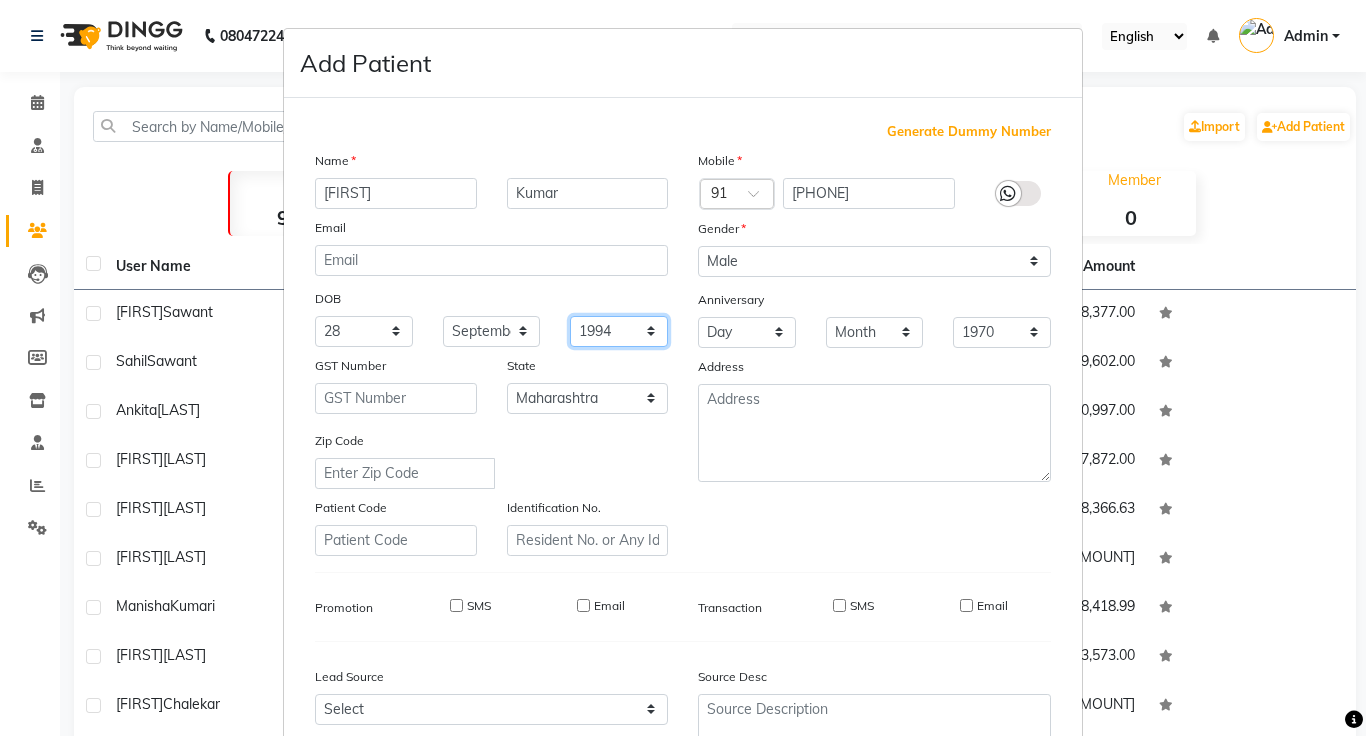 click on "1940 1941 1942 1943 1944 1945 1946 1947 1948 1949 1950 1951 1952 1953 1954 1955 1956 1957 1958 1959 1960 1961 1962 1963 1964 1965 1966 1967 1968 1969 1970 1971 1972 1973 1974 1975 1976 1977 1978 1979 1980 1981 1982 1983 1984 1985 1986 1987 1988 1989 1990 1991 1992 1993 1994 1995 1996 1997 1998 1999 2000 2001 2002 2003 2004 2005 2006 2007 2008 2009 2010 2011 2012 2013 2014 2015 2016 2017 2018 2019 2020 2021 2022 2023 2024" at bounding box center [619, 331] 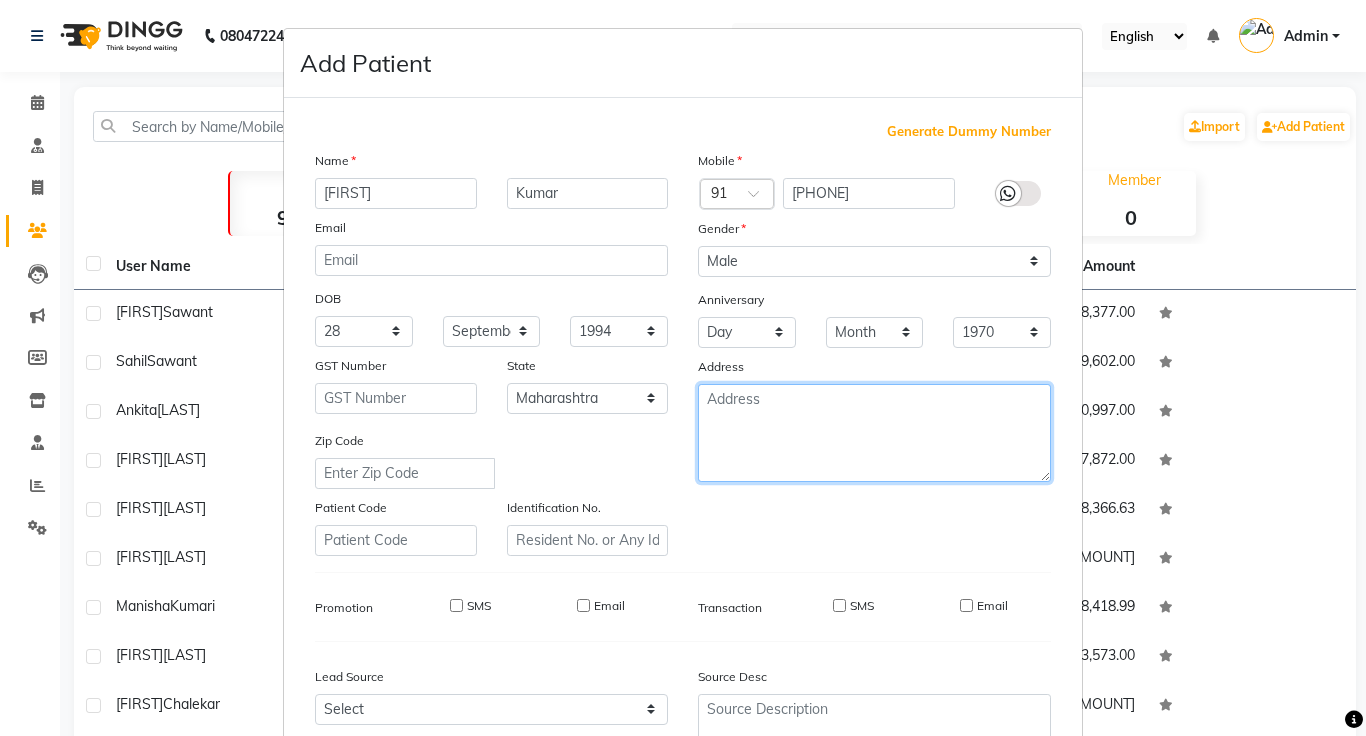 click at bounding box center (874, 433) 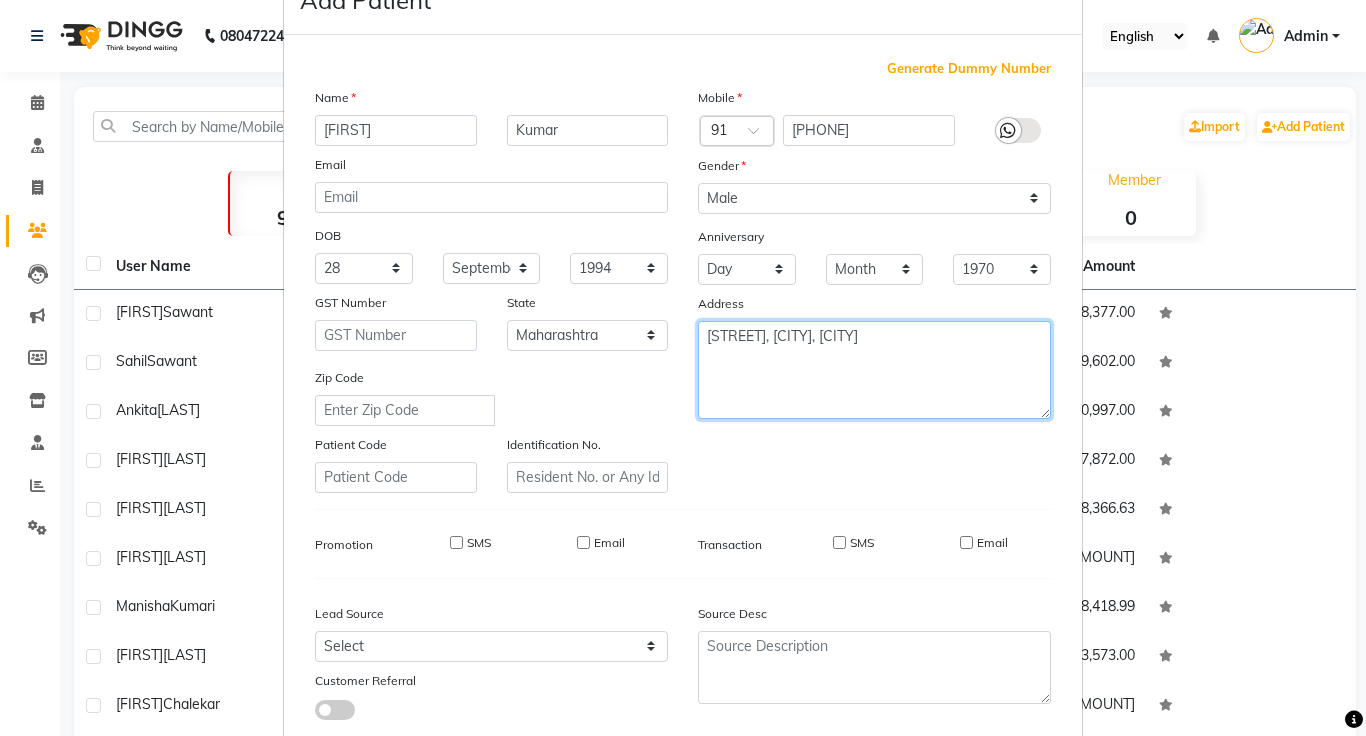 scroll, scrollTop: 73, scrollLeft: 0, axis: vertical 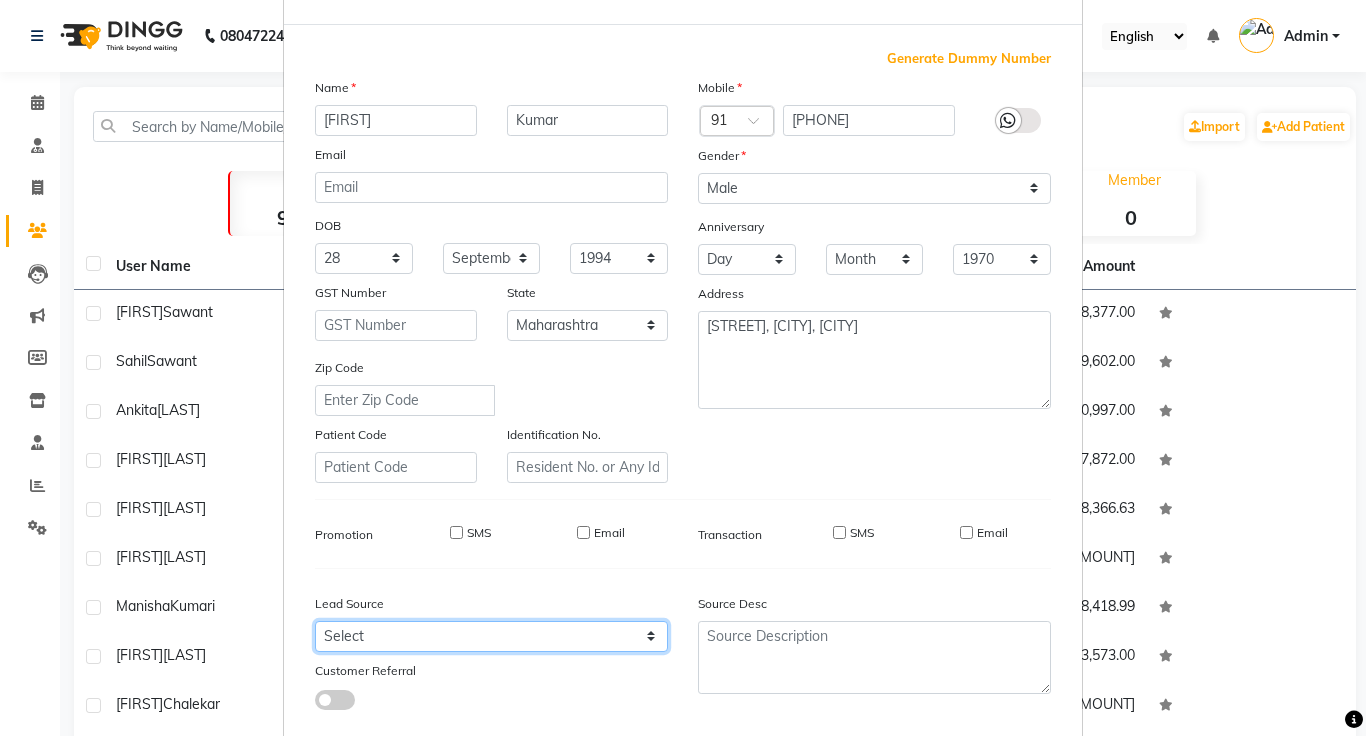 click on "Select Walk-in Referral Internet Friend Word of Mouth Advertisement Facebook Justdial Google Other Repeated WedmeGood Signage Newspaper Ad CRM Chat Bot IVR Call WhatsApp Website Direct Call  Instagram  YouTube" at bounding box center [491, 636] 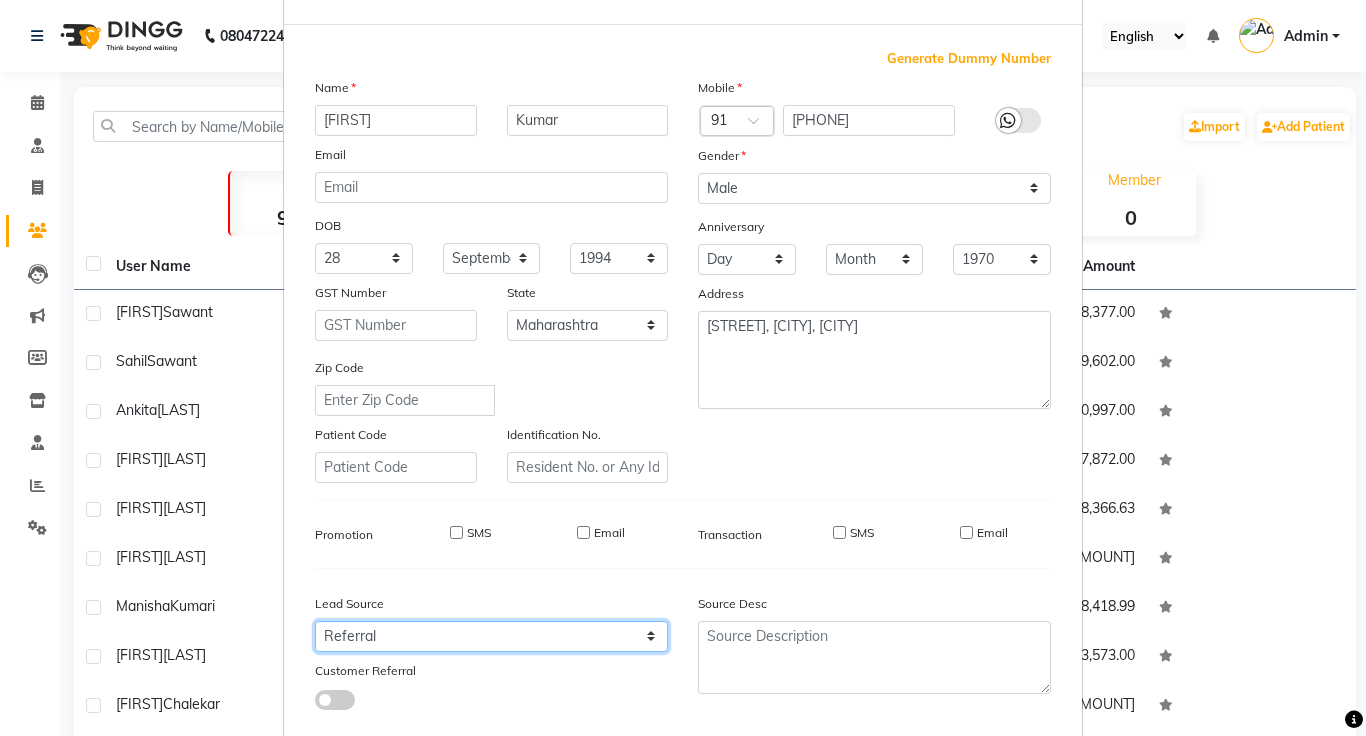 click on "Select Walk-in Referral Internet Friend Word of Mouth Advertisement Facebook Justdial Google Other Repeated WedmeGood Signage Newspaper Ad CRM Chat Bot IVR Call WhatsApp Website Direct Call  Instagram  YouTube" at bounding box center (491, 636) 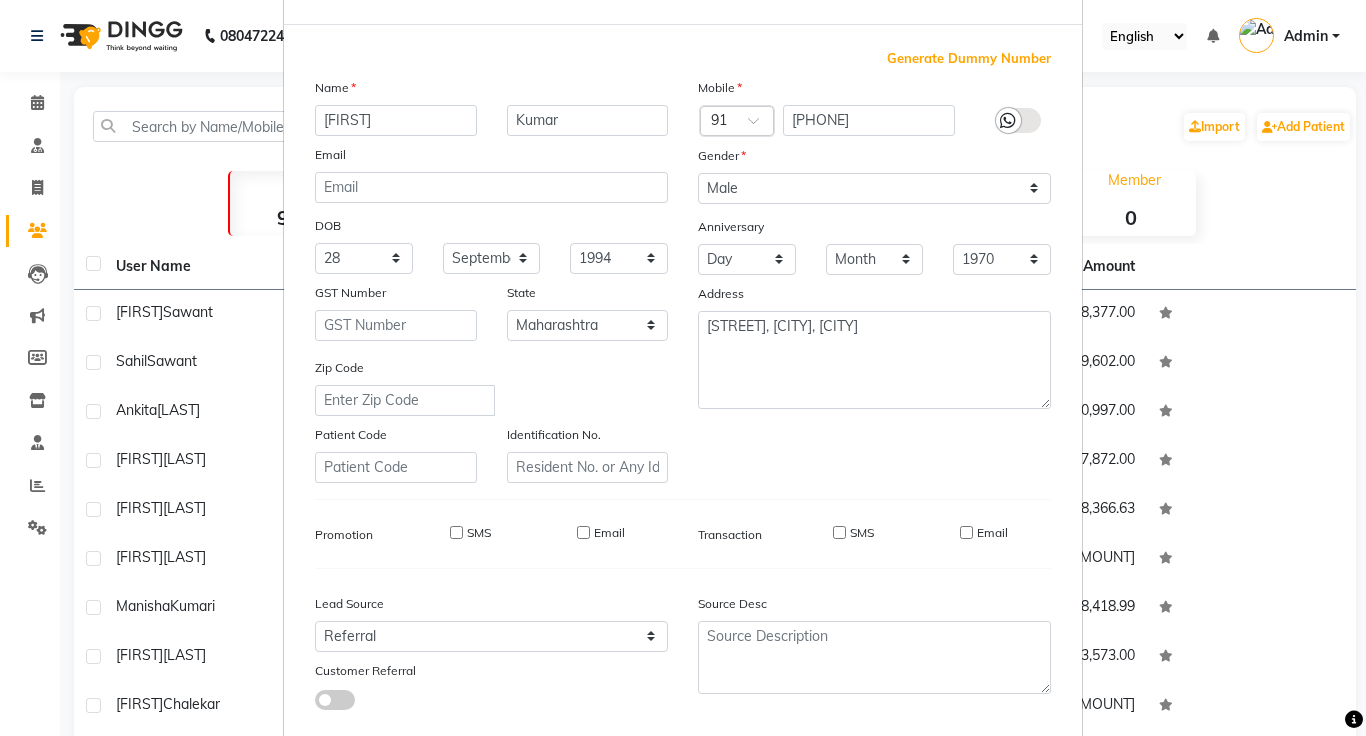 click at bounding box center [335, 700] 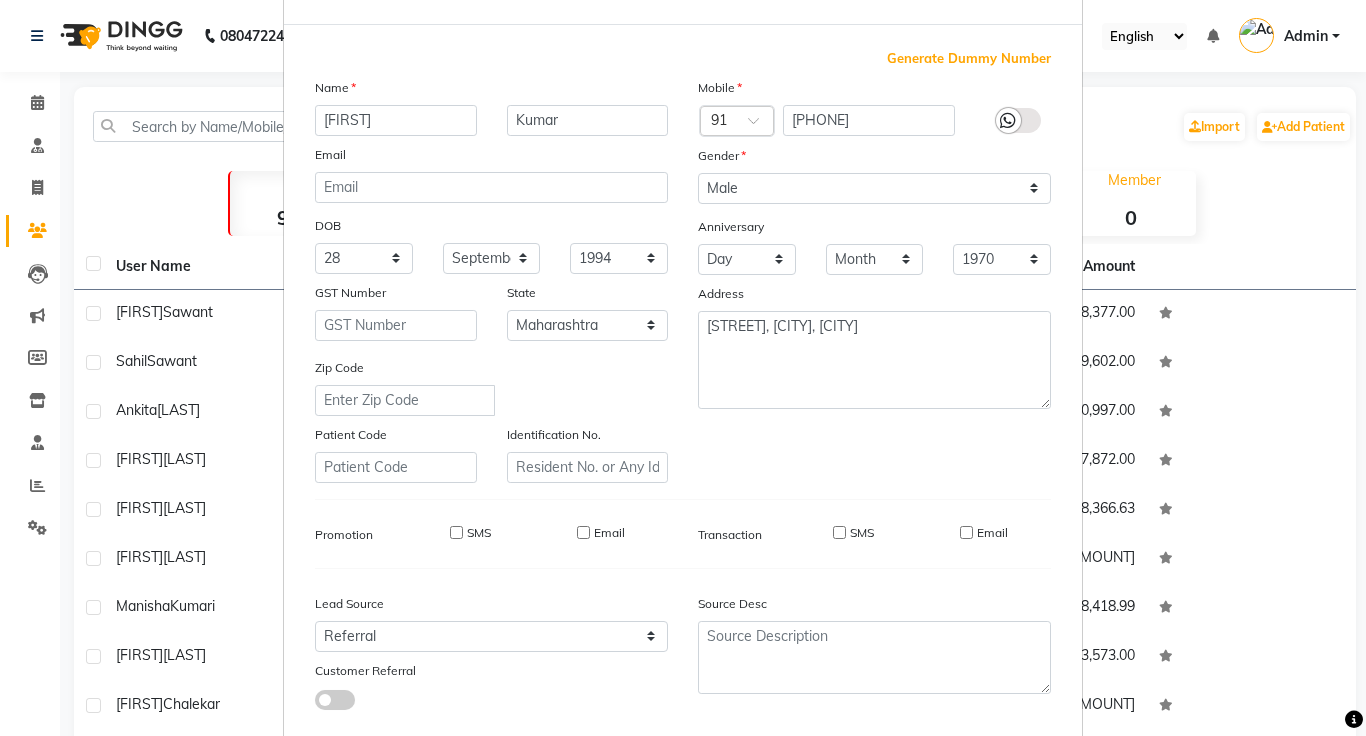 click at bounding box center [315, 703] 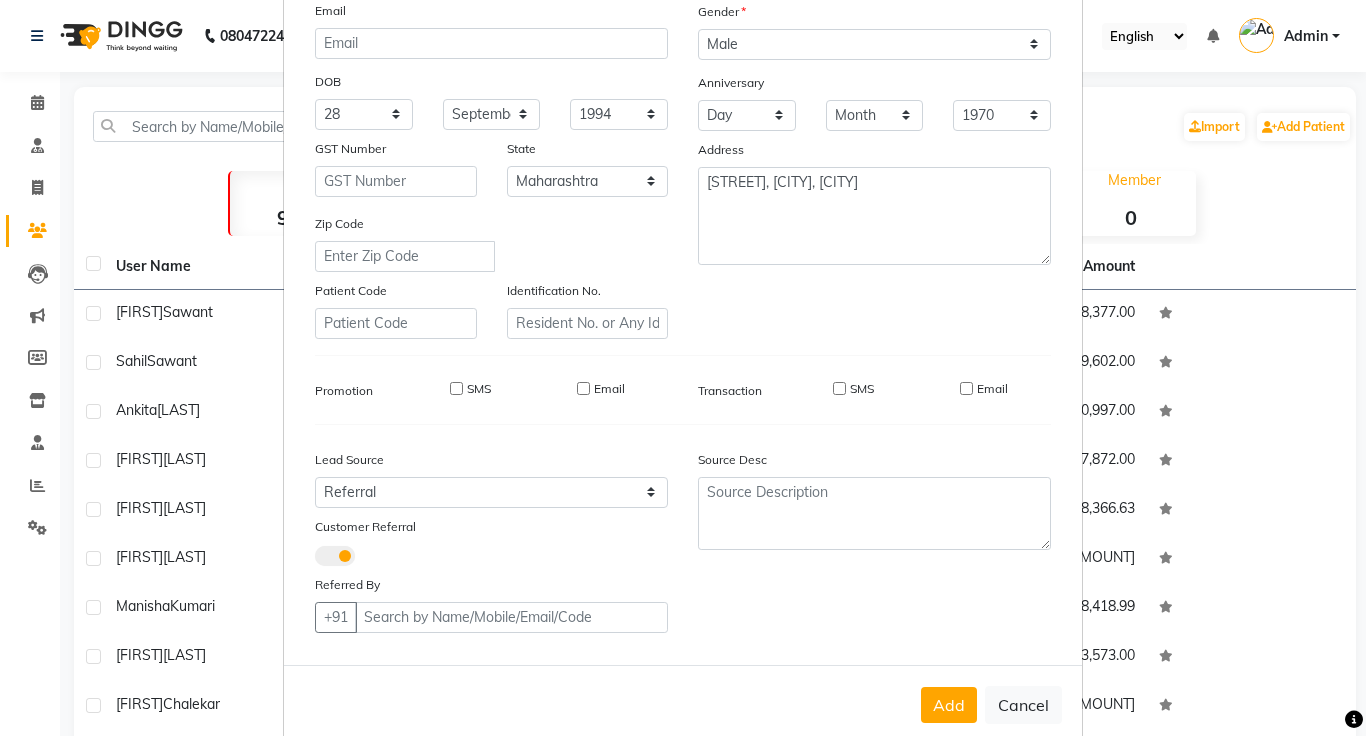 scroll, scrollTop: 254, scrollLeft: 0, axis: vertical 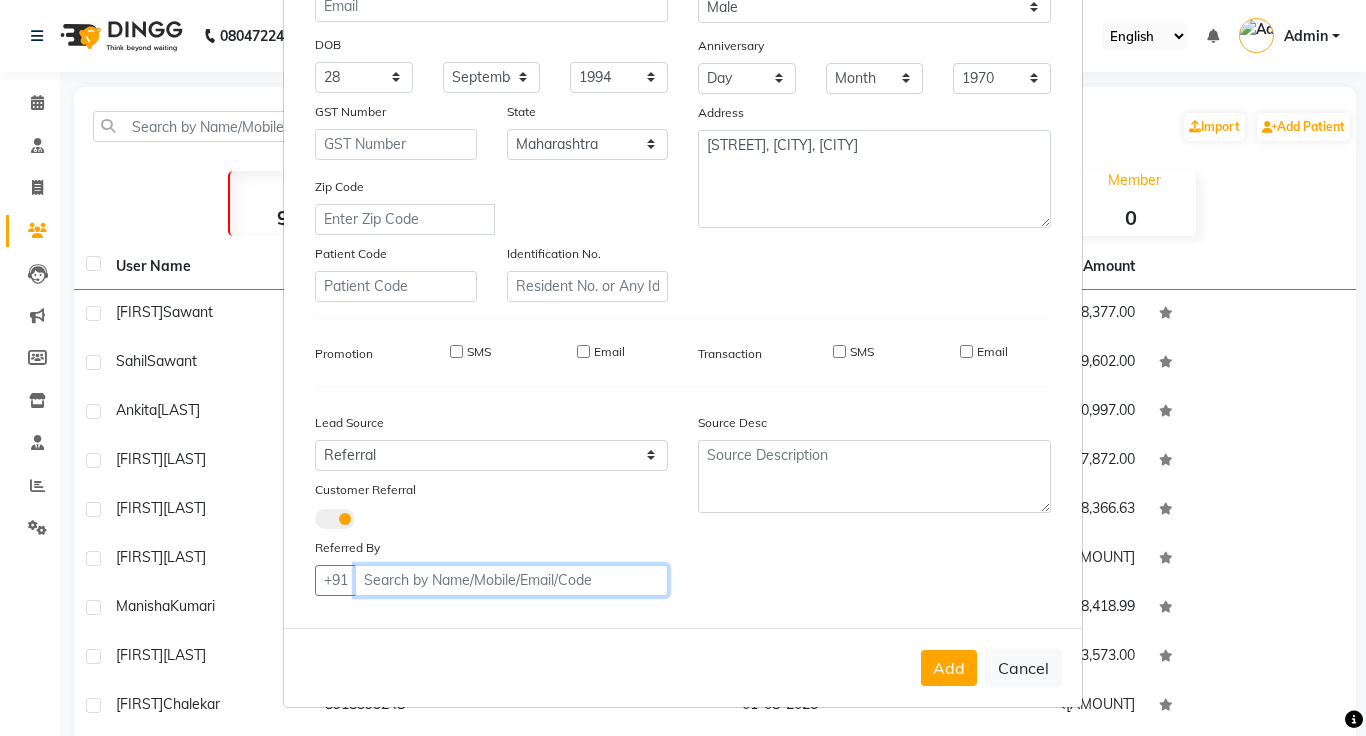 click at bounding box center (511, 580) 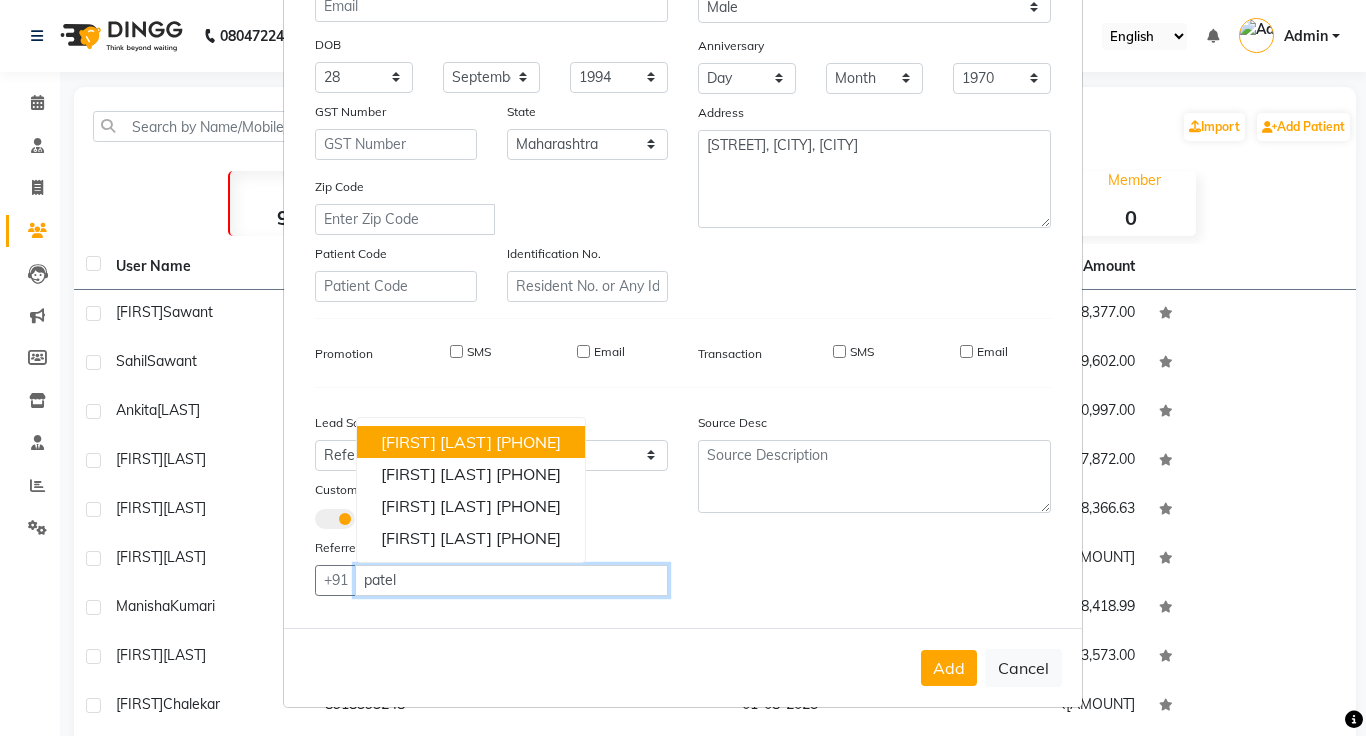 click on "[PHONE]" at bounding box center [528, 442] 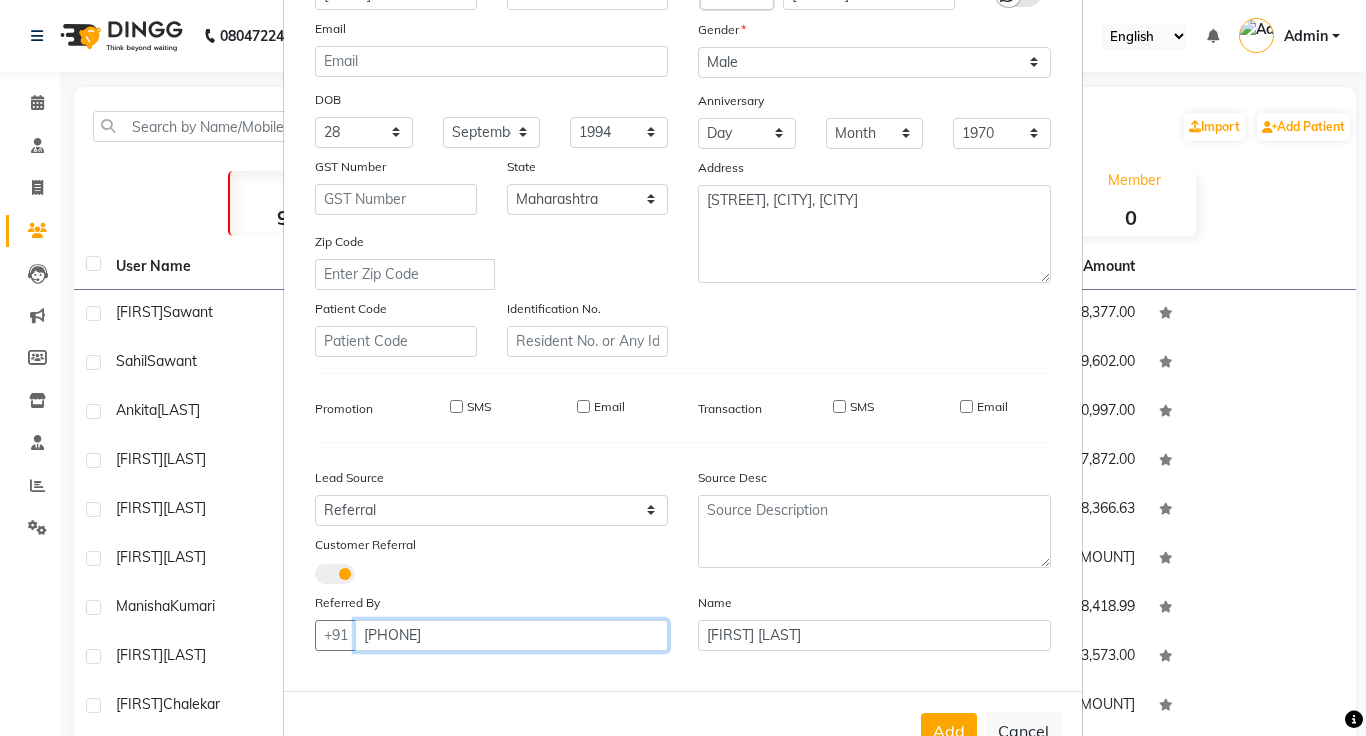 scroll, scrollTop: 262, scrollLeft: 0, axis: vertical 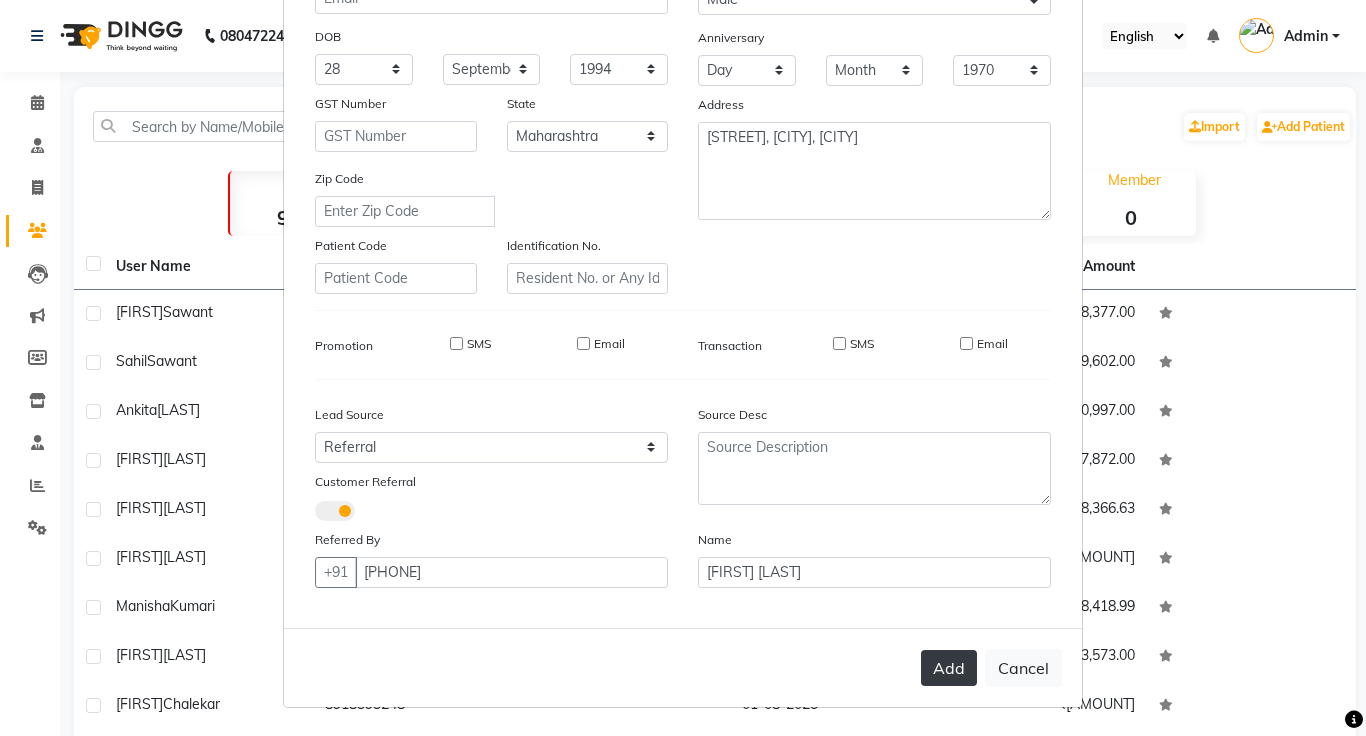 click on "Add" at bounding box center (949, 668) 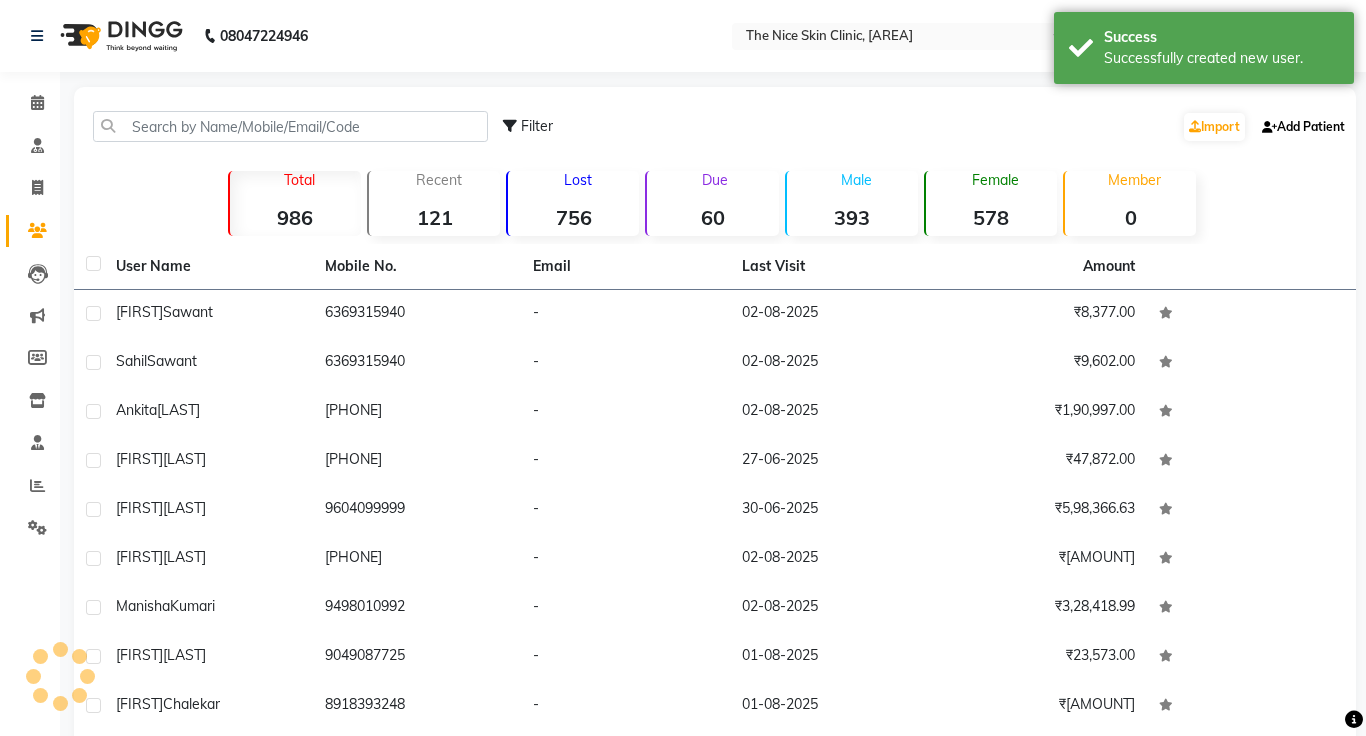 scroll, scrollTop: 254, scrollLeft: 0, axis: vertical 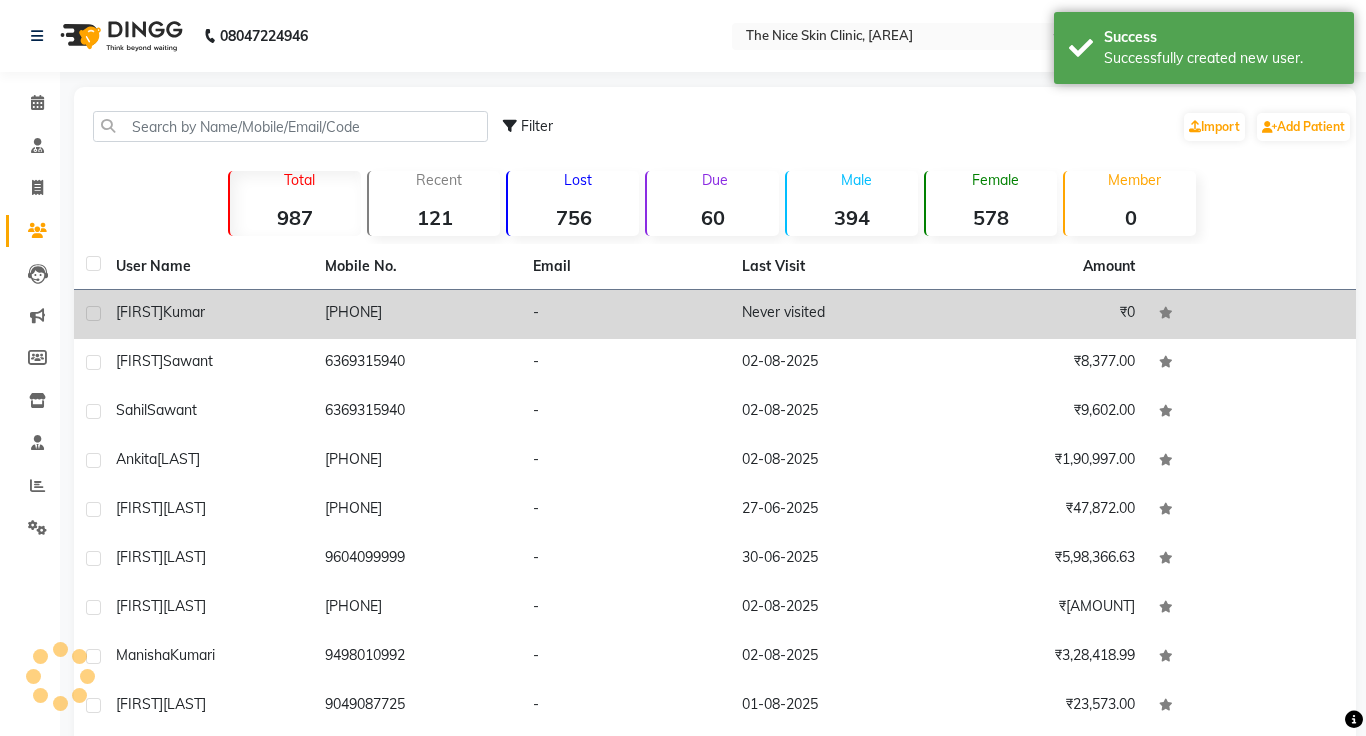 click on "Never visited" 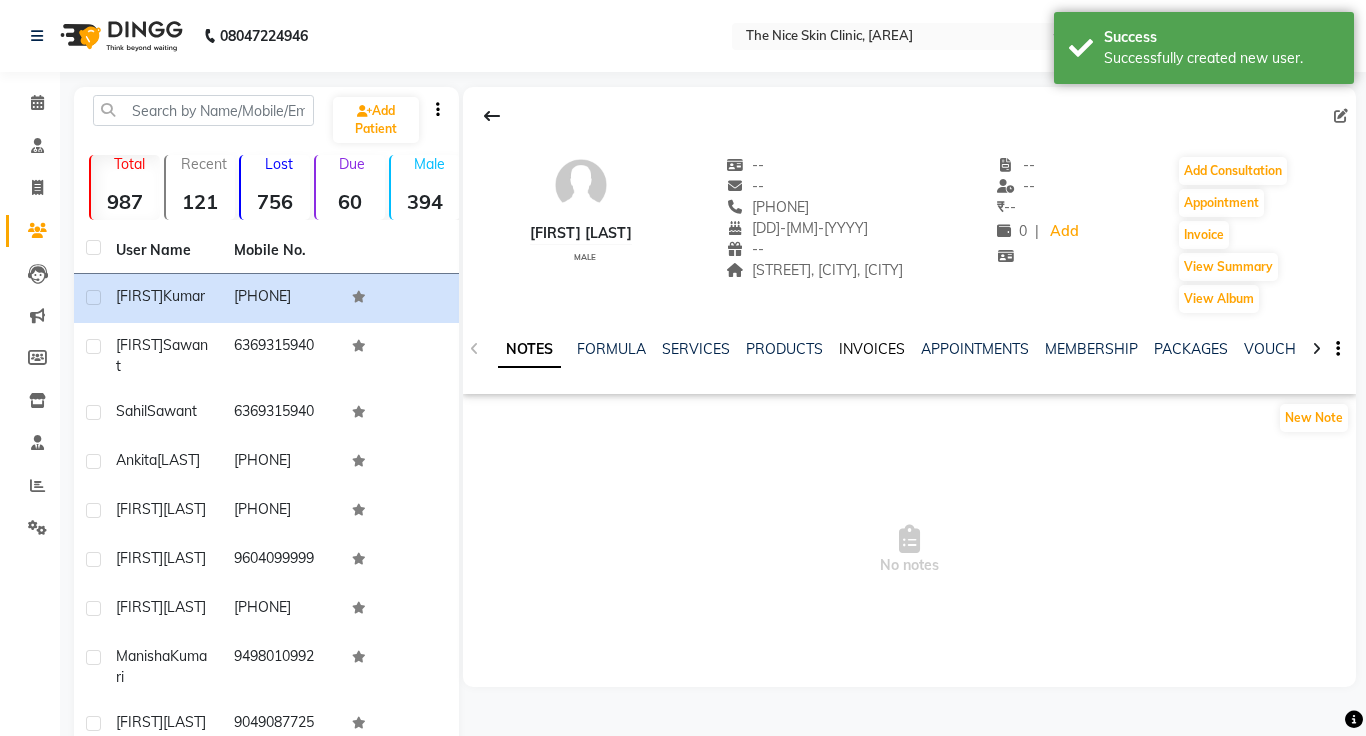 click on "INVOICES" 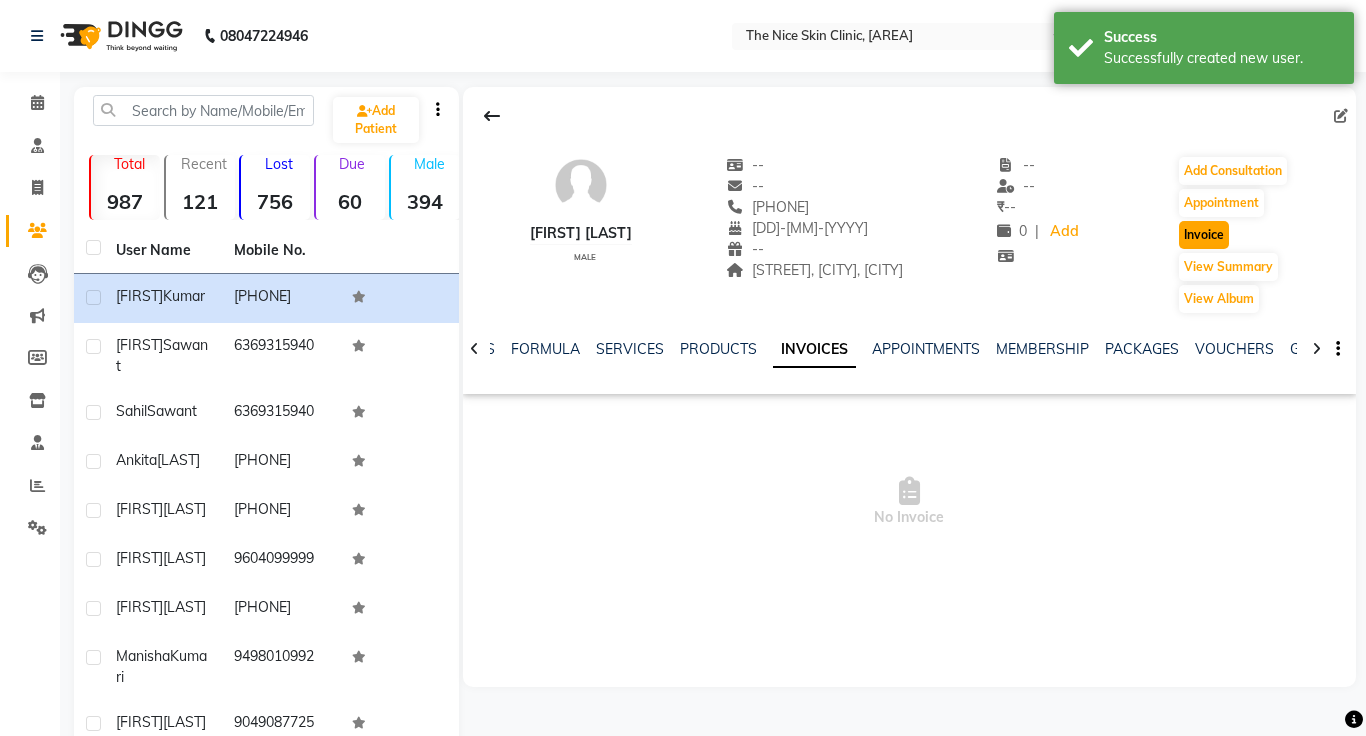 click on "Invoice" 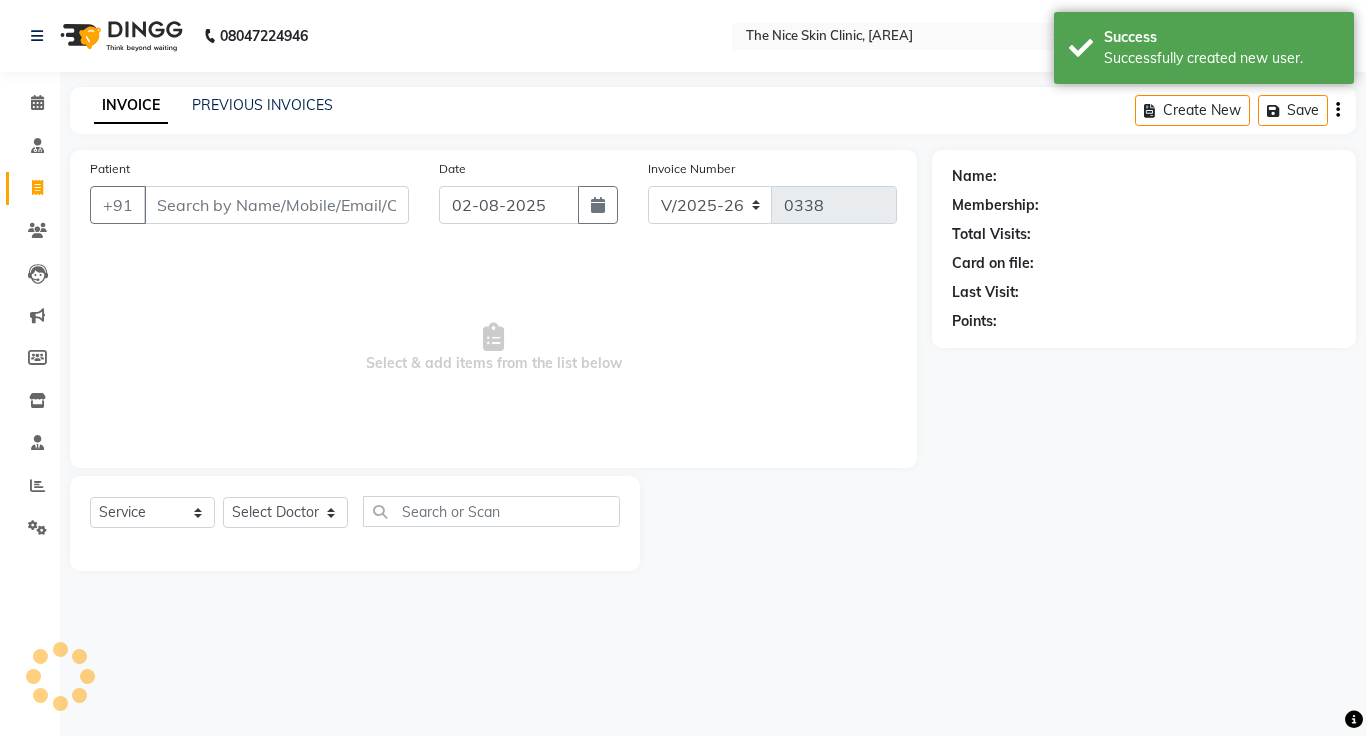 click 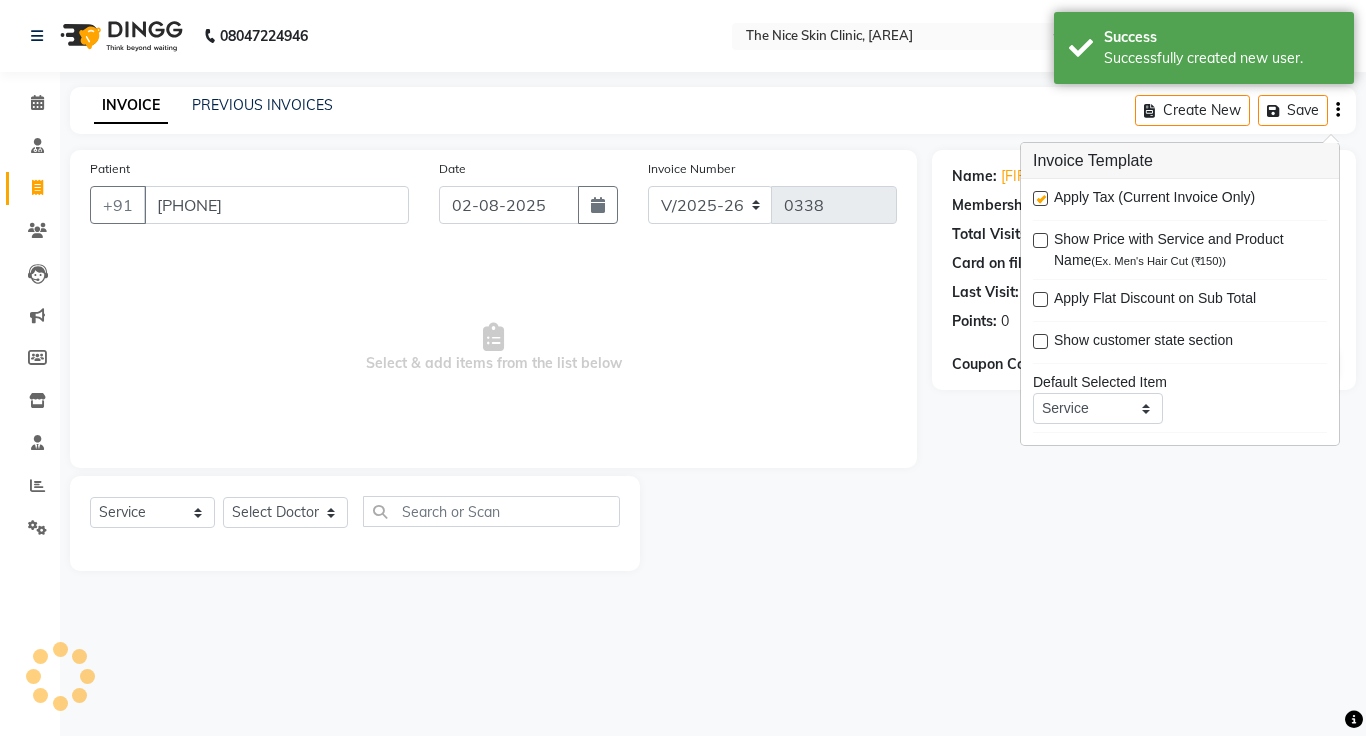 click at bounding box center (1040, 198) 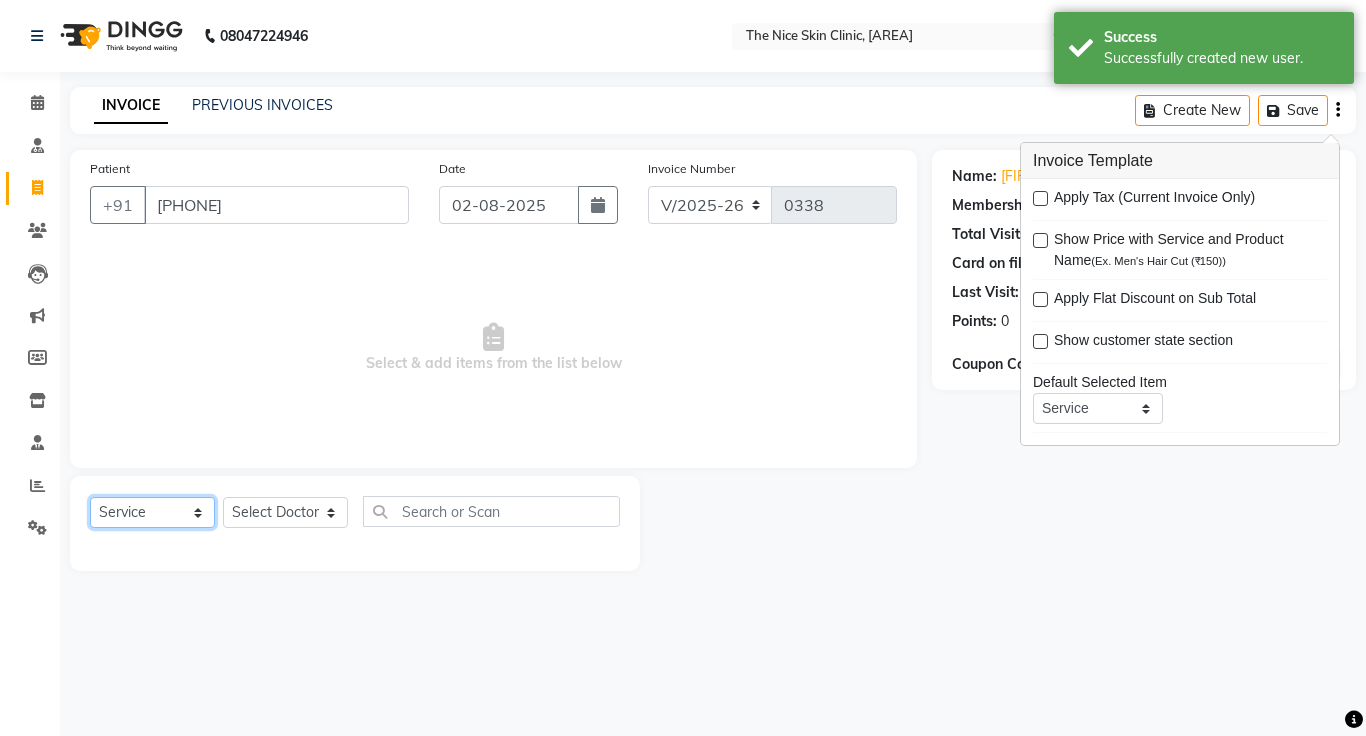click on "Select  Service  Product  Membership  Package Voucher Prepaid Gift Card" 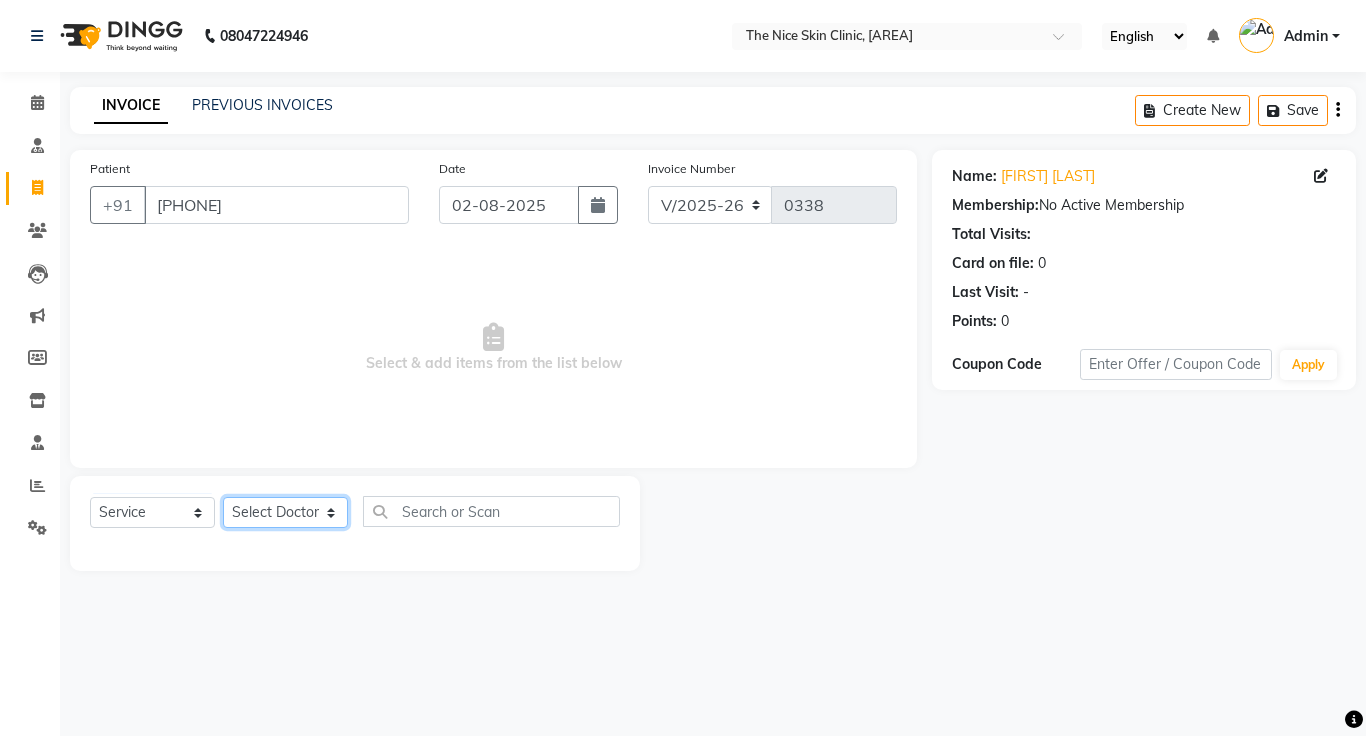 click on "Select Doctor [FIRST] [LAST] DR. JOSEPH DR. RAYMUS [FIRST] [LAST] [LAST]" 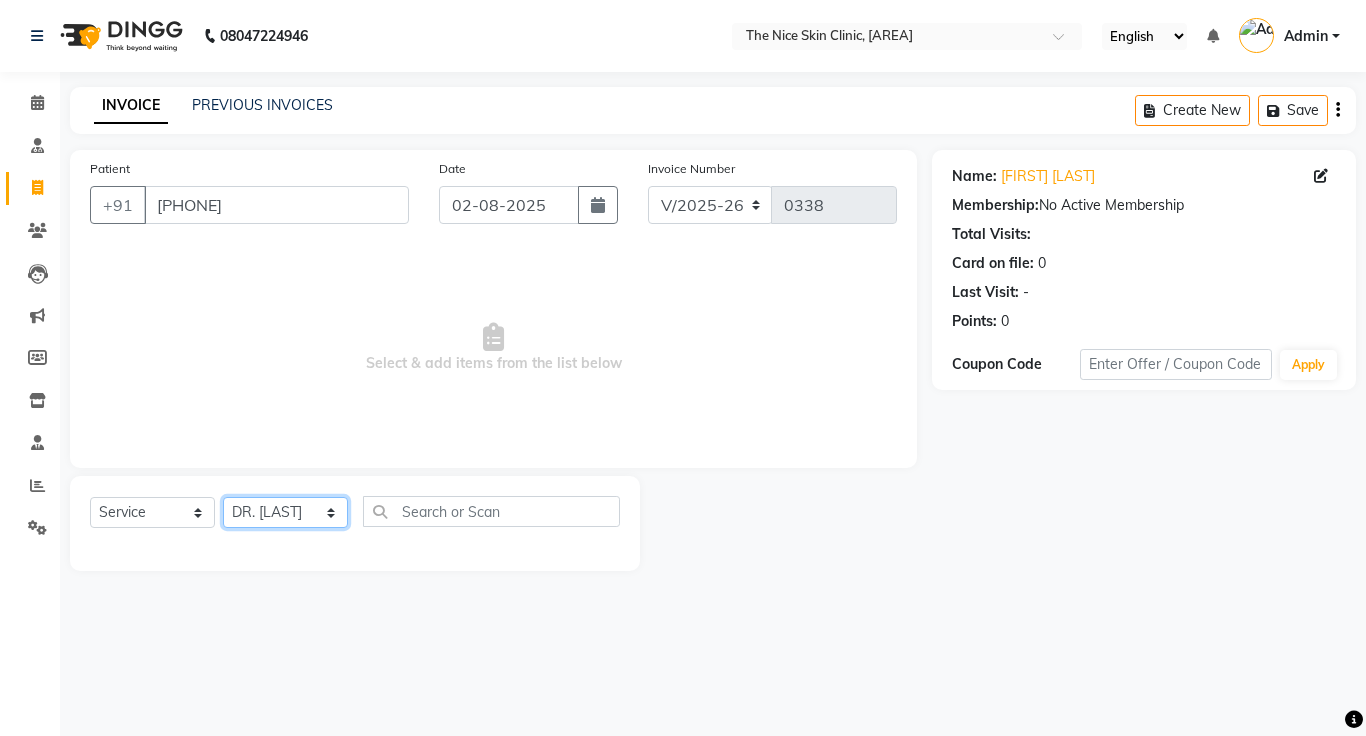 click on "Select Doctor [FIRST] [LAST] DR. JOSEPH DR. RAYMUS [FIRST] [LAST] [LAST]" 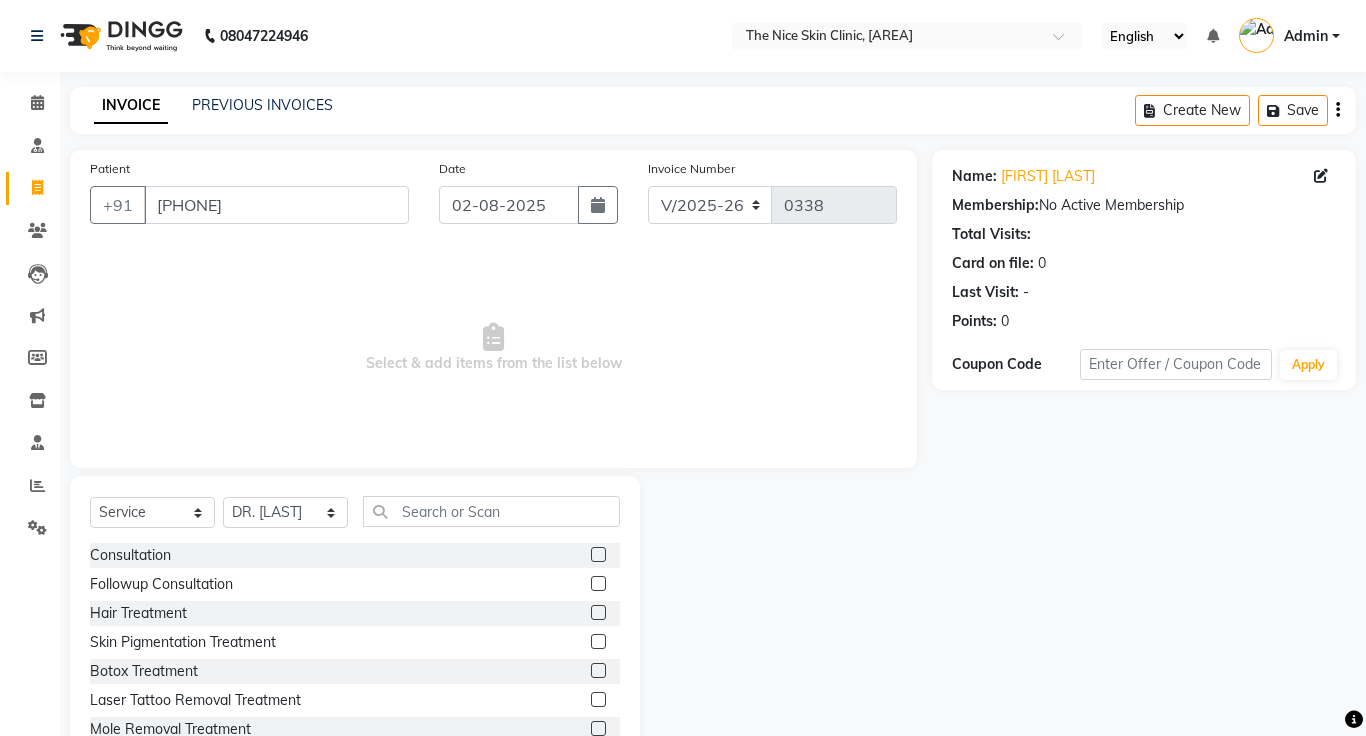 click 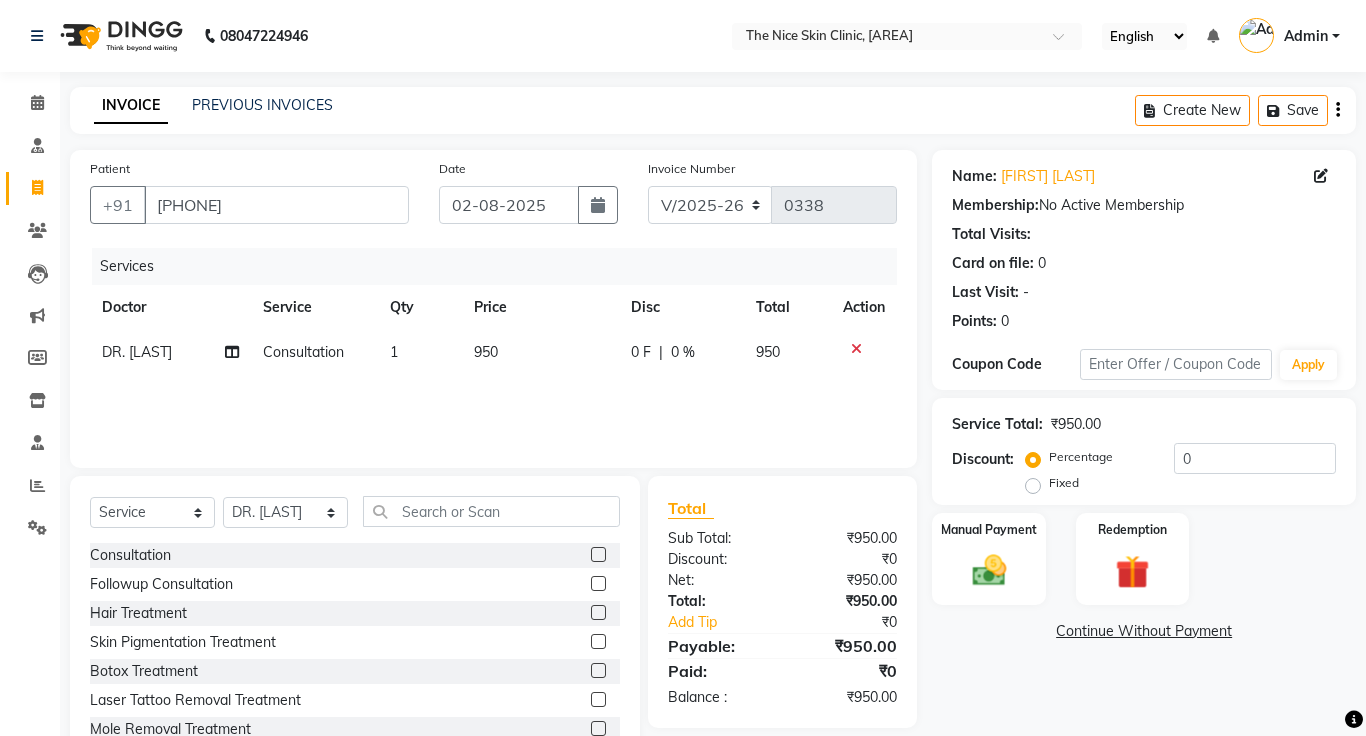 click on "950" 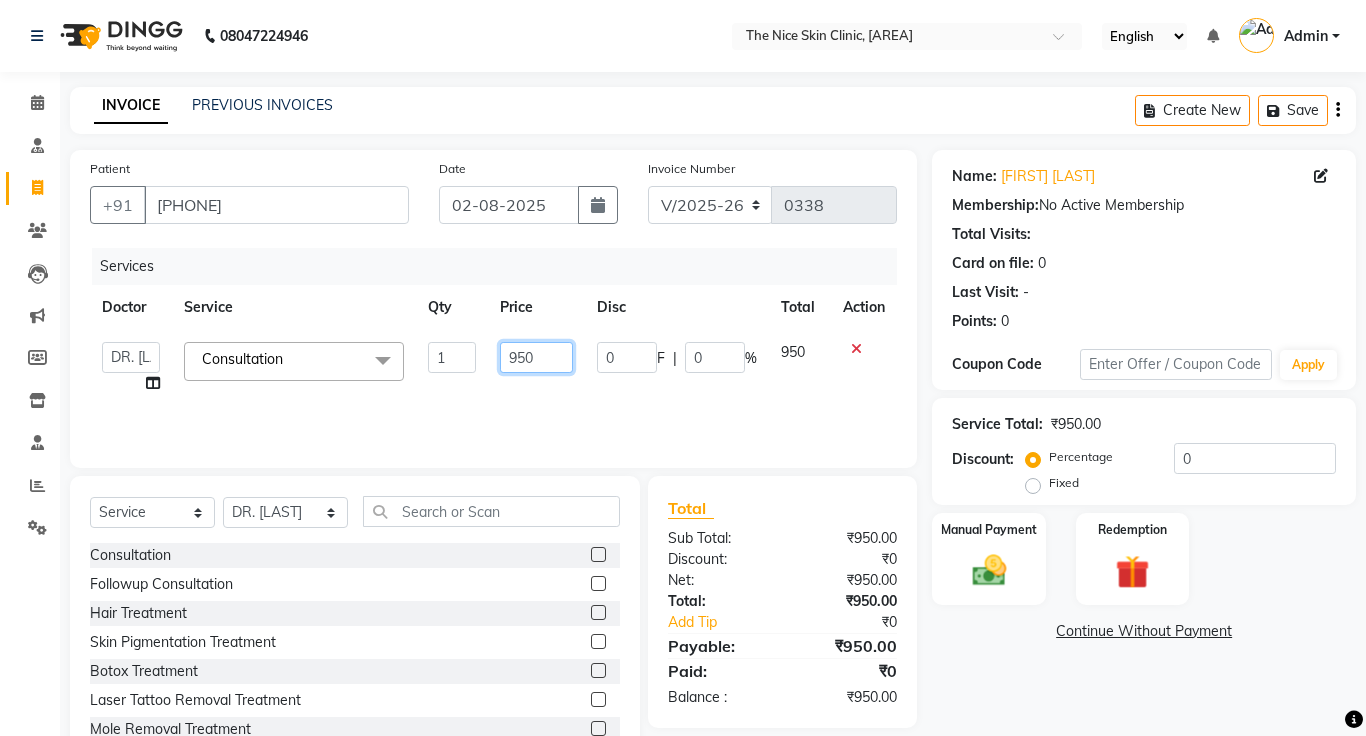 click on "950" 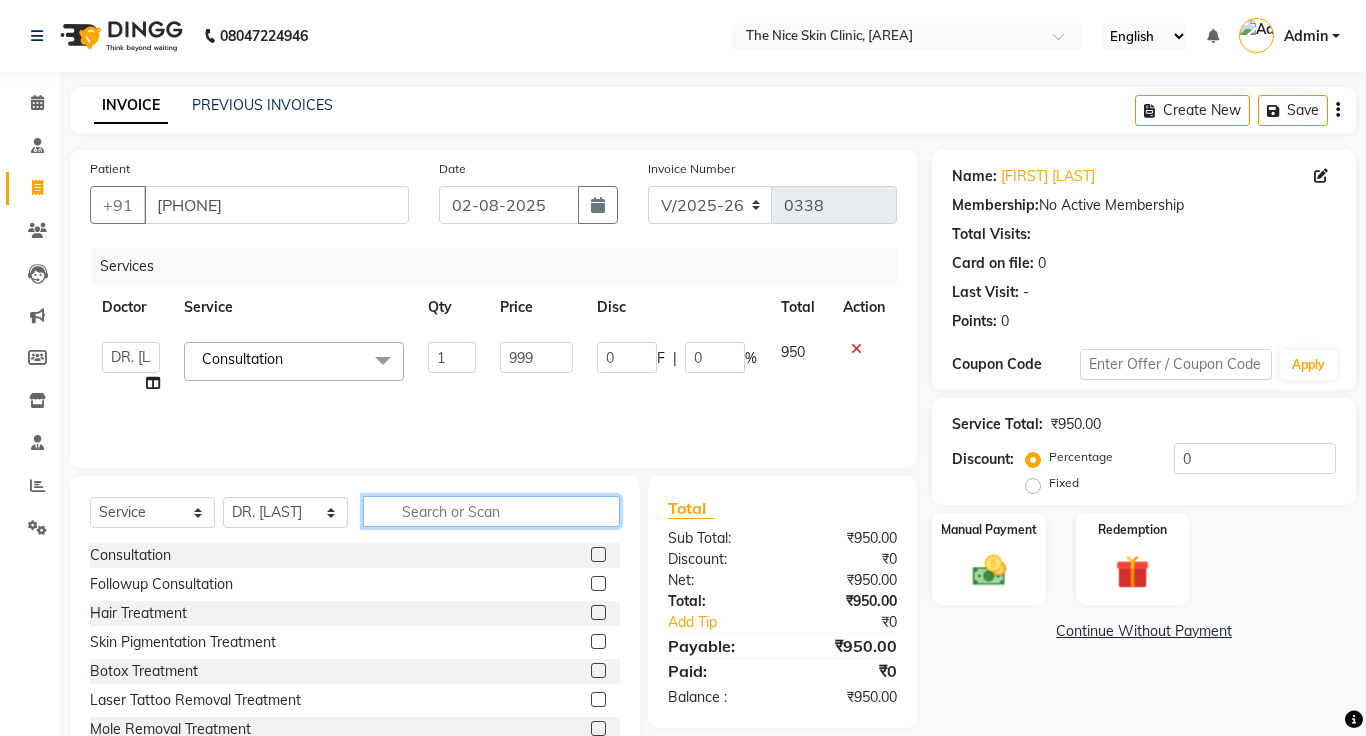 click 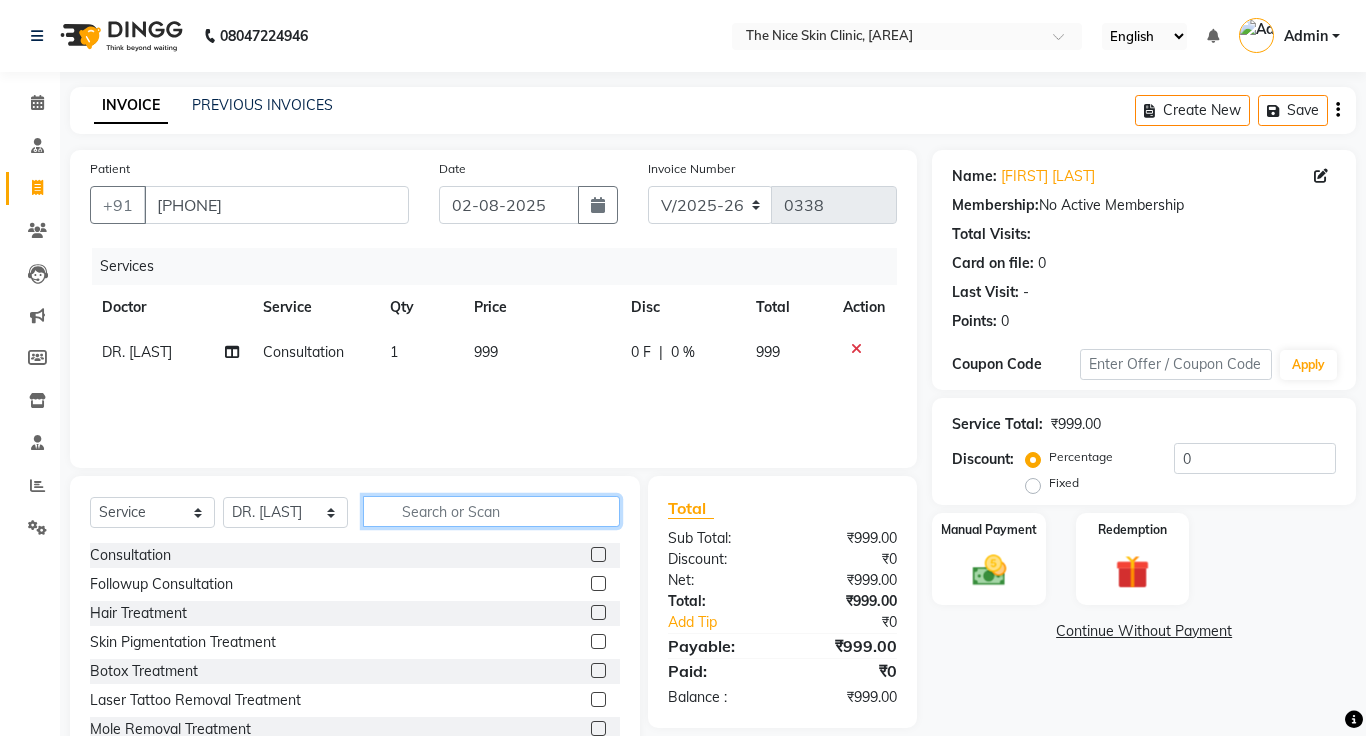 scroll, scrollTop: 65, scrollLeft: 0, axis: vertical 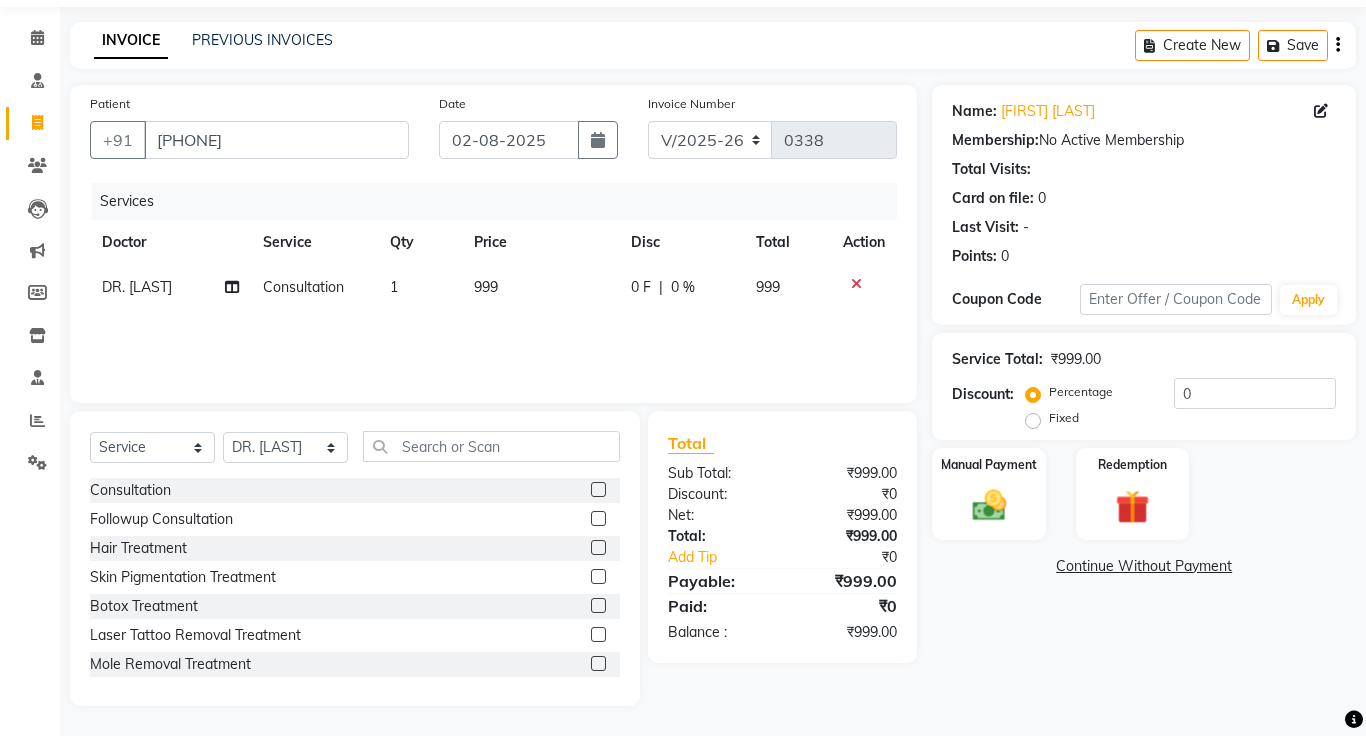 click on "Name: [FIRST] [LAST] Membership: No Active Membership Total Visits: Card on file: 0 Last Visit: - Points: 0 Coupon Code Apply Service Total: ₹999.00 Discount: Percentage Fixed 0 Manual Payment Redemption Continue Without Payment" 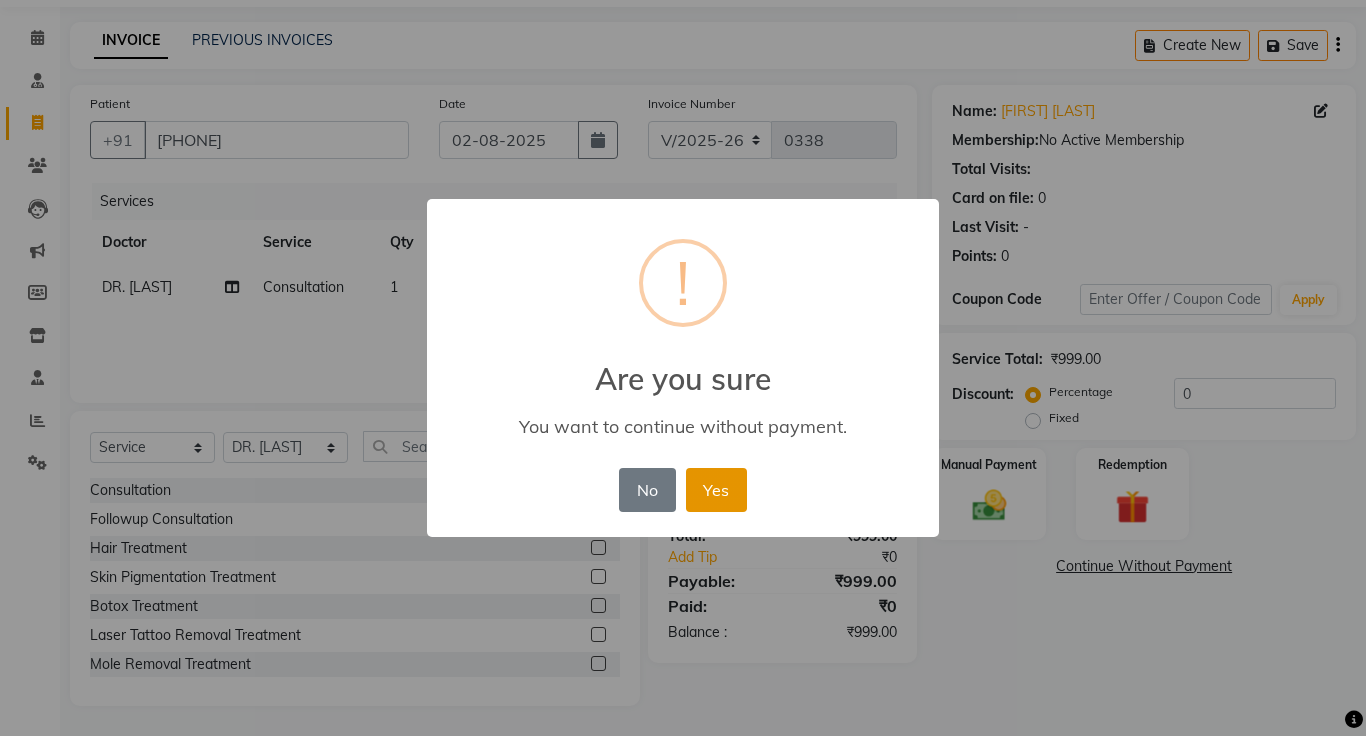 click on "Yes" at bounding box center [716, 490] 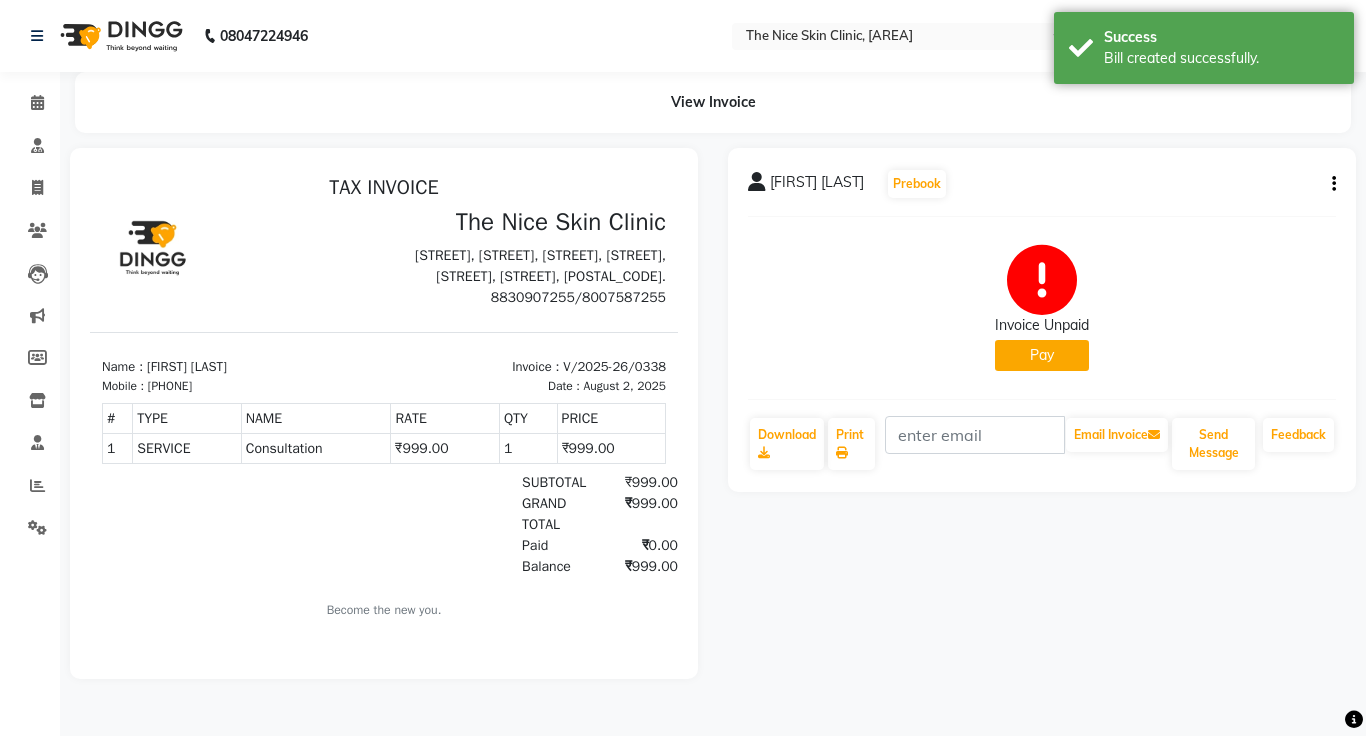 scroll, scrollTop: 0, scrollLeft: 0, axis: both 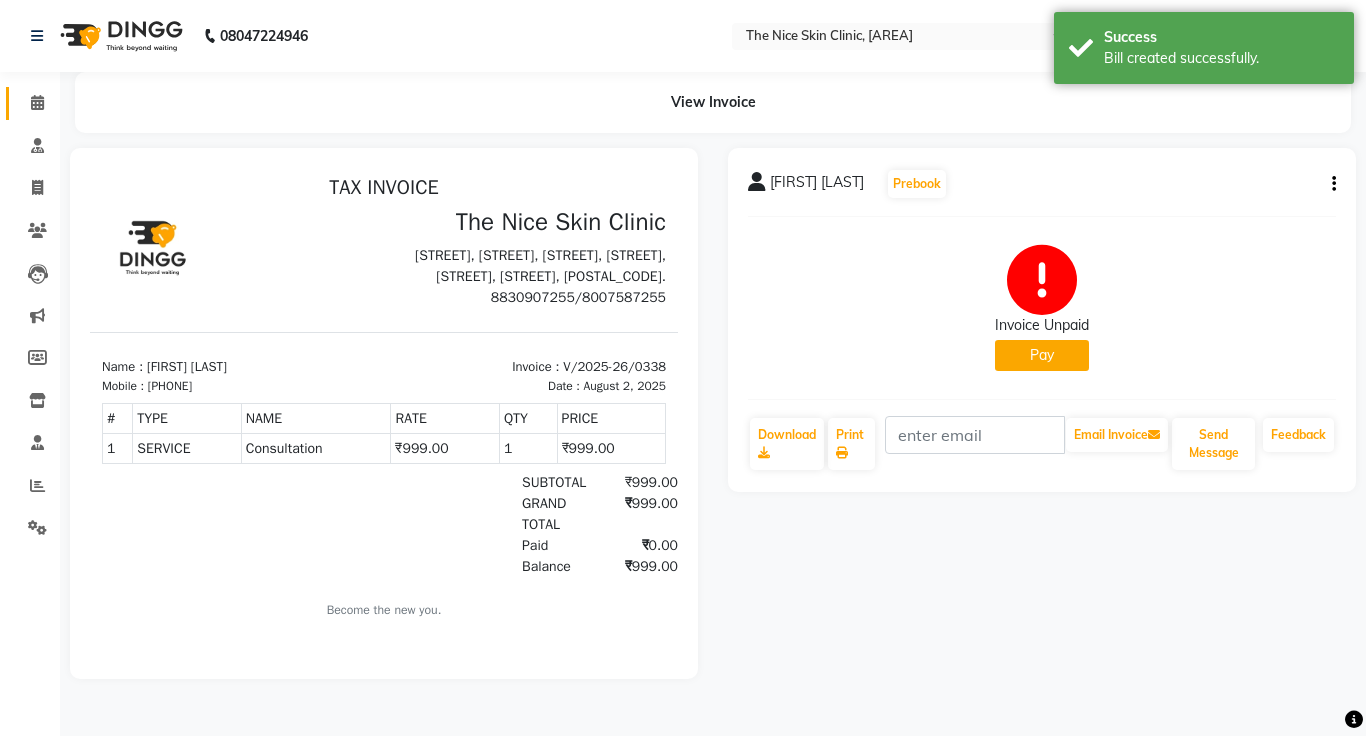 click on "Calendar" 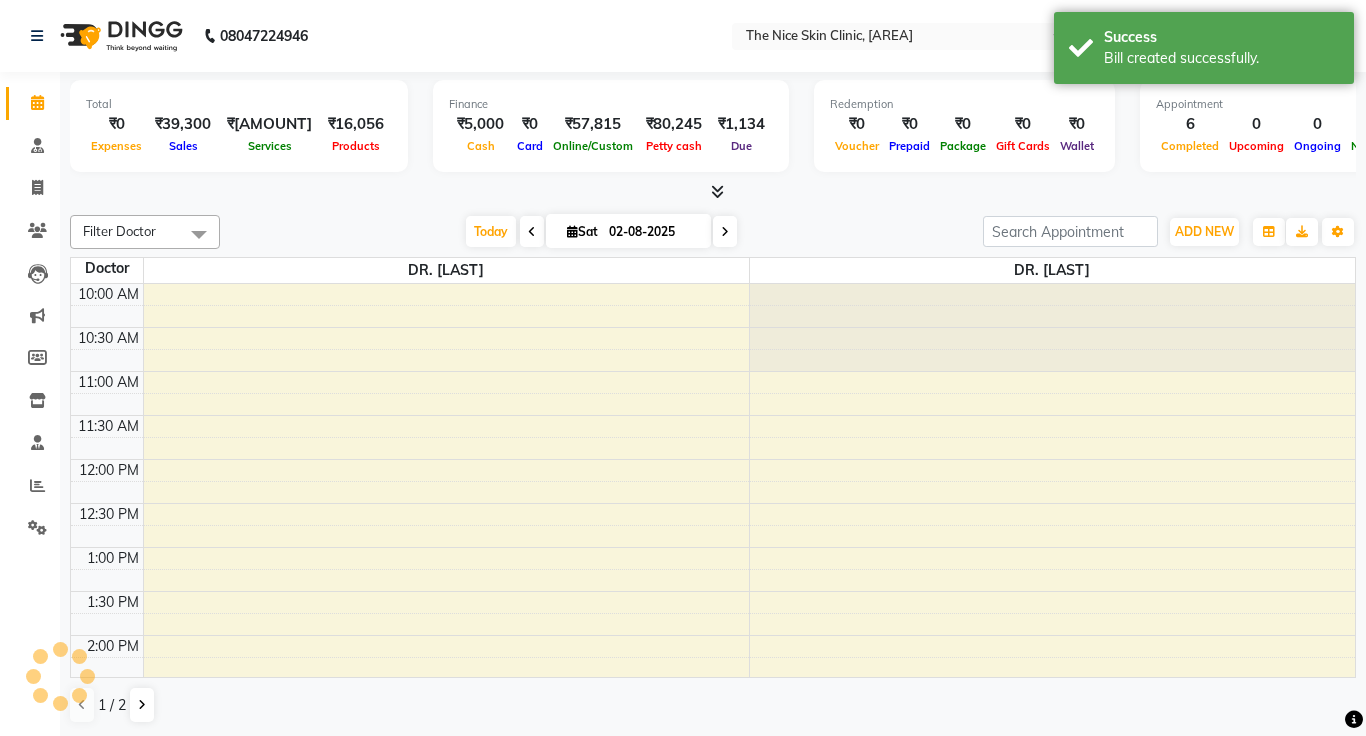 scroll, scrollTop: 0, scrollLeft: 0, axis: both 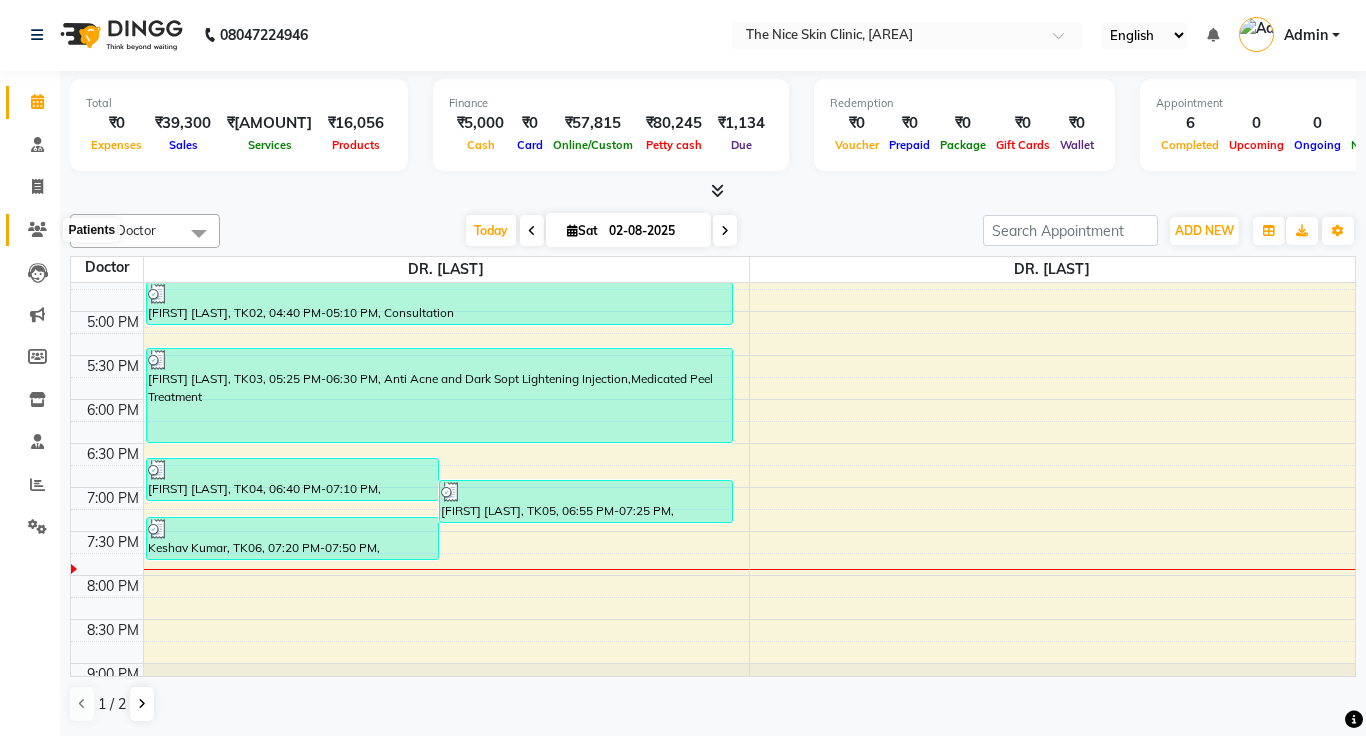 click 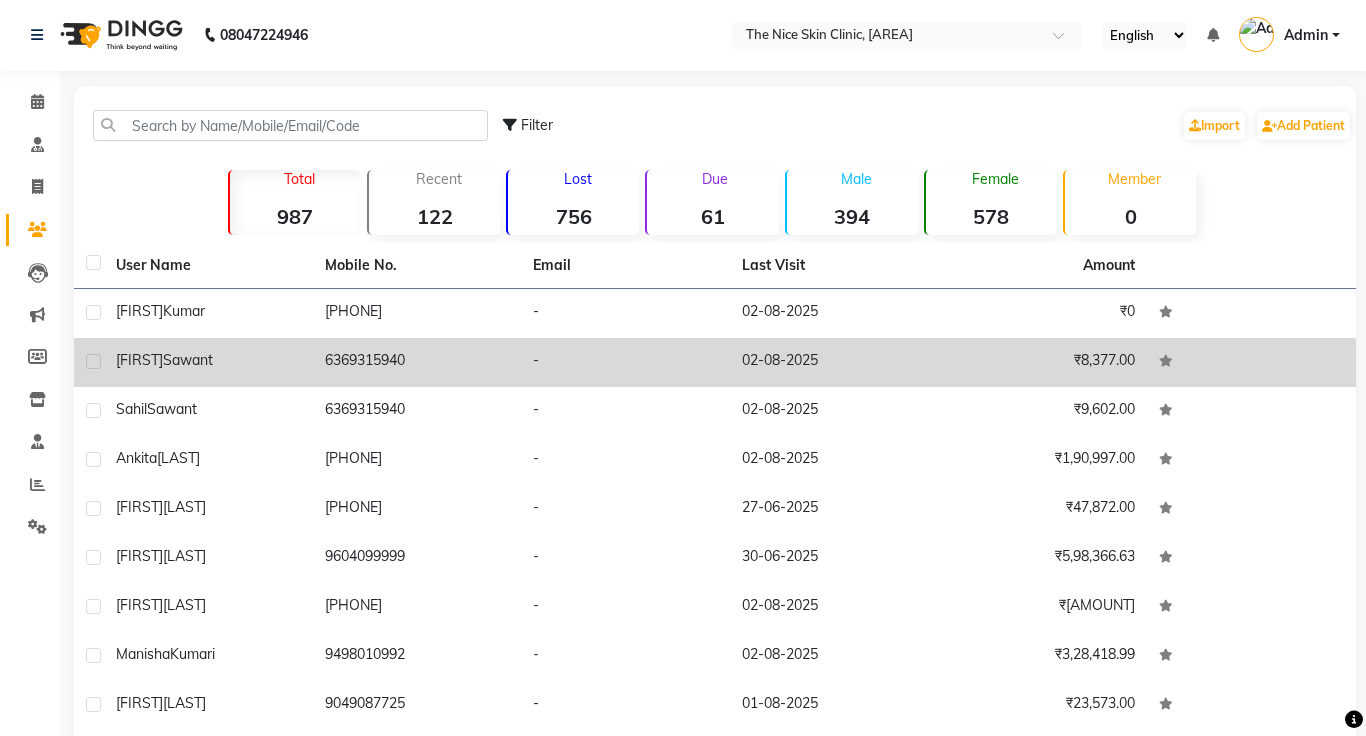 click on "6369315940" 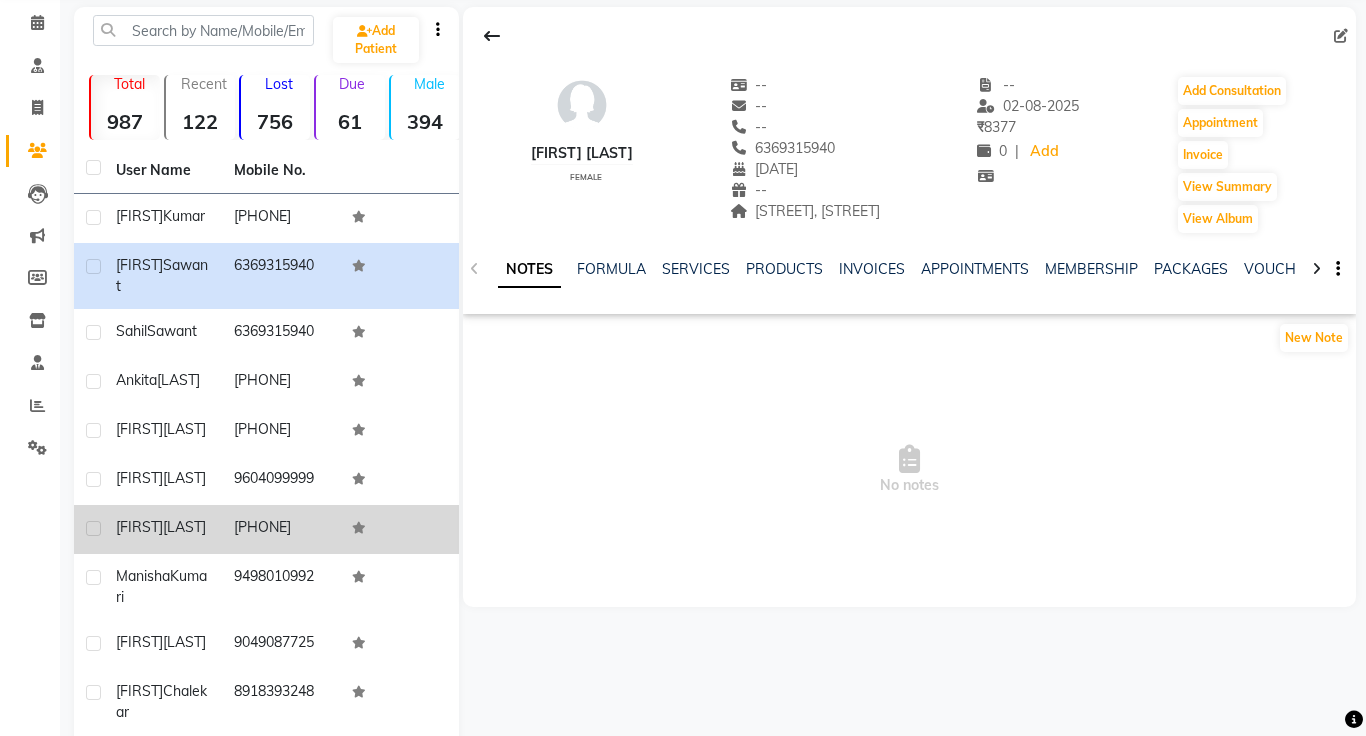 scroll, scrollTop: 85, scrollLeft: 0, axis: vertical 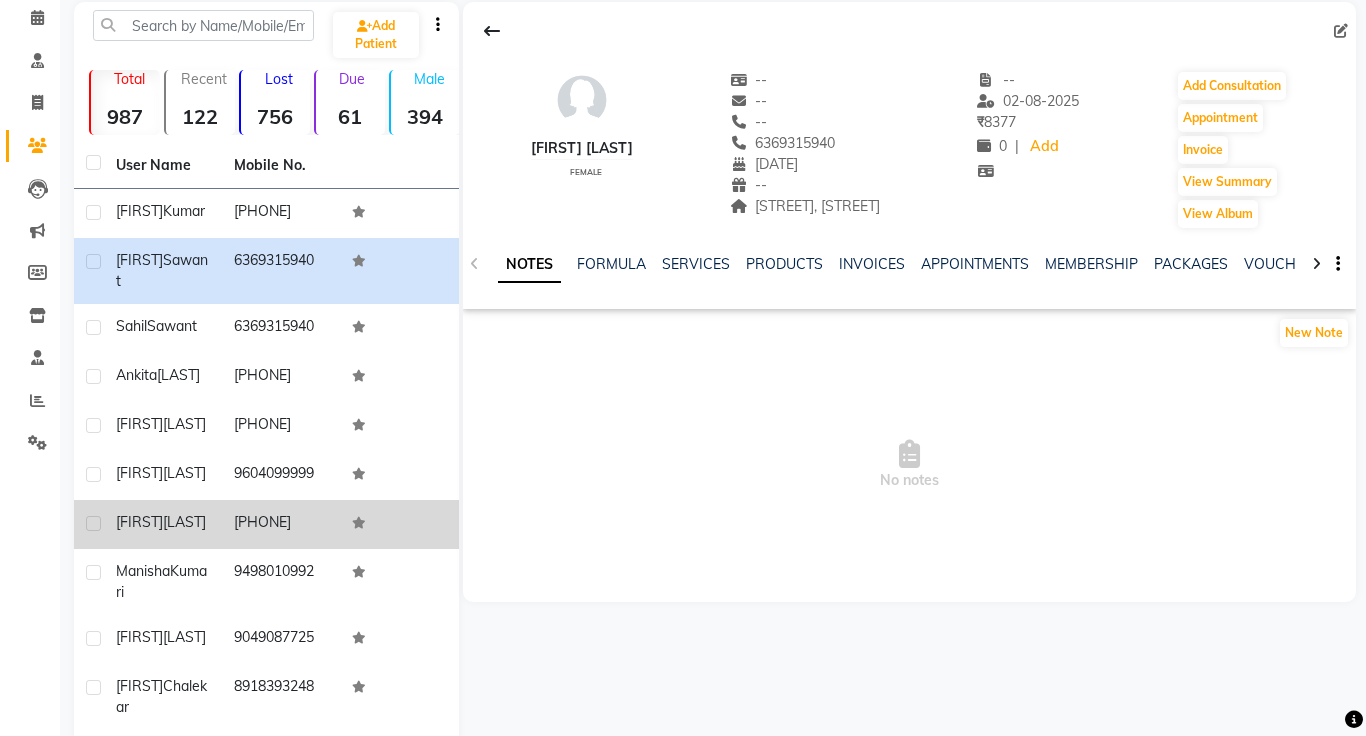 click on "[FIRST] [LAST]" 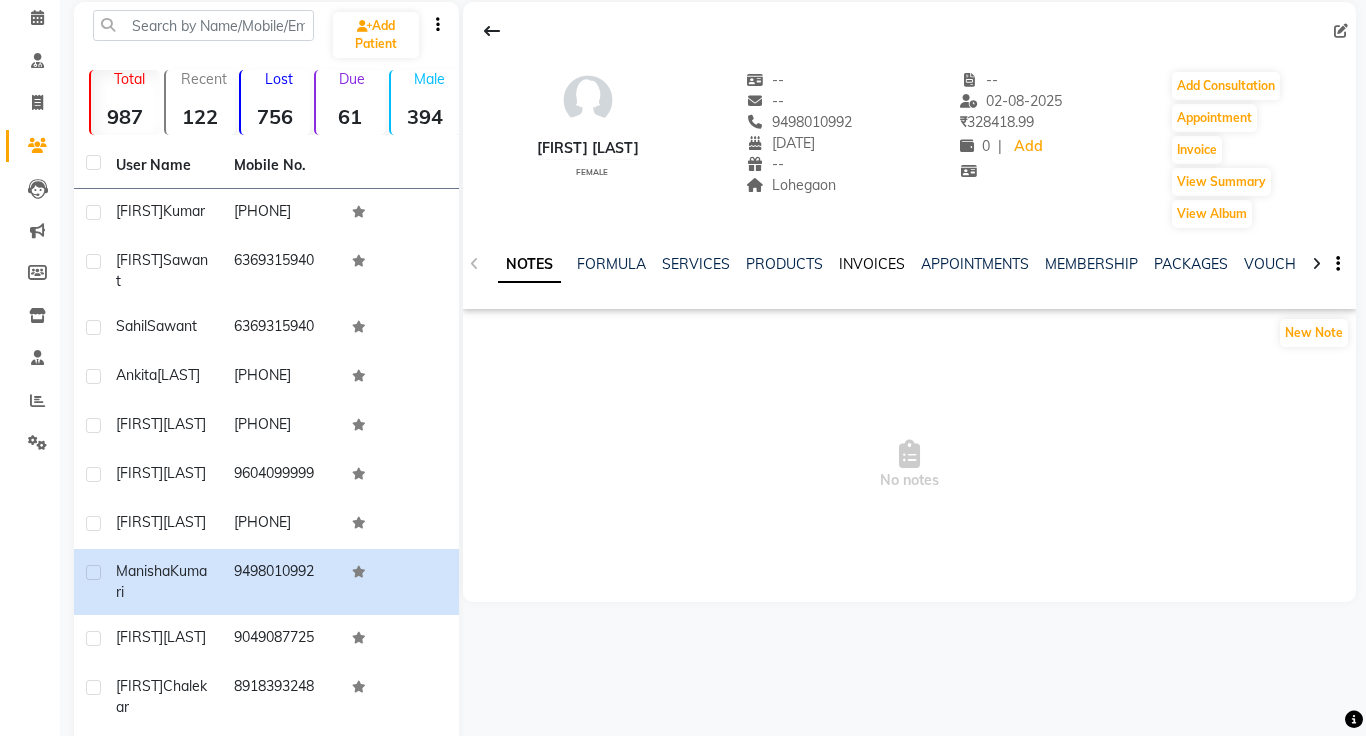 click on "INVOICES" 